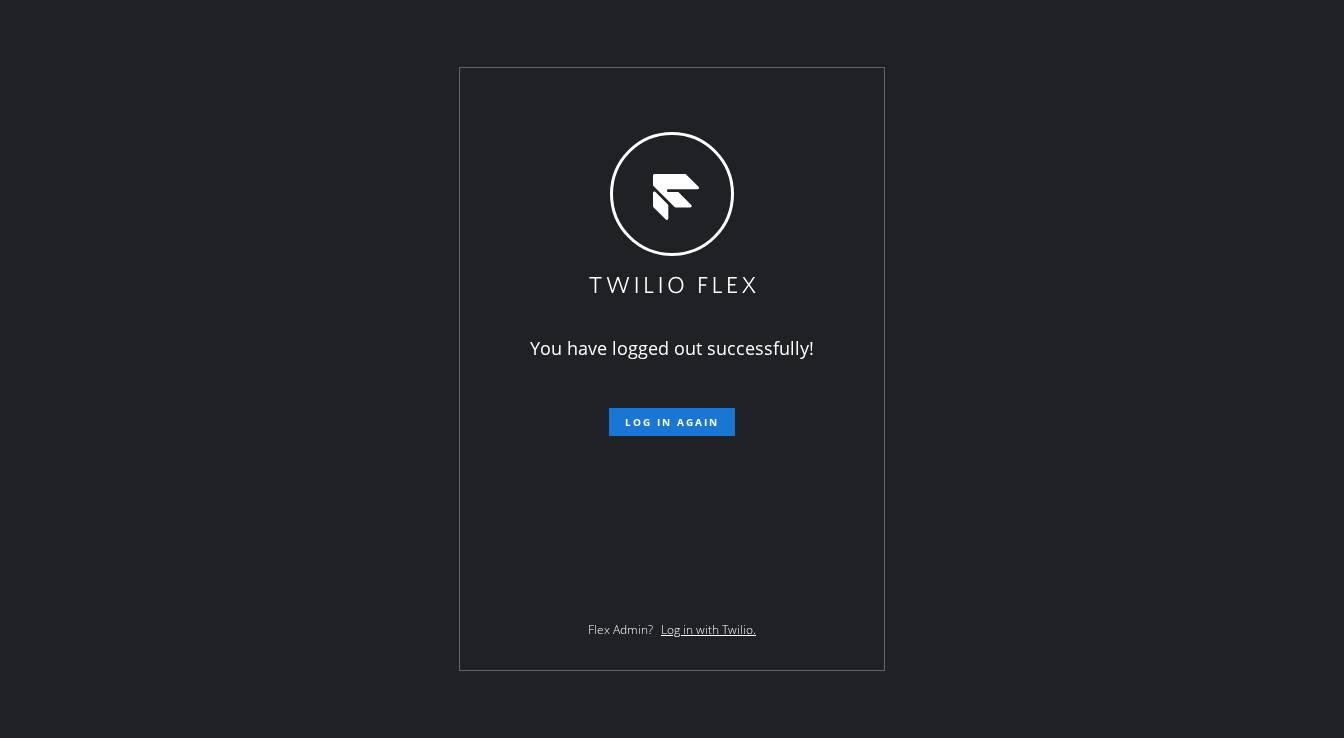 scroll, scrollTop: 0, scrollLeft: 0, axis: both 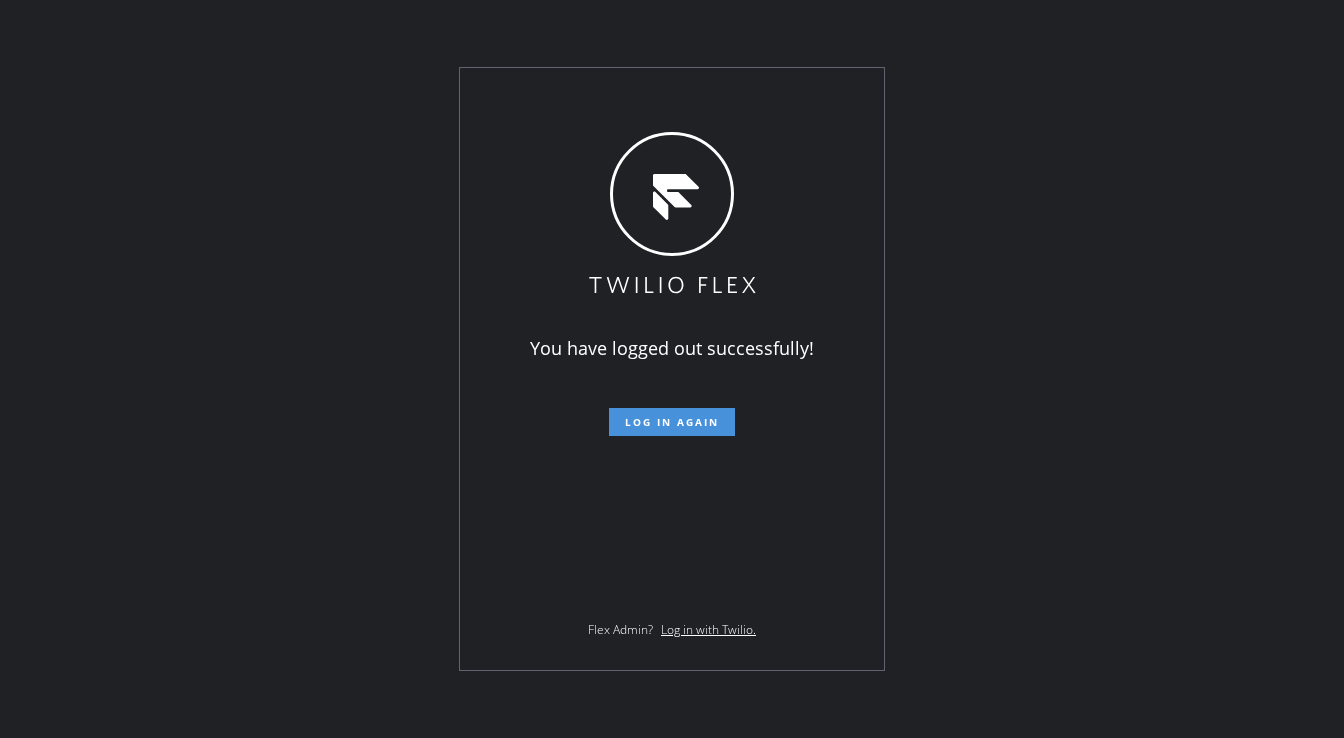 click on "Log in again" at bounding box center (672, 422) 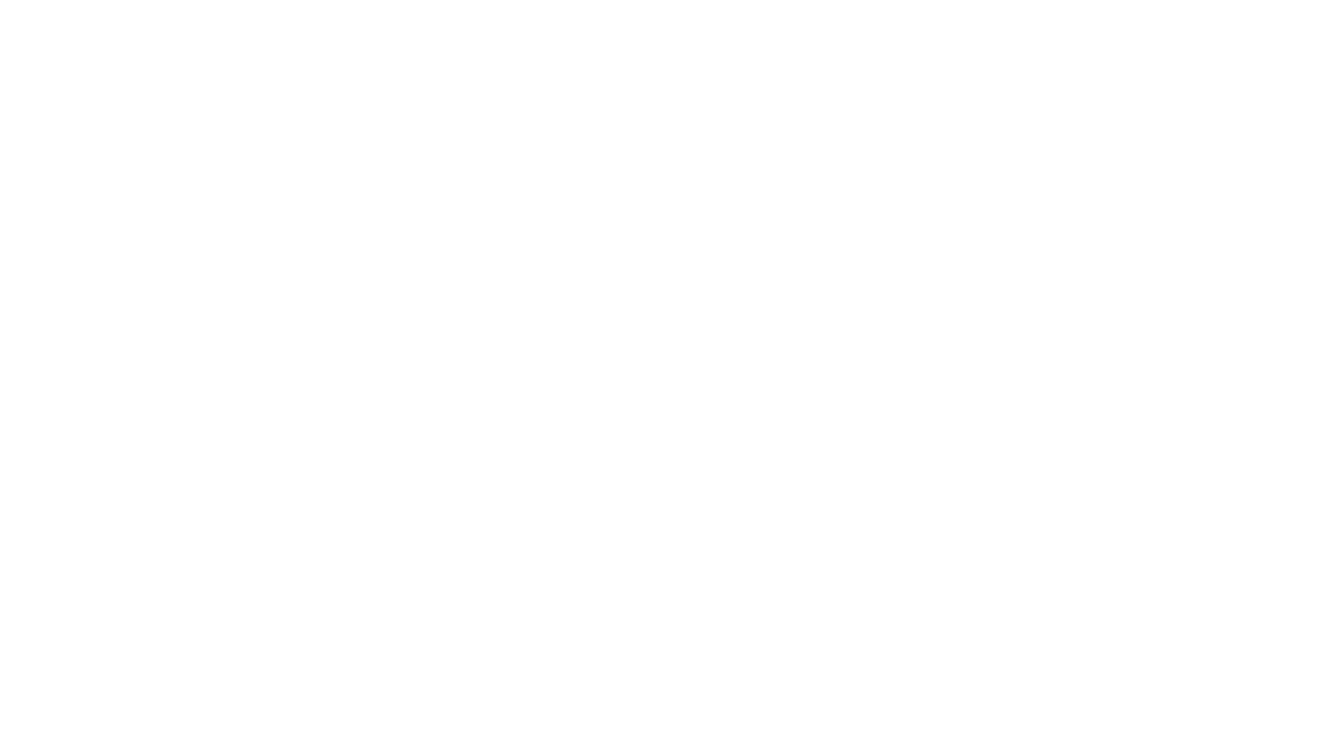 scroll, scrollTop: 0, scrollLeft: 0, axis: both 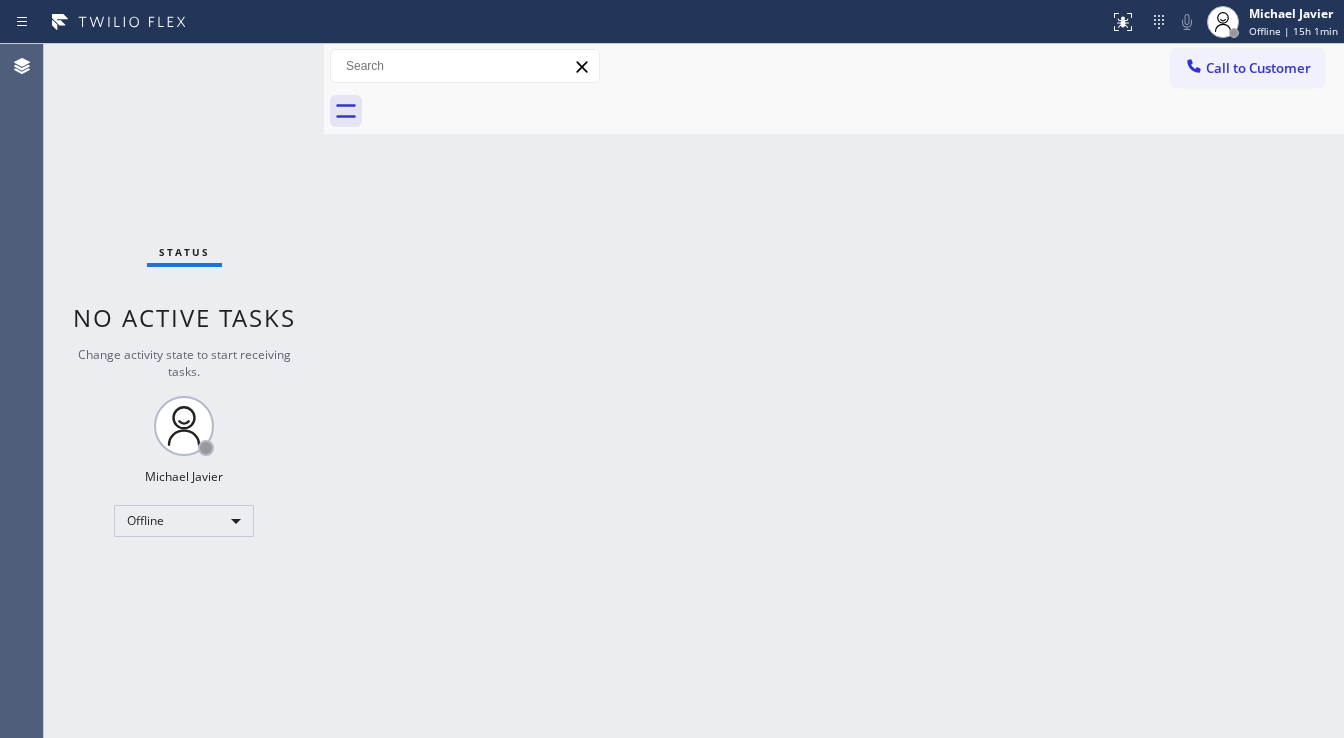 click on "Change activity state to start receiving tasks." at bounding box center [184, 363] 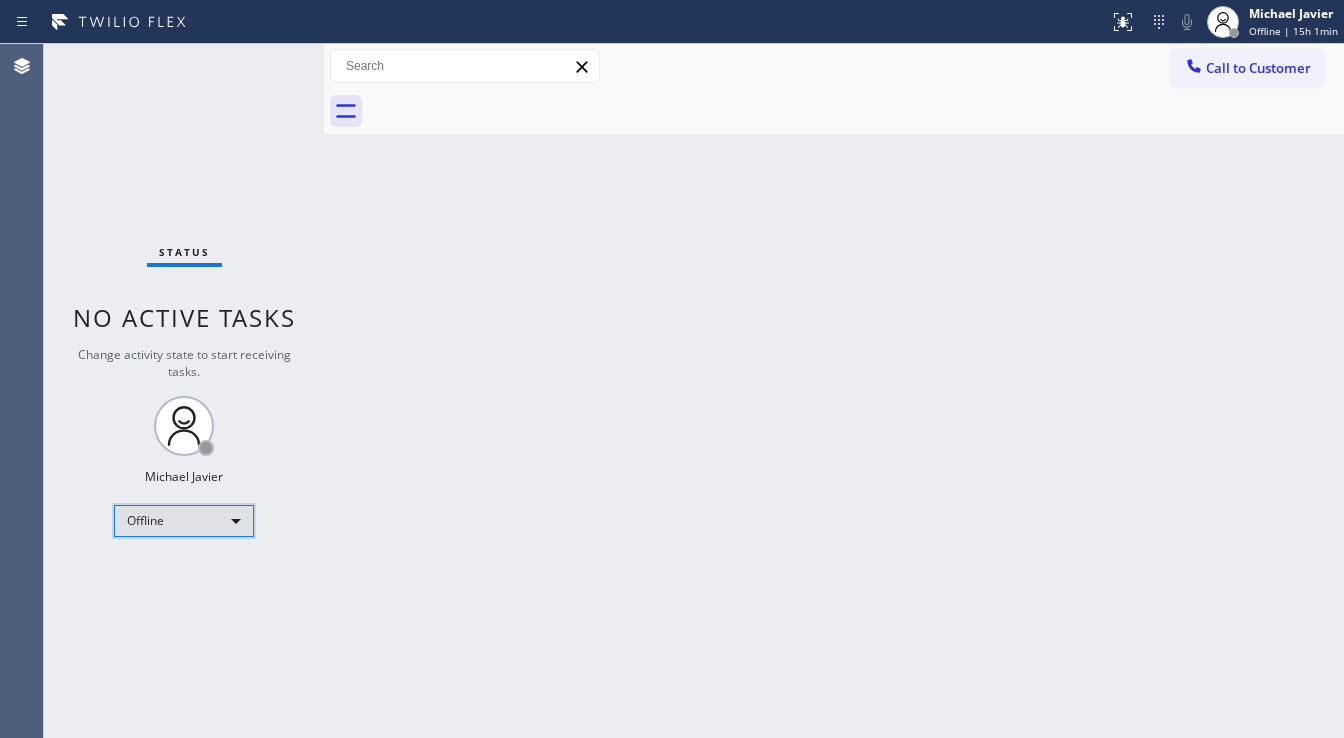 click on "Offline" at bounding box center (184, 521) 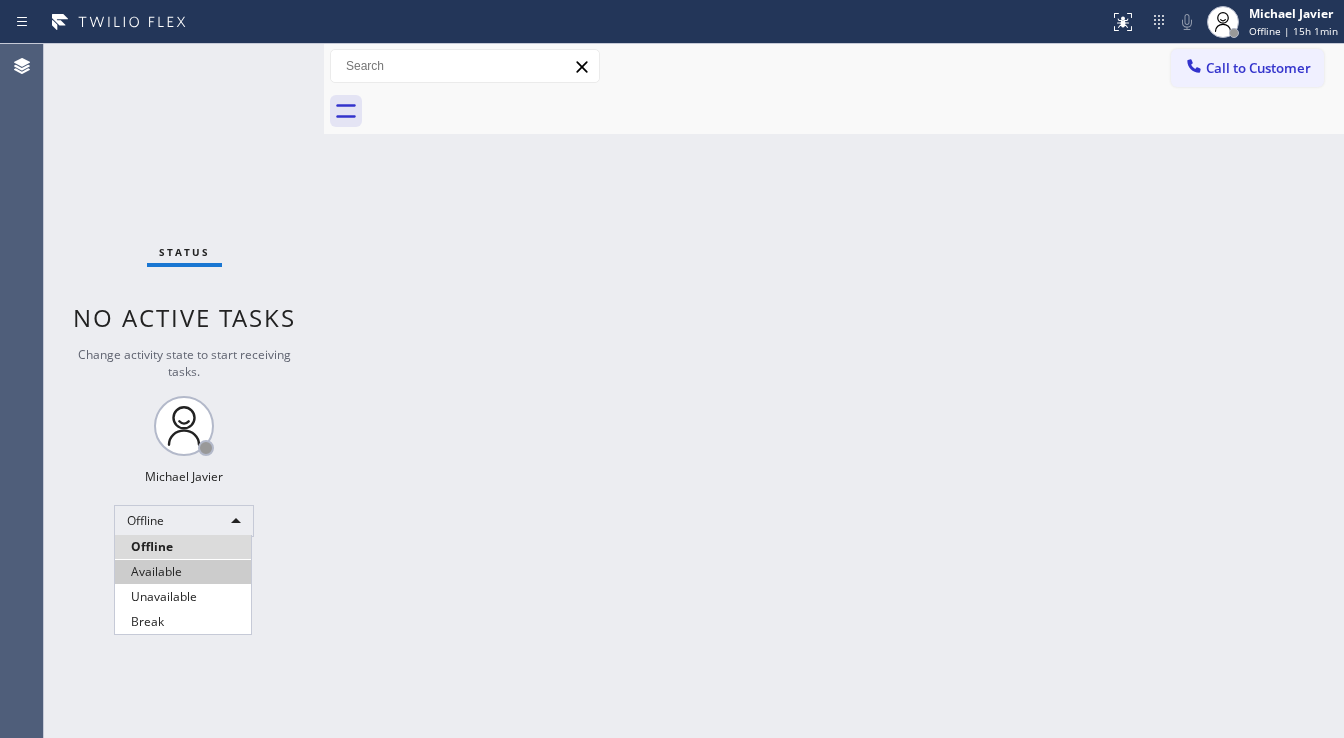 click on "Available" at bounding box center (183, 572) 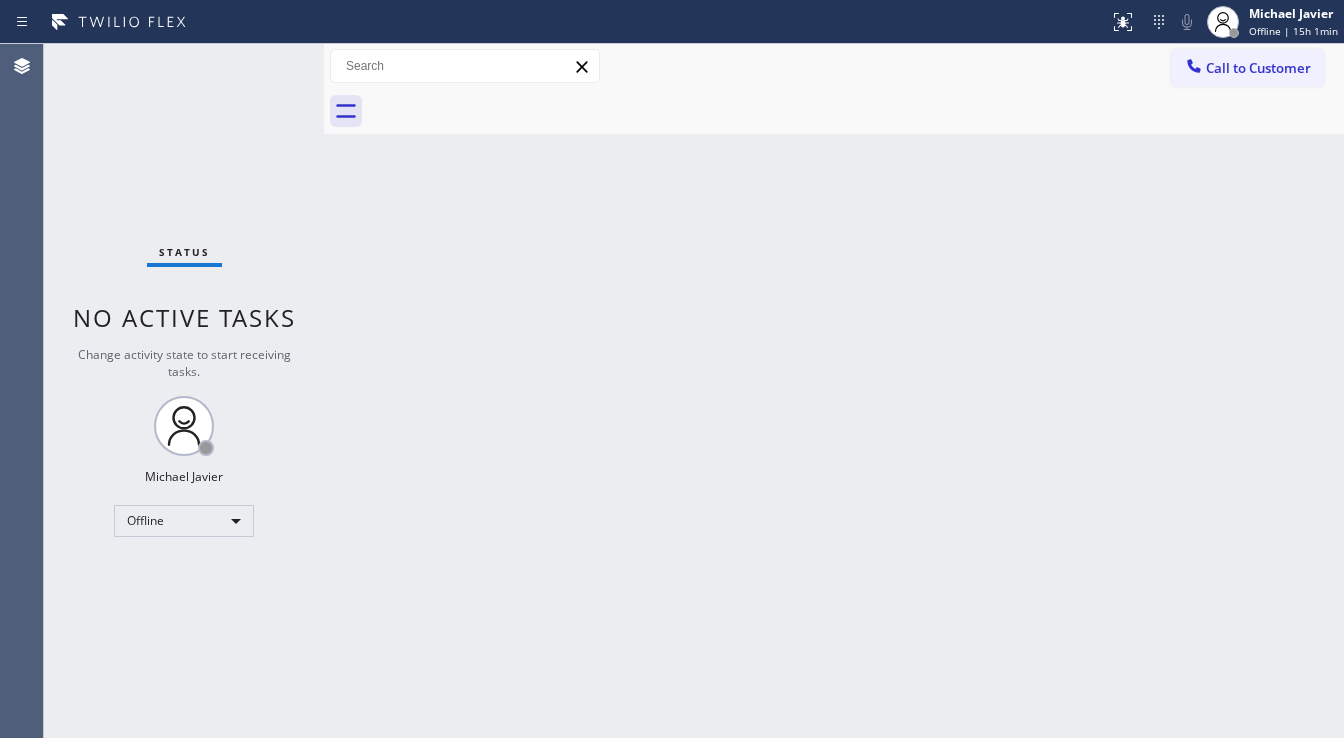 drag, startPoint x: 564, startPoint y: 568, endPoint x: 700, endPoint y: 624, distance: 147.07822 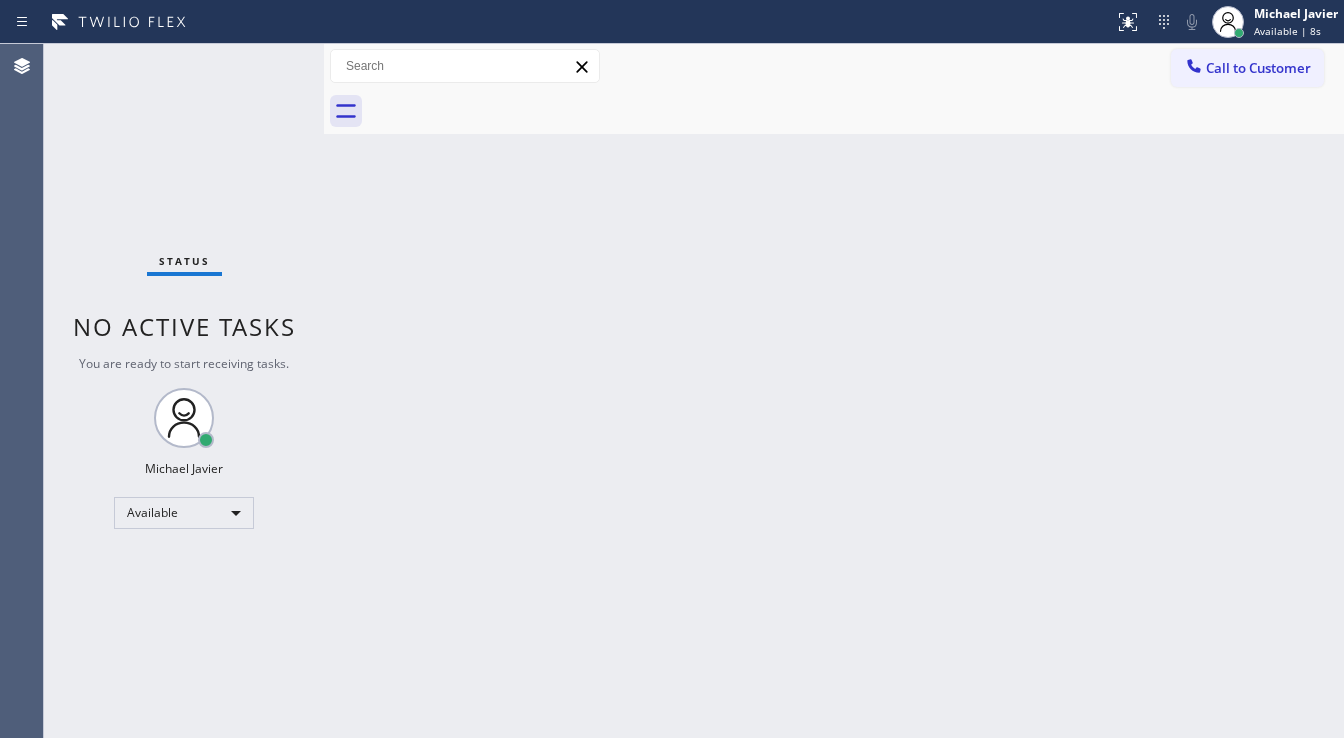 click on "Status   No active tasks     You are ready to start receiving tasks.   Michael Javier Available" at bounding box center (184, 391) 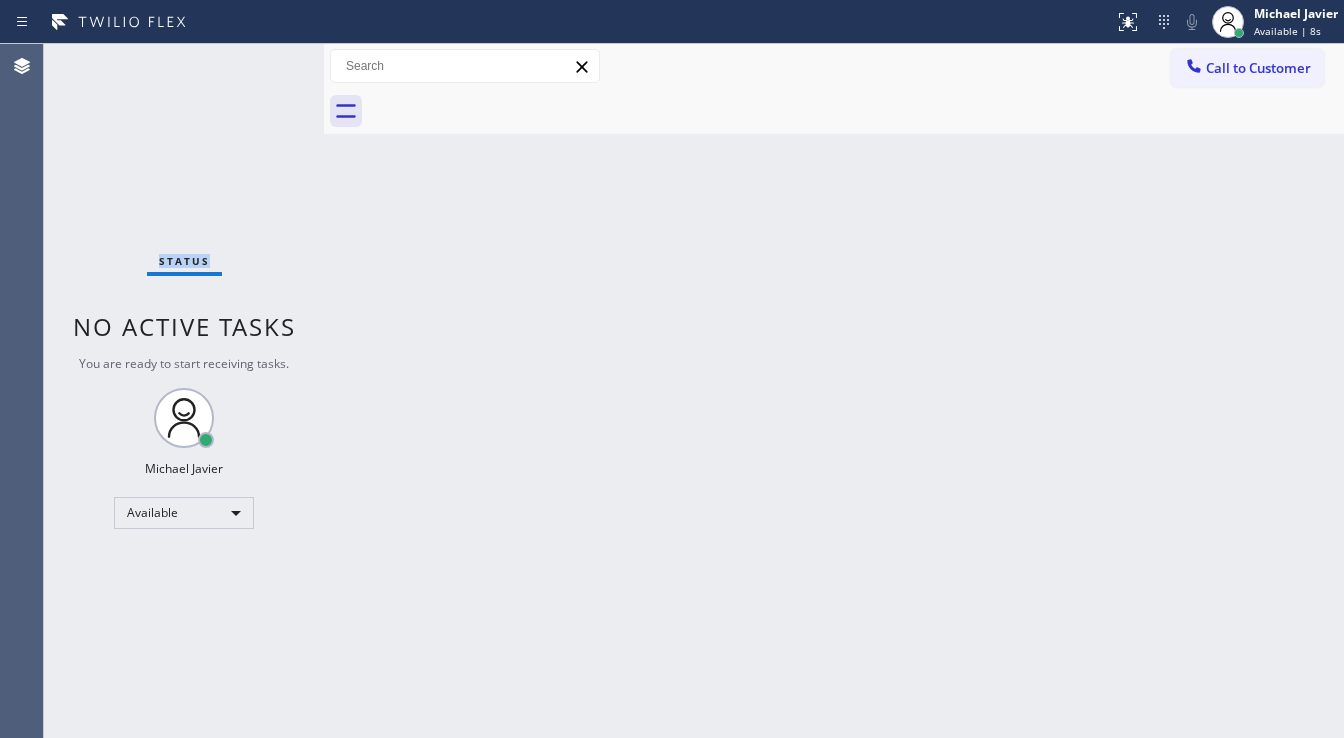 click on "Status   No active tasks     You are ready to start receiving tasks.   Michael Javier Available" at bounding box center (184, 391) 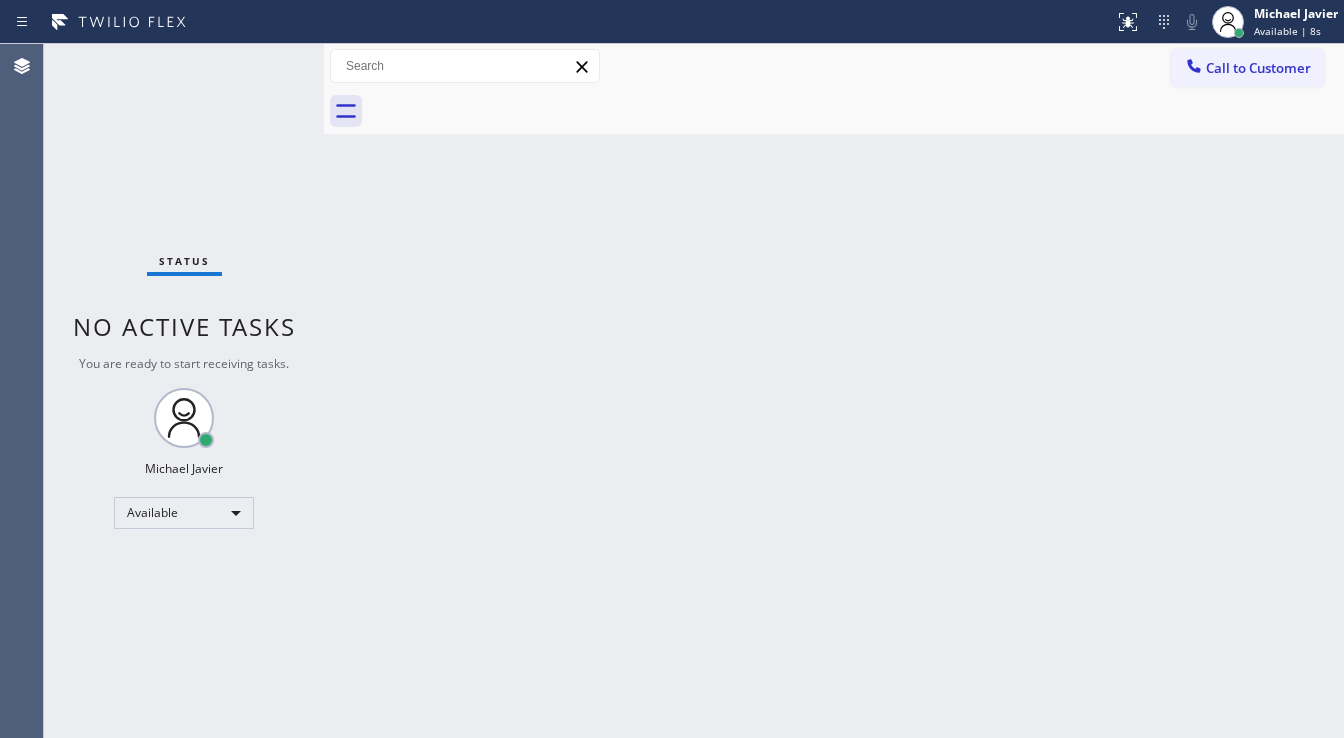 click on "Status   No active tasks     You are ready to start receiving tasks.   Michael Javier Available" at bounding box center [184, 391] 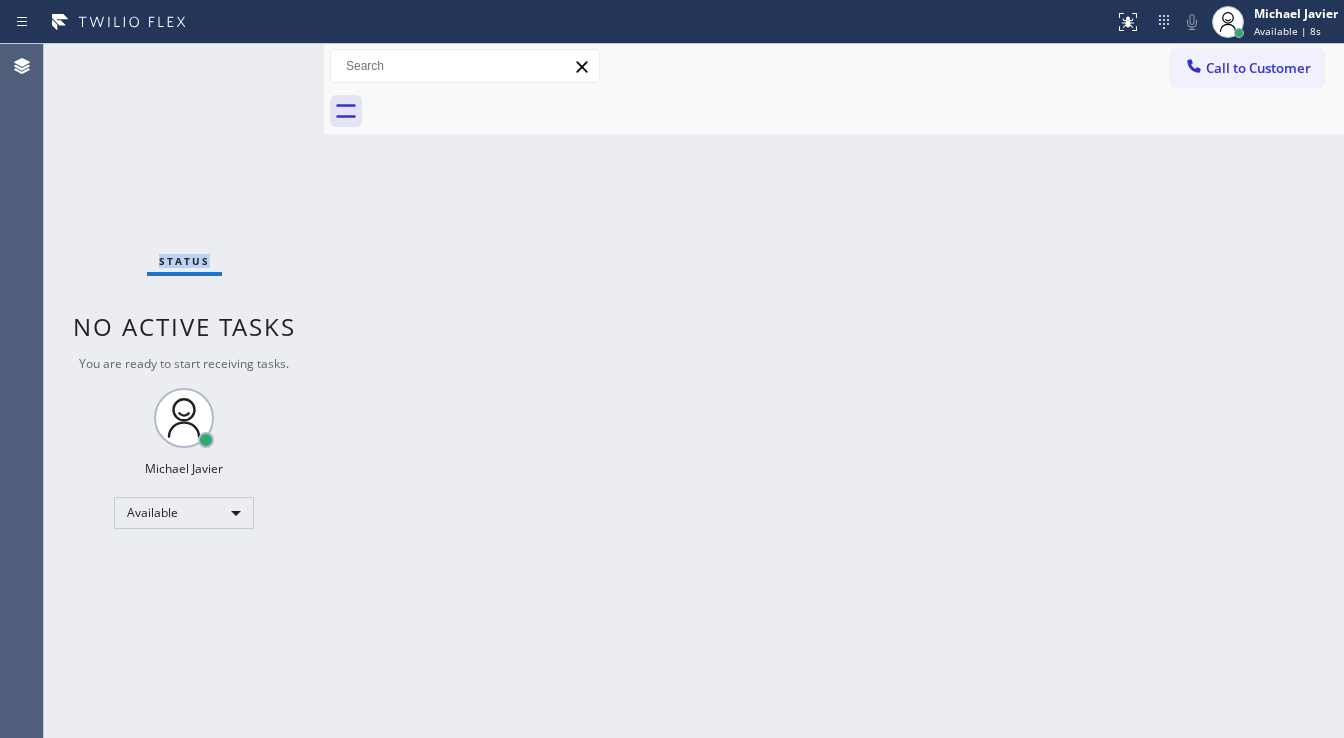 click on "Status   No active tasks     You are ready to start receiving tasks.   Michael Javier Available" at bounding box center (184, 391) 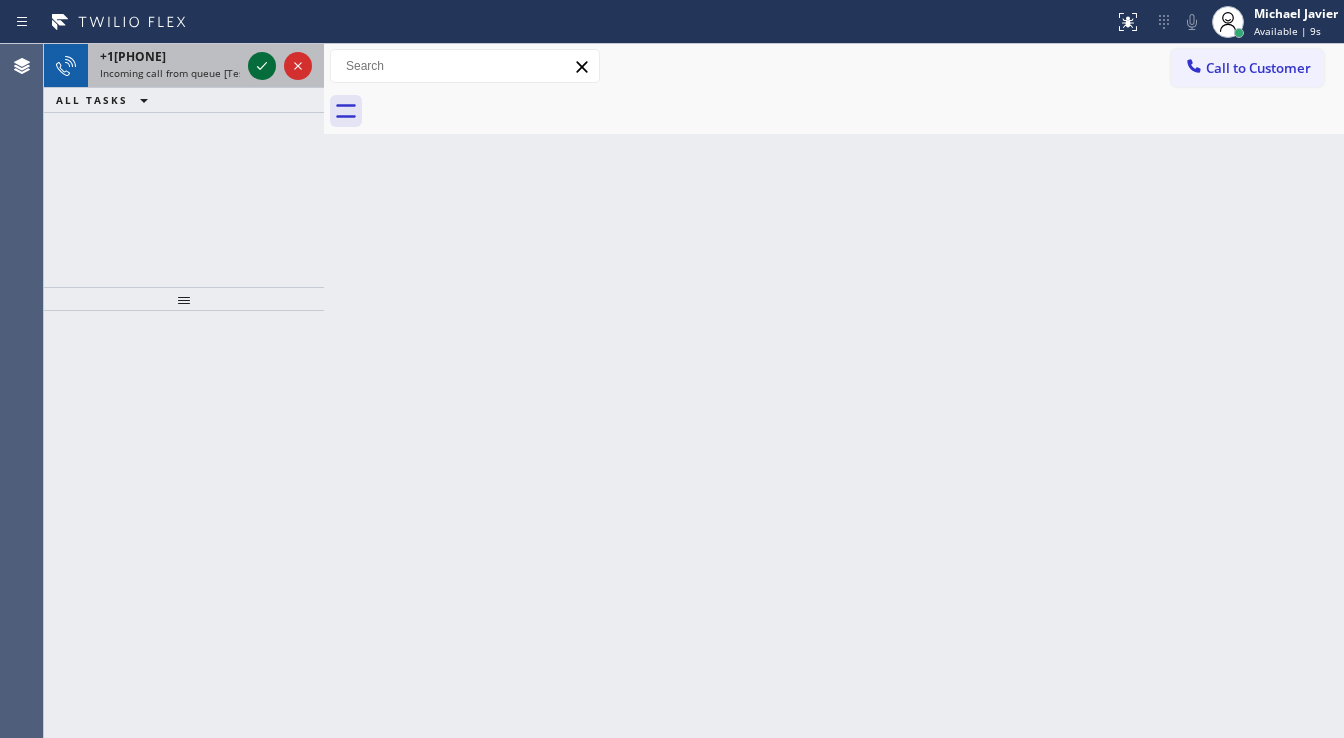 click 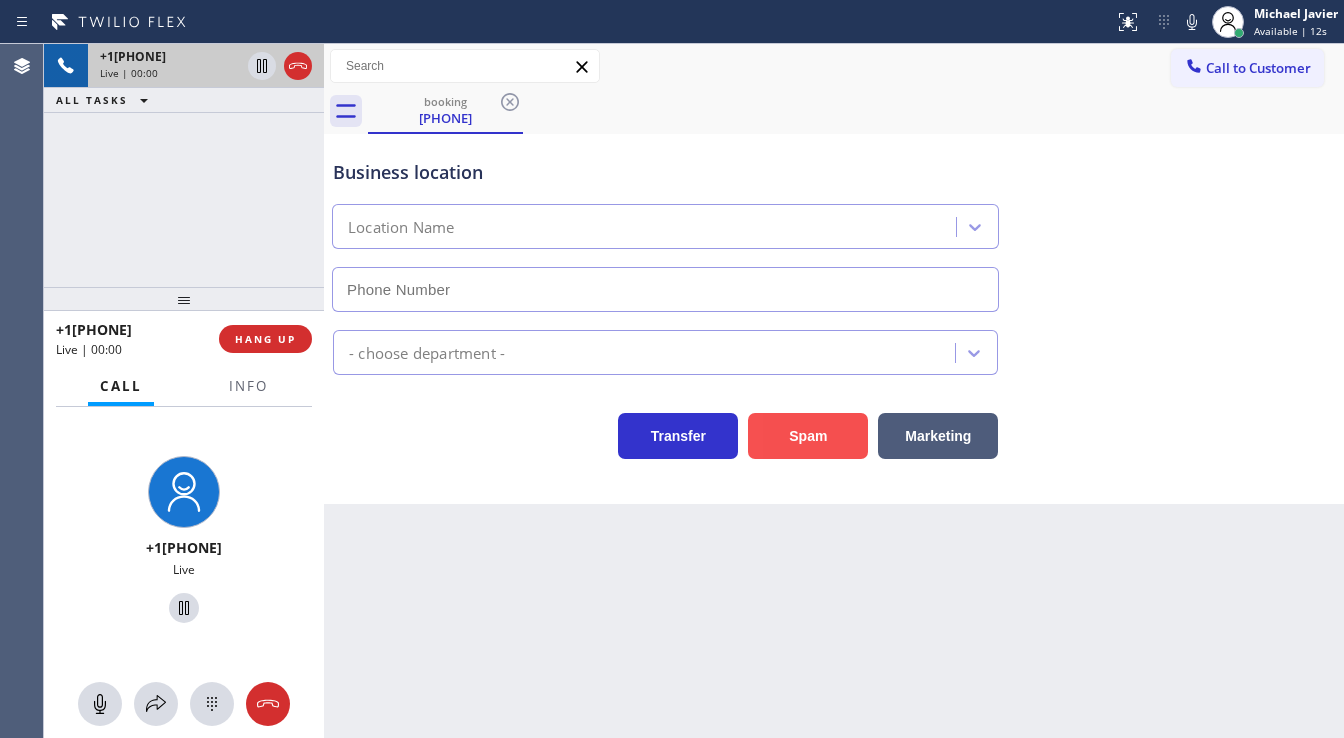 type on "[PHONE]" 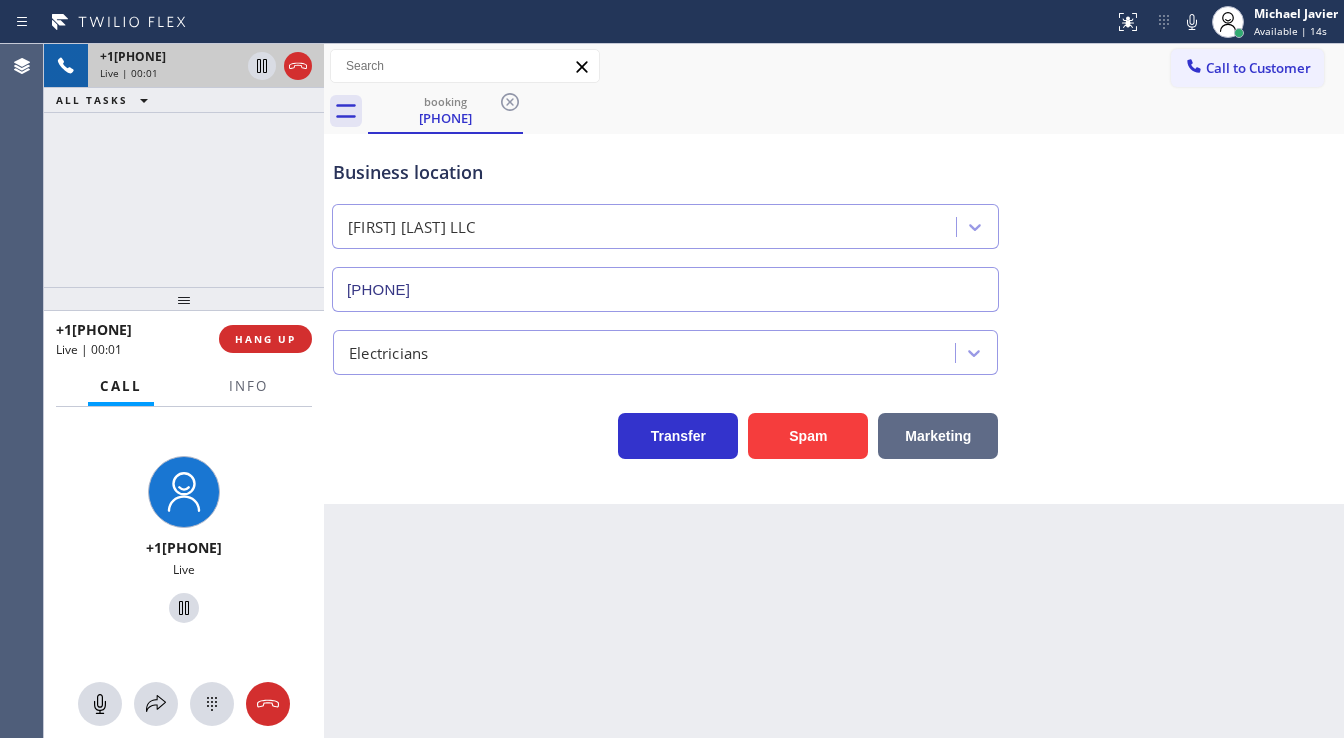 click on "Marketing" at bounding box center [938, 436] 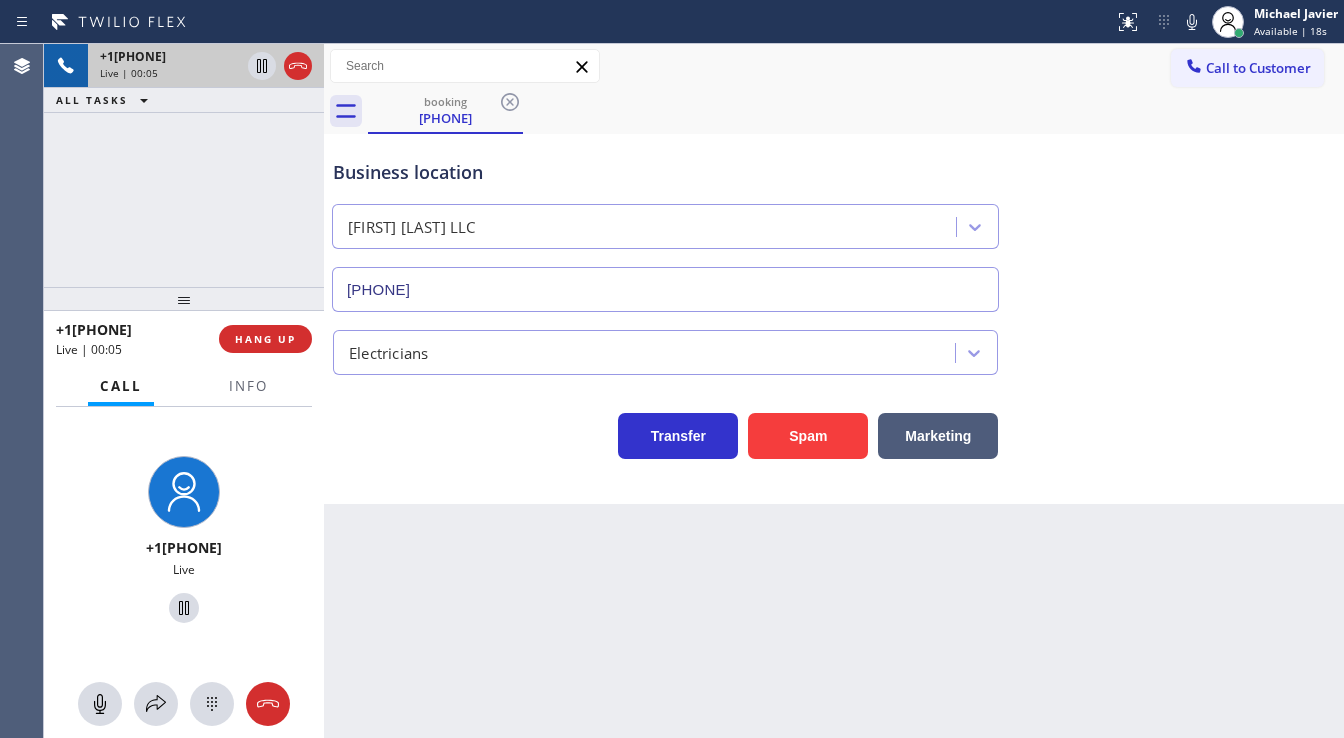 click on "+1[PHONE] Live | 00:05 ALL TASKS ALL TASKS ACTIVE TASKS TASKS IN WRAP UP" at bounding box center (184, 165) 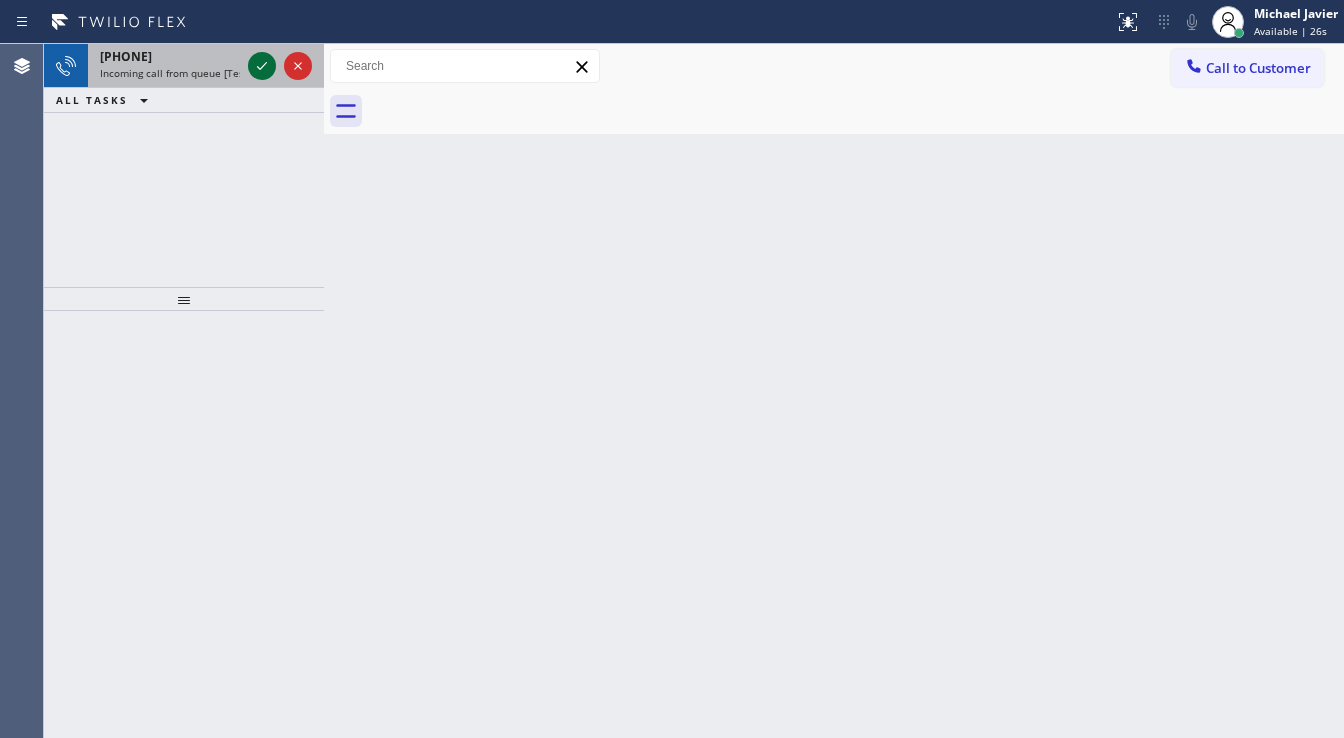 drag, startPoint x: 245, startPoint y: 66, endPoint x: 257, endPoint y: 63, distance: 12.369317 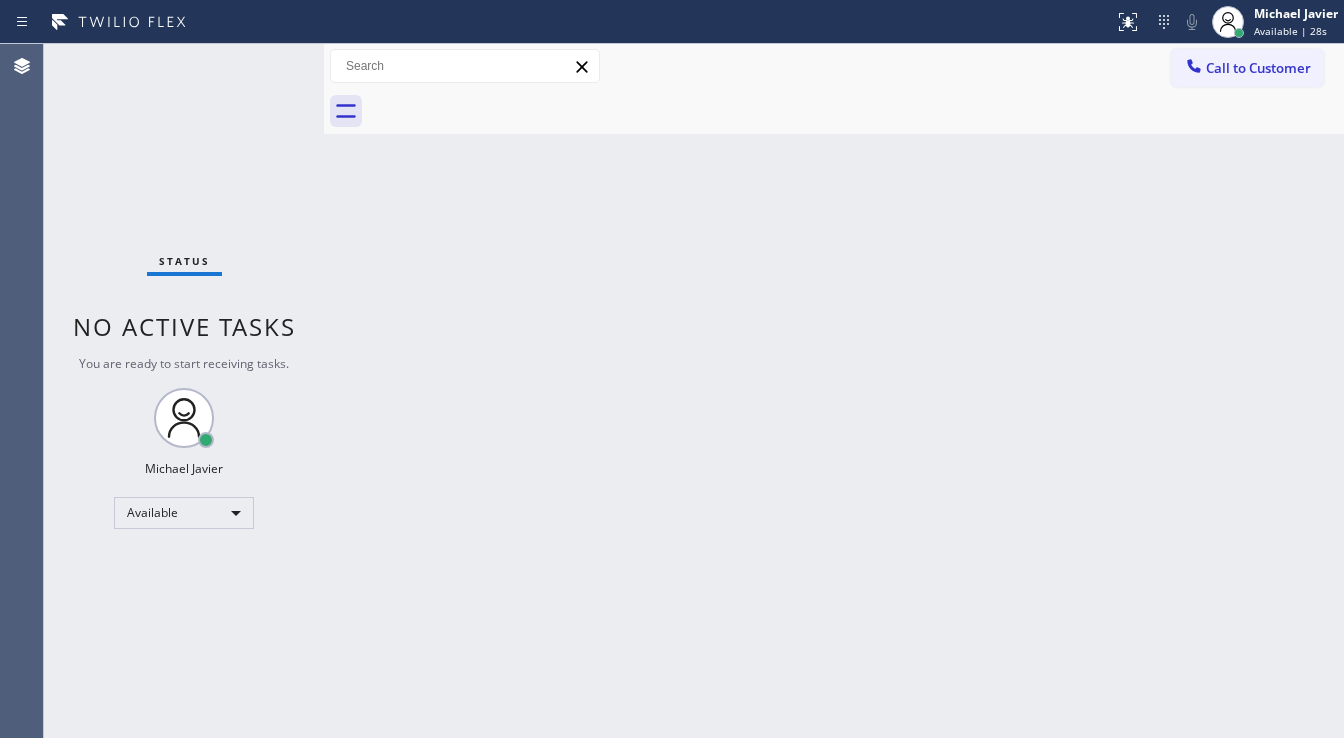 click on "Status   No active tasks     You are ready to start receiving tasks.   Michael Javier Available" at bounding box center [184, 391] 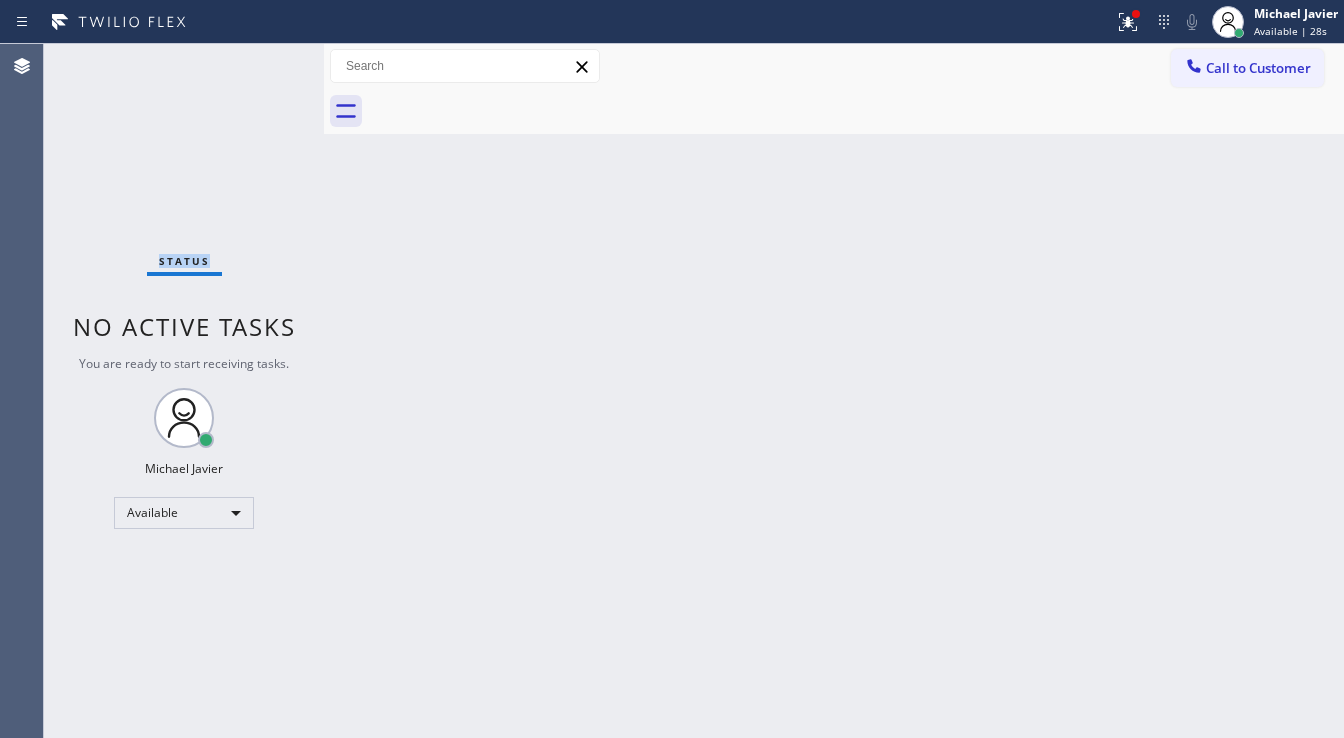 click on "Status   No active tasks     You are ready to start receiving tasks.   Michael Javier Available" at bounding box center (184, 391) 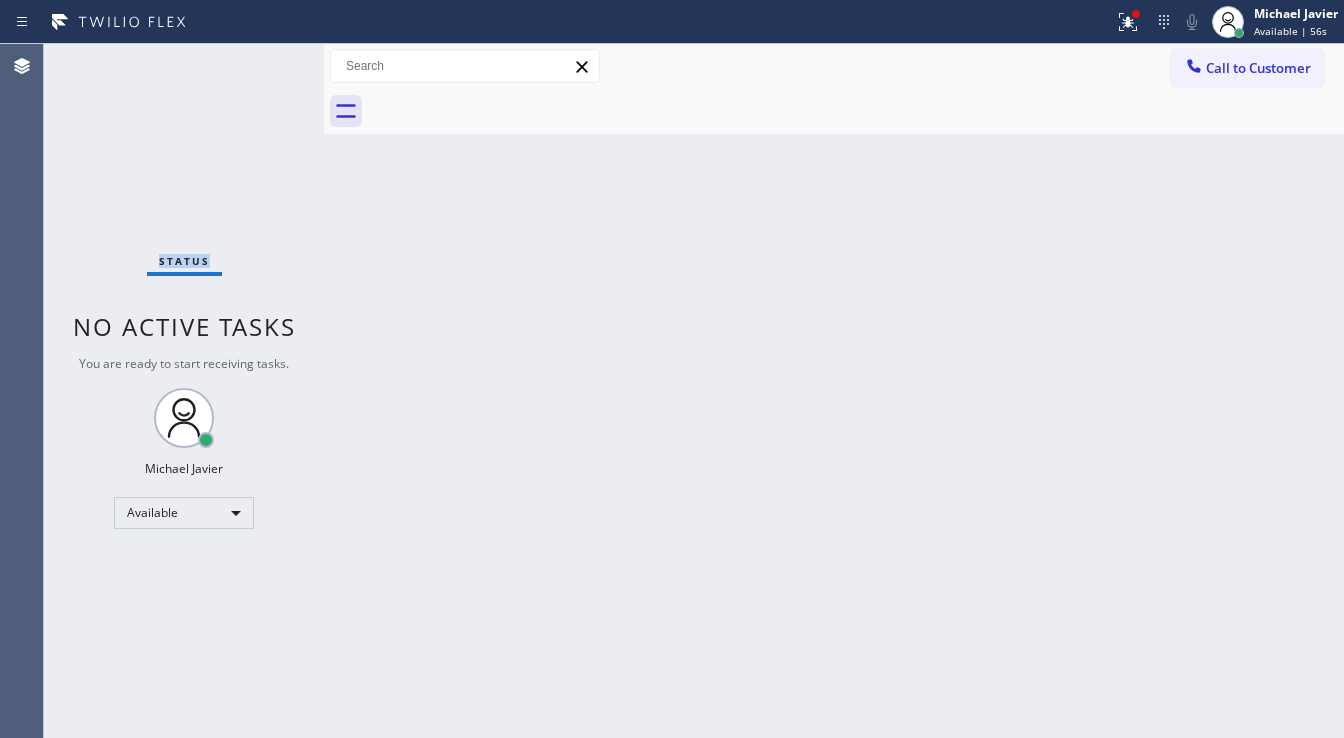 click on "Status   No active tasks     You are ready to start receiving tasks.   Michael Javier Available" at bounding box center (184, 391) 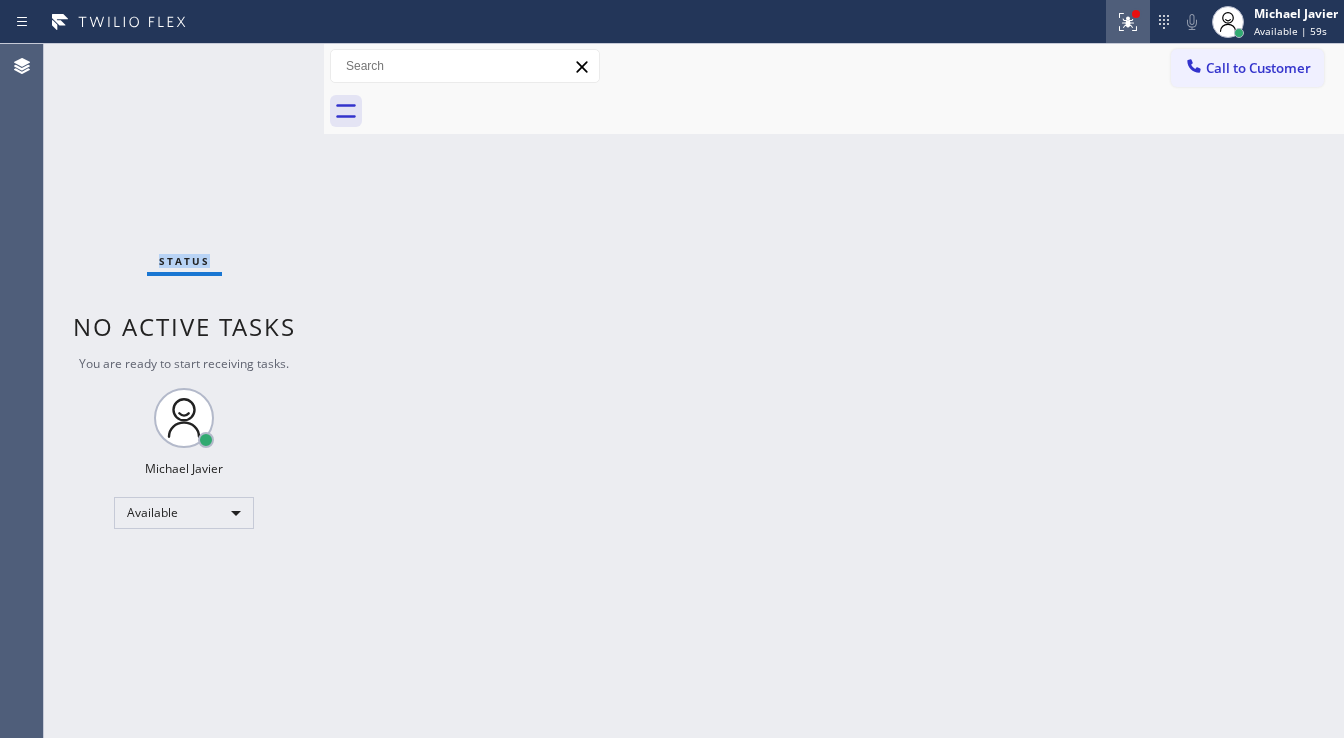 click 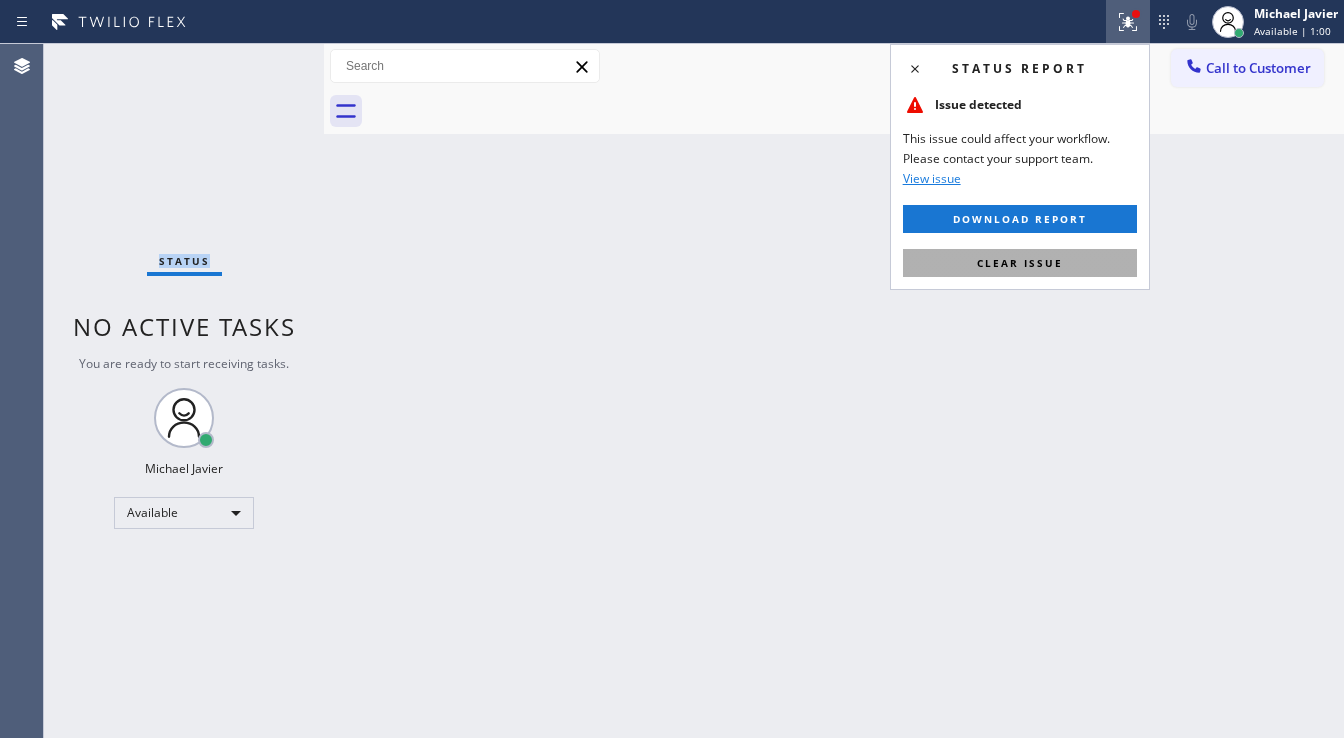 click on "Clear issue" at bounding box center [1020, 263] 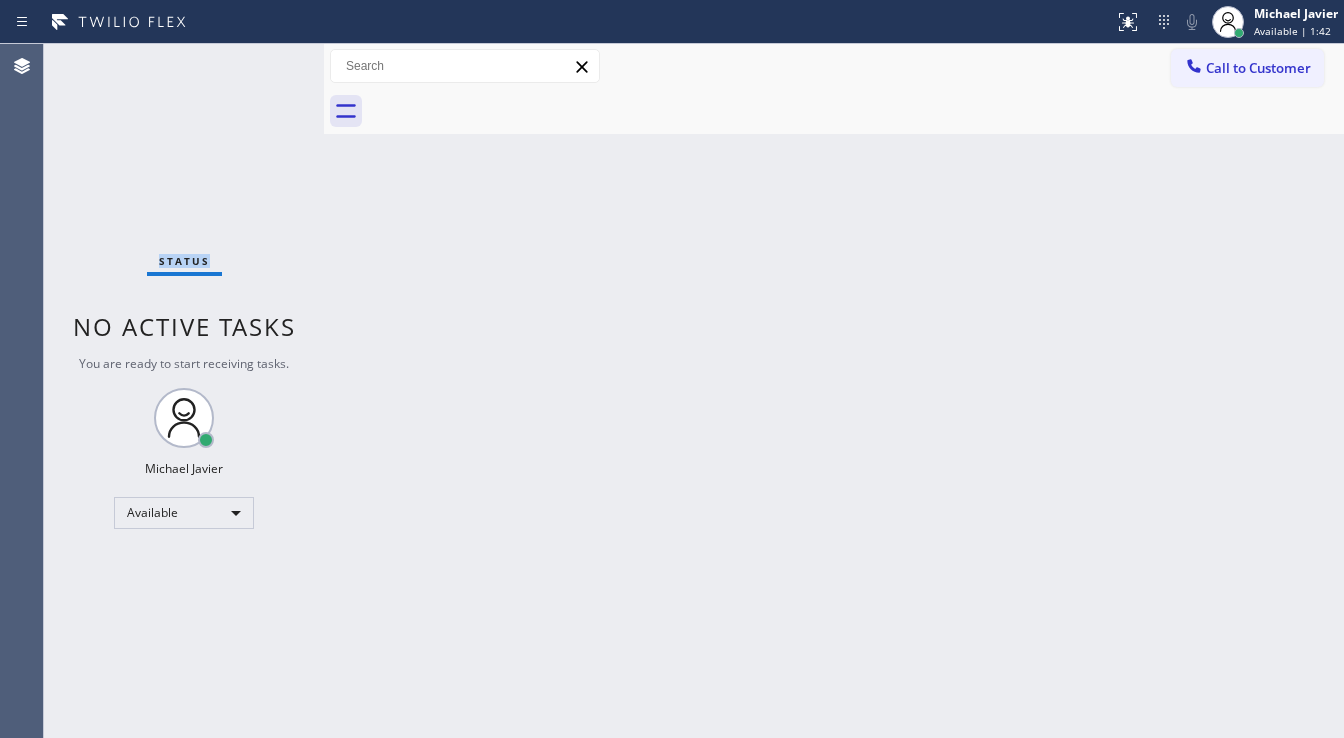 click on "Status   No active tasks     You are ready to start receiving tasks.   Michael Javier Available" at bounding box center (184, 391) 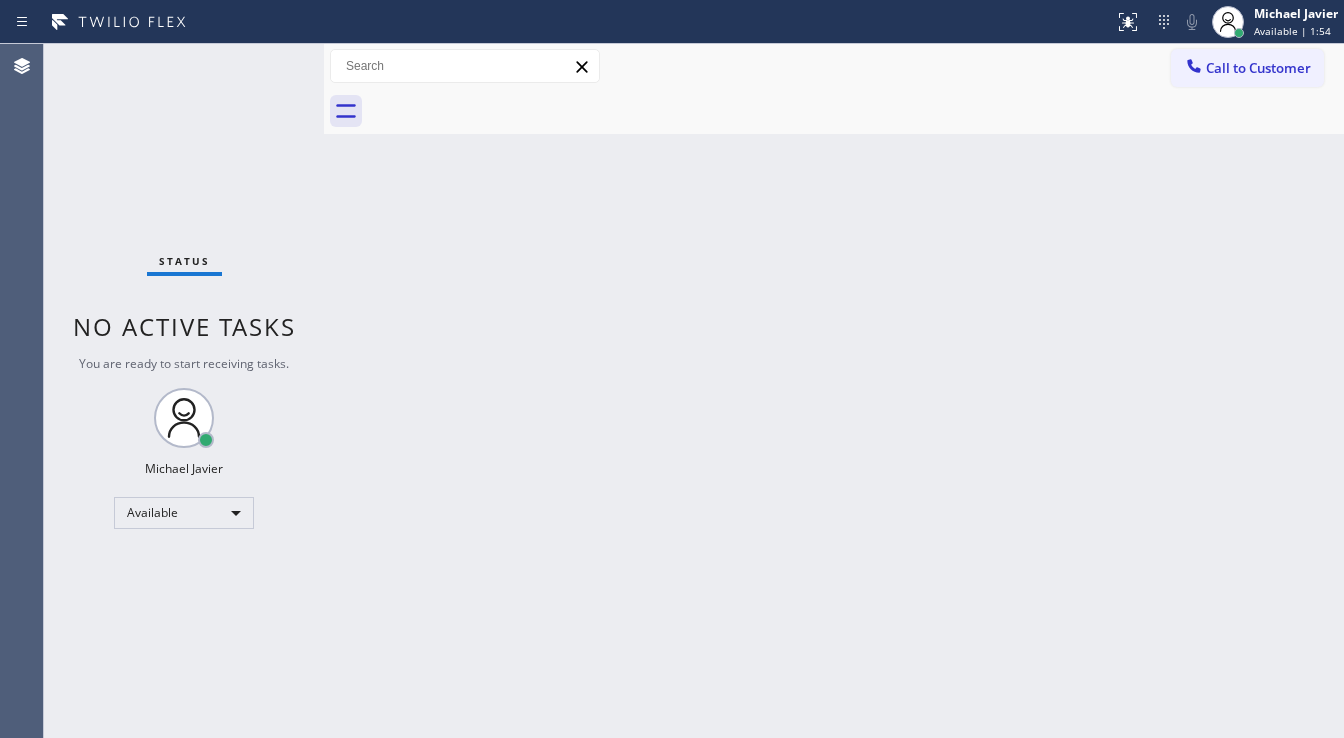 click on "Status   No active tasks     You are ready to start receiving tasks.   Michael Javier Available" at bounding box center [184, 391] 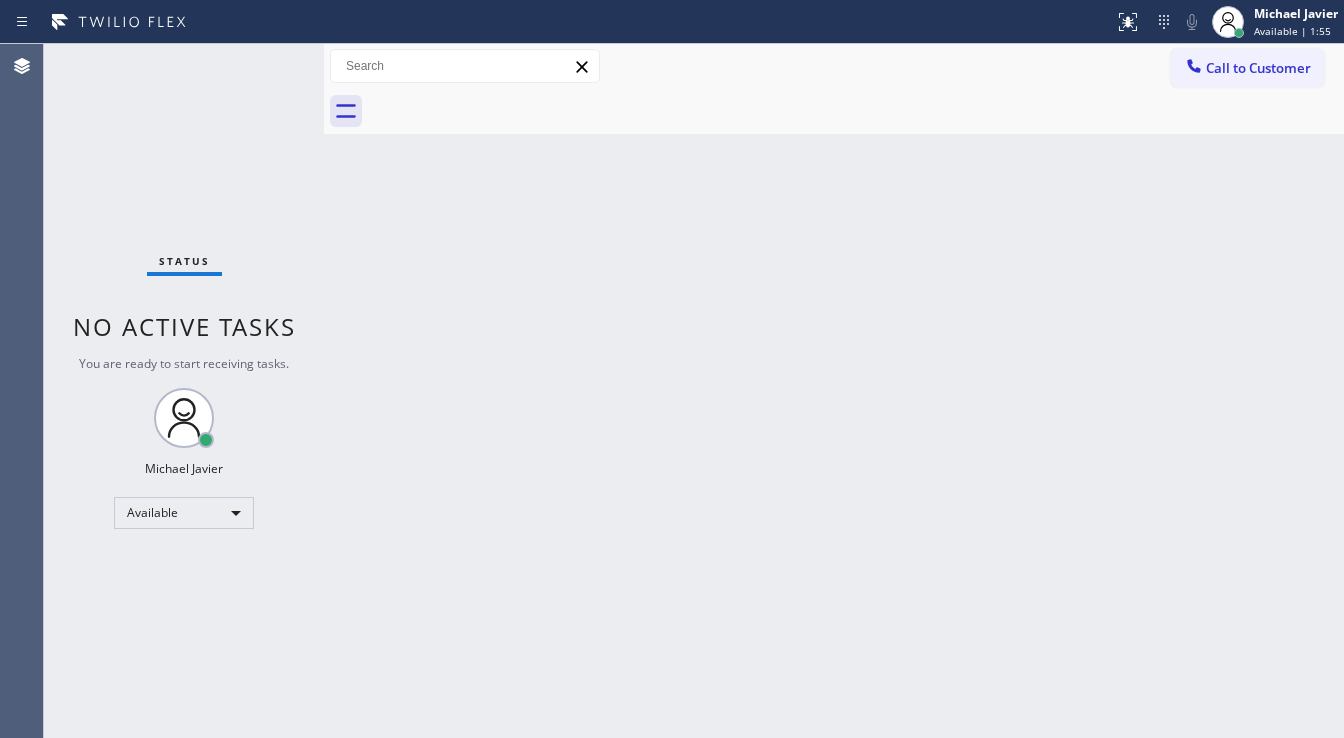 click on "Status   No active tasks     You are ready to start receiving tasks.   Michael Javier Available" at bounding box center (184, 391) 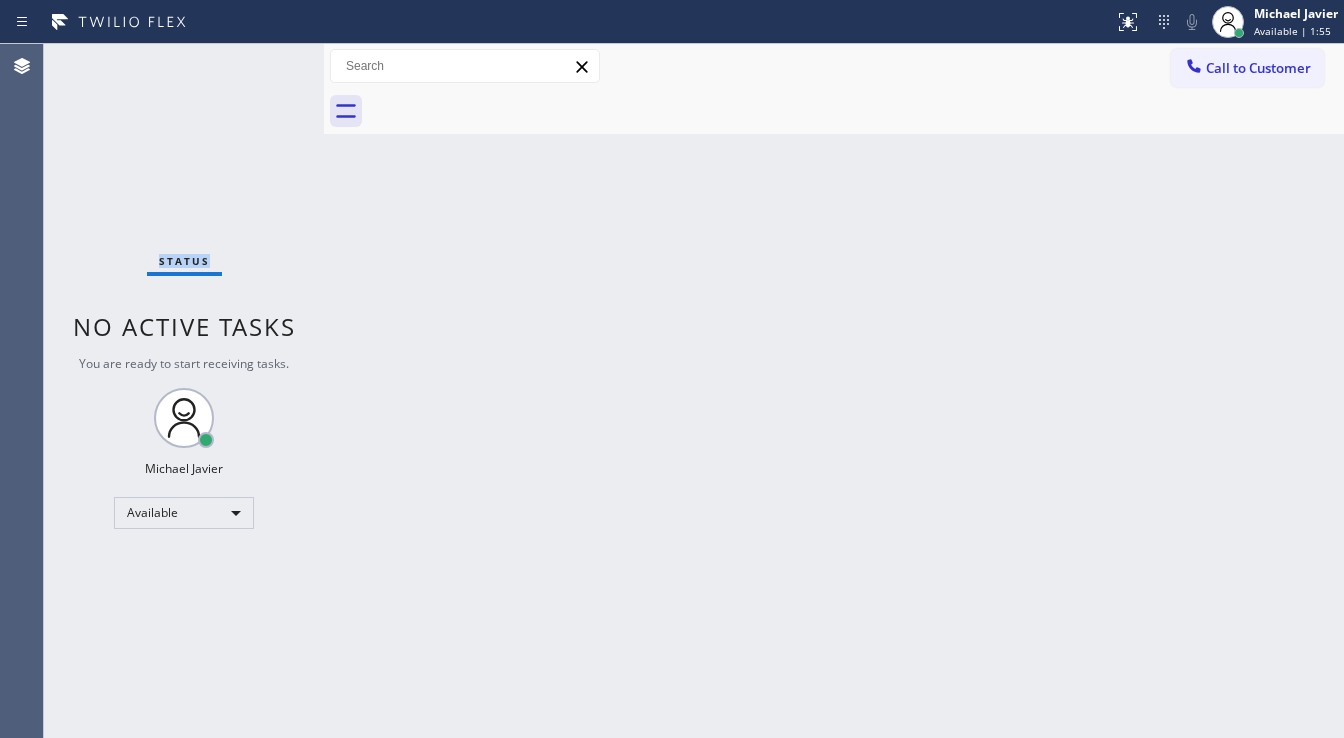 click on "Status   No active tasks     You are ready to start receiving tasks.   Michael Javier Available" at bounding box center (184, 391) 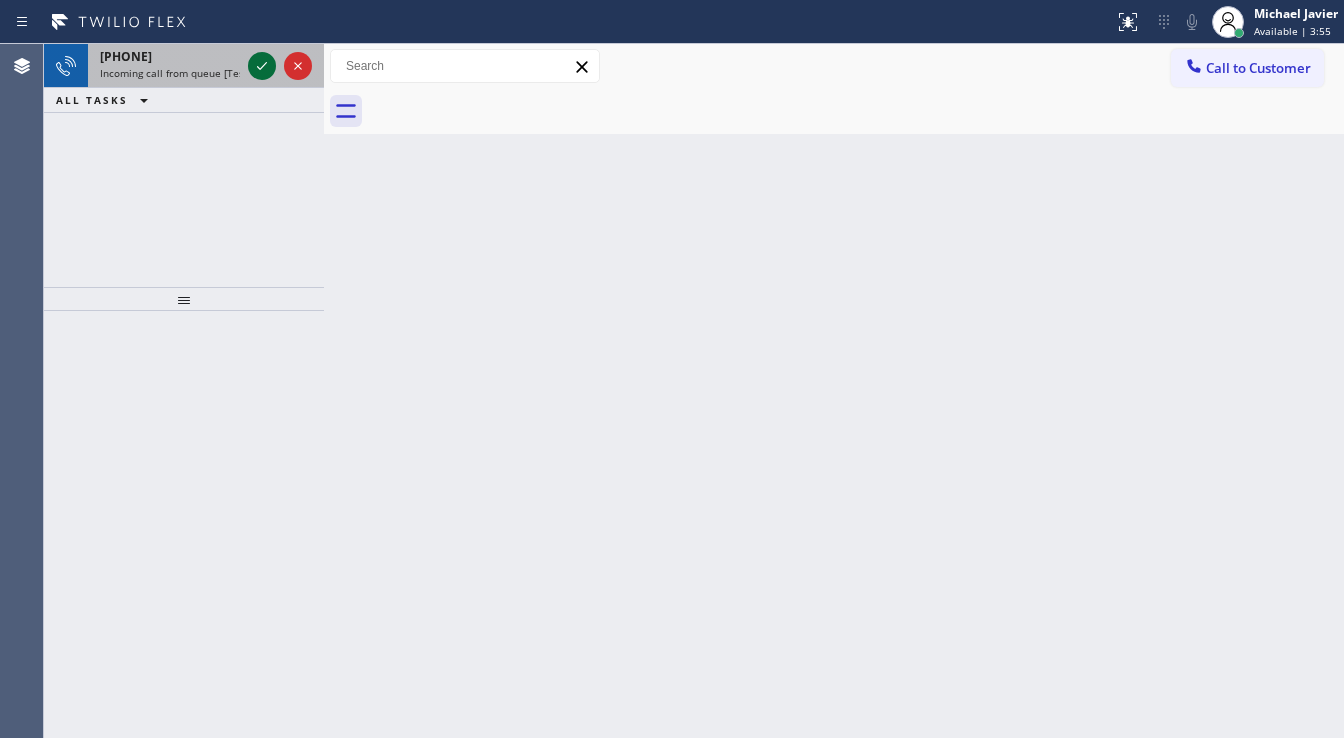 click 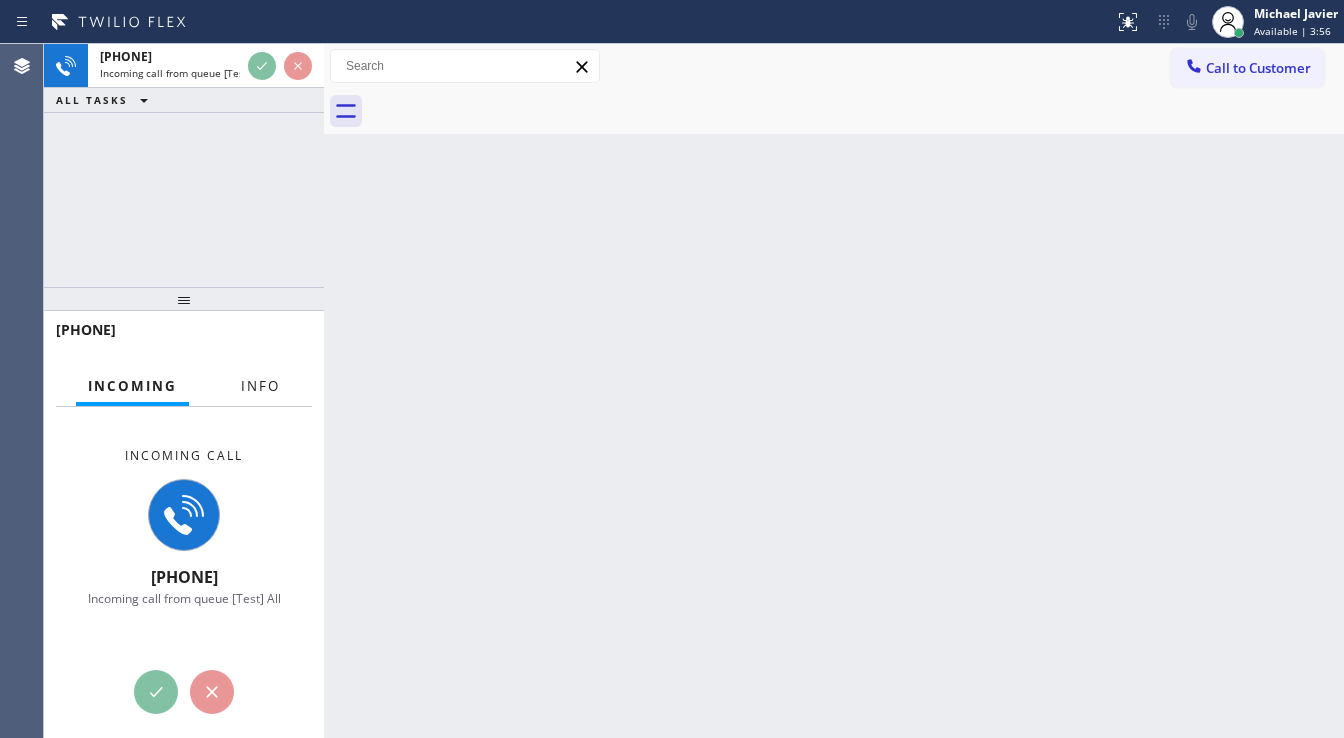 click on "Info" at bounding box center [260, 386] 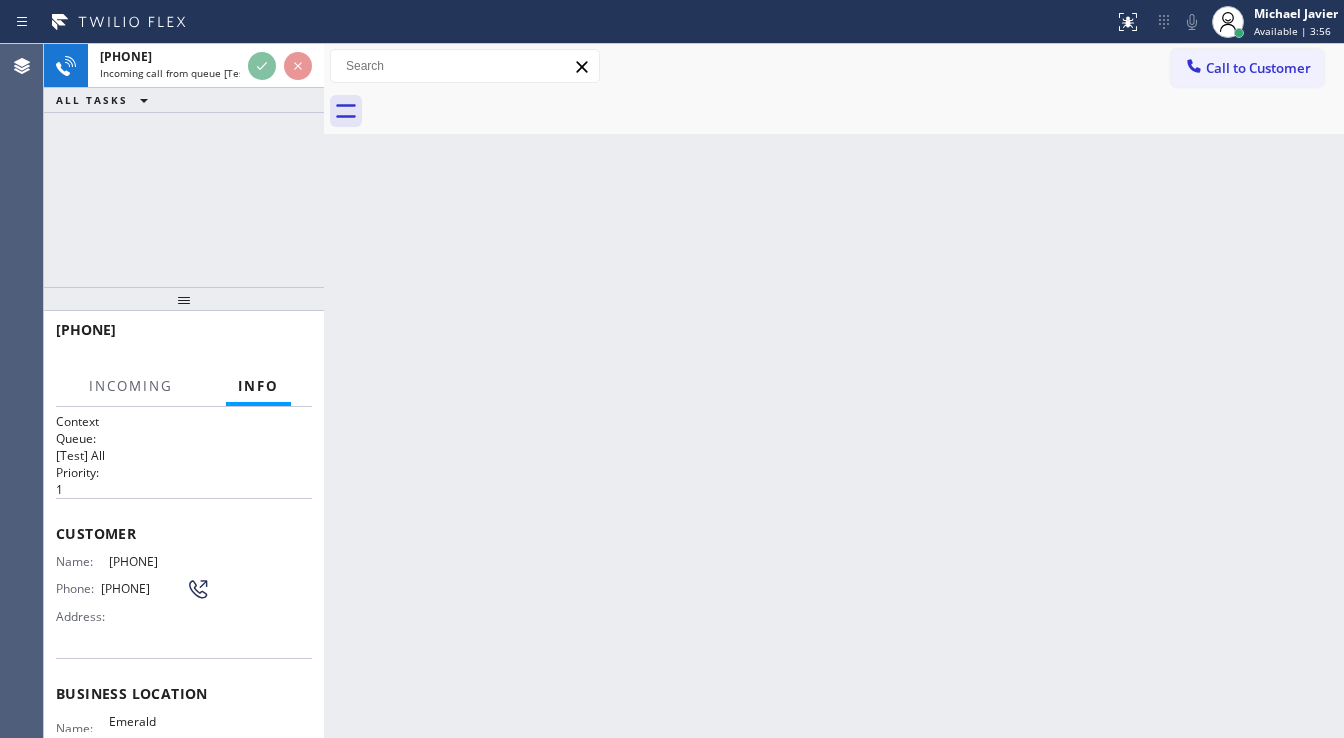 click on "+[PHONE] Incoming call from queue [Test] All ALL TASKS ALL TASKS ACTIVE TASKS TASKS IN WRAP UP" at bounding box center (184, 165) 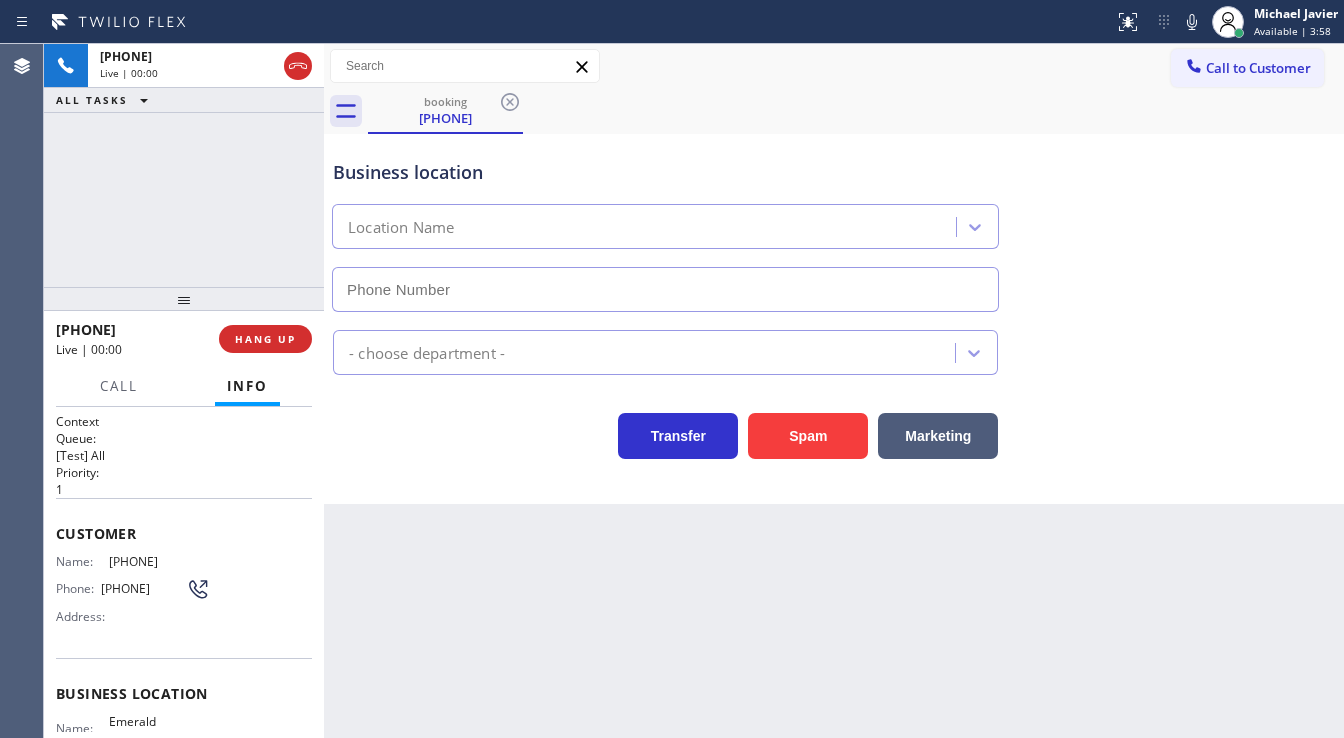 type on "([PHONE]) [PHONE]" 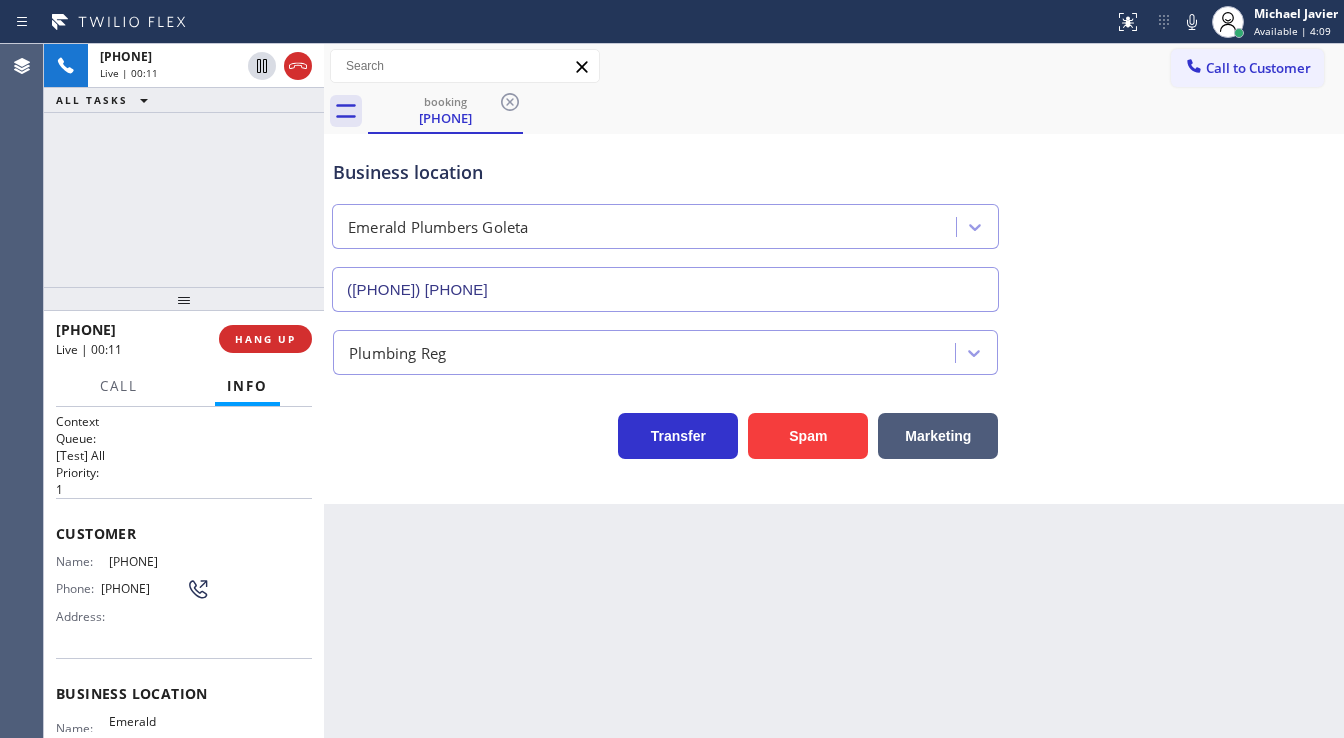 click on "Agent Desktop" at bounding box center (21, 391) 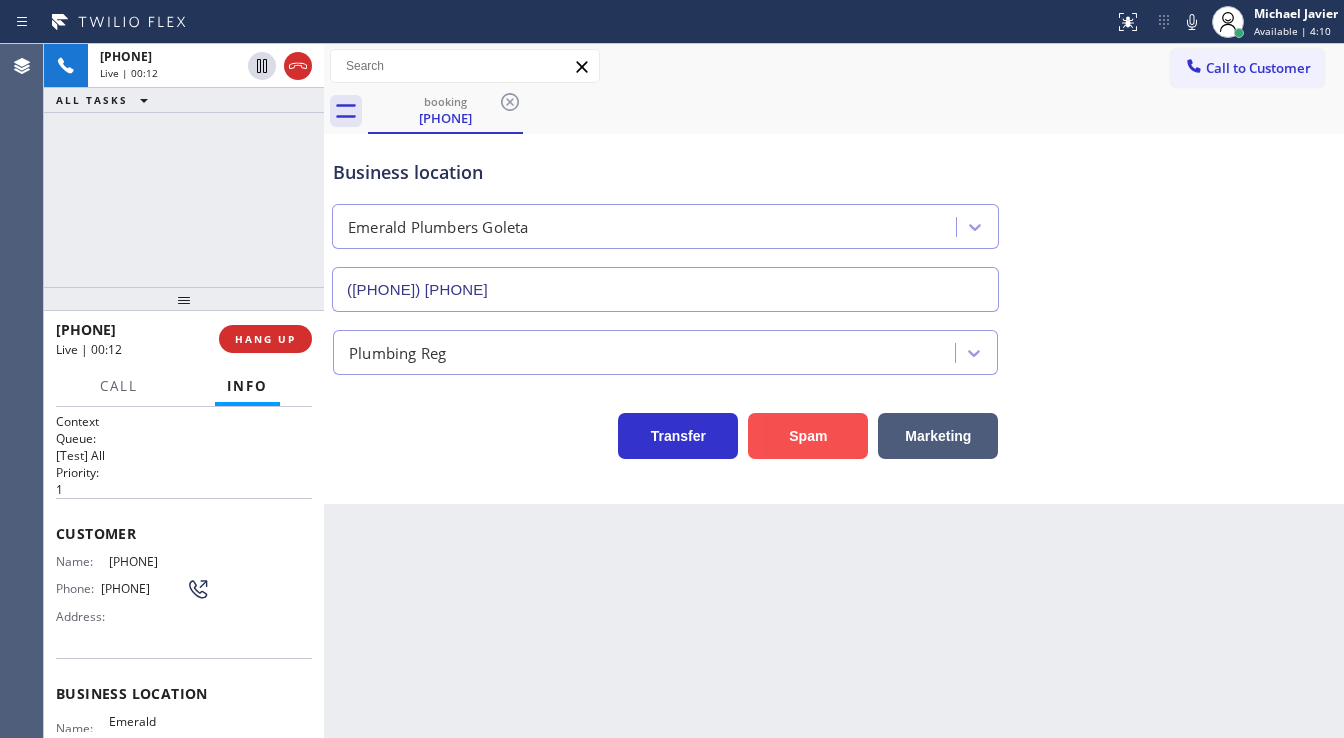 click on "Spam" at bounding box center (808, 436) 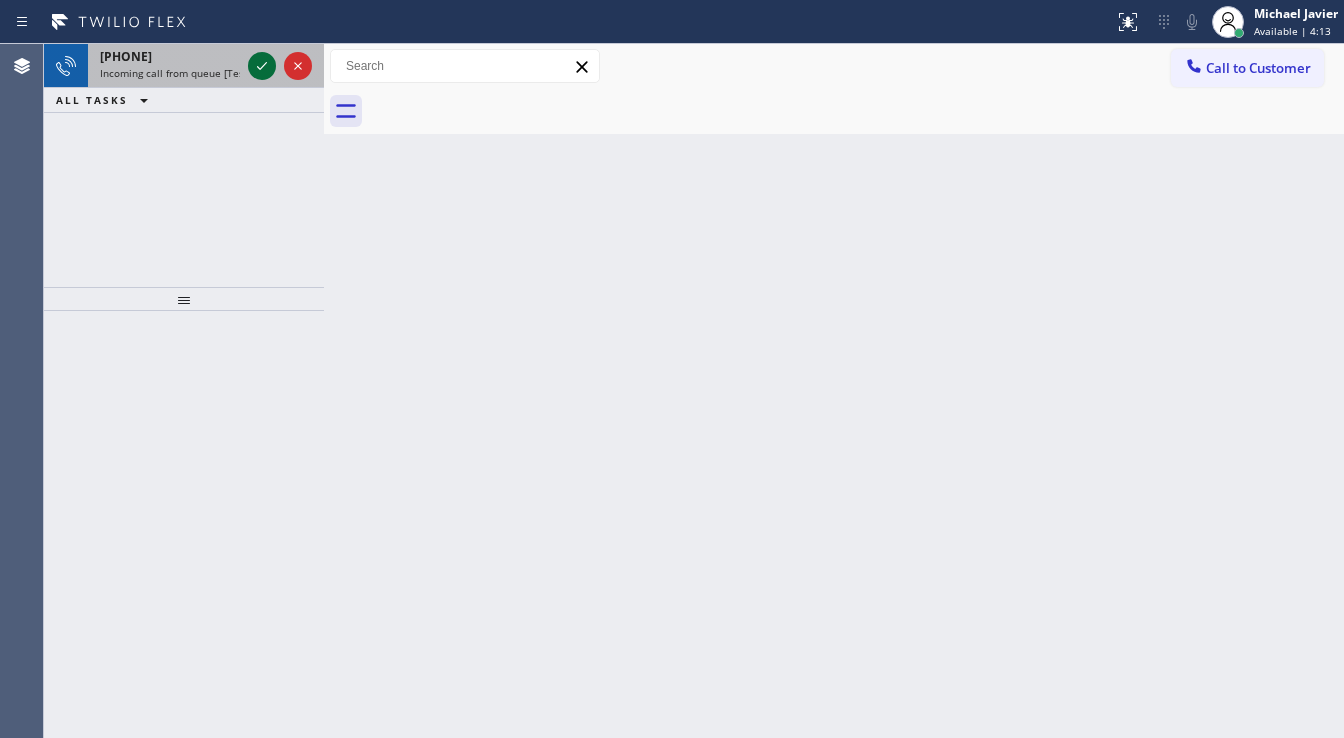 click 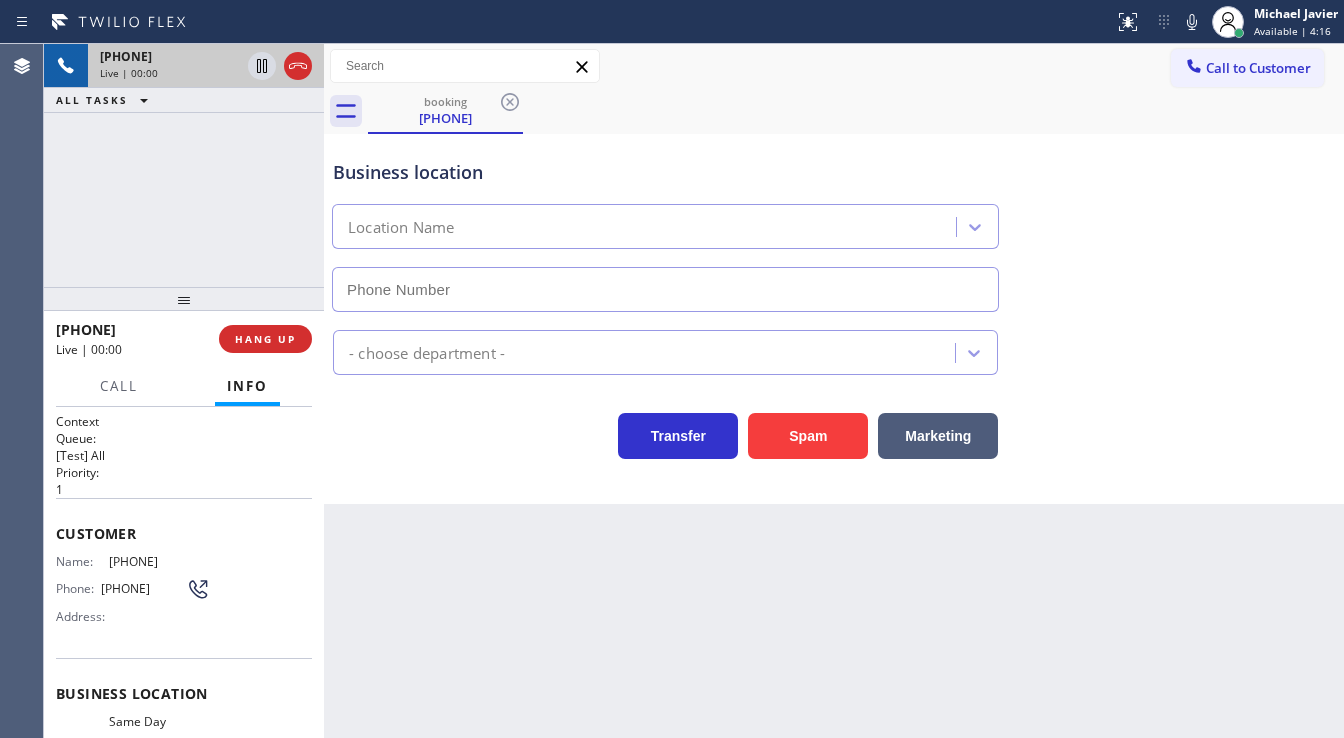 type on "([PHONE]) [PHONE]" 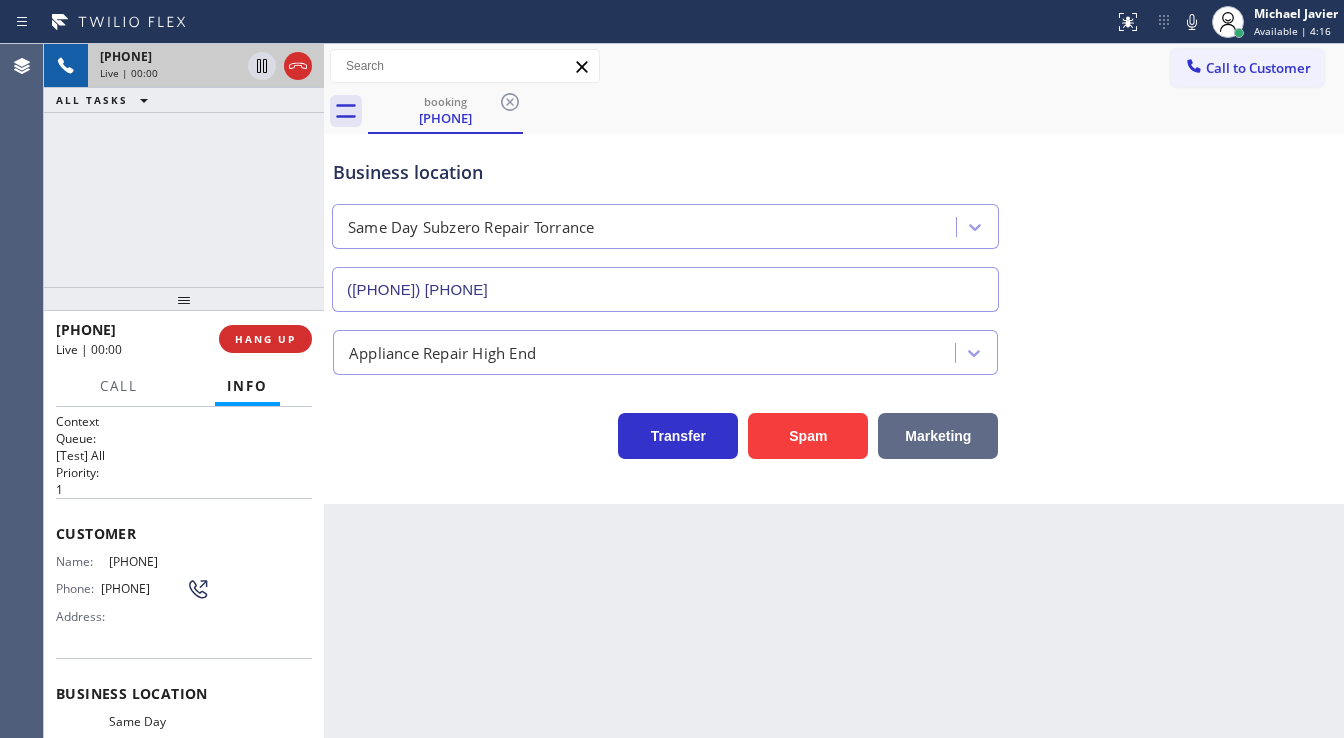 click on "Marketing" at bounding box center [938, 436] 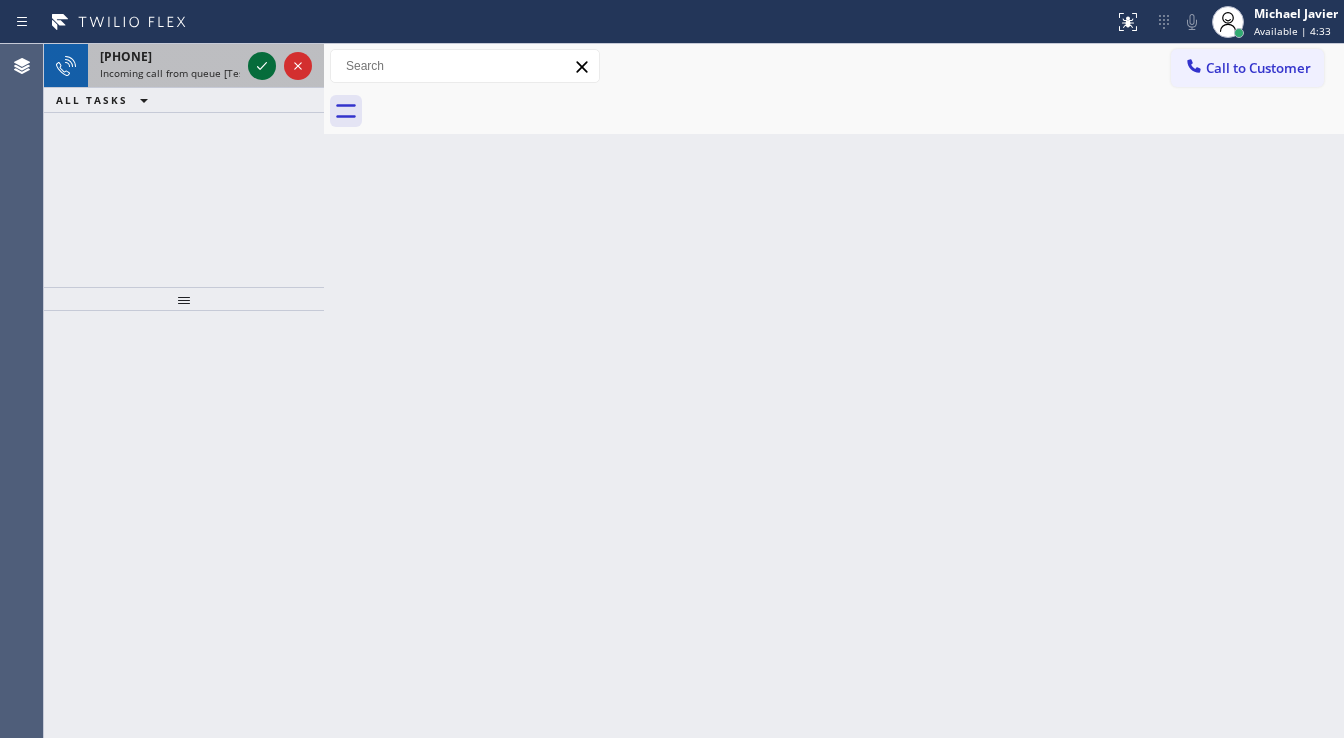 click 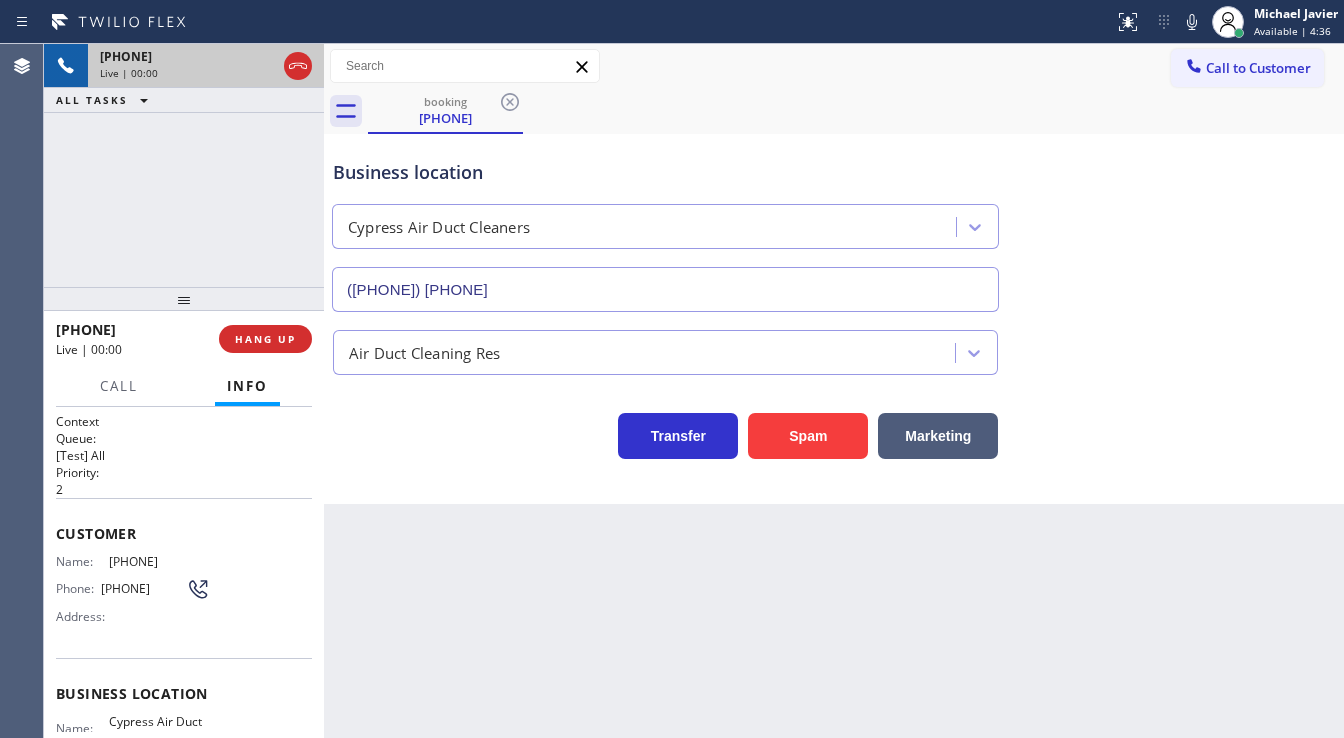 type on "([PHONE]) [PHONE]" 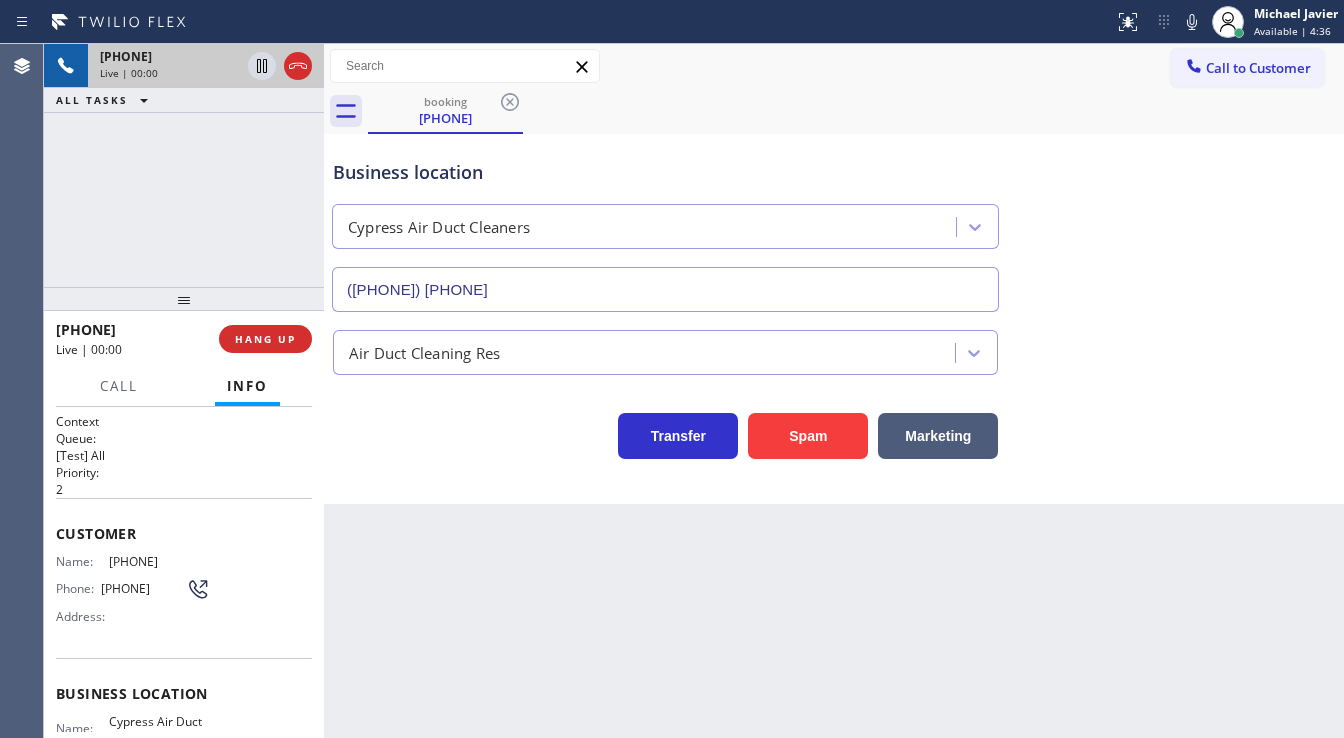 drag, startPoint x: 824, startPoint y: 431, endPoint x: 652, endPoint y: 543, distance: 205.25107 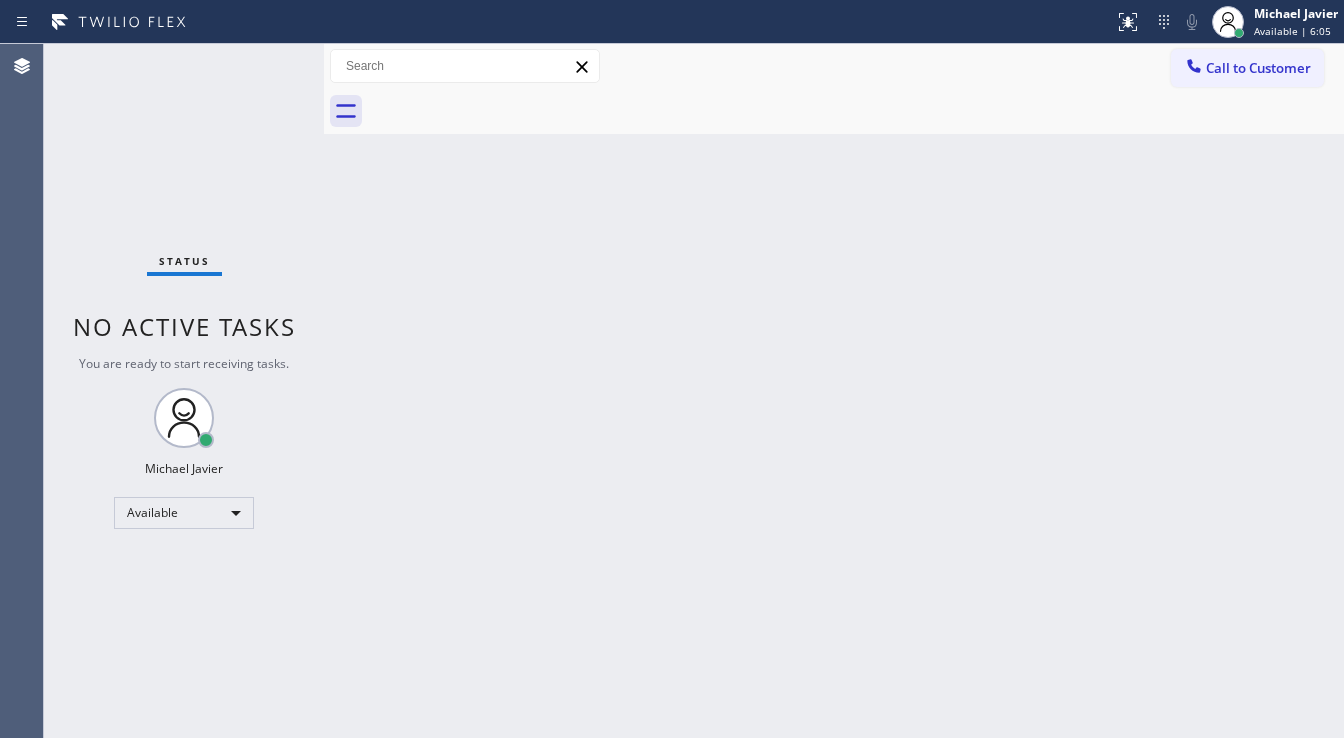 click on "Status   No active tasks     You are ready to start receiving tasks.   Michael Javier Available" at bounding box center [184, 391] 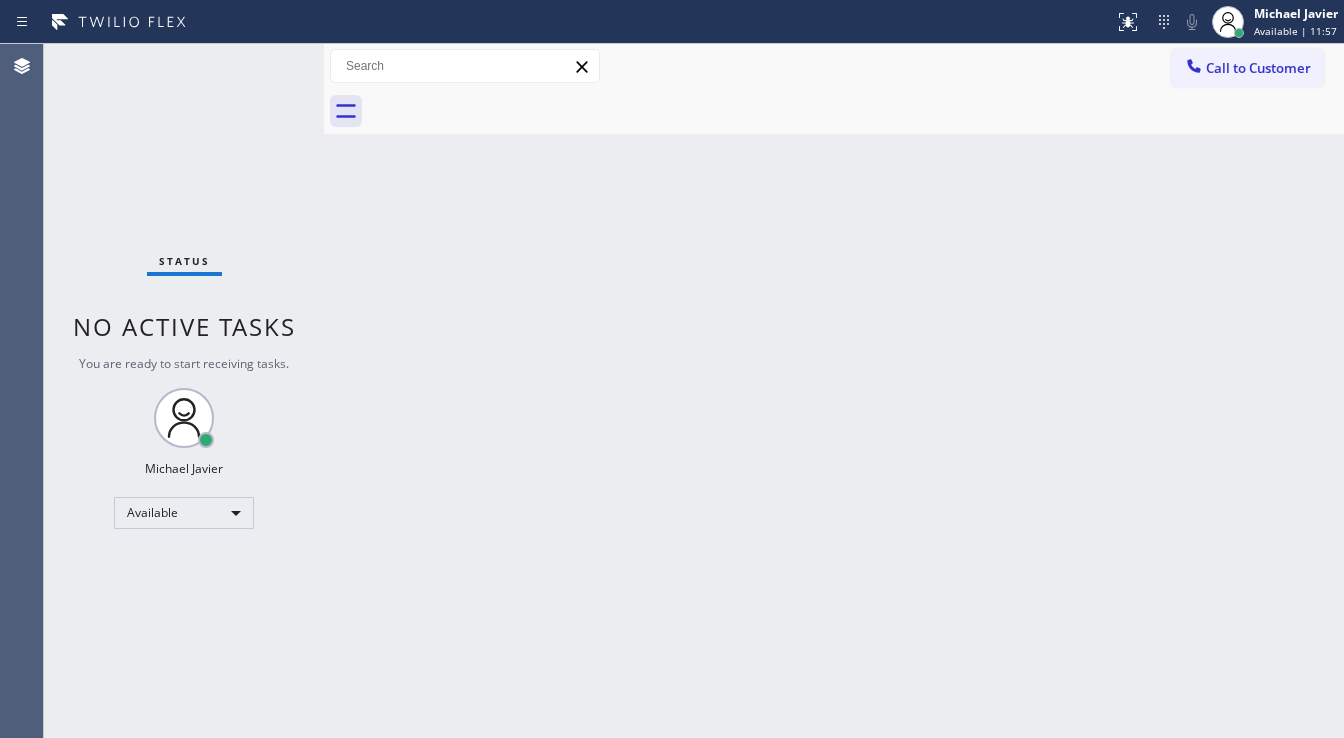 click on "No active tasks" at bounding box center [184, 326] 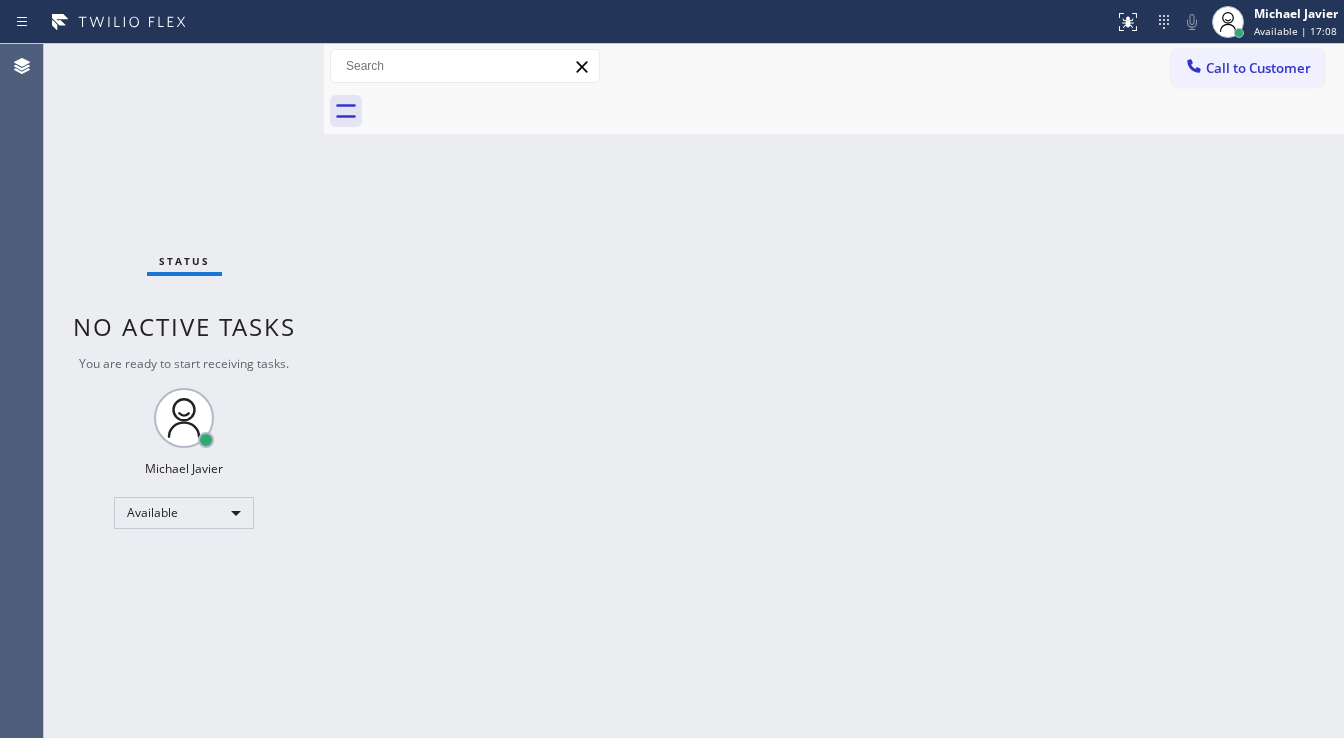 click on "Status   No active tasks     You are ready to start receiving tasks.   Michael Javier Available" at bounding box center [184, 391] 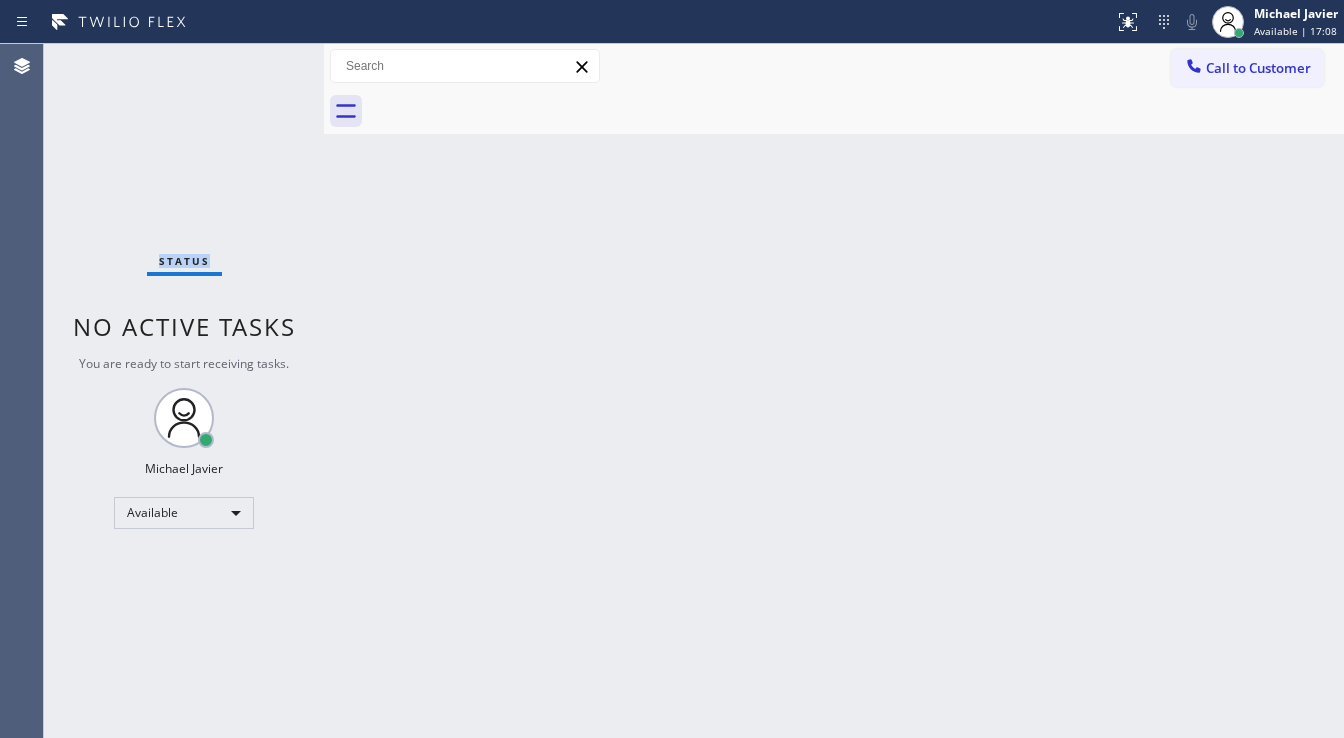click on "Status   No active tasks     You are ready to start receiving tasks.   Michael Javier Available" at bounding box center [184, 391] 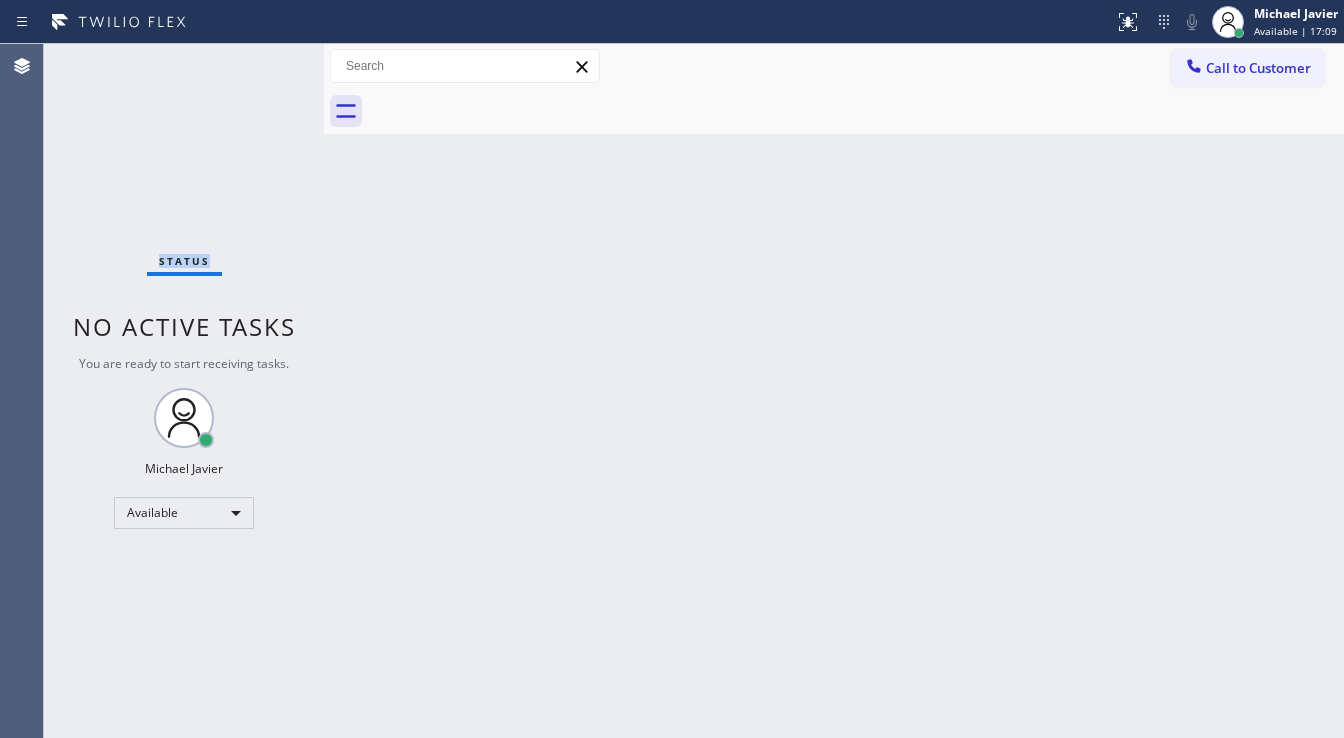 click on "Status   No active tasks     You are ready to start receiving tasks.   Michael Javier Available" at bounding box center (184, 391) 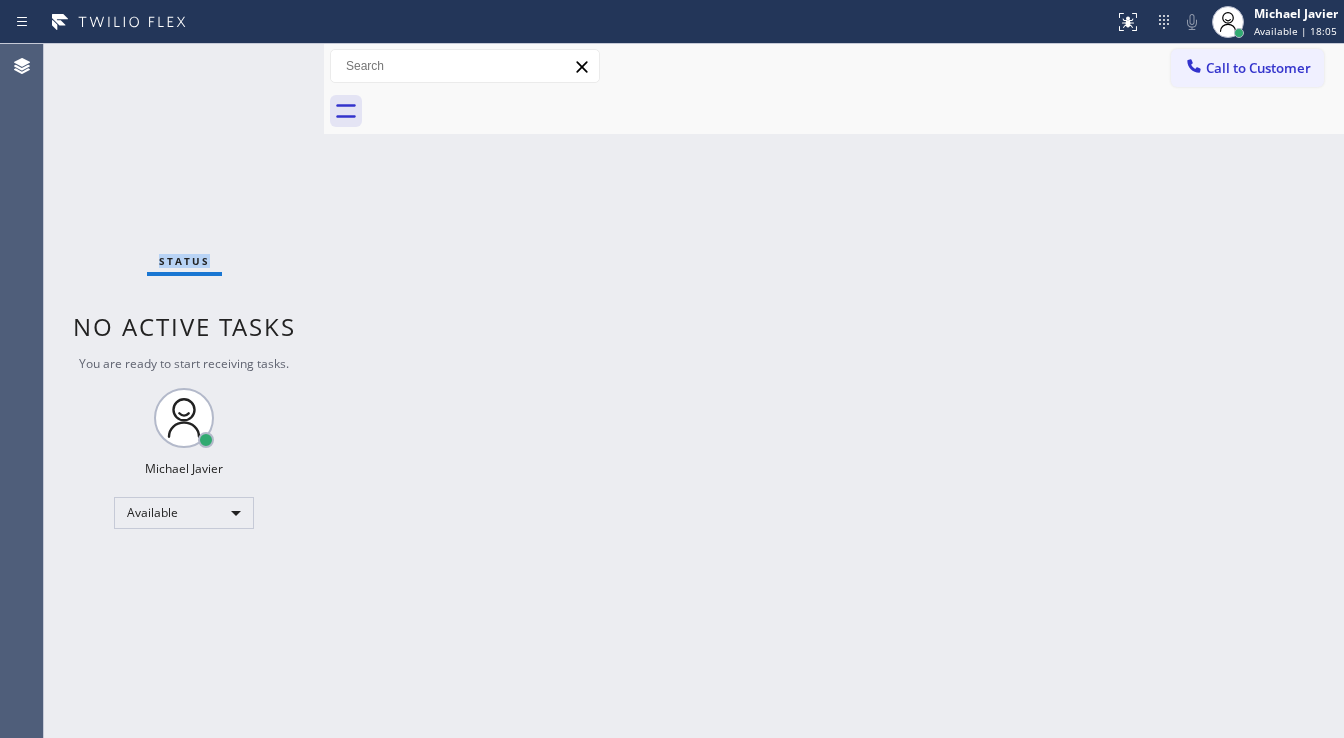 click on "Status   No active tasks     You are ready to start receiving tasks.   Michael Javier Available" at bounding box center (184, 391) 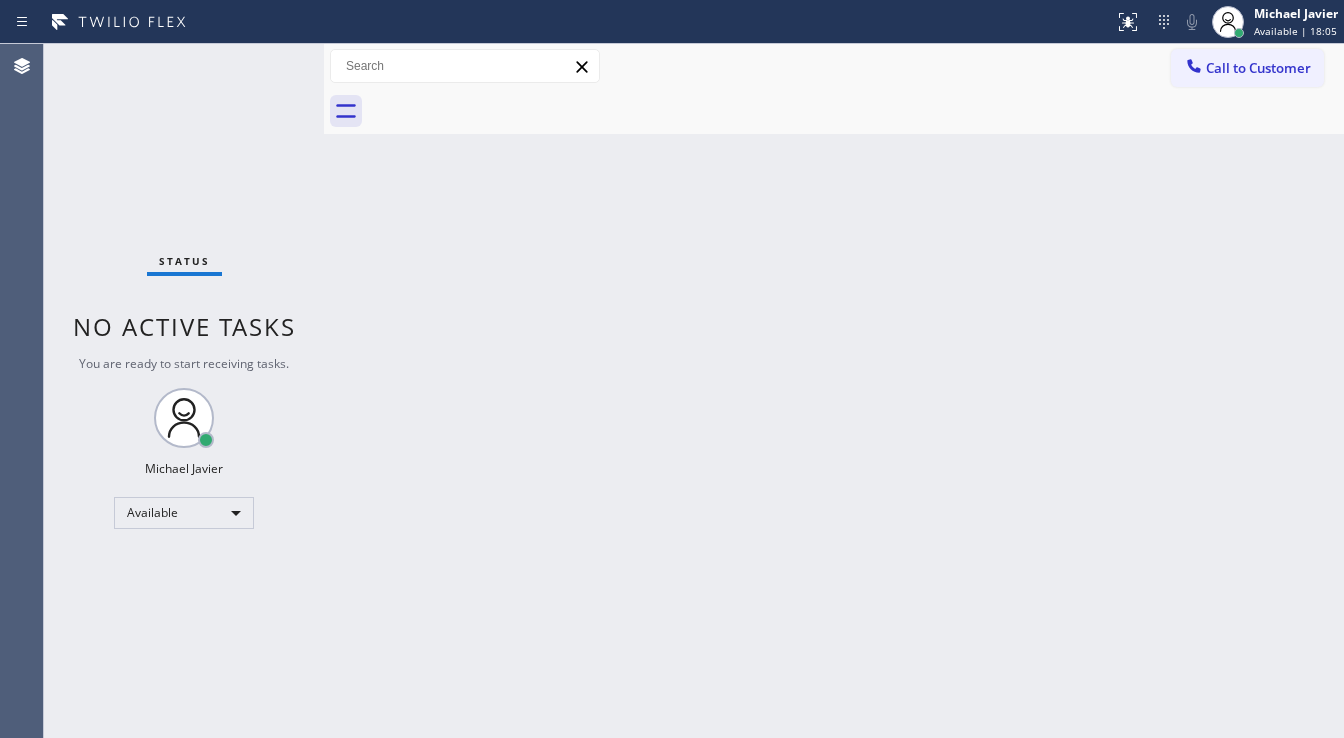 click on "Status   No active tasks     You are ready to start receiving tasks.   Michael Javier Available" at bounding box center (184, 391) 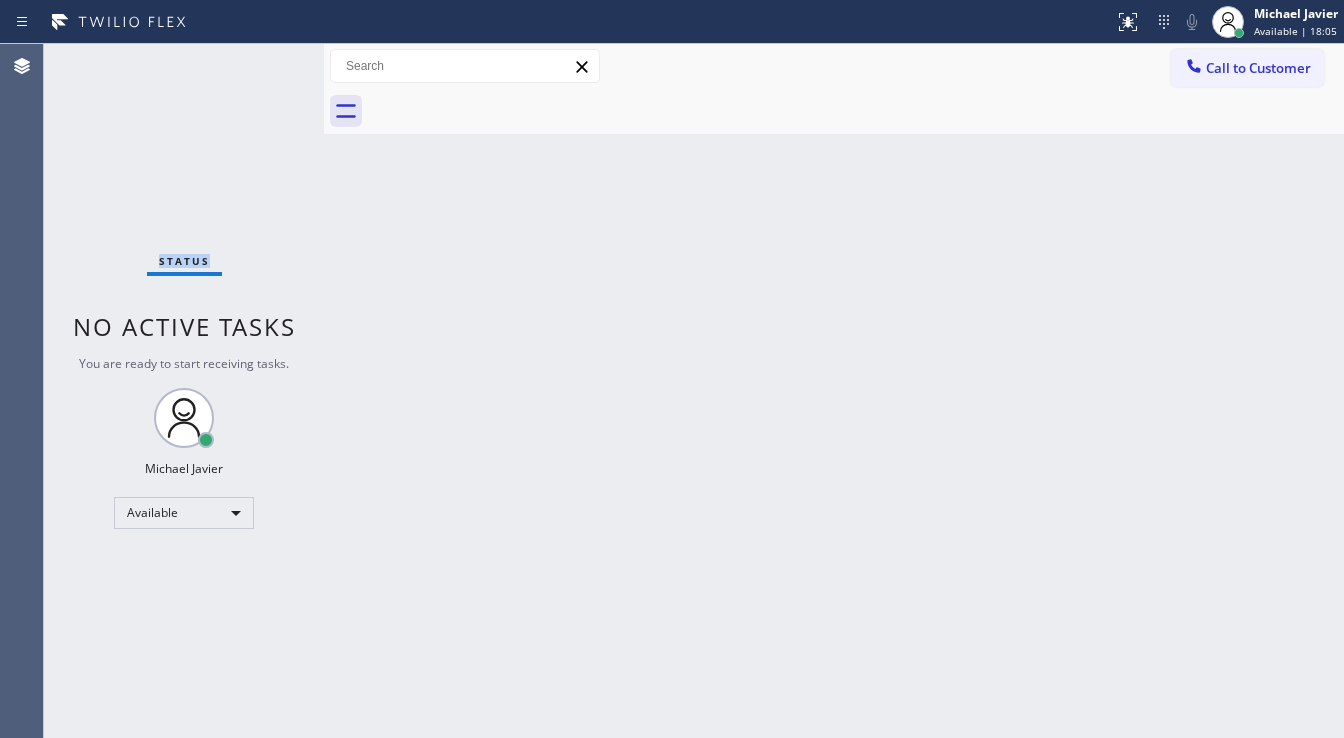 click on "Status   No active tasks     You are ready to start receiving tasks.   Michael Javier Available" at bounding box center (184, 391) 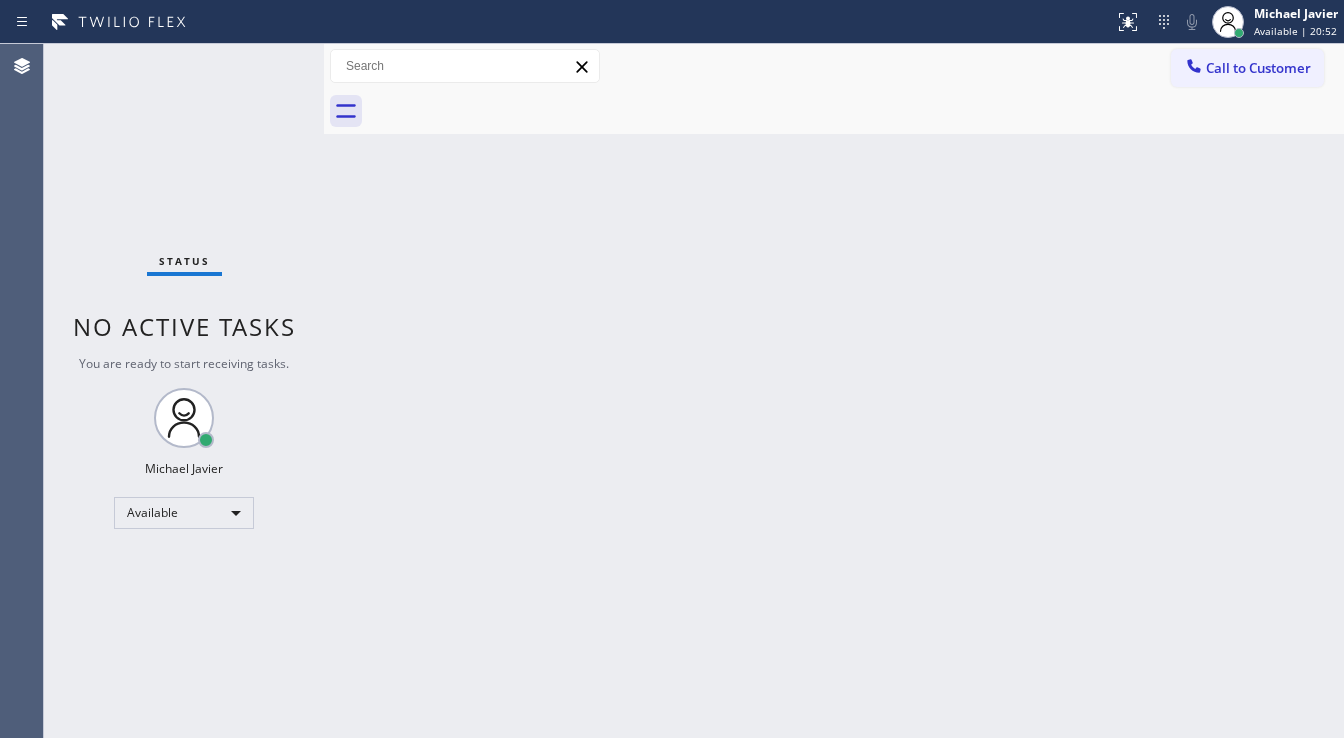 click on "Status   No active tasks     You are ready to start receiving tasks.   Michael Javier Available" at bounding box center (184, 391) 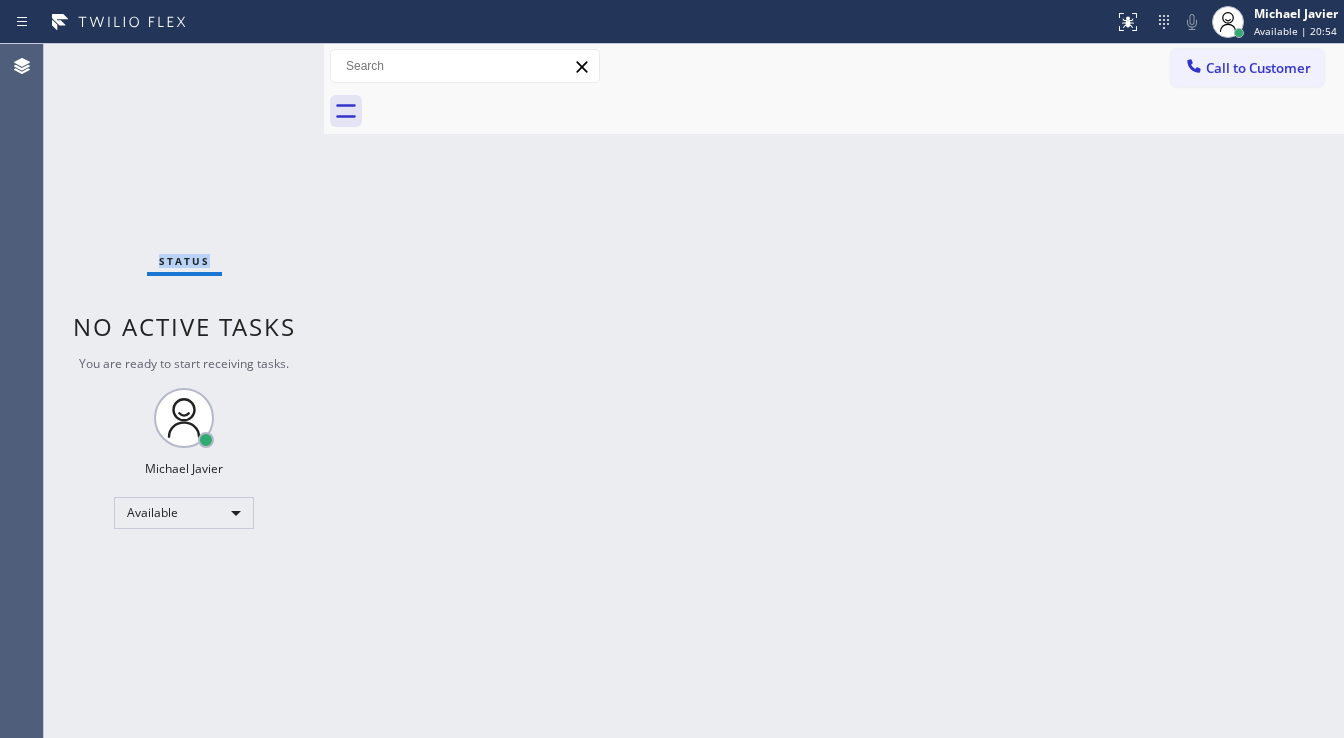 click on "Status   No active tasks     You are ready to start receiving tasks.   Michael Javier Available" at bounding box center [184, 391] 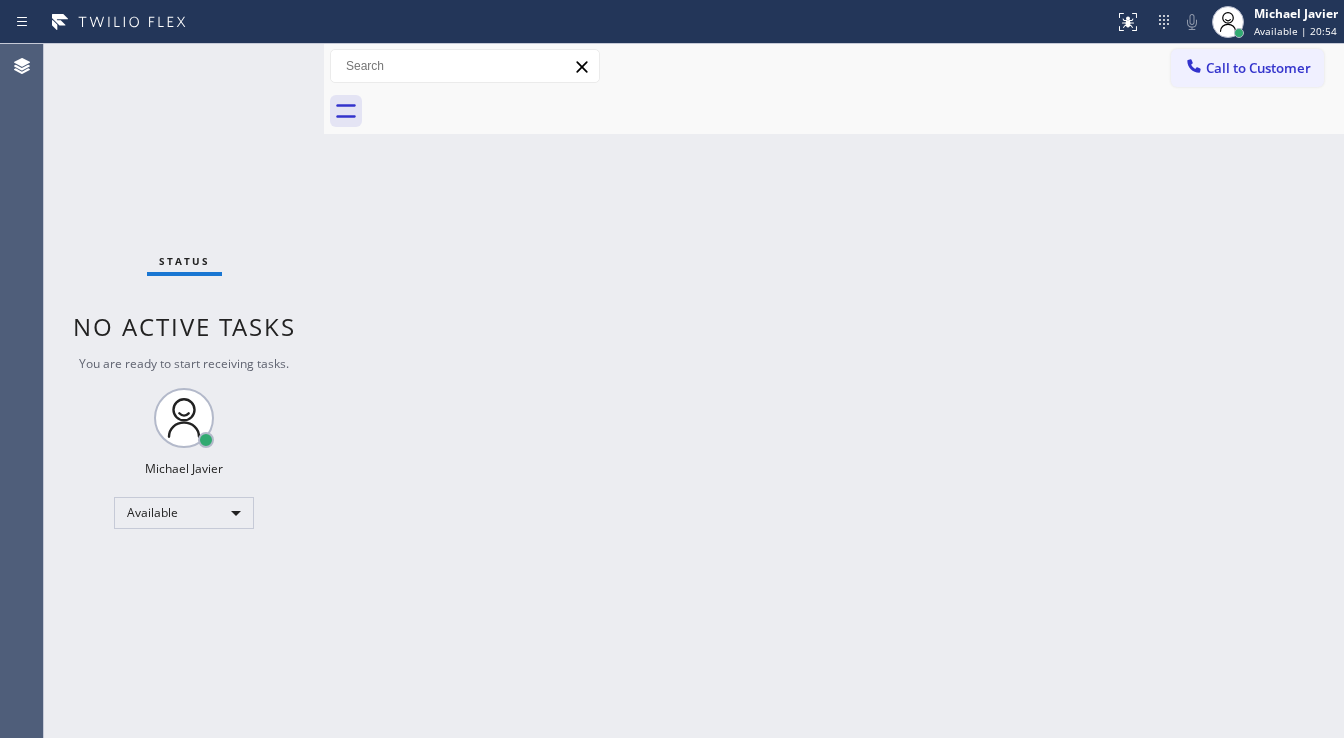 click on "Status   No active tasks     You are ready to start receiving tasks.   Michael Javier Available" at bounding box center (184, 391) 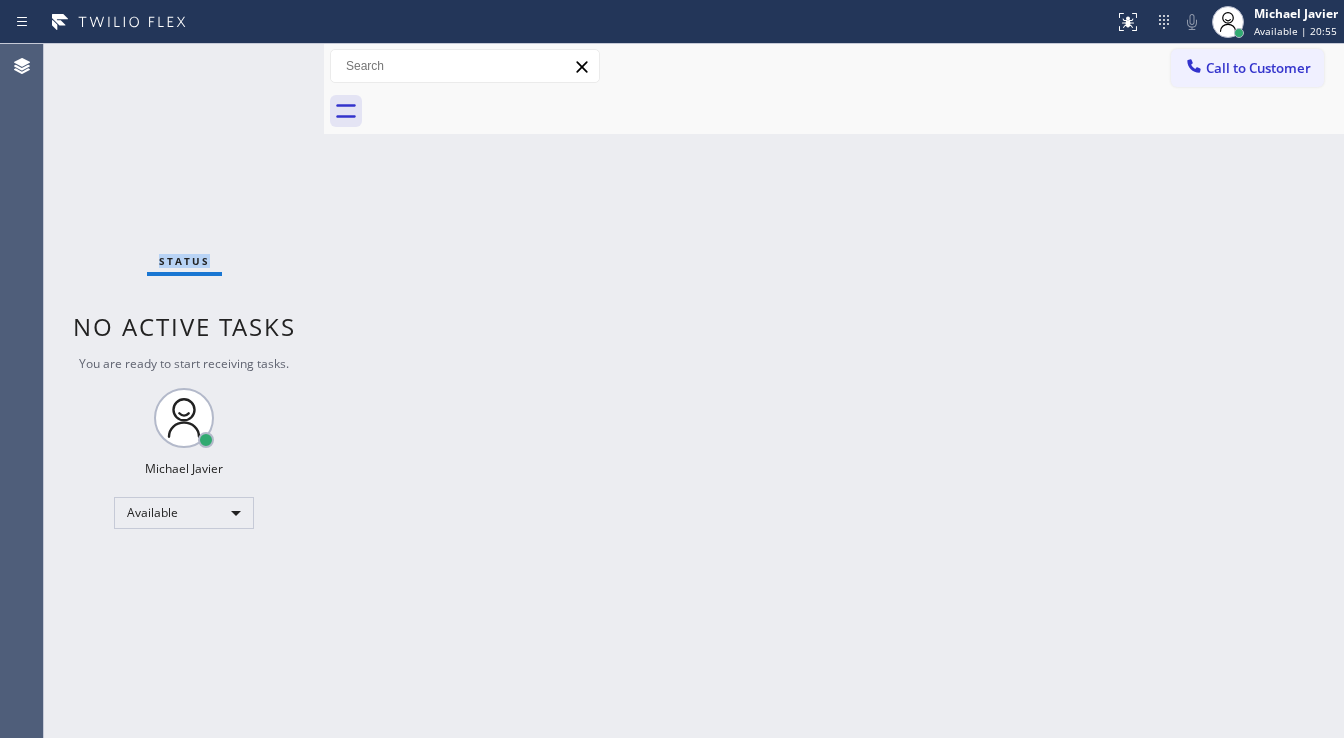click on "Status   No active tasks     You are ready to start receiving tasks.   Michael Javier Available" at bounding box center [184, 391] 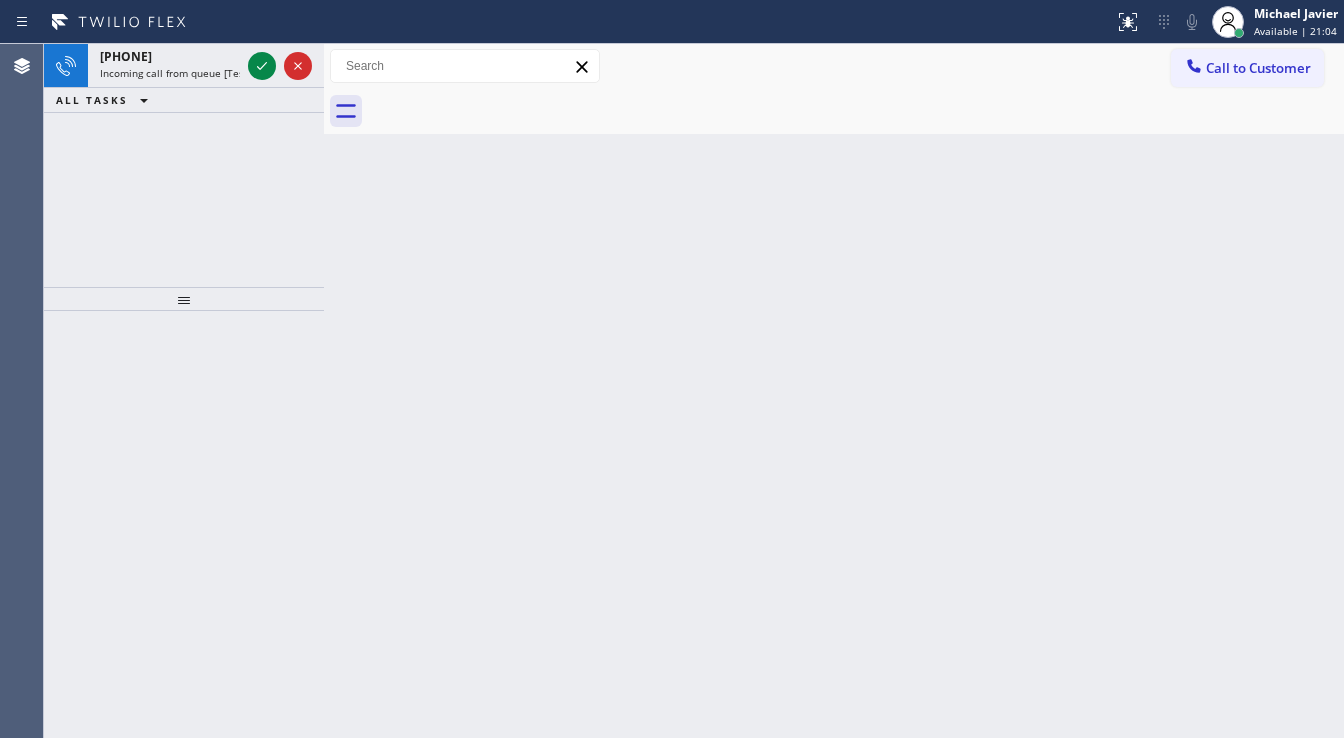 click 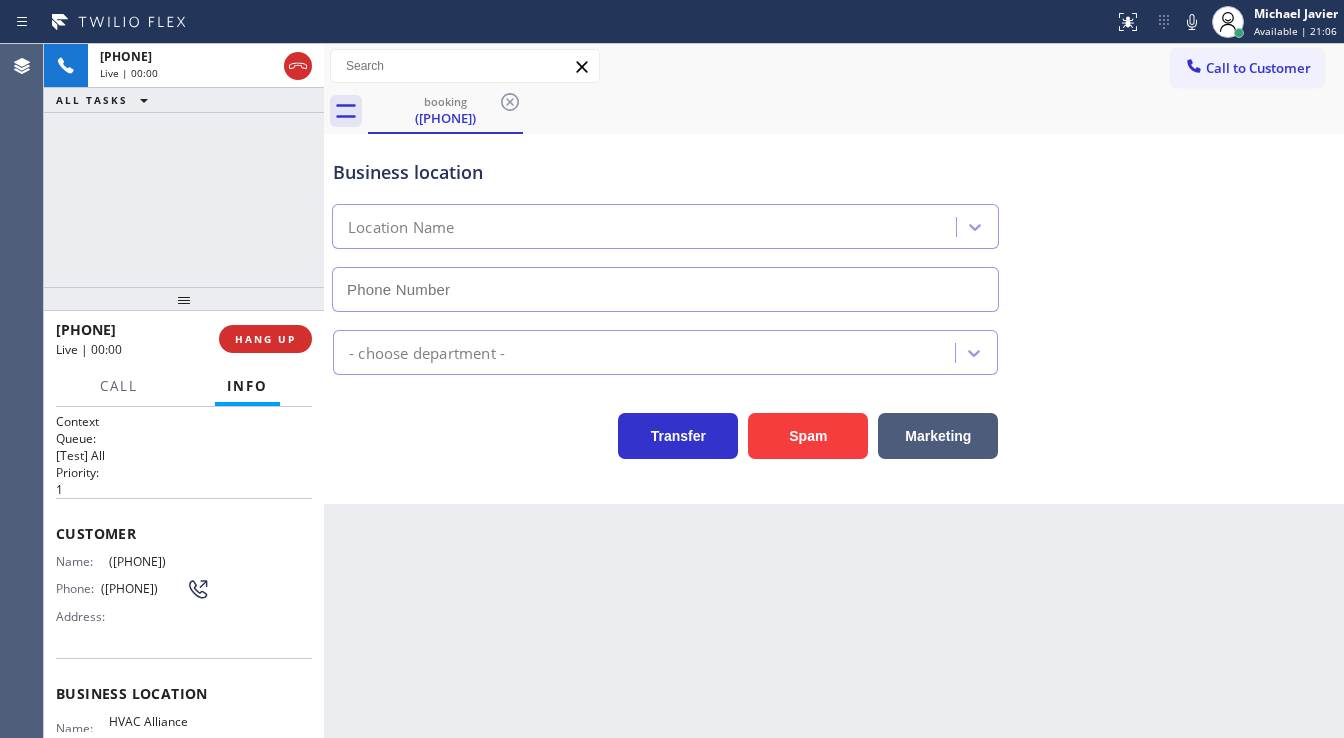 type on "([PHONE]) [PHONE]" 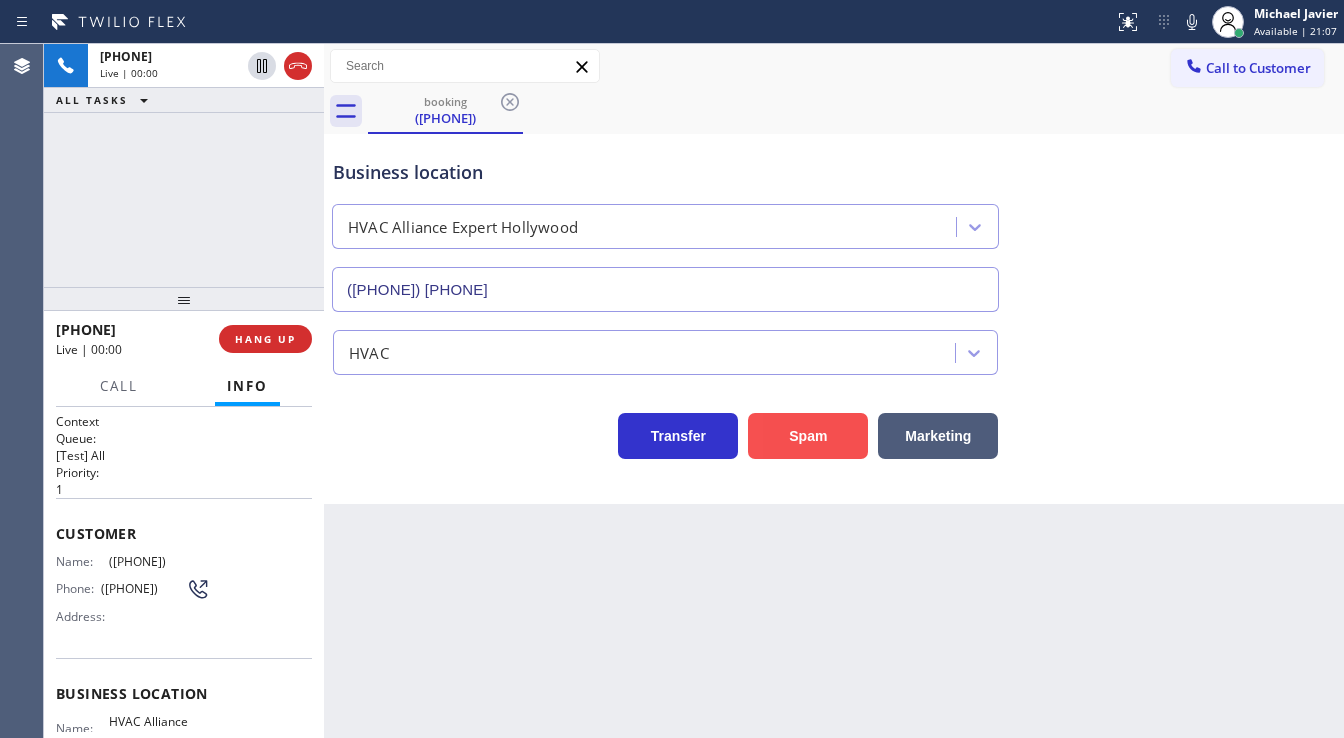 click on "Spam" at bounding box center (808, 436) 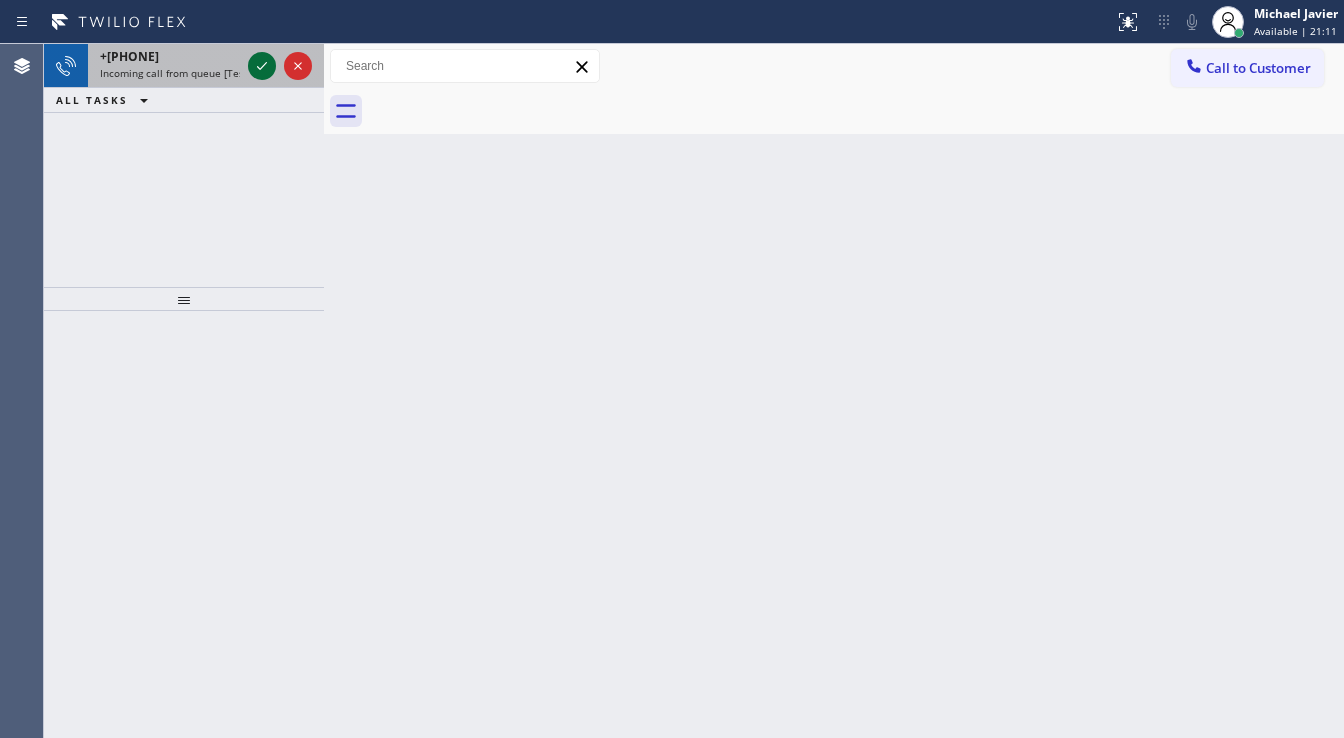 click 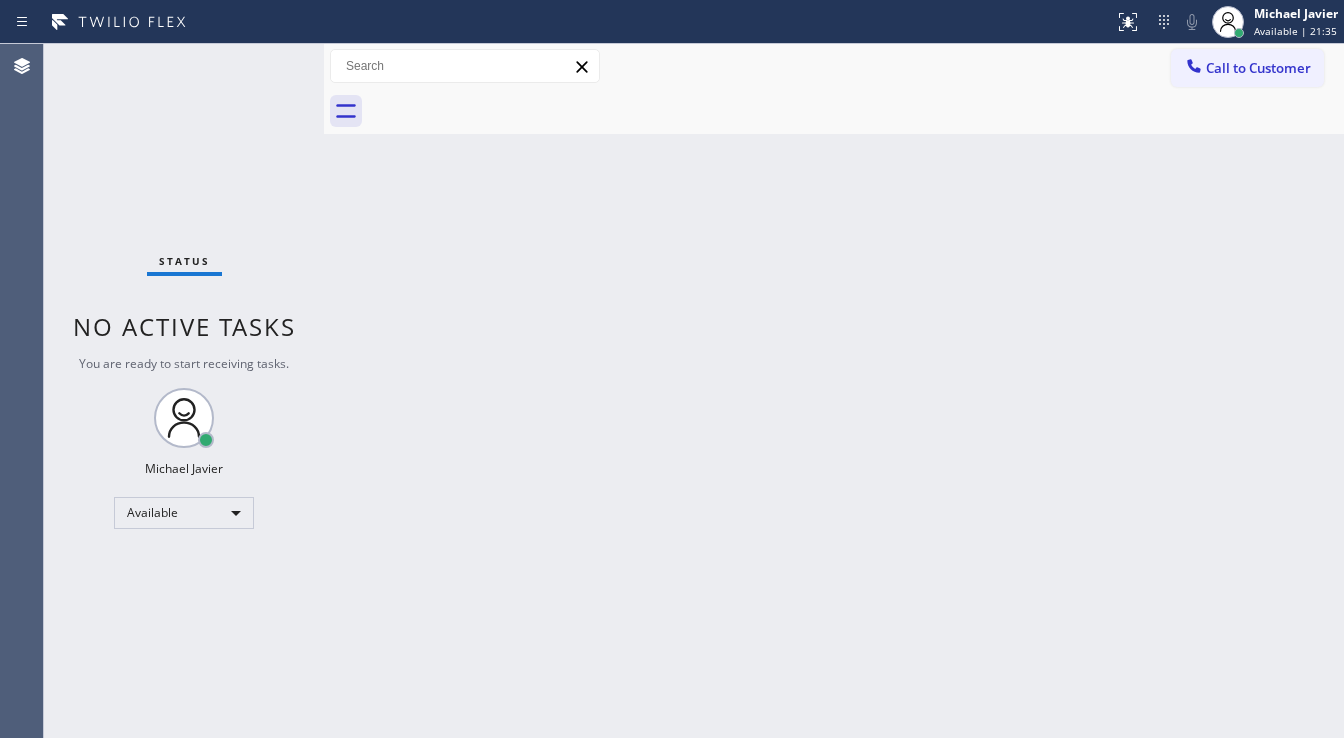click on "Status   No active tasks     You are ready to start receiving tasks.   Michael Javier Available" at bounding box center (184, 391) 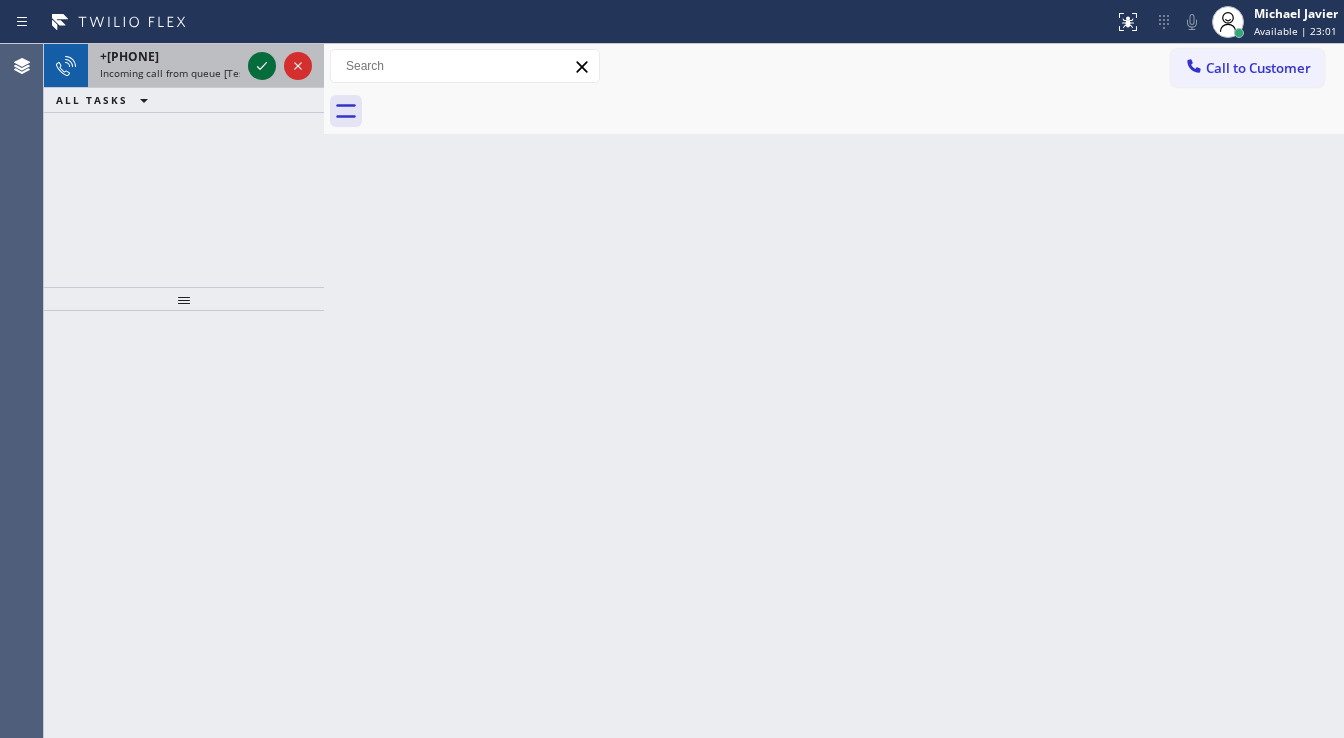 click at bounding box center [262, 66] 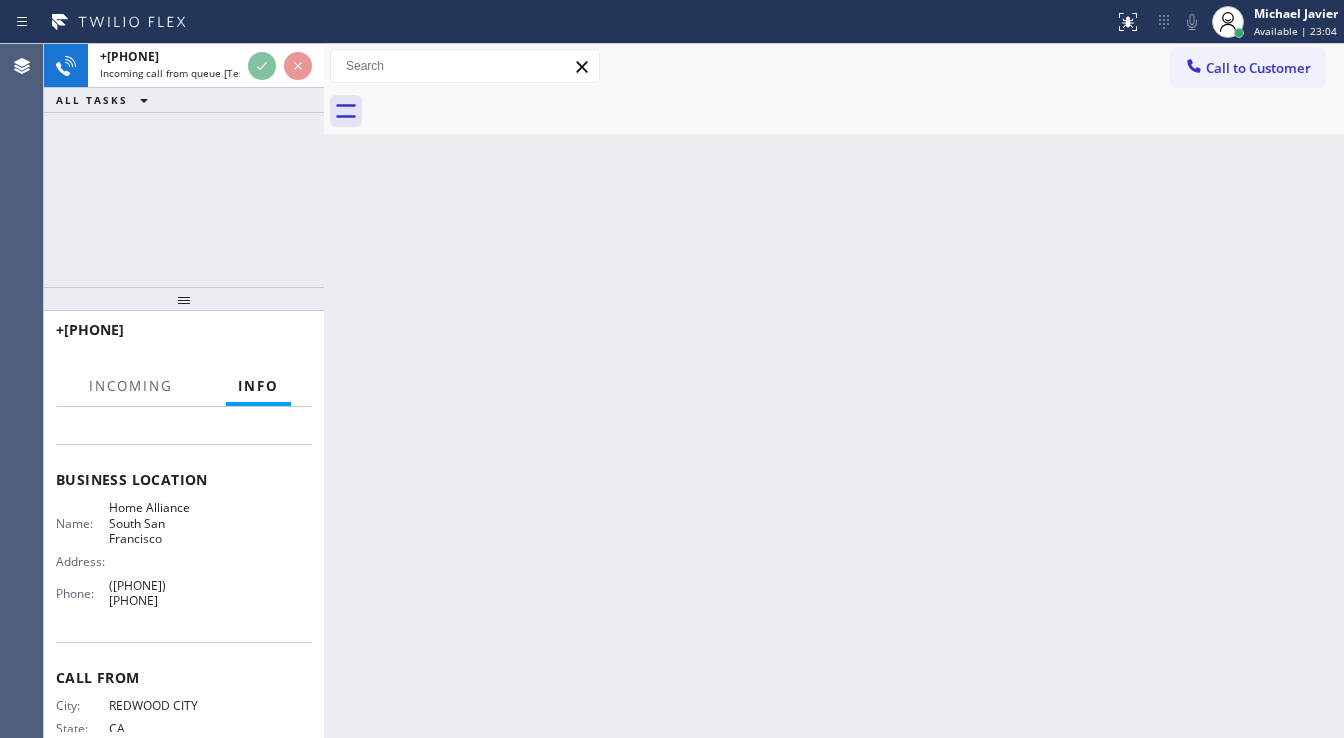 scroll, scrollTop: 240, scrollLeft: 0, axis: vertical 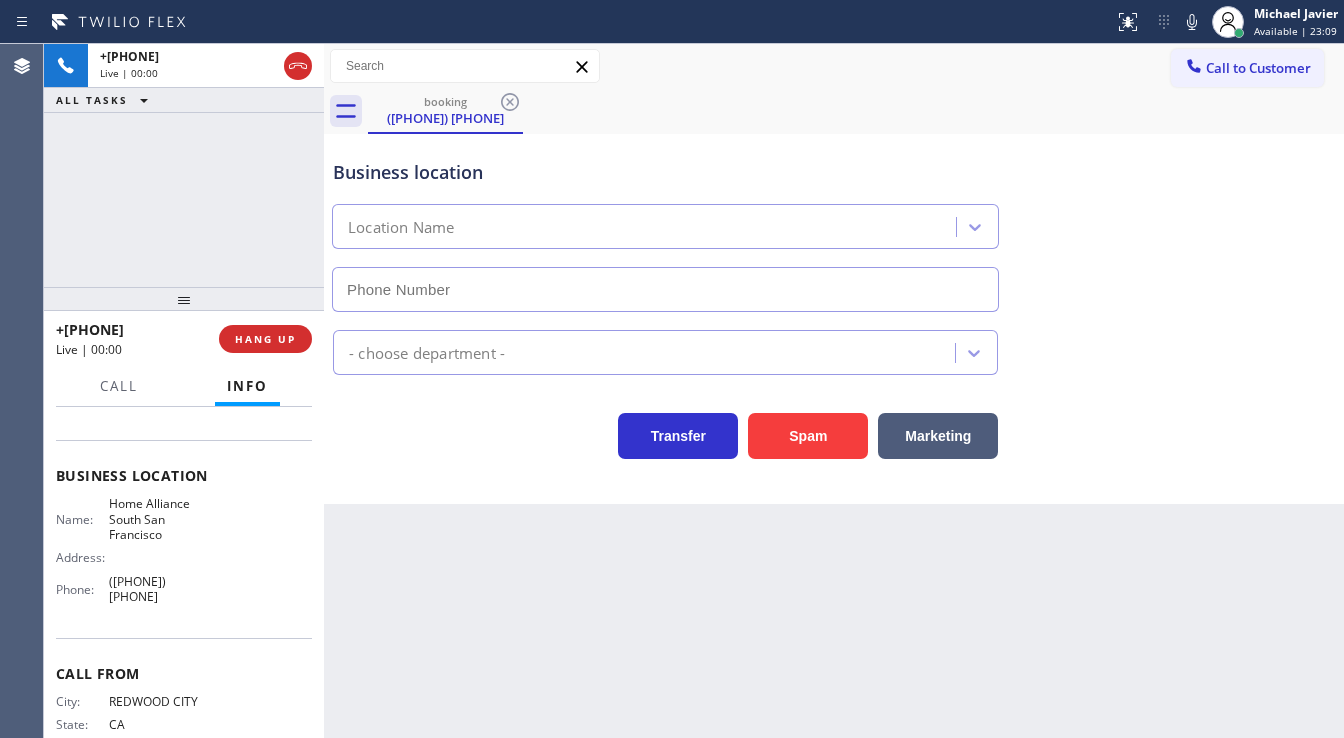 type on "([PHONE]) [PHONE]" 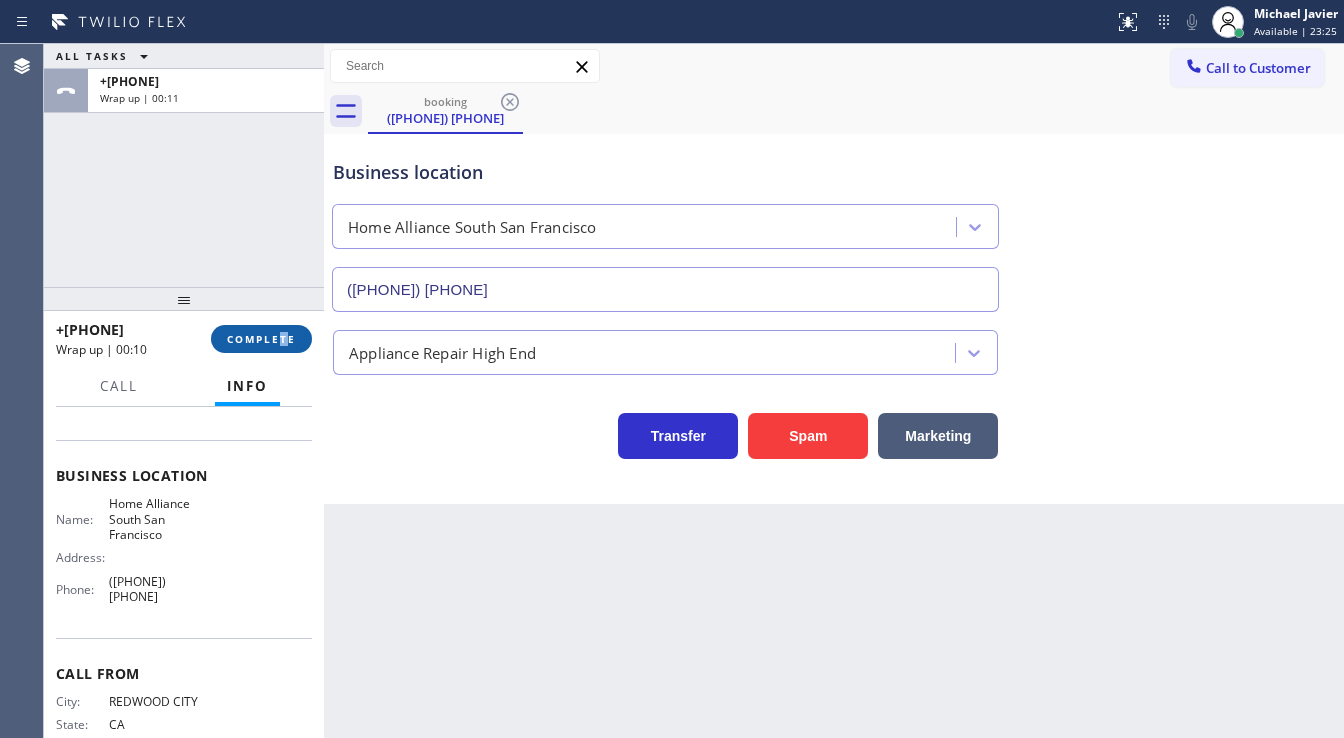drag, startPoint x: 283, startPoint y: 320, endPoint x: 278, endPoint y: 332, distance: 13 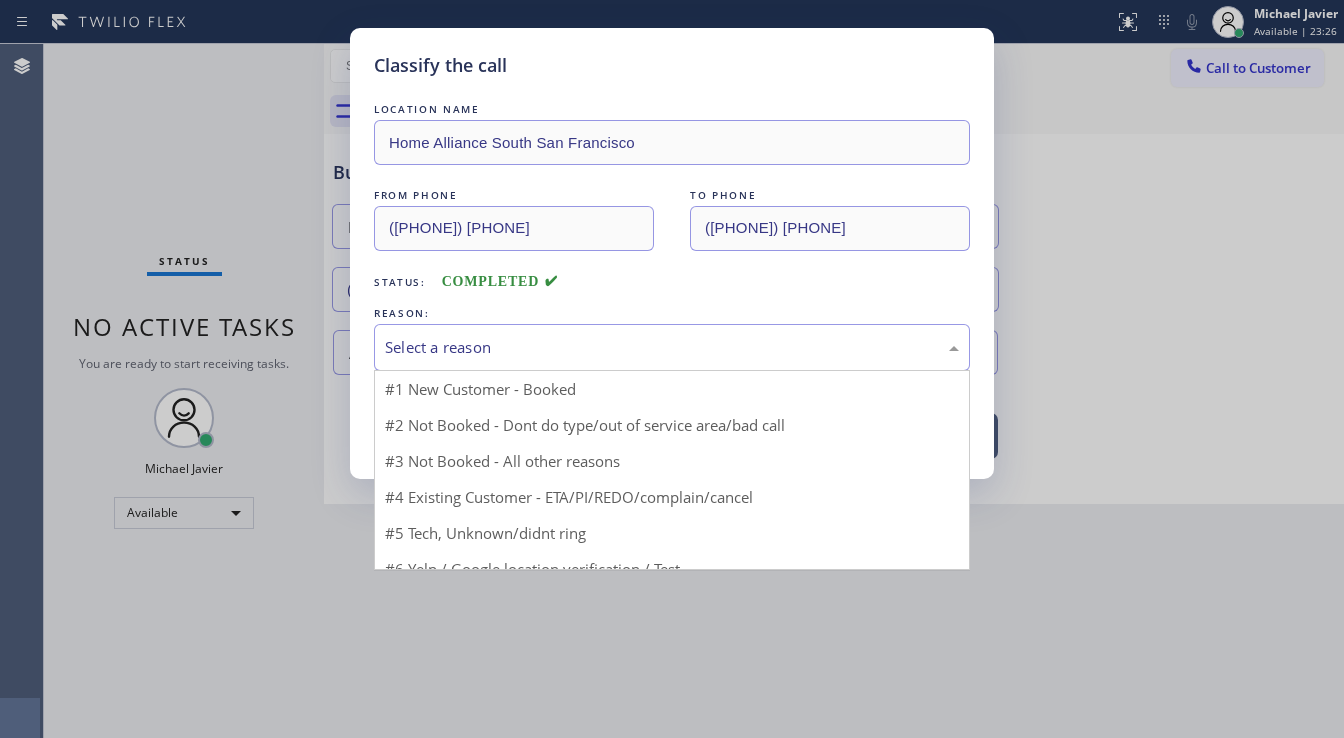 click on "Select a reason" at bounding box center [672, 347] 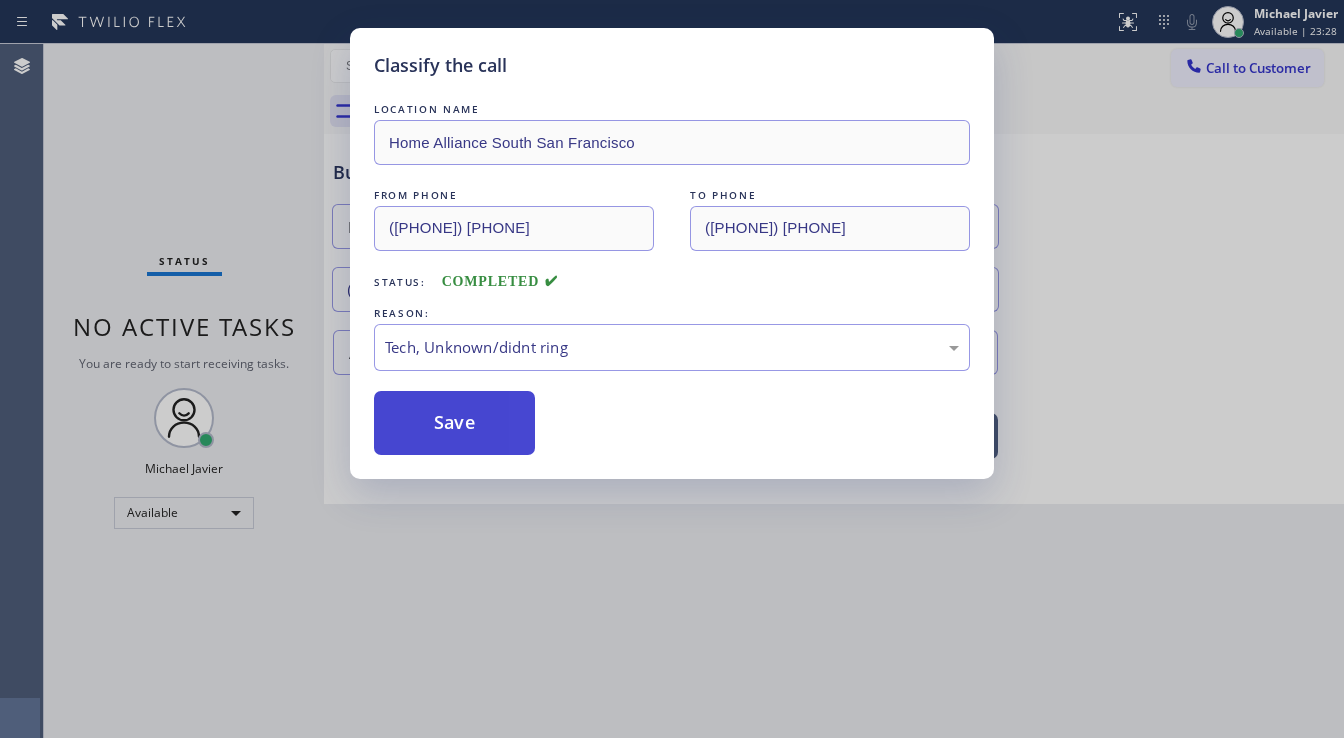 click on "Save" at bounding box center [454, 423] 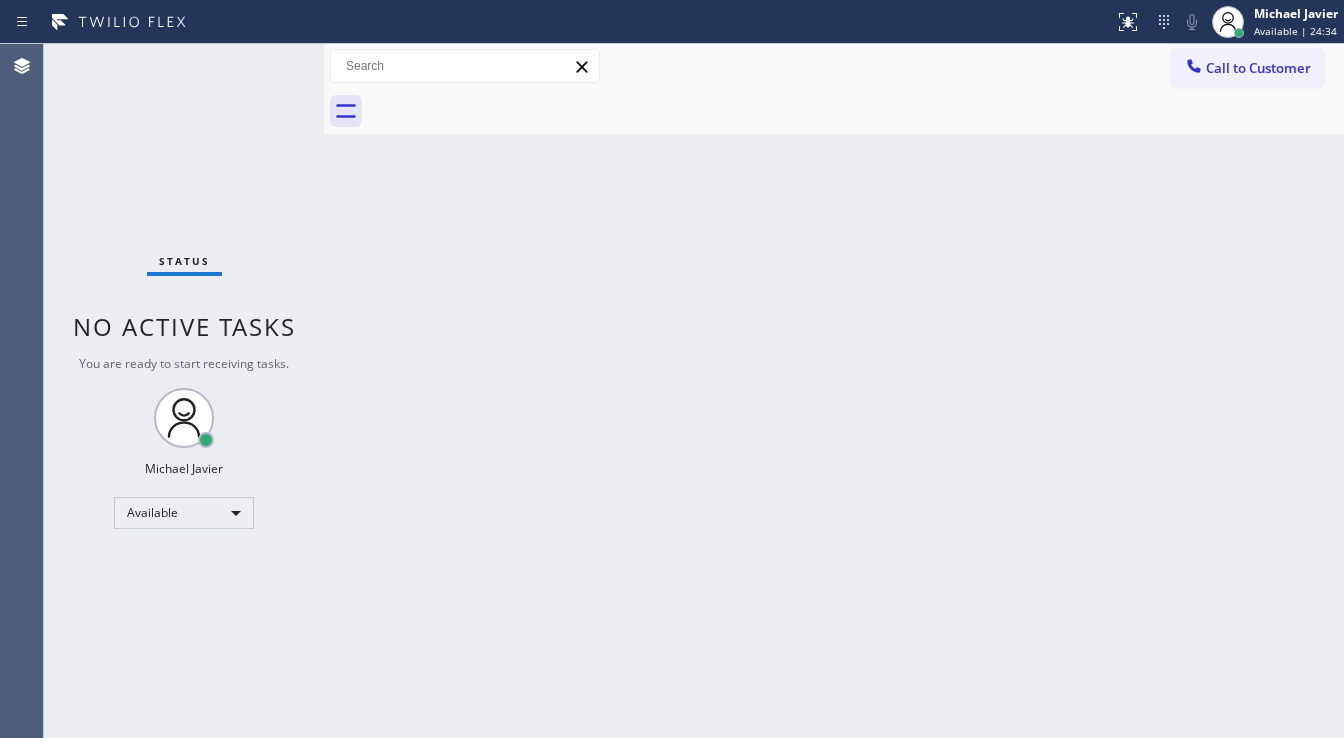 click on "Status   No active tasks     You are ready to start receiving tasks.   Michael Javier Available" at bounding box center (184, 391) 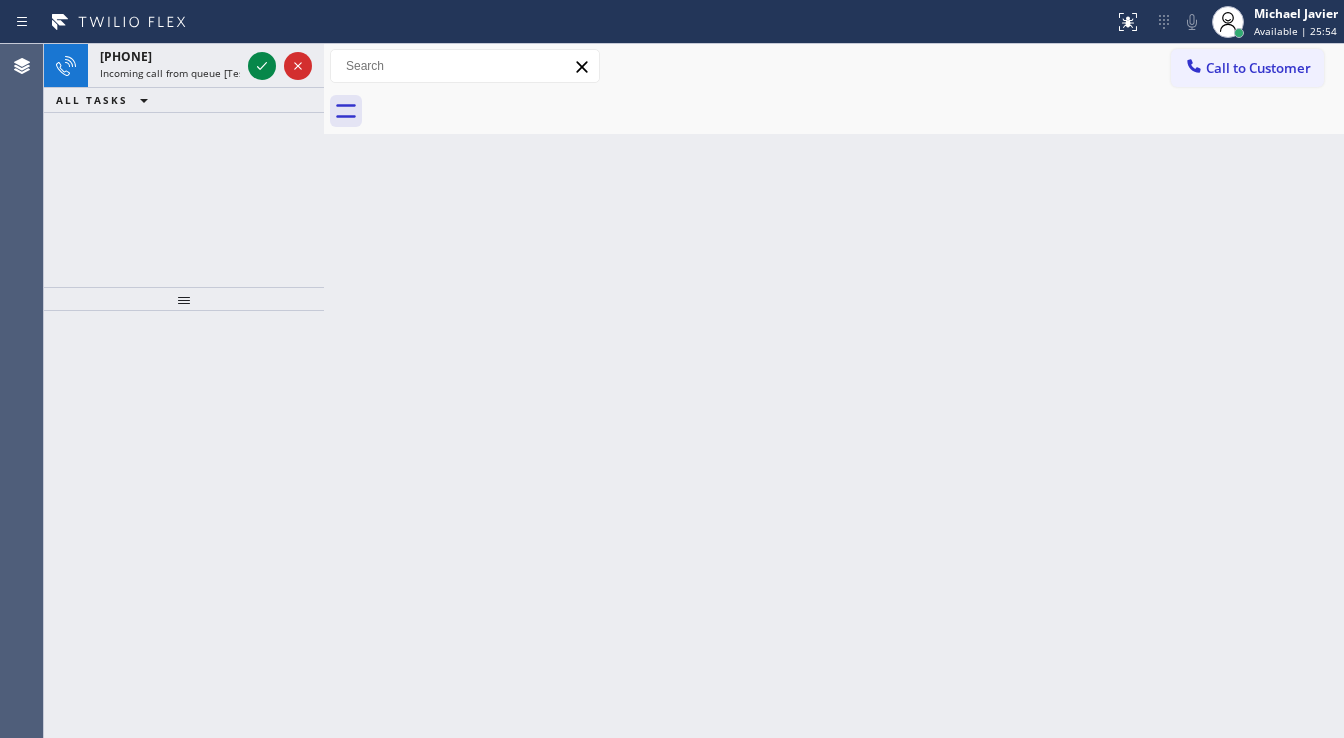 click on "Status report No issues detected If you experience an issue, please download the report and send it to your support team. Download report [FIRST] [LAST] Available | 25:54 Set your status Offline Available Unavailable Break Log out" at bounding box center (672, 22) 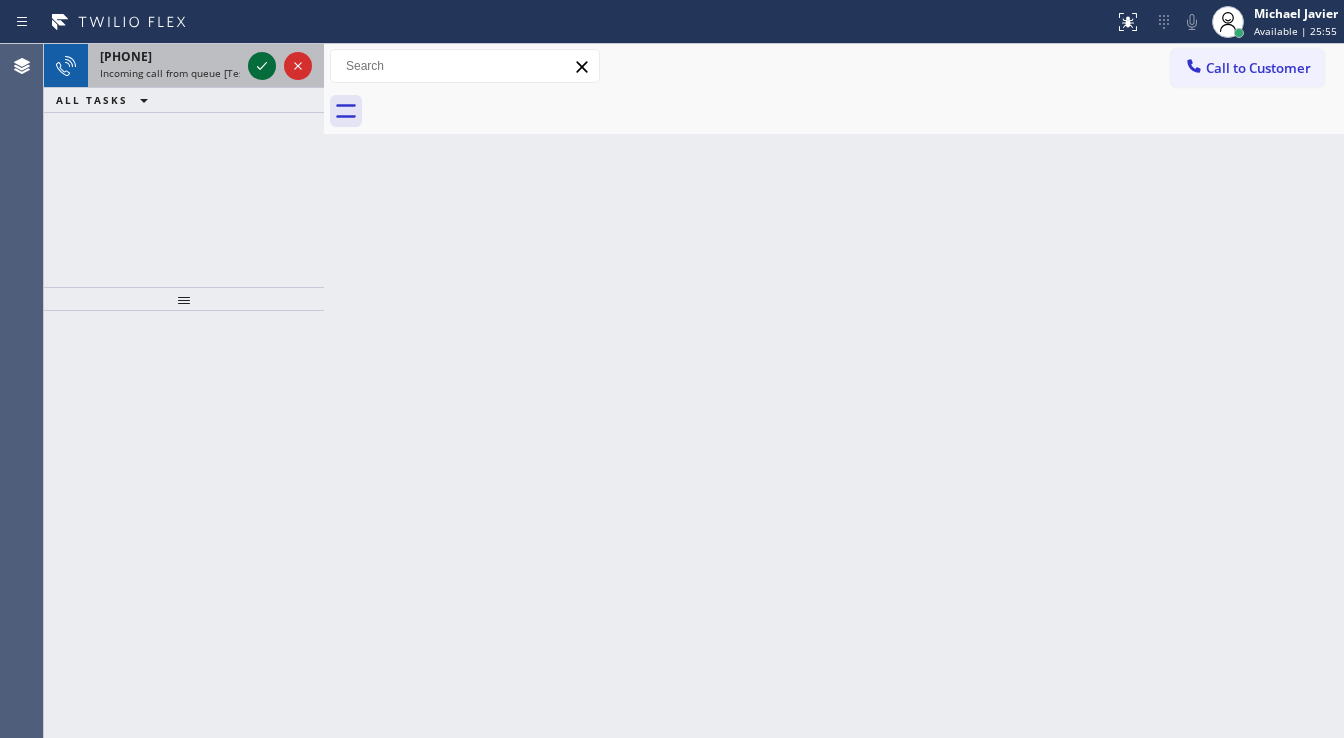 click at bounding box center [262, 66] 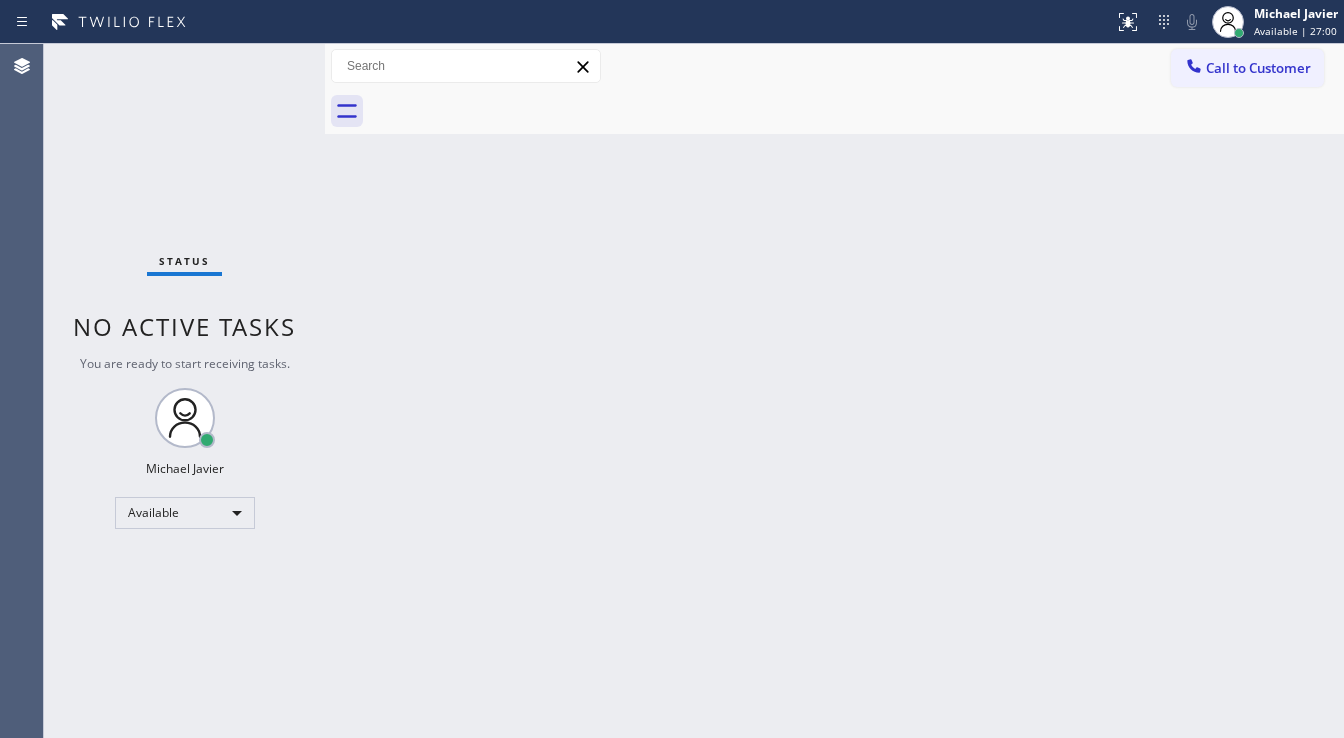 drag, startPoint x: 325, startPoint y: 171, endPoint x: 367, endPoint y: 240, distance: 80.77747 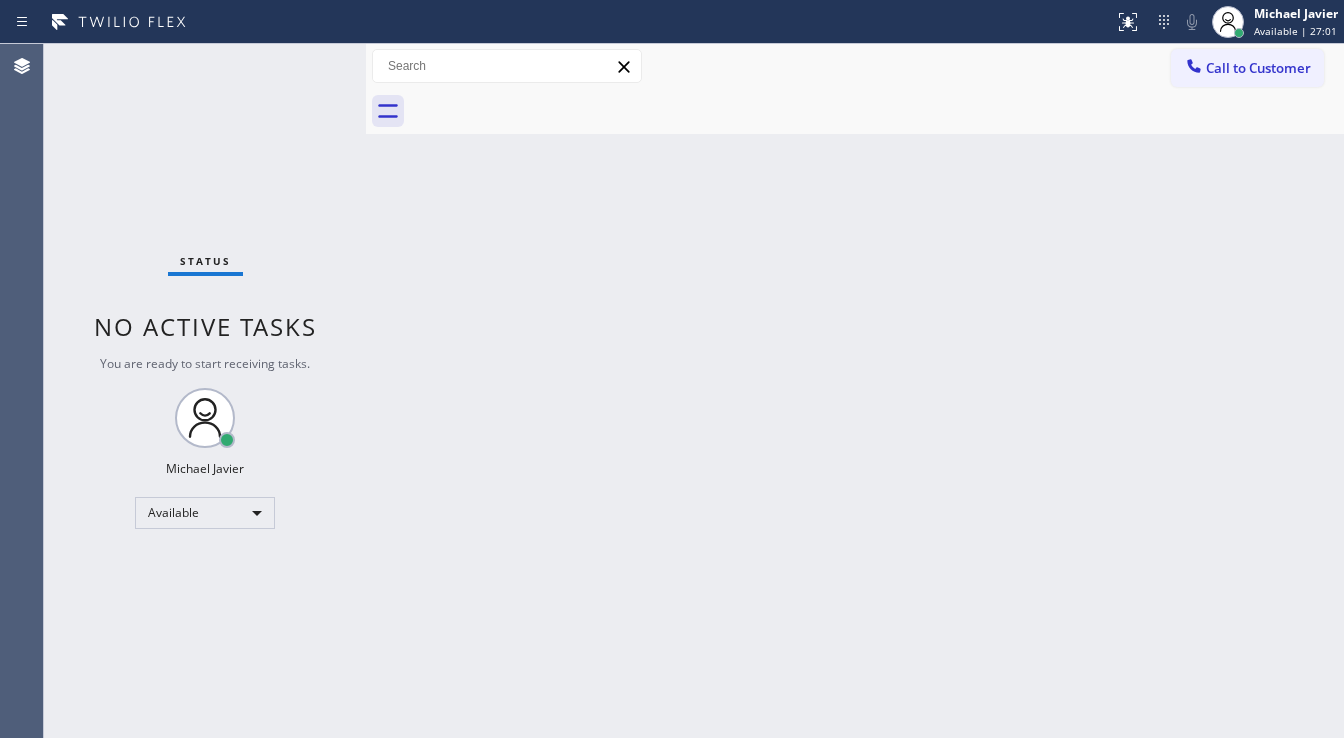 drag, startPoint x: 367, startPoint y: 240, endPoint x: 613, endPoint y: 602, distance: 437.6757 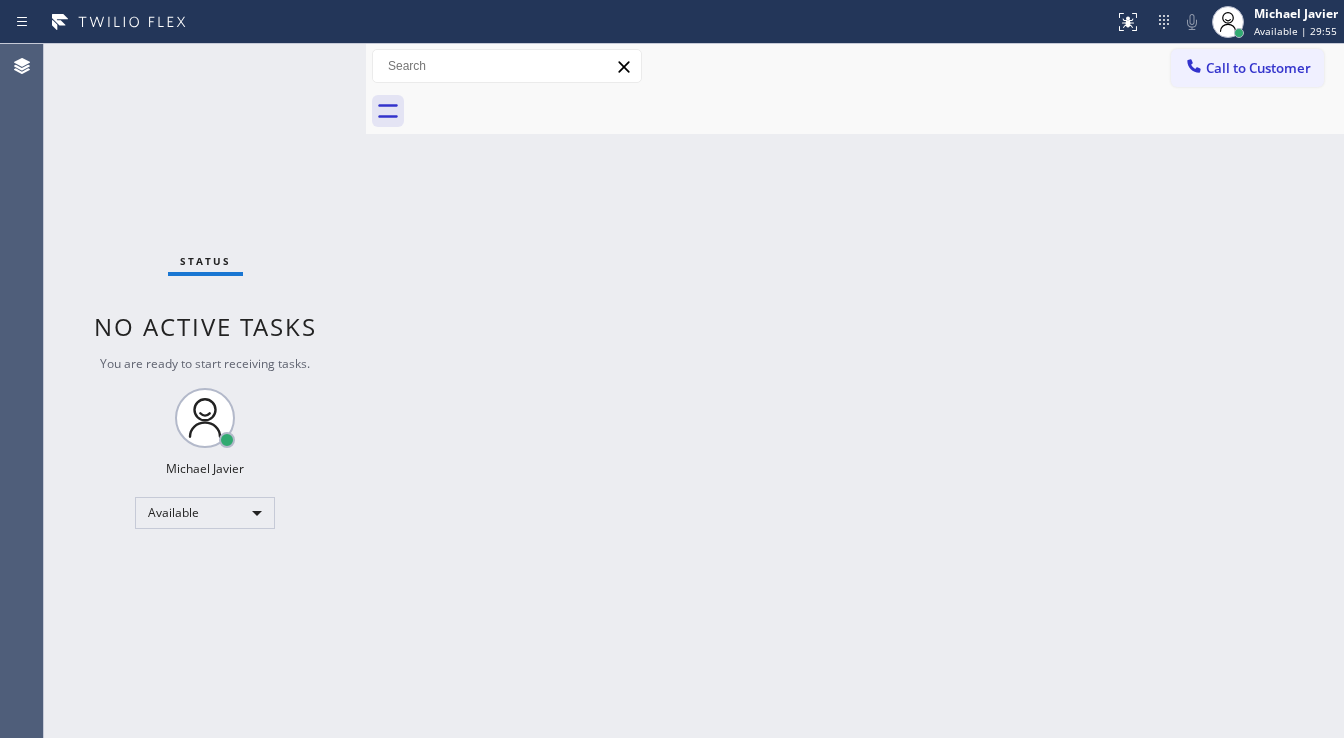 click on "Status   No active tasks     You are ready to start receiving tasks.   Michael Javier Available" at bounding box center (205, 391) 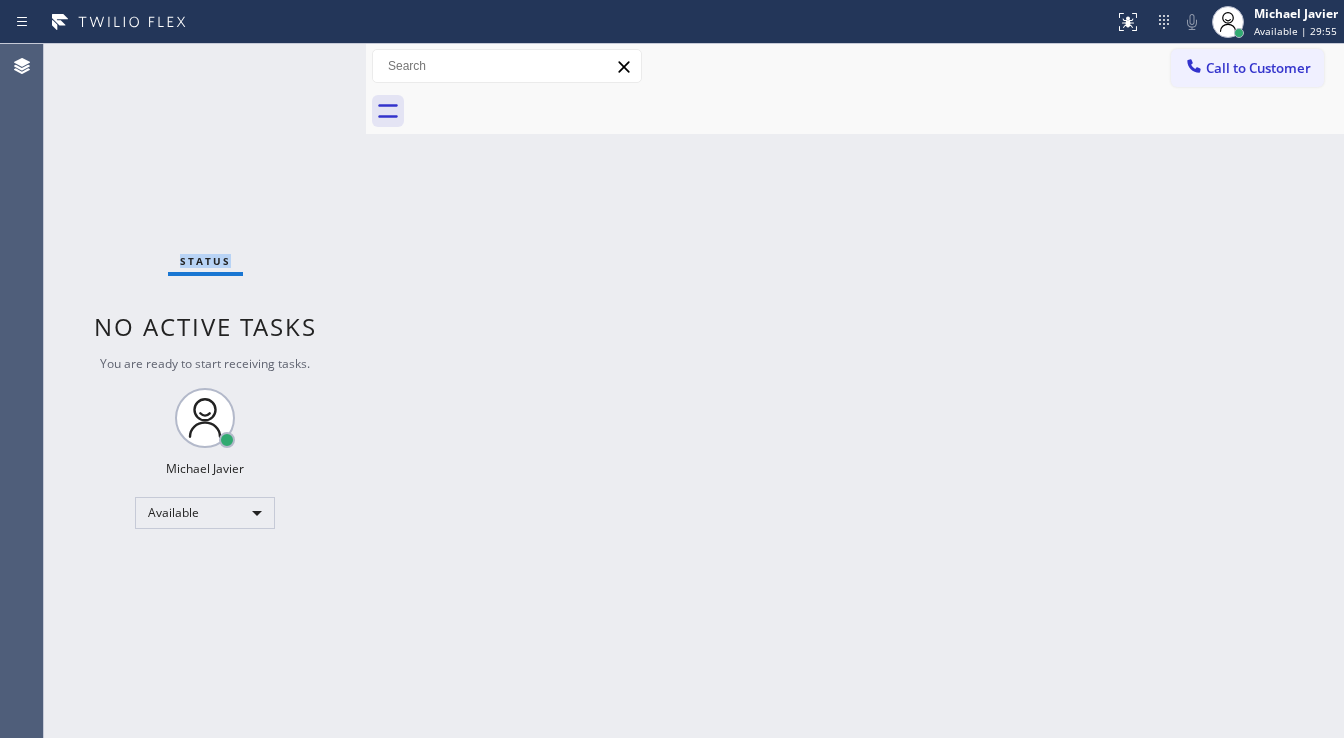 click on "Status   No active tasks     You are ready to start receiving tasks.   Michael Javier Available" at bounding box center (205, 391) 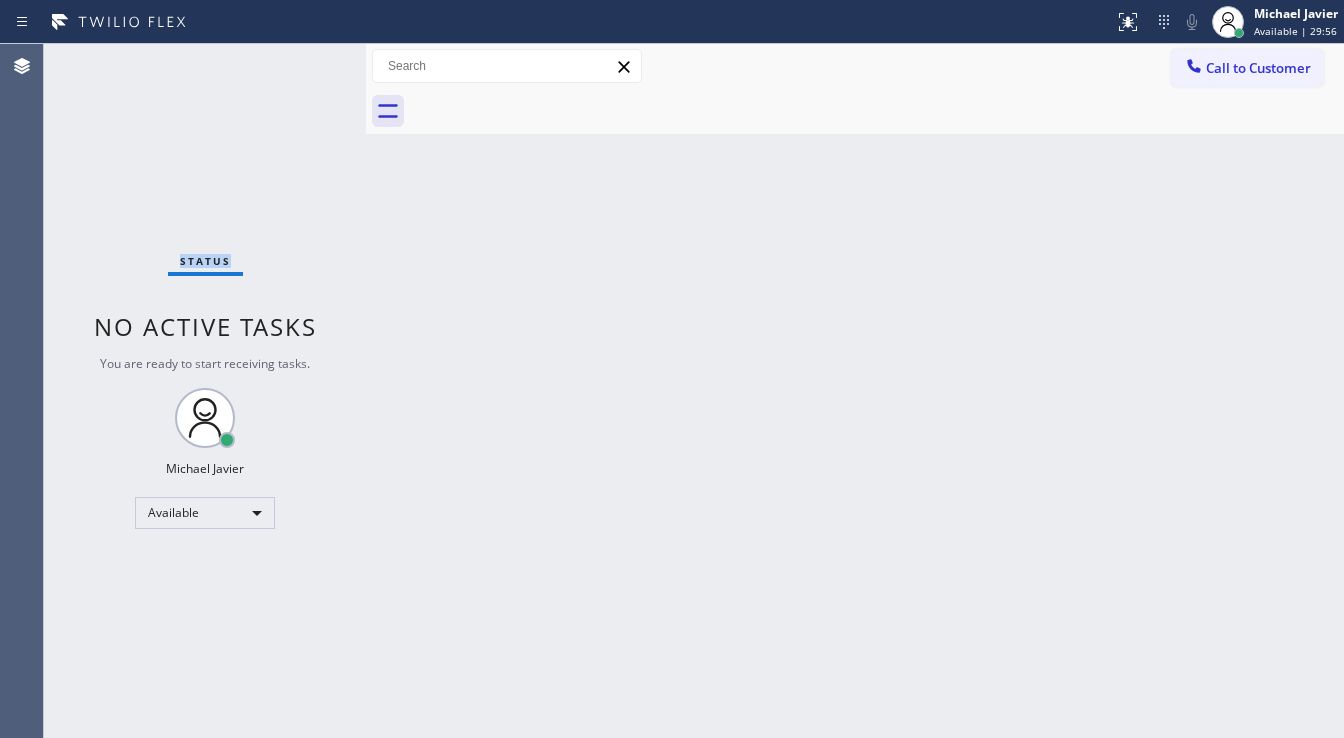 click on "Status   No active tasks     You are ready to start receiving tasks.   Michael Javier Available" at bounding box center [205, 391] 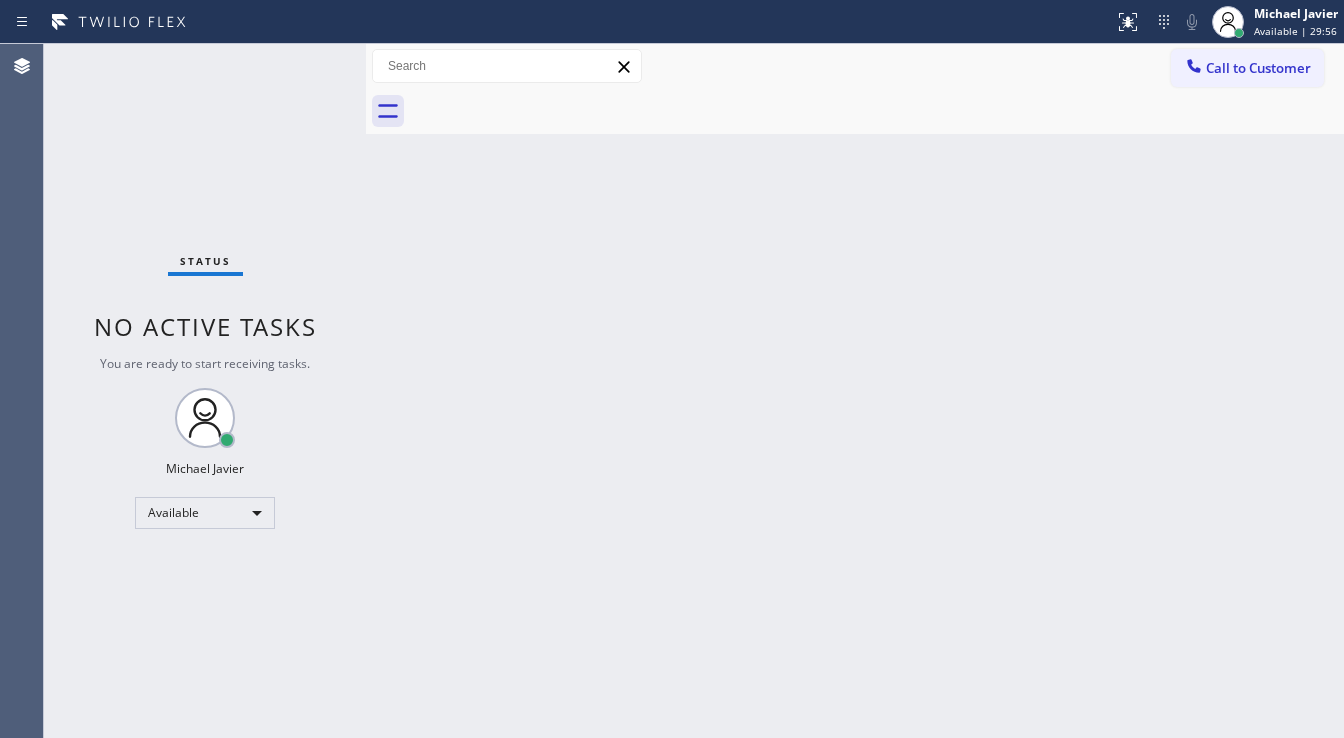 click on "Status   No active tasks     You are ready to start receiving tasks.   Michael Javier Available" at bounding box center (205, 391) 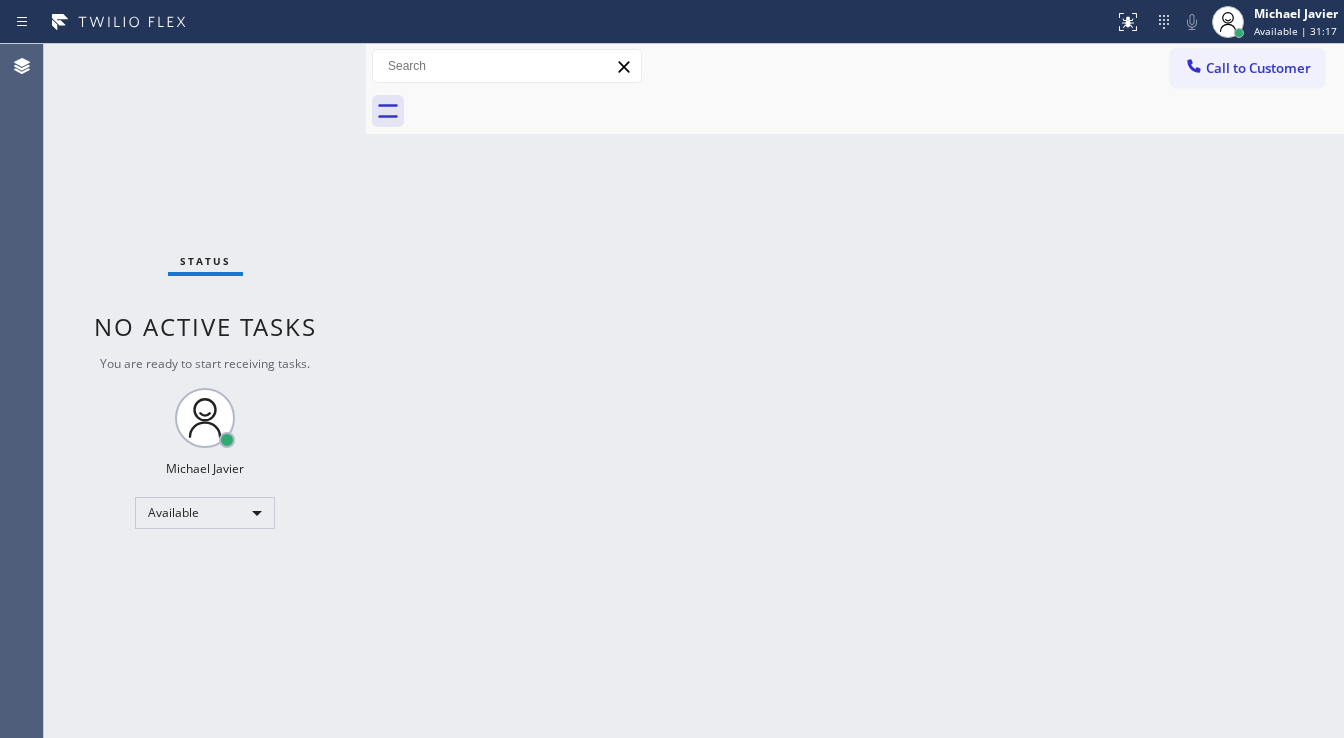 click on "Status   No active tasks     You are ready to start receiving tasks.   Michael Javier Available" at bounding box center [205, 391] 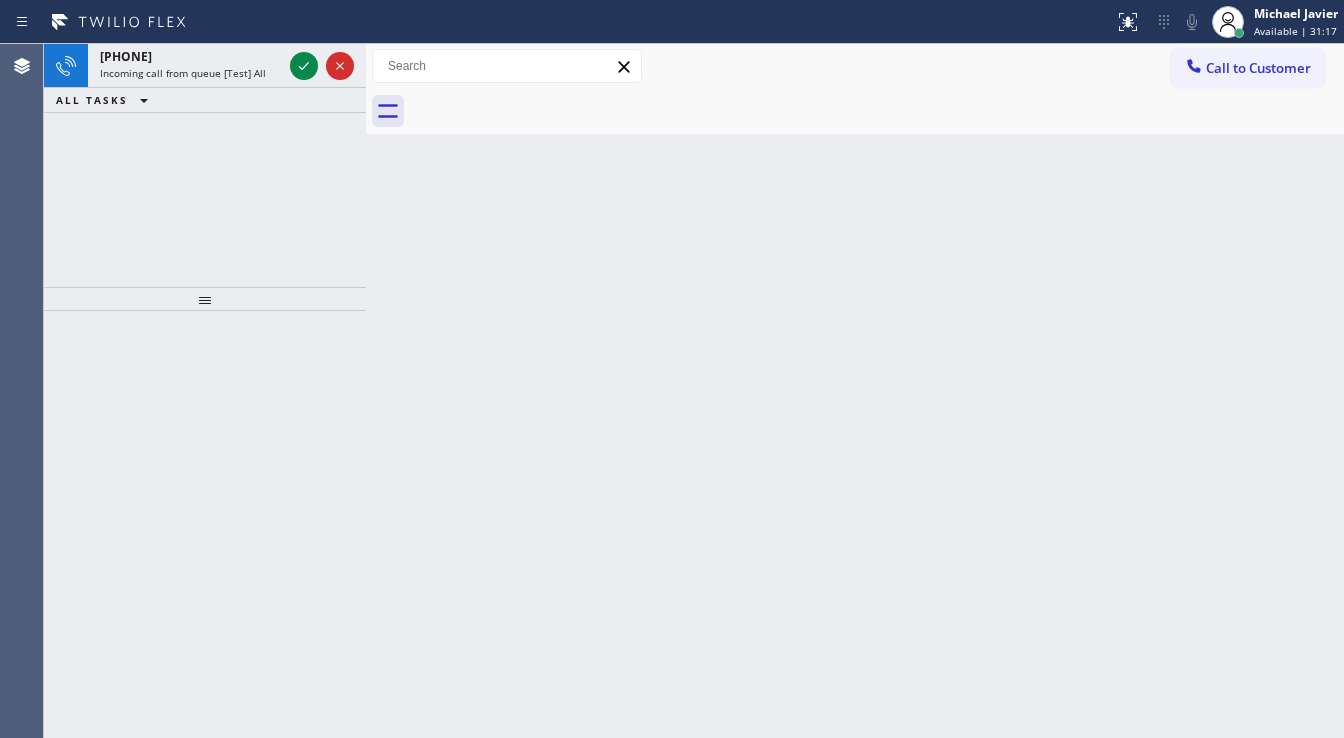 click 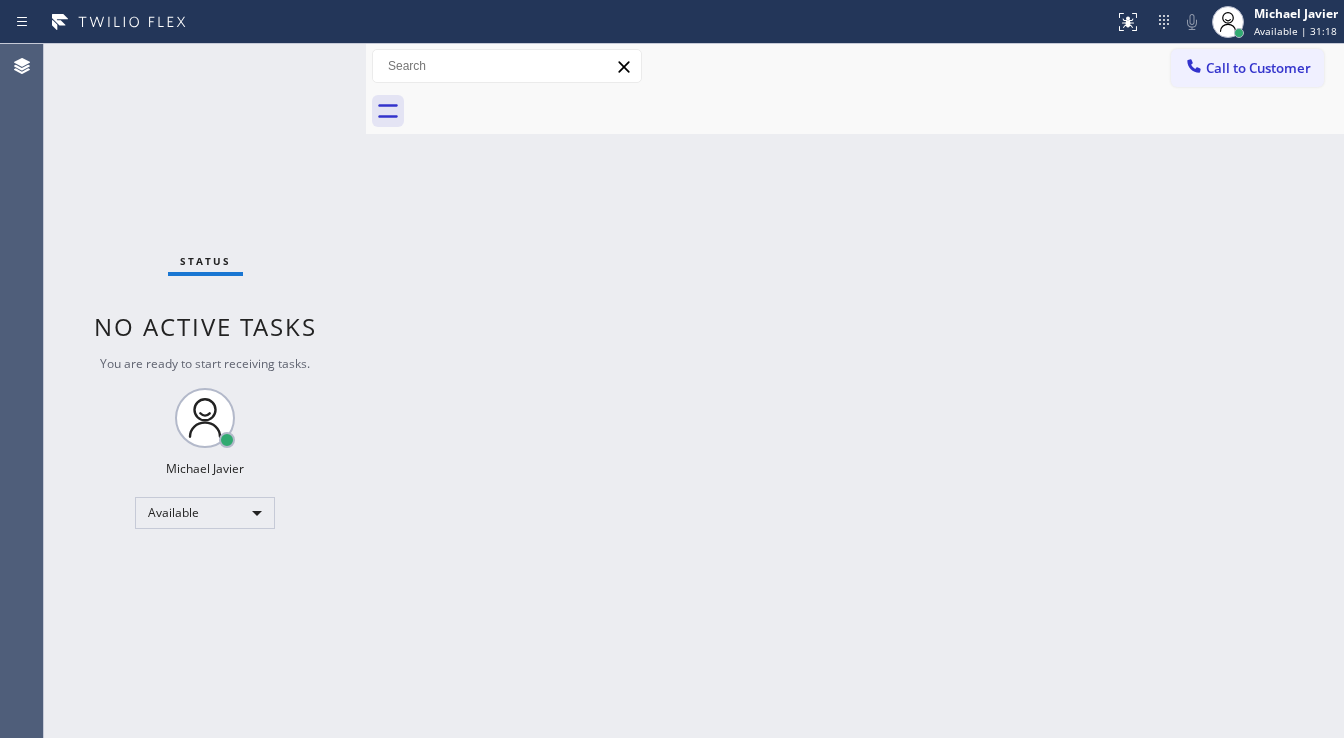 click on "Status   No active tasks     You are ready to start receiving tasks.   Michael Javier Available" at bounding box center [205, 391] 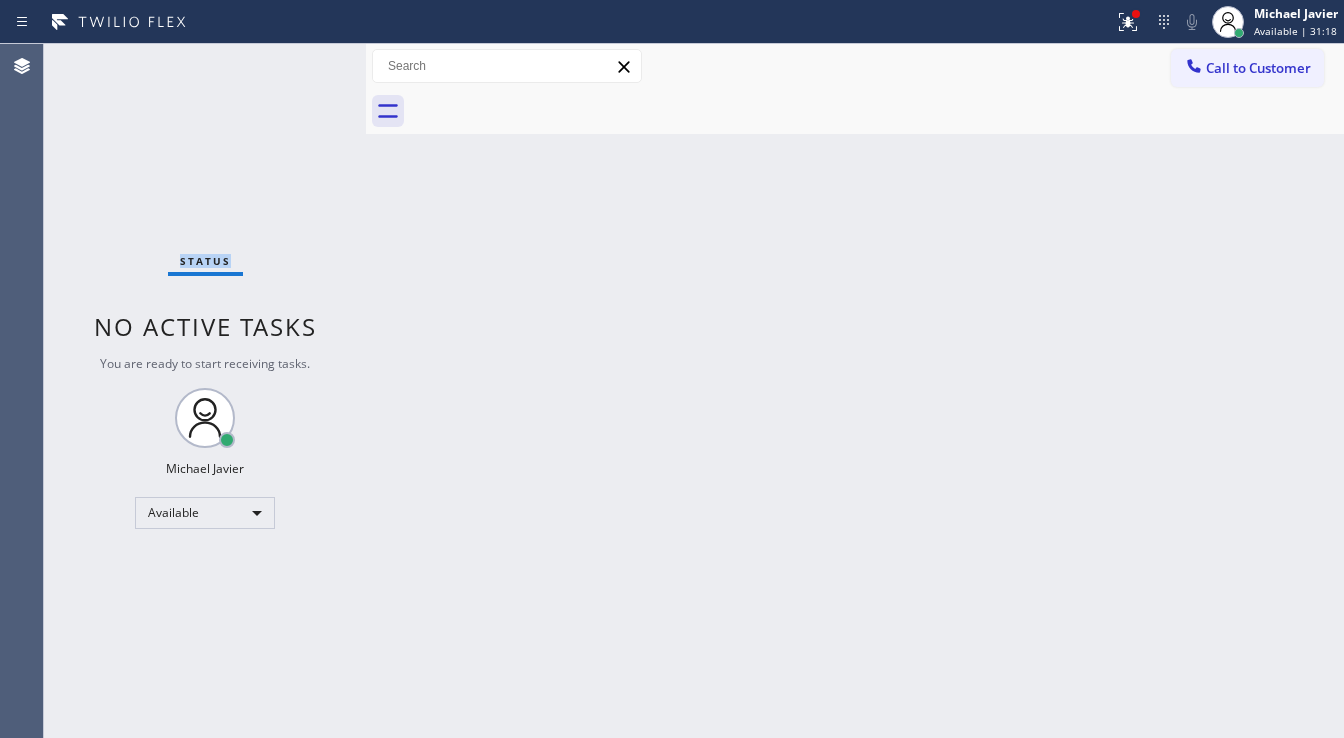 click on "Status   No active tasks     You are ready to start receiving tasks.   Michael Javier Available" at bounding box center (205, 391) 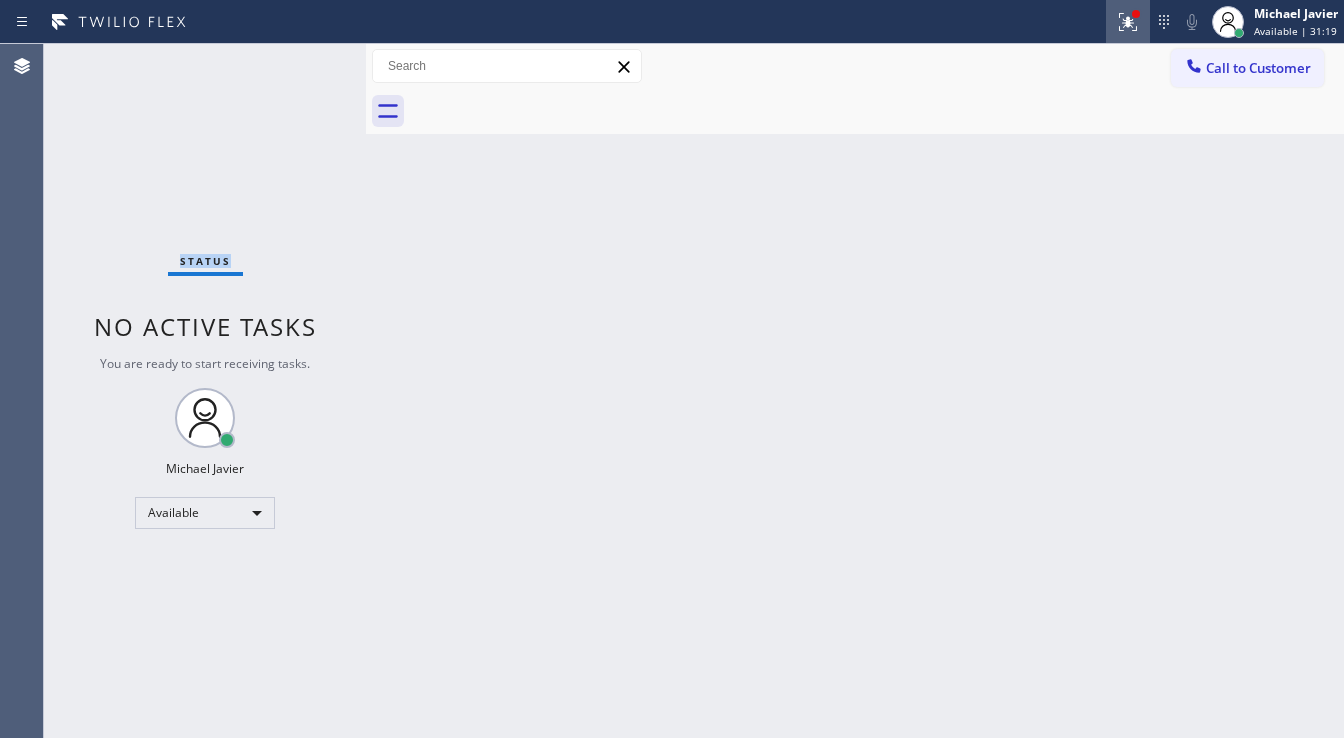 click 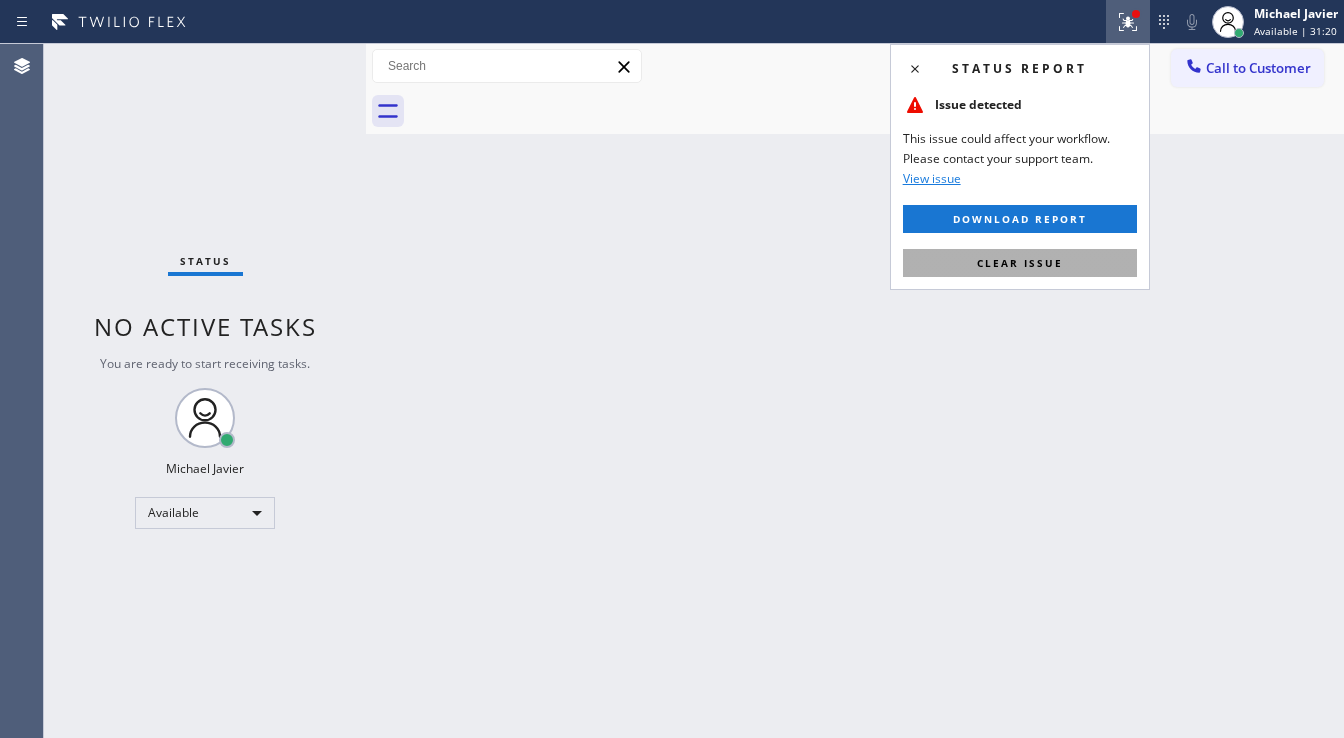 click on "Status report Issue detected This issue could affect your workflow. Please contact your support team. View issue Download report Clear issue" at bounding box center (1020, 167) 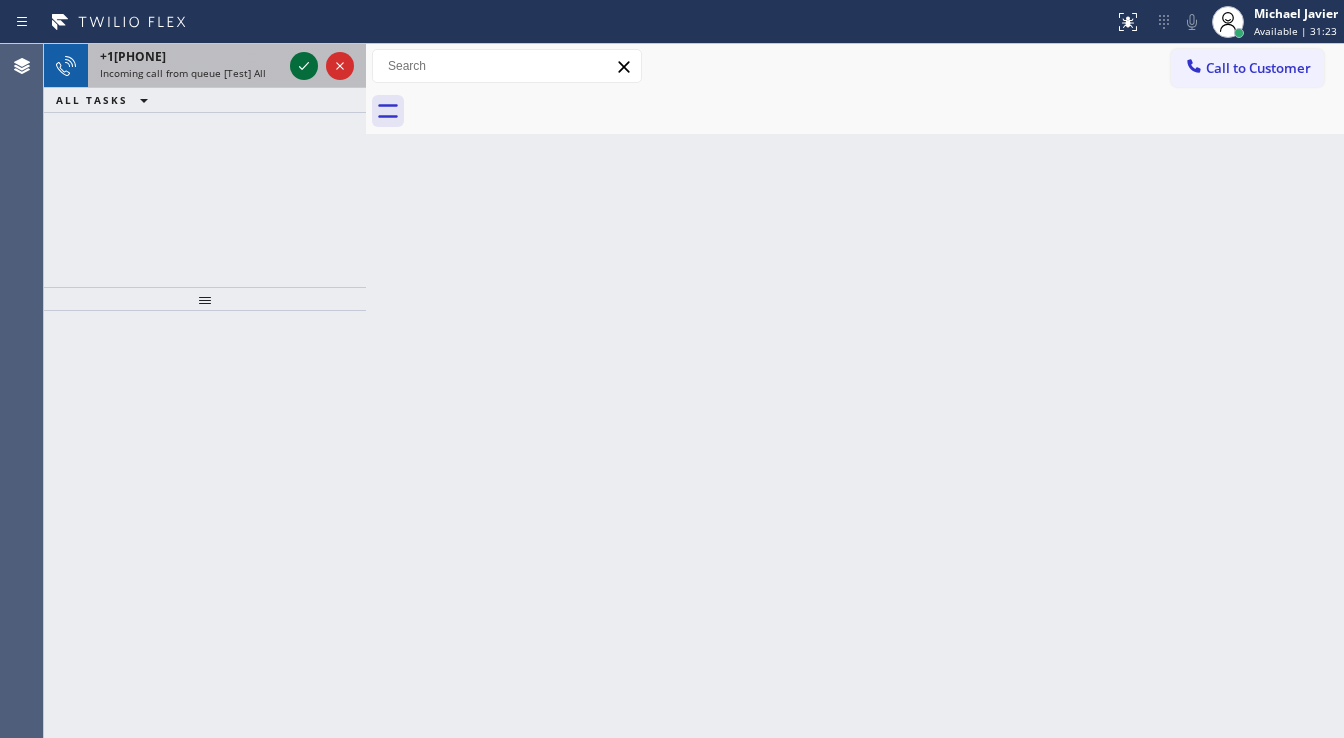 click 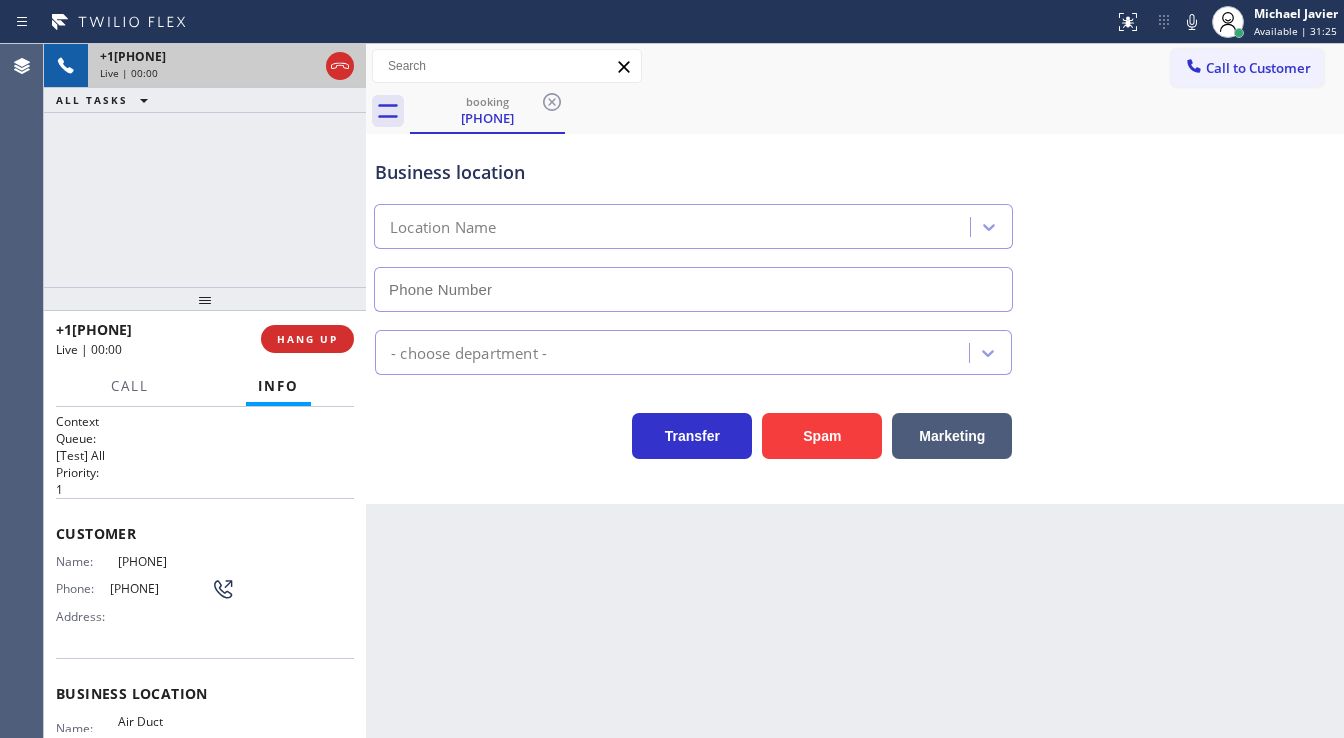 type on "[PHONE]" 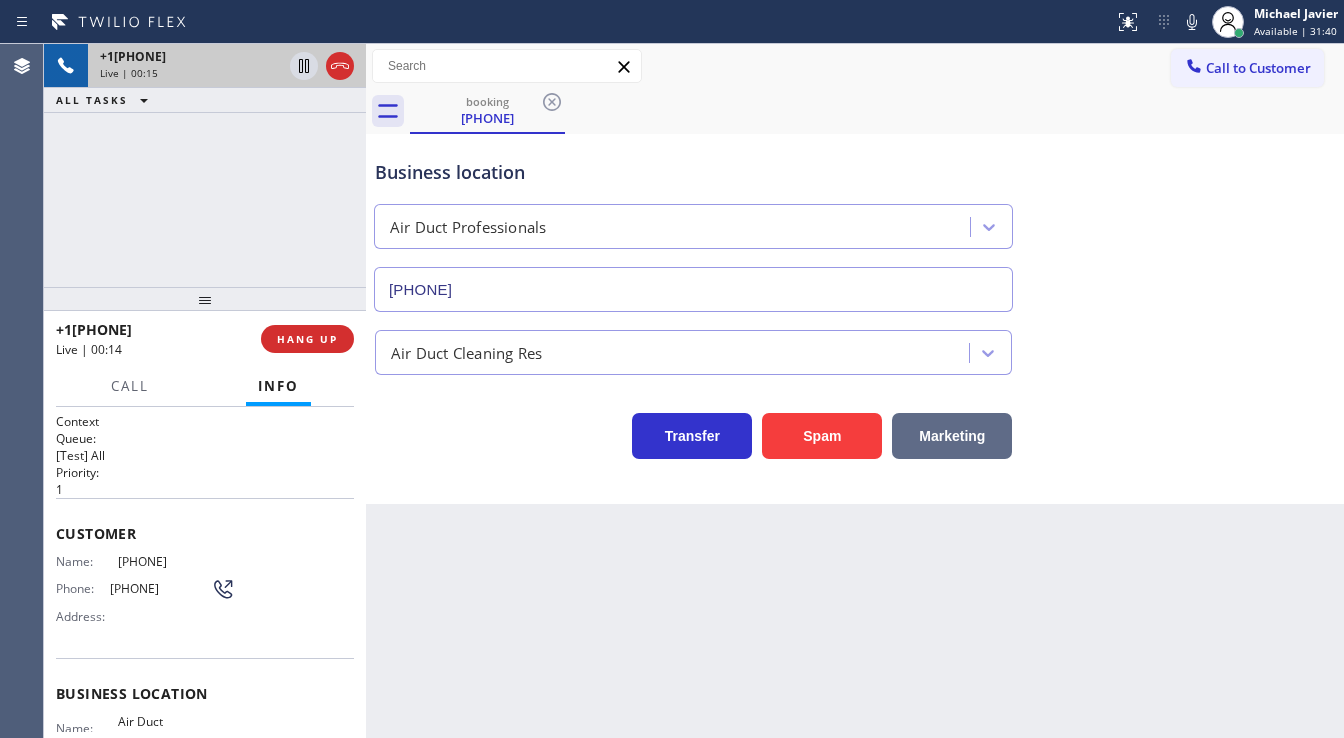 click on "Marketing" at bounding box center [952, 436] 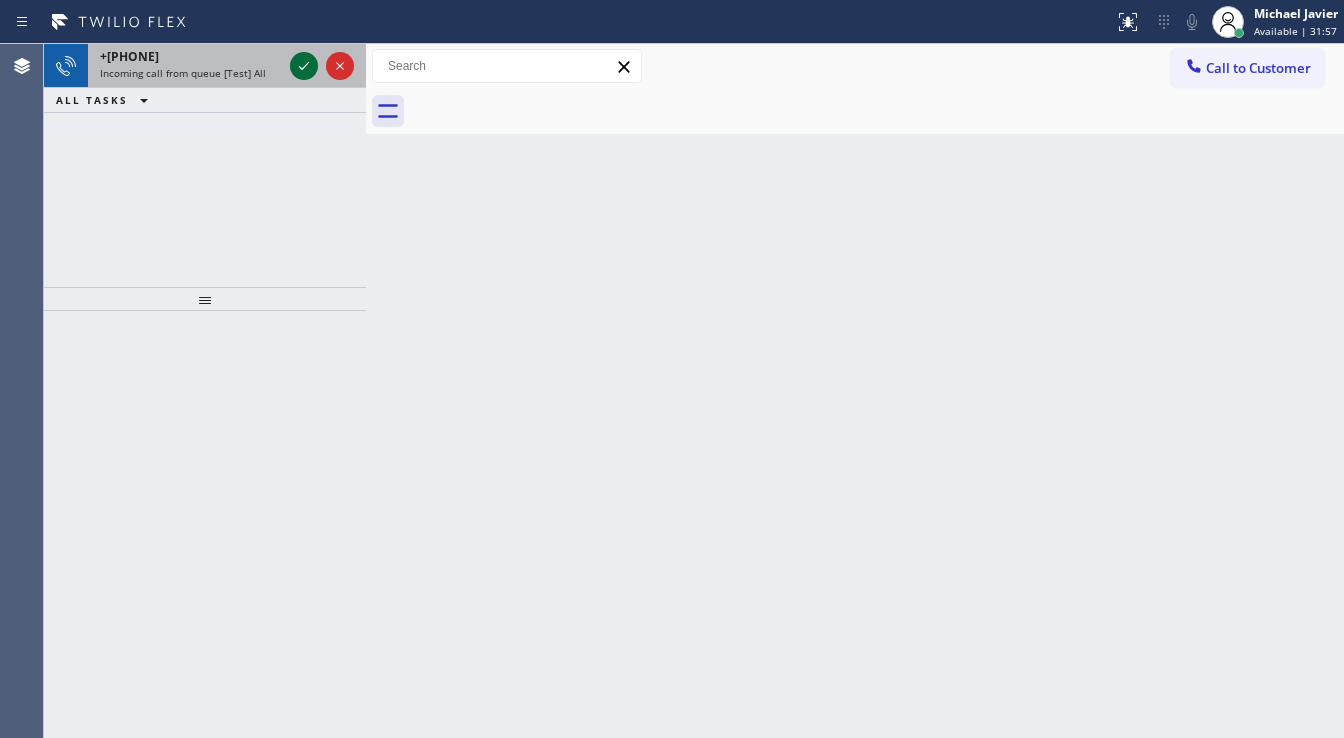 click 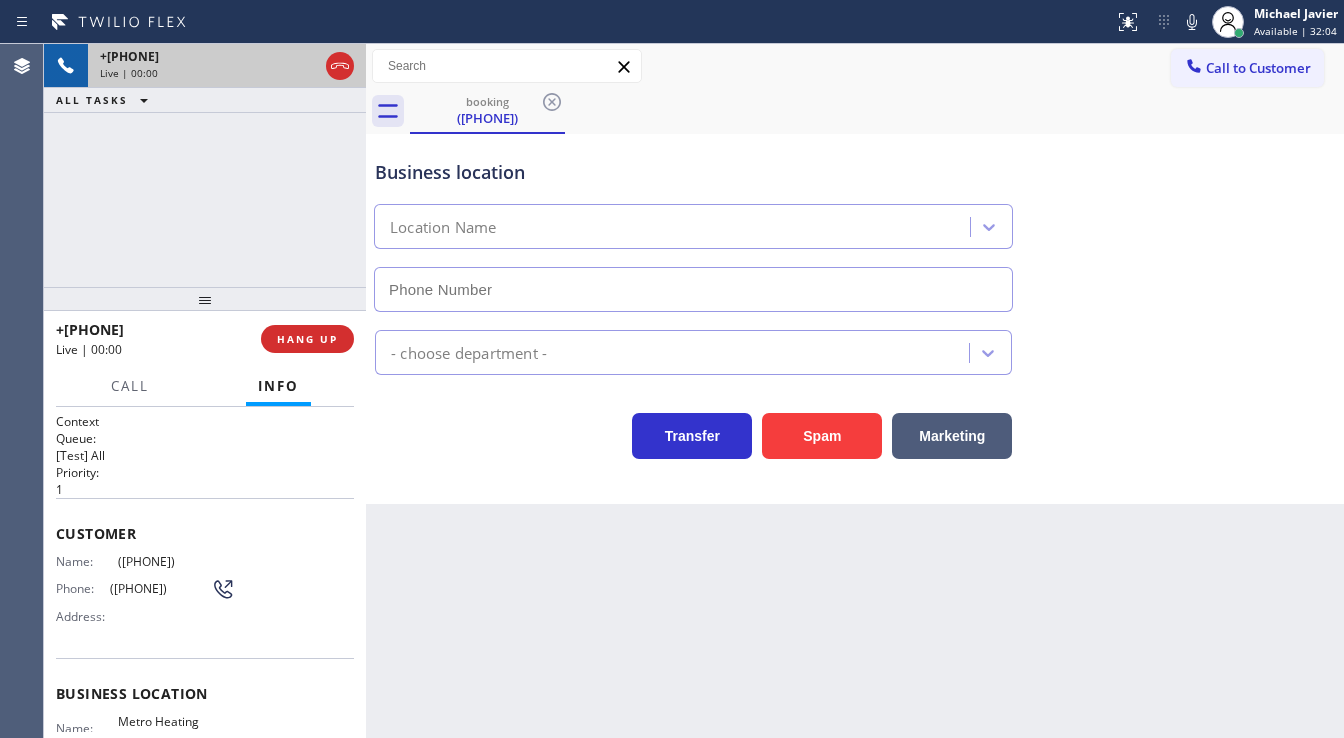 type on "[PHONE]" 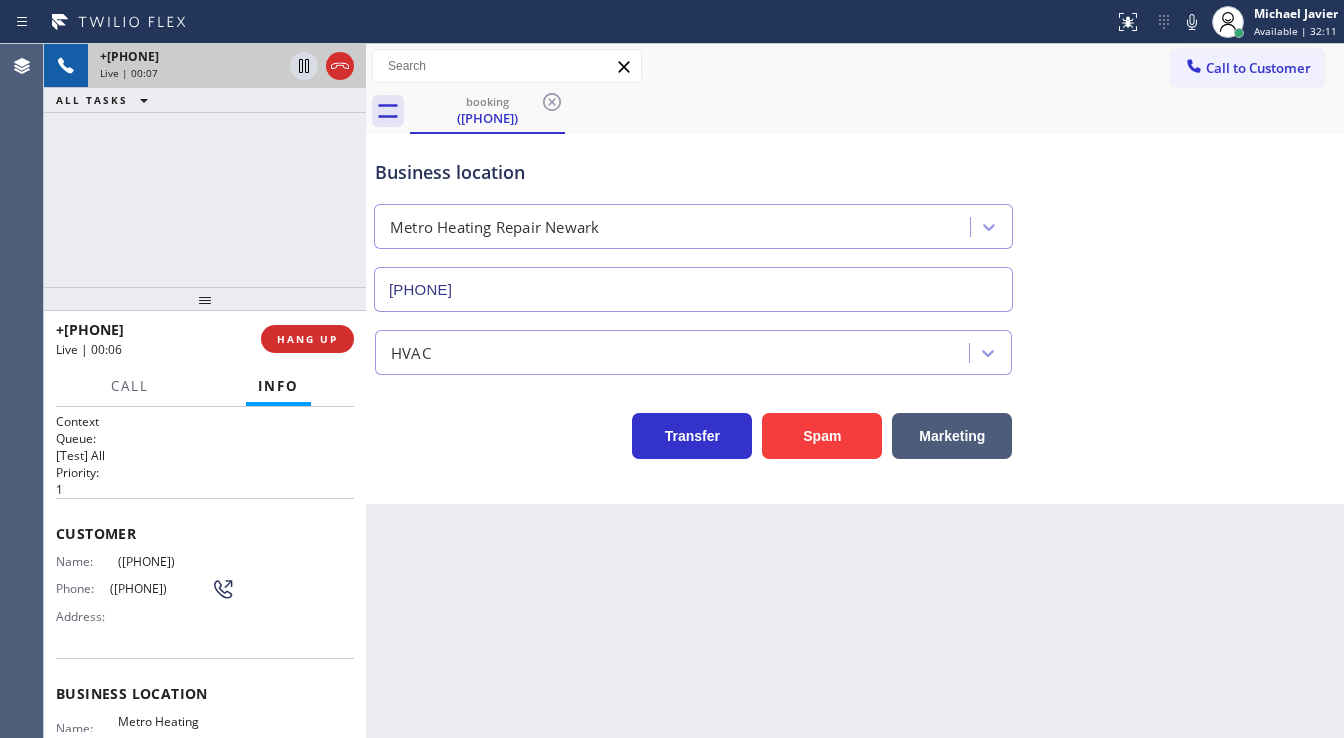 click on "Customer" at bounding box center (205, 533) 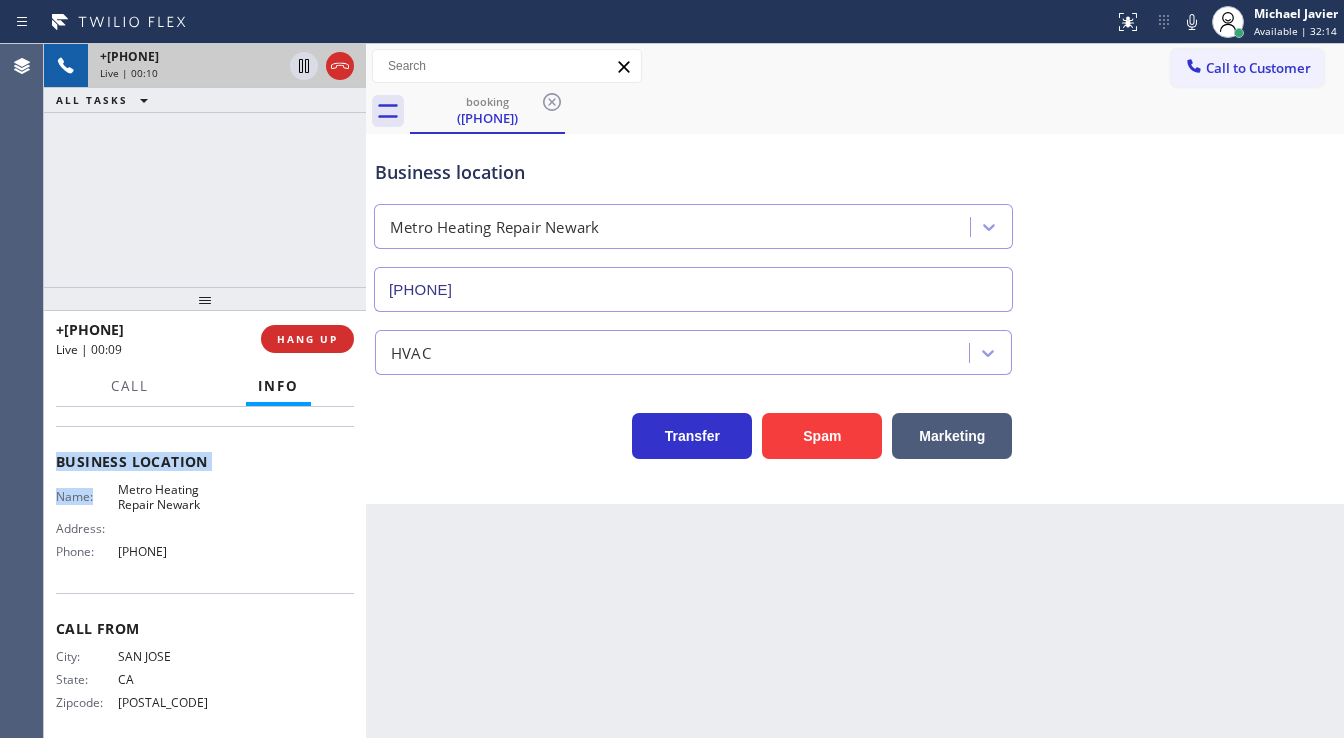scroll, scrollTop: 238, scrollLeft: 0, axis: vertical 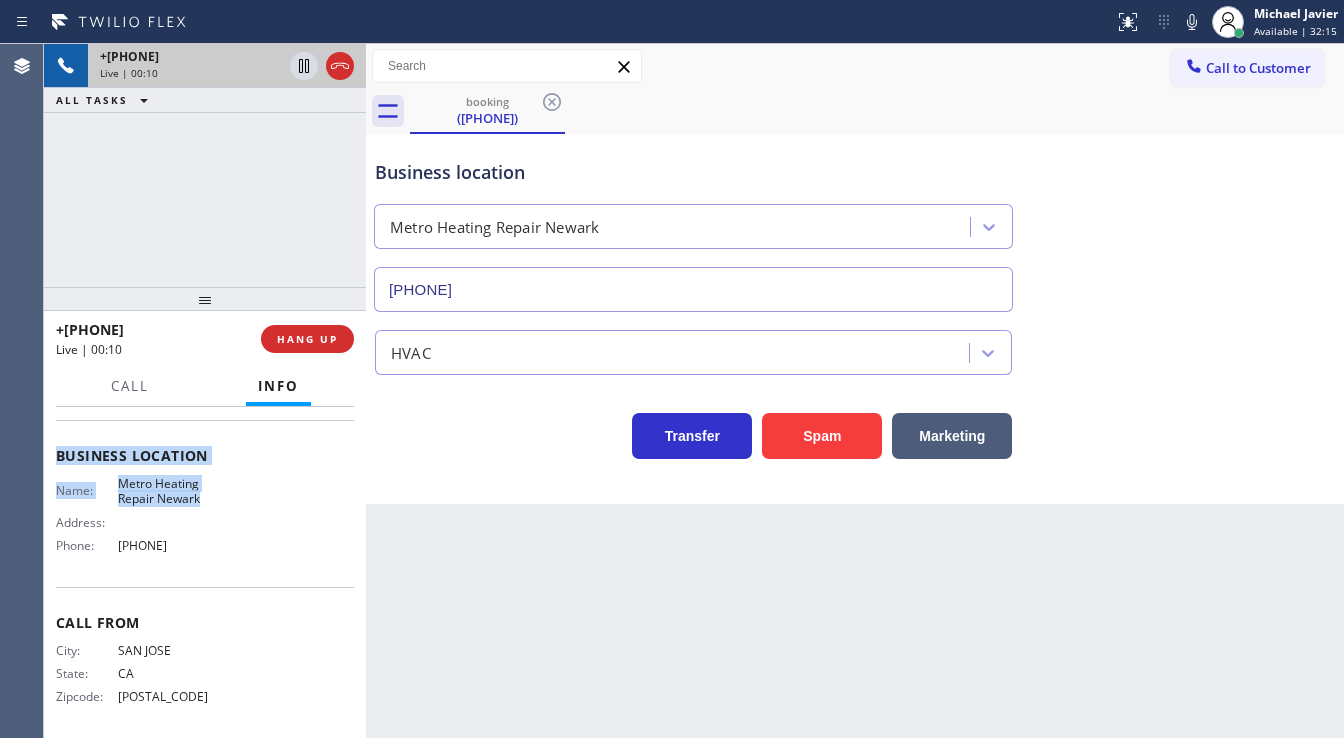 drag, startPoint x: 55, startPoint y: 450, endPoint x: 241, endPoint y: 493, distance: 190.90573 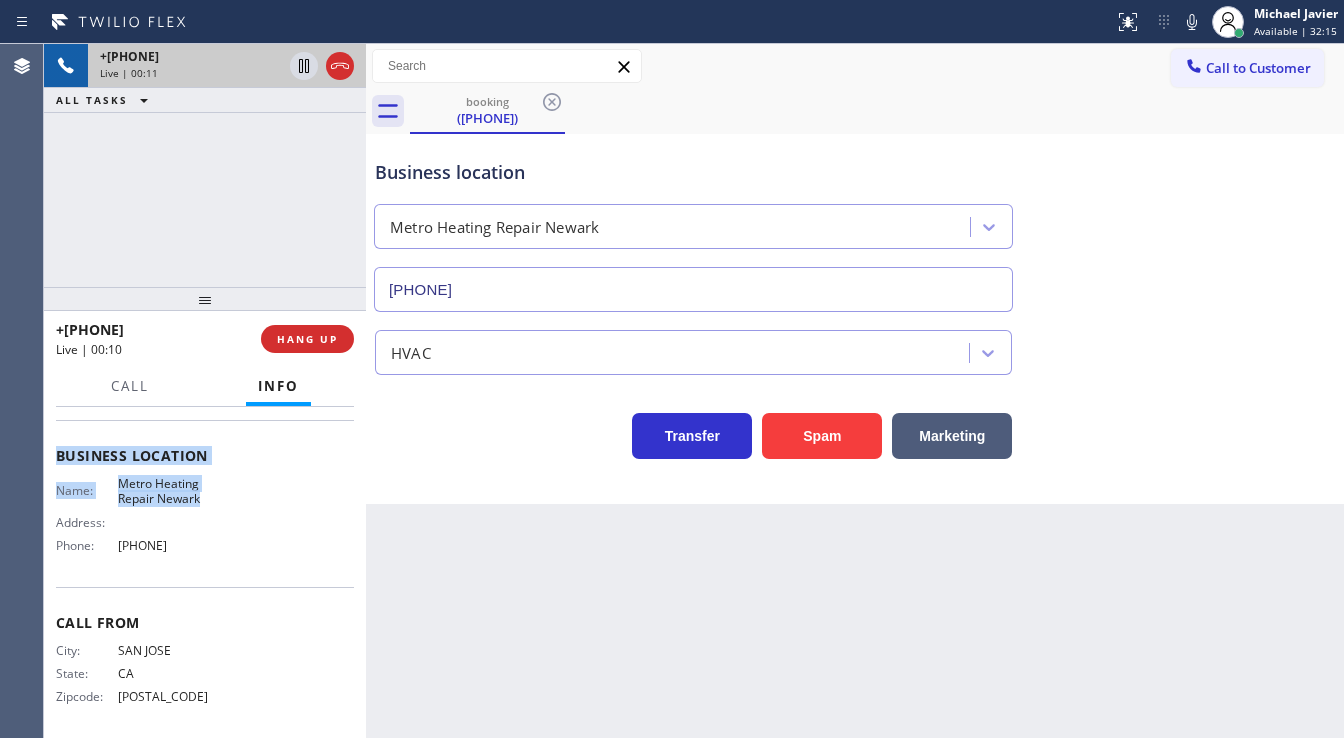 copy on "Customer Name: ([PHONE]) Phone: ([PHONE]) Address: Business location Name: Metro Heating Repair Newark" 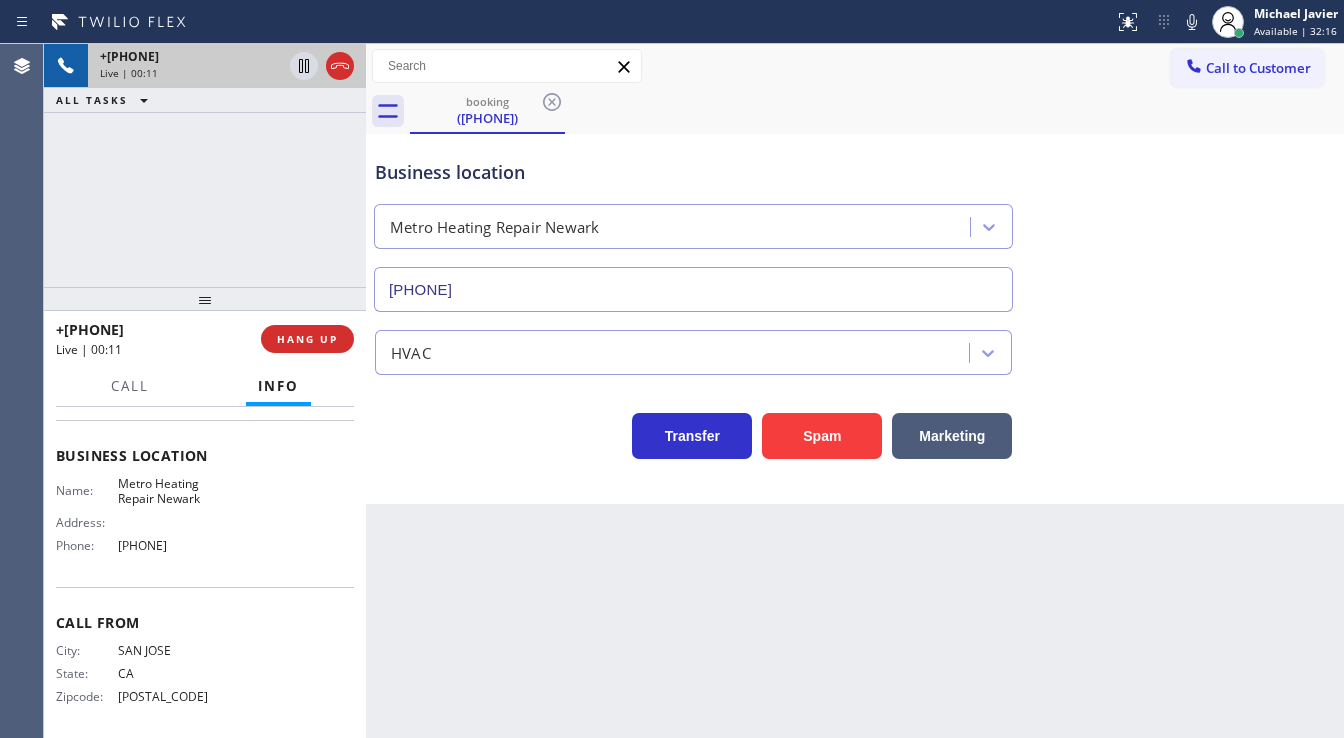click on "[PHONE] Live | 00:11 ALL TASKS ALL TASKS ACTIVE TASKS TASKS IN WRAP UP" at bounding box center (205, 165) 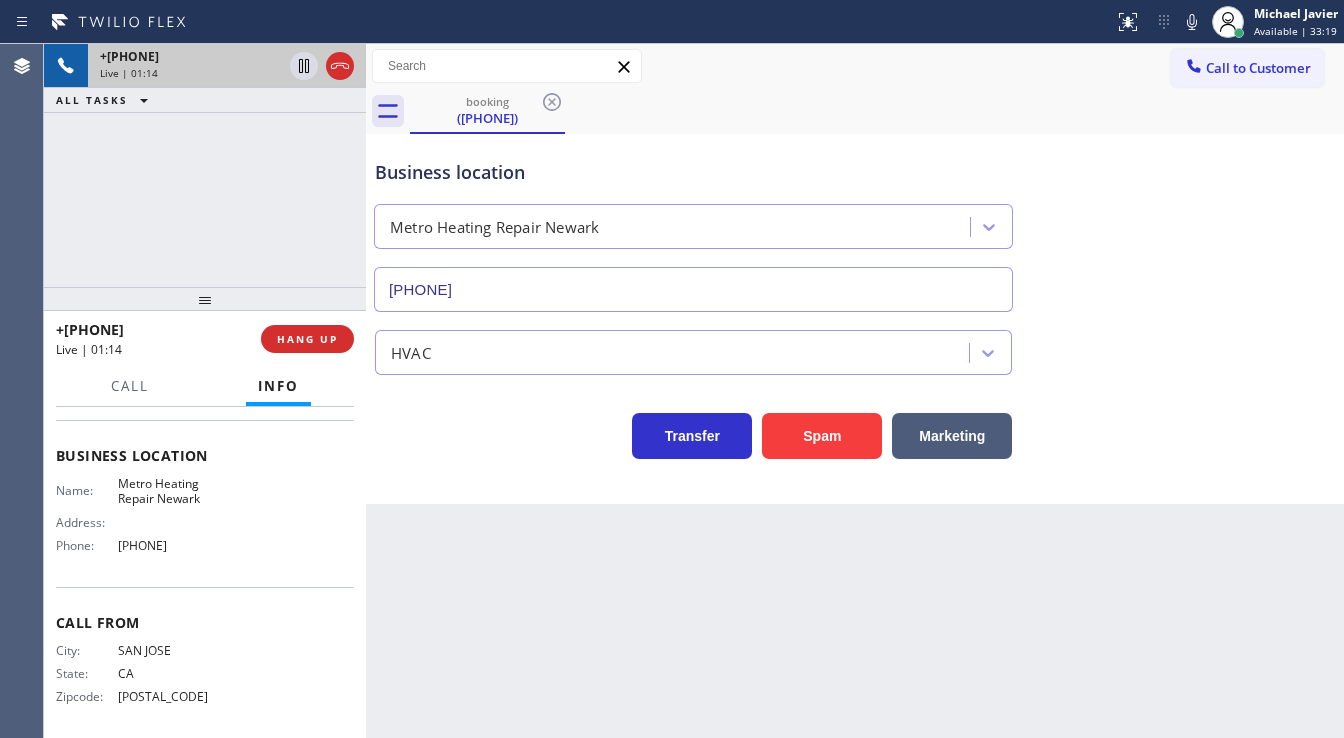 click on "+[PHONE] Live | 01:14 ALL TASKS ALL TASKS ACTIVE TASKS TASKS IN WRAP UP" at bounding box center [205, 165] 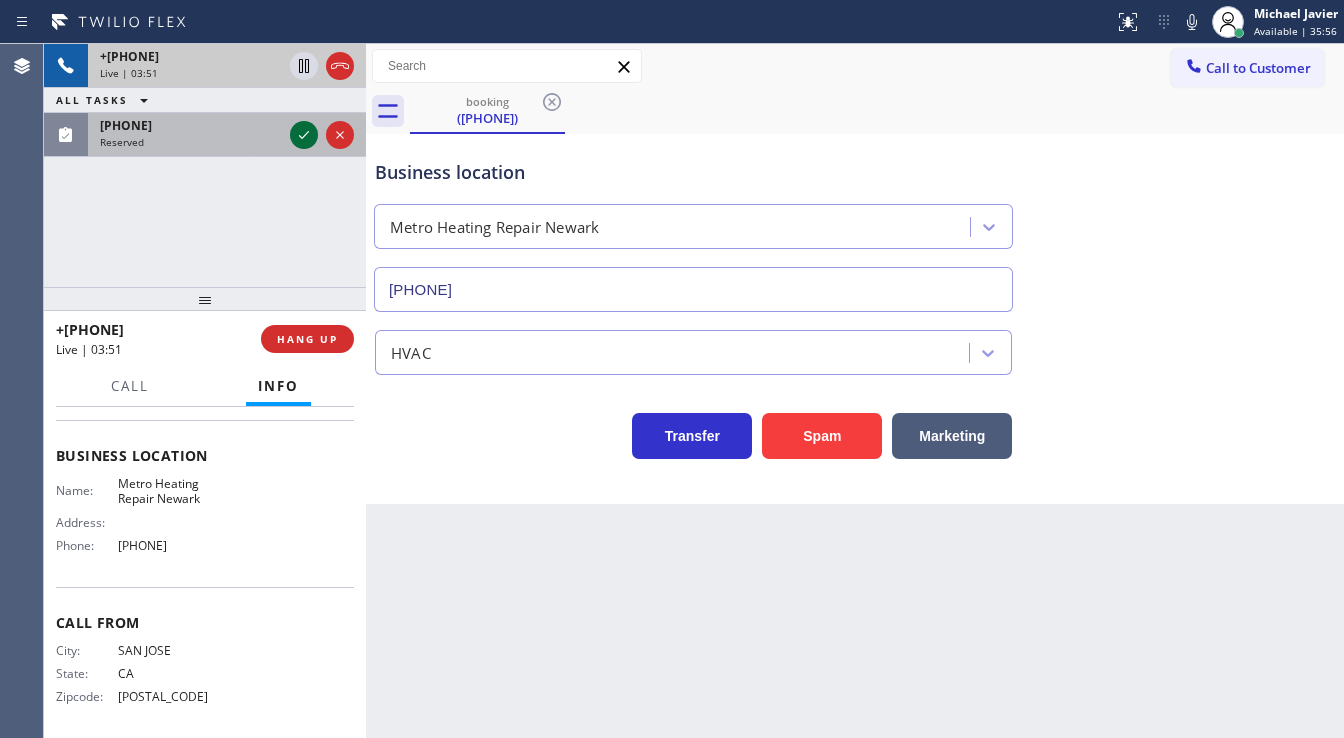 click 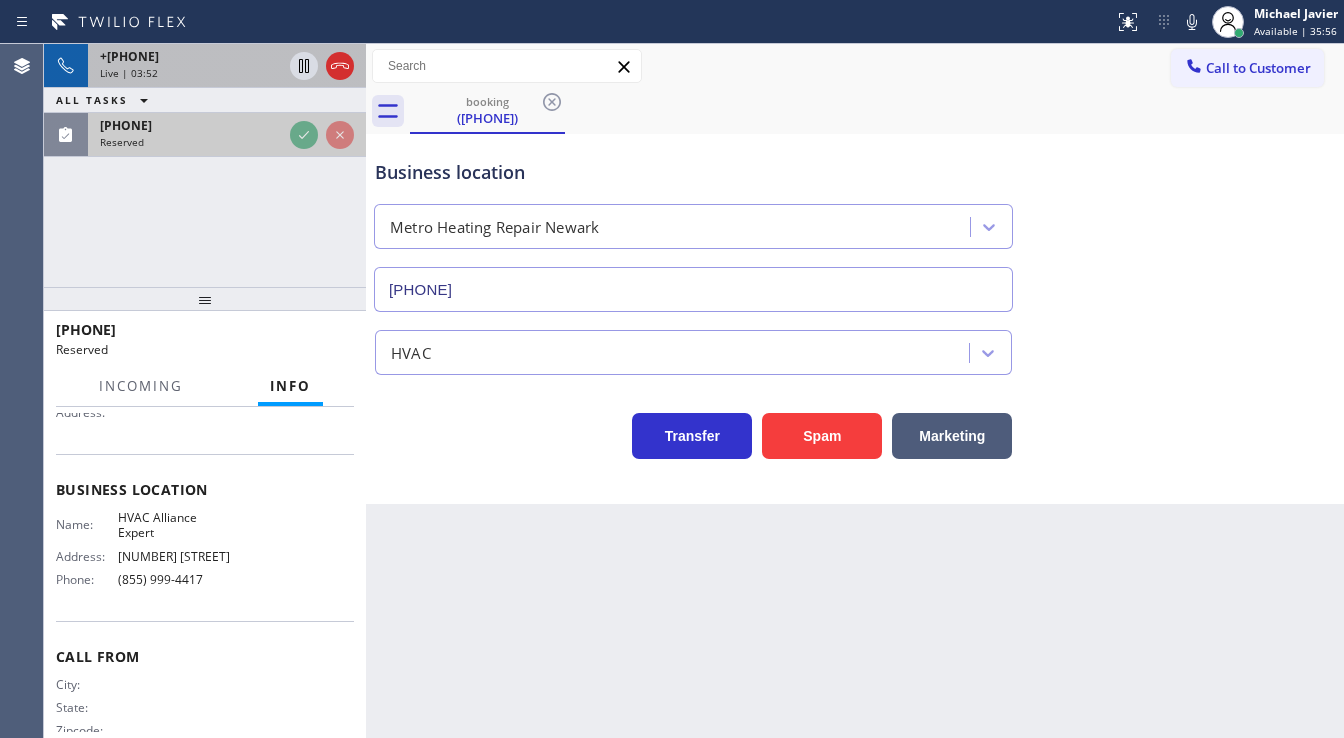 scroll, scrollTop: 270, scrollLeft: 0, axis: vertical 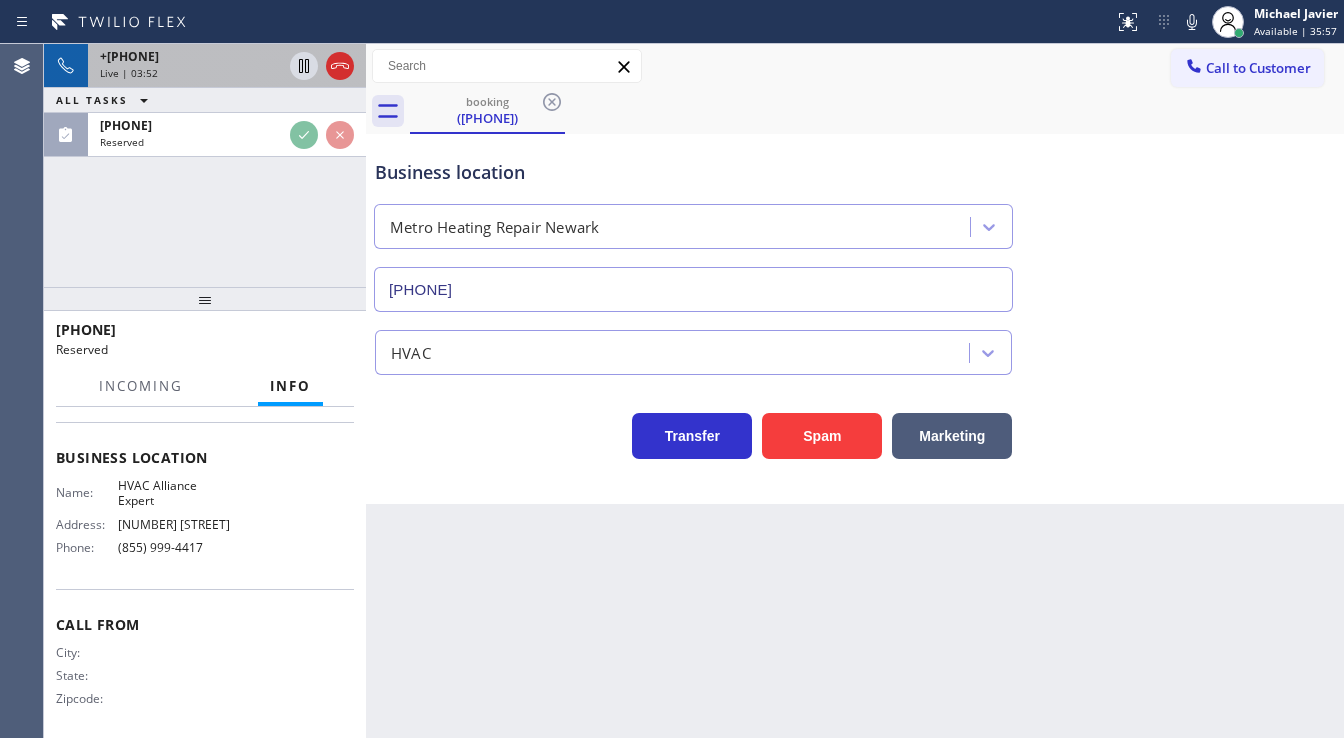 click on "Call to Customer Outbound call Location Search location Your caller id phone number Customer number Call Outbound call Technician Search Technician Your caller id phone number Your caller id phone number Call" at bounding box center (855, 66) 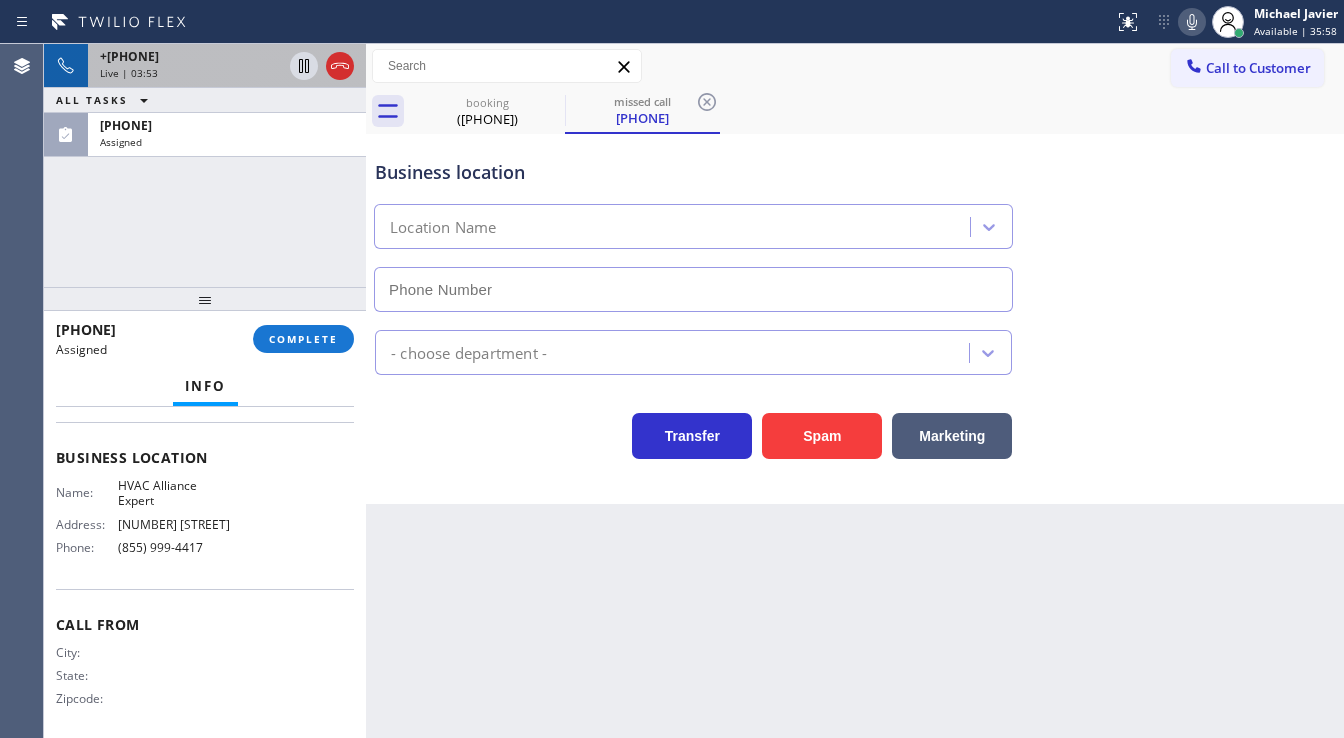 type on "(855) 999-4417" 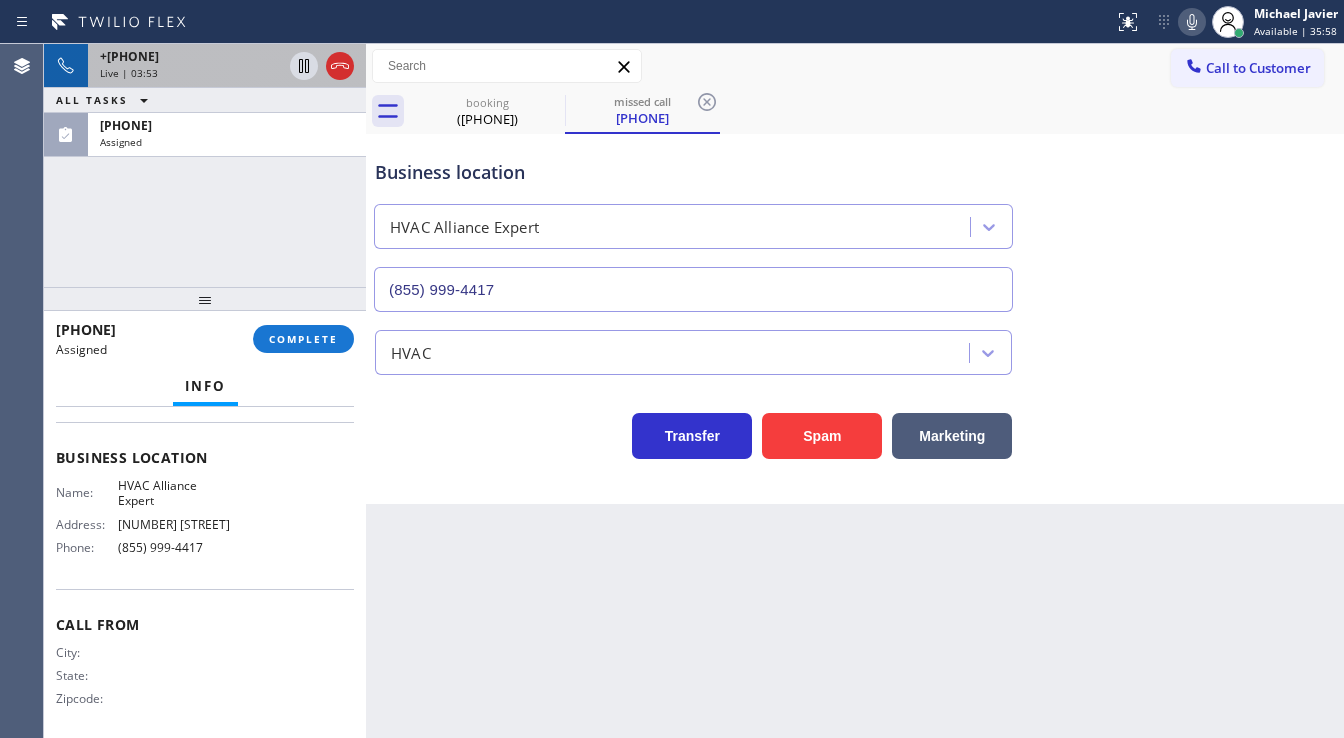 click 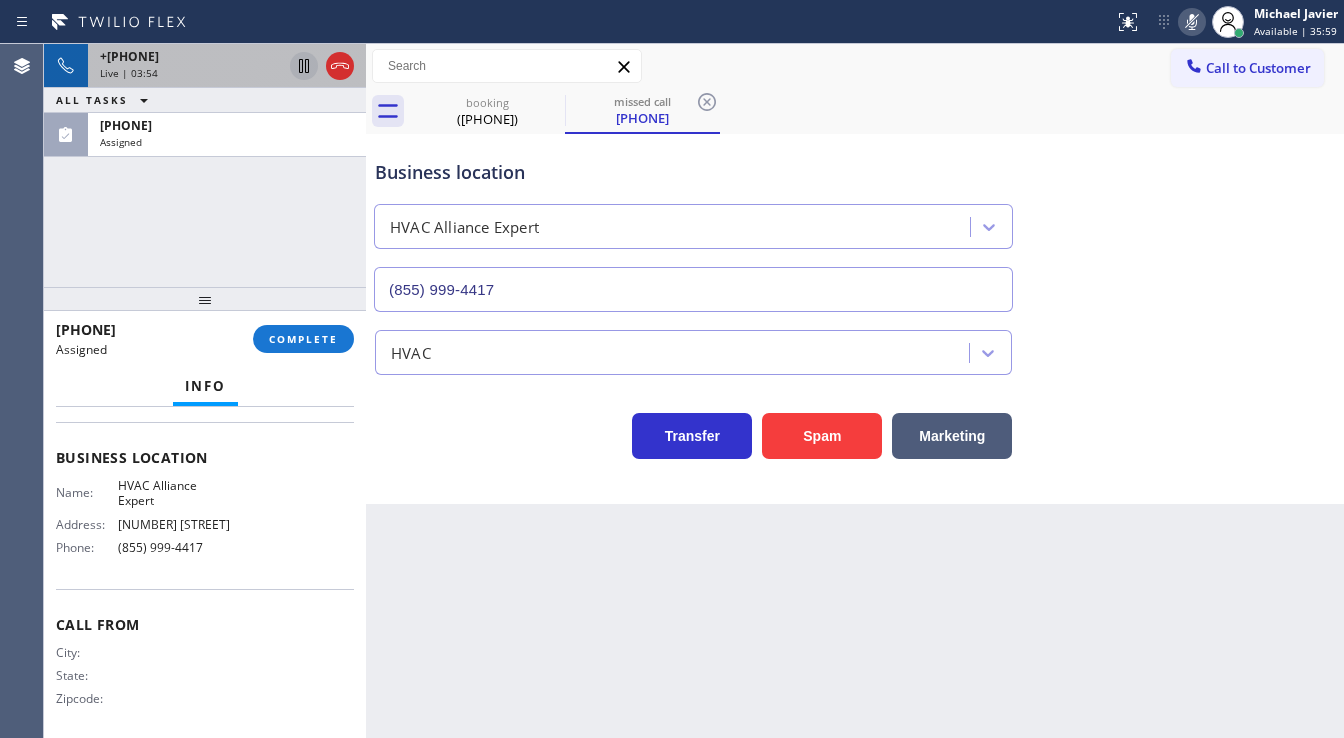 click 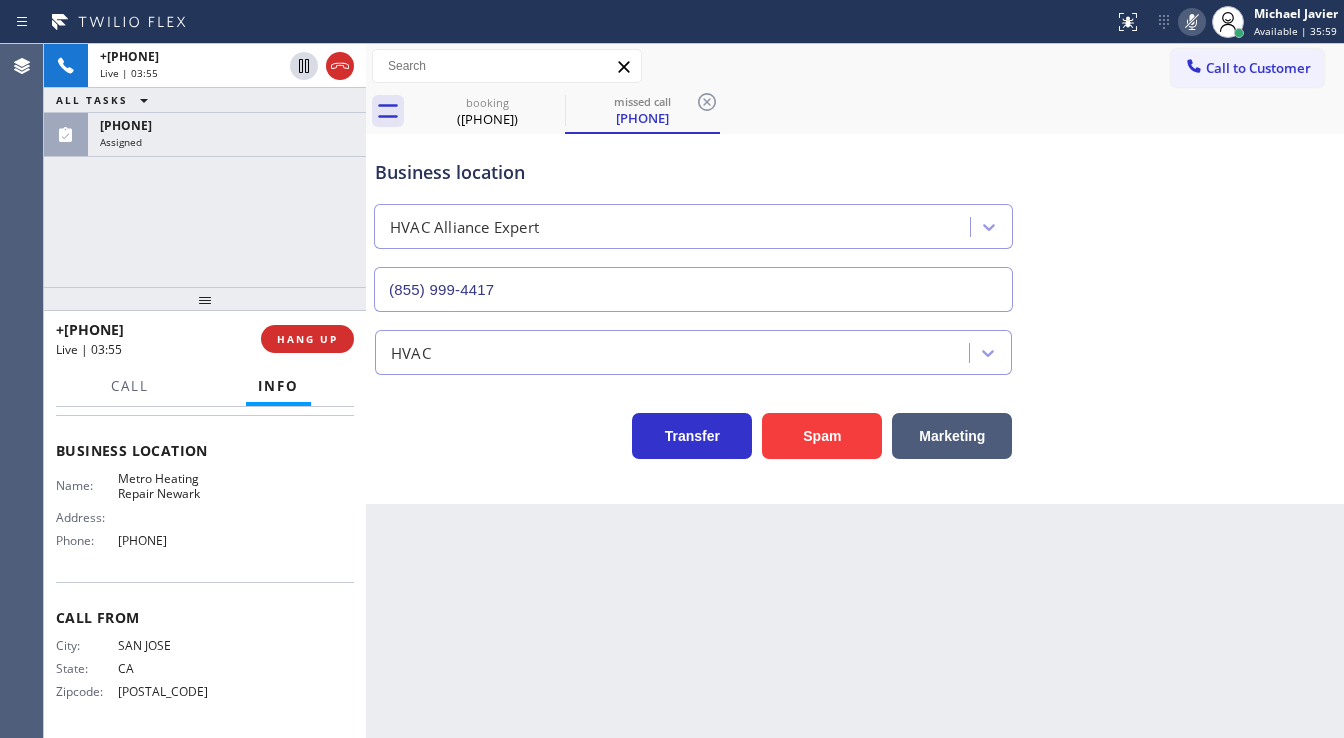 scroll, scrollTop: 238, scrollLeft: 0, axis: vertical 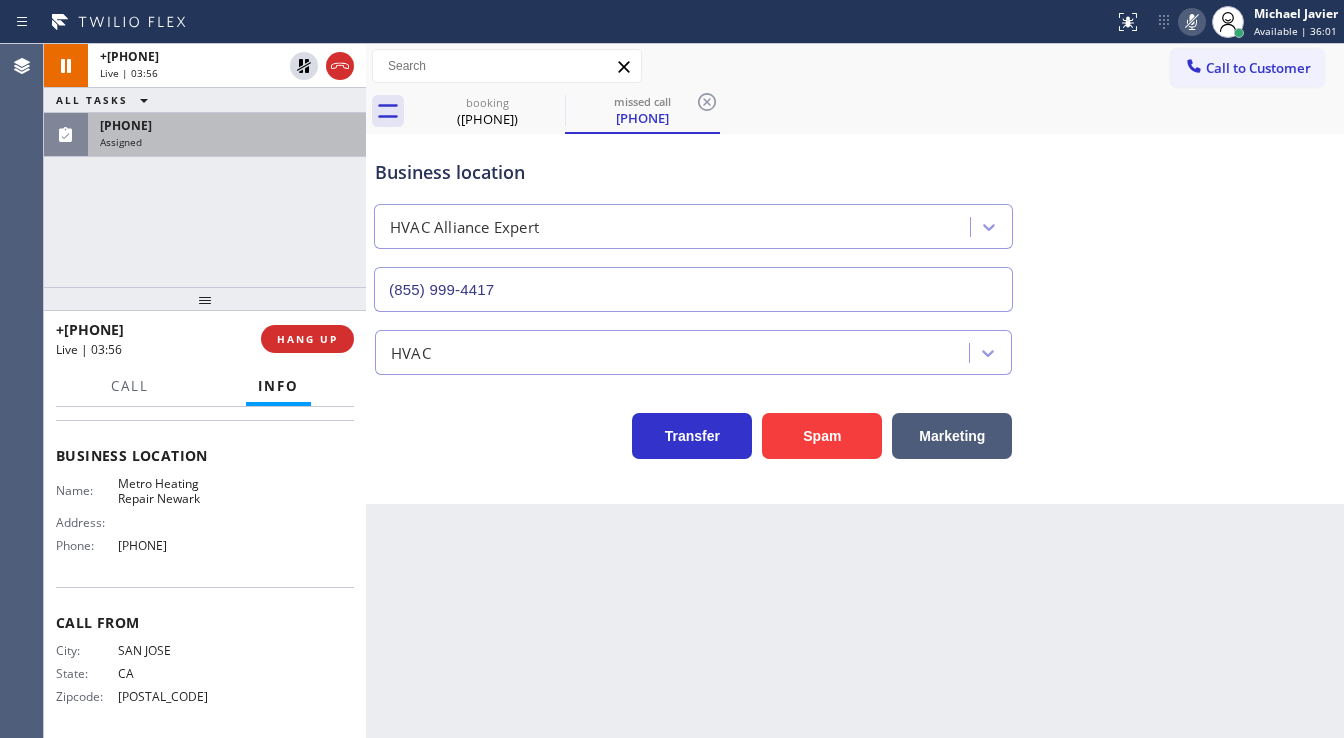 click on "Assigned" at bounding box center (227, 142) 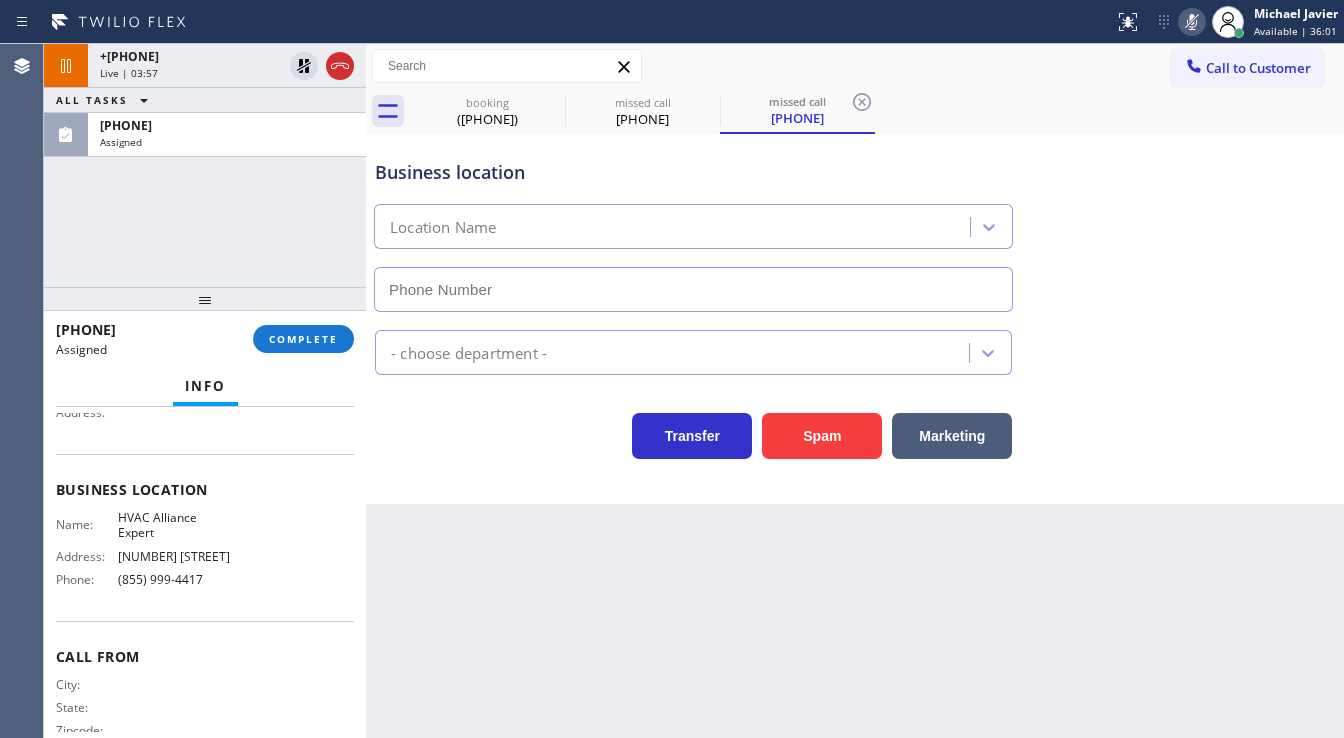 scroll, scrollTop: 270, scrollLeft: 0, axis: vertical 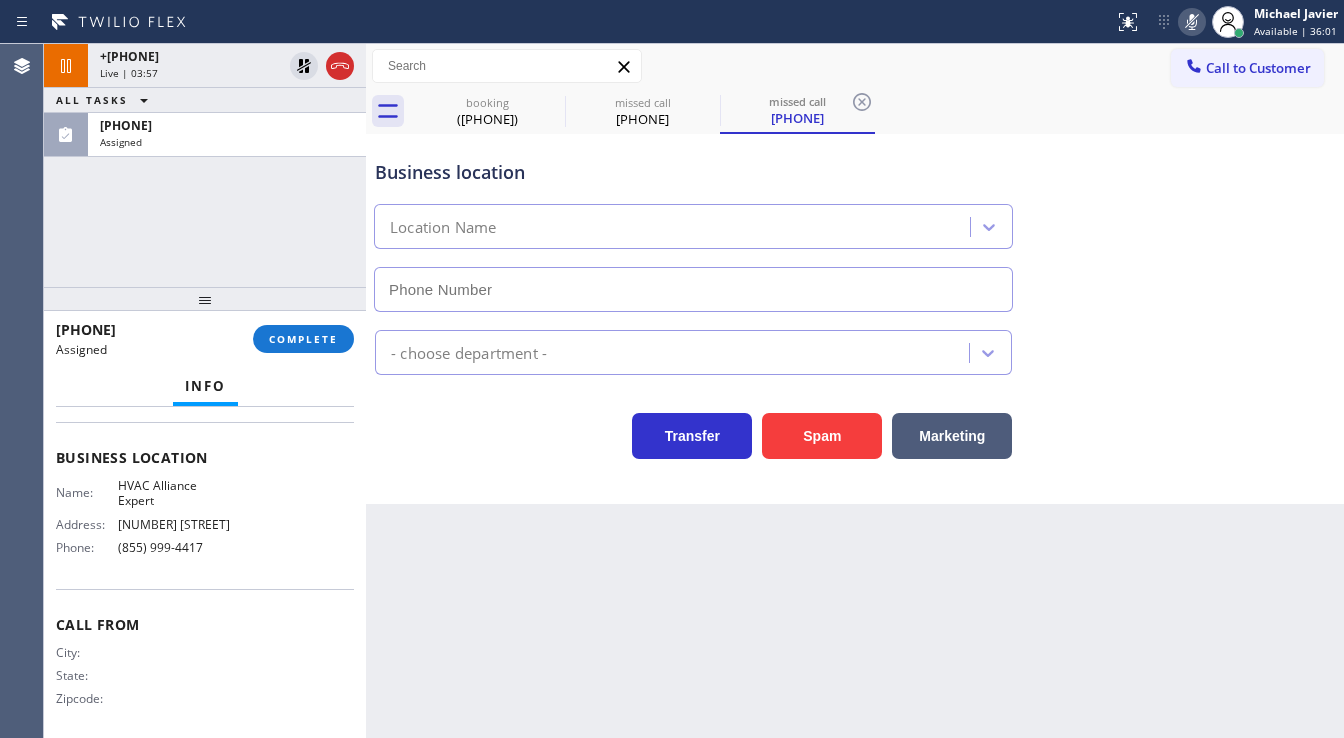 type on "(855) 999-4417" 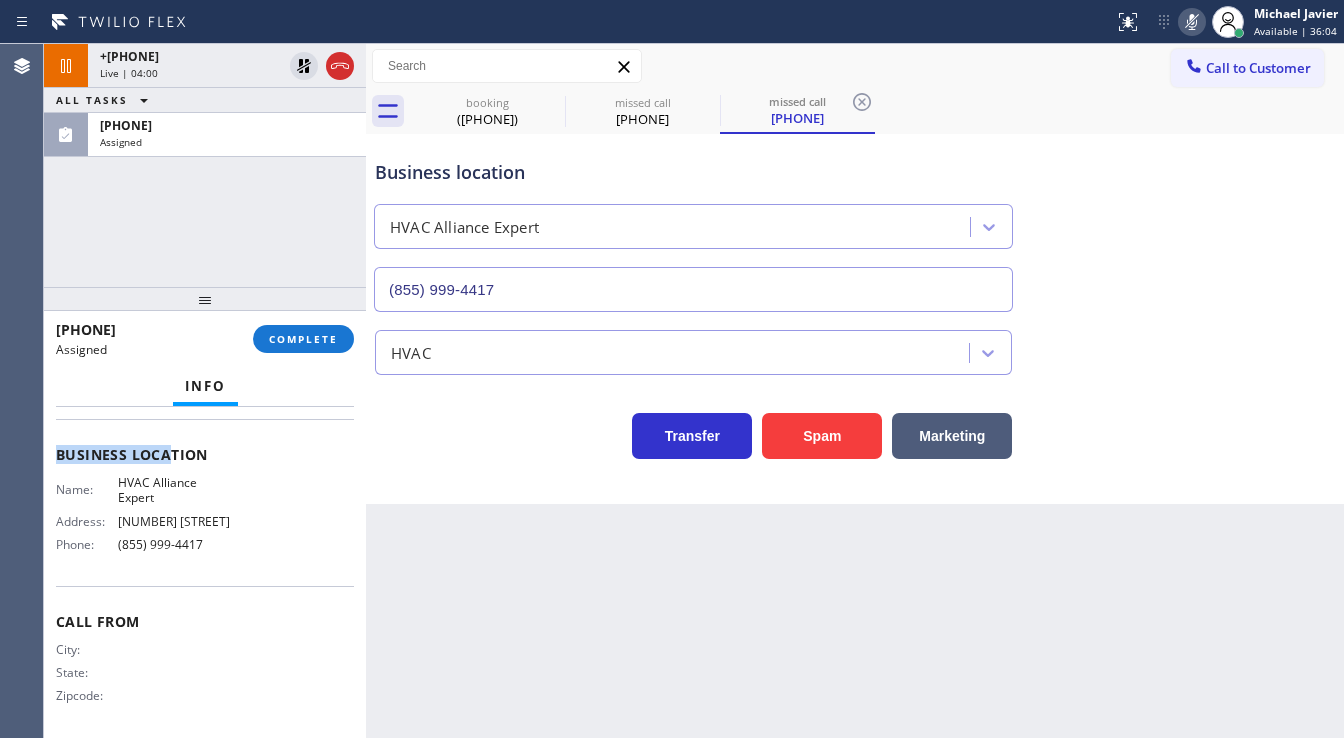 scroll, scrollTop: 285, scrollLeft: 0, axis: vertical 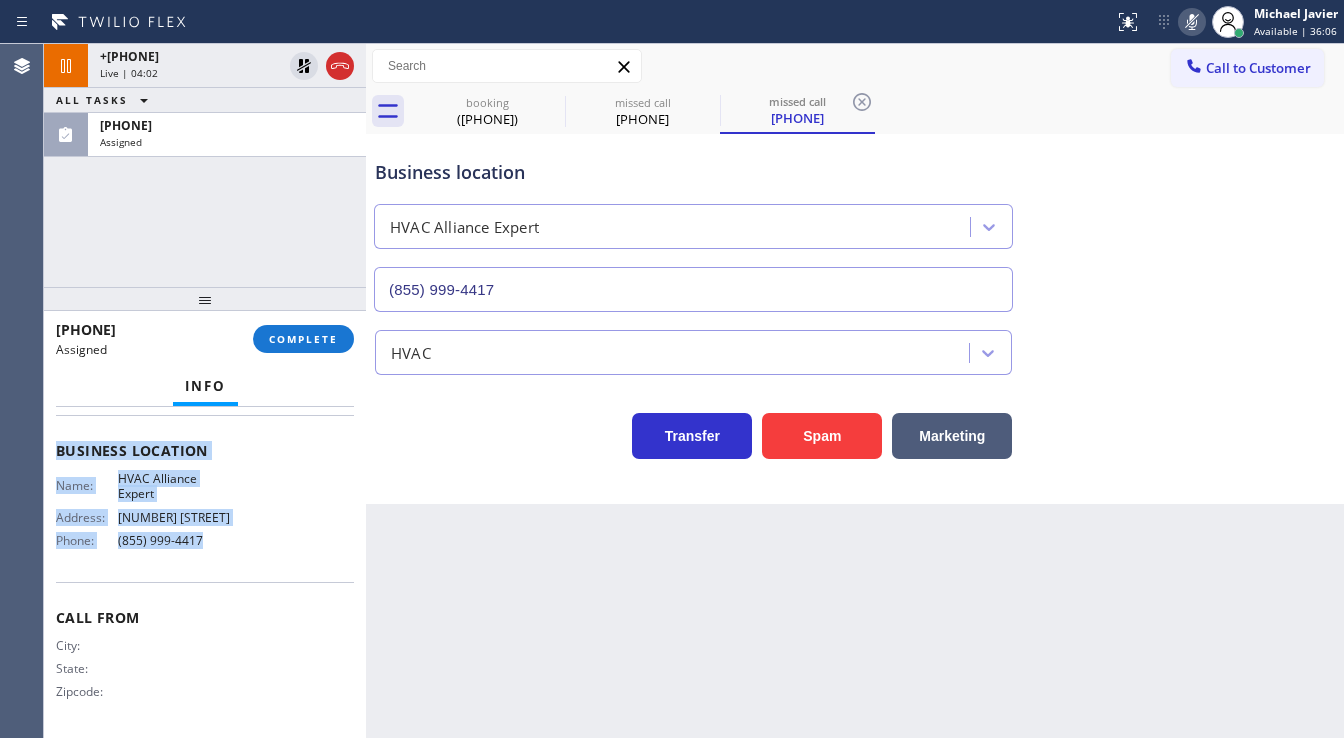 drag, startPoint x: 66, startPoint y: 452, endPoint x: 262, endPoint y: 549, distance: 218.68927 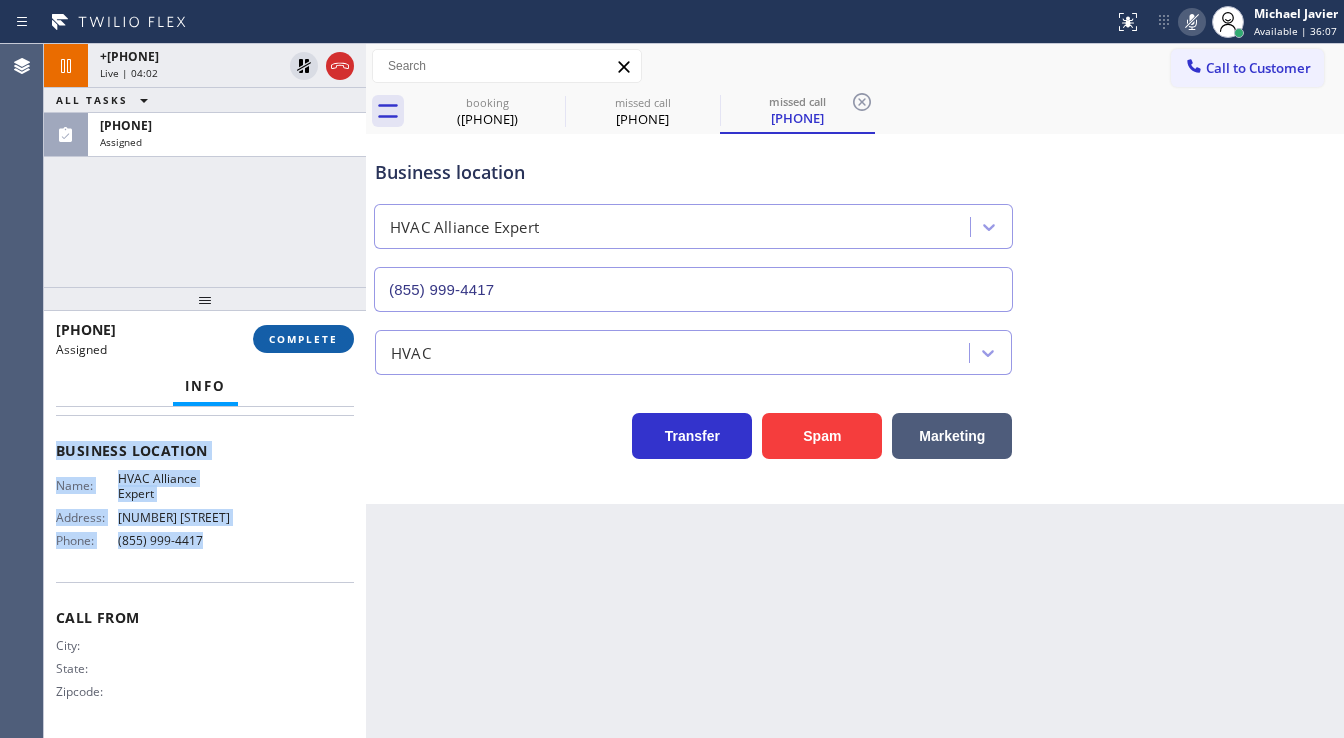 type 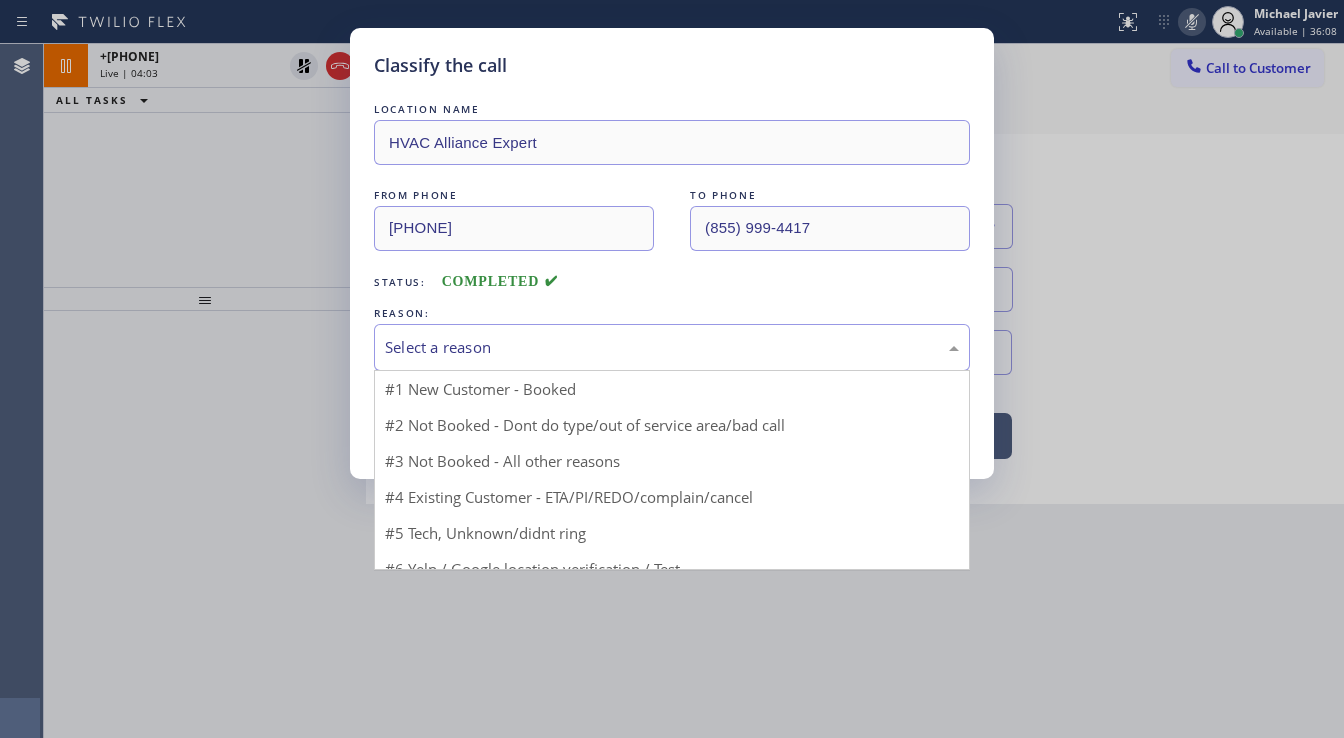click on "Select a reason" at bounding box center [672, 347] 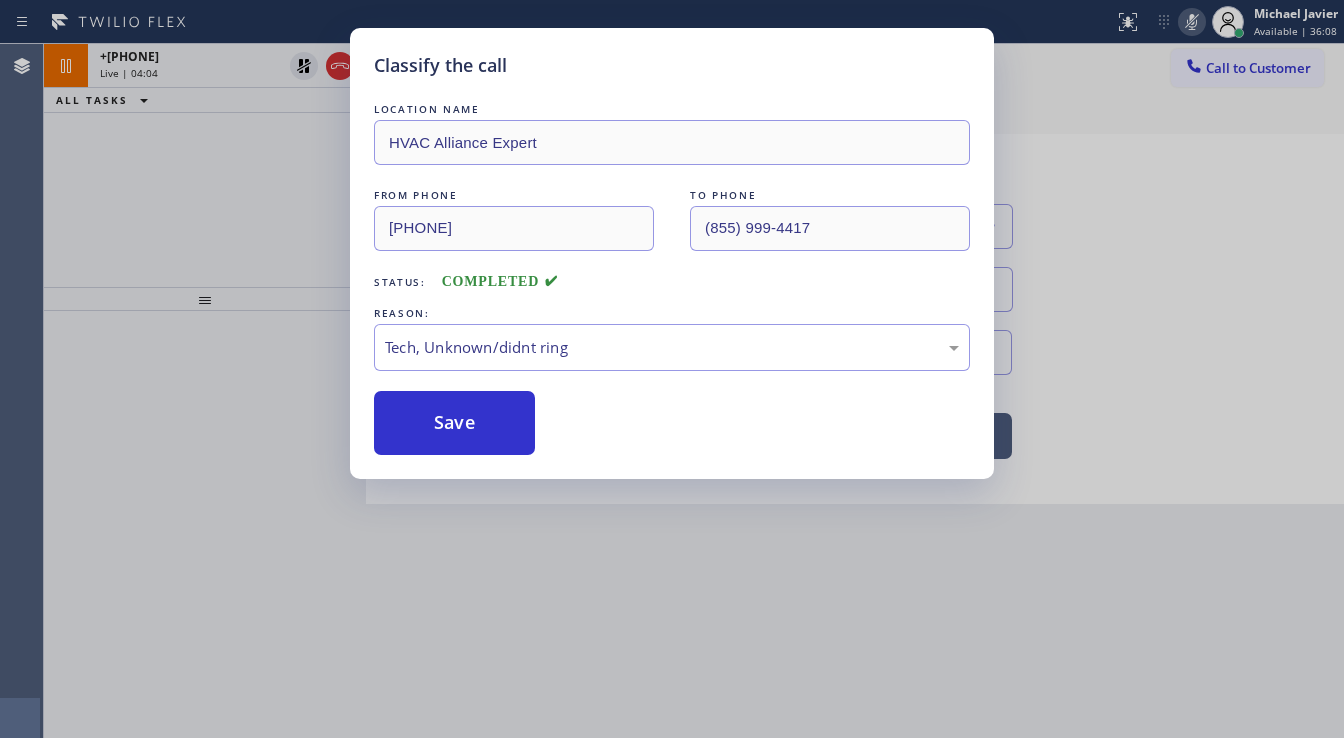 drag, startPoint x: 499, startPoint y: 508, endPoint x: 495, endPoint y: 474, distance: 34.234486 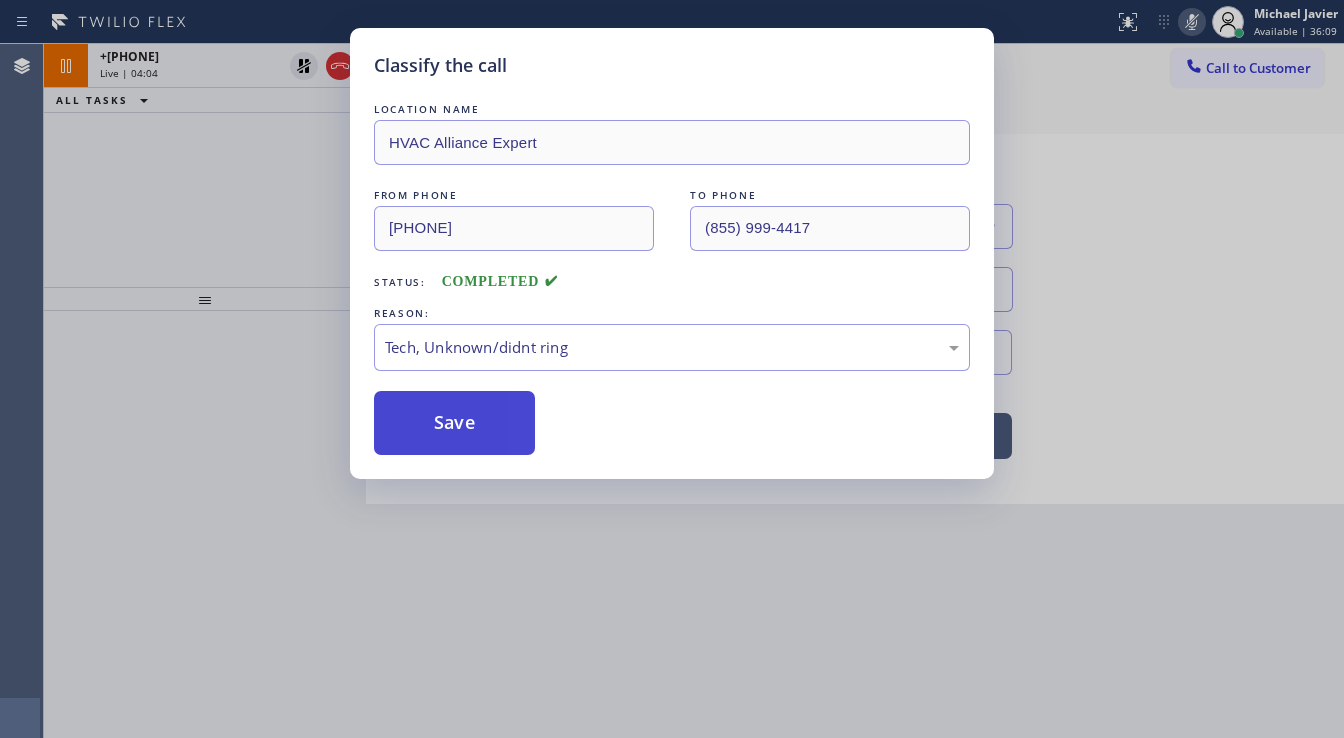 click on "Save" at bounding box center (454, 423) 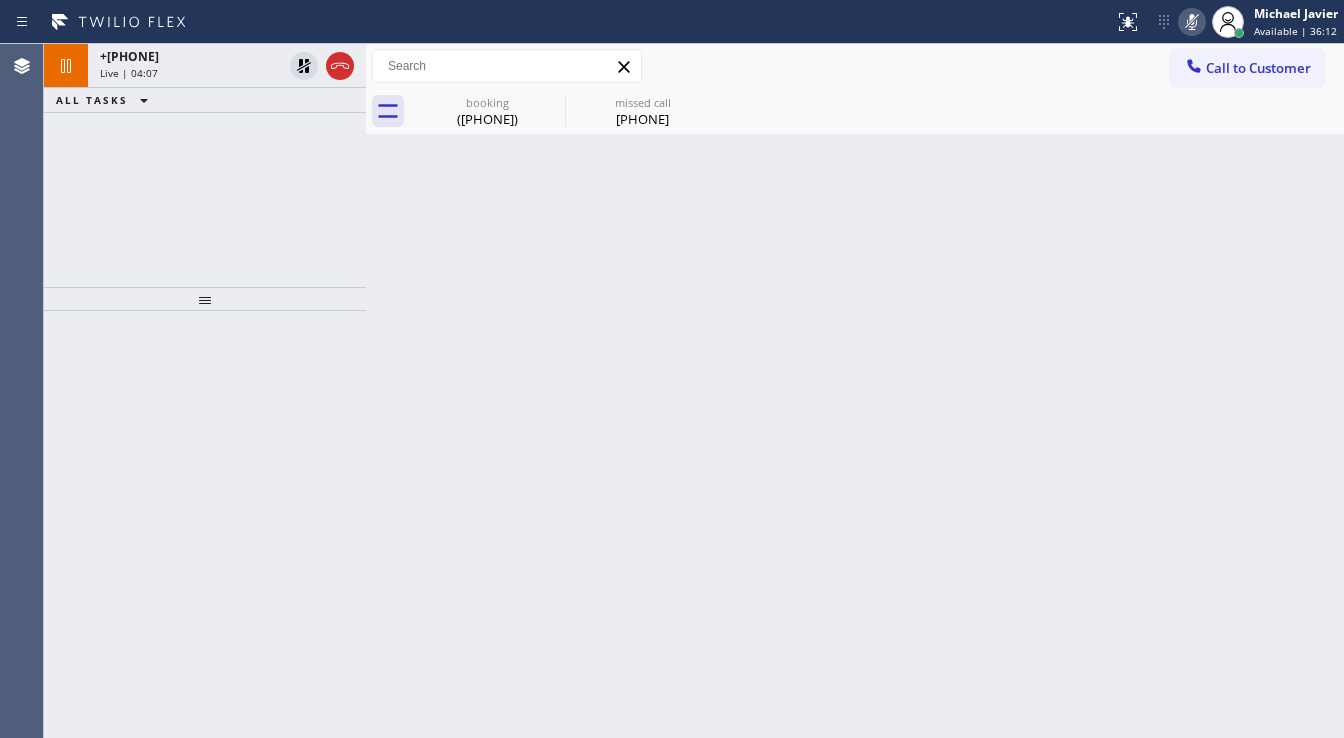 click at bounding box center [205, 299] 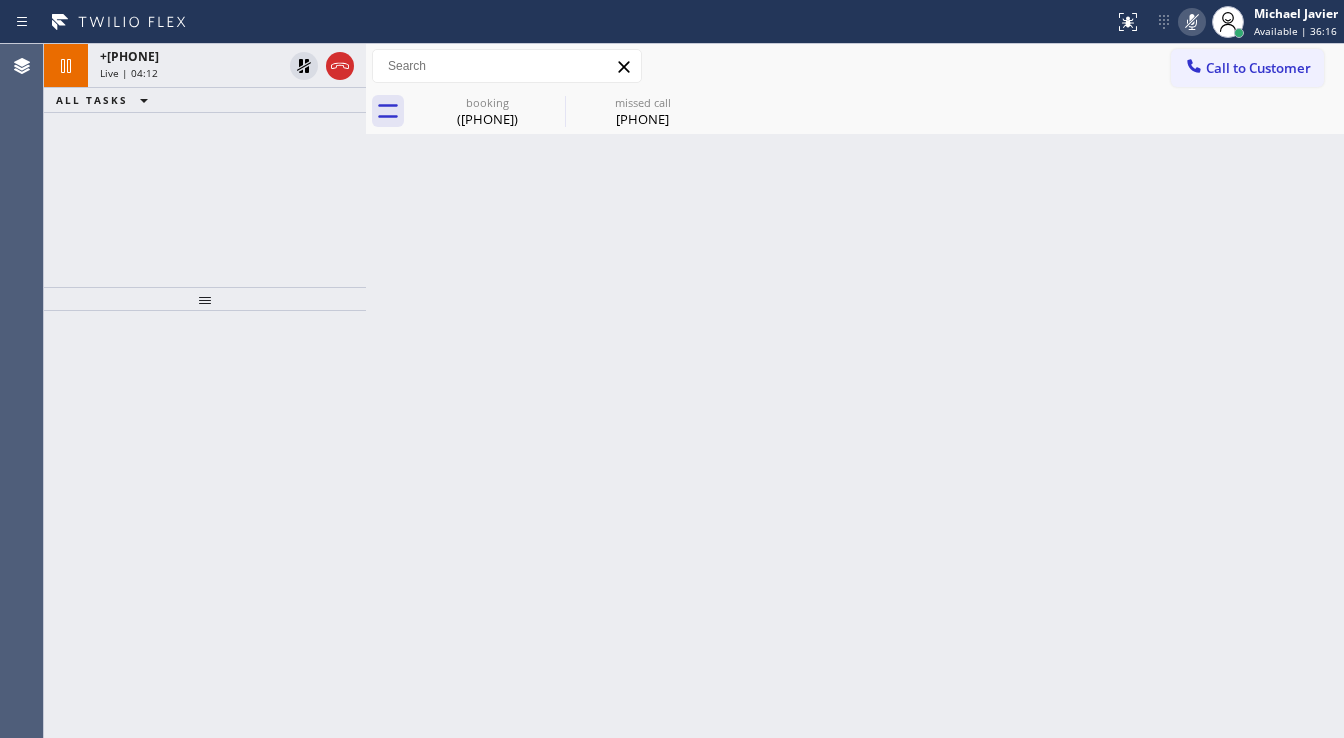 click on "+[PHONE] Live | 04:12 ALL TASKS ALL TASKS ACTIVE TASKS TASKS IN WRAP UP" at bounding box center [205, 165] 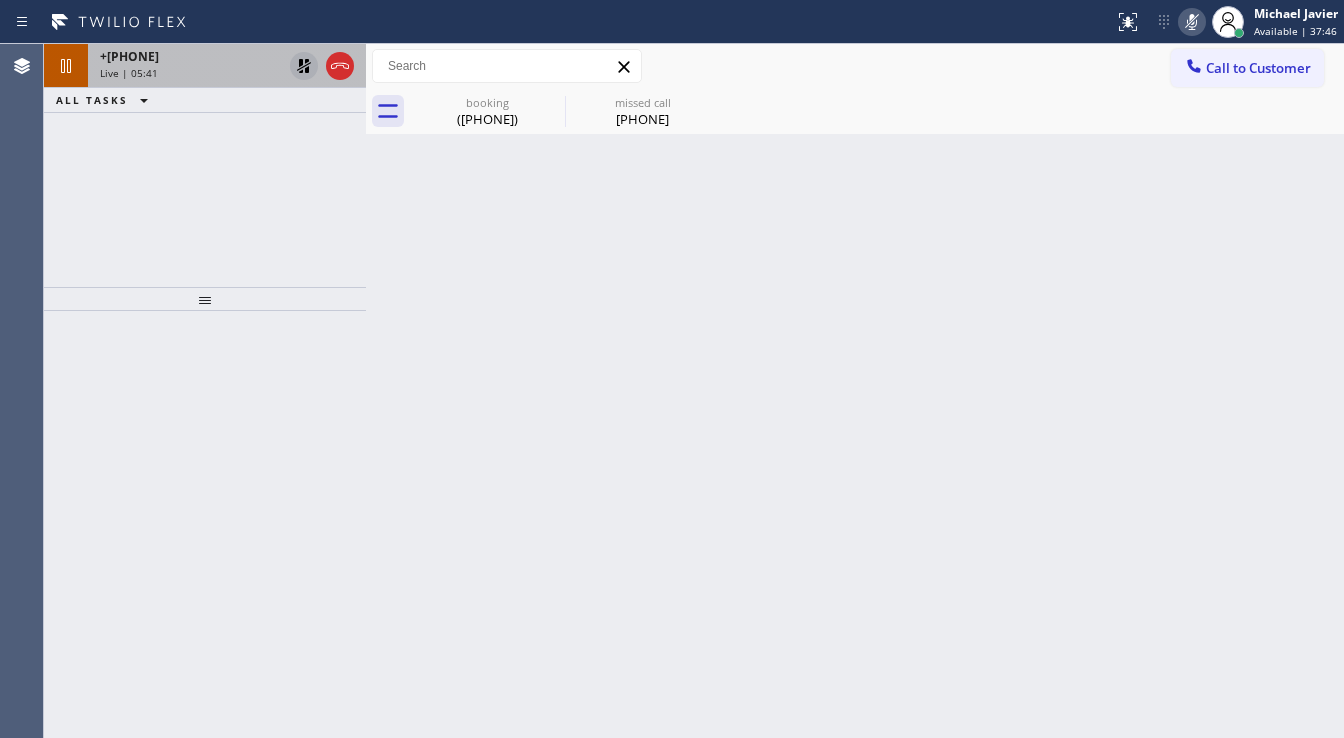 click 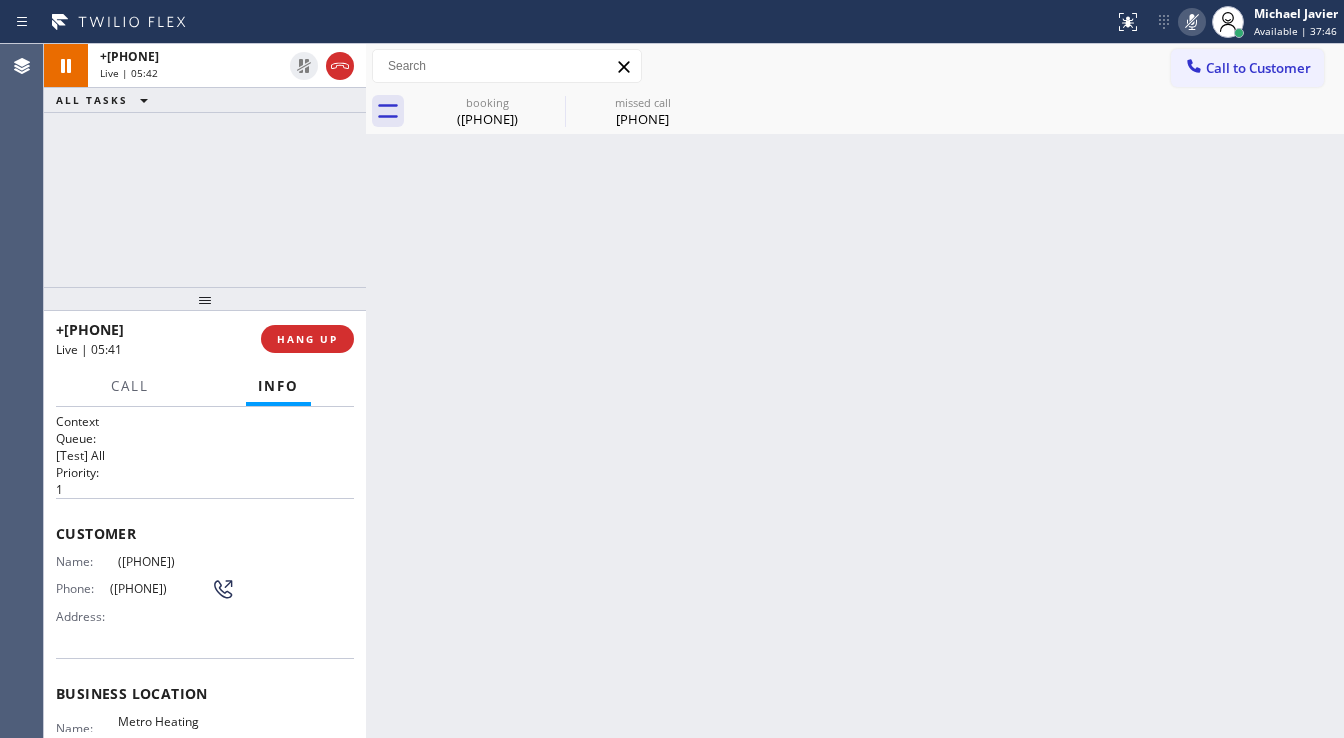 click 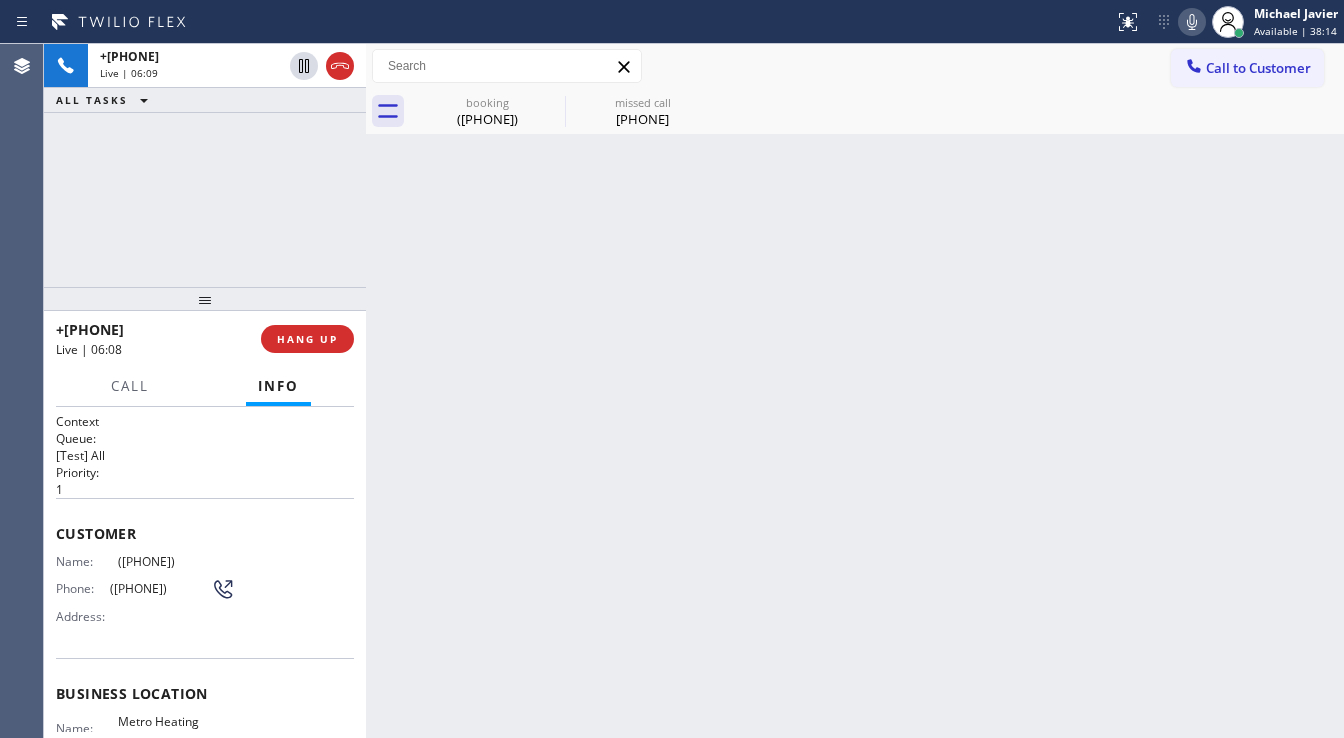 click on "([PHONE])" at bounding box center [176, 561] 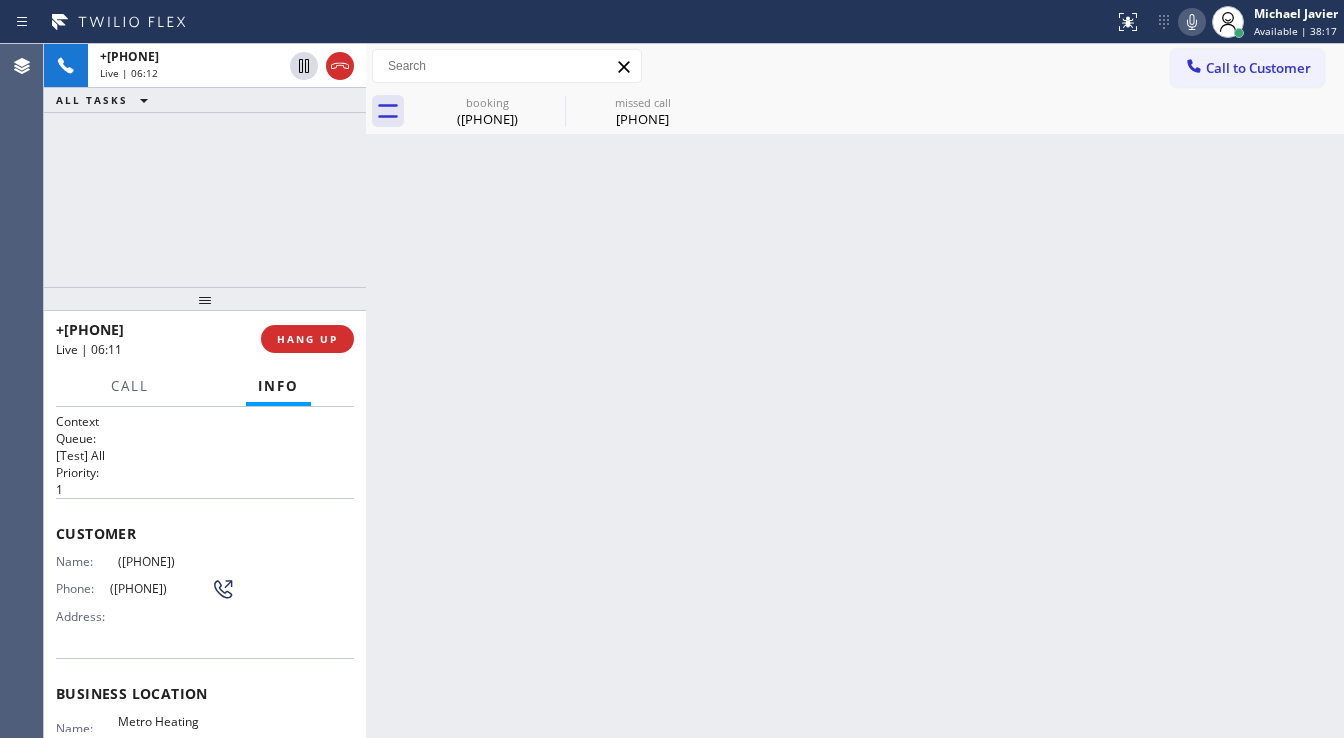 click on "+[PHONE] Live | 06:12 ALL TASKS ALL TASKS ACTIVE TASKS TASKS IN WRAP UP" at bounding box center (205, 165) 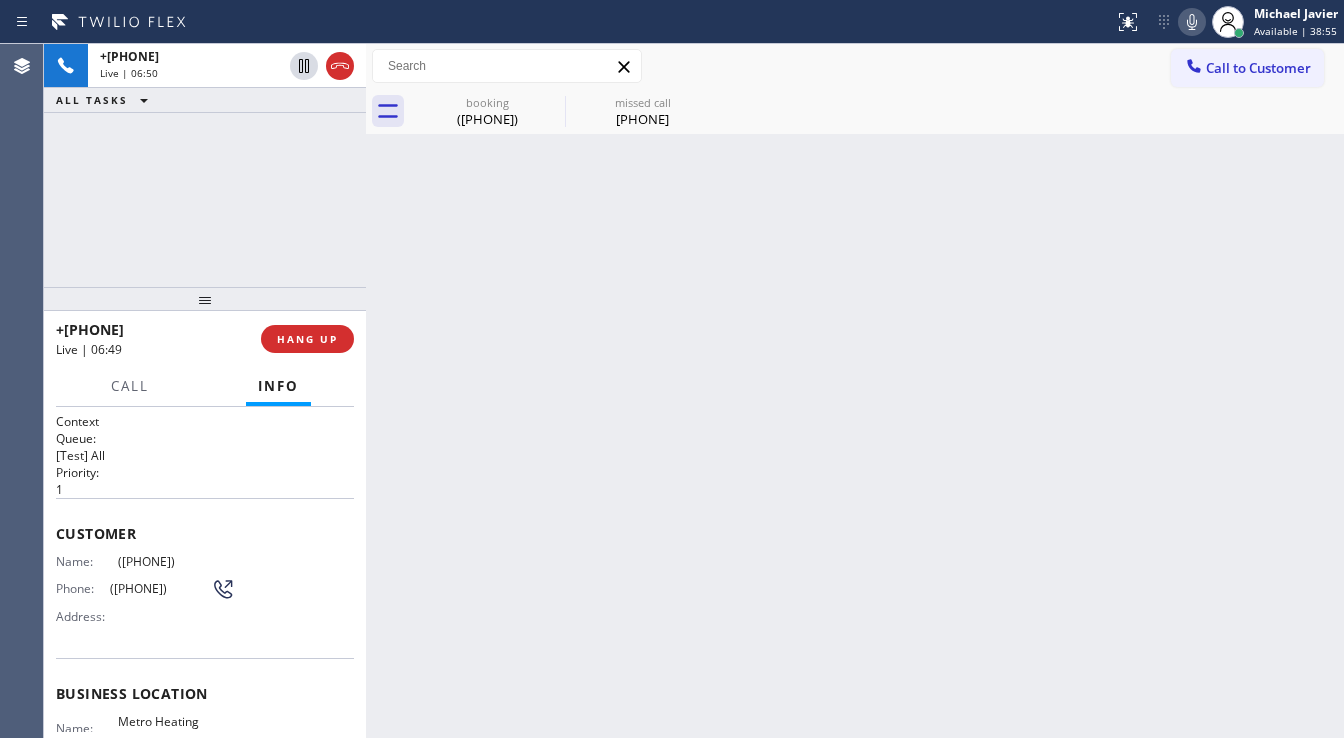 drag, startPoint x: 163, startPoint y: 332, endPoint x: 78, endPoint y: 336, distance: 85.09406 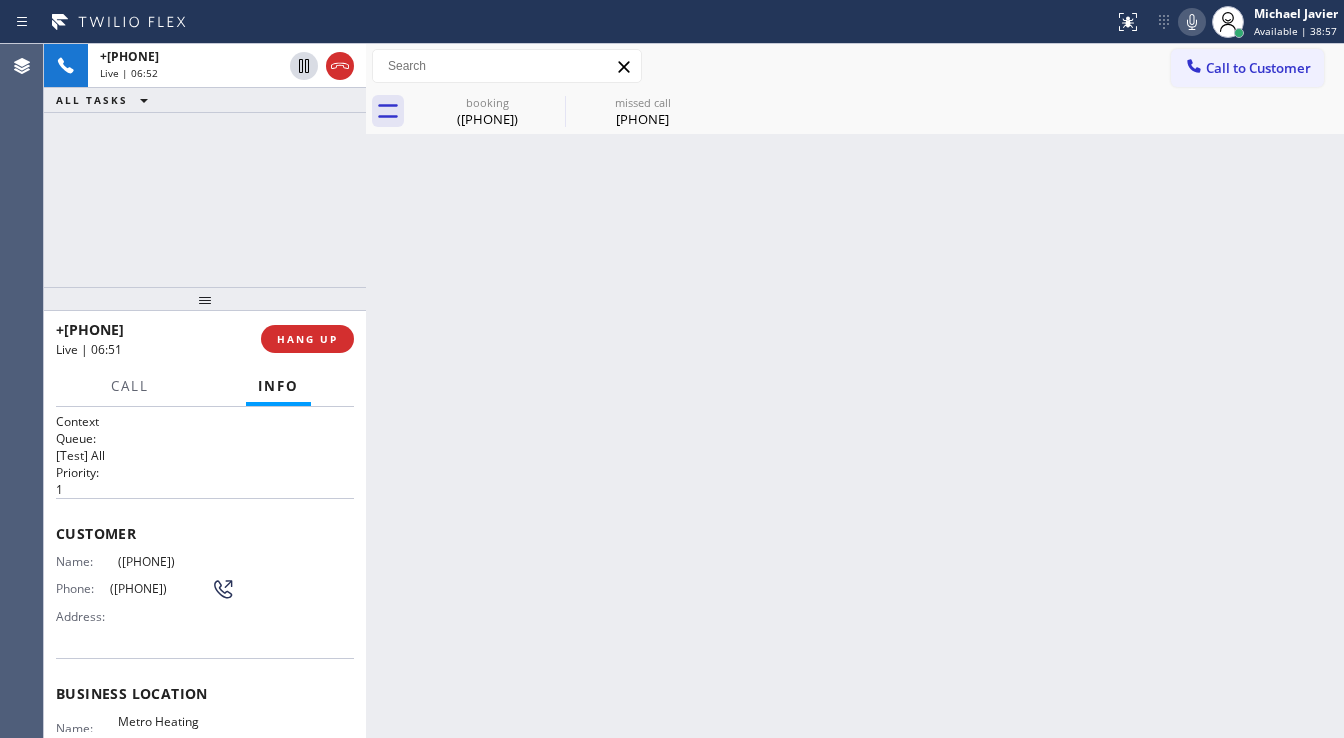 click on "[PHONE] Live | 06:52 ALL TASKS ALL TASKS ACTIVE TASKS TASKS IN WRAP UP" at bounding box center (205, 165) 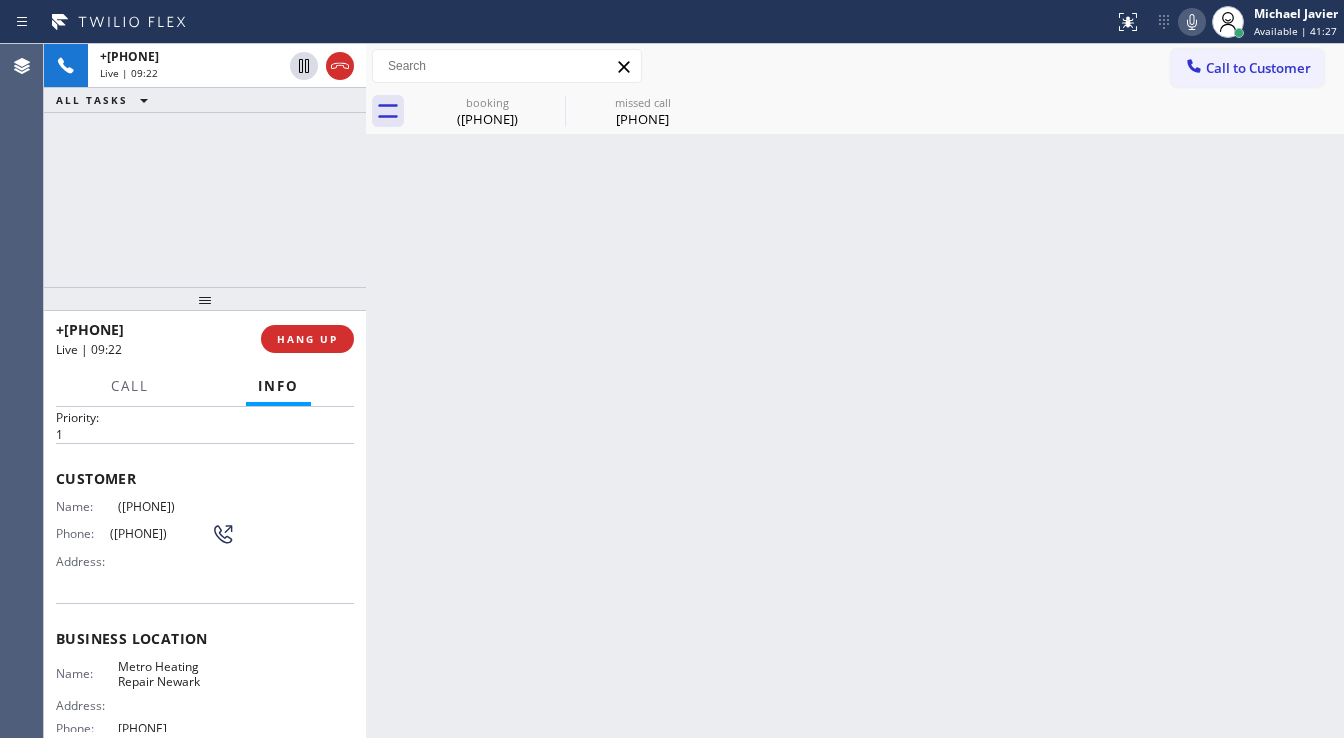 scroll, scrollTop: 160, scrollLeft: 0, axis: vertical 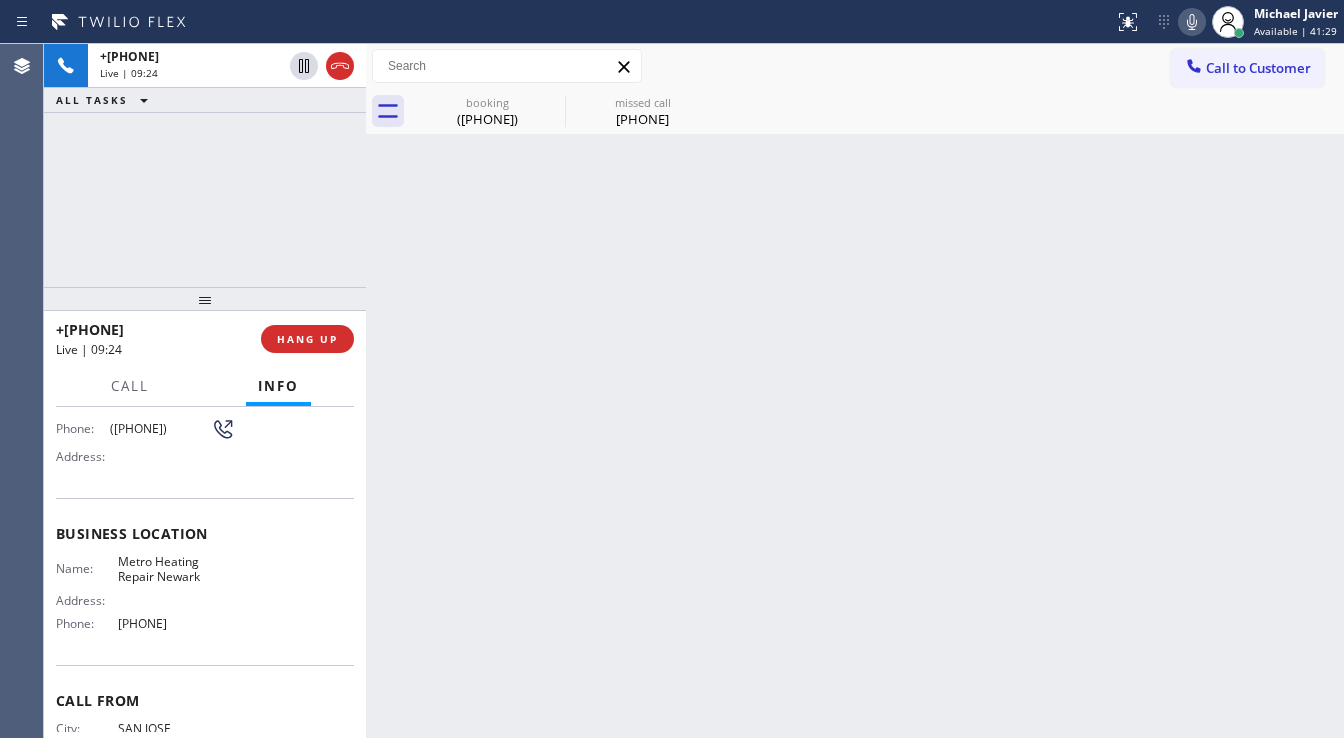 drag, startPoint x: 208, startPoint y: 616, endPoint x: 116, endPoint y: 618, distance: 92.021736 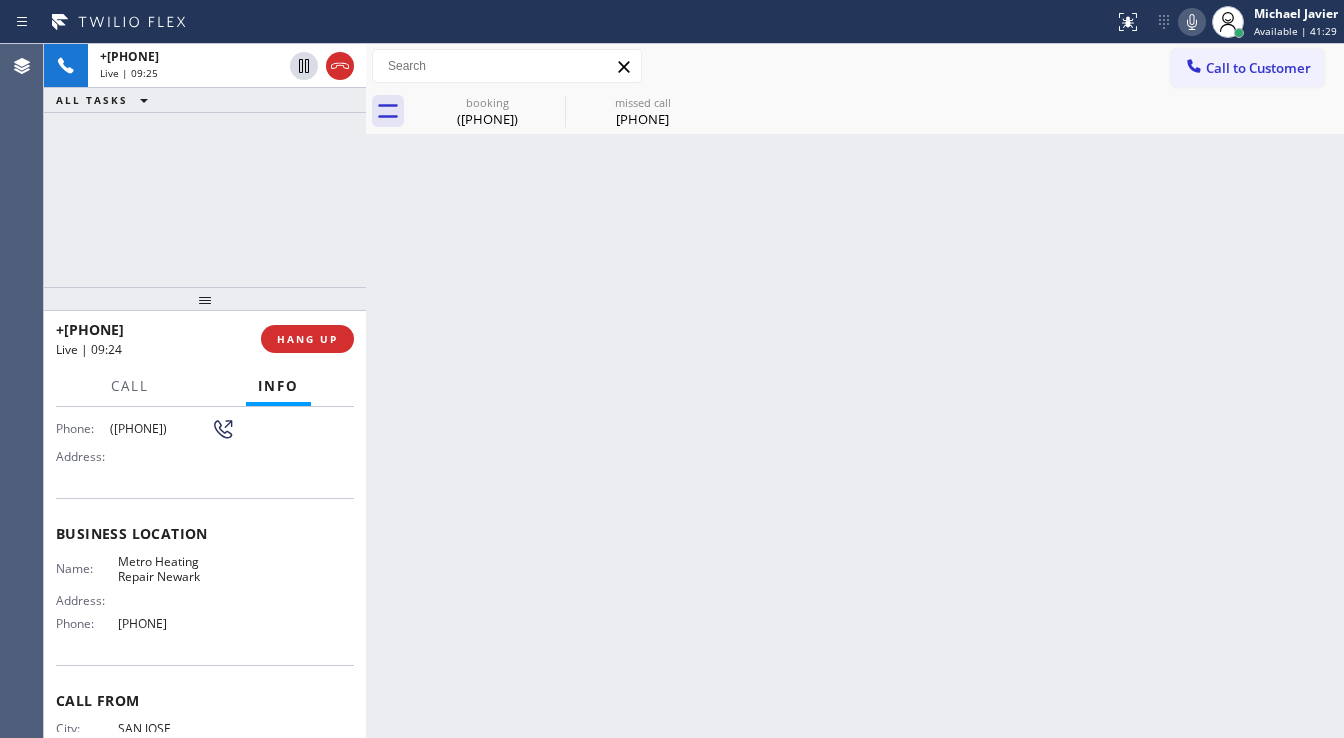 copy on "[PHONE]" 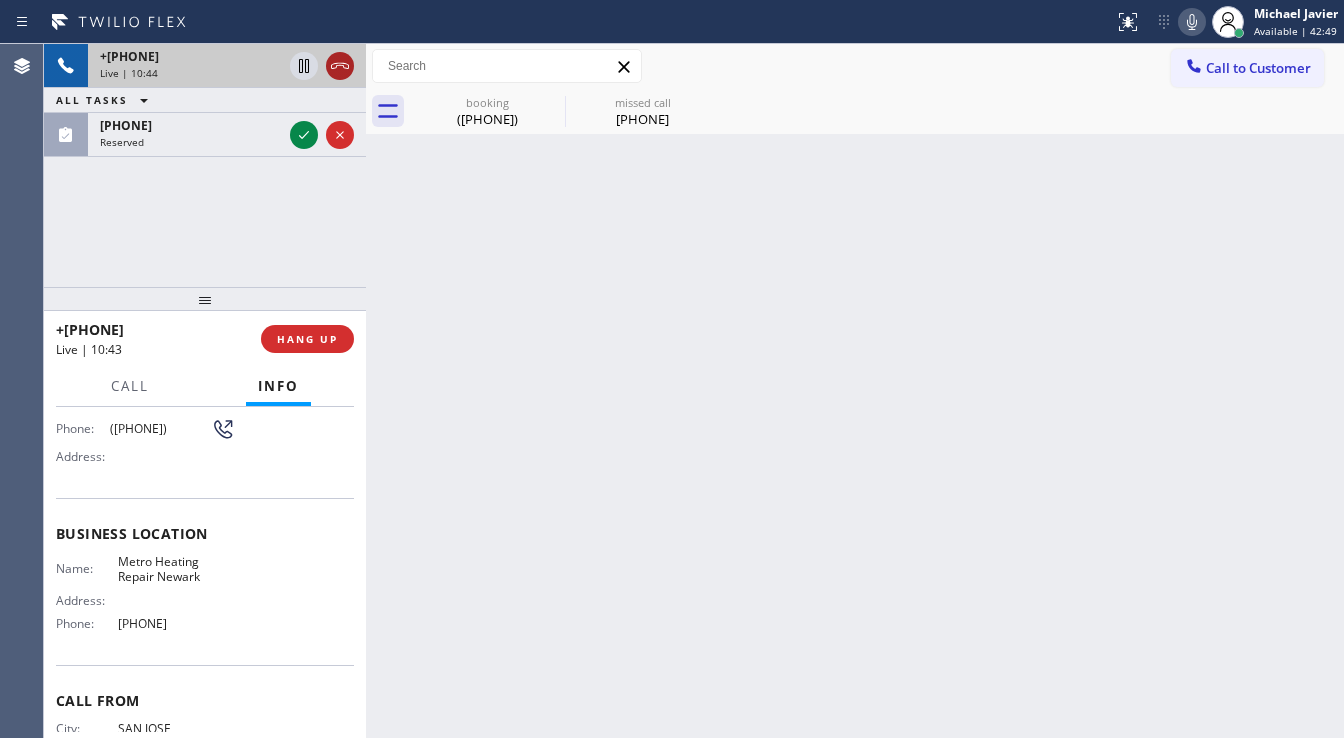 click 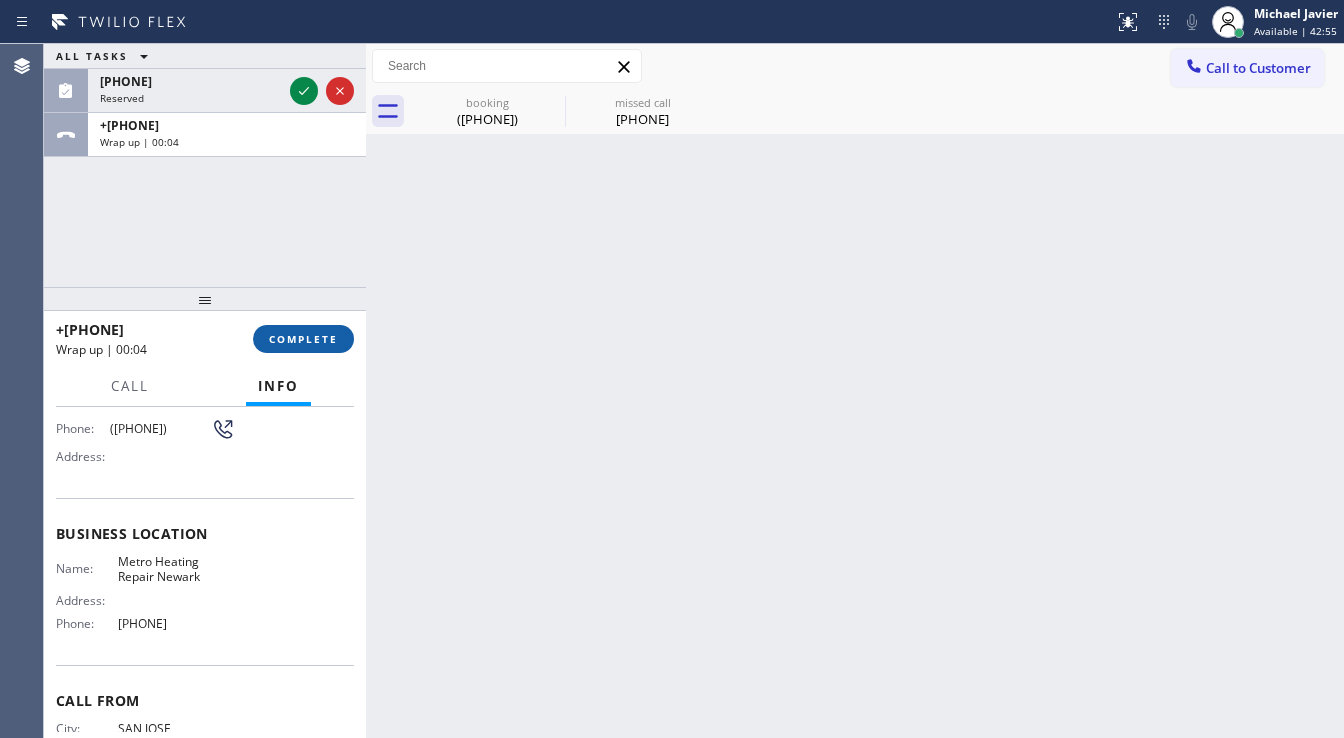 click on "COMPLETE" at bounding box center (303, 339) 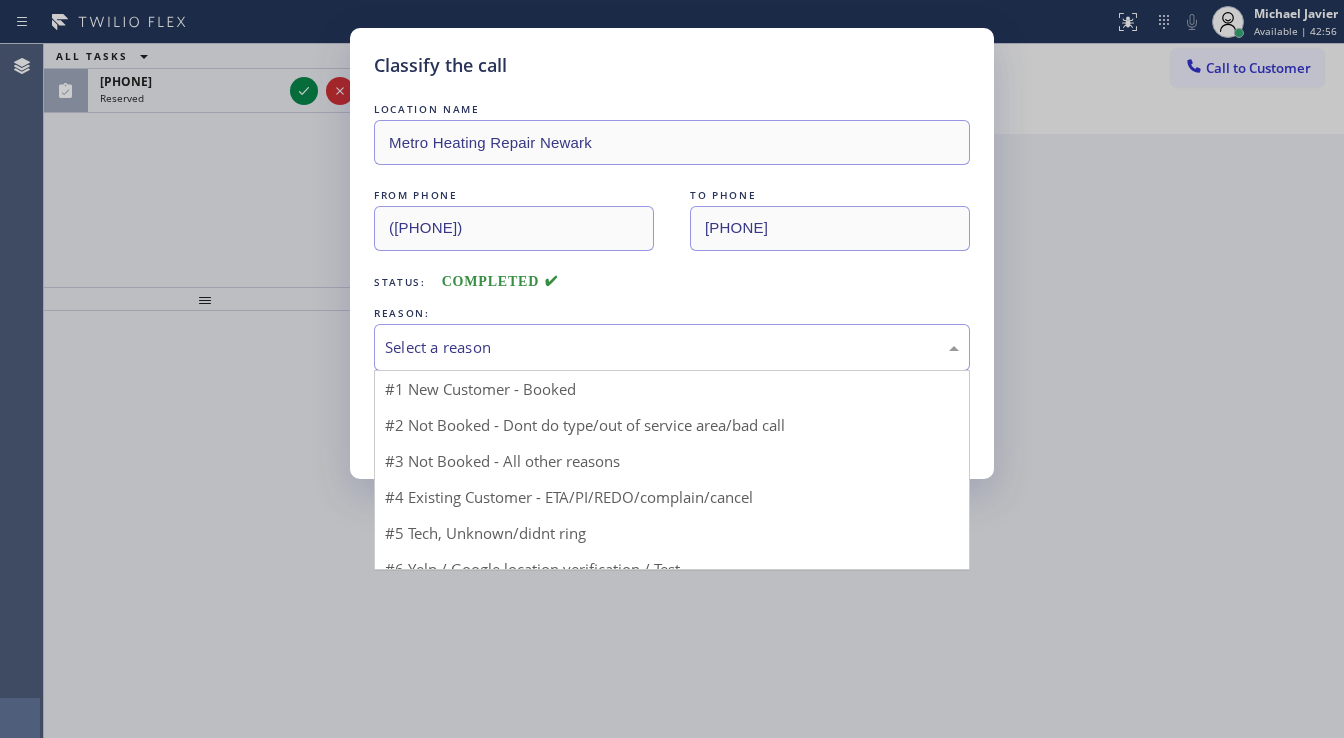 drag, startPoint x: 464, startPoint y: 351, endPoint x: 469, endPoint y: 364, distance: 13.928389 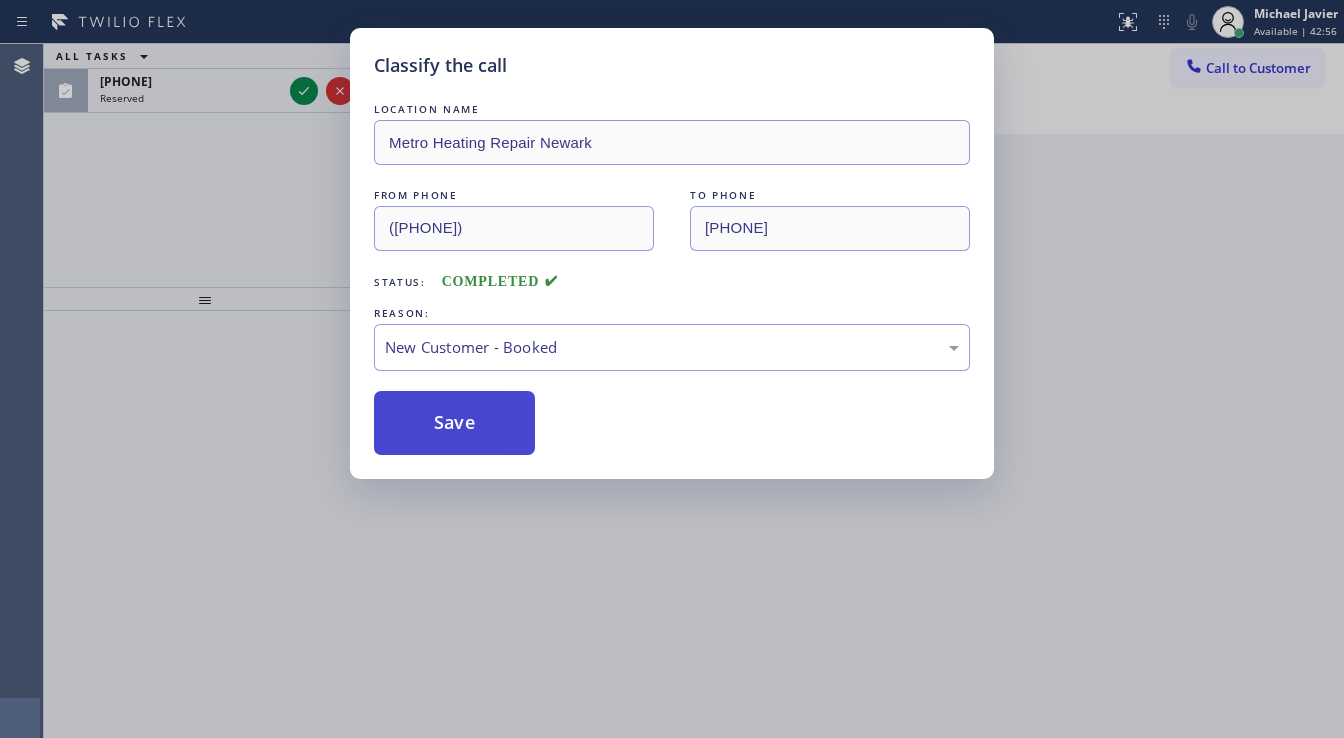 click on "Save" at bounding box center (454, 423) 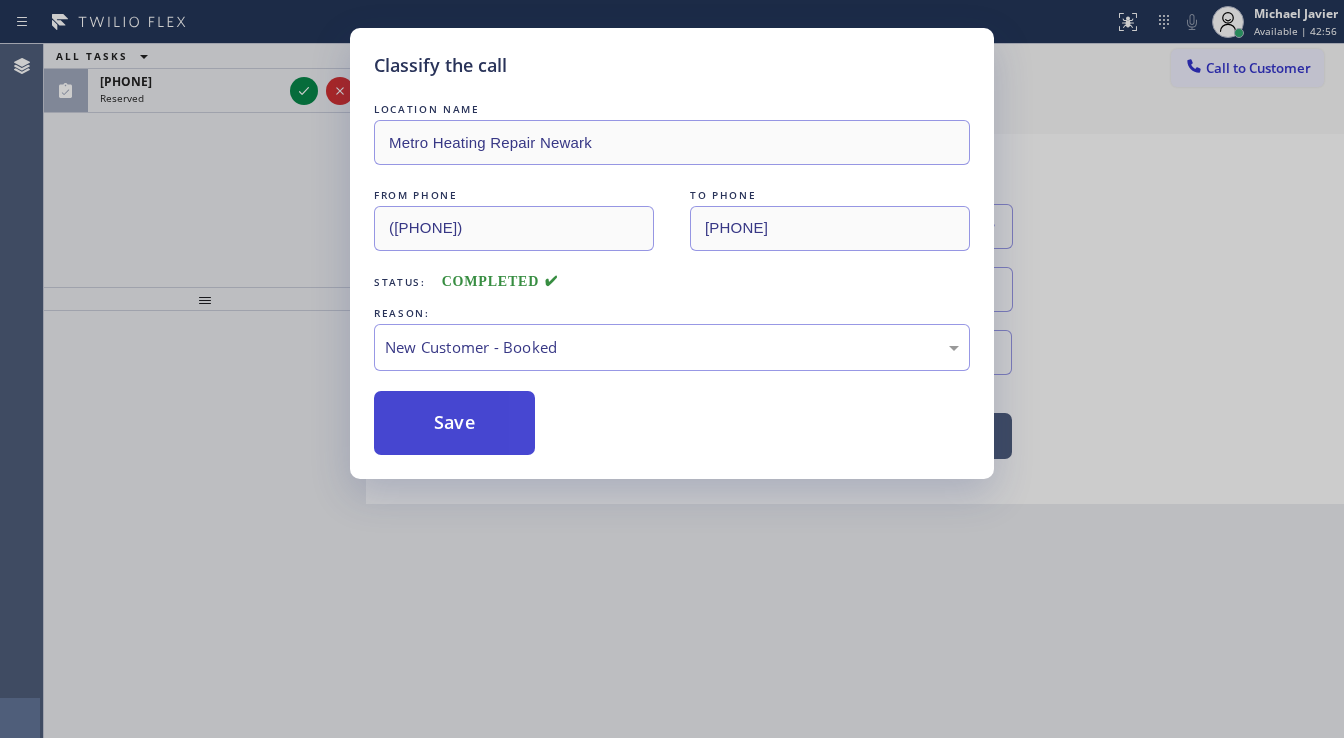 click on "Save" at bounding box center [454, 423] 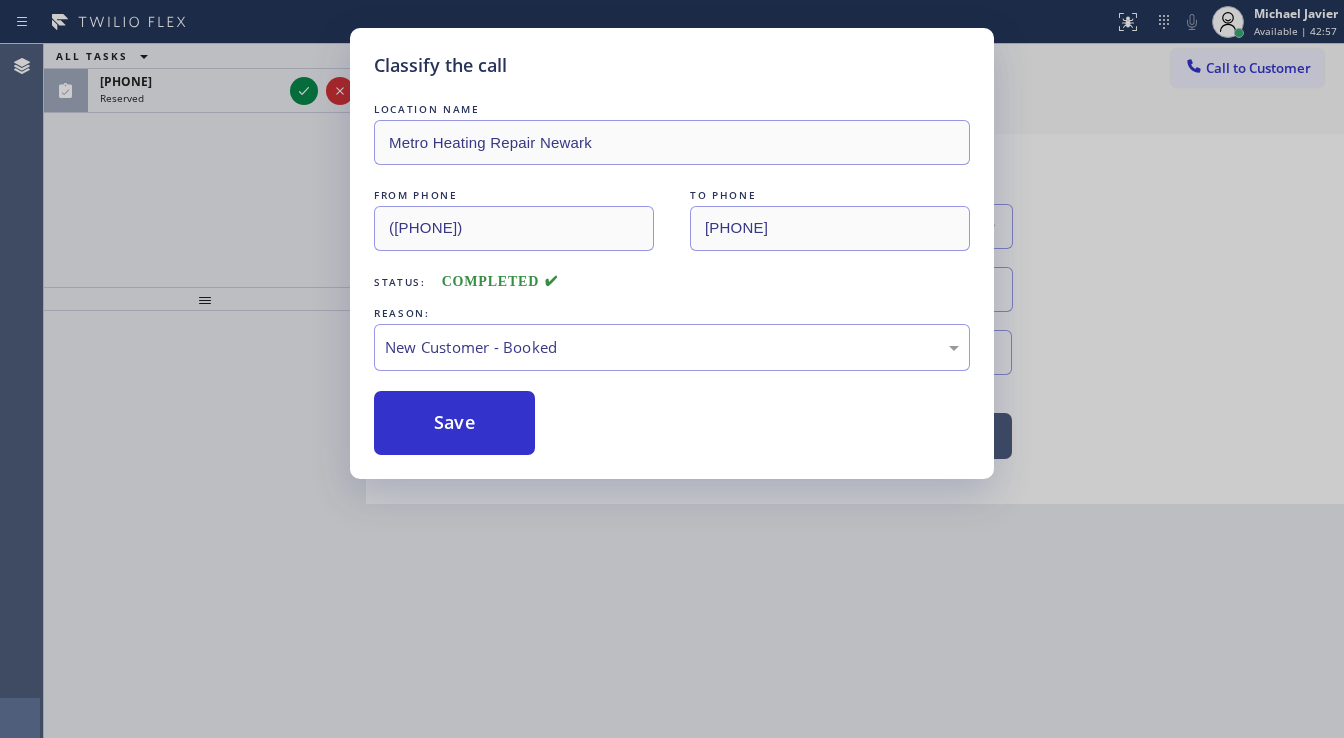click on "Classify the call LOCATION NAME Metro Heating Repair Newark FROM PHONE [PHONE] TO PHONE [PHONE] Status: COMPLETED REASON: New Customer - Booked Save" at bounding box center (672, 369) 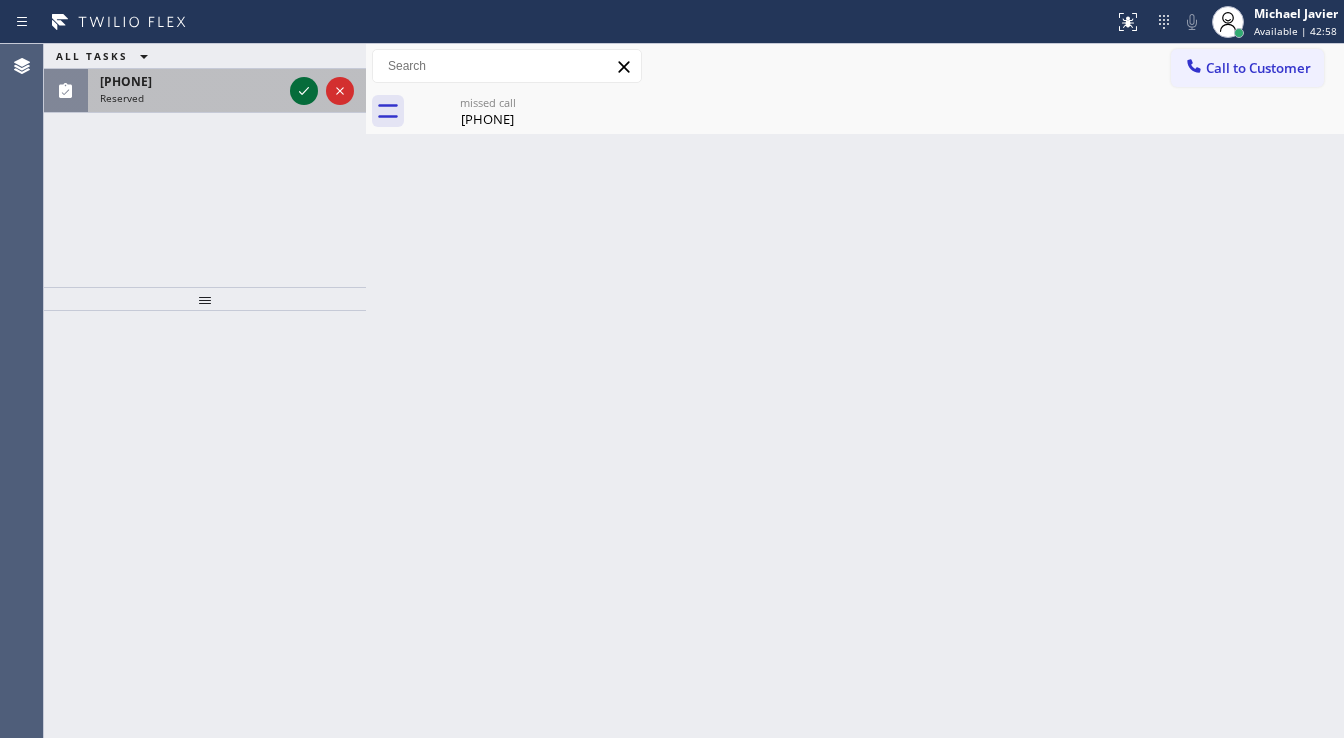 click 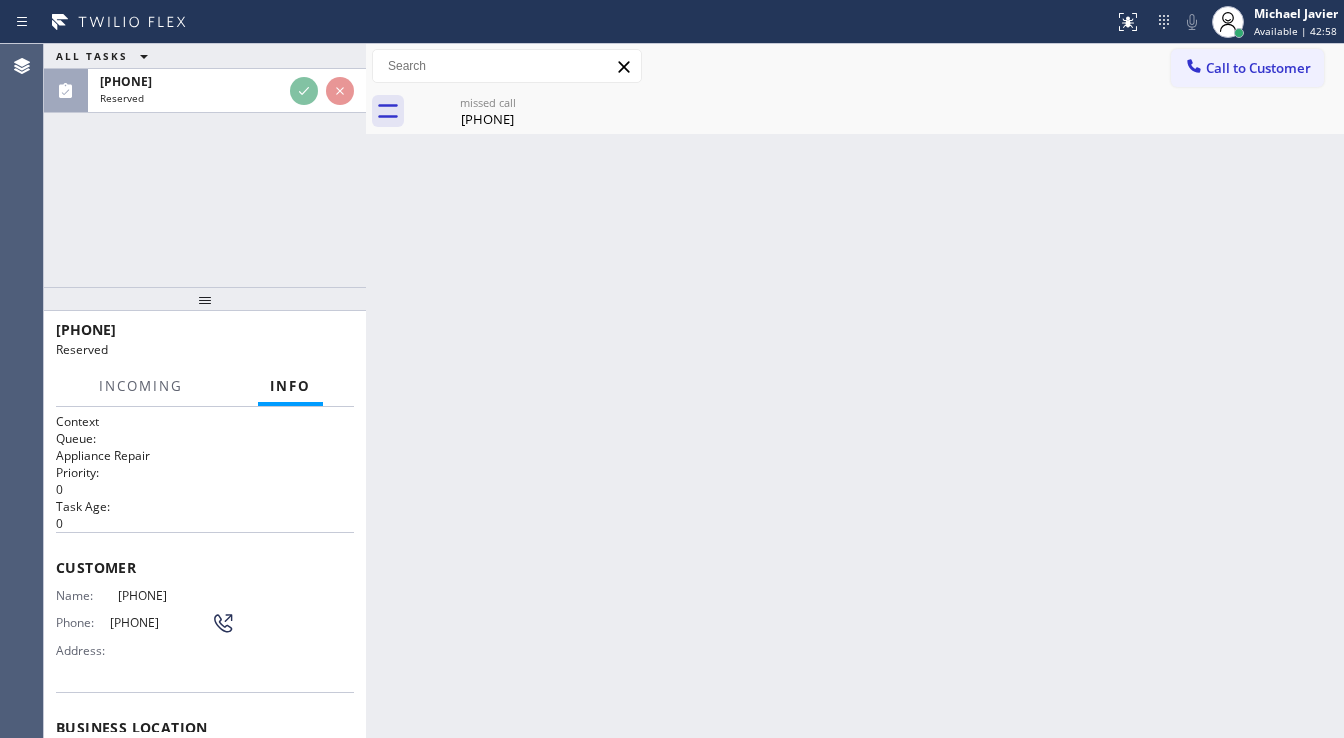 click on "Reserved" at bounding box center (191, 98) 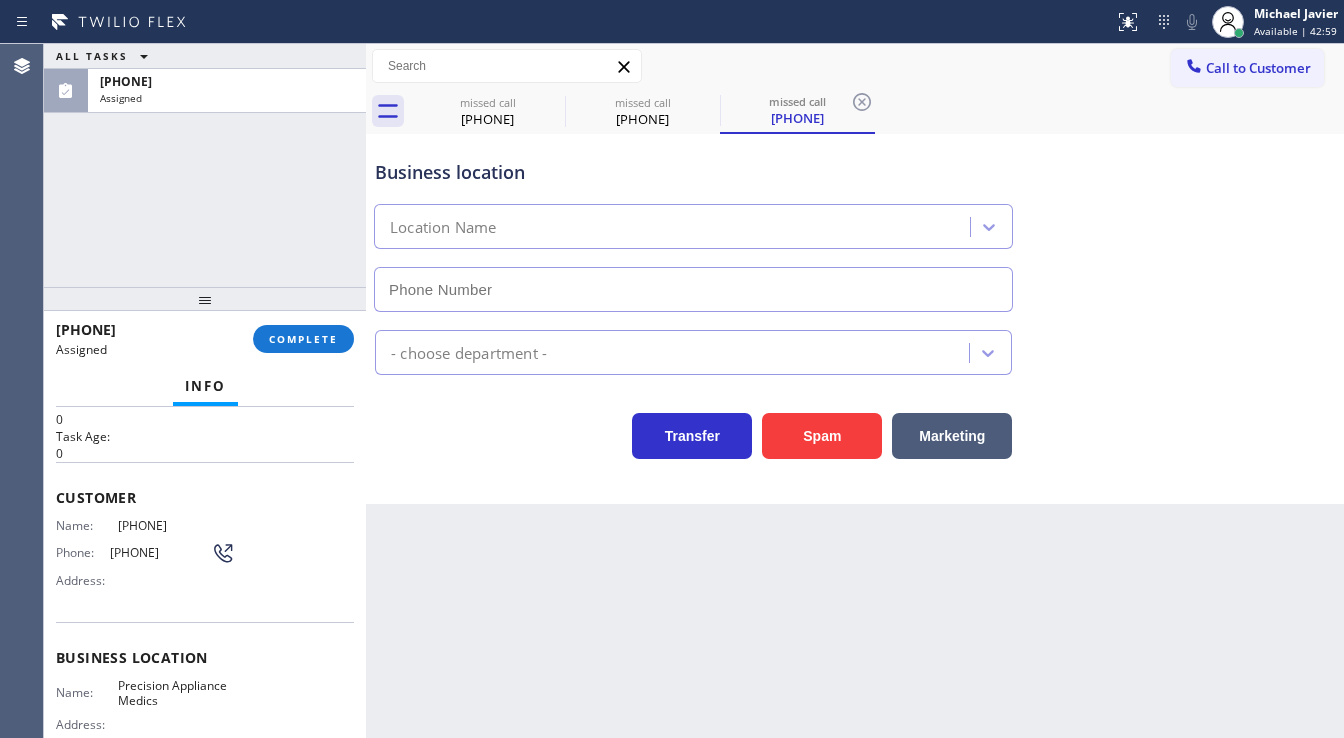 scroll, scrollTop: 144, scrollLeft: 0, axis: vertical 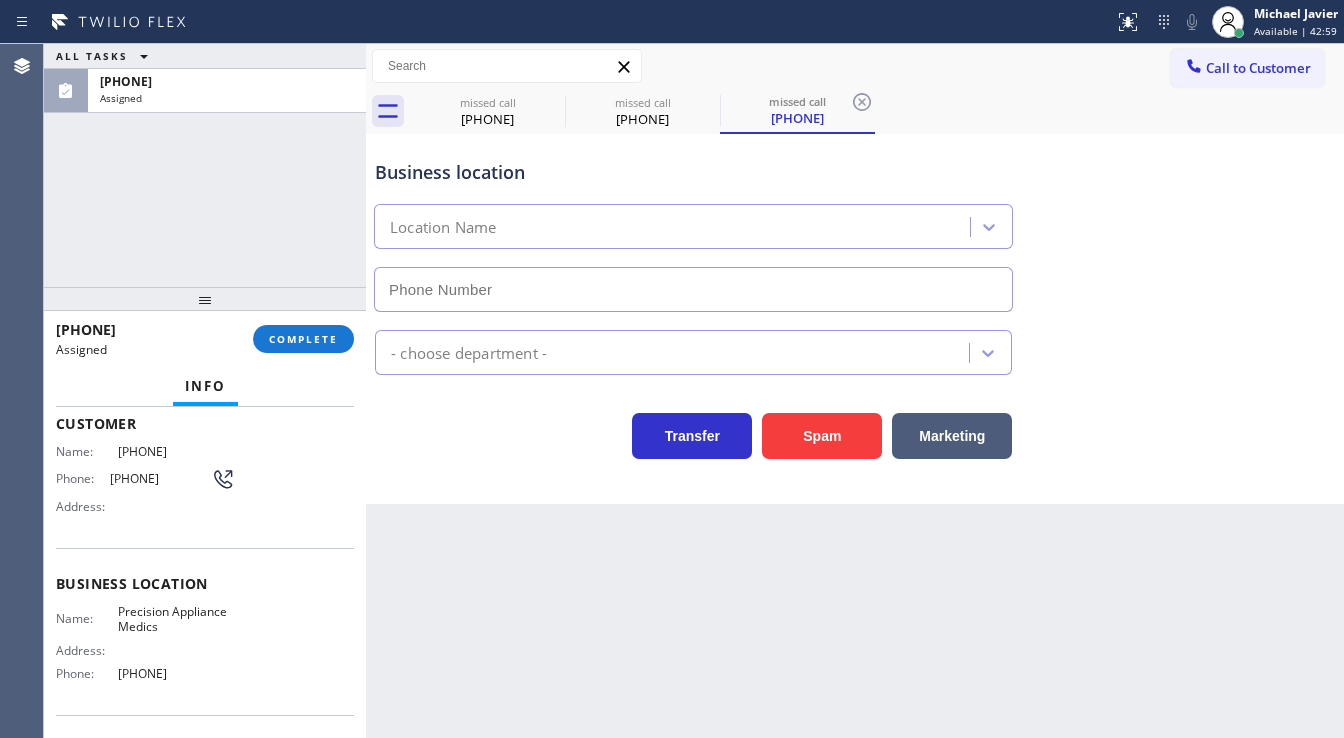 type on "[PHONE]" 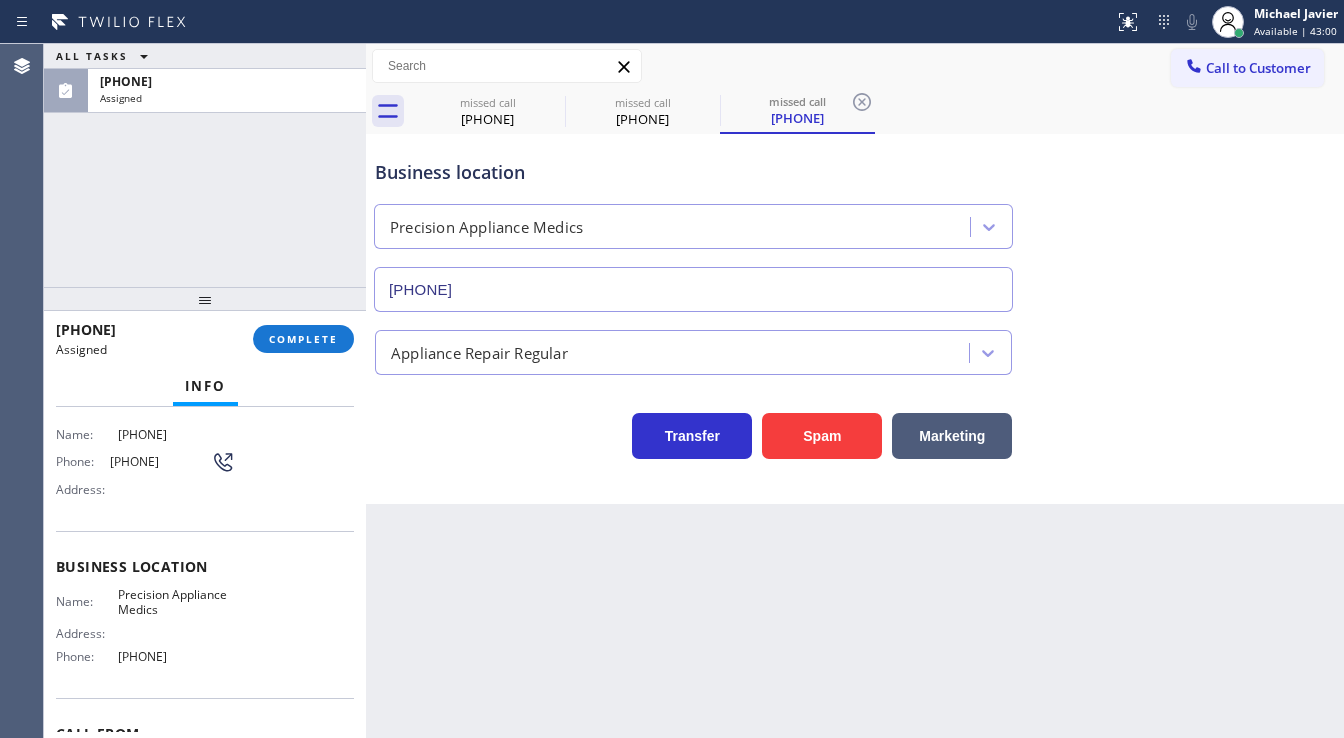 click on "([PHONE]) Assigned COMPLETE" at bounding box center [205, 339] 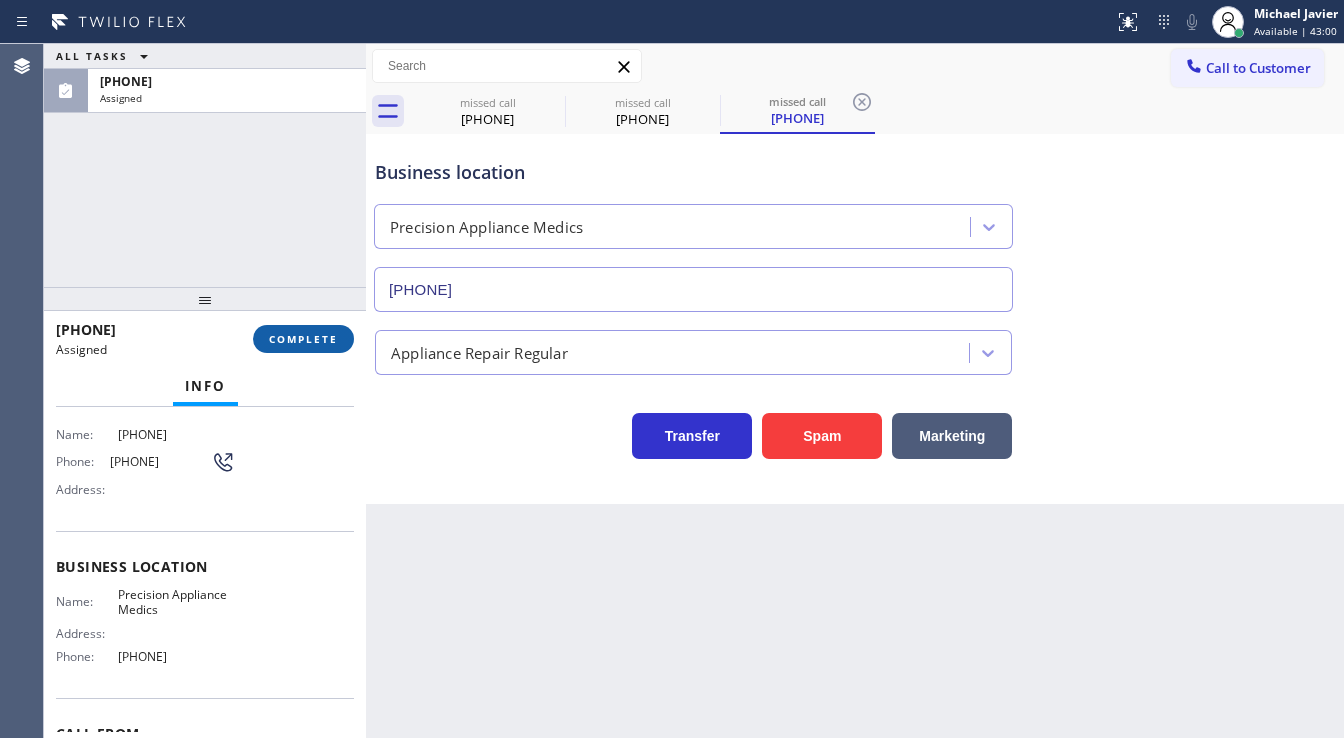 click on "COMPLETE" at bounding box center (303, 339) 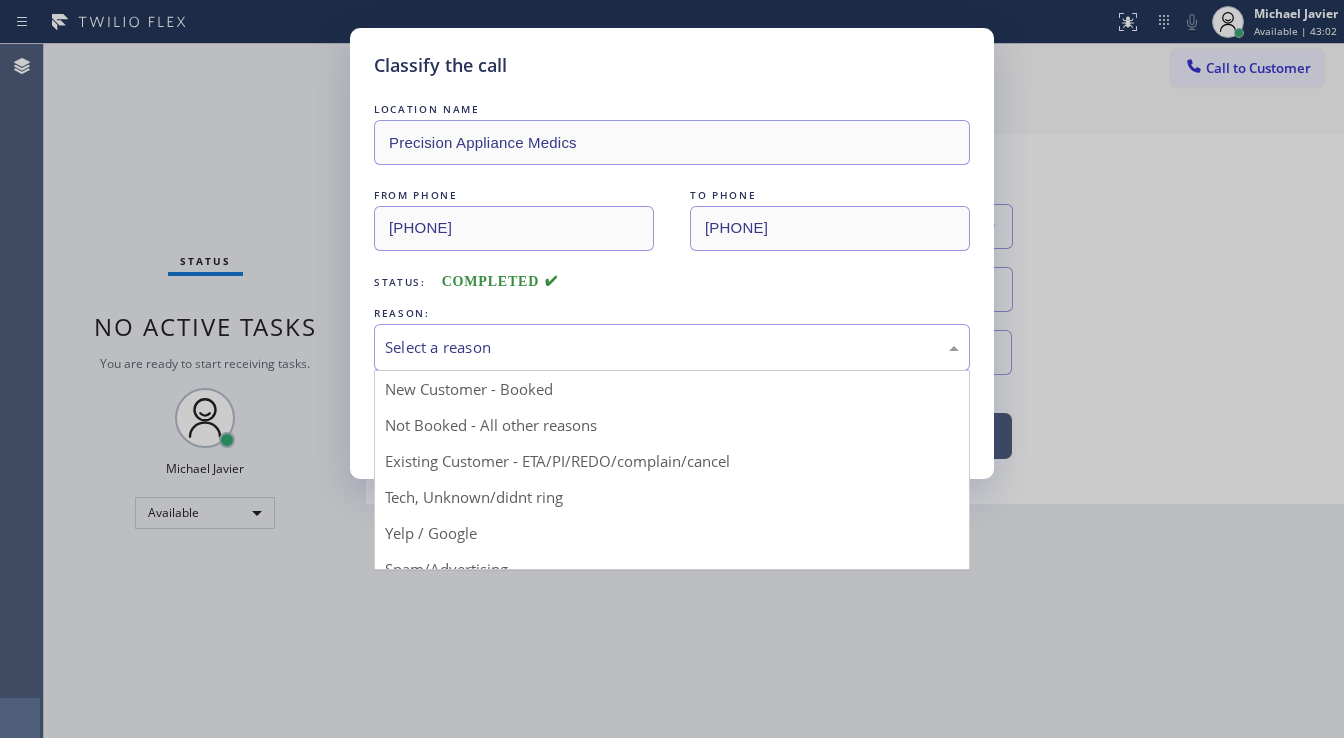 click on "Select a reason" at bounding box center (672, 347) 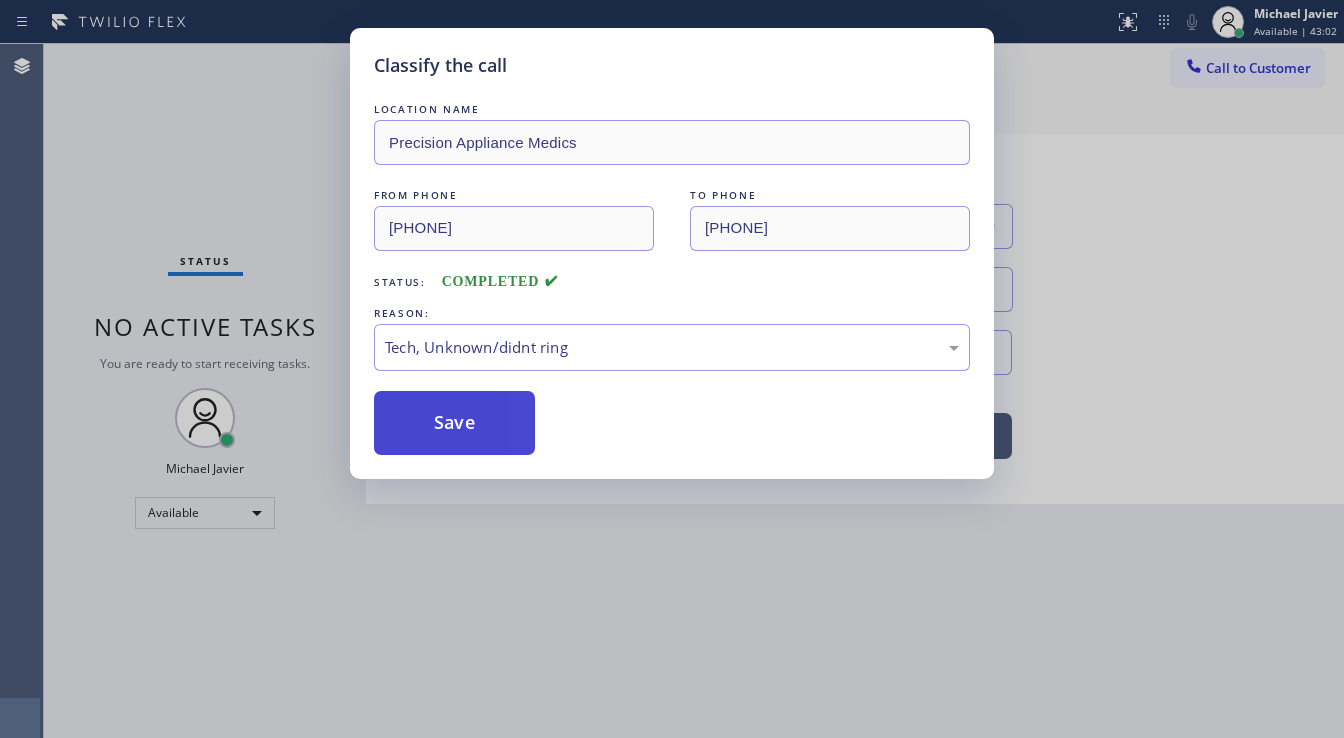 click on "Save" at bounding box center [454, 423] 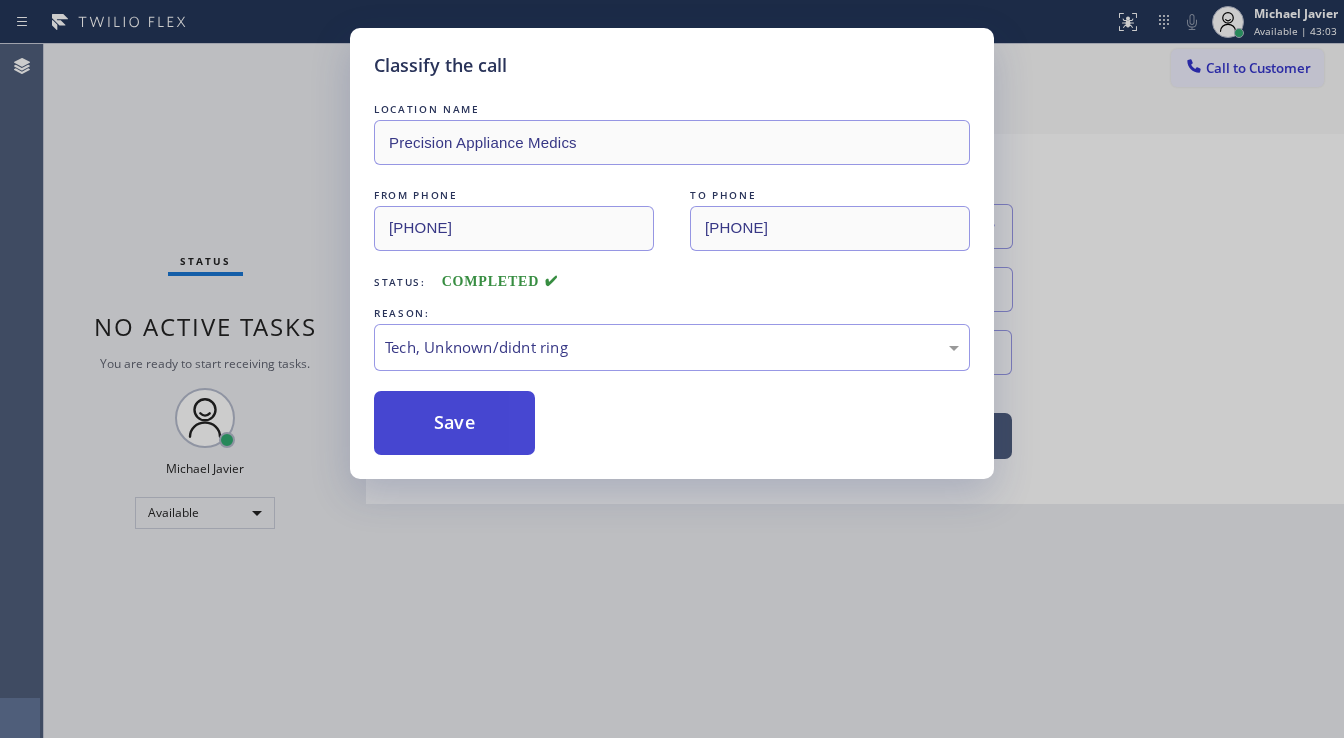 click on "Save" at bounding box center [454, 423] 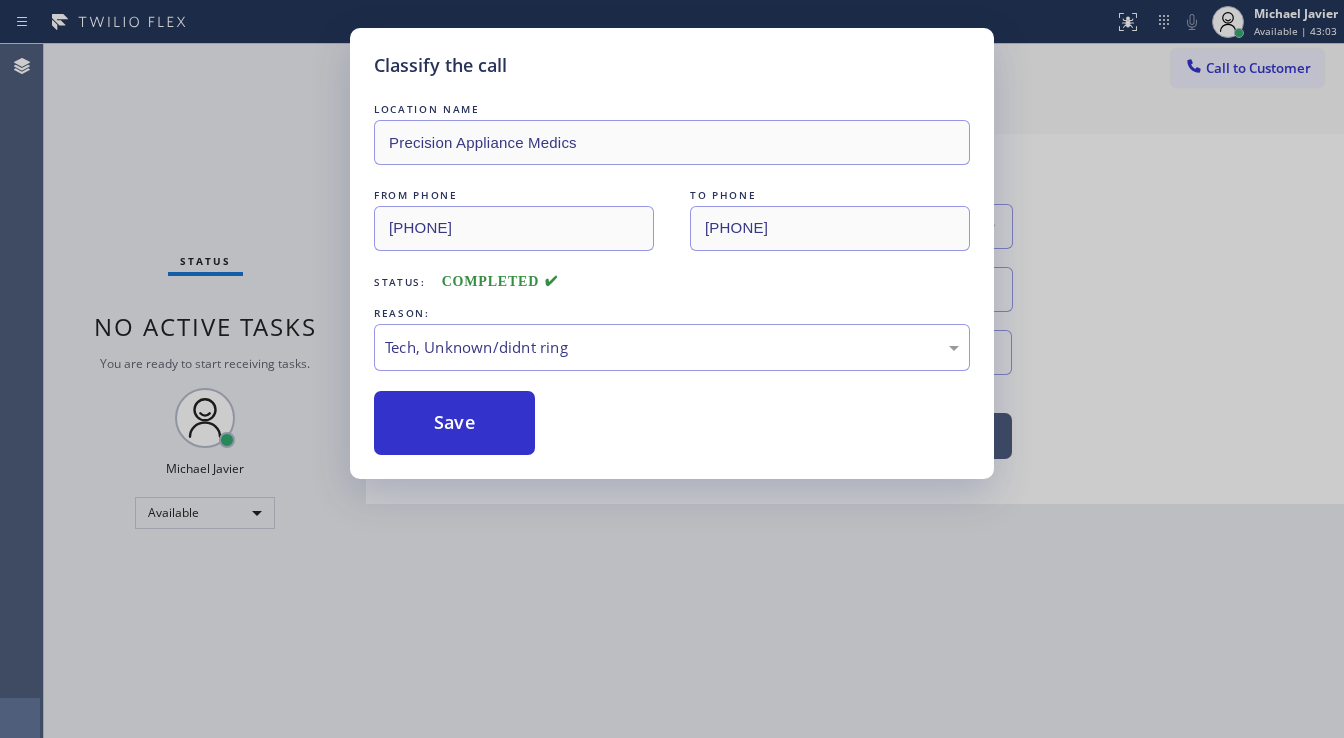 click on "Classify the call LOCATION NAME Precision Appliance Medics FROM PHONE ([PHONE]) TO PHONE ([PHONE]) Status: COMPLETED REASON: Tech, Unknown/didnt ring Save" at bounding box center (672, 369) 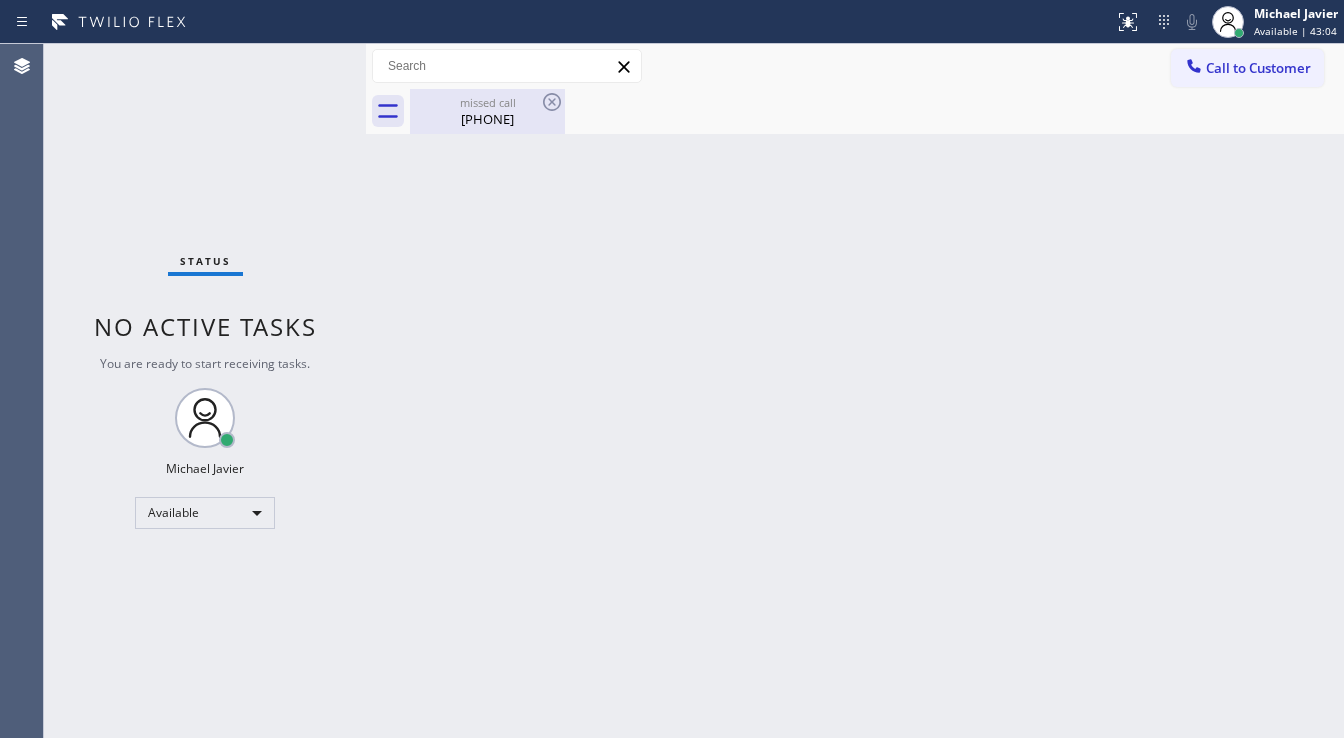 click on "[PHONE]" at bounding box center [487, 119] 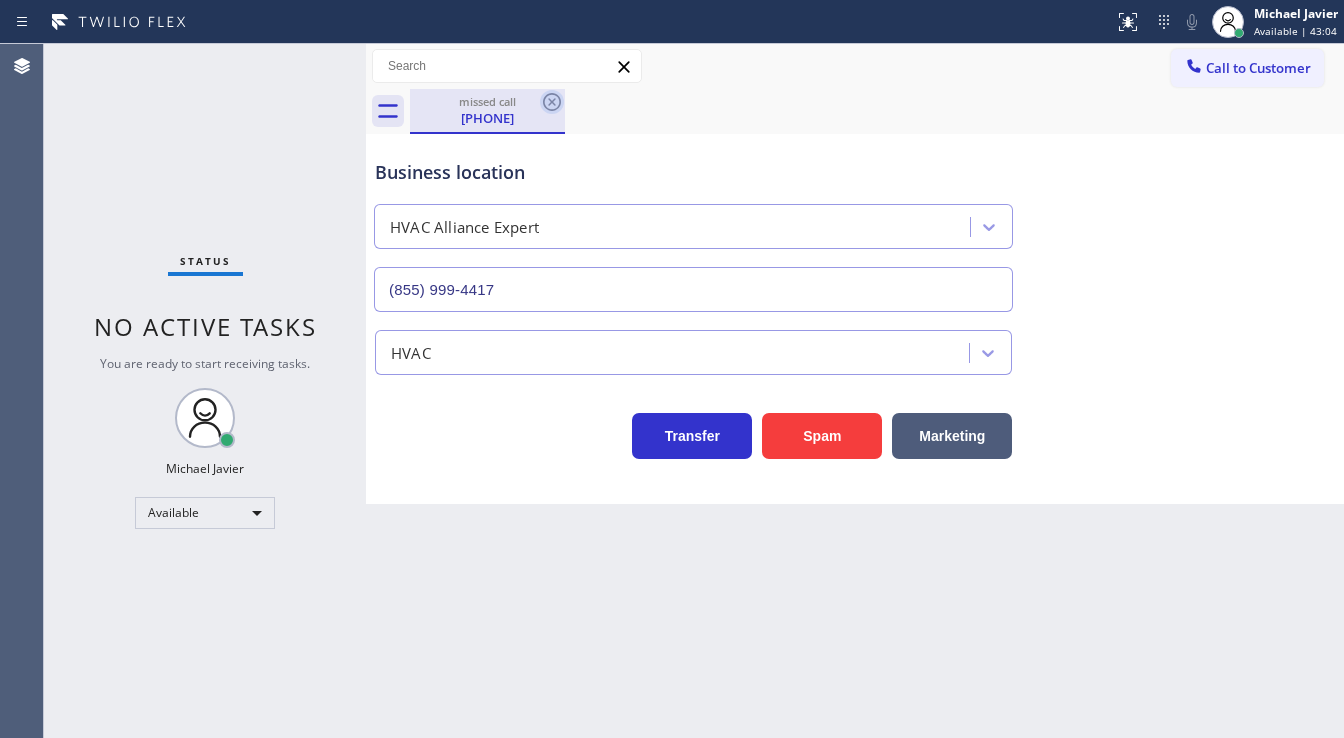 click 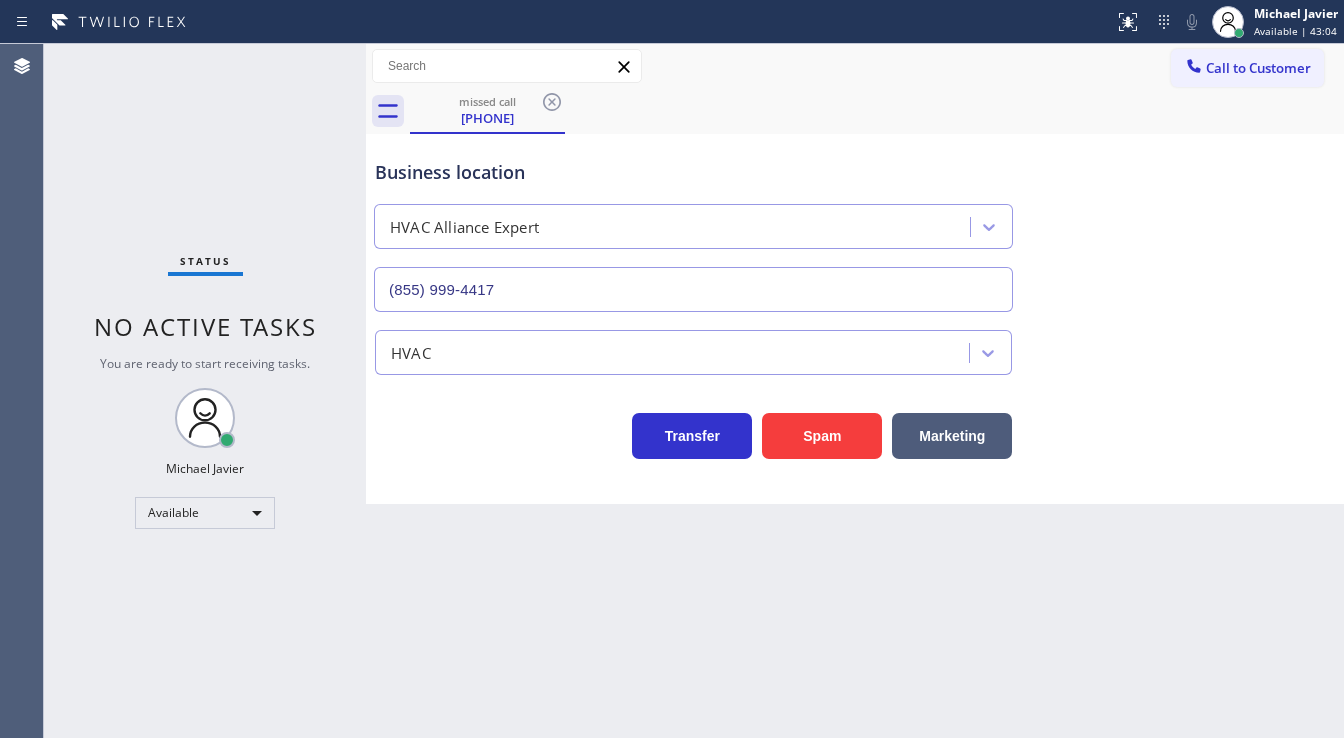 click on "missed call ([PHONE])" at bounding box center (877, 111) 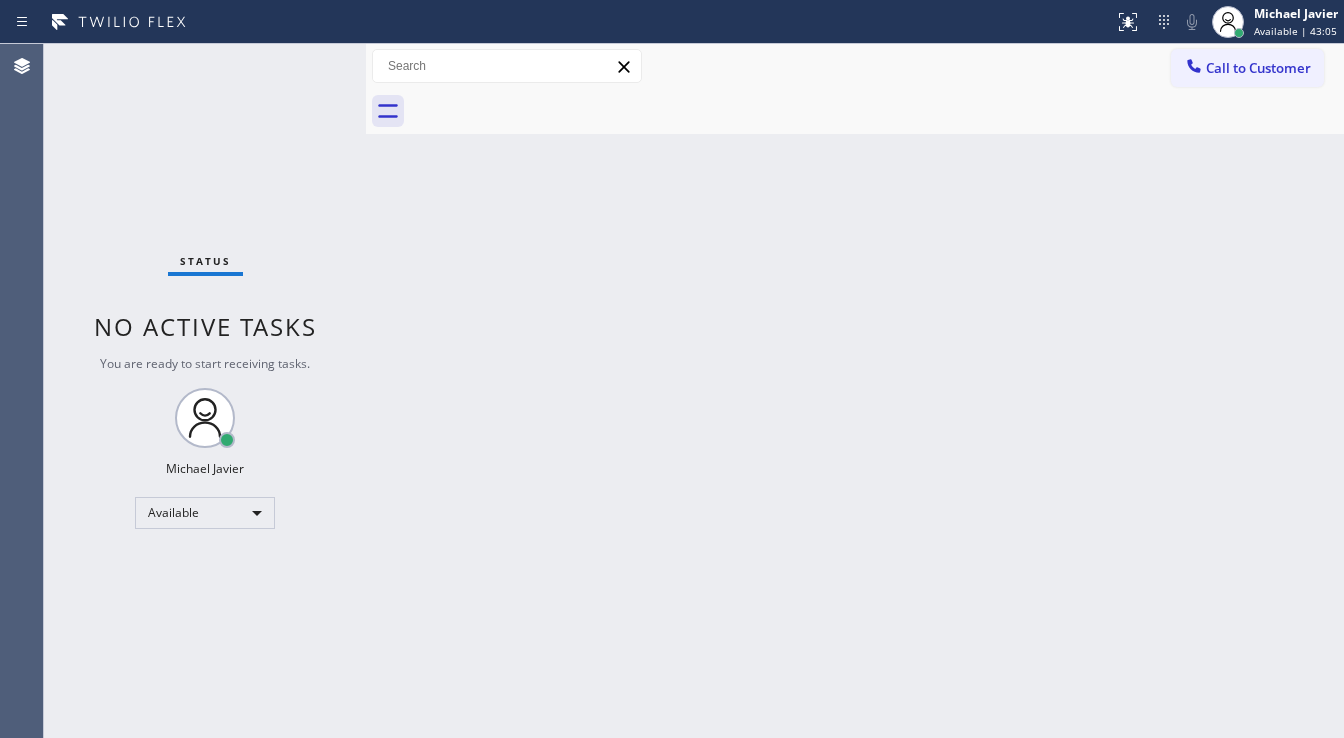 click on "Status   No active tasks     You are ready to start receiving tasks.   Michael Javier Available" at bounding box center [205, 391] 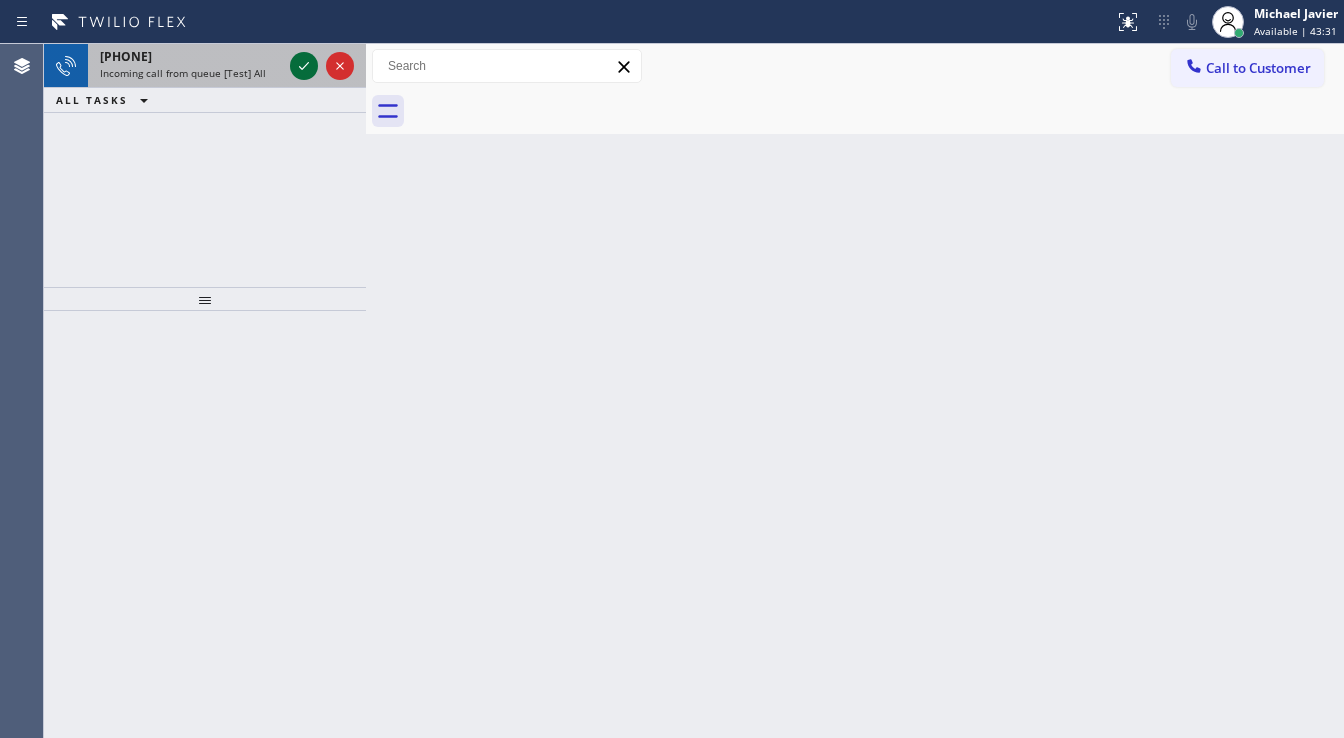 click 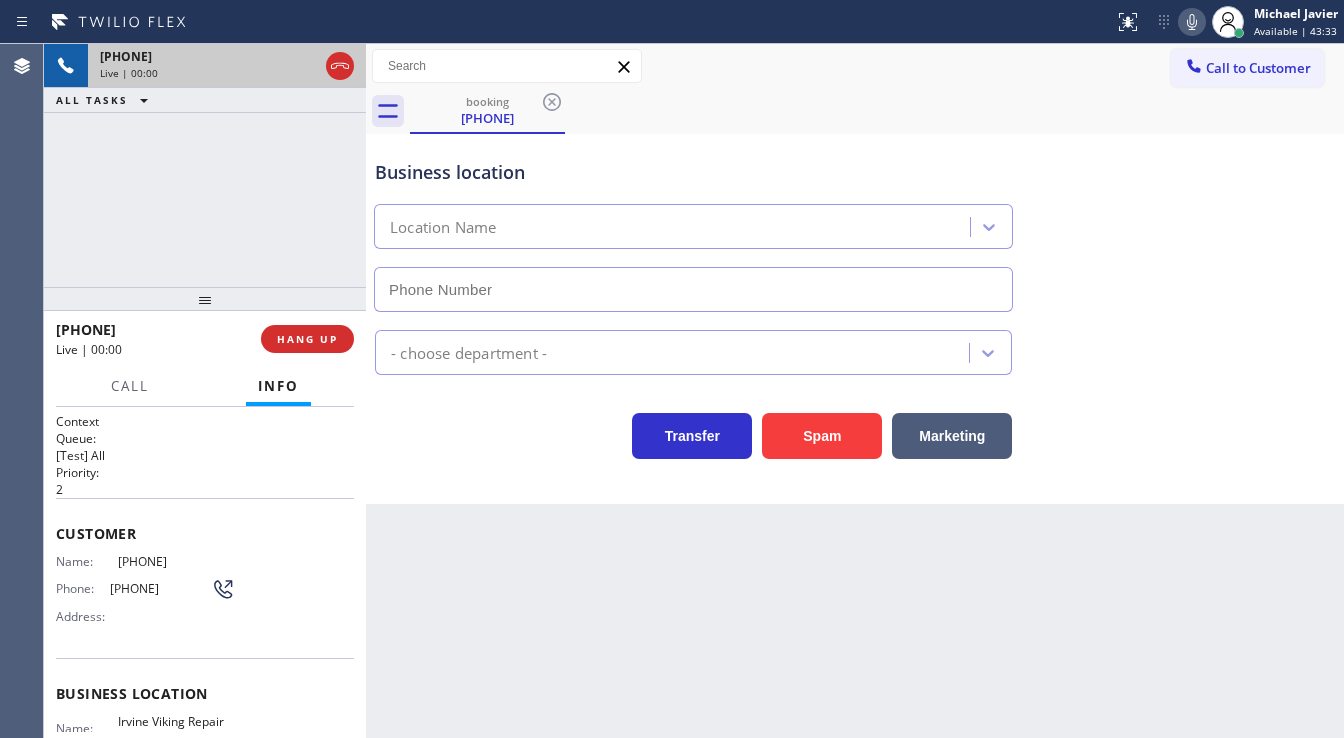 type on "[PHONE]" 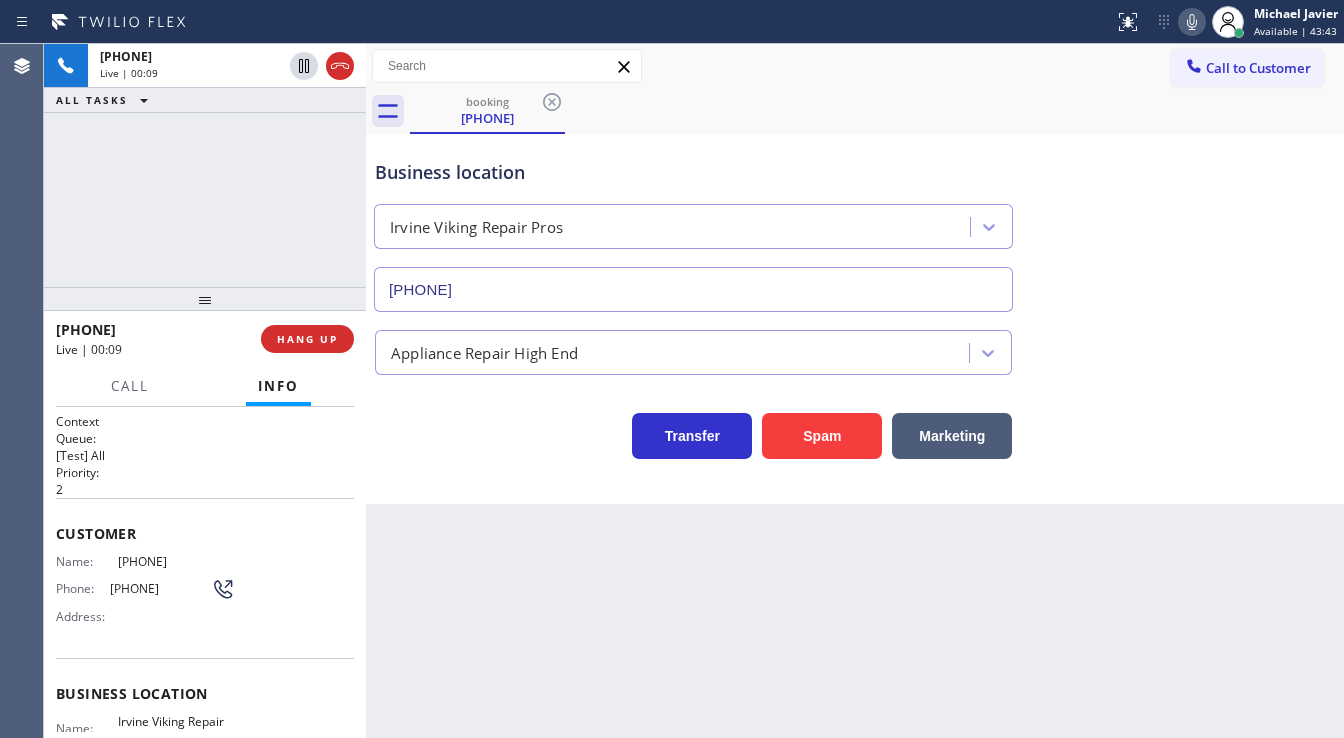 click on "[PHONE] Live | 00:09 ALL TASKS ALL TASKS ACTIVE TASKS TASKS IN WRAP UP" at bounding box center [205, 165] 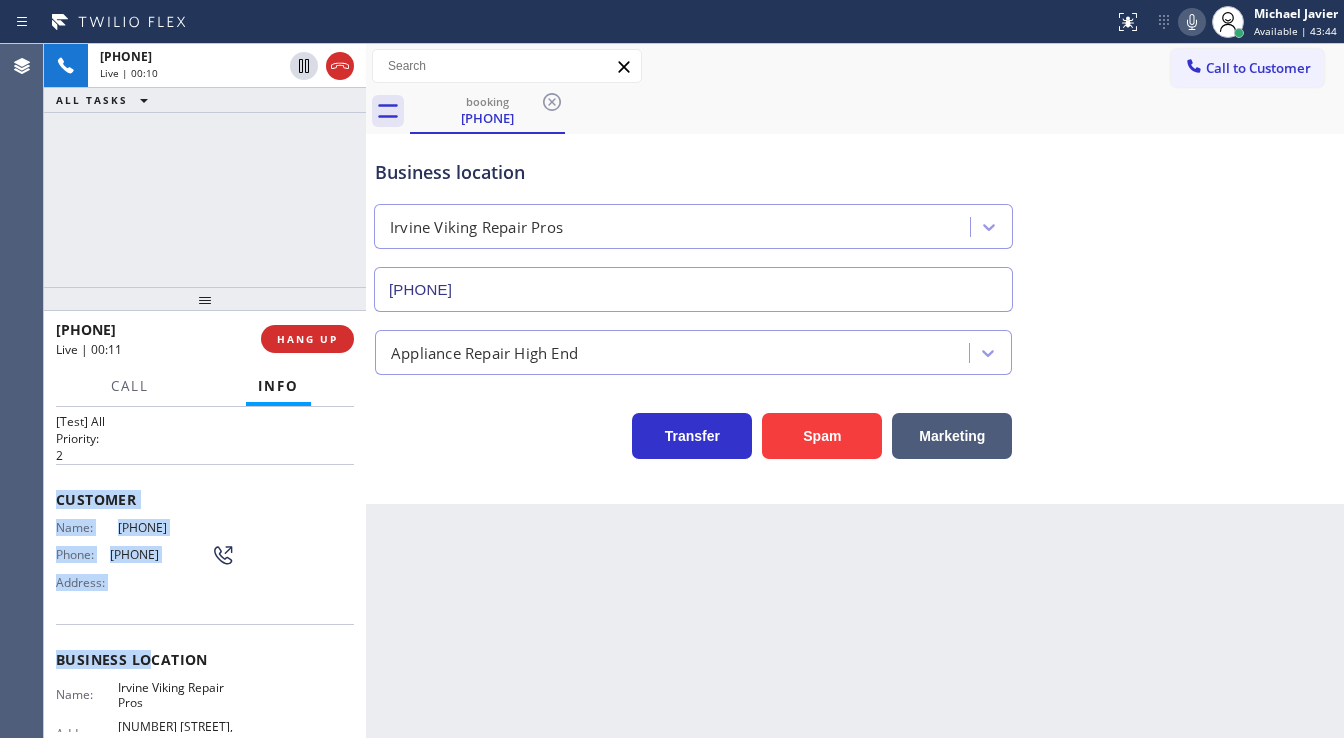 scroll, scrollTop: 240, scrollLeft: 0, axis: vertical 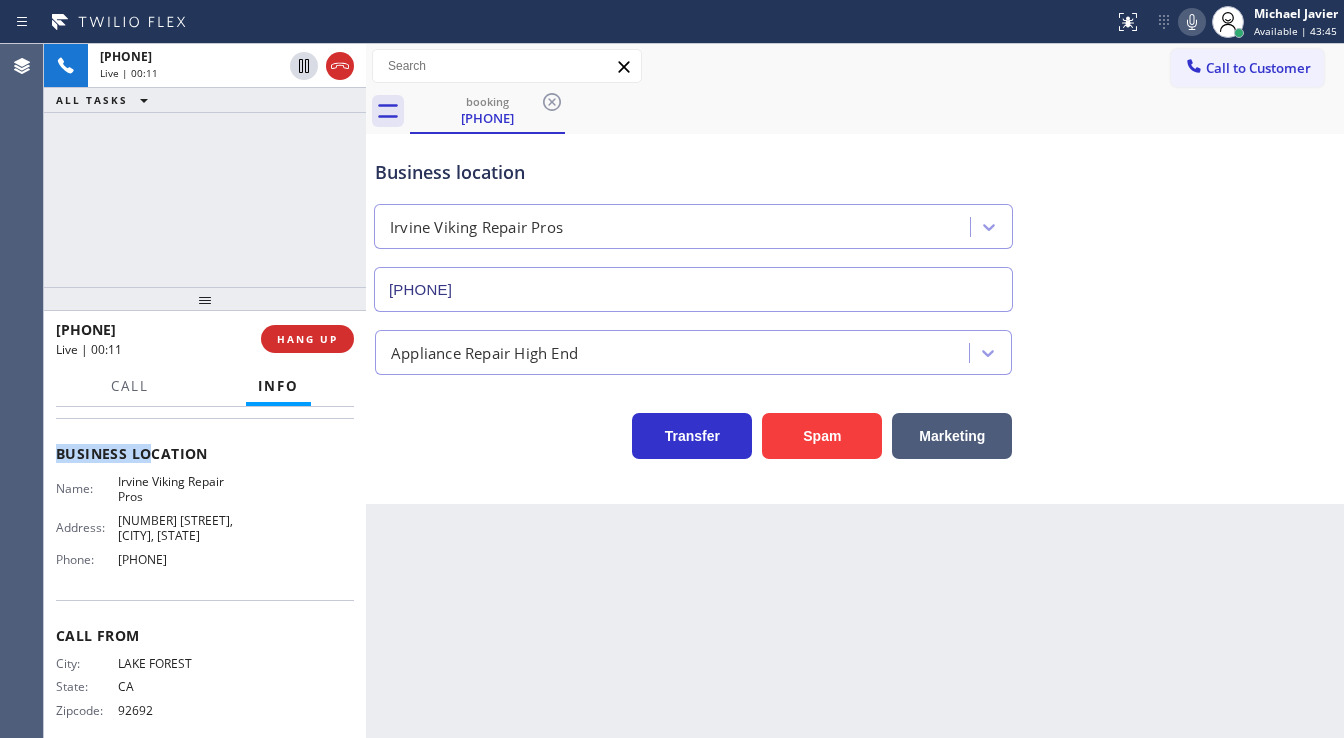 drag, startPoint x: 57, startPoint y: 527, endPoint x: 184, endPoint y: 331, distance: 233.5487 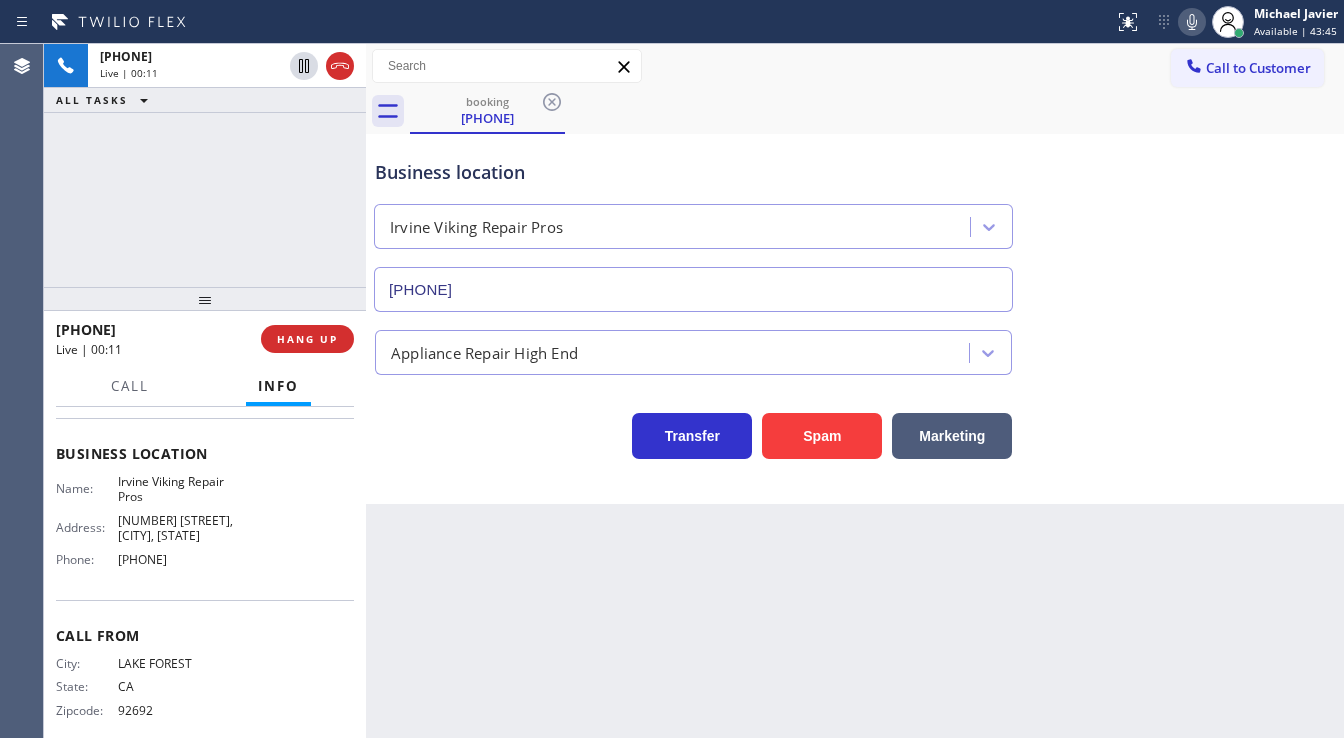 click on "[PHONE] Live | 00:11 ALL TASKS ALL TASKS ACTIVE TASKS TASKS IN WRAP UP" at bounding box center (205, 165) 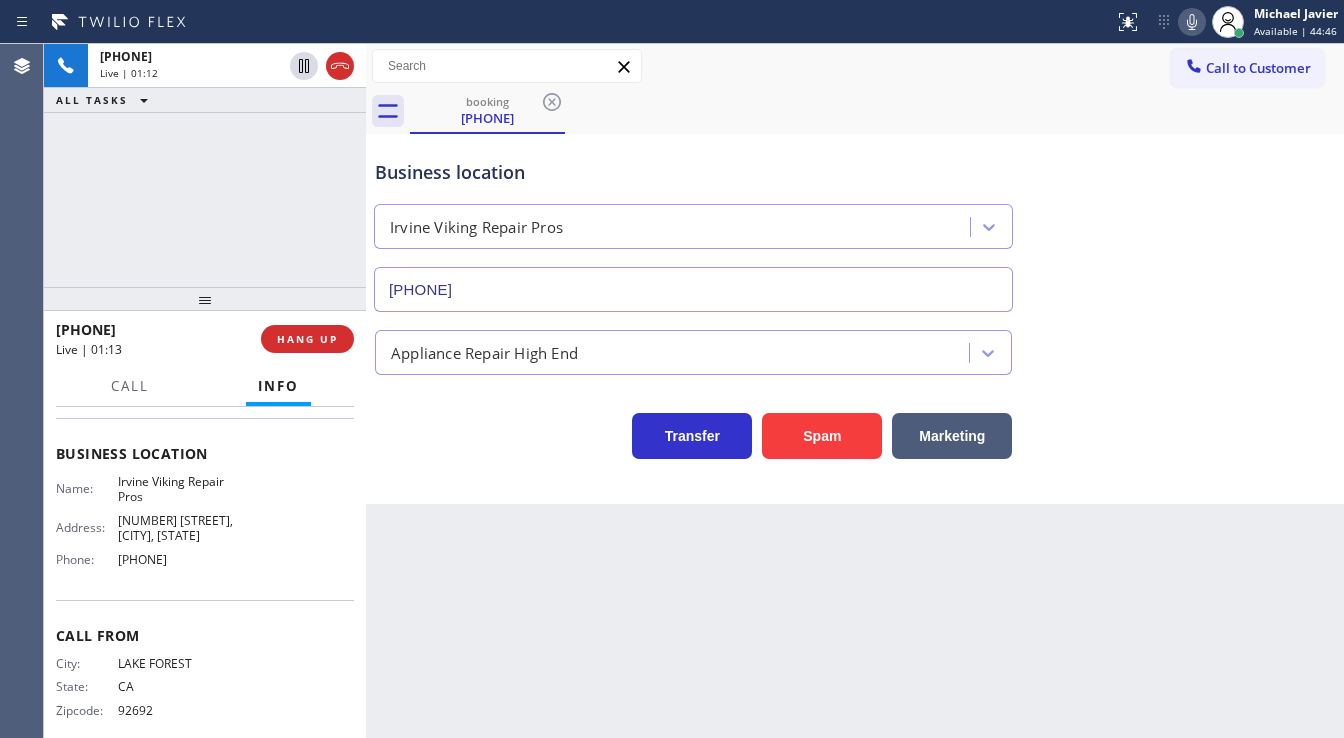 click on "[PHONE] Live | 01:12 ALL TASKS ALL TASKS ACTIVE TASKS TASKS IN WRAP UP" at bounding box center [205, 165] 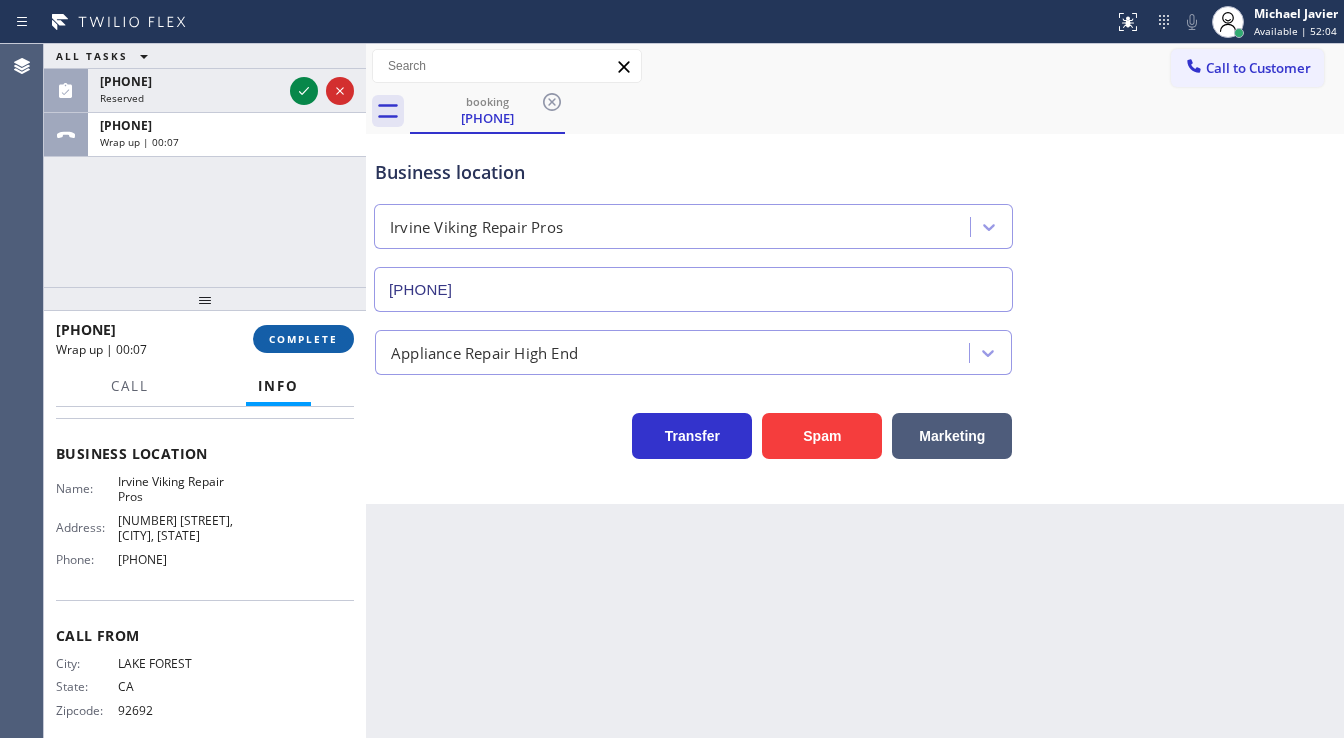 click on "COMPLETE" at bounding box center (303, 339) 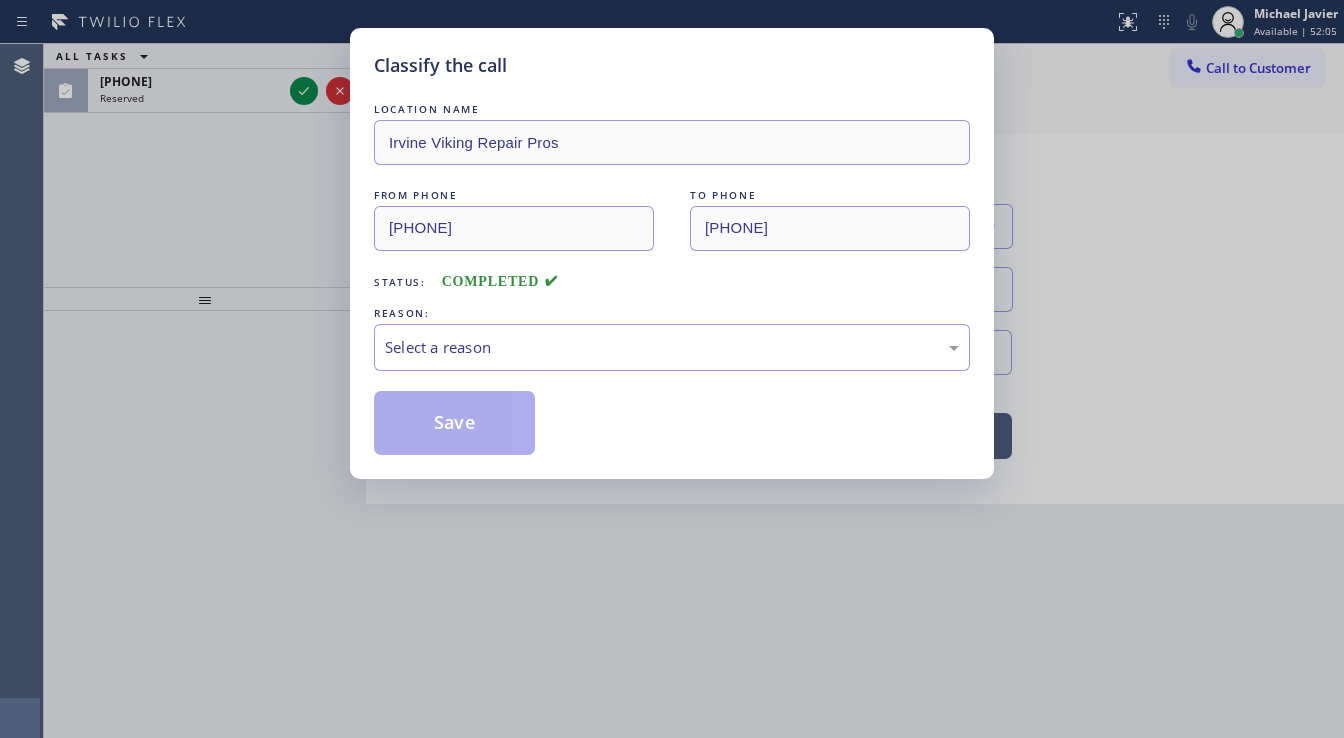 drag, startPoint x: 386, startPoint y: 345, endPoint x: 408, endPoint y: 376, distance: 38.013157 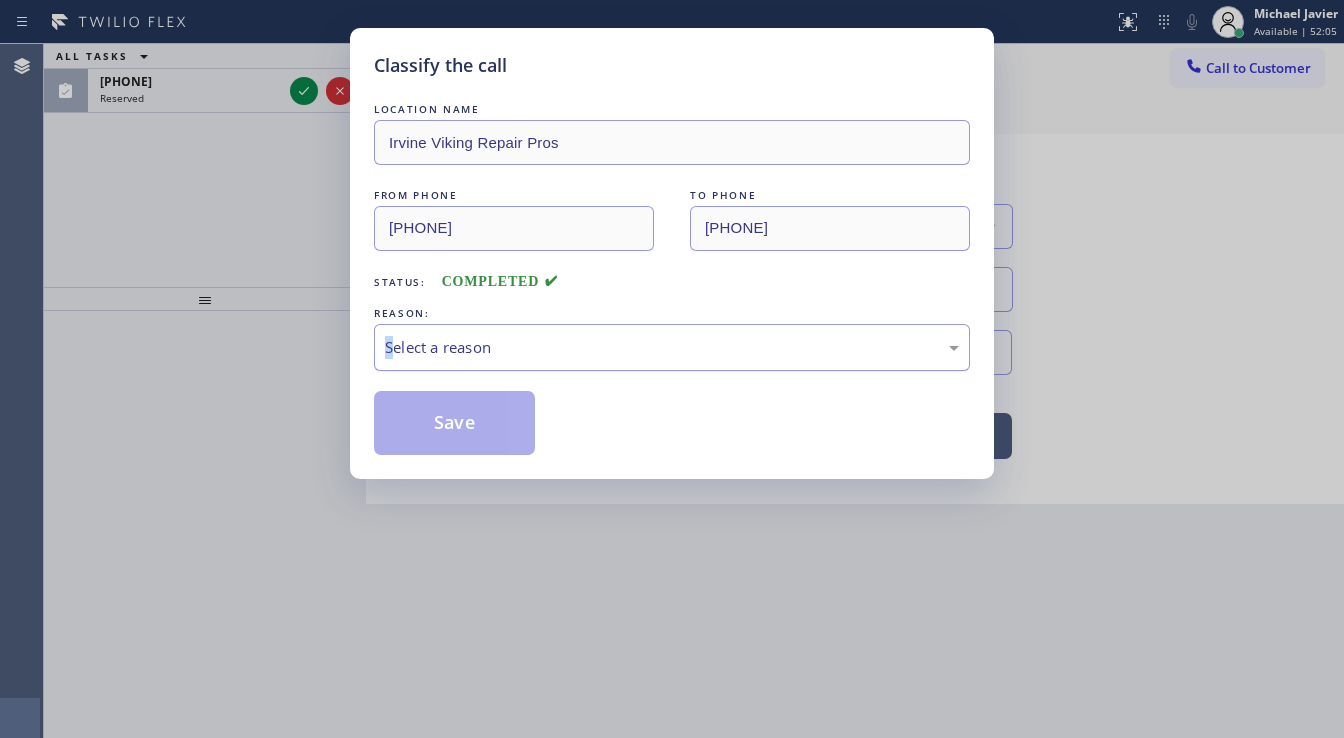 click on "Select a reason" at bounding box center (672, 347) 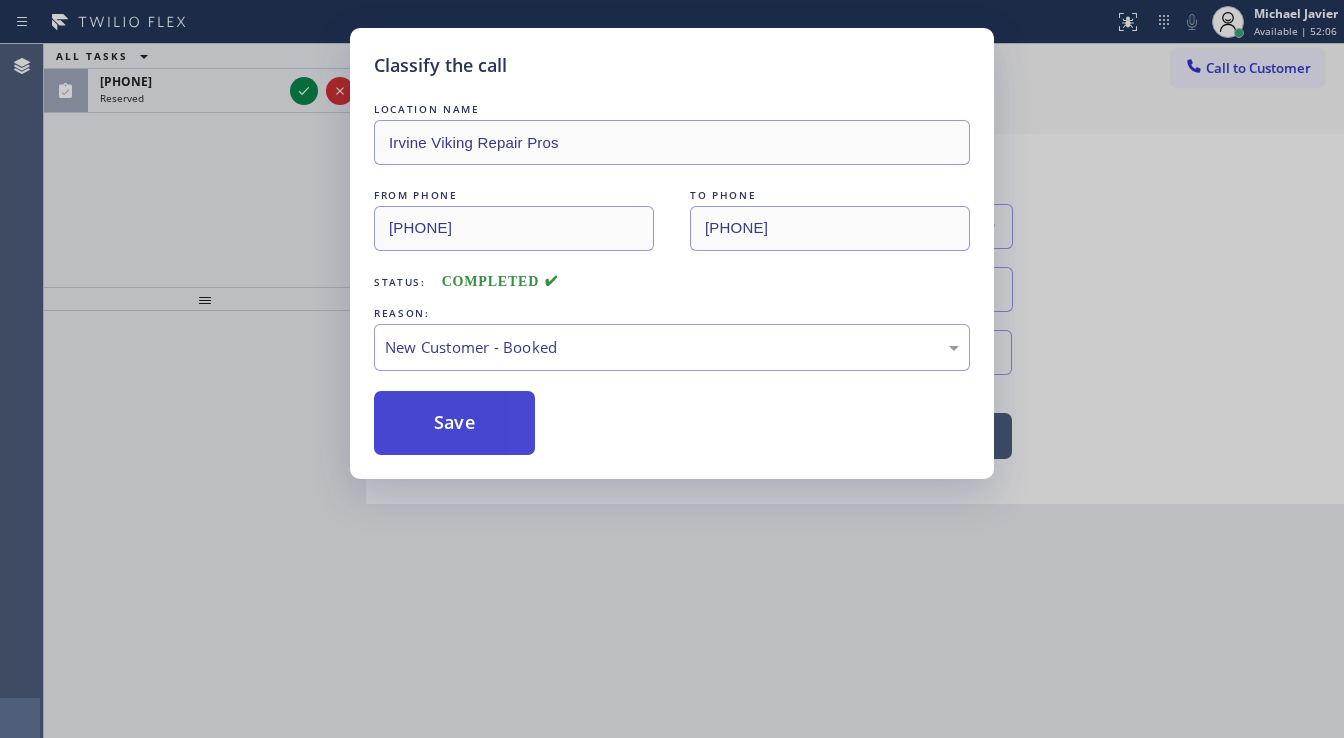 click on "Save" at bounding box center (454, 423) 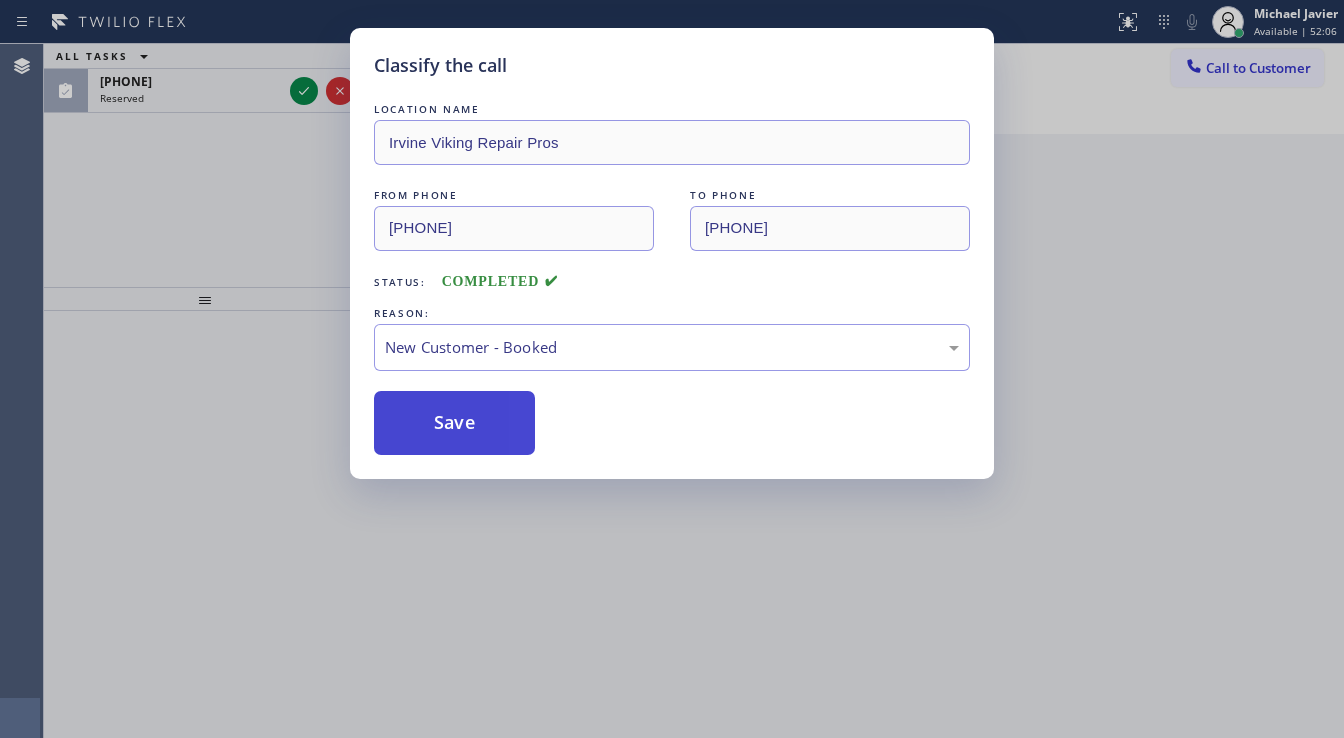click on "Save" at bounding box center [454, 423] 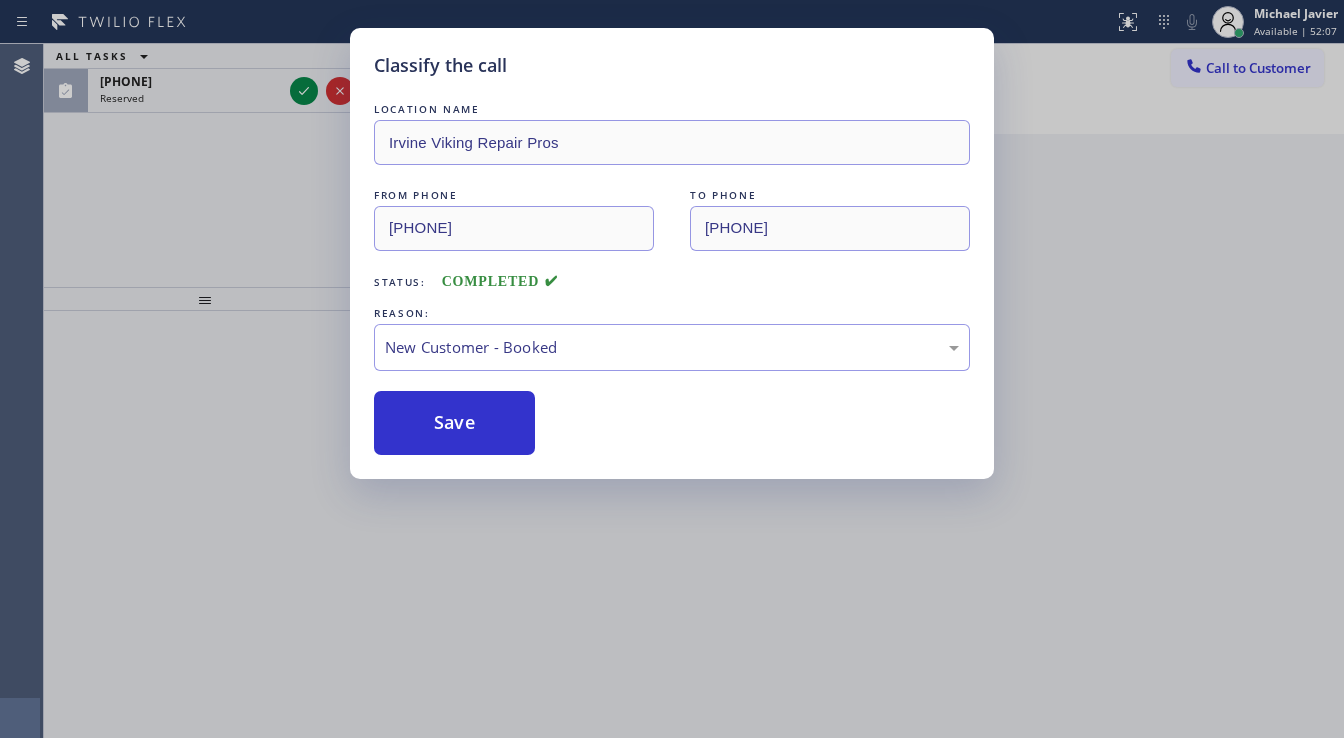 click on "Classify the call LOCATION NAME Irvine Viking Repair Pros FROM PHONE [PHONE] TO PHONE [PHONE] Status: COMPLETED REASON: New Customer - Booked Save" at bounding box center [672, 369] 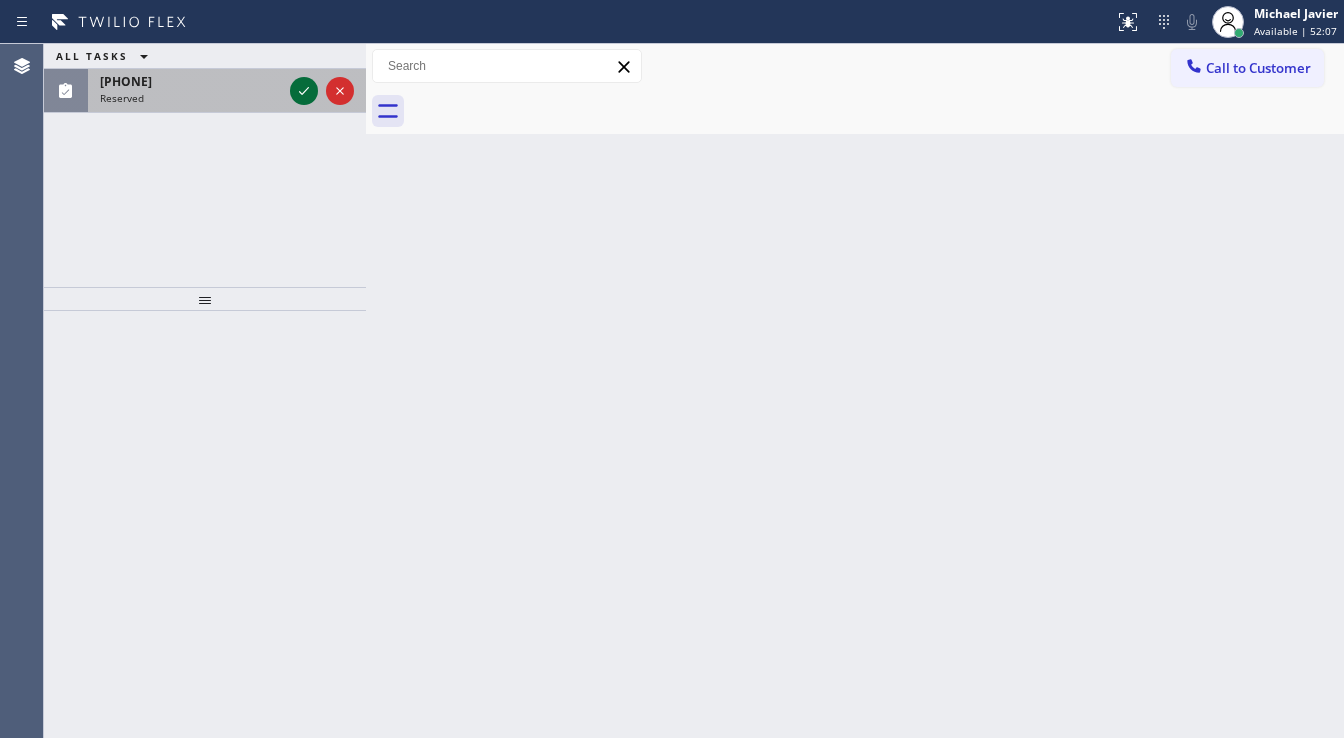 click 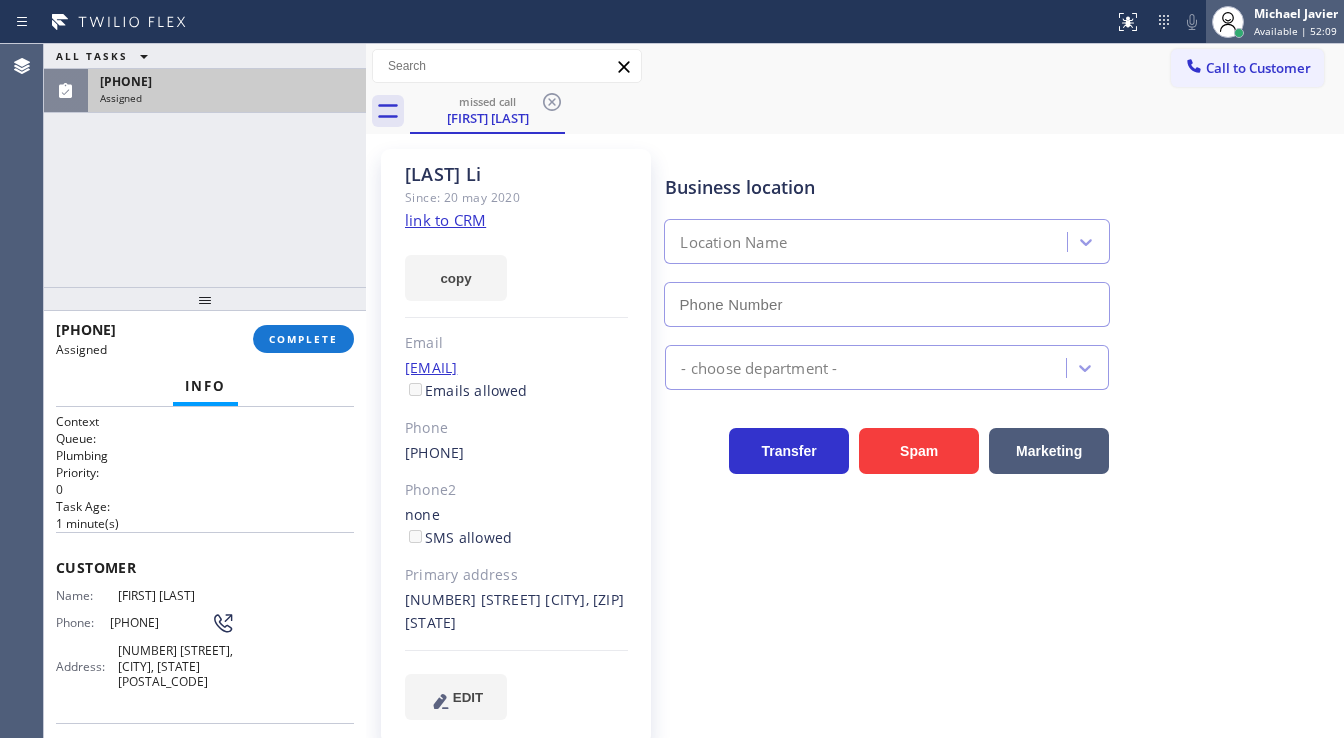 click on "Available | 52:09" at bounding box center [1295, 31] 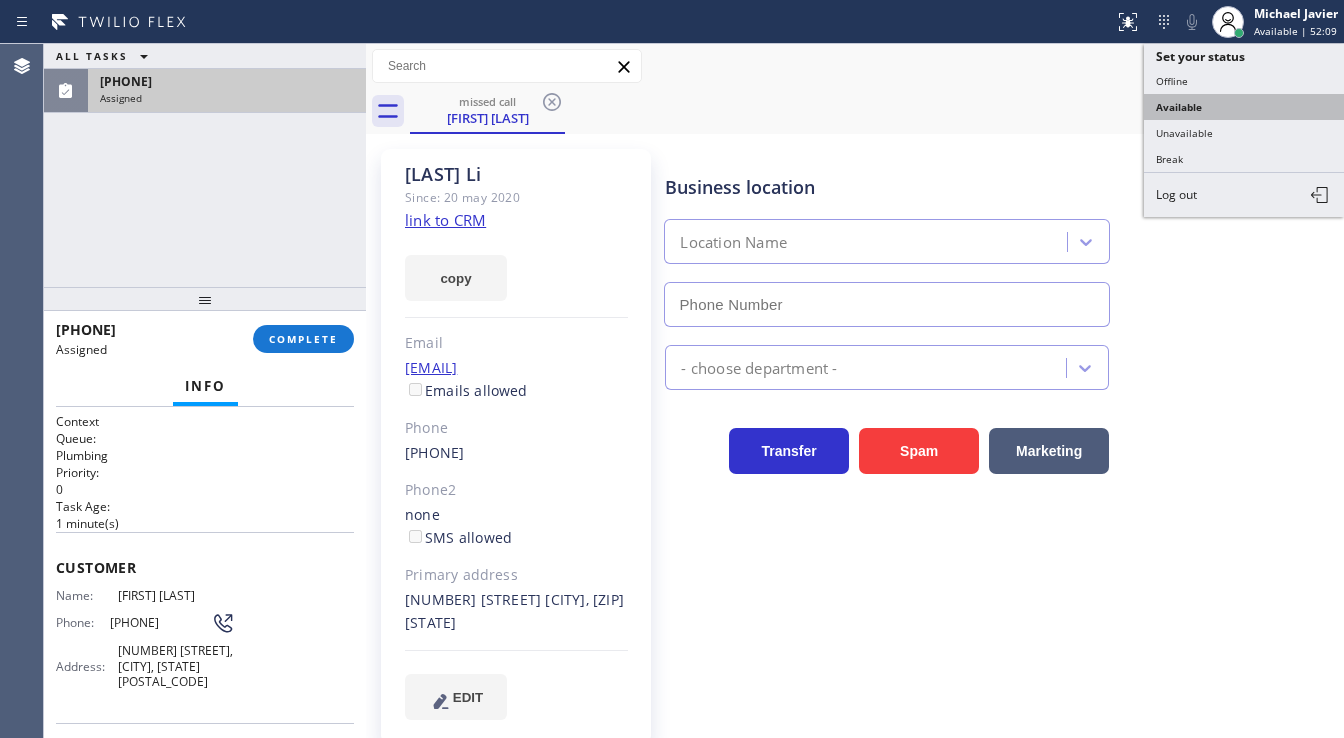 type on "[PHONE]" 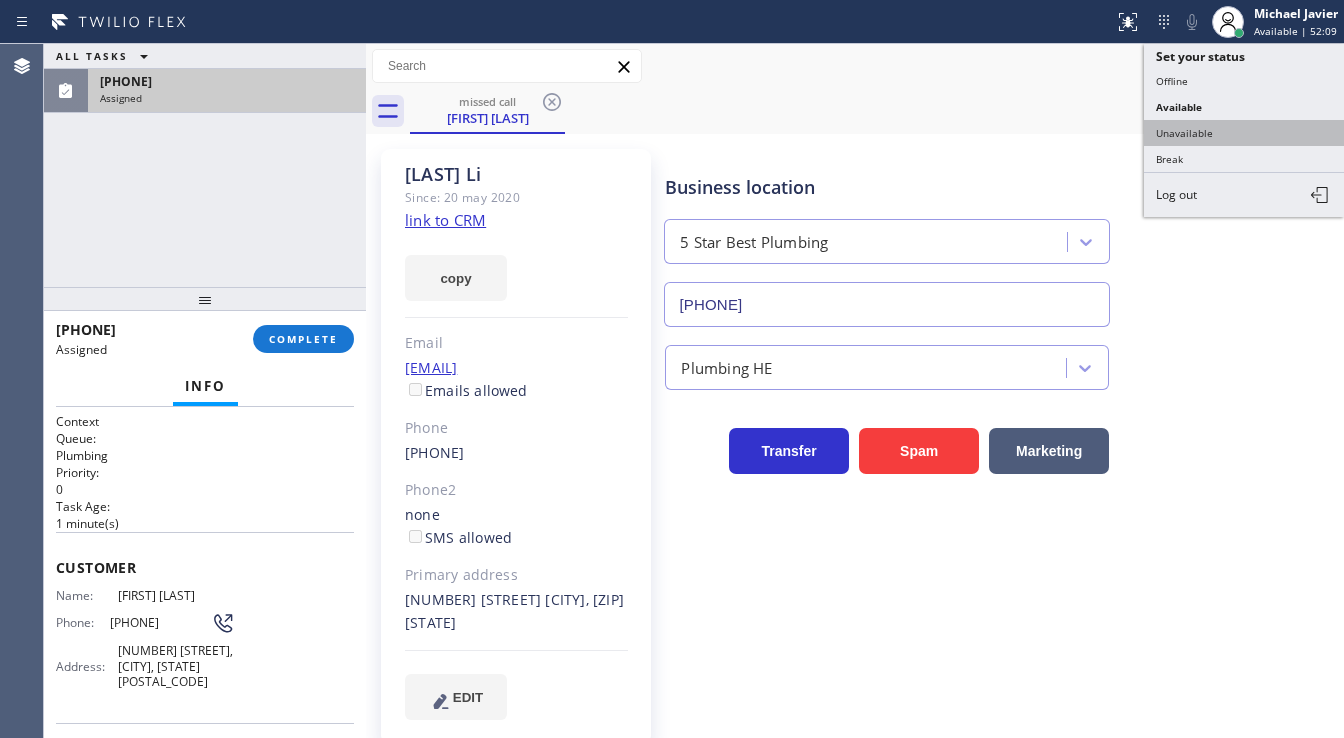 click on "Unavailable" at bounding box center (1244, 133) 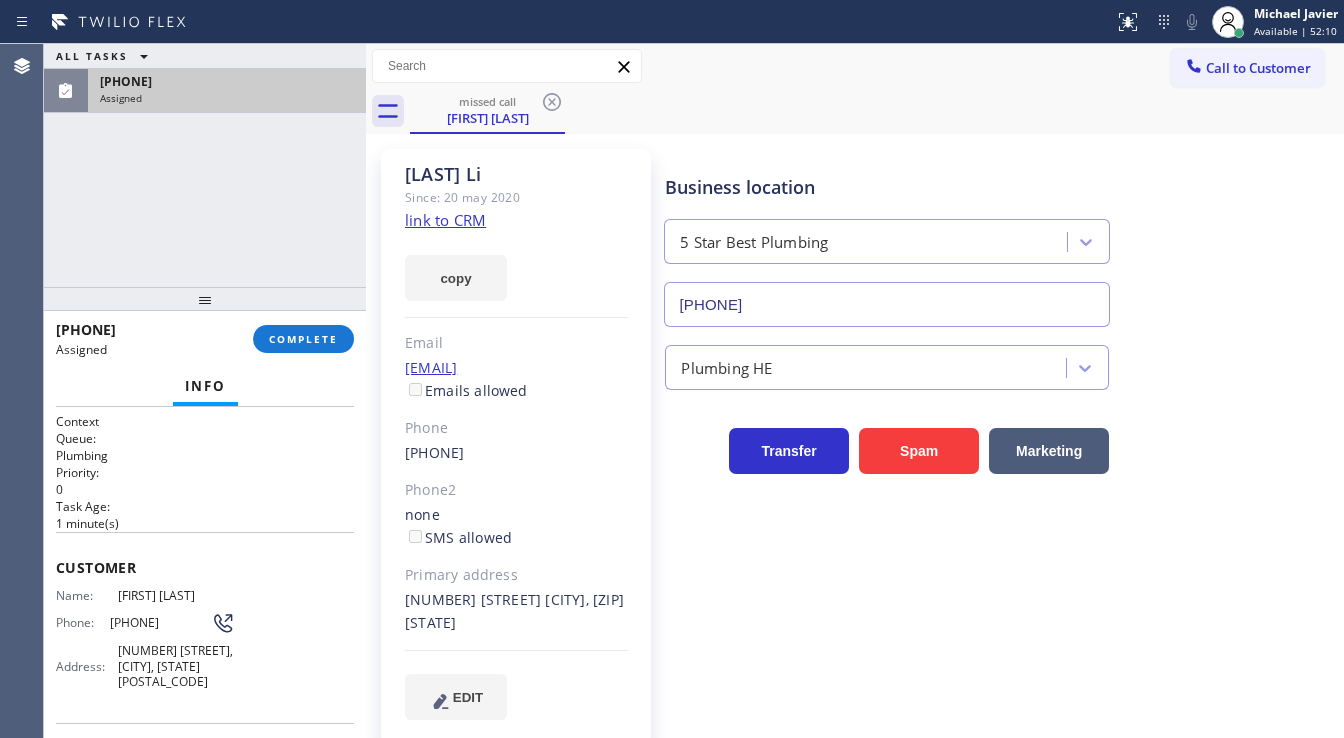 click on "ALL TASKS ALL TASKS ACTIVE TASKS TASKS IN WRAP UP [PHONE] Assigned" at bounding box center (205, 165) 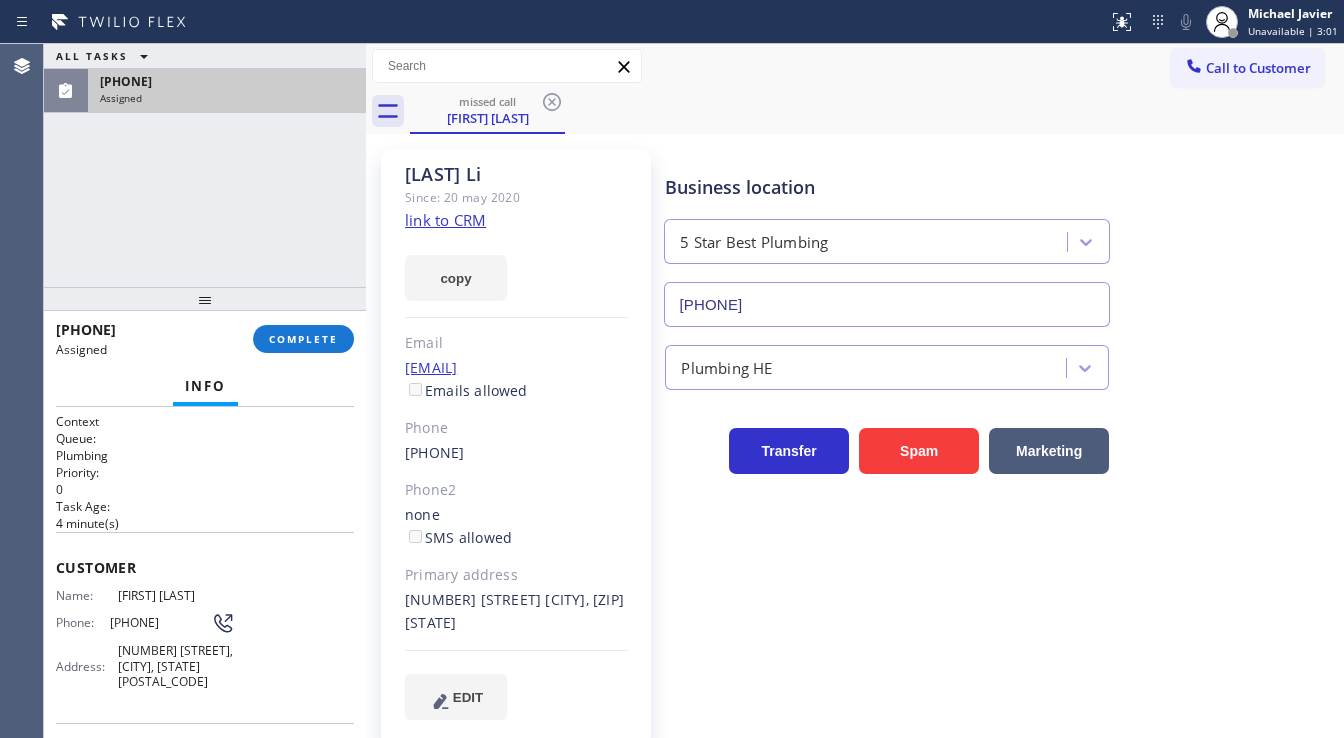 drag, startPoint x: 318, startPoint y: 326, endPoint x: 323, endPoint y: 206, distance: 120.10412 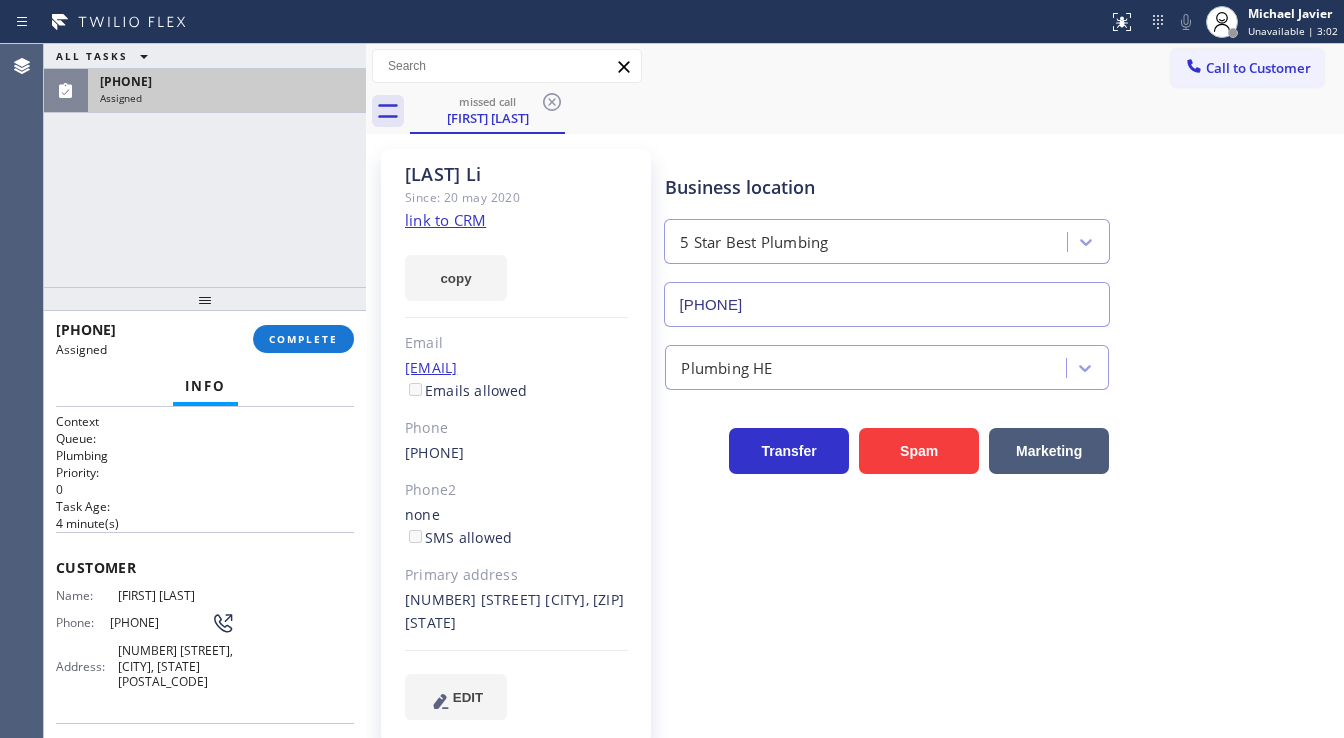 click on "link to CRM" 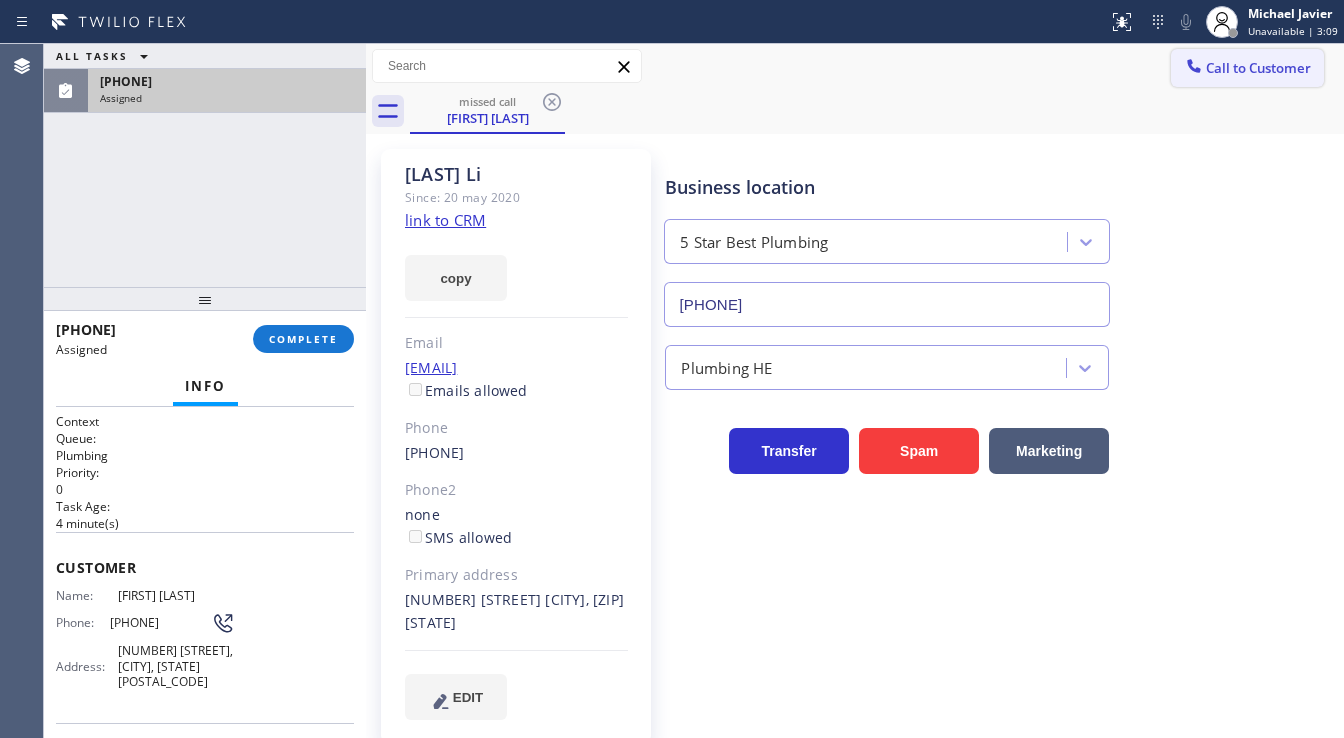 click on "Call to Customer" at bounding box center [1247, 68] 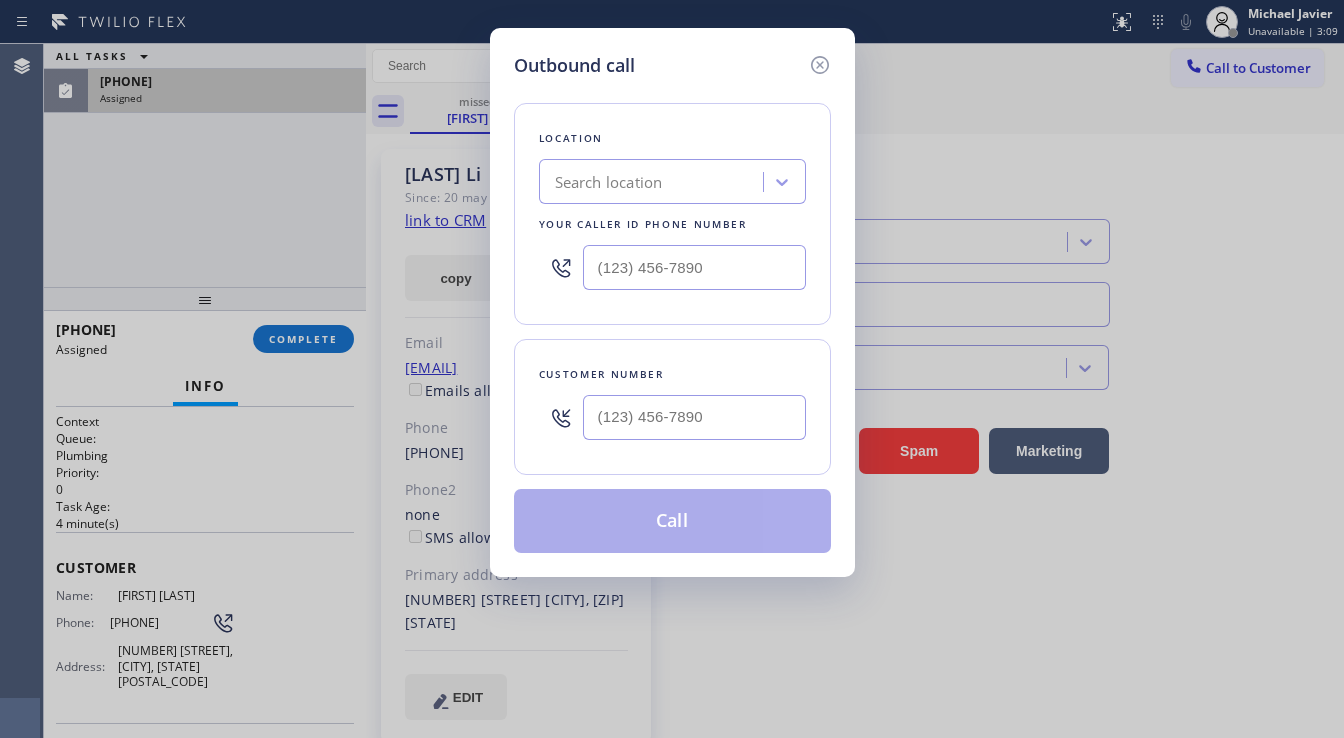 type 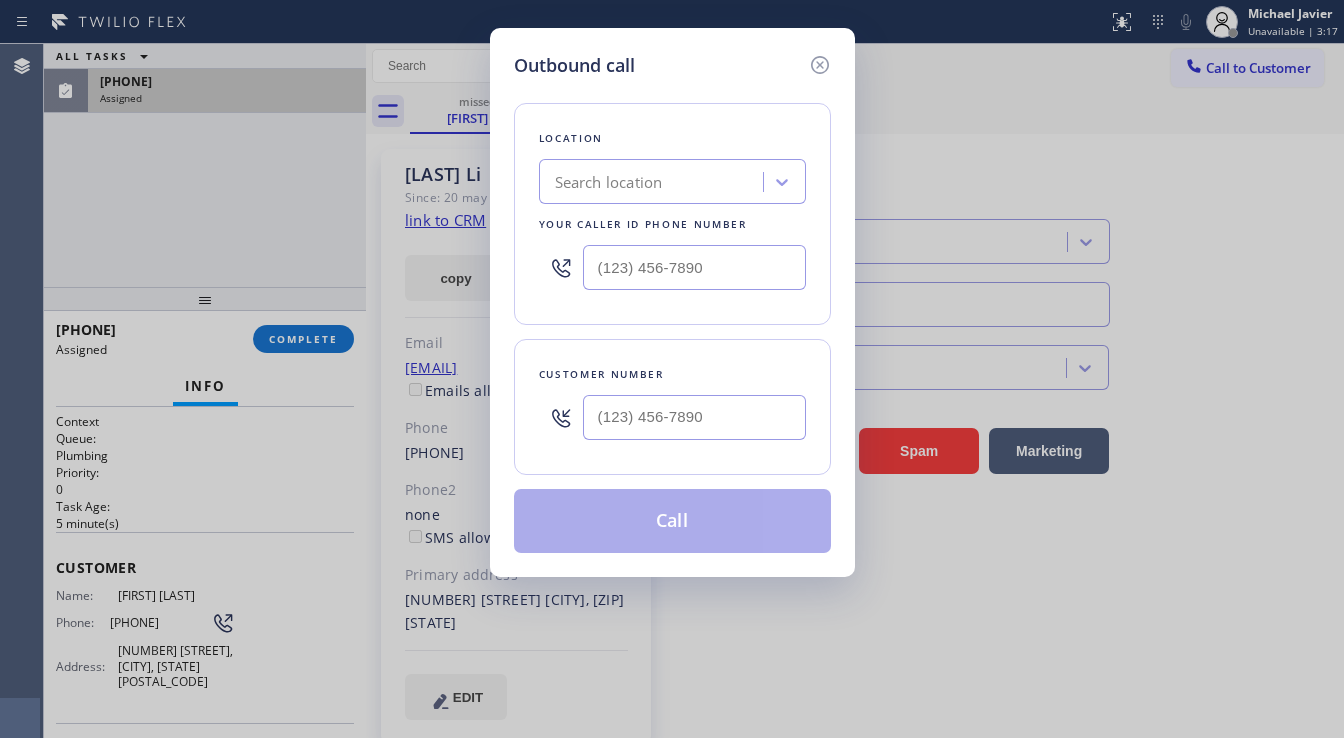 click on "Outbound call Location Search location Your caller id phone number Customer number Call" at bounding box center [672, 369] 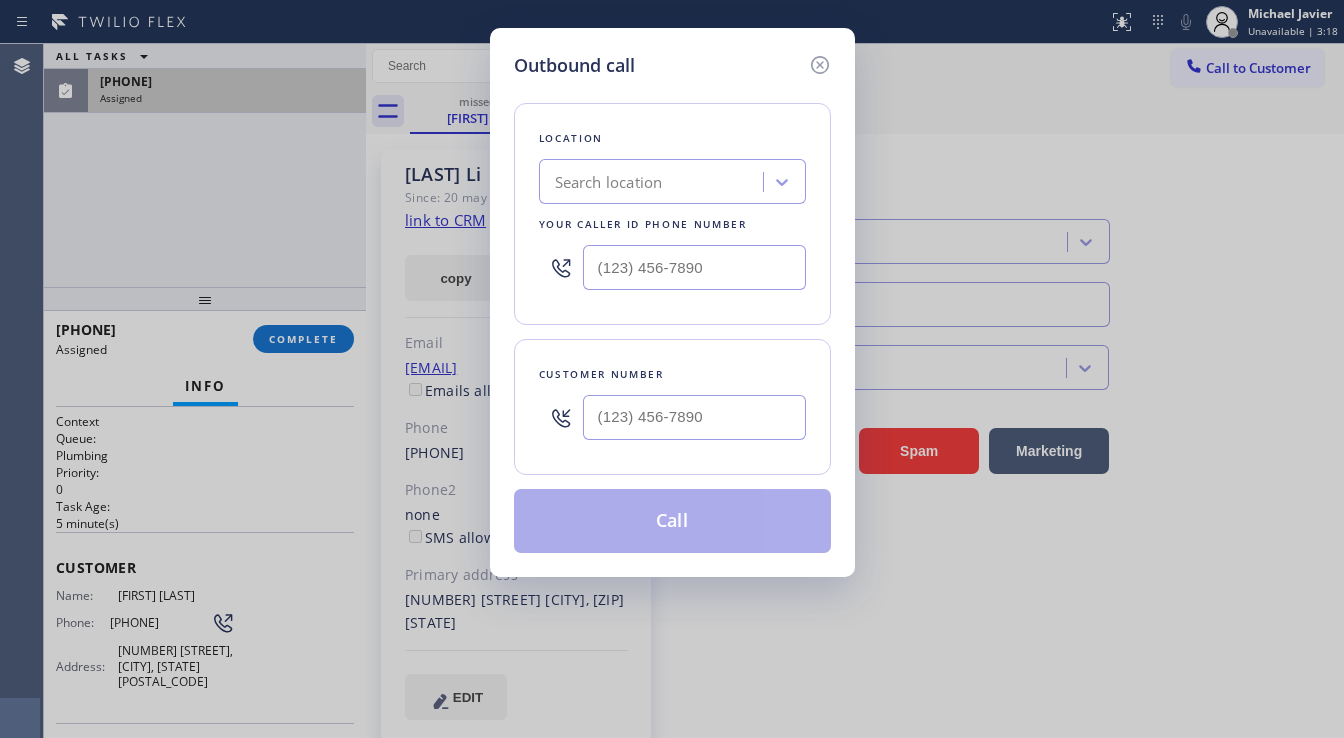 click at bounding box center [819, 64] 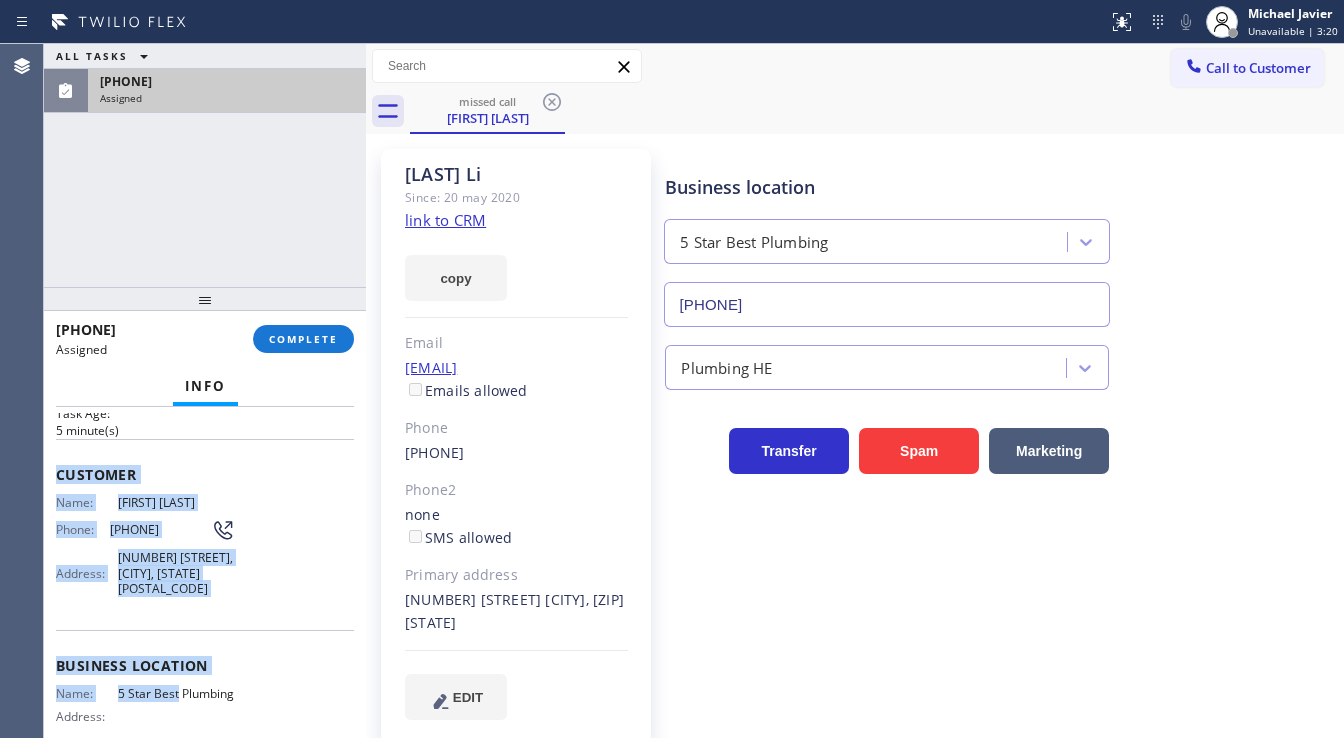 scroll, scrollTop: 240, scrollLeft: 0, axis: vertical 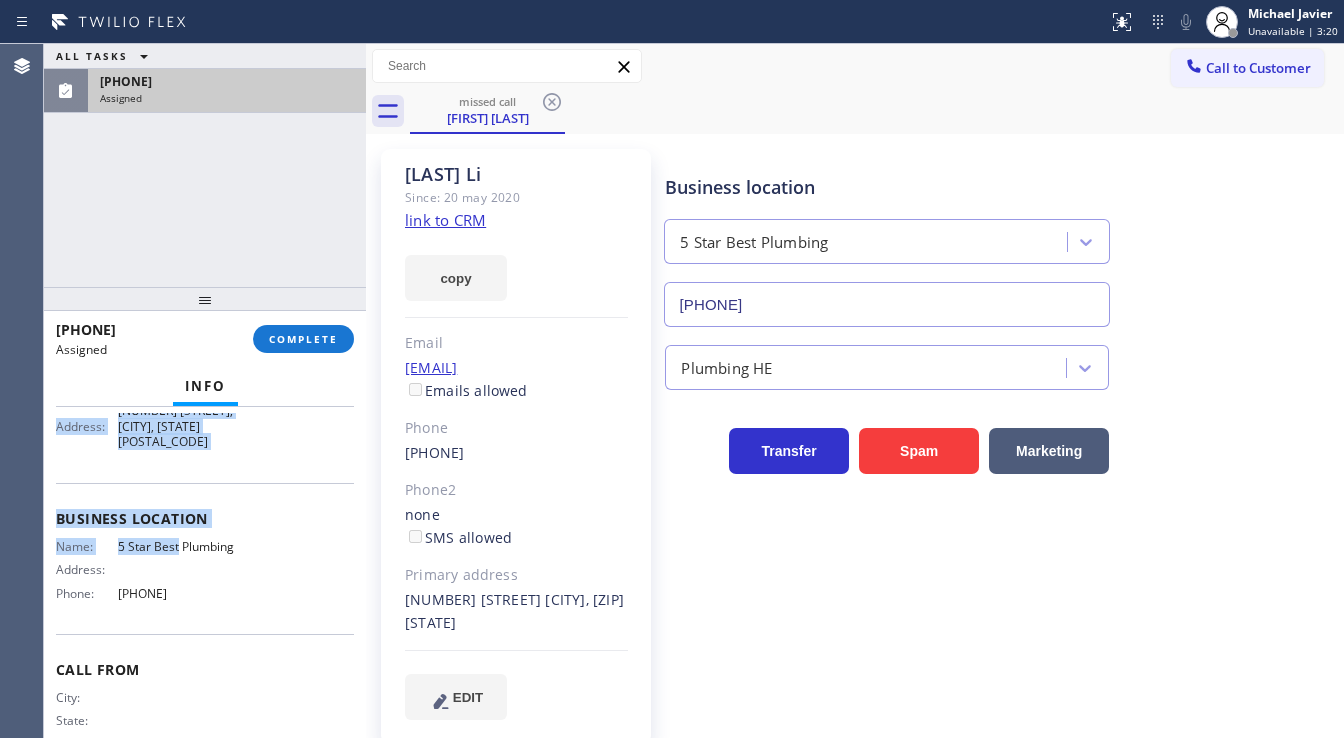 drag, startPoint x: 44, startPoint y: 561, endPoint x: 296, endPoint y: 585, distance: 253.14027 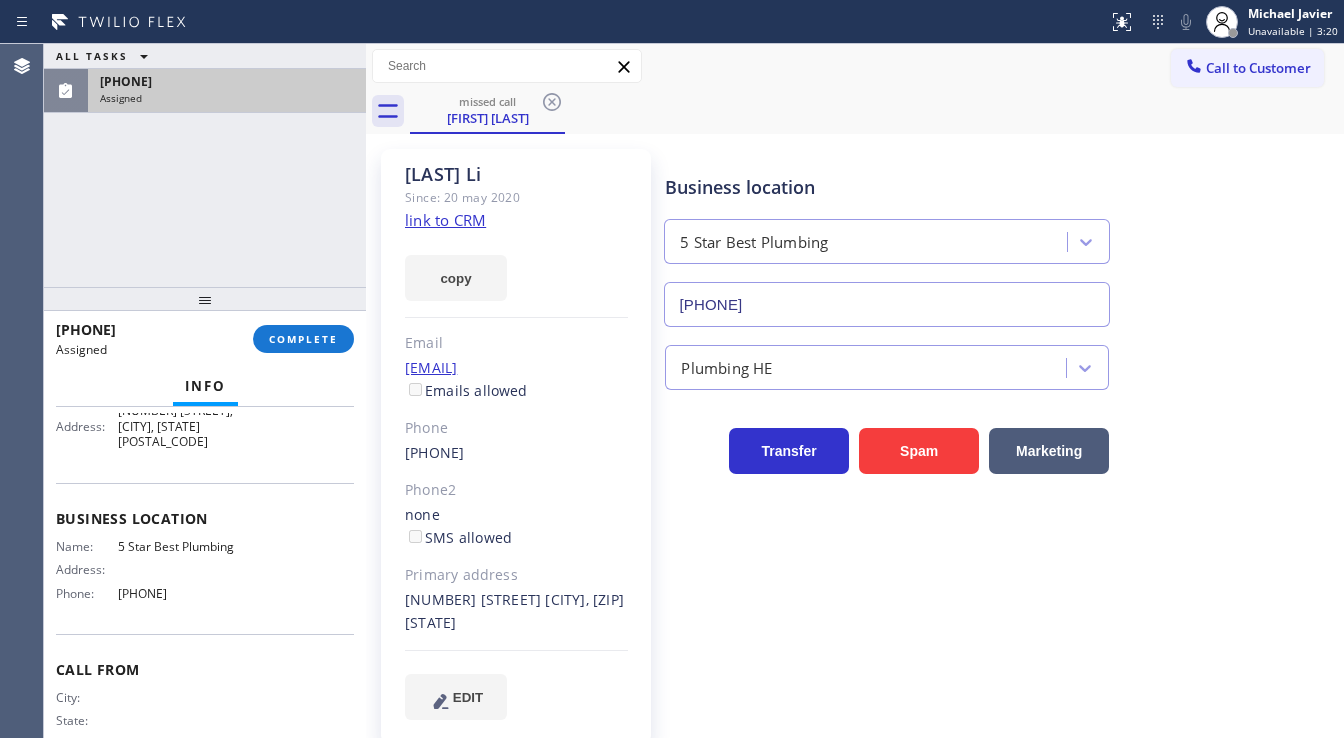 click on "ALL TASKS ALL TASKS ACTIVE TASKS TASKS IN WRAP UP [PHONE] Assigned" at bounding box center (205, 165) 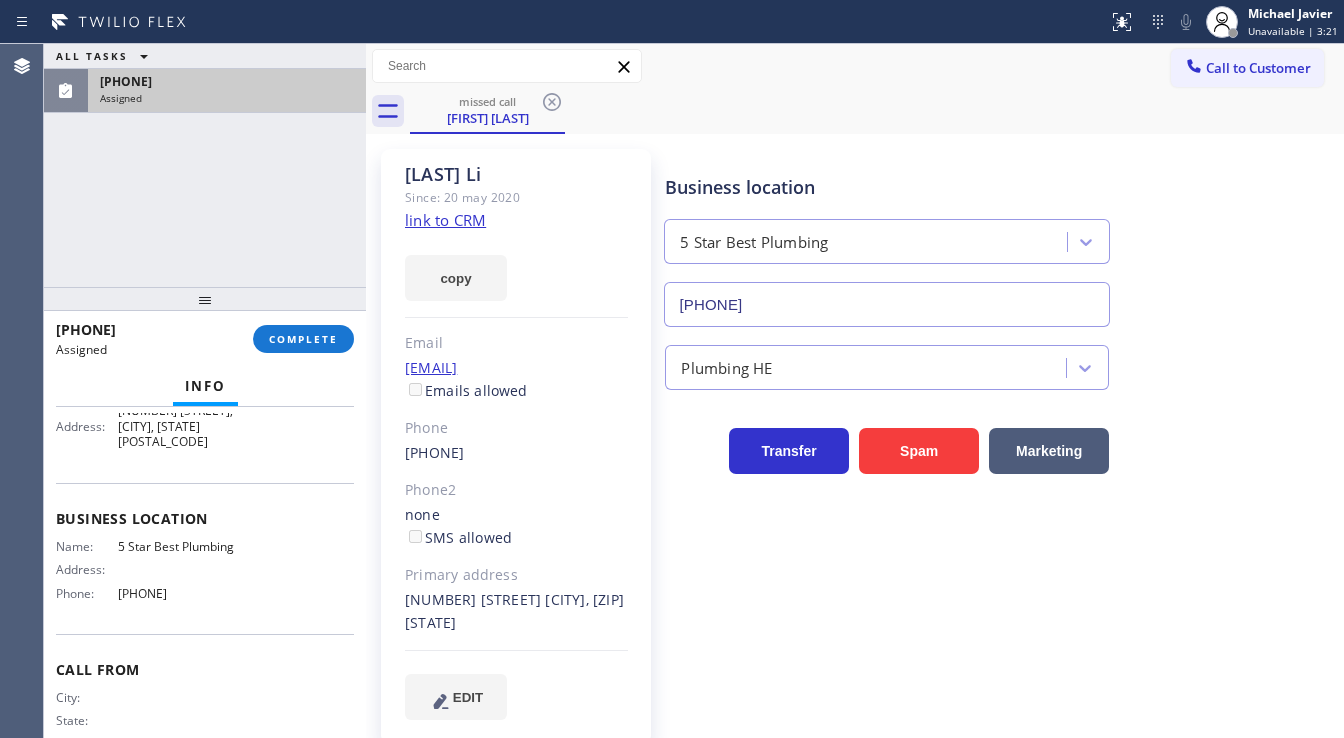 click on "Business location" at bounding box center [205, 518] 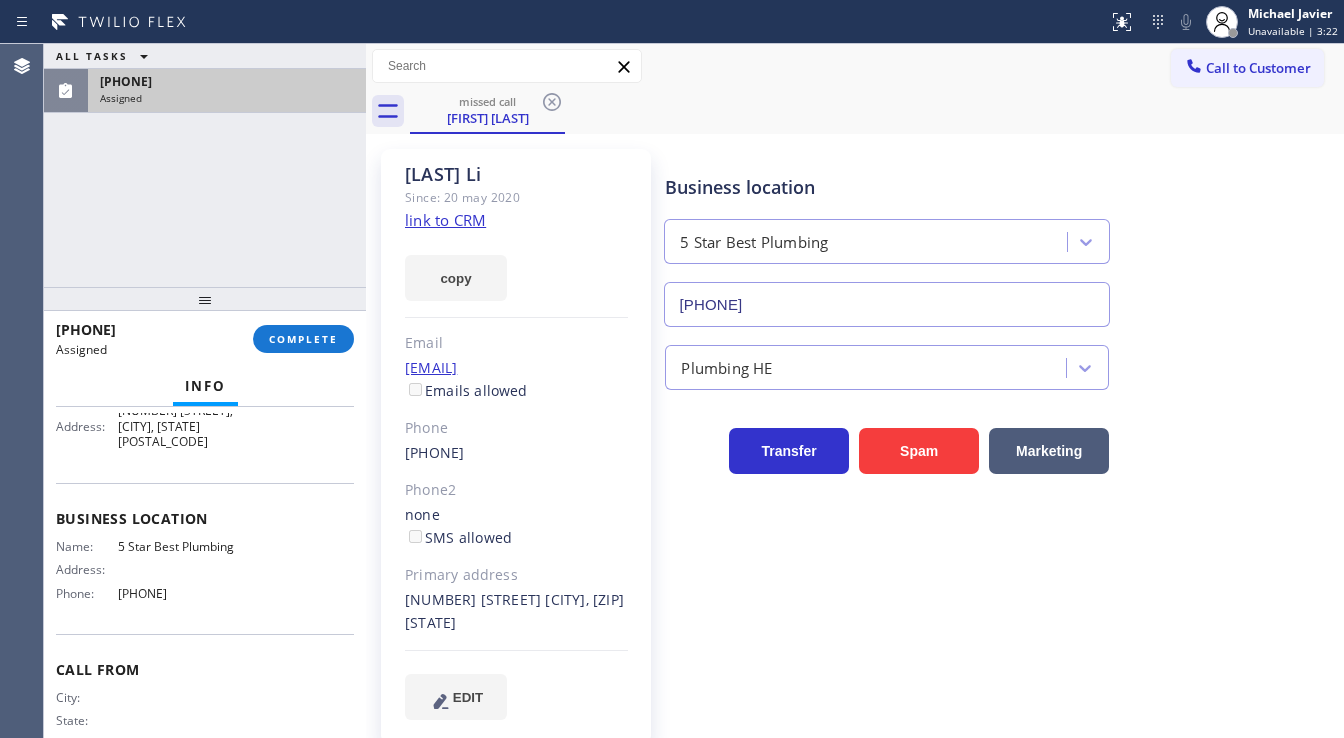 click on "ALL TASKS ALL TASKS ACTIVE TASKS TASKS IN WRAP UP [PHONE] Assigned" at bounding box center [205, 165] 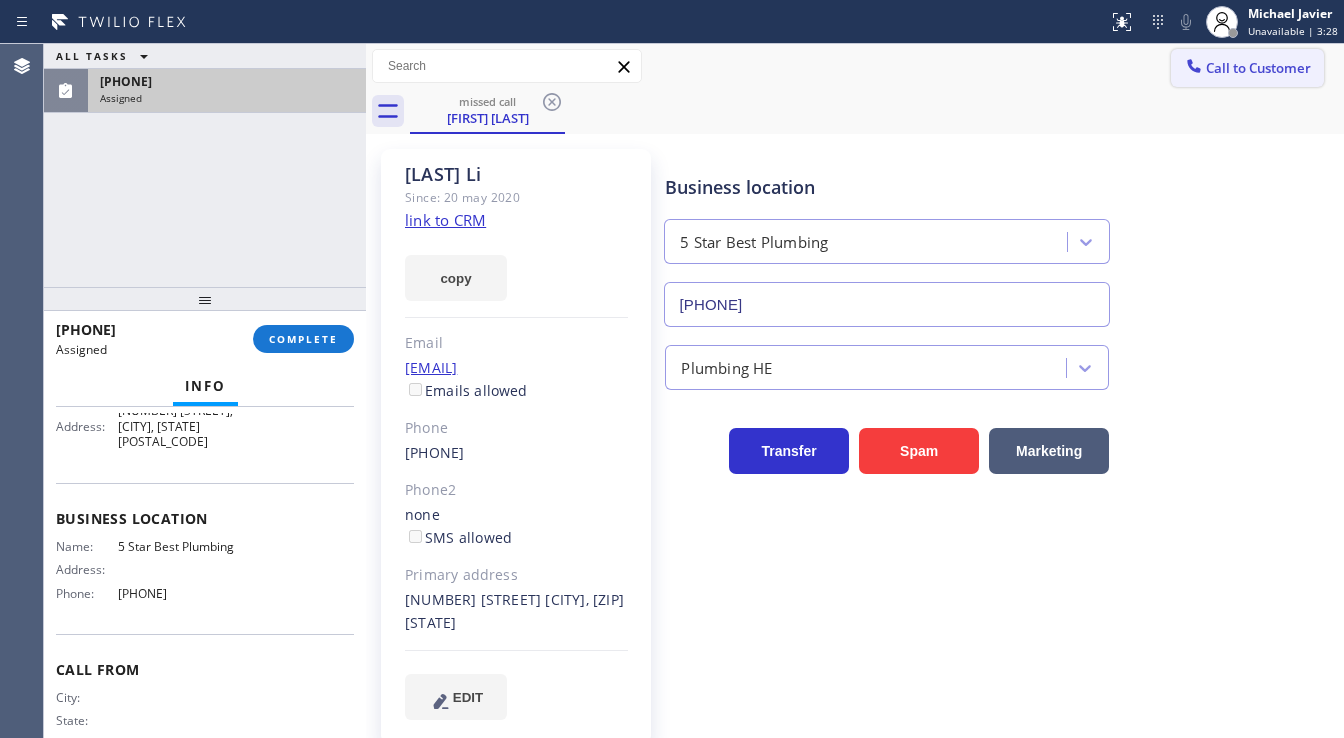 click on "Call to Customer" at bounding box center [1258, 68] 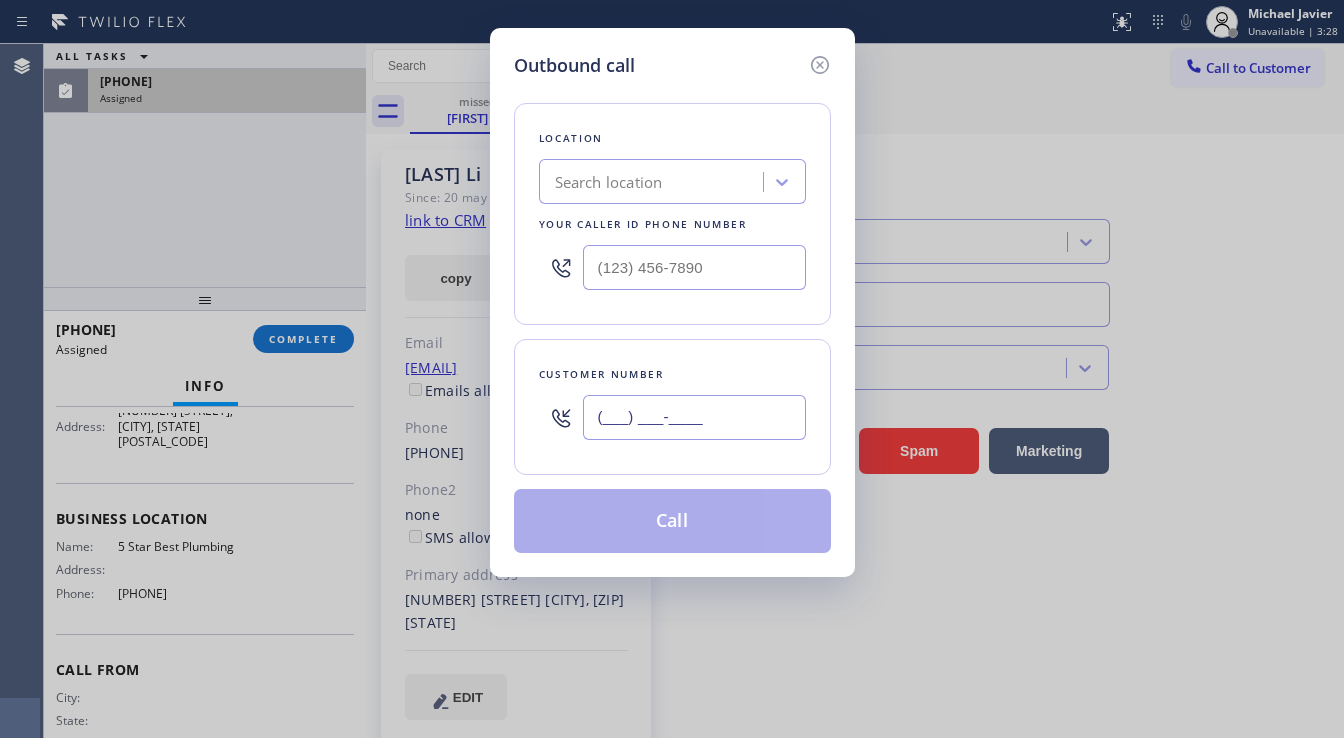 click on "(___) ___-____" at bounding box center [694, 417] 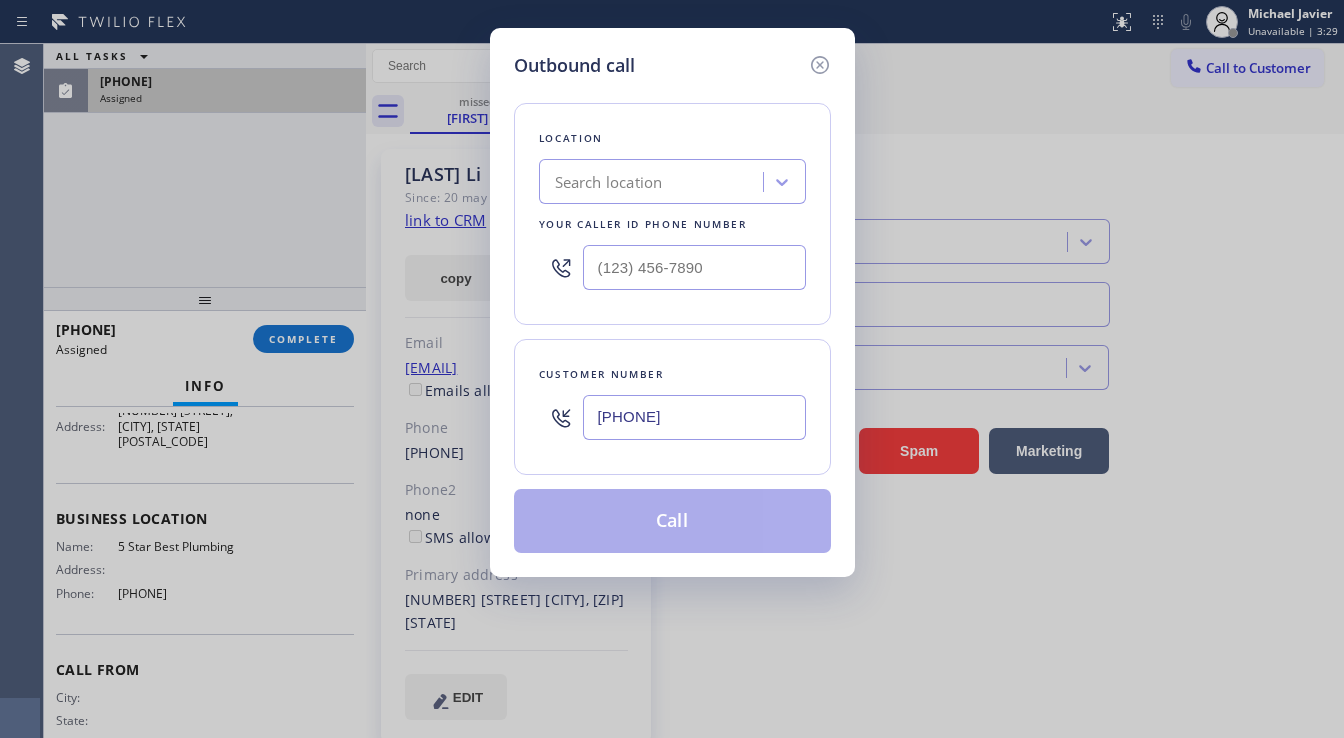type on "[PHONE]" 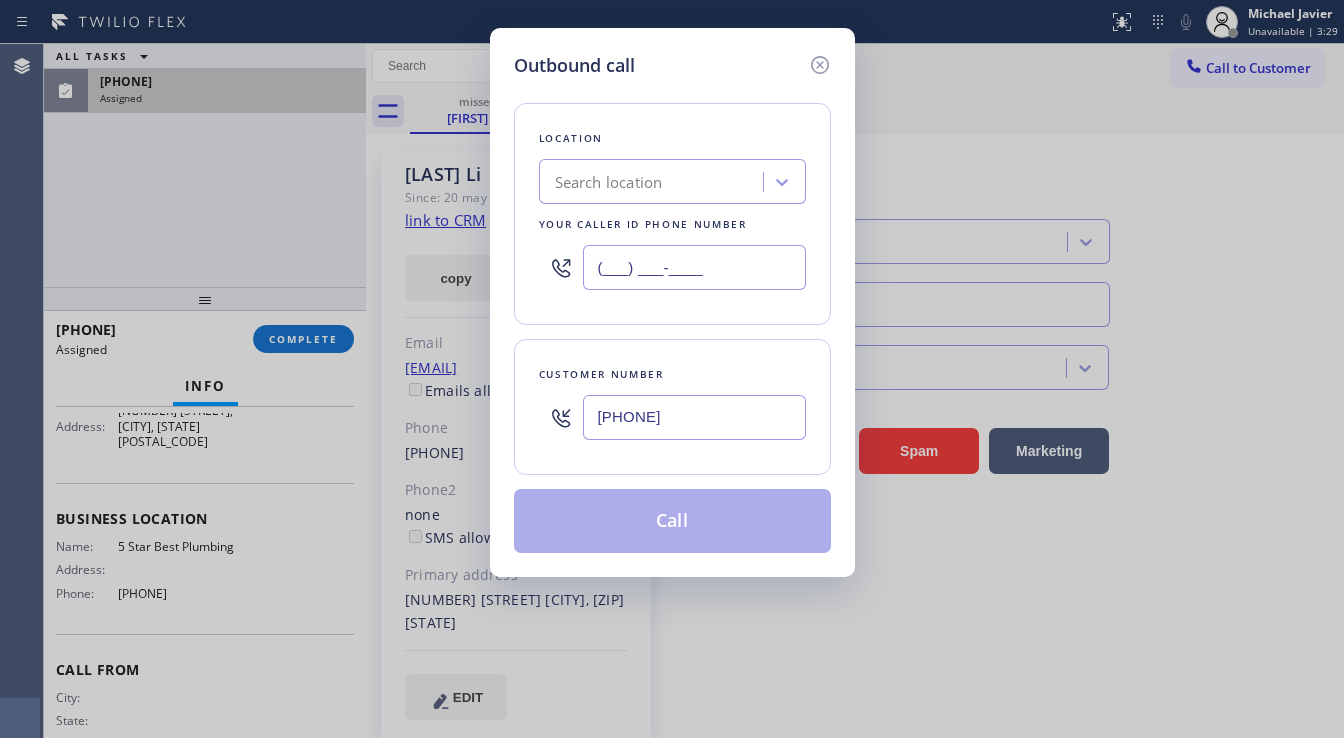 click on "(___) ___-____" at bounding box center [694, 267] 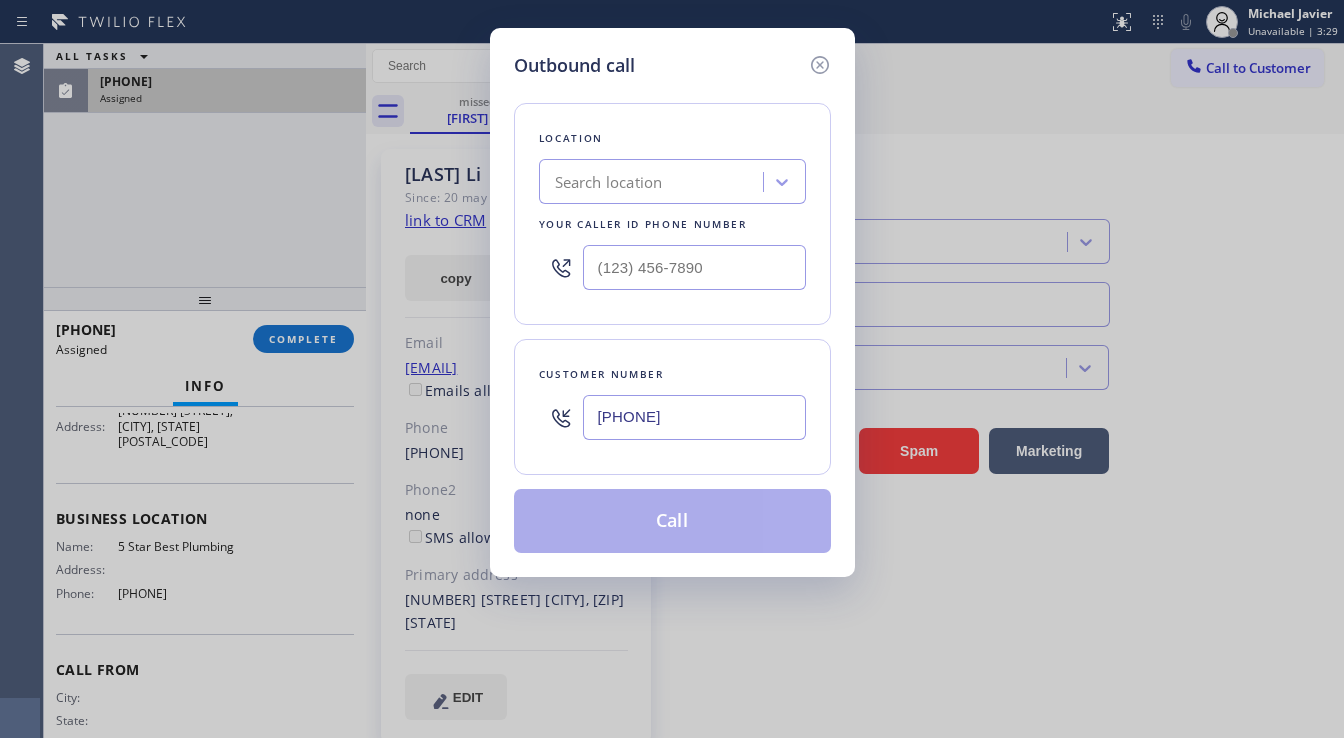 click on "Search location" at bounding box center (609, 182) 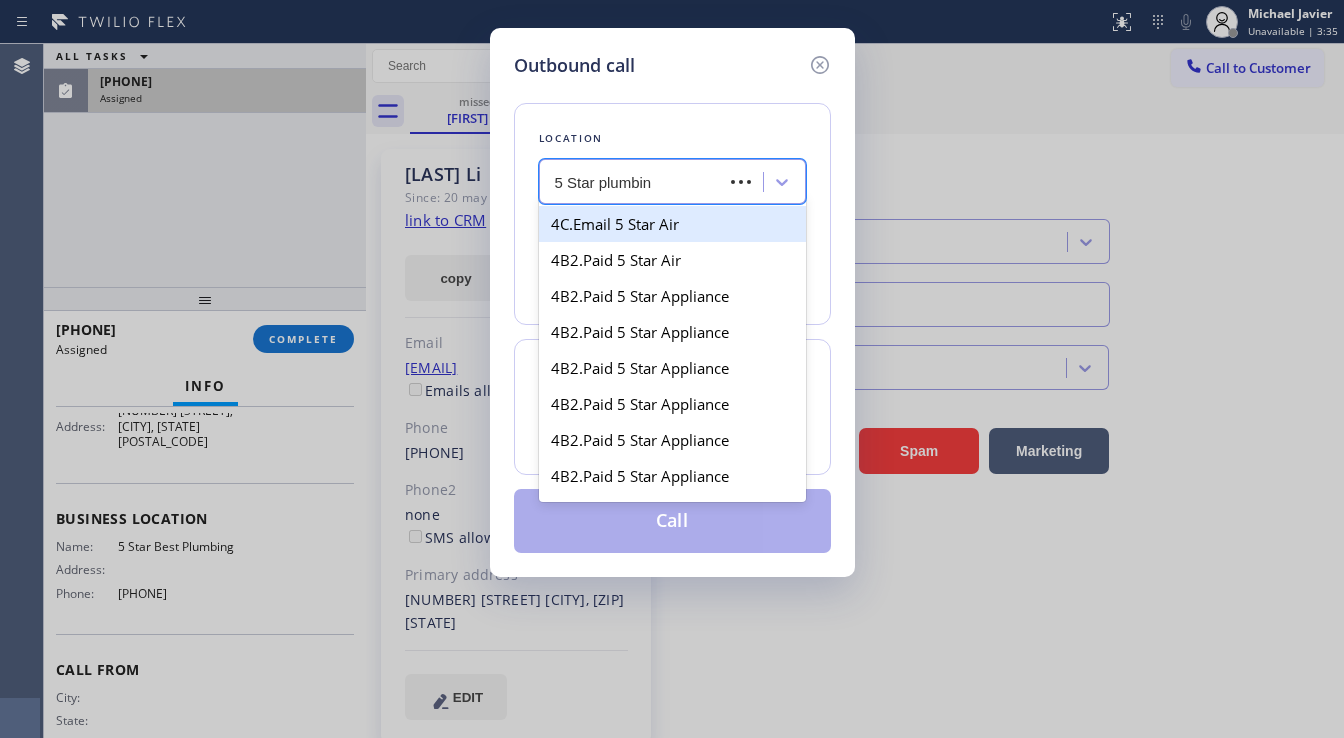 type on "5 Star plumbing" 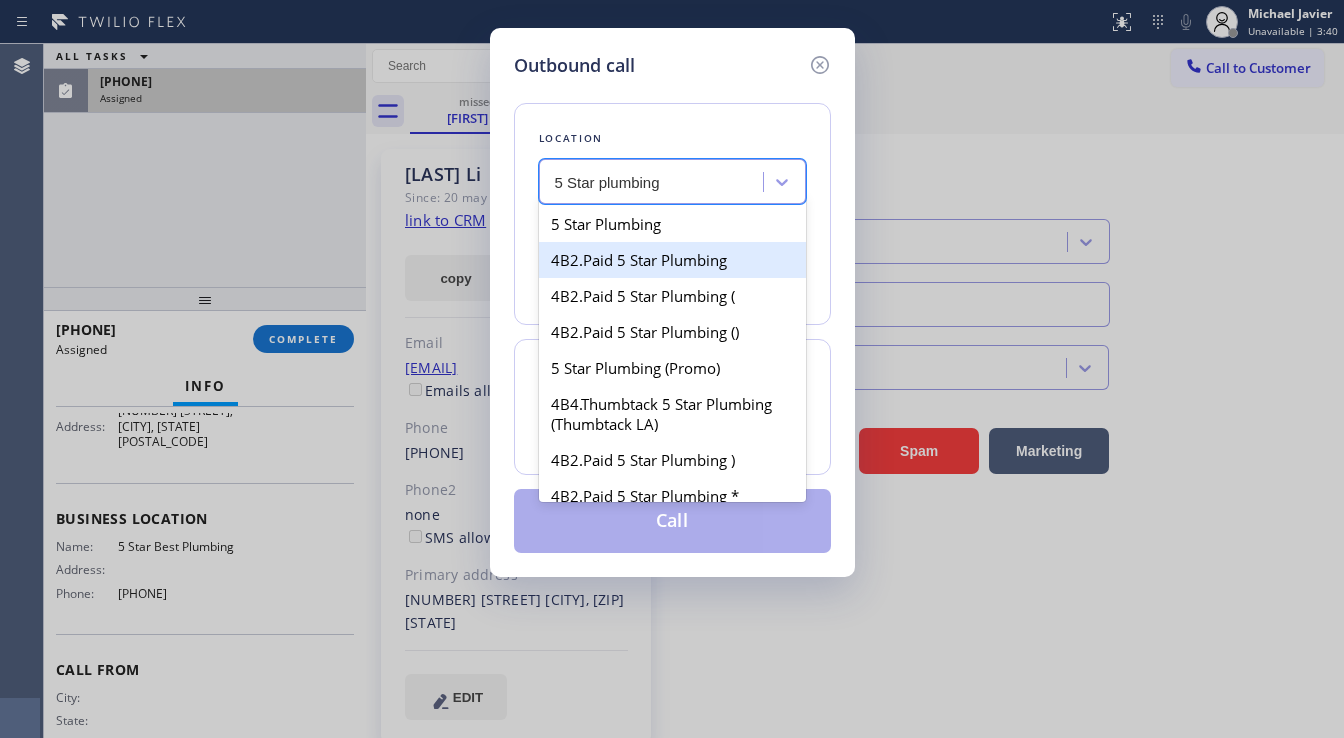 click on "4B2.Paid 5 Star Plumbing" at bounding box center [672, 260] 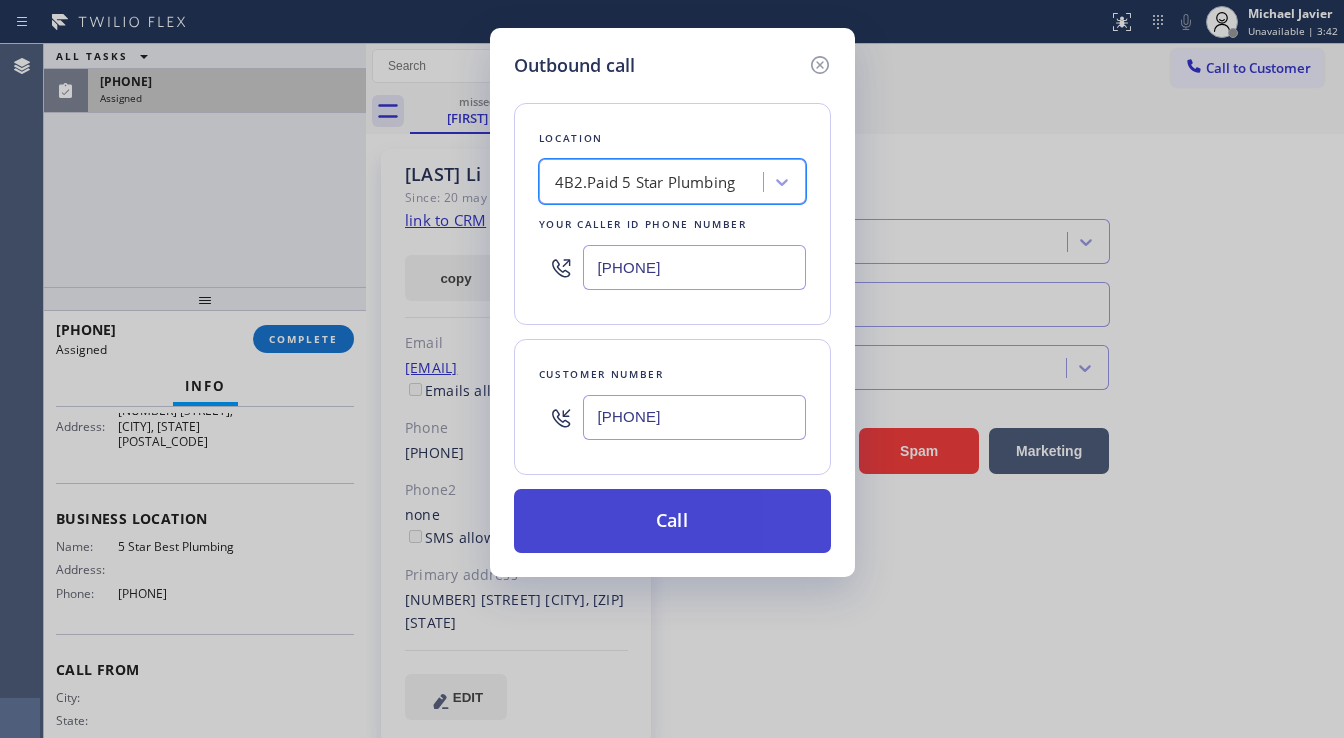 click on "Call" at bounding box center [672, 521] 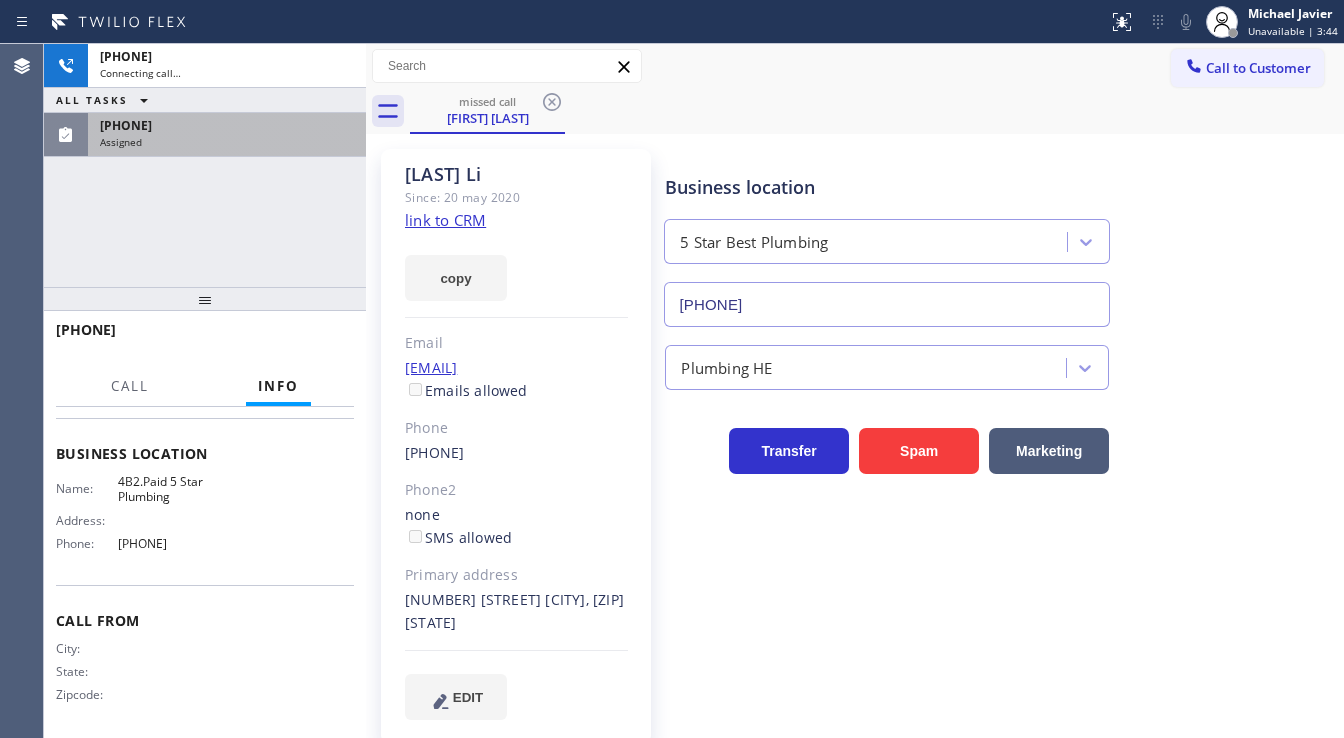 scroll, scrollTop: 200, scrollLeft: 0, axis: vertical 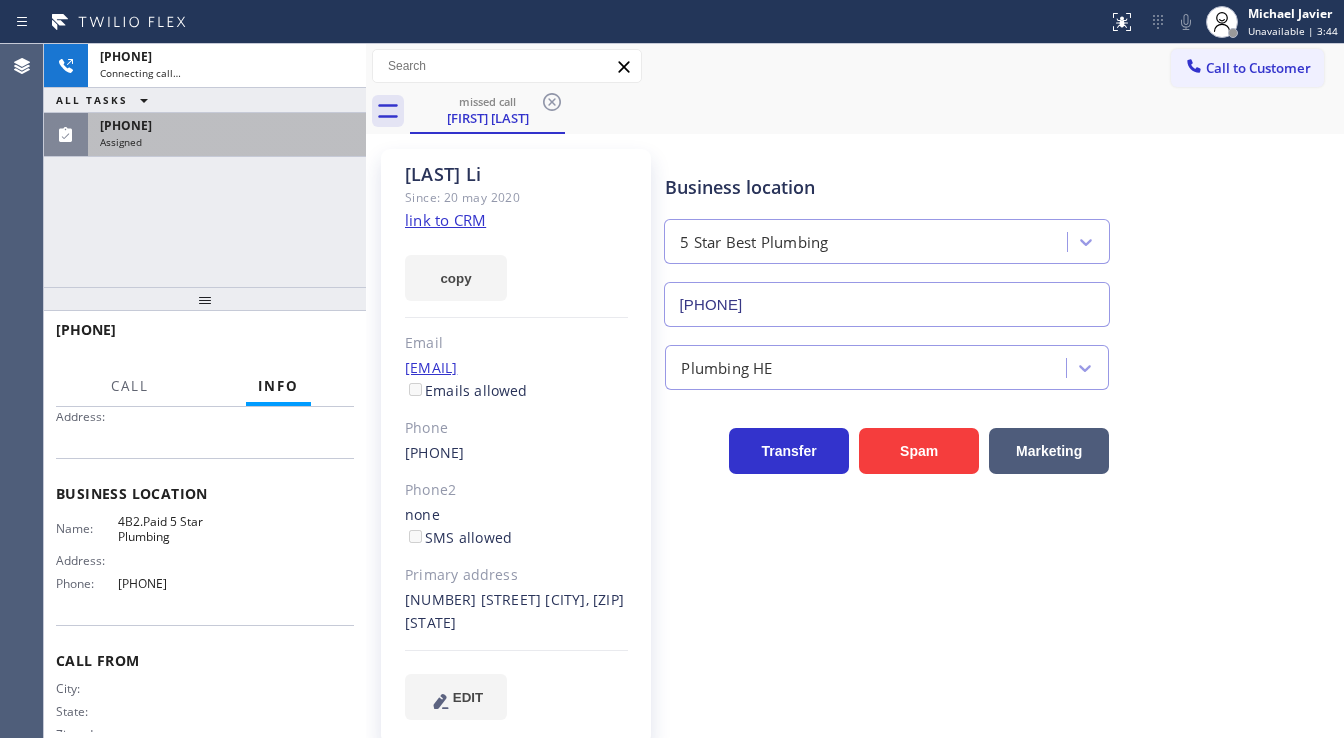 drag, startPoint x: 160, startPoint y: 235, endPoint x: 212, endPoint y: 199, distance: 63.245552 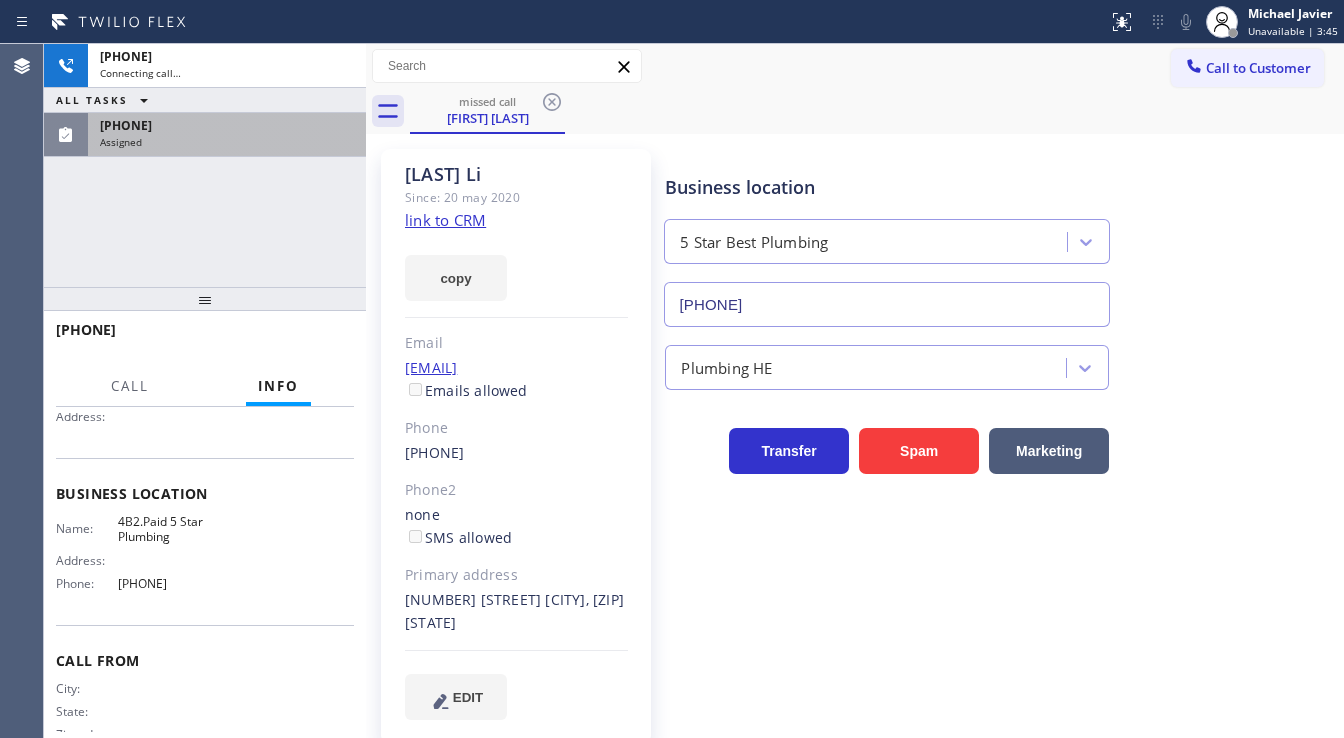 click on "Assigned" at bounding box center (227, 142) 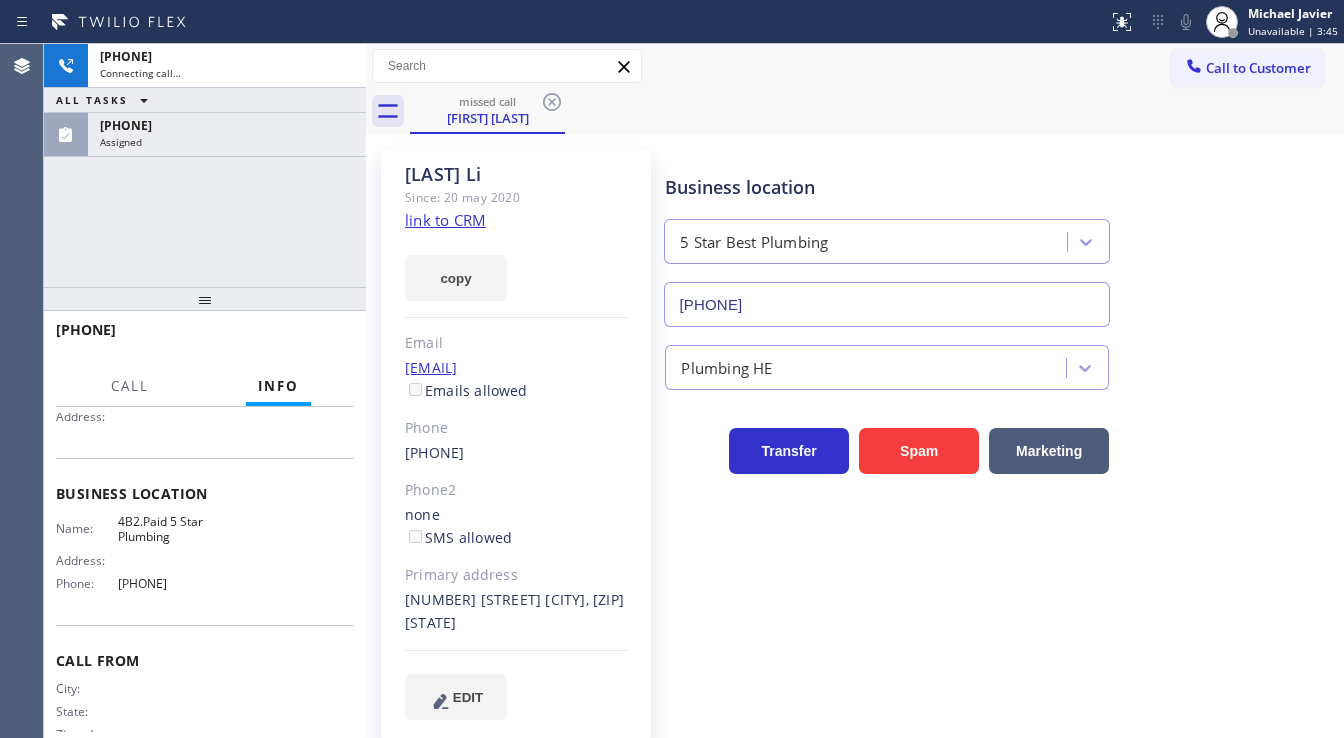 scroll, scrollTop: 240, scrollLeft: 0, axis: vertical 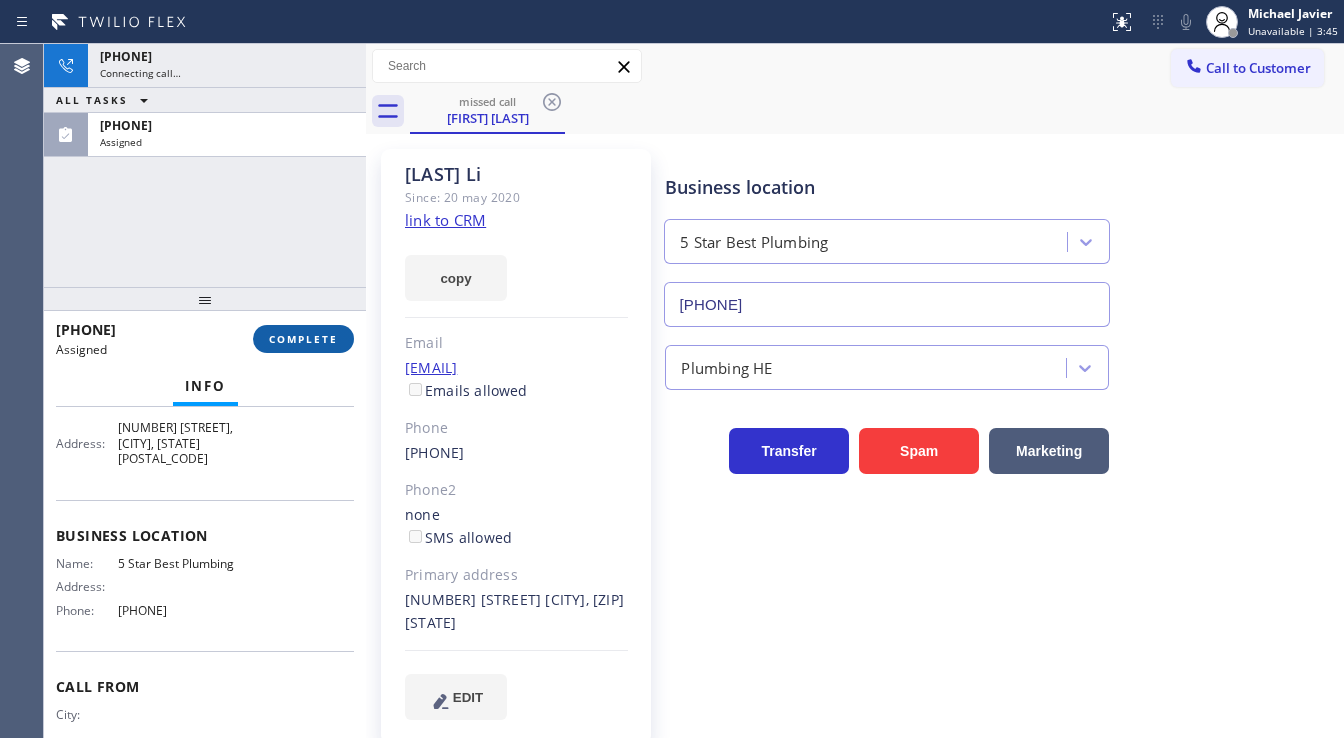 click on "COMPLETE" at bounding box center [303, 339] 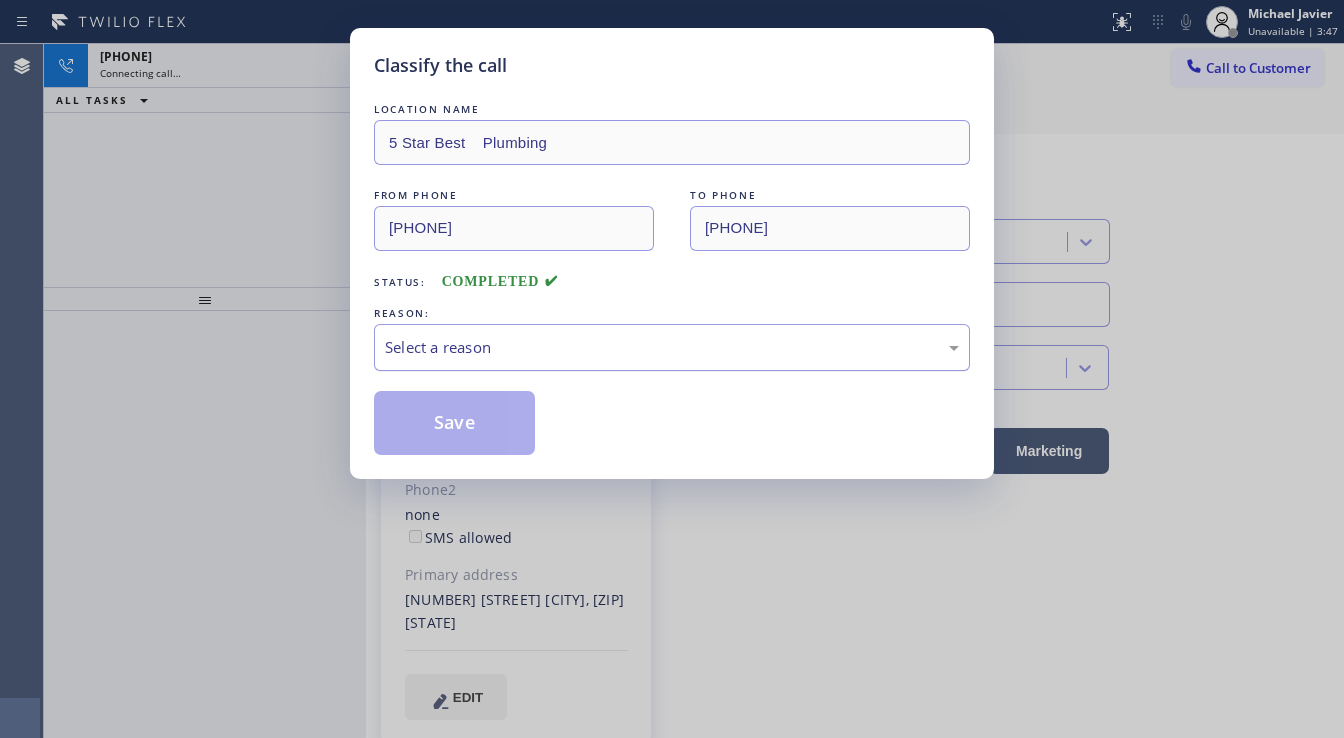 click on "Select a reason" at bounding box center [672, 347] 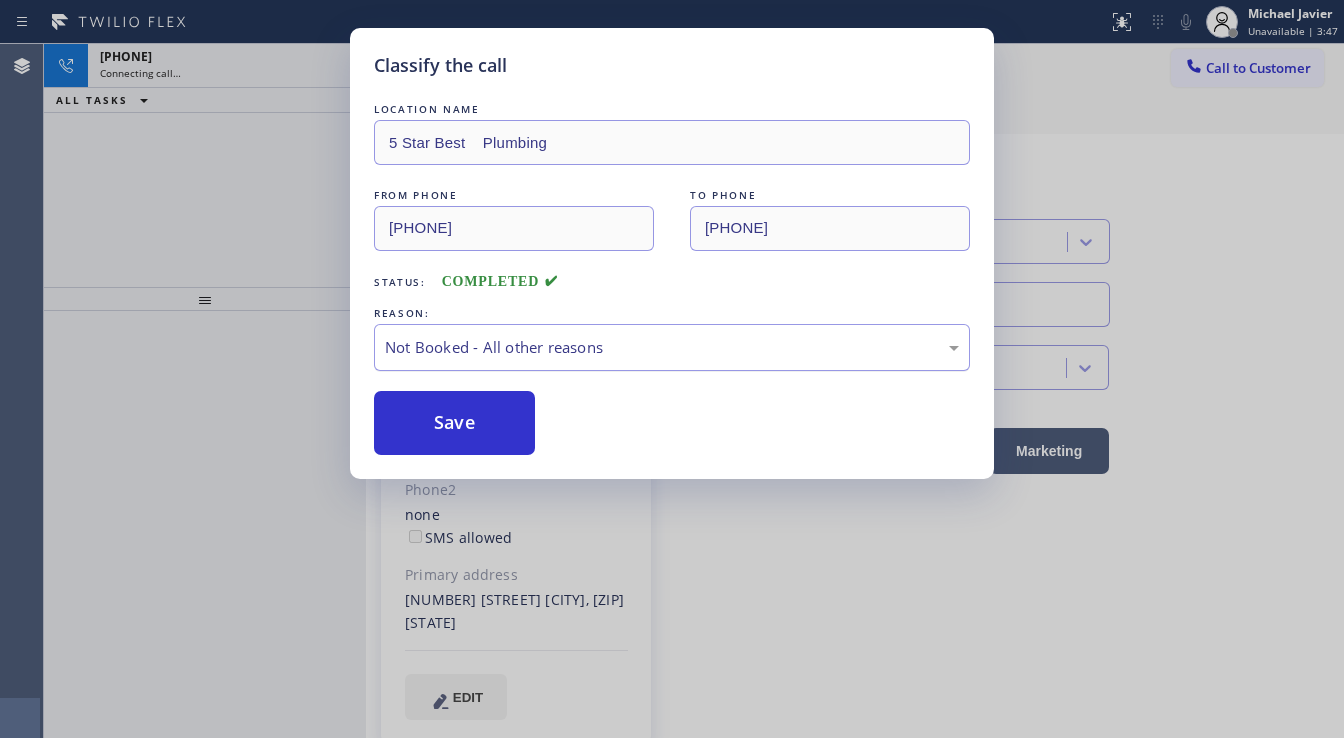 click on "Save" at bounding box center [454, 423] 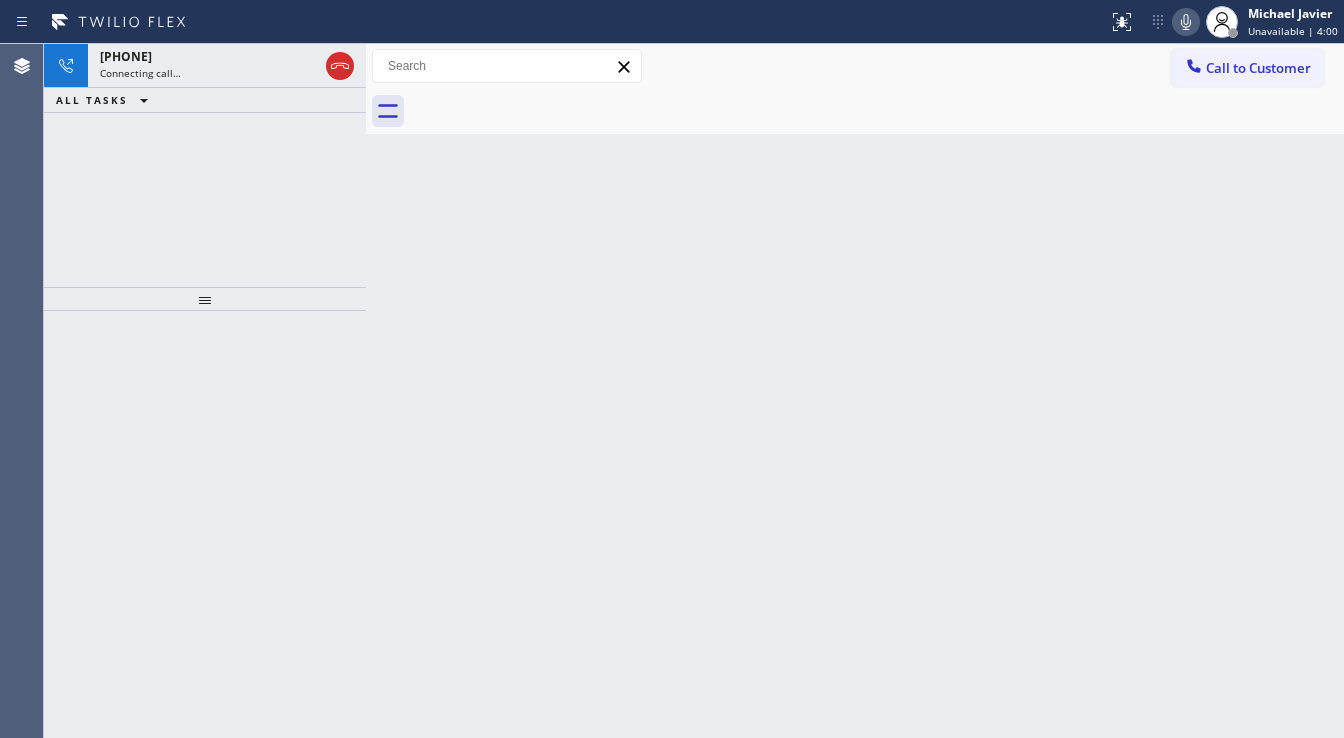 click 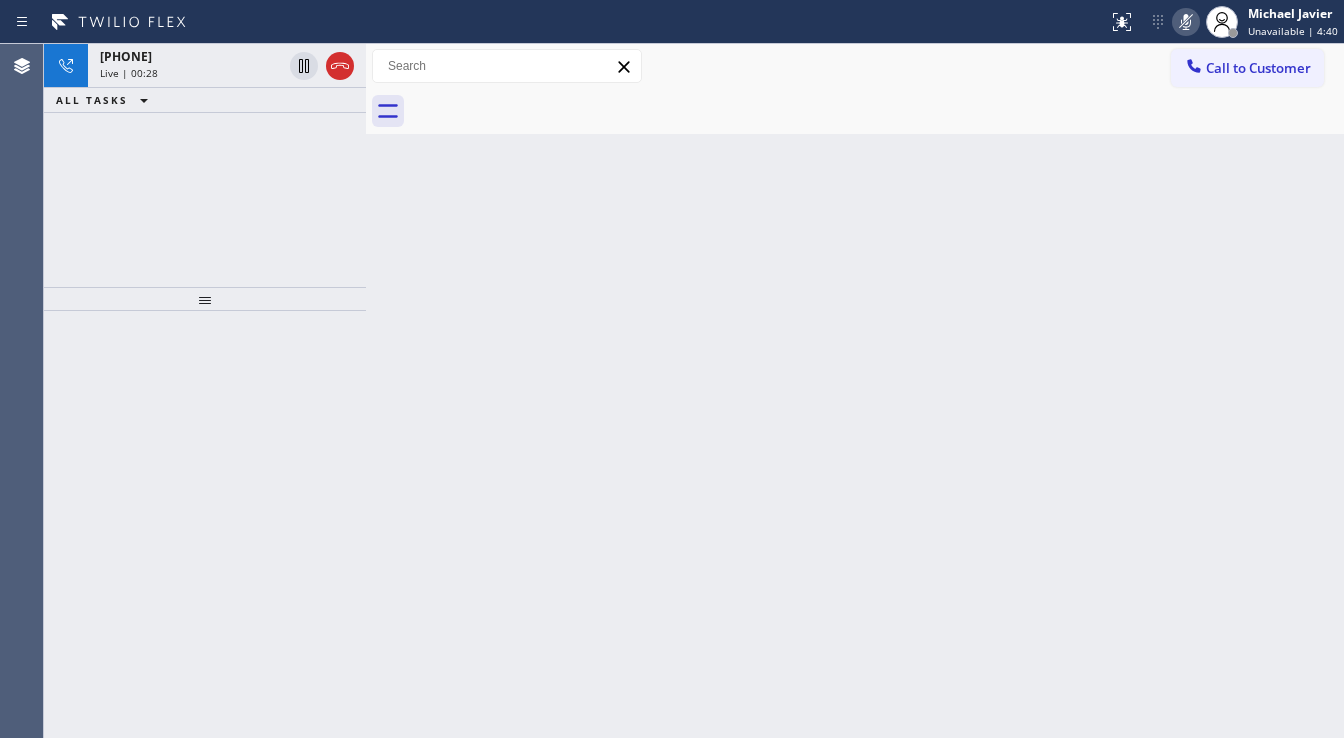 drag, startPoint x: 342, startPoint y: 68, endPoint x: 309, endPoint y: 16, distance: 61.587337 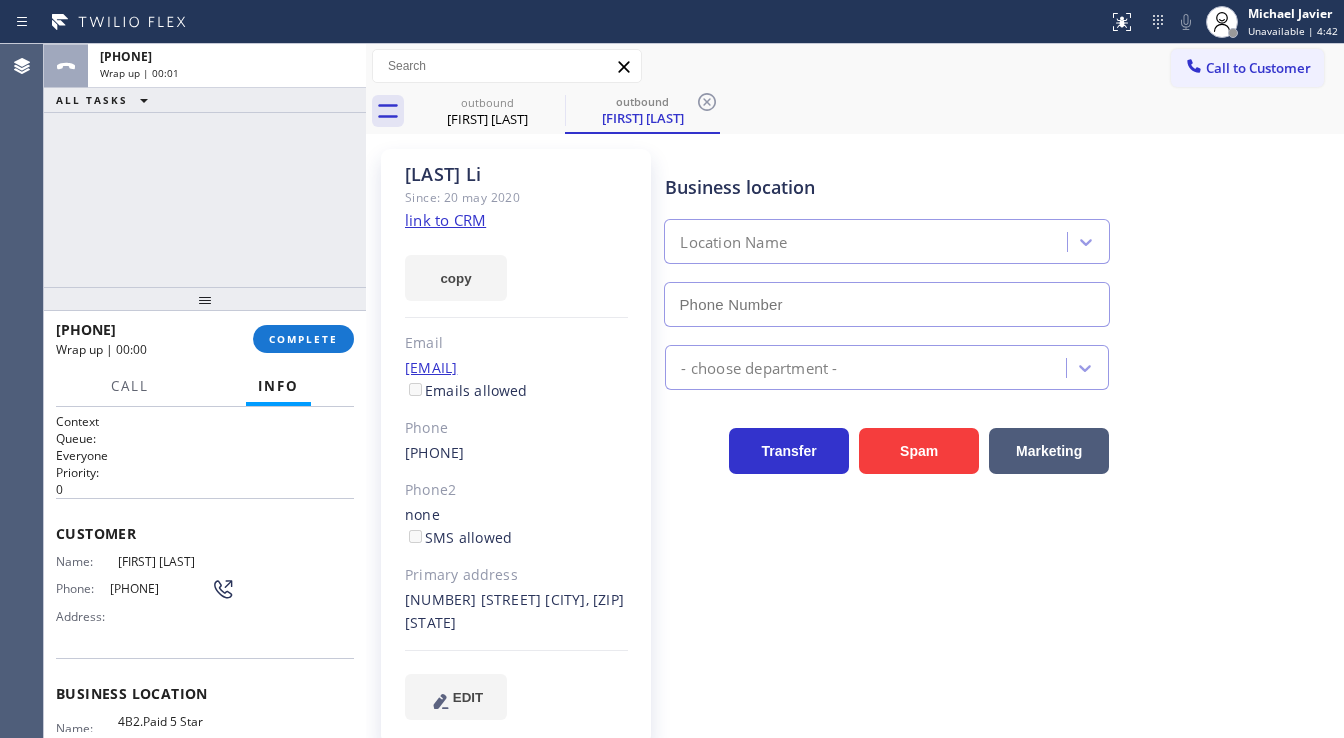 type on "[PHONE]" 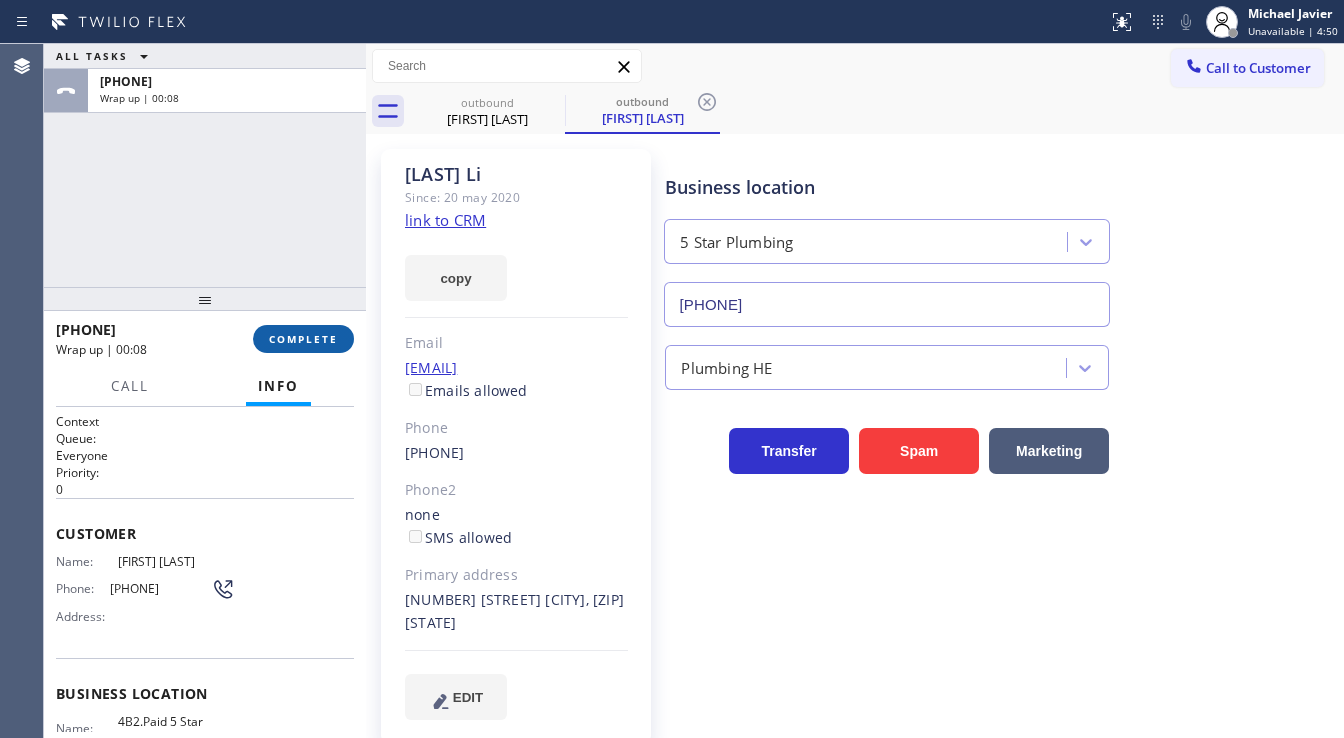 click on "COMPLETE" at bounding box center (303, 339) 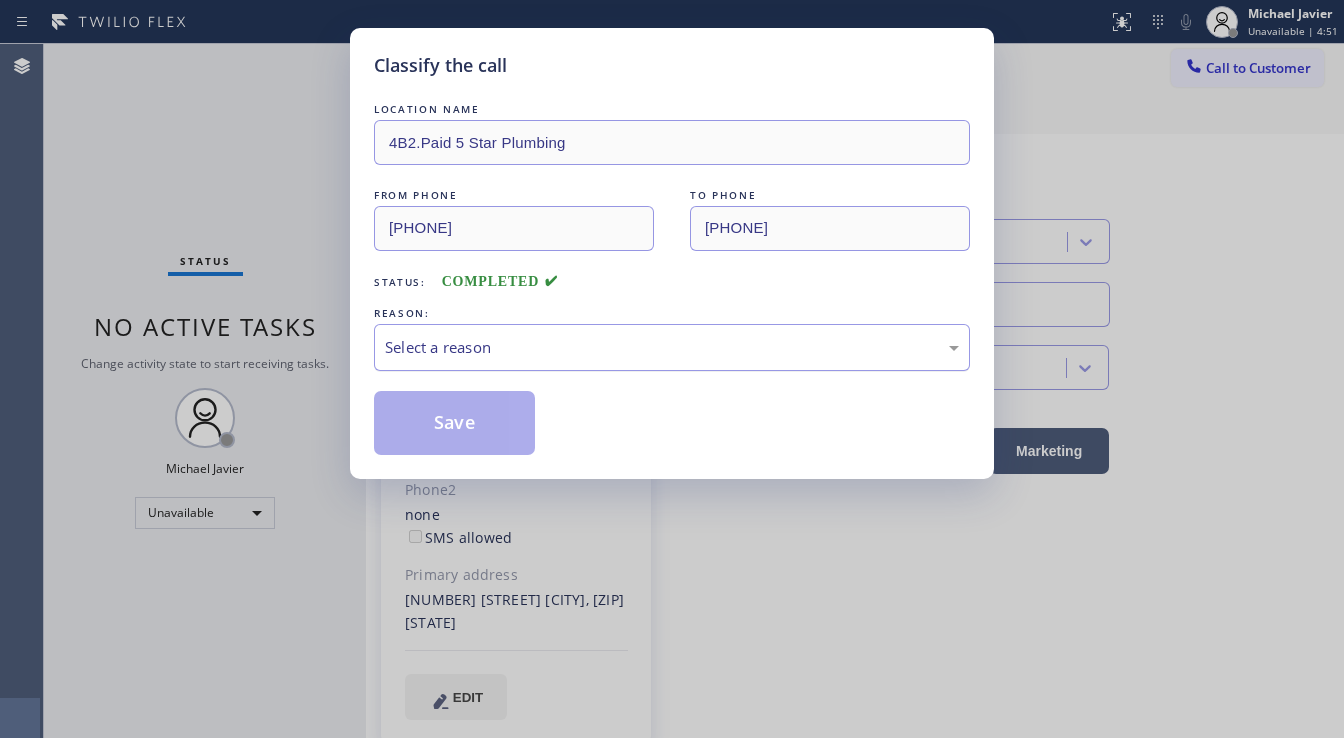click on "Select a reason" at bounding box center (672, 347) 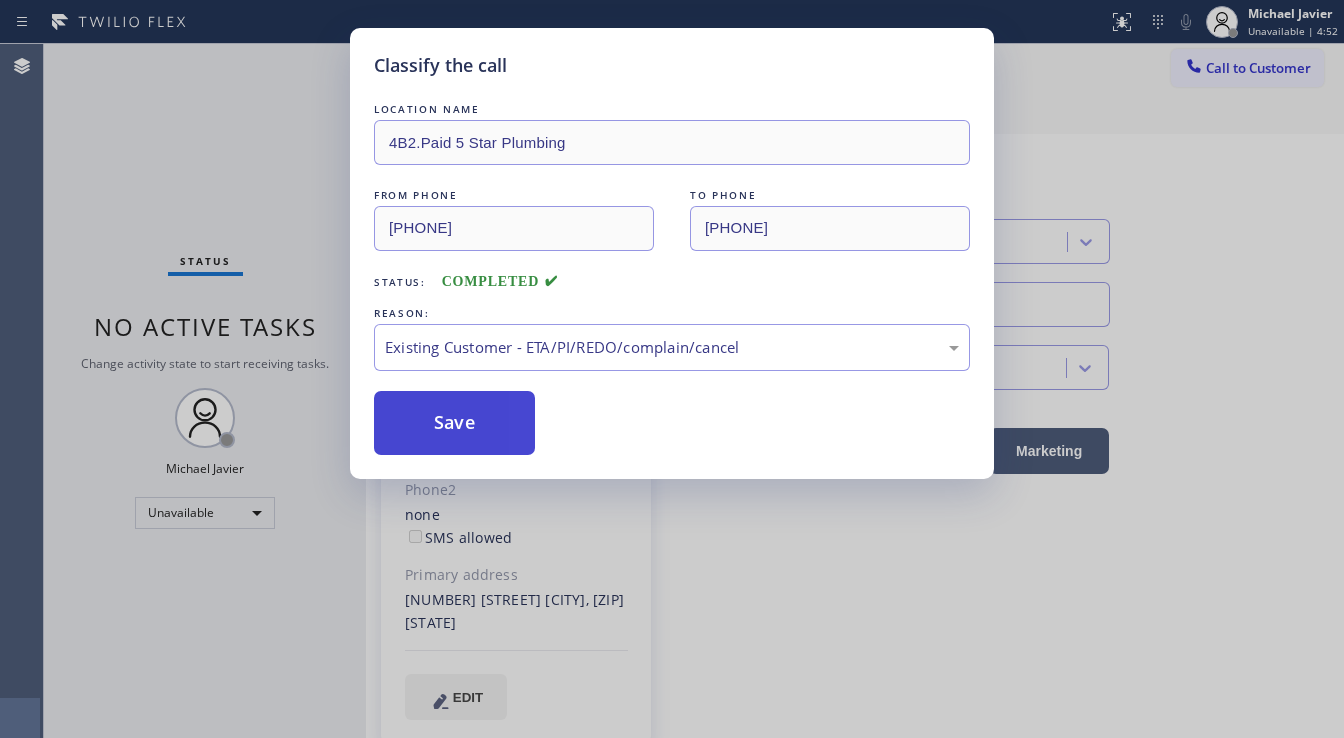 click on "Save" at bounding box center [454, 423] 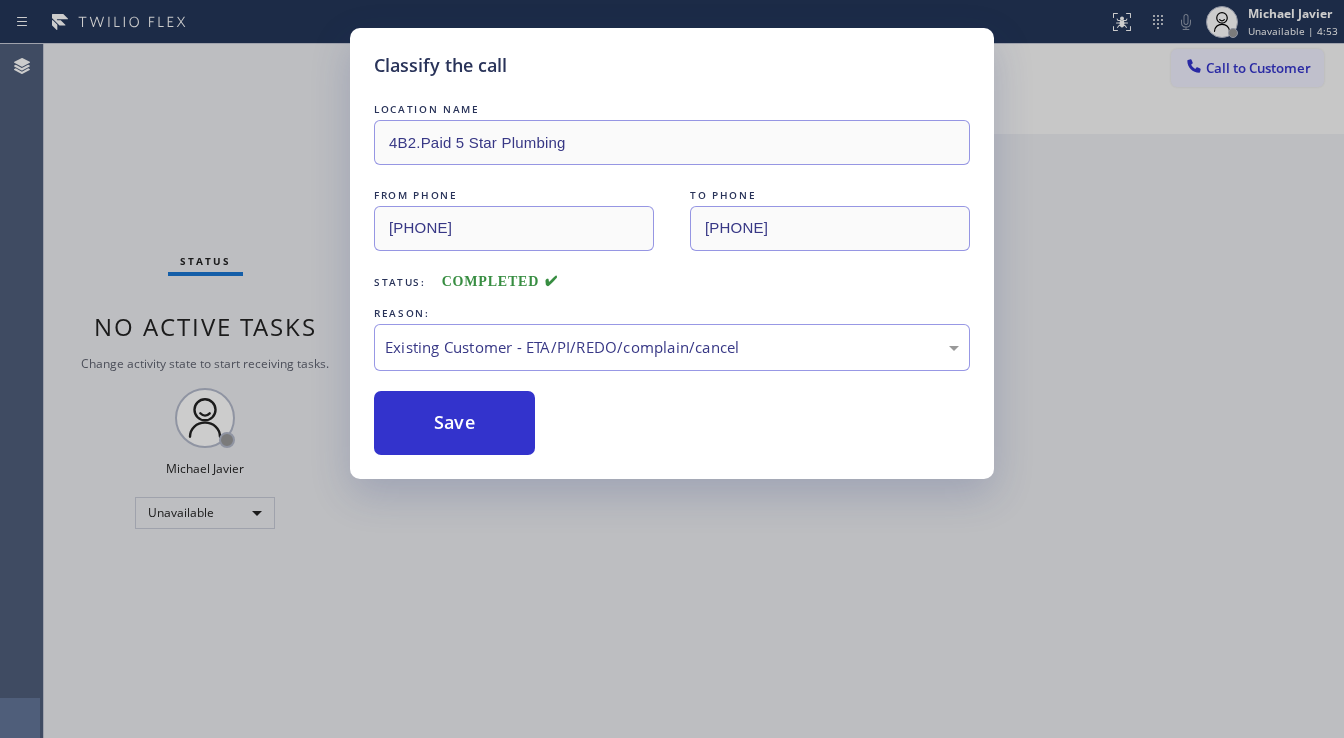 click on "Classify the call LOCATION NAME 4B2.Paid 5 Star Plumbing FROM PHONE ([PHONE]) TO PHONE ([PHONE]) Status: COMPLETED REASON: Existing Customer - ETA/PI/REDO/complain/cancel Save" at bounding box center (672, 369) 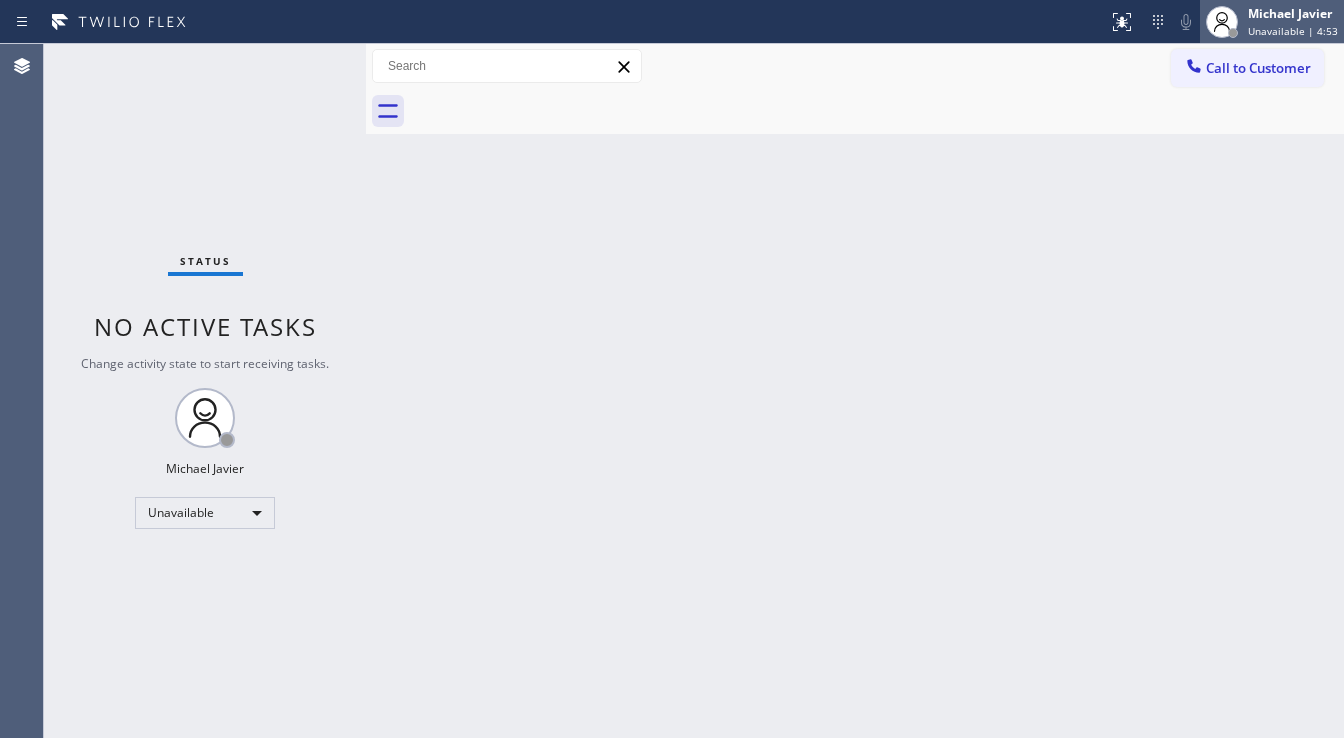 click on "[FIRST] [LAST] Unavailable | 4:53" at bounding box center [1294, 21] 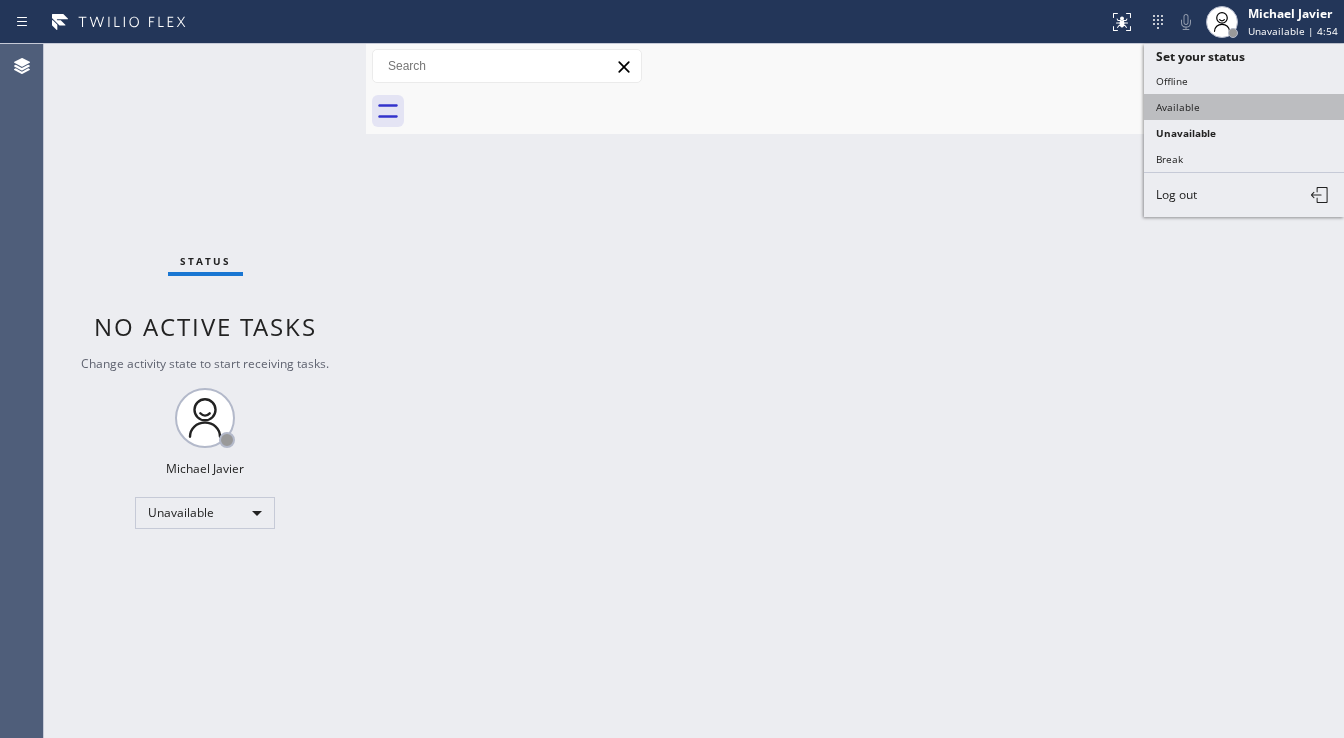 click on "Available" at bounding box center (1244, 107) 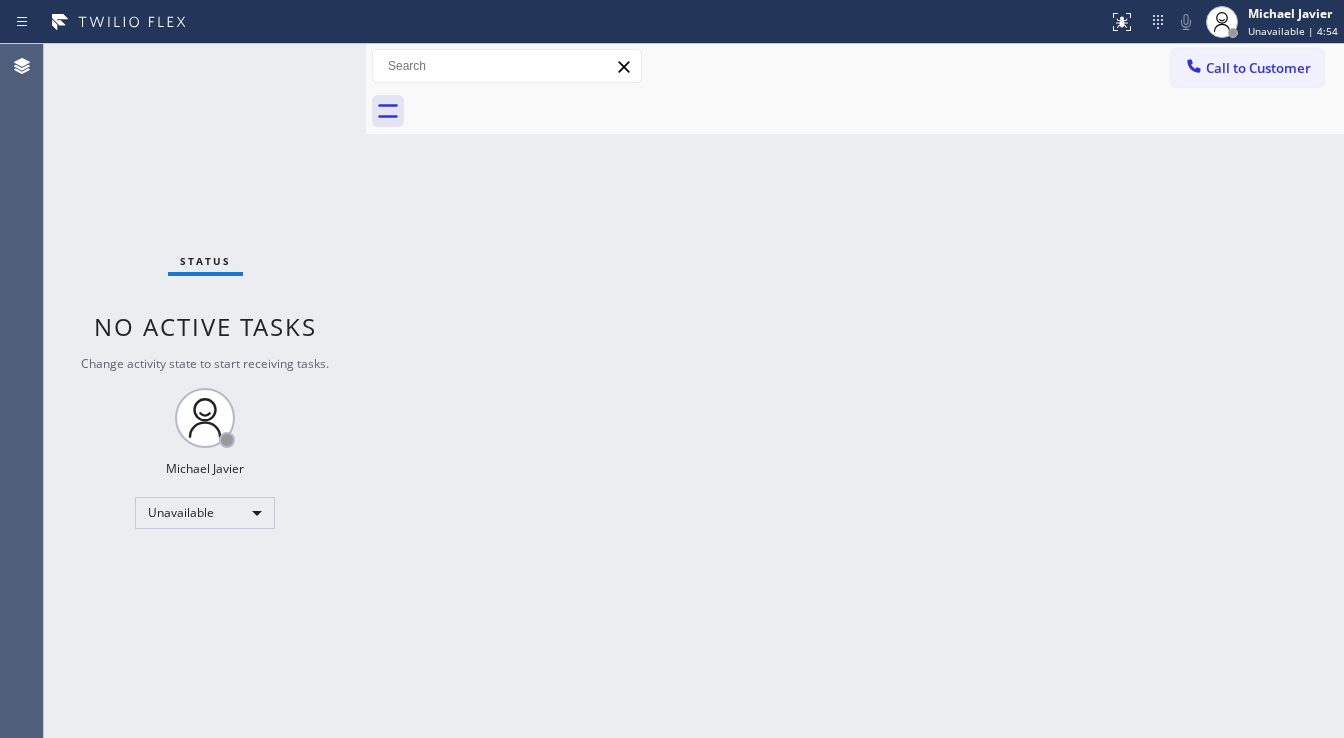 click on "Back to Dashboard Change Sender ID Customers Technicians Select a contact Outbound call Technician Search Technician Your caller id phone number Your caller id phone number Call Technician info Name   Phone none Address none Change Sender ID HVAC +1[PHONE] 5 Star Appliance +1[PHONE] Appliance Repair +1[PHONE] Plumbing +1[PHONE] Air Duct Cleaning +1[PHONE]  Electricians +1[PHONE]  Cancel Change Check personal SMS Reset Change No tabs Call to Customer Outbound call Location 5 Star Plumbing Your caller id phone number ([PHONE]) Customer number Call Outbound call Technician Search Technician Your caller id phone number Your caller id phone number Call" at bounding box center (855, 391) 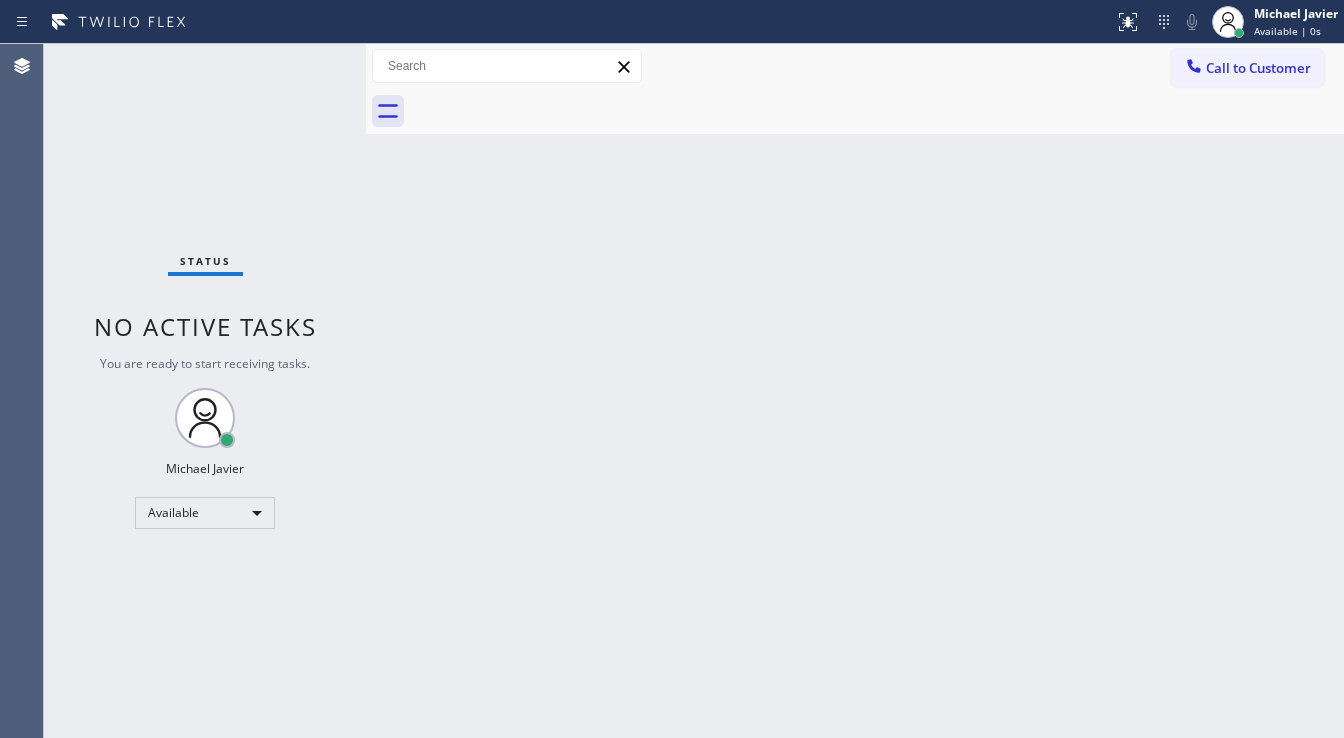 click on "Status   No active tasks     You are ready to start receiving tasks.   Michael Javier Available" at bounding box center (205, 391) 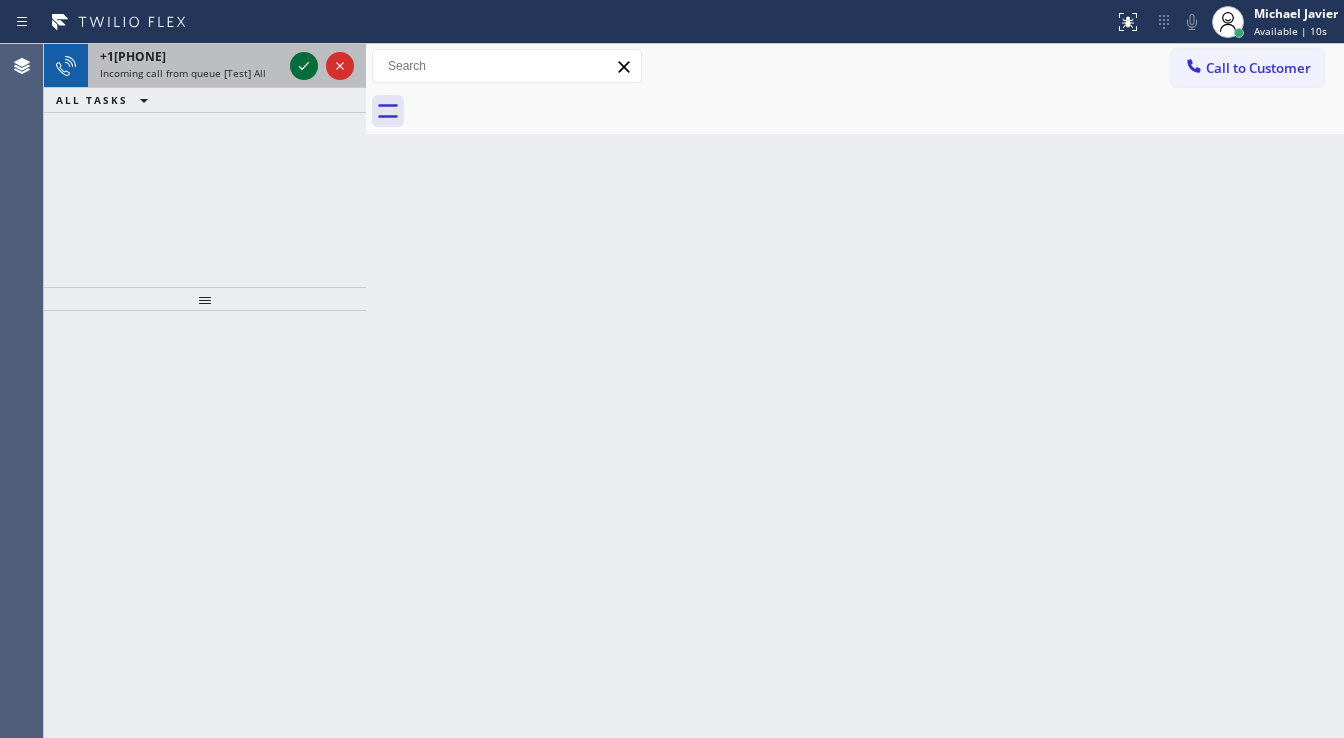 click 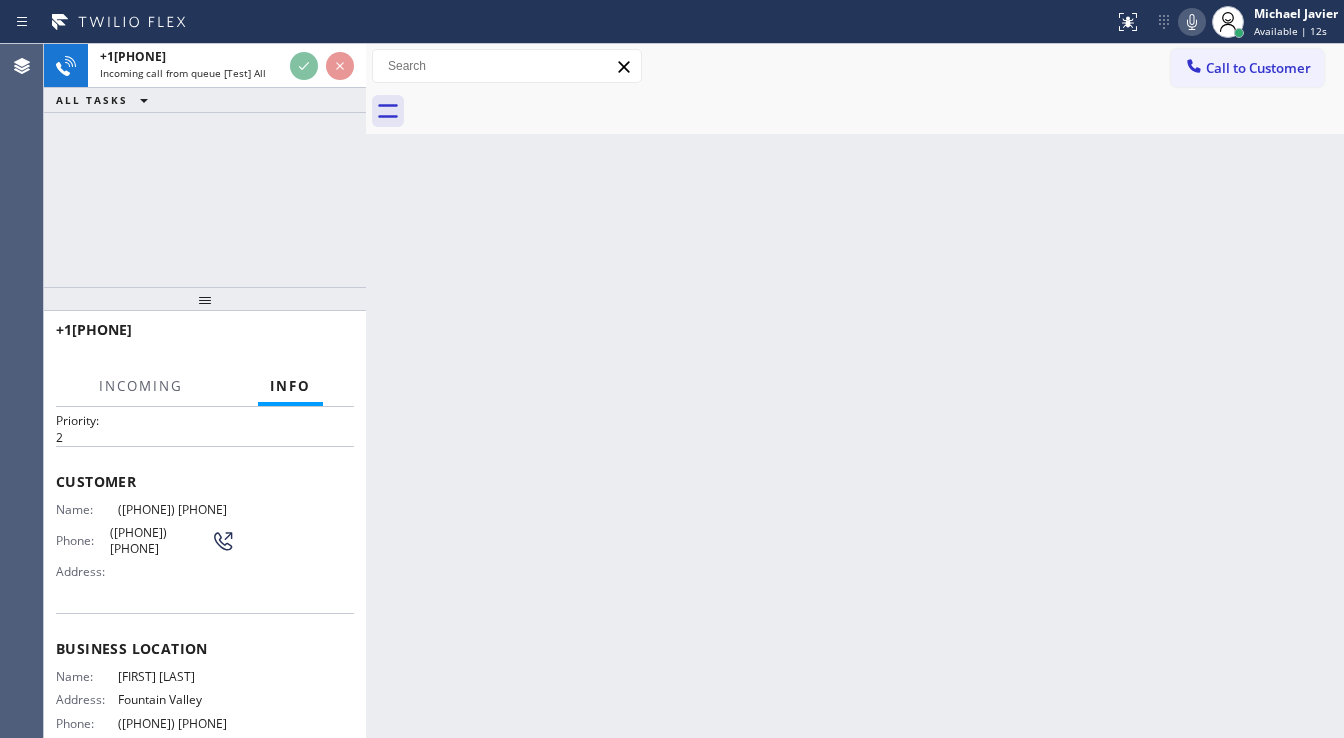scroll, scrollTop: 80, scrollLeft: 0, axis: vertical 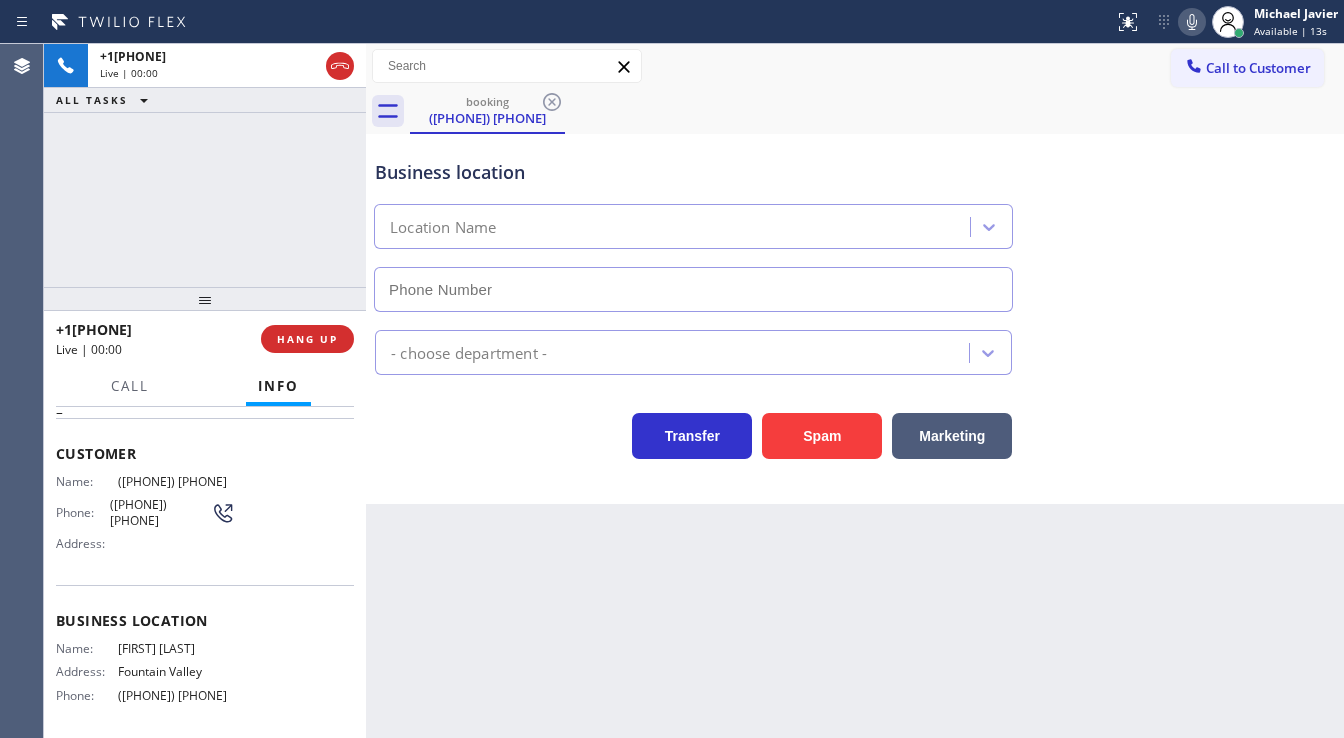 type on "([PHONE]) [PHONE]" 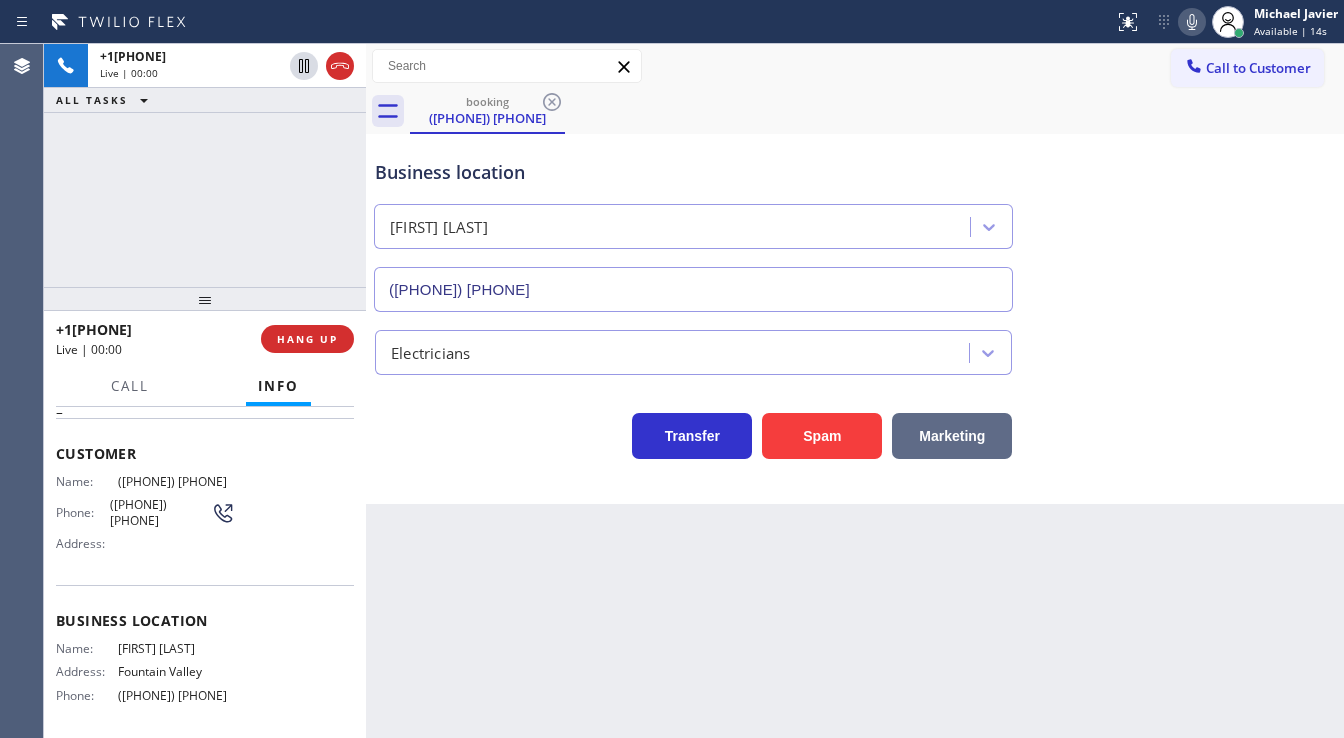 click on "Marketing" at bounding box center (952, 436) 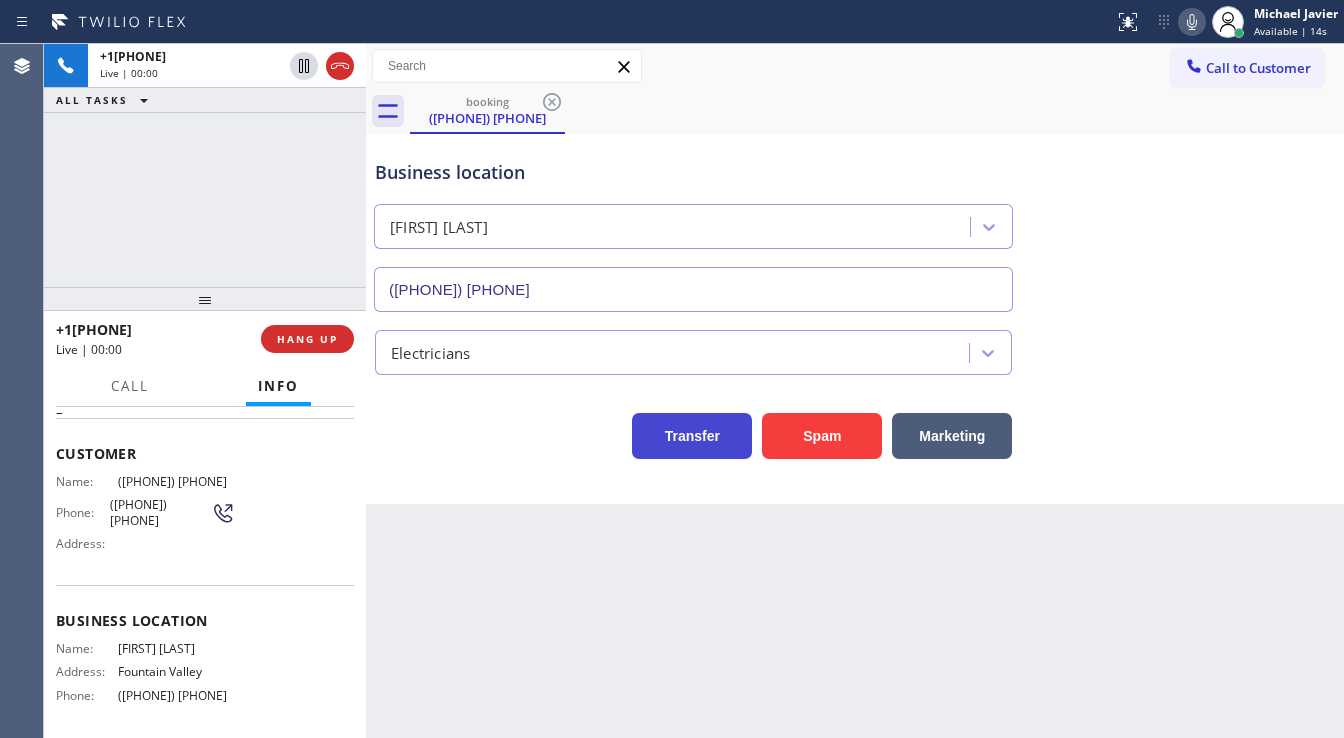 type 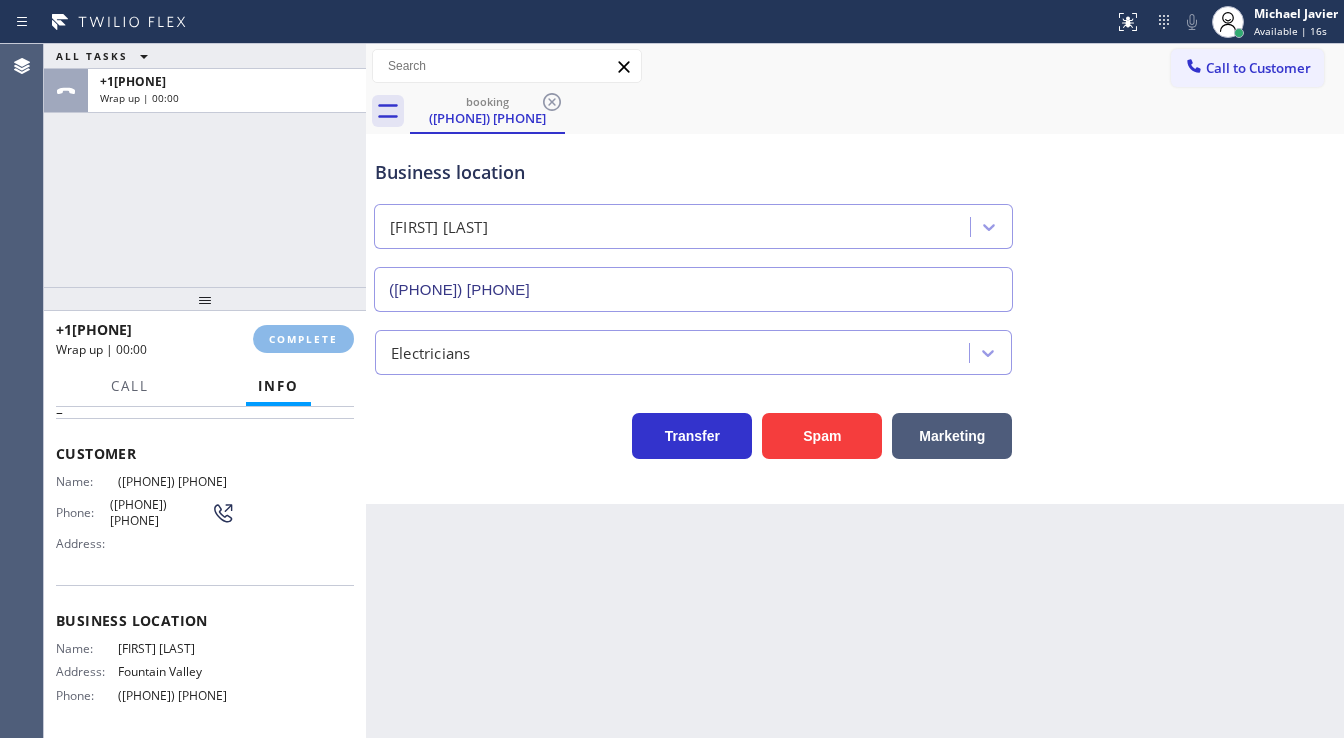 click on "ALL TASKS ALL TASKS ACTIVE TASKS TASKS IN WRAP UP [PHONE] Wrap up | 00:00" at bounding box center [205, 165] 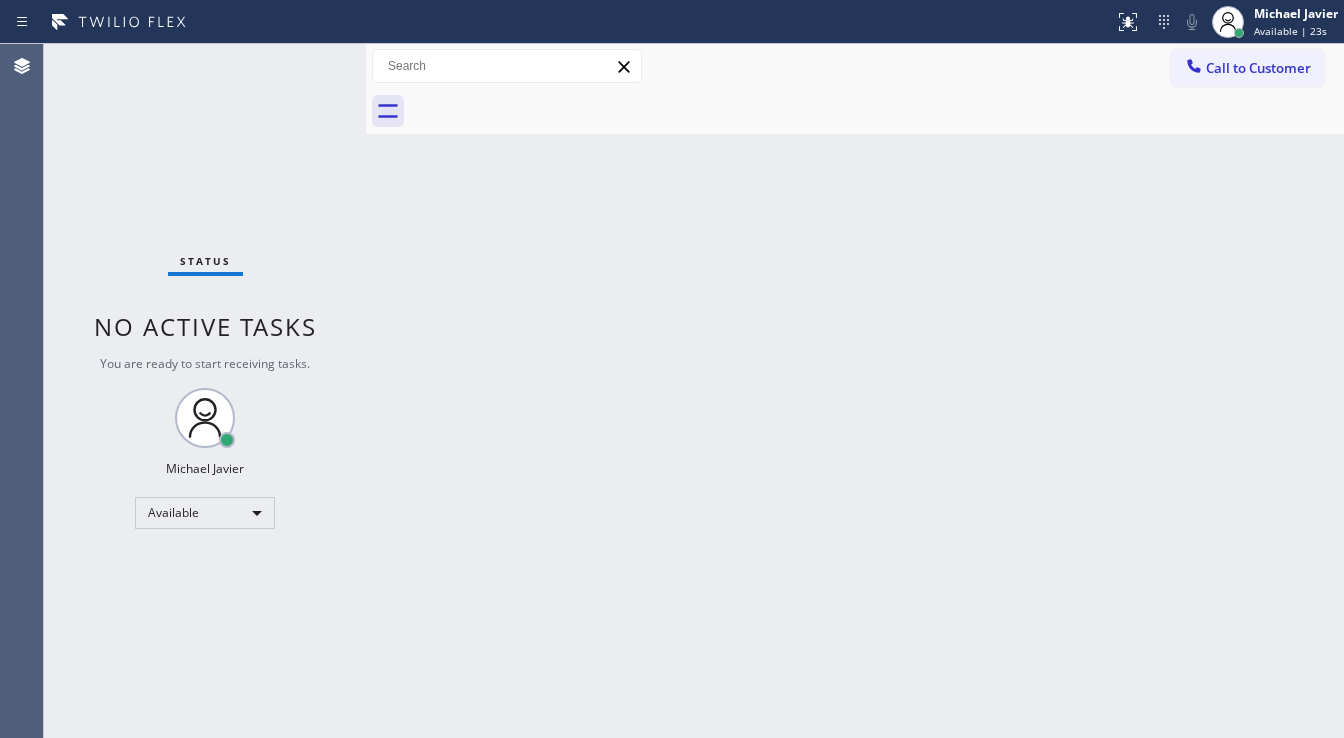 click on "Status   No active tasks     You are ready to start receiving tasks.   Michael Javier Available" at bounding box center [205, 391] 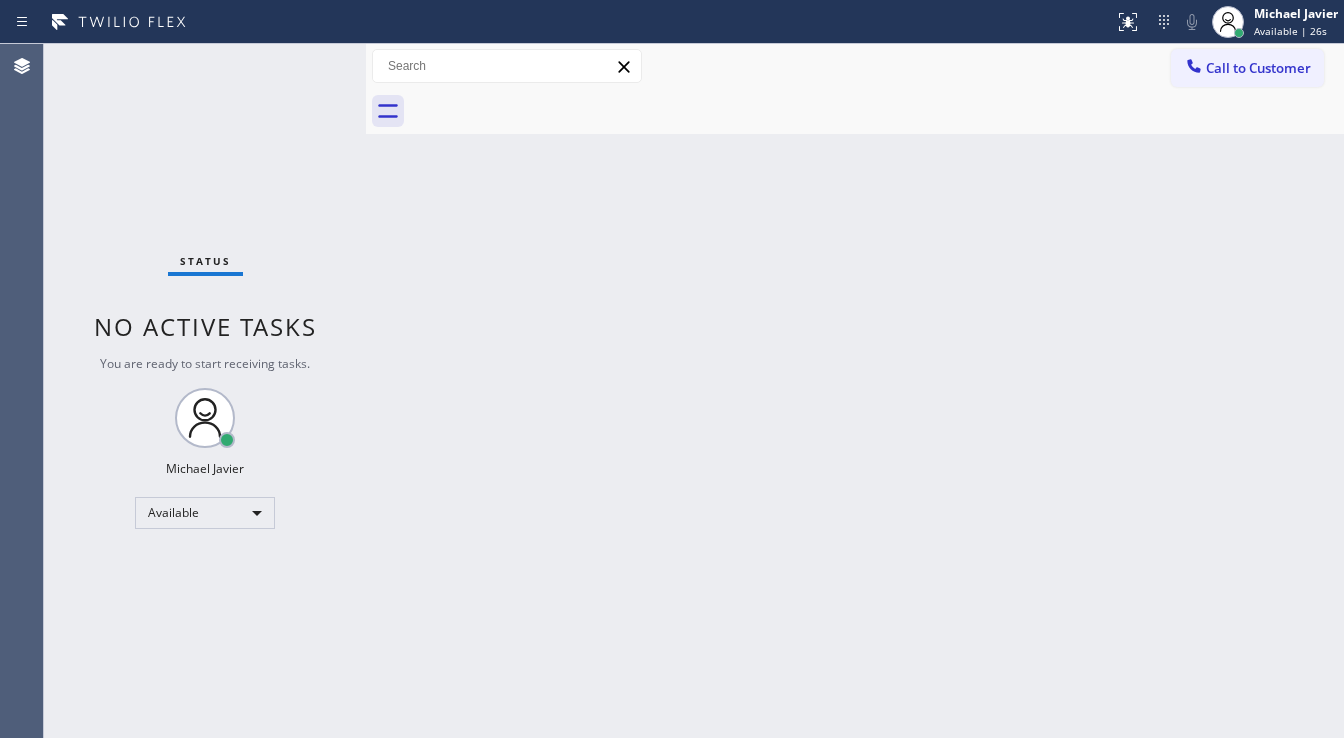 click on "Status   No active tasks     You are ready to start receiving tasks.   Michael Javier Available" at bounding box center [205, 391] 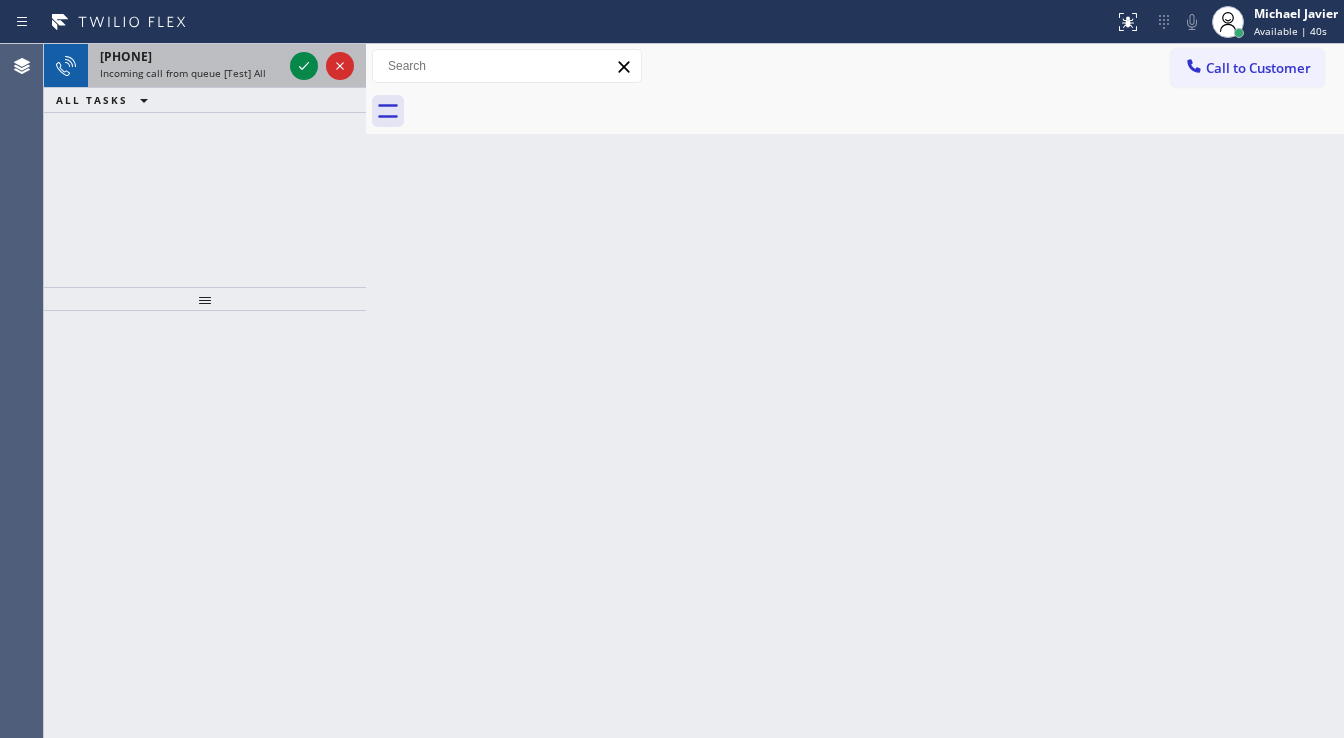 click at bounding box center (322, 66) 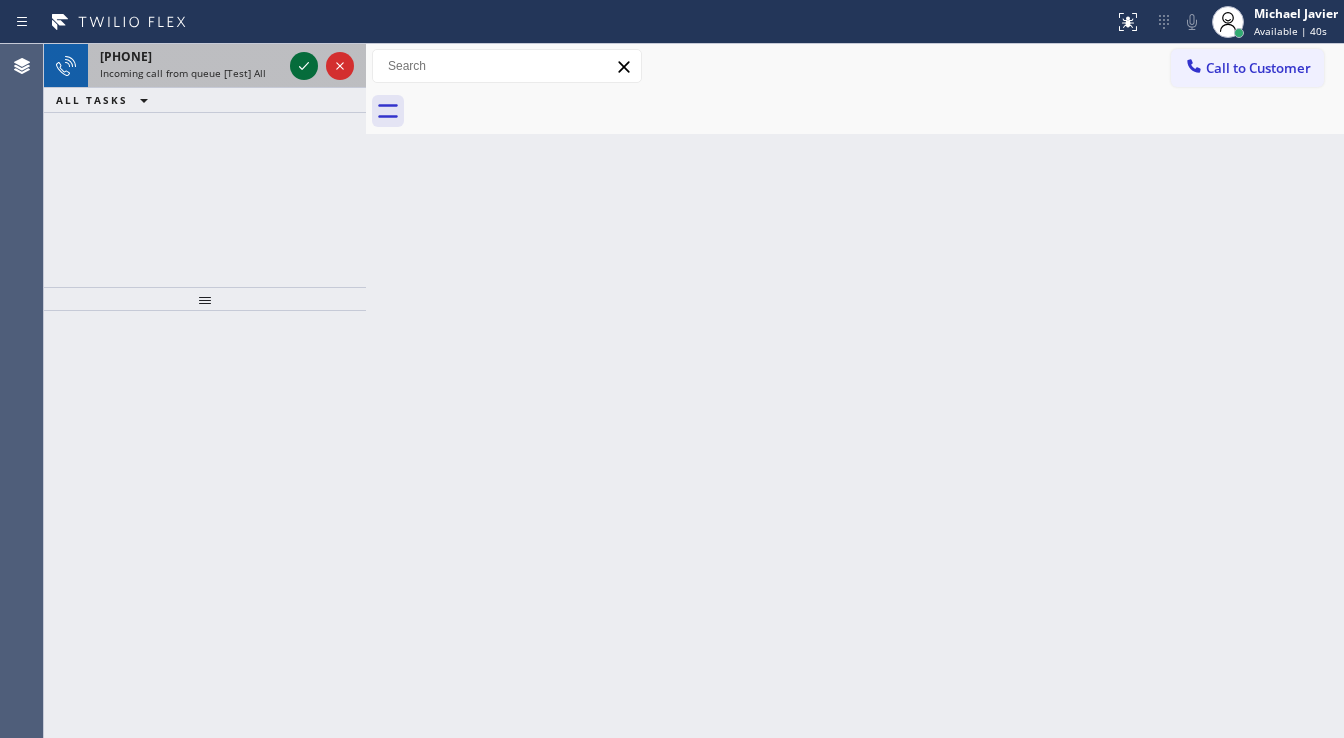 click 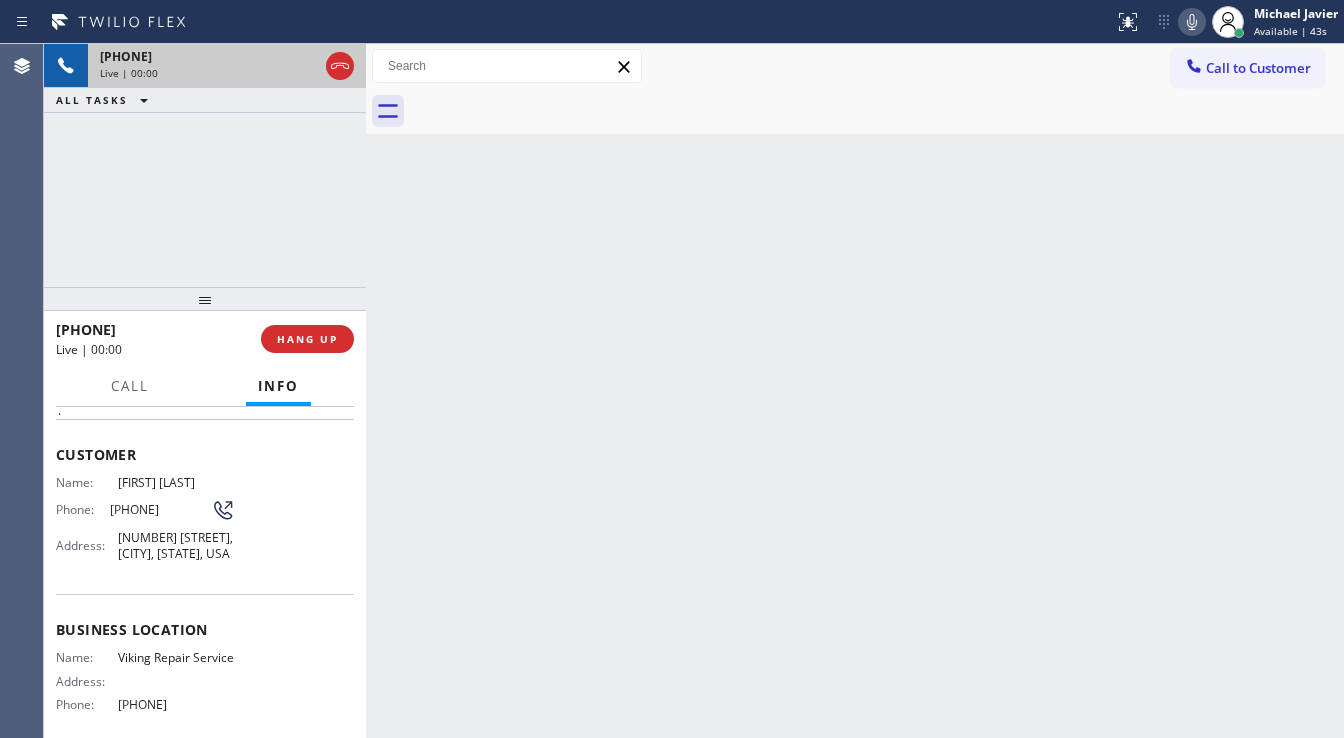 scroll, scrollTop: 80, scrollLeft: 0, axis: vertical 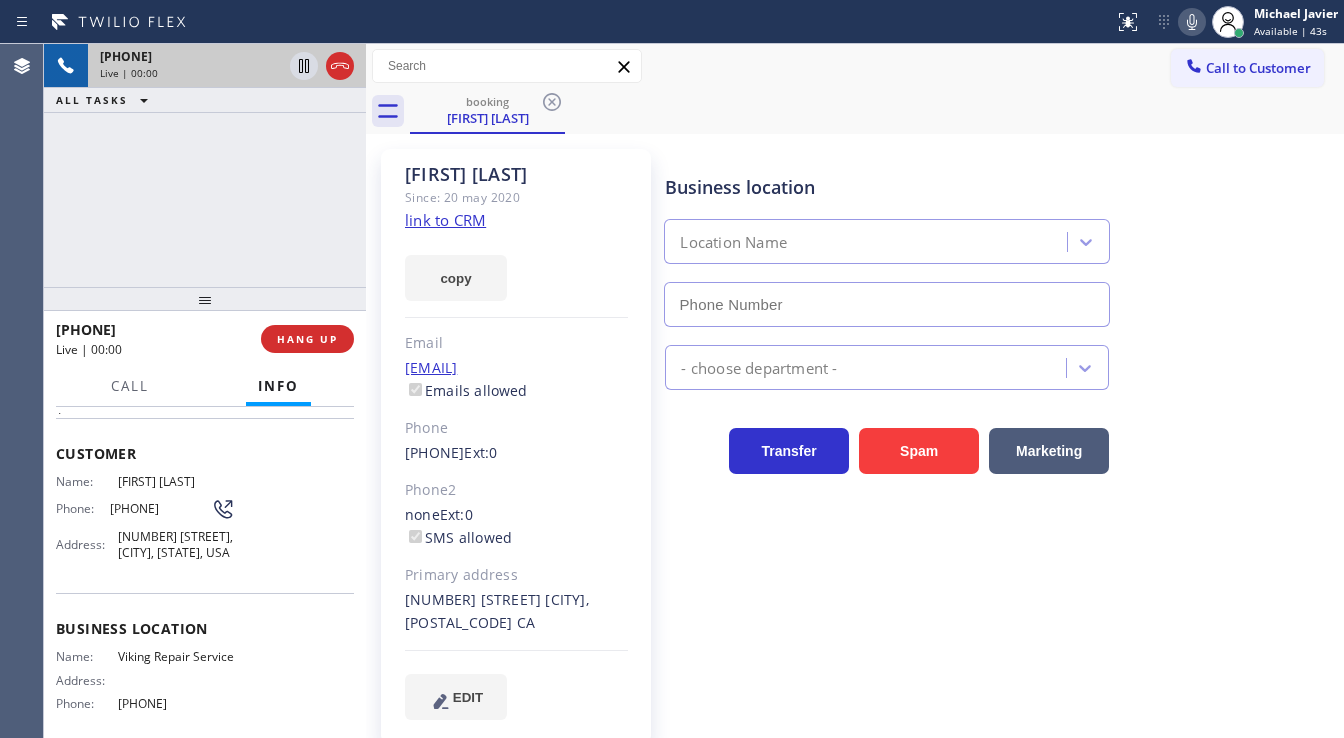 type on "[PHONE]" 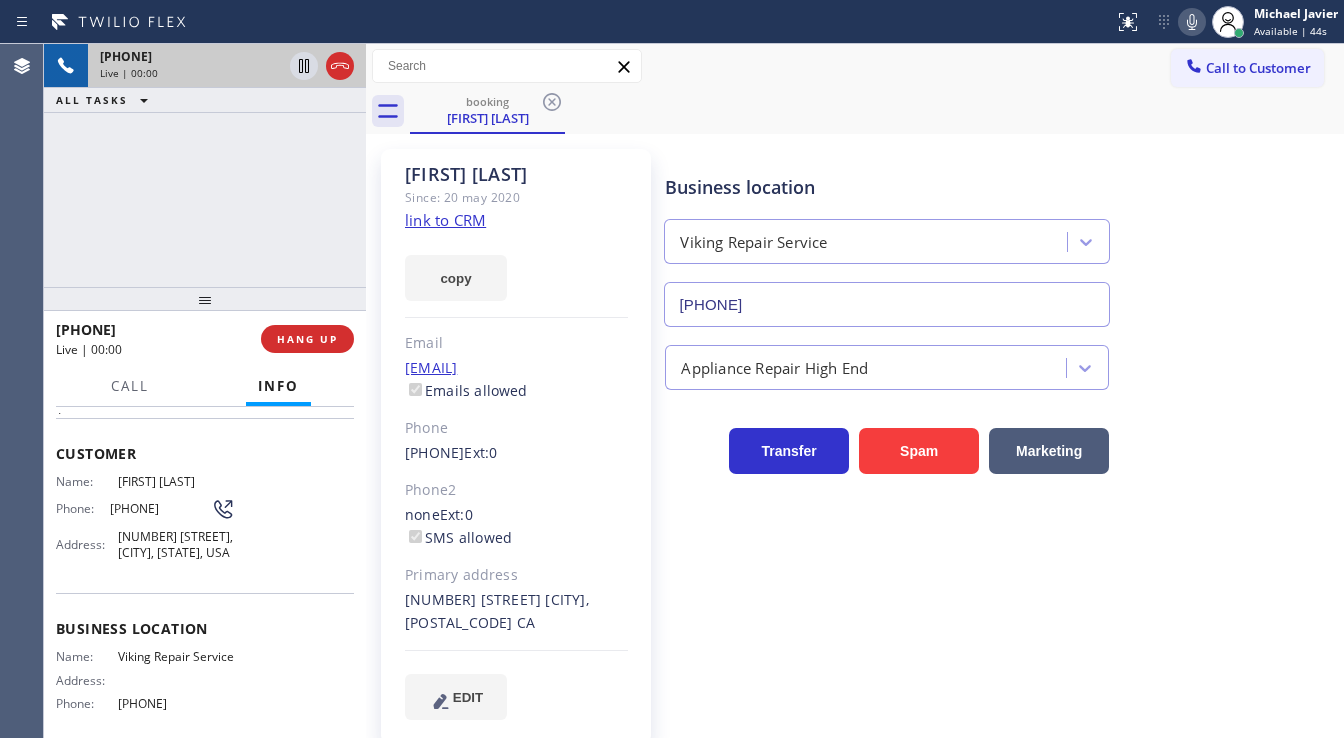 click on "[PHONE] Live | 00:00 ALL TASKS ALL TASKS ACTIVE TASKS TASKS IN WRAP UP" at bounding box center [205, 165] 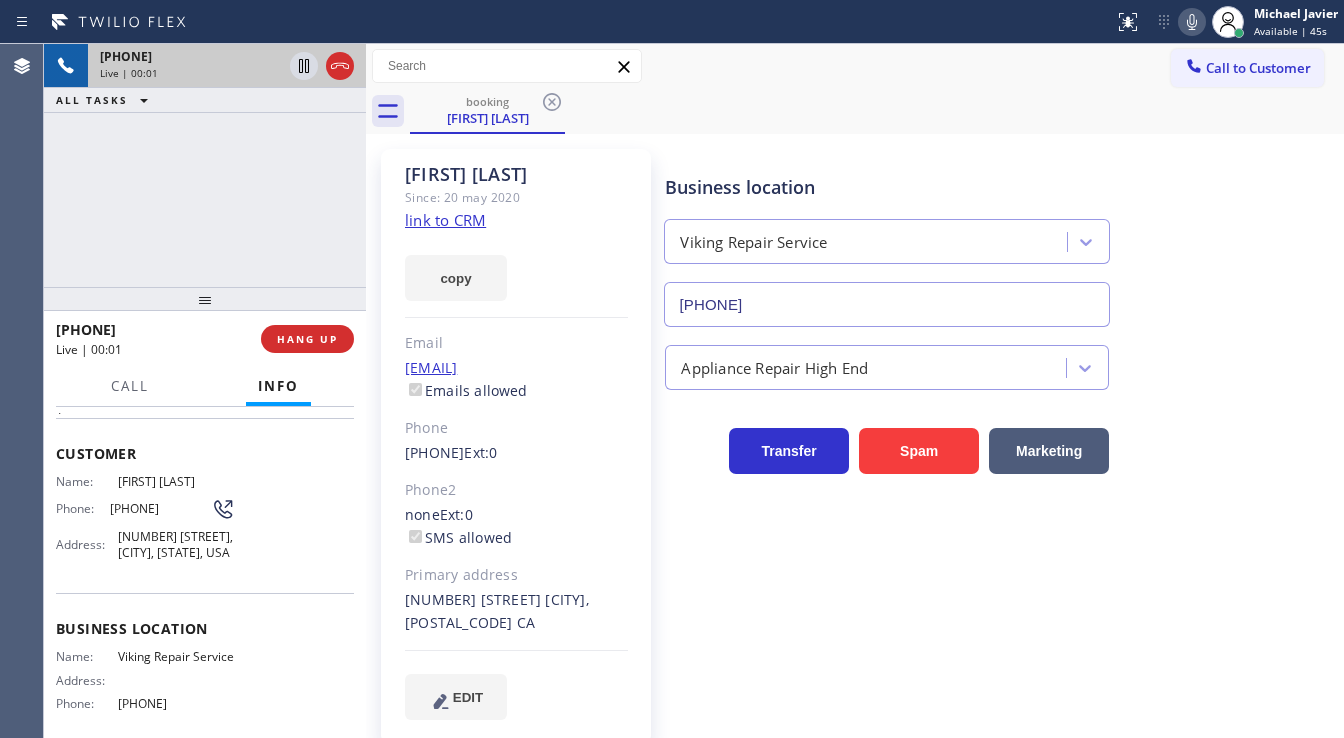 click on "link to CRM" 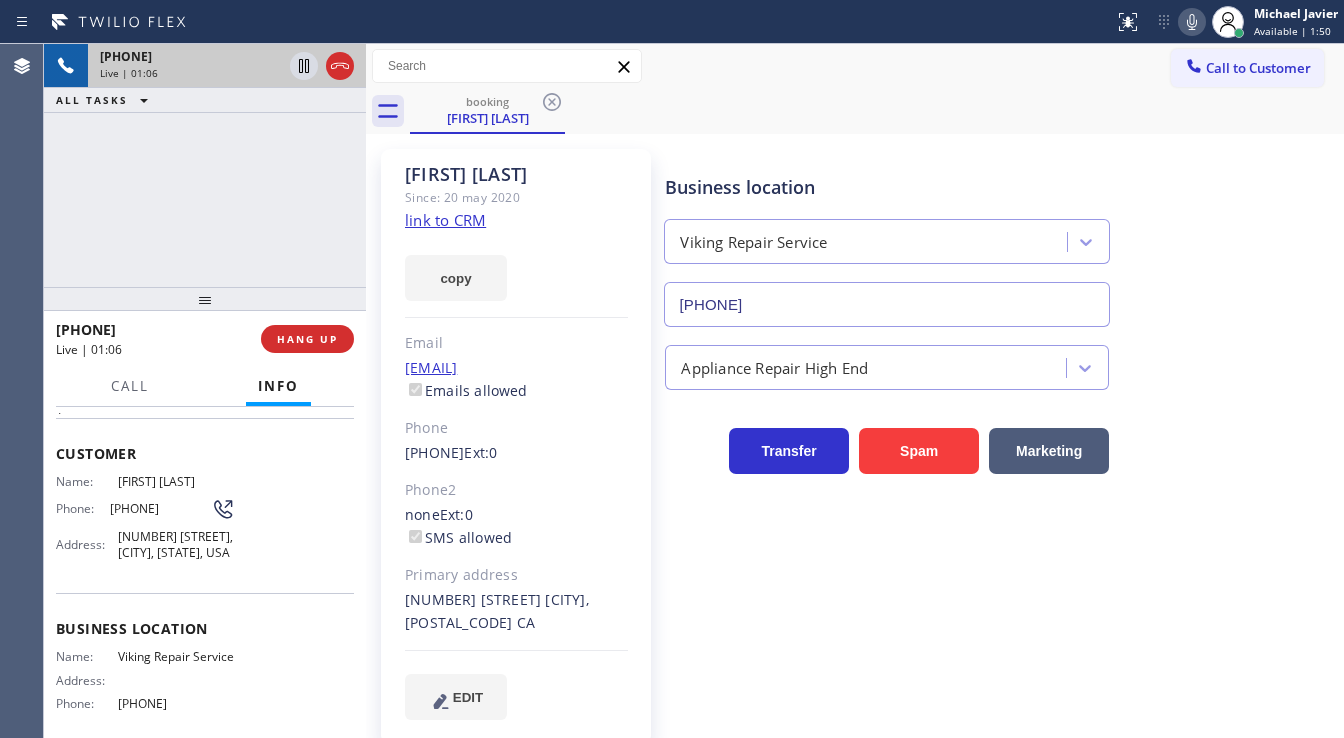 drag, startPoint x: 106, startPoint y: 506, endPoint x: 191, endPoint y: 507, distance: 85.00588 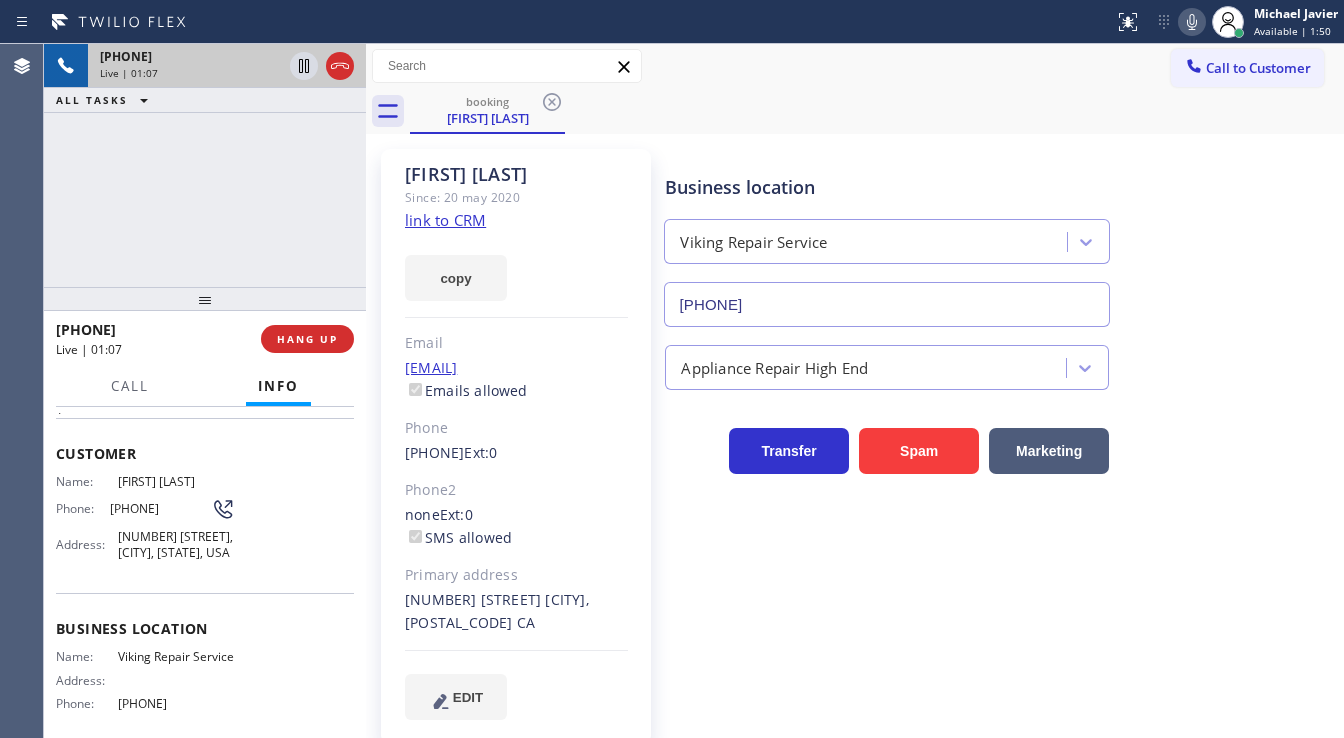 click on "+1[PHONE] Live | 01:07 ALL TASKS ALL TASKS ACTIVE TASKS TASKS IN WRAP UP" at bounding box center [205, 165] 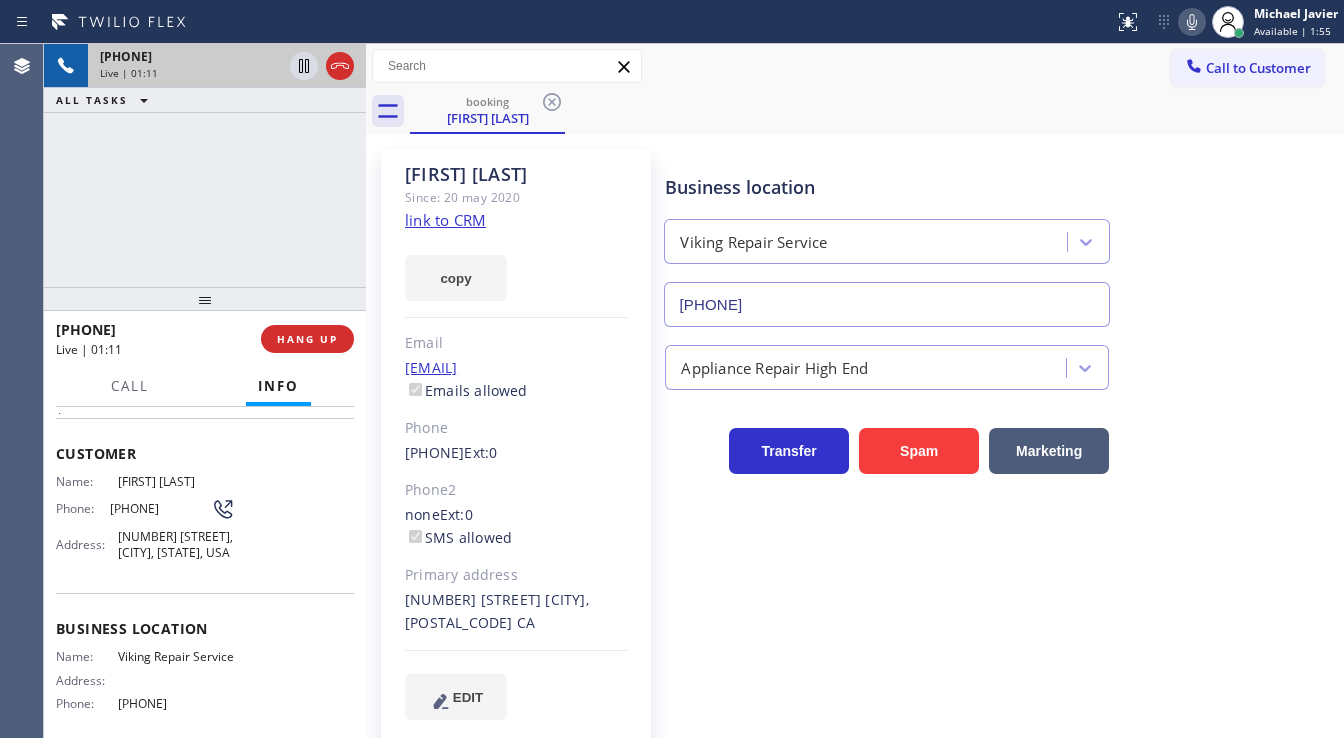 click on "[PHONE] Live | 01:11 ALL TASKS ALL TASKS ACTIVE TASKS TASKS IN WRAP UP" at bounding box center (205, 165) 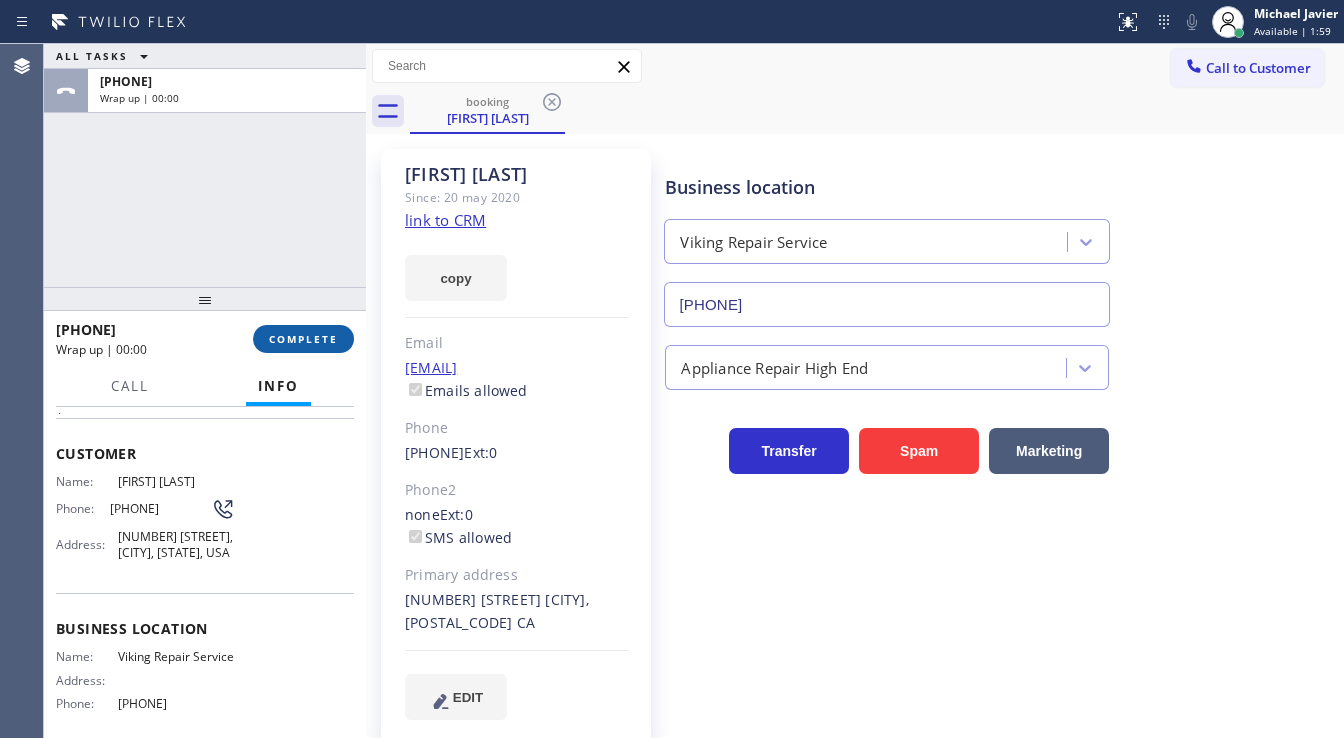 click on "COMPLETE" at bounding box center (303, 339) 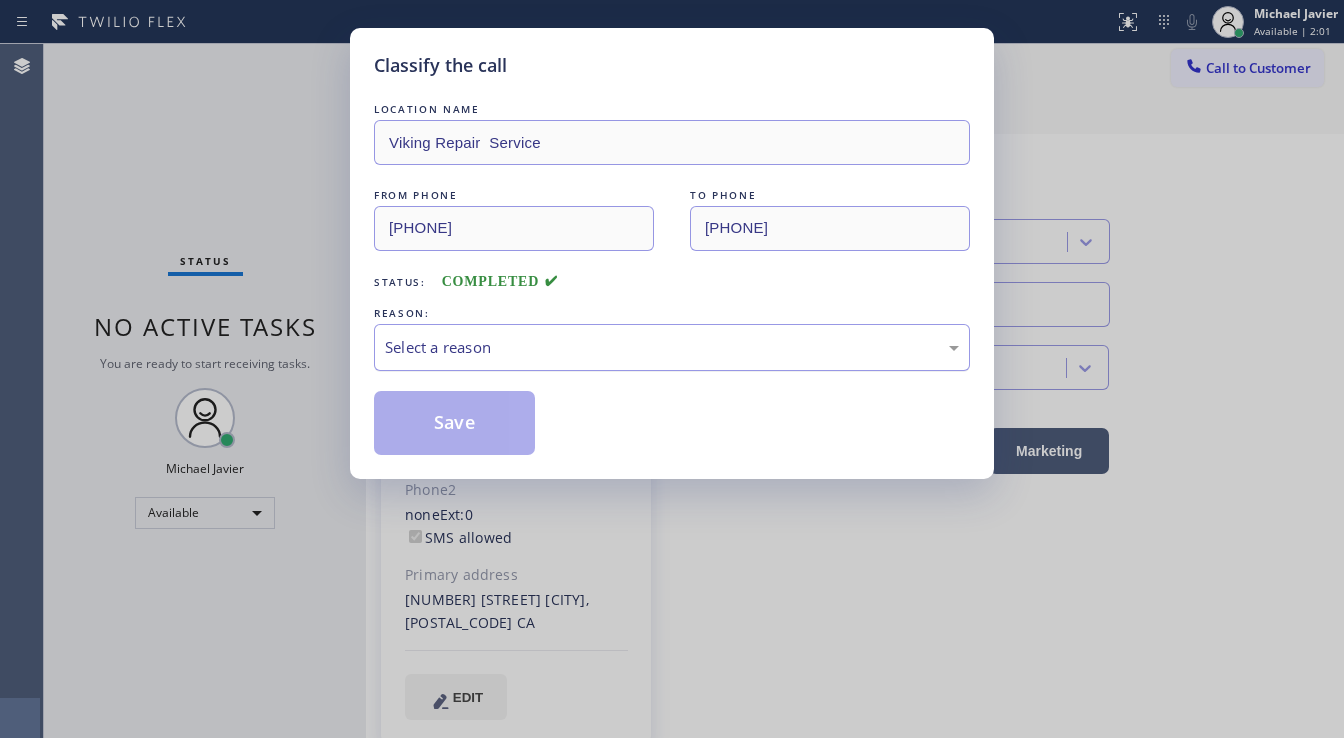 click on "Select a reason" at bounding box center [672, 347] 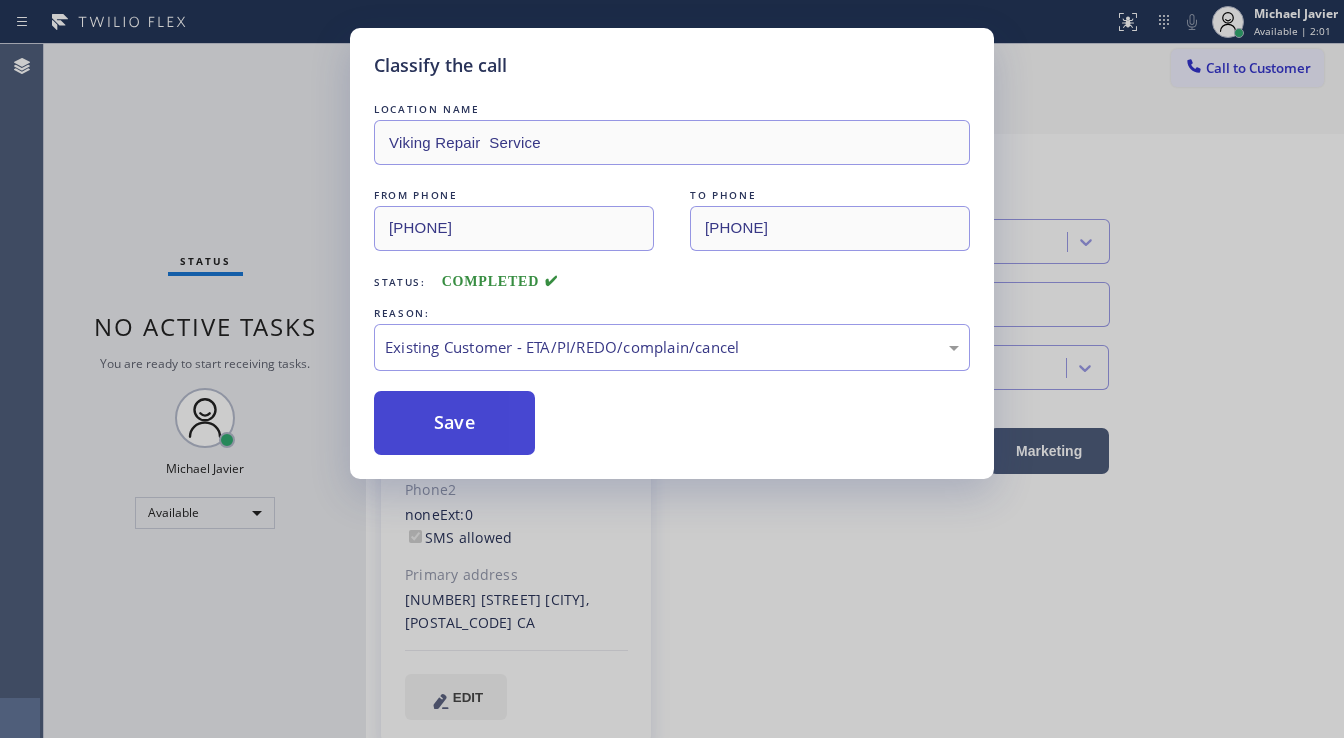 click on "Save" at bounding box center [454, 423] 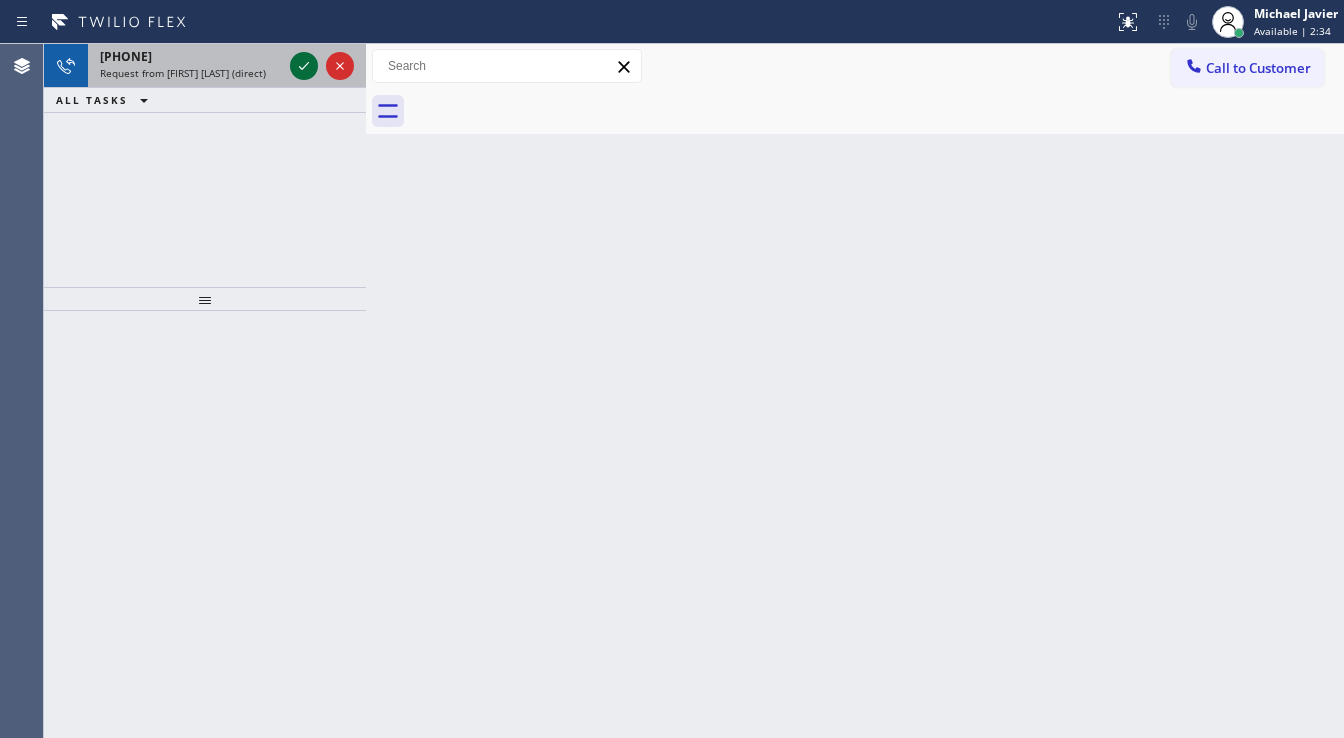 click 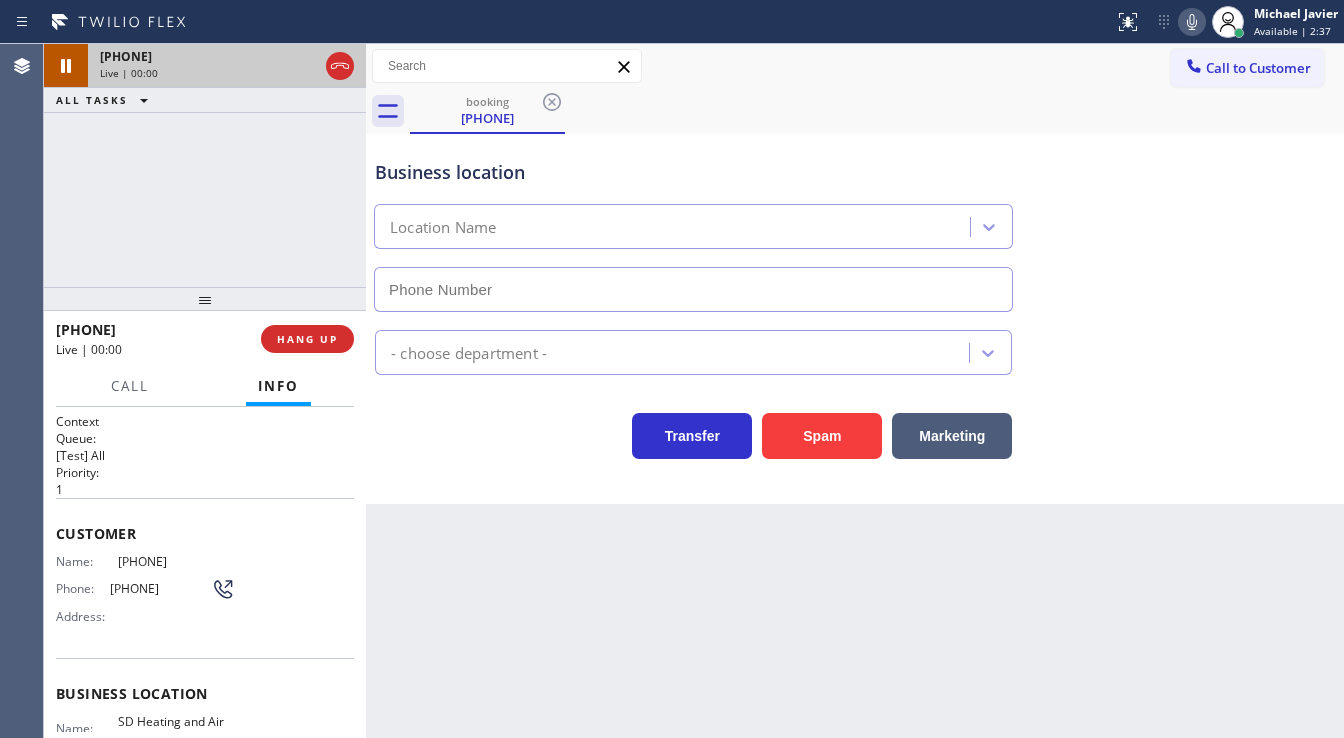 scroll, scrollTop: 80, scrollLeft: 0, axis: vertical 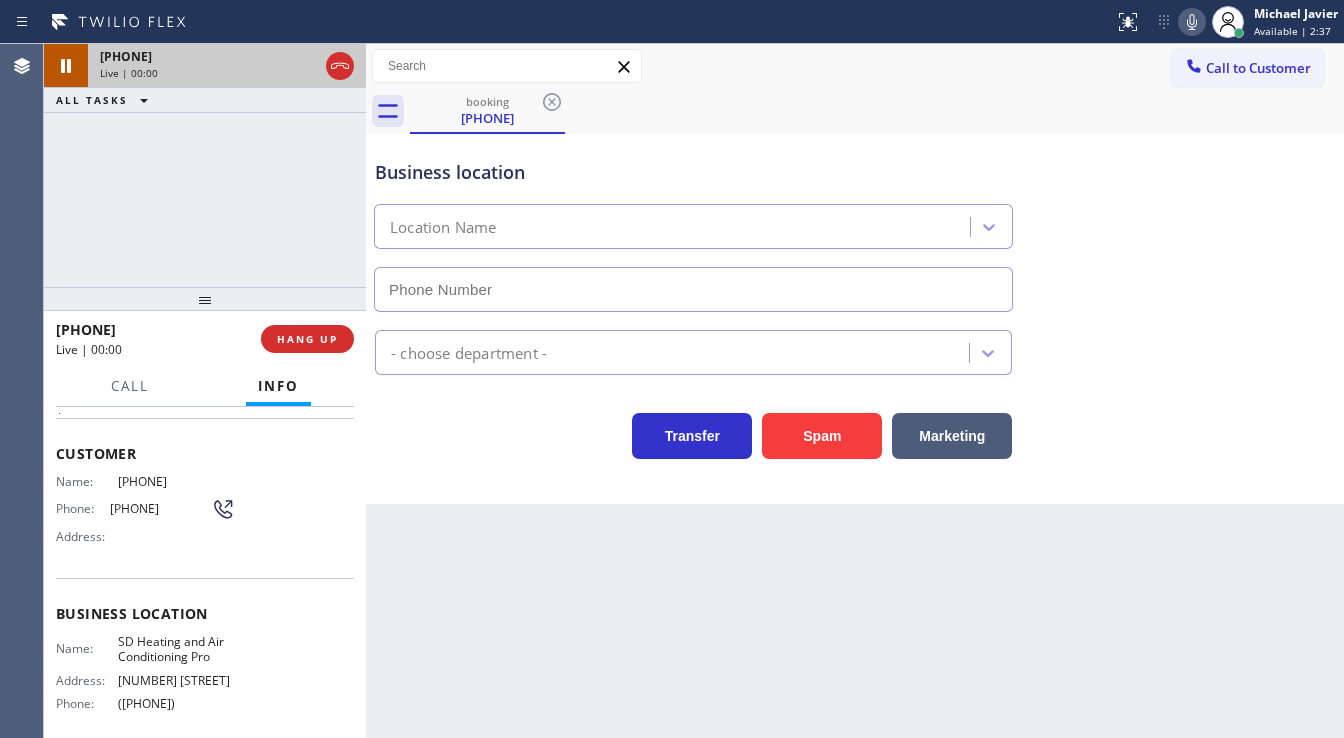 type on "([PHONE])" 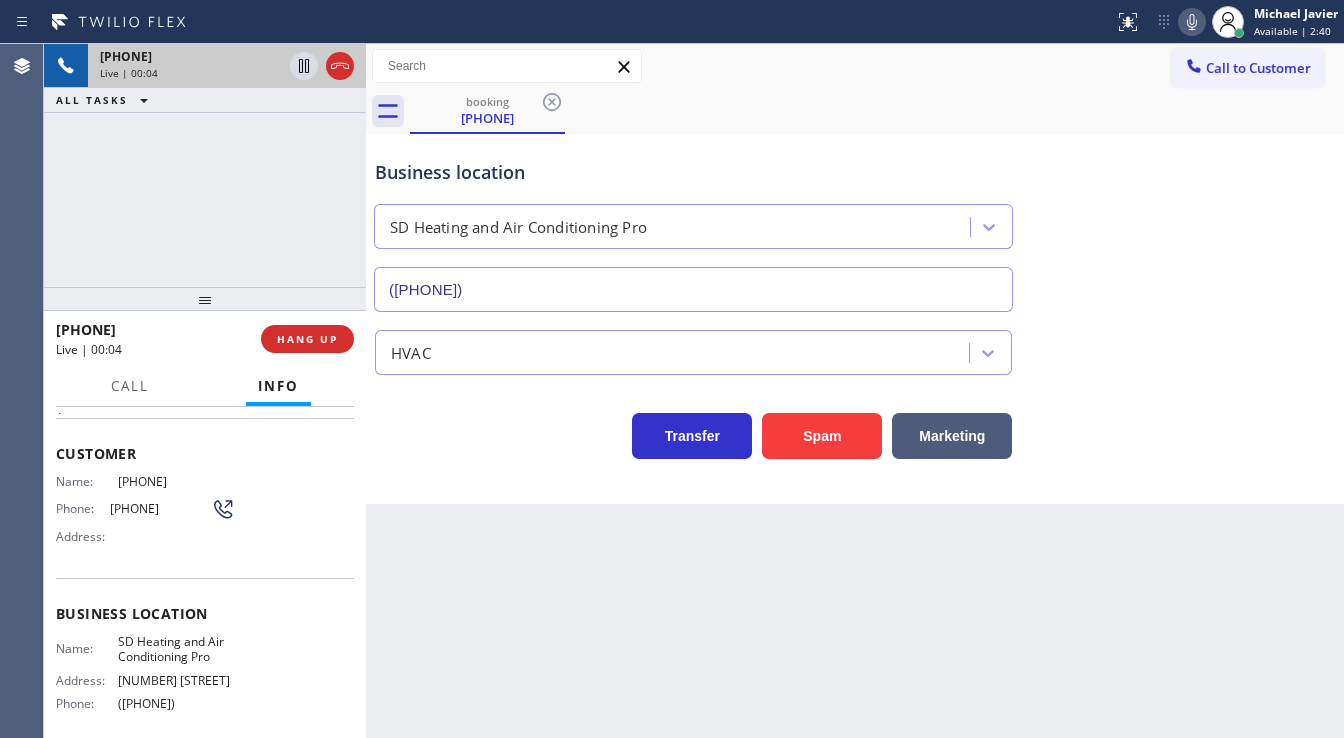click on "[PHONE] Live | 00:04 ALL TASKS ALL TASKS ACTIVE TASKS TASKS IN WRAP UP" at bounding box center (205, 165) 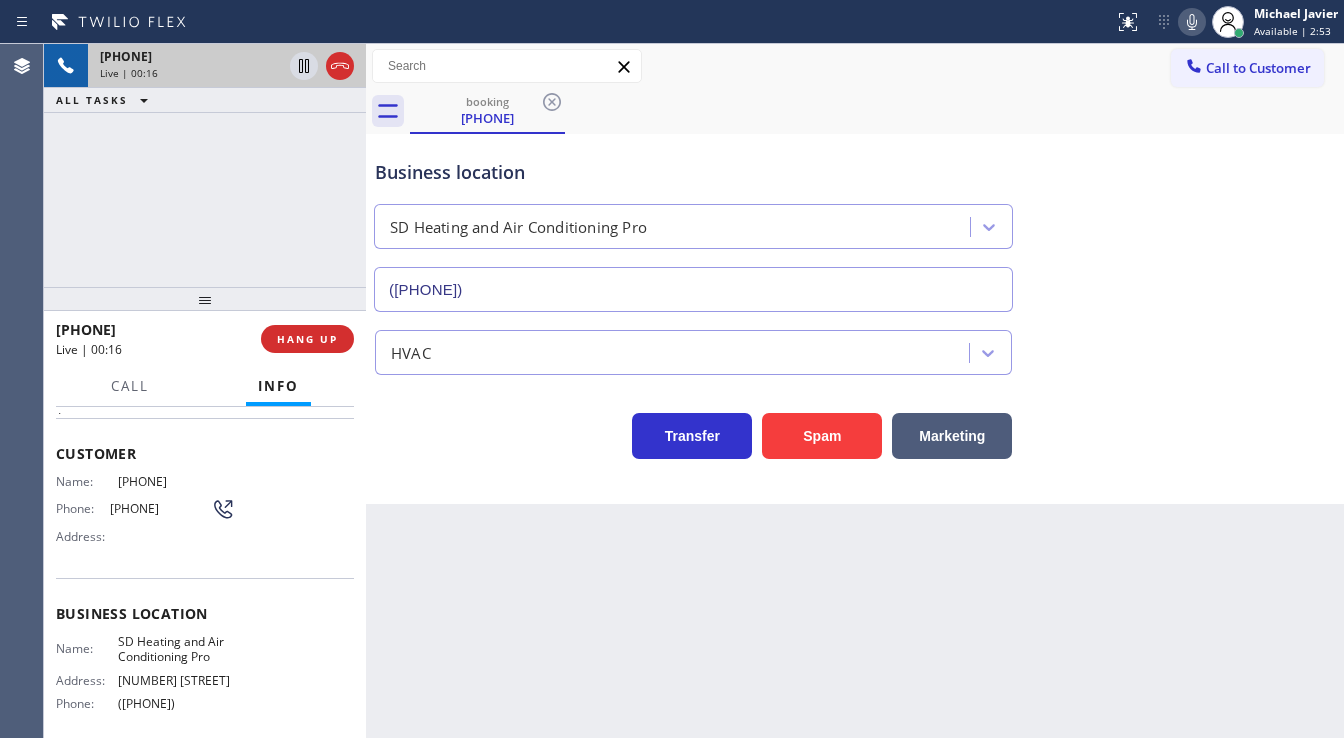 click on "+1[PHONE] Live | 00:16 ALL TASKS ALL TASKS ACTIVE TASKS TASKS IN WRAP UP" at bounding box center [205, 165] 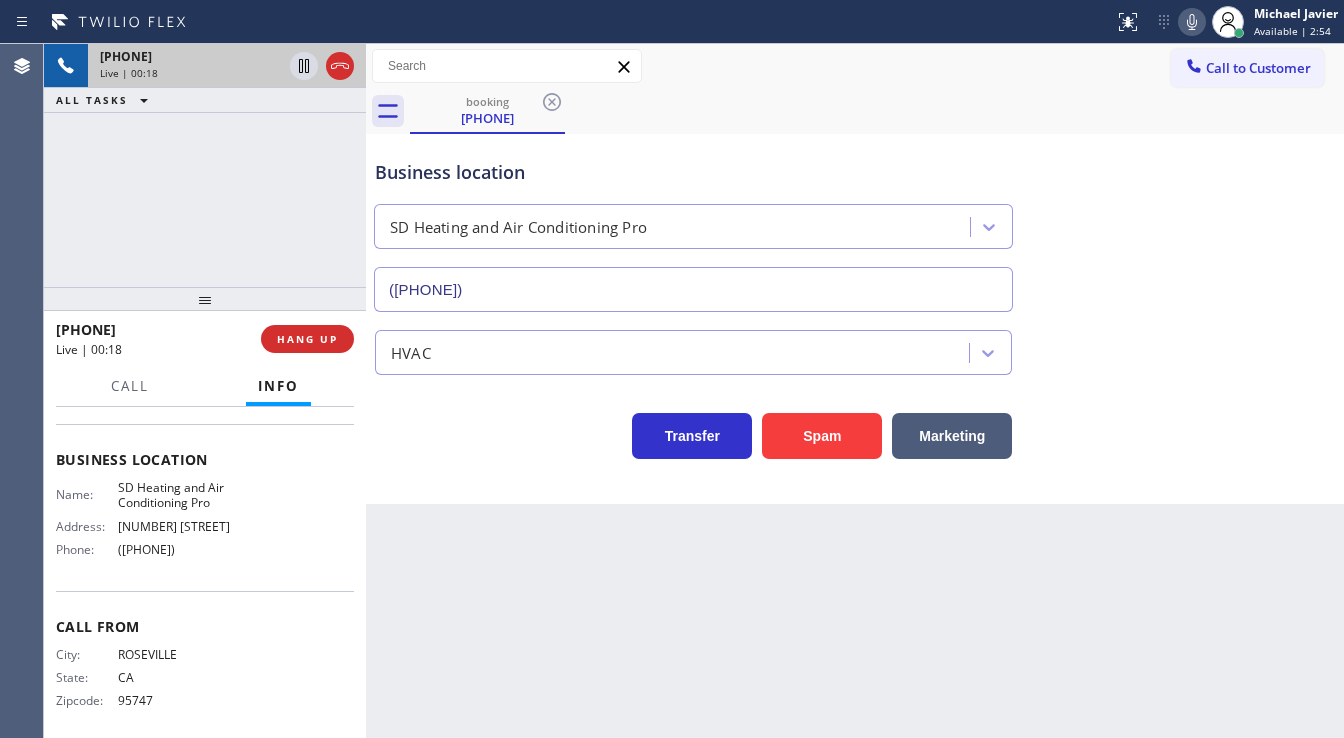 scroll, scrollTop: 253, scrollLeft: 0, axis: vertical 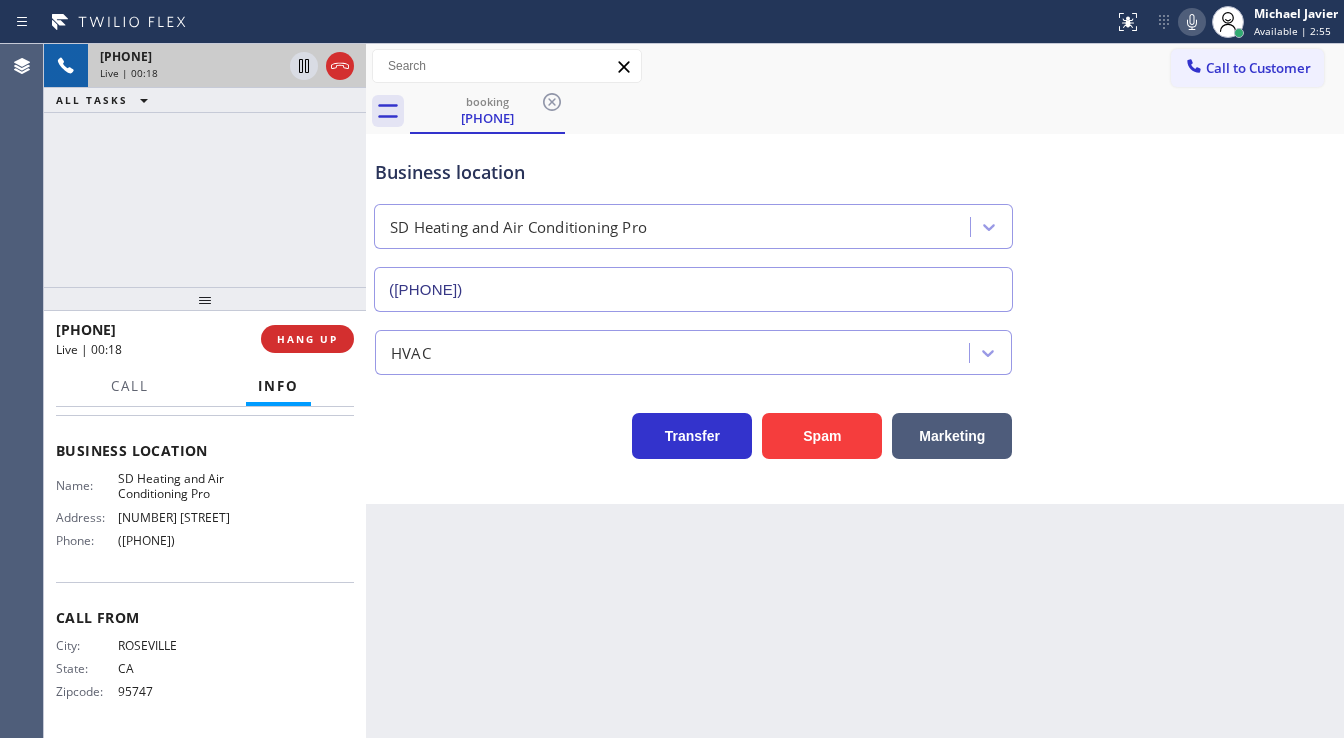 drag, startPoint x: 52, startPoint y: 448, endPoint x: 232, endPoint y: 544, distance: 204 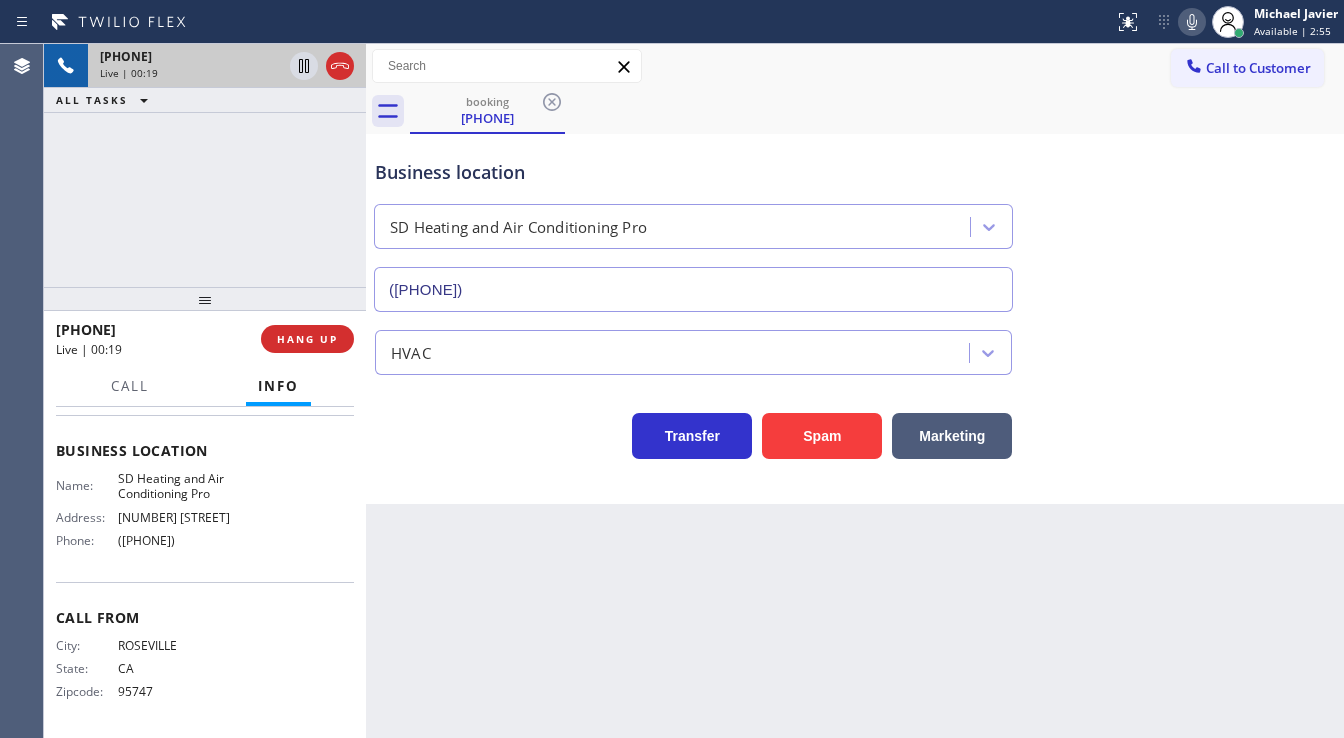 click on "[PHONE] Live | 00:19 ALL TASKS ALL TASKS ACTIVE TASKS TASKS IN WRAP UP" at bounding box center [205, 165] 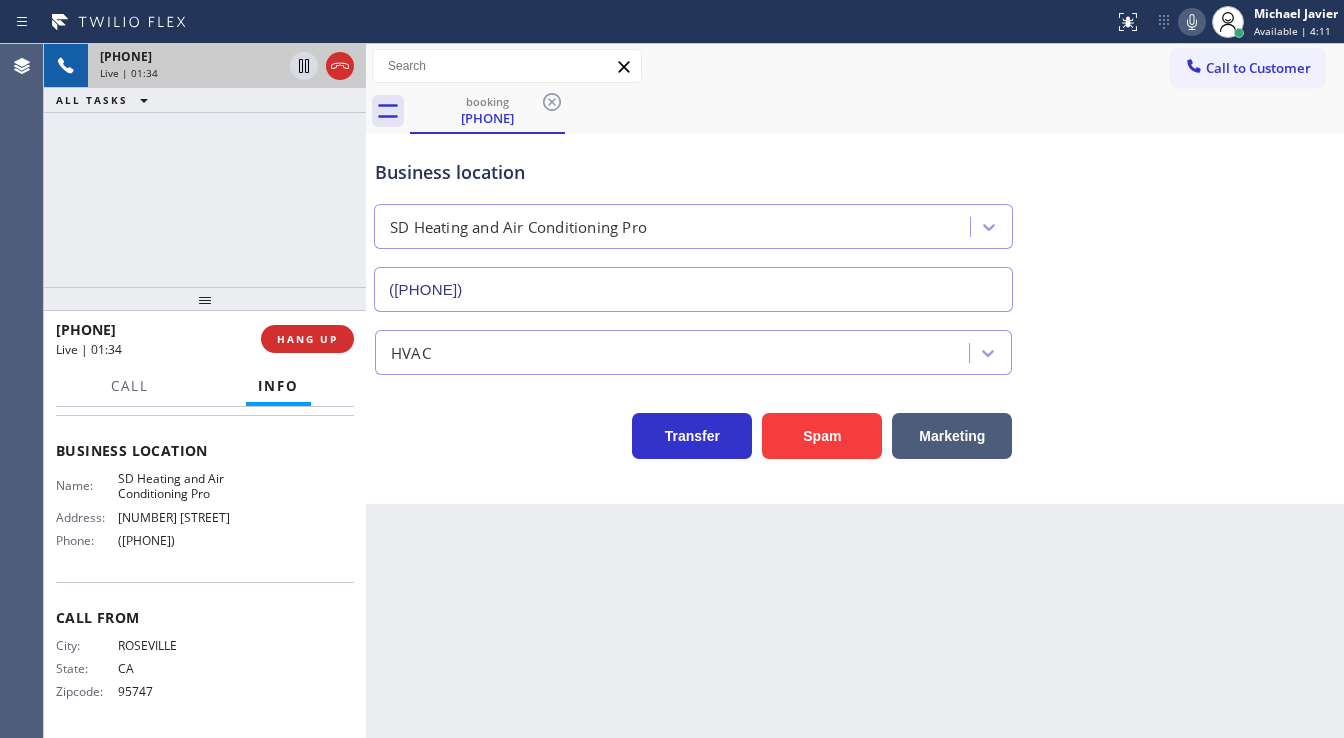 click on "+[PHONE] Live | 01:34 ALL TASKS ALL TASKS ACTIVE TASKS TASKS IN WRAP UP" at bounding box center (205, 165) 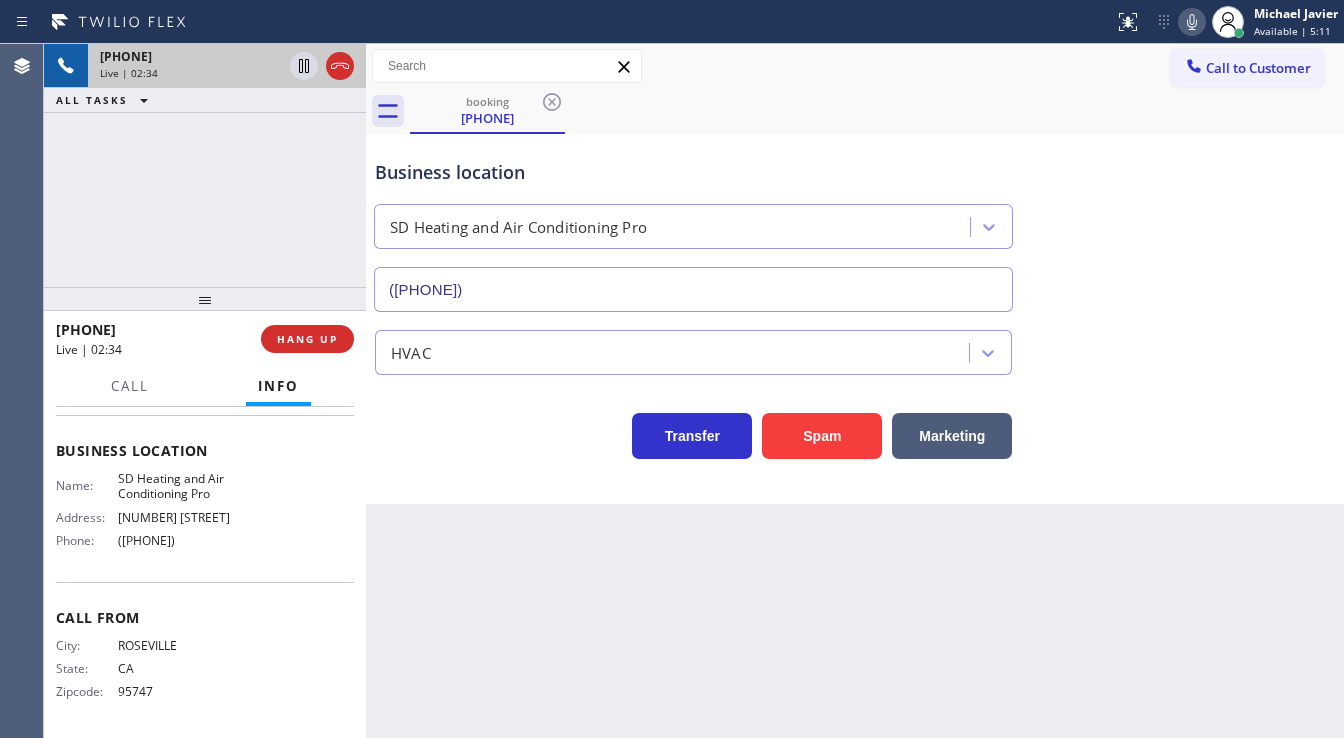 click 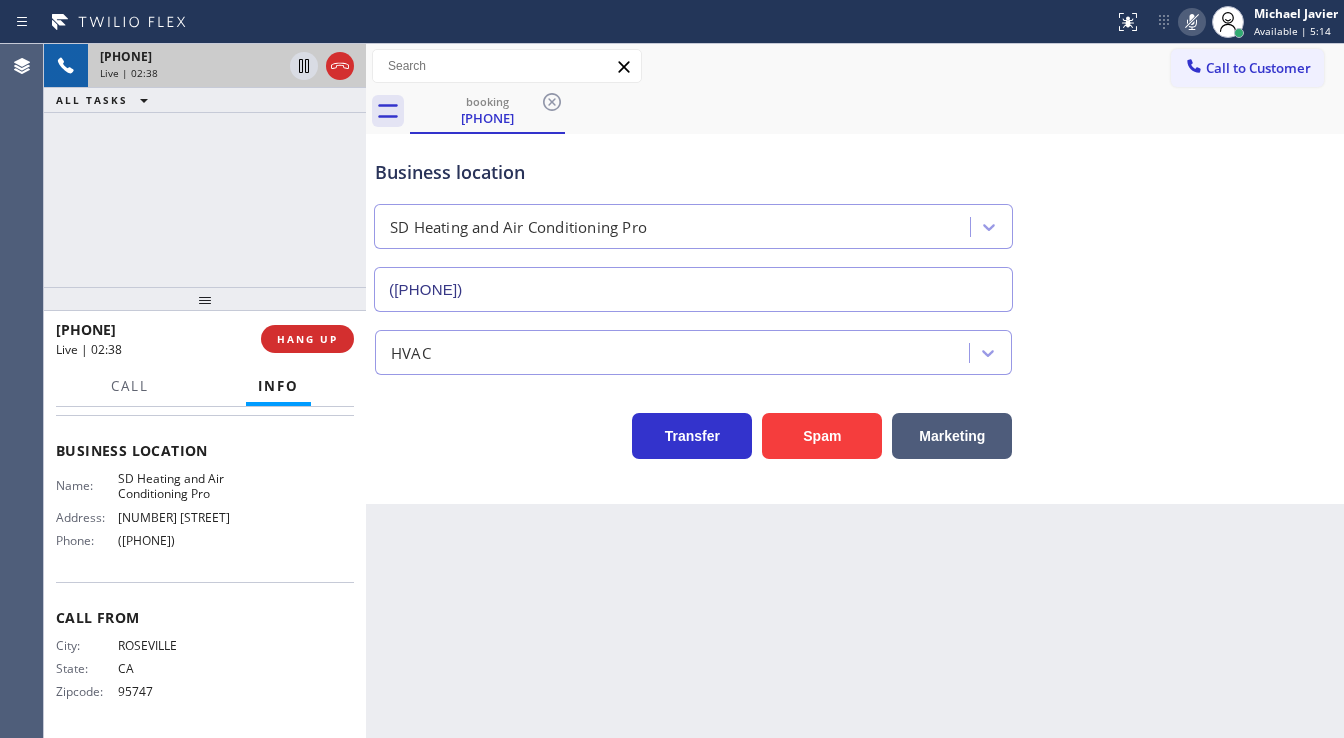 click 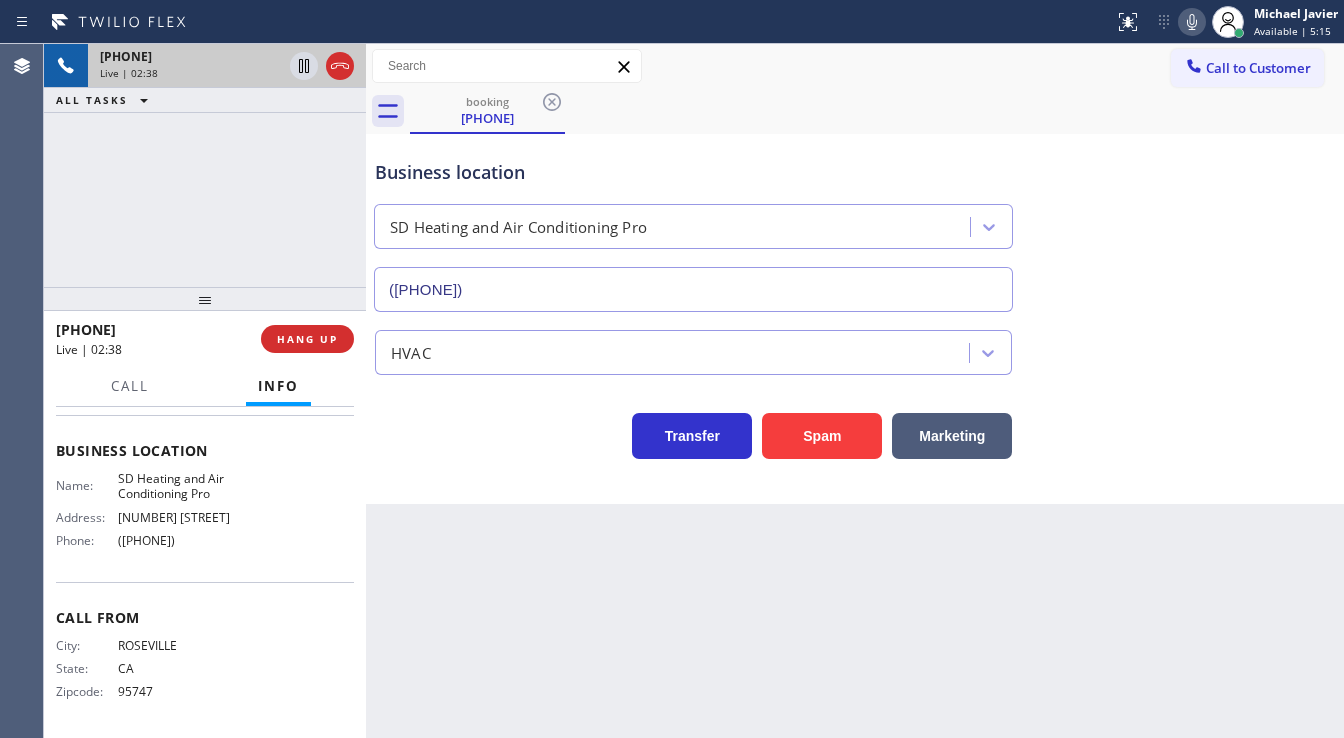 click on "+1[PHONE] Live | 02:38 ALL TASKS ALL TASKS ACTIVE TASKS TASKS IN WRAP UP" at bounding box center (205, 165) 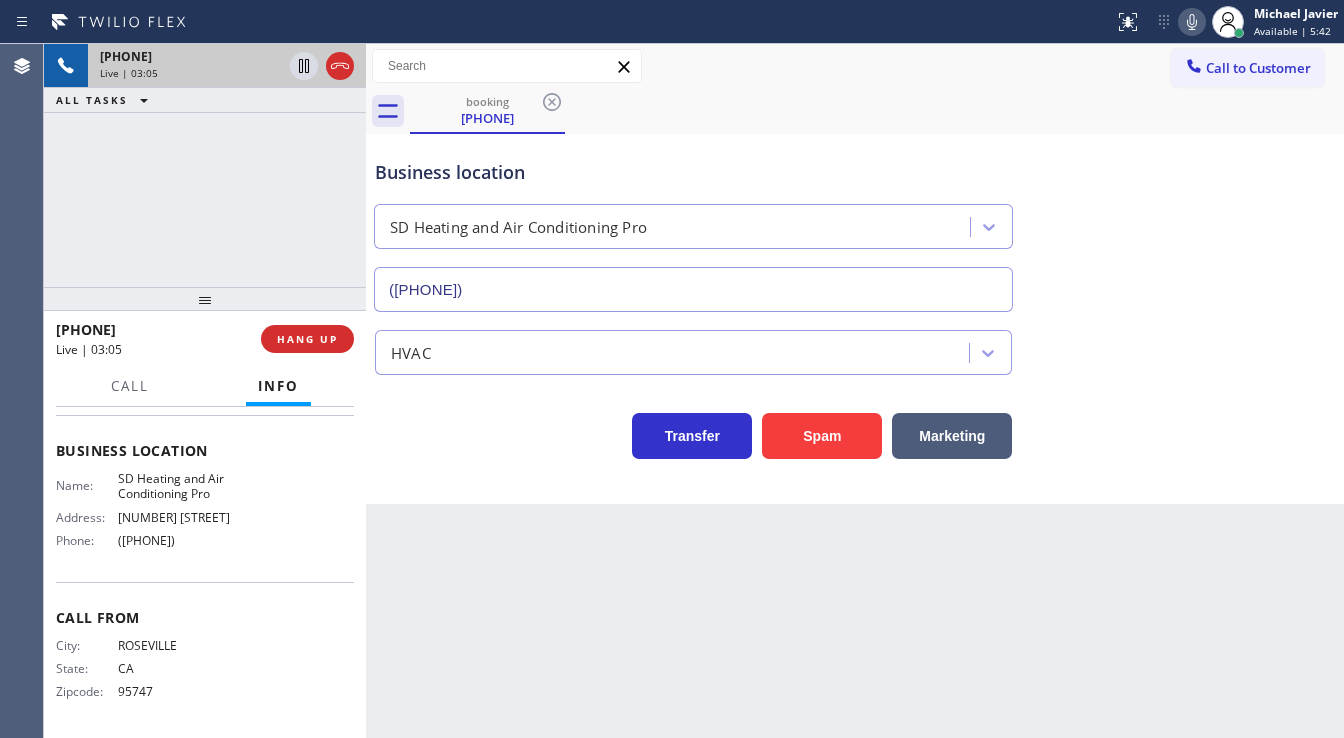 click on "+1[PHONE] Live | 03:05 ALL TASKS ALL TASKS ACTIVE TASKS TASKS IN WRAP UP" at bounding box center [205, 165] 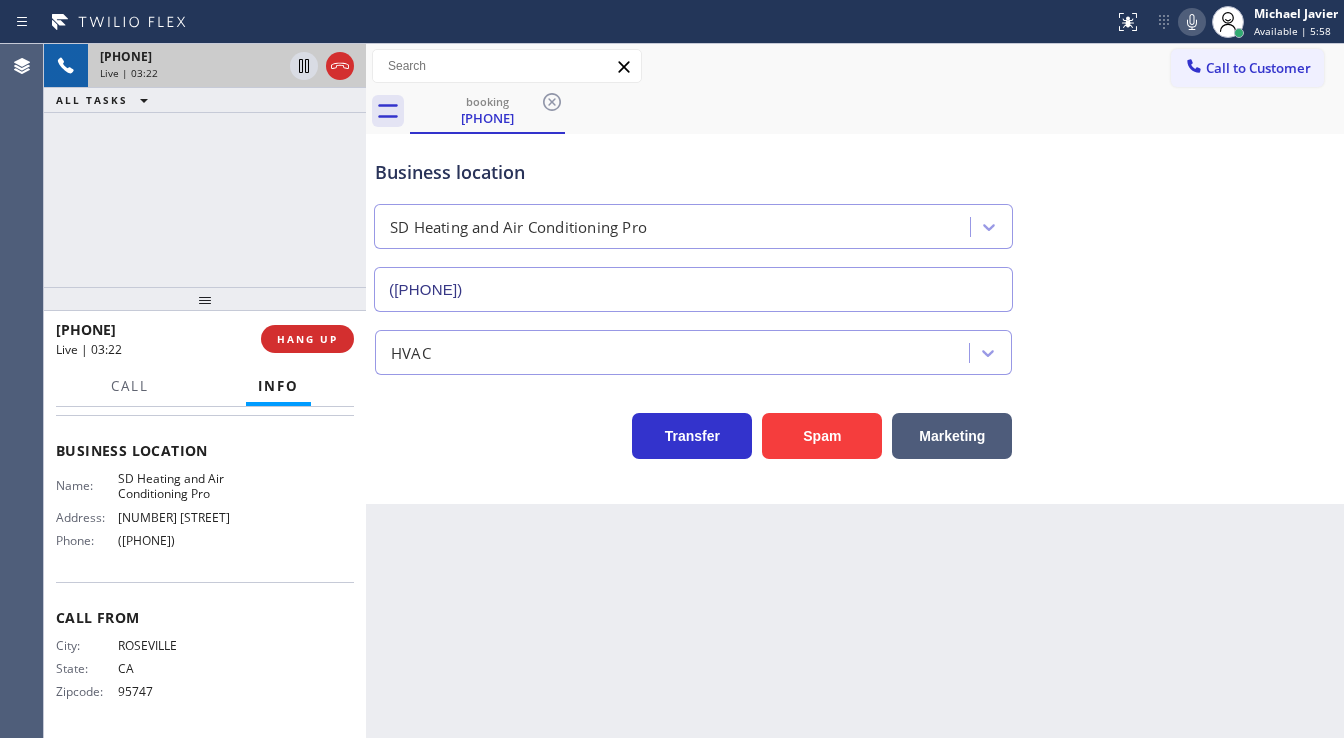 click 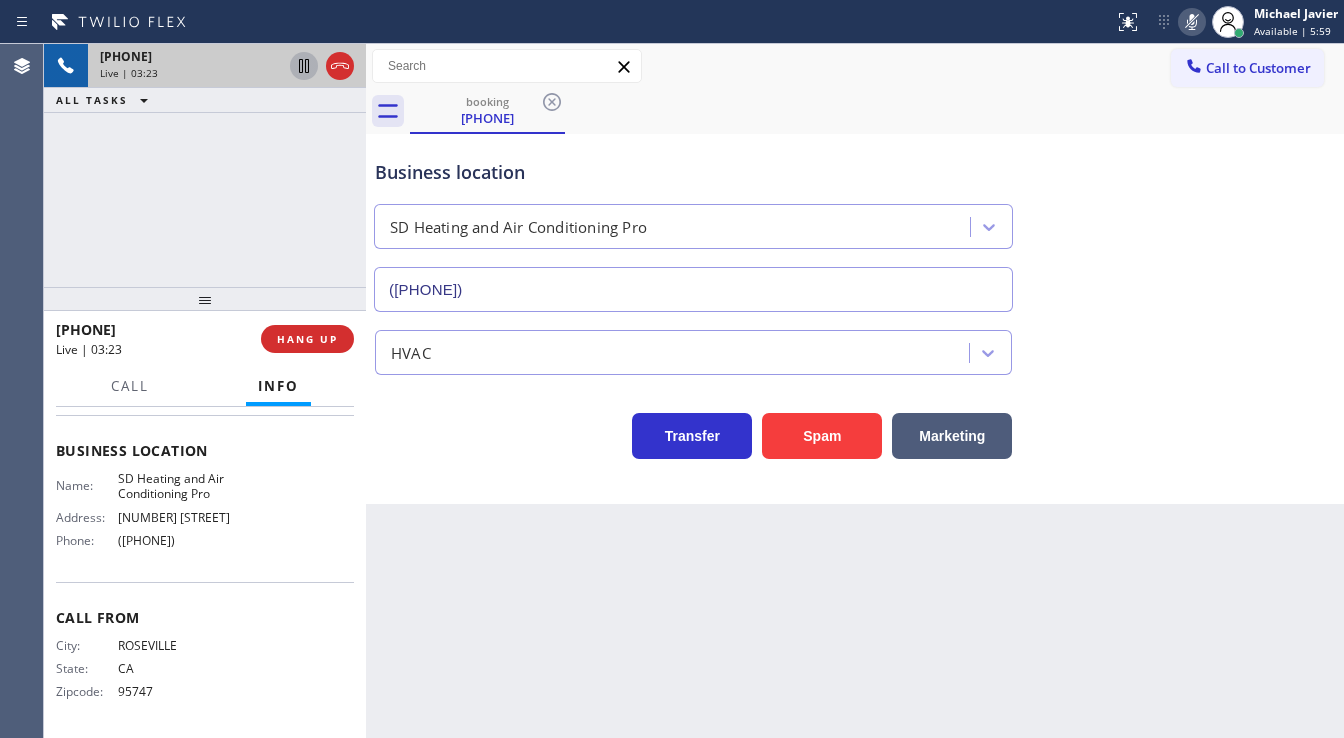 click 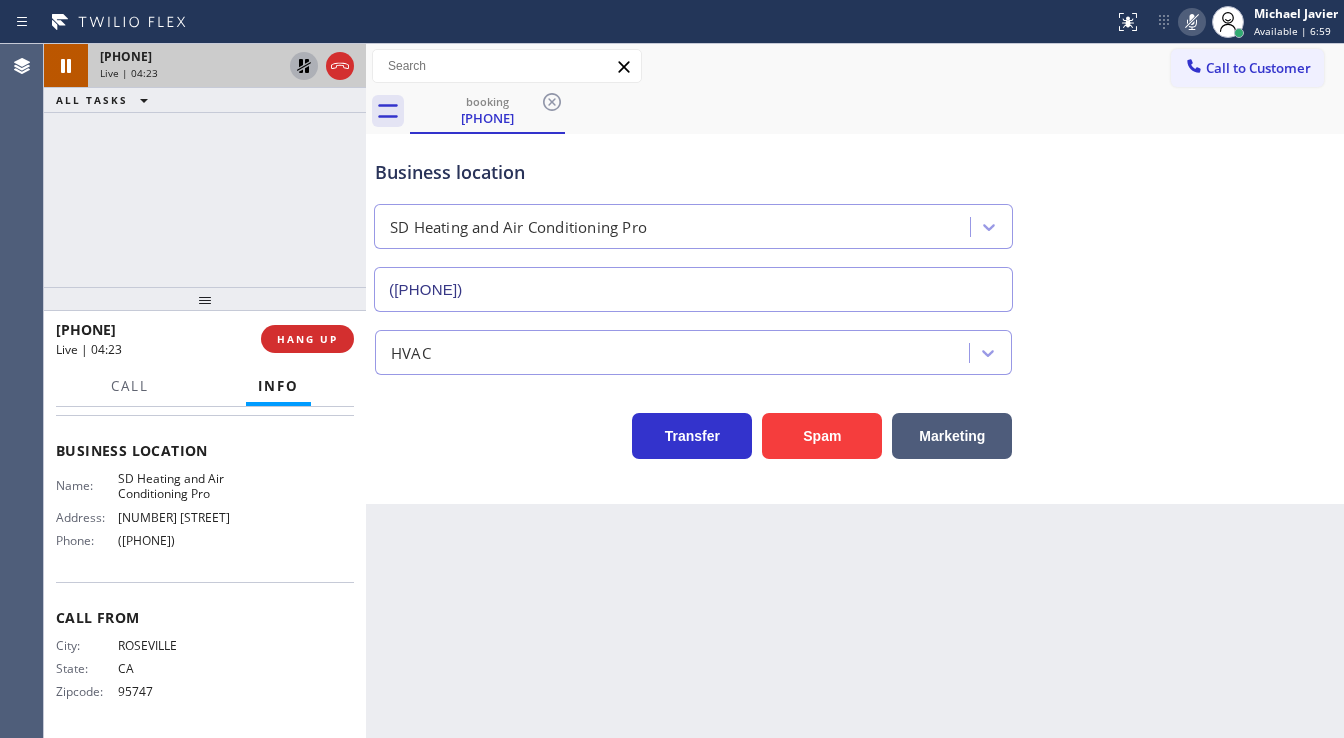 click on "[PHONE] Live | 04:23 ALL TASKS ALL TASKS ACTIVE TASKS TASKS IN WRAP UP" at bounding box center (205, 165) 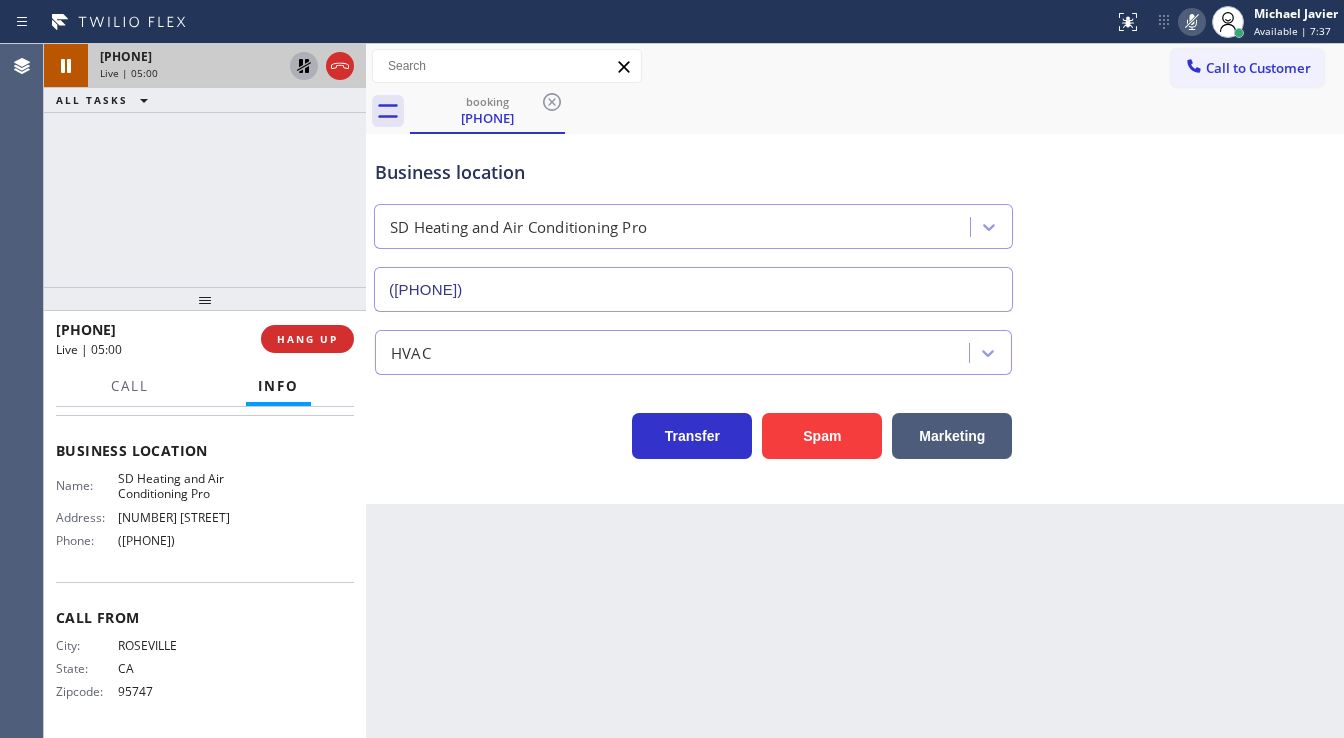 drag, startPoint x: 49, startPoint y: 235, endPoint x: 224, endPoint y: 142, distance: 198.17668 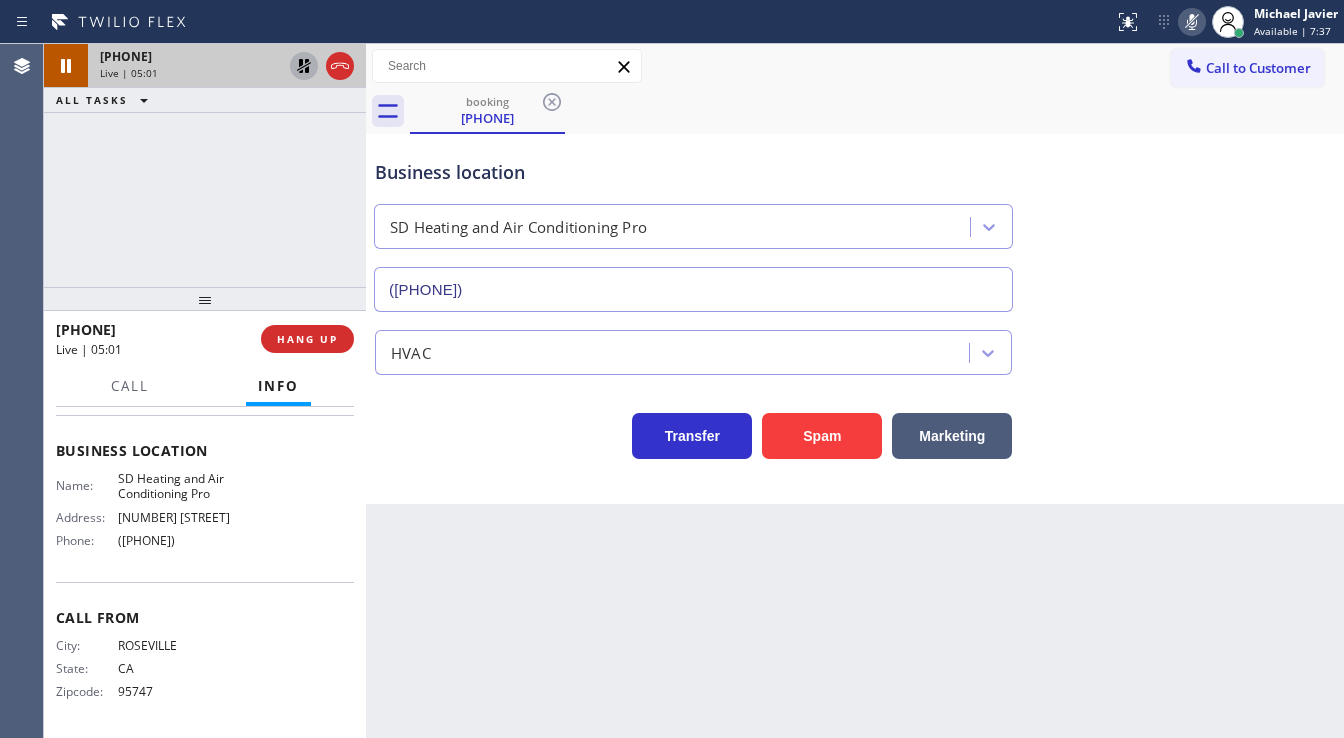 click 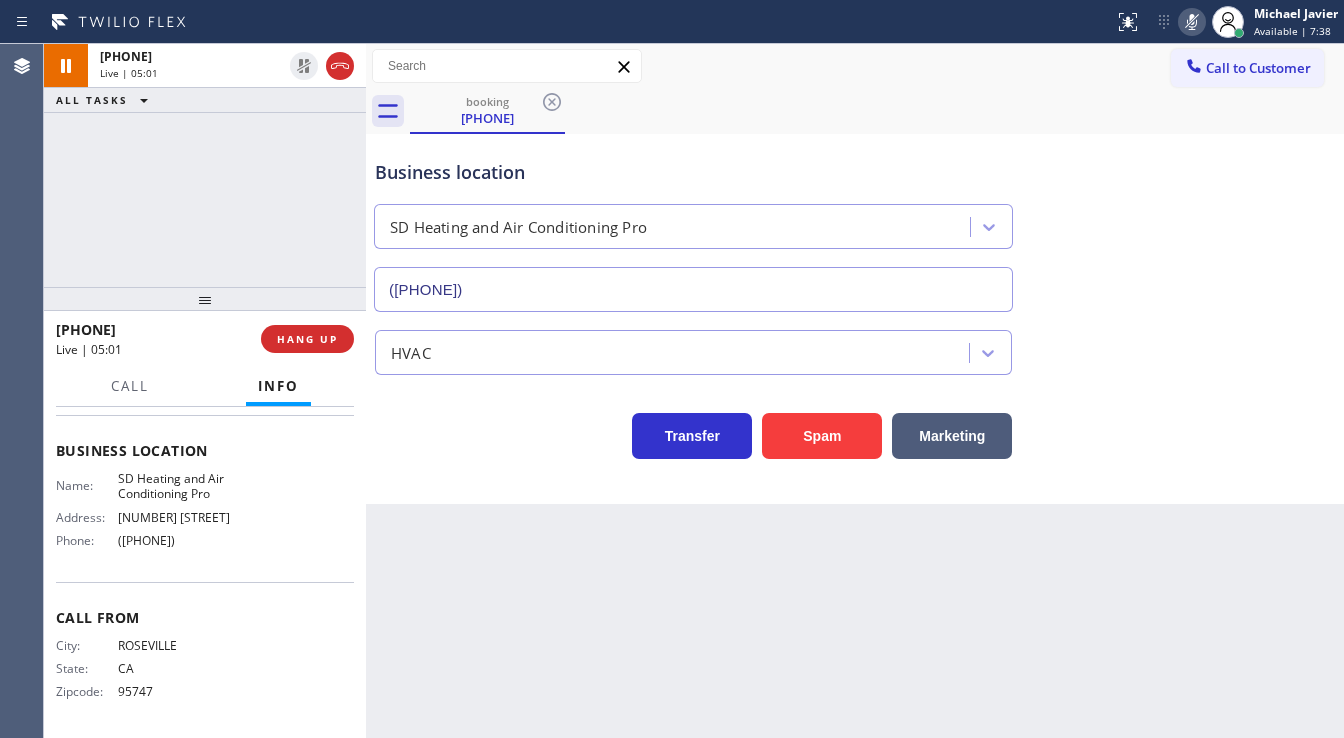 click 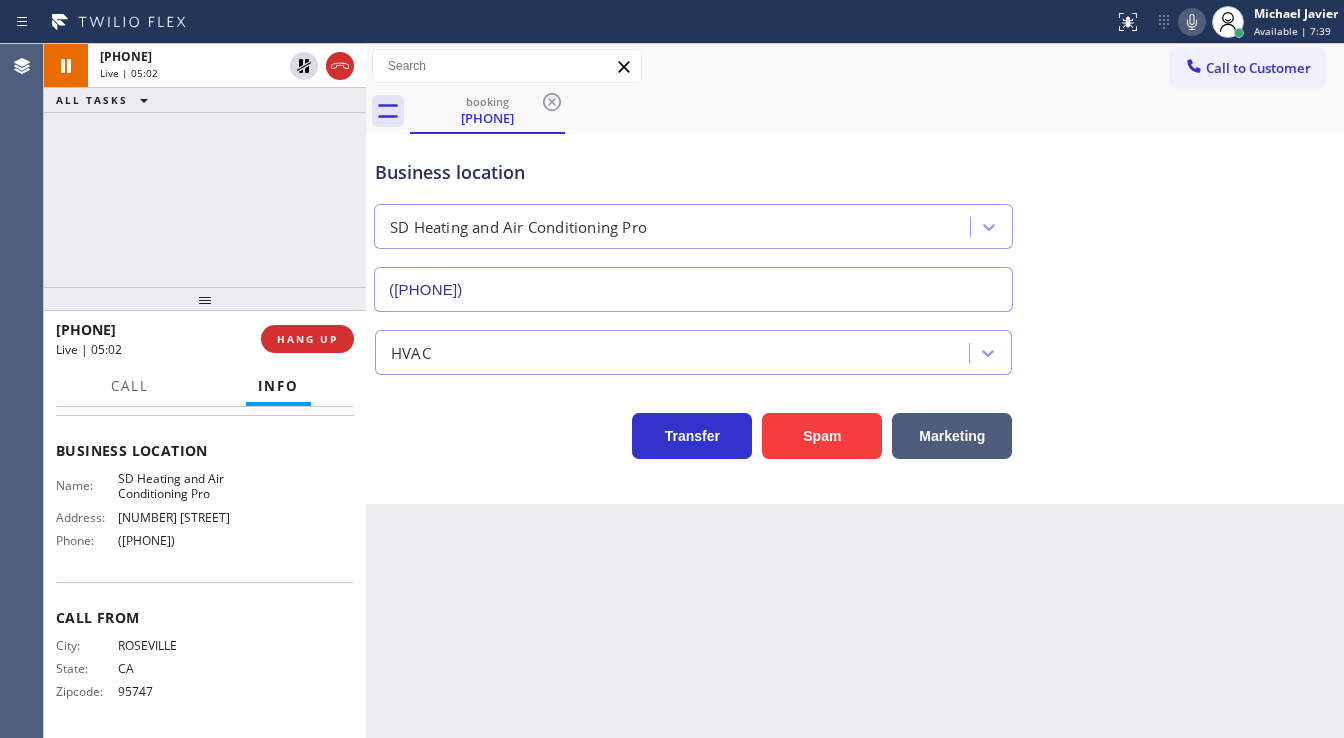 click on "[PHONE] Live | 05:02 ALL TASKS ALL TASKS ACTIVE TASKS TASKS IN WRAP UP" at bounding box center (205, 165) 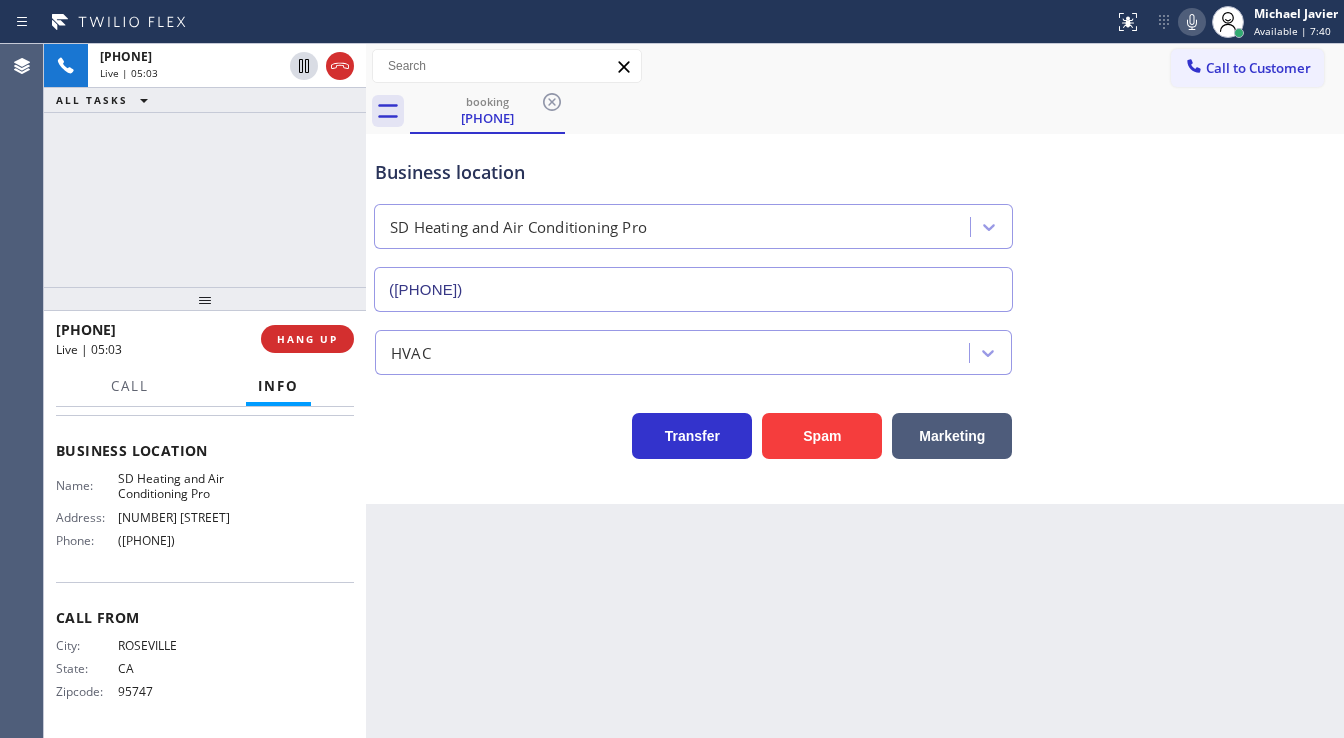 click on "+[PHONE] Live | 05:03 ALL TASKS ALL TASKS ACTIVE TASKS TASKS IN WRAP UP" at bounding box center [205, 165] 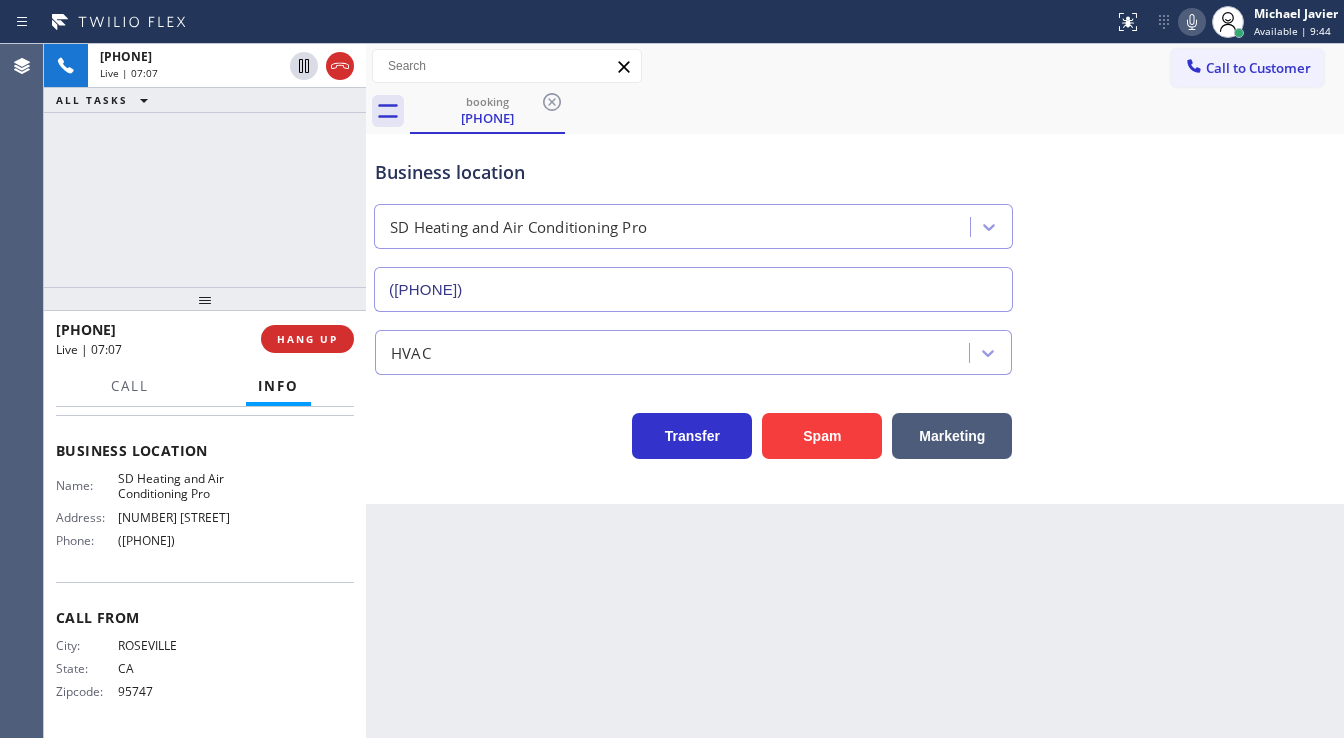 click 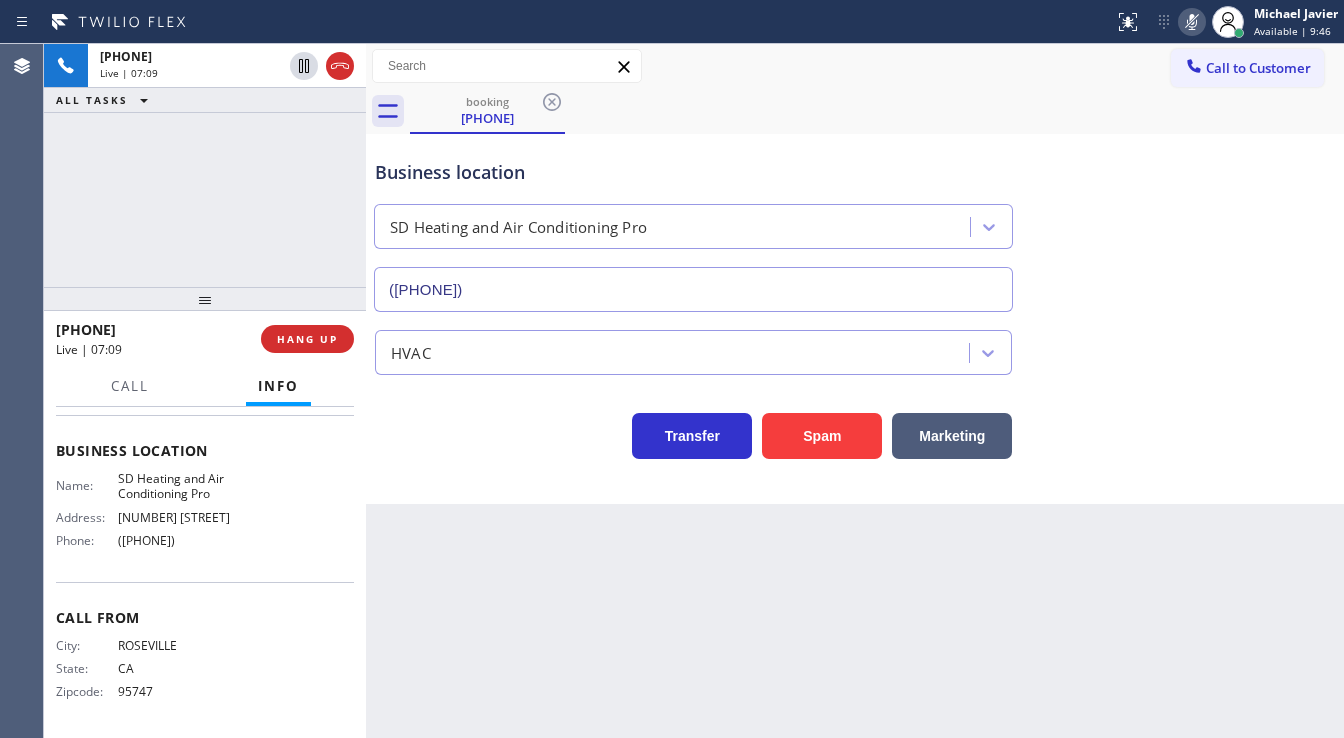 click 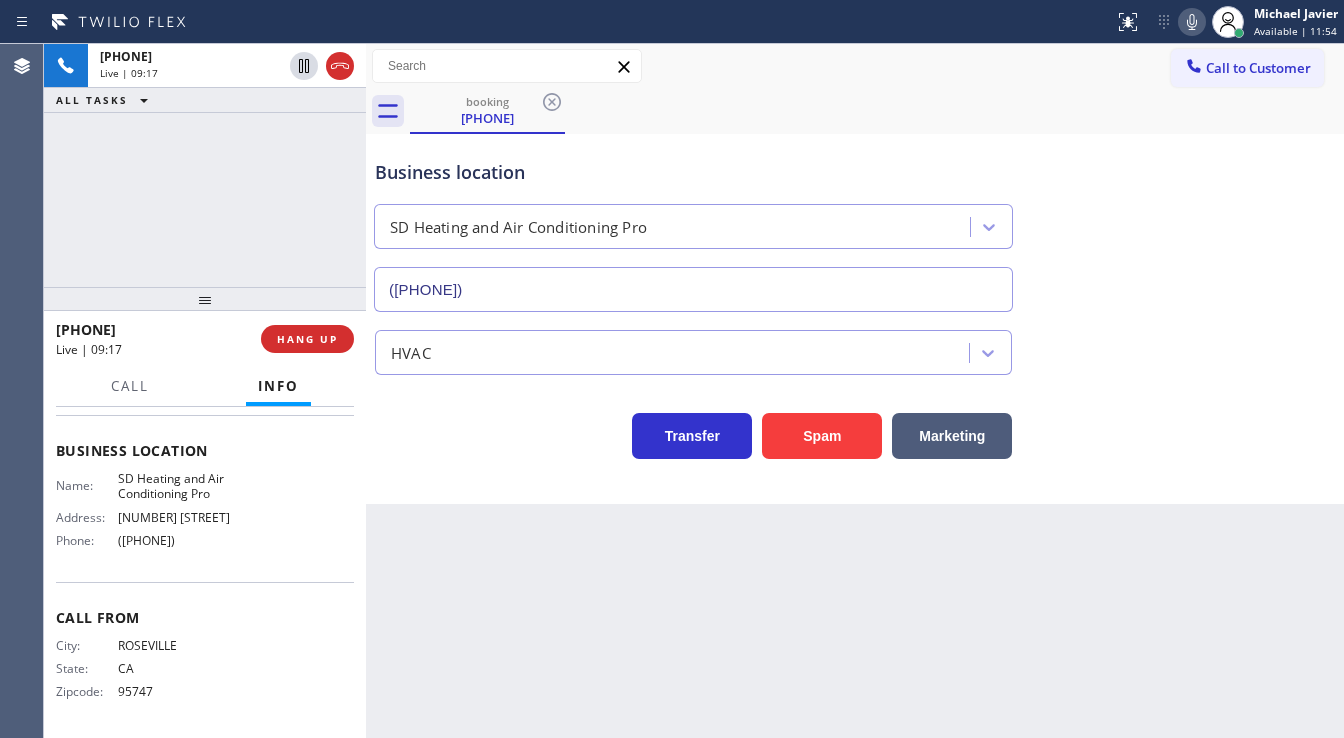 click on "[PHONE] Live | 09:17 ALL TASKS ALL TASKS ACTIVE TASKS TASKS IN WRAP UP" at bounding box center [205, 165] 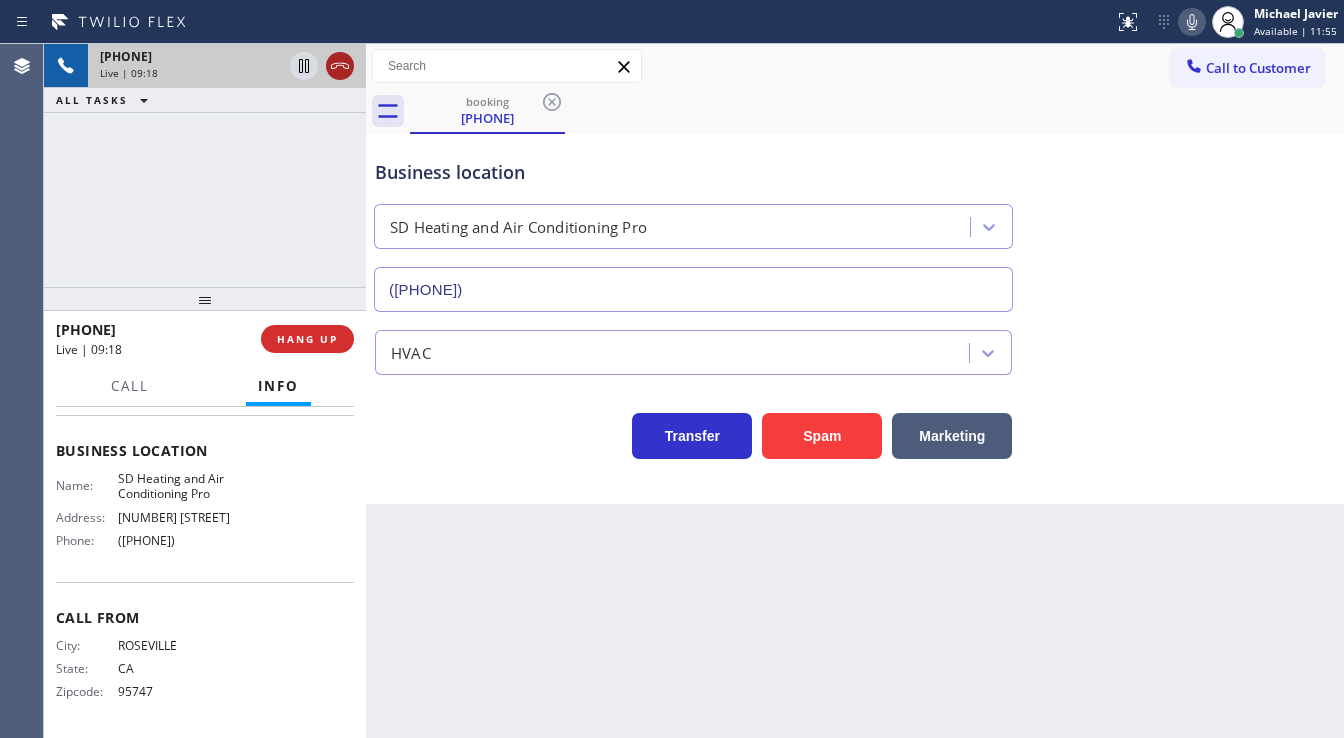 click 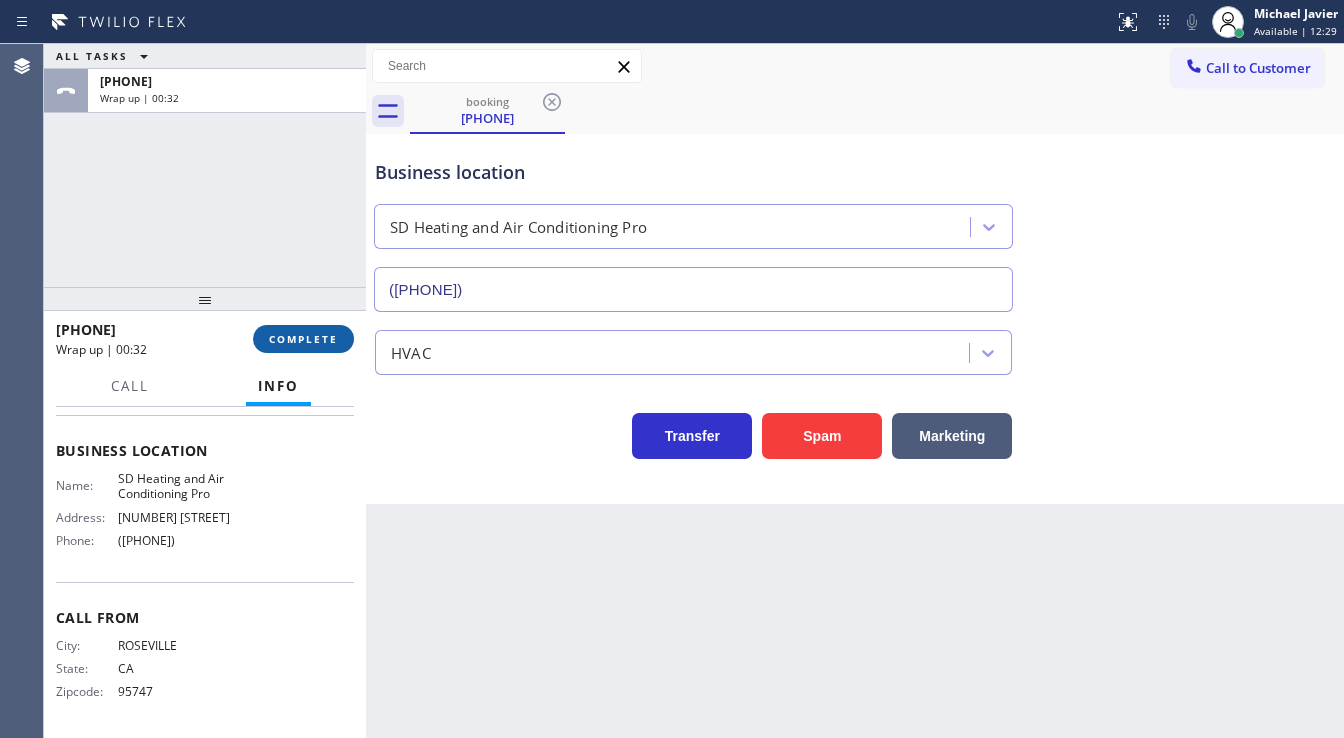 click on "COMPLETE" at bounding box center (303, 339) 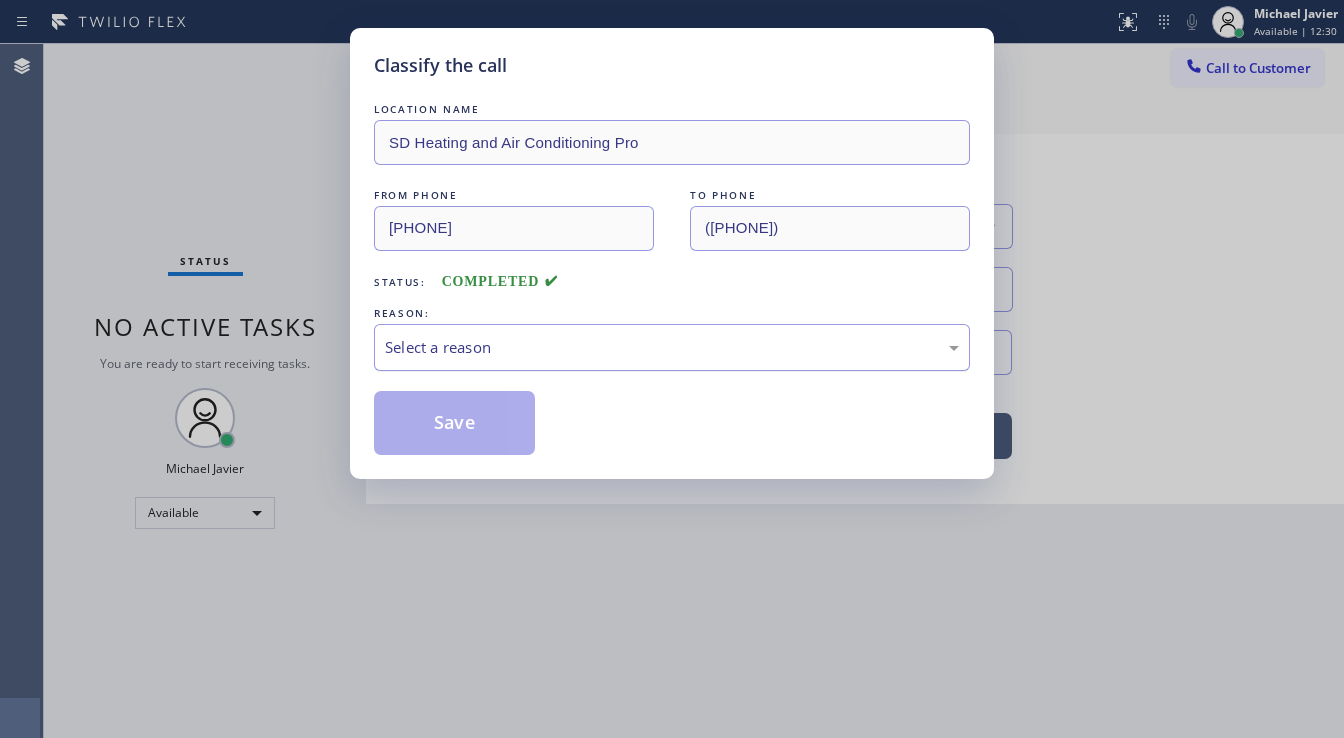 click on "Select a reason" at bounding box center (672, 347) 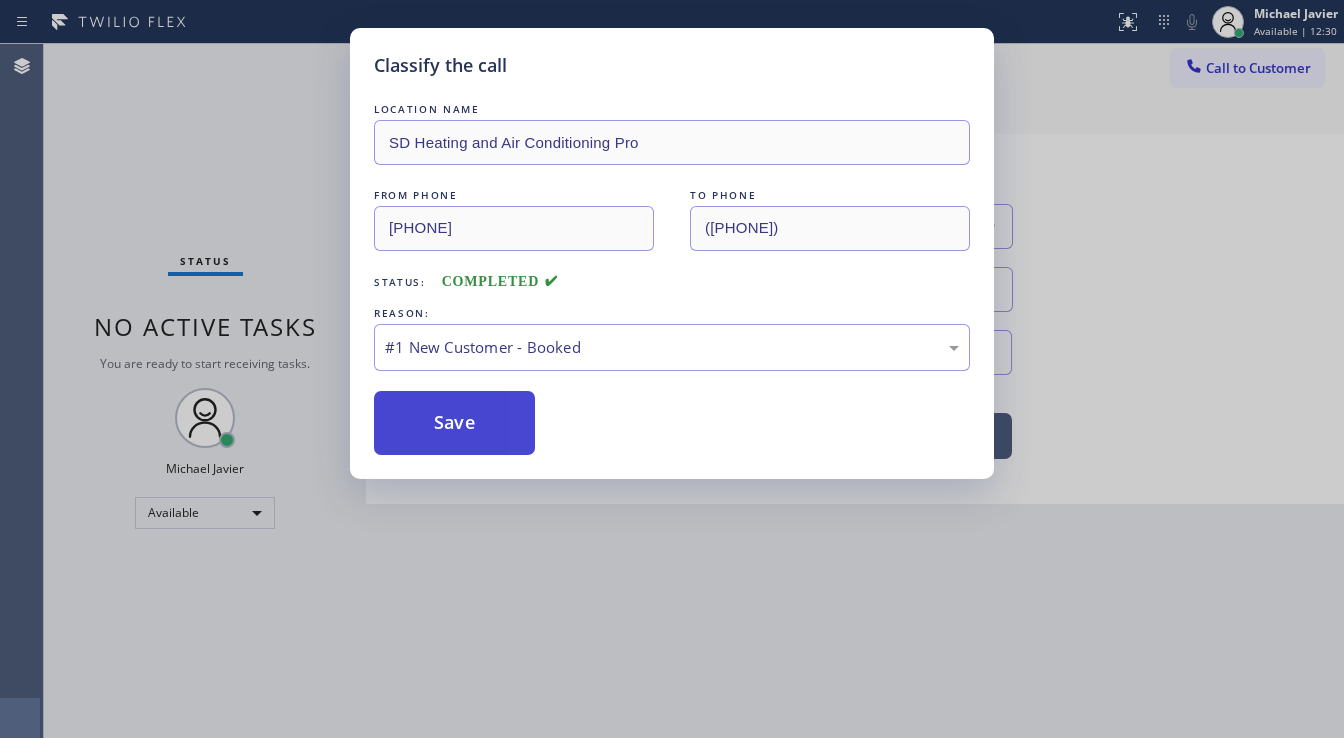 click on "Save" at bounding box center (454, 423) 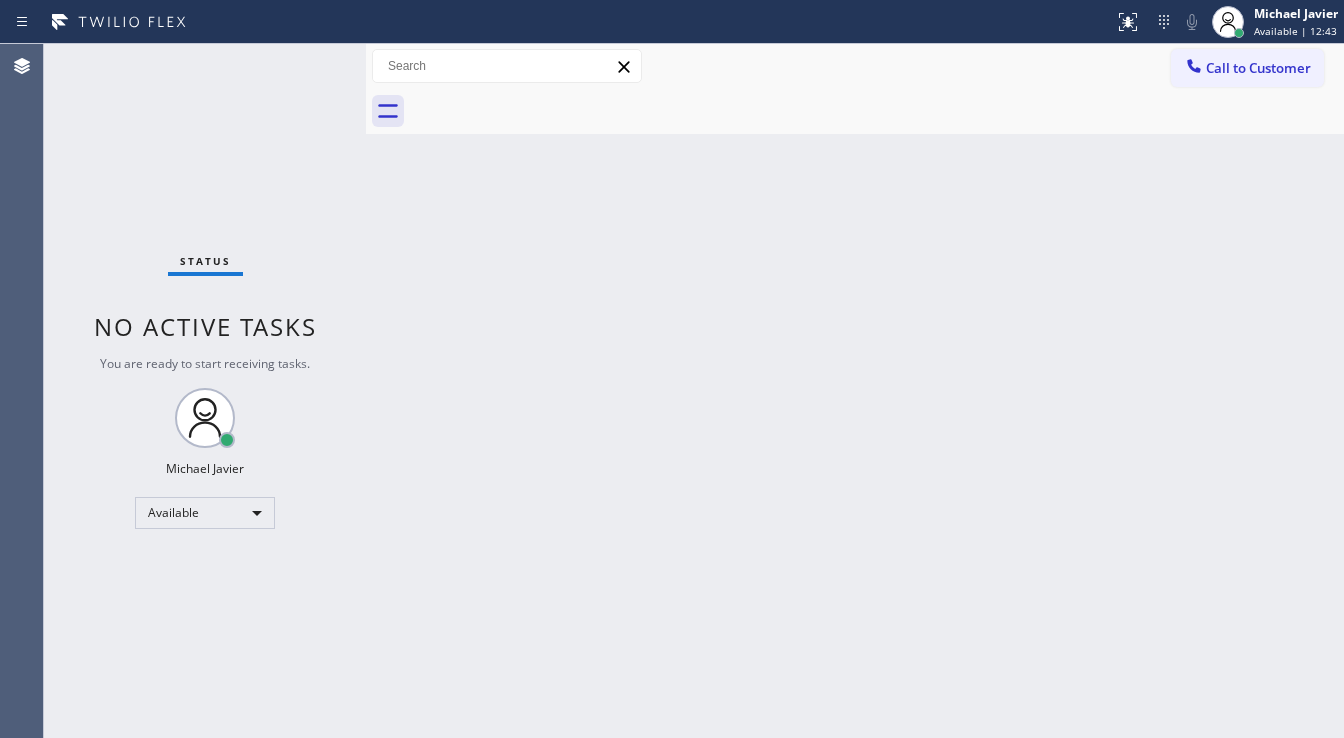 click on "Status   No active tasks     You are ready to start receiving tasks.   Michael Javier Available" at bounding box center [205, 391] 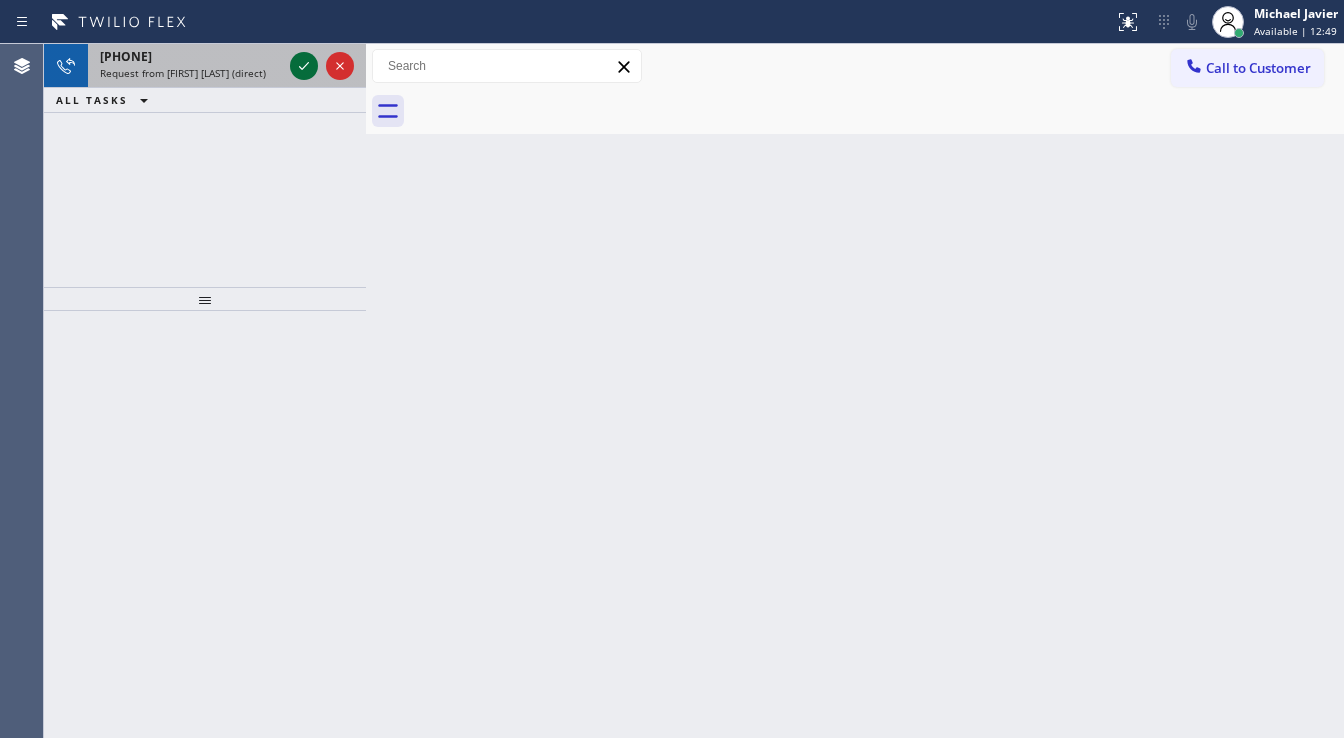 click at bounding box center (304, 66) 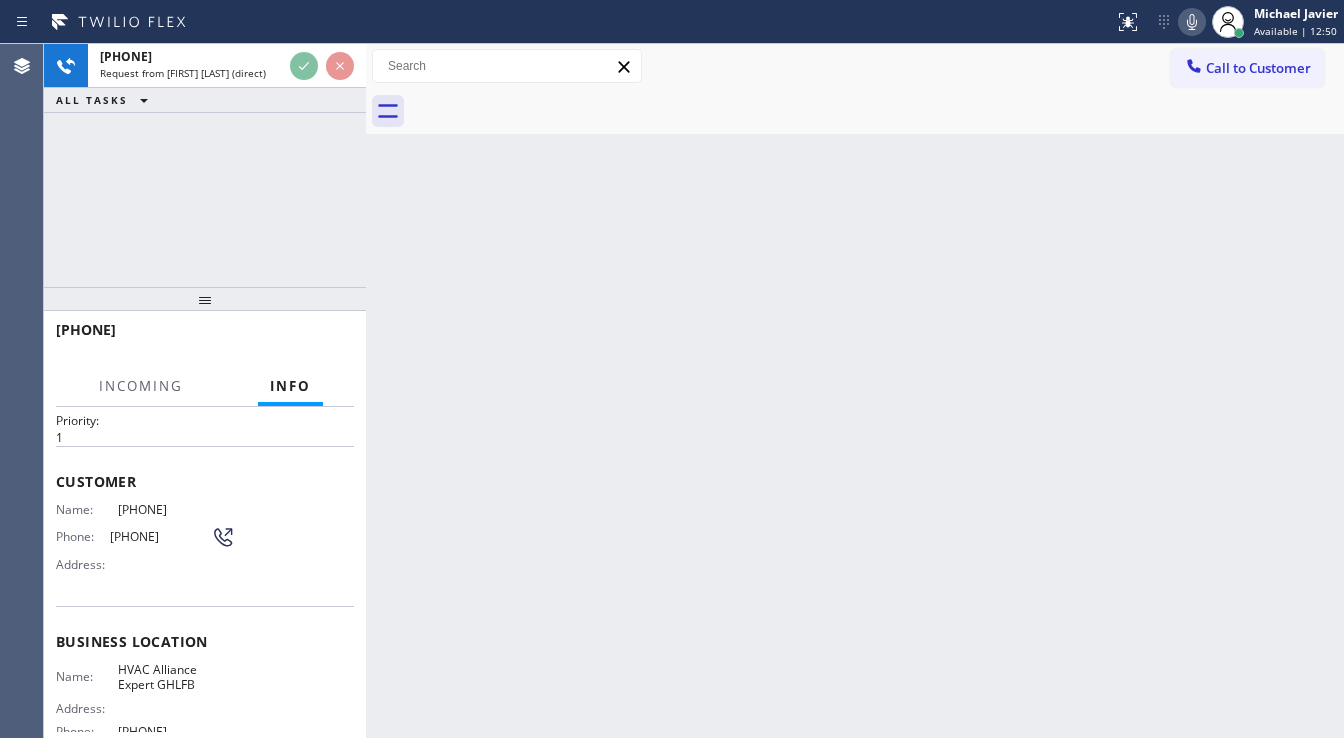 scroll, scrollTop: 80, scrollLeft: 0, axis: vertical 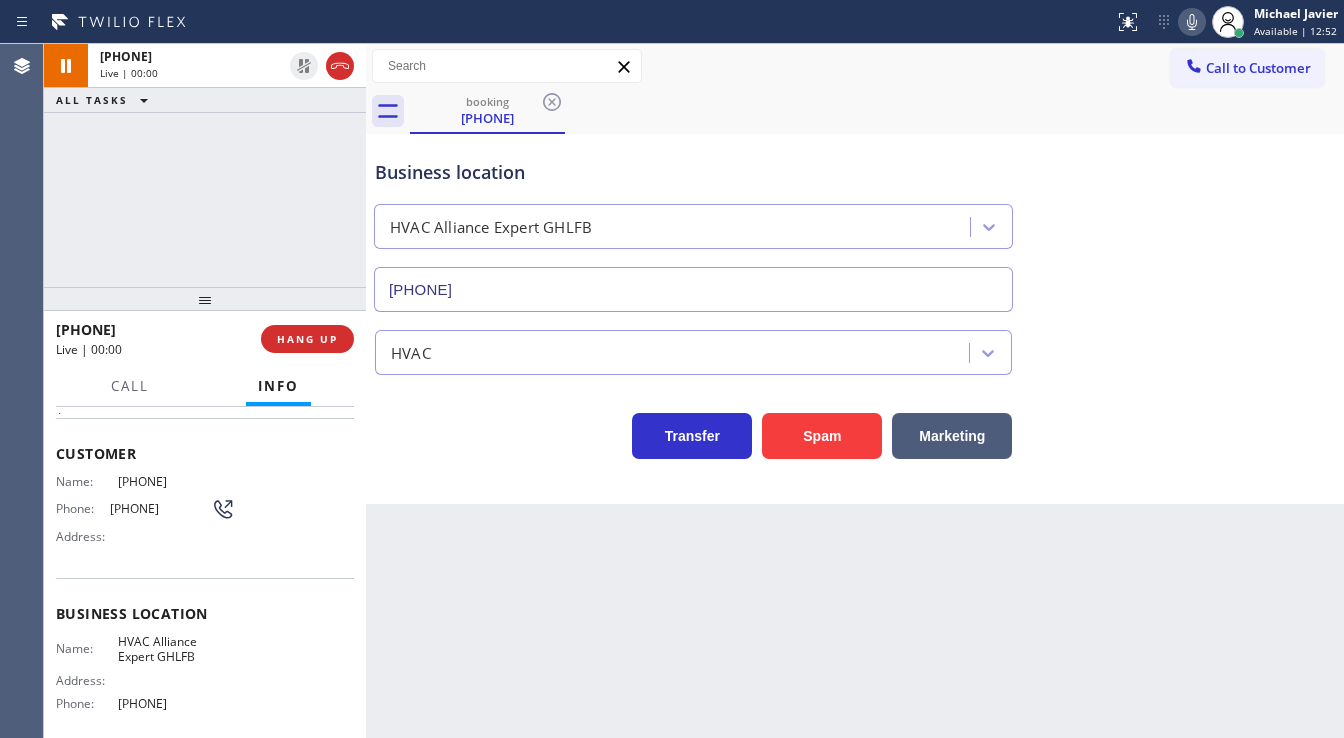 type on "[PHONE]" 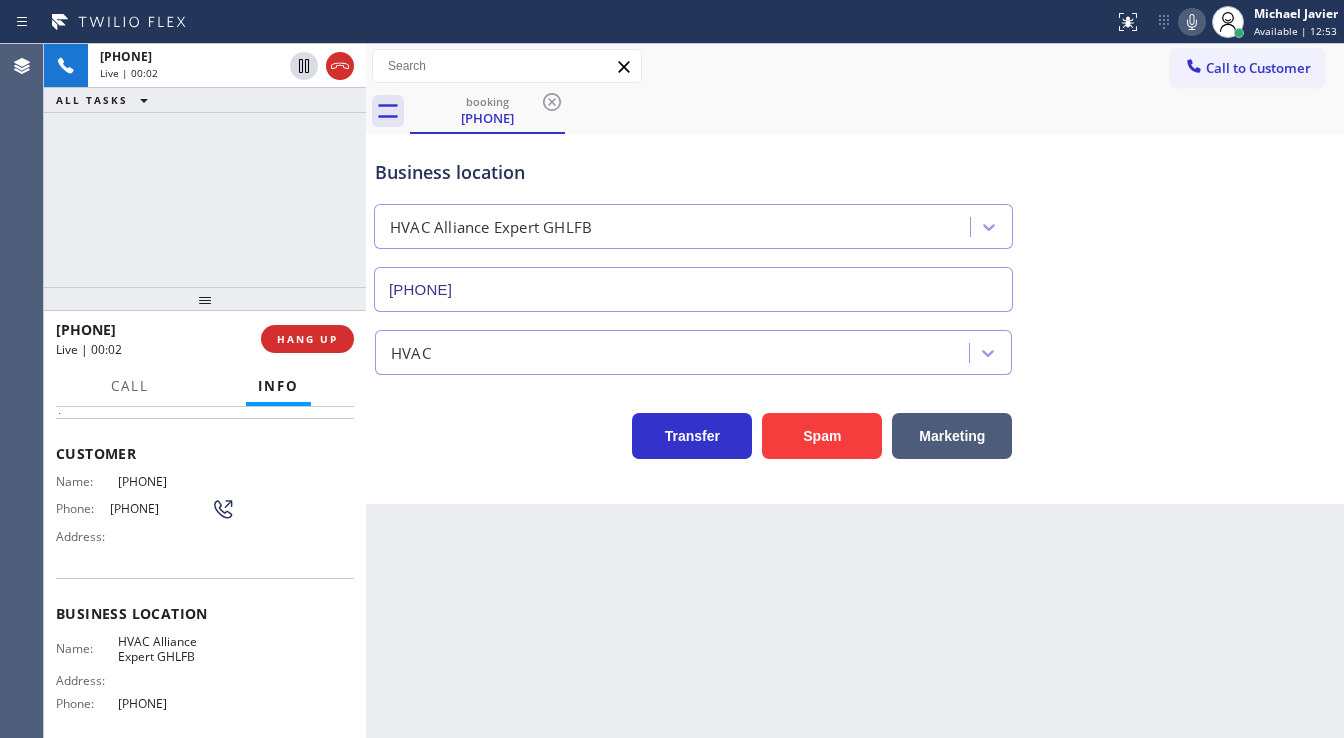 click on "+1[PHONE] Live | 00:02 ALL TASKS ALL TASKS ACTIVE TASKS TASKS IN WRAP UP" at bounding box center (205, 165) 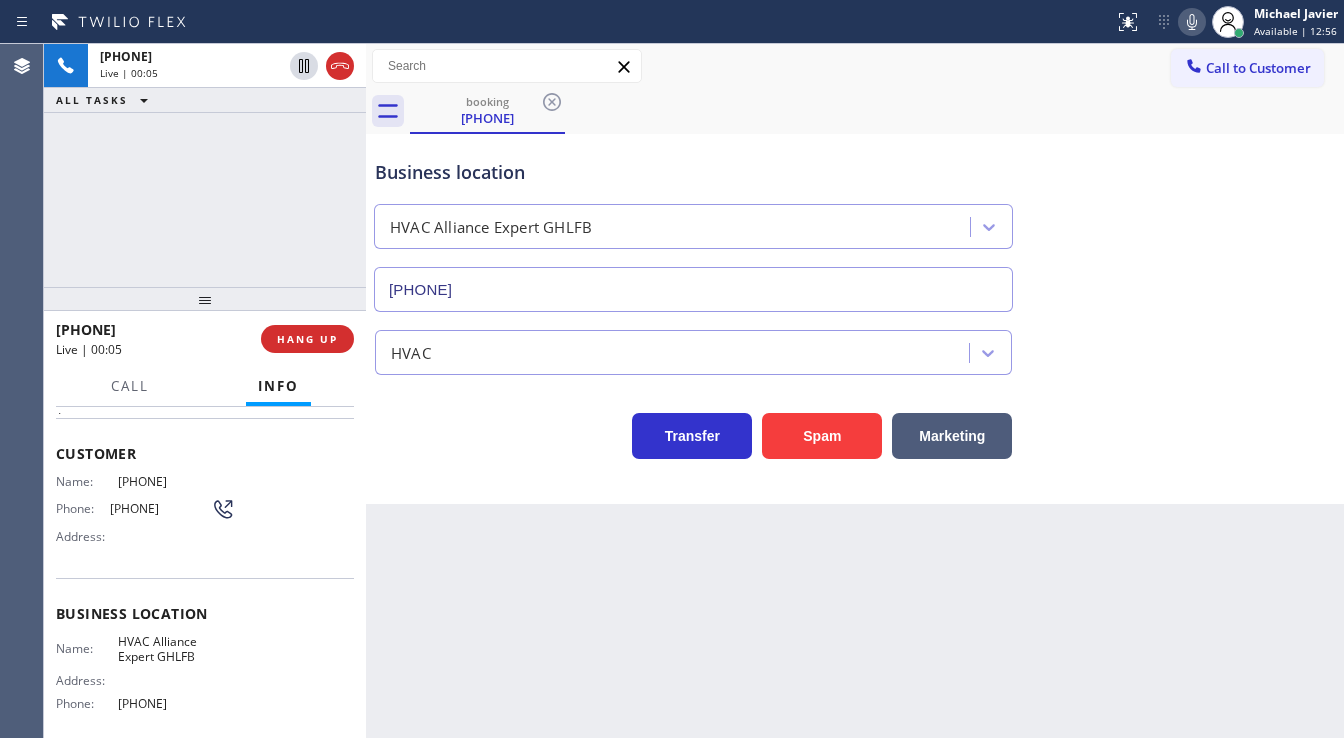 click on "+[PHONE] Live | 00:05 ALL TASKS ALL TASKS ACTIVE TASKS TASKS IN WRAP UP" at bounding box center (205, 165) 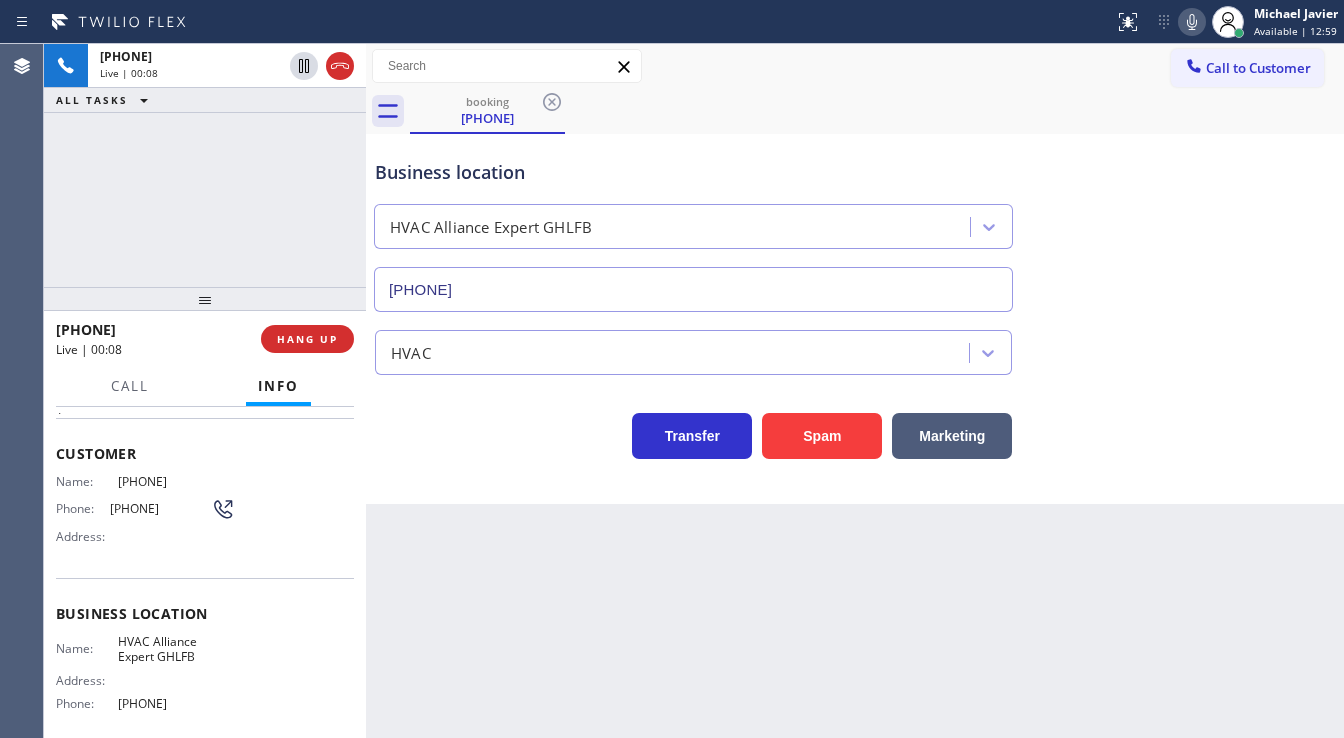 click on "+1[PHONE] Live | 00:08 ALL TASKS ALL TASKS ACTIVE TASKS TASKS IN WRAP UP" at bounding box center (205, 165) 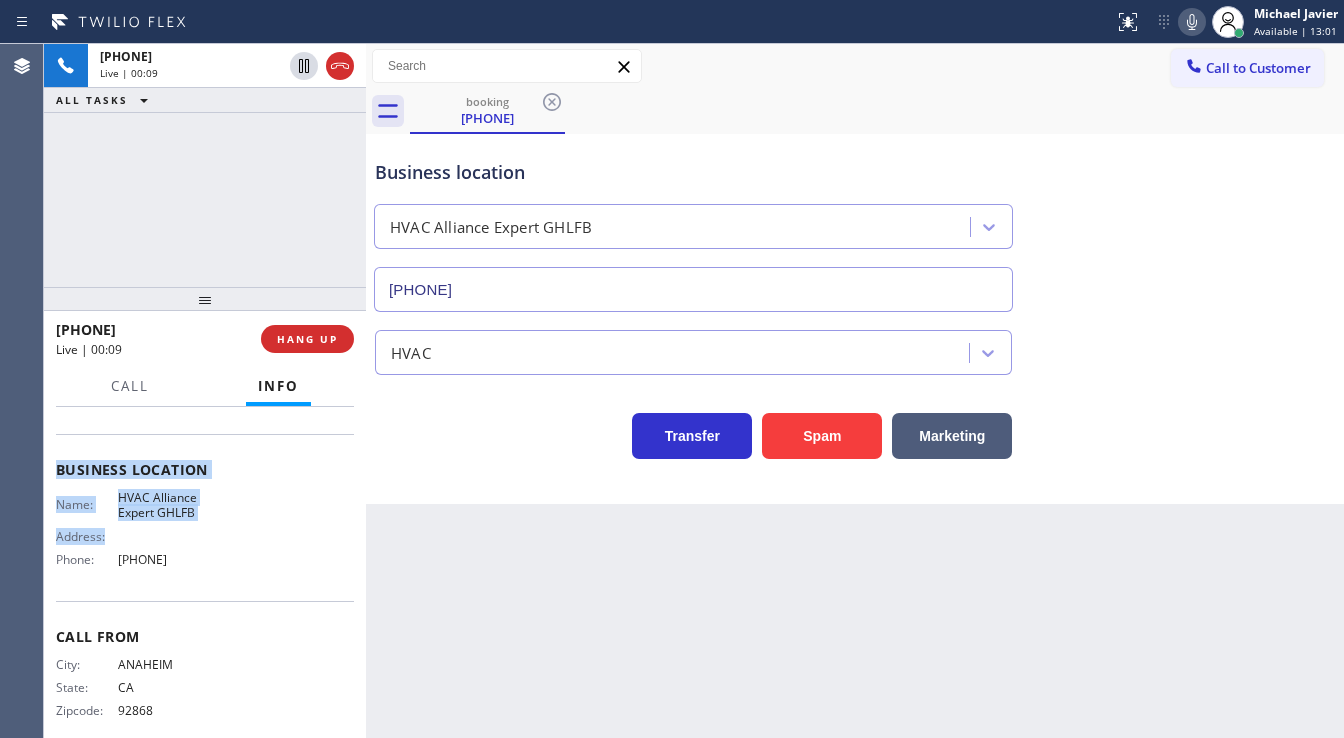 scroll, scrollTop: 238, scrollLeft: 0, axis: vertical 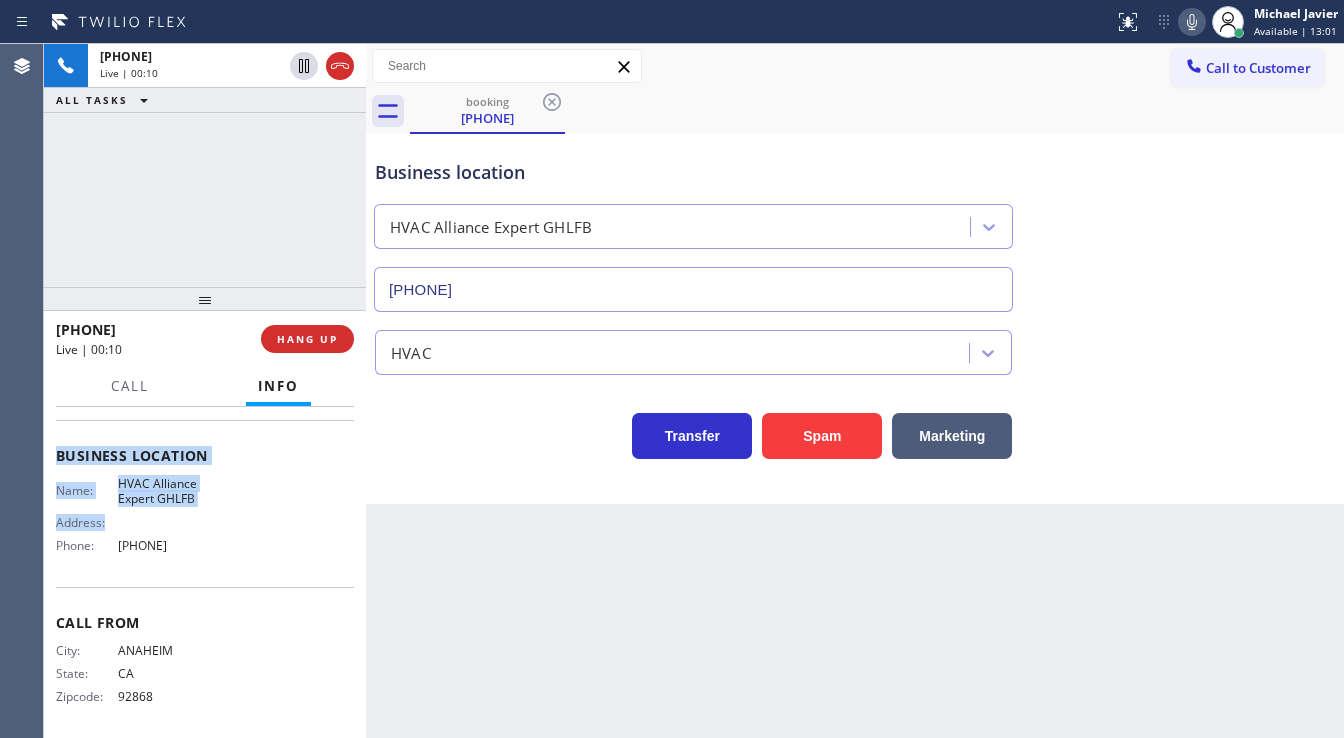drag, startPoint x: 55, startPoint y: 447, endPoint x: 216, endPoint y: 556, distance: 194.42737 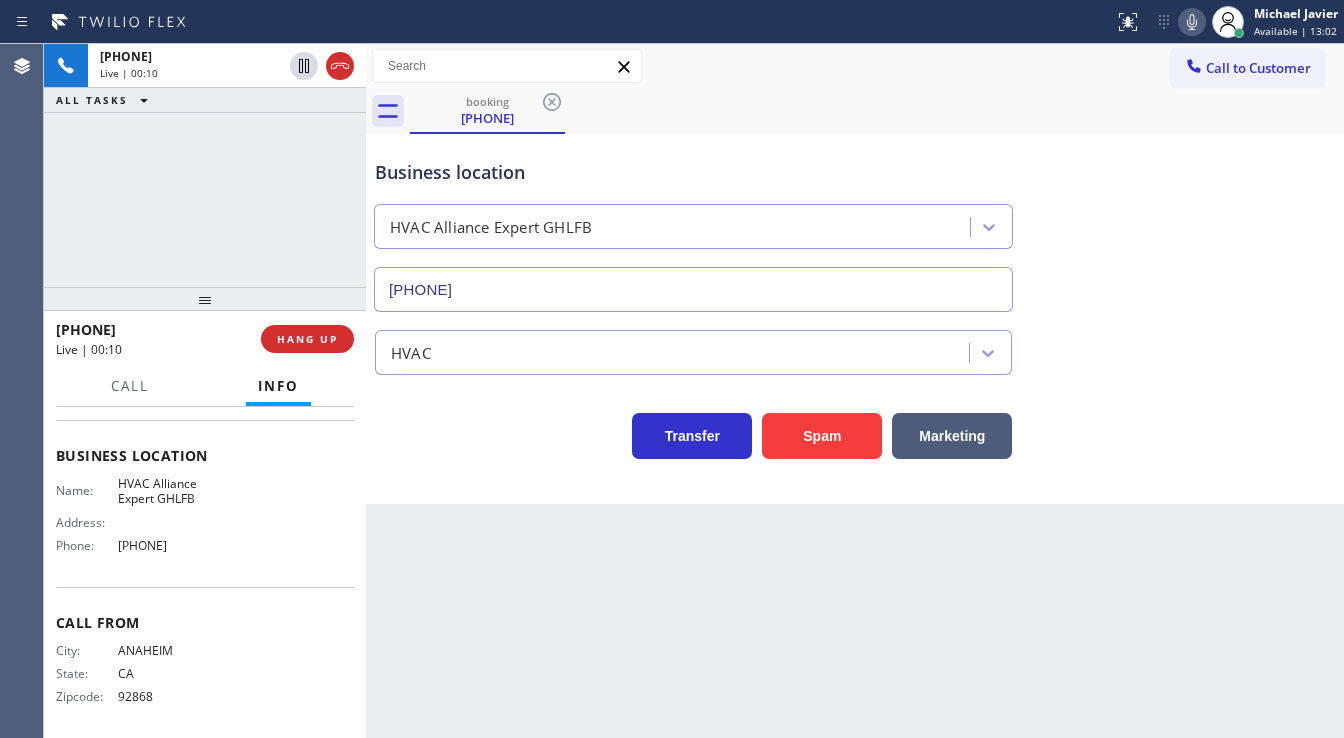 click on "+1[PHONE] Live | 00:10 ALL TASKS ALL TASKS ACTIVE TASKS TASKS IN WRAP UP" at bounding box center [205, 165] 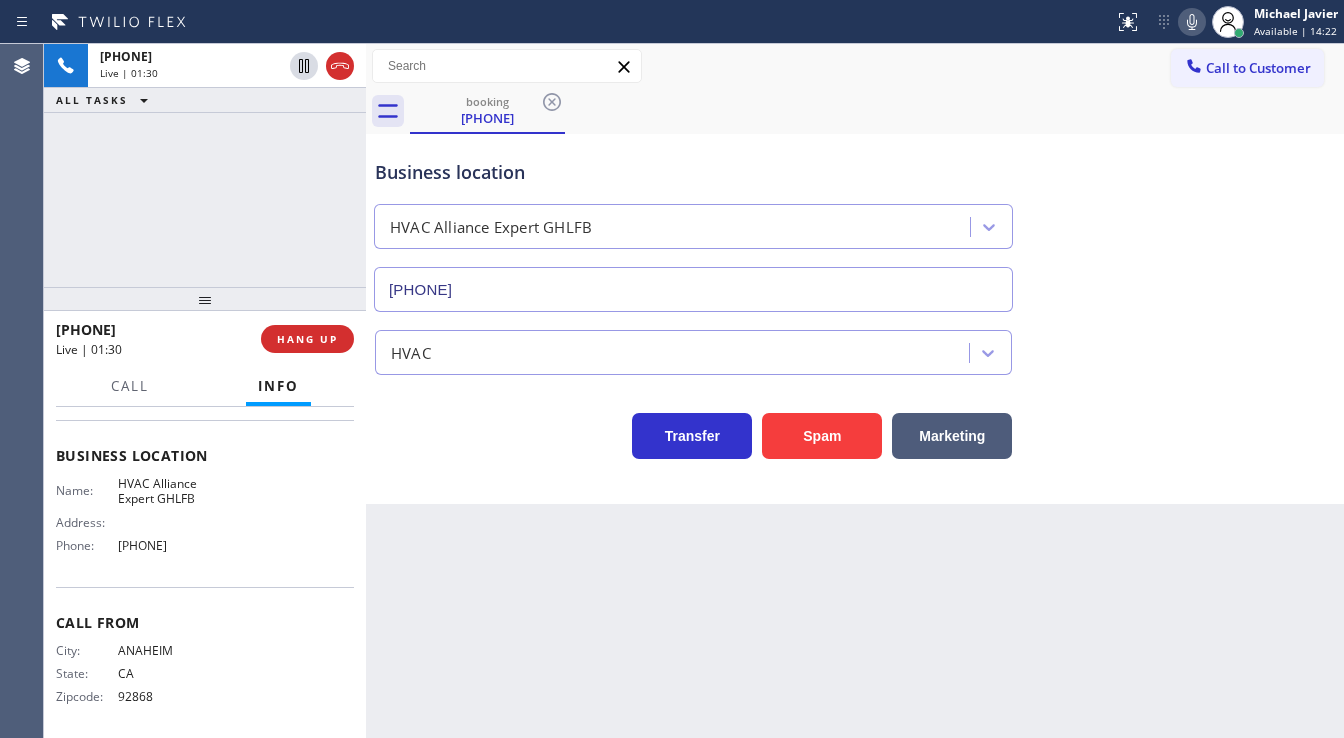 click on "[PHONE] Live | 01:30 ALL TASKS ALL TASKS ACTIVE TASKS TASKS IN WRAP UP" at bounding box center (205, 165) 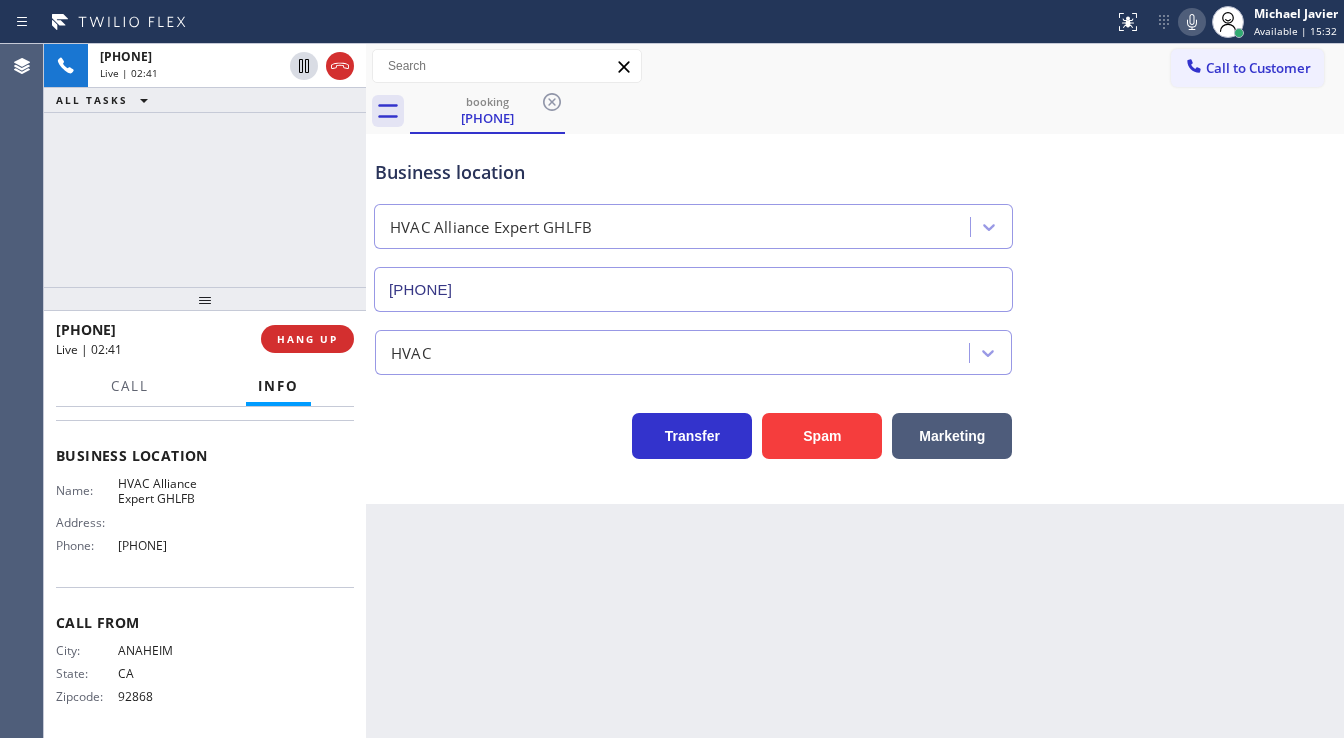 click on "[PHONE] Live | 02:41 ALL TASKS ALL TASKS ACTIVE TASKS TASKS IN WRAP UP" at bounding box center (205, 165) 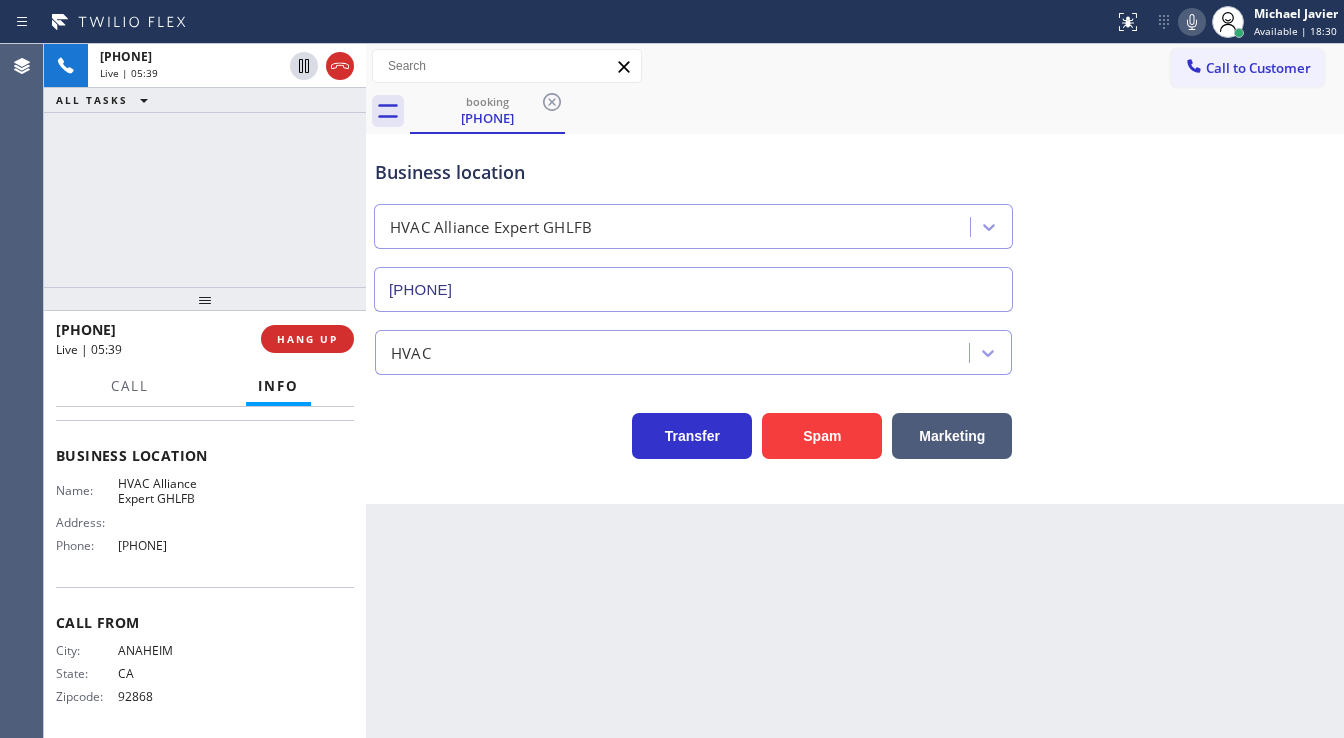 click on "+1[PHONE] Live | 05:39 ALL TASKS ALL TASKS ACTIVE TASKS TASKS IN WRAP UP" at bounding box center (205, 165) 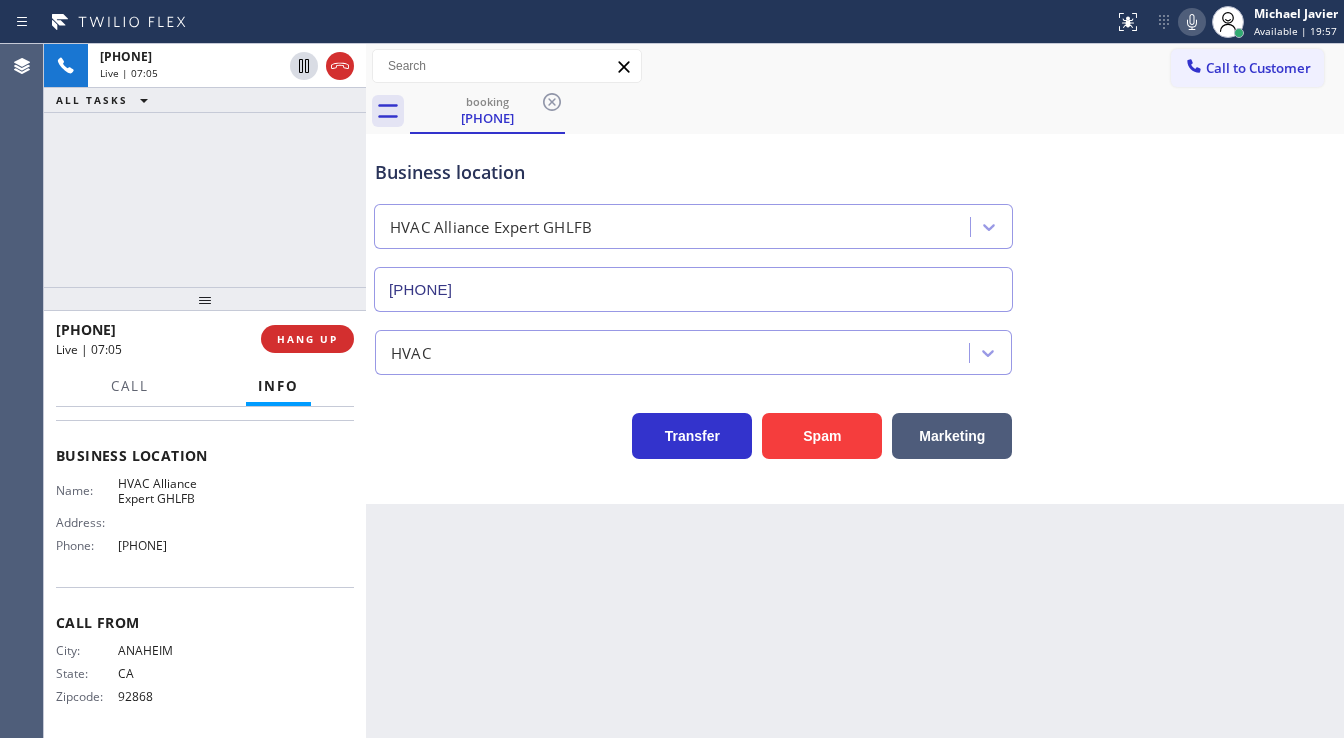 click at bounding box center (205, 299) 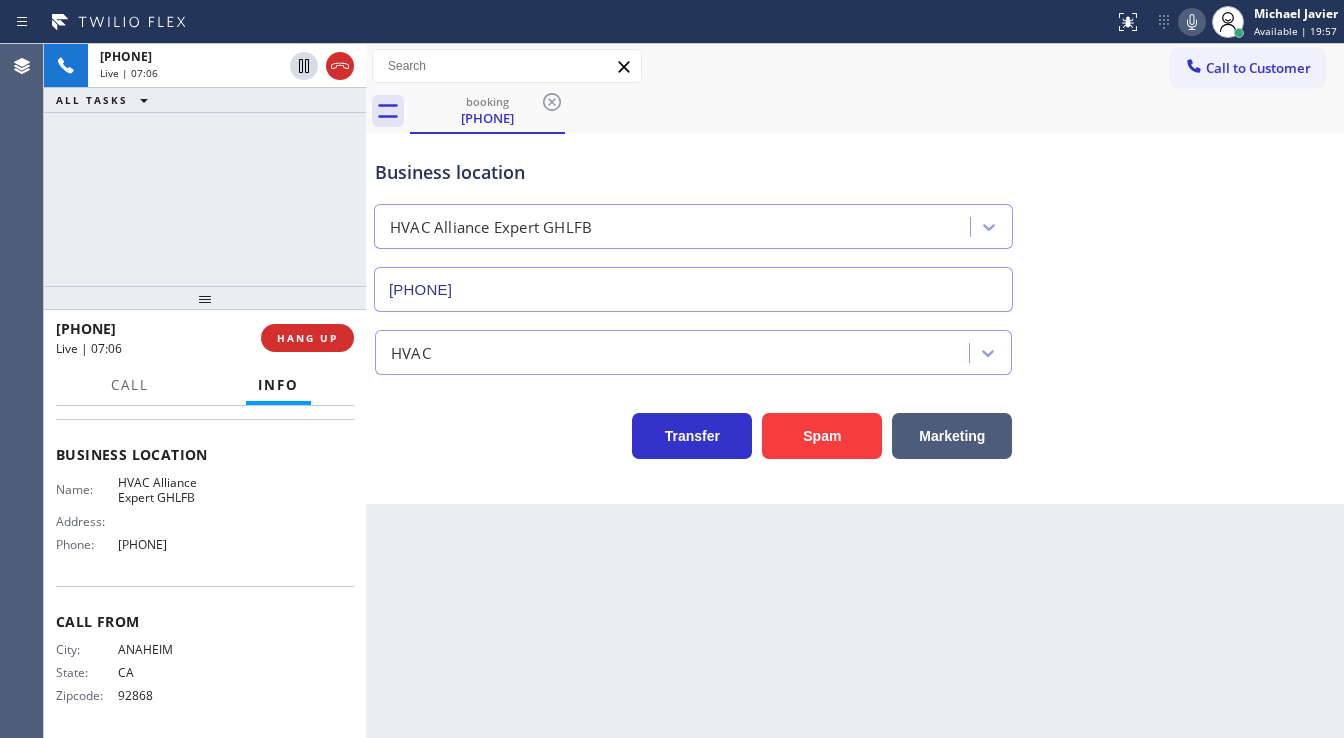 scroll, scrollTop: 237, scrollLeft: 0, axis: vertical 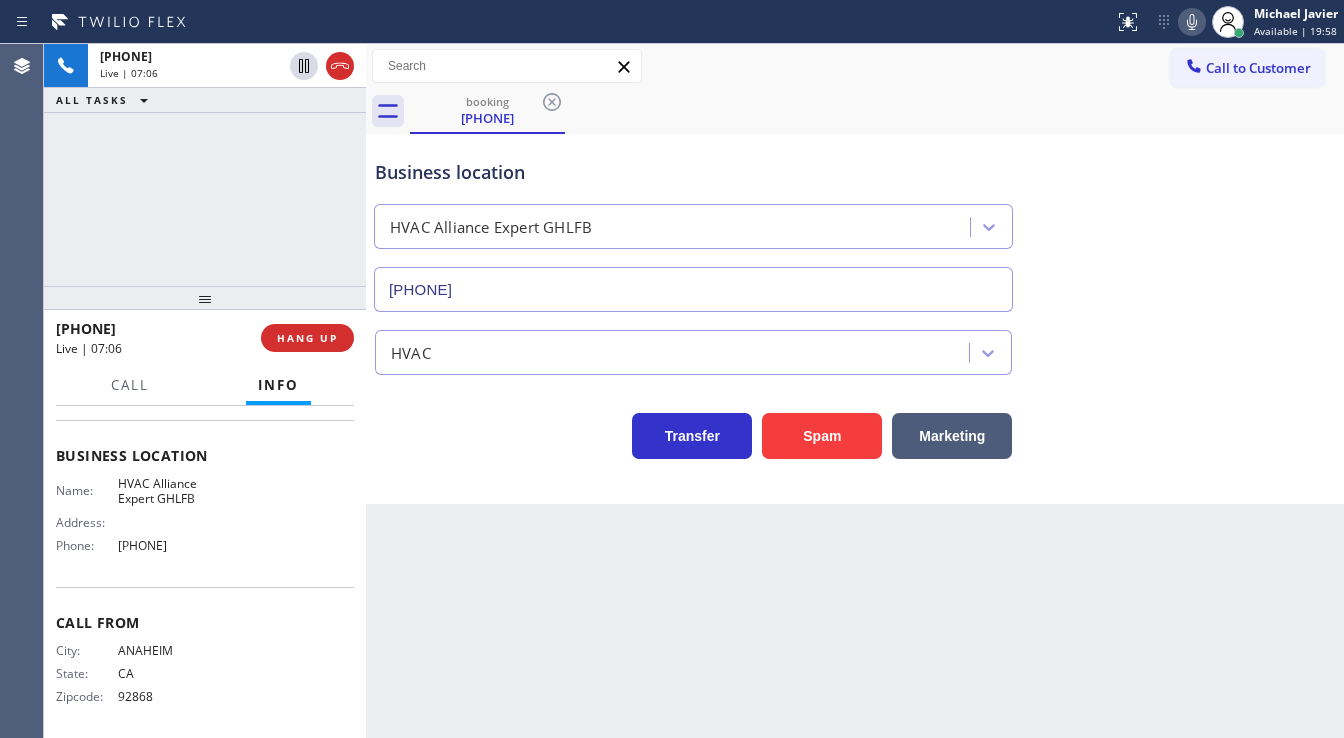 click on "Business location HVAC Alliance Expert GHLFB [PHONE]" at bounding box center (855, 221) 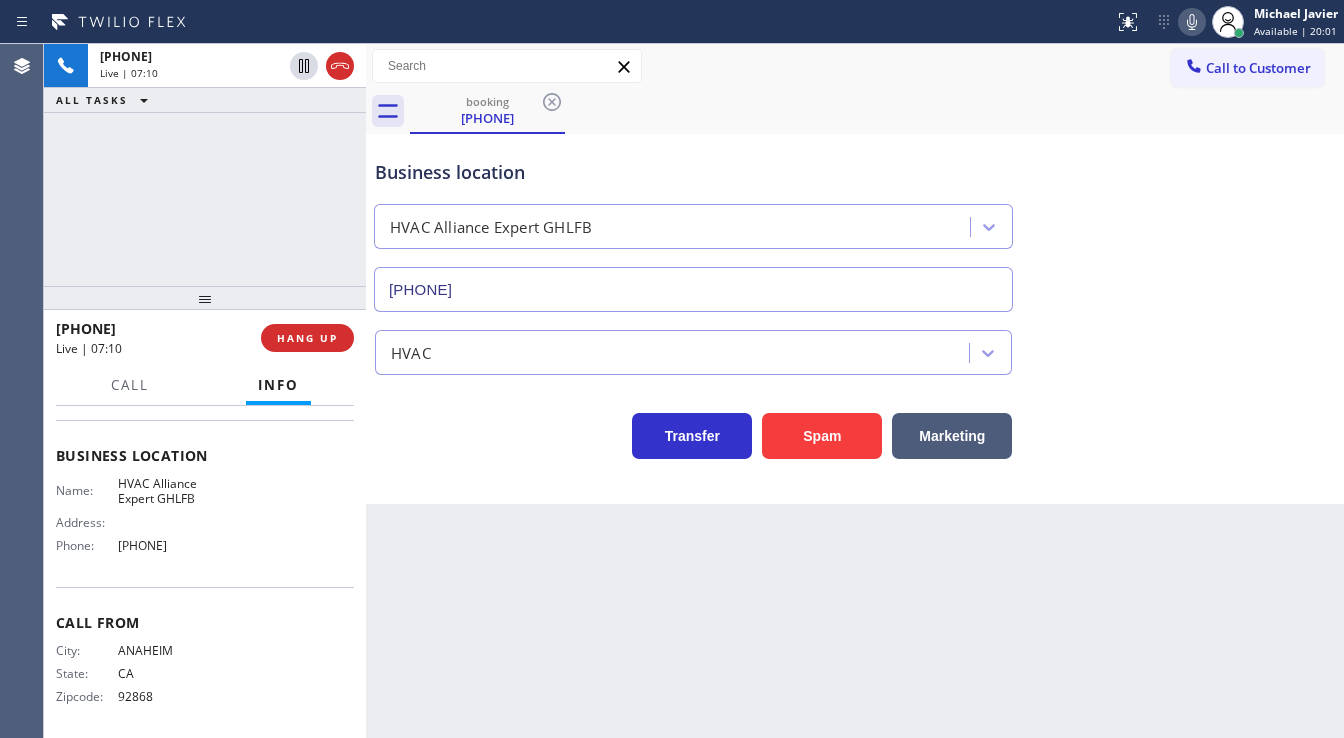 click on "Business location HVAC Alliance Expert GHLFB [PHONE]" at bounding box center (855, 221) 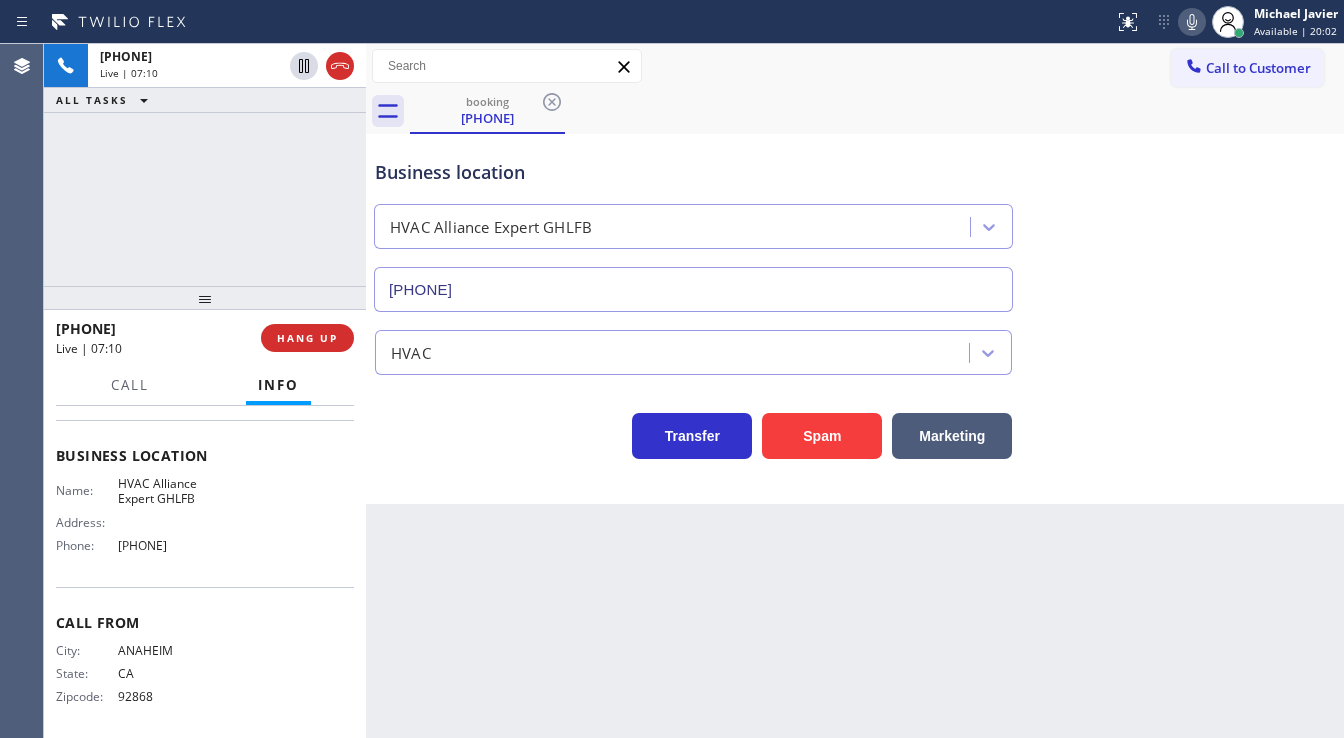 click 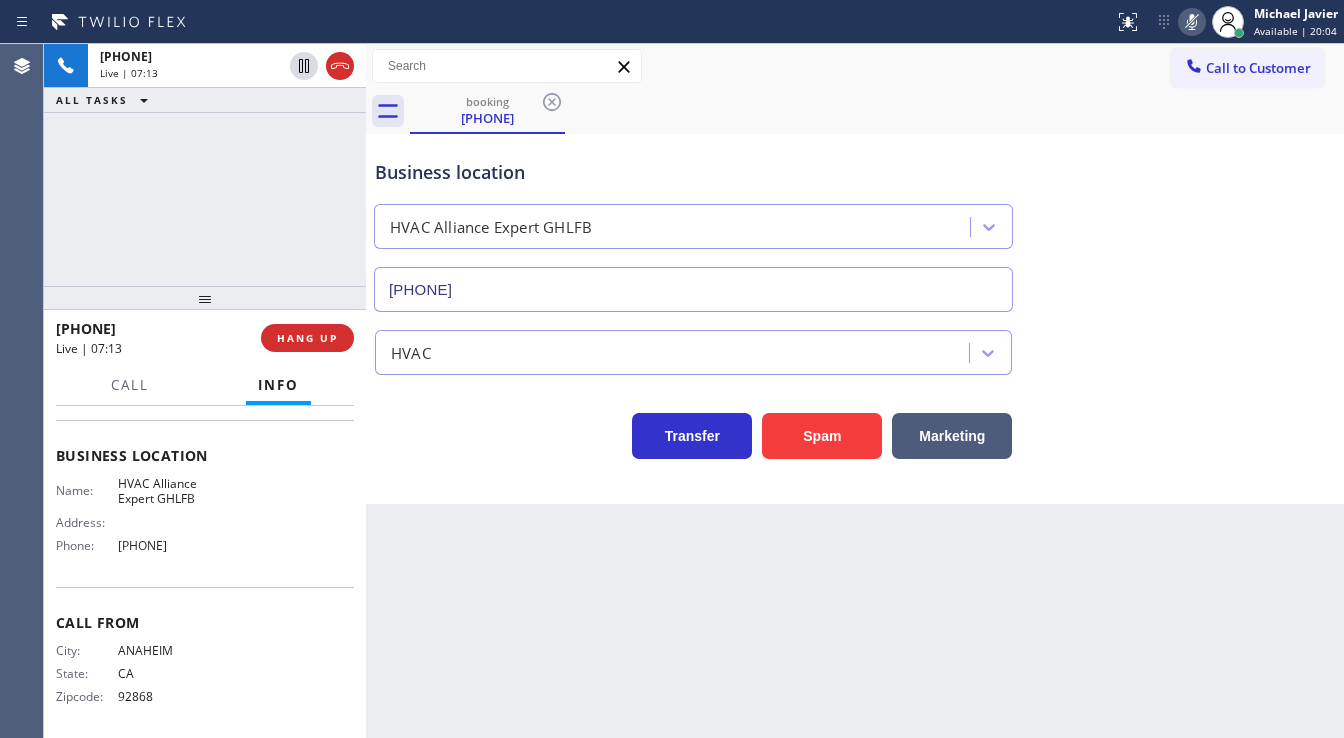 click 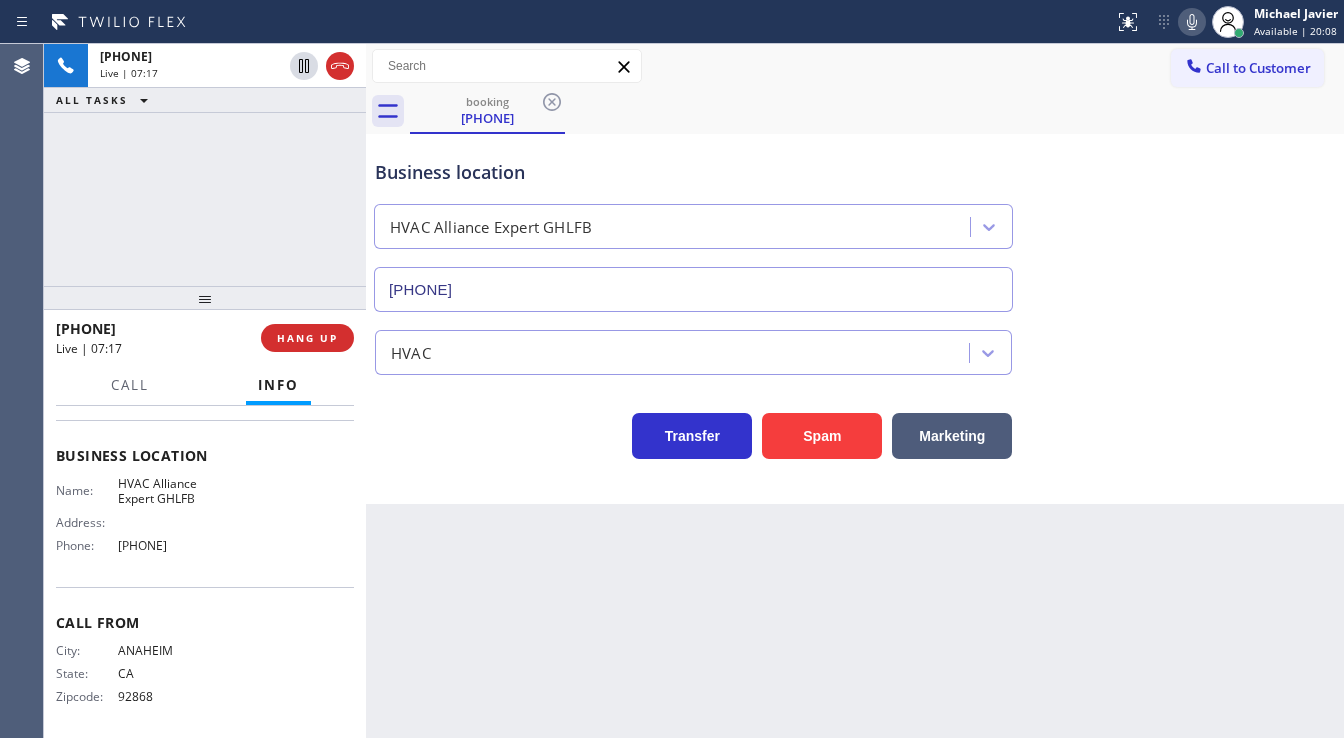 click 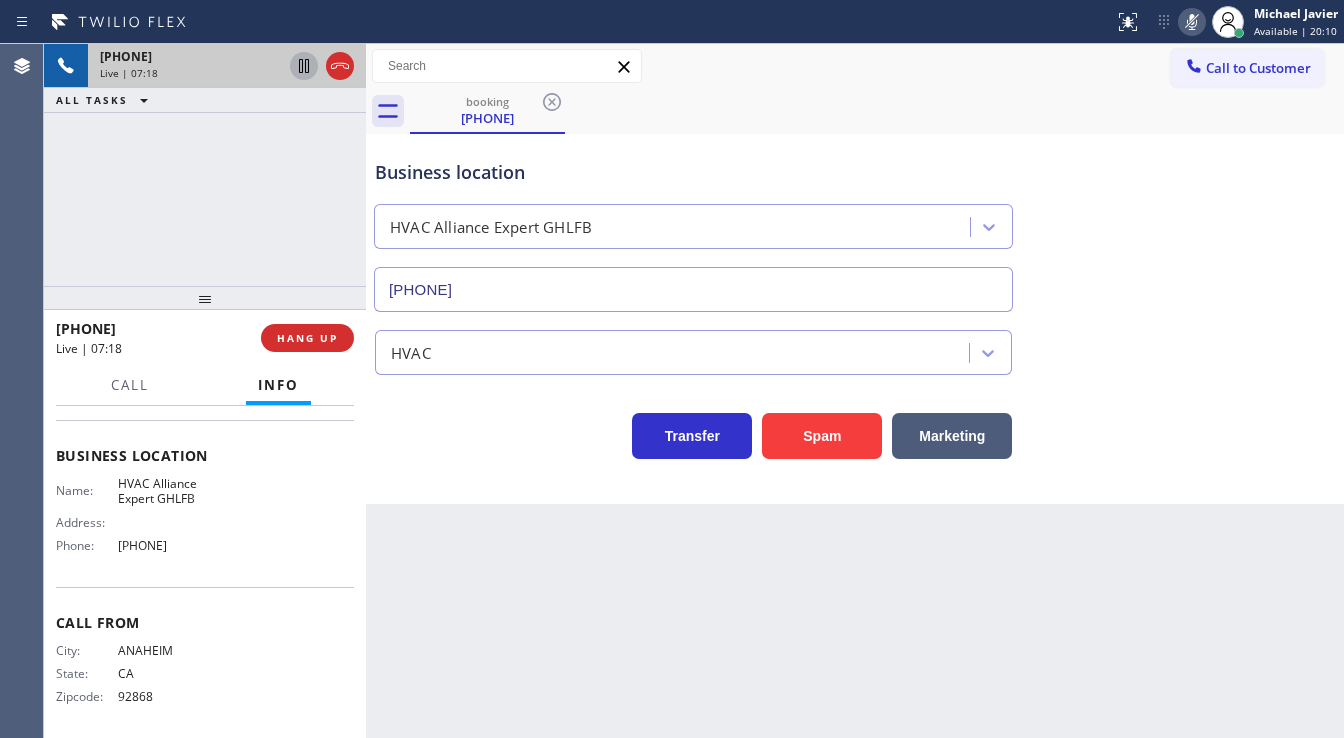 click 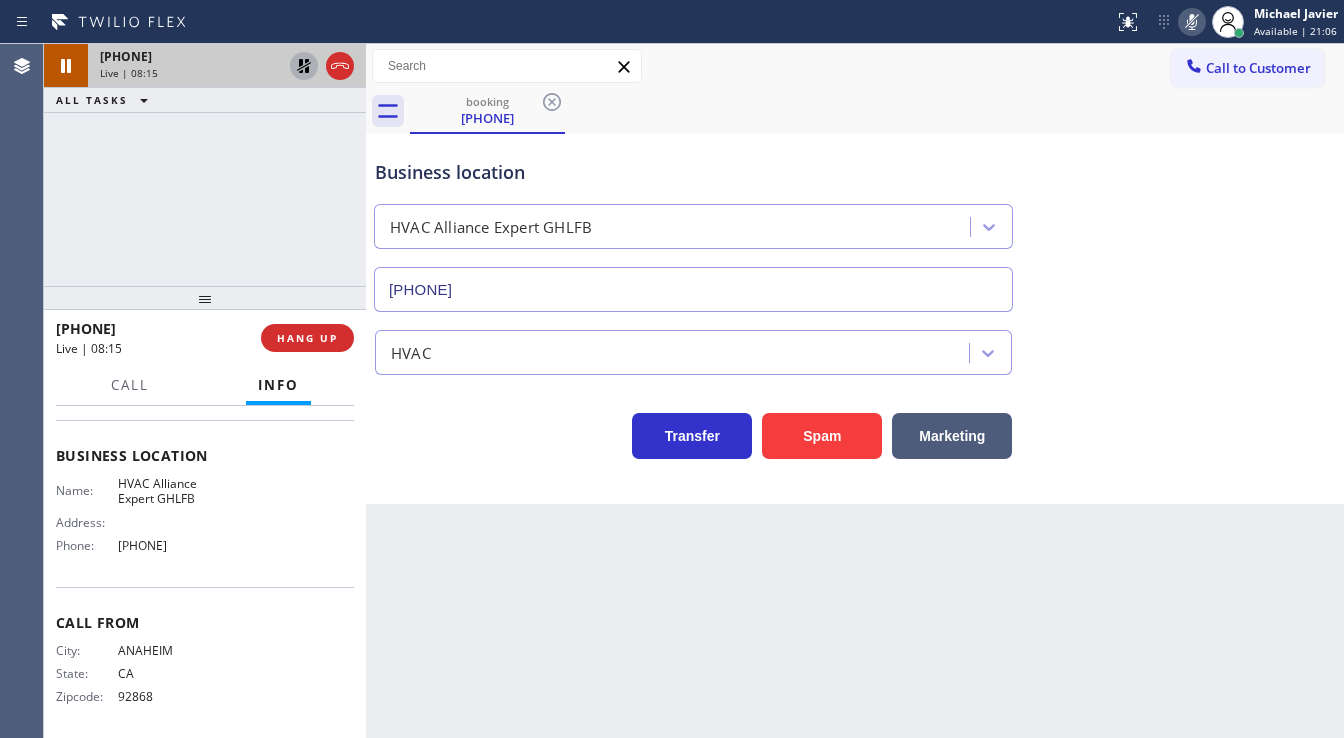 click on "+1[PHONE] Live | 08:15 ALL TASKS ALL TASKS ACTIVE TASKS TASKS IN WRAP UP" at bounding box center [205, 165] 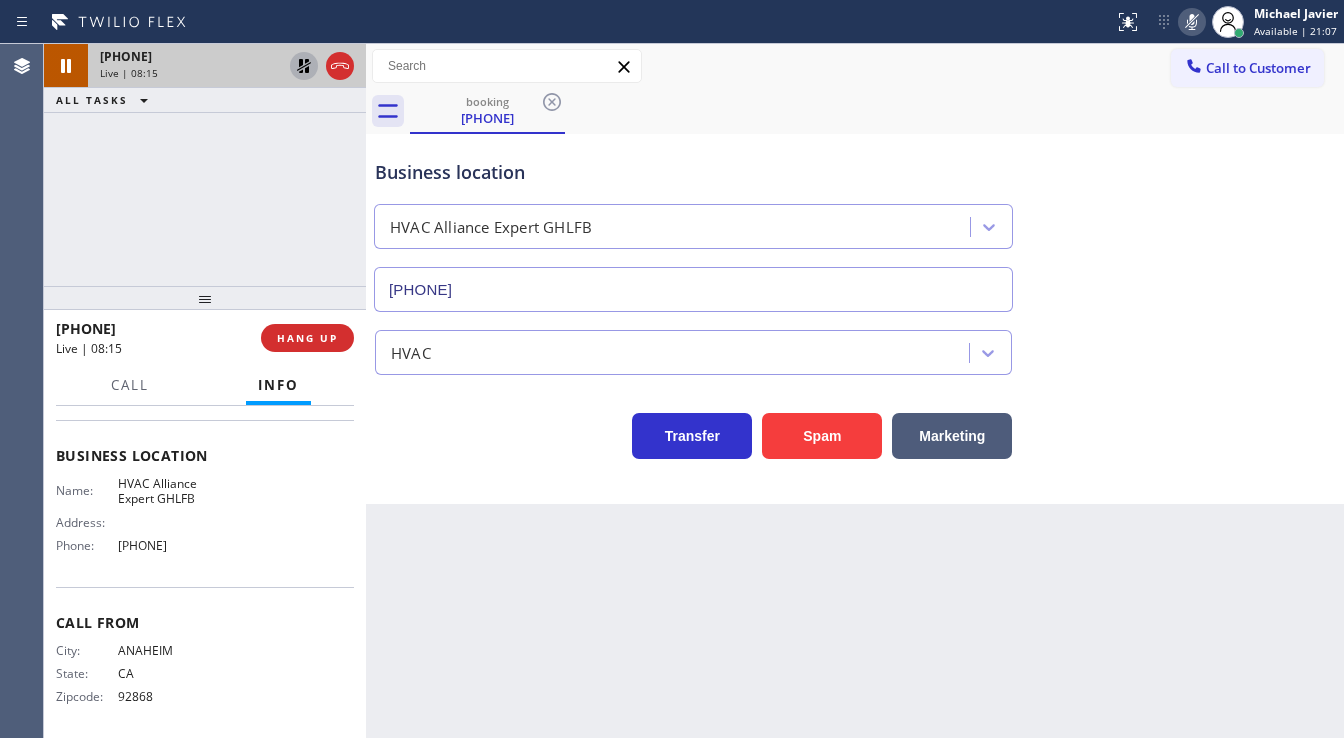 click 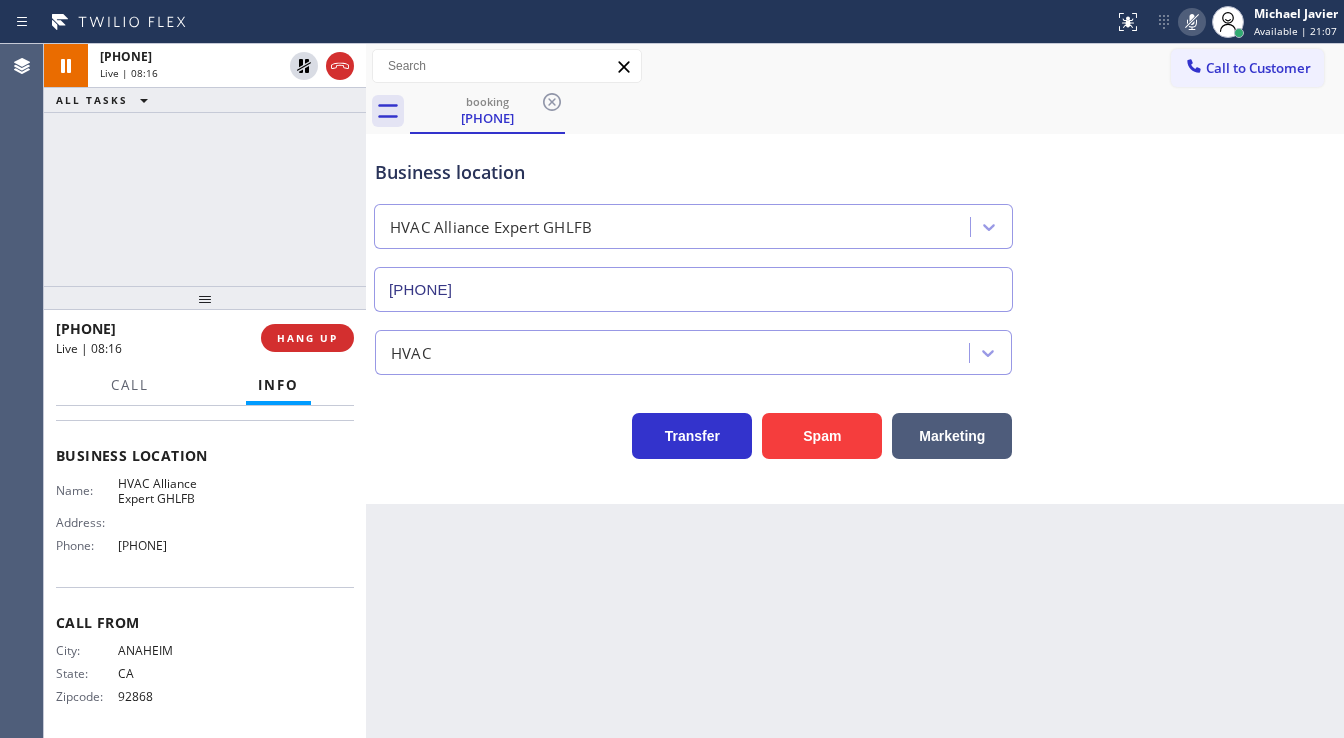 click at bounding box center [1228, 22] 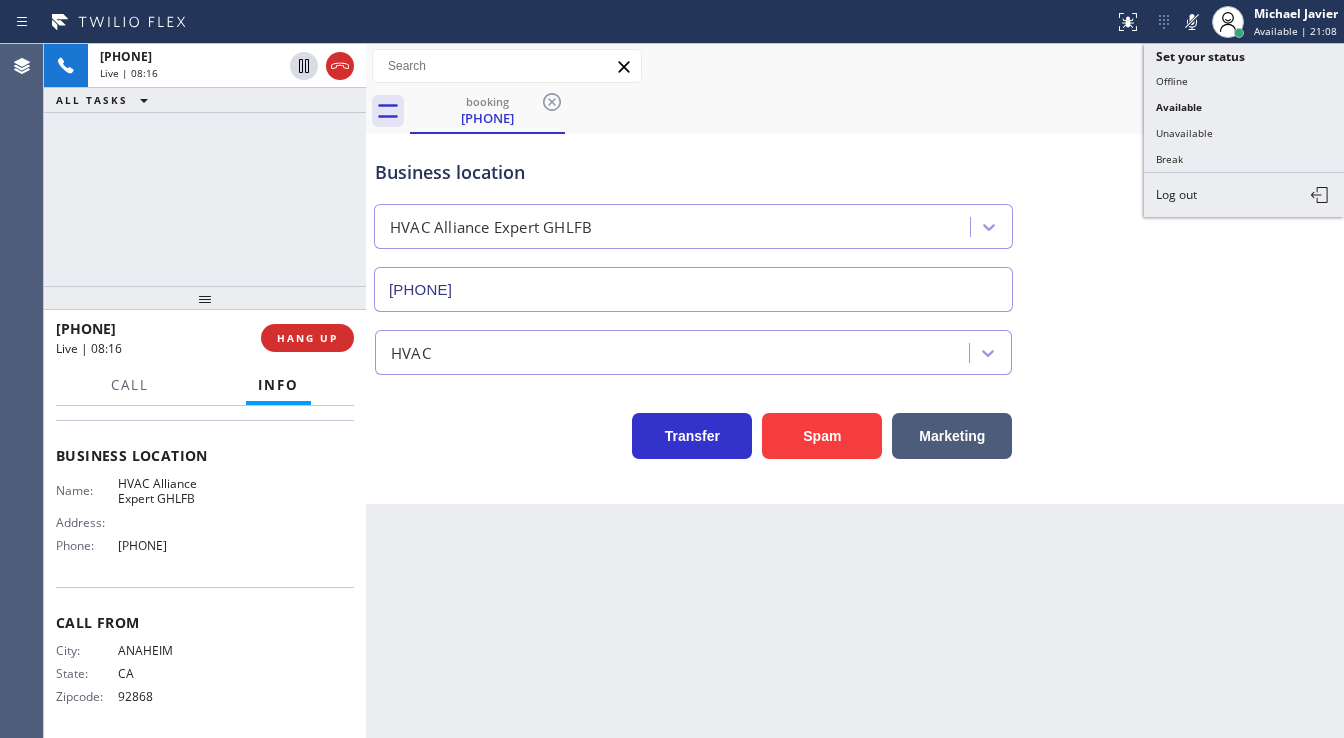 drag, startPoint x: 1195, startPoint y: 26, endPoint x: 1049, endPoint y: 77, distance: 154.65121 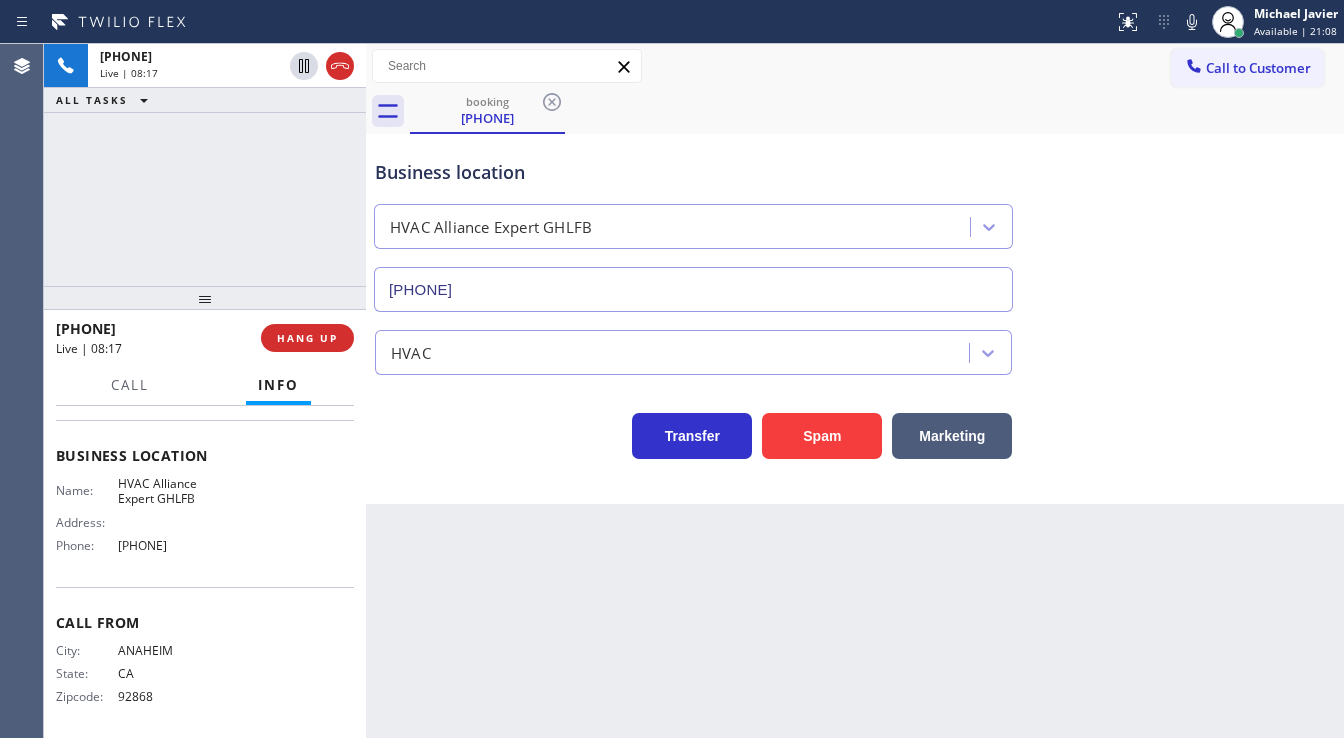 click on "booking ([PHONE])" at bounding box center (877, 111) 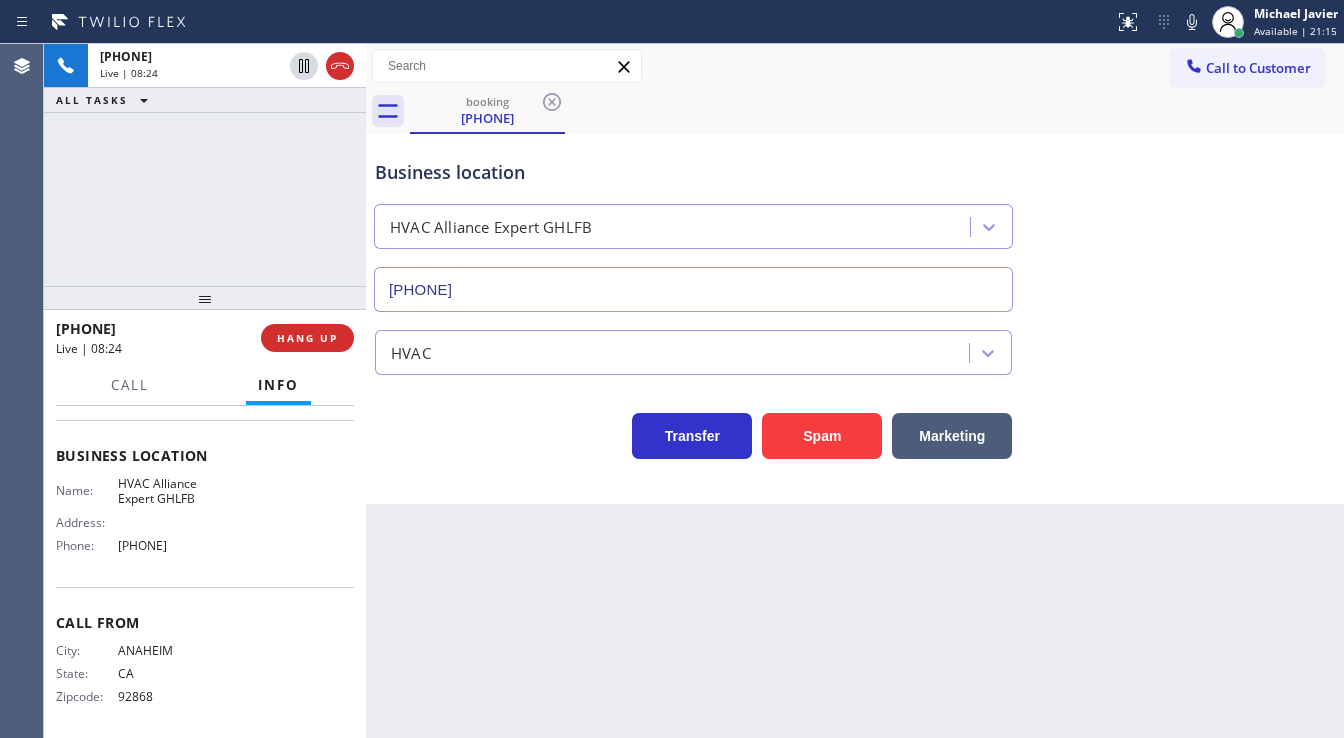 click on "[PHONE] Live | 08:24 ALL TASKS ALL TASKS ACTIVE TASKS TASKS IN WRAP UP" at bounding box center [205, 165] 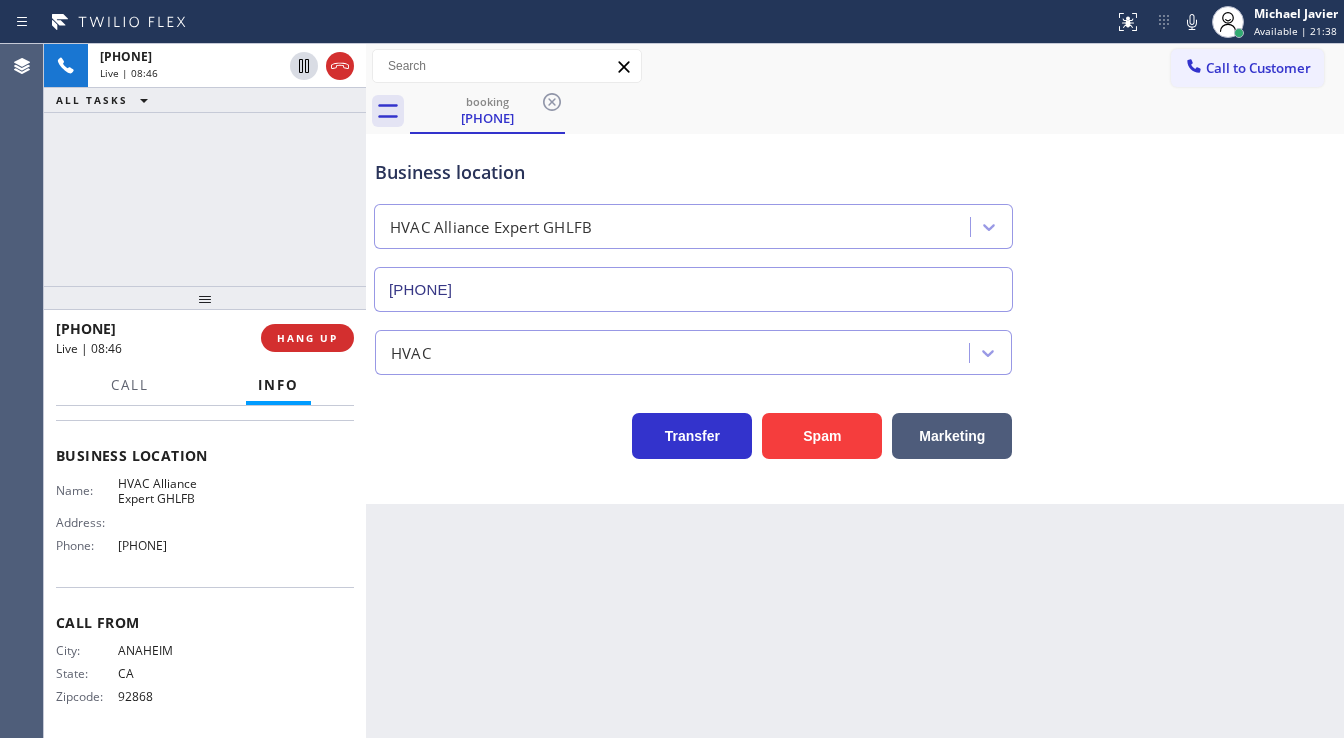 drag, startPoint x: 63, startPoint y: 223, endPoint x: 287, endPoint y: 112, distance: 249.994 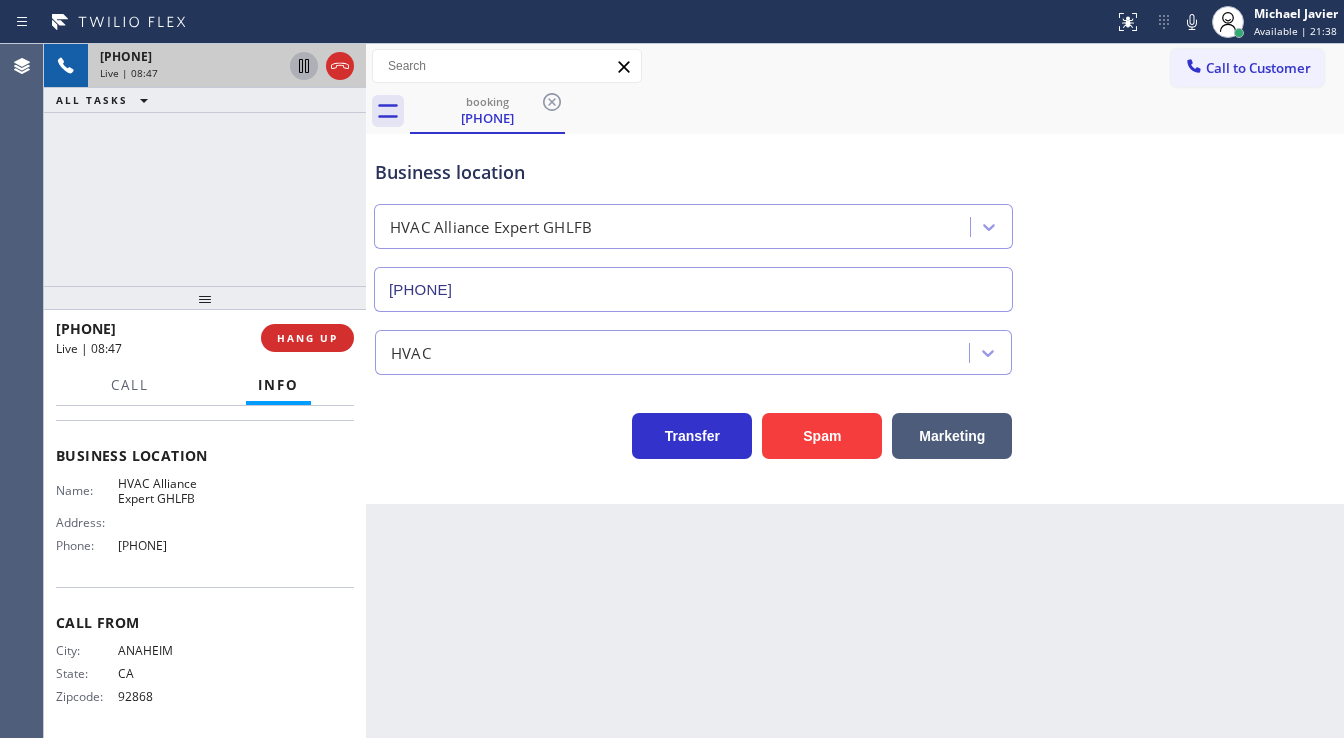 click 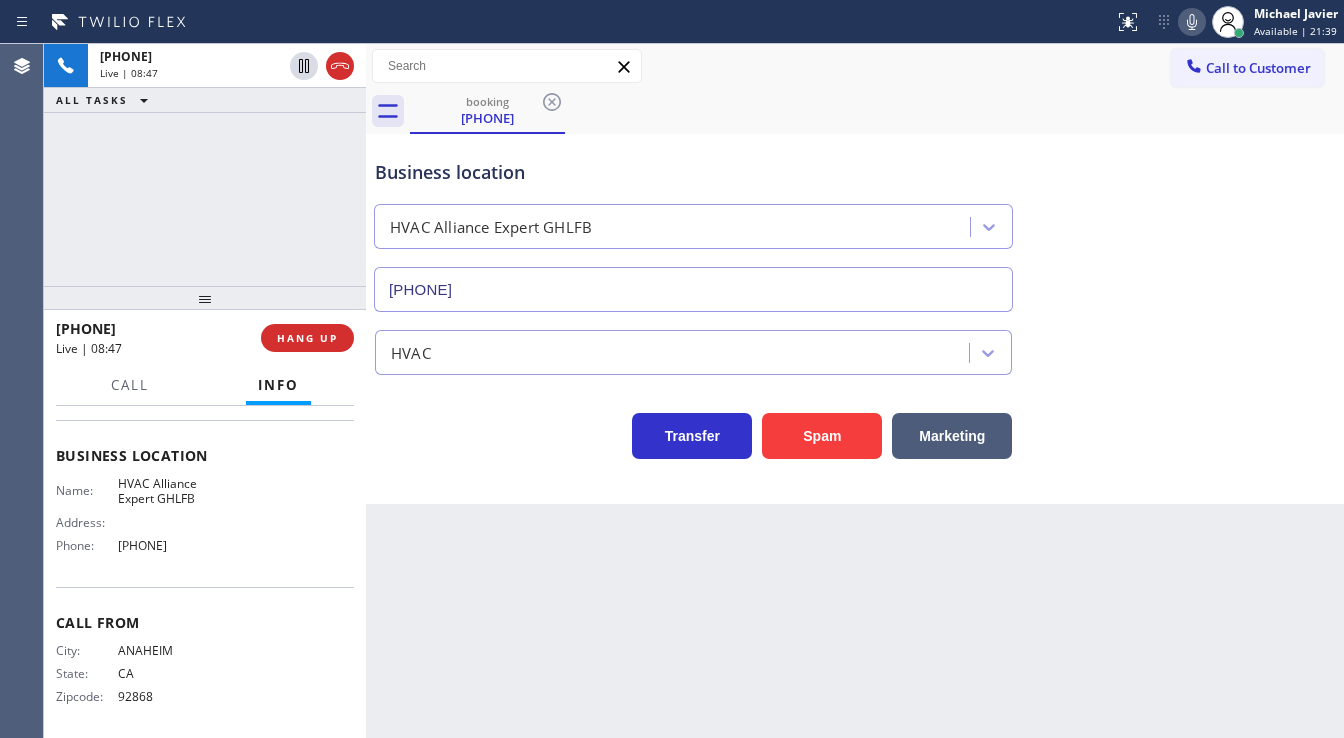 click 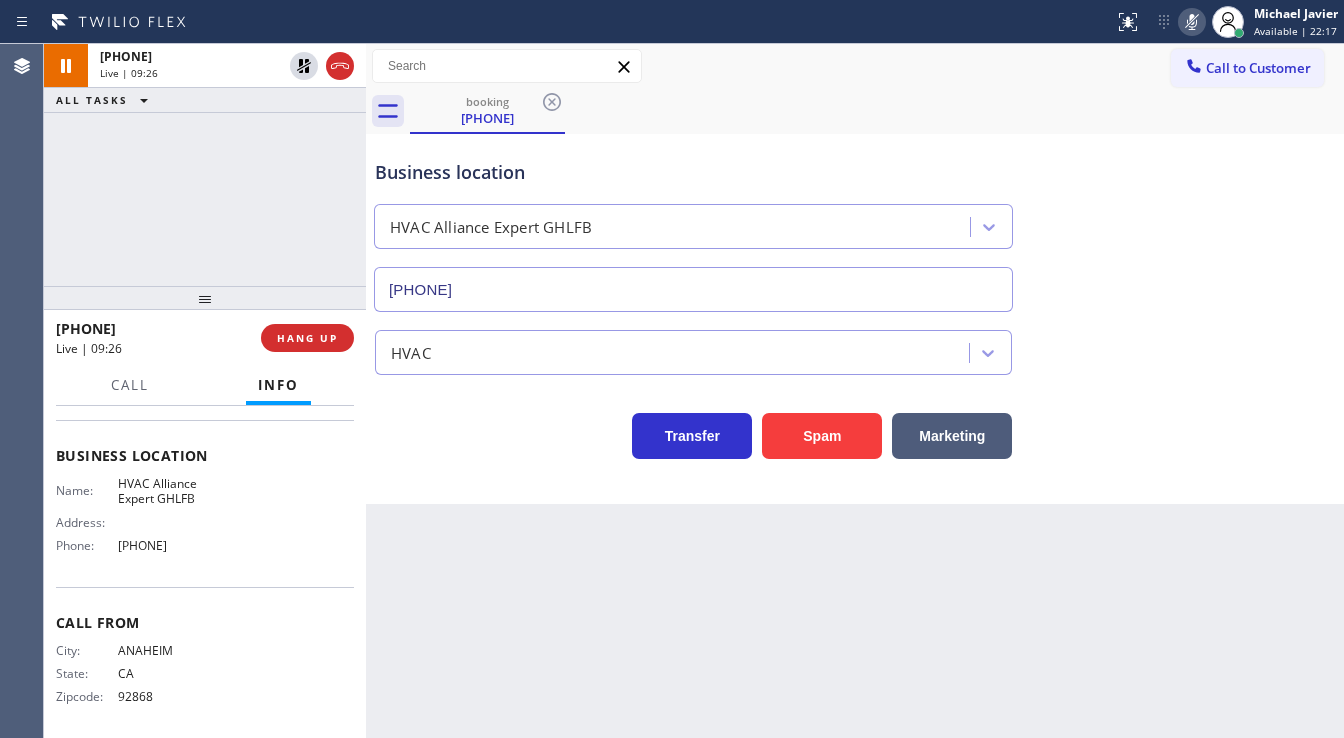 click on "[PHONE] Live | 09:26 ALL TASKS ALL TASKS ACTIVE TASKS TASKS IN WRAP UP" at bounding box center [205, 165] 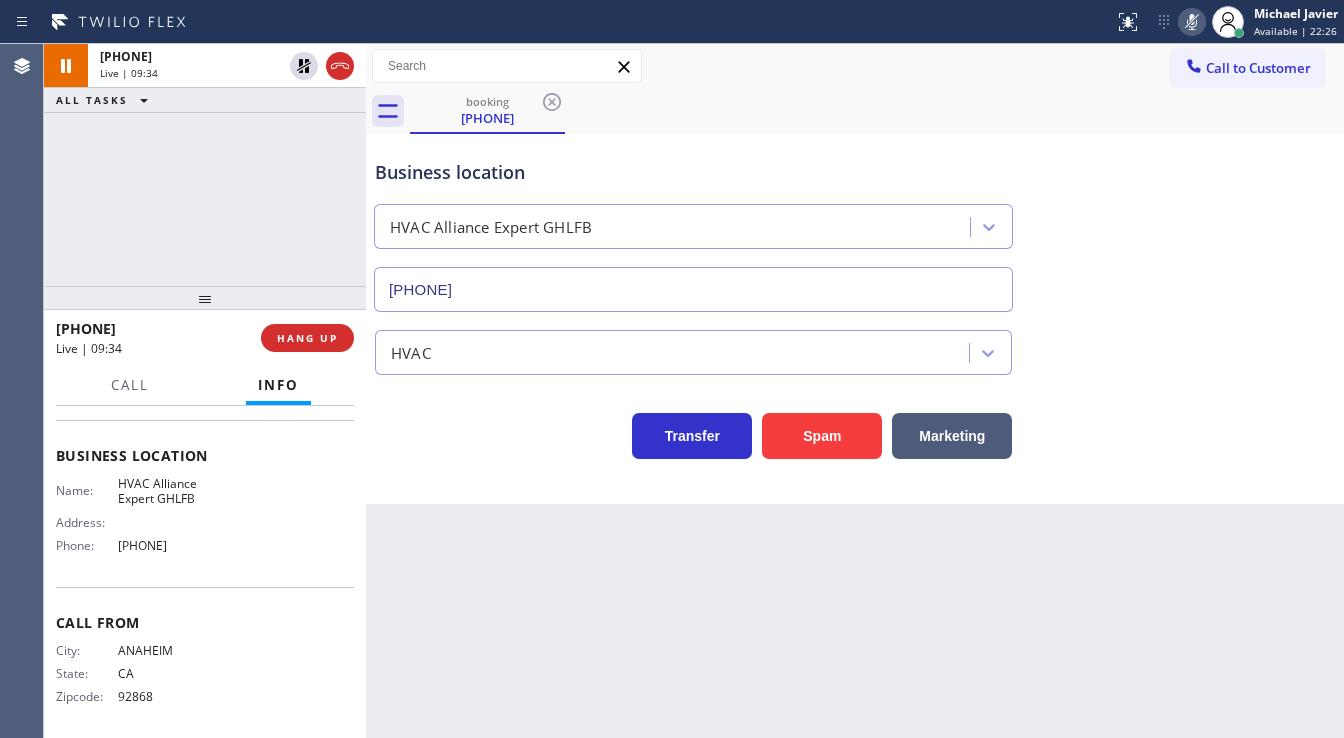 click on "+1[PHONE] Live | 09:34 ALL TASKS ALL TASKS ACTIVE TASKS TASKS IN WRAP UP" at bounding box center (205, 165) 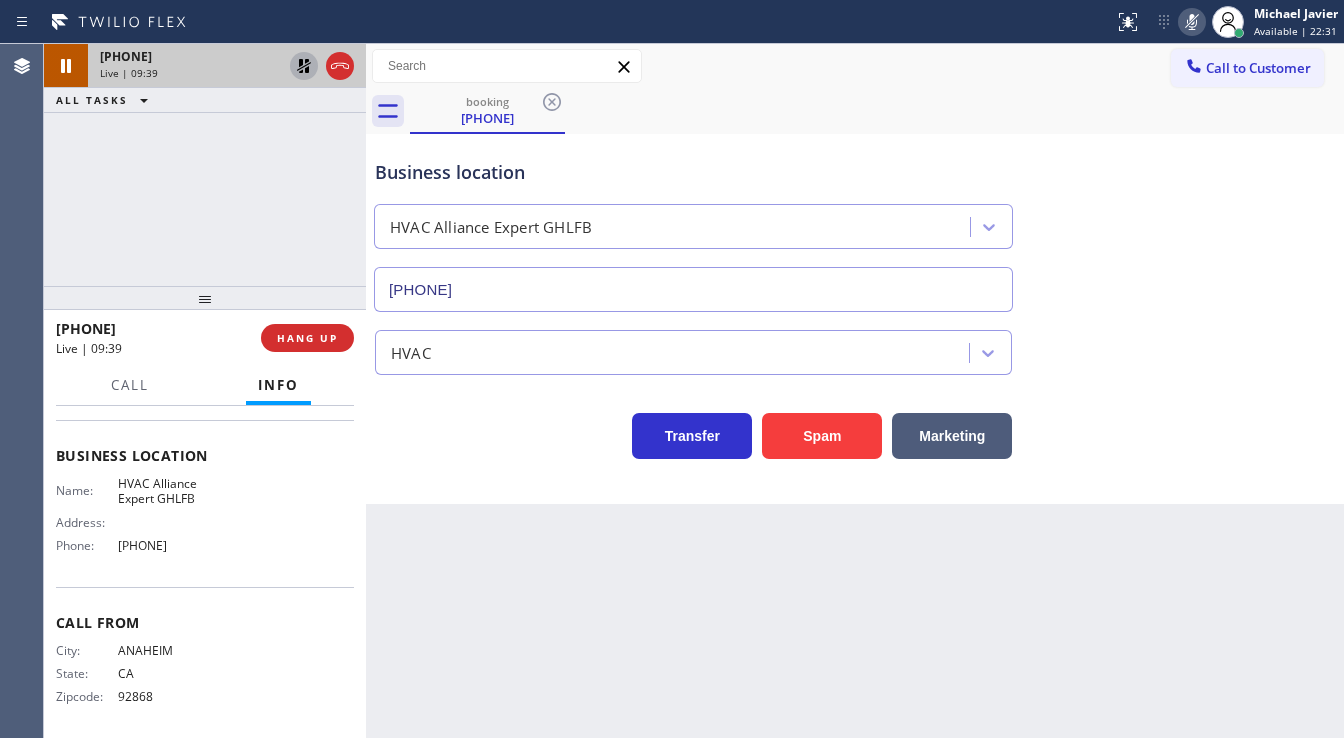 click 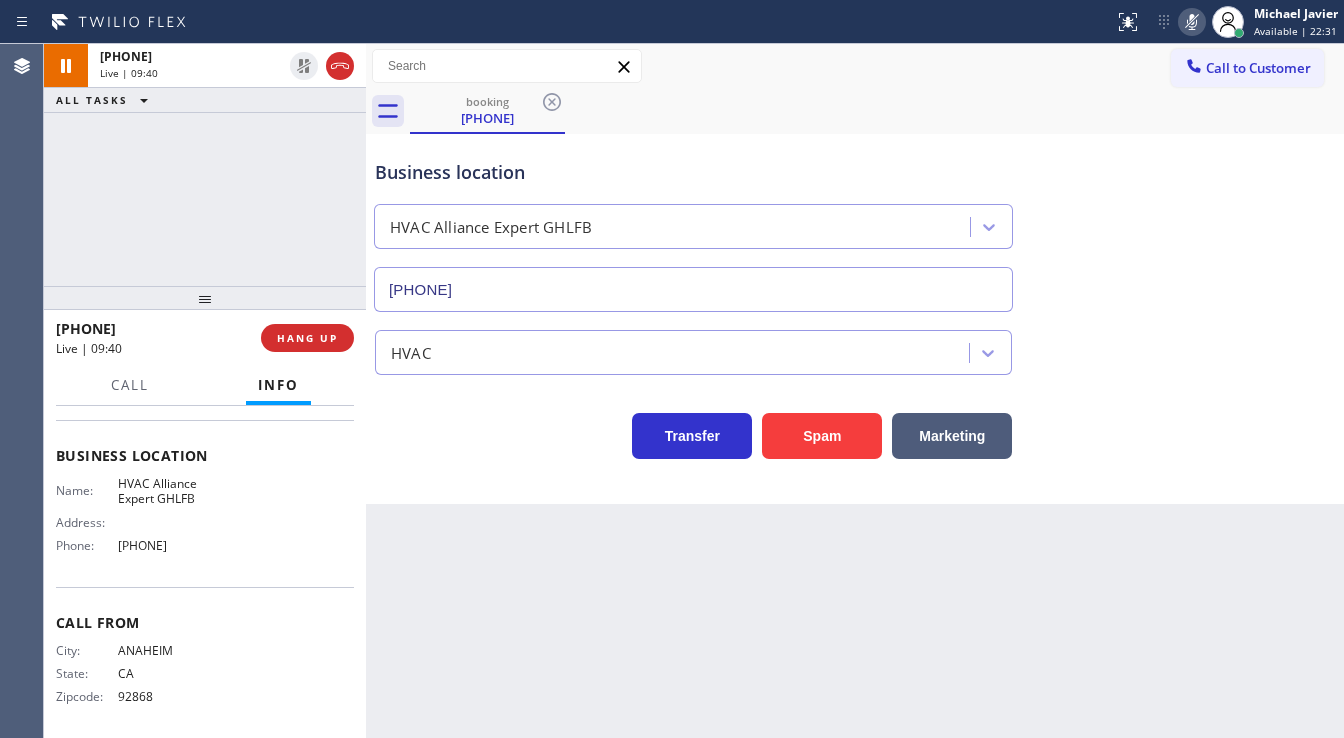 click 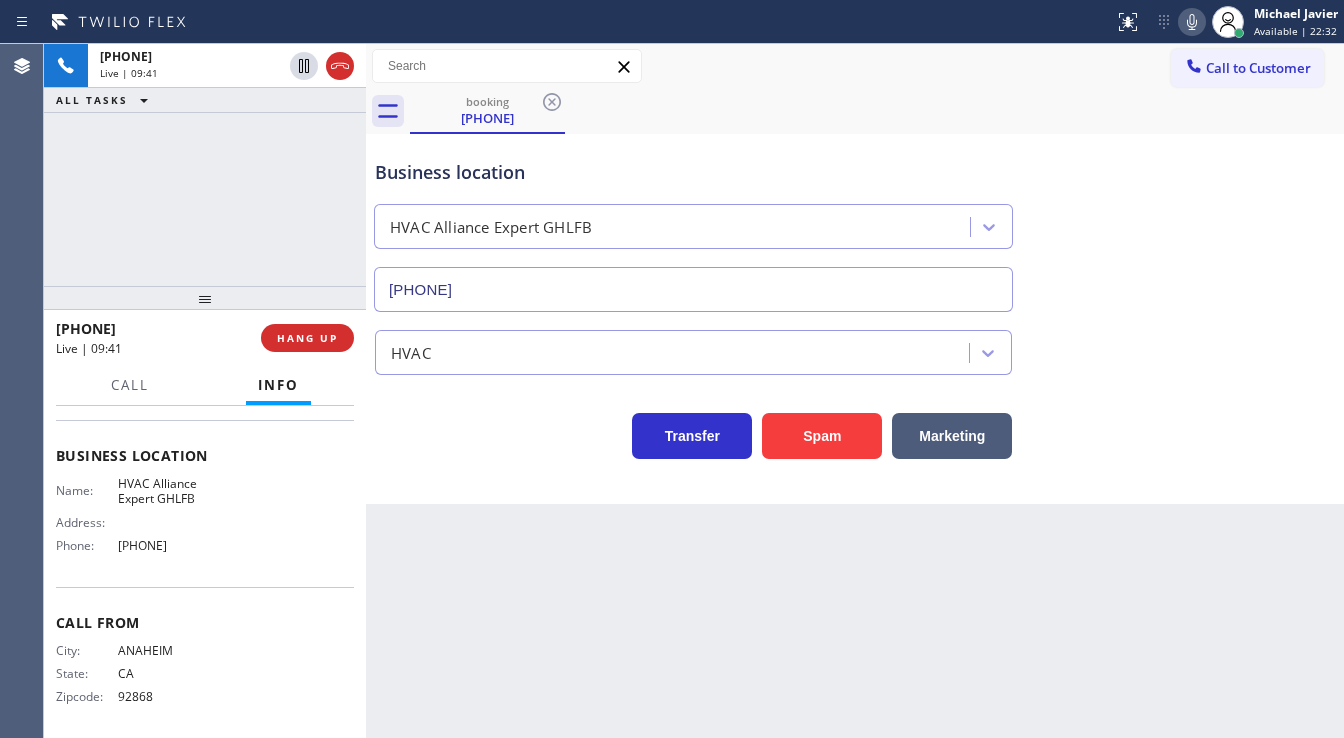 click on "[PHONE] Live | 09:41 ALL TASKS ALL TASKS ACTIVE TASKS TASKS IN WRAP UP" at bounding box center [205, 165] 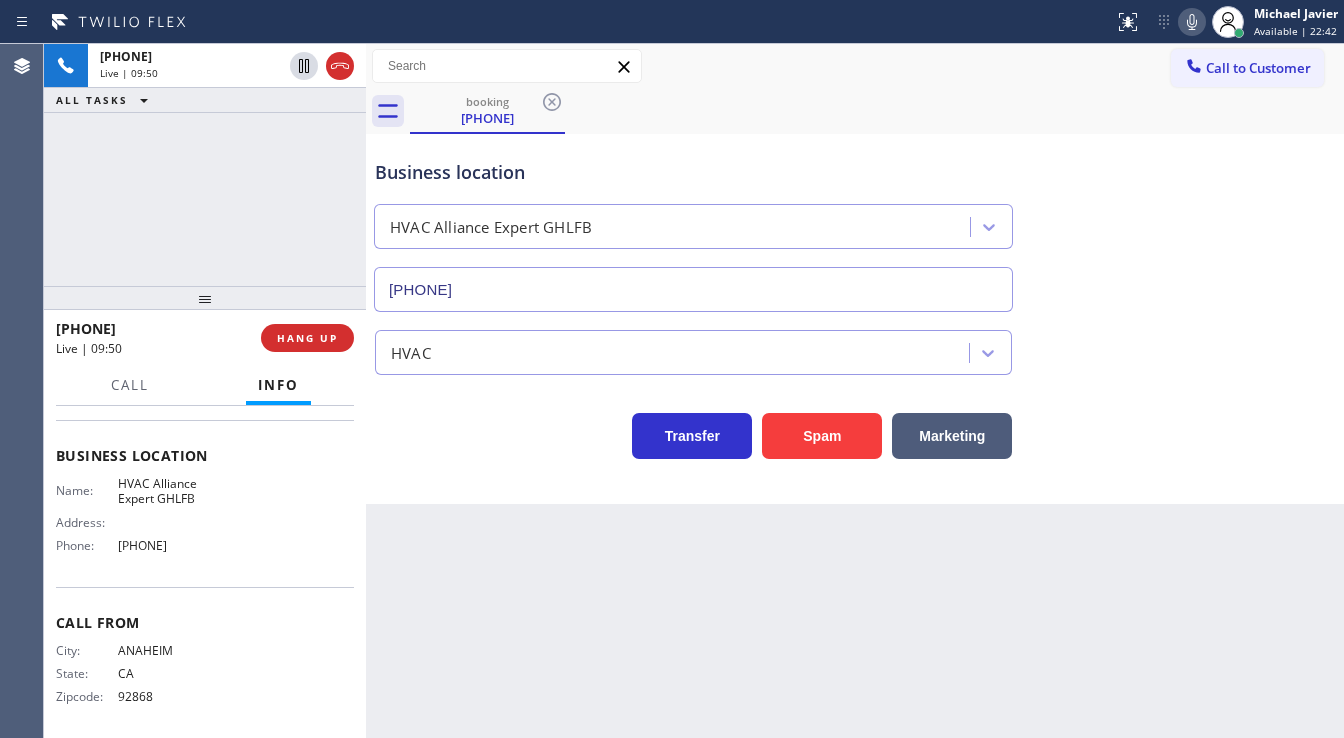 click on "+1[PHONE] Live | 09:50 ALL TASKS ALL TASKS ACTIVE TASKS TASKS IN WRAP UP" at bounding box center (205, 165) 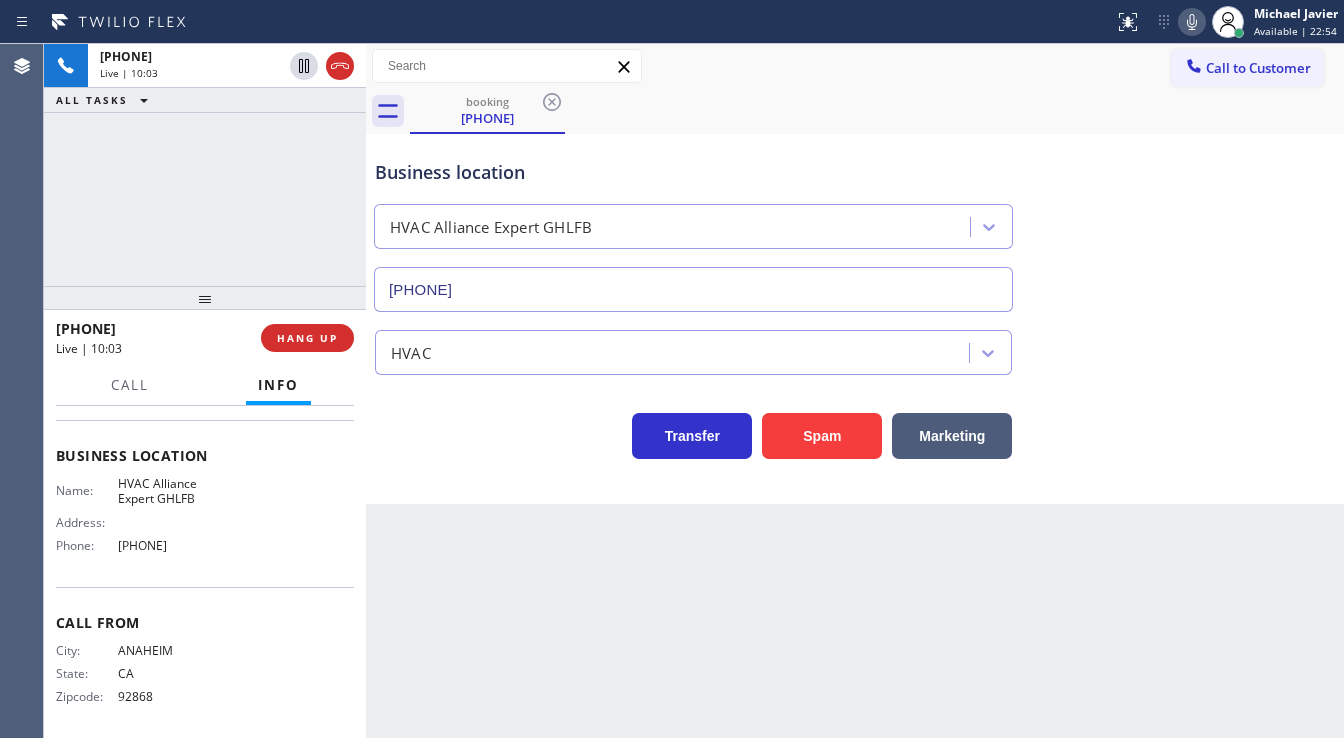 click on "+1[PHONE] Live | 10:03 ALL TASKS ALL TASKS ACTIVE TASKS TASKS IN WRAP UP" at bounding box center (205, 165) 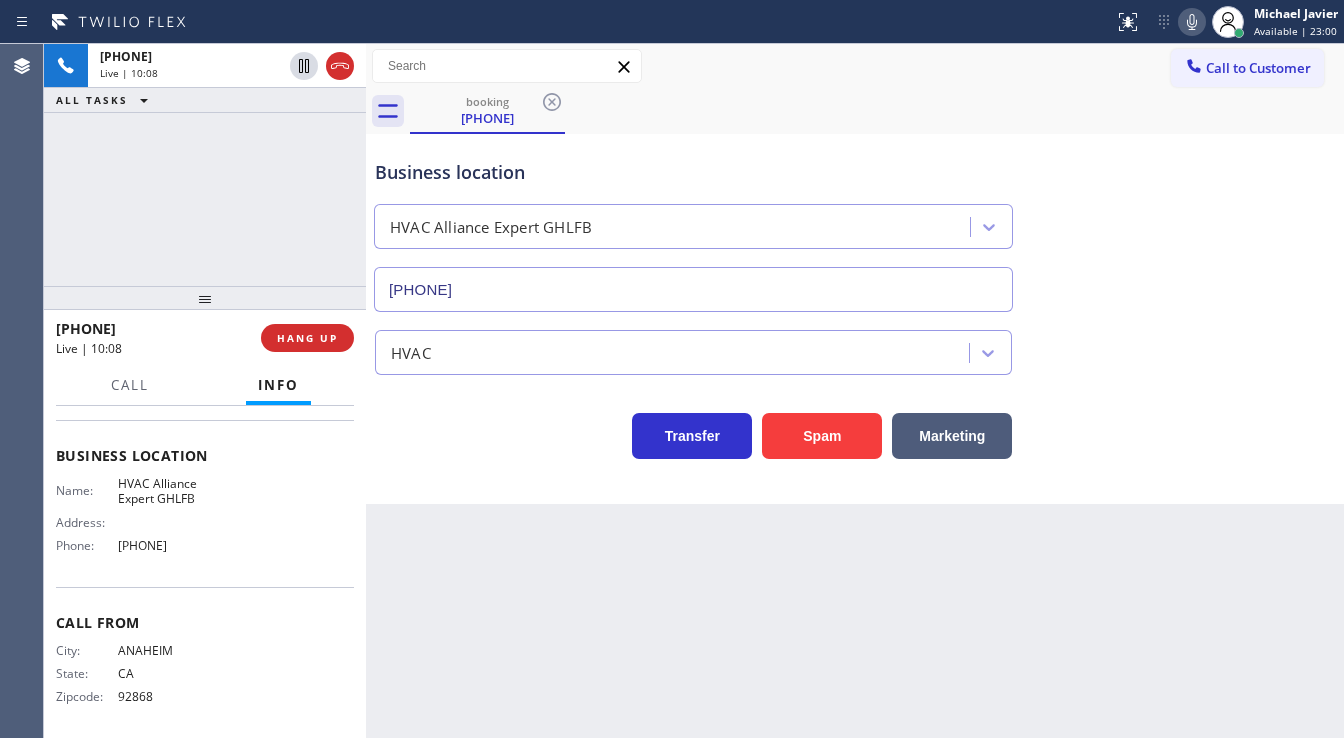 click on "[PHONE] Live | 10:08 ALL TASKS ALL TASKS ACTIVE TASKS TASKS IN WRAP UP" at bounding box center (205, 165) 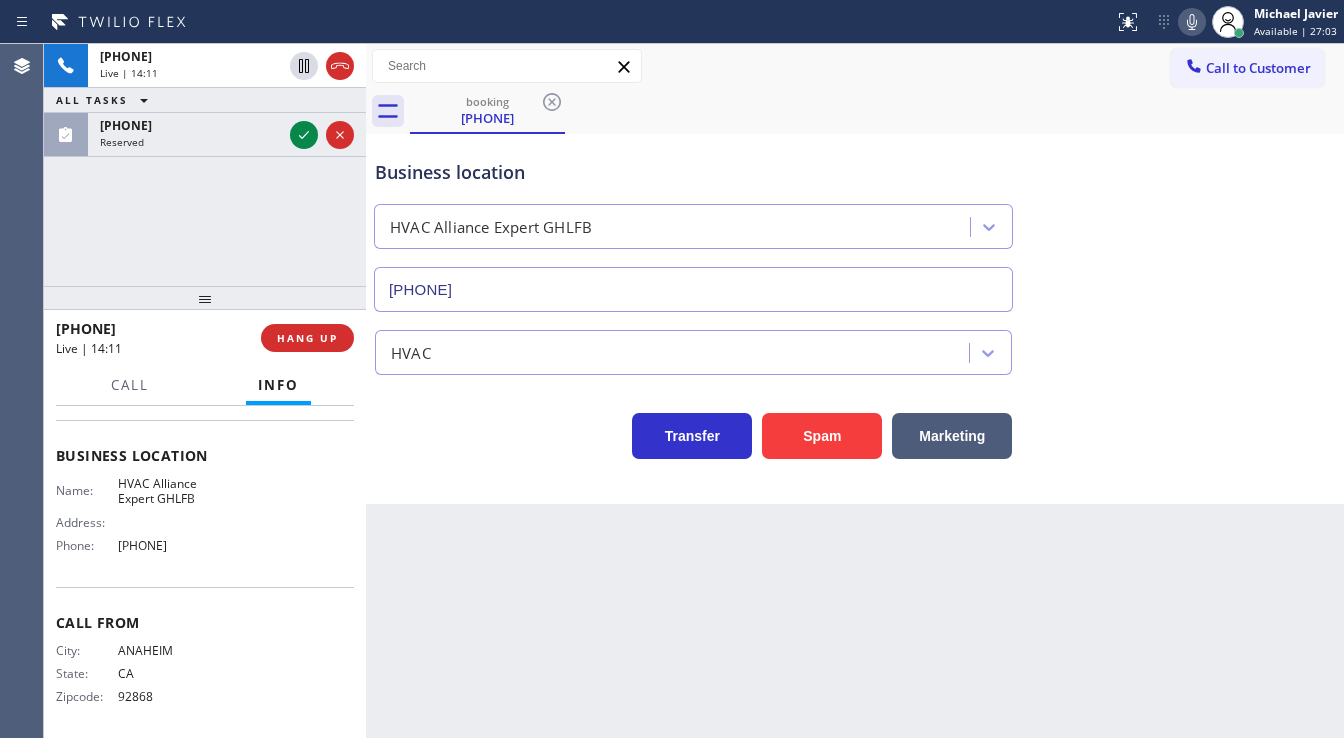 click on "[PHONE] Live | 14:11 ALL TASKS ALL TASKS ACTIVE TASKS TASKS IN WRAP UP [PHONE] Reserved" at bounding box center [205, 165] 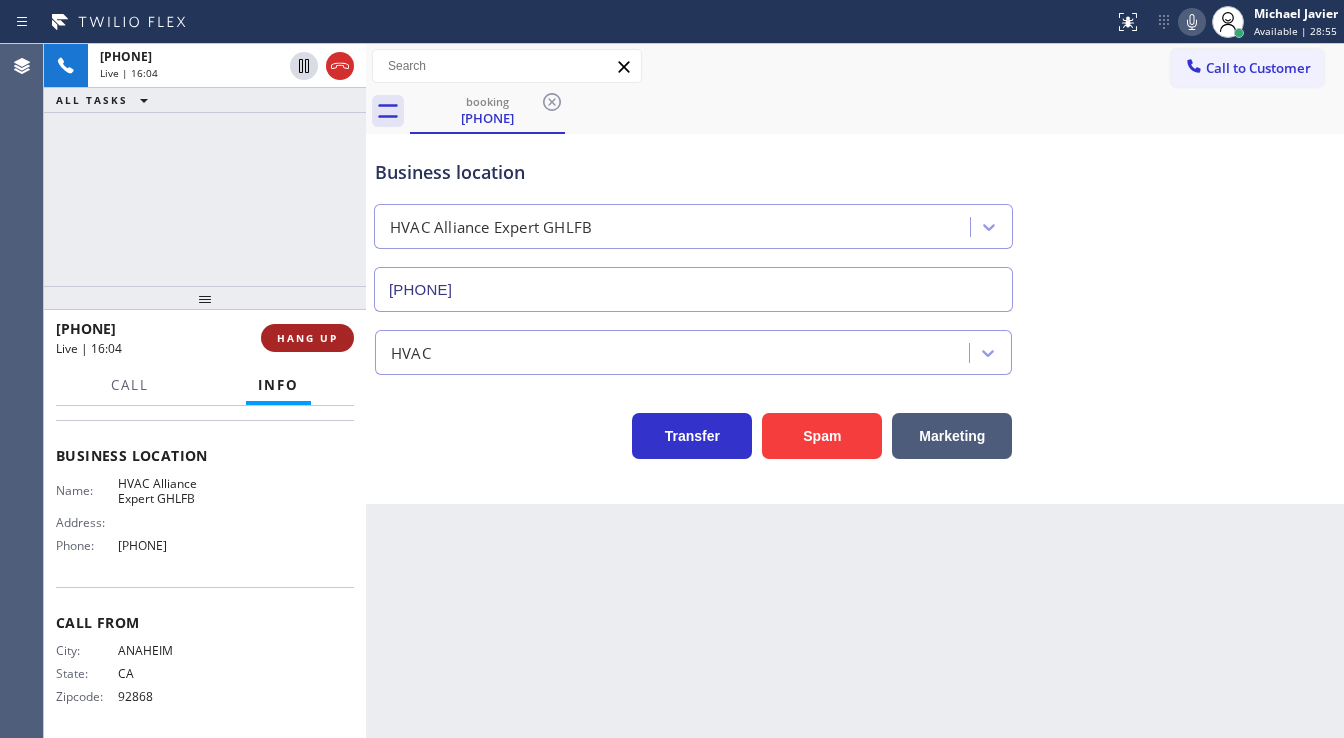 click on "HANG UP" at bounding box center [307, 338] 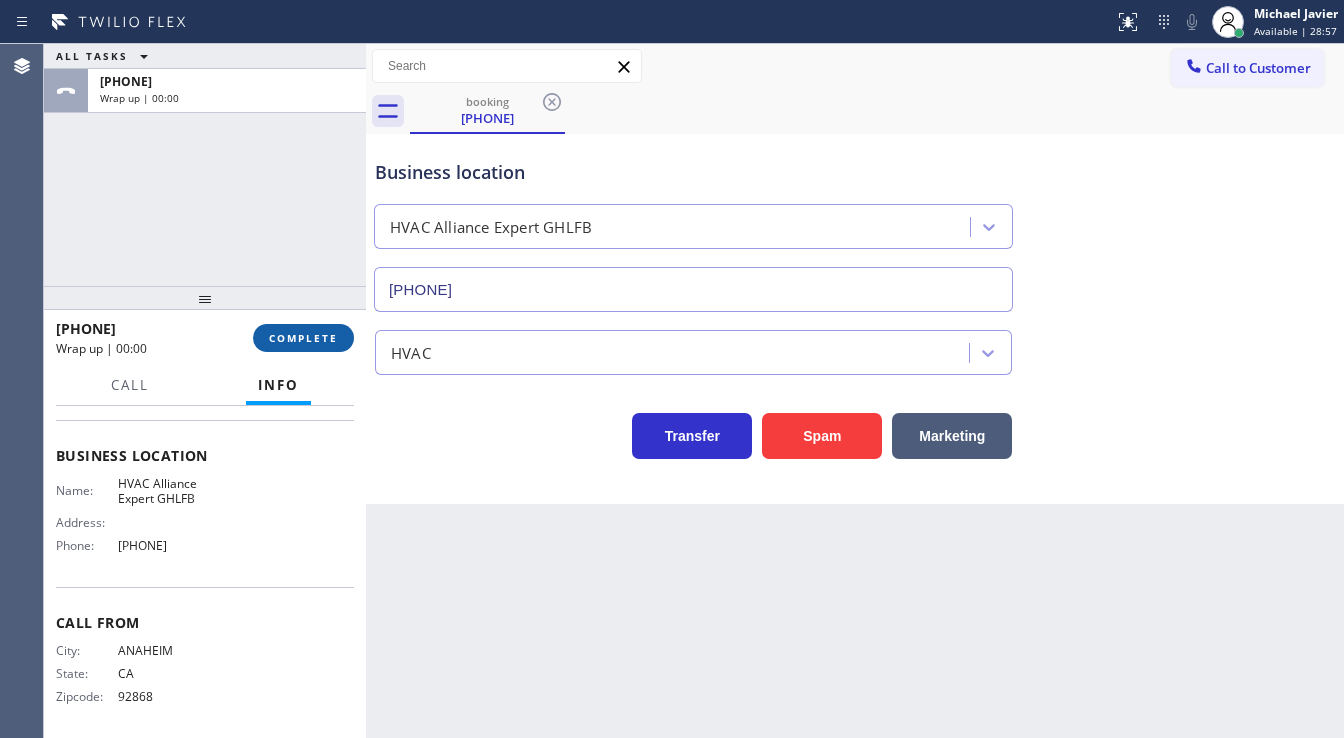 click on "COMPLETE" at bounding box center [303, 338] 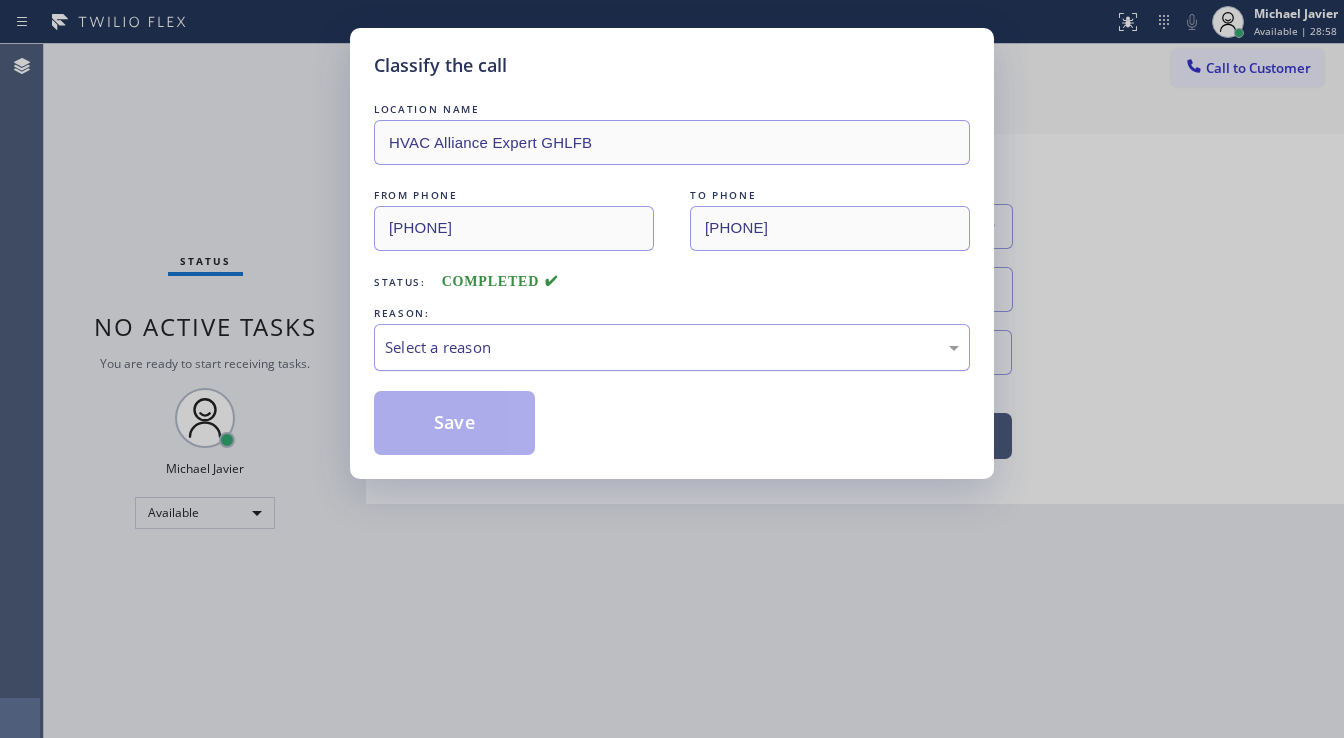 click on "Select a reason" at bounding box center (672, 347) 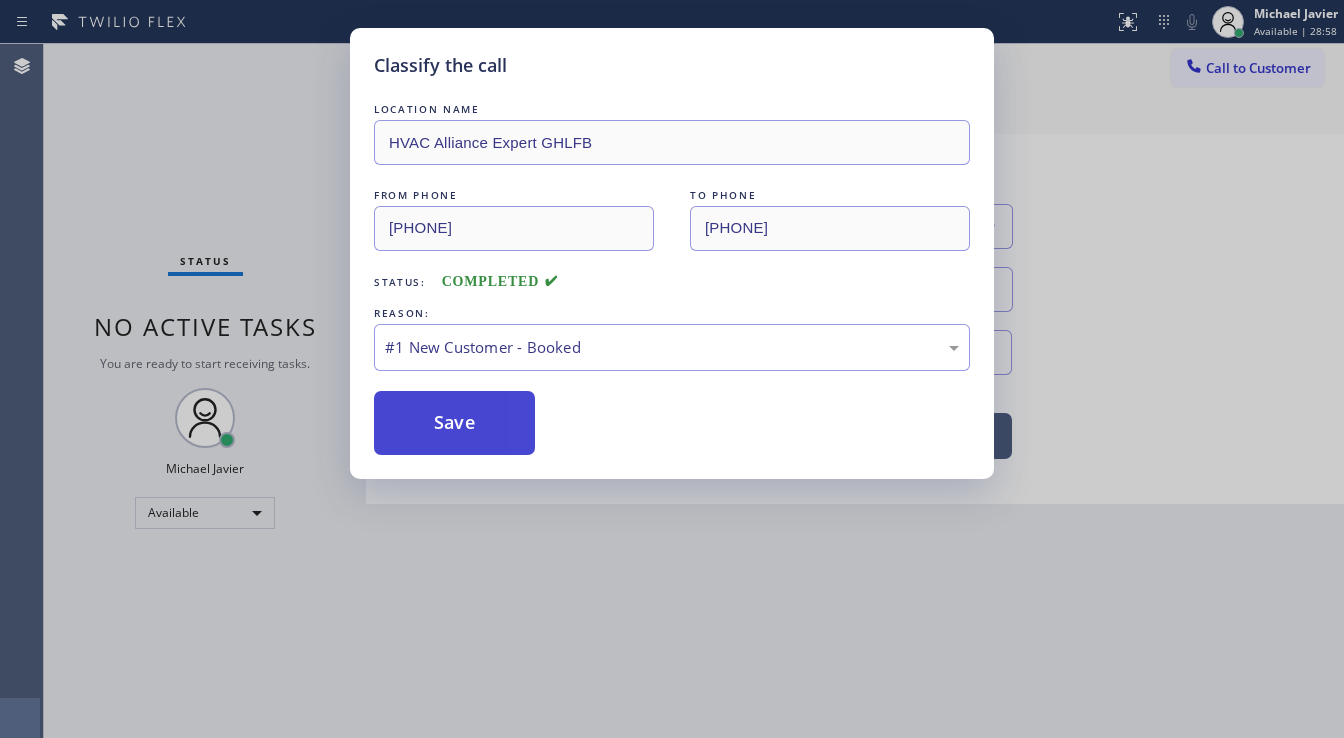 click on "Save" at bounding box center [454, 423] 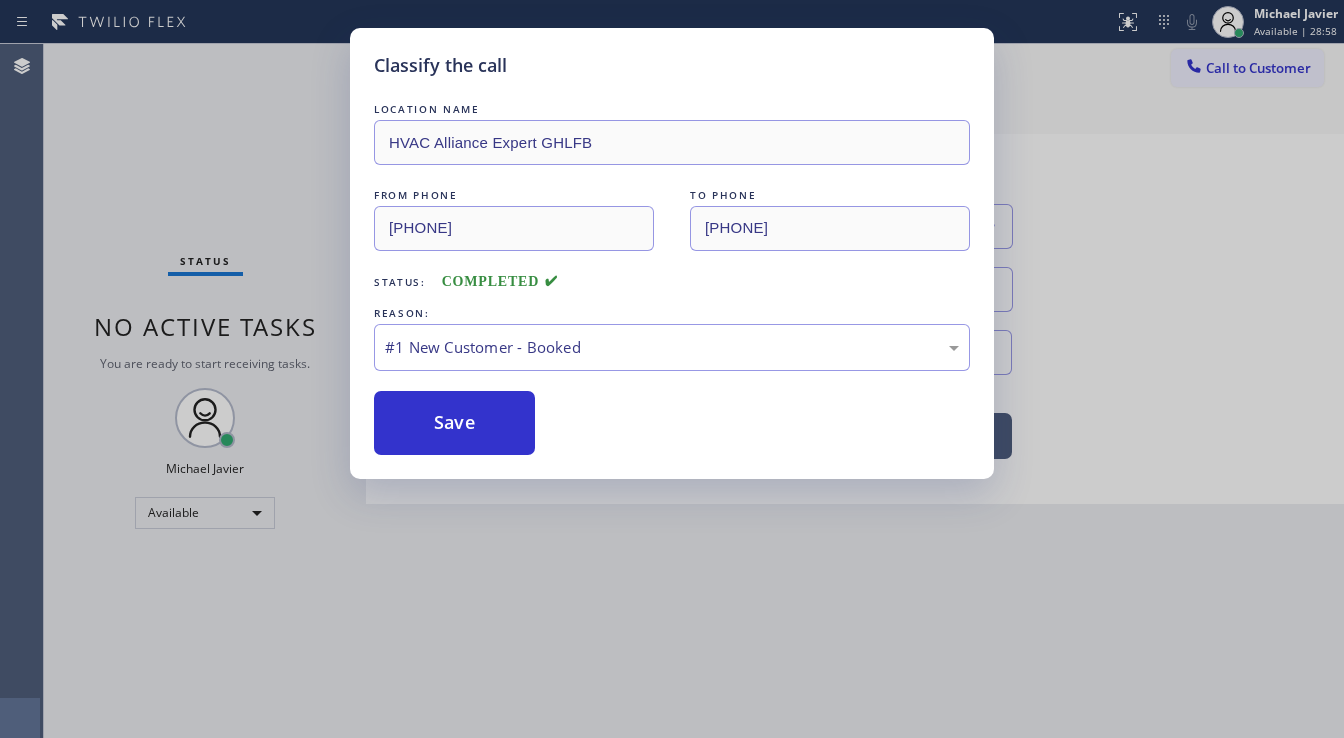 click on "Save" at bounding box center [454, 423] 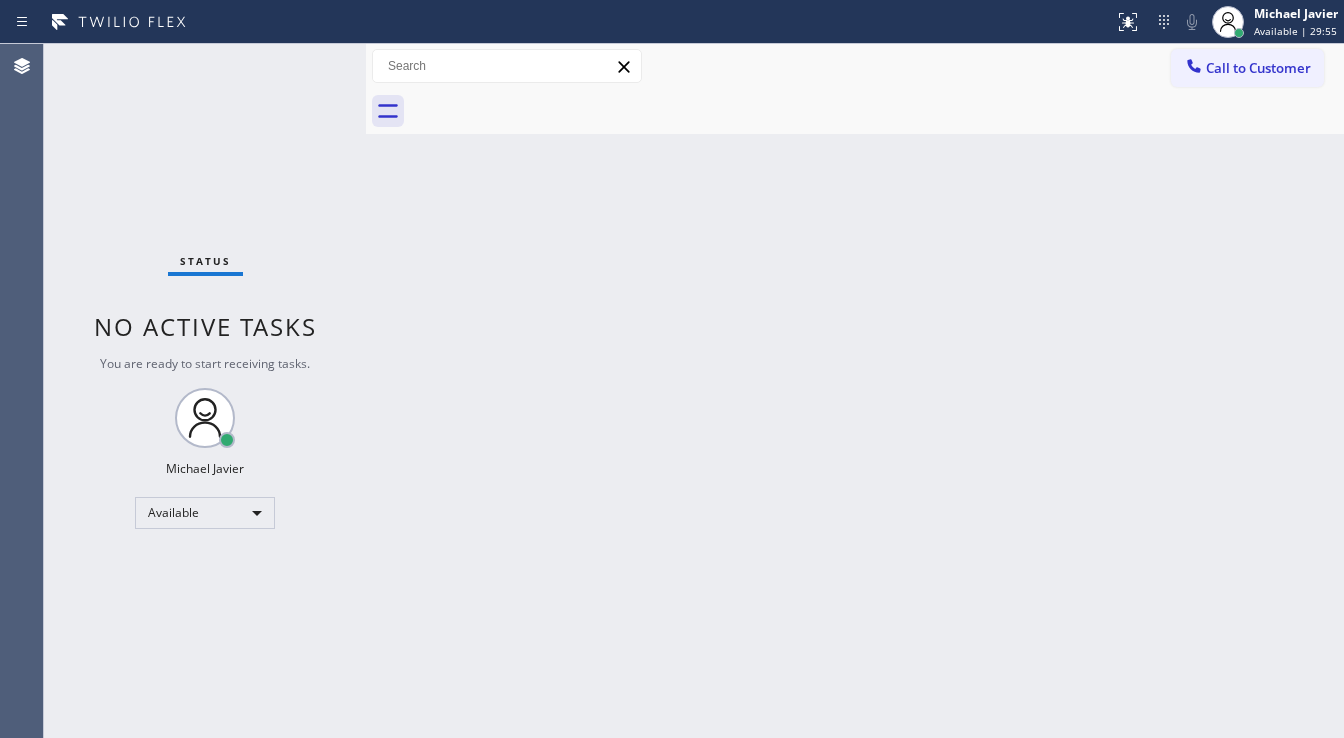 click on "Status   No active tasks     You are ready to start receiving tasks.   Michael Javier Available" at bounding box center (205, 391) 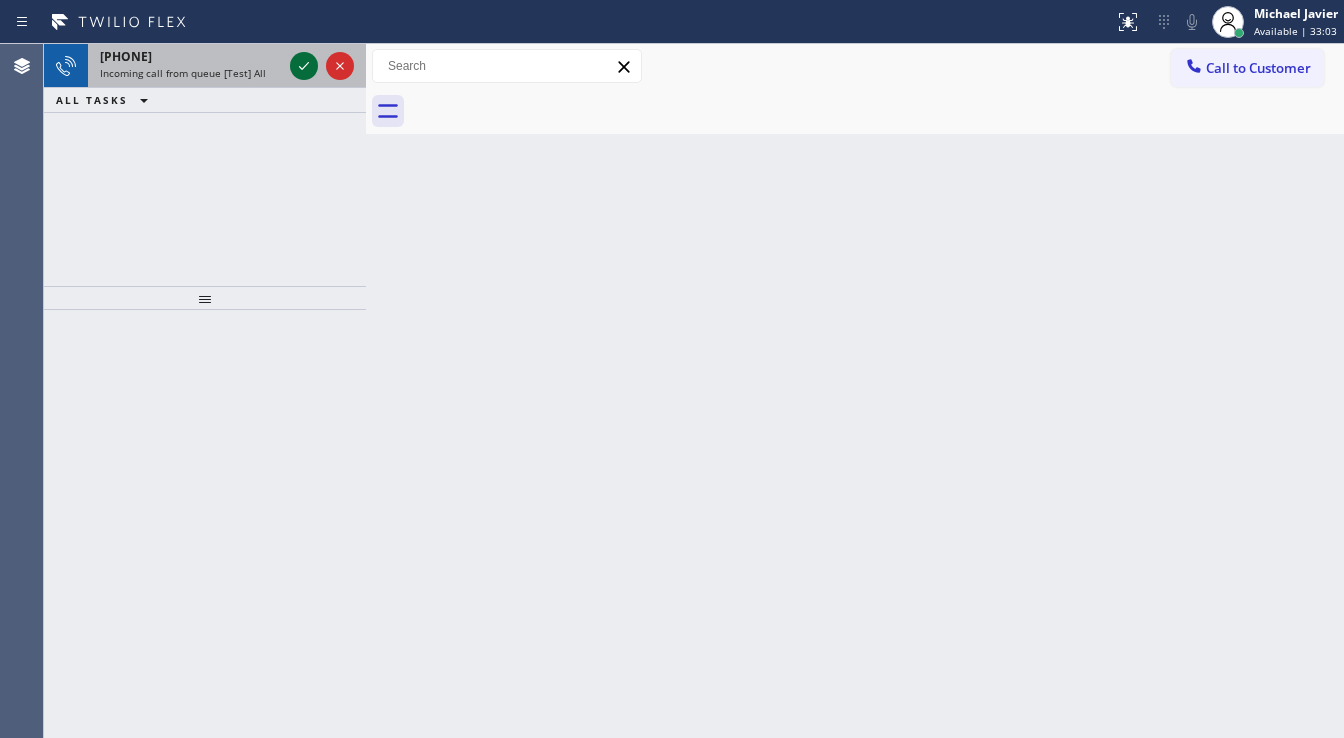 click 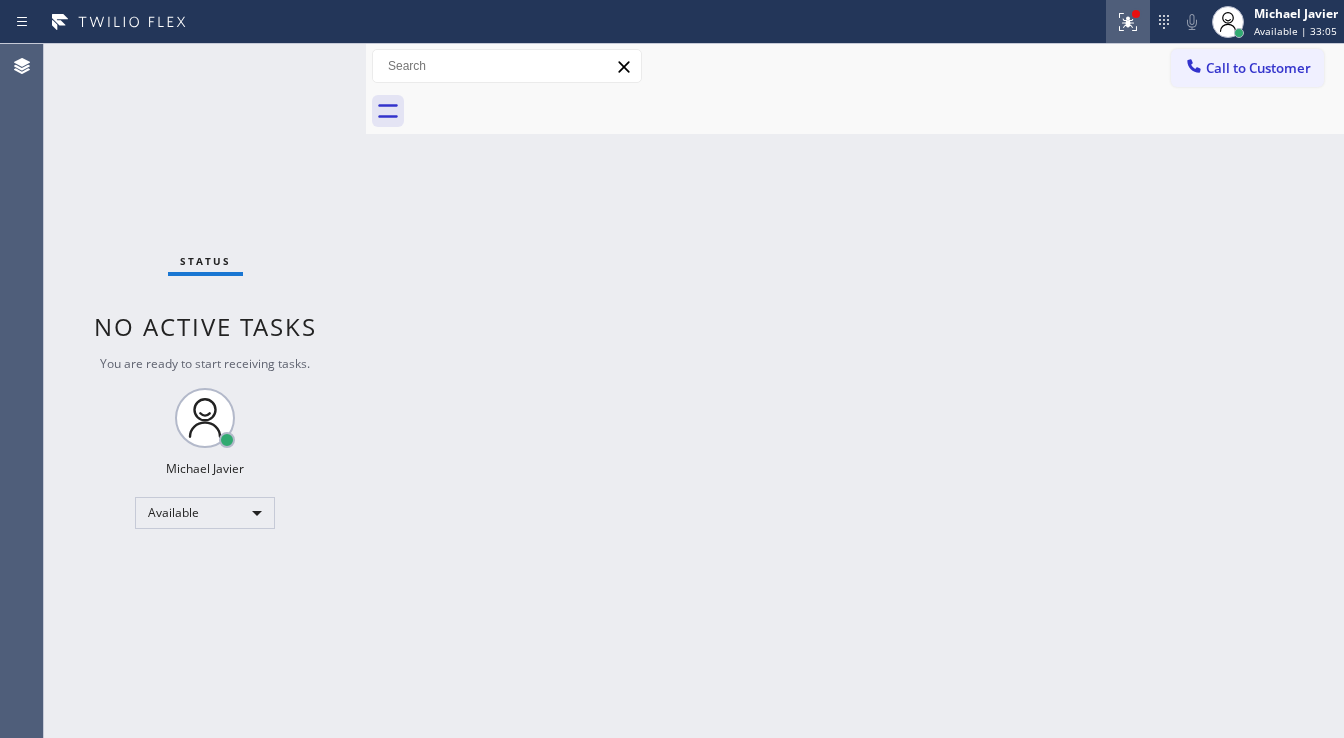 click at bounding box center (1128, 22) 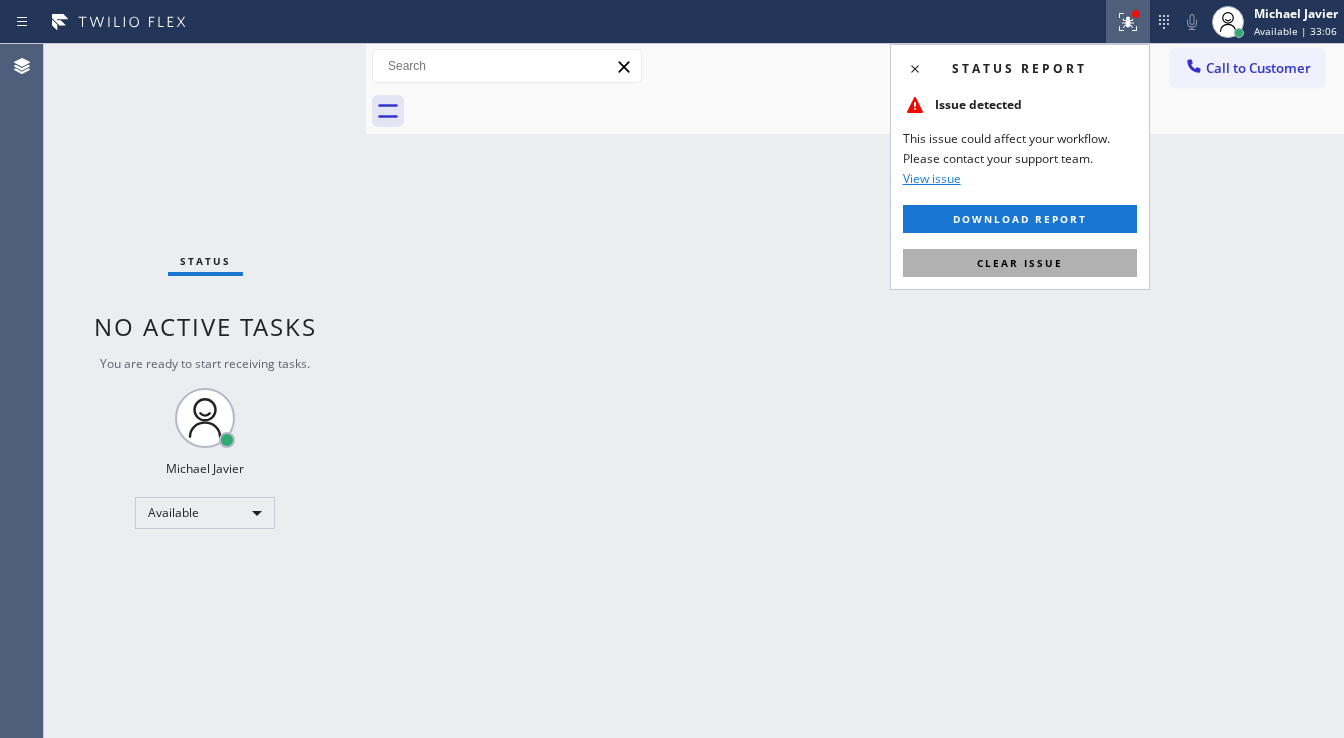 click on "Clear issue" at bounding box center [1020, 263] 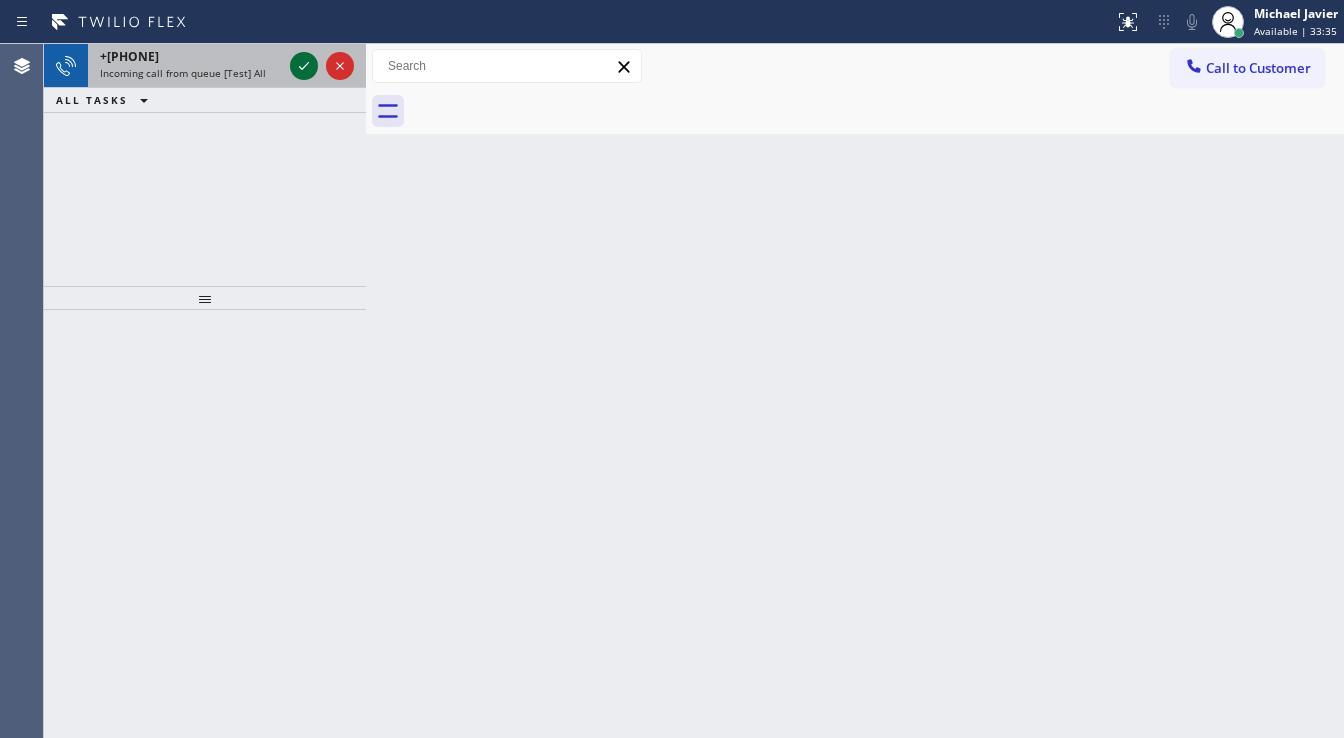 click 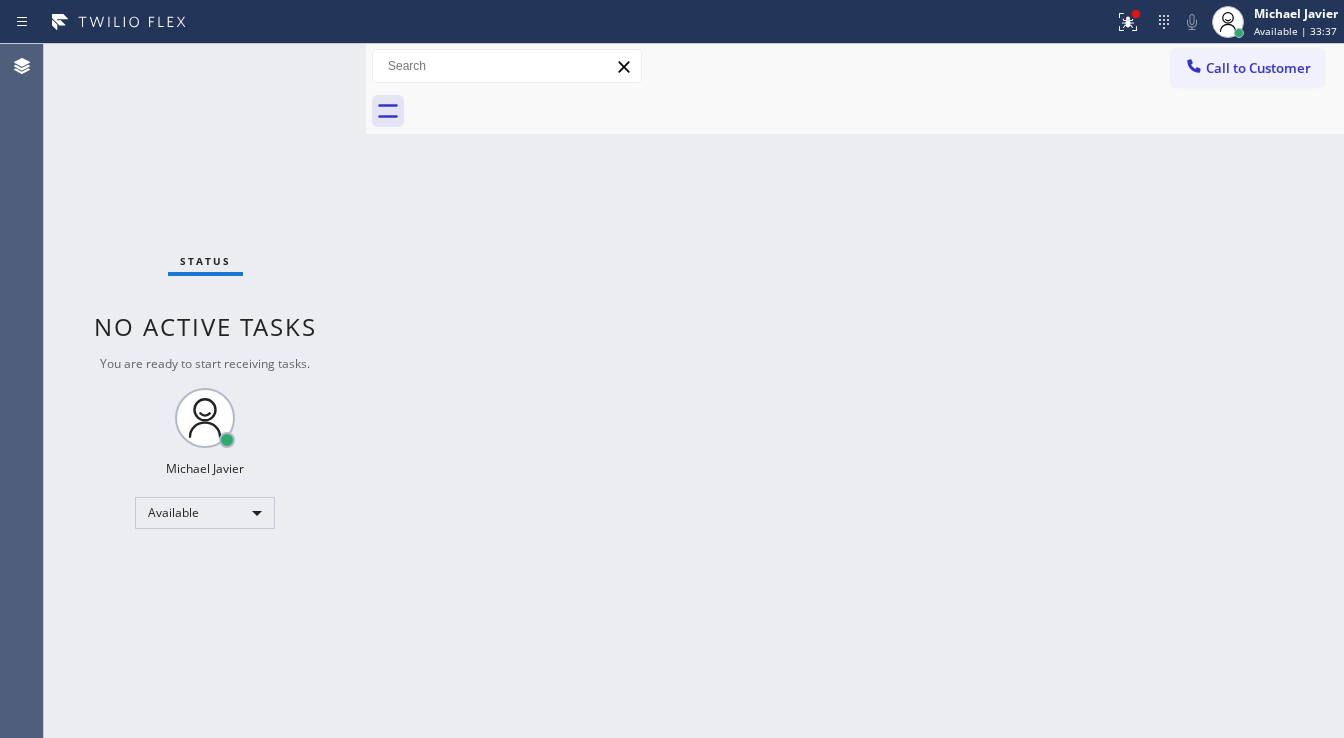 click on "Status   No active tasks     You are ready to start receiving tasks.   Michael Javier Available" at bounding box center (205, 391) 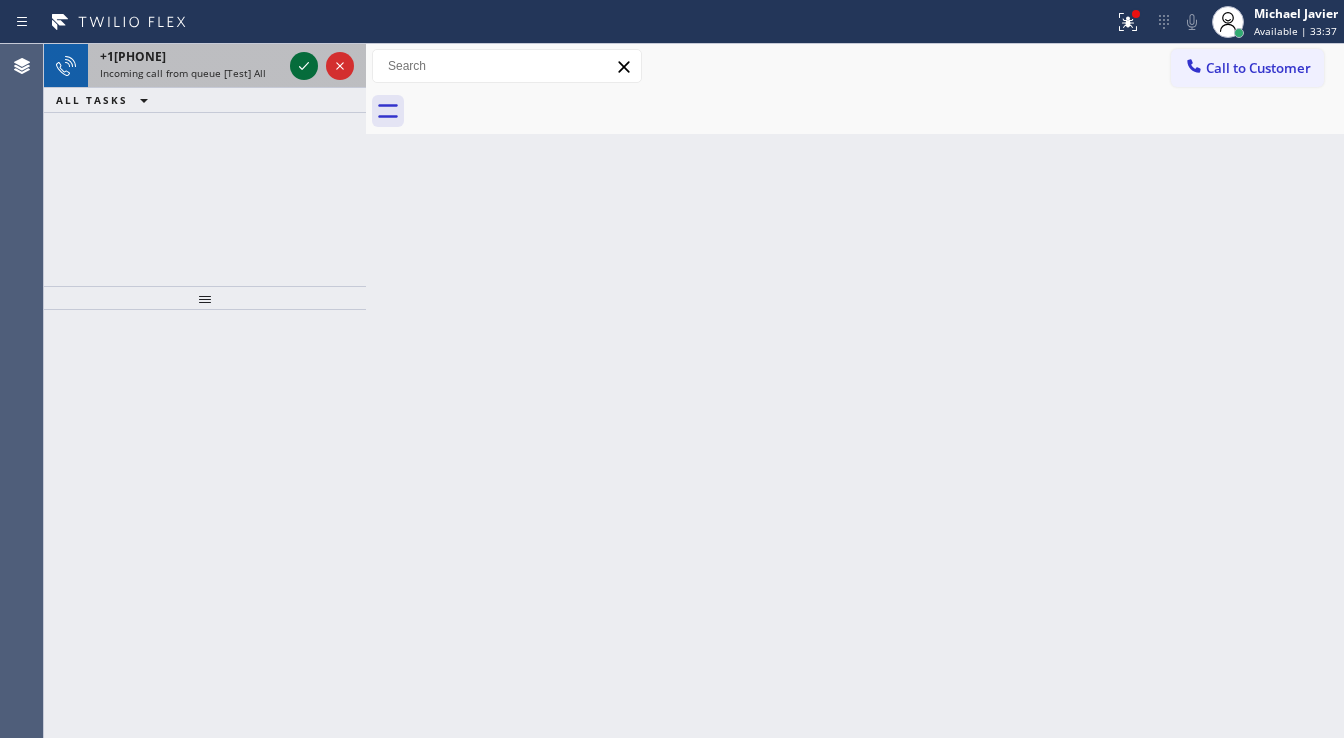 click 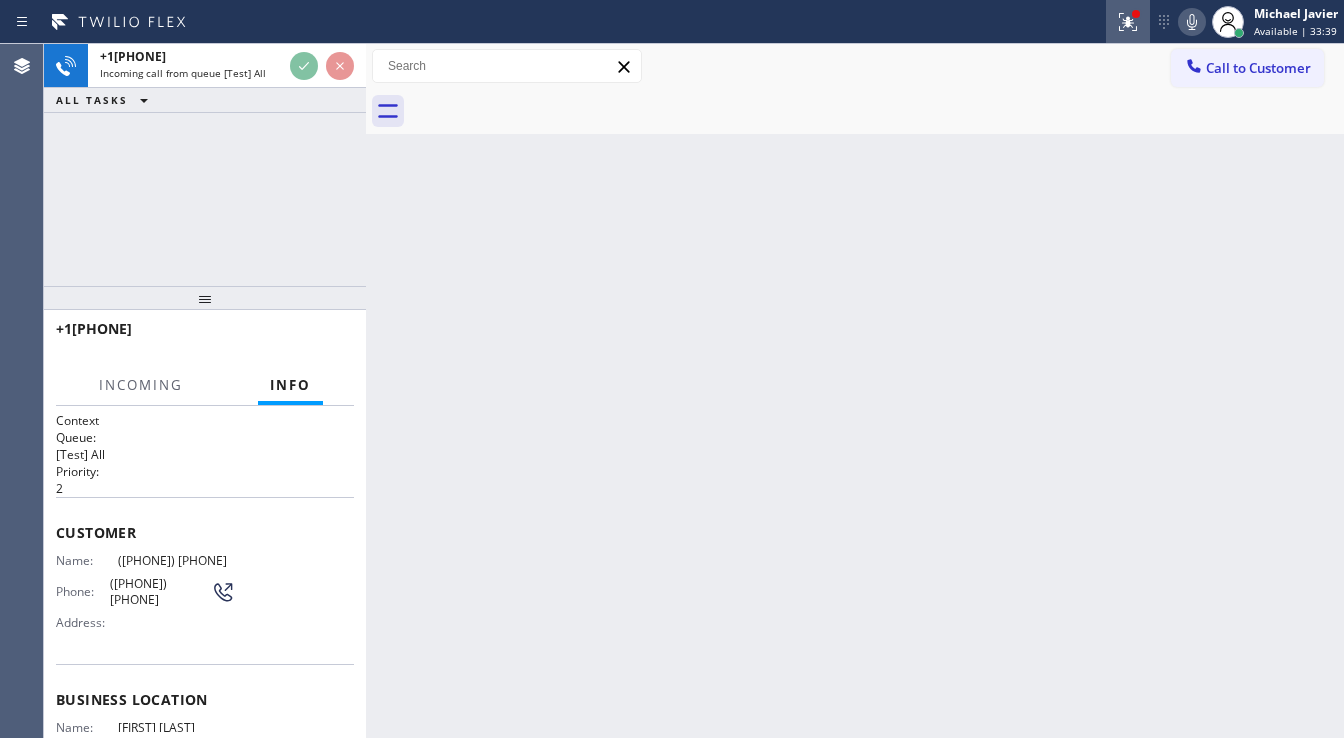 click 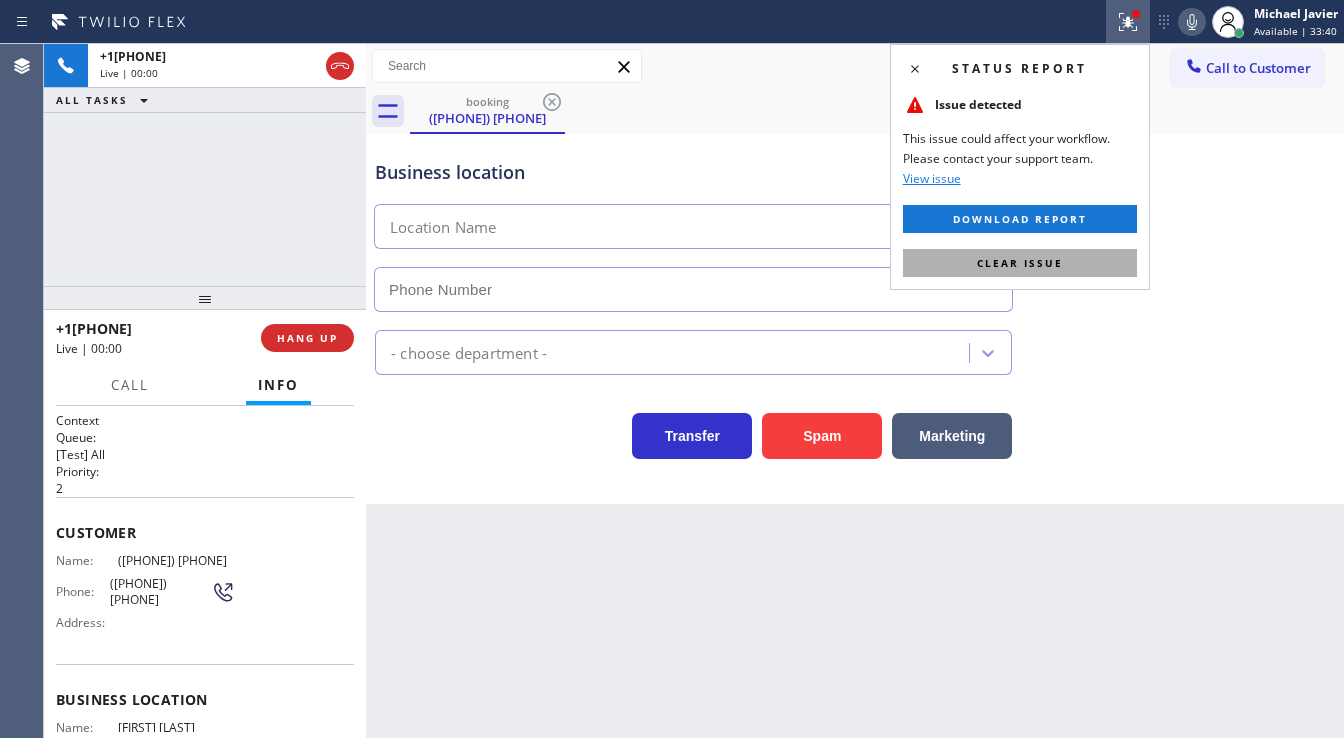 click on "Clear issue" at bounding box center (1020, 263) 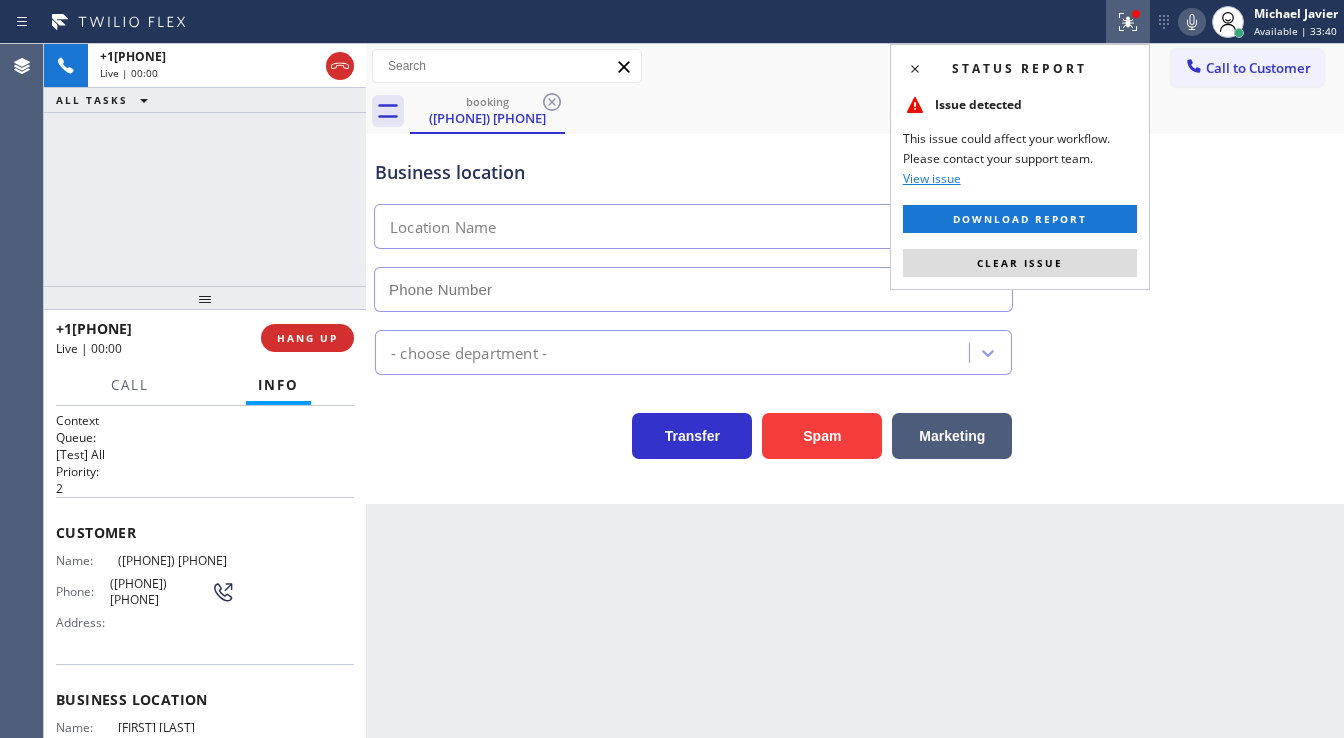 type on "([PHONE])" 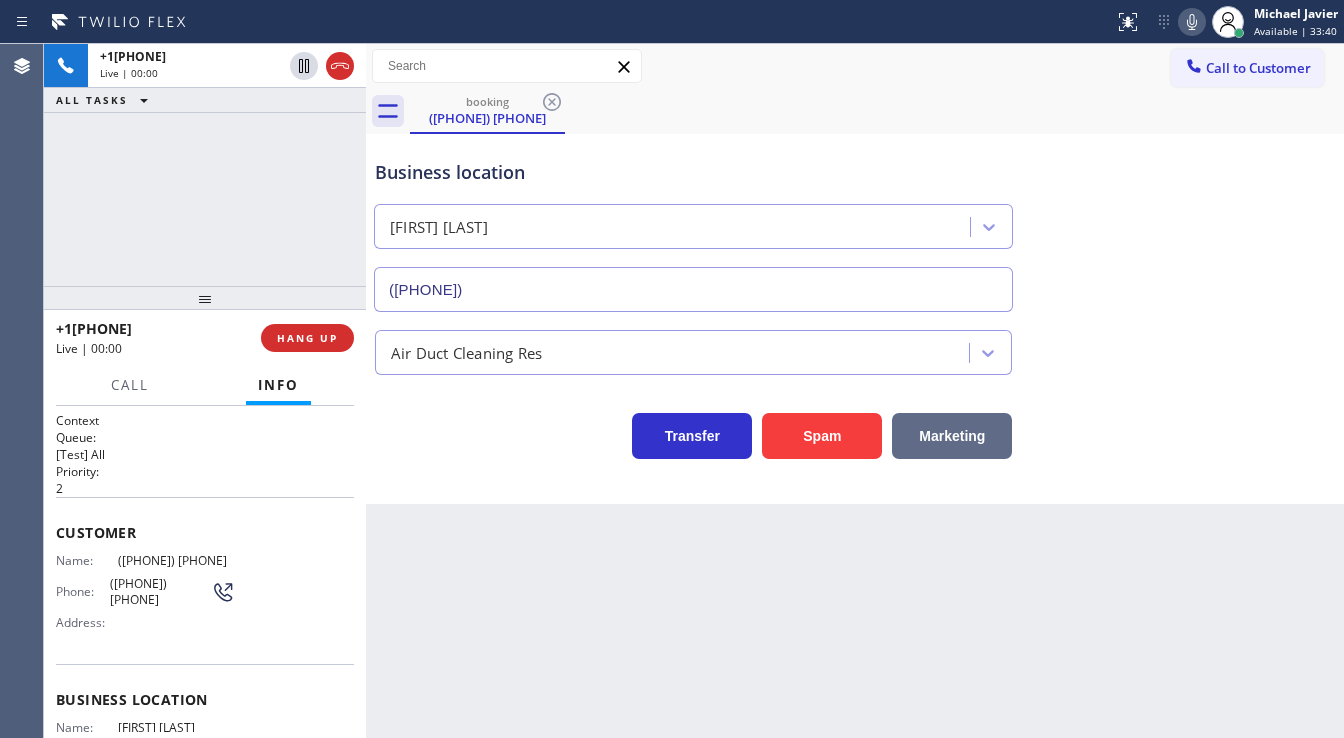 click on "Marketing" at bounding box center [952, 436] 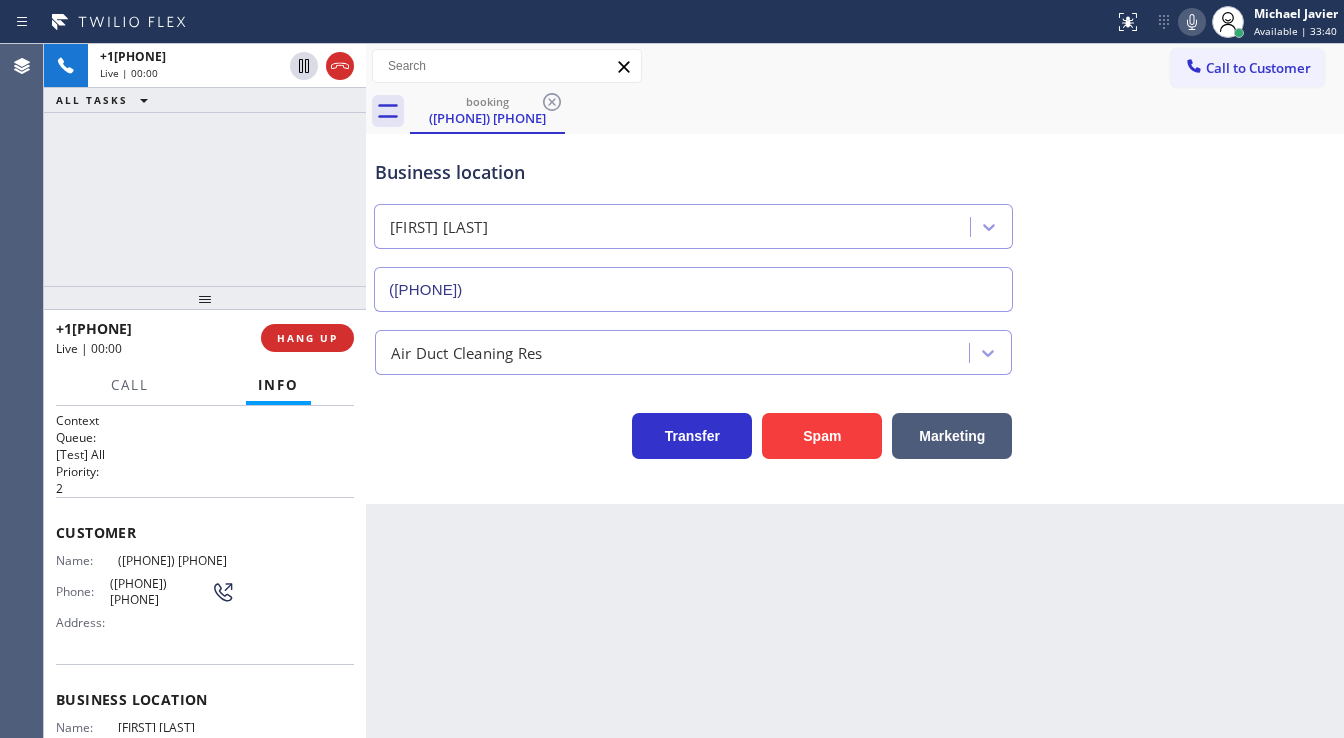 type 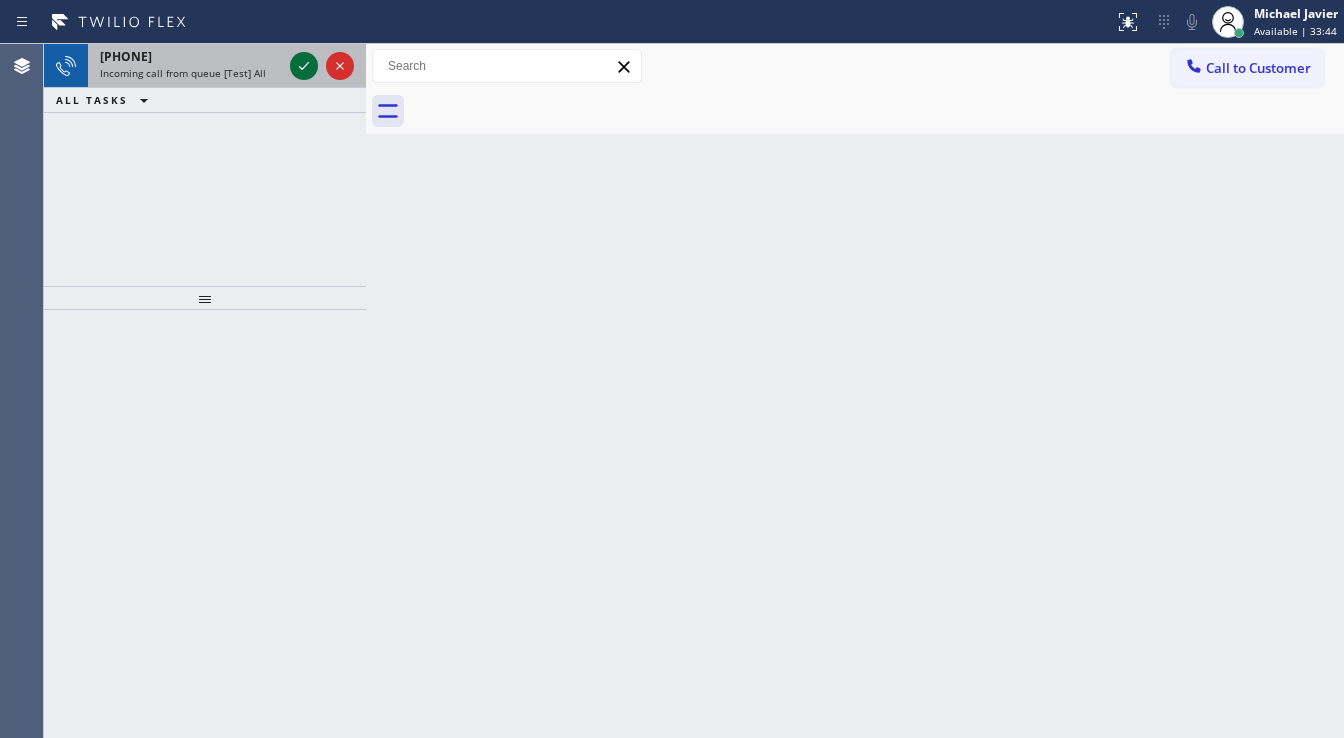 click 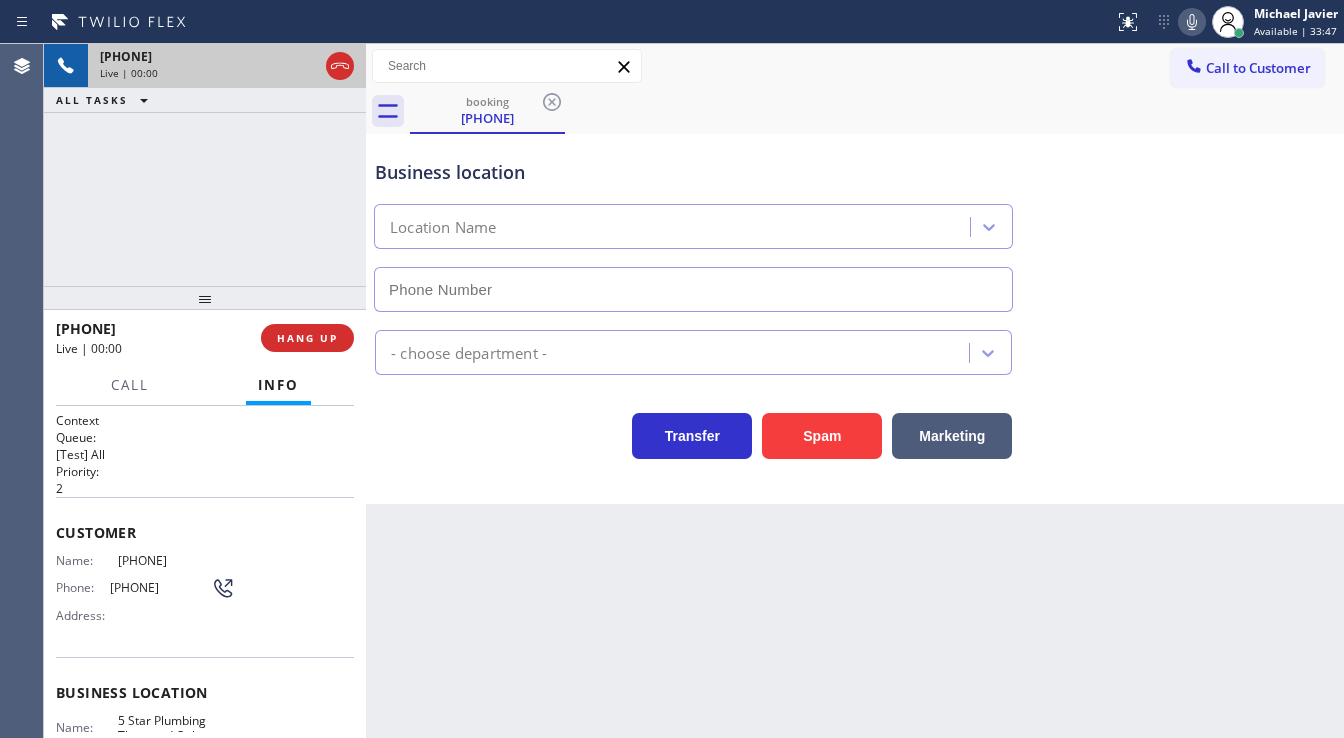 type on "([PHONE]) [PHONE]" 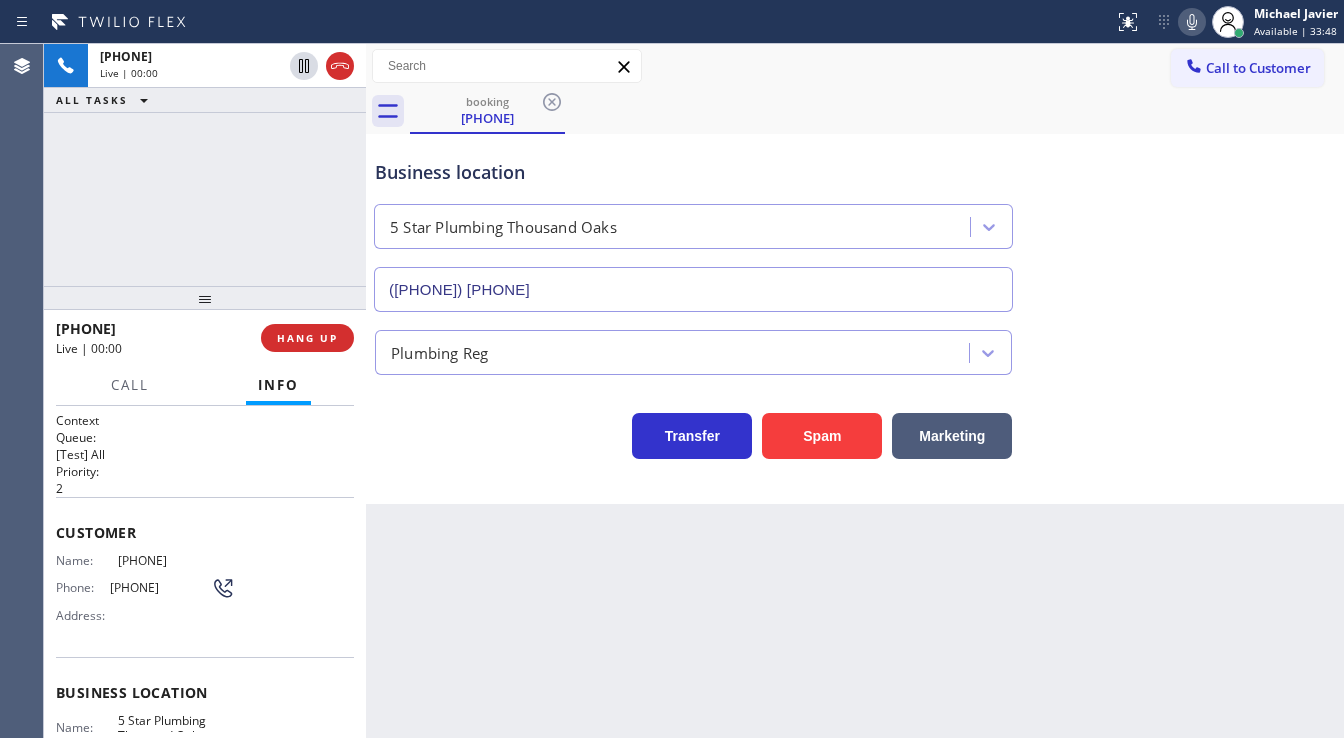 drag, startPoint x: 732, startPoint y: 67, endPoint x: 744, endPoint y: 80, distance: 17.691807 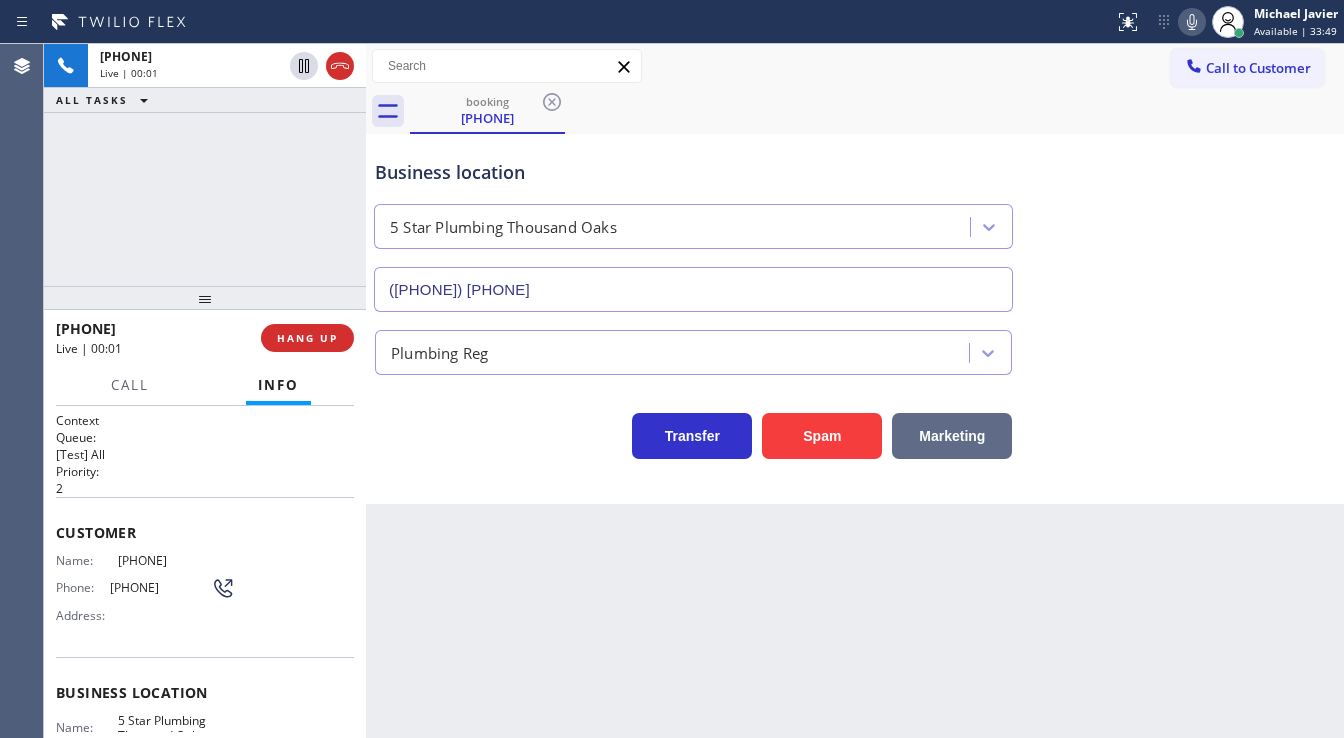 click on "Marketing" at bounding box center (952, 436) 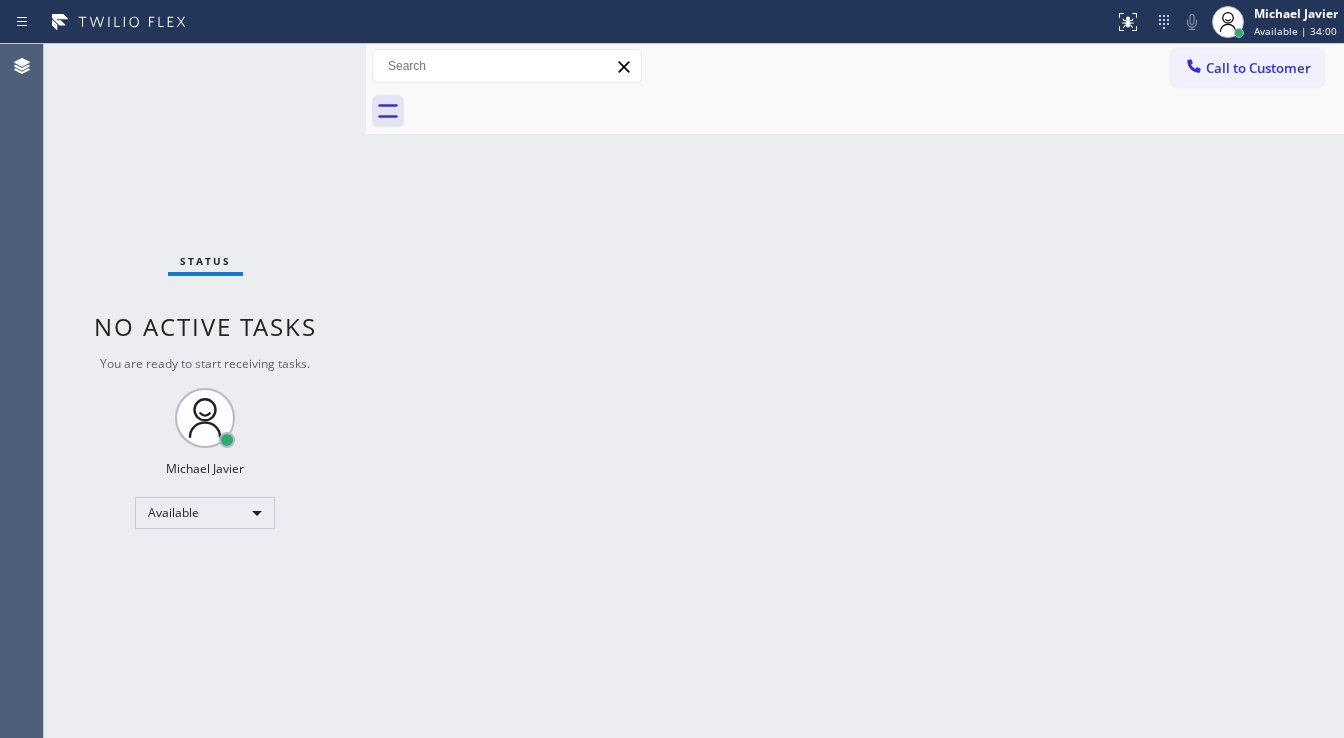 click on "Status   No active tasks     You are ready to start receiving tasks.   Michael Javier Available" at bounding box center [205, 391] 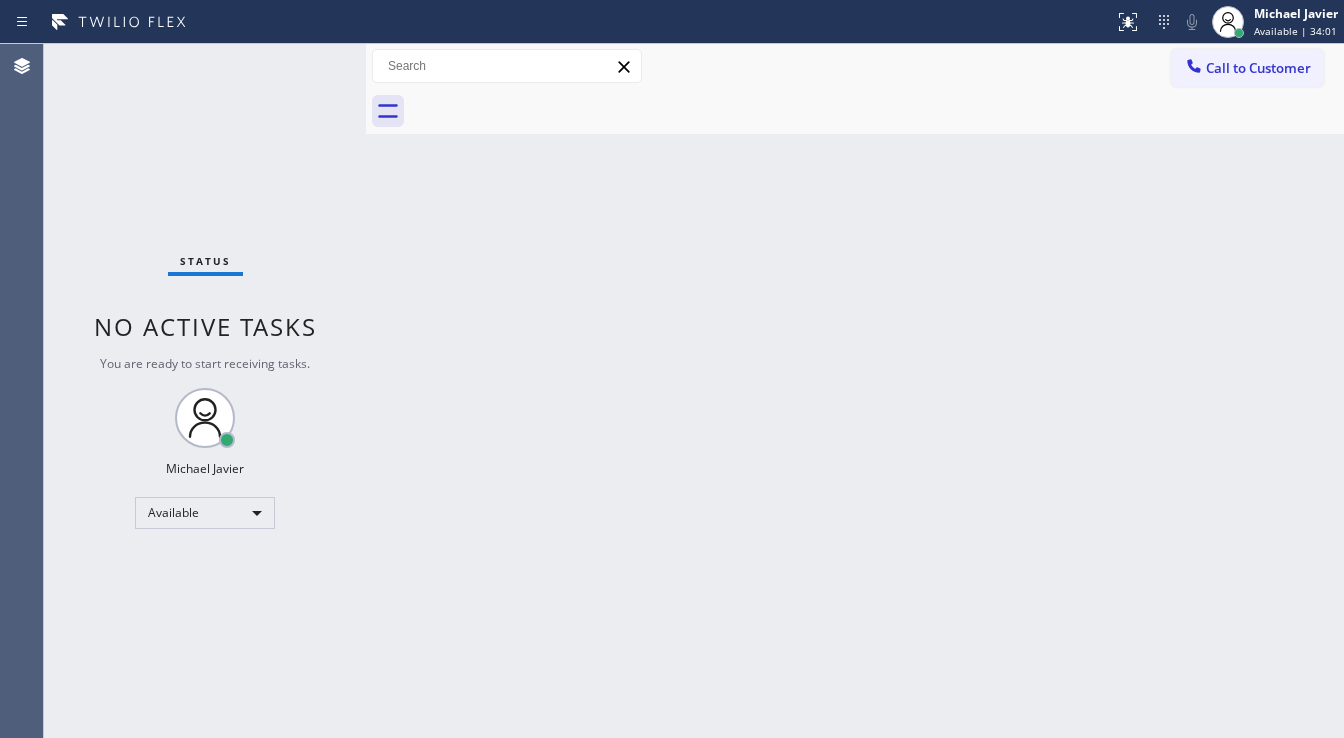 drag, startPoint x: 241, startPoint y: 82, endPoint x: 196, endPoint y: 5, distance: 89.1852 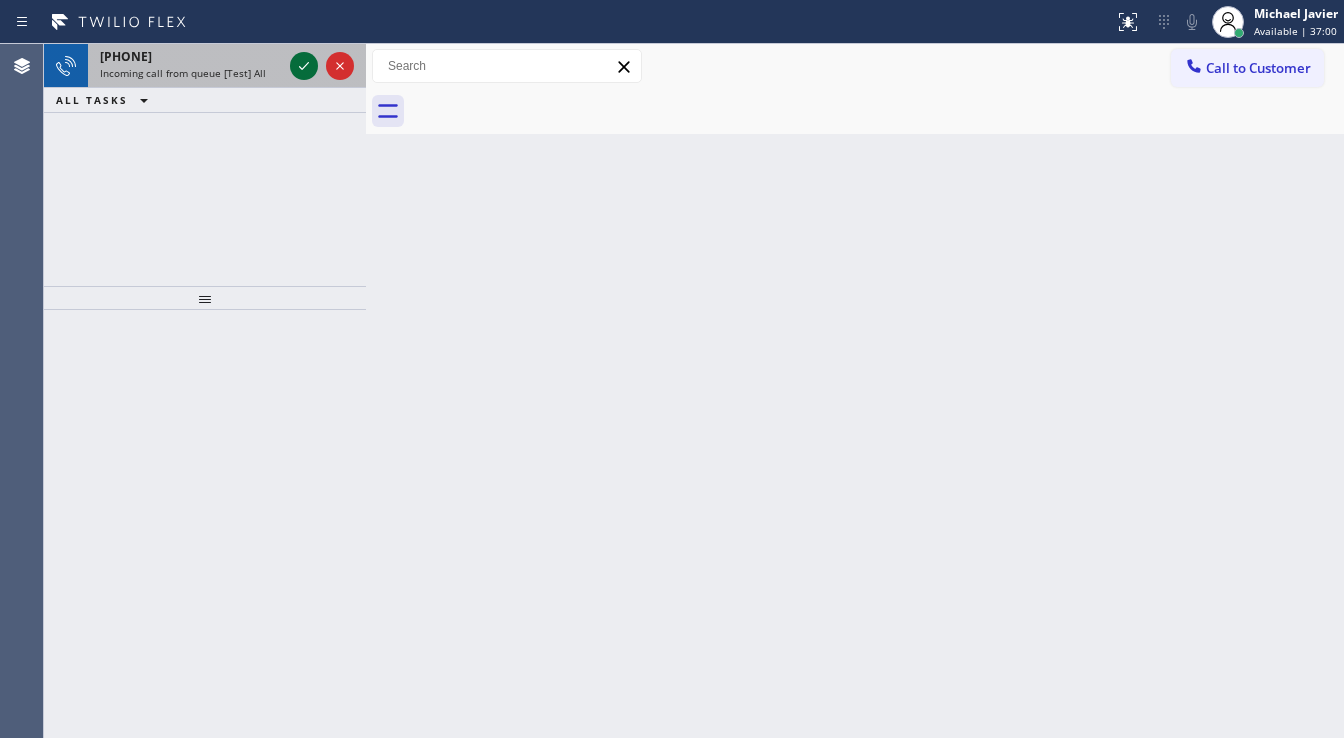 click 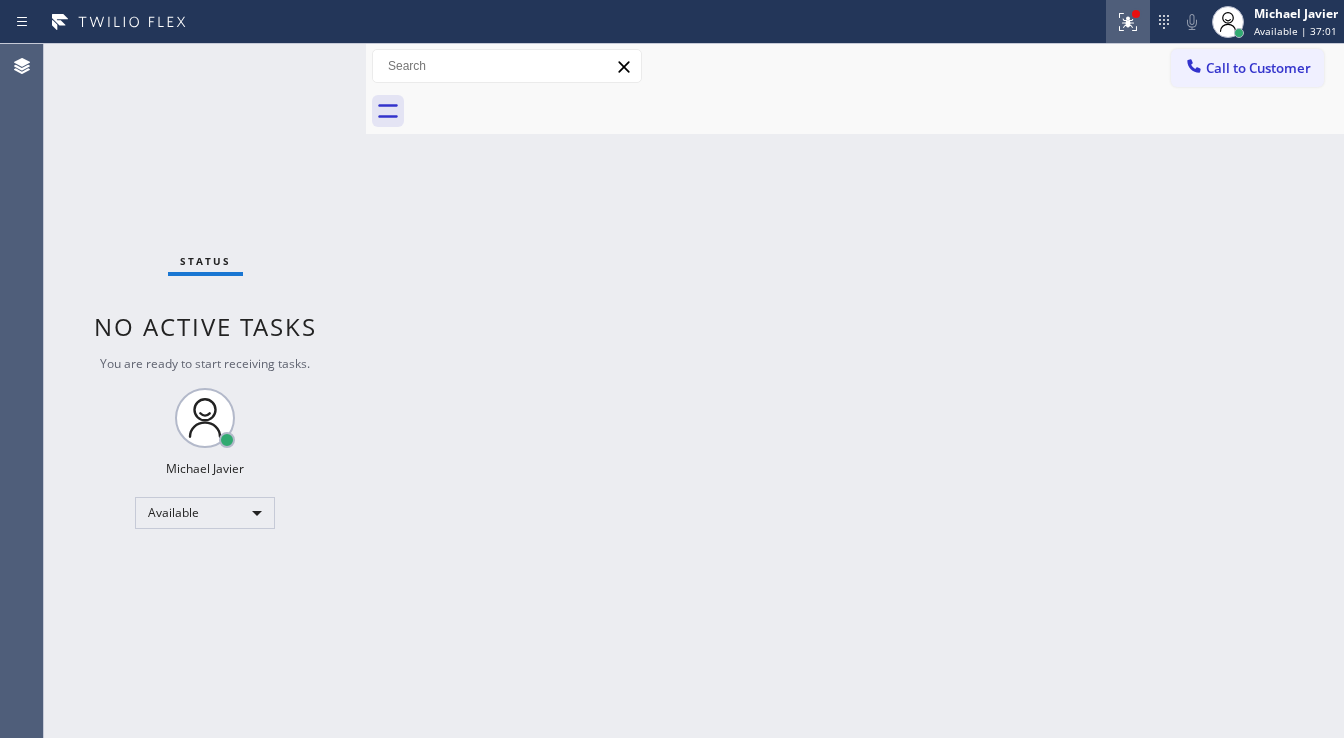 click at bounding box center [1128, 22] 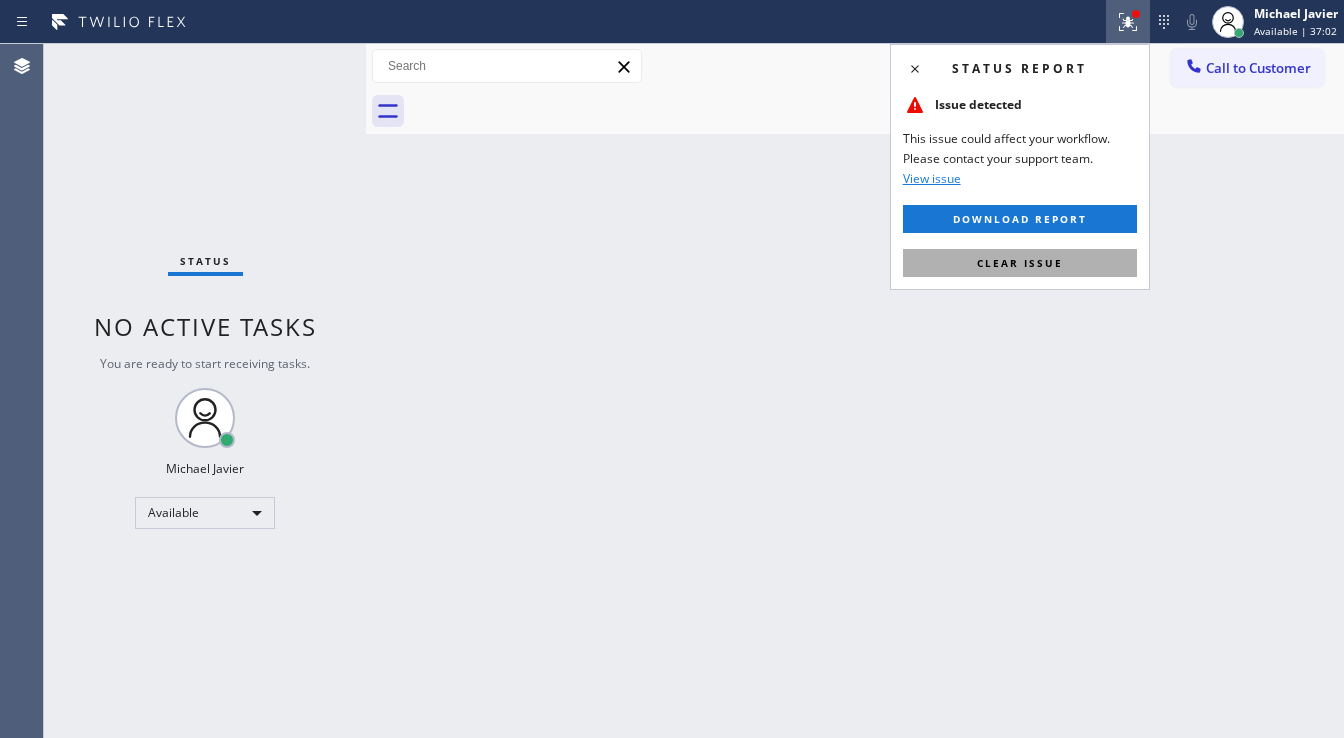 click on "Clear issue" at bounding box center (1020, 263) 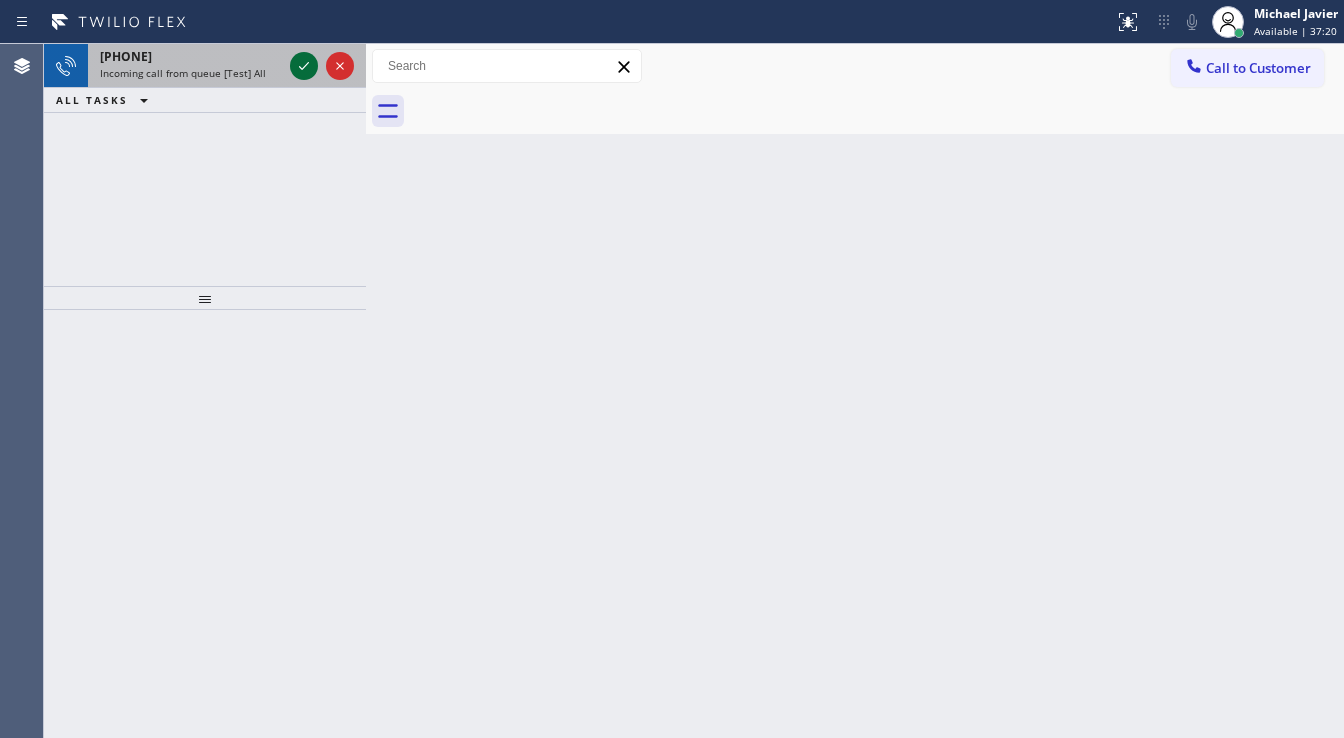 click on "[PHONE] Incoming call from queue [Test] All" at bounding box center [205, 66] 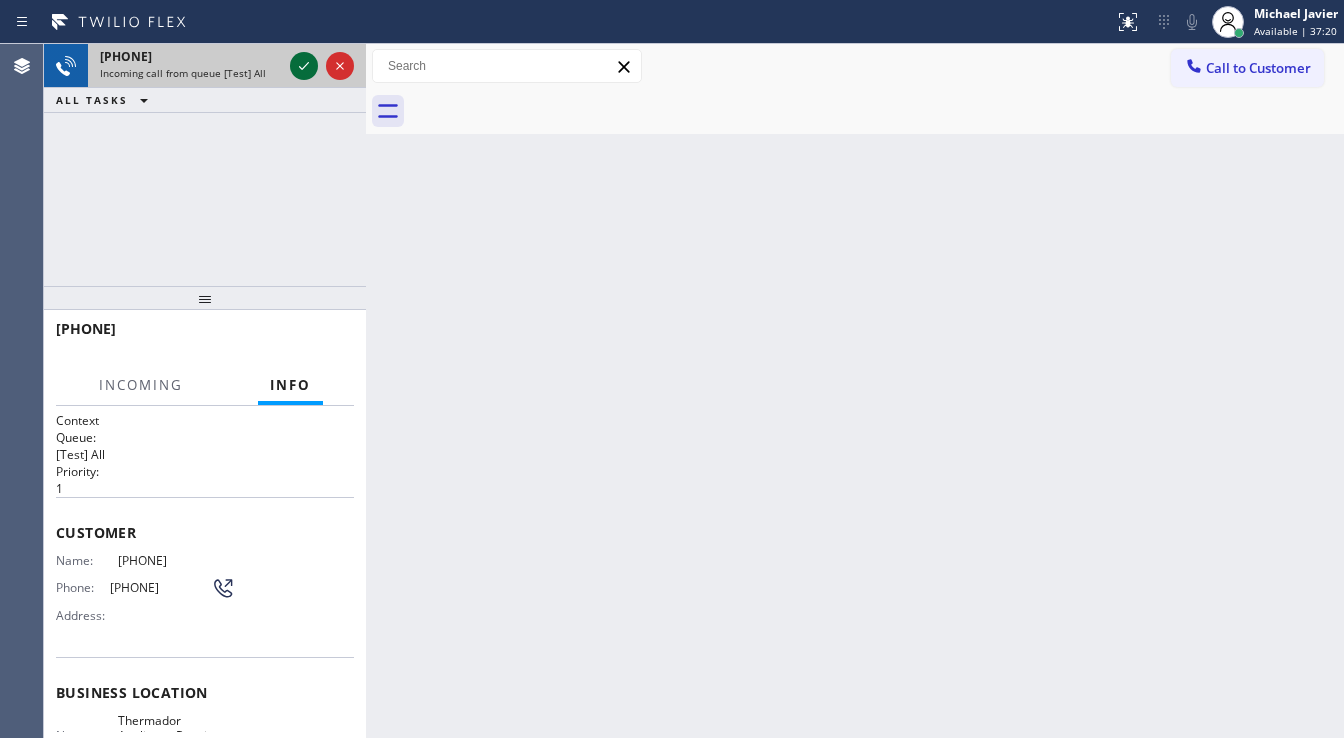 click 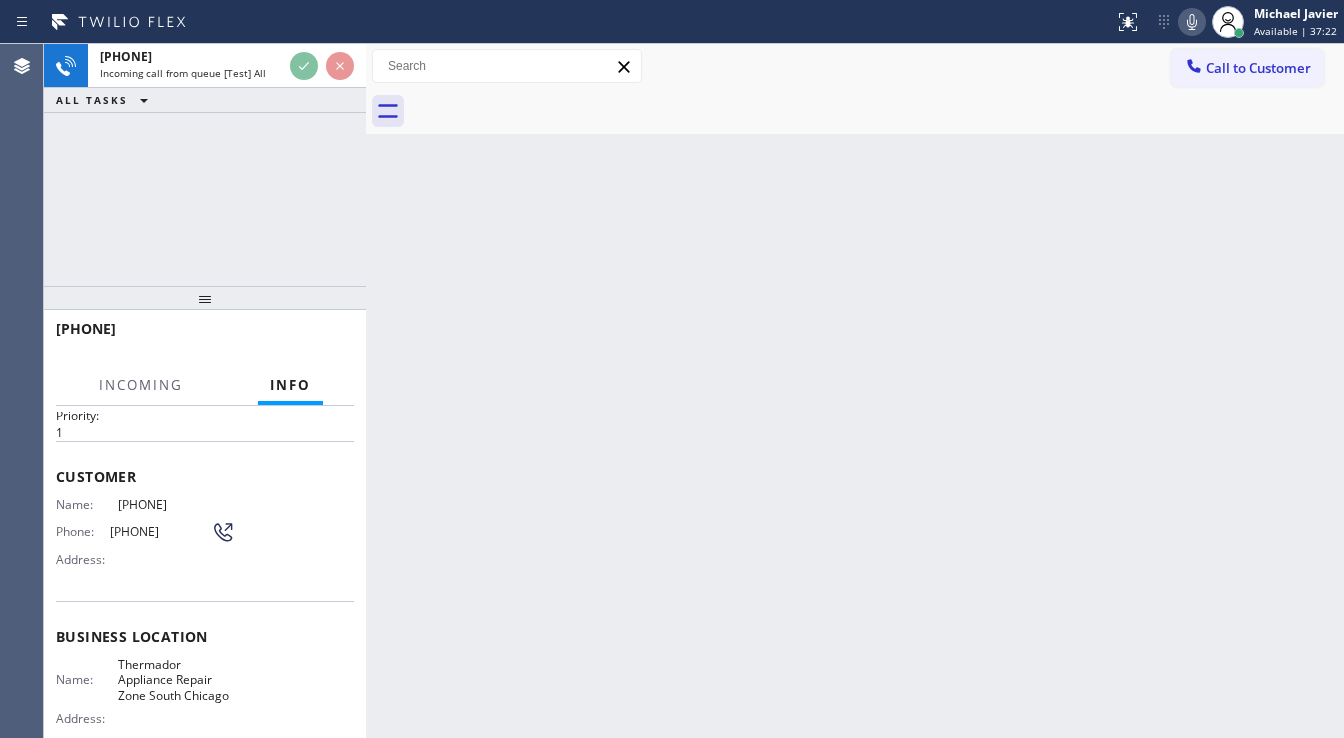 scroll, scrollTop: 80, scrollLeft: 0, axis: vertical 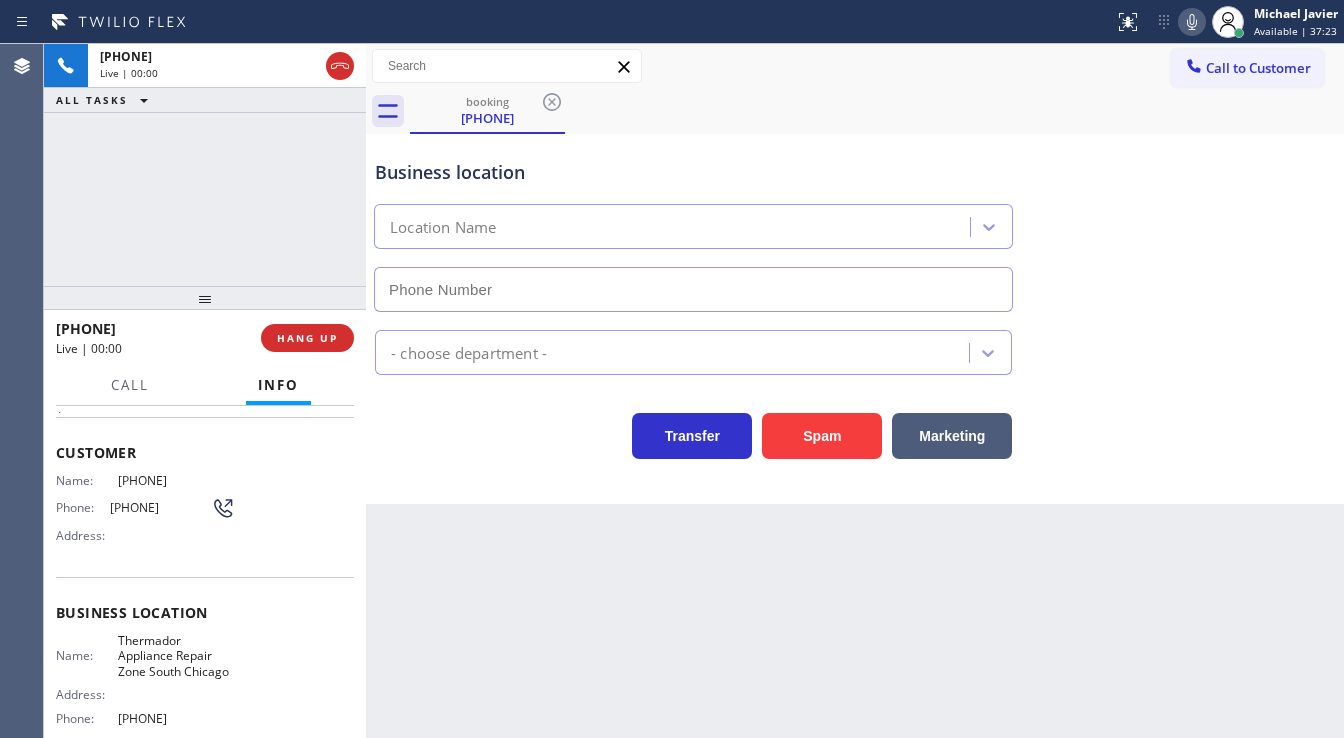 type on "[PHONE]" 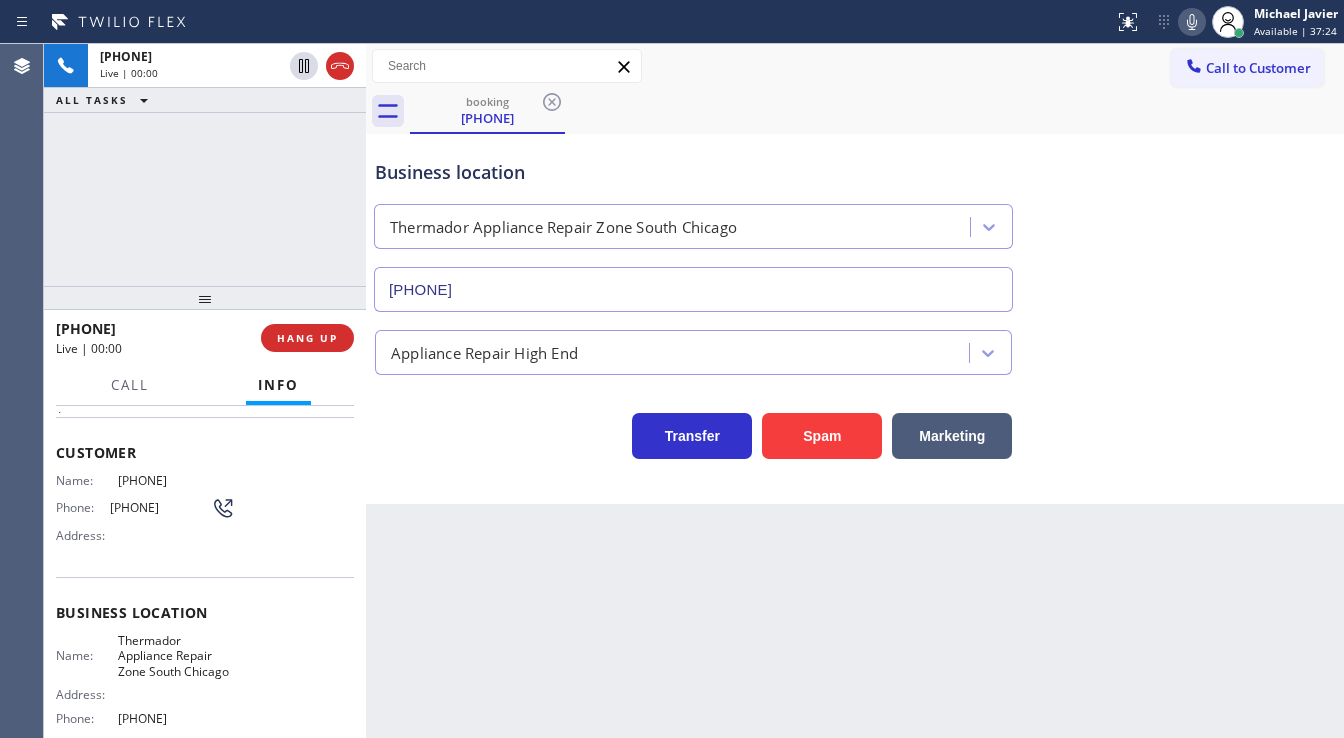 drag, startPoint x: 1046, startPoint y: 508, endPoint x: 1011, endPoint y: 475, distance: 48.104053 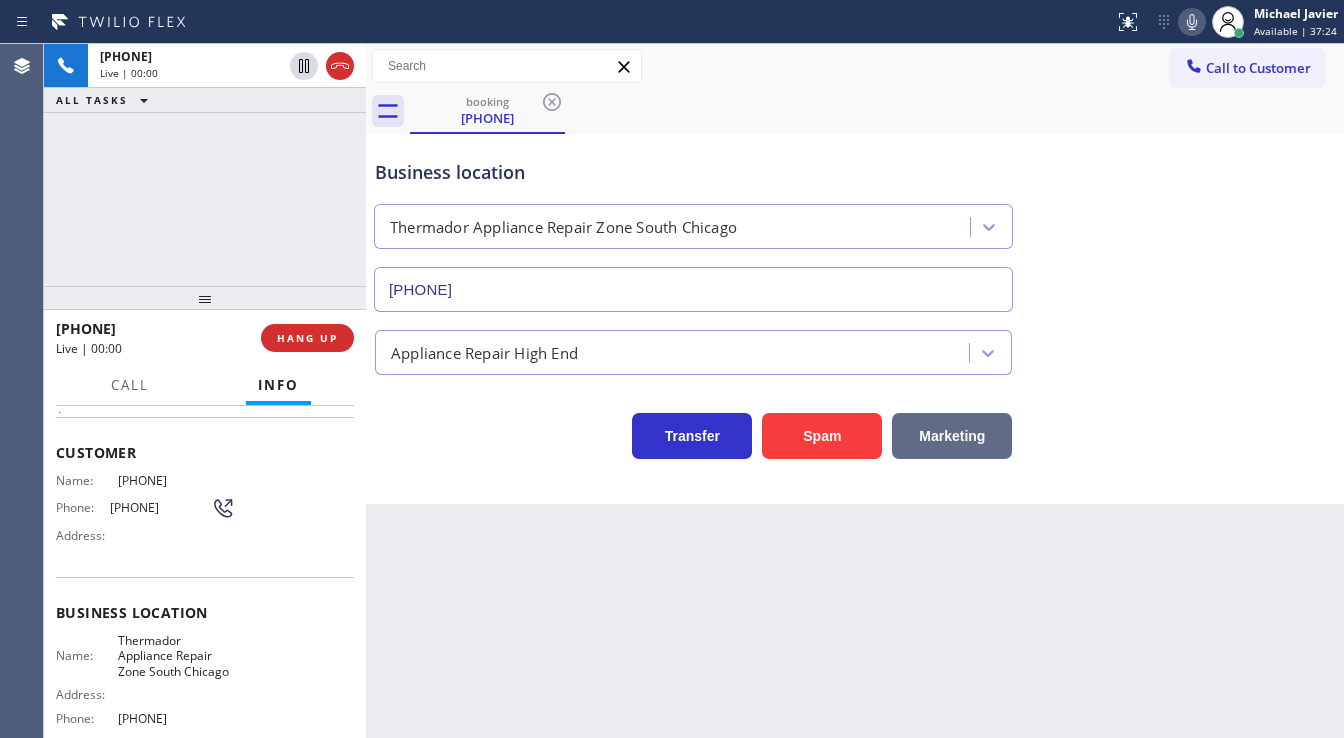 click on "Marketing" at bounding box center [952, 436] 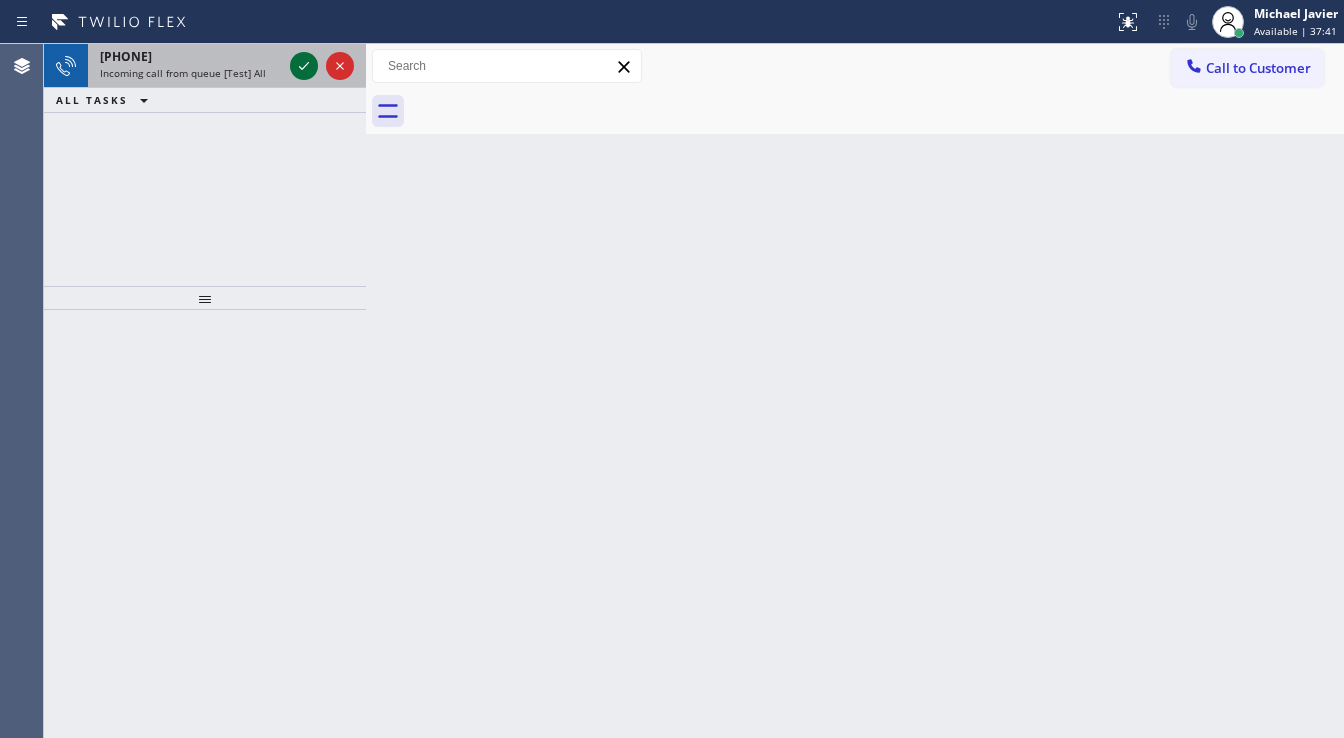 click 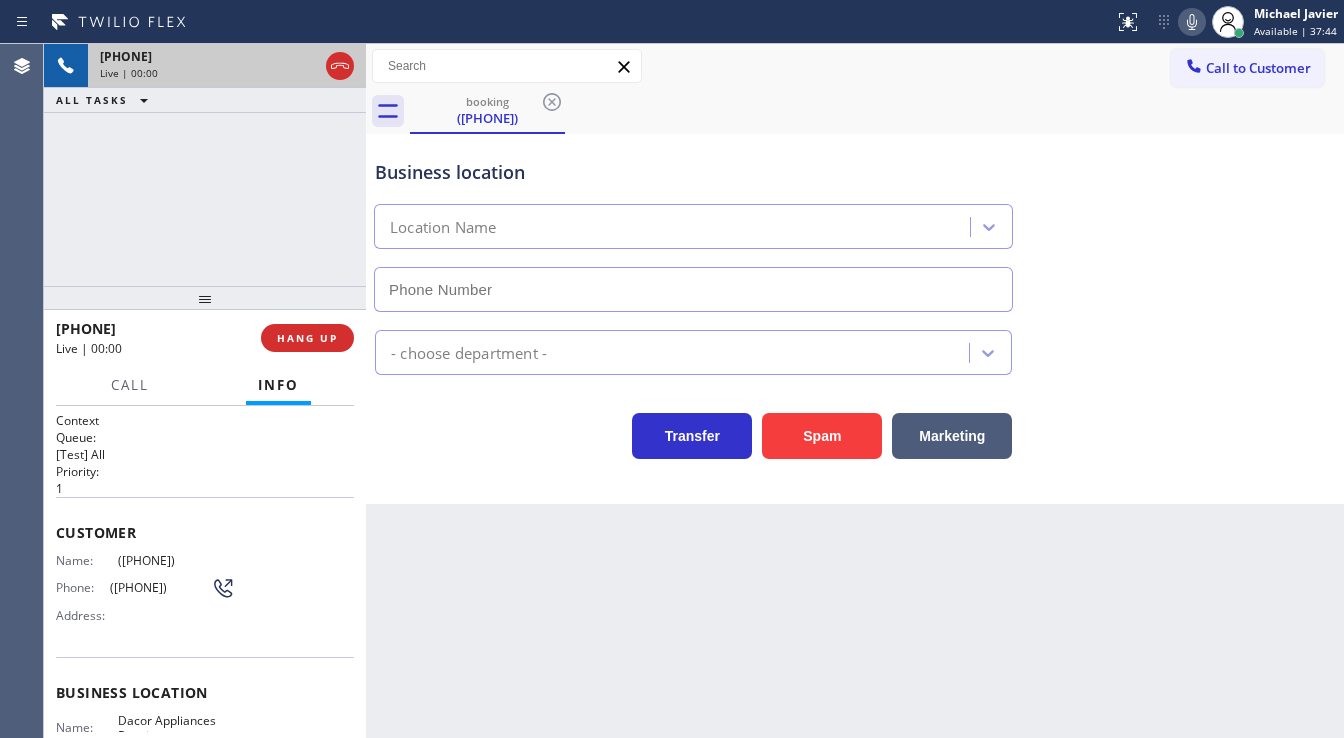 type on "([PHONE]) [PHONE]" 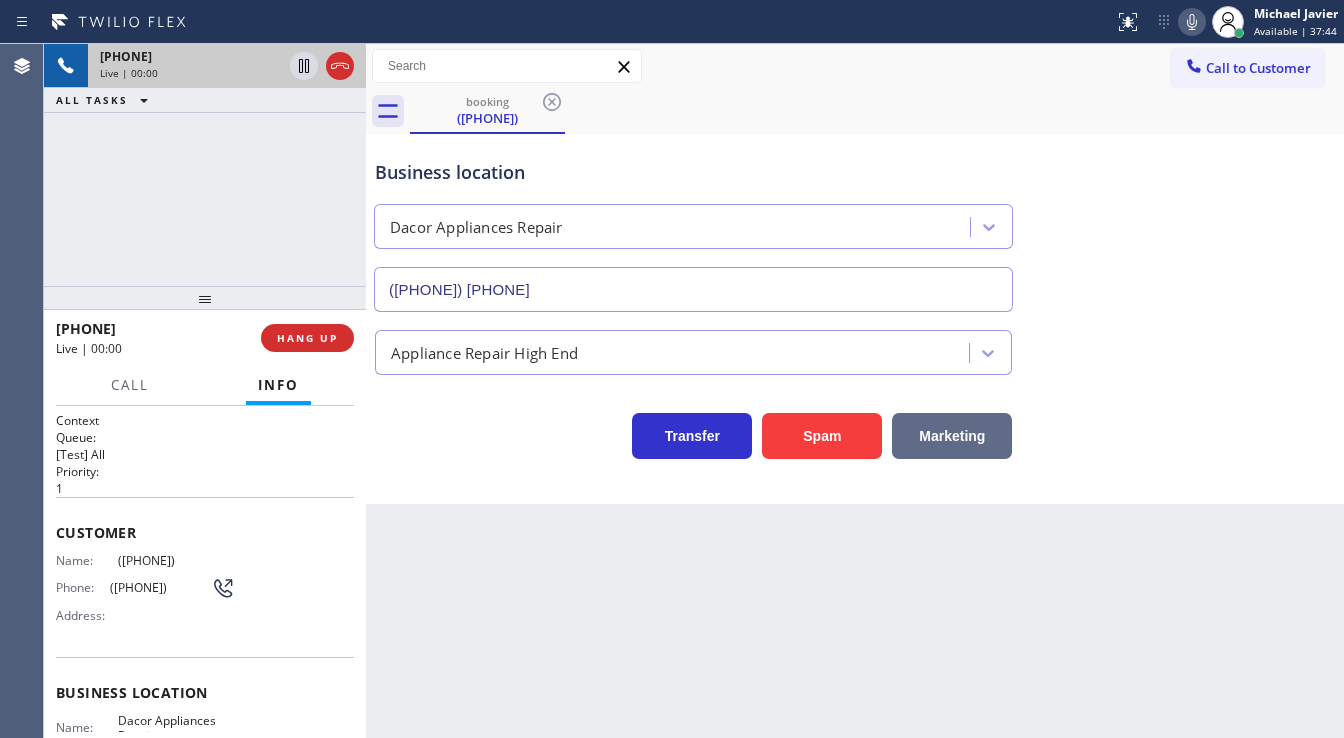 click on "Marketing" at bounding box center [952, 436] 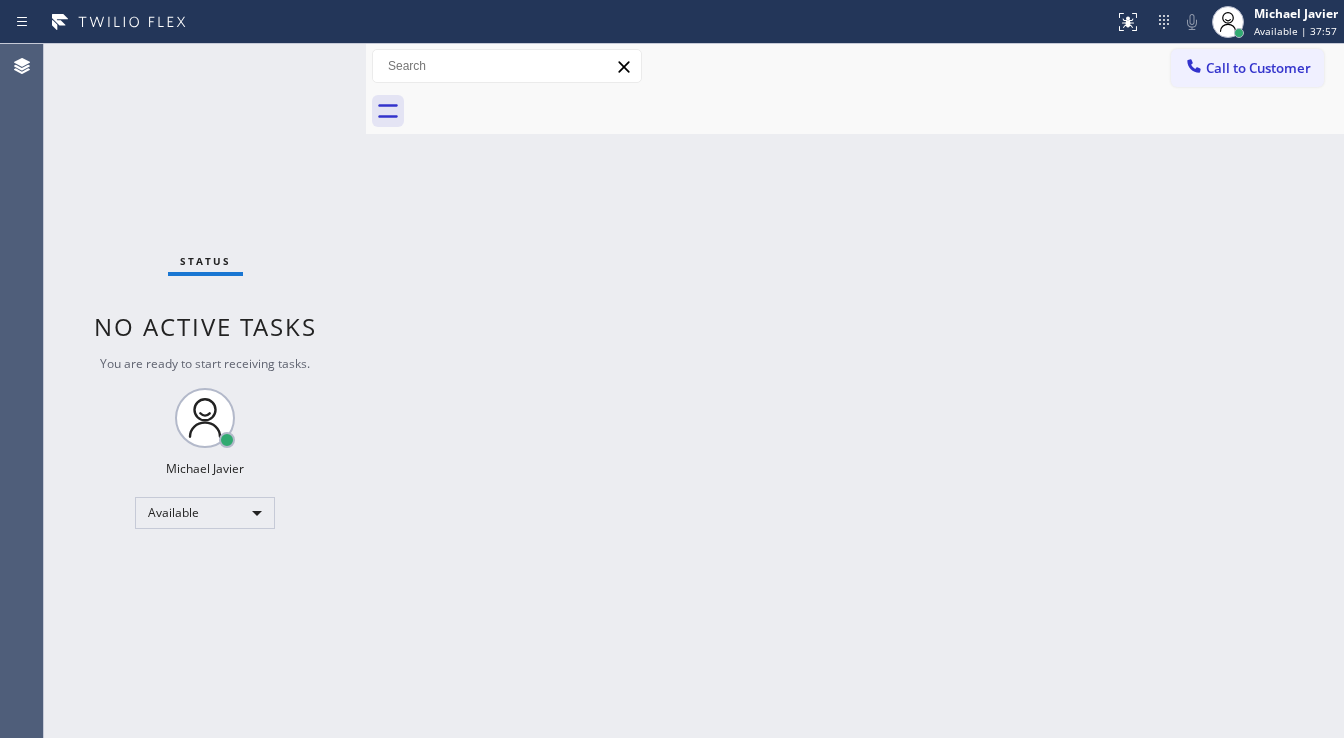 click on "Status   No active tasks     You are ready to start receiving tasks.   Michael Javier Available" at bounding box center (205, 391) 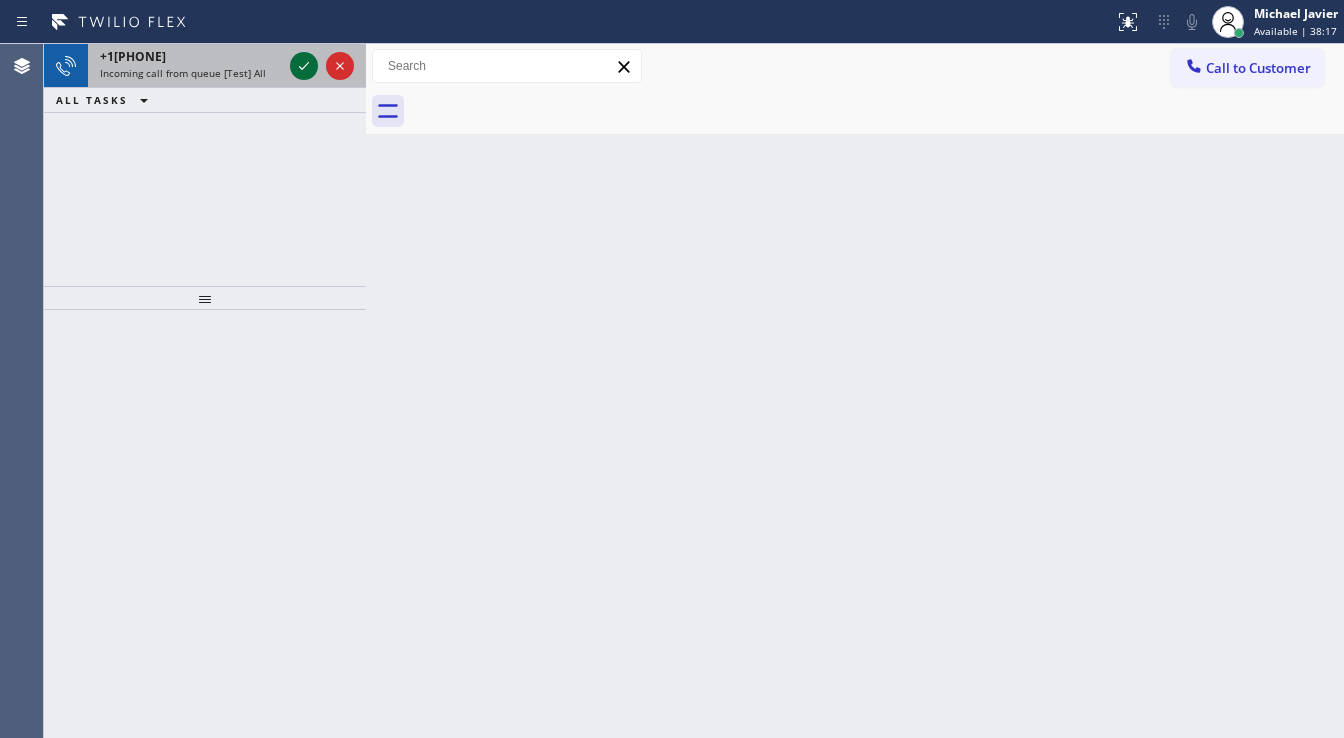 click at bounding box center (304, 66) 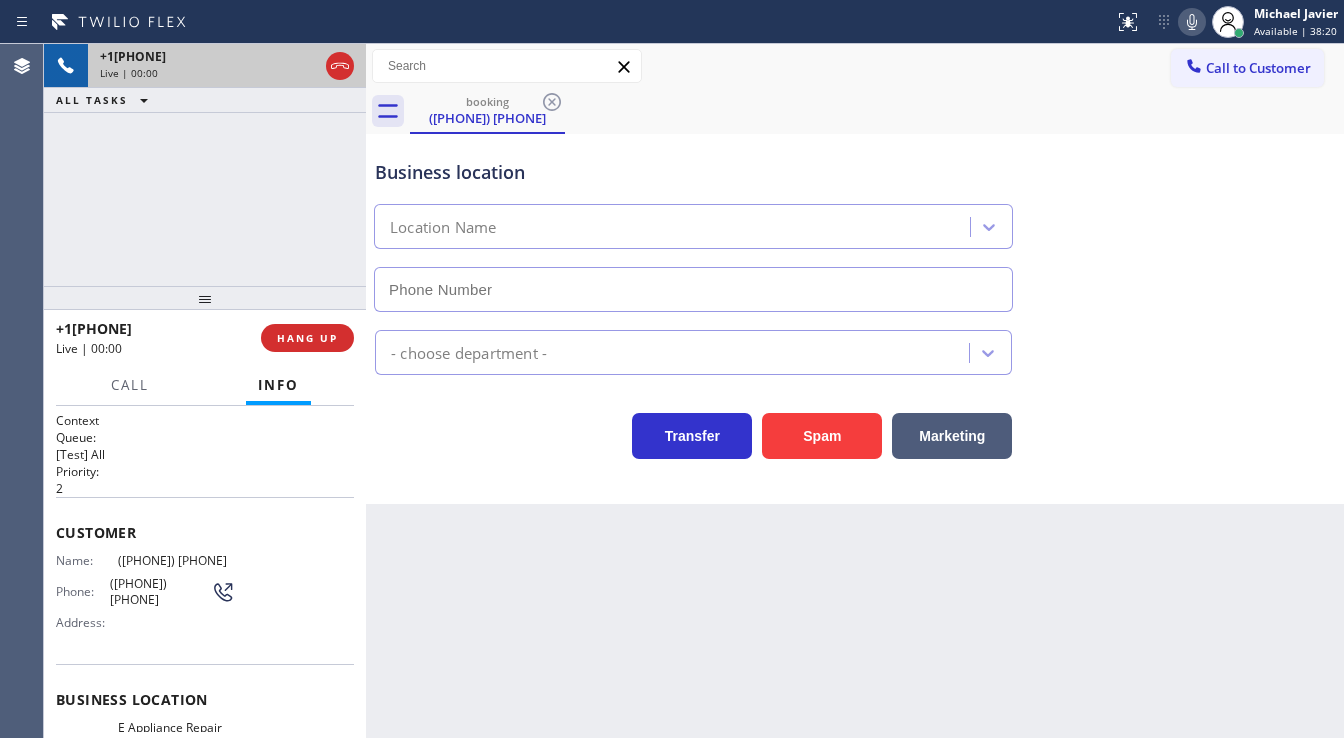 type on "[PHONE]" 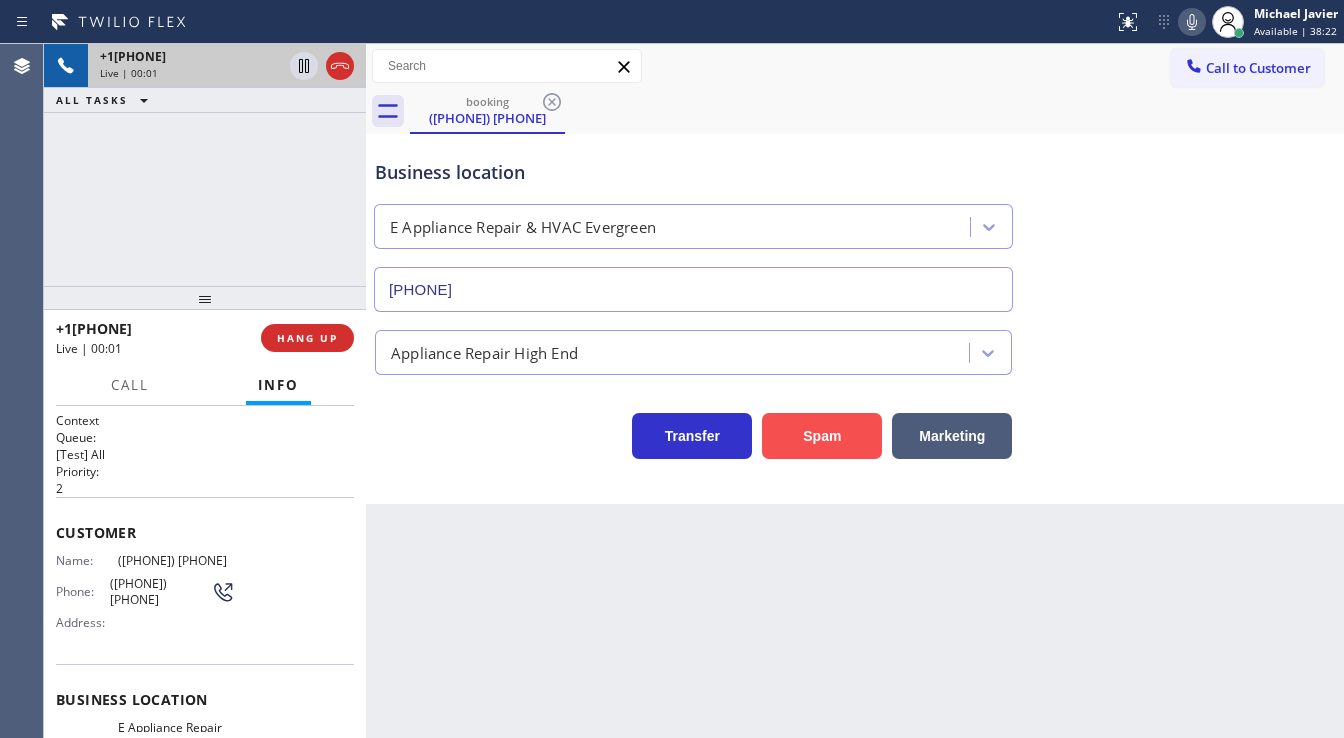 click on "Spam" at bounding box center (822, 436) 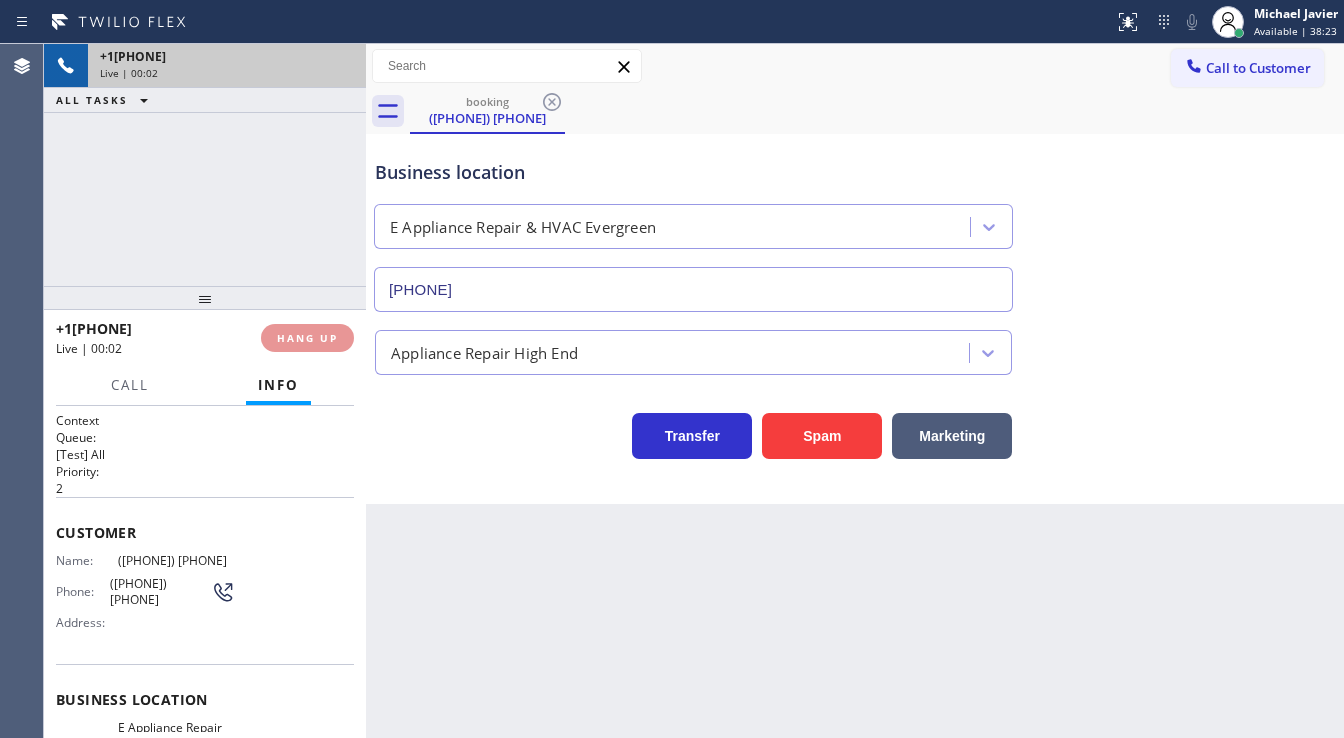 click on "Back to Dashboard Change Sender ID Customers Technicians Select a contact Outbound call Technician Search Technician Your caller id phone number Your caller id phone number Call Technician info Name   Phone none Address none Change Sender ID HVAC [PHONE] 5 Star Appliance [PHONE] Appliance Repair [PHONE] Plumbing [PHONE] Air Duct Cleaning [PHONE]  Electricians [PHONE] Cancel Change Check personal SMS Reset Change booking [PHONE] Call to Customer Outbound call Location 5 Star Plumbing Your caller id phone number [PHONE] Customer number Call Outbound call Technician Search Technician Your caller id phone number Your caller id phone number Call booking [PHONE] Business location E Appliance Repair & HVAC Evergreen [PHONE] Appliance Repair High End Transfer Spam Marketing" at bounding box center (855, 391) 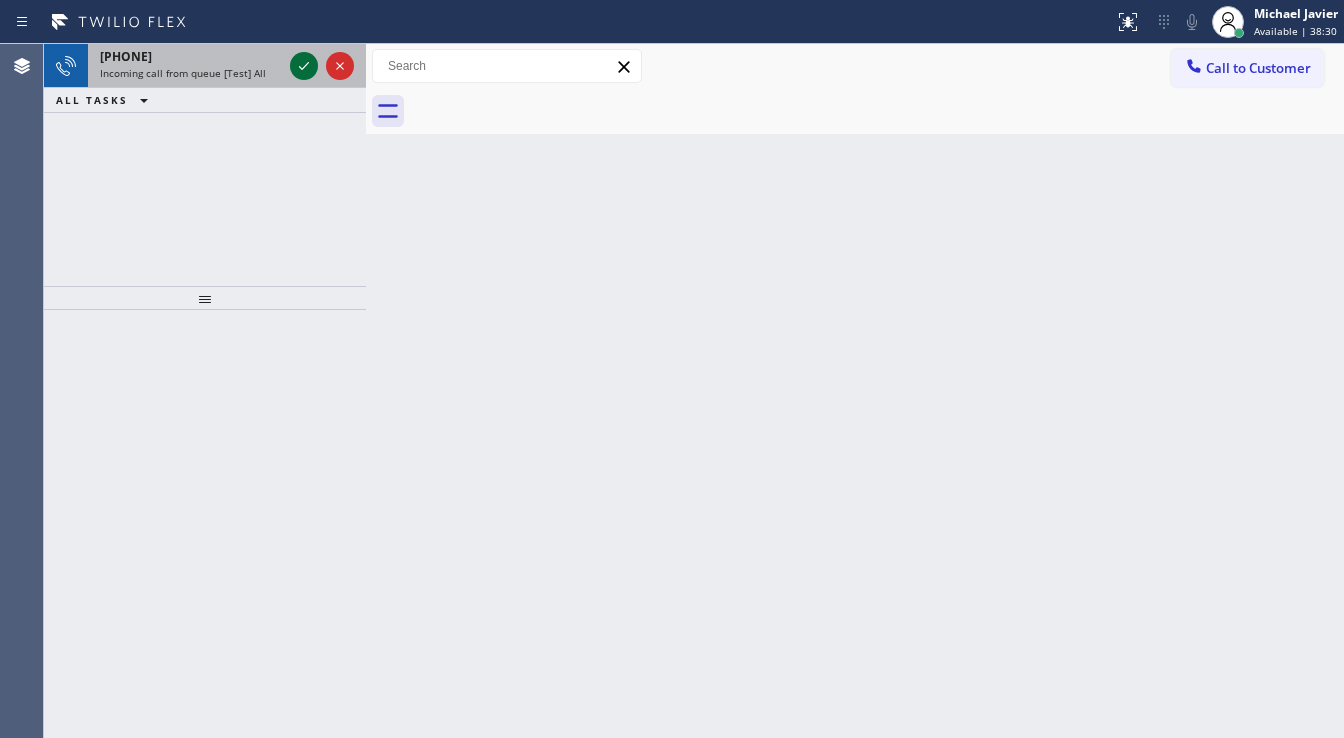 click 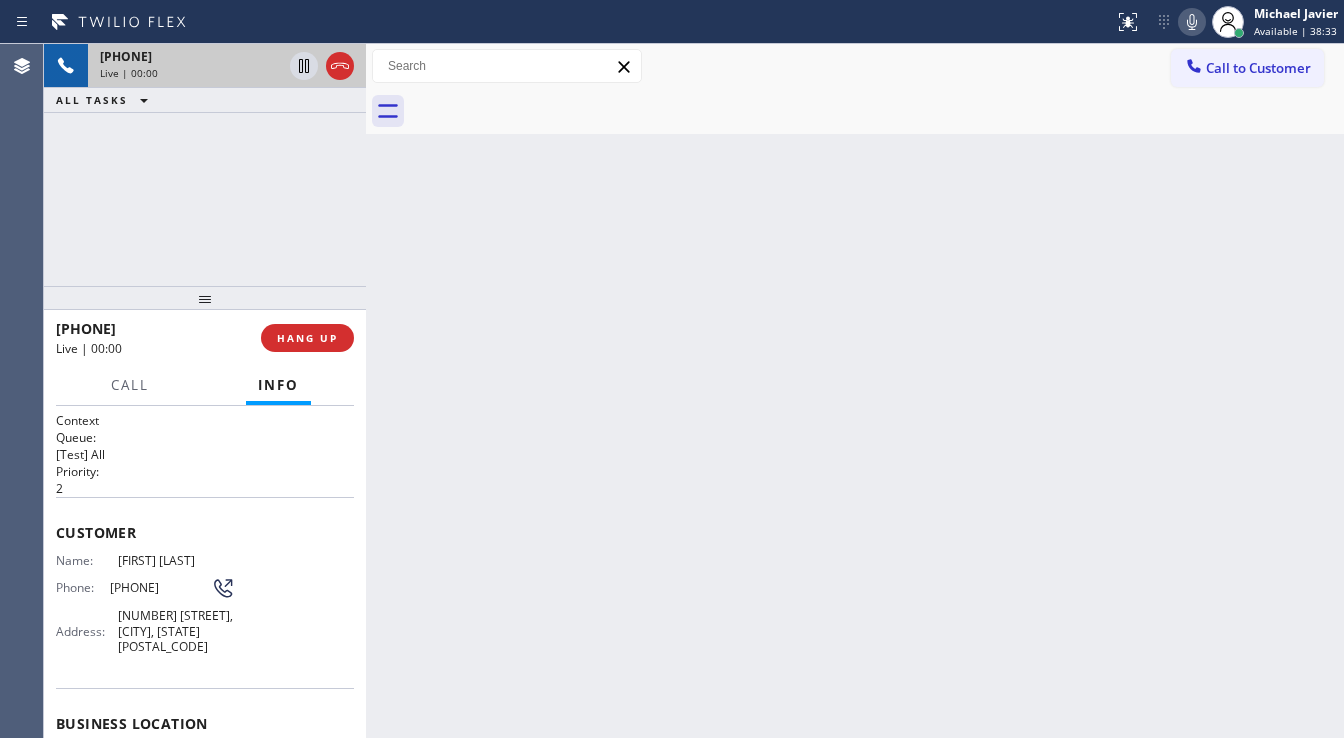 scroll, scrollTop: 240, scrollLeft: 0, axis: vertical 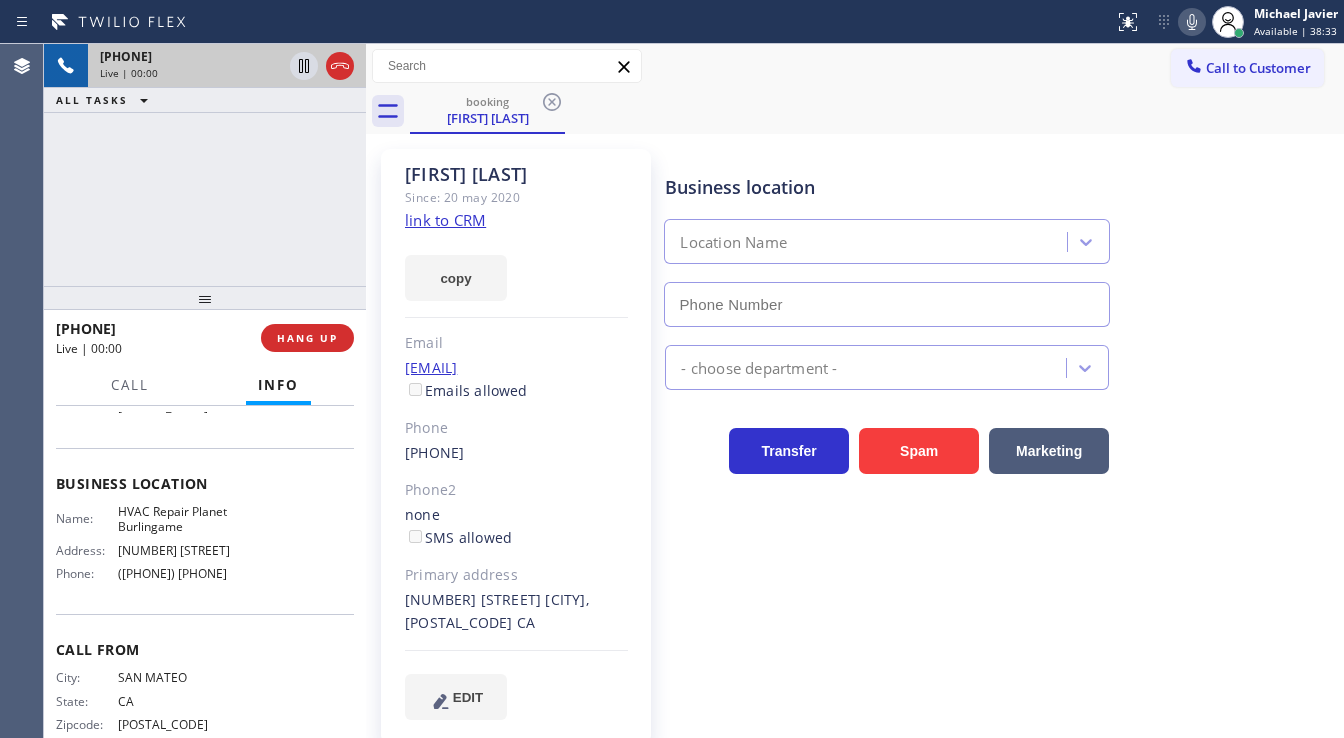type on "([PHONE]) [PHONE]" 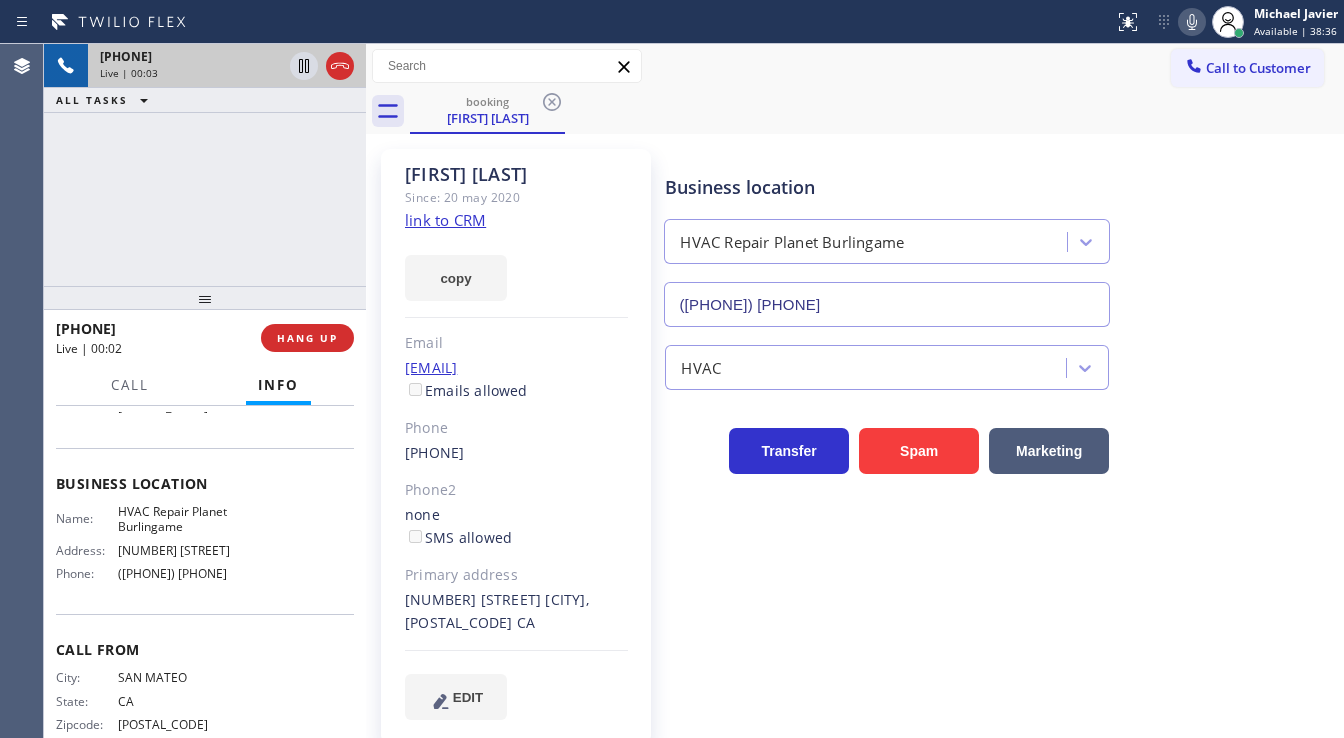 click on "link to CRM" 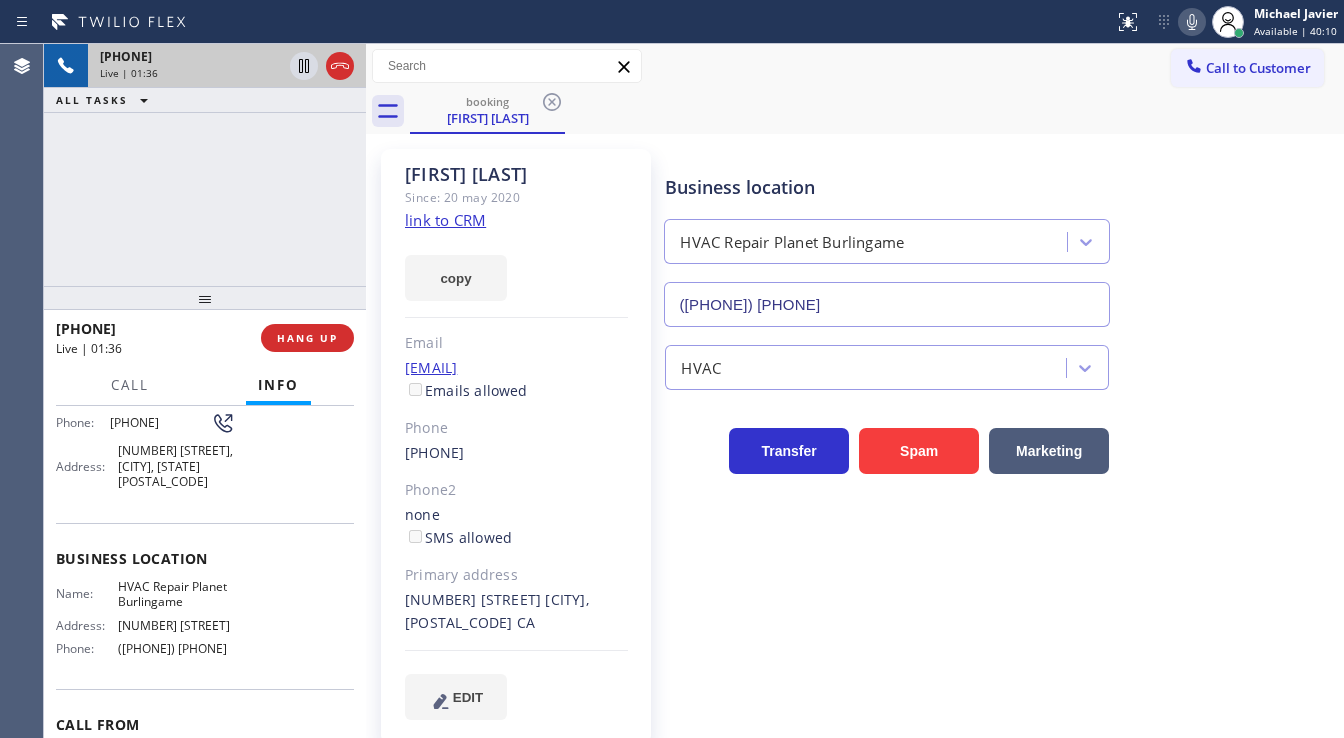 scroll, scrollTop: 80, scrollLeft: 0, axis: vertical 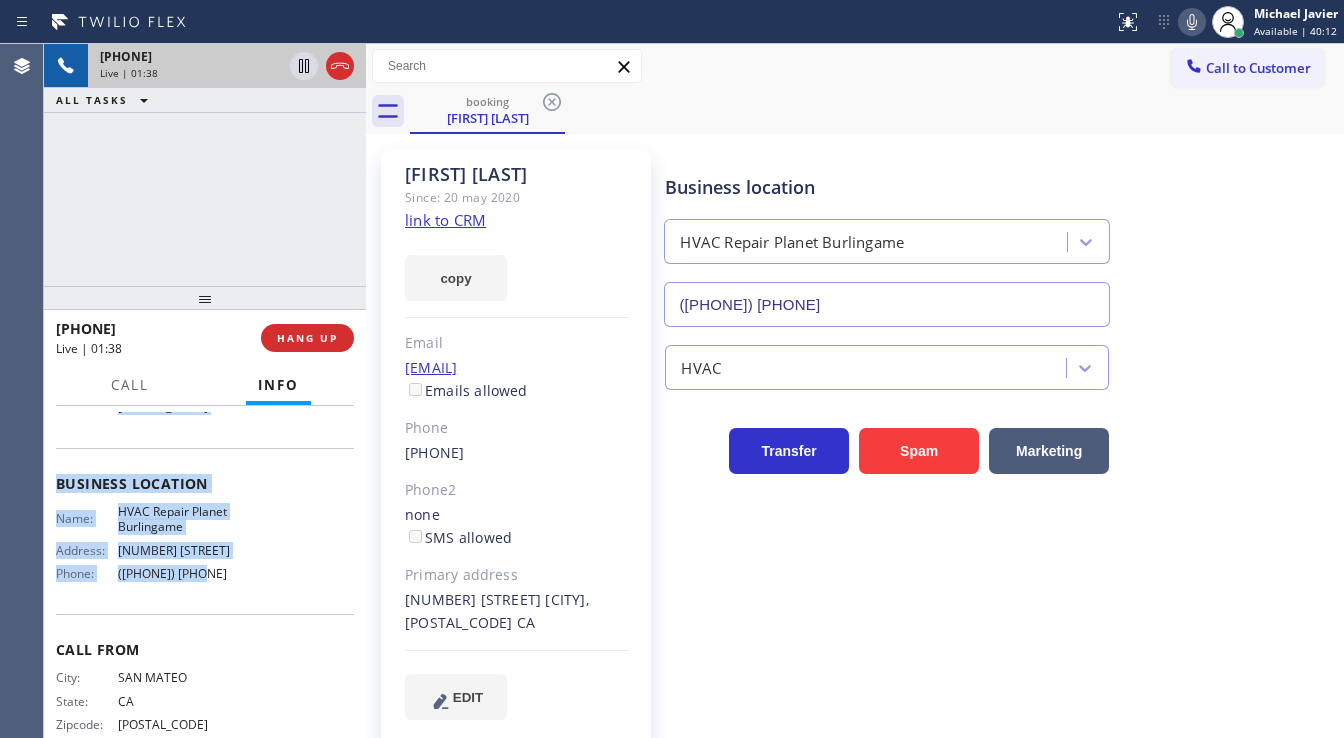 drag, startPoint x: 87, startPoint y: 496, endPoint x: 207, endPoint y: 577, distance: 144.77914 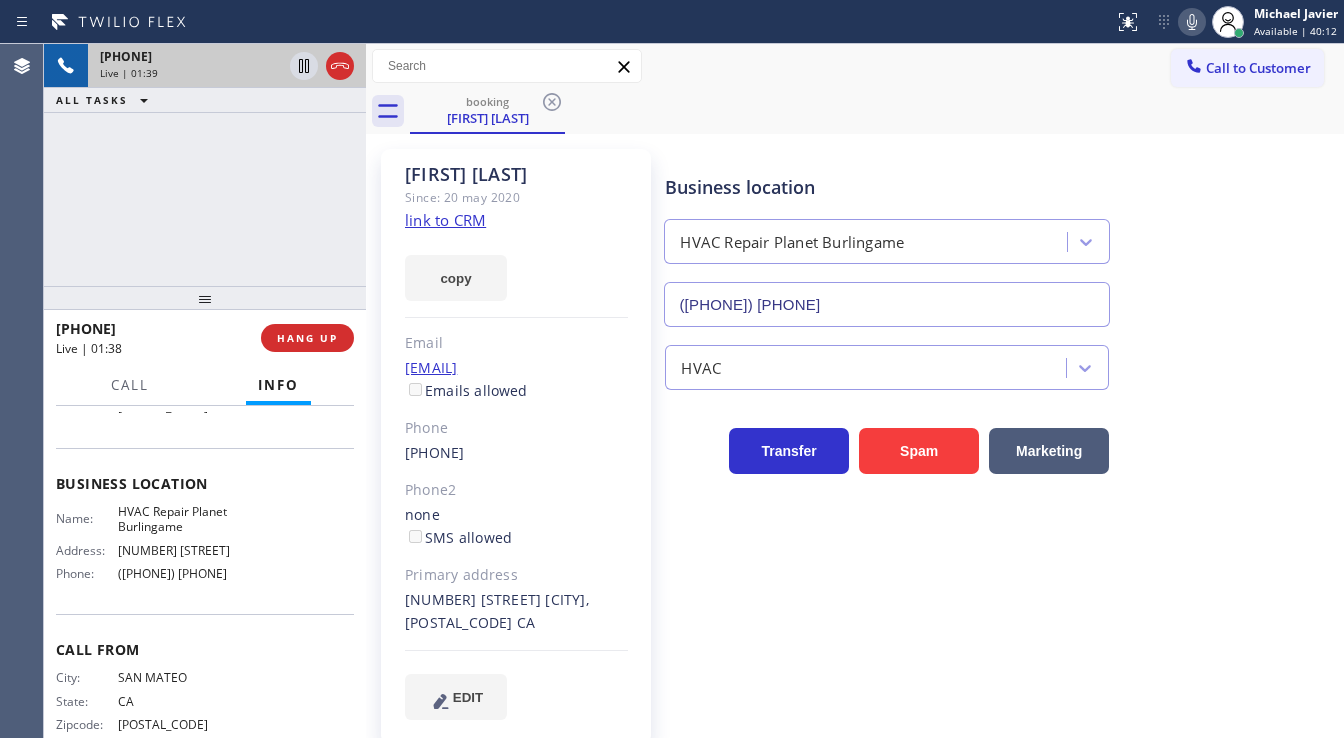 drag, startPoint x: 168, startPoint y: 172, endPoint x: 160, endPoint y: 179, distance: 10.630146 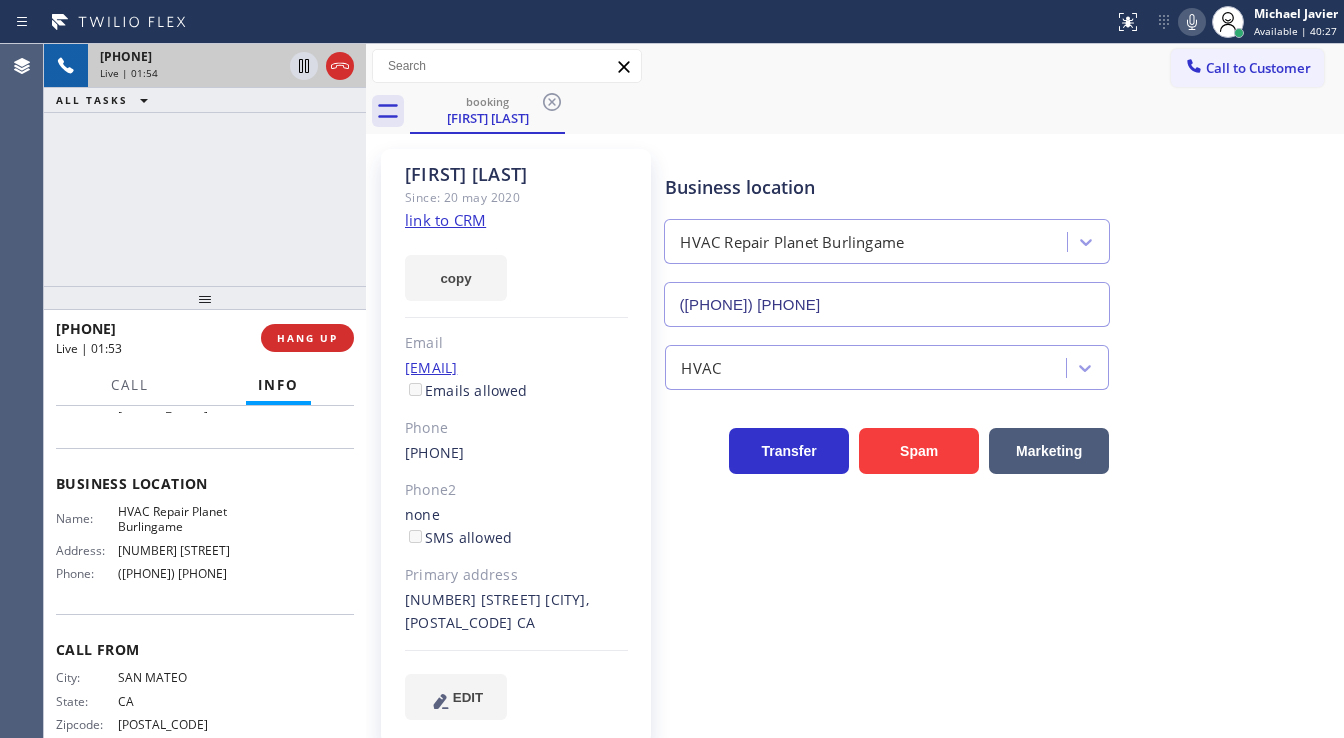 click on "+[PHONE] Live | 01:54 ALL TASKS ALL TASKS ACTIVE TASKS TASKS IN WRAP UP" at bounding box center [205, 165] 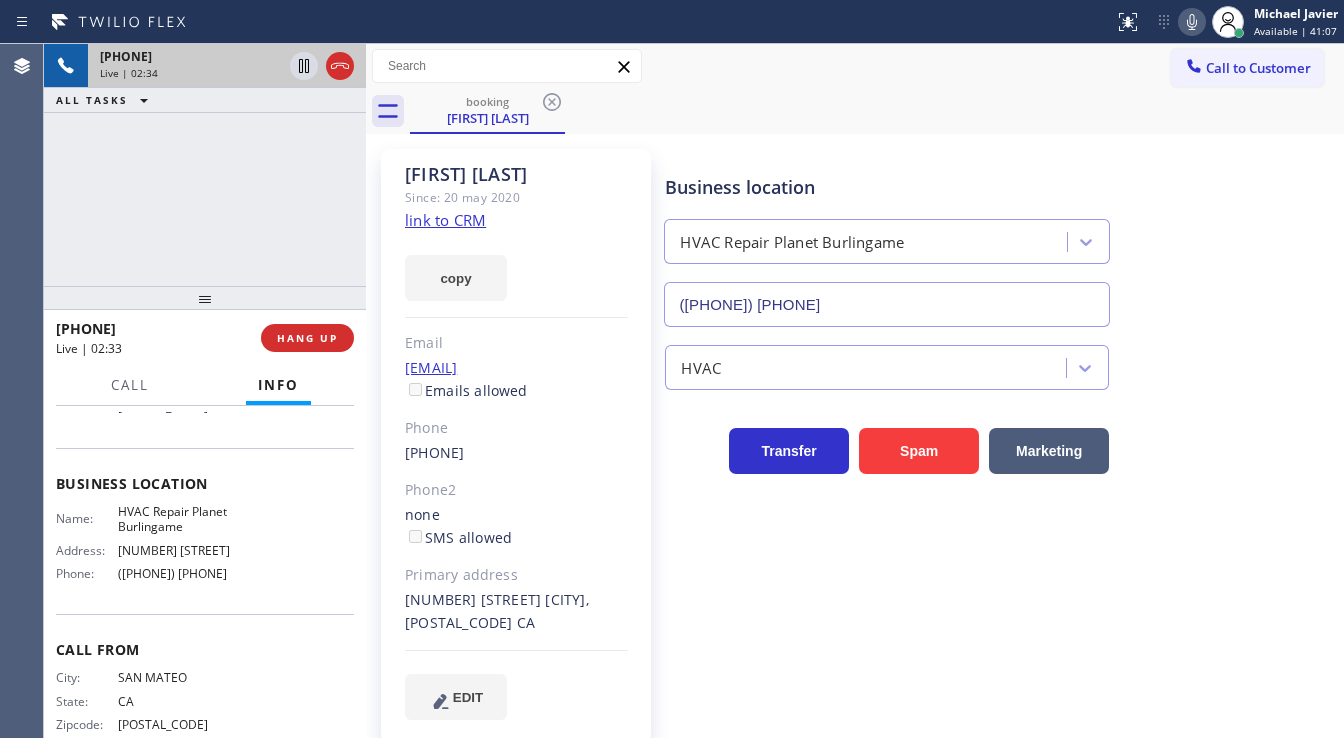 click on "[PHONE] Live | 02:34 ALL TASKS ALL TASKS ACTIVE TASKS TASKS IN WRAP UP" at bounding box center (205, 165) 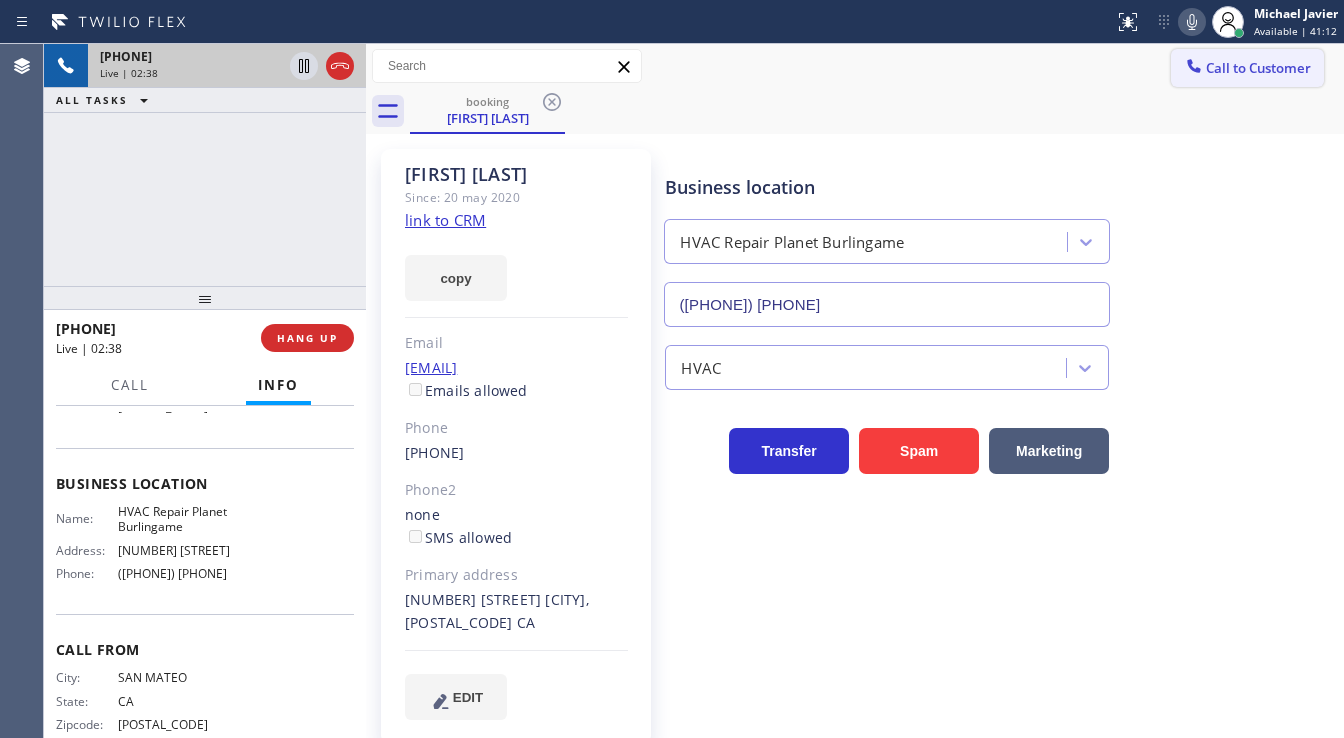 drag, startPoint x: 1103, startPoint y: 136, endPoint x: 1167, endPoint y: 82, distance: 83.737686 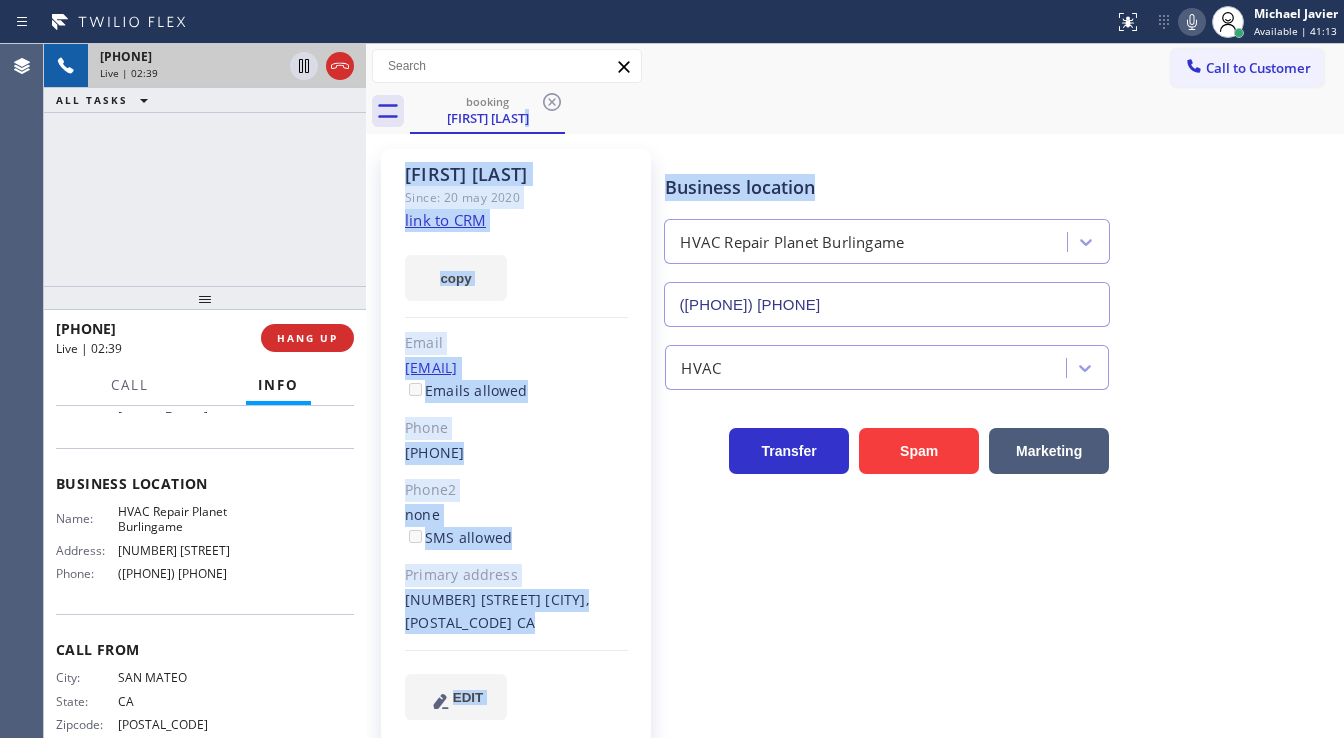 click on "booking [FIRST] [LAST]" at bounding box center (877, 111) 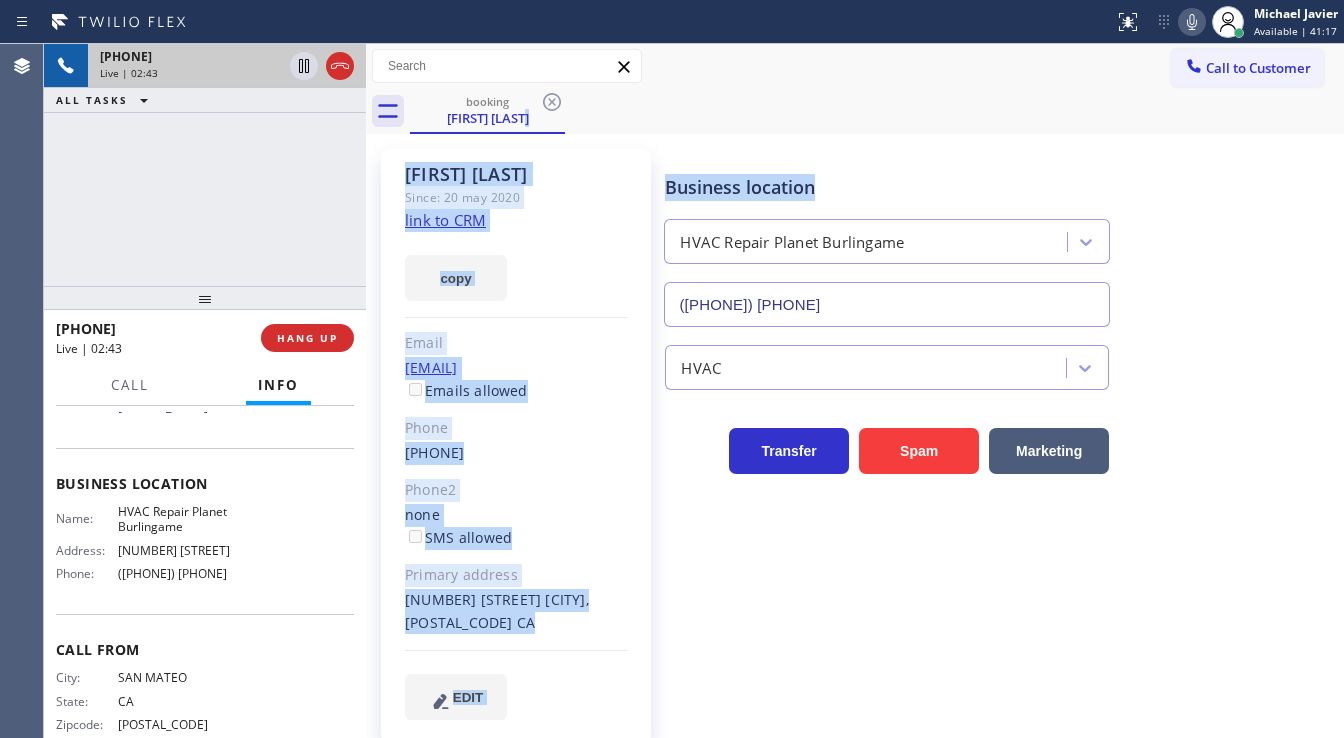 click on "booking [FIRST] [LAST]" at bounding box center [877, 111] 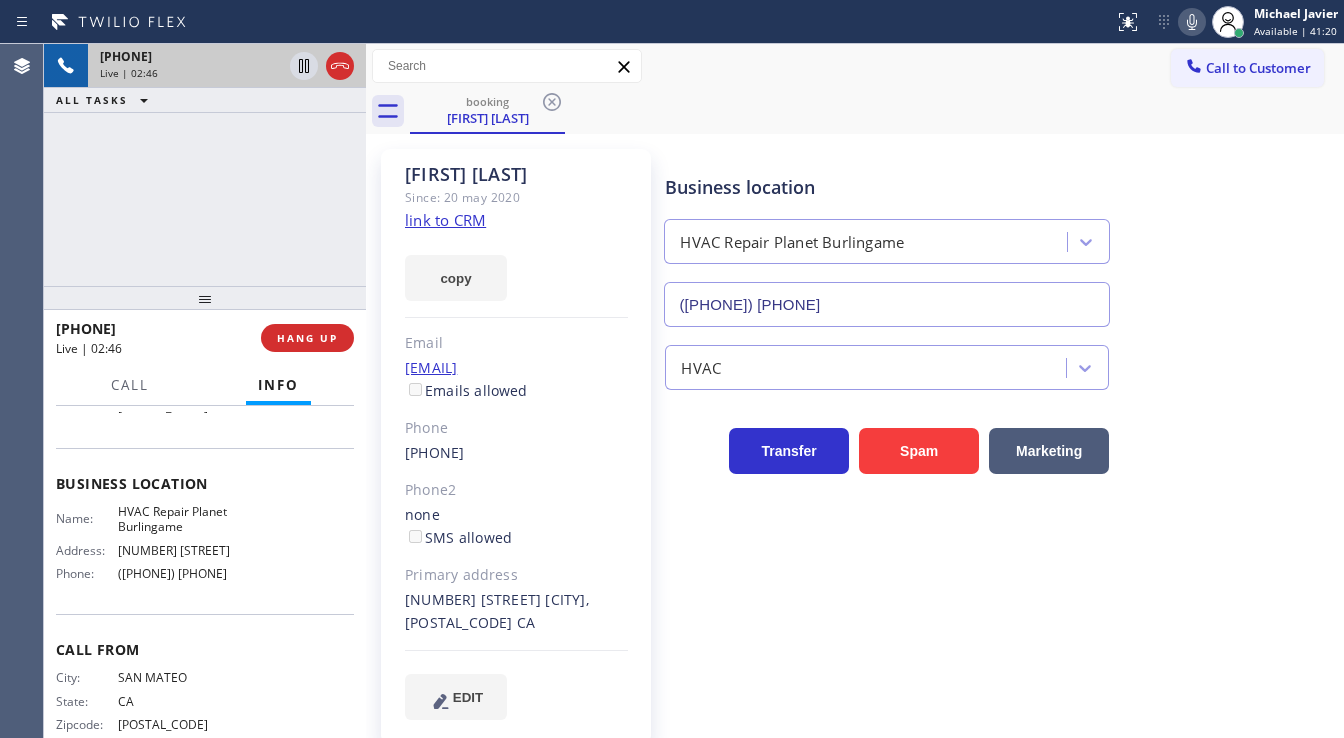 click 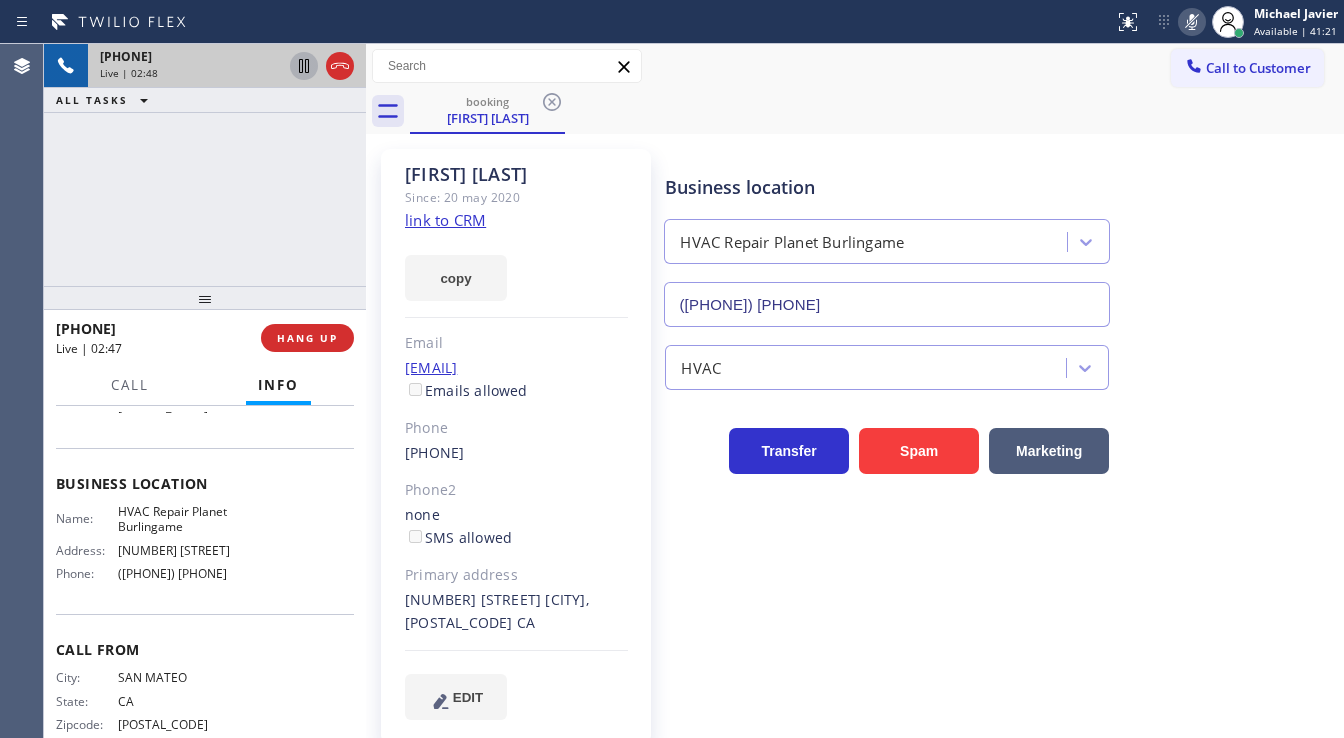 click 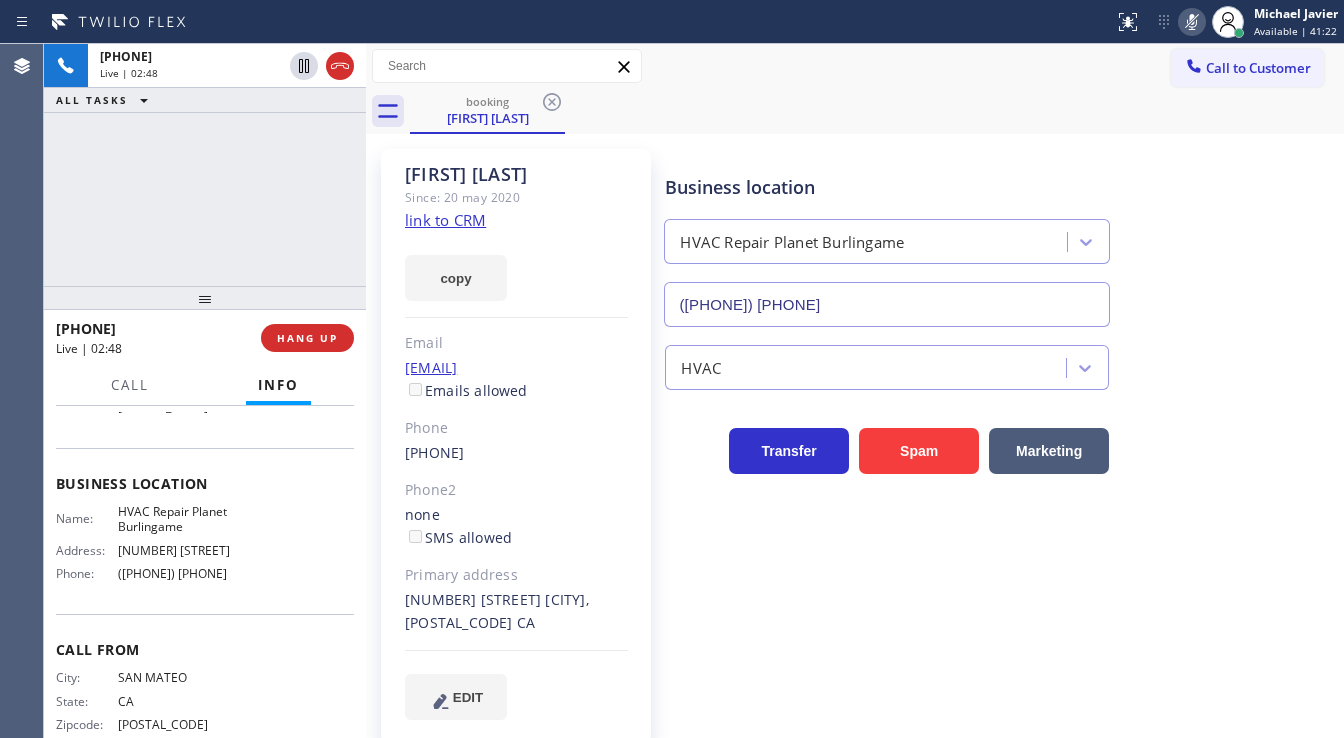 click on "+[PHONE] Live | 02:48 ALL TASKS ALL TASKS ACTIVE TASKS TASKS IN WRAP UP" at bounding box center (205, 165) 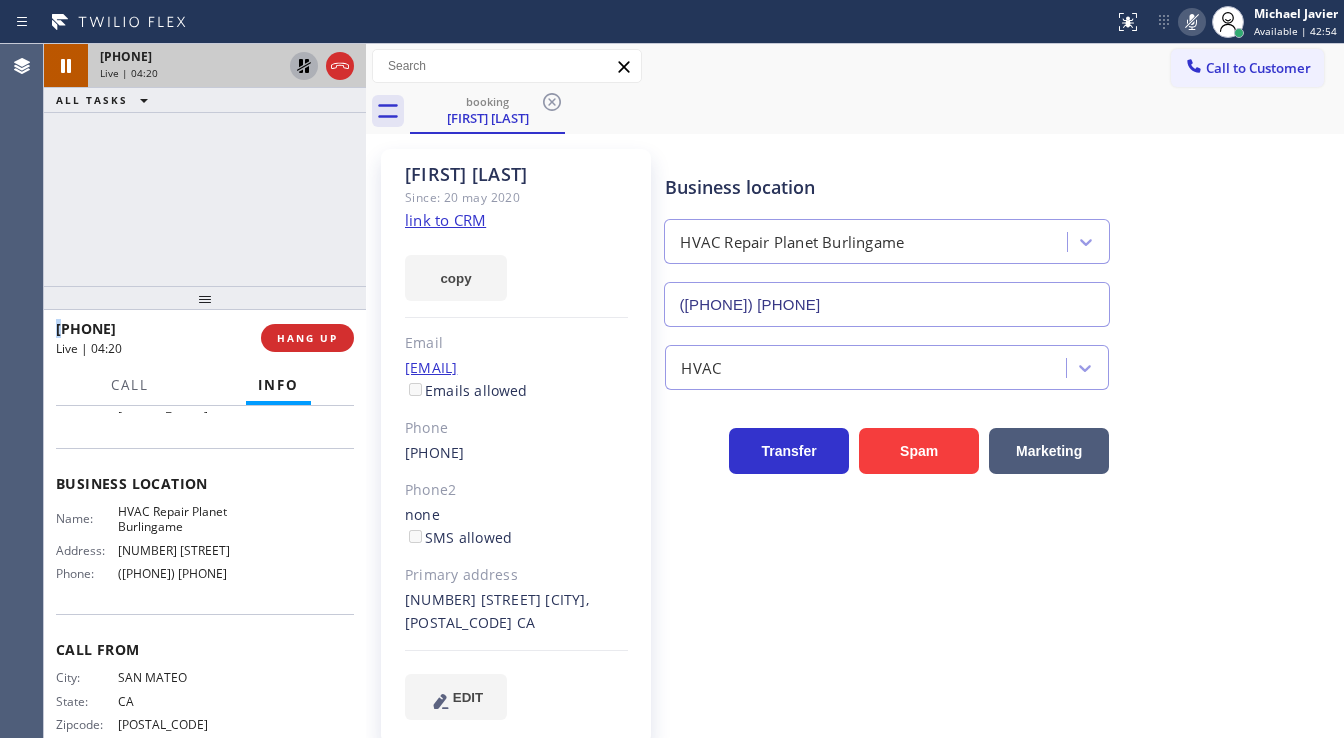 click 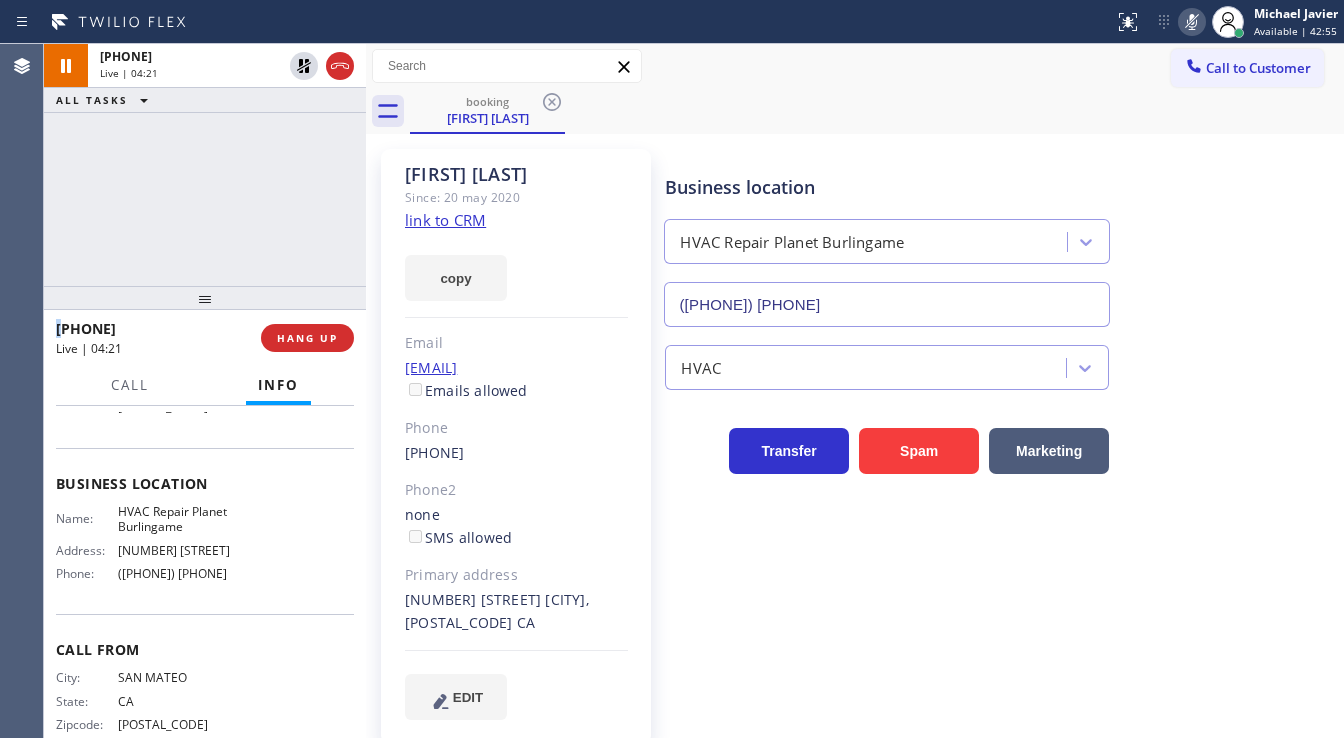 click 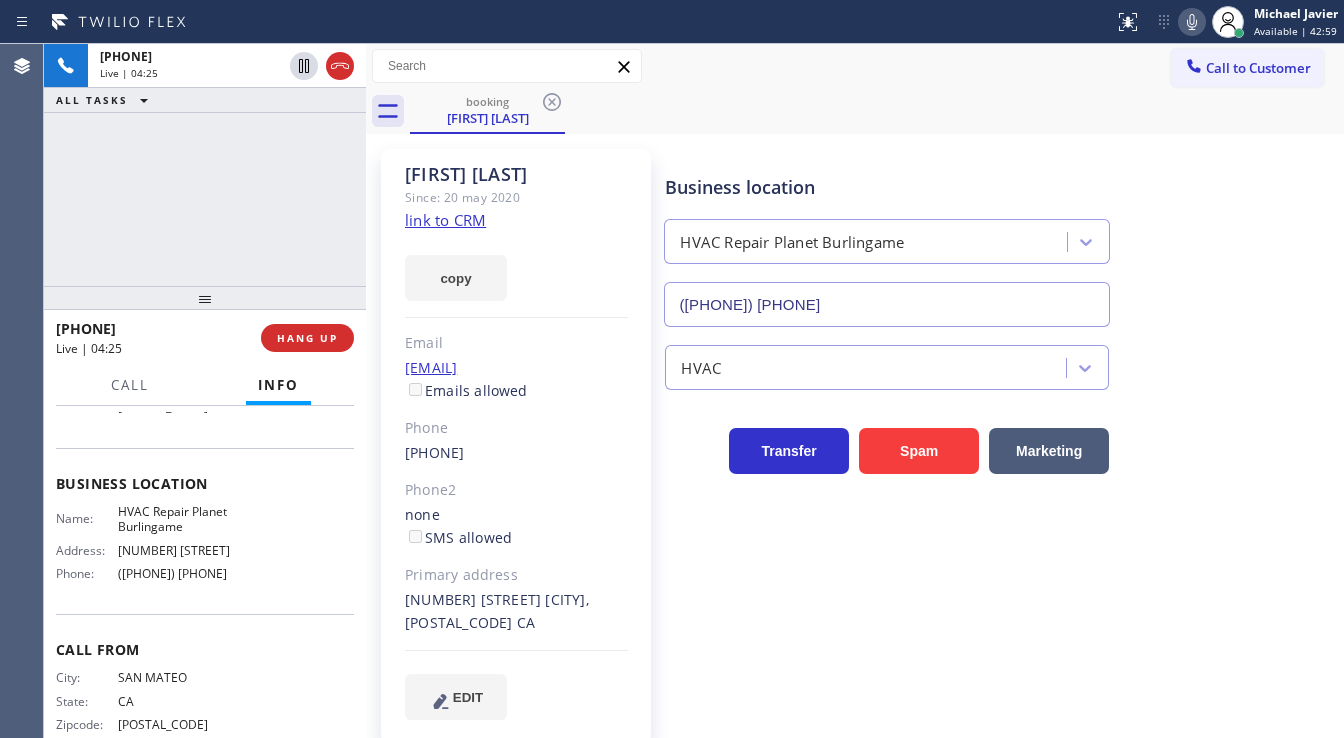 click on "booking [FIRST] [LAST]" at bounding box center (877, 111) 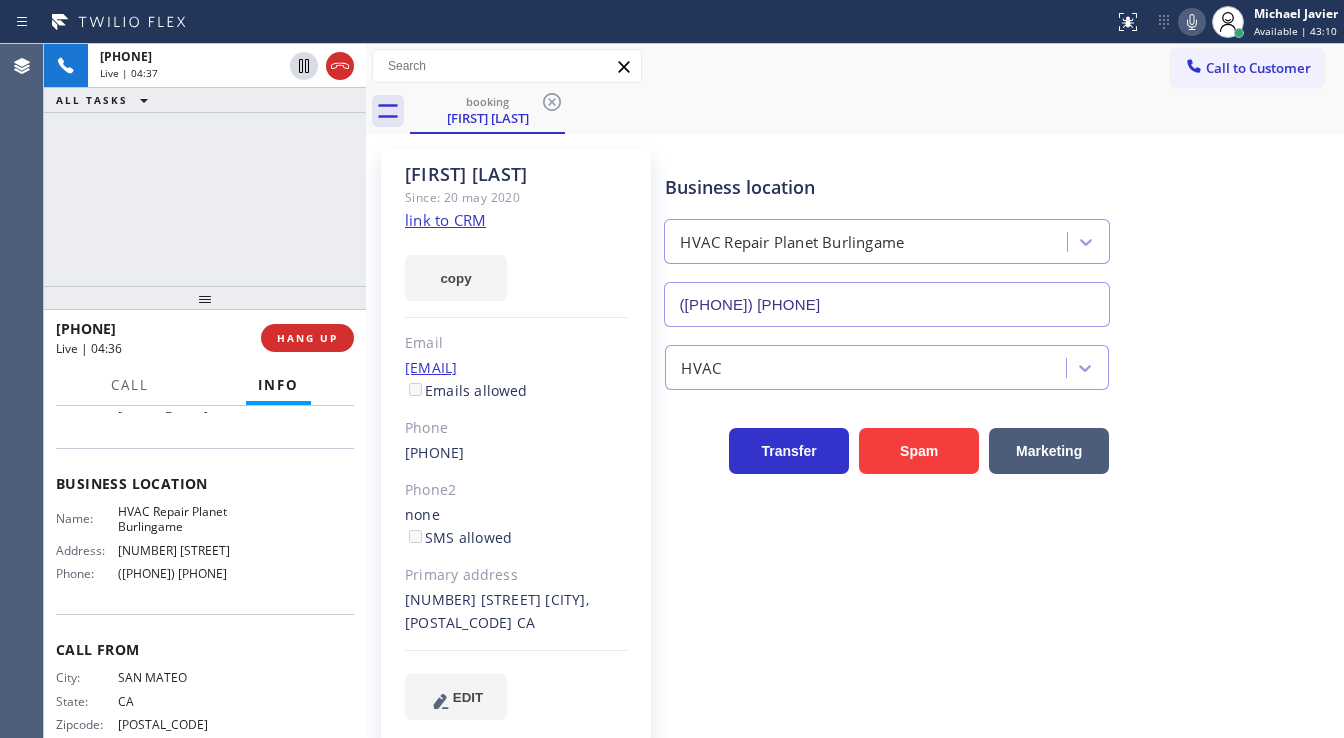 click on "[PHONE] Live | 04:37 ALL TASKS ALL TASKS ACTIVE TASKS TASKS IN WRAP UP" at bounding box center (205, 165) 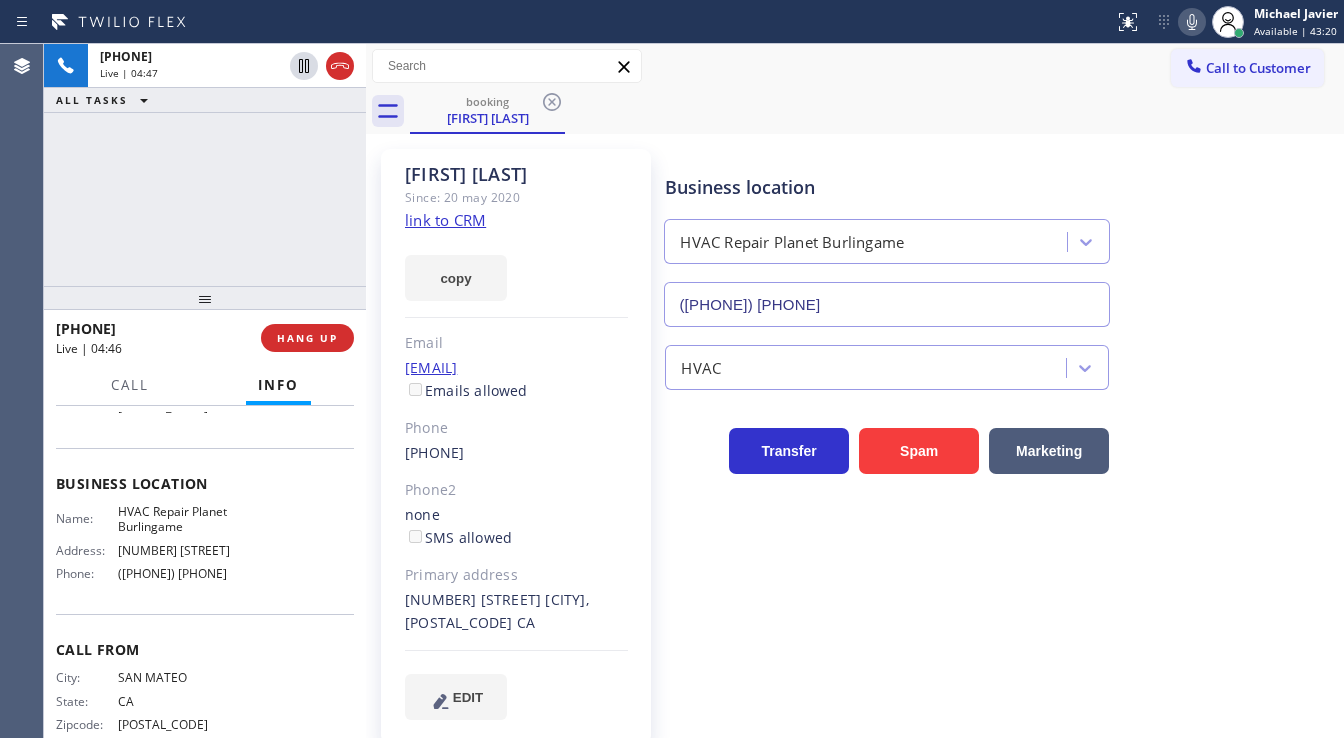 click on "[PHONE] Live | 04:47 ALL TASKS ALL TASKS ACTIVE TASKS TASKS IN WRAP UP" at bounding box center [205, 165] 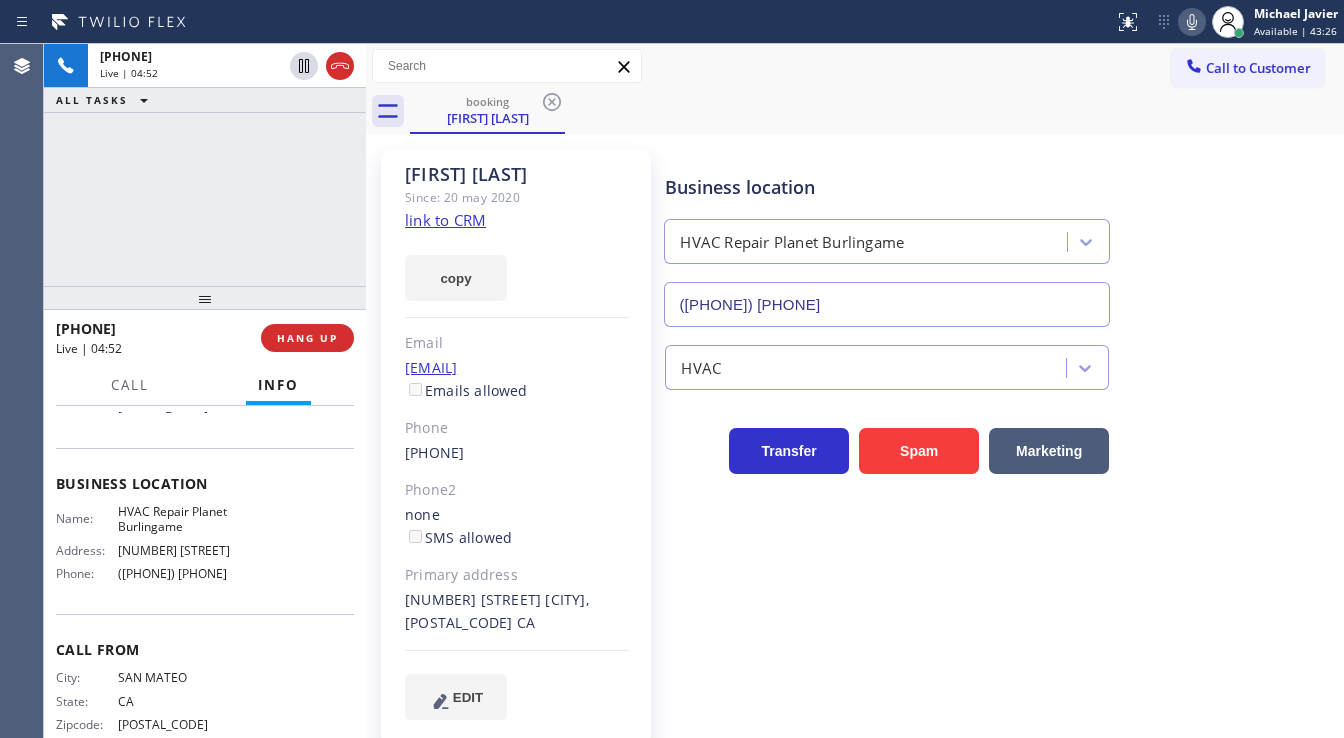 click on "[PHONE] Live | 04:52 ALL TASKS ALL TASKS ACTIVE TASKS TASKS IN WRAP UP" at bounding box center [205, 165] 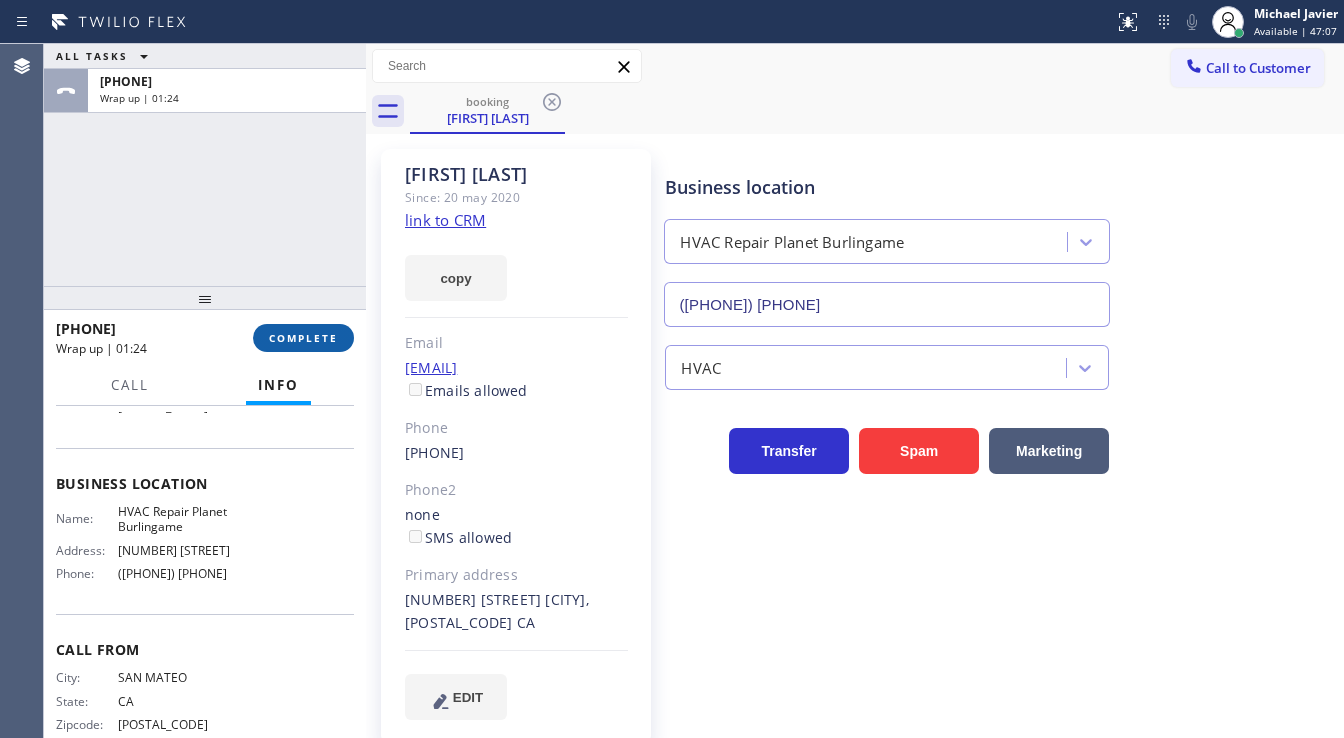 click on "COMPLETE" at bounding box center [303, 338] 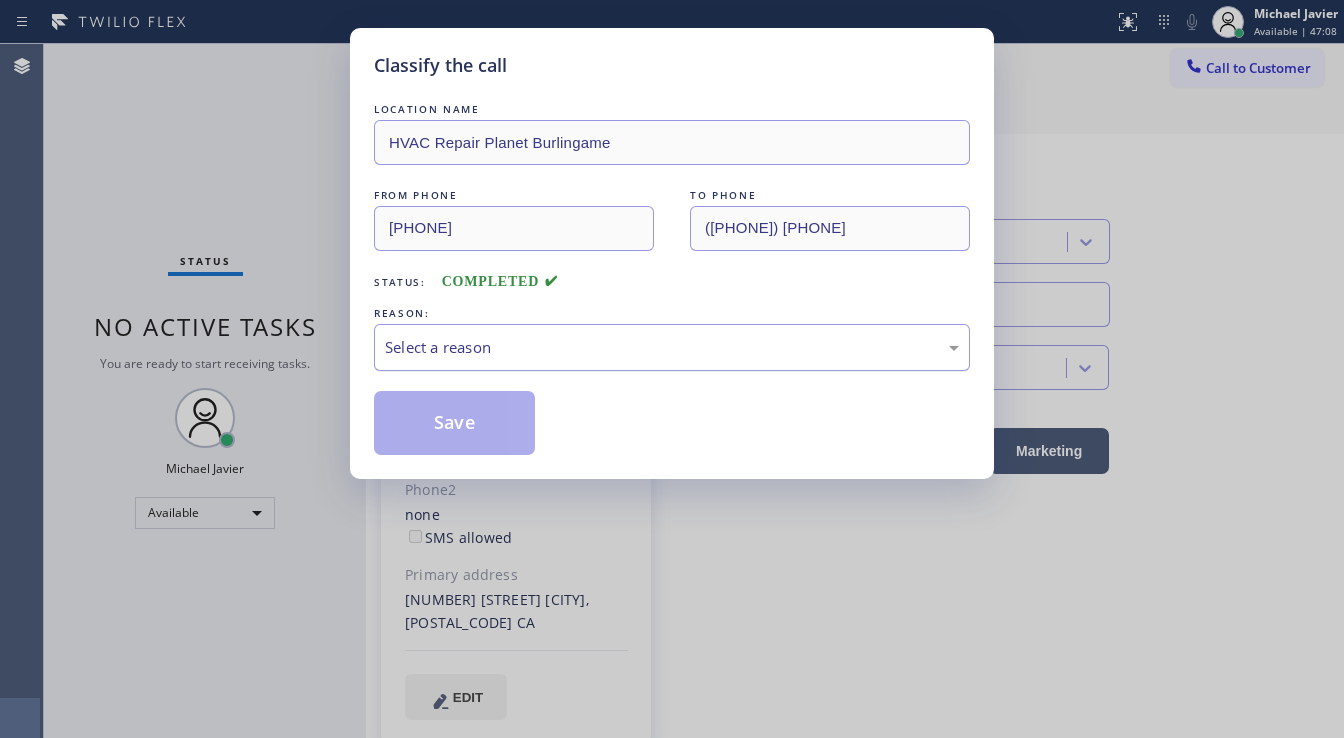 click on "Select a reason" at bounding box center (672, 347) 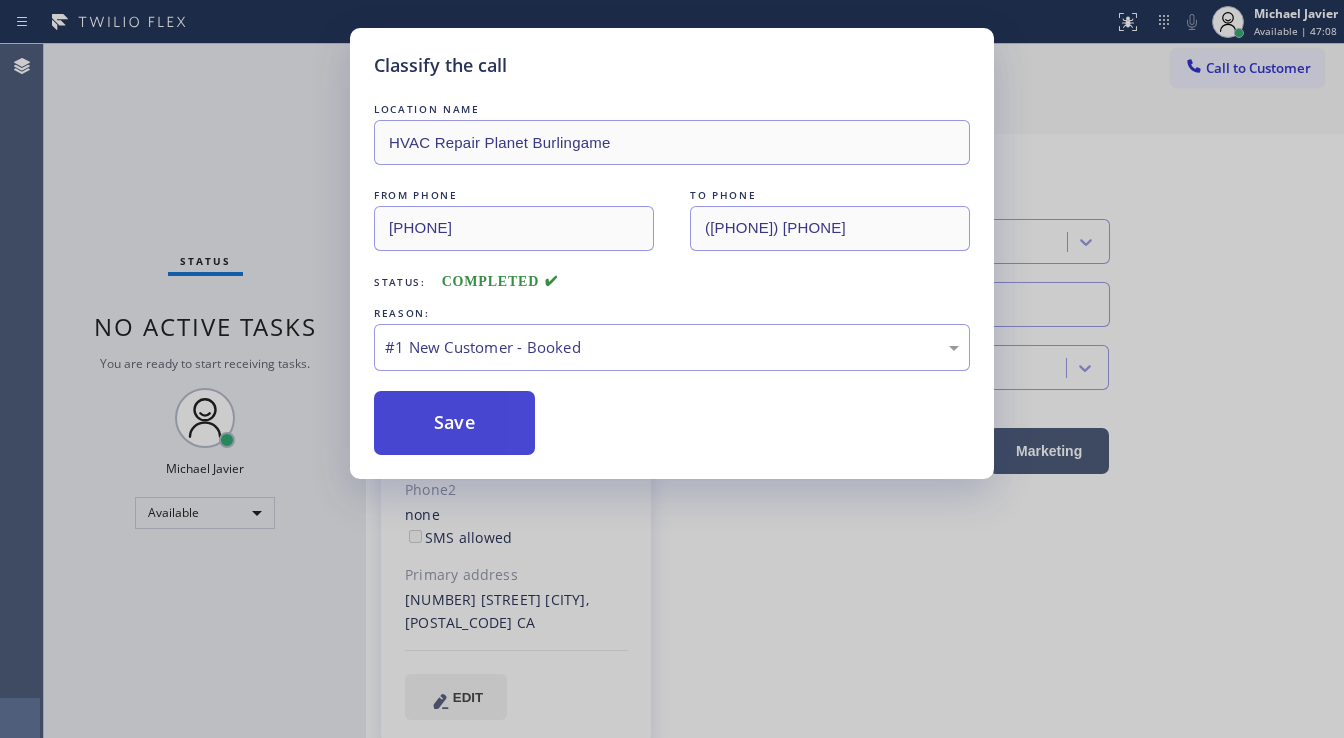 click on "Save" at bounding box center [454, 423] 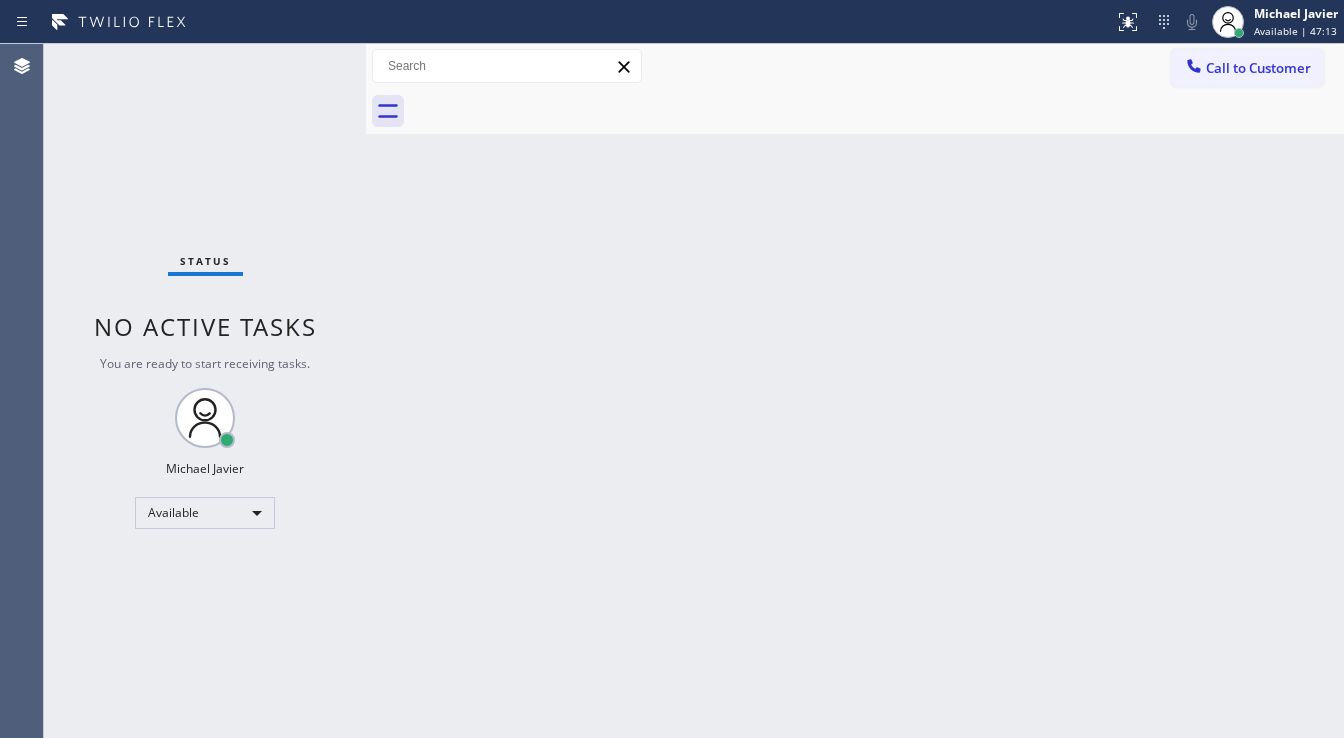 click on "Status   No active tasks     You are ready to start receiving tasks.   Michael Javier Available" at bounding box center [205, 391] 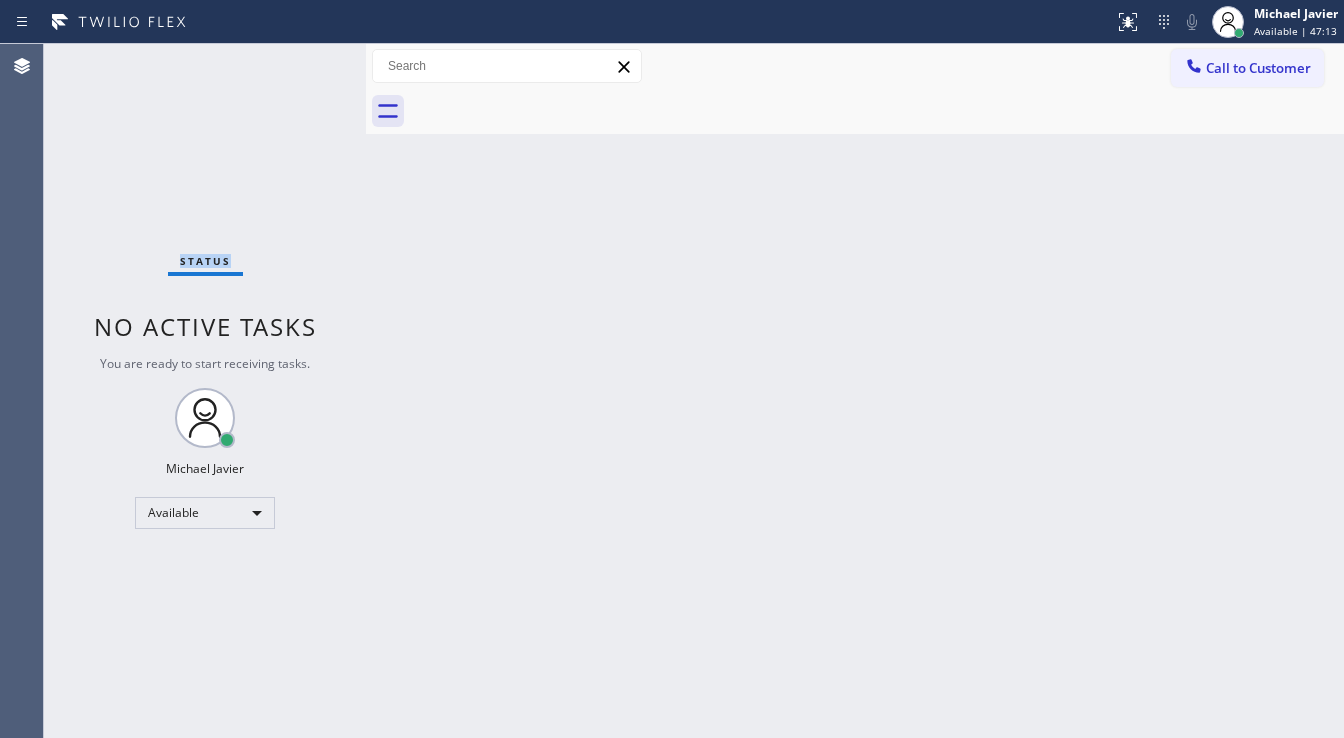 click on "Status   No active tasks     You are ready to start receiving tasks.   Michael Javier Available" at bounding box center (205, 391) 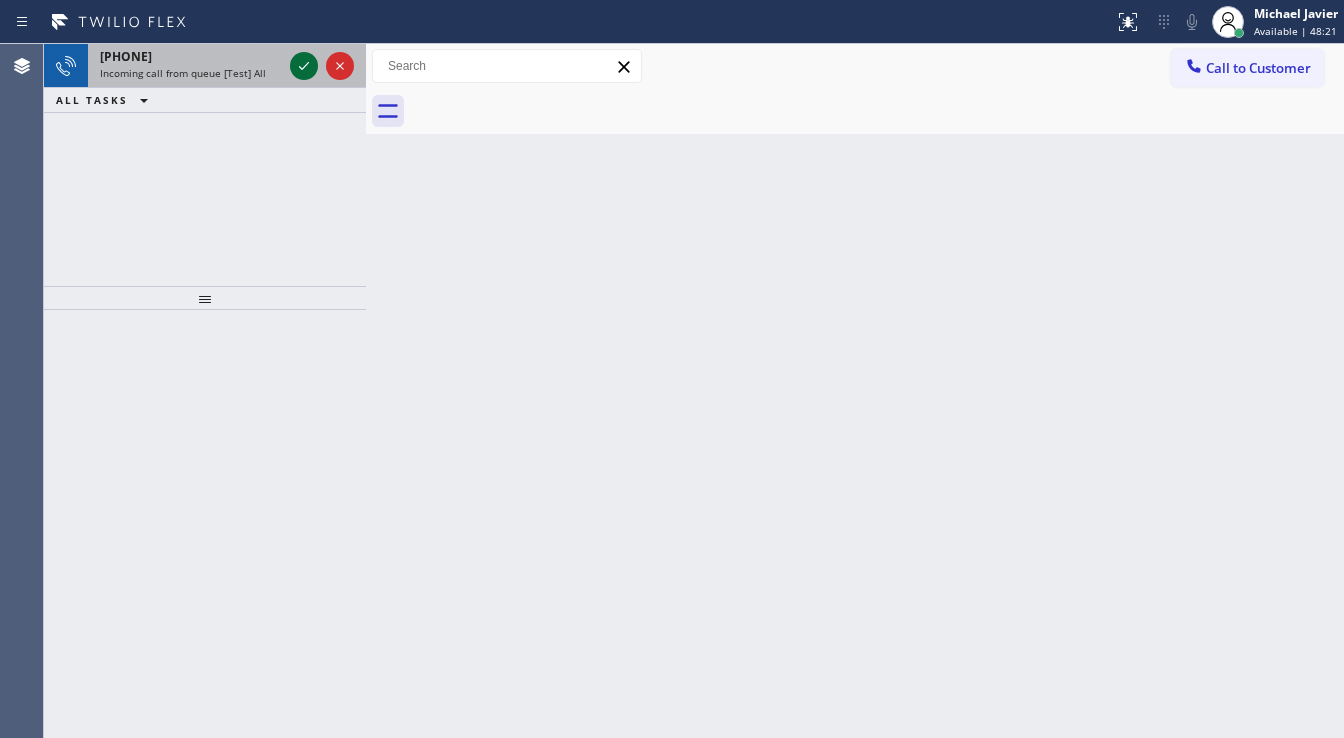 click 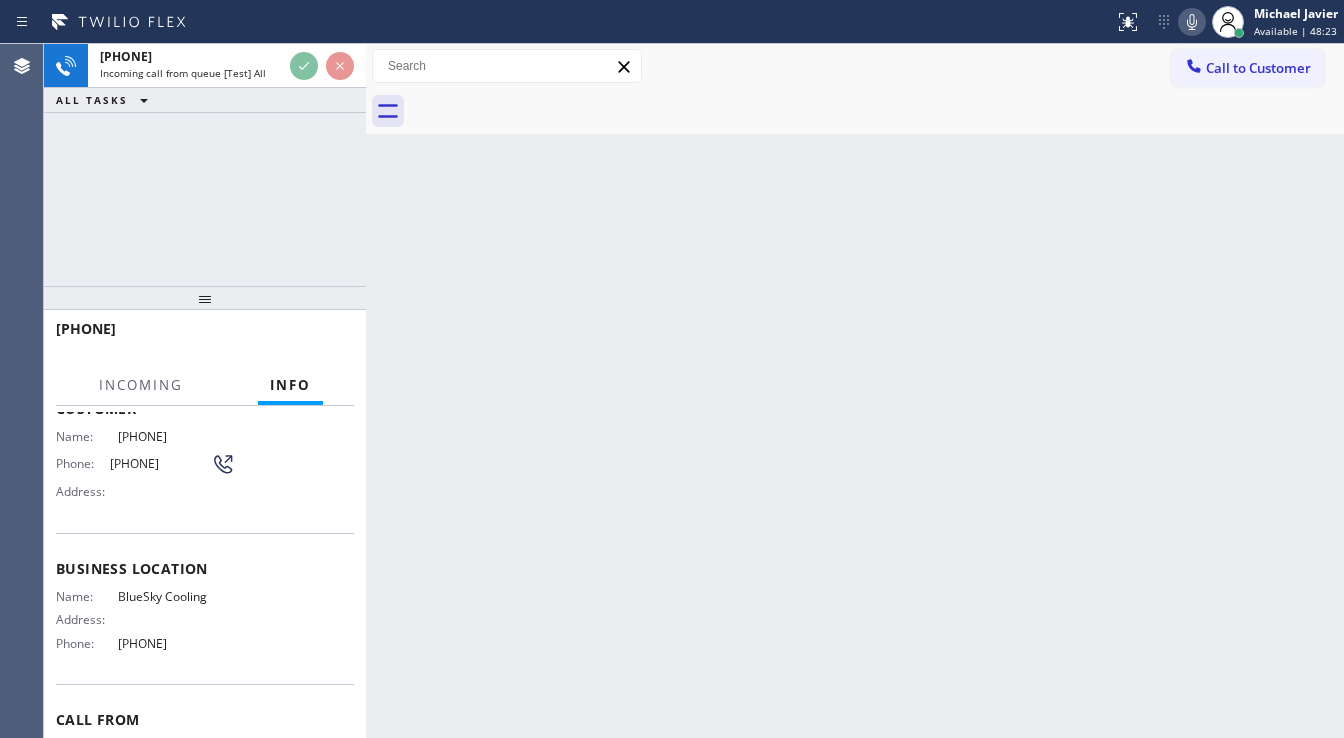 scroll, scrollTop: 160, scrollLeft: 0, axis: vertical 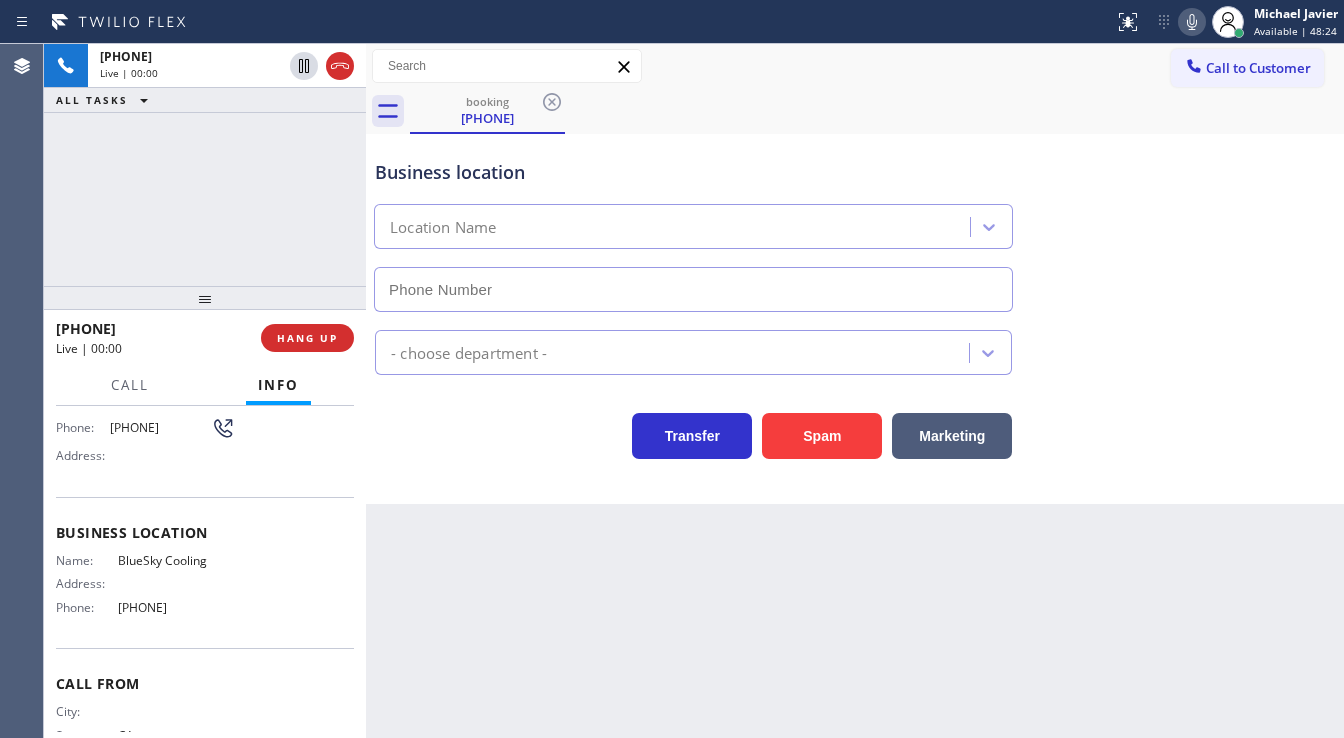type on "[PHONE]" 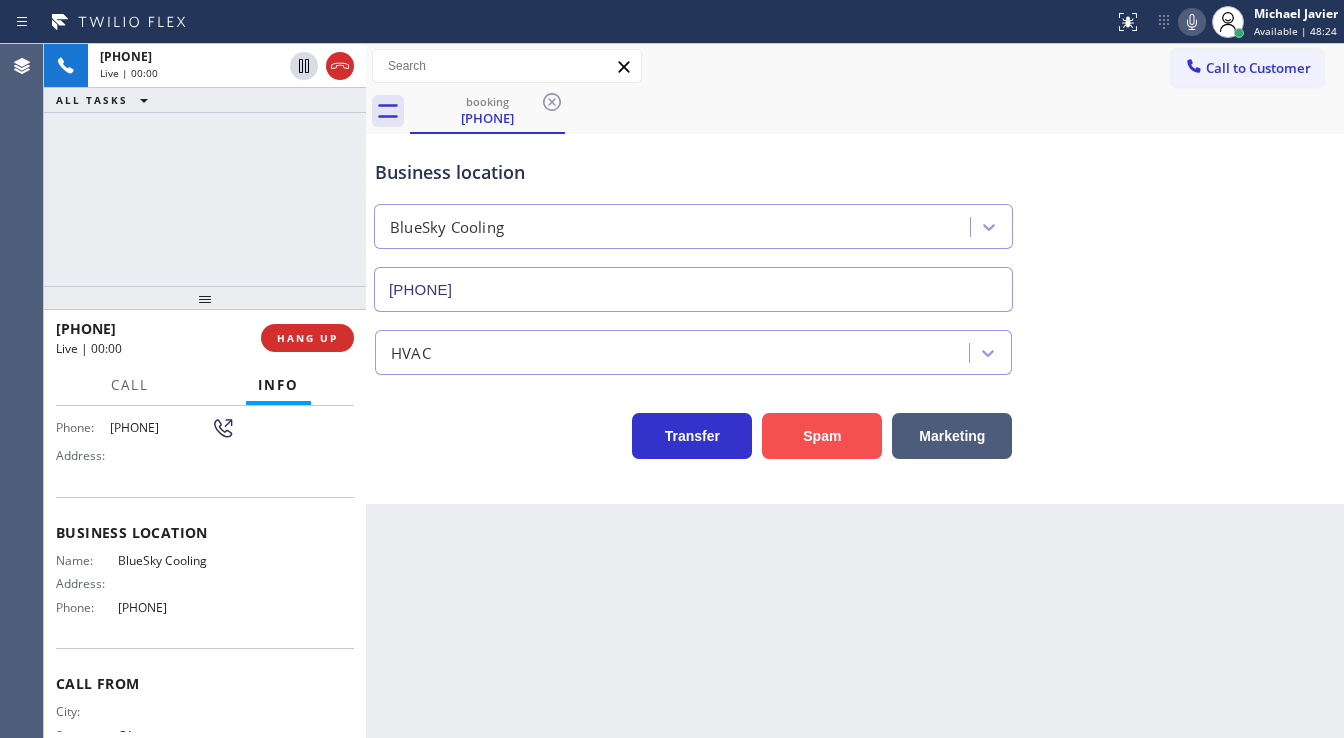 click on "Spam" at bounding box center [822, 436] 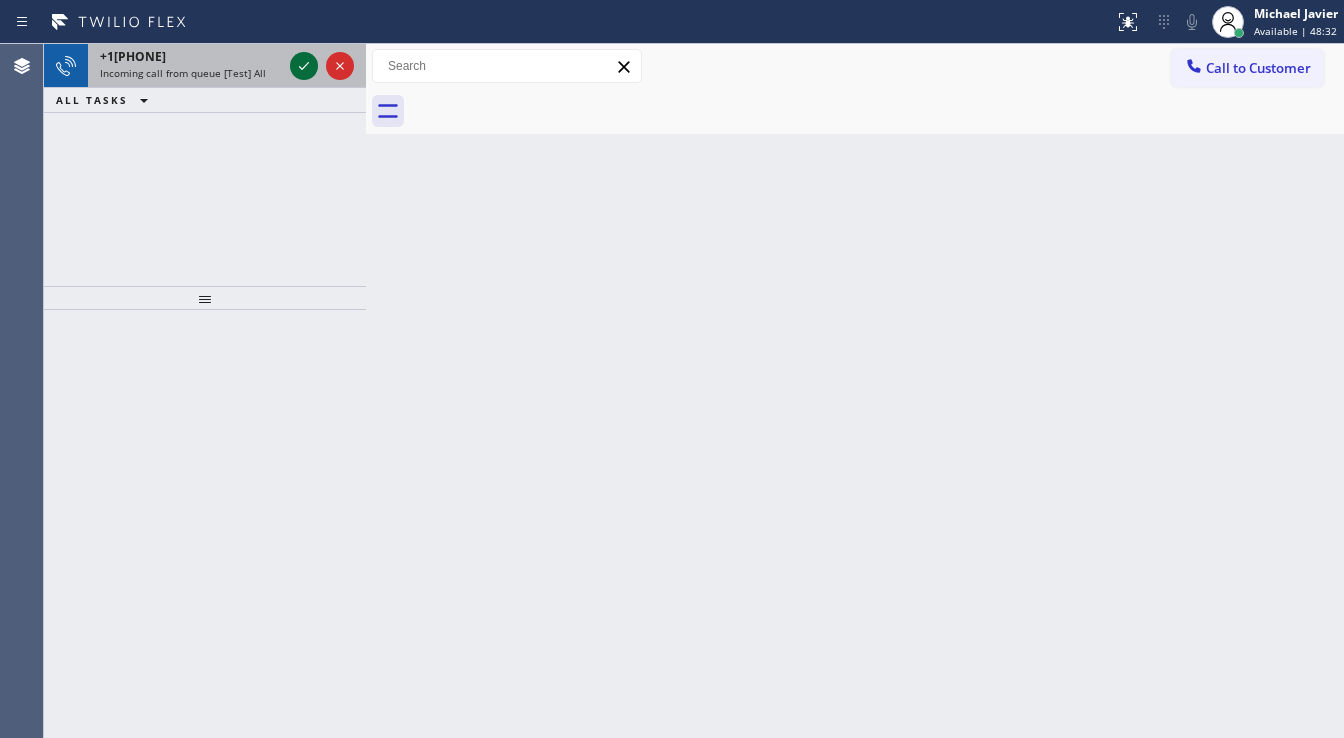 click 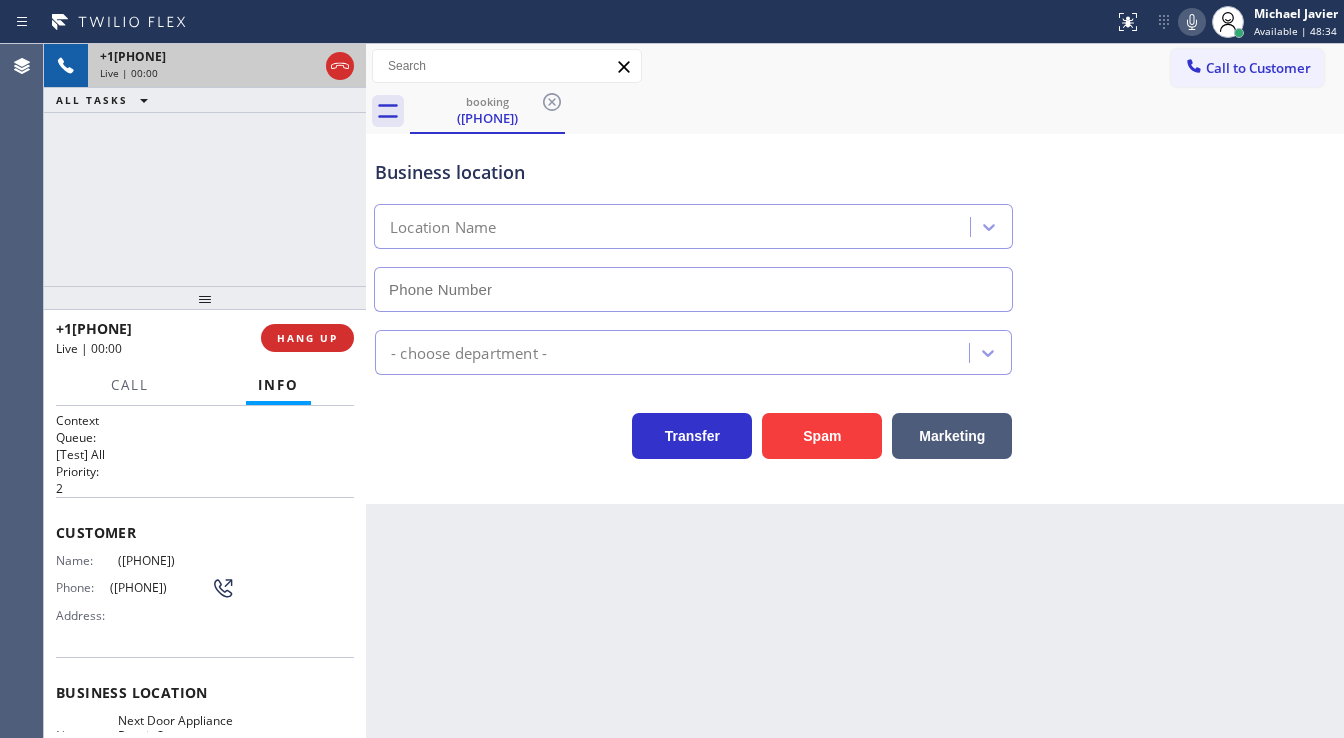 type on "([PHONE]) [PHONE]" 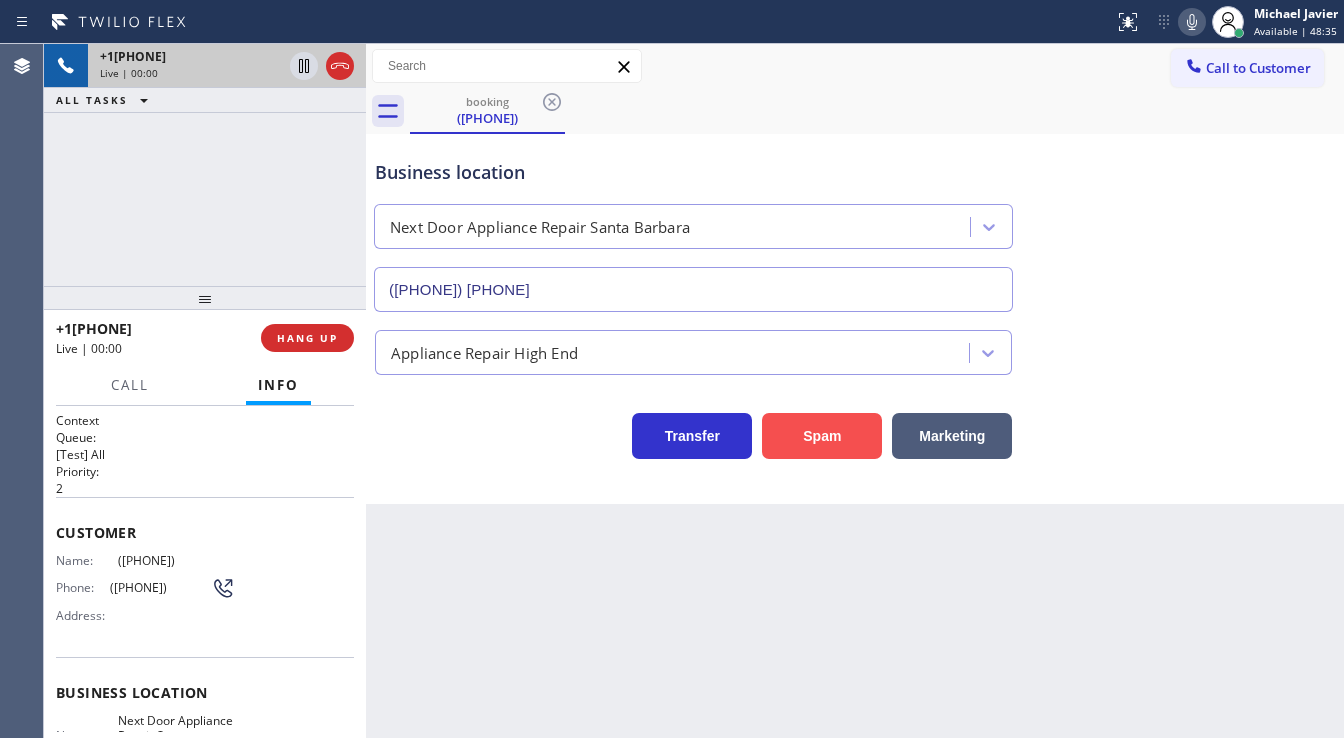 click on "Spam" at bounding box center [822, 436] 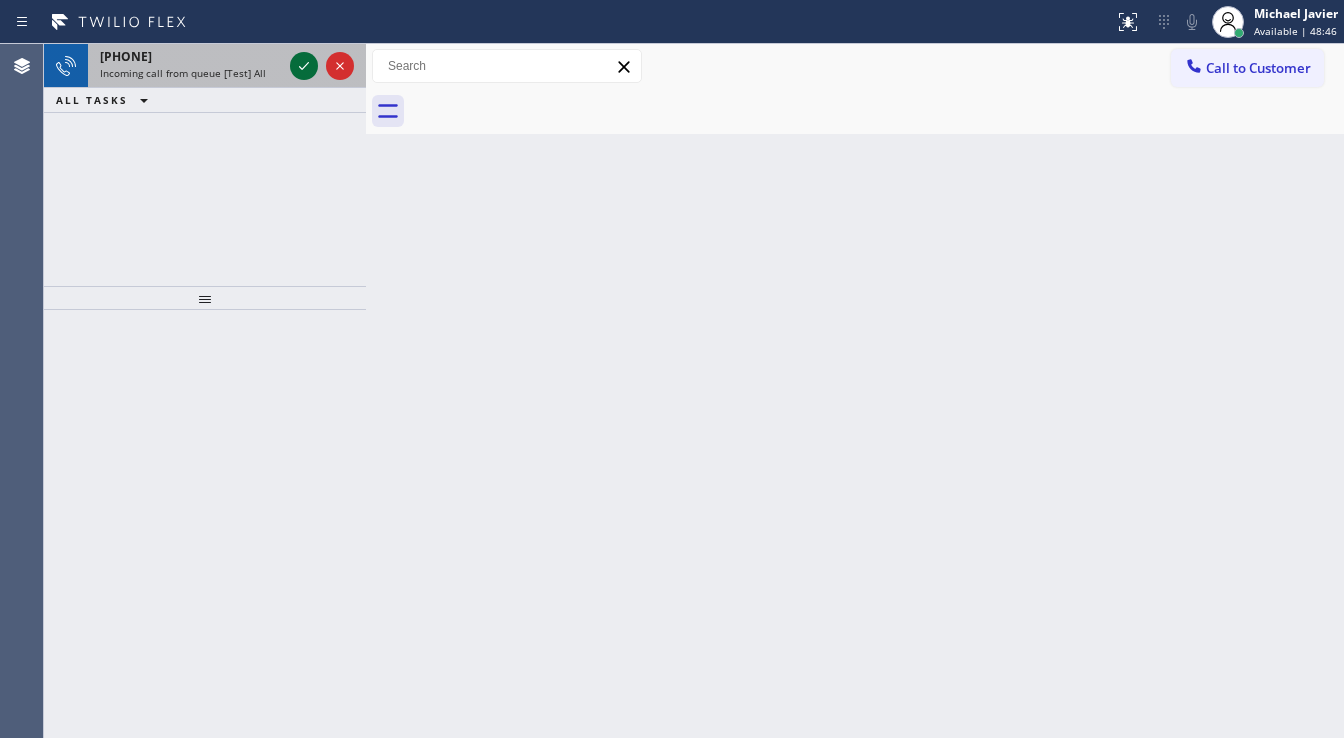 click 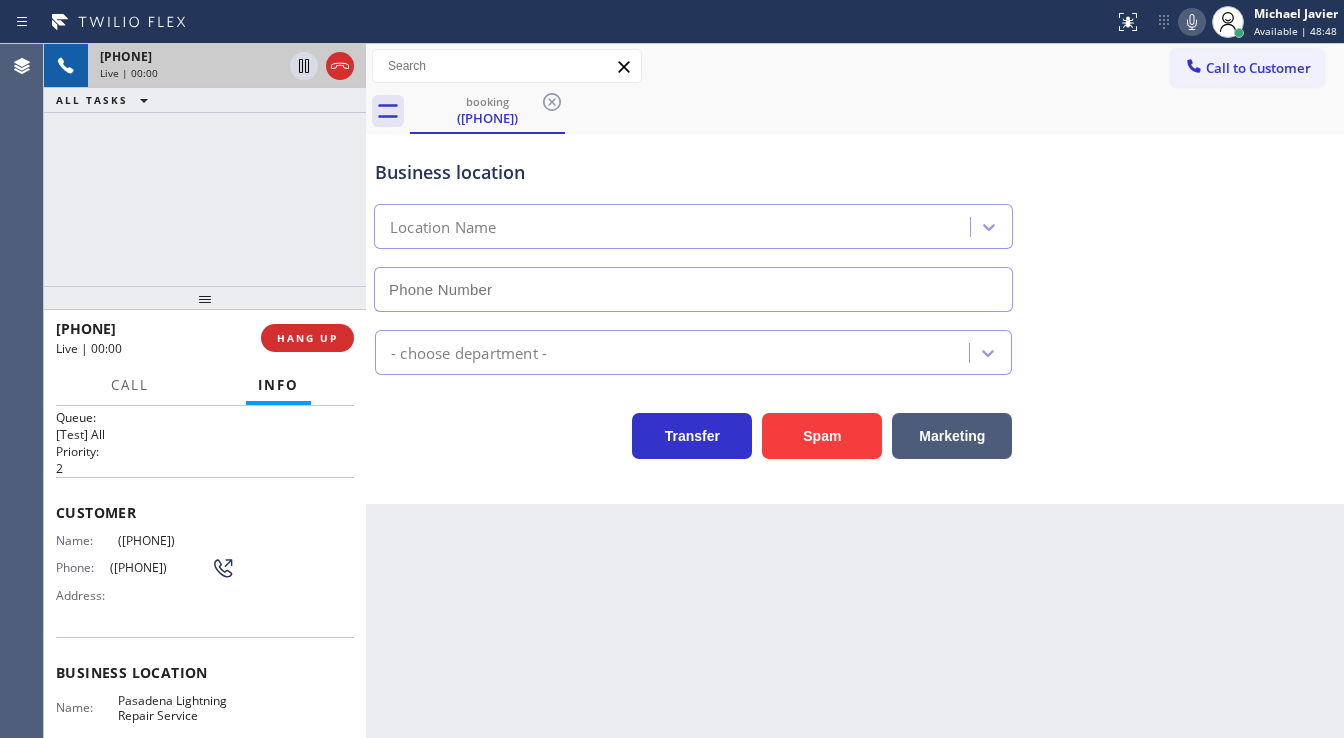 scroll, scrollTop: 80, scrollLeft: 0, axis: vertical 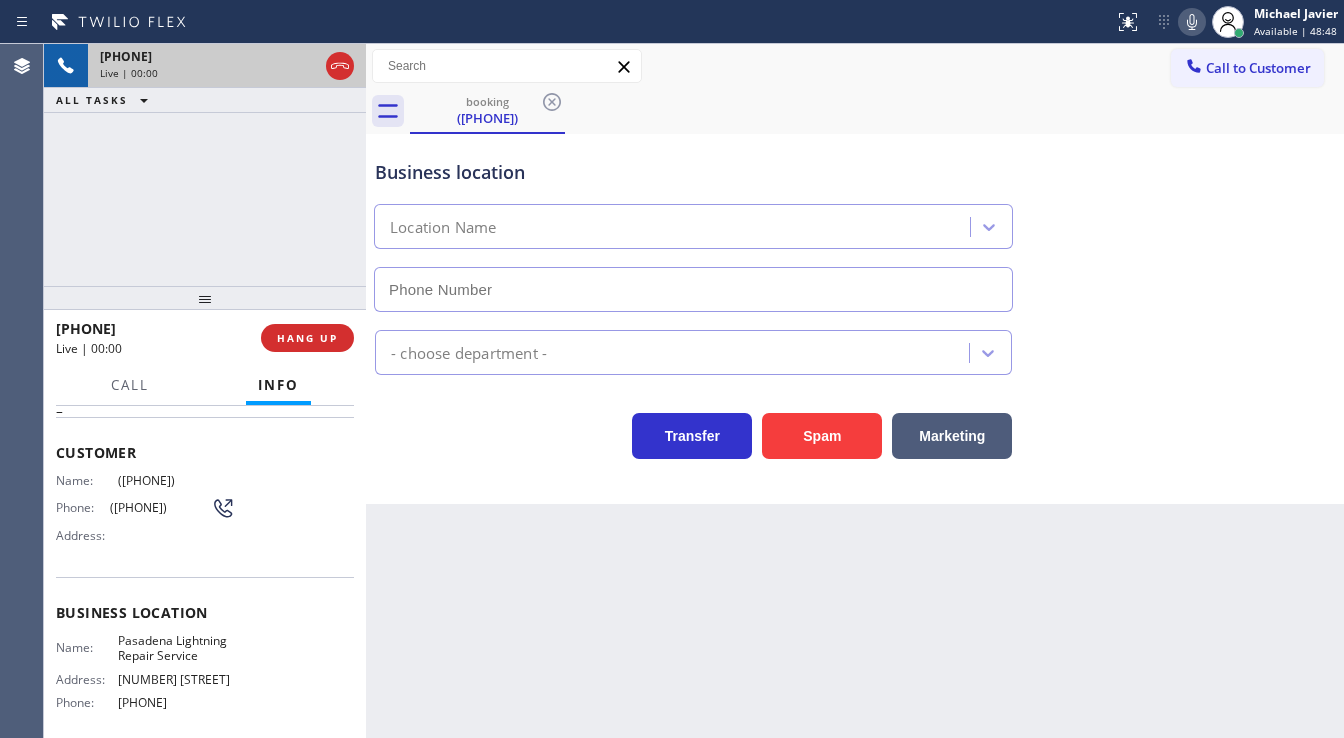 type on "[PHONE]" 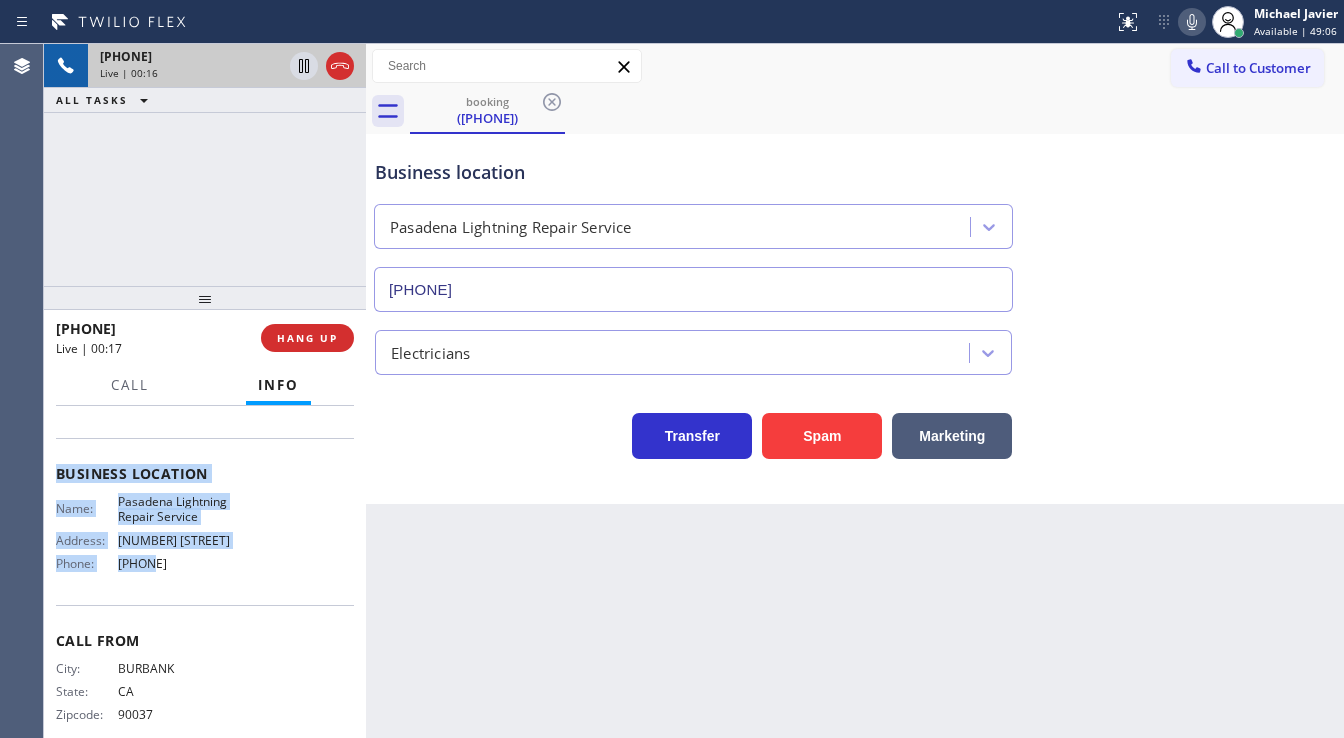 scroll, scrollTop: 237, scrollLeft: 0, axis: vertical 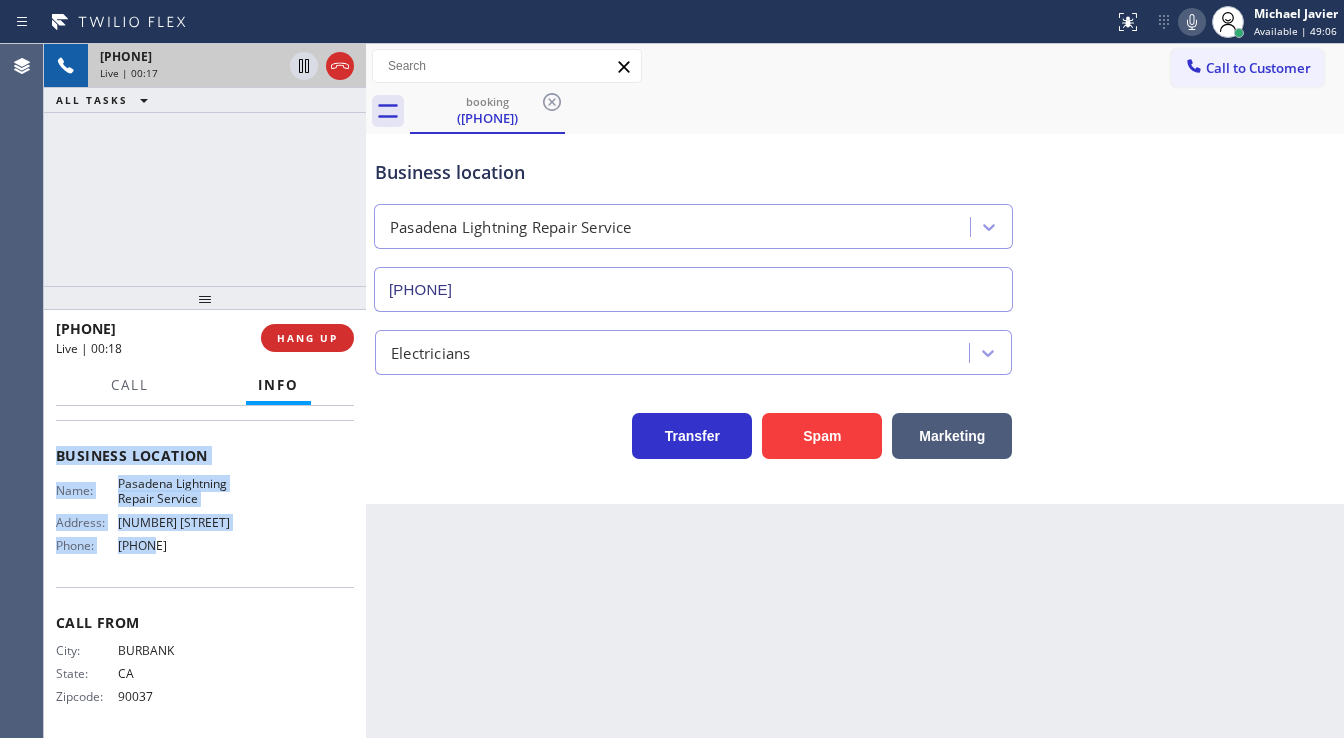 drag, startPoint x: 50, startPoint y: 447, endPoint x: 238, endPoint y: 544, distance: 211.54904 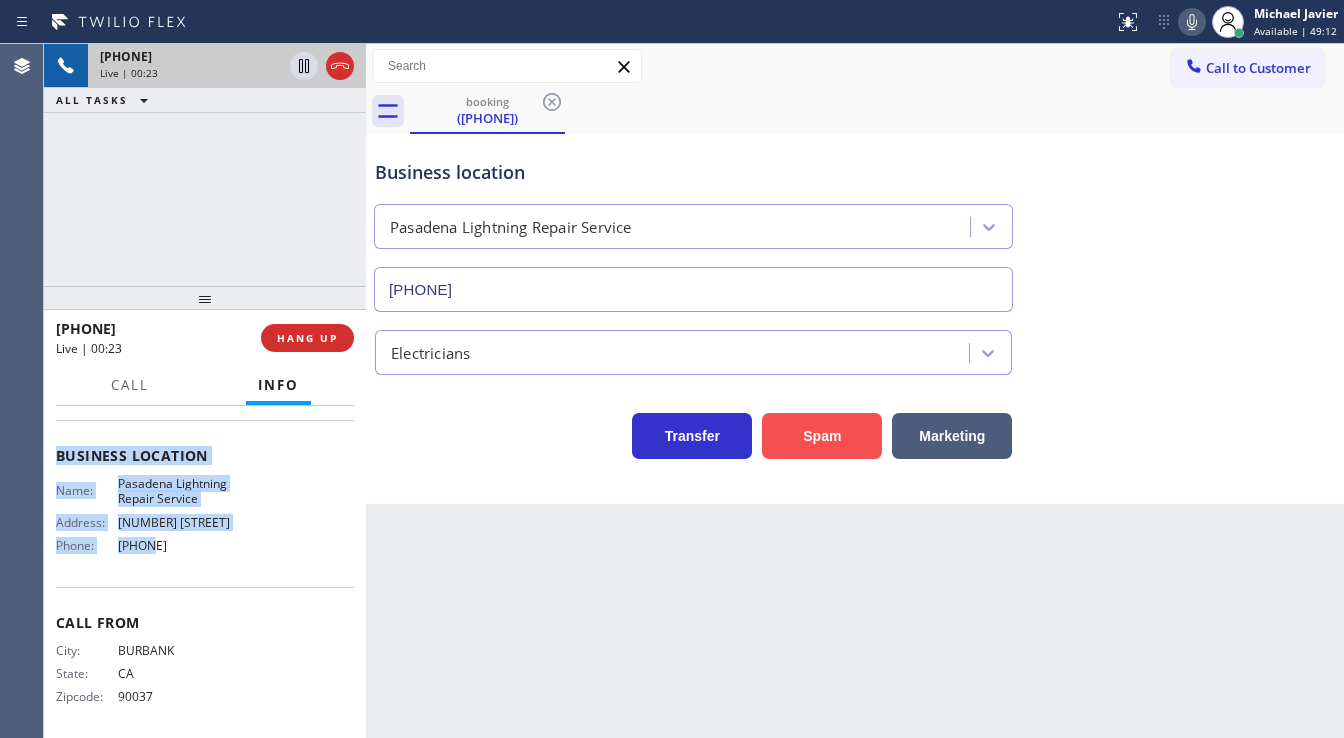 click on "Spam" at bounding box center [822, 436] 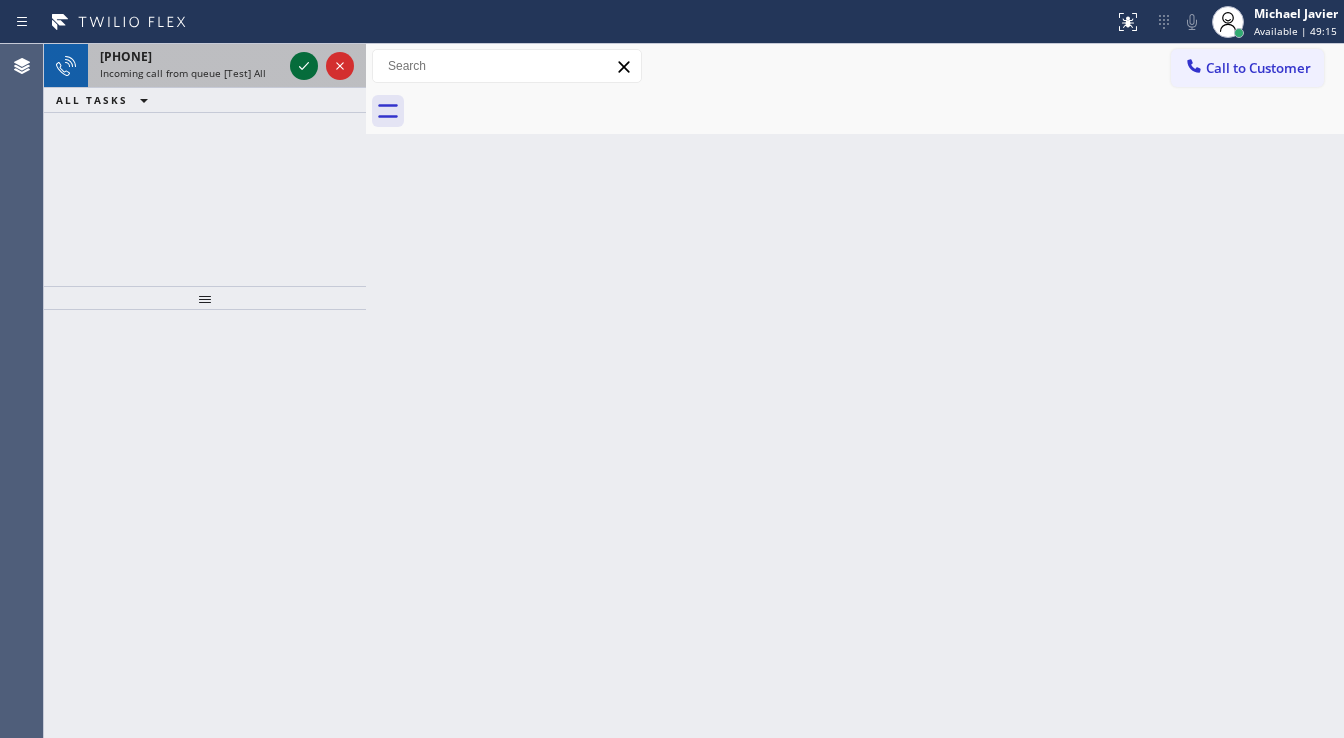 click 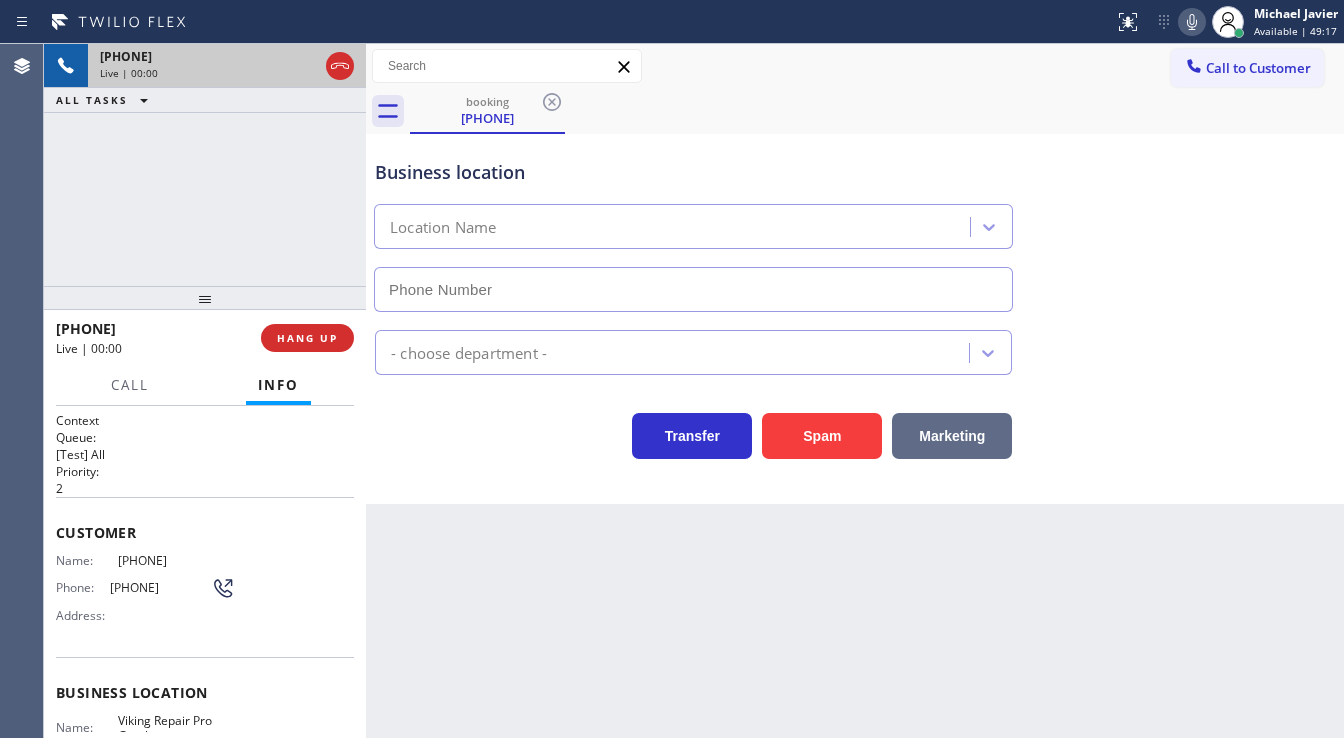 type on "([PHONE]) [PHONE]" 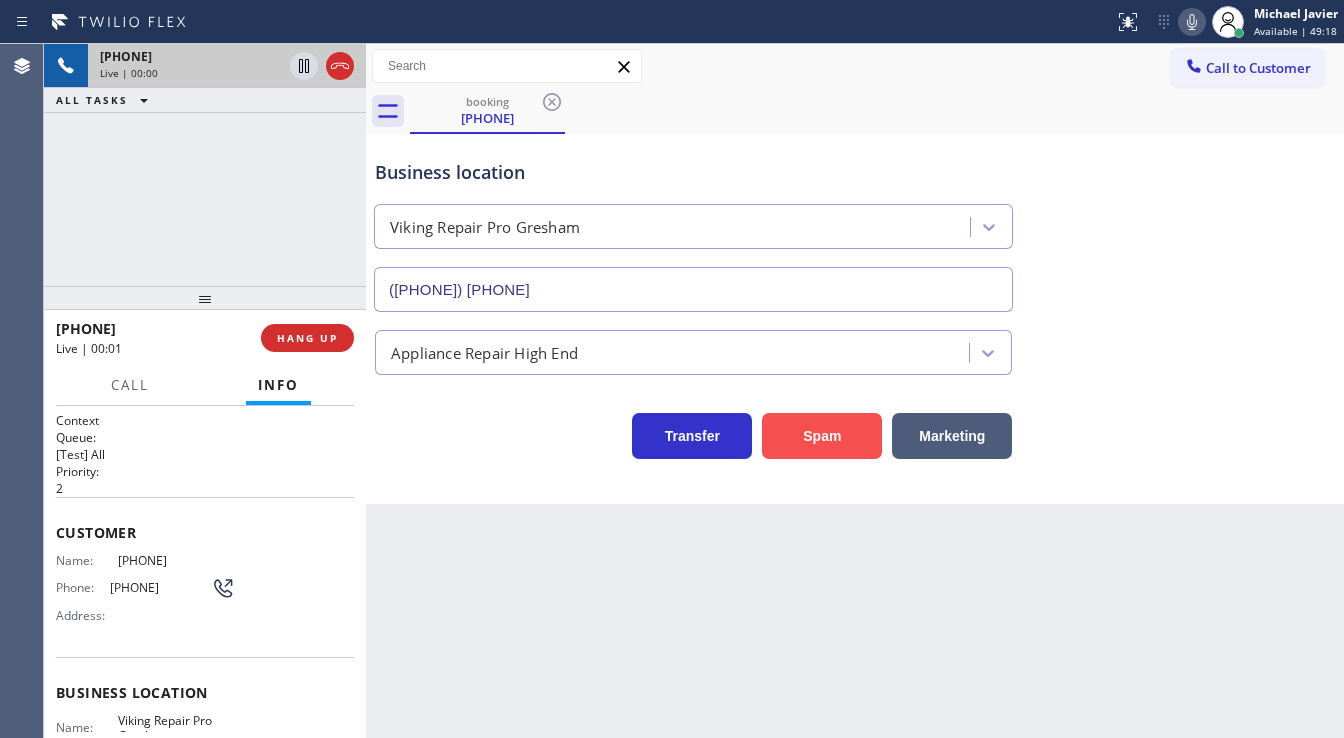 click on "Spam" at bounding box center (822, 436) 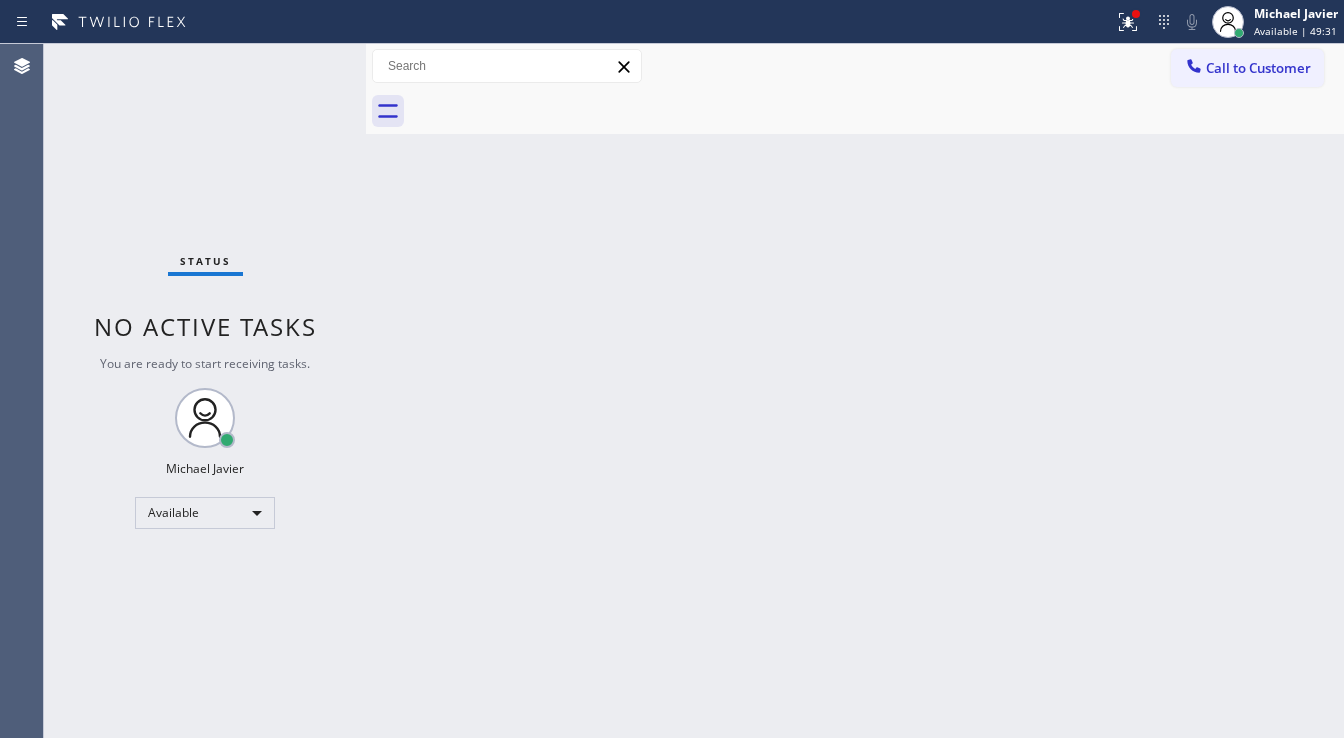 click on "Status   No active tasks     You are ready to start receiving tasks.   Michael Javier Available" at bounding box center (205, 391) 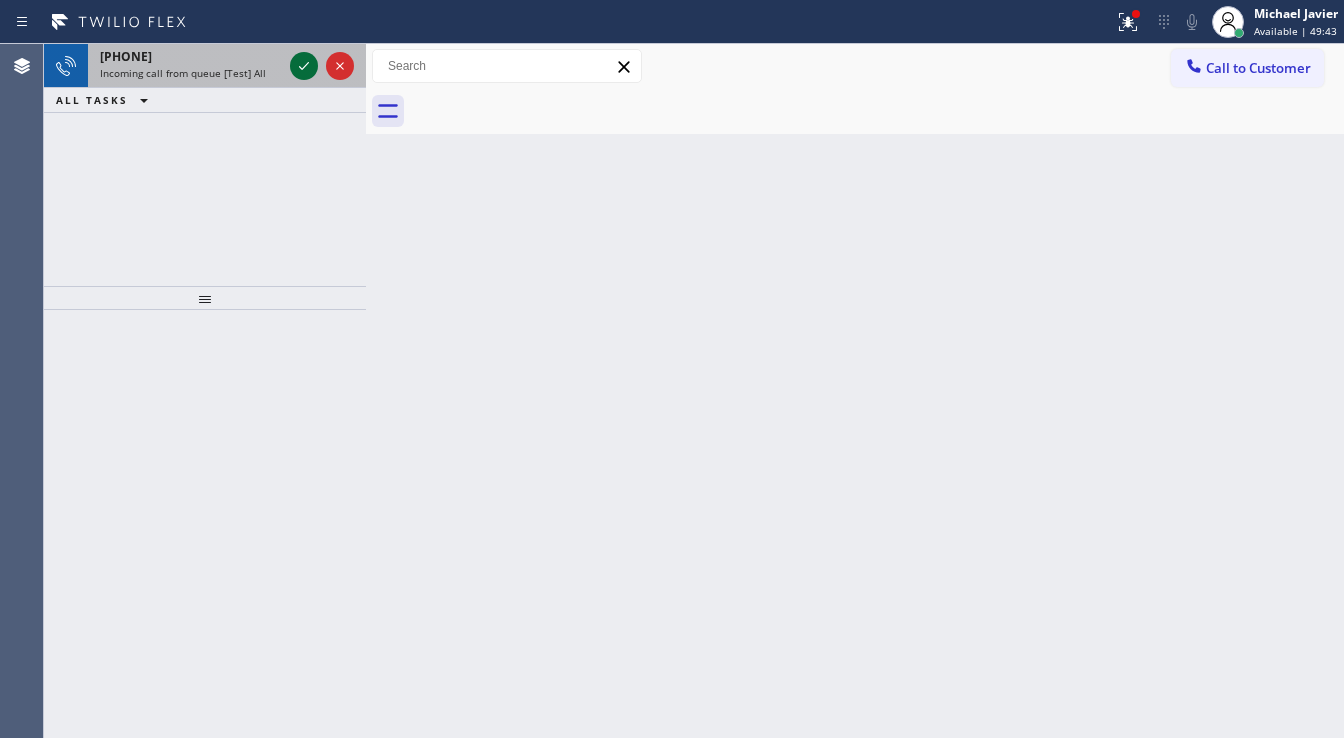 click 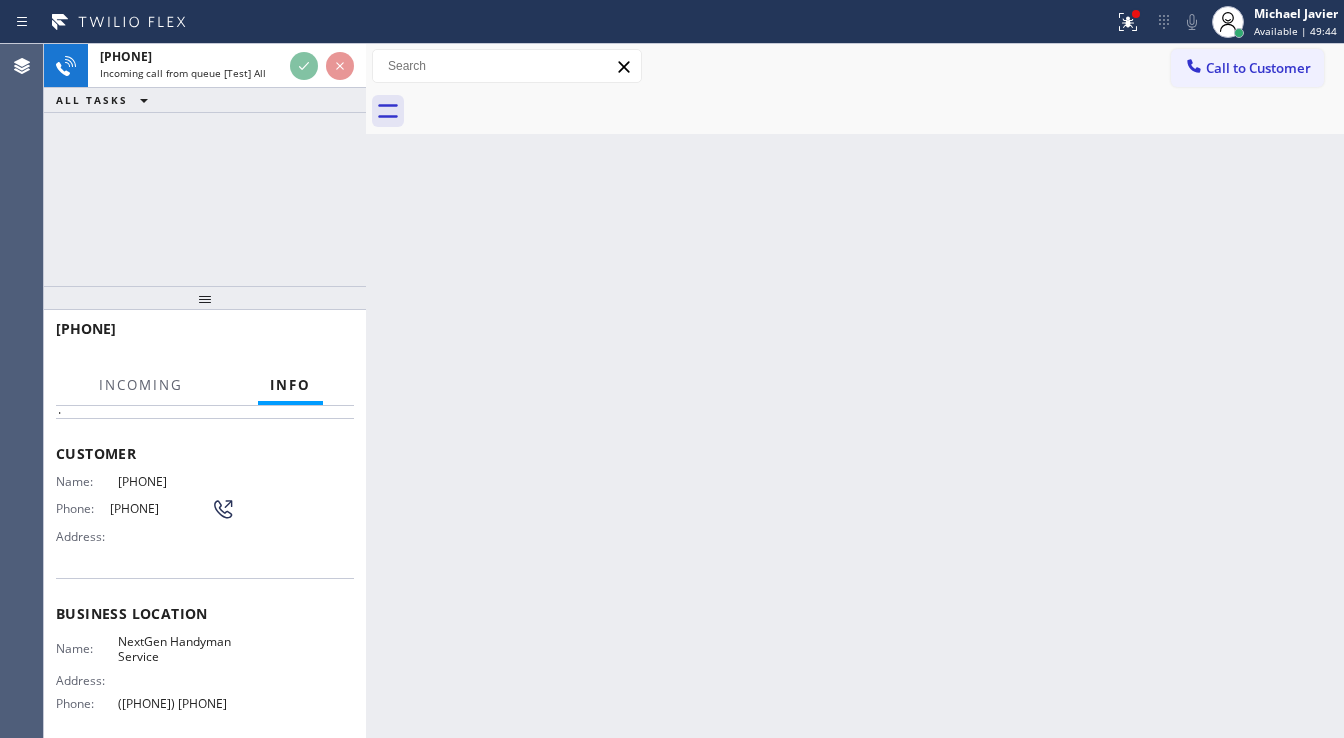 scroll, scrollTop: 80, scrollLeft: 0, axis: vertical 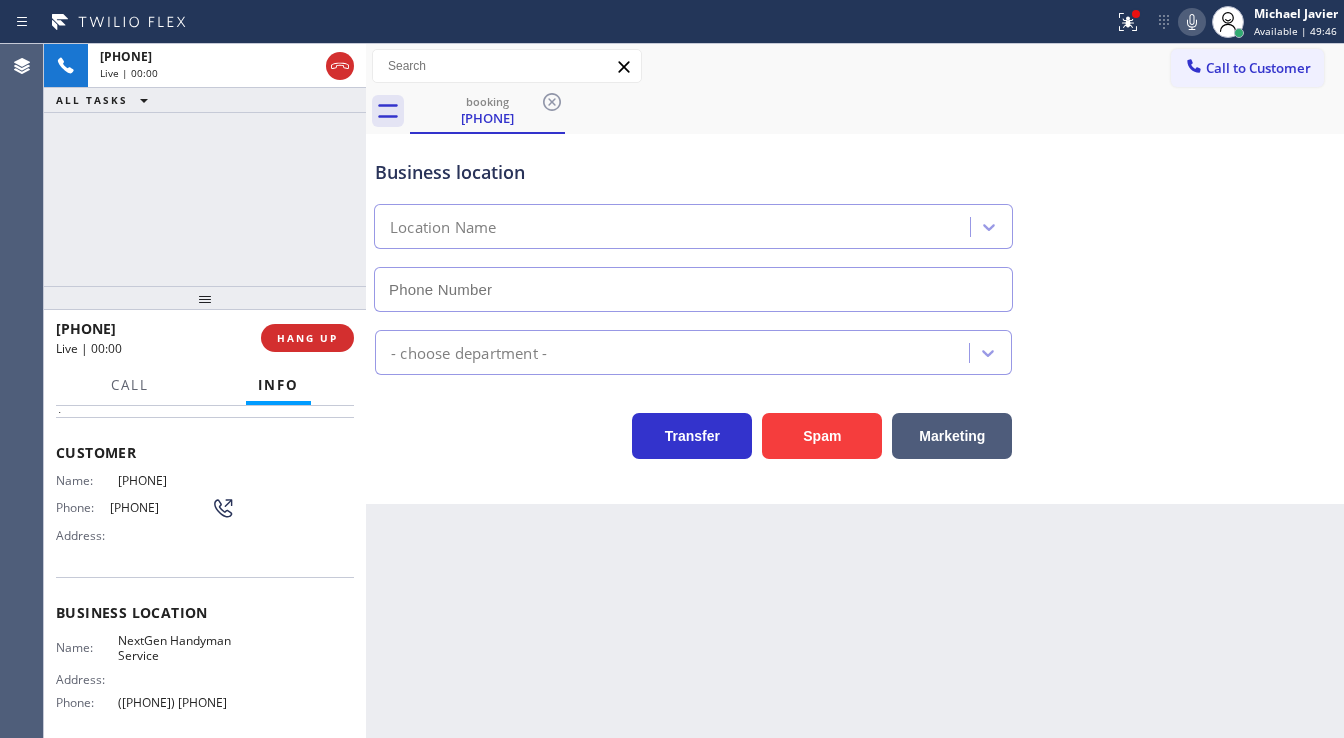 type on "([PHONE]) [PHONE]" 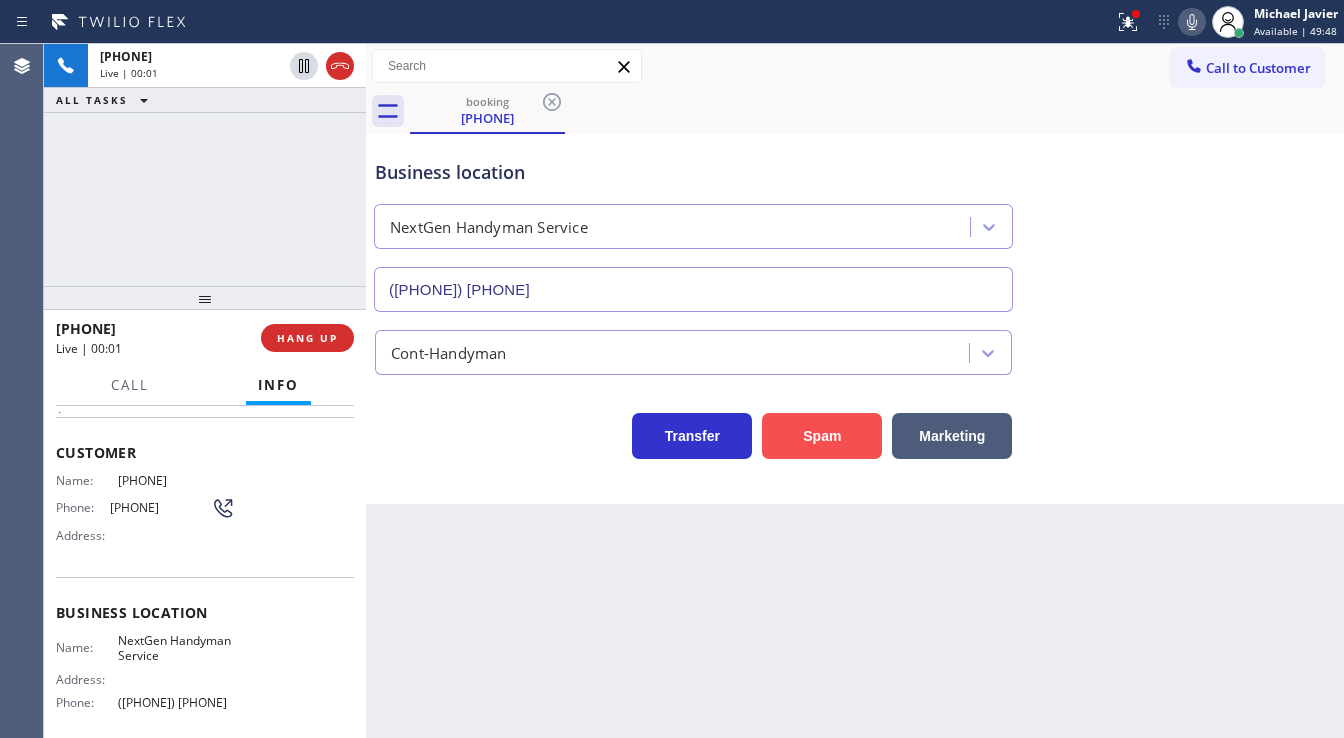 click on "Spam" at bounding box center (822, 436) 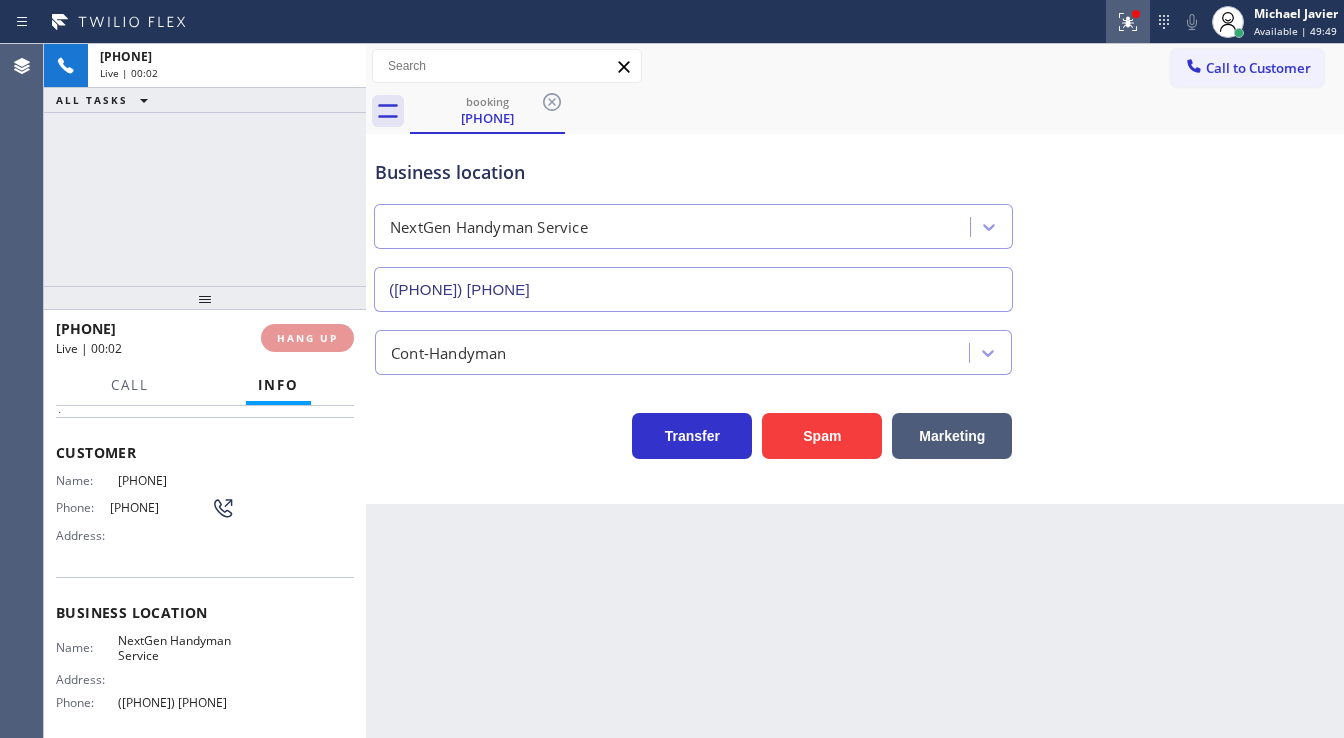 click 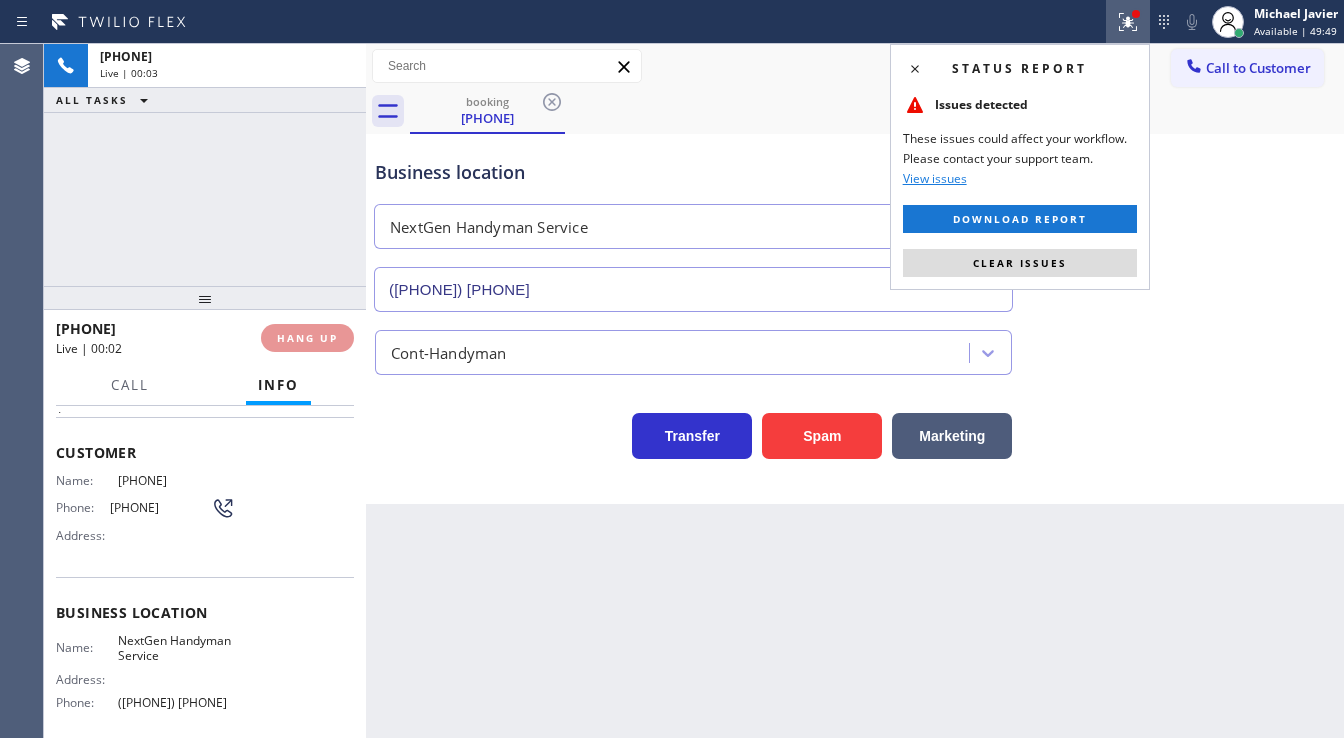 click on "Clear issues" at bounding box center [1020, 263] 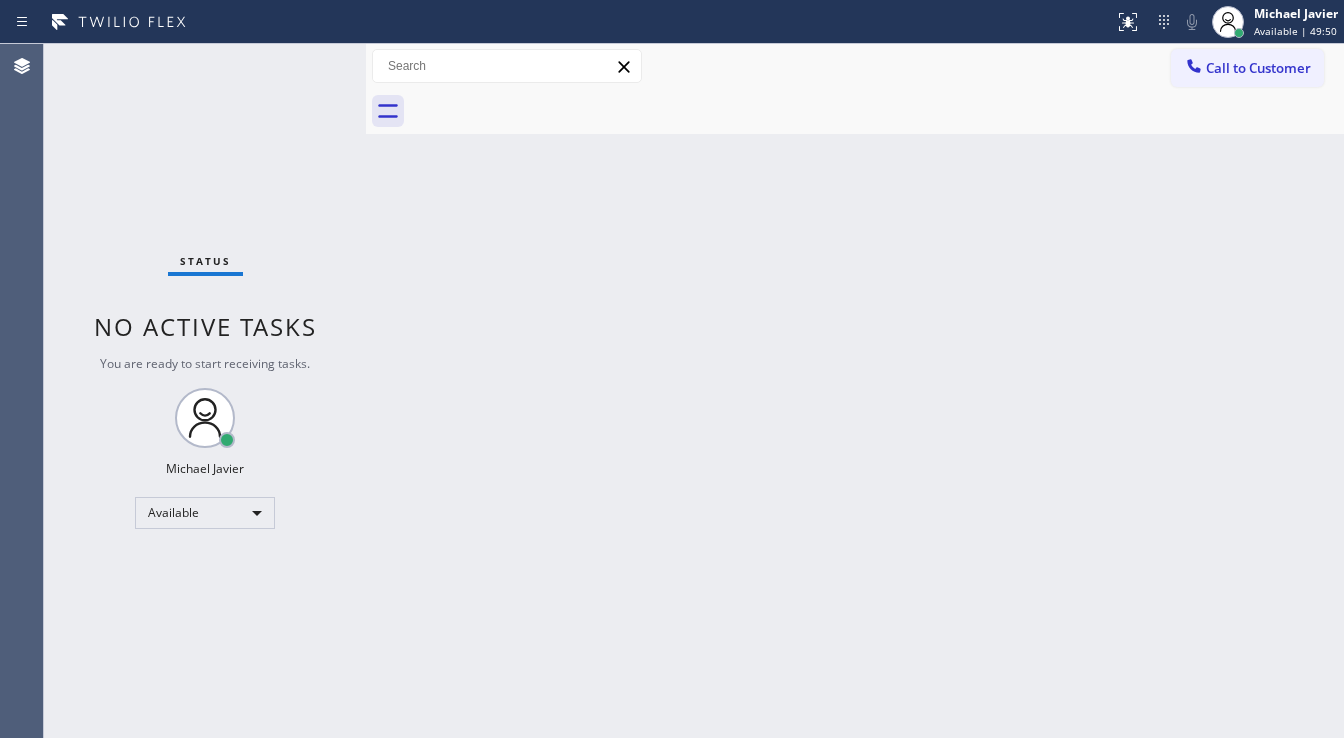 drag, startPoint x: 216, startPoint y: 188, endPoint x: 263, endPoint y: 4, distance: 189.90787 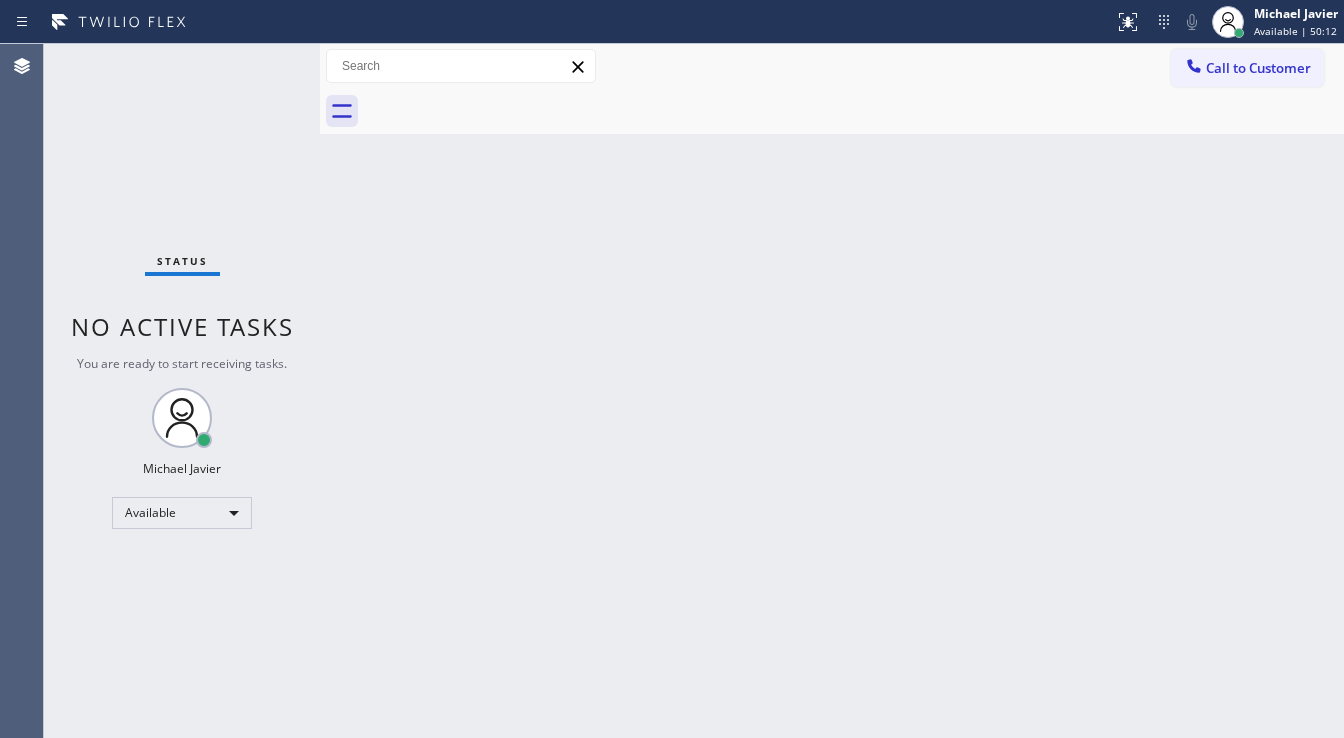 drag, startPoint x: 369, startPoint y: 68, endPoint x: 83, endPoint y: 67, distance: 286.00174 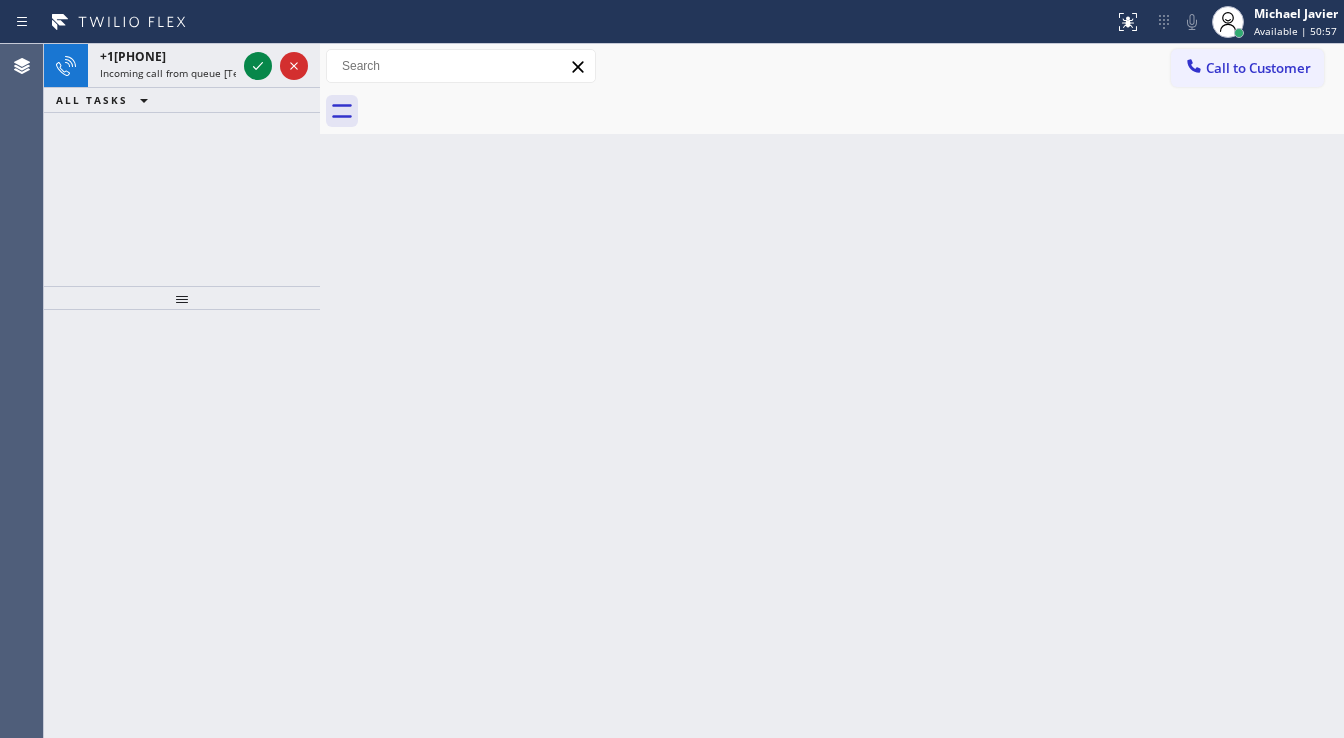 drag, startPoint x: 240, startPoint y: 28, endPoint x: 247, endPoint y: 36, distance: 10.630146 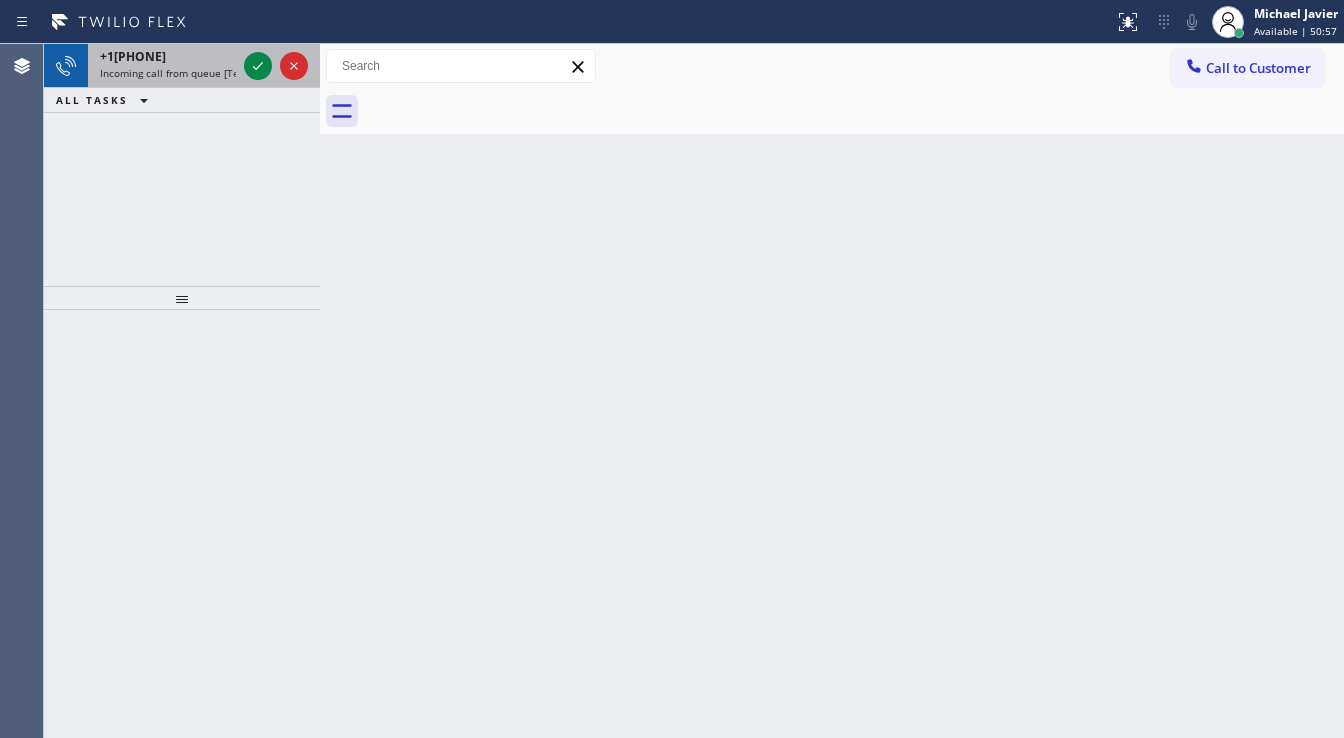 drag, startPoint x: 245, startPoint y: 52, endPoint x: 252, endPoint y: 62, distance: 12.206555 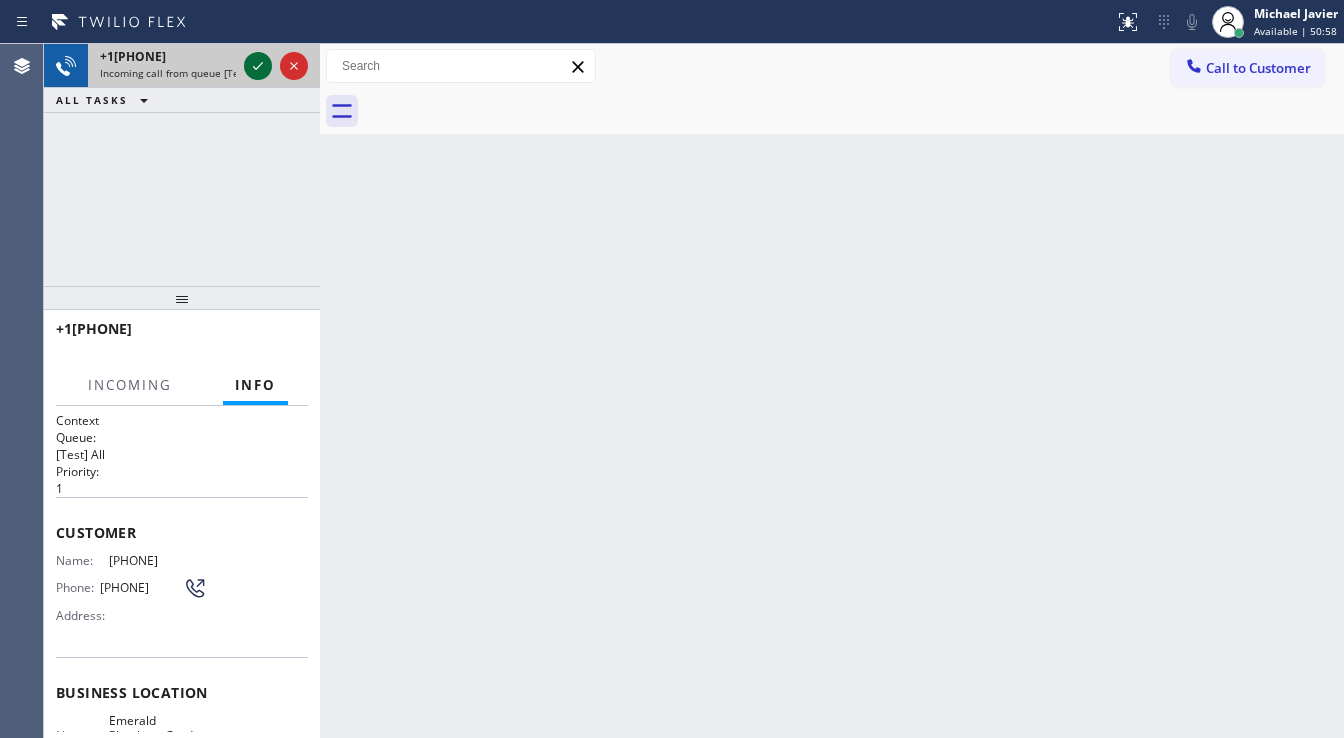 click 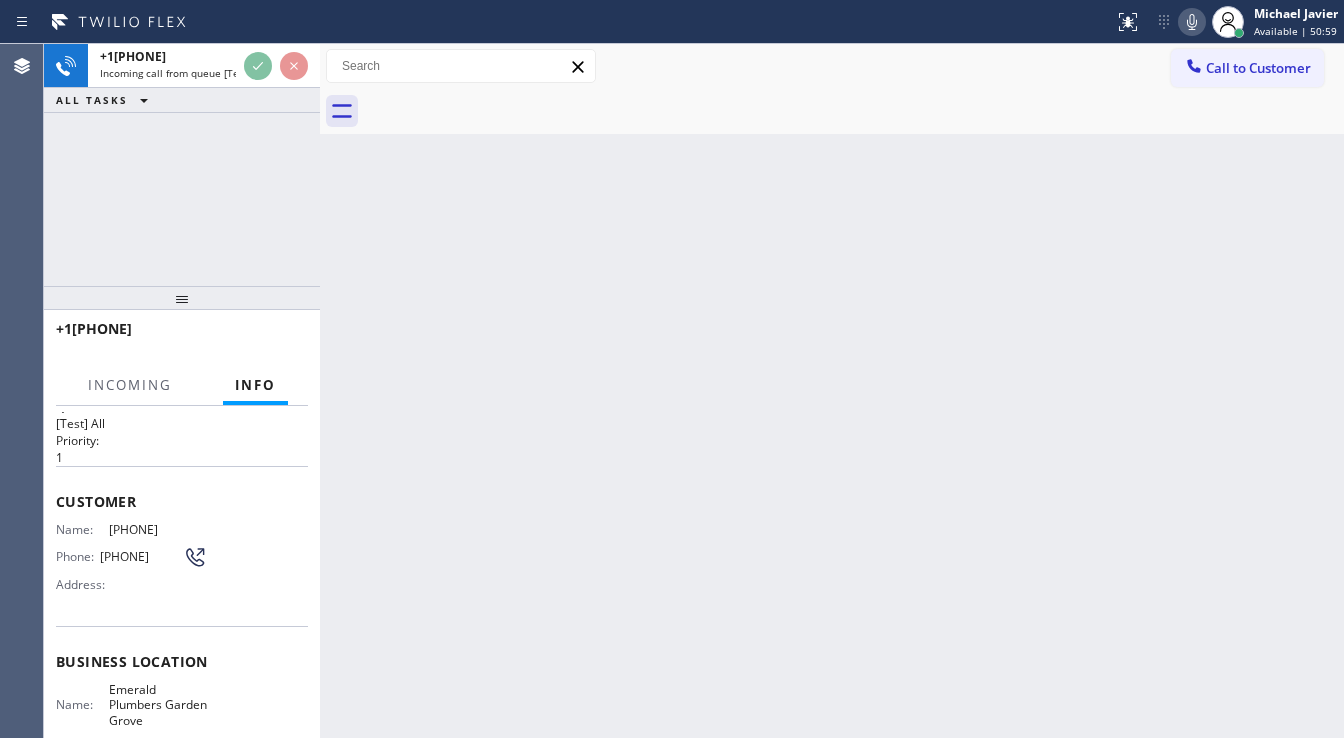 scroll, scrollTop: 80, scrollLeft: 0, axis: vertical 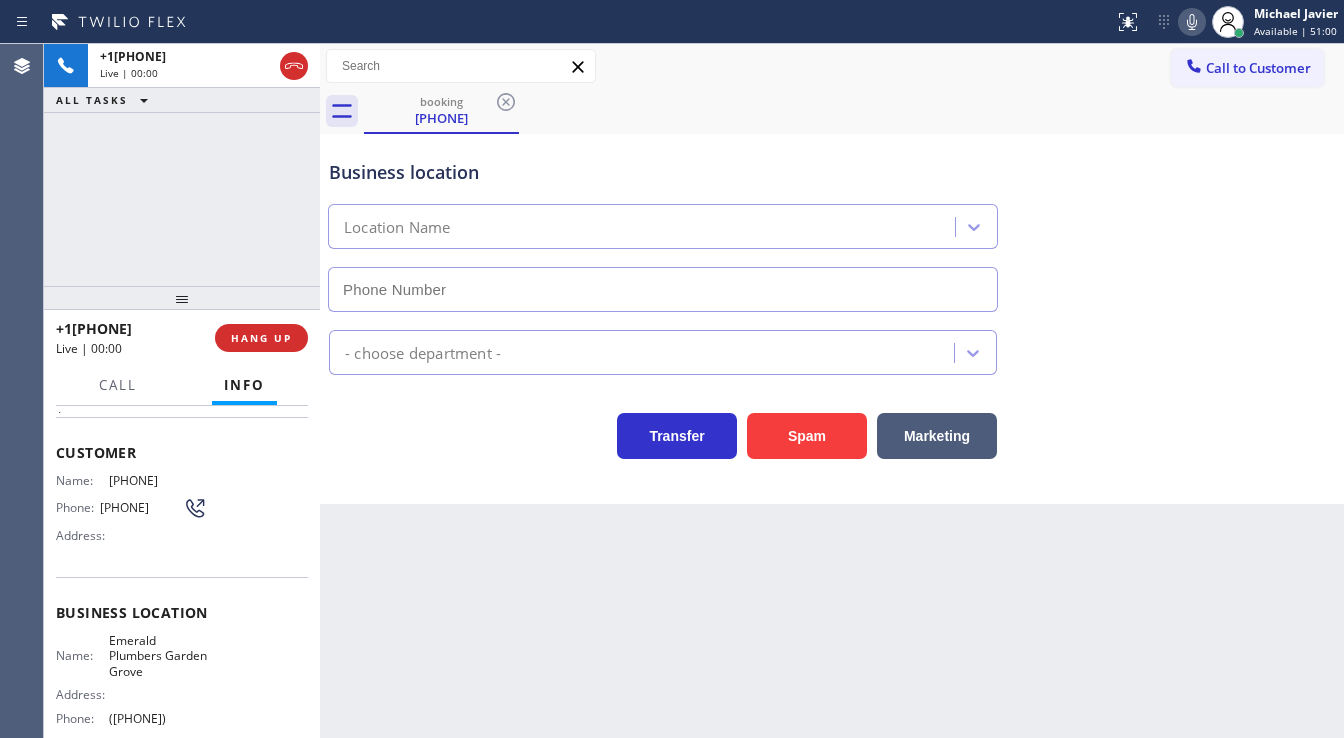 type on "([PHONE])" 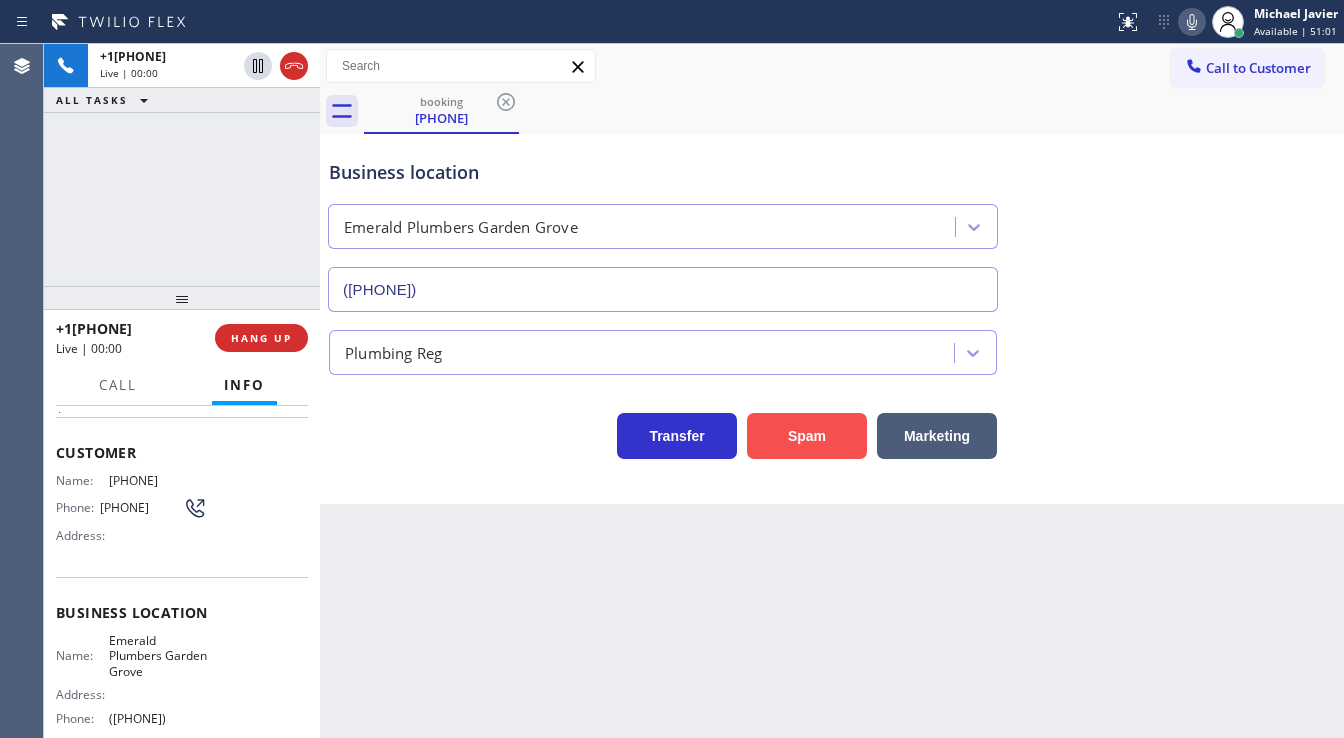 click on "Spam" at bounding box center [807, 436] 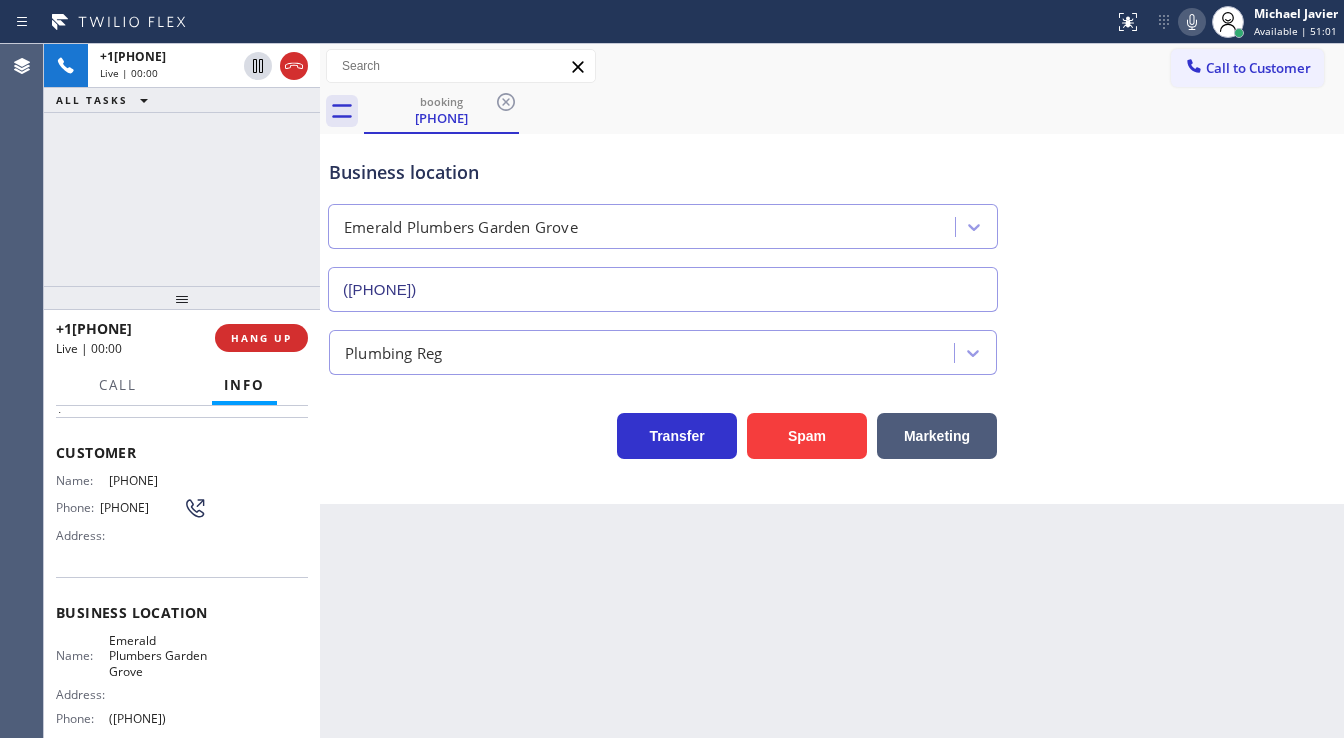click on "+[PHONE] Live | 00:00 ALL TASKS ALL TASKS ACTIVE TASKS TASKS IN WRAP UP" at bounding box center (182, 165) 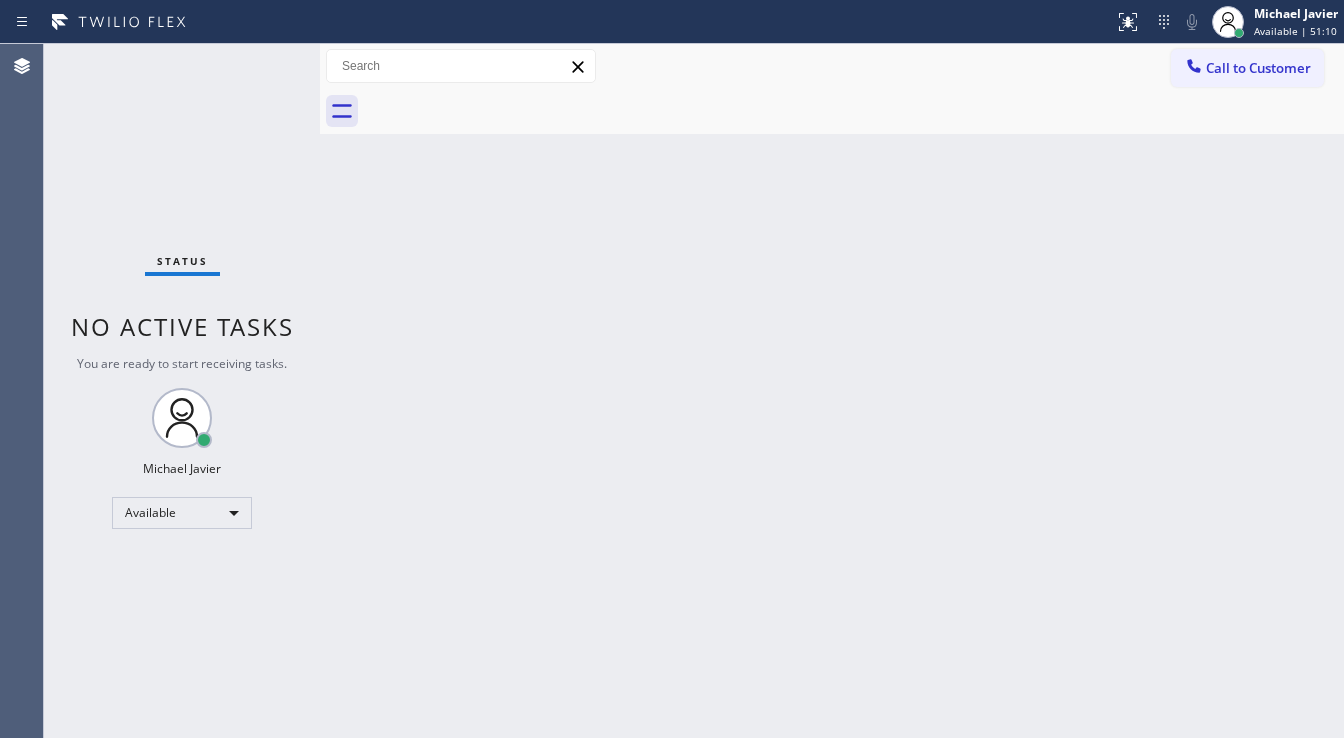 click on "Status   No active tasks     You are ready to start receiving tasks.   Michael Javier Available" at bounding box center (182, 391) 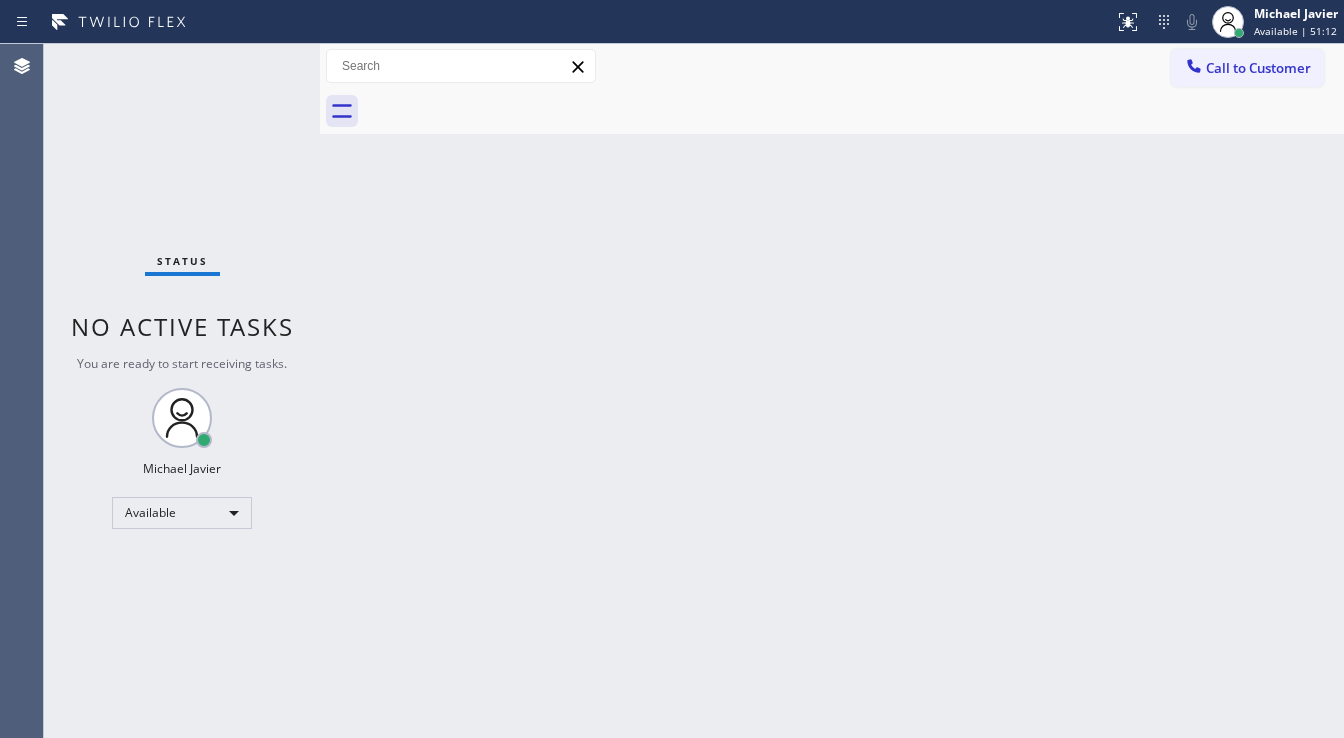 click on "Status   No active tasks     You are ready to start receiving tasks.   Michael Javier Available" at bounding box center [182, 391] 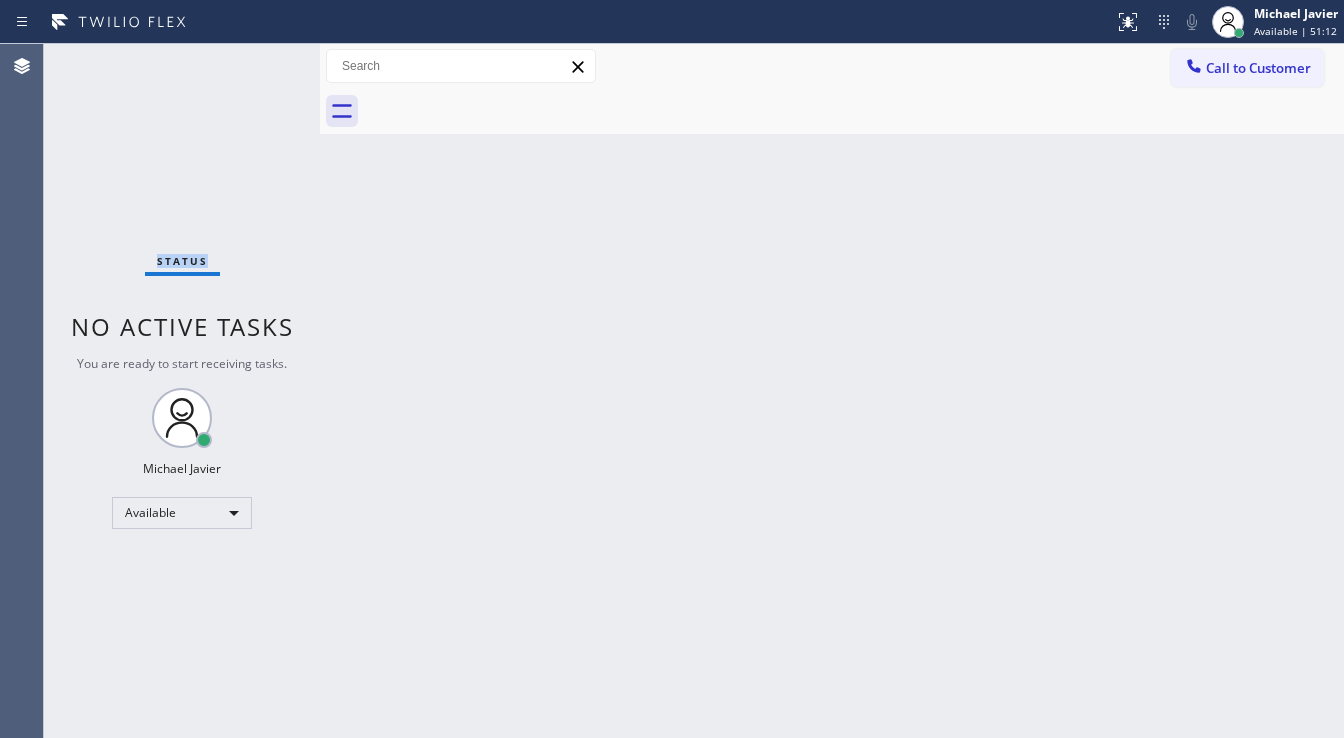 click on "Status   No active tasks     You are ready to start receiving tasks.   Michael Javier Available" at bounding box center (182, 391) 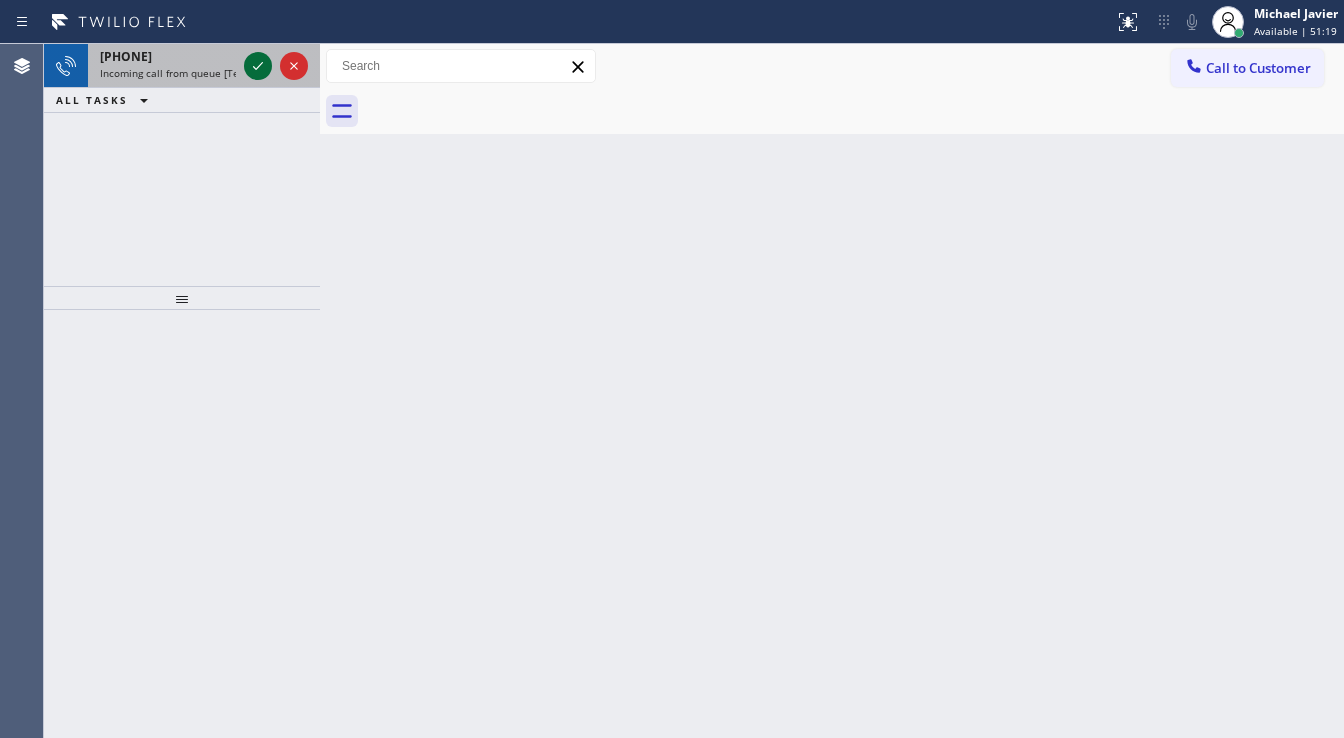 click at bounding box center [276, 66] 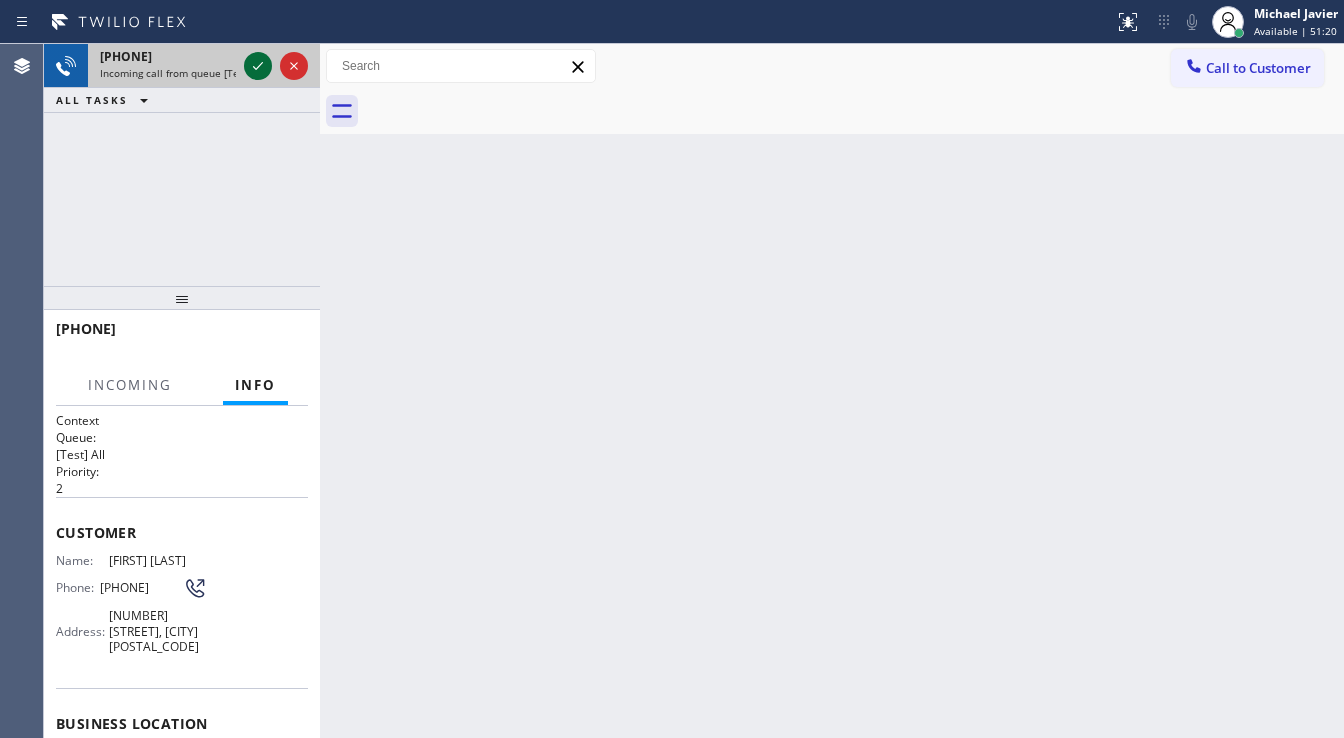click 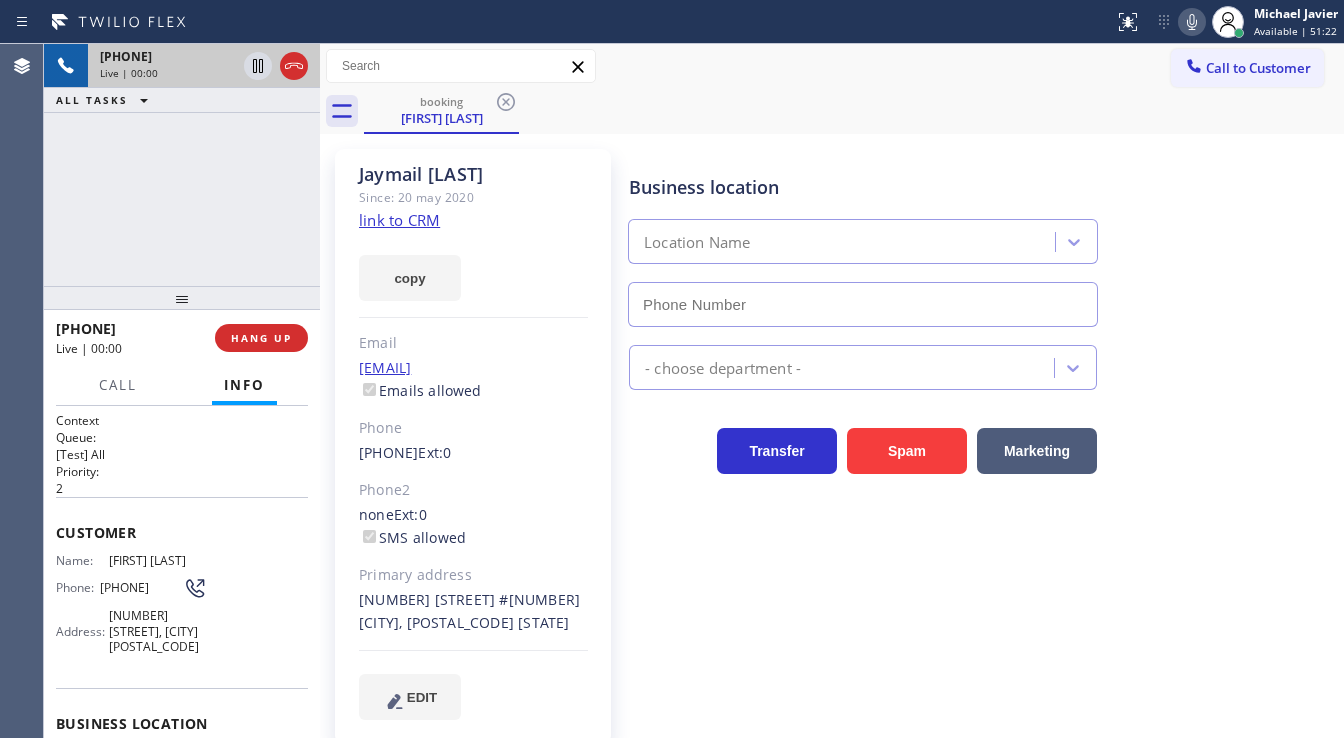 type on "([PHONE]) [PHONE]" 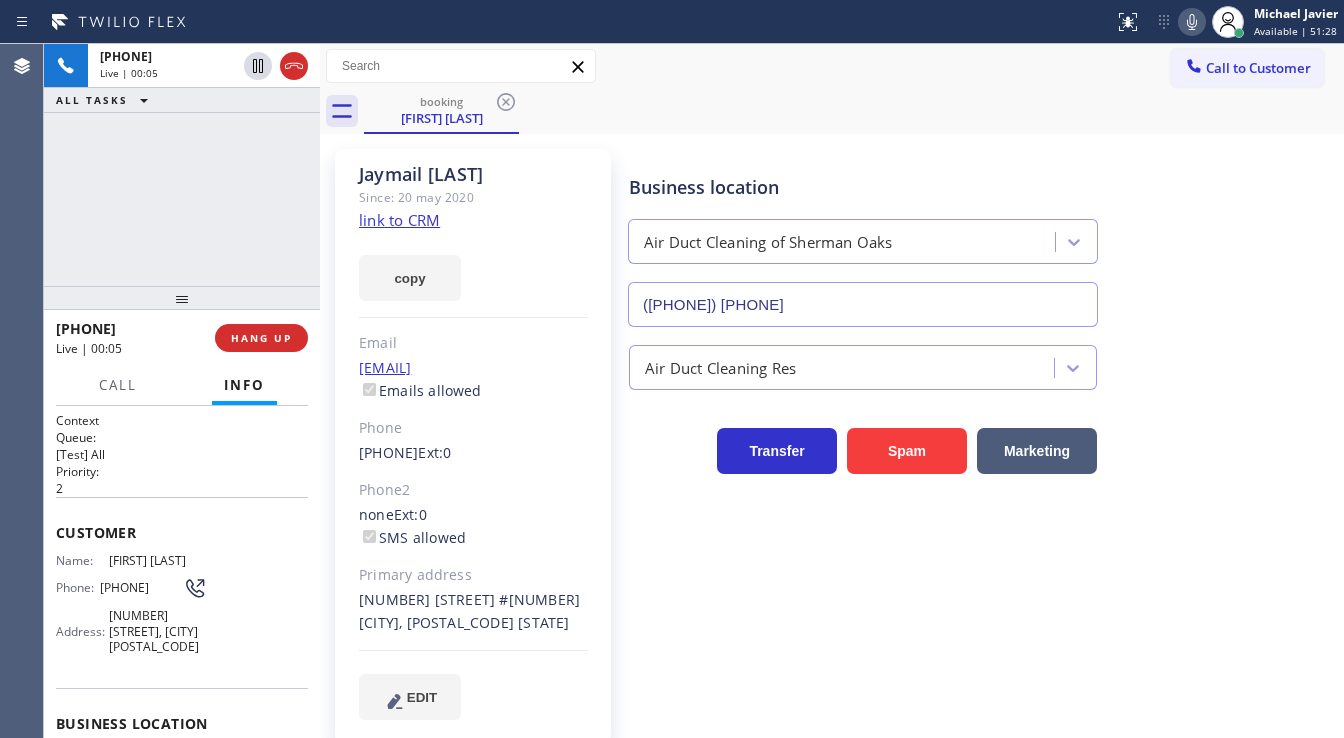click on "link to CRM" 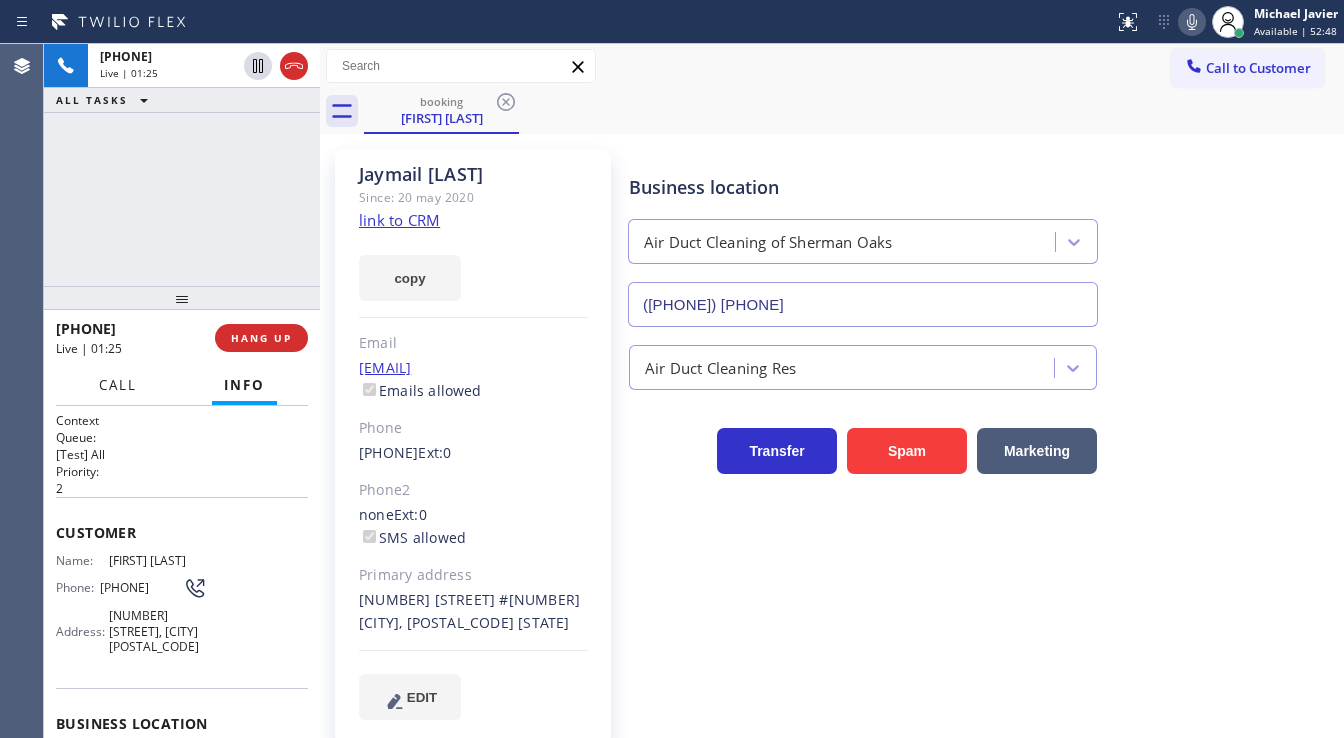 click on "Call" at bounding box center (118, 385) 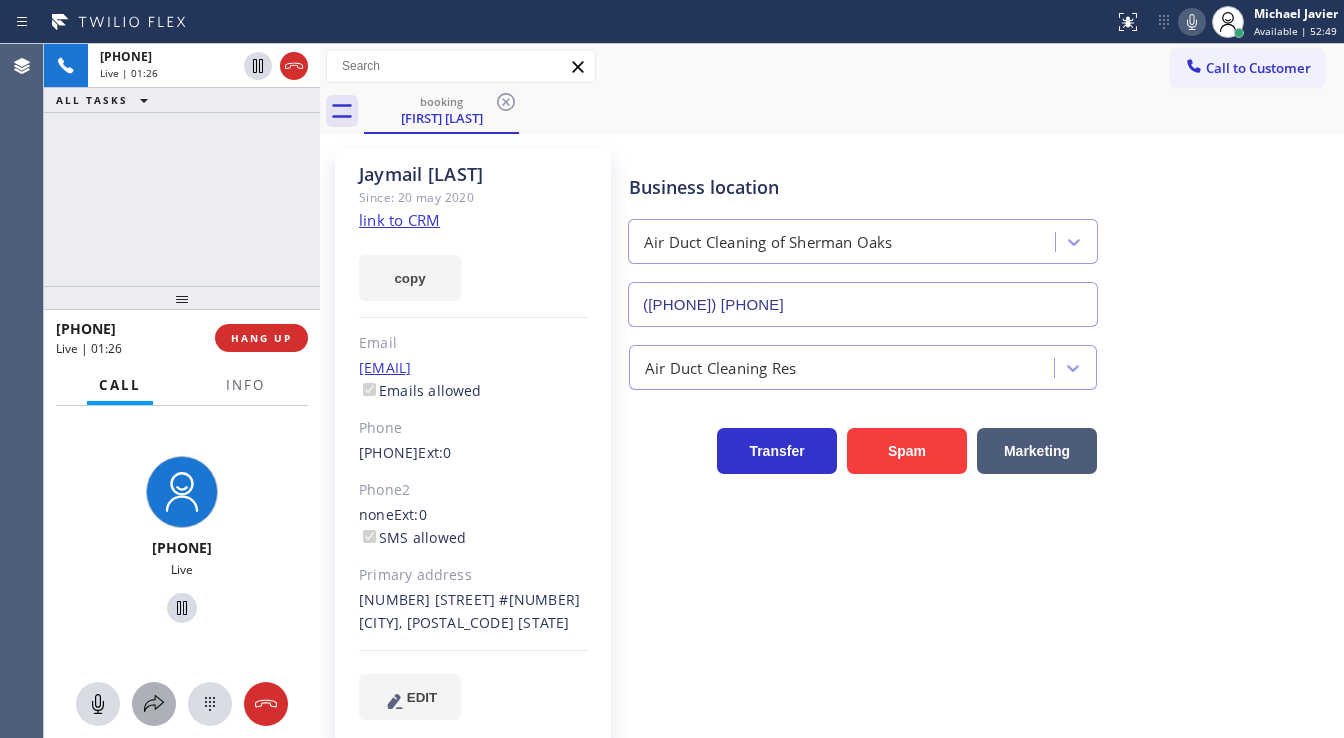 click 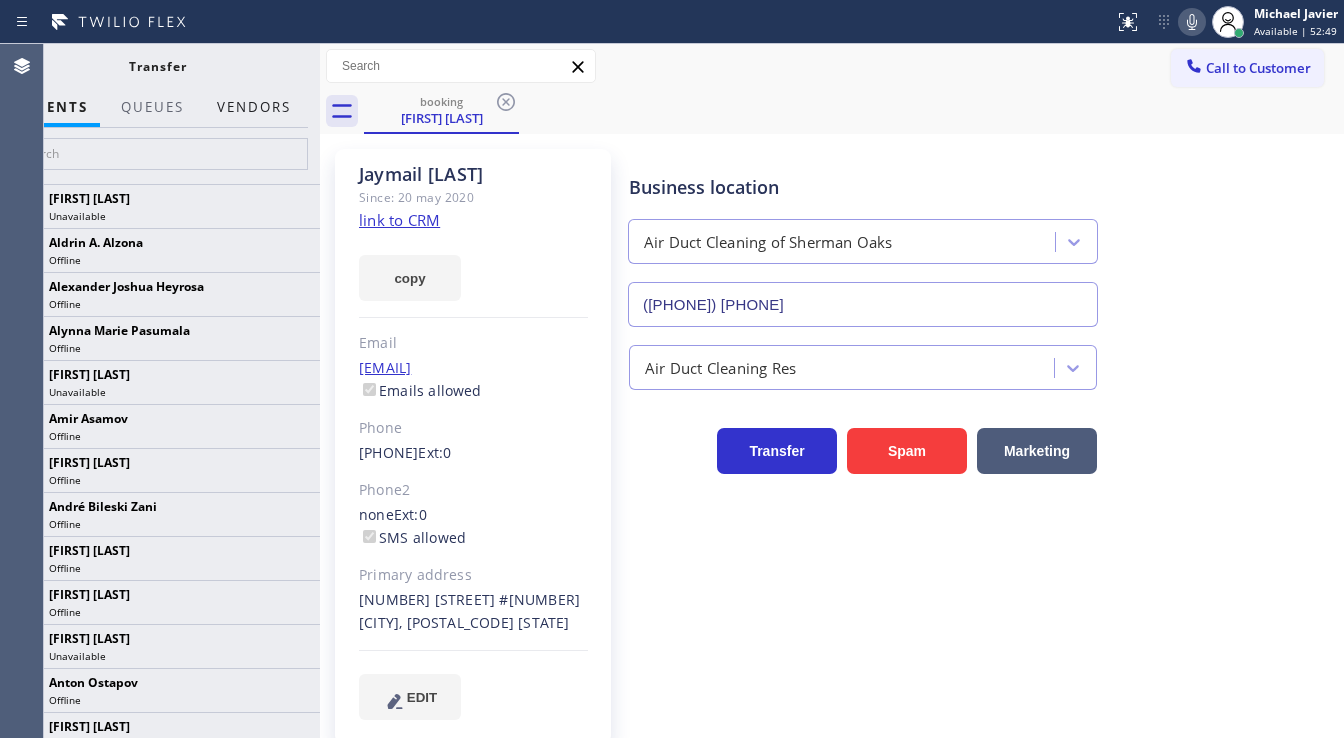 click on "Vendors" at bounding box center (254, 107) 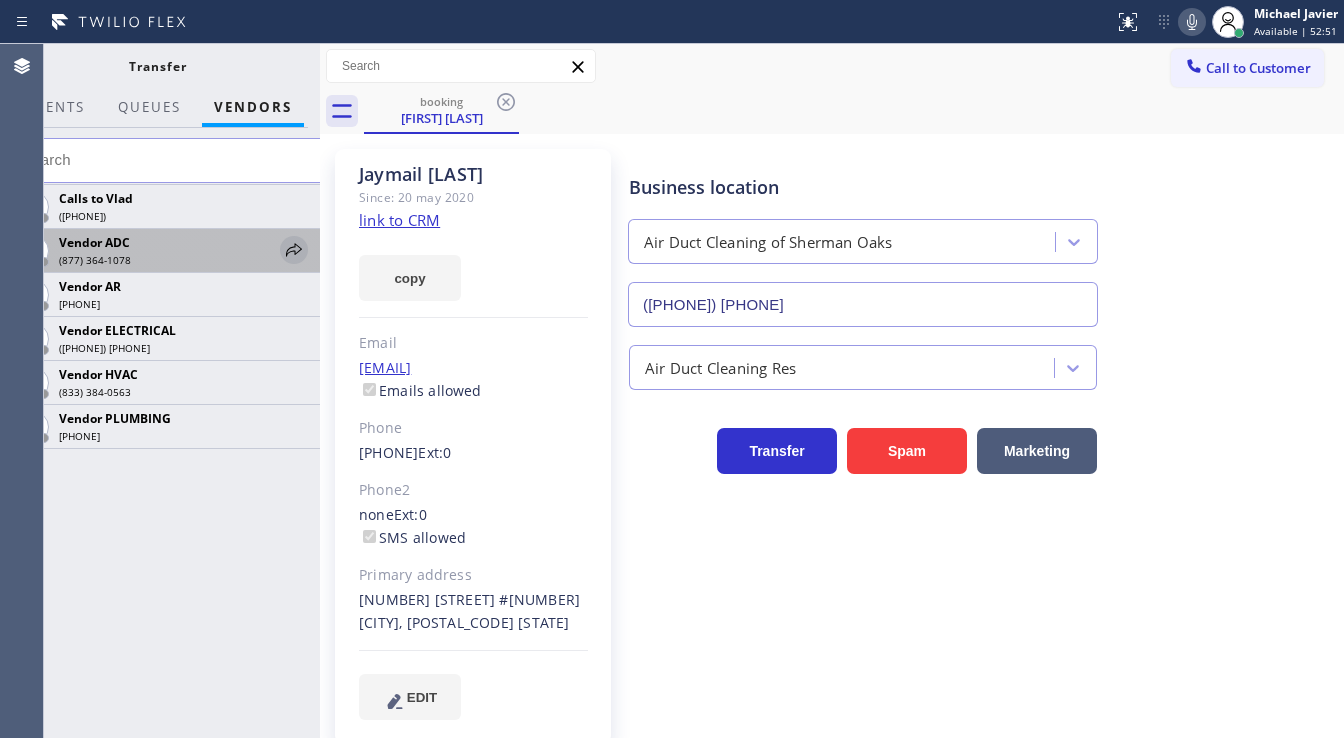 click 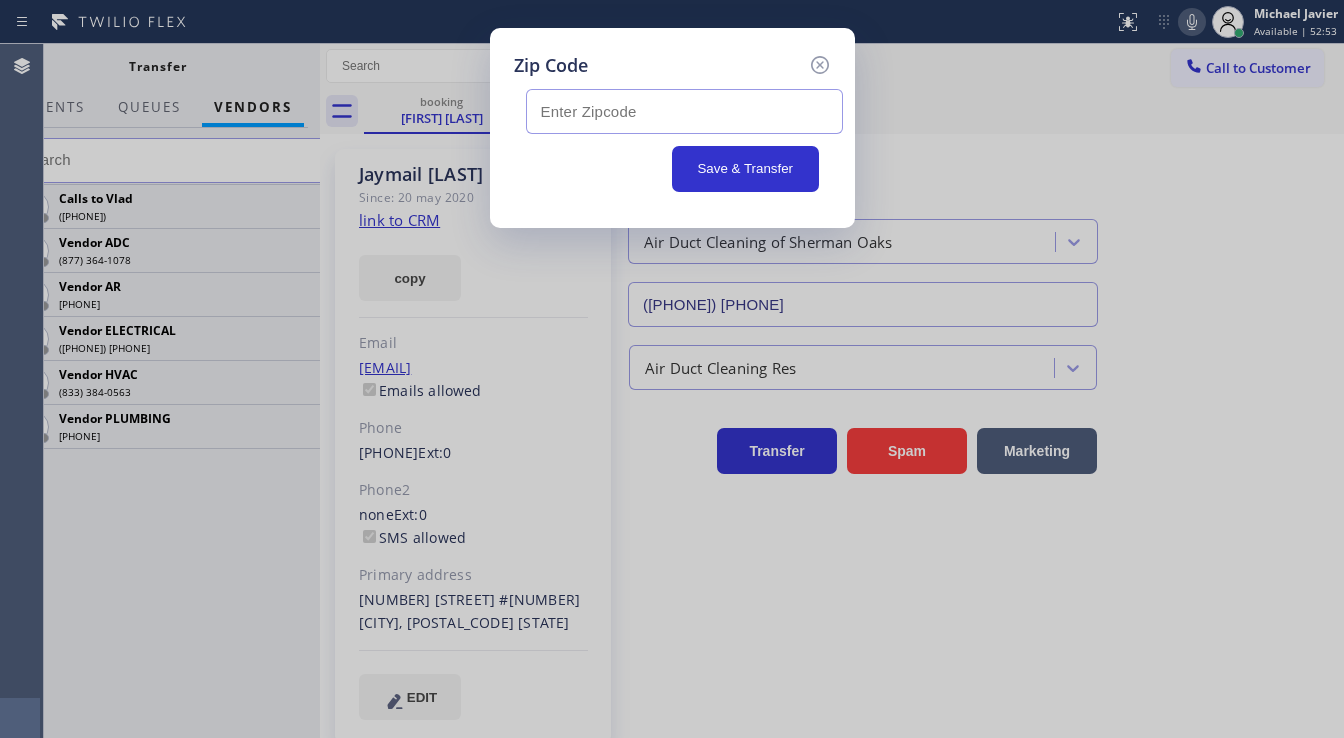 click at bounding box center (684, 111) 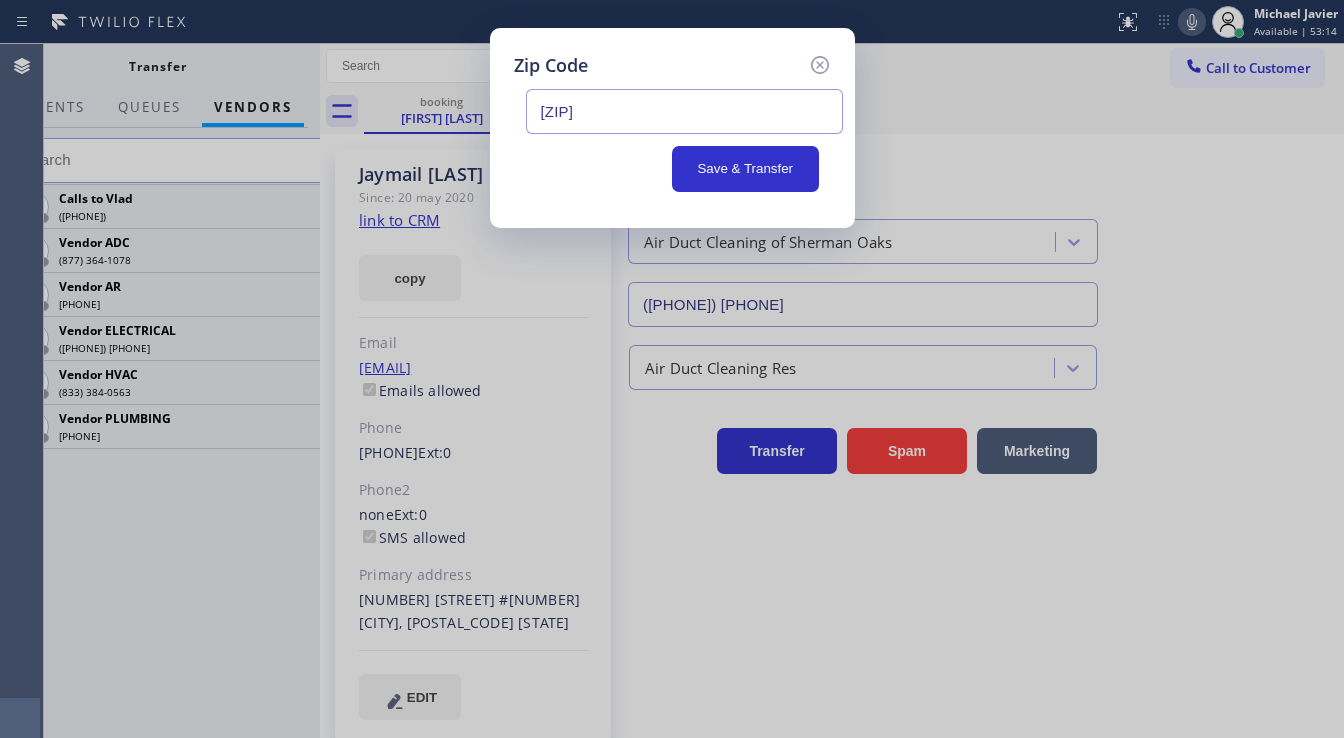 type on "[ZIP]" 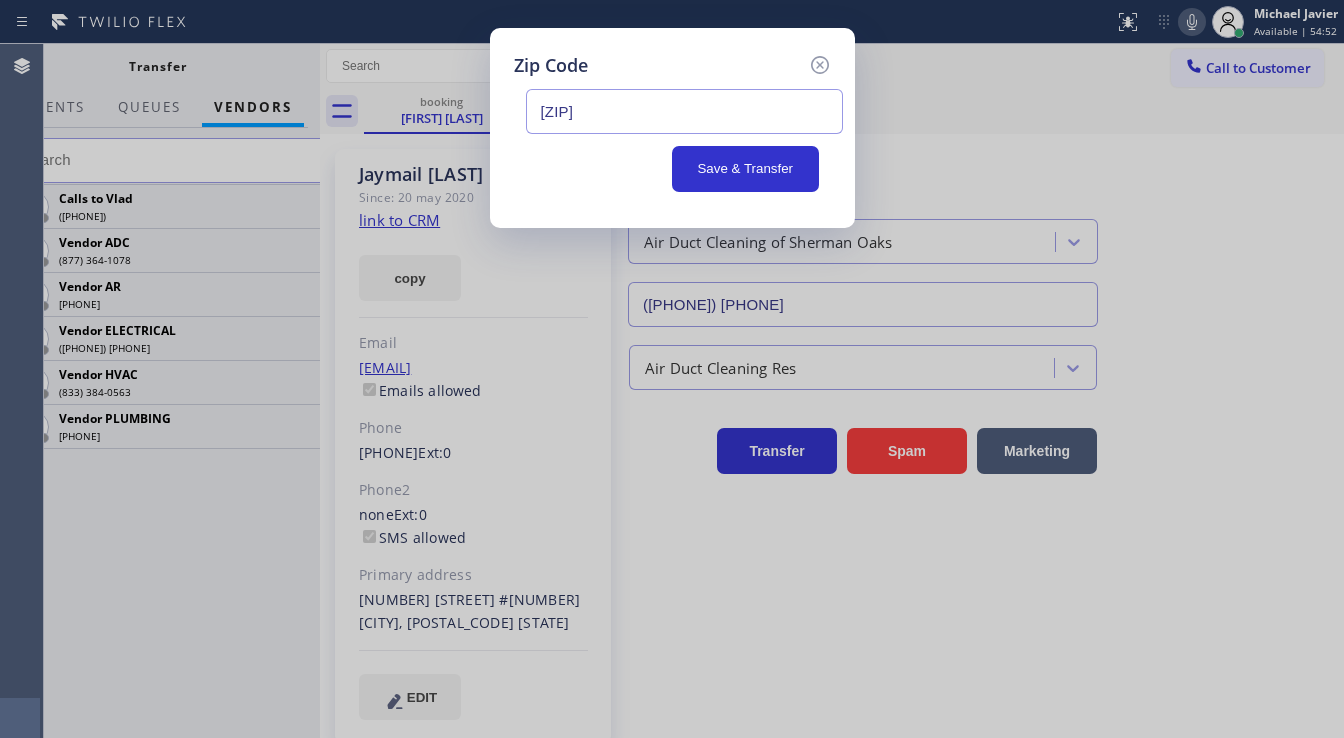 click on "Zip Code [ZIP] Save & Transfer" at bounding box center [672, 128] 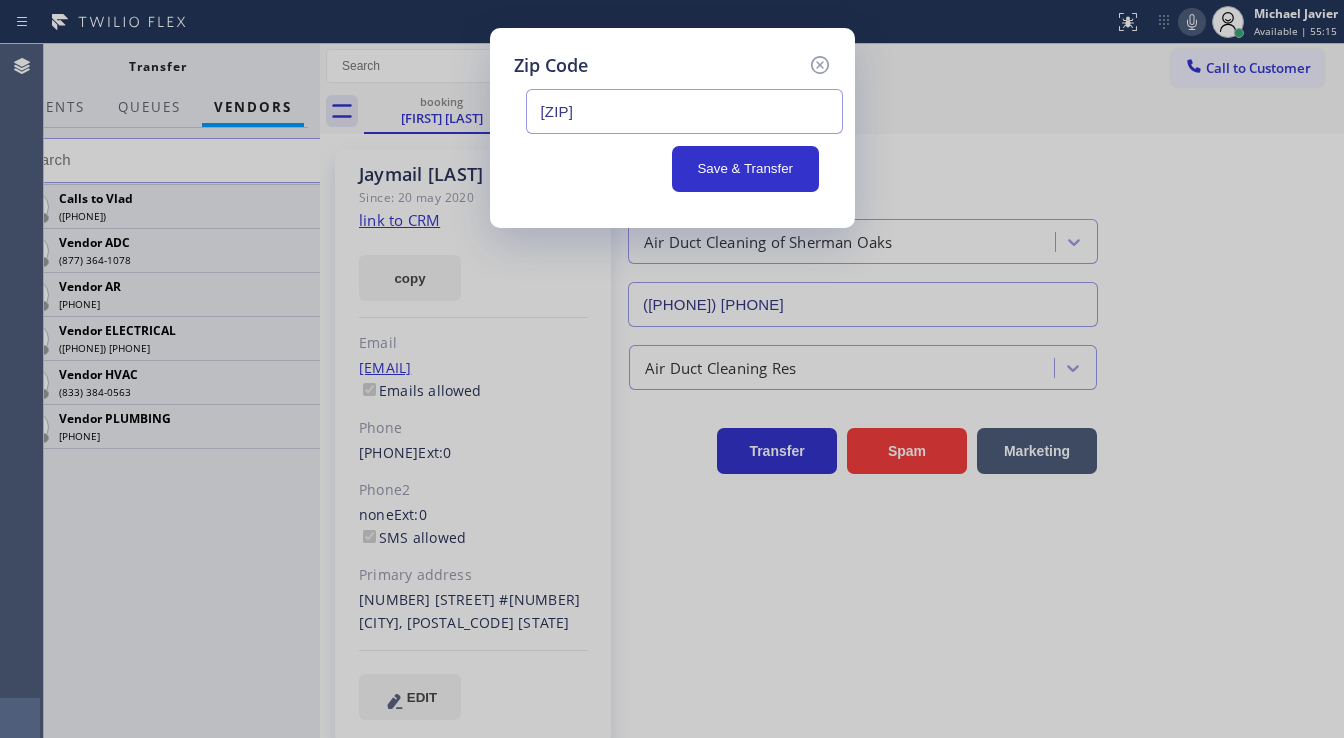 click on "Zip Code" at bounding box center [672, 65] 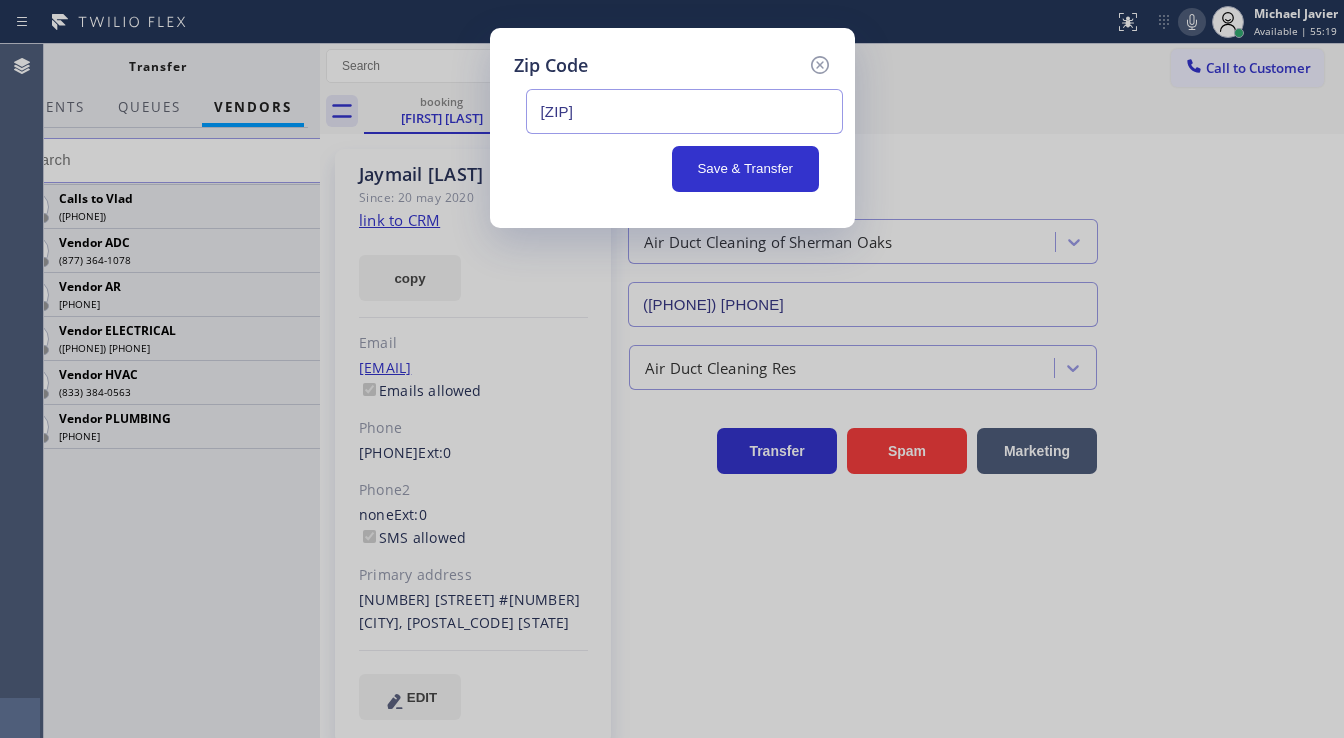 click on "Zip Code" at bounding box center (672, 65) 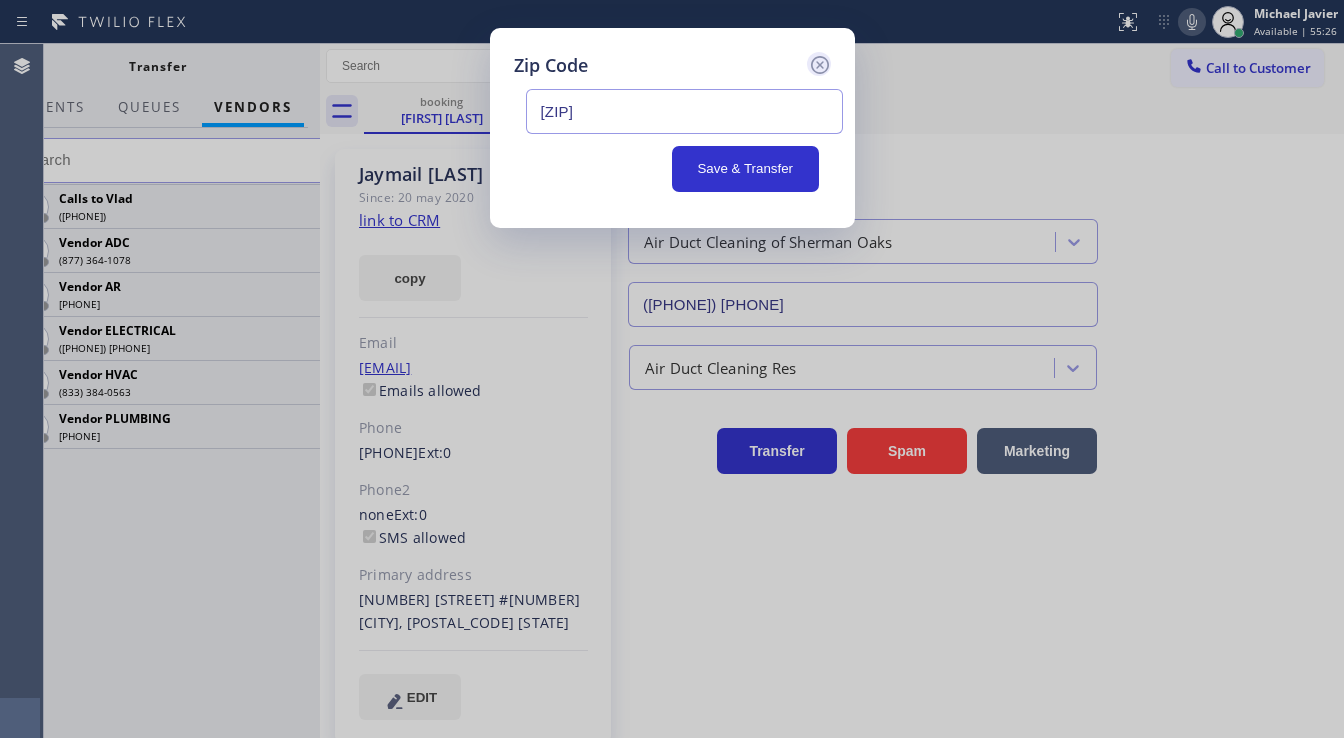 click 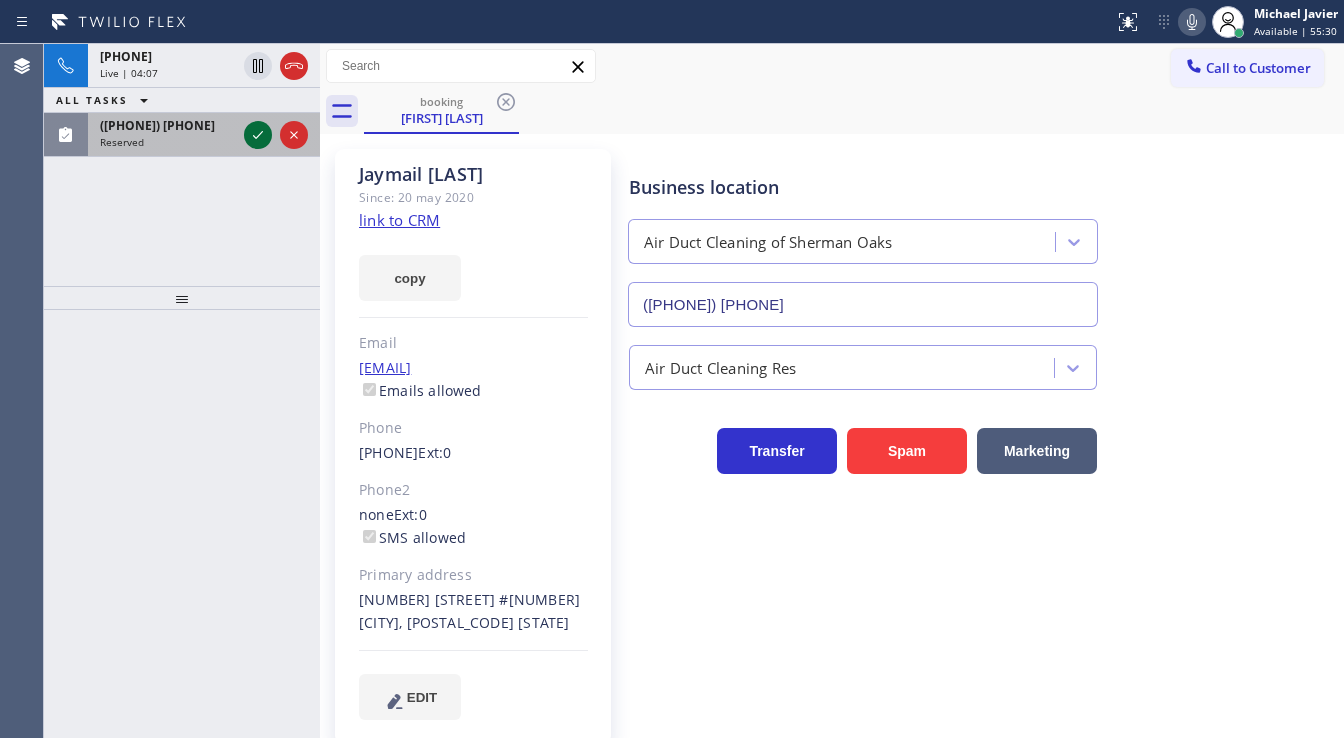 click 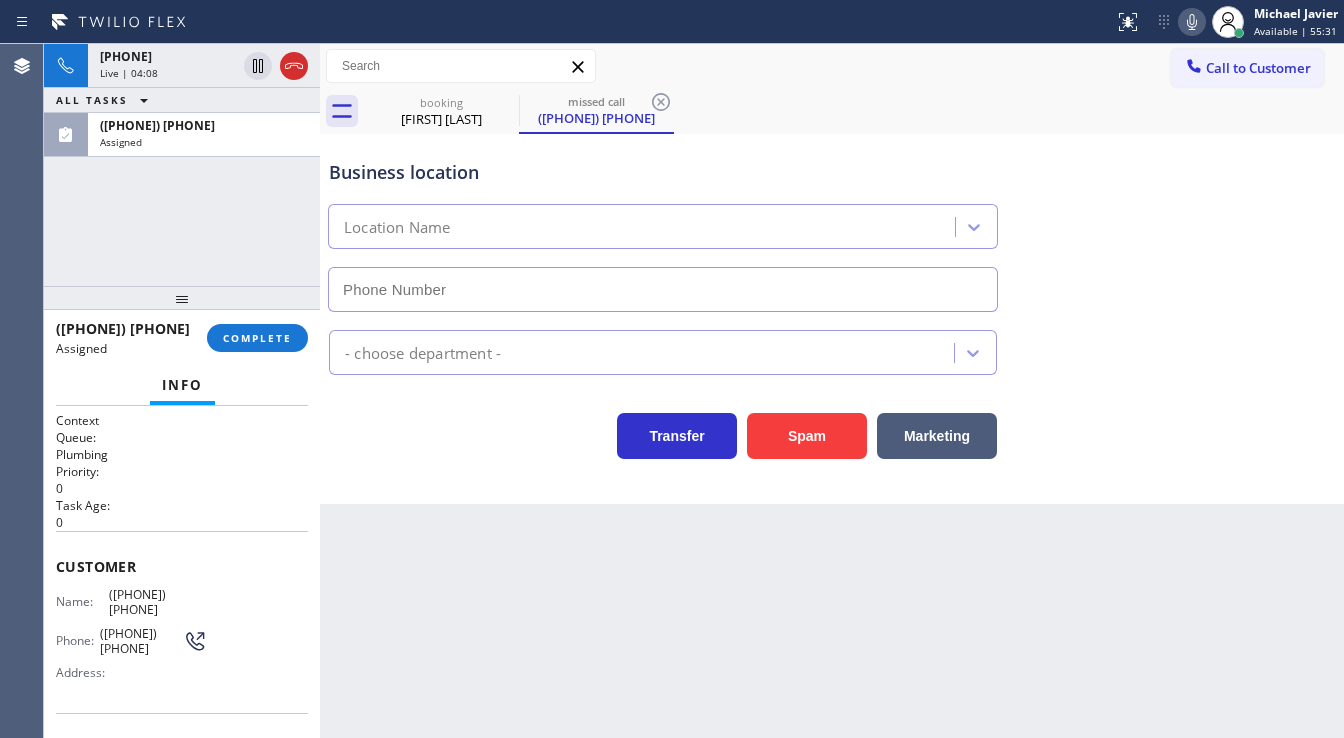 click on "Info" at bounding box center [182, 386] 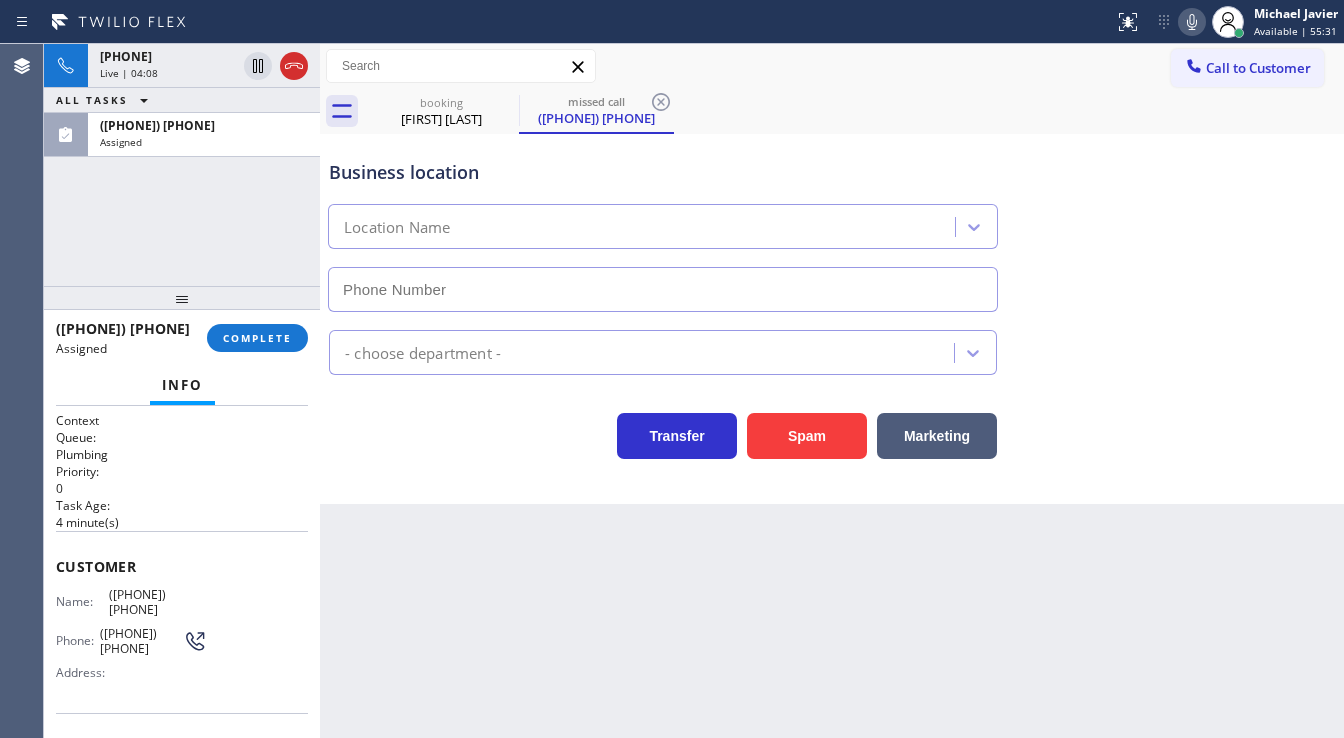type on "[PHONE]" 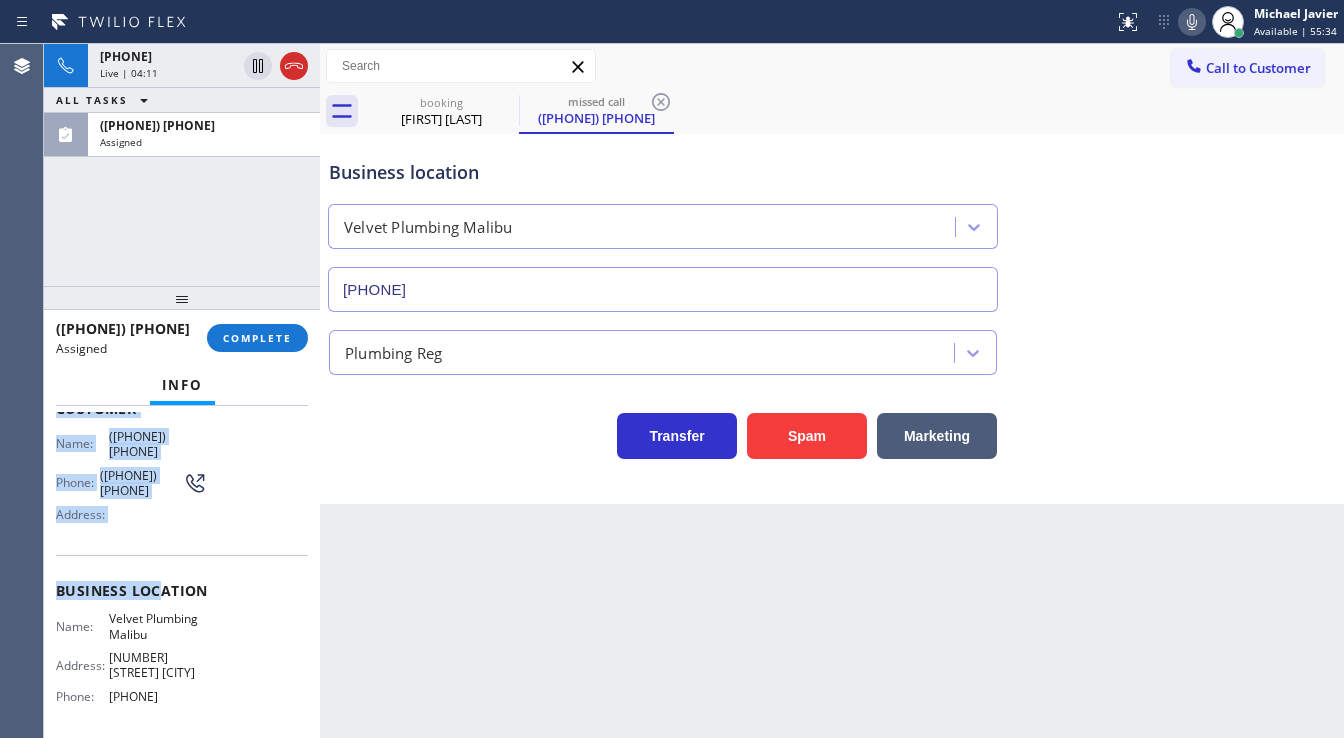 scroll, scrollTop: 160, scrollLeft: 0, axis: vertical 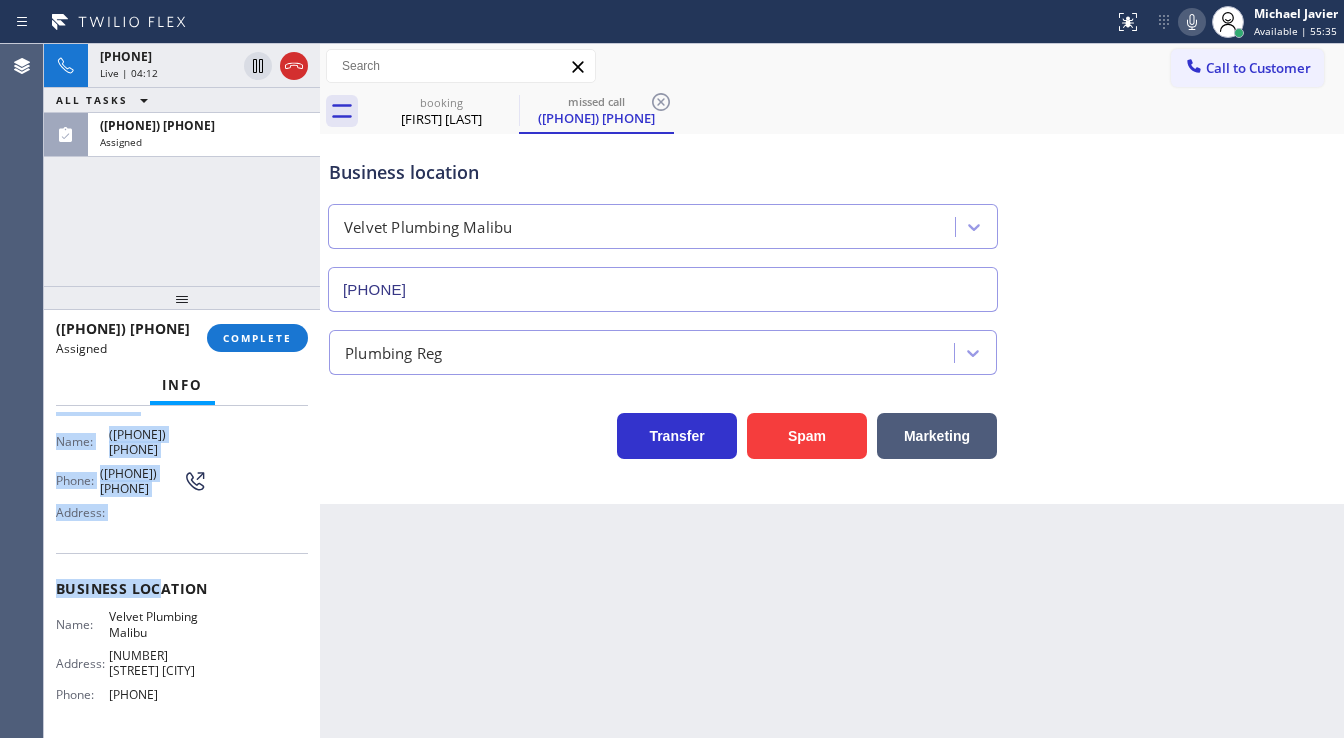 drag, startPoint x: 56, startPoint y: 553, endPoint x: 217, endPoint y: 688, distance: 210.1095 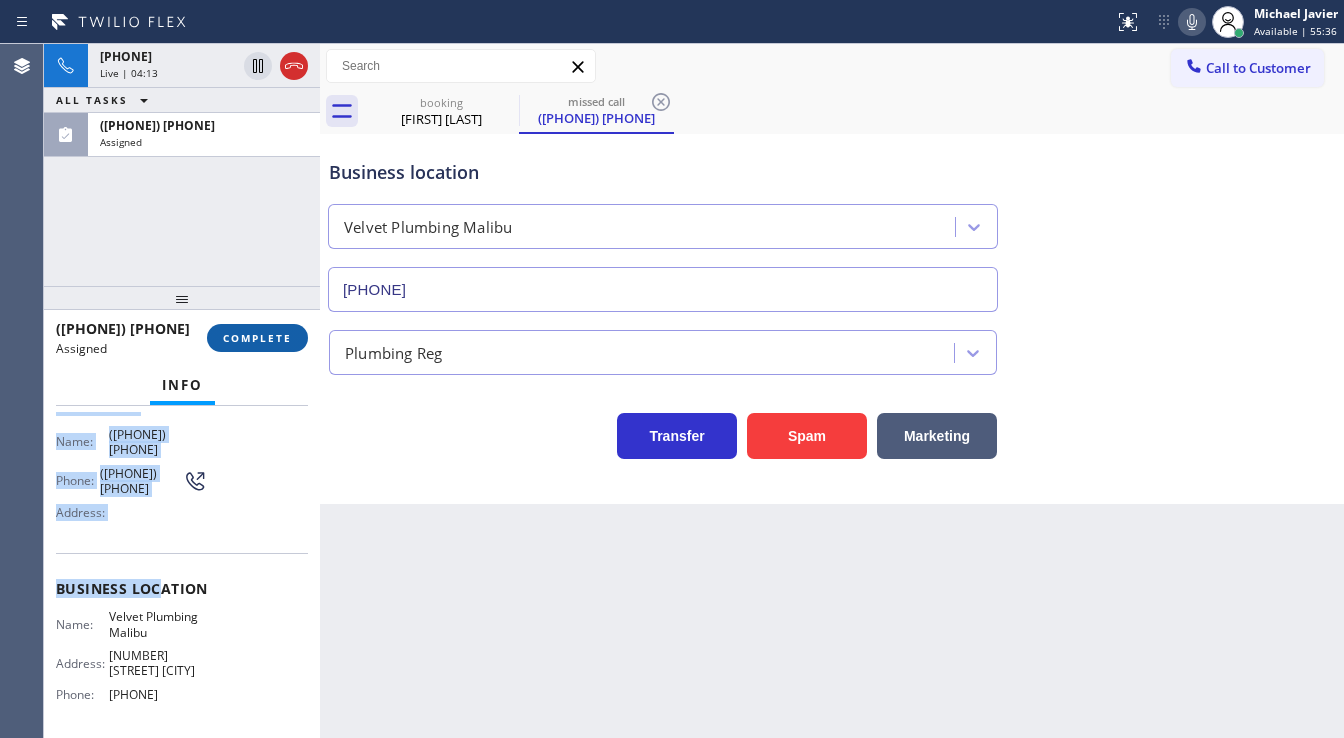 copy on "Customer Name: [PHONE] Phone: [PHONE] Address: Business location Name: Velvet Plumbing Malibu Address: [NUMBER] [STREET] [CITY]  Phone: [PHONE]" 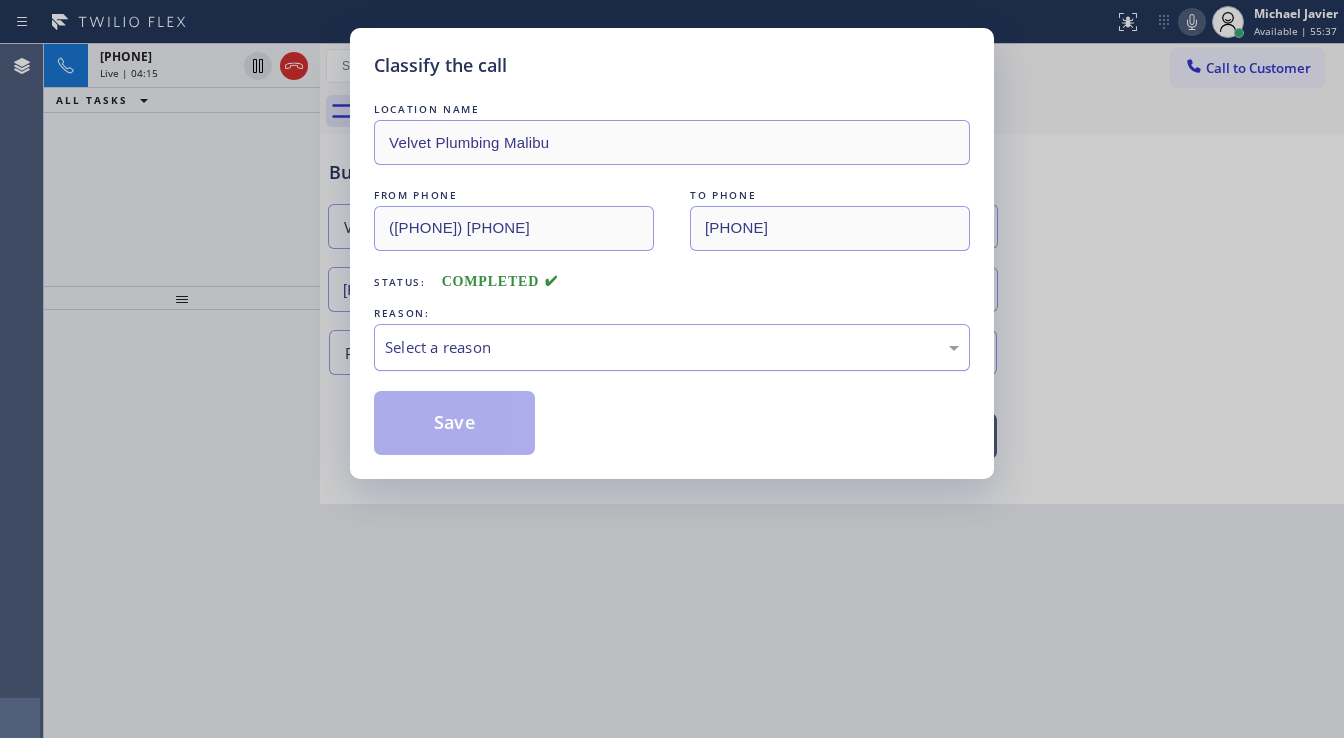drag, startPoint x: 435, startPoint y: 348, endPoint x: 464, endPoint y: 356, distance: 30.083218 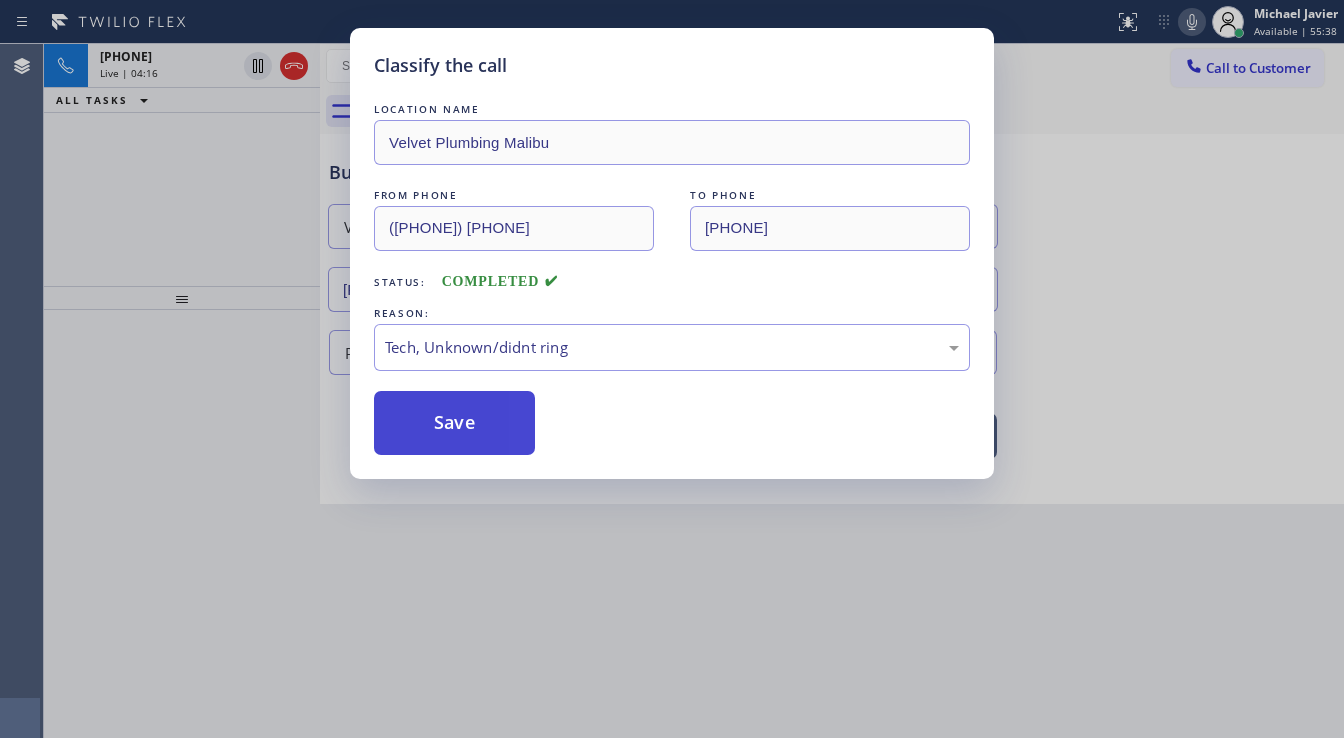 click on "Save" at bounding box center [454, 423] 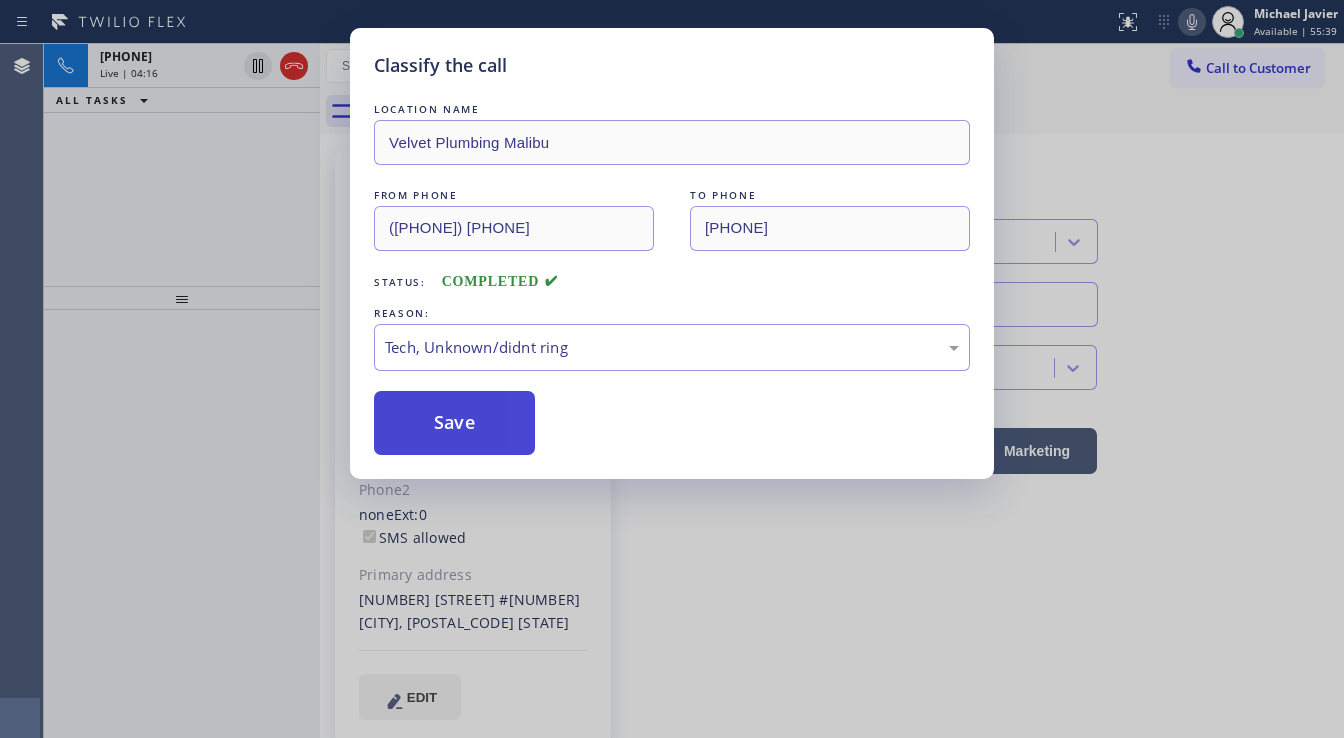 type 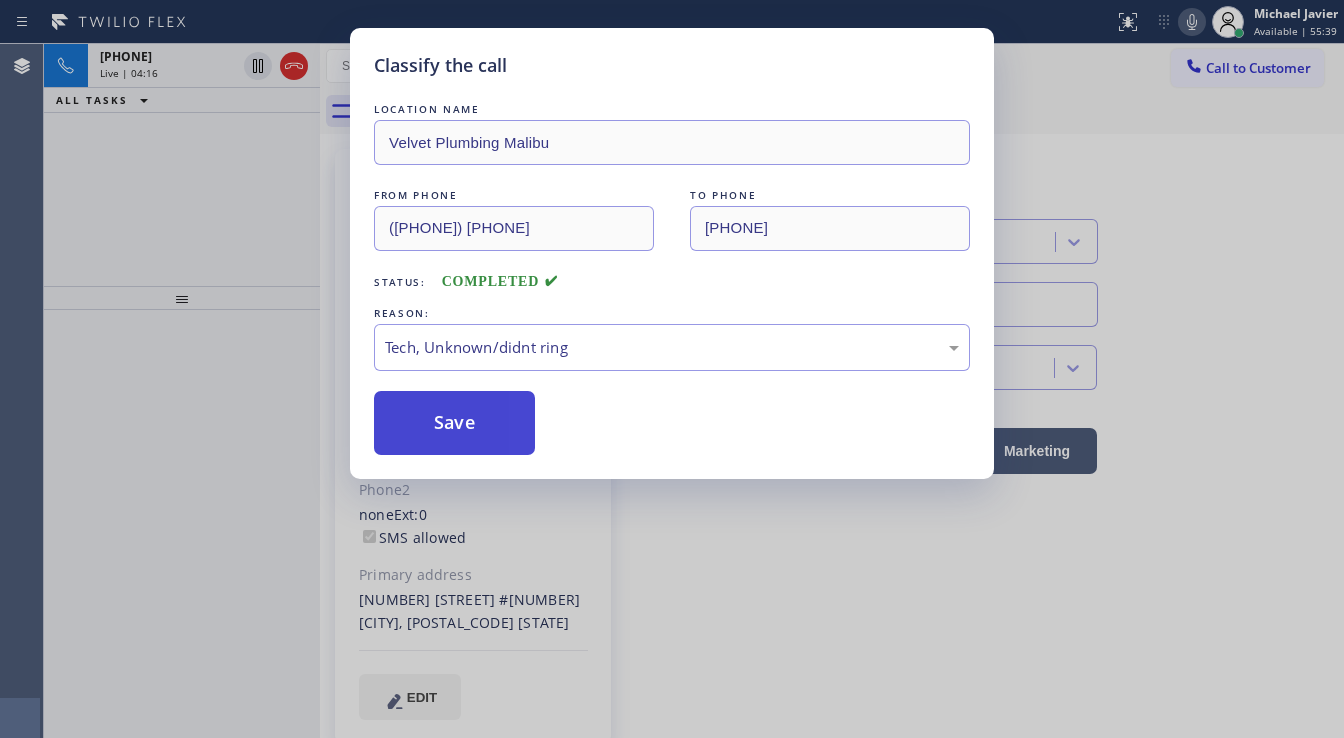 click on "Save" at bounding box center [454, 423] 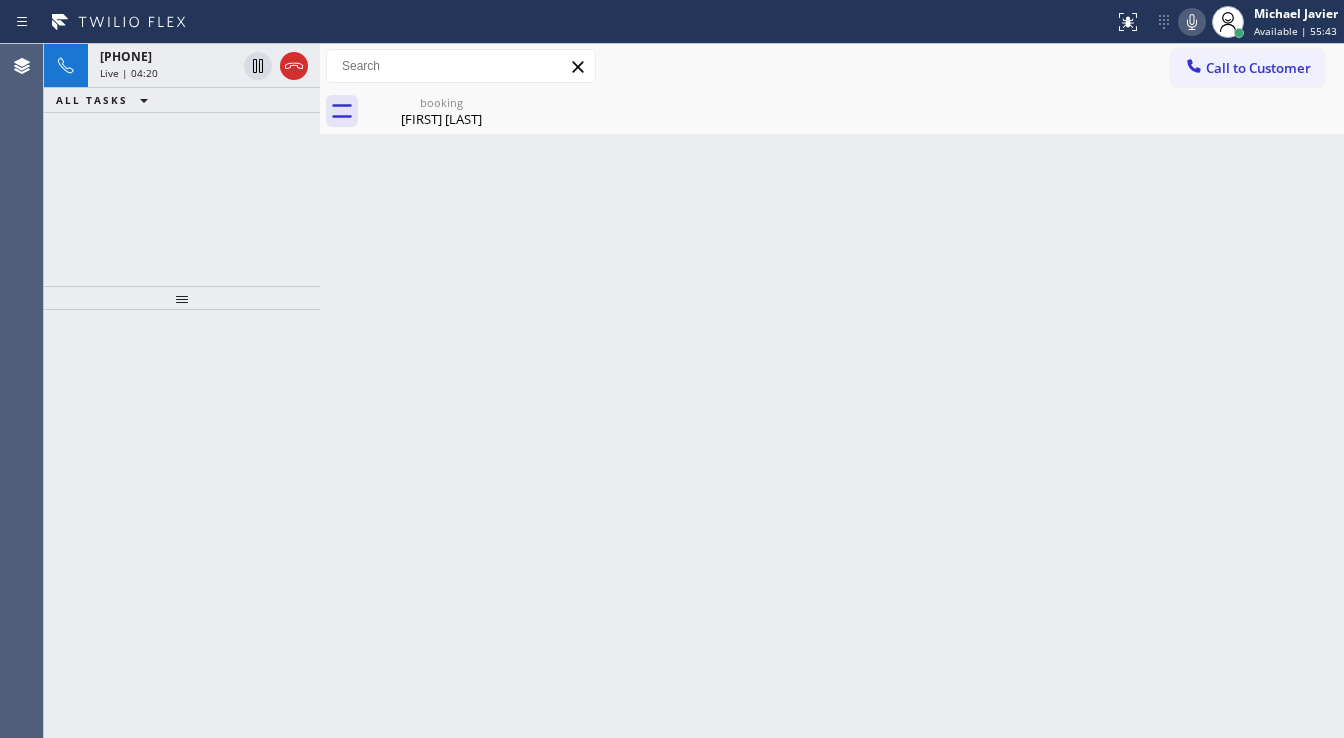 click on "[PHONE] Live | 04:20 ALL TASKS ALL TASKS ACTIVE TASKS TASKS IN WRAP UP" at bounding box center (182, 165) 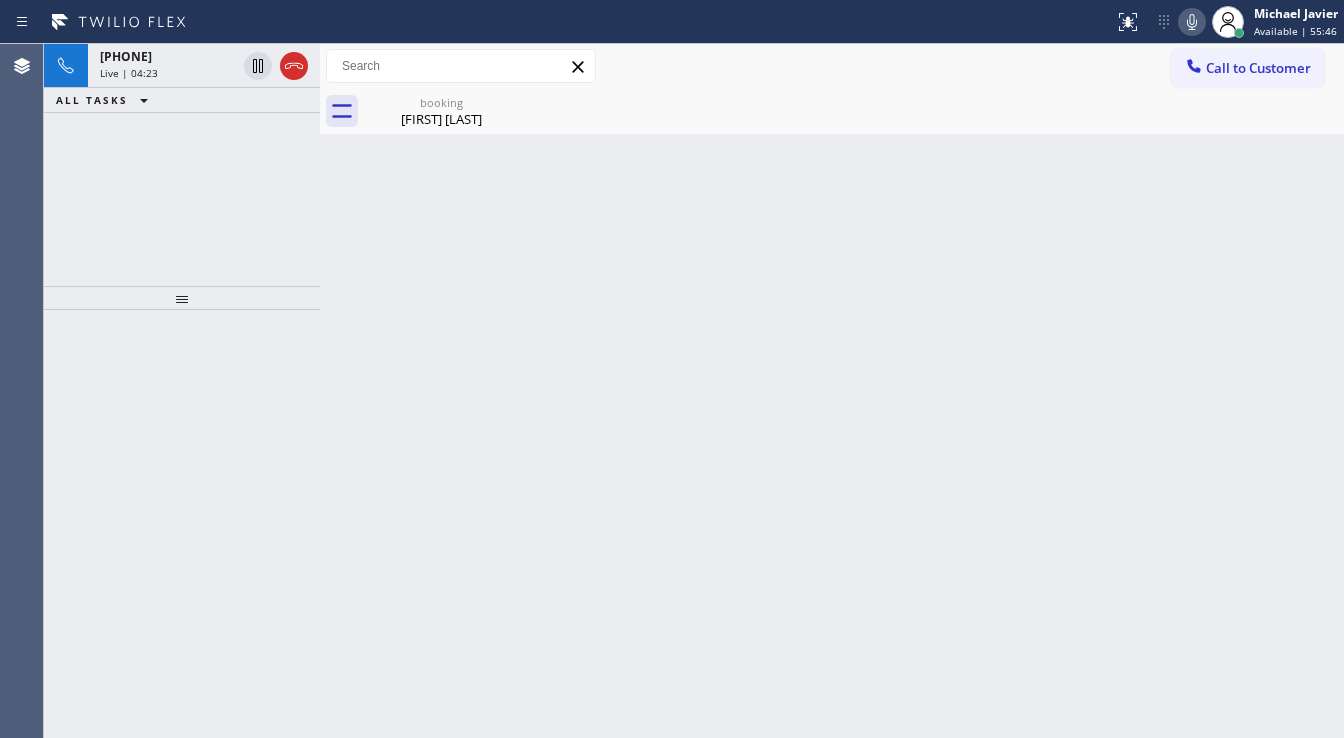 click on "[PHONE] Live | 04:23 ALL TASKS ALL TASKS ACTIVE TASKS TASKS IN WRAP UP" at bounding box center (182, 165) 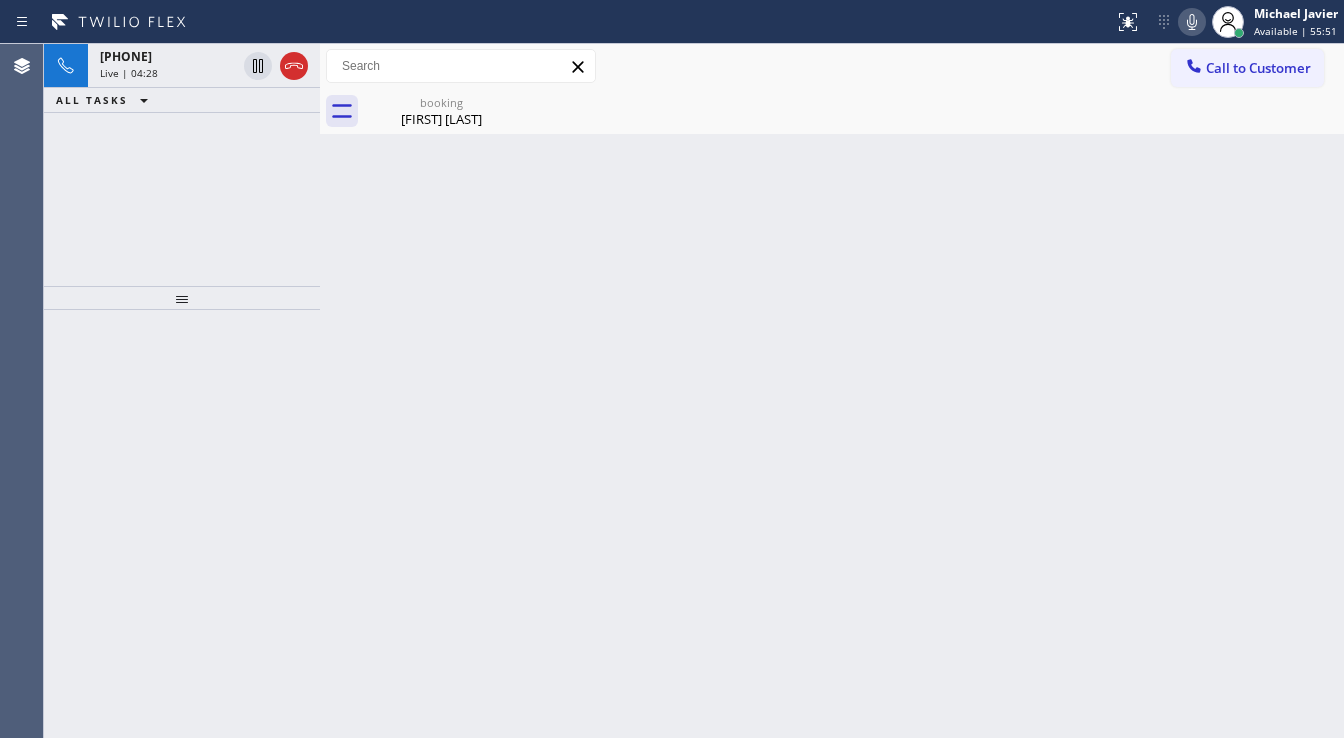 click on "[PHONE] Live | 04:28 ALL TASKS ALL TASKS ACTIVE TASKS TASKS IN WRAP UP" at bounding box center [182, 165] 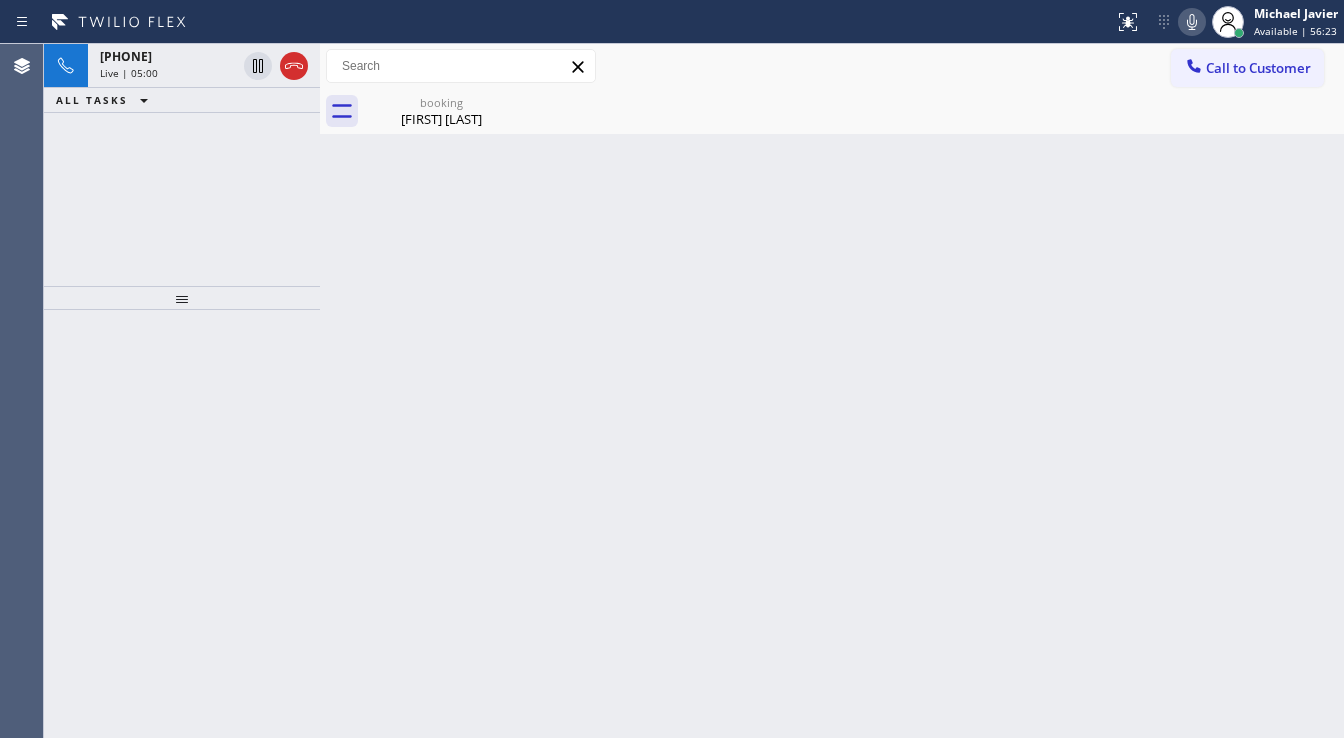 click on "[PHONE] Live | 05:00 ALL TASKS ALL TASKS ACTIVE TASKS TASKS IN WRAP UP" at bounding box center (182, 165) 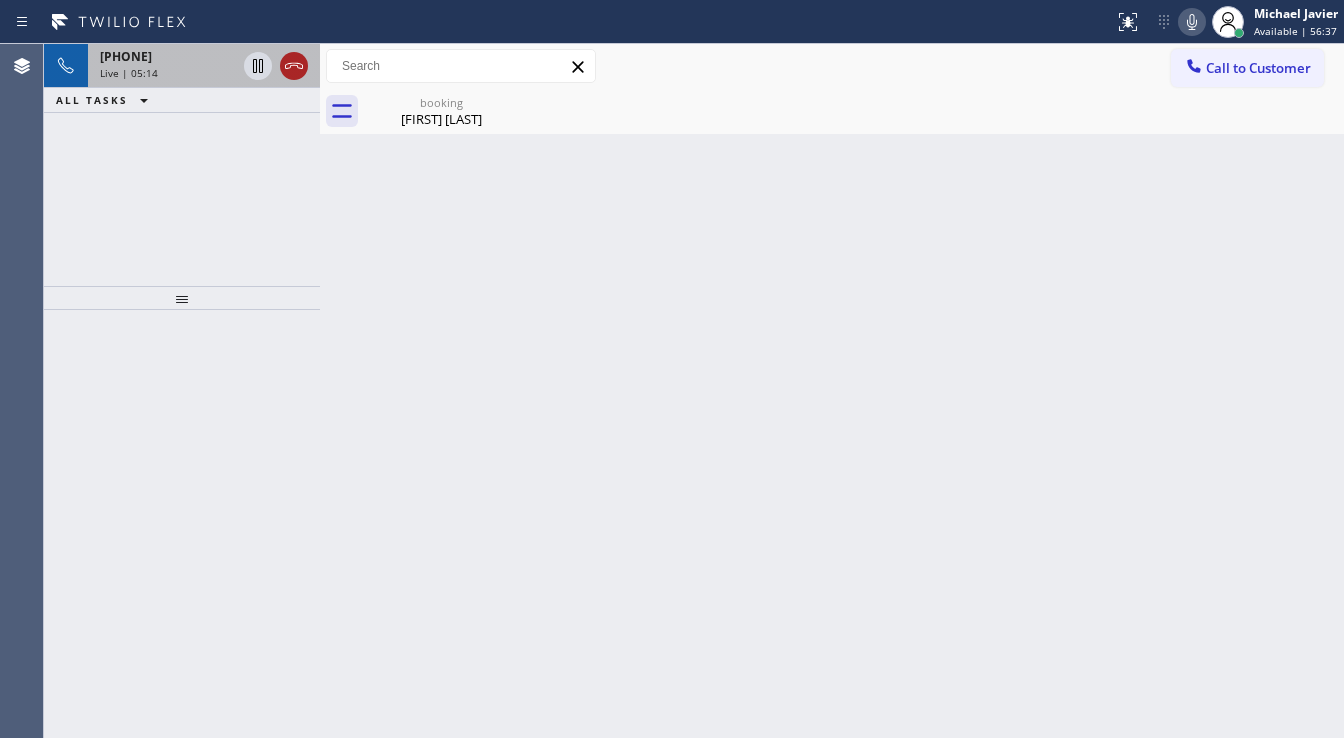 click 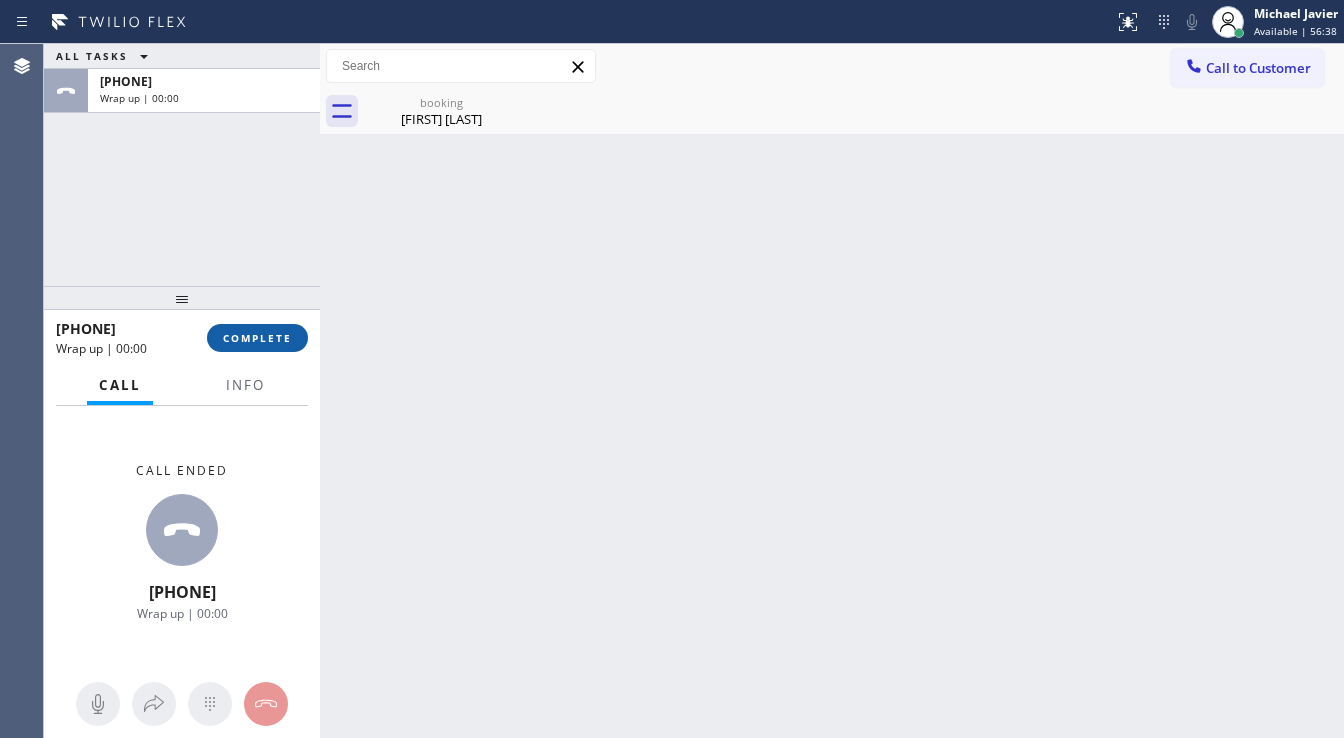 click on "COMPLETE" at bounding box center [257, 338] 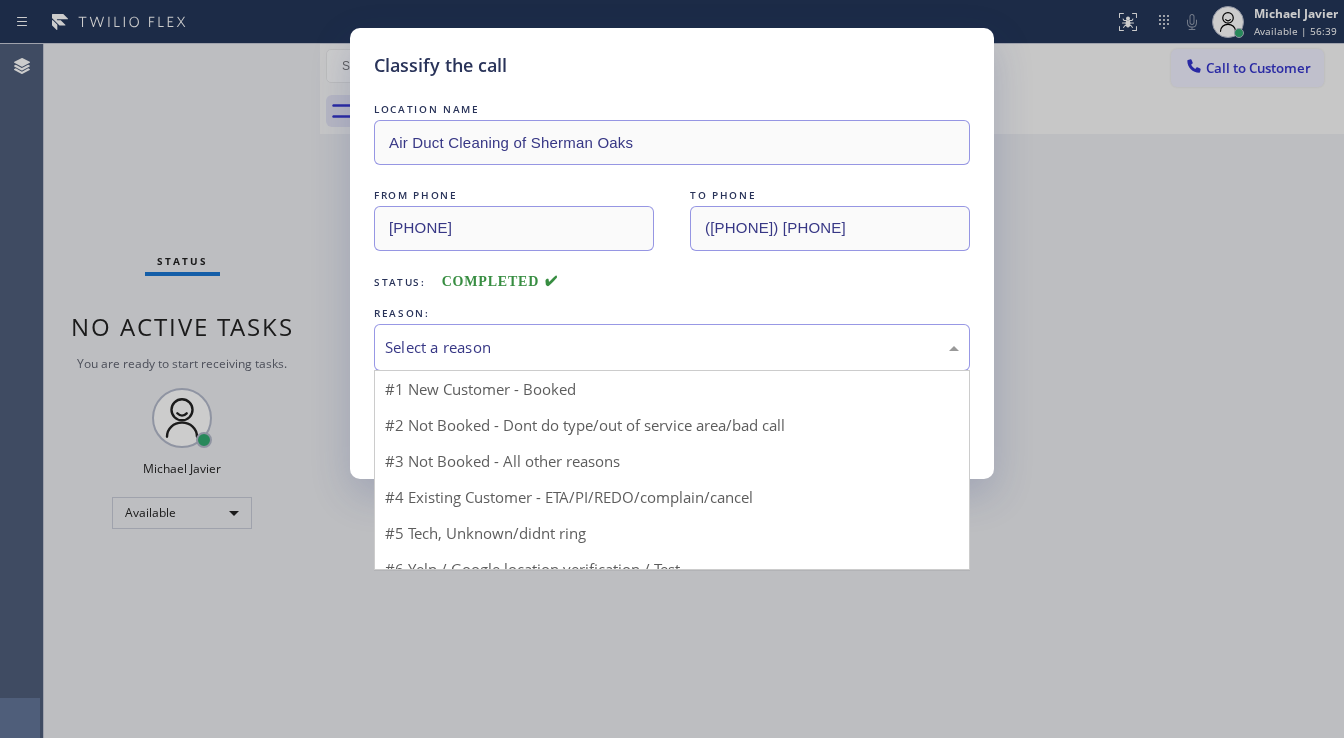 click on "Select a reason" at bounding box center (672, 347) 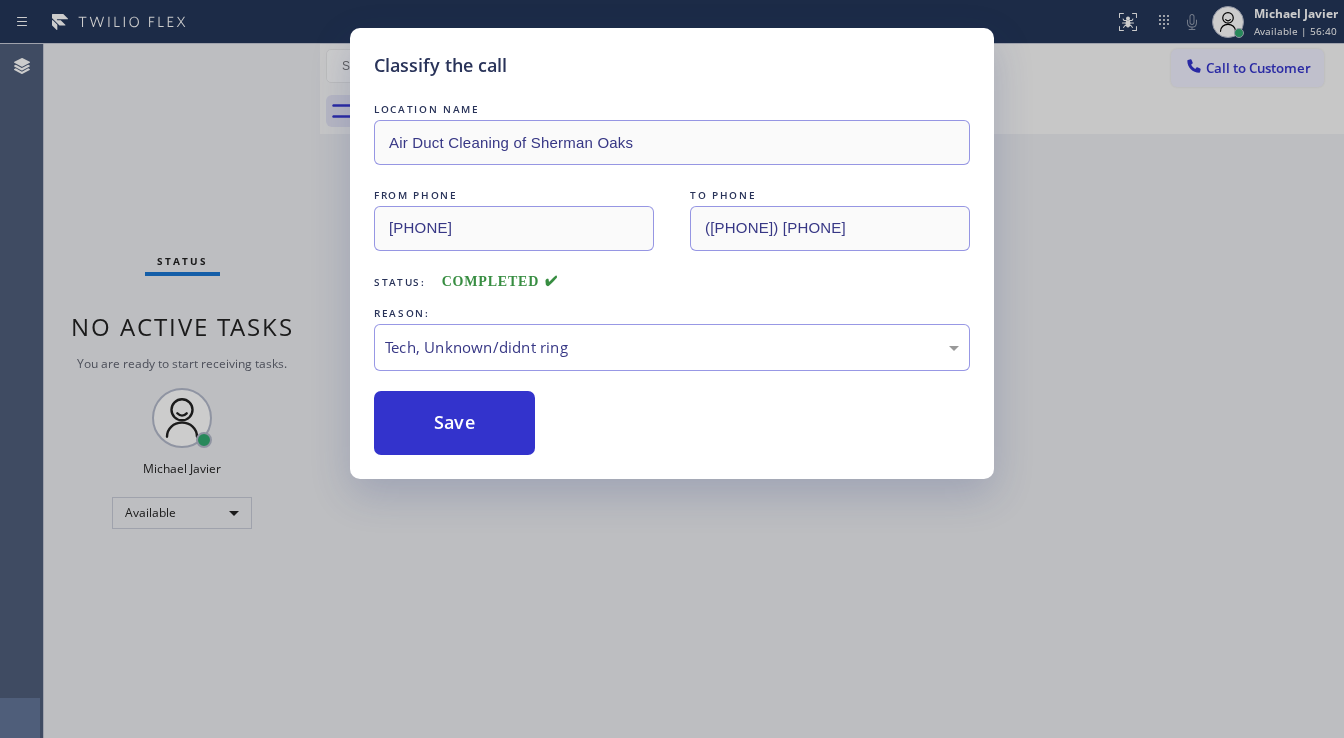 click on "Save" at bounding box center [454, 423] 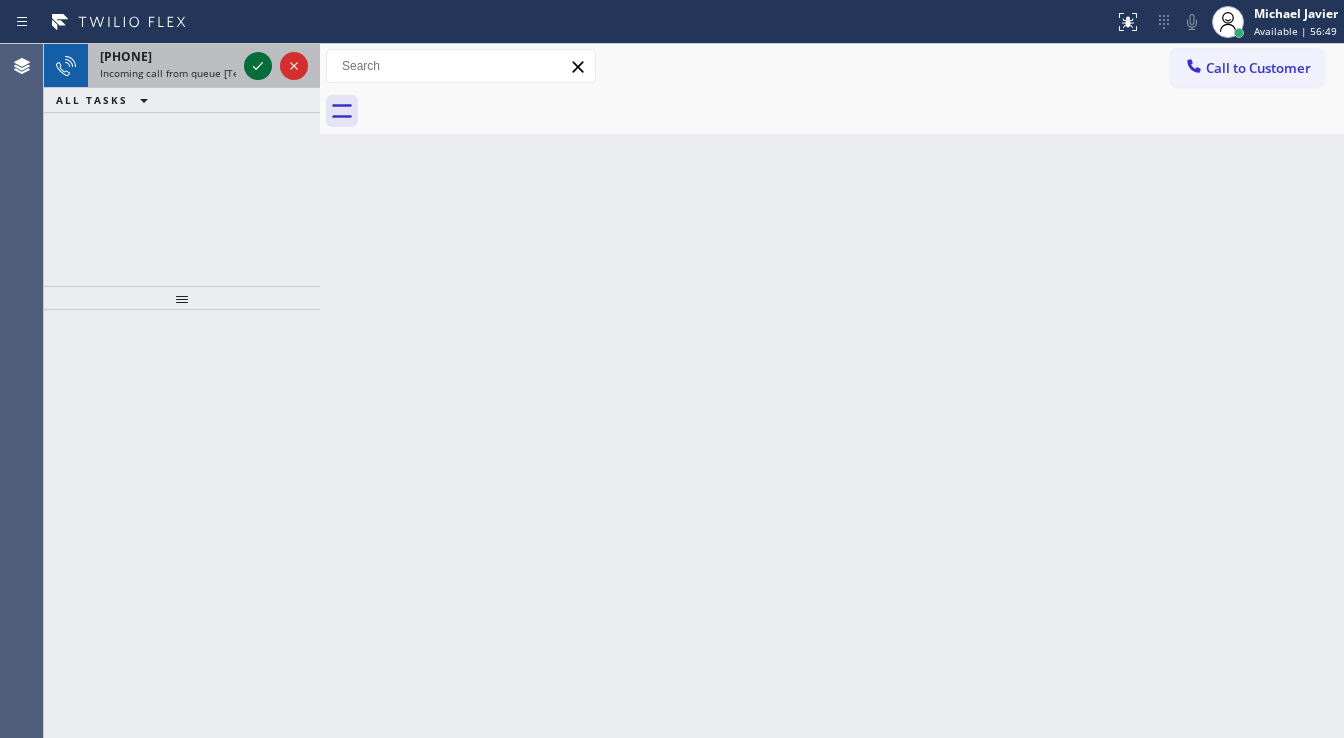 click 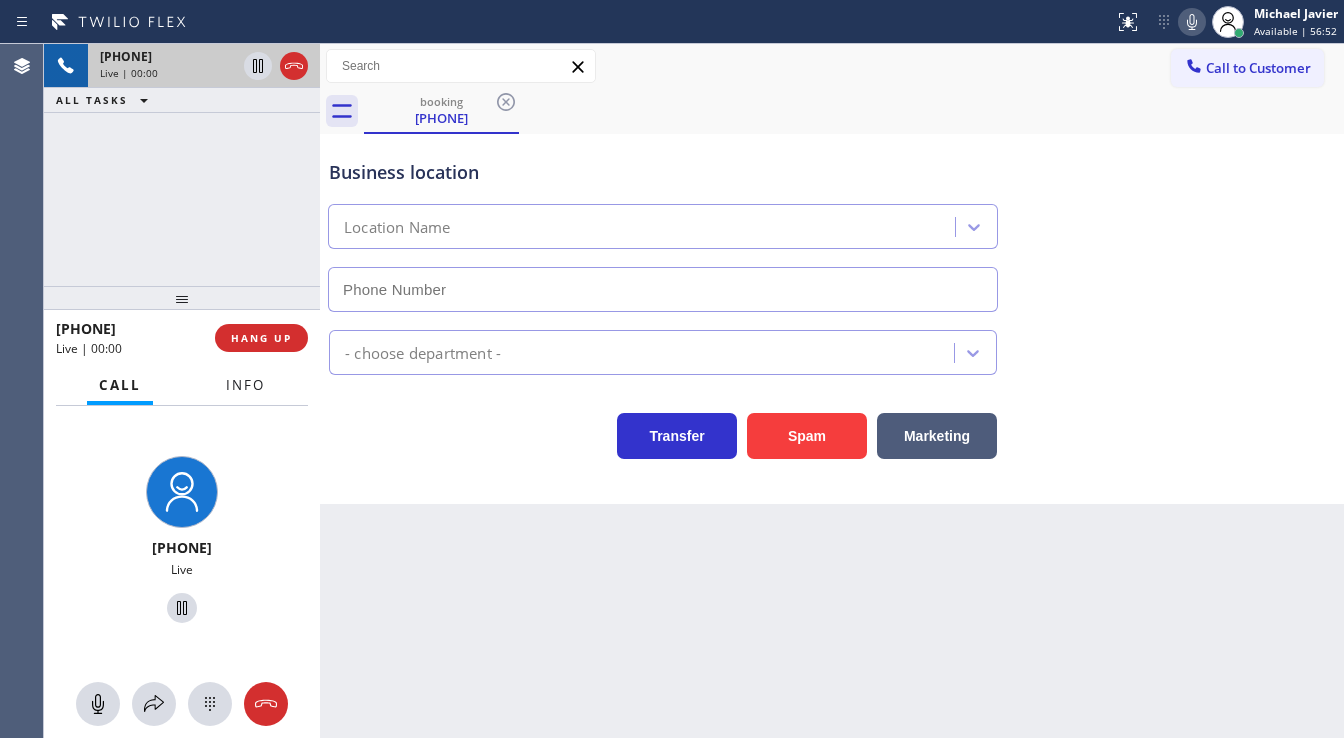 type on "([PHONE])" 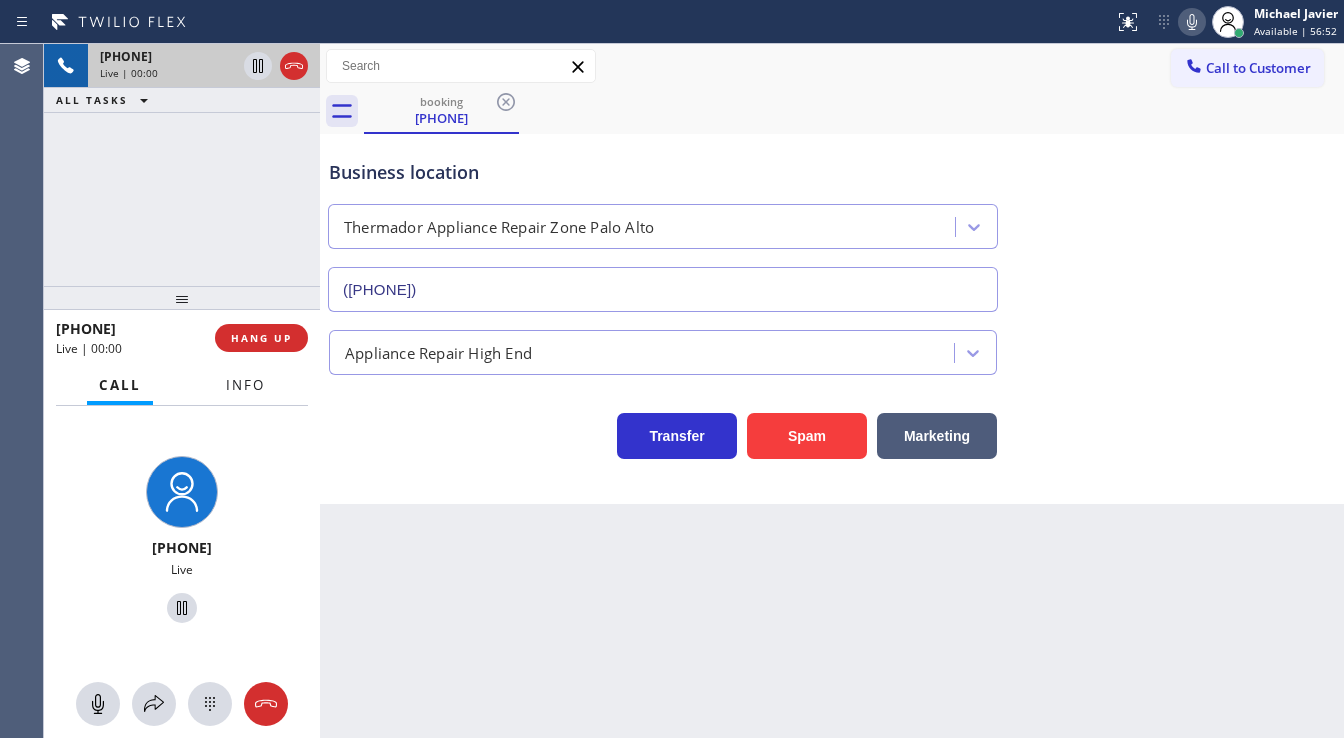 click on "Info" at bounding box center [245, 385] 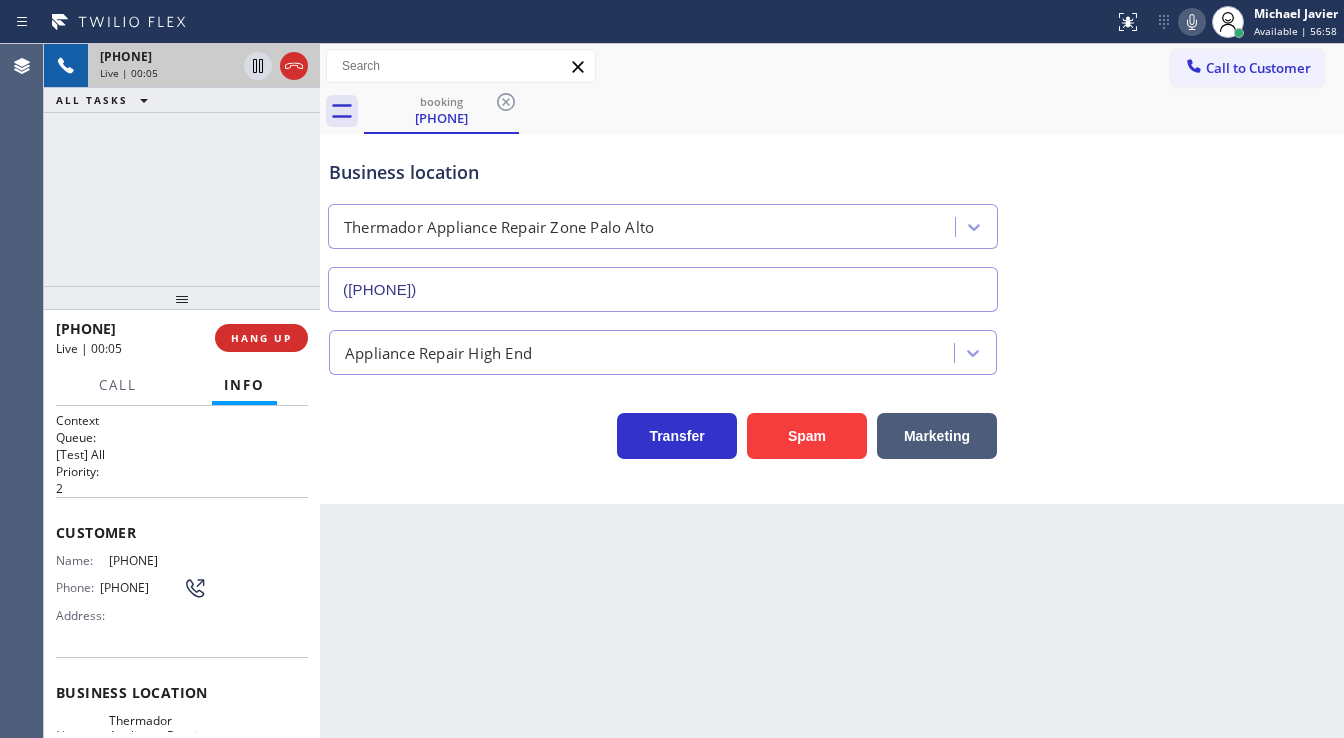 click 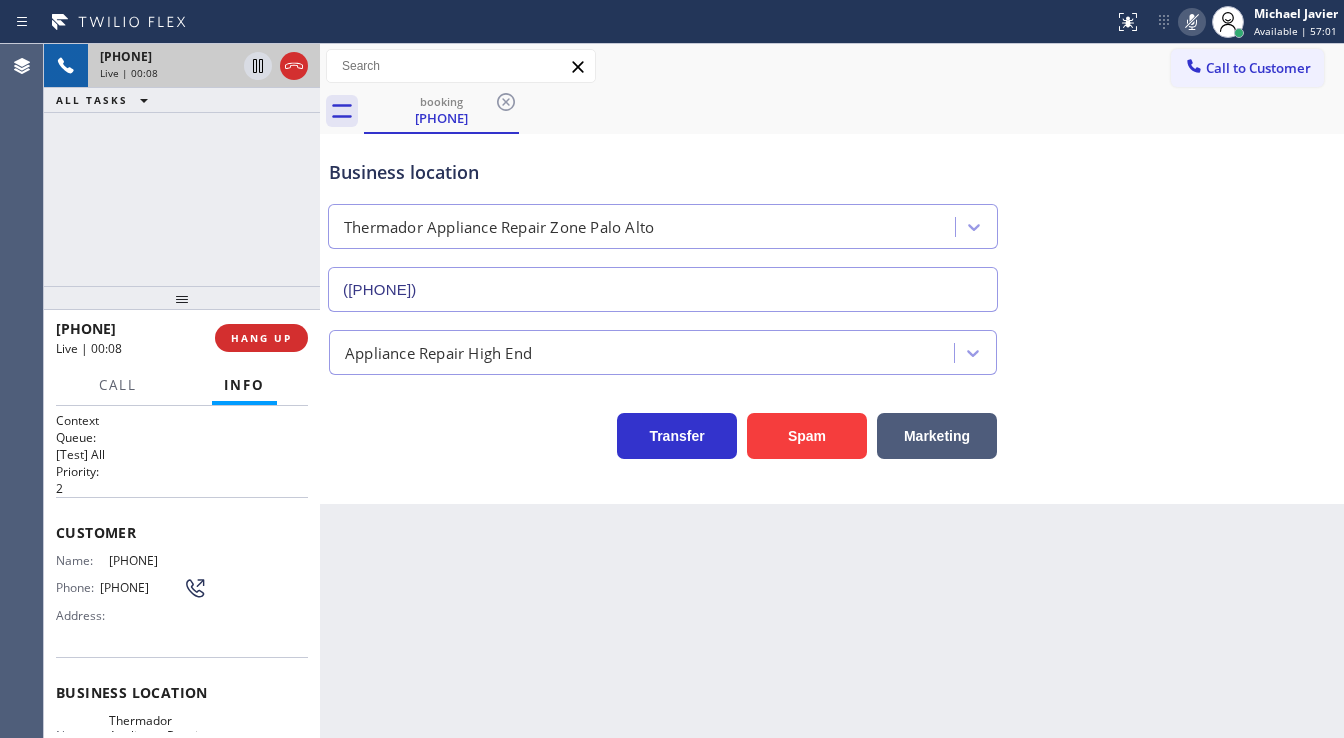 click 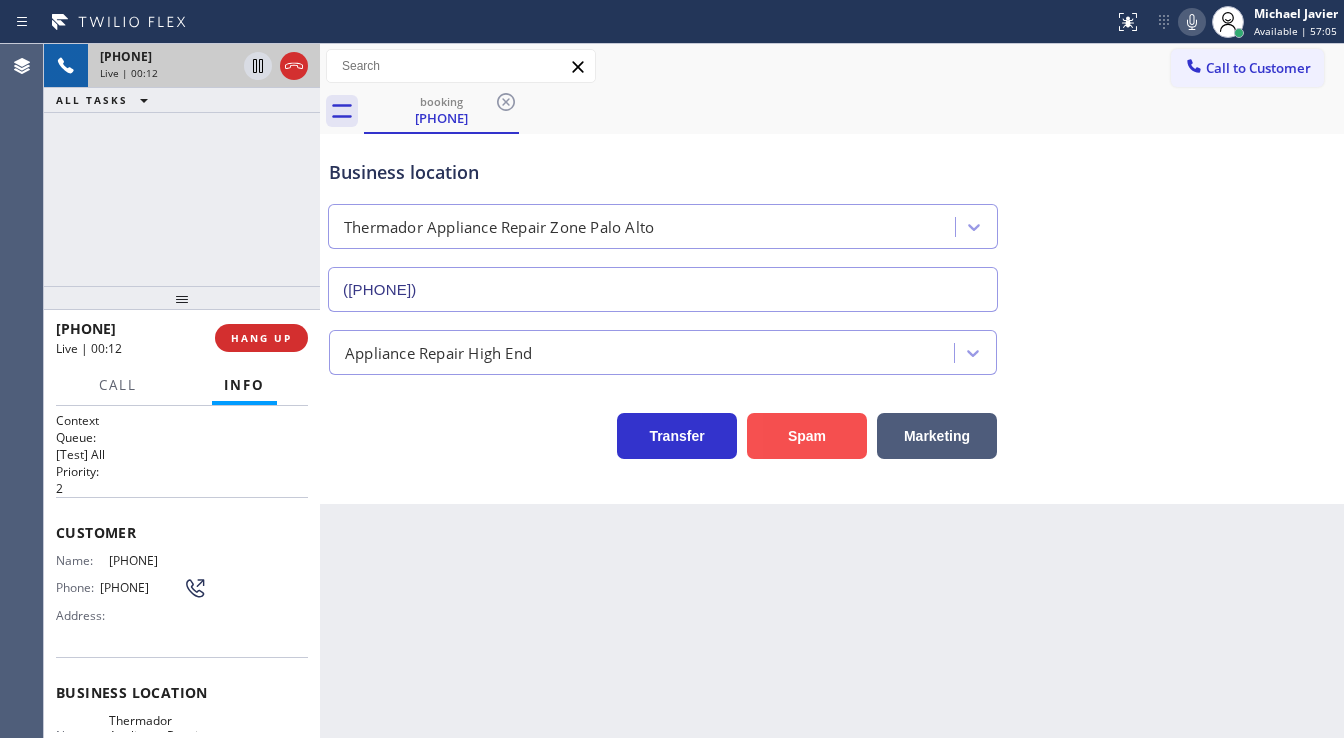 click on "Spam" at bounding box center [807, 436] 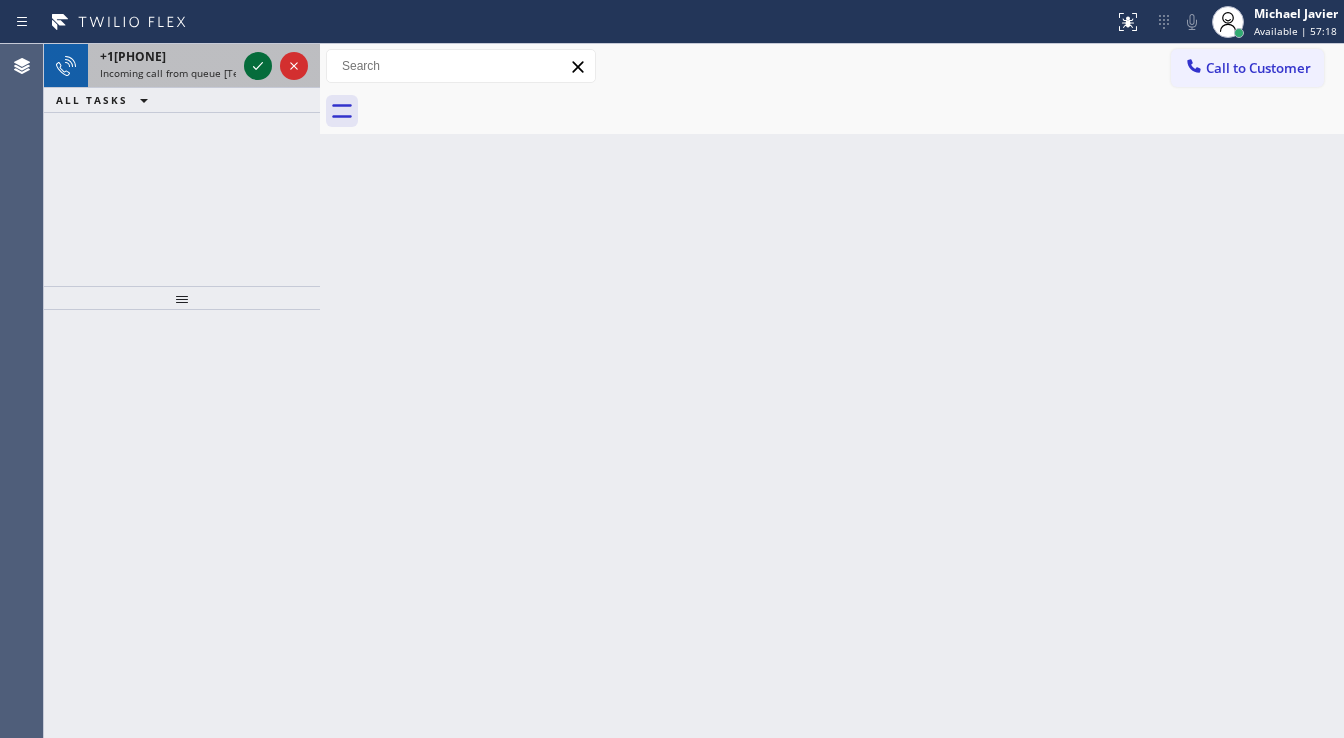 click 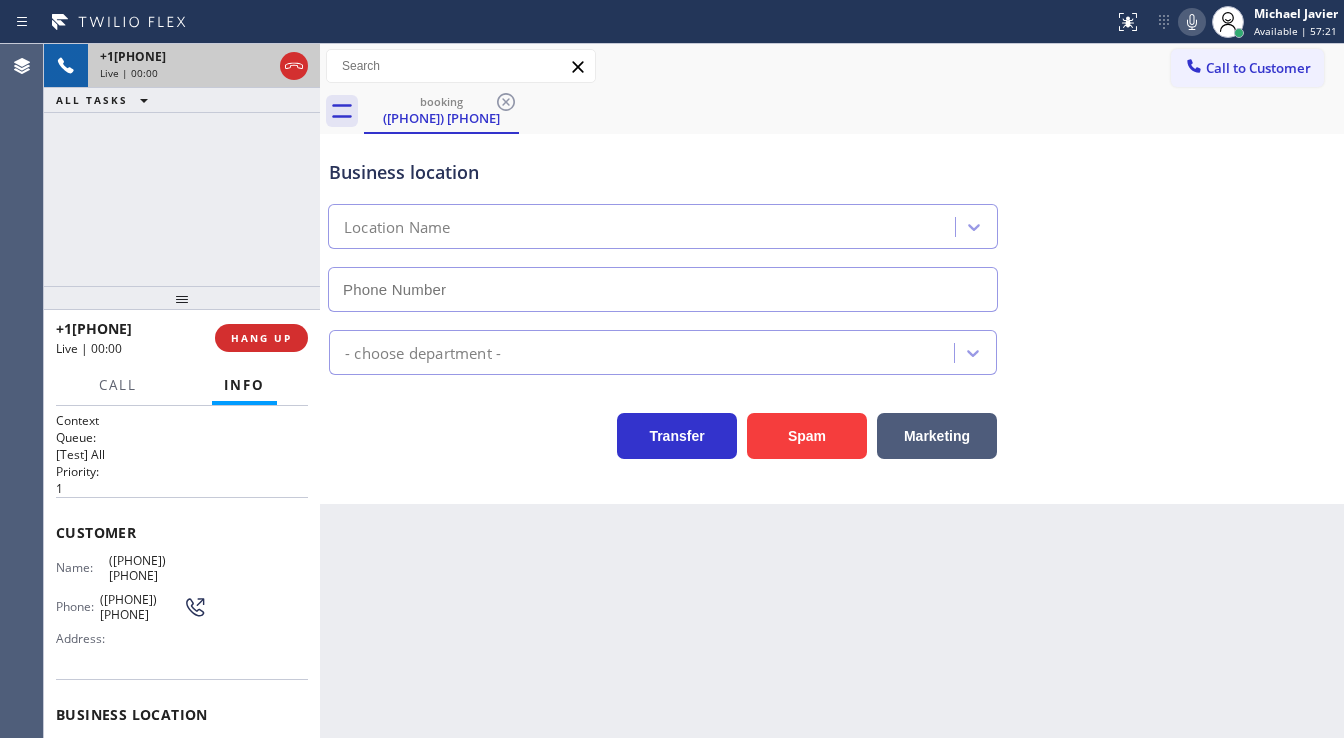 type on "[PHONE]" 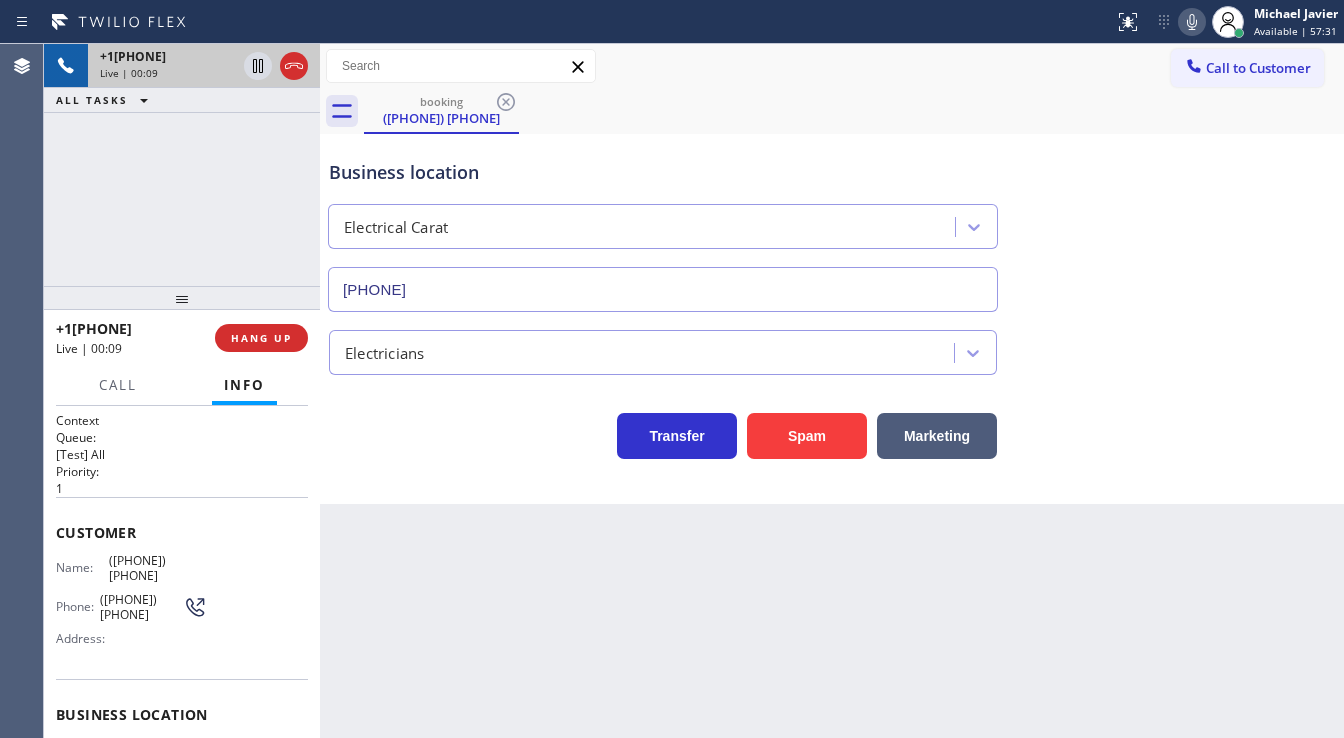 click on "+1[PHONE] Live | 00:09 ALL TASKS ALL TASKS ACTIVE TASKS TASKS IN WRAP UP" at bounding box center (182, 165) 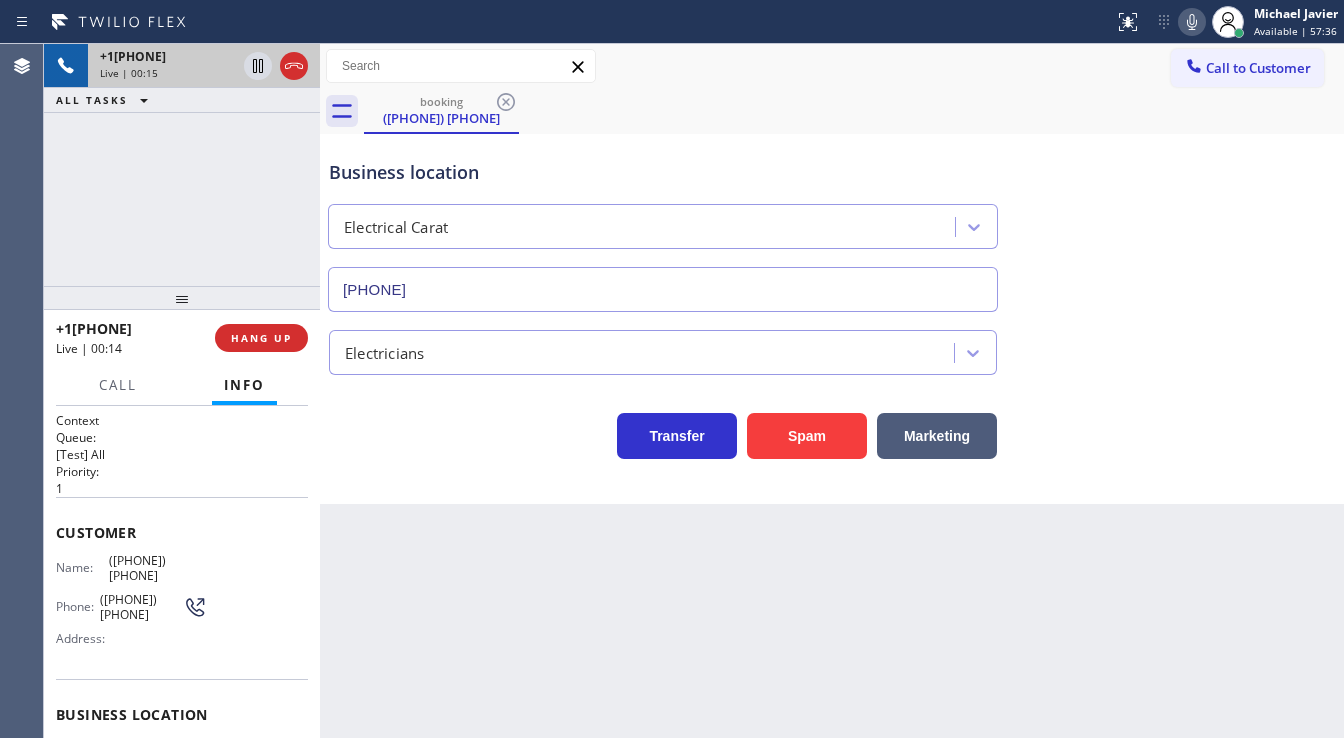 click on "+[PHONE] Live | 00:15 ALL TASKS ALL TASKS ACTIVE TASKS TASKS IN WRAP UP" at bounding box center (182, 165) 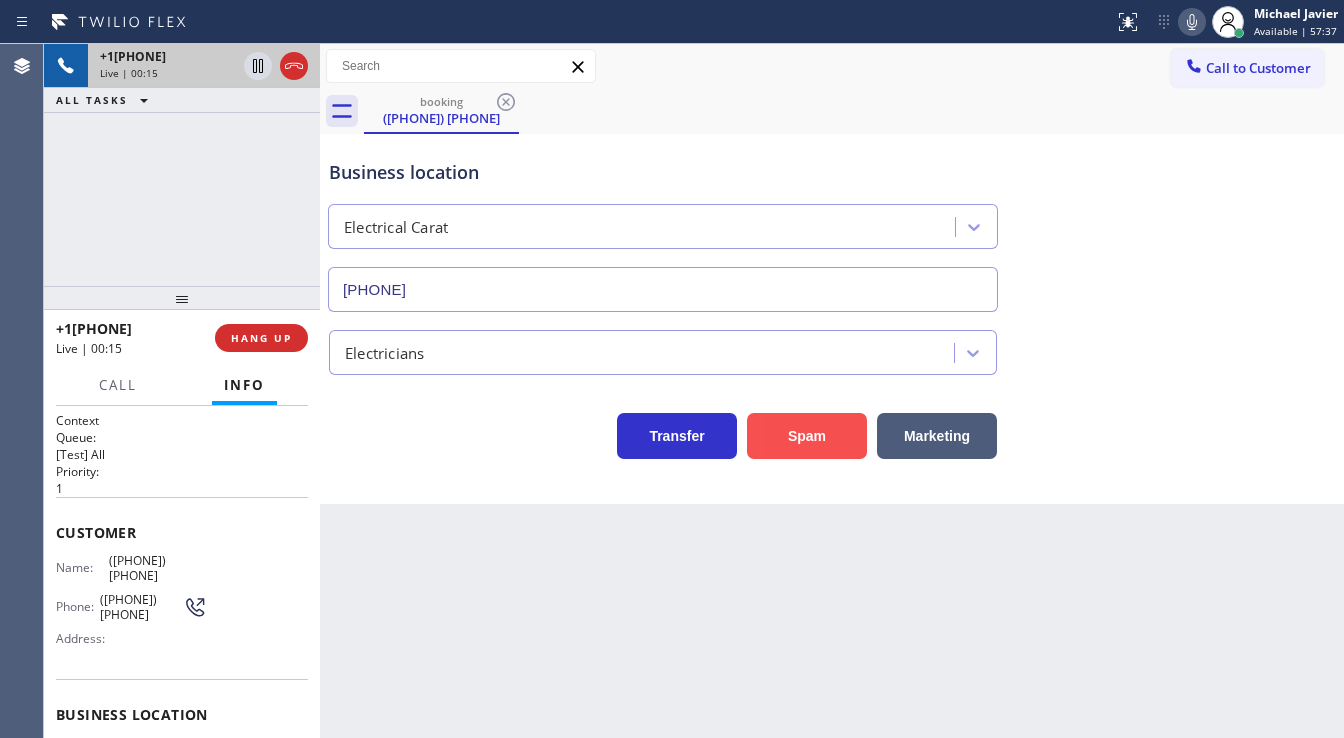 click on "Spam" at bounding box center [807, 436] 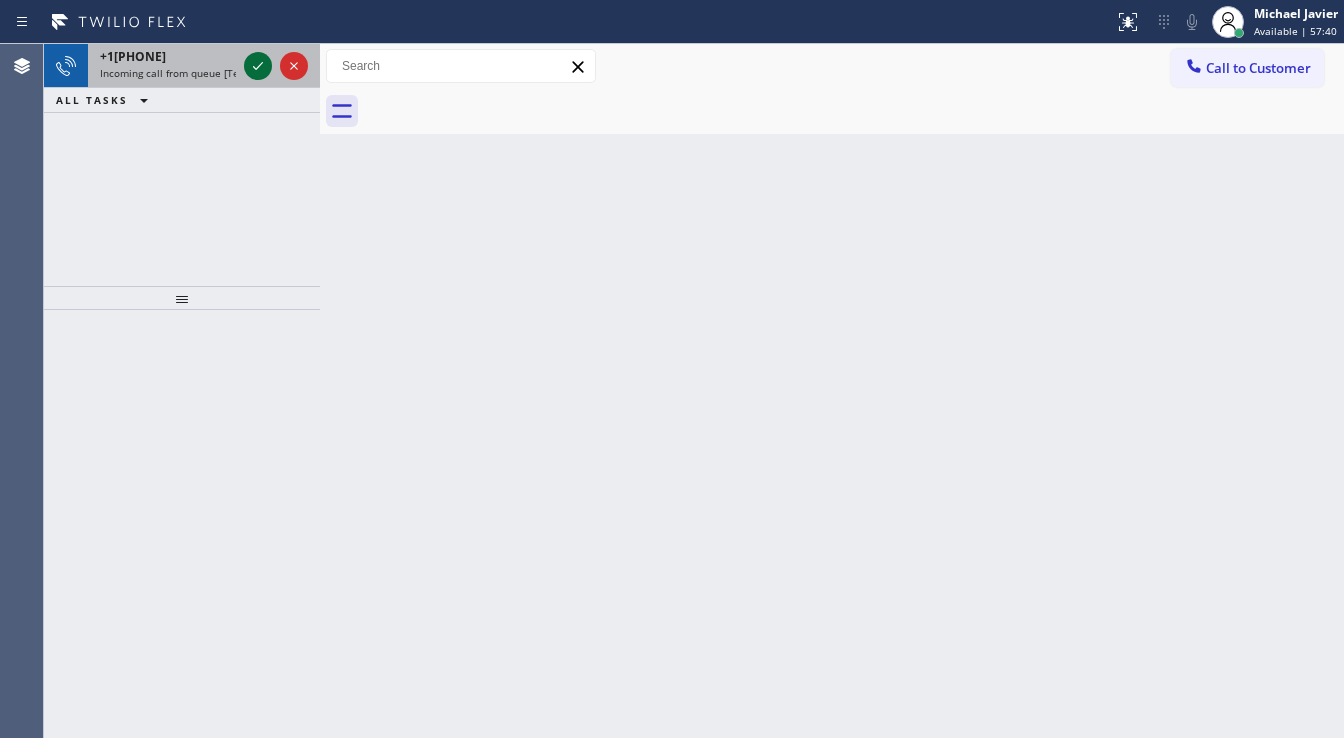 click 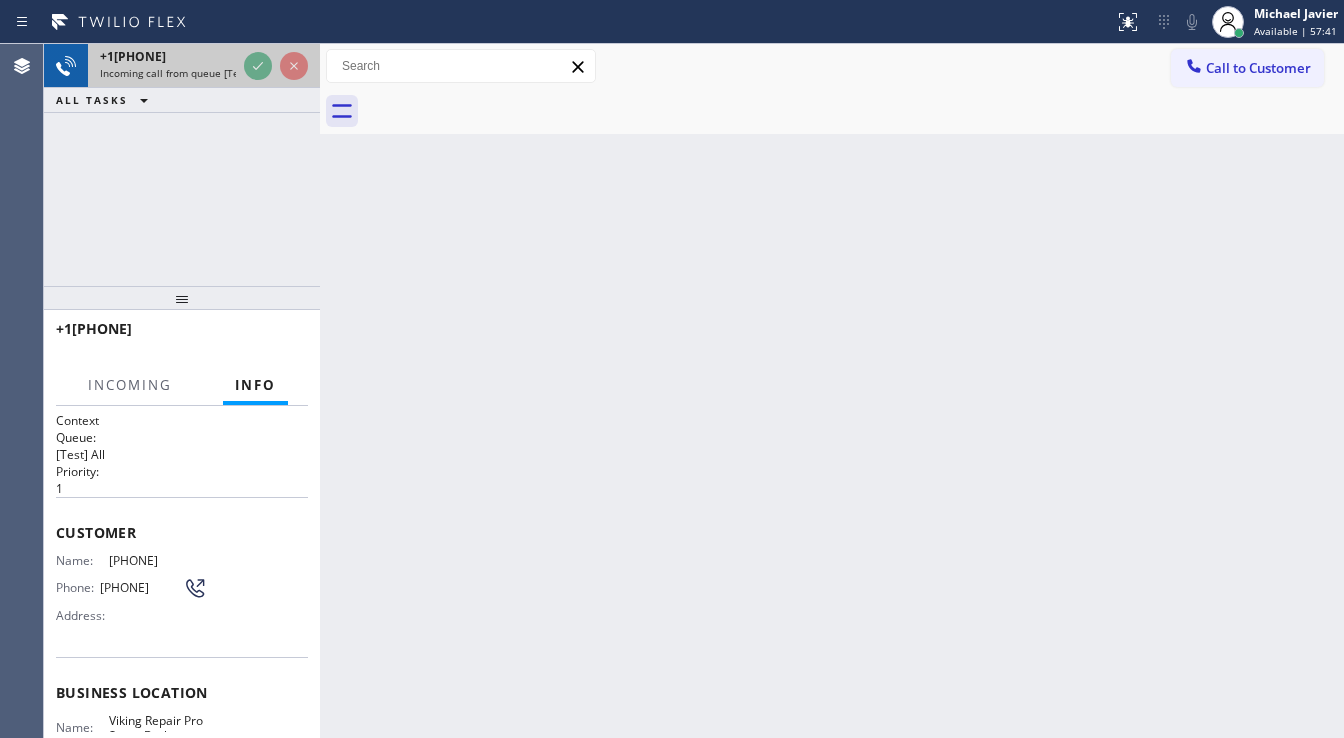 click on "+1[PHONE]" at bounding box center [168, 56] 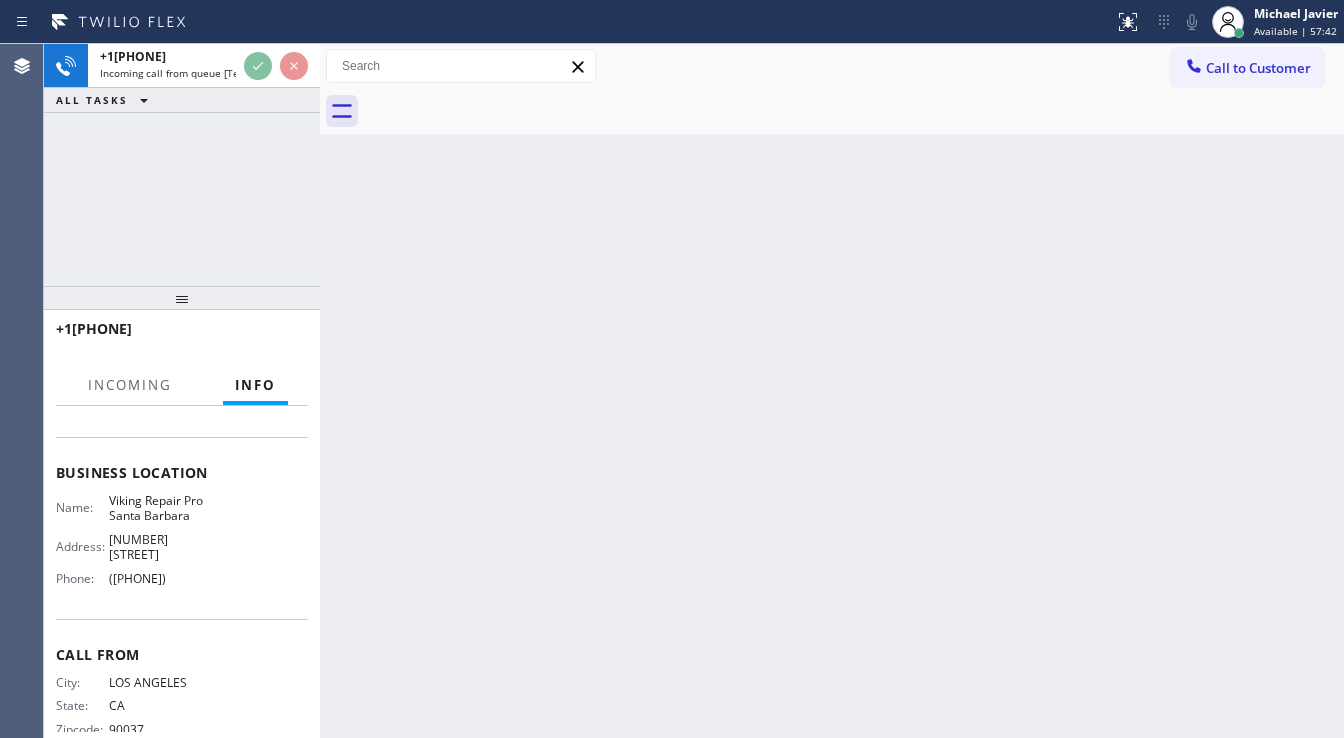 scroll, scrollTop: 240, scrollLeft: 0, axis: vertical 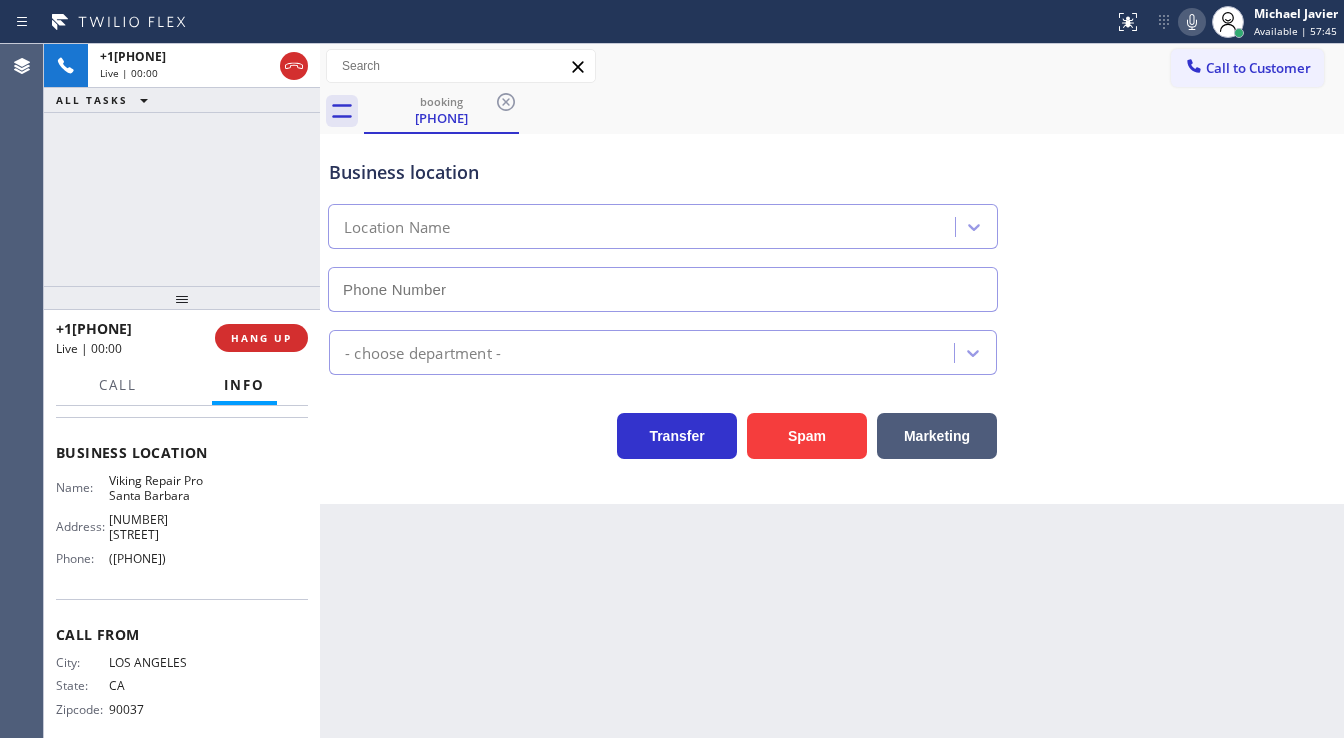 type on "([PHONE])" 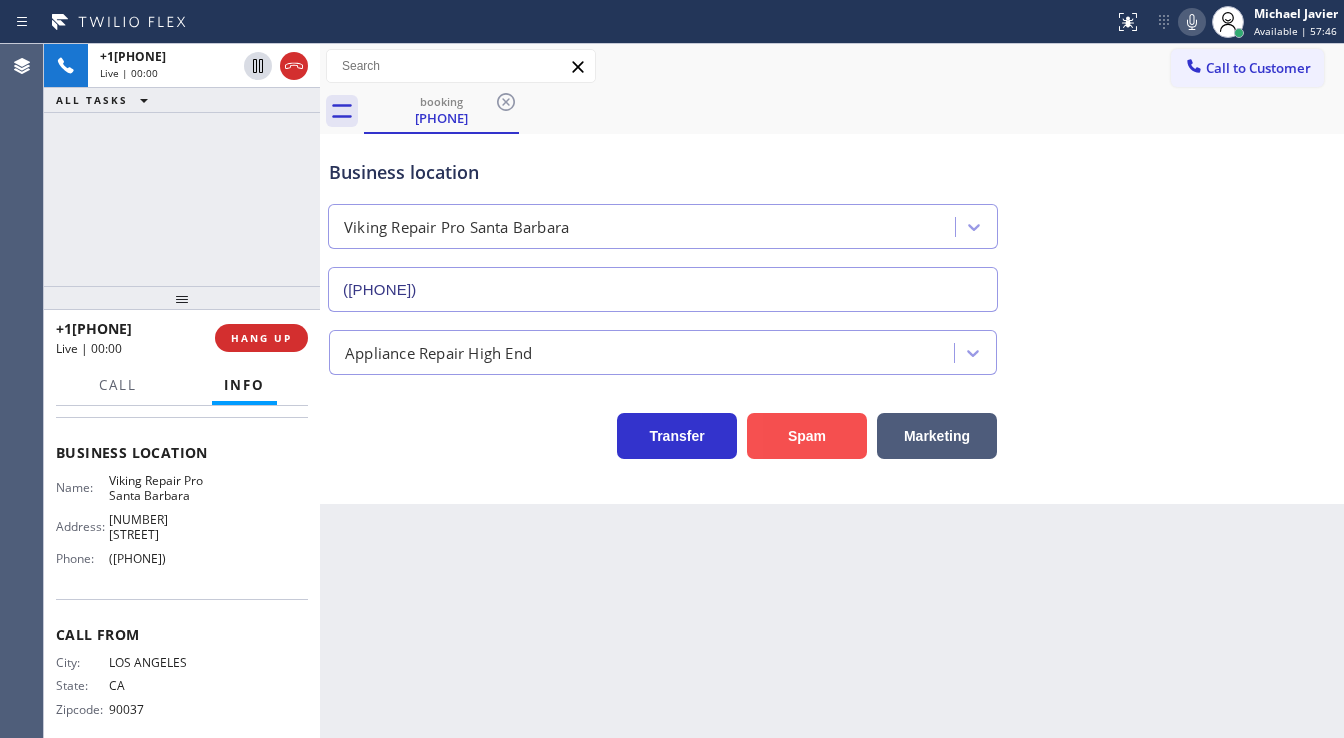 click on "Spam" at bounding box center (807, 436) 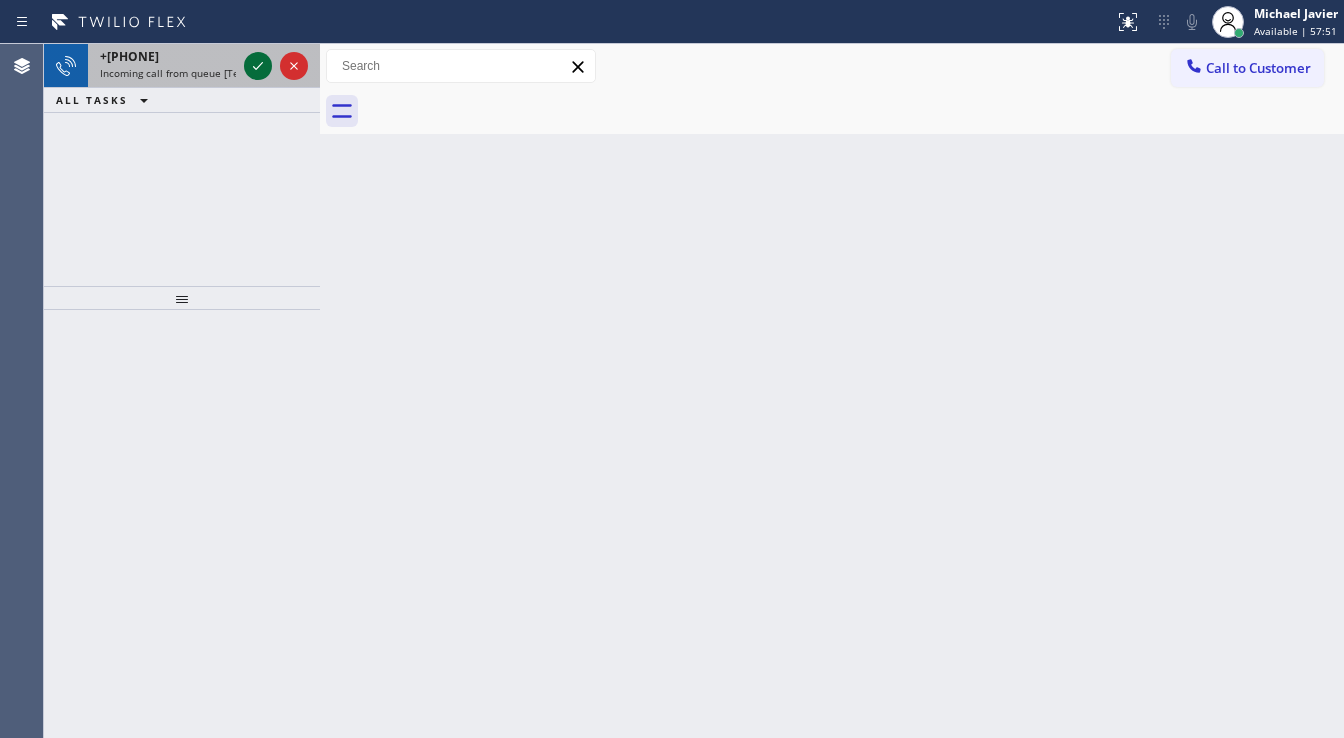 click 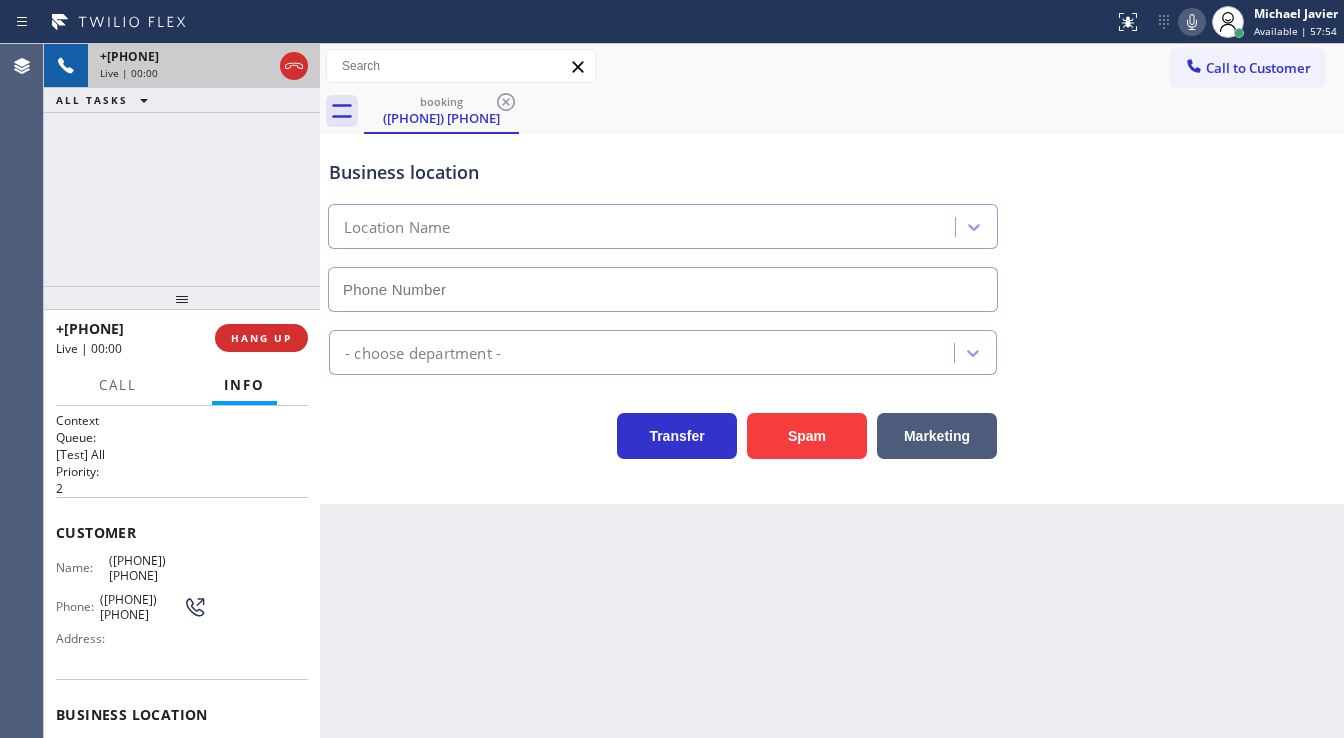 type on "[PHONE]" 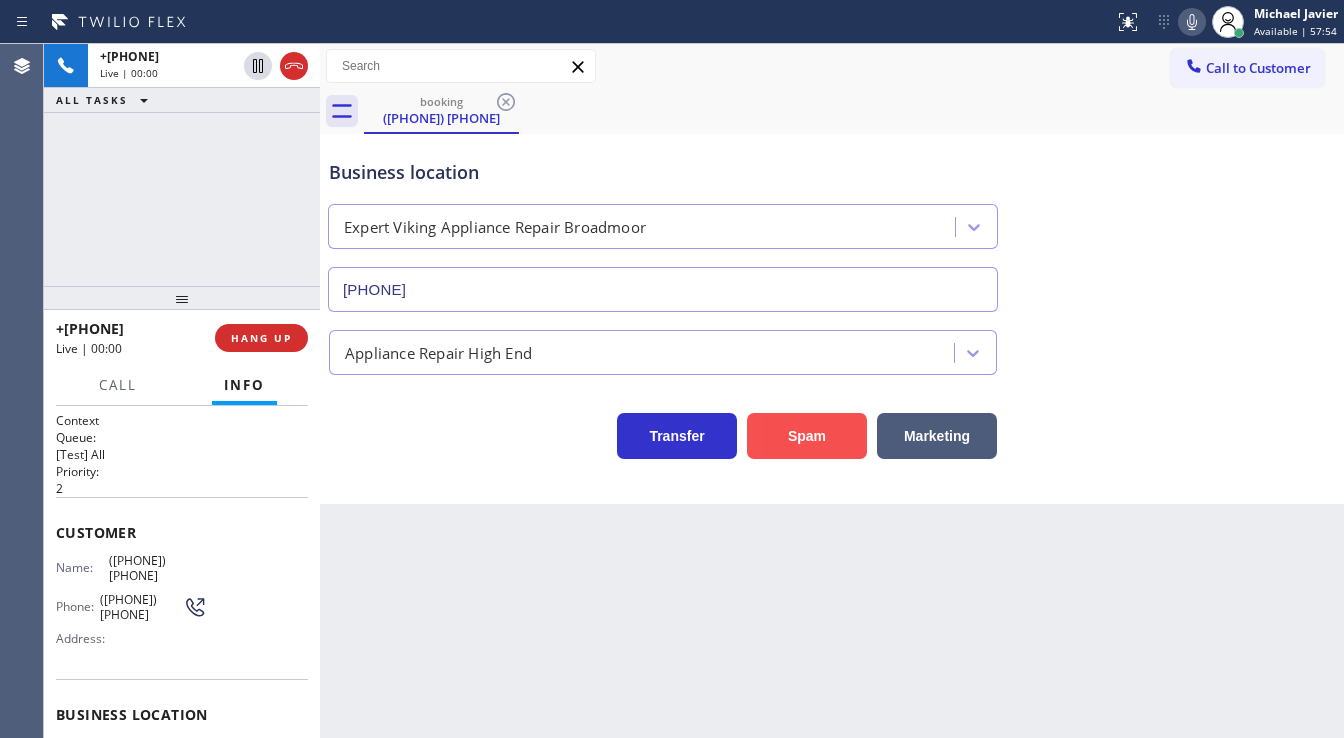 click on "Spam" at bounding box center (807, 436) 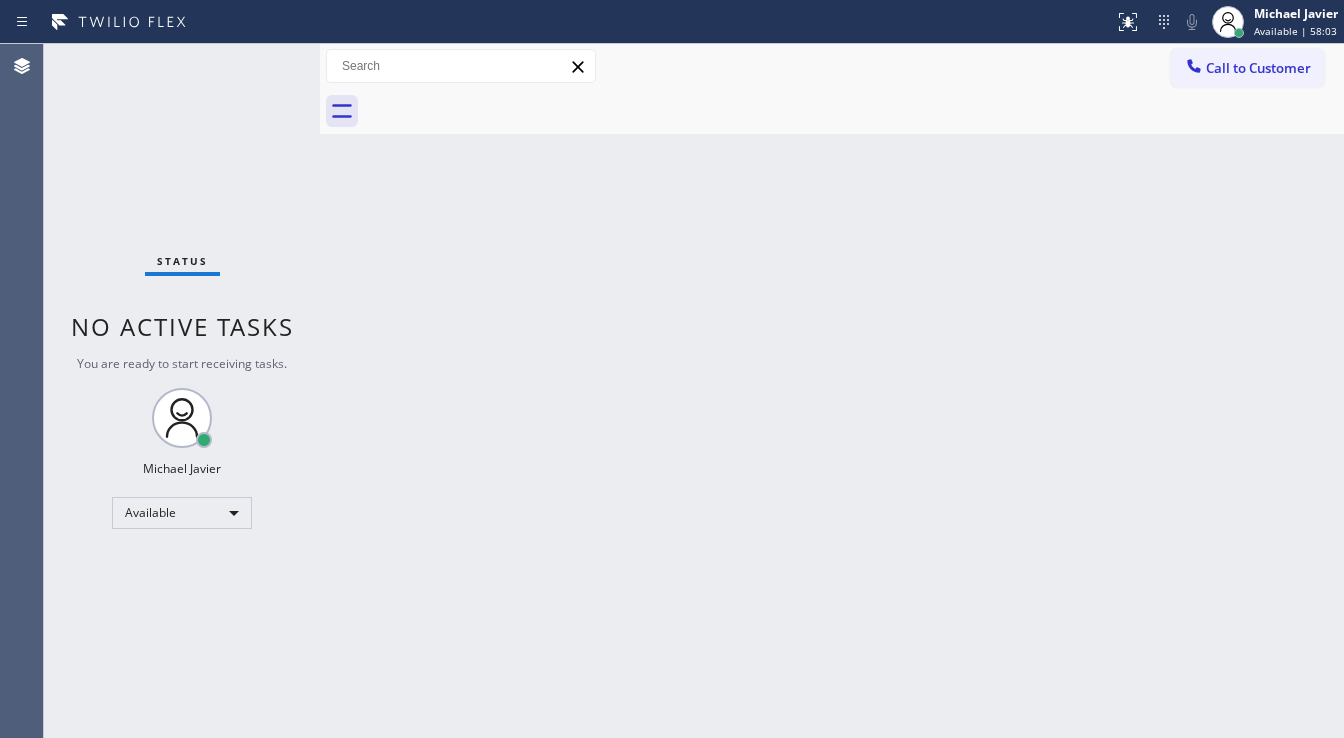 click on "Status   No active tasks     You are ready to start receiving tasks.   Michael Javier Available" at bounding box center (182, 391) 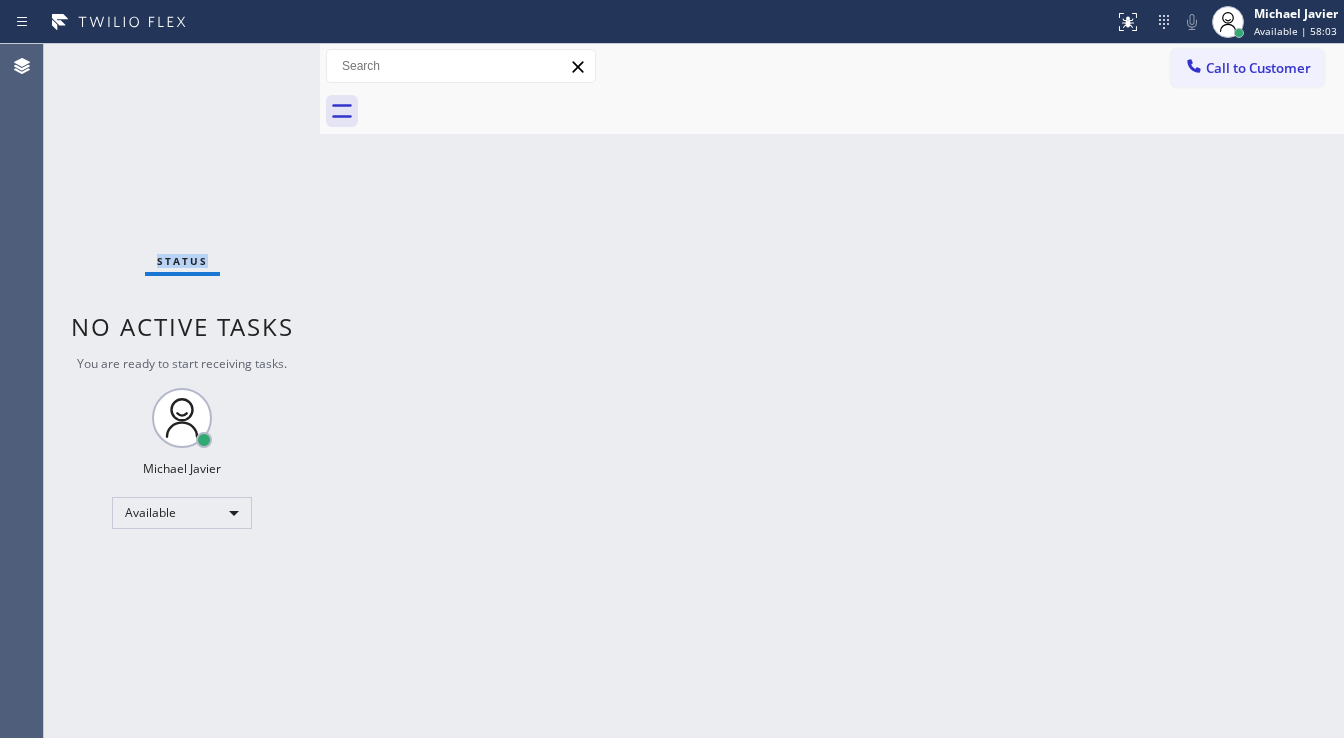 click on "Status   No active tasks     You are ready to start receiving tasks.   Michael Javier Available" at bounding box center (182, 391) 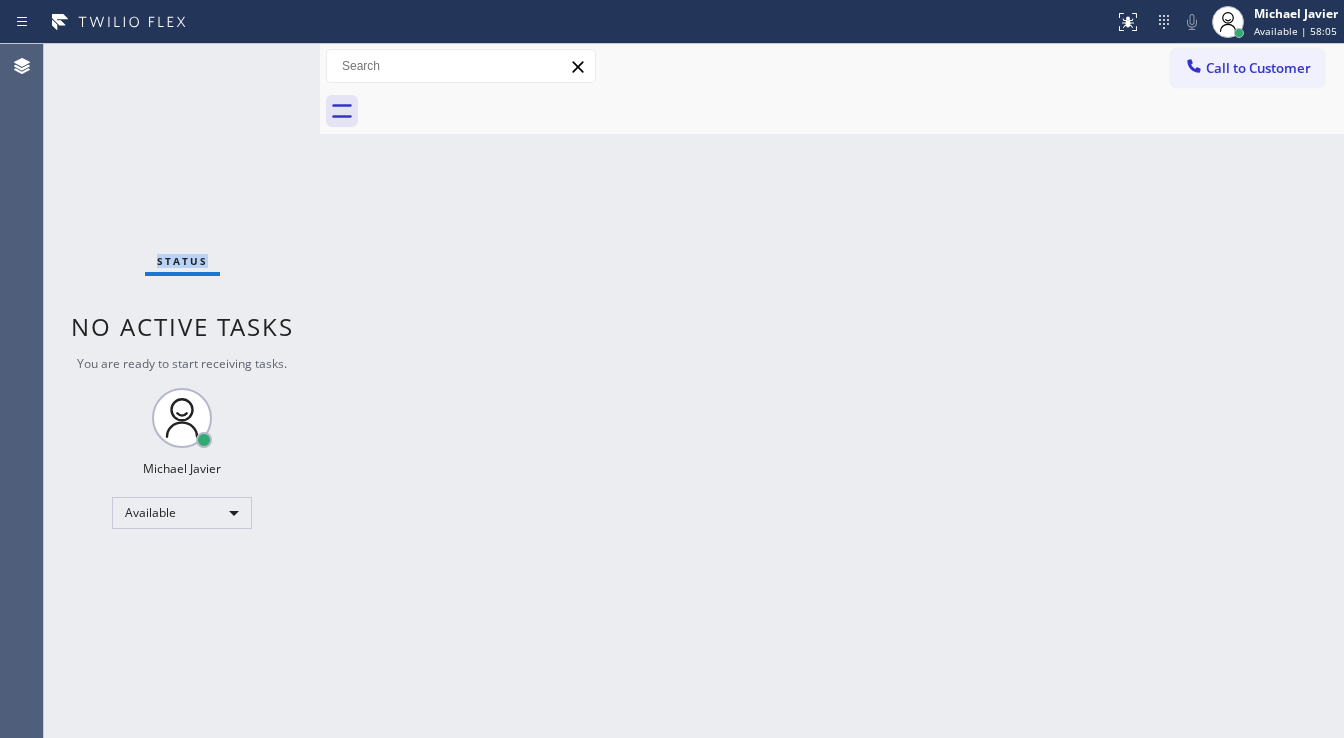 click on "Status   No active tasks     You are ready to start receiving tasks.   Michael Javier Available" at bounding box center [182, 391] 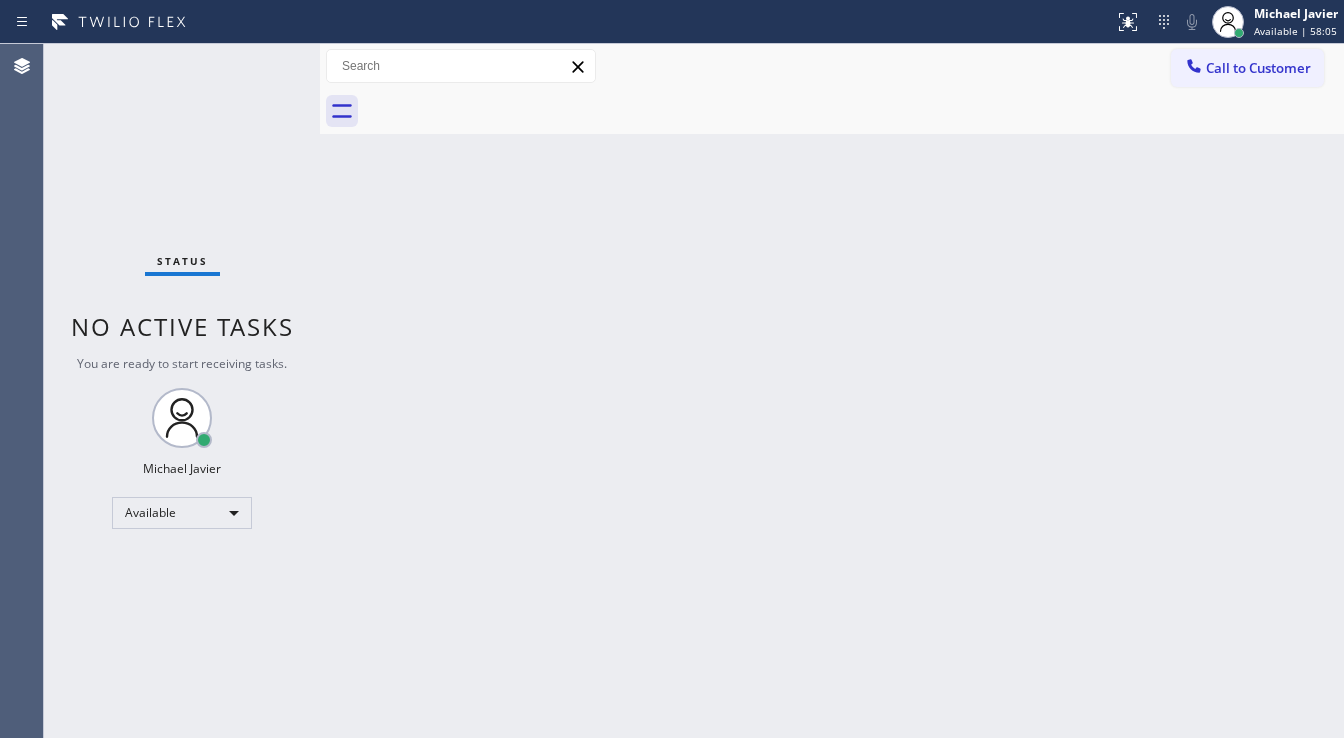 click on "Status   No active tasks     You are ready to start receiving tasks.   Michael Javier Available" at bounding box center [182, 391] 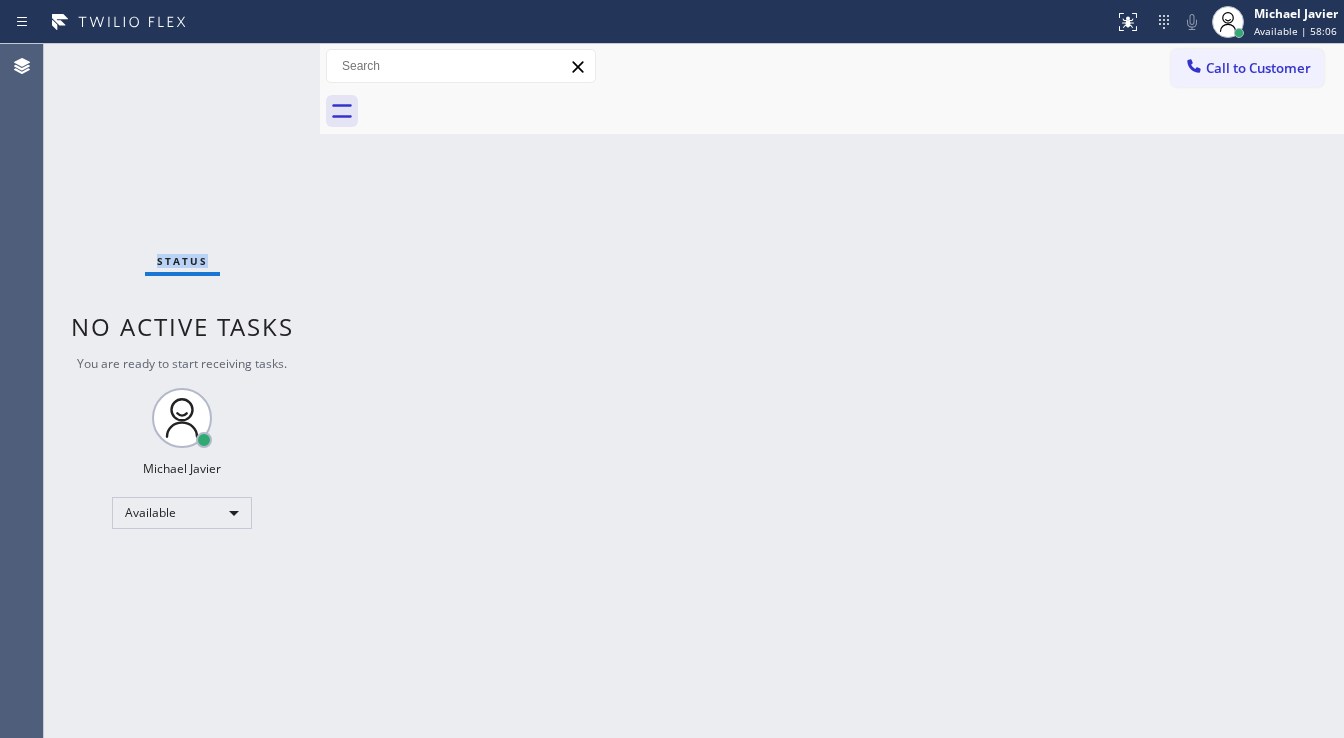 click on "Status   No active tasks     You are ready to start receiving tasks.   Michael Javier Available" at bounding box center (182, 391) 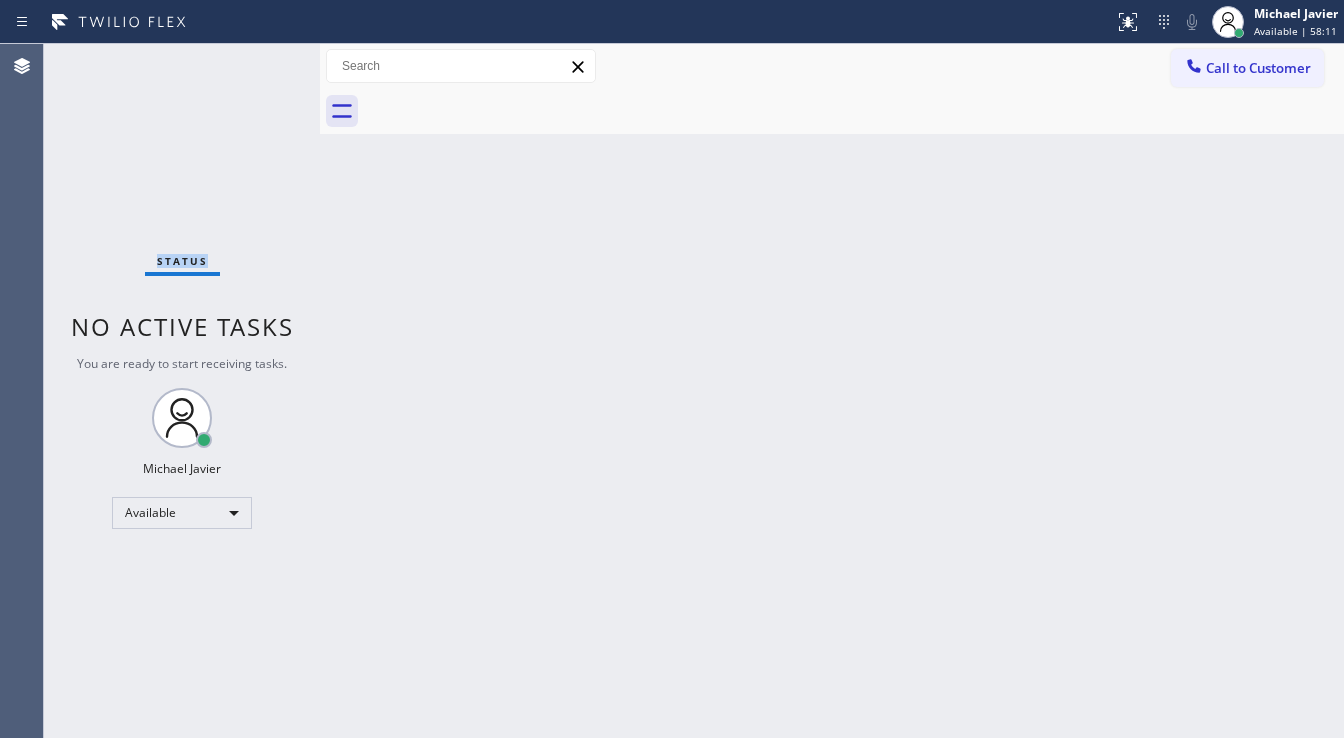 click on "Status   No active tasks     You are ready to start receiving tasks.   Michael Javier Available" at bounding box center [182, 391] 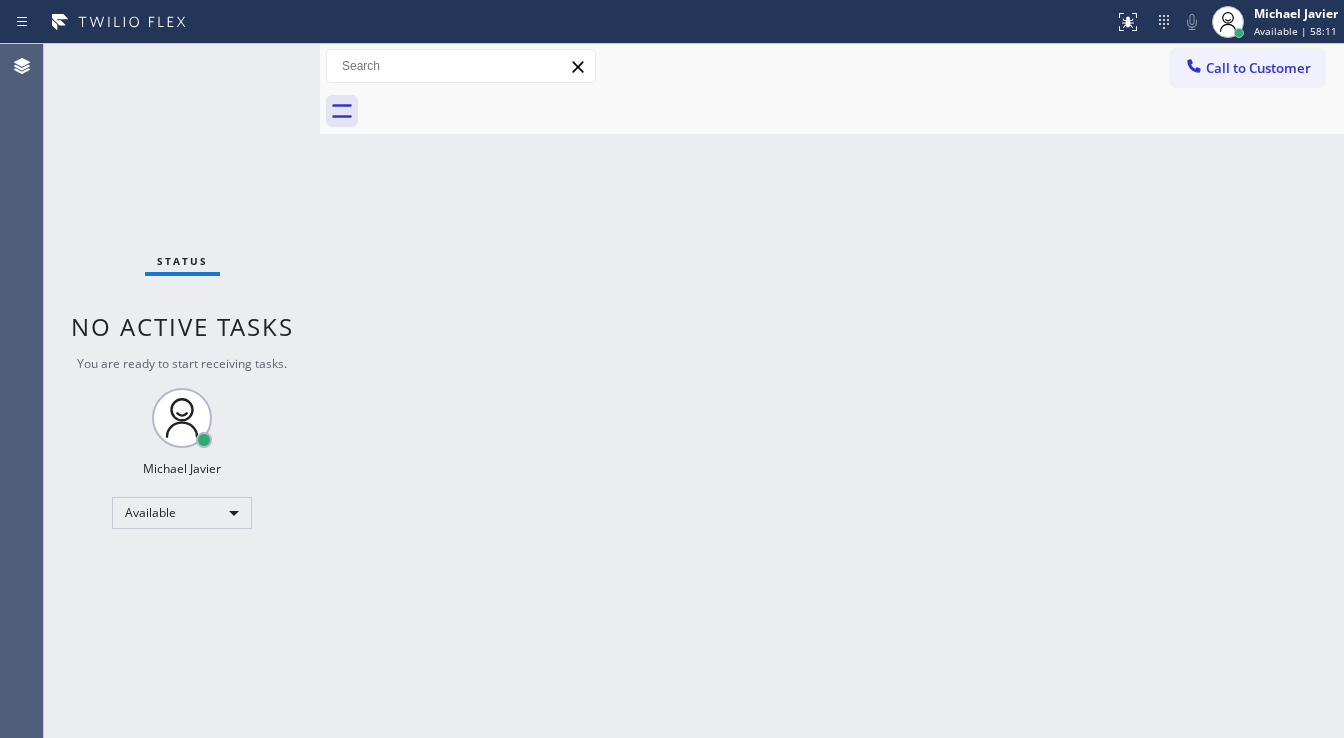 click on "Status   No active tasks     You are ready to start receiving tasks.   Michael Javier Available" at bounding box center [182, 391] 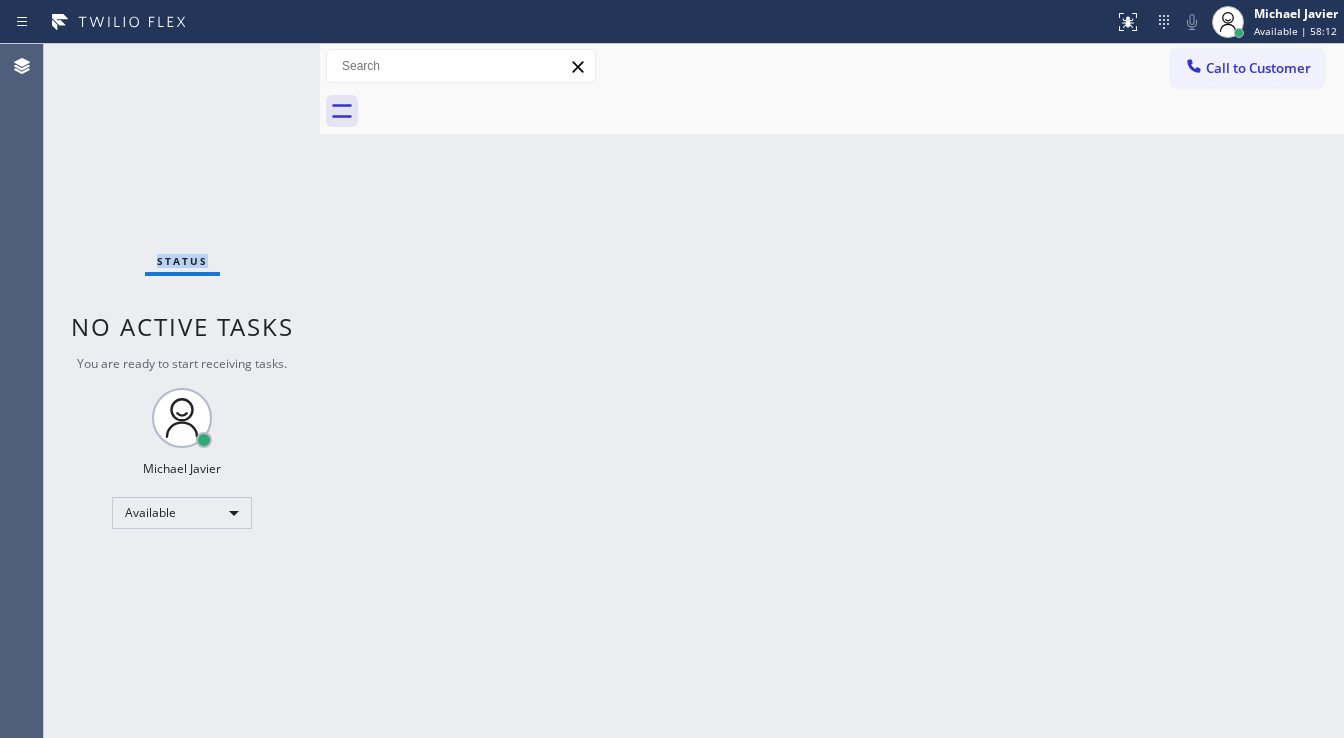 click on "Status   No active tasks     You are ready to start receiving tasks.   Michael Javier Available" at bounding box center [182, 391] 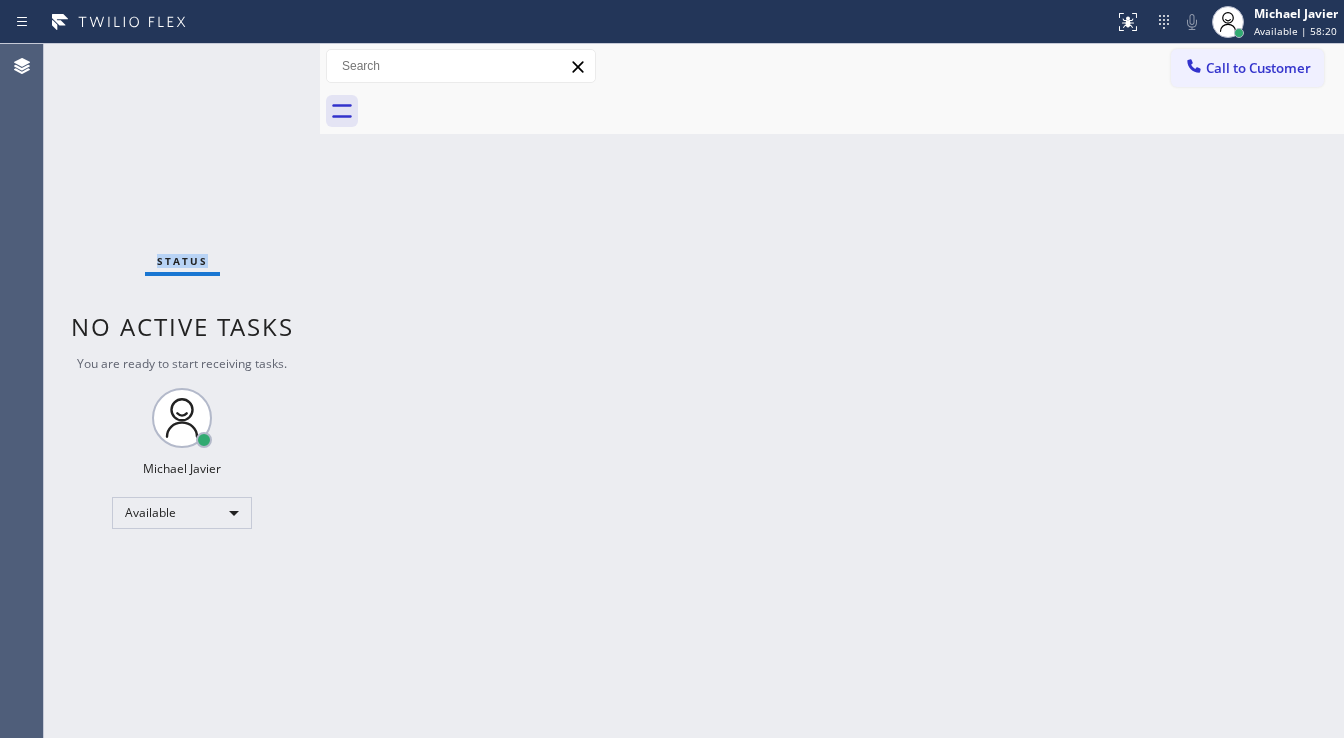 click on "Status   No active tasks     You are ready to start receiving tasks.   Michael Javier Available" at bounding box center (182, 391) 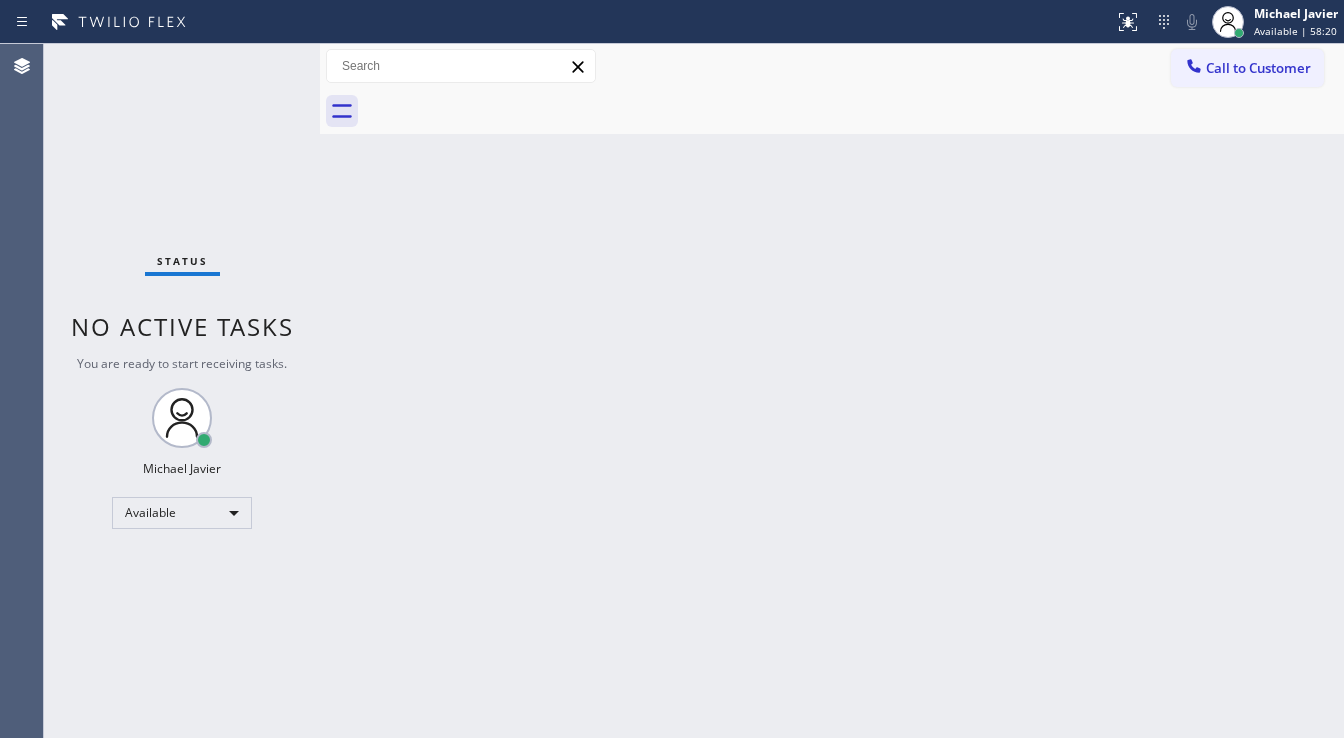 click on "Status   No active tasks     You are ready to start receiving tasks.   Michael Javier Available" at bounding box center (182, 391) 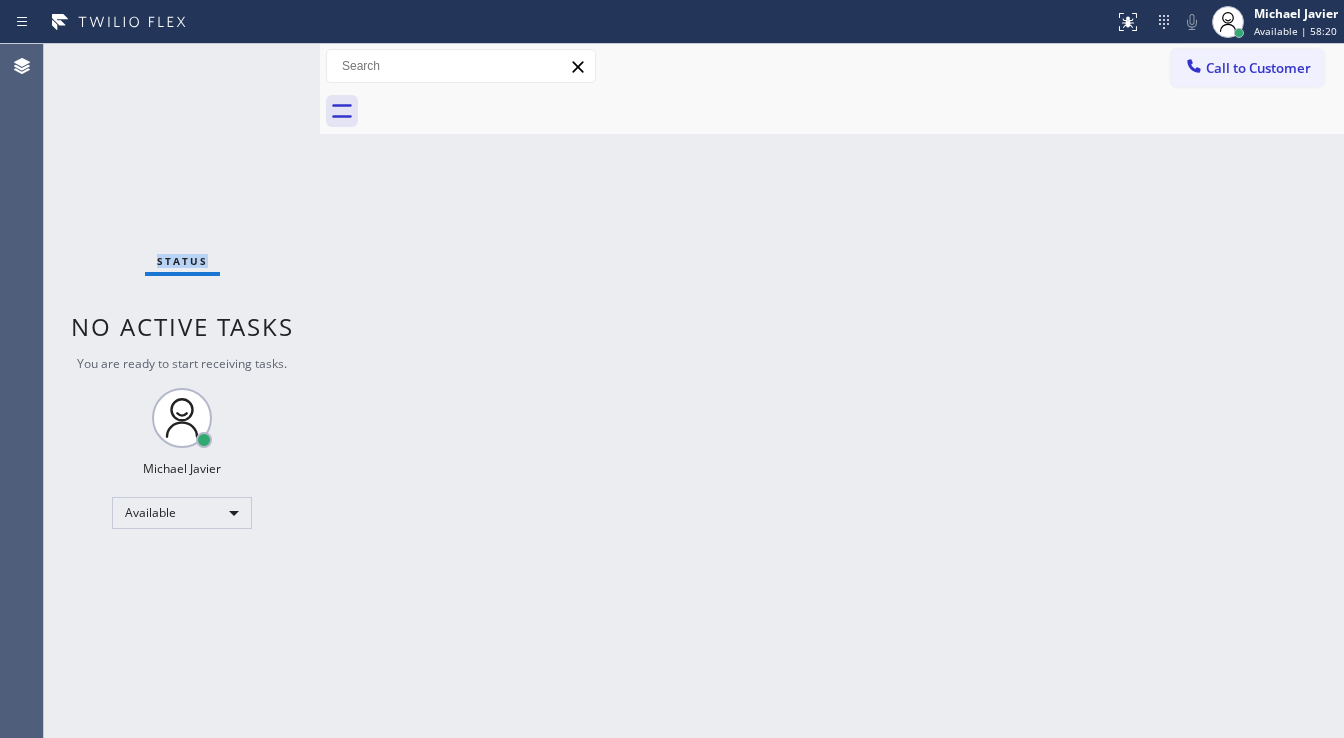 click on "Status   No active tasks     You are ready to start receiving tasks.   Michael Javier Available" at bounding box center (182, 391) 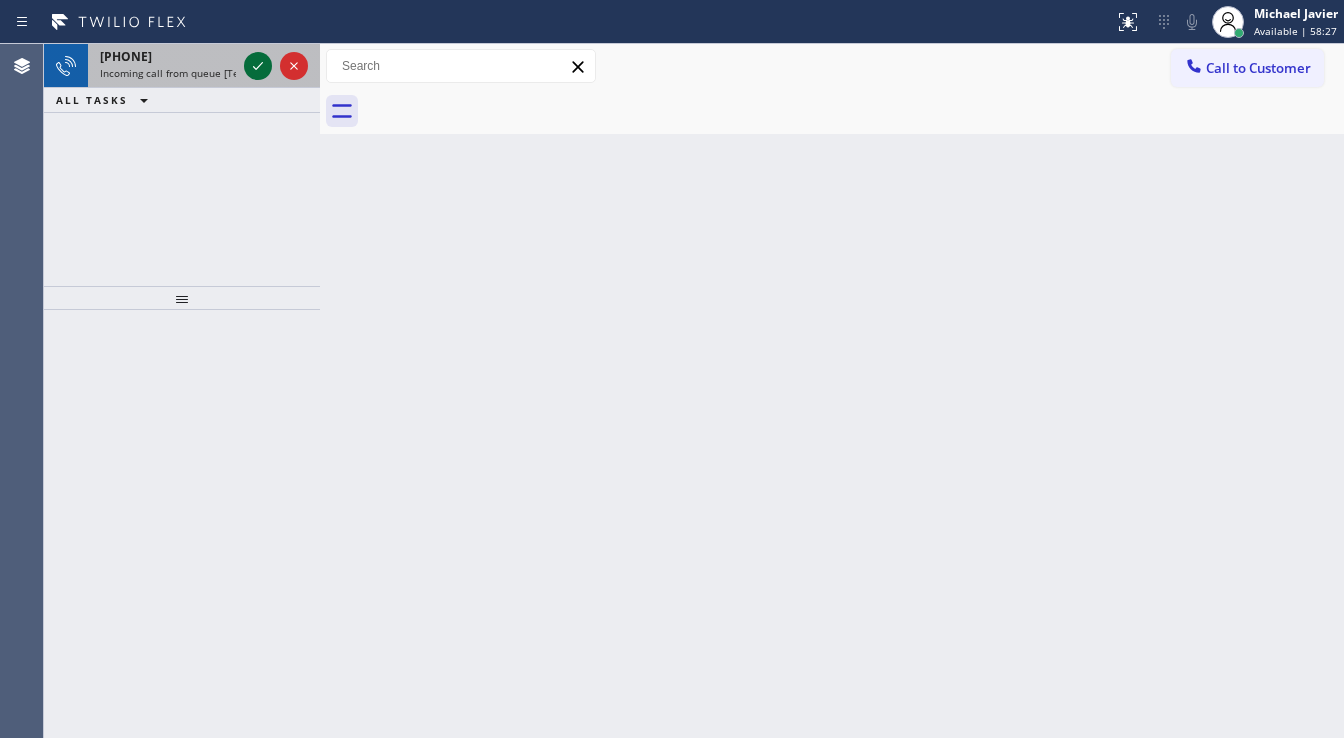 click 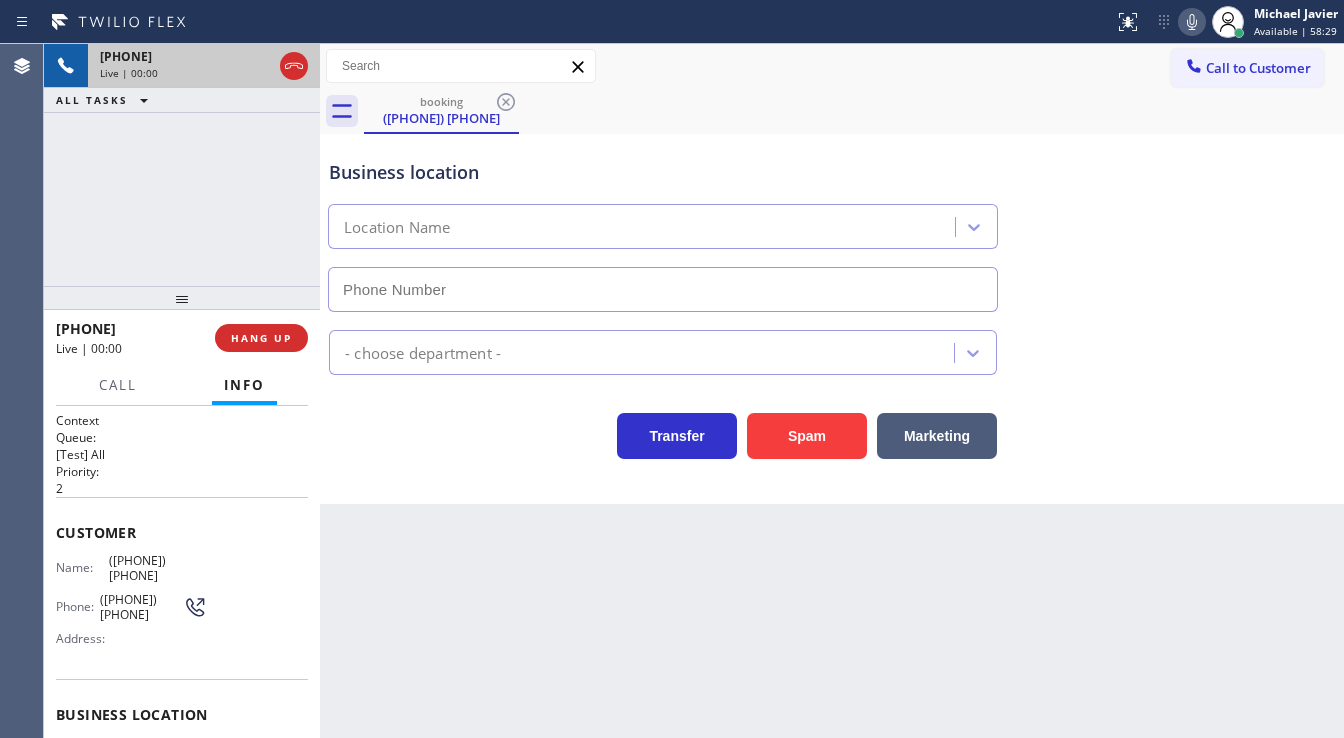 type on "[PHONE]" 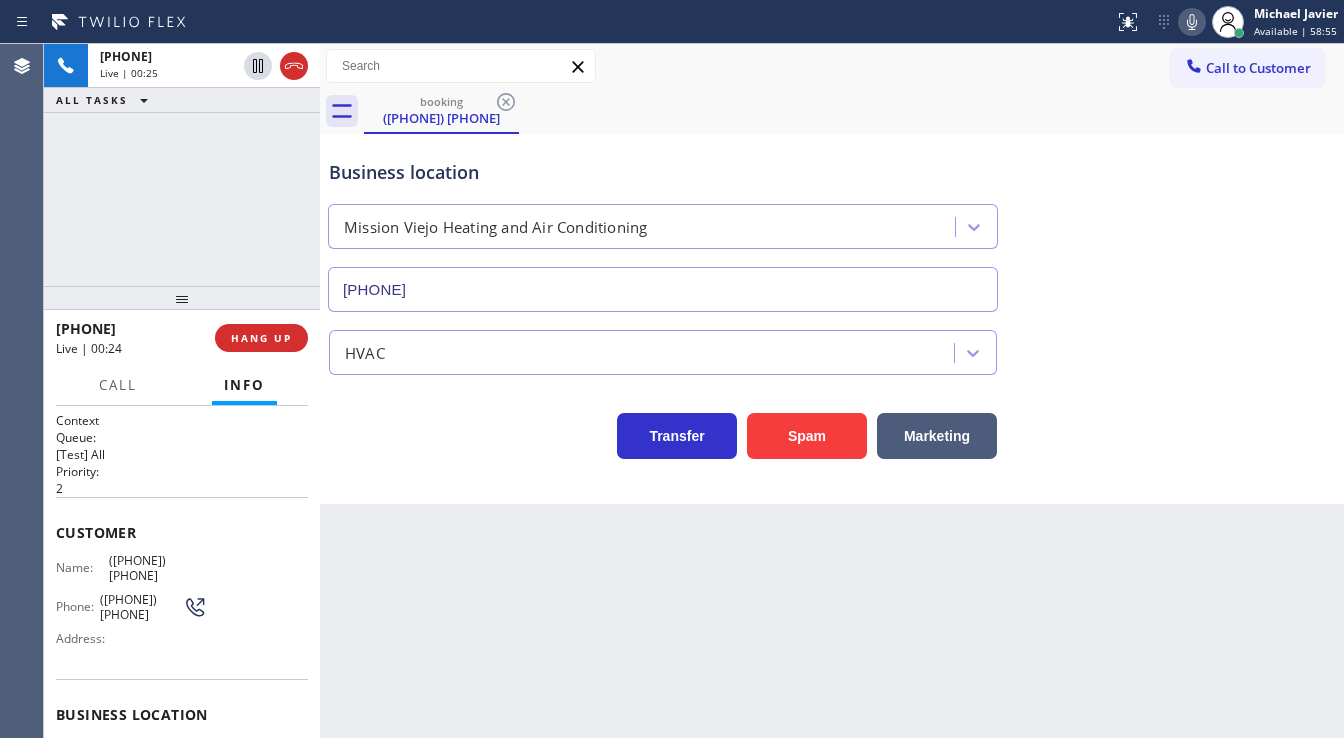 click on "[PHONE] Live | 00:25 ALL TASKS ALL TASKS ACTIVE TASKS TASKS IN WRAP UP" at bounding box center [182, 165] 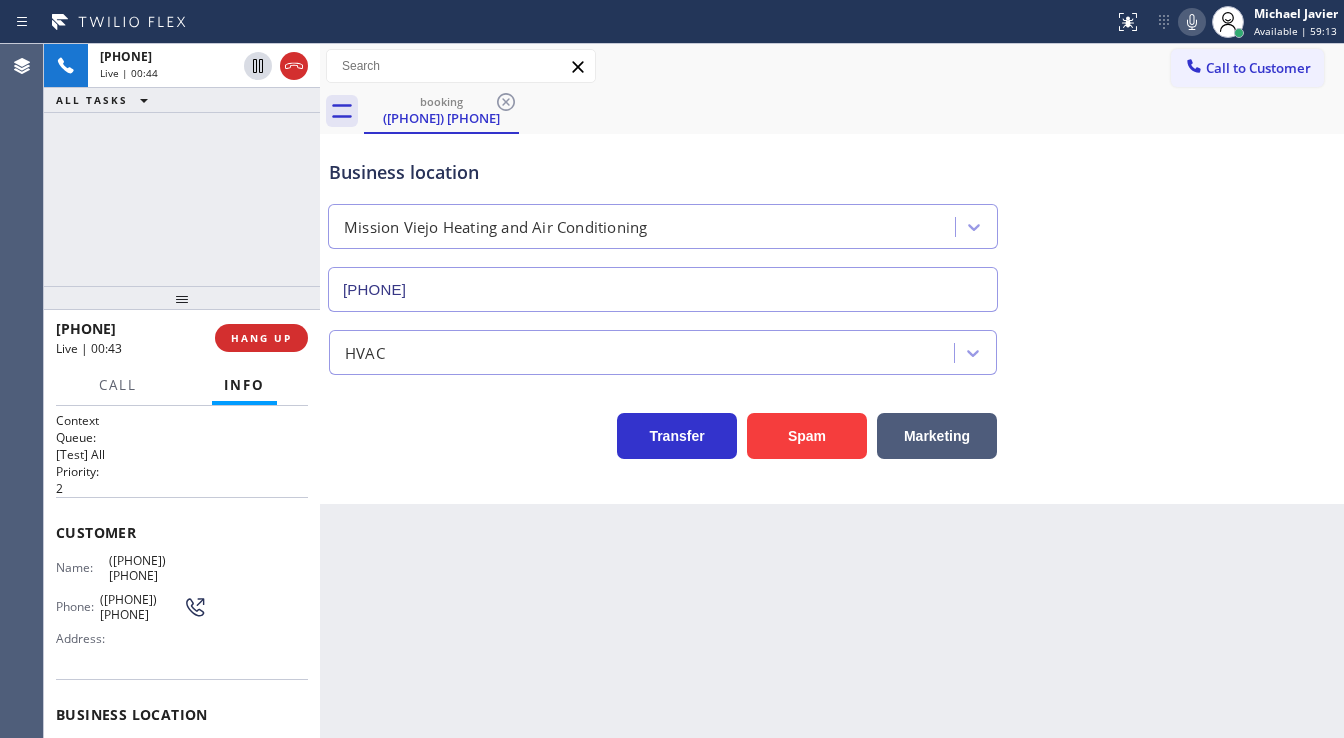 click on "Call to Customer Outbound call Location 5 Star Plumbing Your caller id phone number ([PHONE]) Customer number Call Outbound call Technician Search Technician Your caller id phone number Your caller id phone number Call" at bounding box center (832, 66) 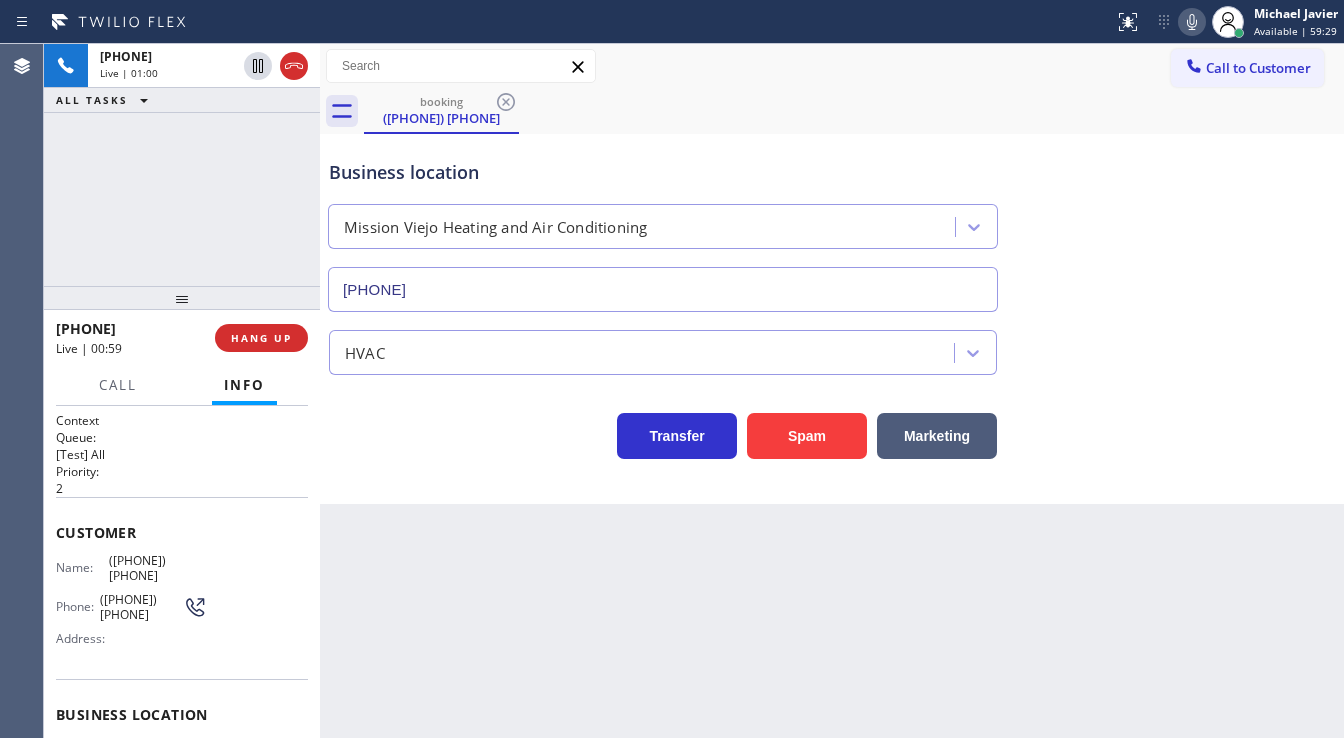 click on "Status report No issues detected If you experience an issue, please download the report and send it to your support team. Download report Michael Javier Available | 59:29 Set your status Offline Available Unavailable Break Log out Agent Desktop Classify the call LOCATION NAME Home Alliance South San Francisco FROM PHONE [PHONE] TO PHONE [PHONE] Status: COMPLETED REASON: Tech, Unknown/didnt ring Save Classify the call LOCATION NAME HVAC Alliance Expert FROM PHONE [PHONE] TO PHONE [PHONE] Status: COMPLETED REASON: Tech, Unknown/didnt ring Save Classify the call LOCATION NAME Metro Heating Repair Newark FROM PHONE [PHONE] TO PHONE [PHONE] Status: COMPLETED REASON: New Customer - Booked Save Classify the call LOCATION NAME Precision Appliance Medics FROM PHONE [PHONE] TO PHONE [PHONE] Status: COMPLETED REASON: Tech, Unknown/didnt ring Save Classify the call LOCATION NAME Irvine Viking Repair Pros FROM PHONE [PHONE] TO PHONE [PHONE] Status: Save" at bounding box center (672, 369) 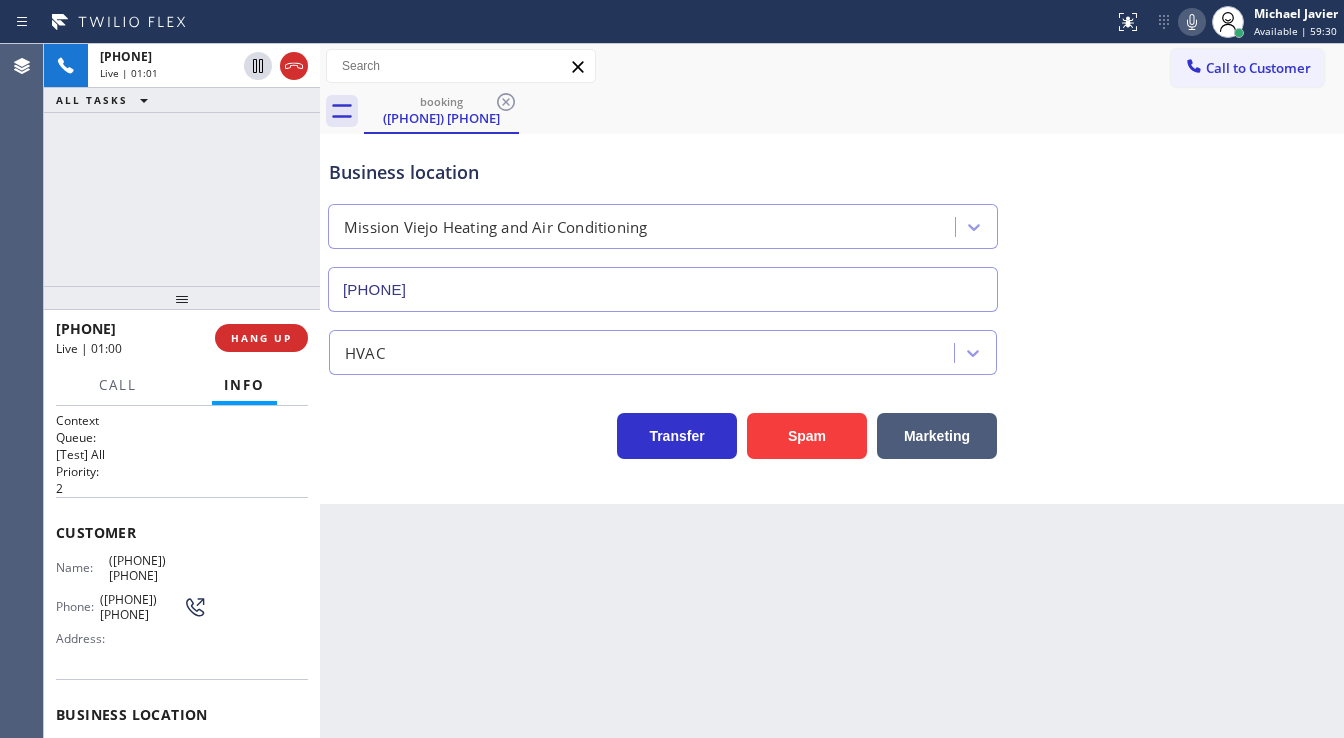 click at bounding box center (557, 22) 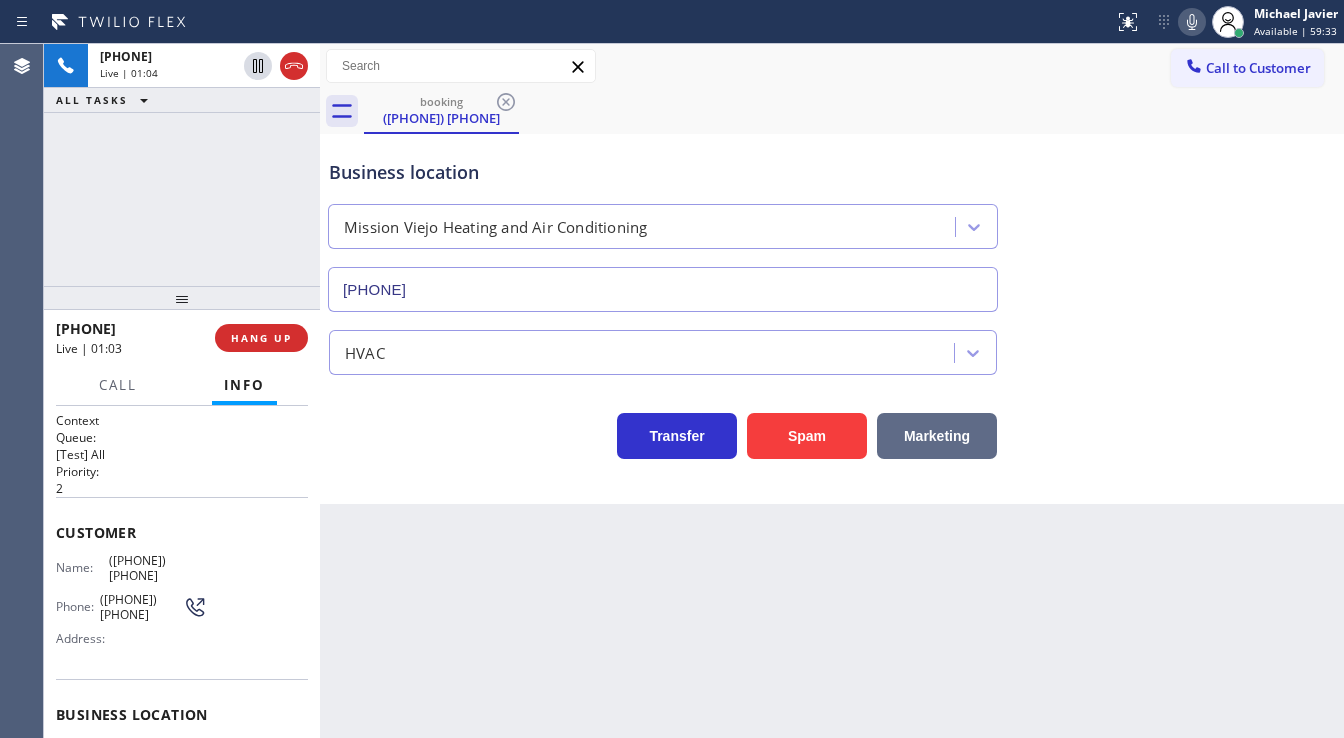 click on "Marketing" at bounding box center [937, 436] 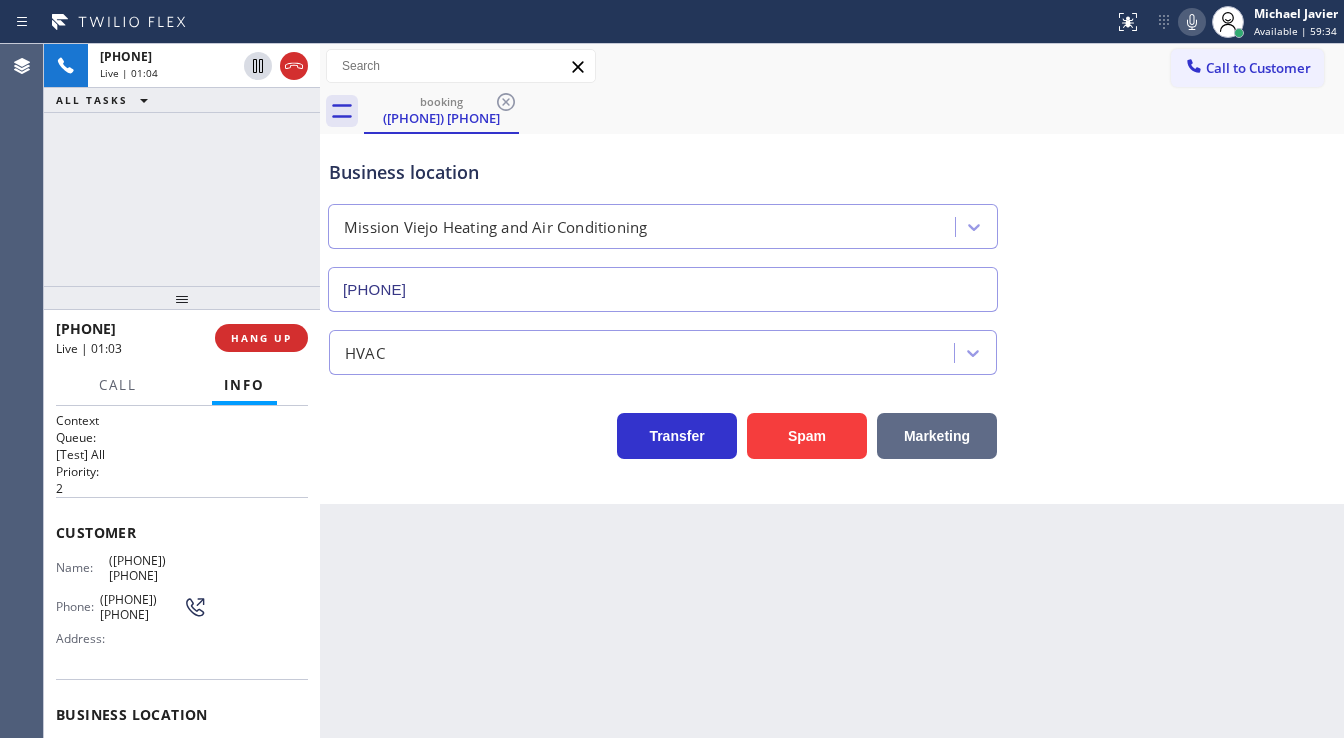click on "Marketing" at bounding box center [937, 436] 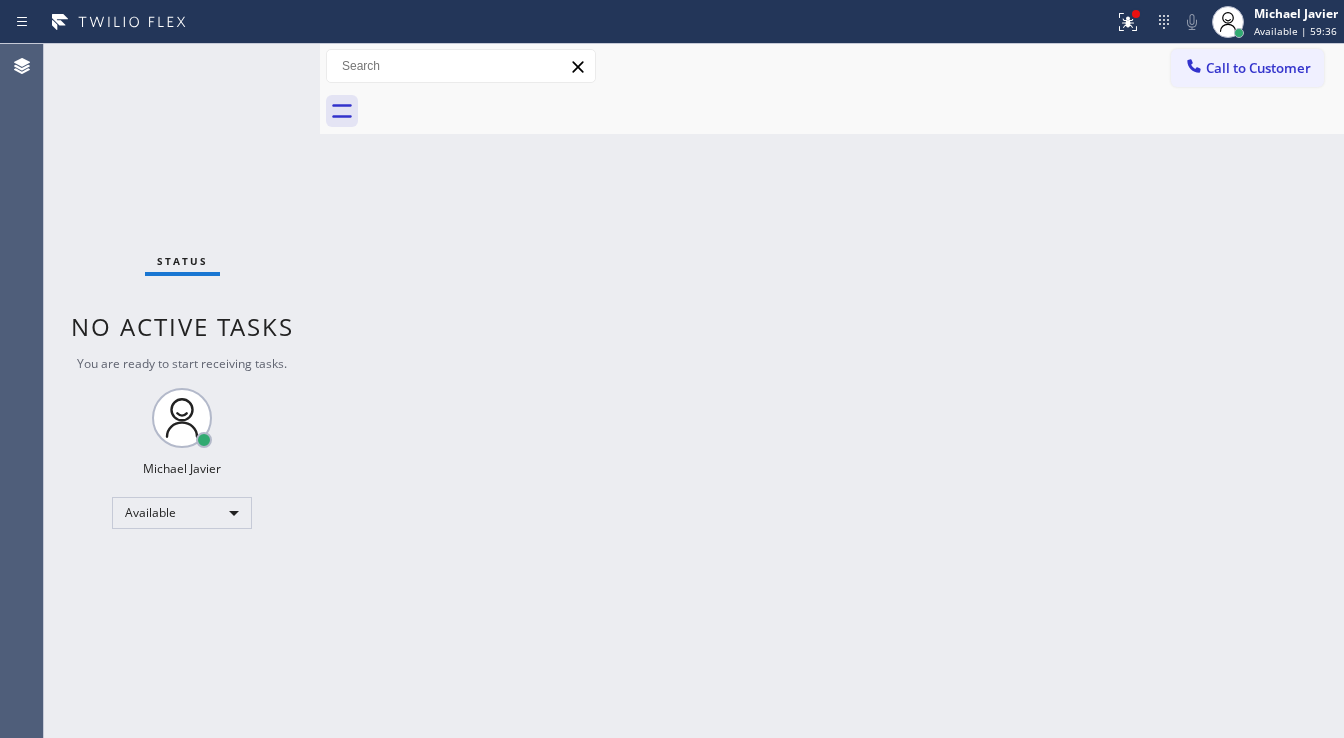 click 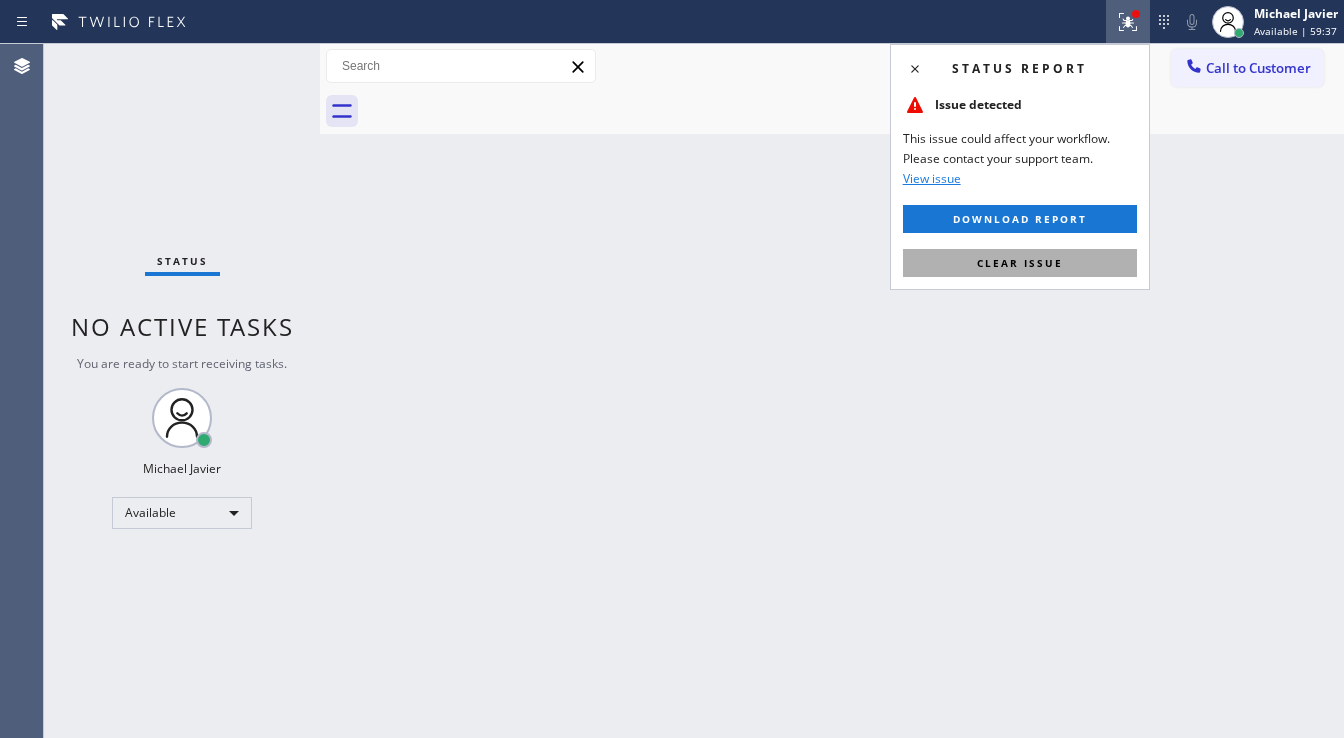 click on "Clear issue" at bounding box center [1020, 263] 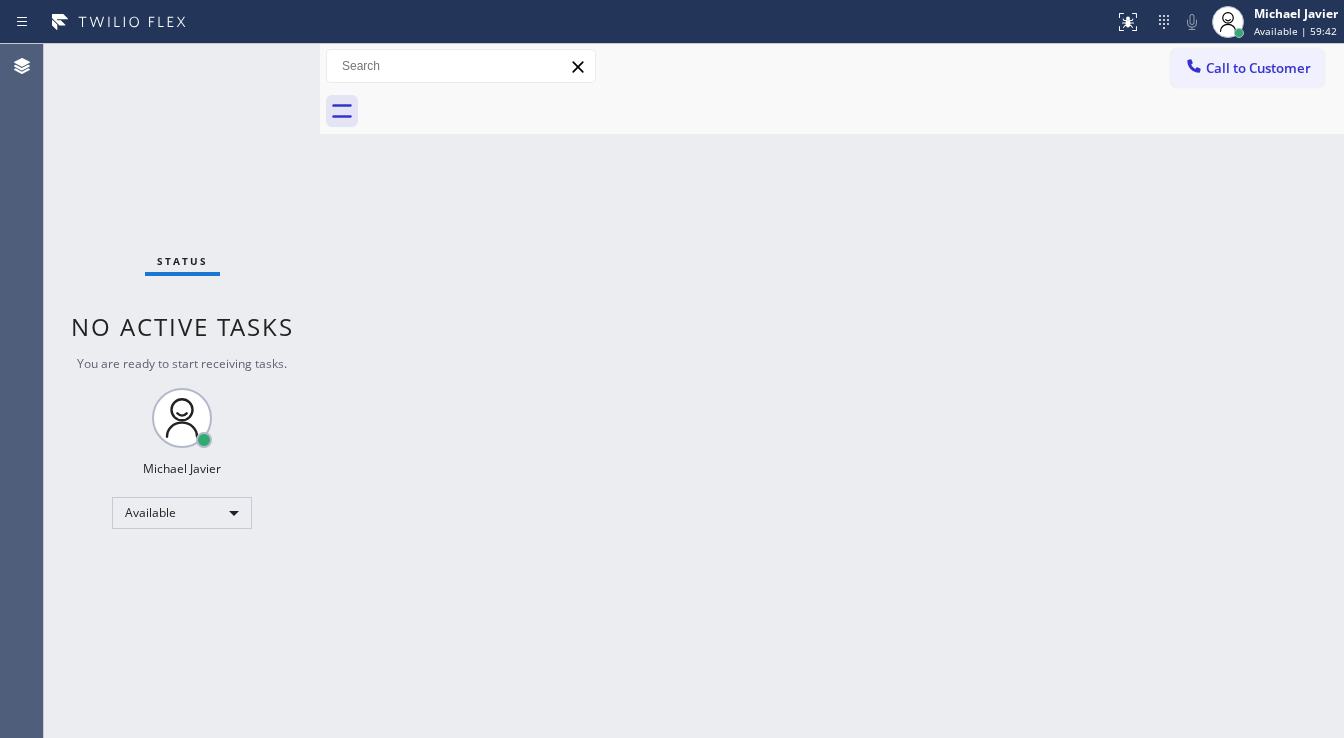 click on "Status   No active tasks     You are ready to start receiving tasks.   Michael Javier Available" at bounding box center (182, 391) 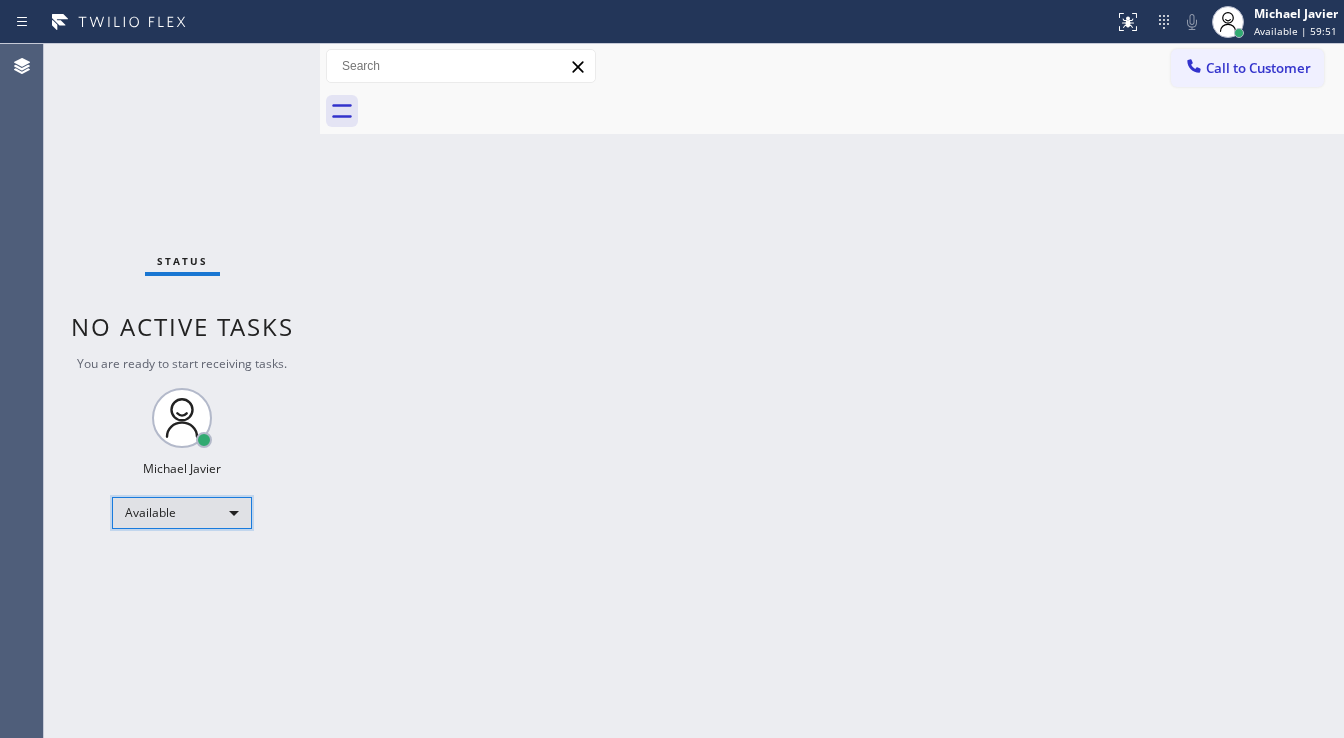 click on "Available" at bounding box center [182, 513] 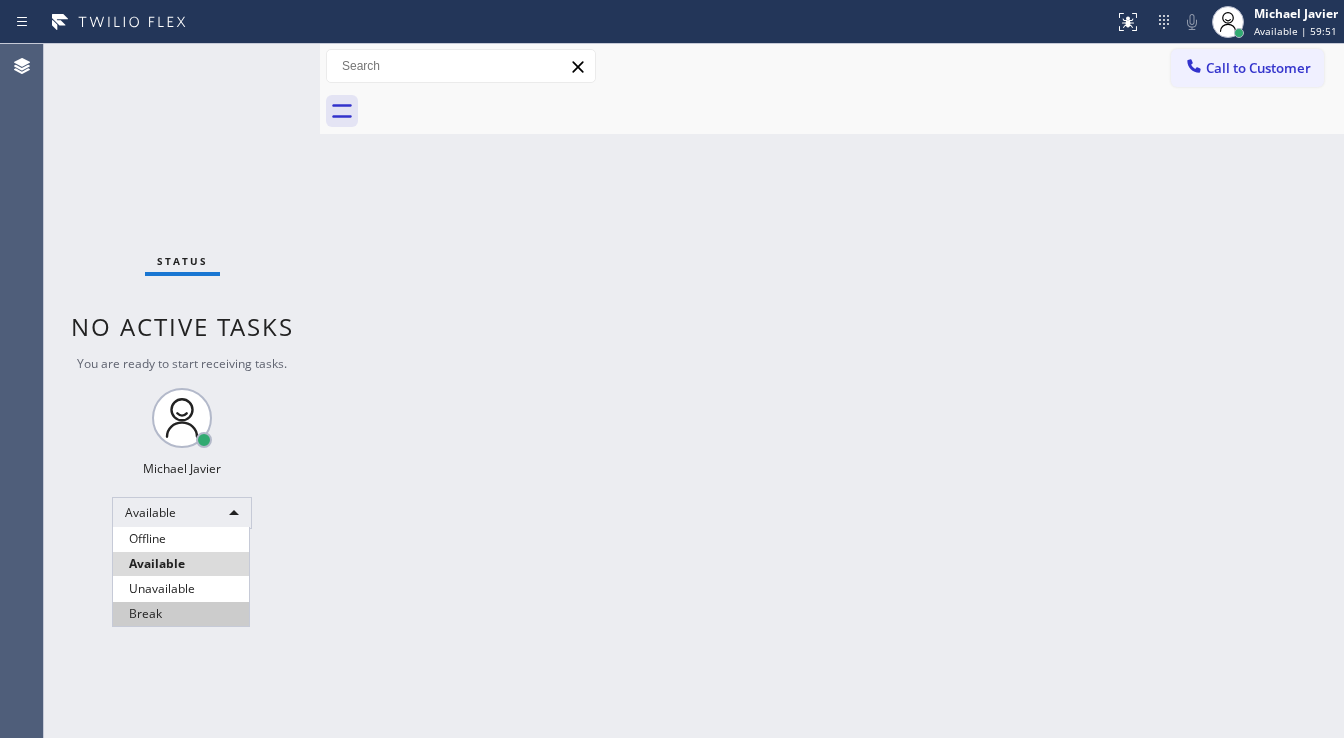 click on "Break" at bounding box center [181, 614] 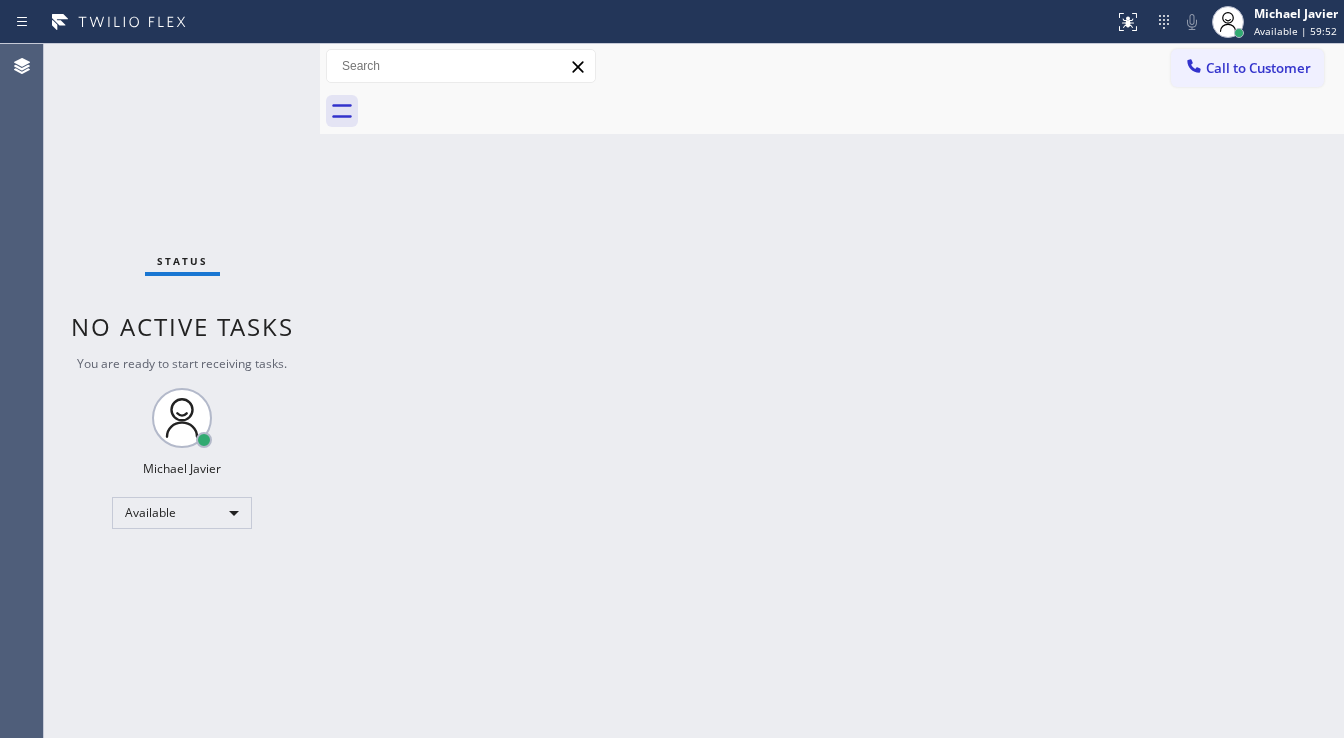 click on "Back to Dashboard Change Sender ID Customers Technicians Select a contact Outbound call Technician Search Technician Your caller id phone number Your caller id phone number Call Technician info Name   Phone none Address none Change Sender ID HVAC +1[PHONE] 5 Star Appliance +1[PHONE] Appliance Repair +1[PHONE] Plumbing +1[PHONE] Air Duct Cleaning +1[PHONE]  Electricians +1[PHONE]  Cancel Change Check personal SMS Reset Change No tabs Call to Customer Outbound call Location 5 Star Plumbing Your caller id phone number ([PHONE]) Customer number Call Outbound call Technician Search Technician Your caller id phone number Your caller id phone number Call" at bounding box center (832, 391) 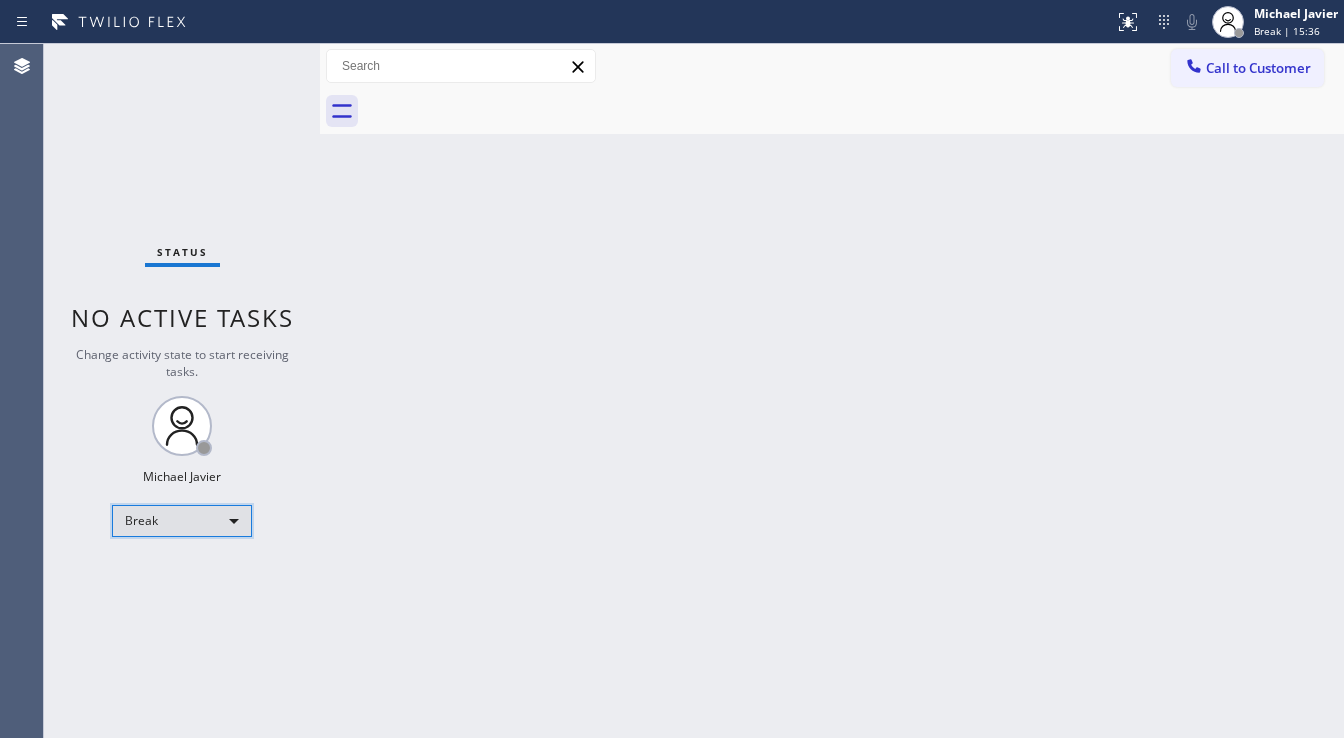 click on "Break" at bounding box center (182, 521) 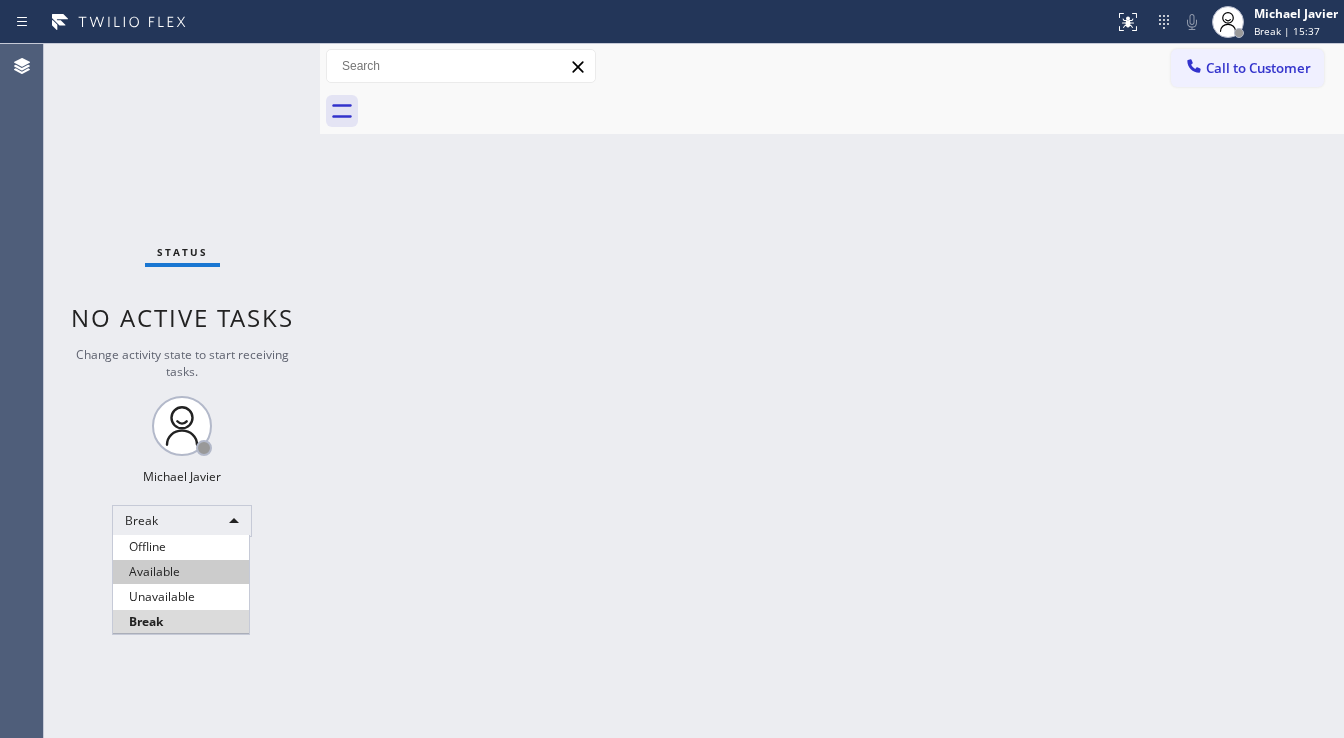 click on "Available" at bounding box center (181, 572) 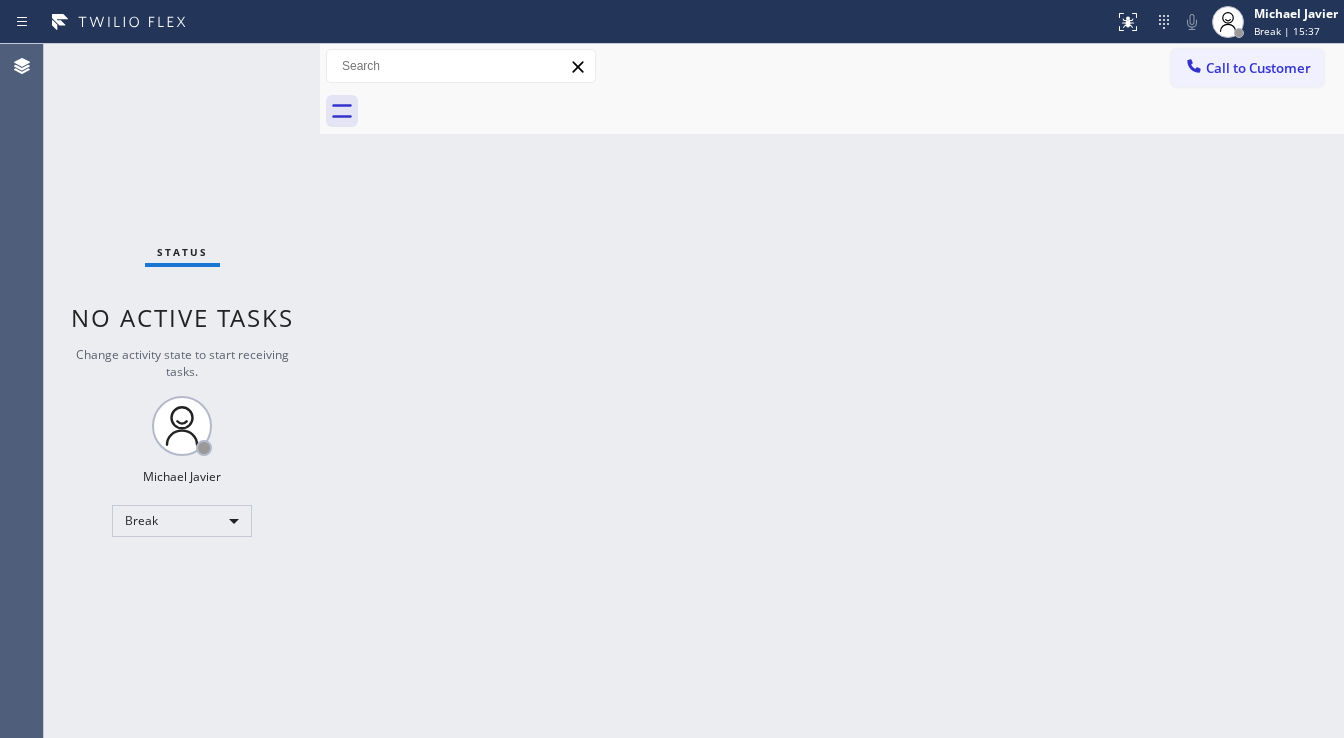click on "Status   No active tasks     Change activity state to start receiving tasks.   [FIRST] [LAST] Break" at bounding box center [182, 391] 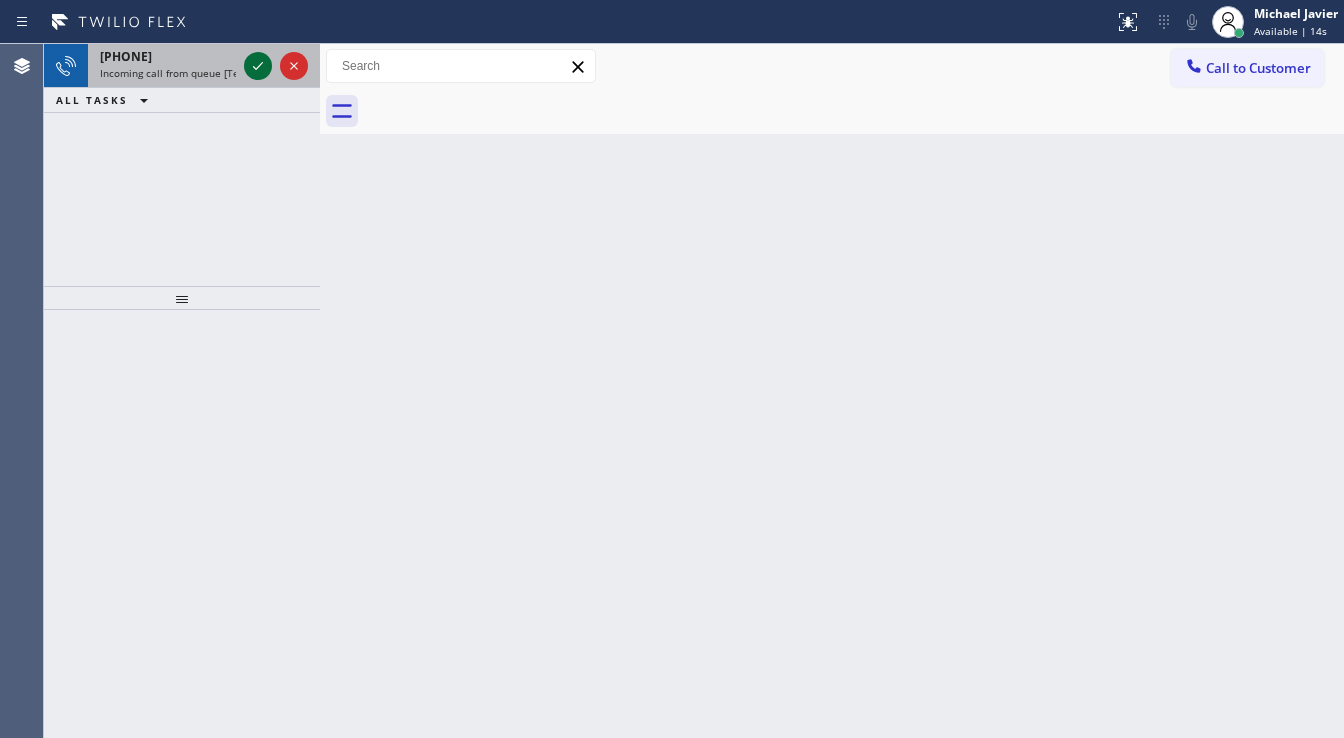 click 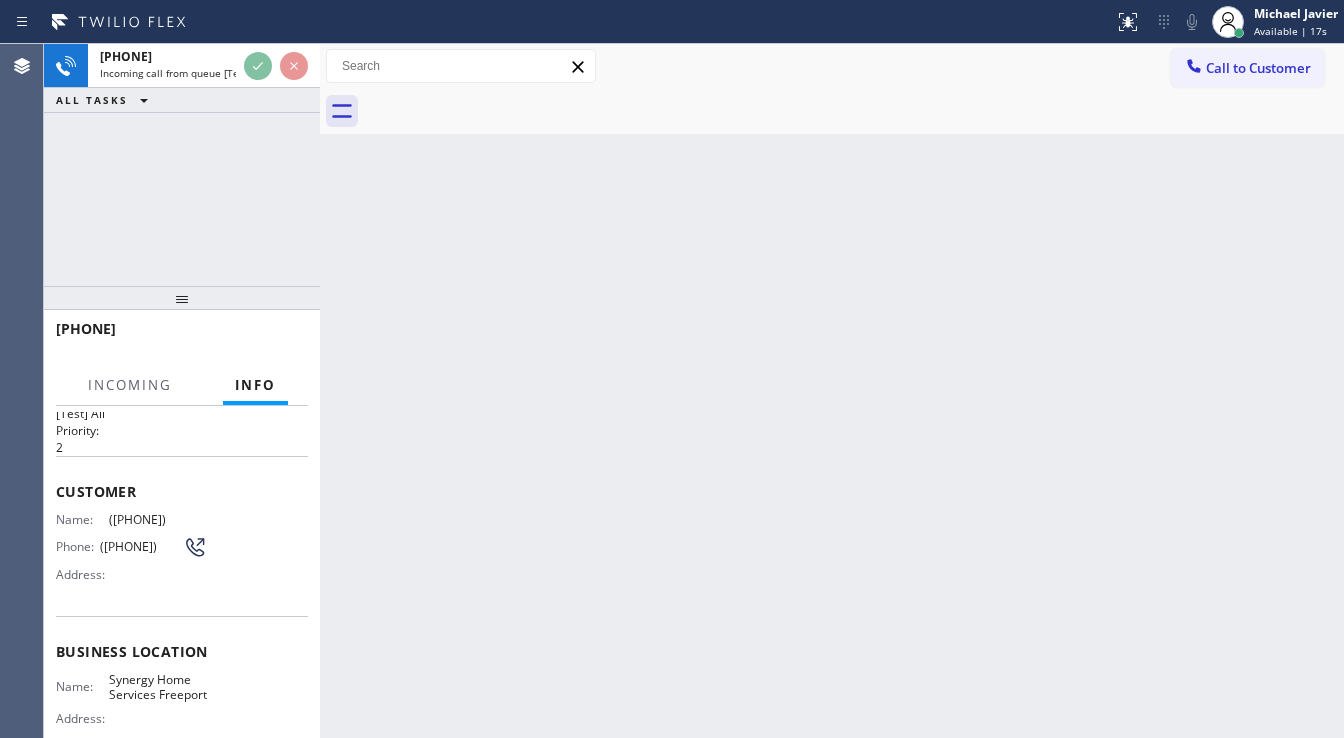 scroll, scrollTop: 80, scrollLeft: 0, axis: vertical 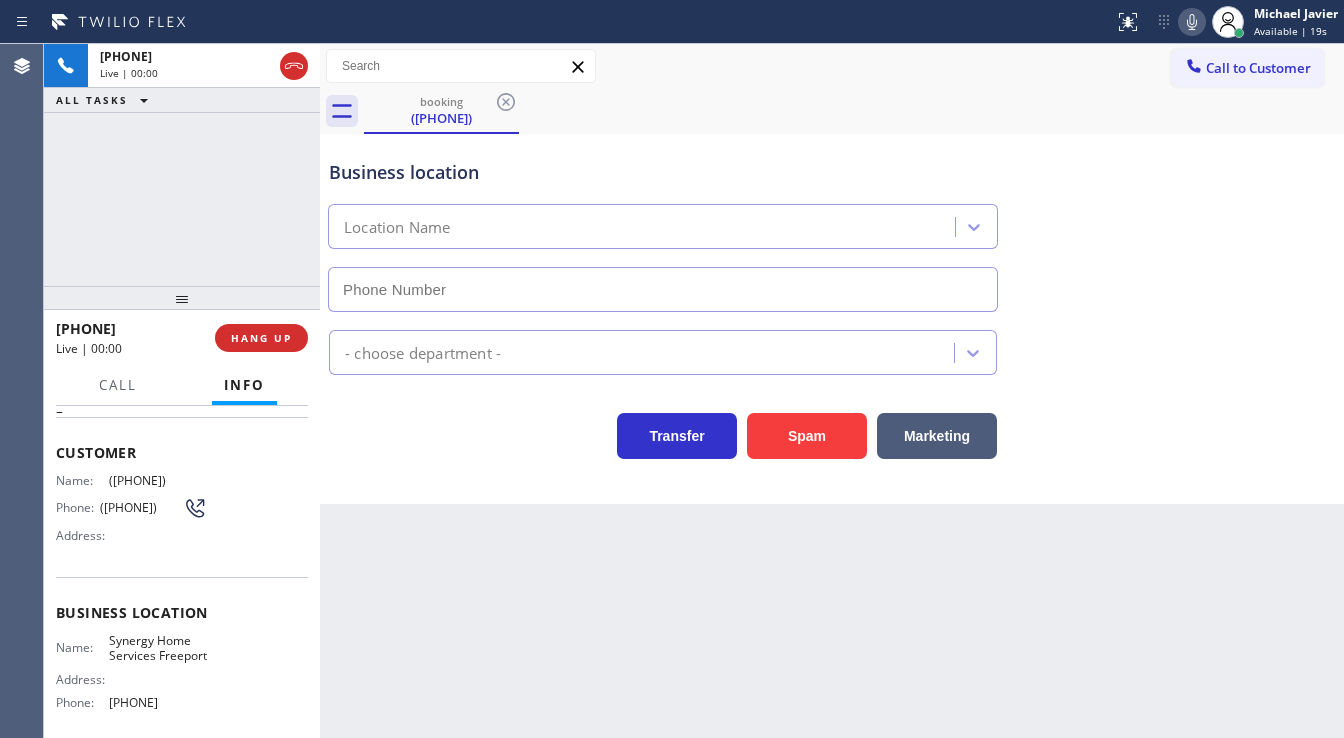 type on "[PHONE]" 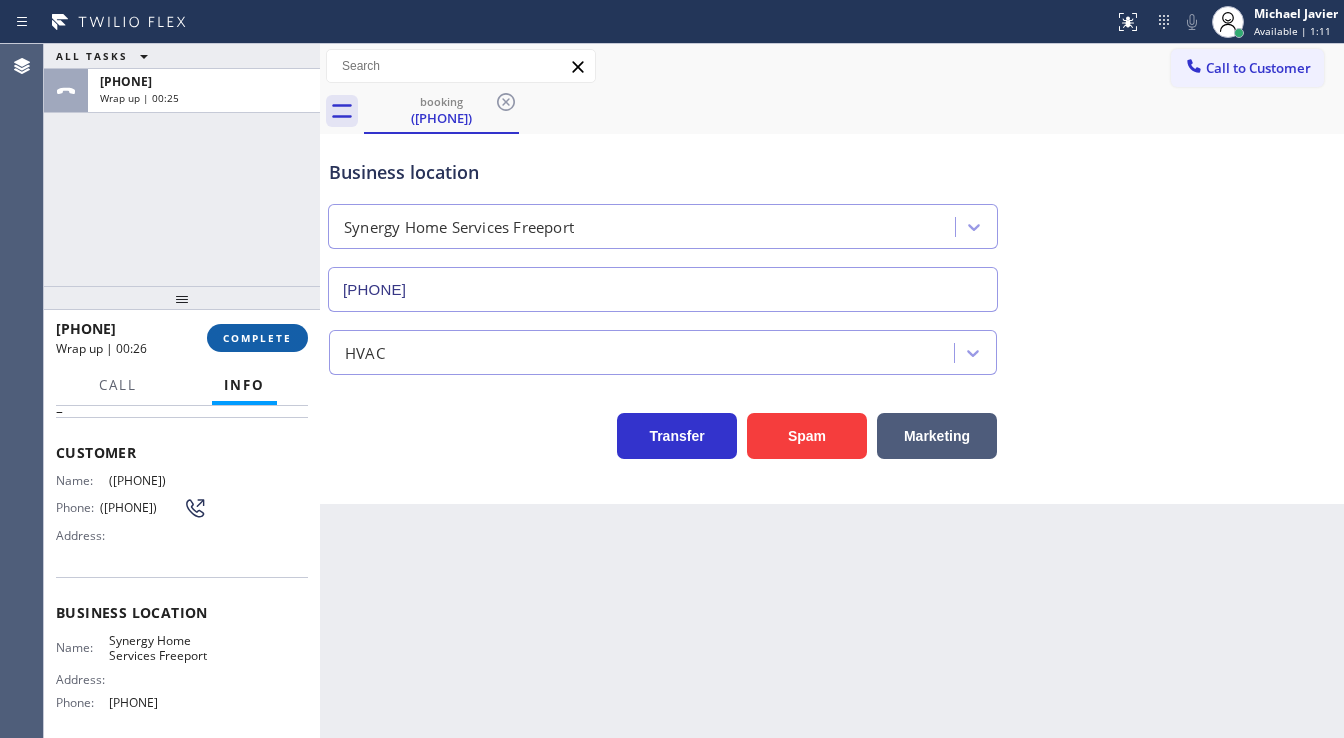 click on "COMPLETE" at bounding box center (257, 338) 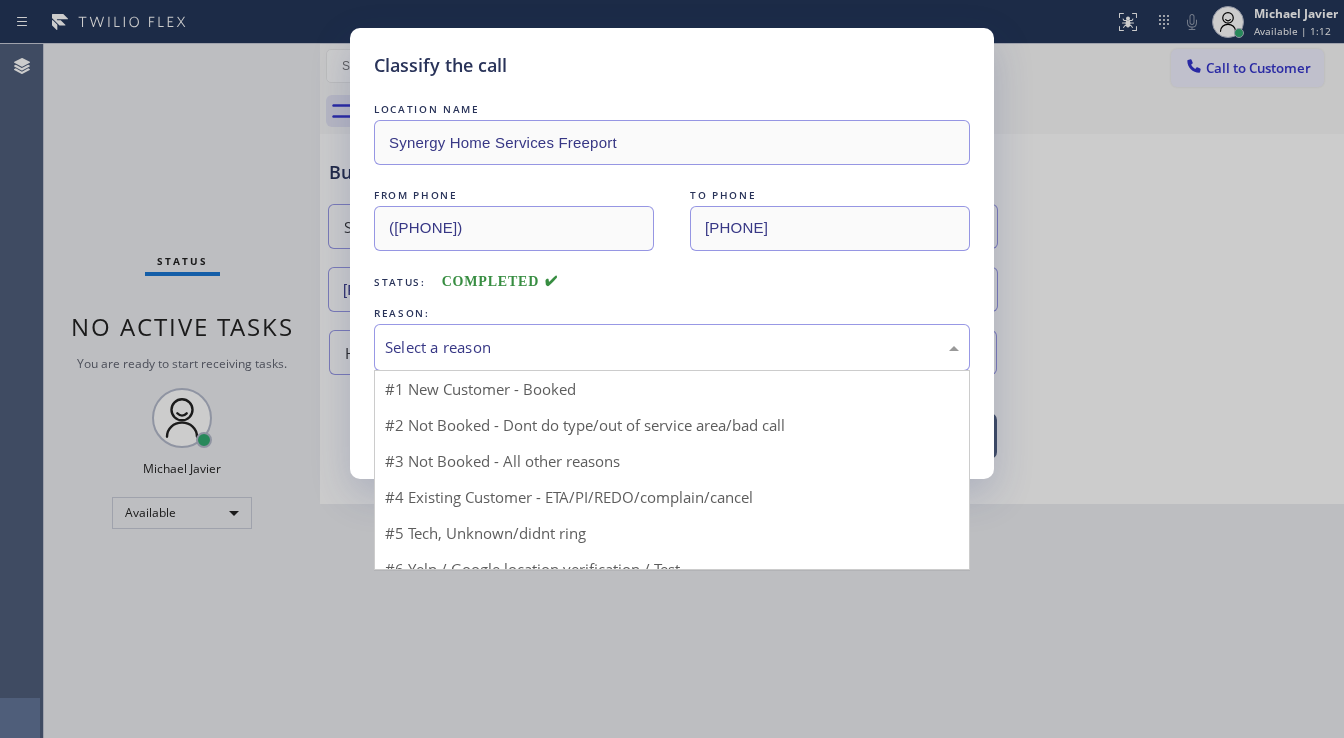 click on "Select a reason" at bounding box center [672, 347] 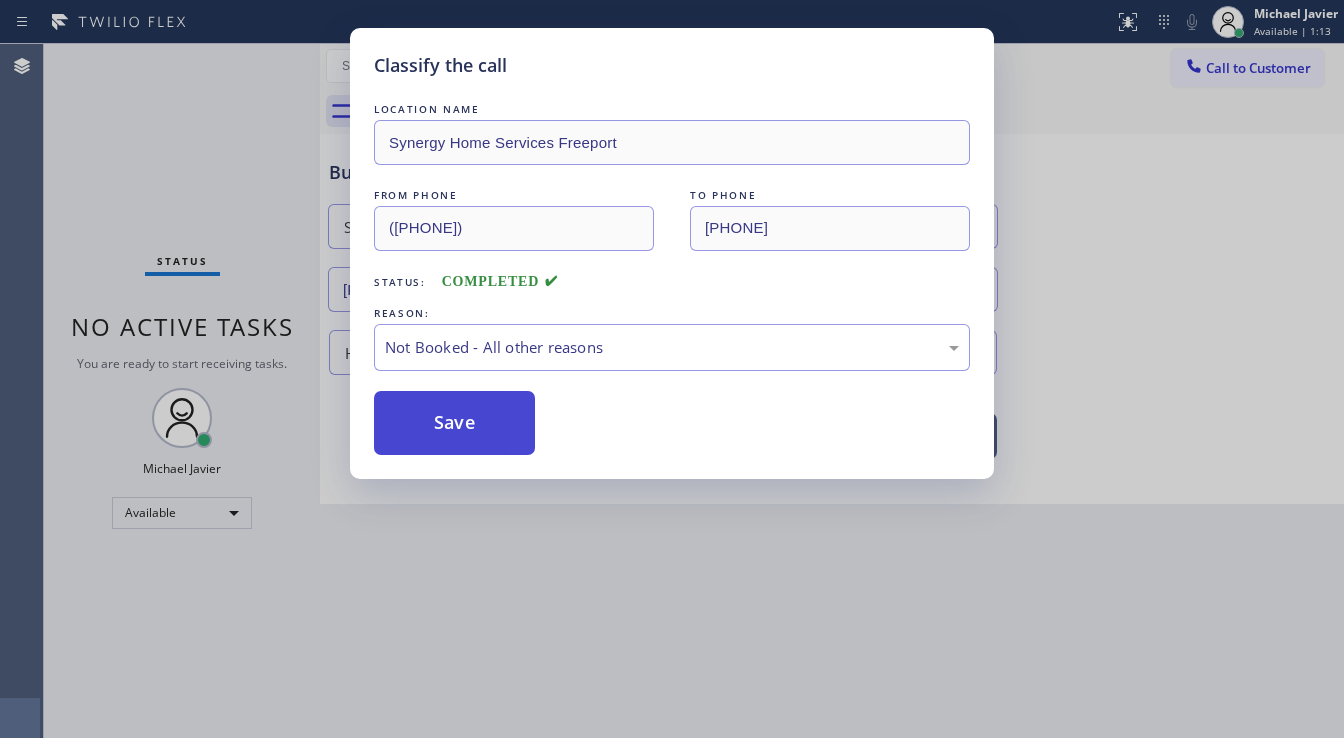 click on "Save" at bounding box center (454, 423) 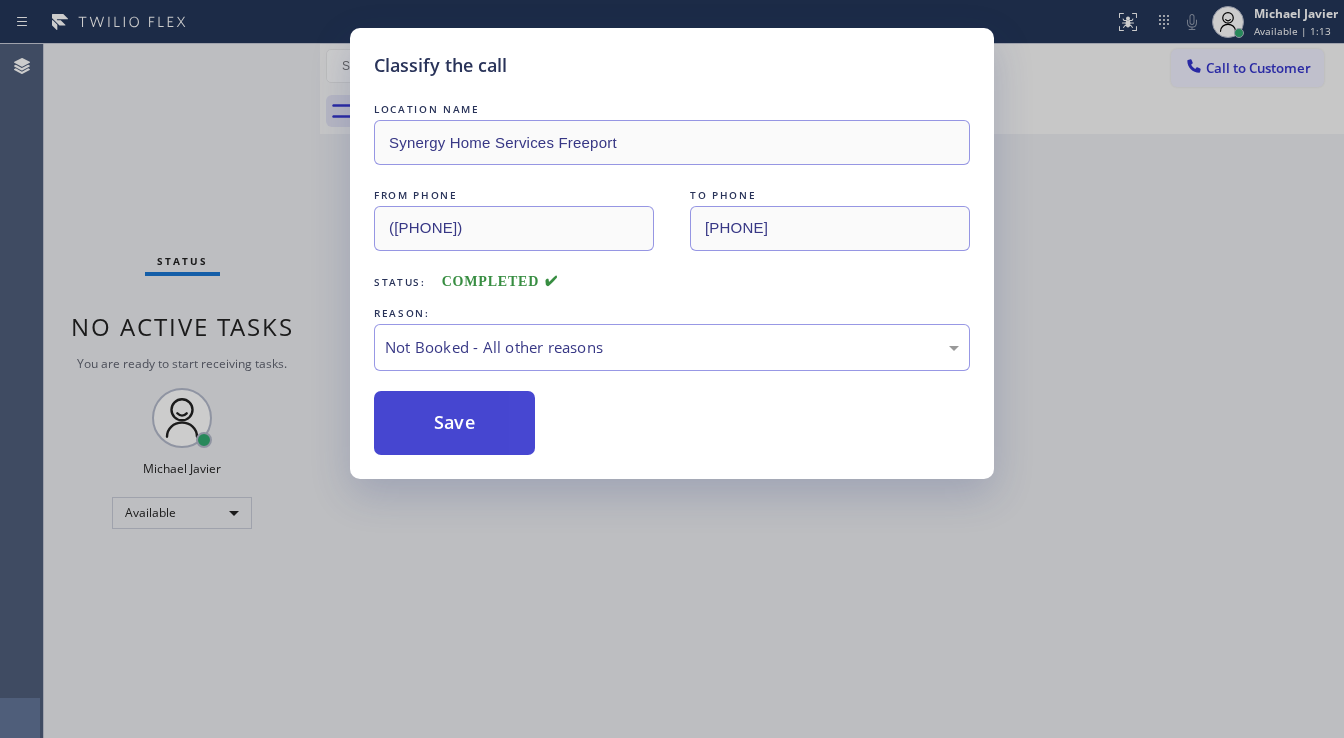 click on "Save" at bounding box center [454, 423] 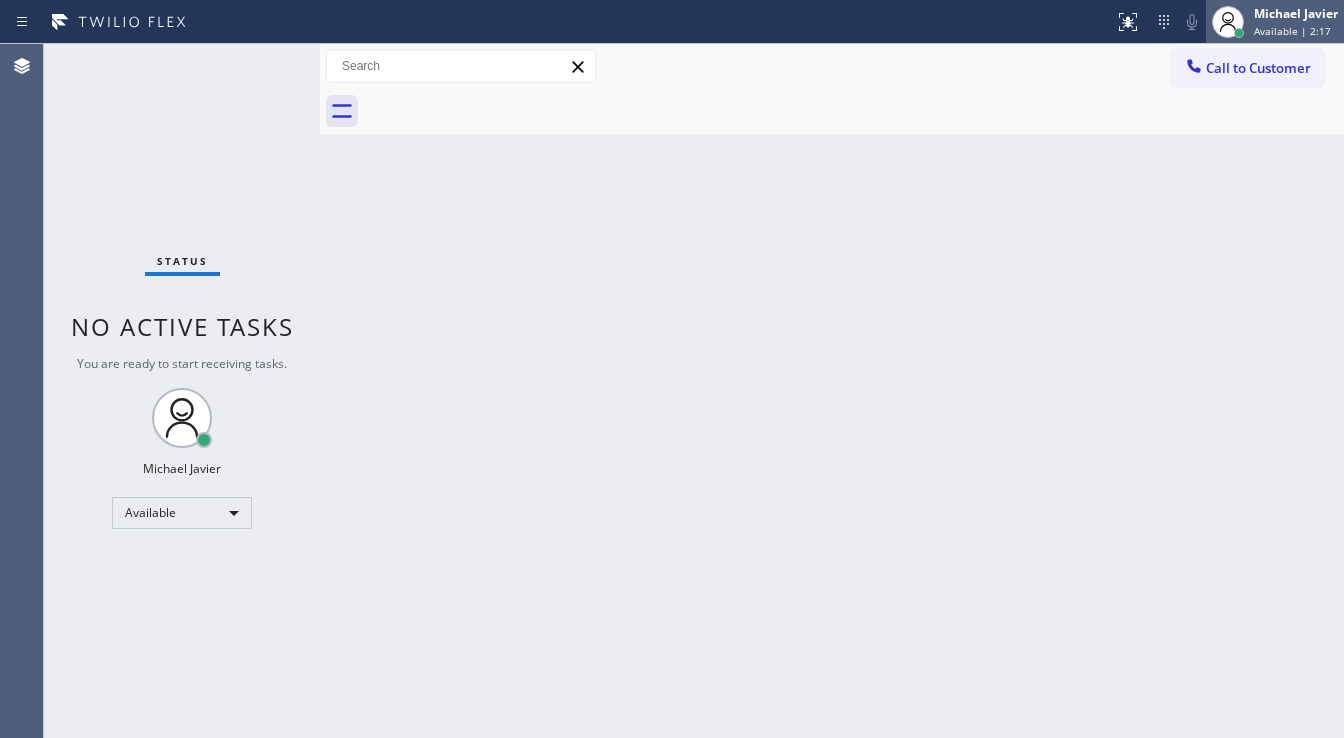 click on "Available | 2:17" at bounding box center (1292, 31) 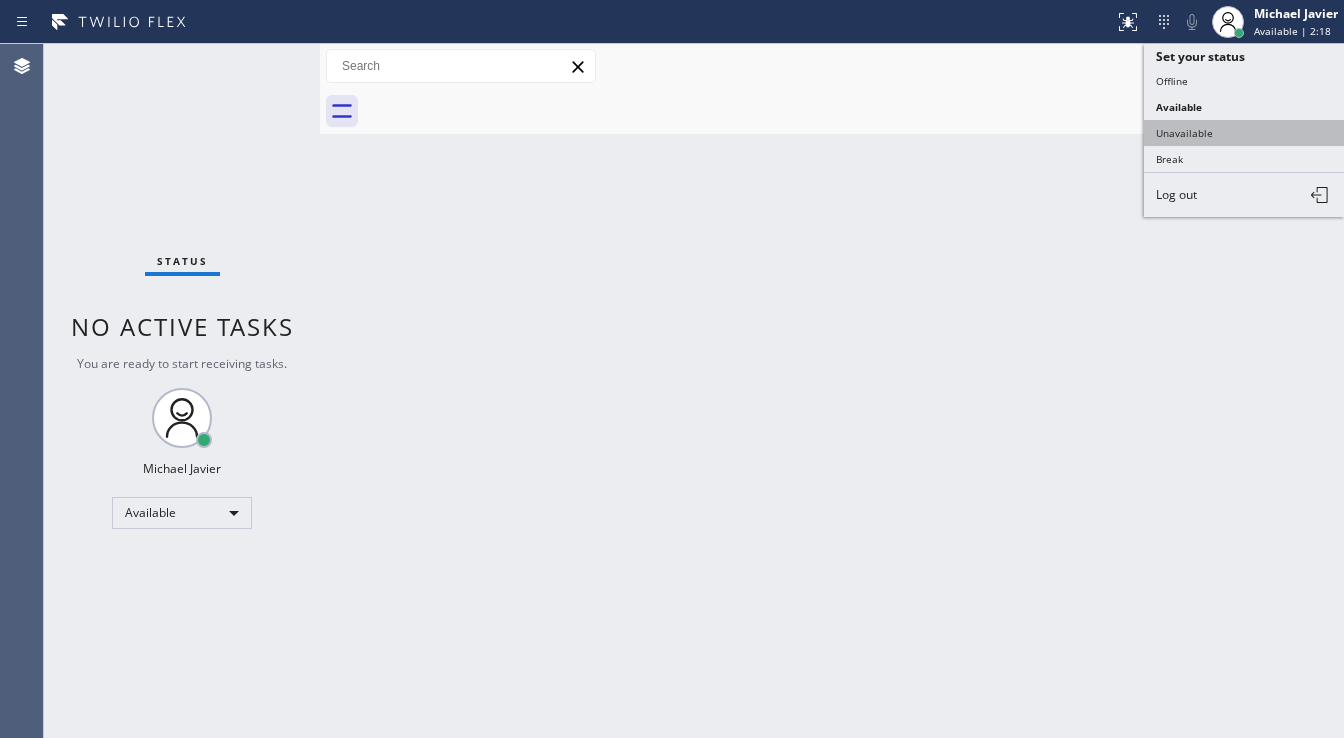 click on "Unavailable" at bounding box center [1244, 133] 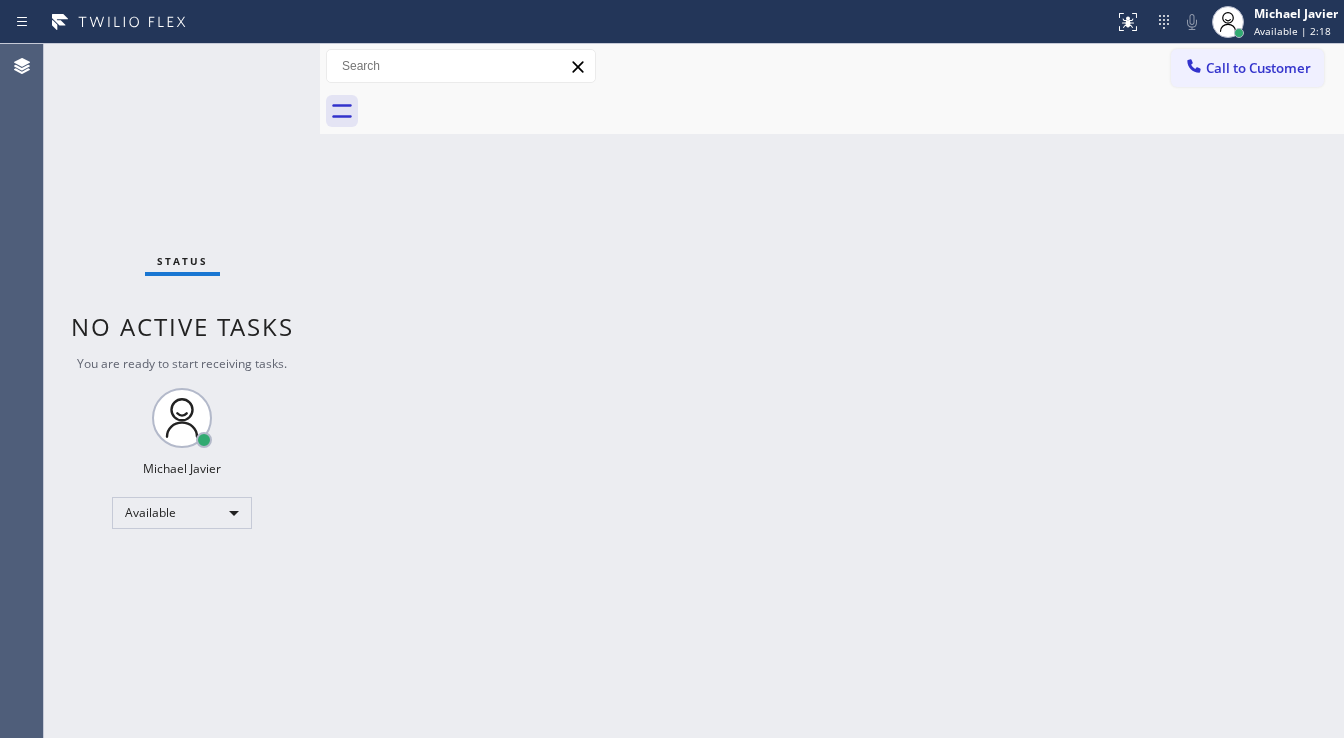 click on "Back to Dashboard Change Sender ID Customers Technicians Select a contact Outbound call Technician Search Technician Your caller id phone number Your caller id phone number Call Technician info Name   Phone none Address none Change Sender ID HVAC +1[PHONE] 5 Star Appliance +1[PHONE] Appliance Repair +1[PHONE] Plumbing +1[PHONE] Air Duct Cleaning +1[PHONE]  Electricians +1[PHONE]  Cancel Change Check personal SMS Reset Change No tabs Call to Customer Outbound call Location 5 Star Plumbing Your caller id phone number ([PHONE]) Customer number Call Outbound call Technician Search Technician Your caller id phone number Your caller id phone number Call" at bounding box center [832, 391] 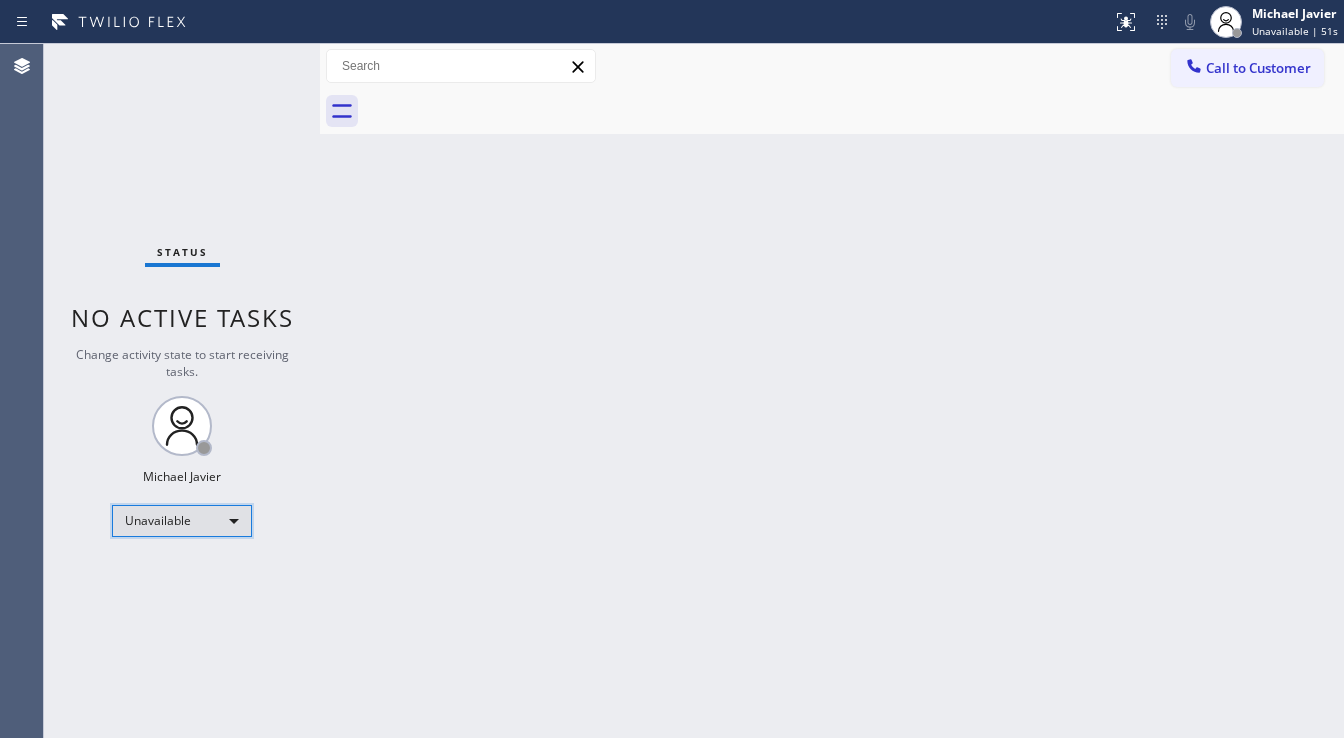 click on "Unavailable" at bounding box center [182, 521] 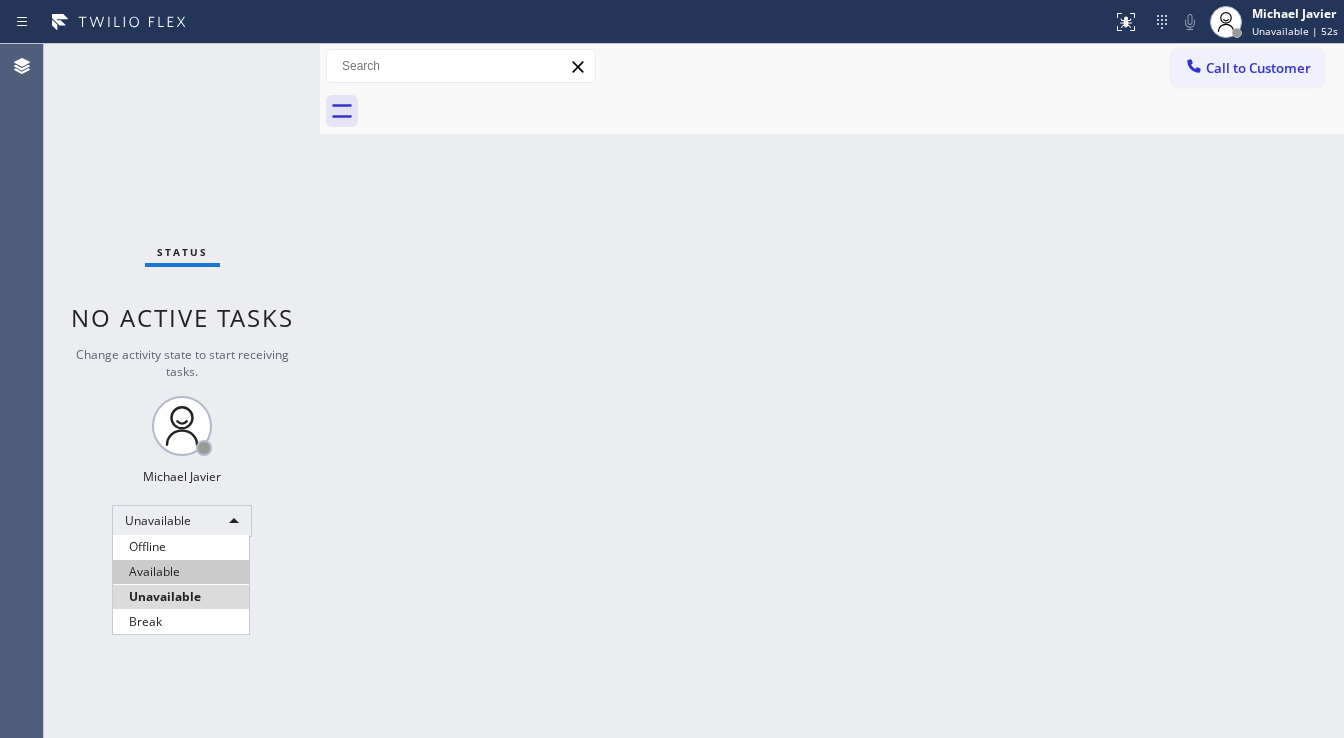 click on "Available" at bounding box center [181, 572] 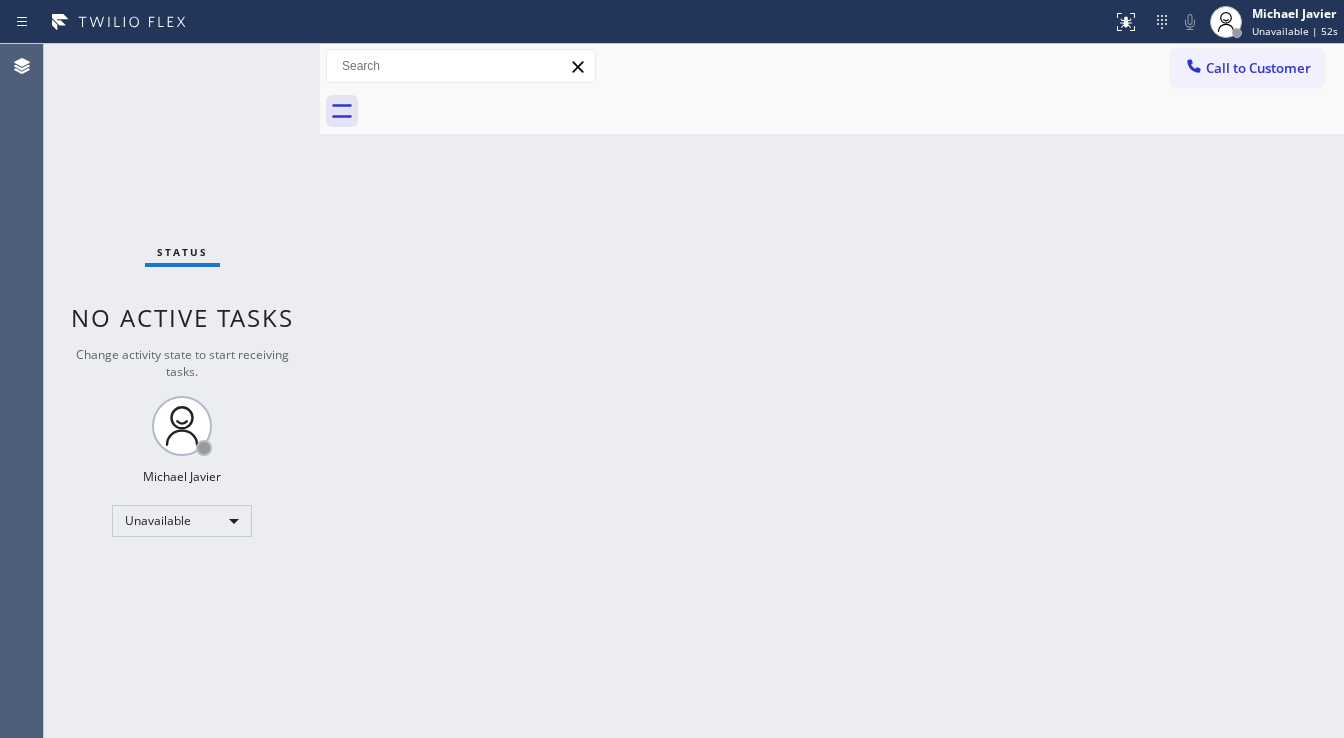 click on "Back to Dashboard Change Sender ID Customers Technicians Select a contact Outbound call Technician Search Technician Your caller id phone number Your caller id phone number Call Technician info Name   Phone none Address none Change Sender ID HVAC +1[PHONE] 5 Star Appliance +1[PHONE] Appliance Repair +1[PHONE] Plumbing +1[PHONE] Air Duct Cleaning +1[PHONE]  Electricians +1[PHONE]  Cancel Change Check personal SMS Reset Change No tabs Call to Customer Outbound call Location 5 Star Plumbing Your caller id phone number ([PHONE]) Customer number Call Outbound call Technician Search Technician Your caller id phone number Your caller id phone number Call" at bounding box center [832, 391] 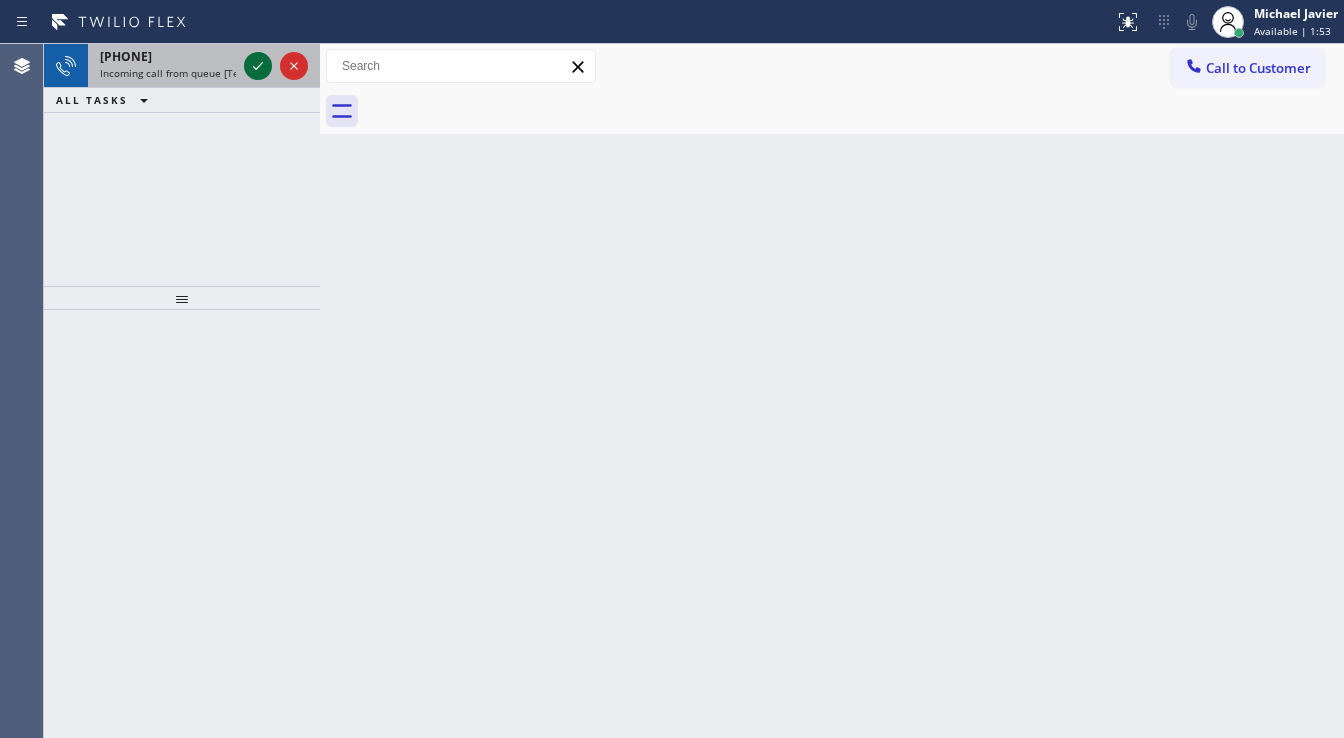 drag, startPoint x: 238, startPoint y: 63, endPoint x: 247, endPoint y: 68, distance: 10.29563 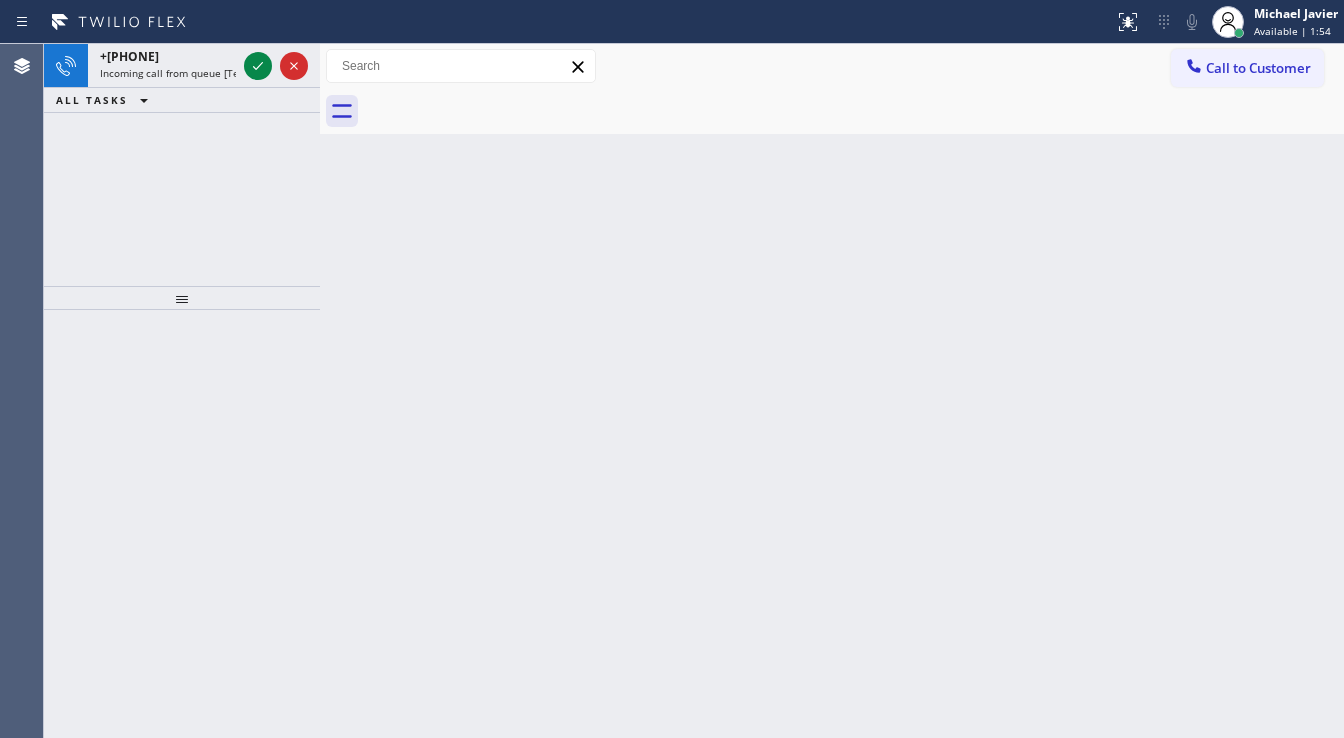click 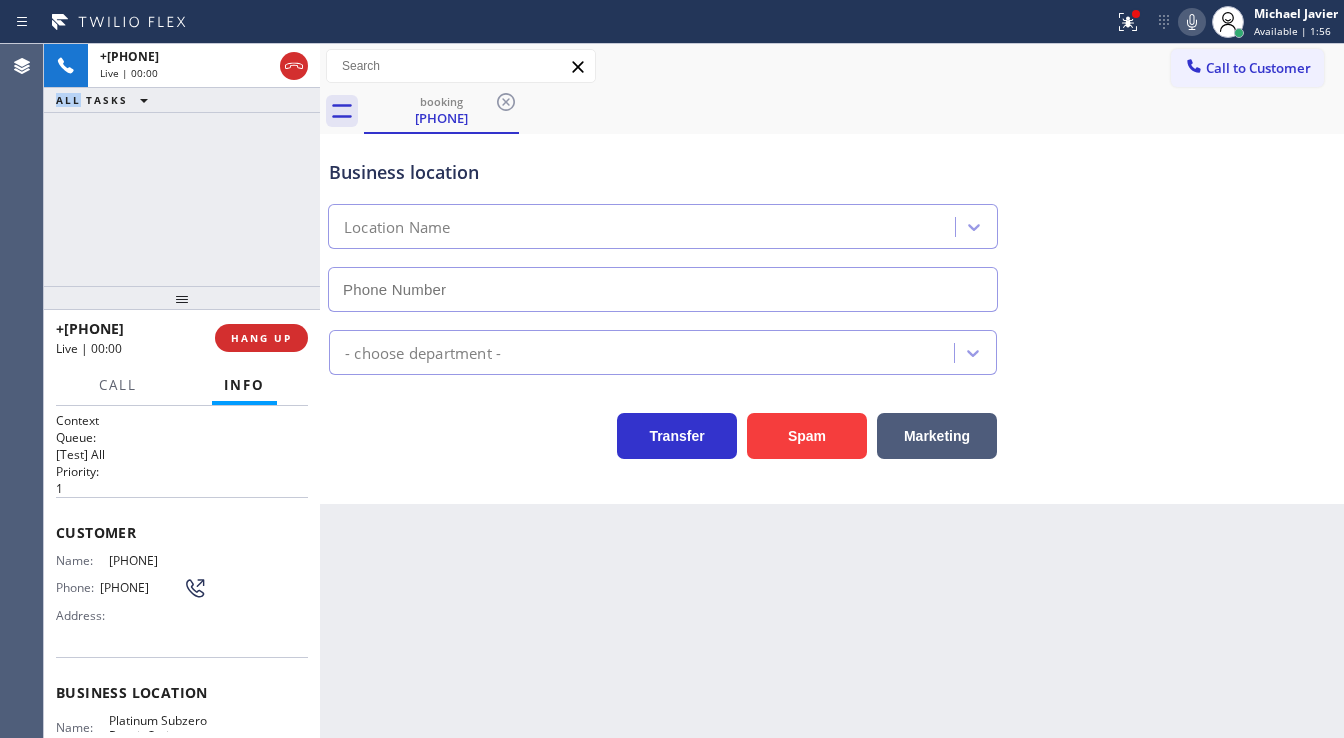 type on "[PHONE]" 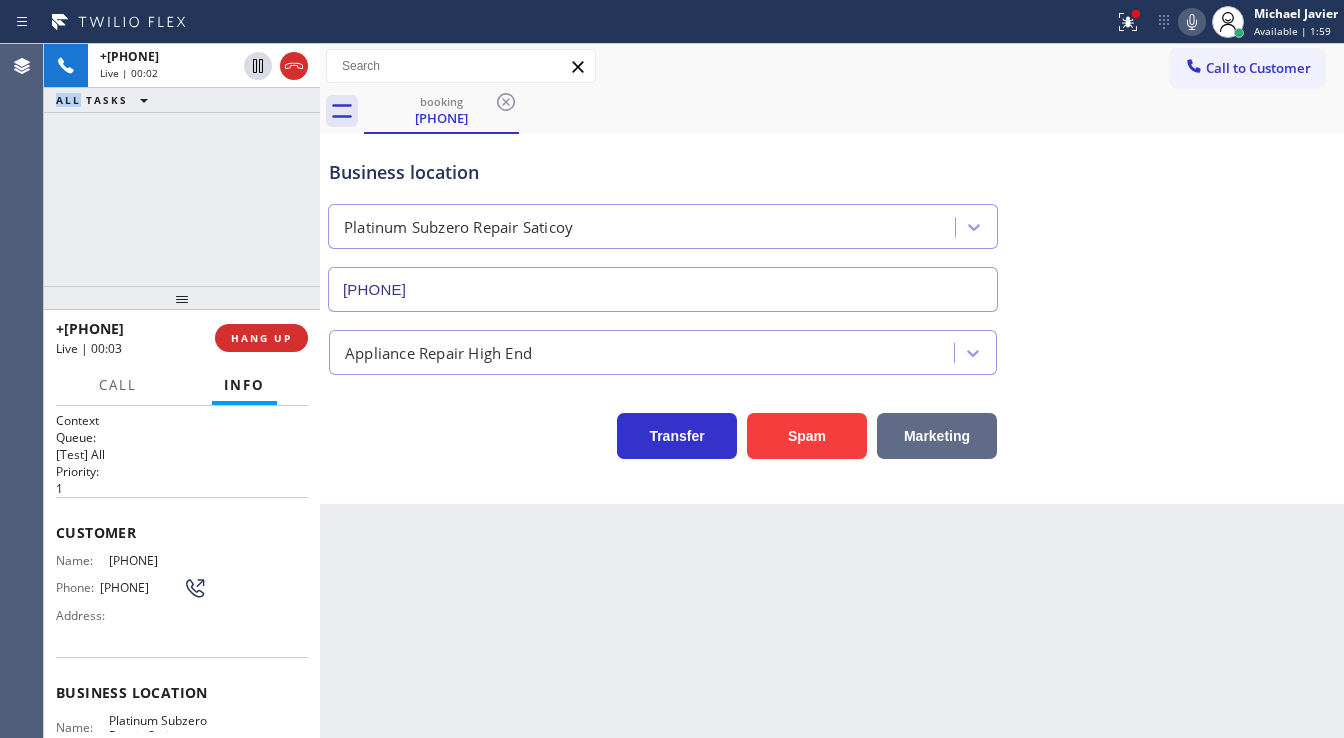 click on "Marketing" at bounding box center (937, 436) 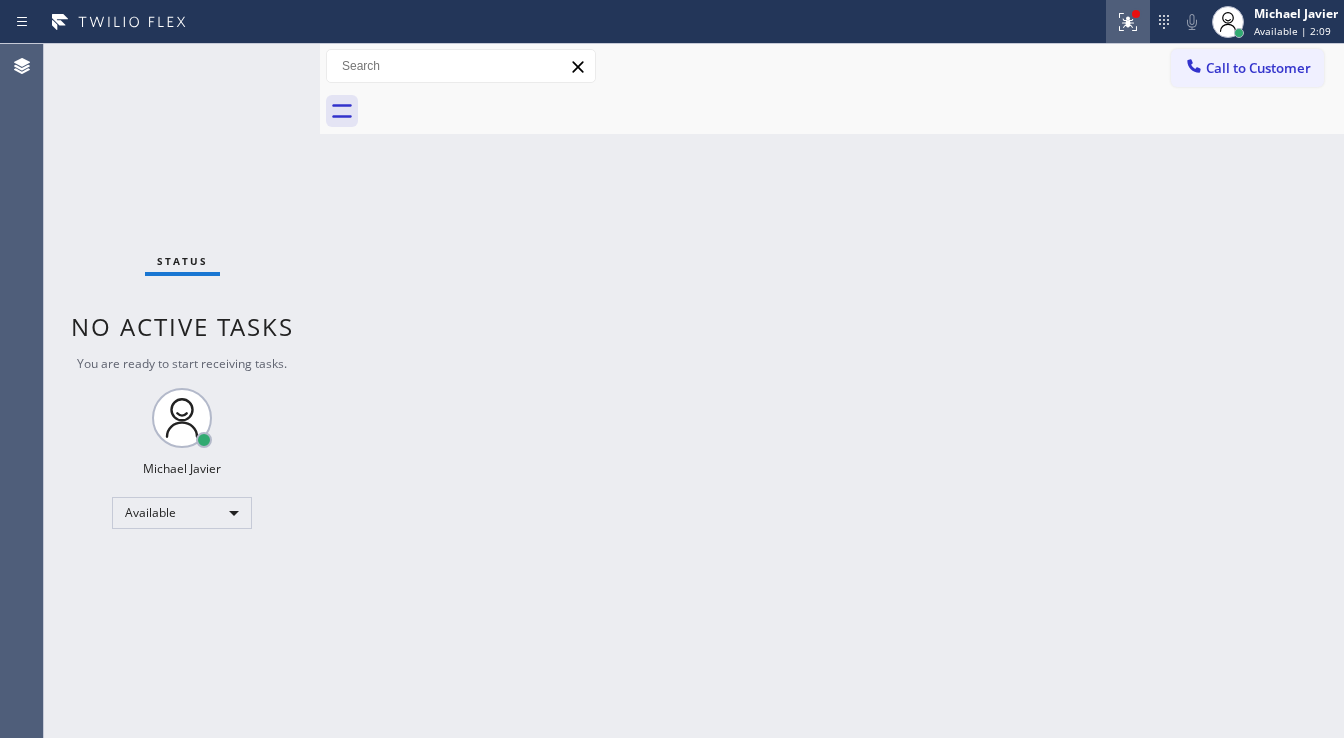 click 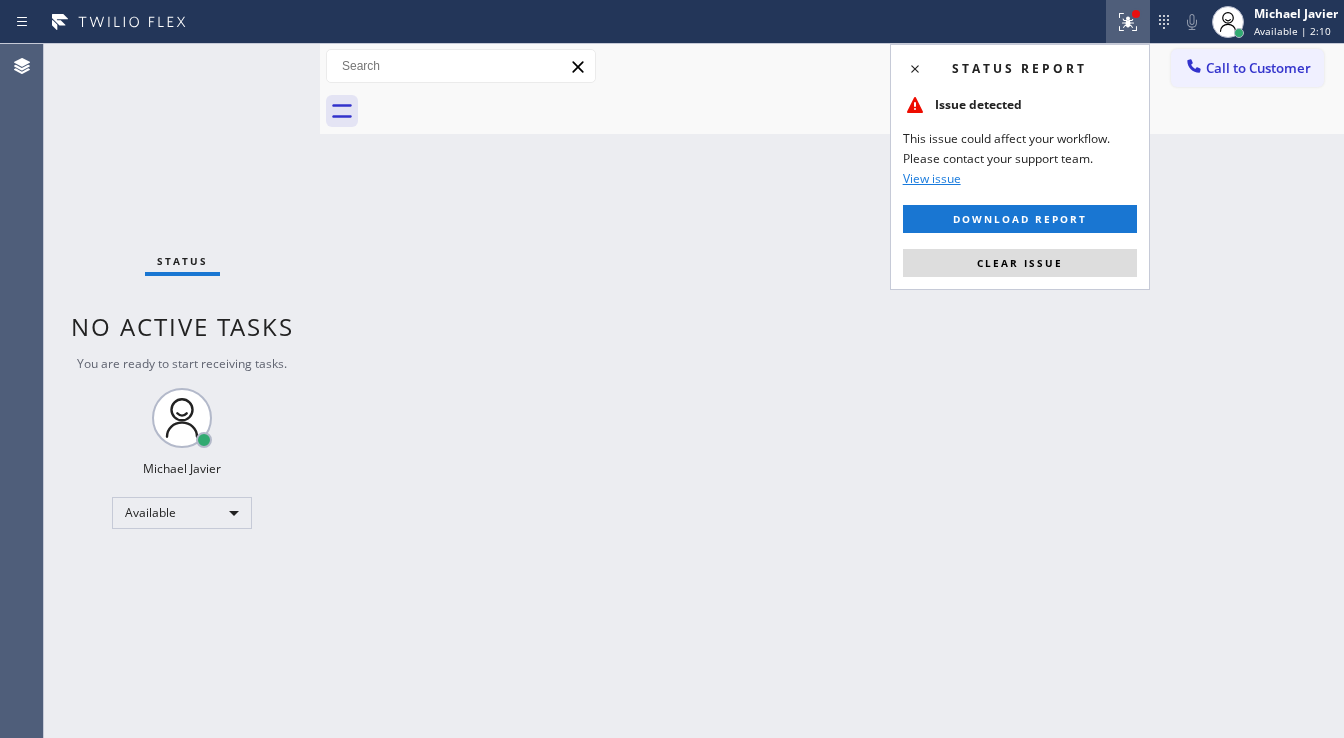 drag, startPoint x: 1043, startPoint y: 260, endPoint x: 985, endPoint y: 318, distance: 82.02438 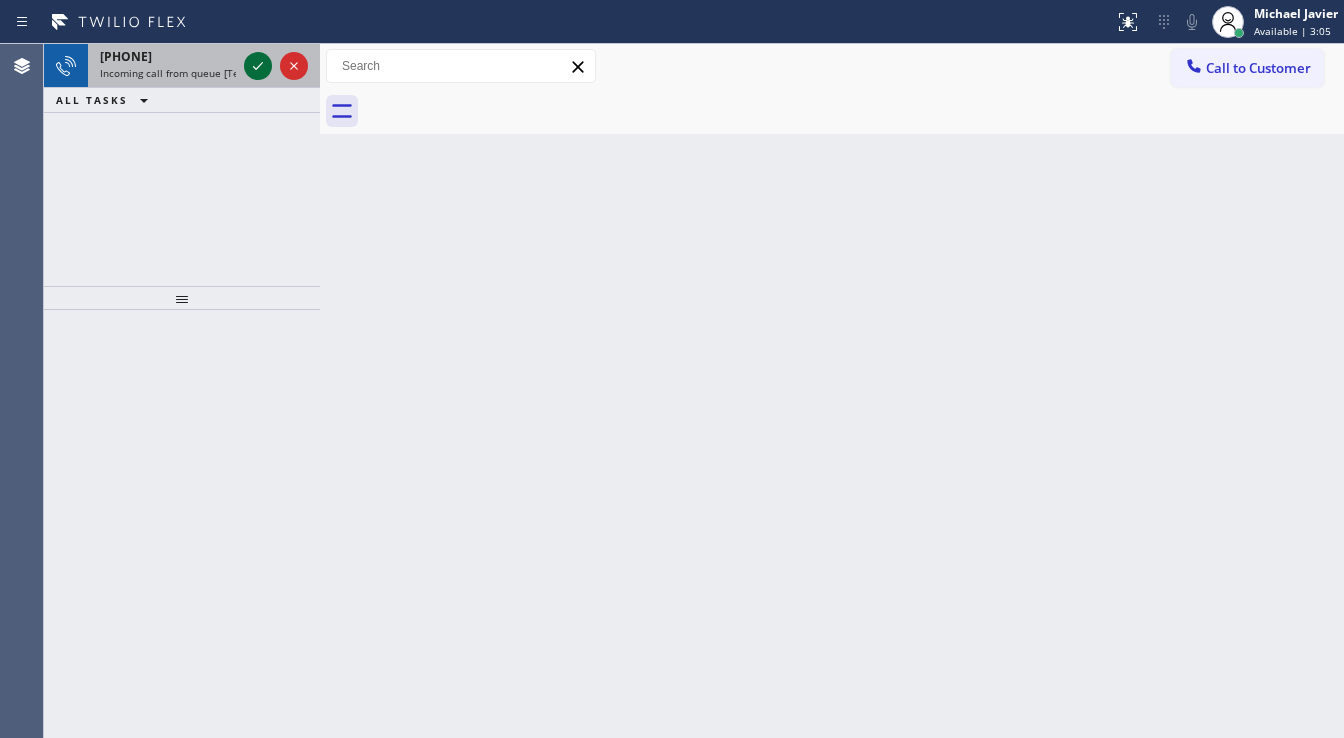 click 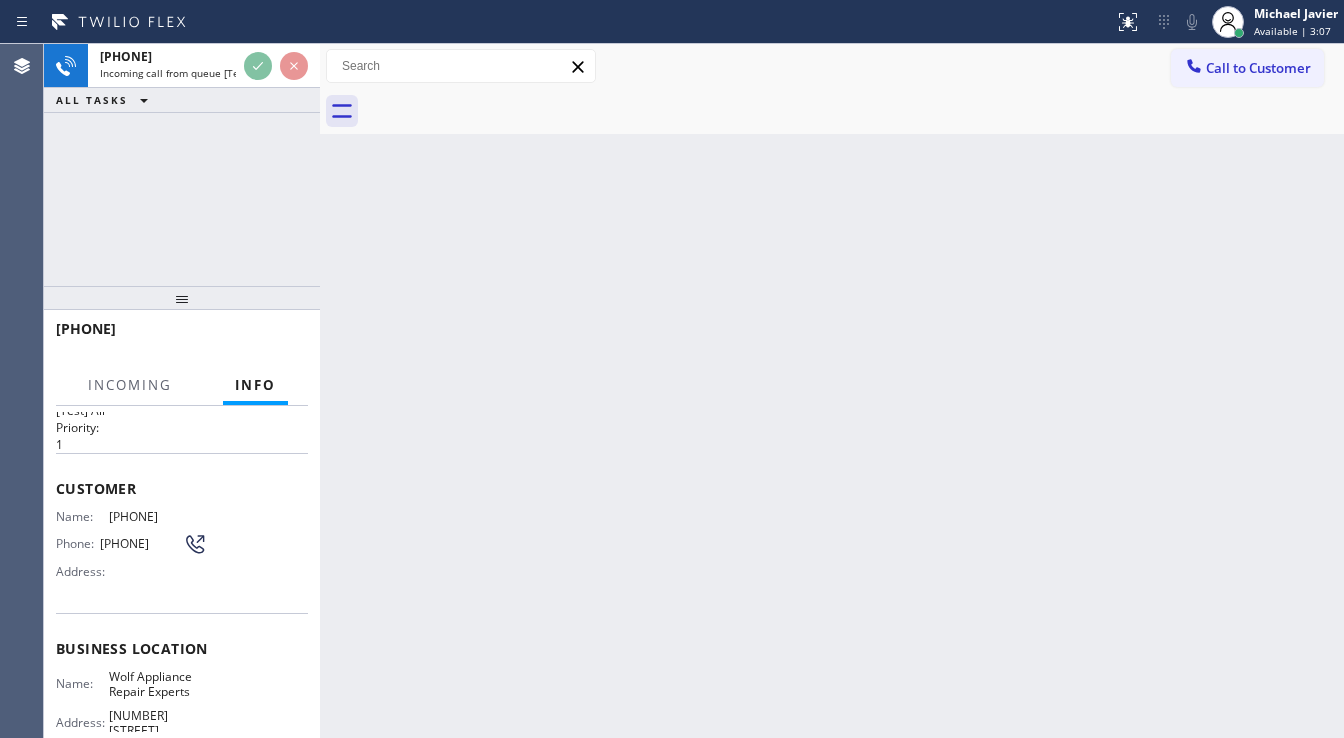 scroll, scrollTop: 80, scrollLeft: 0, axis: vertical 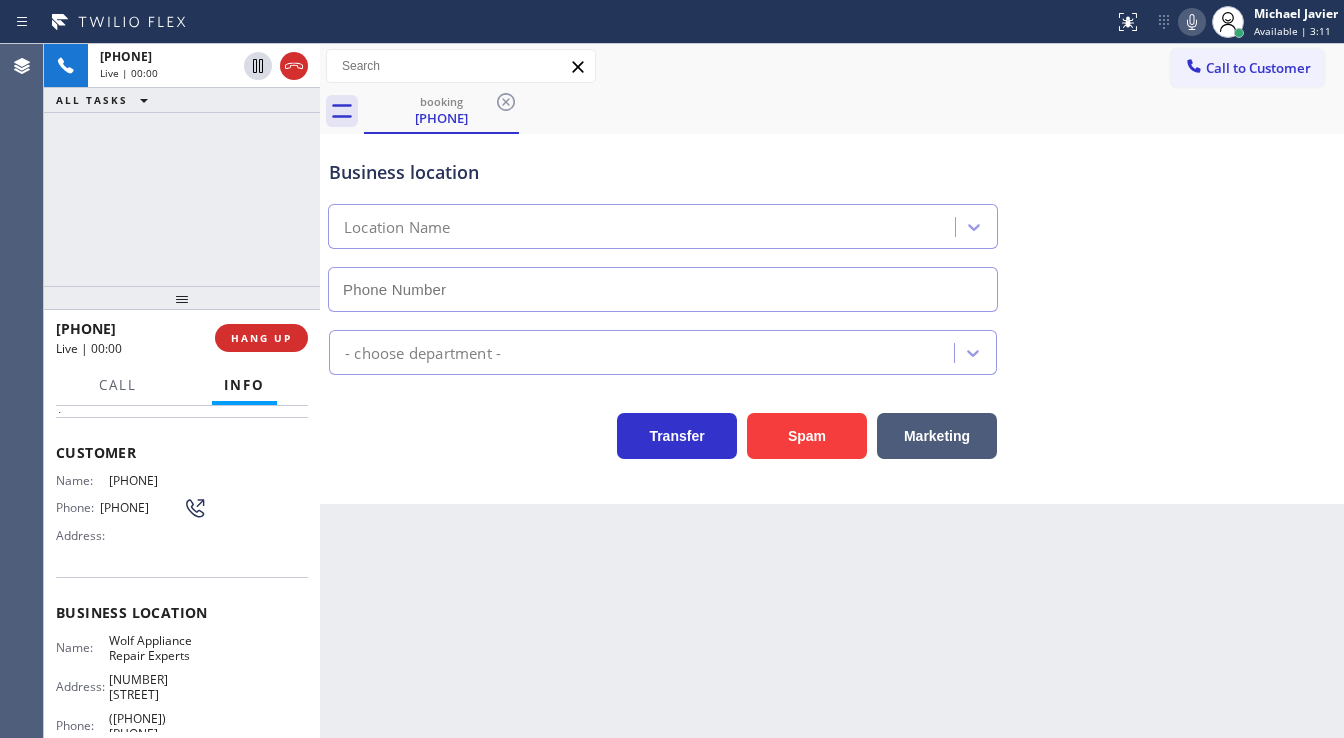 type on "([PHONE]) [PHONE]" 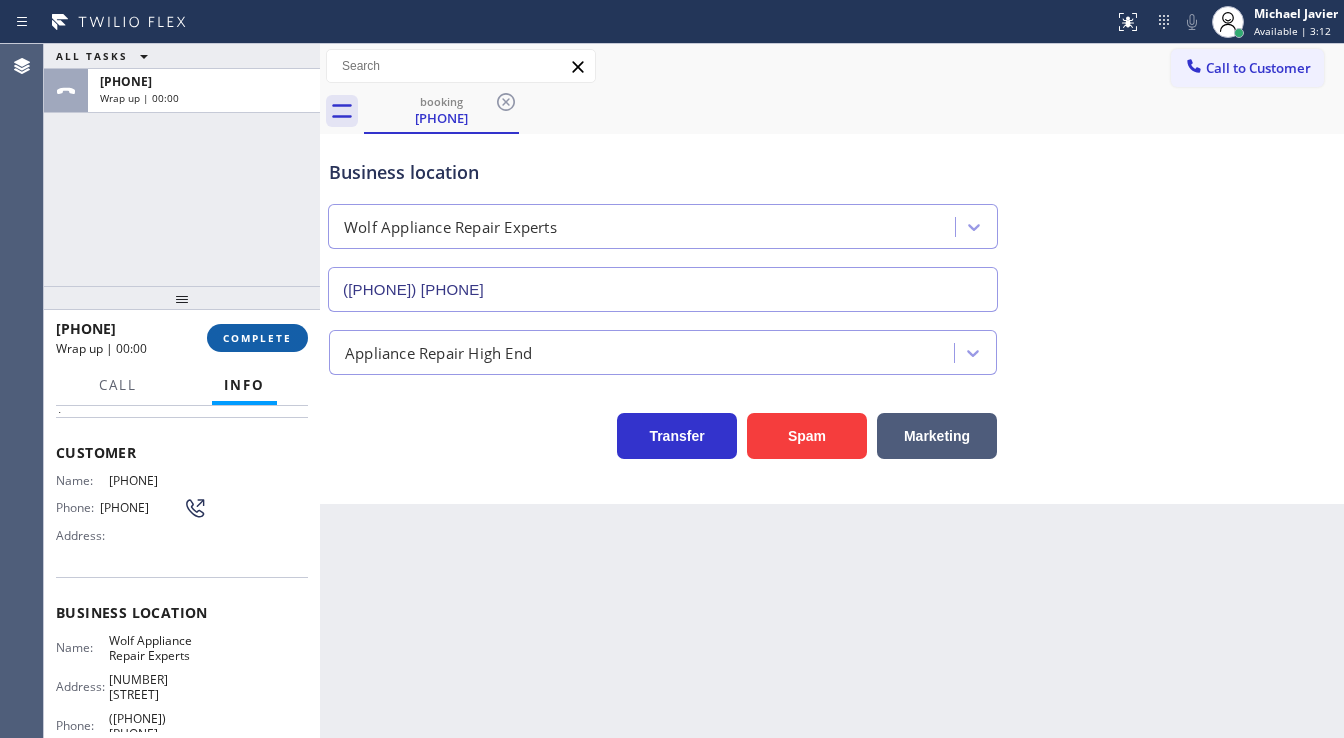 click on "COMPLETE" at bounding box center (257, 338) 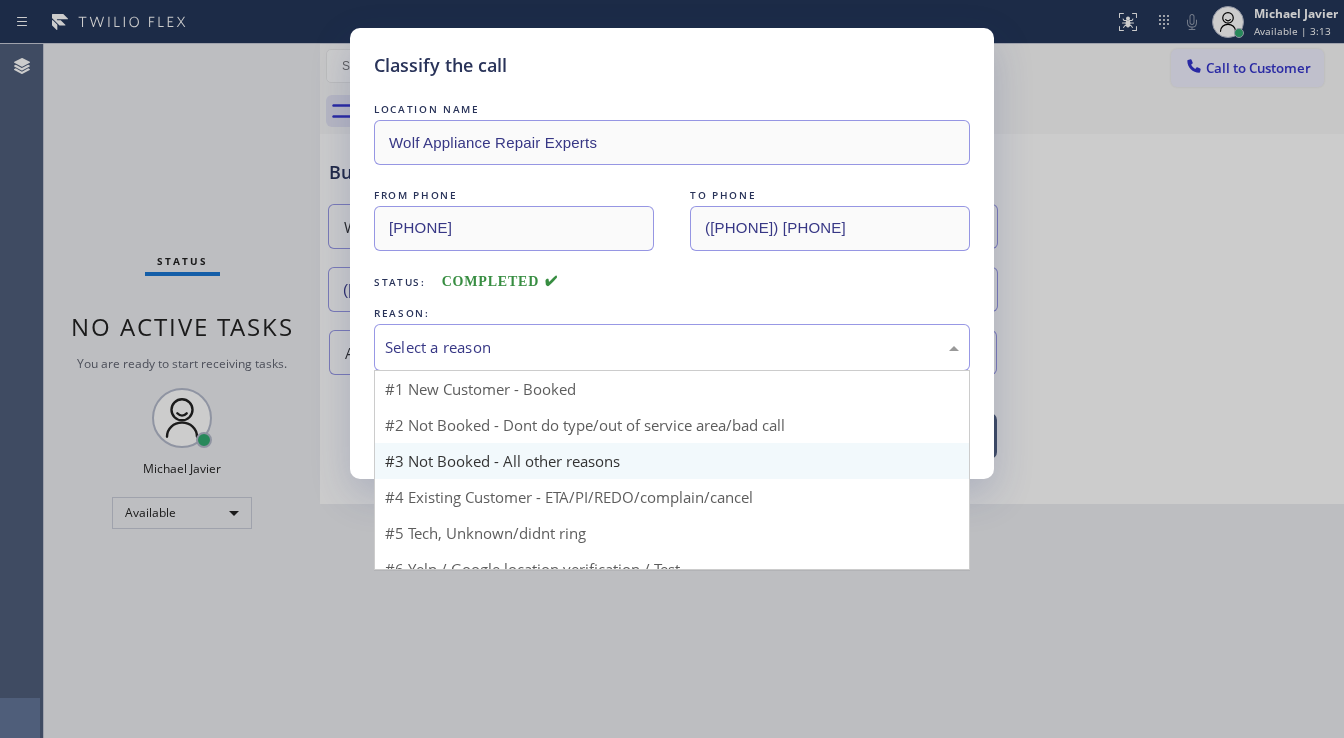 drag, startPoint x: 473, startPoint y: 352, endPoint x: 504, endPoint y: 406, distance: 62.26556 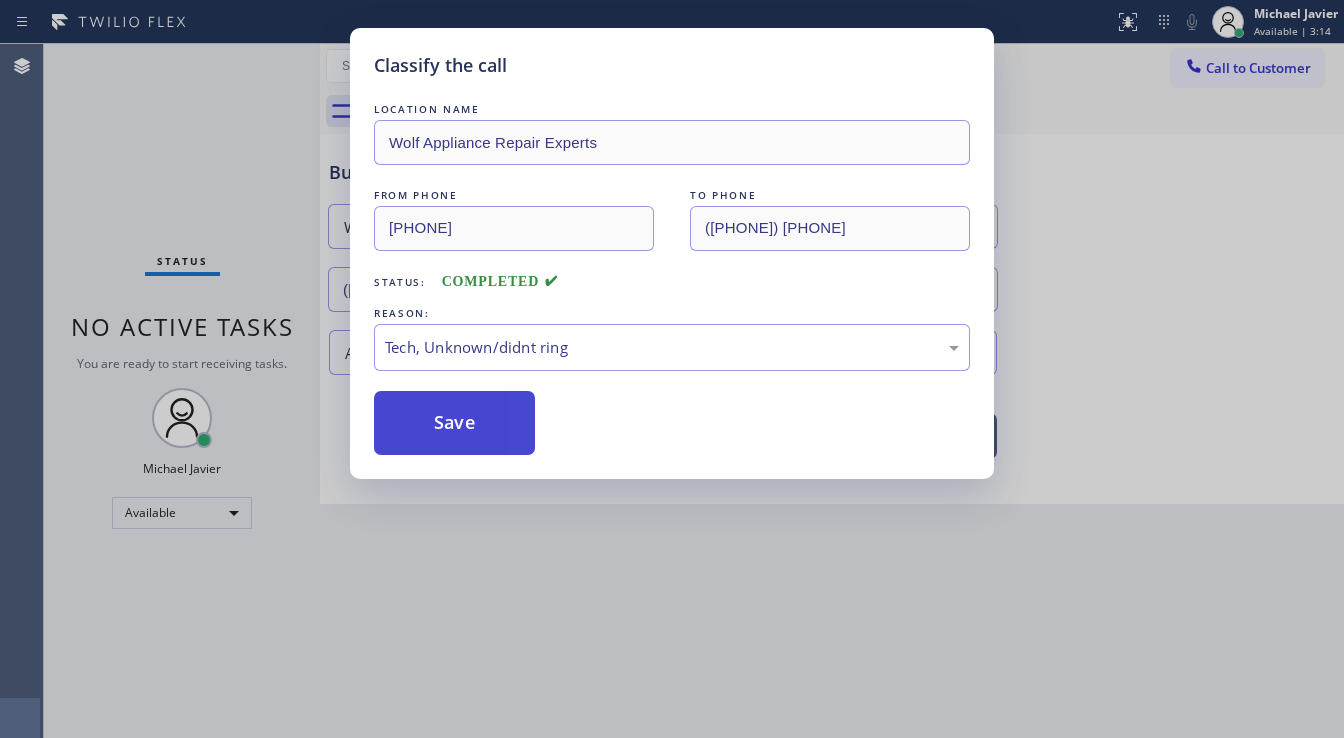 click on "Save" at bounding box center (454, 423) 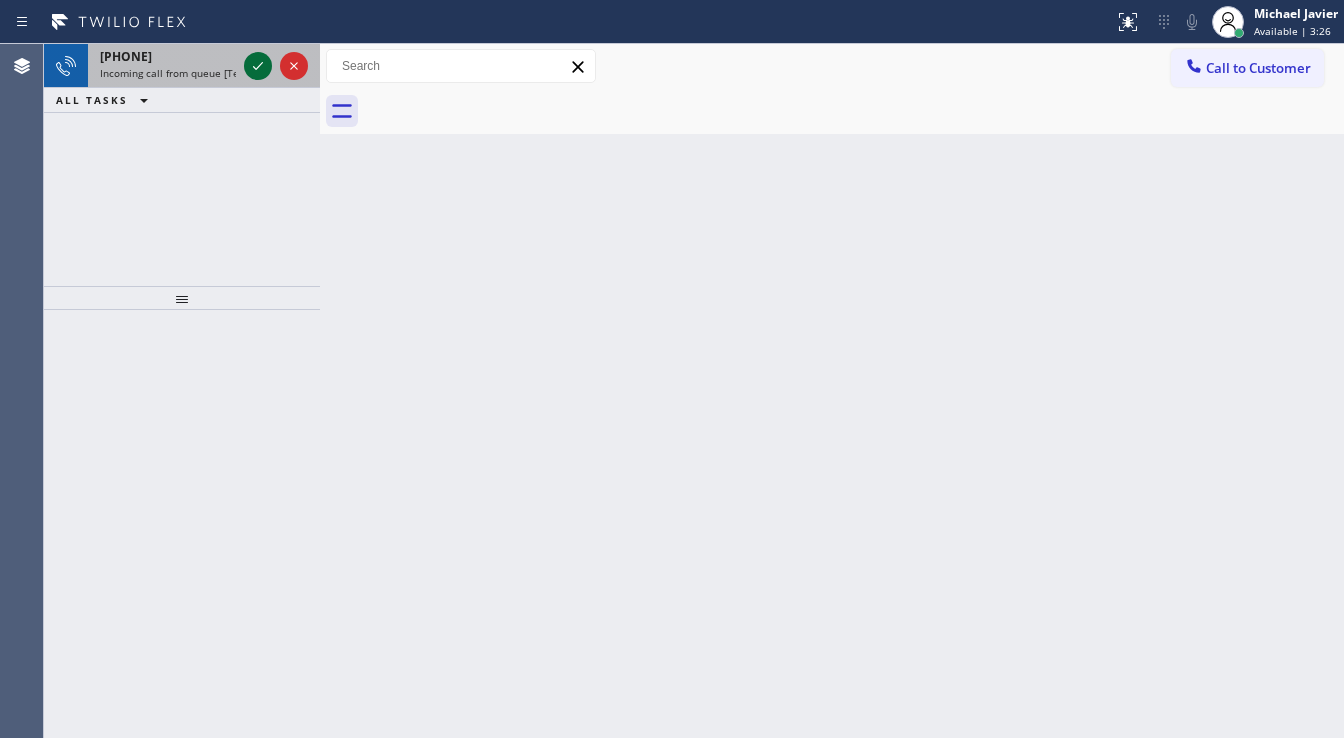 click 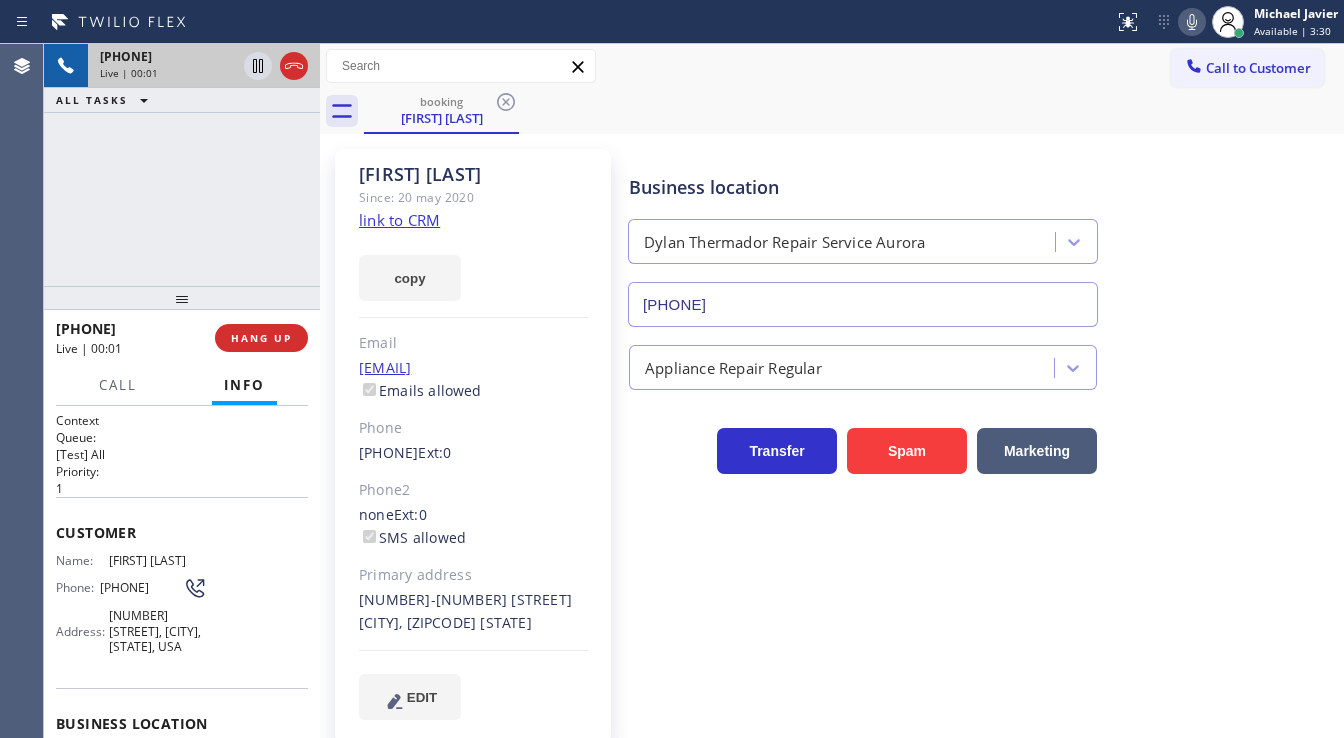 type on "[PHONE]" 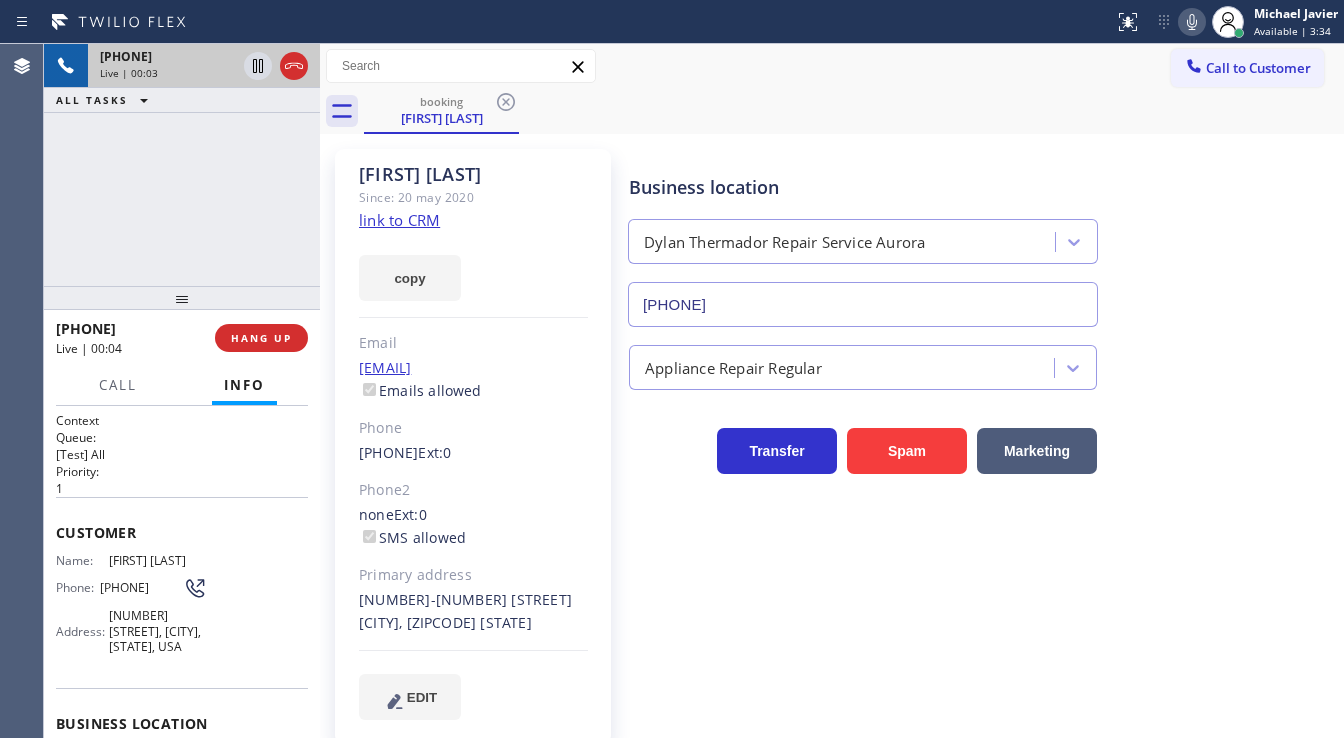 click on "link to CRM" 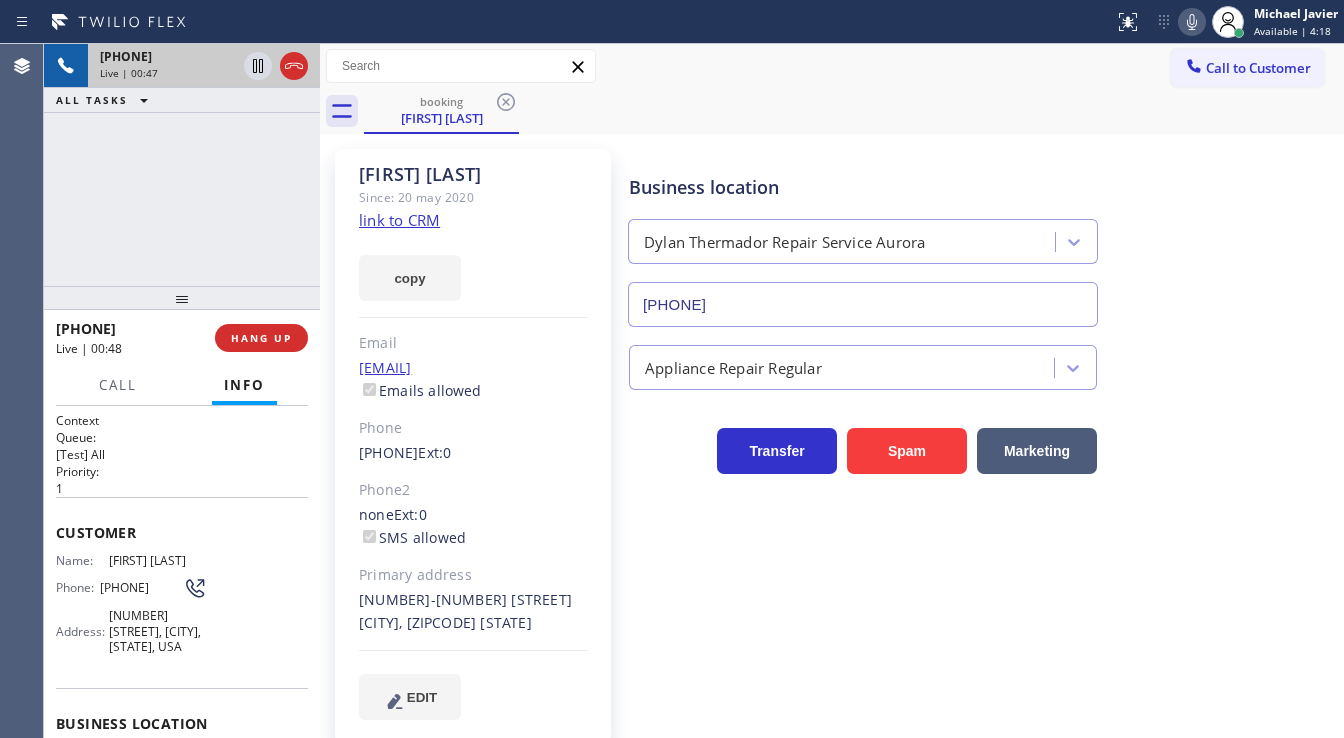 drag, startPoint x: 135, startPoint y: 594, endPoint x: 99, endPoint y: 576, distance: 40.24922 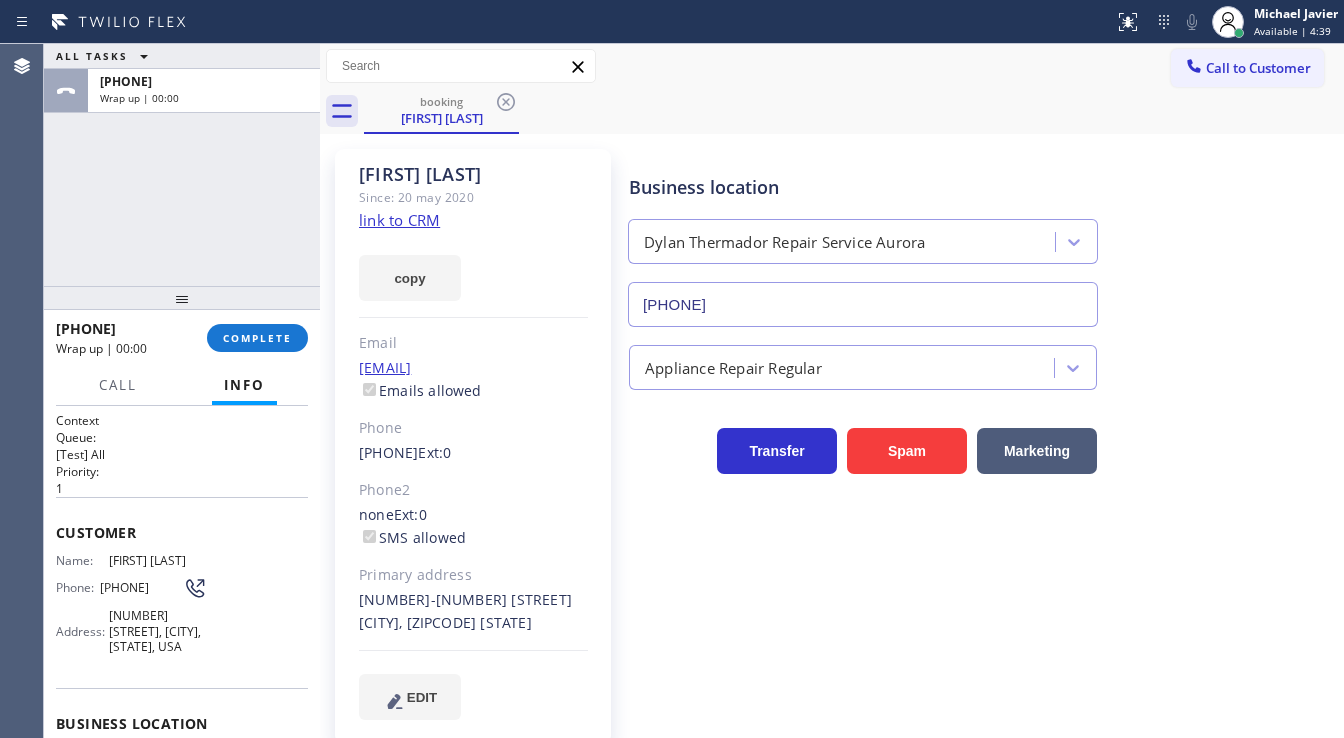click on "Agent Desktop" at bounding box center (21, 391) 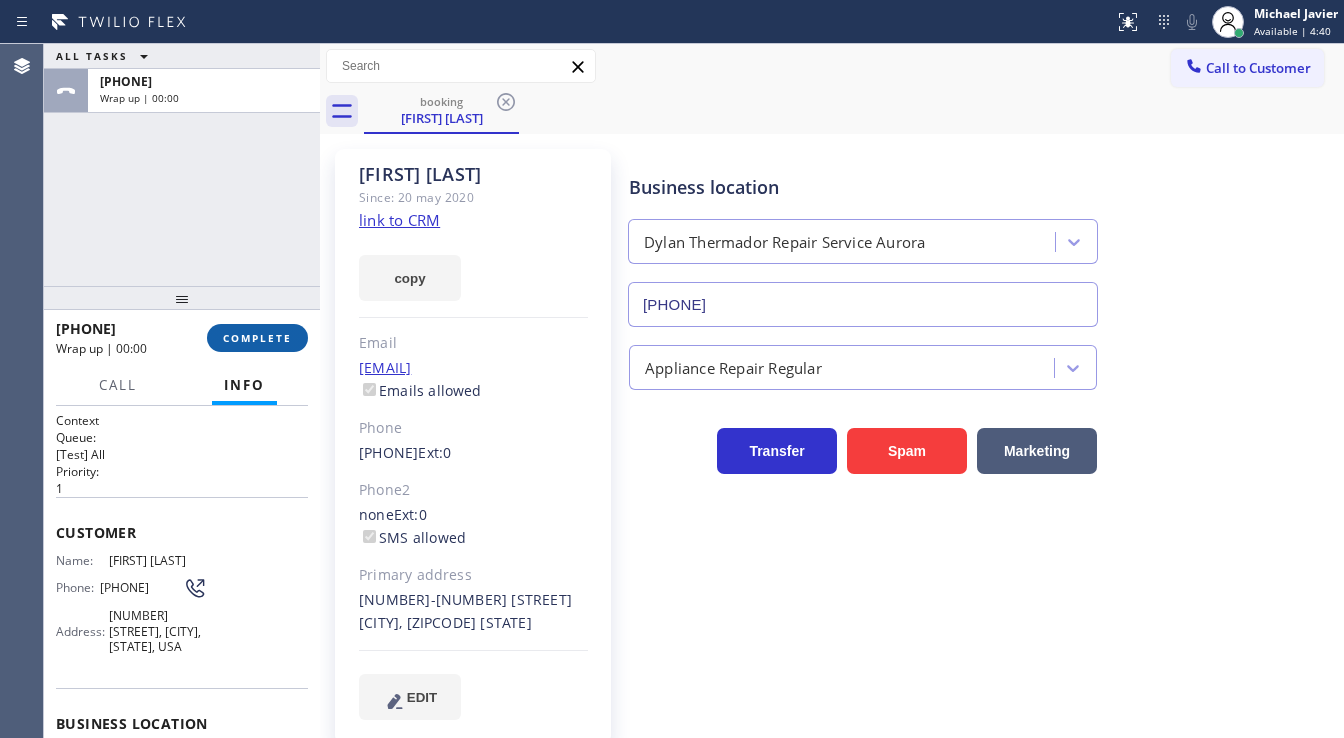 click on "COMPLETE" at bounding box center [257, 338] 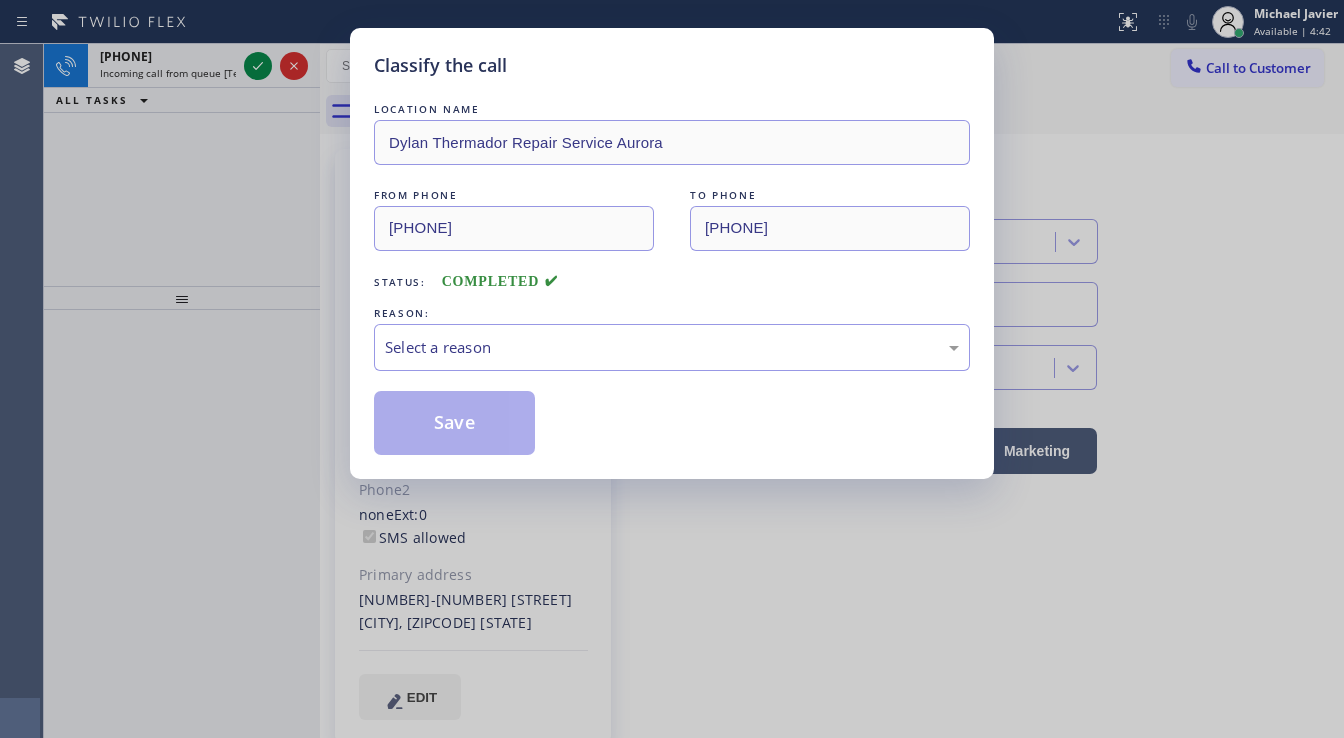 click on "LOCATION NAME [FIRST] [LAST] Repair Service Aurora FROM PHONE ([PHONE]) TO PHONE ([PHONE]) Status: COMPLETED REASON: Select a reason Save" at bounding box center [672, 277] 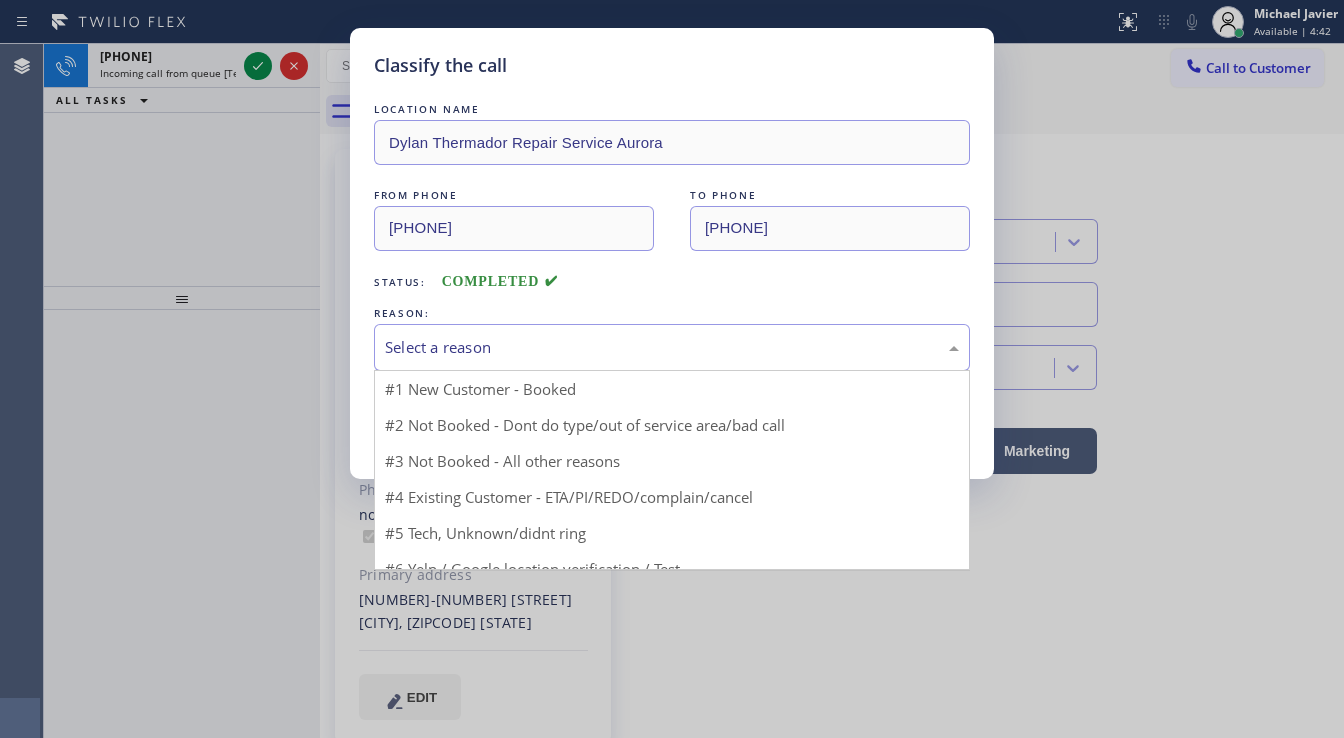 click on "Select a reason" at bounding box center (672, 347) 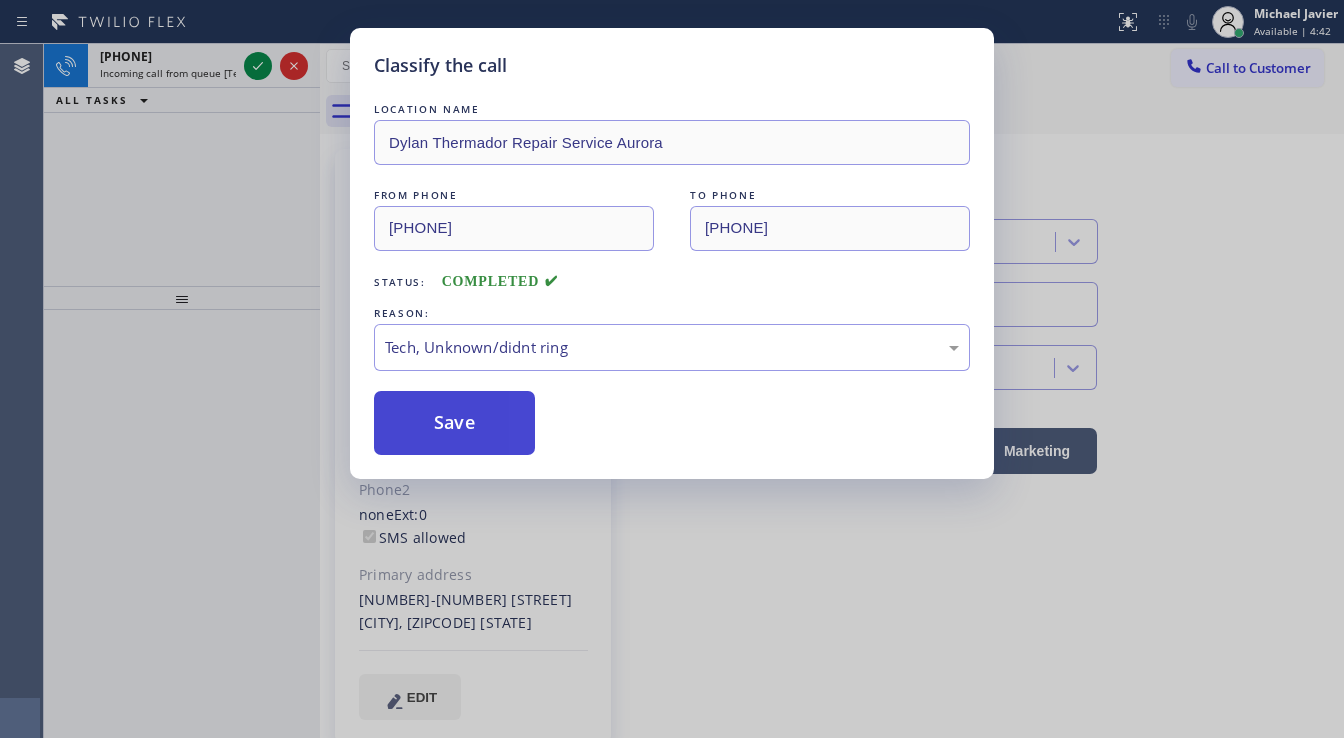 click on "Save" at bounding box center (454, 423) 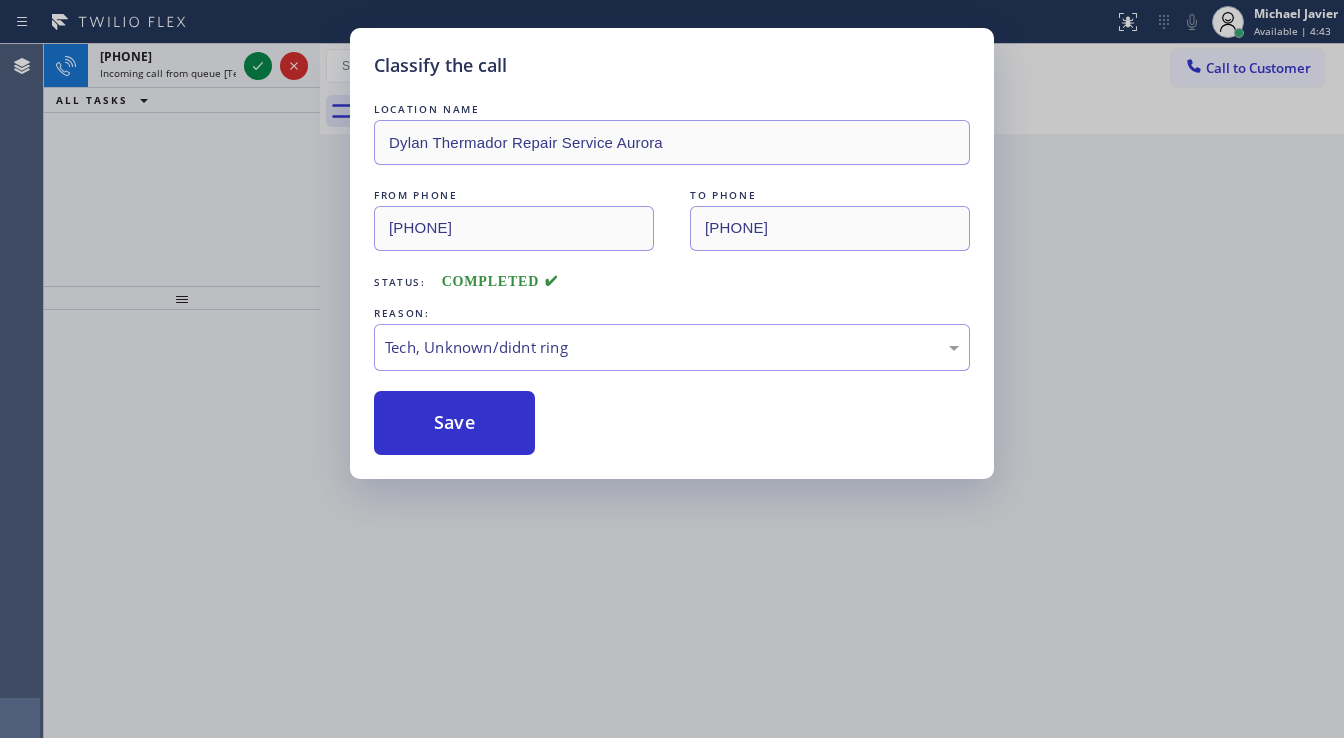 click on "Classify the call LOCATION NAME Dylan Thermador Repair Service Aurora FROM PHONE [PHONE] TO PHONE [PHONE] Status: COMPLETED REASON: Tech, Unknown/didnt ring Save" at bounding box center [672, 369] 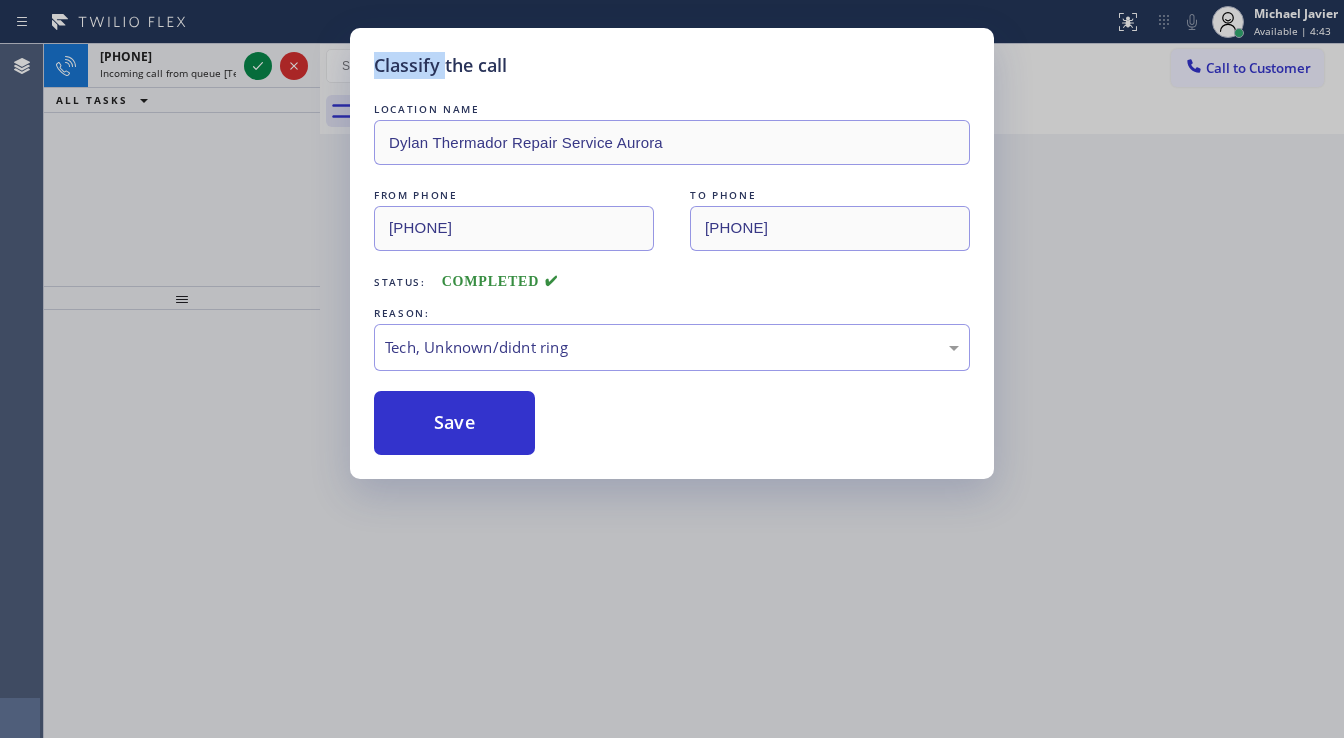 click on "Classify the call LOCATION NAME Dylan Thermador Repair Service Aurora FROM PHONE [PHONE] TO PHONE [PHONE] Status: COMPLETED REASON: Tech, Unknown/didnt ring Save" at bounding box center (672, 369) 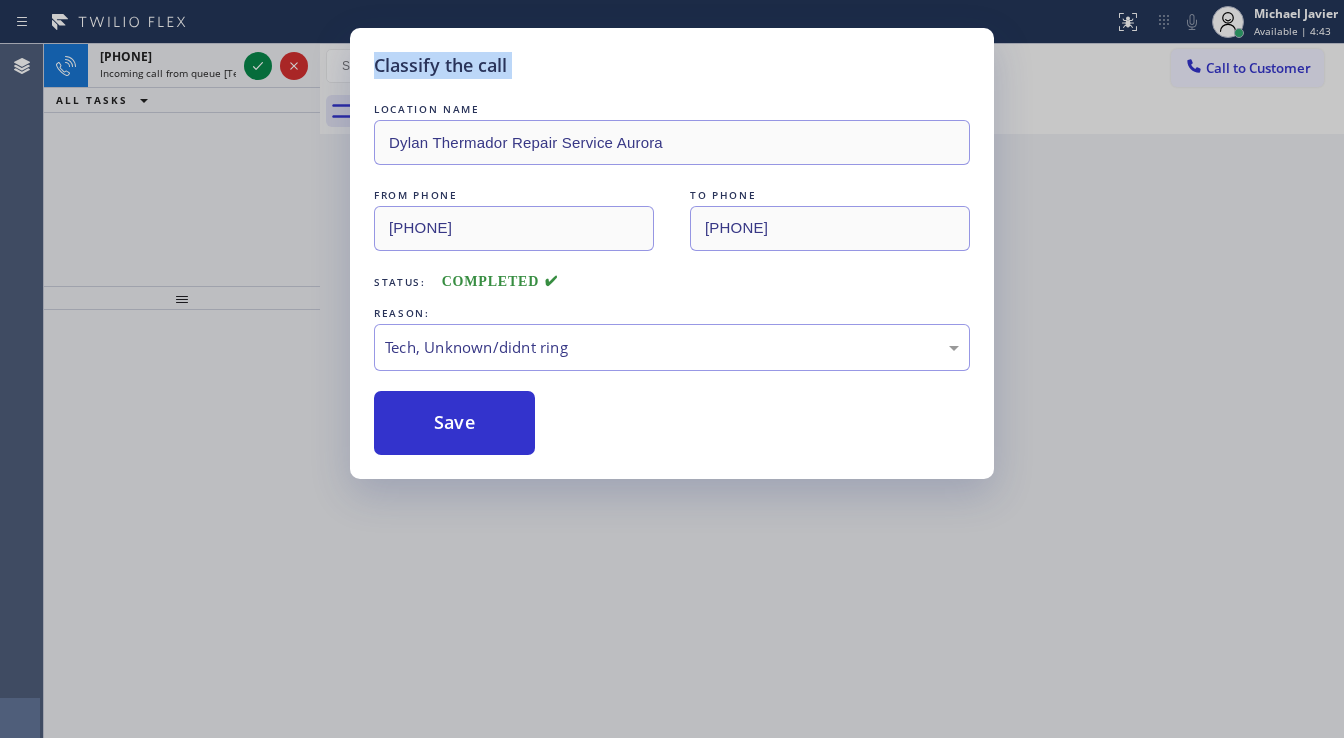 click on "Classify the call LOCATION NAME Dylan Thermador Repair Service Aurora FROM PHONE [PHONE] TO PHONE [PHONE] Status: COMPLETED REASON: Tech, Unknown/didnt ring Save" at bounding box center [672, 369] 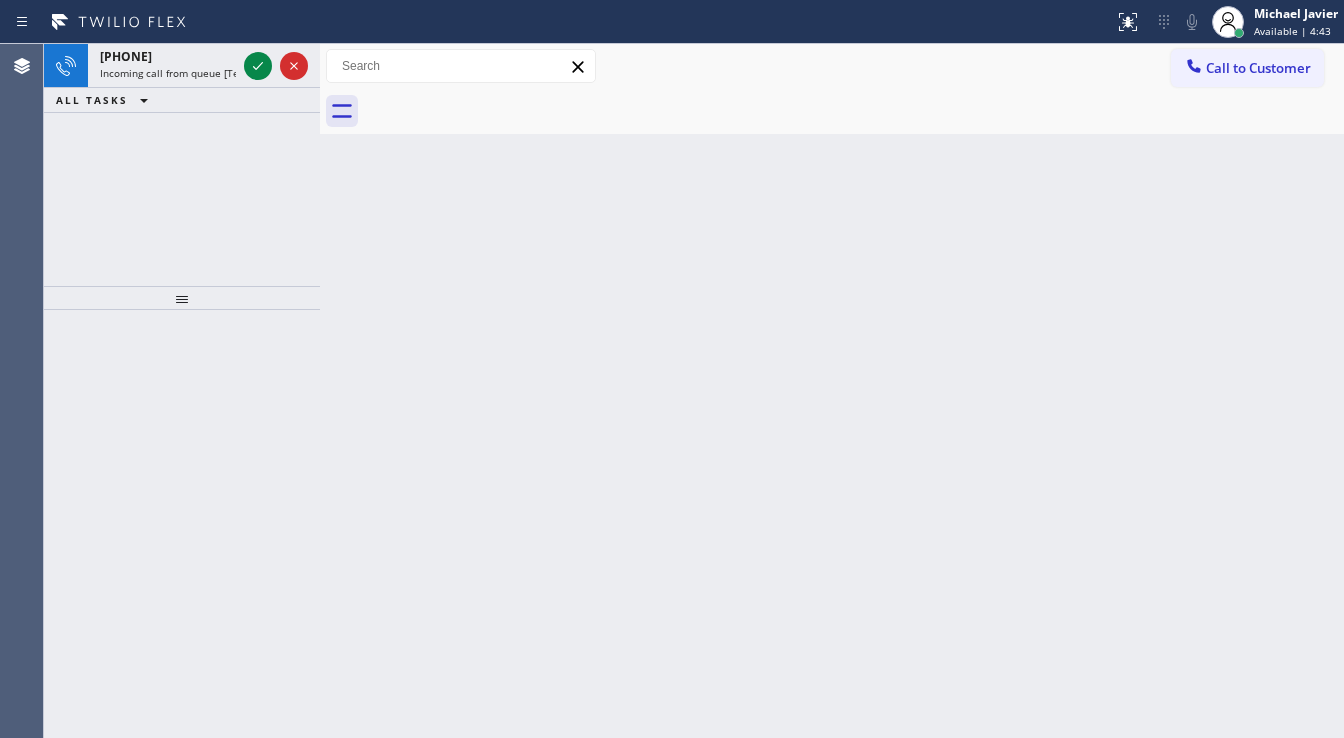 click 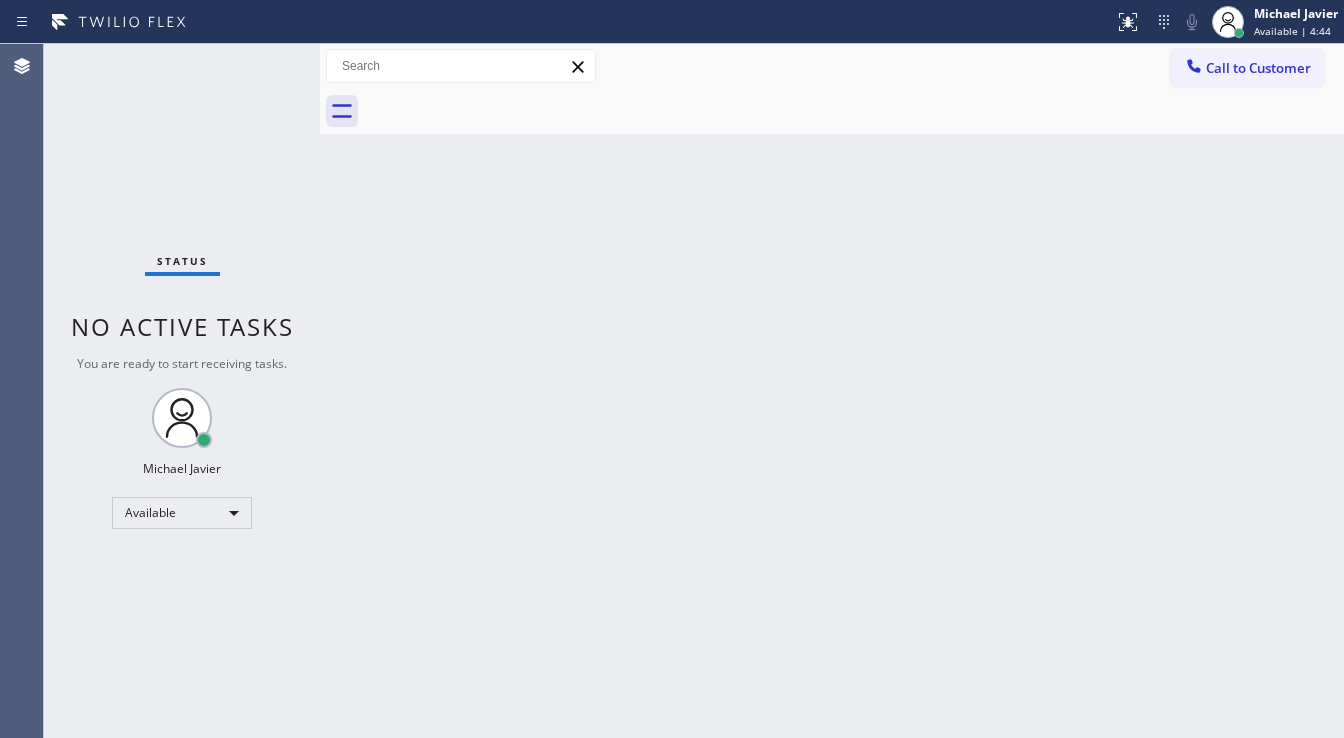 click on "Status   No active tasks     You are ready to start receiving tasks.   Michael Javier Available" at bounding box center (182, 391) 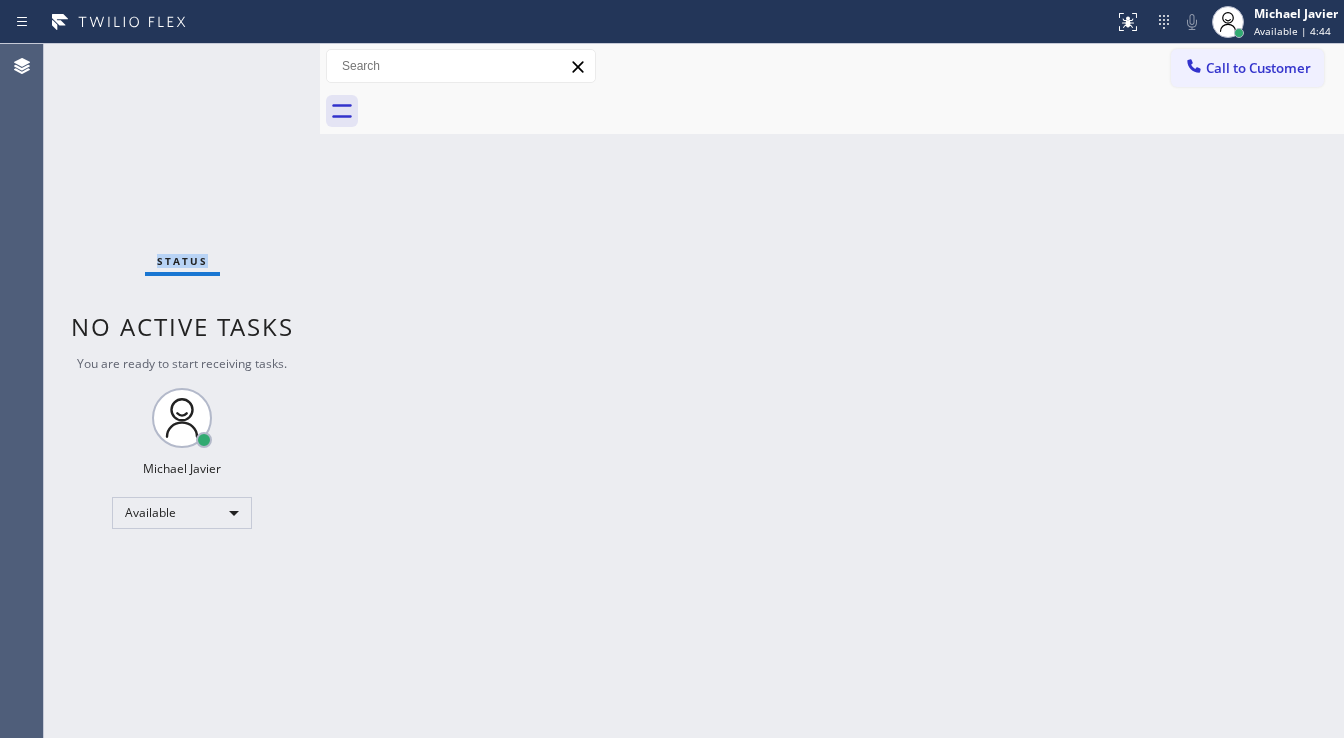 click on "Status   No active tasks     You are ready to start receiving tasks.   Michael Javier Available" at bounding box center (182, 391) 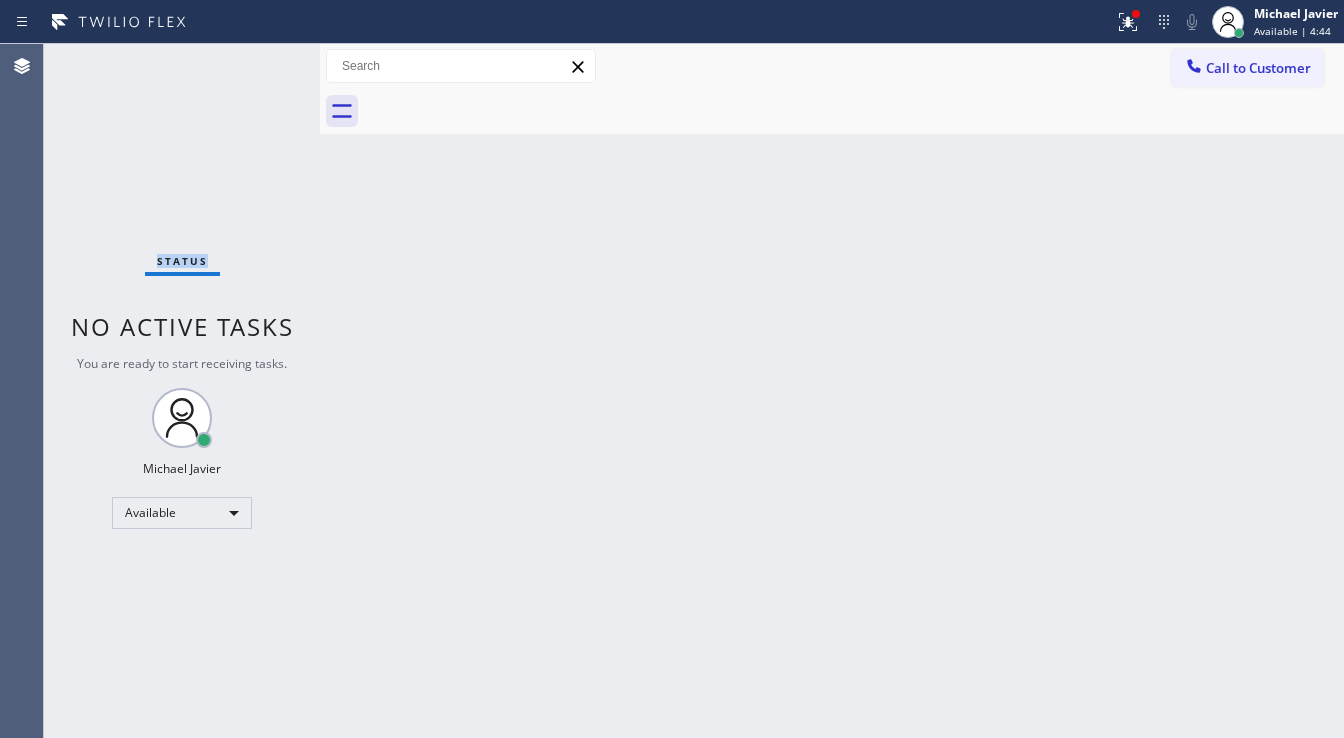 click on "Status   No active tasks     You are ready to start receiving tasks.   Michael Javier Available" at bounding box center (182, 391) 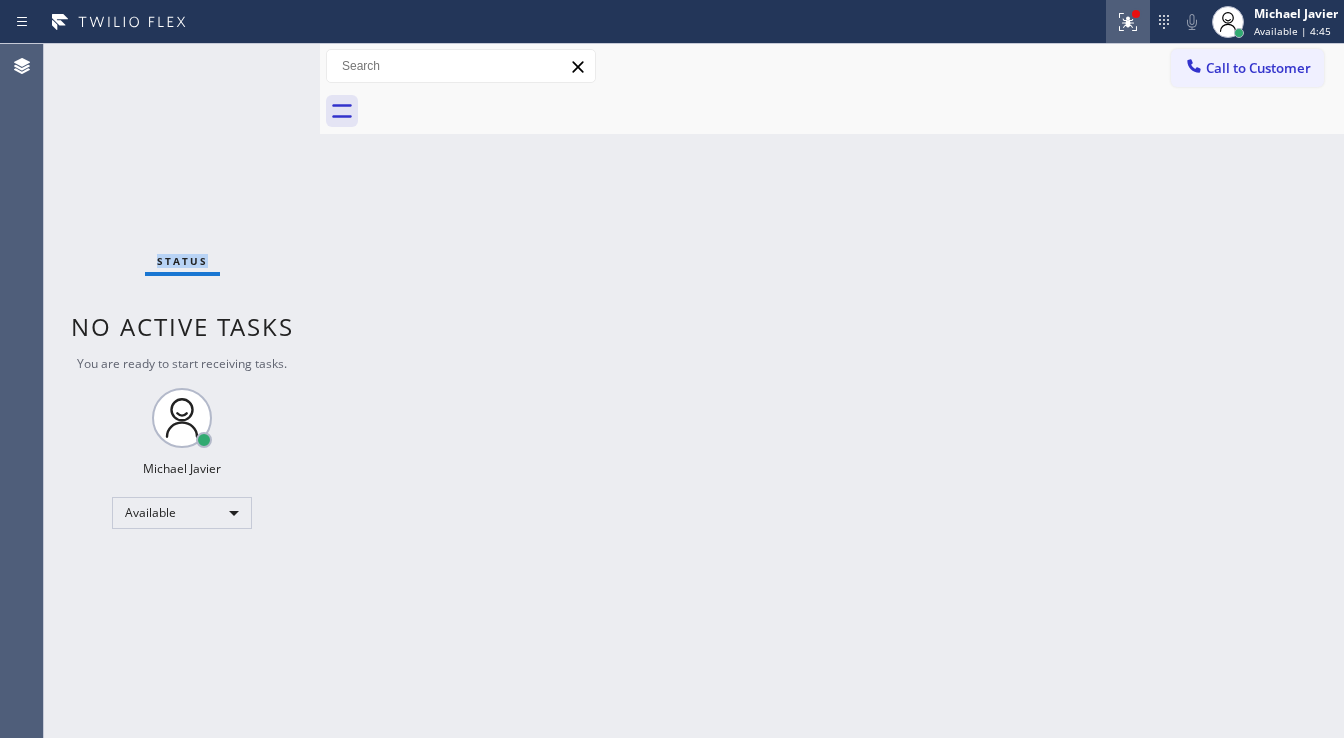 click at bounding box center (1128, 22) 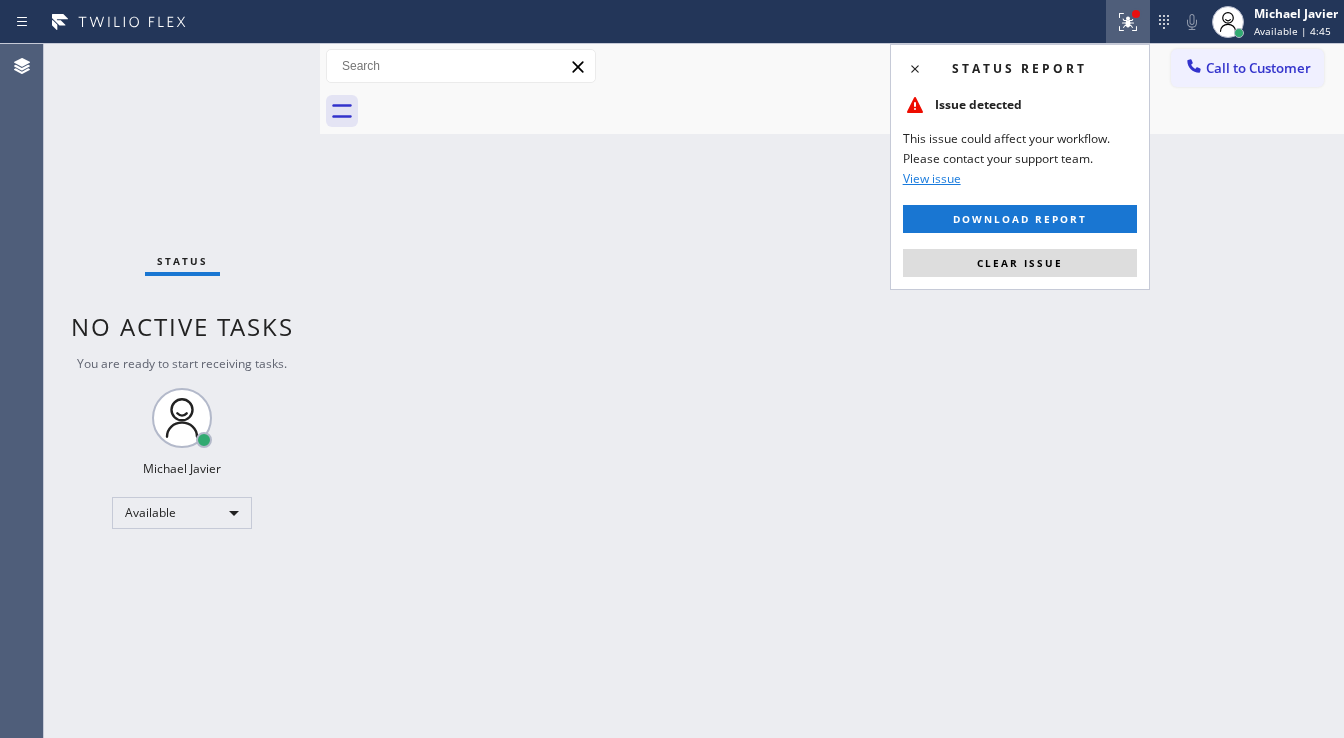 click on "Status report Issue detected This issue could affect your workflow. Please contact your support team. View issue Download report Clear issue" at bounding box center [1020, 167] 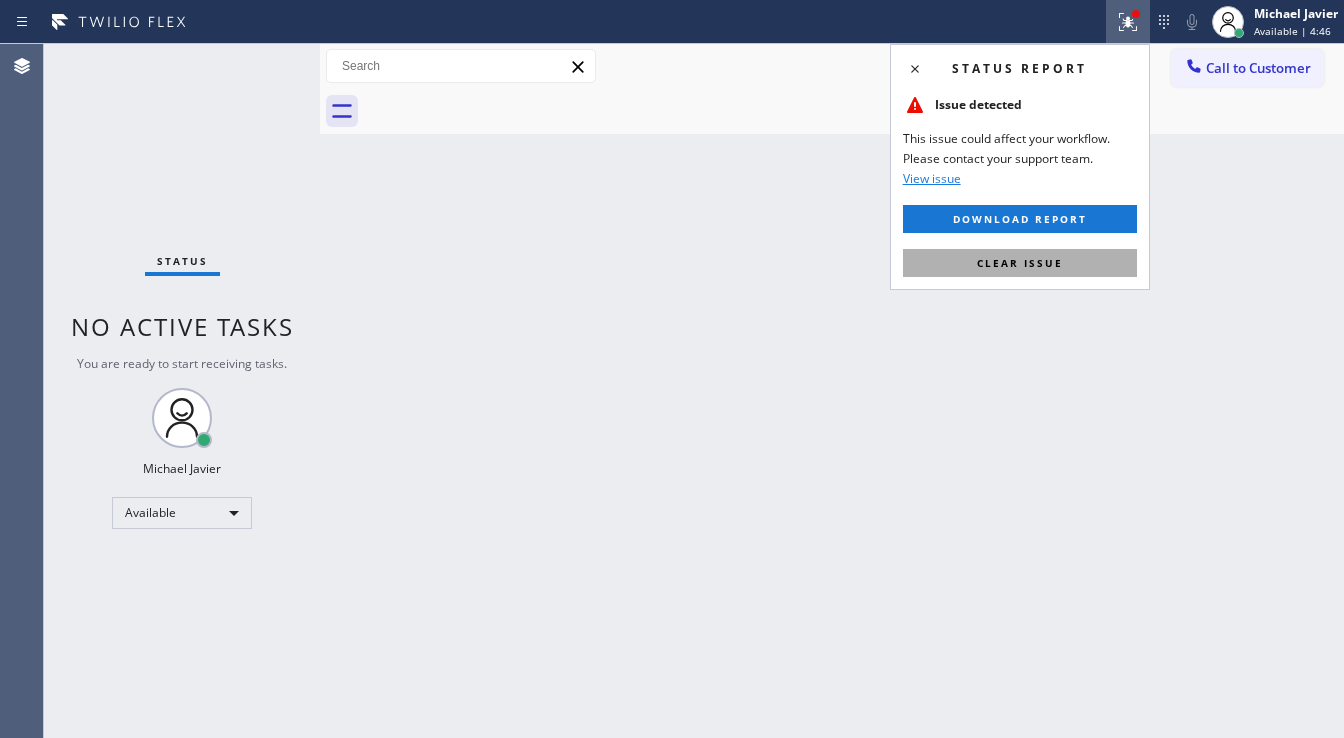 click on "Clear issue" at bounding box center (1020, 263) 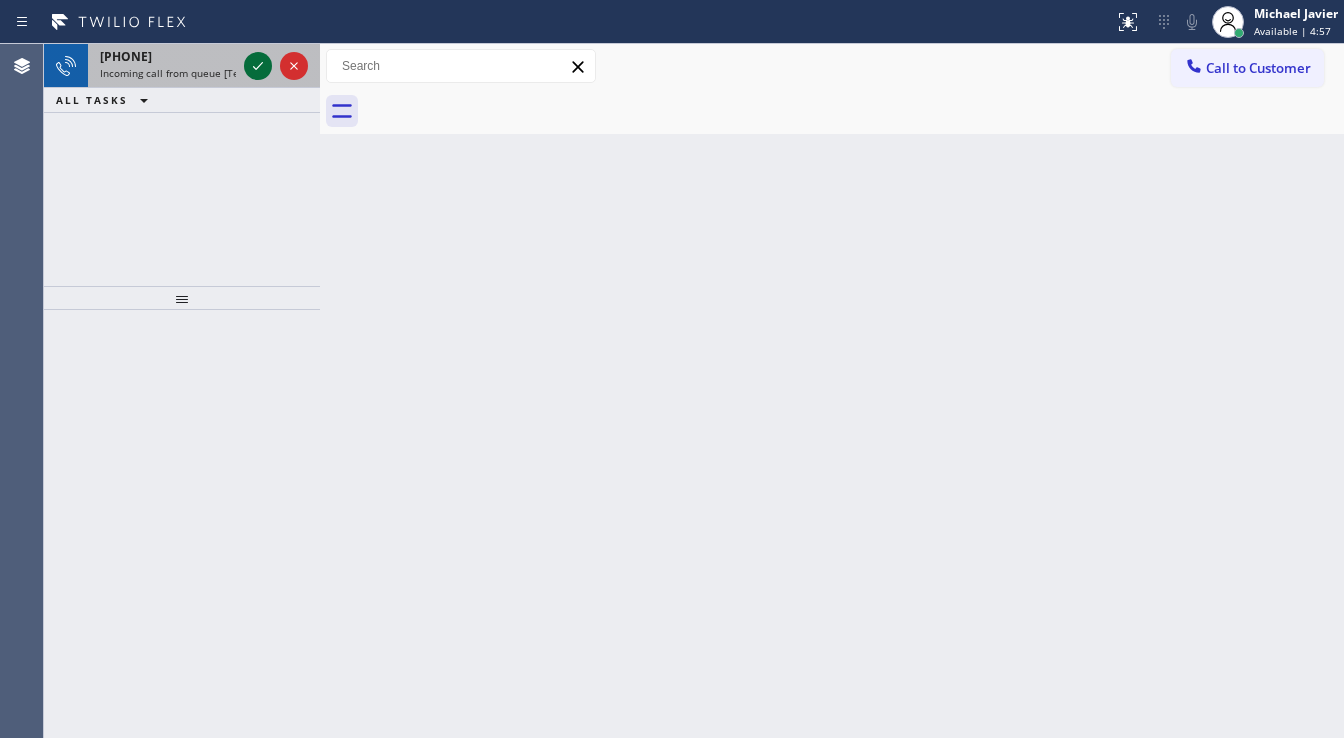 click 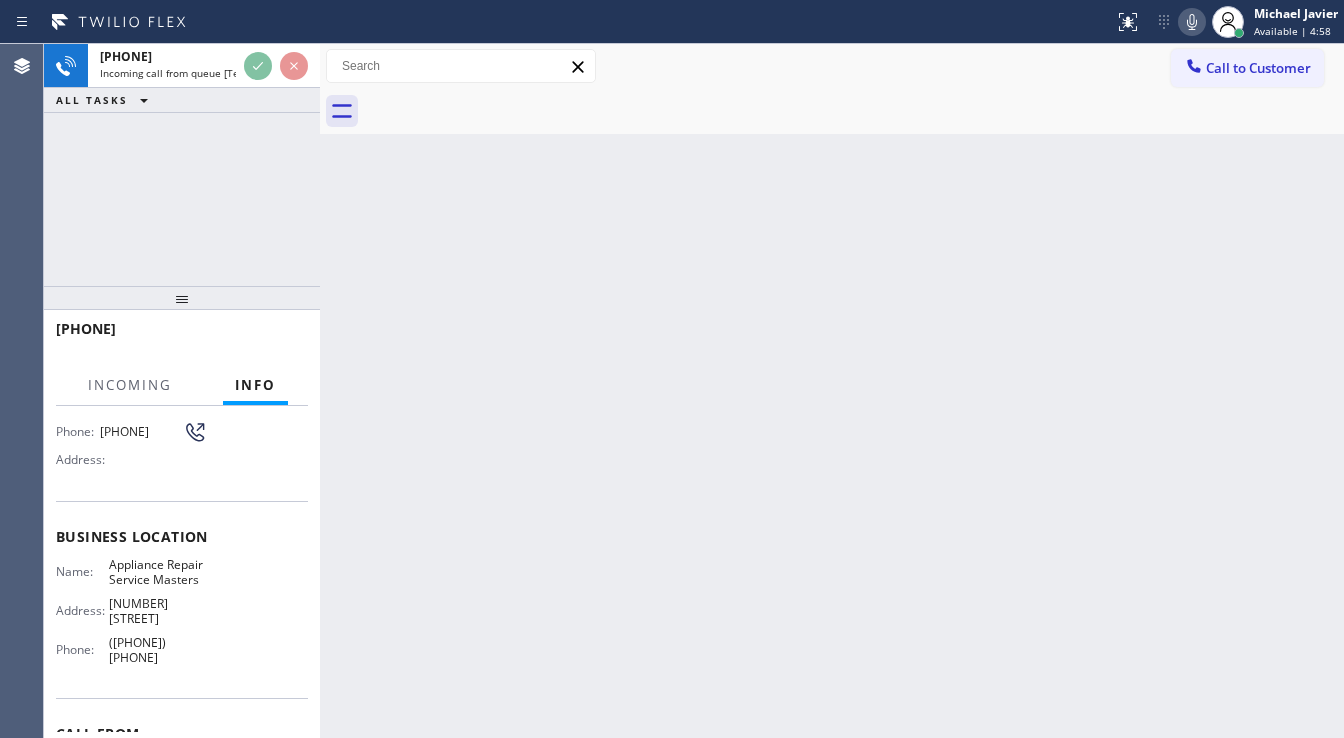 scroll, scrollTop: 160, scrollLeft: 0, axis: vertical 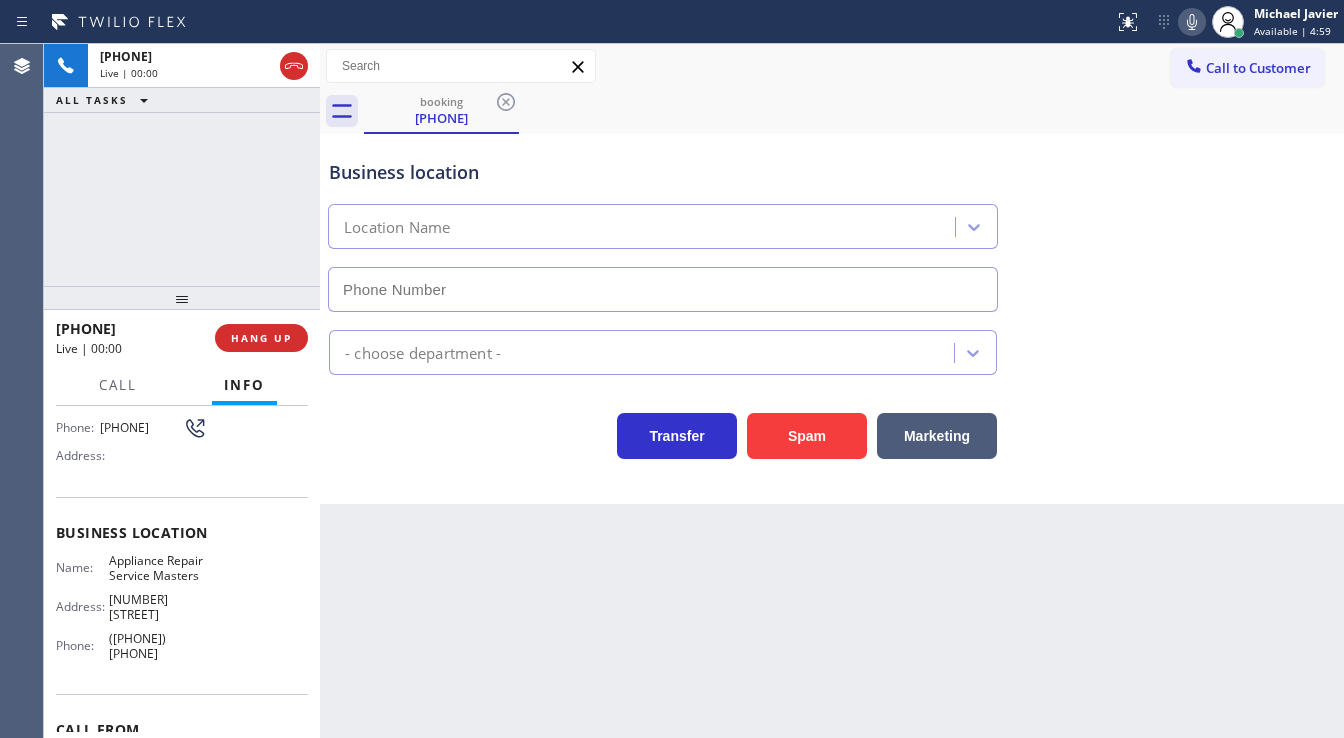 type on "([PHONE]) [PHONE]" 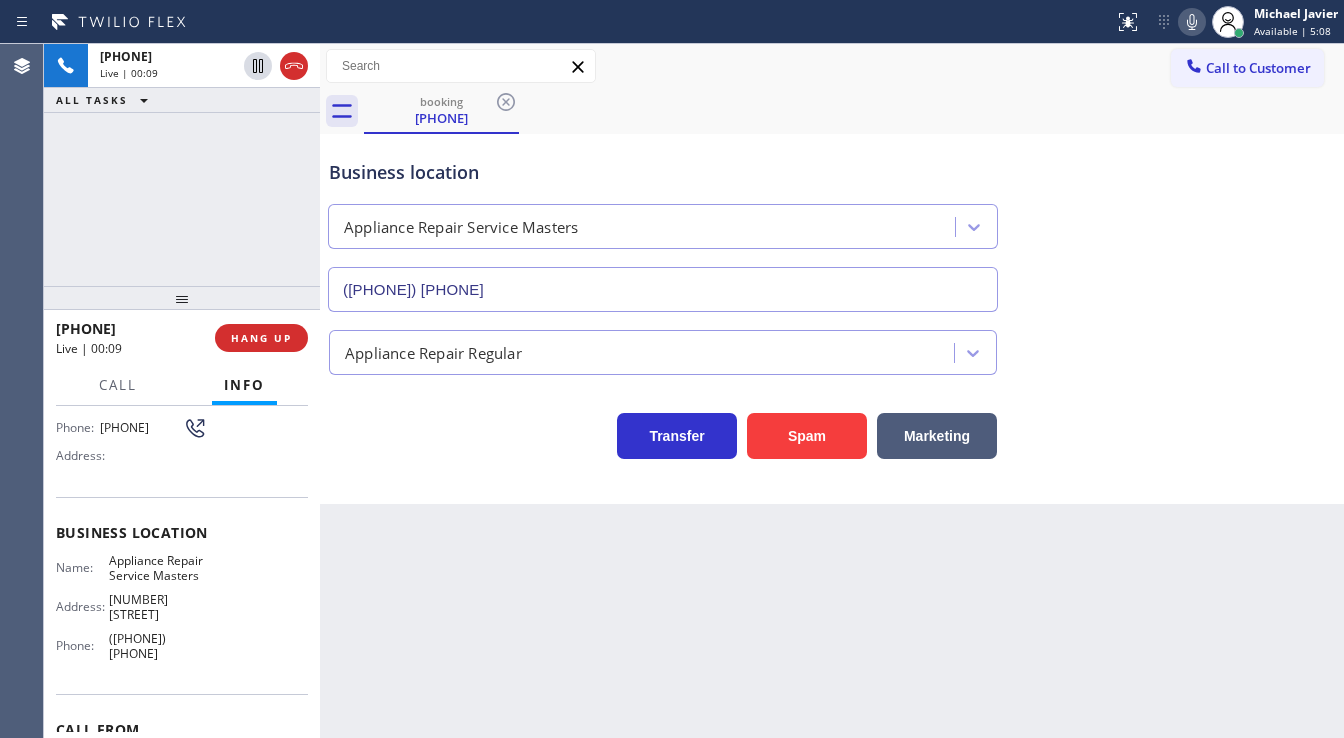 click on "[PHONE] Live | 00:09 ALL TASKS ALL TASKS ACTIVE TASKS TASKS IN WRAP UP" at bounding box center (182, 165) 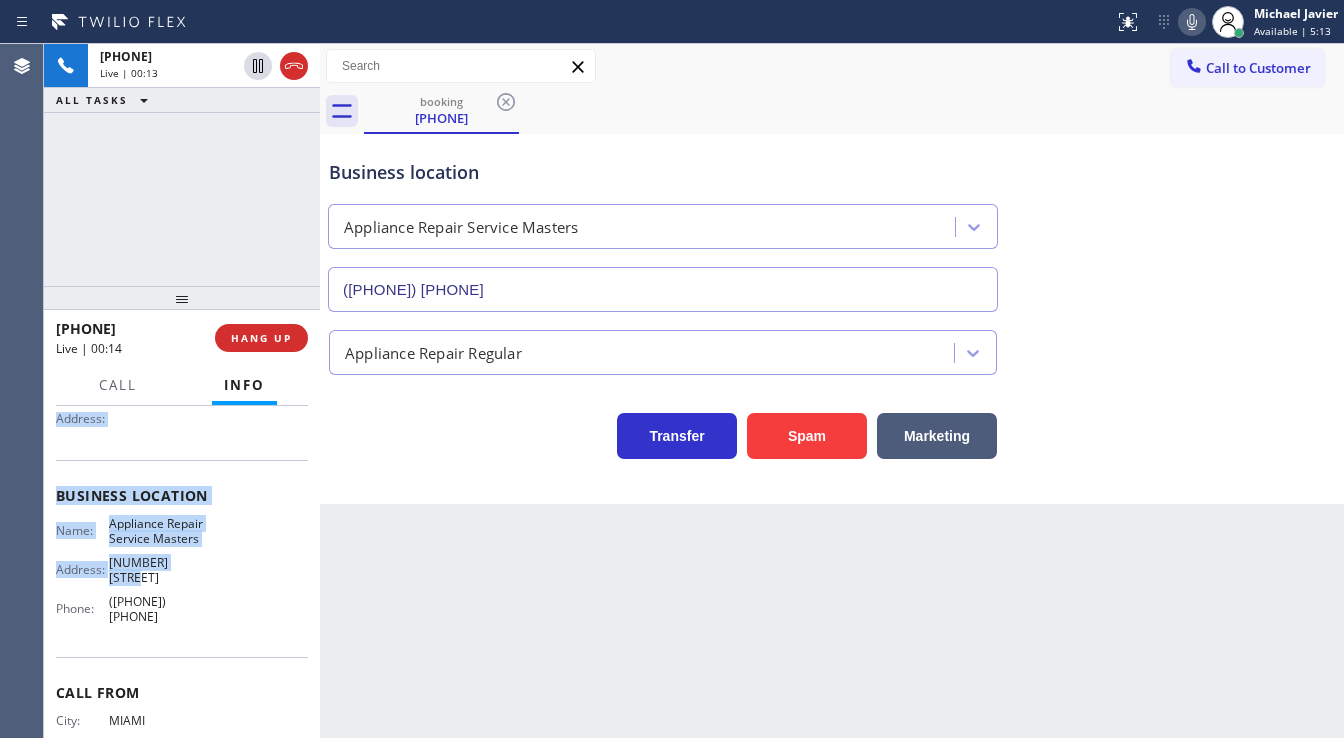 scroll, scrollTop: 240, scrollLeft: 0, axis: vertical 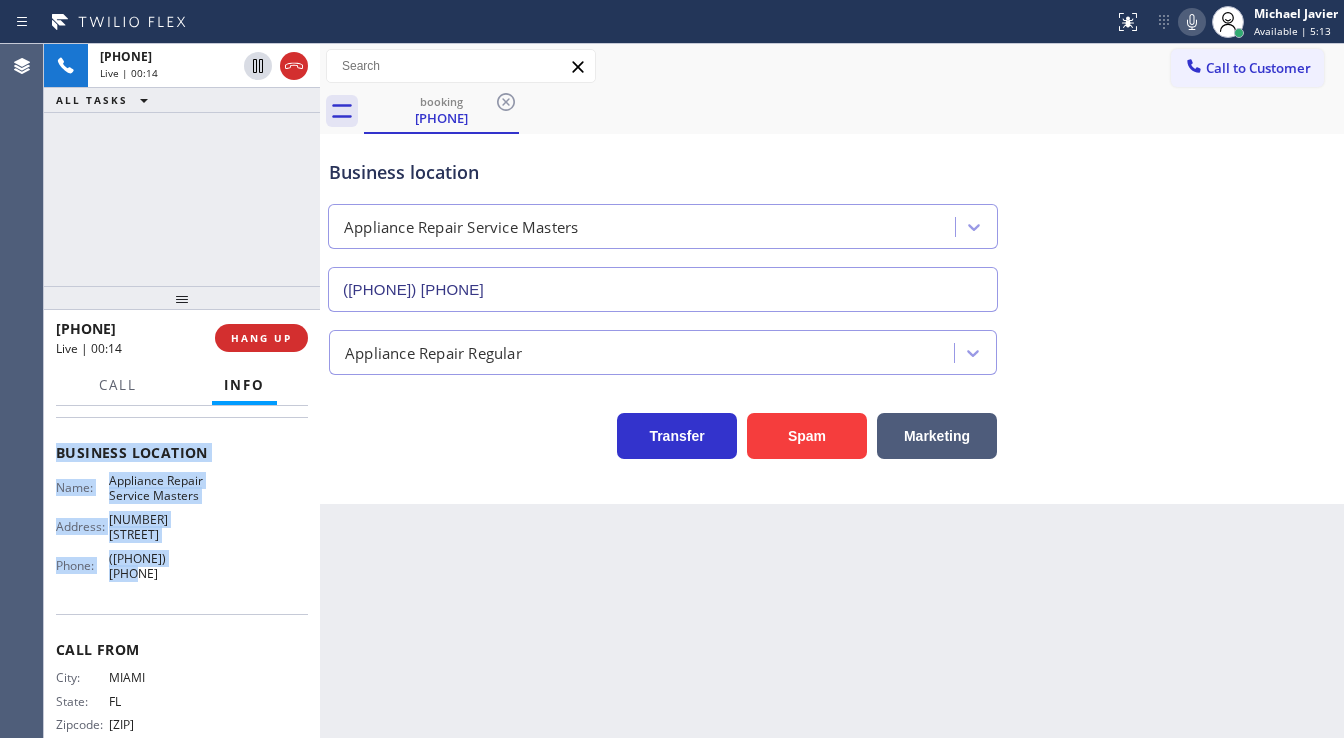 drag, startPoint x: 51, startPoint y: 442, endPoint x: 204, endPoint y: 593, distance: 214.96512 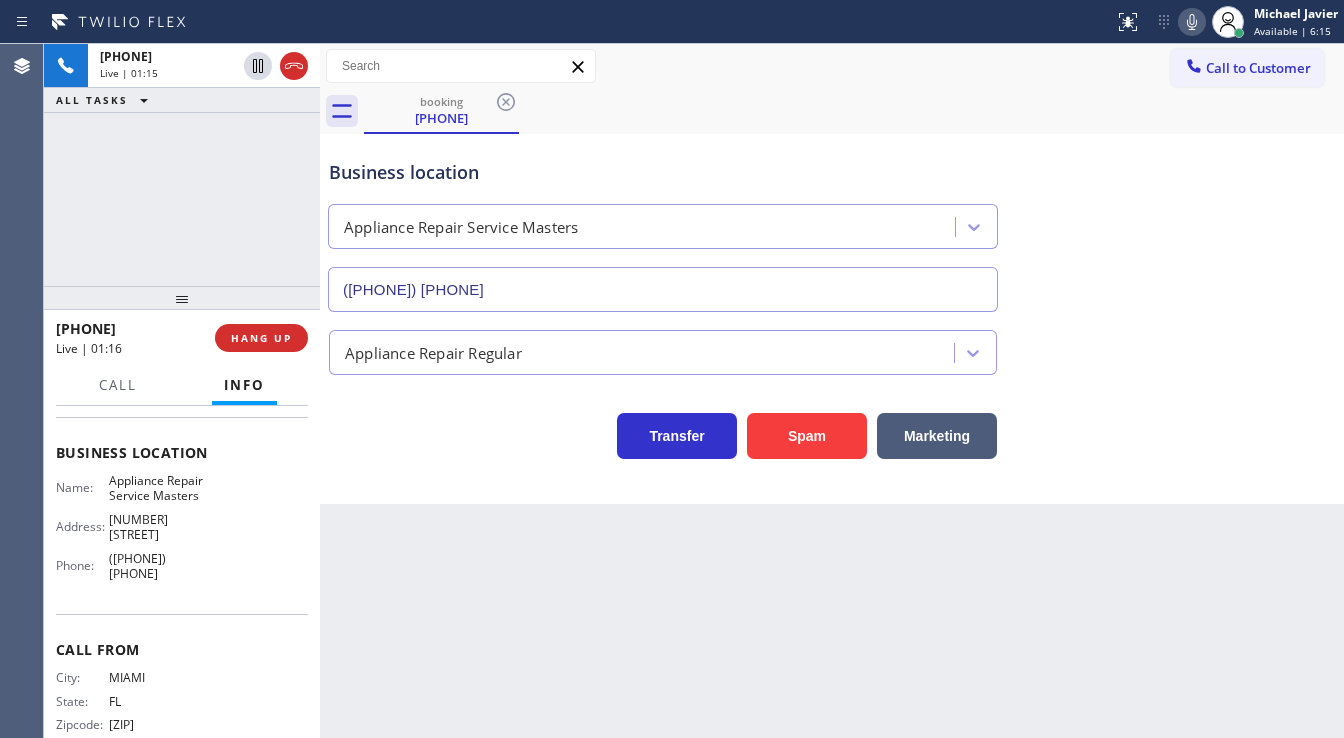 click on "[PHONE] Live | 01:15 ALL TASKS ALL TASKS ACTIVE TASKS TASKS IN WRAP UP" at bounding box center [182, 165] 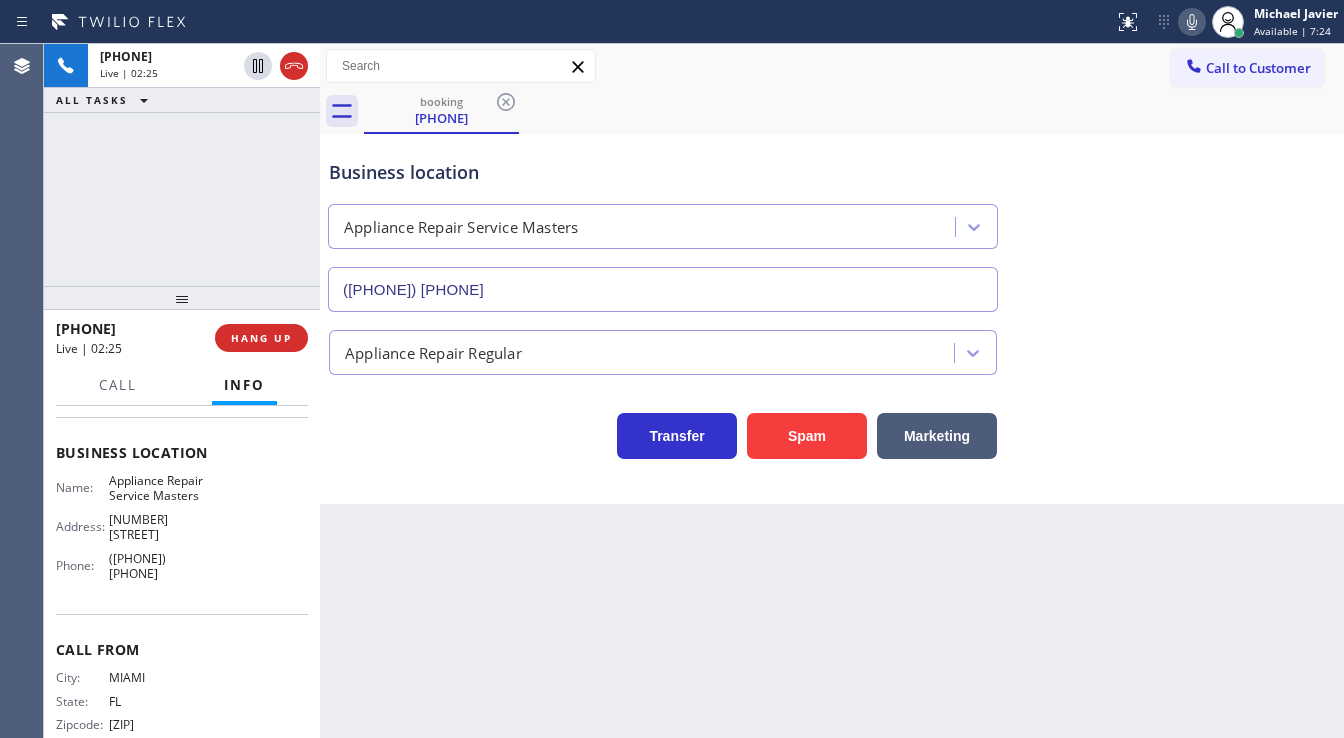 drag, startPoint x: 320, startPoint y: 172, endPoint x: 289, endPoint y: 169, distance: 31.144823 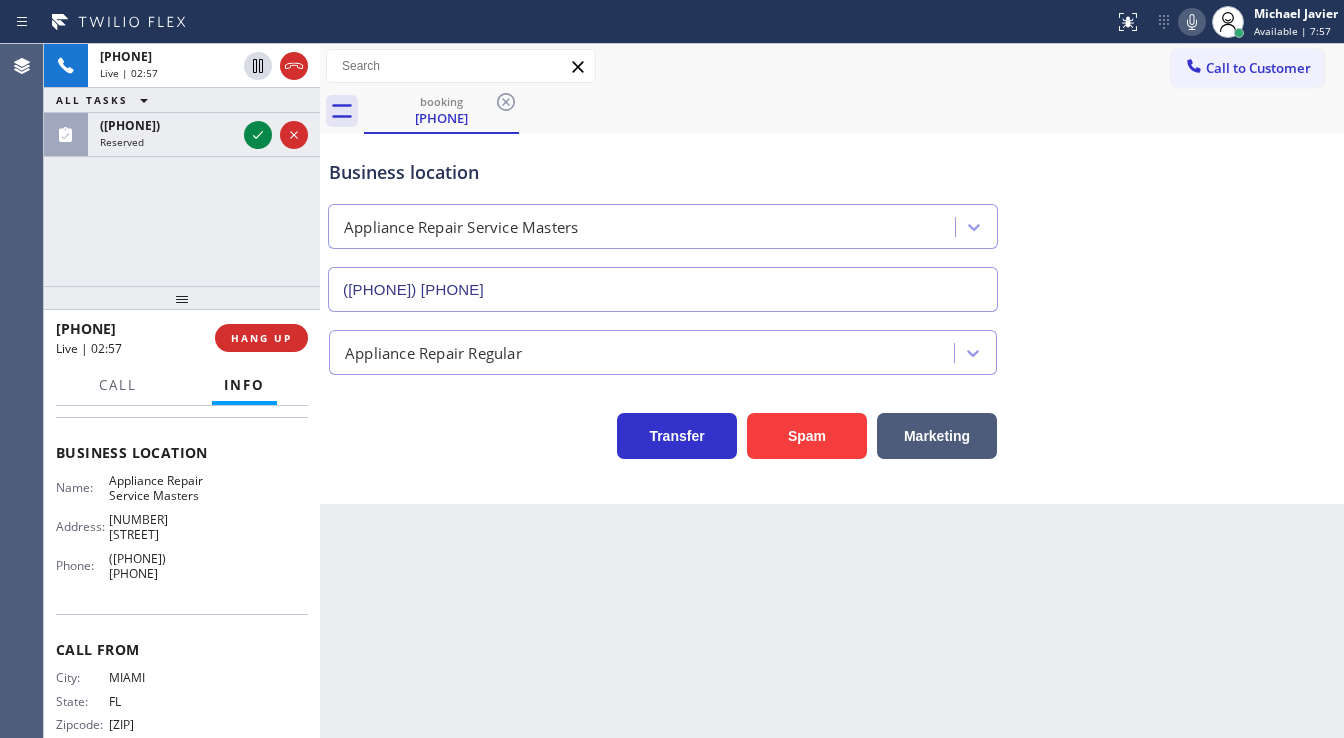 click on "[PHONE] Live | 02:57 ALL TASKS ALL TASKS ACTIVE TASKS TASKS IN WRAP UP [PHONE] Reserved" at bounding box center [182, 165] 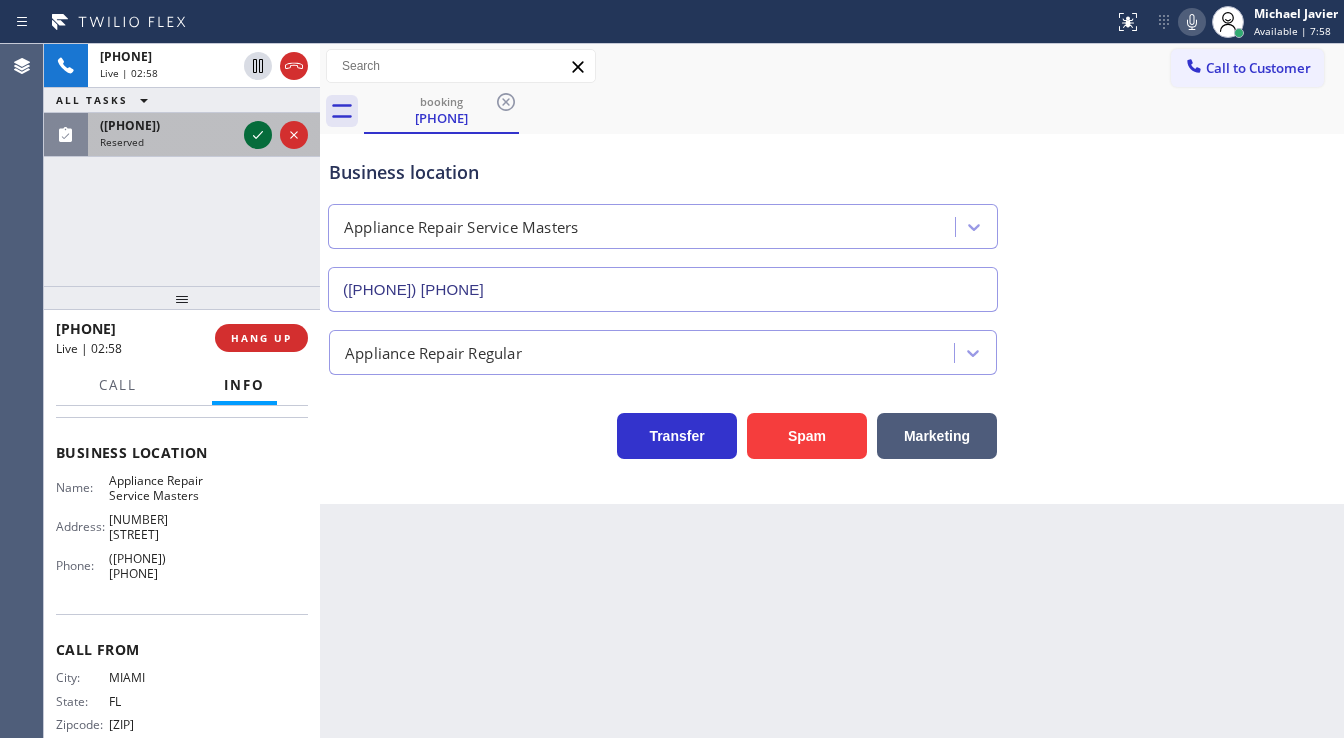 click 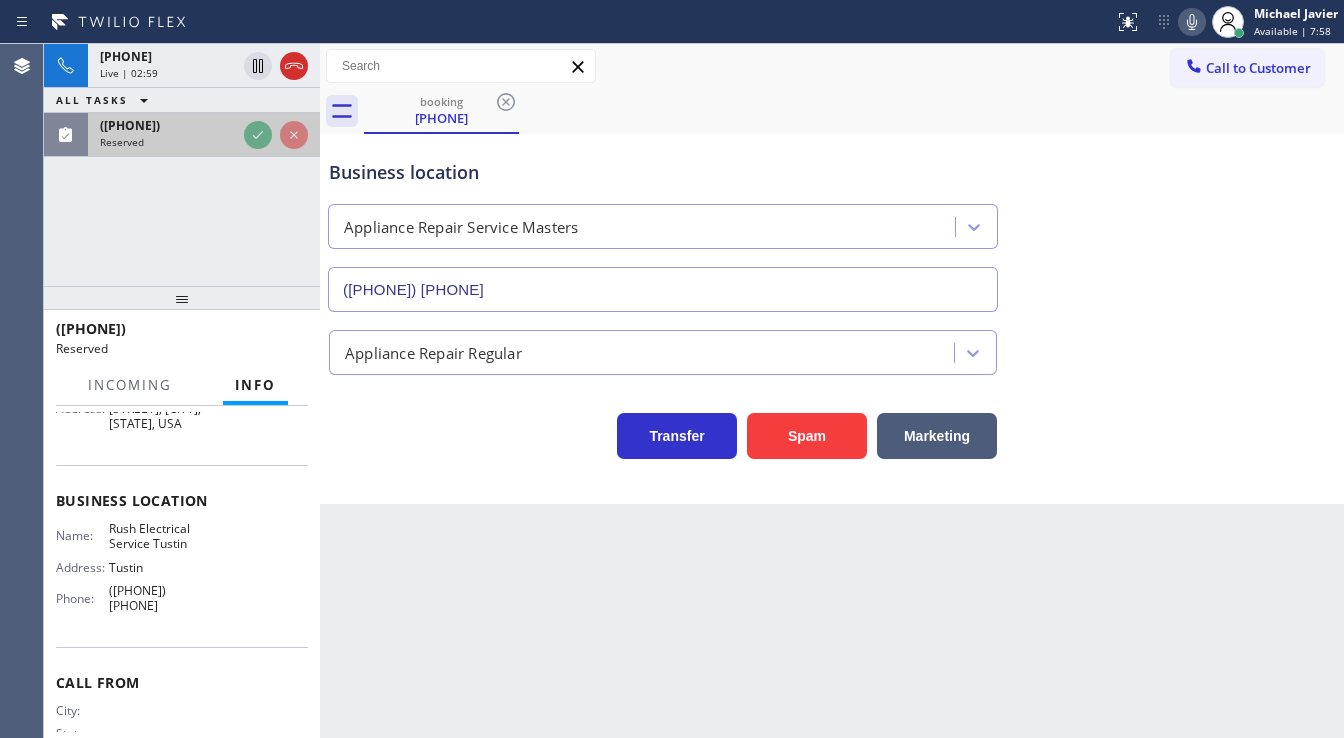 scroll, scrollTop: 256, scrollLeft: 0, axis: vertical 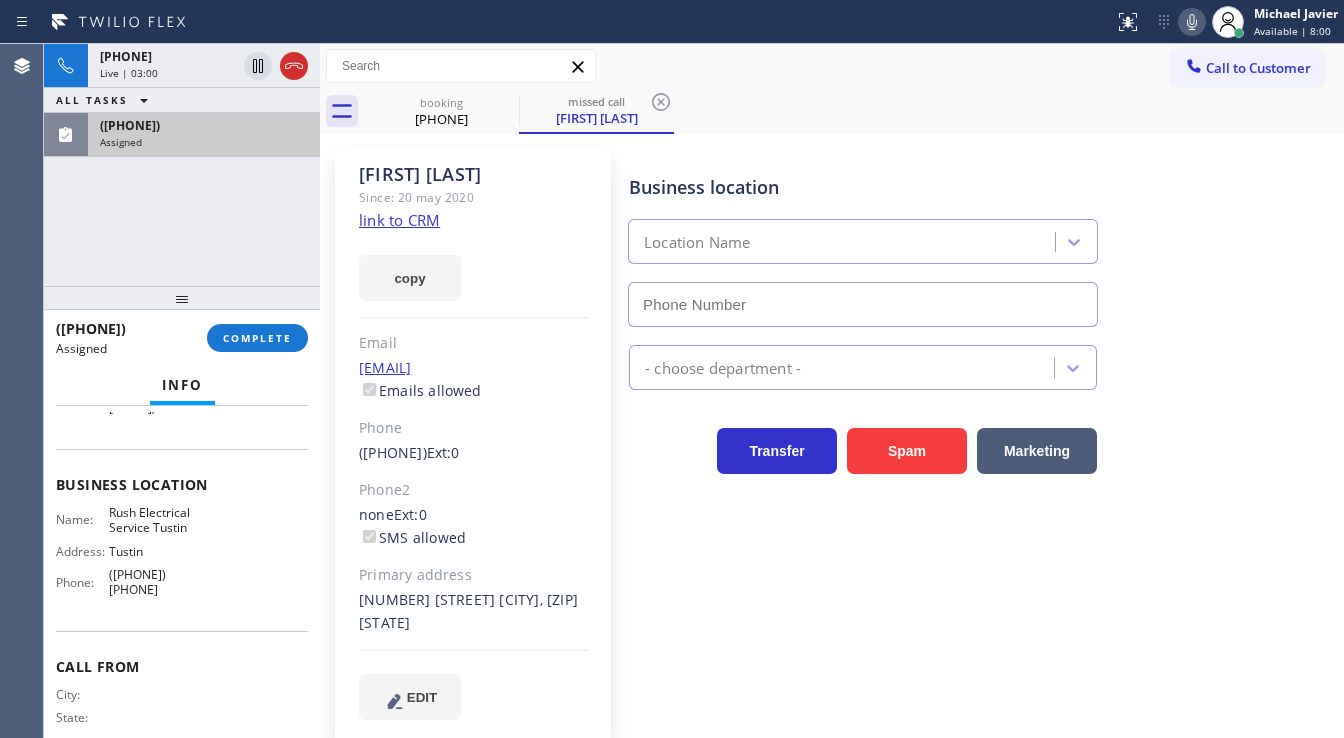 type on "([PHONE]) [PHONE]" 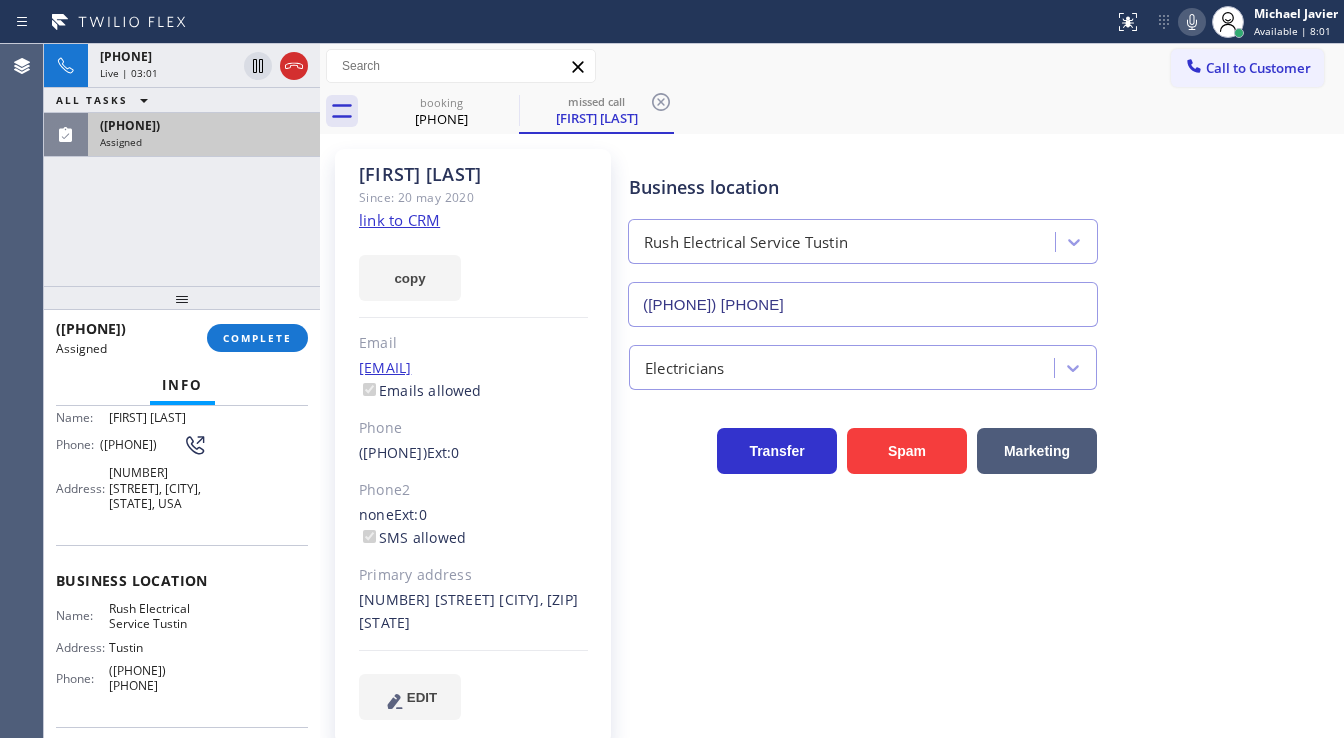 scroll, scrollTop: 16, scrollLeft: 0, axis: vertical 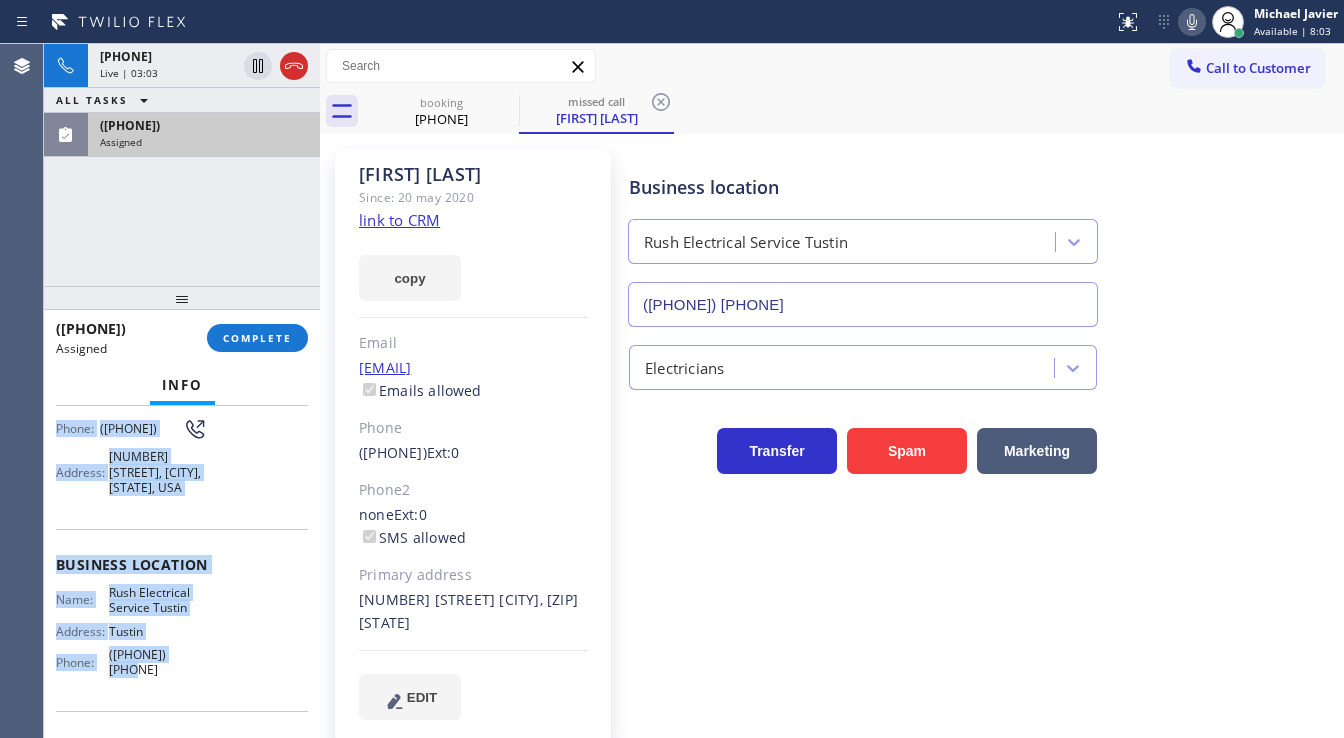 drag, startPoint x: 64, startPoint y: 532, endPoint x: 212, endPoint y: 655, distance: 192.4396 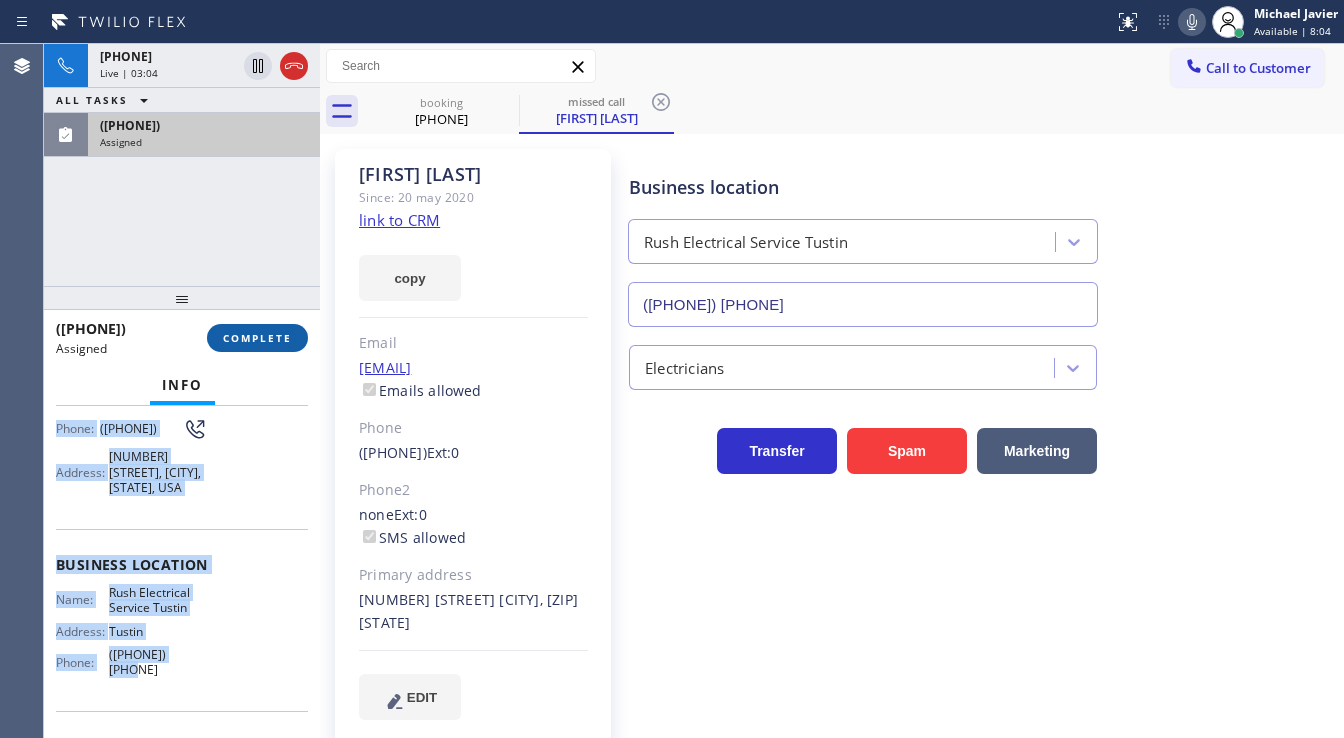 click on "COMPLETE" at bounding box center [257, 338] 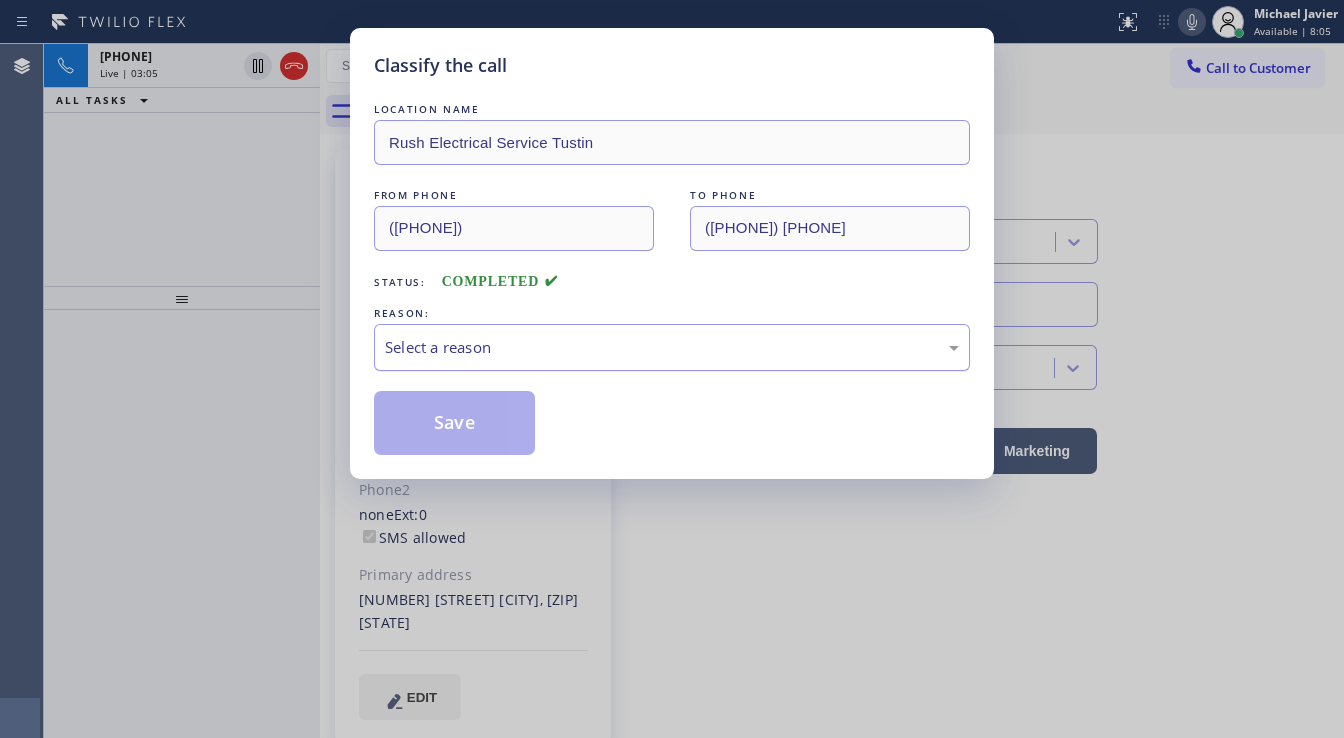 click on "Select a reason" at bounding box center [672, 347] 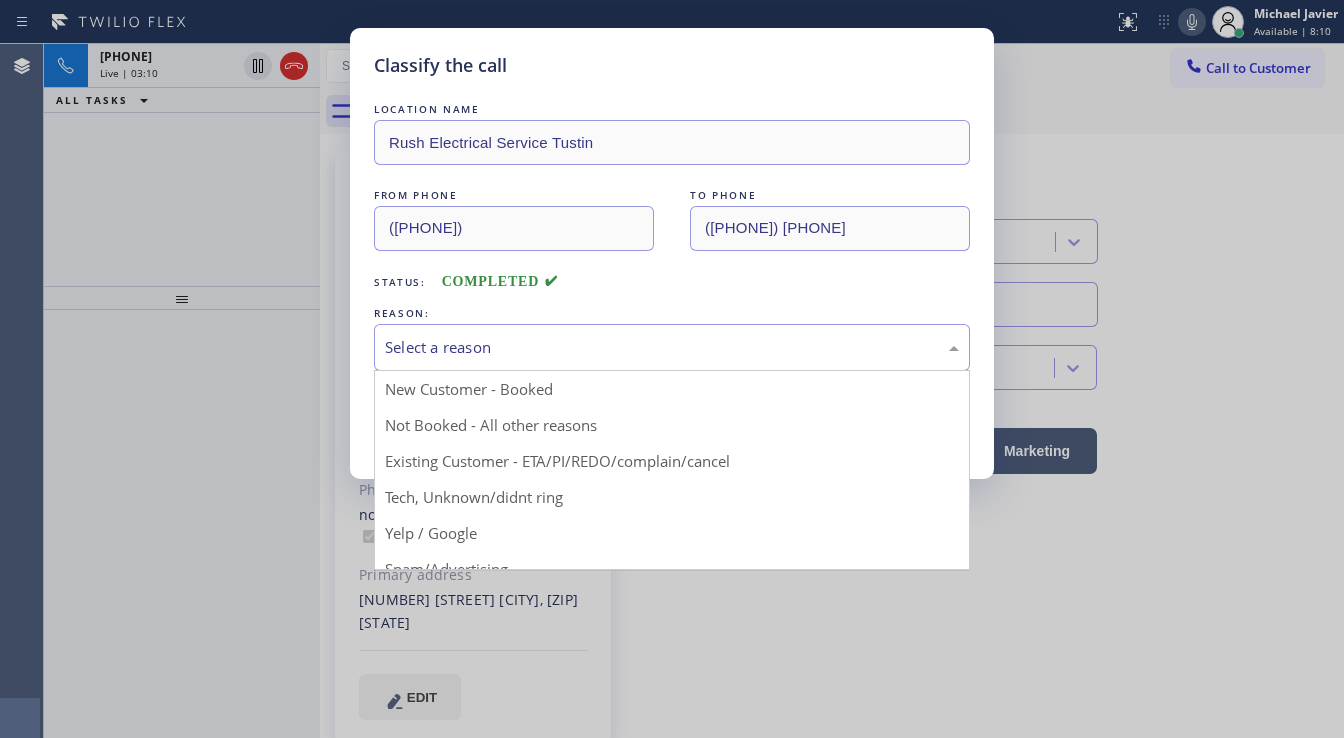 click on "Classify the call LOCATION NAME Rush Electrical Service Tustin FROM PHONE ([PHONE]) TO PHONE ([PHONE]) Status: COMPLETED REASON: Tech, Unknown/didnt ring Yelp / Google  Spam/Advertising Transferred HouseCallPro / HomeAdvisor / Other platforms  Test call Save" at bounding box center [672, 369] 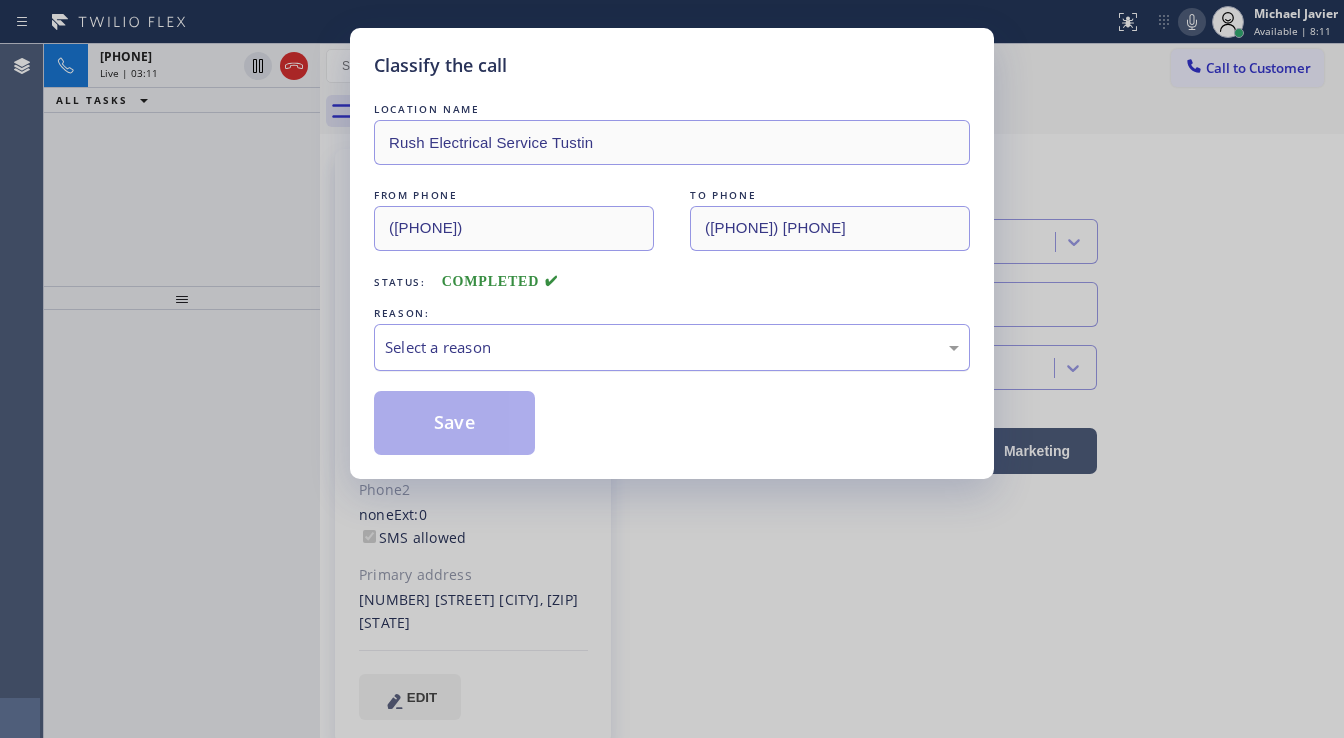 click on "Select a reason" at bounding box center (672, 347) 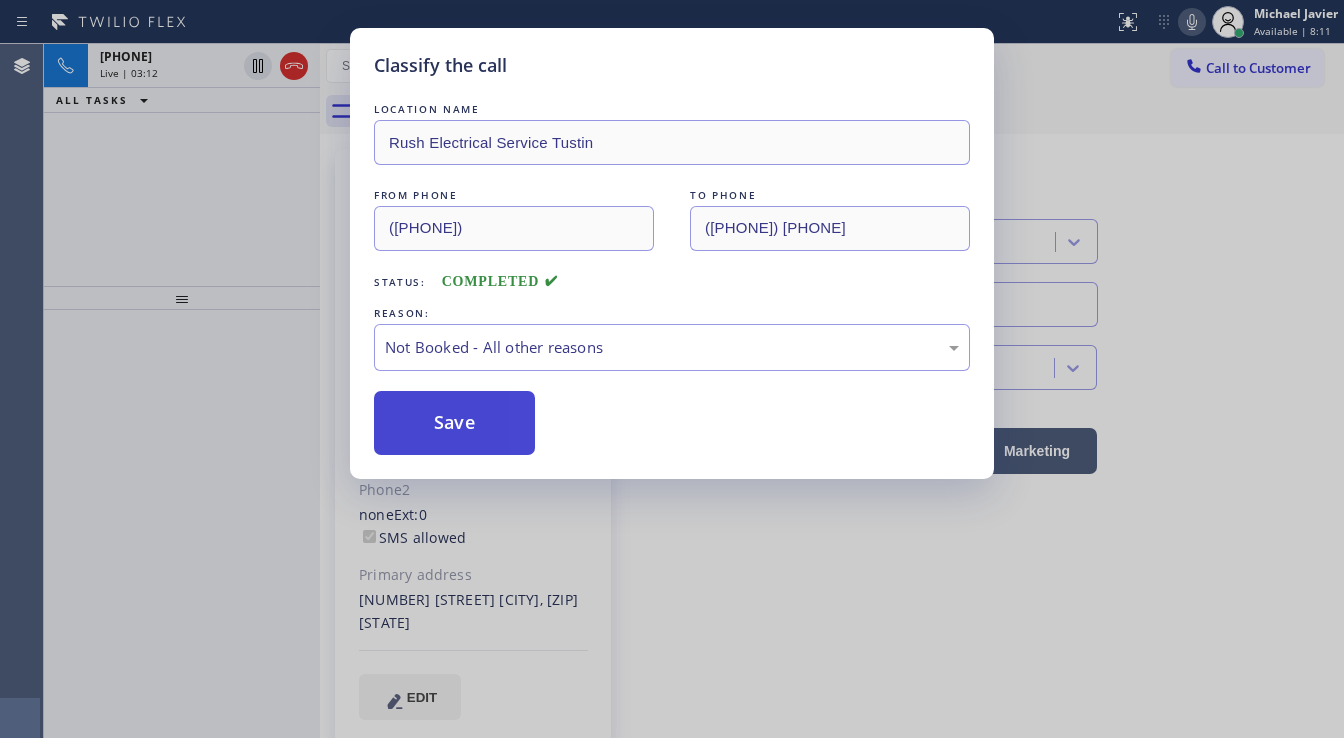 click on "Save" at bounding box center (454, 423) 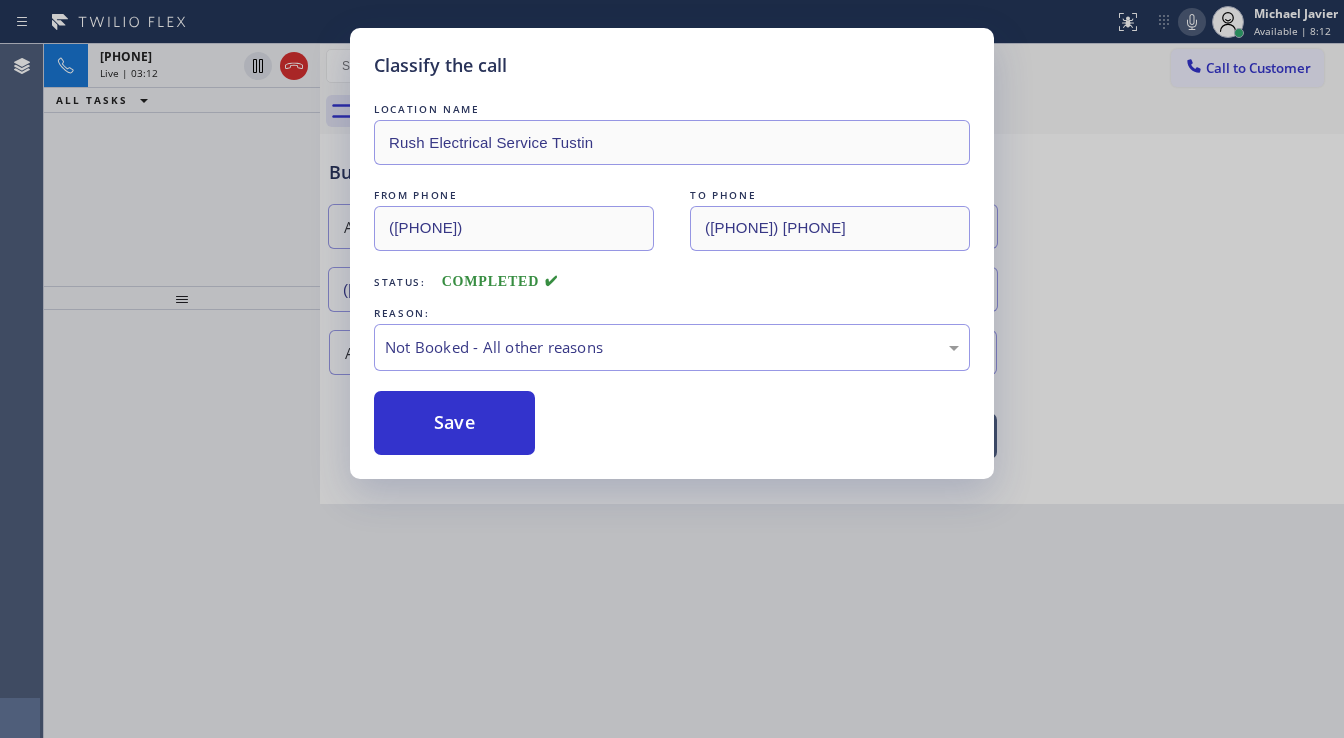 click on "Classify the call LOCATION NAME Rush Electrical Service Tustin FROM PHONE [PHONE] TO PHONE [PHONE] Status: COMPLETED REASON: Not Booked - All other reasons Save" at bounding box center [672, 369] 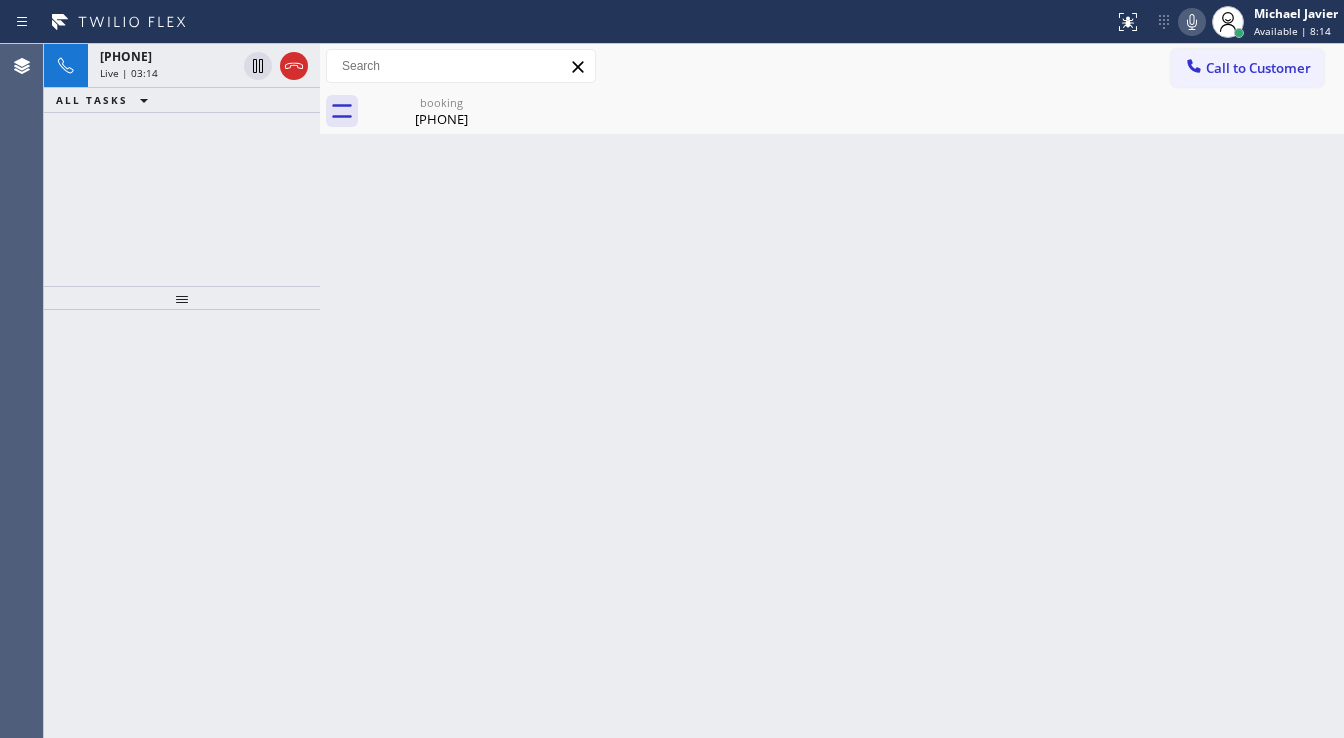 click at bounding box center [182, 298] 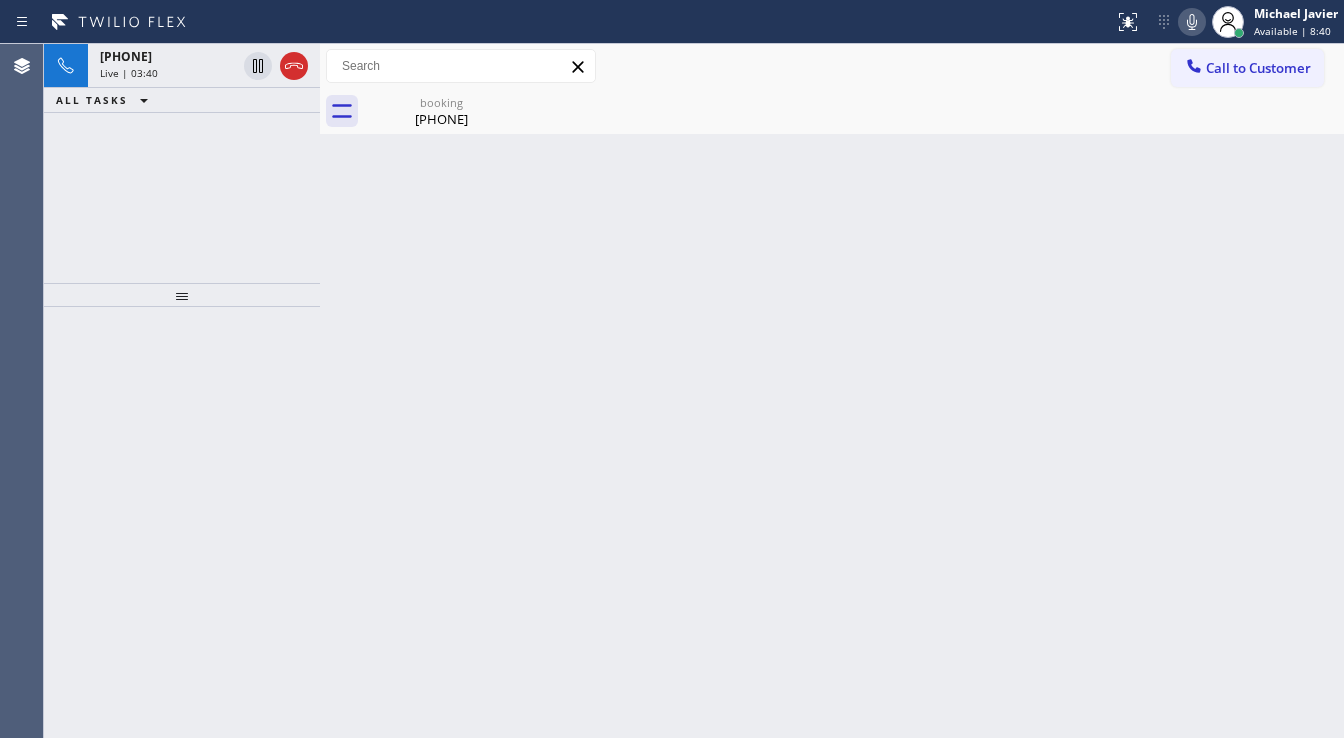 click on "[PHONE] Live | 03:40 ALL TASKS ALL TASKS ACTIVE TASKS TASKS IN WRAP UP" at bounding box center (182, 163) 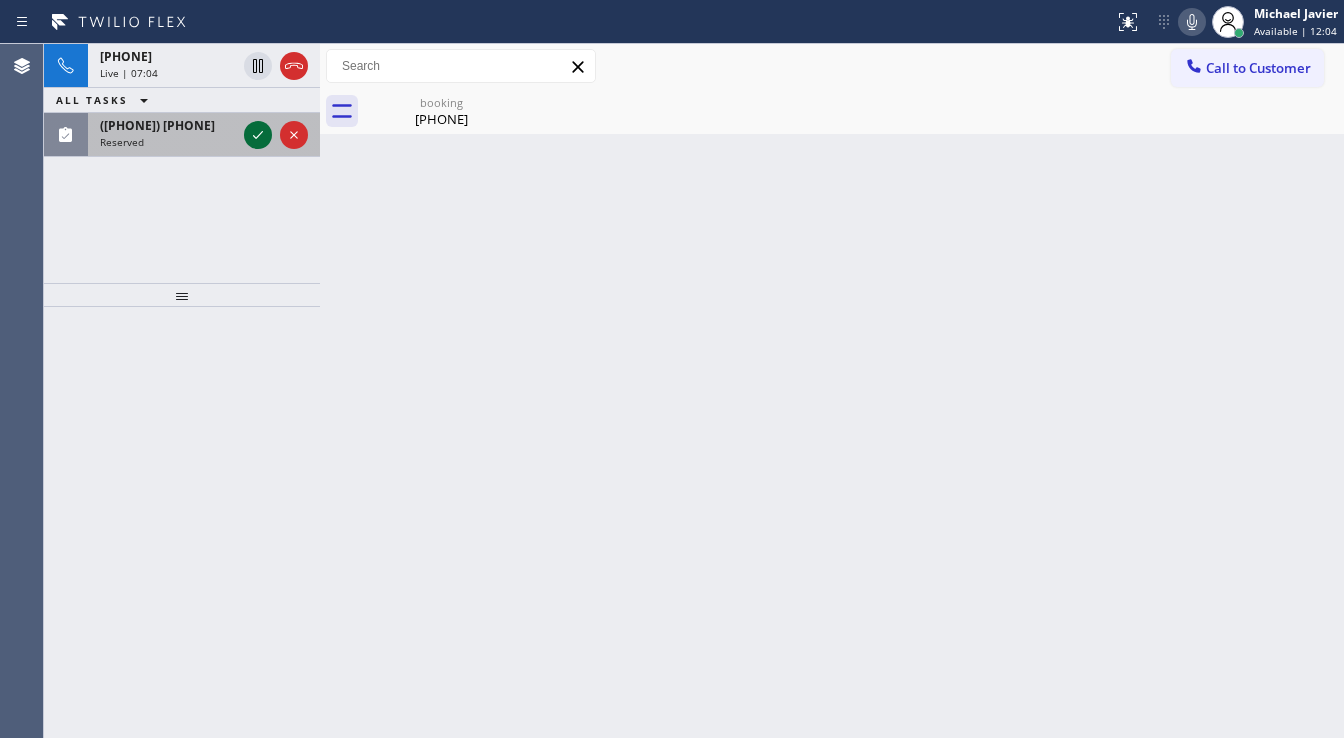 click 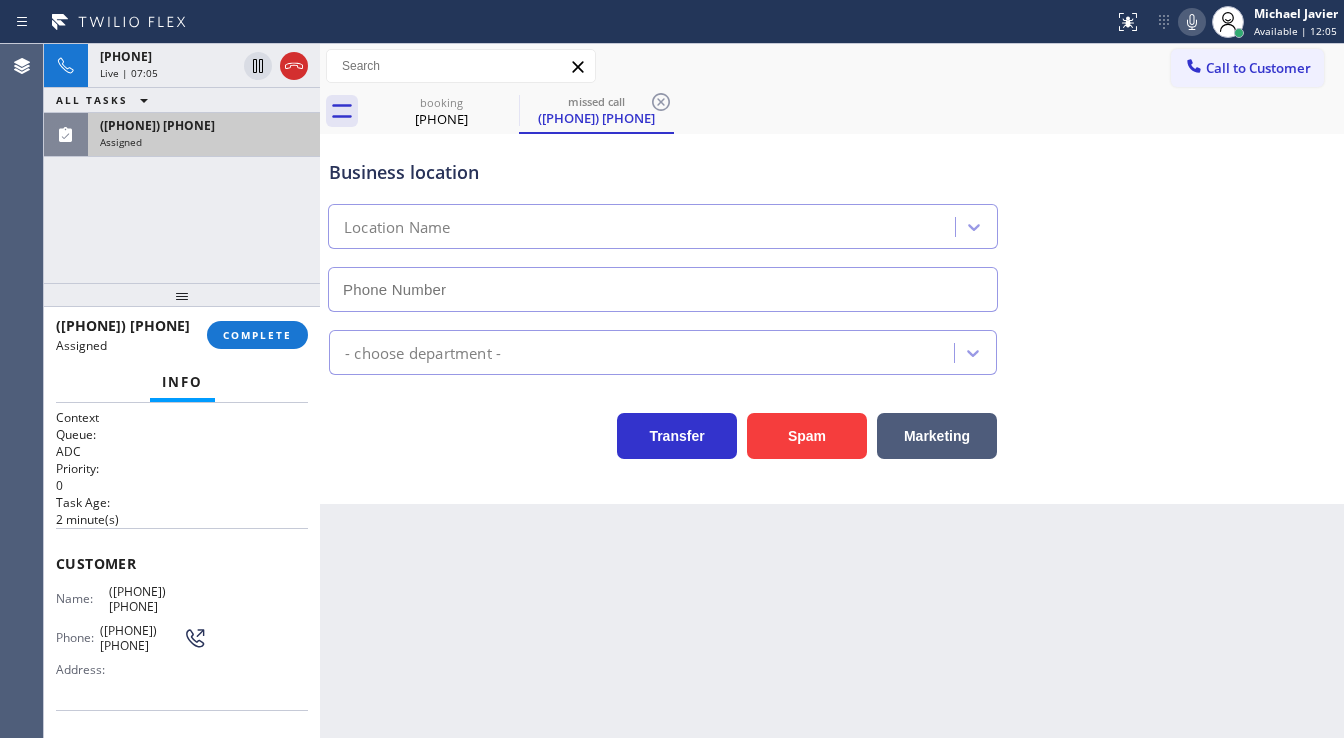 scroll, scrollTop: 160, scrollLeft: 0, axis: vertical 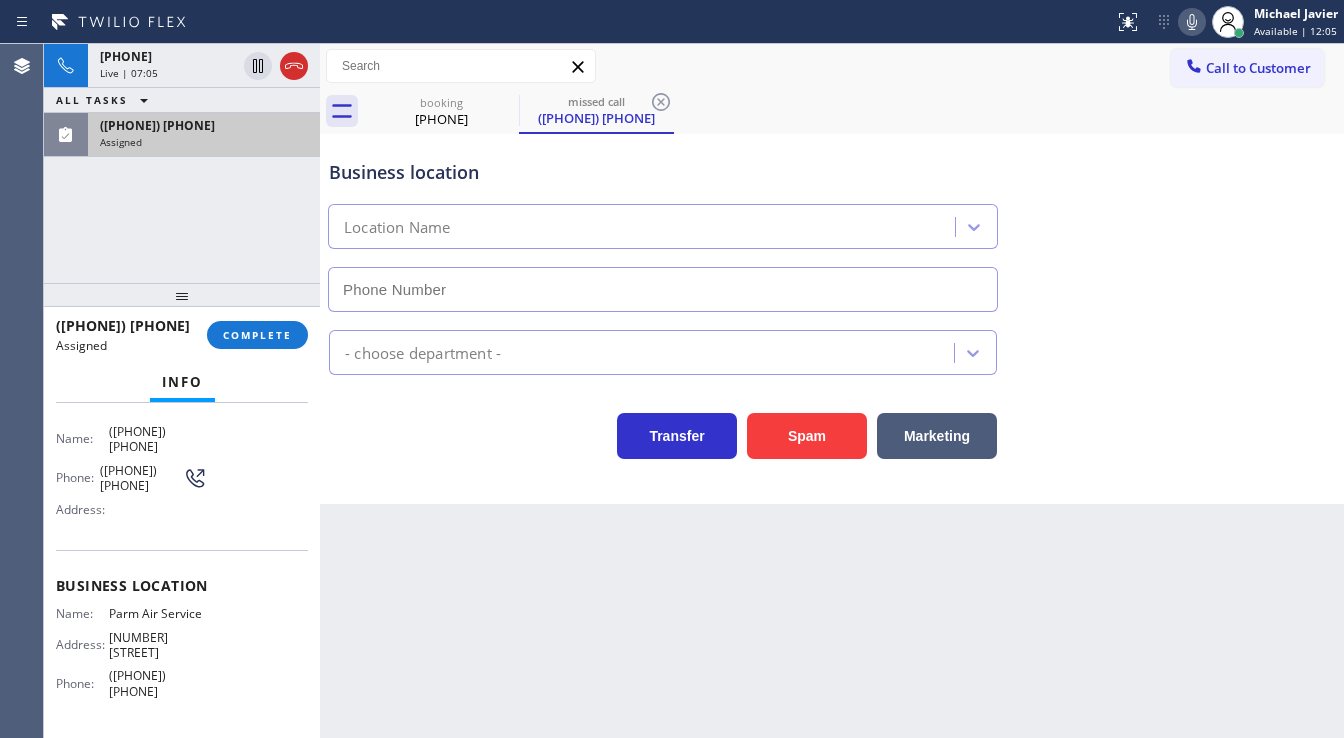 type on "([PHONE]) [PHONE]" 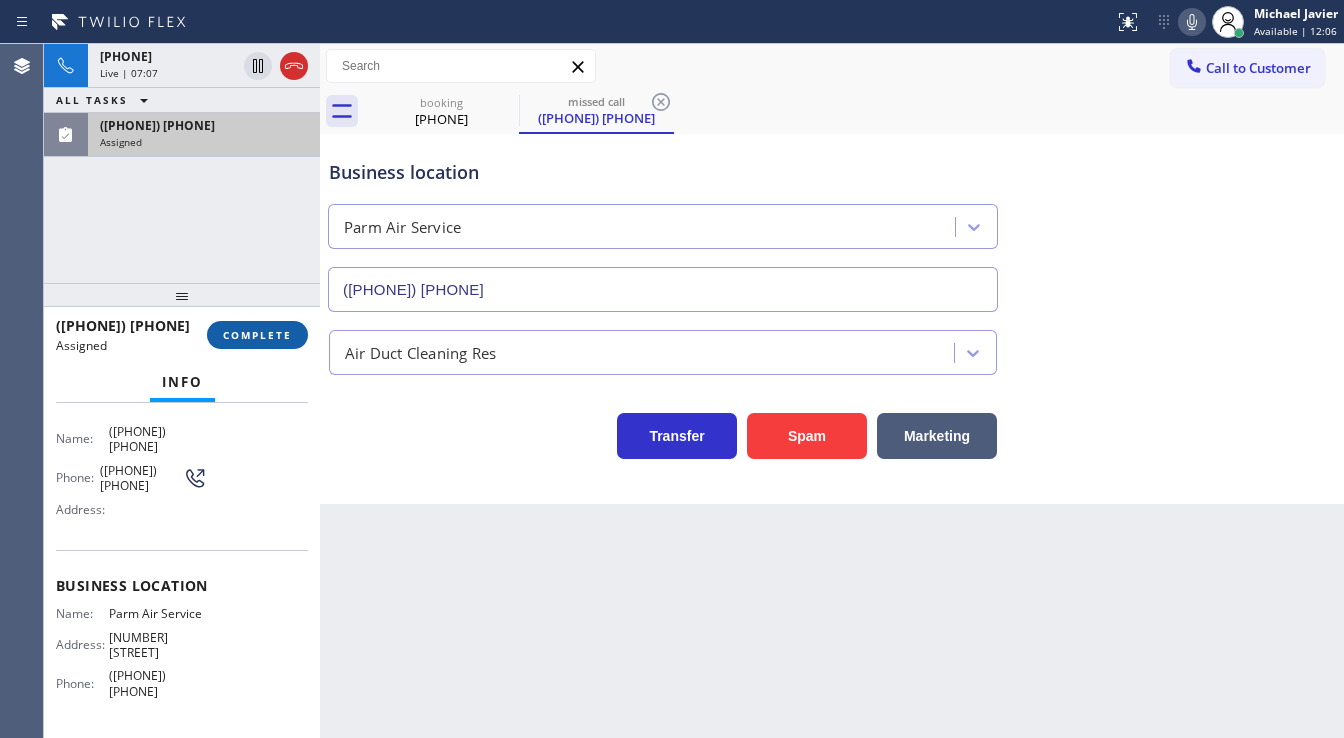 click on "COMPLETE" at bounding box center [257, 335] 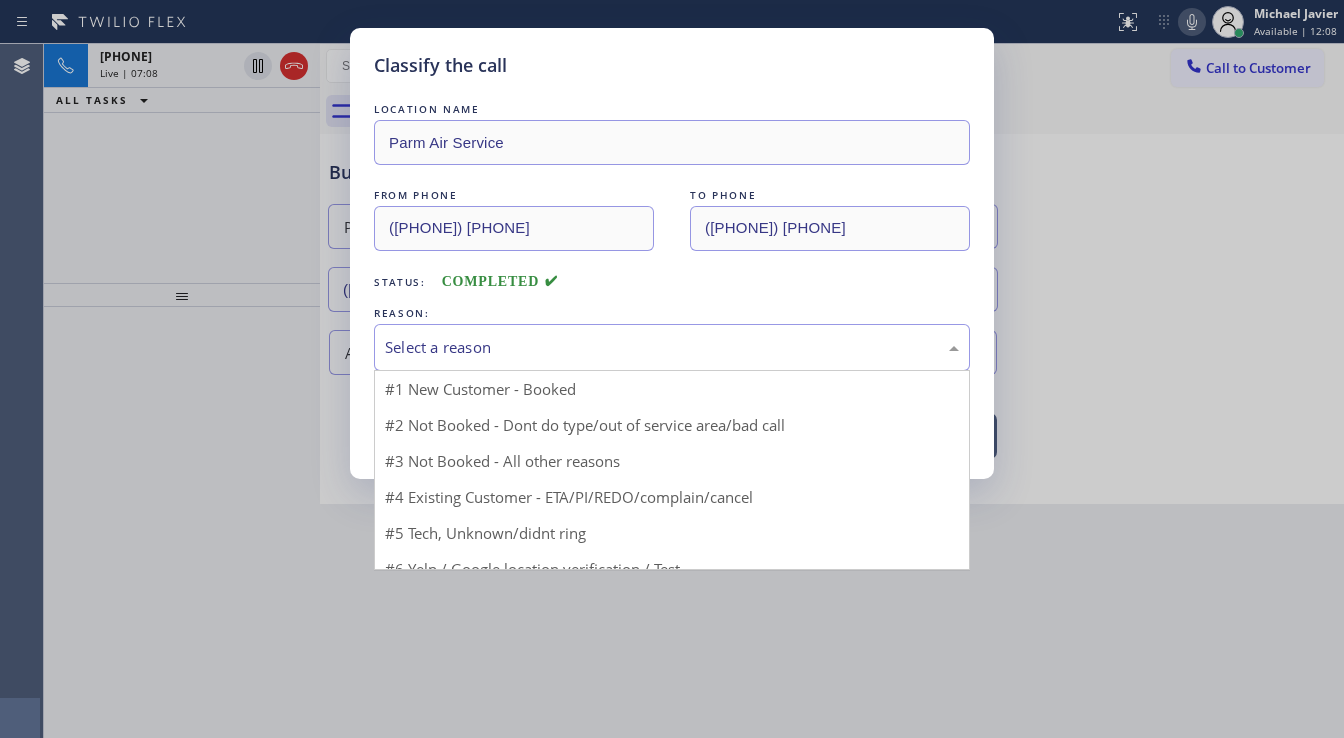 click on "Select a reason" at bounding box center (672, 347) 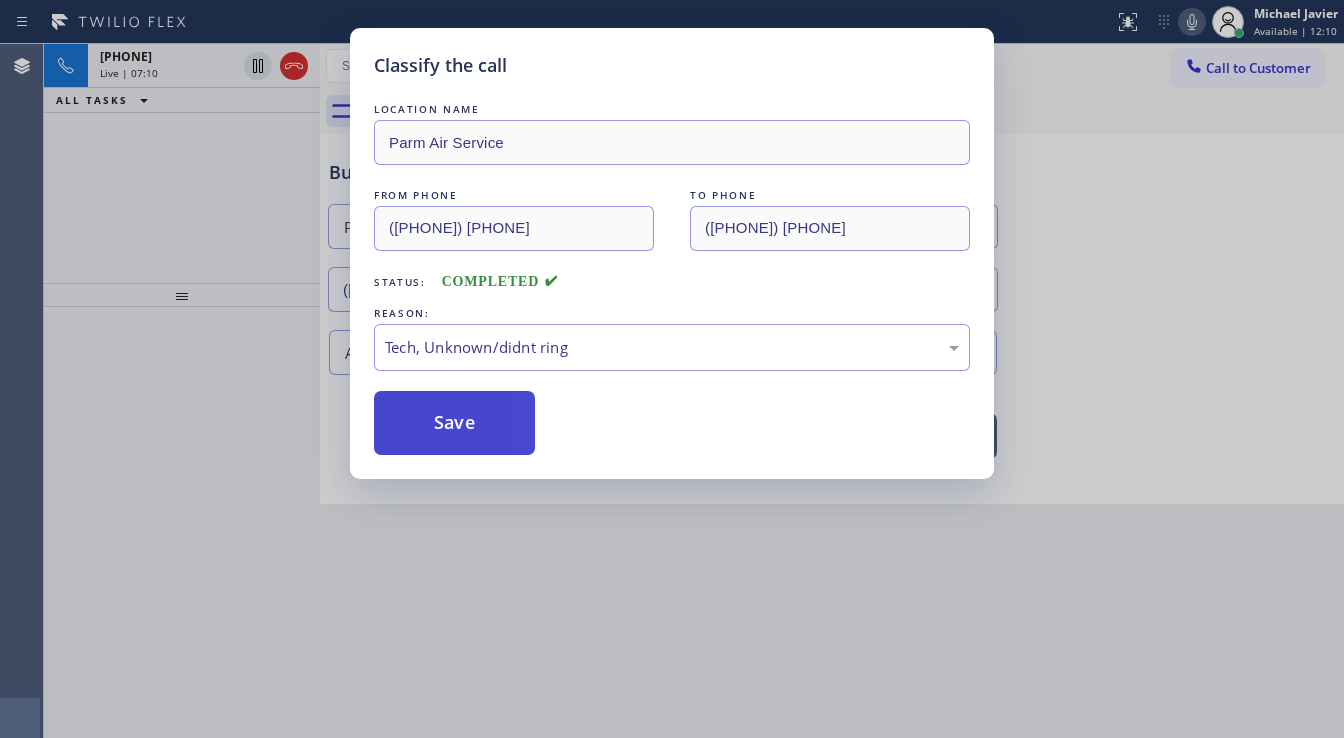 click on "Save" at bounding box center (454, 423) 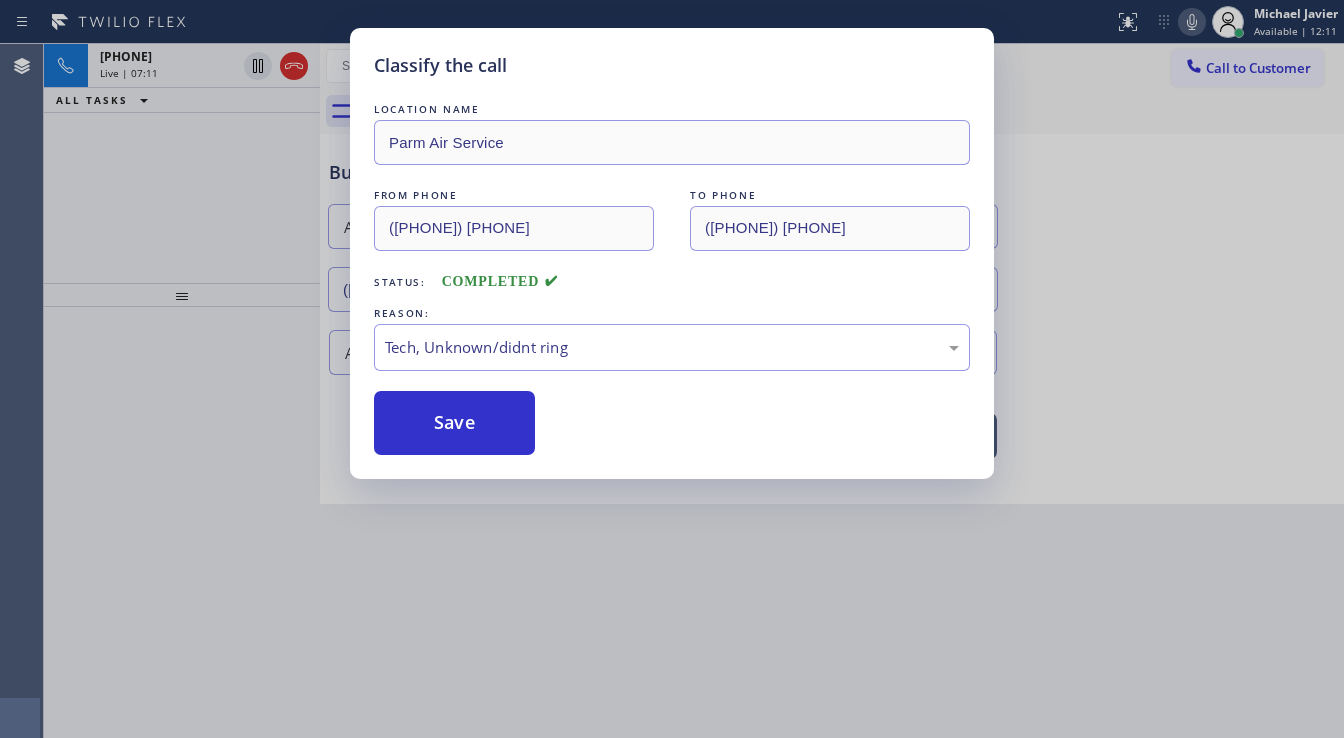 click on "Classify the call LOCATION NAME Parm Air Service FROM PHONE [PHONE] TO PHONE [PHONE] Status: COMPLETED REASON: Tech, Unknown/didnt ring Save" at bounding box center (672, 369) 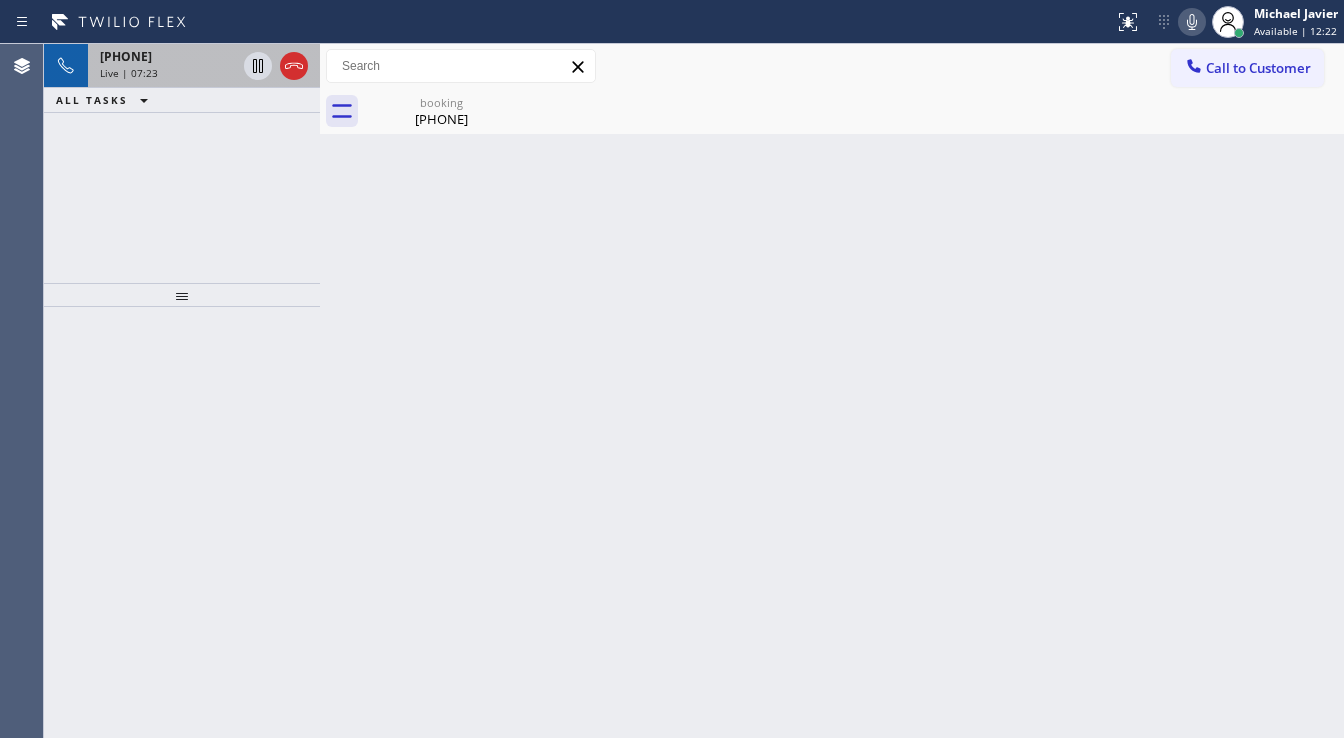 click on "Live | 07:23" at bounding box center (168, 73) 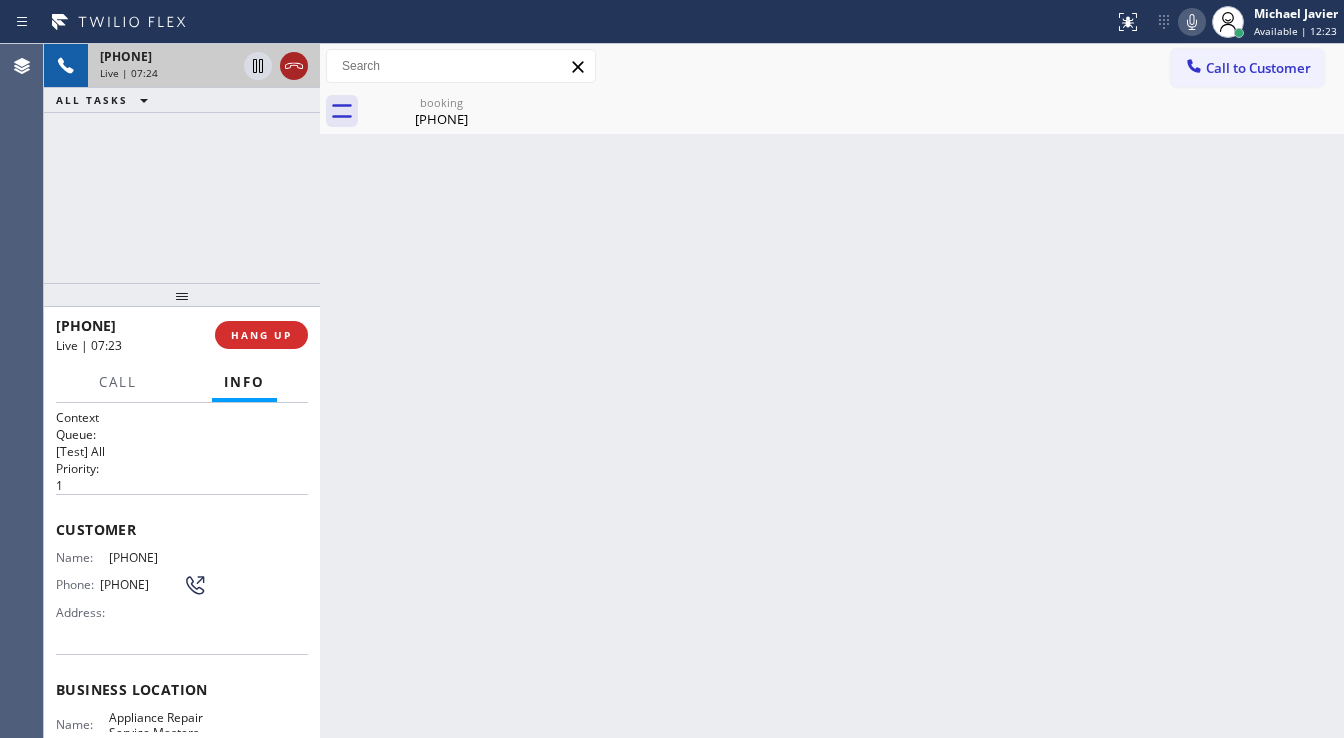 click 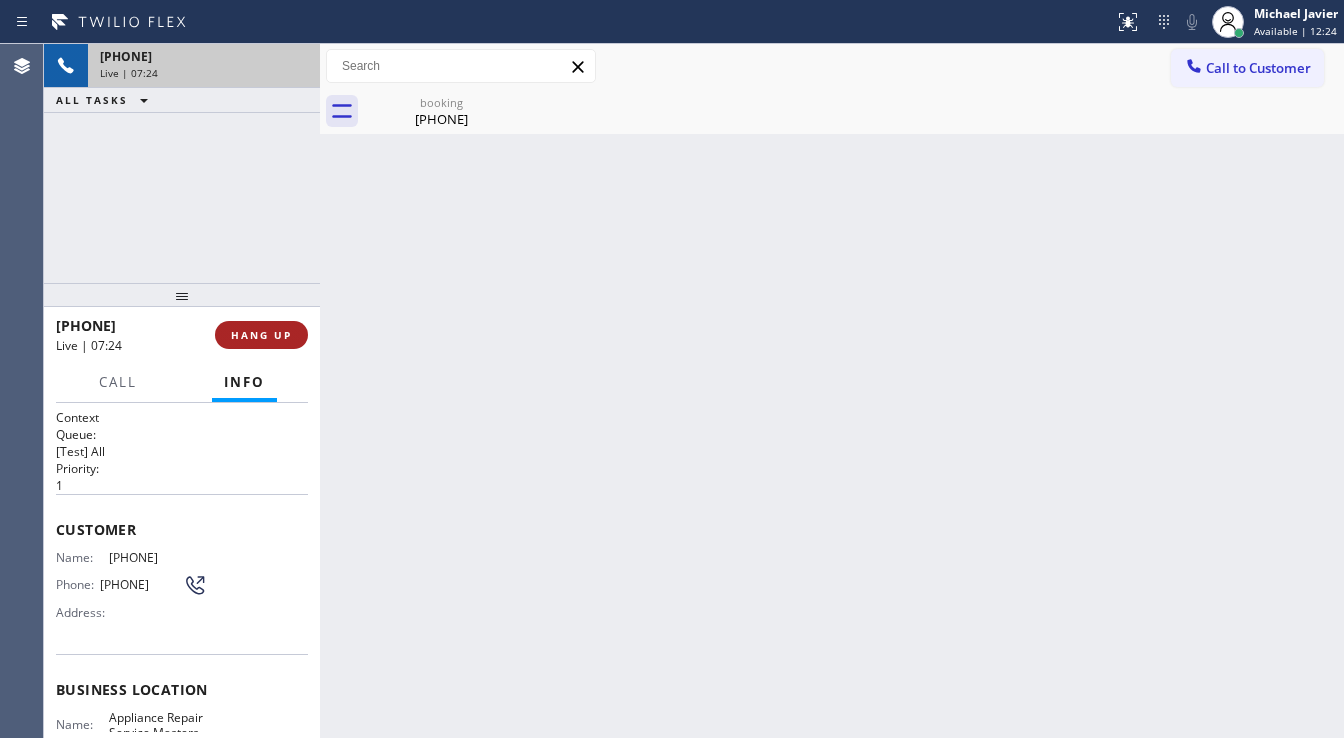 click on "HANG UP" at bounding box center (261, 335) 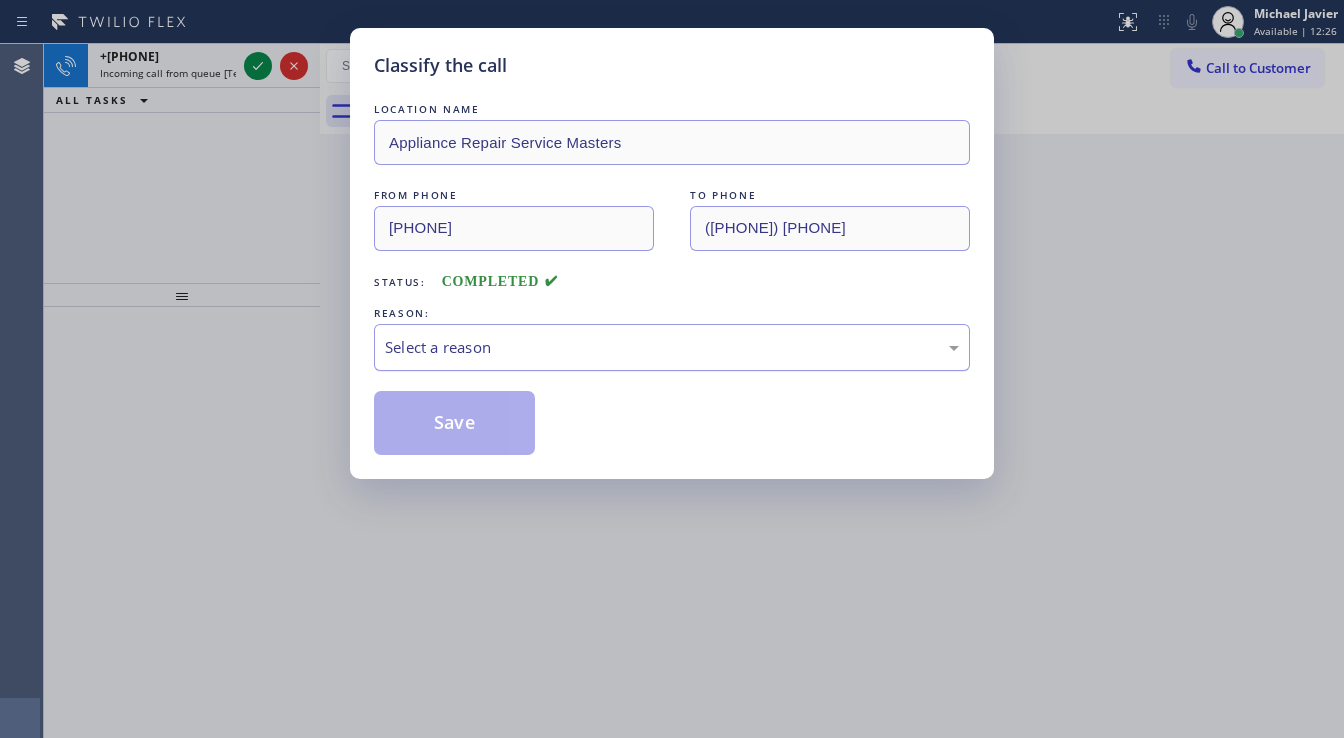 click on "Select a reason" at bounding box center [672, 347] 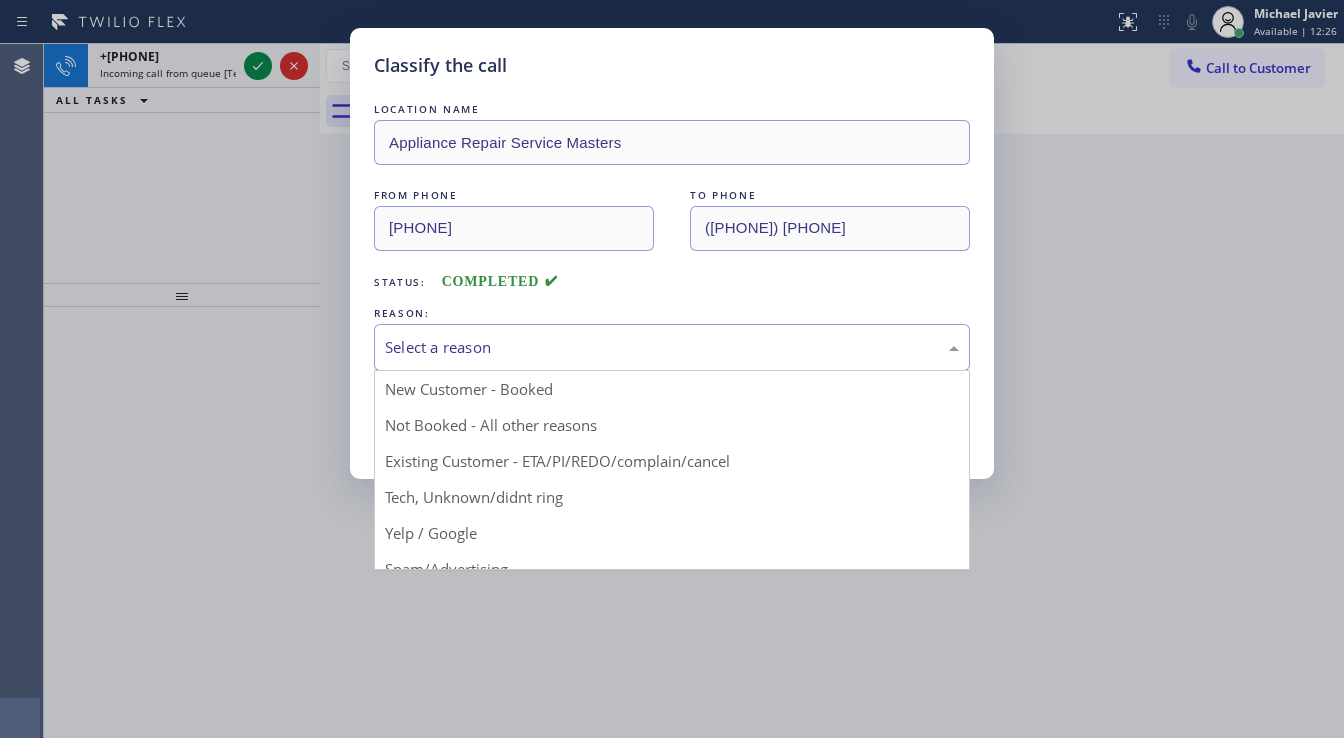drag, startPoint x: 425, startPoint y: 384, endPoint x: 427, endPoint y: 412, distance: 28.071337 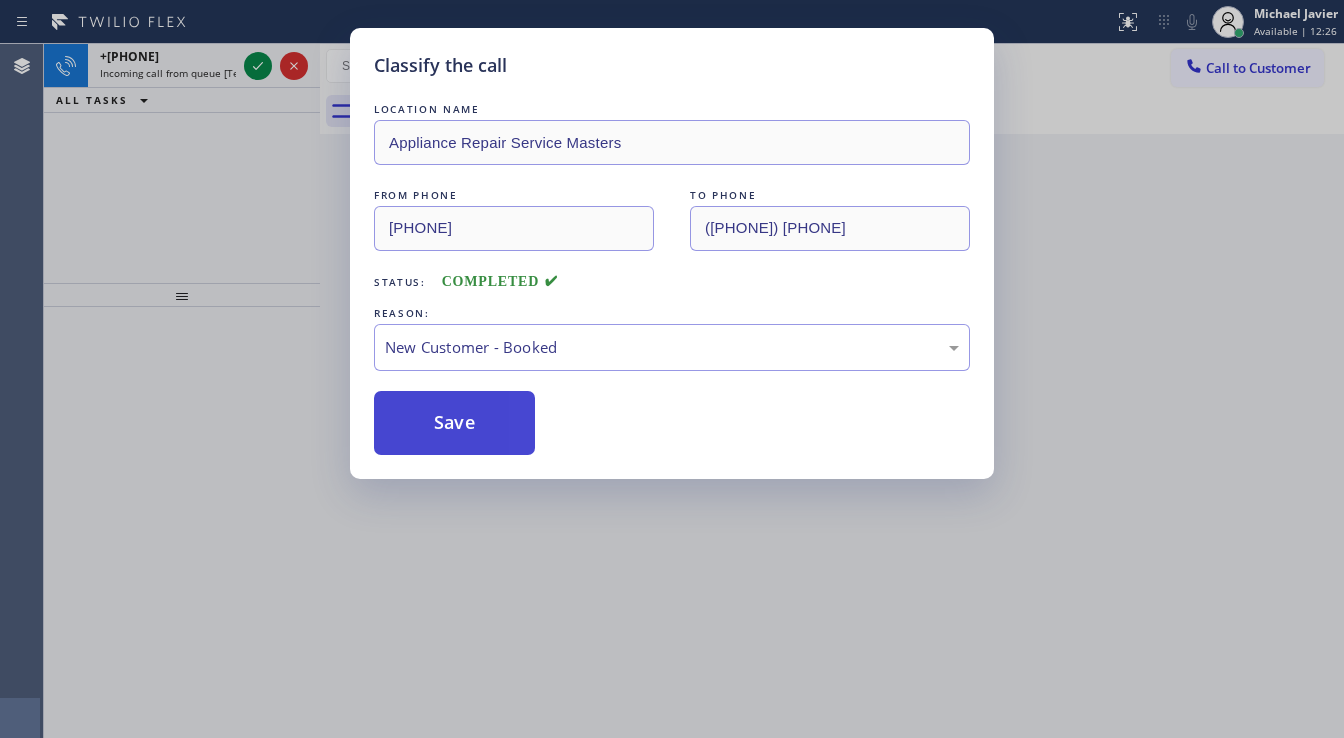 click on "Save" at bounding box center (454, 423) 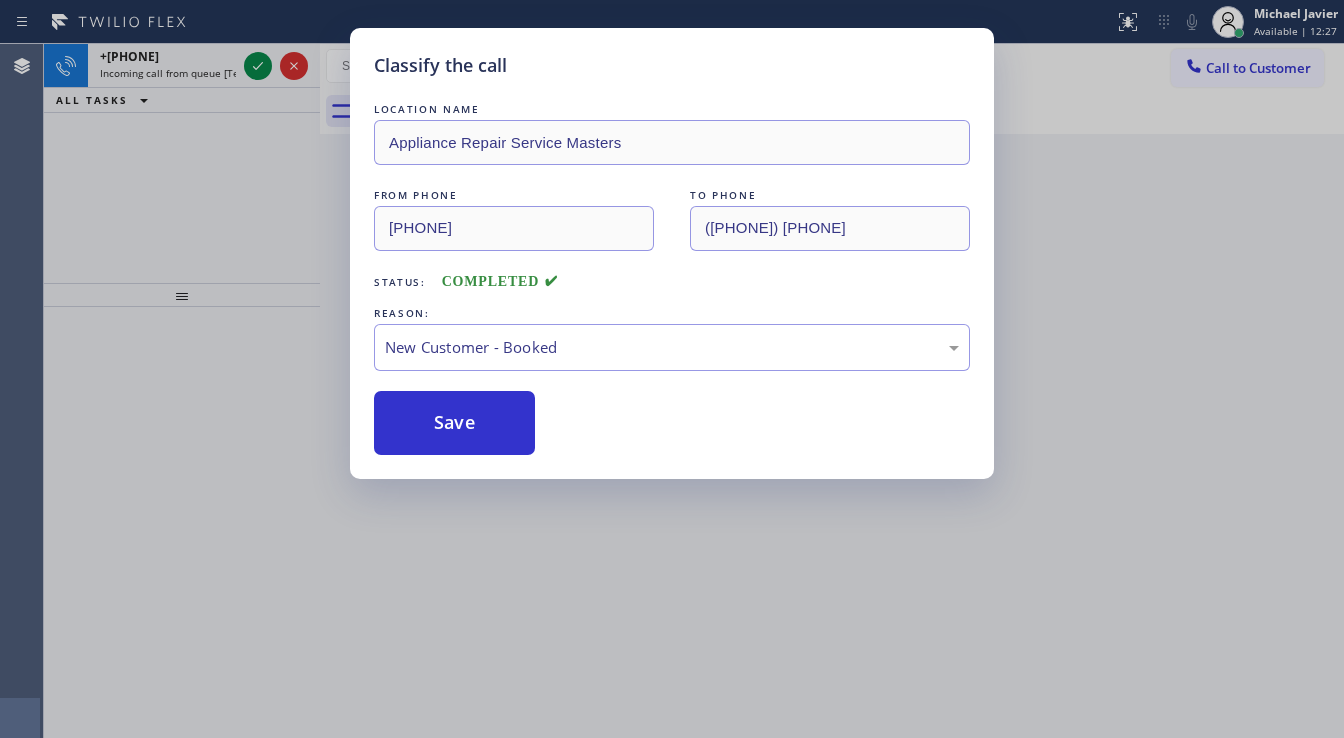 click on "Classify the call LOCATION NAME Appliance Repair Service Masters FROM PHONE [PHONE] TO PHONE [PHONE] Status: COMPLETED REASON: New Customer - Booked Save" at bounding box center [672, 369] 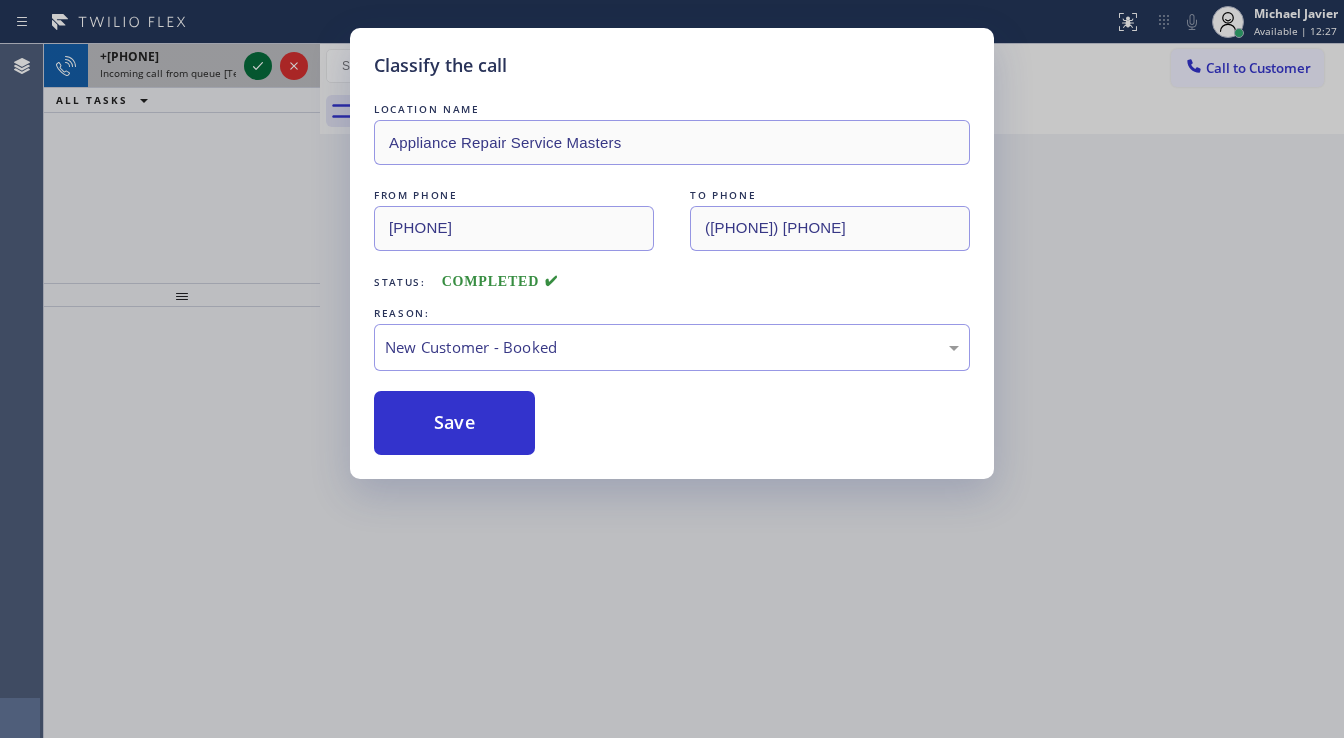 click 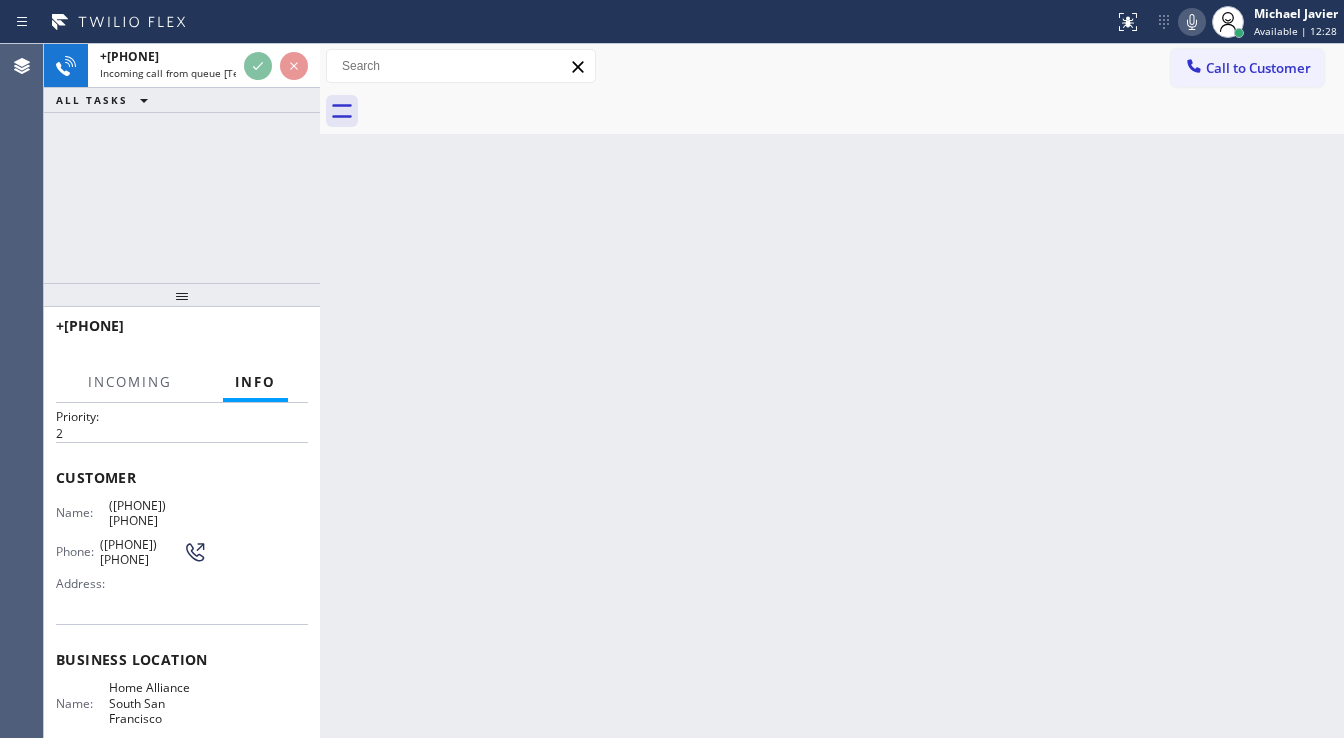 scroll, scrollTop: 80, scrollLeft: 0, axis: vertical 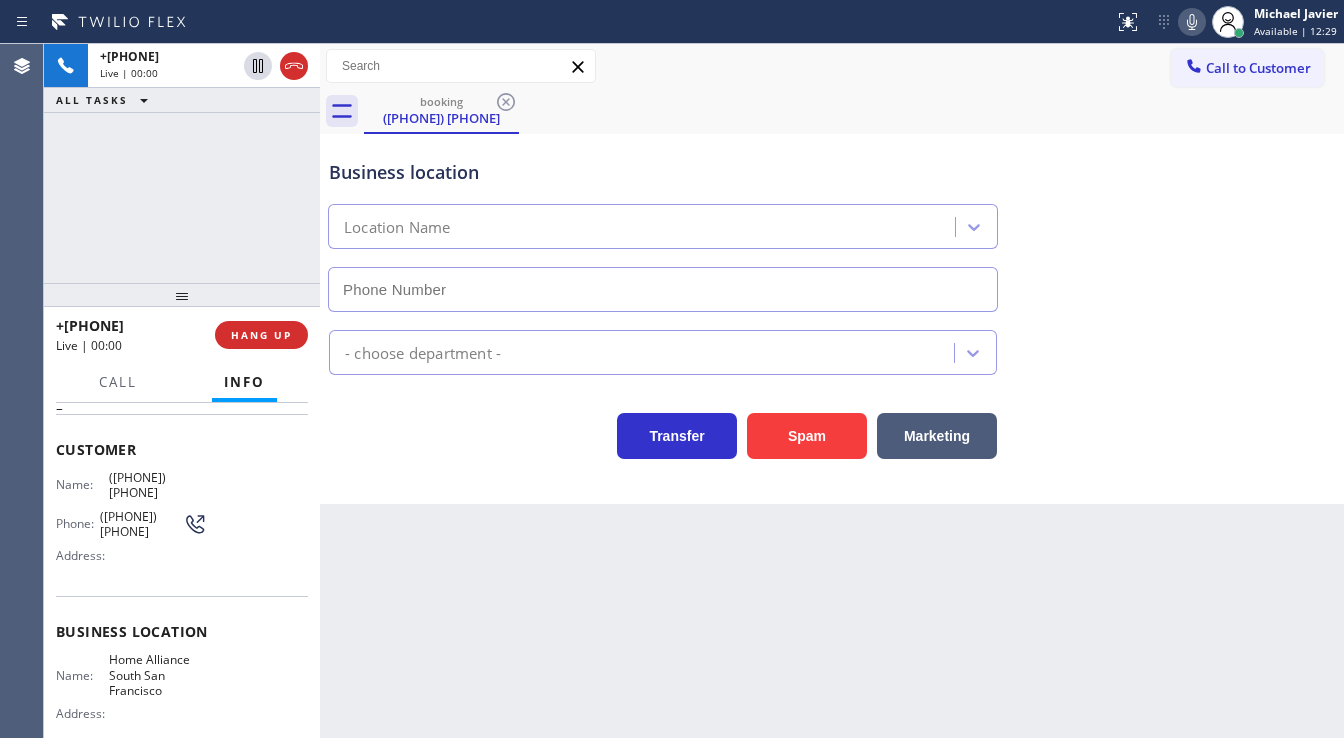 type on "([PHONE]) [PHONE]" 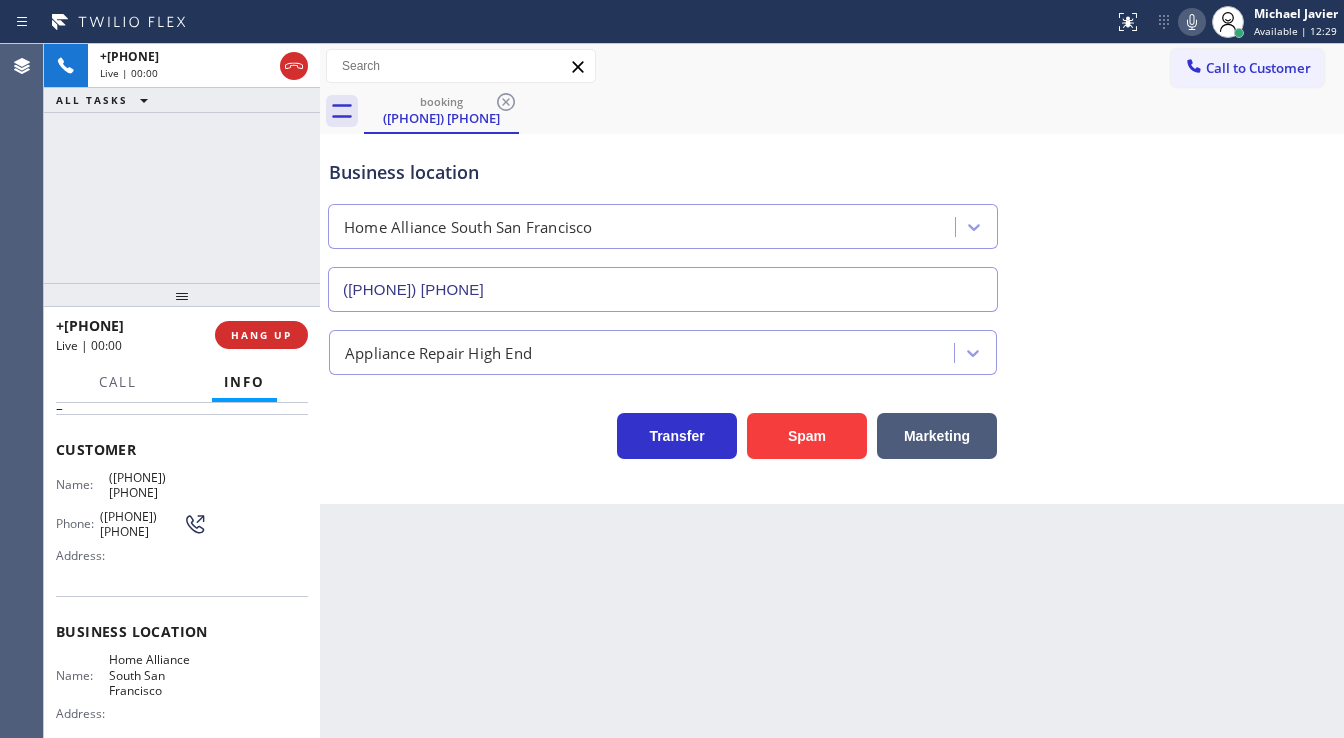 click on "+[PHONE] Live | 00:00 ALL TASKS ALL TASKS ACTIVE TASKS TASKS IN WRAP UP" at bounding box center [182, 163] 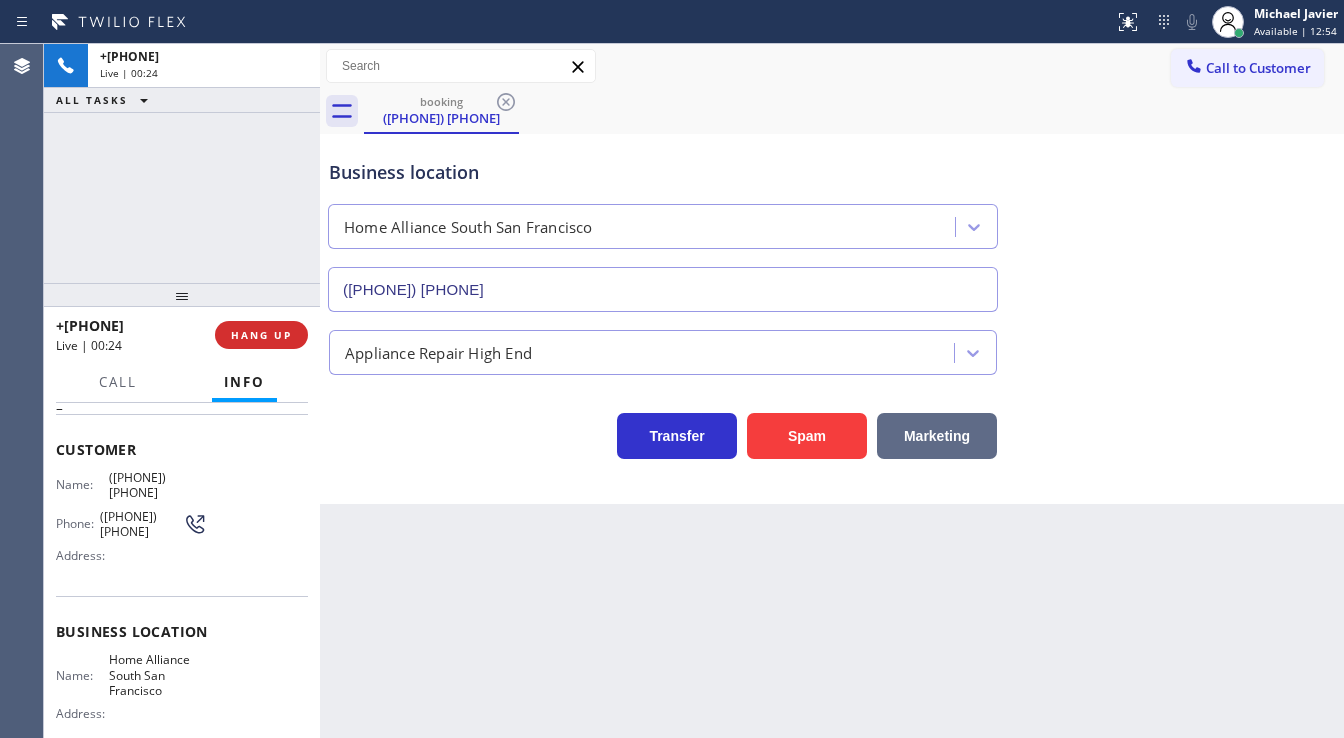 drag, startPoint x: 990, startPoint y: 428, endPoint x: 296, endPoint y: 315, distance: 703.1394 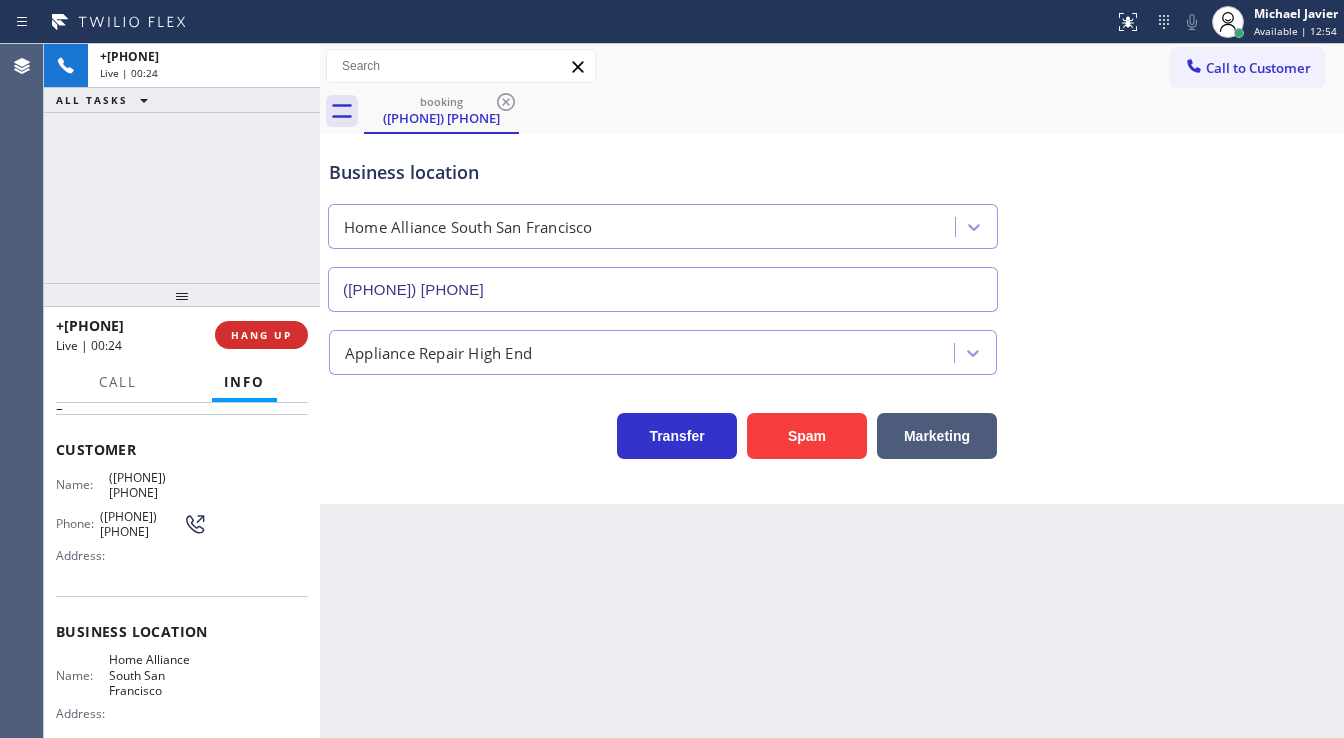 click on "Marketing" at bounding box center [937, 436] 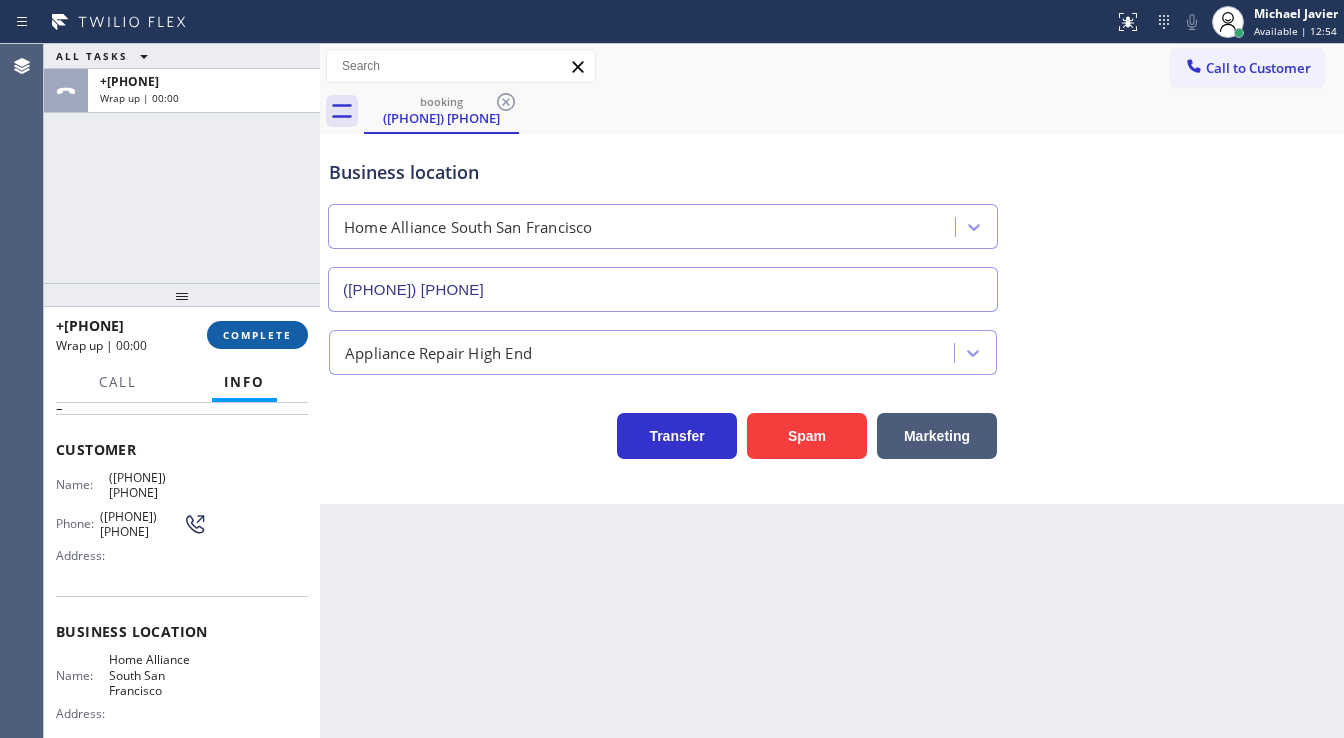 click on "COMPLETE" at bounding box center (257, 335) 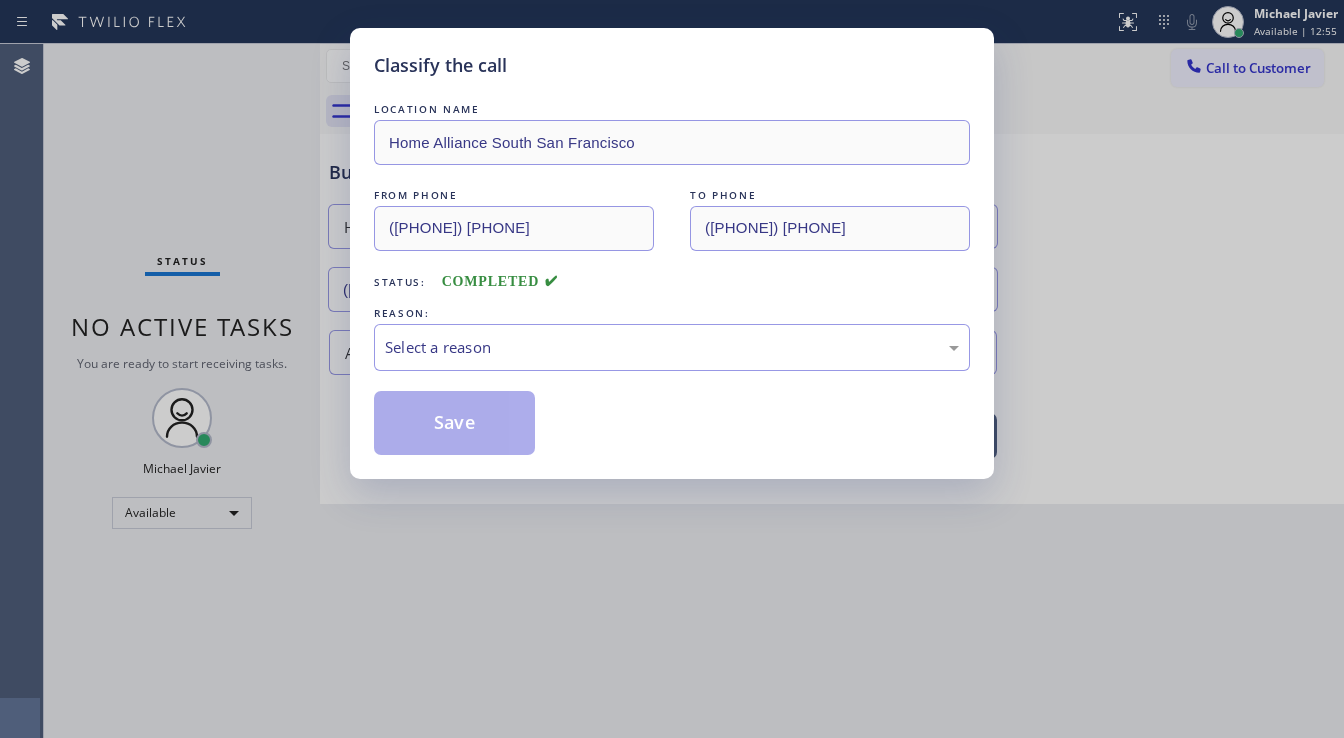click on "REASON:" at bounding box center [672, 313] 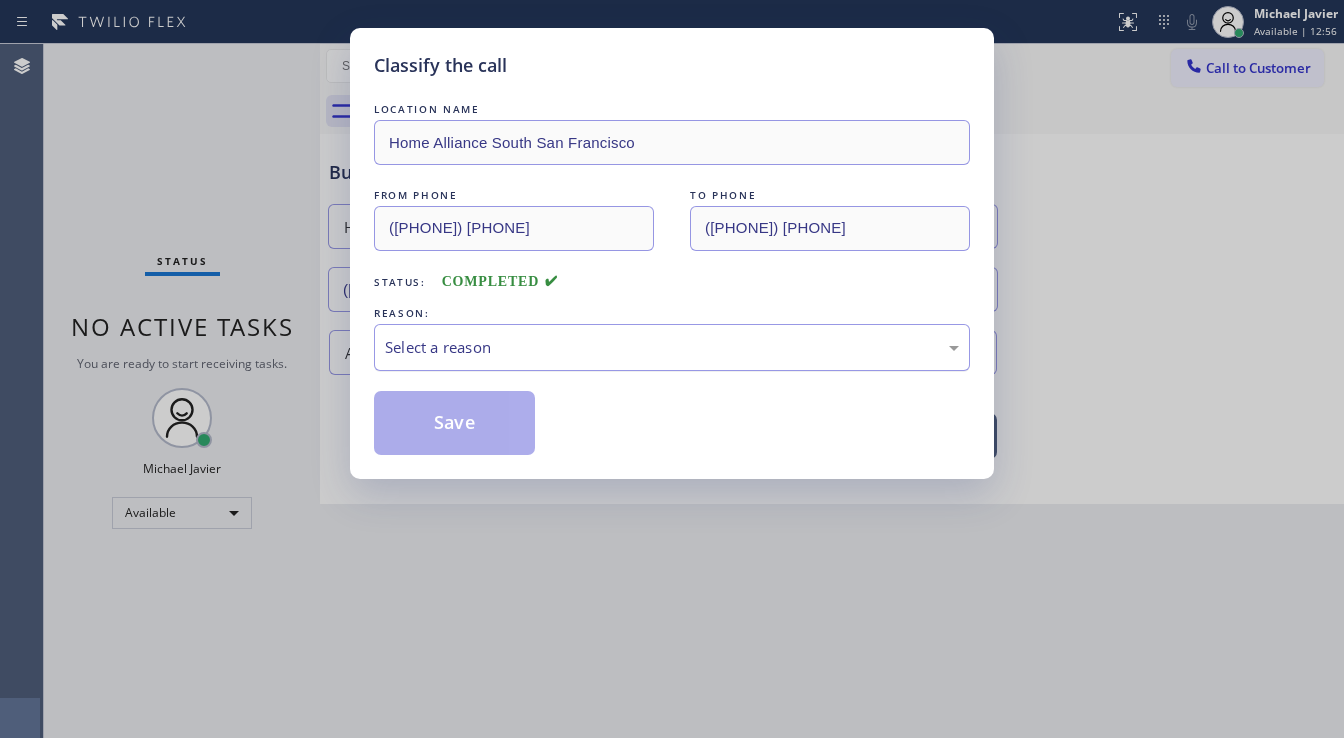 click on "Select a reason" at bounding box center [672, 347] 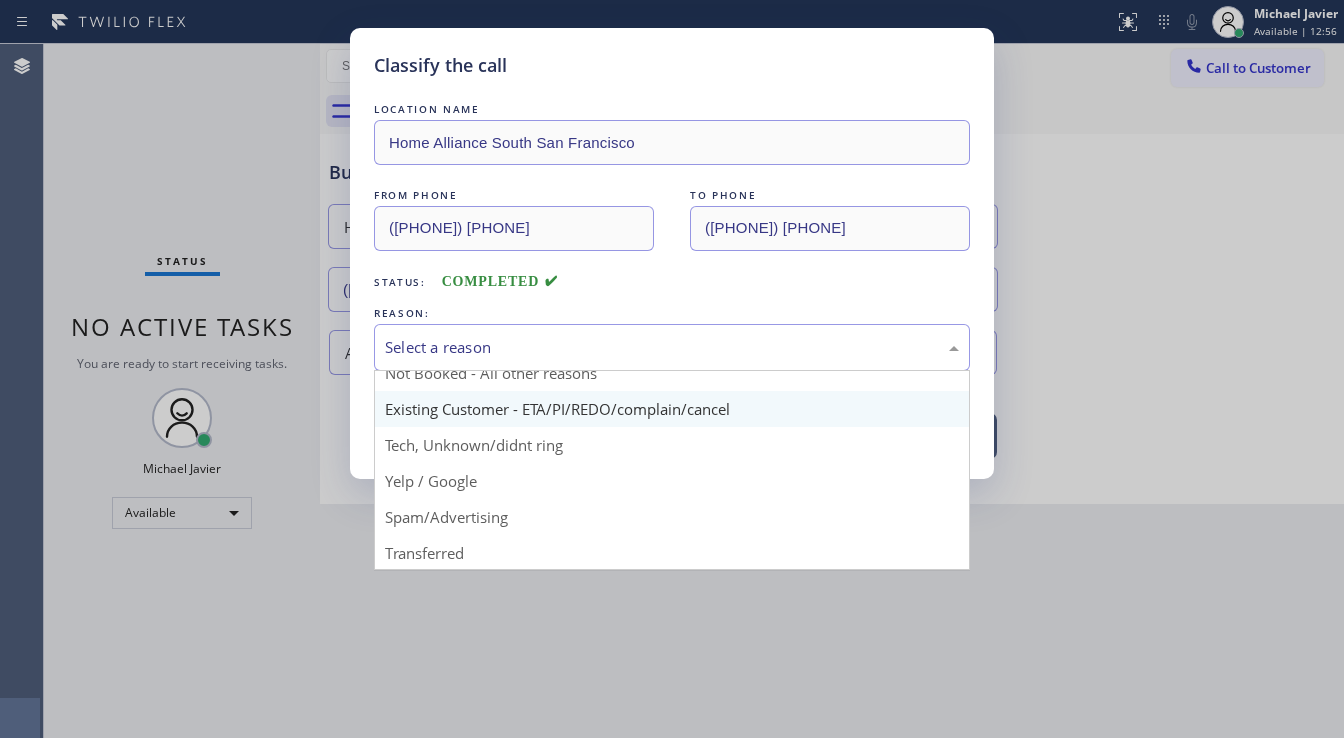 scroll, scrollTop: 125, scrollLeft: 0, axis: vertical 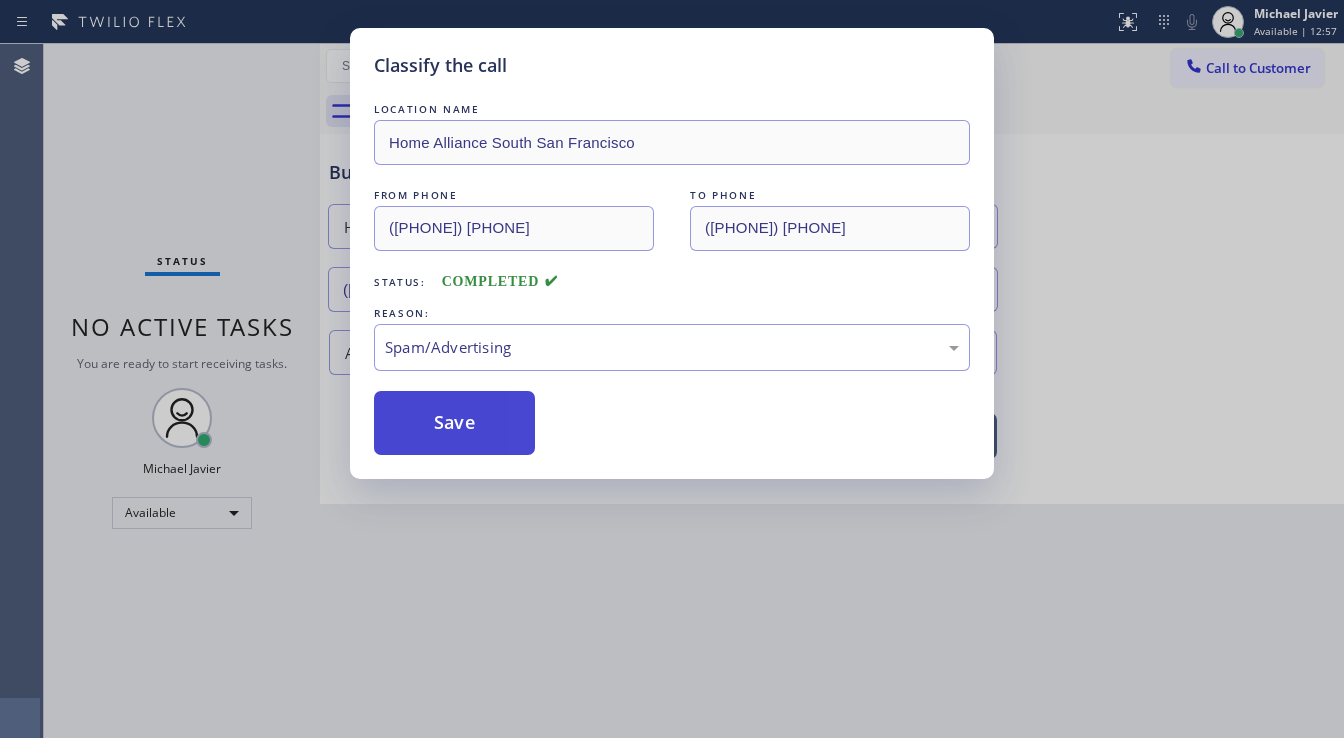 click on "Save" at bounding box center [454, 423] 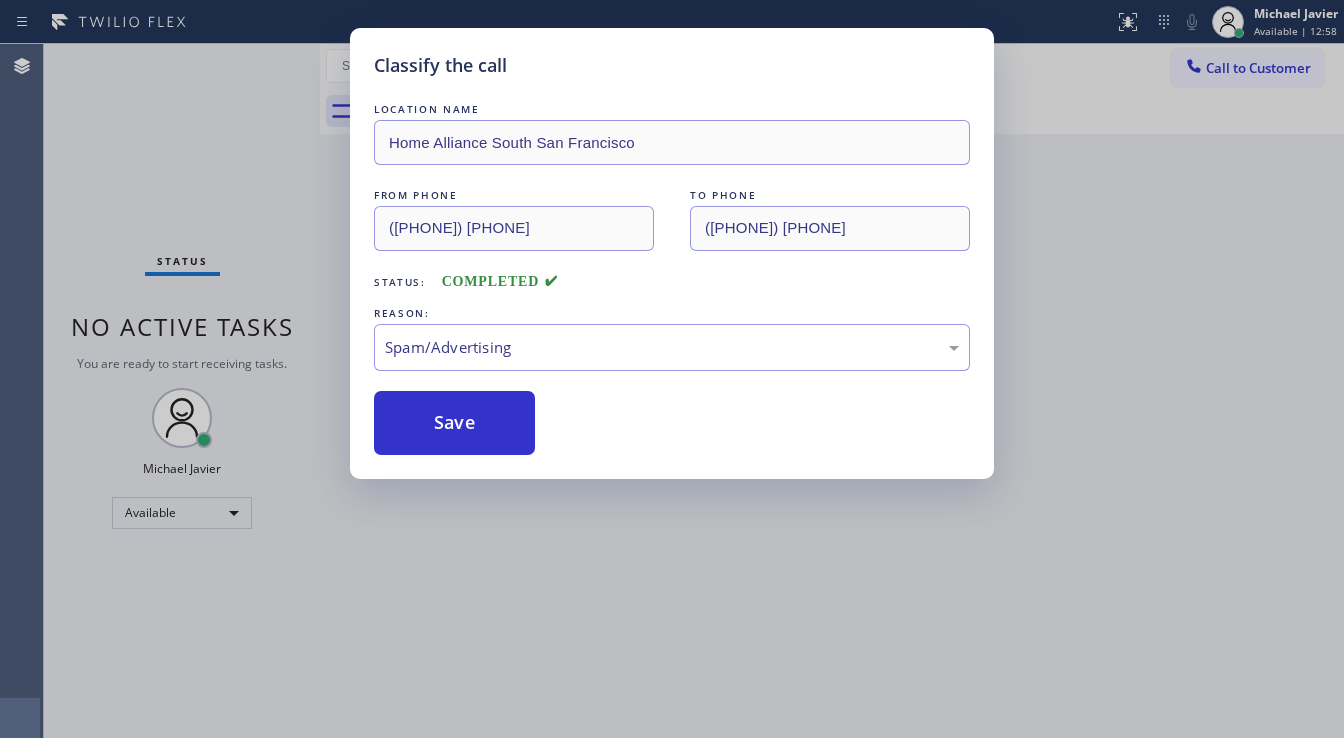 click on "Classify the call LOCATION NAME Home Alliance South San Francisco FROM PHONE [PHONE] TO PHONE [PHONE] Status: COMPLETED REASON: Spam/Advertising Save" at bounding box center [672, 369] 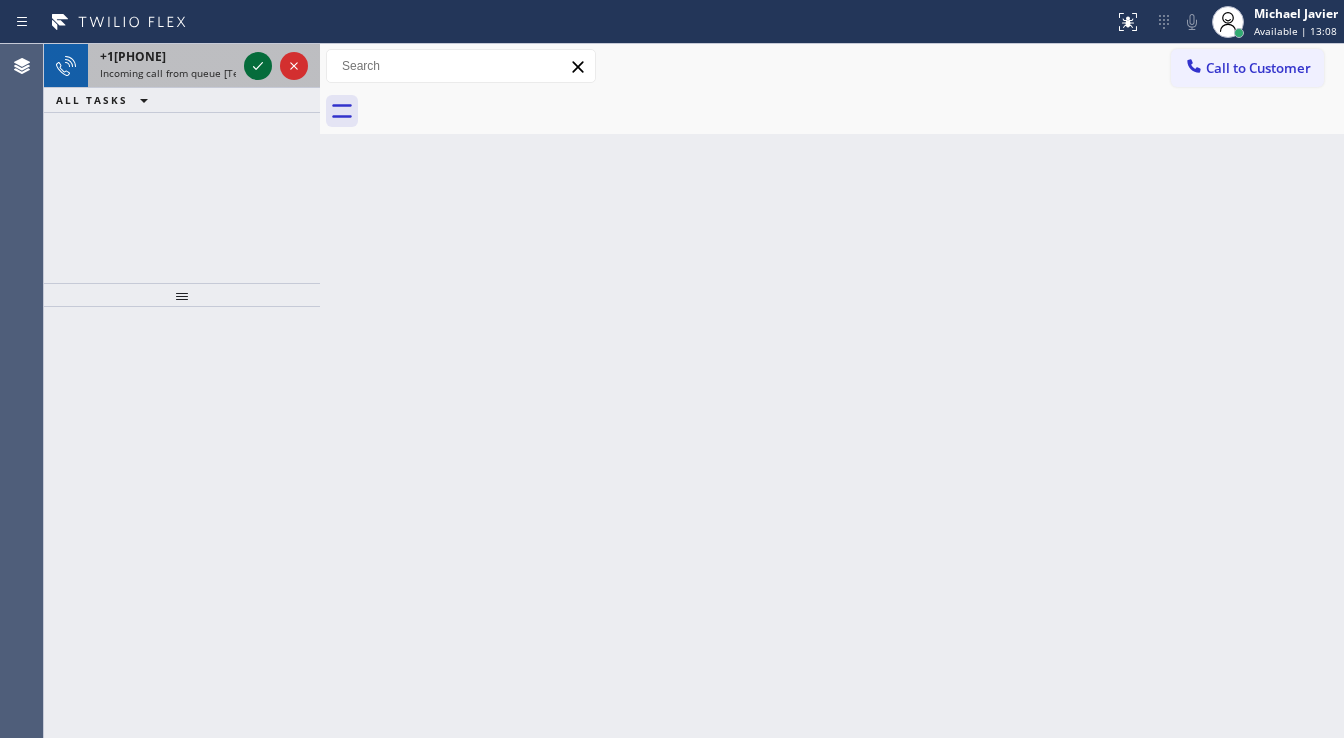 click 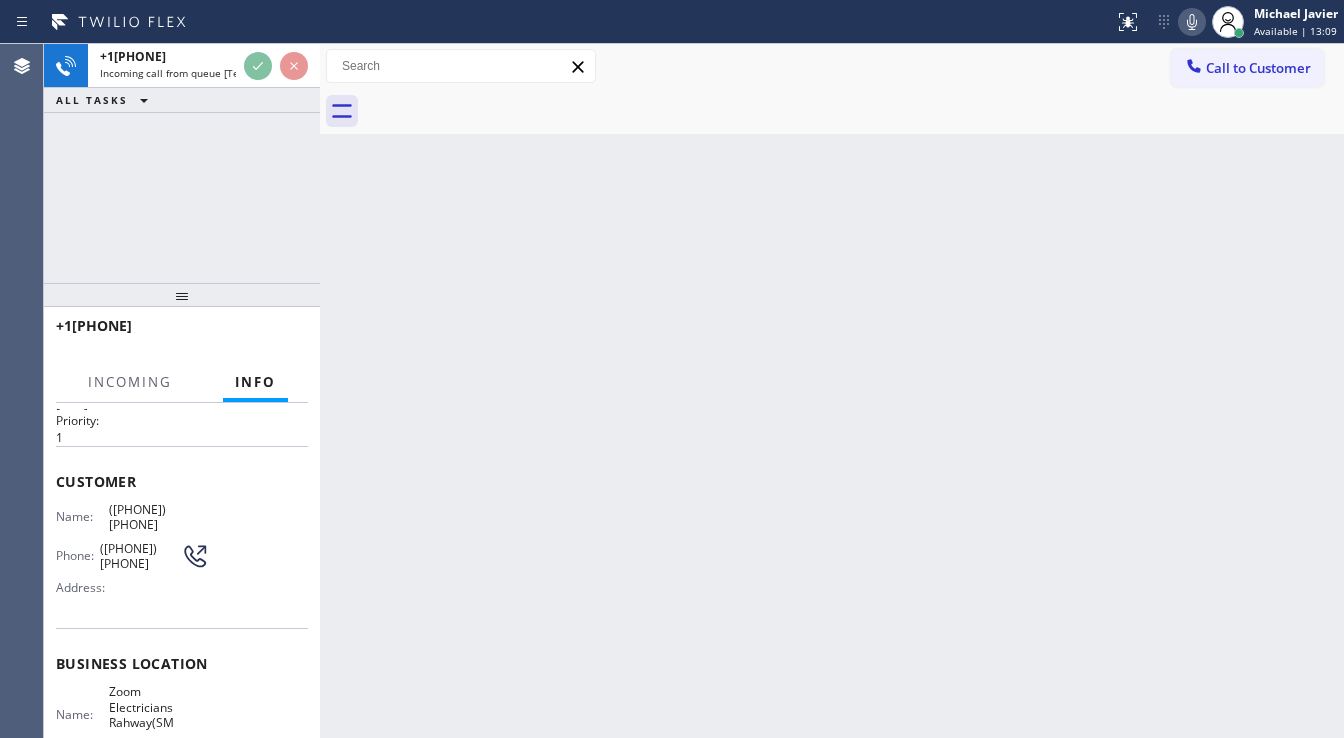 scroll, scrollTop: 160, scrollLeft: 0, axis: vertical 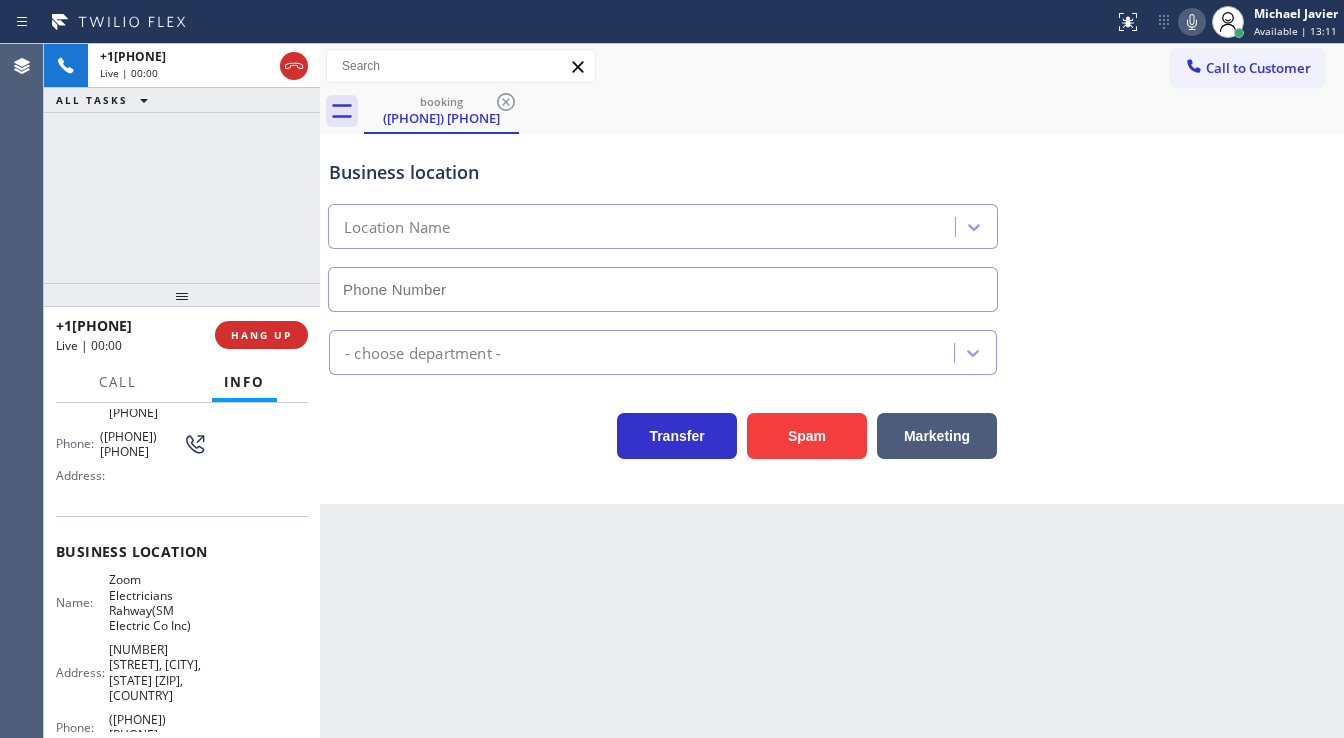 type on "([PHONE]) [PHONE]" 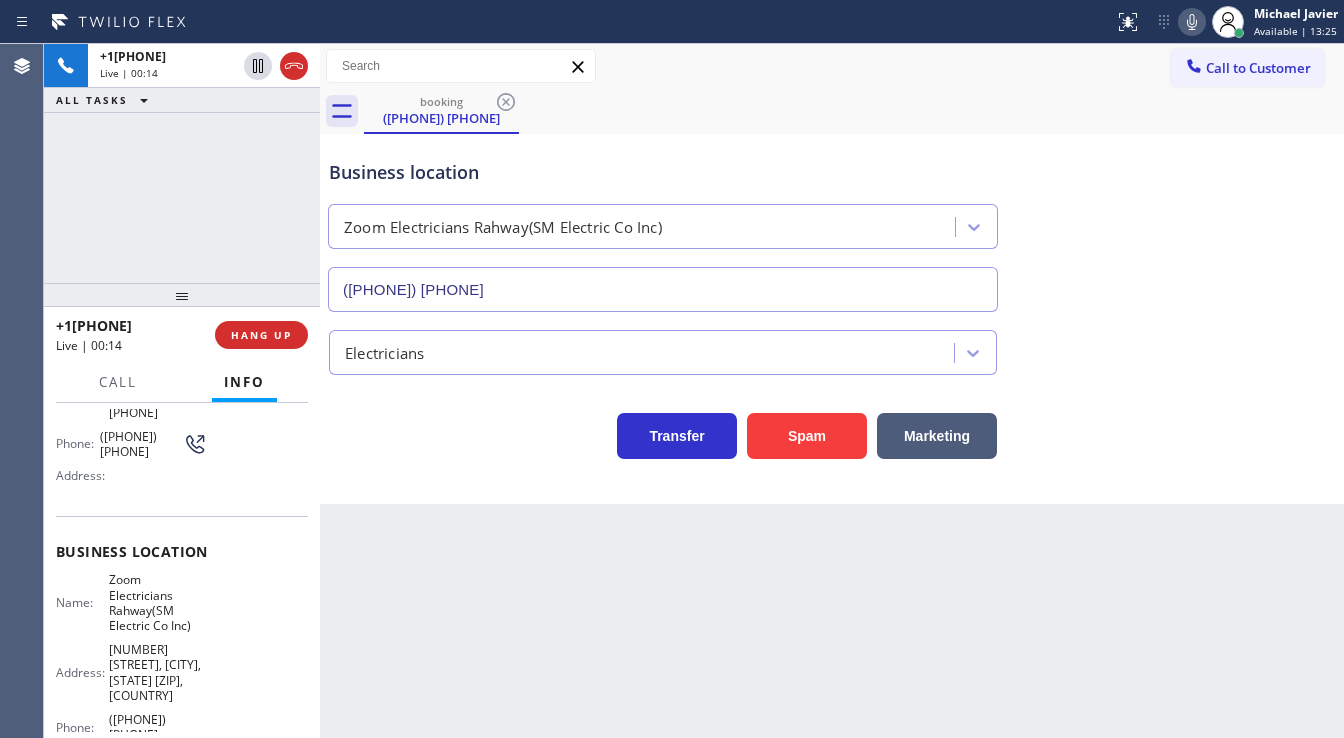 click on "Back to Dashboard Change Sender ID Customers Technicians Select a contact Outbound call Technician Search Technician Your caller id phone number Your caller id phone number Call Technician info Name   Phone none Address none Change Sender ID HVAC [PHONE] 5 Star Appliance [PHONE] Appliance Repair [PHONE] Plumbing [PHONE] Air Duct Cleaning [PHONE]  Electricians [PHONE] Cancel Change Check personal SMS Reset Change booking [PHONE] Call to Customer Outbound call Location 5 Star Plumbing Your caller id phone number [PHONE] Customer number Call Outbound call Technician Search Technician Your caller id phone number Your caller id phone number Call booking [PHONE] Business location Zoom Electricians Rahway(SM Electric Co Inc) [PHONE] Electricians Transfer Spam Marketing" at bounding box center [832, 391] 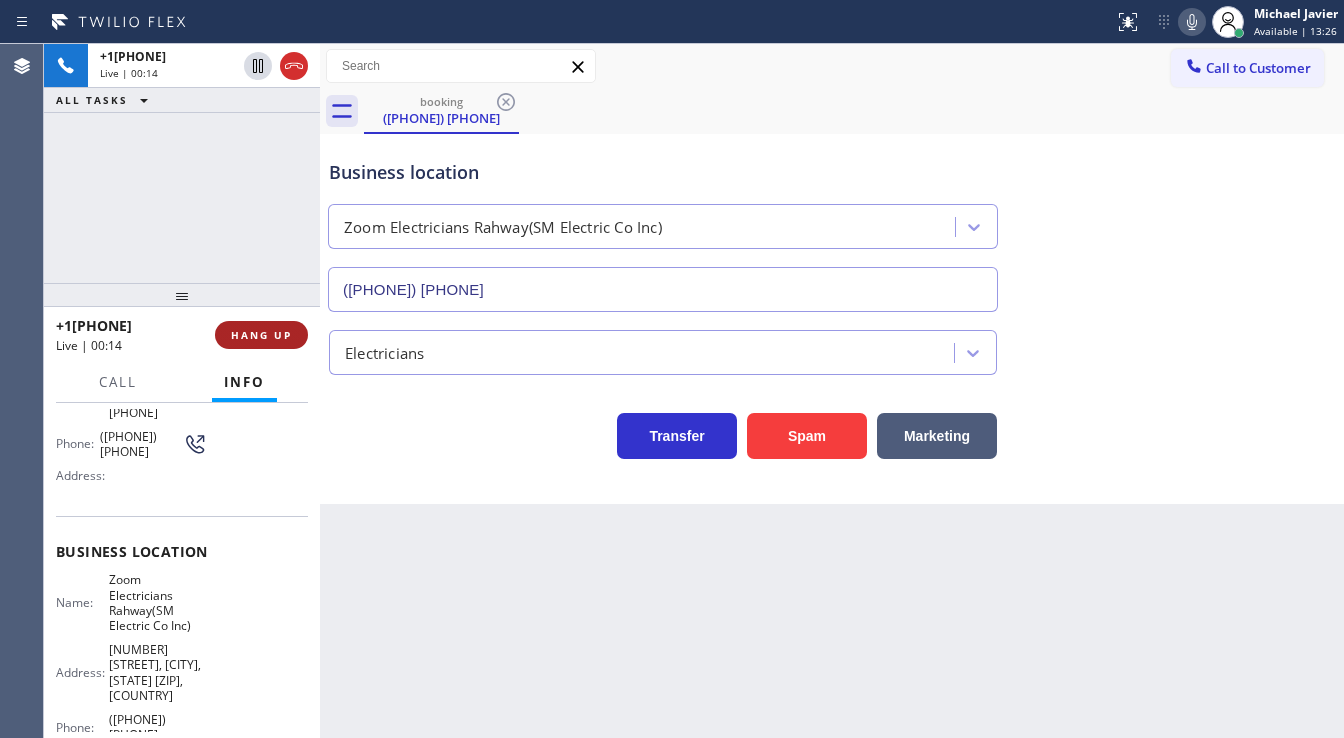 click on "HANG UP" at bounding box center (261, 335) 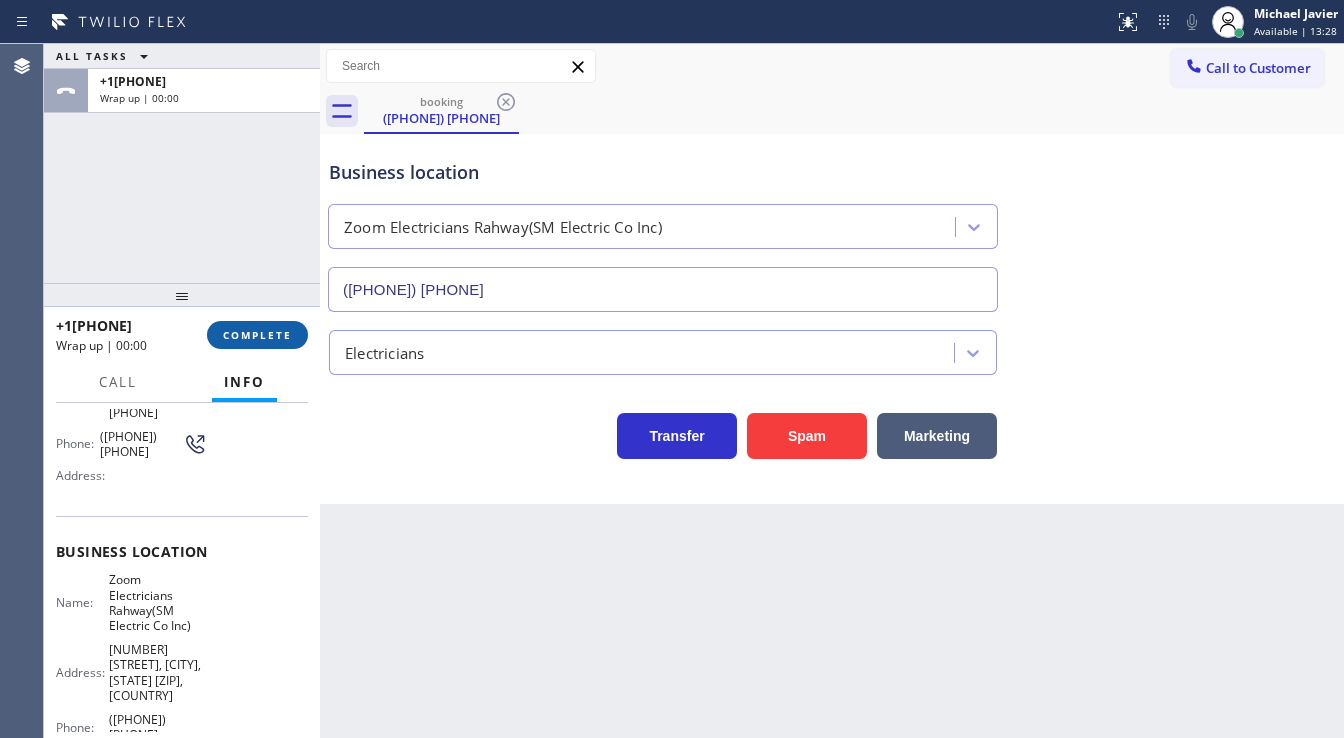 click on "COMPLETE" at bounding box center [257, 335] 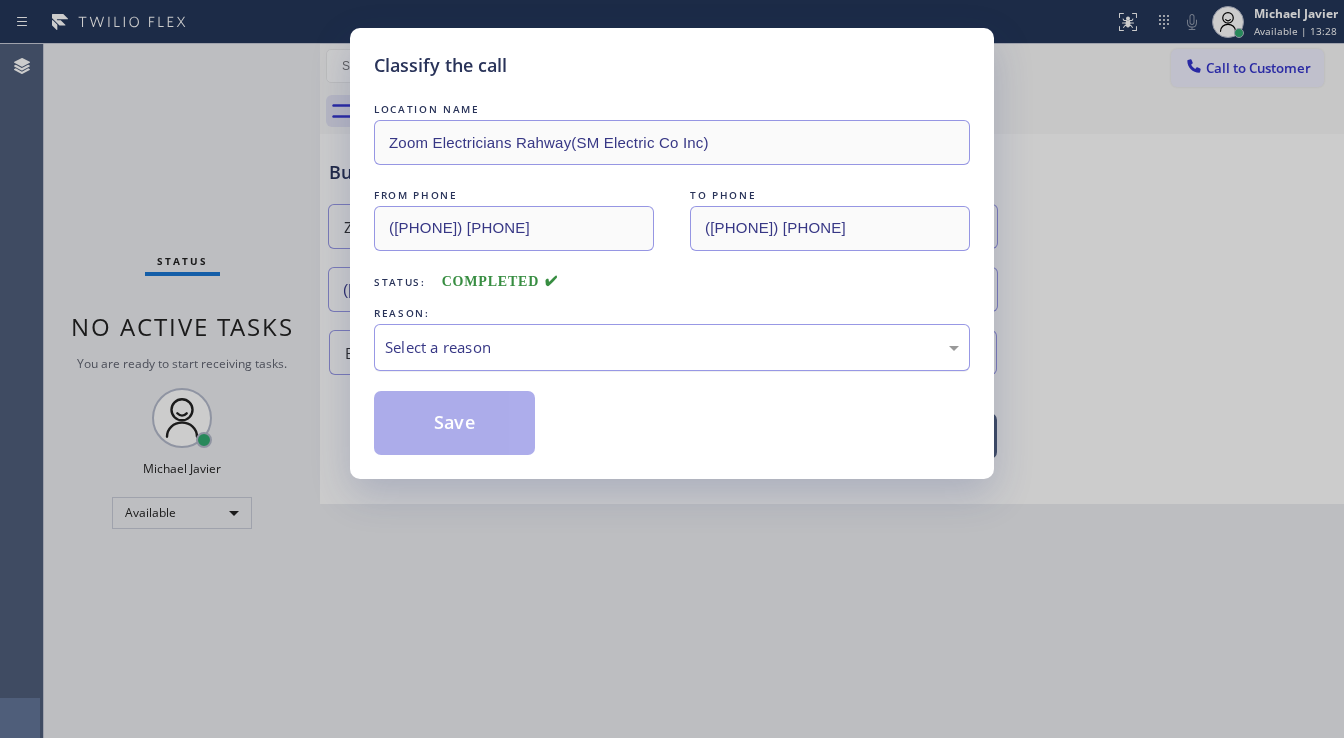 click on "Select a reason" at bounding box center [672, 347] 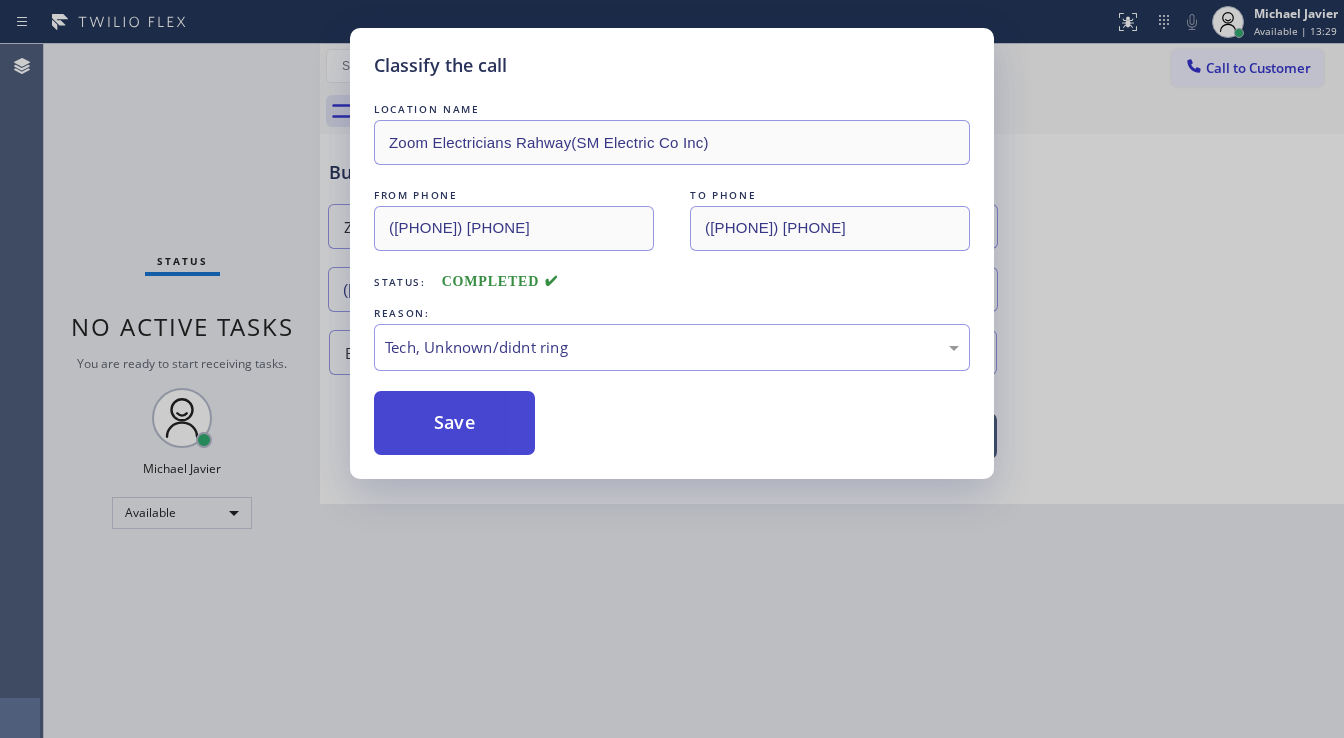 click on "Save" at bounding box center (454, 423) 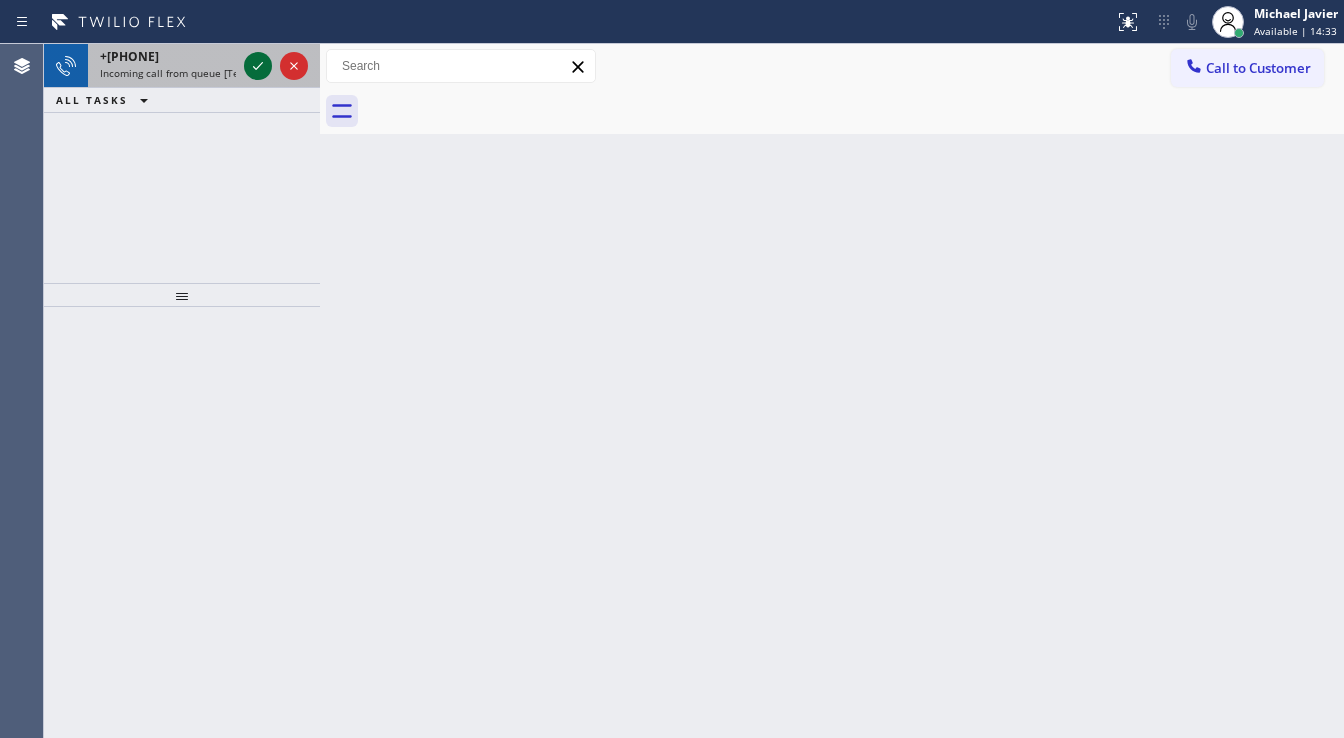 click 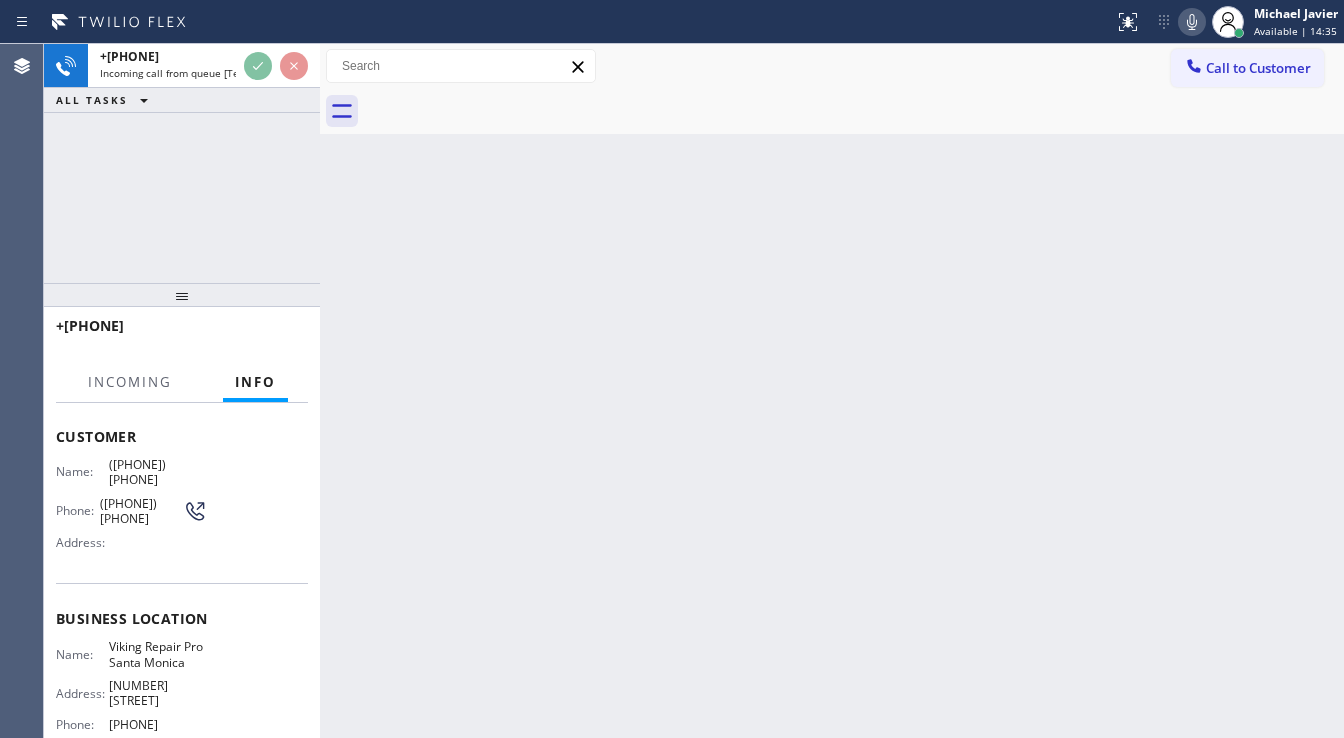 scroll, scrollTop: 160, scrollLeft: 0, axis: vertical 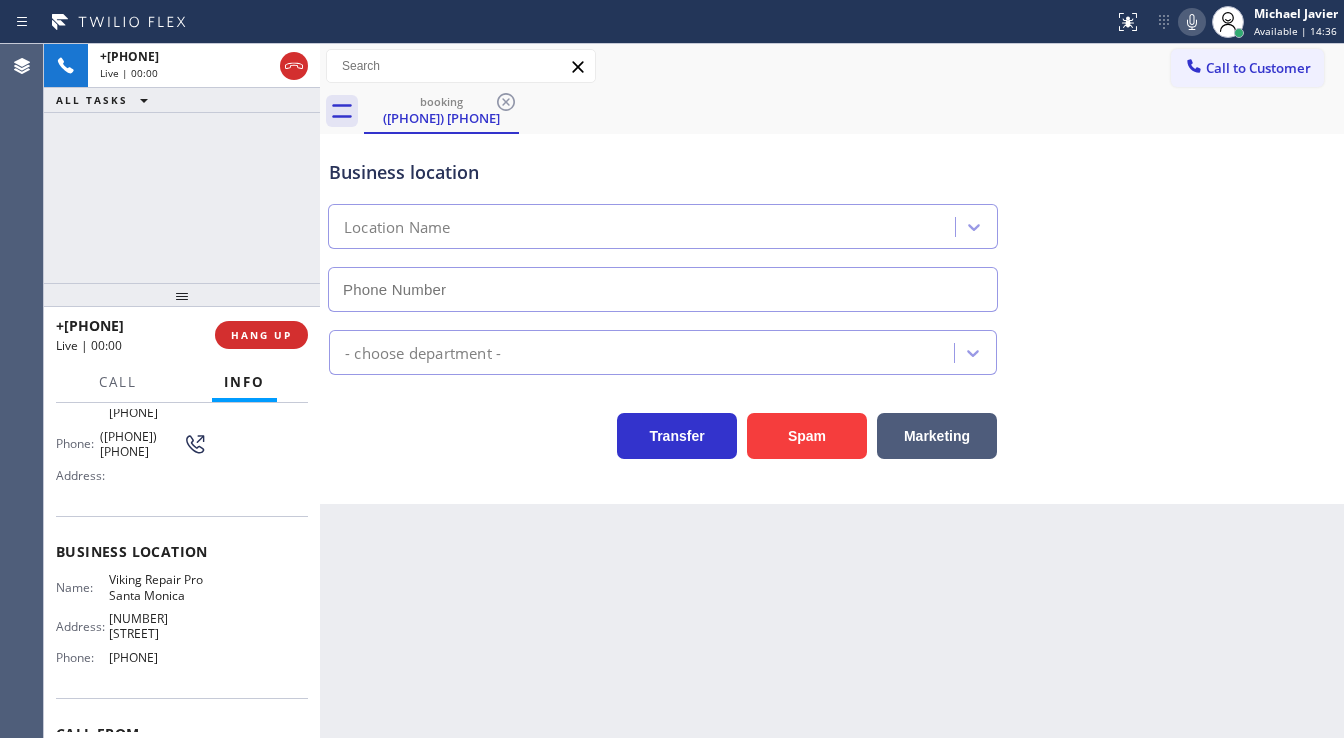 type on "[PHONE]" 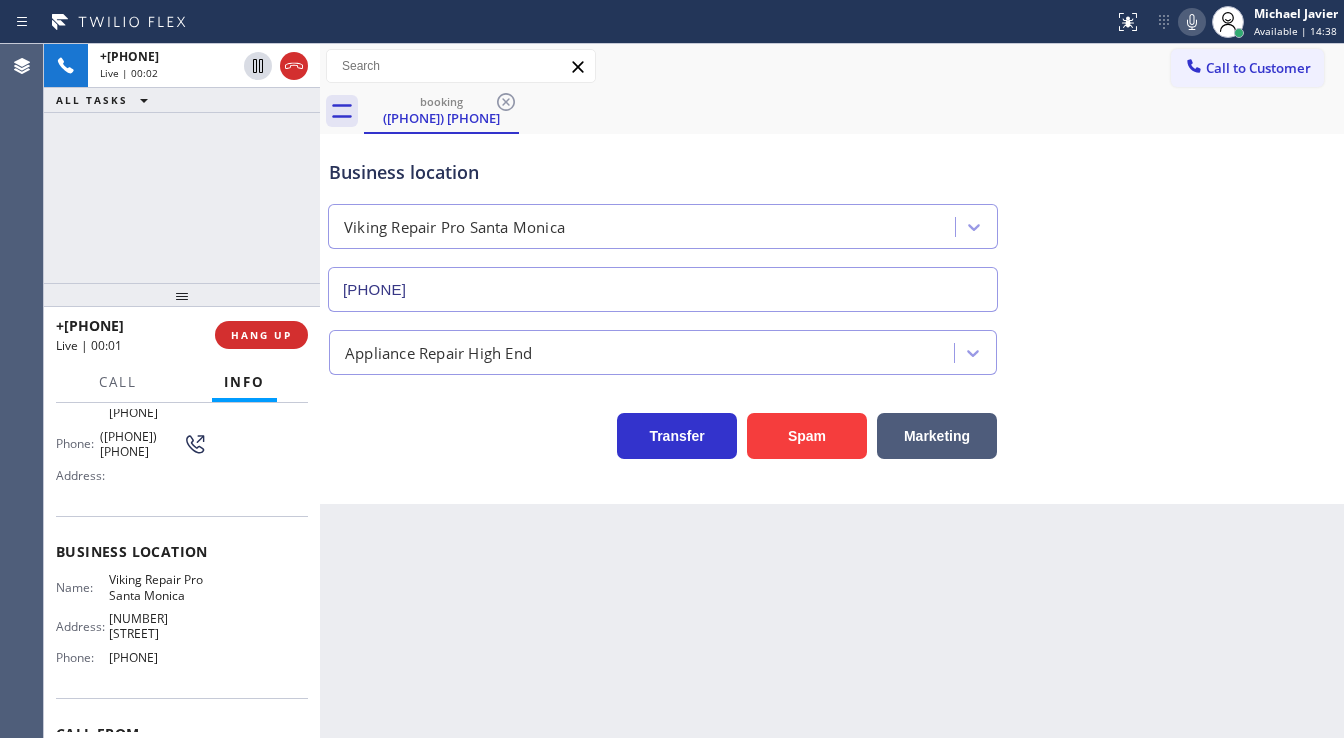 click on "+[PHONE] Live | 00:02 ALL TASKS ALL TASKS ACTIVE TASKS TASKS IN WRAP UP" at bounding box center (182, 163) 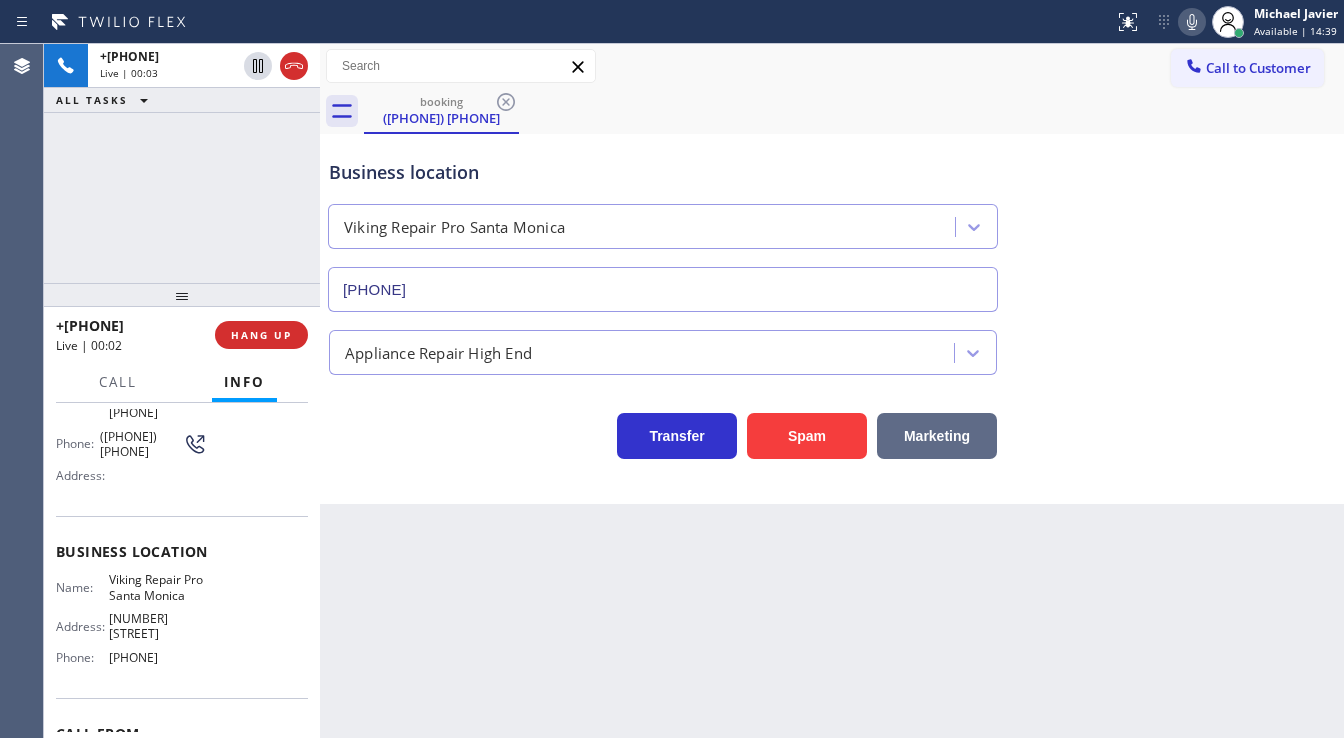 drag, startPoint x: 966, startPoint y: 441, endPoint x: 946, endPoint y: 441, distance: 20 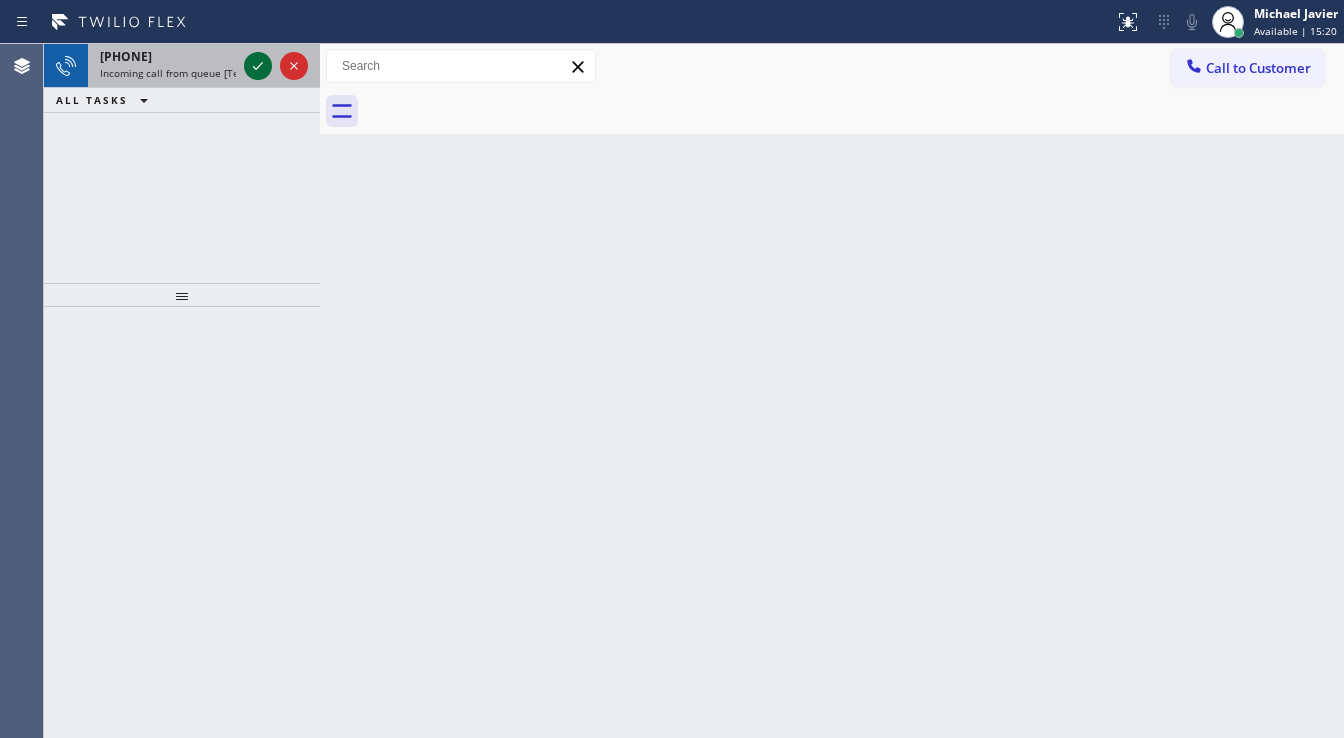 click 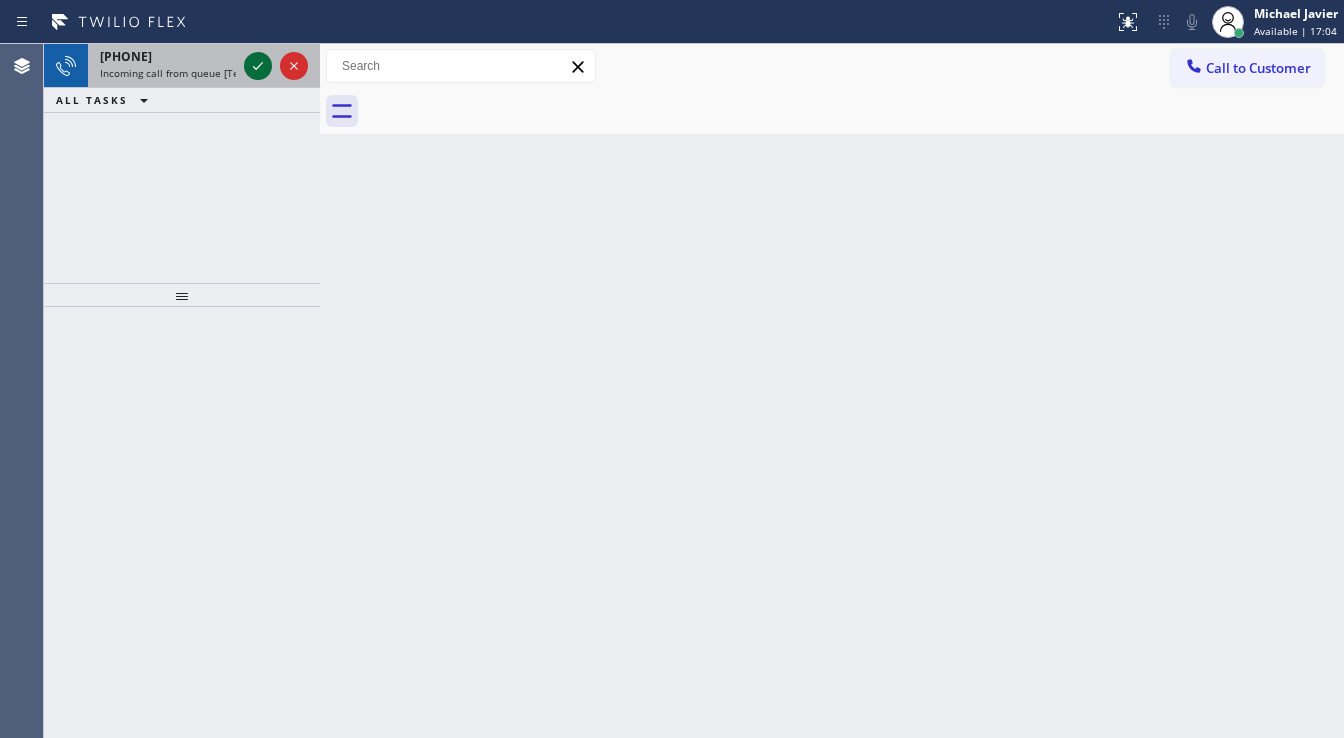 drag, startPoint x: 242, startPoint y: 58, endPoint x: 253, endPoint y: 68, distance: 14.866069 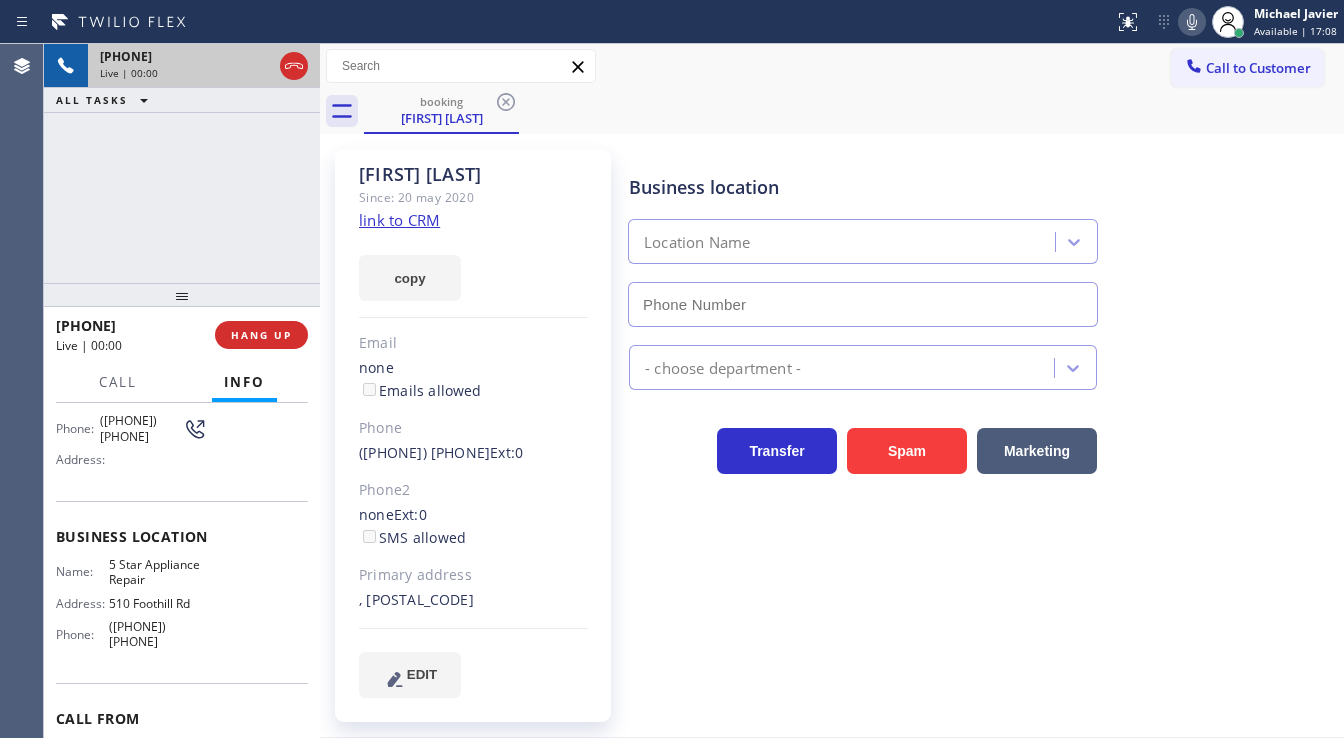 scroll, scrollTop: 0, scrollLeft: 0, axis: both 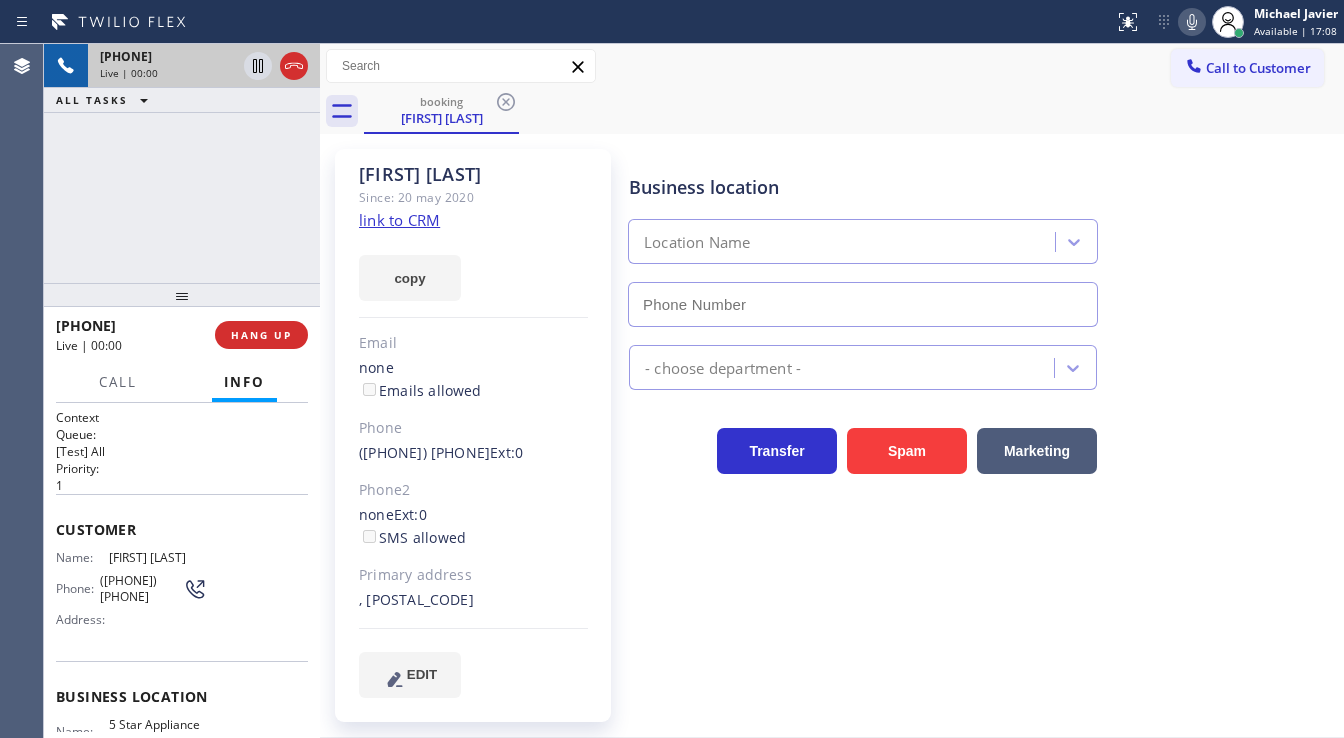 type on "([PHONE]) [PHONE]" 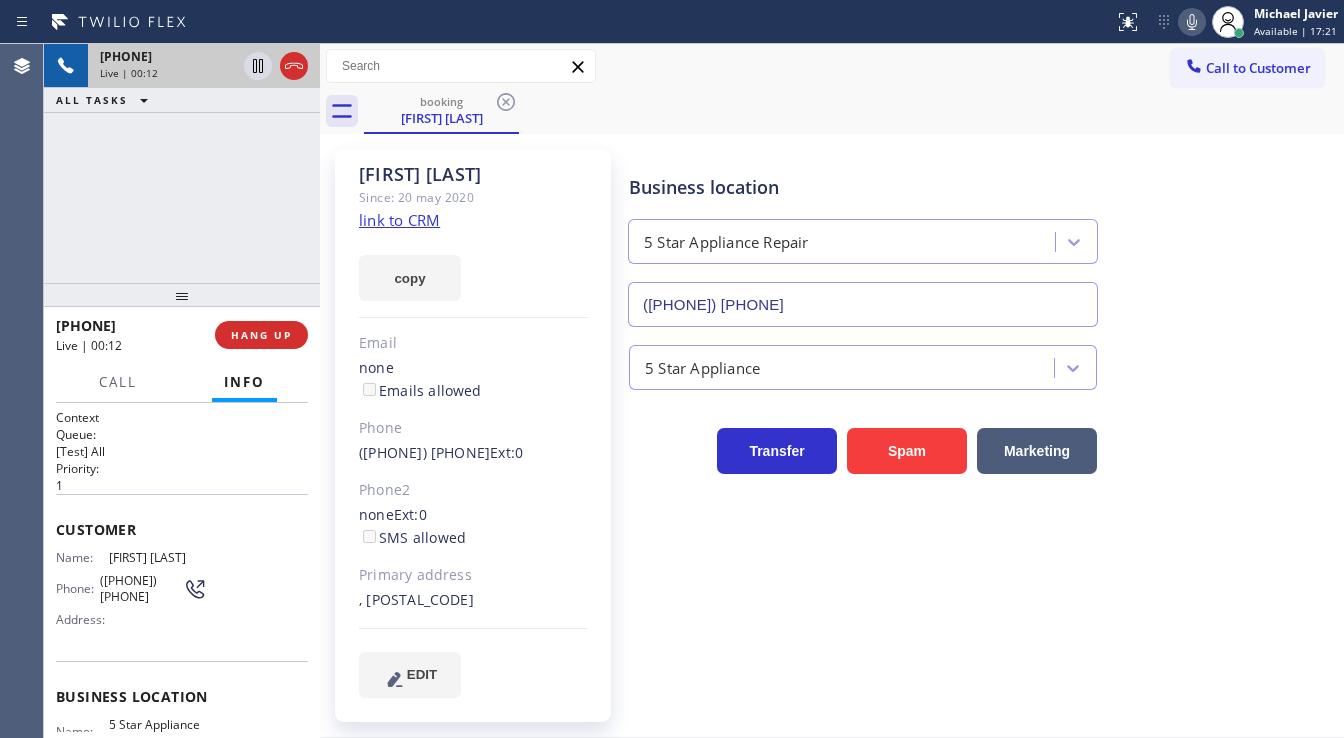 click on "link to CRM" 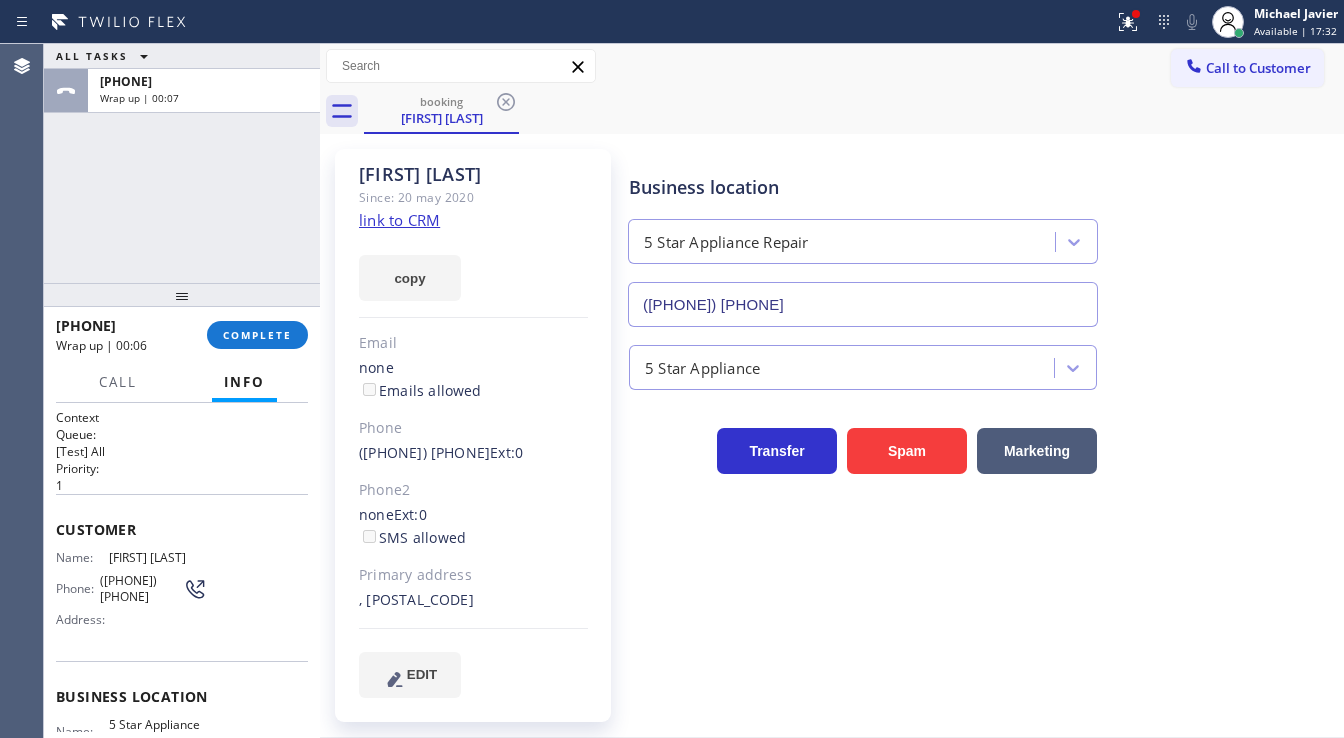 click at bounding box center (182, 295) 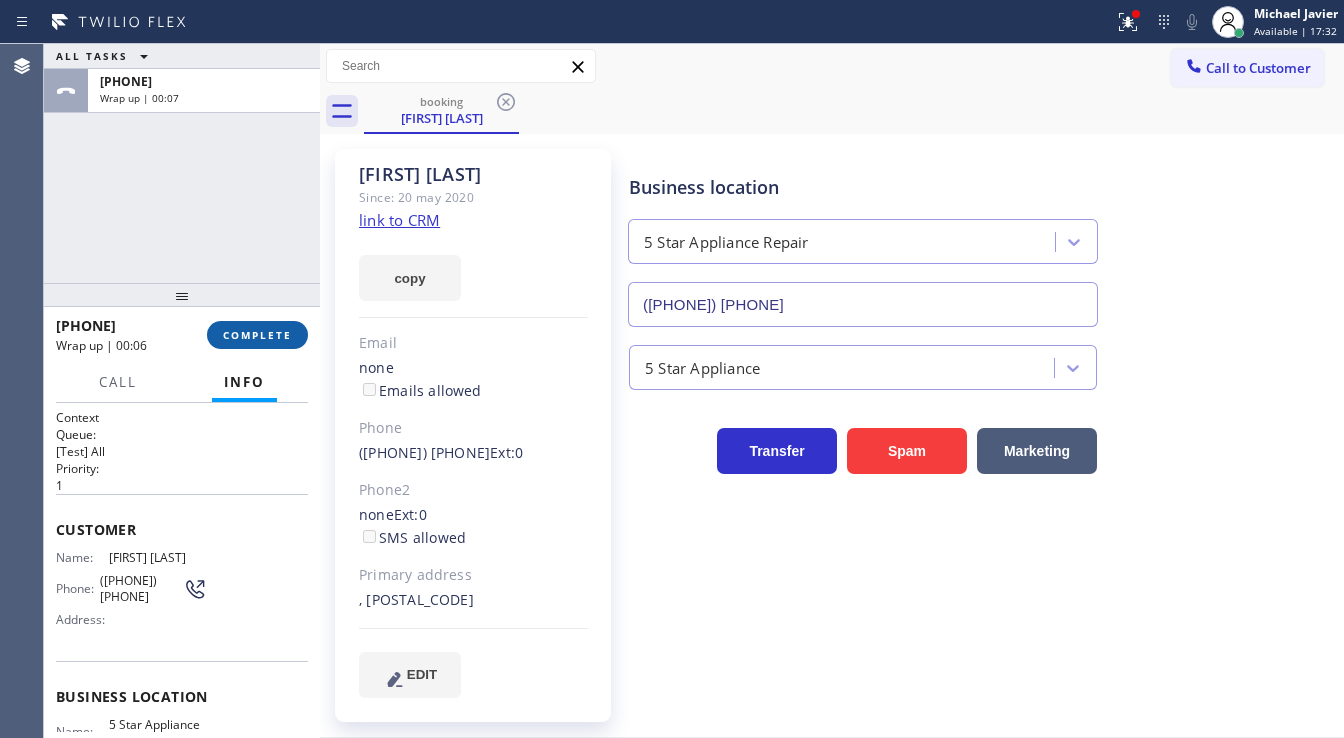drag, startPoint x: 285, startPoint y: 291, endPoint x: 280, endPoint y: 321, distance: 30.413813 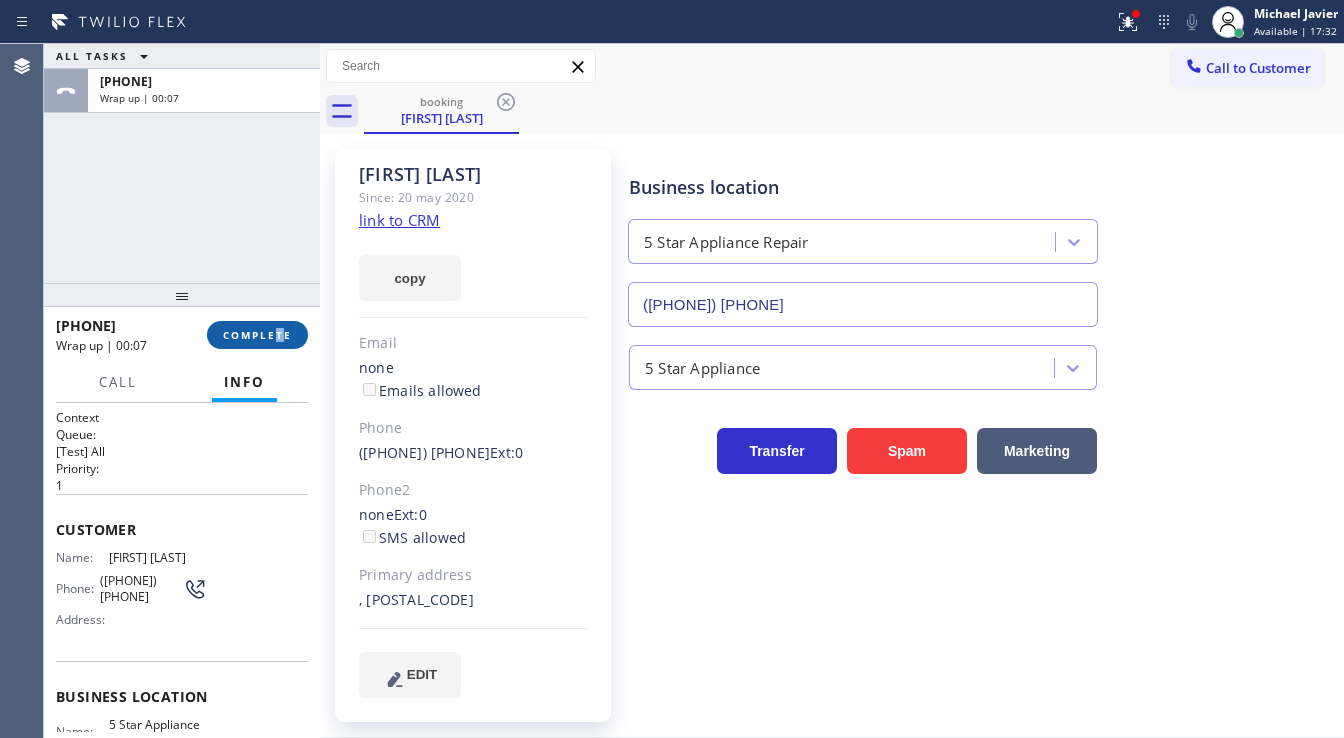 click on "[PHONE] Wrap up | 00:07 COMPLETE" at bounding box center [182, 335] 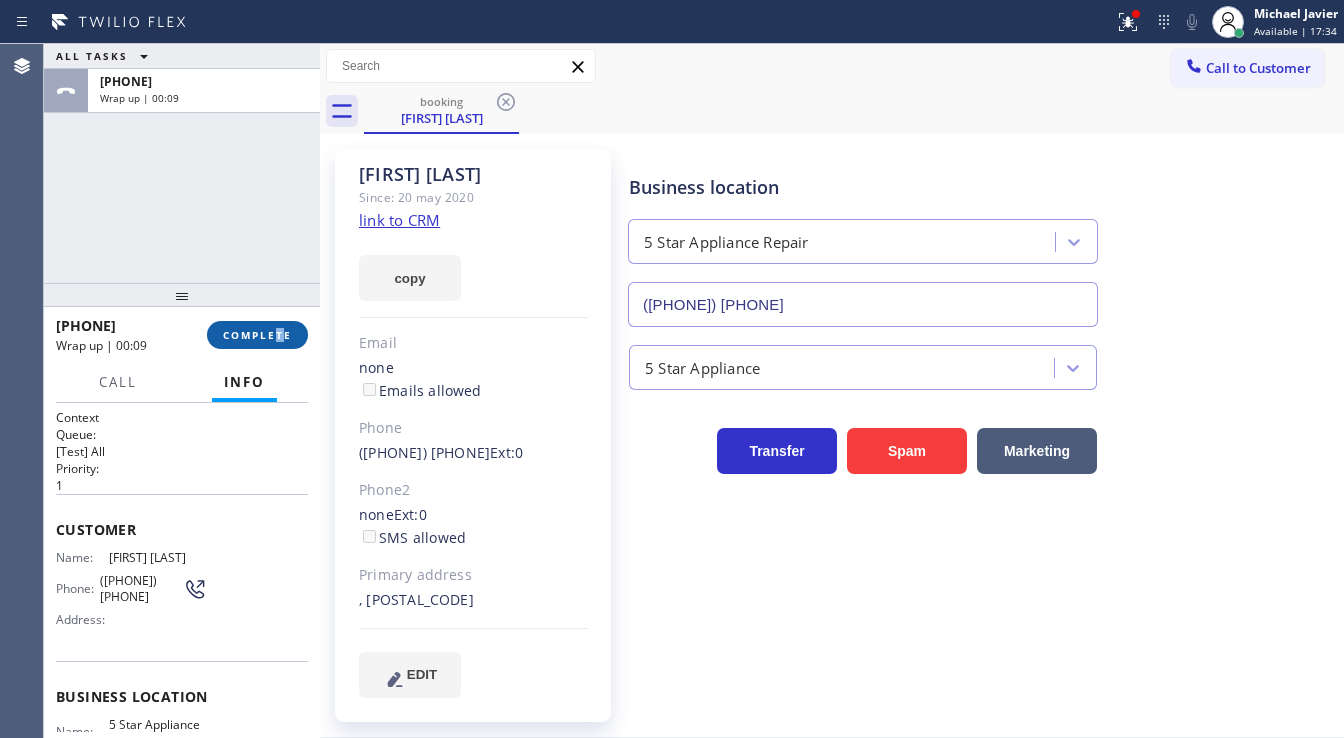 click on "COMPLETE" at bounding box center [257, 335] 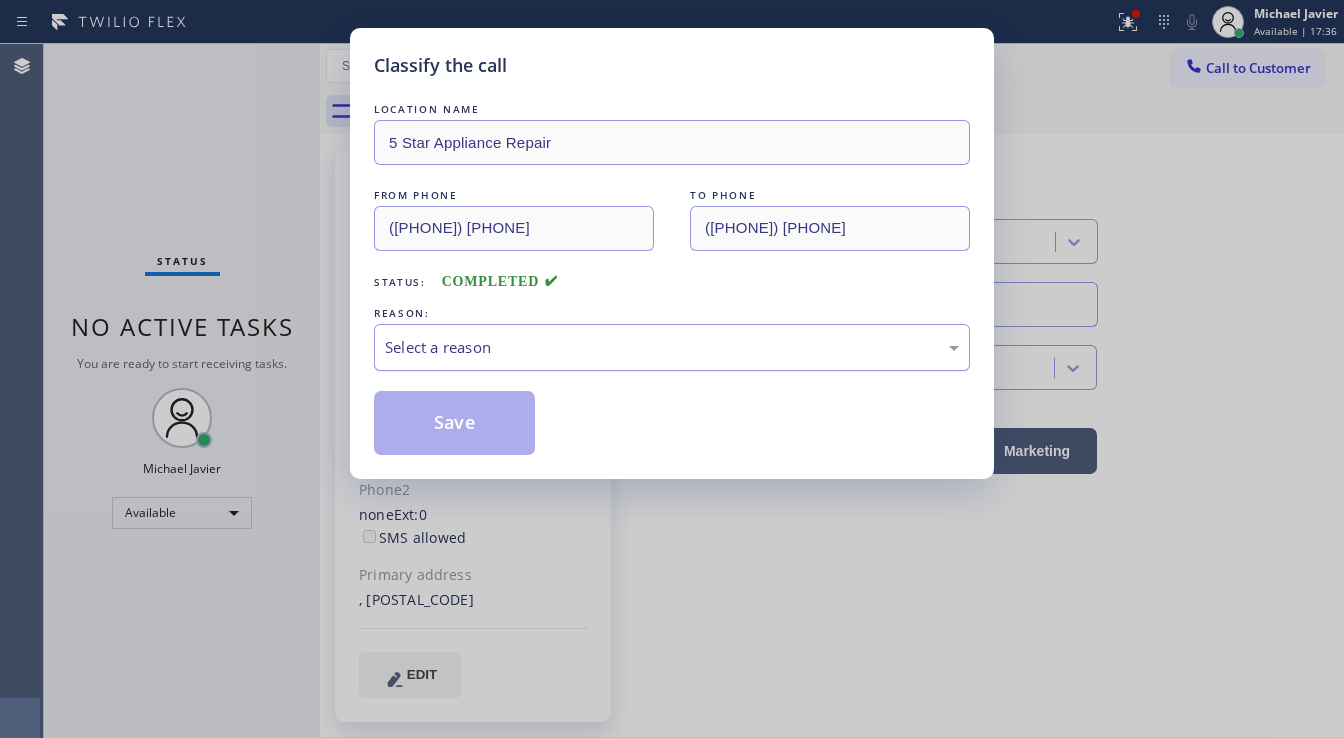 drag, startPoint x: 473, startPoint y: 330, endPoint x: 478, endPoint y: 342, distance: 13 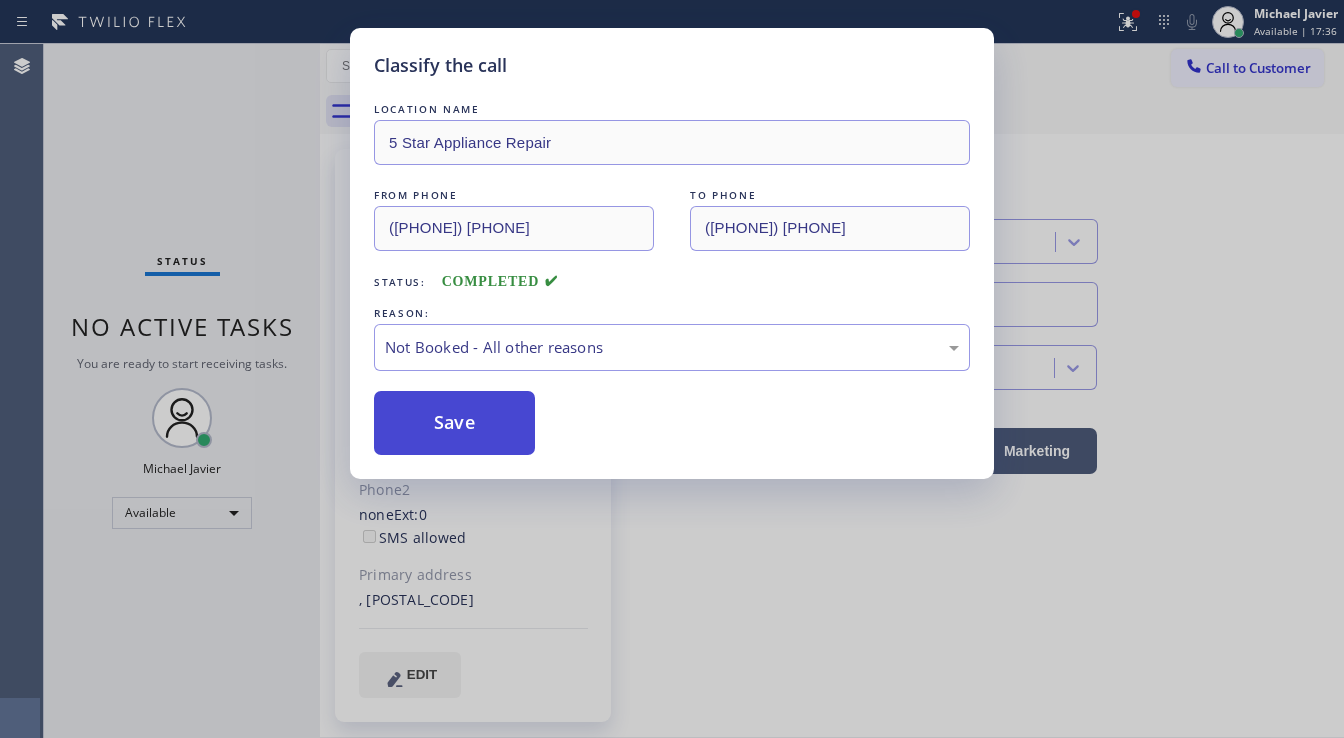 click on "Save" at bounding box center [454, 423] 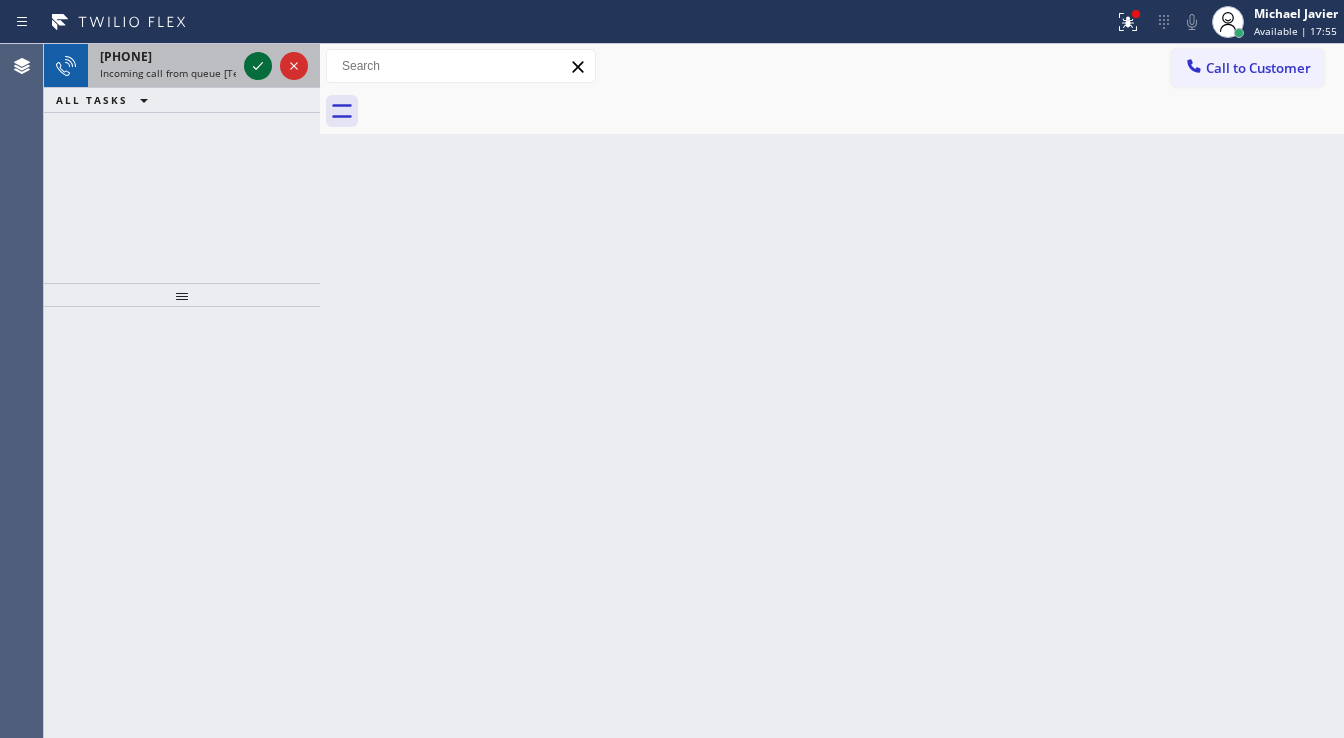 click 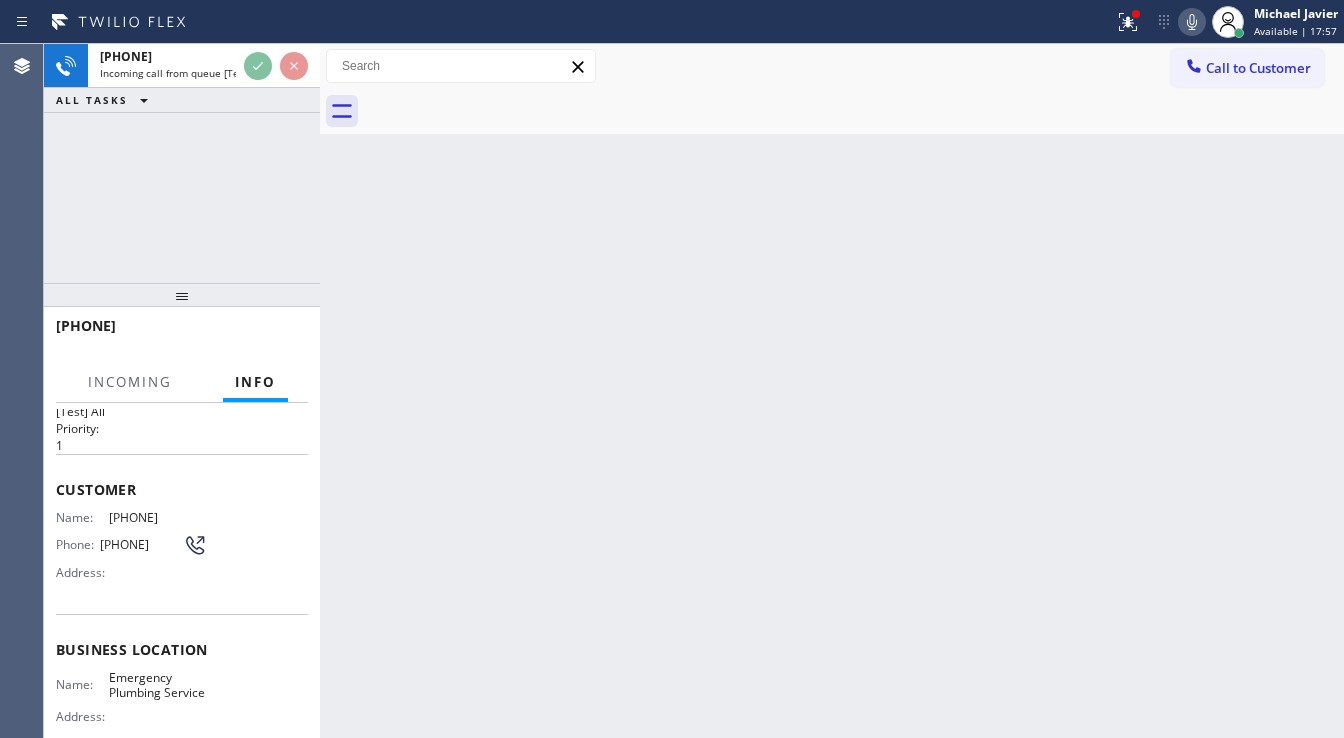 scroll, scrollTop: 80, scrollLeft: 0, axis: vertical 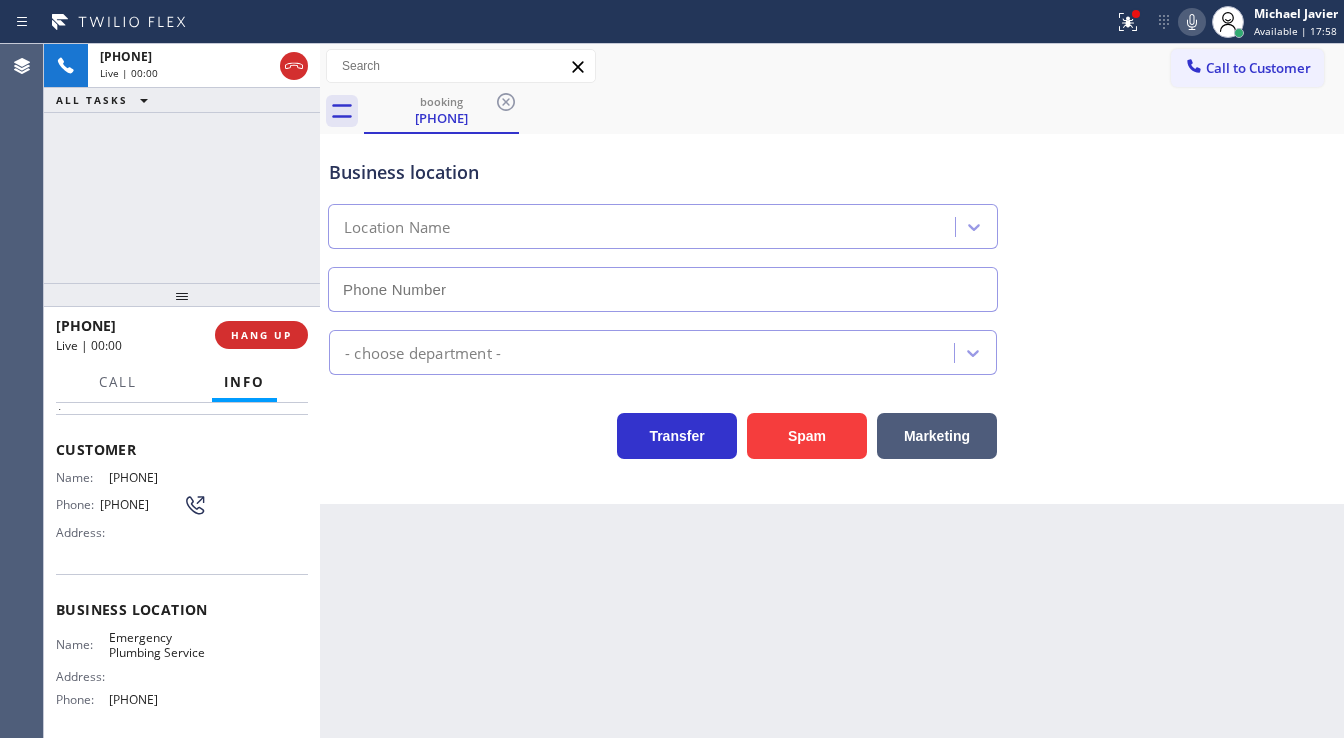 type on "[PHONE]" 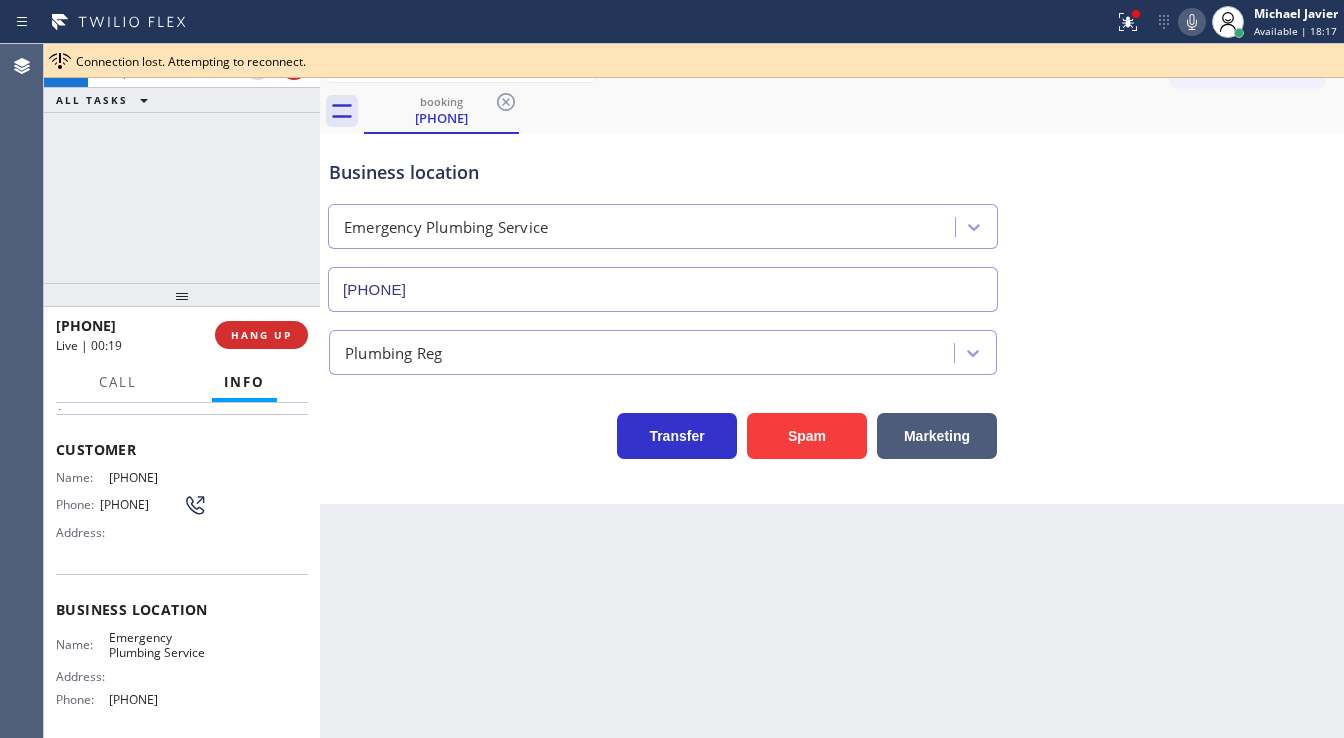 drag, startPoint x: 12, startPoint y: 170, endPoint x: 204, endPoint y: 188, distance: 192.8419 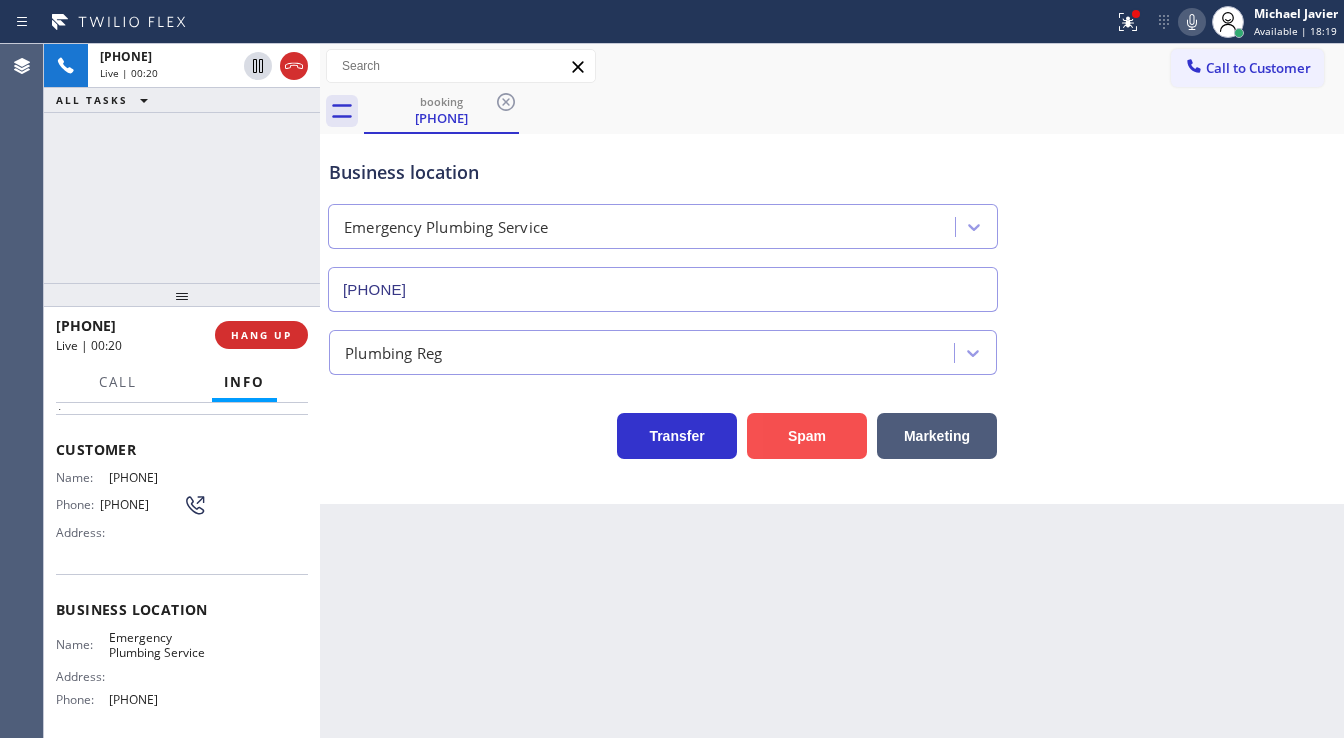 click on "Spam" at bounding box center (807, 436) 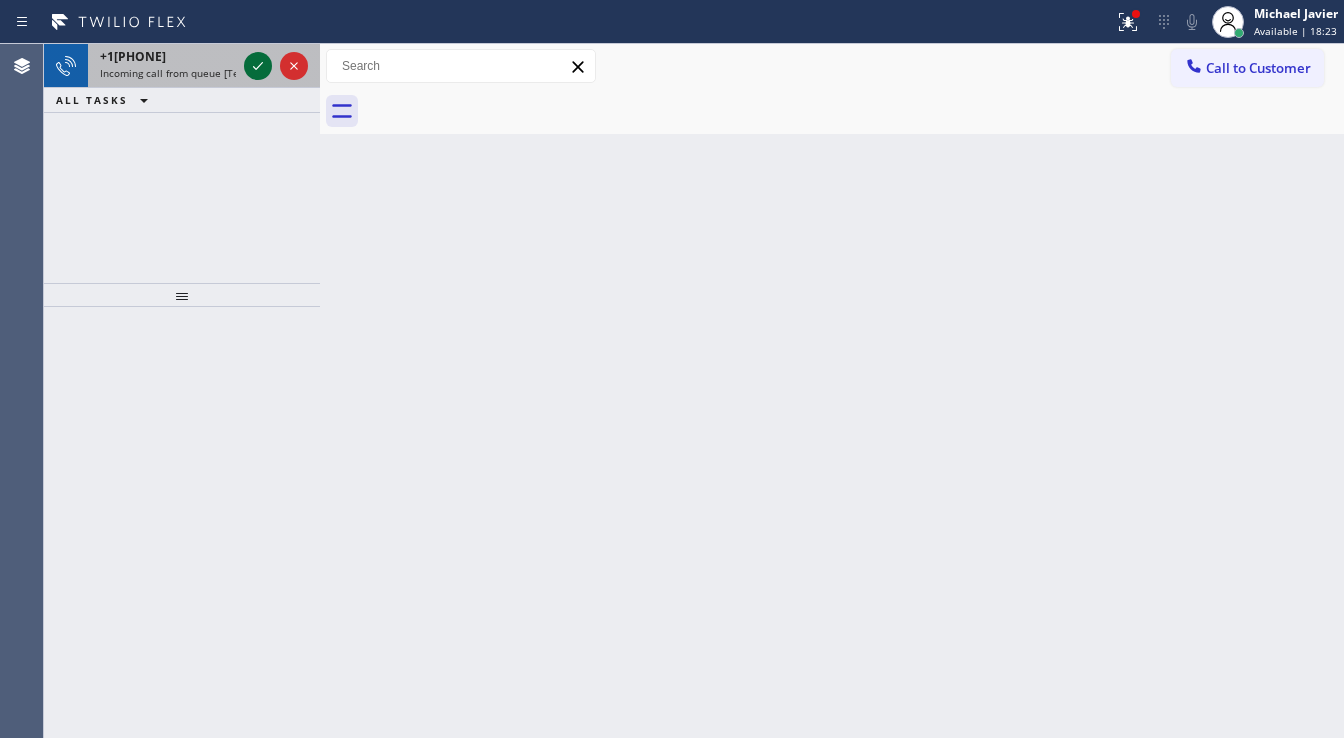 click 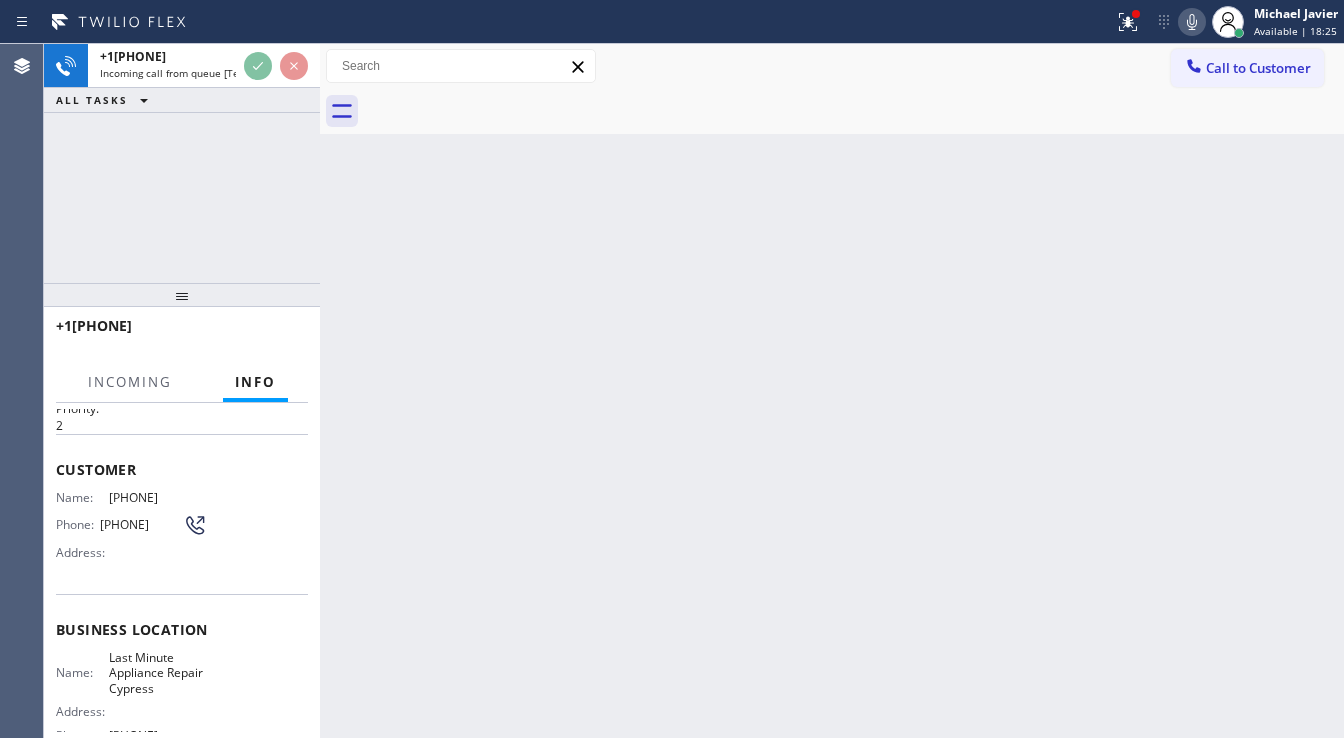 scroll, scrollTop: 160, scrollLeft: 0, axis: vertical 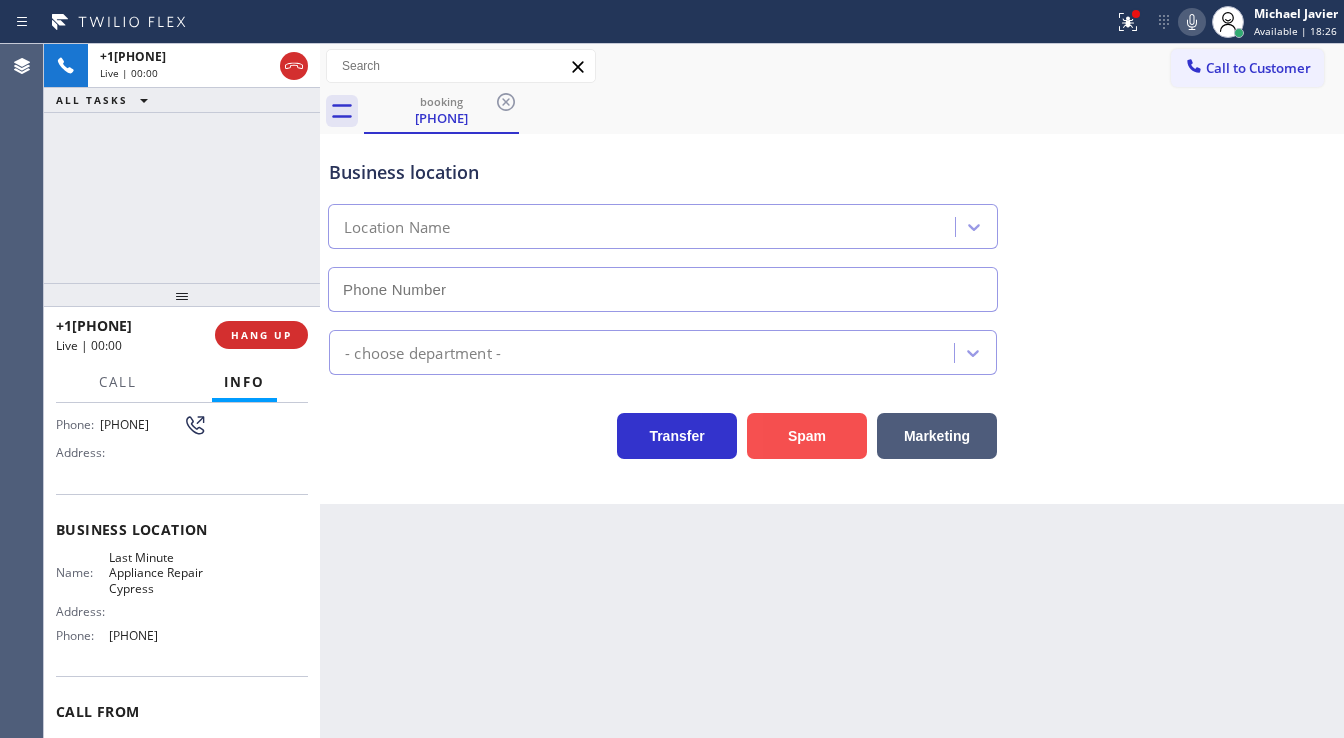 type on "[PHONE]" 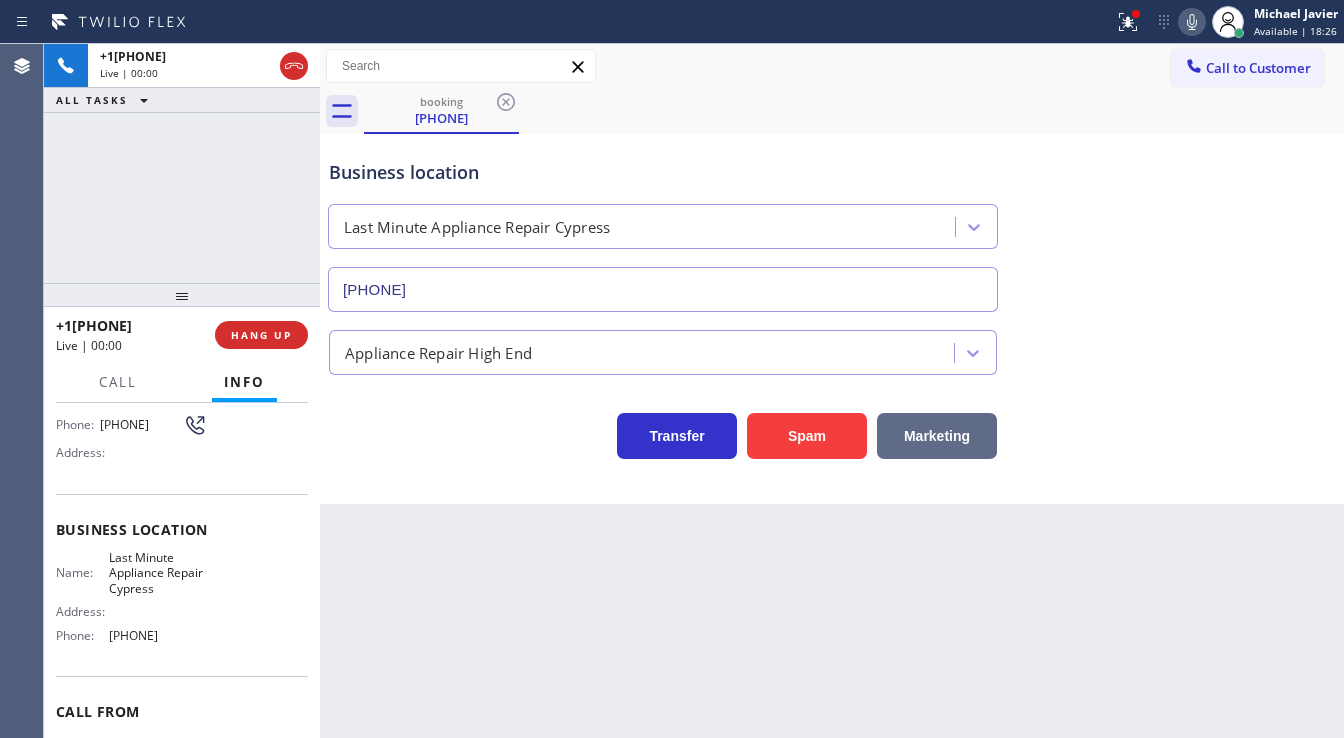 click on "Marketing" at bounding box center [937, 436] 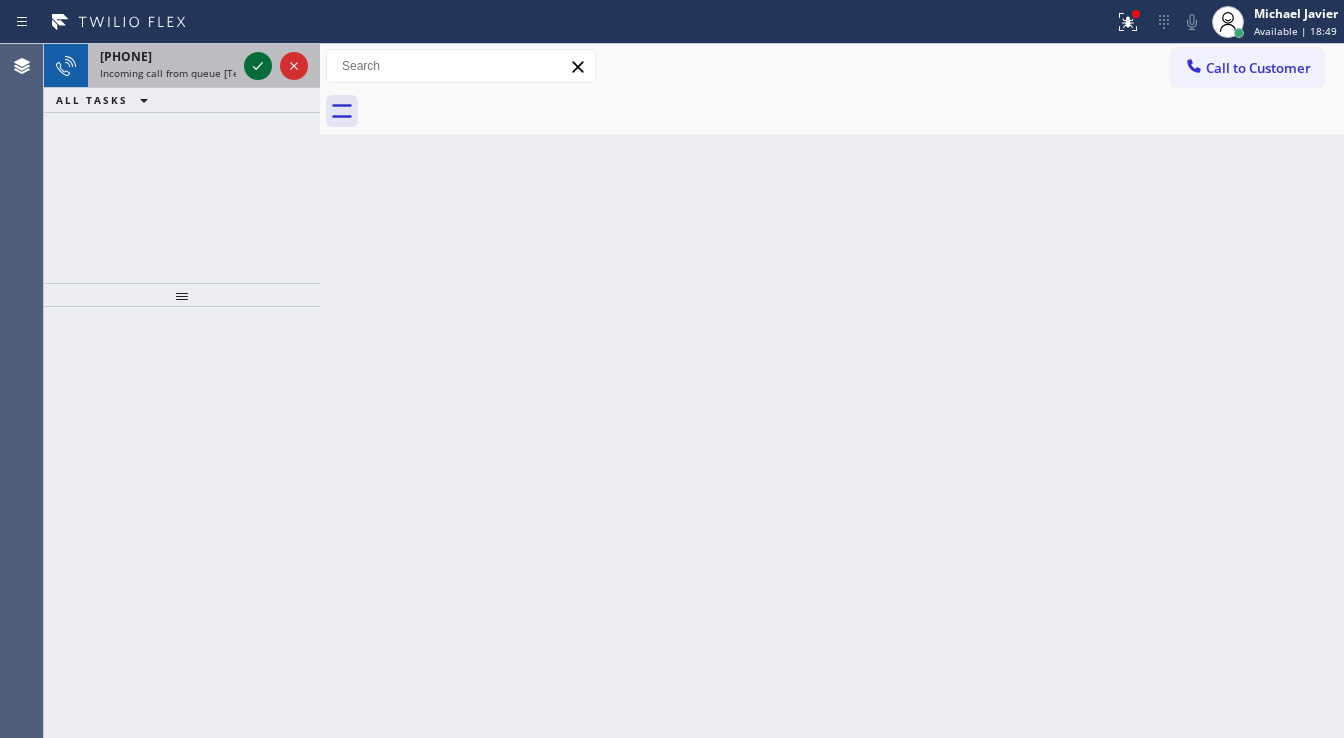 click 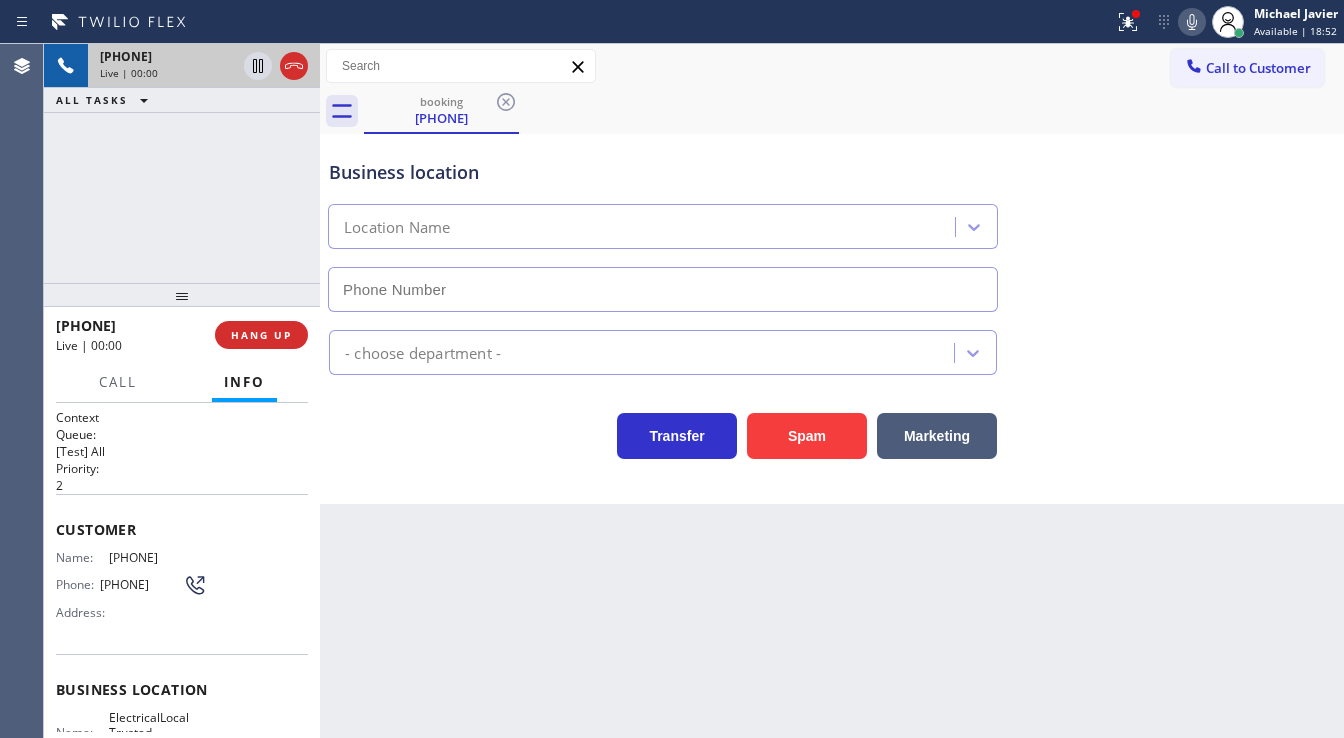 type on "[PHONE]" 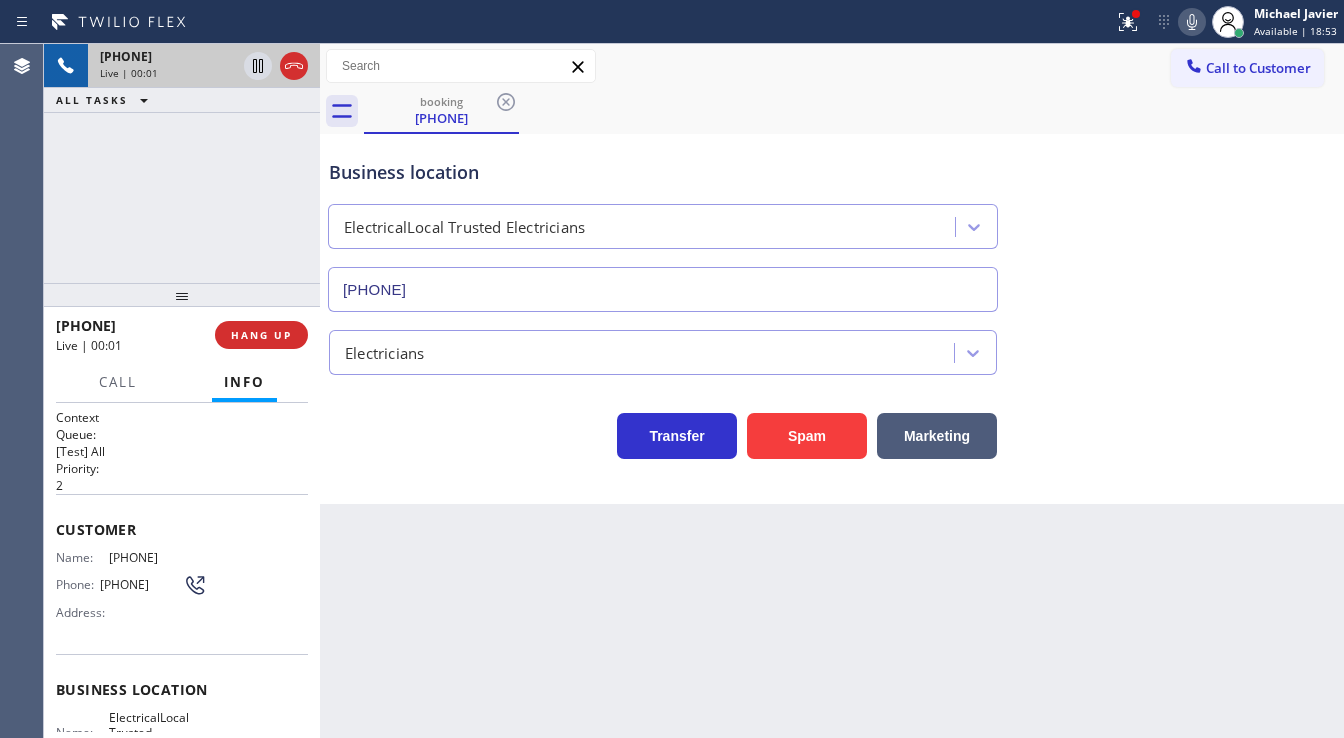 click on "+[PHONE] Live | 00:01 ALL TASKS ALL TASKS ACTIVE TASKS TASKS IN WRAP UP" at bounding box center [182, 163] 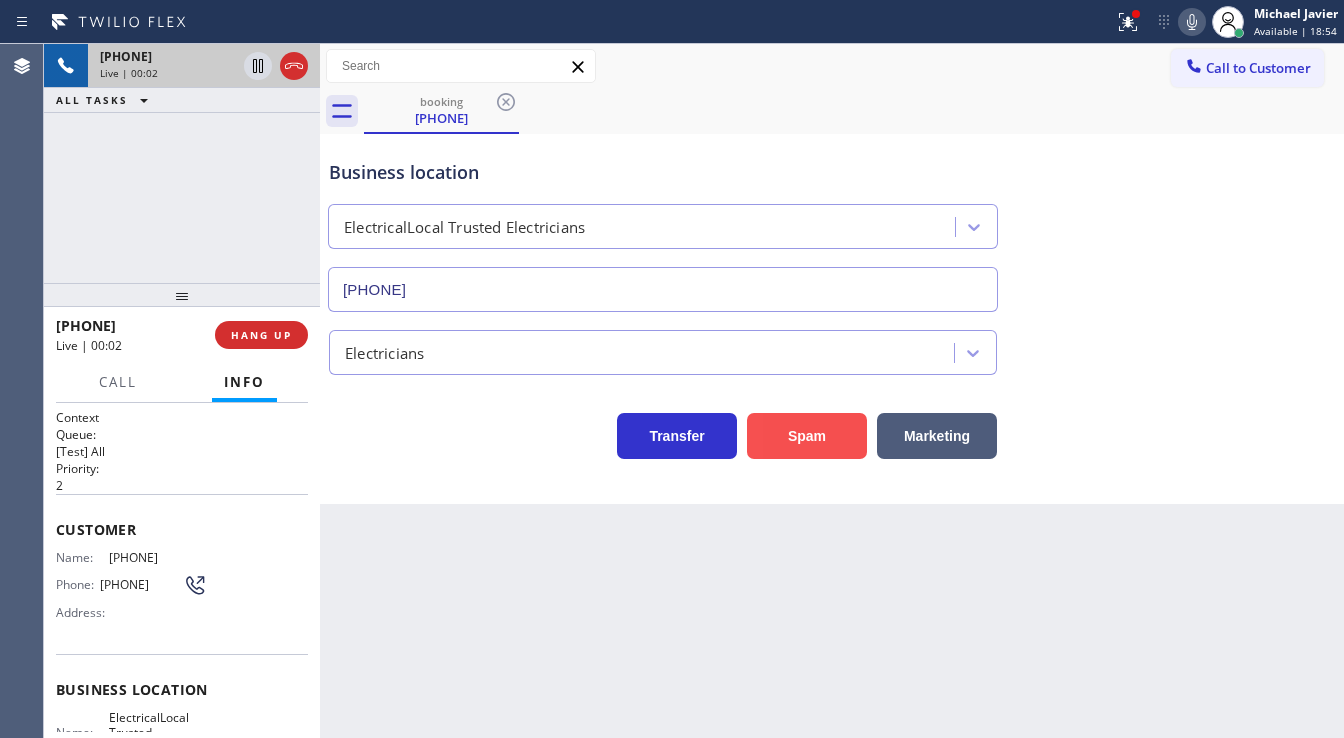 click on "Spam" at bounding box center [807, 436] 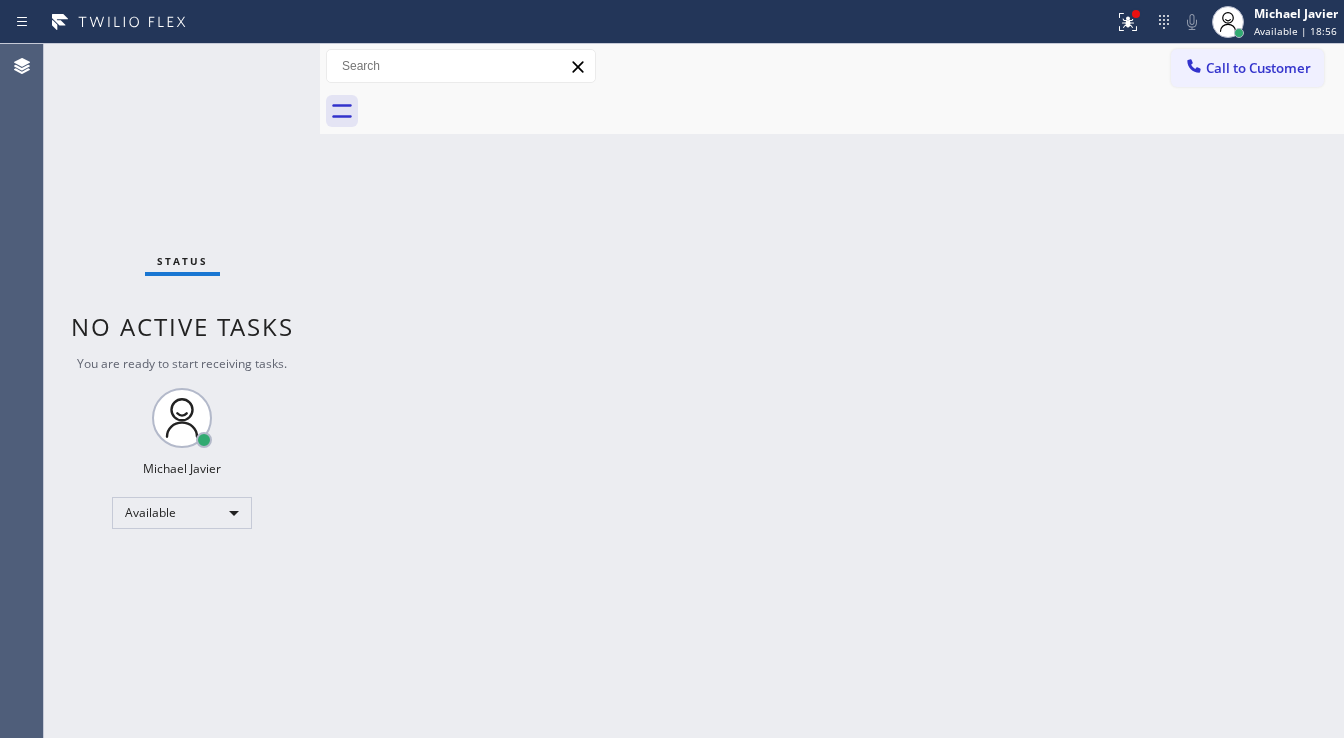 click at bounding box center [557, 22] 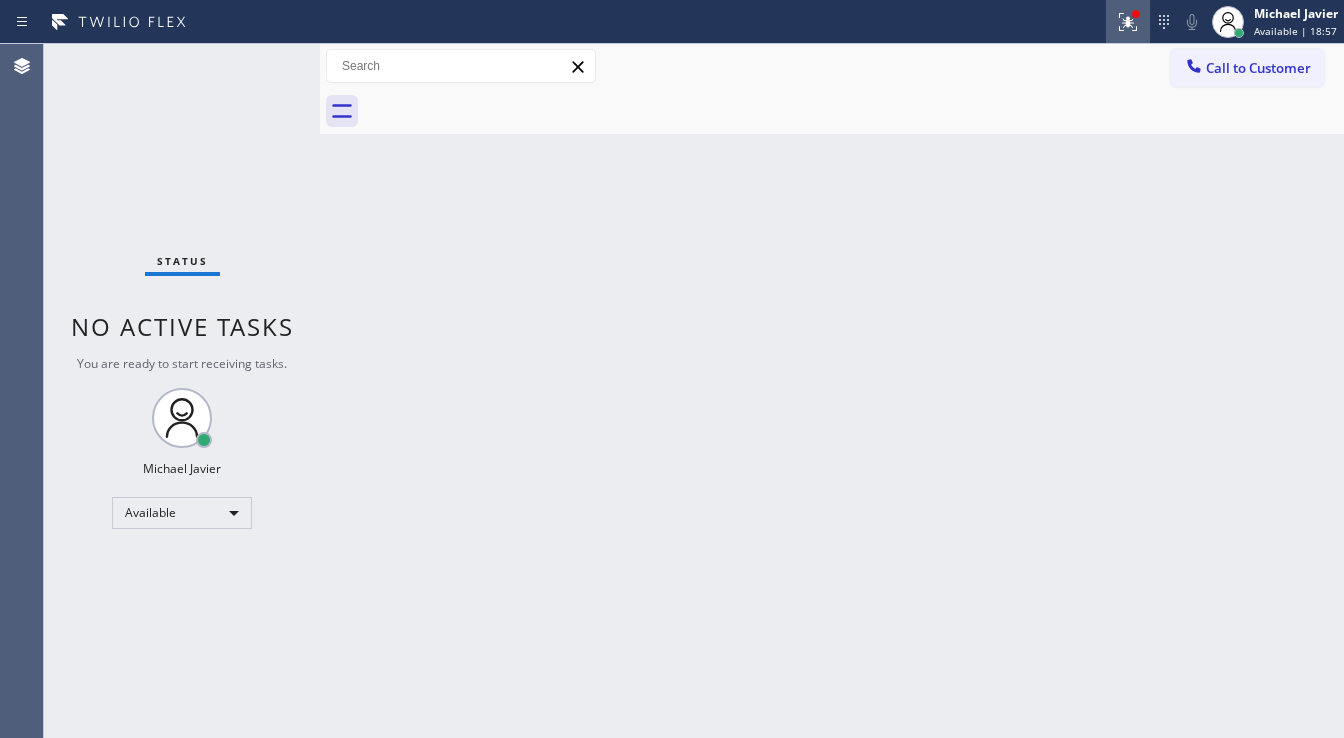 click at bounding box center (1128, 22) 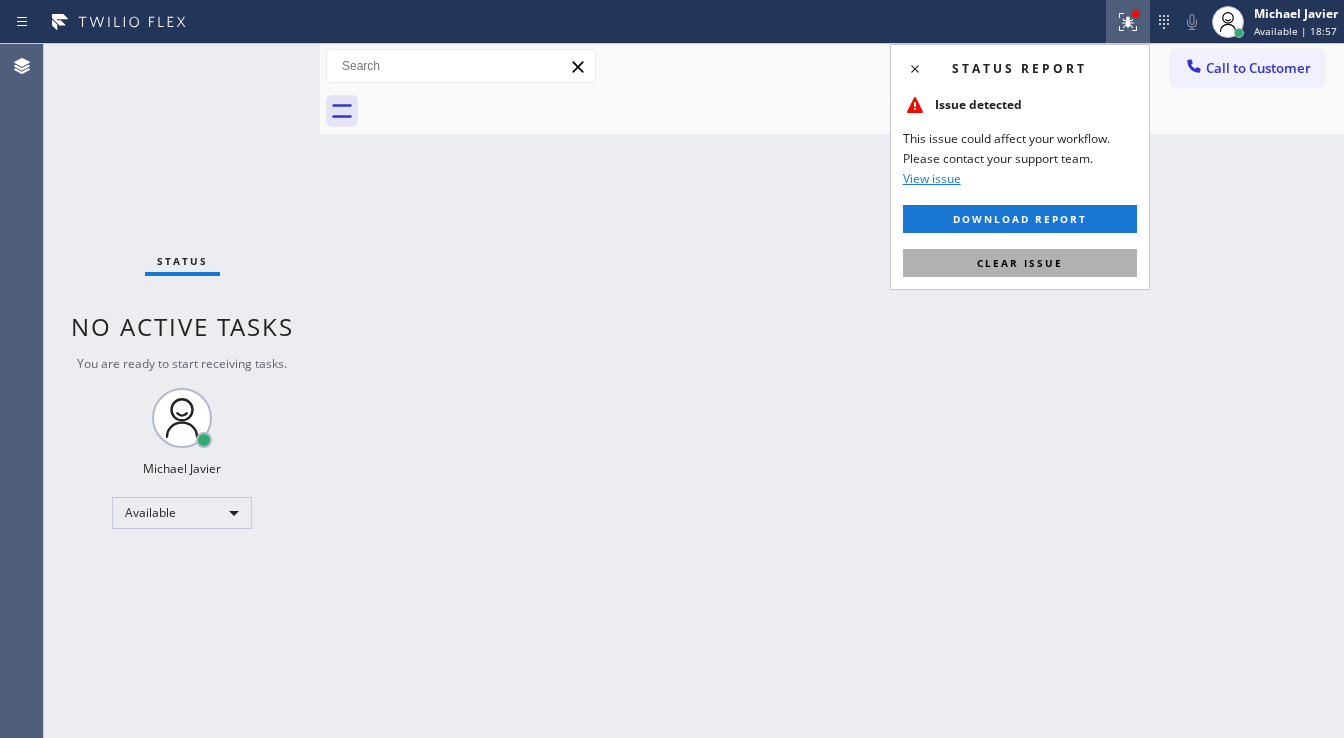 click on "Clear issue" at bounding box center (1020, 263) 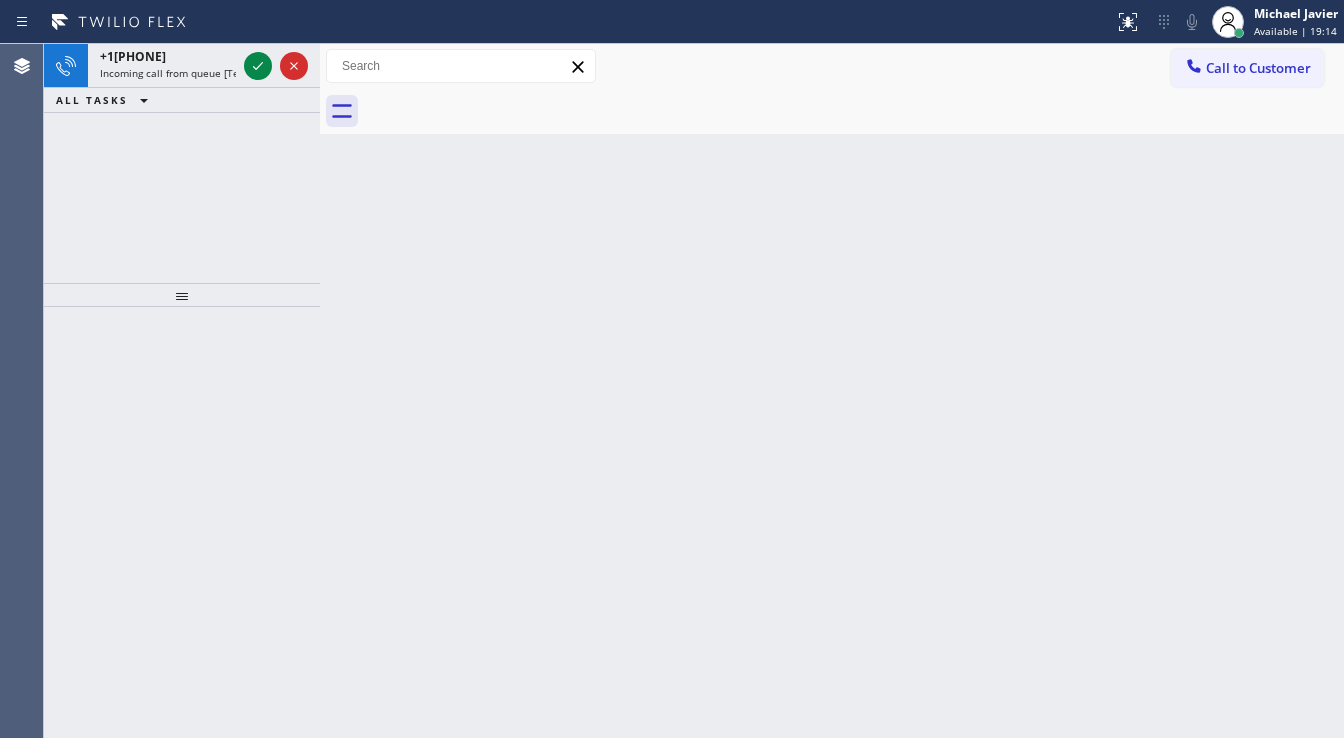 click on "Status report No issues detected If you experience an issue, please download the report and send it to your support team. Download report [FIRST] [LAST] Available | 19:14 Set your status Offline Available Unavailable Break Log out" at bounding box center [672, 22] 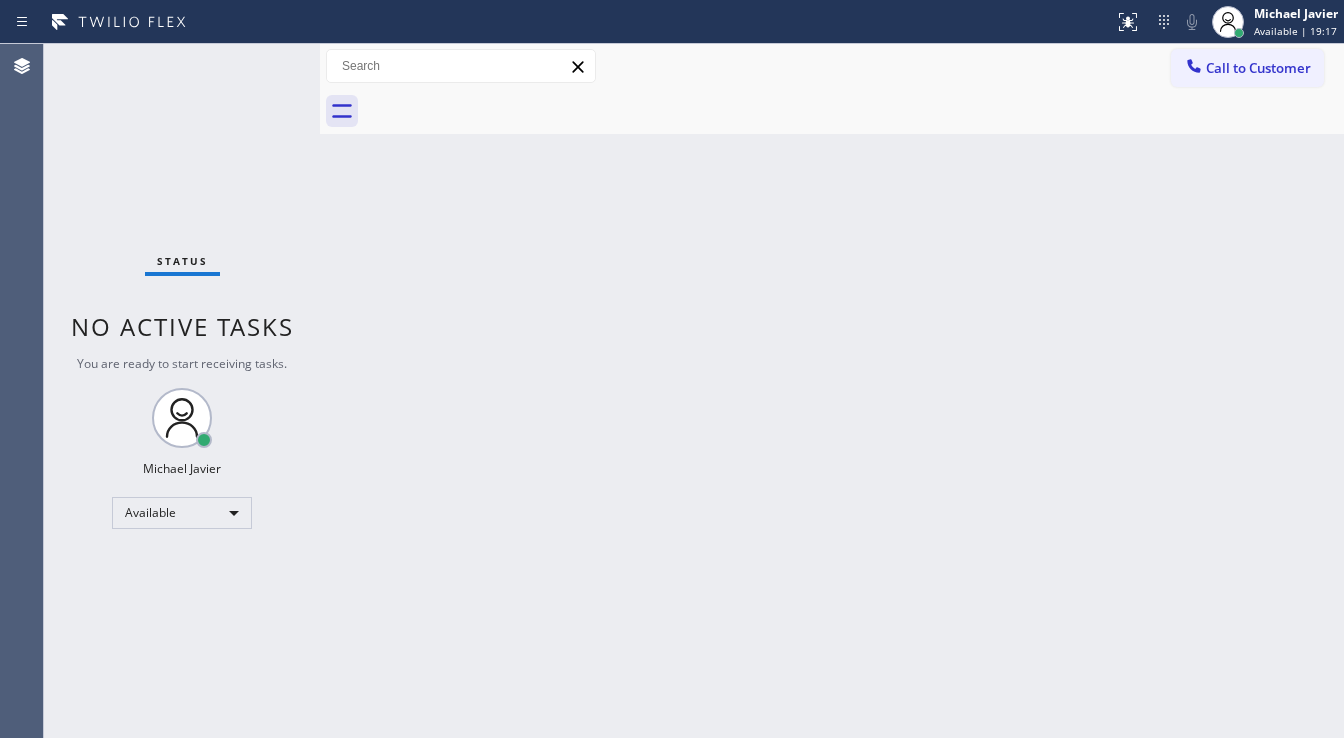 click on "Status   No active tasks     You are ready to start receiving tasks.   Michael Javier Available" at bounding box center (182, 391) 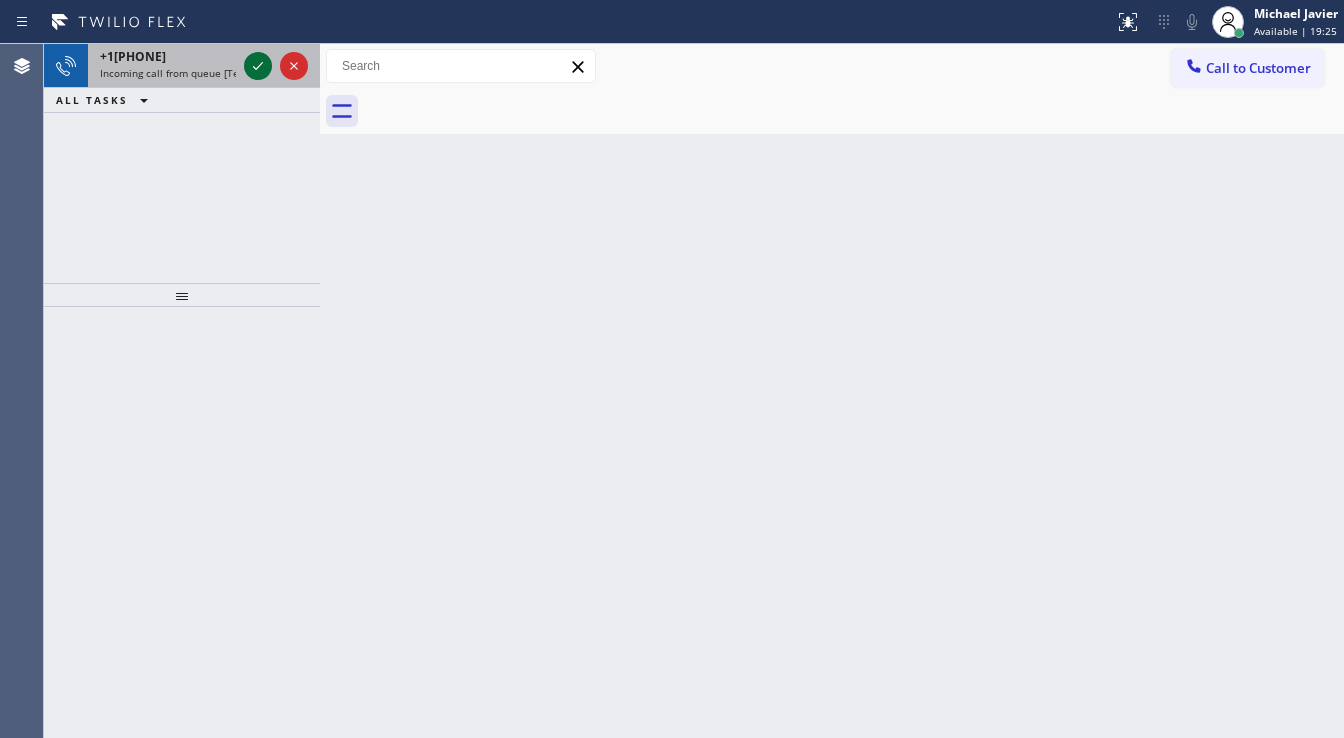 click 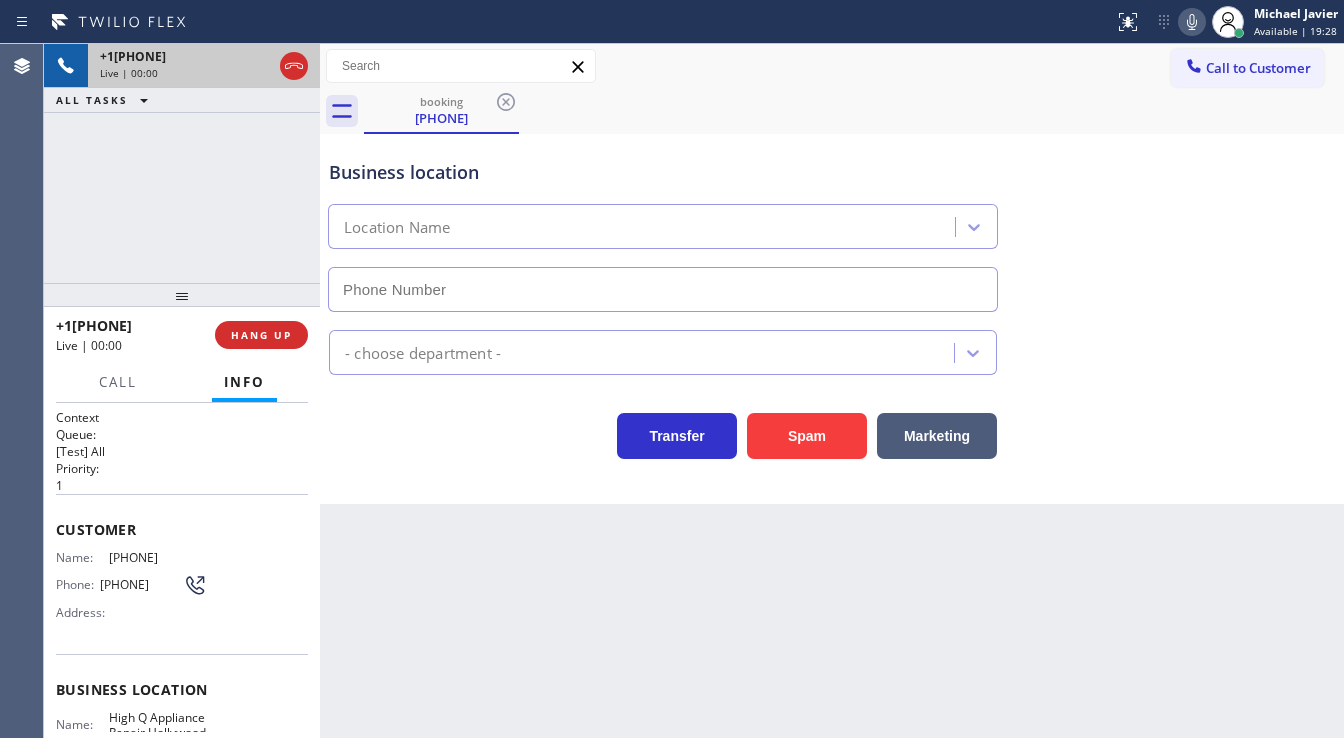 type on "([PHONE]) [PHONE]" 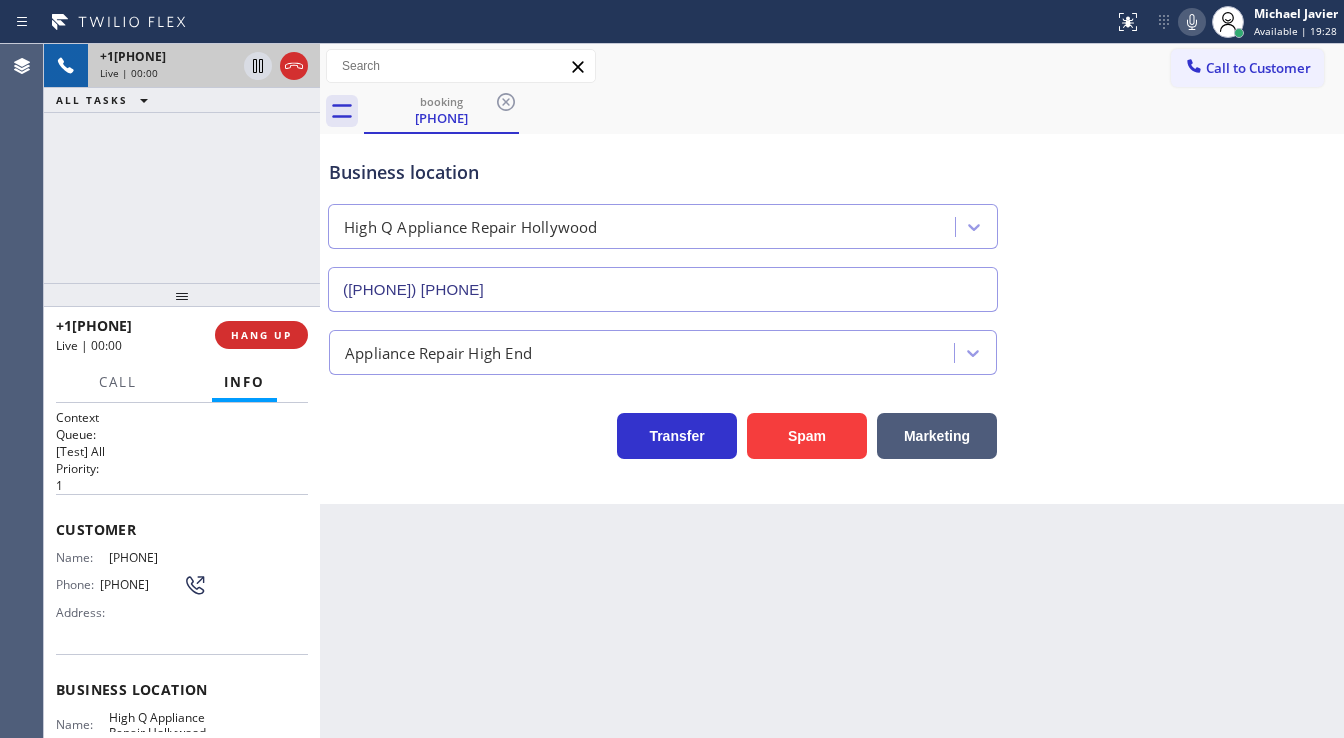 click on "Spam" at bounding box center (807, 436) 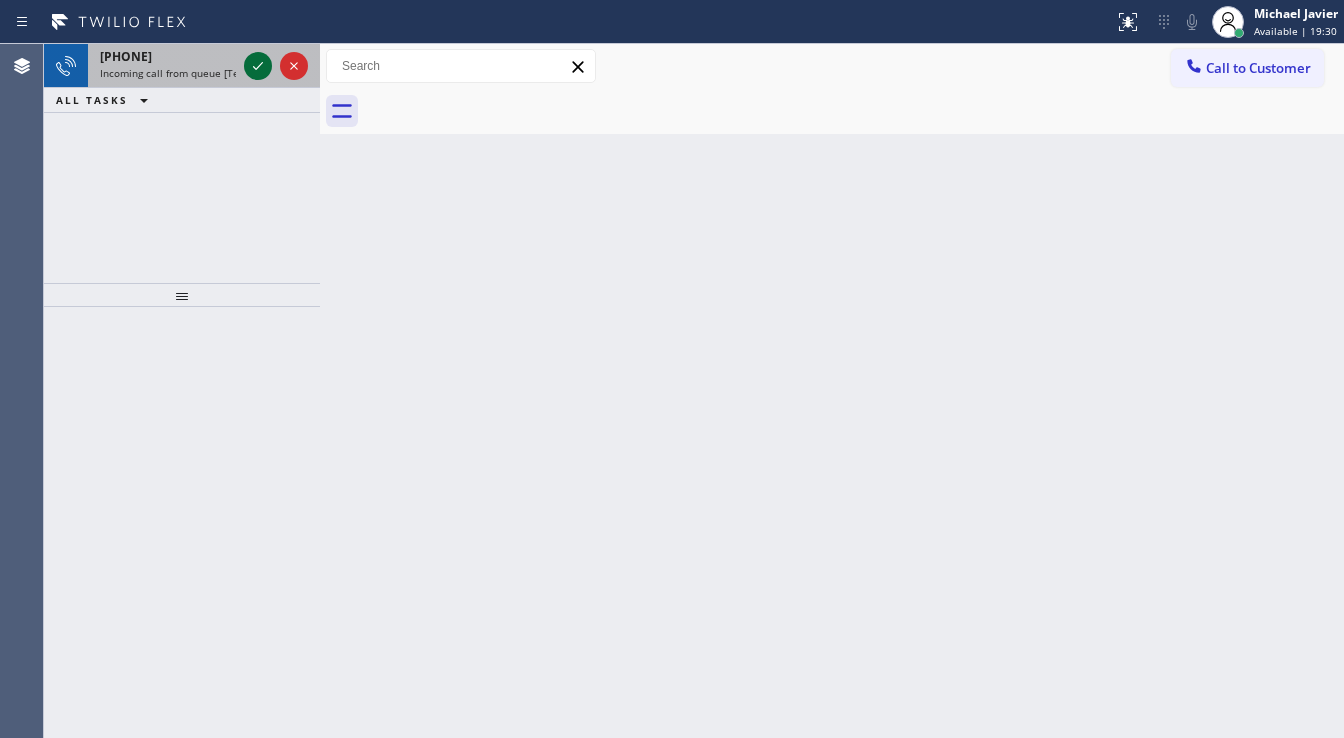 click 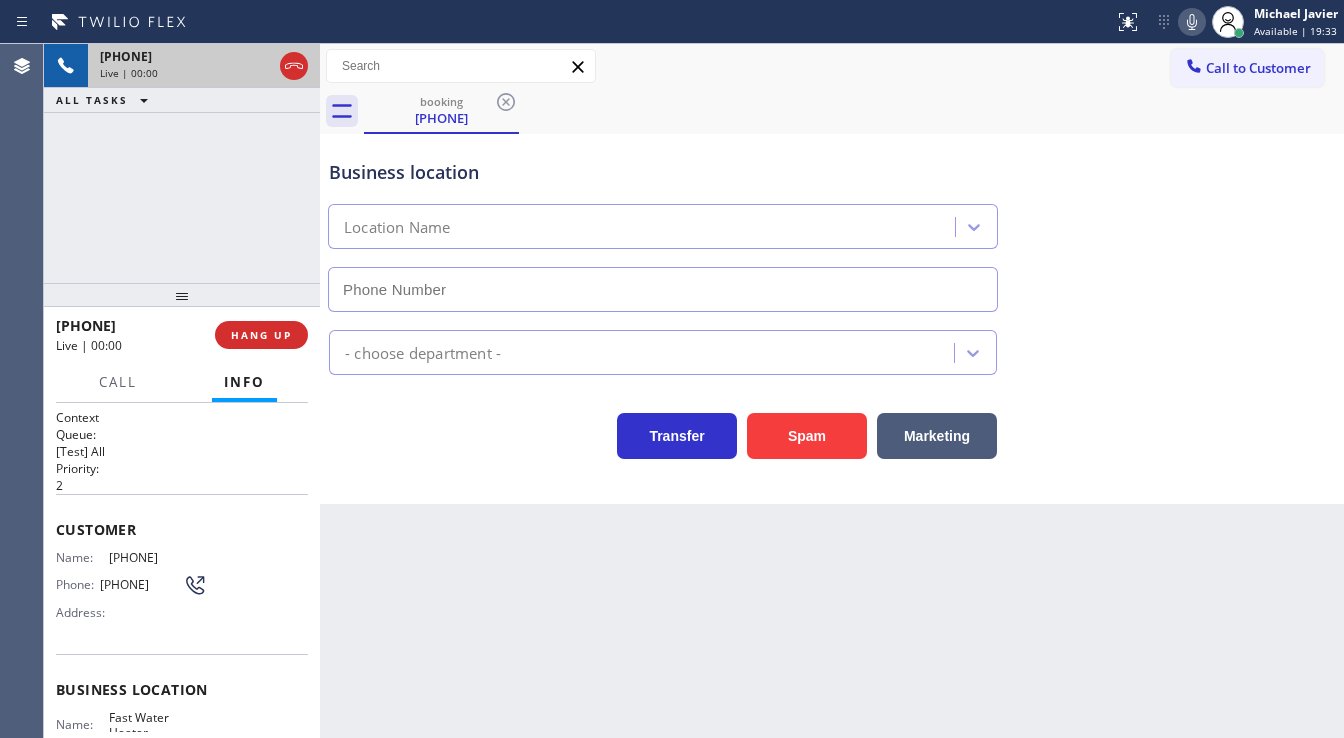 type on "[PHONE]" 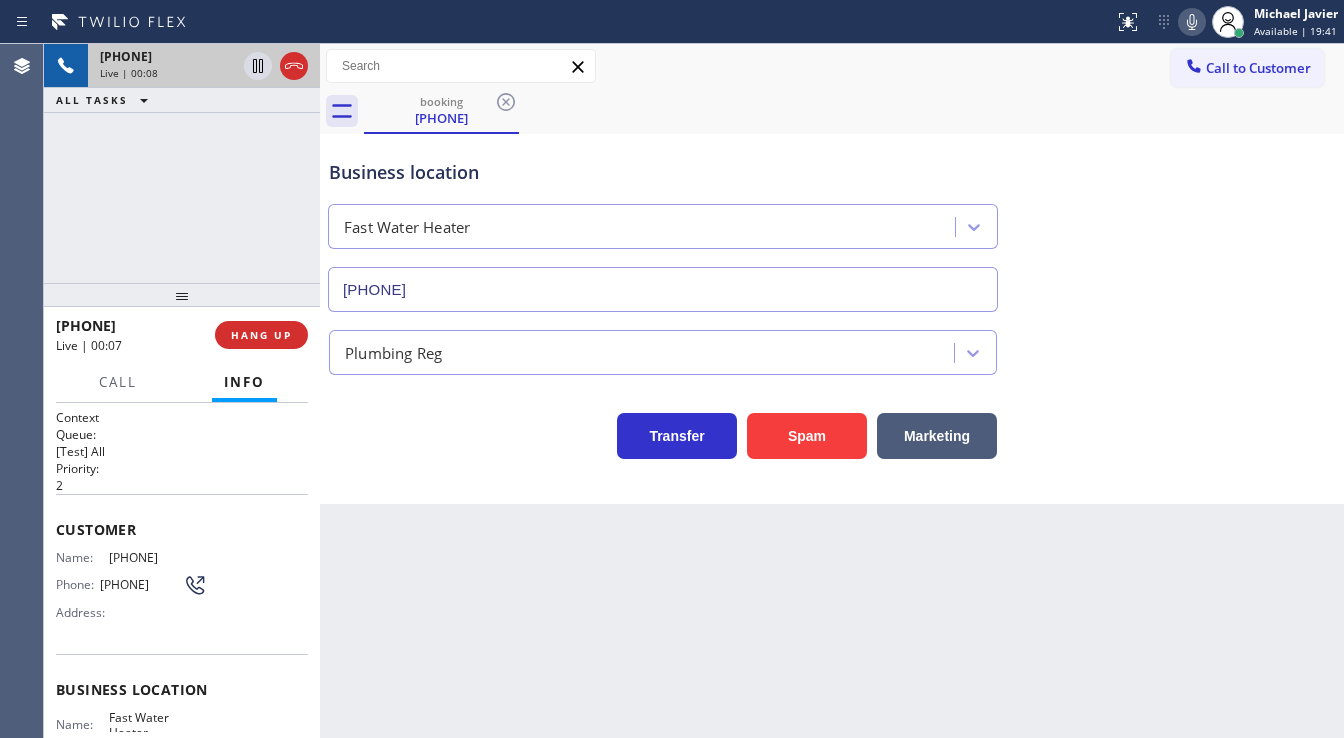 click on "[PHONE] Live | 00:08 ALL TASKS ALL TASKS ACTIVE TASKS TASKS IN WRAP UP" at bounding box center (182, 163) 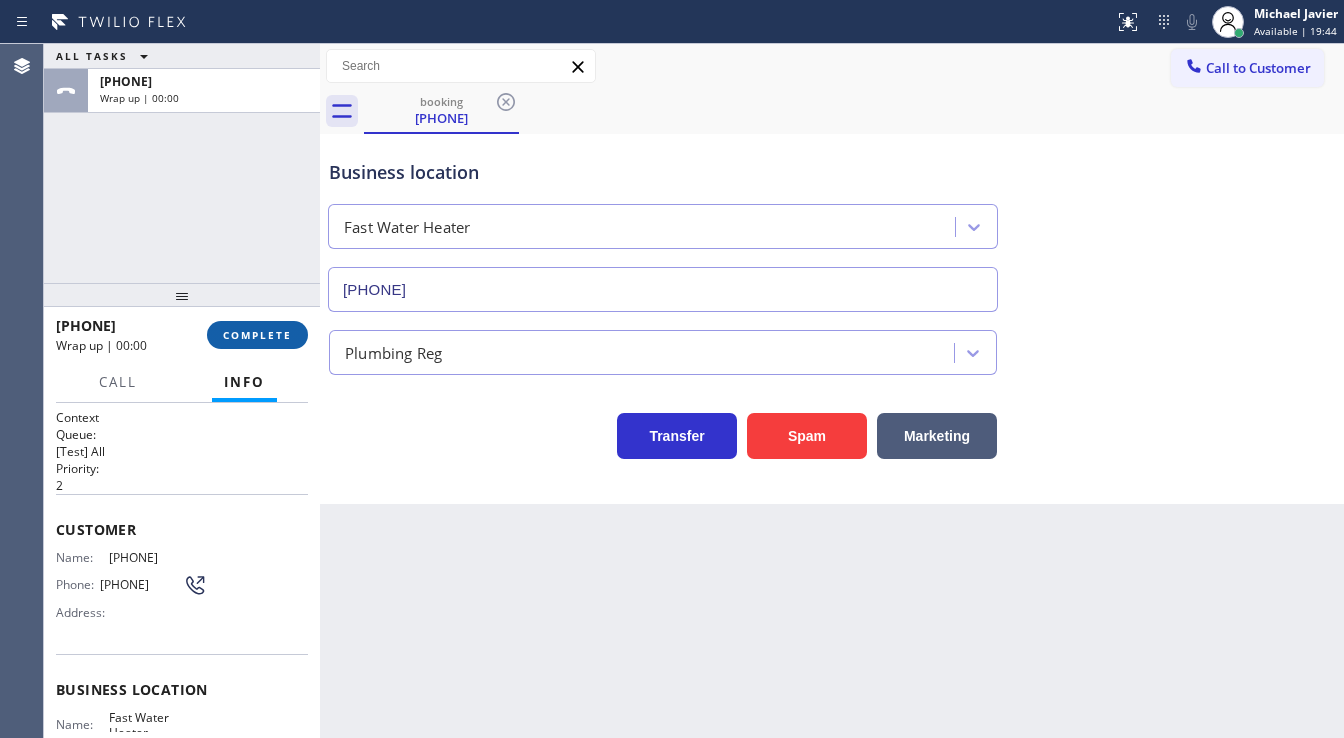 click on "COMPLETE" at bounding box center [257, 335] 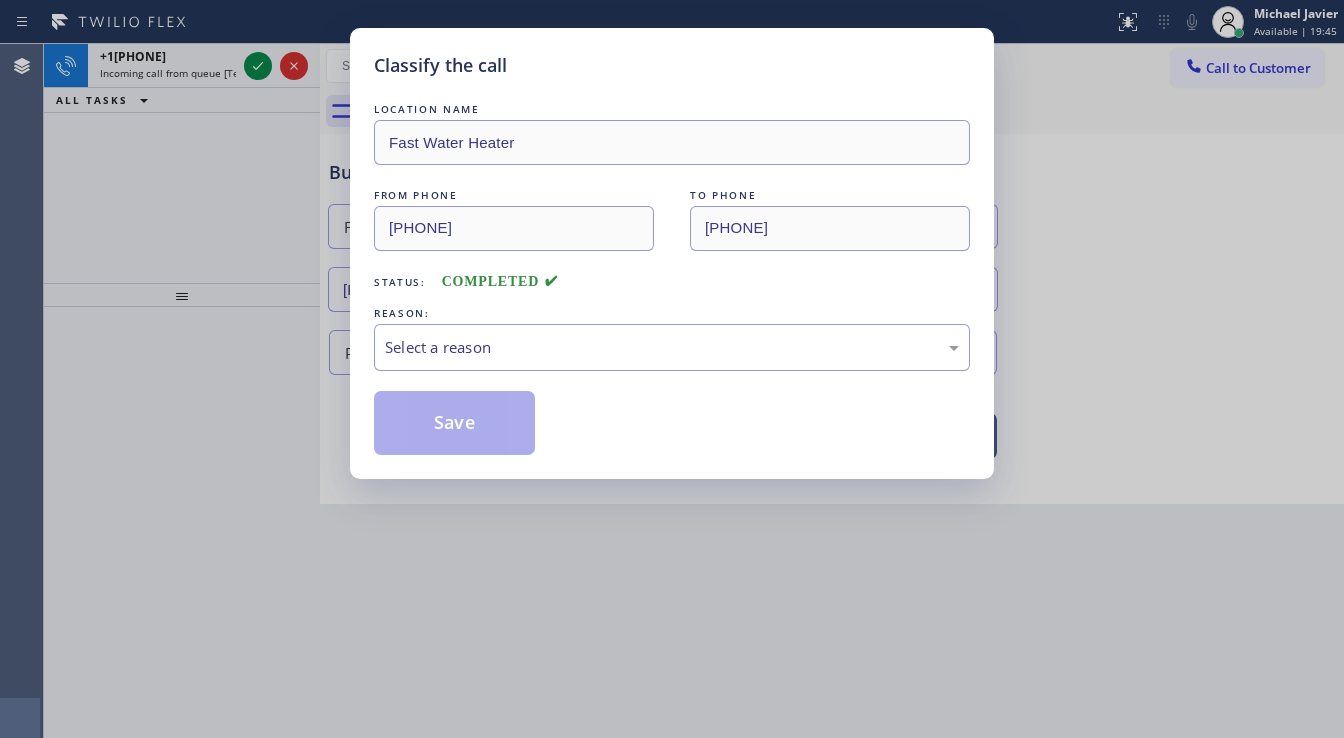 drag, startPoint x: 491, startPoint y: 300, endPoint x: 491, endPoint y: 322, distance: 22 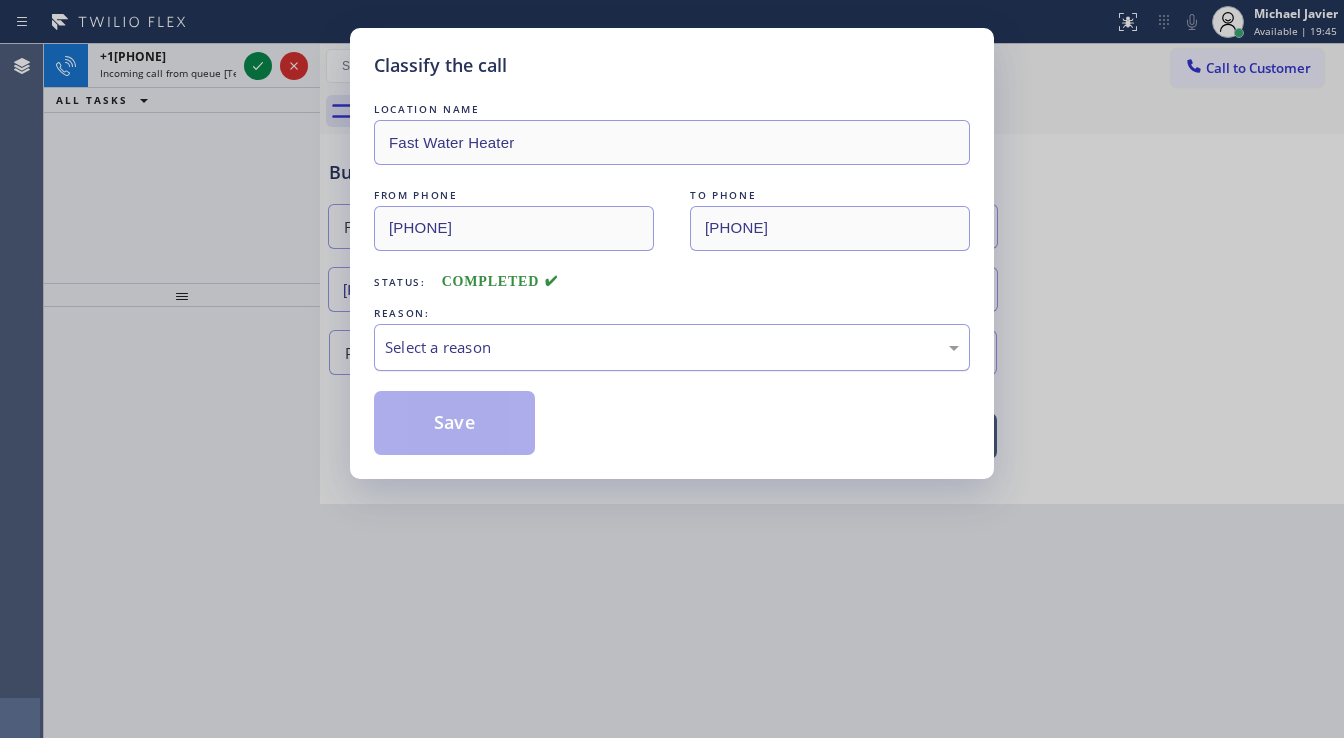 click on "Select a reason" at bounding box center [672, 347] 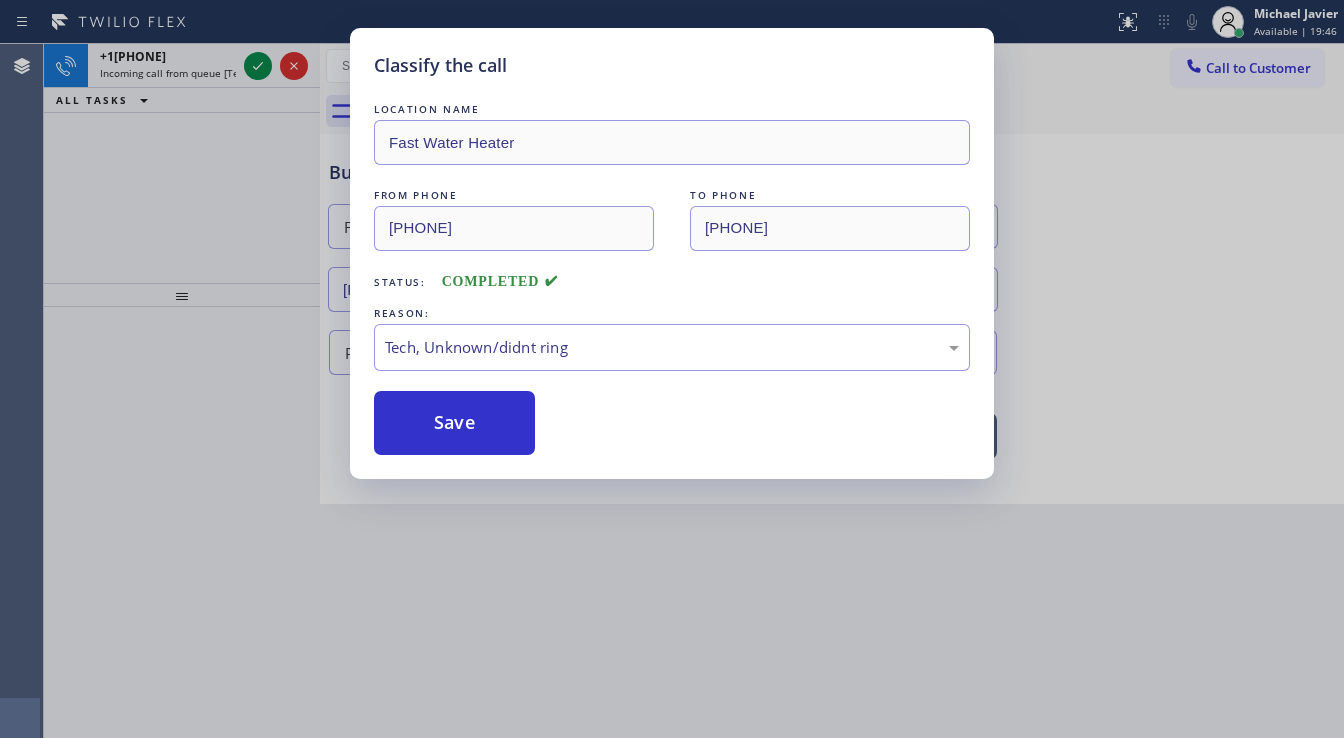 drag, startPoint x: 476, startPoint y: 429, endPoint x: 283, endPoint y: 119, distance: 365.16983 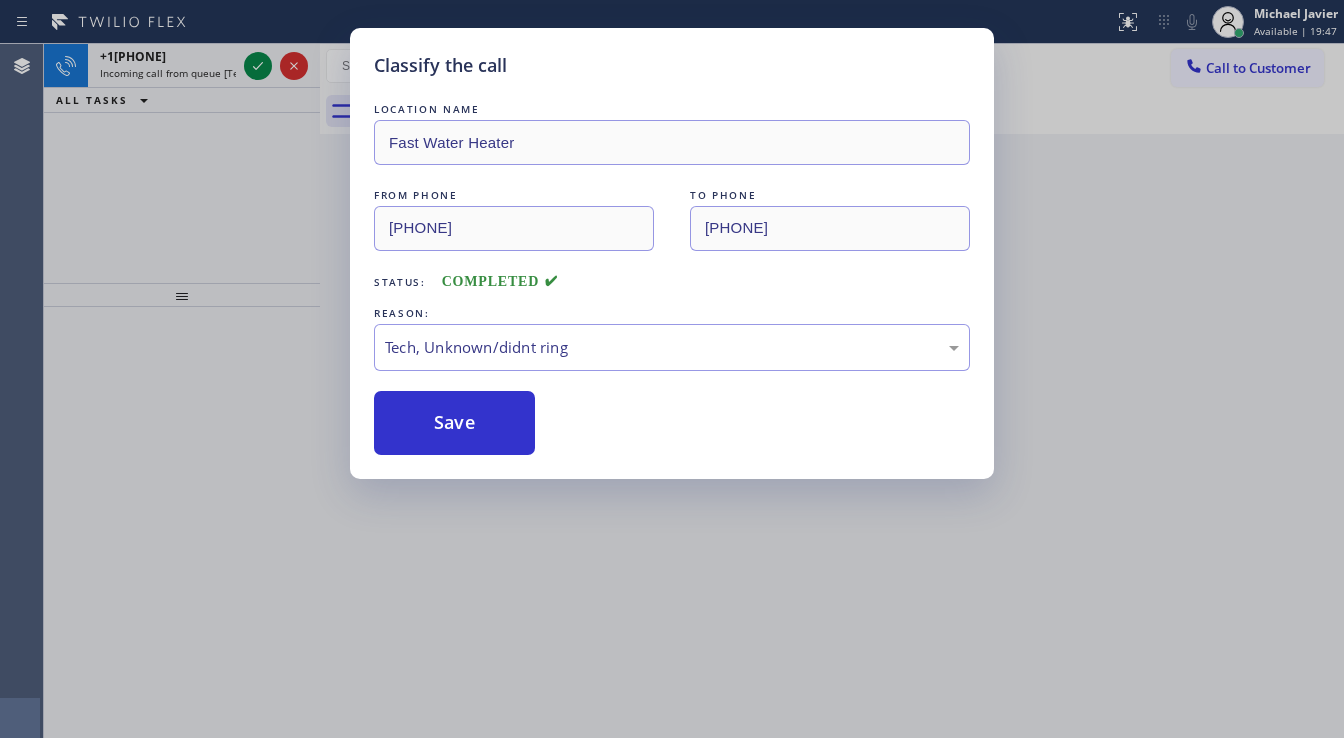 click on "Classify the call LOCATION NAME Fast Water Heater FROM PHONE ([PHONE]) TO PHONE ([PHONE]) Status: COMPLETED REASON: Tech, Unknown/didnt ring Save" at bounding box center [672, 369] 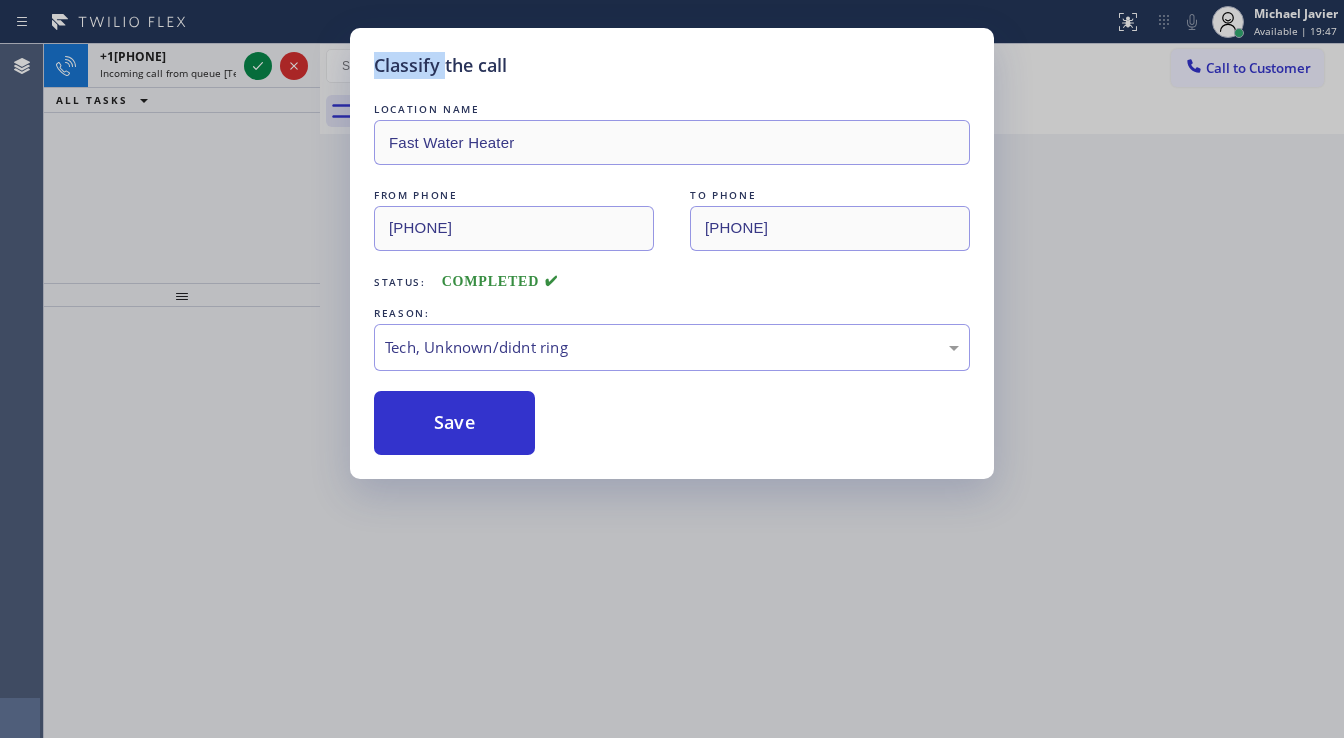 click on "Classify the call LOCATION NAME Fast Water Heater FROM PHONE ([PHONE]) TO PHONE ([PHONE]) Status: COMPLETED REASON: Tech, Unknown/didnt ring Save" at bounding box center (672, 369) 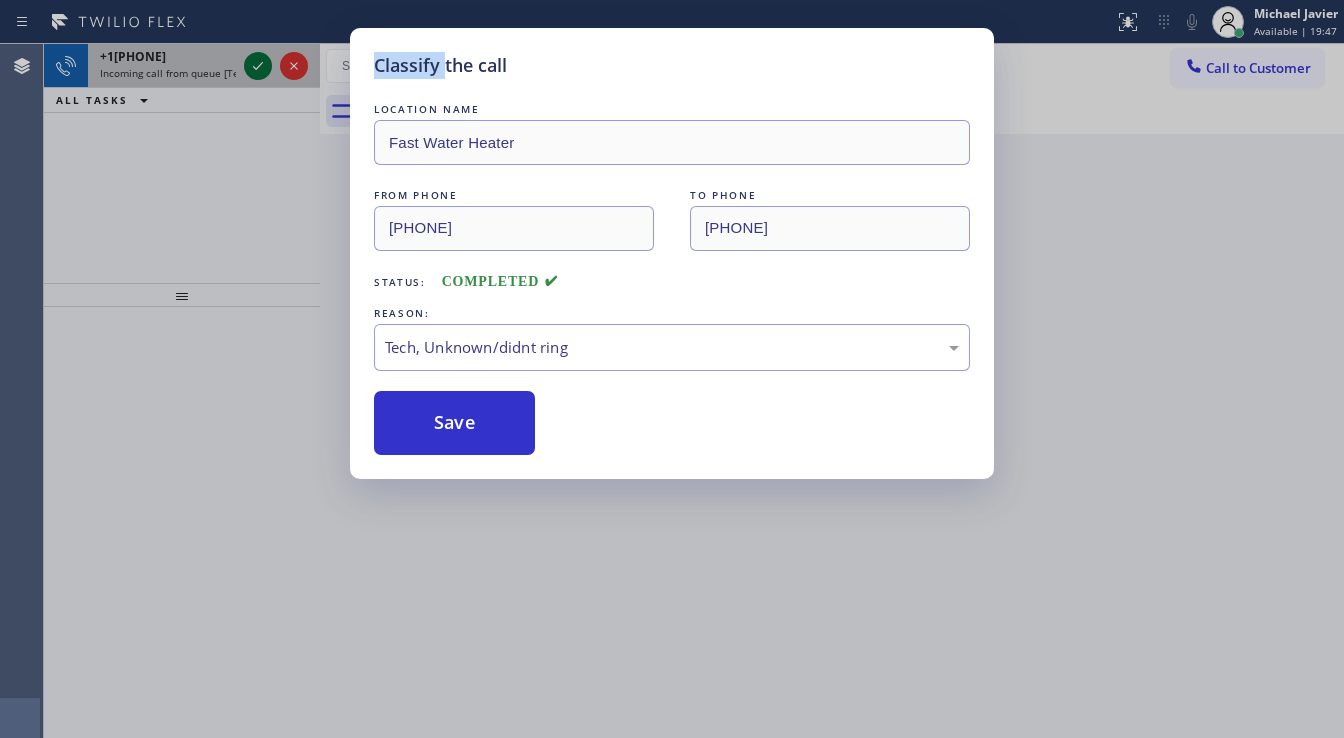 click on "Classify the call LOCATION NAME Home Alliance [CITY] FROM PHONE ([PHONE]) TO PHONE ([PHONE]) Status: COMPLETED REASON: Tech, Unknown/didnt ring Save Classify the call LOCATION NAME HVAC Alliance Expert FROM PHONE ([PHONE]) TO PHONE ([PHONE]) Status: COMPLETED REASON: Tech, Unknown/didnt ring Save Classify the call LOCATION NAME Metro Heating Repair Newark FROM PHONE ([PHONE]) TO PHONE ([PHONE]) Status: COMPLETED REASON: New Customer - Booked Save Classify the call LOCATION NAME Precision Appliance Medics FROM PHONE ([PHONE]) TO PHONE ([PHONE]) Status: COMPLETED REASON: Tech, Unknown/didnt ring Save Classify the call LOCATION NAME Irvine Viking Repair Pros FROM PHONE ([PHONE]) TO PHONE ([PHONE]) Status: COMPLETED REASON: New Customer - Booked Save Classify the call LOCATION NAME 5 Star Best    Plumbing FROM PHONE ([PHONE]) TO PHONE ([PHONE]) Status: COMPLETED REASON: Not Booked - All other reasons Save Classify the call LOCATION NAME Save" at bounding box center (694, 391) 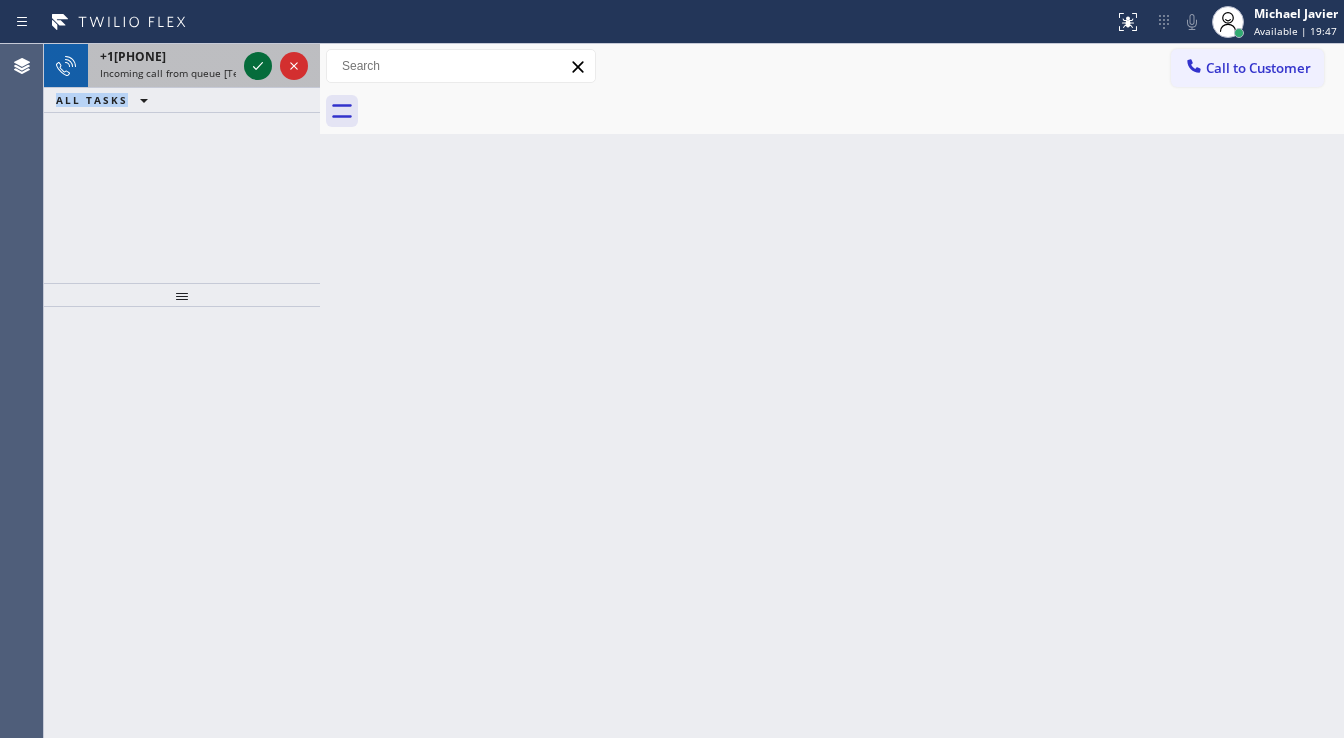 click 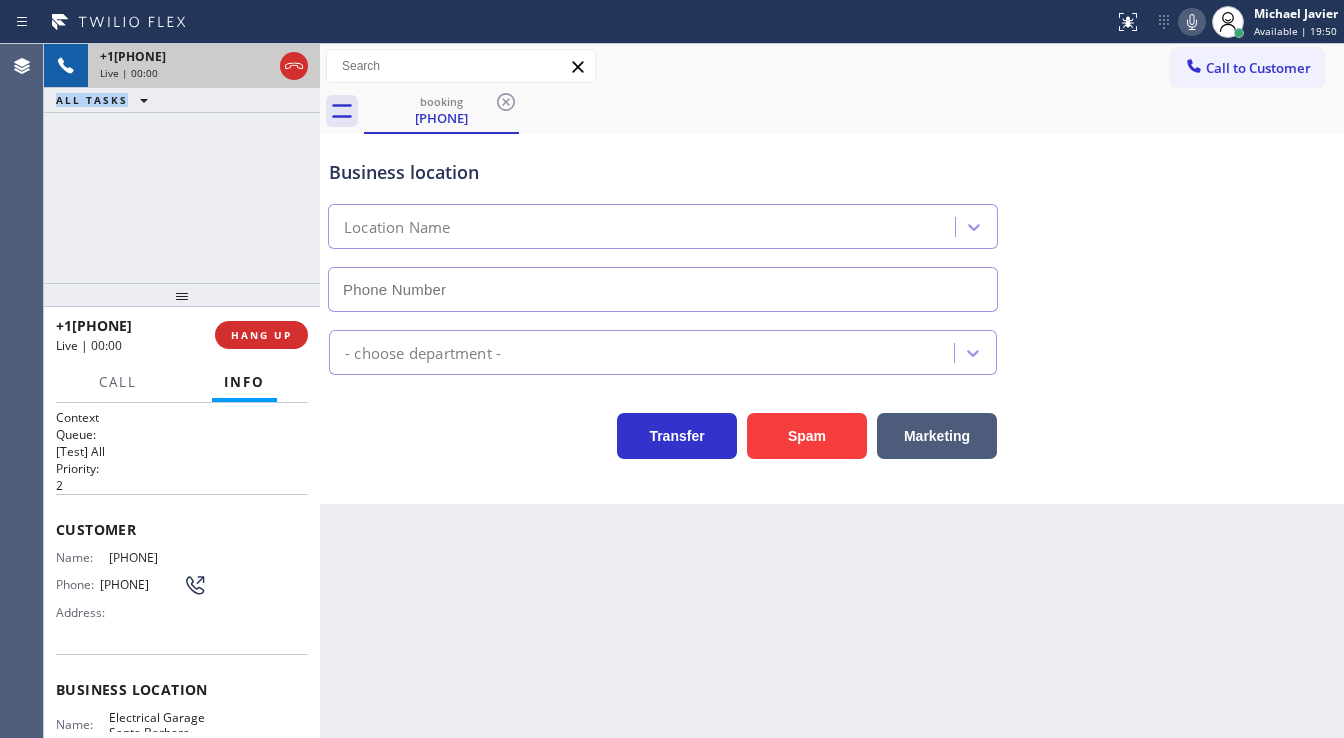 type on "([PHONE])" 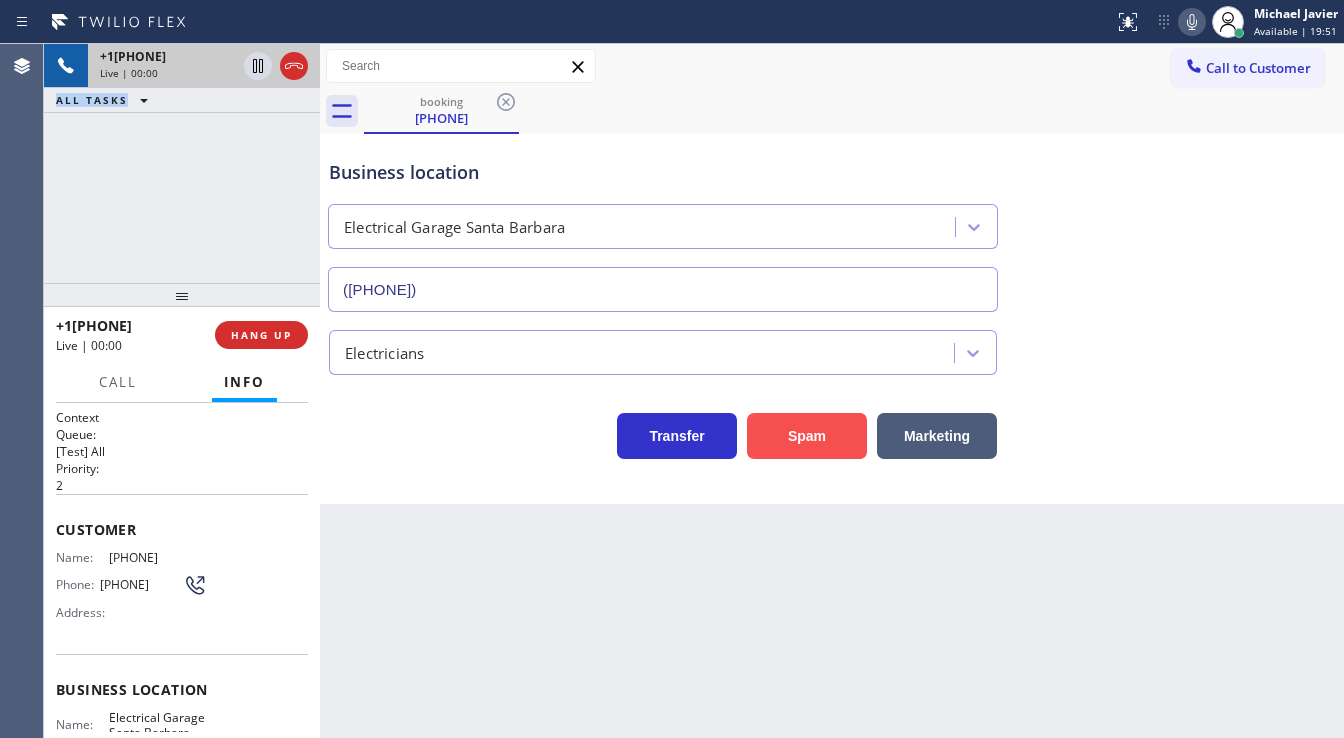 click on "Spam" at bounding box center (807, 436) 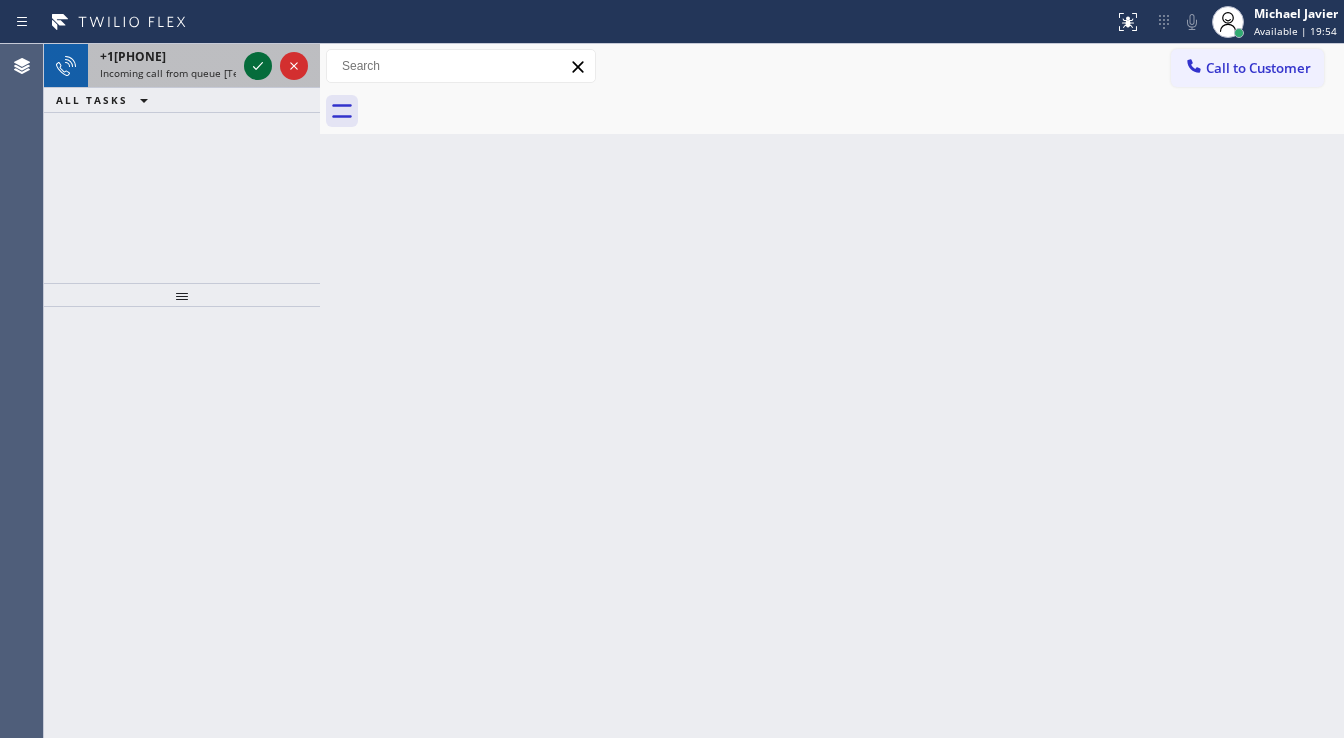 click 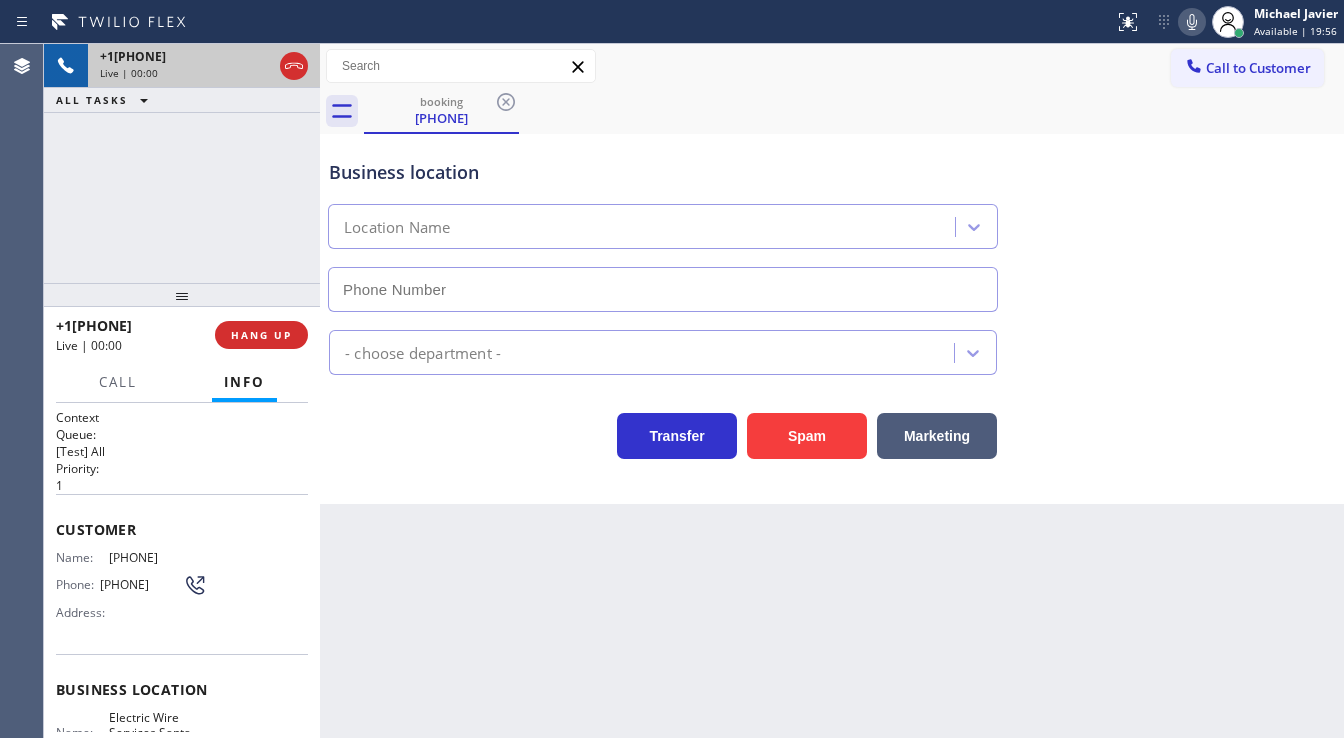 type on "[PHONE]" 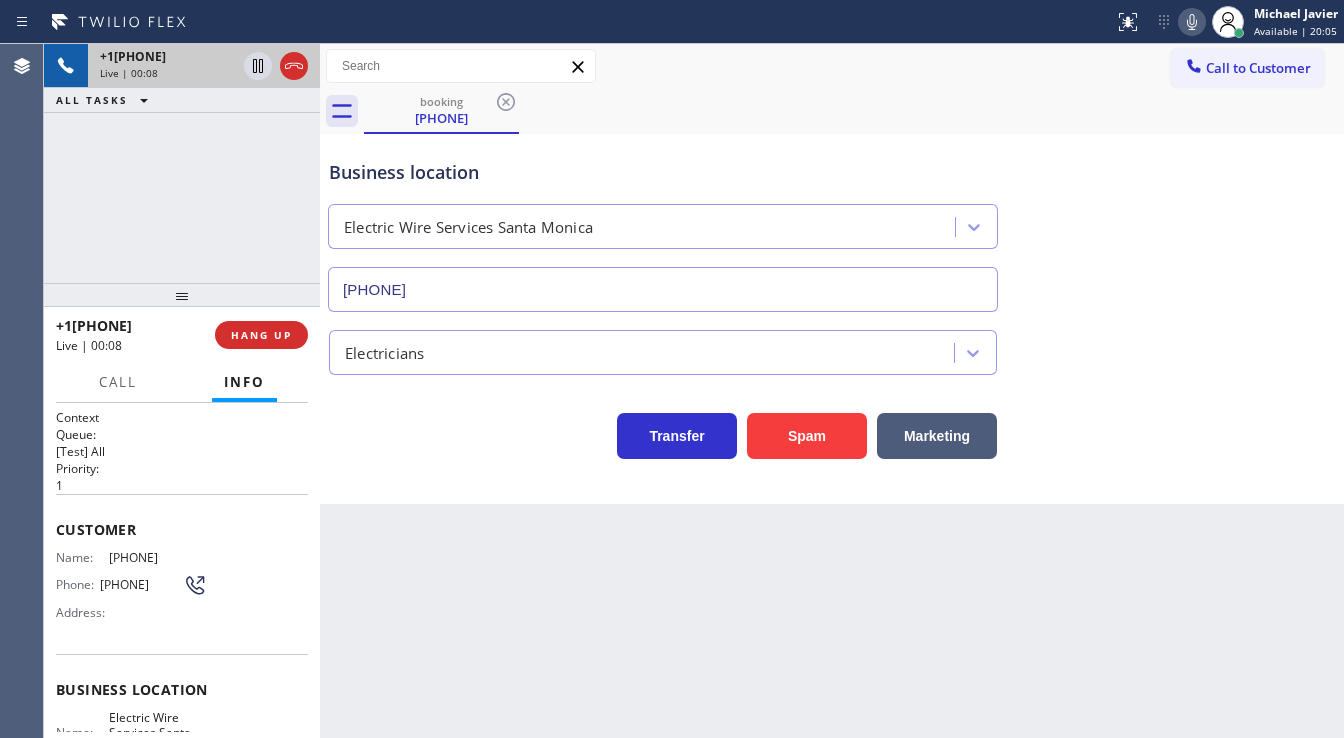 click 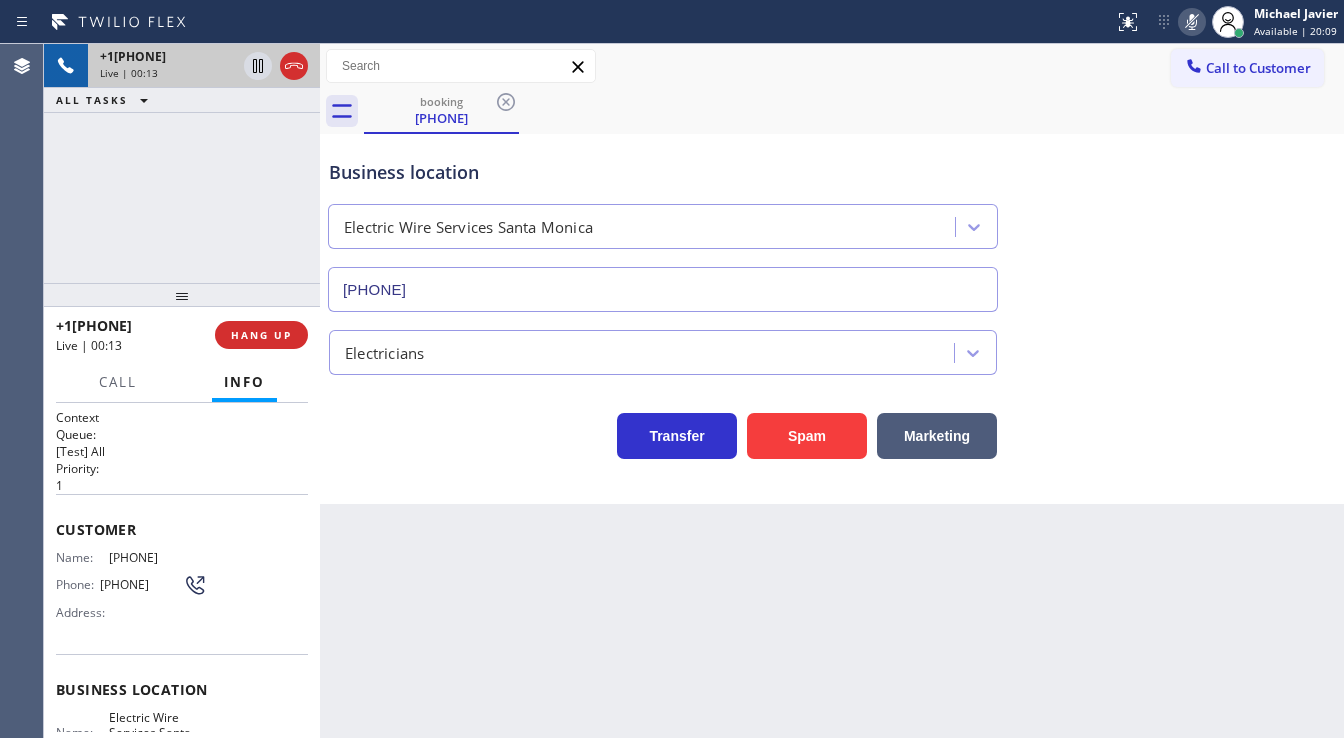 click 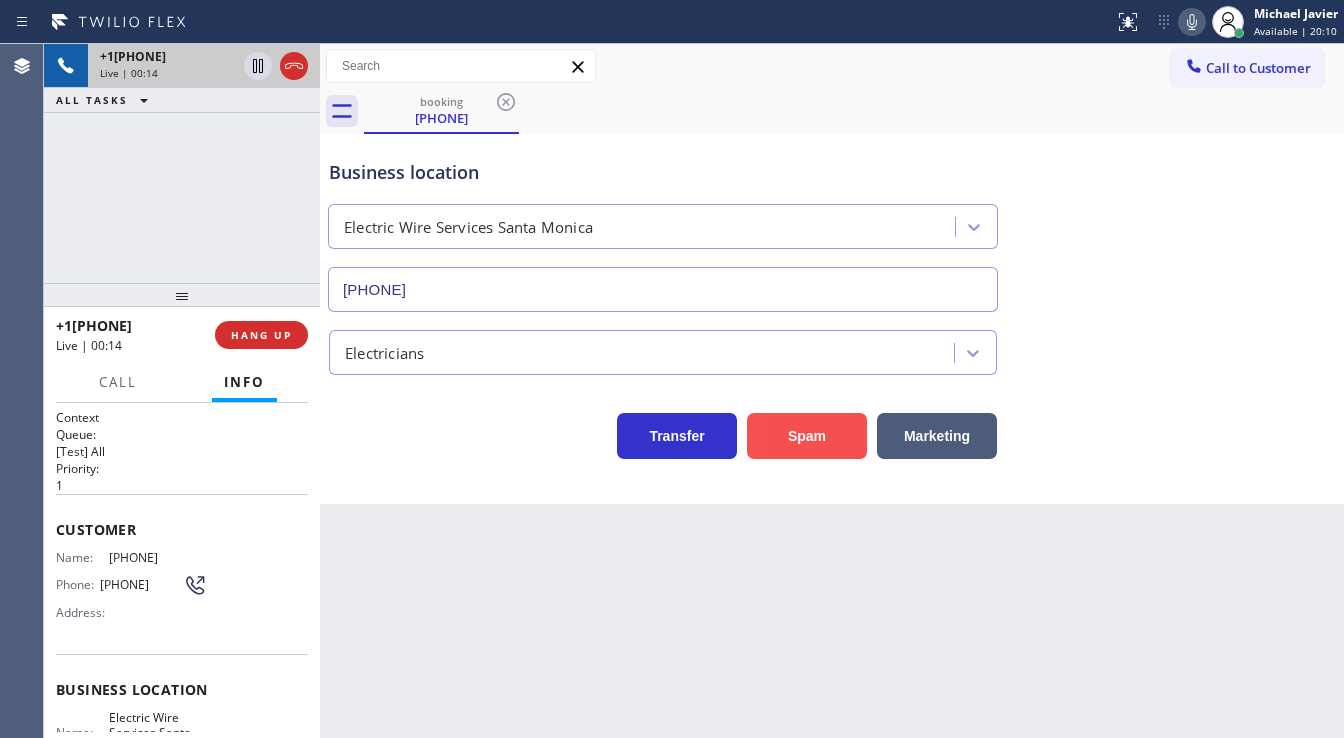 click on "Spam" at bounding box center (807, 436) 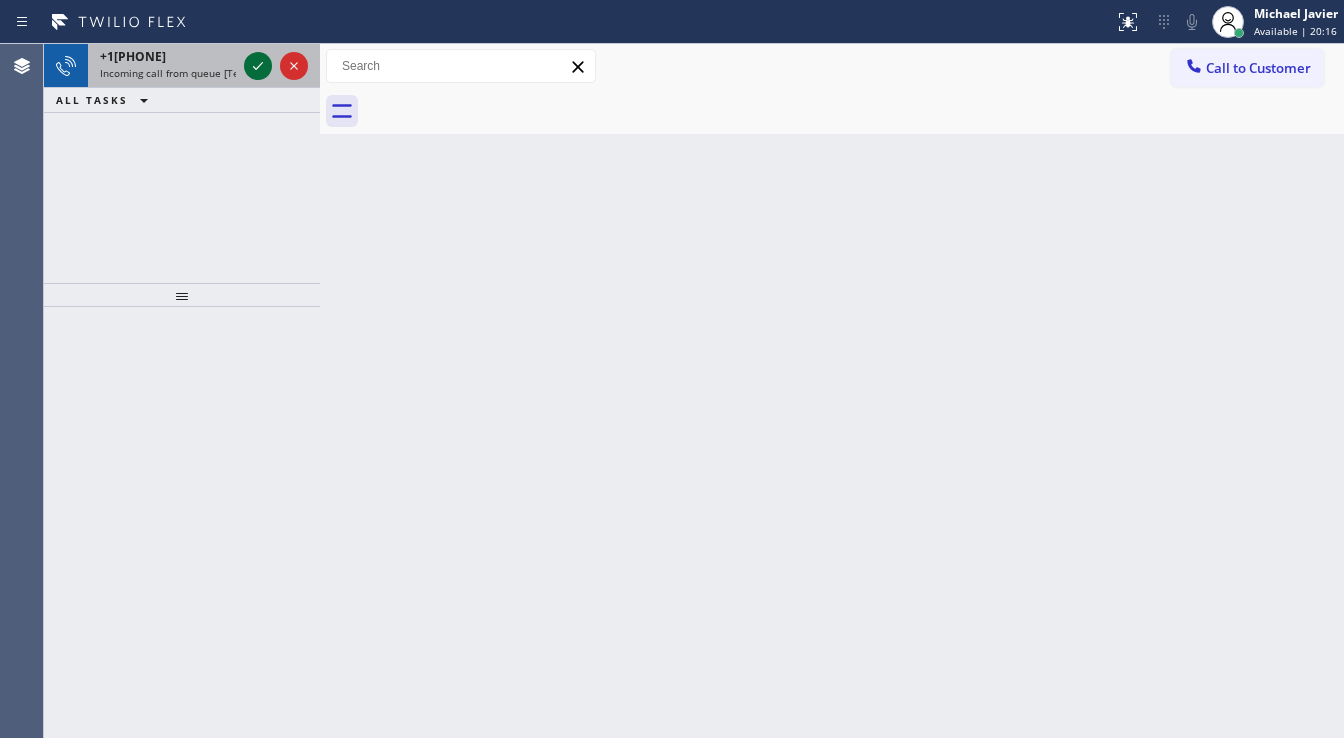 click 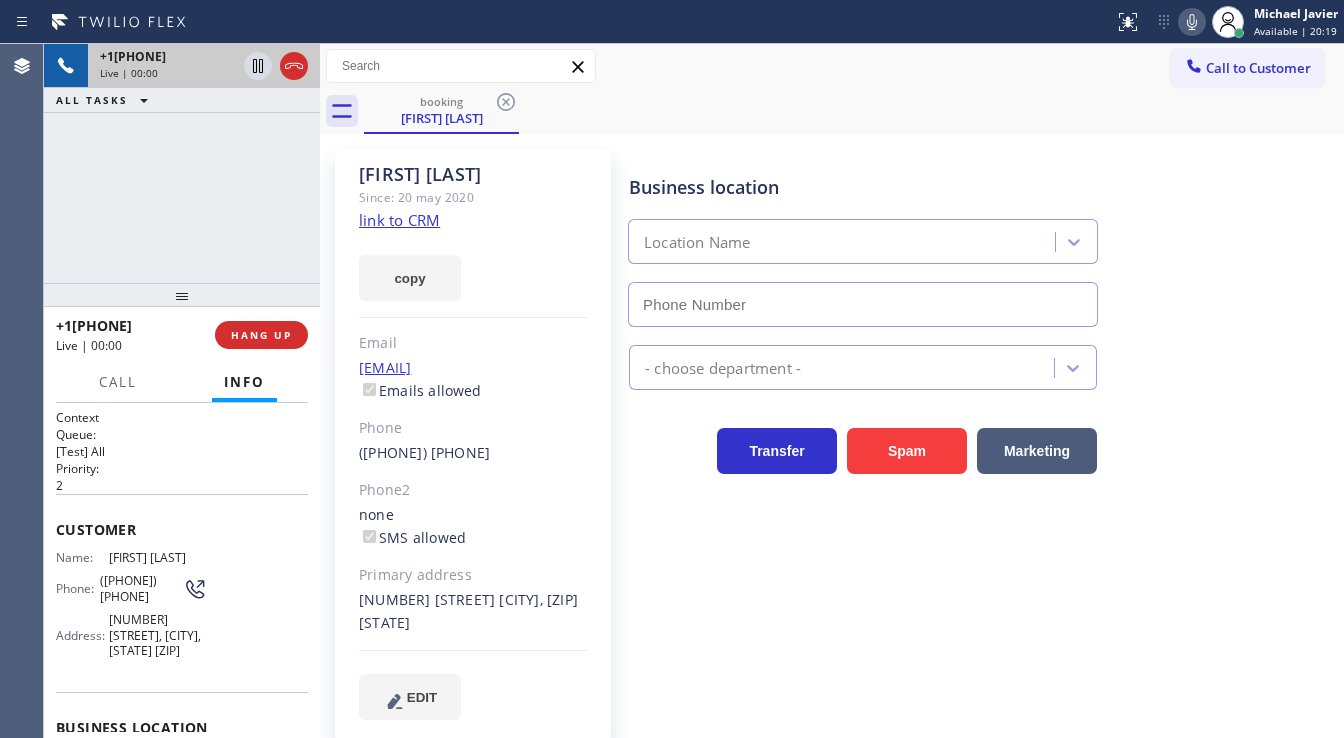 type on "([PHONE])" 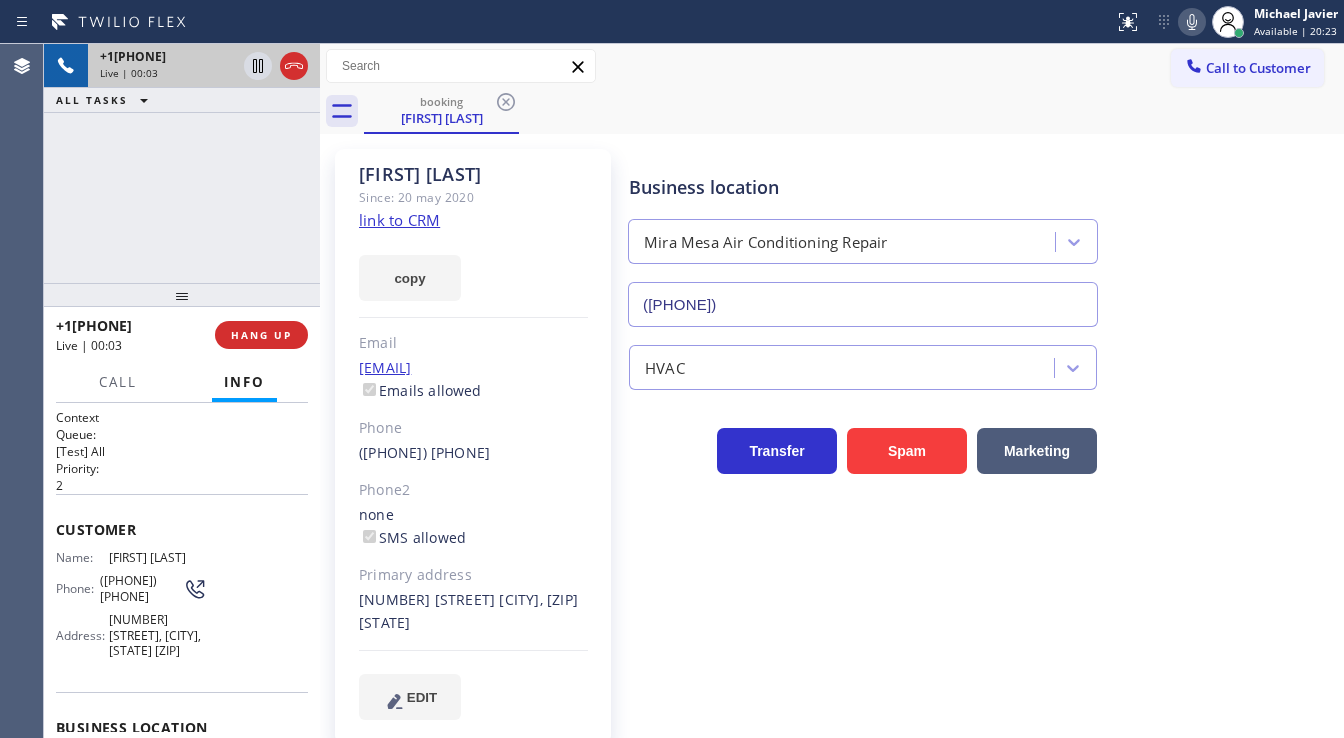 click on "link to CRM" 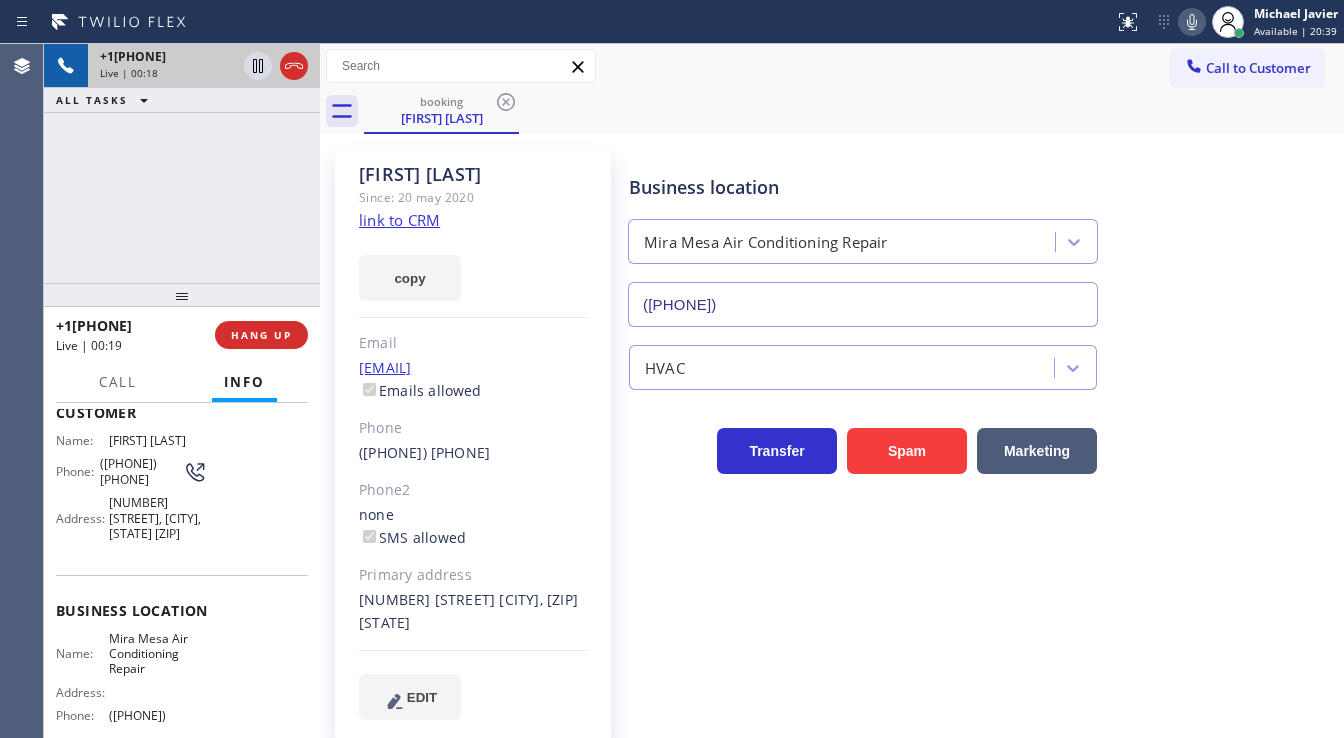 scroll, scrollTop: 240, scrollLeft: 0, axis: vertical 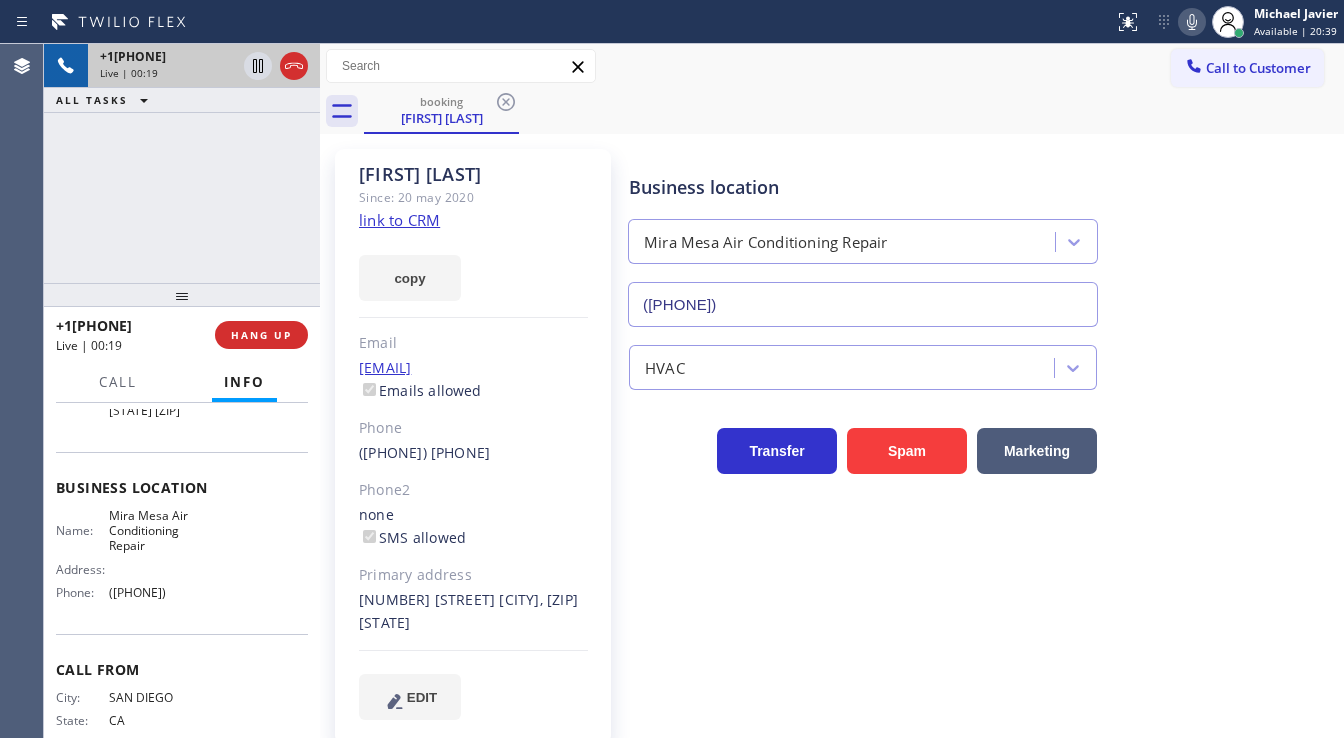 drag, startPoint x: 74, startPoint y: 532, endPoint x: 230, endPoint y: 595, distance: 168.2409 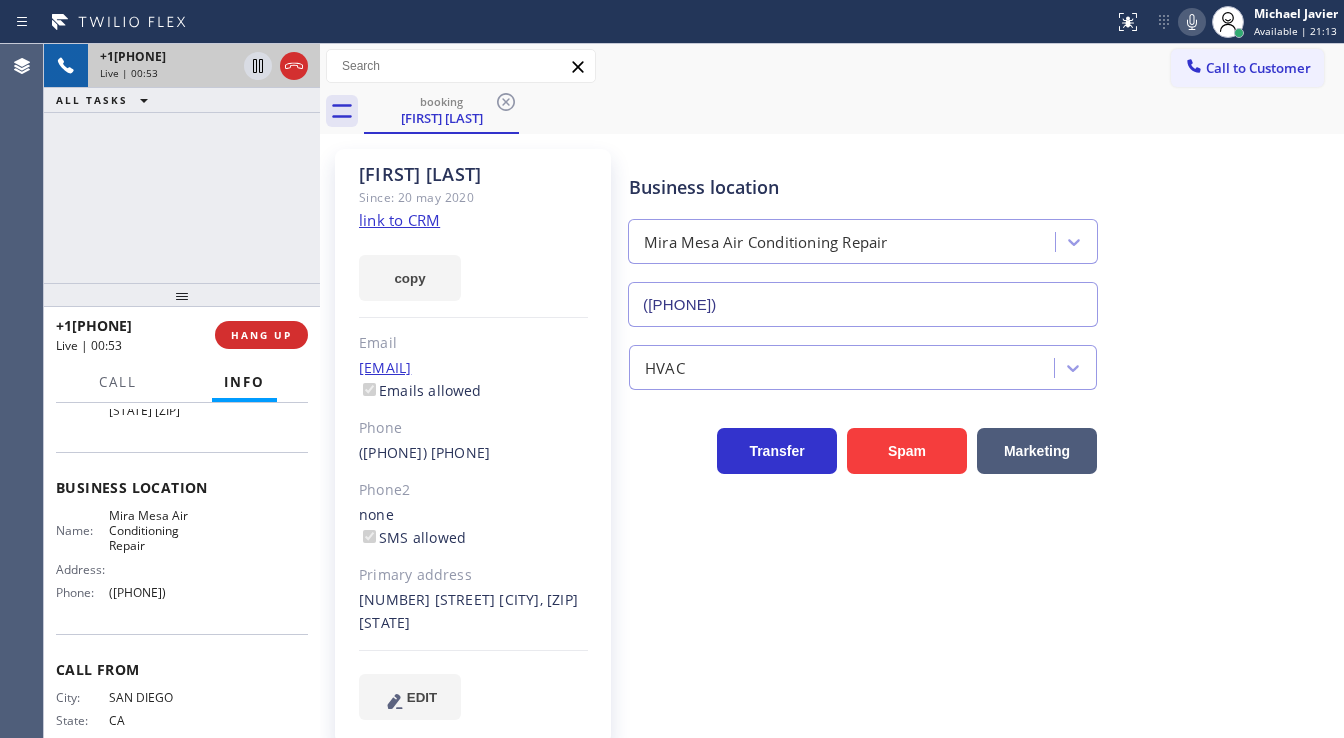 click on "+1[PHONE] Live | 00:53 ALL TASKS ALL TASKS ACTIVE TASKS TASKS IN WRAP UP" at bounding box center (182, 163) 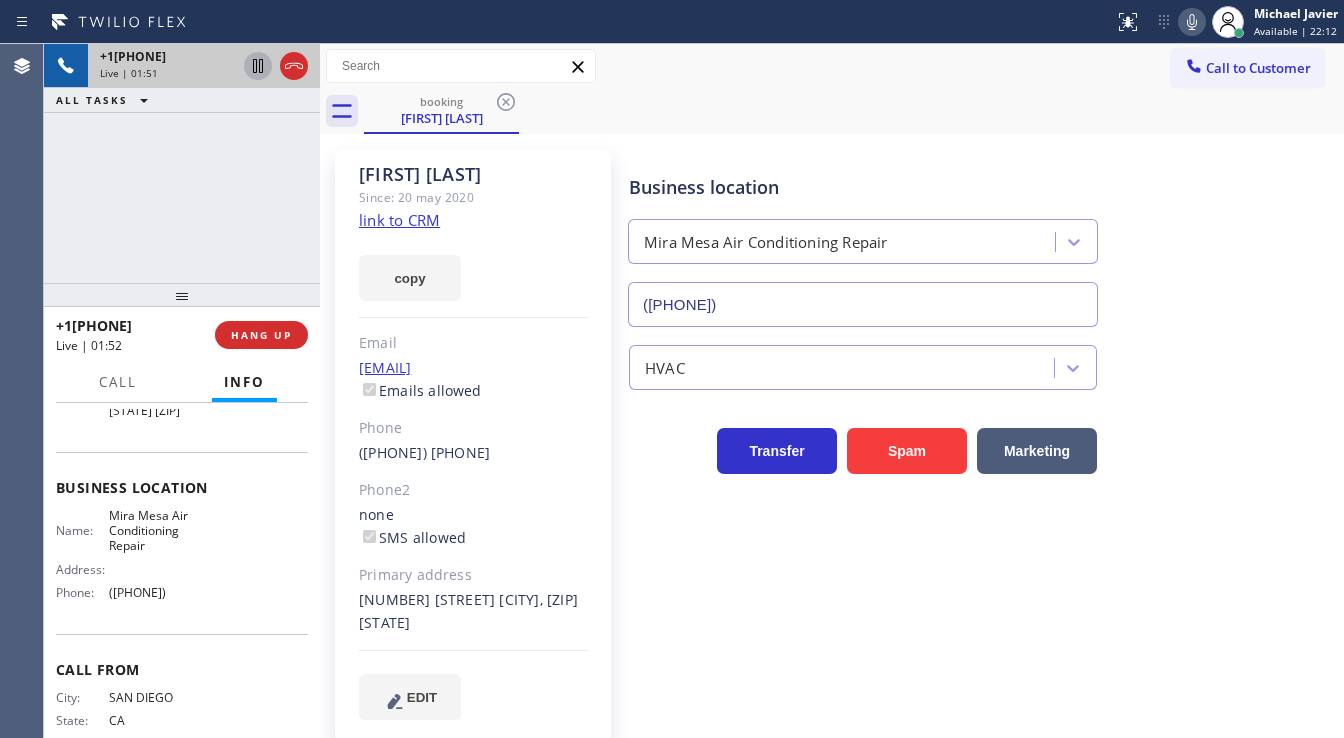click 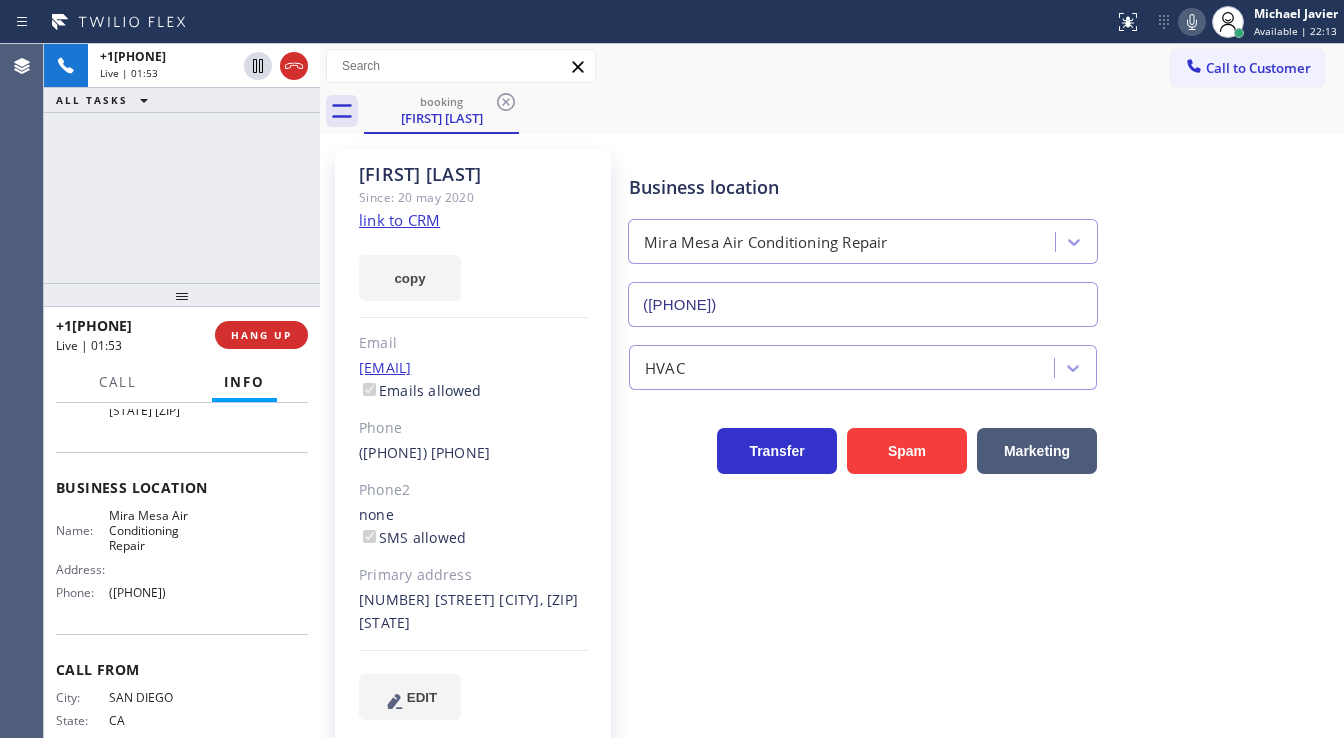 click 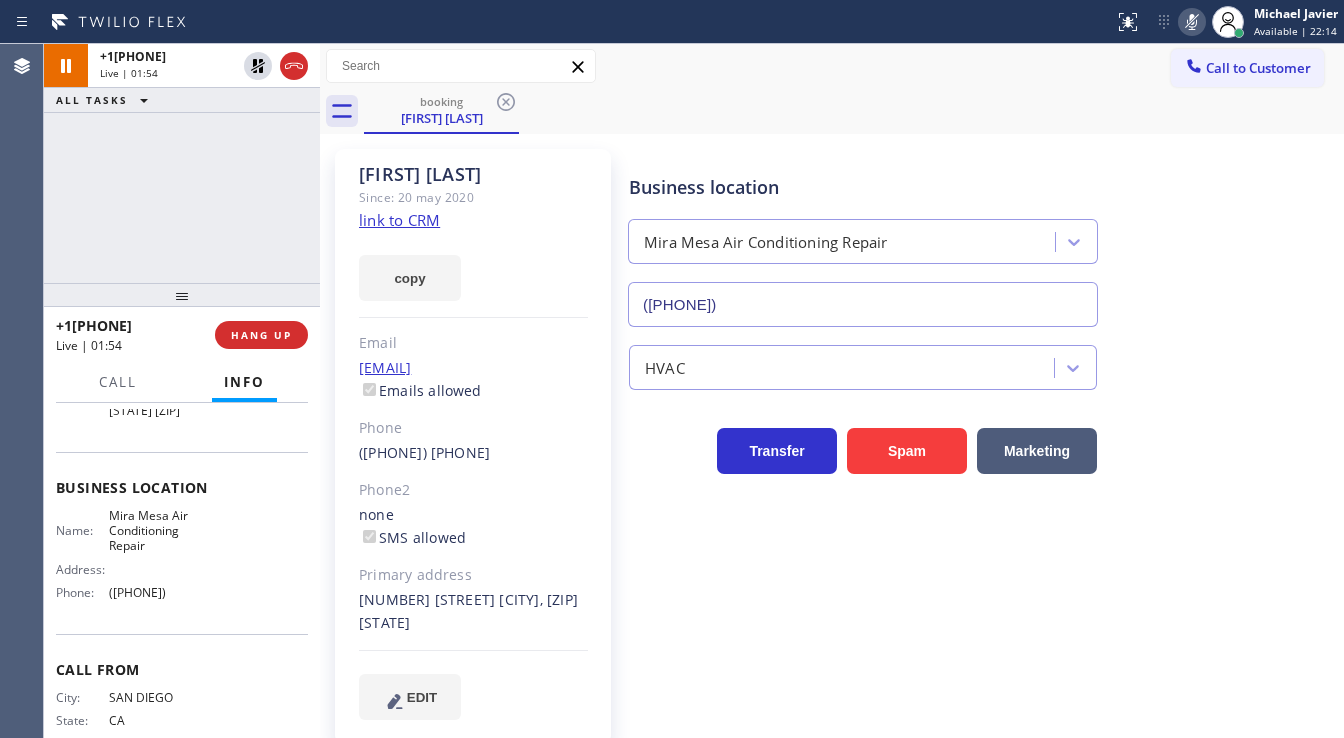 click on "[PHONE] Live | 01:54 ALL TASKS ALL TASKS ACTIVE TASKS TASKS IN WRAP UP" at bounding box center [182, 163] 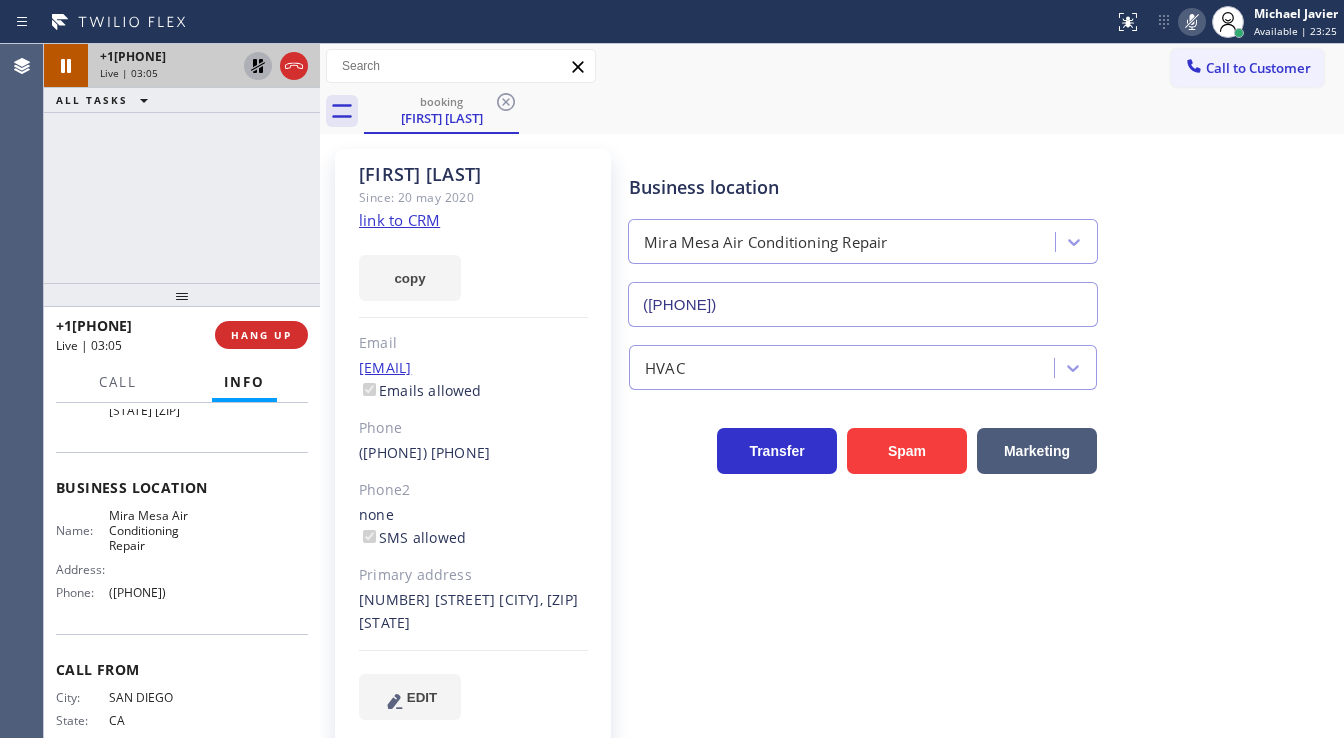 click 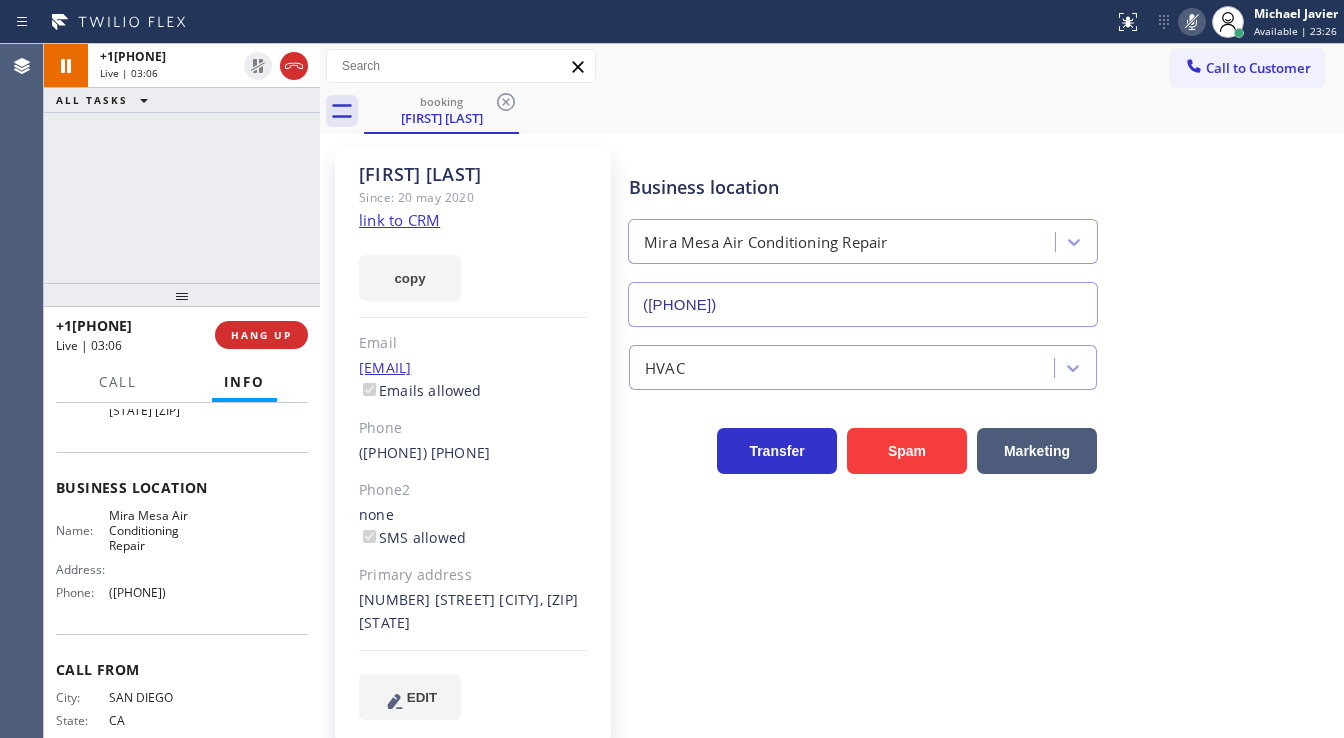 click 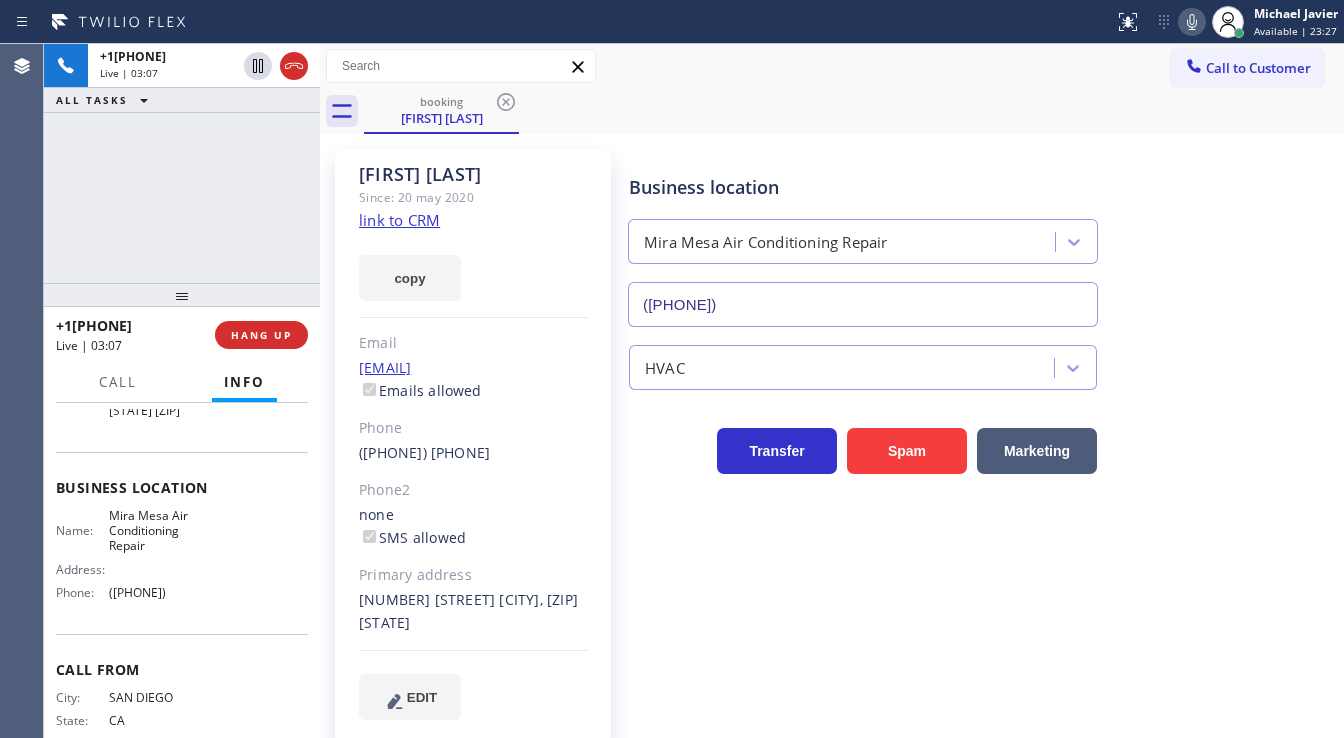 click on "+1[PHONE] Live | 03:07 ALL TASKS ALL TASKS ACTIVE TASKS TASKS IN WRAP UP" at bounding box center [182, 163] 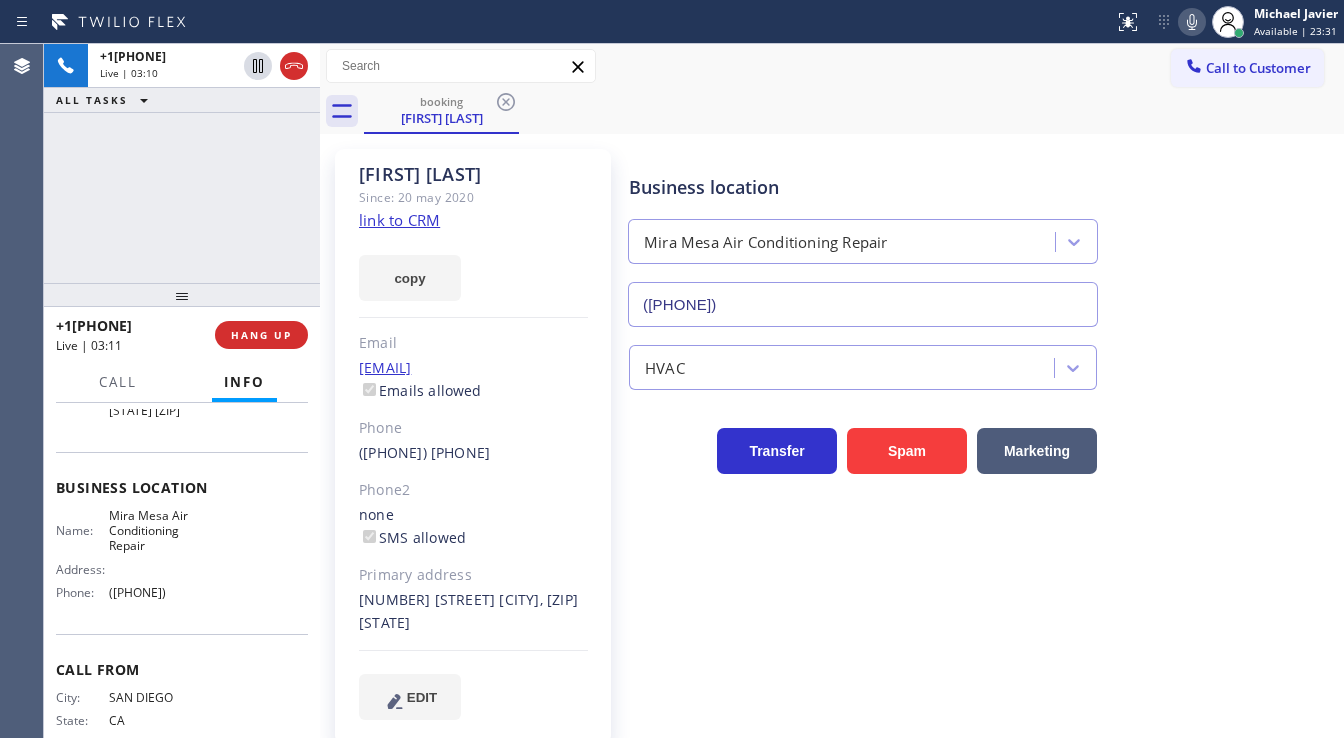 click on "[PHONE] Live | 03:10 ALL TASKS ALL TASKS ACTIVE TASKS TASKS IN WRAP UP" at bounding box center (182, 163) 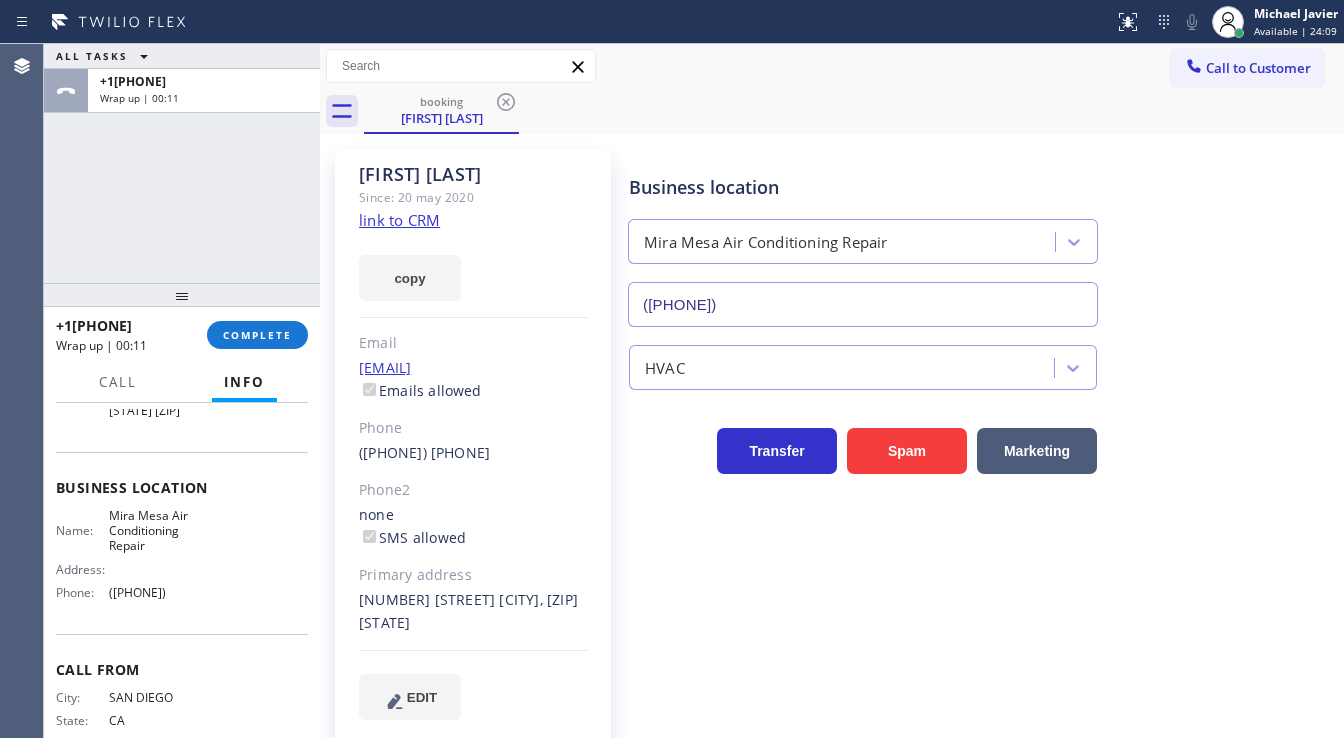 drag, startPoint x: 103, startPoint y: 240, endPoint x: 236, endPoint y: 280, distance: 138.88484 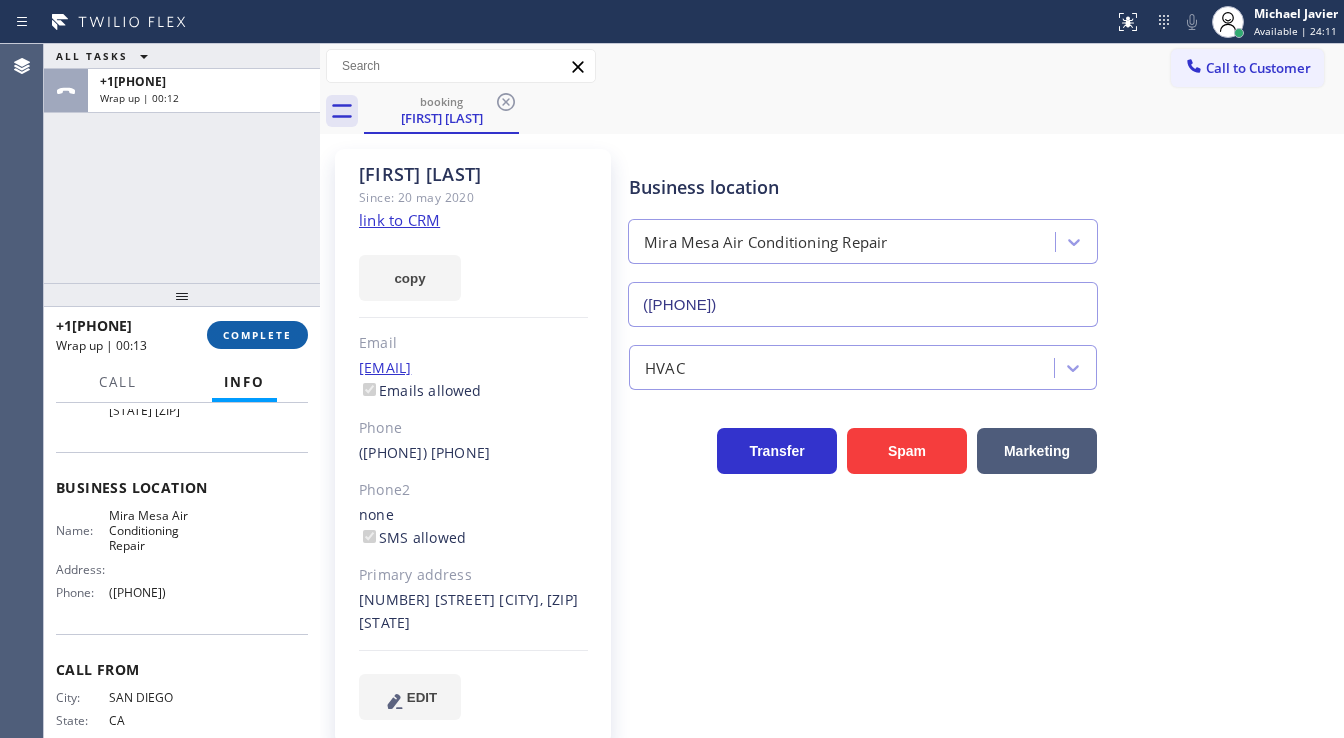 type 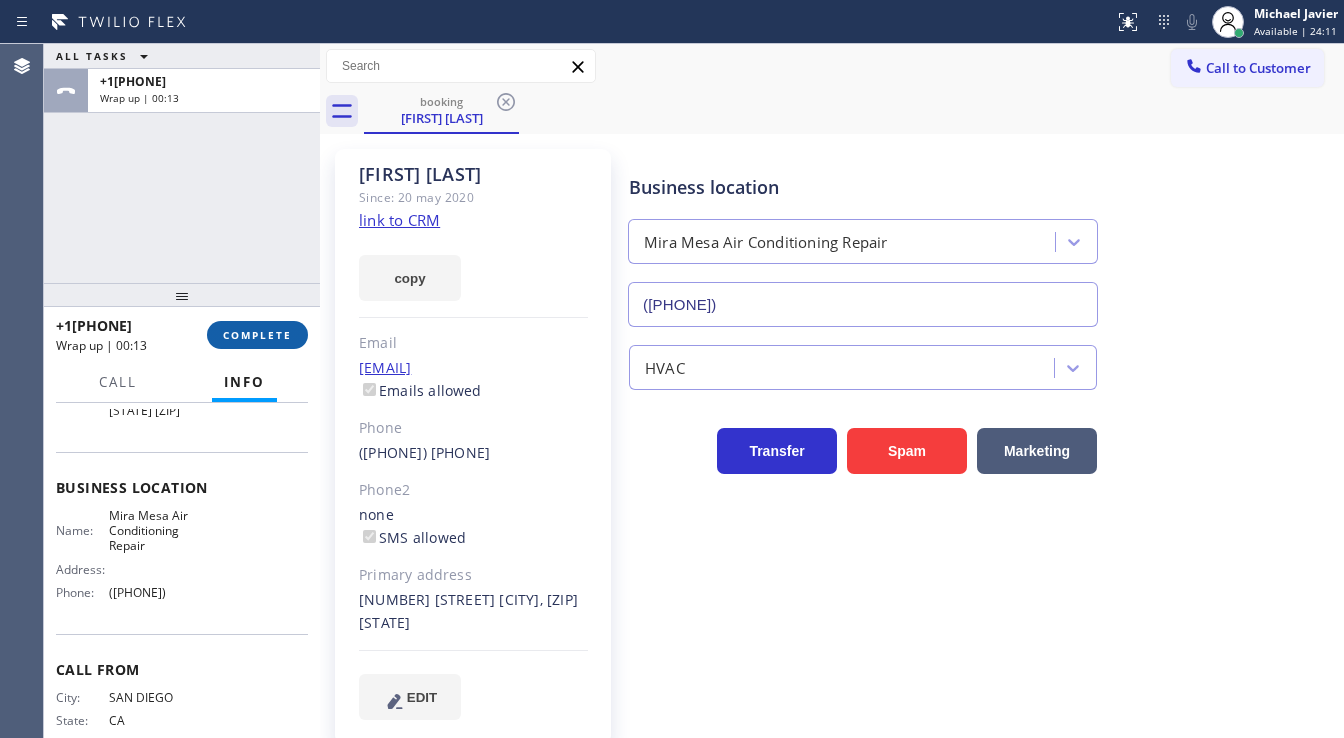 click on "COMPLETE" at bounding box center [257, 335] 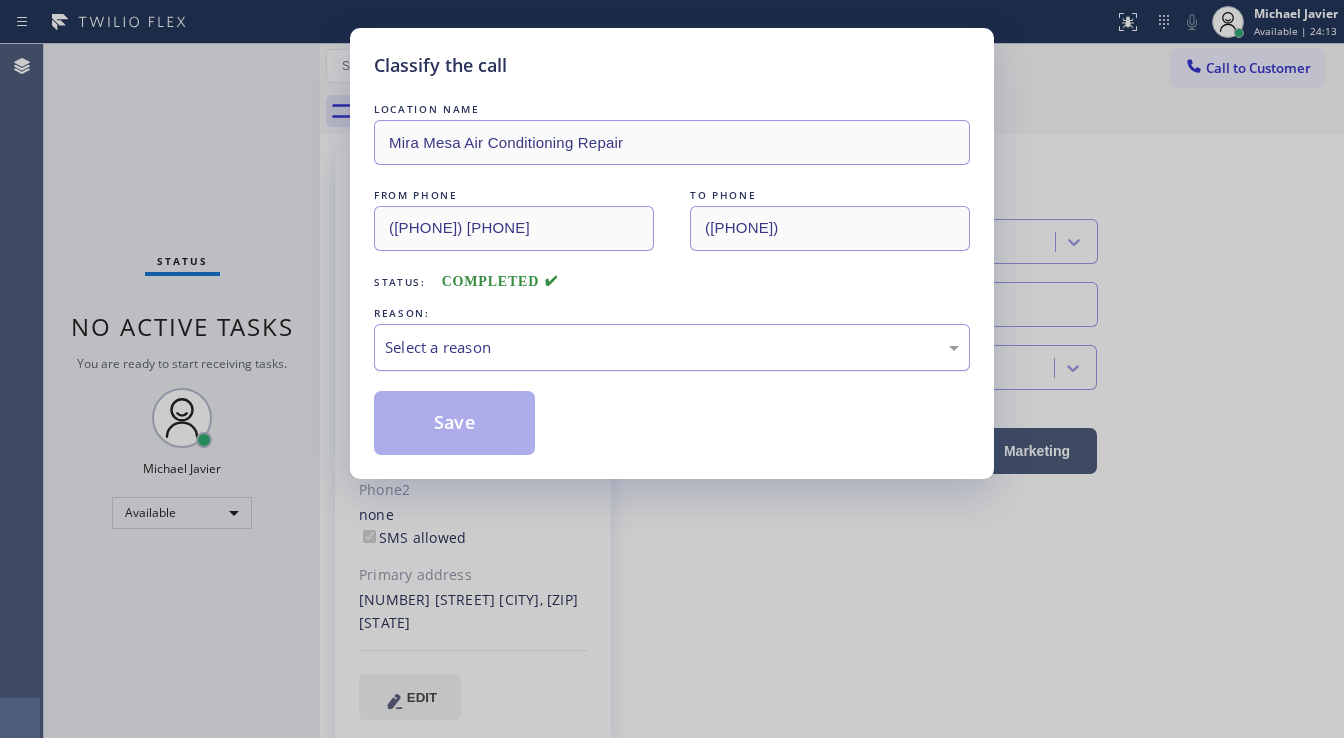click on "Select a reason" at bounding box center [672, 347] 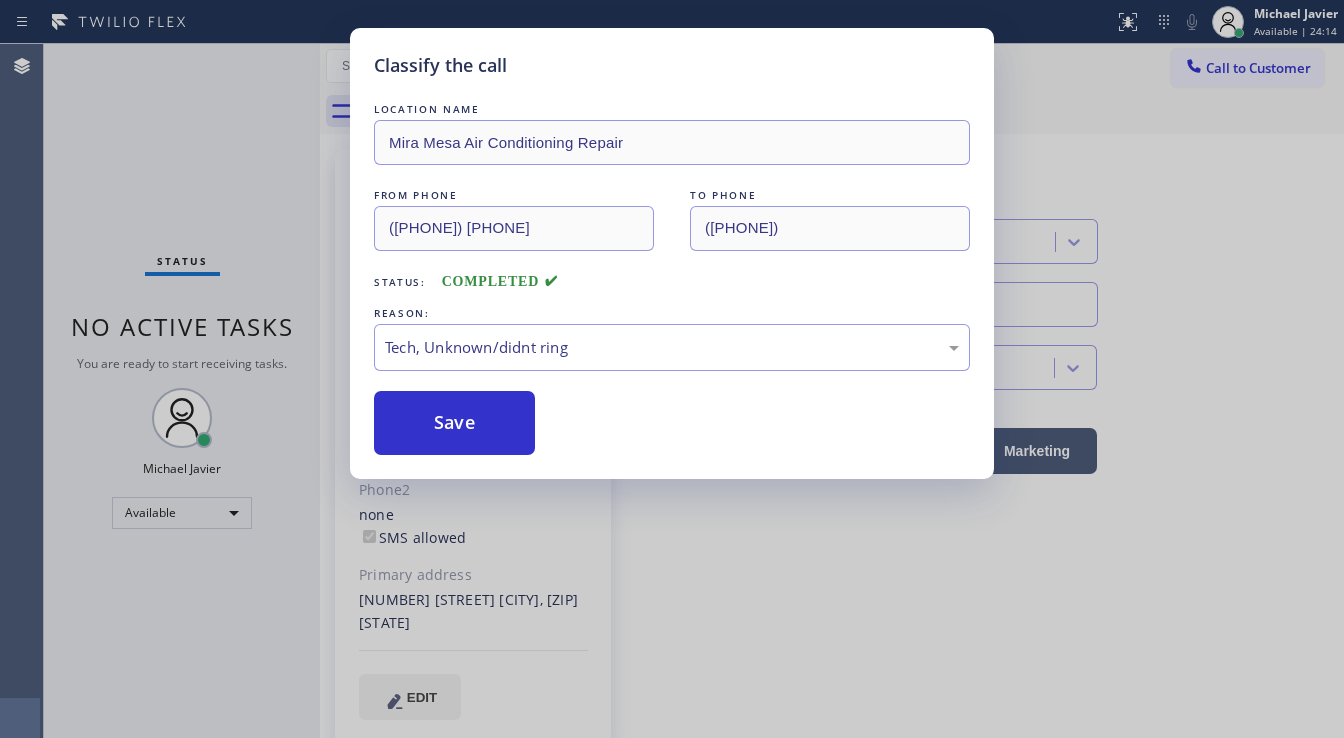 drag, startPoint x: 462, startPoint y: 480, endPoint x: 461, endPoint y: 463, distance: 17.029387 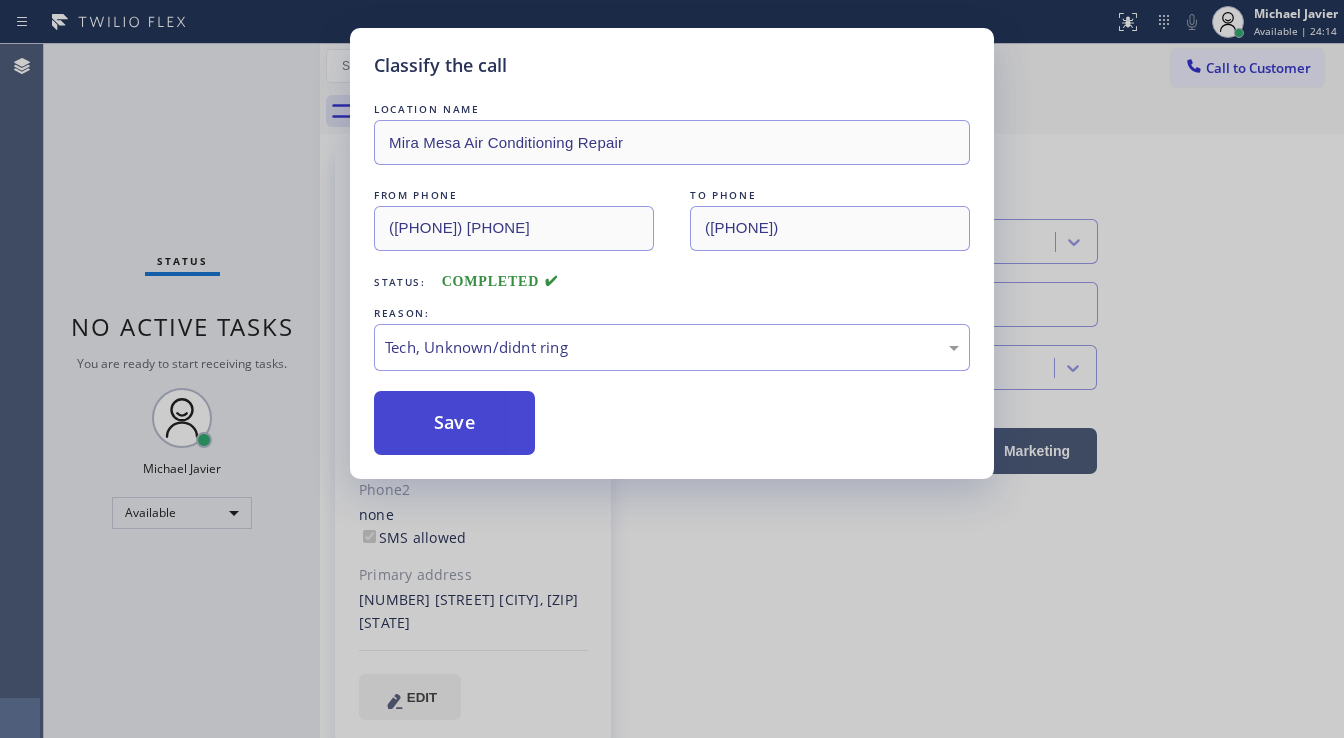 click on "Save" at bounding box center [454, 423] 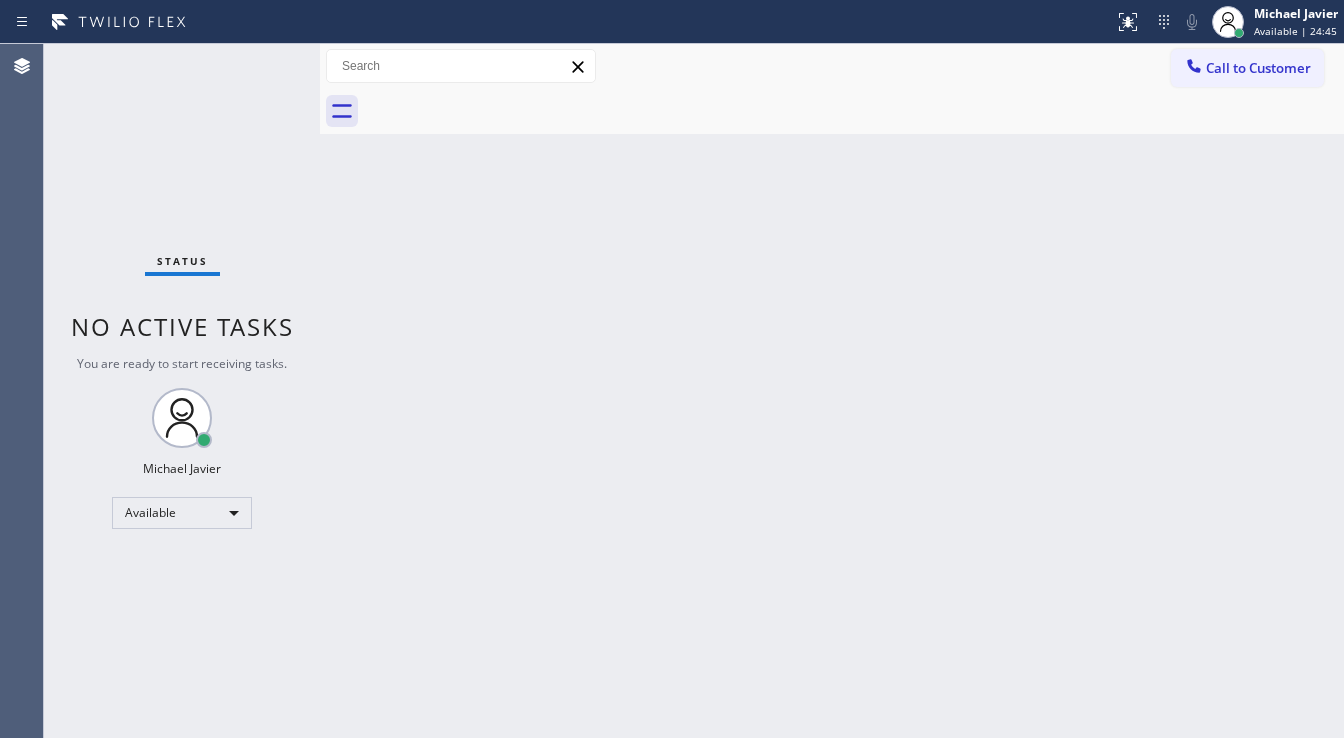 drag, startPoint x: 124, startPoint y: 181, endPoint x: 139, endPoint y: 168, distance: 19.849434 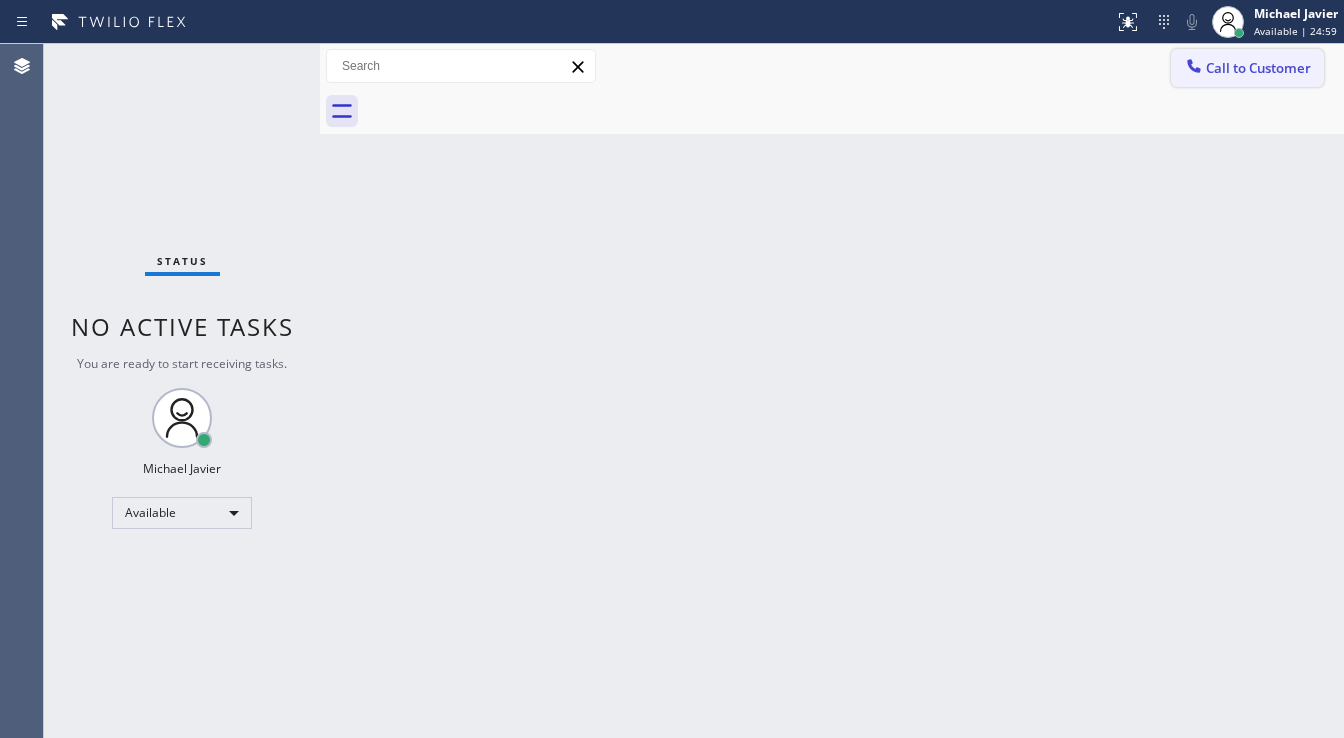 click on "Call to Customer" at bounding box center [1258, 68] 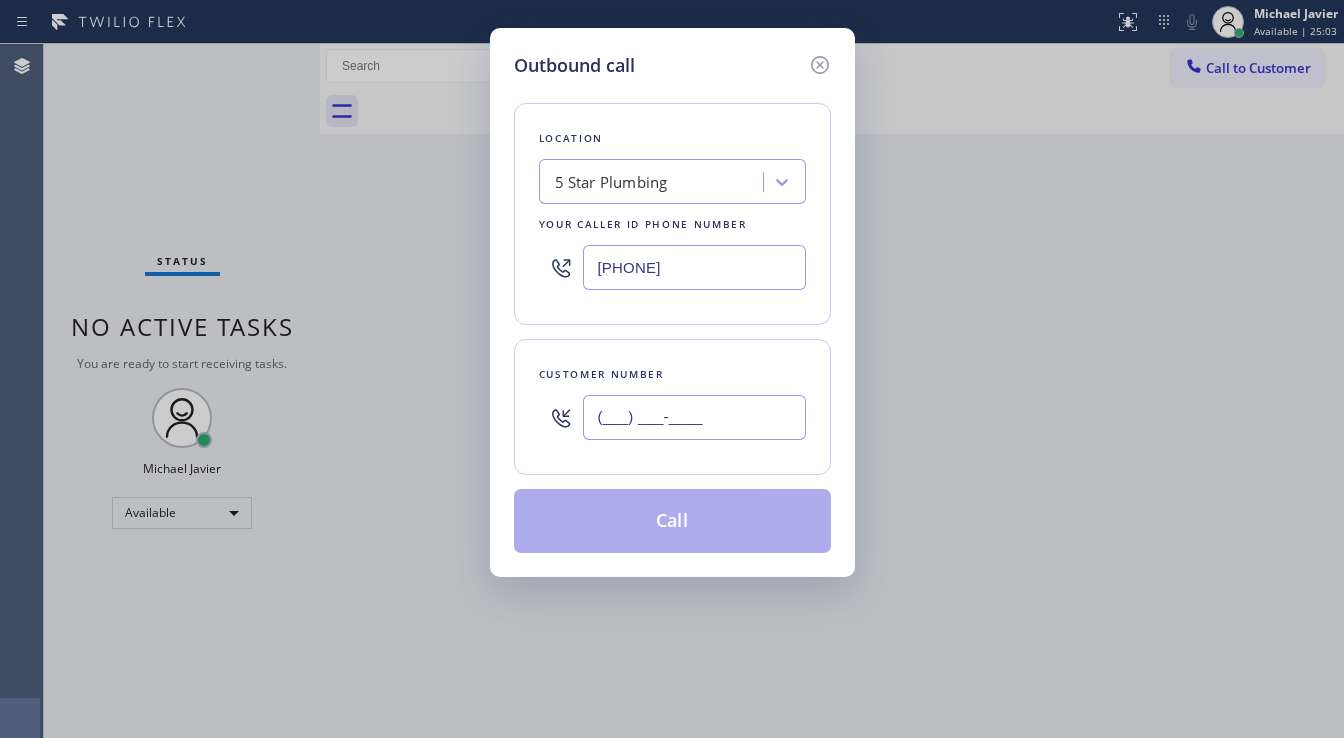click on "(___) ___-____" at bounding box center (694, 417) 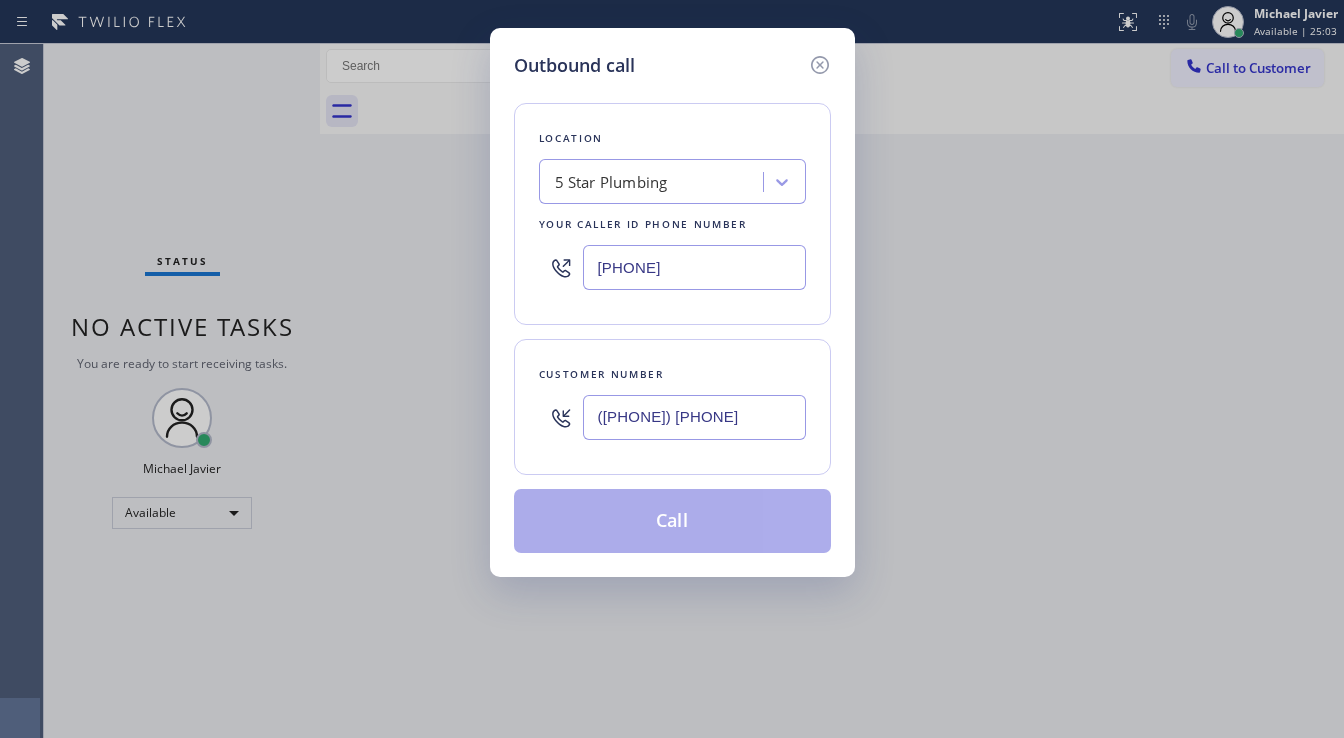 type on "([PHONE]) [PHONE]" 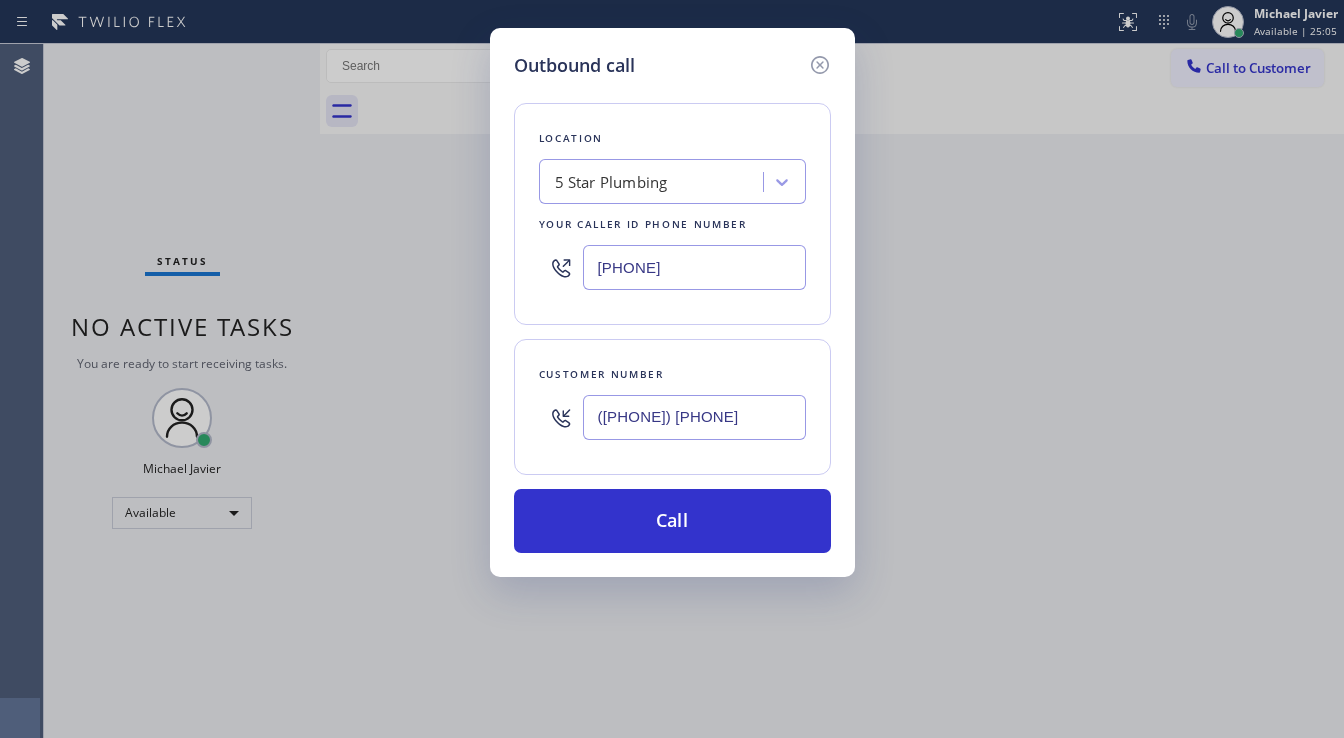 paste on "([PHONE])" 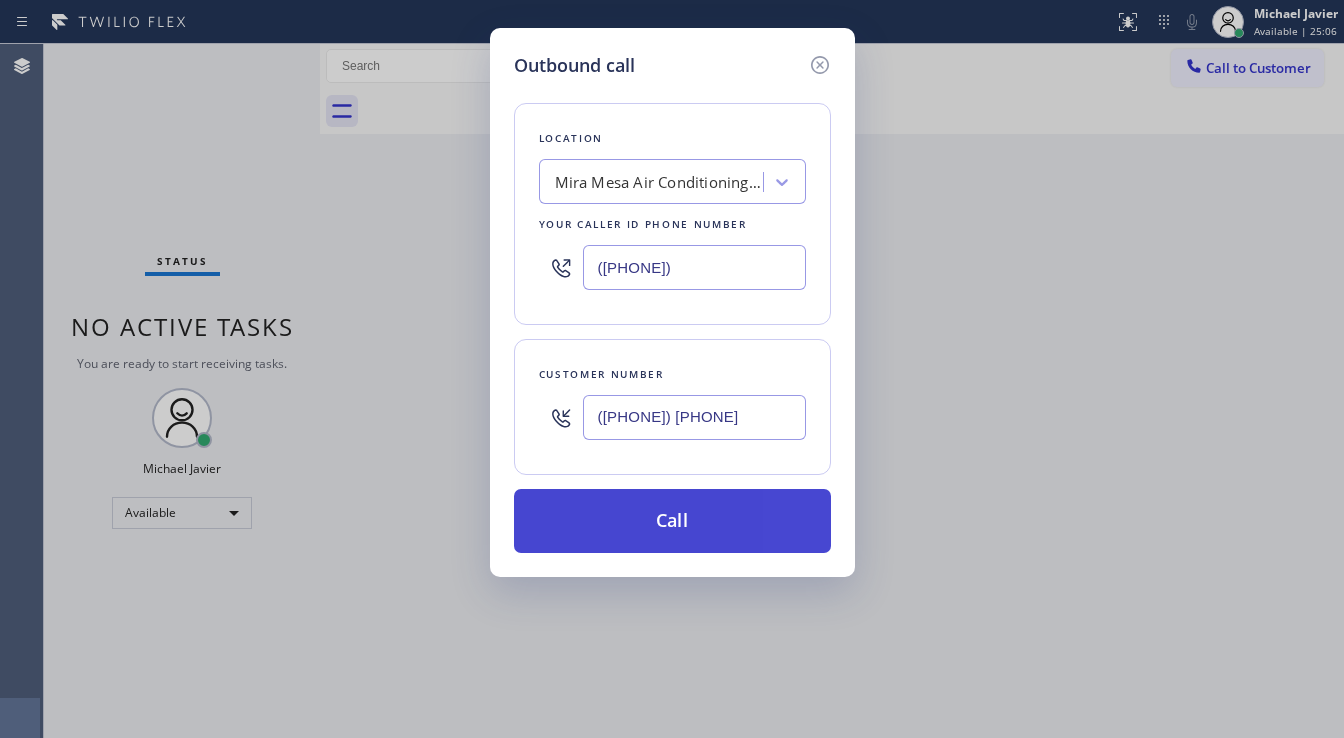 type on "([PHONE])" 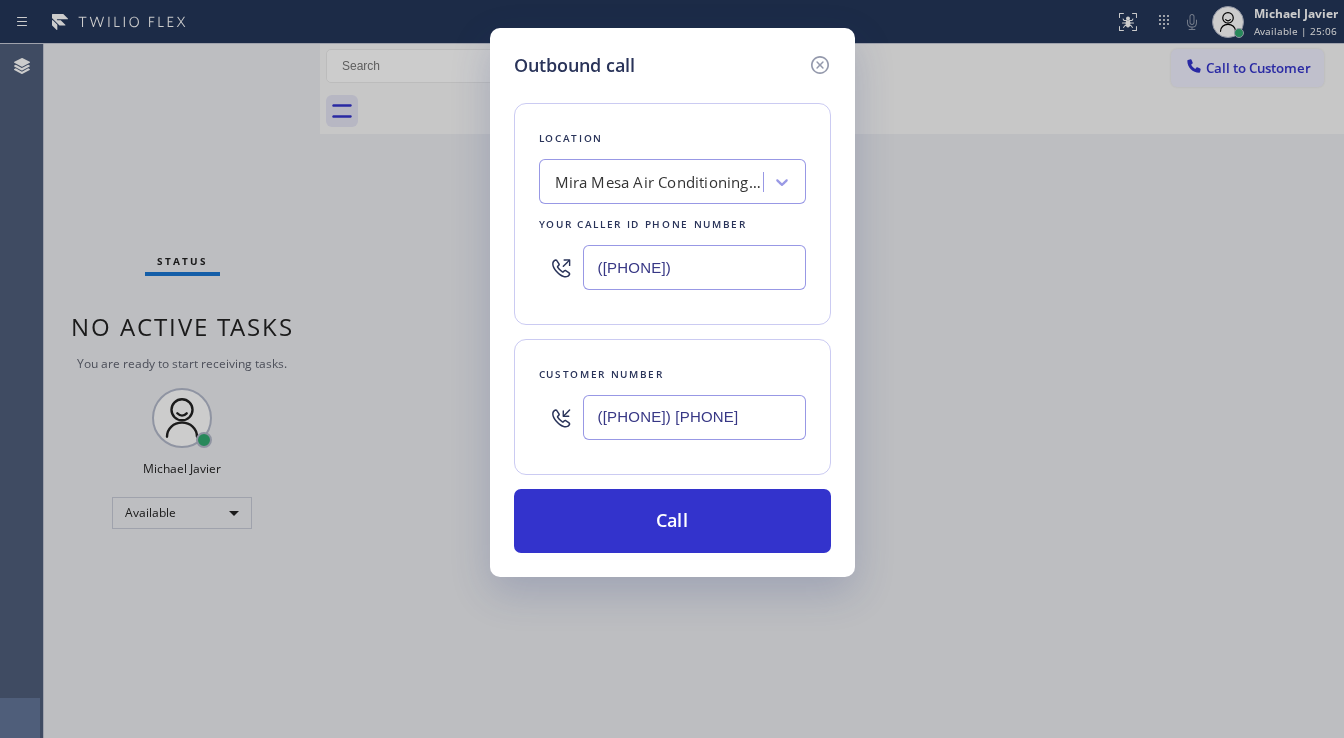 type 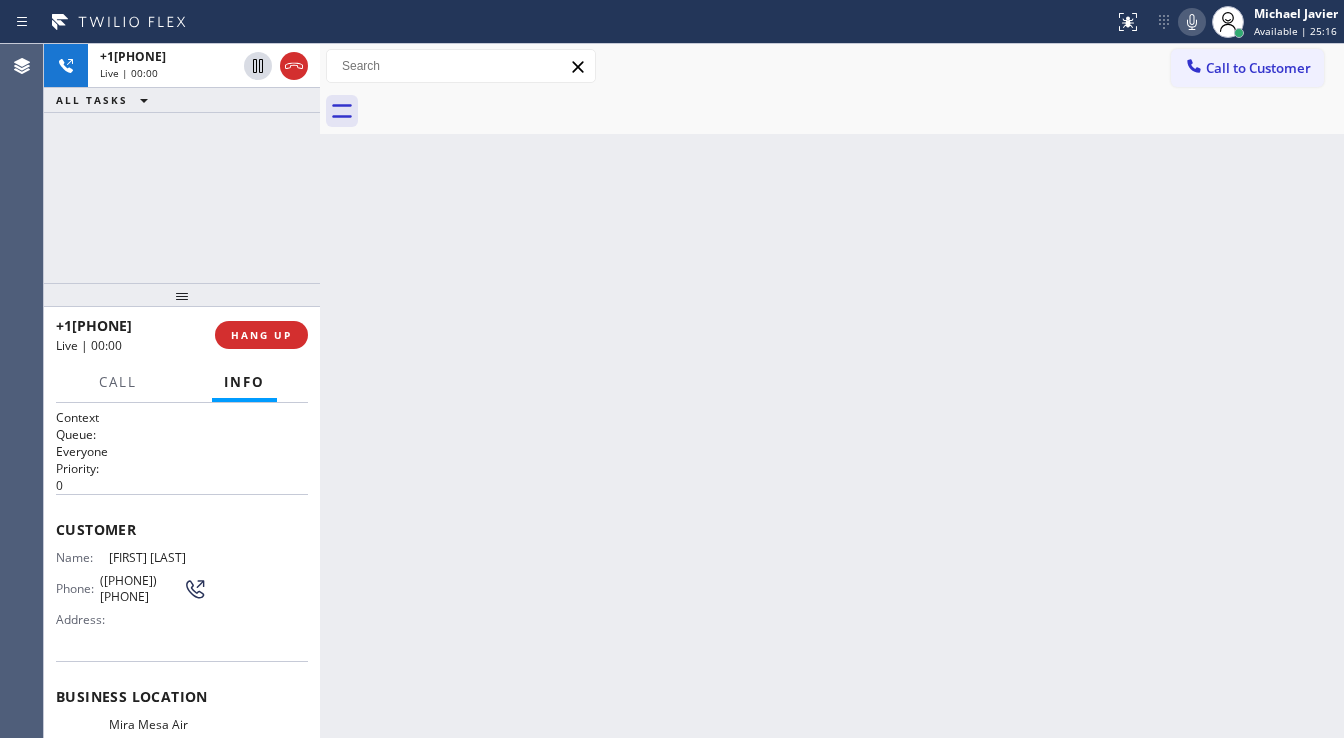 click on "[PHONE] Live | 00:00 ALL TASKS ALL TASKS ACTIVE TASKS TASKS IN WRAP UP" at bounding box center [182, 163] 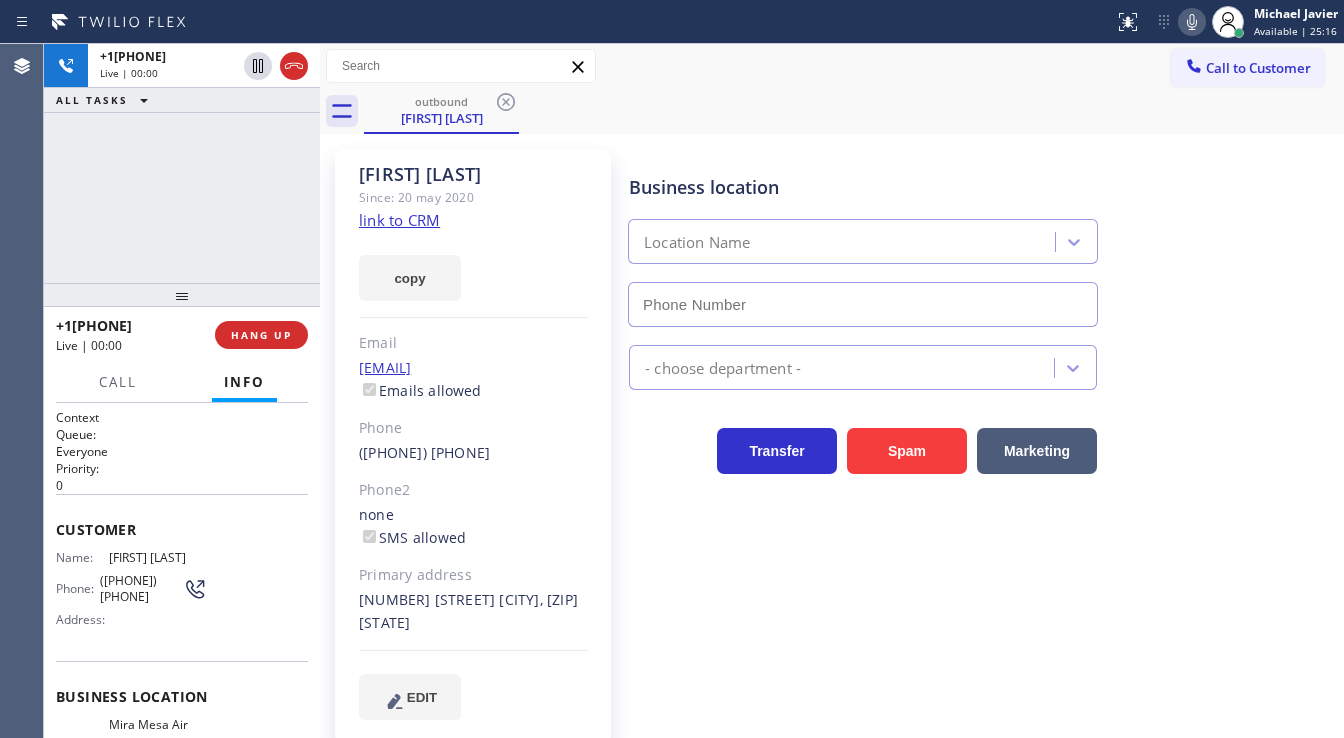 type on "([PHONE])" 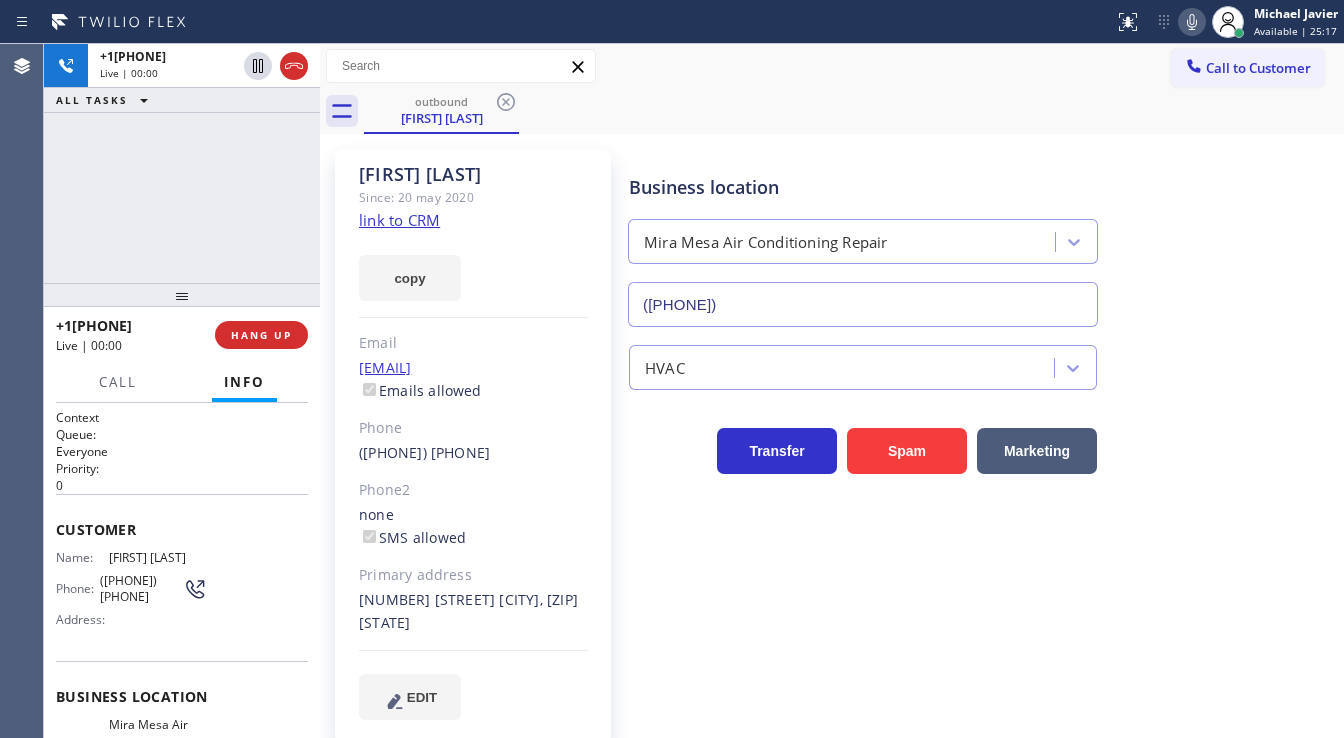click on "[PHONE] Live | 00:00 ALL TASKS ALL TASKS ACTIVE TASKS TASKS IN WRAP UP" at bounding box center (182, 163) 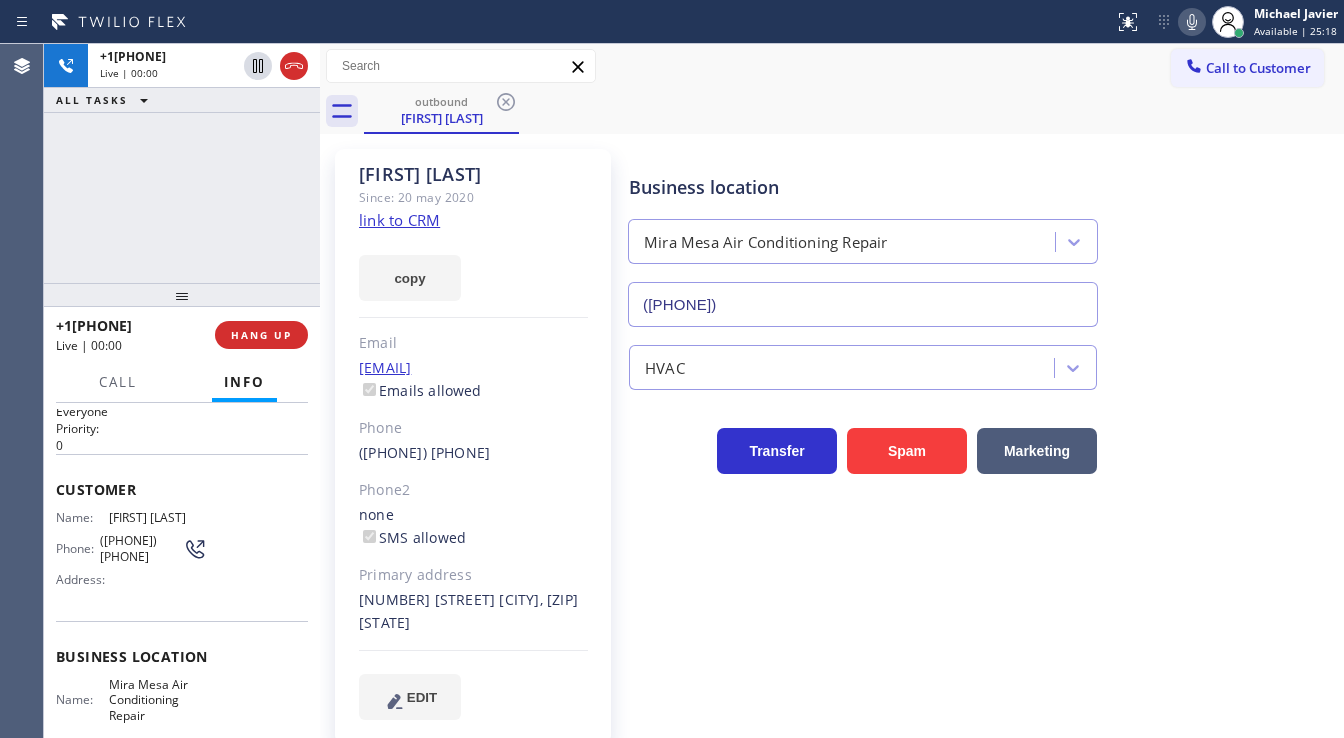 scroll, scrollTop: 80, scrollLeft: 0, axis: vertical 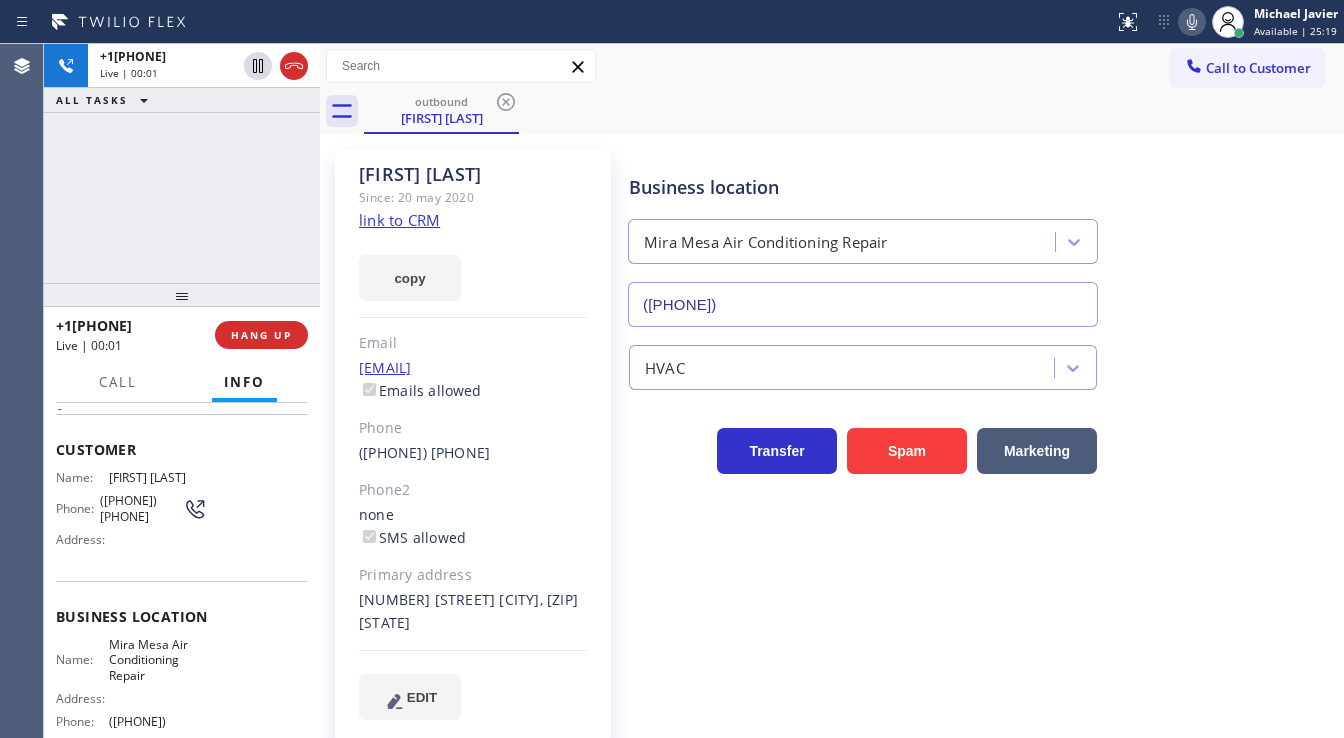 click on "+1[PHONE] Live | 00:01 ALL TASKS ALL TASKS ACTIVE TASKS TASKS IN WRAP UP" at bounding box center [182, 163] 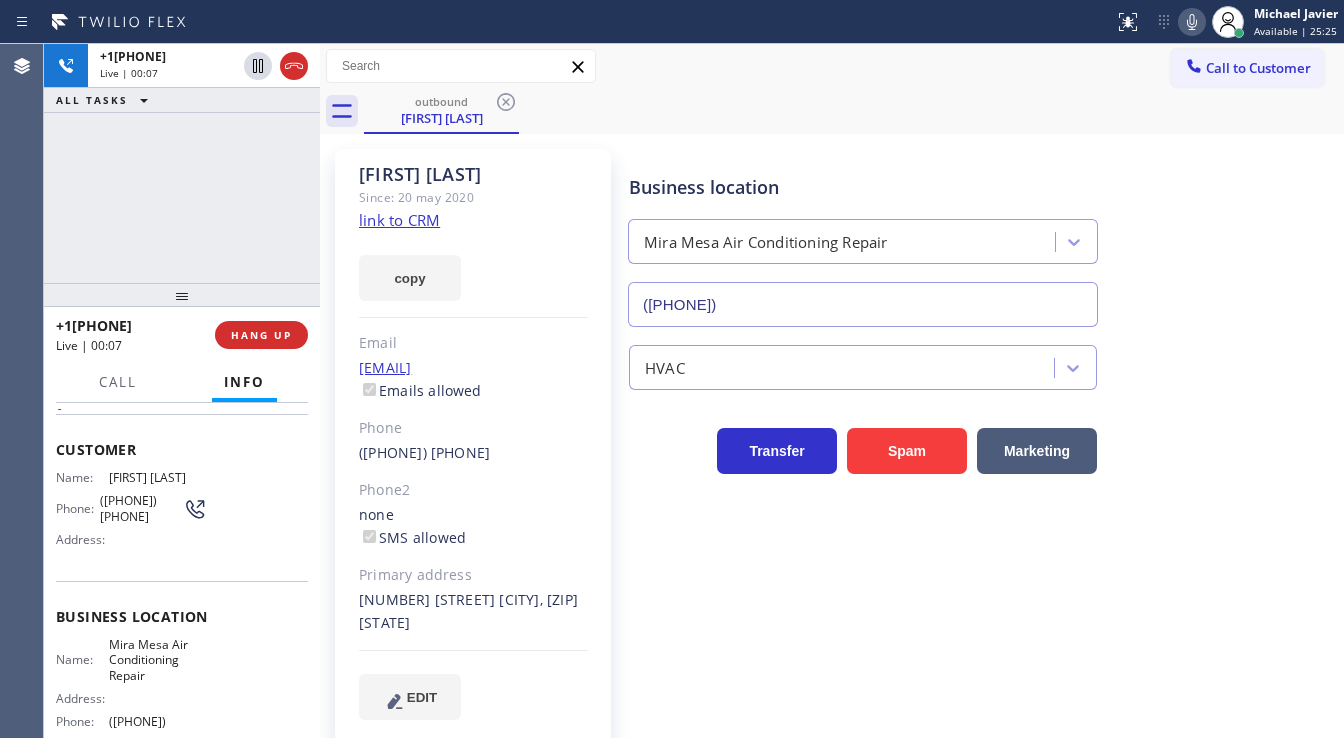 click on "[PHONE] Live | 00:07 ALL TASKS ALL TASKS ACTIVE TASKS TASKS IN WRAP UP" at bounding box center (182, 163) 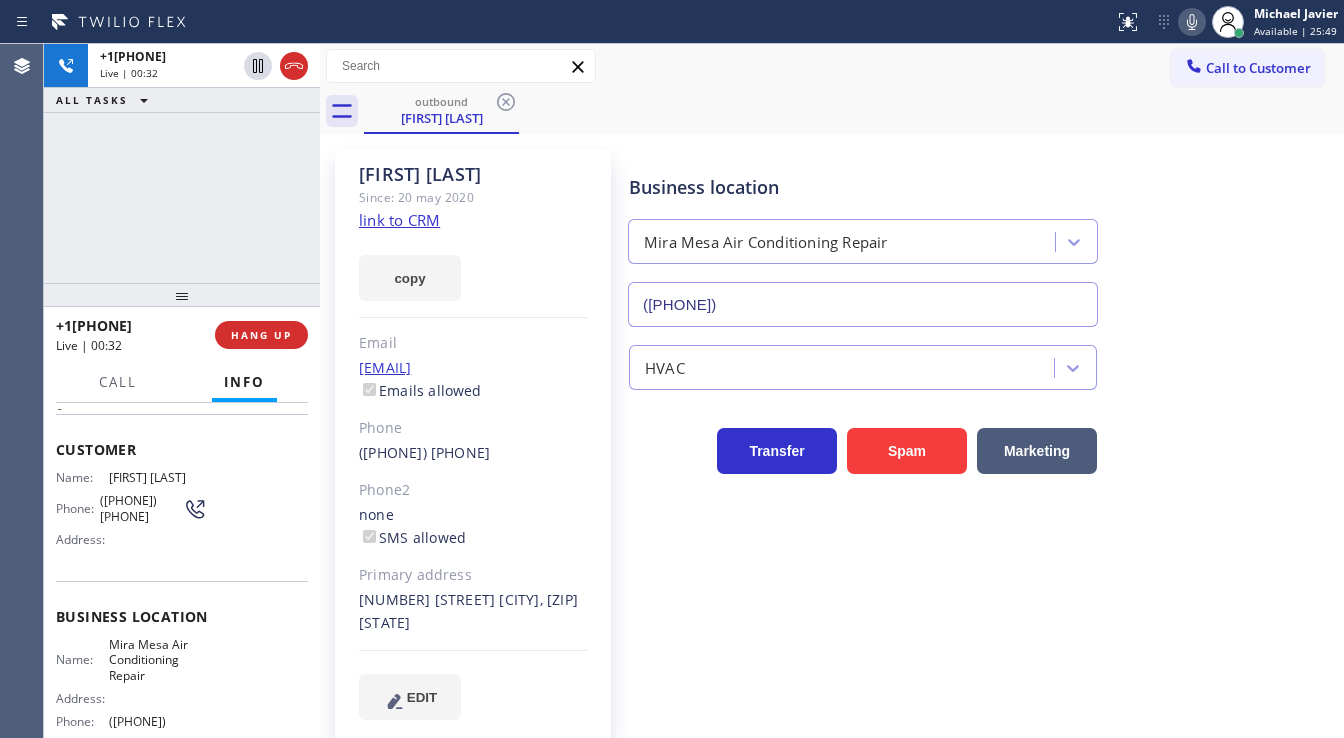 drag, startPoint x: 37, startPoint y: 189, endPoint x: 120, endPoint y: 204, distance: 84.34453 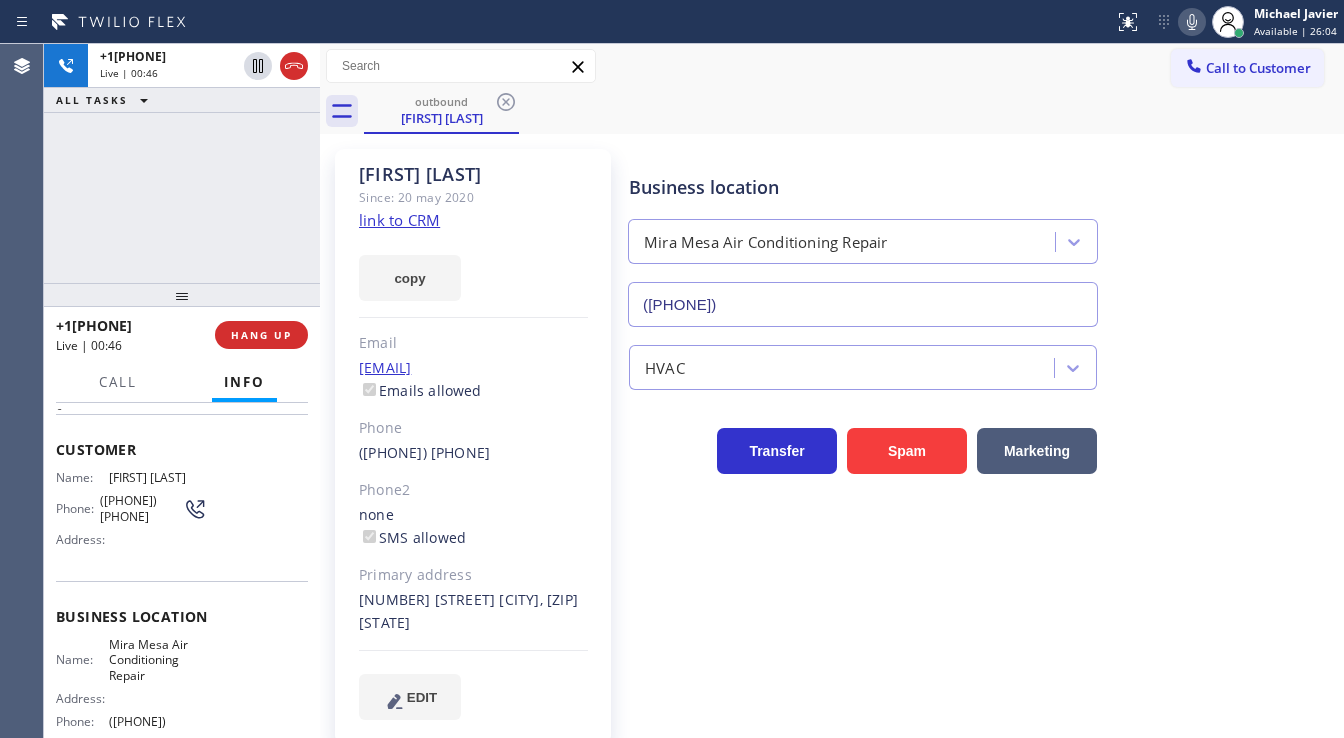 drag, startPoint x: 220, startPoint y: 211, endPoint x: 259, endPoint y: 220, distance: 40.024994 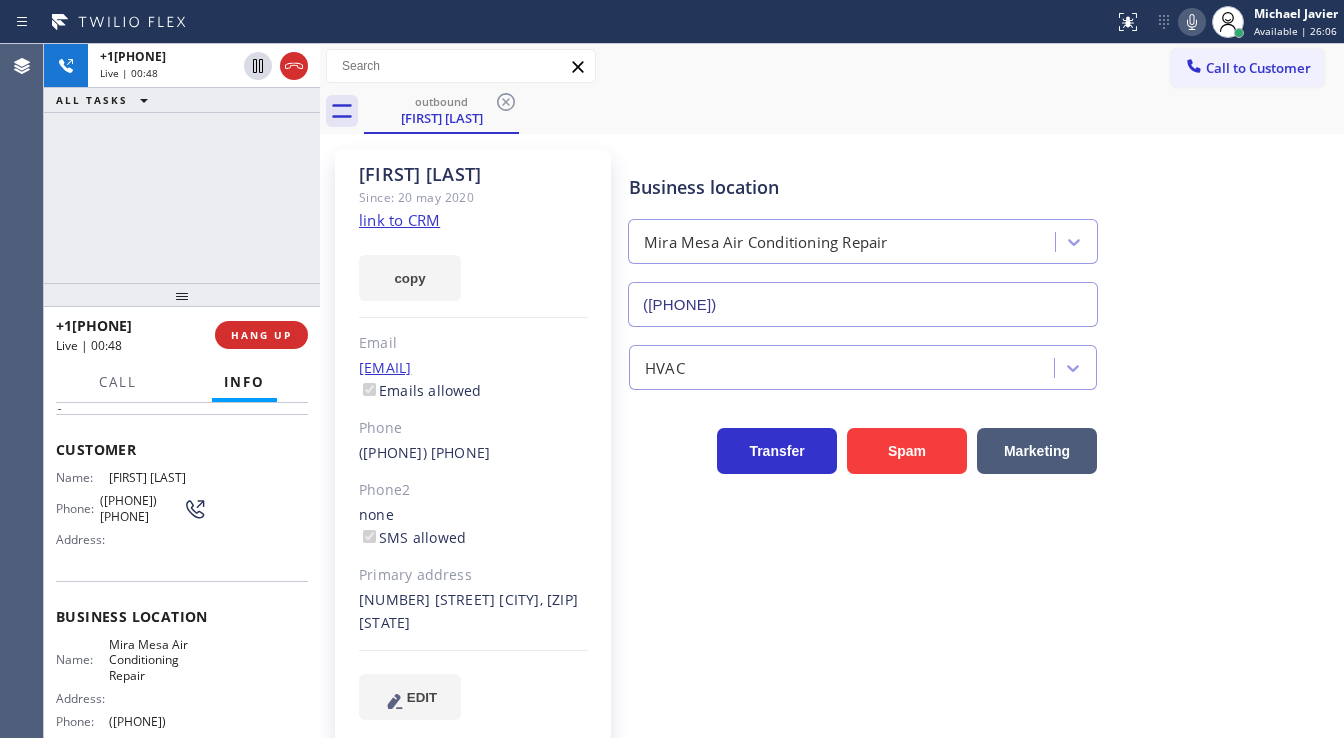 click on "+[PHONE] Live | 00:48 ALL TASKS ALL TASKS ACTIVE TASKS TASKS IN WRAP UP" at bounding box center [182, 163] 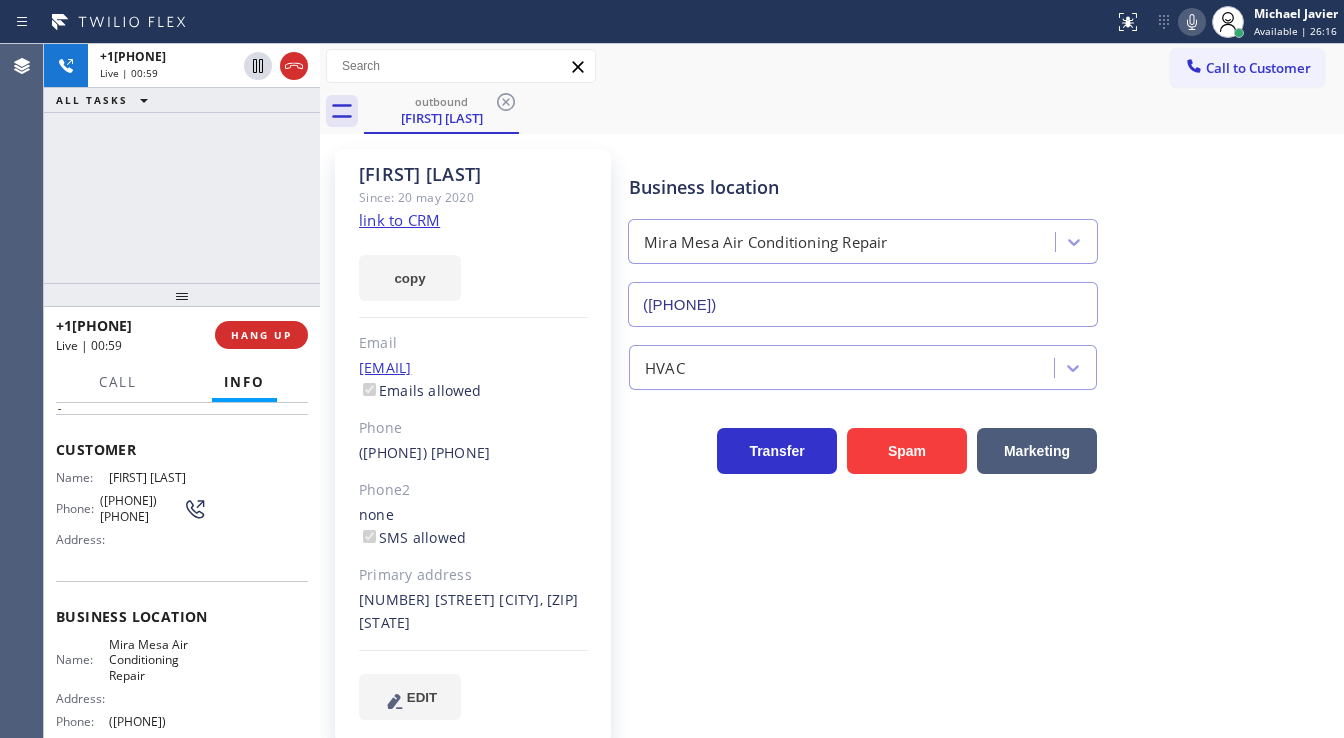 click on "[PHONE] Live | 00:59 ALL TASKS ALL TASKS ACTIVE TASKS TASKS IN WRAP UP" at bounding box center [182, 163] 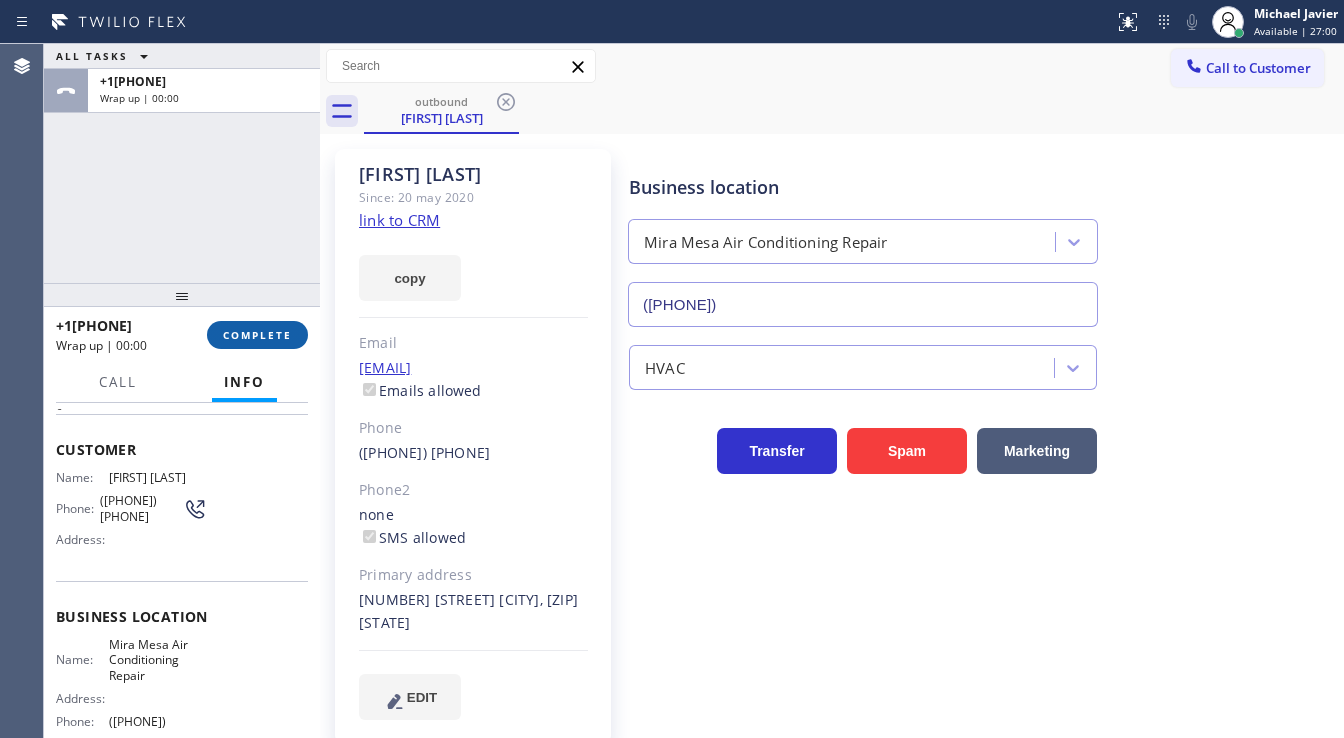 click on "COMPLETE" at bounding box center (257, 335) 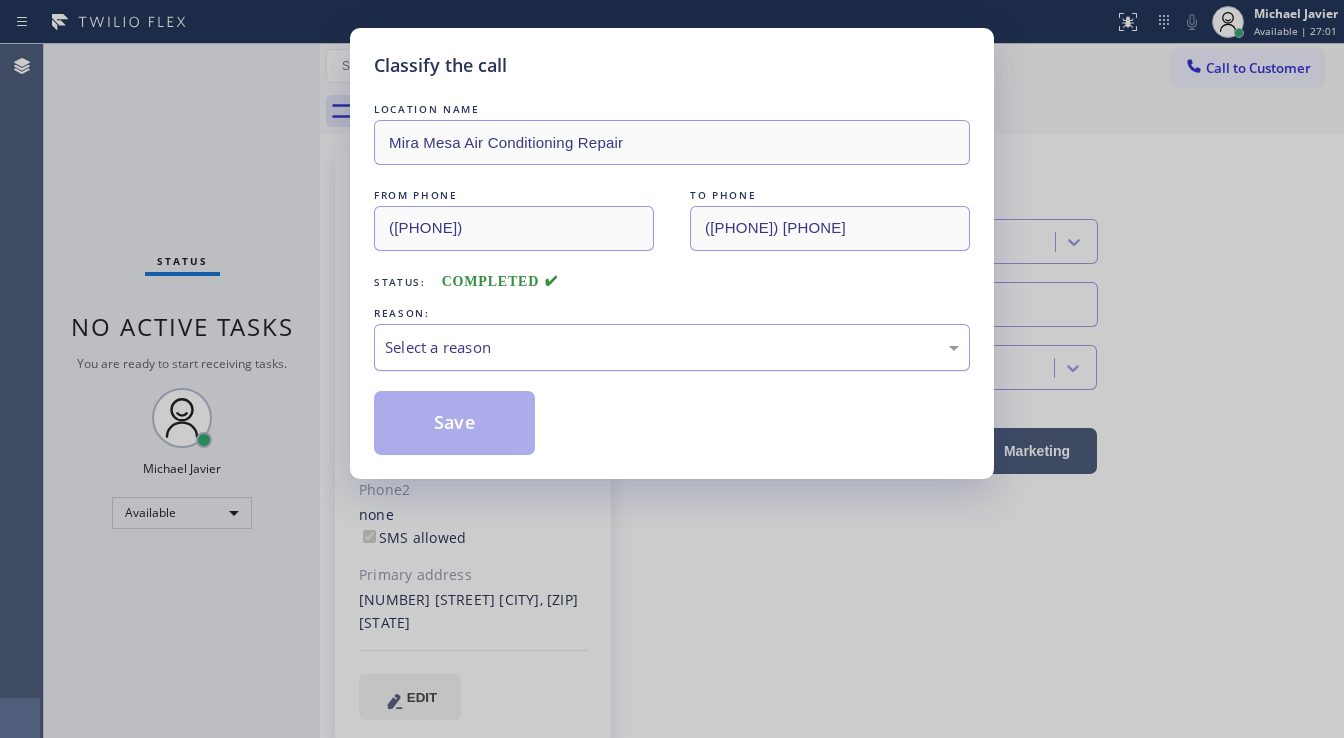drag, startPoint x: 468, startPoint y: 348, endPoint x: 473, endPoint y: 362, distance: 14.866069 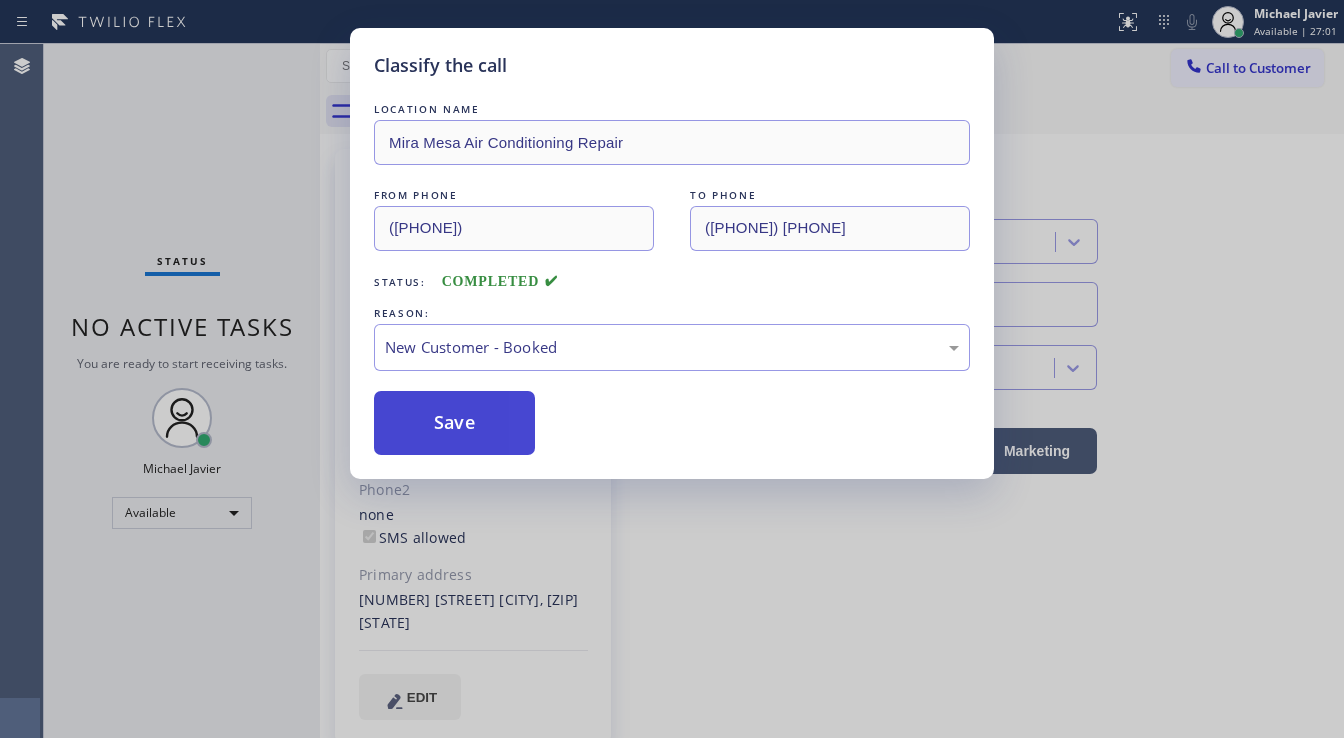 click on "Save" at bounding box center (454, 423) 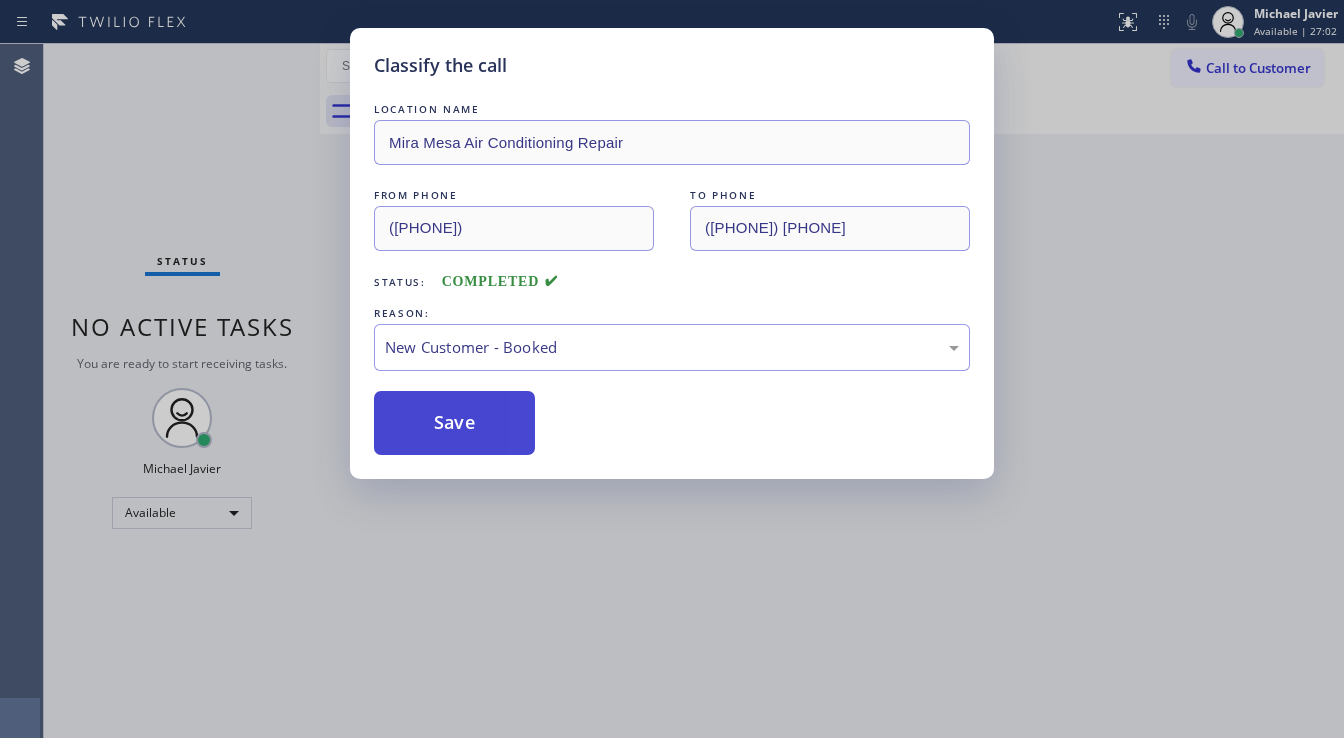 click on "Save" at bounding box center [454, 423] 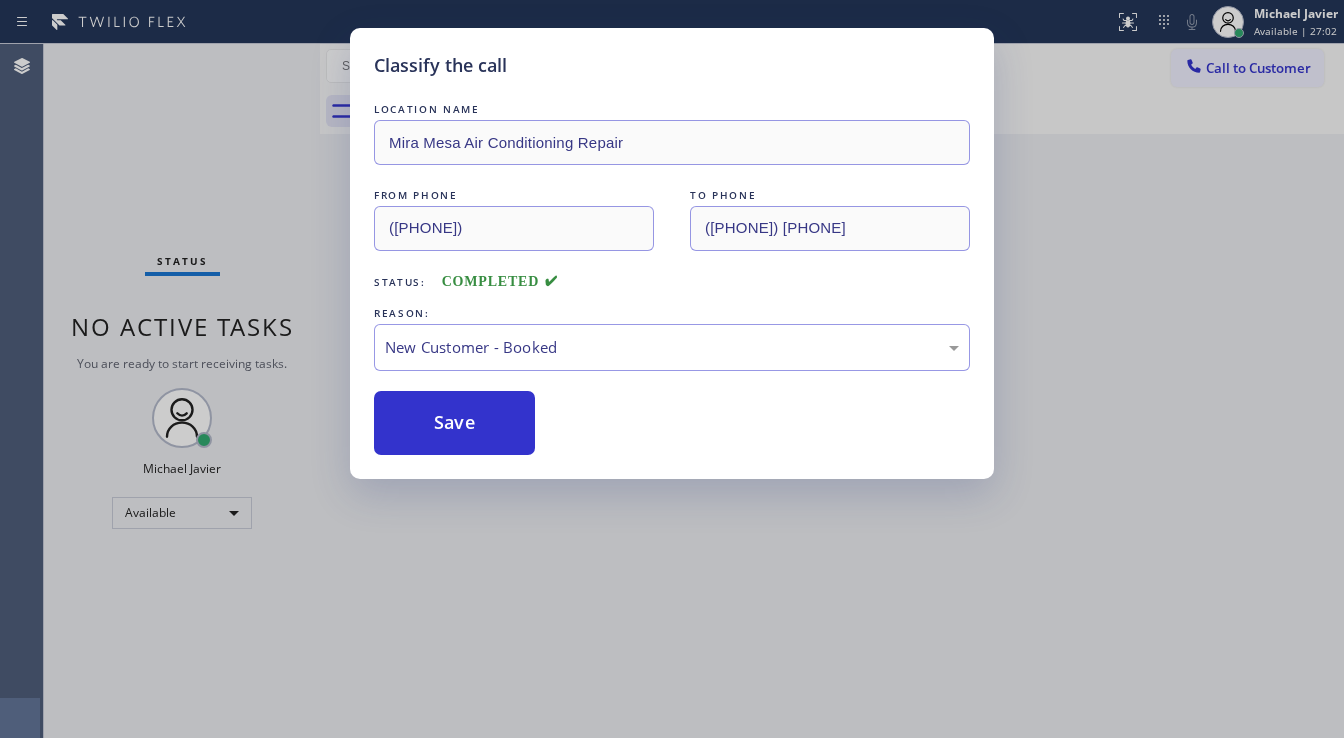 type 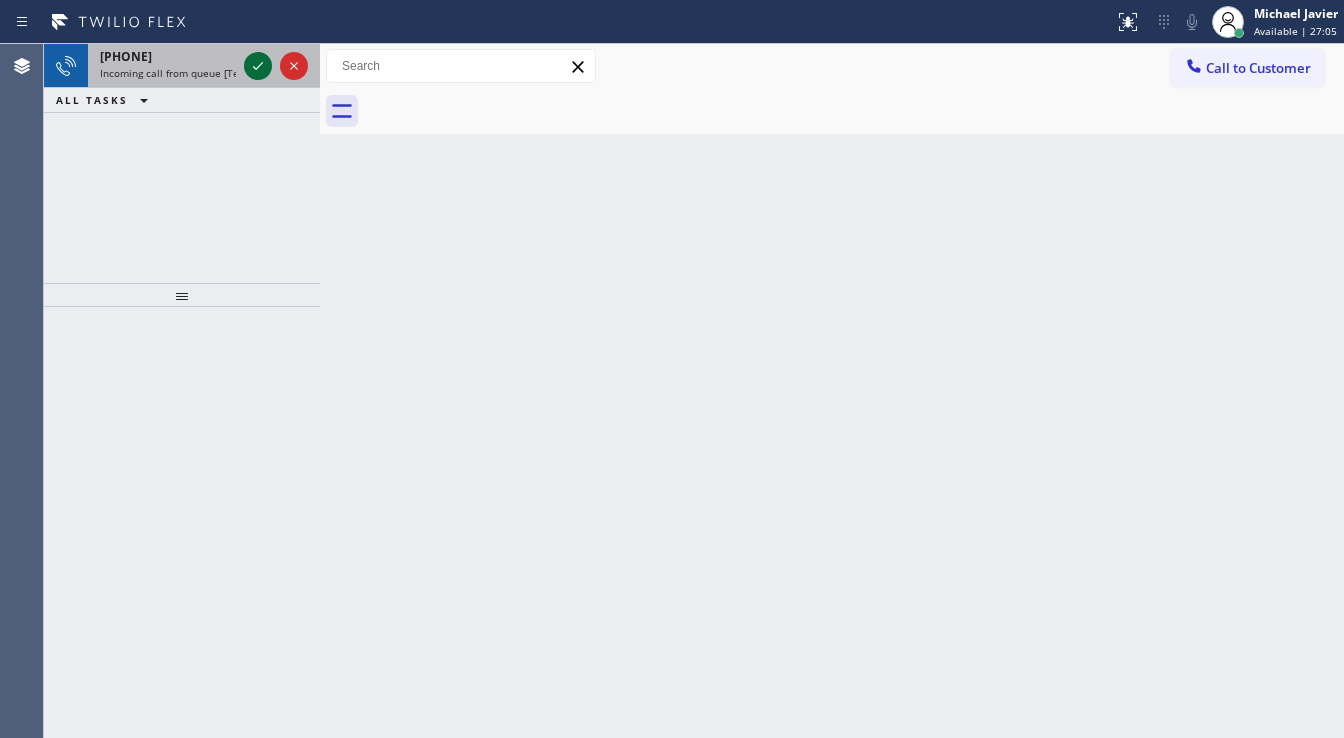 click 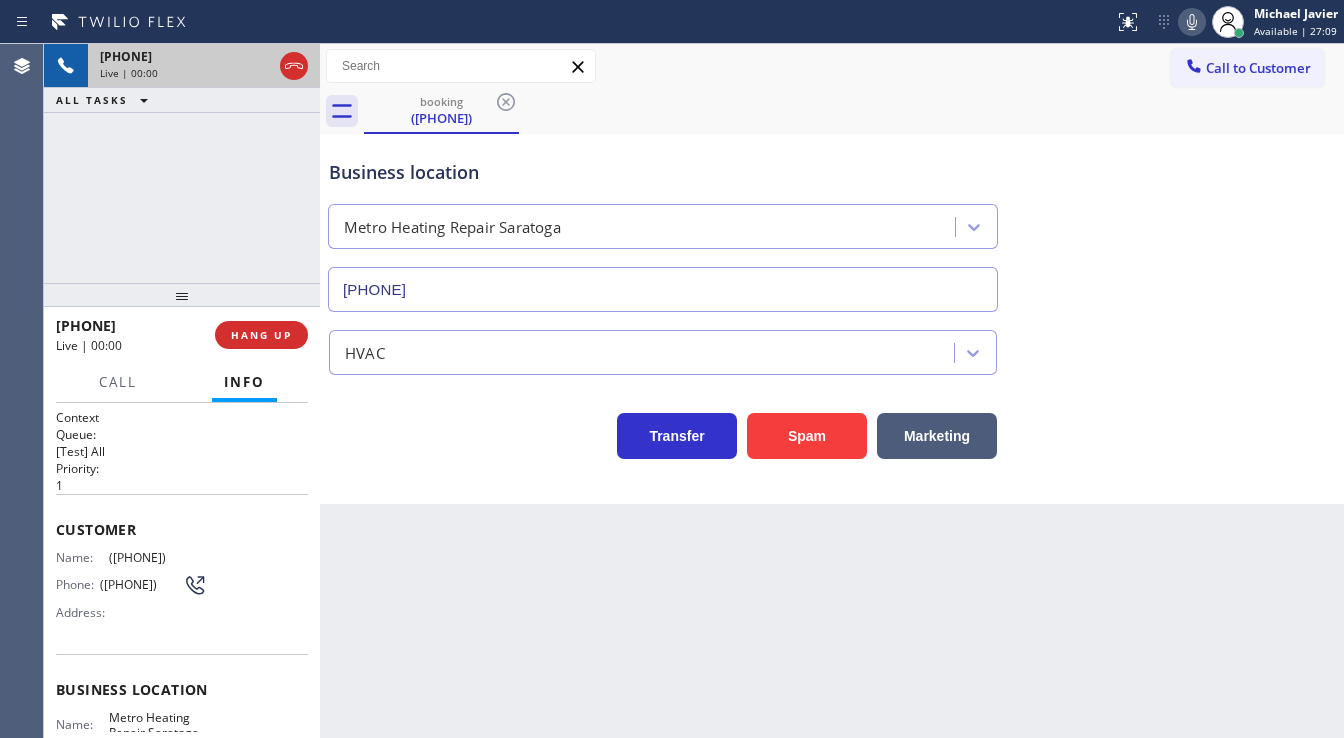 type on "[PHONE]" 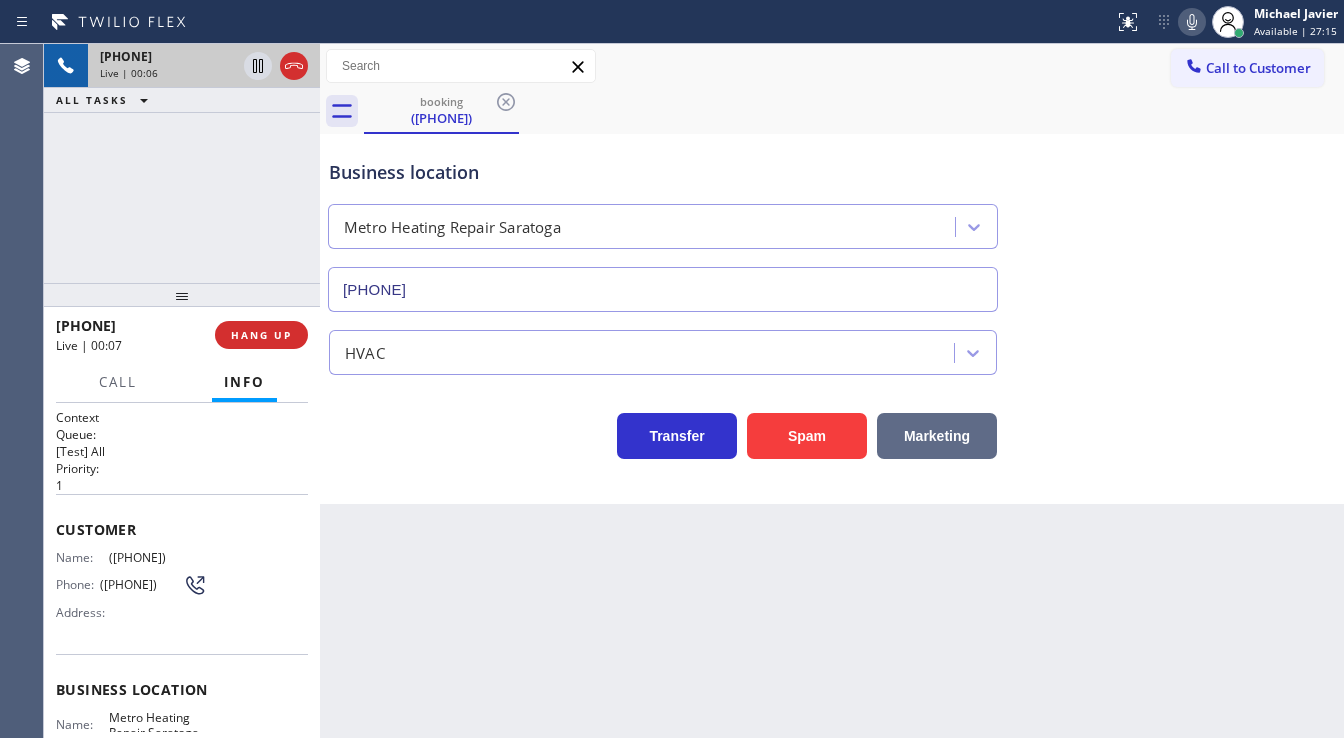 click on "Marketing" at bounding box center (937, 436) 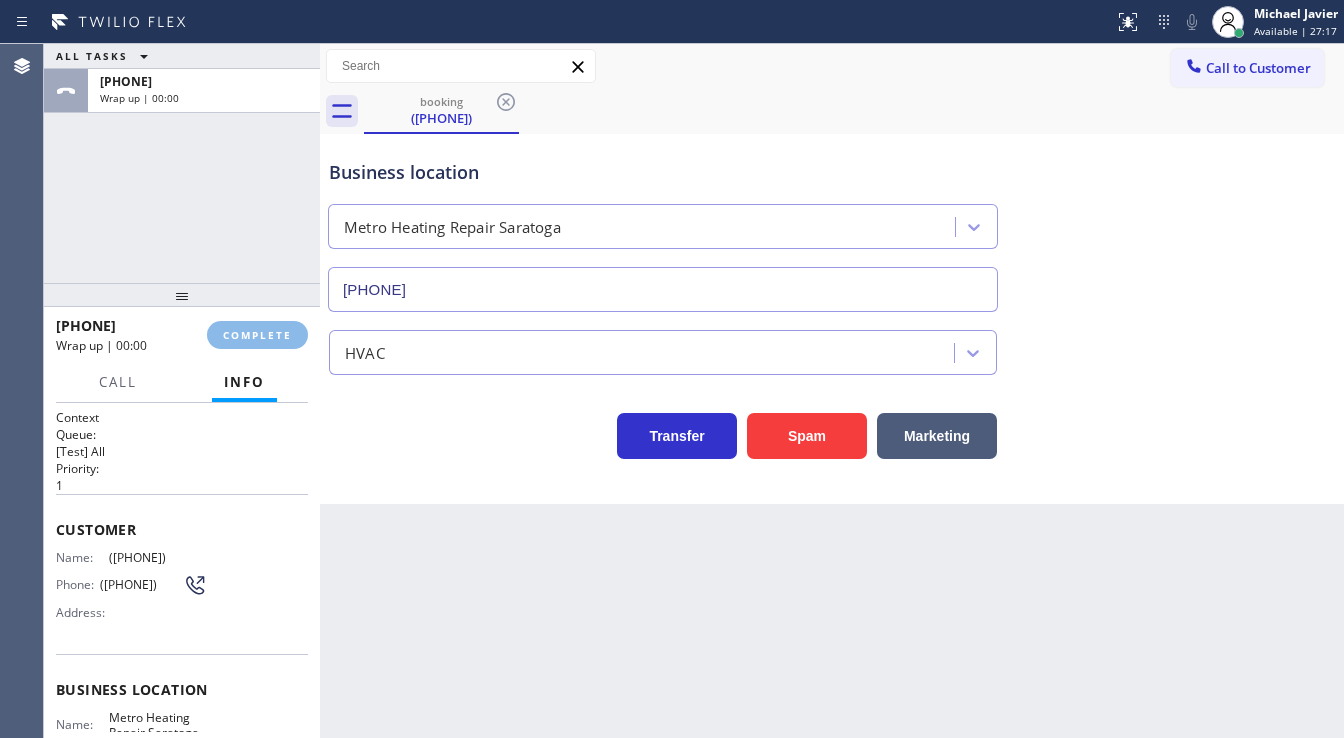 click on "ALL TASKS ALL TASKS ACTIVE TASKS TASKS IN WRAP UP +[PHONE] Wrap up | 00:00" at bounding box center [182, 163] 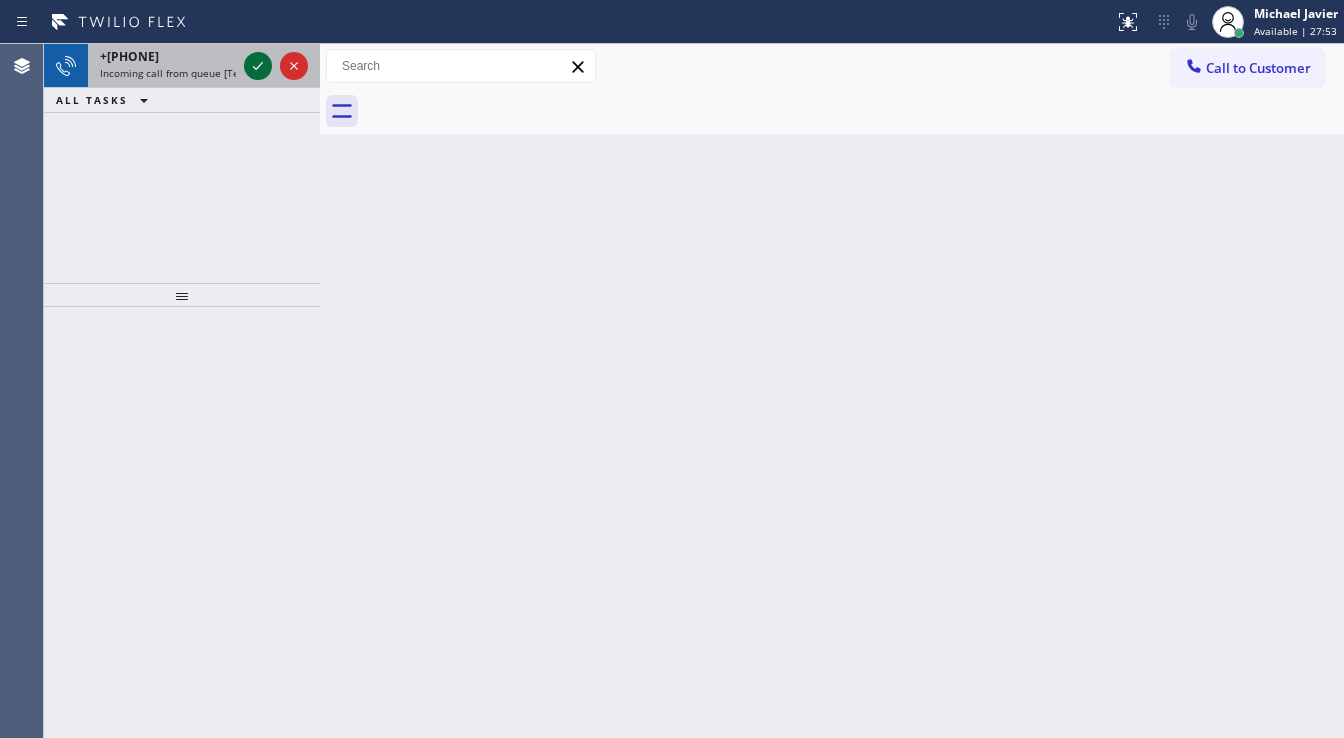click 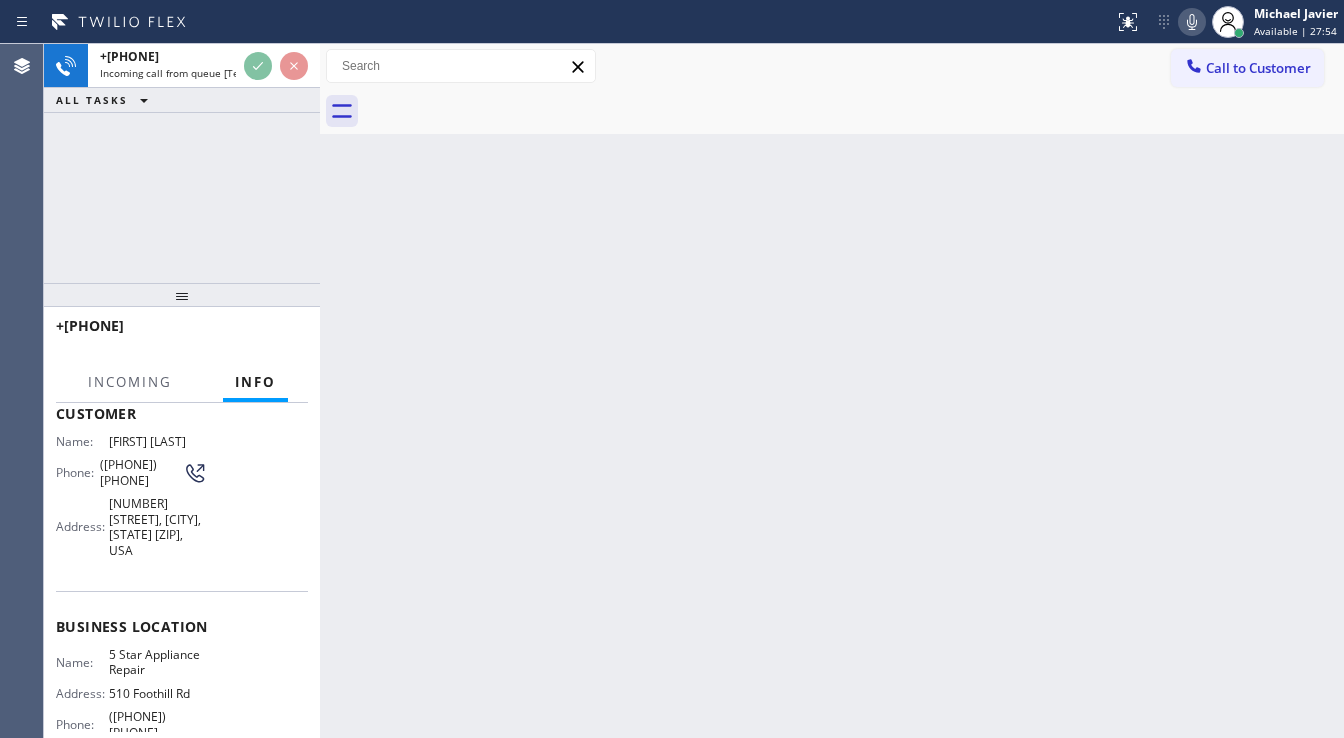 scroll, scrollTop: 160, scrollLeft: 0, axis: vertical 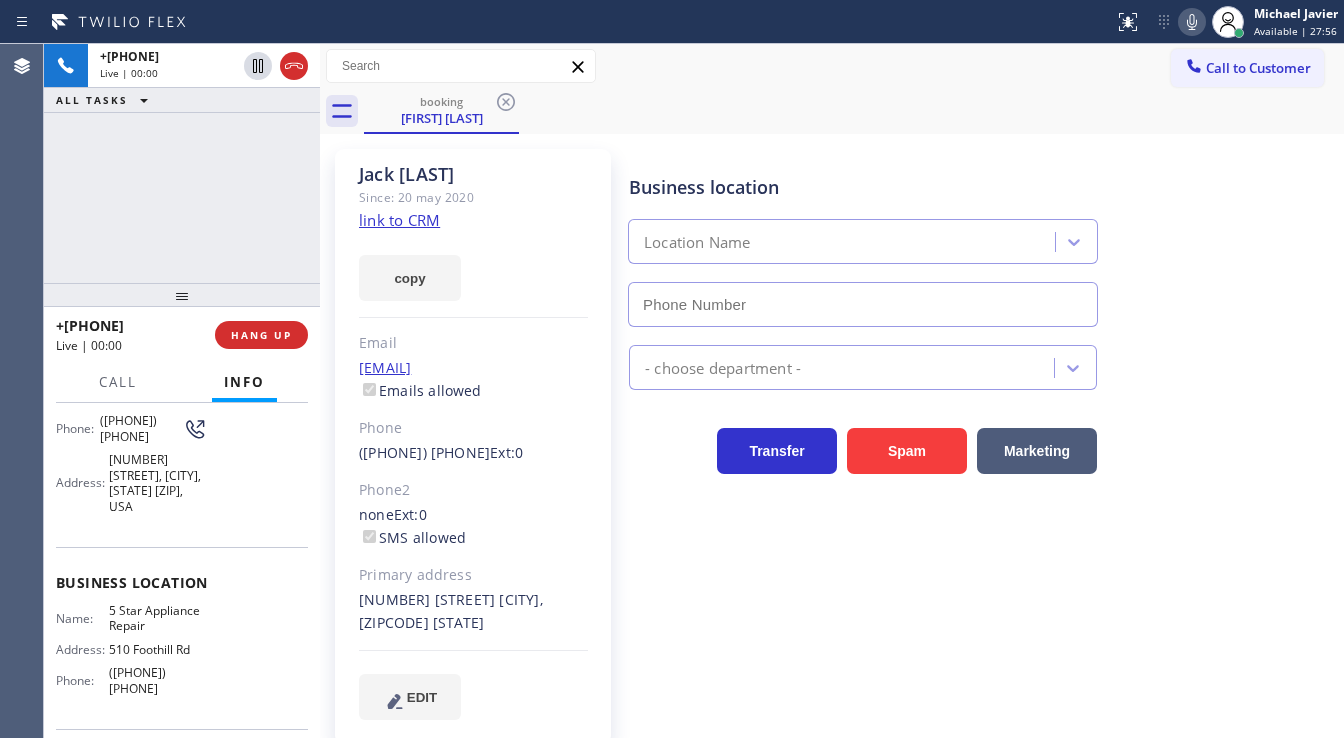 type on "([PHONE]) [PHONE]" 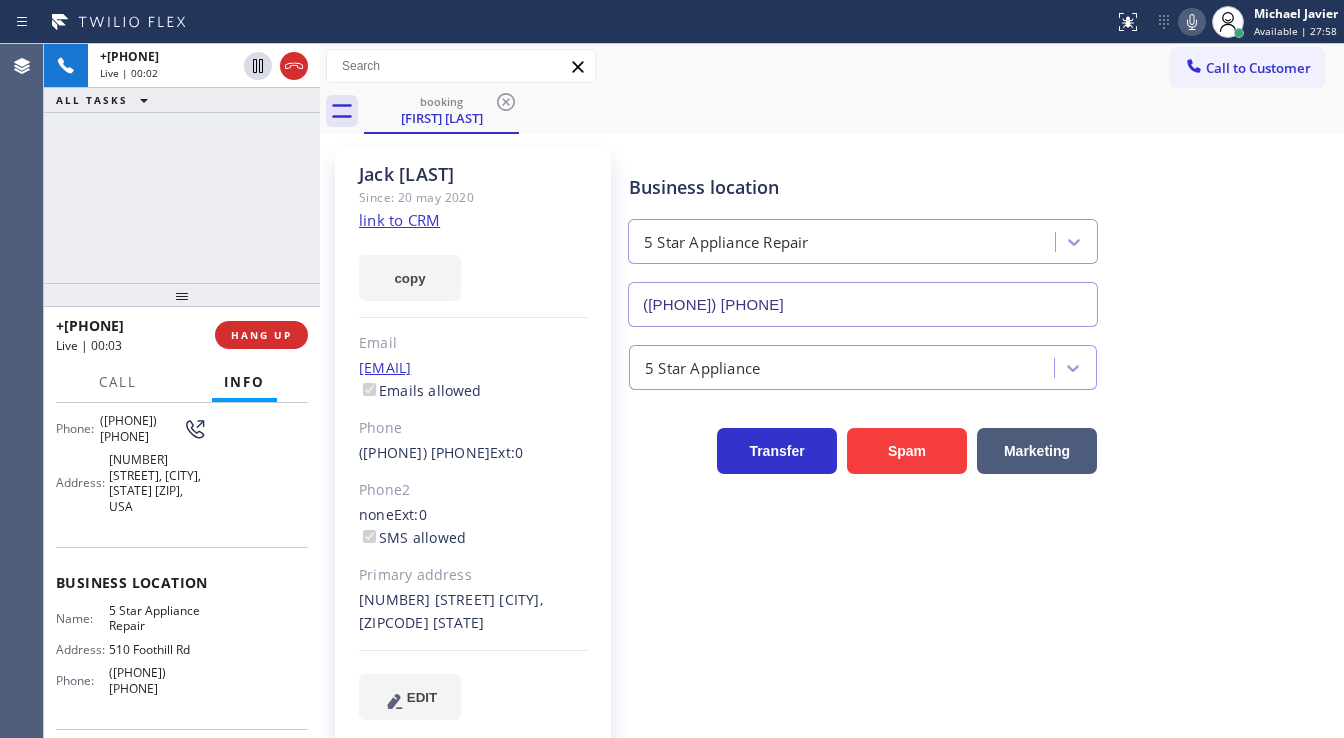 click on "link to CRM" 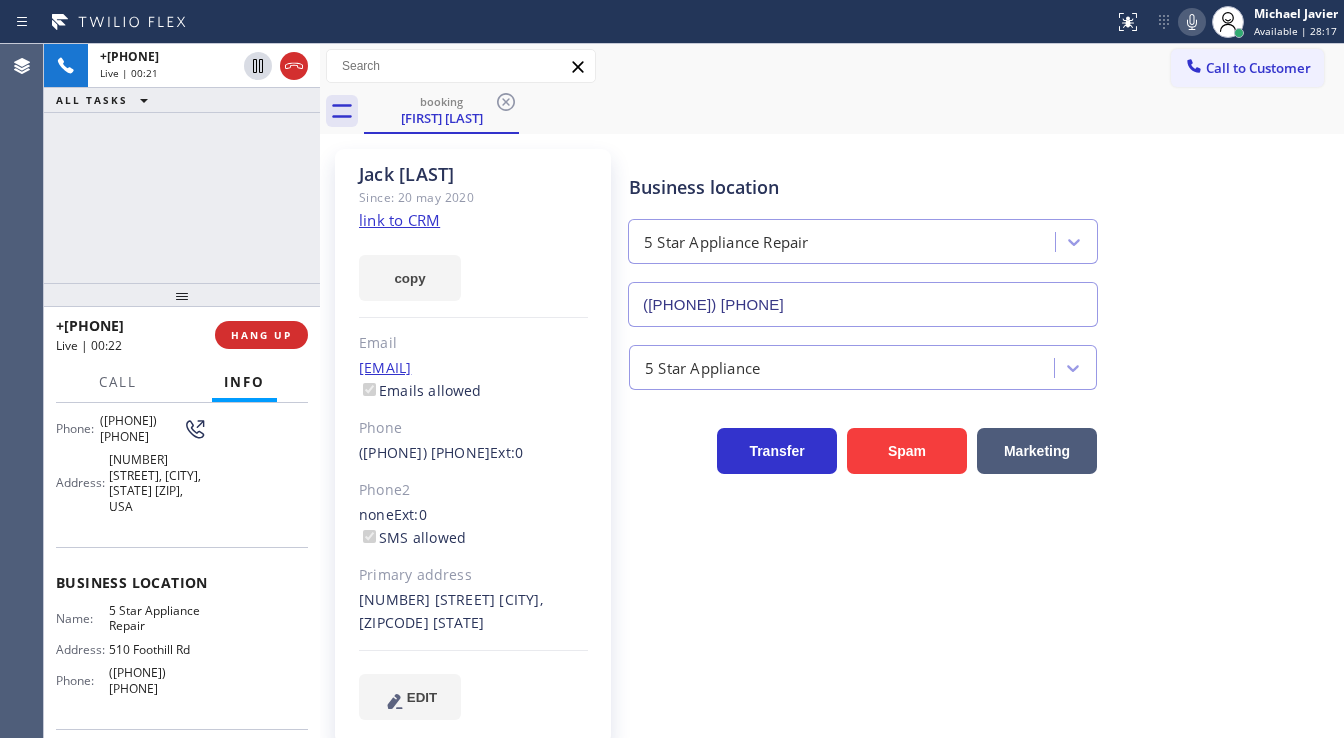 click on "Spam" at bounding box center [907, 451] 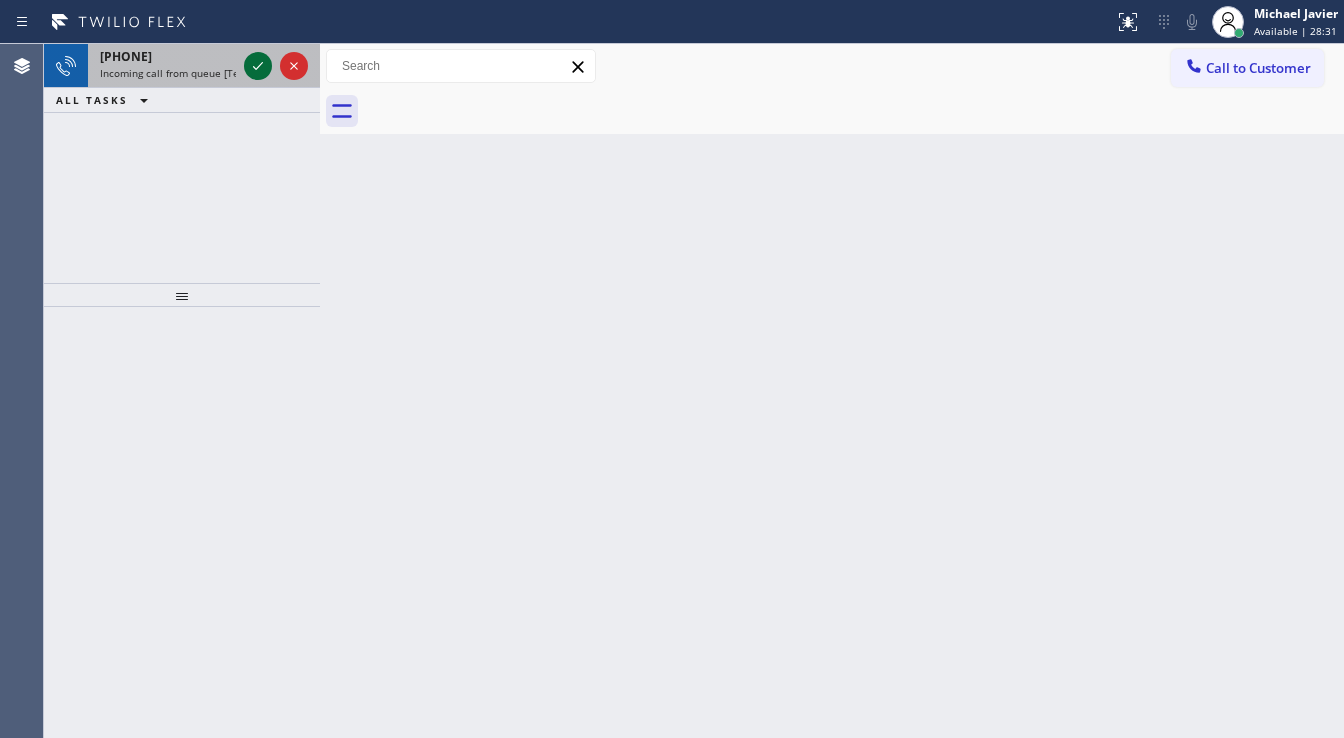 click 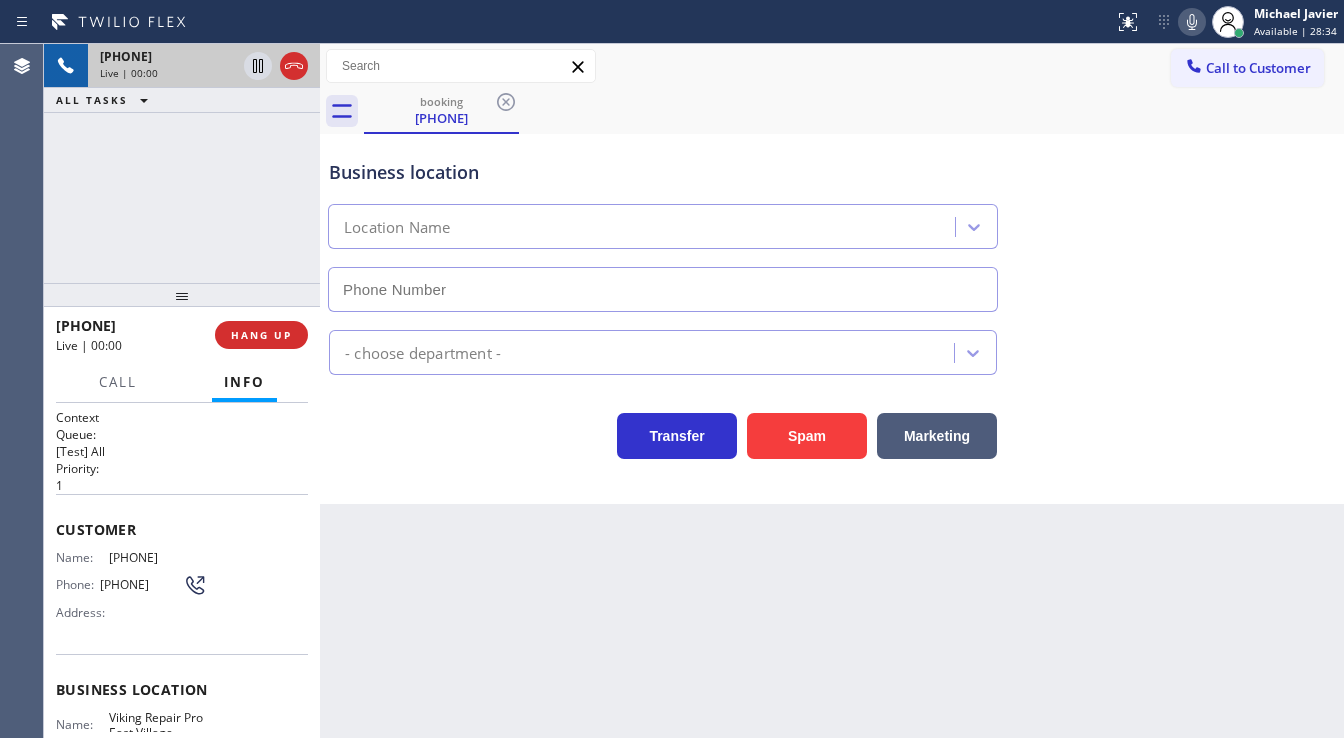 type on "[PHONE]" 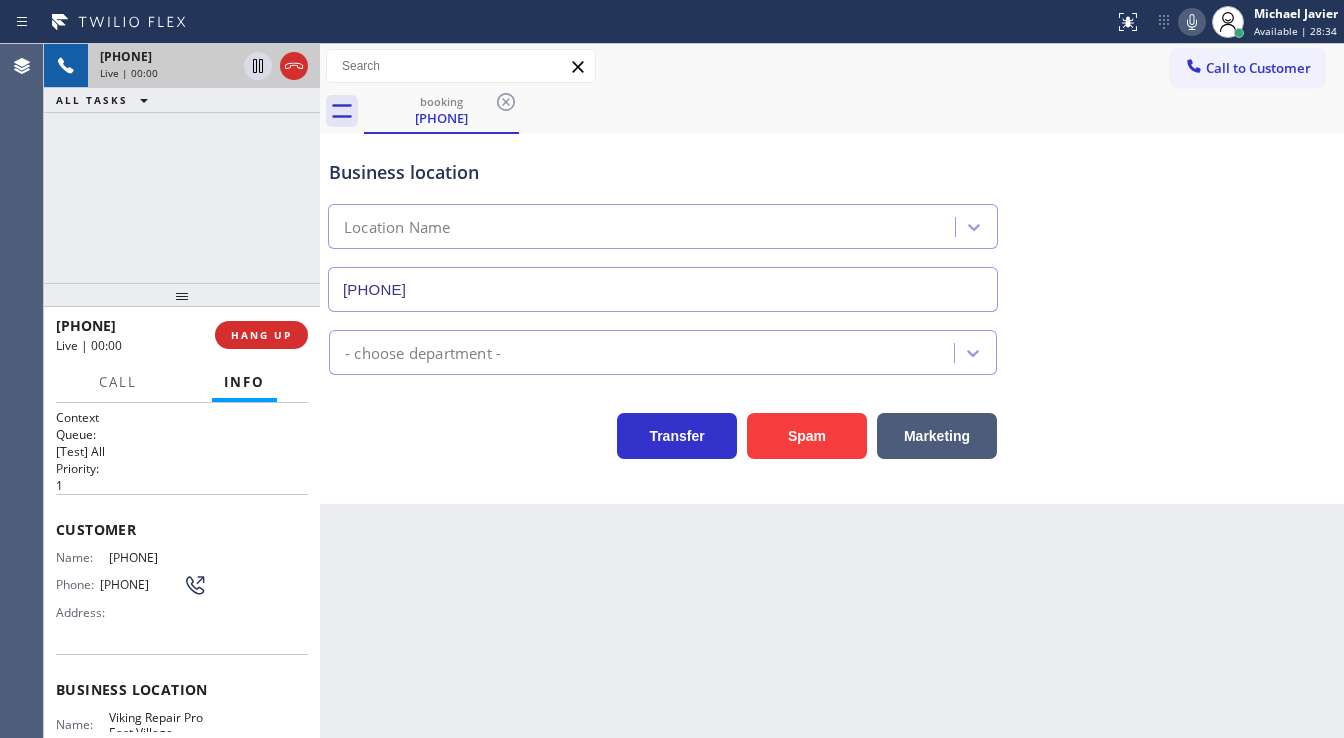 click on "[PHONE] Live | 00:00 ALL TASKS ALL TASKS ACTIVE TASKS TASKS IN WRAP UP [PHONE] Live | 00:00 HANG UP Call Info [PHONE]   Live Context Queue: [Test] All Priority: 1 Customer Name: [PHONE] Phone: [PHONE] Address: Business location Name: Viking Repair Pro East Village Address:   Phone: [PHONE] Call From City: SOUTHAMPTON State: NY Zipcode: 11976 Outbound call Location Viking Repair Pro East Village Your caller id phone number [PHONE] Customer number [PHONE] Call" at bounding box center [182, 391] 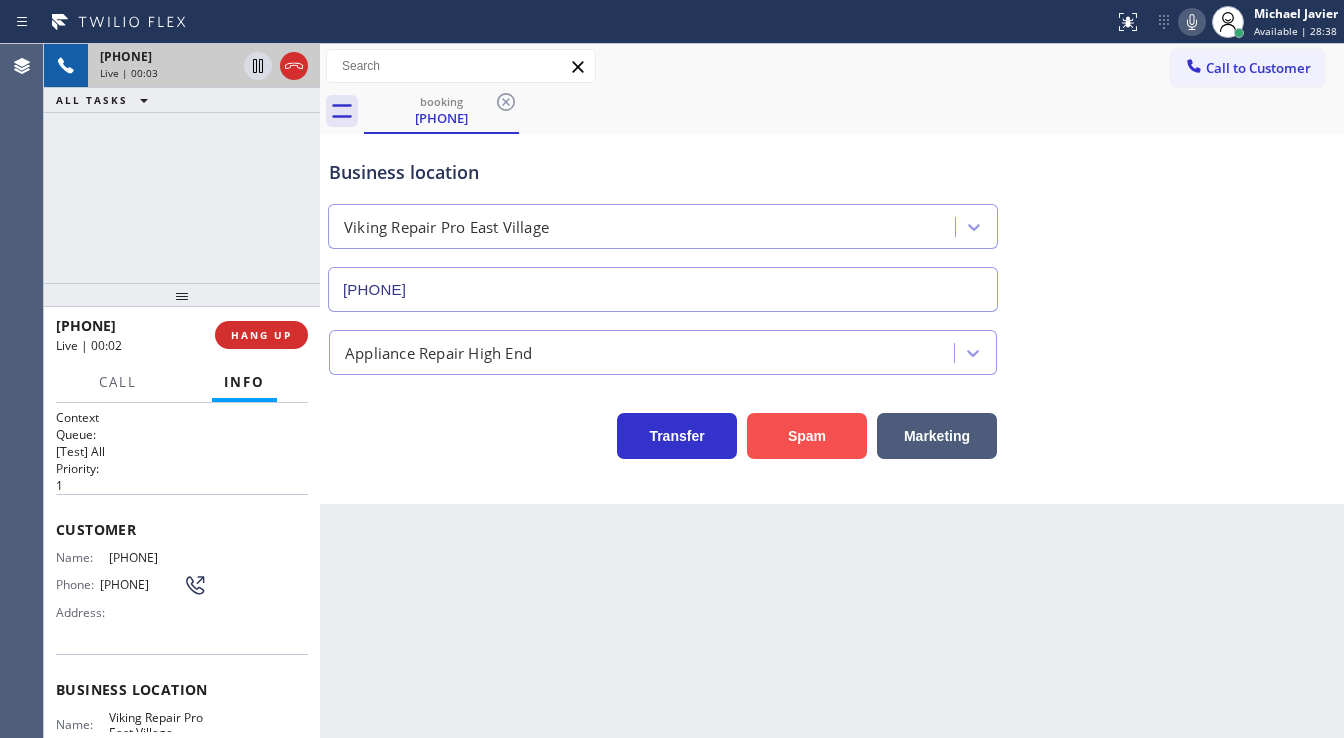 click on "Spam" at bounding box center (807, 436) 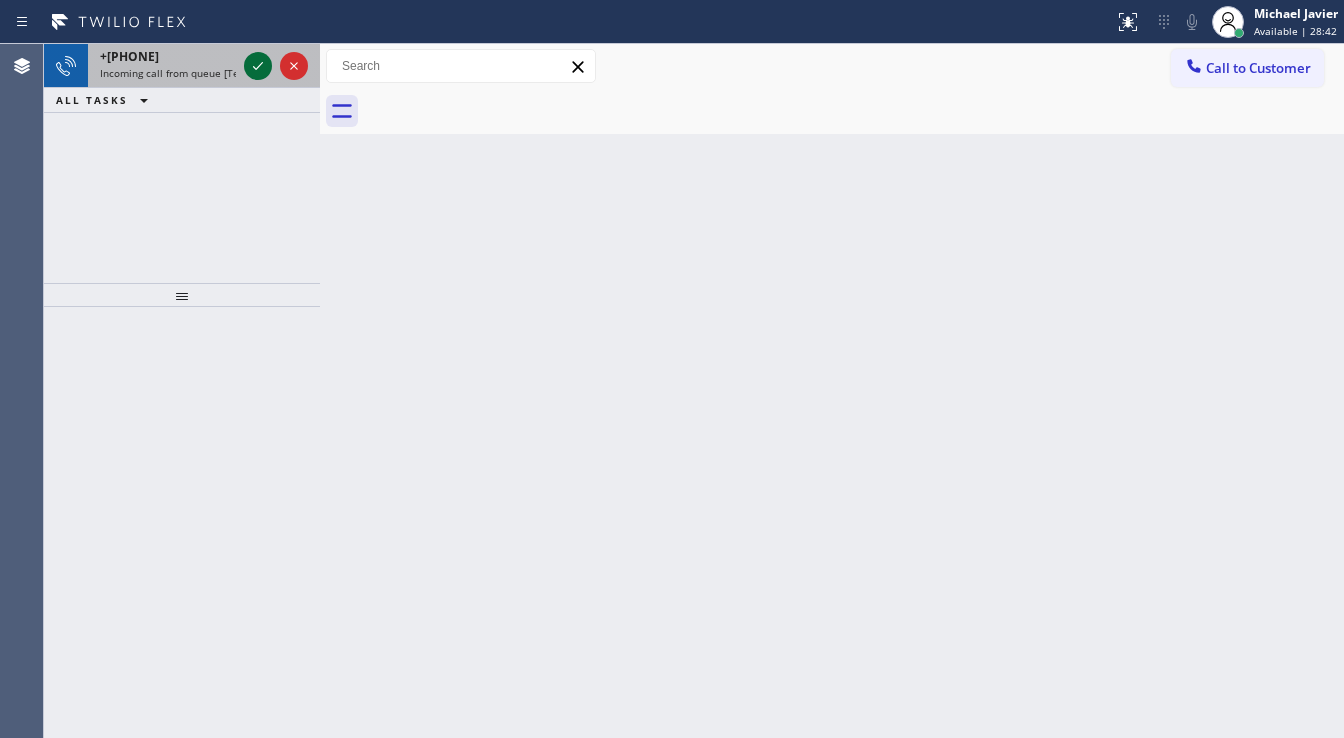 click 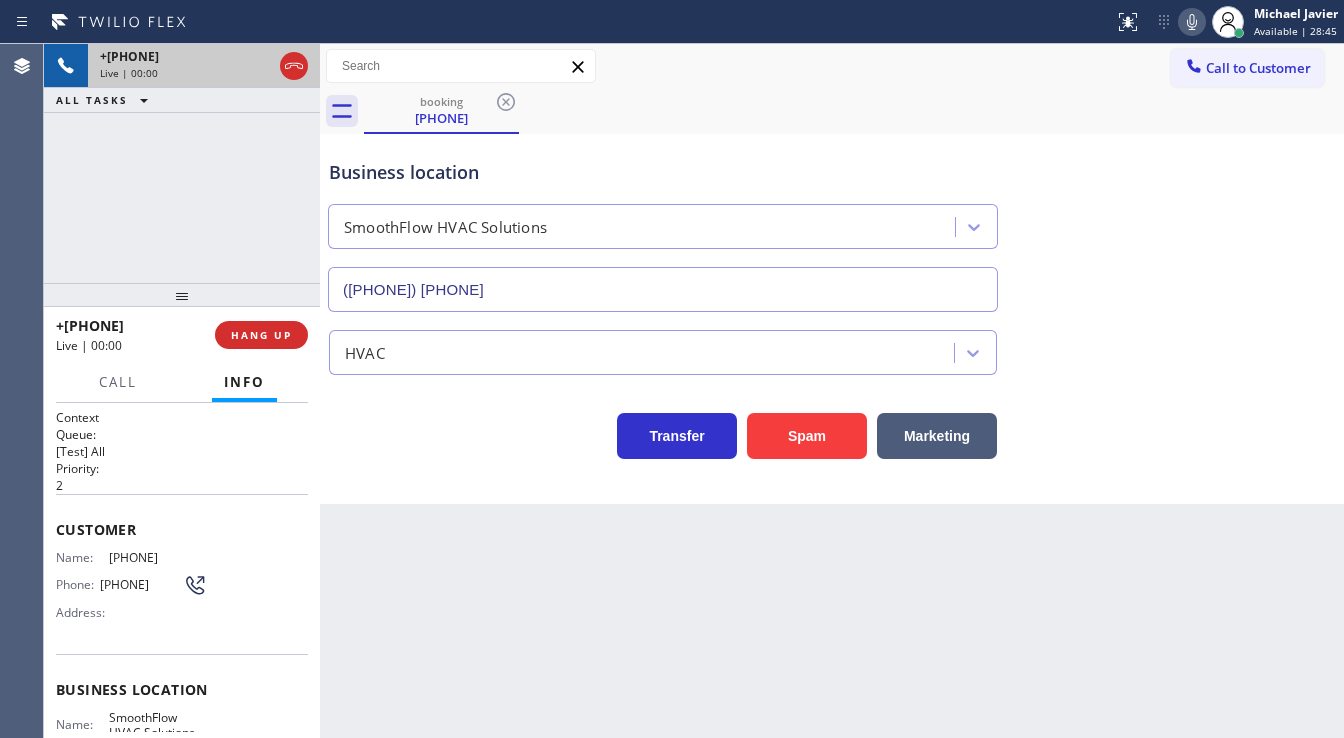 type on "([PHONE]) [PHONE]" 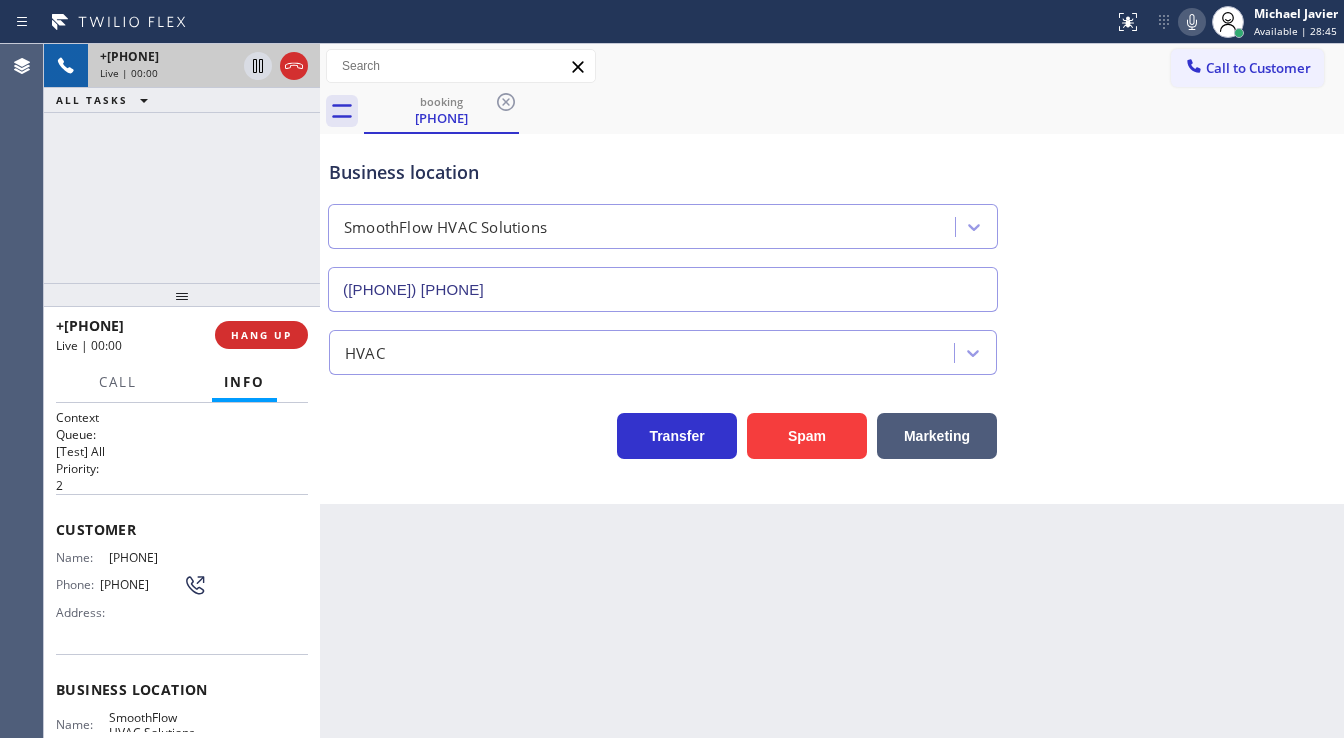 click on "+[PHONE] Live | 00:00 ALL TASKS ALL TASKS ACTIVE TASKS TASKS IN WRAP UP" at bounding box center (182, 163) 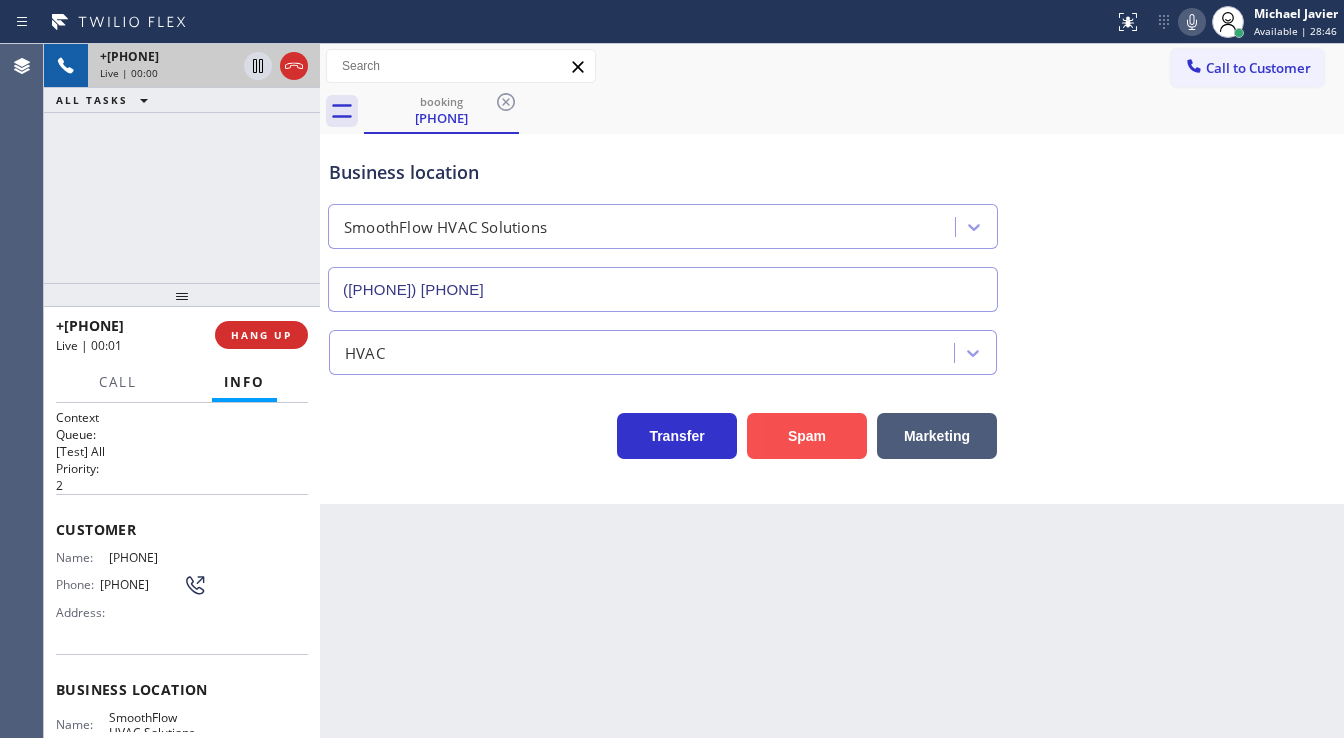 click on "Spam" at bounding box center (807, 436) 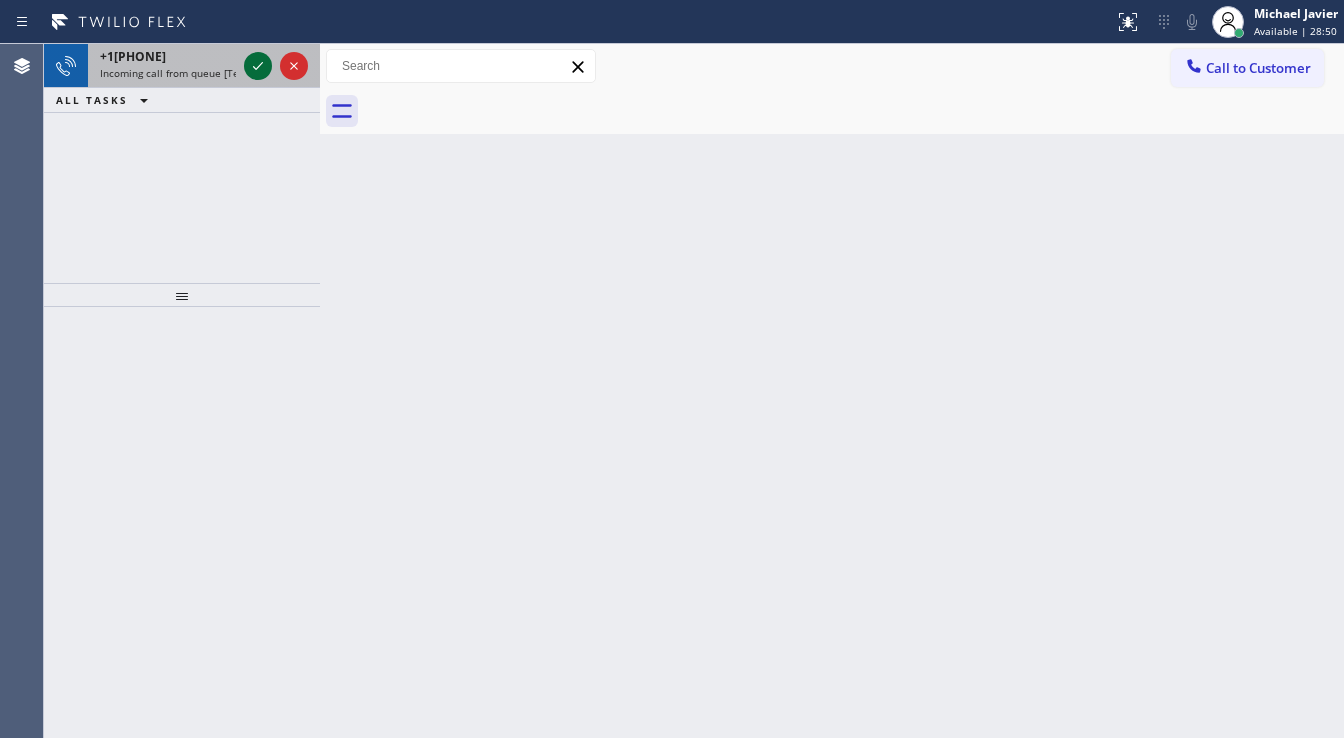 click 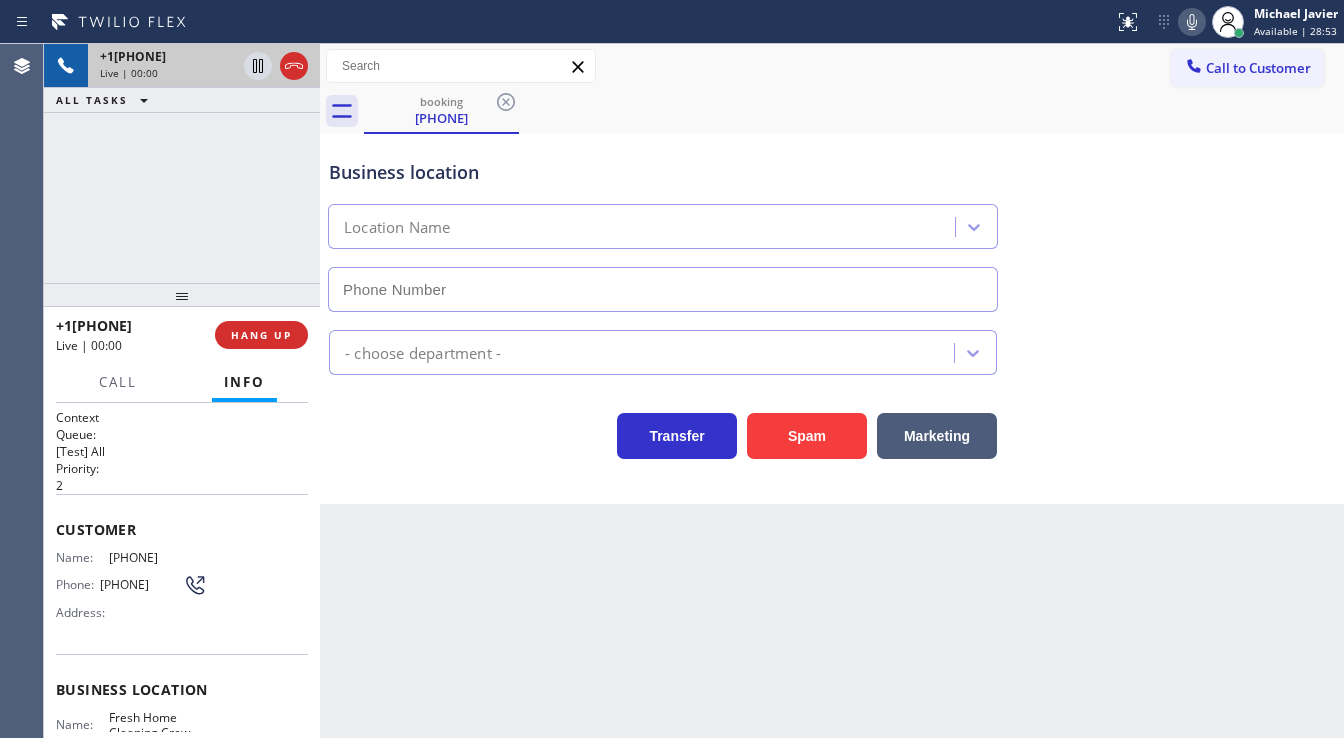 click on "[PHONE] Live | 00:00 ALL TASKS ALL TASKS ACTIVE TASKS TASKS IN WRAP UP" at bounding box center (182, 163) 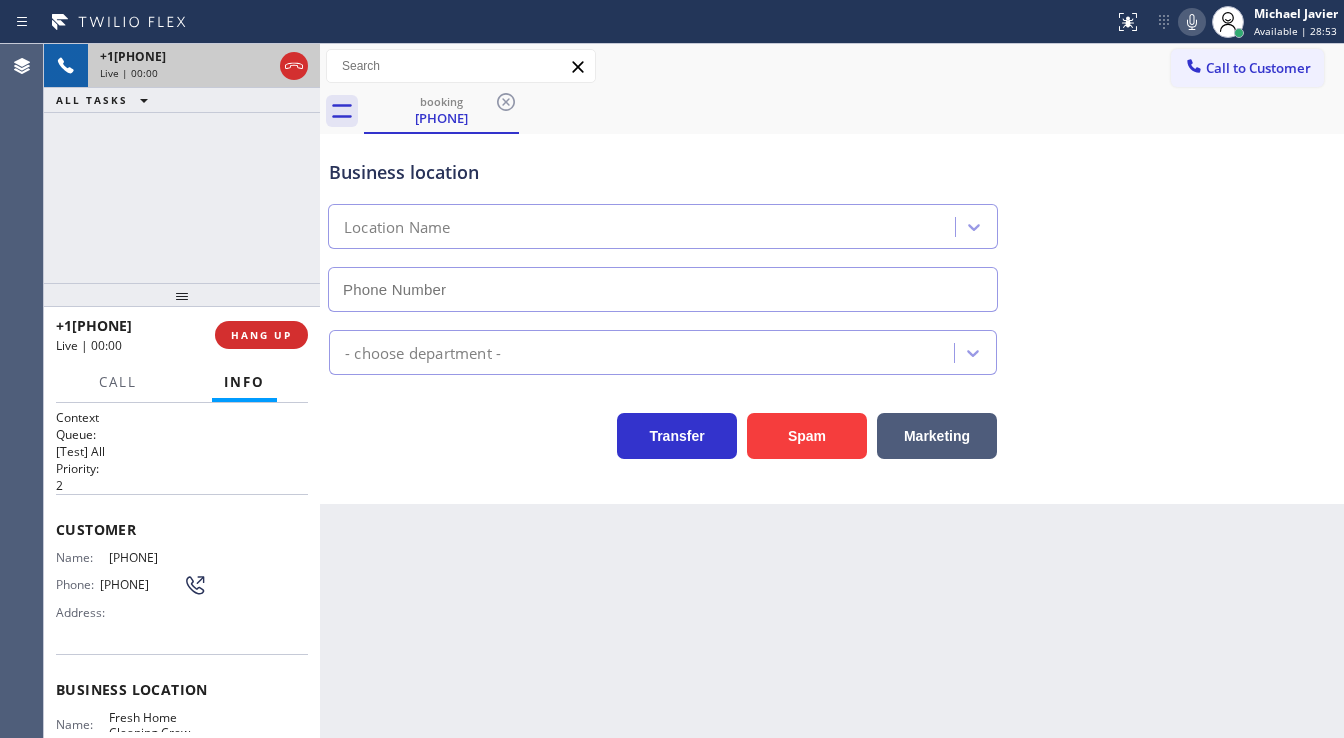 type on "([PHONE]) [PHONE]" 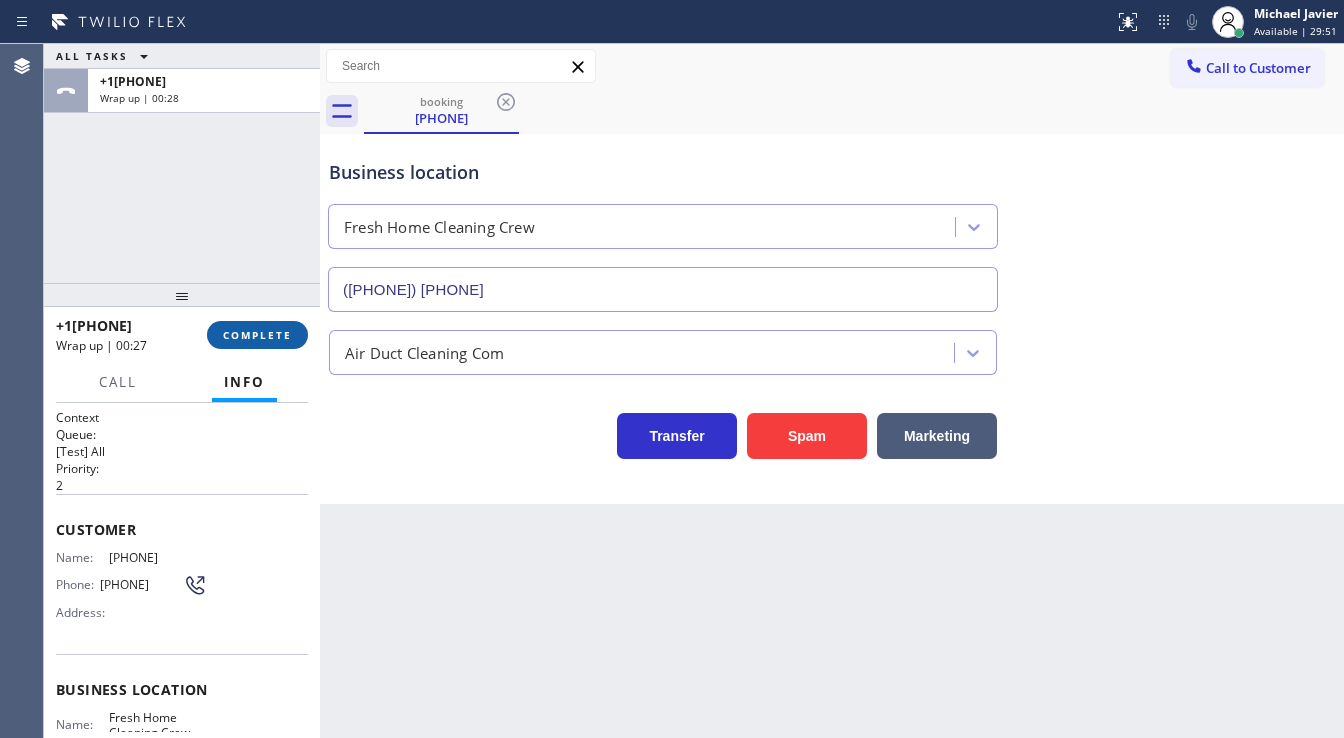 click on "COMPLETE" at bounding box center (257, 335) 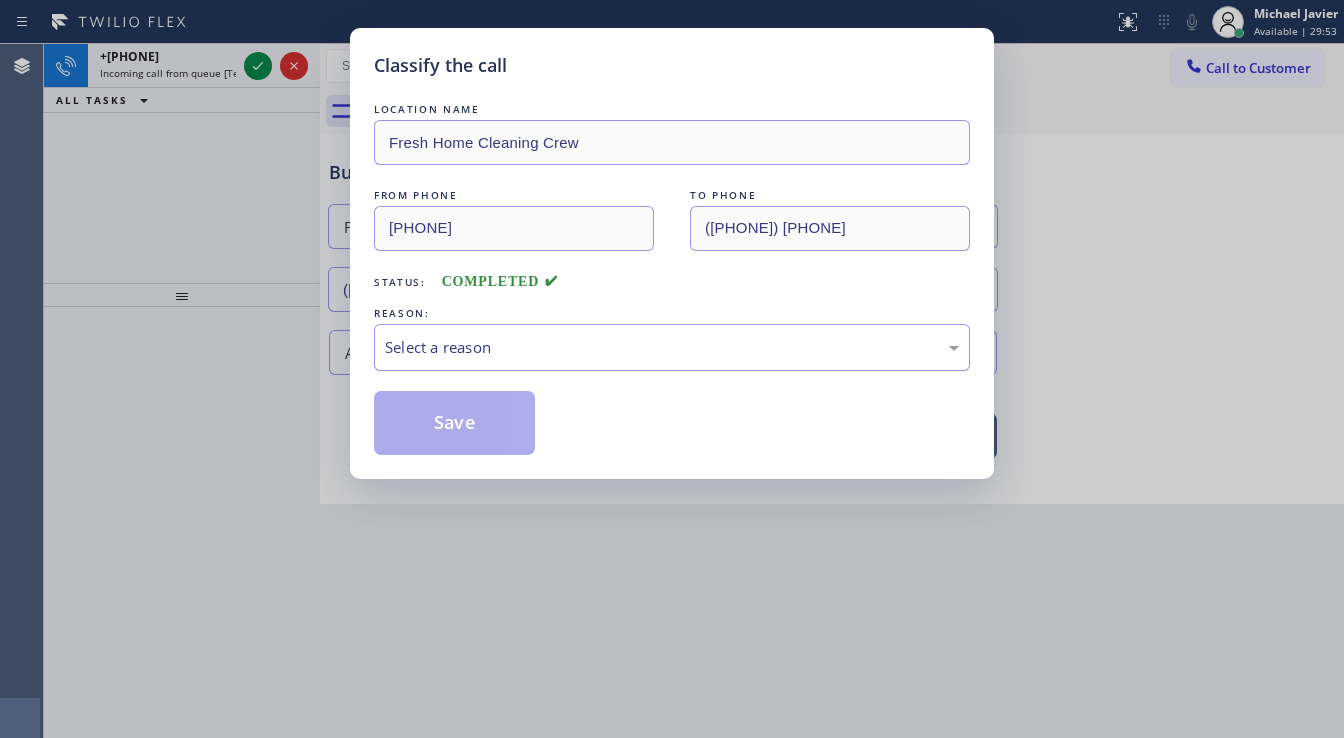 click on "Select a reason" at bounding box center [672, 347] 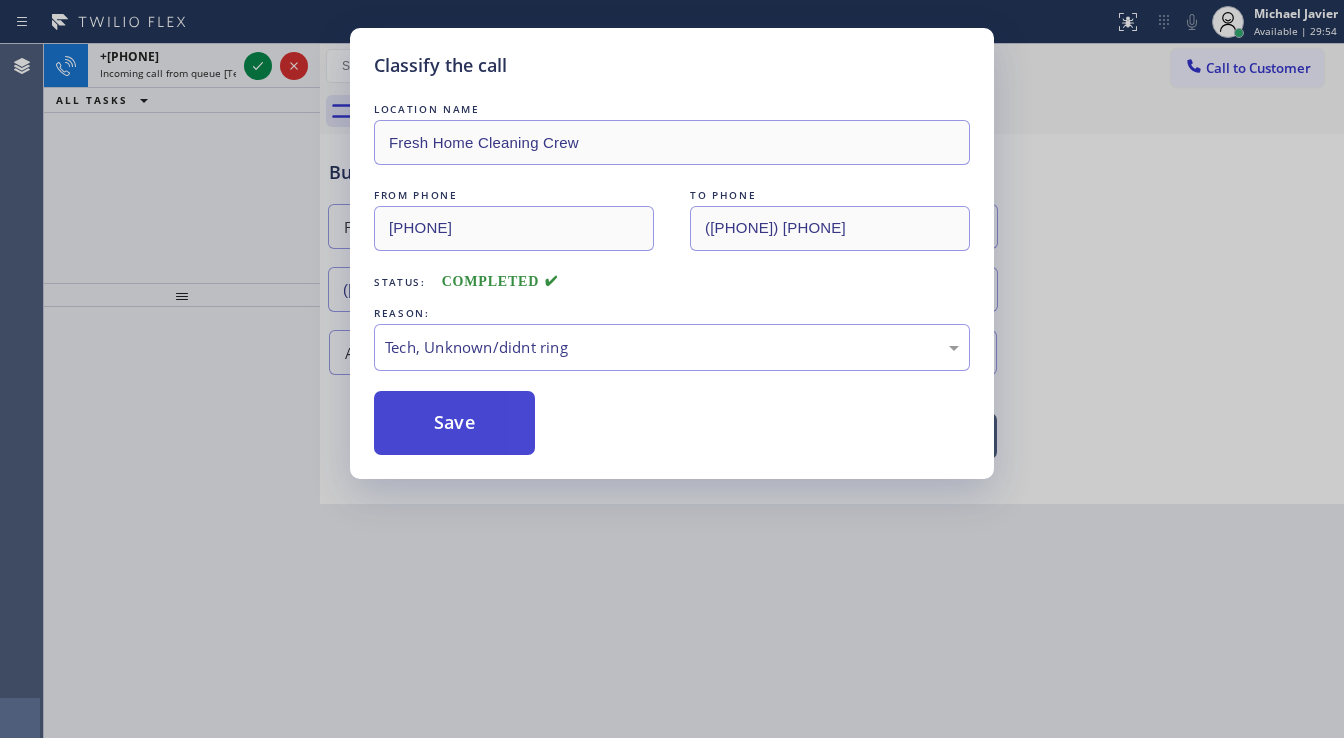 click on "Save" at bounding box center (454, 423) 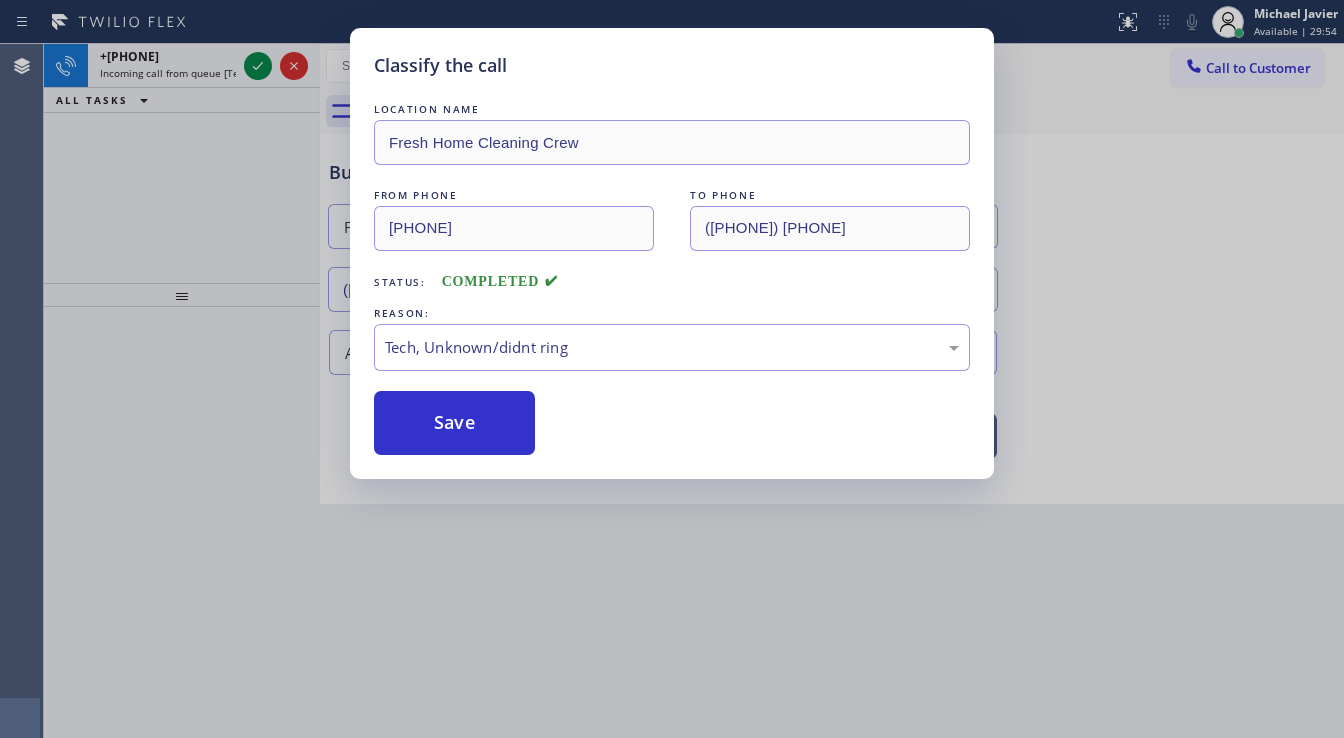 click on "Save" at bounding box center [454, 423] 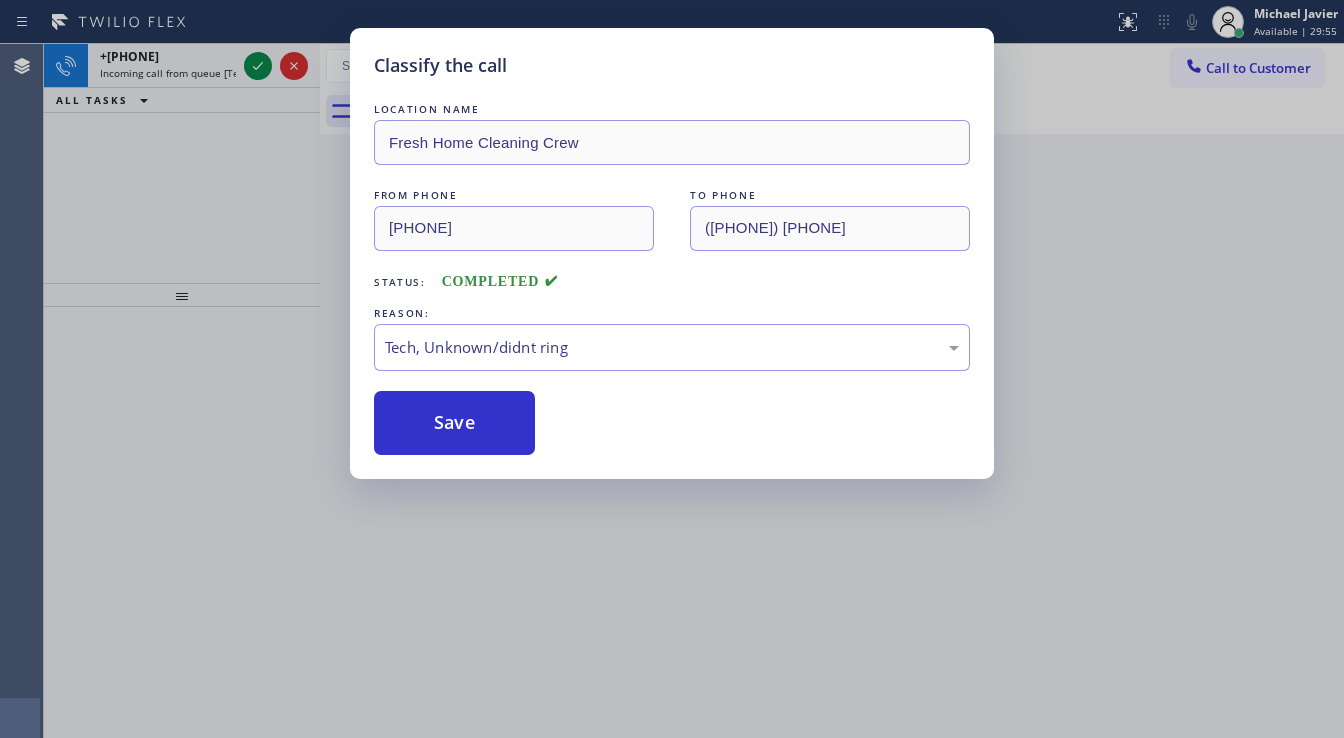 click on "Classify the call LOCATION NAME Fresh Home Cleaning Crew FROM PHONE ([PHONE]) TO PHONE ([PHONE]) Status: COMPLETED REASON: Tech, Unknown/didnt ring Save" at bounding box center [672, 369] 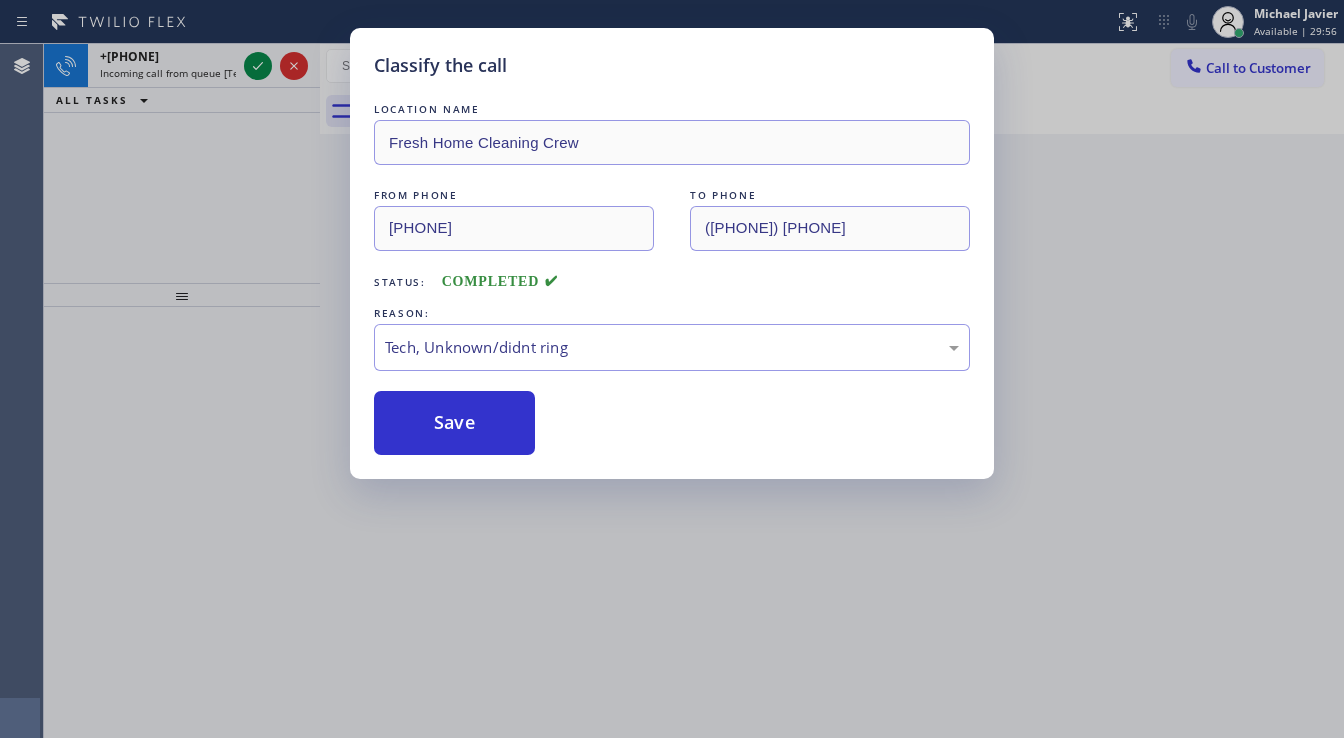 click on "Classify the call LOCATION NAME Fresh Home Cleaning Crew FROM PHONE ([PHONE]) TO PHONE ([PHONE]) Status: COMPLETED REASON: Tech, Unknown/didnt ring Save" at bounding box center [672, 369] 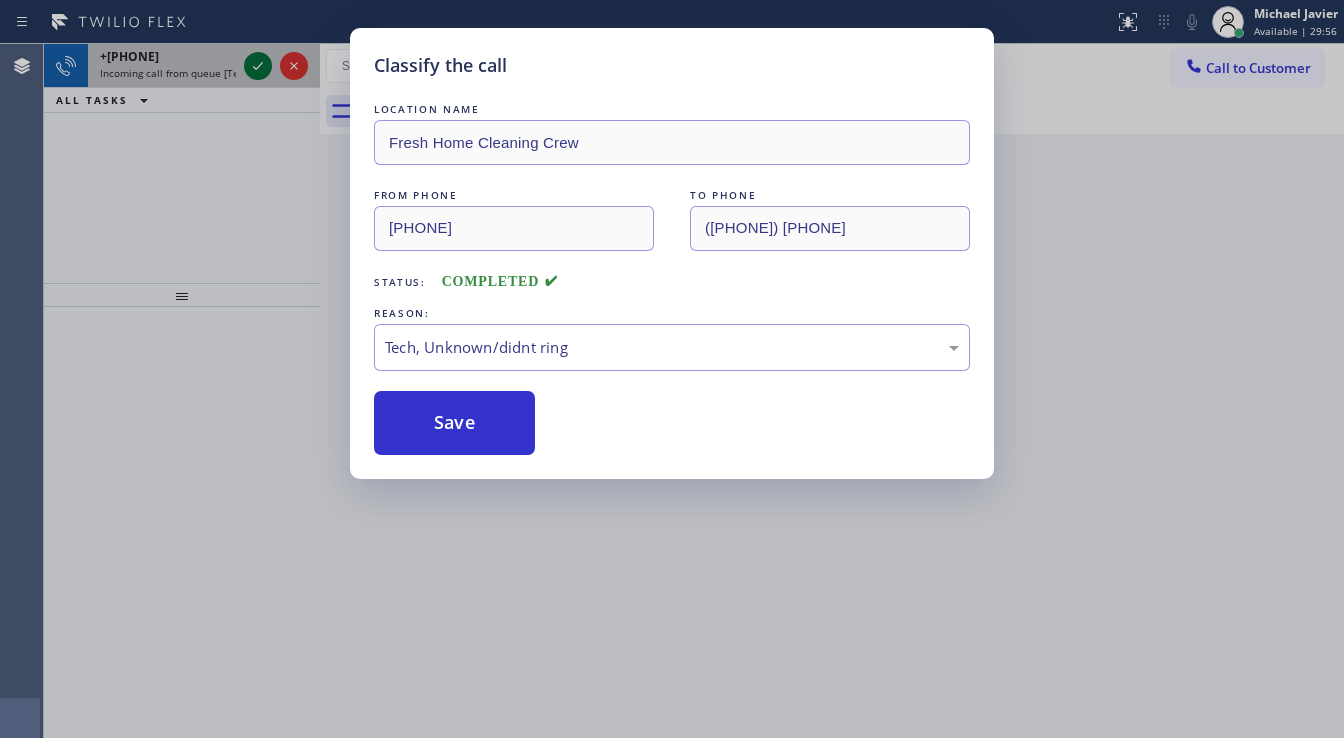 click 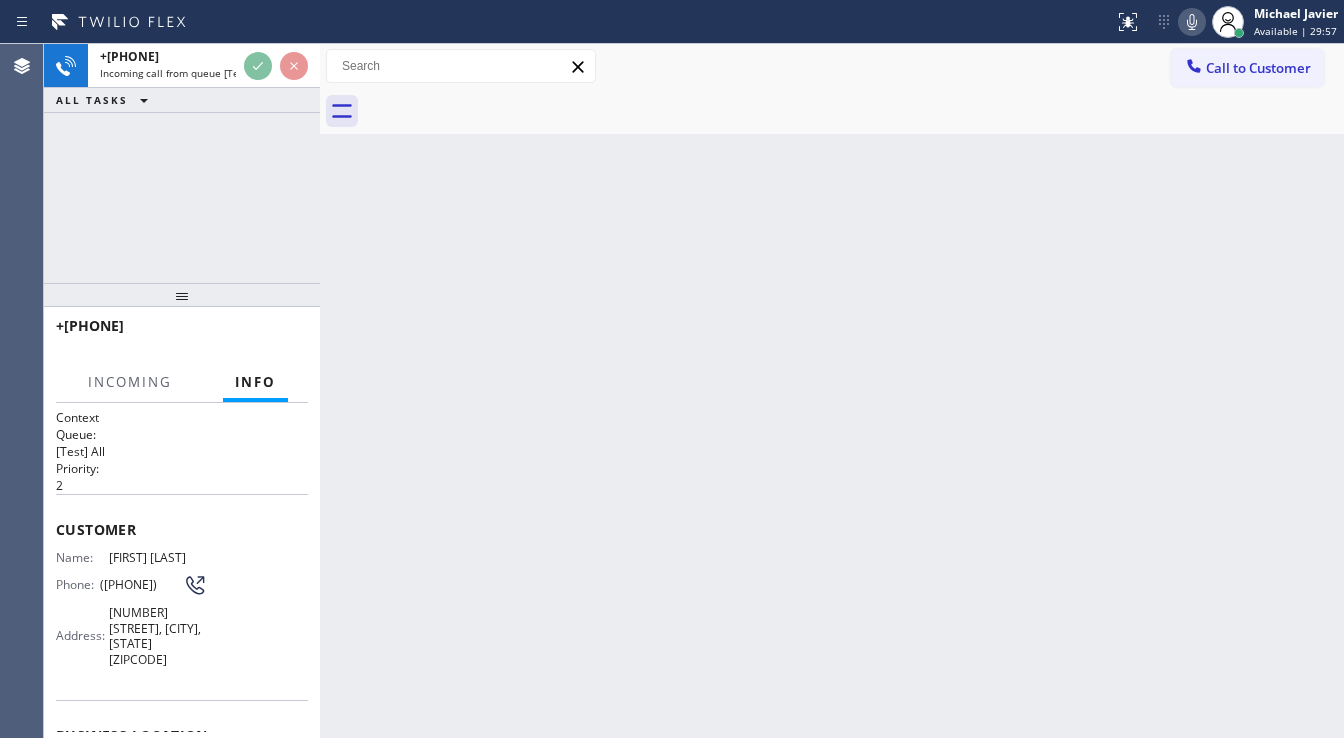scroll, scrollTop: 80, scrollLeft: 0, axis: vertical 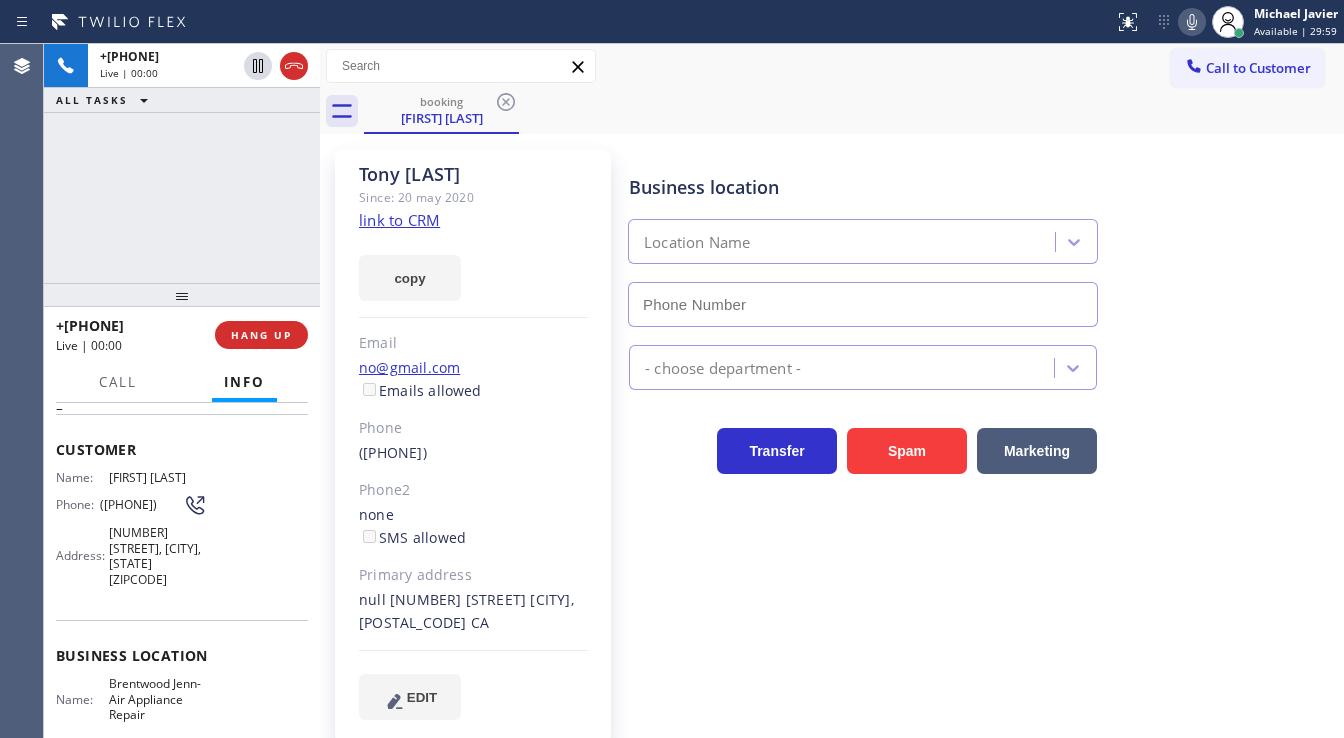 type on "([PHONE]) [PHONE]" 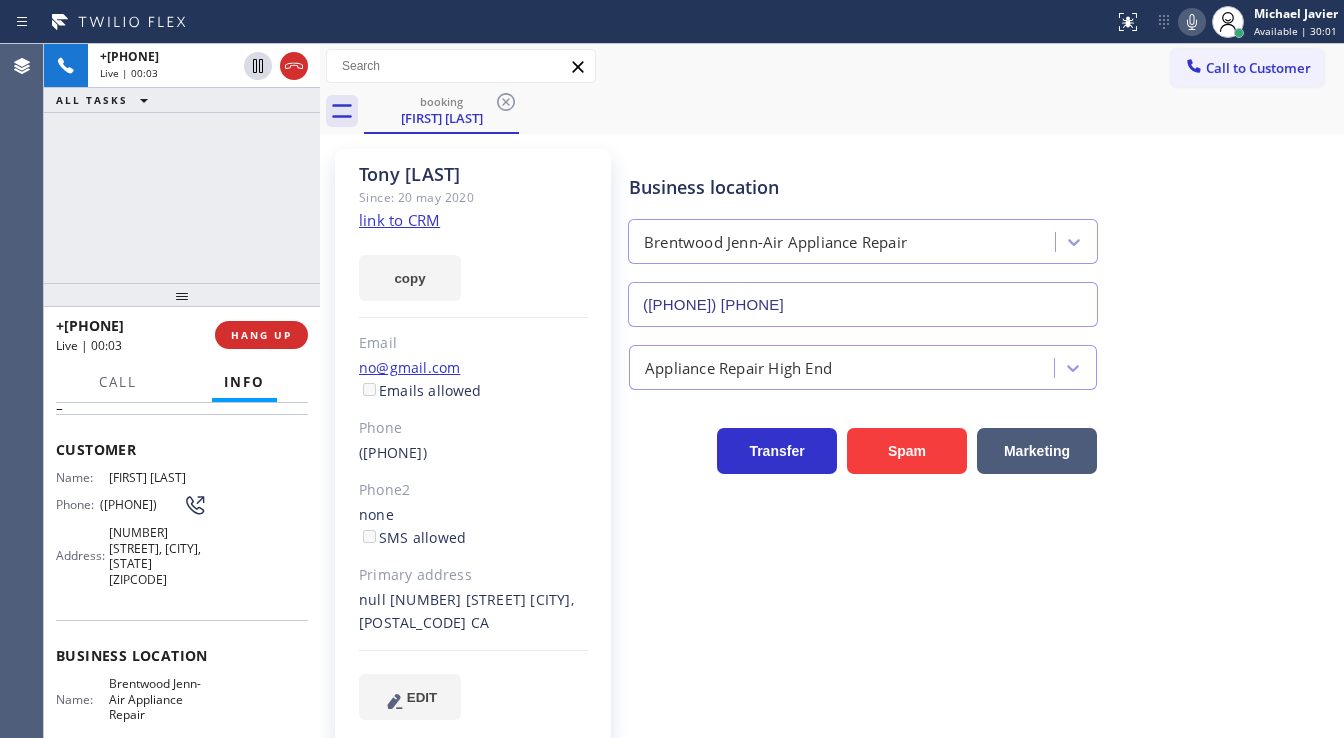 drag, startPoint x: 460, startPoint y: 220, endPoint x: 441, endPoint y: 220, distance: 19 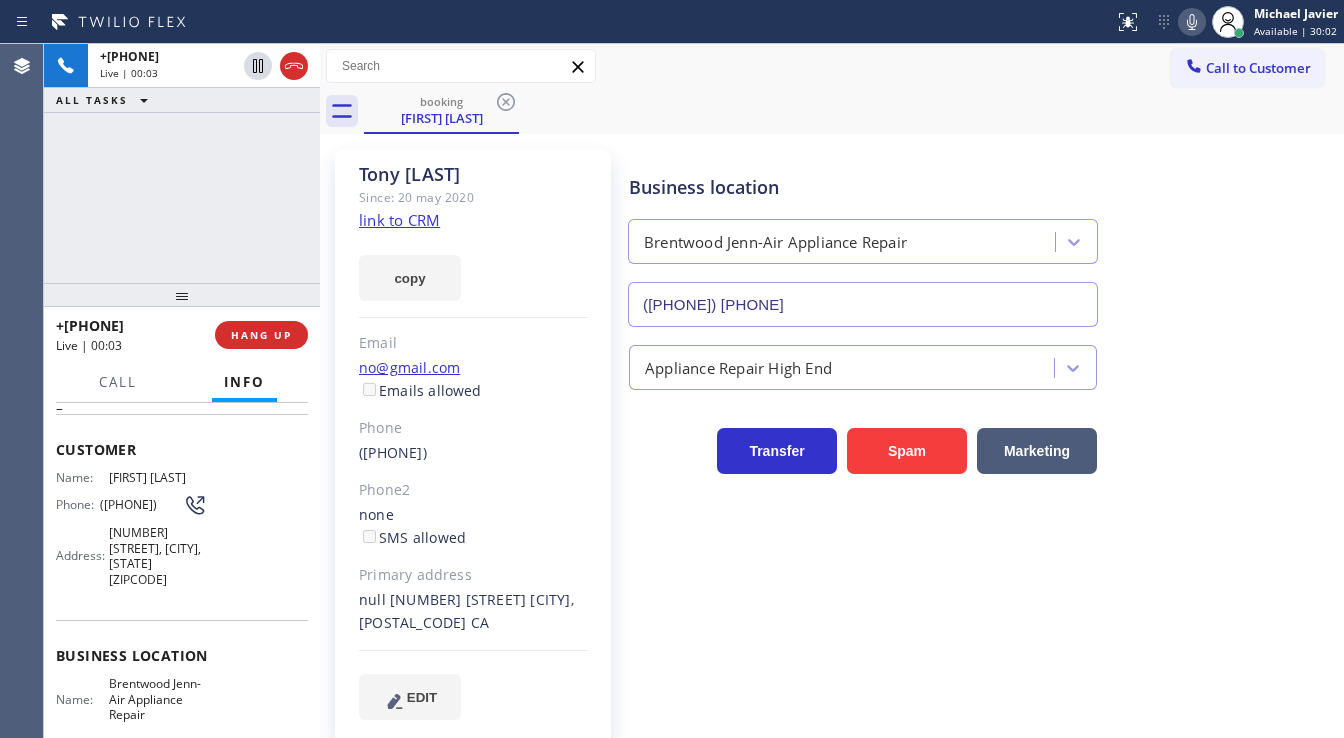 click on "link to CRM" 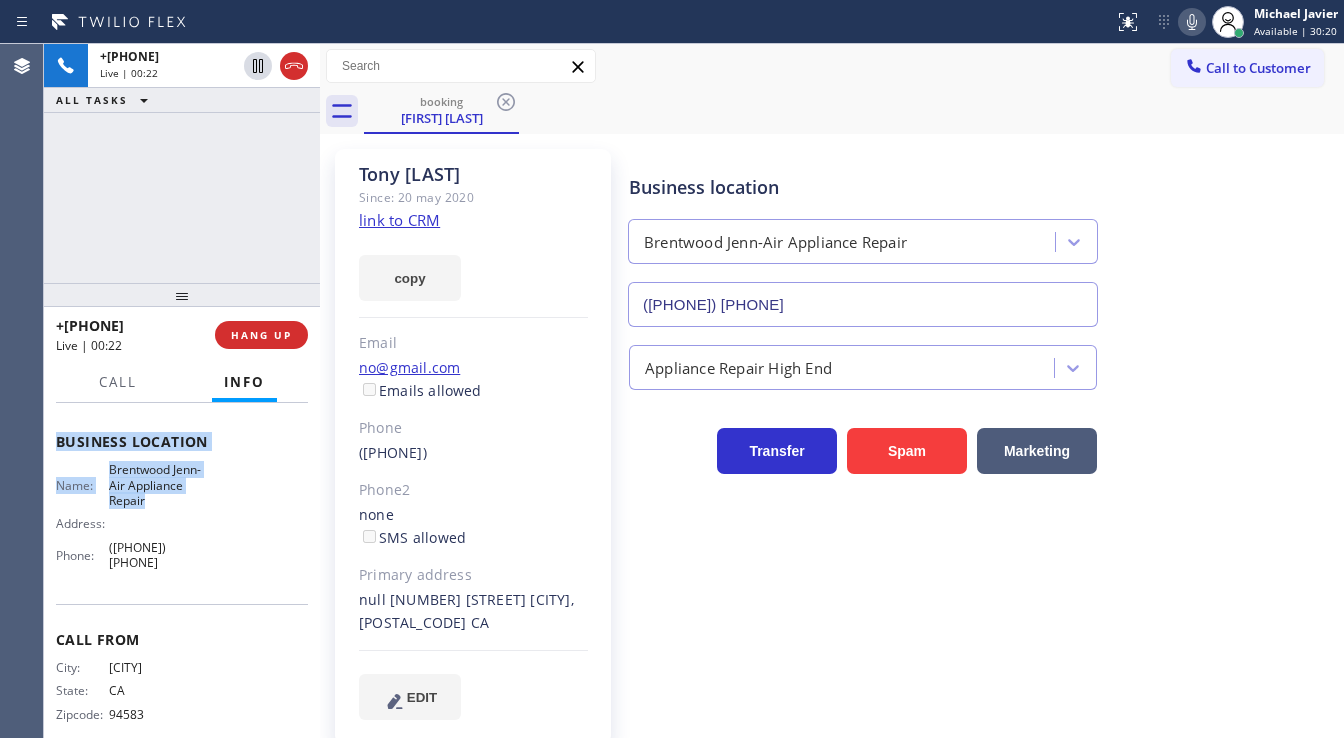scroll, scrollTop: 303, scrollLeft: 0, axis: vertical 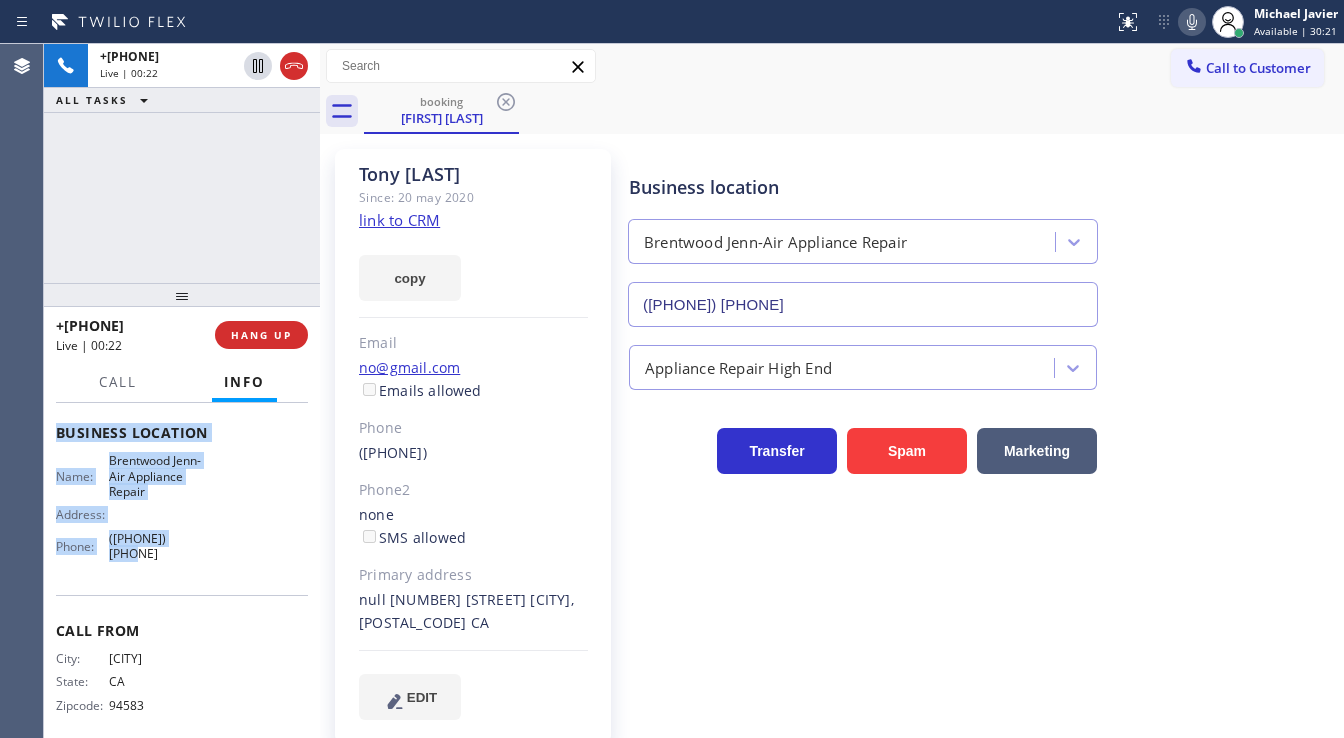 drag, startPoint x: 58, startPoint y: 446, endPoint x: 172, endPoint y: 321, distance: 169.17743 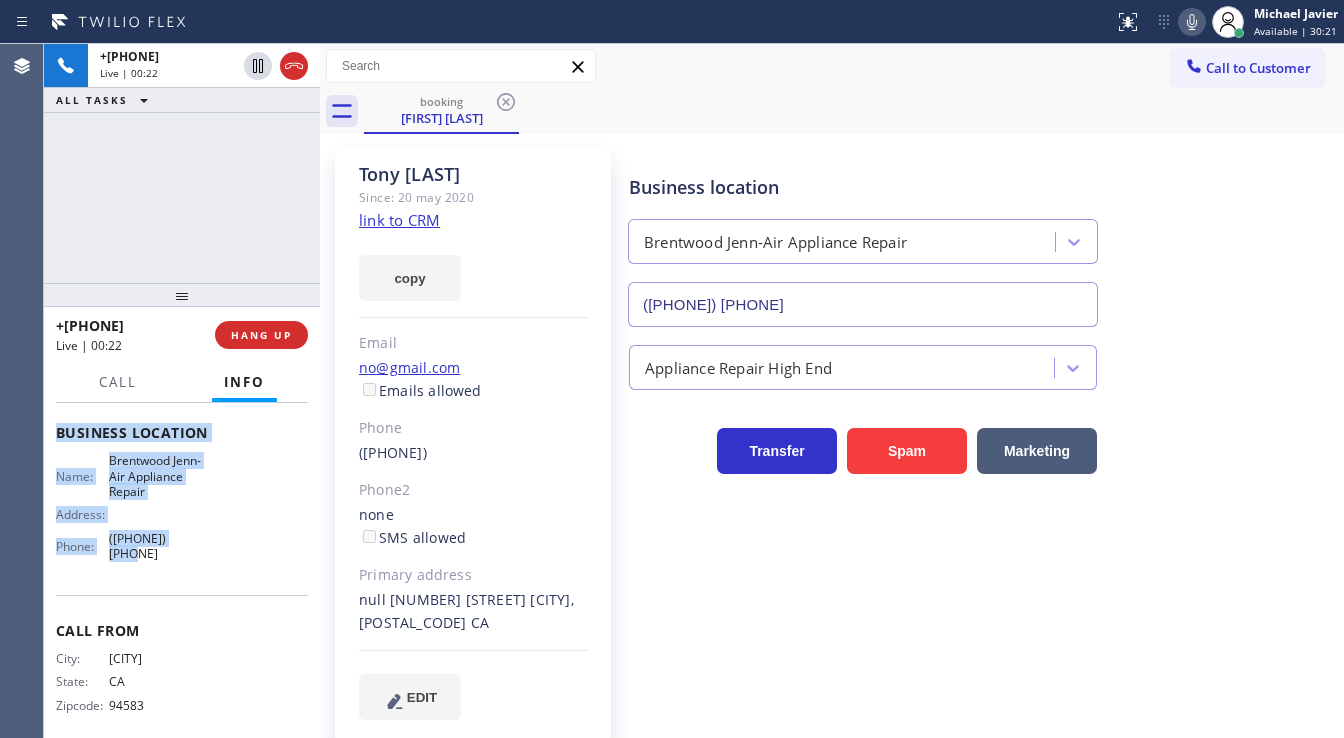 click on "[NUMBER] [STREET], [CITY], [STATE] [ZIPCODE]" at bounding box center (182, 426) 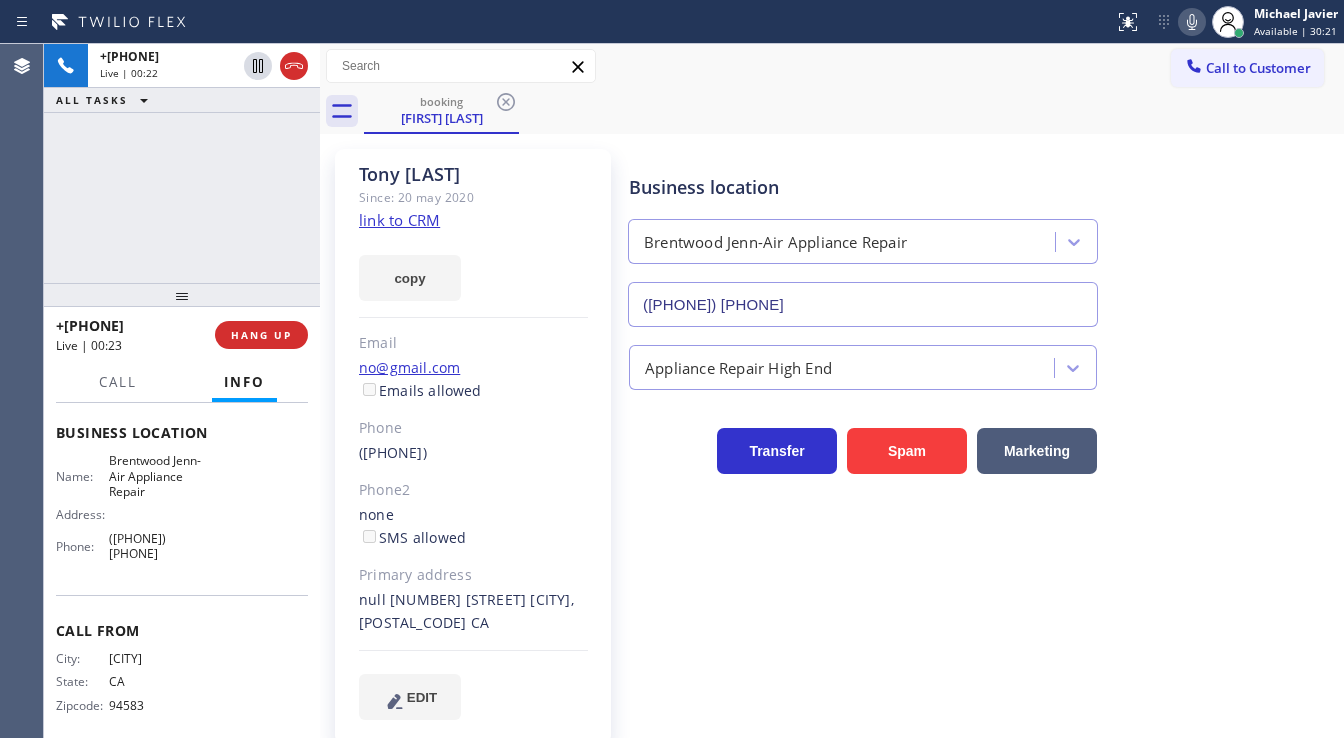 click on "[PHONE] Live | 00:22 ALL TASKS ALL TASKS ACTIVE TASKS TASKS IN WRAP UP" at bounding box center [182, 163] 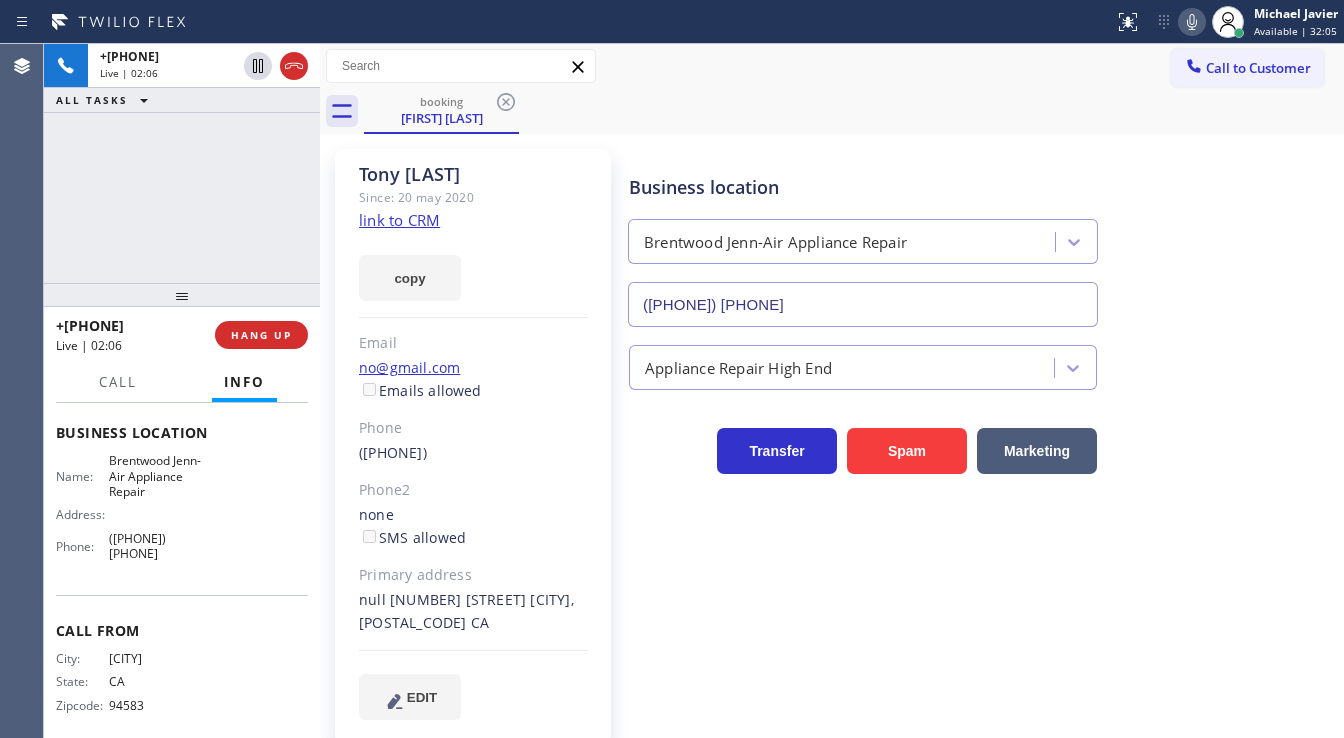 click on "+[PHONE] Live | 02:06 ALL TASKS ALL TASKS ACTIVE TASKS TASKS IN WRAP UP" at bounding box center [182, 163] 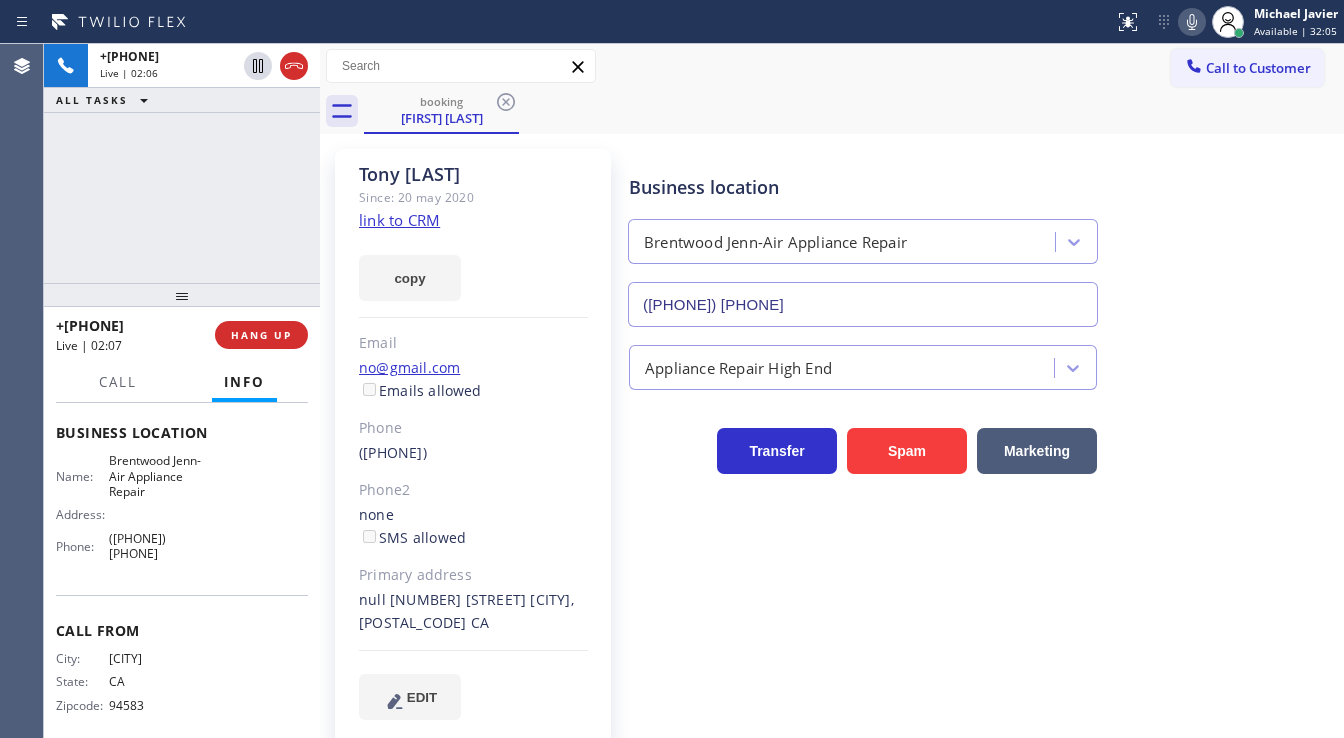click on "link to CRM" 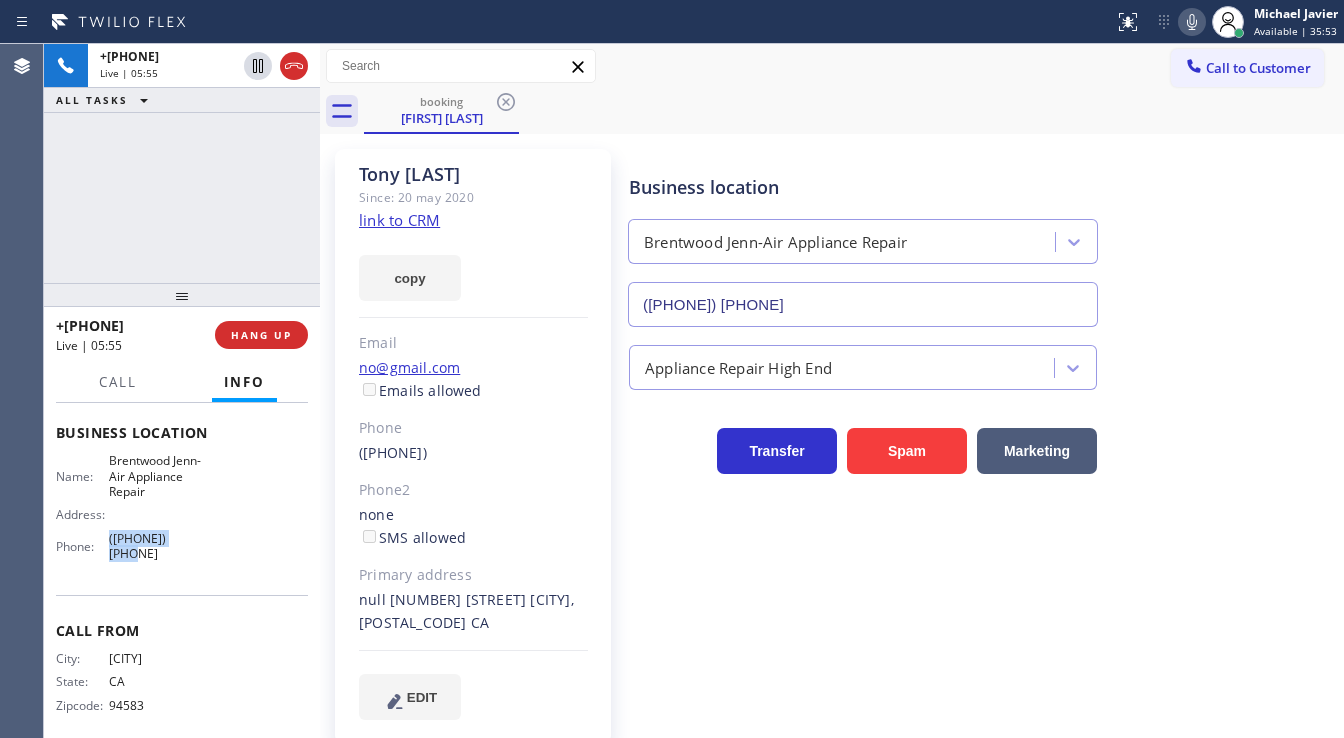 drag, startPoint x: 191, startPoint y: 537, endPoint x: 104, endPoint y: 544, distance: 87.28116 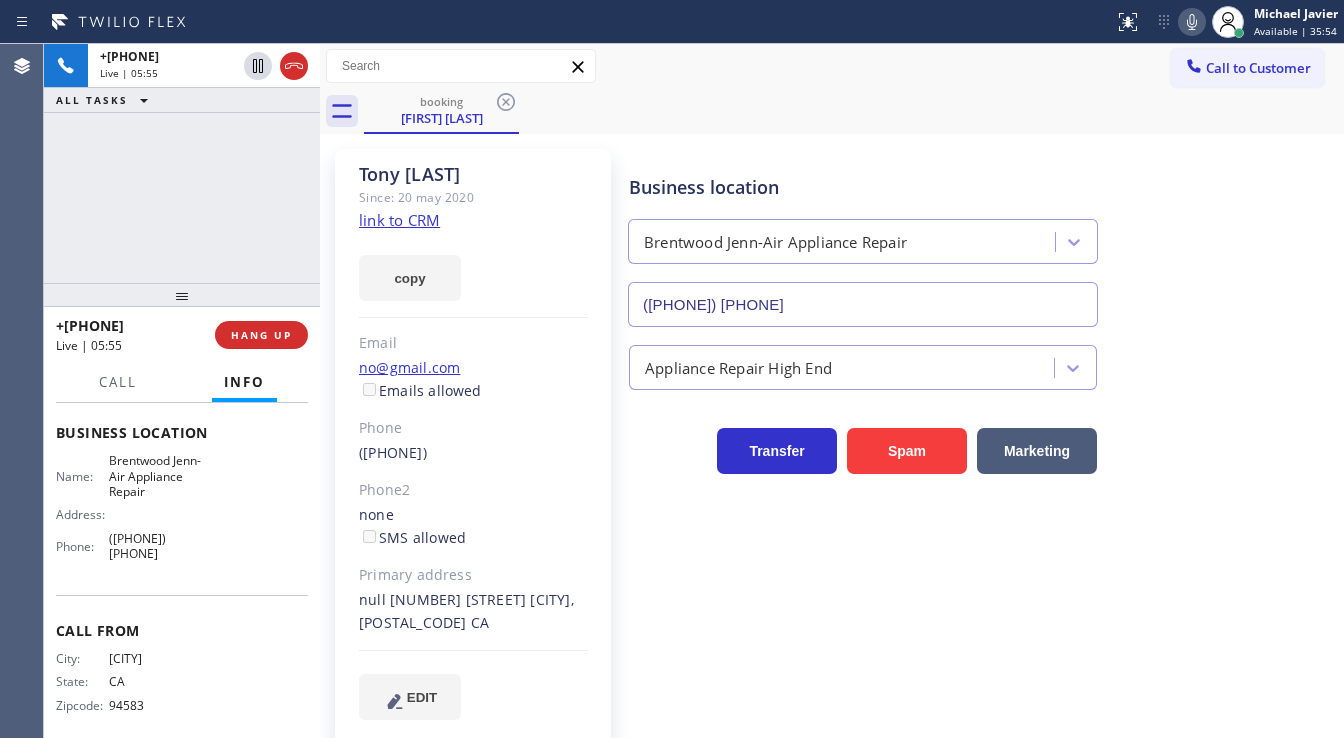 click on "[PHONE] Live | 05:55 ALL TASKS ALL TASKS ACTIVE TASKS TASKS IN WRAP UP" at bounding box center (182, 163) 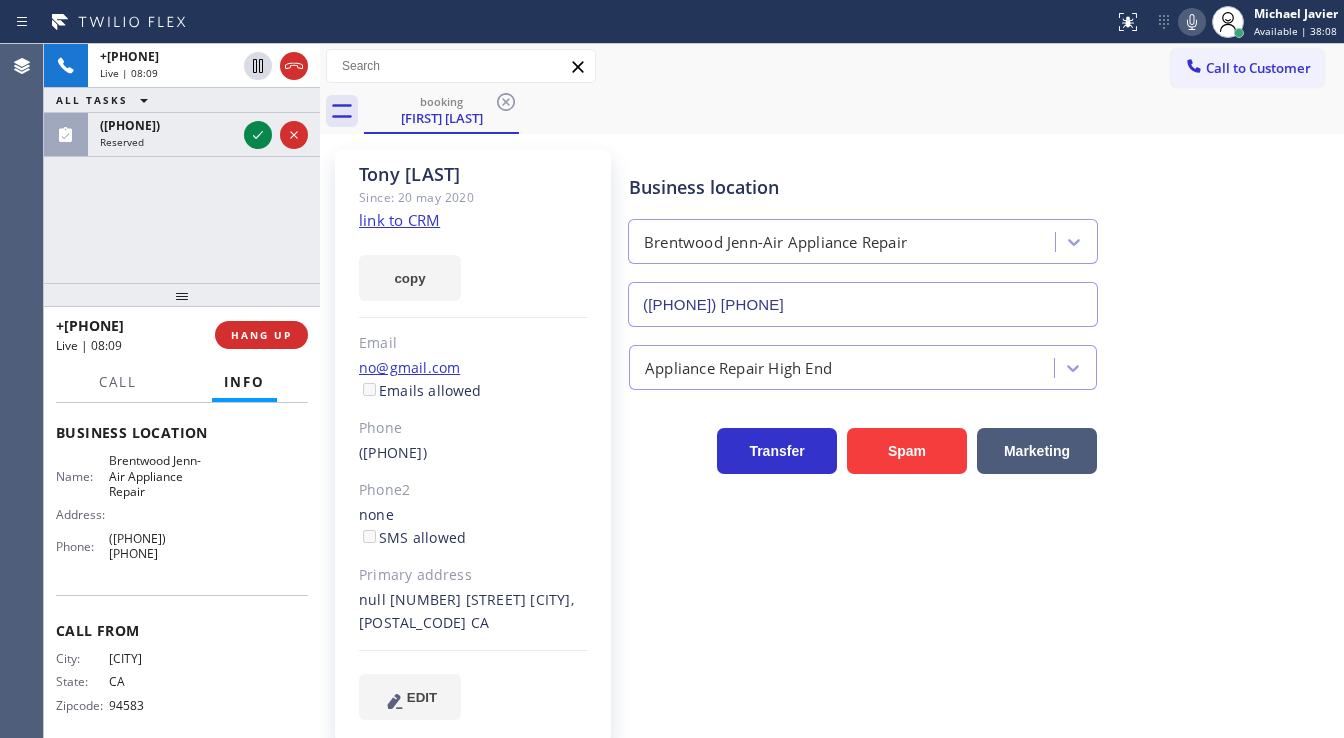 click on "+1[PHONE] Live | 08:09 ALL TASKS ALL TASKS ACTIVE TASKS TASKS IN WRAP UP ([PHONE]) Reserved" at bounding box center (182, 163) 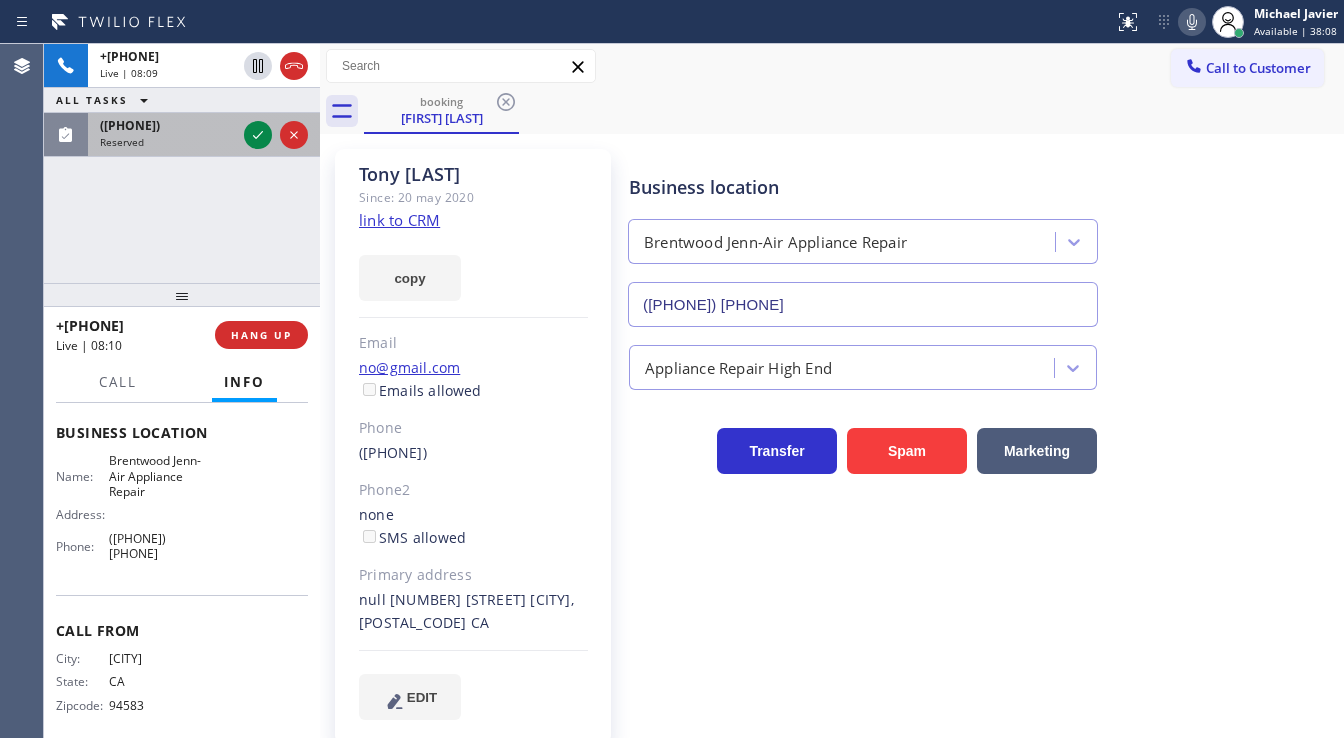 click at bounding box center [276, 135] 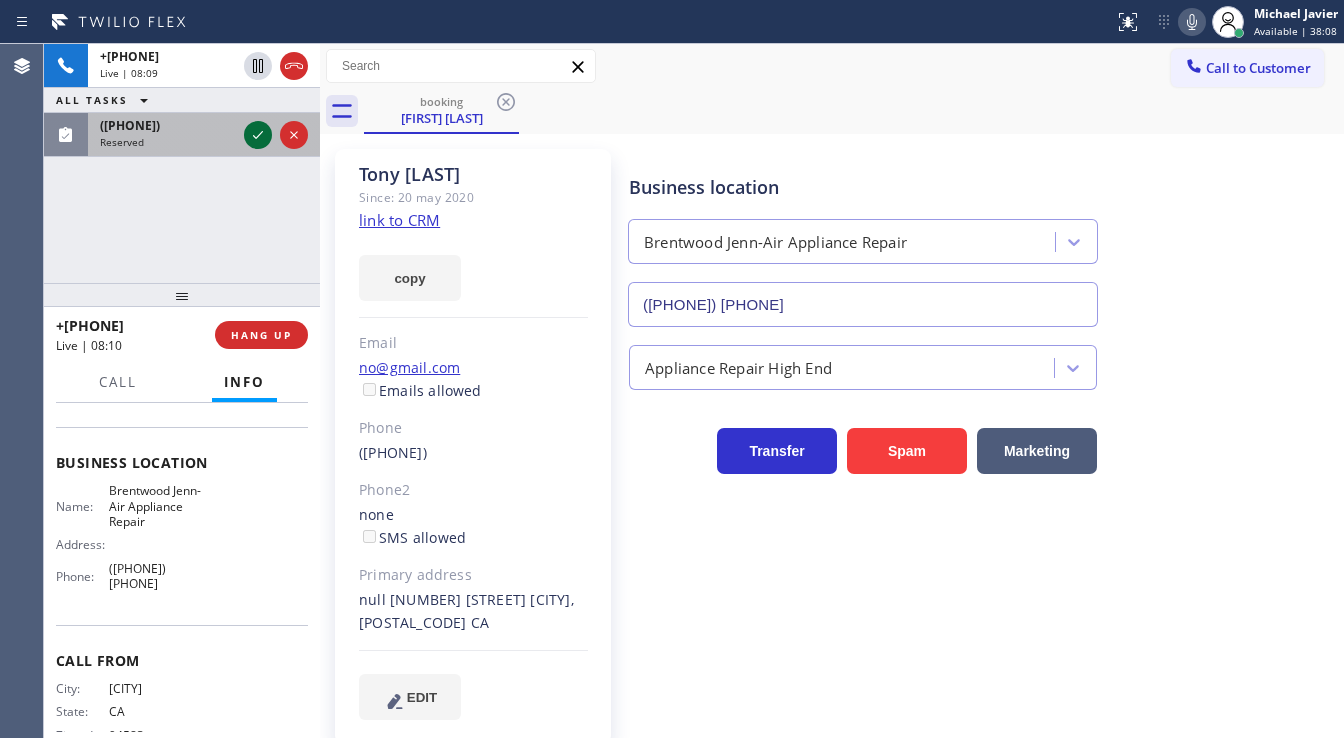 click 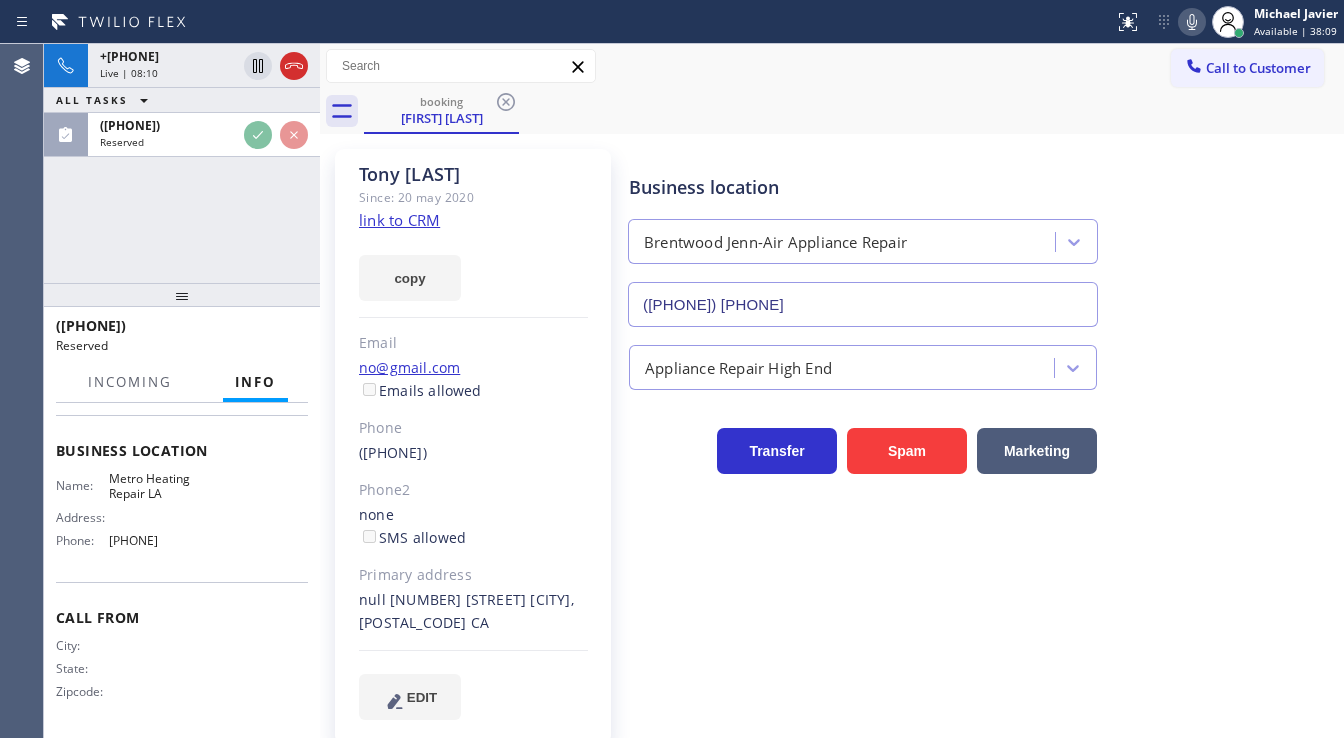 scroll, scrollTop: 257, scrollLeft: 0, axis: vertical 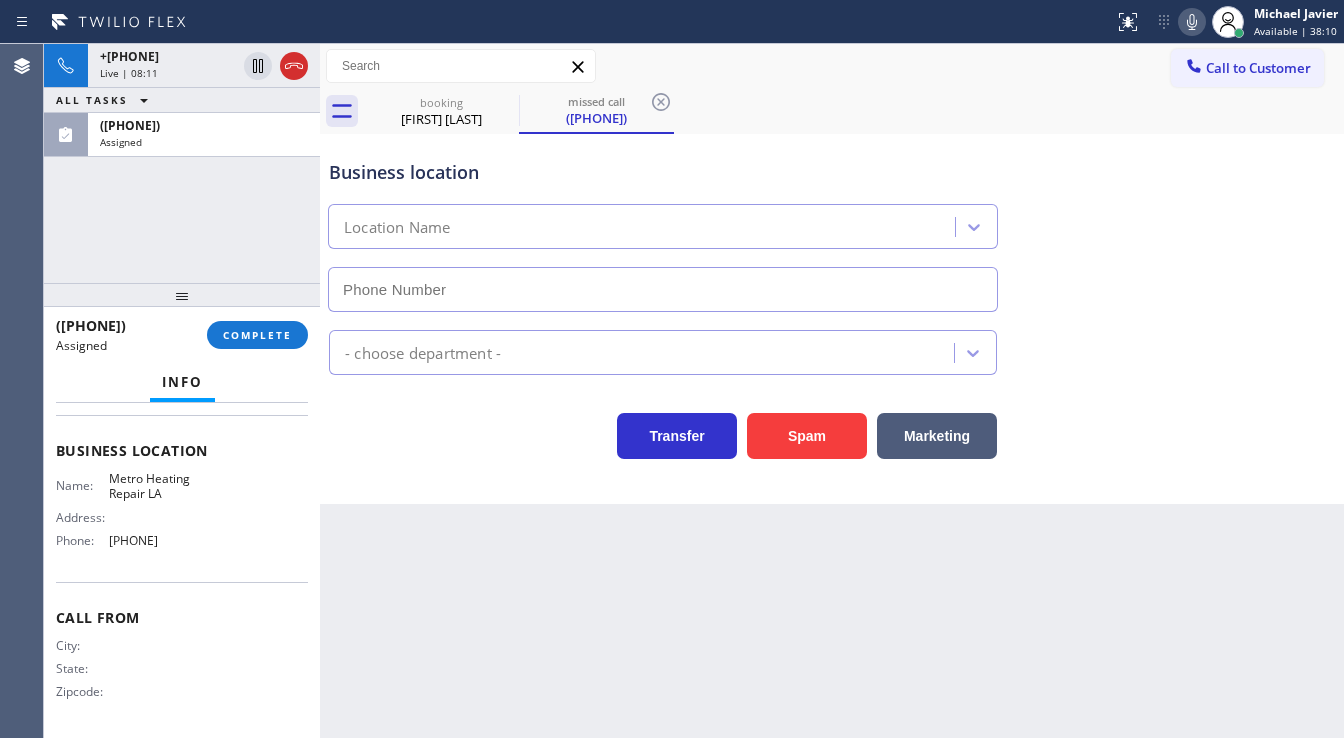 type on "[PHONE]" 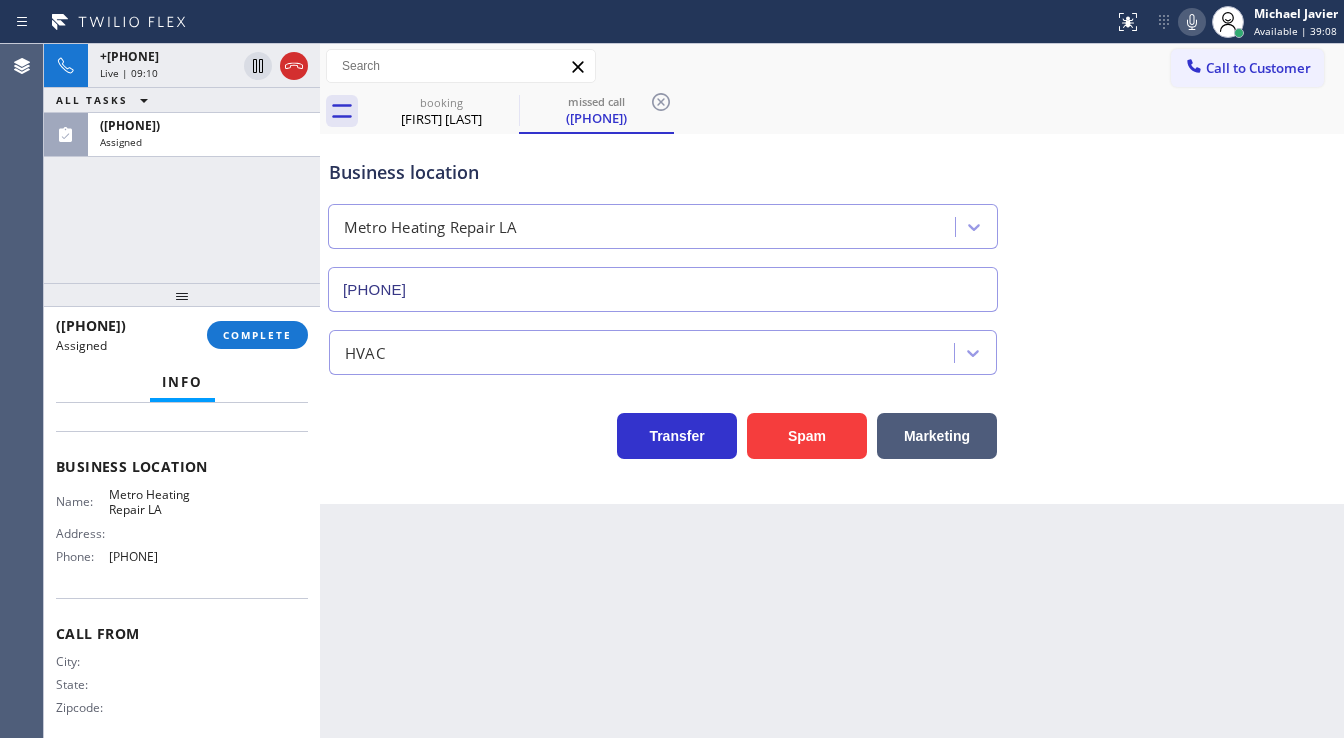 scroll, scrollTop: 273, scrollLeft: 0, axis: vertical 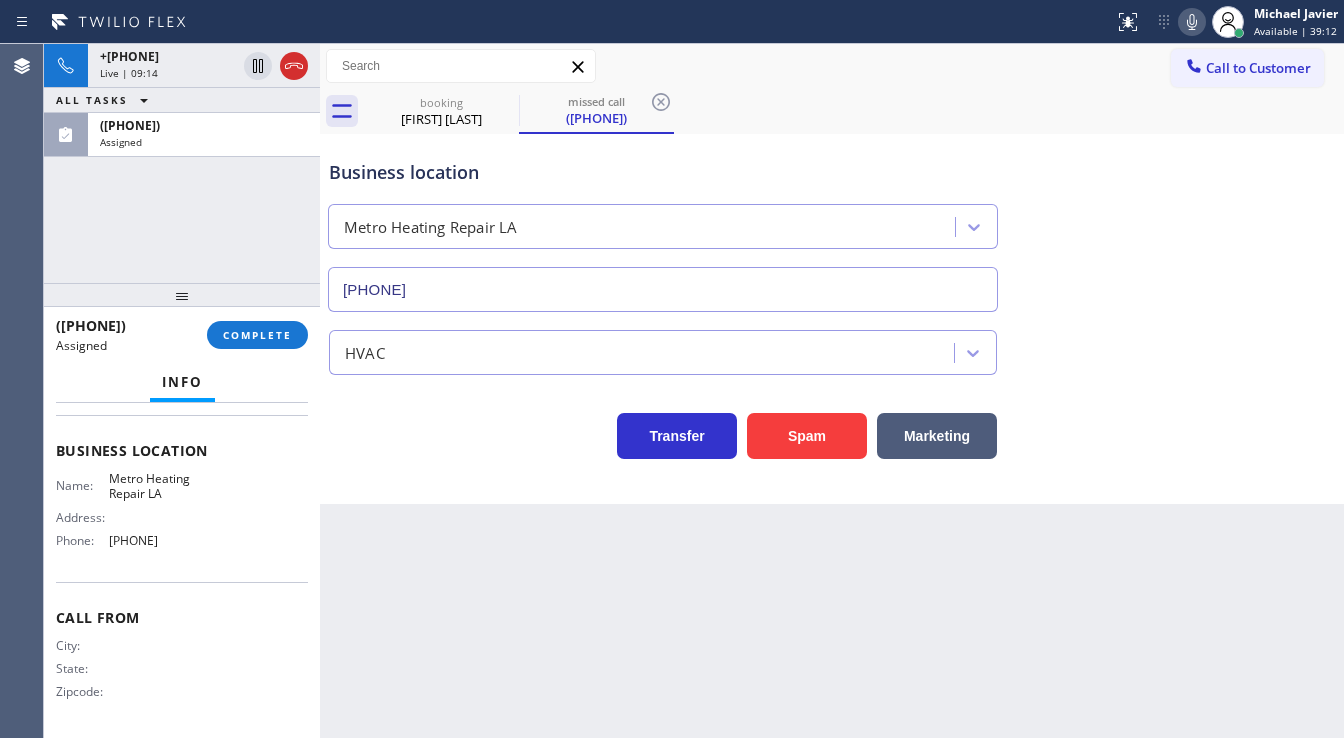 drag, startPoint x: 52, startPoint y: 519, endPoint x: 226, endPoint y: 557, distance: 178.10109 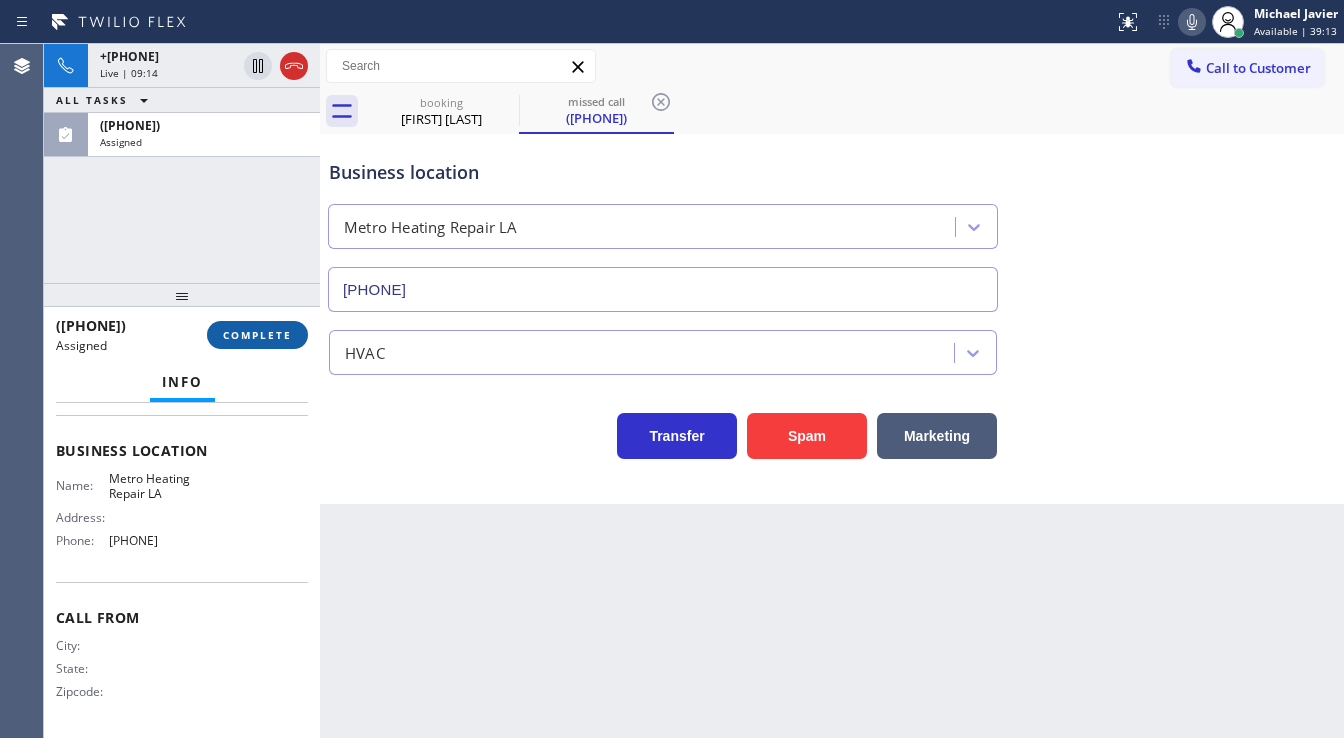 click on "COMPLETE" at bounding box center (257, 335) 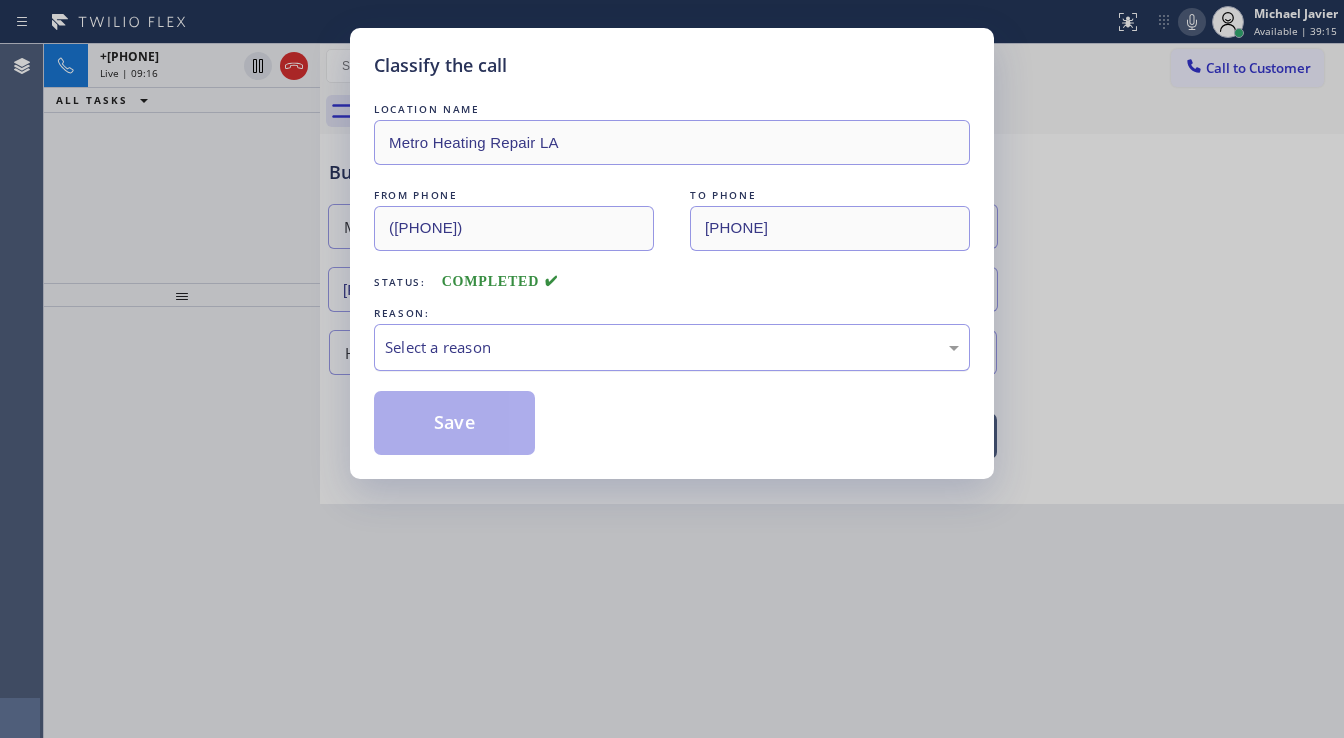 click on "Select a reason" at bounding box center [672, 347] 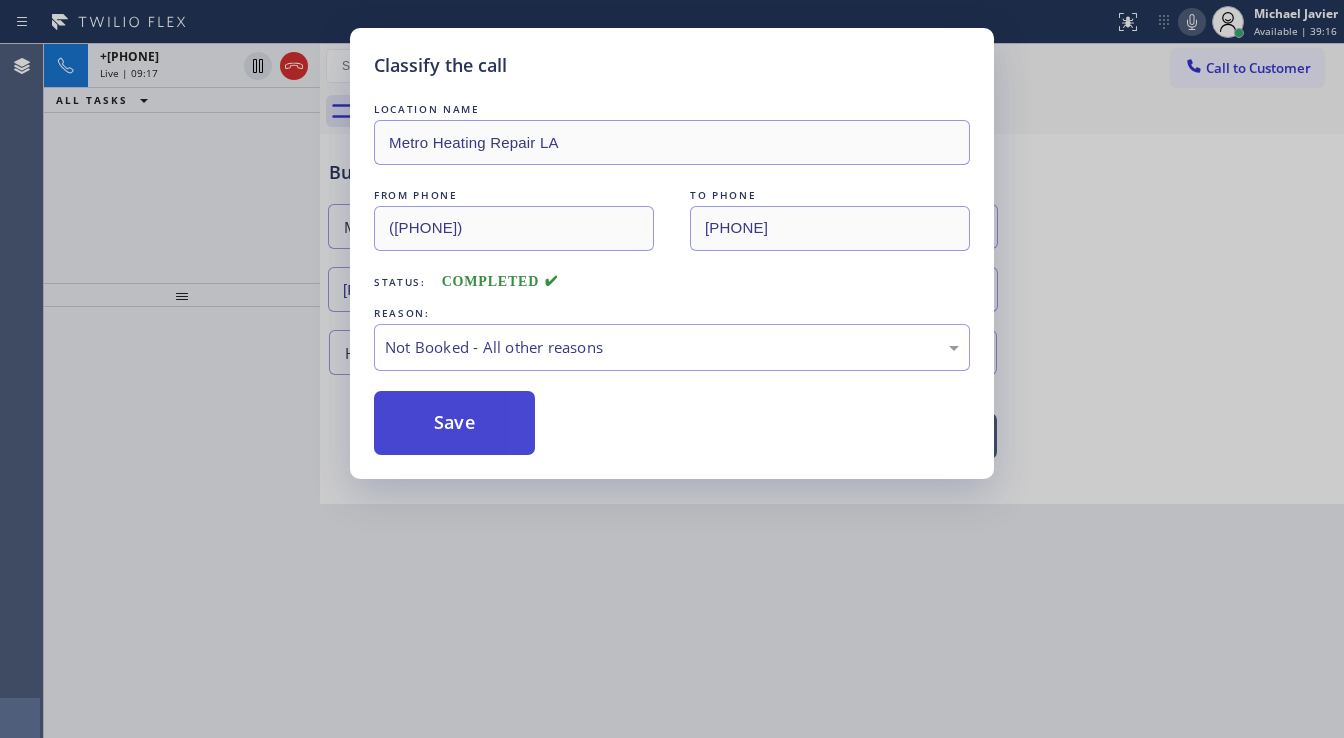 click on "Save" at bounding box center (454, 423) 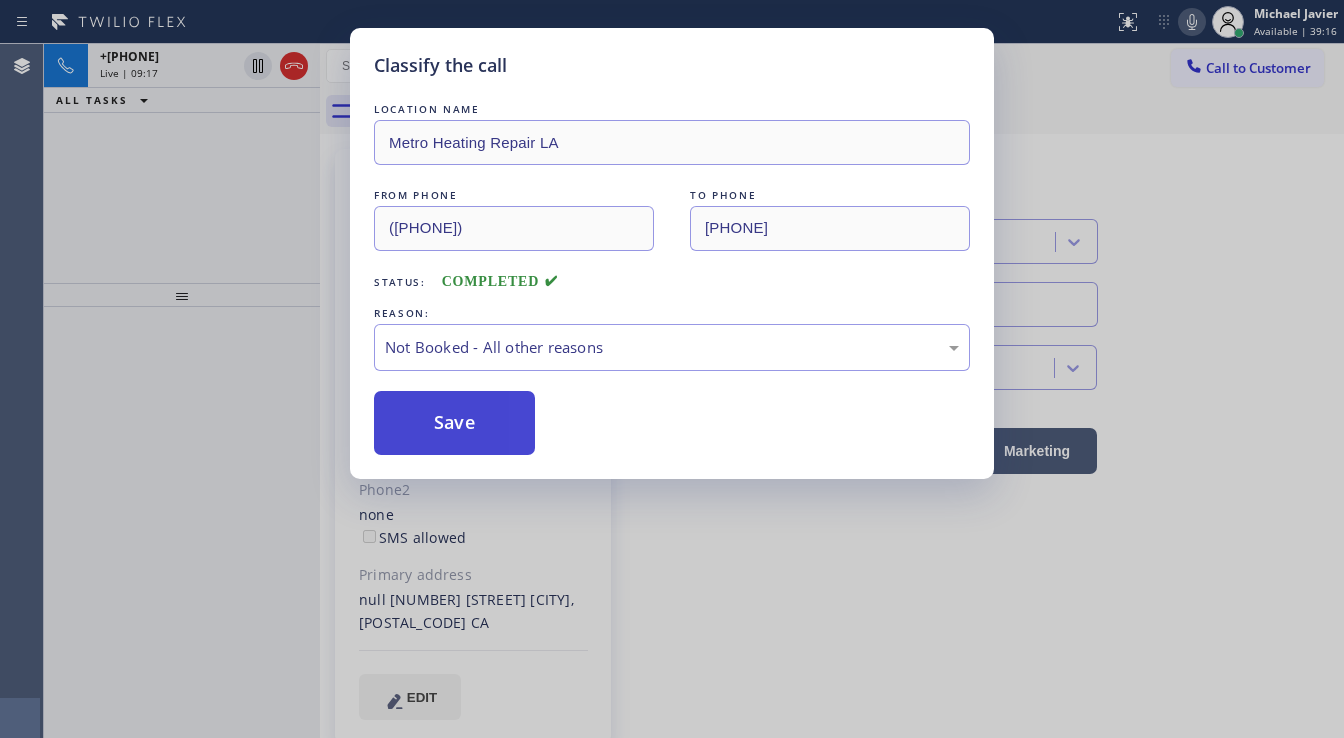 type on "([PHONE]) [PHONE]" 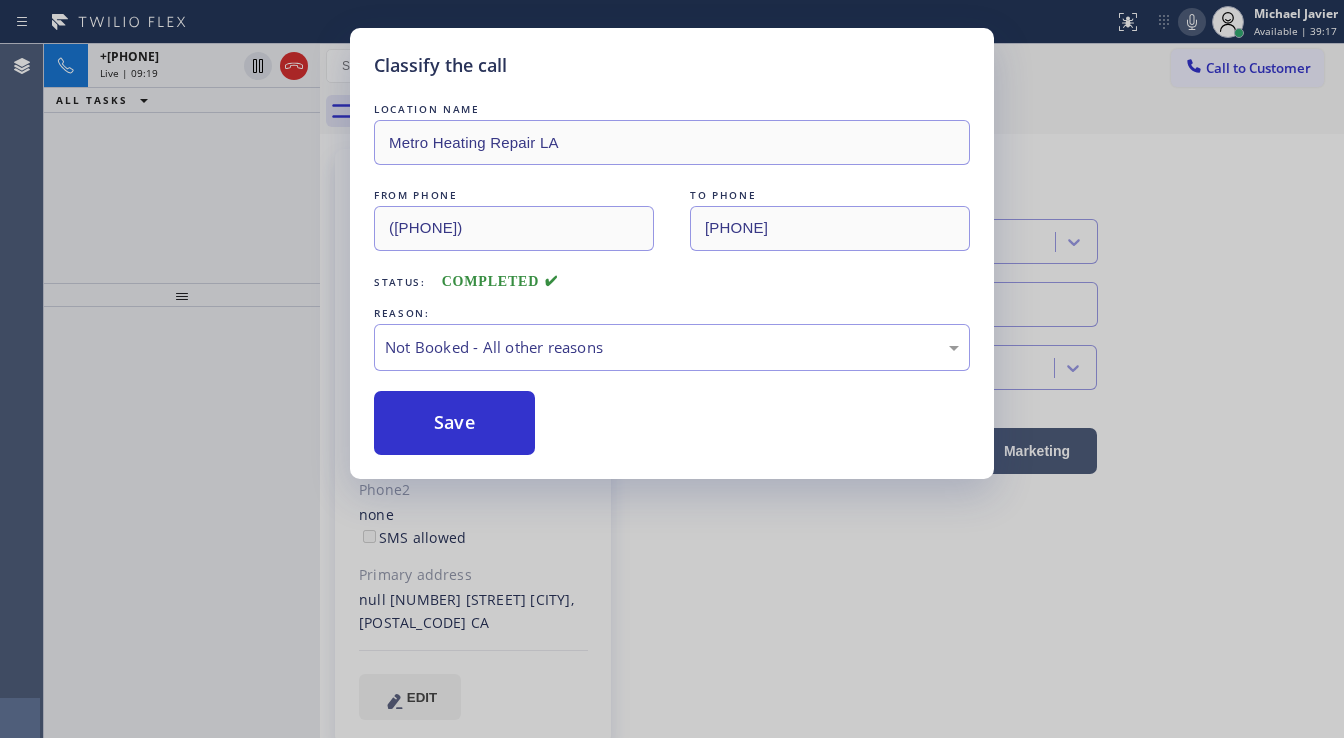 click on "+1[PHONE] Live | 09:19 ALL TASKS ALL TASKS ACTIVE TASKS TASKS IN WRAP UP" at bounding box center (182, 163) 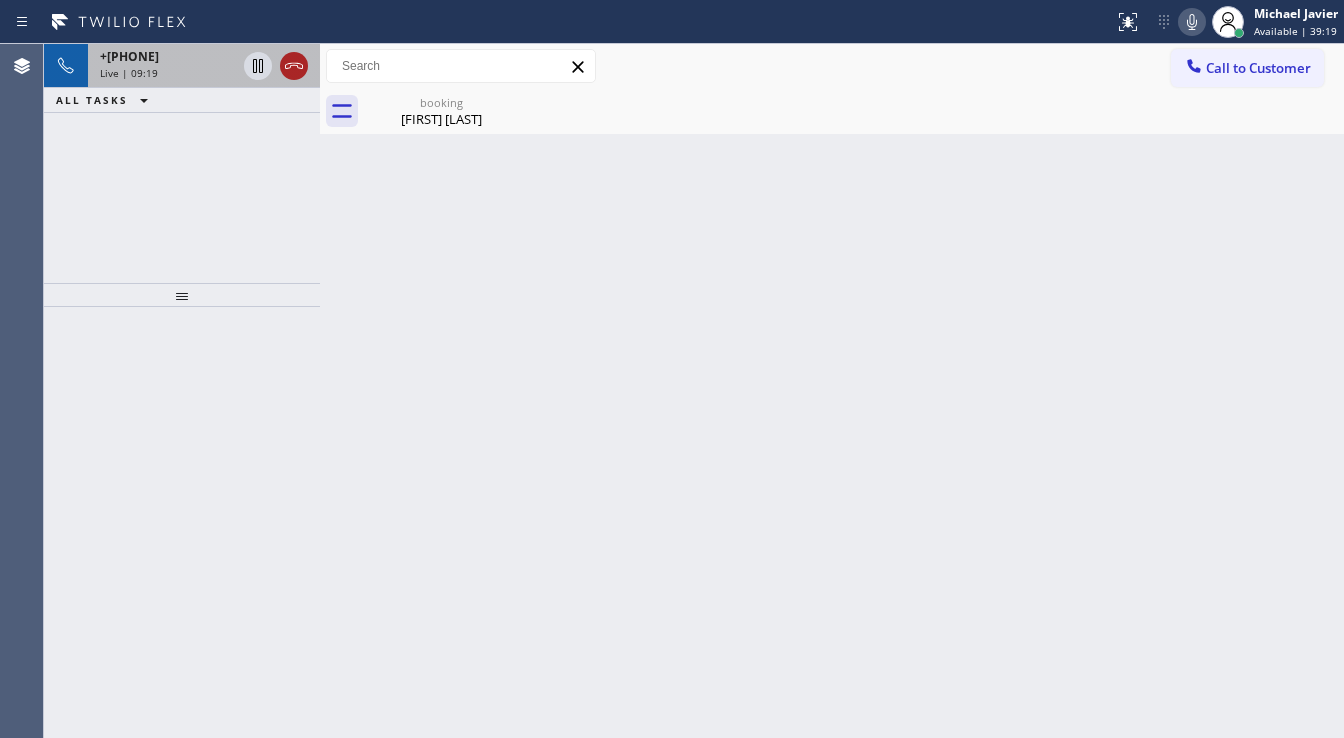 click 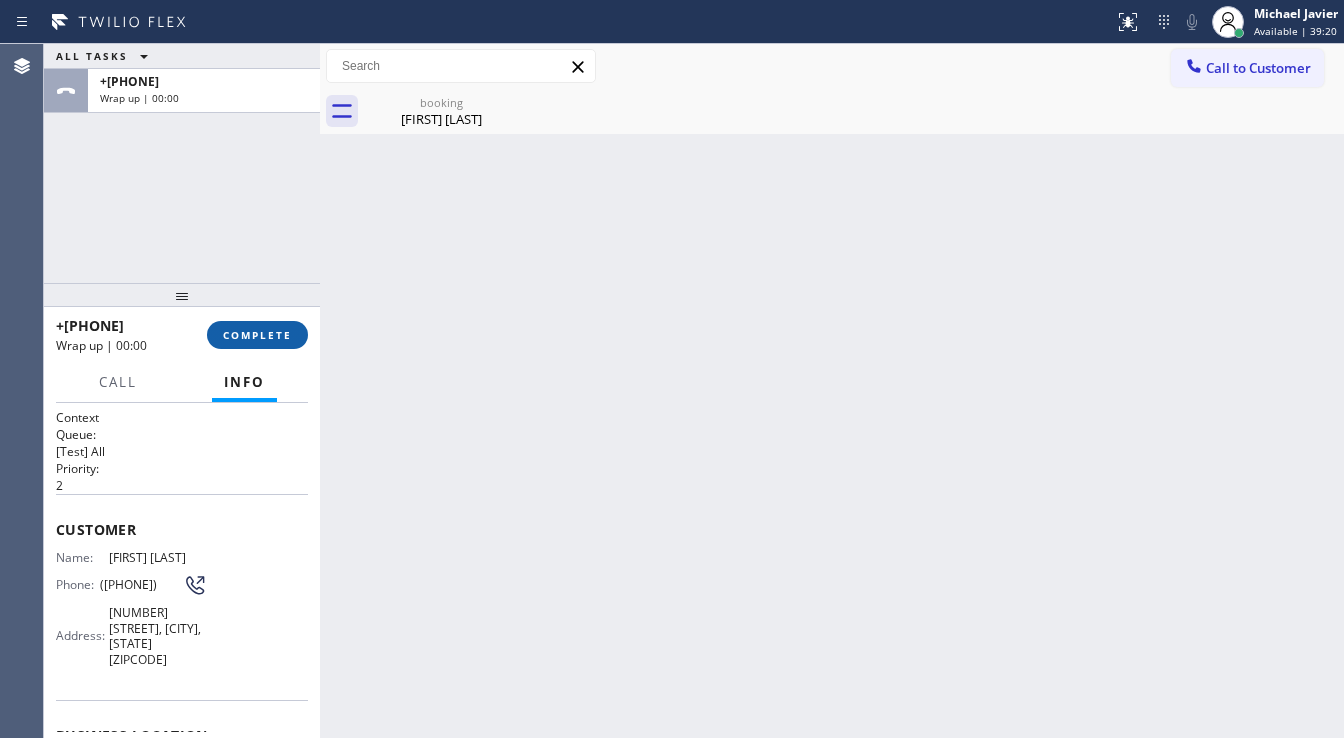 click on "COMPLETE" at bounding box center (257, 335) 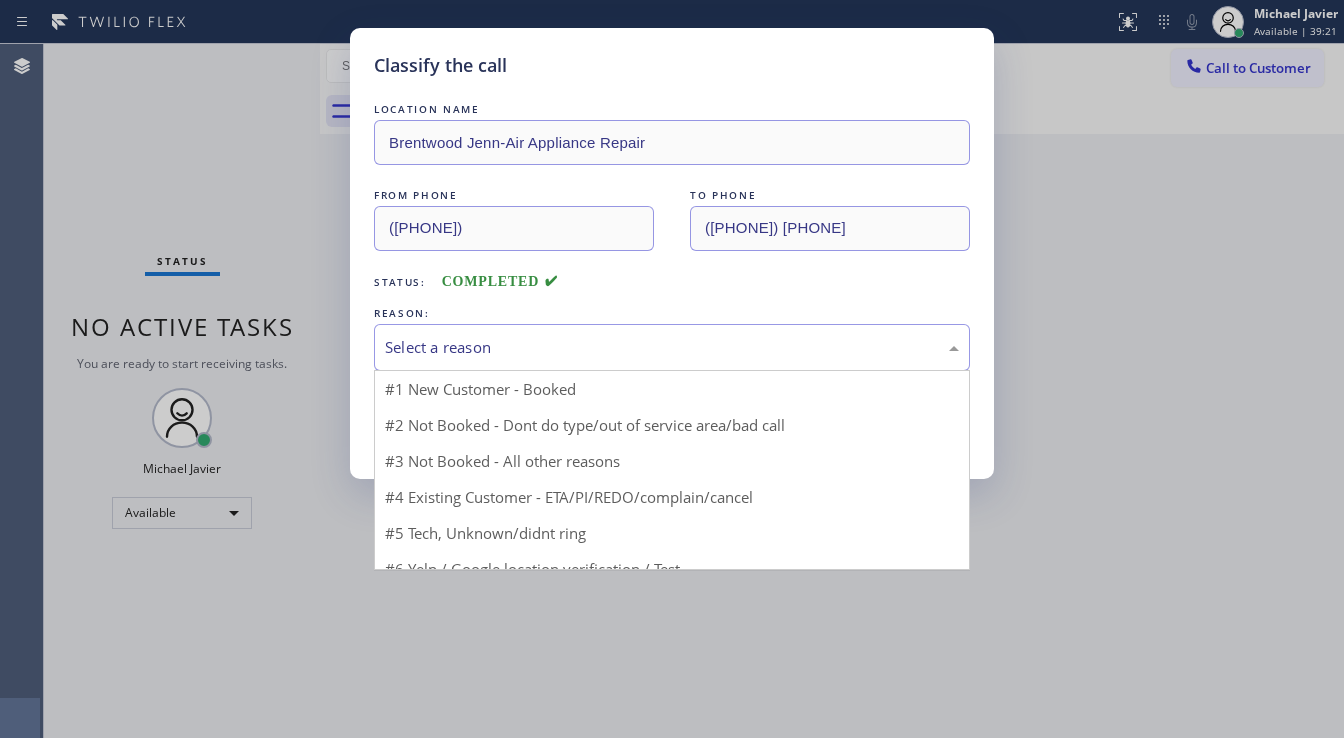 click on "Select a reason" at bounding box center [672, 347] 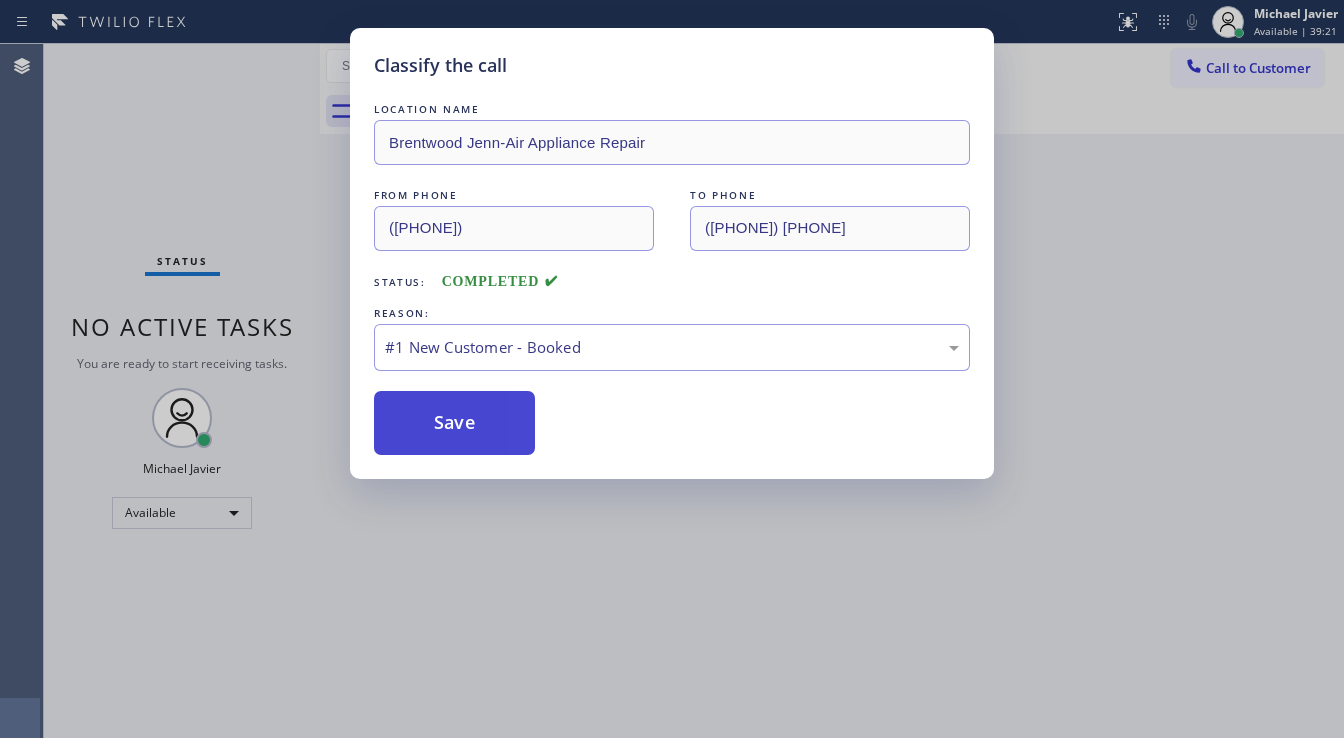 click on "Save" at bounding box center (454, 423) 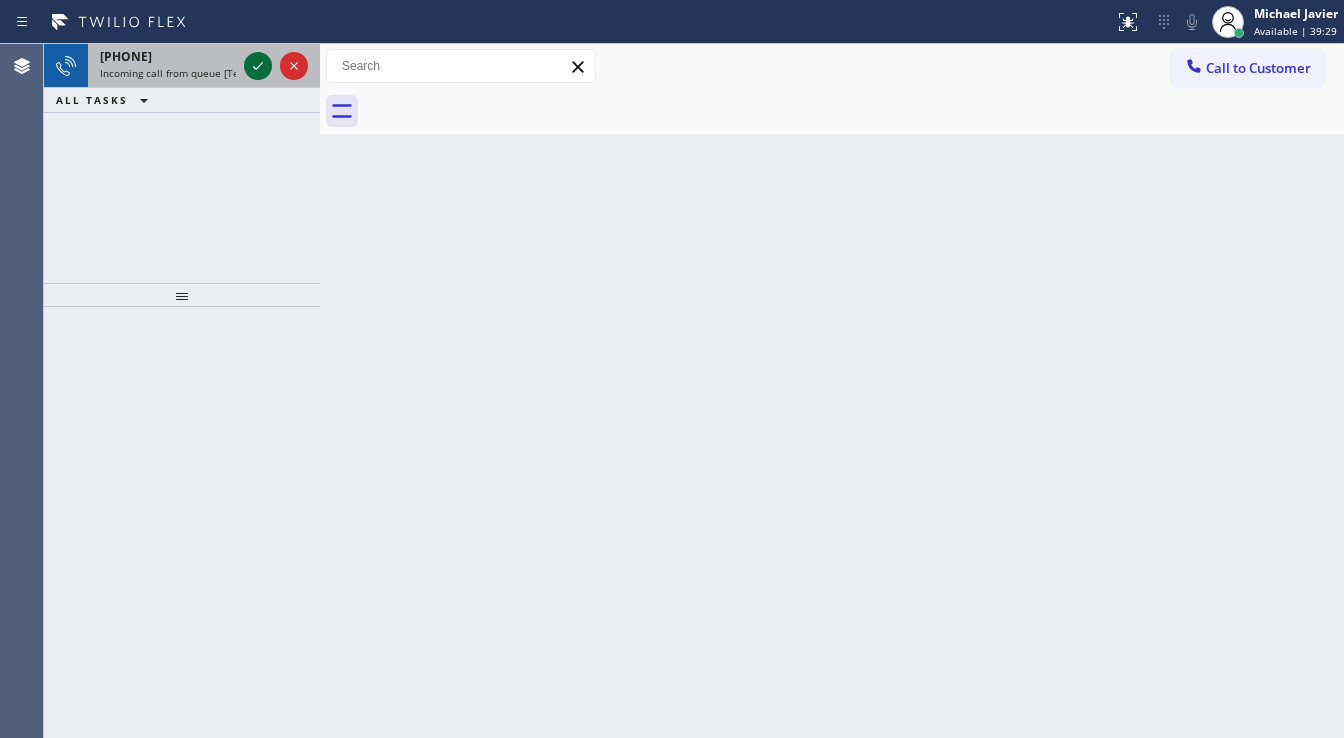 click 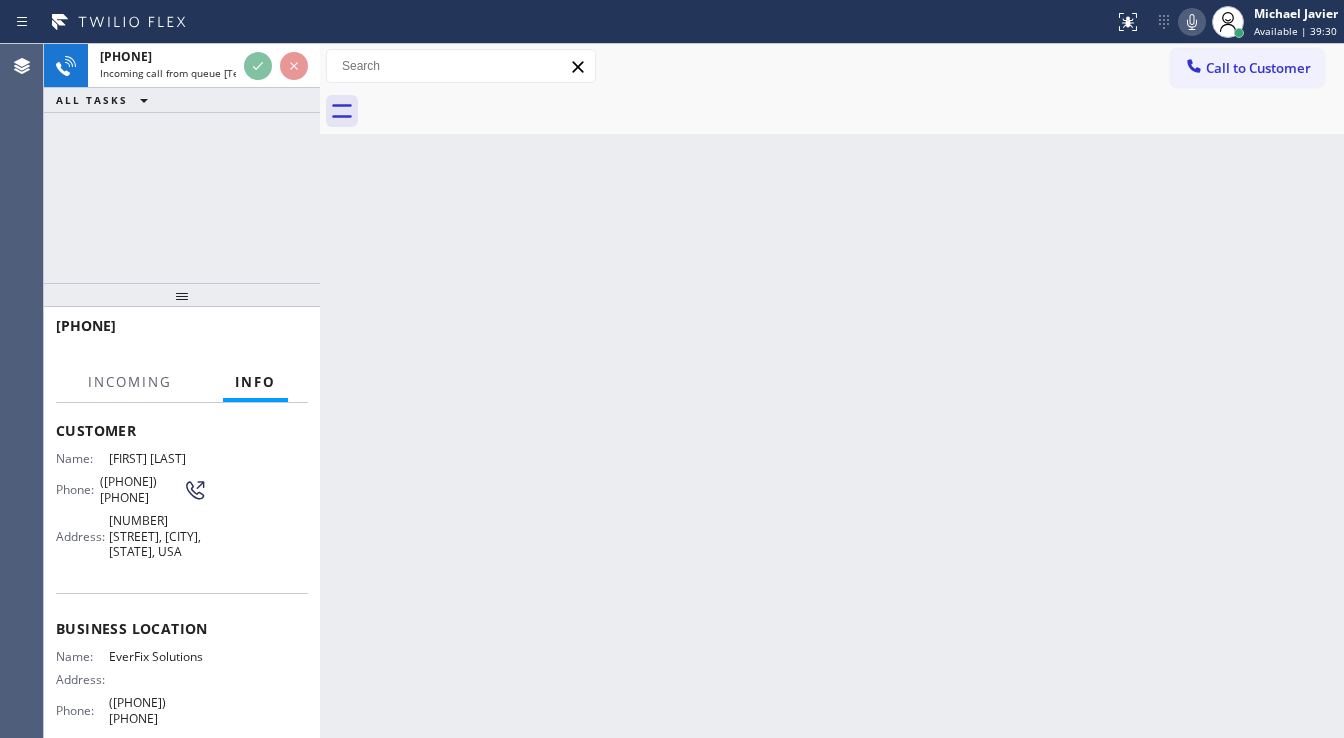 scroll, scrollTop: 160, scrollLeft: 0, axis: vertical 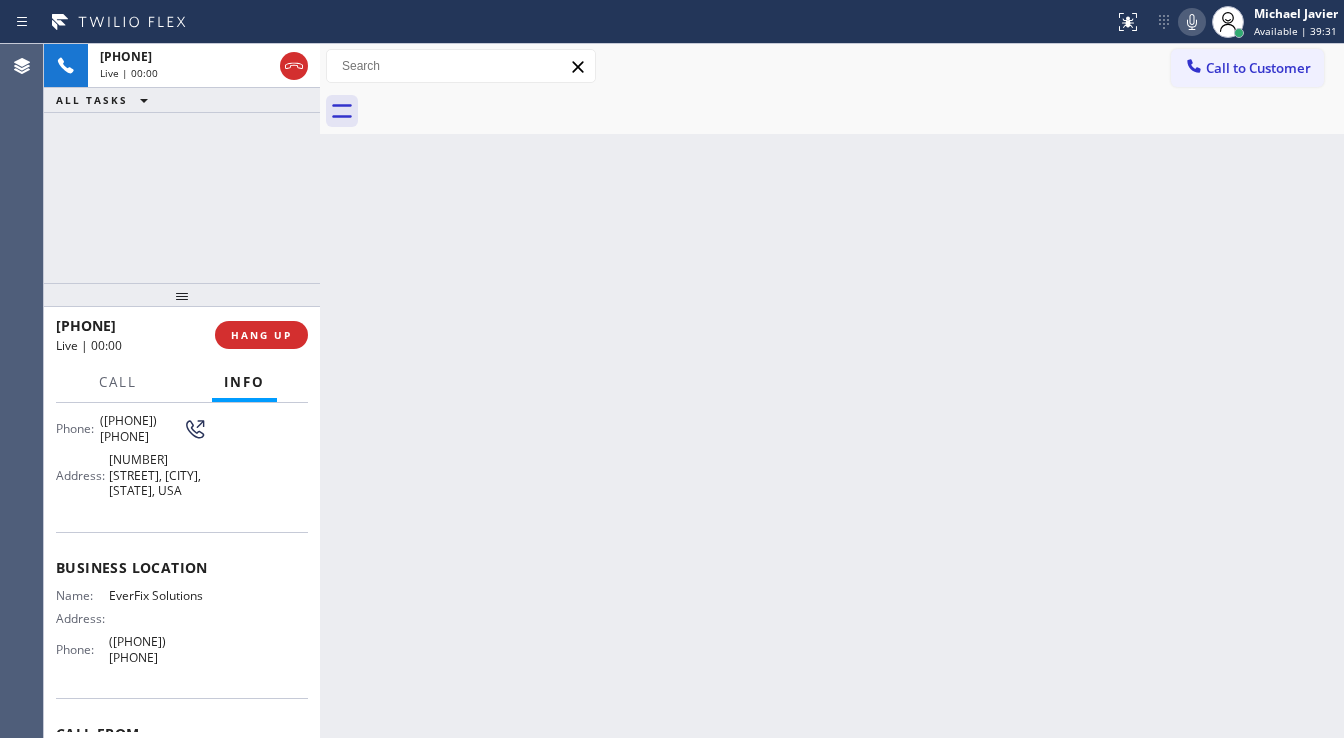 click on "+1[PHONE] Live | 00:00 ALL TASKS ALL TASKS ACTIVE TASKS TASKS IN WRAP UP" at bounding box center (182, 163) 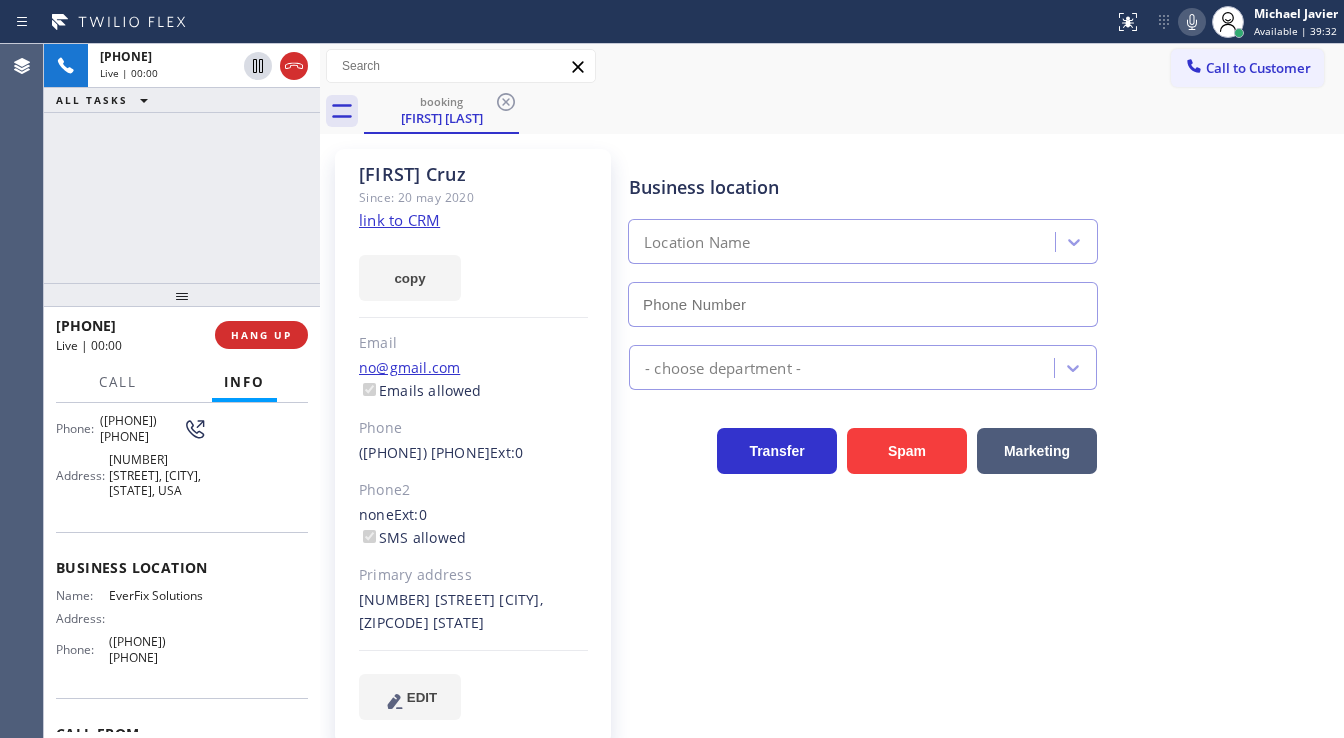 type on "([PHONE]) [PHONE]" 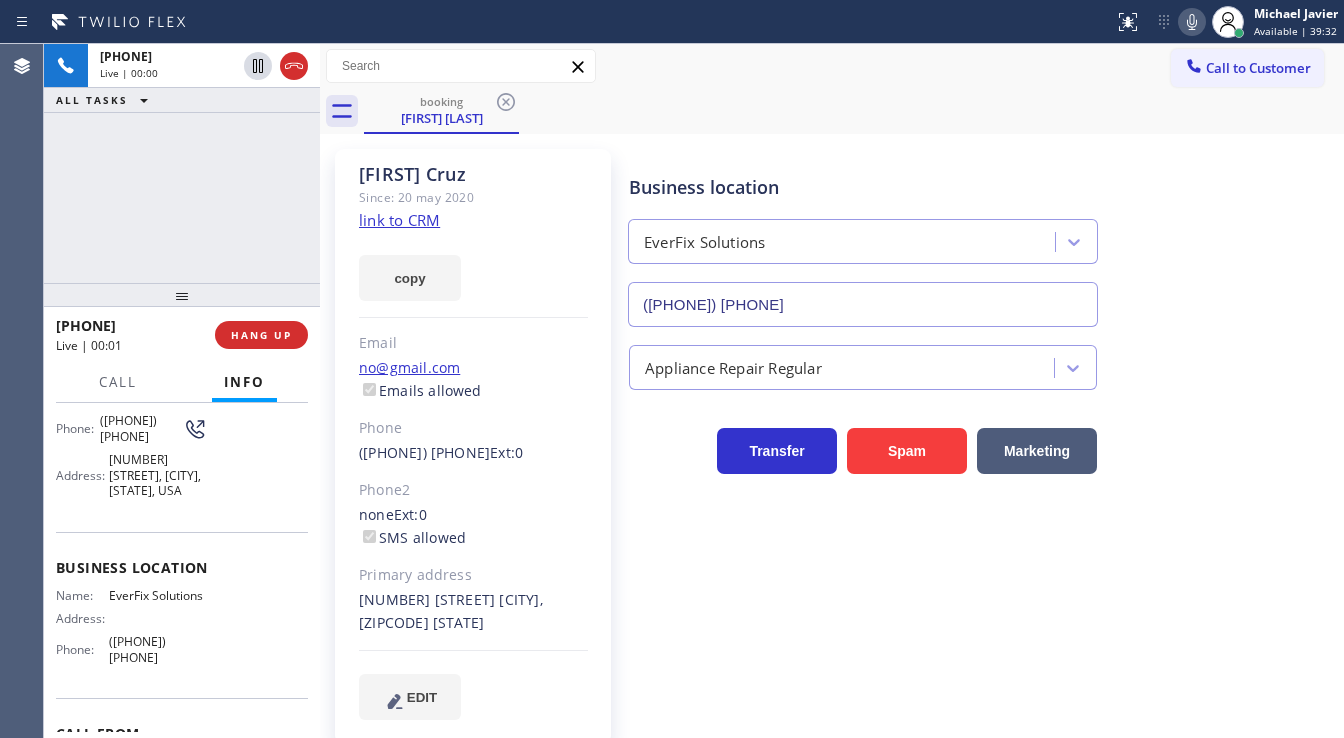 click on "+1[PHONE] Live | 00:00 ALL TASKS ALL TASKS ACTIVE TASKS TASKS IN WRAP UP" at bounding box center [182, 163] 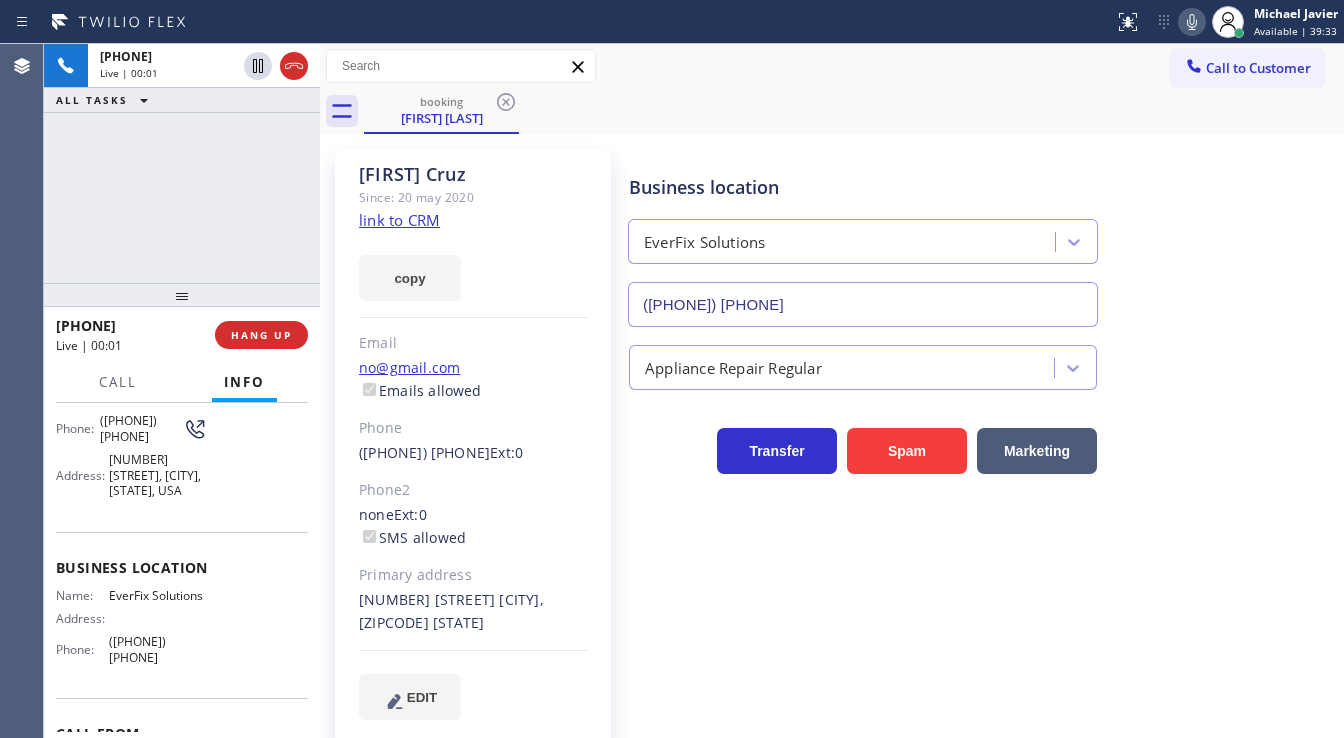 click on "[PHONE] Live | 00:01 ALL TASKS ALL TASKS ACTIVE TASKS TASKS IN WRAP UP" at bounding box center (182, 163) 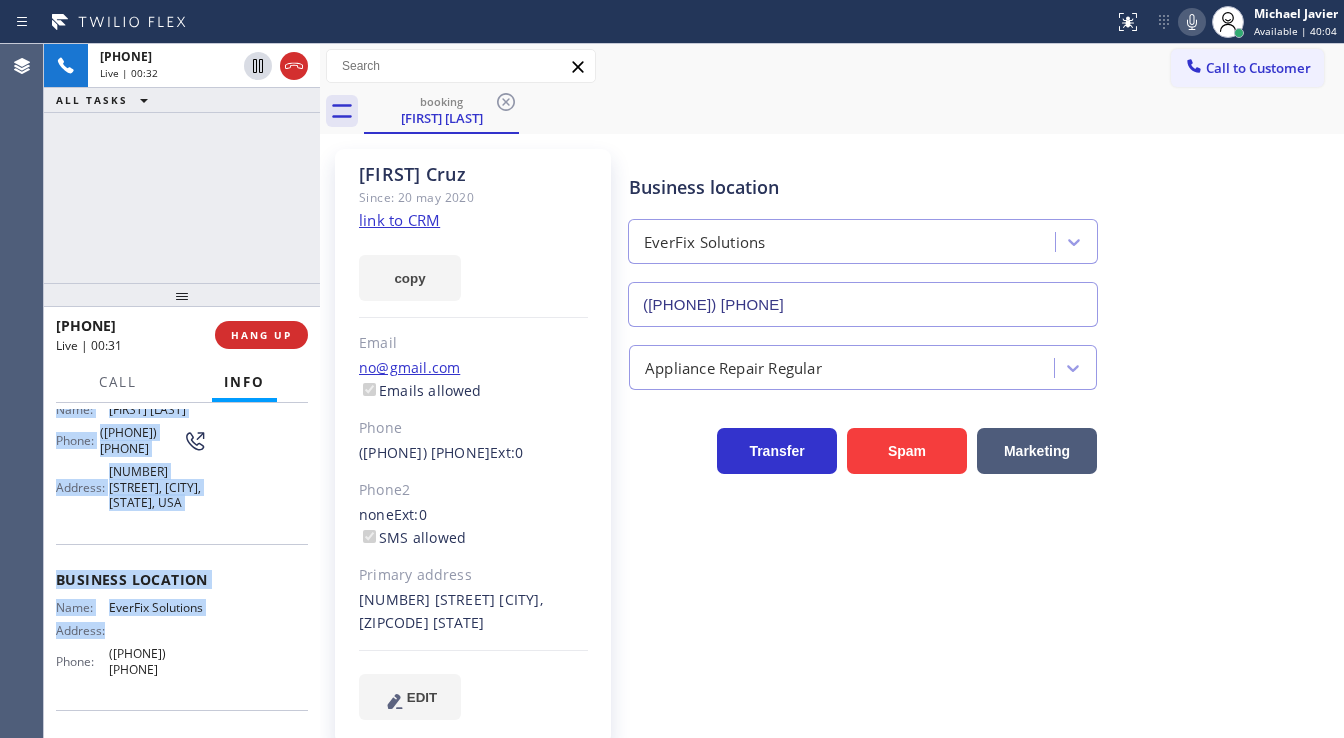 scroll, scrollTop: 240, scrollLeft: 0, axis: vertical 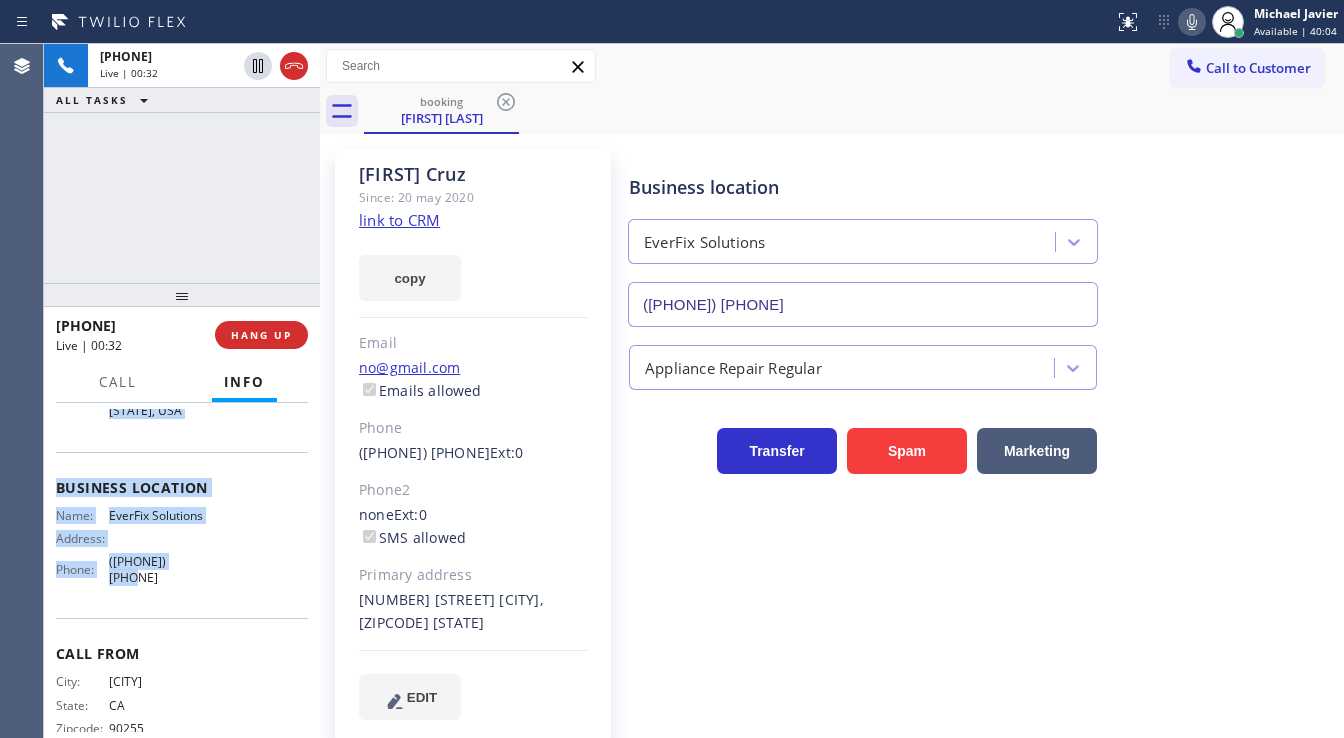 drag, startPoint x: 55, startPoint y: 434, endPoint x: 220, endPoint y: 568, distance: 212.55823 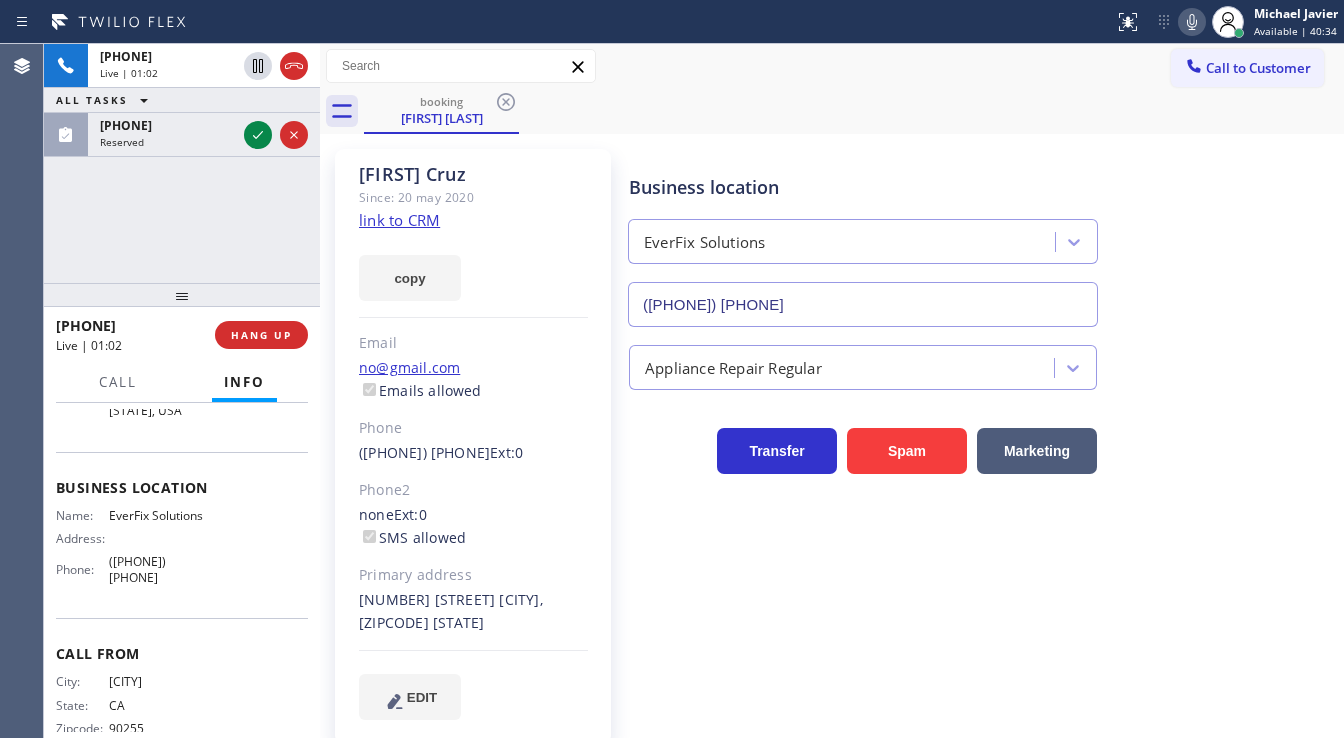 click on "[PHONE] Live | 01:02 ALL TASKS ALL TASKS ACTIVE TASKS TASKS IN WRAP UP [PHONE] Reserved" at bounding box center [182, 163] 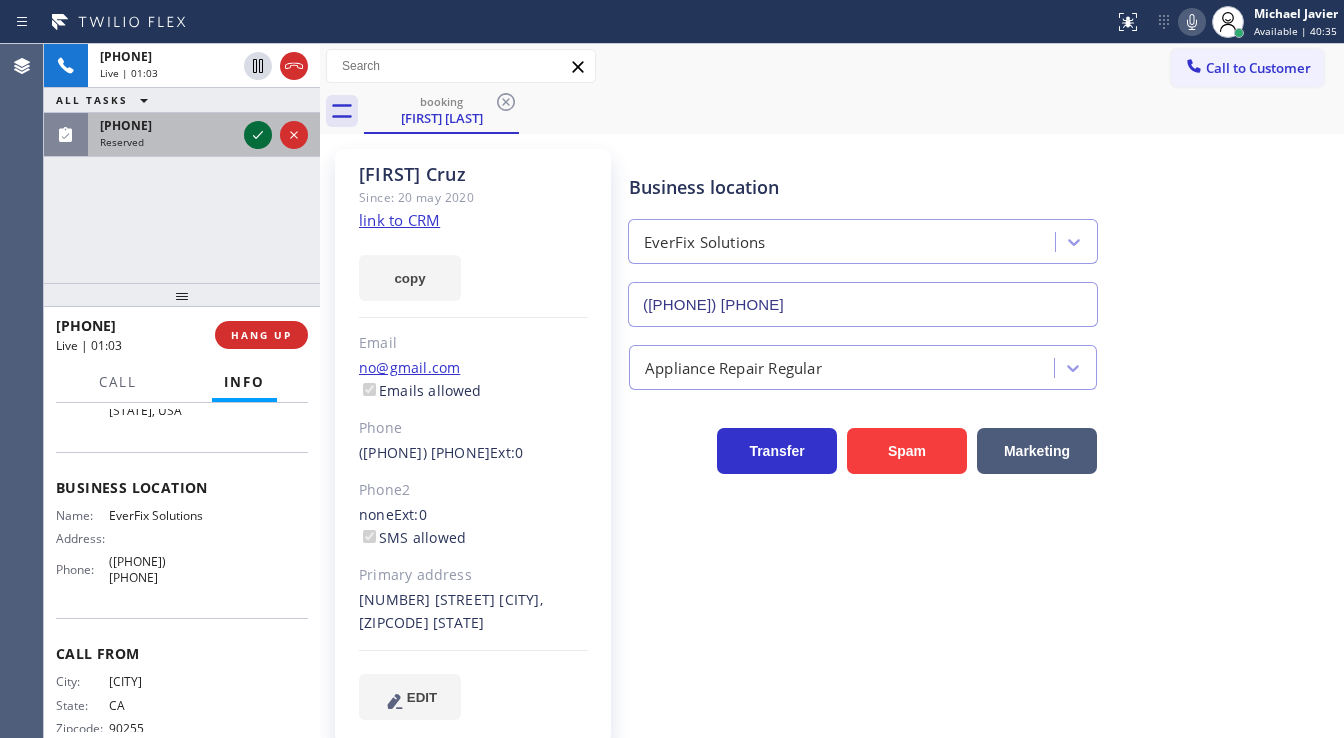 click 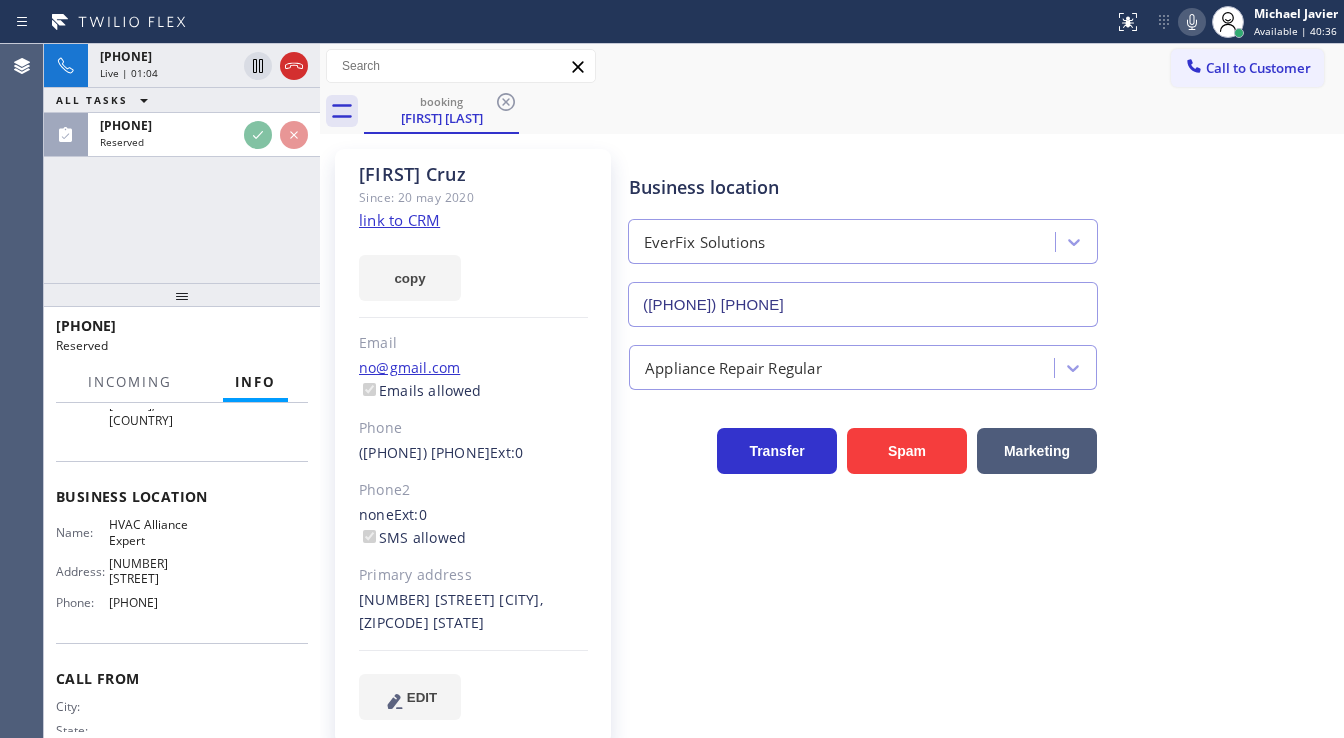 scroll, scrollTop: 96, scrollLeft: 0, axis: vertical 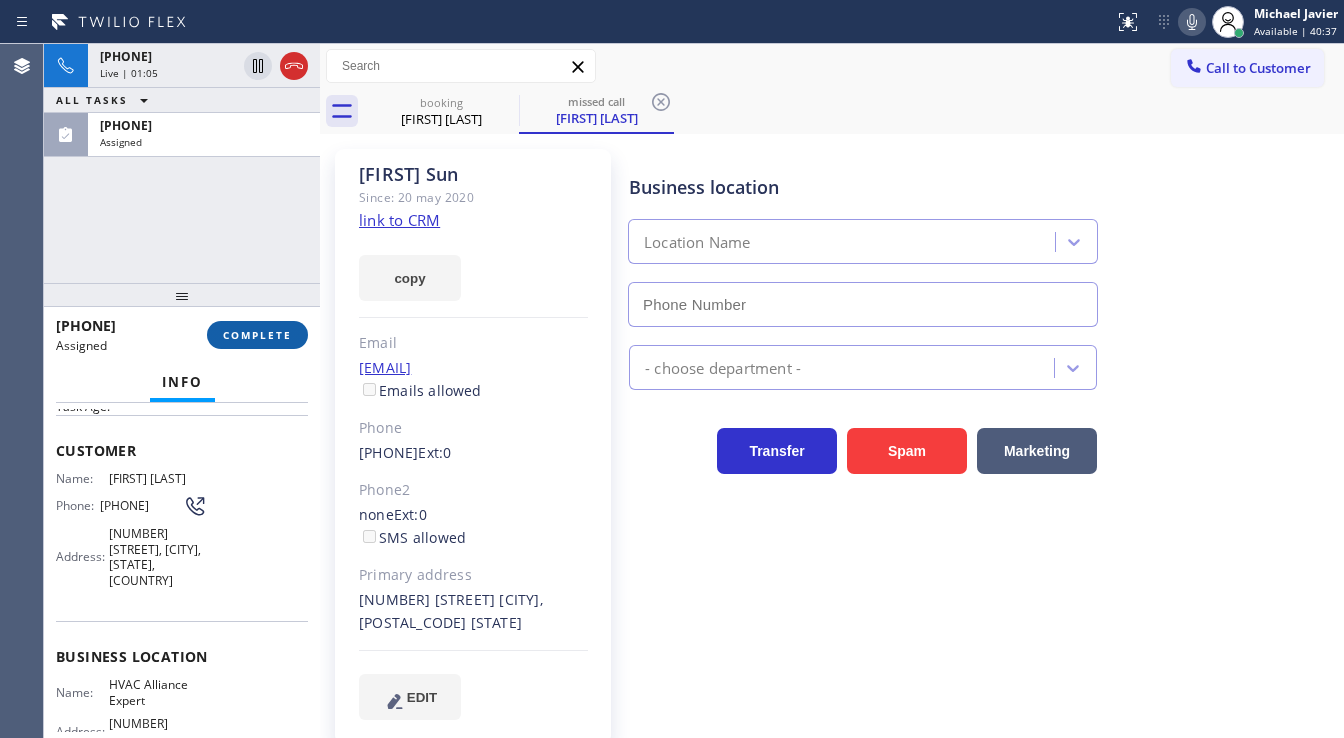 click on "COMPLETE" at bounding box center [257, 335] 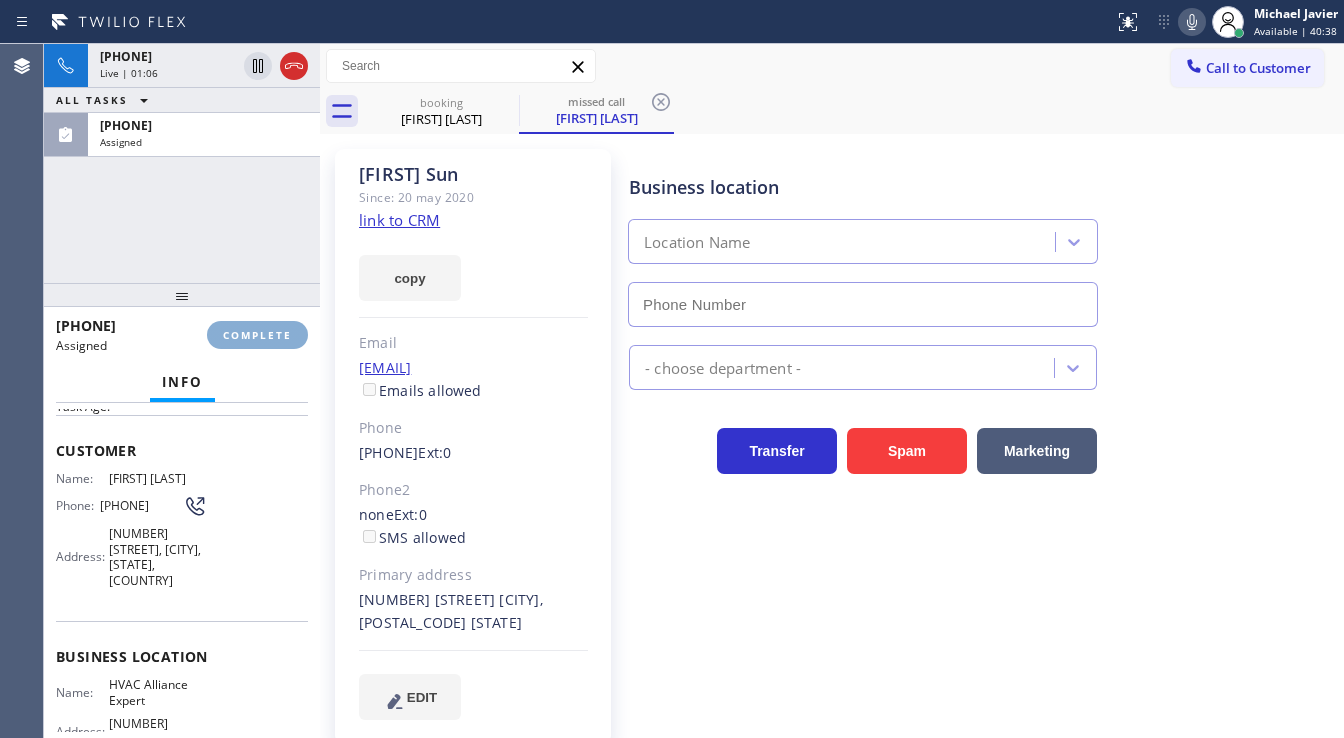 type on "[PHONE]" 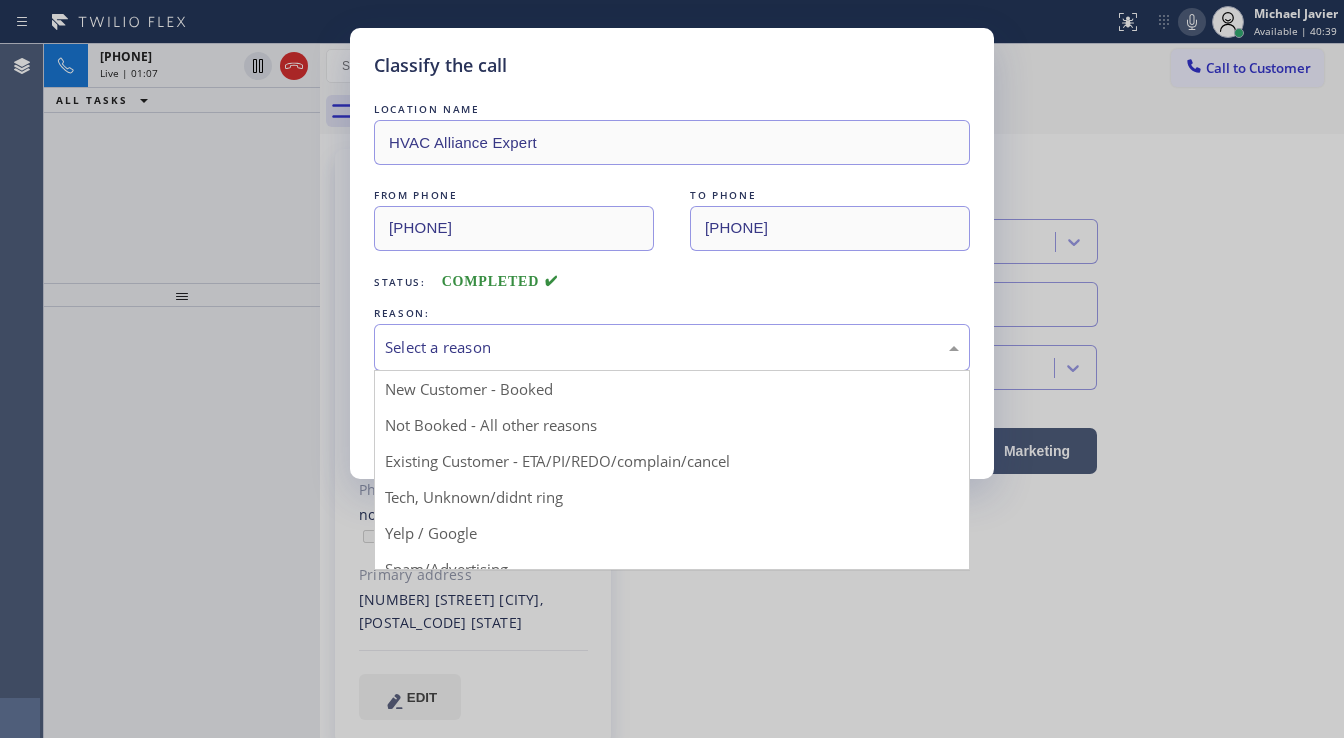 drag, startPoint x: 409, startPoint y: 341, endPoint x: 400, endPoint y: 414, distance: 73.552704 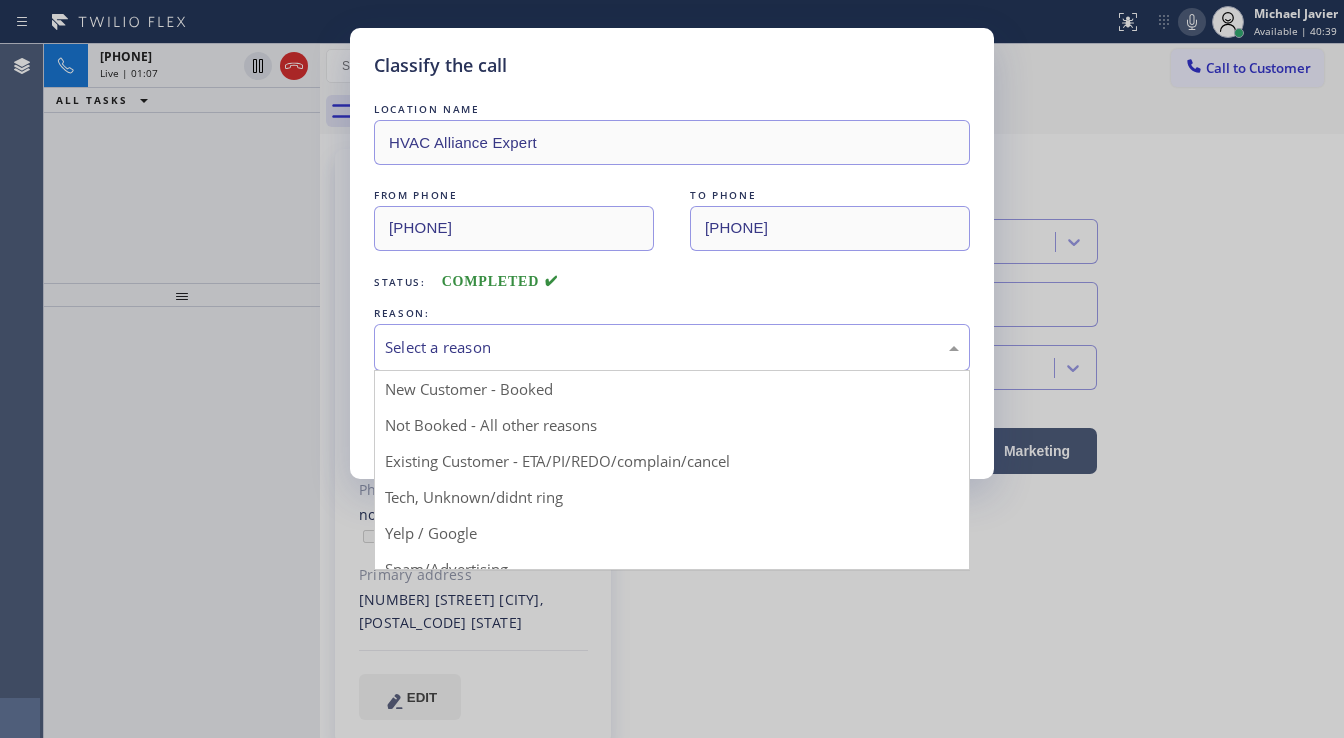 click on "Select a reason" at bounding box center (672, 347) 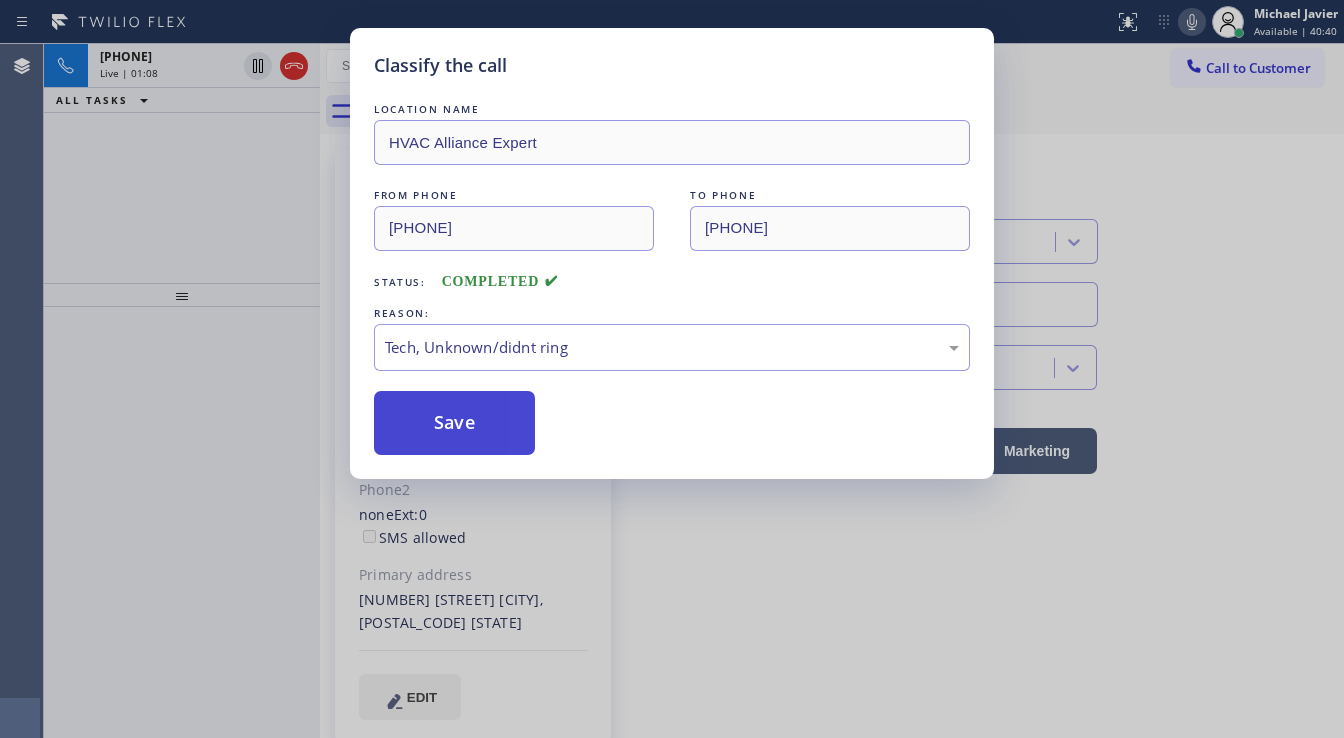 click on "Save" at bounding box center (454, 423) 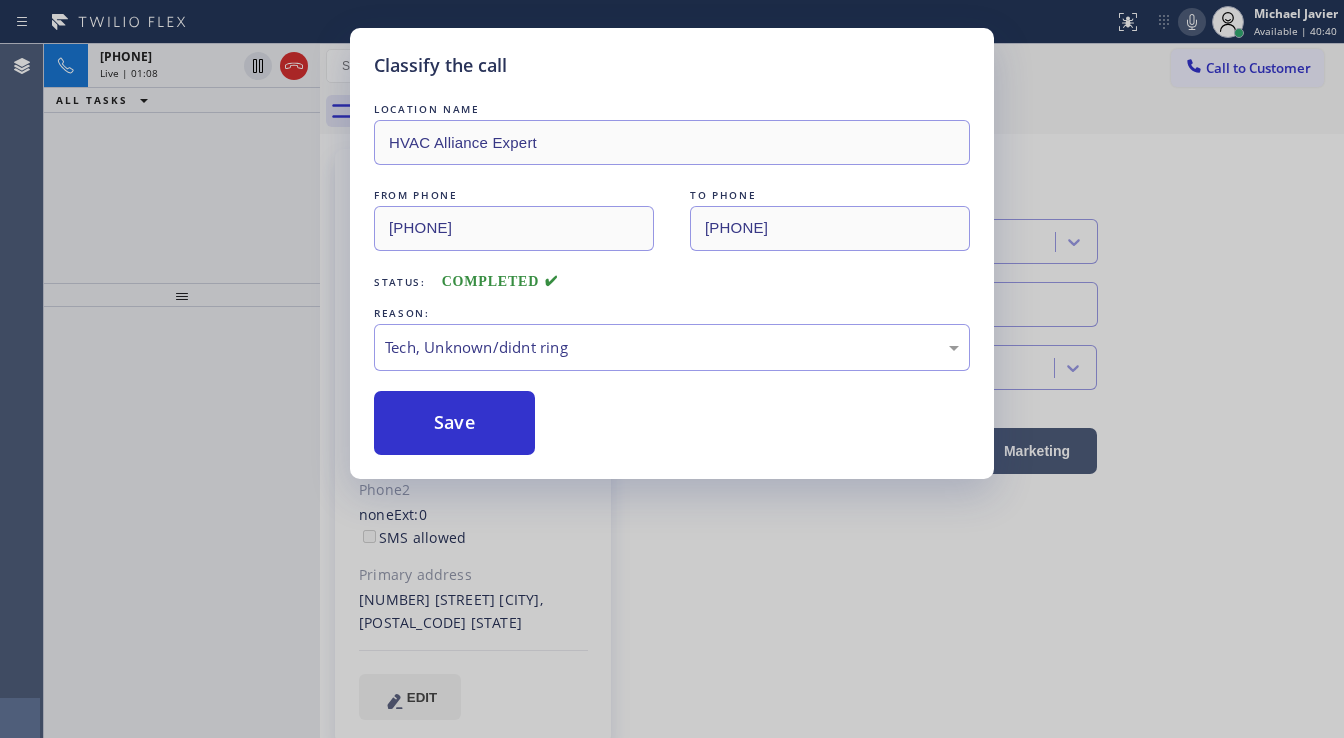 type 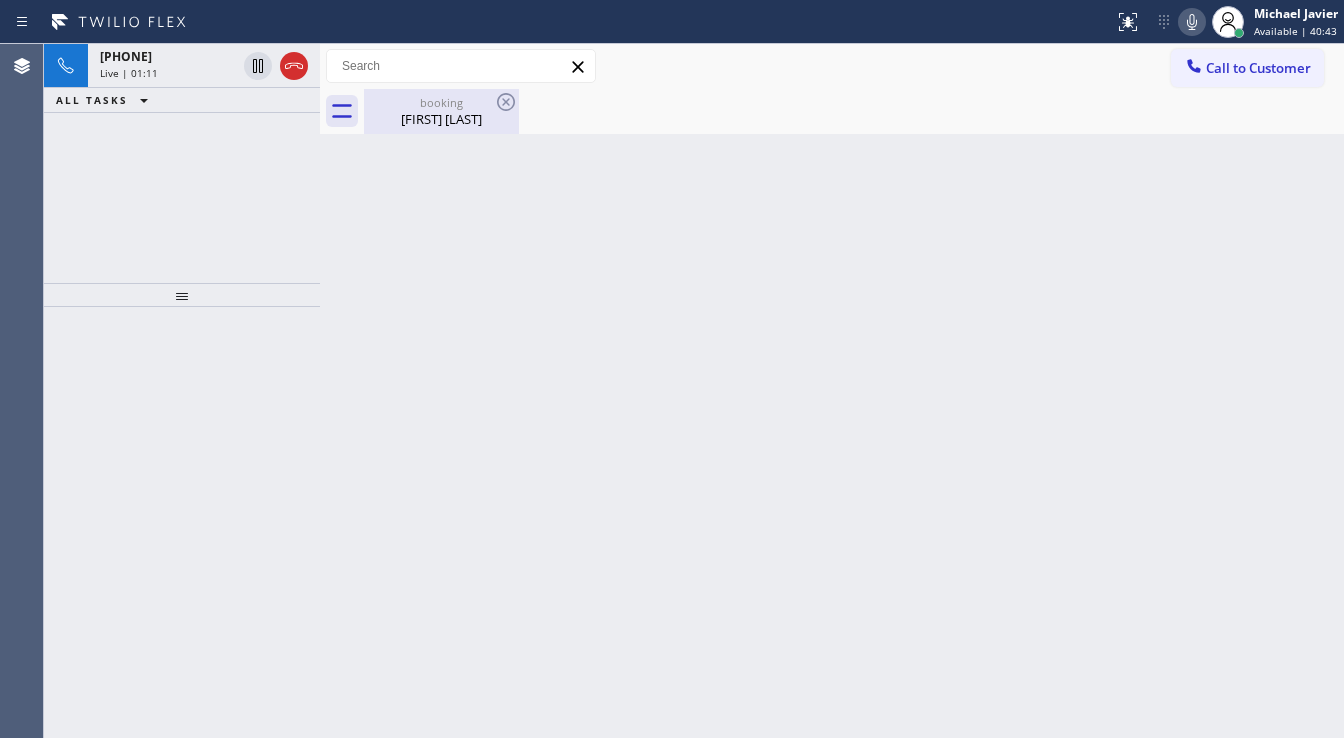 click on "booking [FIRST] [LAST]" at bounding box center [441, 111] 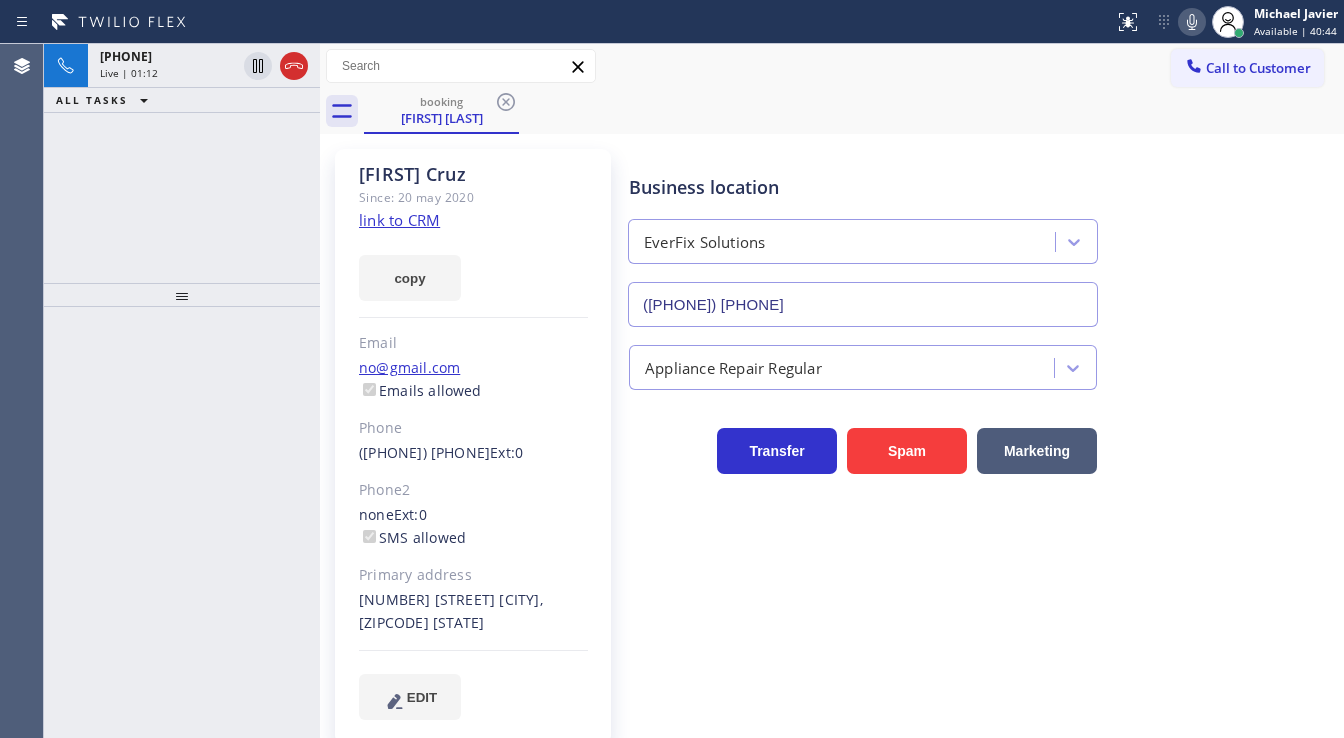 click on "Since: 20 may 2020" 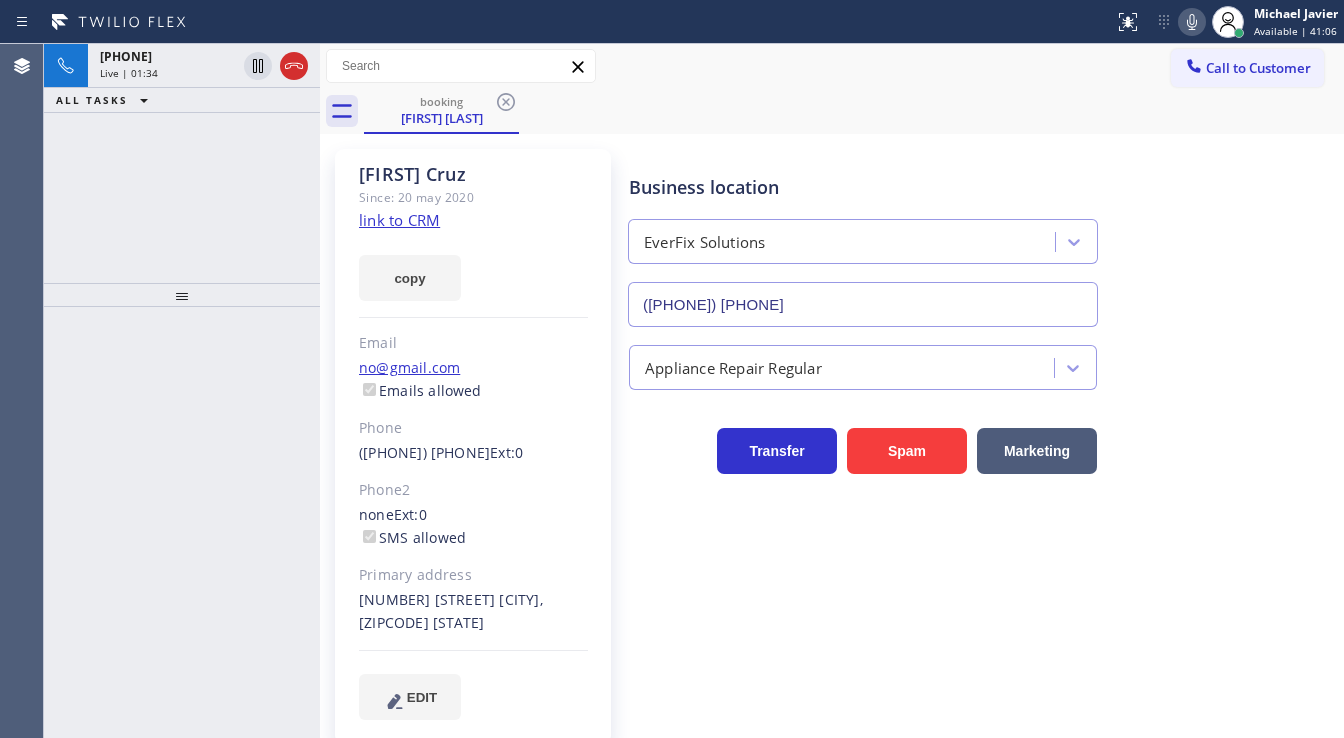 click 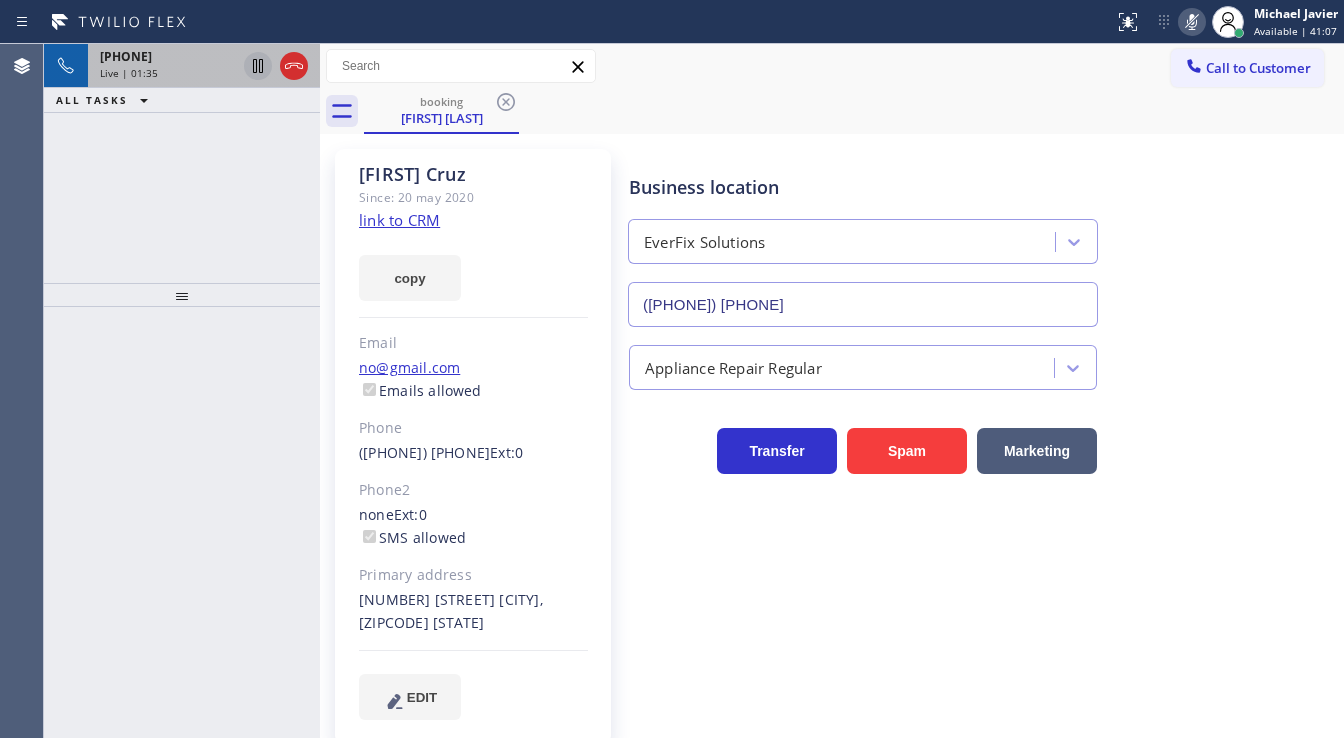 click 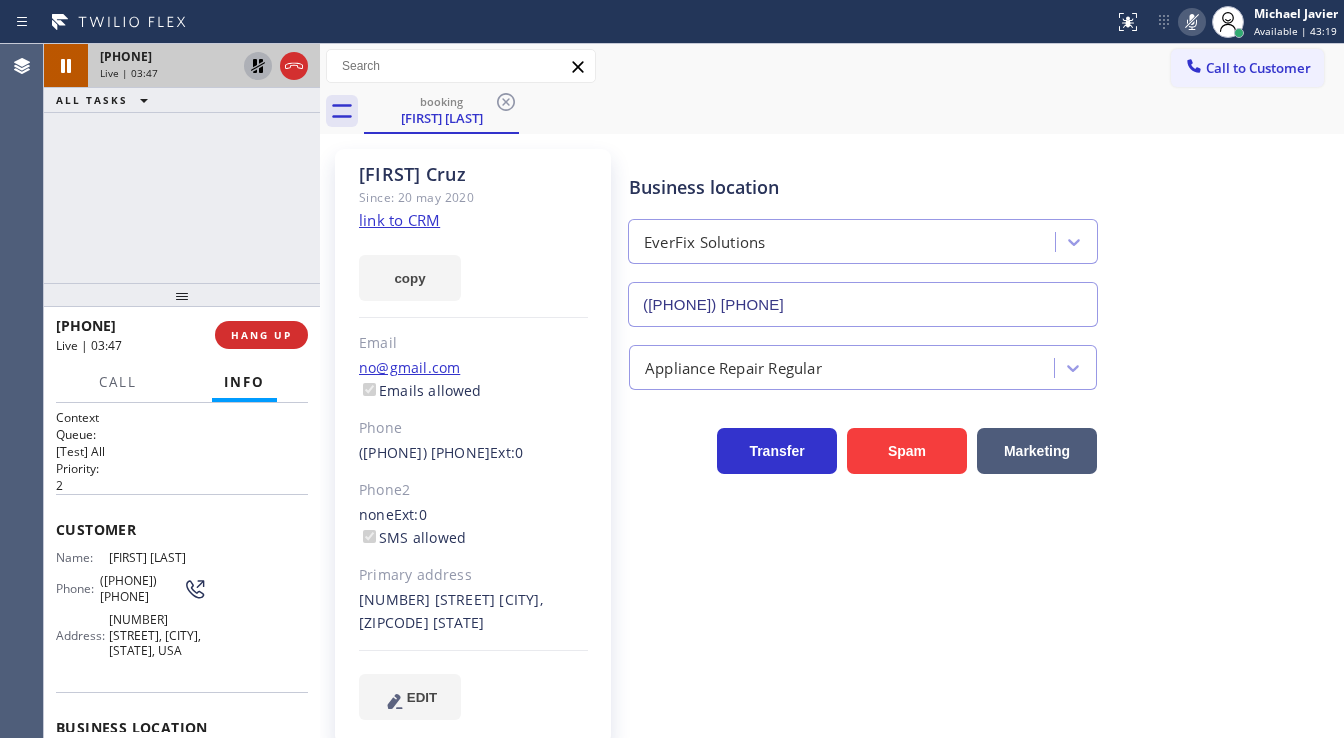 click 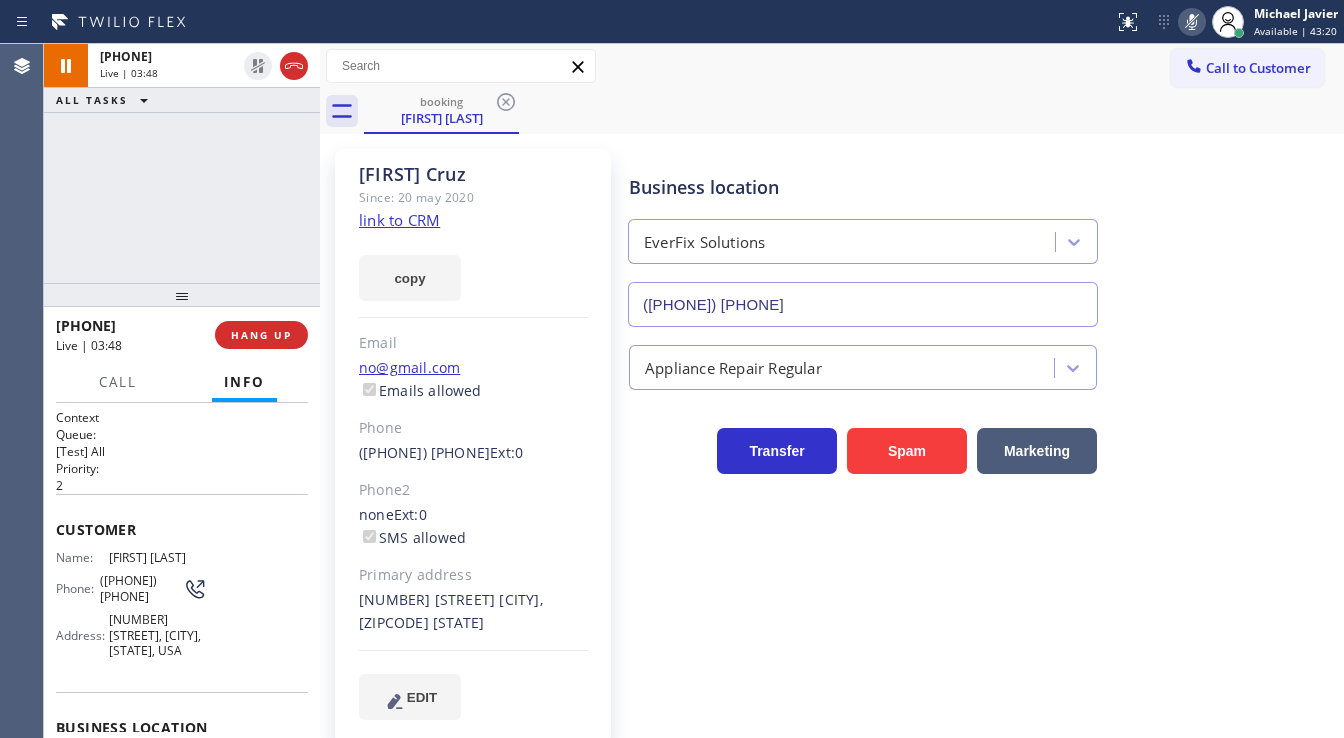 click 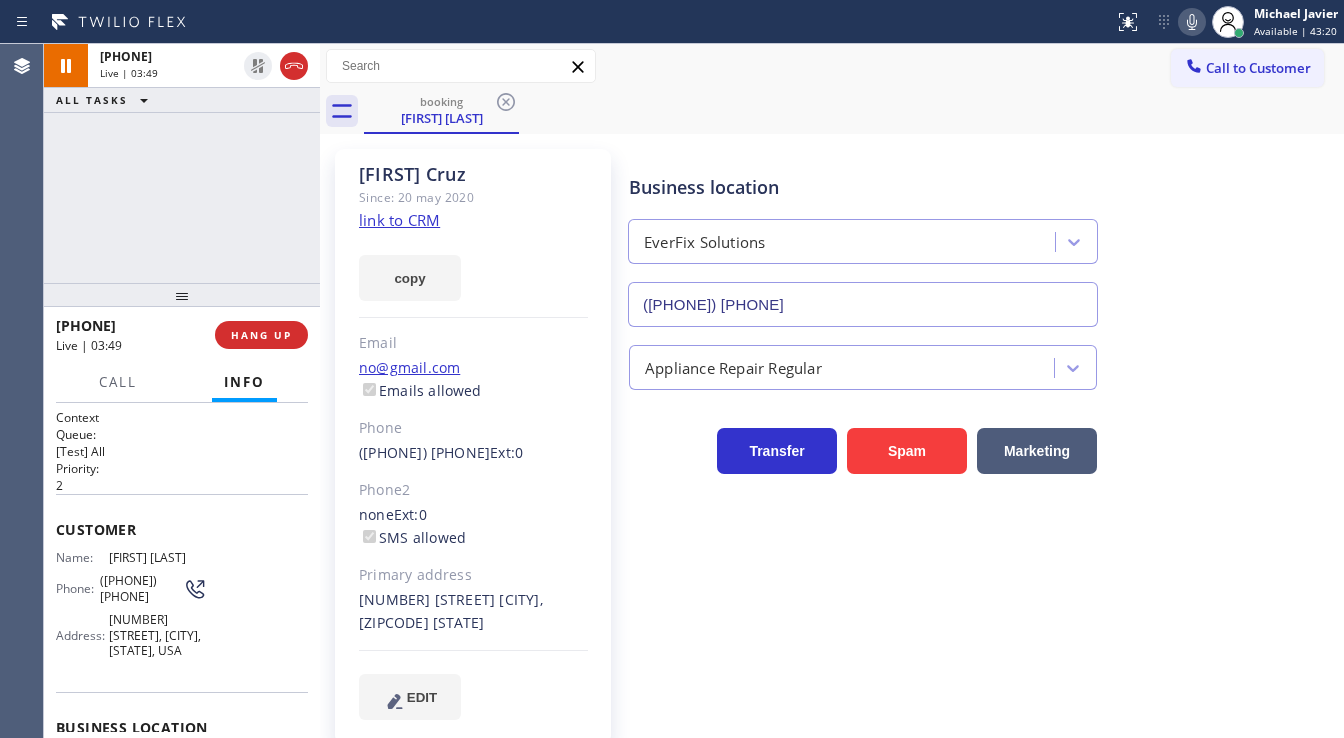 click on "Call to Customer Outbound call Location Mira Mesa Air Conditioning Repair Your caller id phone number ([PHONE]) Customer number Call Outbound call Technician Search Technician Your caller id phone number Your caller id phone number Call" at bounding box center (832, 66) 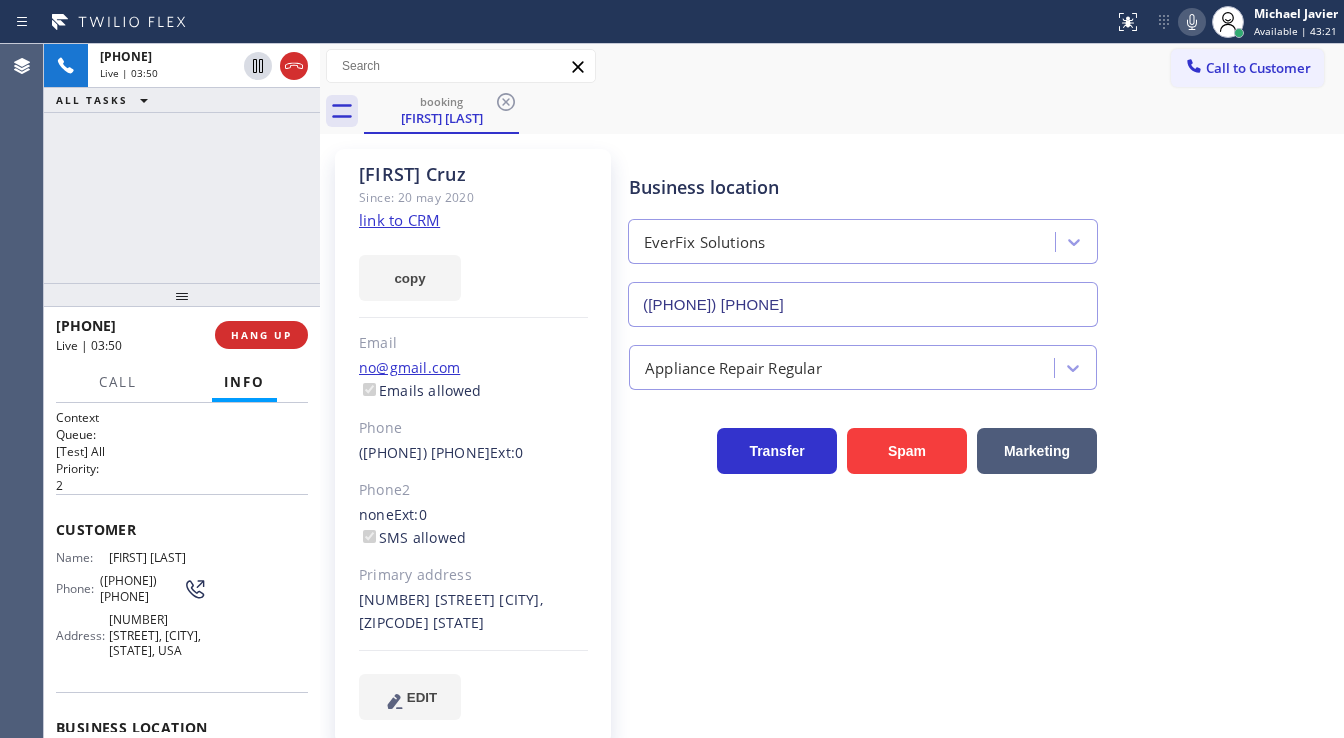 click on "Call to Customer Outbound call Location Mira Mesa Air Conditioning Repair Your caller id phone number ([PHONE]) Customer number Call Outbound call Technician Search Technician Your caller id phone number Your caller id phone number Call" at bounding box center (832, 66) 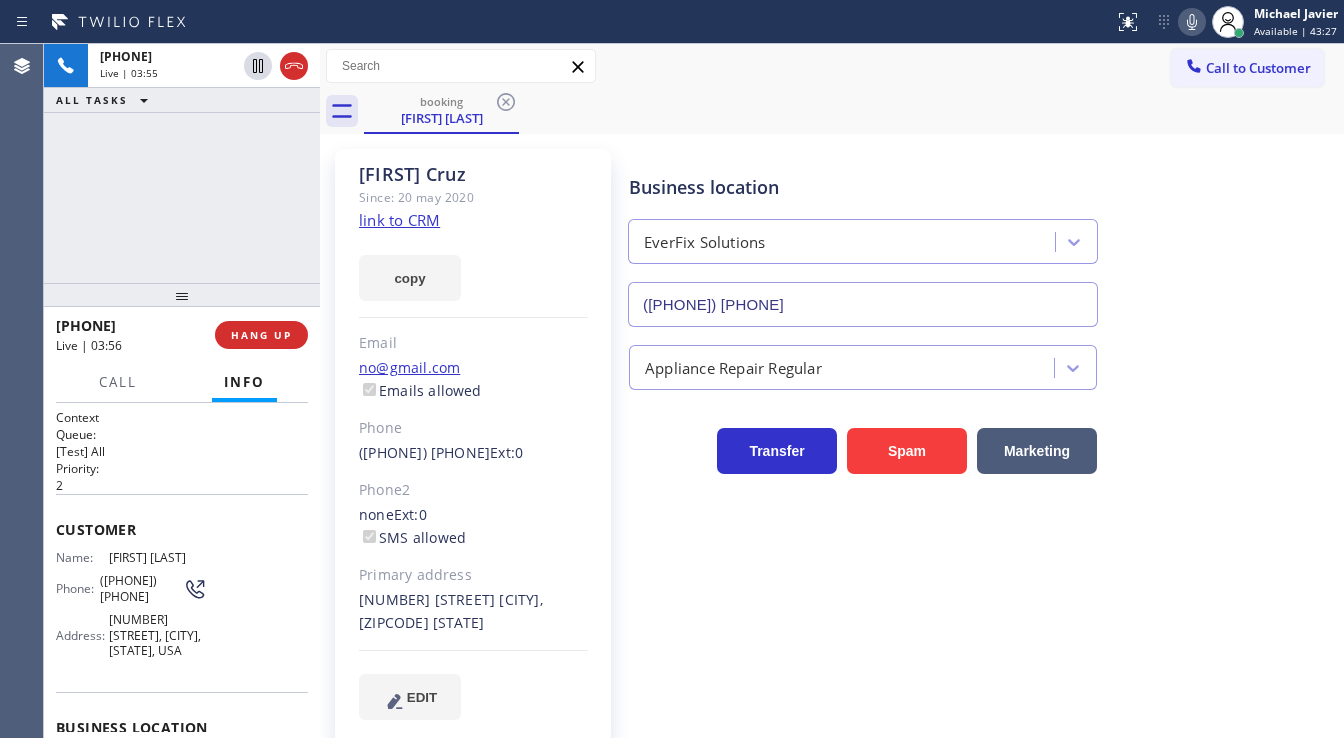 click on "booking [FIRST] [LAST]" at bounding box center (854, 111) 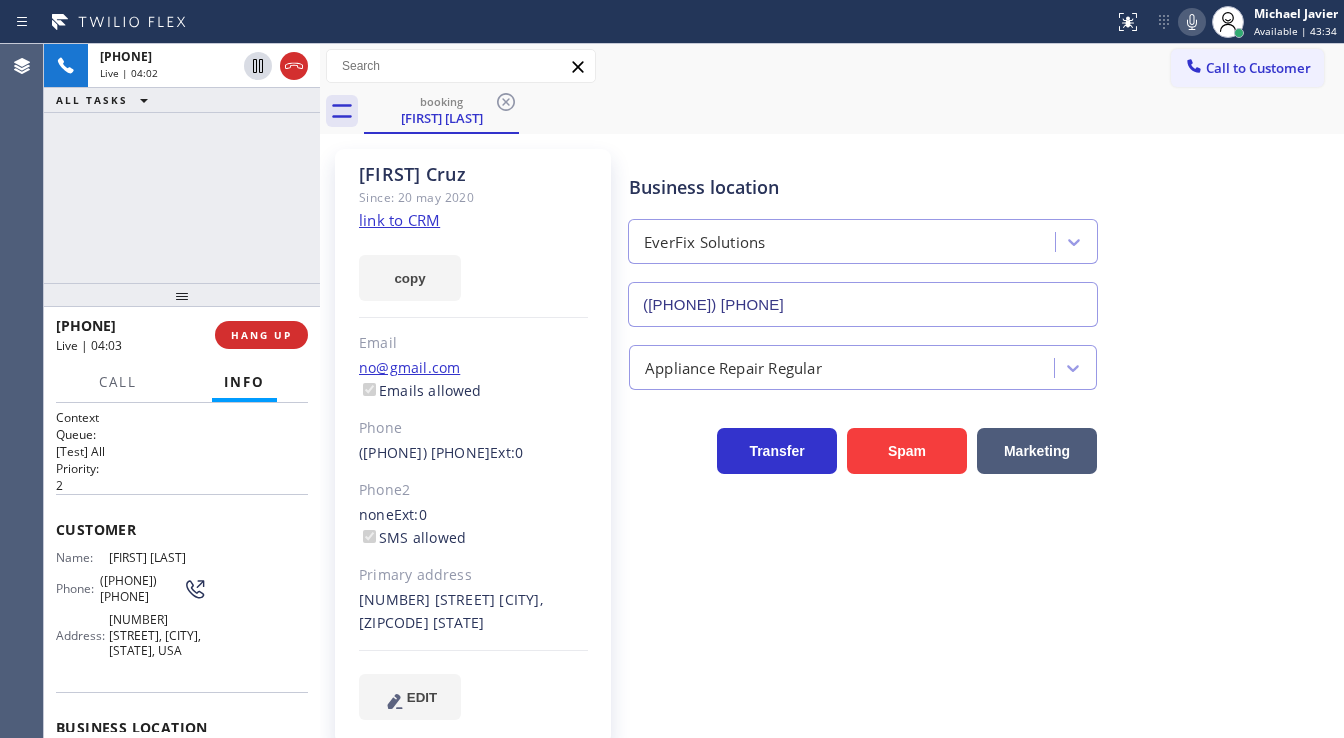 click on "[PHONE] Live | 04:02 ALL TASKS ALL TASKS ACTIVE TASKS TASKS IN WRAP UP" at bounding box center (182, 163) 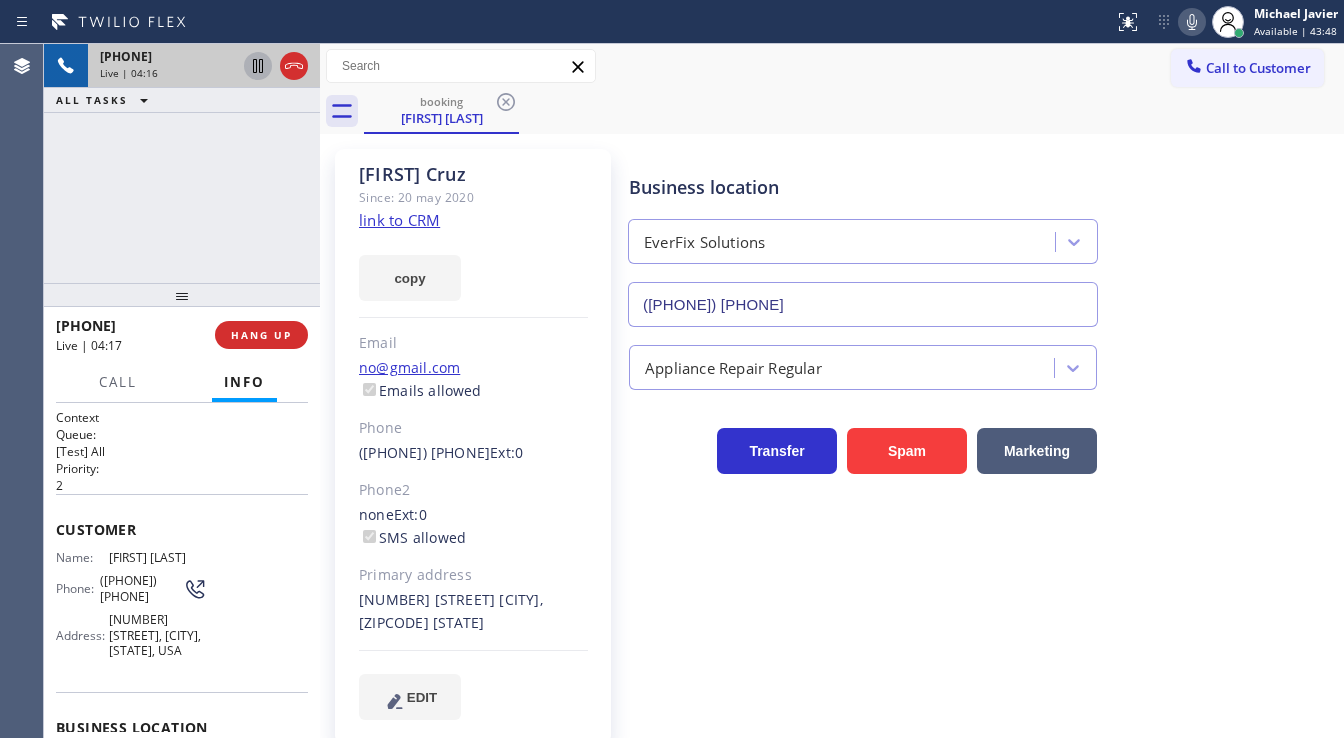 click 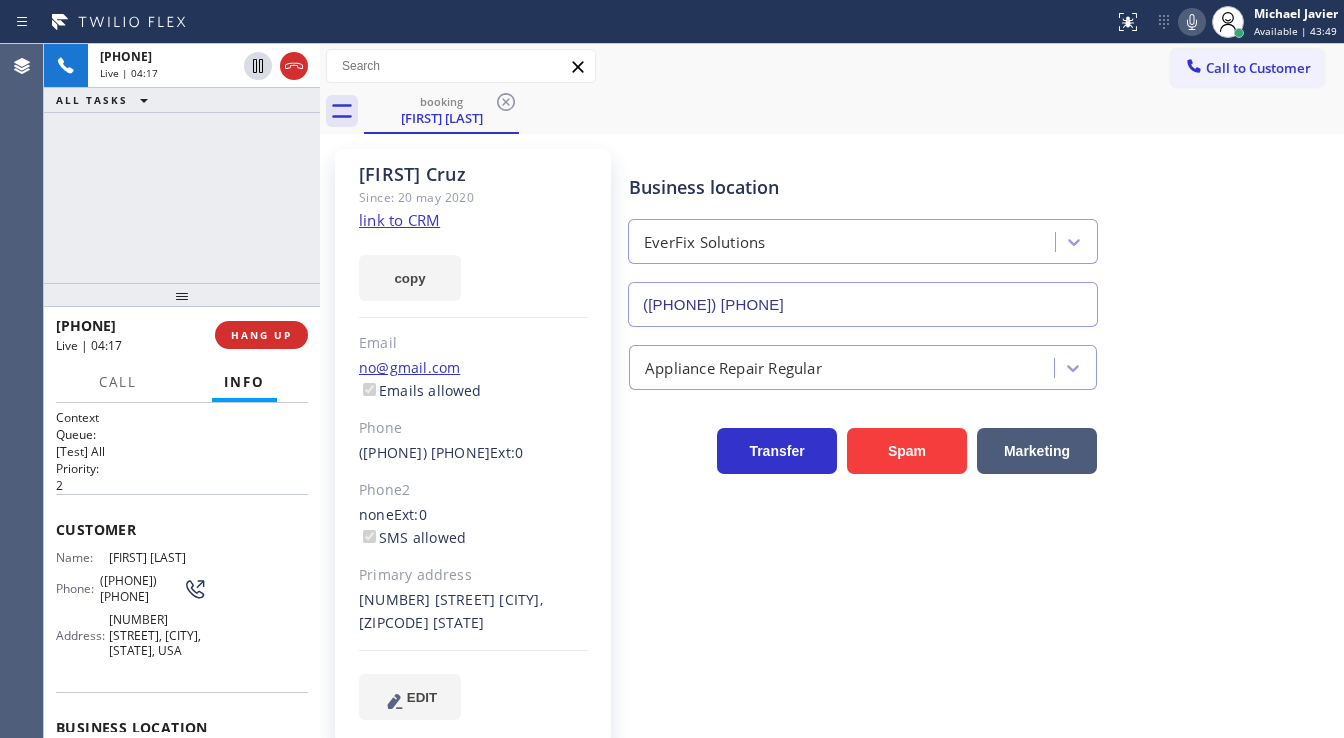 click 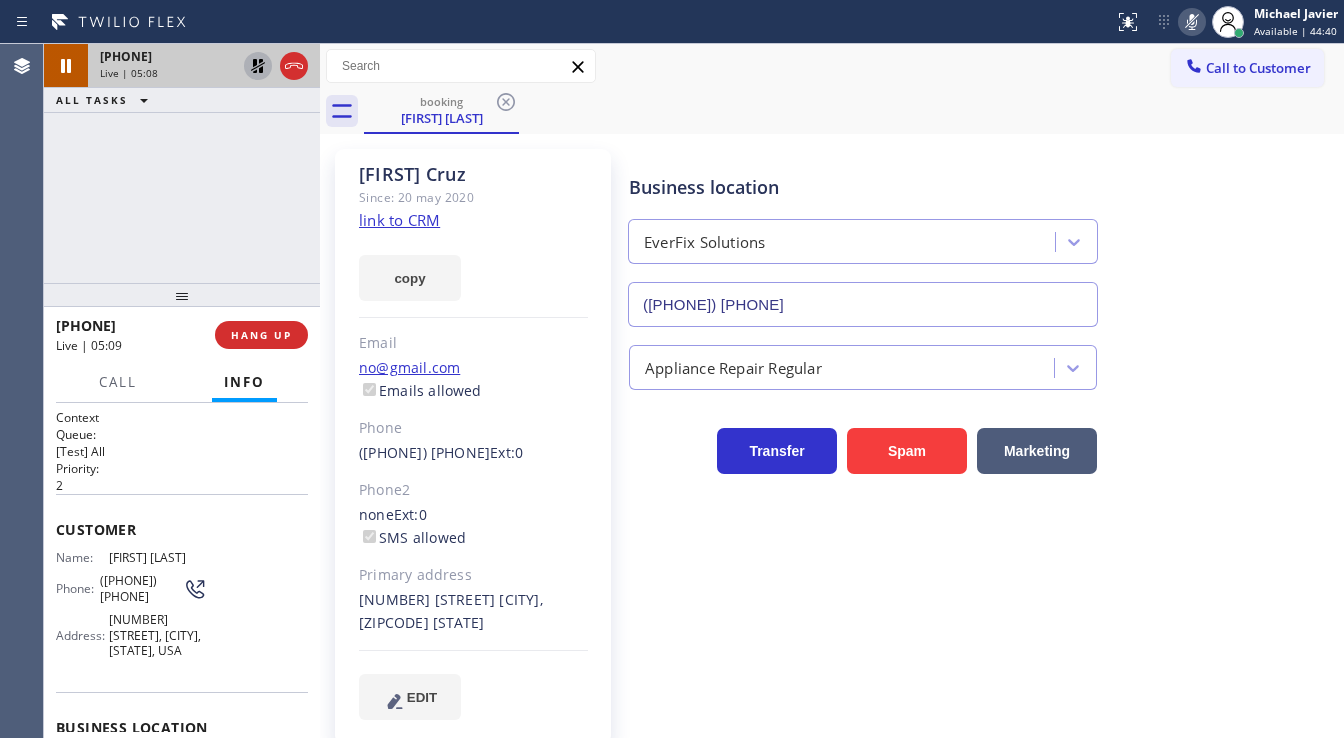 click 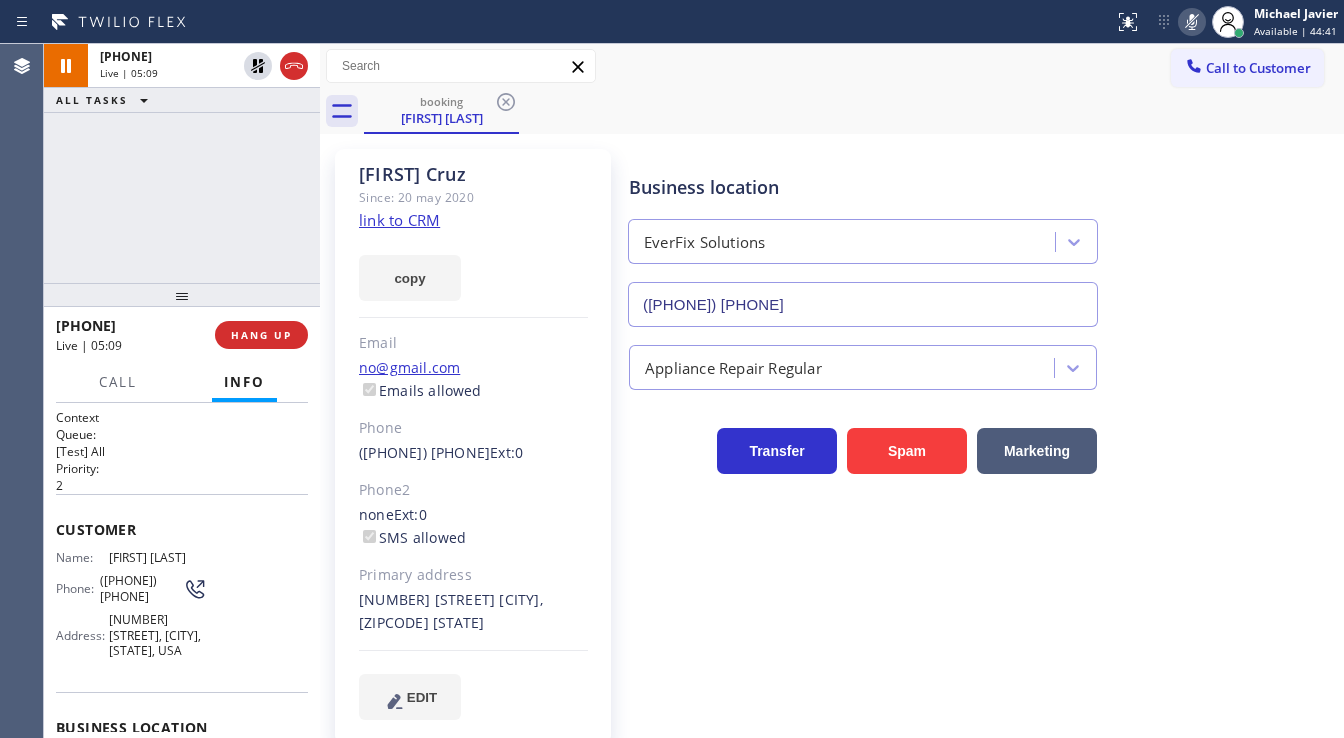 click 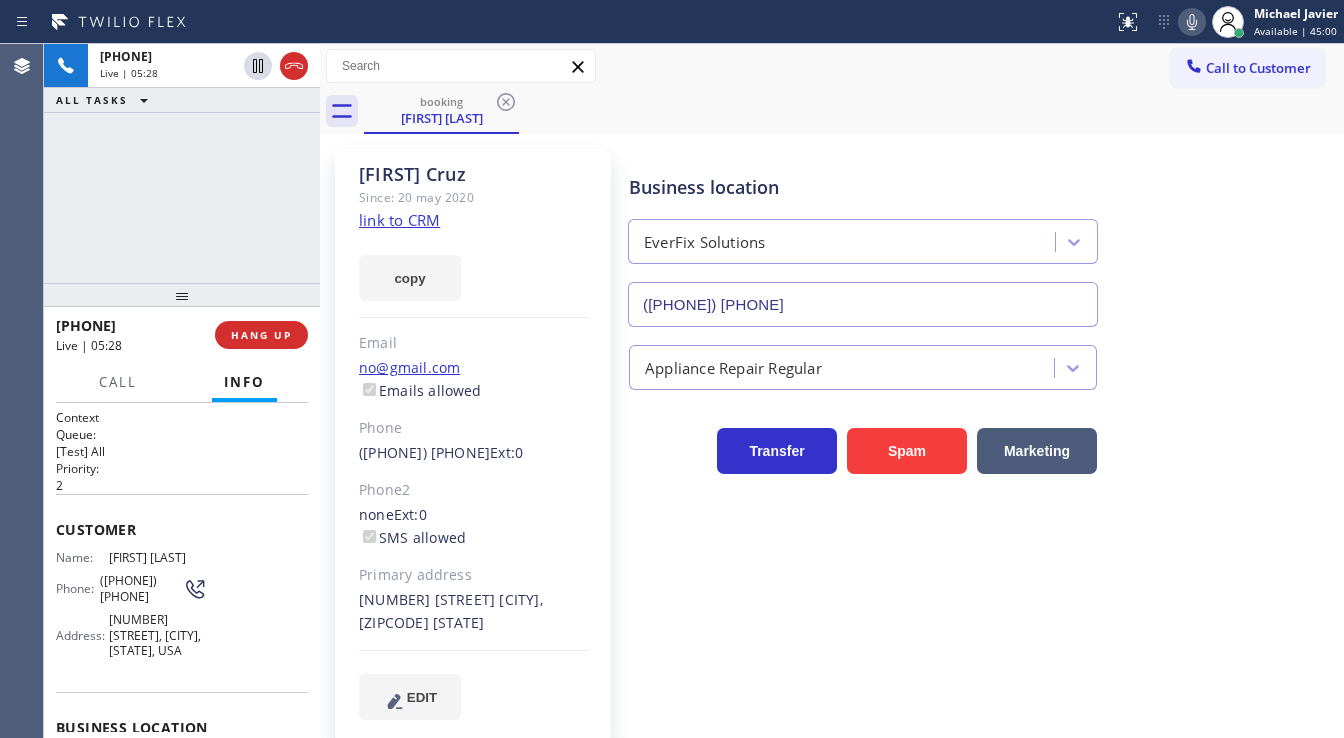 drag, startPoint x: 0, startPoint y: 275, endPoint x: 23, endPoint y: 270, distance: 23.537205 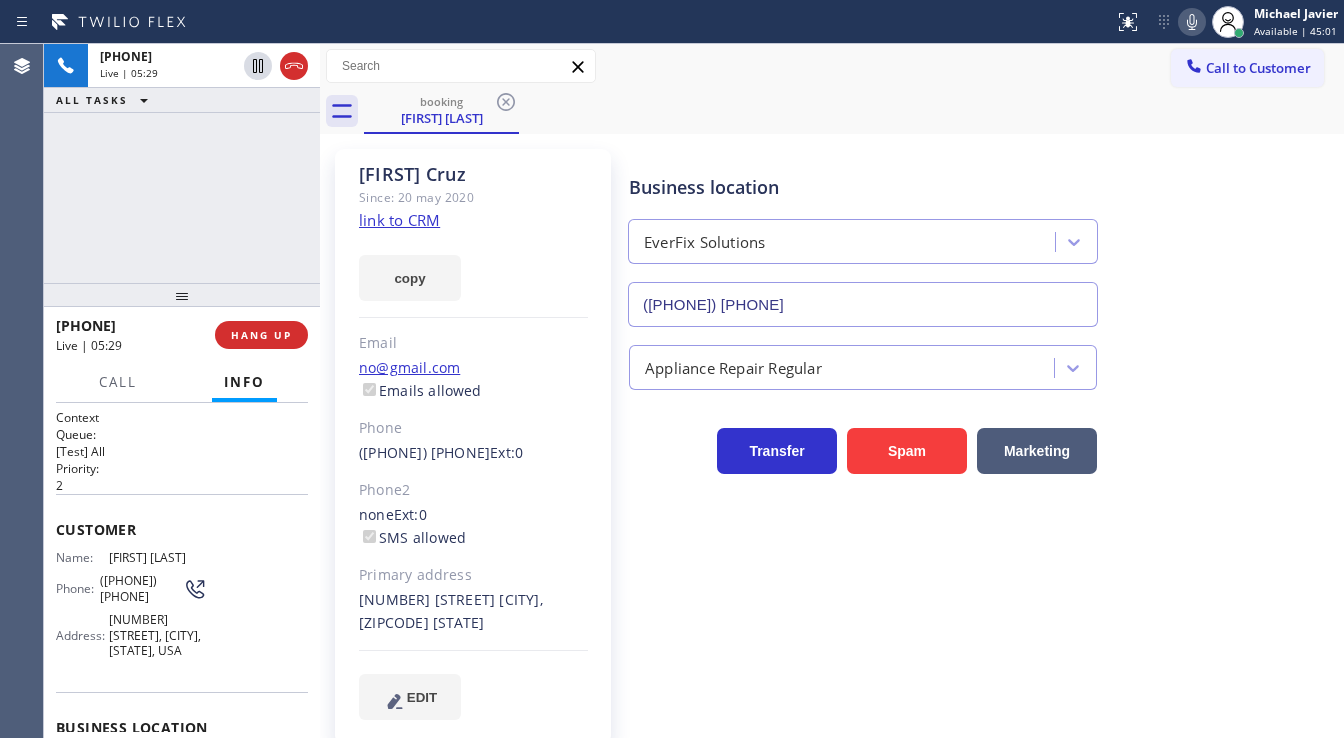 click 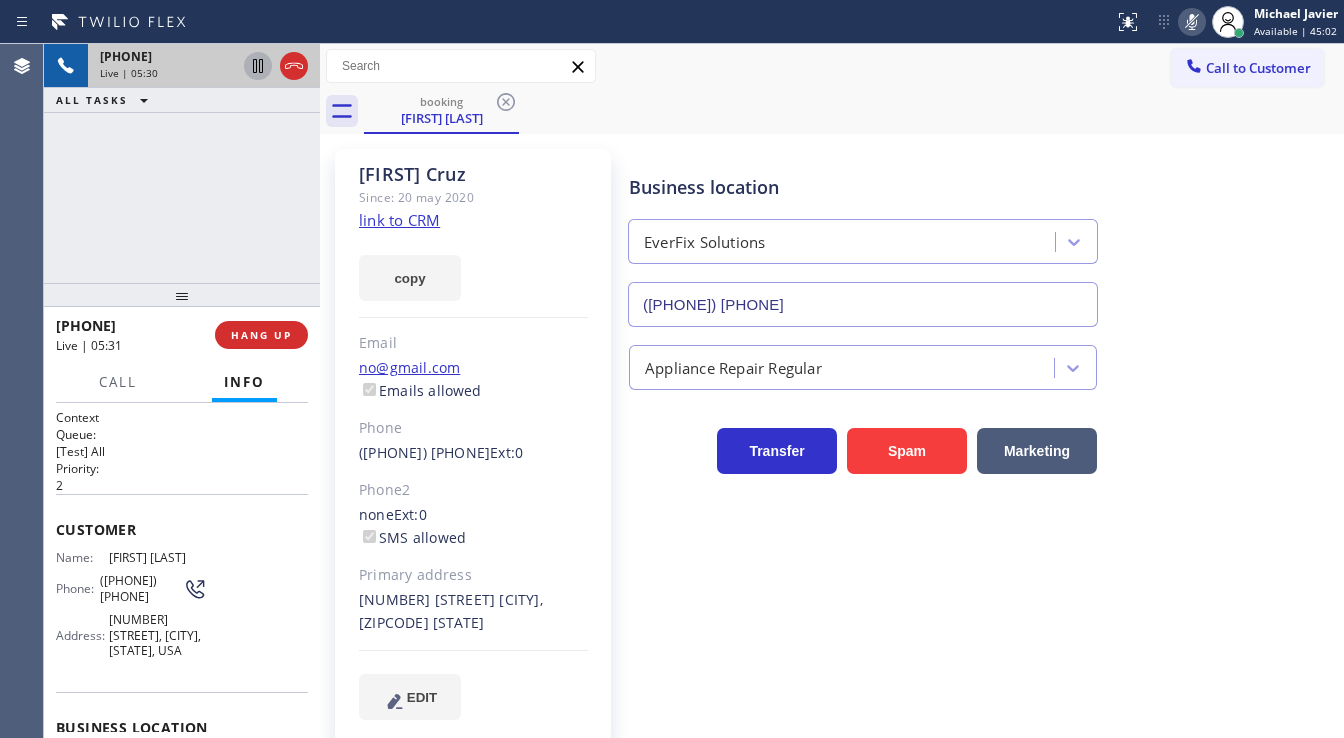 click 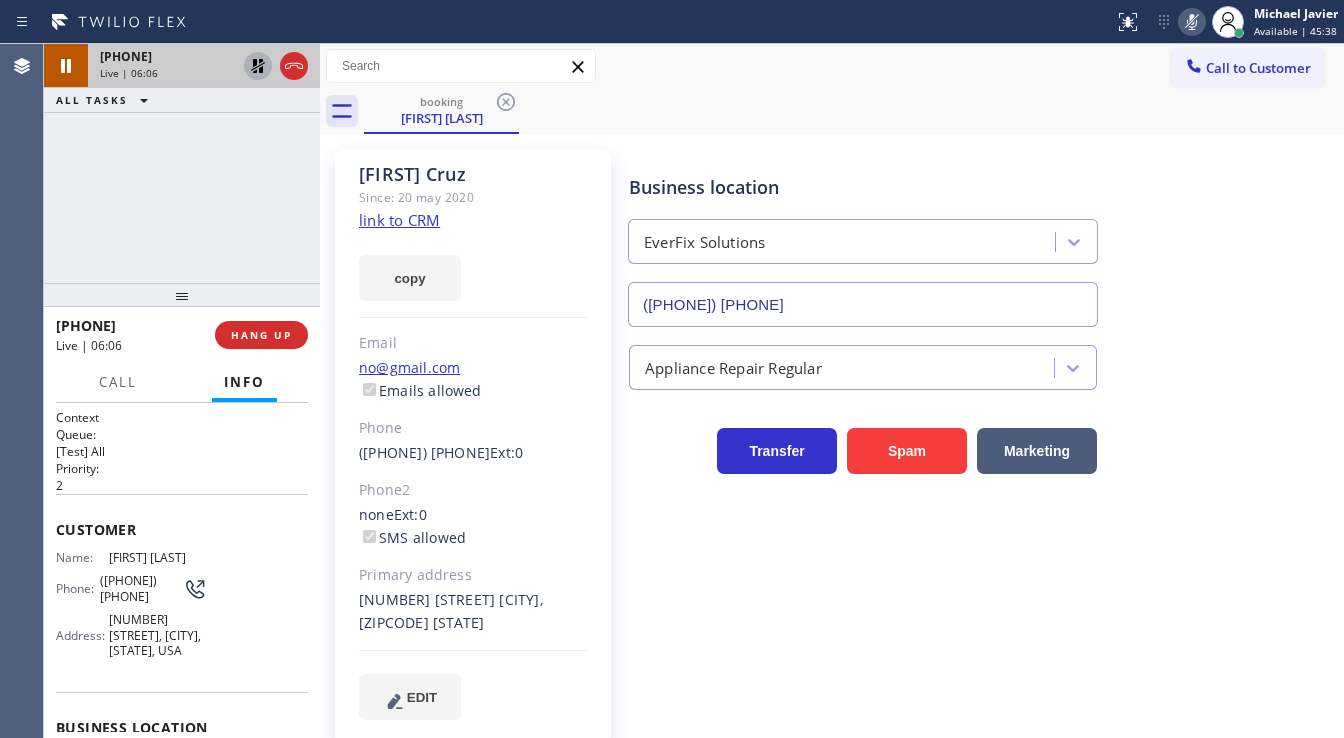 click on "+[PHONE] Live | 06:06 ALL TASKS ALL TASKS ACTIVE TASKS TASKS IN WRAP UP" at bounding box center [182, 163] 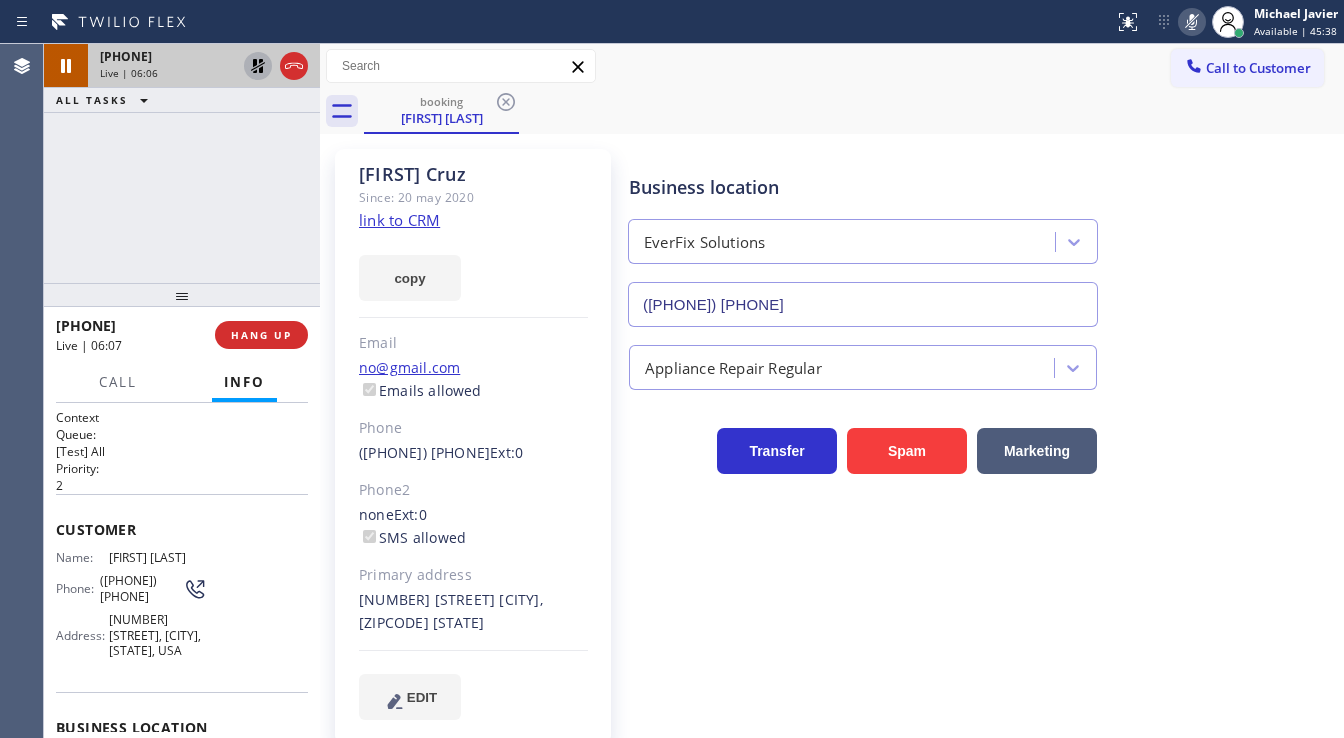 click on "Call Info" at bounding box center (182, 383) 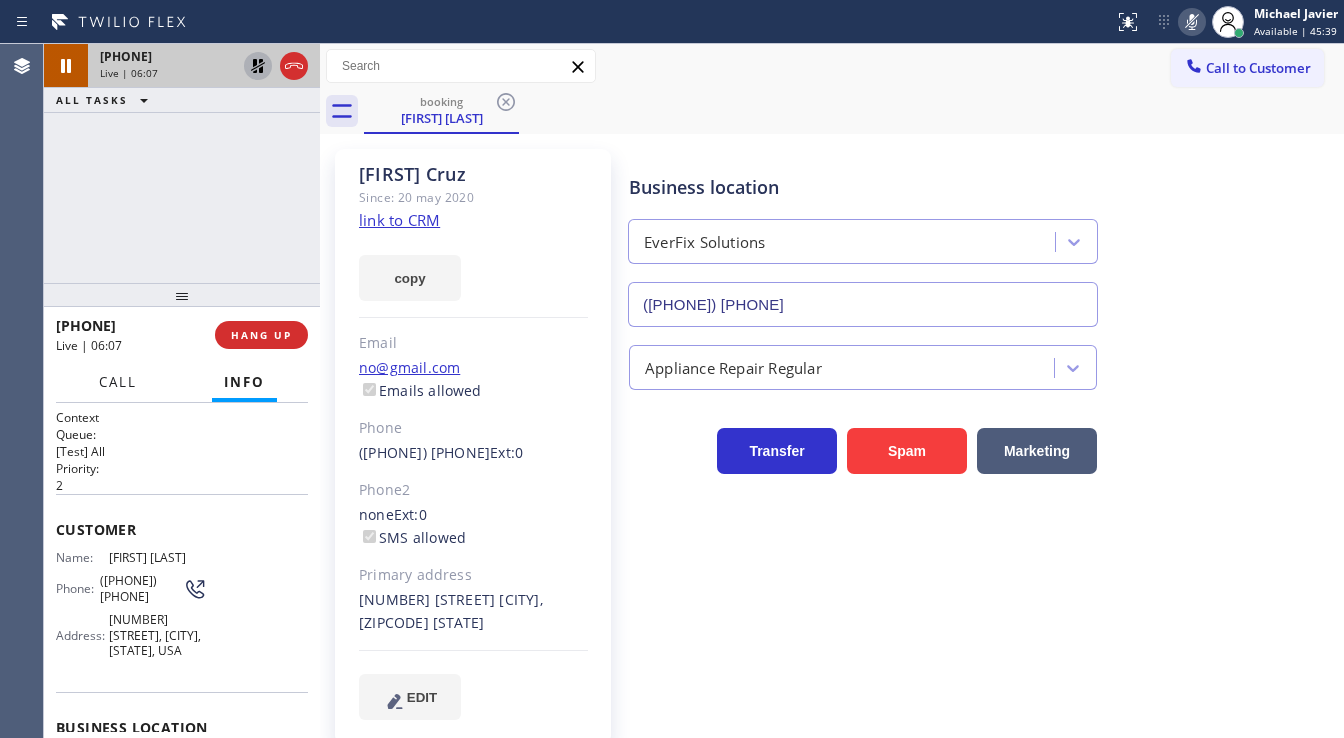 click on "Call" at bounding box center (118, 382) 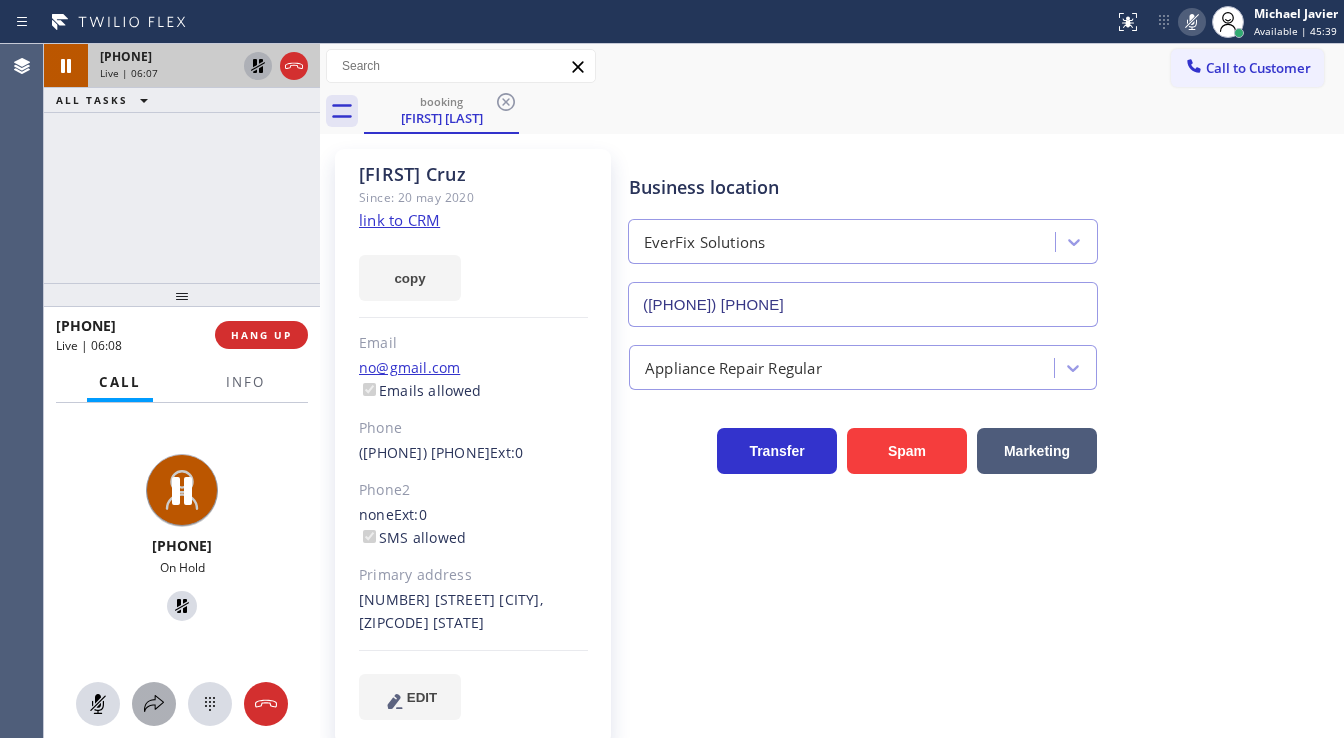 click 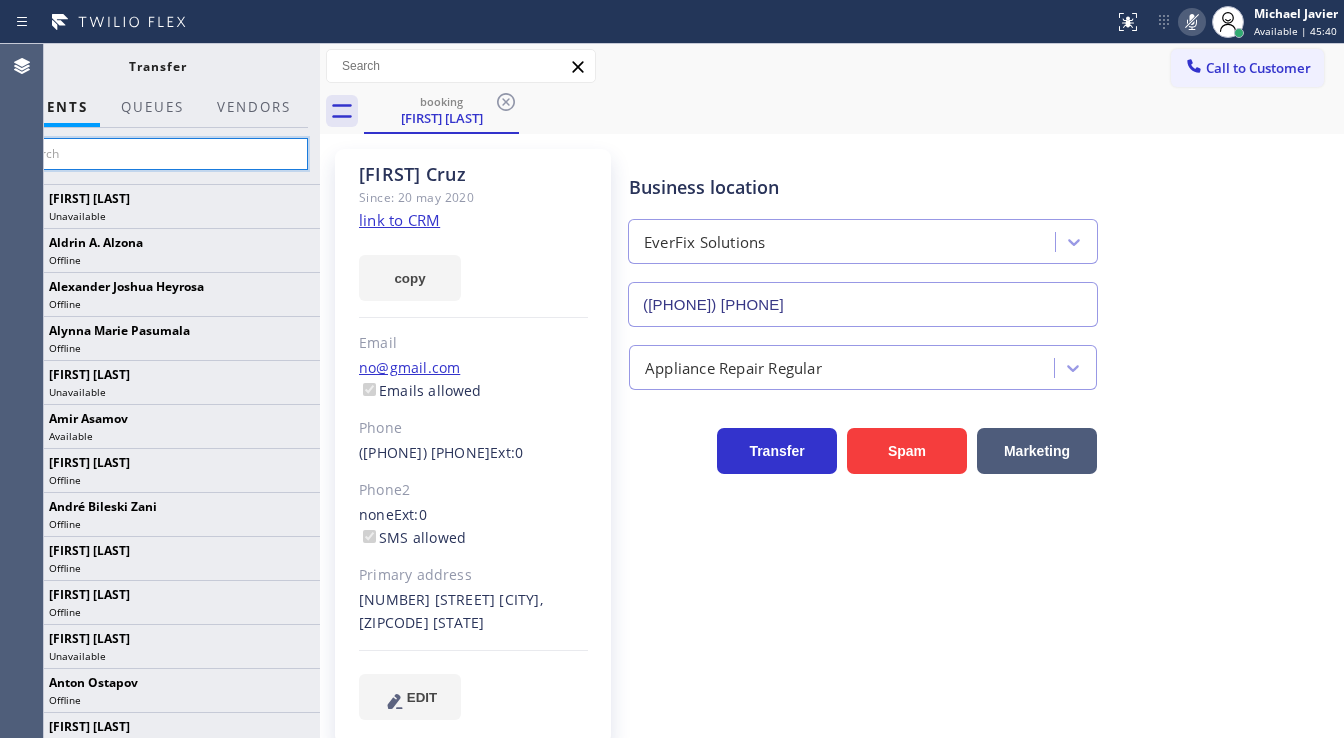 click at bounding box center [157, 154] 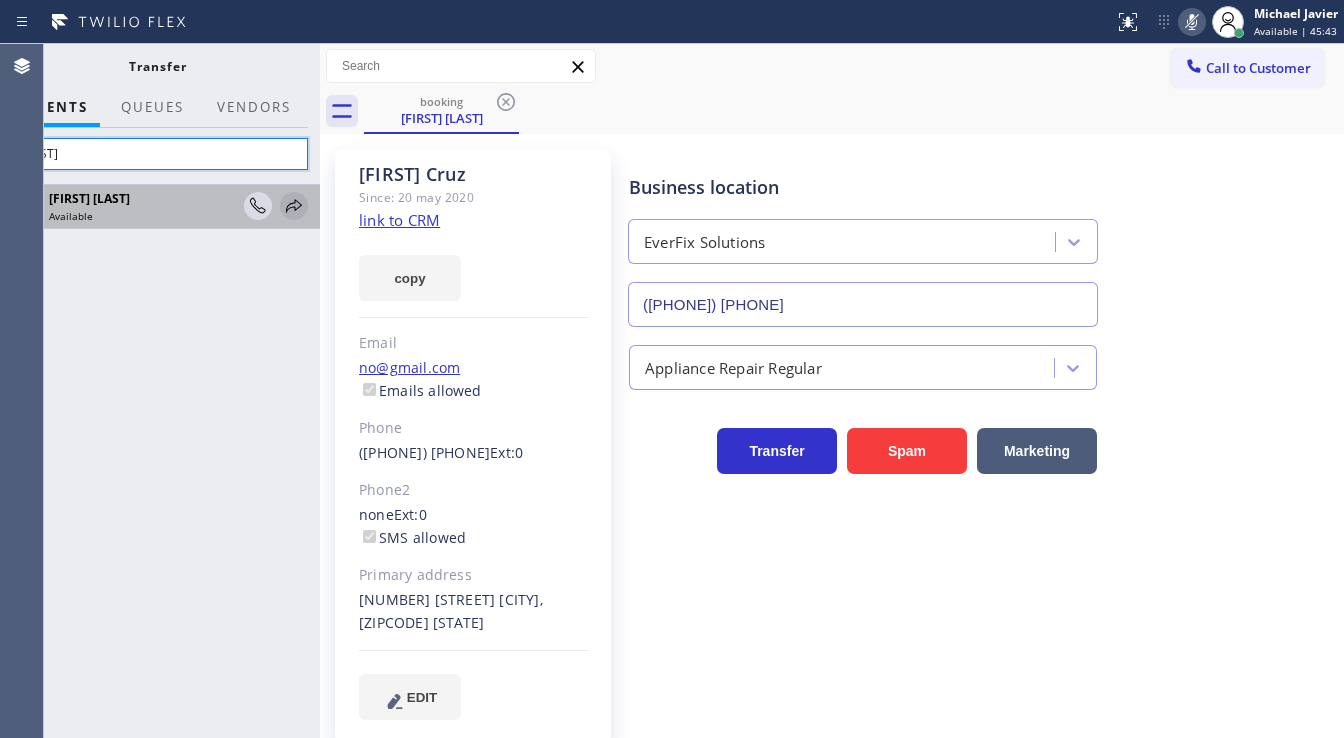 type on "[FIRST]" 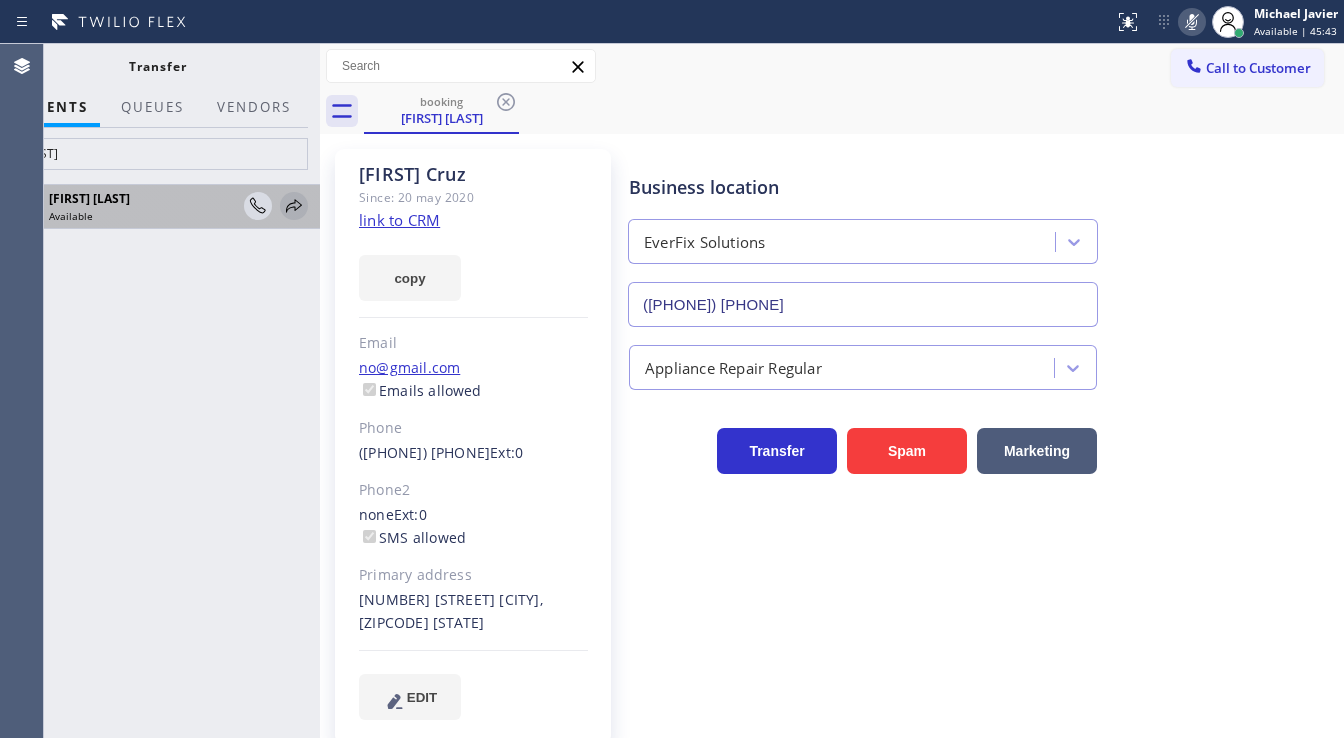 click 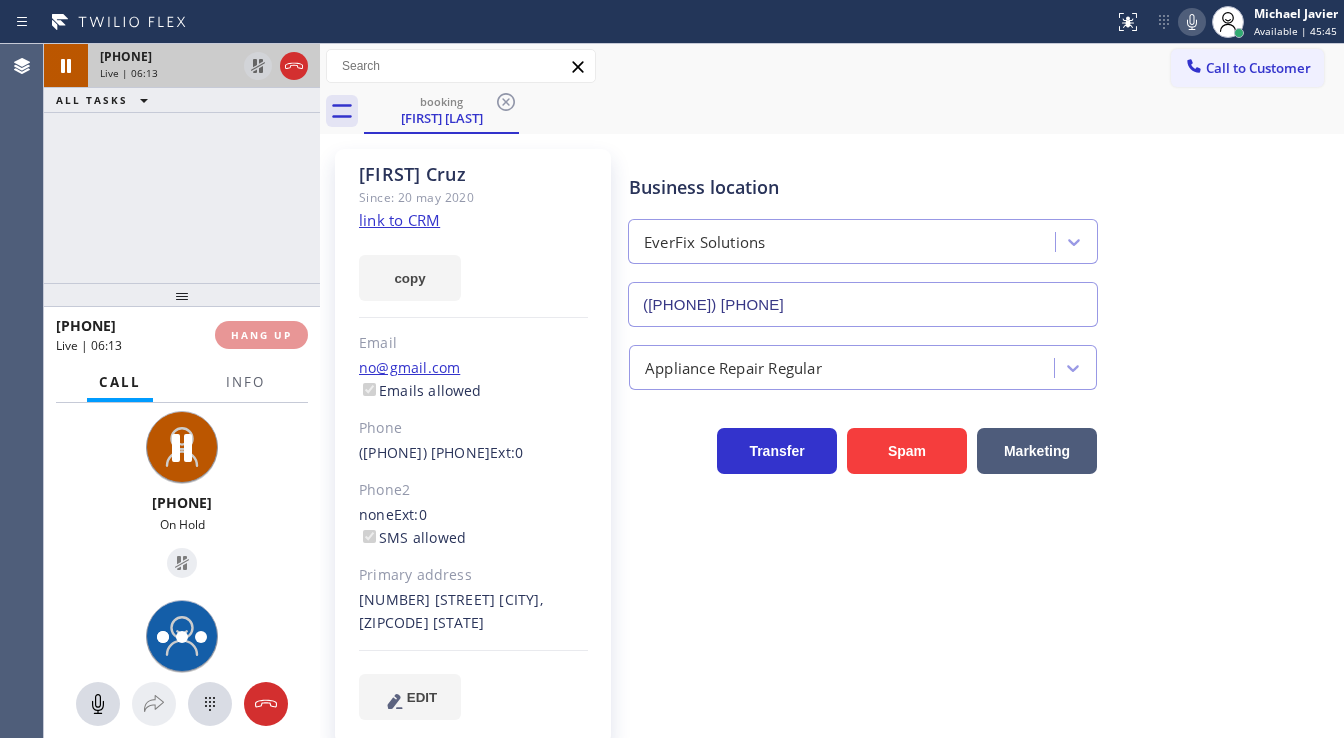 drag, startPoint x: 932, startPoint y: 152, endPoint x: 852, endPoint y: 177, distance: 83.81527 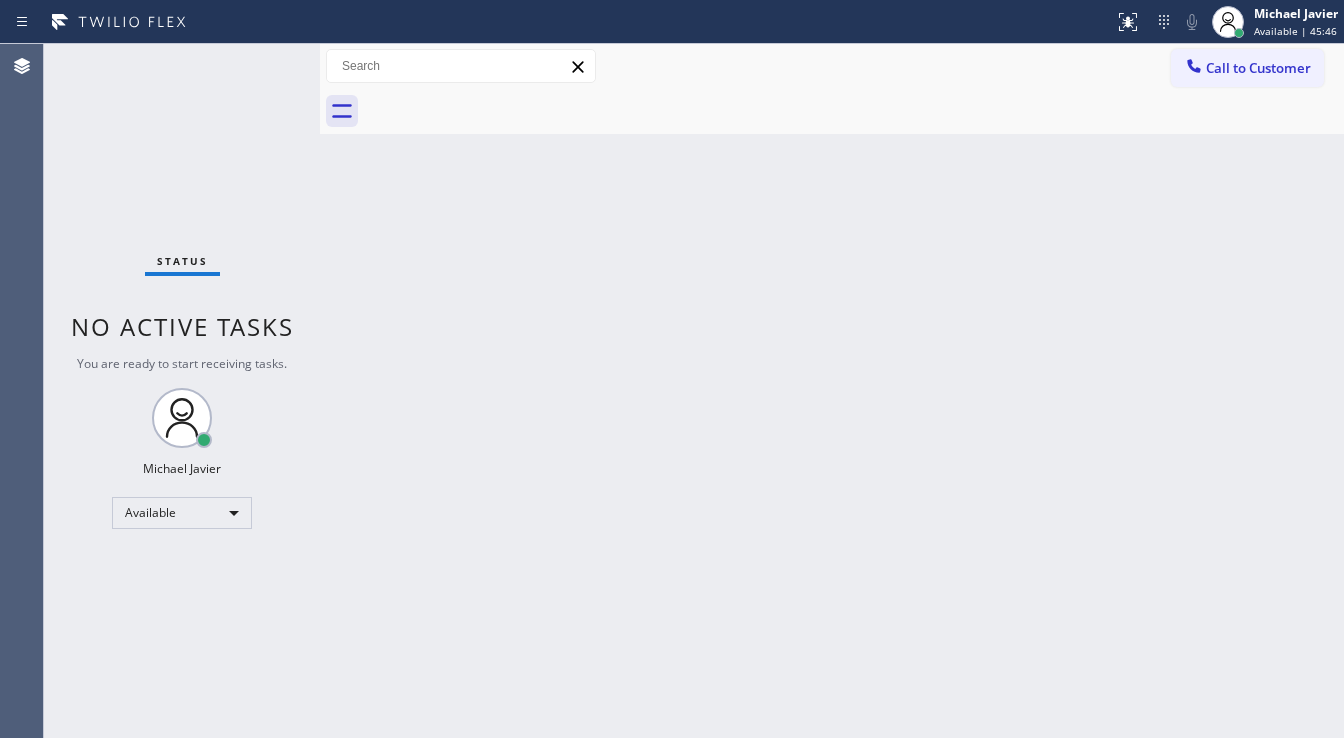 click on "Status   No active tasks     You are ready to start receiving tasks.   Michael Javier Available" at bounding box center [182, 391] 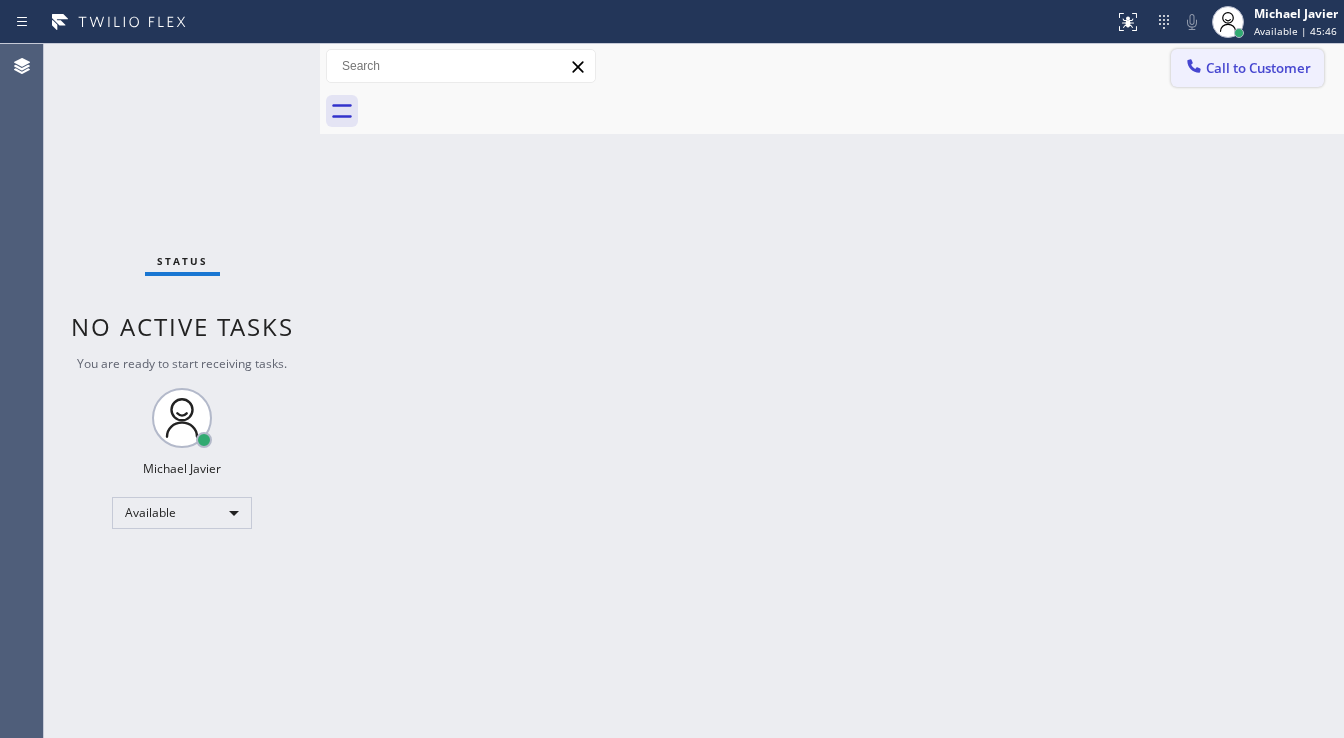drag, startPoint x: 1234, startPoint y: 60, endPoint x: 504, endPoint y: 92, distance: 730.70105 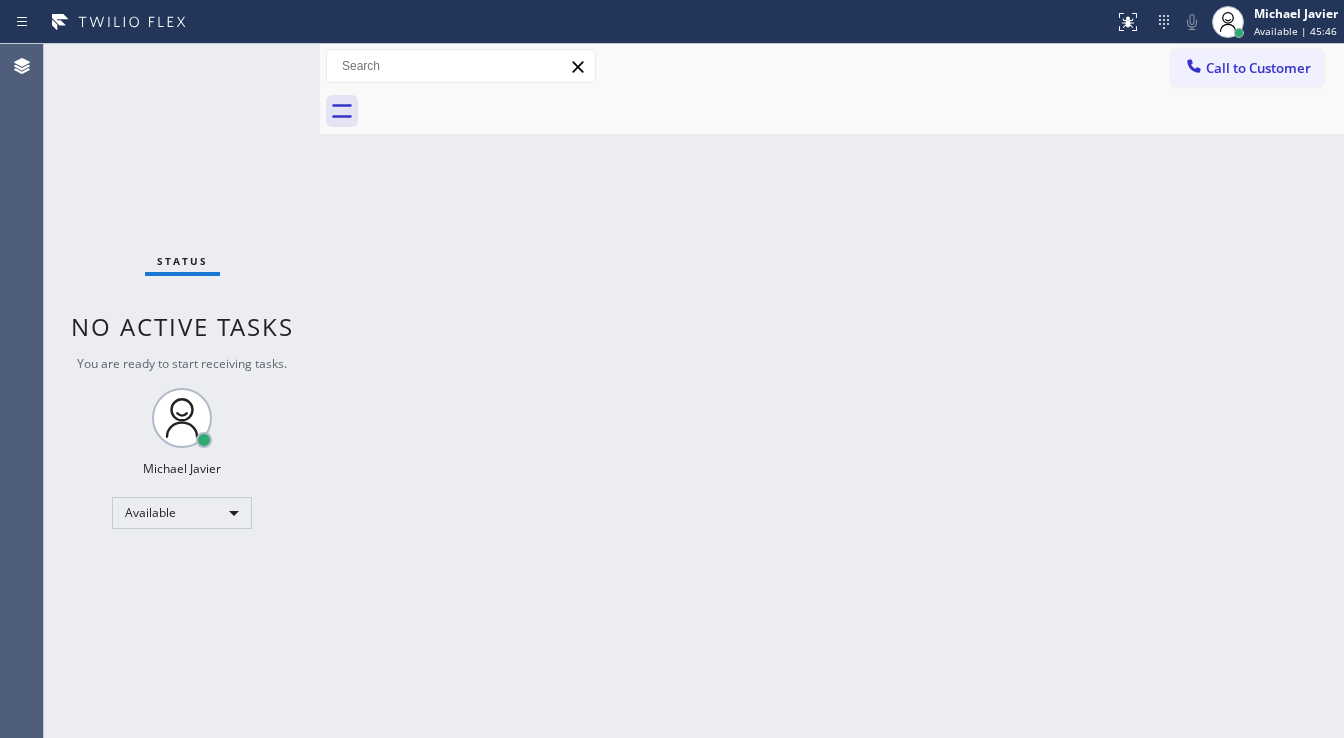 click on "Call to Customer" at bounding box center [1258, 68] 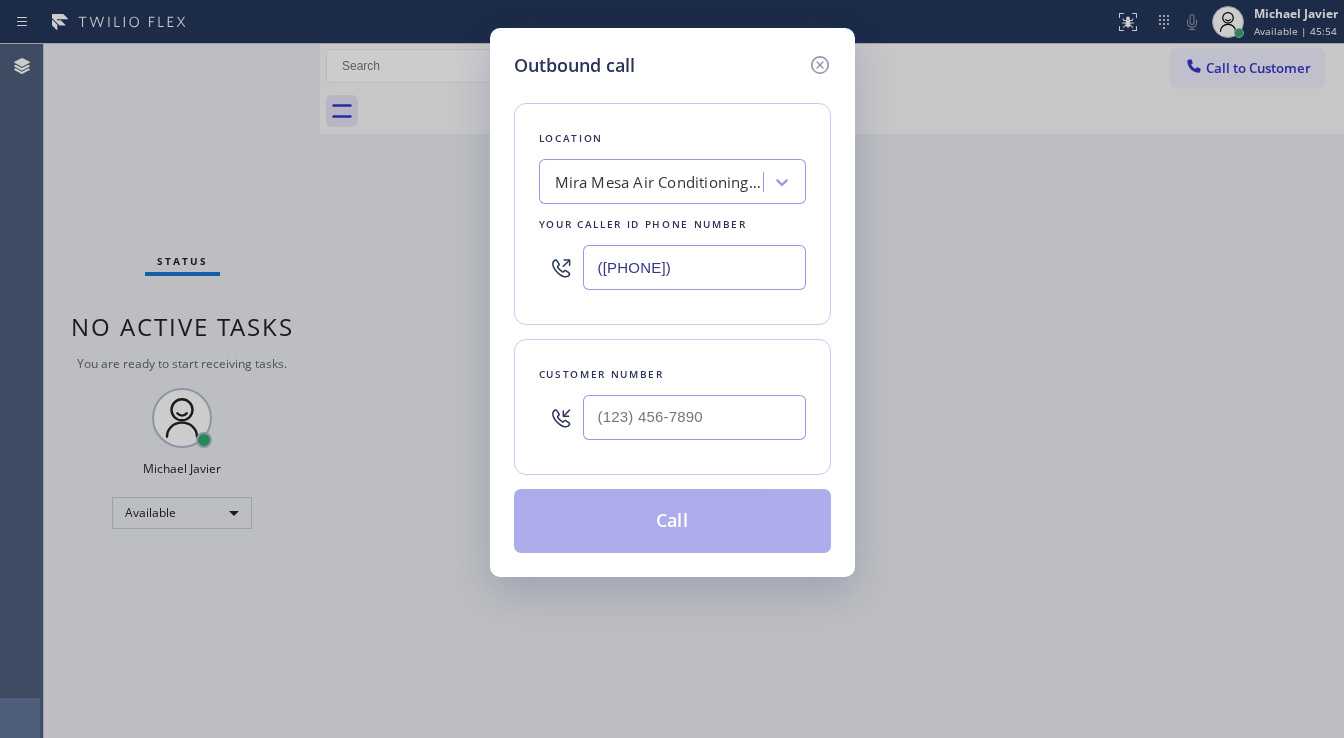 click on "Outbound call" at bounding box center (672, 65) 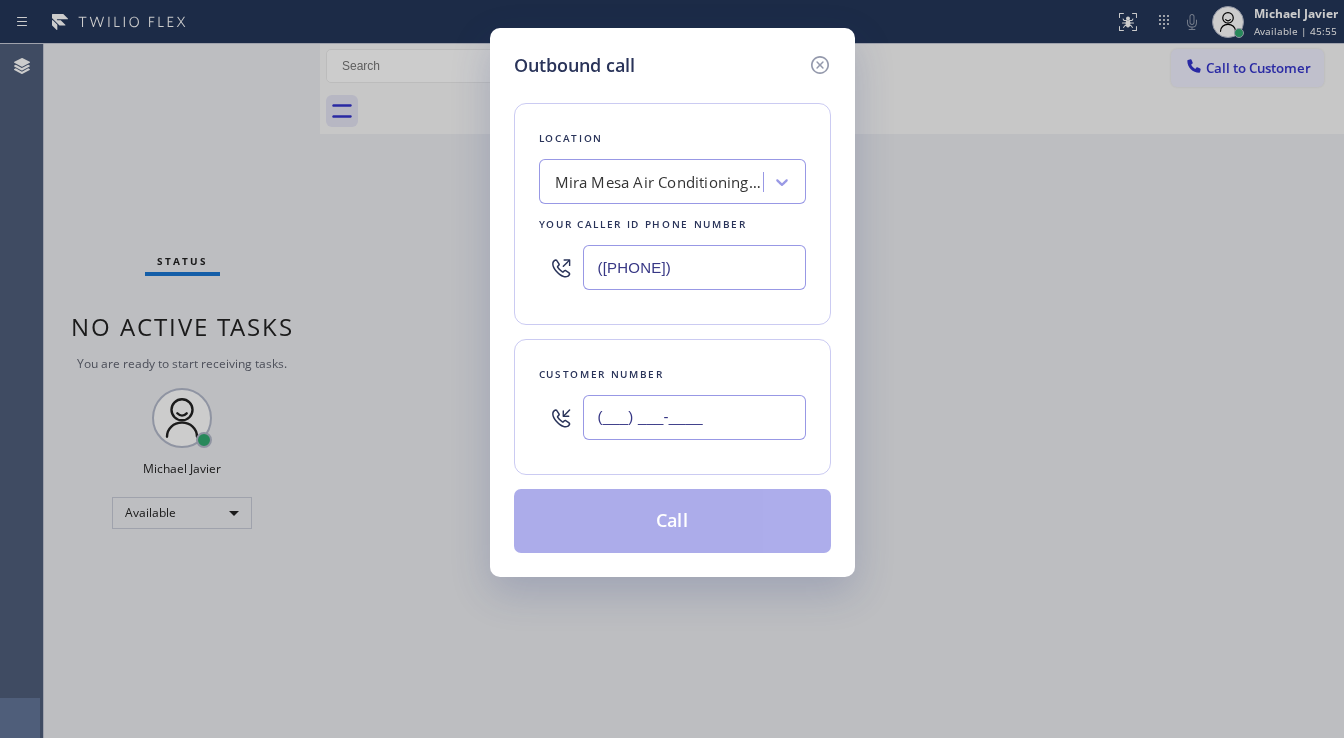 paste on "[PHONE]" 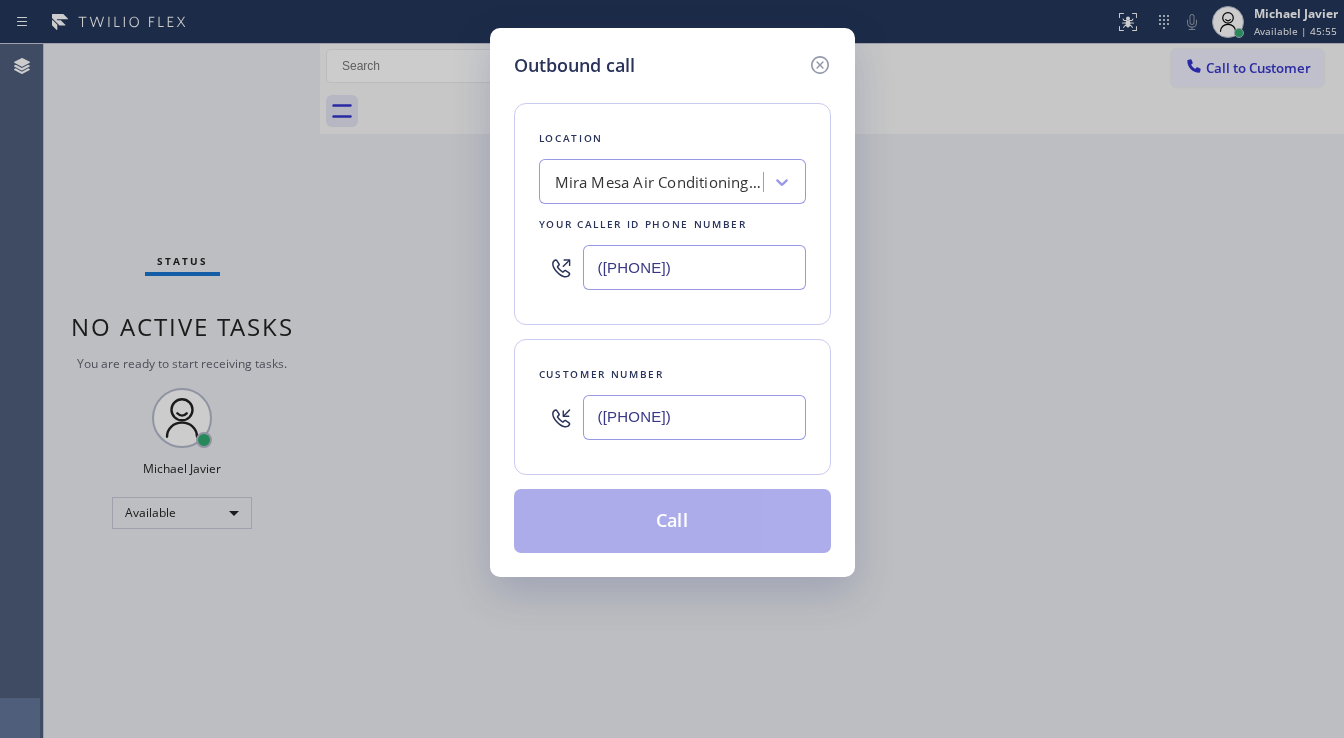 type on "([PHONE])" 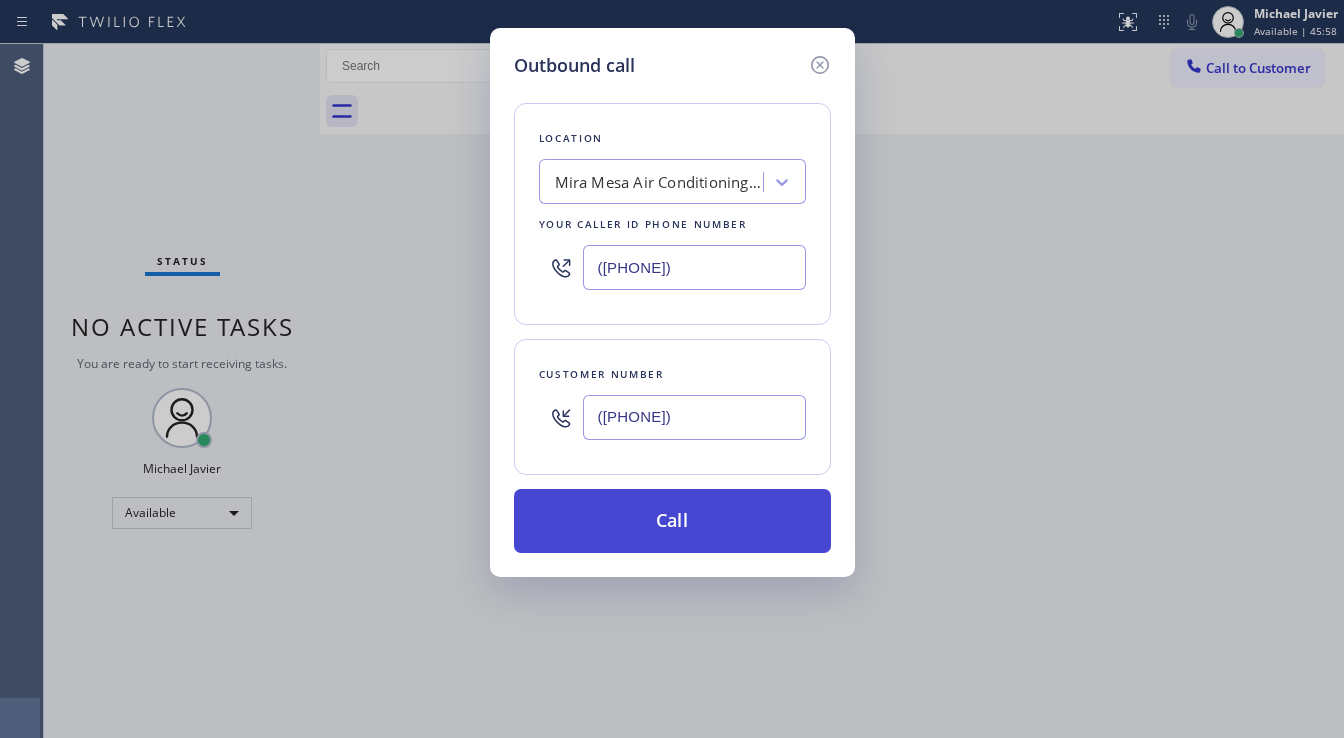 paste on "[PHONE]" 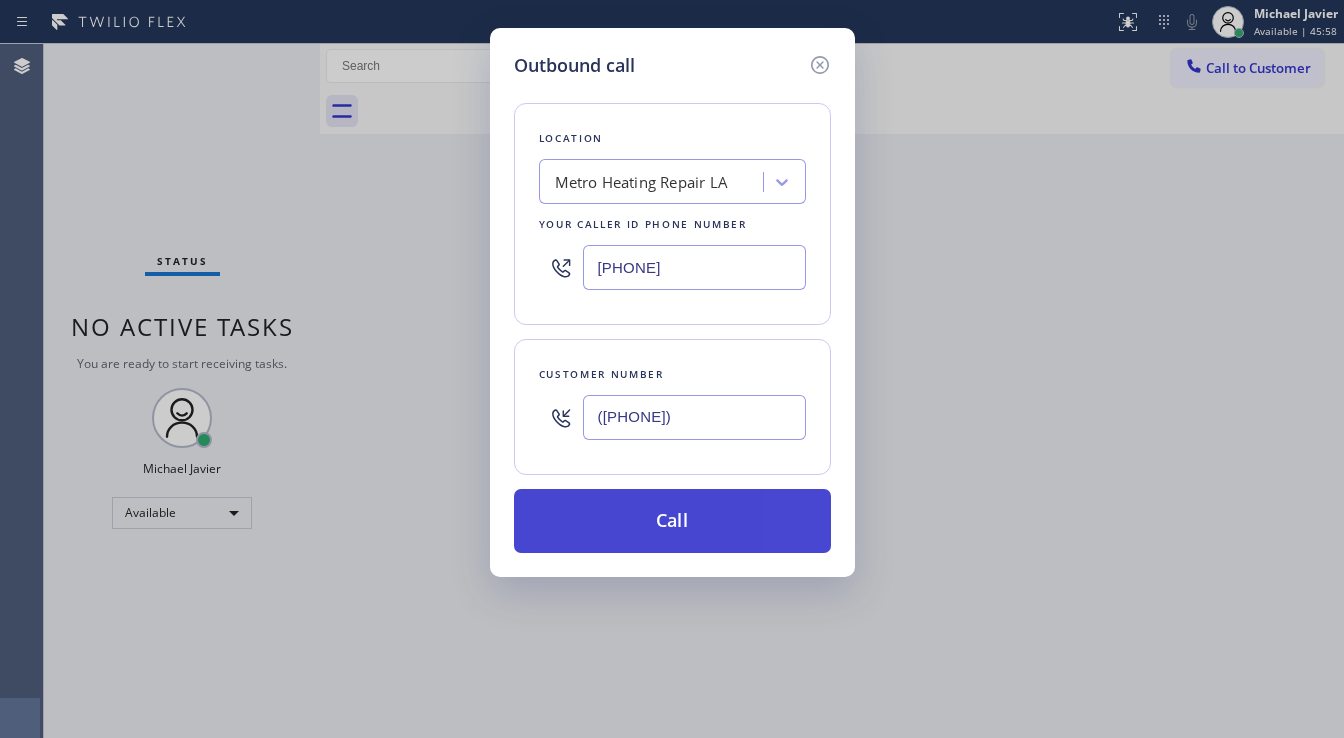 type on "[PHONE]" 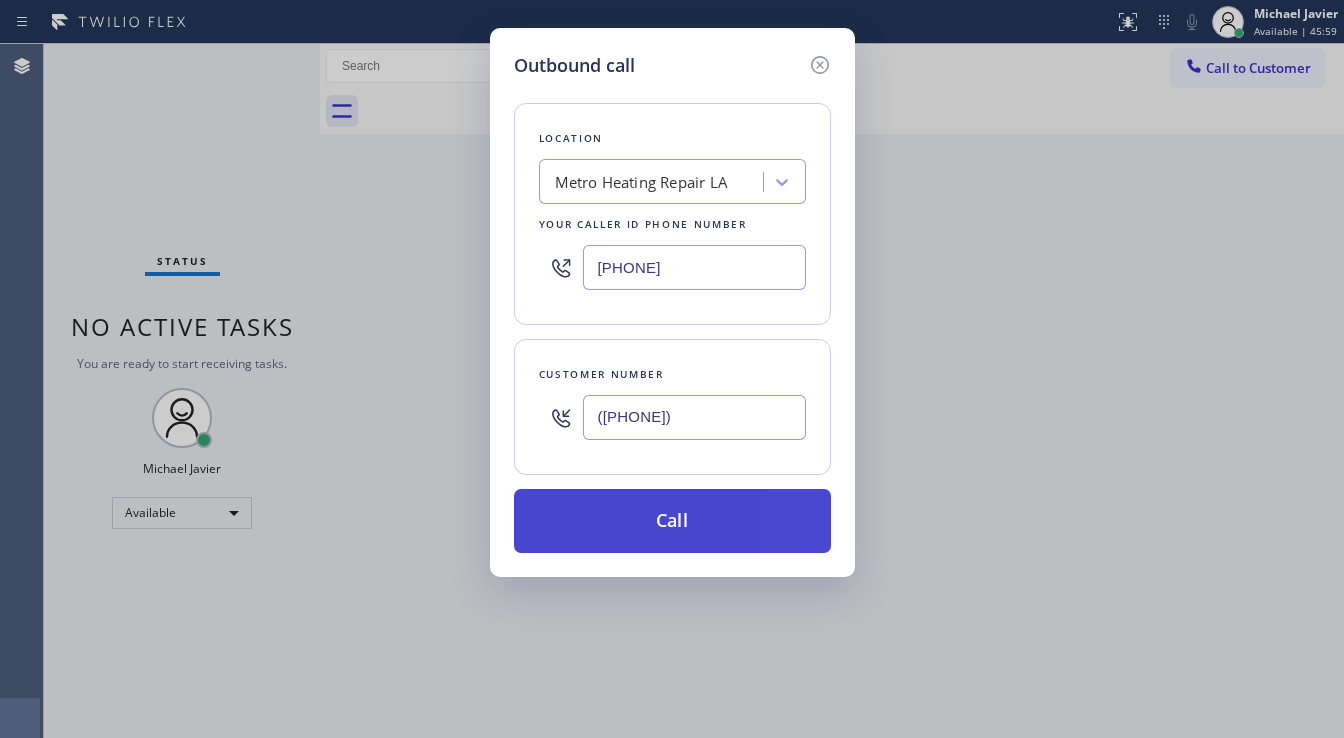 click on "Call" at bounding box center (672, 521) 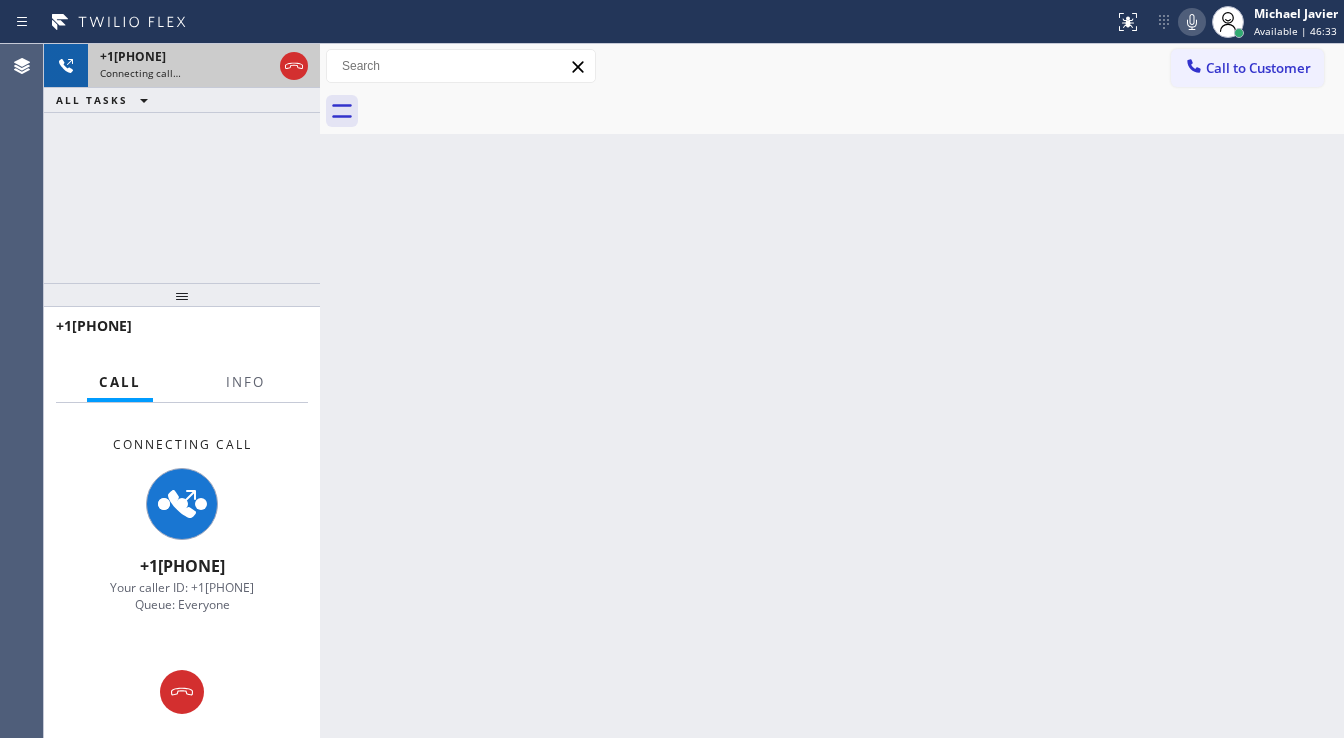 click on "Connecting call…" at bounding box center [186, 73] 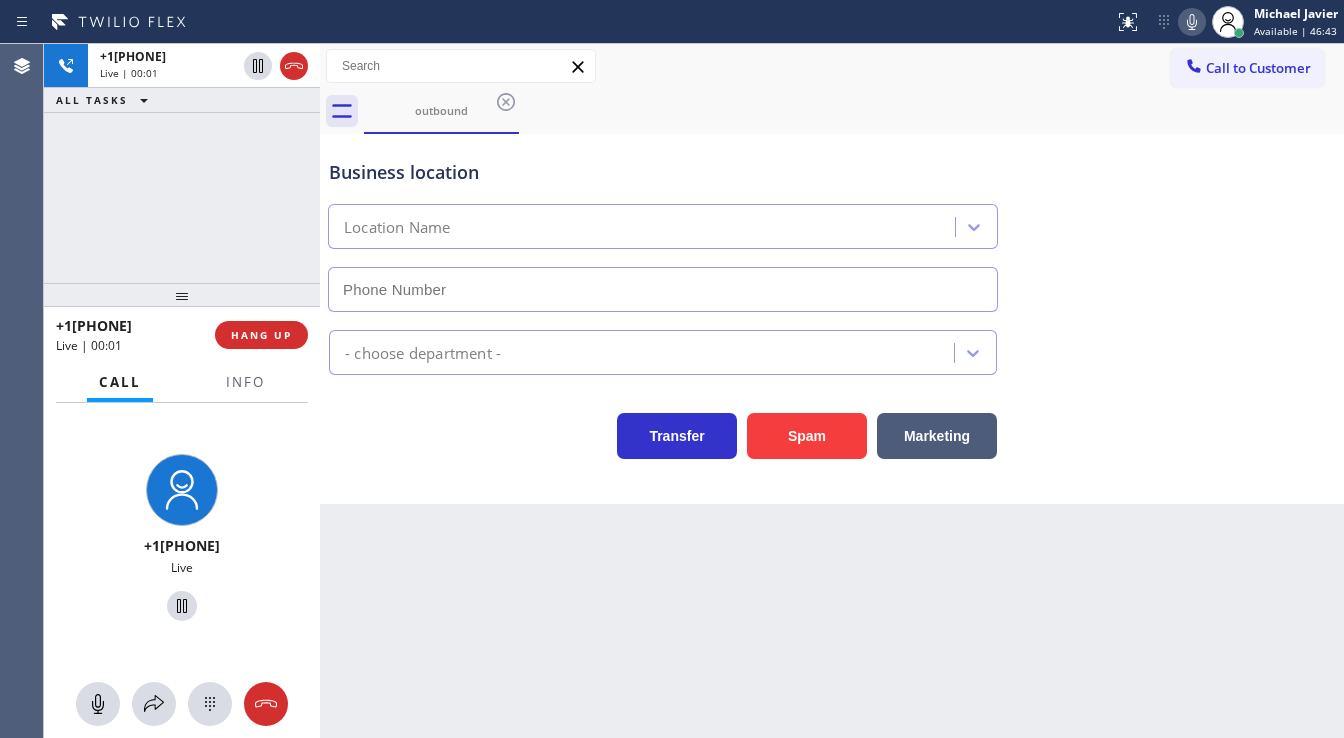 type on "[PHONE]" 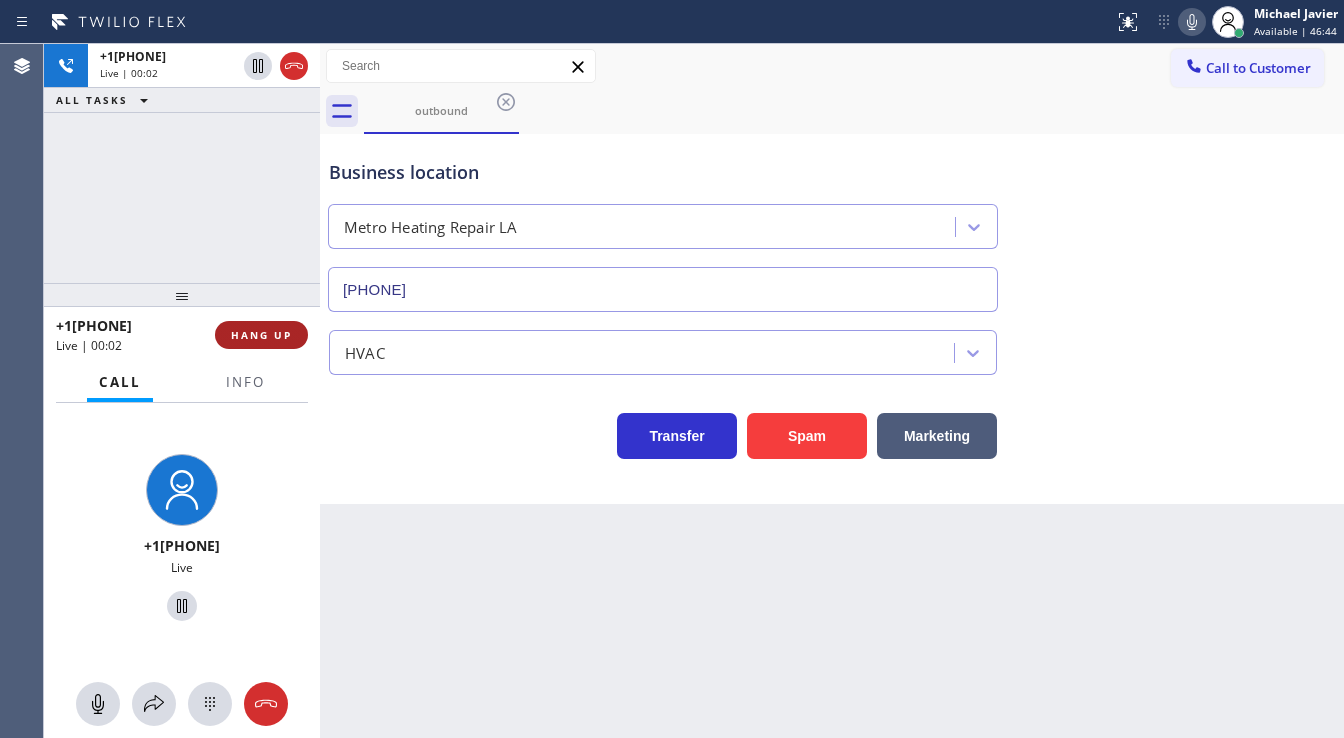 click on "HANG UP" at bounding box center (261, 335) 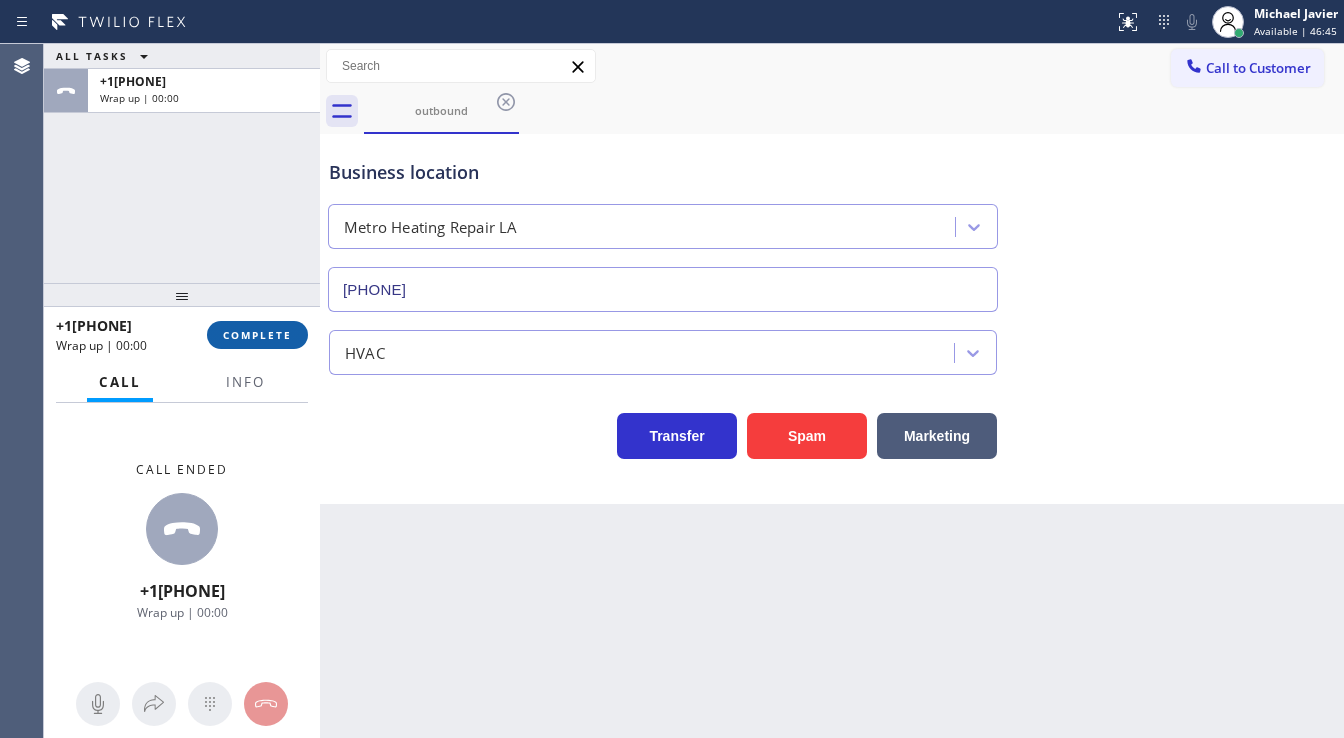 click on "COMPLETE" at bounding box center [257, 335] 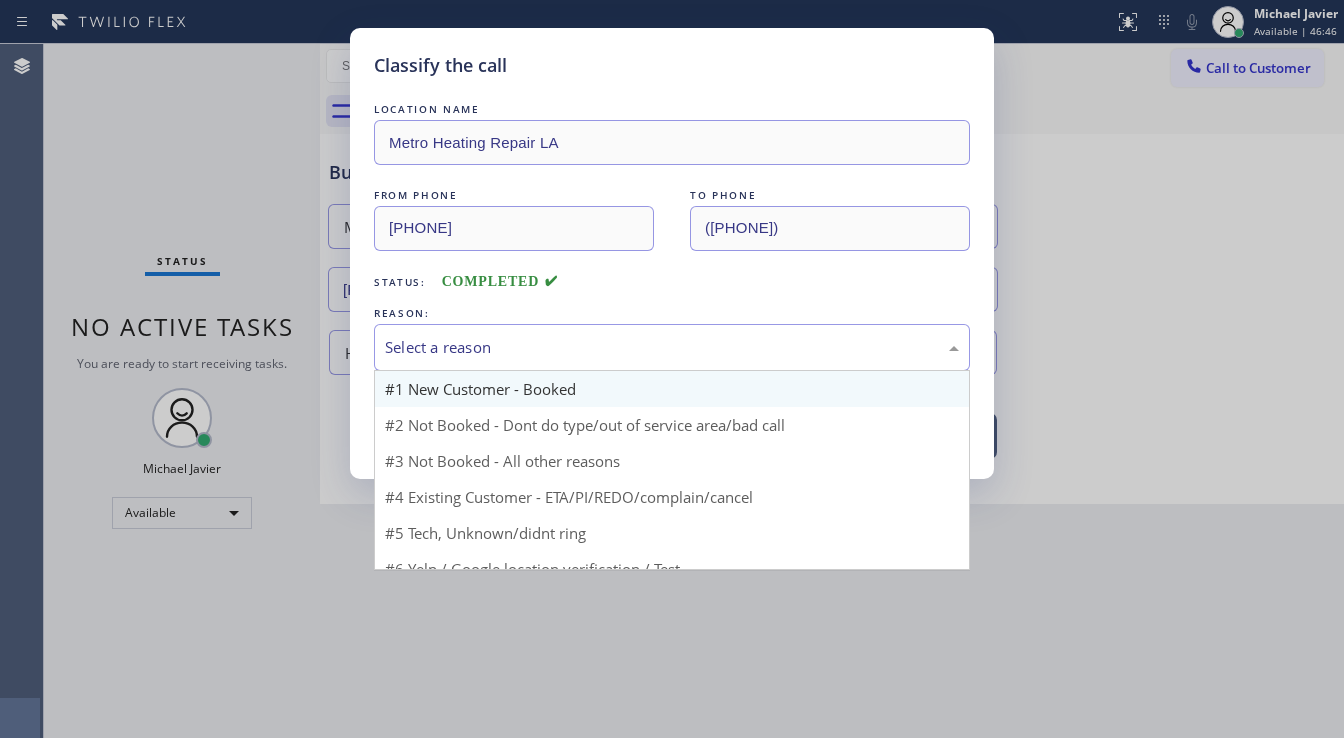 drag, startPoint x: 463, startPoint y: 343, endPoint x: 500, endPoint y: 398, distance: 66.287254 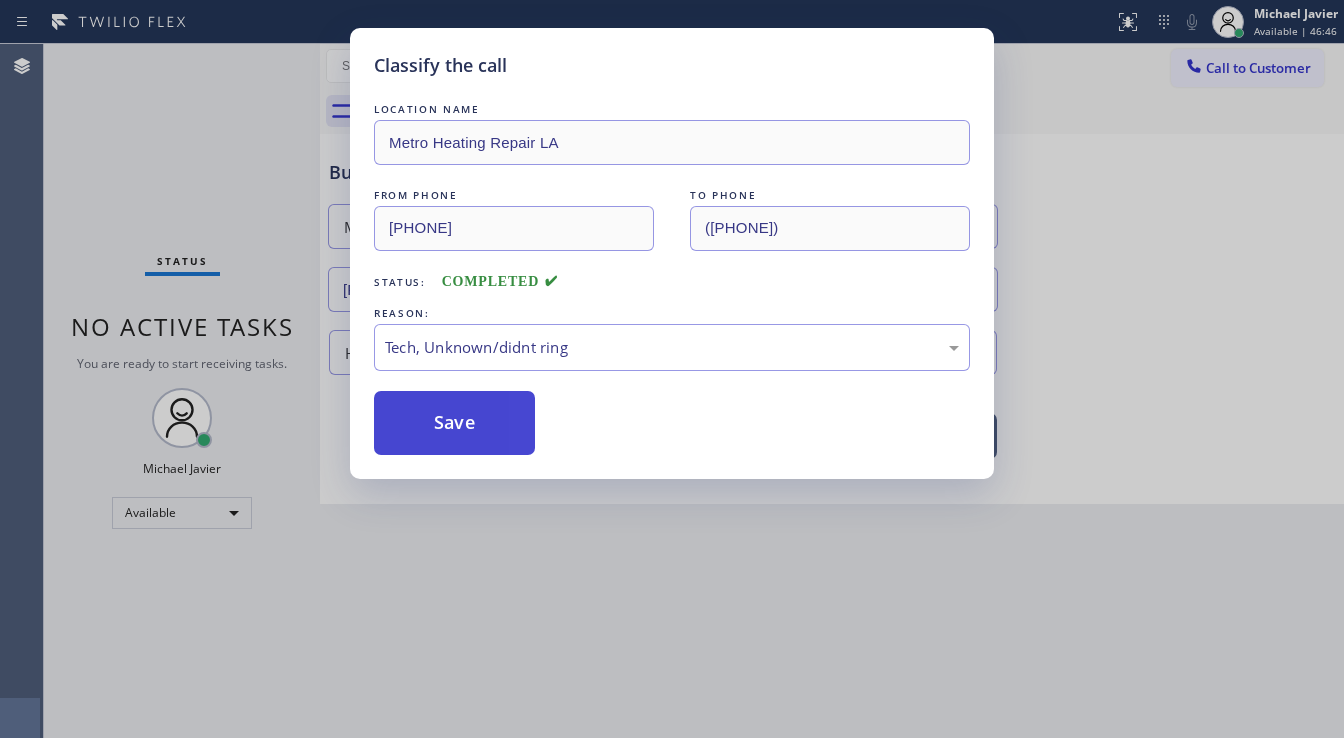 click on "Save" at bounding box center [454, 423] 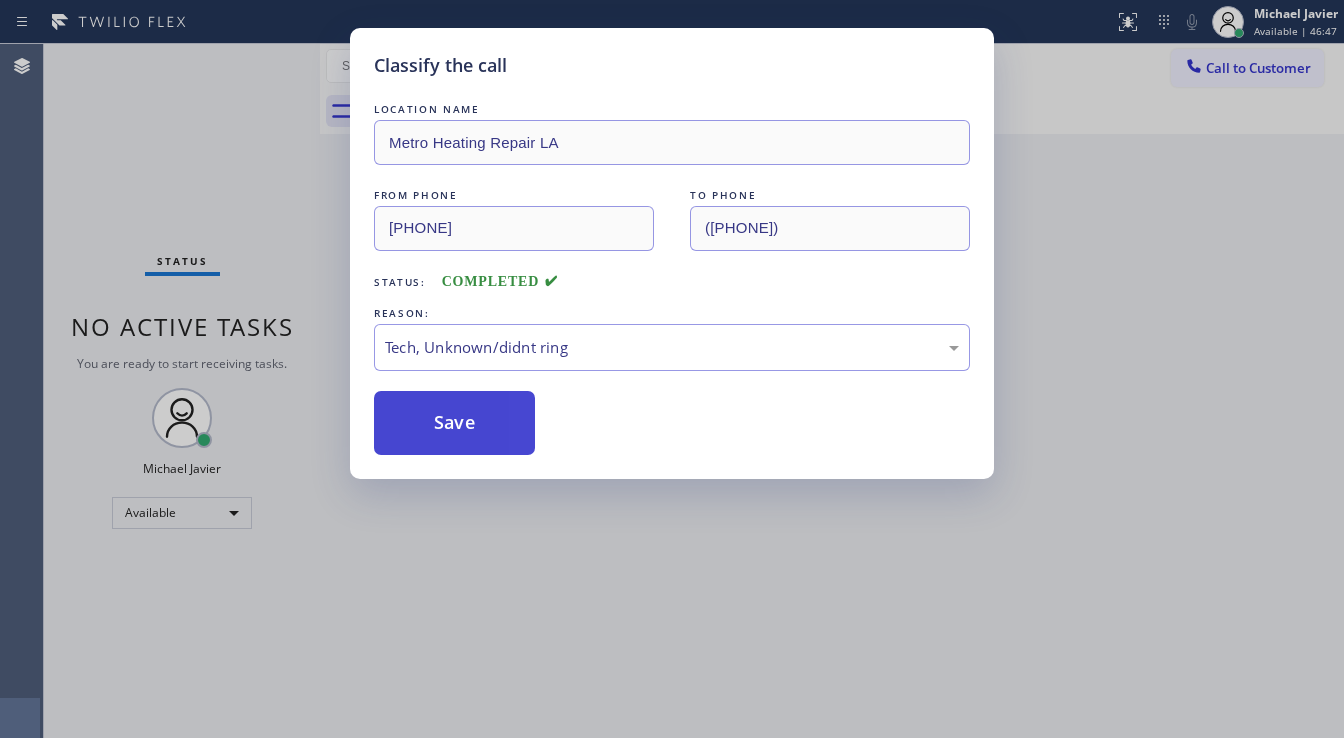 type 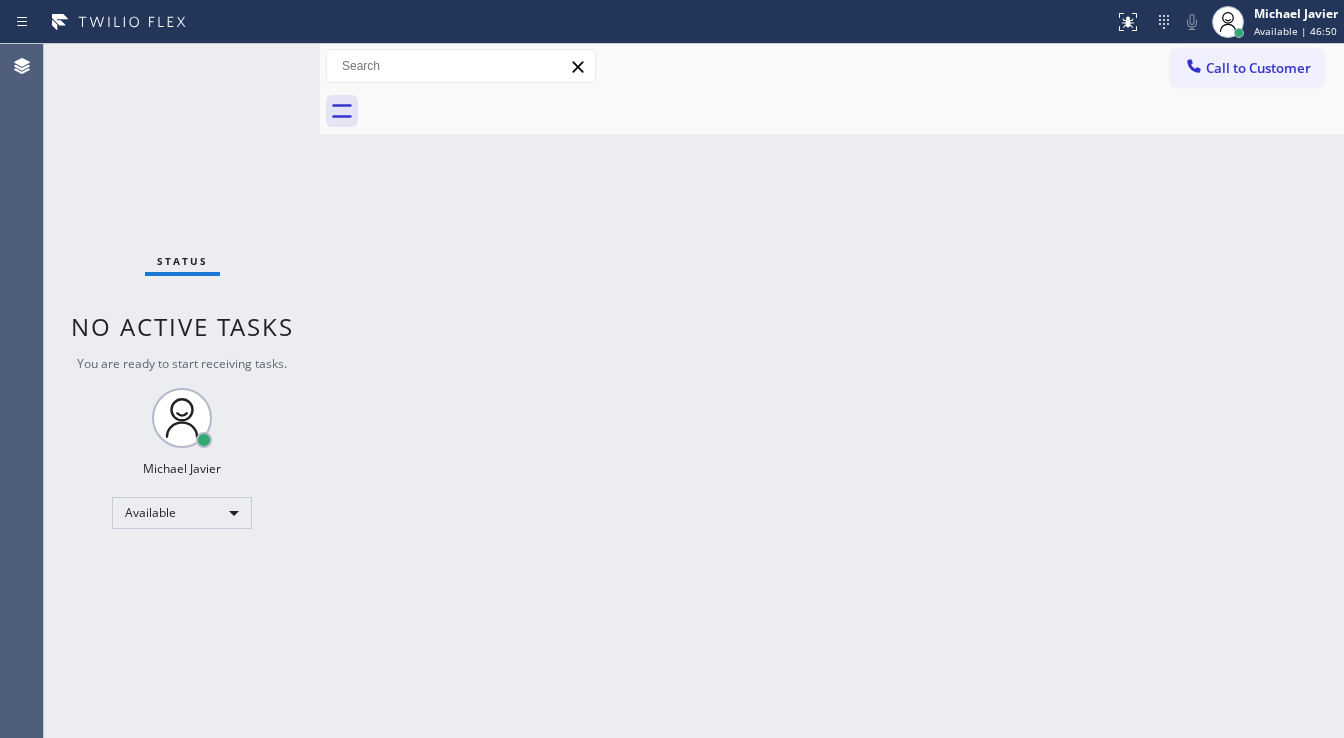 click on "Status   No active tasks     You are ready to start receiving tasks.   Michael Javier Available" at bounding box center (182, 391) 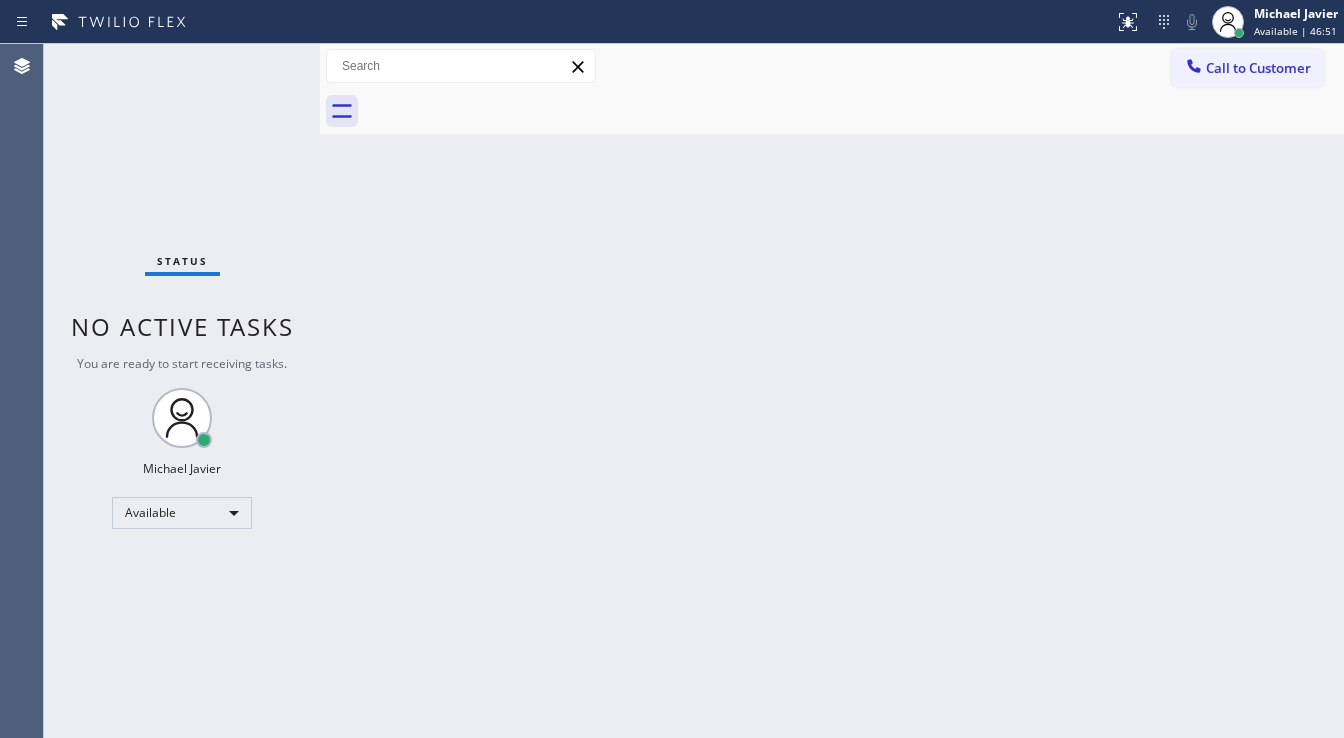 drag, startPoint x: 308, startPoint y: 102, endPoint x: 294, endPoint y: 56, distance: 48.08326 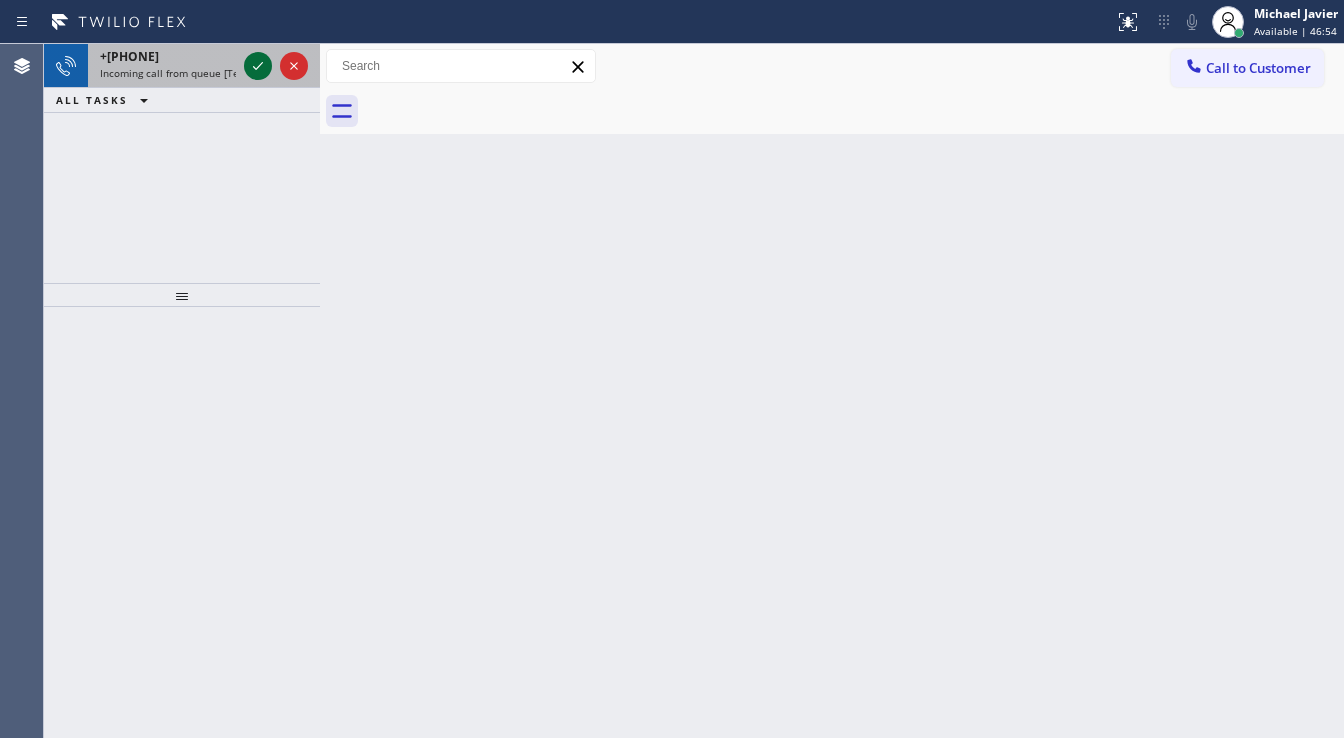 click 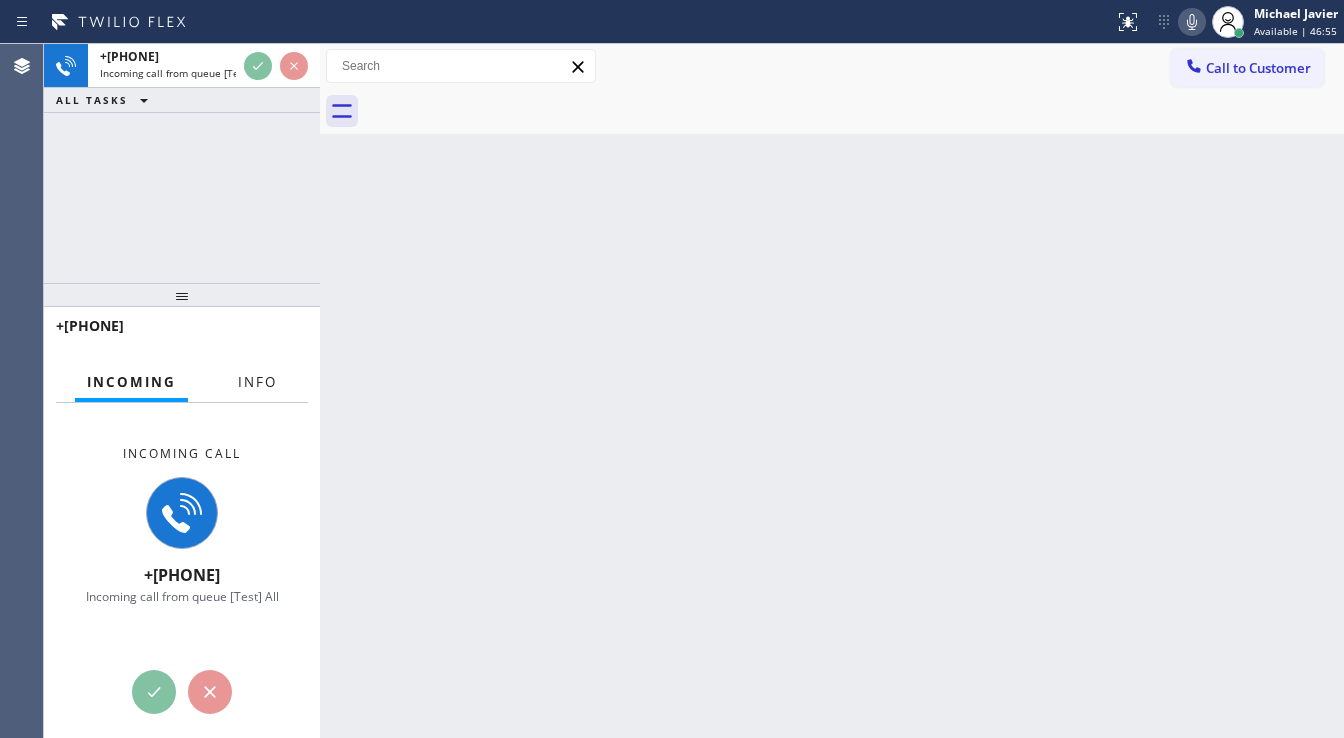 click on "Info" at bounding box center (257, 382) 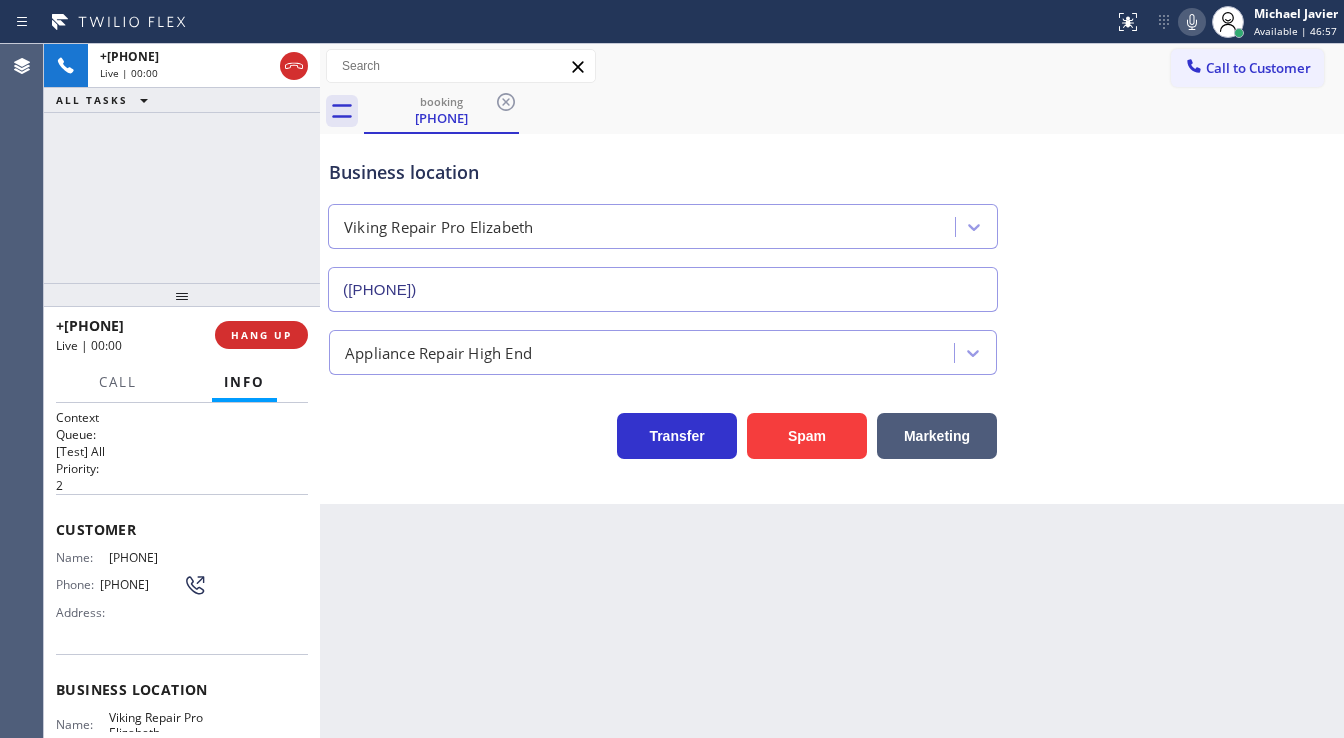 type on "([PHONE])" 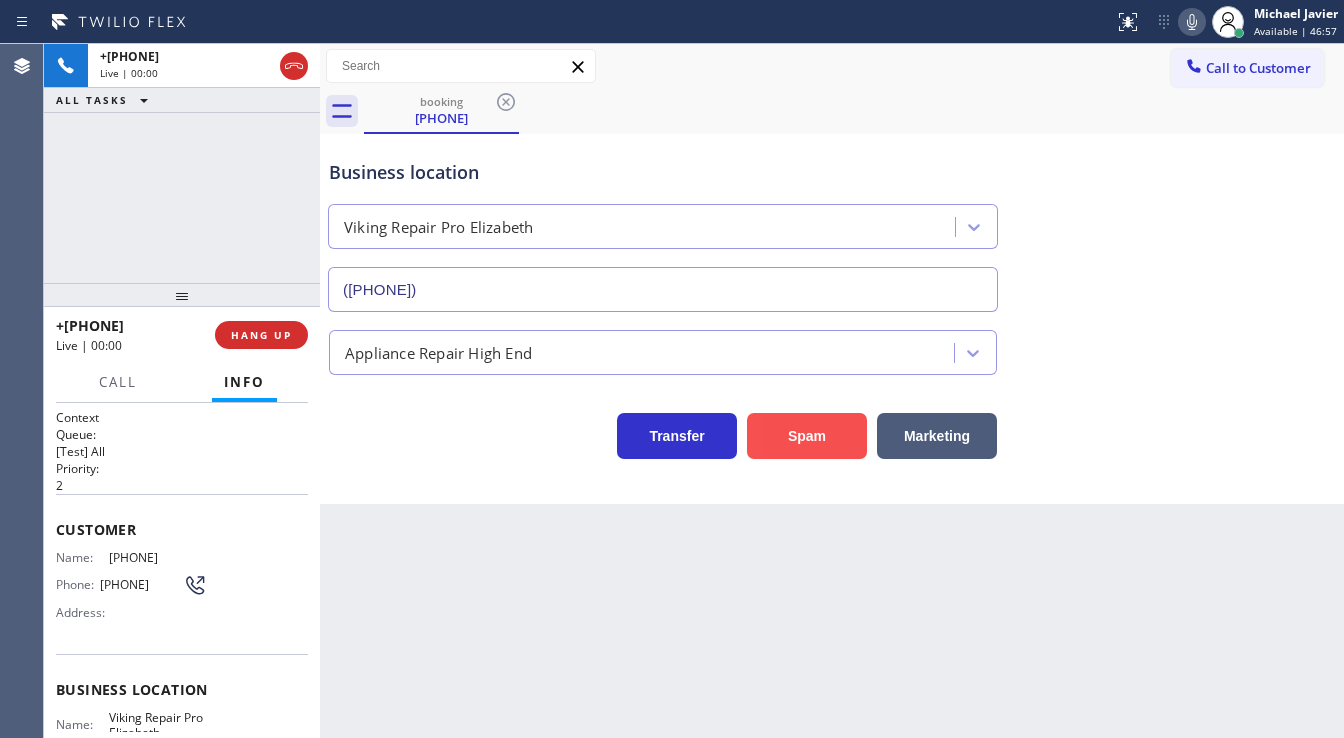 click on "Spam" at bounding box center (807, 436) 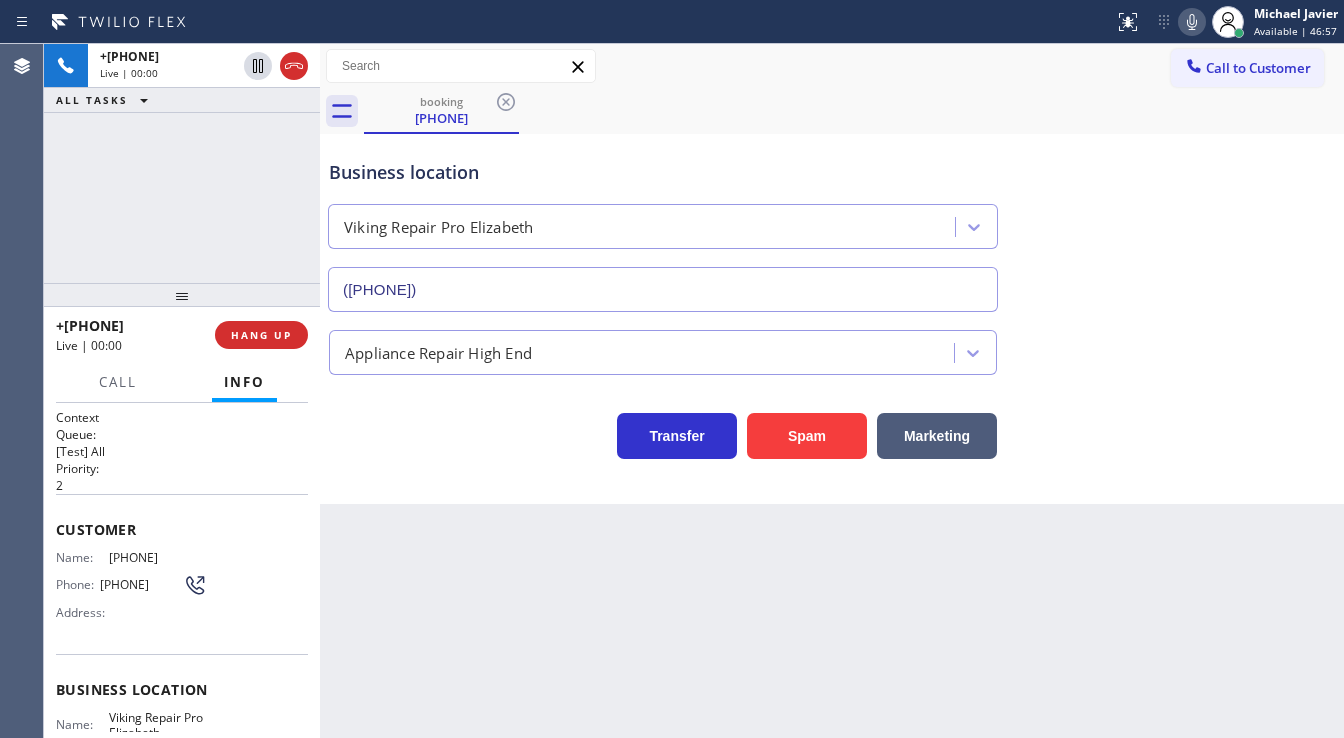 click on "[PHONE] Live | 00:00 ALL TASKS ALL TASKS ACTIVE TASKS TASKS IN WRAP UP" at bounding box center [182, 163] 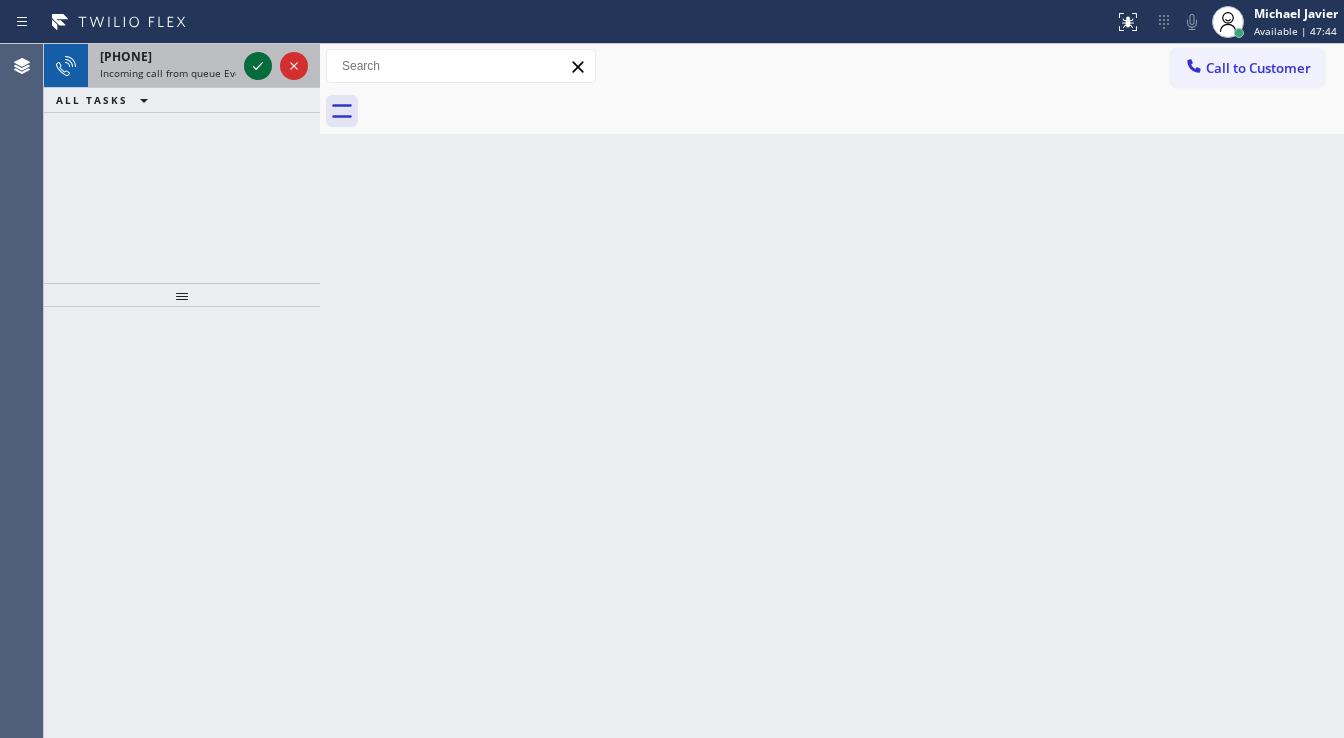 click at bounding box center [258, 66] 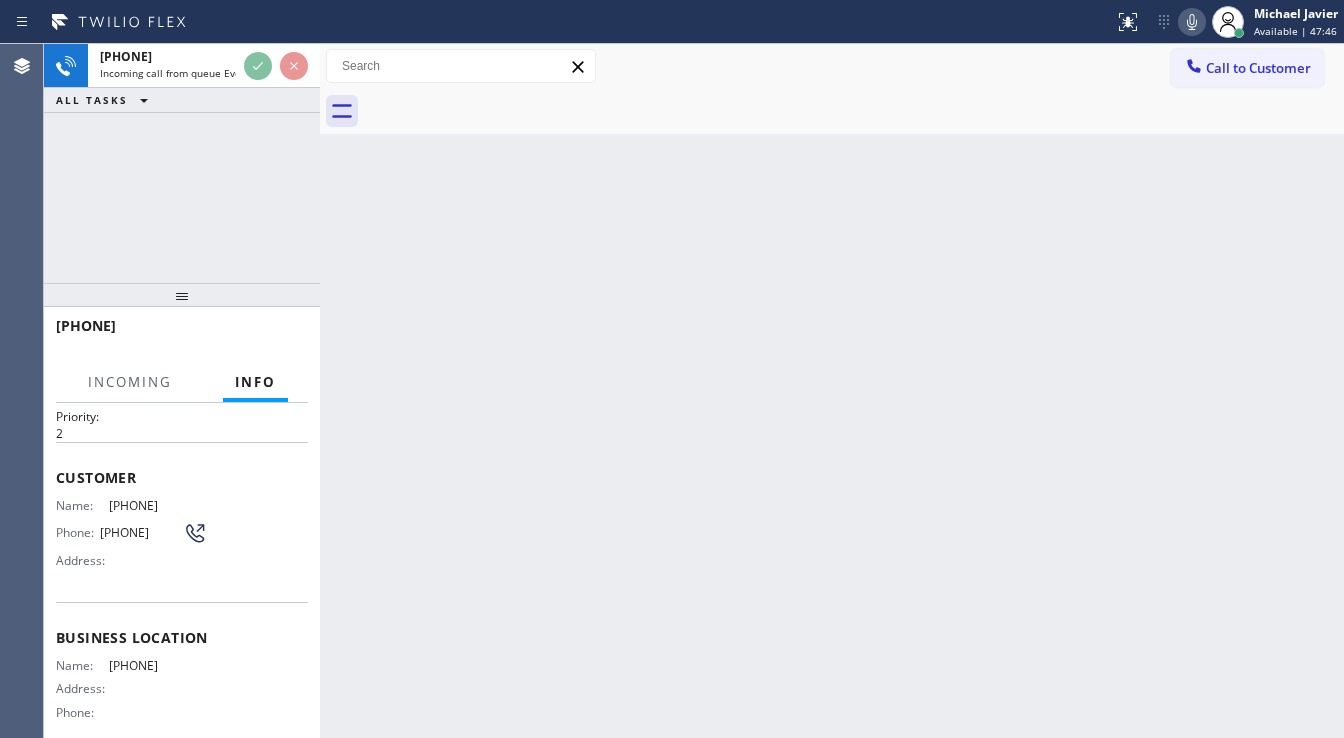 scroll, scrollTop: 80, scrollLeft: 0, axis: vertical 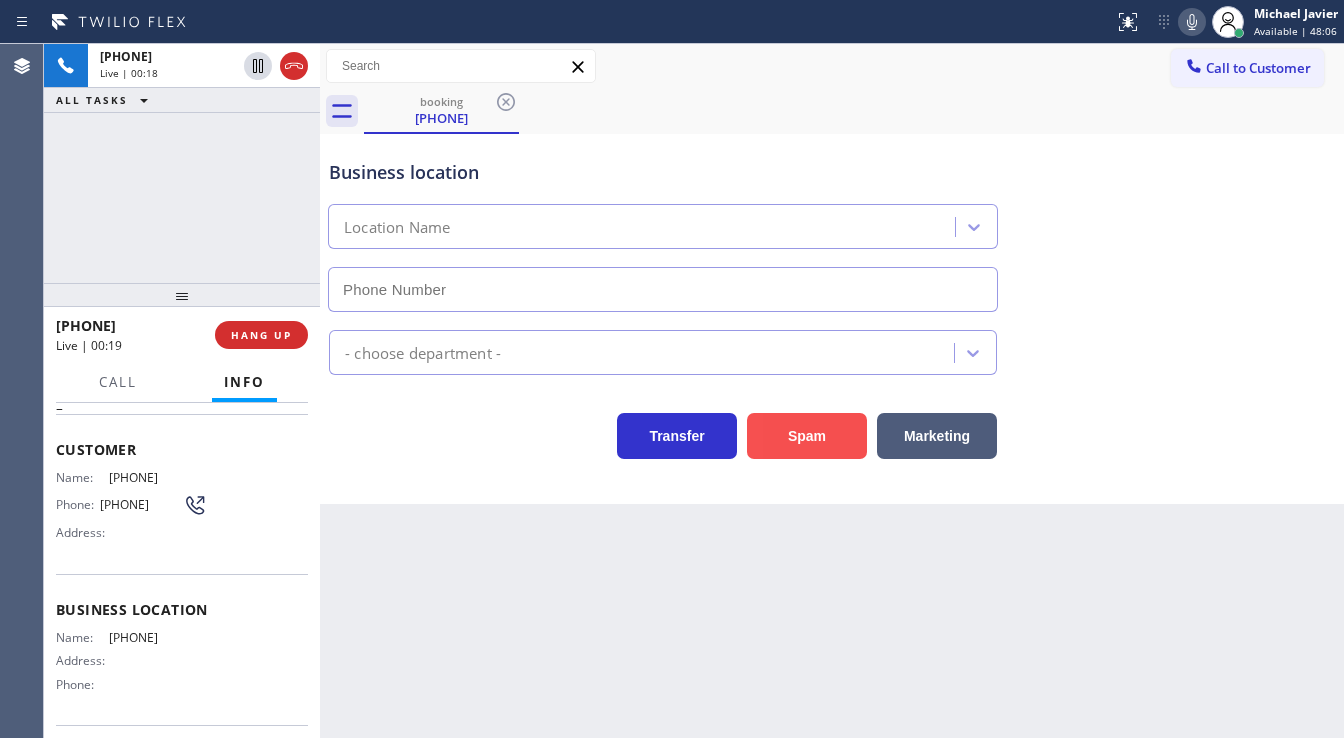 click on "Spam" at bounding box center [807, 436] 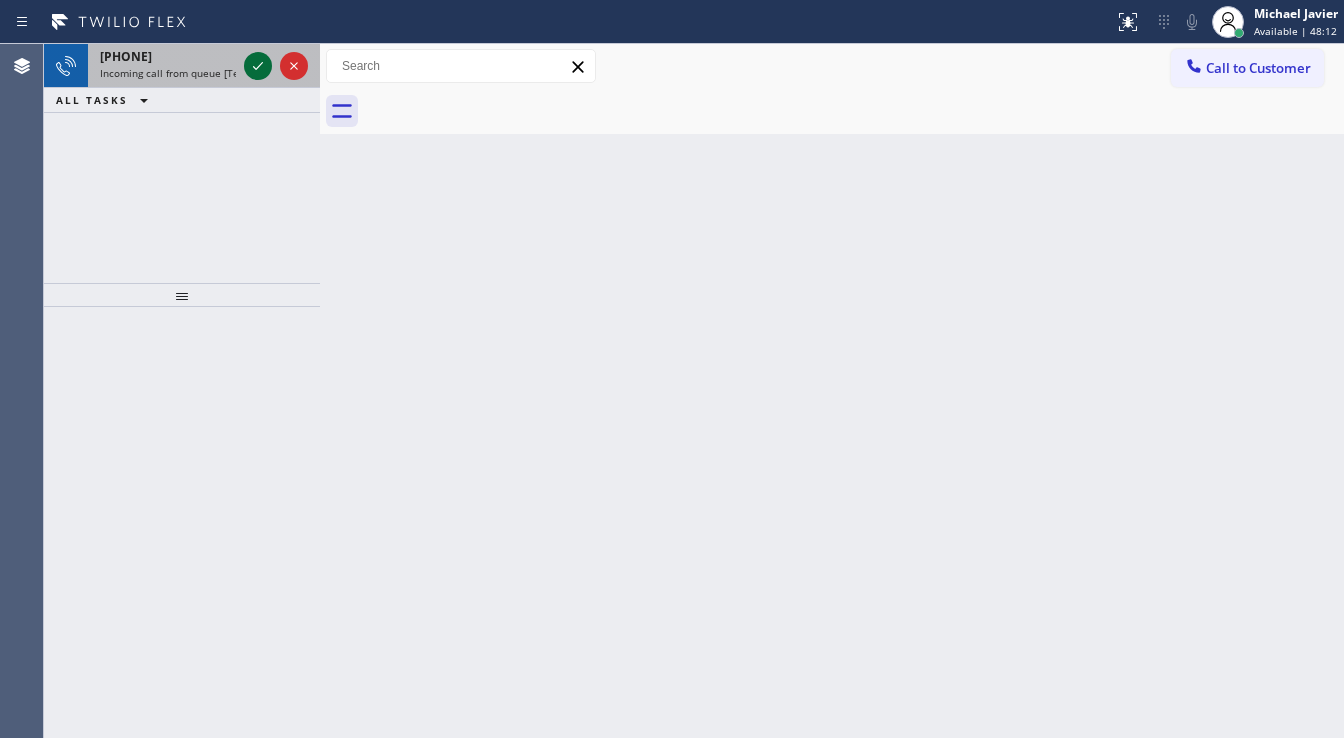 click 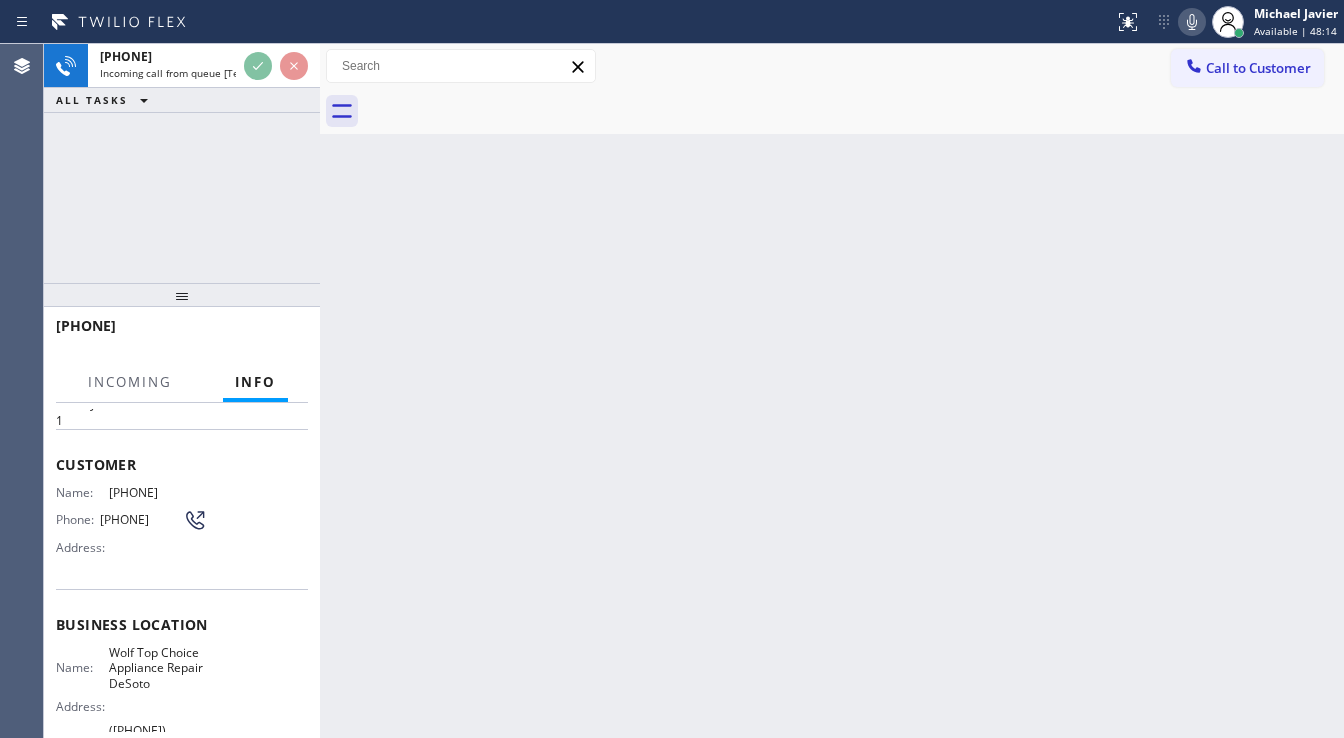 scroll, scrollTop: 80, scrollLeft: 0, axis: vertical 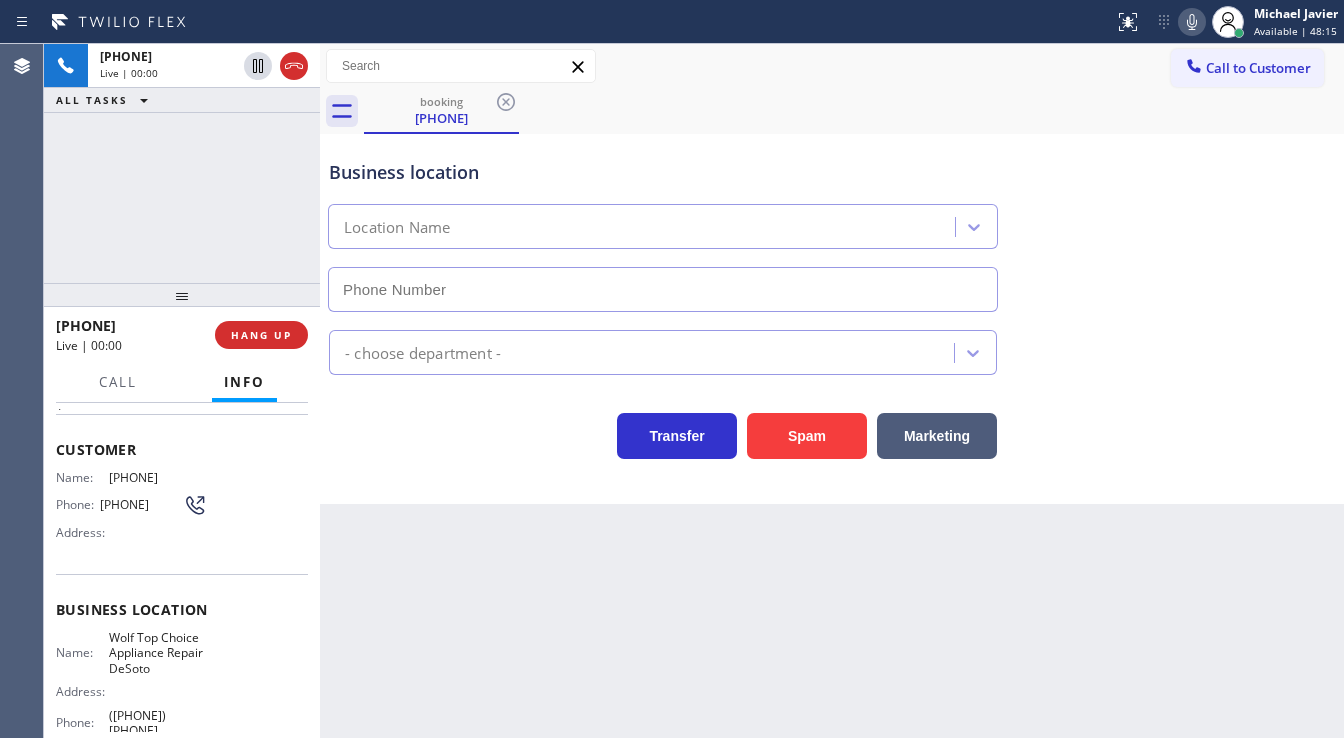 type on "([PHONE]) [PHONE]" 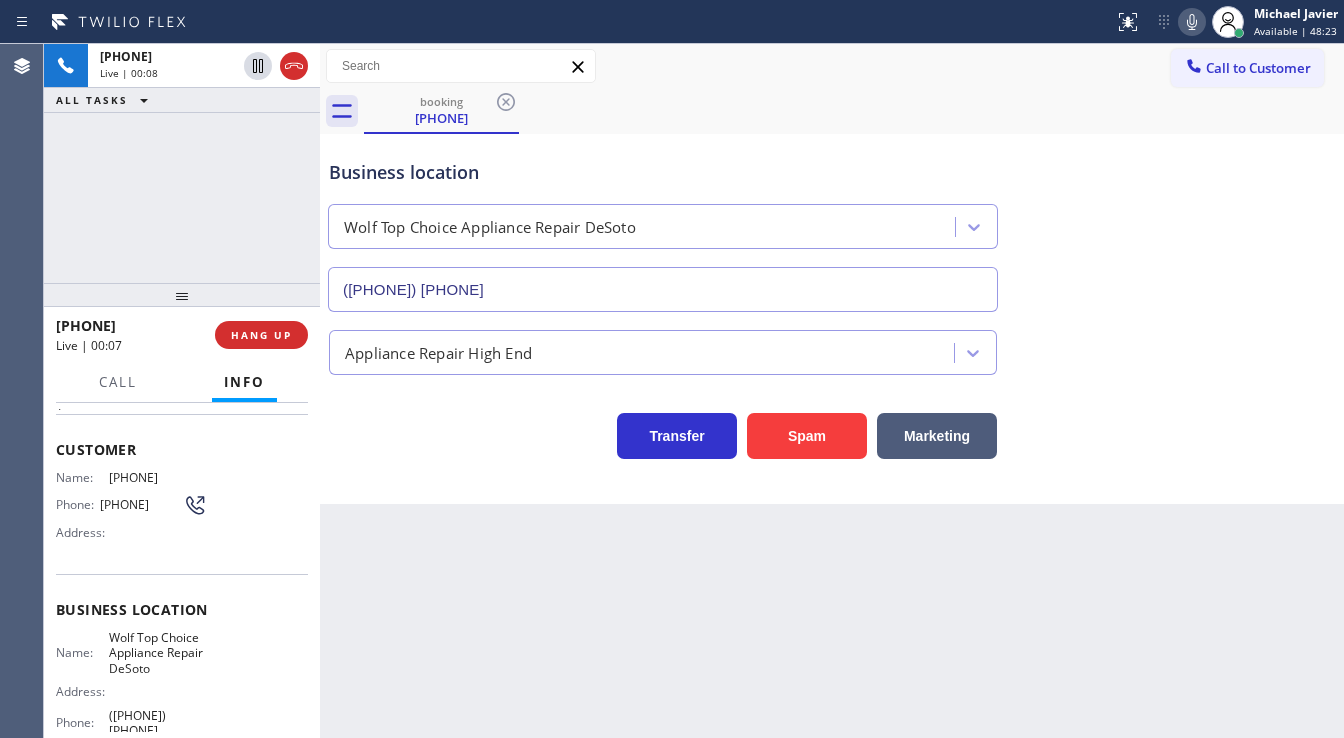 click on "[PHONE] Live | 00:08 ALL TASKS ALL TASKS ACTIVE TASKS TASKS IN WRAP UP" at bounding box center [182, 163] 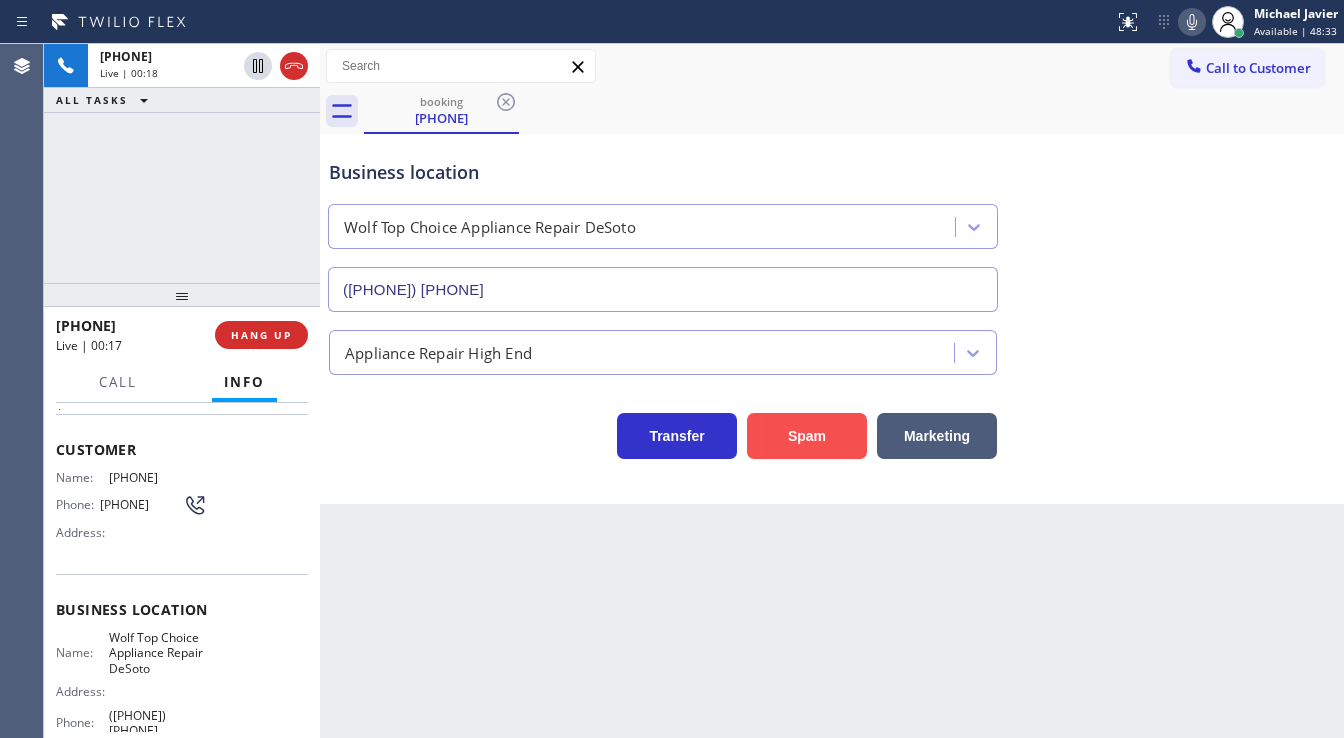 click on "Spam" at bounding box center (807, 436) 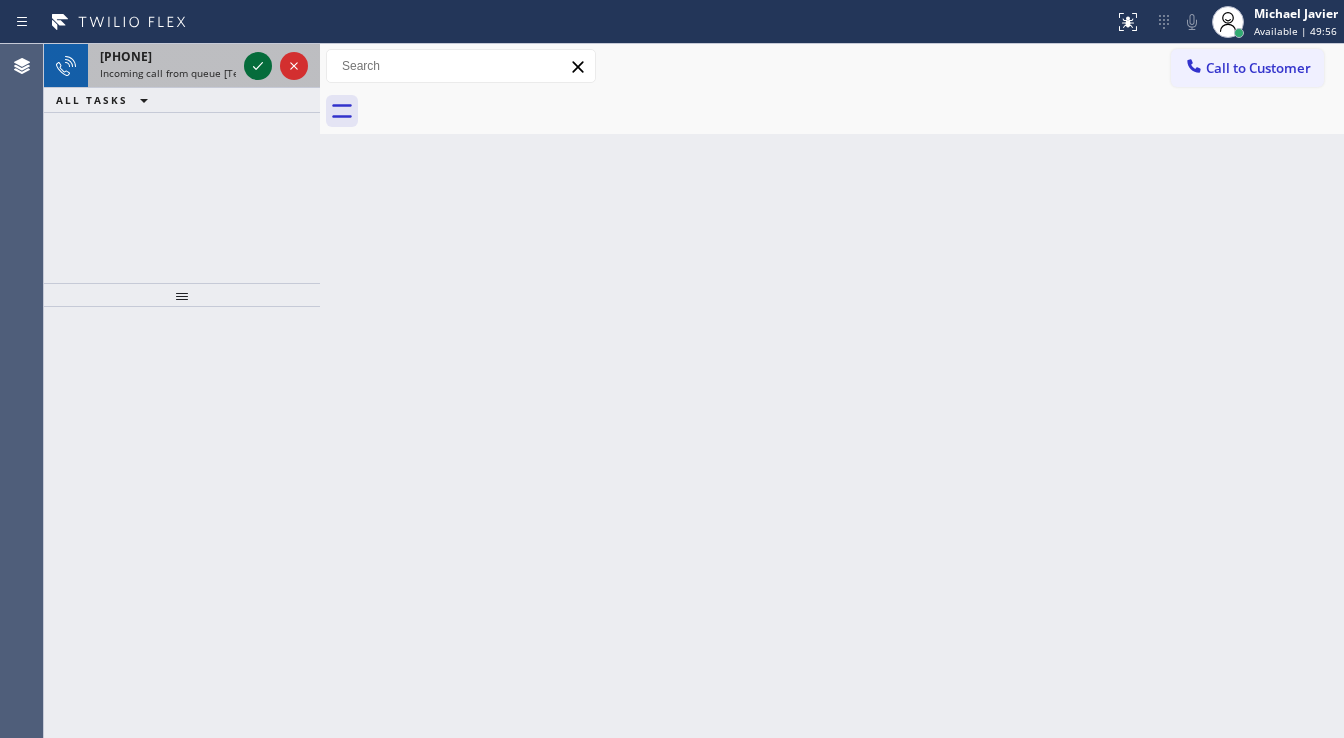 click 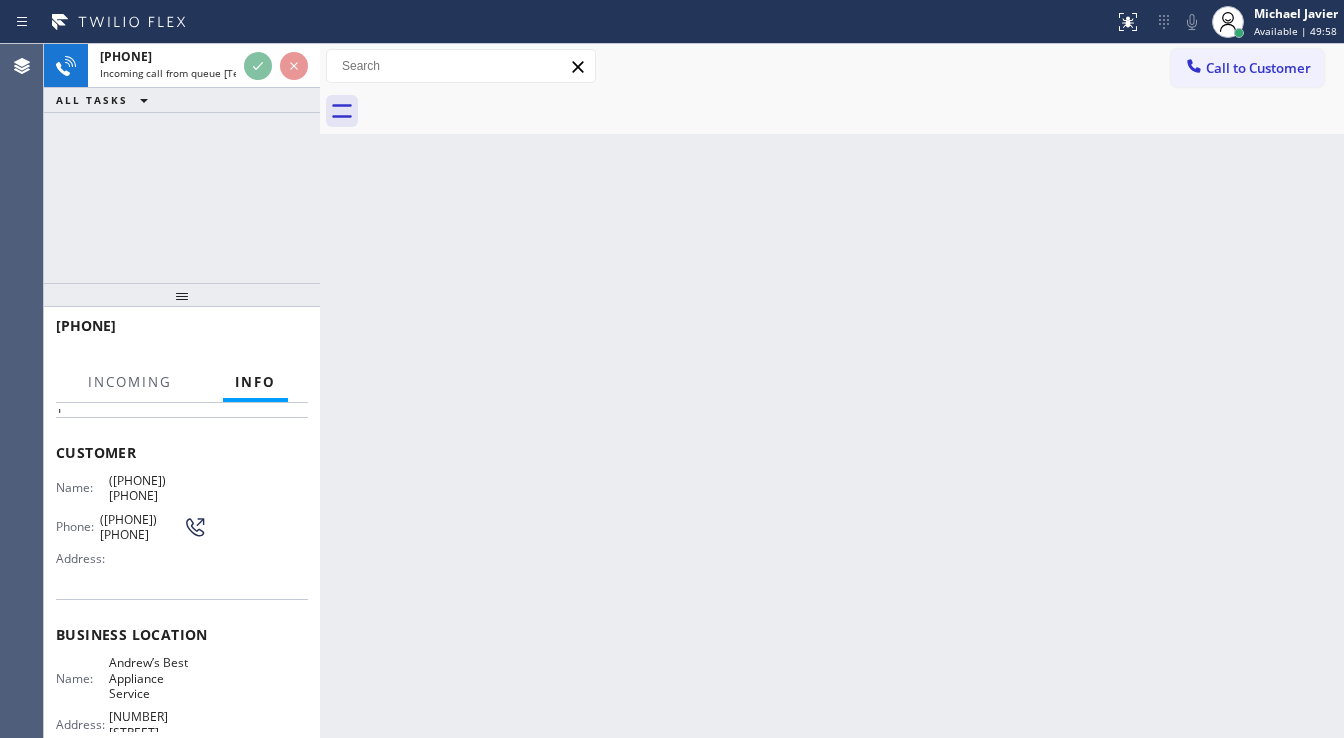 scroll, scrollTop: 80, scrollLeft: 0, axis: vertical 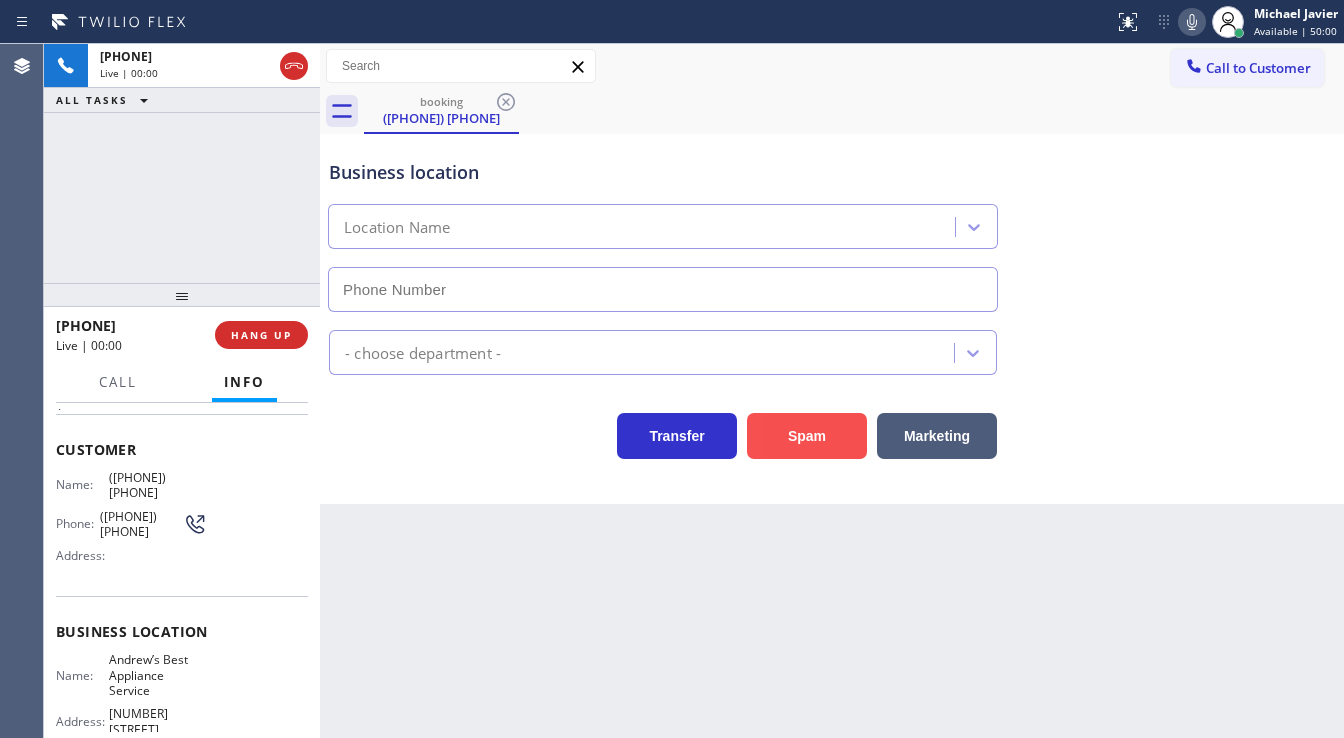 type on "[PHONE]" 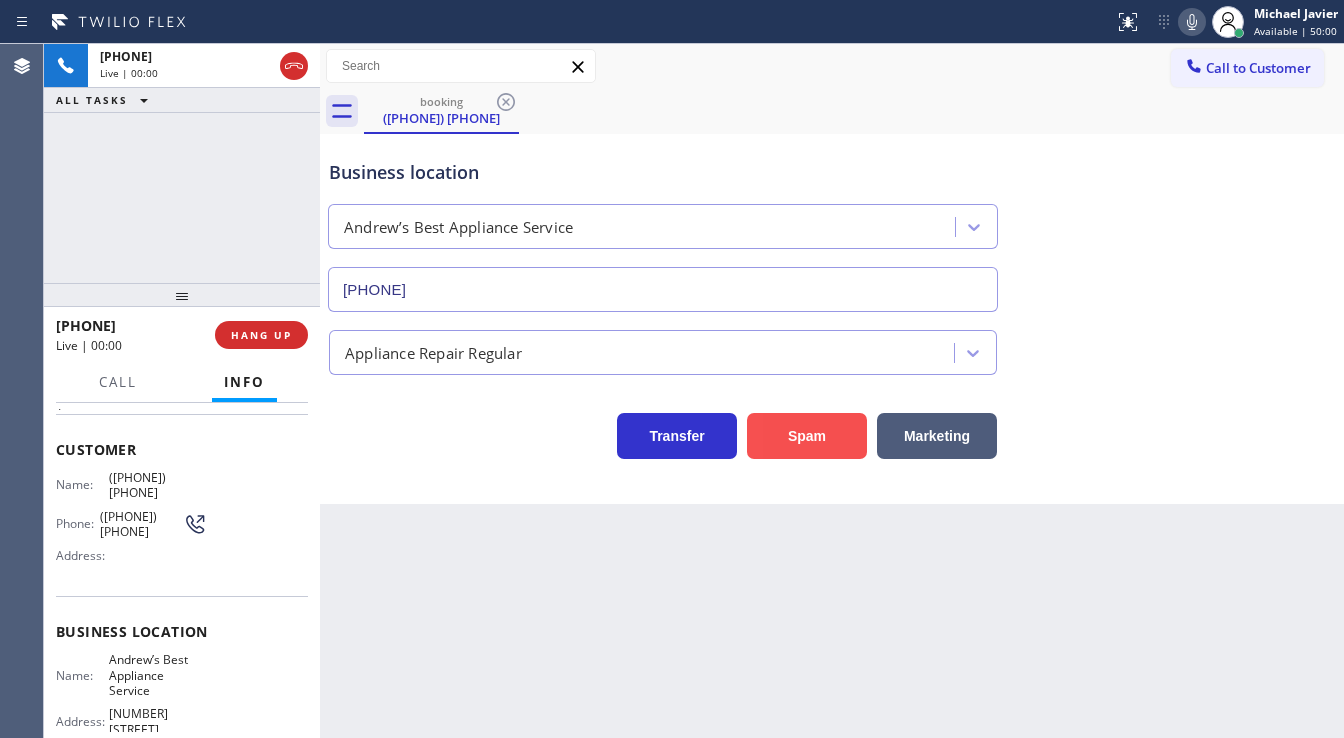 click on "Spam" at bounding box center [807, 436] 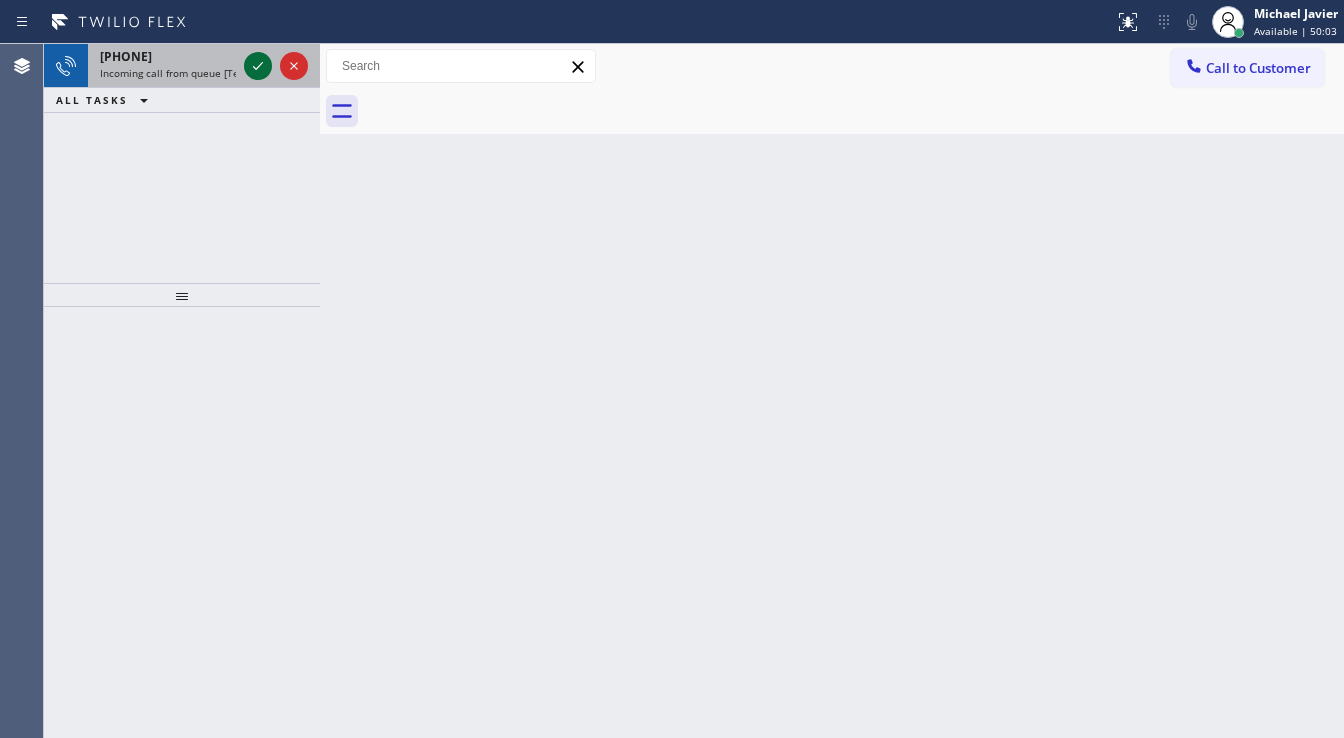 click 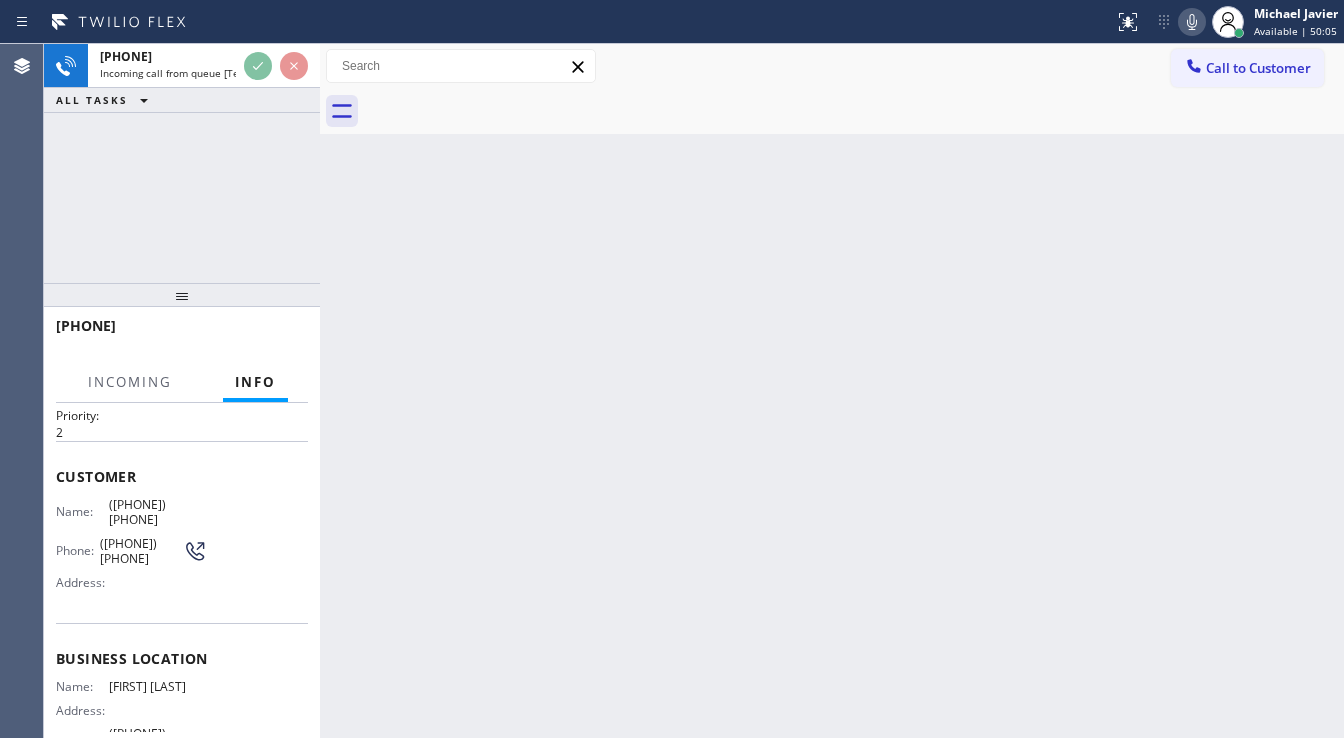 scroll, scrollTop: 80, scrollLeft: 0, axis: vertical 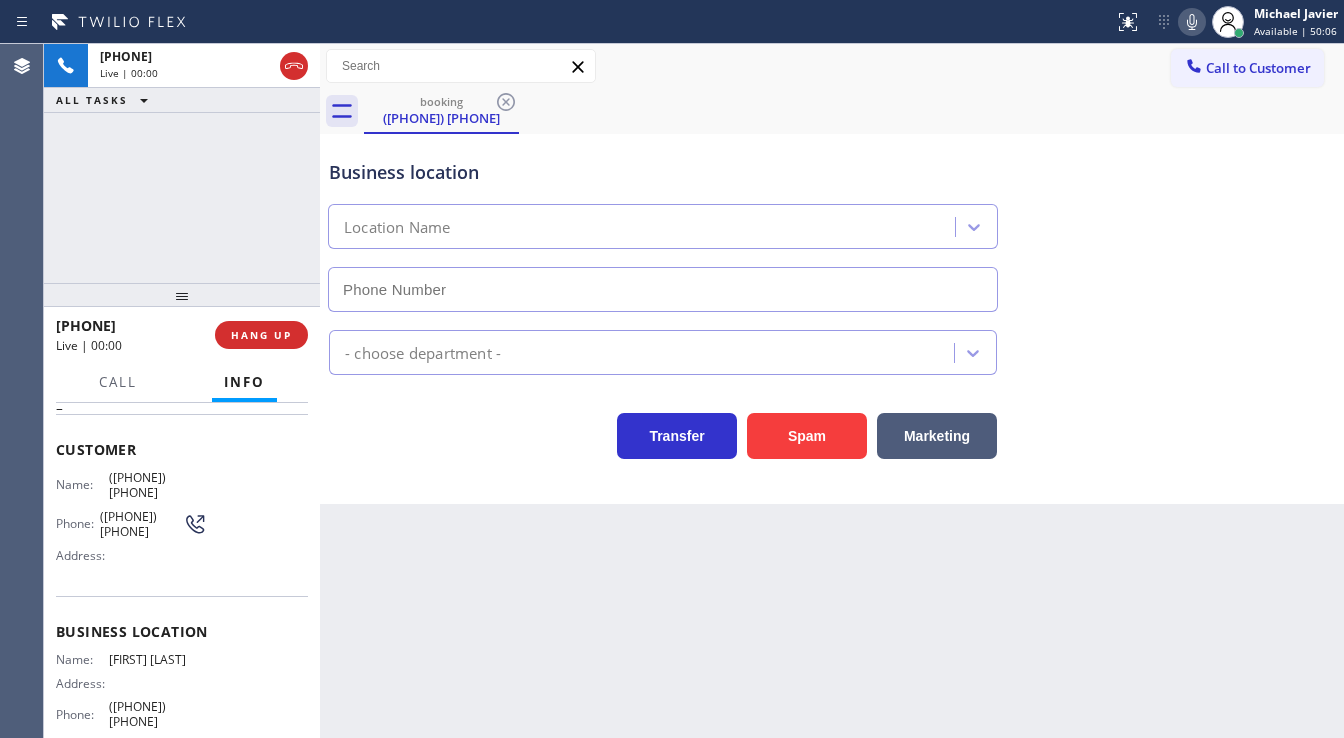 type on "([PHONE]) [PHONE]" 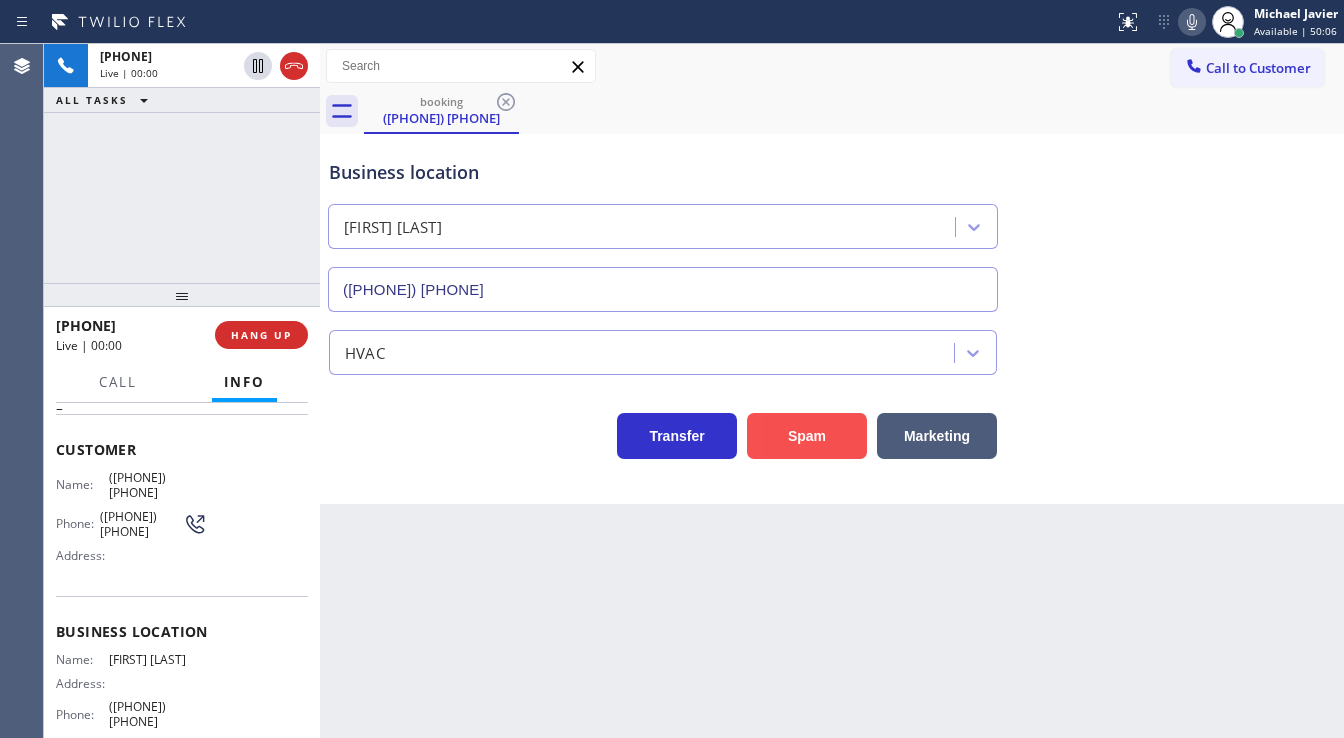 click on "Spam" at bounding box center [807, 436] 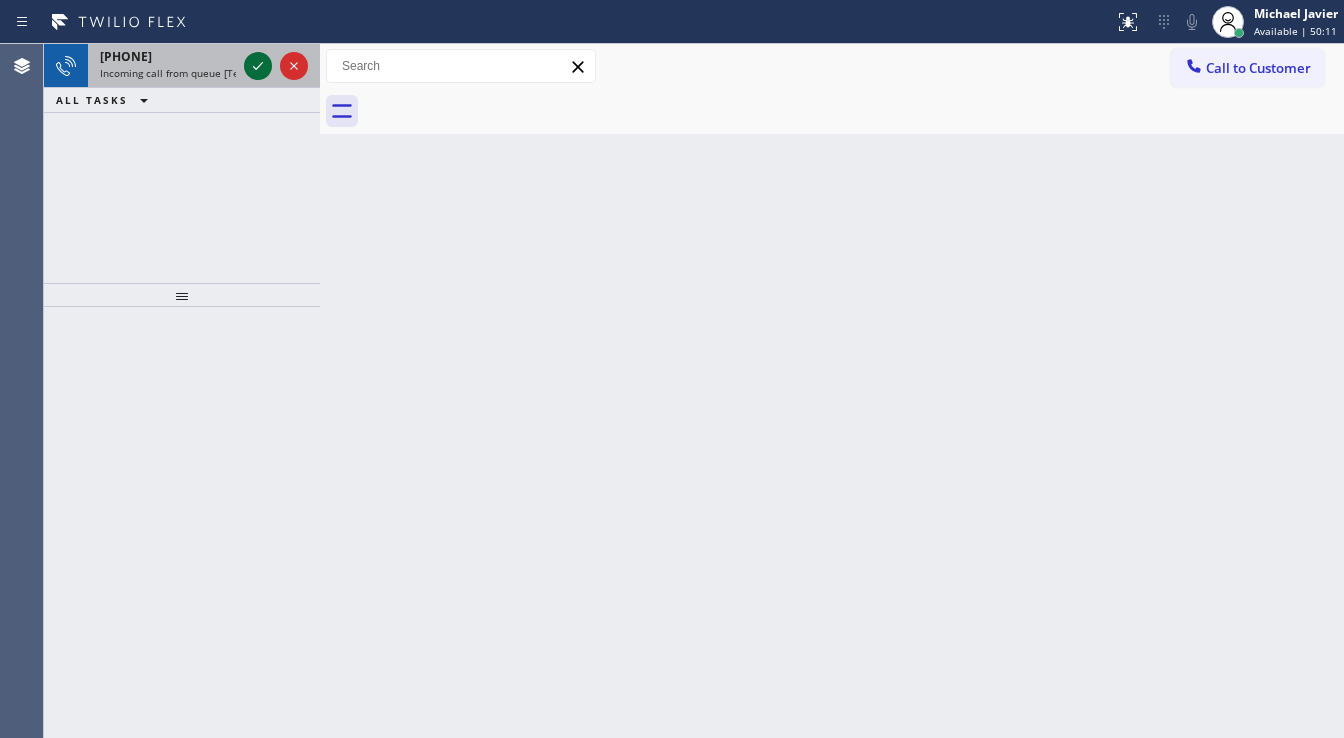 click 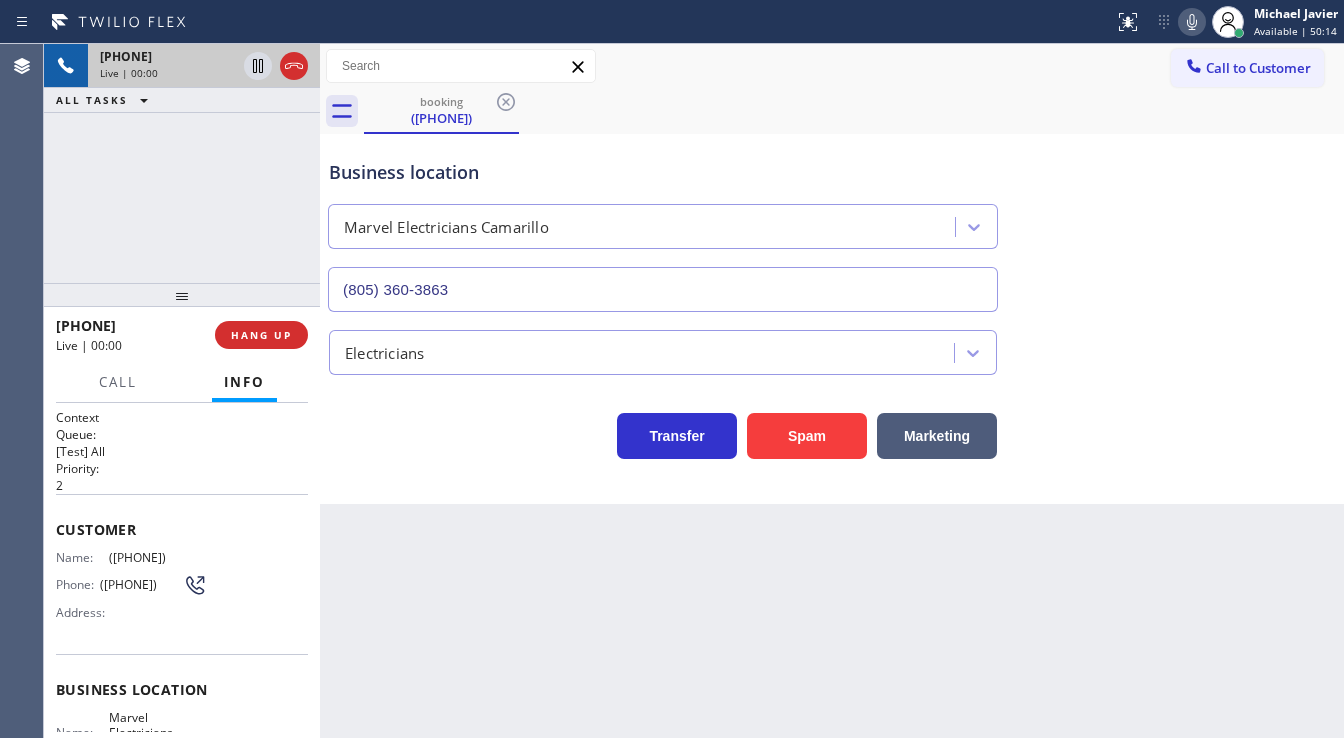 type on "(805) 360-3863" 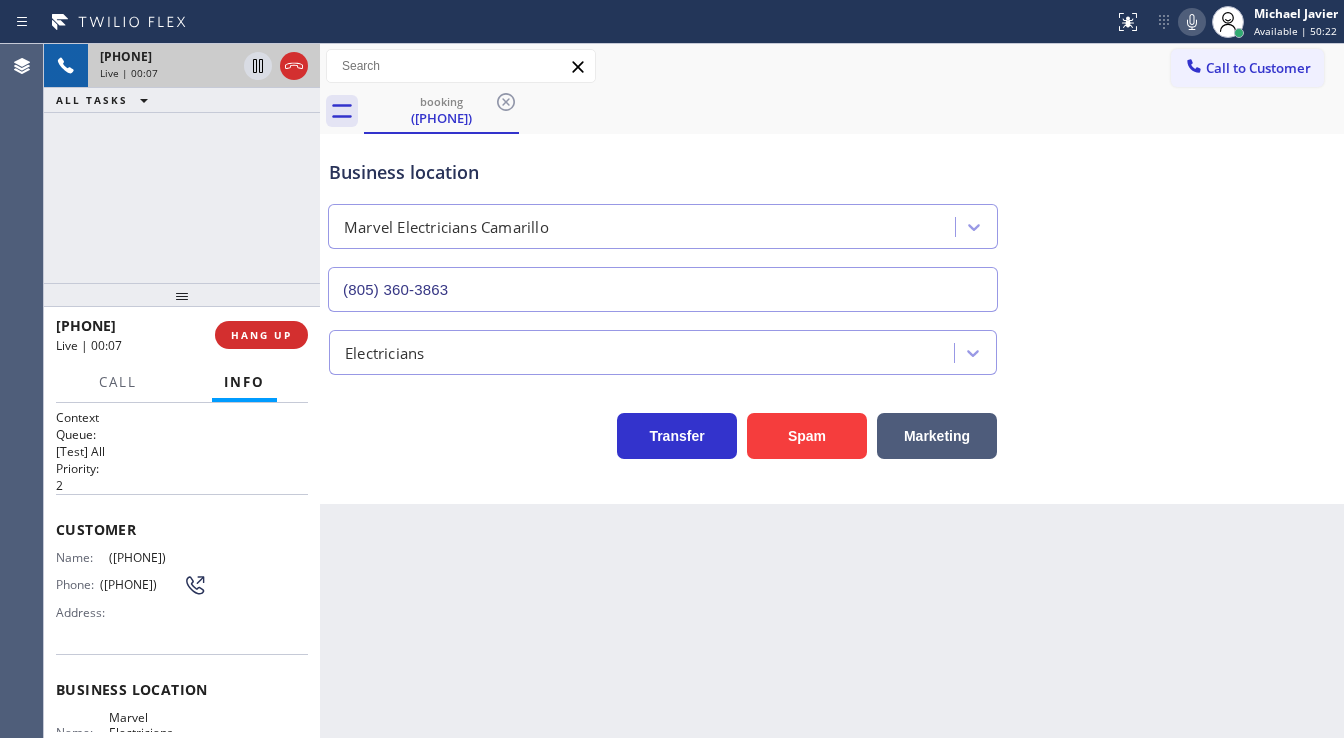 drag, startPoint x: 55, startPoint y: 184, endPoint x: 116, endPoint y: 329, distance: 157.30861 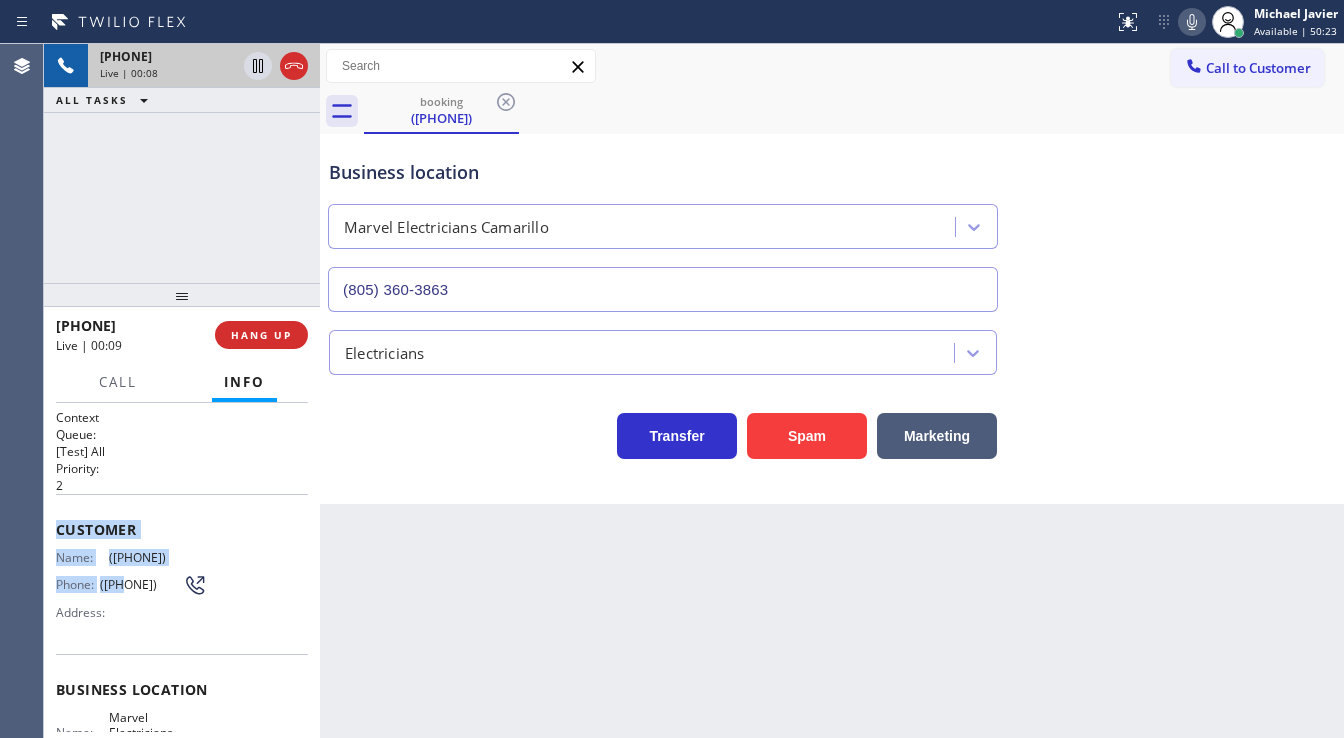 scroll, scrollTop: 240, scrollLeft: 0, axis: vertical 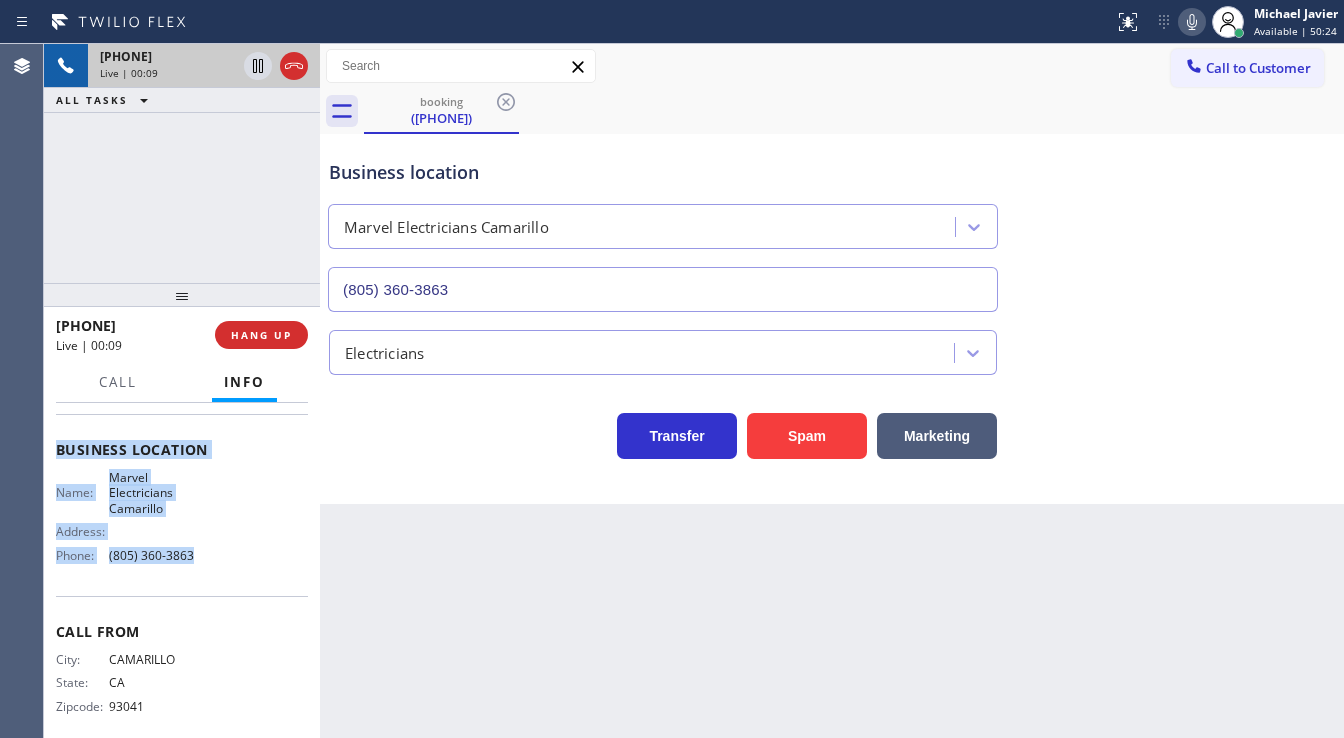 drag, startPoint x: 52, startPoint y: 528, endPoint x: 213, endPoint y: 568, distance: 165.89455 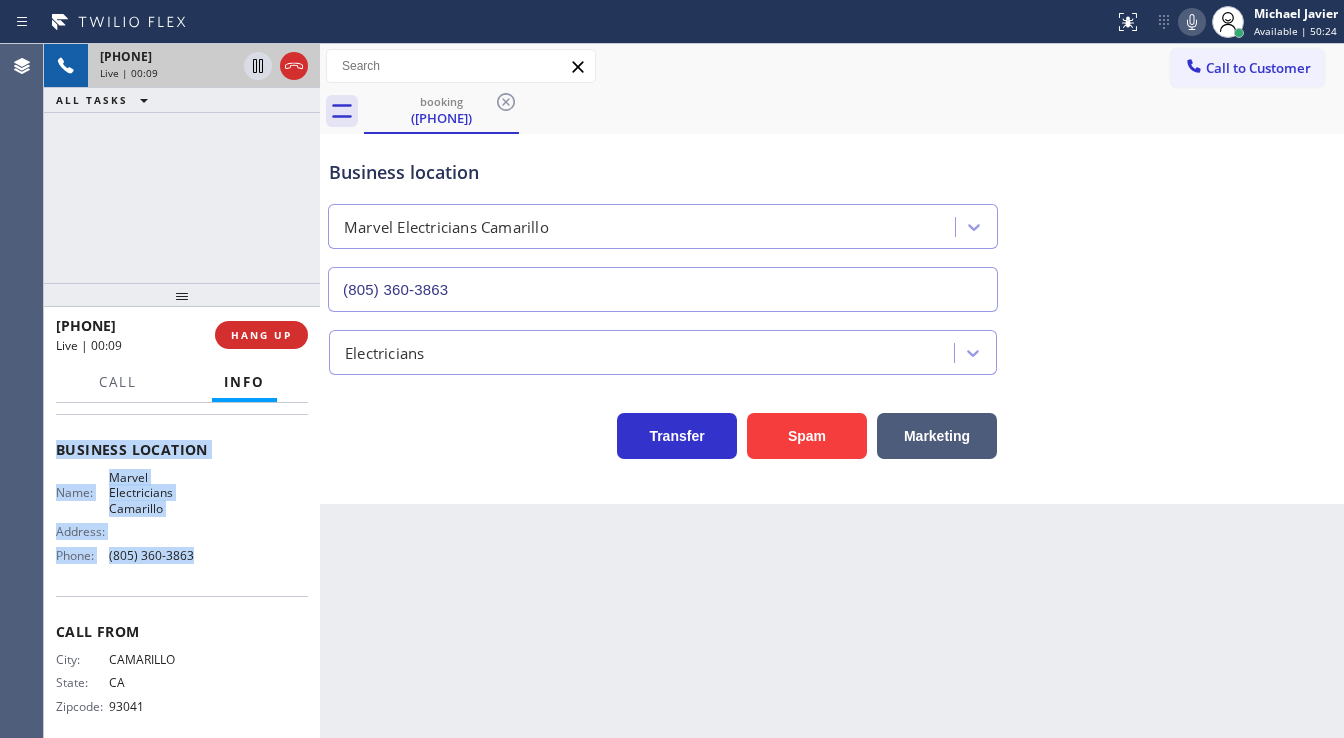 click on "Context Queue: [Test] All Priority: 2 Customer Name: ([PHONE]) Phone: ([PHONE]) Address: Business location Name: Marvel Electricians Camarillo Address:   Phone: ([PHONE]) Call From City: CAMARILLO State: CA Zipcode: 93041 Outbound call Location Marvel Electricians Camarillo Your caller id phone number ([PHONE]) Customer number ([PHONE]) Call" at bounding box center (182, 571) 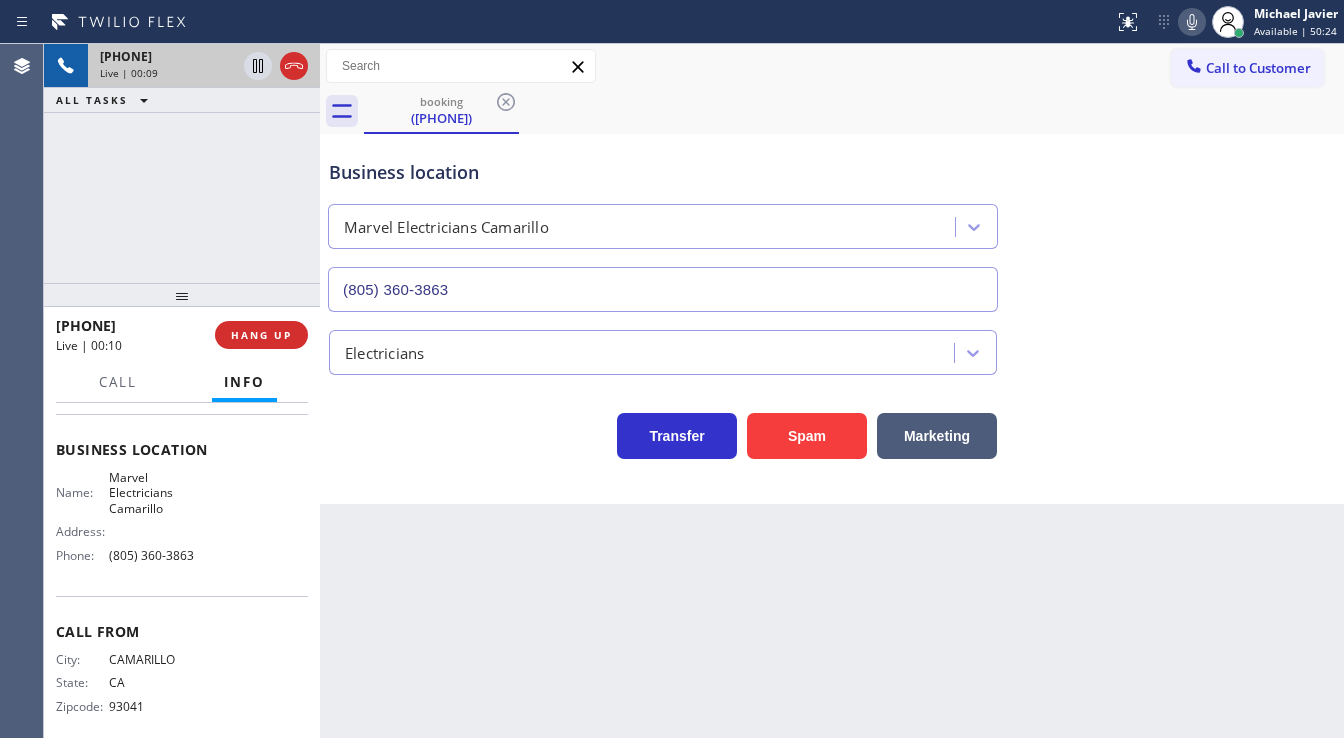 click on "+[PHONE] Live | 00:09 ALL TASKS ALL TASKS ACTIVE TASKS TASKS IN WRAP UP" at bounding box center (182, 163) 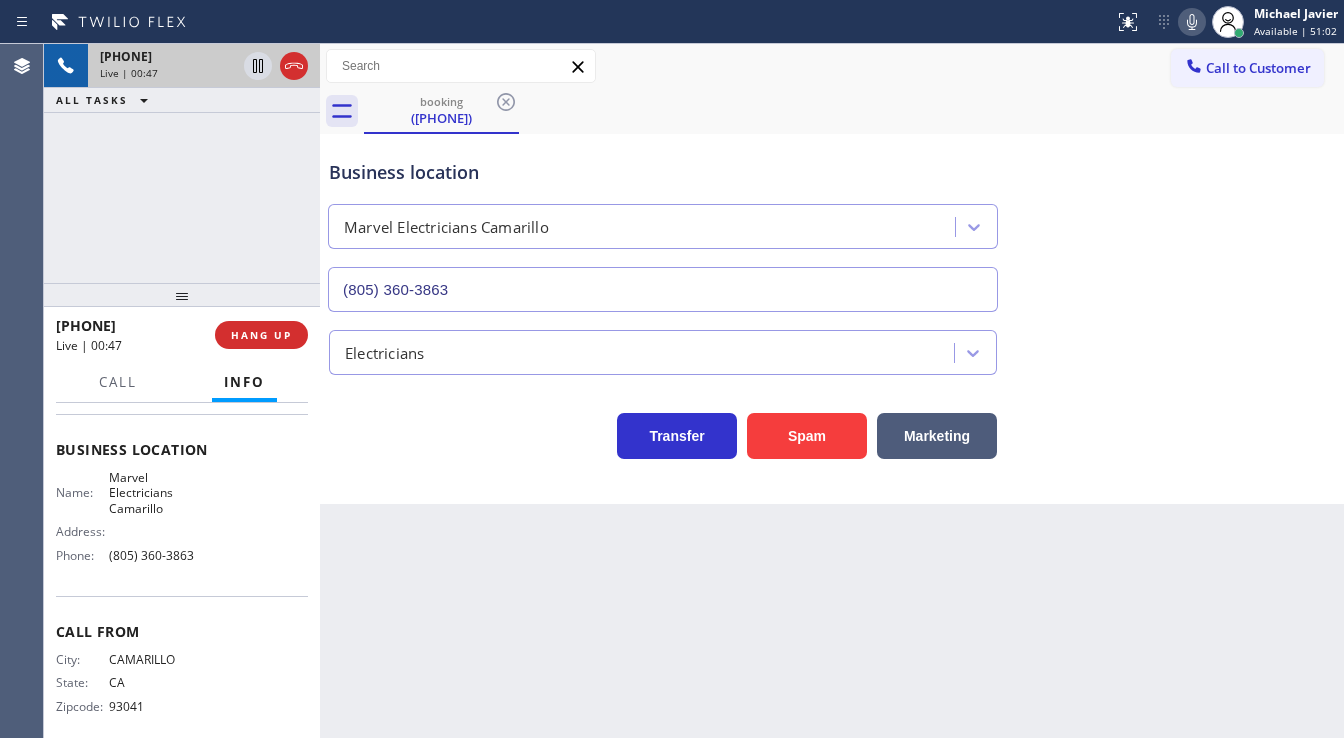 click on "+[PHONE] Live | 00:47 ALL TASKS ALL TASKS ACTIVE TASKS TASKS IN WRAP UP" at bounding box center [182, 163] 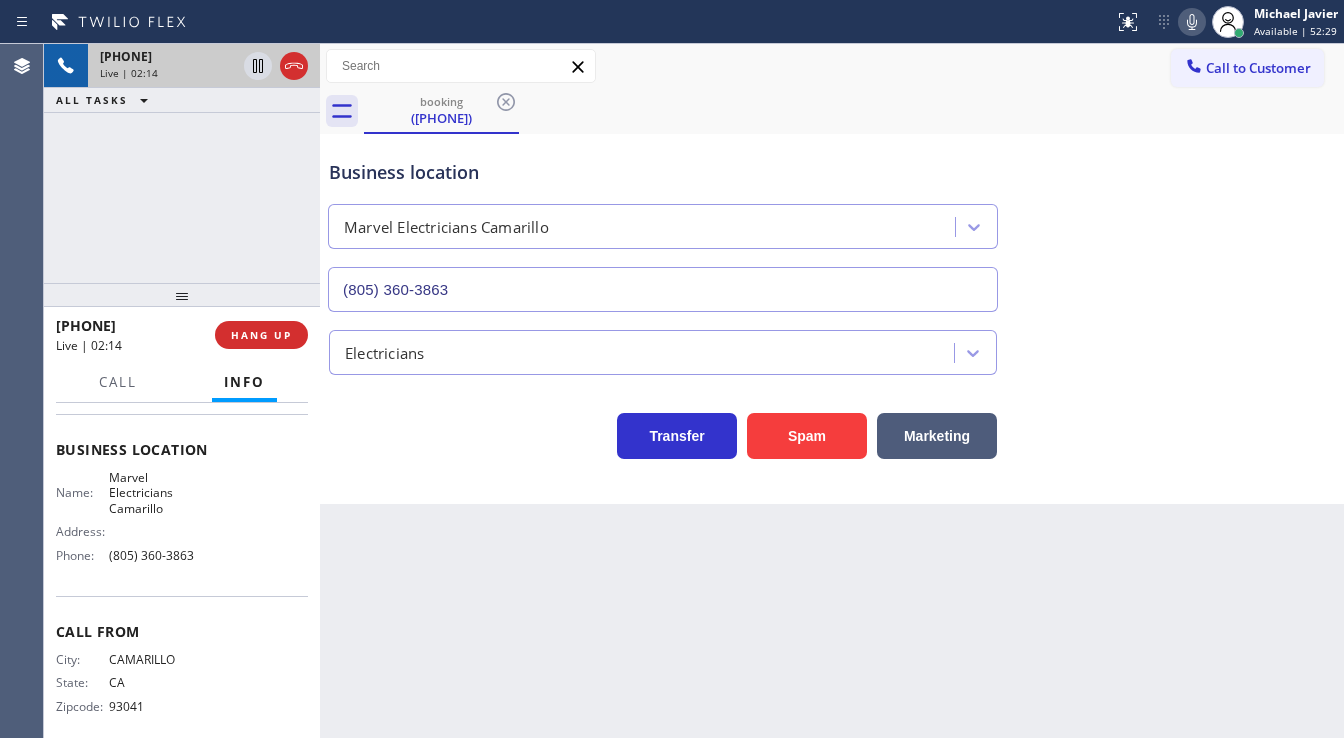 click 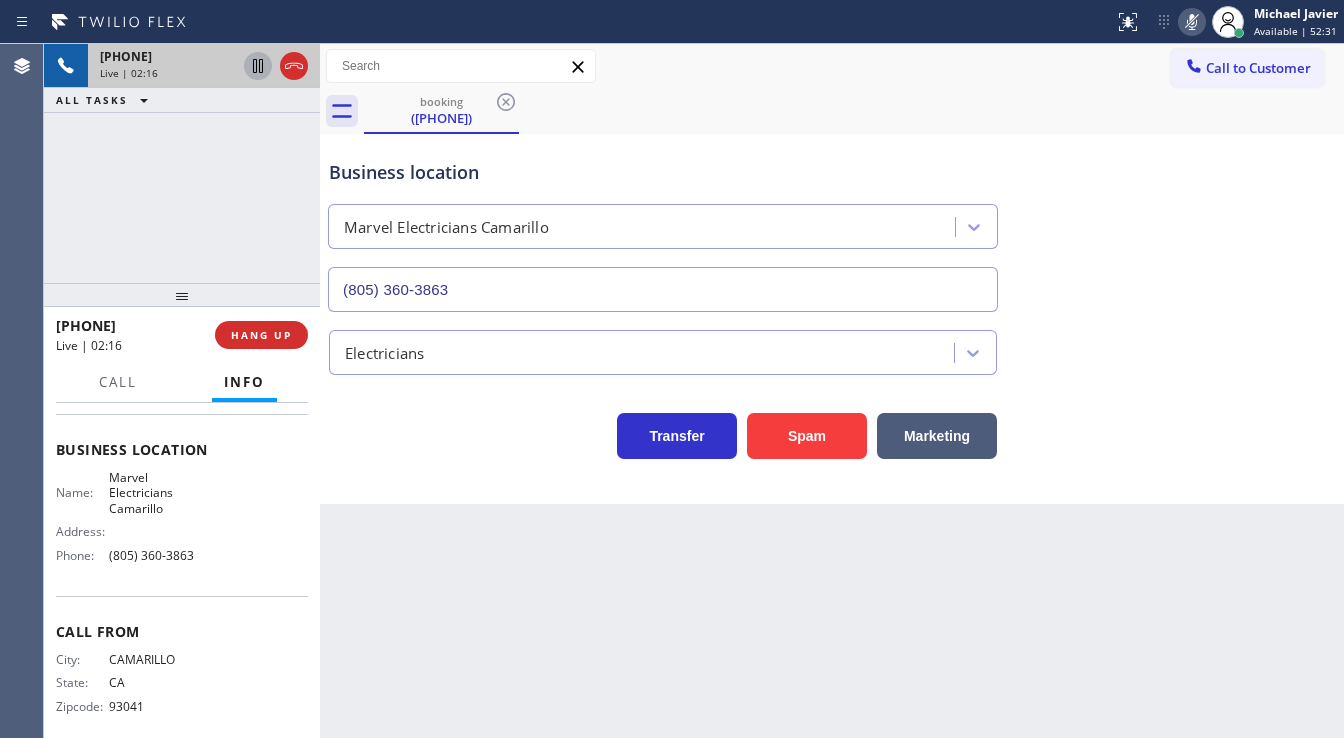 click 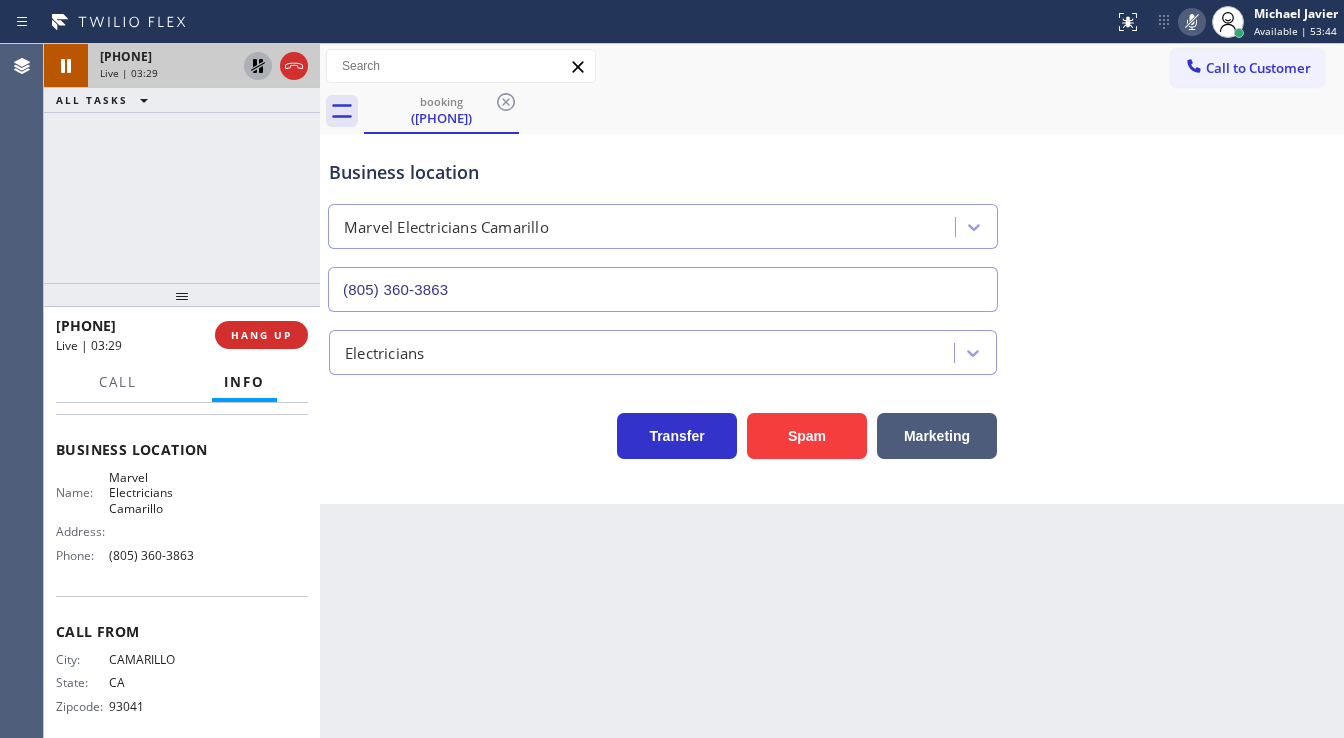 click 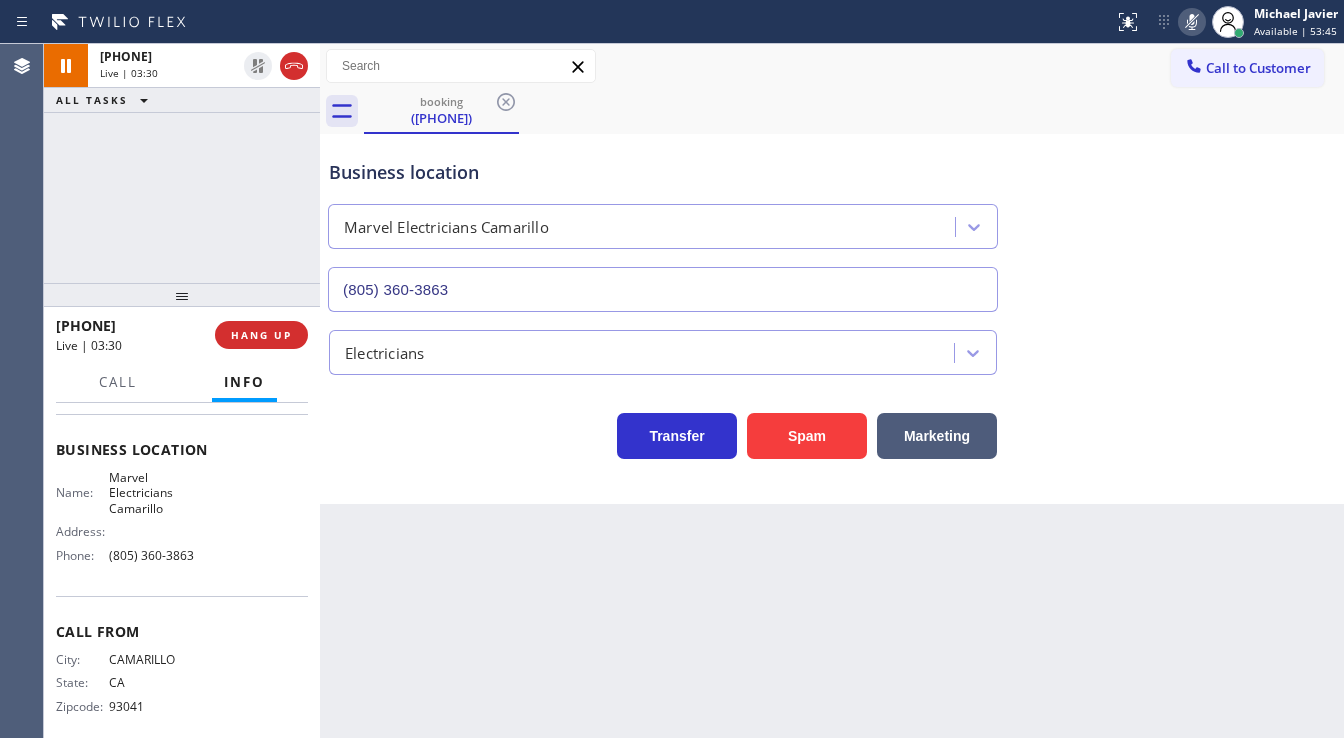click at bounding box center (1192, 22) 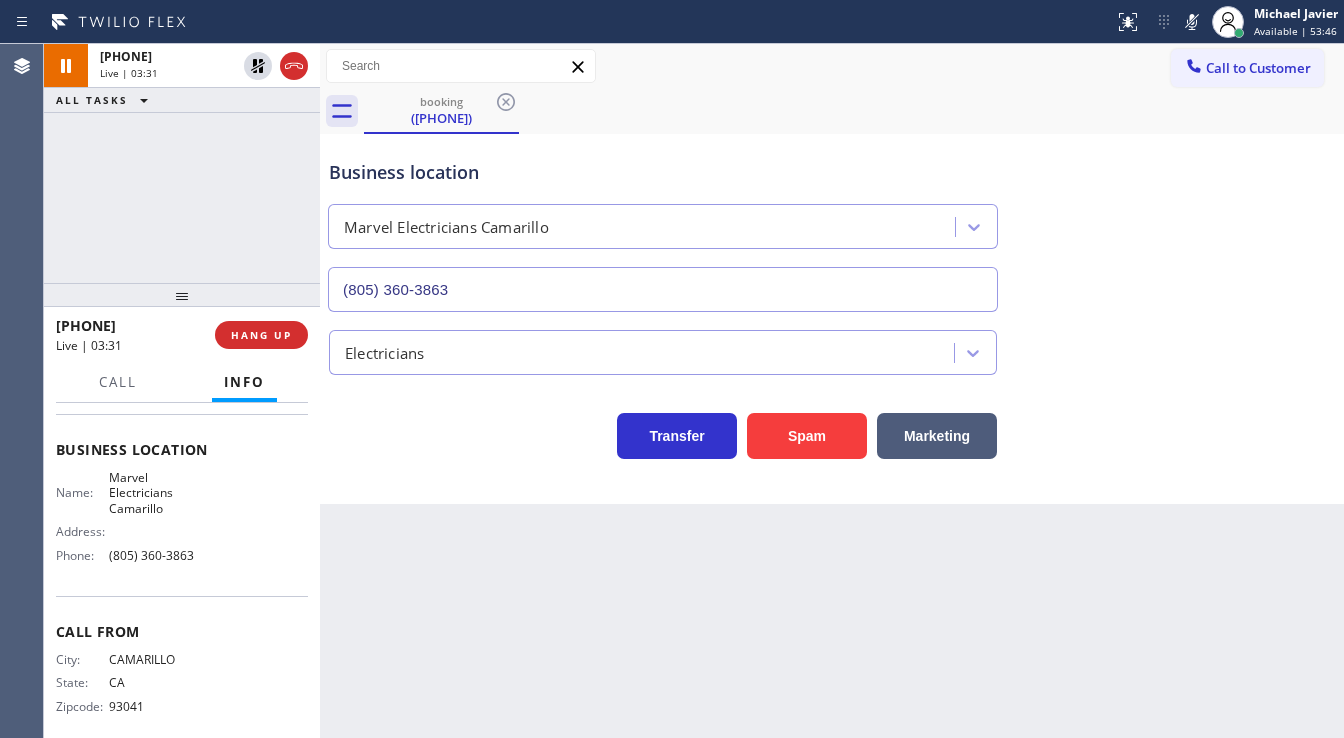 click on "[PHONE] Live | 03:31 ALL TASKS ALL TASKS ACTIVE TASKS TASKS IN WRAP UP" at bounding box center (182, 163) 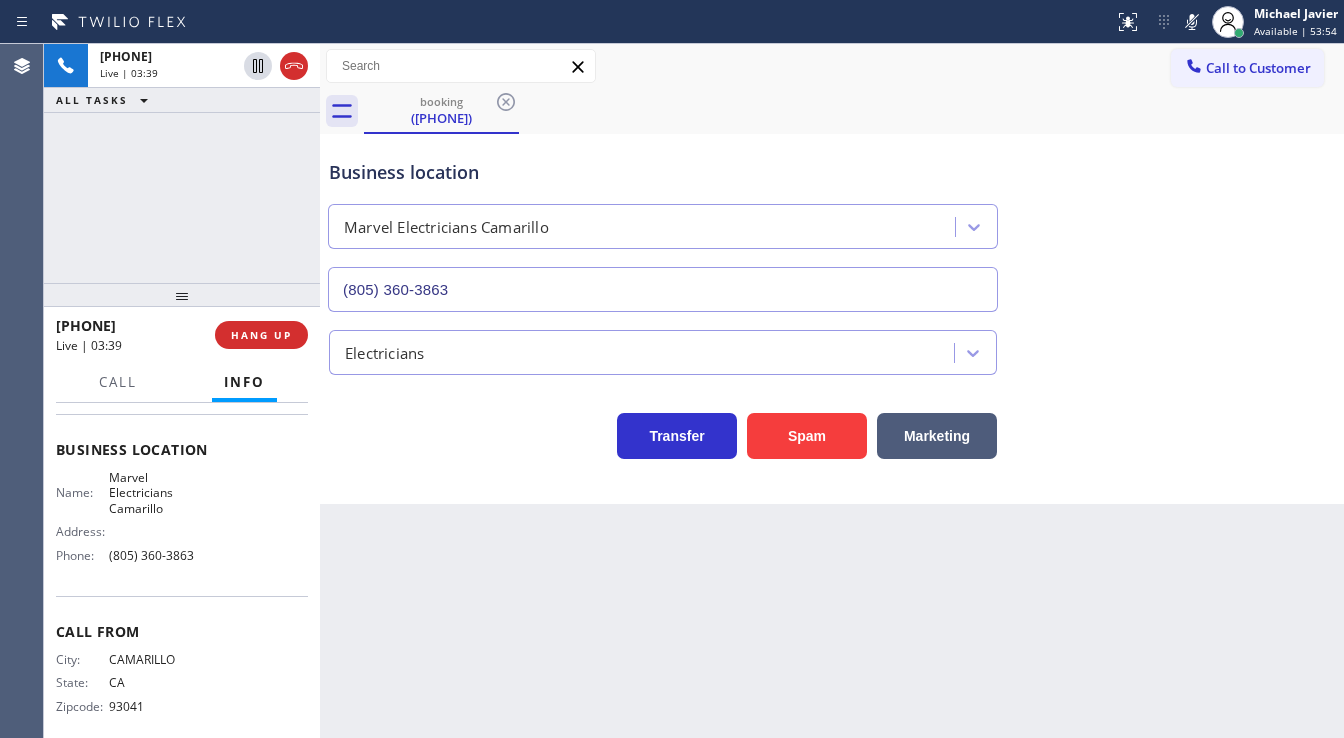 drag, startPoint x: 1198, startPoint y: 13, endPoint x: 1107, endPoint y: 71, distance: 107.912 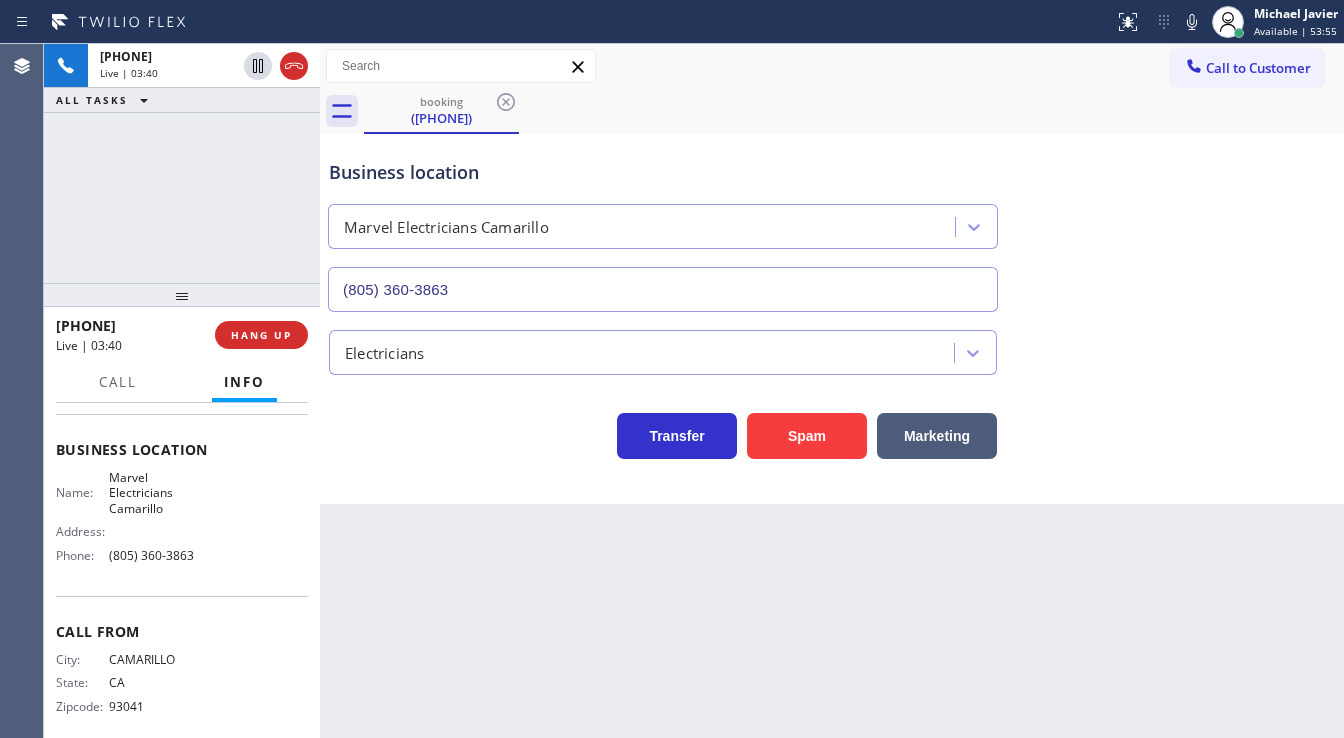 click on "[PHONE] Live | 03:40 ALL TASKS ALL TASKS ACTIVE TASKS TASKS IN WRAP UP" at bounding box center [182, 163] 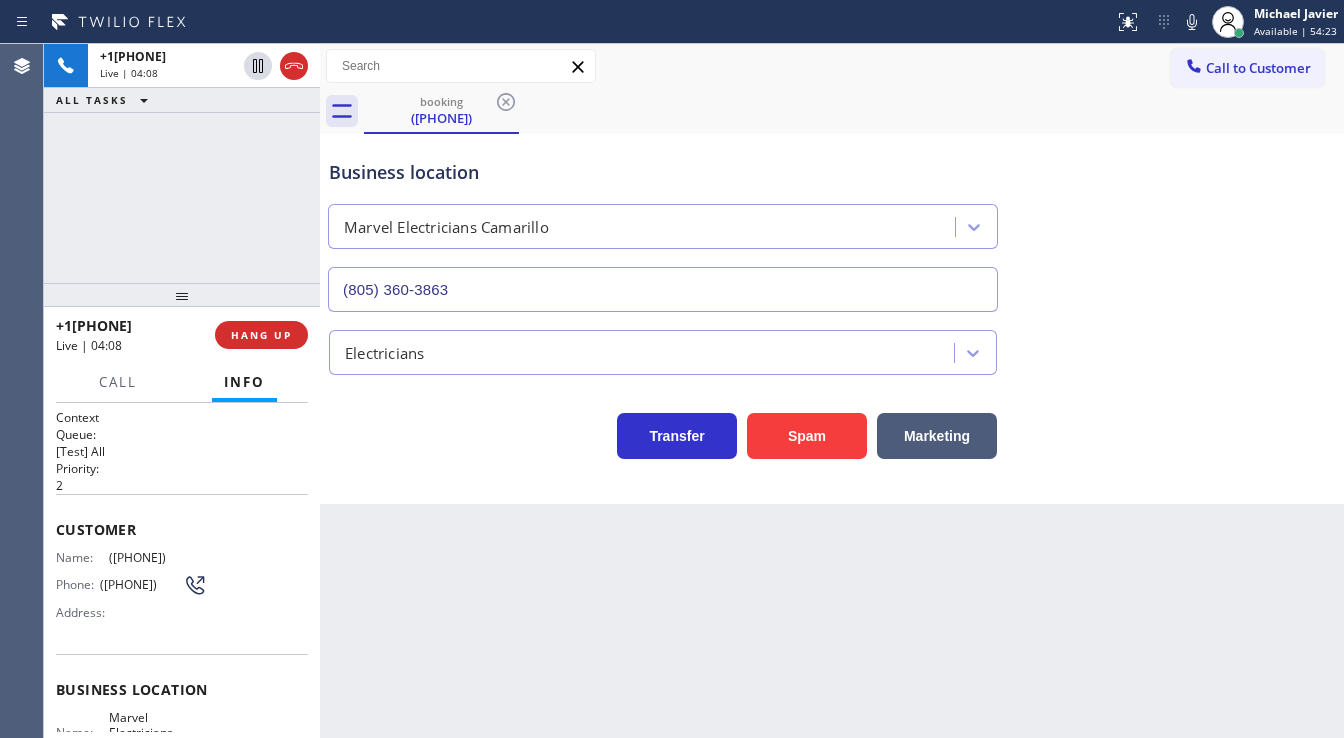 scroll, scrollTop: 0, scrollLeft: 0, axis: both 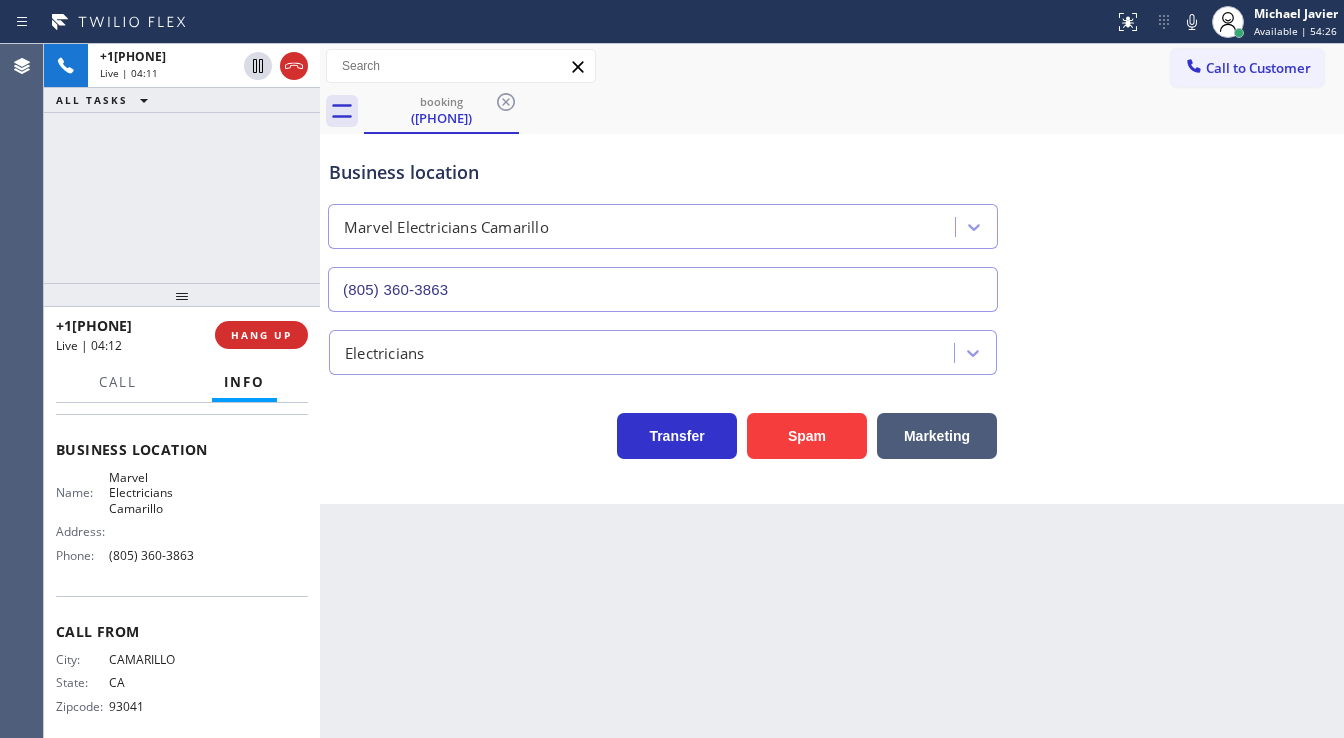 click on "+1[PHONE] Live | 04:11 ALL TASKS ALL TASKS ACTIVE TASKS TASKS IN WRAP UP" at bounding box center [182, 163] 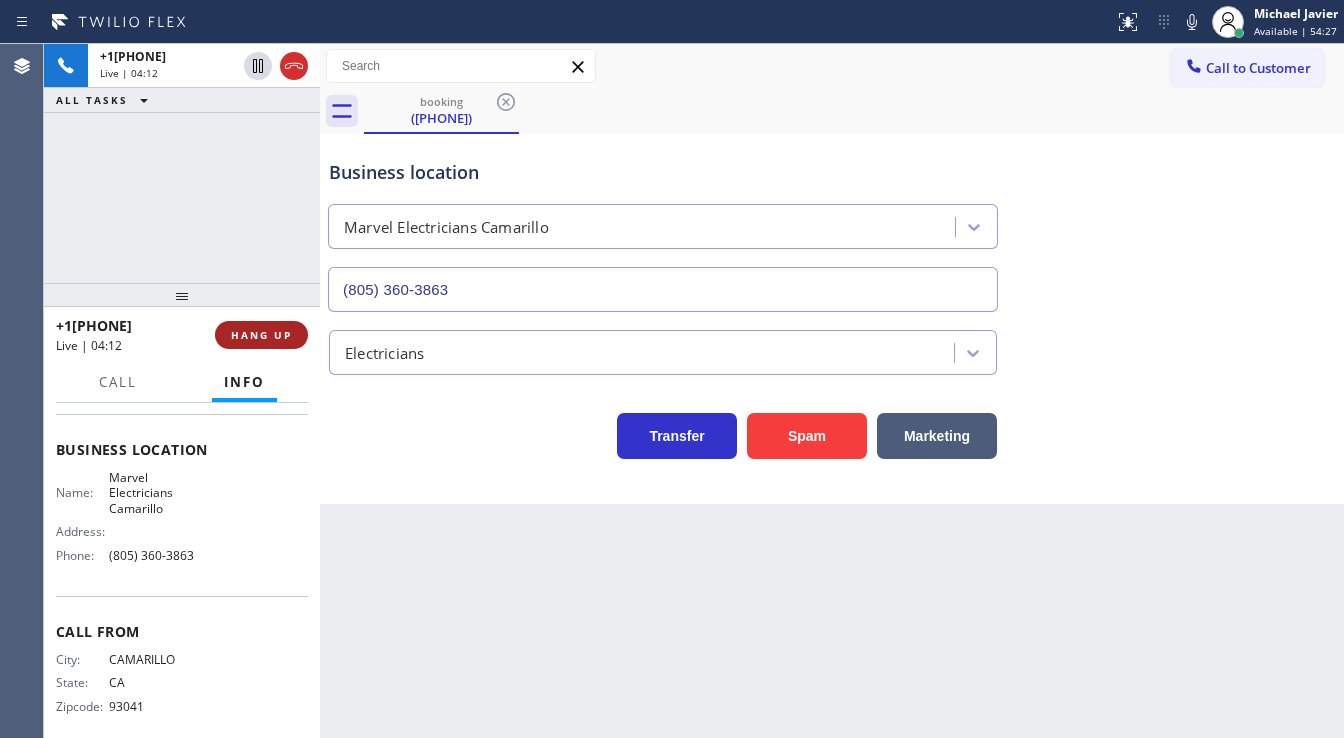 click on "HANG UP" at bounding box center (261, 335) 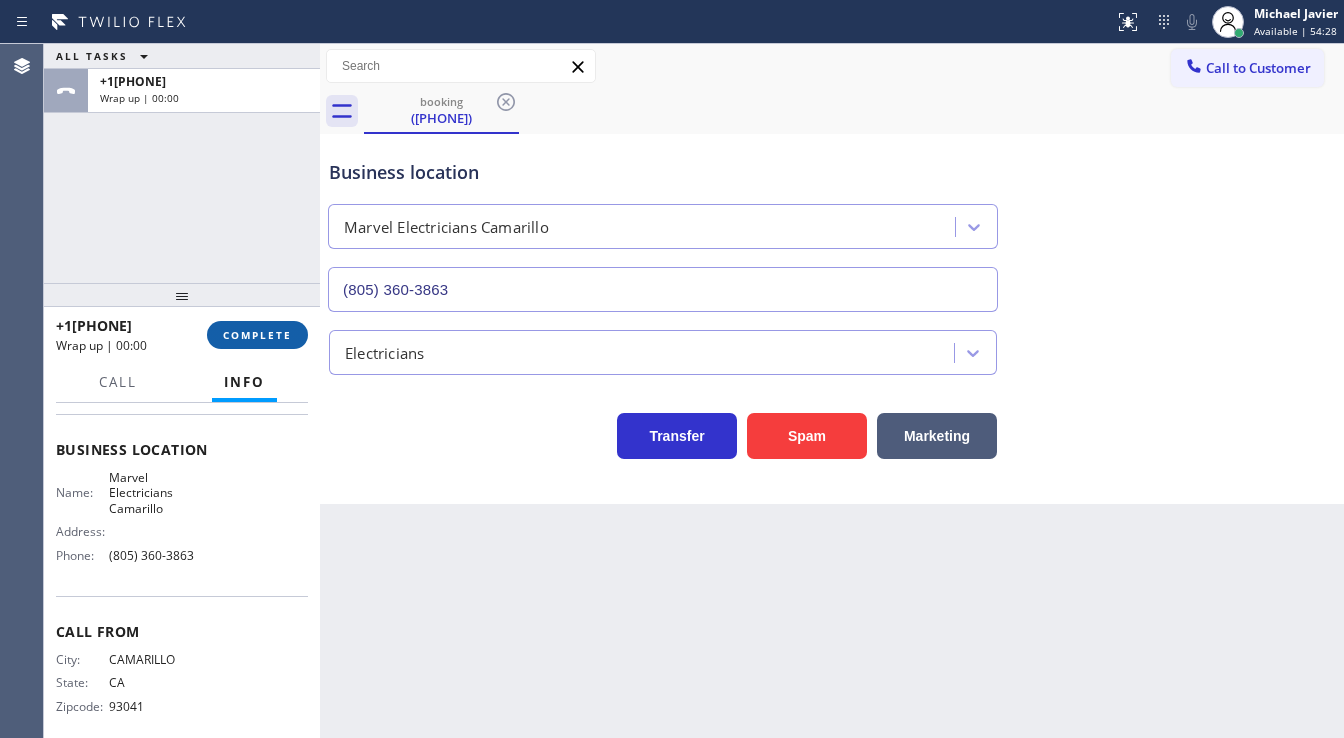 click on "COMPLETE" at bounding box center (257, 335) 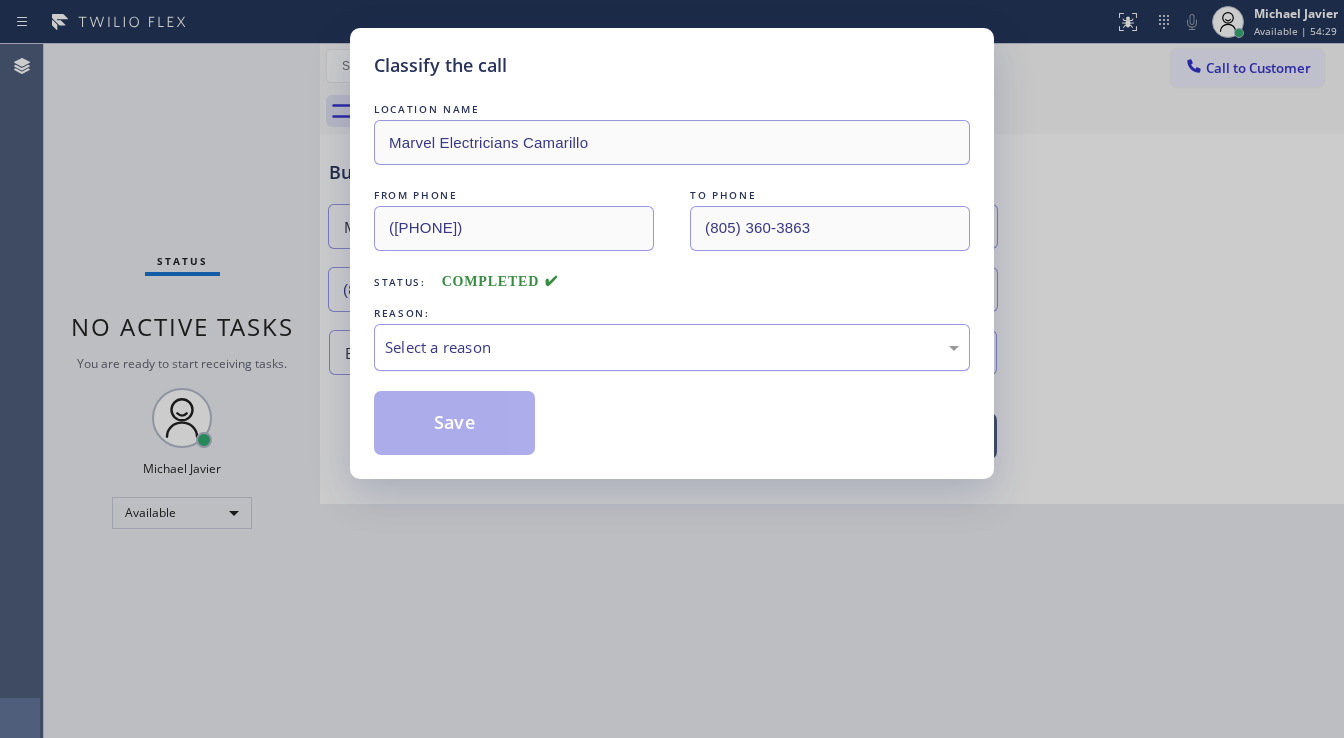 drag, startPoint x: 451, startPoint y: 356, endPoint x: 466, endPoint y: 366, distance: 18.027756 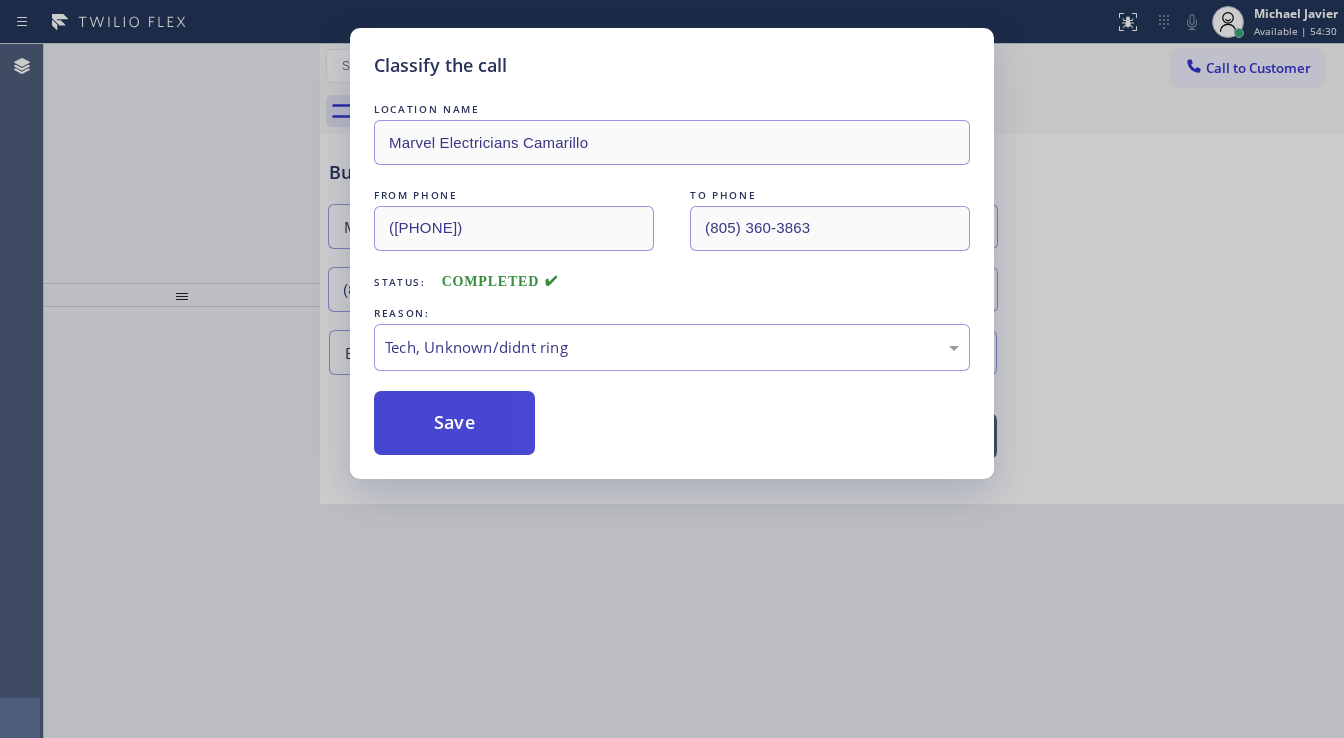 click on "Save" at bounding box center [454, 423] 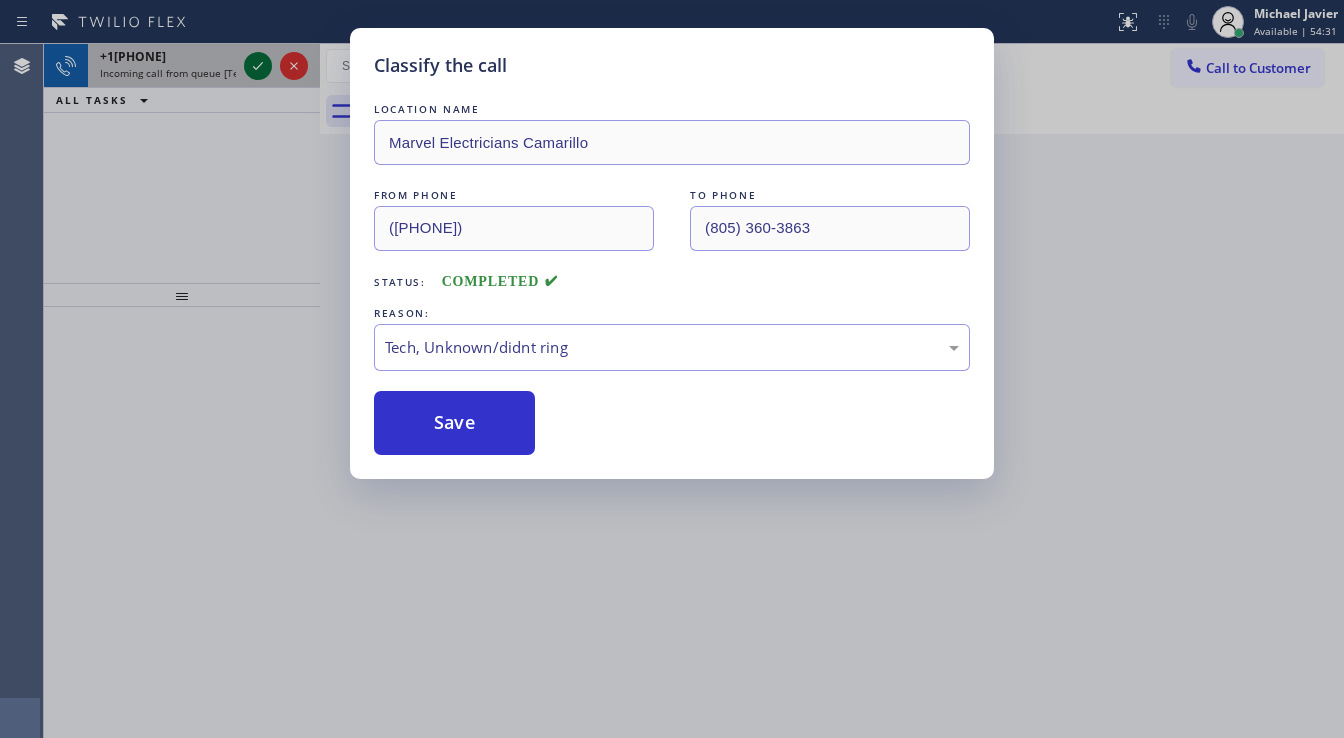 click 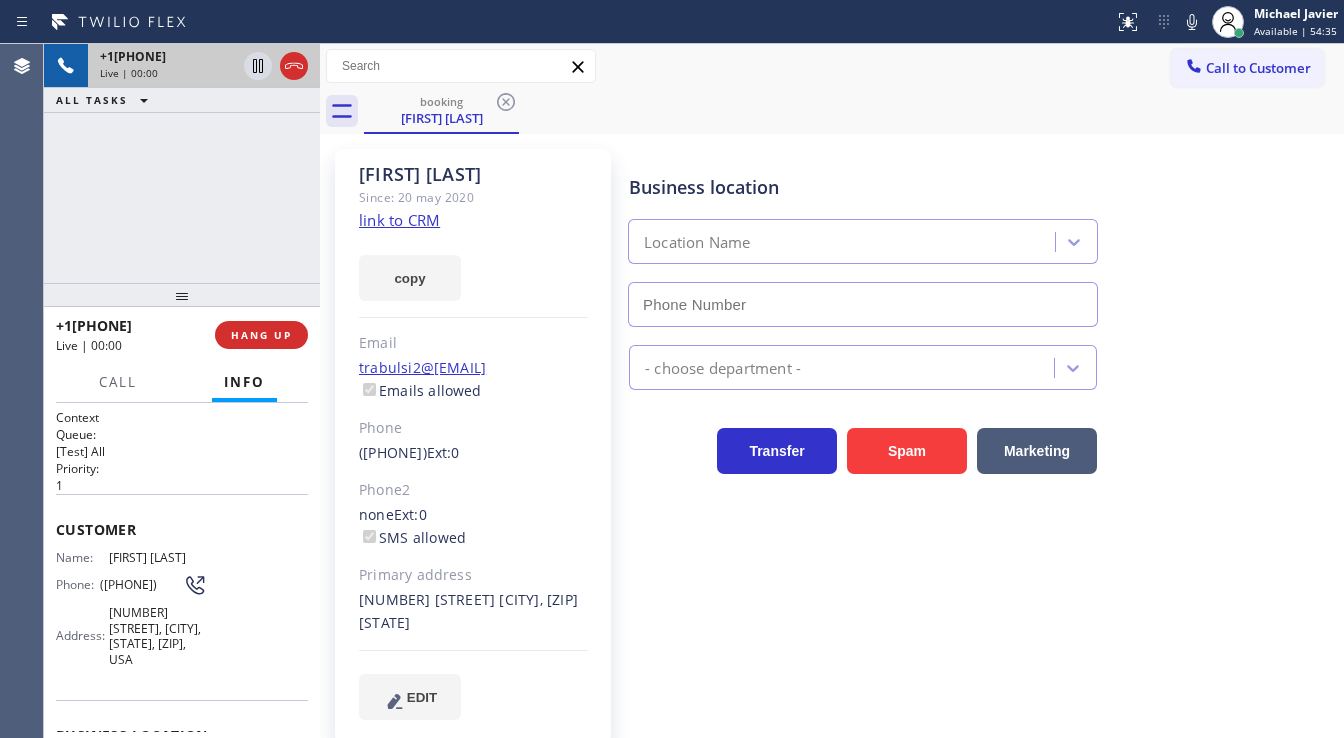 type on "(408) 767-6058" 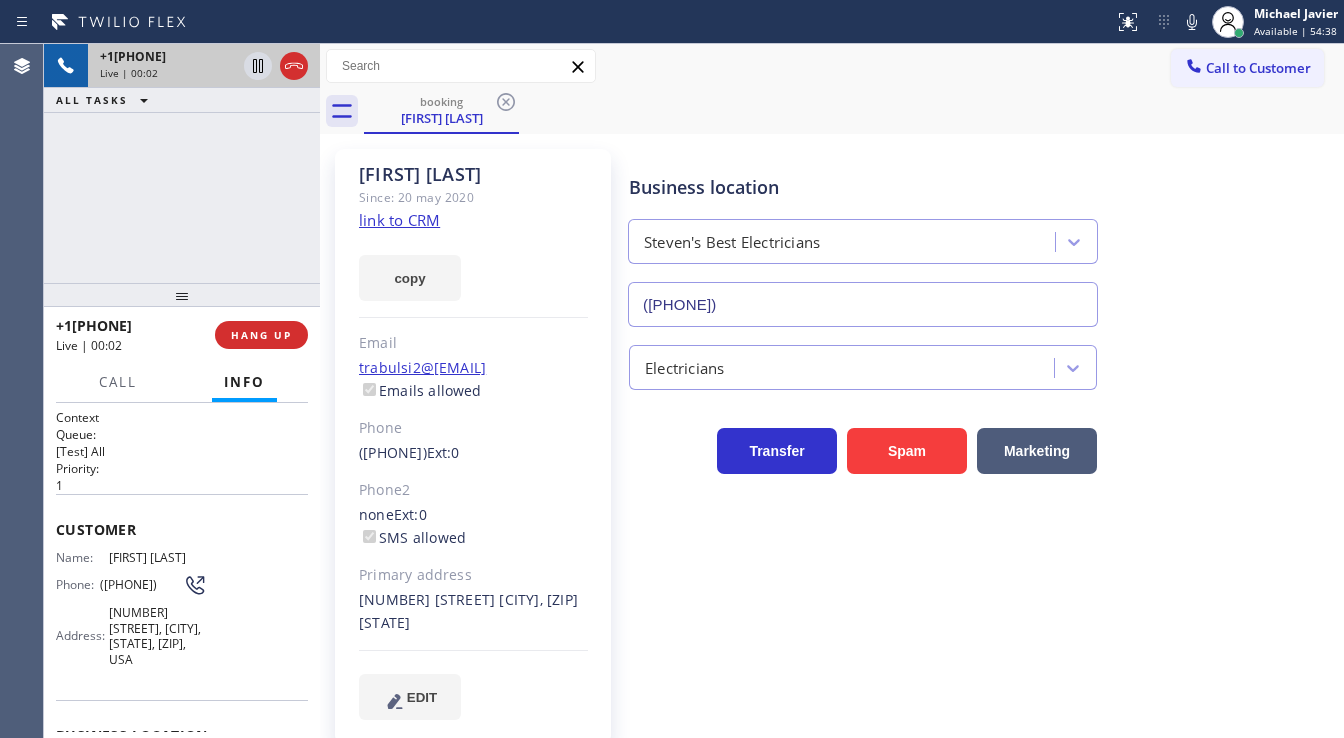click on "link to CRM" 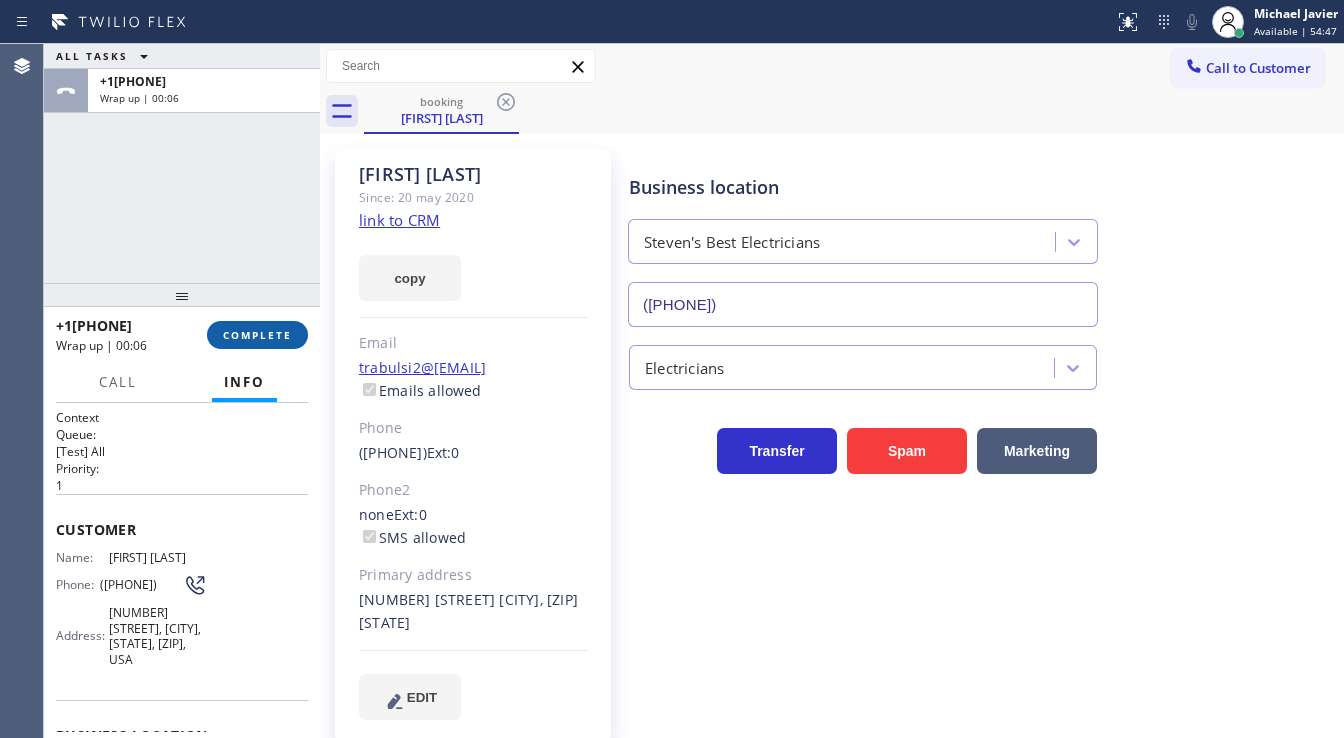 click on "COMPLETE" at bounding box center [257, 335] 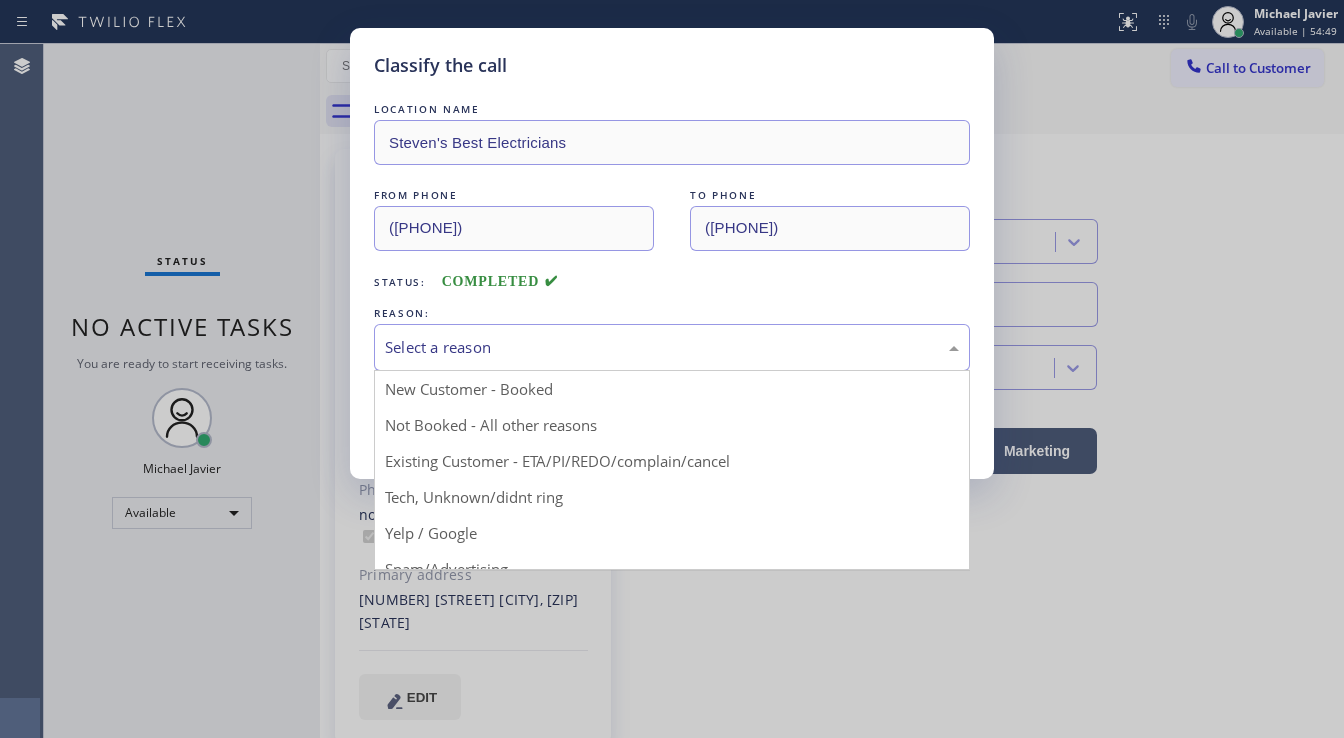 click on "Select a reason" at bounding box center (672, 347) 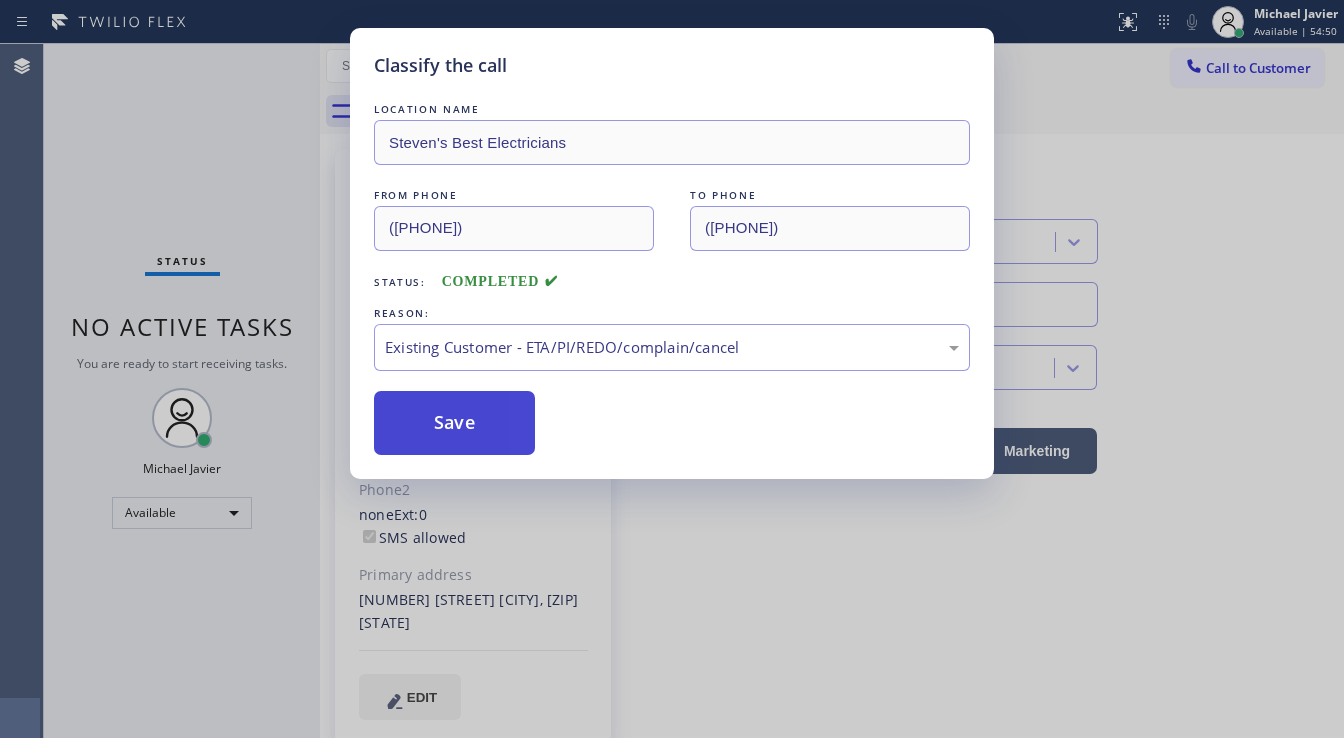 click on "Save" at bounding box center [454, 423] 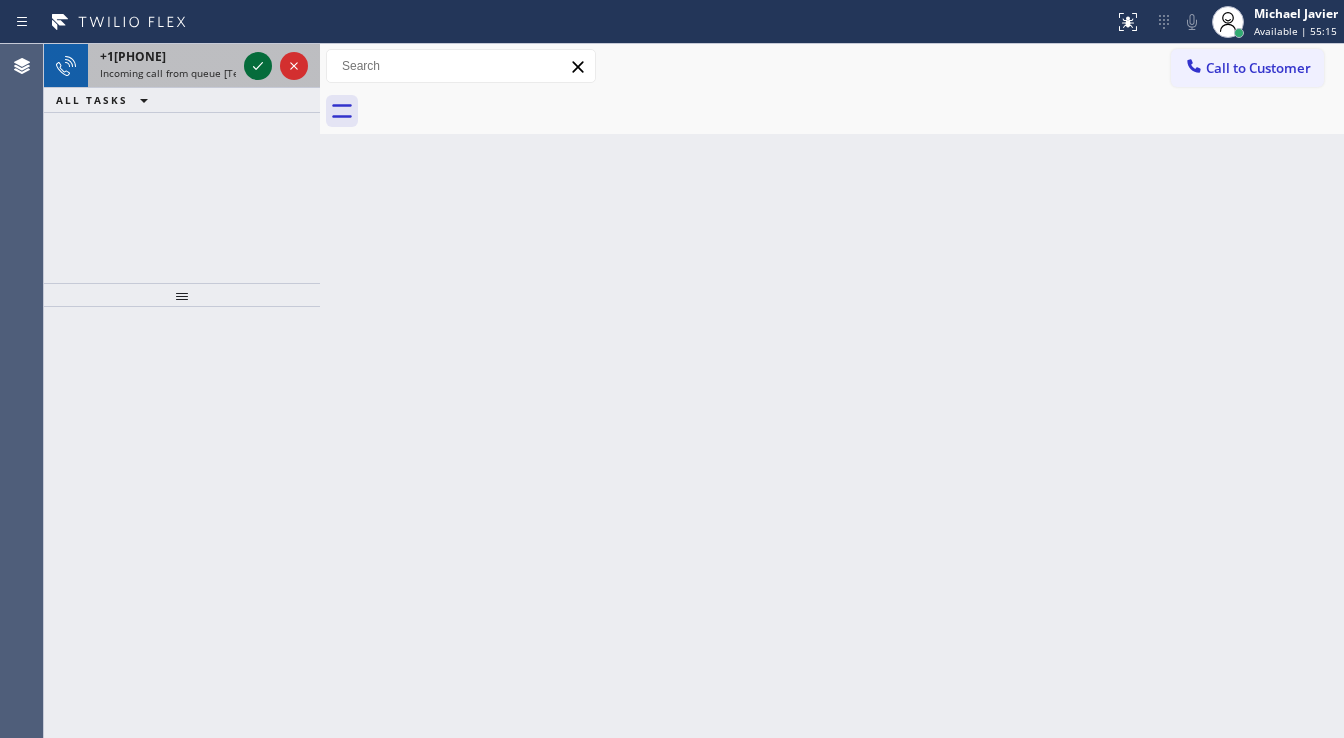 click 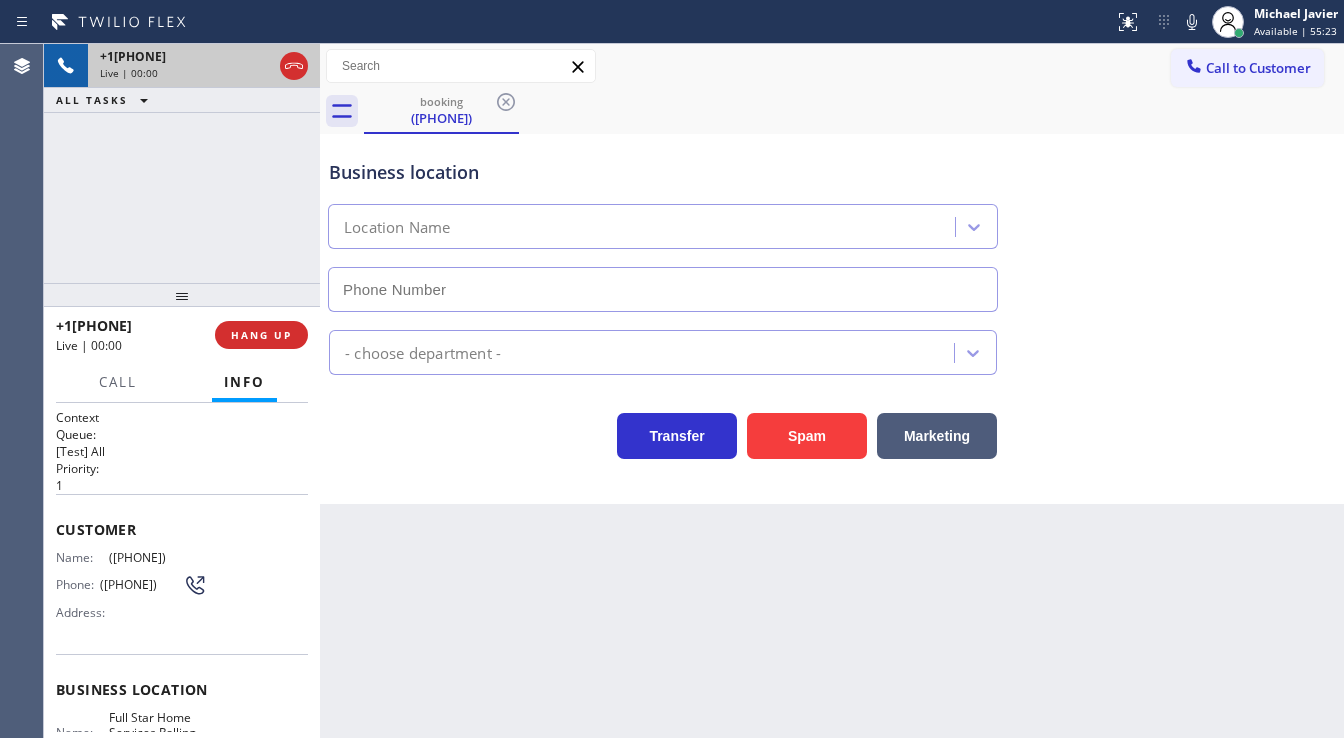 type on "(310) 868-2328" 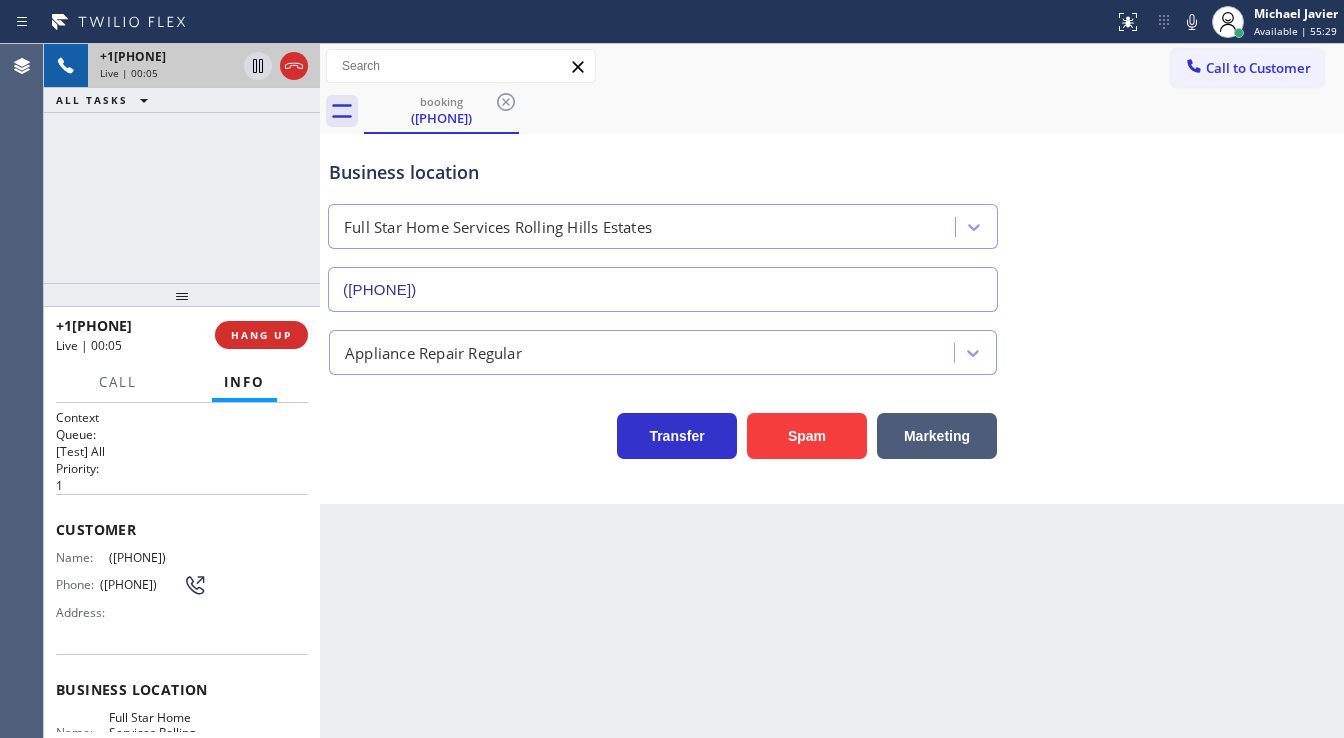 click on "+15623122841 Live | 00:05 ALL TASKS ALL TASKS ACTIVE TASKS TASKS IN WRAP UP" at bounding box center [182, 163] 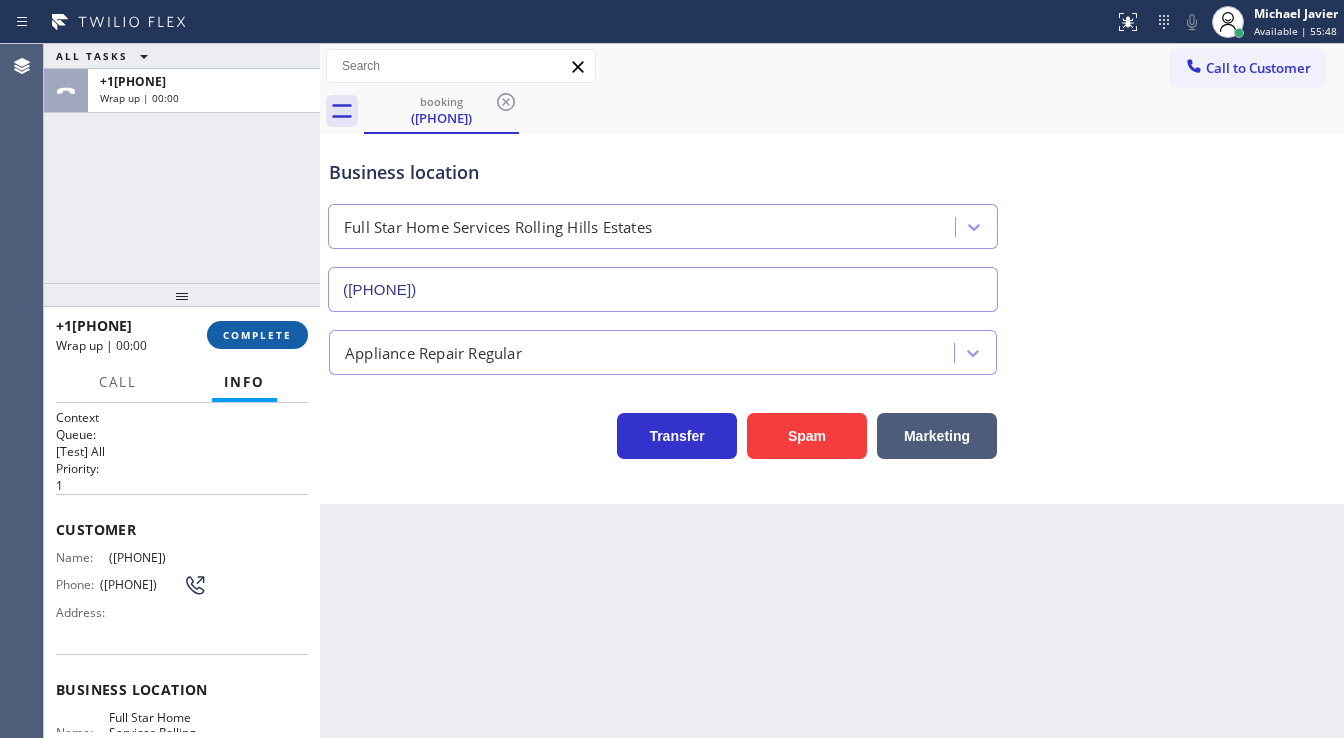 click on "COMPLETE" at bounding box center [257, 335] 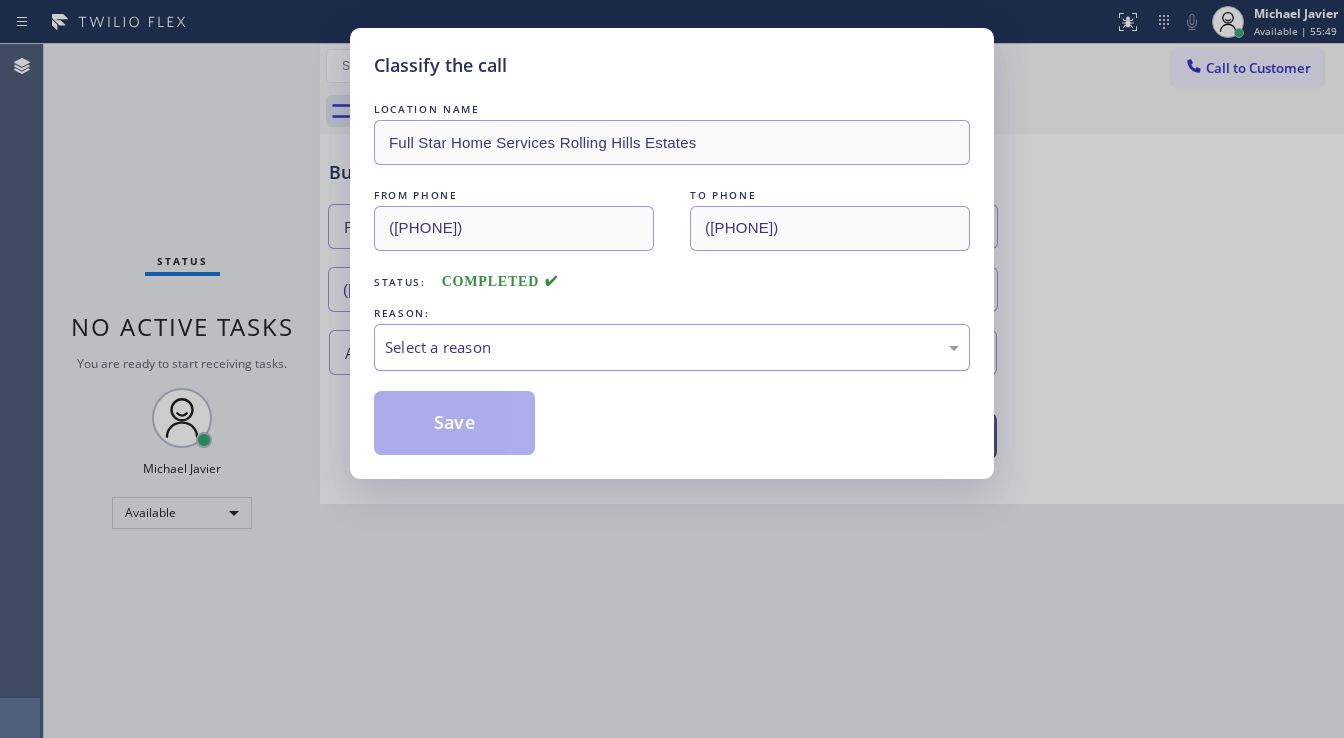 click on "Select a reason" at bounding box center [672, 347] 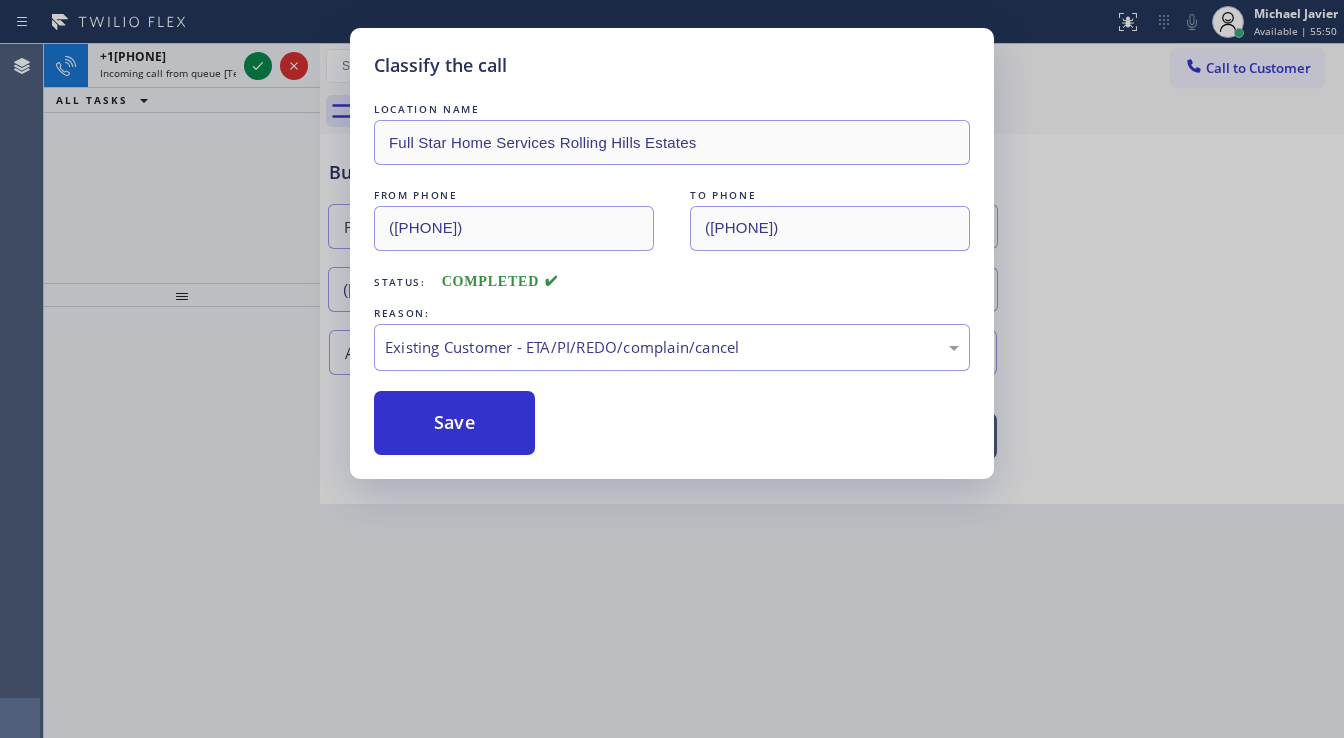 click on "Classify the call LOCATION NAME Full Star Home Services Rolling Hills Estates FROM PHONE (562) 312-2841 TO PHONE (310) 868-2328 Status: COMPLETED REASON: Existing Customer - ETA/PI/REDO/complain/cancel Save" at bounding box center [672, 253] 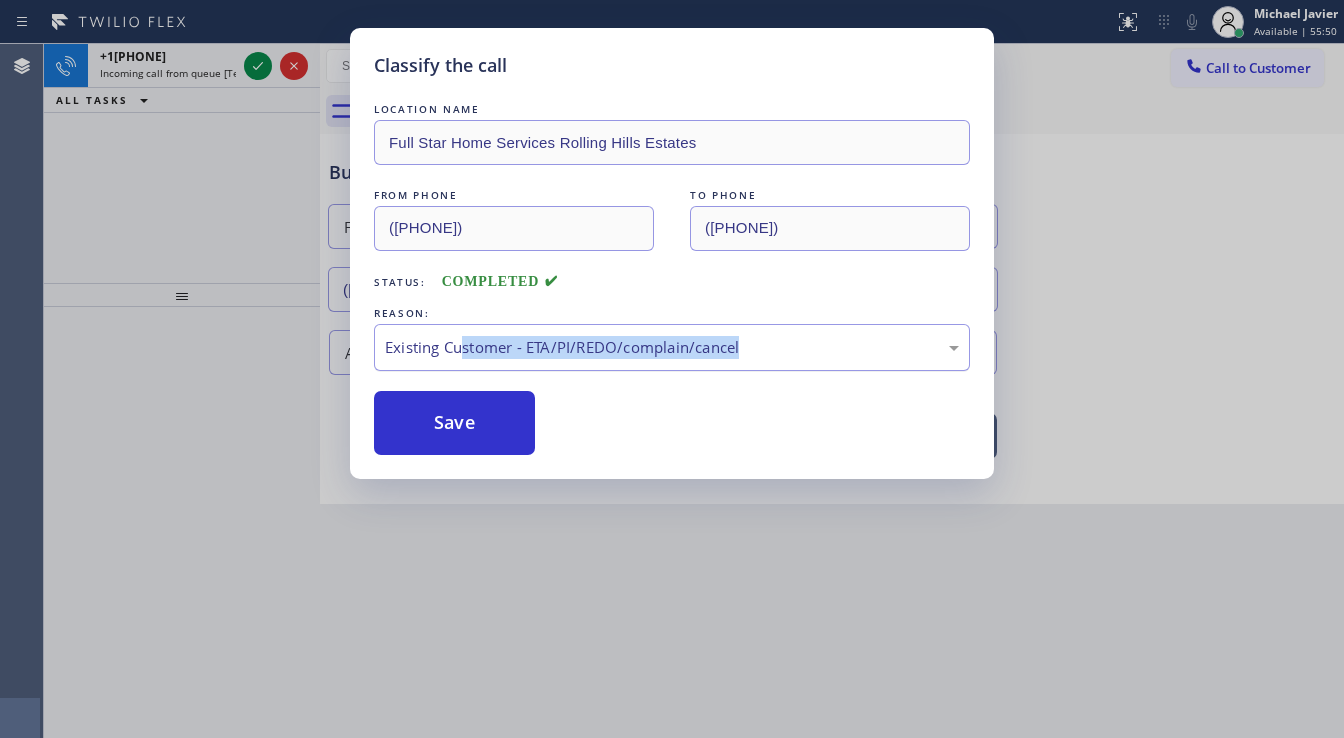 click on "LOCATION NAME Full Star Home Services Rolling Hills Estates FROM PHONE (562) 312-2841 TO PHONE (310) 868-2328 Status: COMPLETED REASON: Existing Customer - ETA/PI/REDO/complain/cancel Save" at bounding box center (672, 277) 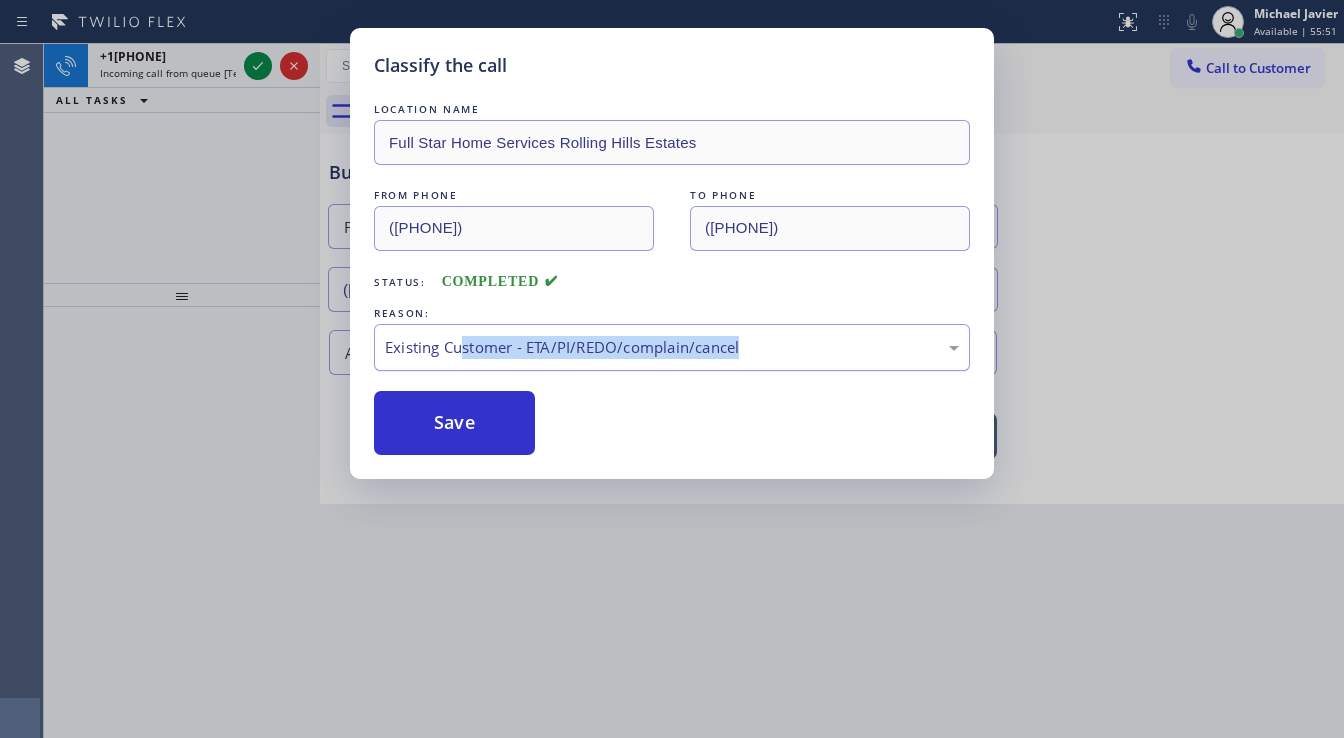 click on "Existing Customer - ETA/PI/REDO/complain/cancel" at bounding box center (672, 347) 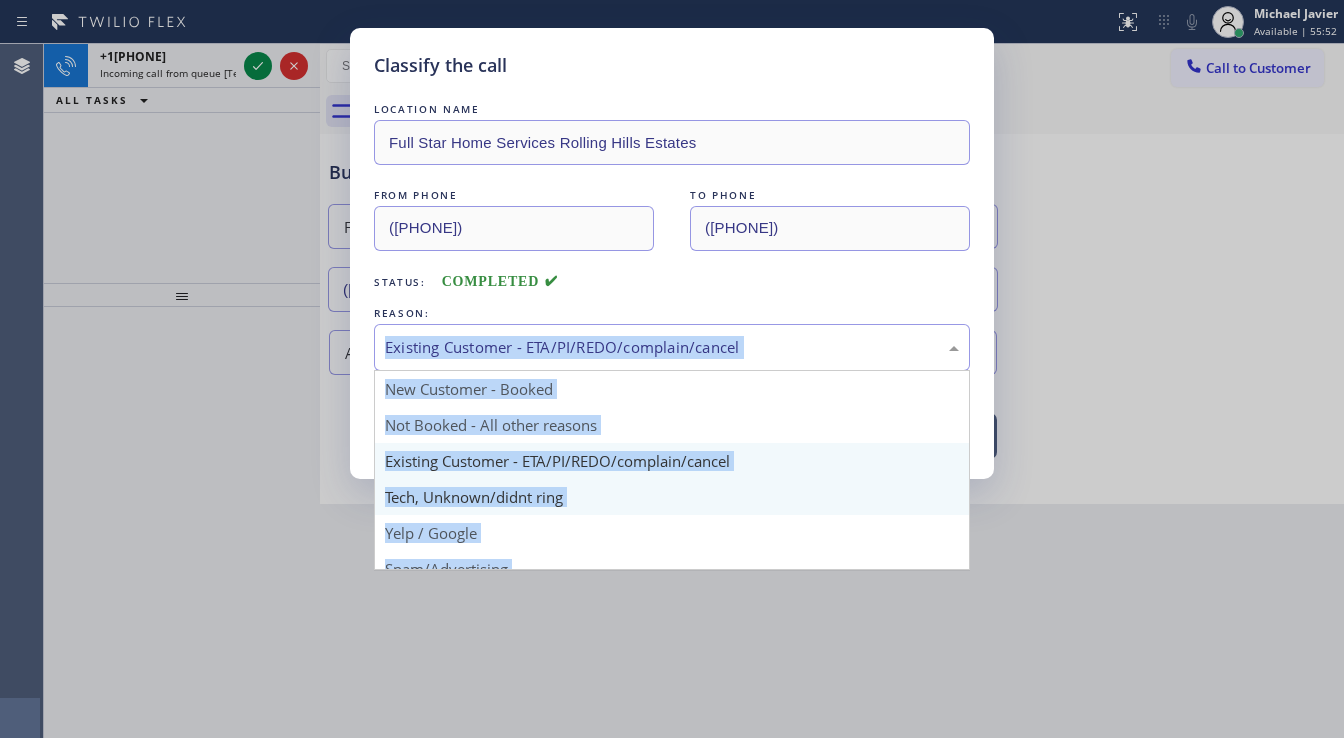 click on "Classify the call LOCATION NAME Full Star Home Services Rolling Hills Estates FROM PHONE (562) 312-2841 TO PHONE (310) 868-2328 Status: COMPLETED REASON: Existing Customer - ETA/PI/REDO/complain/cancel New Customer - Booked Not Booked - All other reasons Existing Customer - ETA/PI/REDO/complain/cancel Tech, Unknown/didnt ring Yelp / Google  Spam/Advertising Transferred HouseCallPro / HomeAdvisor / Other platforms  Test call Save" at bounding box center [672, 369] 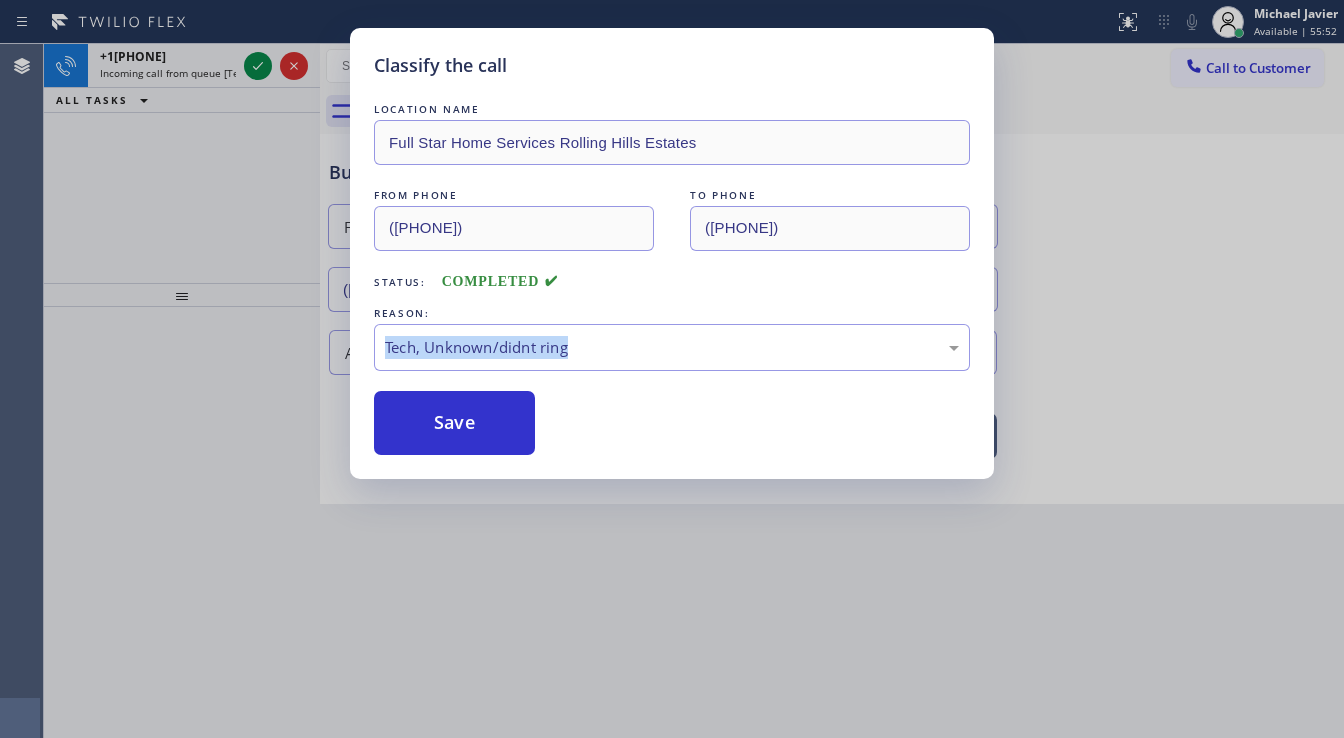 click on "Save" at bounding box center [454, 423] 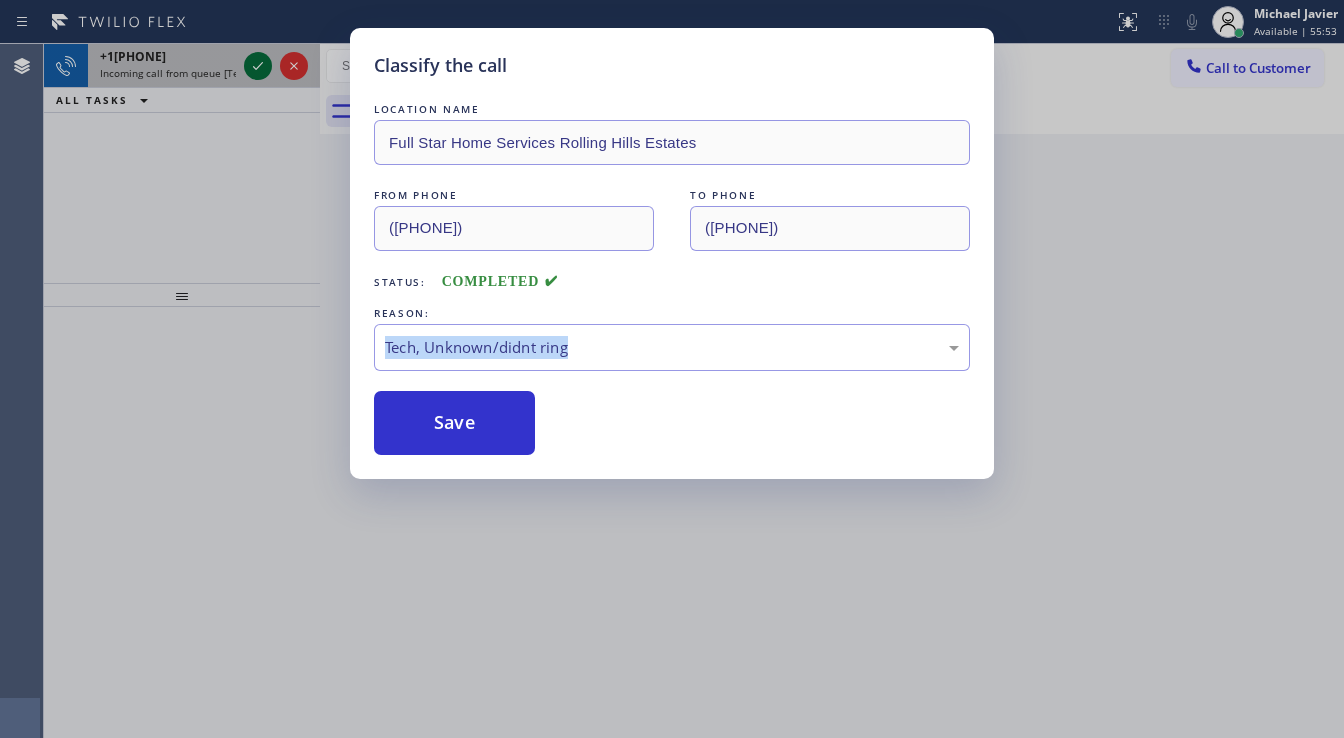 click 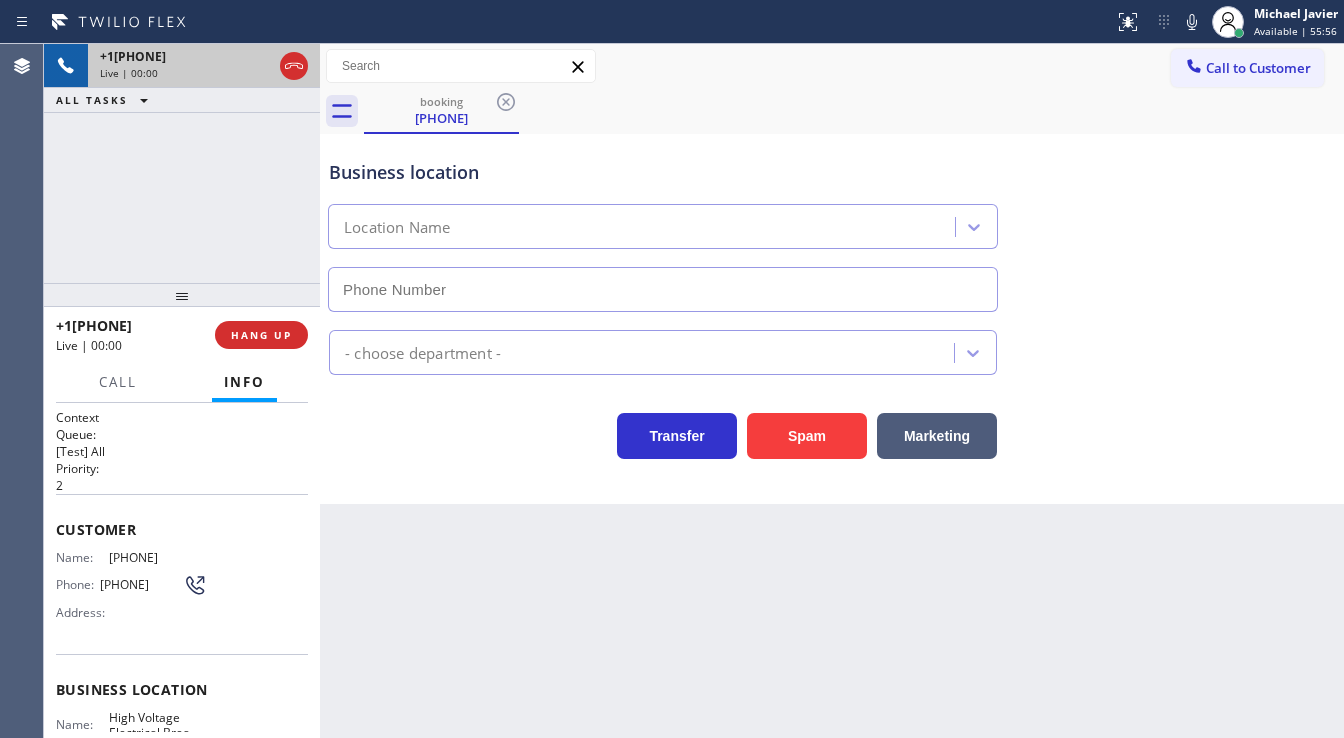 type on "(714) 463-1799" 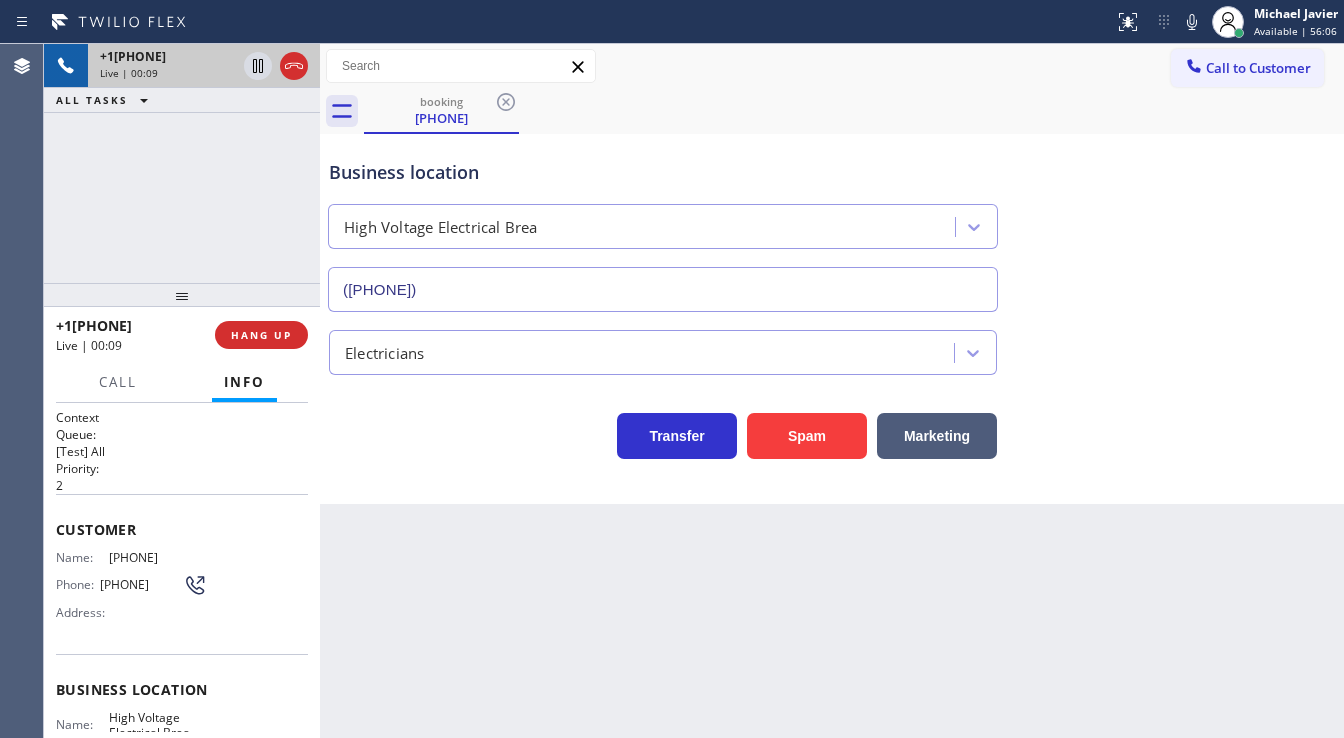 click on "+17143292796 Live | 00:09 ALL TASKS ALL TASKS ACTIVE TASKS TASKS IN WRAP UP" at bounding box center (182, 163) 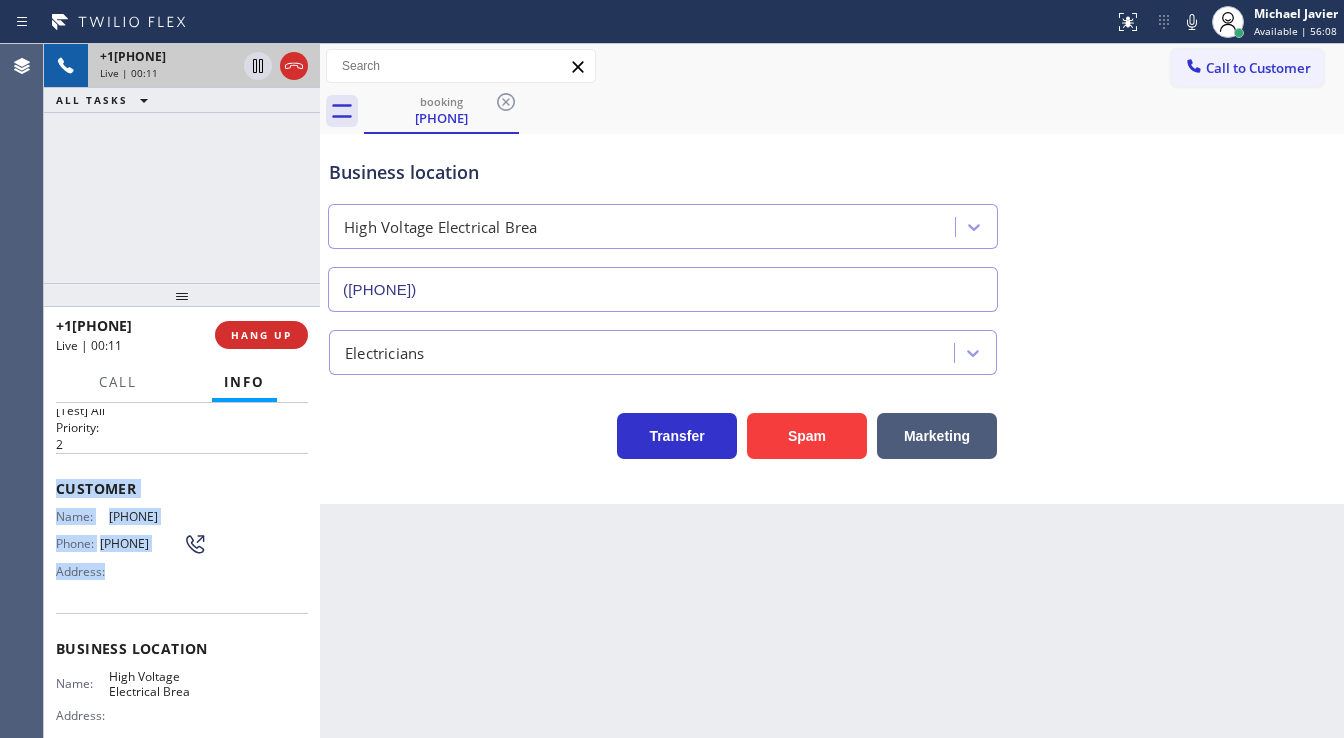 scroll, scrollTop: 160, scrollLeft: 0, axis: vertical 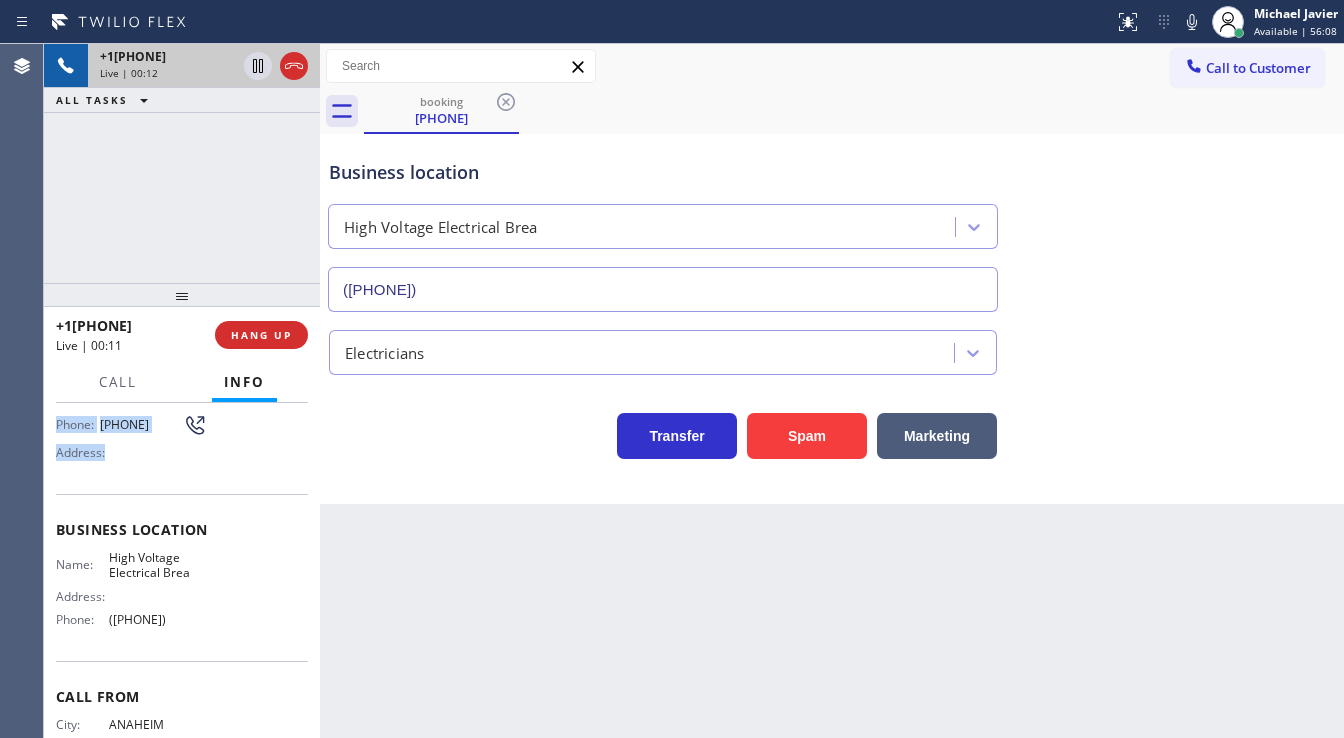 drag, startPoint x: 52, startPoint y: 523, endPoint x: 240, endPoint y: 599, distance: 202.78067 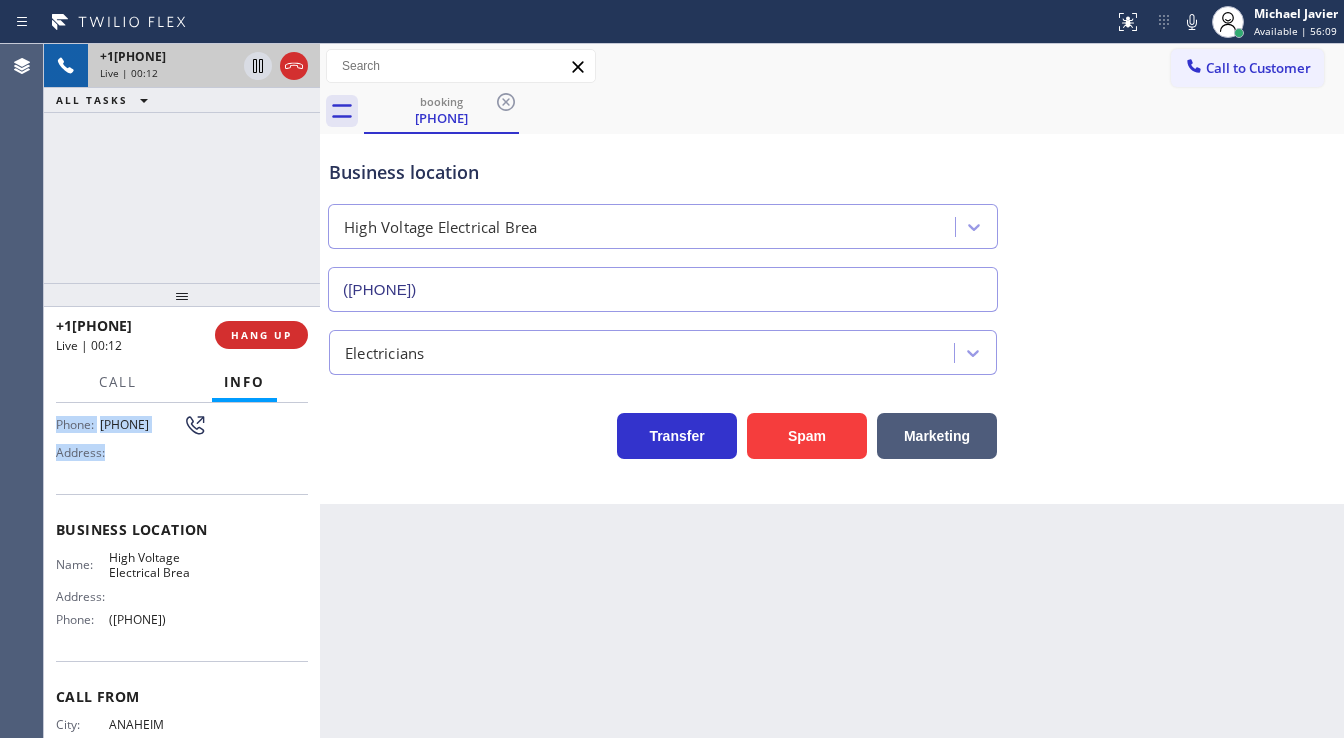copy on "Customer Name: (714) 329-2796 Phone: (714) 329-2796 Address: Business location Name: High Voltage Electrical Brea Address:   Phone: (714) 463-1799" 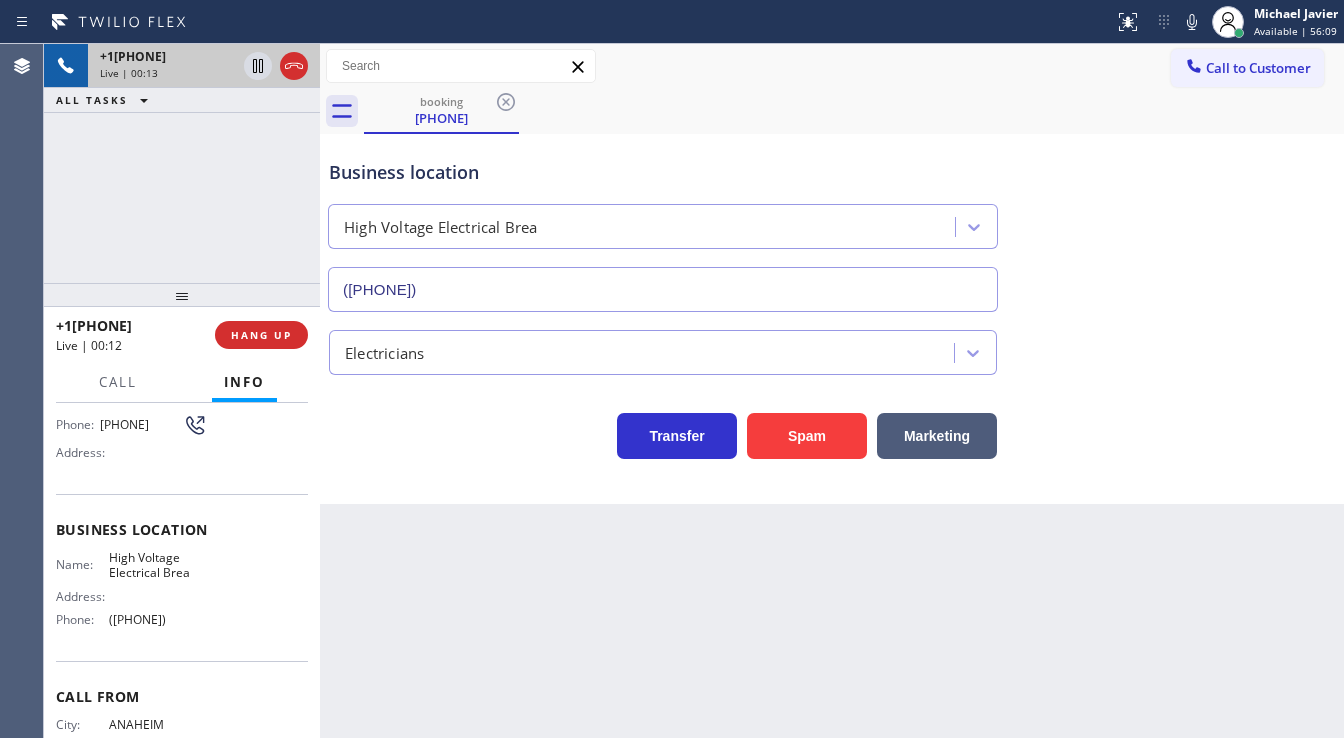 click on "+17143292796 Live | 00:13 ALL TASKS ALL TASKS ACTIVE TASKS TASKS IN WRAP UP" at bounding box center [182, 163] 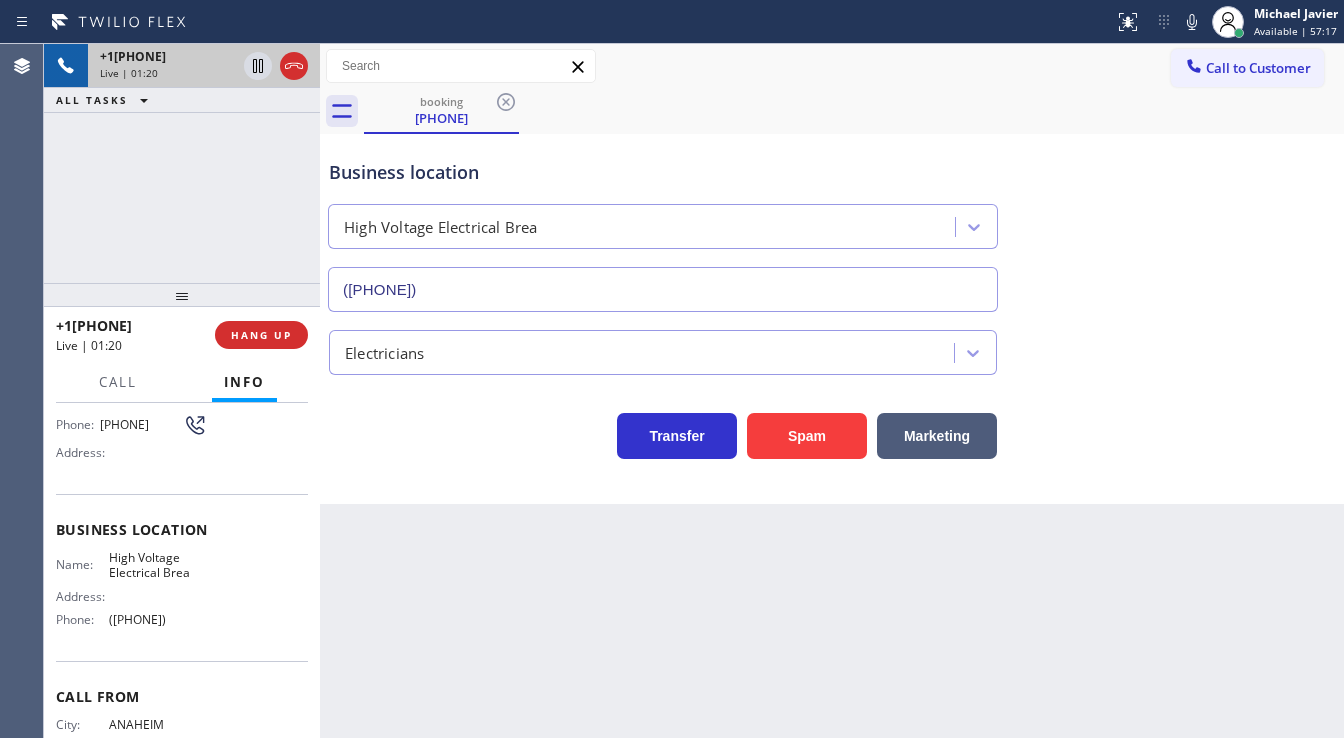 click on "+17143292796 Live | 01:20 ALL TASKS ALL TASKS ACTIVE TASKS TASKS IN WRAP UP" at bounding box center (182, 163) 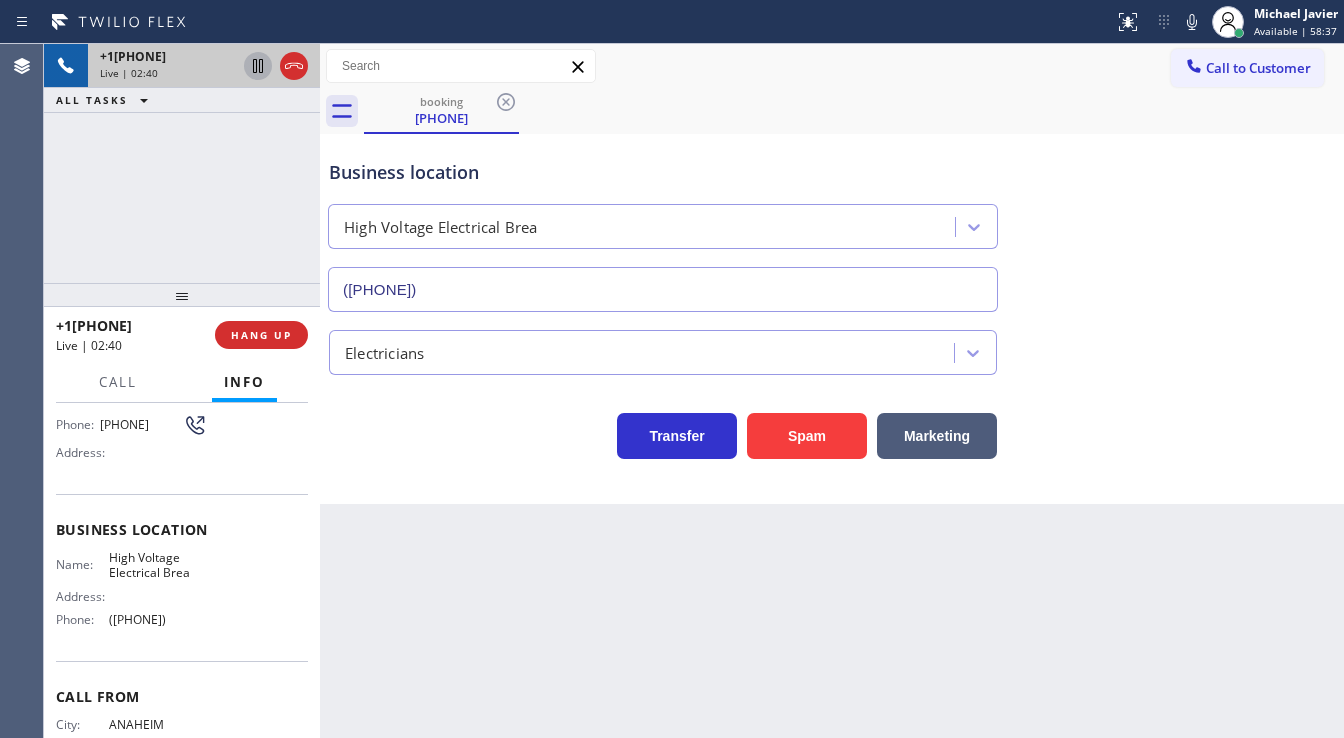 click 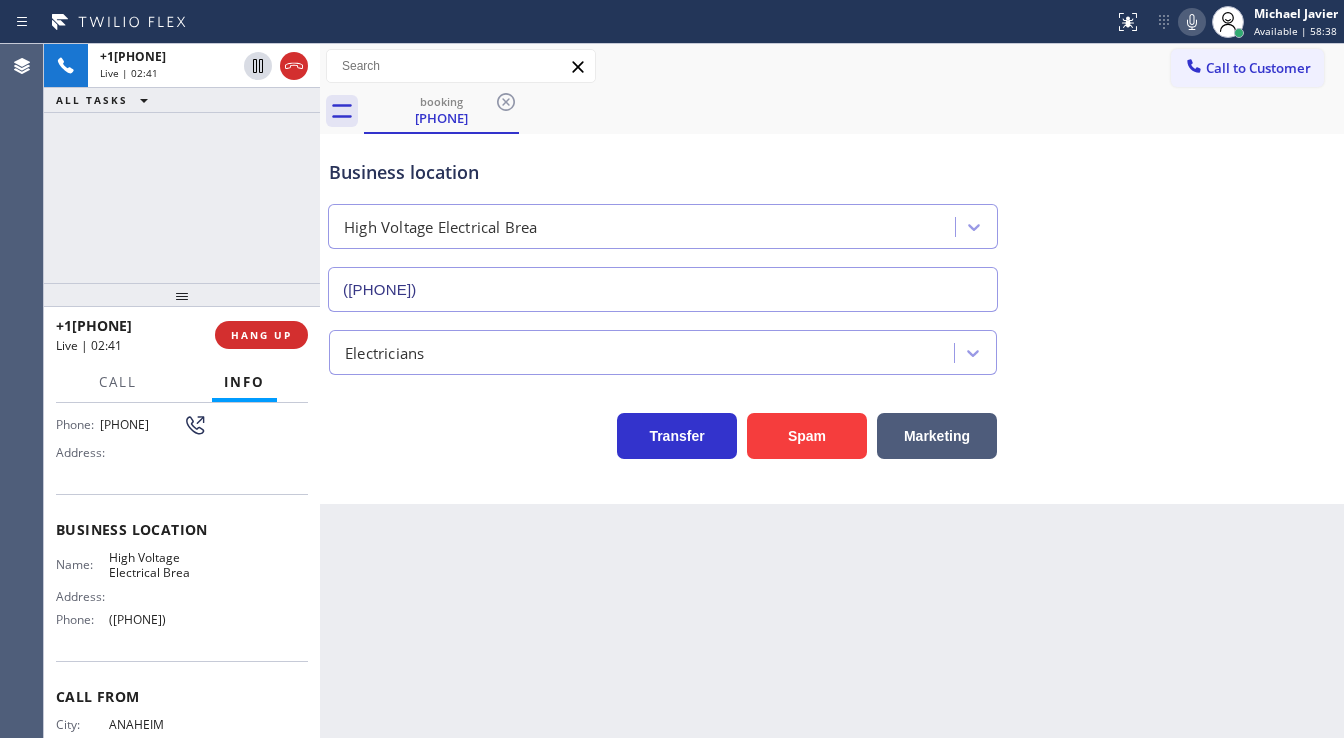 click 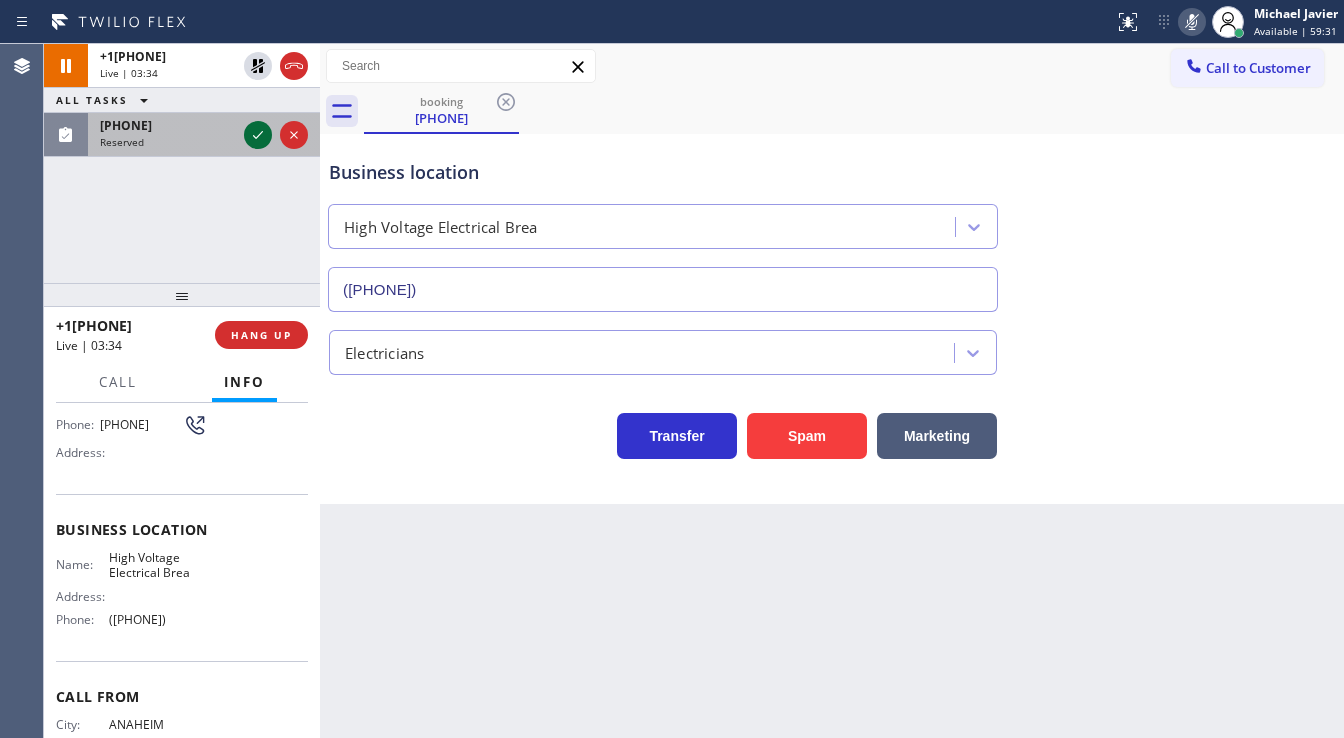 click 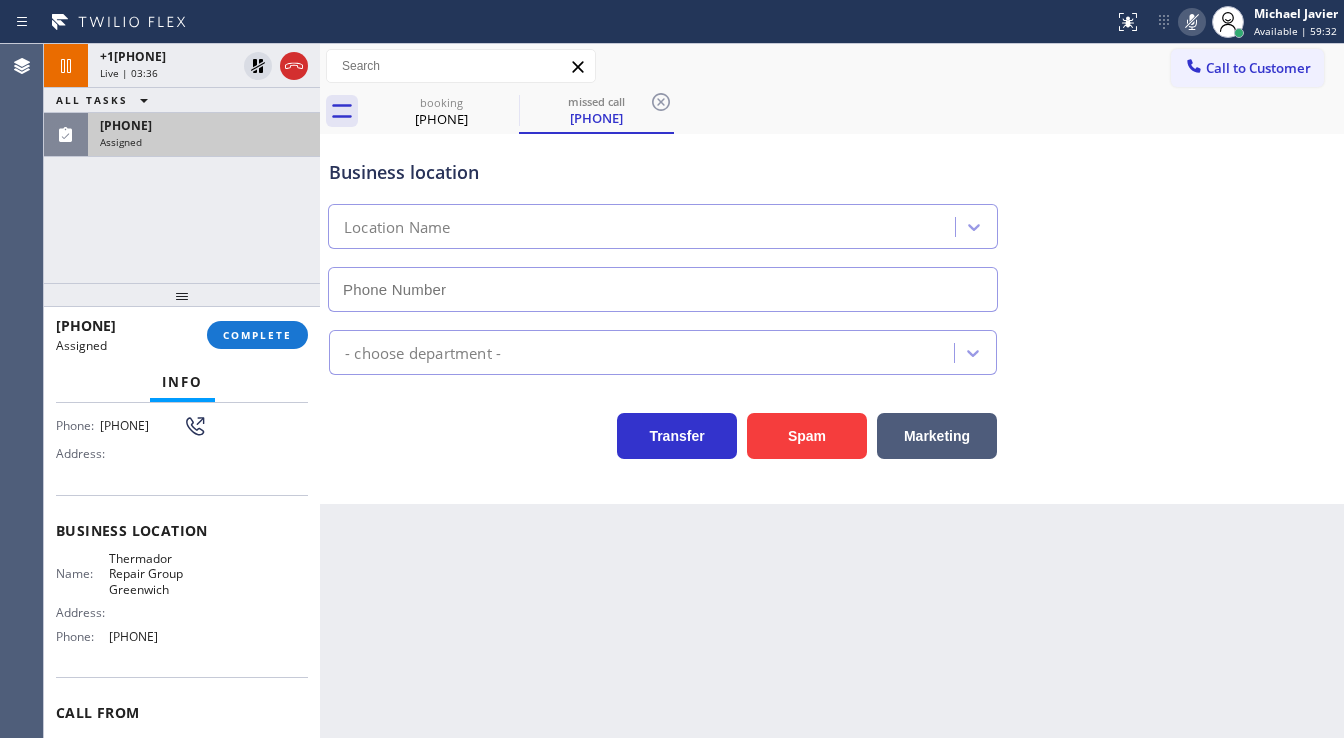 type on "(203) 463-5513" 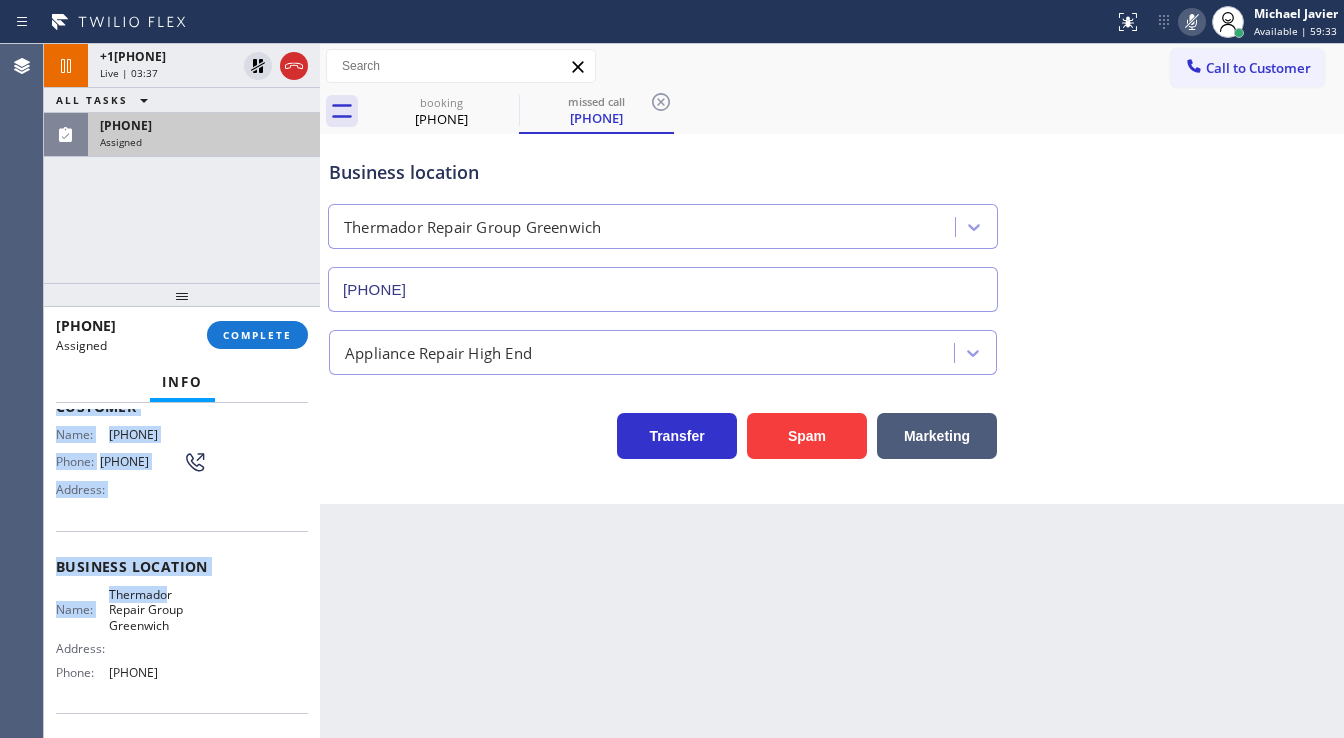 scroll, scrollTop: 256, scrollLeft: 0, axis: vertical 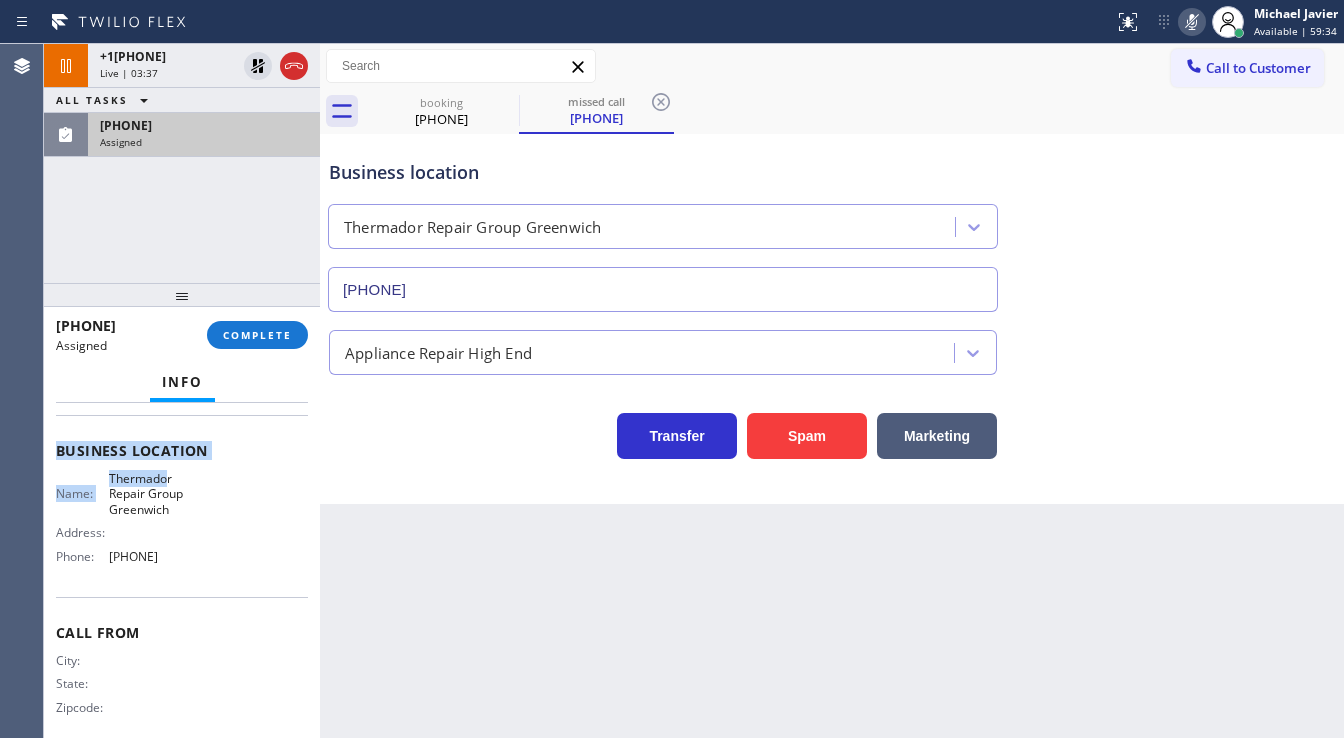 drag, startPoint x: 53, startPoint y: 438, endPoint x: 210, endPoint y: 572, distance: 206.40979 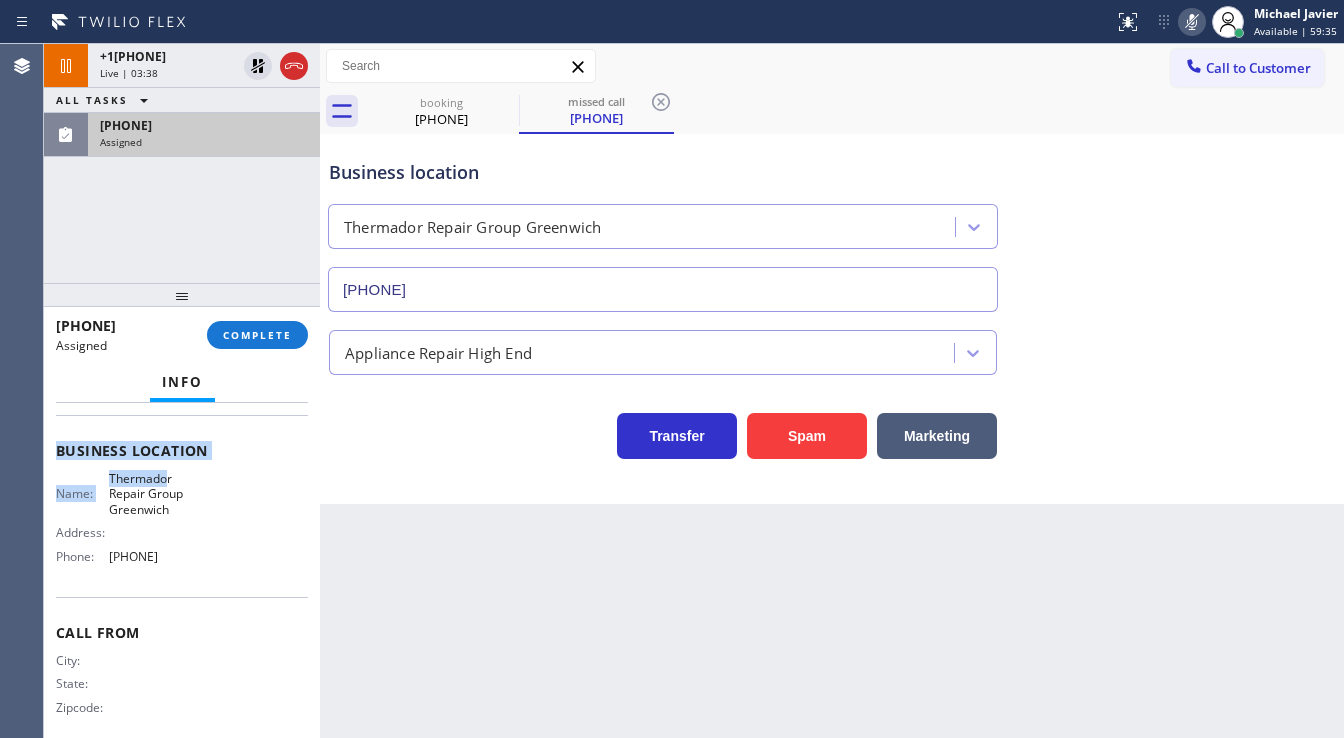 copy on "Customer Name: (203) 349-4866 Phone: (203) 349-4866 Address: Business location Name: Thermador Repair Group Greenwich Address:   Phone: (203) 463-5513" 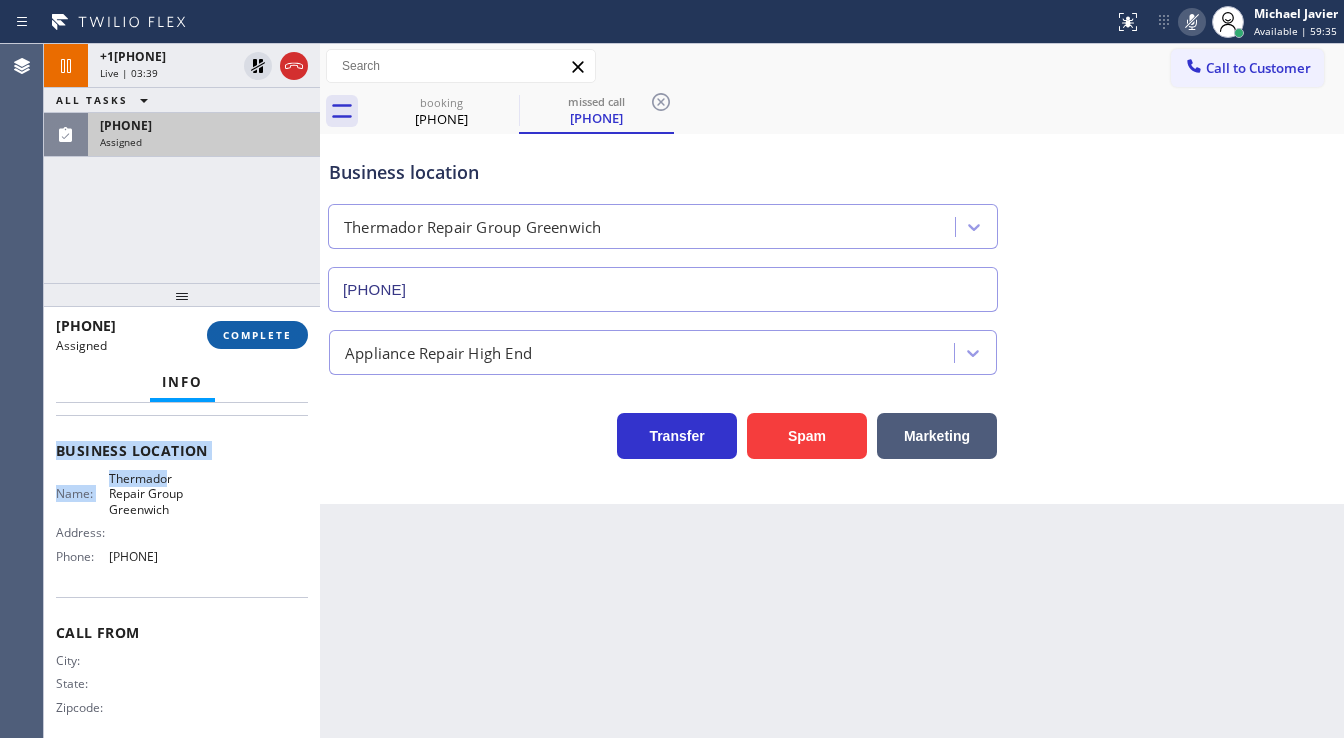 type 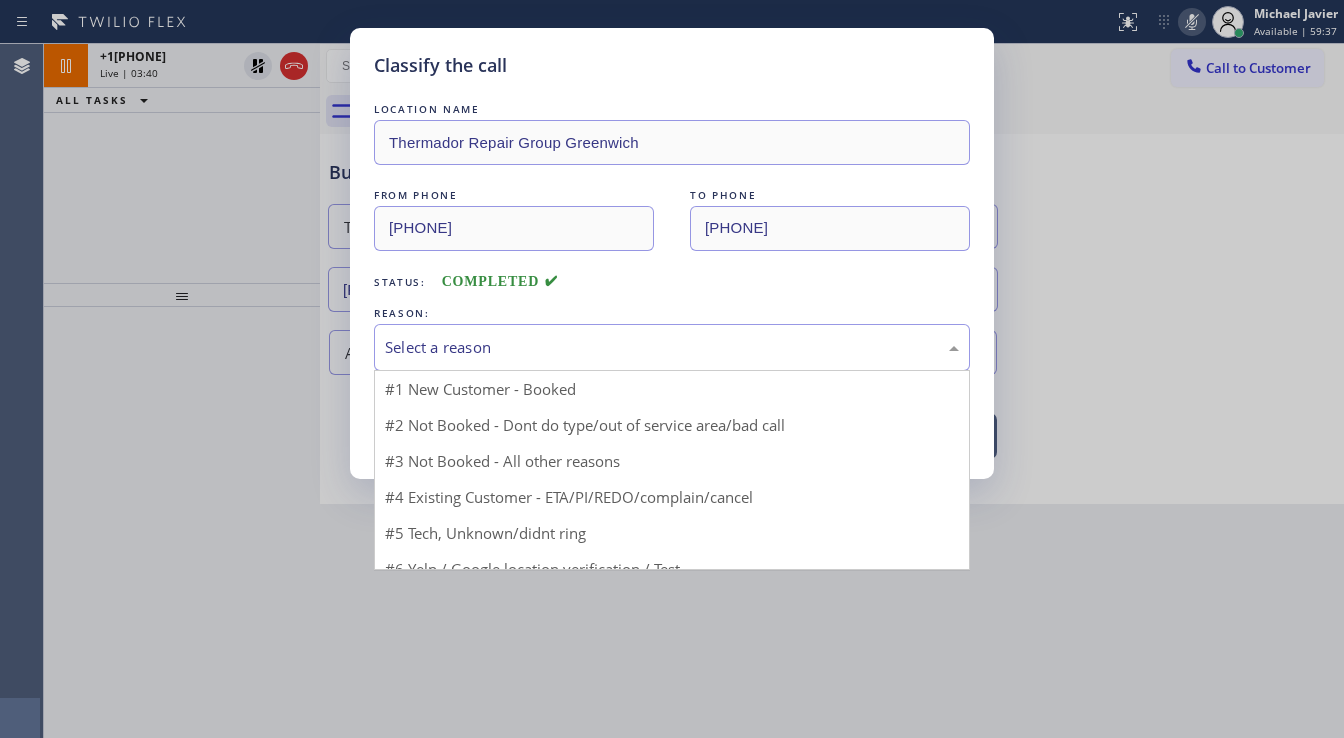 drag, startPoint x: 512, startPoint y: 337, endPoint x: 504, endPoint y: 434, distance: 97.32934 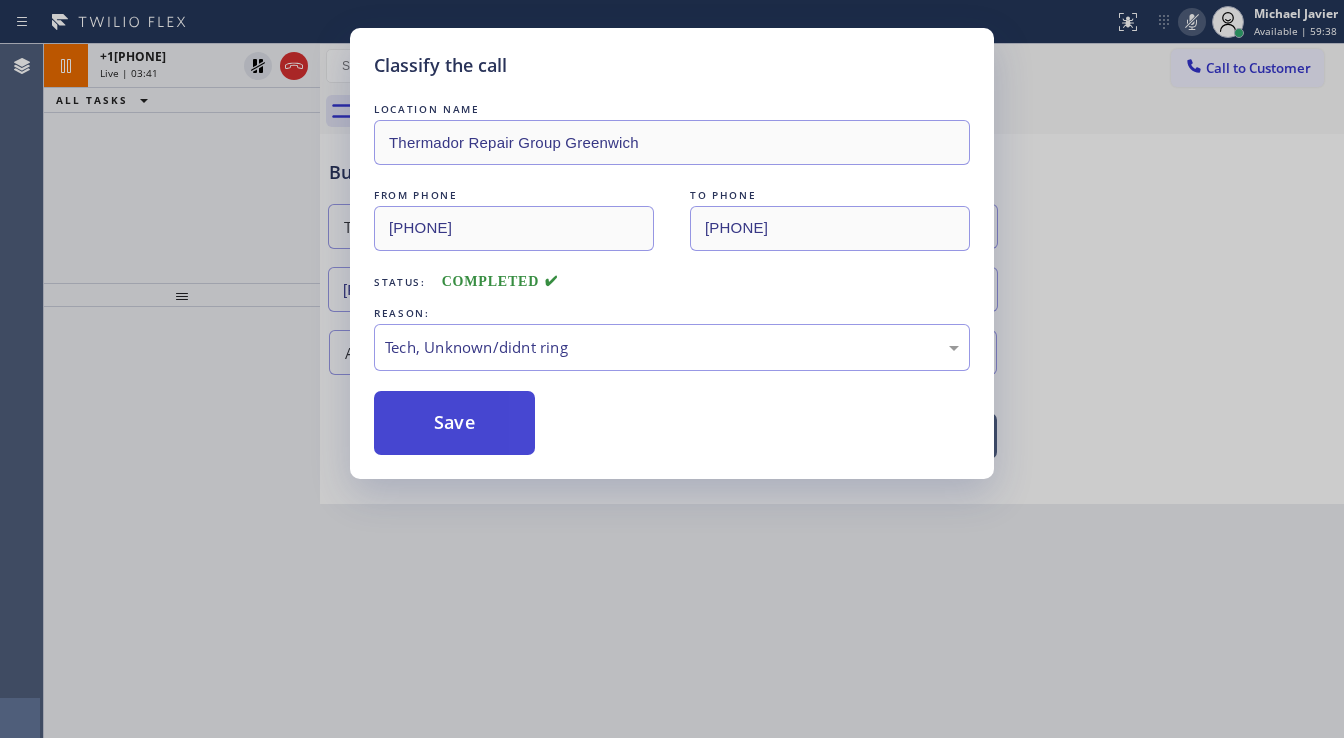 click on "Save" at bounding box center [454, 423] 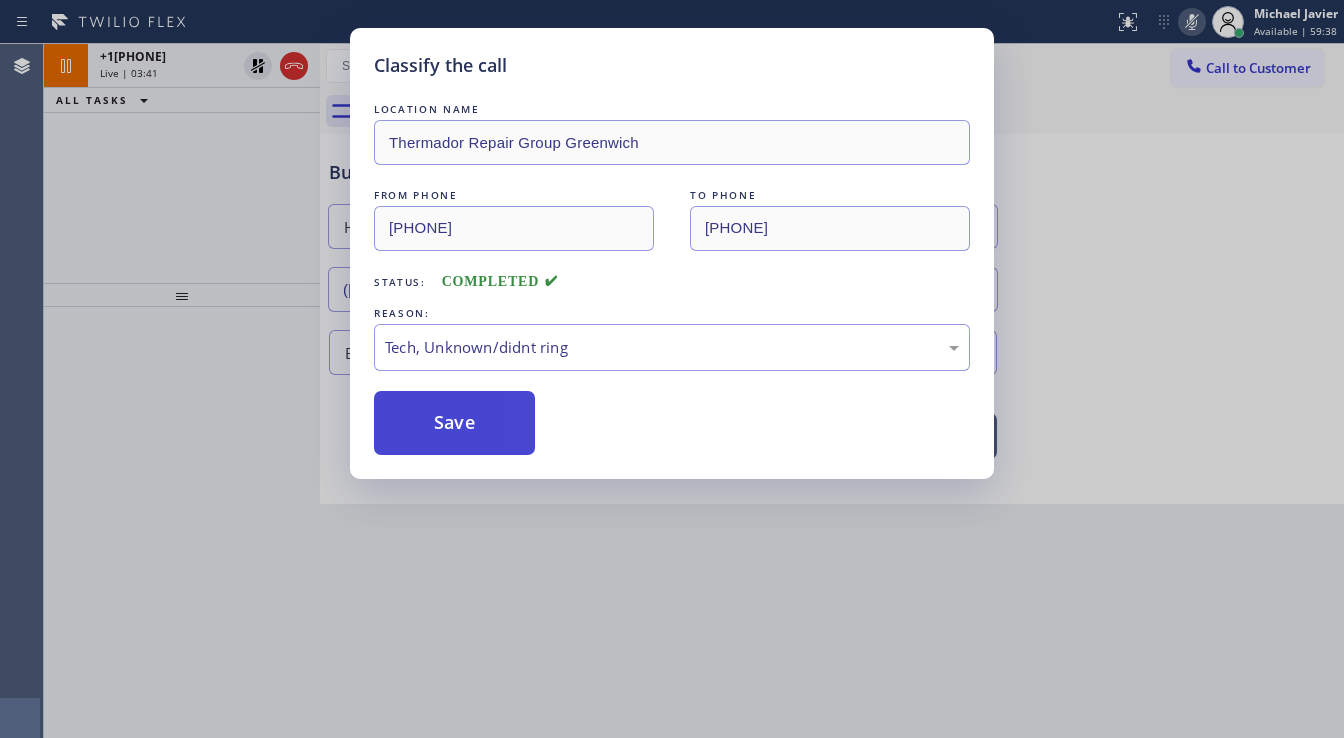 type 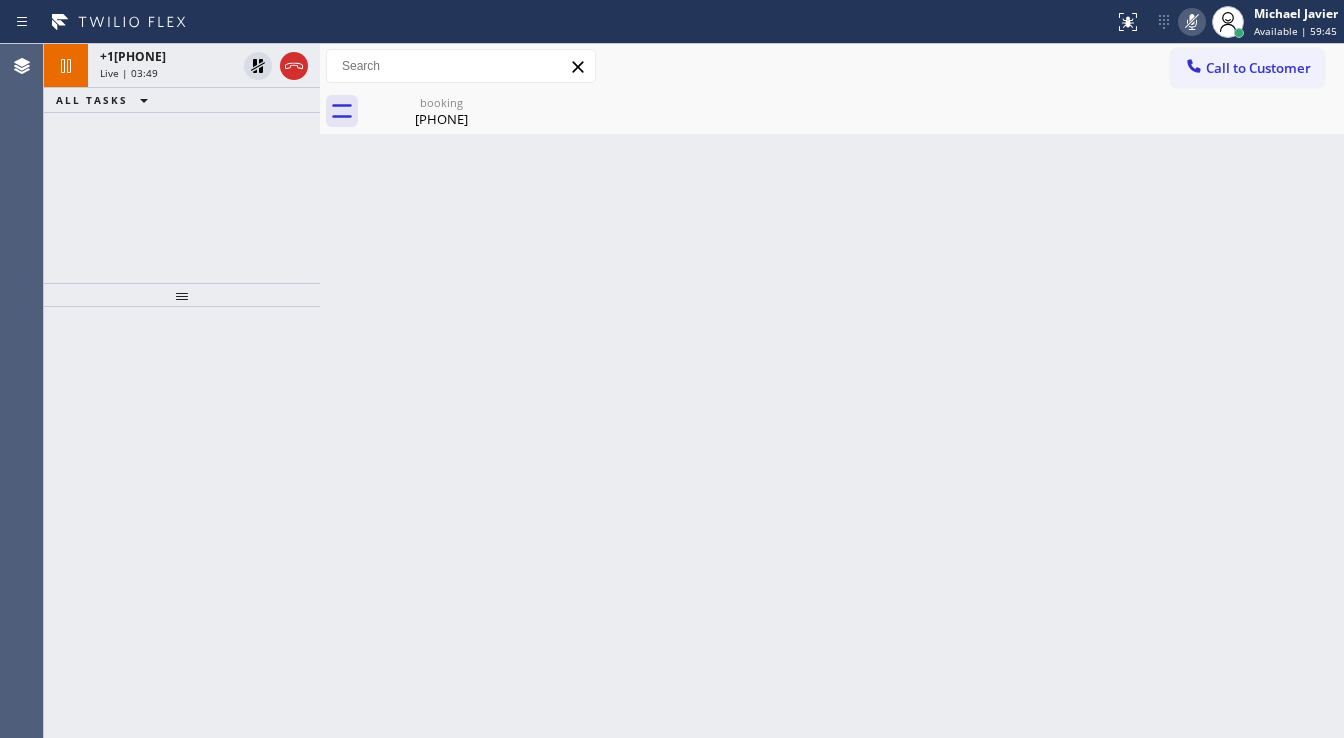 click on "Agent Desktop" at bounding box center [22, 391] 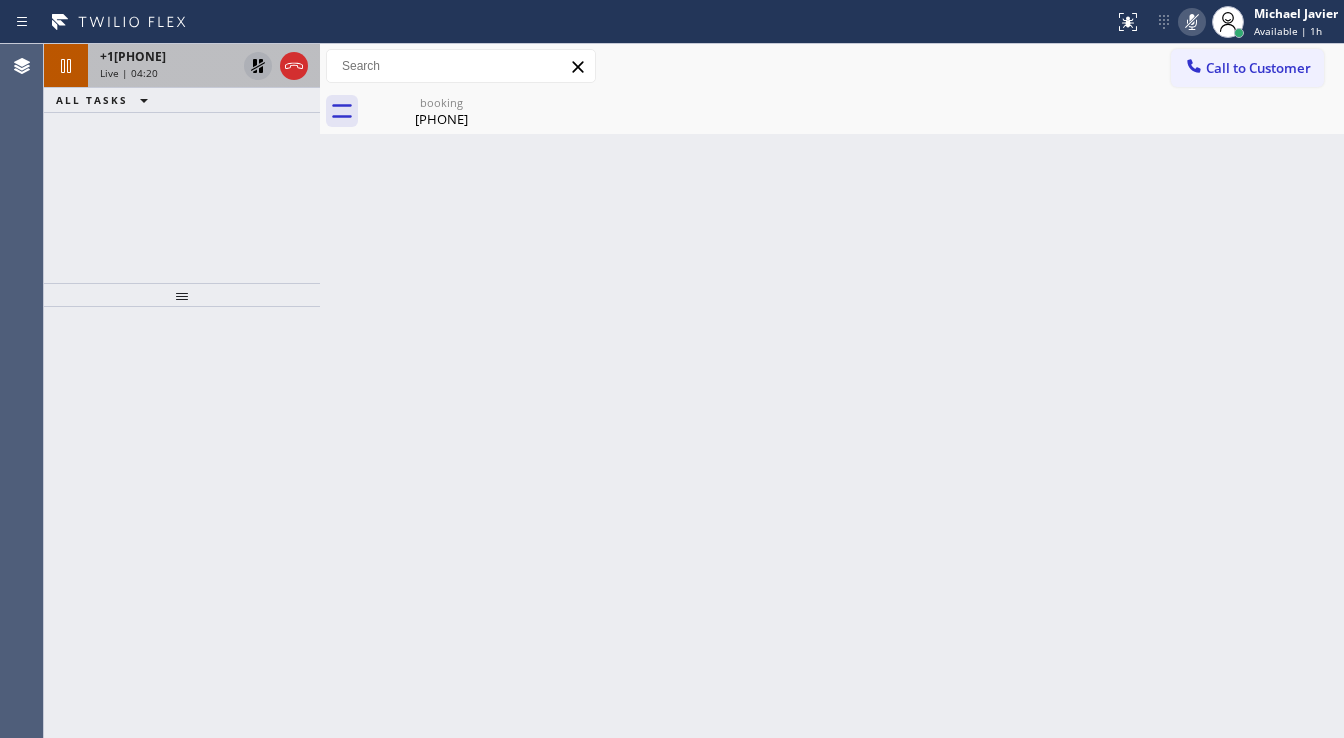 click 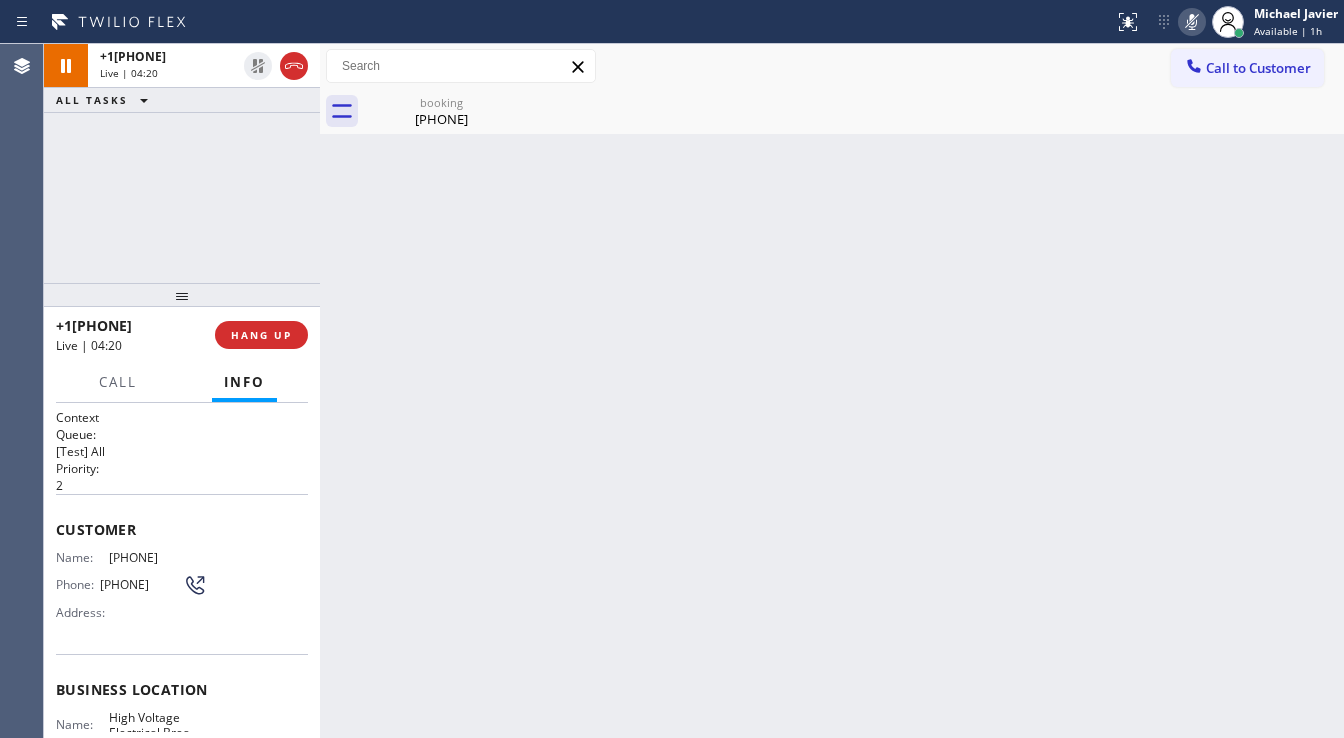 click 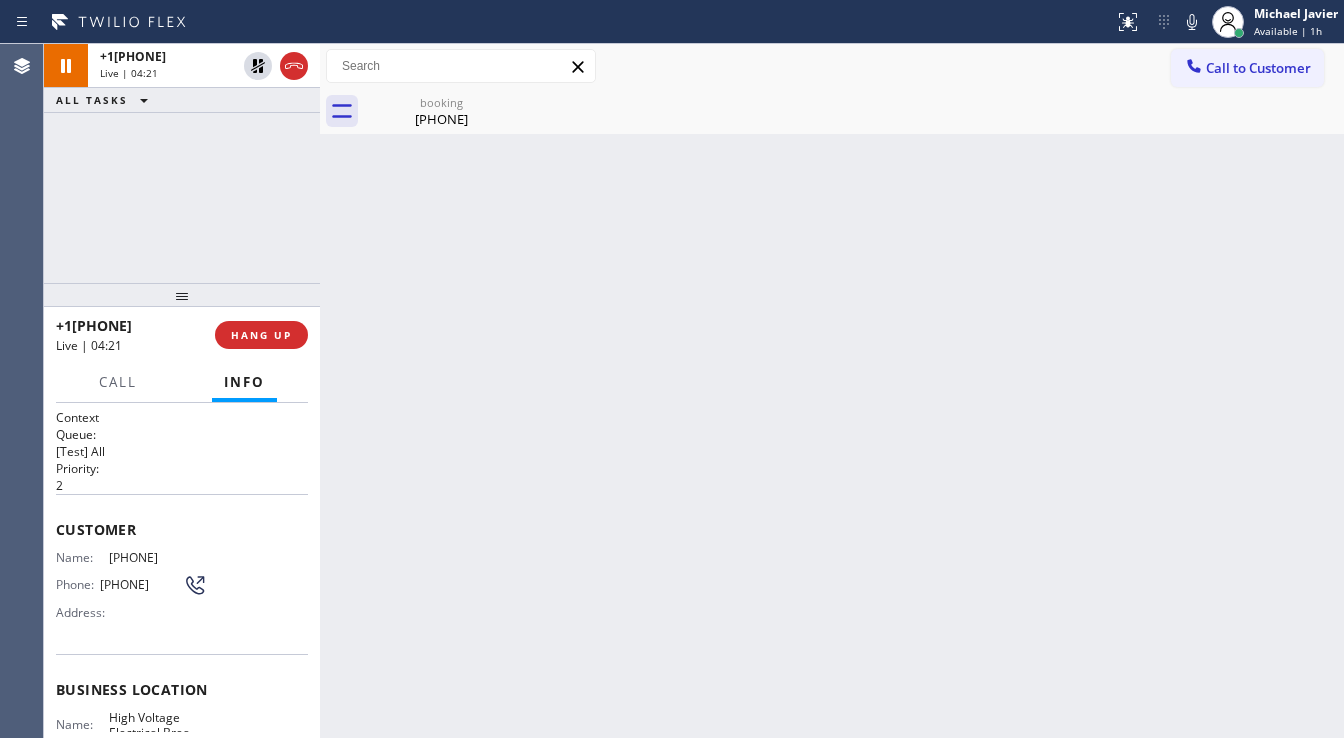 click on "+17143292796 Live | 04:21 ALL TASKS ALL TASKS ACTIVE TASKS TASKS IN WRAP UP" at bounding box center [182, 163] 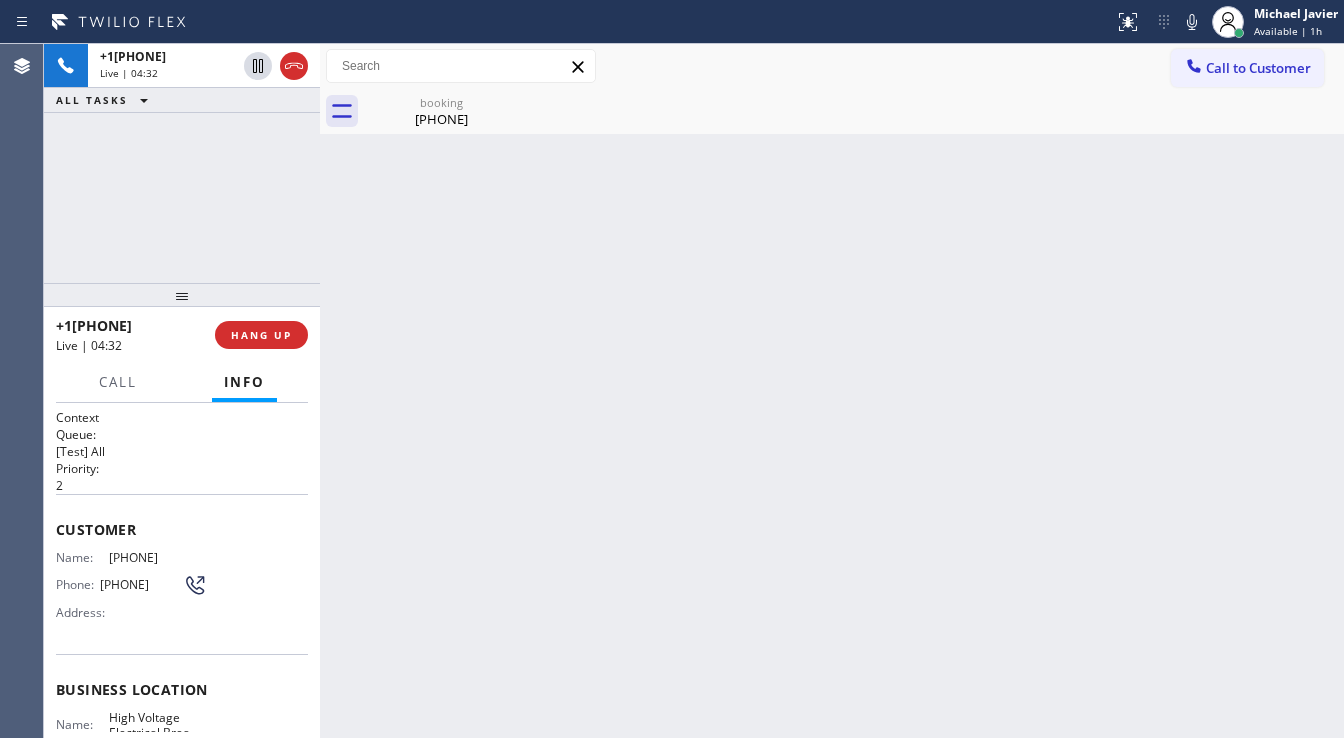click on "+17143292796 Live | 04:32 ALL TASKS ALL TASKS ACTIVE TASKS TASKS IN WRAP UP" at bounding box center [182, 163] 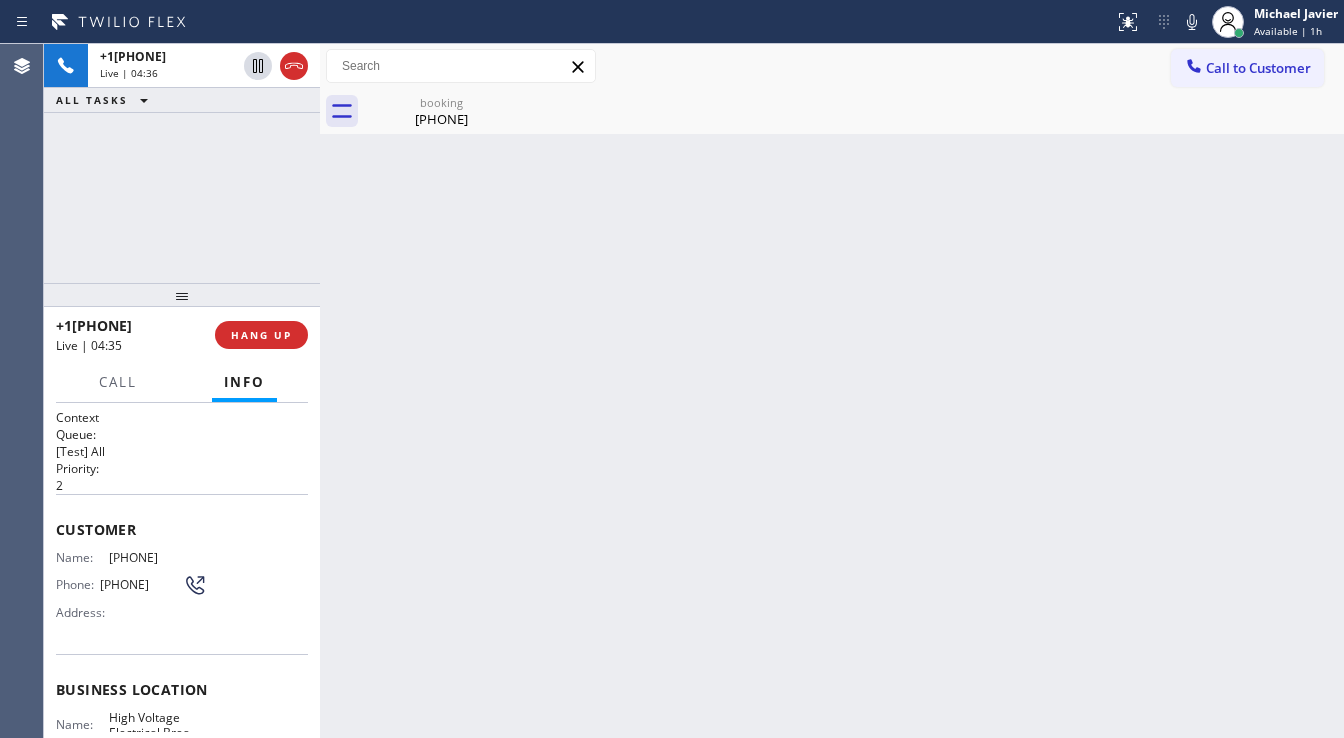 click on "+17143292796 Live | 04:36 ALL TASKS ALL TASKS ACTIVE TASKS TASKS IN WRAP UP" at bounding box center [182, 163] 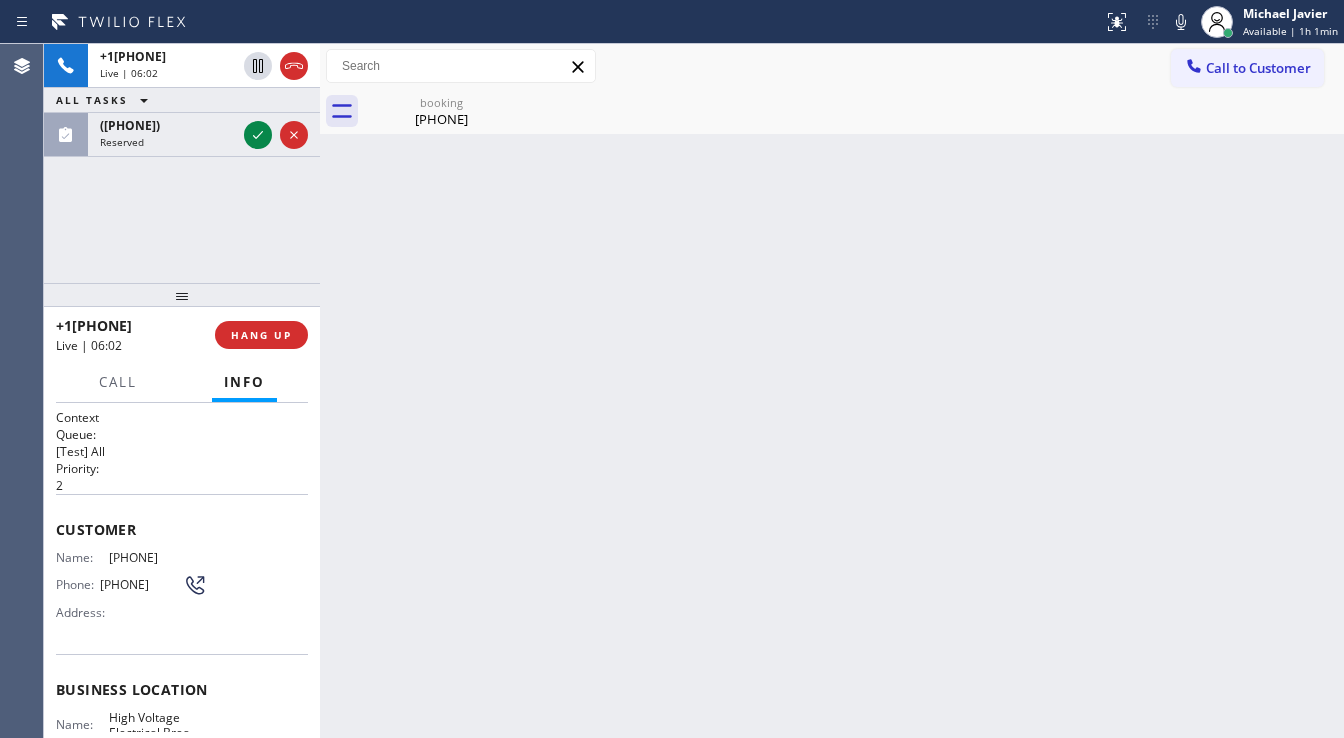 click on "+17143292796 Live | 06:02 ALL TASKS ALL TASKS ACTIVE TASKS TASKS IN WRAP UP (754) 222-1132 Reserved" at bounding box center [182, 163] 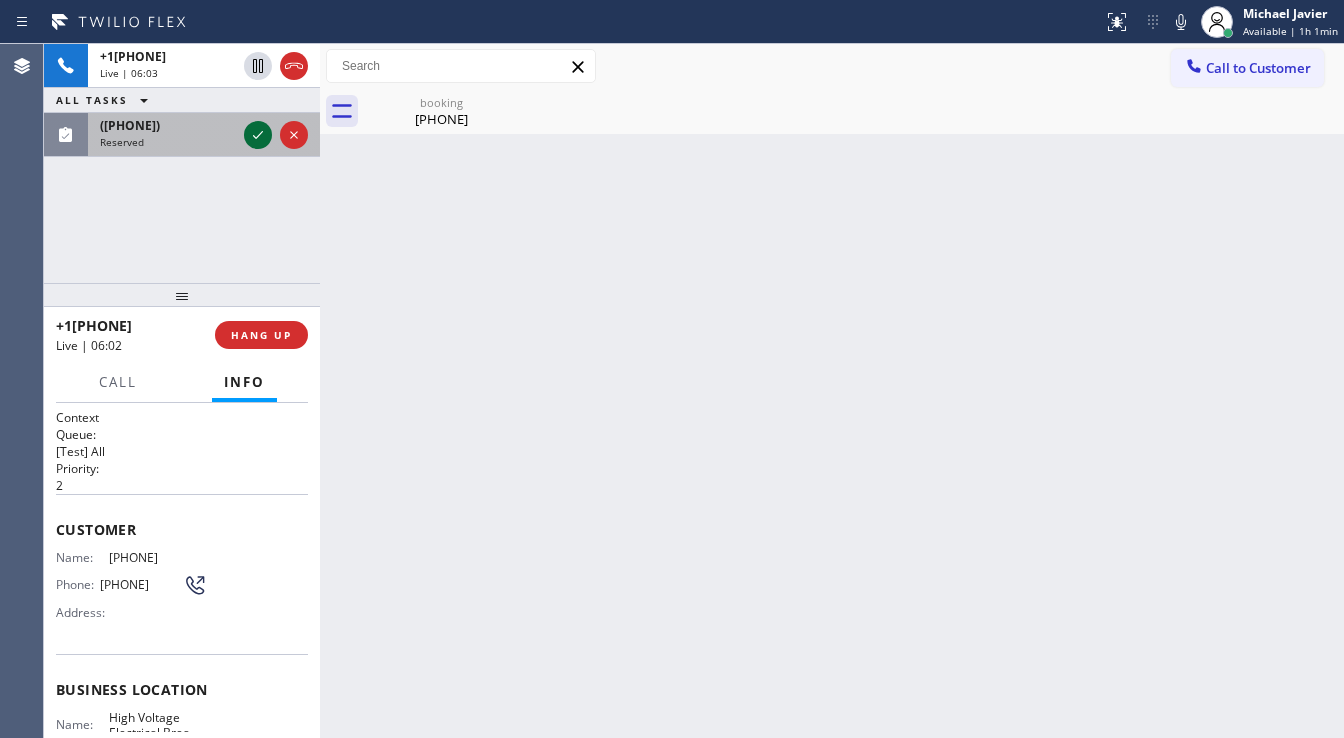 click 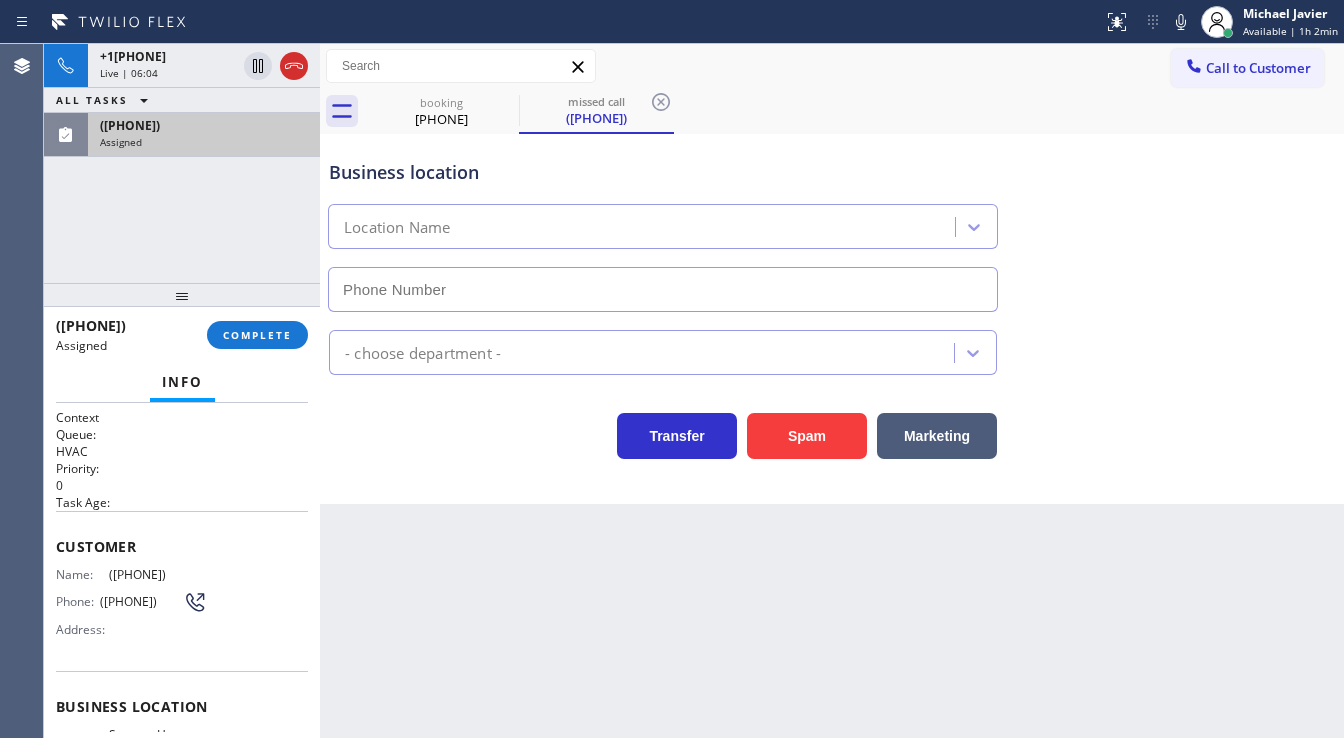 type on "(754) 799-3094" 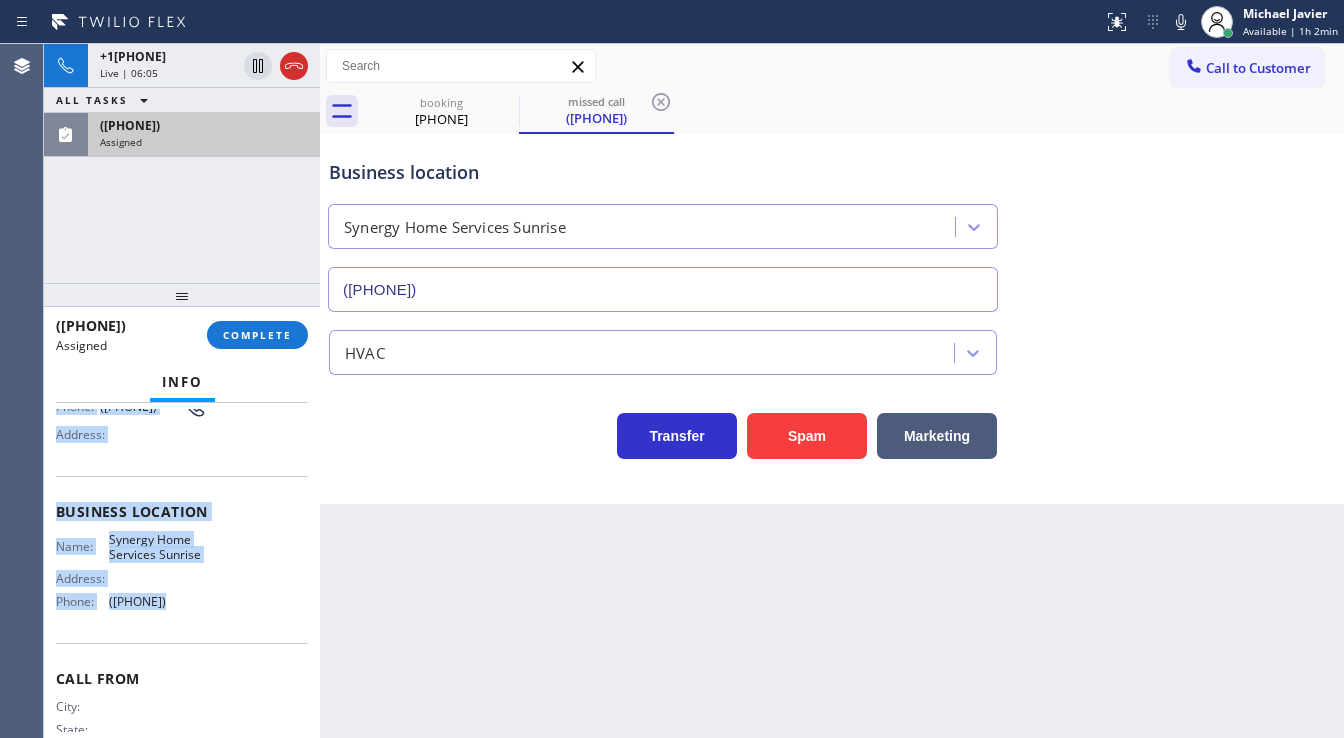 scroll, scrollTop: 240, scrollLeft: 0, axis: vertical 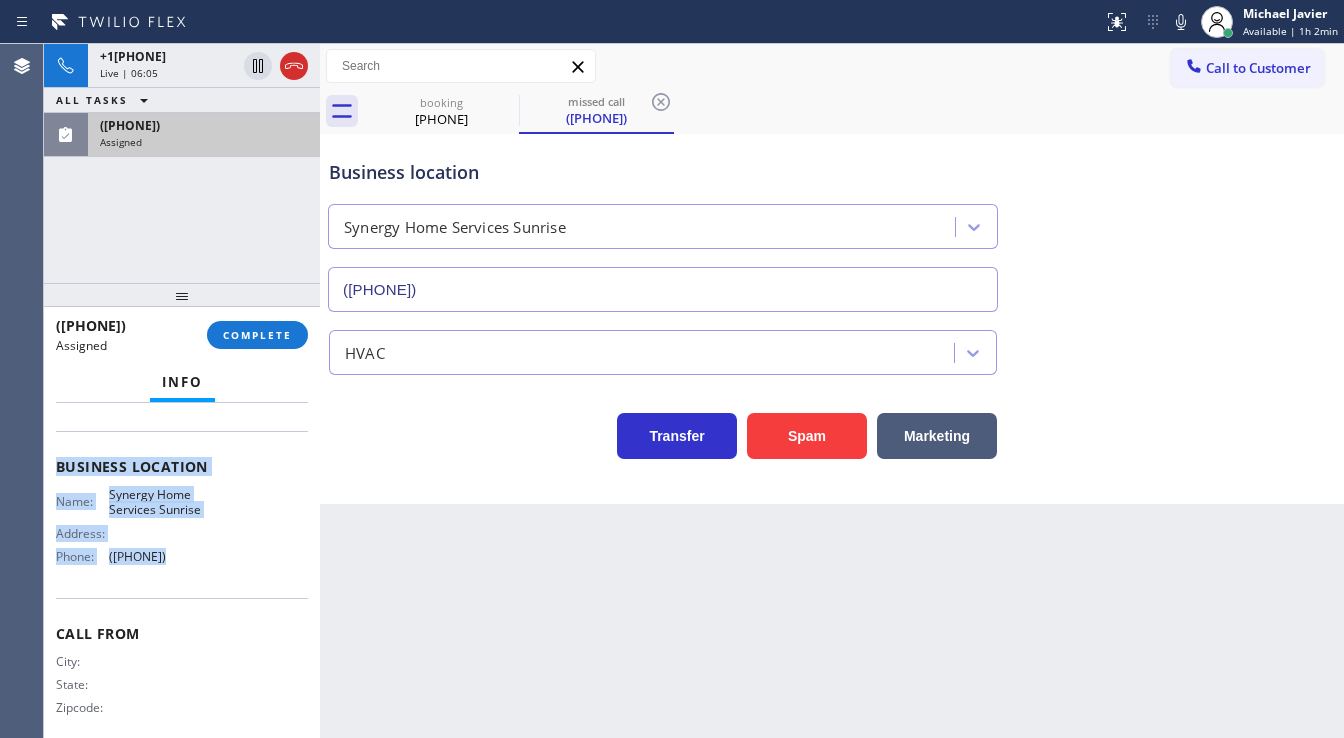 drag, startPoint x: 57, startPoint y: 541, endPoint x: 285, endPoint y: 410, distance: 262.95438 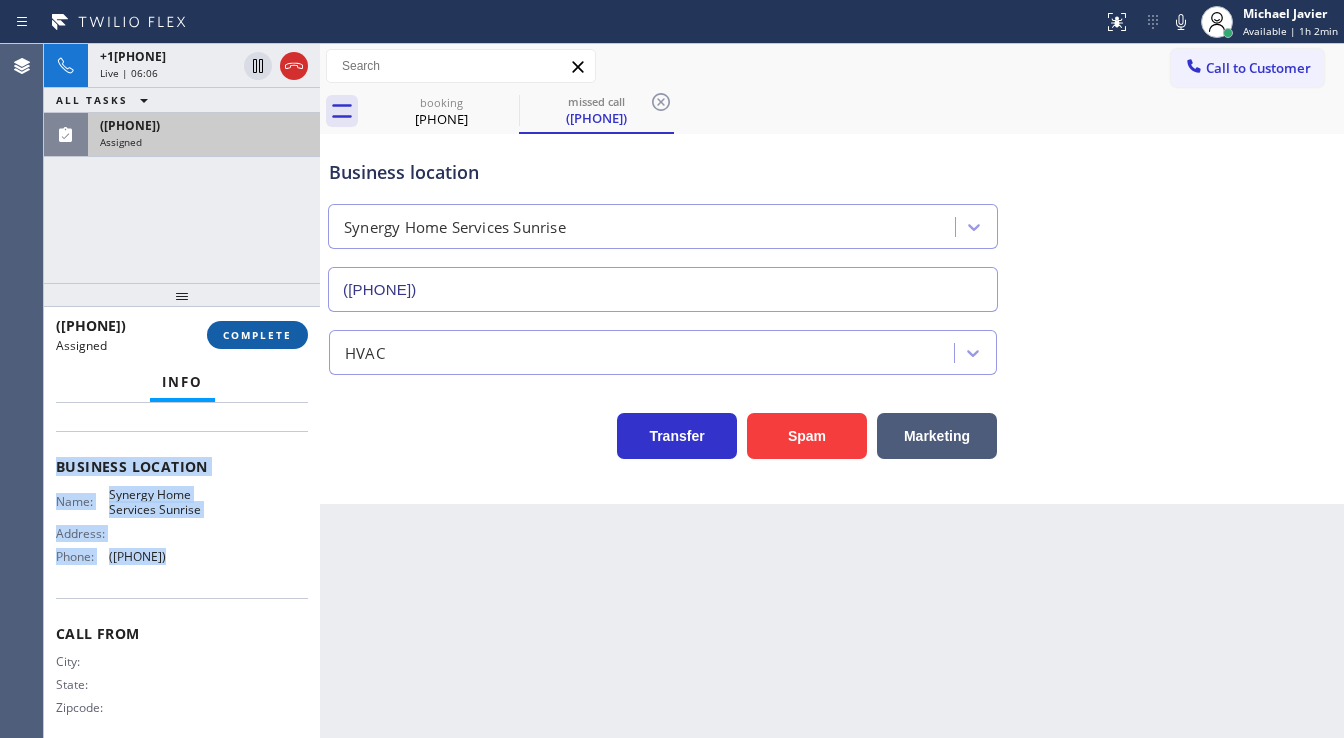 type 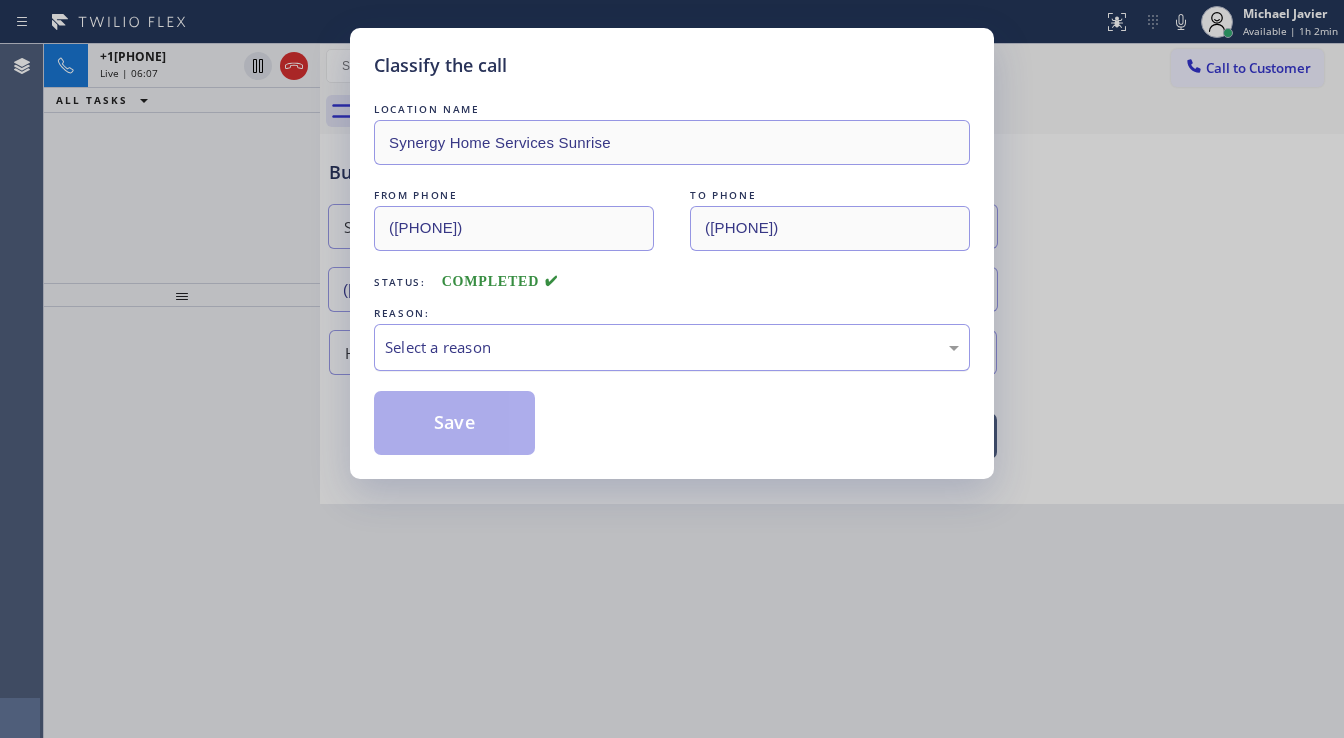 click on "Select a reason" at bounding box center (672, 347) 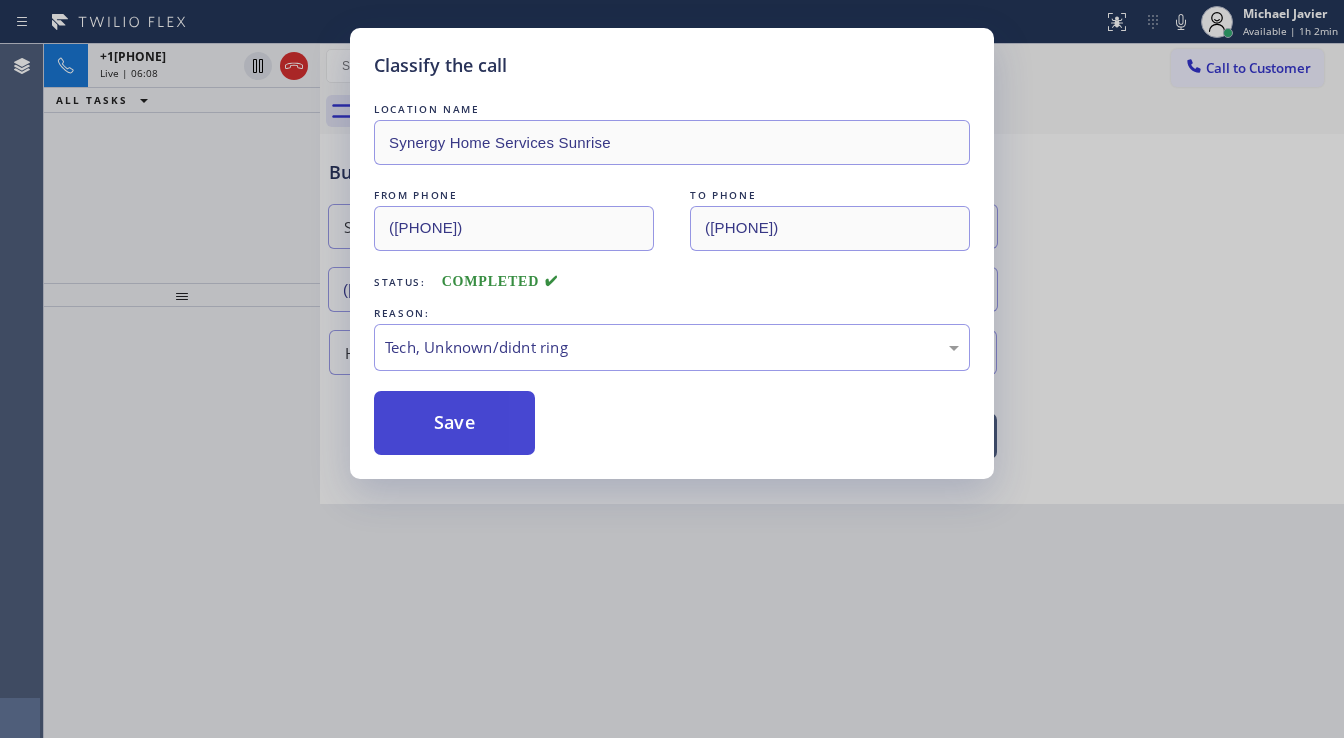 click on "Save" at bounding box center [454, 423] 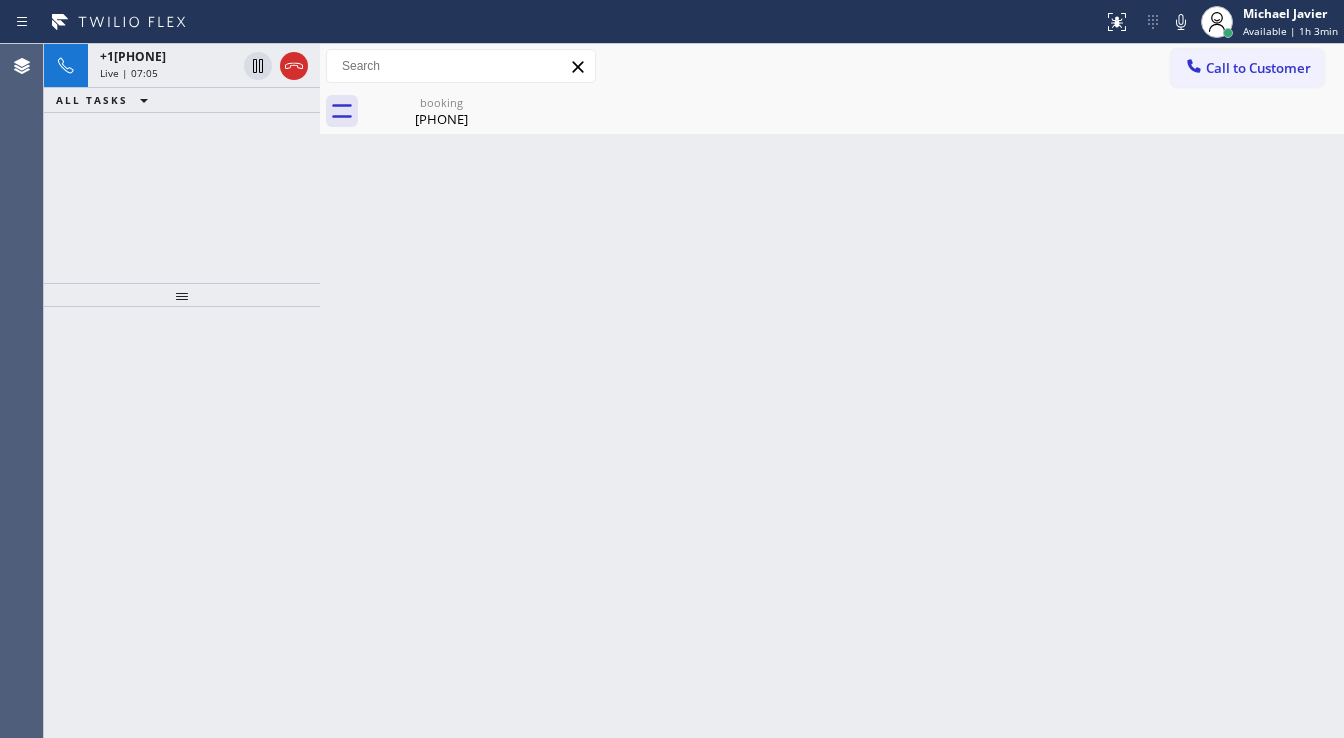 click at bounding box center [182, 522] 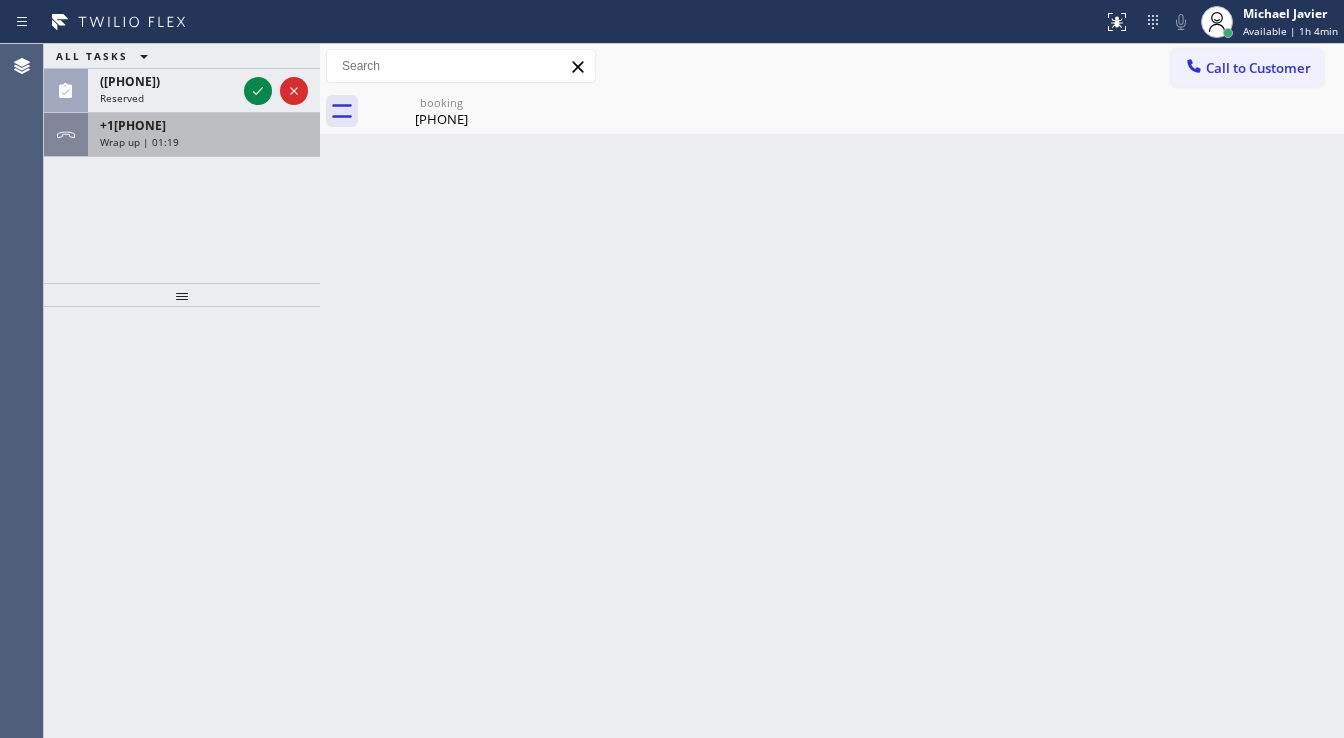 click on "+17143292796 Wrap up | 01:19" at bounding box center [200, 135] 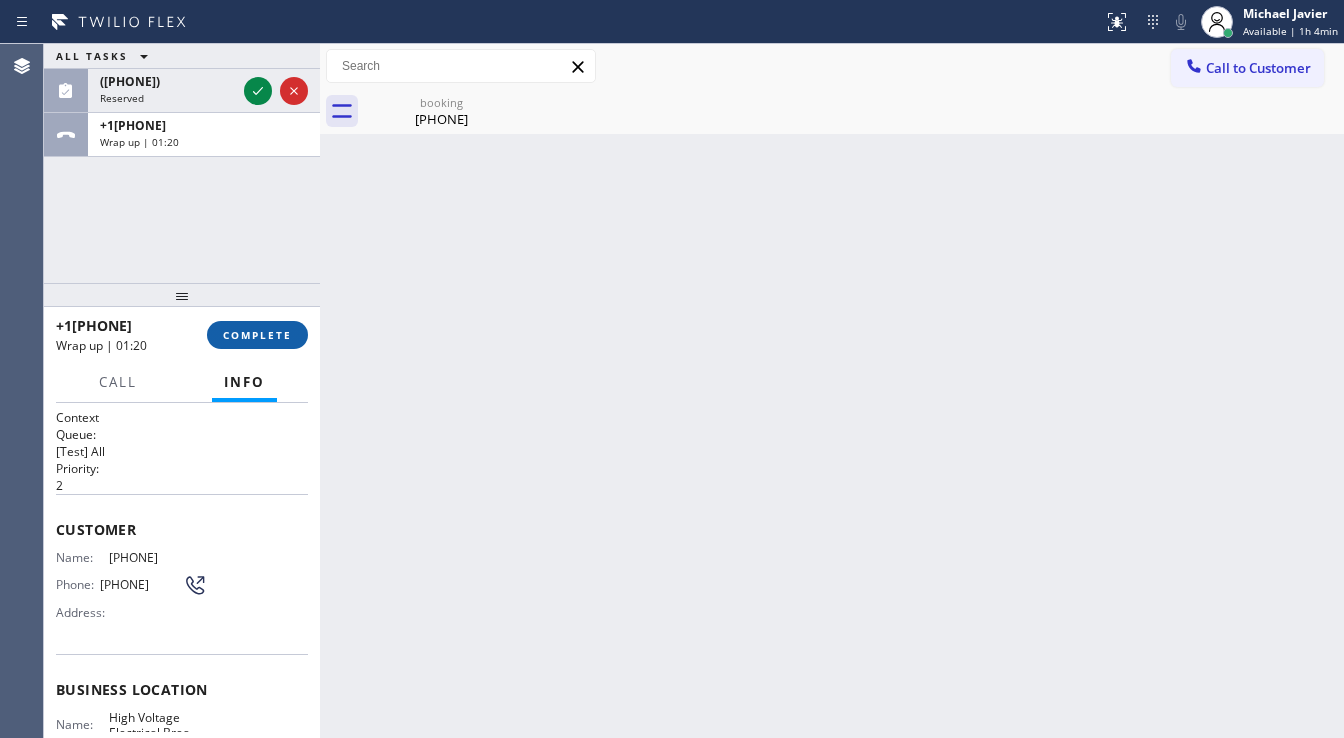 click on "COMPLETE" at bounding box center [257, 335] 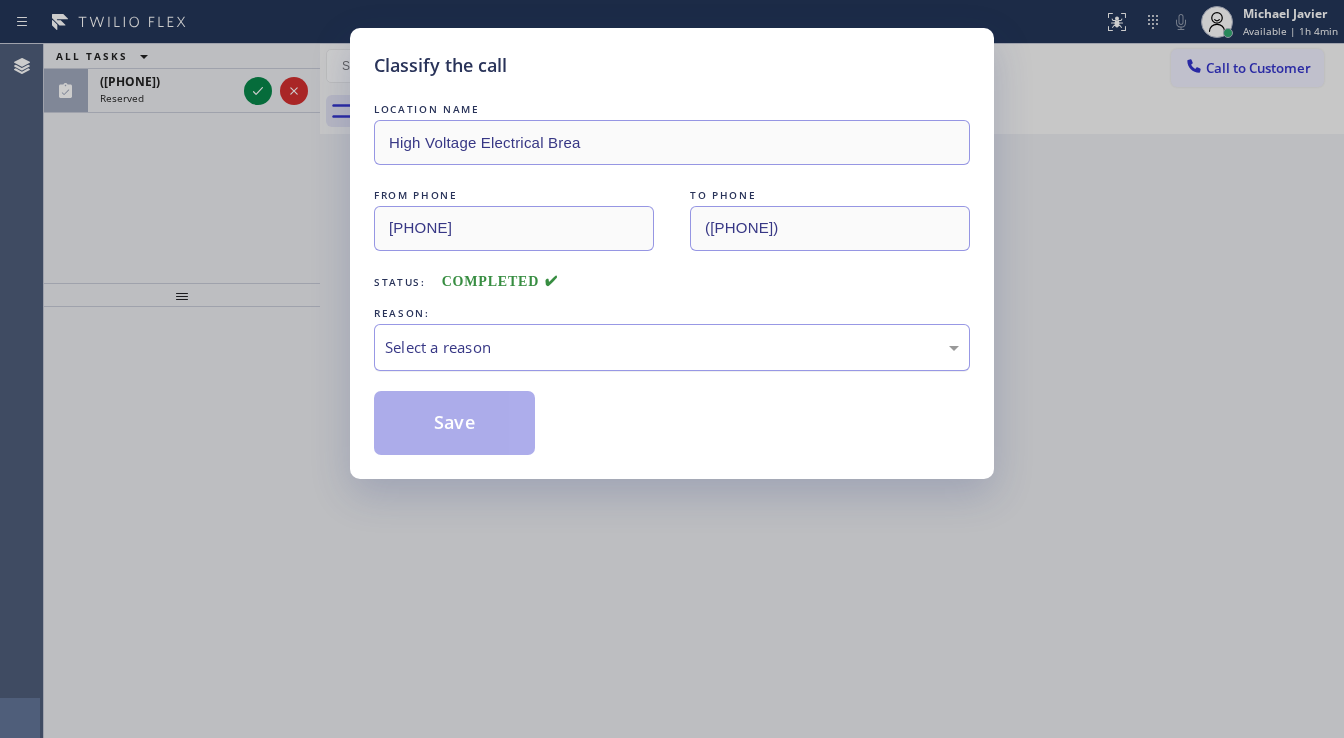click on "Select a reason" at bounding box center [672, 347] 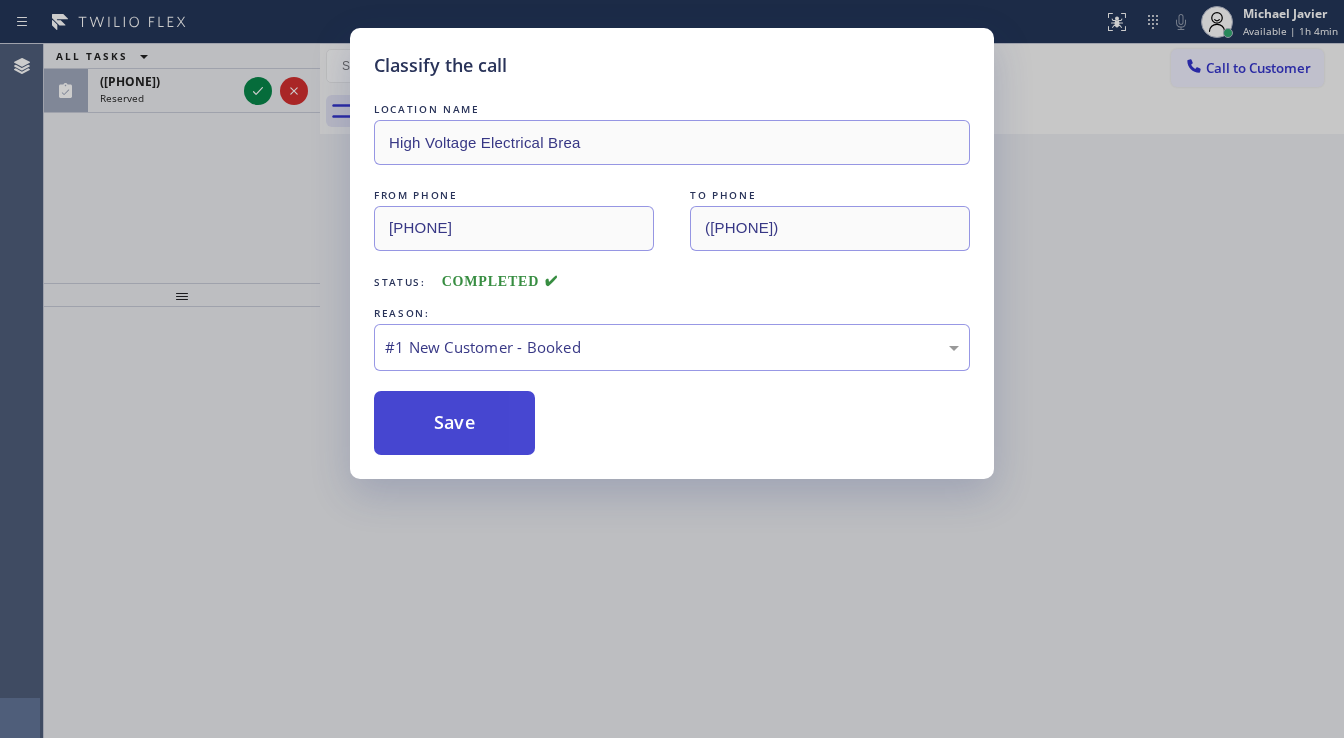 click on "Save" at bounding box center [454, 423] 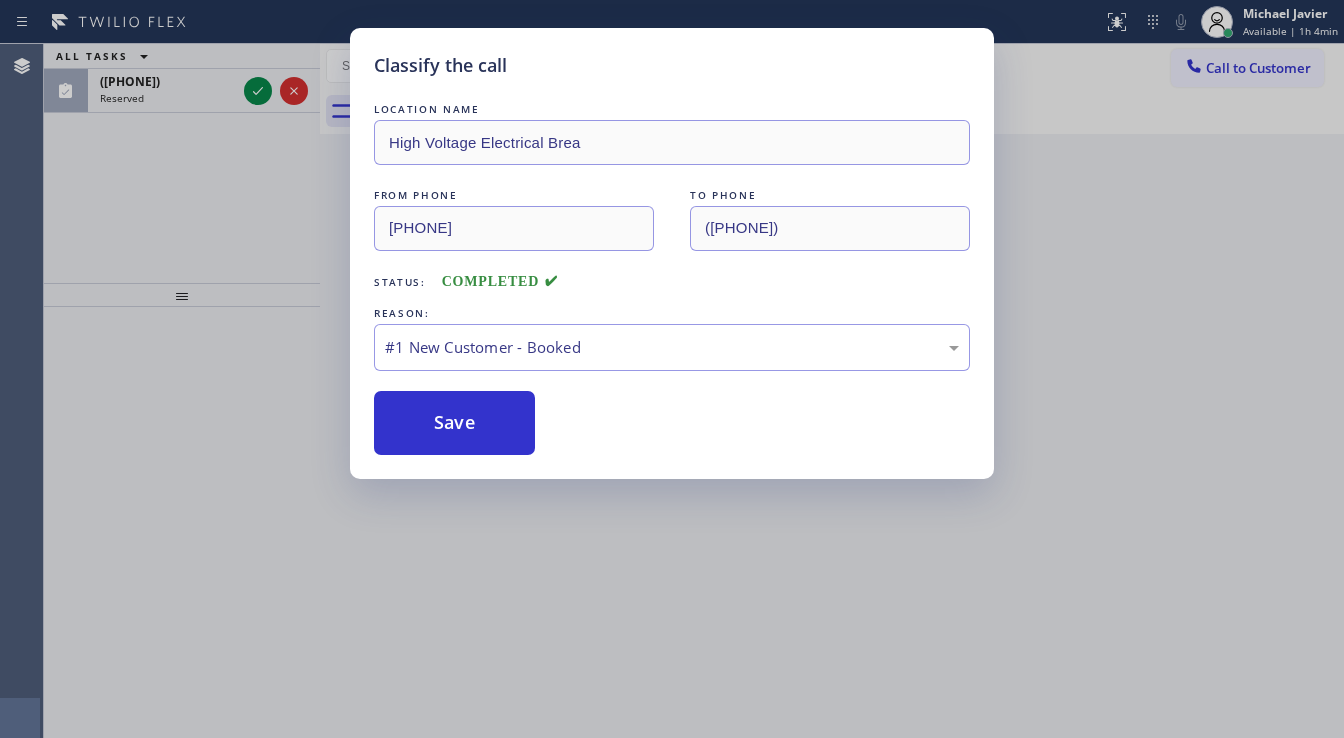 drag, startPoint x: 260, startPoint y: 288, endPoint x: 285, endPoint y: 152, distance: 138.2787 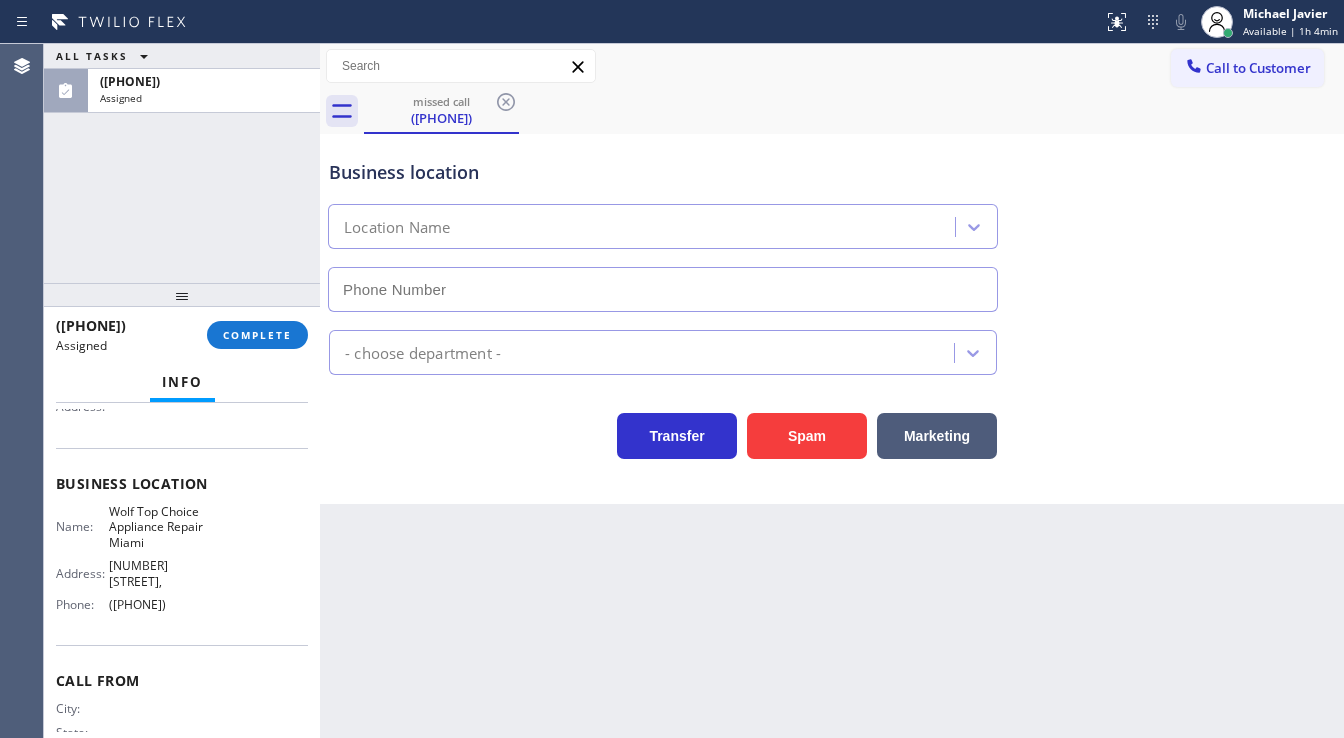 type on "(305) 290-4334" 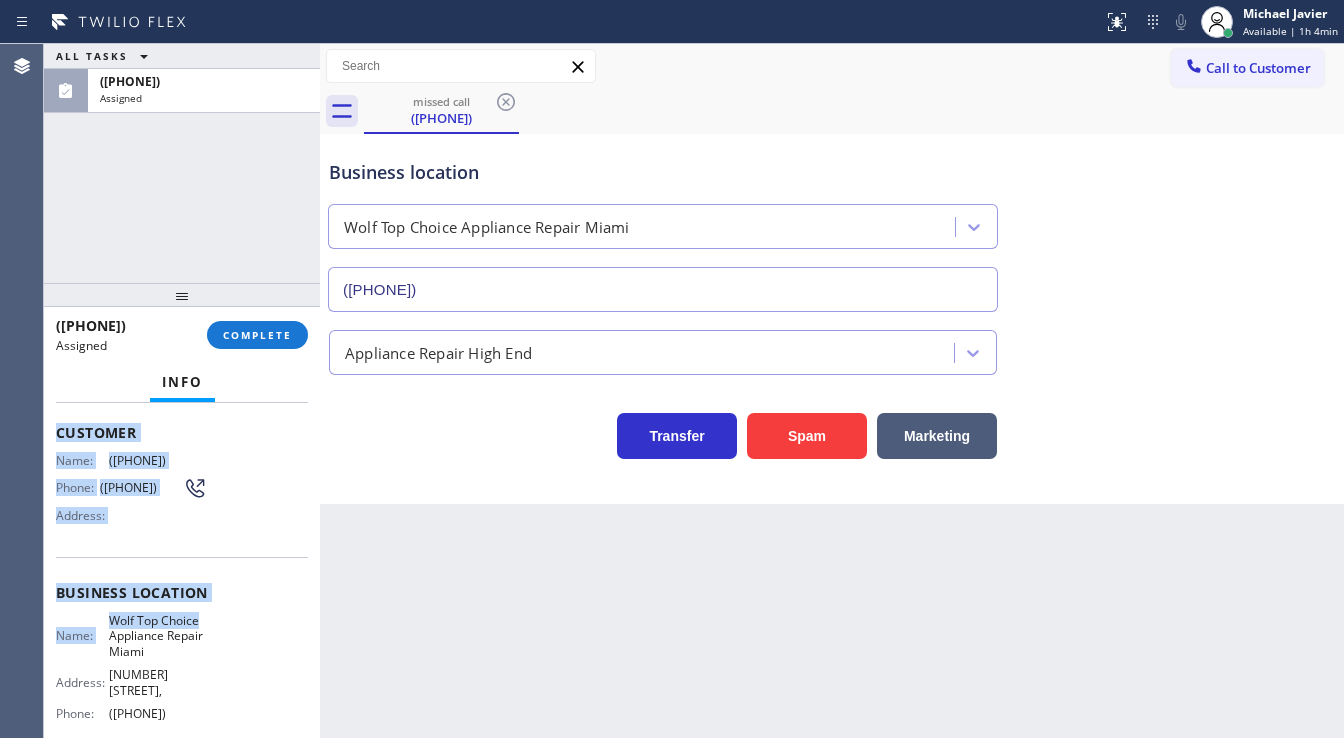 scroll, scrollTop: 240, scrollLeft: 0, axis: vertical 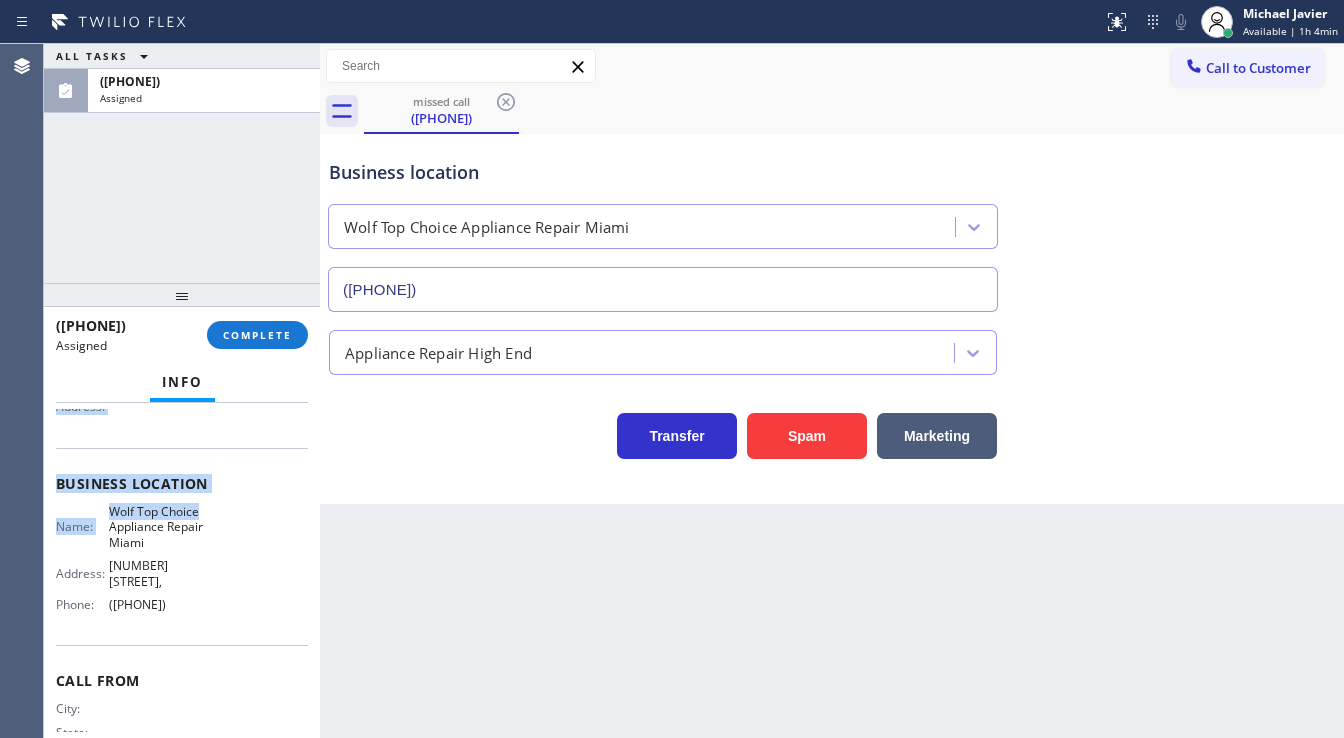 drag, startPoint x: 55, startPoint y: 470, endPoint x: 260, endPoint y: 383, distance: 222.6971 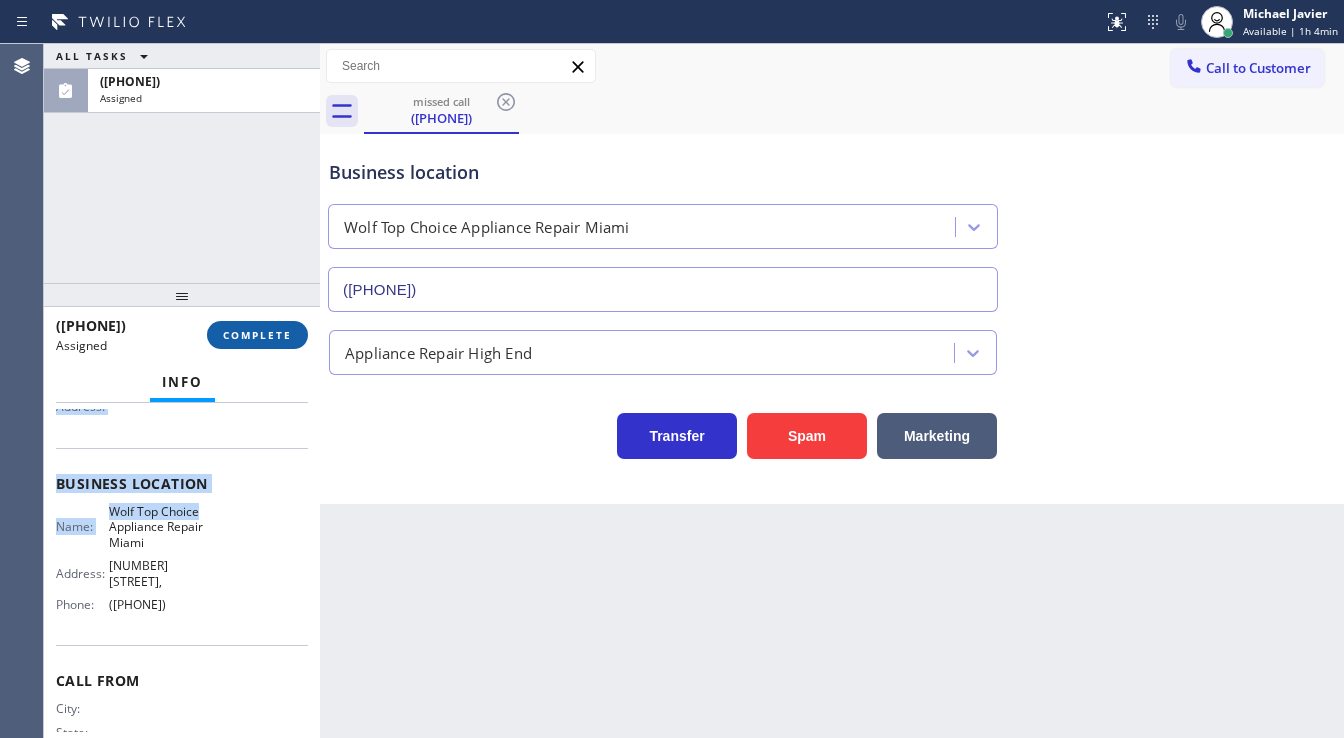 click on "COMPLETE" at bounding box center (257, 335) 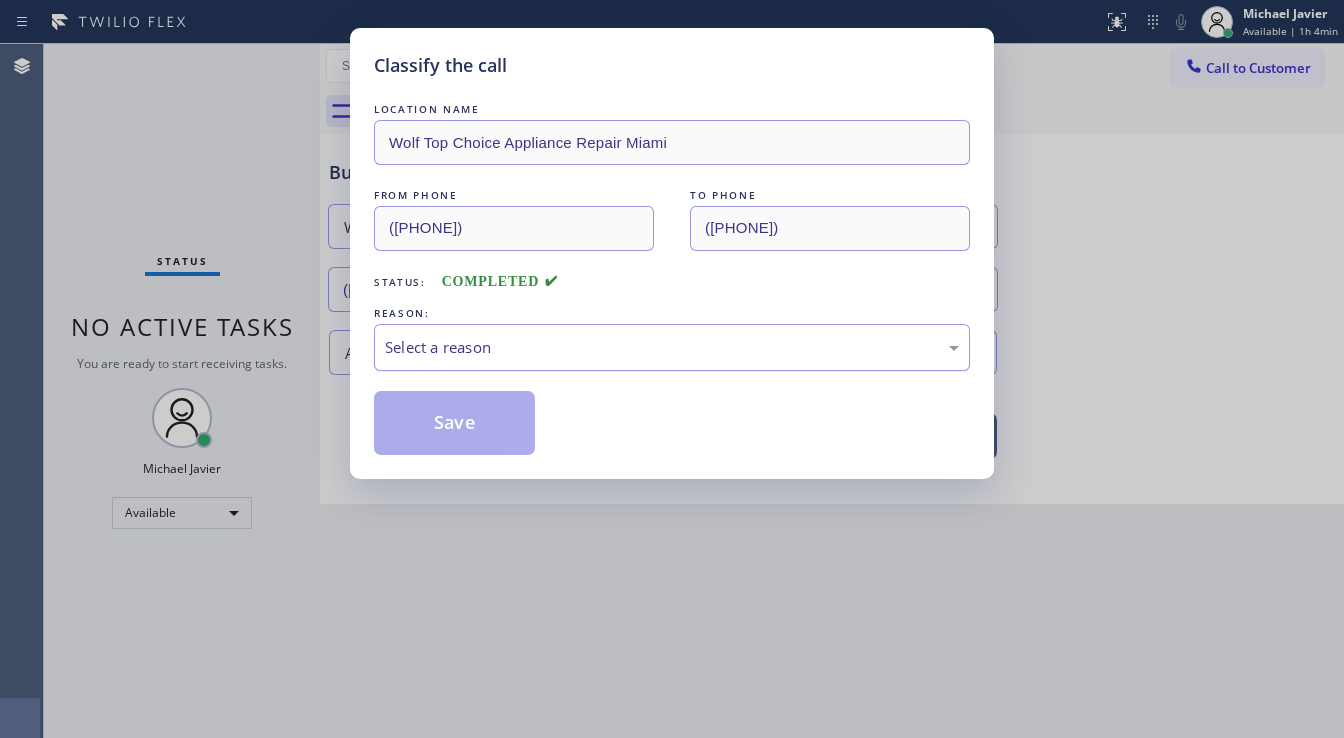 click on "Select a reason" at bounding box center [672, 347] 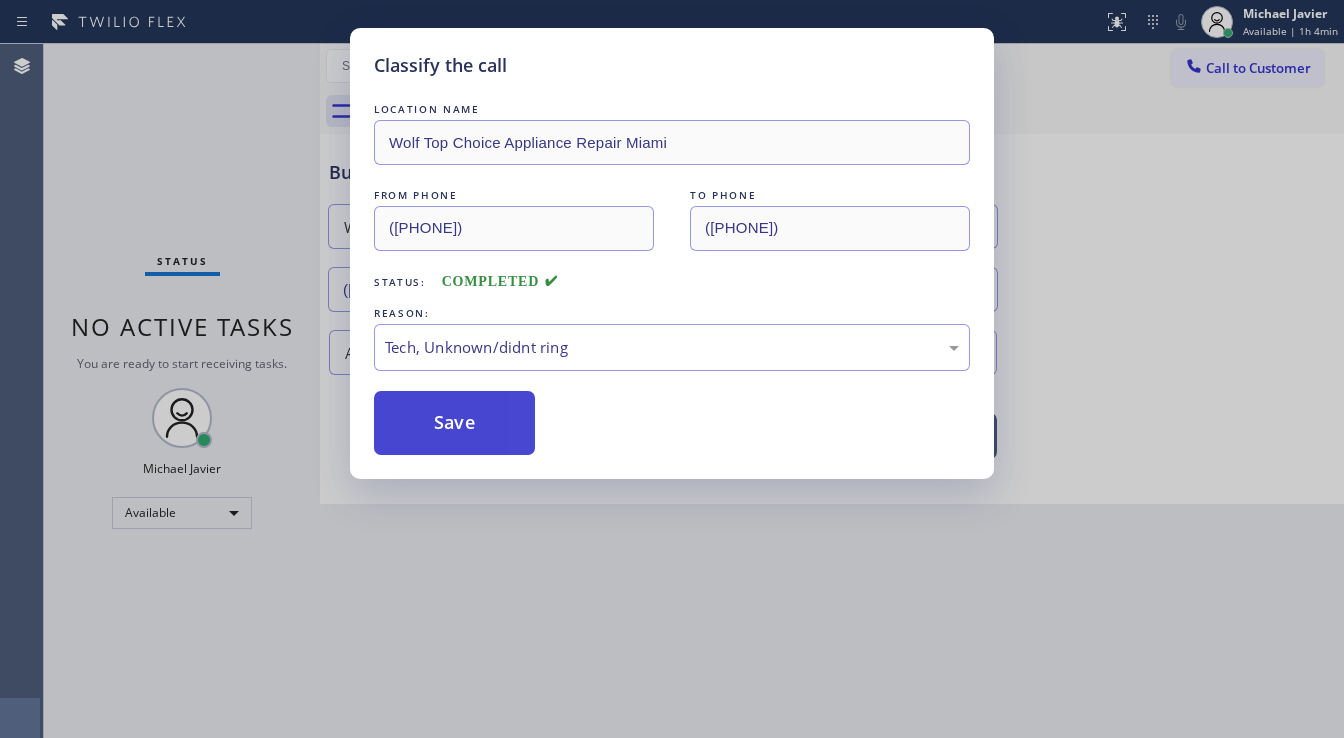 drag, startPoint x: 468, startPoint y: 489, endPoint x: 460, endPoint y: 423, distance: 66.48308 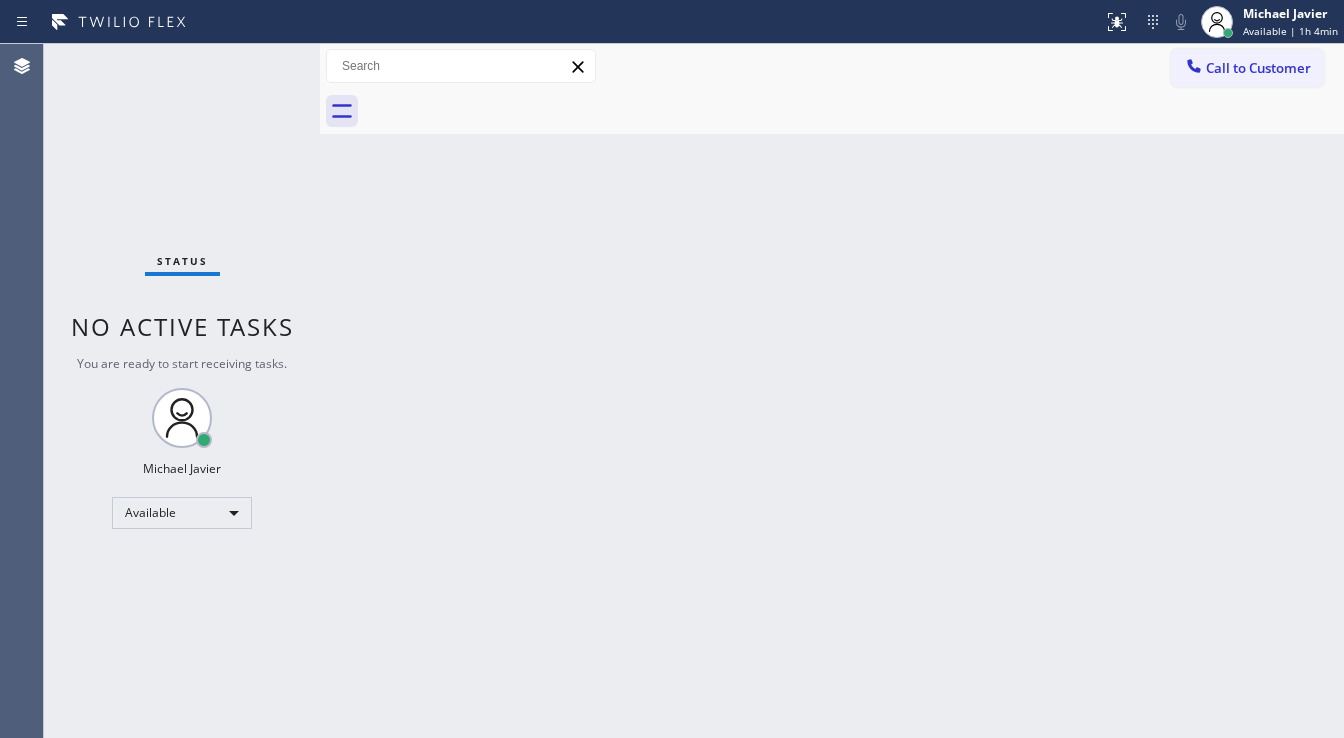 click on "Status" at bounding box center (182, 261) 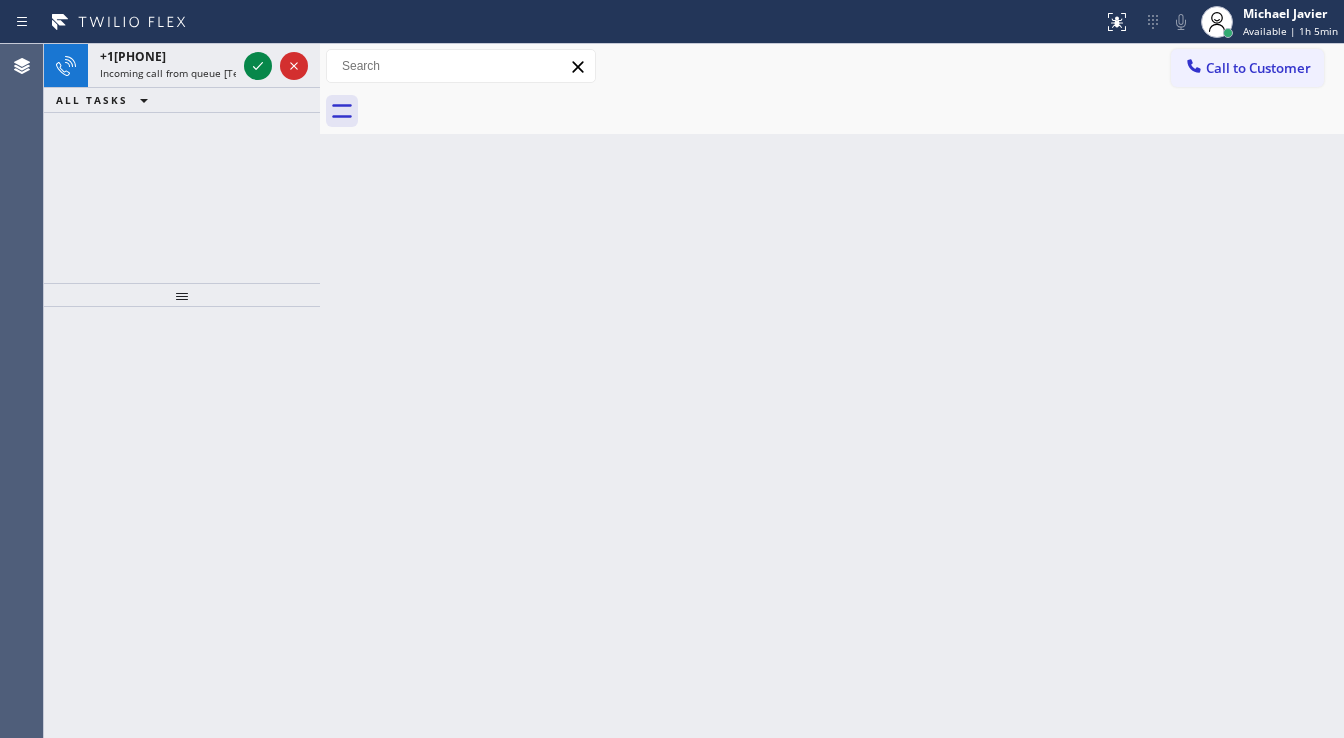 click on "+16612204872 Incoming call from queue [Test] All ALL TASKS ALL TASKS ACTIVE TASKS TASKS IN WRAP UP" at bounding box center [182, 163] 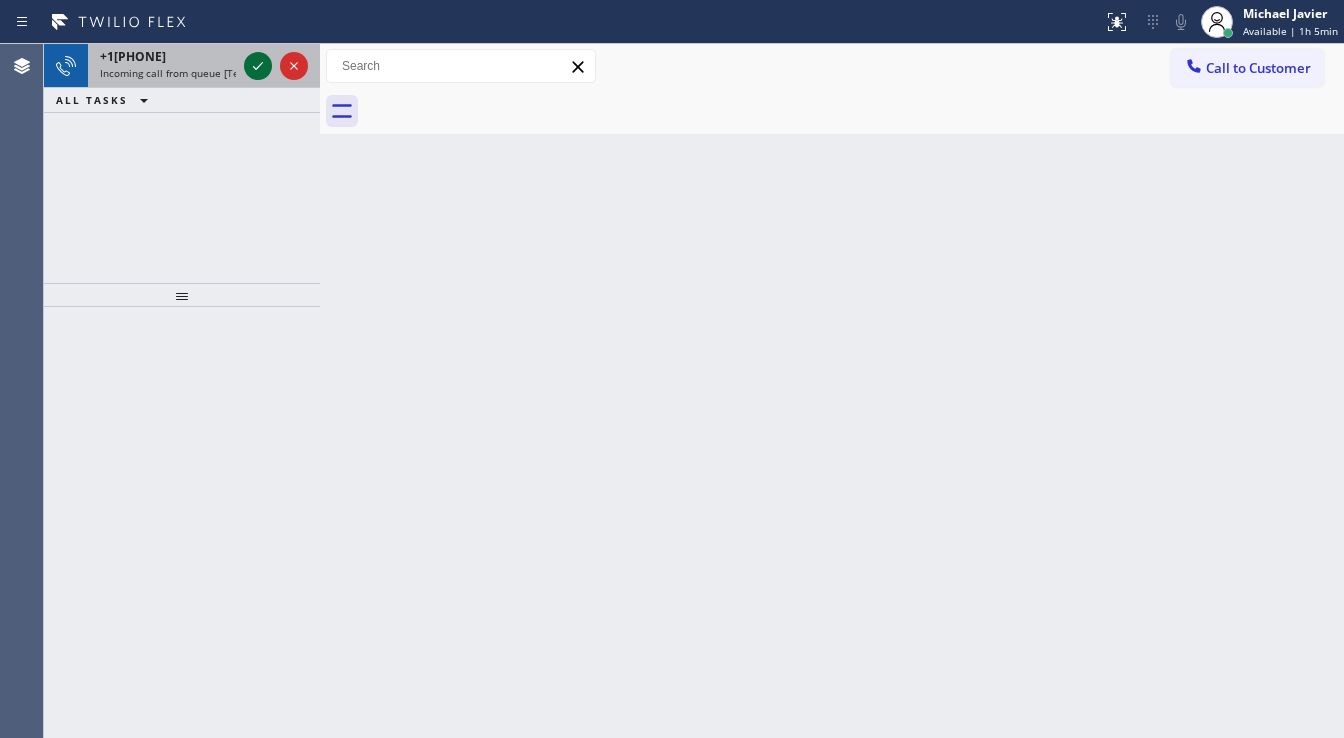 drag, startPoint x: 243, startPoint y: 65, endPoint x: 254, endPoint y: 65, distance: 11 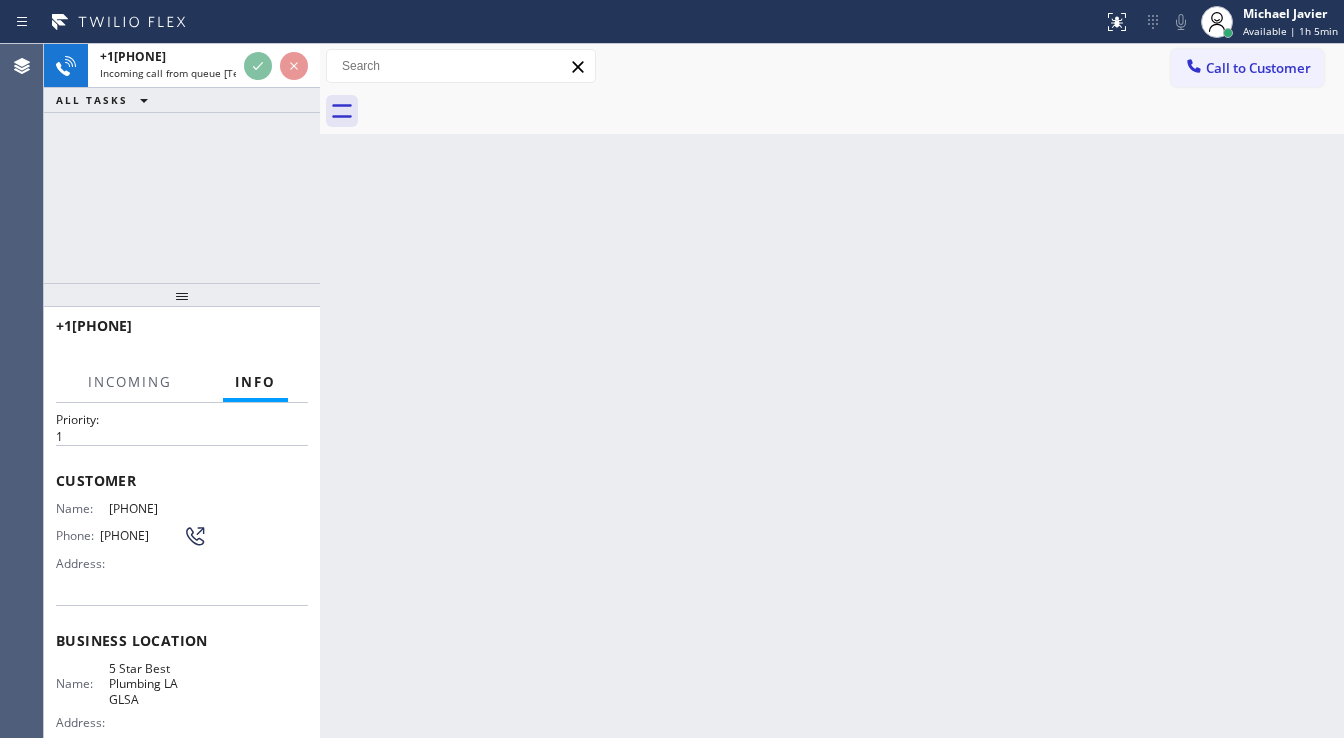 scroll, scrollTop: 80, scrollLeft: 0, axis: vertical 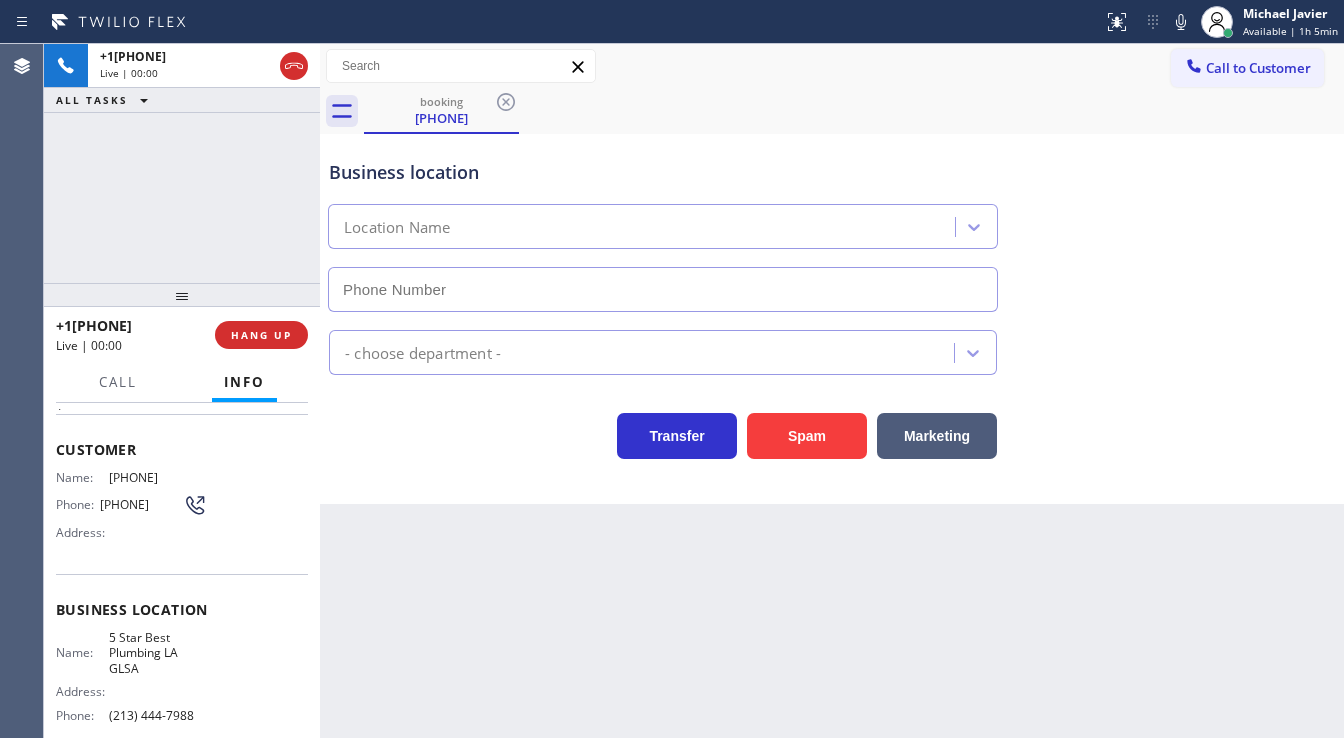 type on "(213) 444-7988" 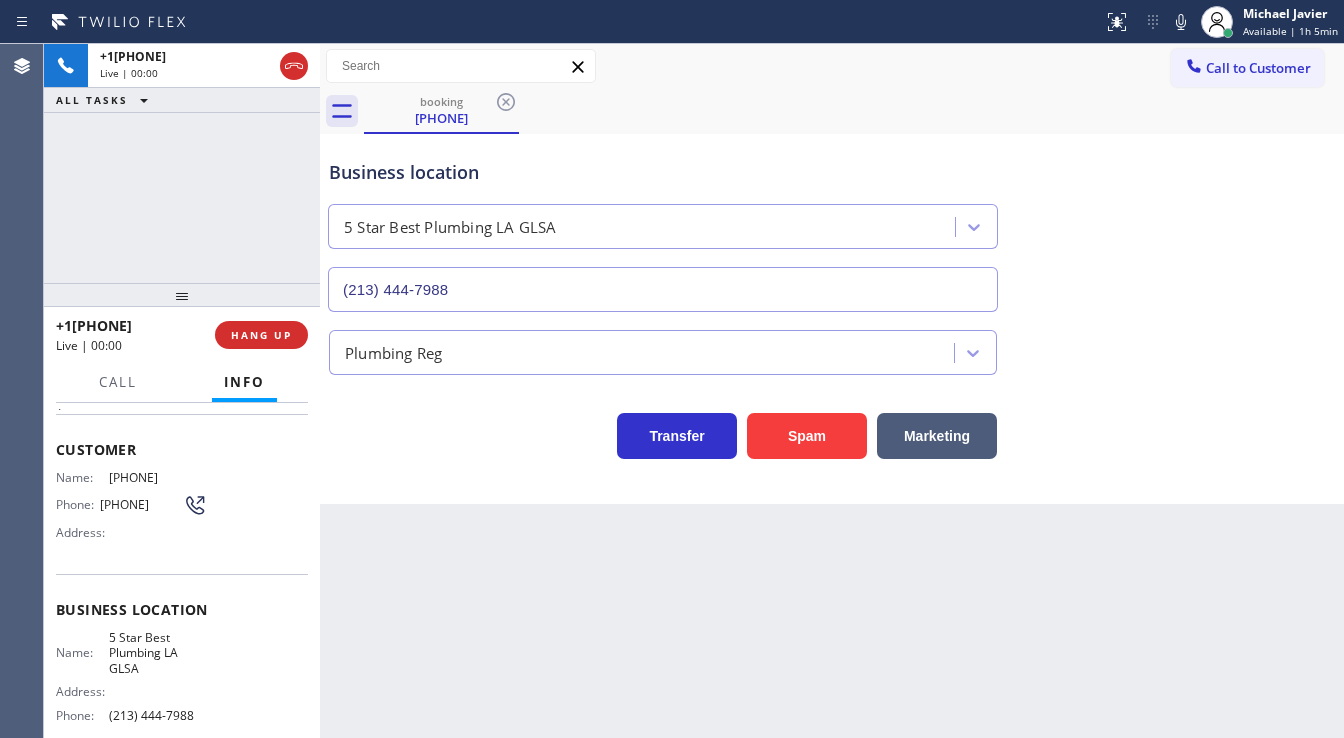 click on "+16612204872 Live | 00:00 ALL TASKS ALL TASKS ACTIVE TASKS TASKS IN WRAP UP" at bounding box center [182, 163] 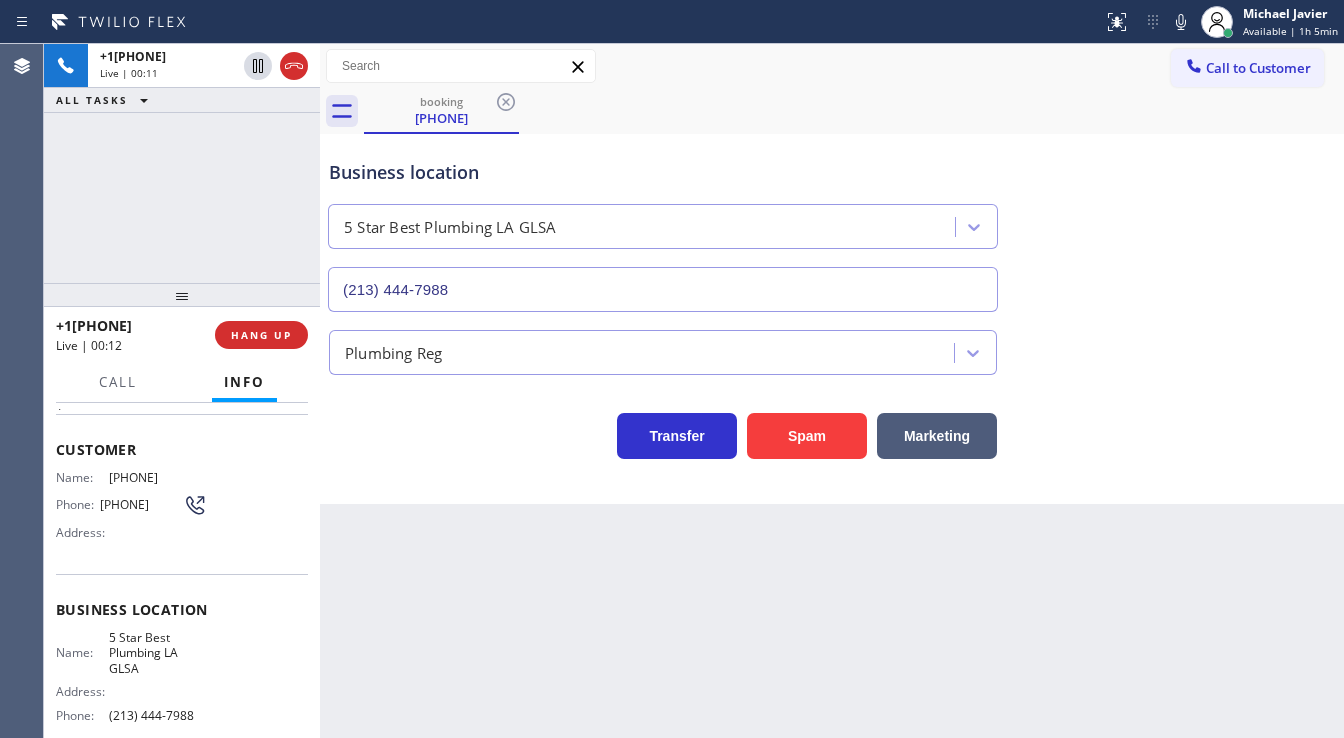 click on "Phone:" at bounding box center [78, 504] 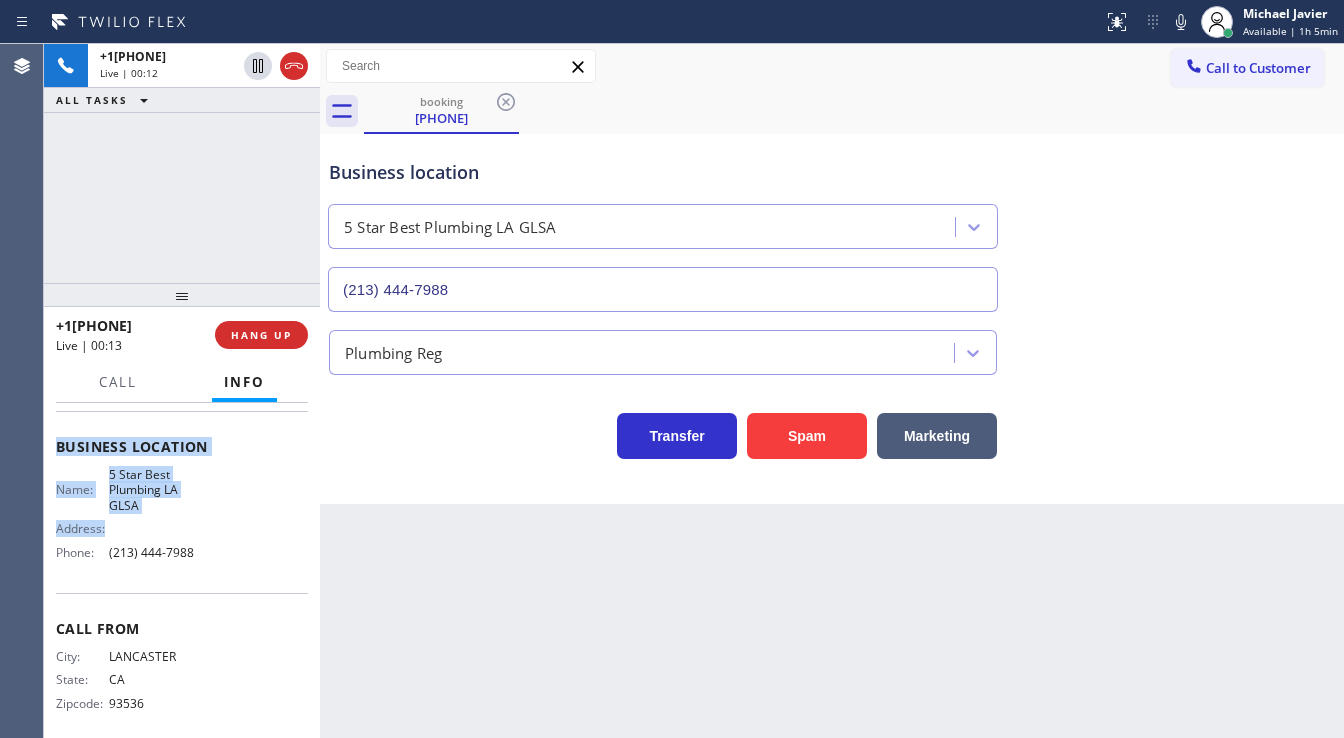 scroll, scrollTop: 256, scrollLeft: 0, axis: vertical 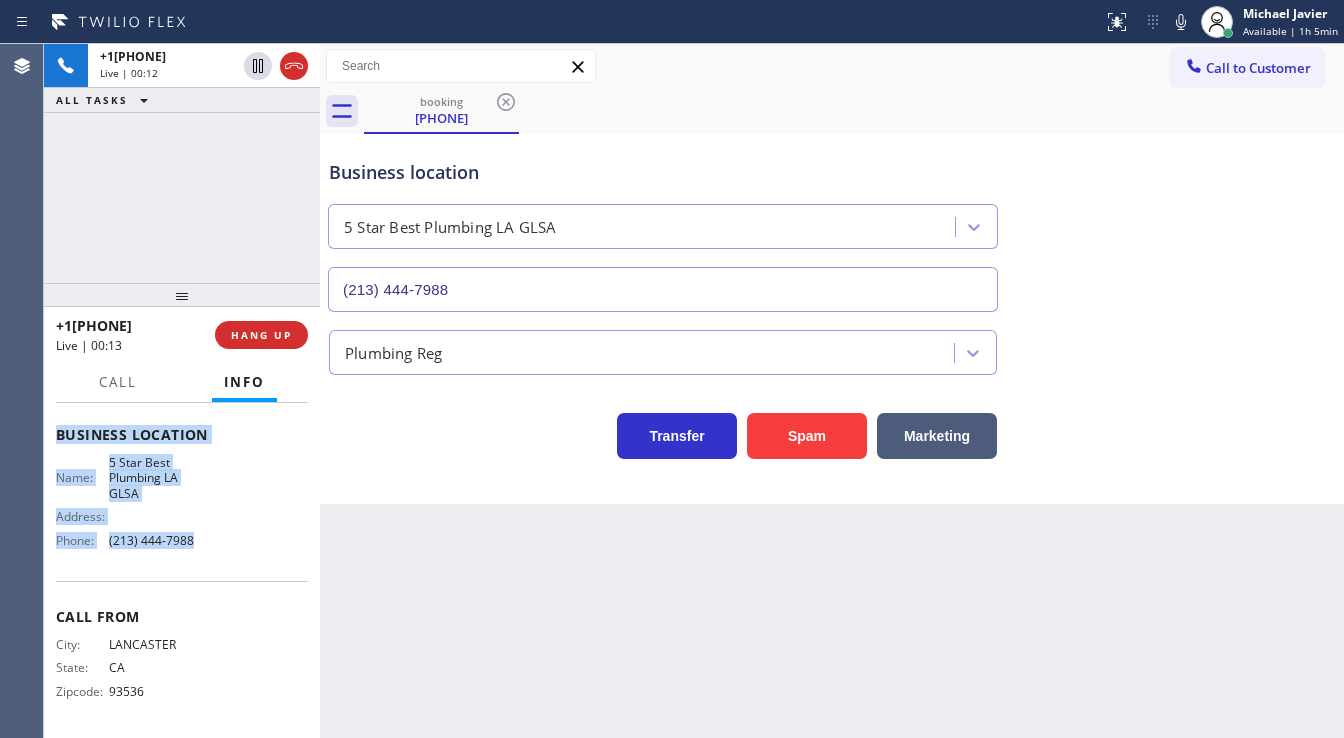 drag, startPoint x: 108, startPoint y: 482, endPoint x: 195, endPoint y: 536, distance: 102.396286 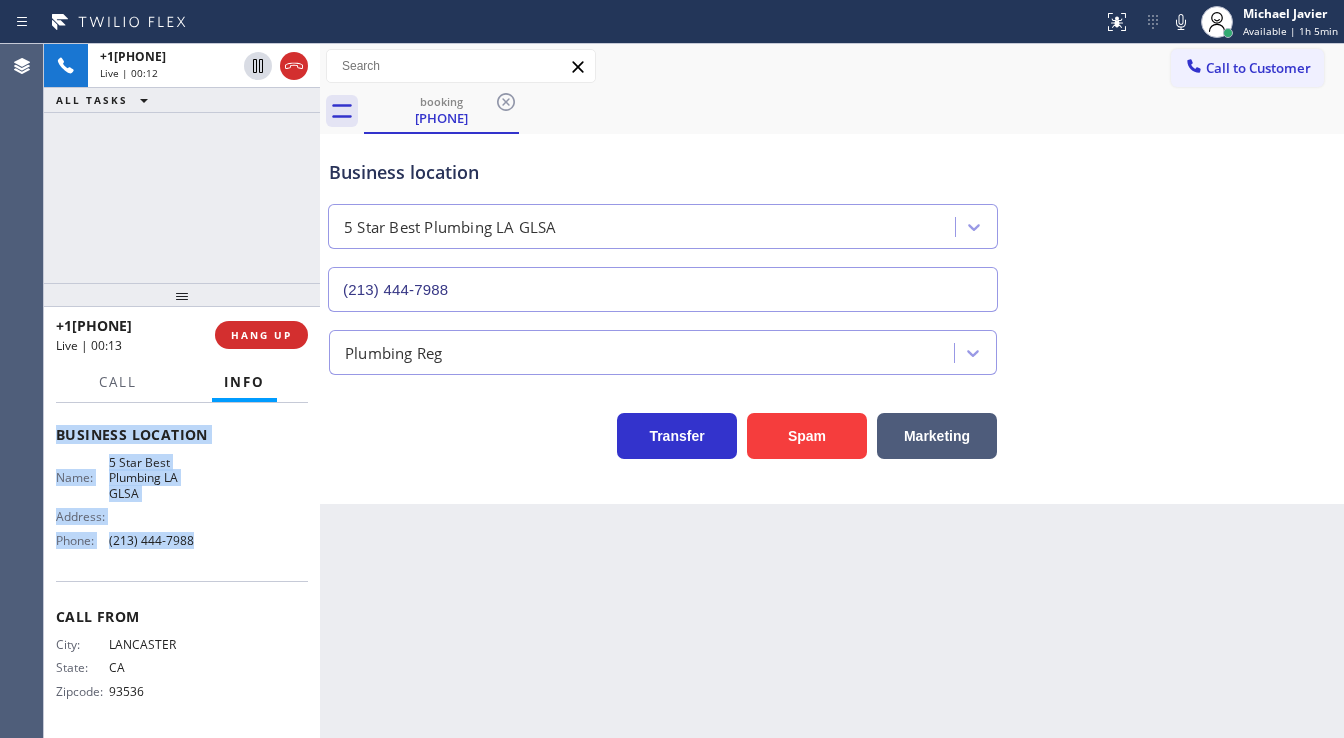 click on "Context Queue: [Test] All Priority: 1 Customer Name: (661) 220-4872 Phone: (661) 220-4872 Address: Business location Name: 5 Star Best Plumbing LA GLSA Address:   Phone: (213) 444-7988 Call From City: LANCASTER State: CA Zipcode: 93536 Outbound call Location 5 Star Best Plumbing LA GLSA Your caller id phone number (213) 444-7988 Customer number (661) 220-4872 Call" at bounding box center [182, 443] 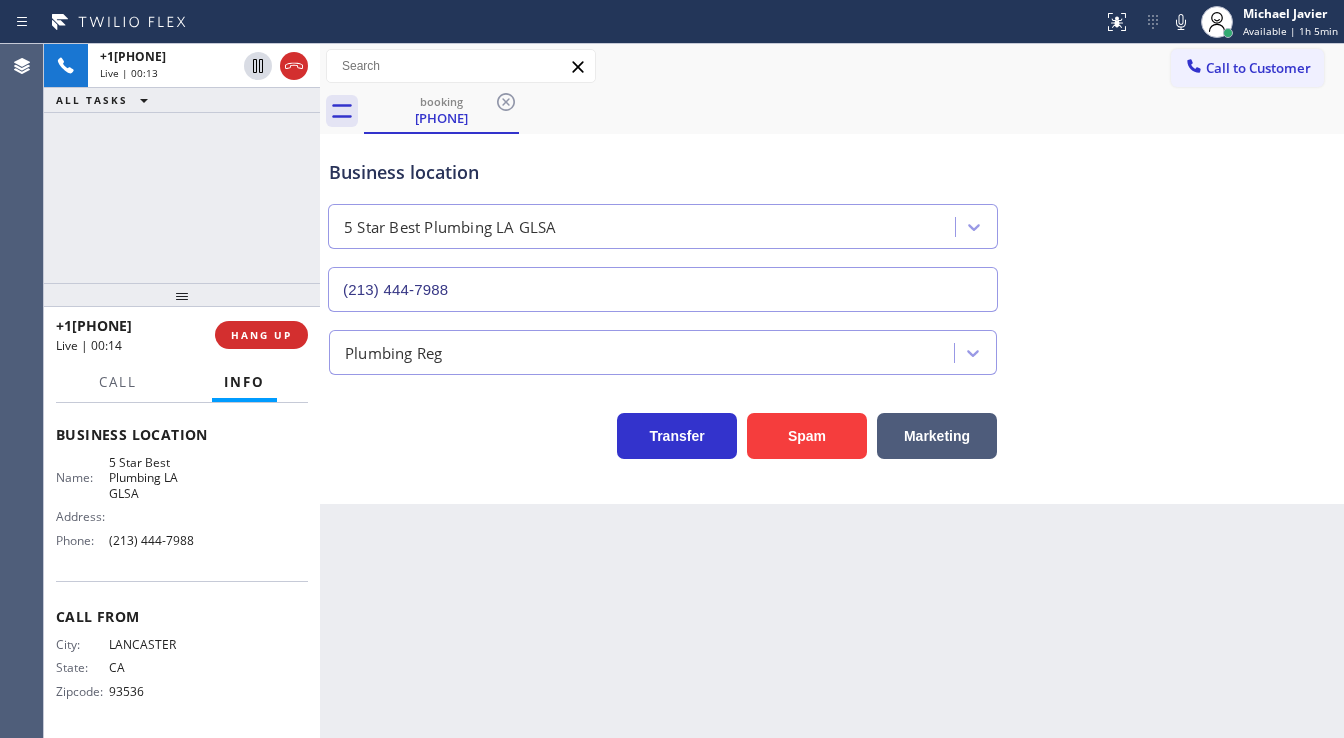 click on "+16612204872 Live | 00:13 ALL TASKS ALL TASKS ACTIVE TASKS TASKS IN WRAP UP" at bounding box center (182, 163) 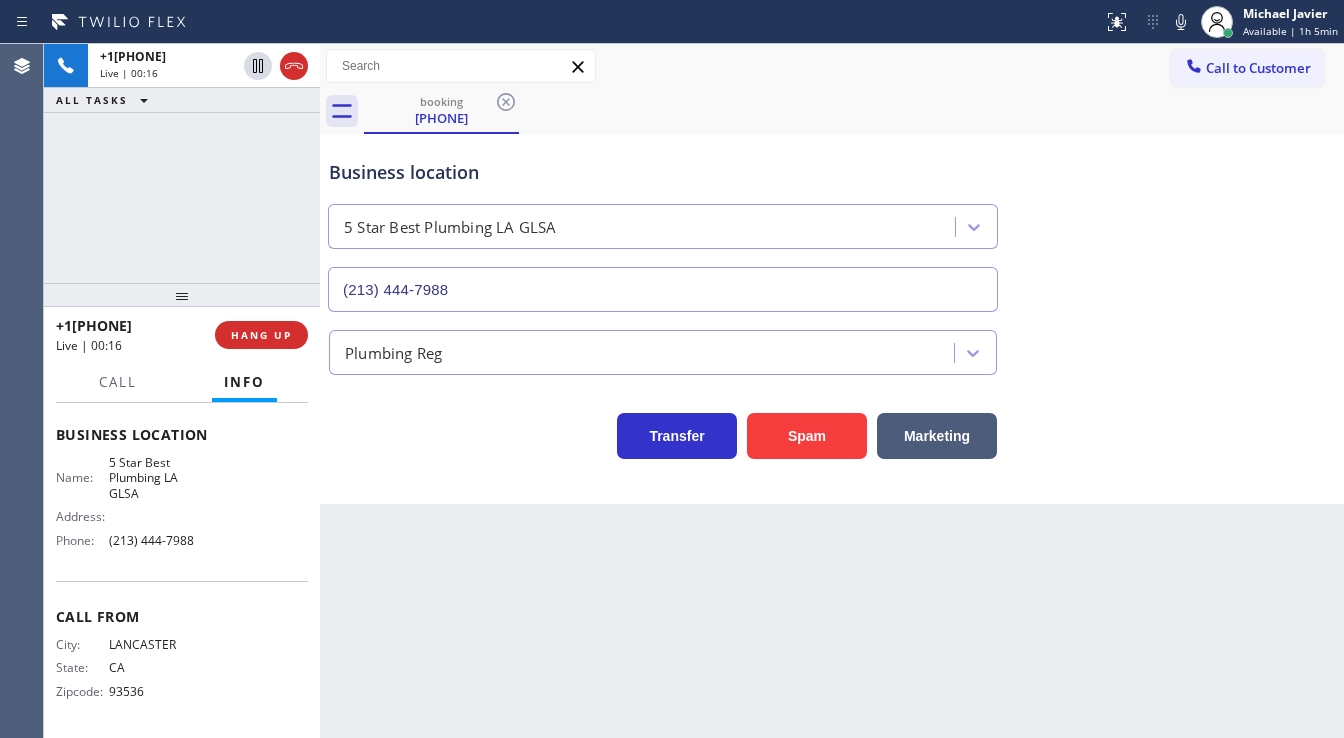 click on "+16612204872 Live | 00:16 ALL TASKS ALL TASKS ACTIVE TASKS TASKS IN WRAP UP" at bounding box center [182, 163] 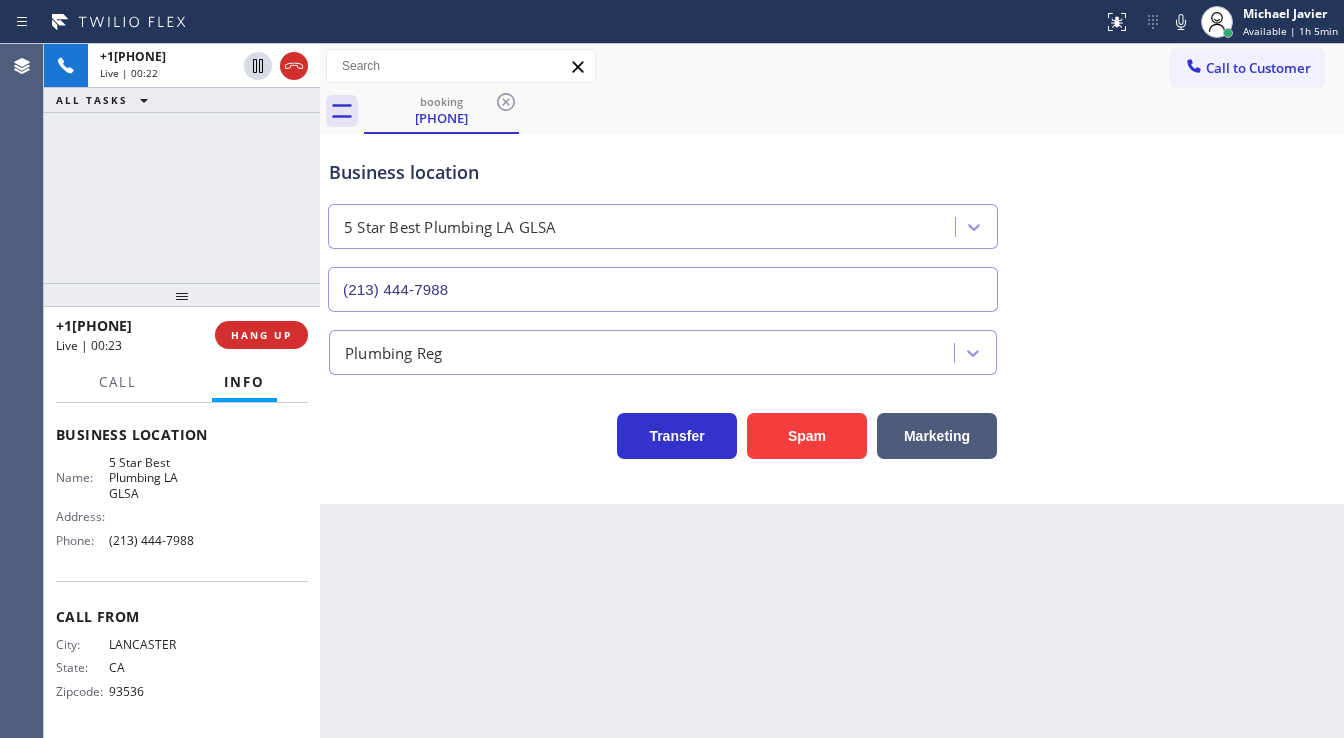 click on "+16612204872 Live | 00:22 ALL TASKS ALL TASKS ACTIVE TASKS TASKS IN WRAP UP" at bounding box center (182, 163) 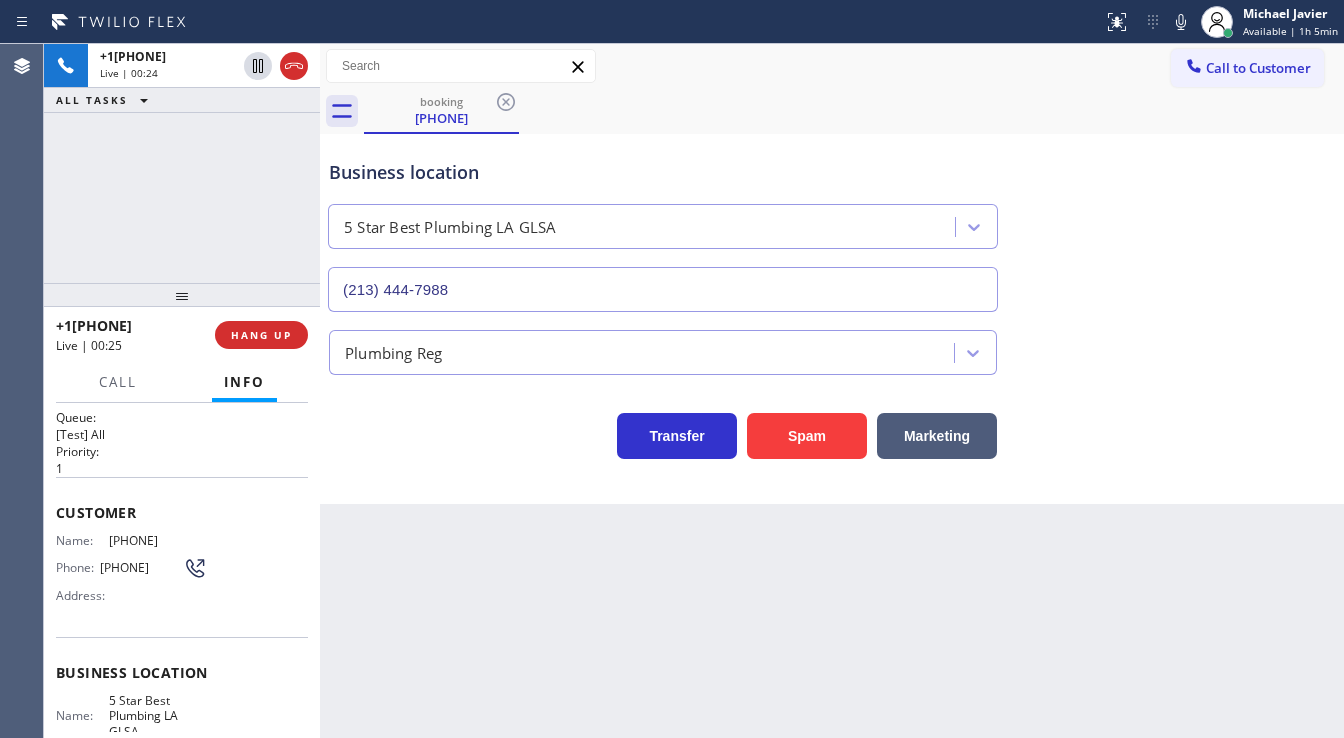 scroll, scrollTop: 16, scrollLeft: 0, axis: vertical 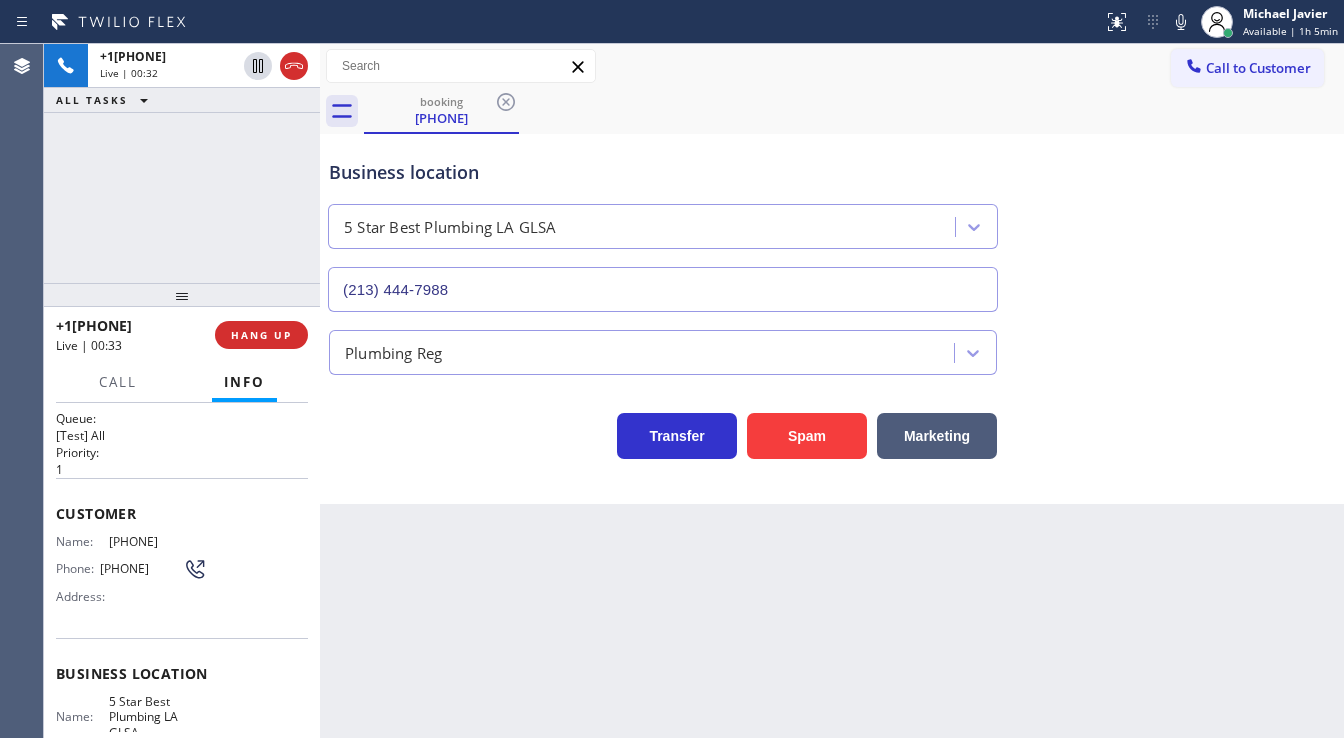 click on "(661) 220-4872" at bounding box center [158, 541] 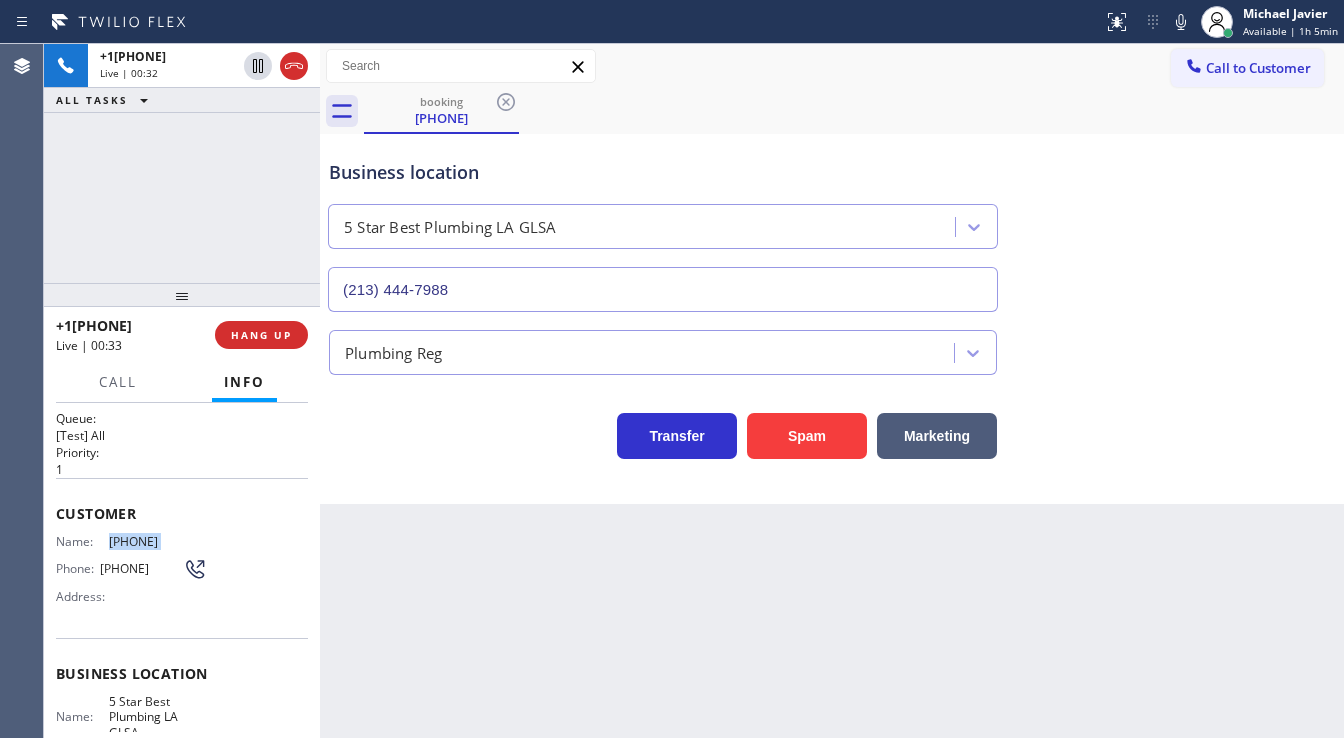 click on "(661) 220-4872" at bounding box center [158, 541] 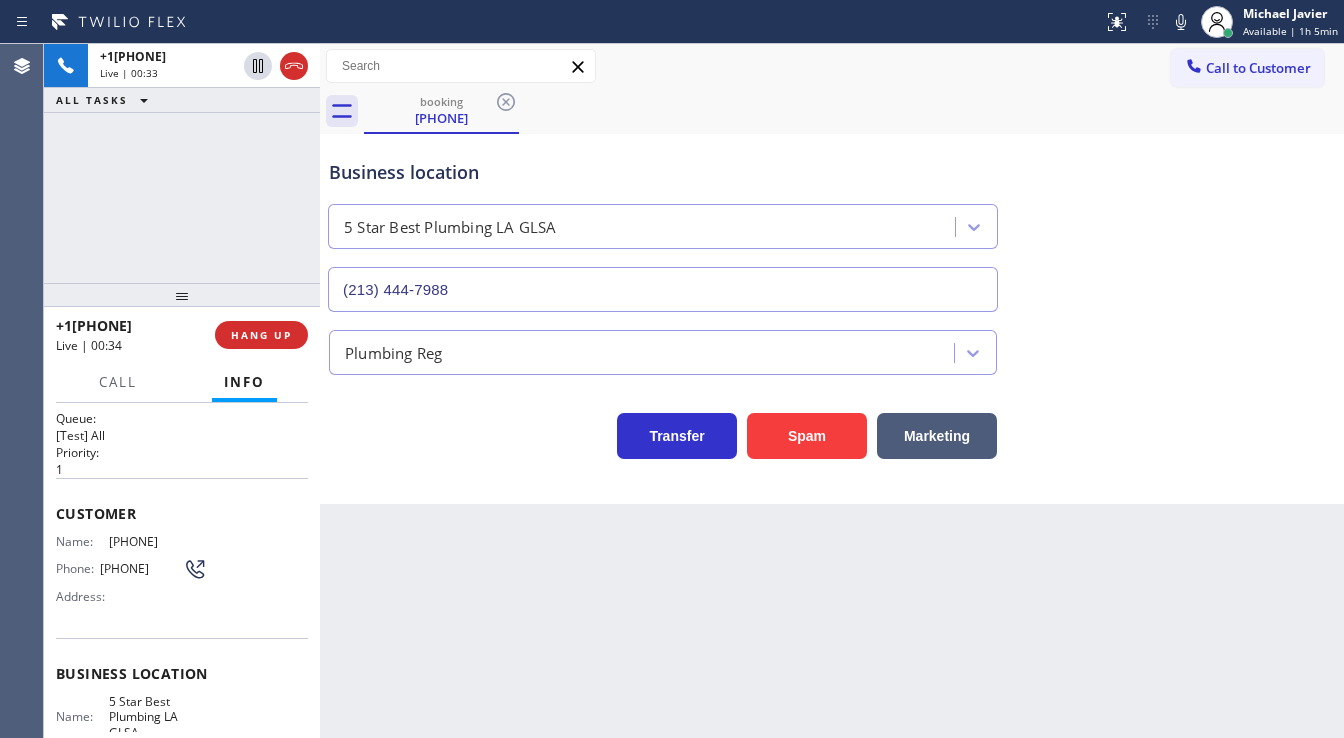 click on "+16612204872 Live | 00:33 ALL TASKS ALL TASKS ACTIVE TASKS TASKS IN WRAP UP" at bounding box center [182, 163] 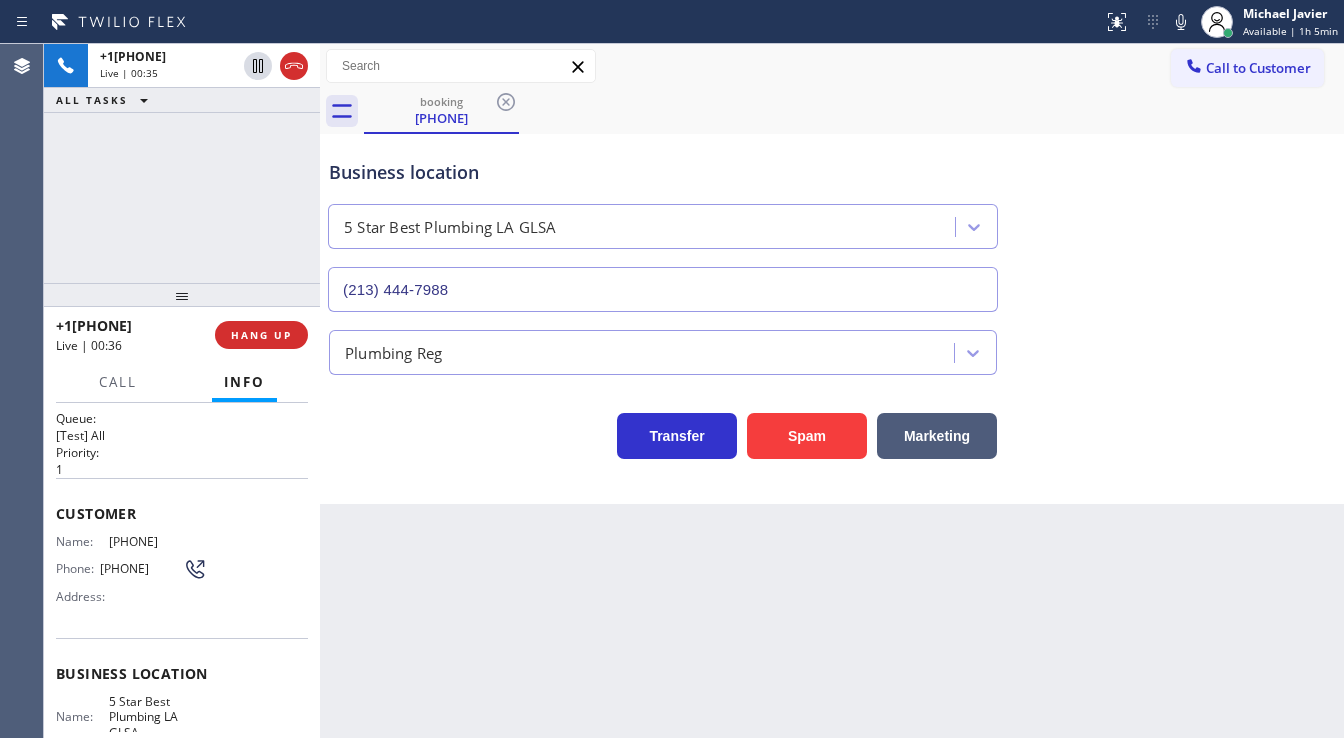 drag, startPoint x: 162, startPoint y: 242, endPoint x: 183, endPoint y: 237, distance: 21.587032 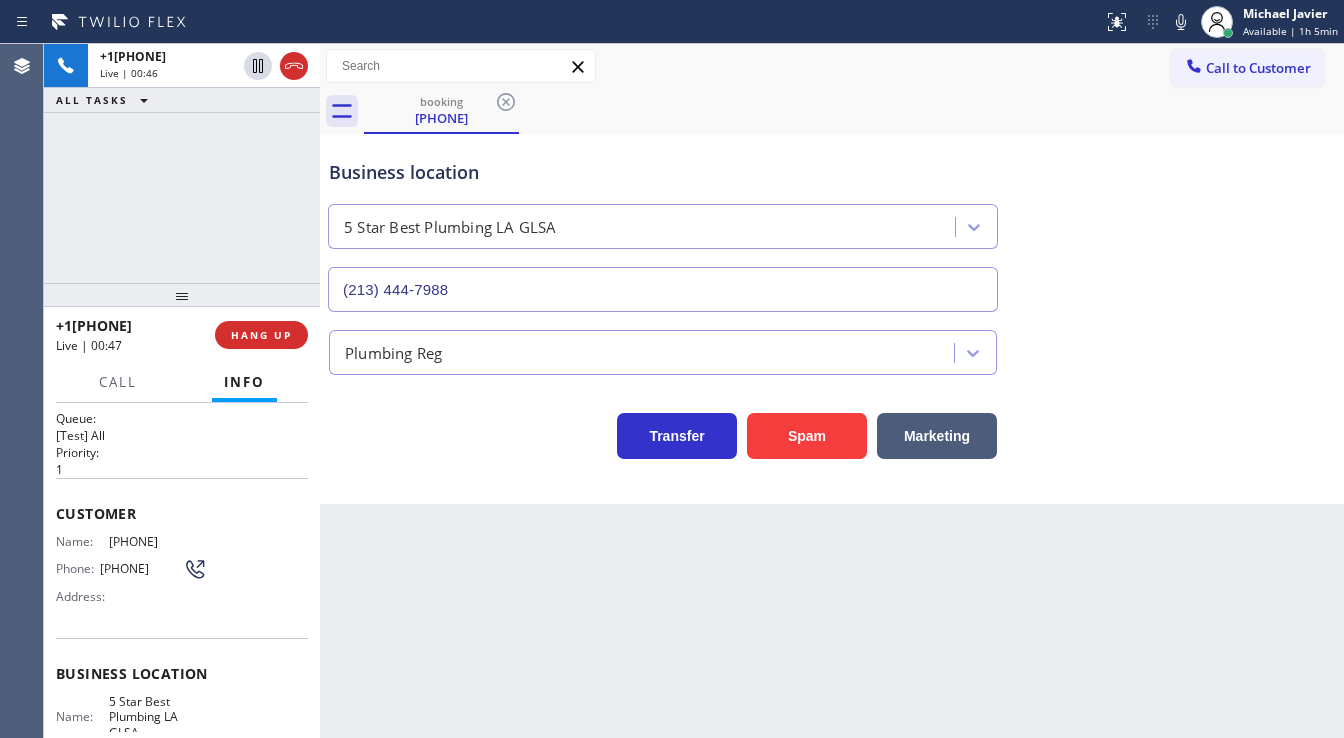 click on "+16612204872 Live | 00:46 ALL TASKS ALL TASKS ACTIVE TASKS TASKS IN WRAP UP" at bounding box center (182, 163) 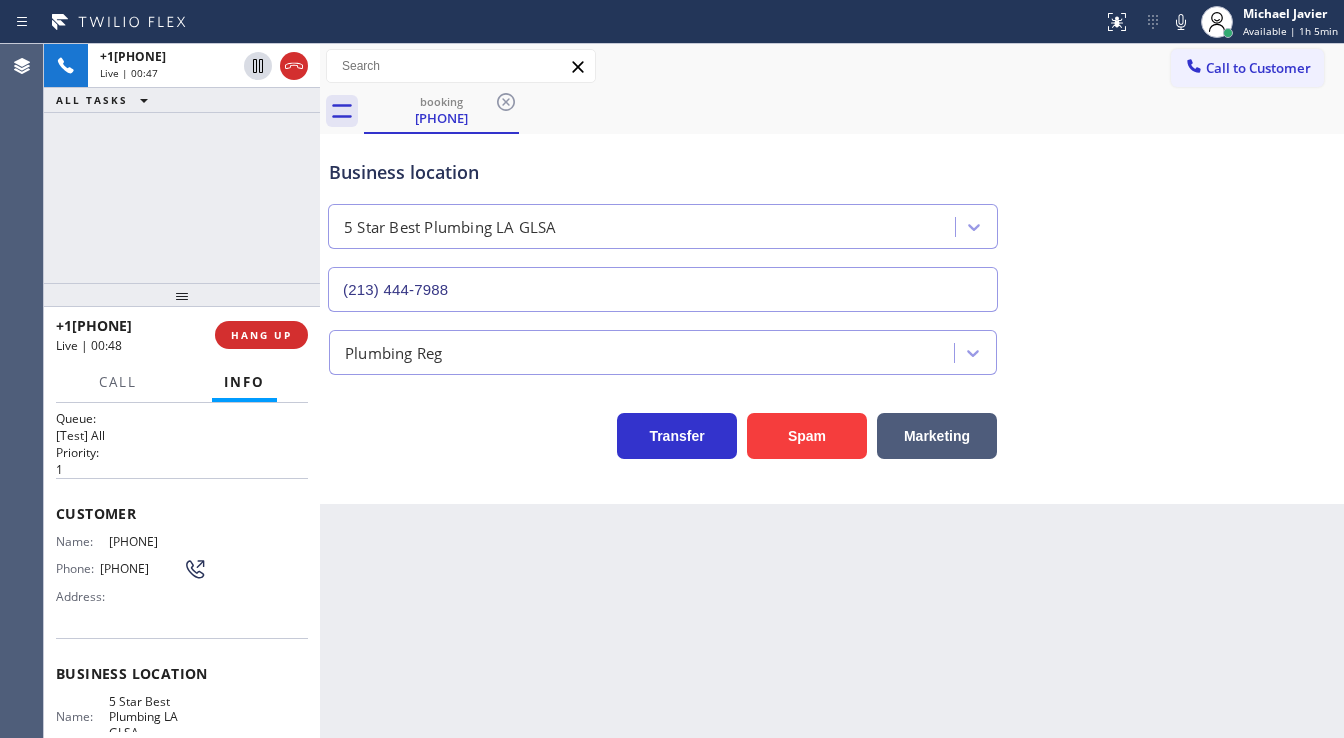 click on "+16612204872 Live | 00:47 ALL TASKS ALL TASKS ACTIVE TASKS TASKS IN WRAP UP" at bounding box center (182, 163) 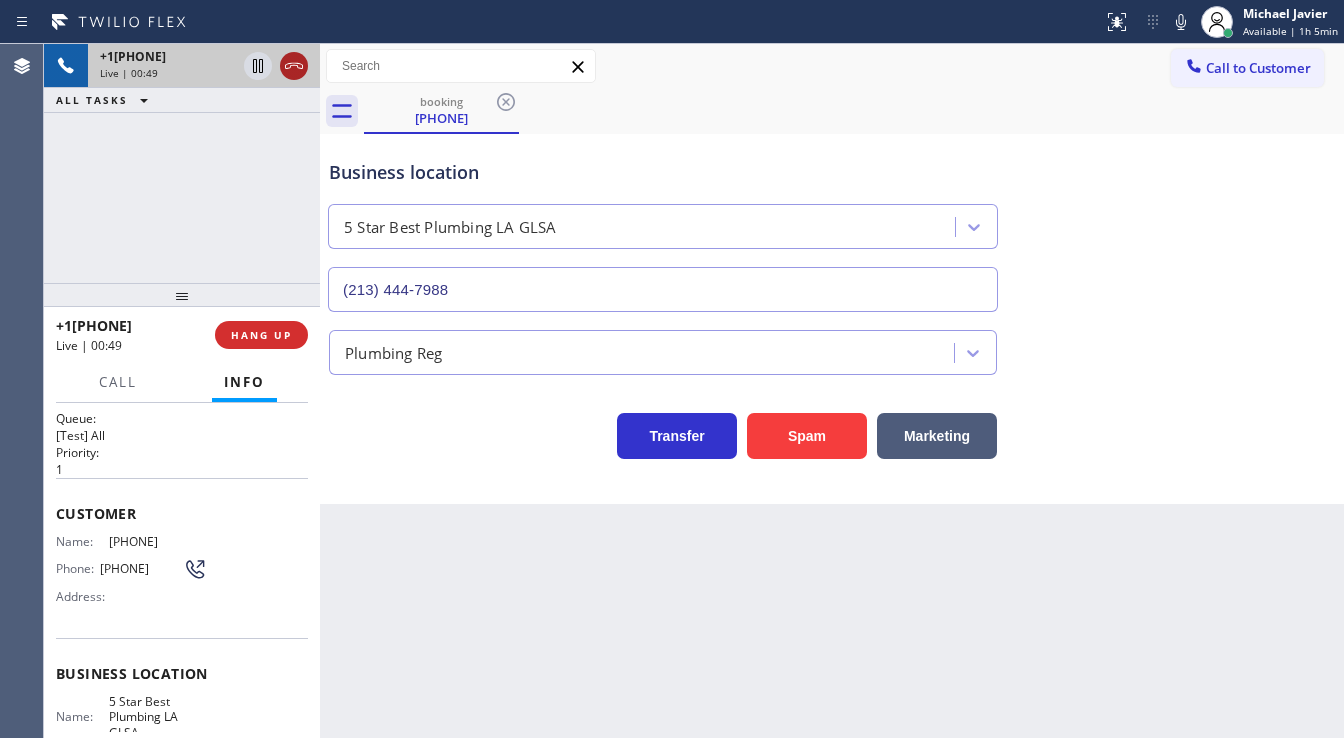 click 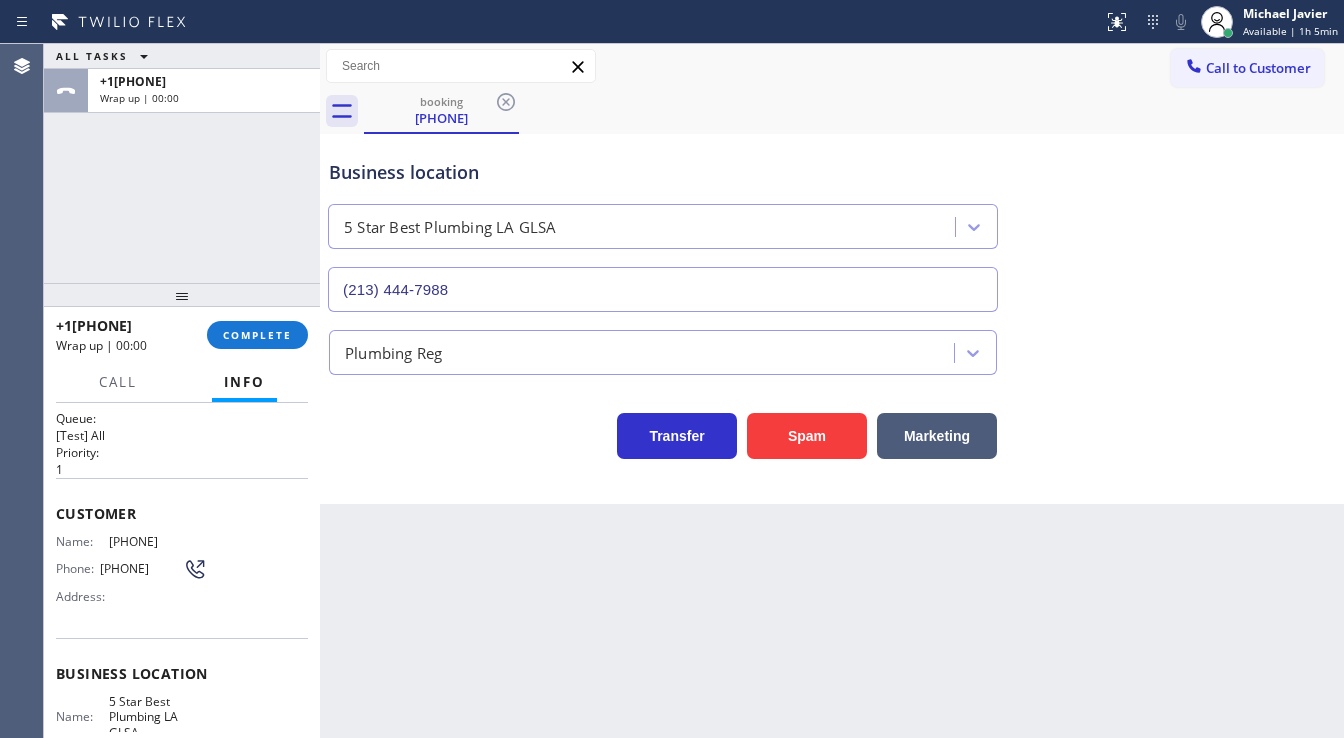 click on "ALL TASKS ALL TASKS ACTIVE TASKS TASKS IN WRAP UP +16612204872 Wrap up | 00:00" at bounding box center (182, 163) 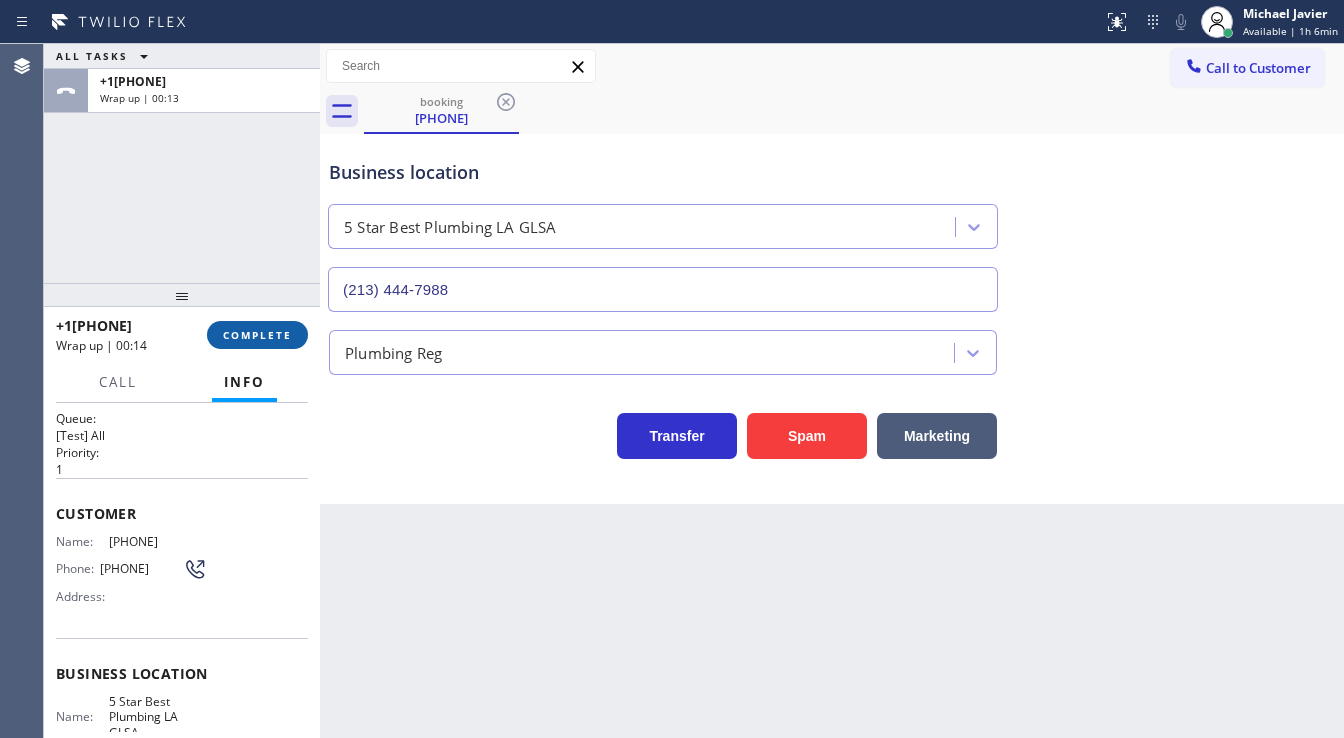 click on "COMPLETE" at bounding box center (257, 335) 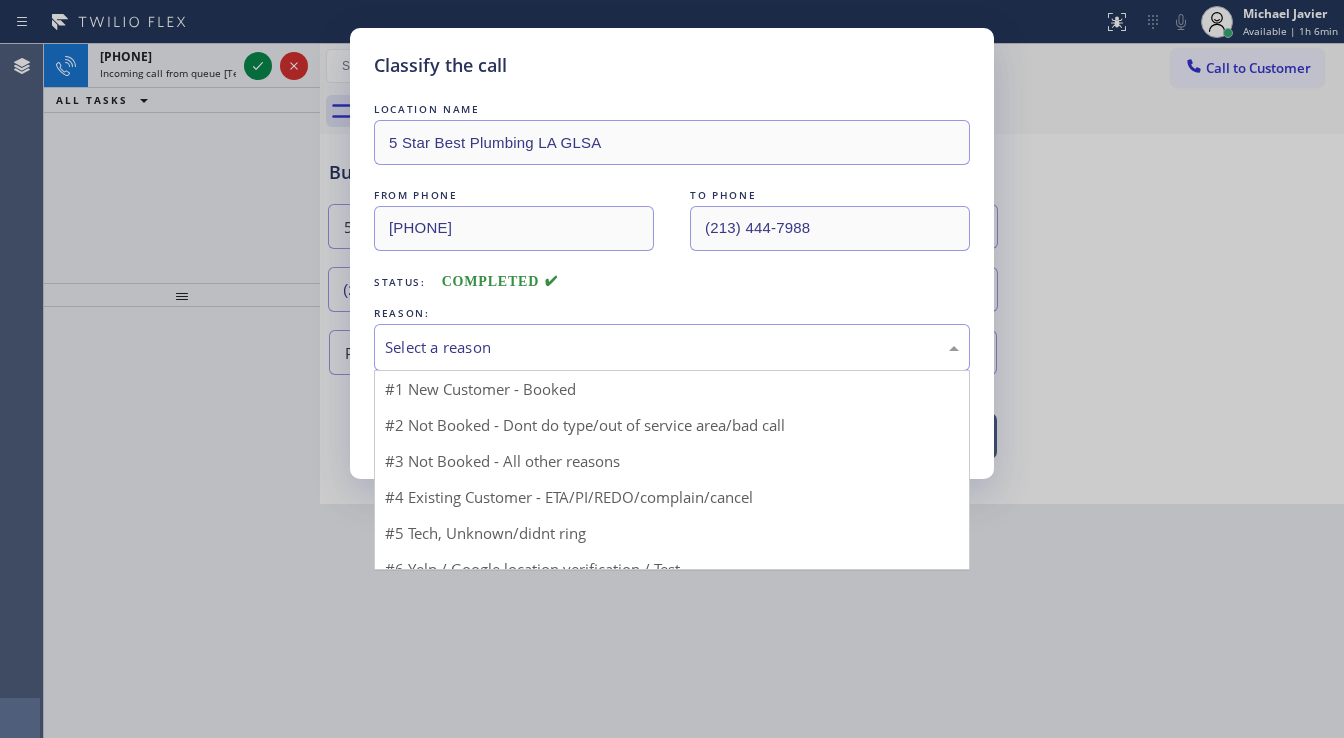 click on "Select a reason" at bounding box center (672, 347) 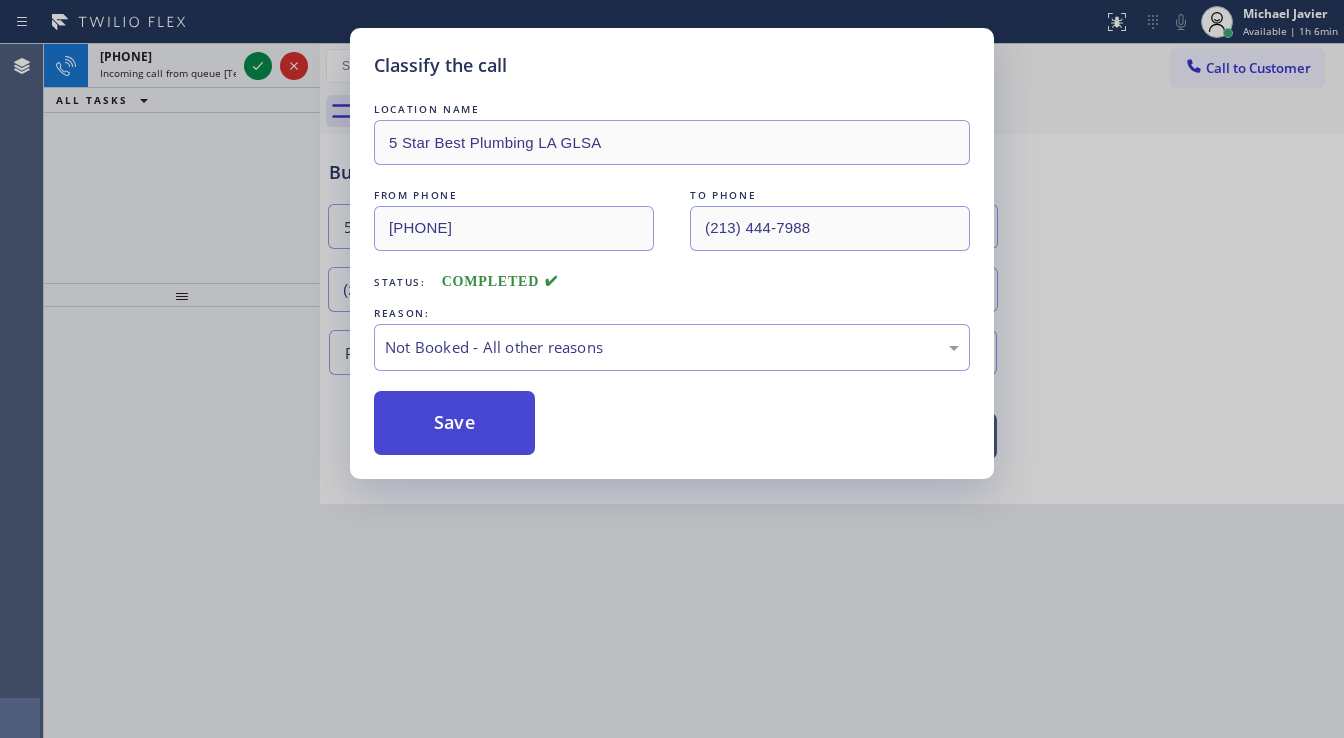 click on "Save" at bounding box center (454, 423) 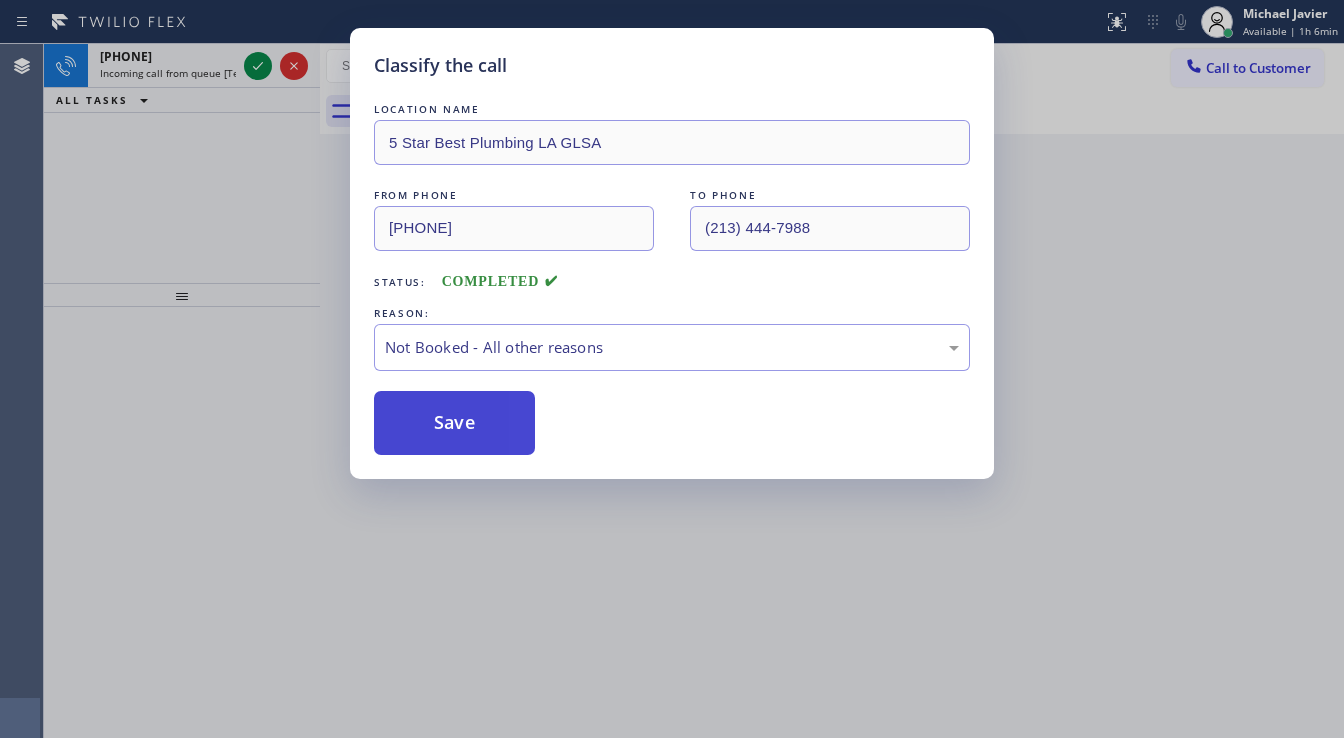 click on "Save" at bounding box center [454, 423] 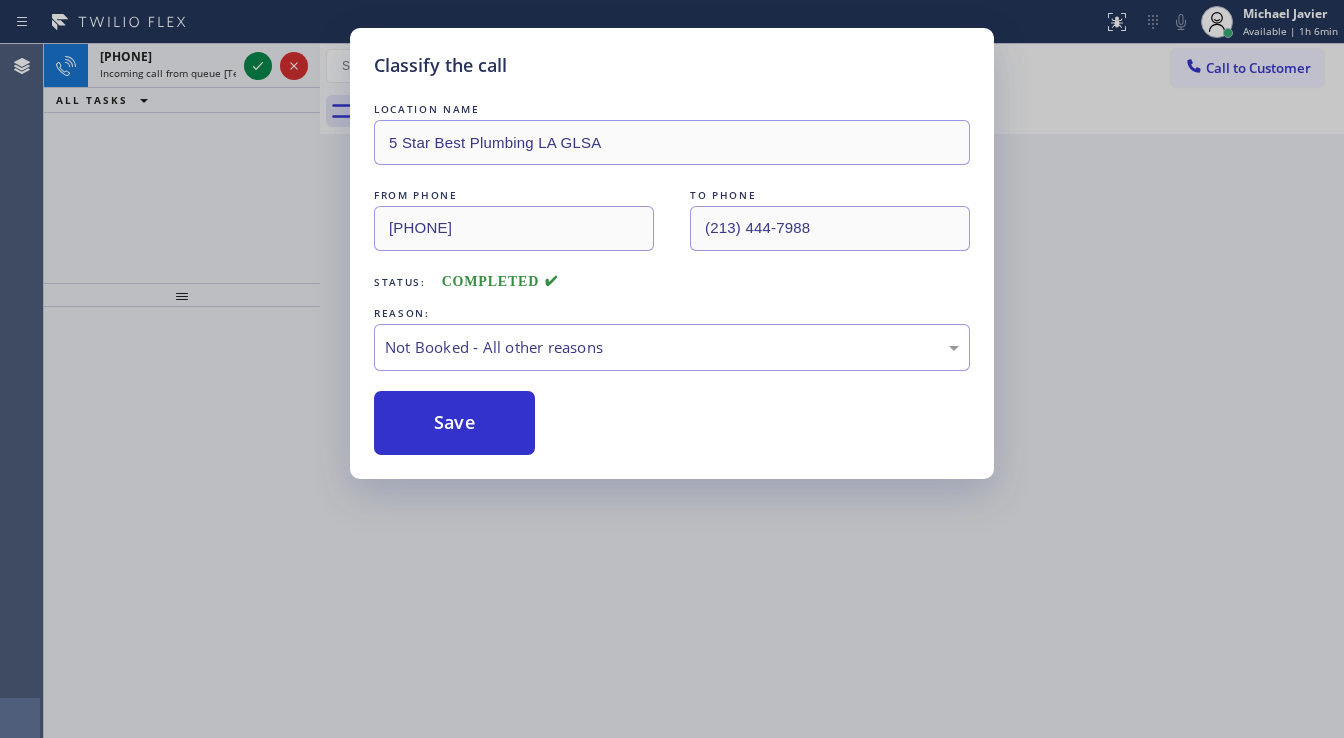 click on "Classify the call LOCATION NAME Home Alliance [CITY] FROM PHONE ([PHONE]) TO PHONE ([PHONE]) Status: COMPLETED REASON: Tech, Unknown/didnt ring Save Classify the call LOCATION NAME HVAC Alliance Expert FROM PHONE ([PHONE]) TO PHONE ([PHONE]) Status: COMPLETED REASON: Tech, Unknown/didnt ring Save Classify the call LOCATION NAME Metro Heating Repair Newark FROM PHONE ([PHONE]) TO PHONE ([PHONE]) Status: COMPLETED REASON: New Customer - Booked Save Classify the call LOCATION NAME Precision Appliance Medics FROM PHONE ([PHONE]) TO PHONE ([PHONE]) Status: COMPLETED REASON: Tech, Unknown/didnt ring Save Classify the call LOCATION NAME Irvine Viking Repair Pros FROM PHONE ([PHONE]) TO PHONE ([PHONE]) Status: COMPLETED REASON: New Customer - Booked Save Classify the call LOCATION NAME 5 Star Best    Plumbing FROM PHONE ([PHONE]) TO PHONE ([PHONE]) Status: COMPLETED REASON: Not Booked - All other reasons Save Classify the call LOCATION NAME Save" at bounding box center [694, 391] 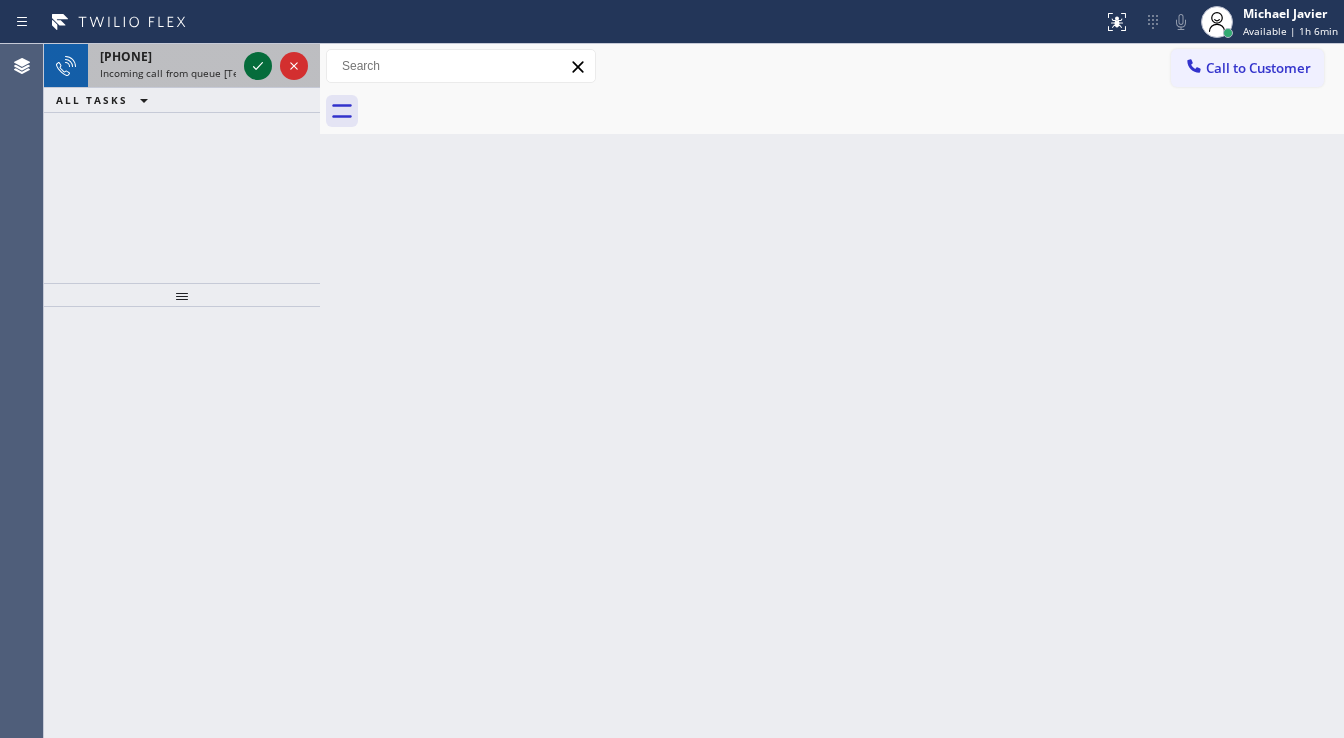 click 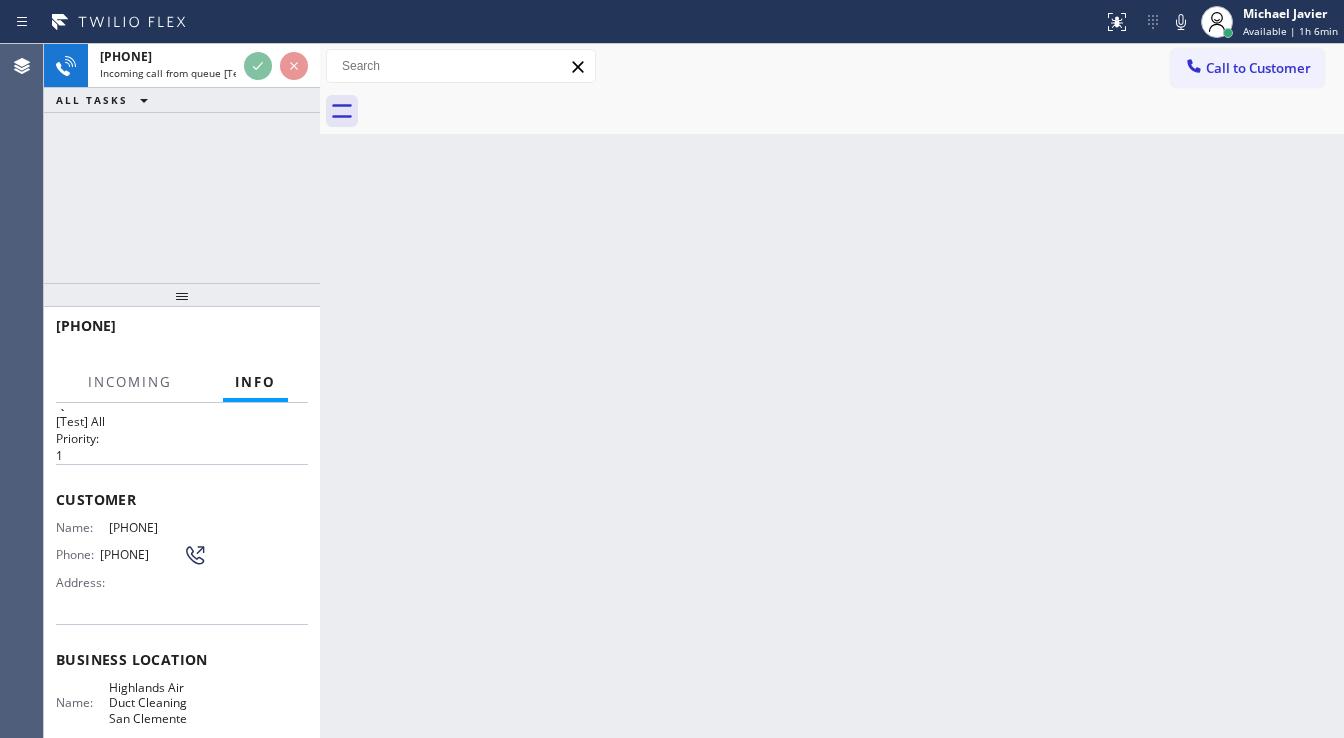 scroll, scrollTop: 80, scrollLeft: 0, axis: vertical 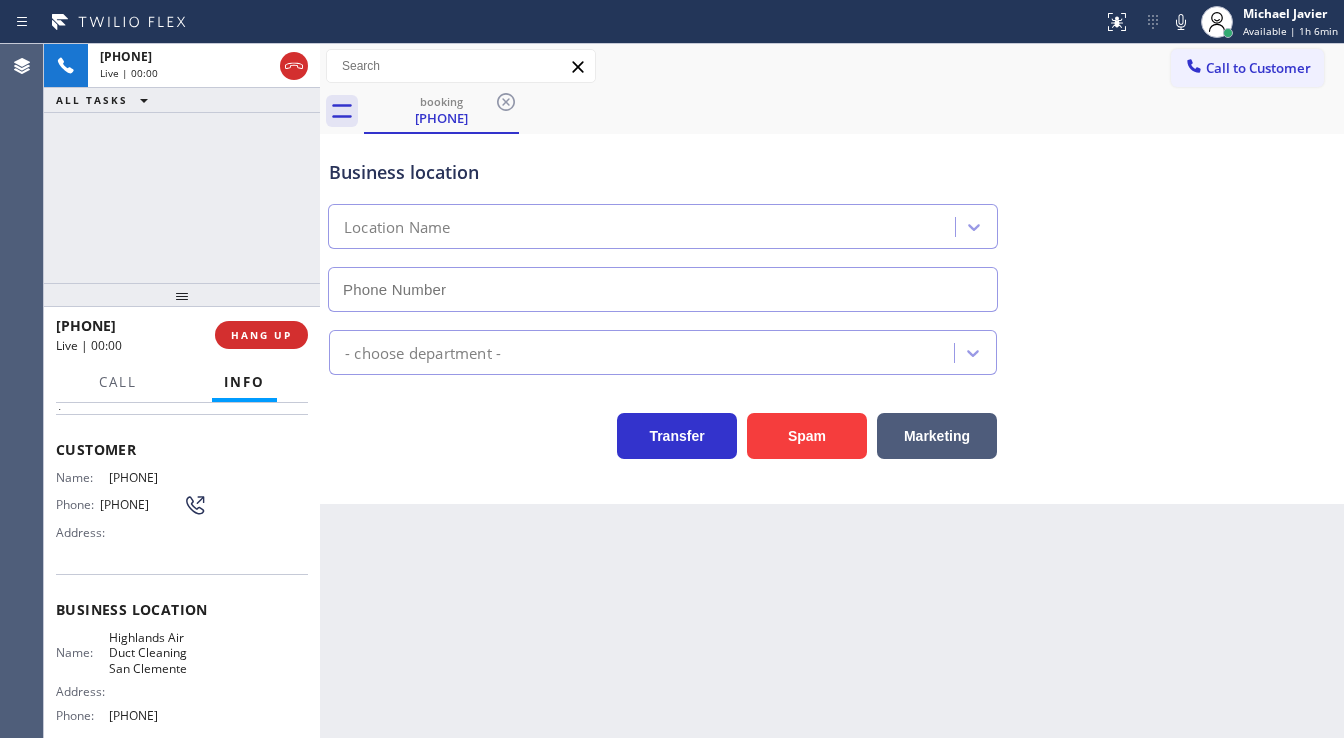 type on "(949) 468-3488" 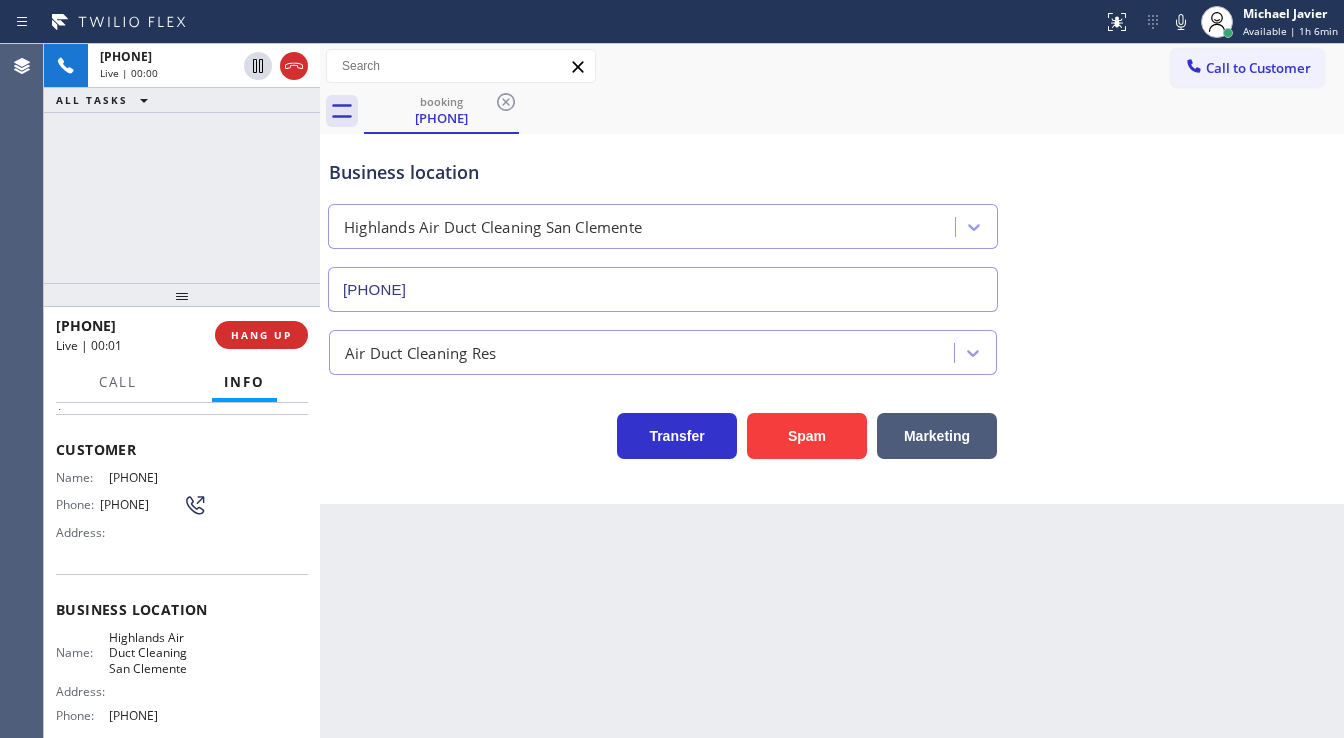 click on "Spam" at bounding box center (807, 436) 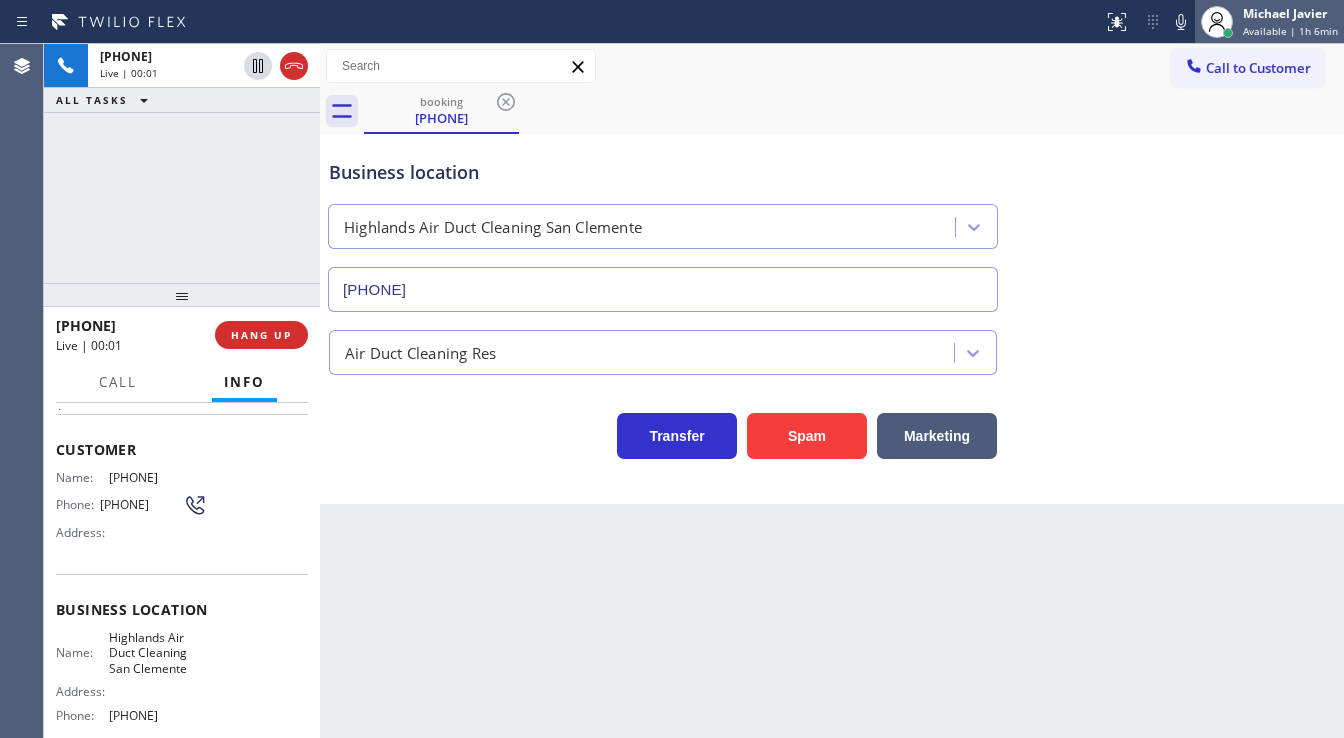 click on "Michael Javier" at bounding box center (1290, 13) 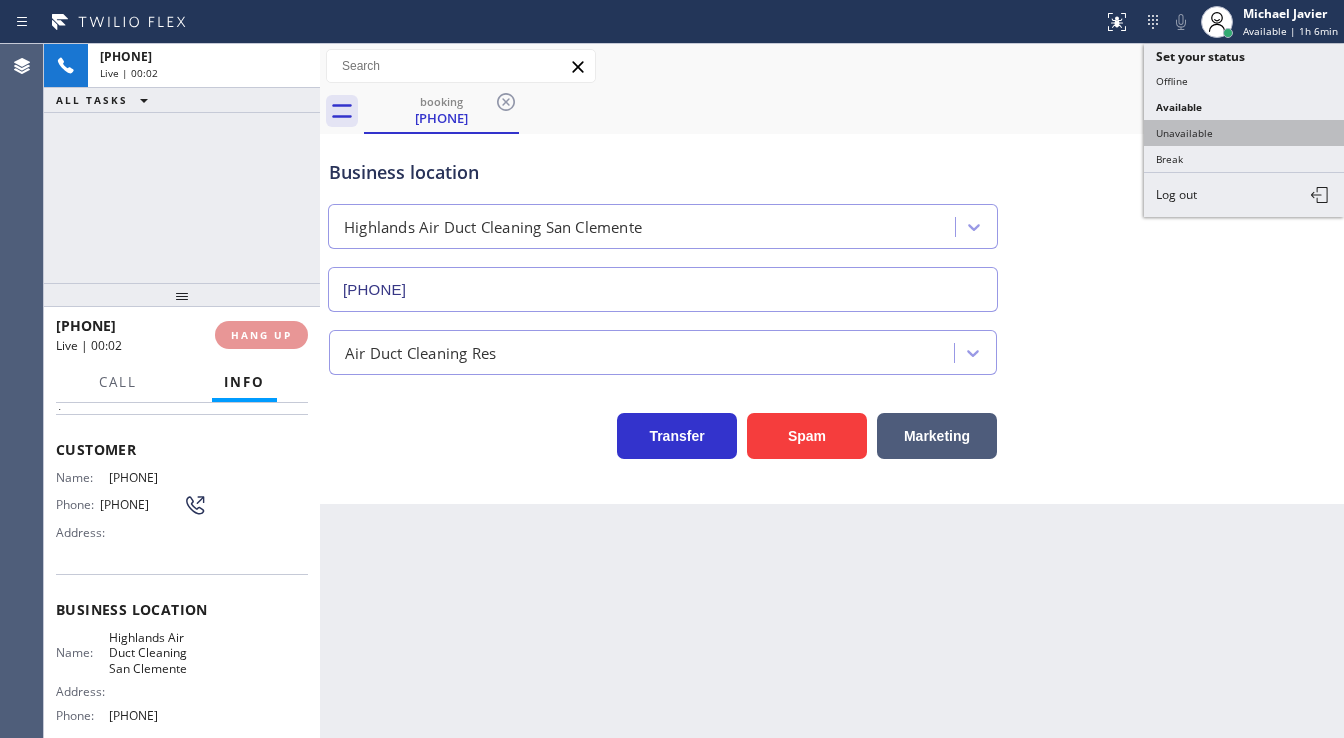 click on "Unavailable" at bounding box center [1244, 133] 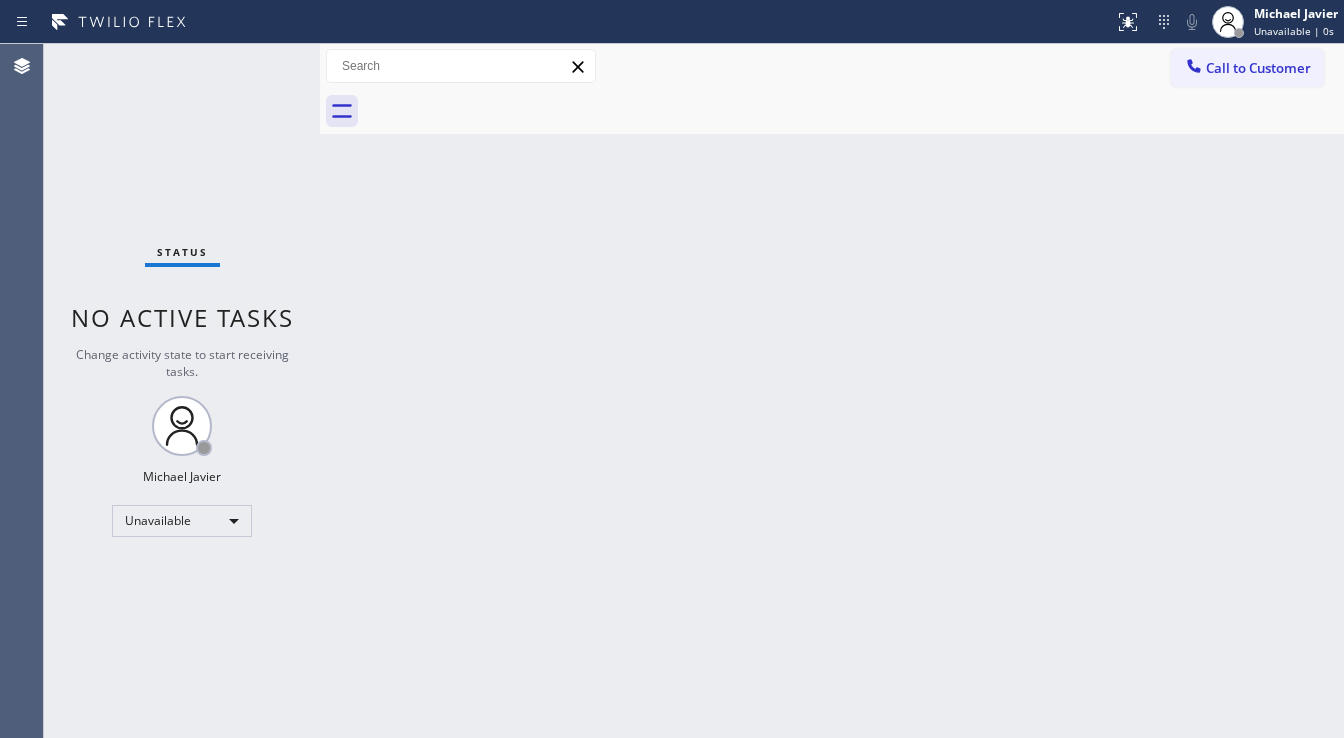 click on "Back to Dashboard Change Sender ID Customers Technicians Select a contact Outbound call Technician Search Technician Your caller id phone number Your caller id phone number Call Technician info Name   Phone none Address none Change Sender ID HVAC +18559994417 5 Star Appliance +18557314952 Appliance Repair +18554611149 Plumbing +18889090120 Air Duct Cleaning +18006865038  Electricians +18005688664 Cancel Change Check personal SMS Reset Change No tabs Call to Customer Outbound call Location Search location Your caller id phone number (646) 650-5642 Customer number Call Outbound call Technician Search Technician Your caller id phone number Your caller id phone number Call" at bounding box center [832, 391] 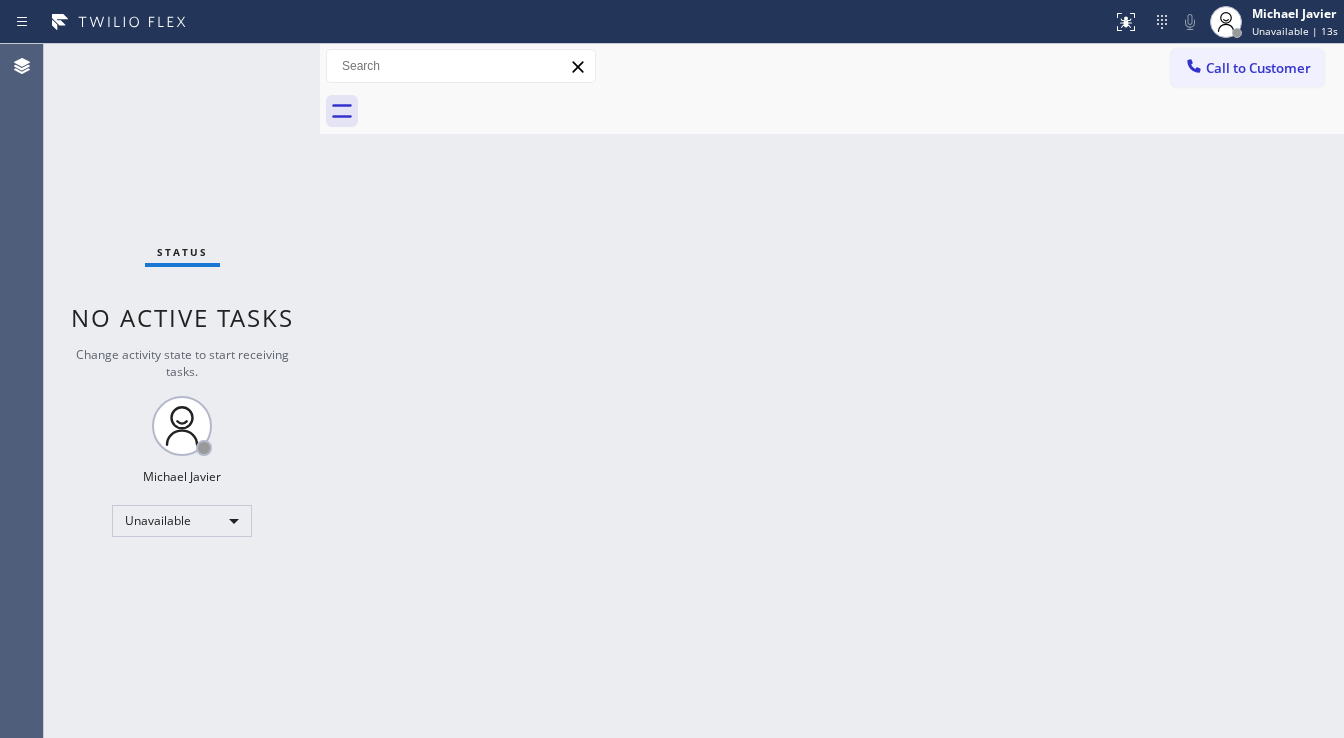 click on "Change activity state to start receiving tasks." at bounding box center (182, 363) 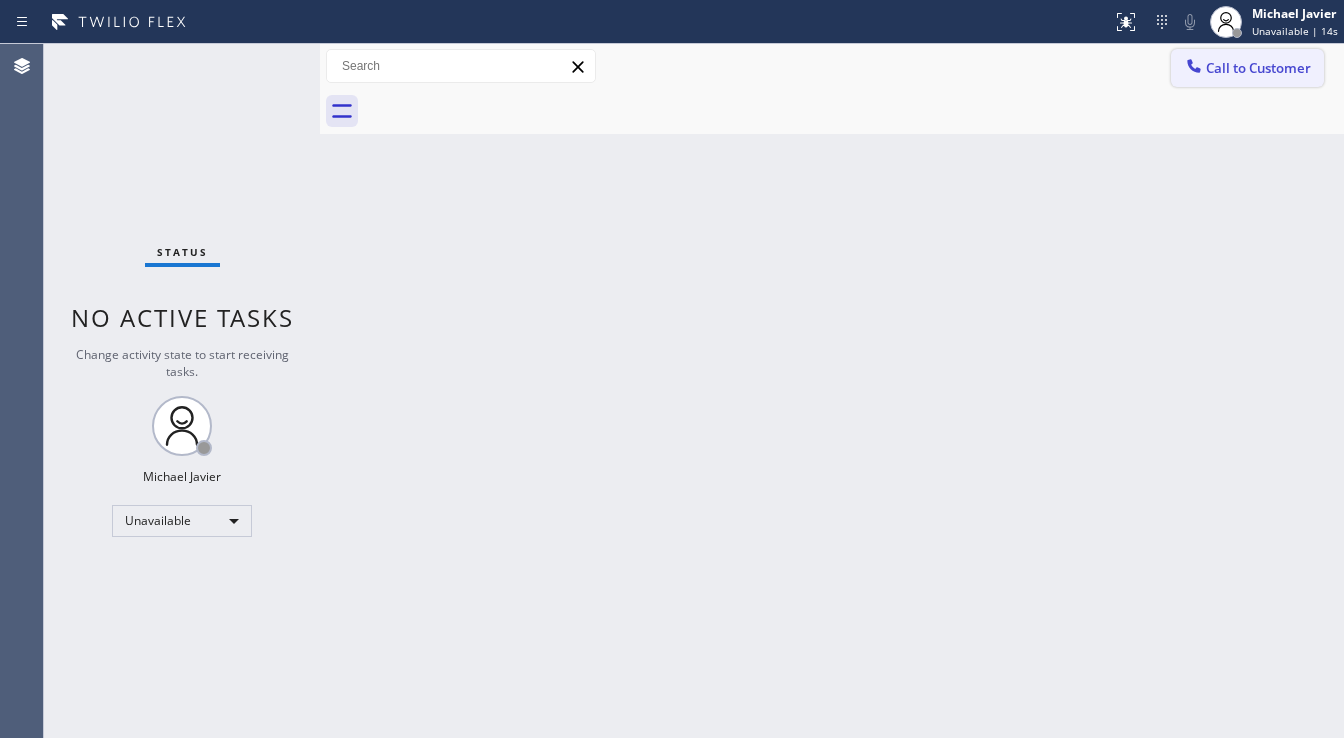 click on "Call to Customer" at bounding box center [1258, 68] 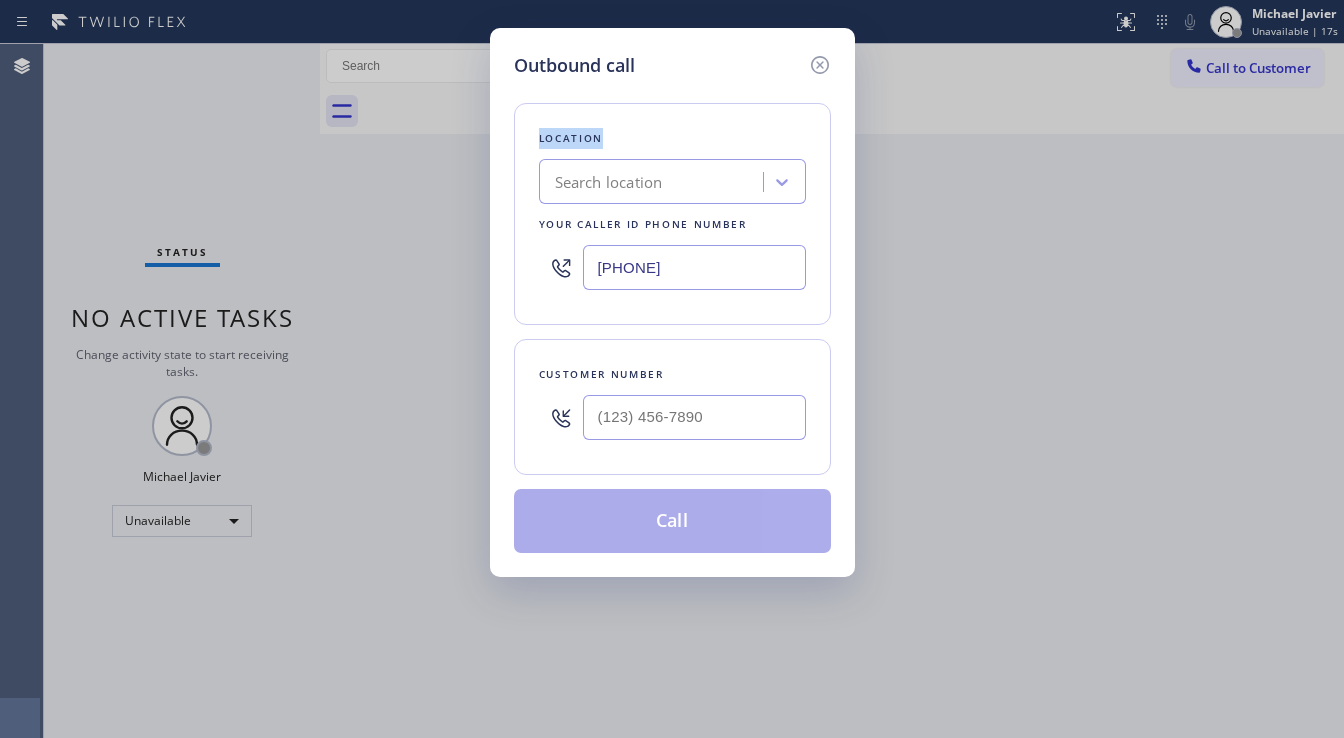 click on "Location Search location Your caller id phone number (646) 650-5642" at bounding box center [672, 214] 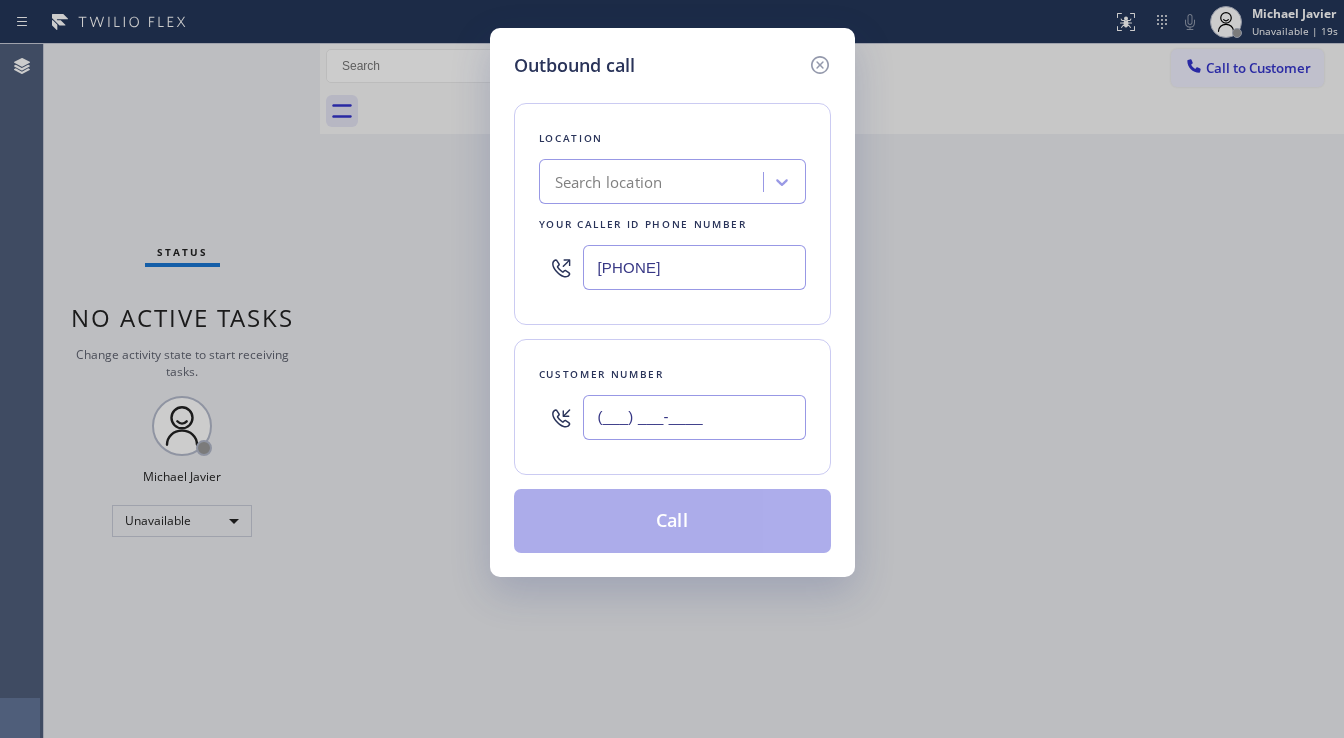 click on "(___) ___-____" at bounding box center [694, 417] 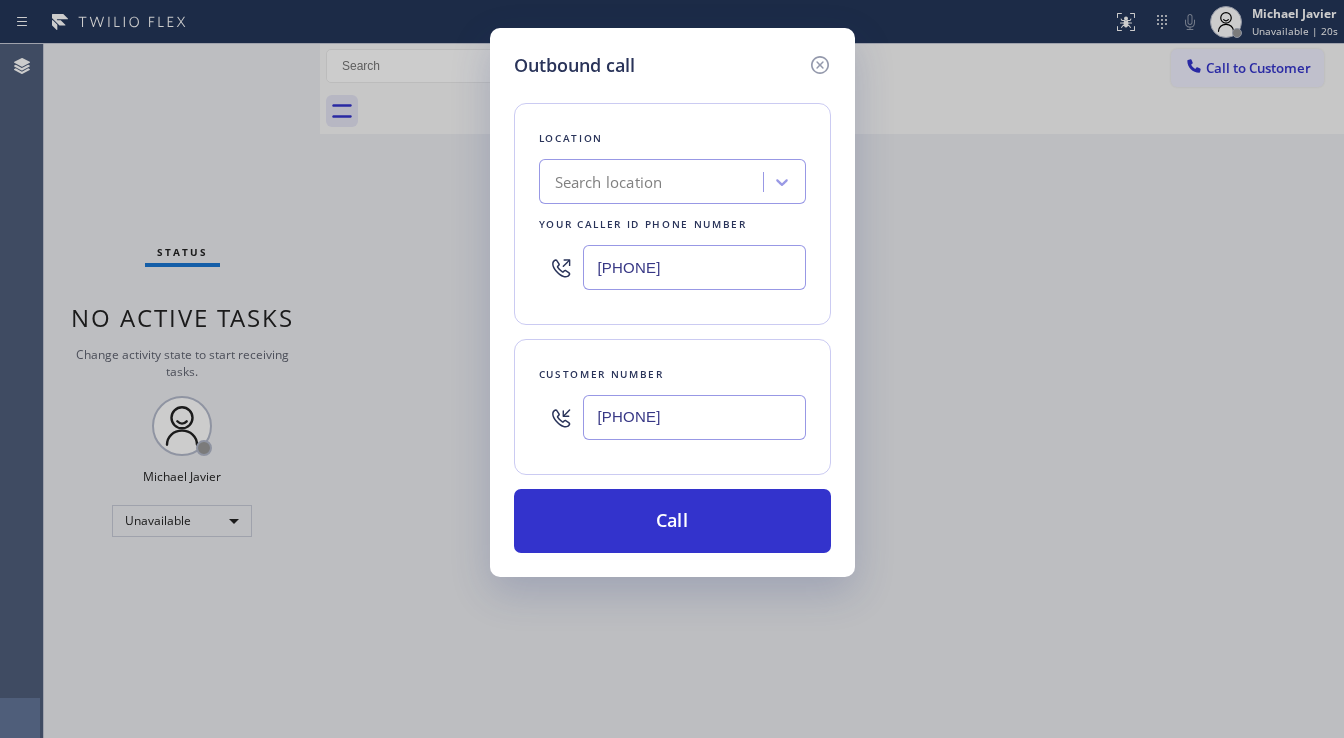 type on "(661) 220-4872" 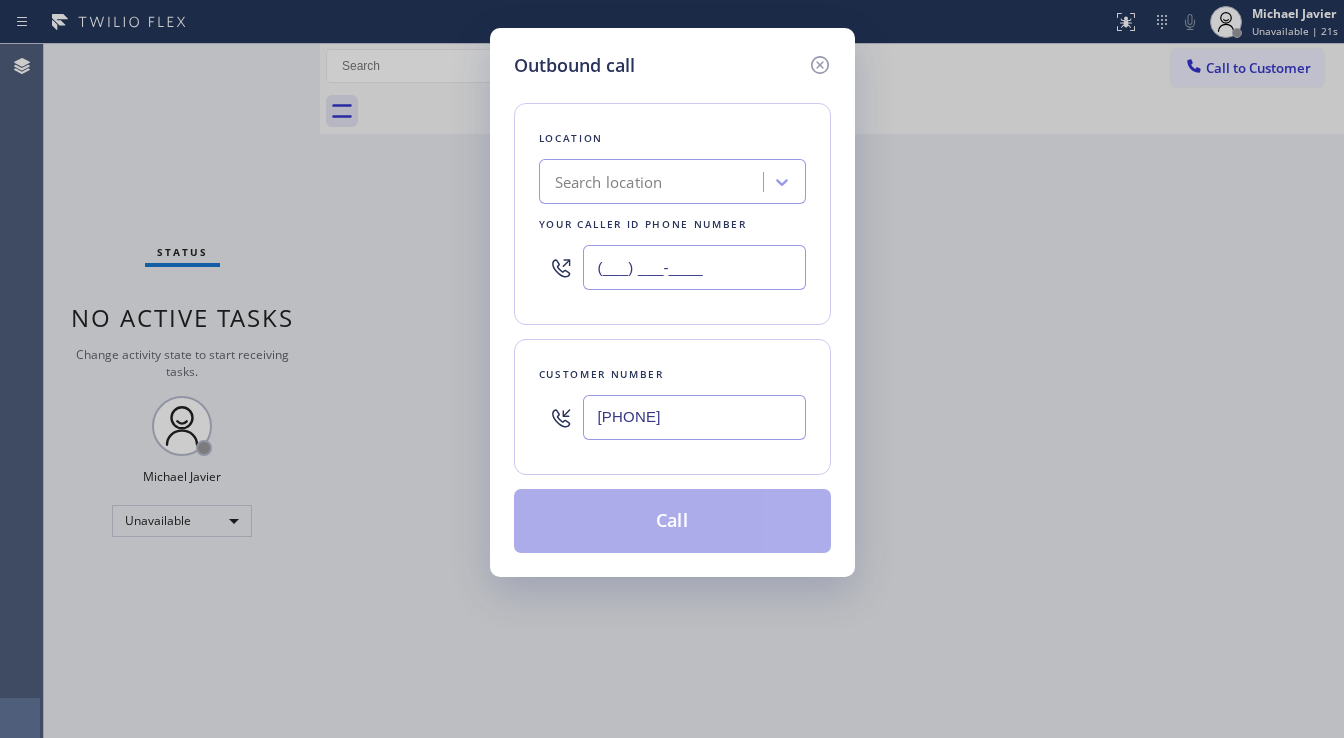type on "(___) ___-____" 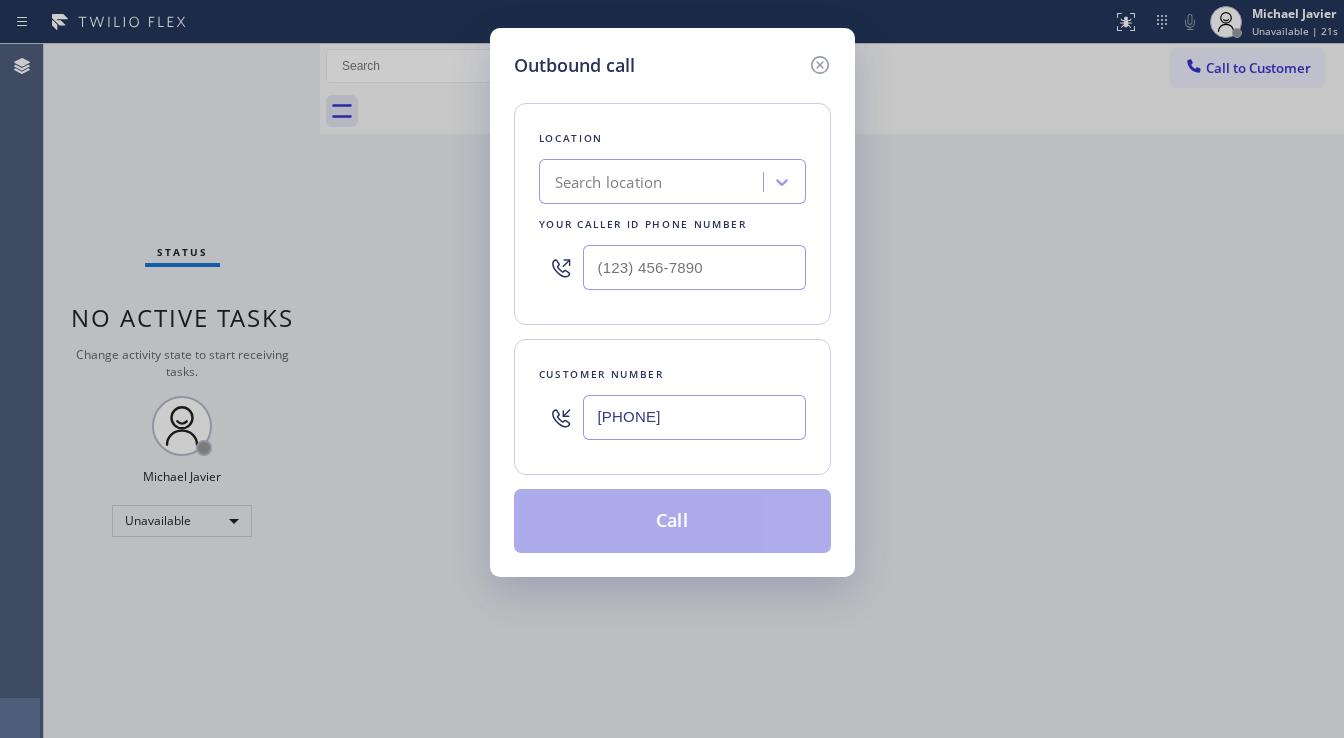 click on "Search location" at bounding box center (609, 182) 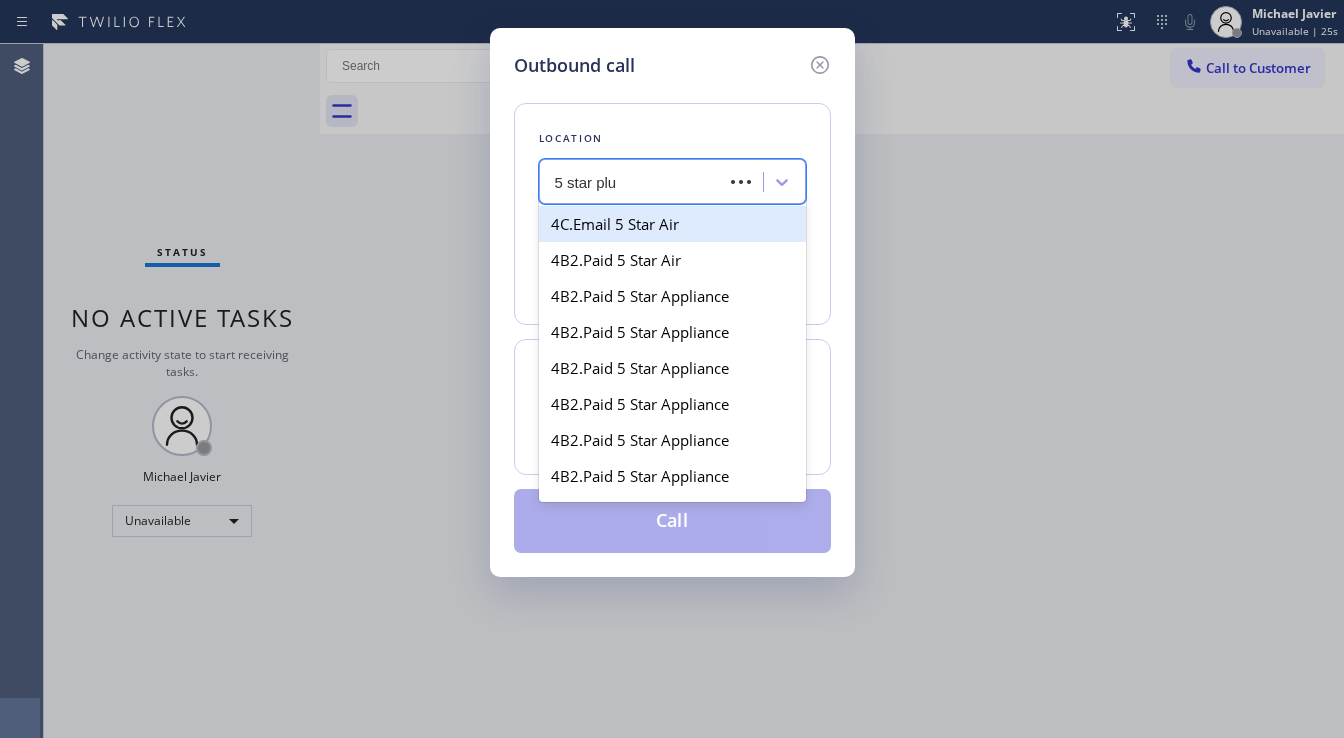 type on "5 star plum" 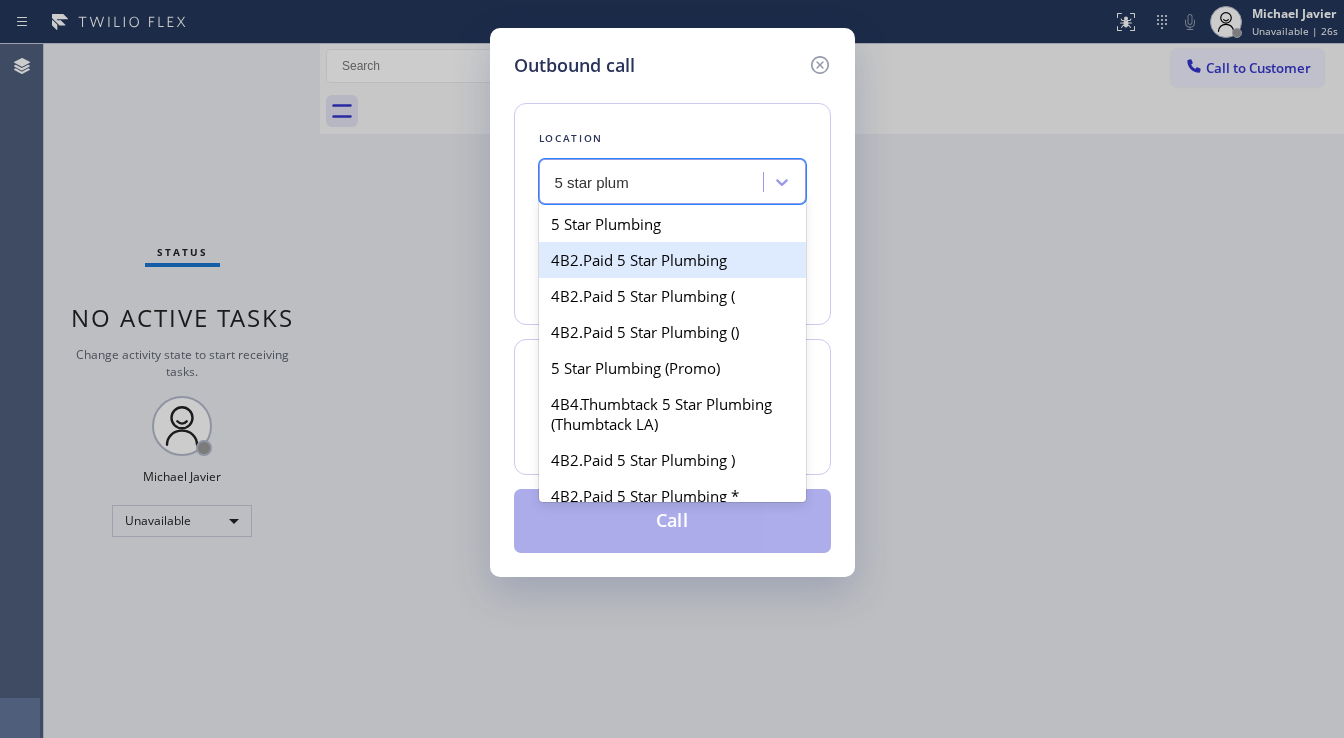 click on "4B2.Paid 5 Star Plumbing" at bounding box center [672, 260] 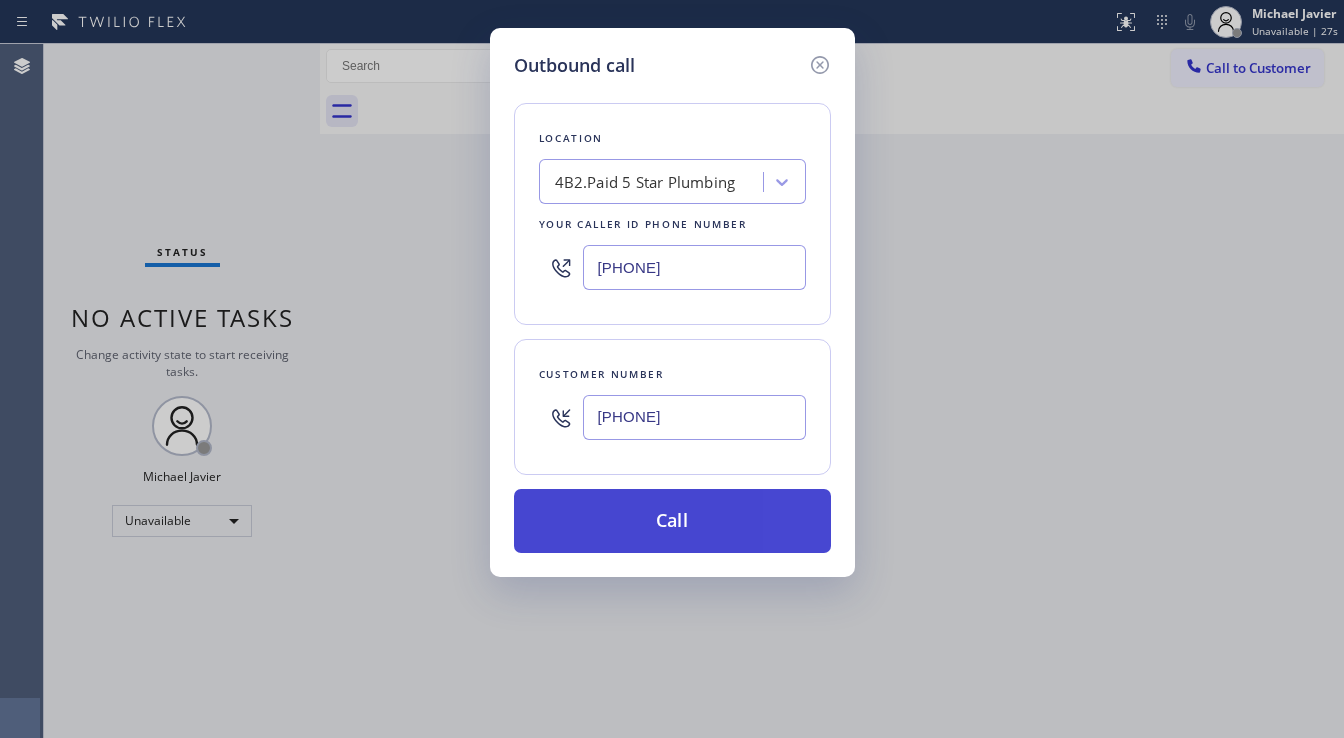 click on "Call" at bounding box center (672, 521) 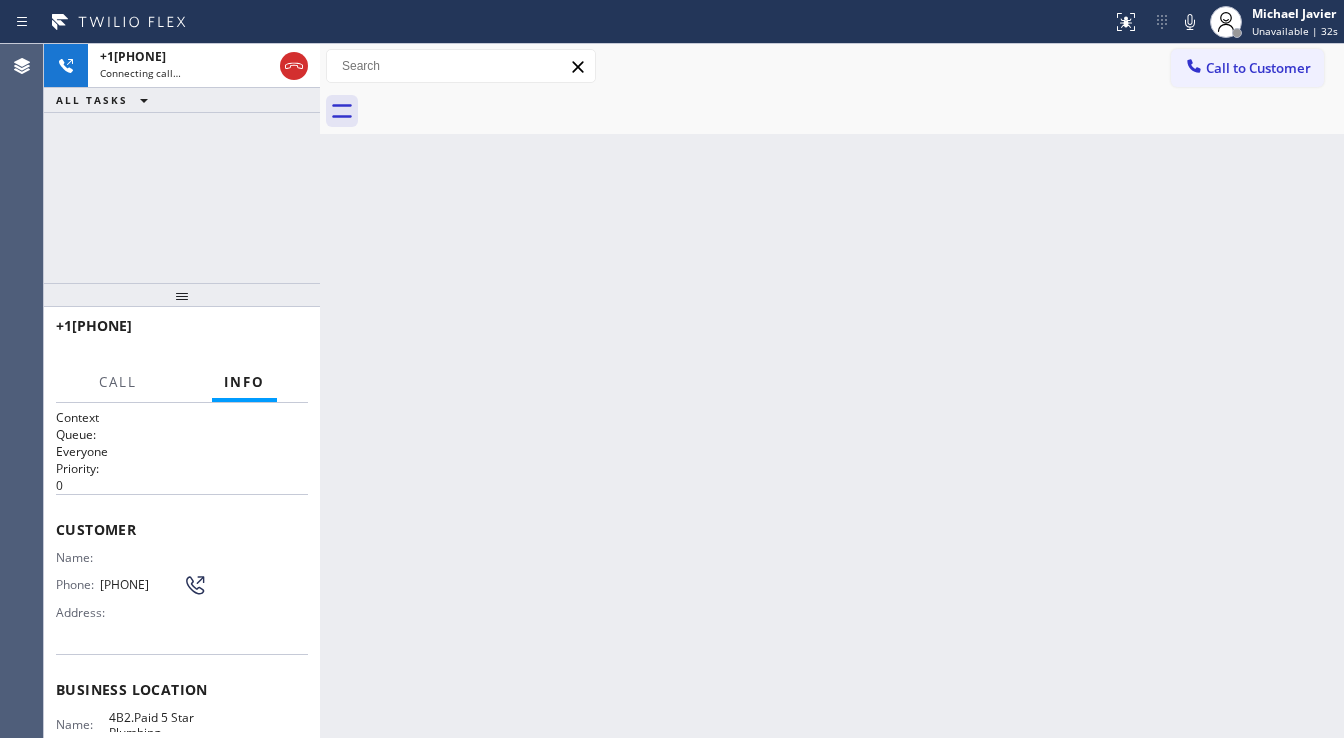 click on "+16612204872 Connecting call… ALL TASKS ALL TASKS ACTIVE TASKS TASKS IN WRAP UP" at bounding box center (182, 163) 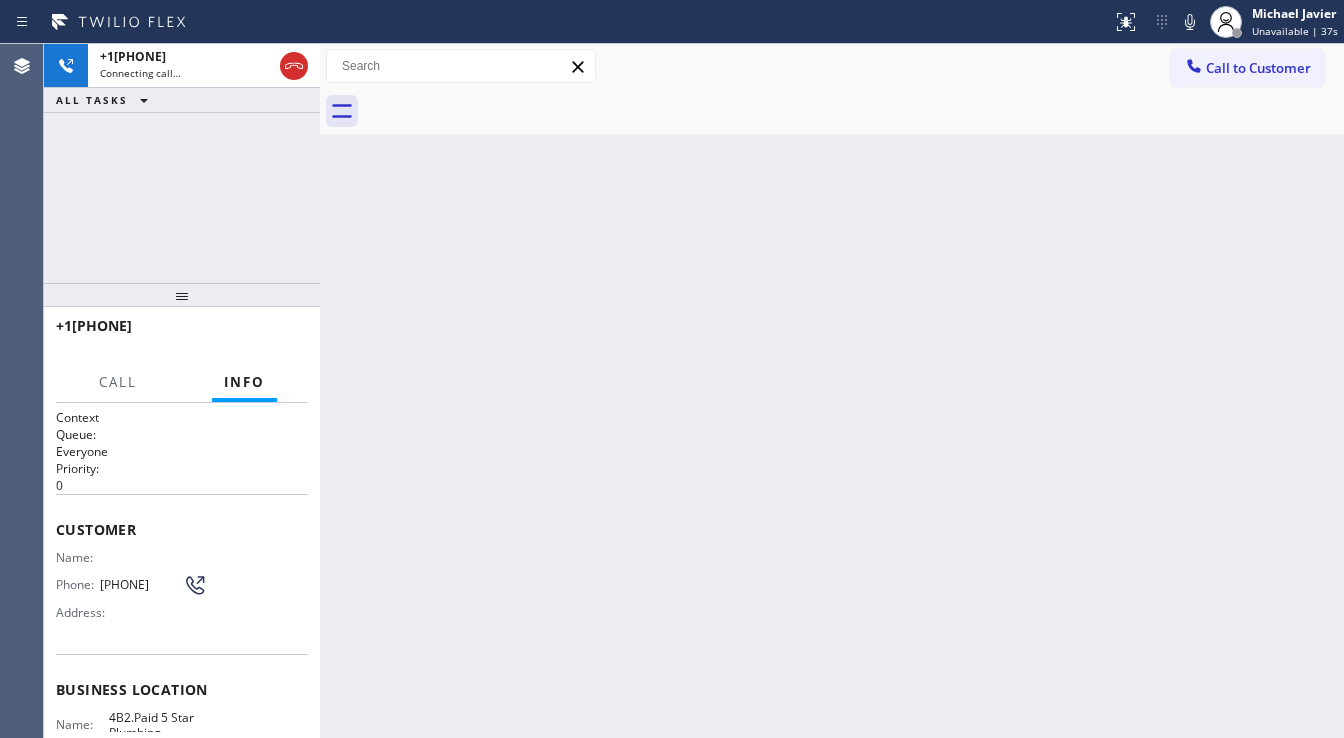 click on "+16612204872 Connecting call… ALL TASKS ALL TASKS ACTIVE TASKS TASKS IN WRAP UP" at bounding box center [182, 163] 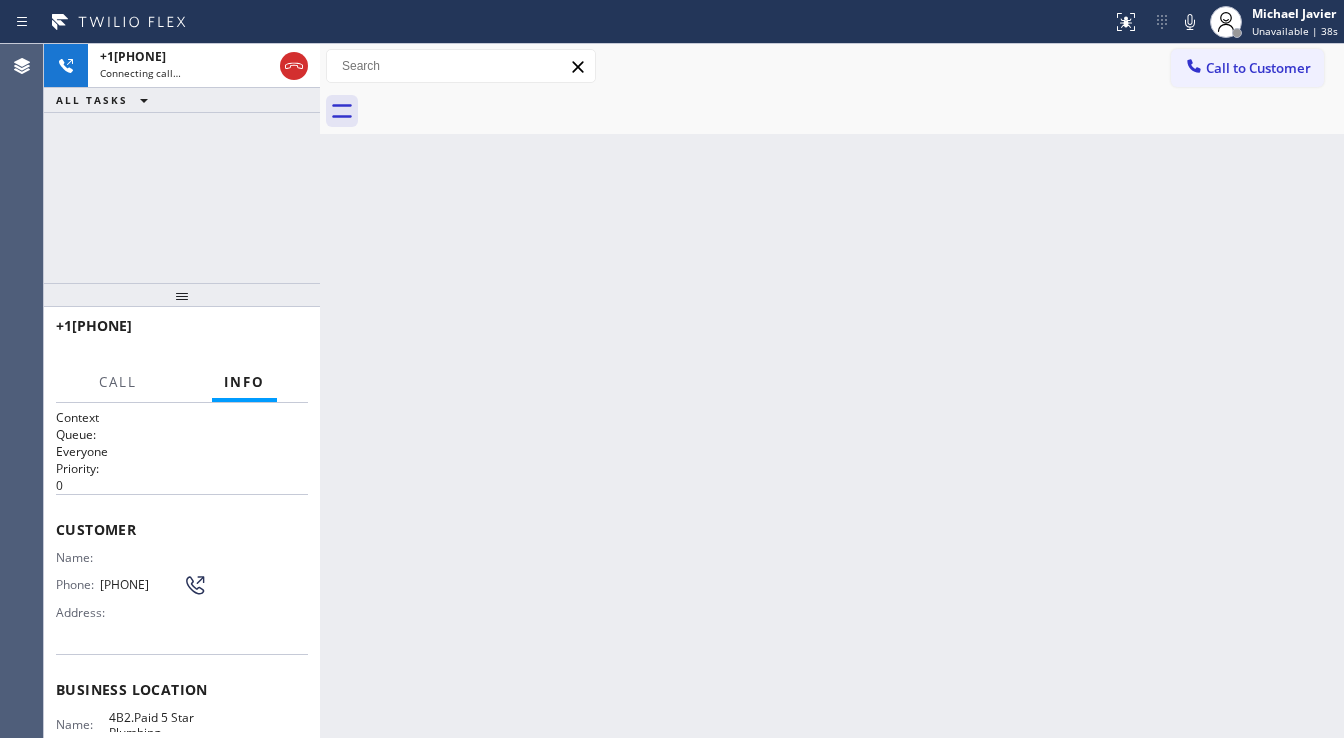 drag, startPoint x: 89, startPoint y: 193, endPoint x: 210, endPoint y: 31, distance: 202.2004 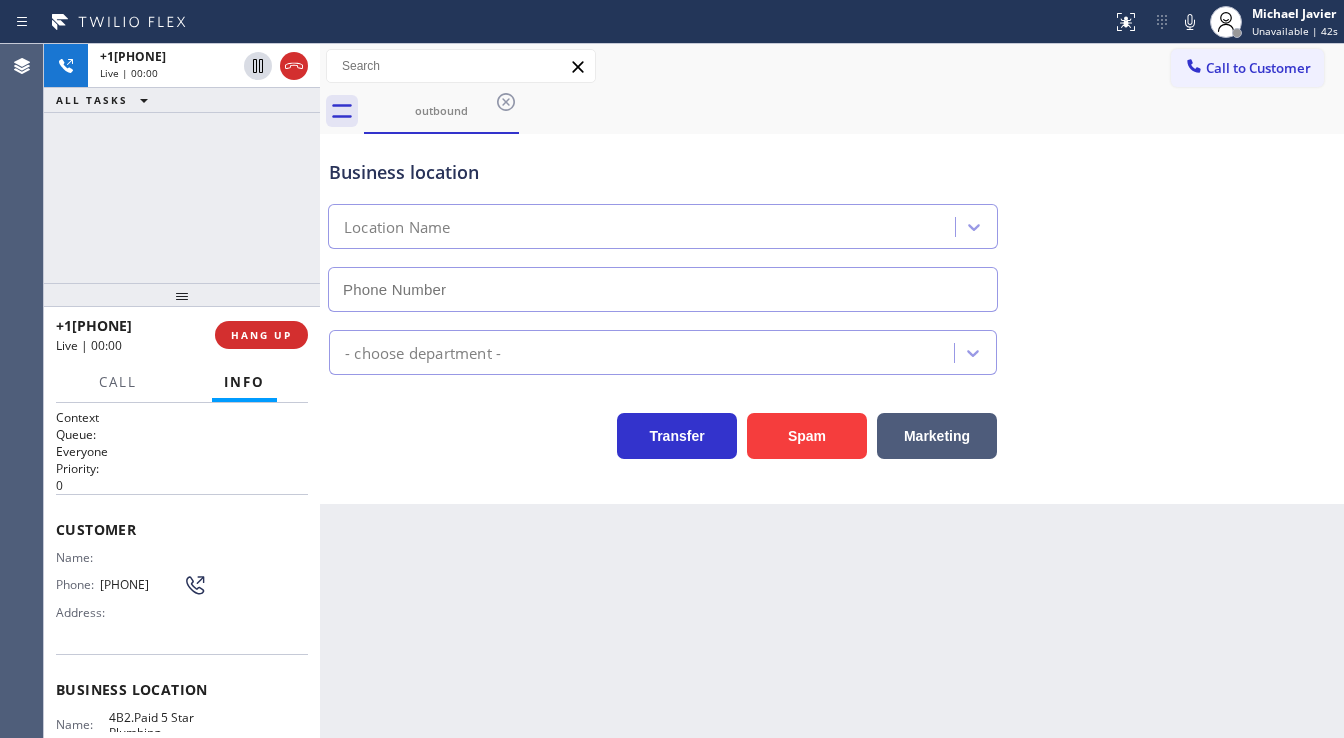 type on "[PHONE]" 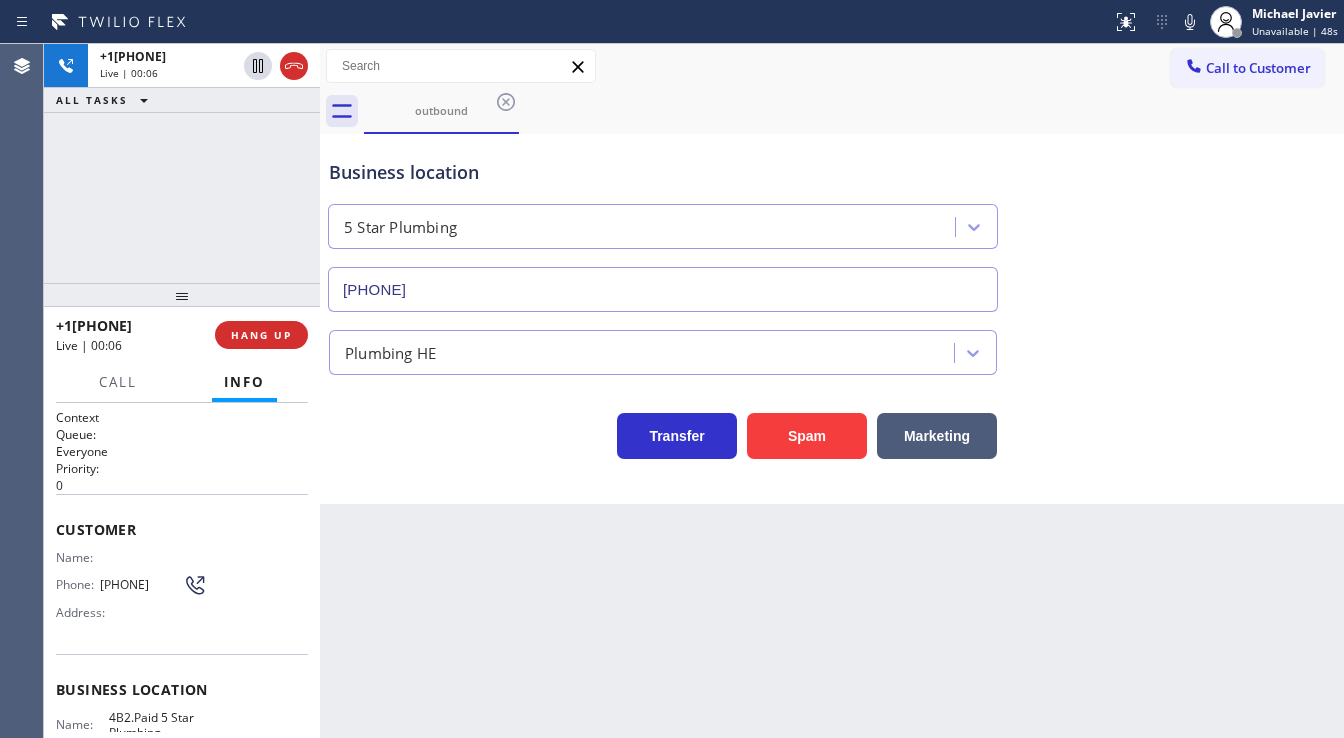 click on "+16612204872 Live | 00:06 ALL TASKS ALL TASKS ACTIVE TASKS TASKS IN WRAP UP" at bounding box center (182, 163) 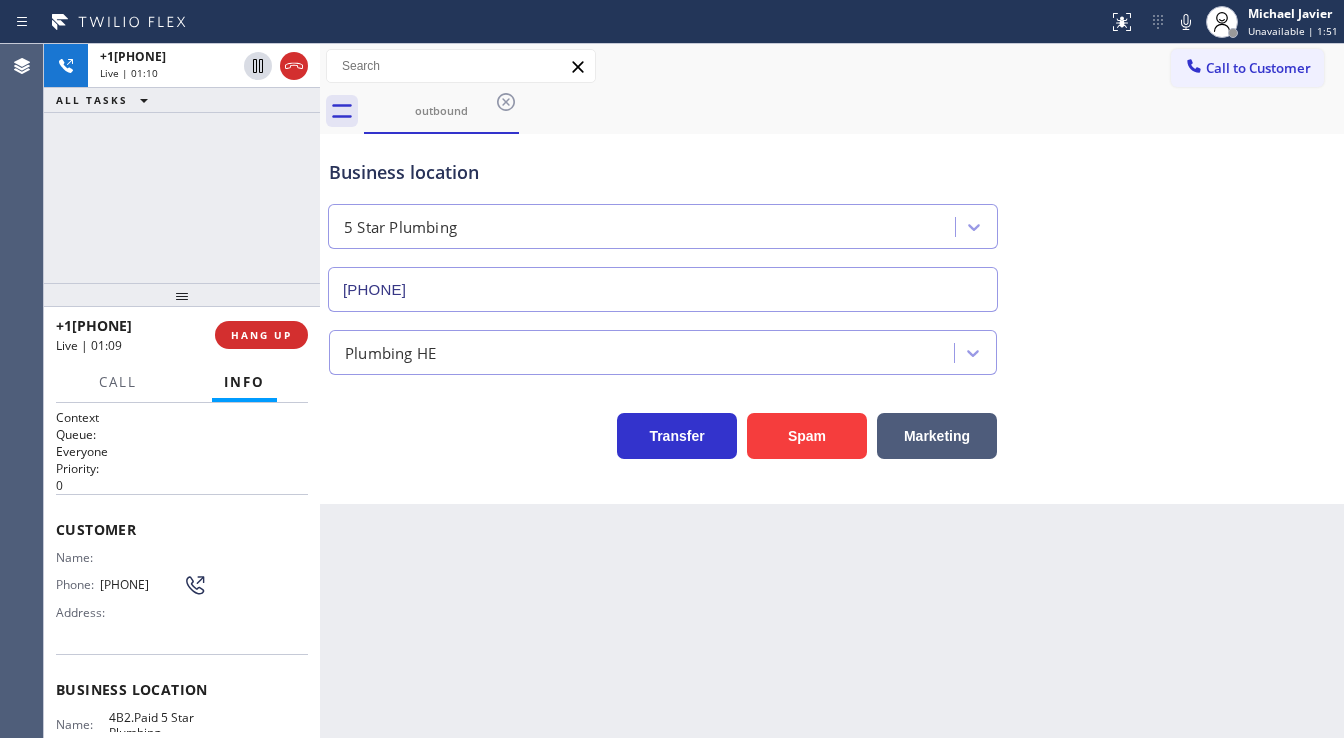 click on "Business location 5 Star Plumbing (408) 539-9346" at bounding box center (832, 221) 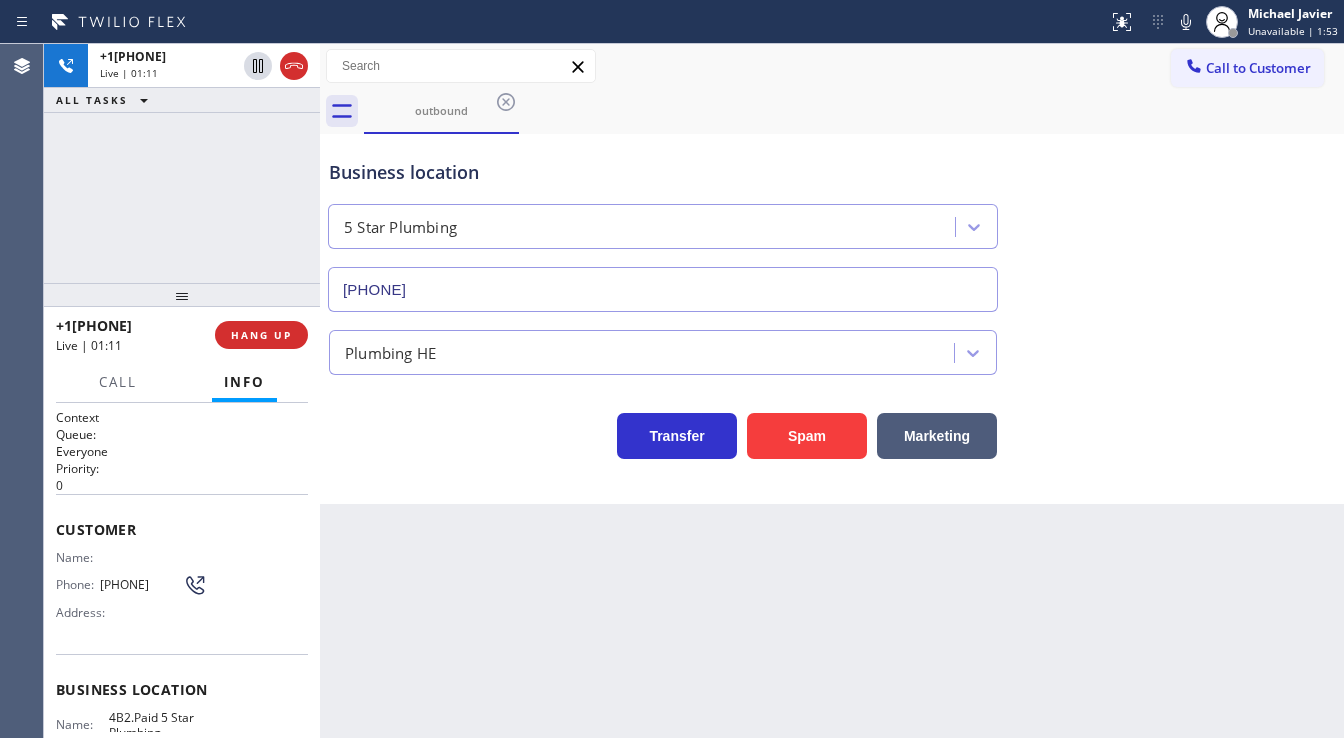click on "Business location 5 Star Plumbing (408) 539-9346" at bounding box center [832, 221] 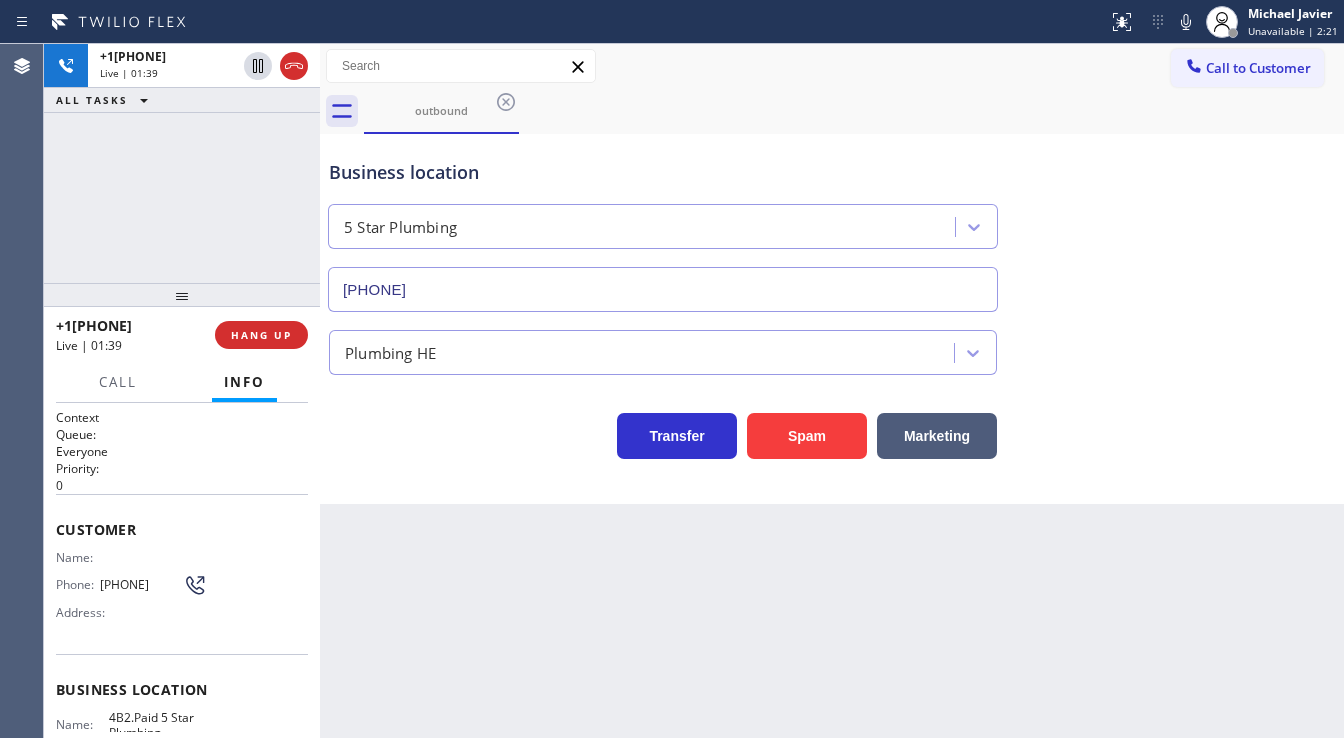 click on "+16612204872 Live | 01:39 ALL TASKS ALL TASKS ACTIVE TASKS TASKS IN WRAP UP" at bounding box center [182, 163] 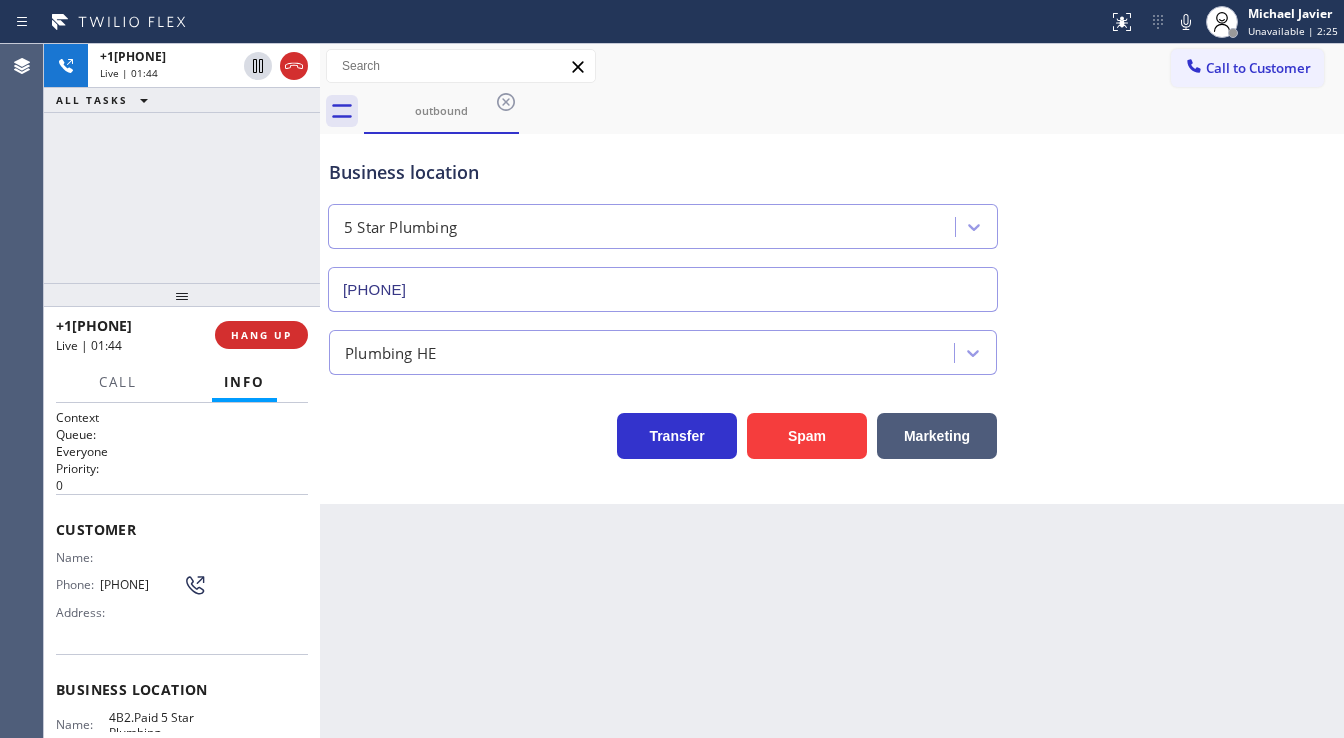 drag, startPoint x: 78, startPoint y: 141, endPoint x: 1064, endPoint y: 13, distance: 994.2736 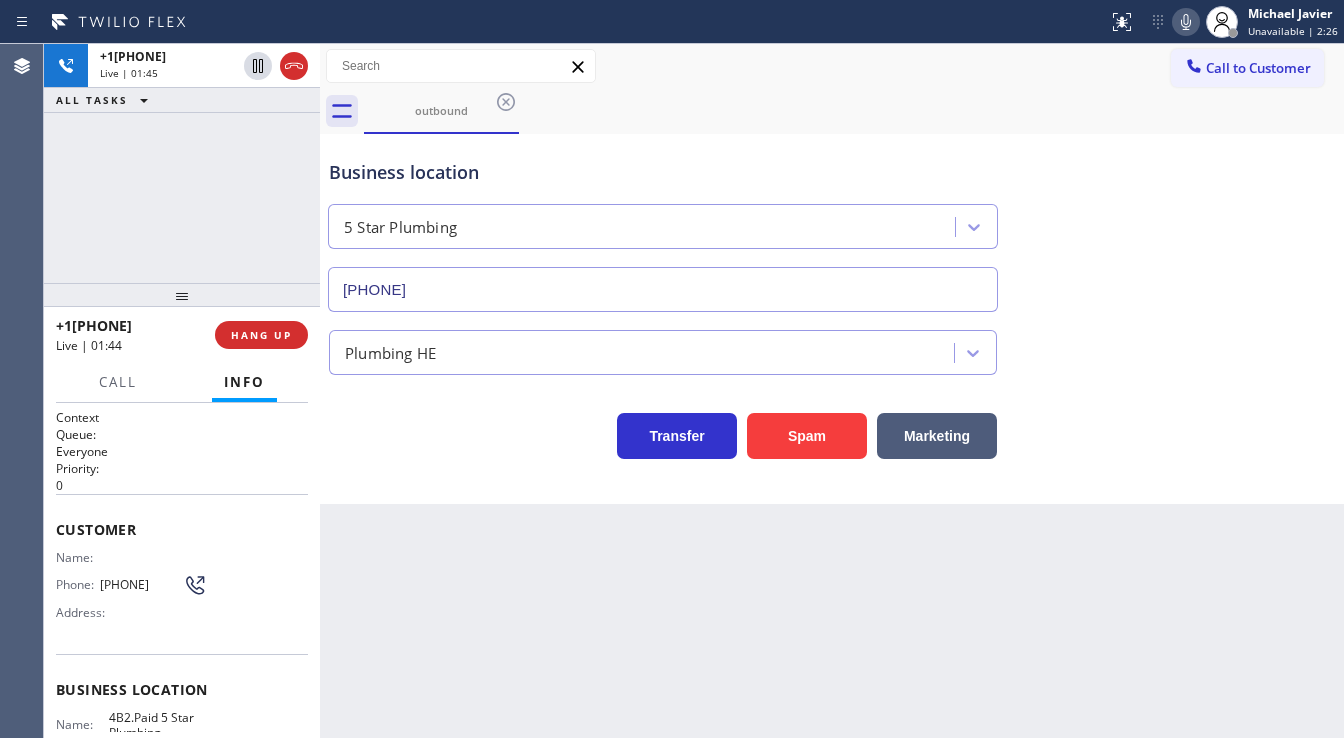 click 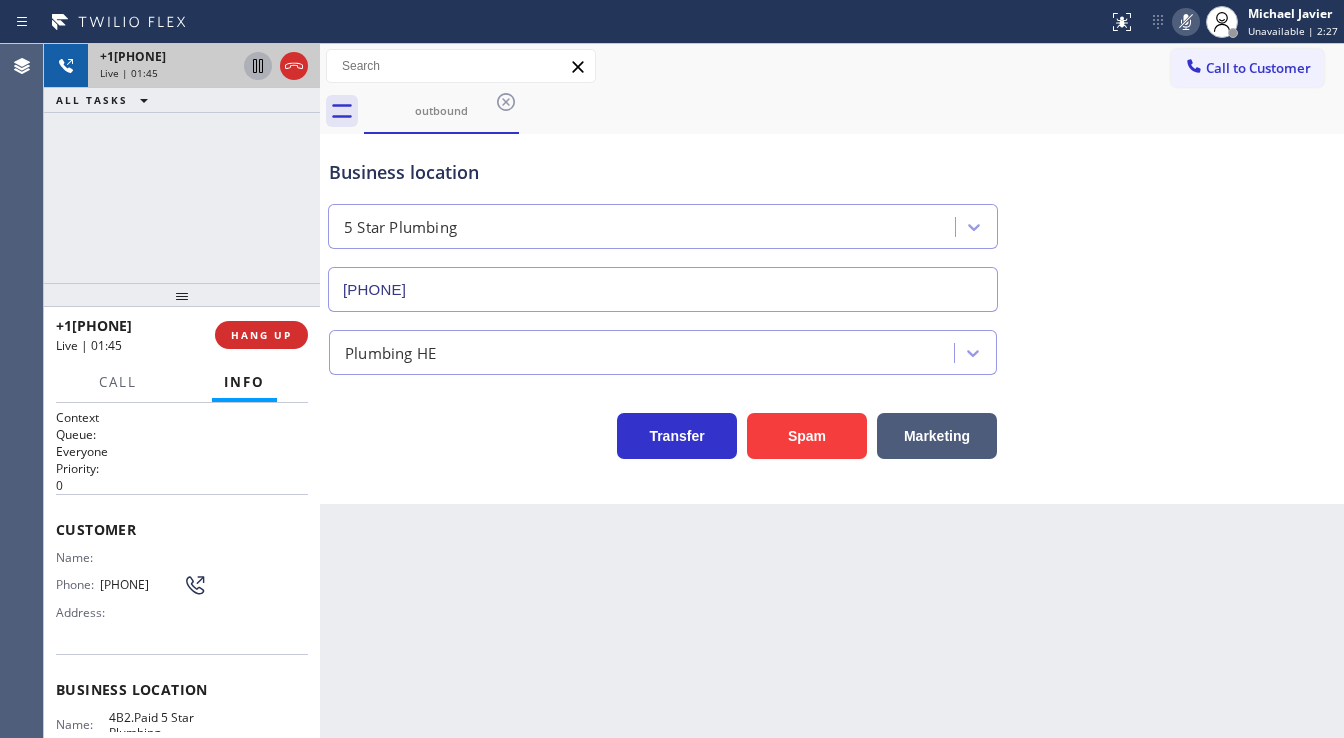 click 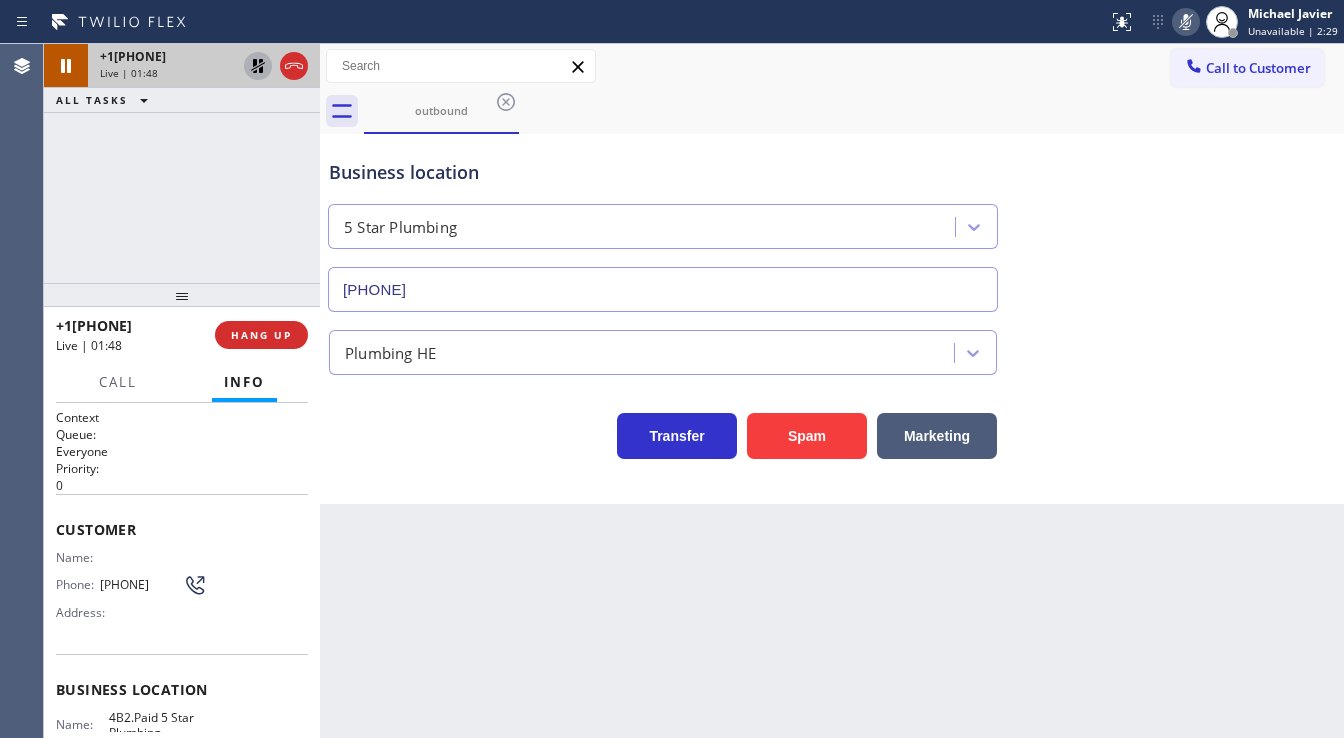 click on "+16612204872 Live | 01:48 ALL TASKS ALL TASKS ACTIVE TASKS TASKS IN WRAP UP" at bounding box center (182, 163) 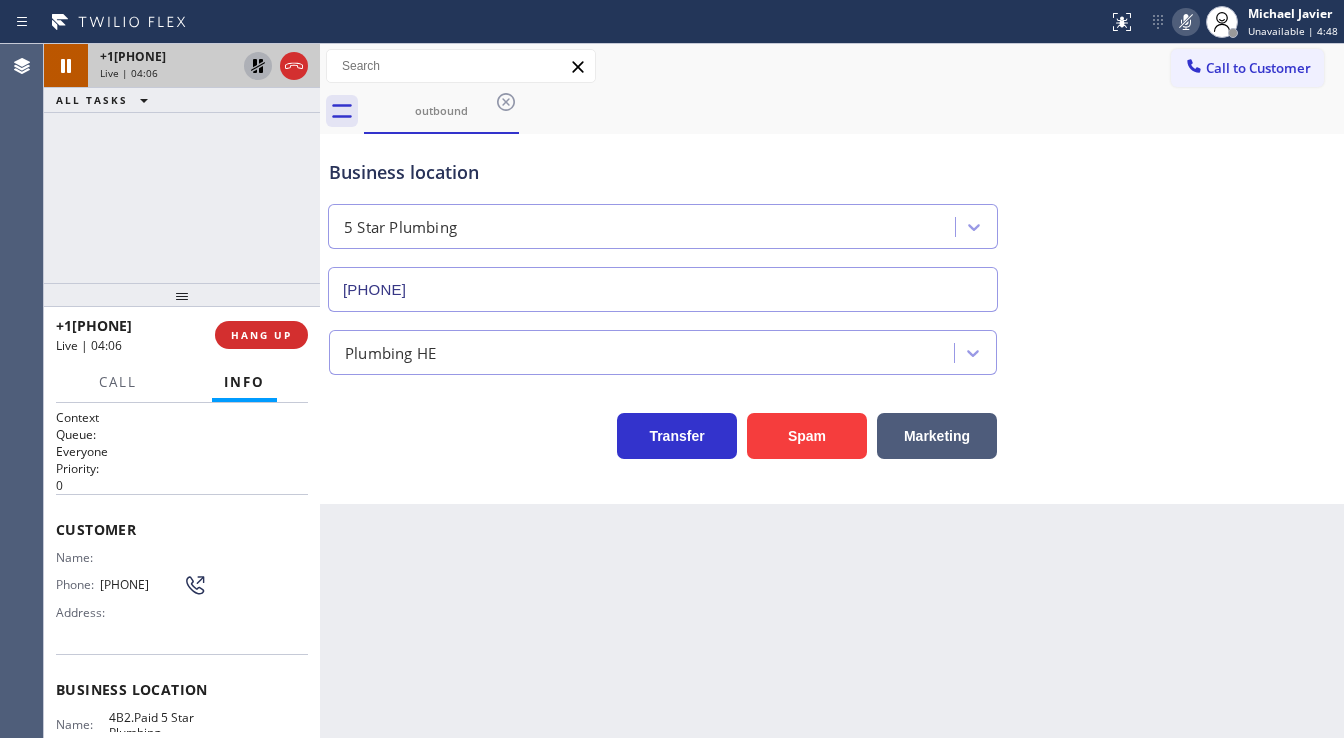 click 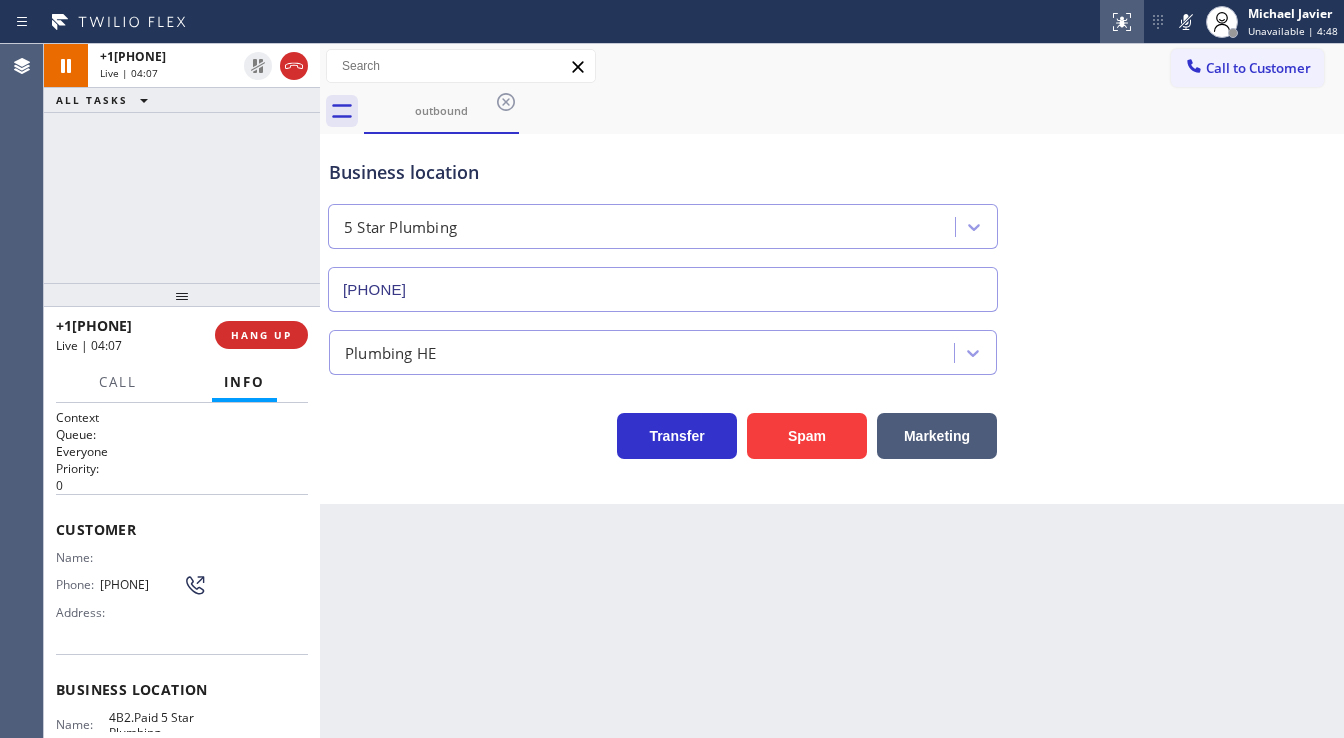 drag, startPoint x: 1192, startPoint y: 20, endPoint x: 1112, endPoint y: 36, distance: 81.58431 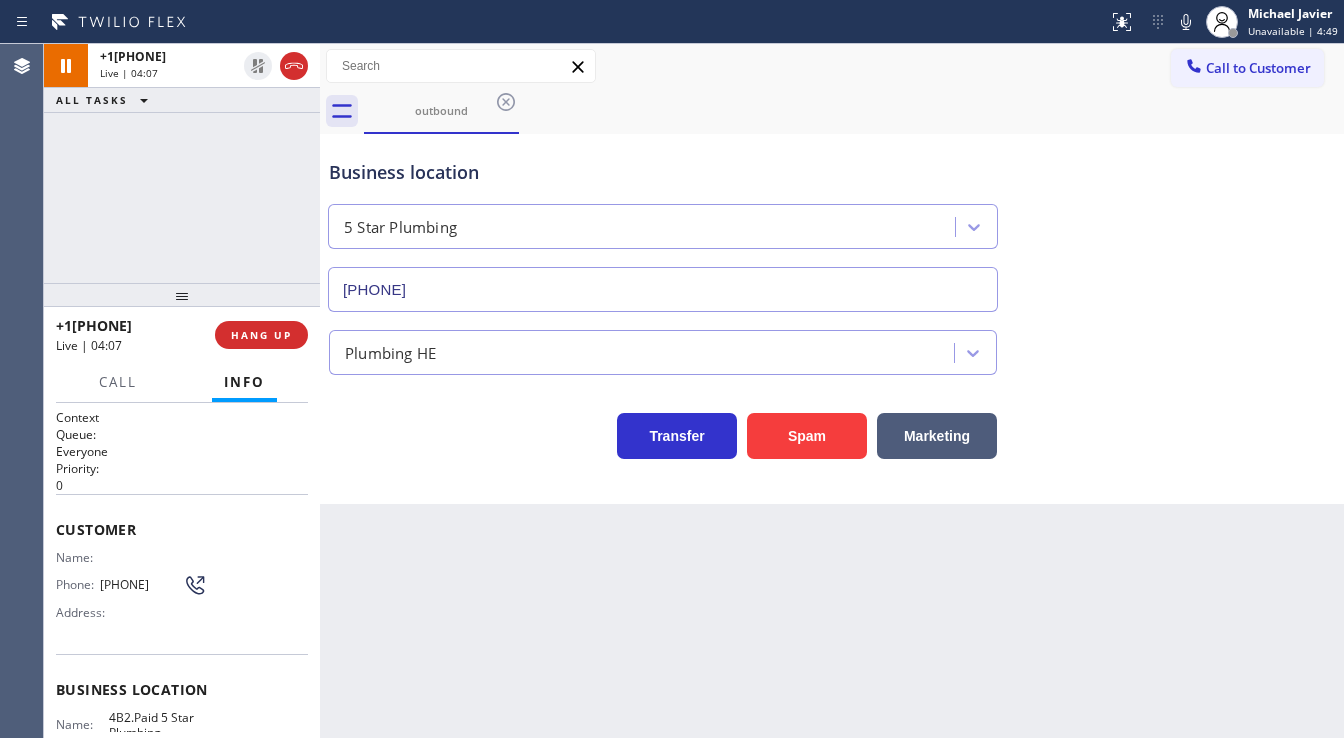 click on "Business location" at bounding box center (663, 172) 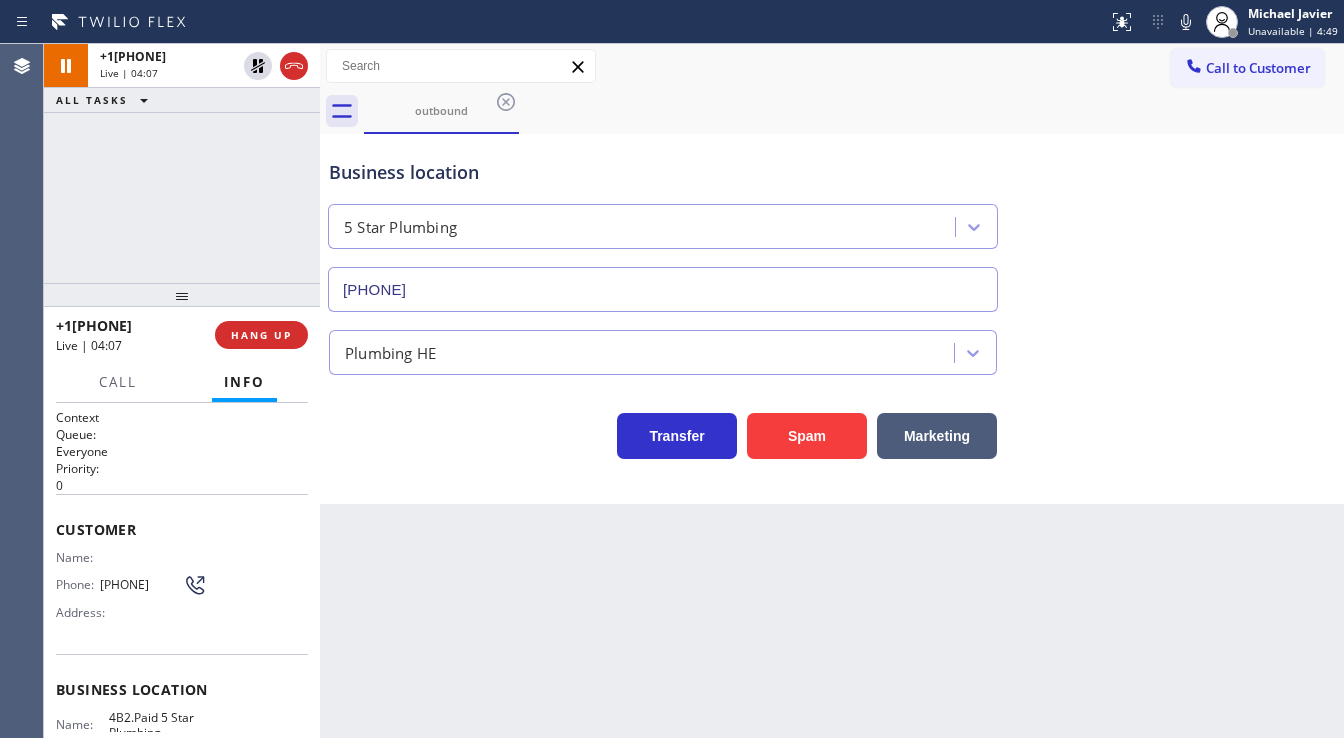 click on "+16612204872 Live | 04:07 ALL TASKS ALL TASKS ACTIVE TASKS TASKS IN WRAP UP" at bounding box center [182, 163] 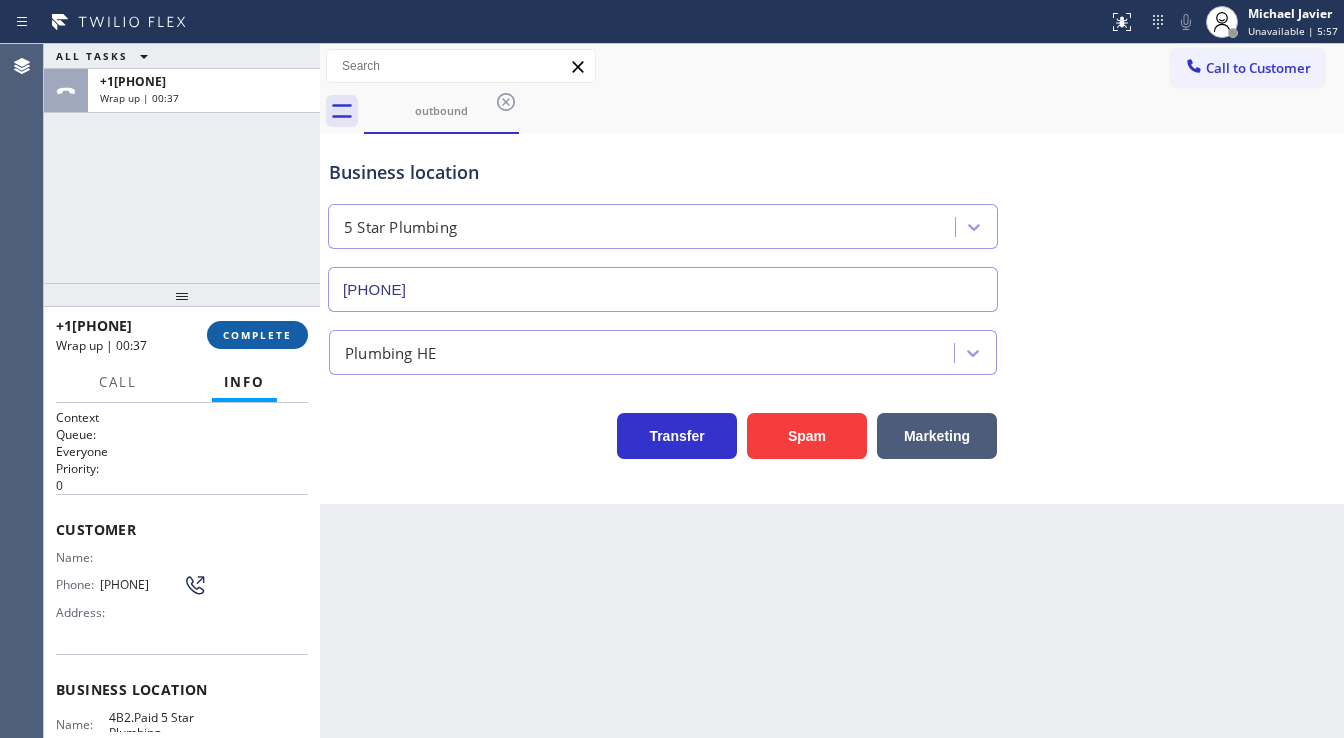 drag, startPoint x: 250, startPoint y: 321, endPoint x: 262, endPoint y: 328, distance: 13.892444 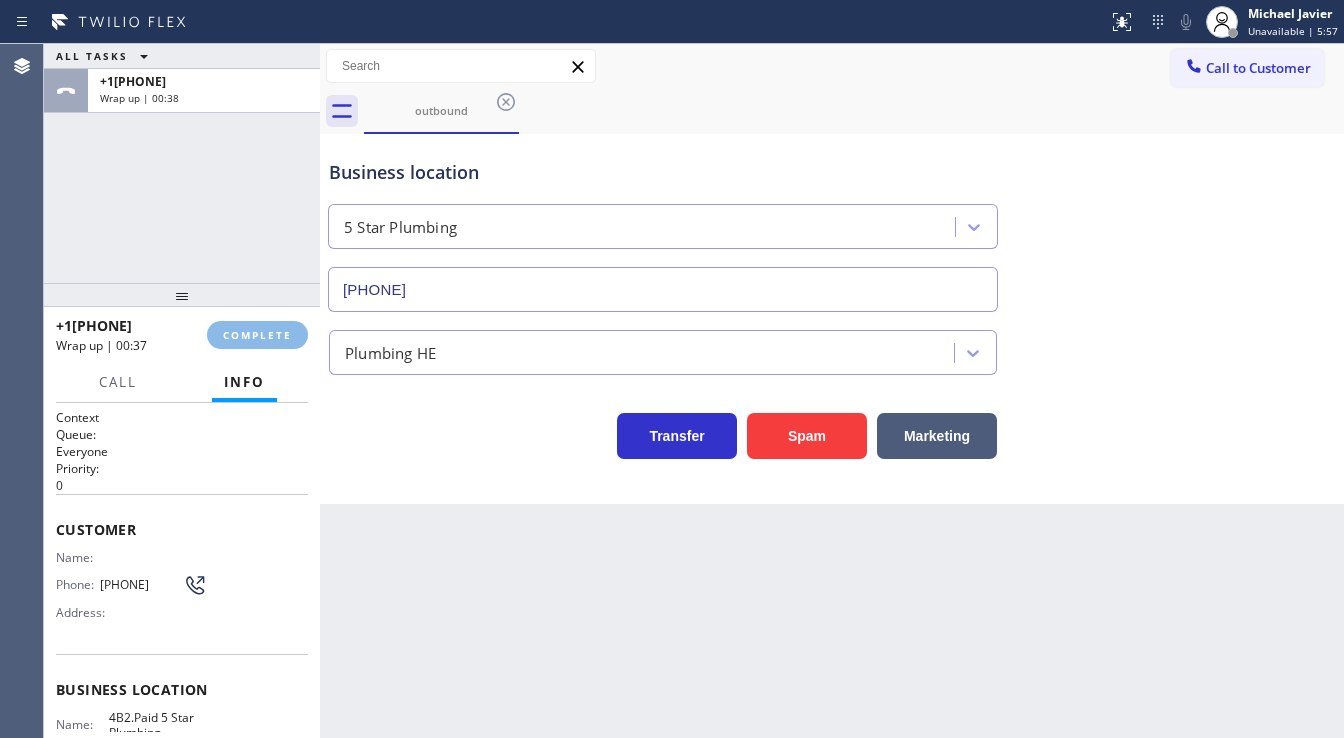 click on "+16612204872 Wrap up | 00:37 COMPLETE" at bounding box center [182, 335] 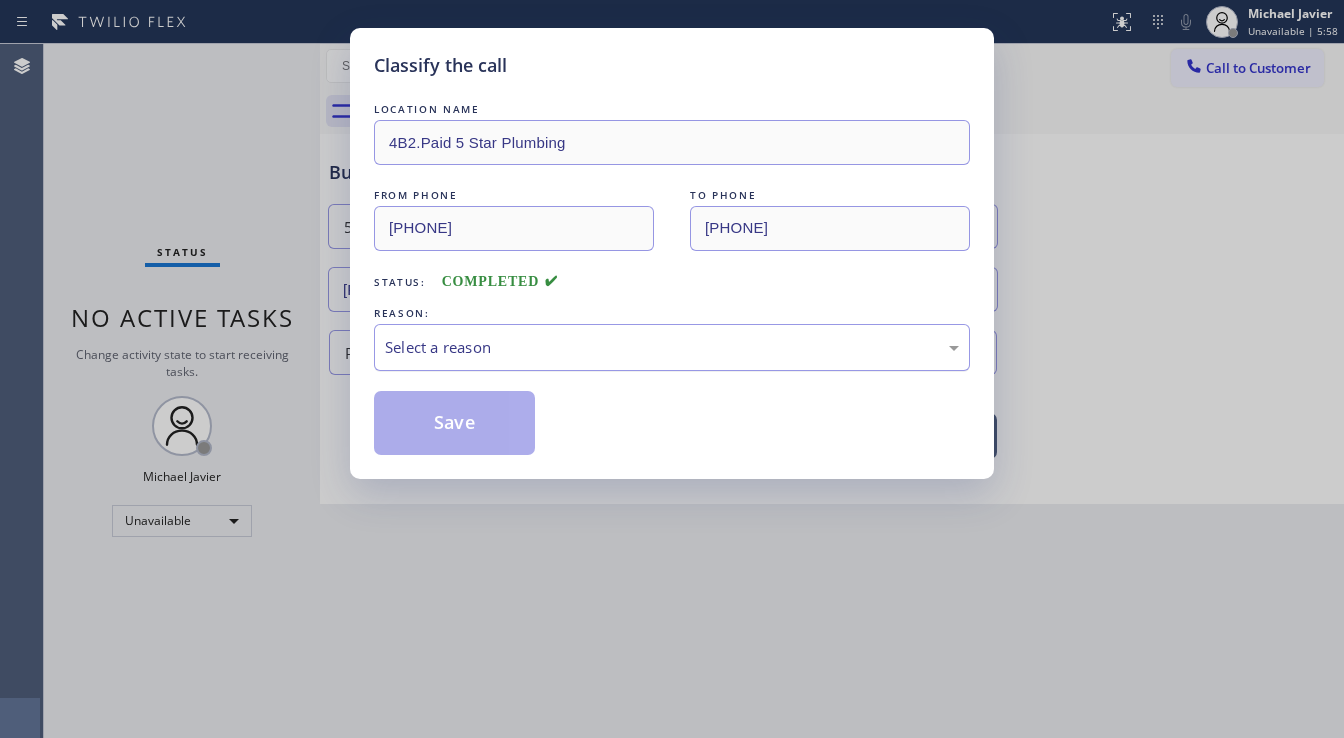 click on "Select a reason" at bounding box center (672, 347) 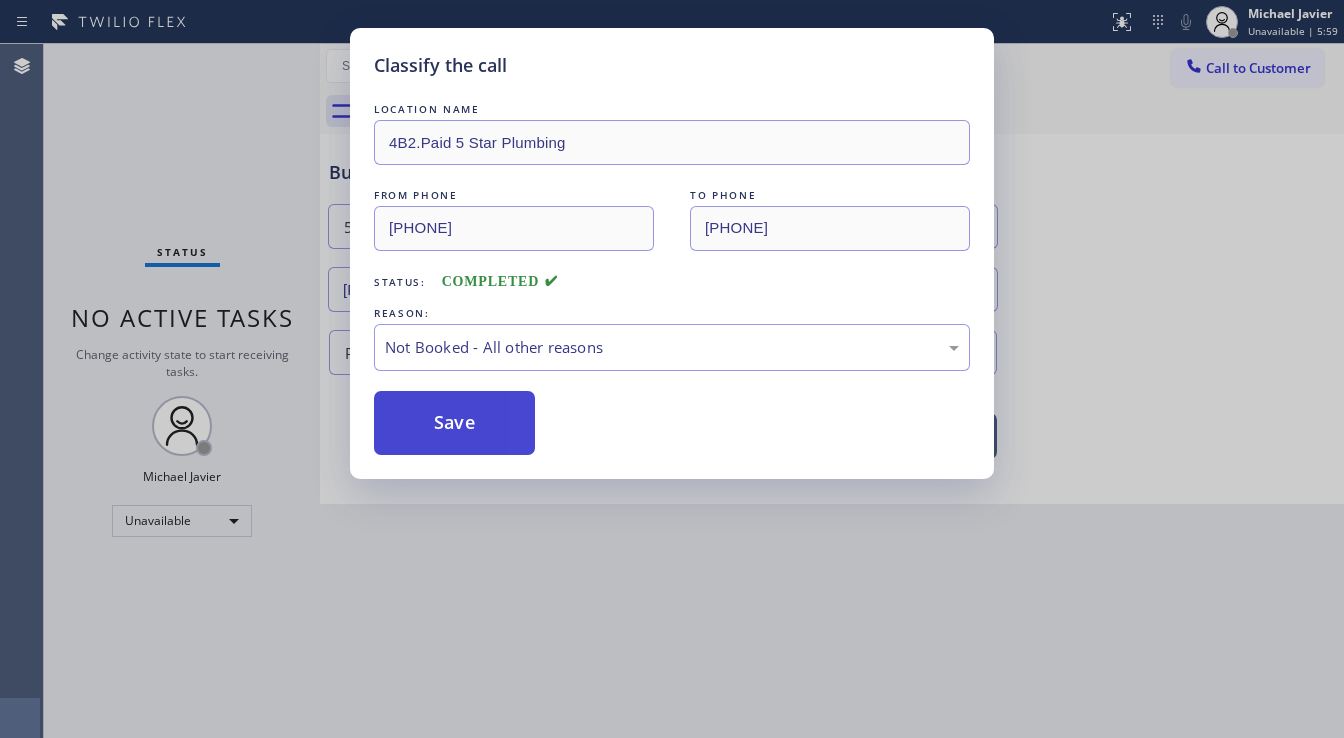 click on "Save" at bounding box center (454, 423) 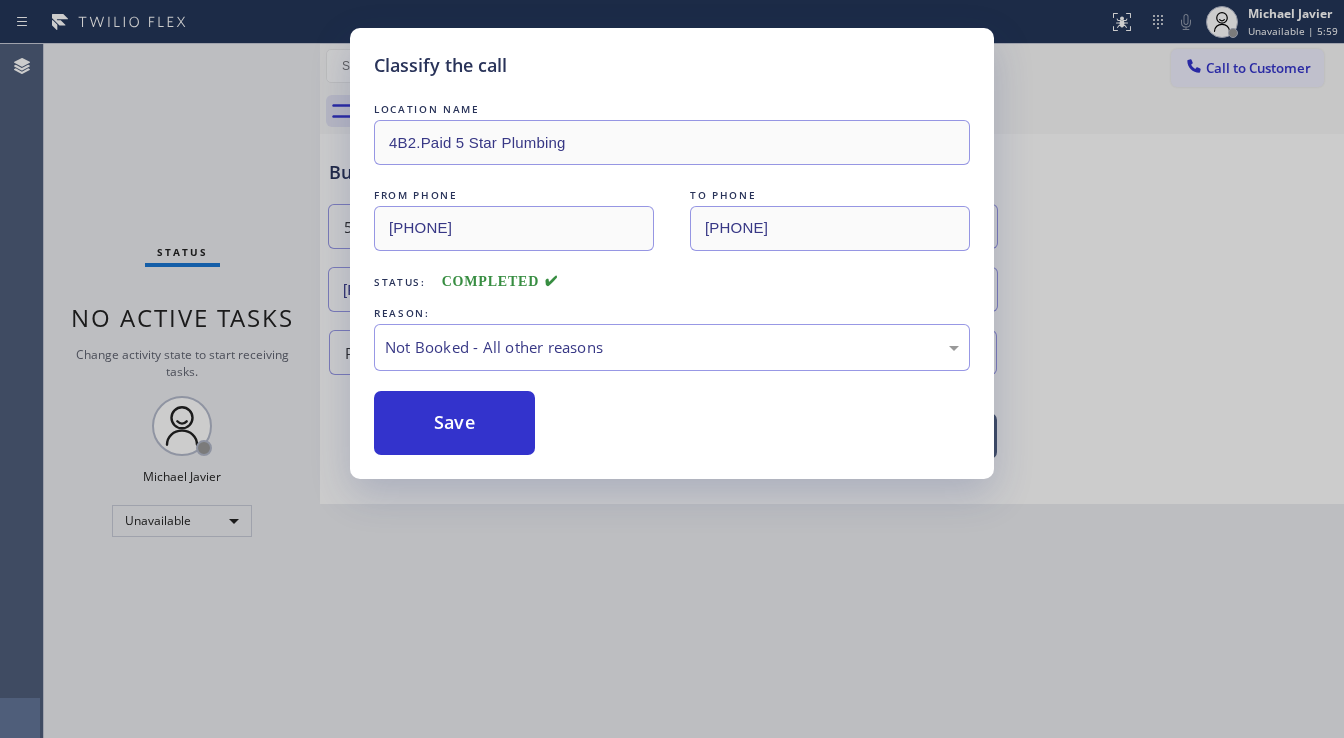 drag, startPoint x: 456, startPoint y: 425, endPoint x: 244, endPoint y: 420, distance: 212.05896 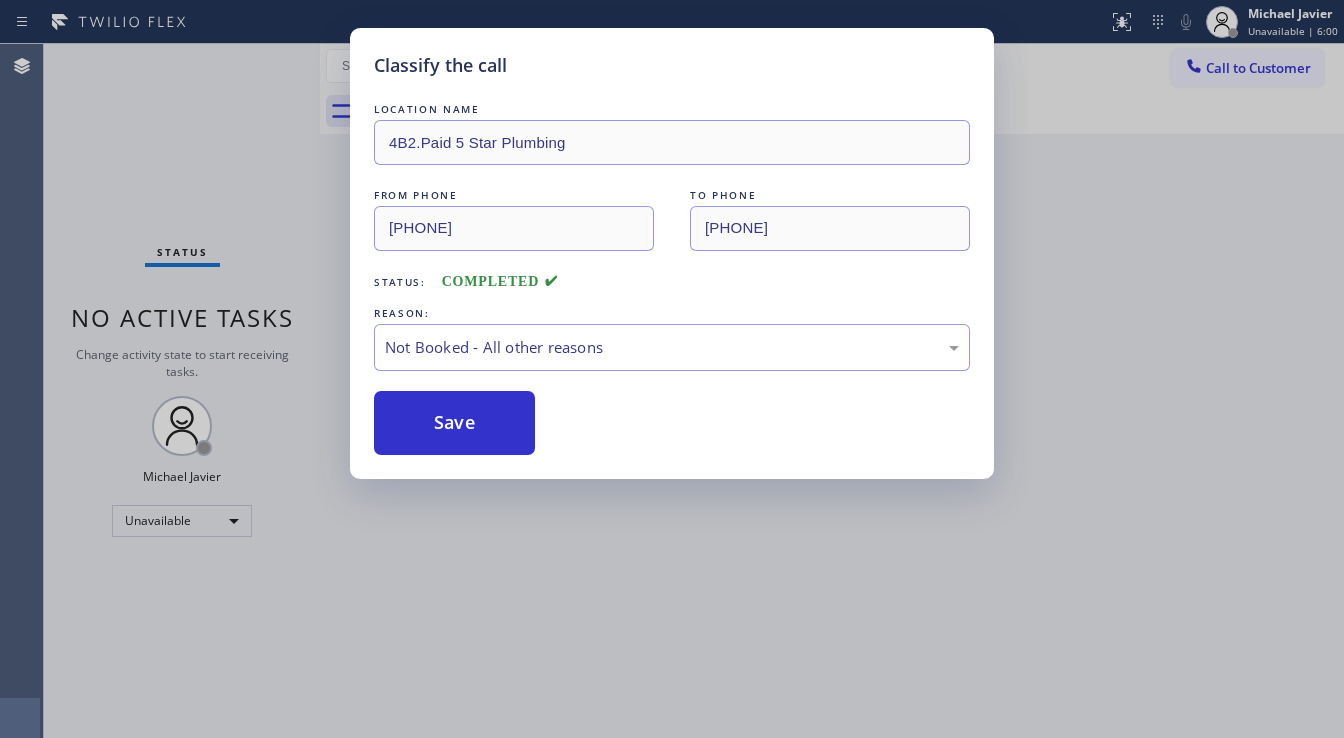 click on "Classify the call LOCATION NAME 4B2.Paid 5 Star Plumbing FROM PHONE (408) 539-9346 TO PHONE (661) 220-4872 Status: COMPLETED REASON: Not Booked - All other reasons Save" at bounding box center [672, 369] 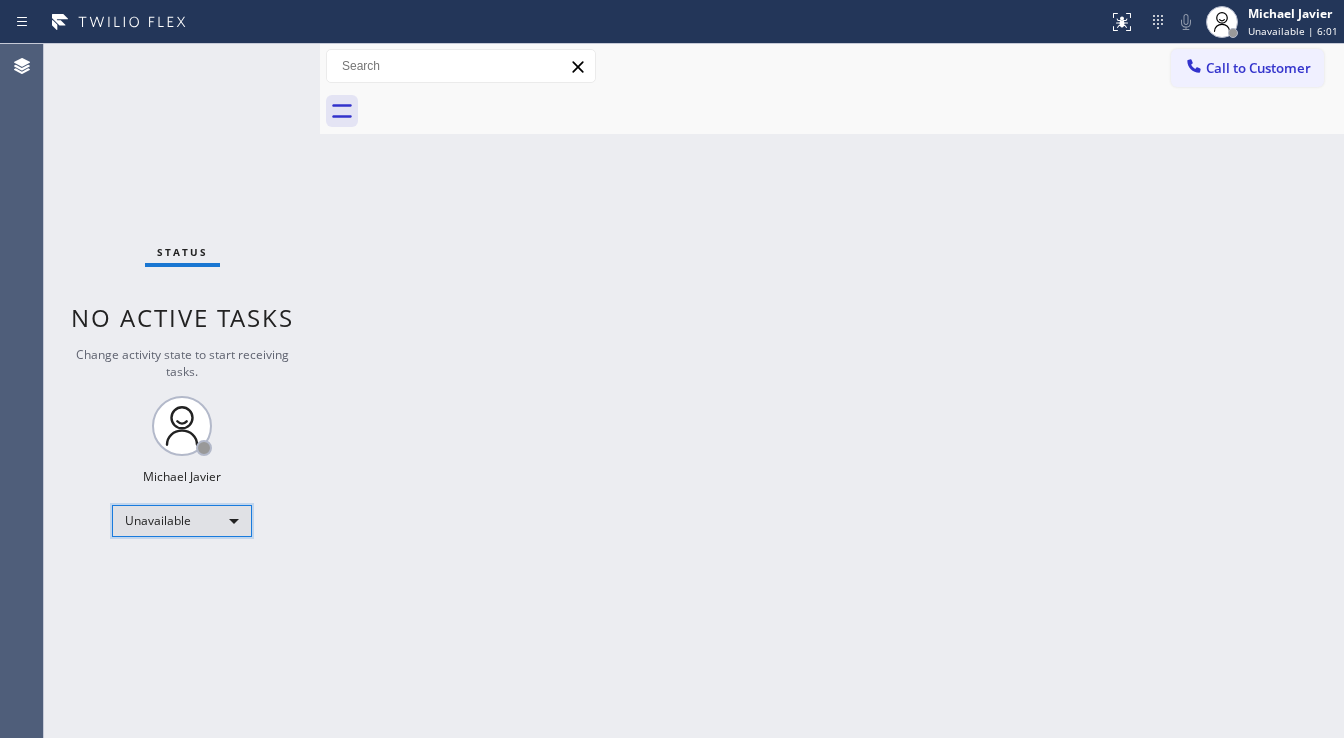 click on "Unavailable" at bounding box center (182, 521) 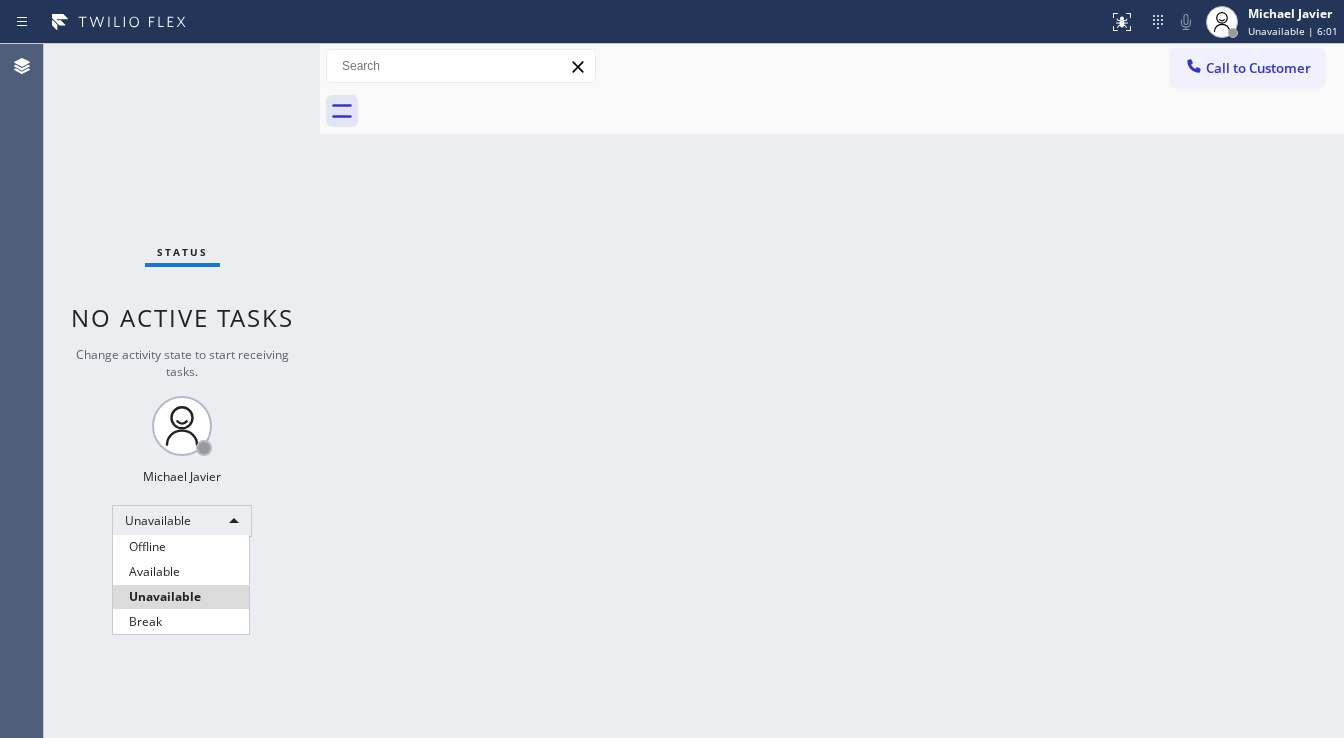 click on "Available" at bounding box center [181, 572] 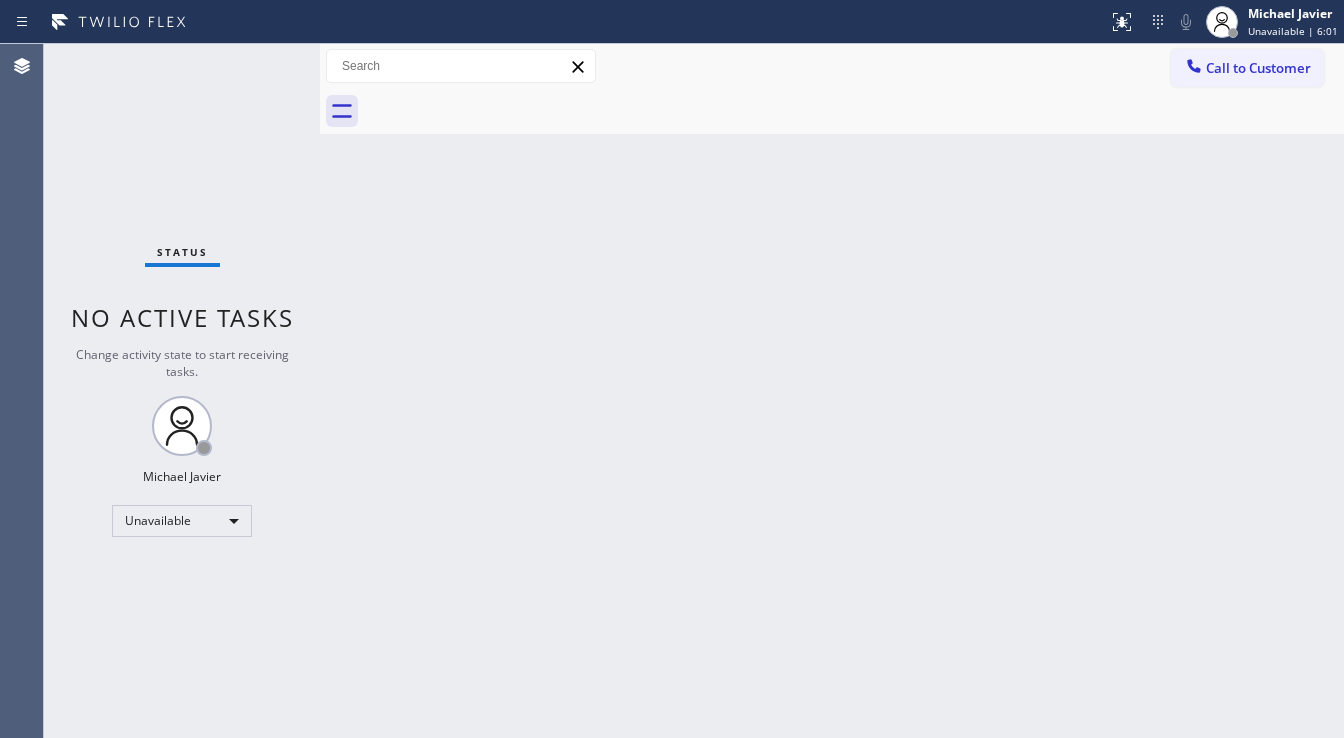click on "Back to Dashboard Change Sender ID Customers Technicians Select a contact Outbound call Technician Search Technician Your caller id phone number Your caller id phone number Call Technician info Name   Phone none Address none Change Sender ID HVAC +1[PHONE] 5 Star Appliance +1[PHONE] Appliance Repair +1[PHONE] Plumbing +1[PHONE] Air Duct Cleaning +1[PHONE]  Electricians +1[PHONE]  Cancel Change Check personal SMS Reset Change No tabs Call to Customer Outbound call Location 5 Star Plumbing Your caller id phone number ([PHONE]) Customer number Call Outbound call Technician Search Technician Your caller id phone number Your caller id phone number Call" at bounding box center [832, 391] 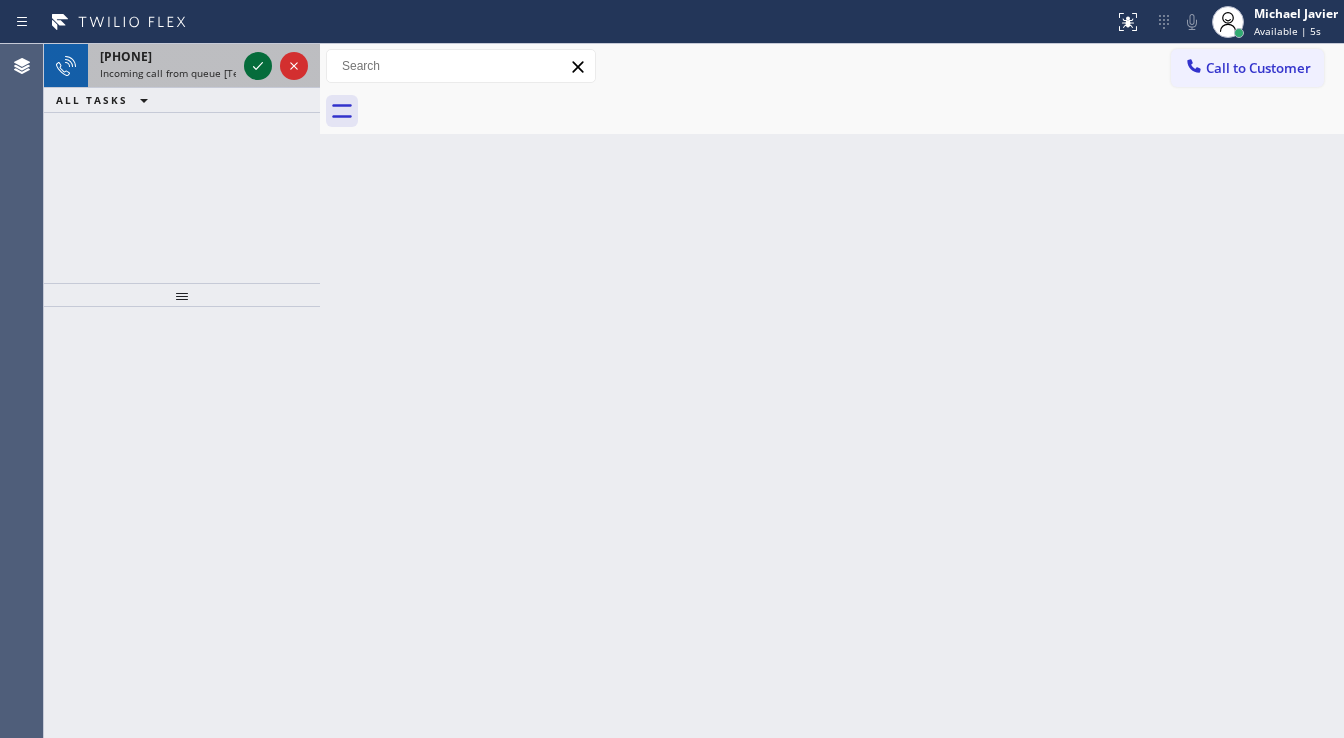 click 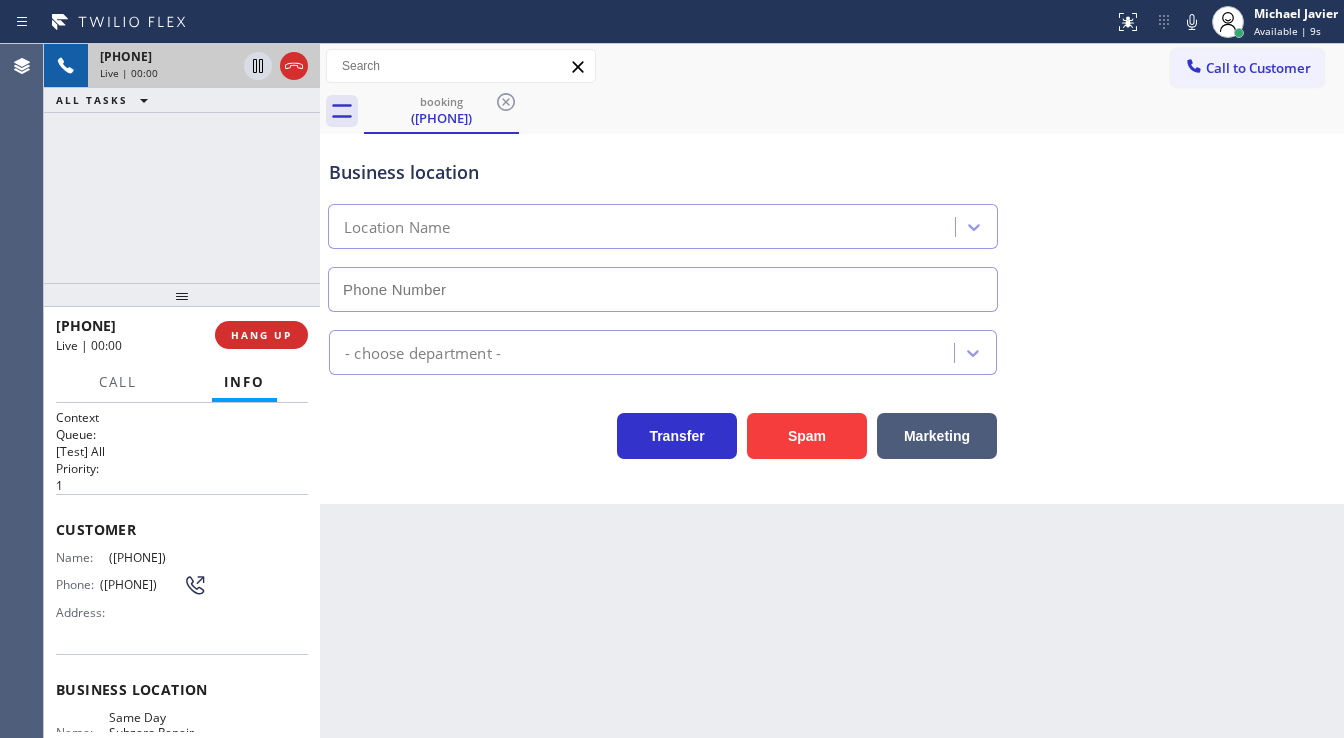 type on "(929) 416-6755" 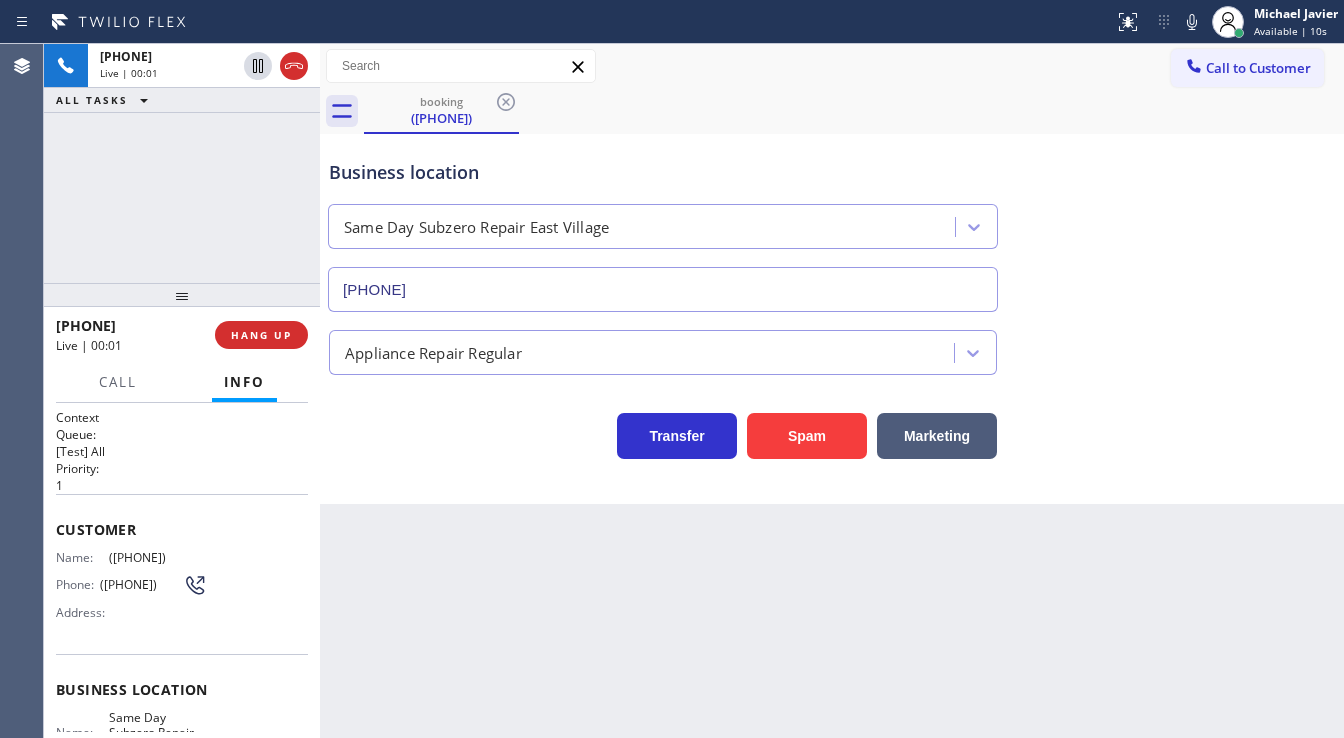 click on "+16312041996 Live | 00:01 ALL TASKS ALL TASKS ACTIVE TASKS TASKS IN WRAP UP" at bounding box center [182, 163] 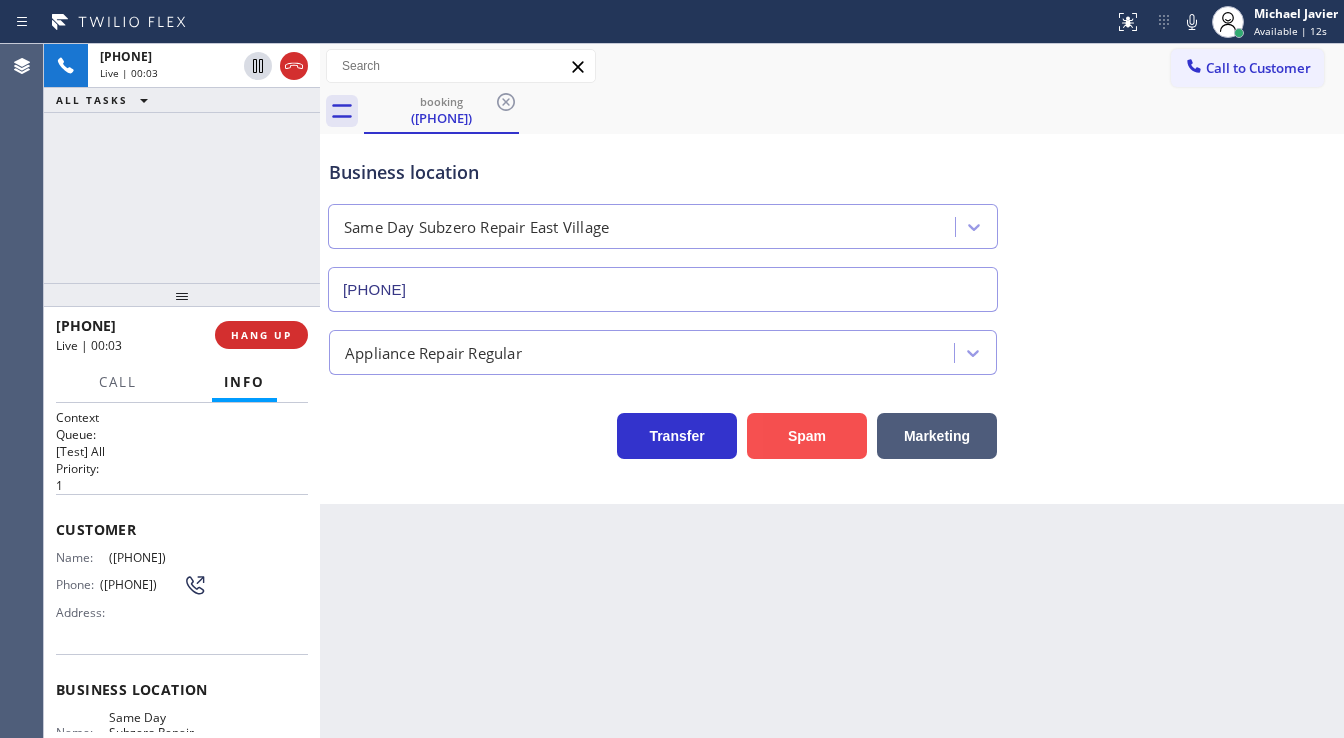 click on "Spam" at bounding box center [807, 436] 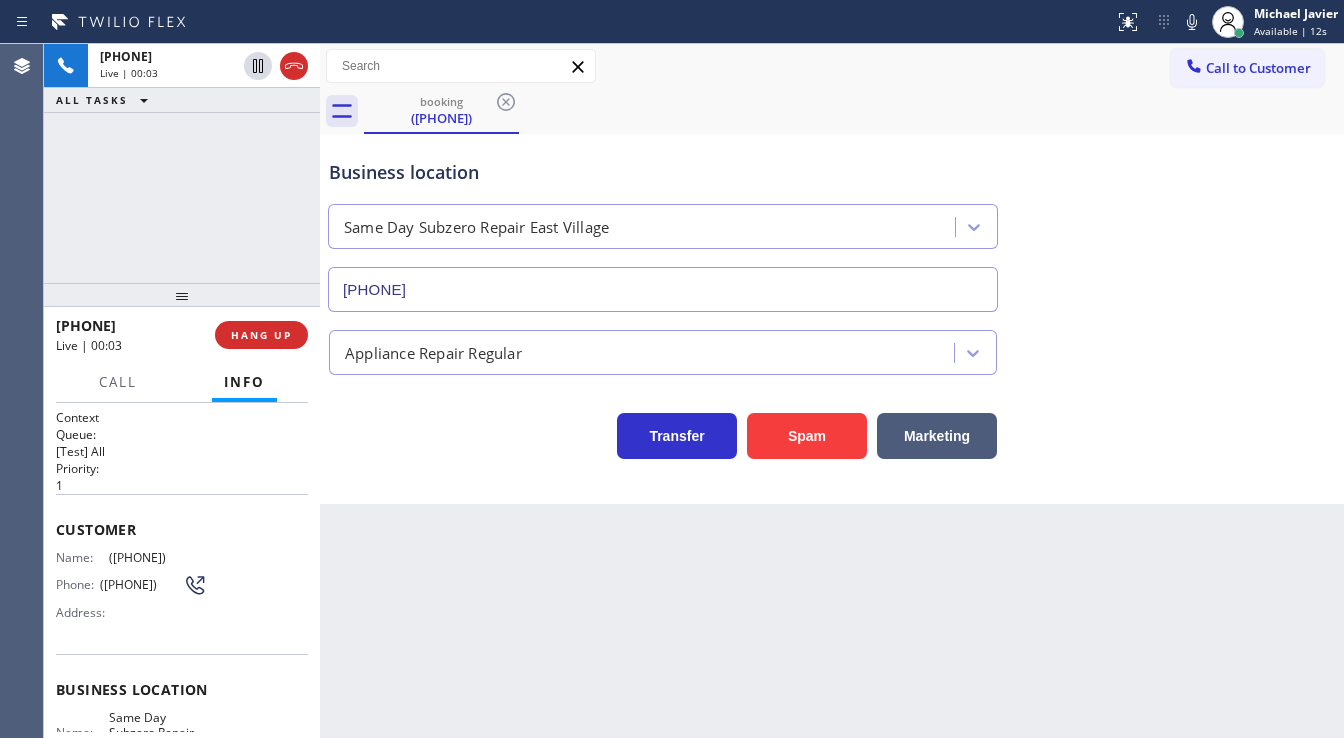 type 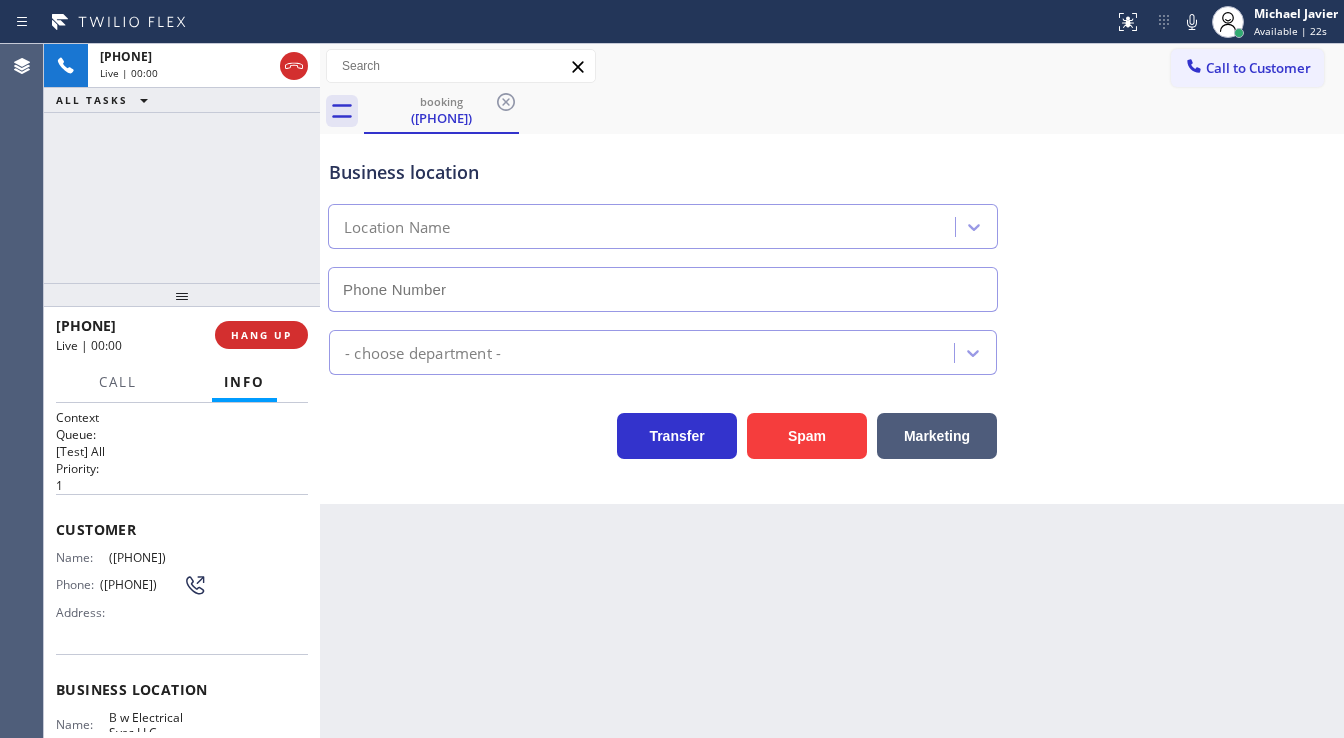 click on "+19085077756 Live | 00:00 ALL TASKS ALL TASKS ACTIVE TASKS TASKS IN WRAP UP" at bounding box center [182, 163] 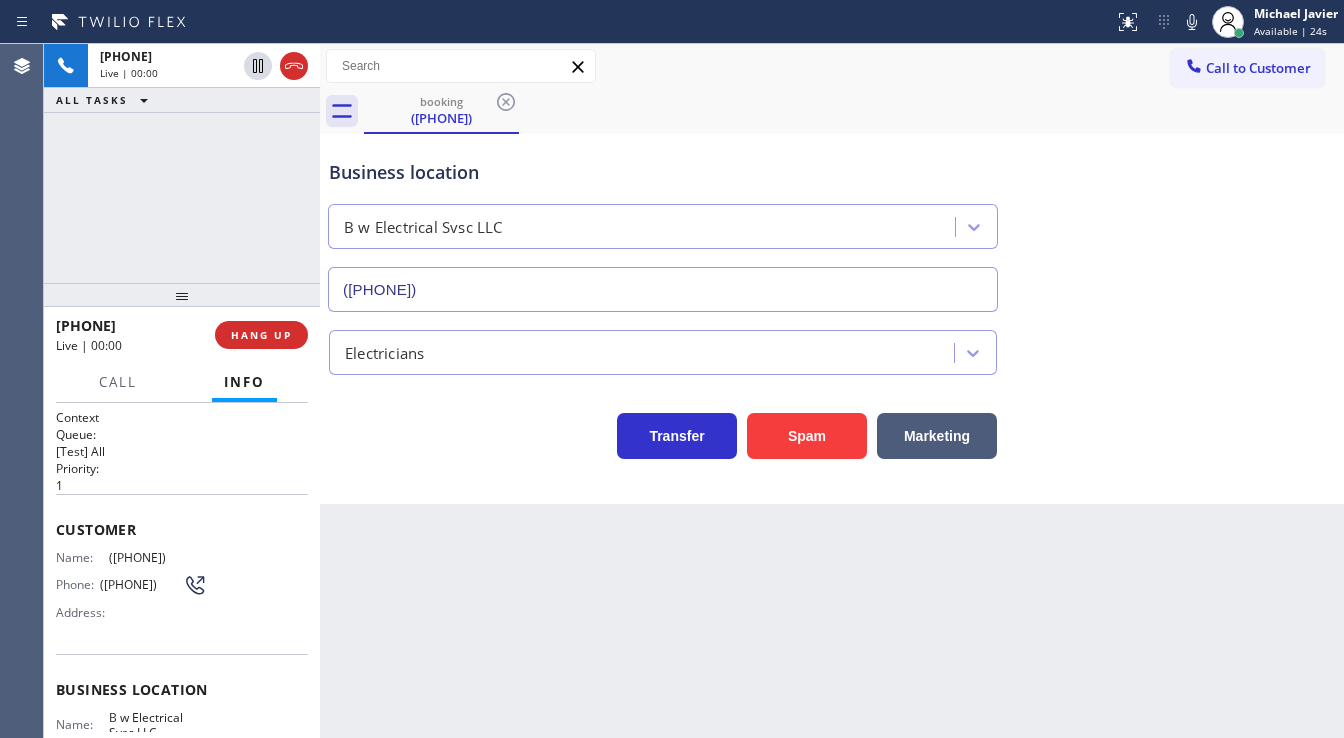 click on "+19085077756 Live | 00:00 ALL TASKS ALL TASKS ACTIVE TASKS TASKS IN WRAP UP" at bounding box center (182, 163) 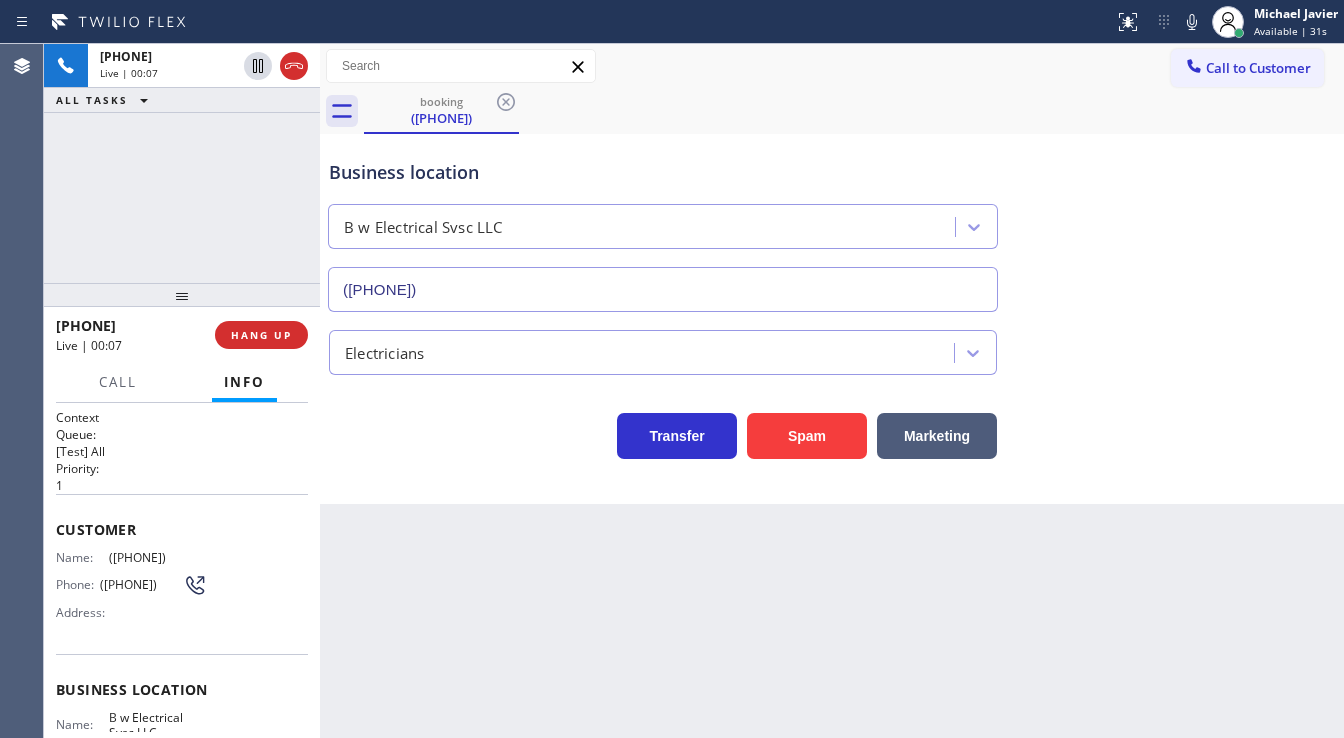 click on "+19085077756 Live | 00:07 ALL TASKS ALL TASKS ACTIVE TASKS TASKS IN WRAP UP" at bounding box center [182, 163] 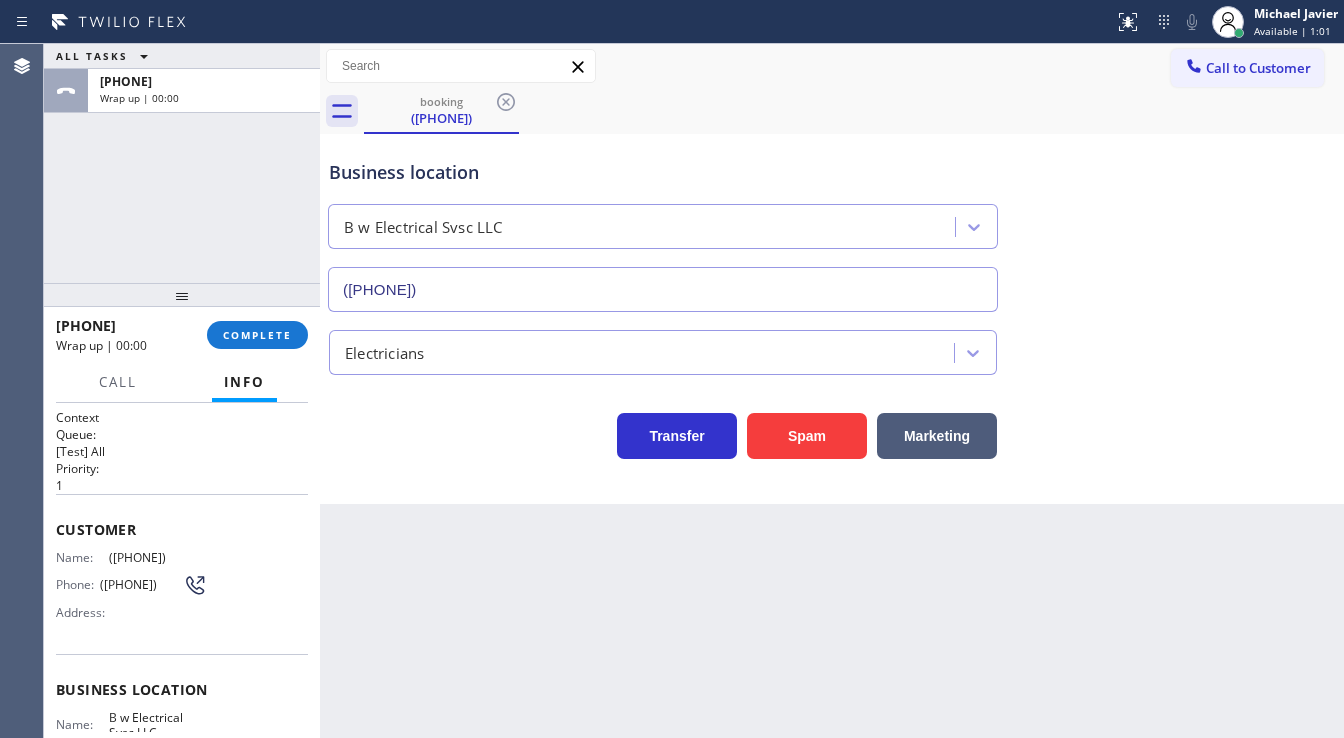 click on "+19085077756 Wrap up | 00:00 COMPLETE" at bounding box center [182, 335] 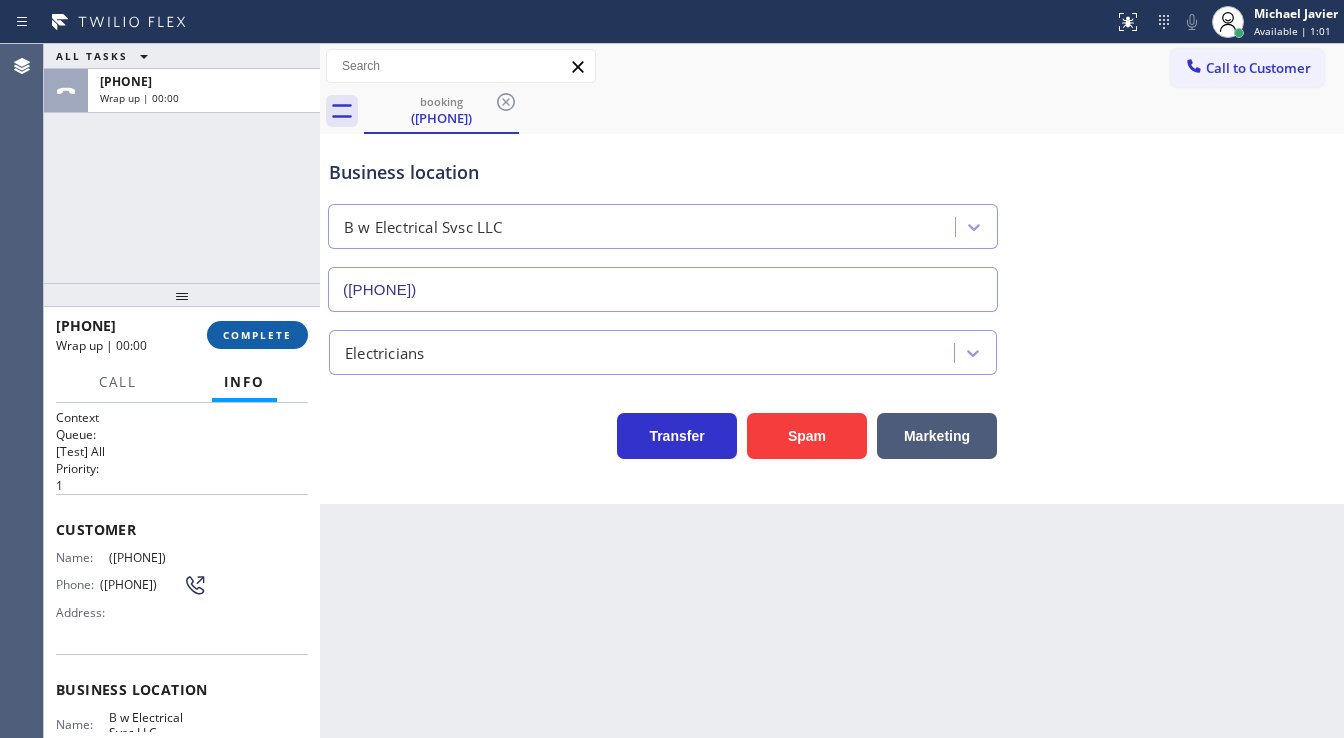 click on "COMPLETE" at bounding box center [257, 335] 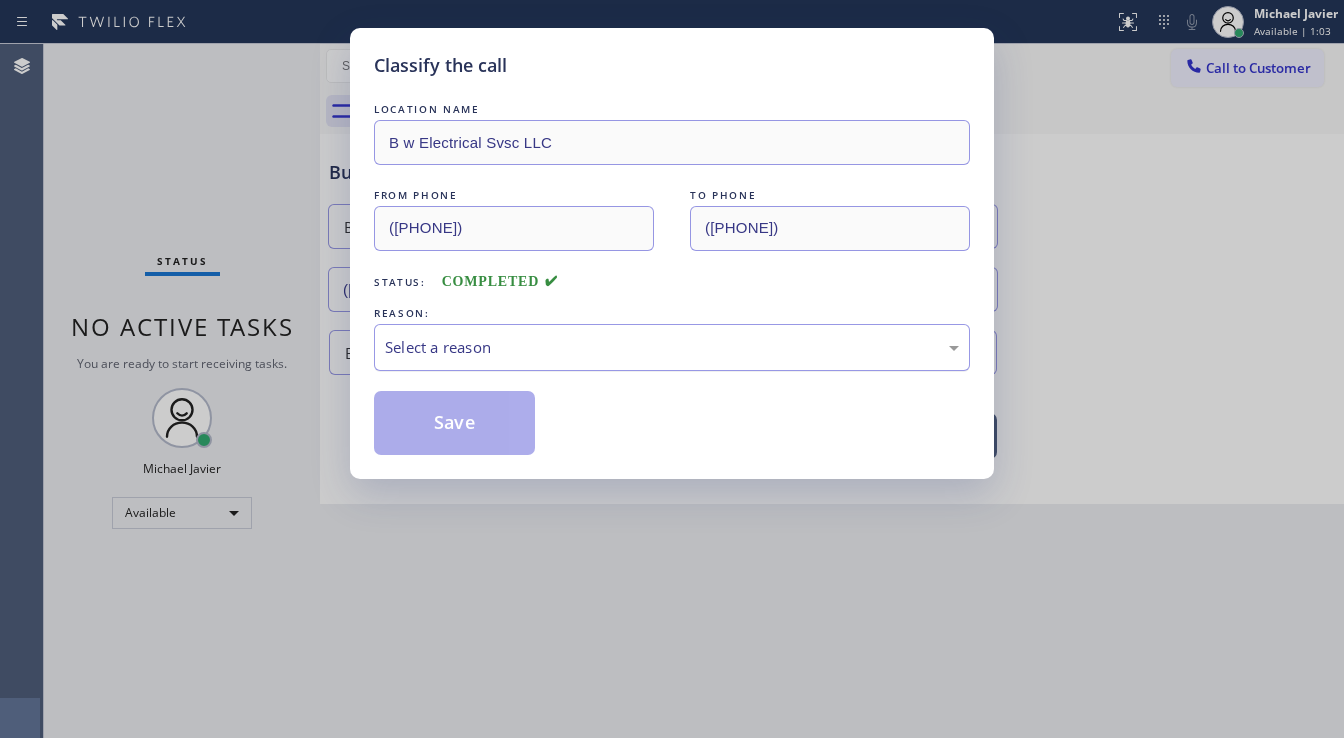 click on "Select a reason" at bounding box center (672, 347) 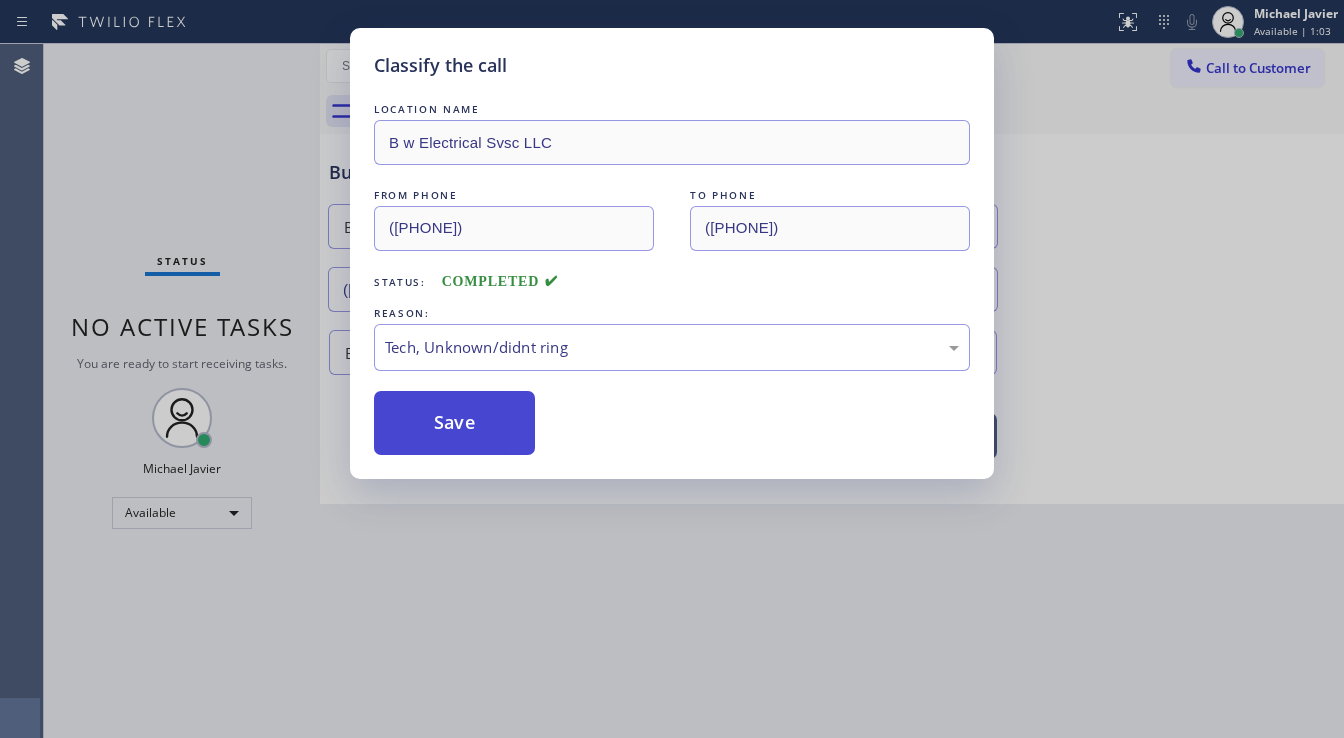 click on "Save" at bounding box center (454, 423) 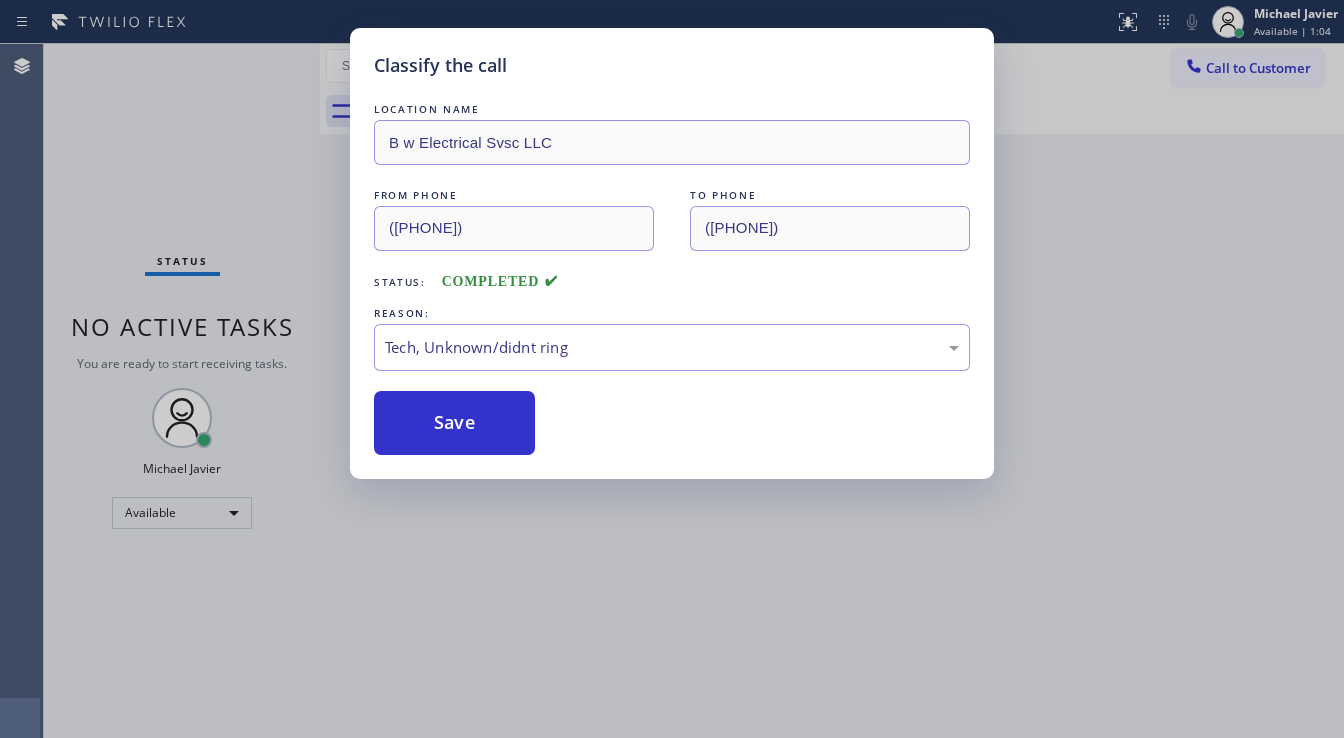 click on "Classify the call LOCATION NAME B w Electrical Svsc LLC FROM PHONE (908) 507-7756 TO PHONE (848) 292-9748 Status: COMPLETED REASON: Tech, Unknown/didnt ring Save" at bounding box center (672, 369) 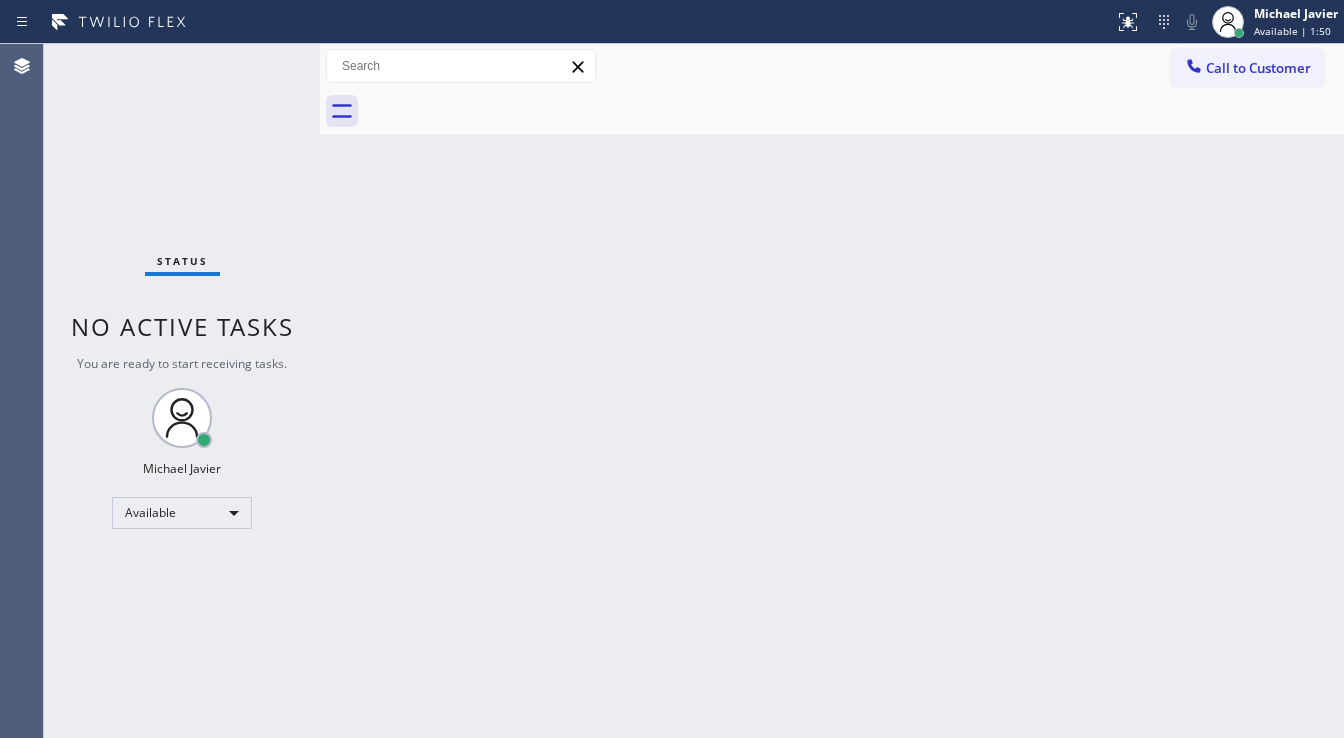 click on "Status   No active tasks     You are ready to start receiving tasks.   Michael Javier Available" at bounding box center [182, 391] 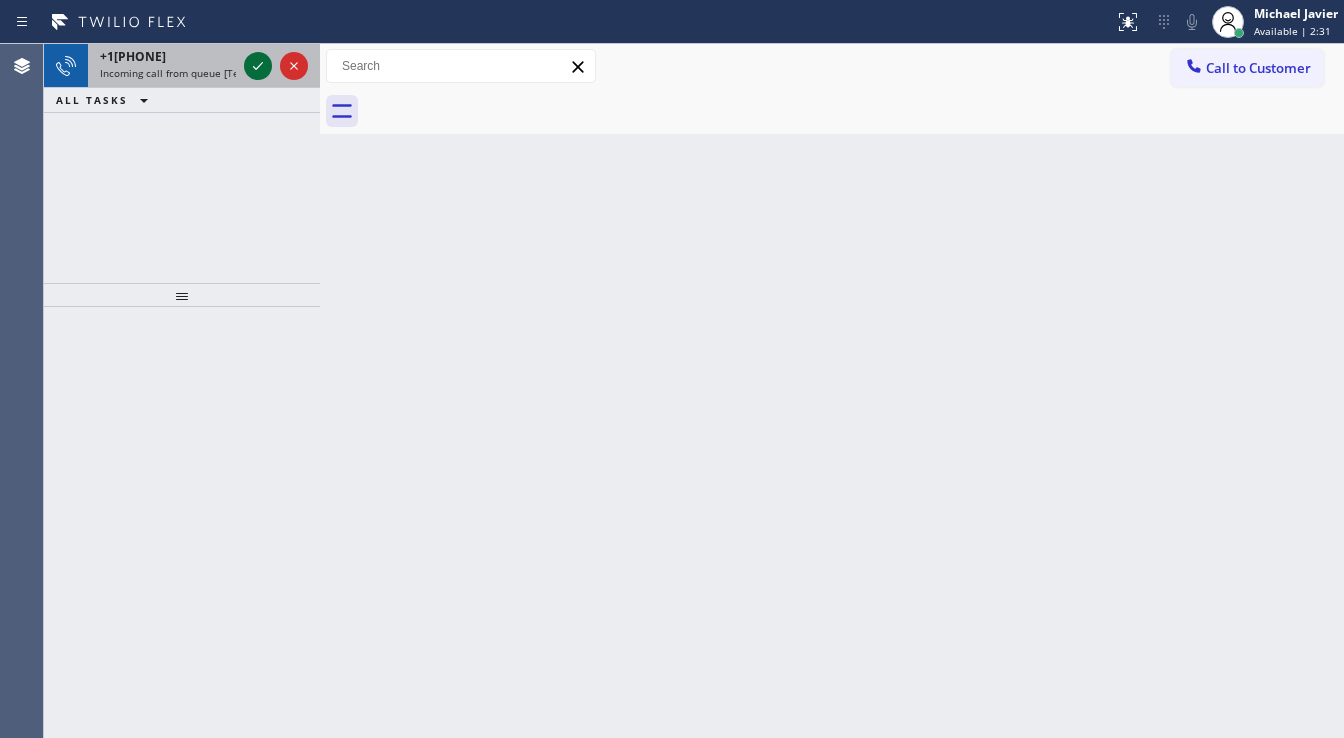 click at bounding box center [276, 66] 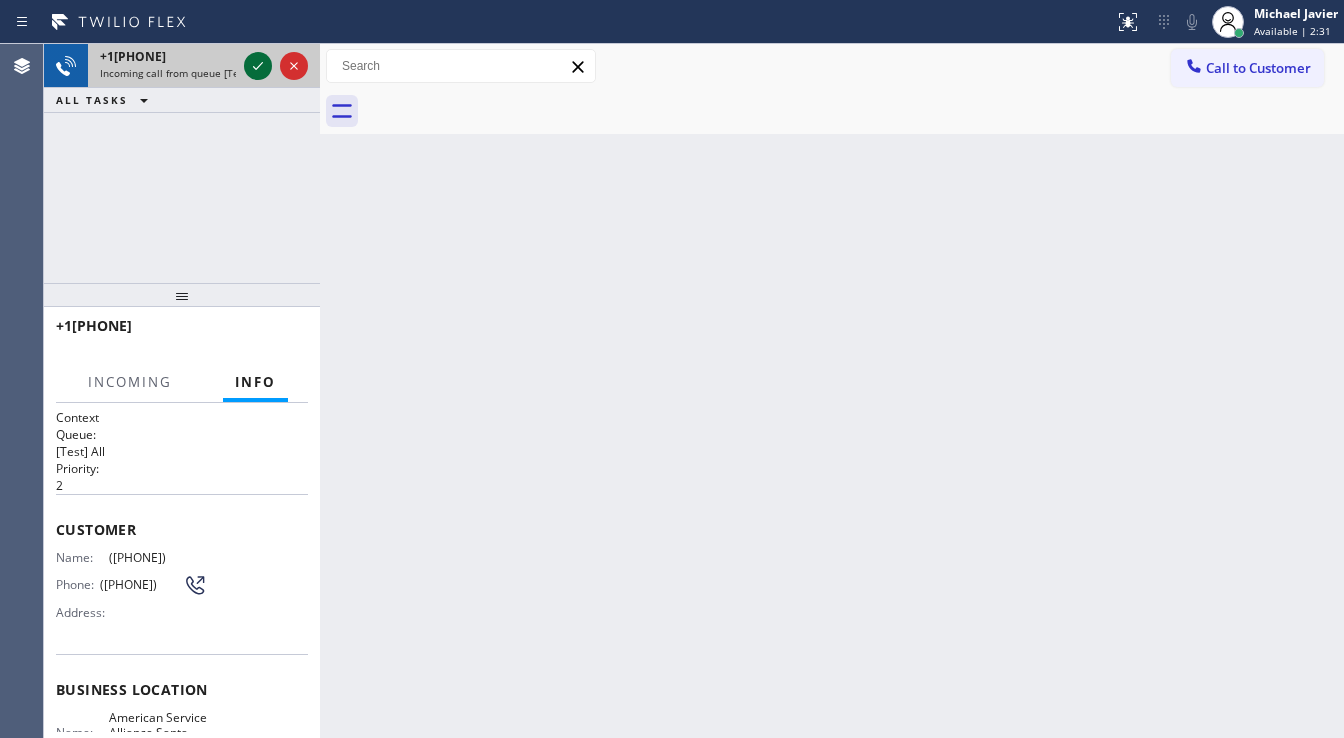 click 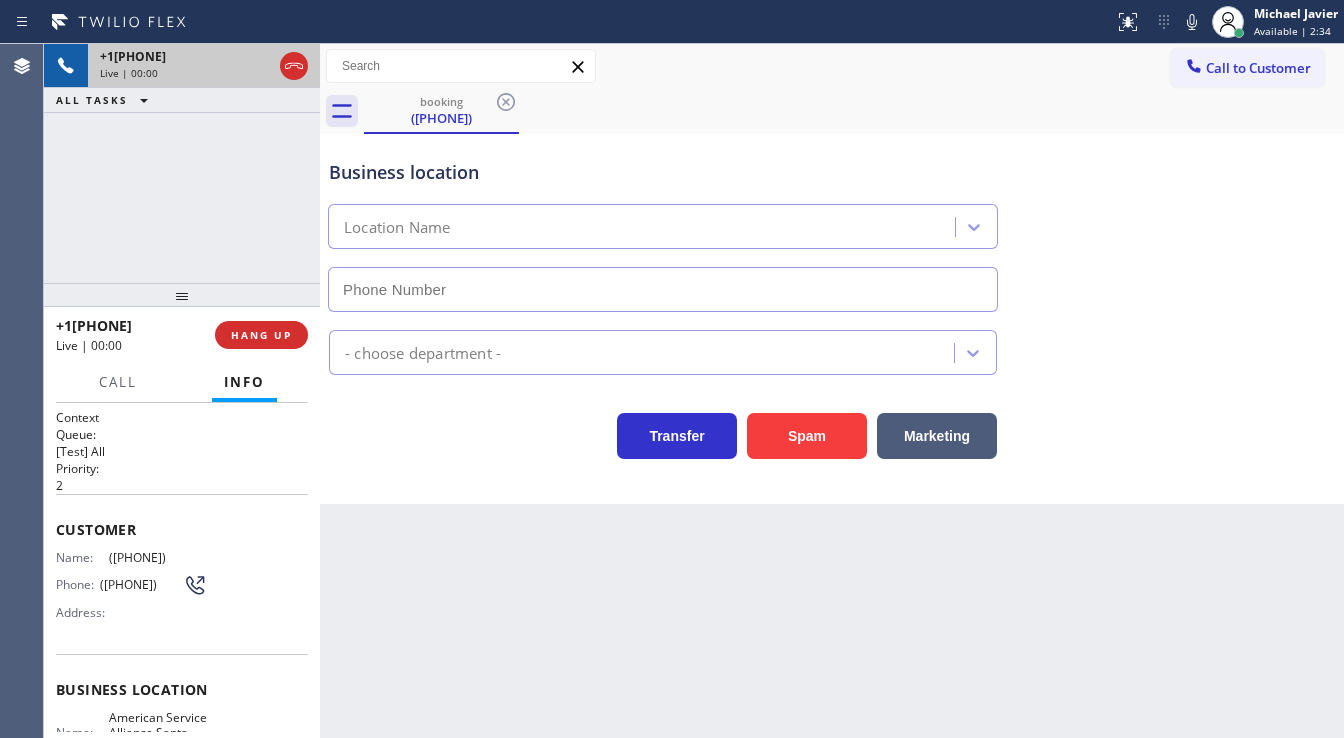 type on "(669) 201-1130" 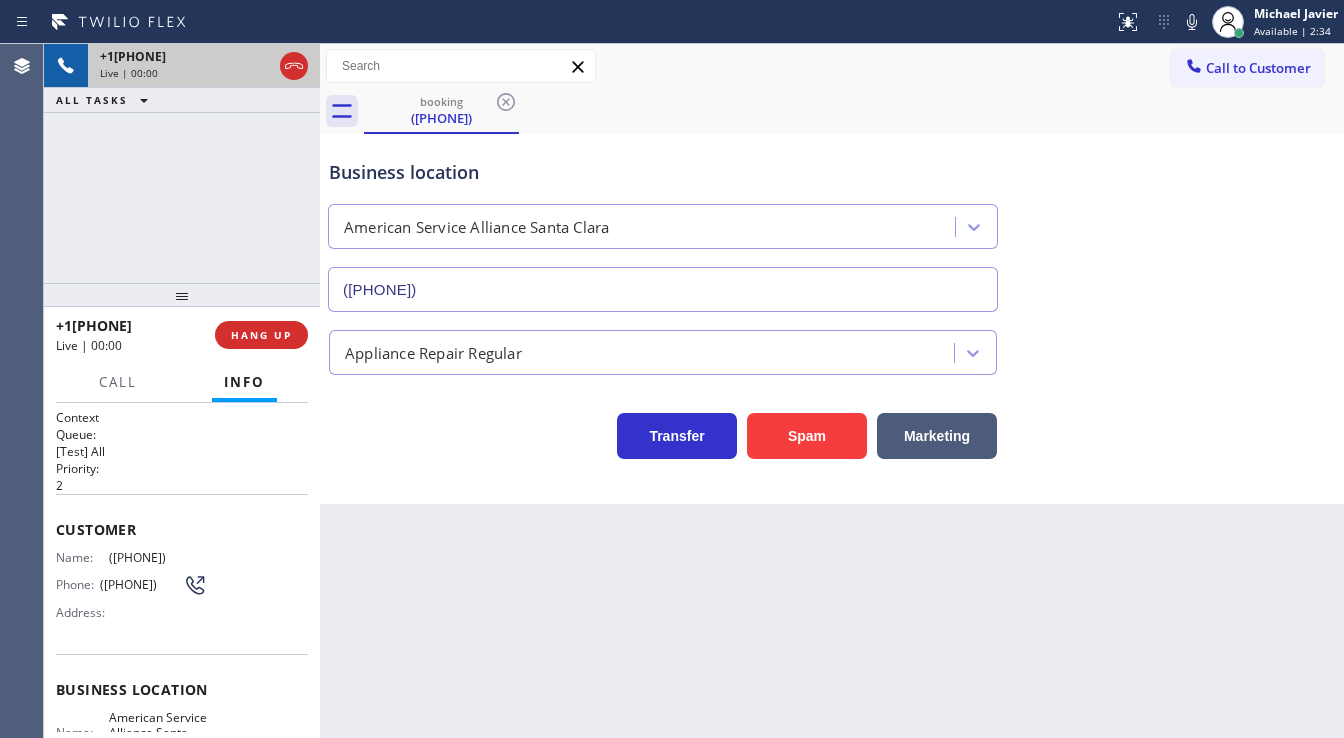 click on "+16697992224 Live | 00:00 ALL TASKS ALL TASKS ACTIVE TASKS TASKS IN WRAP UP" at bounding box center [182, 163] 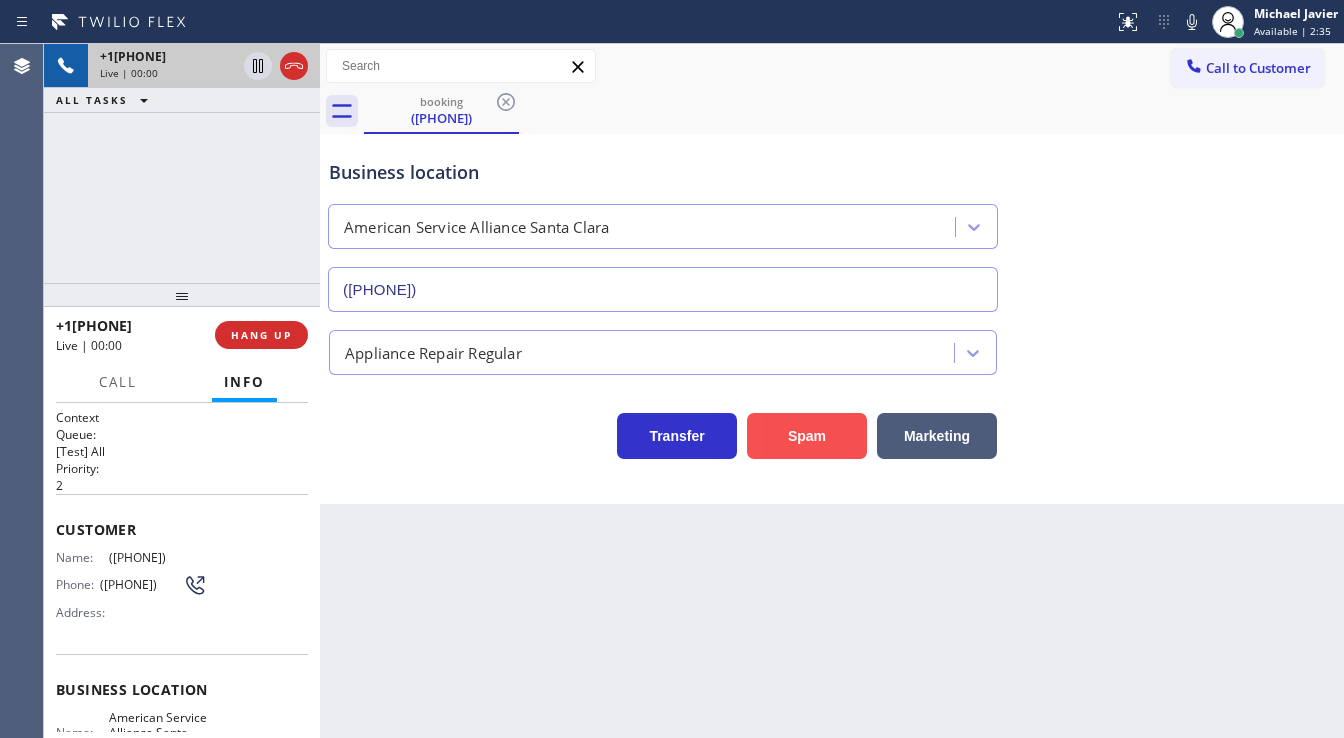 click on "Spam" at bounding box center [807, 436] 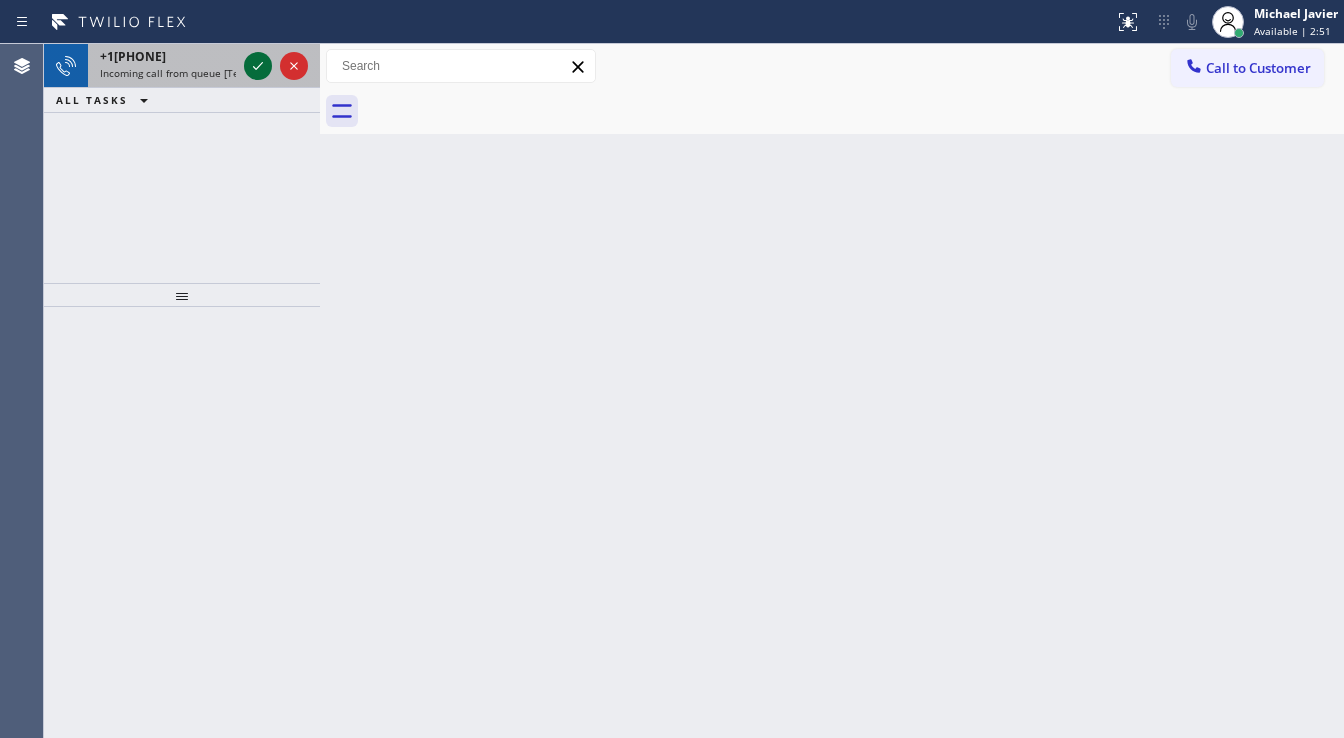 click 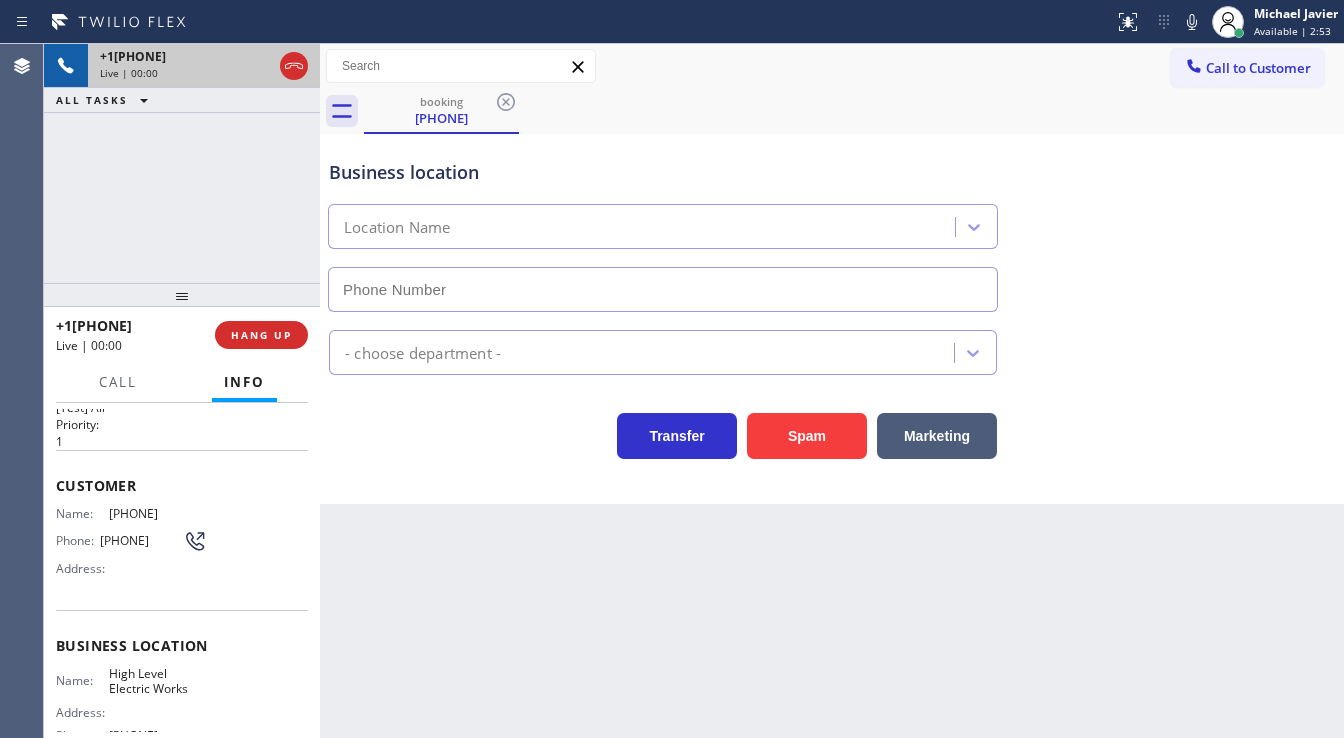 scroll, scrollTop: 80, scrollLeft: 0, axis: vertical 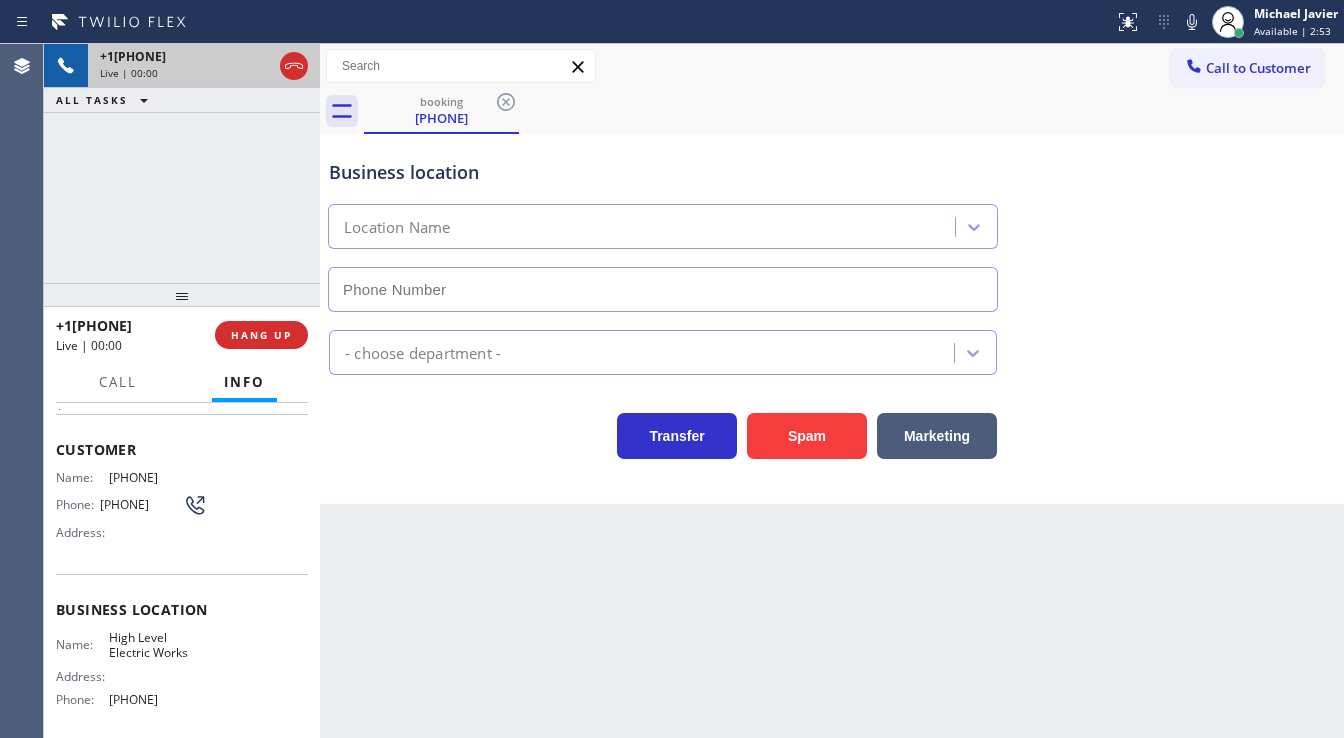 type on "(844) 514-6122" 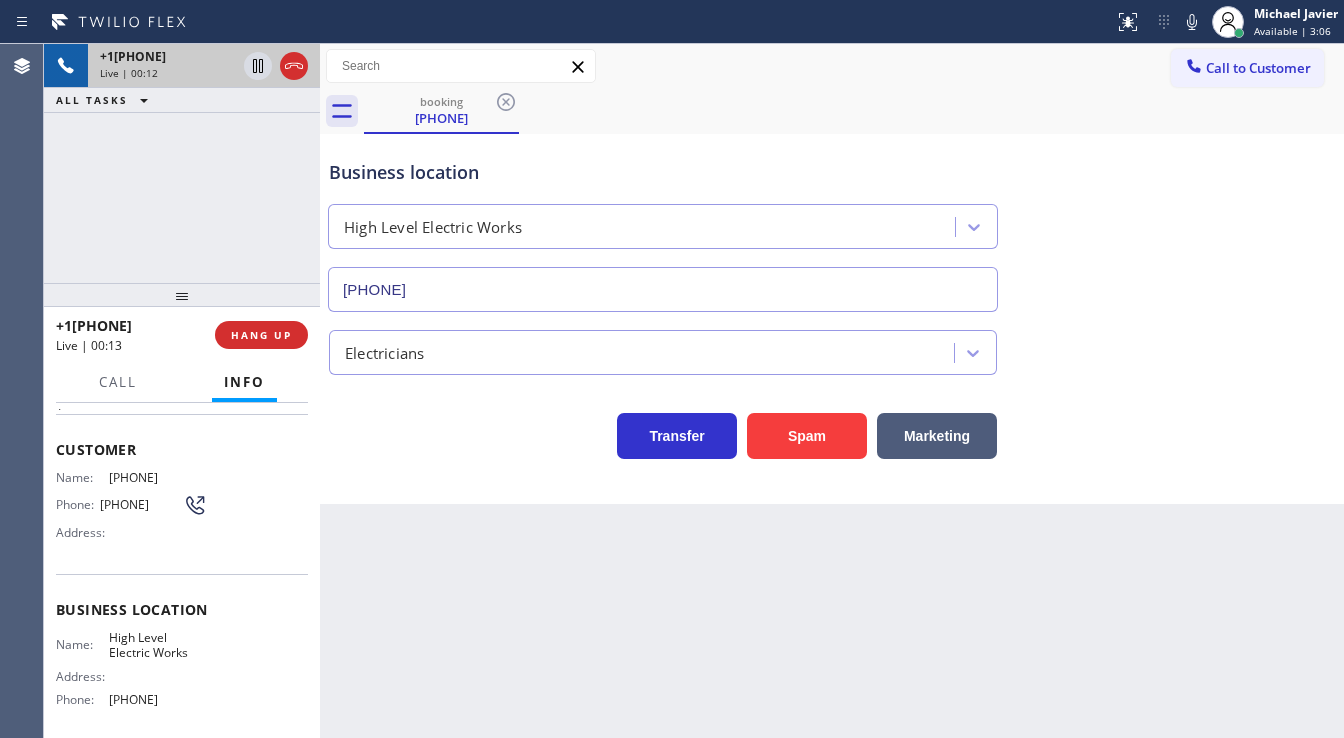 click on "+12627485150 Live | 00:12 ALL TASKS ALL TASKS ACTIVE TASKS TASKS IN WRAP UP" at bounding box center (182, 163) 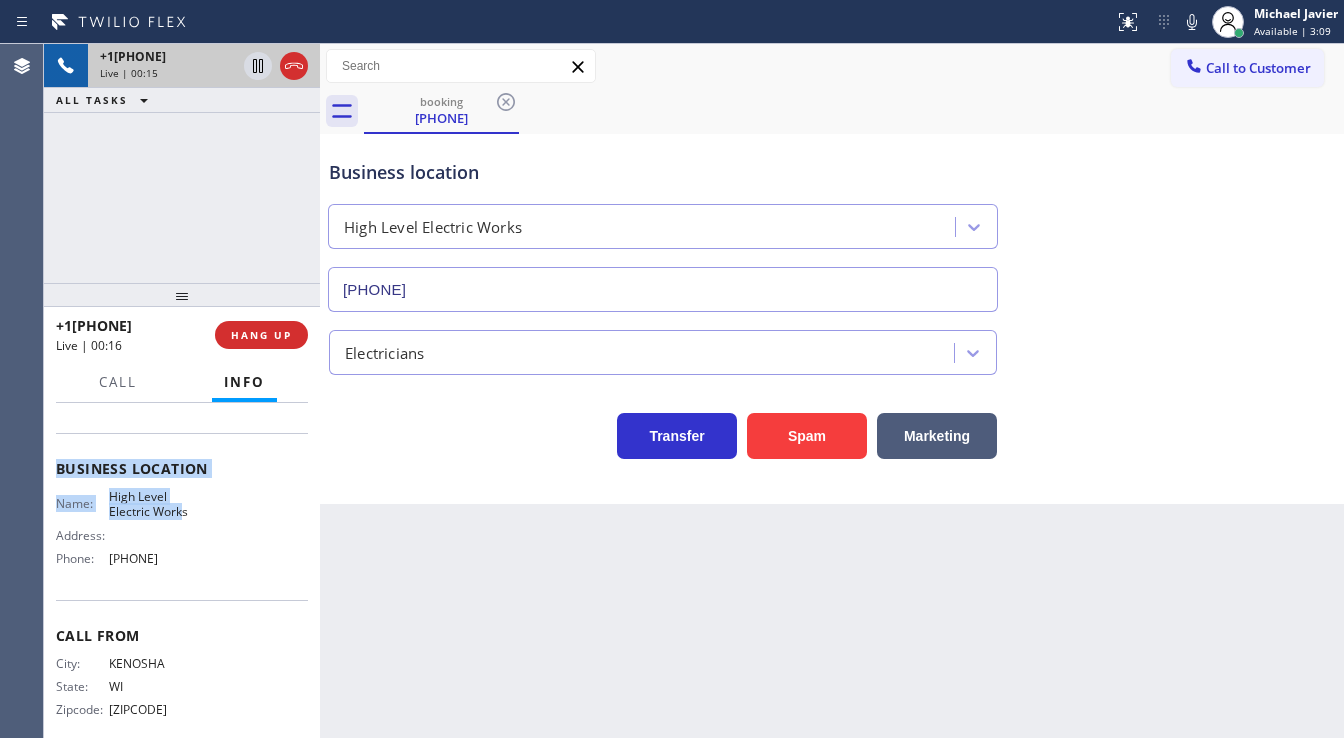 scroll, scrollTop: 240, scrollLeft: 0, axis: vertical 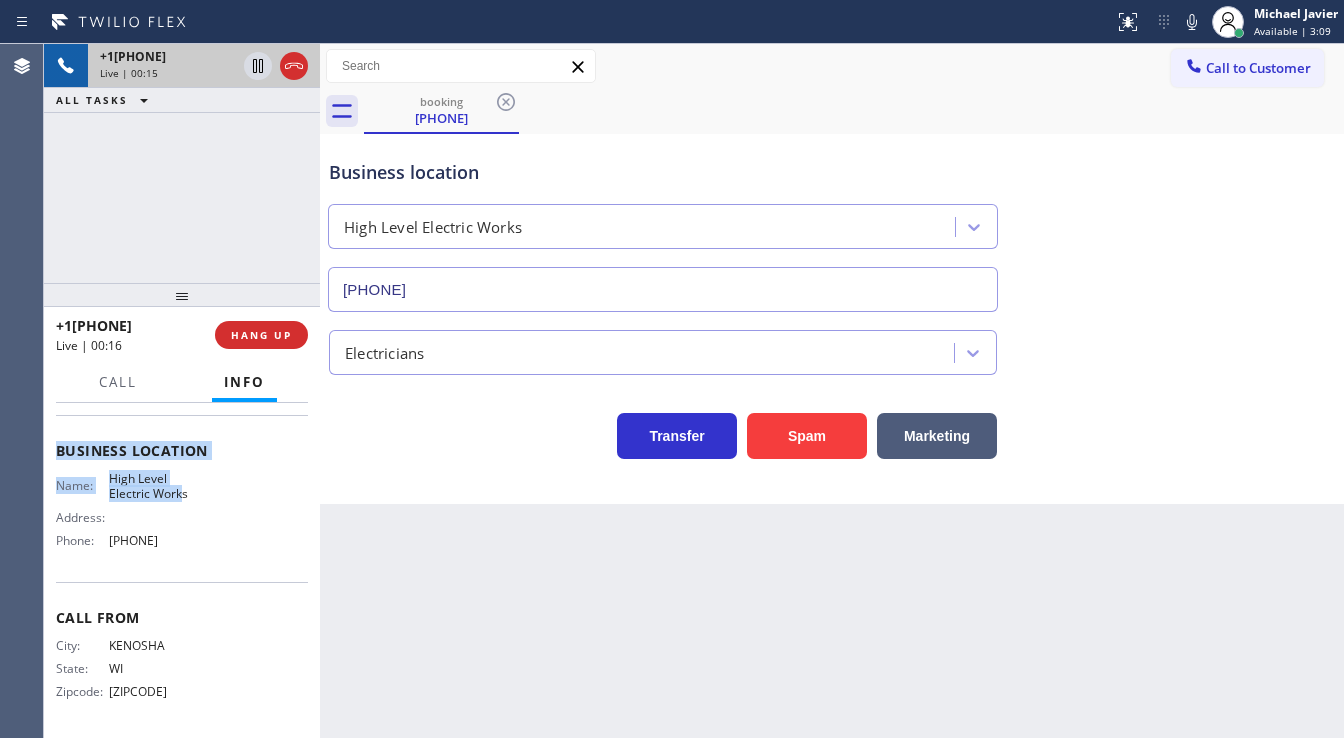 drag, startPoint x: 49, startPoint y: 436, endPoint x: 200, endPoint y: 548, distance: 188.00266 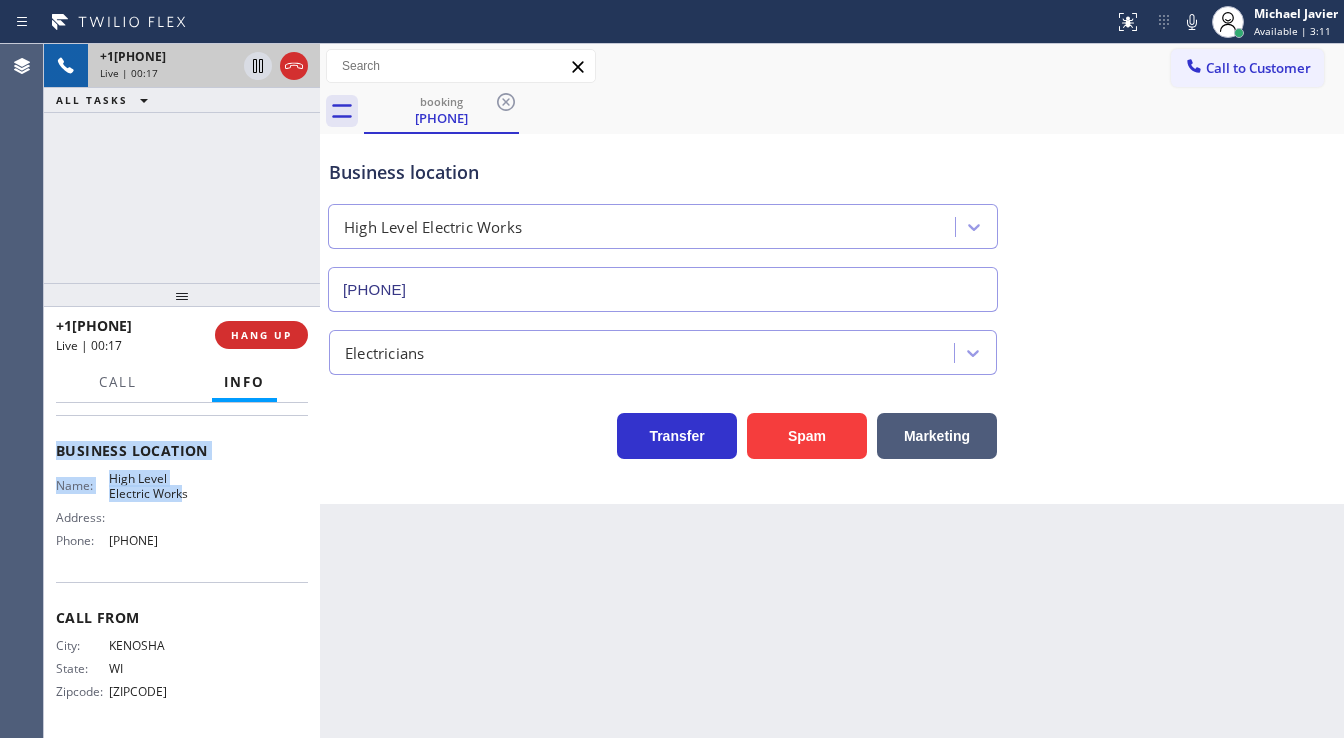 copy on "Customer Name: (262) 748-5150 Phone: (262) 748-5150 Address: Business location Name: High Level Electric     Works Address:   Phone: (844) 514-6122" 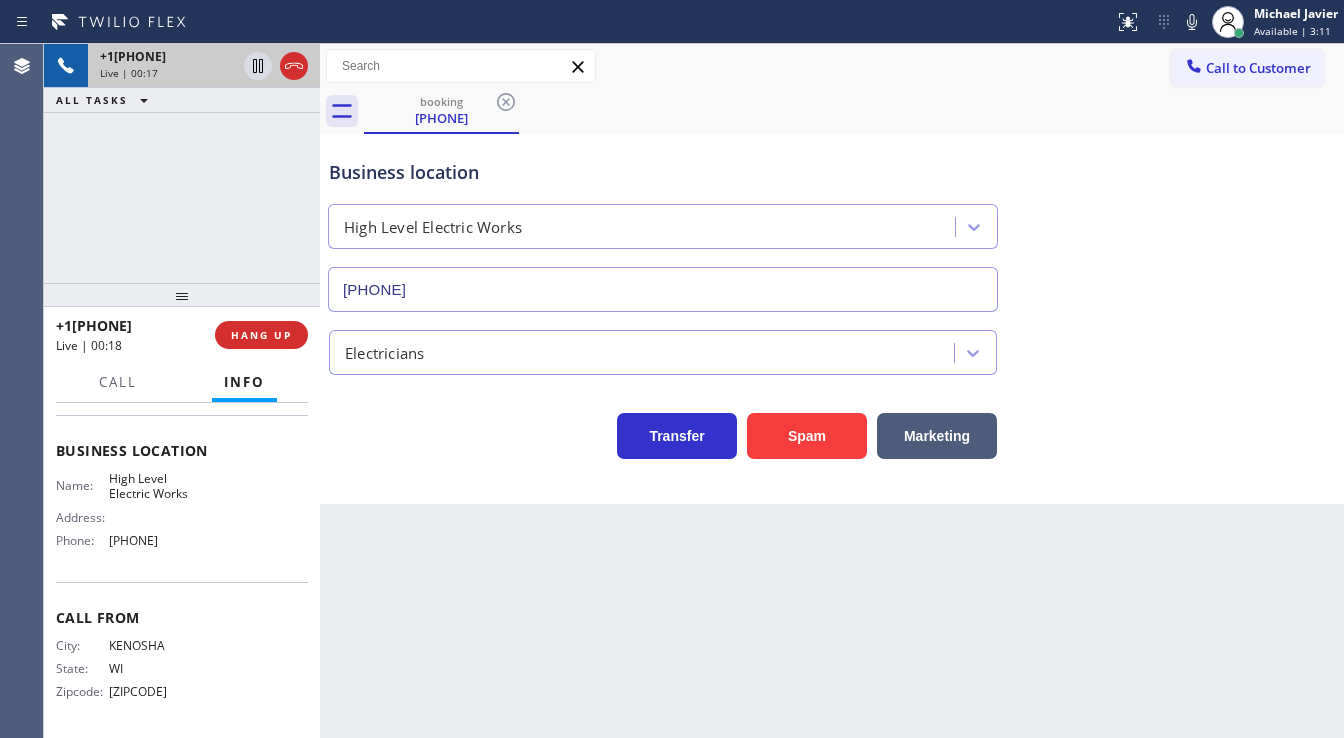 click on "+12627485150 Live | 00:17 ALL TASKS ALL TASKS ACTIVE TASKS TASKS IN WRAP UP" at bounding box center [182, 163] 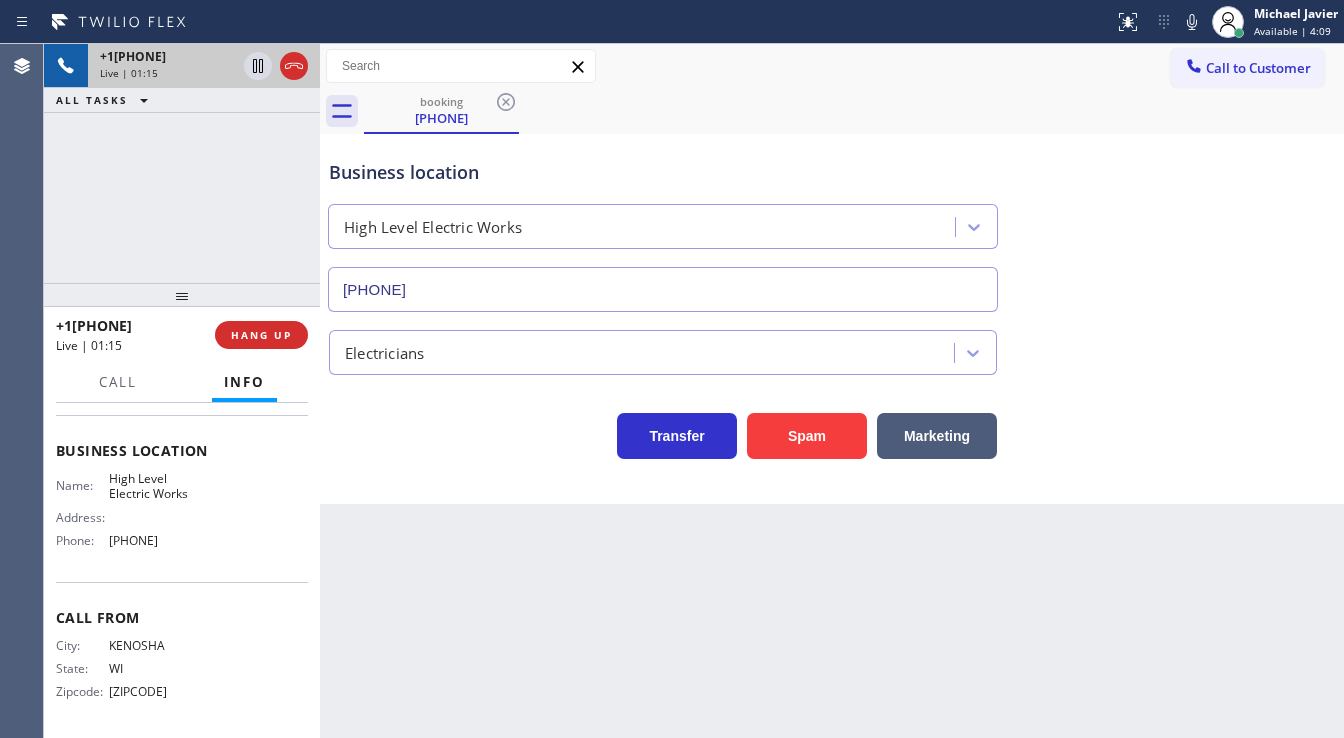 click on "+12627485150 Live | 01:15 ALL TASKS ALL TASKS ACTIVE TASKS TASKS IN WRAP UP" at bounding box center (182, 163) 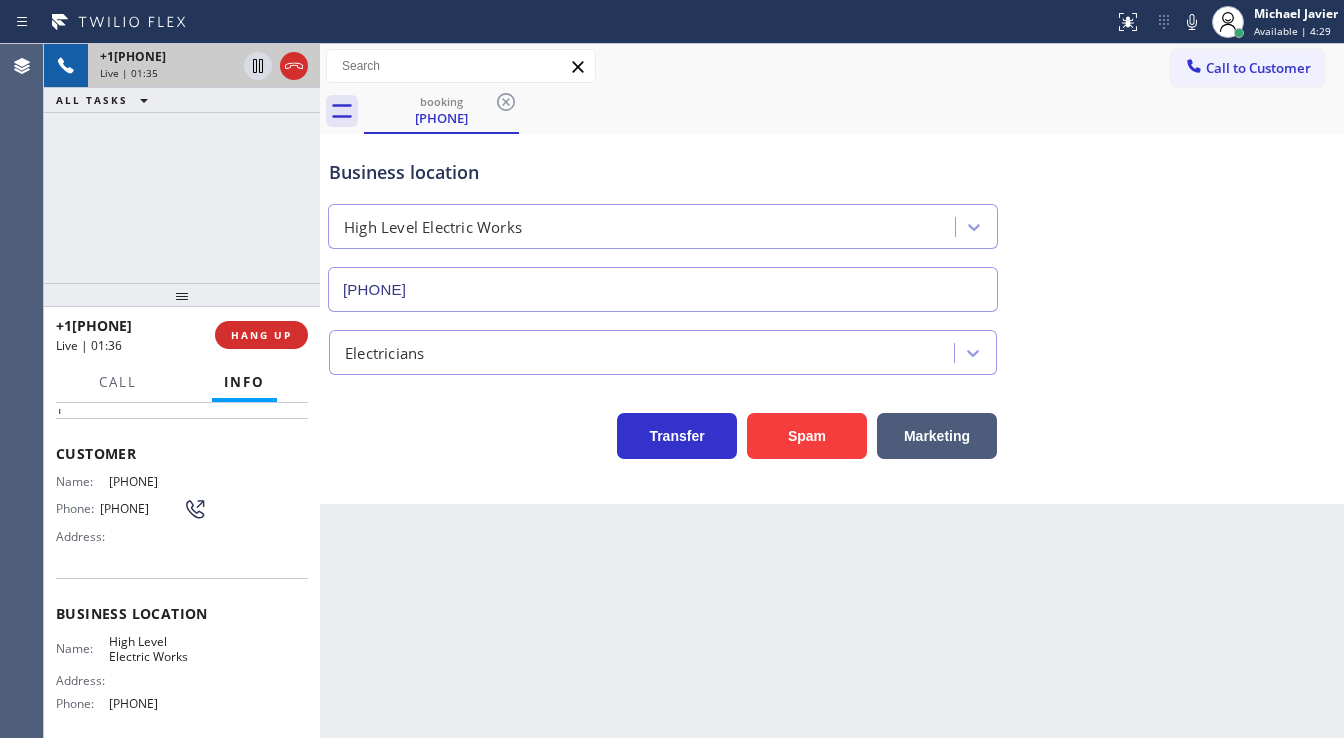 scroll, scrollTop: 0, scrollLeft: 0, axis: both 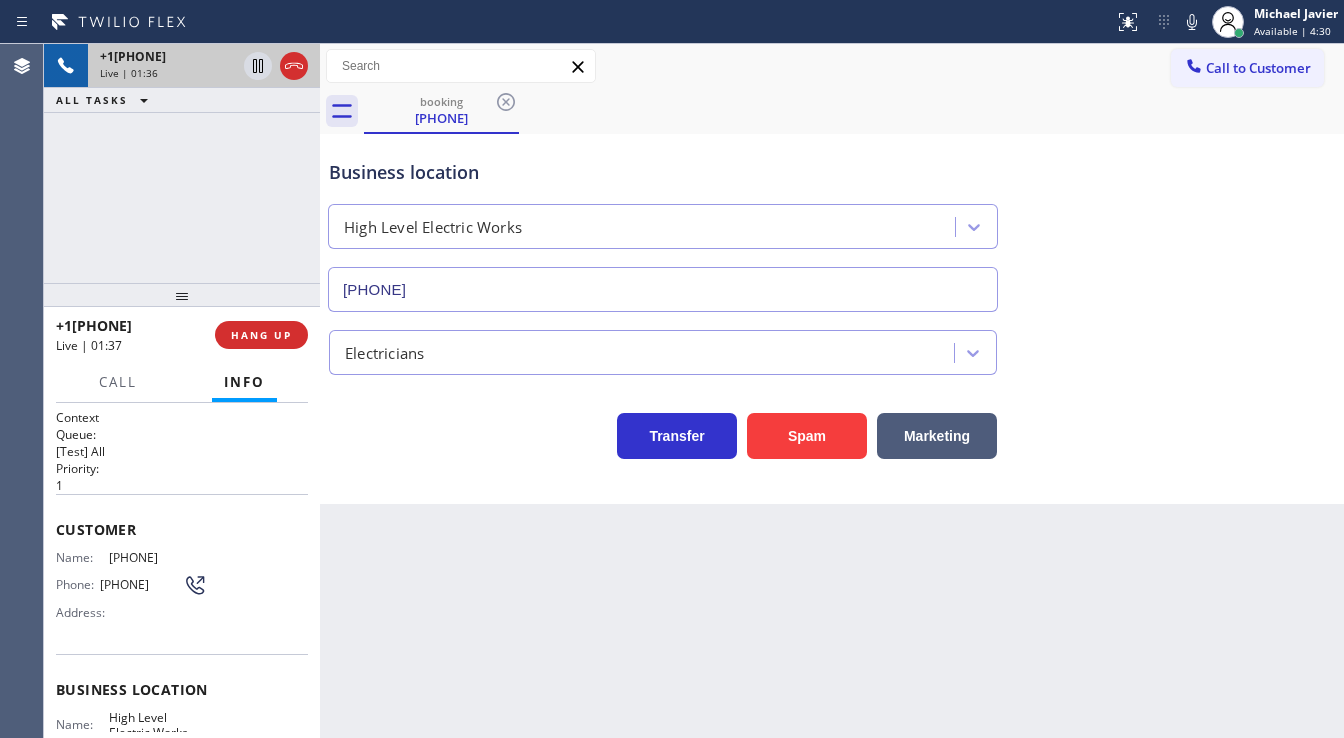 drag, startPoint x: 203, startPoint y: 626, endPoint x: 56, endPoint y: 520, distance: 181.2319 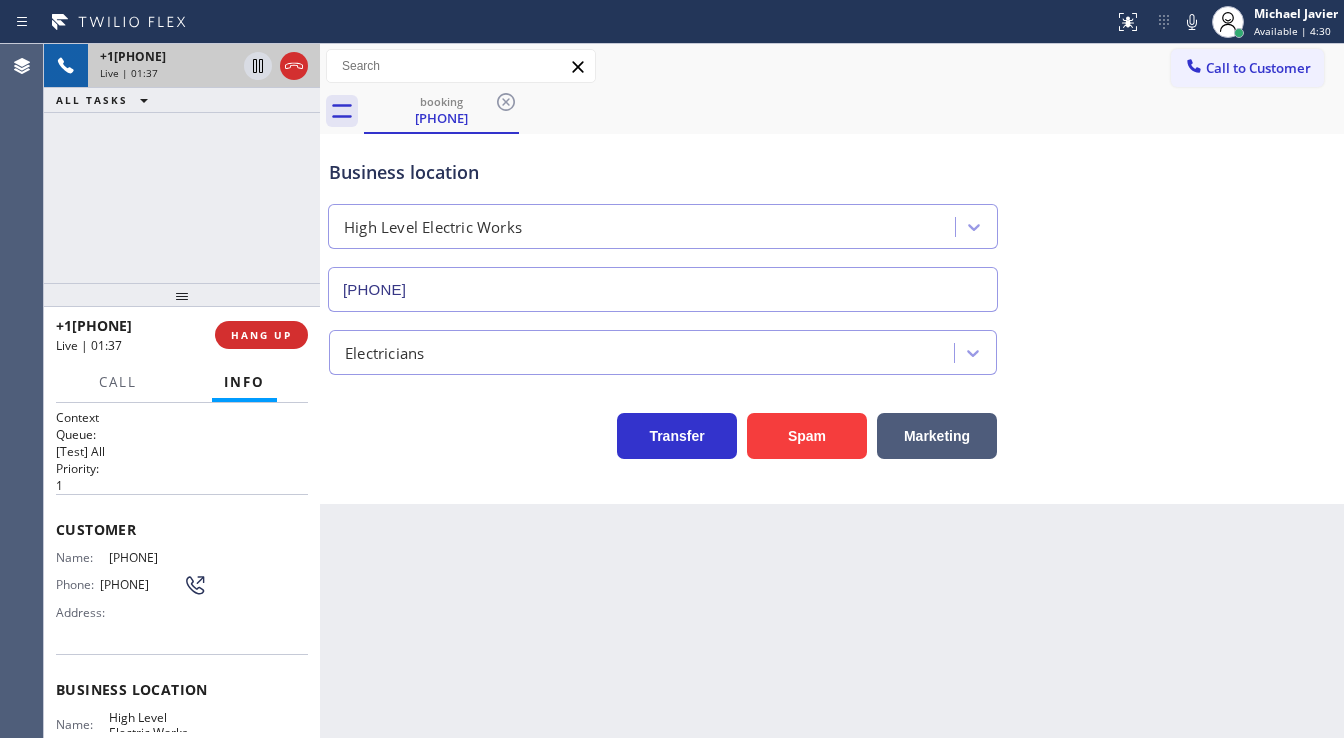 click on "+12627485150 Live | 01:37 ALL TASKS ALL TASKS ACTIVE TASKS TASKS IN WRAP UP" at bounding box center [182, 163] 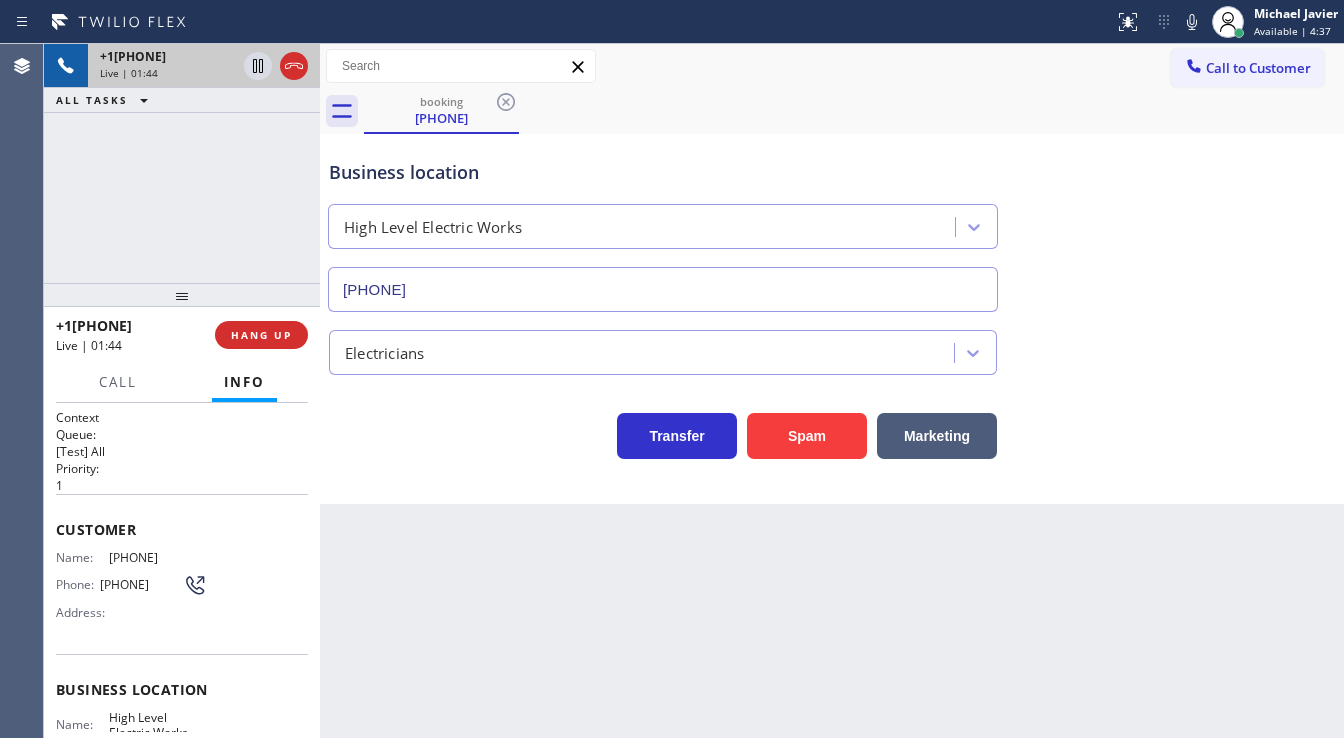 drag, startPoint x: 207, startPoint y: 223, endPoint x: 279, endPoint y: 128, distance: 119.20151 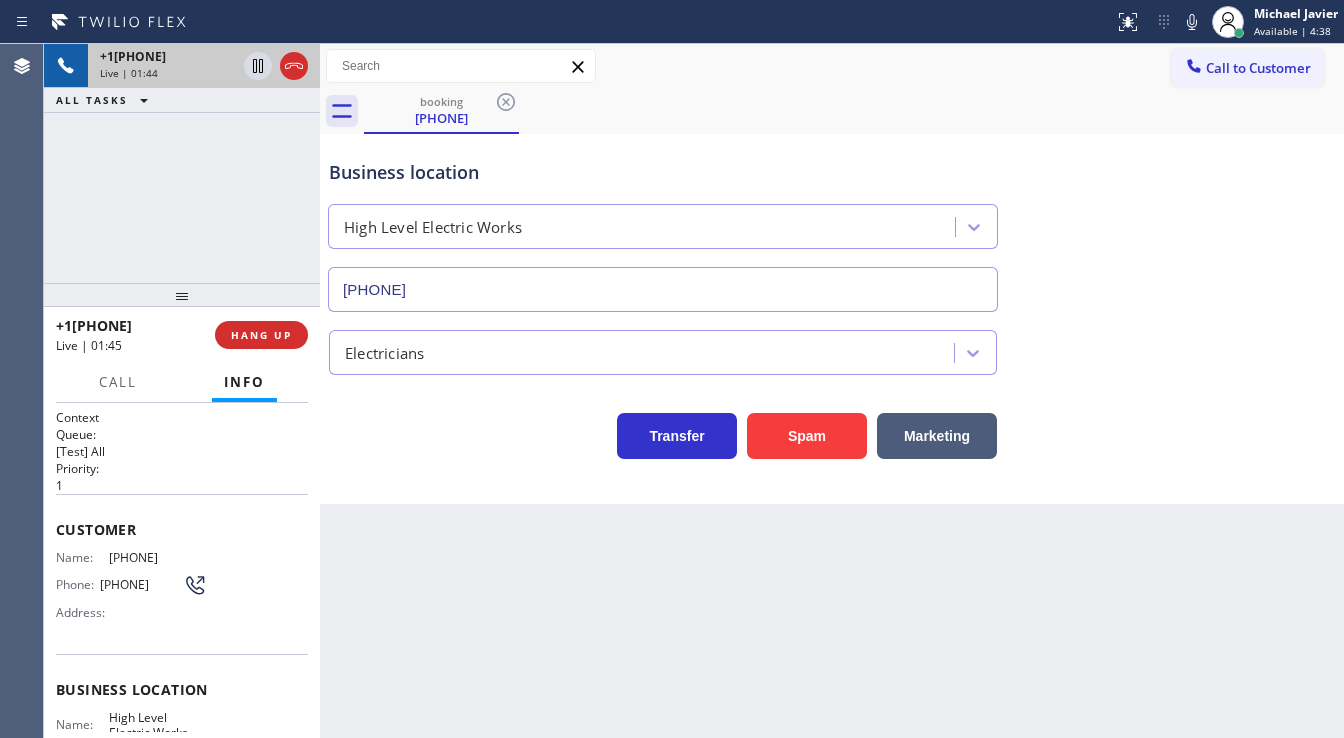click 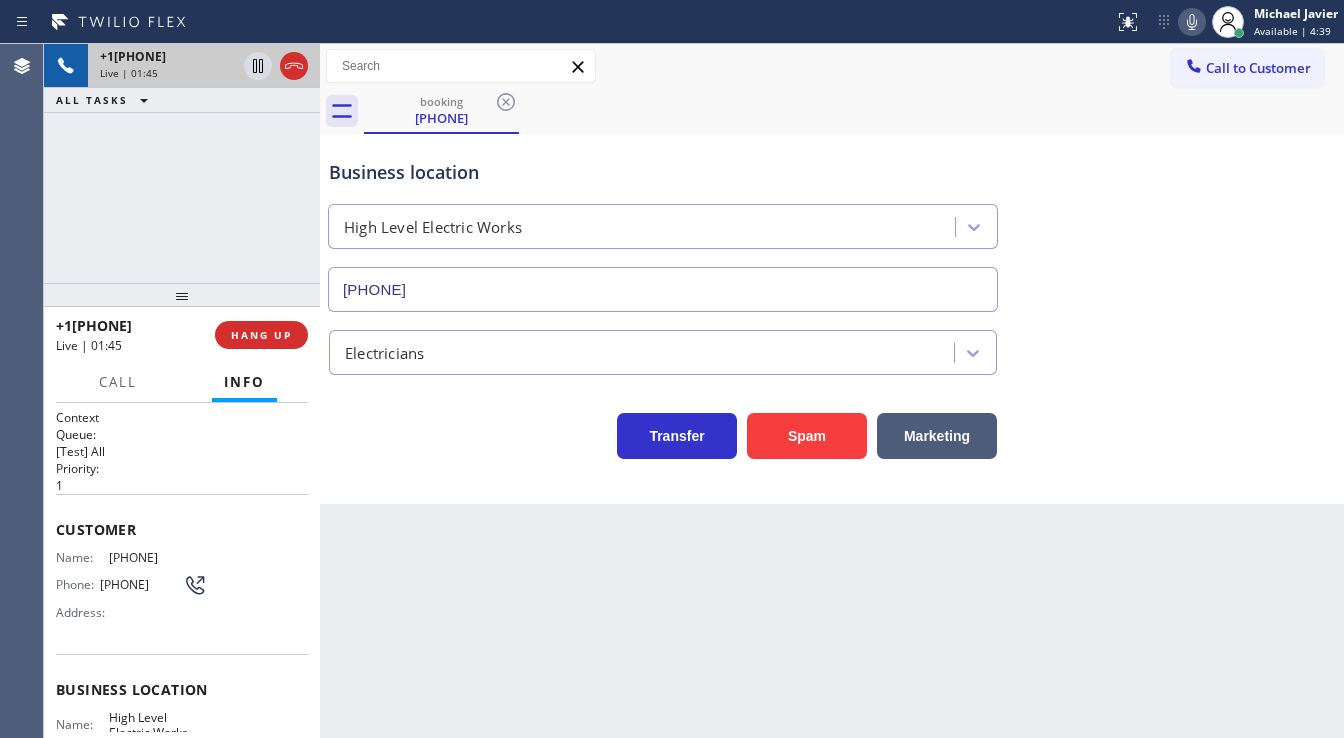 click 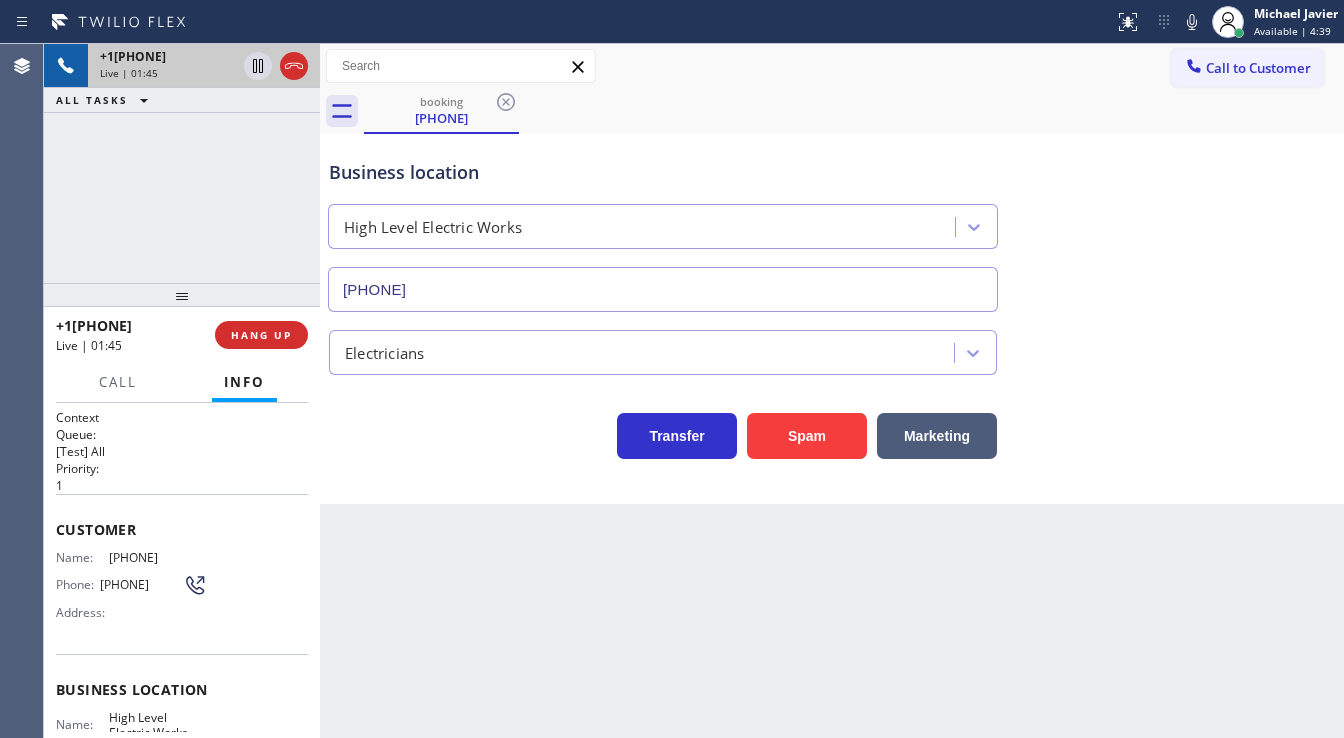 type 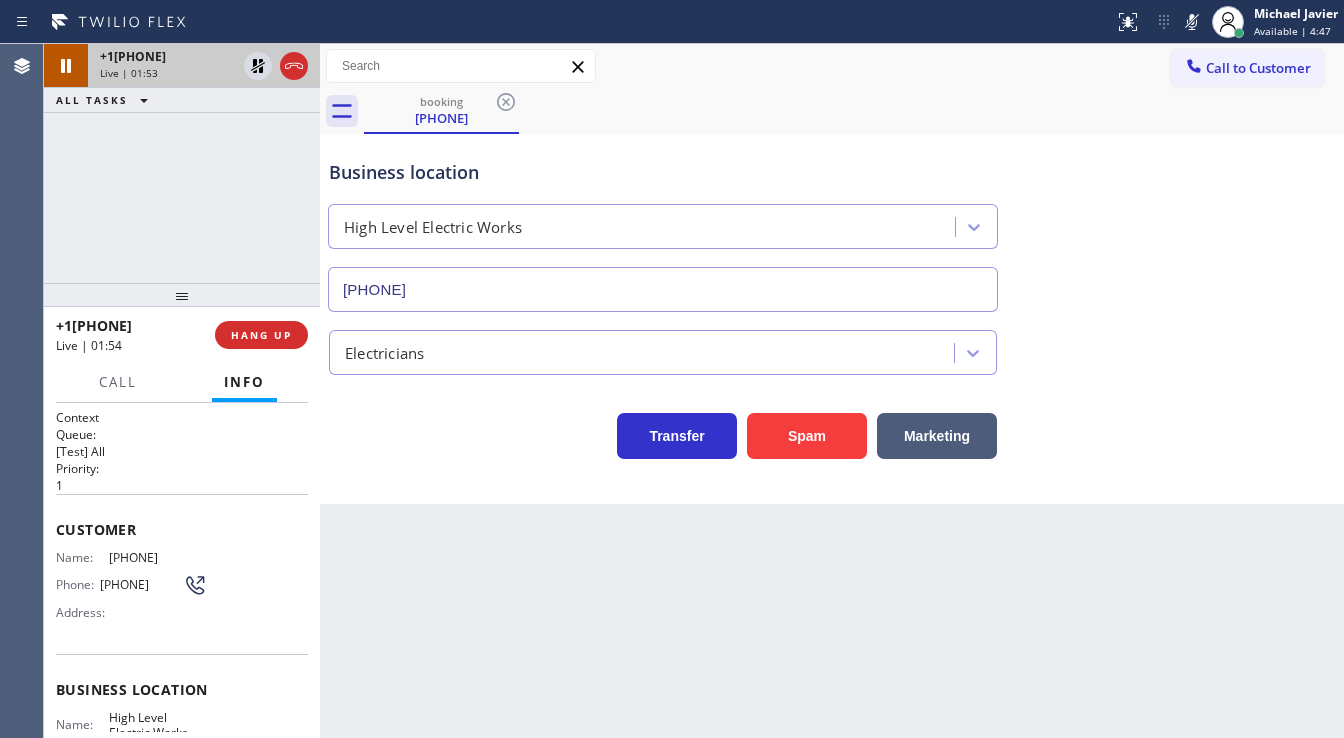 click on "Priority:" at bounding box center [182, 468] 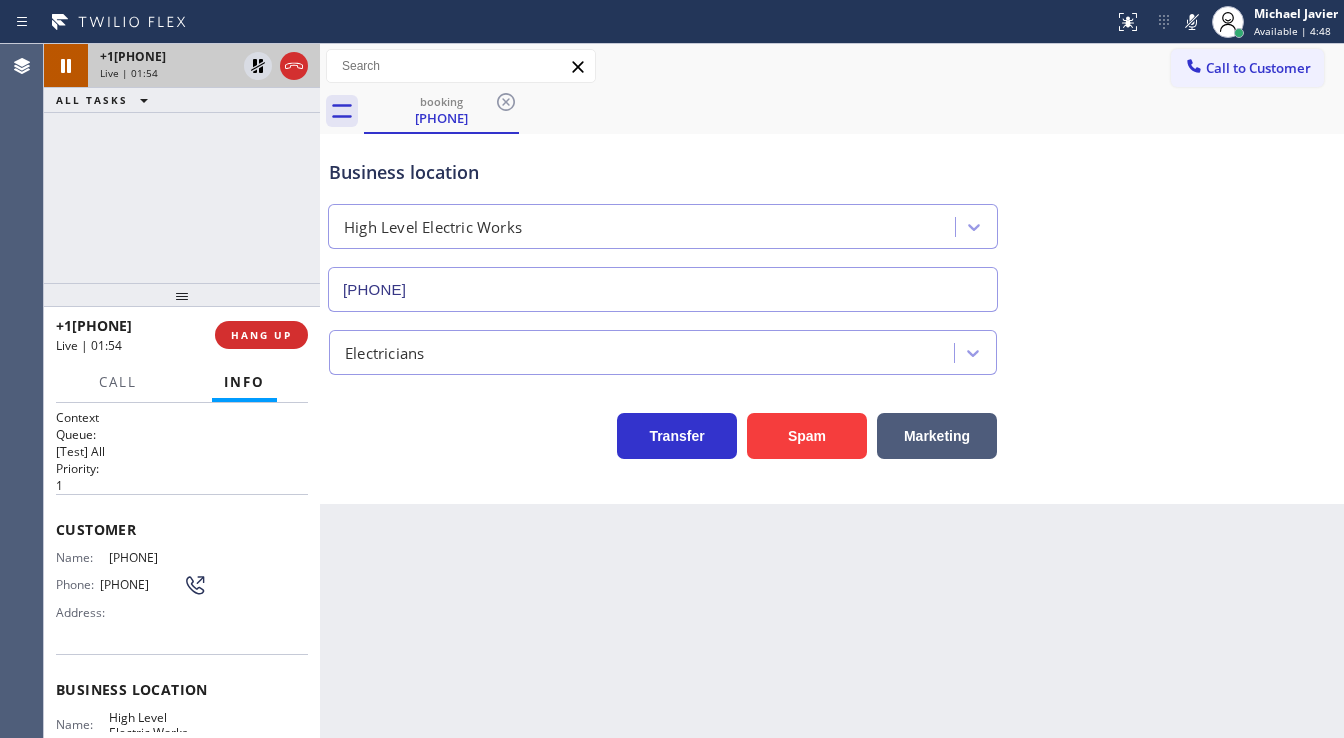 click on "+12627485150 Live | 01:54 ALL TASKS ALL TASKS ACTIVE TASKS TASKS IN WRAP UP" at bounding box center [182, 163] 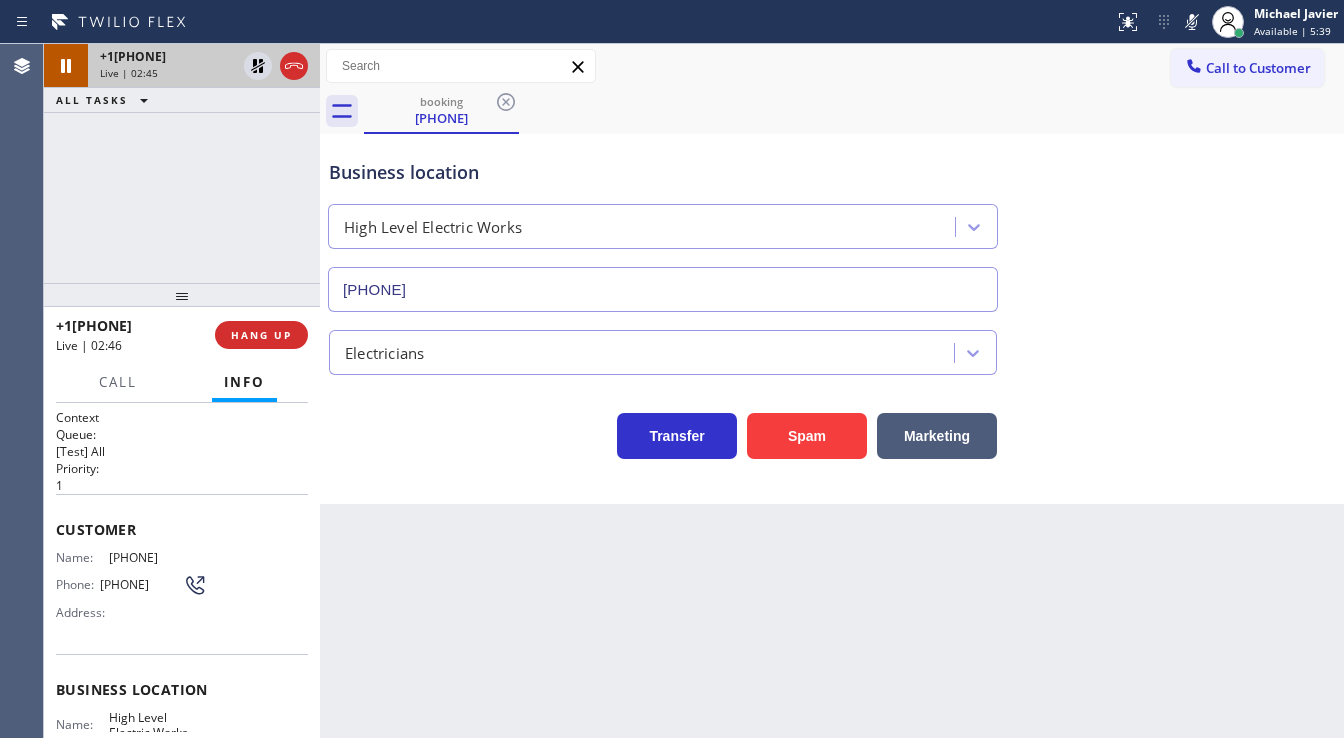 click on "+12627485150 Live | 02:45 ALL TASKS ALL TASKS ACTIVE TASKS TASKS IN WRAP UP" at bounding box center (182, 163) 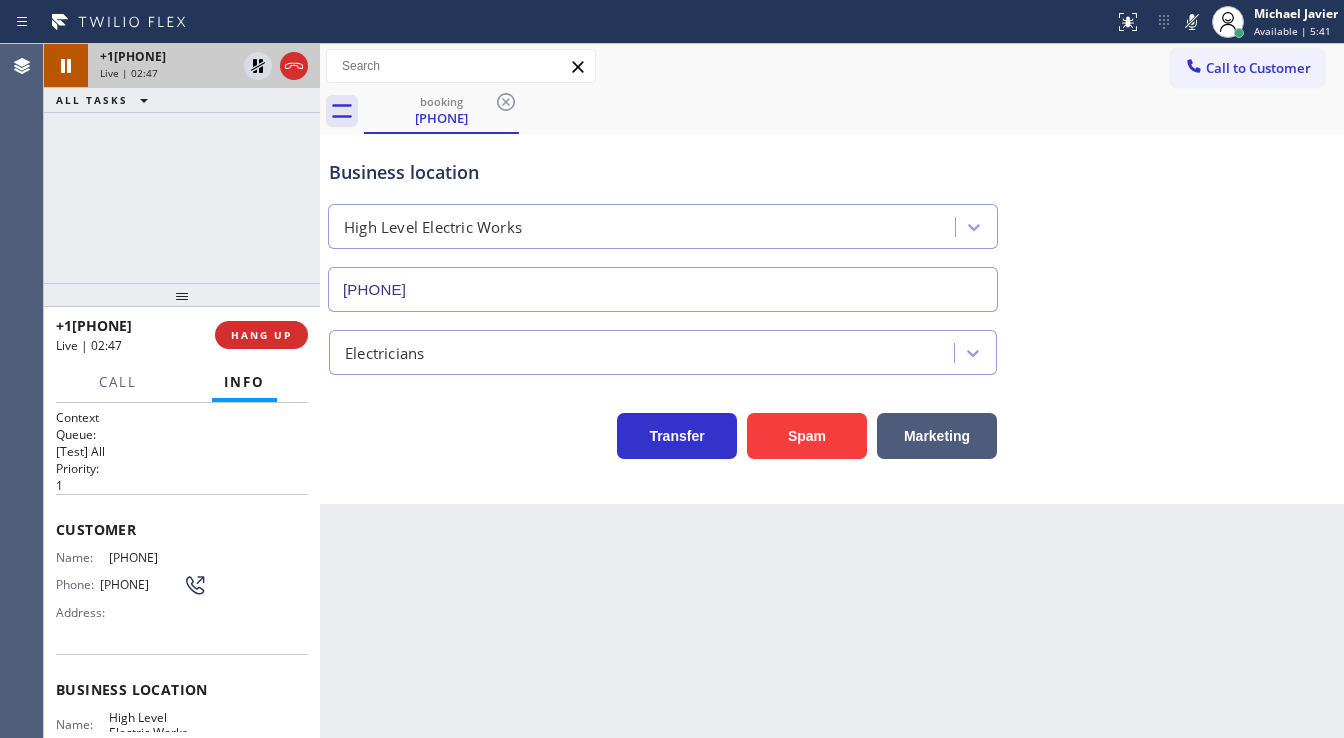 click on "+12627485150 Live | 02:47 ALL TASKS ALL TASKS ACTIVE TASKS TASKS IN WRAP UP" at bounding box center (182, 163) 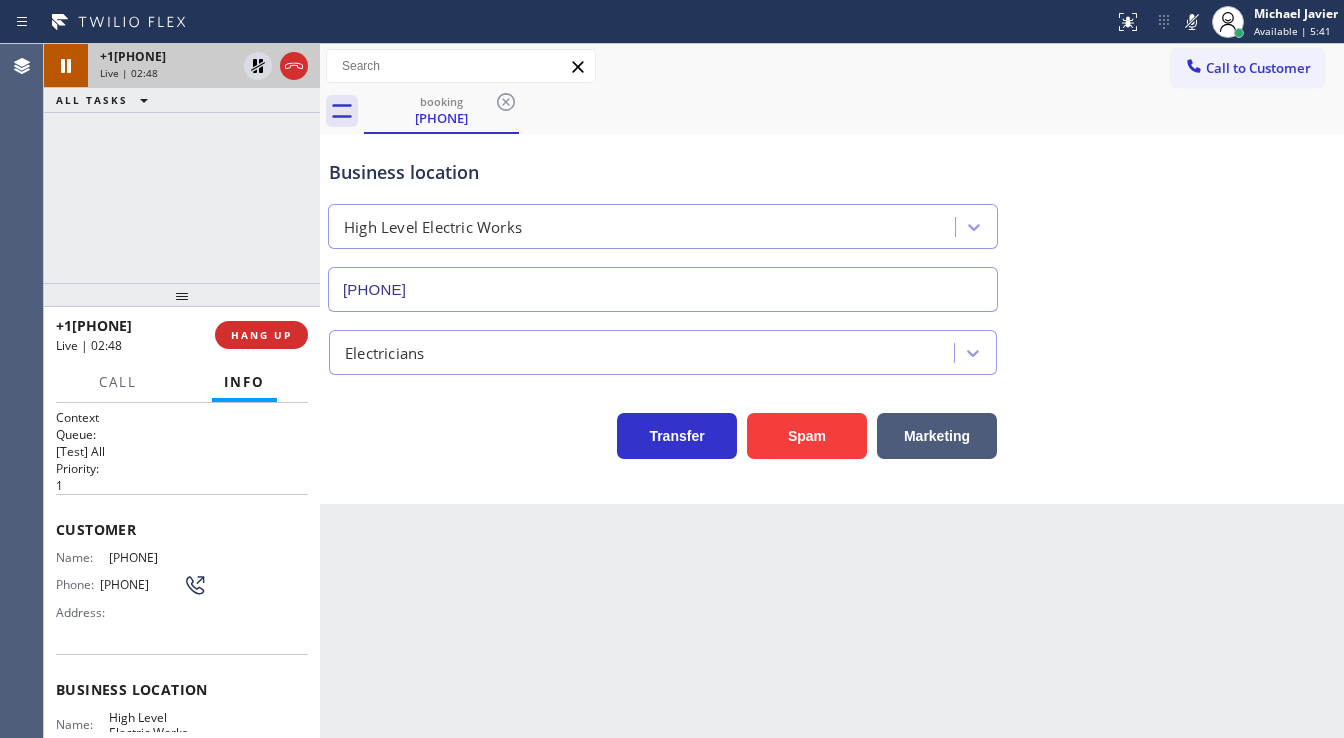 click on "+12627485150 Live | 02:48 ALL TASKS ALL TASKS ACTIVE TASKS TASKS IN WRAP UP" at bounding box center (182, 163) 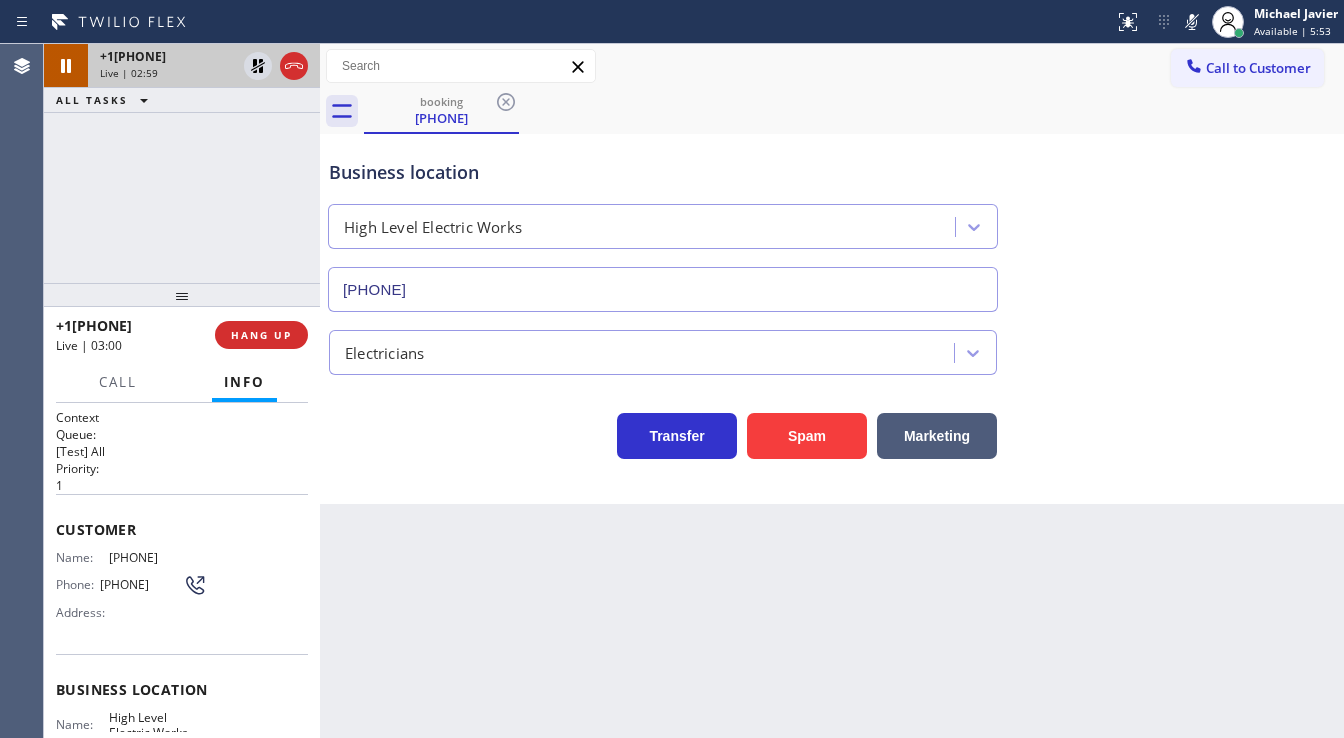 click on "Agent Desktop" at bounding box center (21, 391) 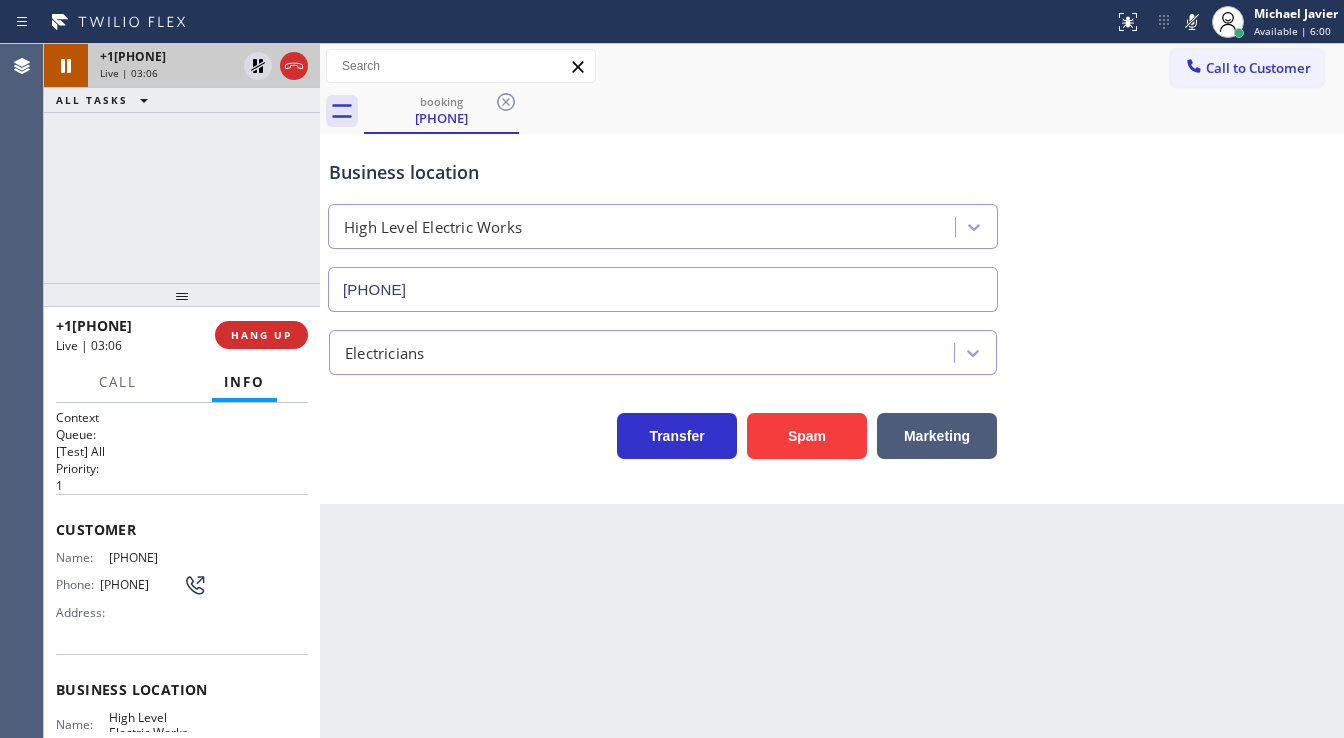 click 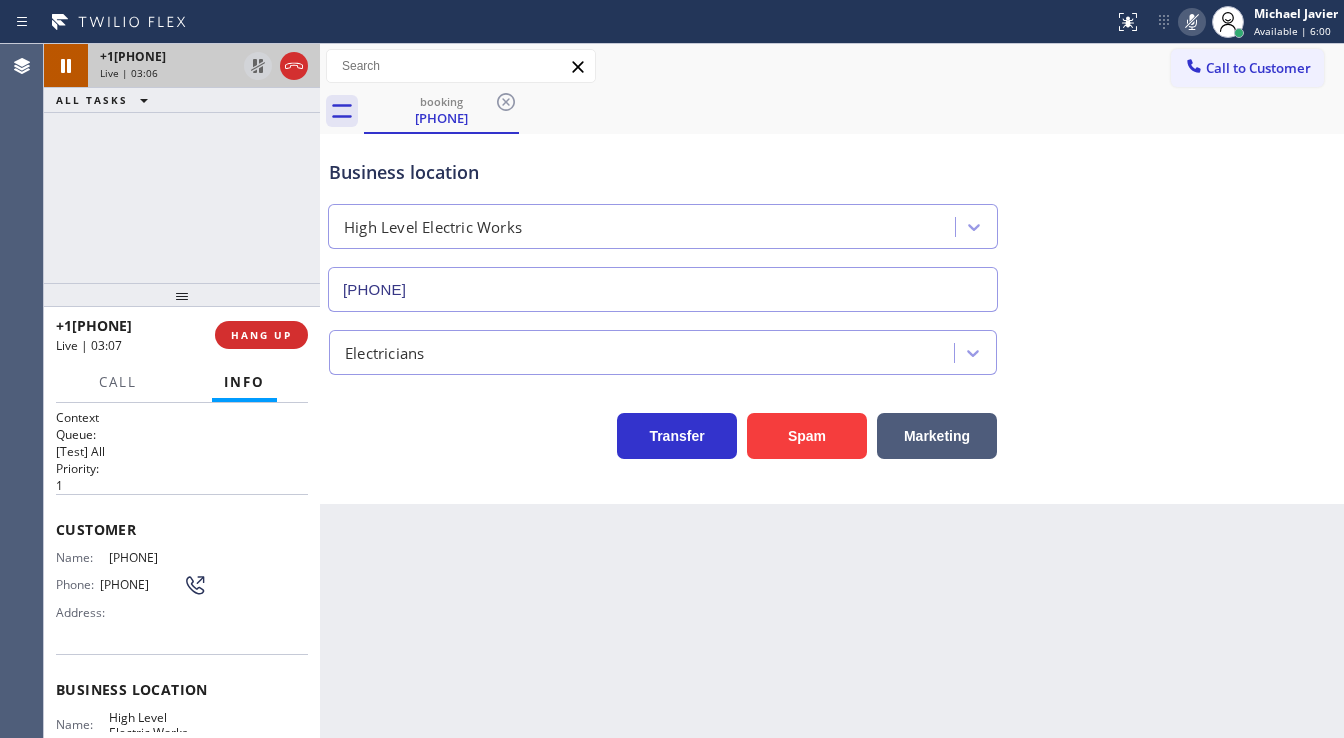 click 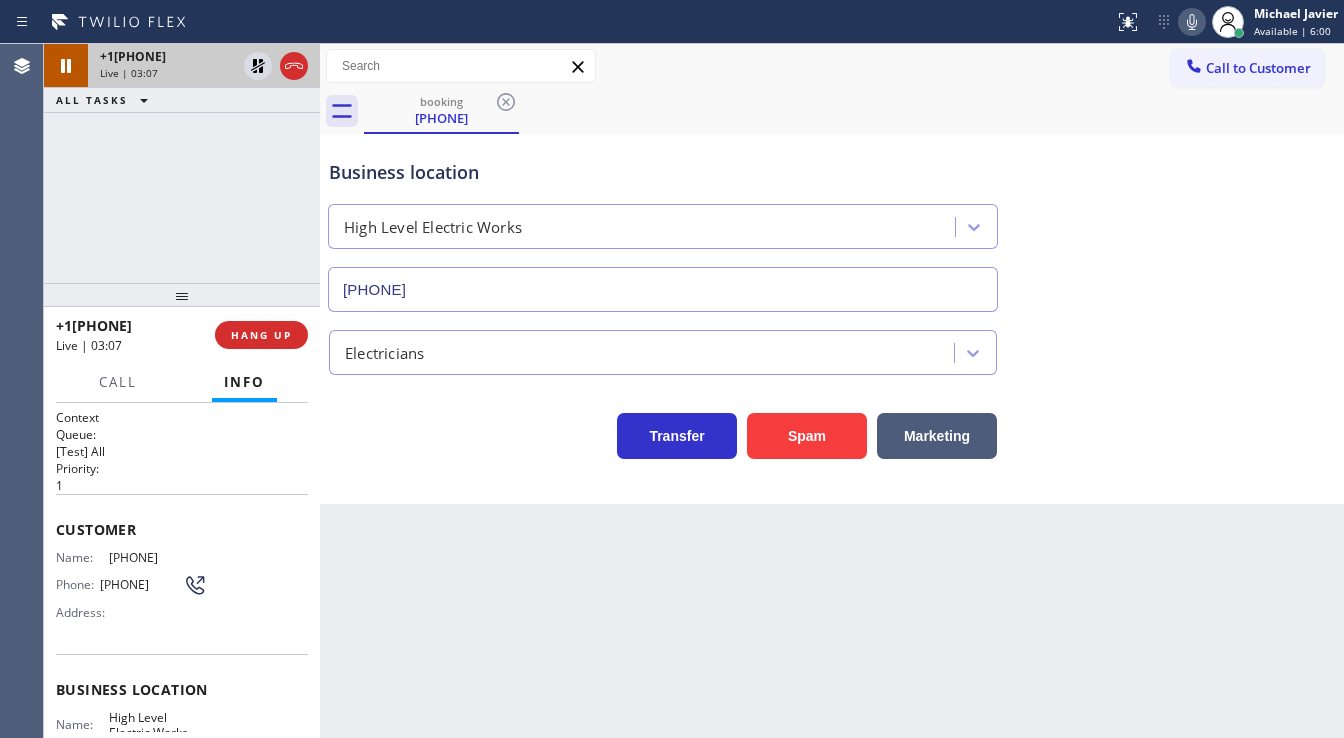 click on "+12627485150 Live | 03:07 ALL TASKS ALL TASKS ACTIVE TASKS TASKS IN WRAP UP" at bounding box center (182, 163) 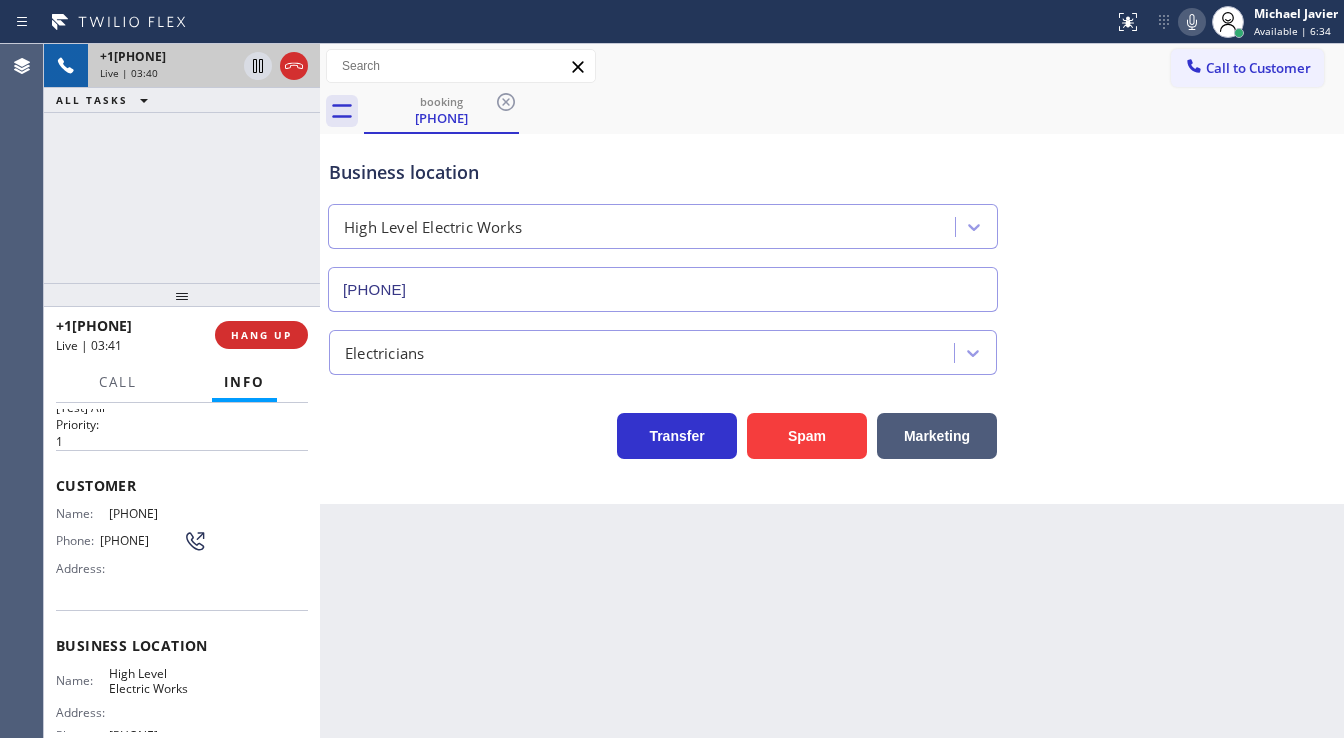 scroll, scrollTop: 80, scrollLeft: 0, axis: vertical 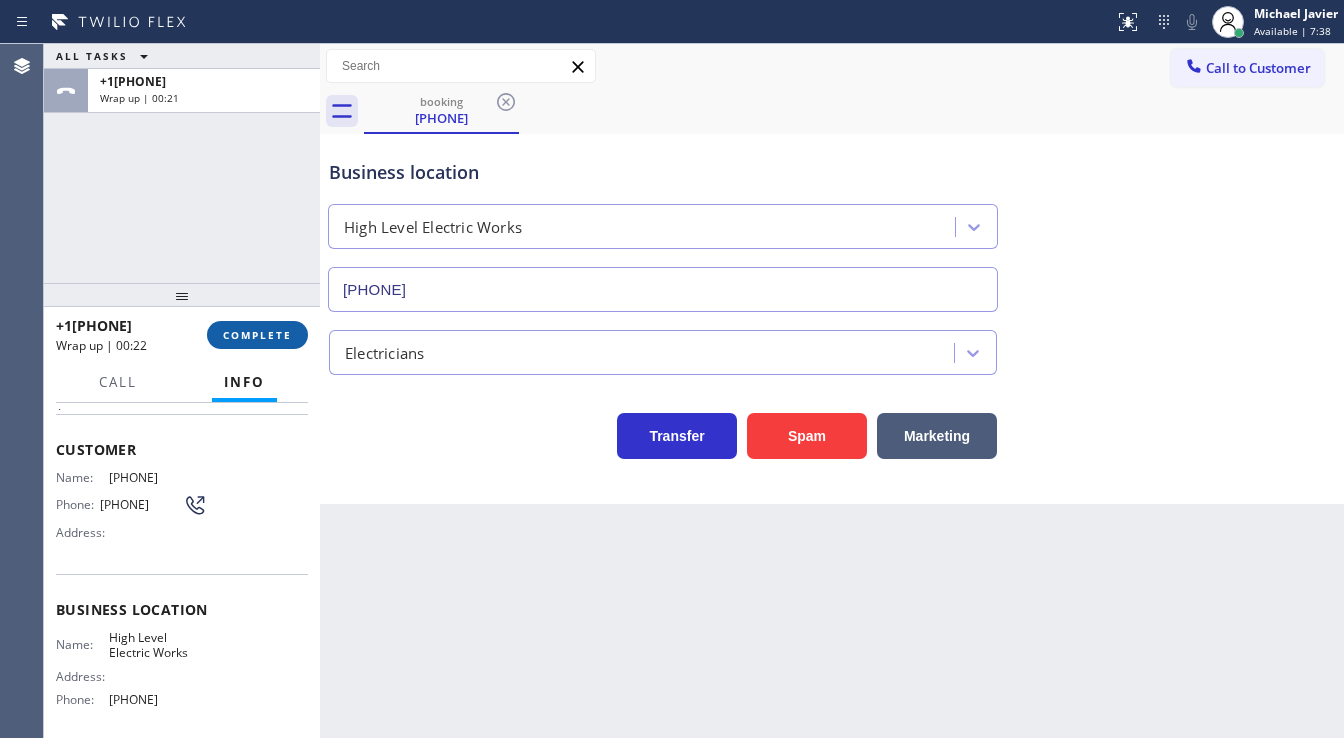 click on "COMPLETE" at bounding box center (257, 335) 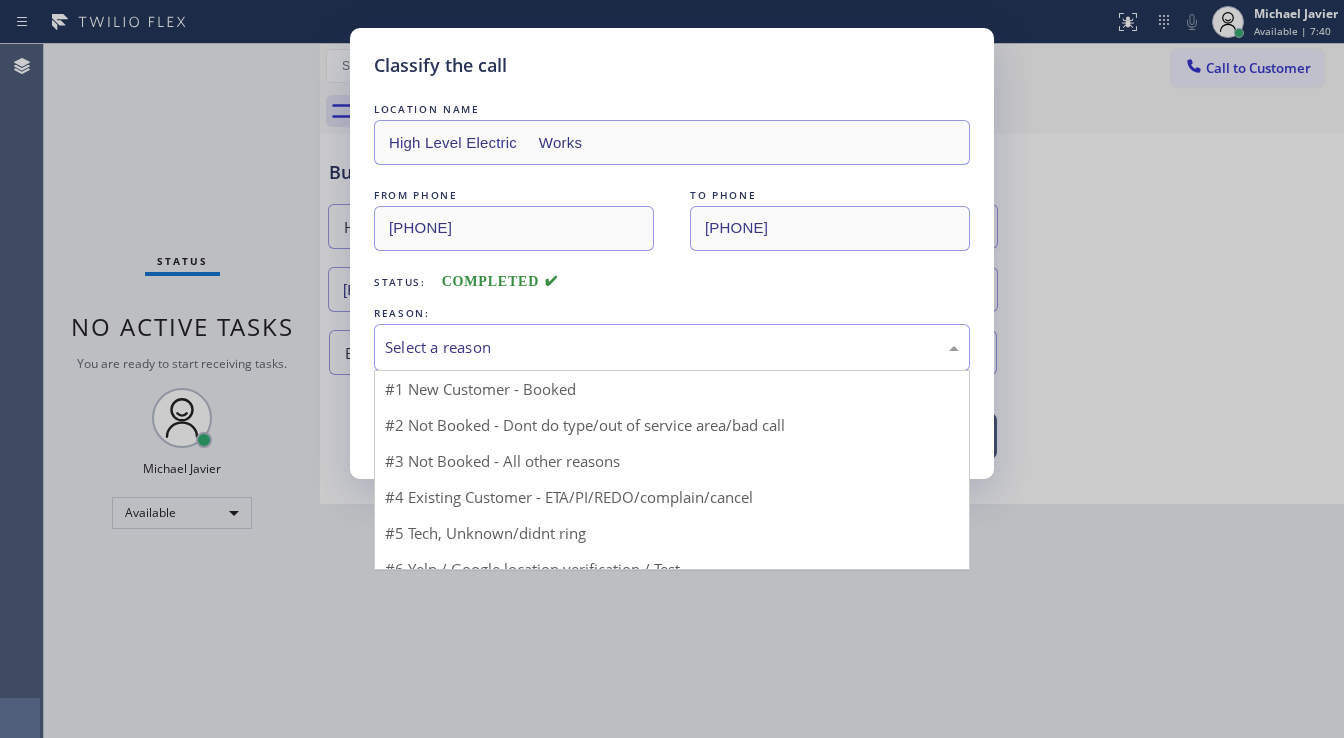 click on "Select a reason" at bounding box center [672, 347] 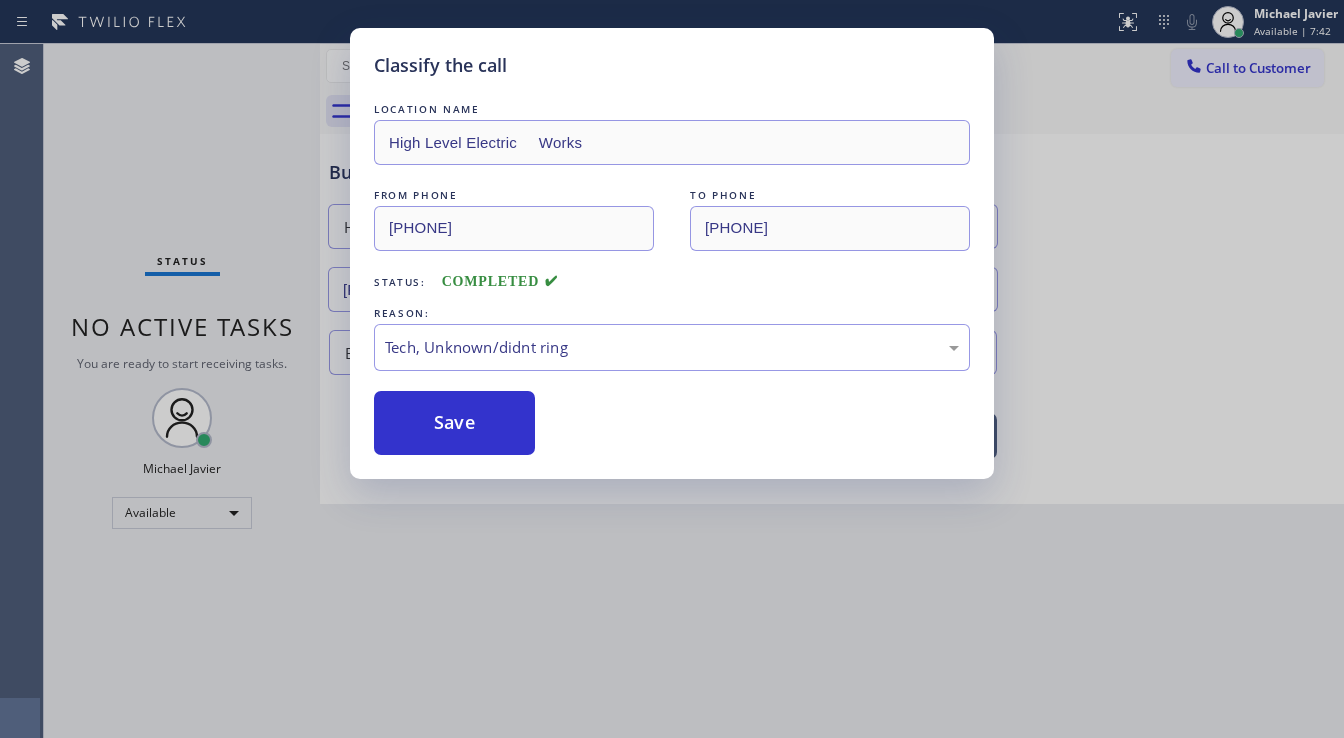 click on "Save" at bounding box center (454, 423) 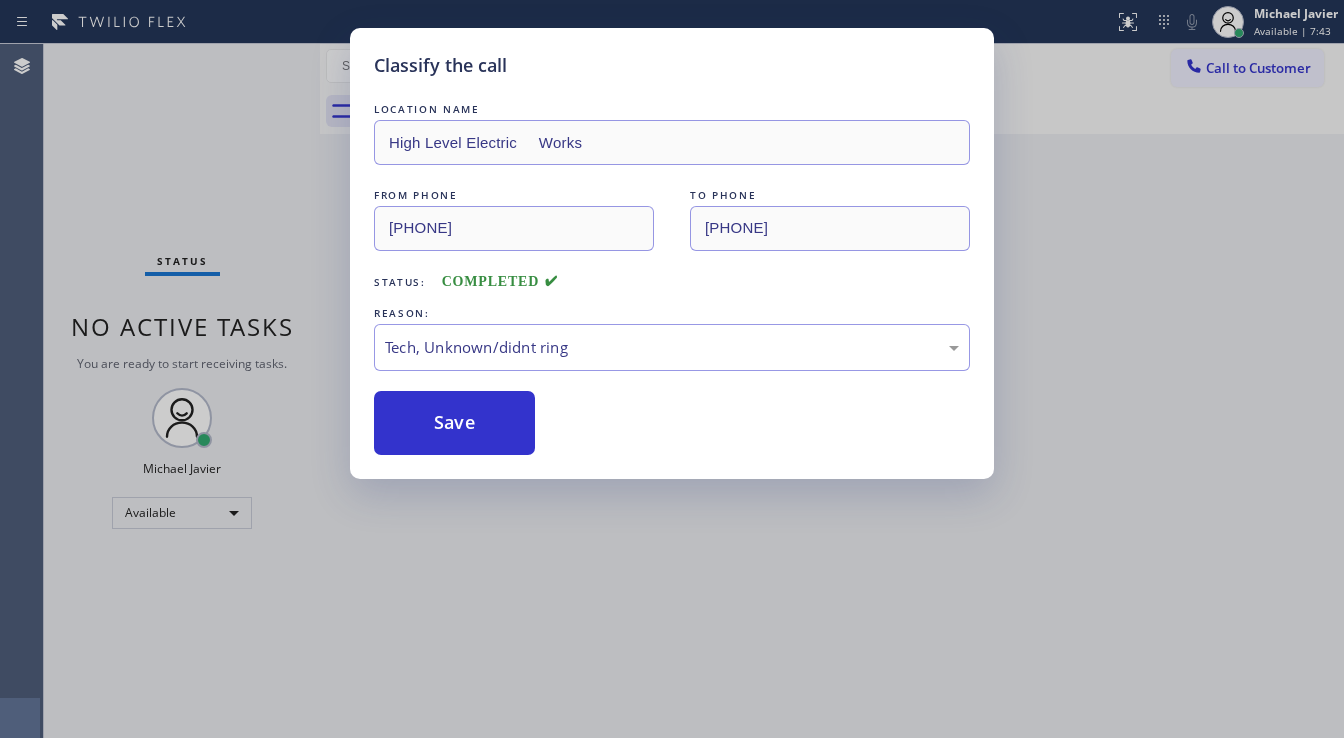 click on "Classify the call LOCATION NAME High Level Electric     Works FROM PHONE (262) 748-5150 TO PHONE (844) 514-6122 Status: COMPLETED REASON: Tech, Unknown/didnt ring Save" at bounding box center (672, 369) 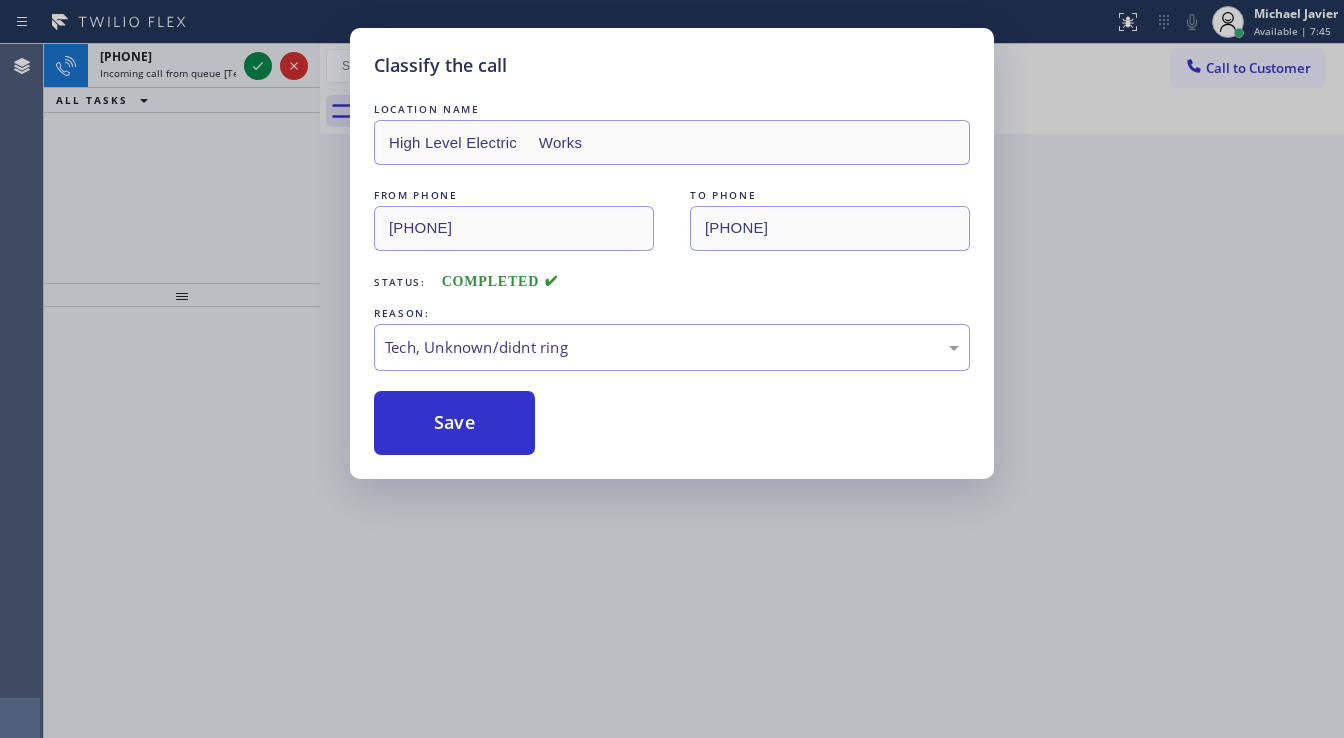 click 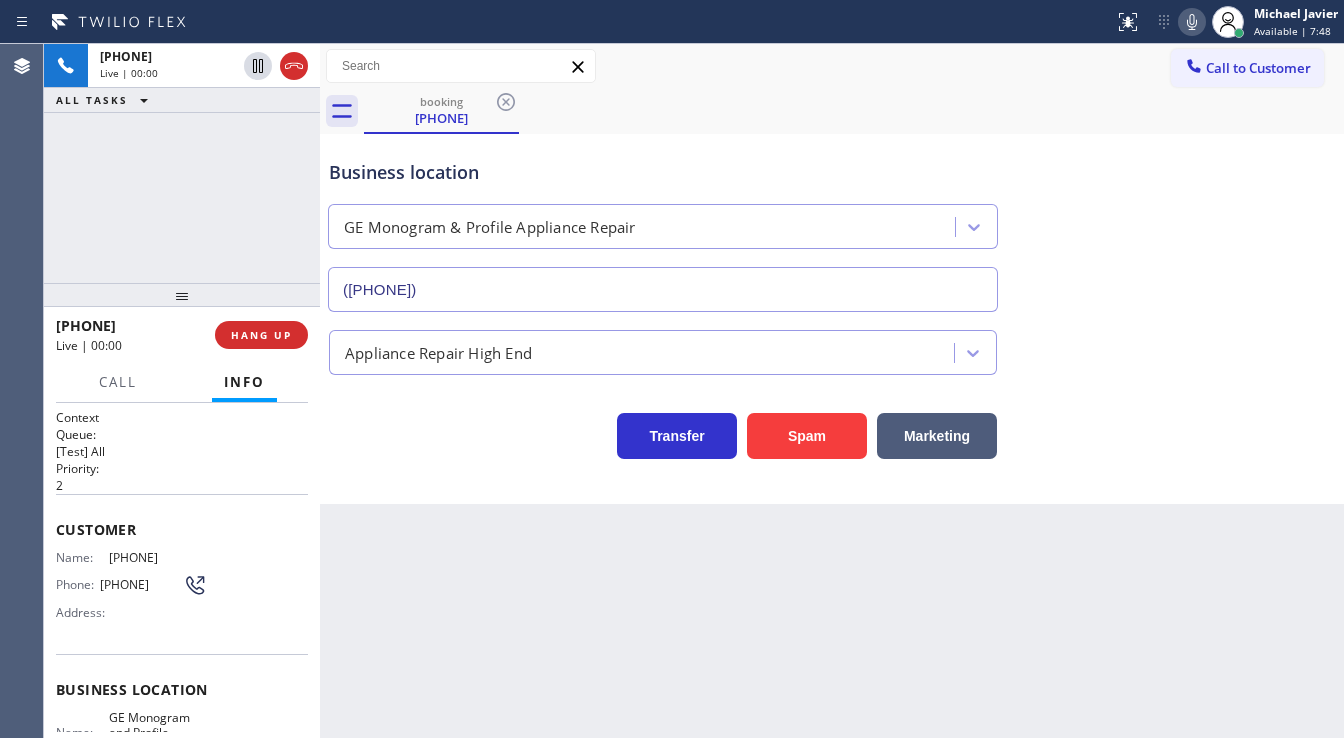 type on "(719) 249-6866" 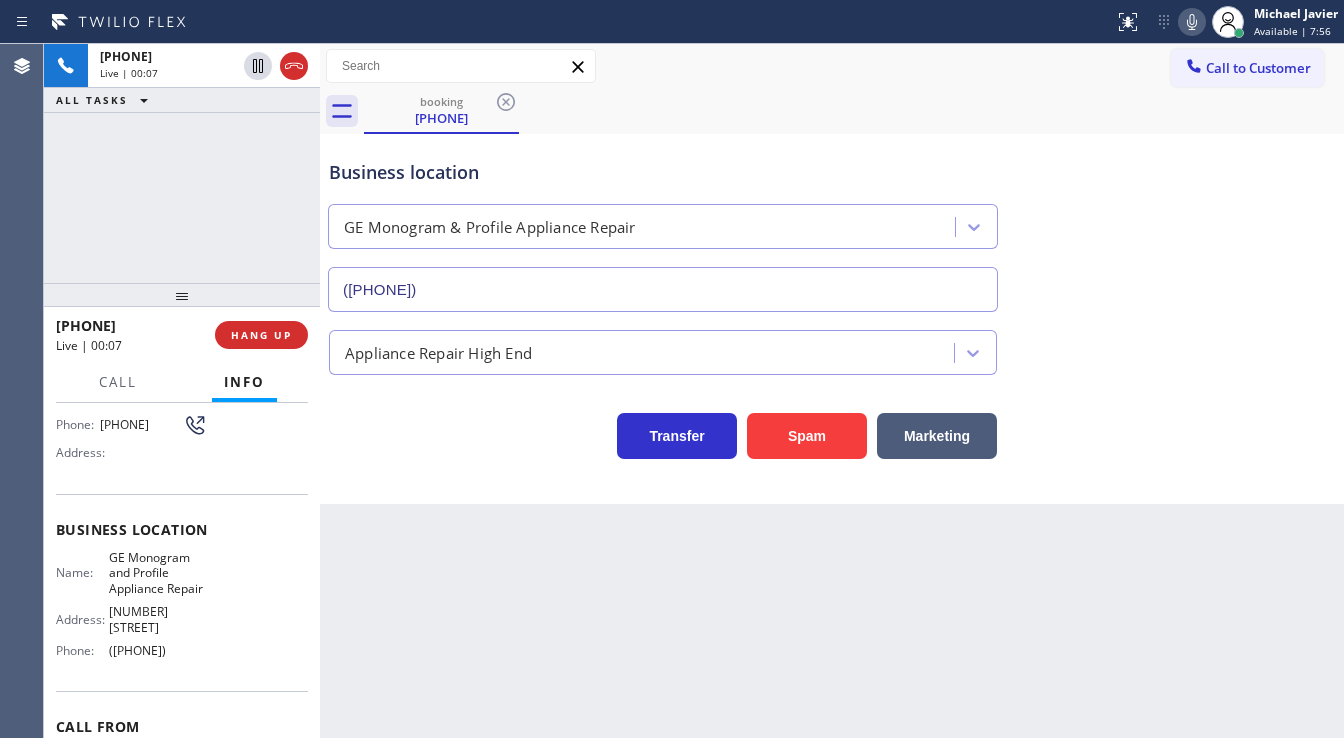 click on "+17194836503 Live | 00:07 ALL TASKS ALL TASKS ACTIVE TASKS TASKS IN WRAP UP" at bounding box center (182, 163) 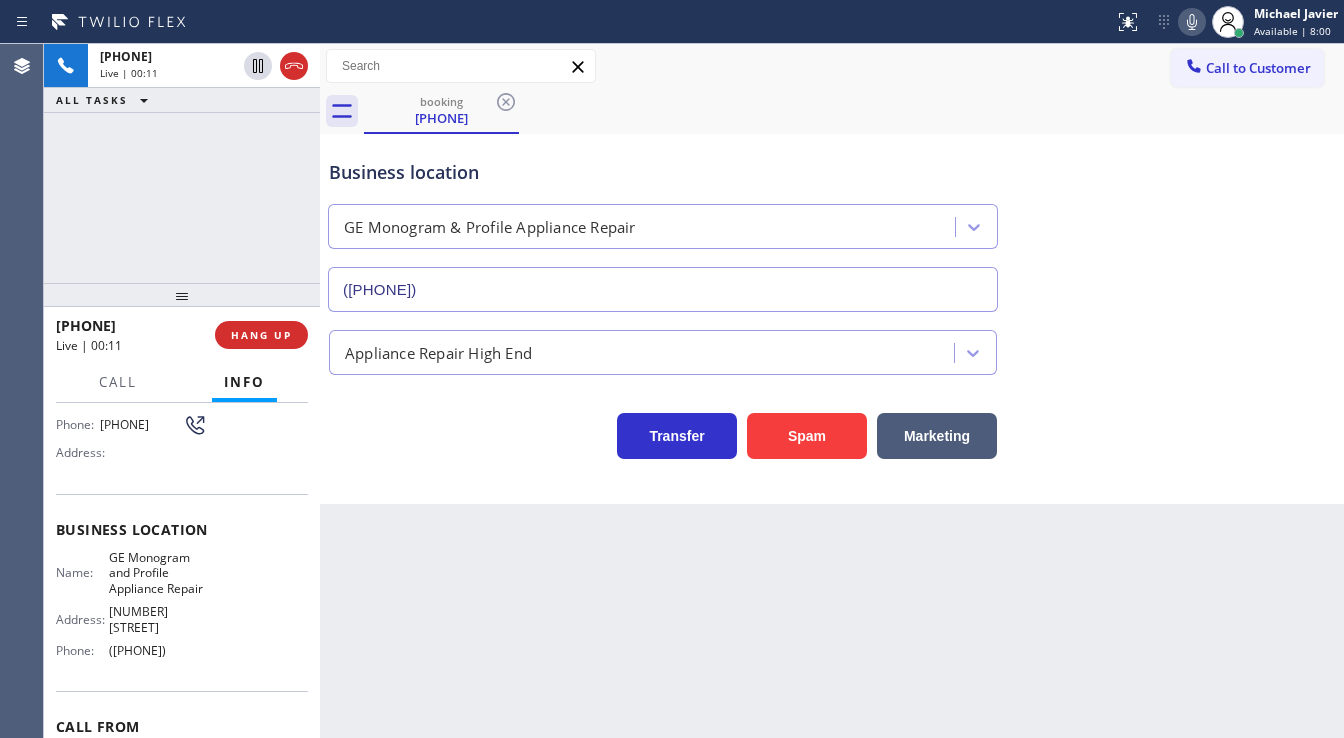click on "+17194836503 Live | 00:11 ALL TASKS ALL TASKS ACTIVE TASKS TASKS IN WRAP UP" at bounding box center [182, 163] 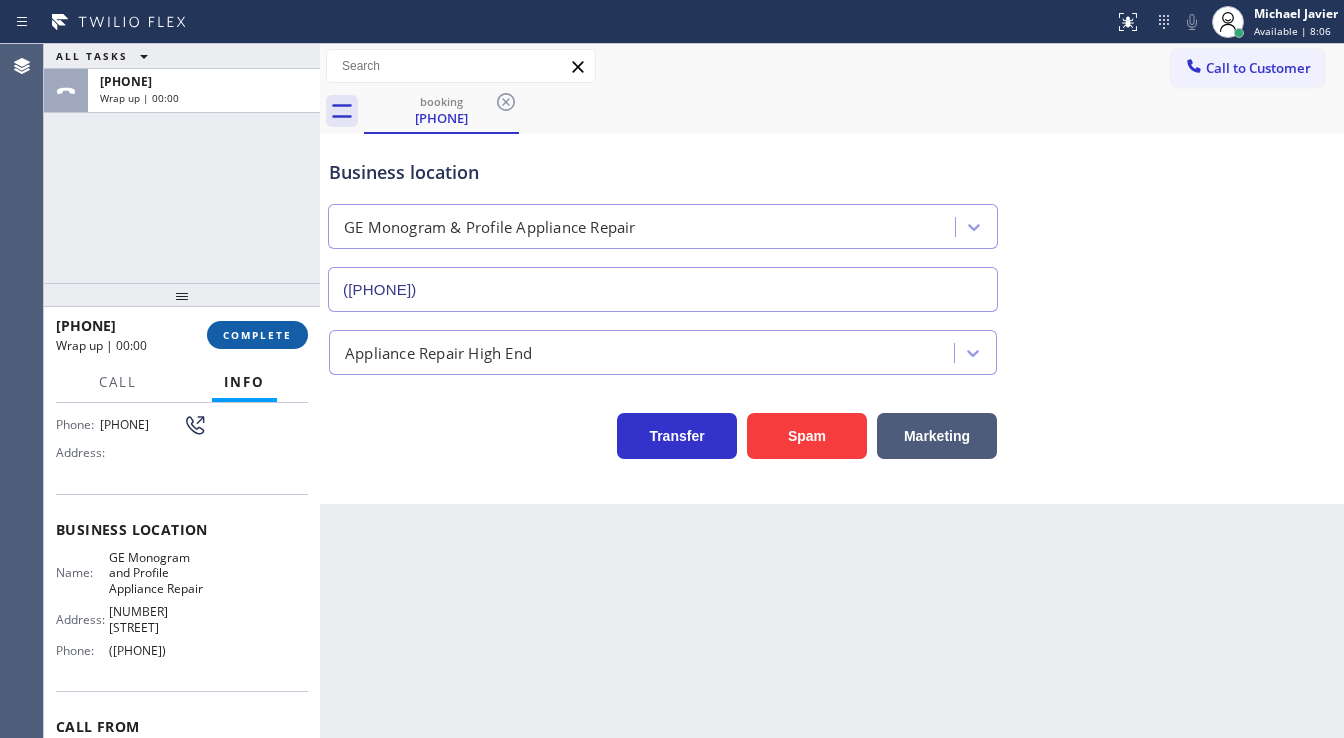 click on "COMPLETE" at bounding box center (257, 335) 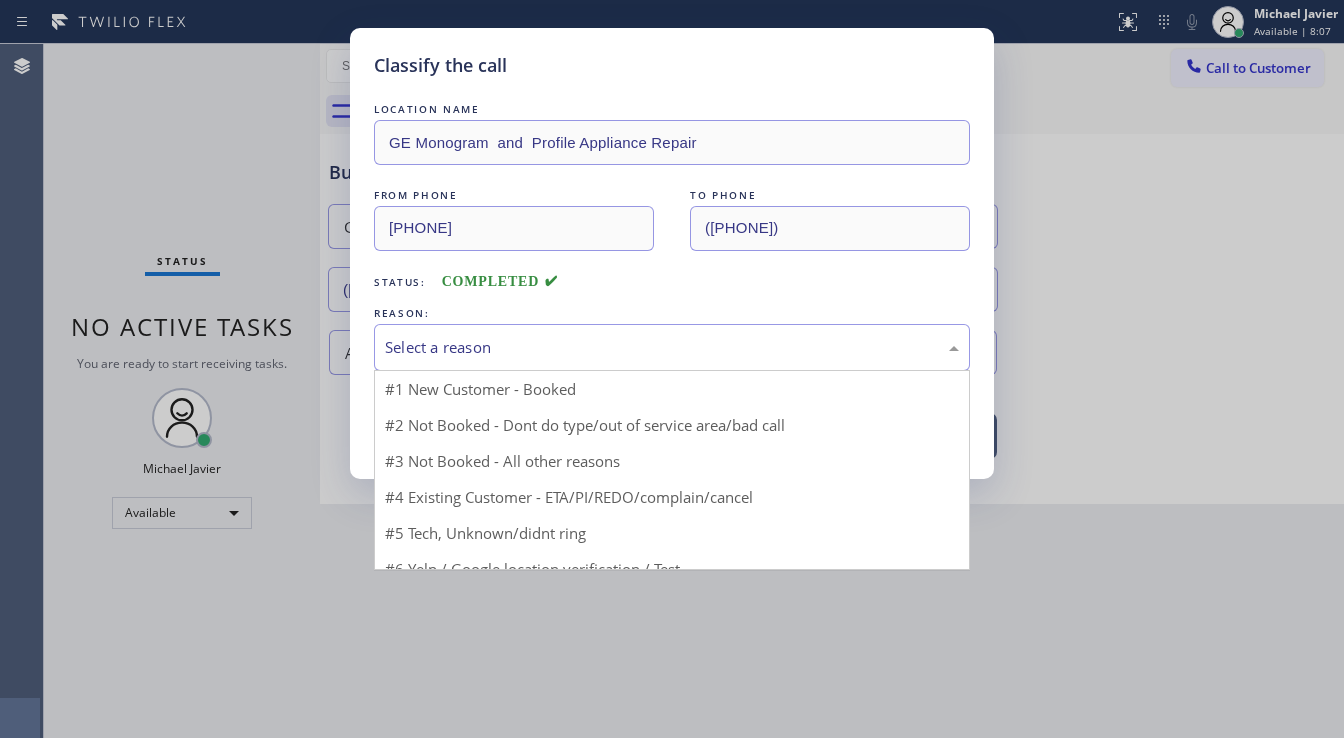 drag, startPoint x: 460, startPoint y: 339, endPoint x: 491, endPoint y: 346, distance: 31.780497 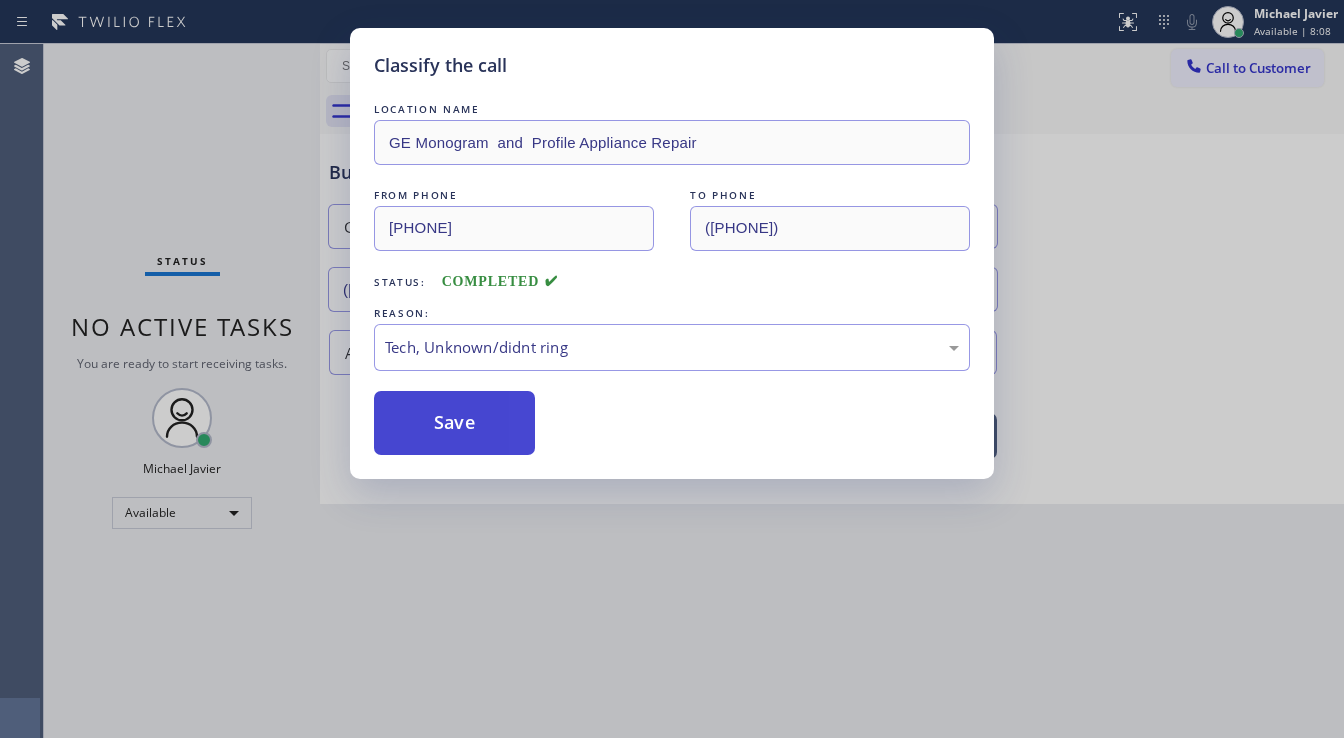 click on "Save" at bounding box center [454, 423] 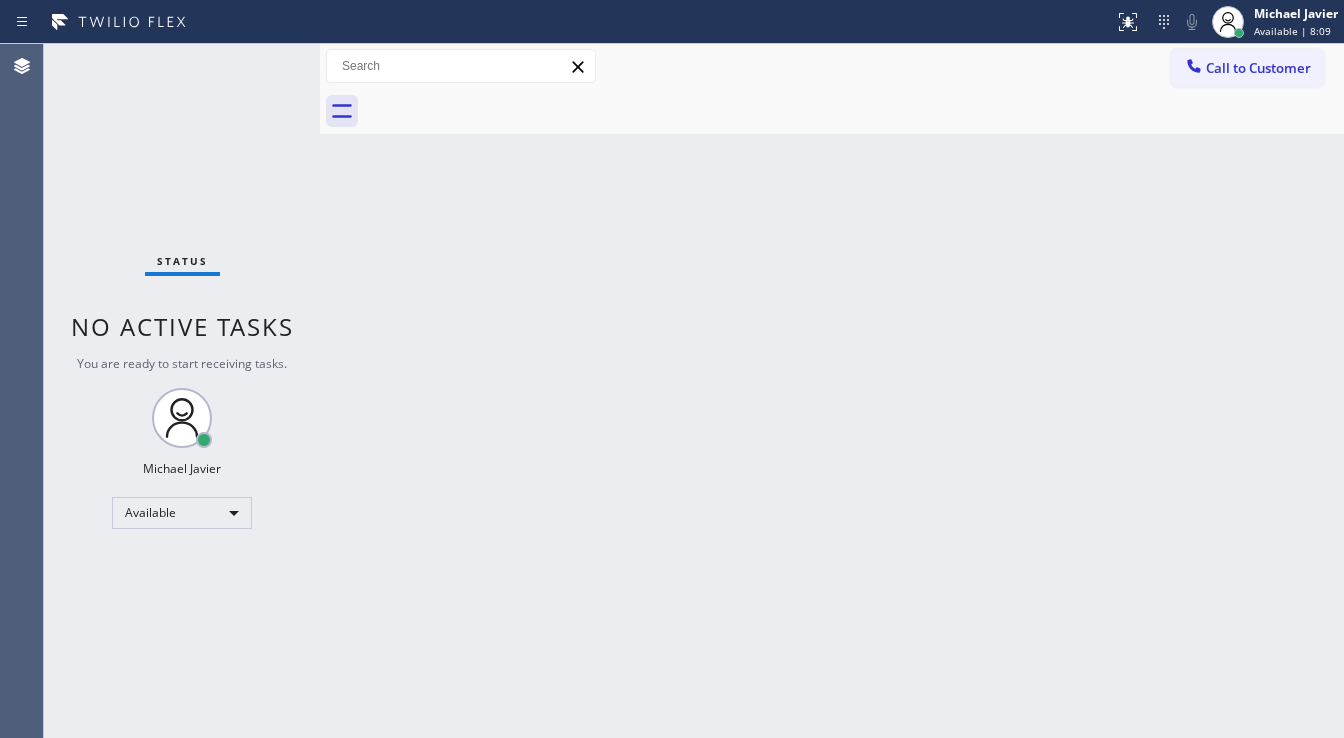 drag, startPoint x: 226, startPoint y: 89, endPoint x: 243, endPoint y: 48, distance: 44.38468 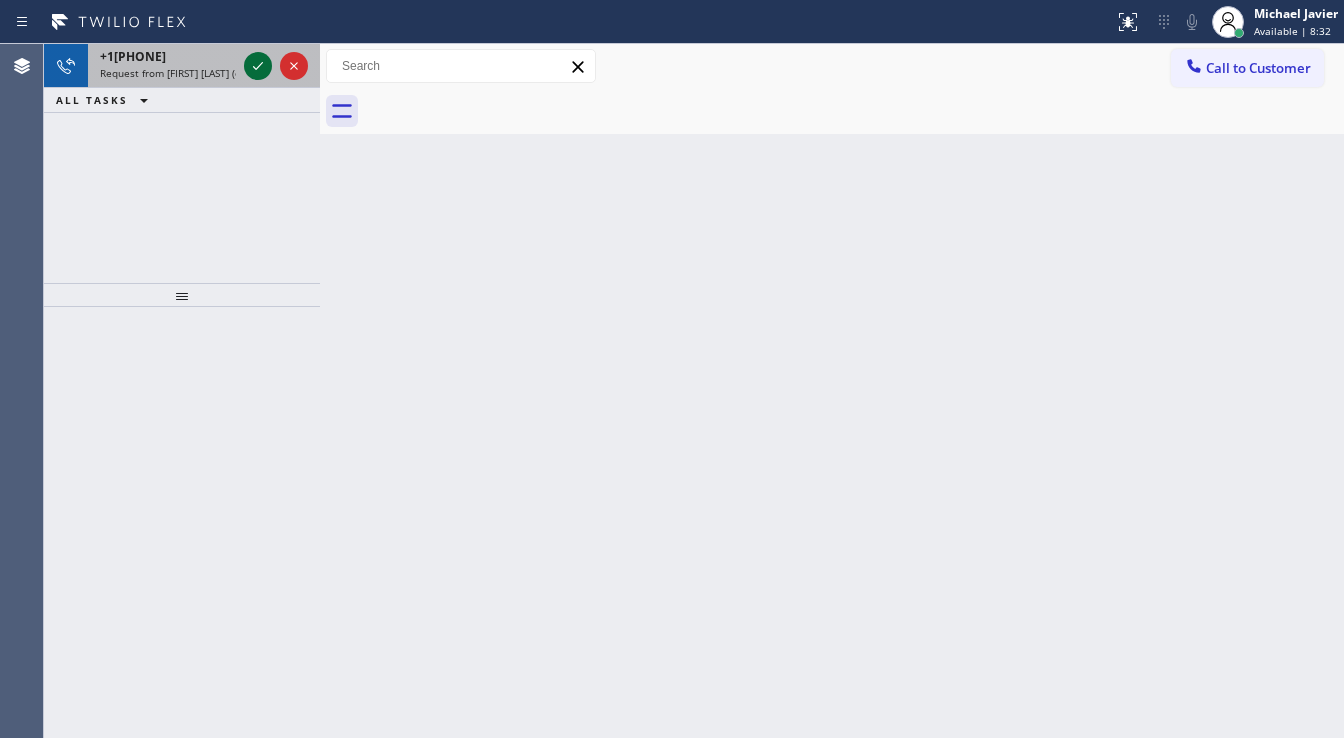 click 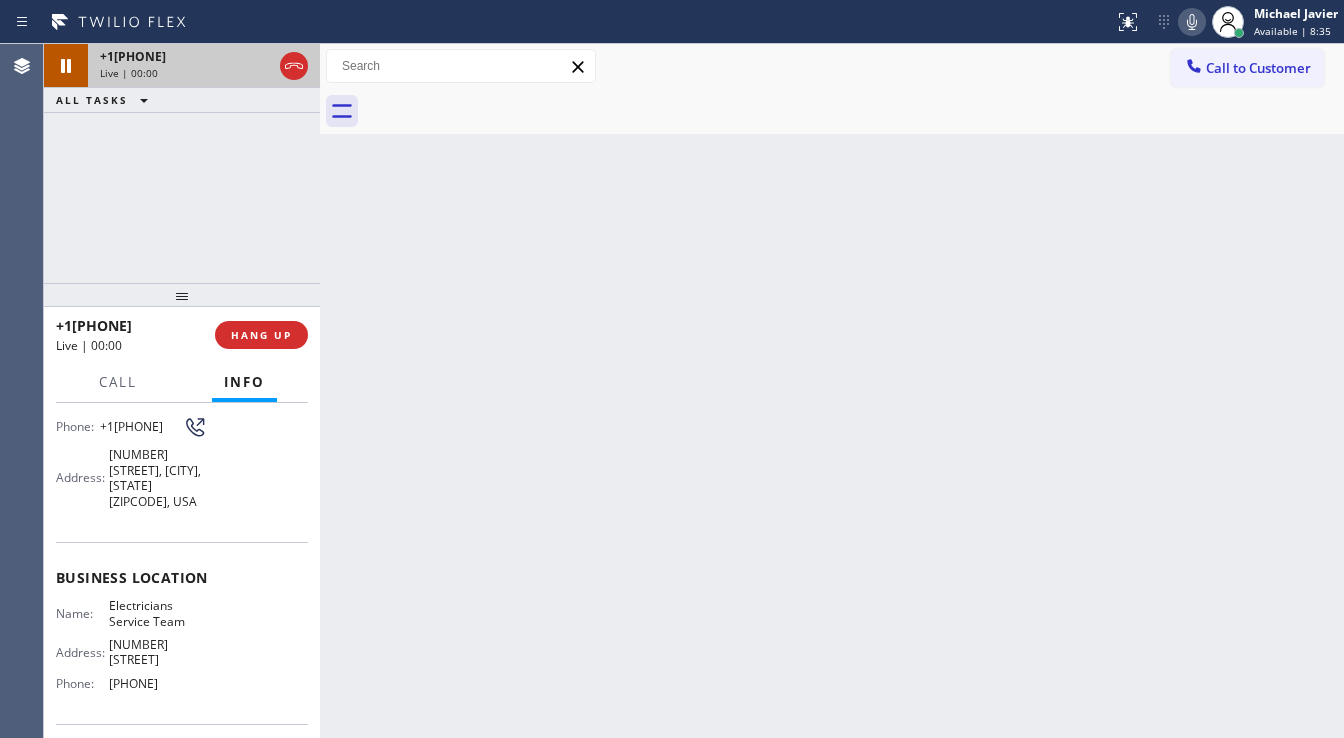 scroll, scrollTop: 160, scrollLeft: 0, axis: vertical 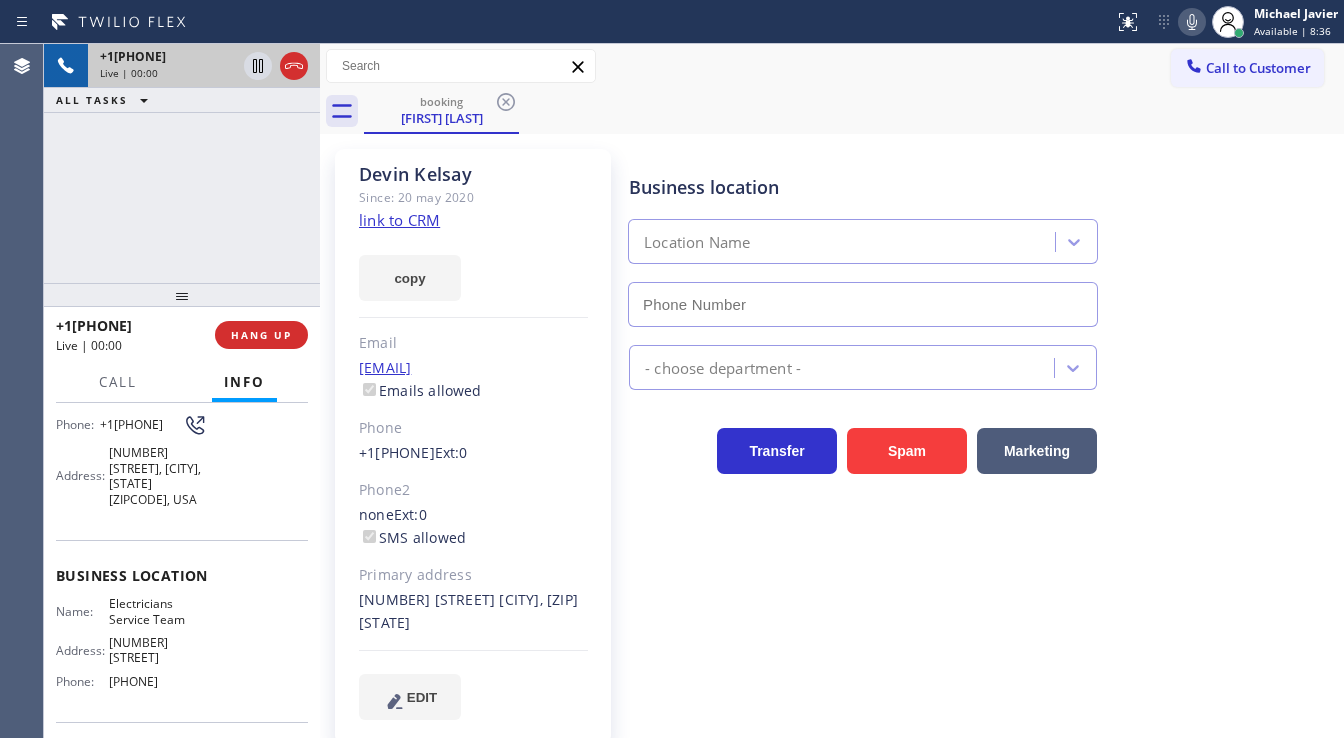 type on "(800) 568-8664" 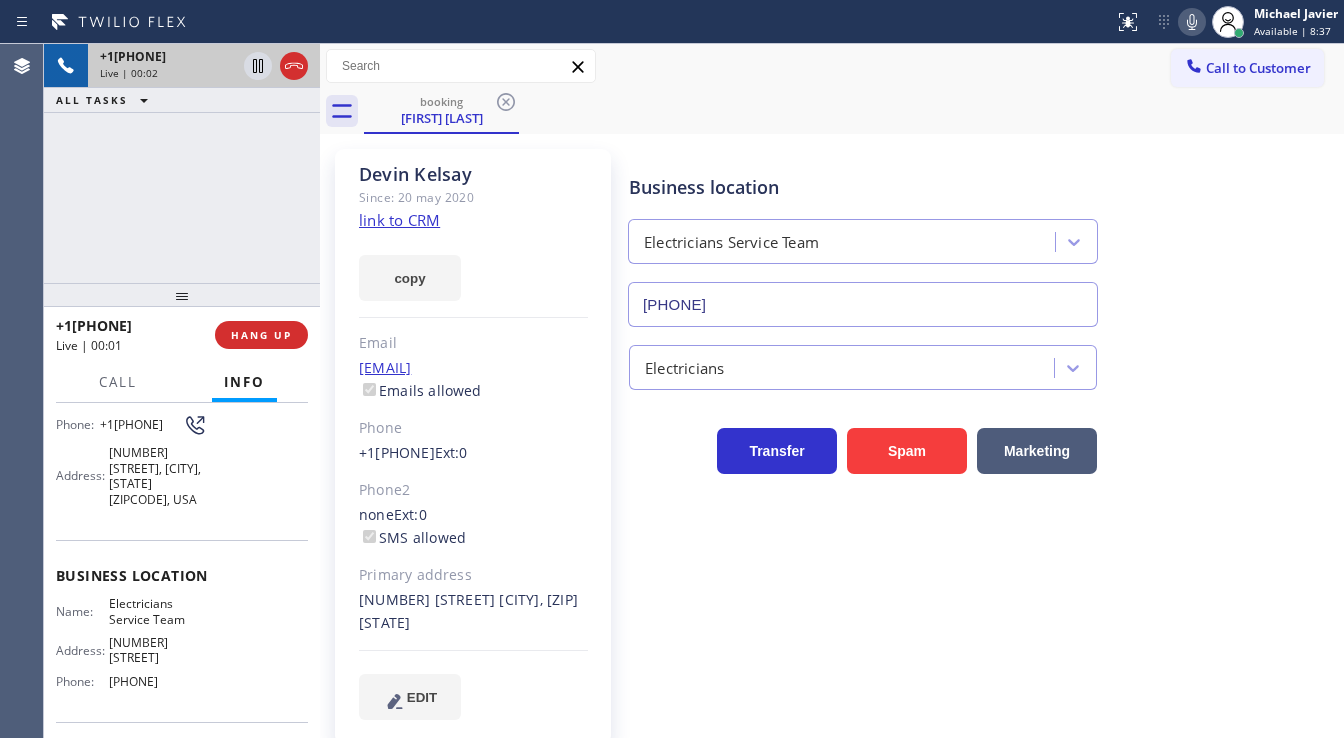 click on "+13102510812 Live | 00:02 ALL TASKS ALL TASKS ACTIVE TASKS TASKS IN WRAP UP" at bounding box center (182, 163) 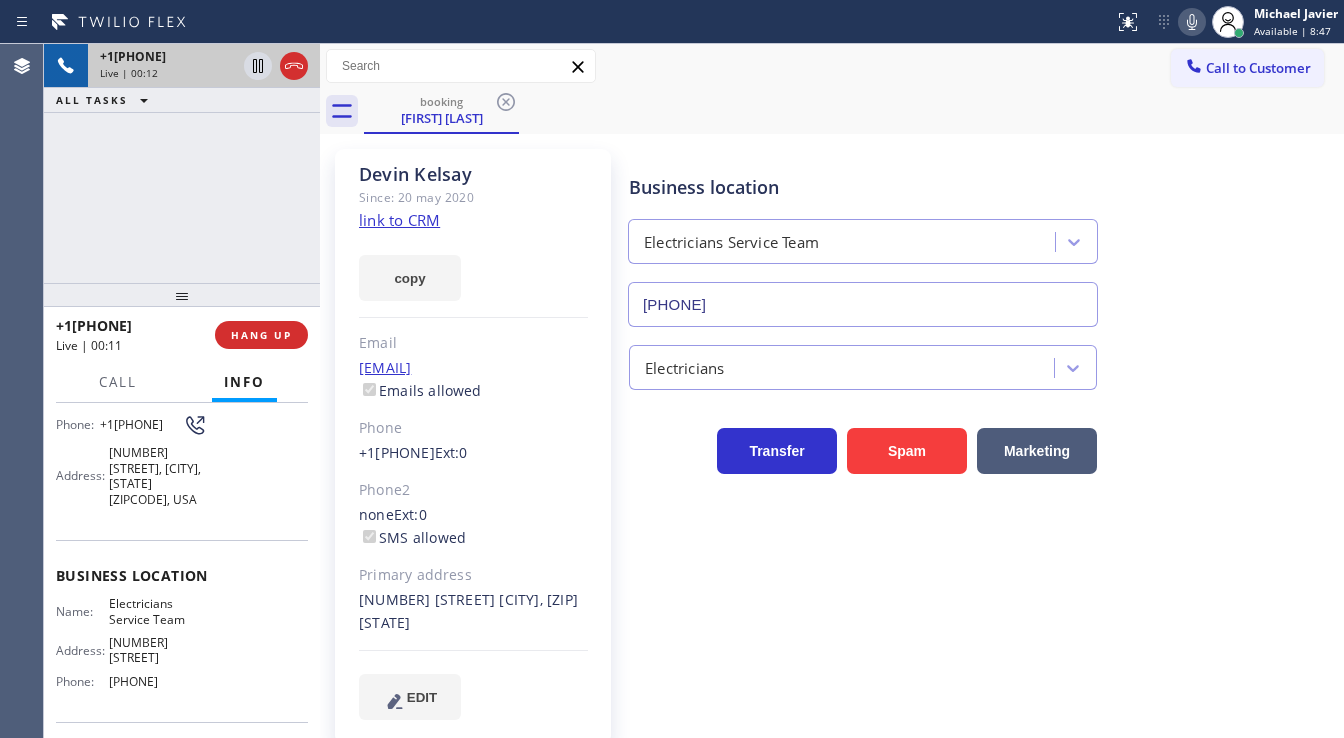 click on "link to CRM" 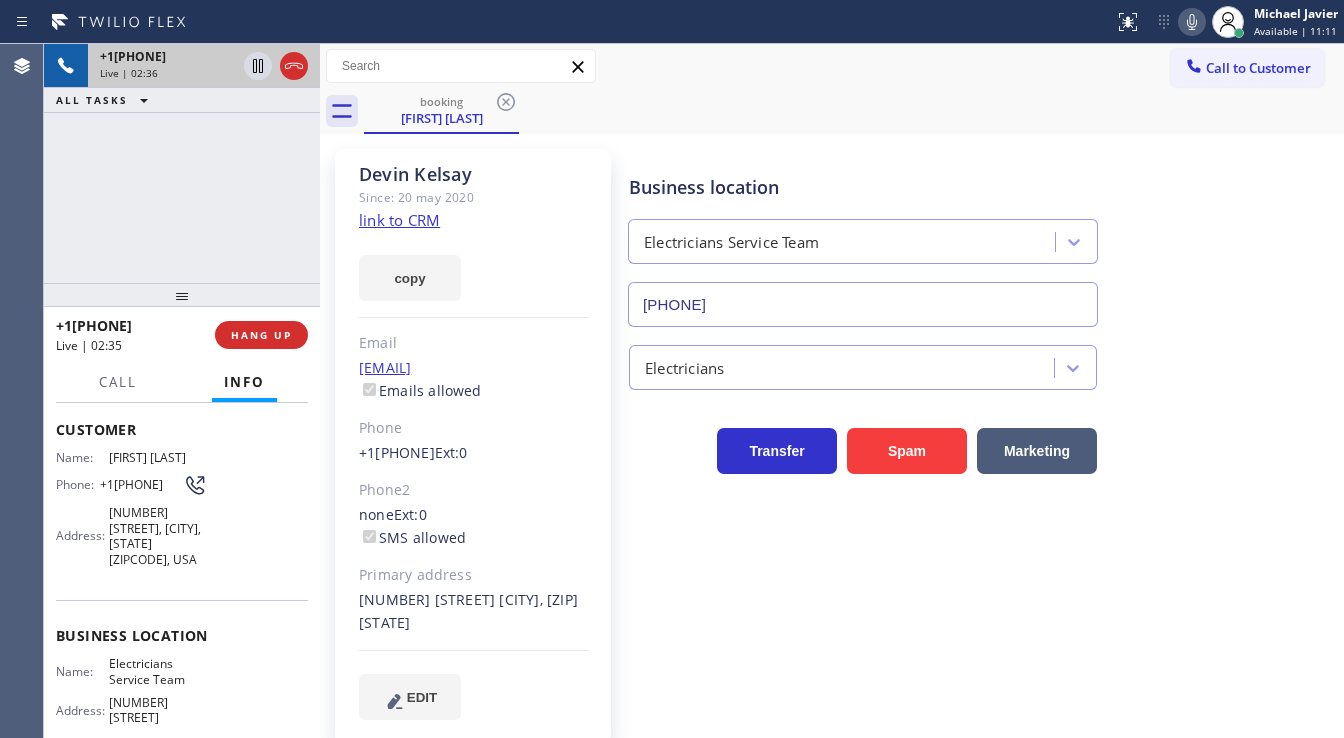 scroll, scrollTop: 80, scrollLeft: 0, axis: vertical 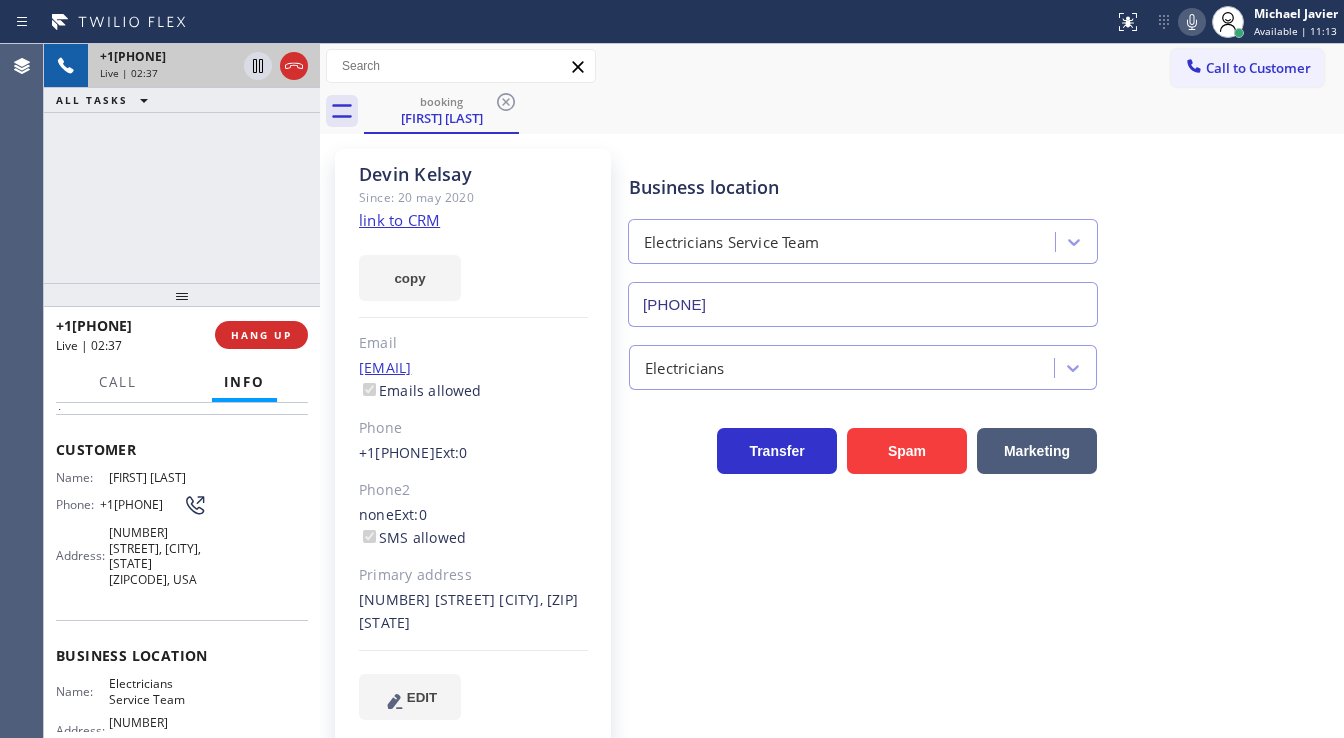 drag, startPoint x: 130, startPoint y: 510, endPoint x: 100, endPoint y: 467, distance: 52.43091 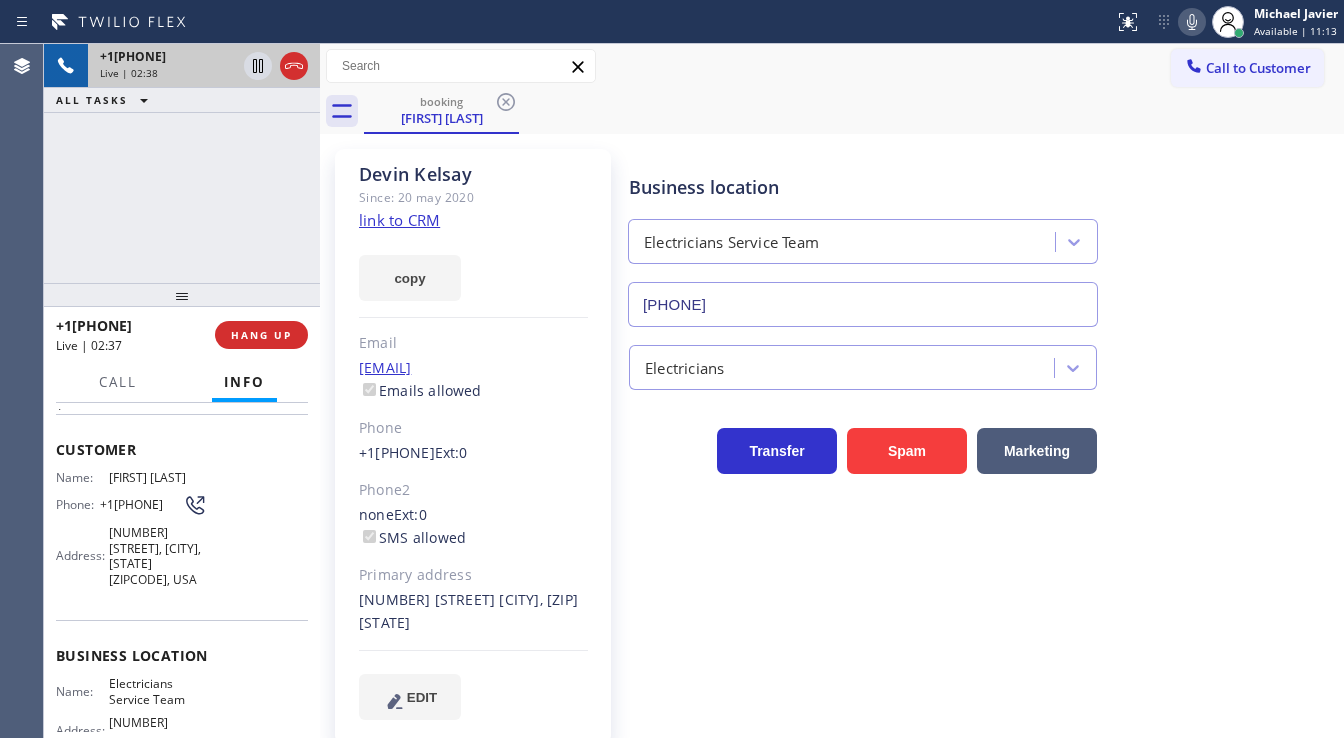 copy on "(310) 251-0812" 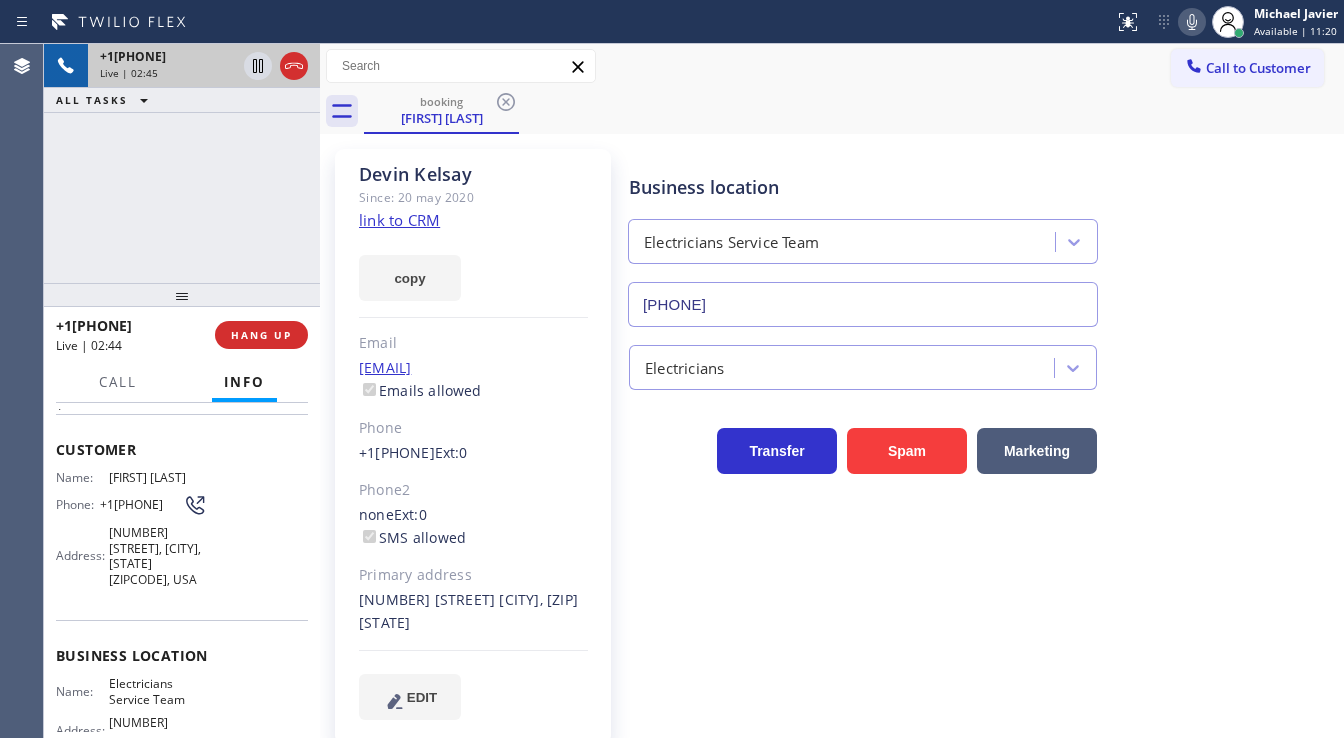 click on "Agent Desktop" at bounding box center (21, 391) 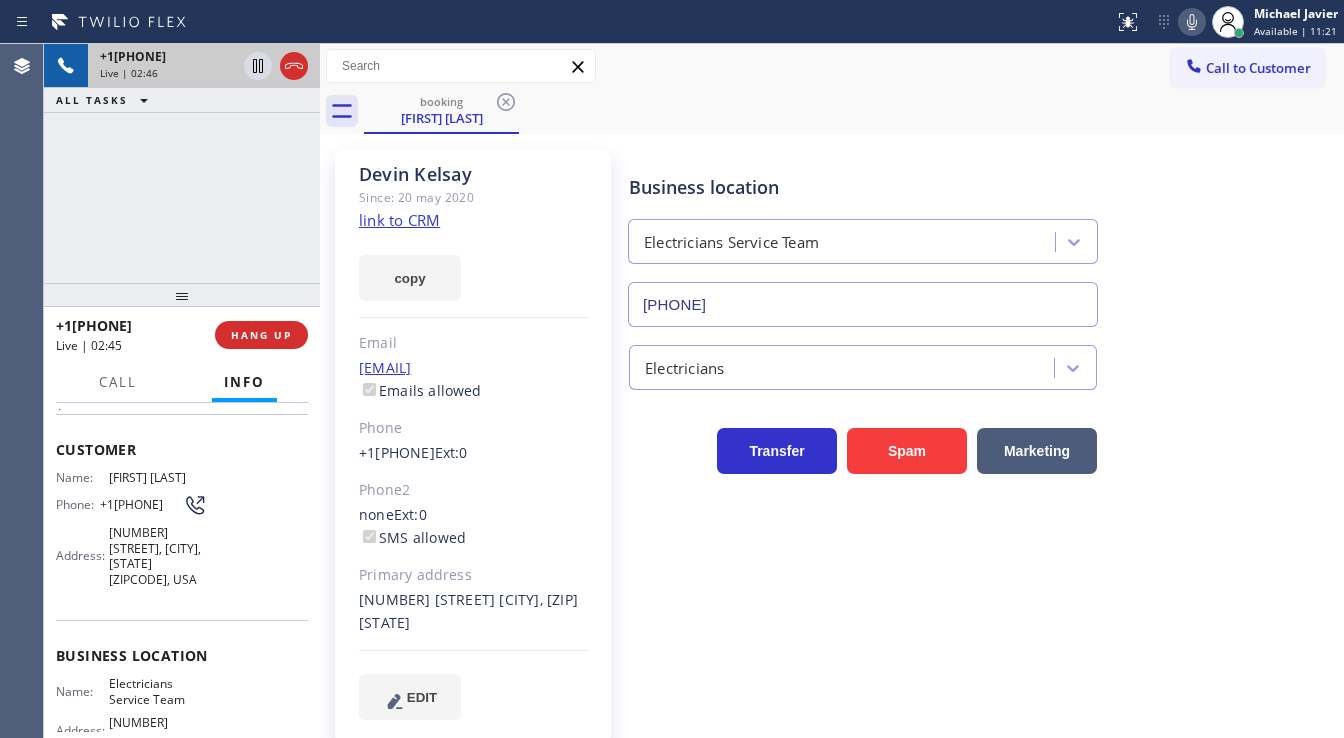 click on "booking Devin Kelsay" at bounding box center (854, 111) 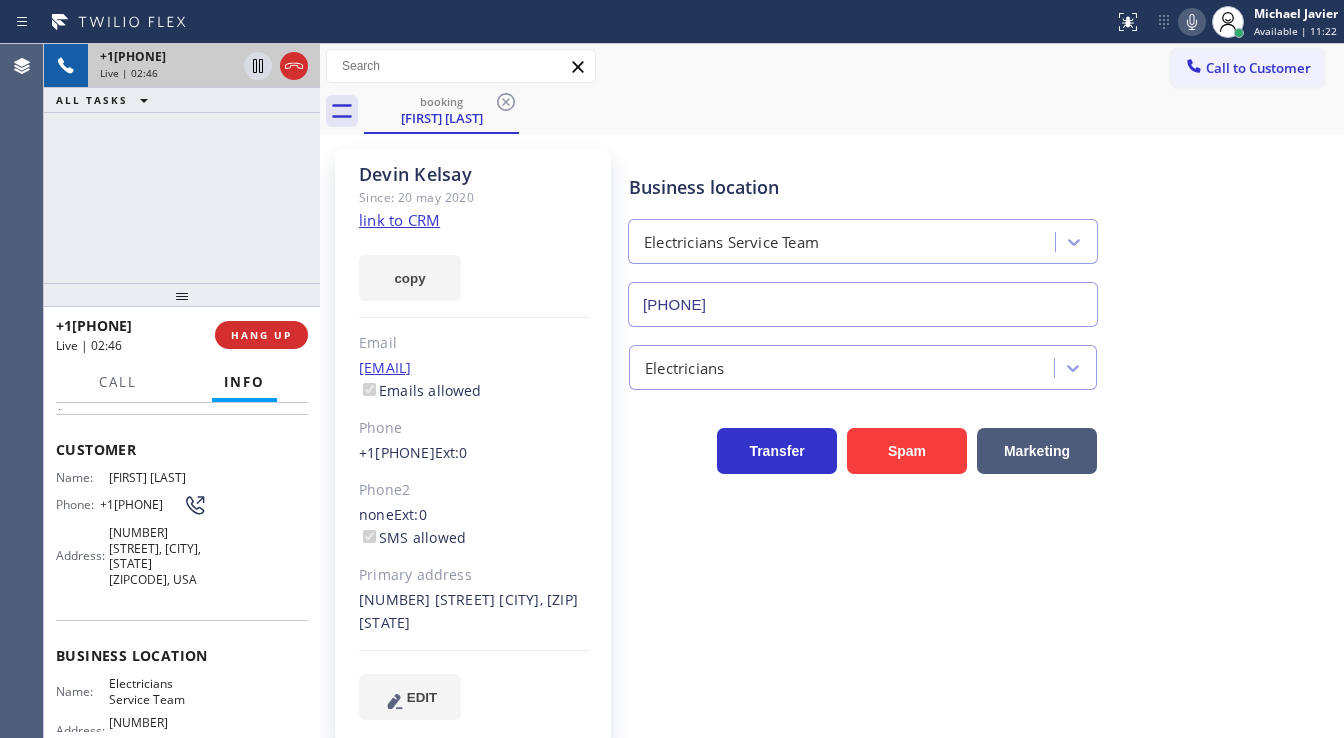 click on "booking Devin Kelsay" at bounding box center [854, 111] 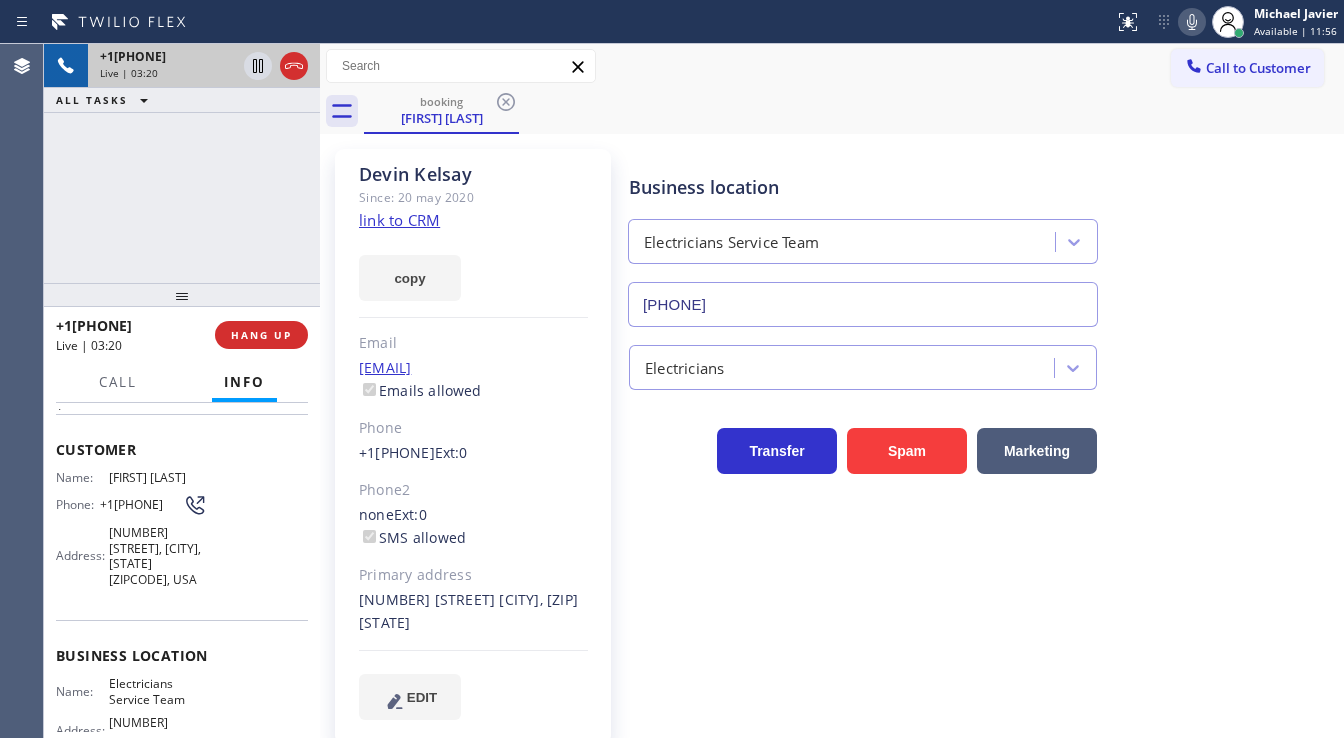 click 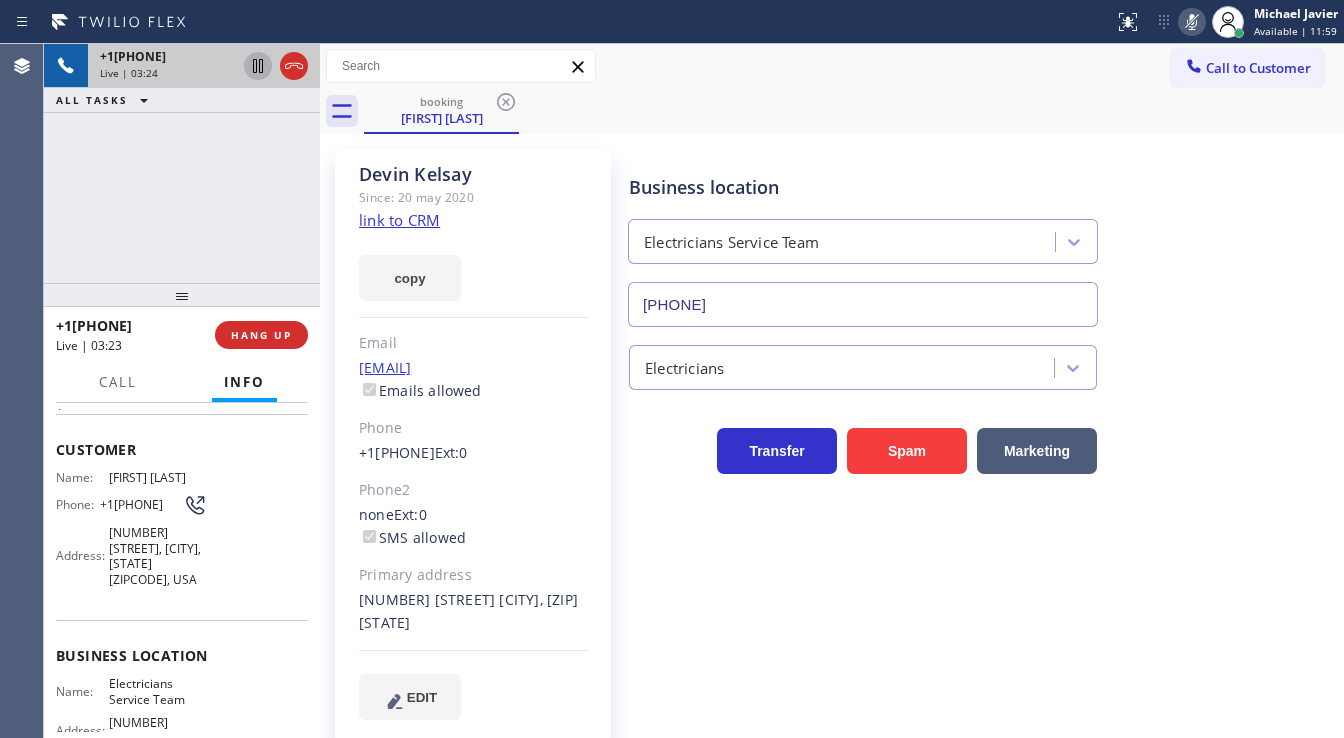 click 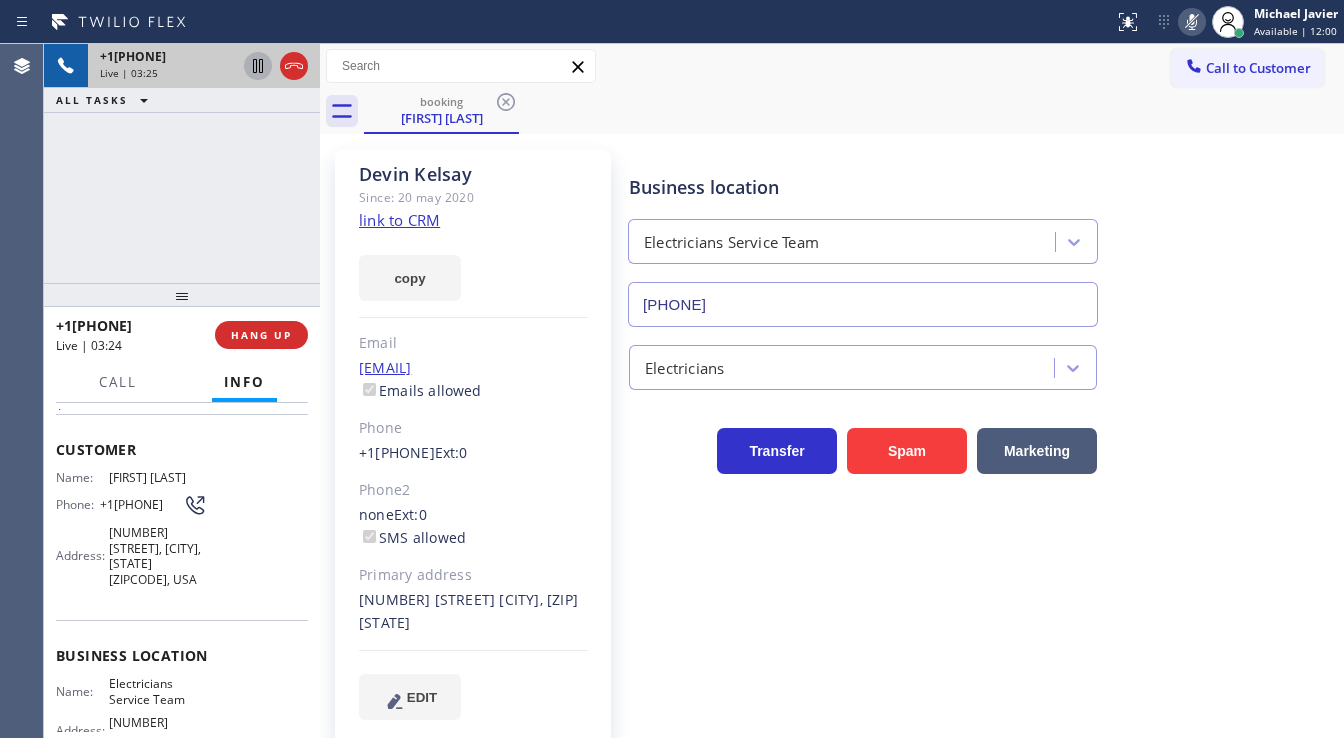 type 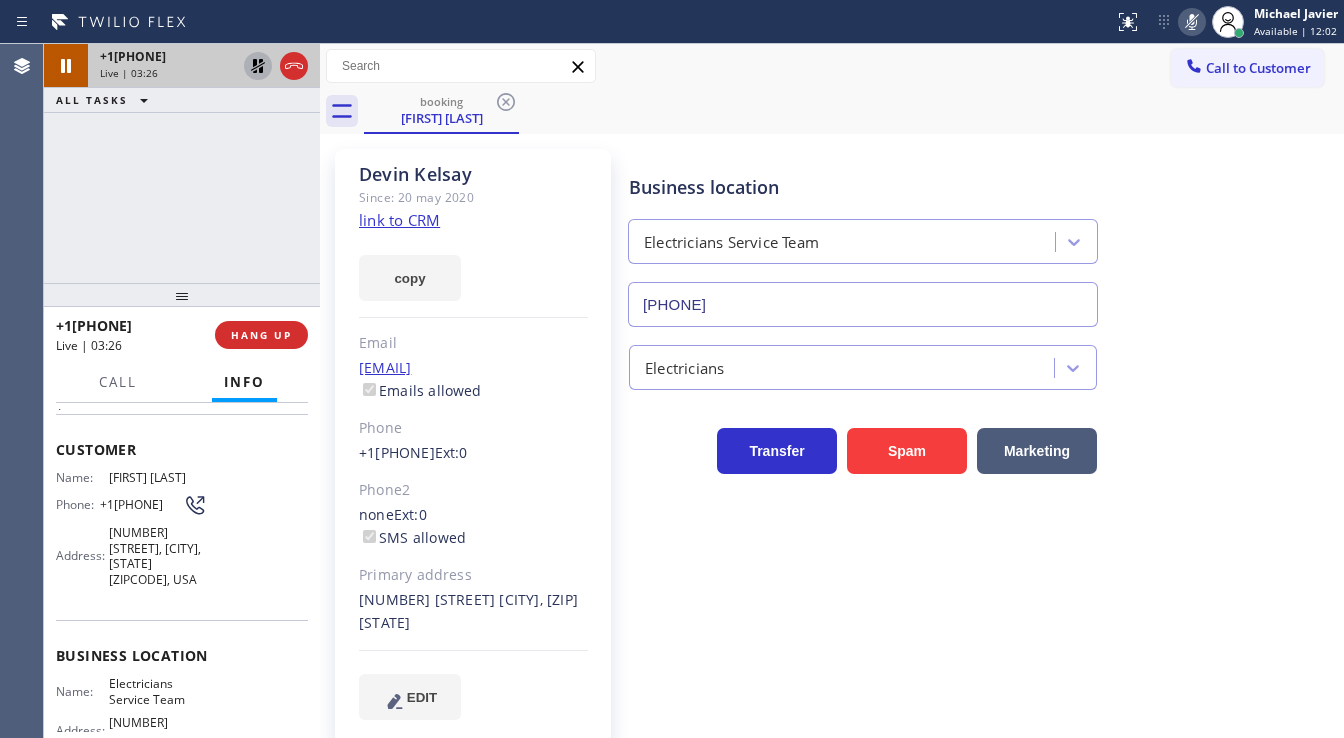 click on "+13102510812 Live | 03:26 ALL TASKS ALL TASKS ACTIVE TASKS TASKS IN WRAP UP" at bounding box center (182, 163) 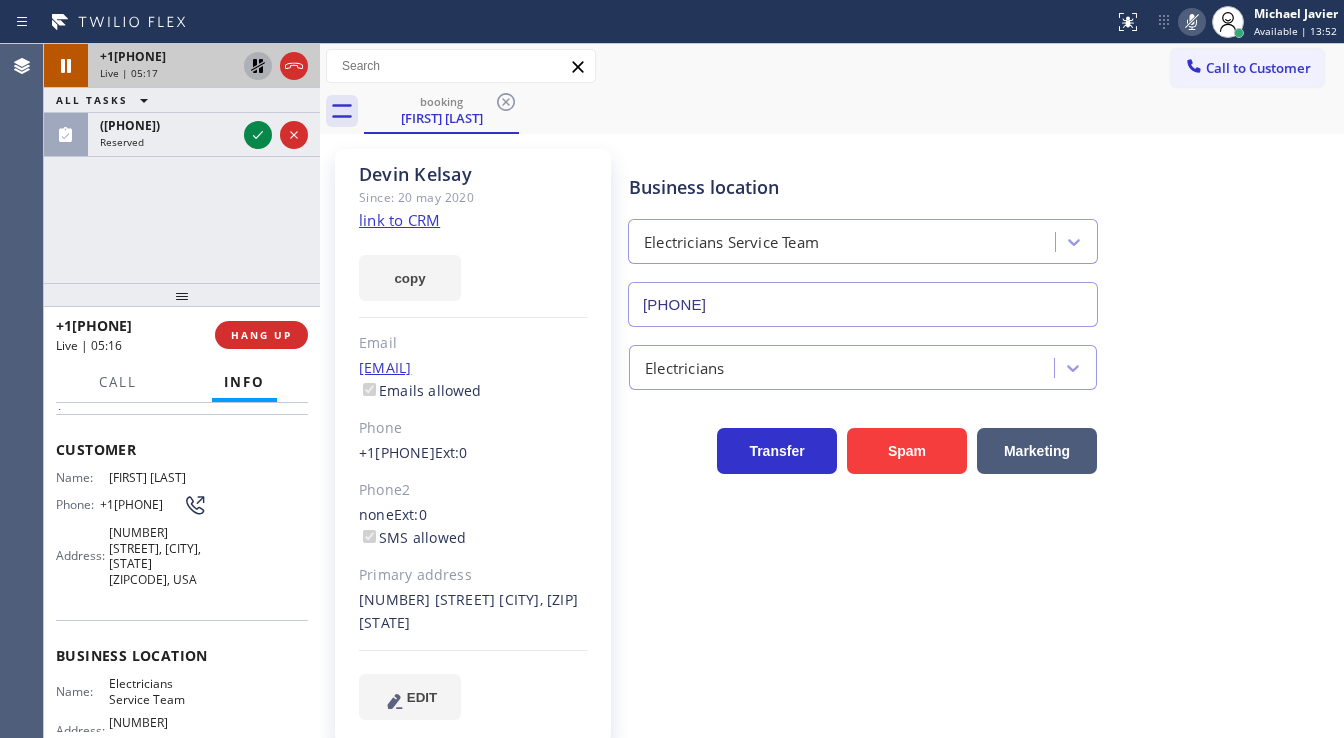 click on "Agent Desktop" at bounding box center [21, 391] 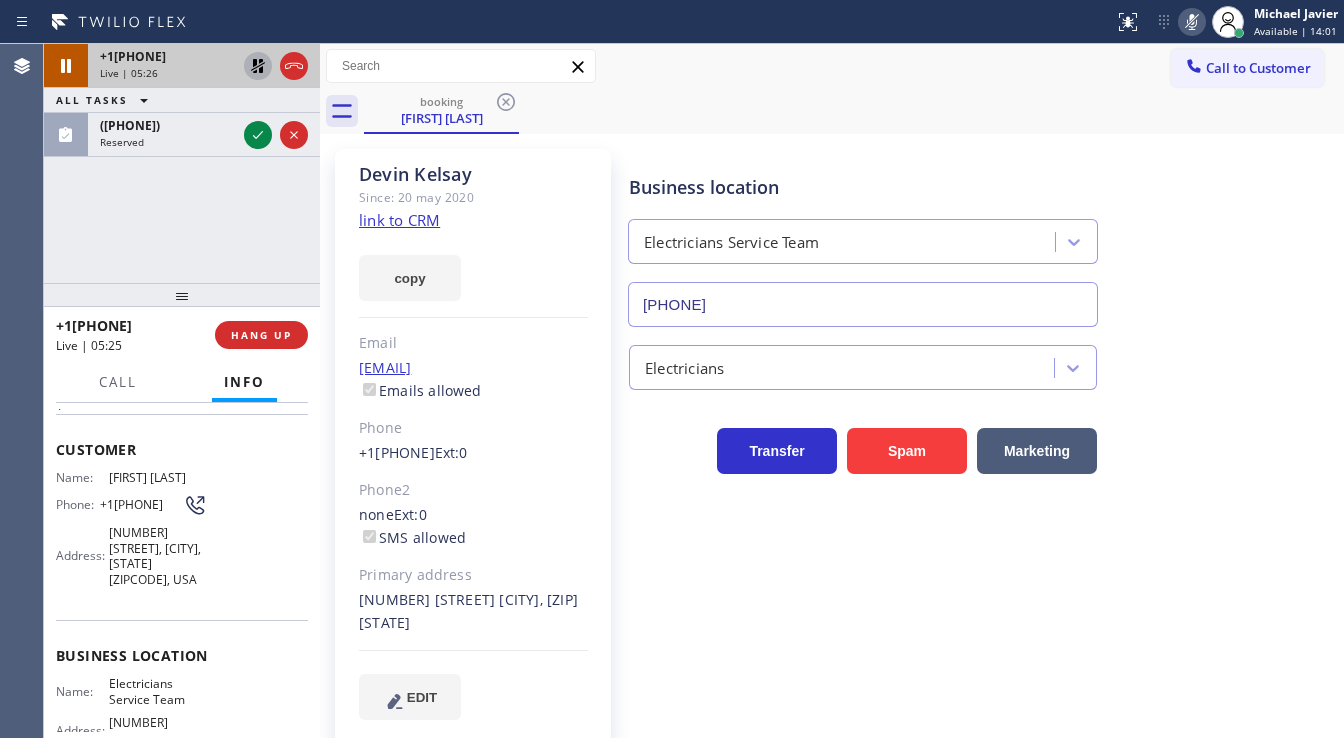 click on "+13102510812 Live | 05:26 ALL TASKS ALL TASKS ACTIVE TASKS TASKS IN WRAP UP (206) 948-7371 Reserved" at bounding box center [182, 163] 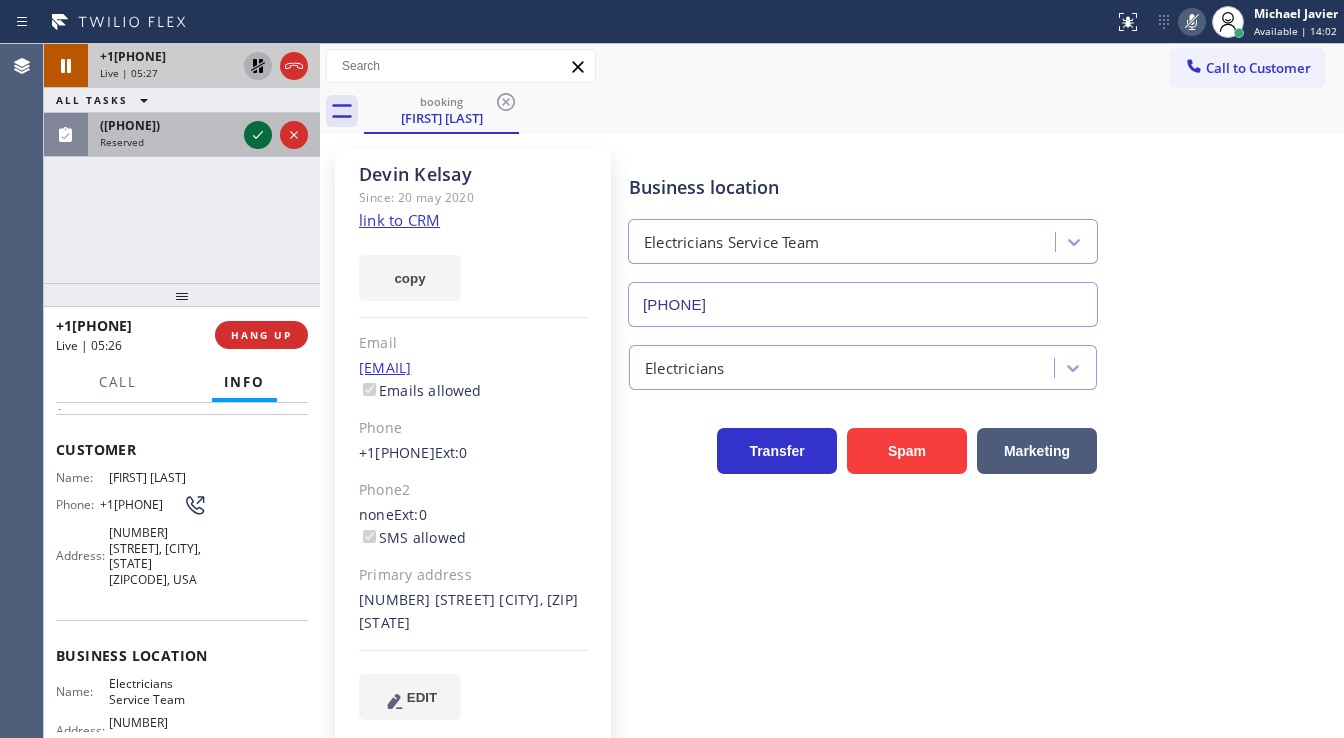 click 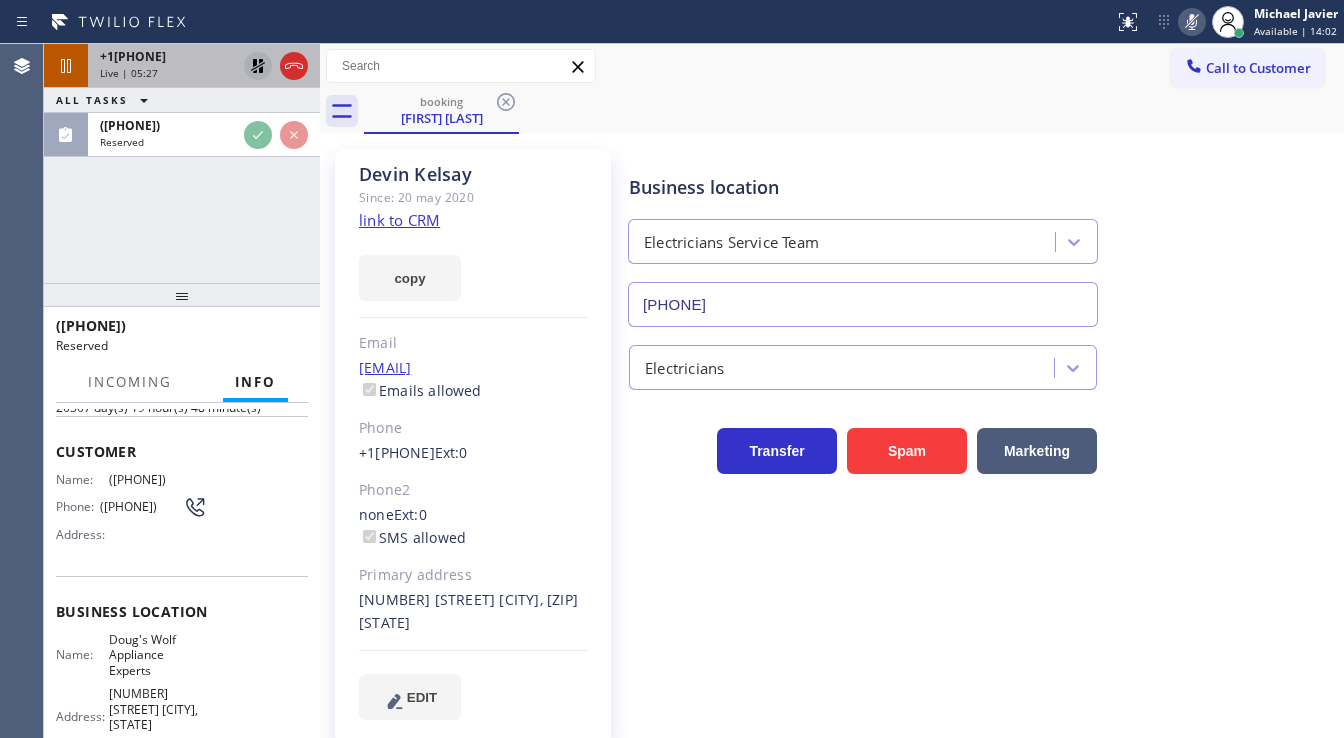 scroll, scrollTop: 96, scrollLeft: 0, axis: vertical 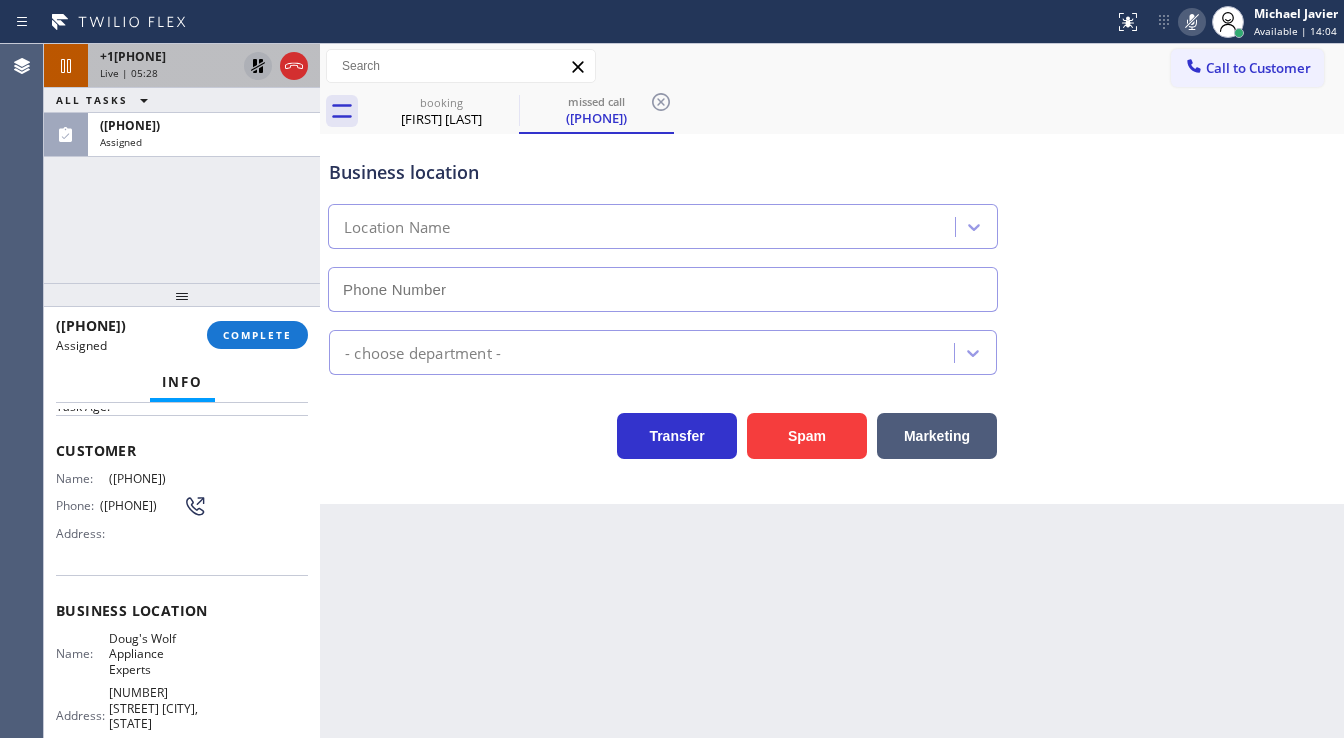 type on "(206) 866-6273" 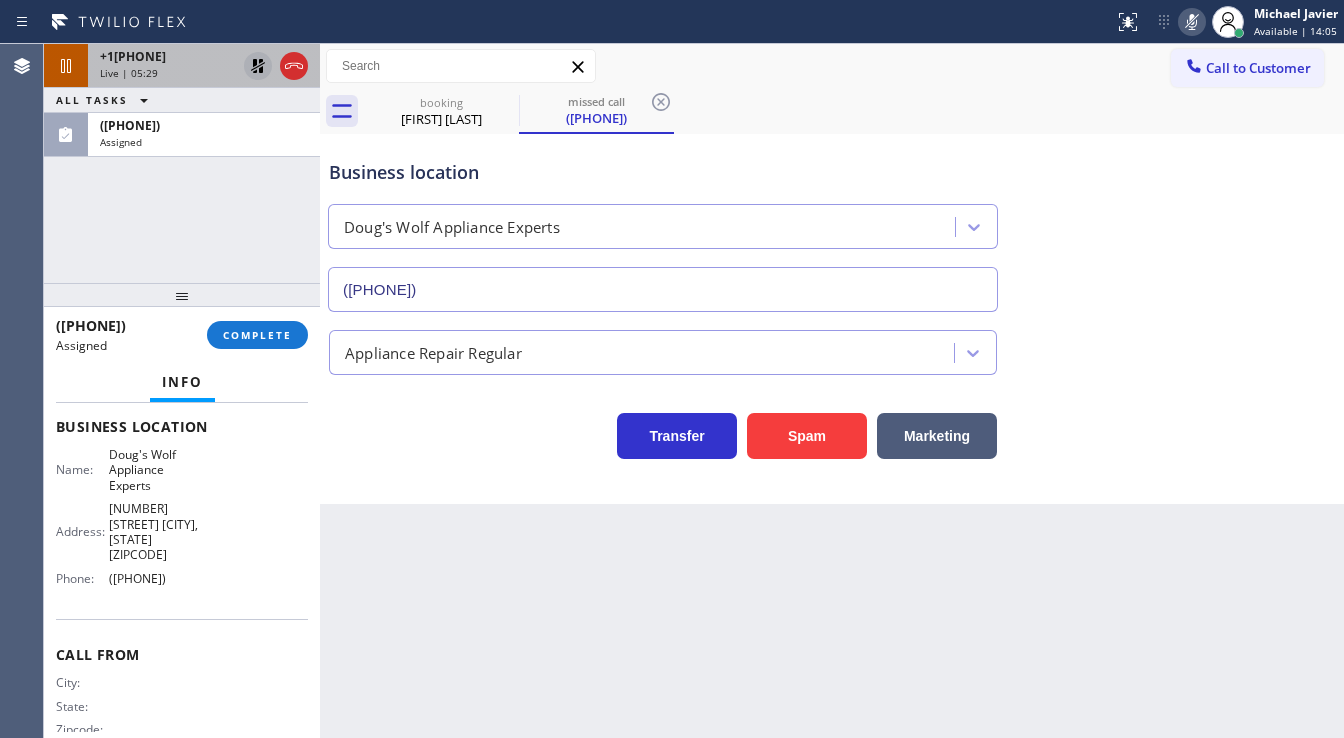 scroll, scrollTop: 304, scrollLeft: 0, axis: vertical 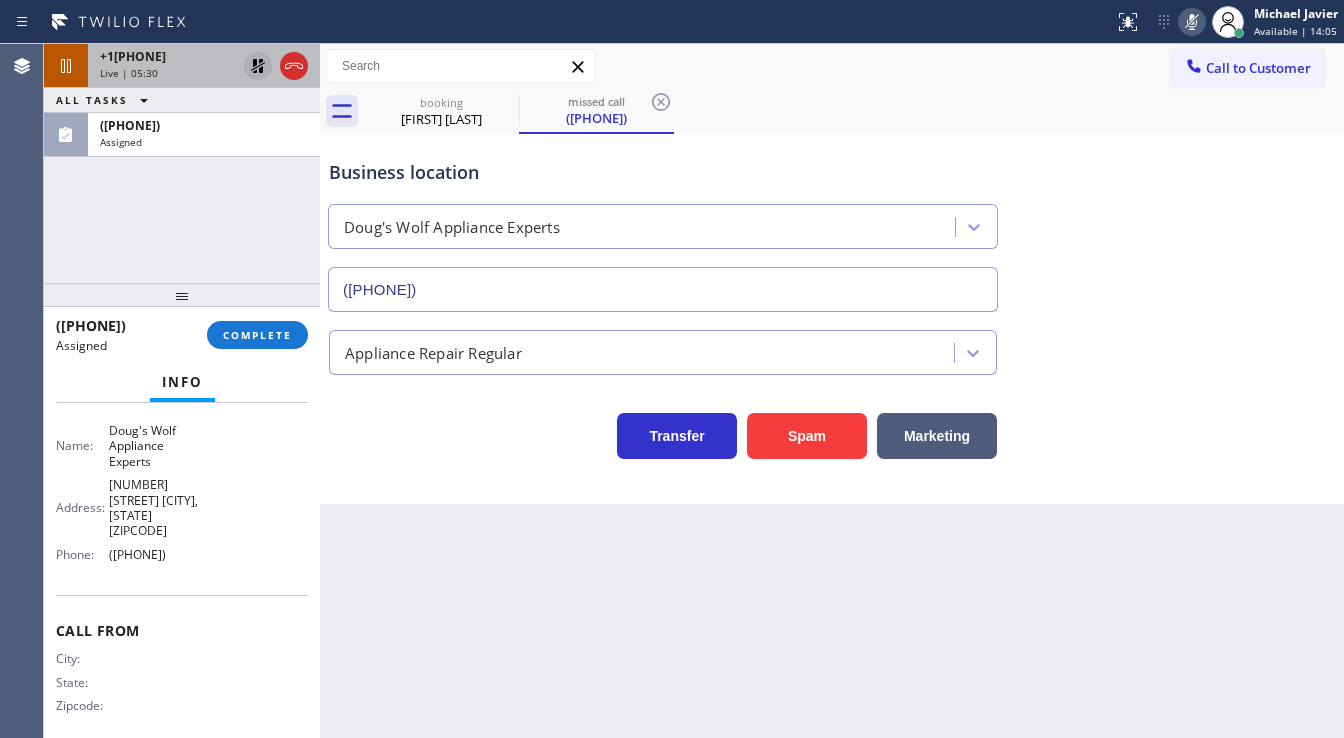 drag, startPoint x: 132, startPoint y: 540, endPoint x: 208, endPoint y: 572, distance: 82.46211 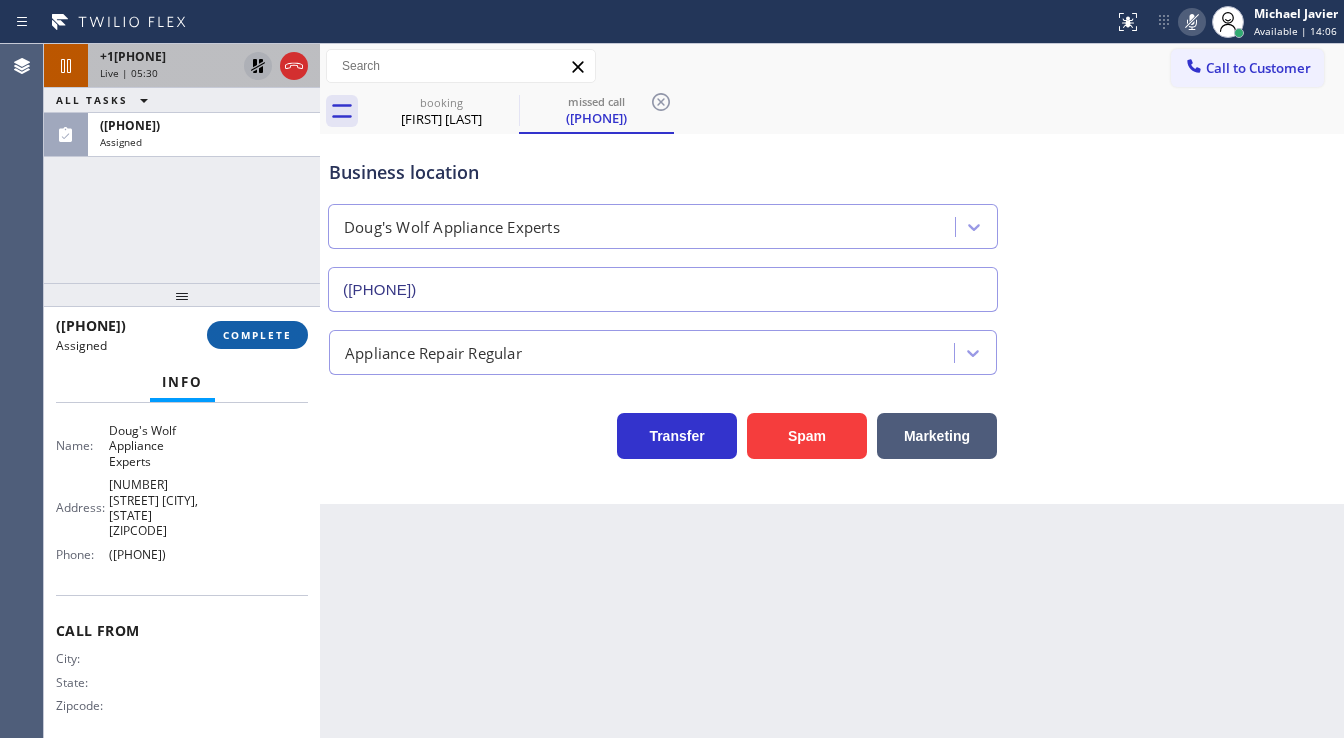 click on "COMPLETE" at bounding box center (257, 335) 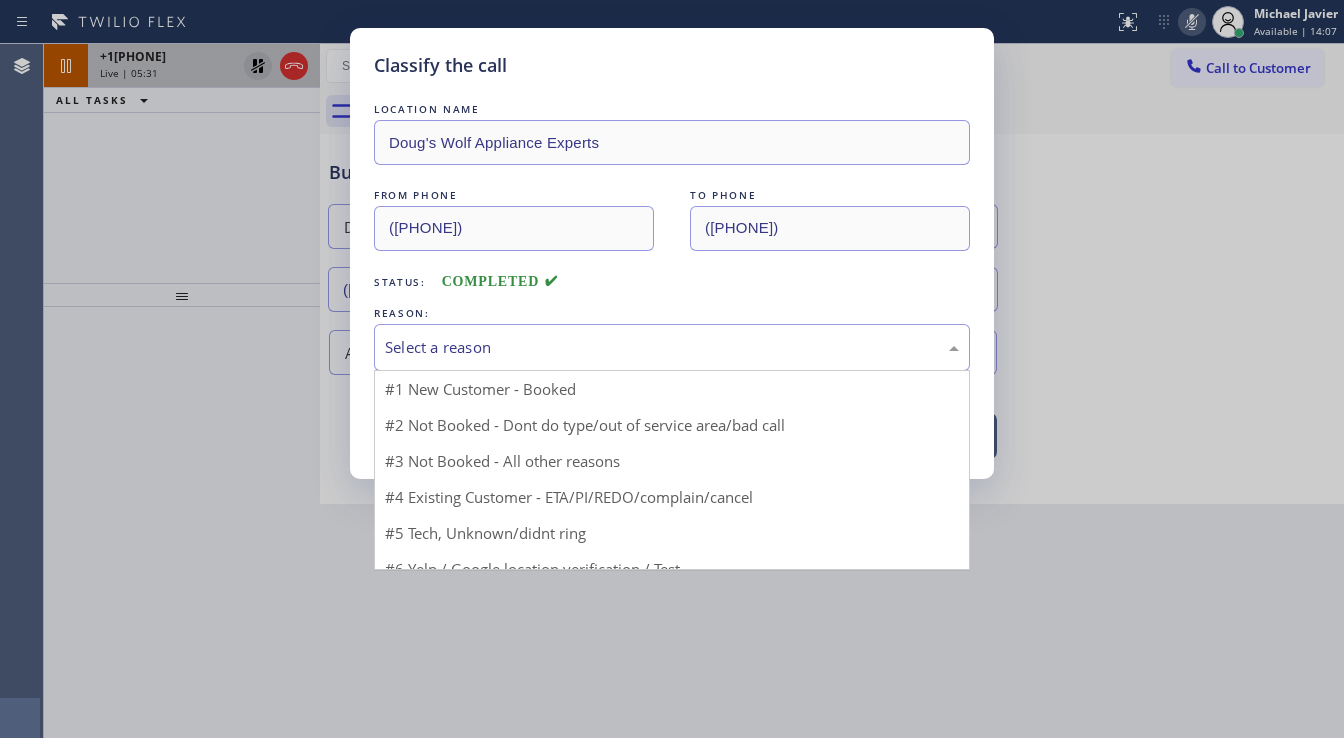click on "Select a reason" at bounding box center [672, 347] 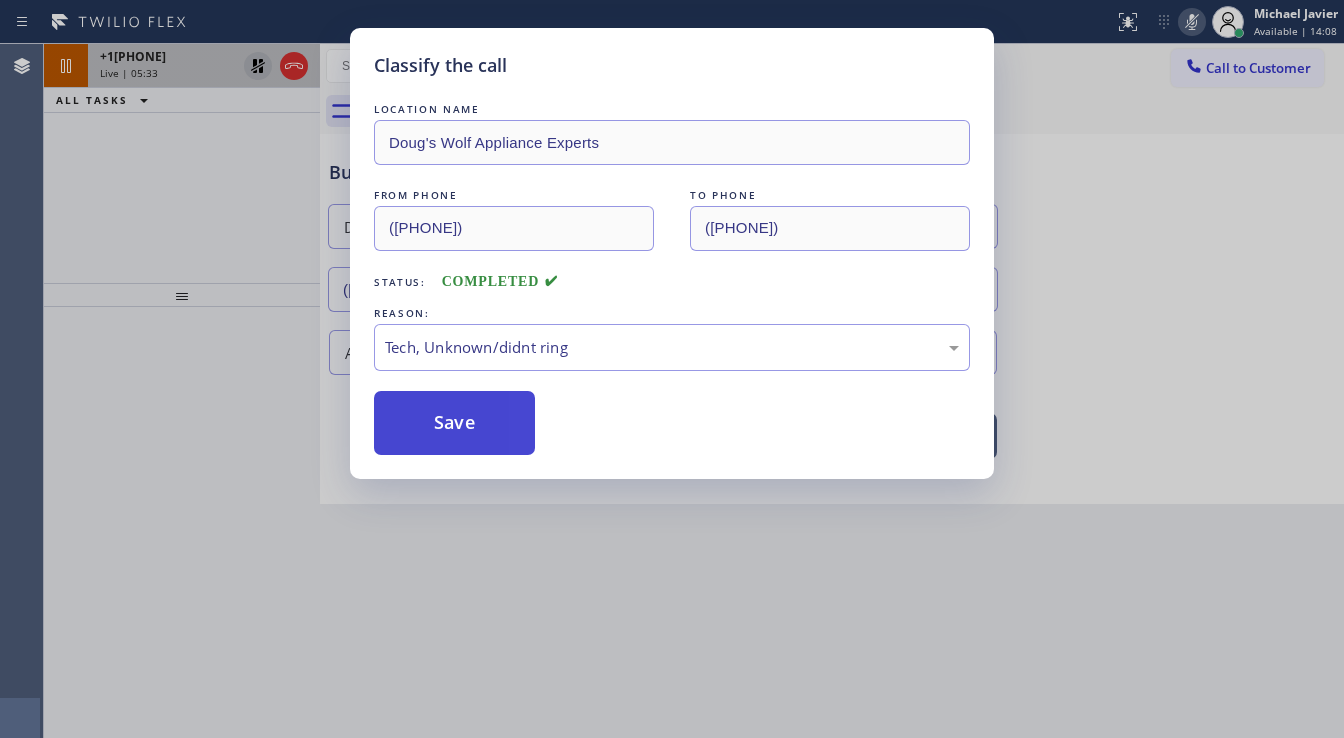 drag, startPoint x: 449, startPoint y: 416, endPoint x: 438, endPoint y: 416, distance: 11 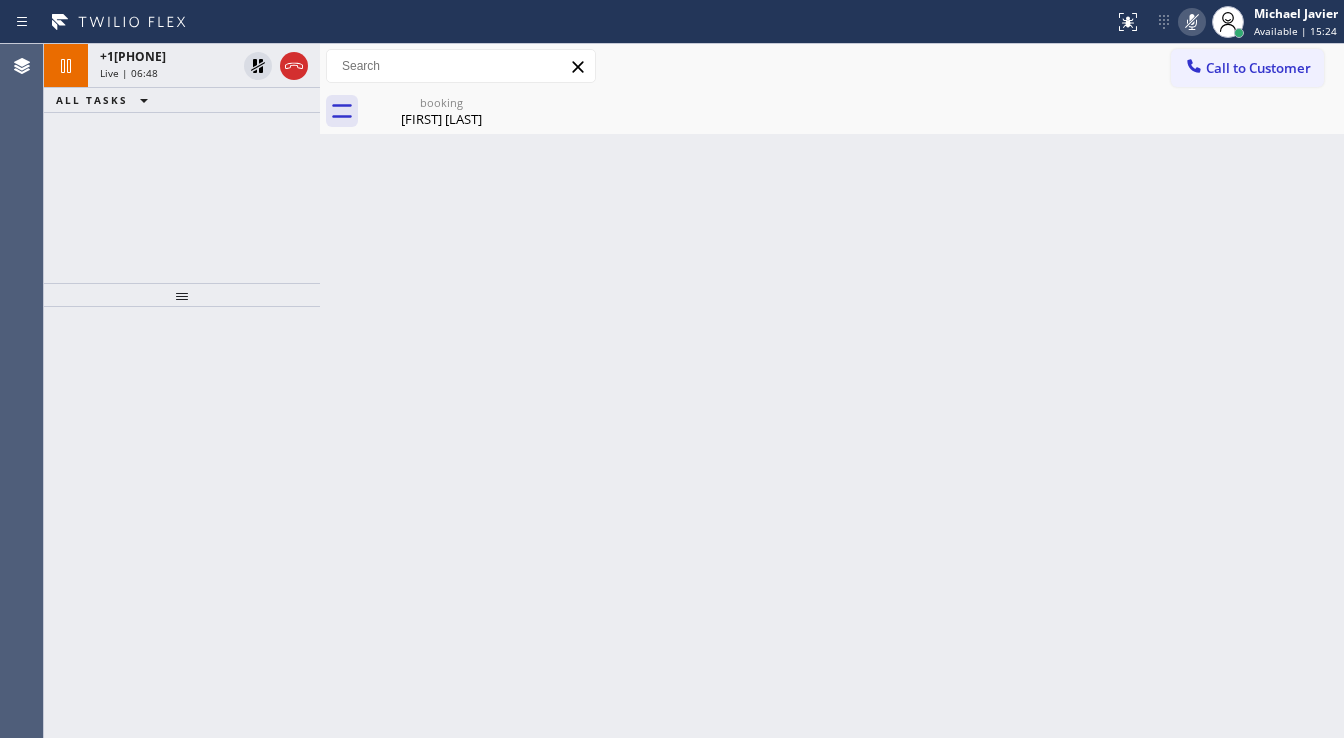 drag, startPoint x: 251, startPoint y: 72, endPoint x: 804, endPoint y: 43, distance: 553.7599 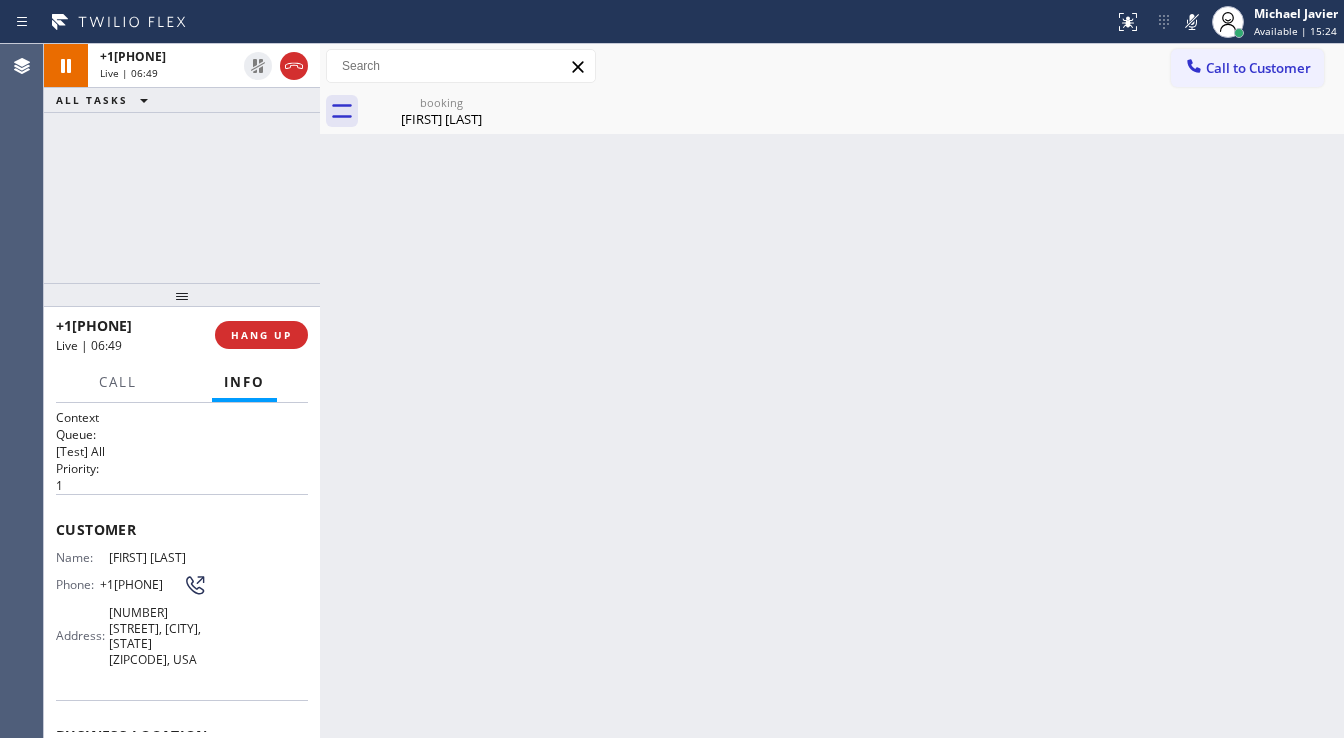 drag, startPoint x: 1184, startPoint y: 24, endPoint x: 520, endPoint y: 152, distance: 676.2248 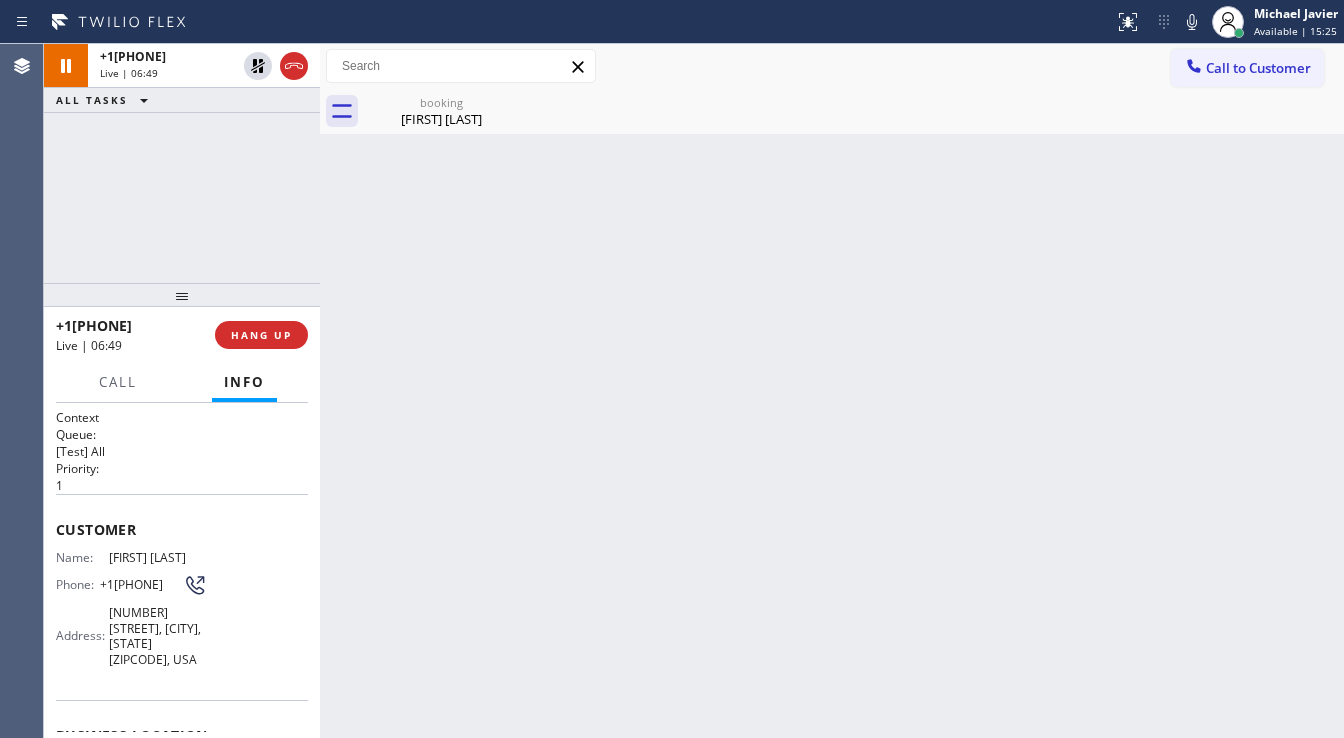 click on "+13102510812 Live | 06:49 ALL TASKS ALL TASKS ACTIVE TASKS TASKS IN WRAP UP" at bounding box center (182, 163) 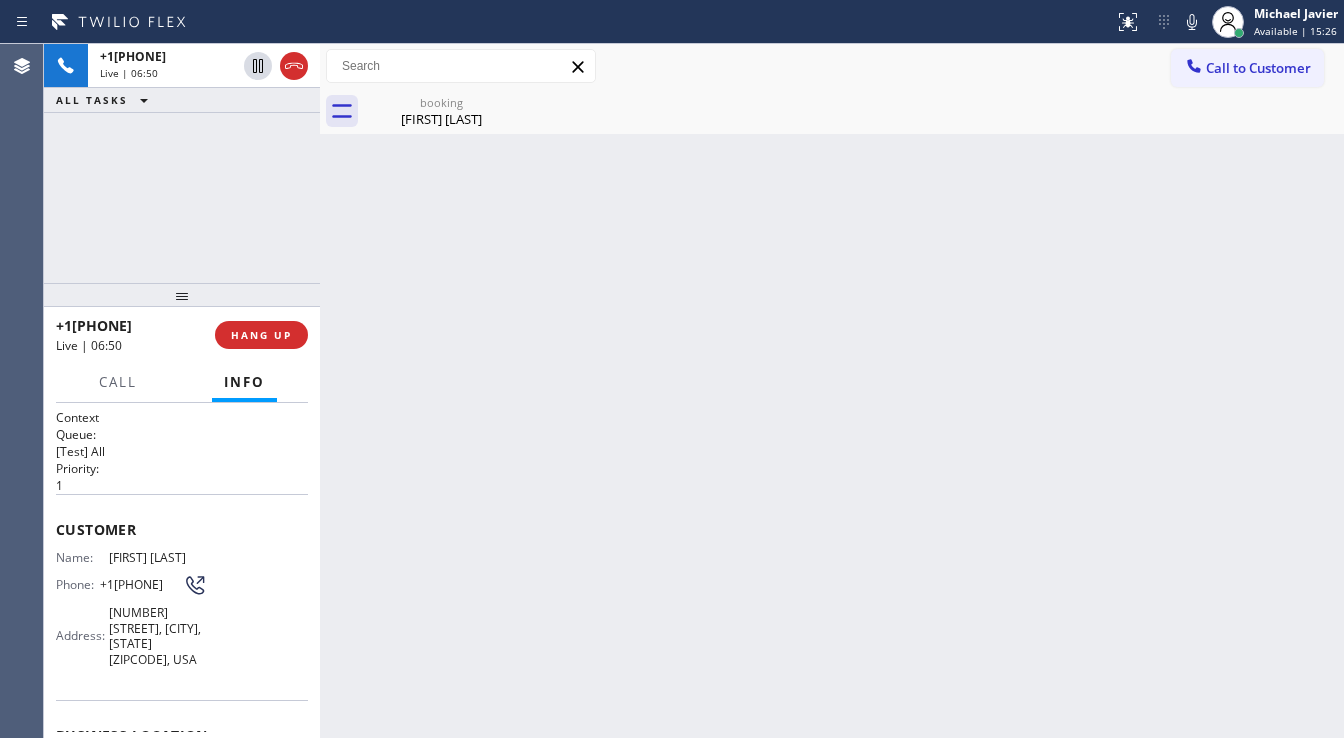 click on "+13102510812 Live | 06:50 ALL TASKS ALL TASKS ACTIVE TASKS TASKS IN WRAP UP" at bounding box center [182, 163] 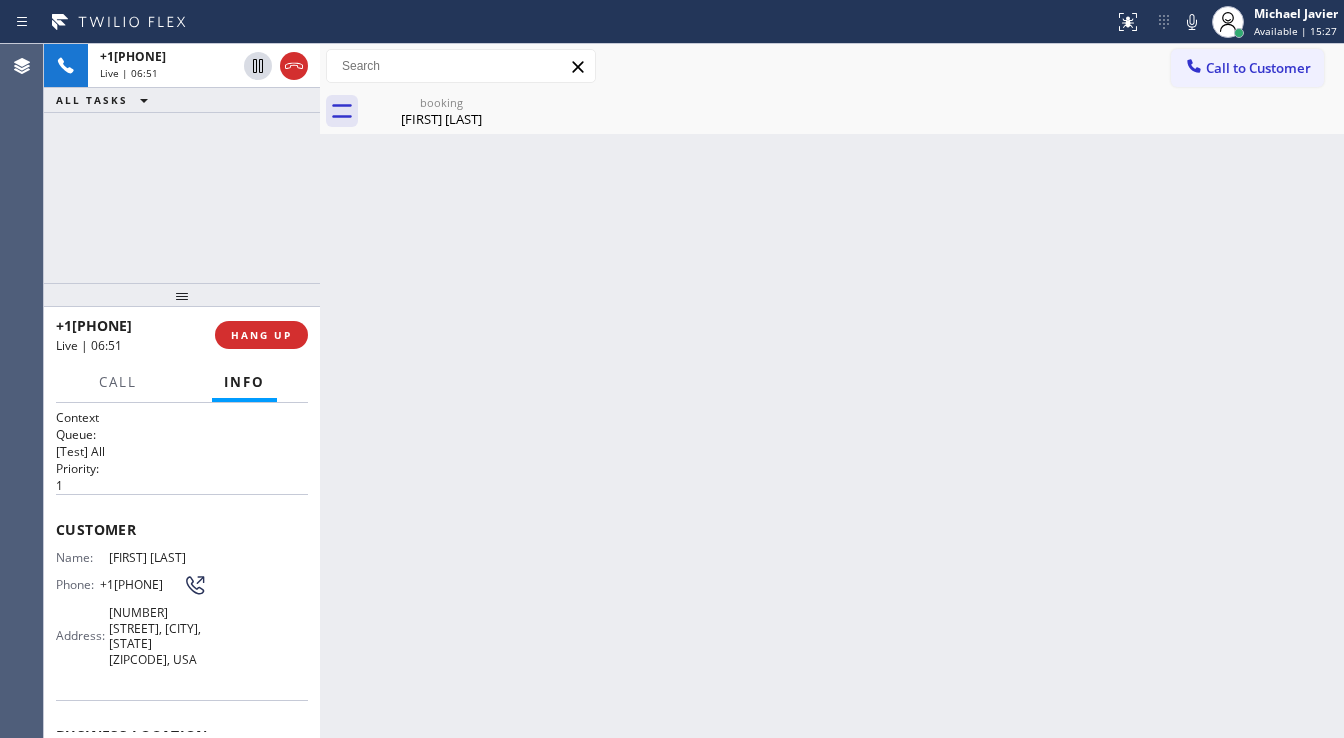 click on "+13102510812 Live | 06:51 ALL TASKS ALL TASKS ACTIVE TASKS TASKS IN WRAP UP" at bounding box center [182, 163] 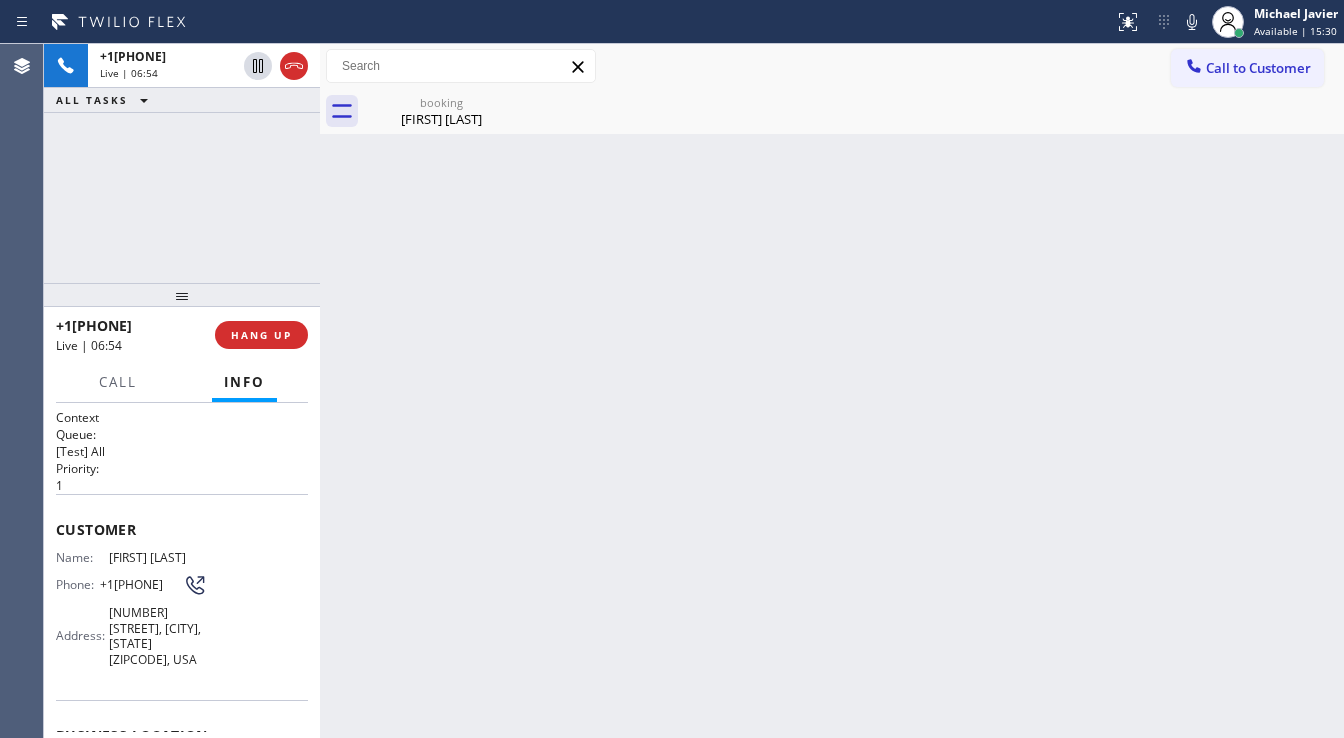 click on "+13102510812 Live | 06:54 ALL TASKS ALL TASKS ACTIVE TASKS TASKS IN WRAP UP" at bounding box center (182, 163) 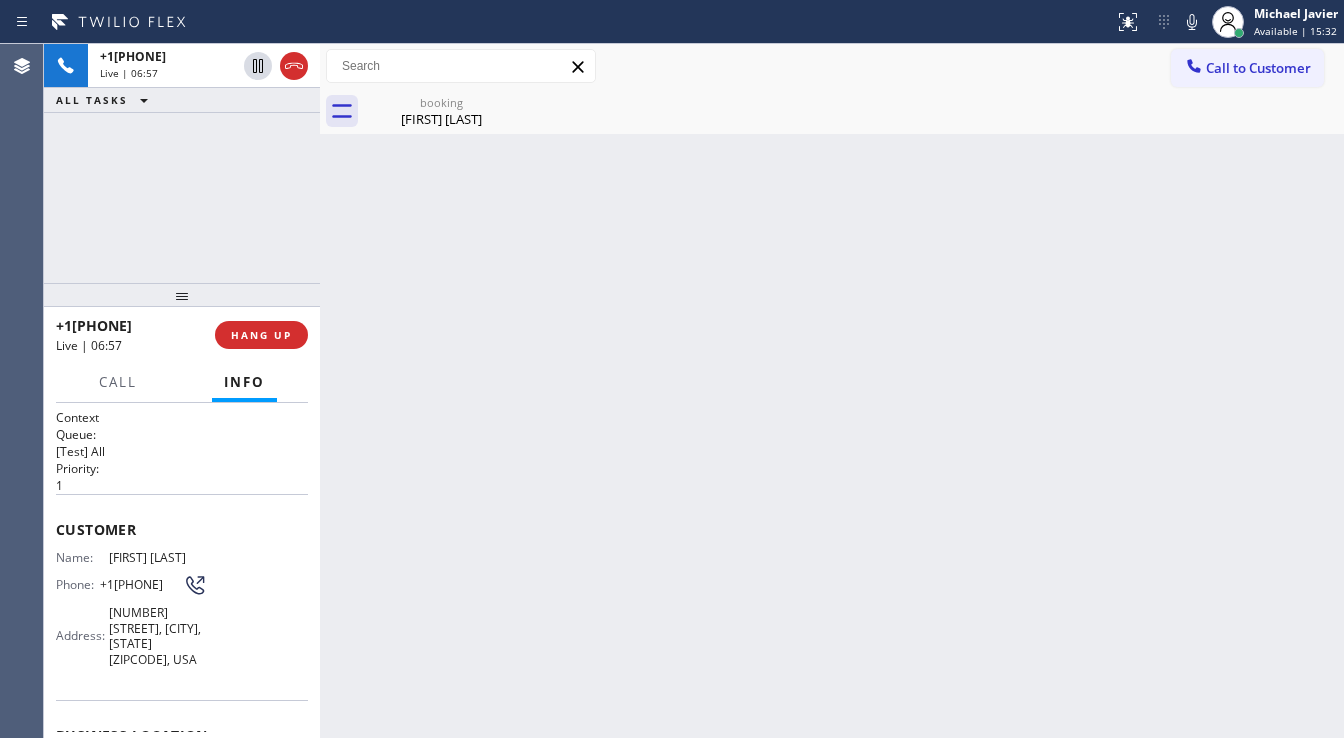 click on "+13102510812 Live | 06:57 ALL TASKS ALL TASKS ACTIVE TASKS TASKS IN WRAP UP" at bounding box center [182, 163] 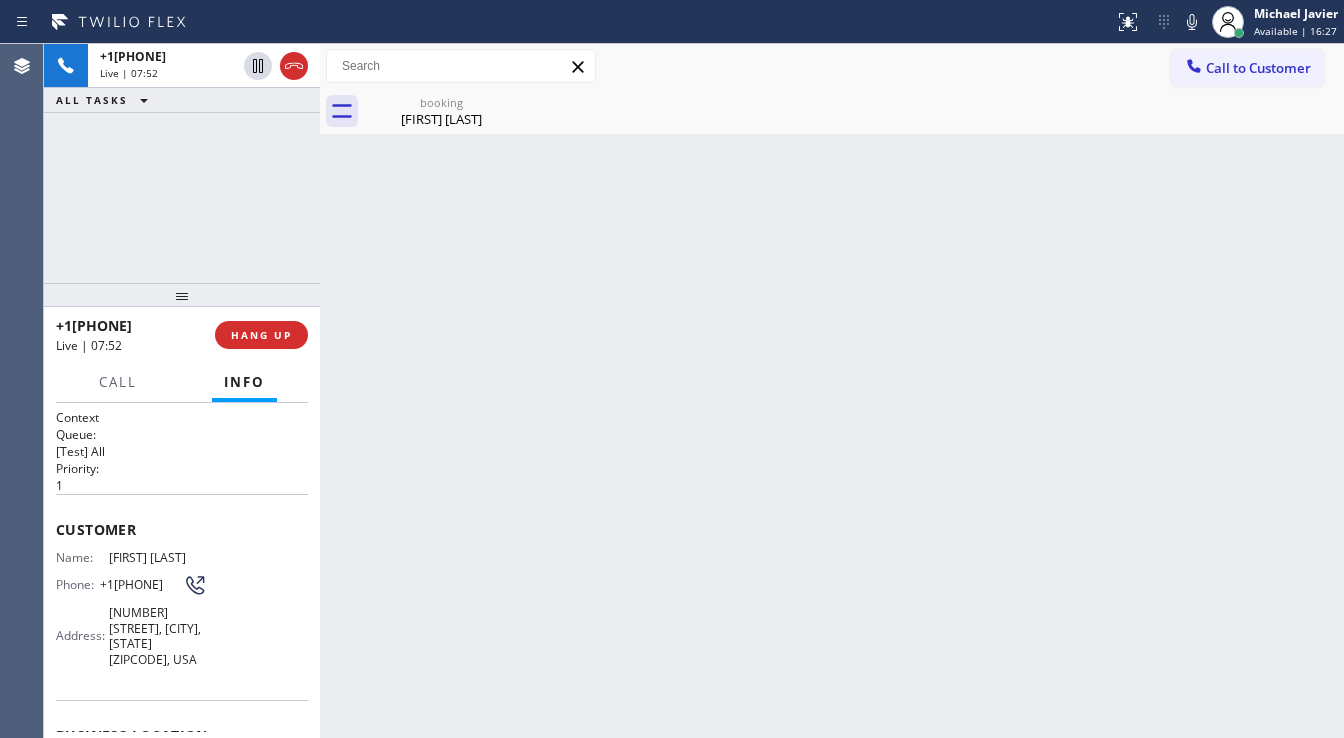 click on "+13102510812 Live | 07:52 ALL TASKS ALL TASKS ACTIVE TASKS TASKS IN WRAP UP" at bounding box center [182, 163] 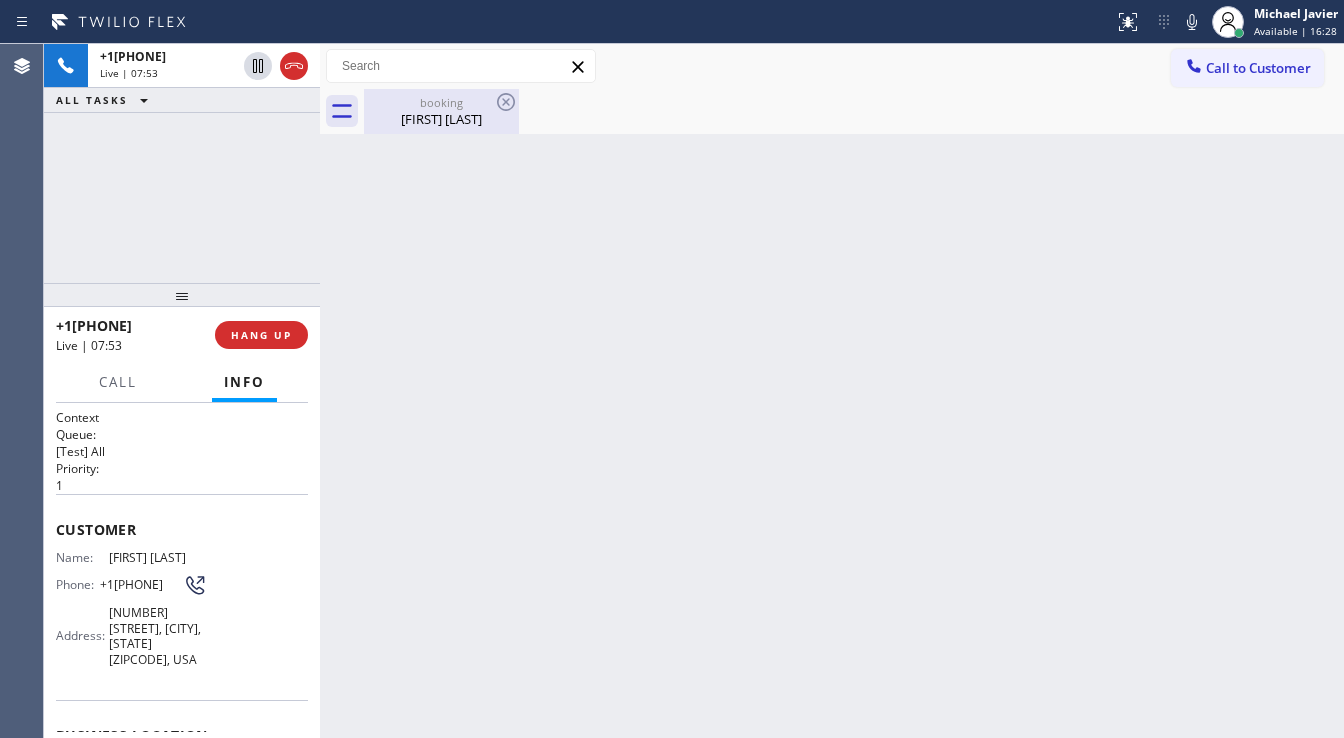 drag, startPoint x: 391, startPoint y: 119, endPoint x: 383, endPoint y: 126, distance: 10.630146 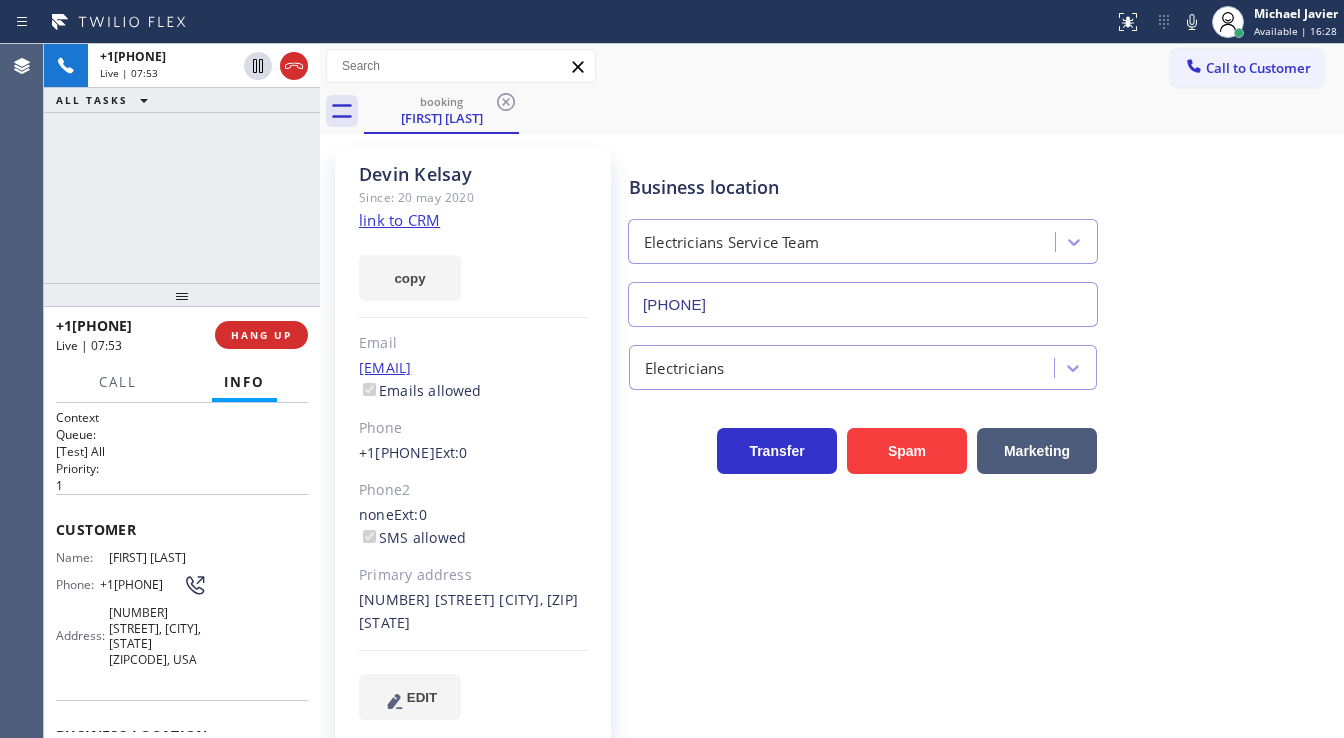 click on "+13102510812 Live | 07:53 ALL TASKS ALL TASKS ACTIVE TASKS TASKS IN WRAP UP" at bounding box center [182, 163] 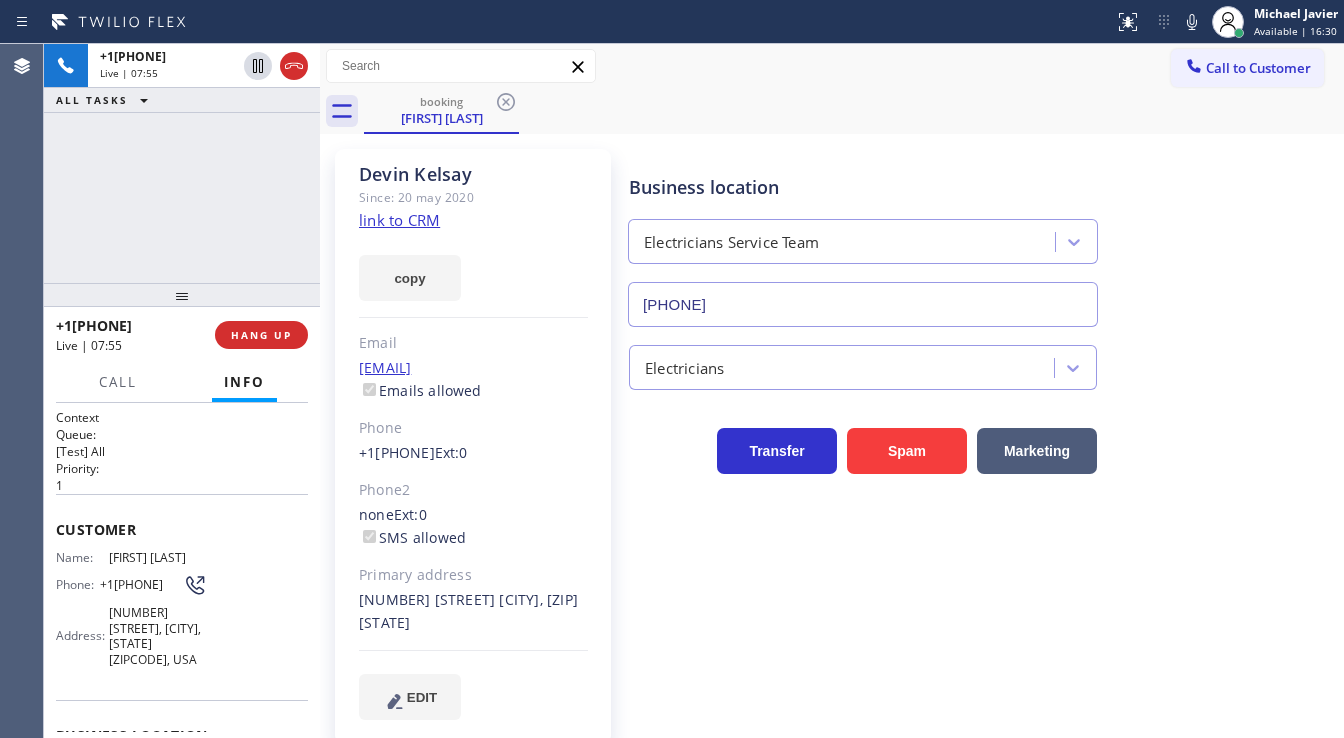click on "+13102510812 Live | 07:55 ALL TASKS ALL TASKS ACTIVE TASKS TASKS IN WRAP UP" at bounding box center [182, 163] 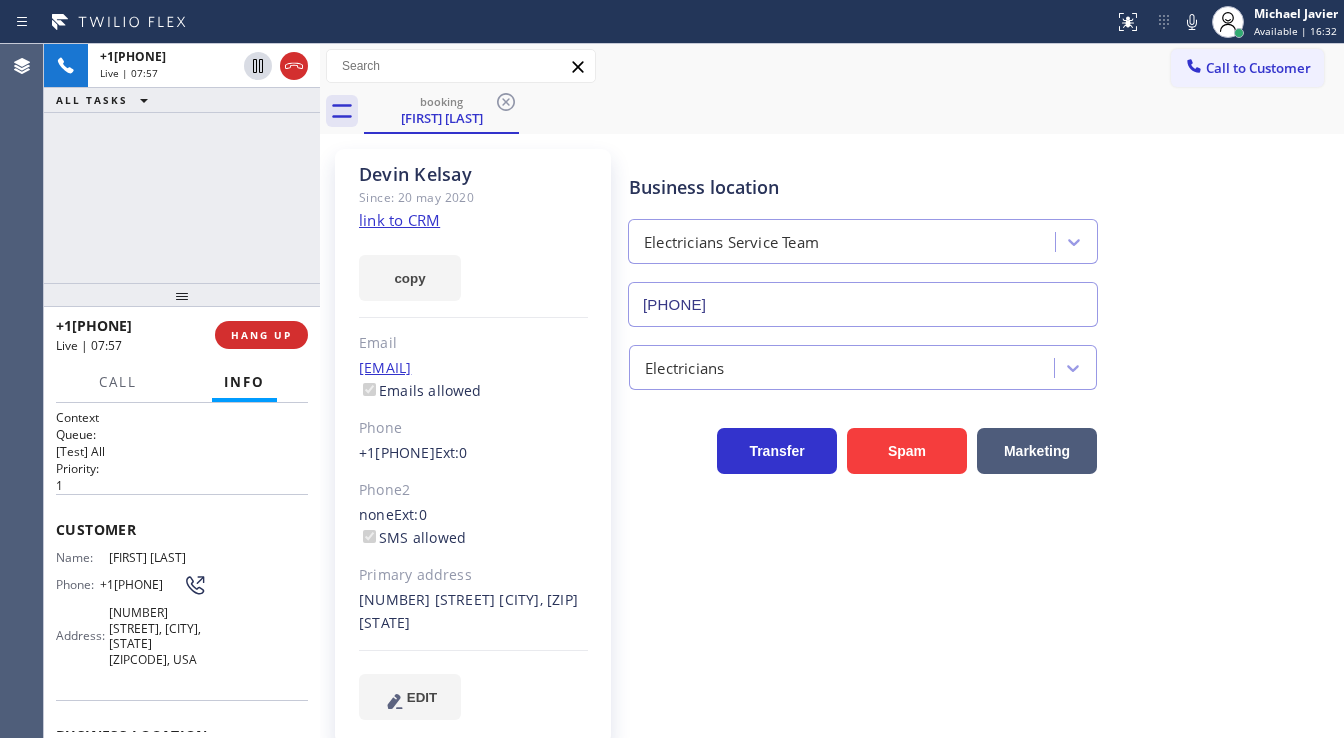 drag, startPoint x: 128, startPoint y: 588, endPoint x: 97, endPoint y: 574, distance: 34.0147 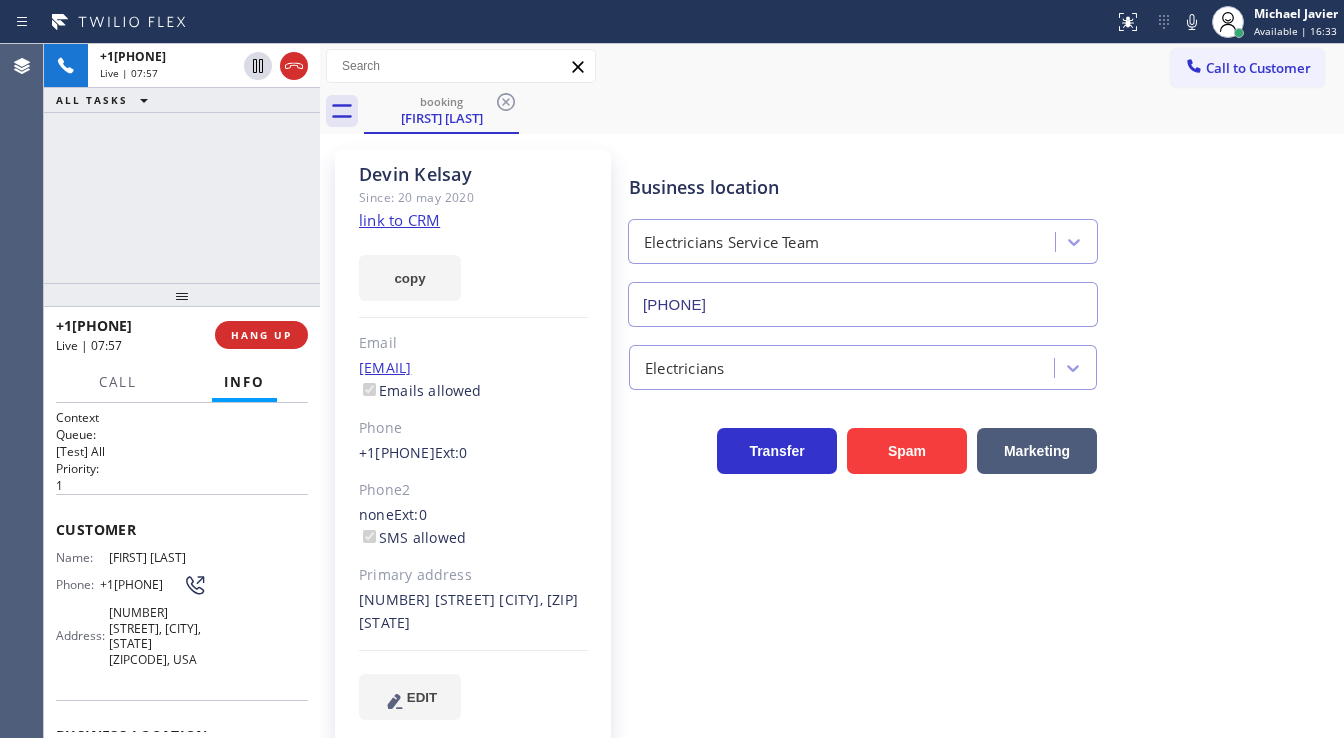 click on "+13102510812 Live | 07:57 ALL TASKS ALL TASKS ACTIVE TASKS TASKS IN WRAP UP" at bounding box center (182, 163) 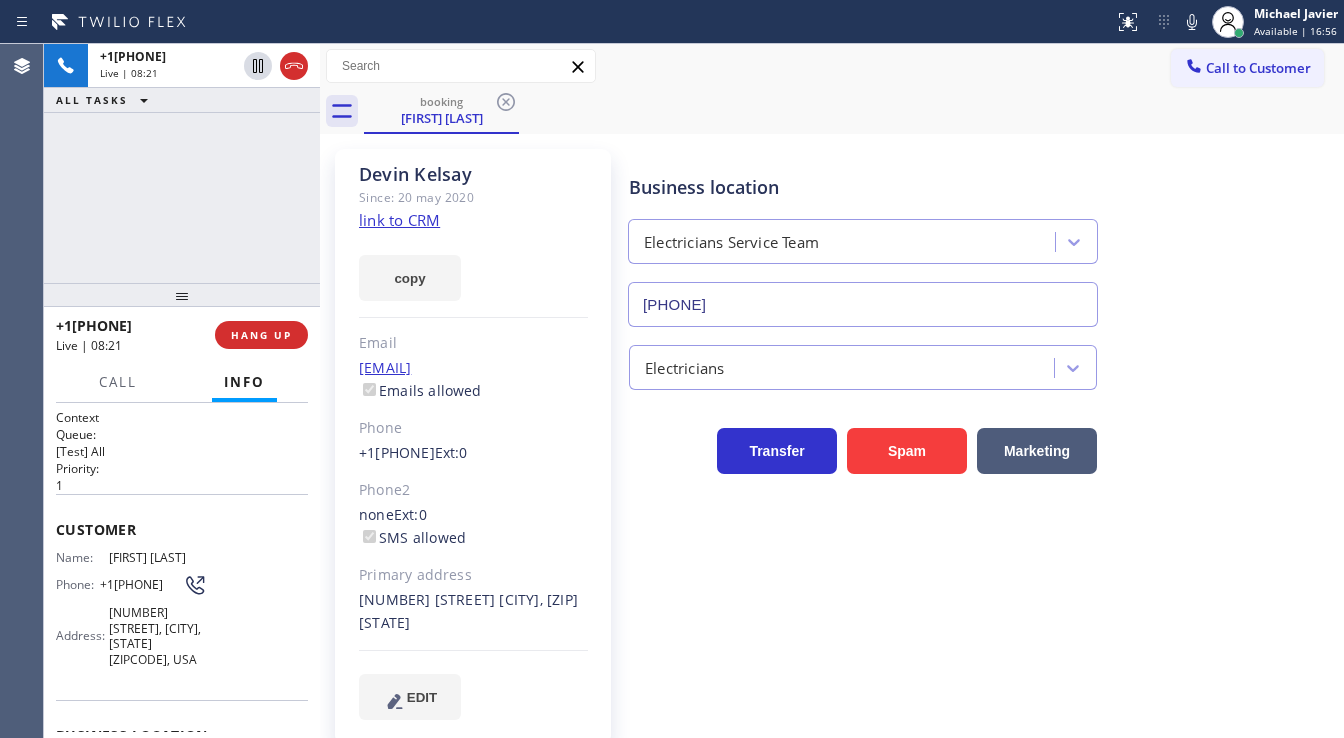 click on "+13102510812 Live | 08:21 ALL TASKS ALL TASKS ACTIVE TASKS TASKS IN WRAP UP" at bounding box center (182, 163) 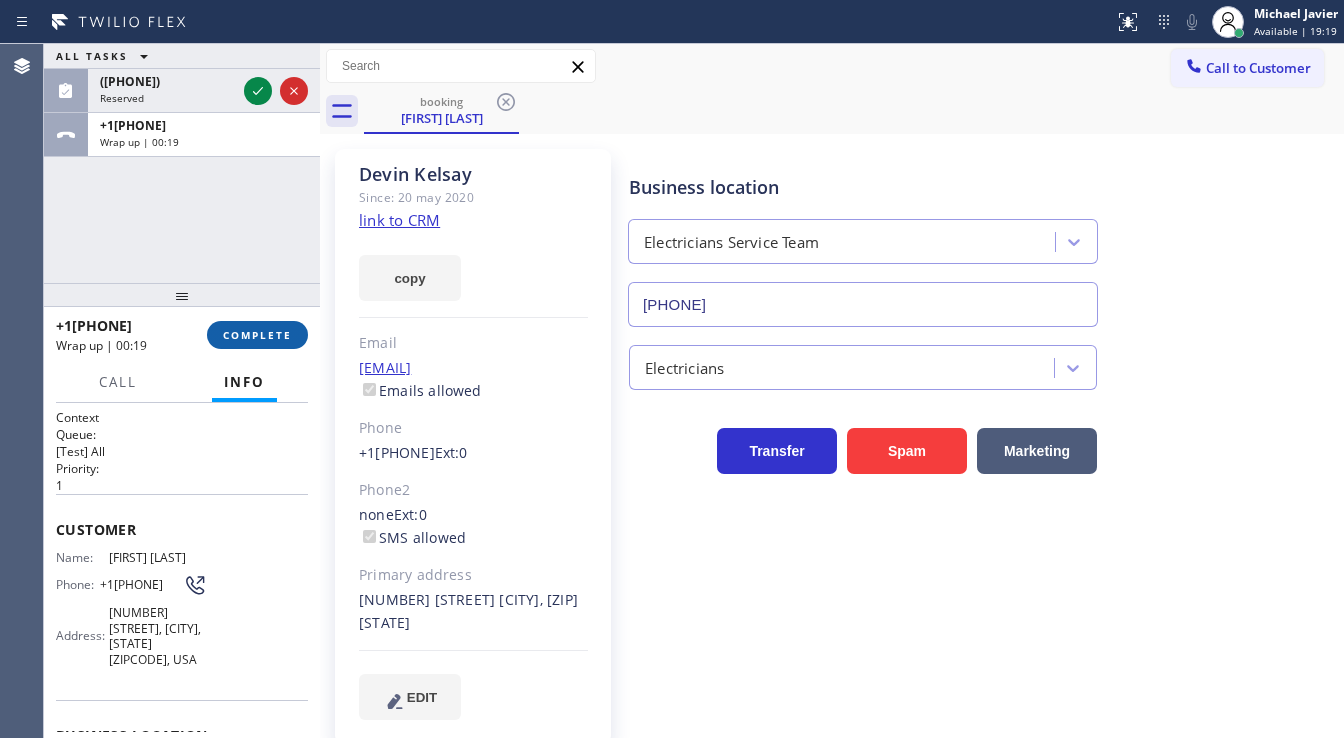 click on "COMPLETE" at bounding box center (257, 335) 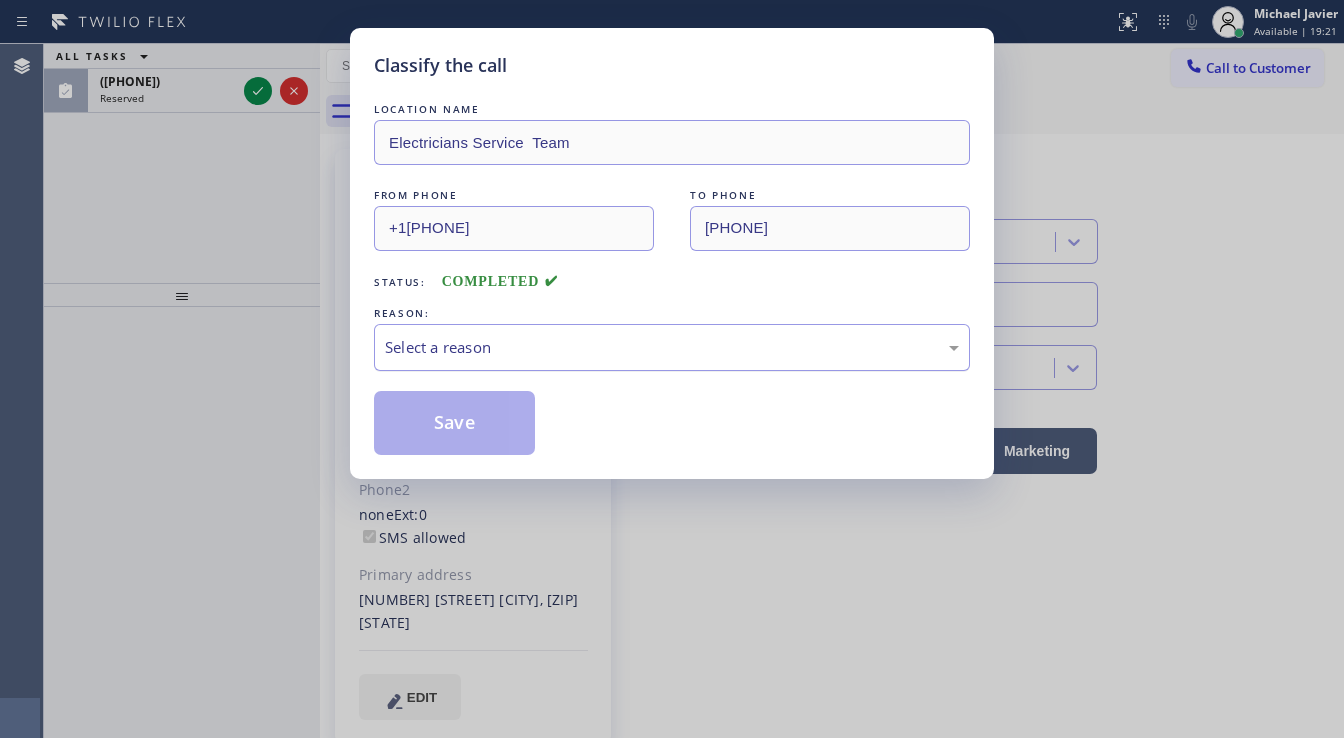 click on "Select a reason" at bounding box center (672, 347) 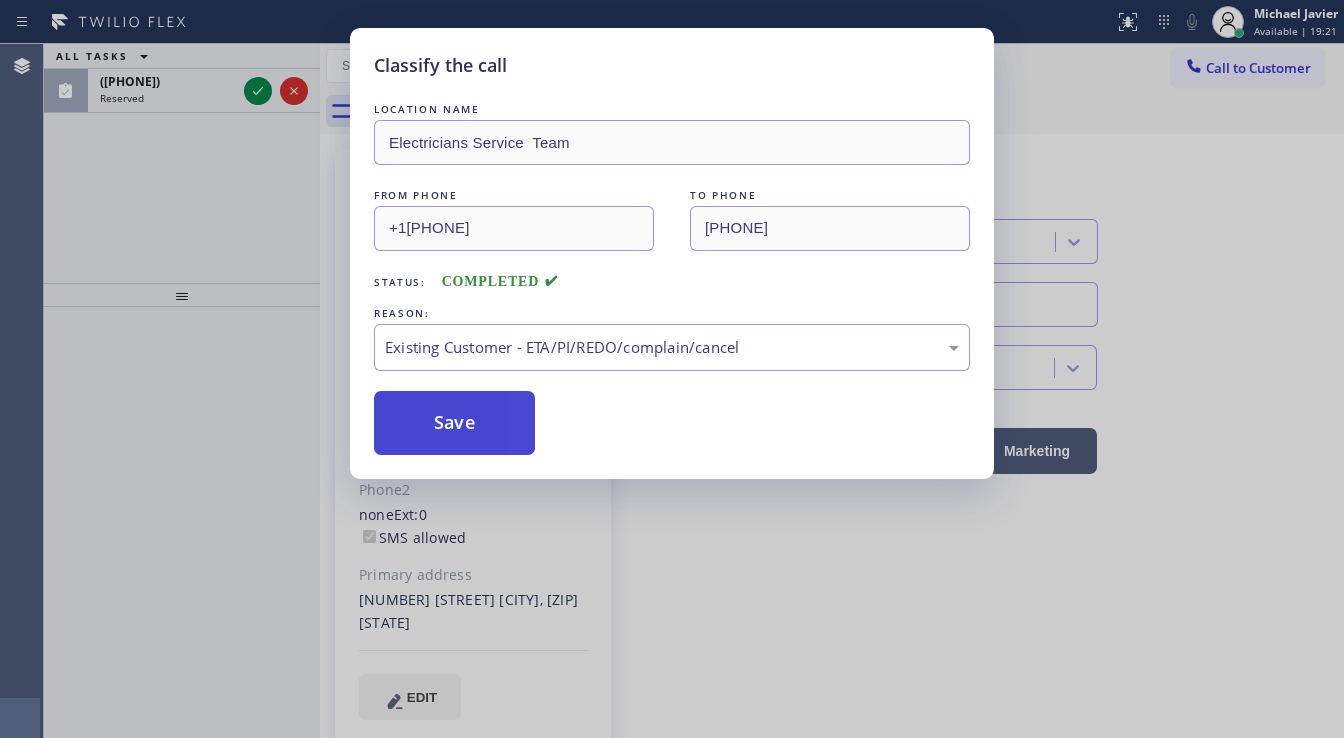 click on "Save" at bounding box center [454, 423] 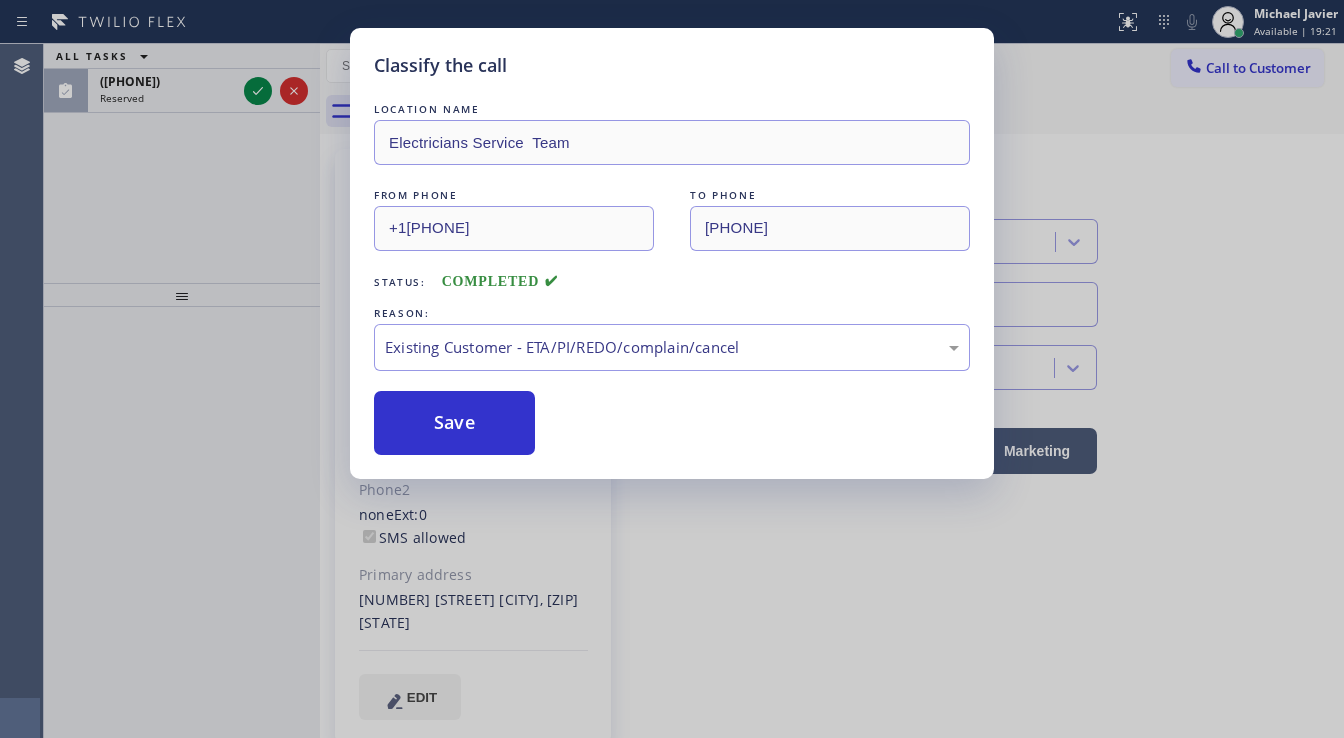 click on "Save" at bounding box center (454, 423) 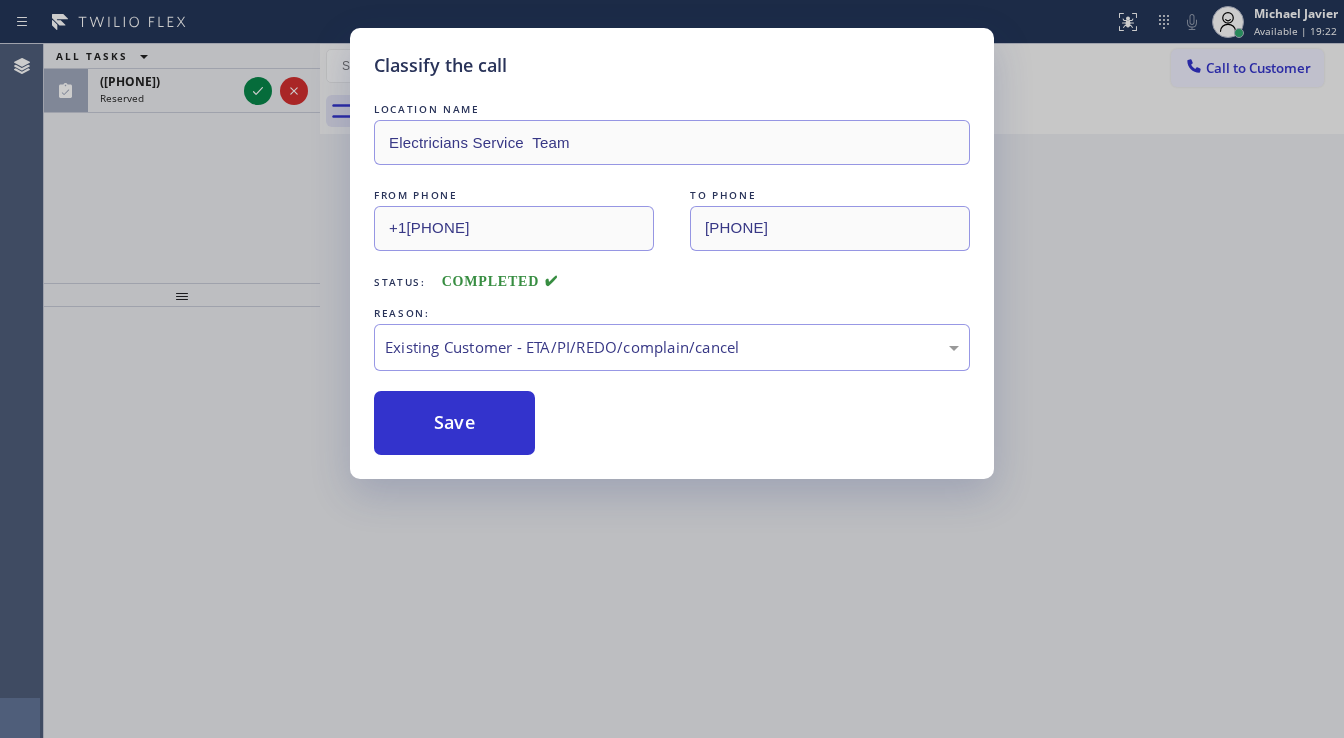 drag, startPoint x: 140, startPoint y: 195, endPoint x: 161, endPoint y: 189, distance: 21.84033 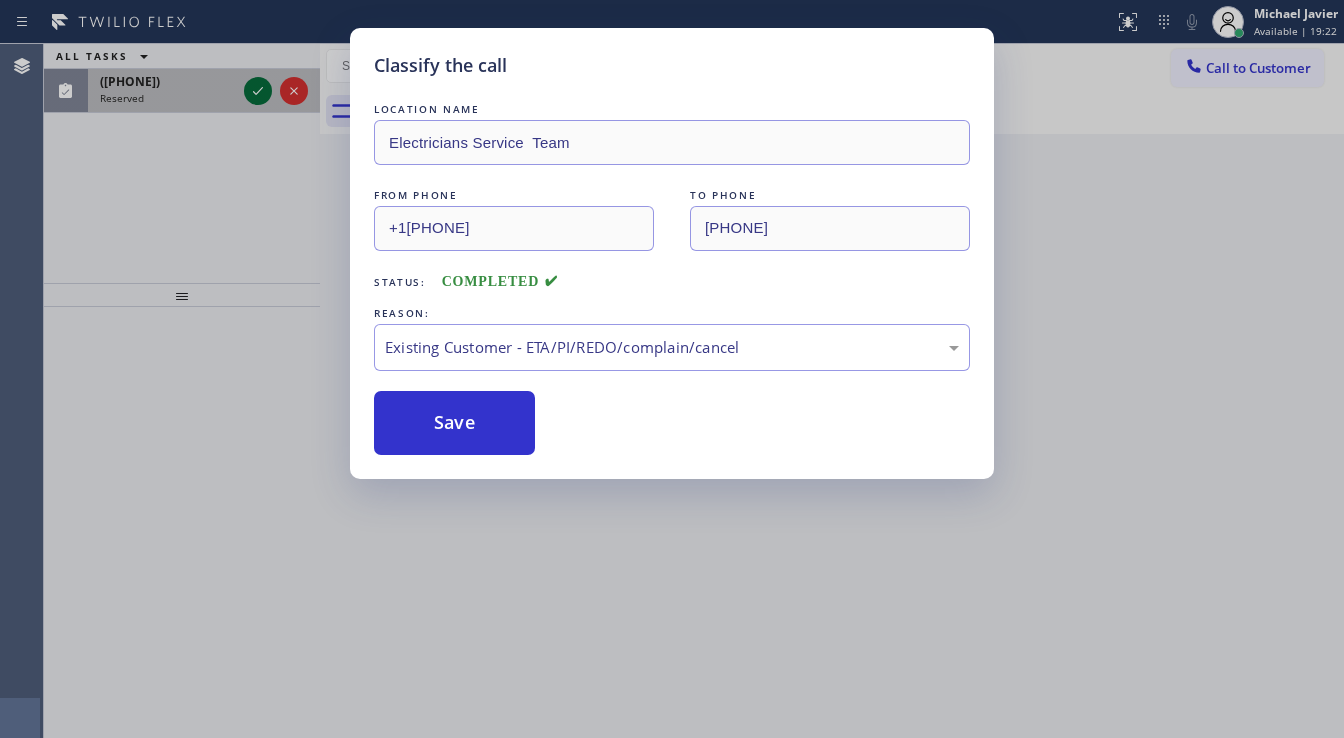 click on "Classify the call LOCATION NAME Home Alliance [CITY] FROM PHONE ([PHONE]) TO PHONE ([PHONE]) Status: COMPLETED REASON: Tech, Unknown/didnt ring Save Classify the call LOCATION NAME HVAC Alliance Expert FROM PHONE ([PHONE]) TO PHONE ([PHONE]) Status: COMPLETED REASON: Tech, Unknown/didnt ring Save Classify the call LOCATION NAME Metro Heating Repair Newark FROM PHONE ([PHONE]) TO PHONE ([PHONE]) Status: COMPLETED REASON: New Customer - Booked Save Classify the call LOCATION NAME Precision Appliance Medics FROM PHONE ([PHONE]) TO PHONE ([PHONE]) Status: COMPLETED REASON: Tech, Unknown/didnt ring Save Classify the call LOCATION NAME Irvine Viking Repair Pros FROM PHONE ([PHONE]) TO PHONE ([PHONE]) Status: COMPLETED REASON: New Customer - Booked Save Classify the call LOCATION NAME 5 Star Best    Plumbing FROM PHONE ([PHONE]) TO PHONE ([PHONE]) Status: COMPLETED REASON: Not Booked - All other reasons Save Classify the call LOCATION NAME Save" at bounding box center (694, 391) 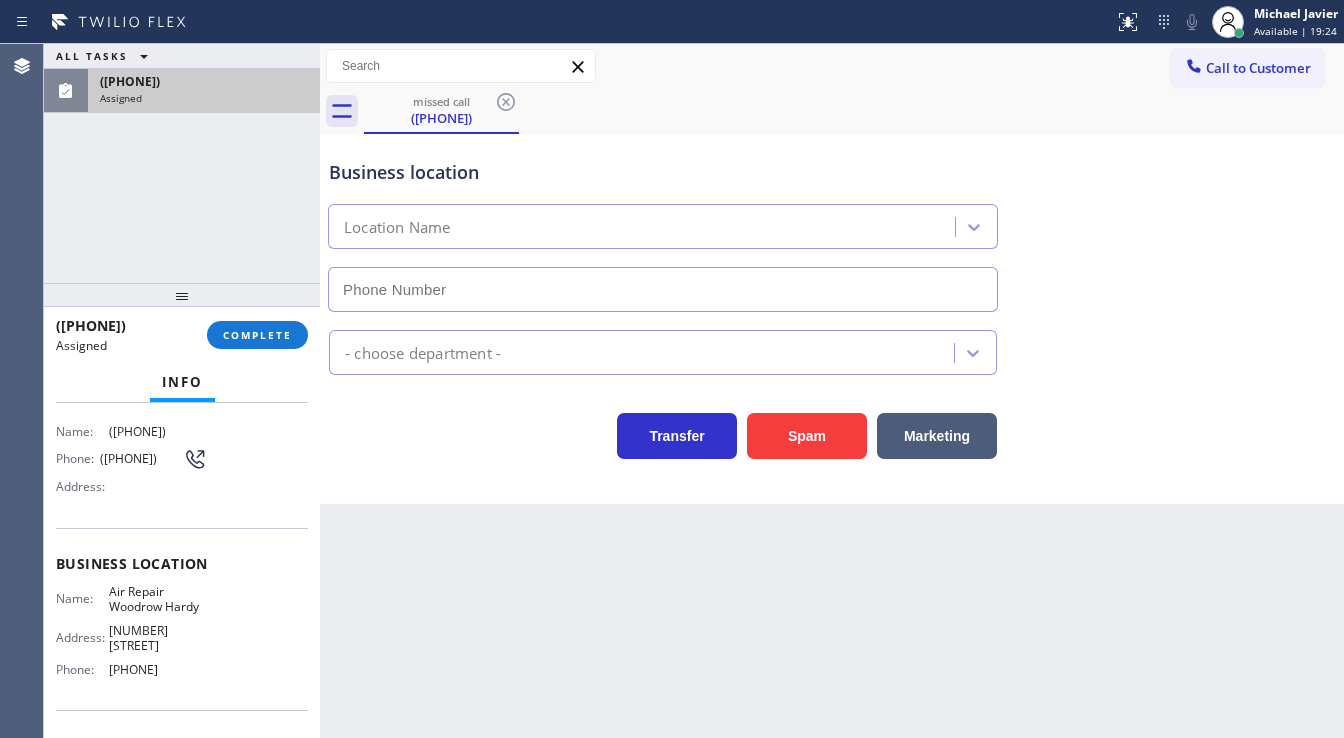 type on "(305) 363-6314" 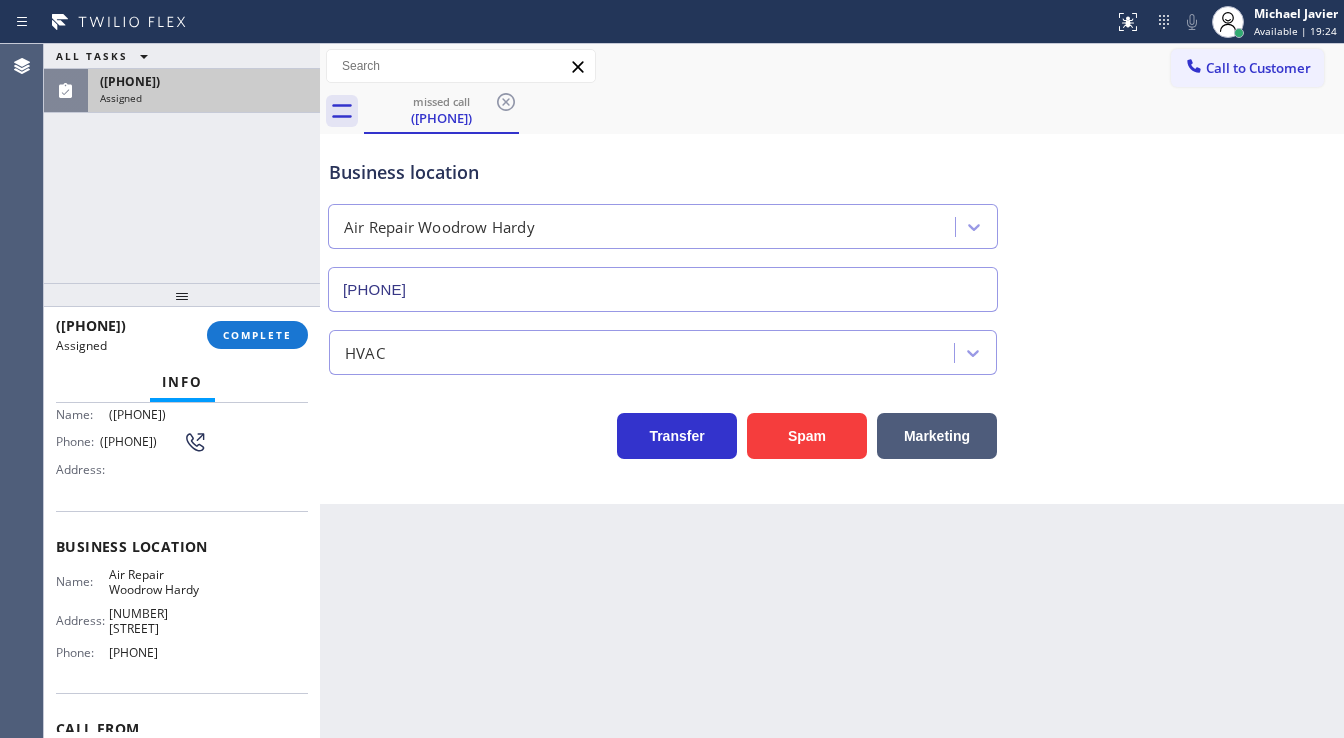 scroll, scrollTop: 144, scrollLeft: 0, axis: vertical 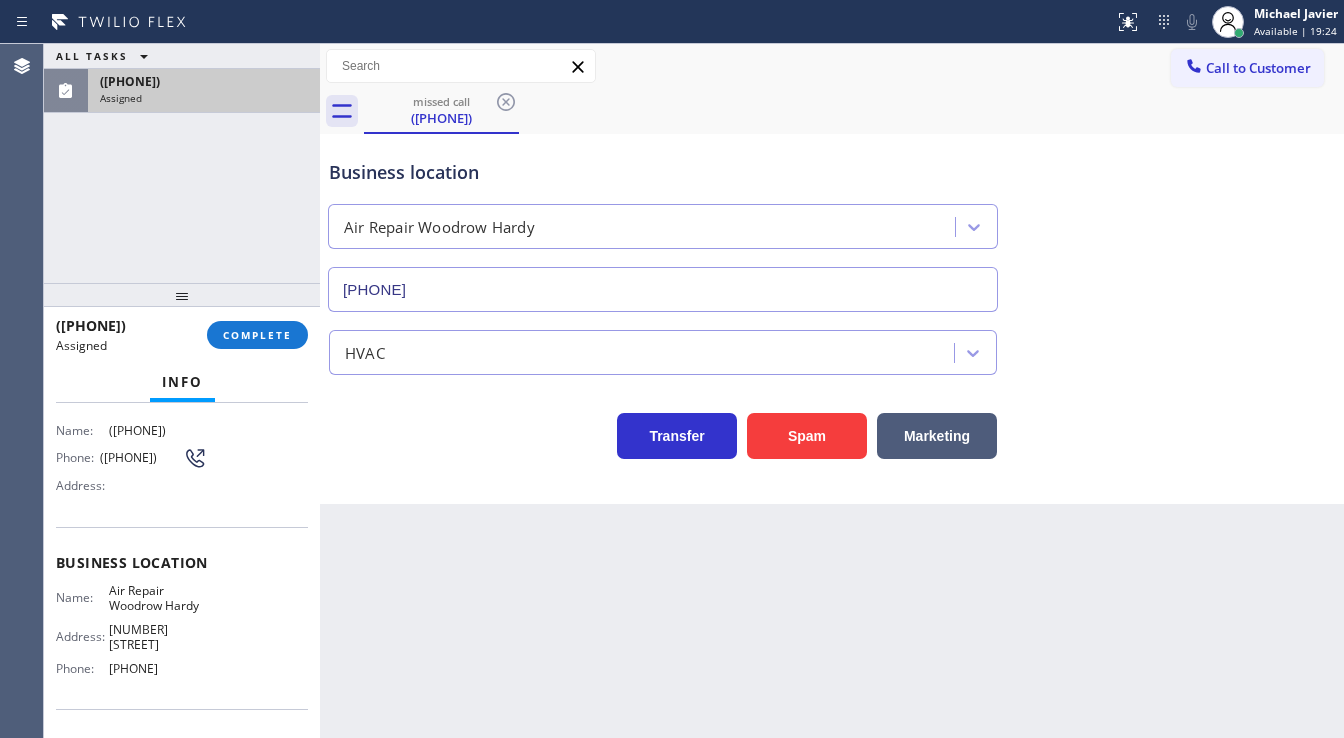 click on "(954) 501-2756 Assigned COMPLETE" at bounding box center (182, 335) 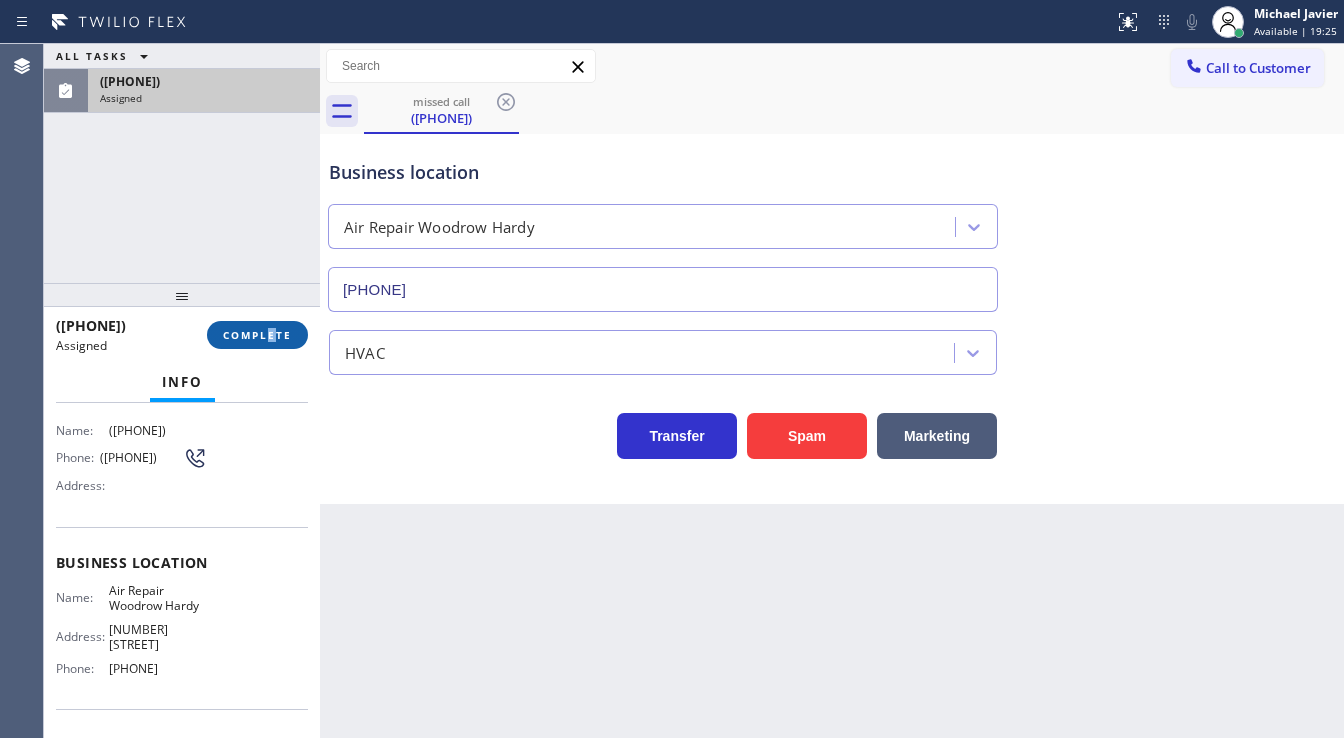 click on "COMPLETE" at bounding box center [257, 335] 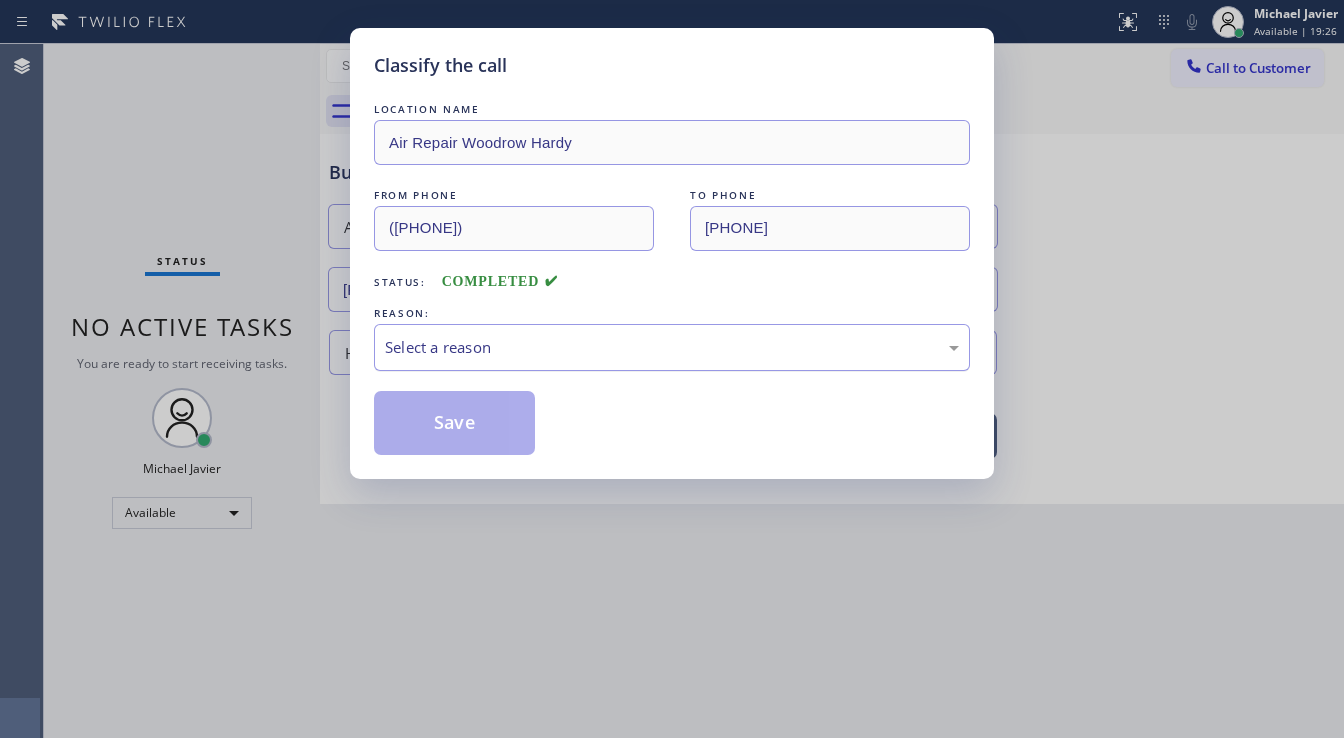click on "Select a reason" at bounding box center (672, 347) 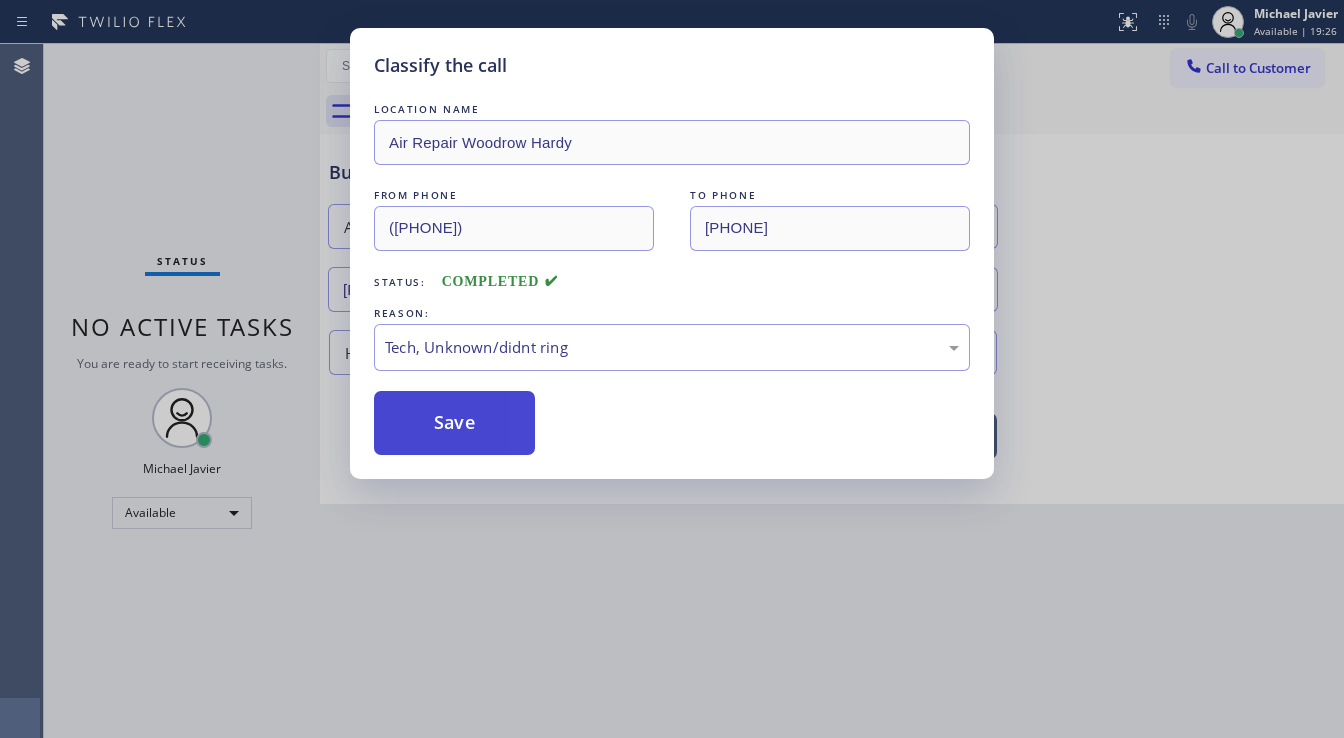 click on "Save" at bounding box center (454, 423) 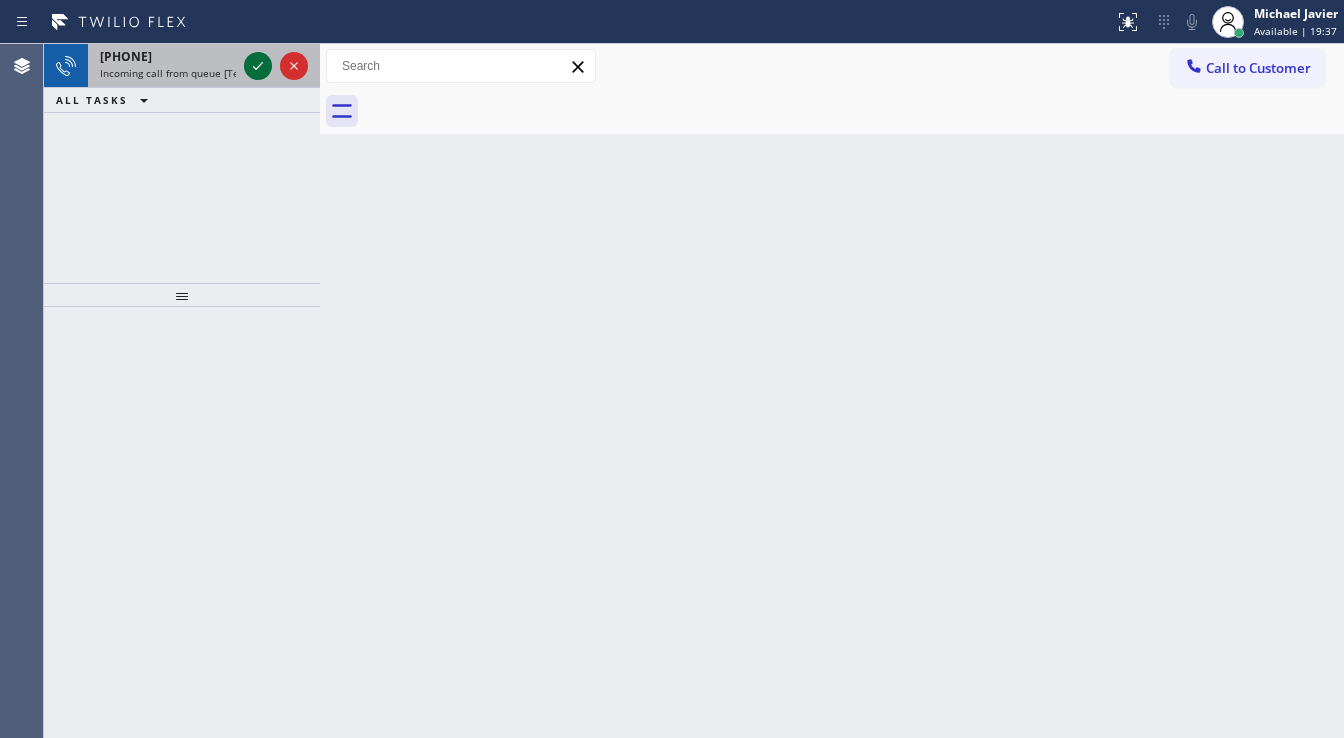 click 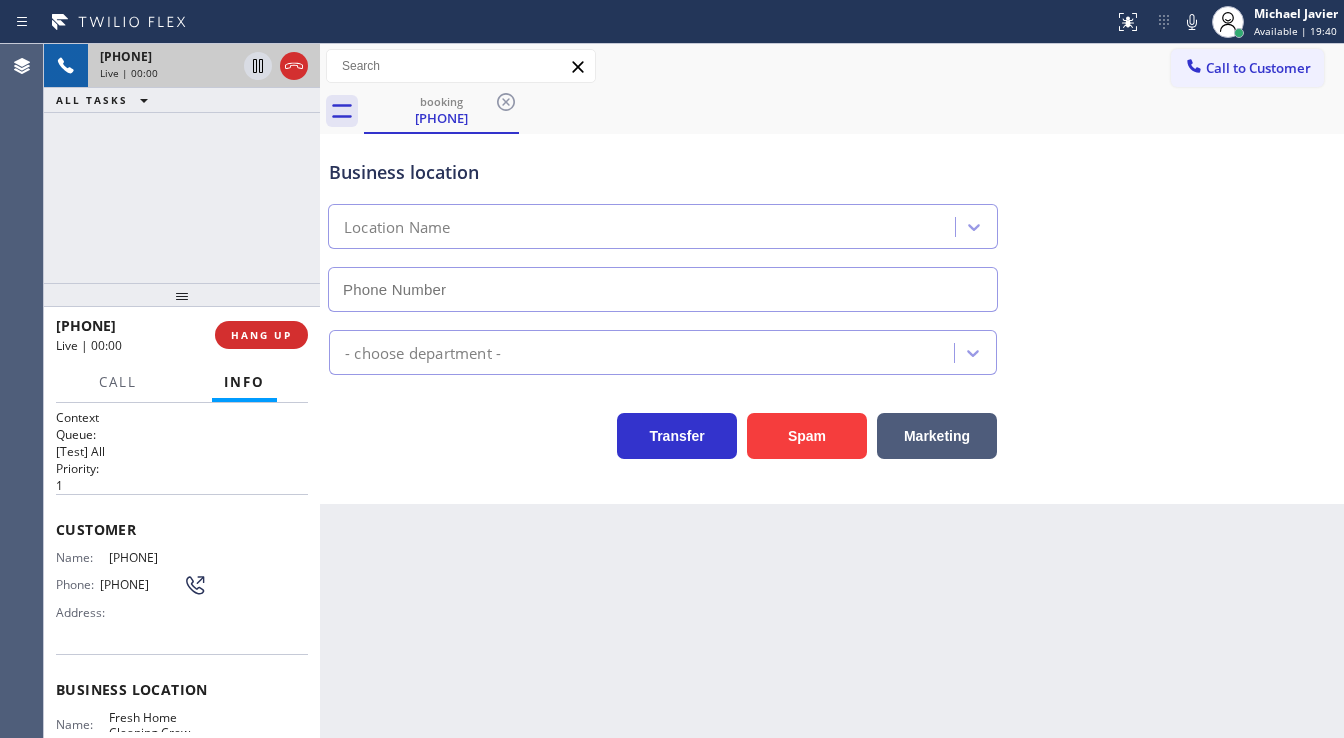 scroll, scrollTop: 80, scrollLeft: 0, axis: vertical 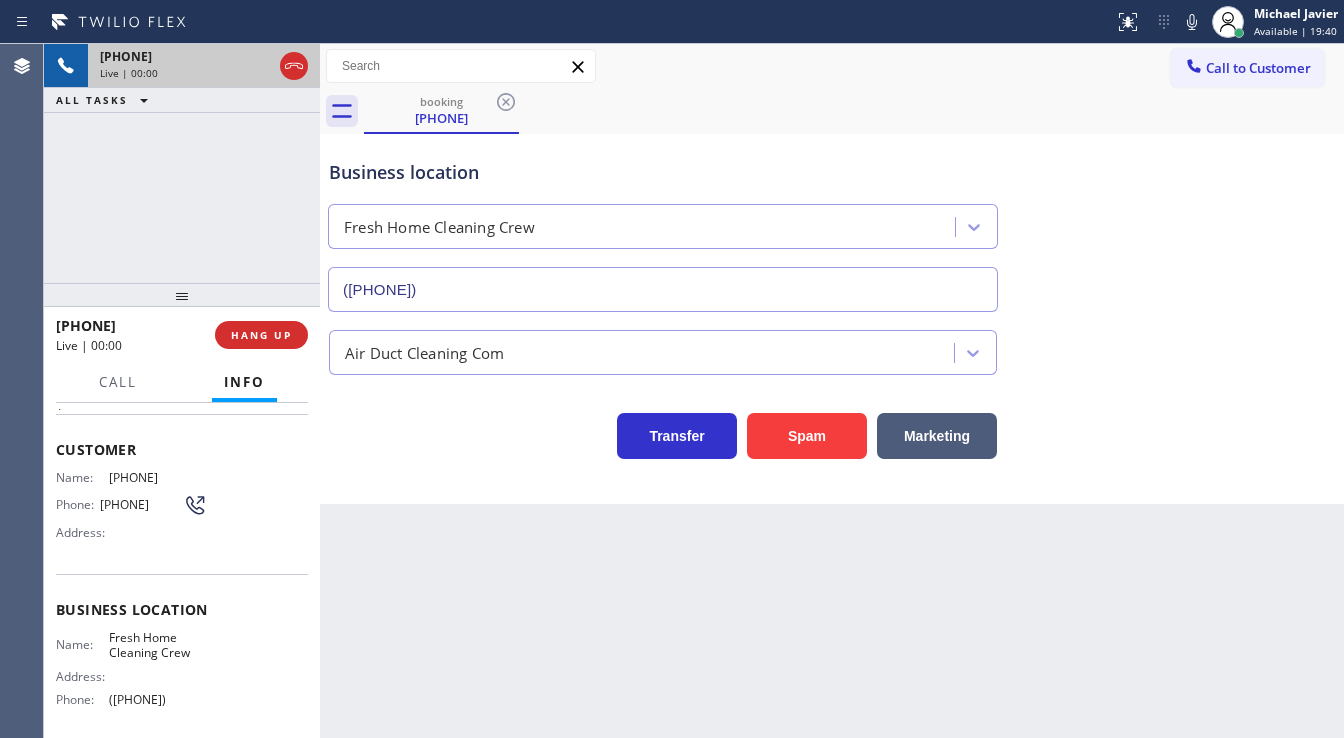type on "([PHONE]) [PHONE]" 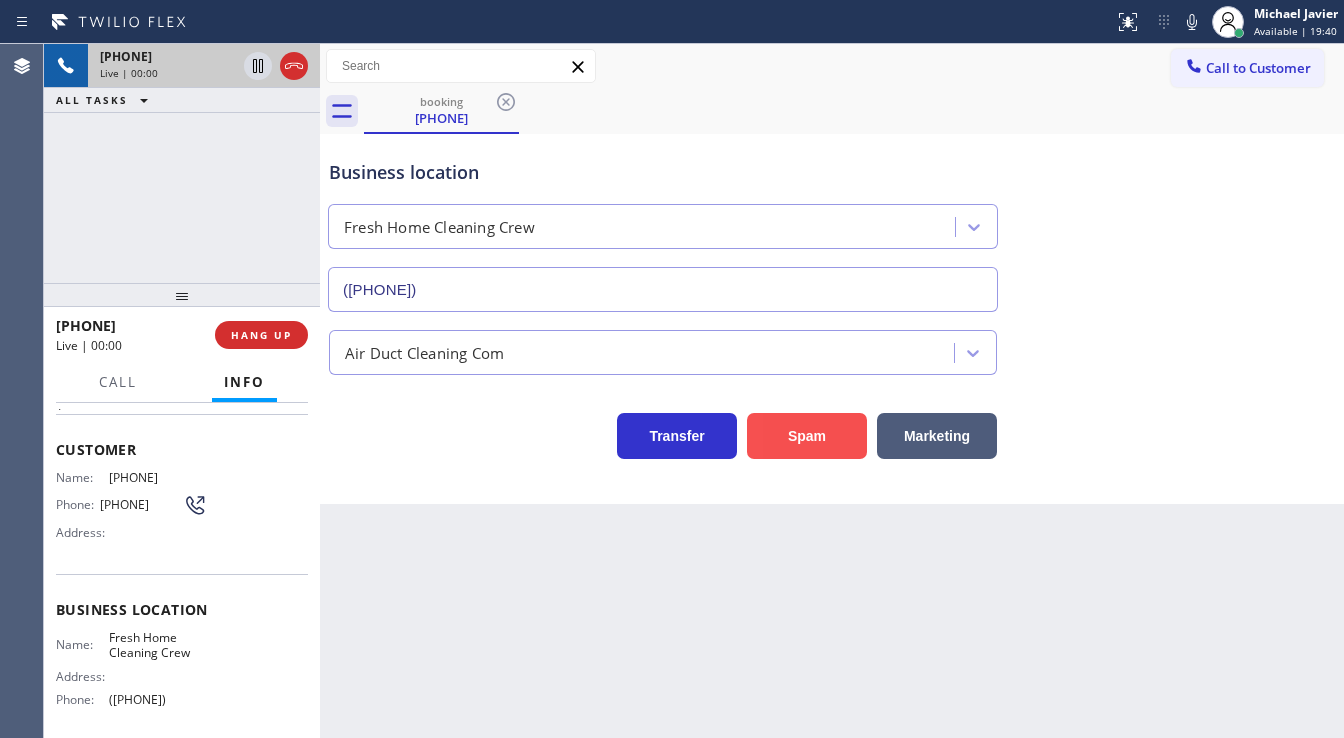 click on "Spam" at bounding box center (807, 436) 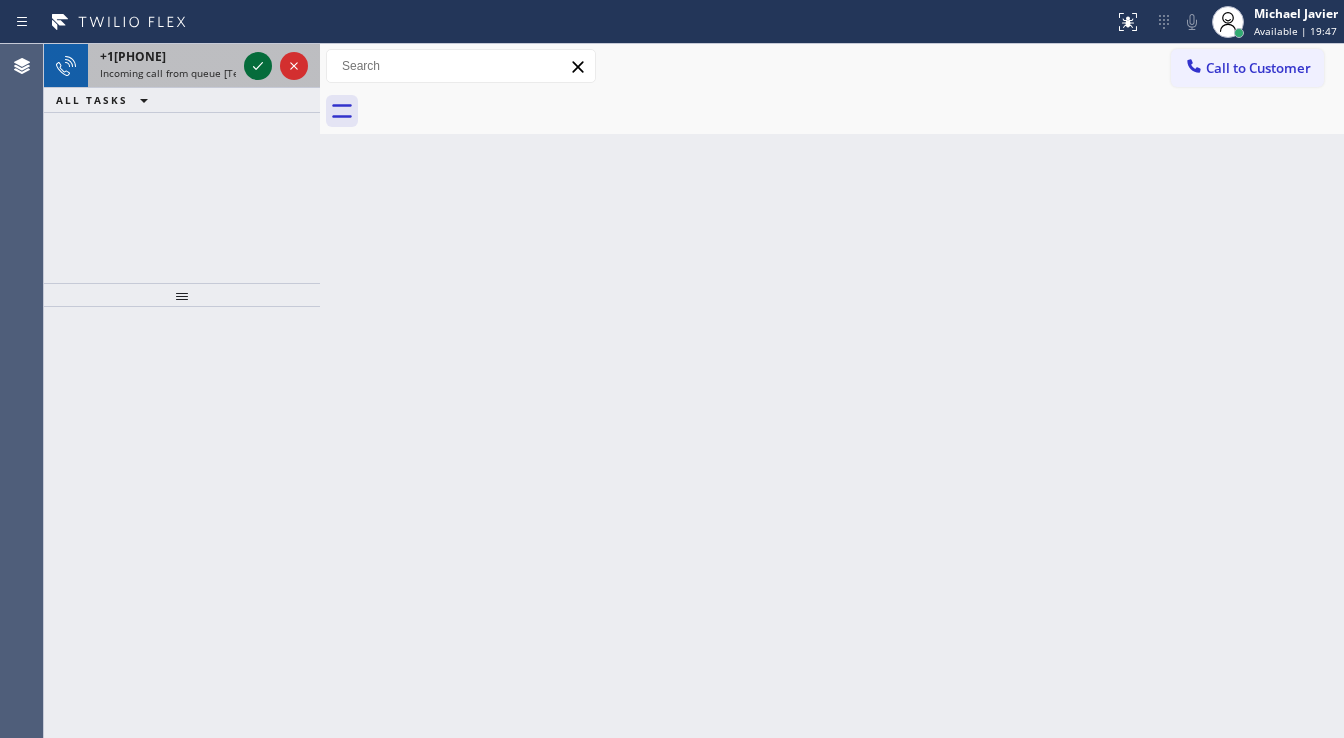 click 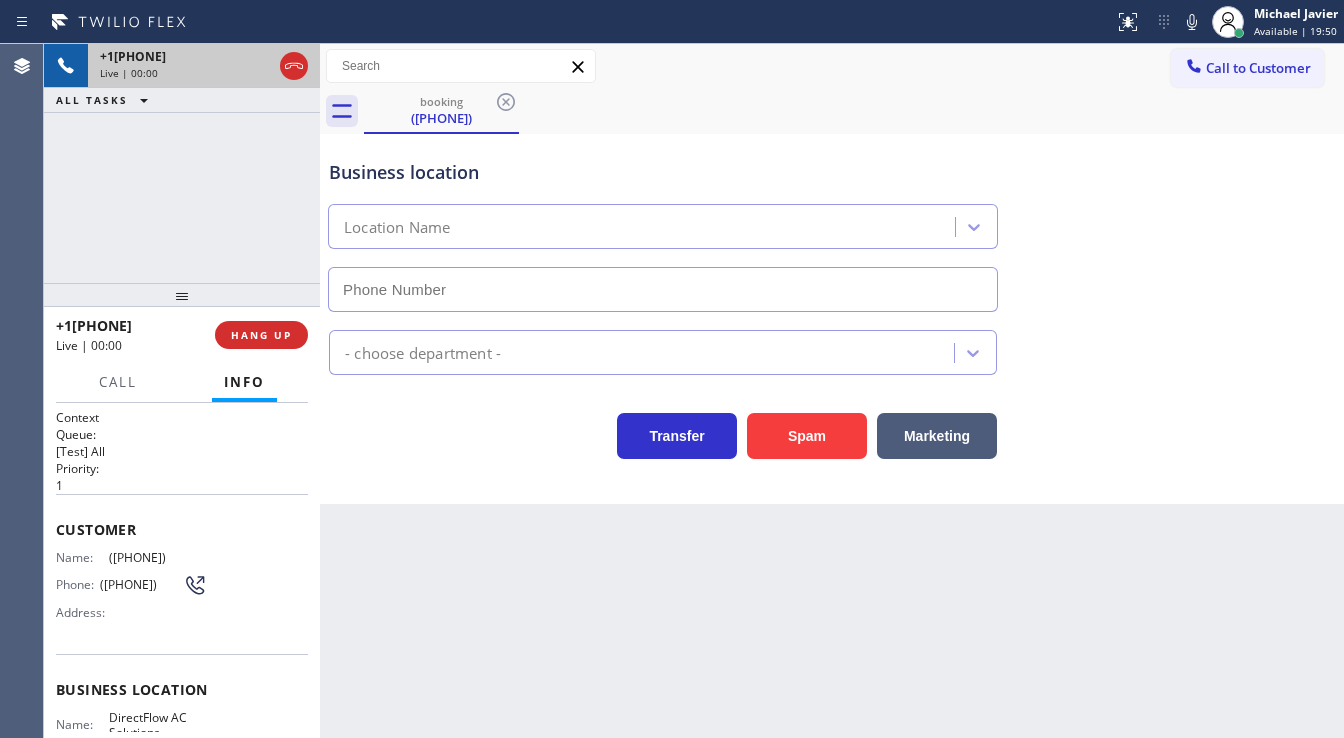 type on "(628) 215-4648" 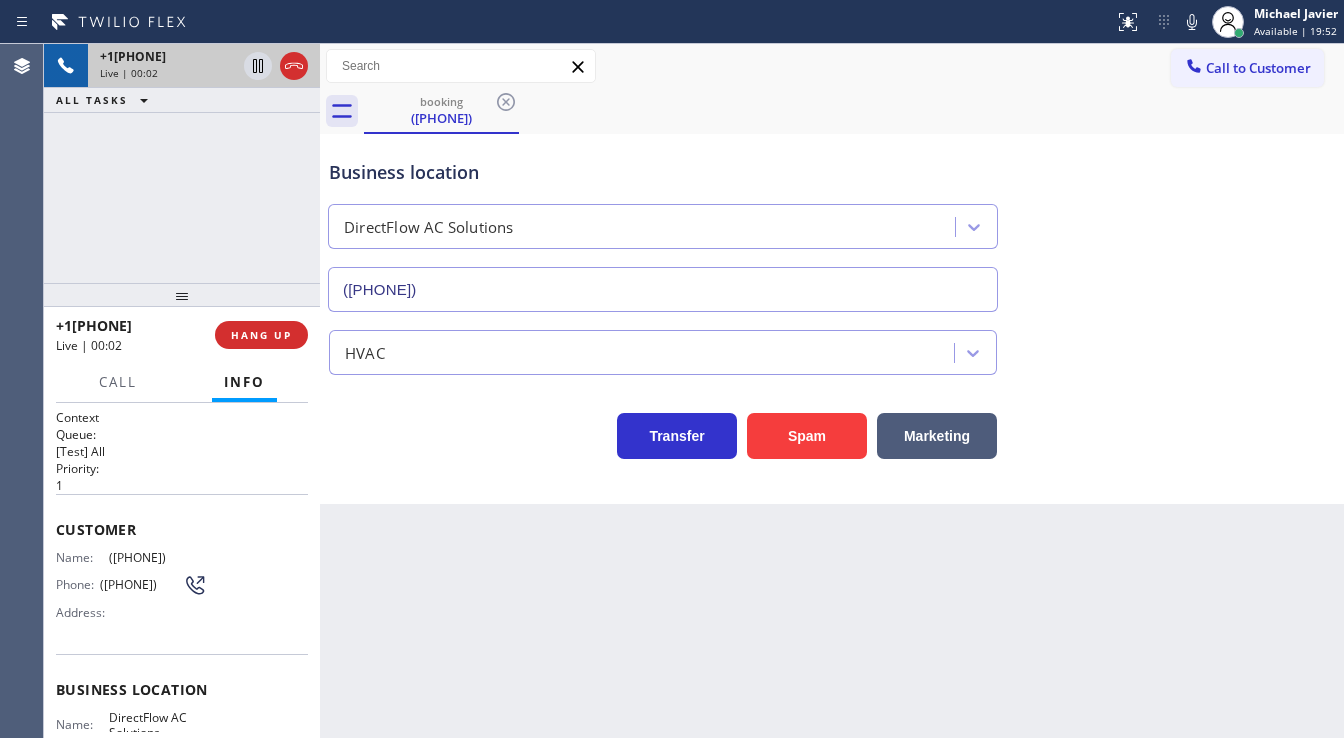 drag, startPoint x: 52, startPoint y: 203, endPoint x: 138, endPoint y: 224, distance: 88.52683 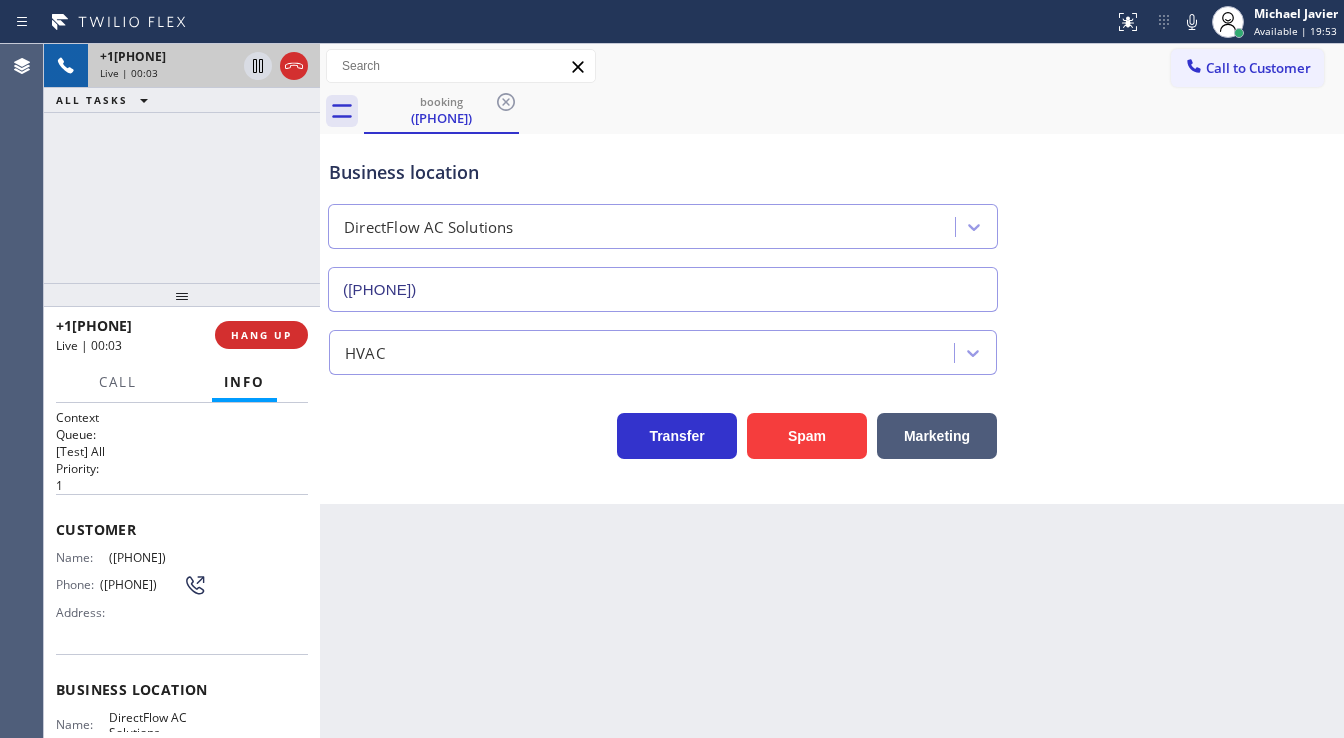 drag, startPoint x: 796, startPoint y: 430, endPoint x: 589, endPoint y: 662, distance: 310.92282 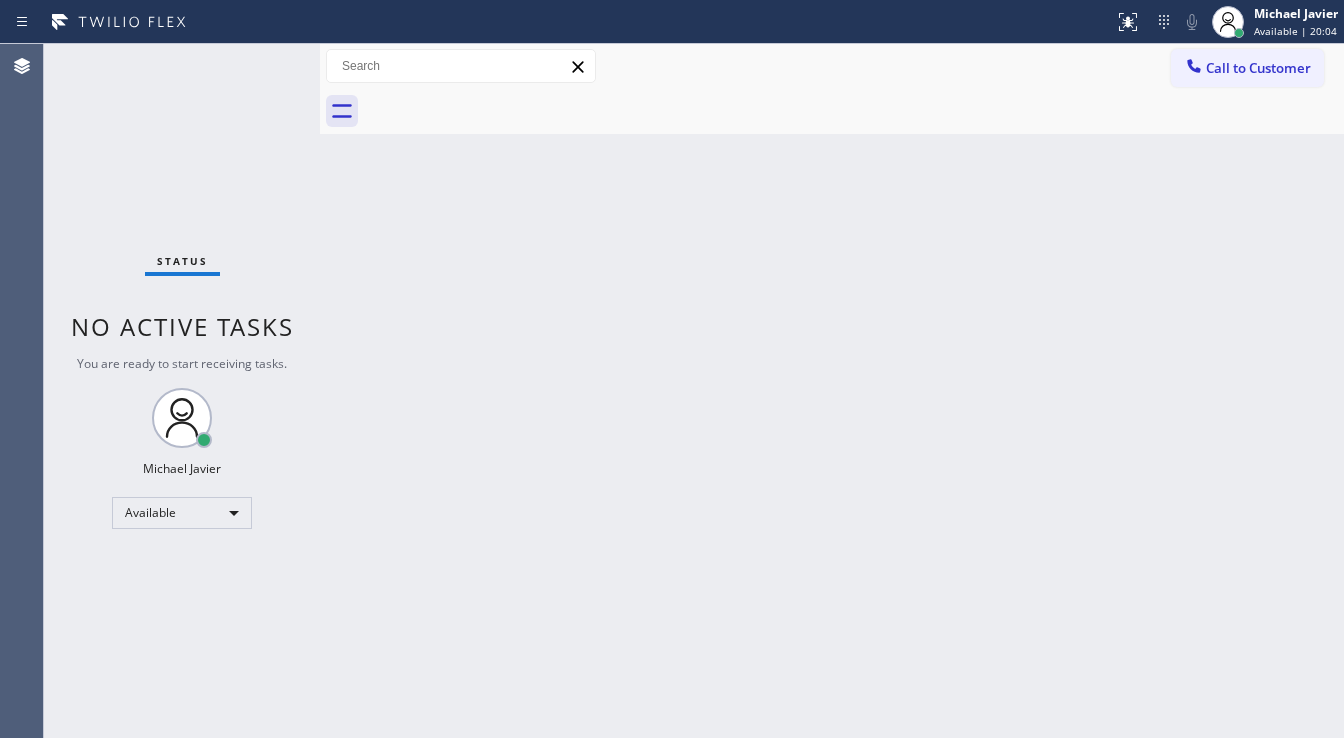 click on "Status   No active tasks     You are ready to start receiving tasks.   Michael Javier Available" at bounding box center [182, 391] 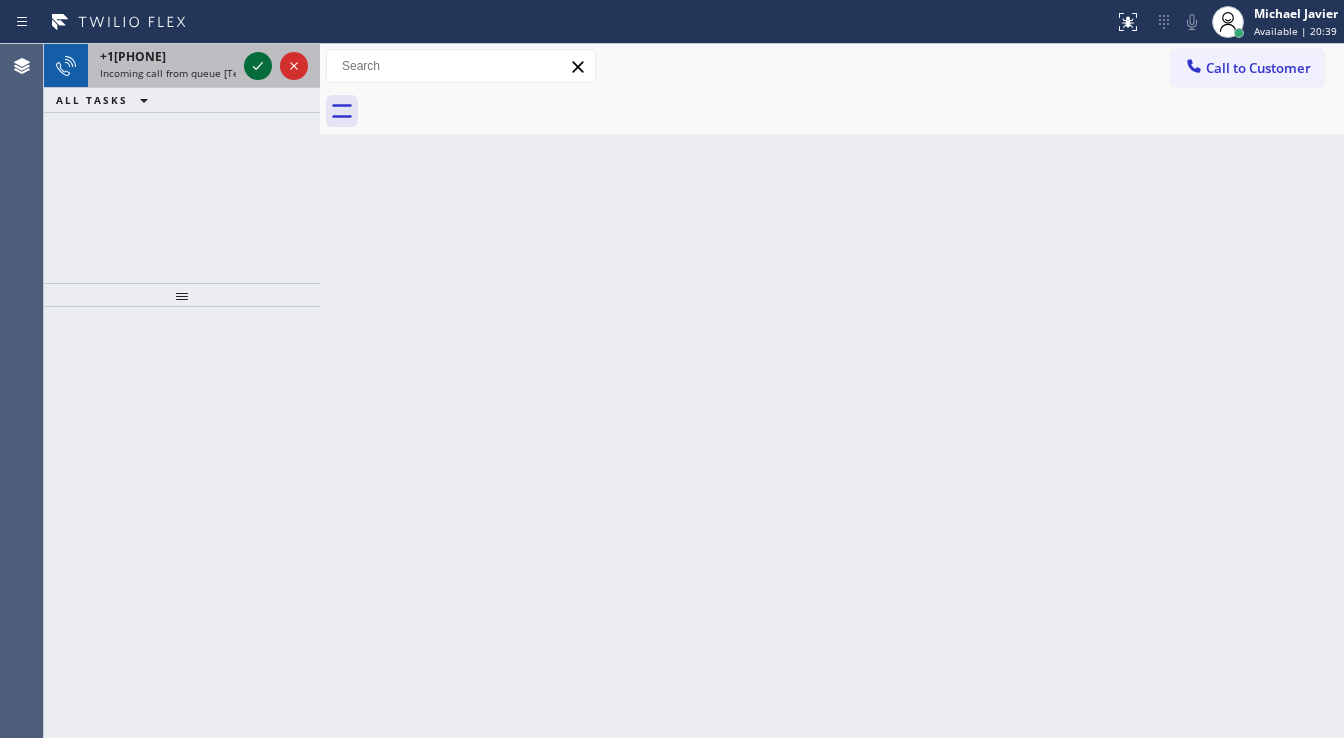 click 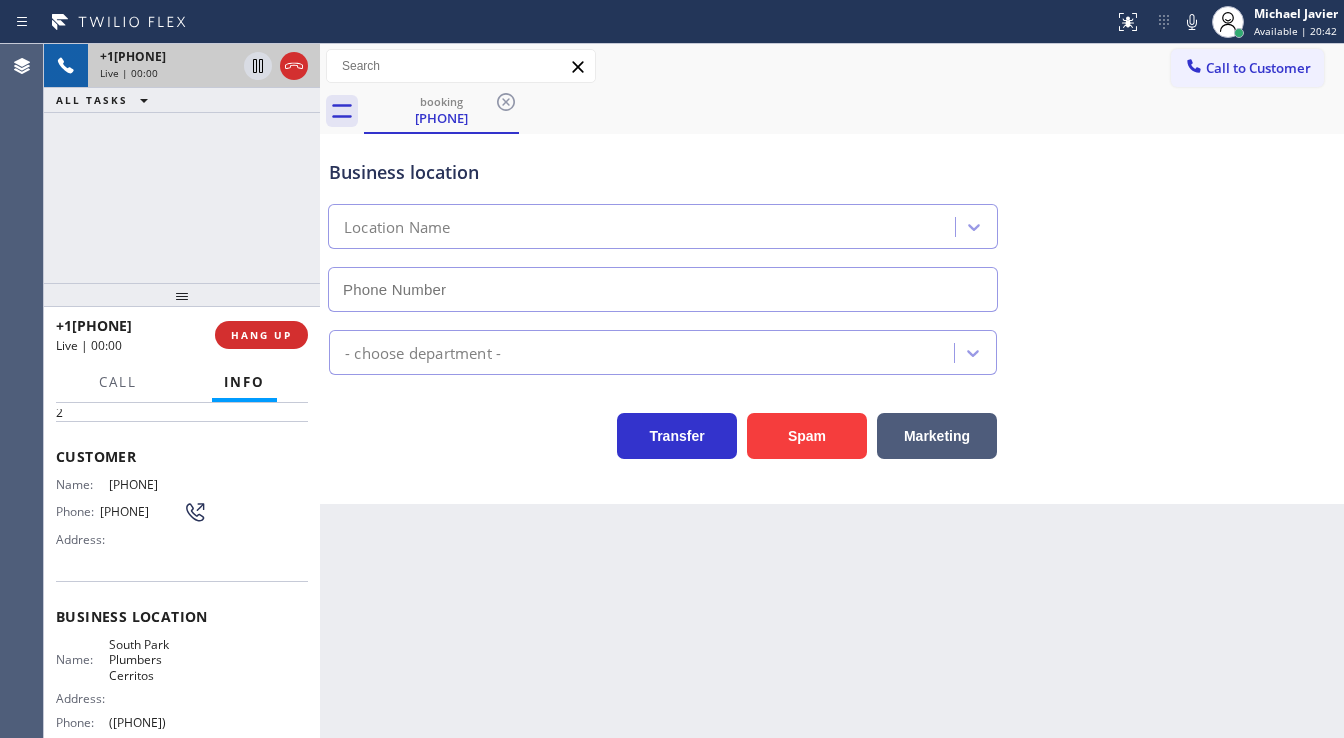 scroll, scrollTop: 80, scrollLeft: 0, axis: vertical 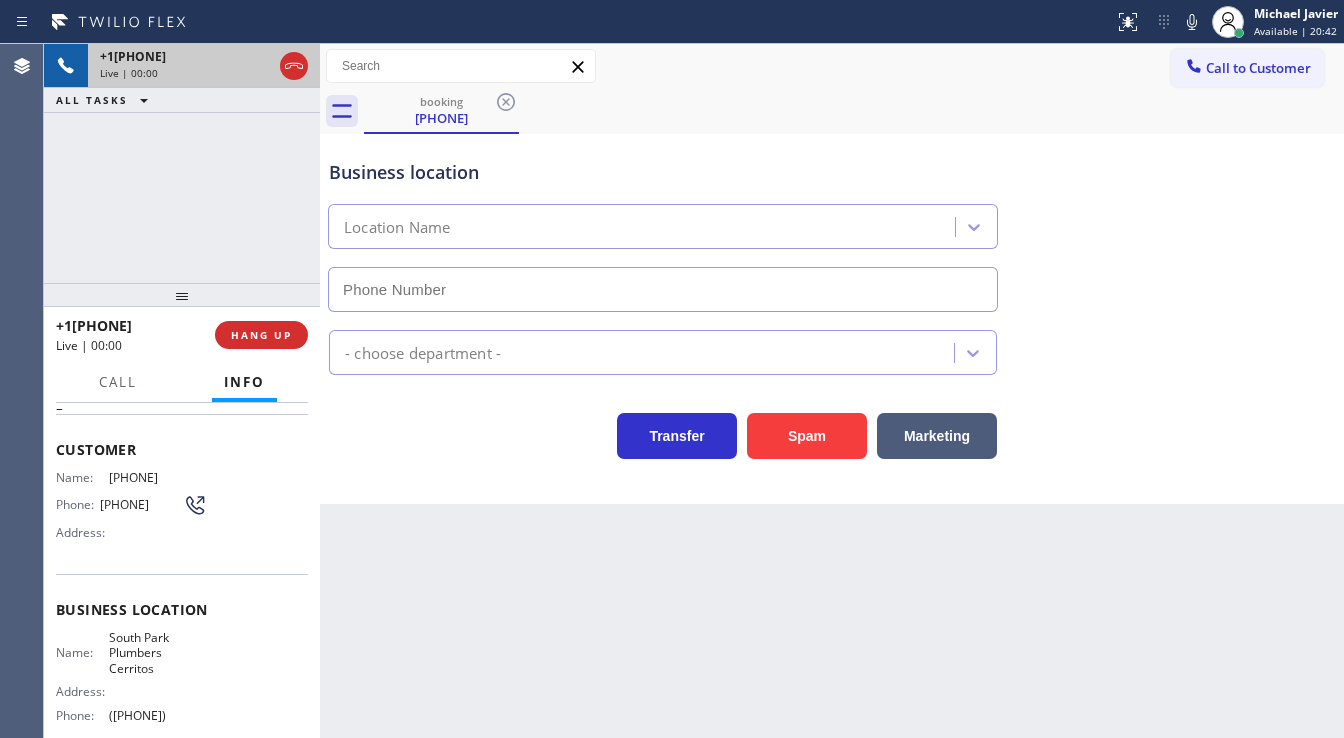 type on "(562) 414-6344" 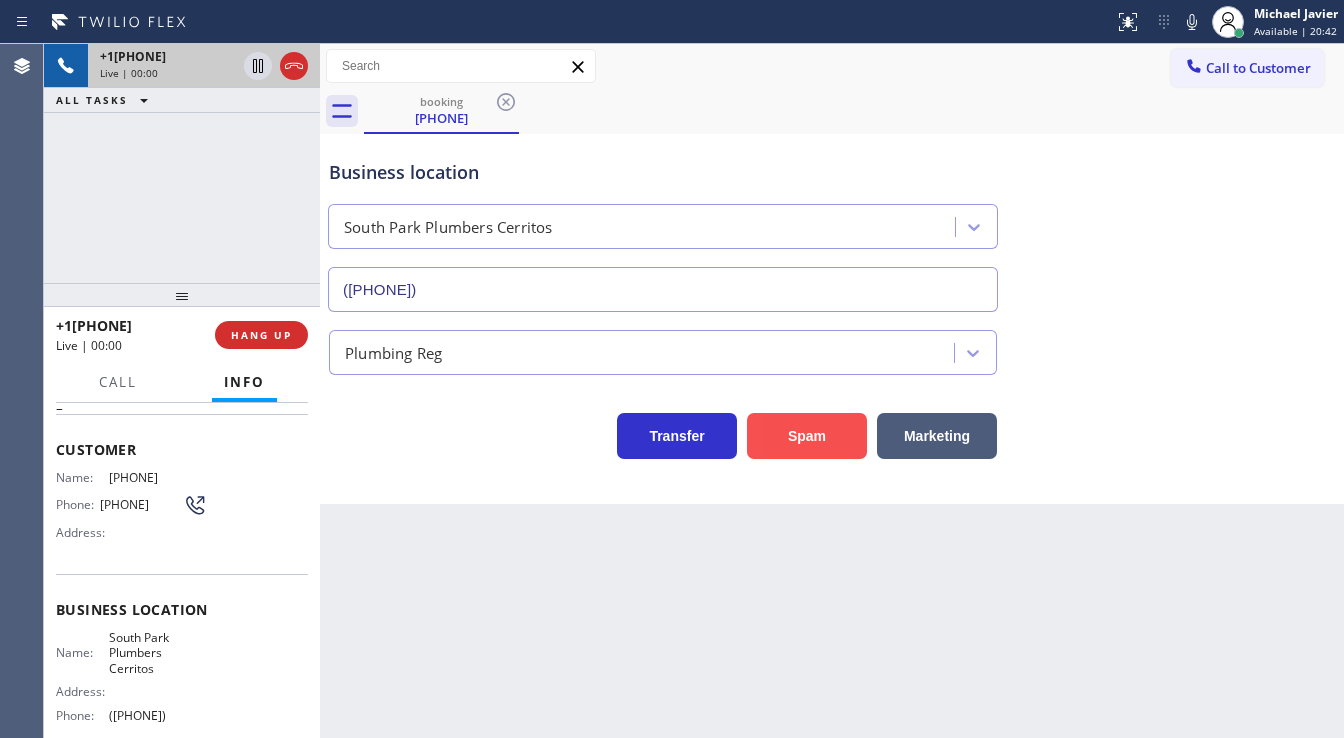 click on "Spam" at bounding box center (807, 436) 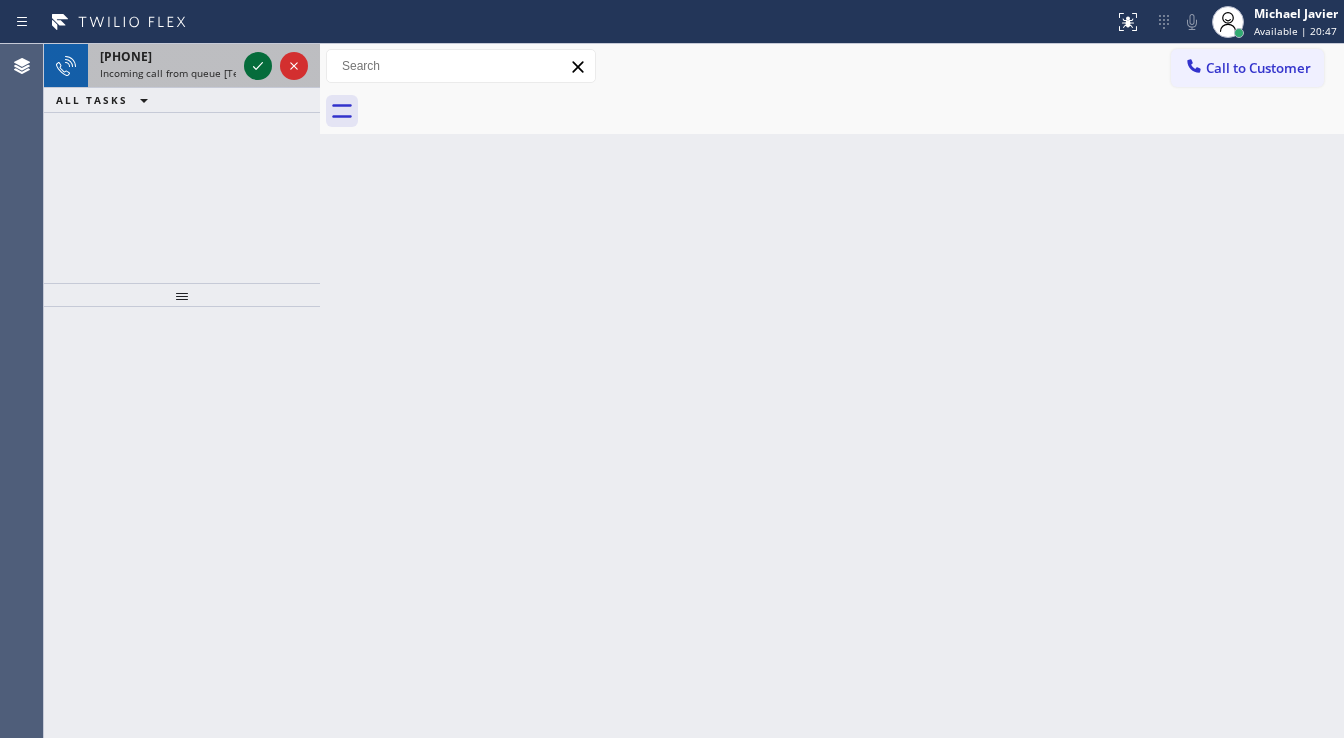 click 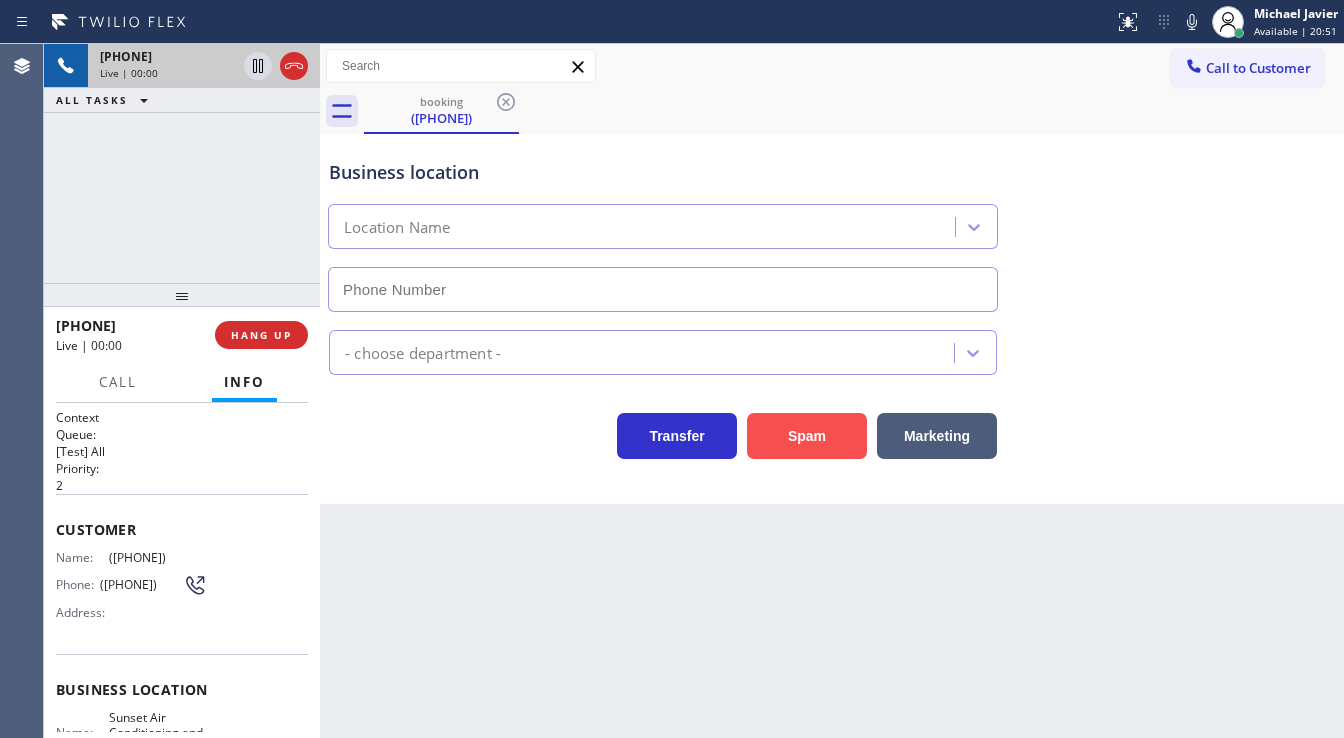 click on "Spam" at bounding box center [807, 436] 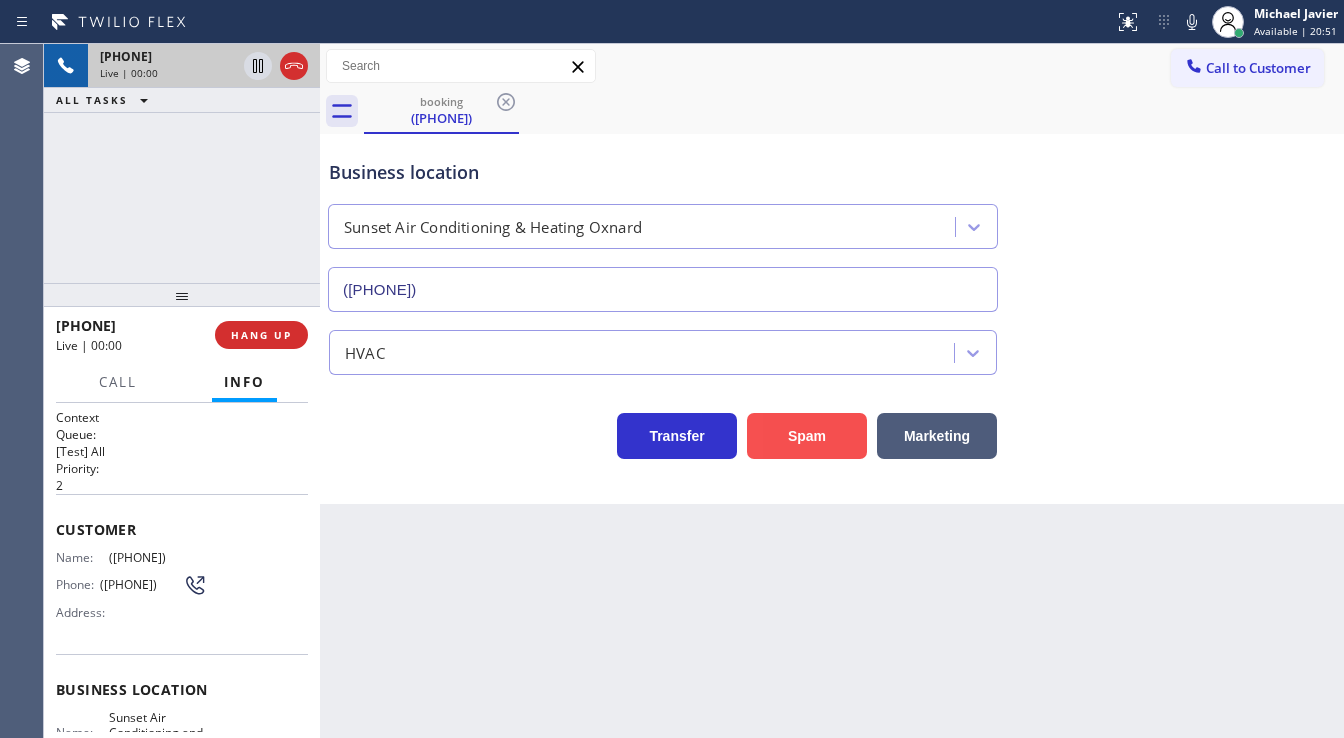 type on "(805) 659-8434" 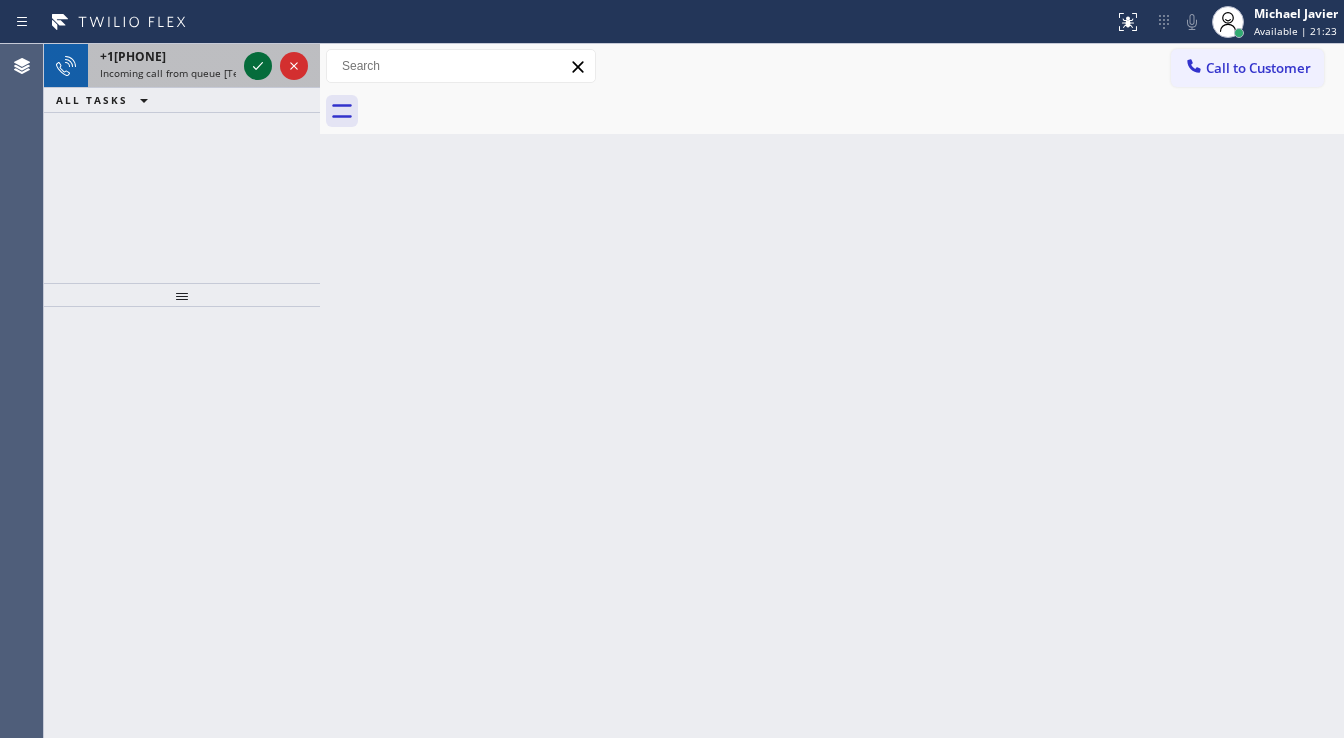 click 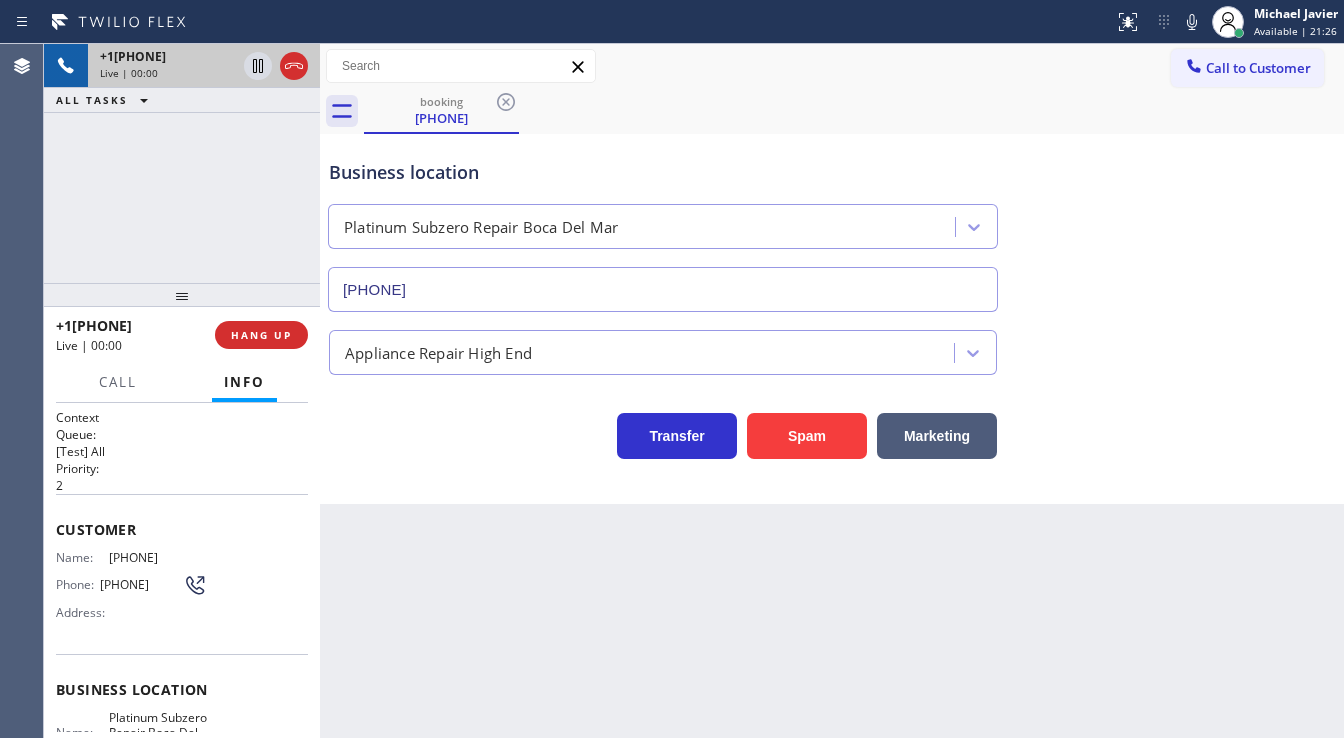 type on "(561) 678-0272" 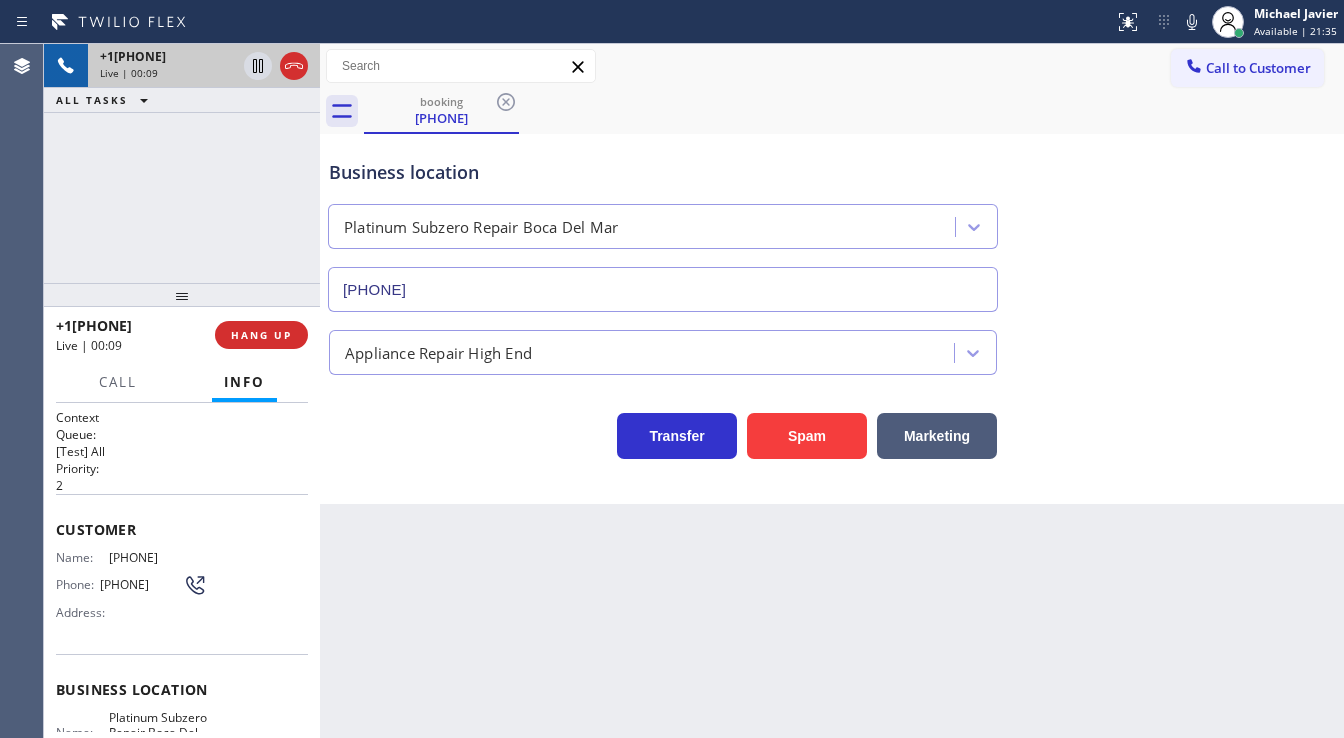 click on "+15618221184 Live | 00:09 ALL TASKS ALL TASKS ACTIVE TASKS TASKS IN WRAP UP" at bounding box center (182, 163) 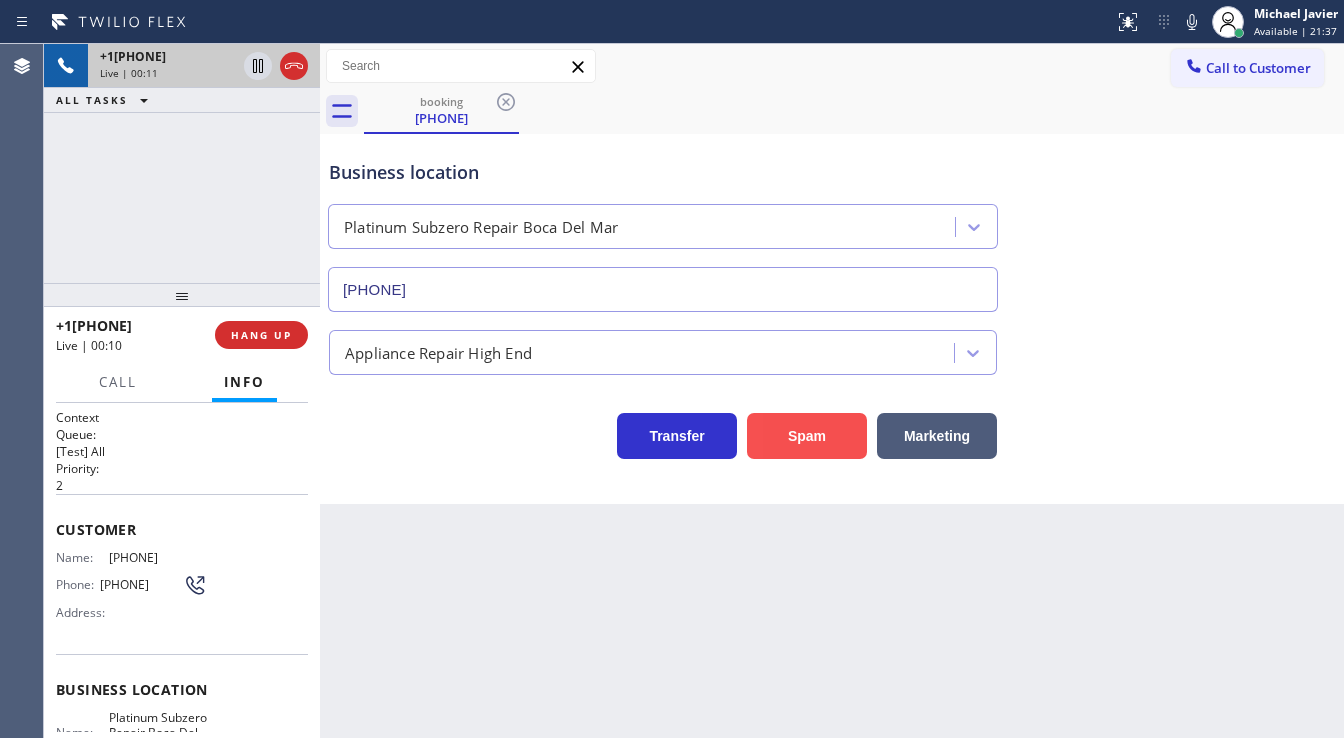 click on "Spam" at bounding box center (807, 436) 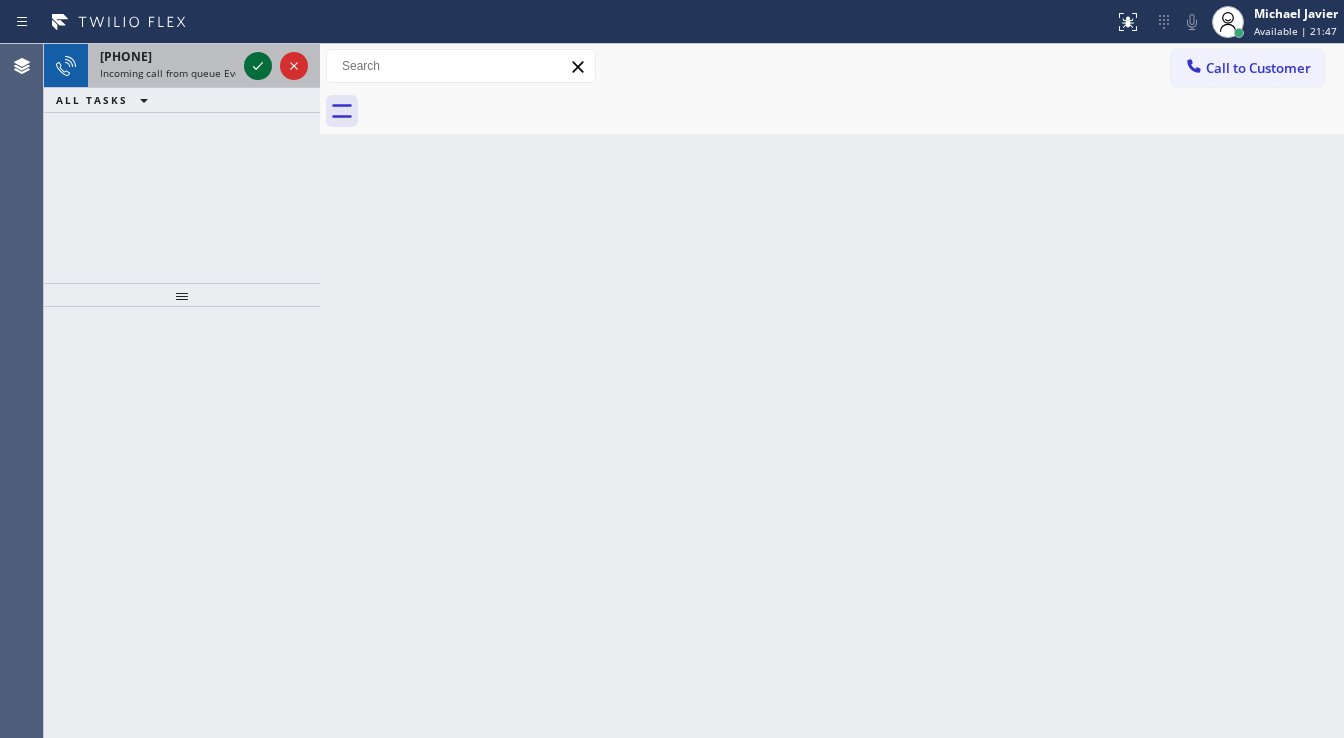click at bounding box center (276, 66) 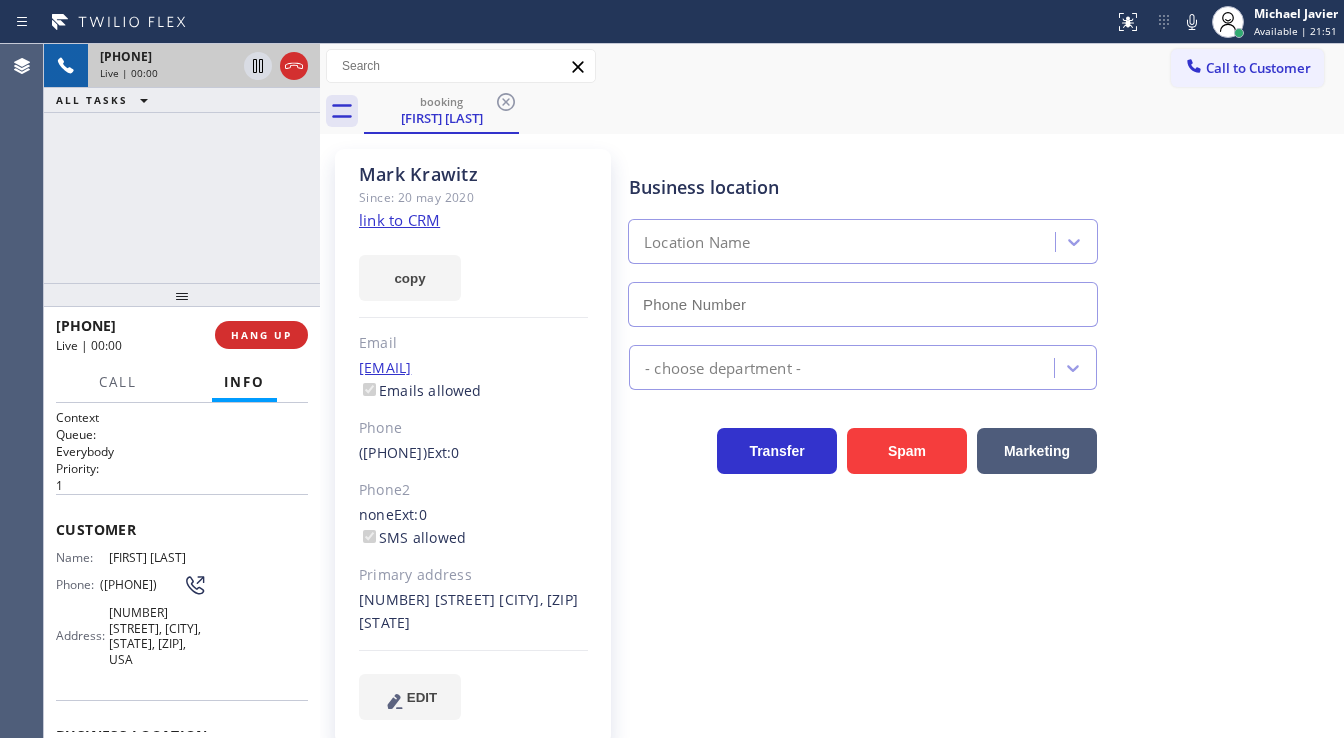 click on "+19085915365 Live | 00:00 ALL TASKS ALL TASKS ACTIVE TASKS TASKS IN WRAP UP" at bounding box center [182, 163] 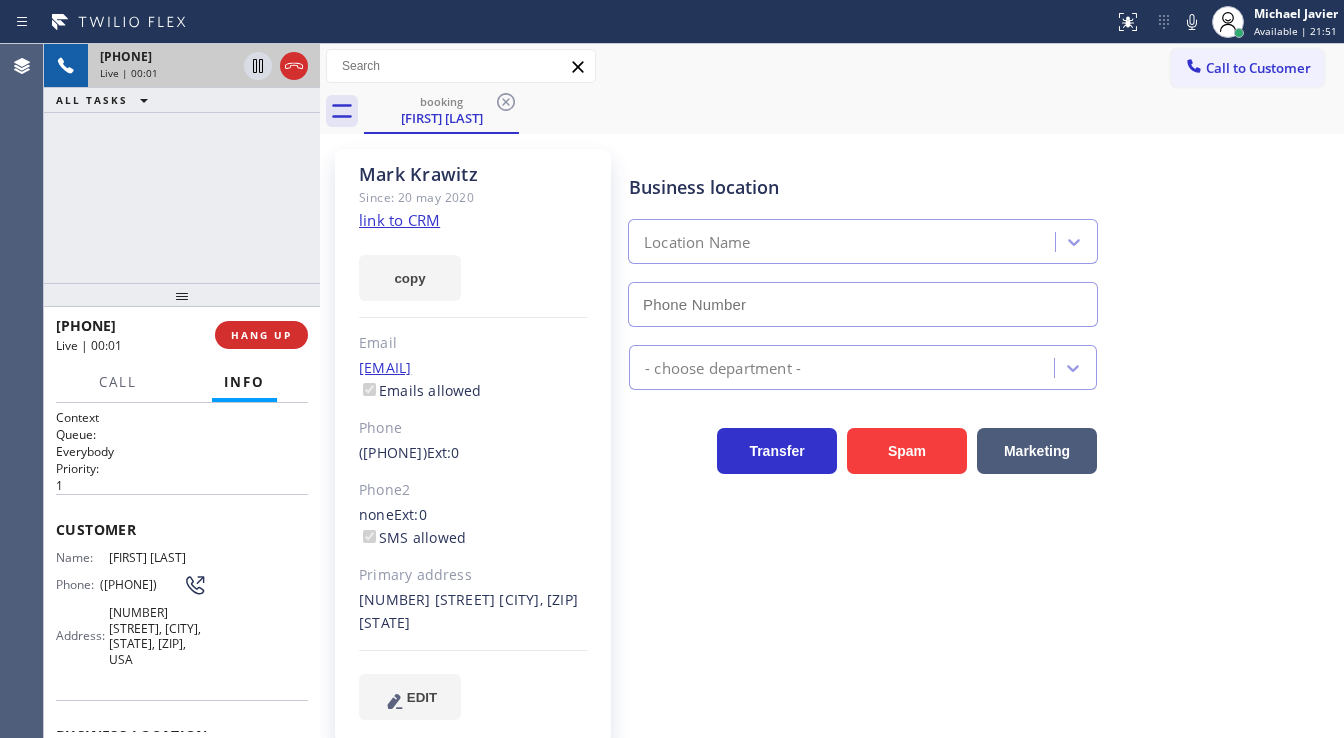 type on "(844) 735-4685" 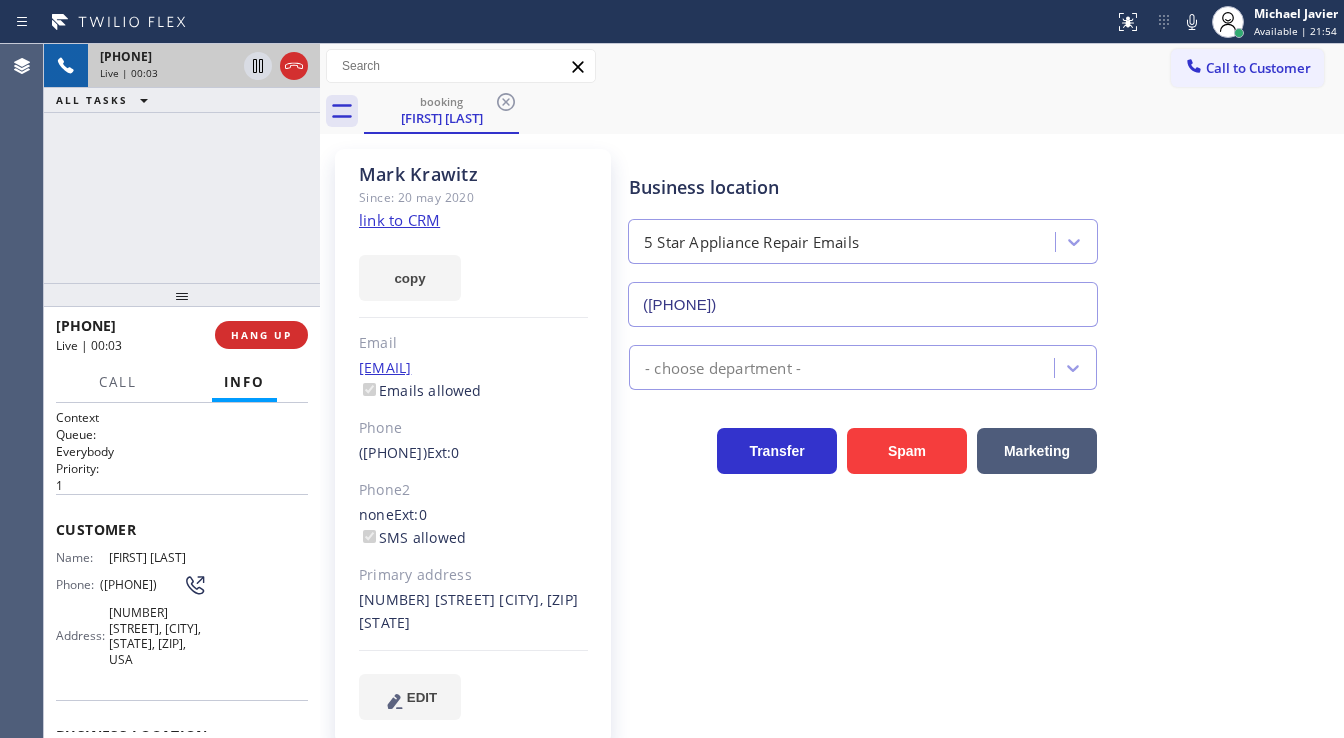 click on "link to CRM" 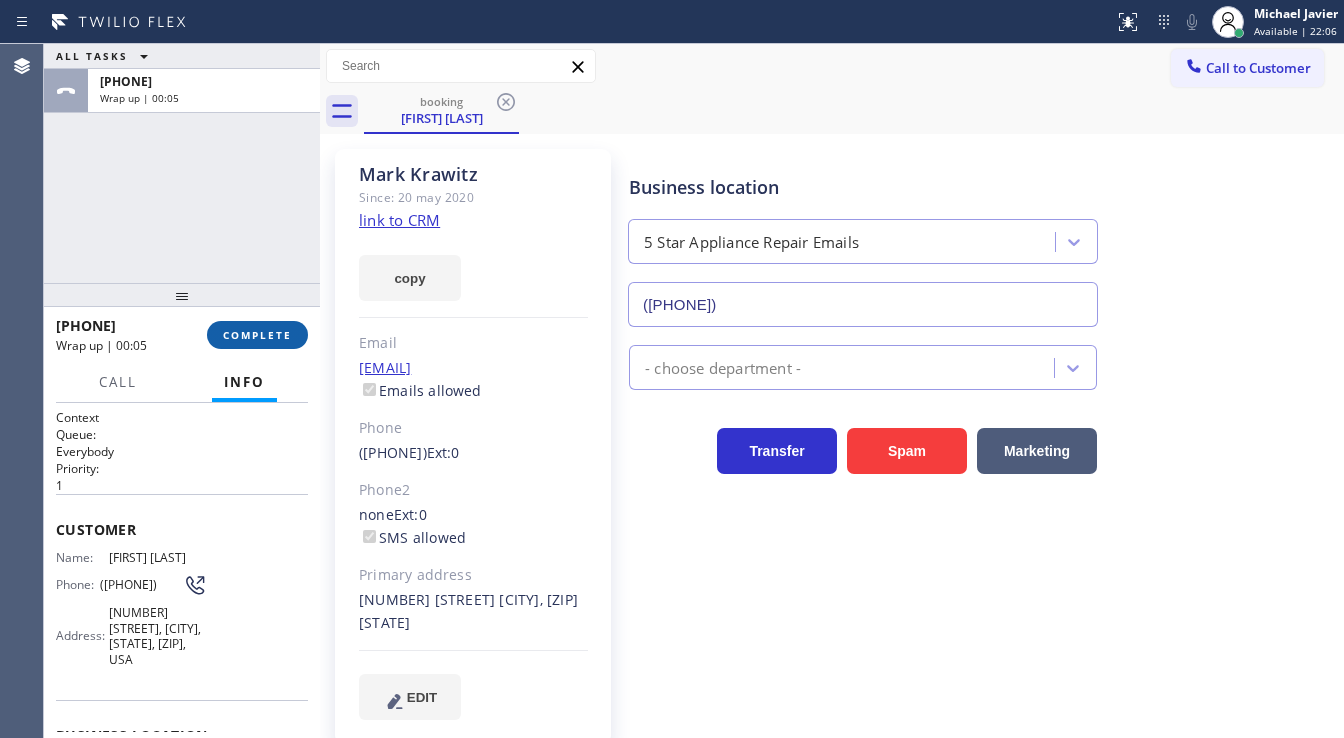 drag, startPoint x: 280, startPoint y: 351, endPoint x: 276, endPoint y: 338, distance: 13.601471 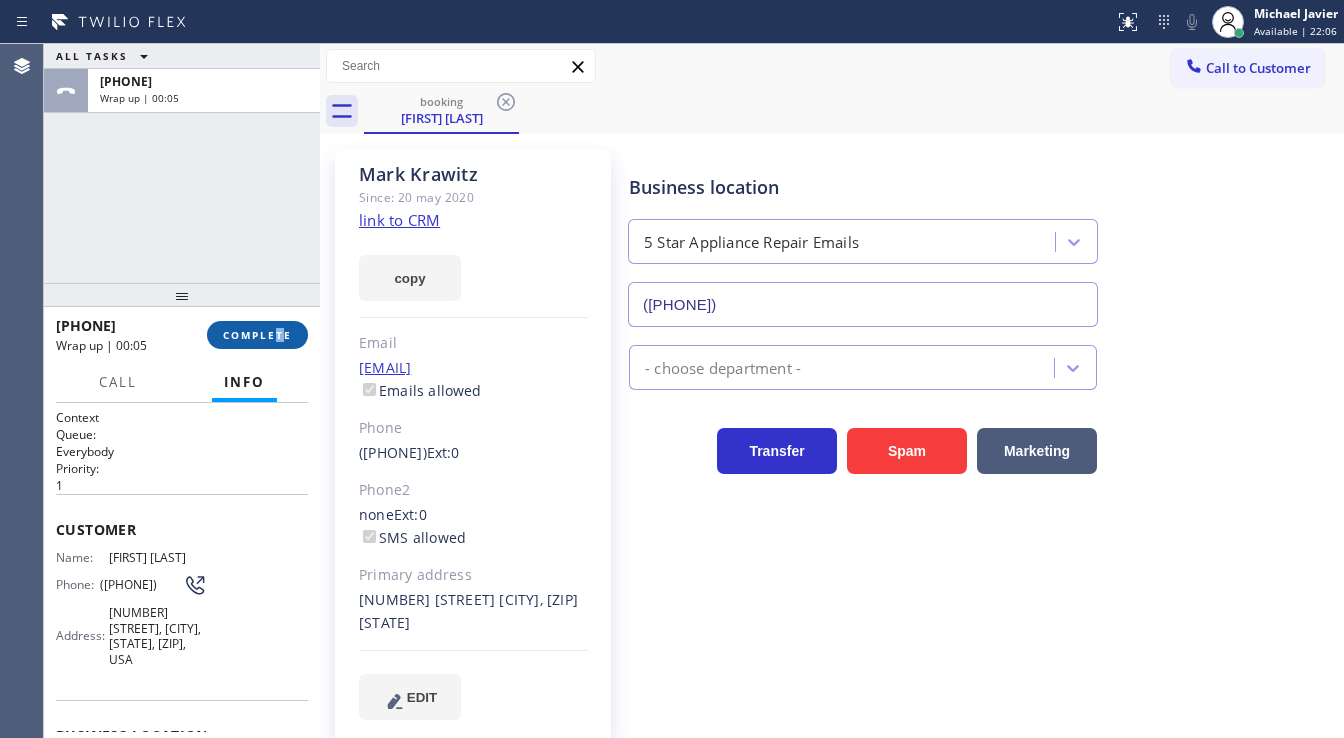 click on "COMPLETE" at bounding box center (257, 335) 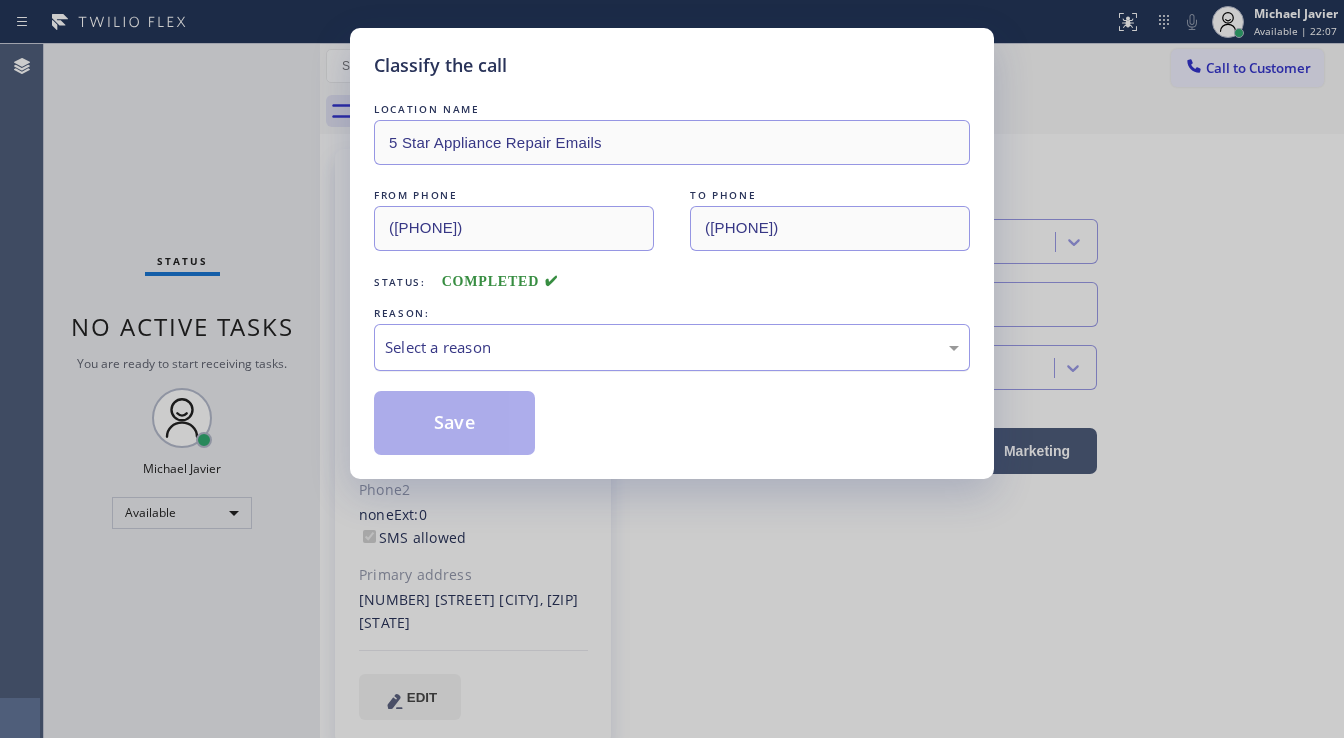 click on "Select a reason" at bounding box center (672, 347) 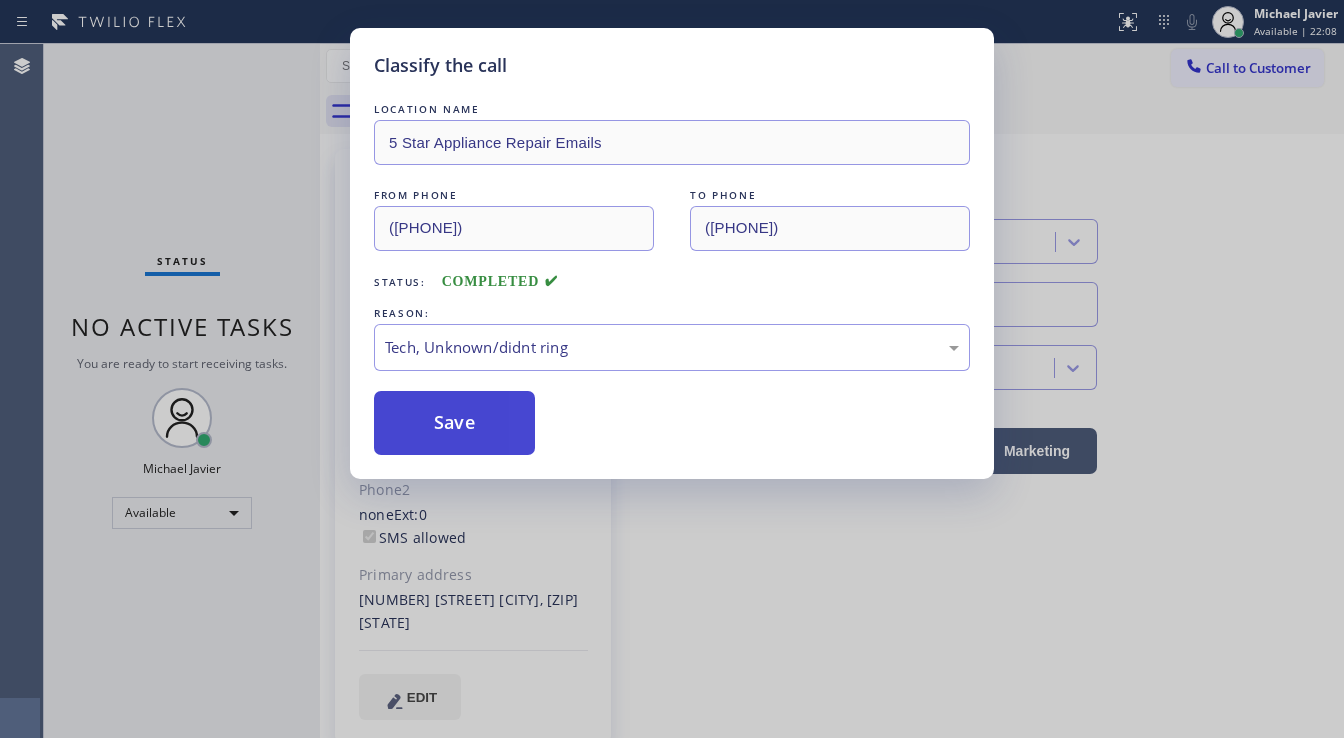 click on "Save" at bounding box center [454, 423] 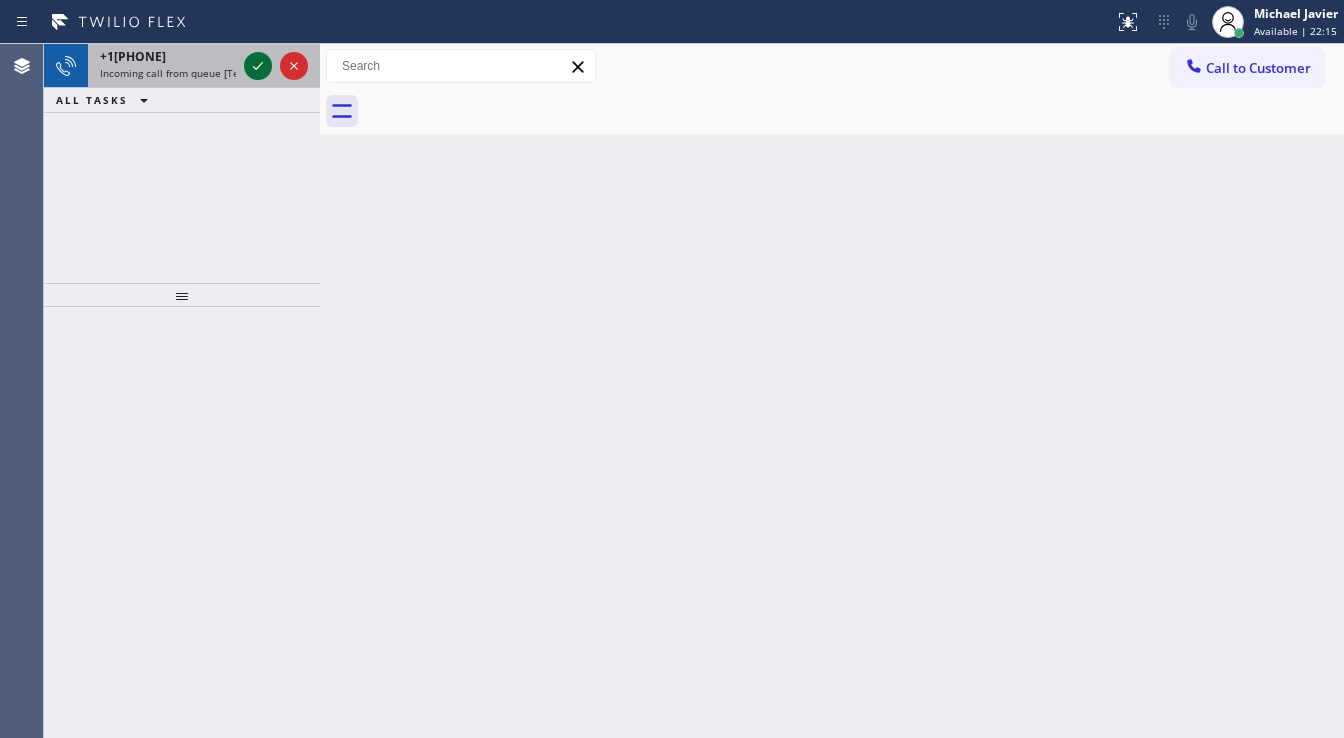 click 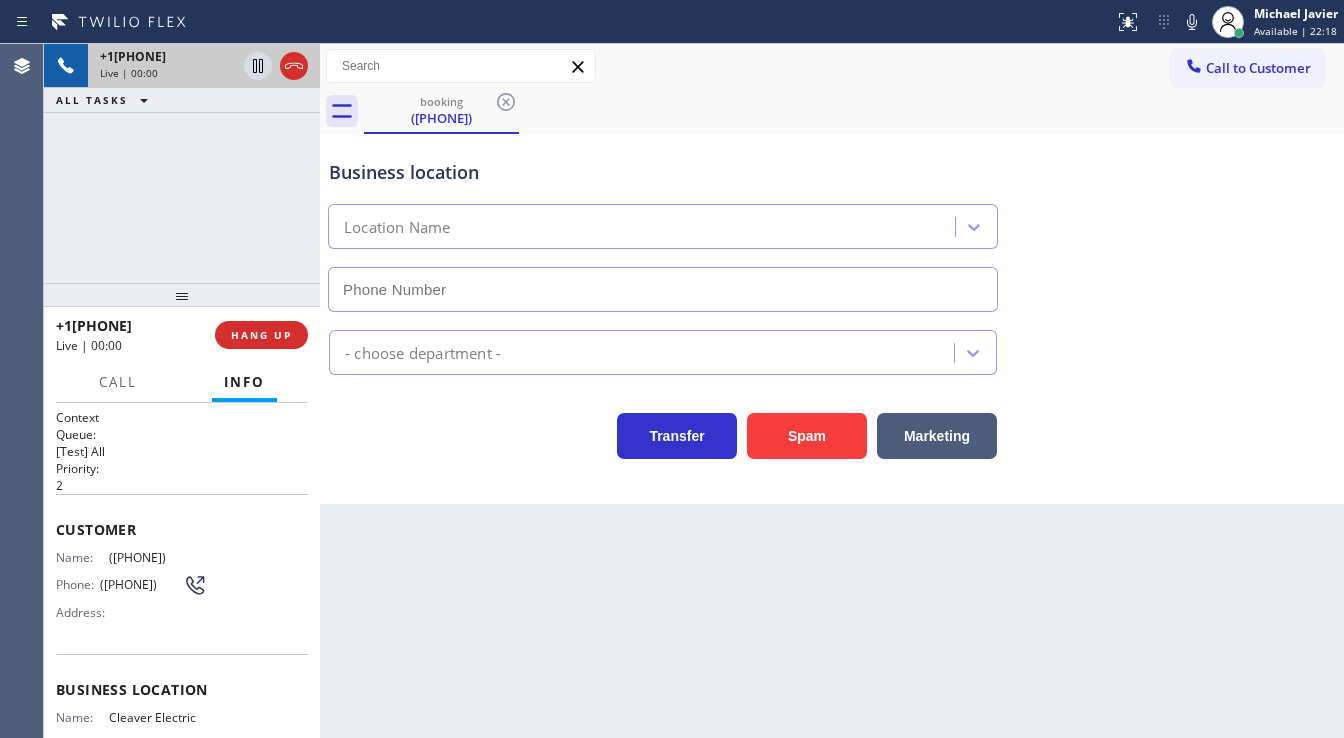 type on "(972) 433-5010" 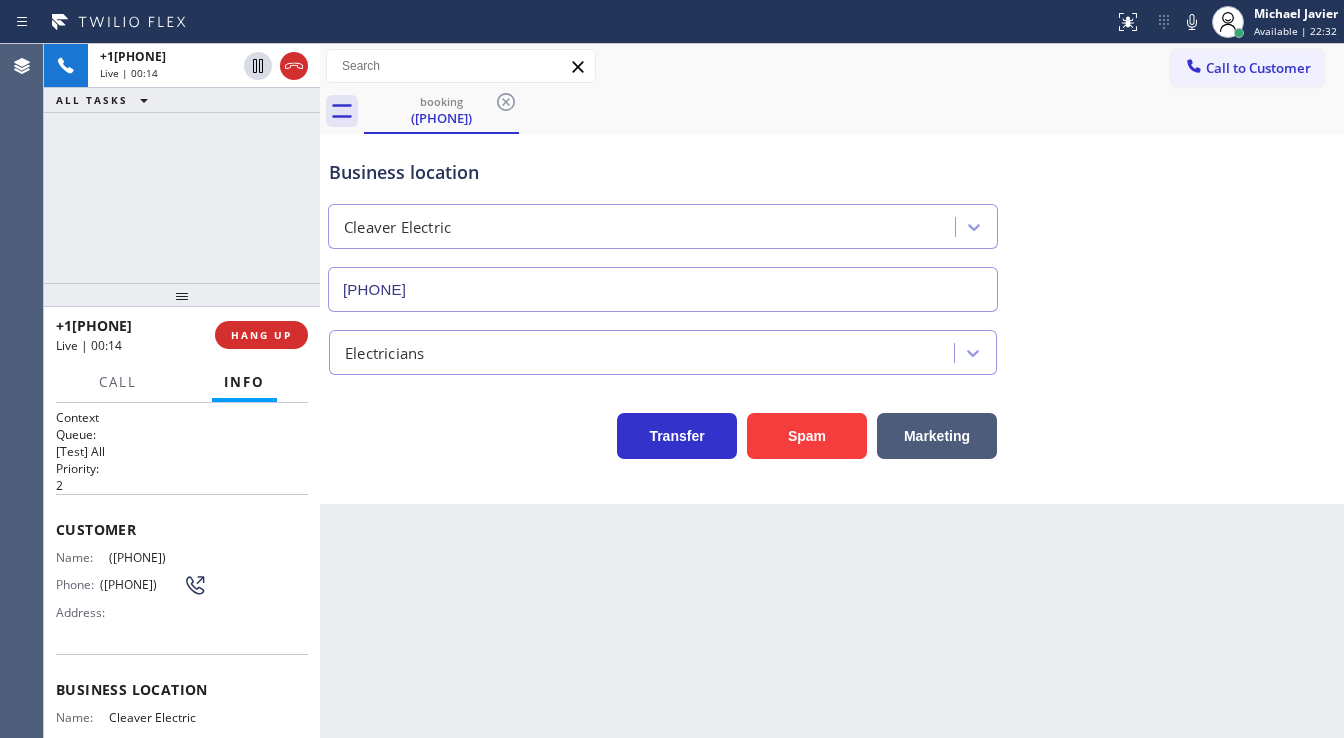 click on "+19727658099 Live | 00:14 ALL TASKS ALL TASKS ACTIVE TASKS TASKS IN WRAP UP" at bounding box center (182, 163) 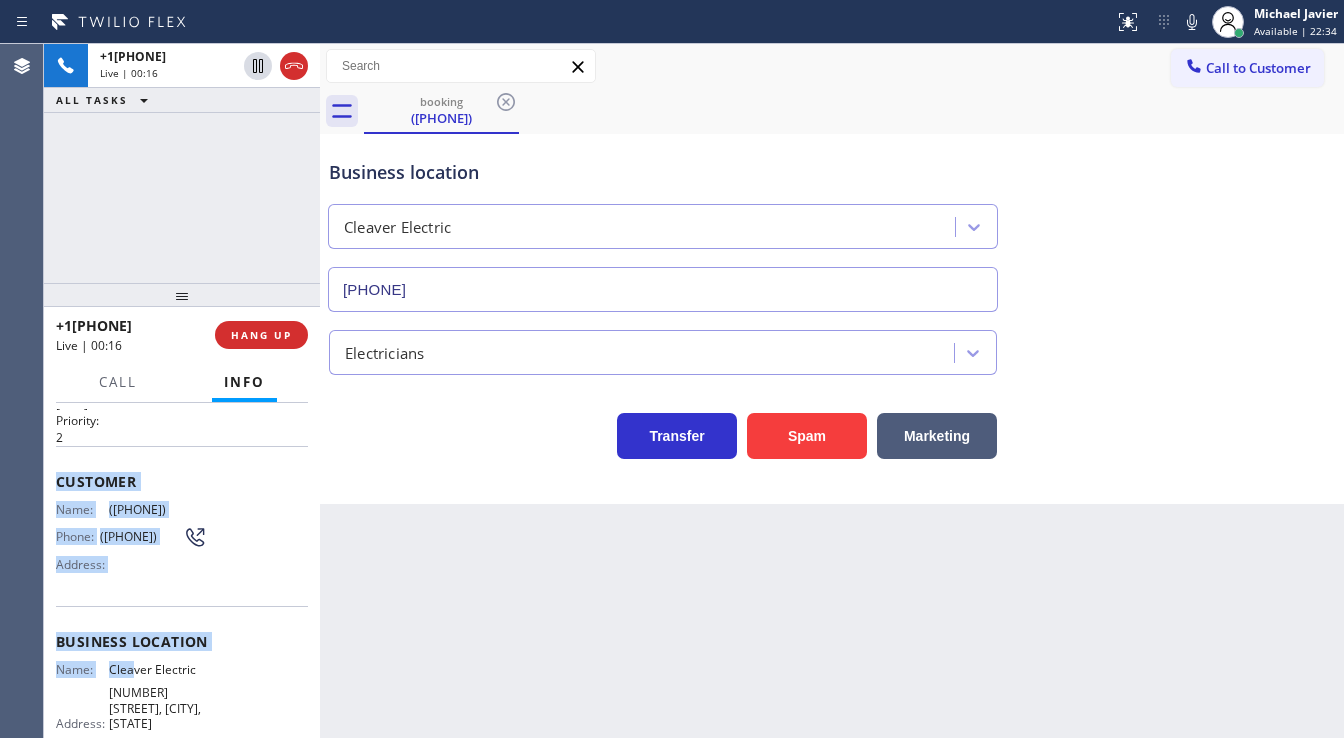 scroll, scrollTop: 240, scrollLeft: 0, axis: vertical 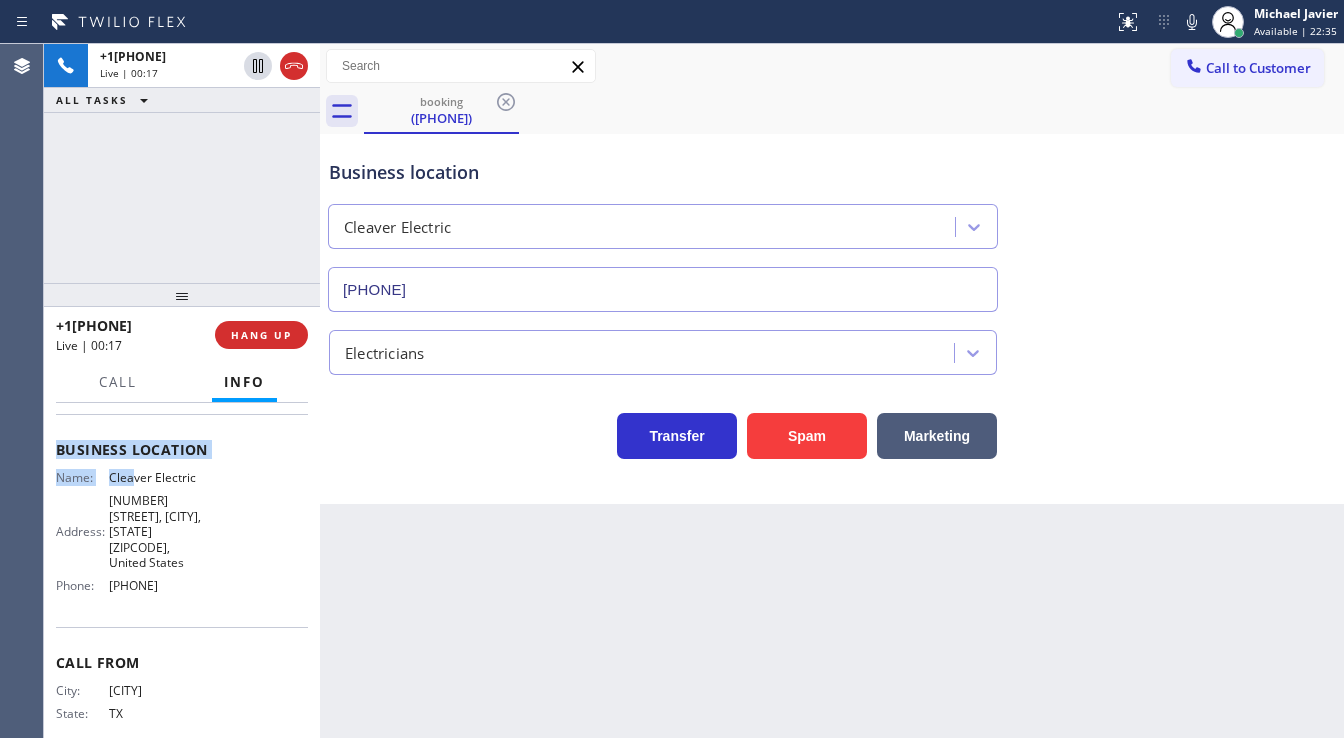 drag, startPoint x: 59, startPoint y: 522, endPoint x: 218, endPoint y: 399, distance: 201.02238 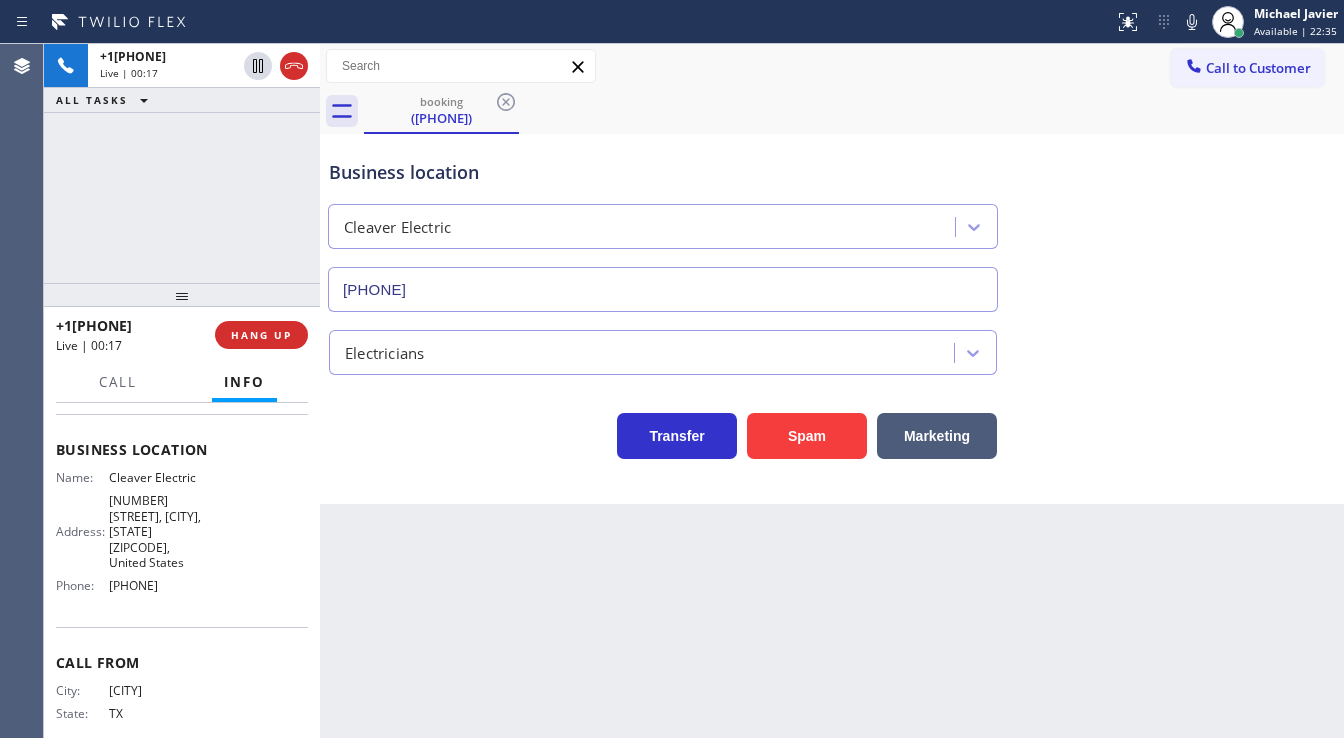 click on "+19727658099 Live | 00:17 ALL TASKS ALL TASKS ACTIVE TASKS TASKS IN WRAP UP" at bounding box center (182, 163) 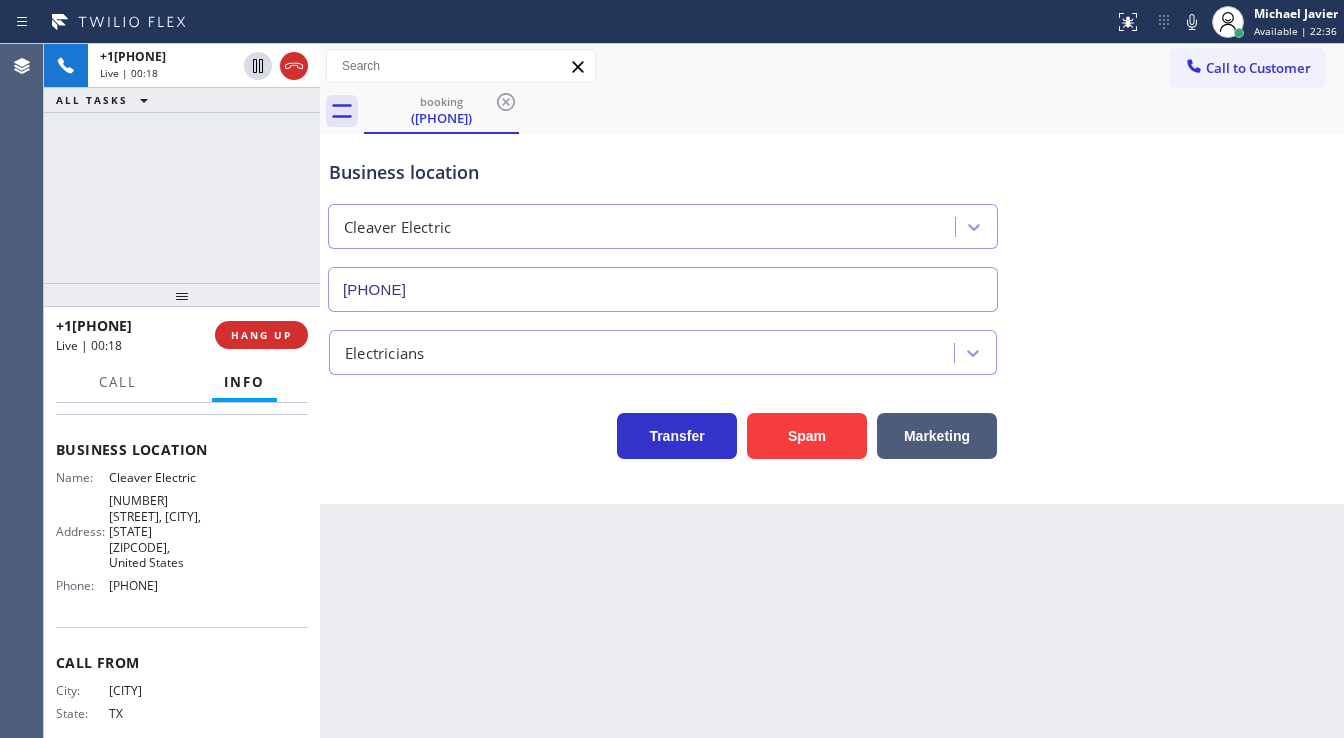 drag, startPoint x: 171, startPoint y: 569, endPoint x: 219, endPoint y: 565, distance: 48.166378 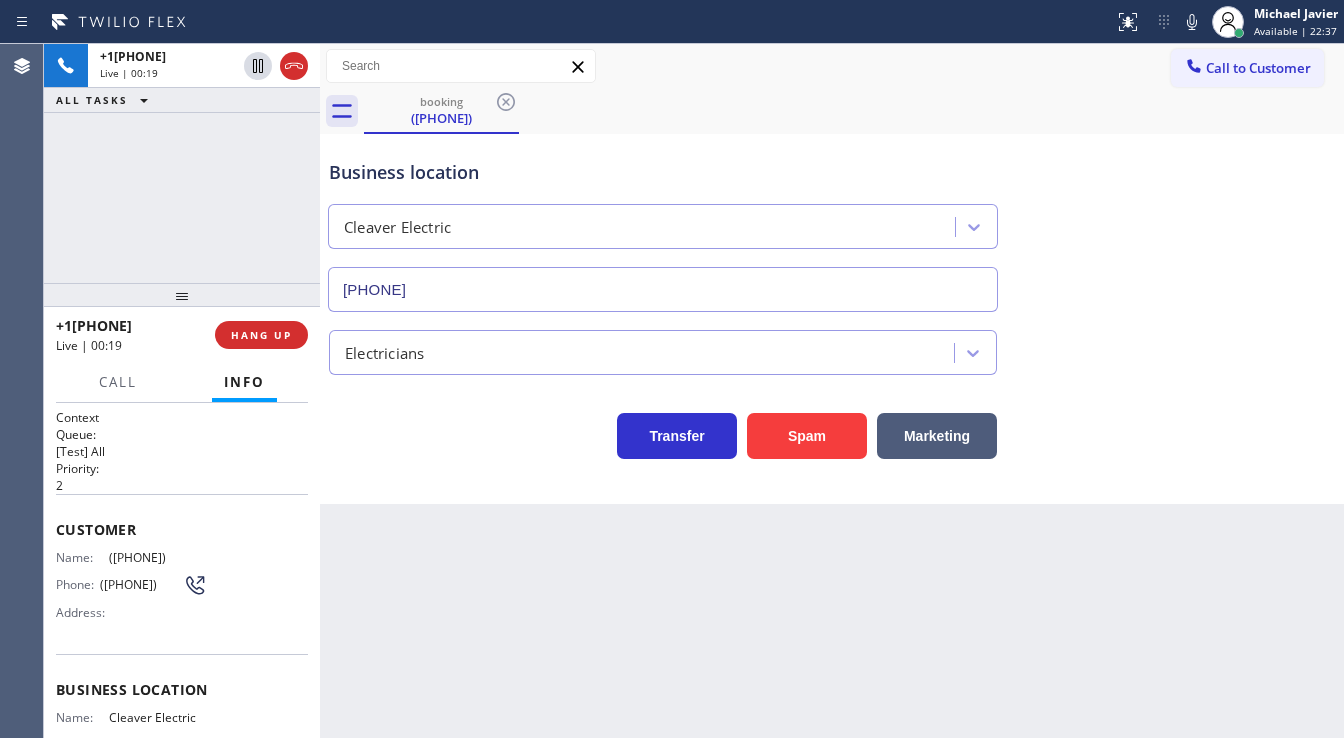 drag, startPoint x: 216, startPoint y: 568, endPoint x: 55, endPoint y: 527, distance: 166.1385 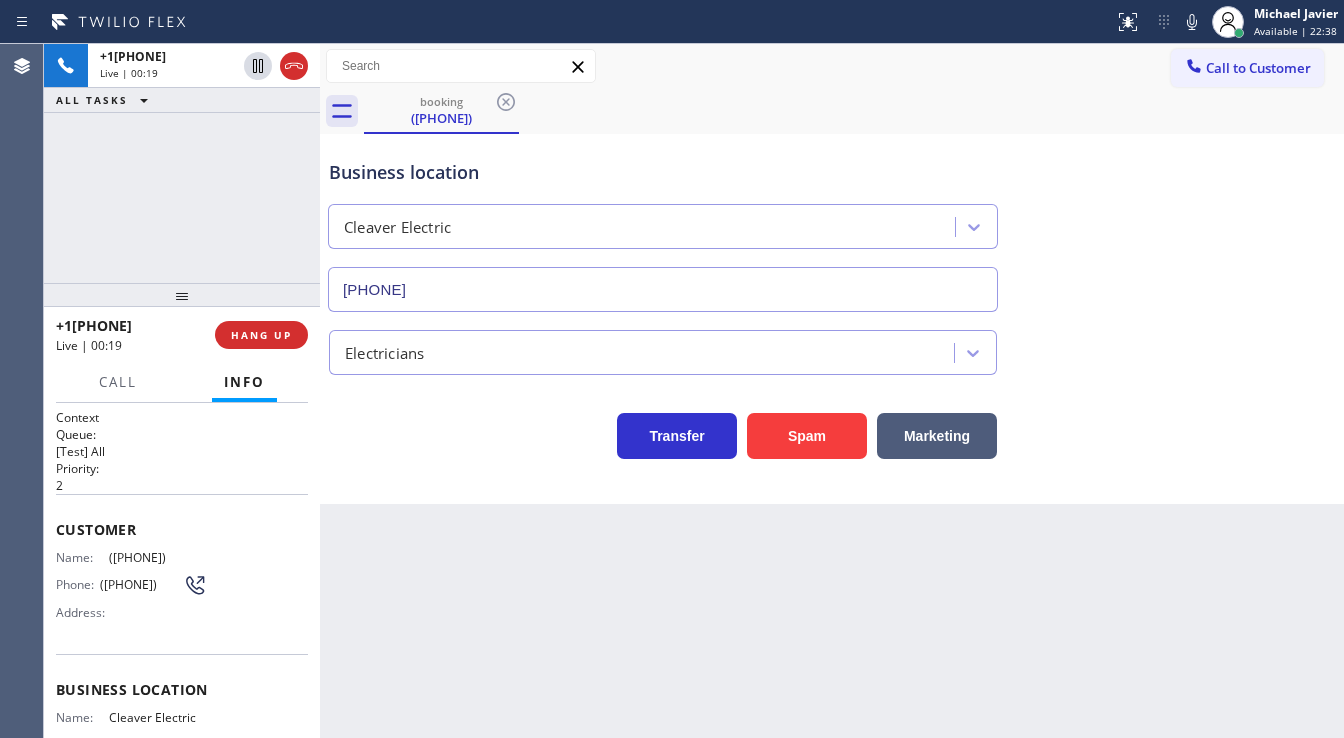 click on "+19727658099 Live | 00:19 ALL TASKS ALL TASKS ACTIVE TASKS TASKS IN WRAP UP" at bounding box center [182, 163] 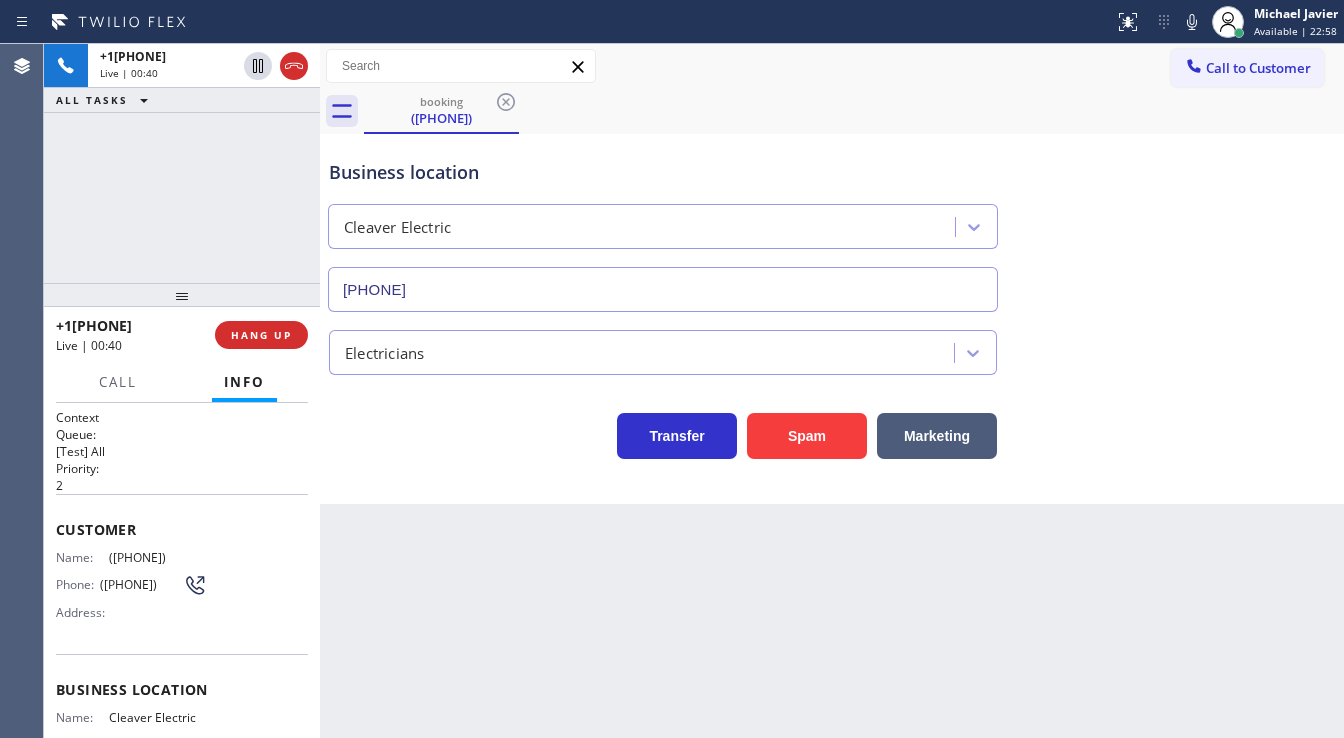 click on "+19727658099 Live | 00:40 ALL TASKS ALL TASKS ACTIVE TASKS TASKS IN WRAP UP" at bounding box center [182, 163] 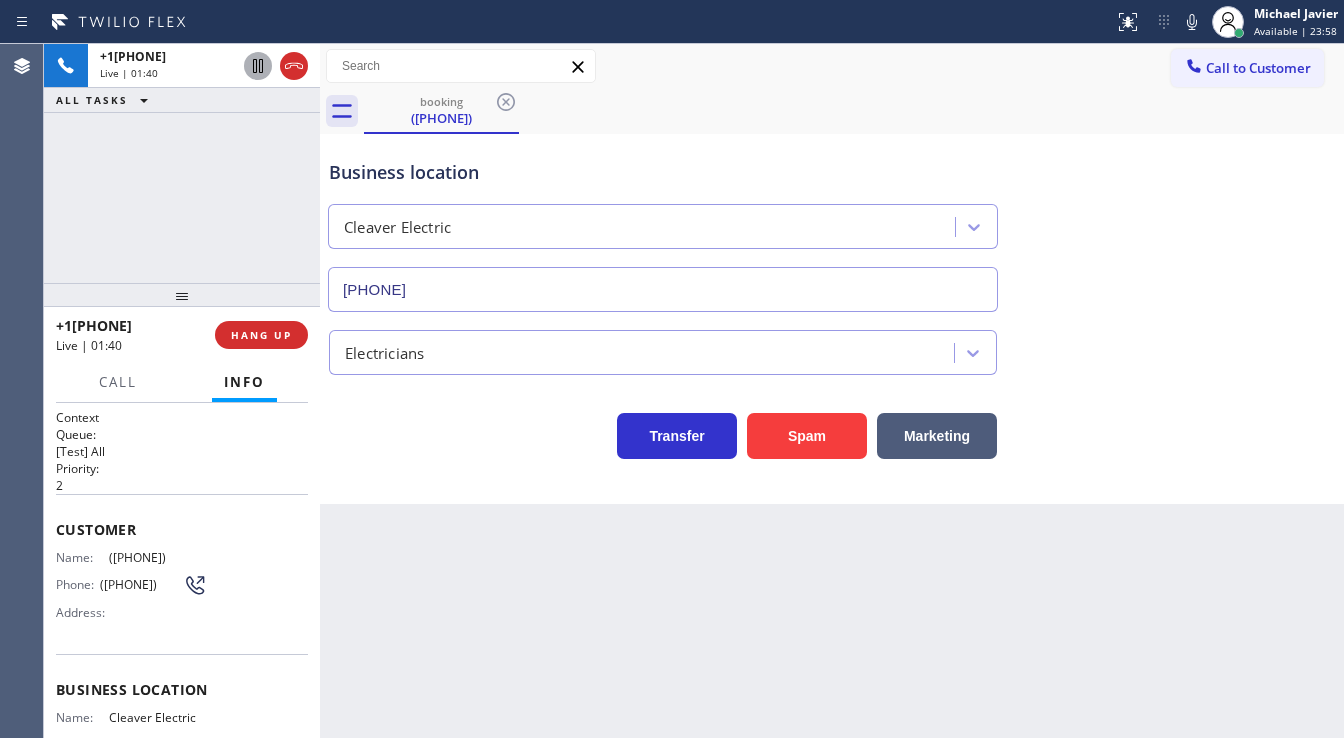 click 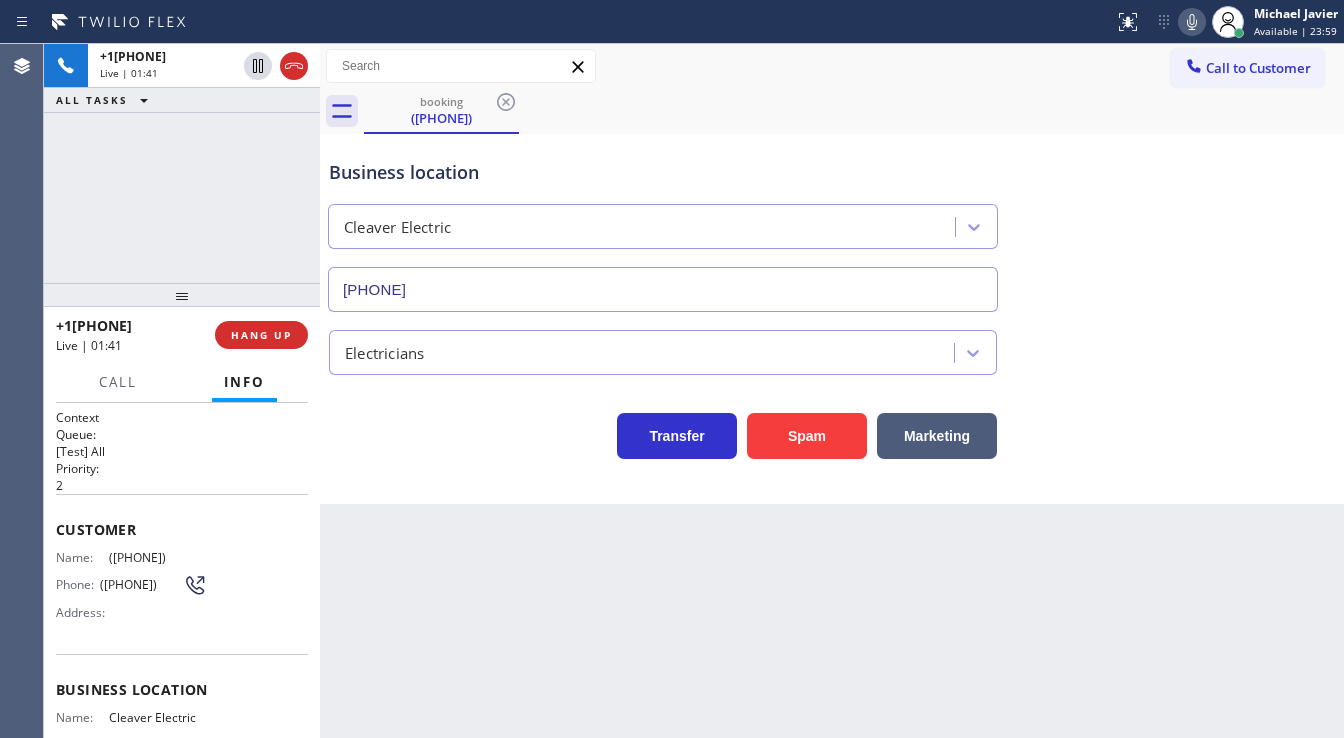 click 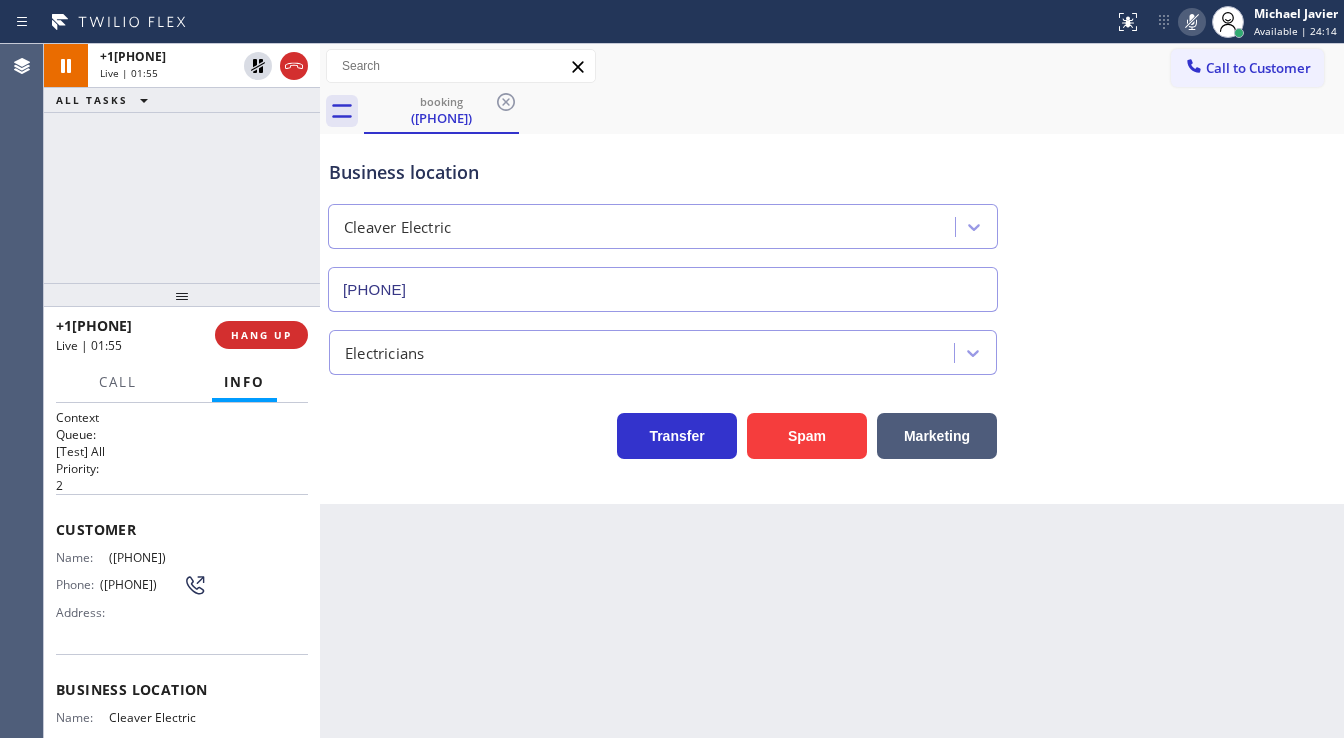 click on "+19727658099 Live | 01:55 ALL TASKS ALL TASKS ACTIVE TASKS TASKS IN WRAP UP" at bounding box center [182, 163] 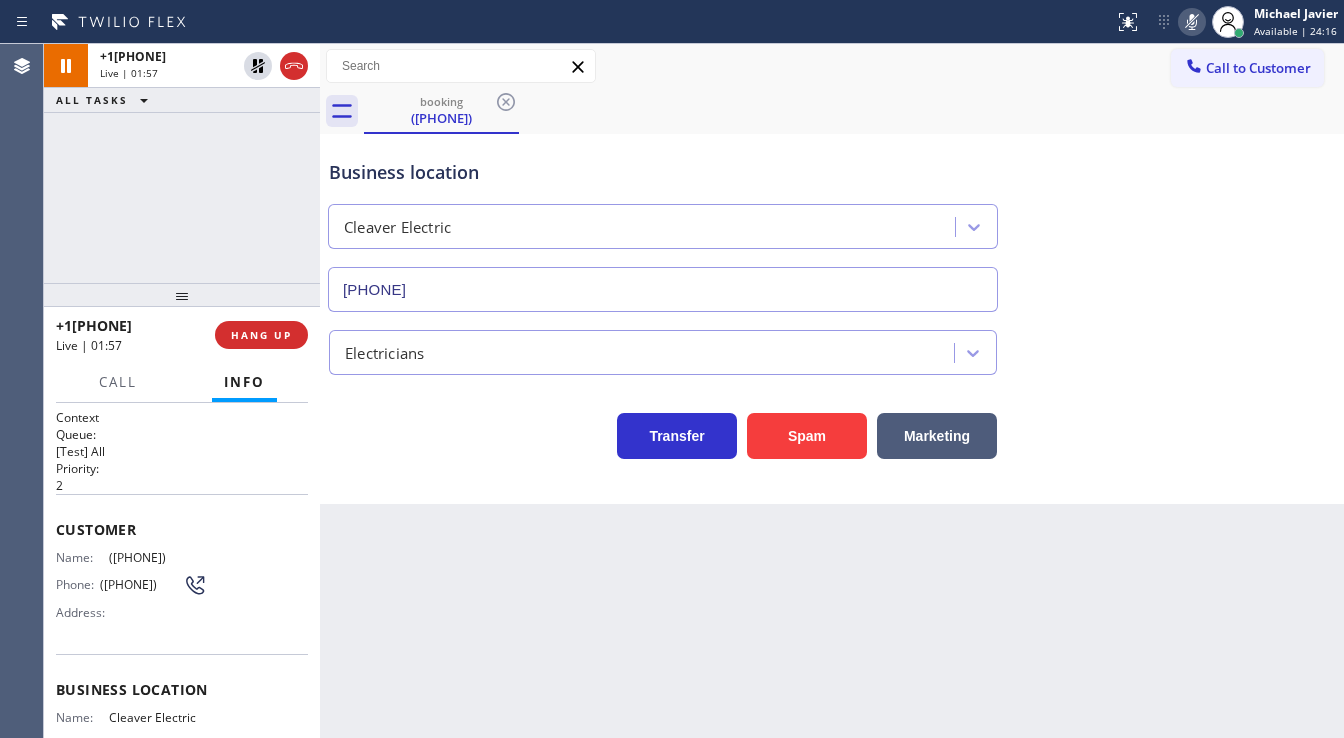 click 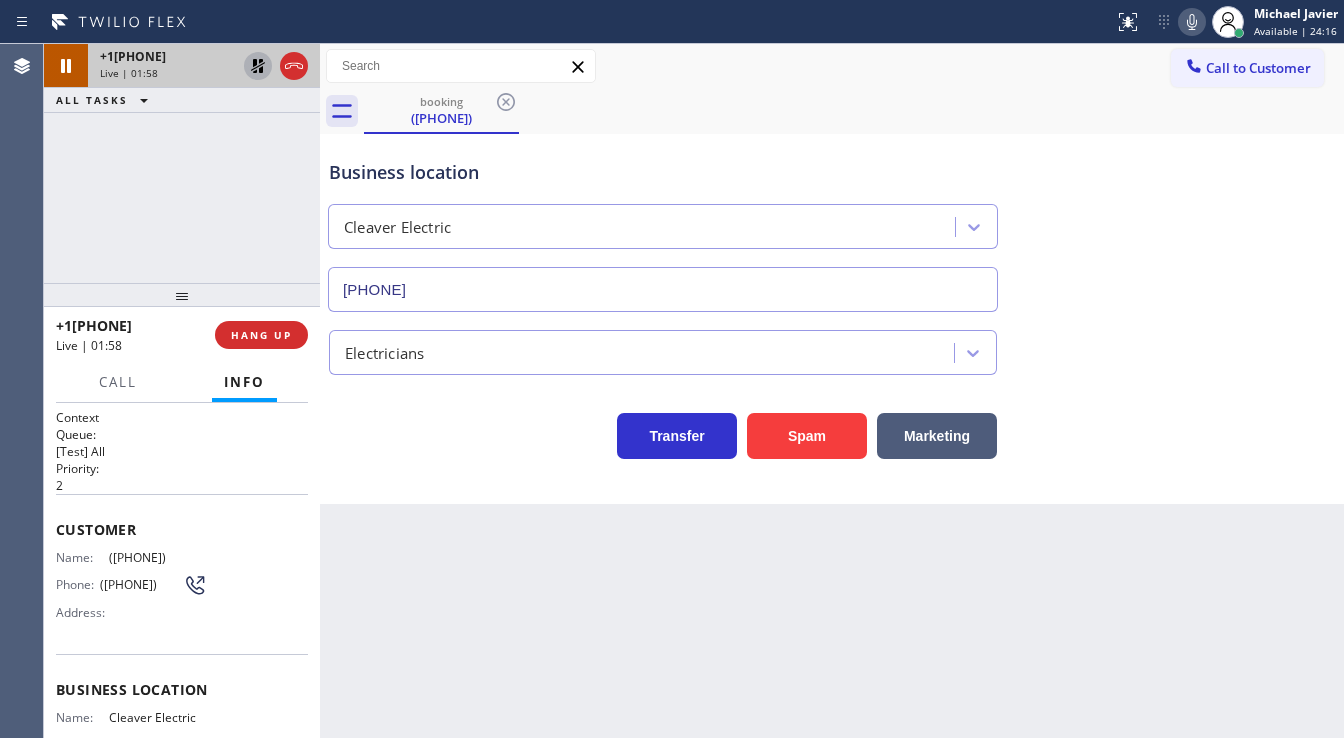 click 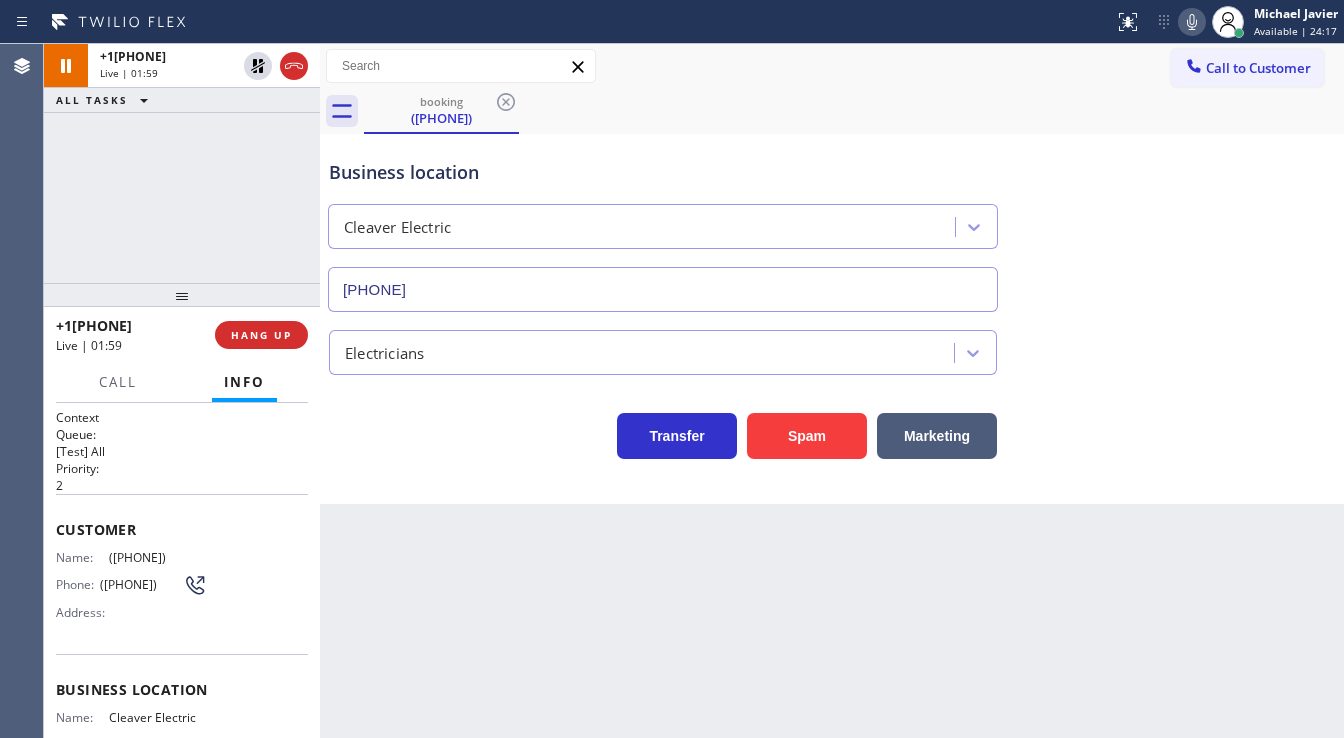 click on "+19727658099 Live | 01:59 ALL TASKS ALL TASKS ACTIVE TASKS TASKS IN WRAP UP" at bounding box center (182, 163) 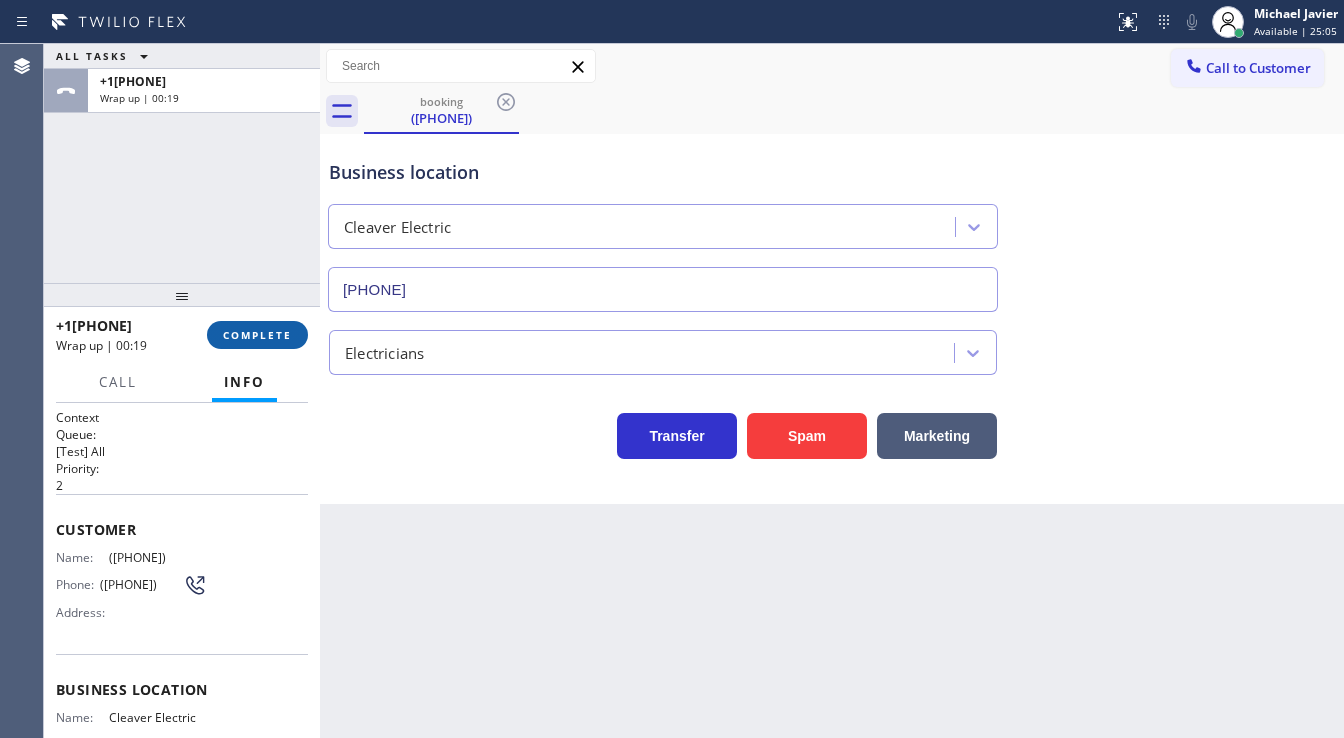 click on "COMPLETE" at bounding box center [257, 335] 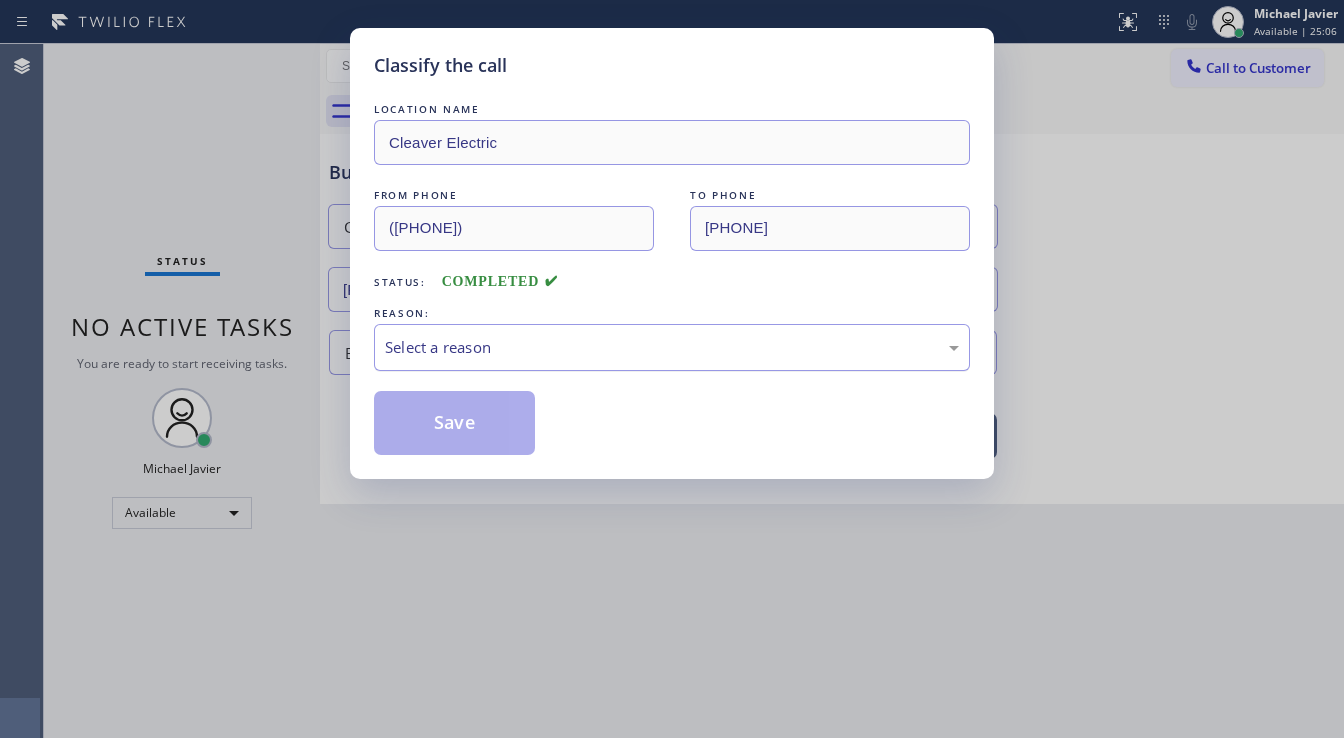 click on "Select a reason" at bounding box center [672, 347] 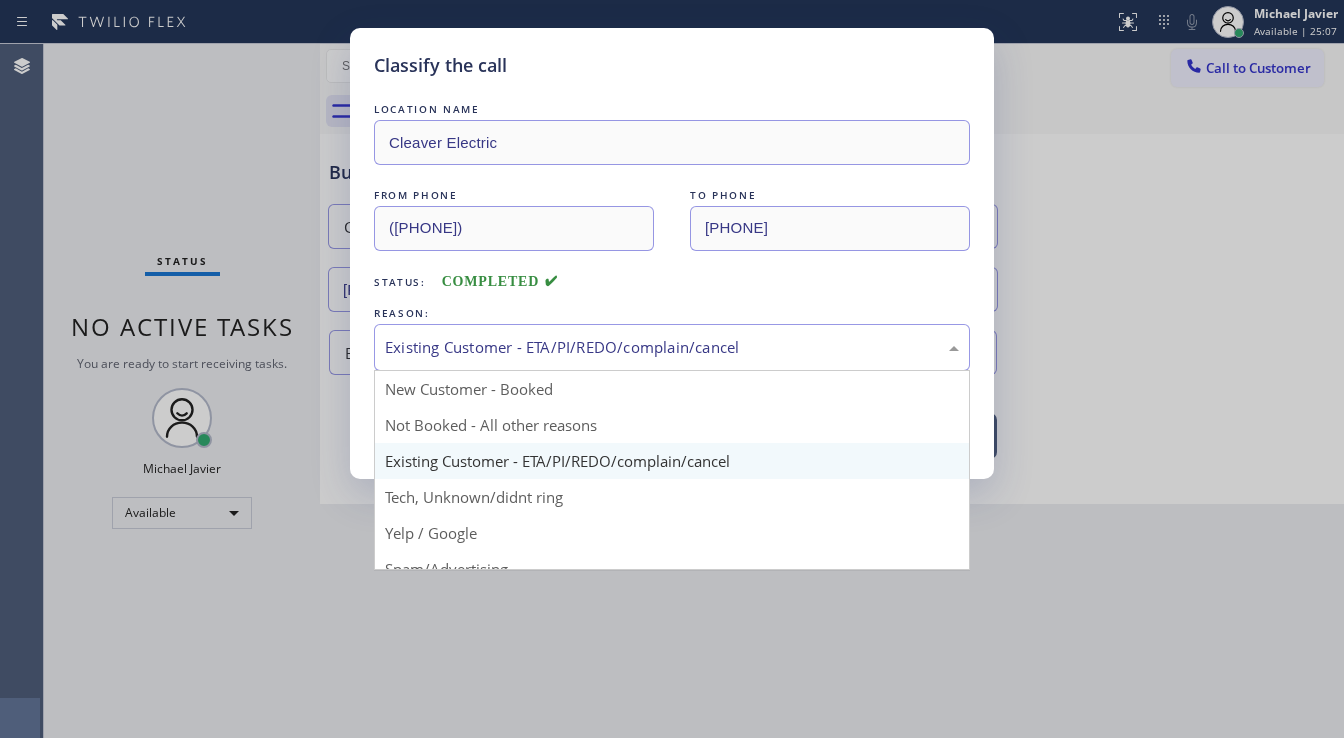 click on "Existing Customer - ETA/PI/REDO/complain/cancel" at bounding box center [672, 347] 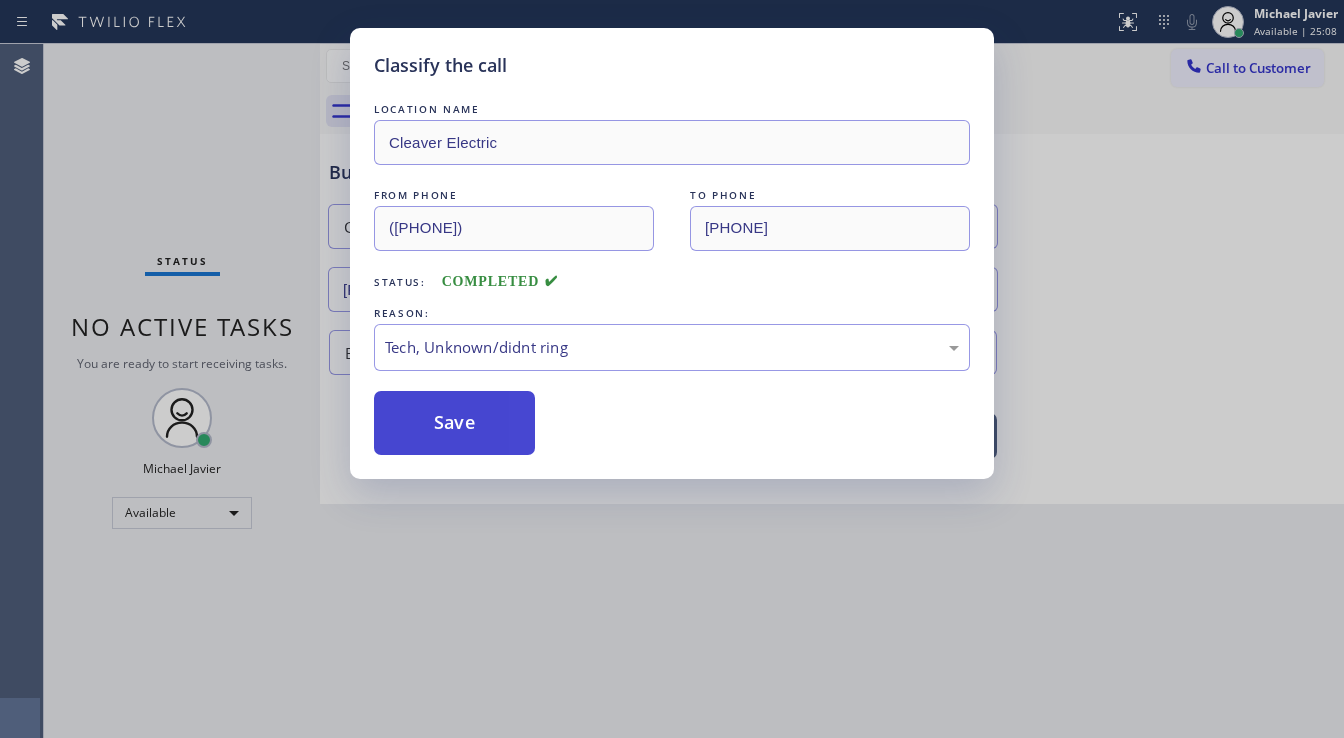 click on "Save" at bounding box center (454, 423) 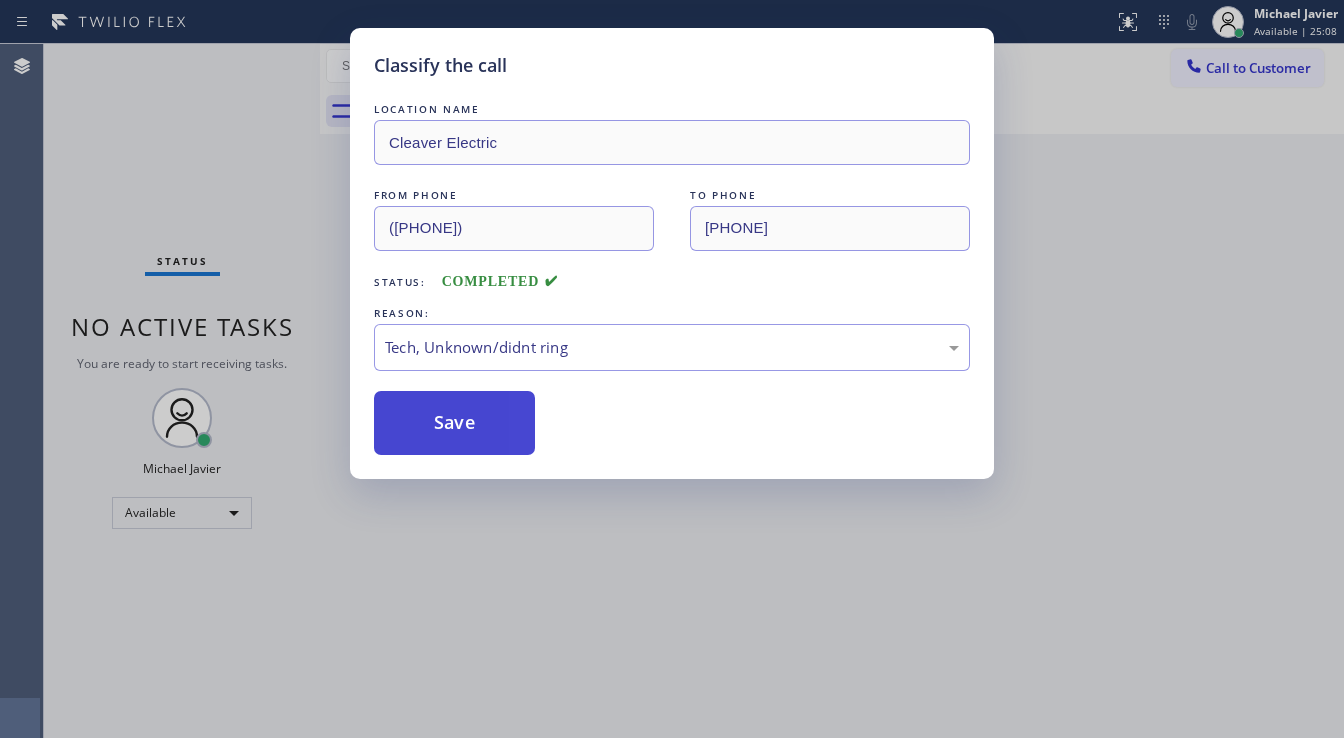 type 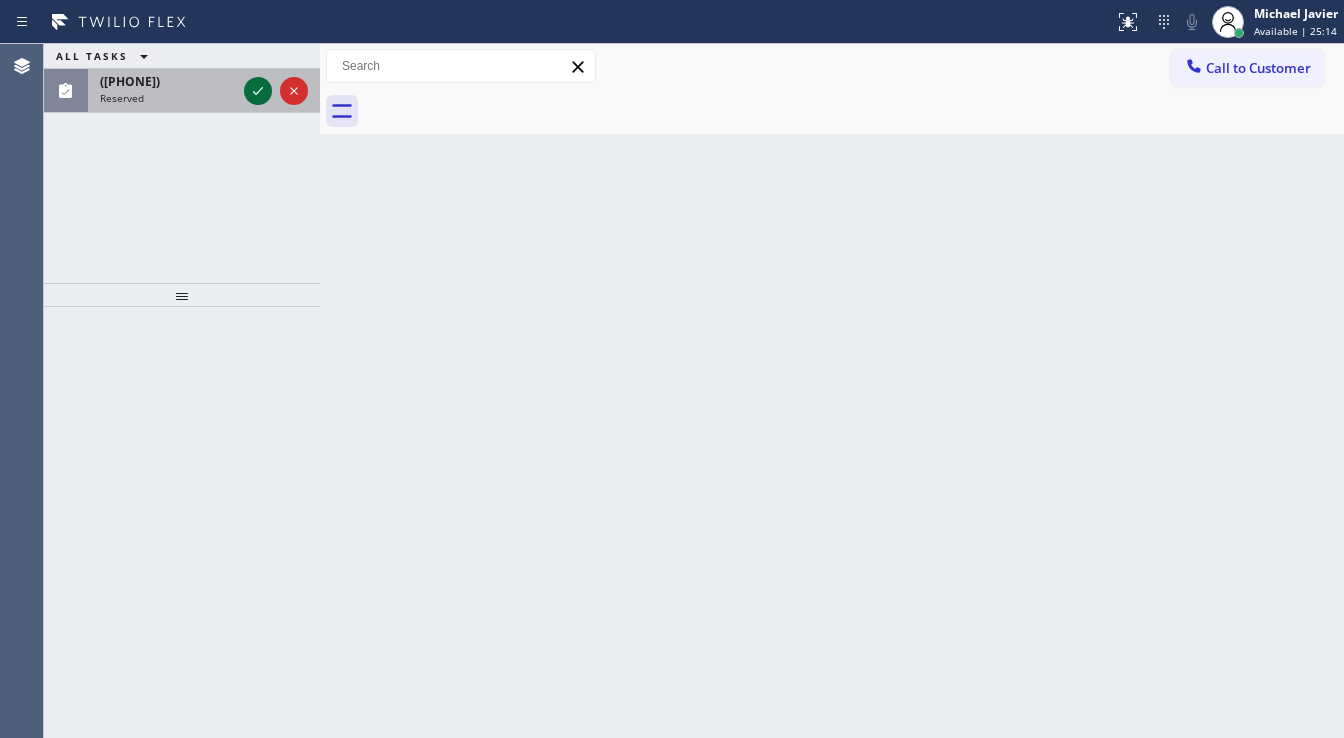 click 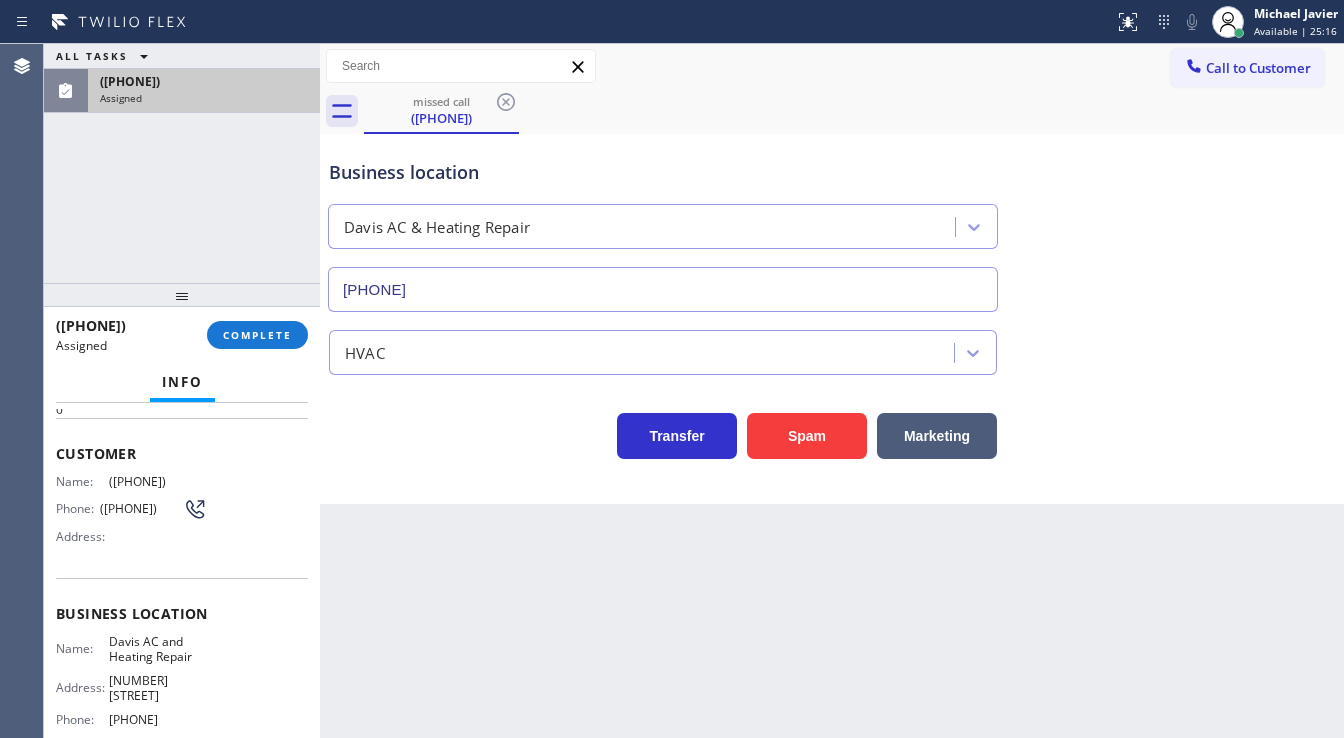 type on "(714) 988-4622" 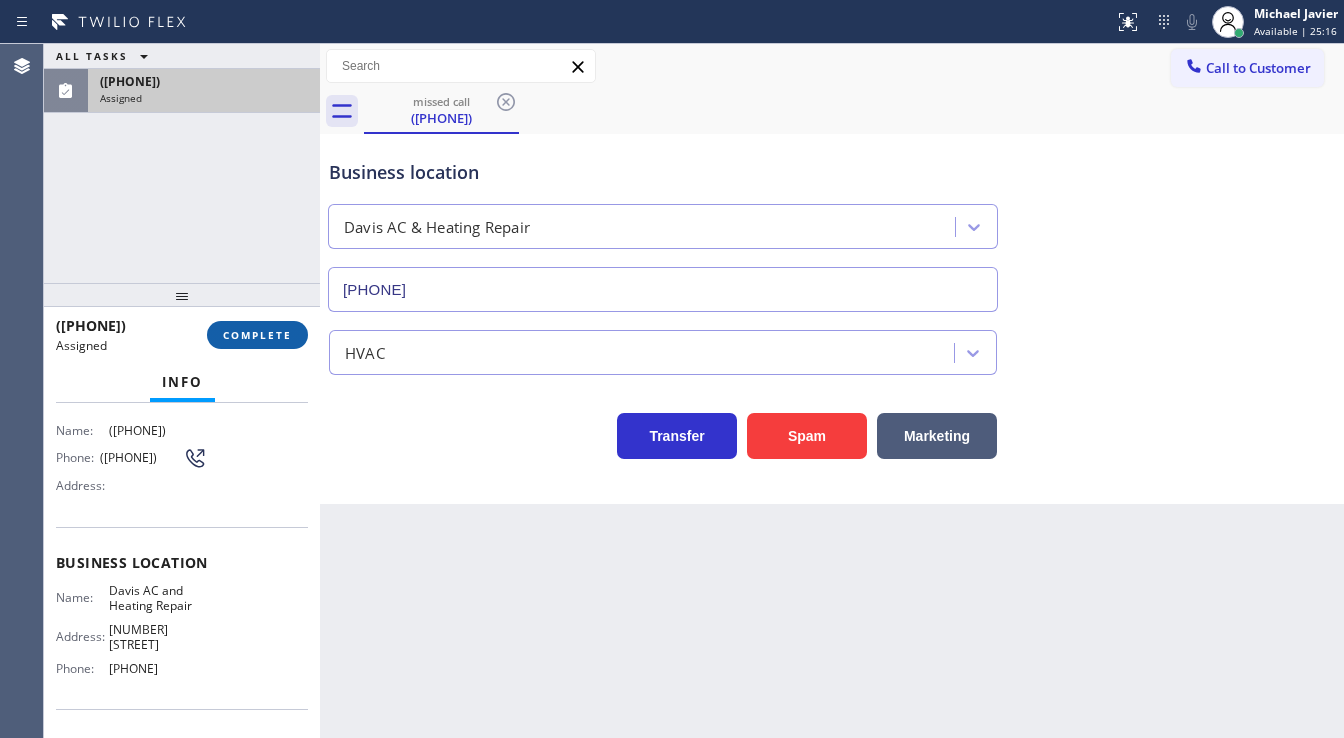 click on "COMPLETE" at bounding box center (257, 335) 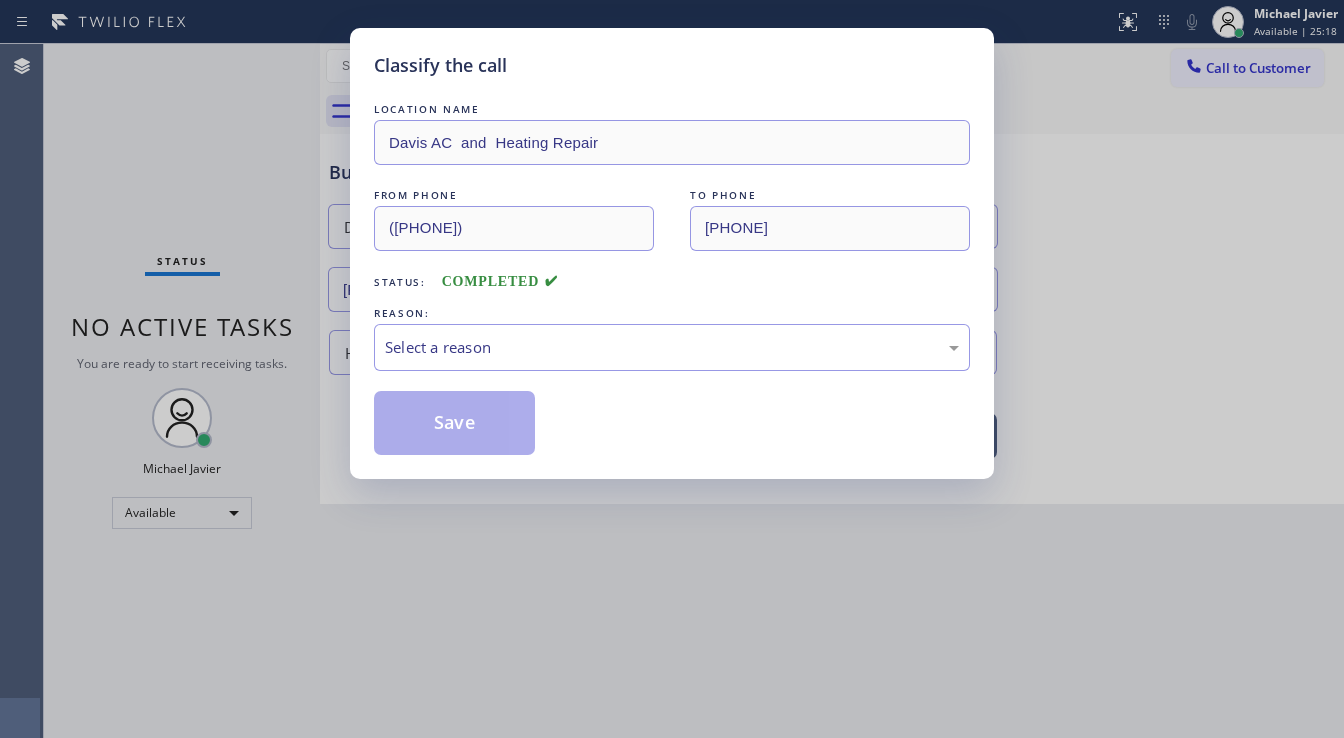 click on "Select a reason" at bounding box center [672, 347] 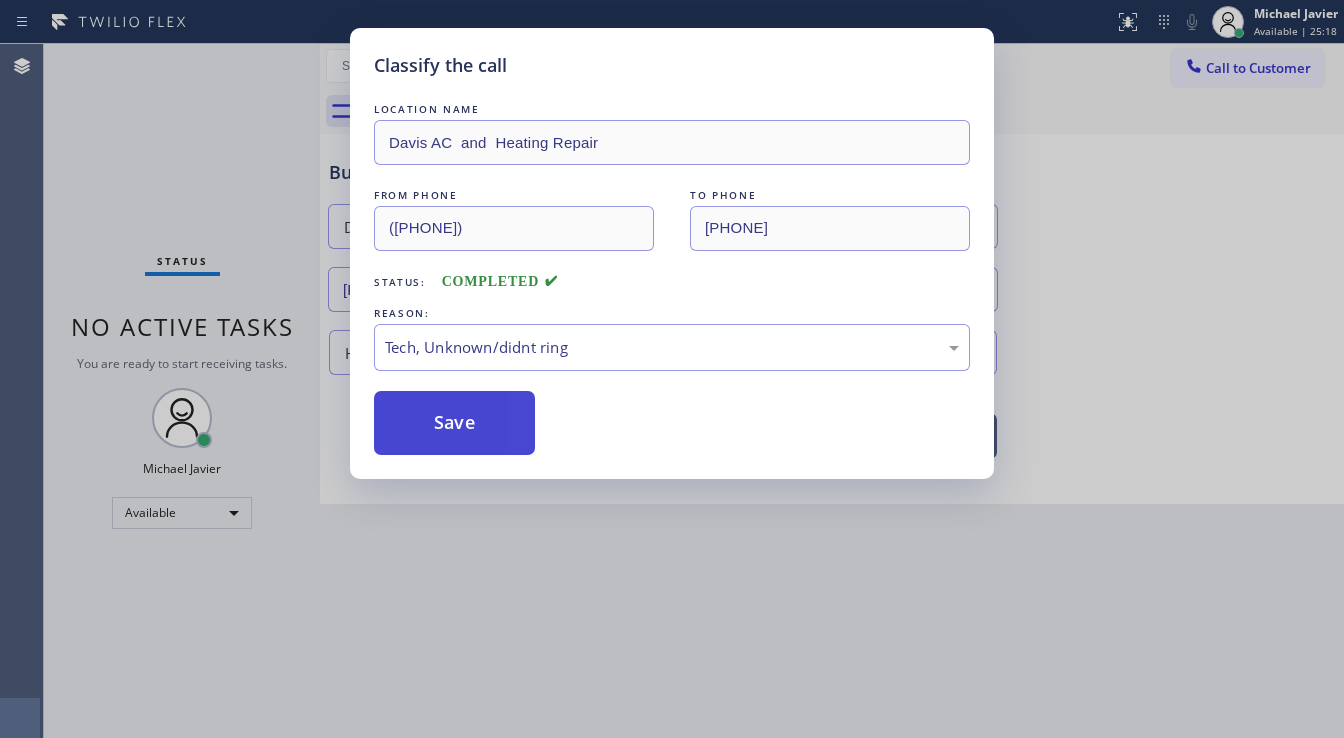 click on "Save" at bounding box center [454, 423] 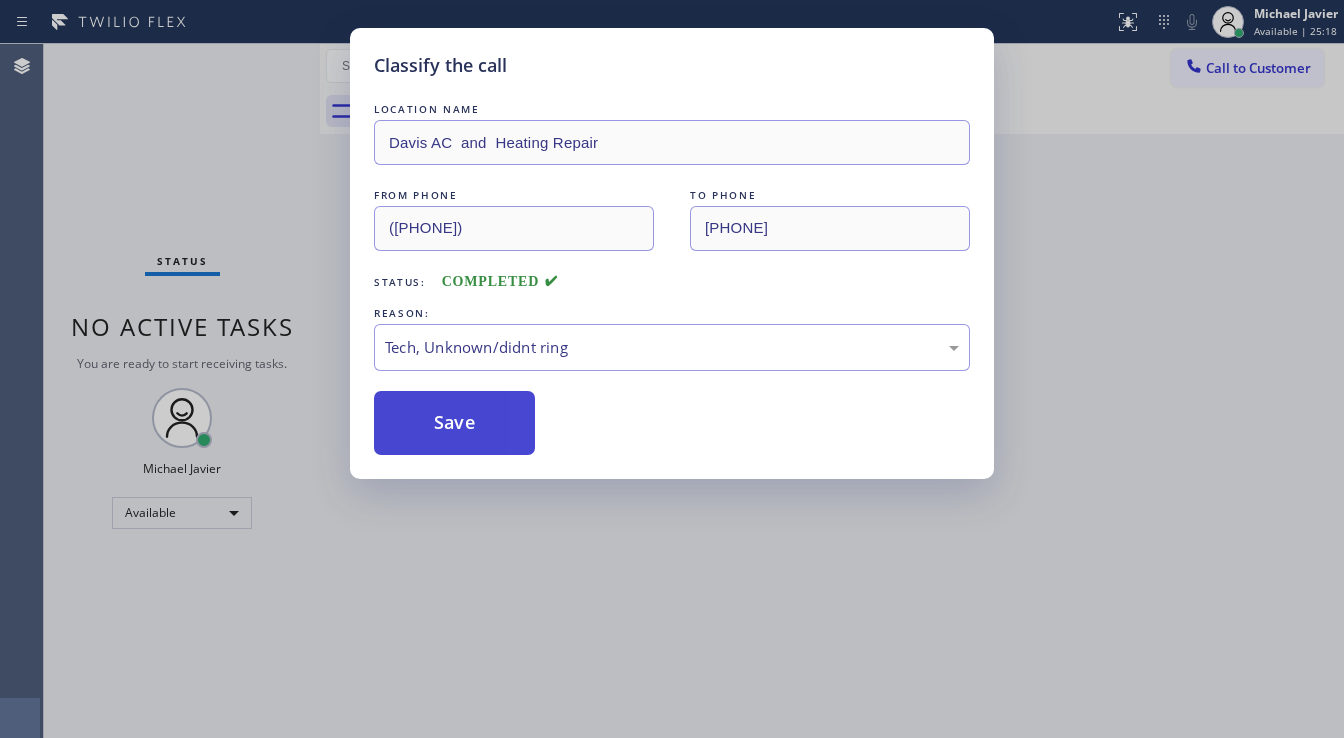 click on "Save" at bounding box center (454, 423) 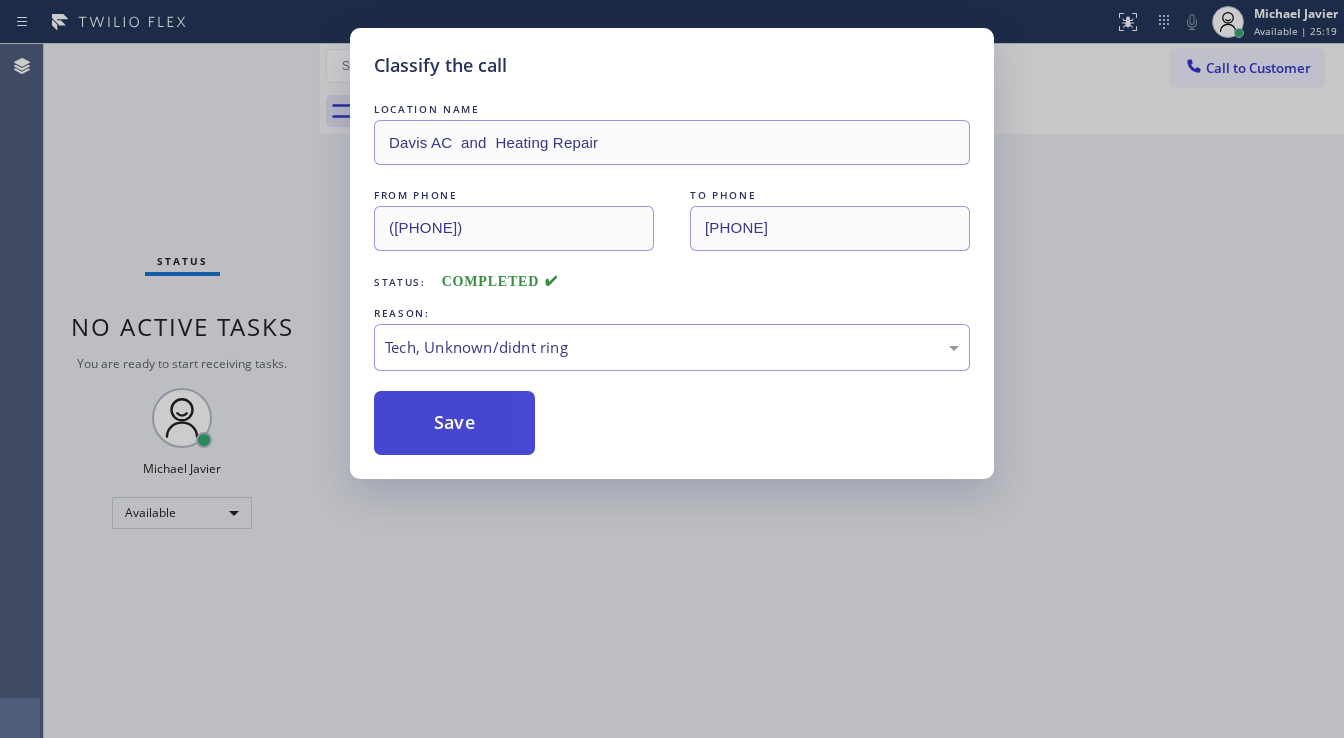 type 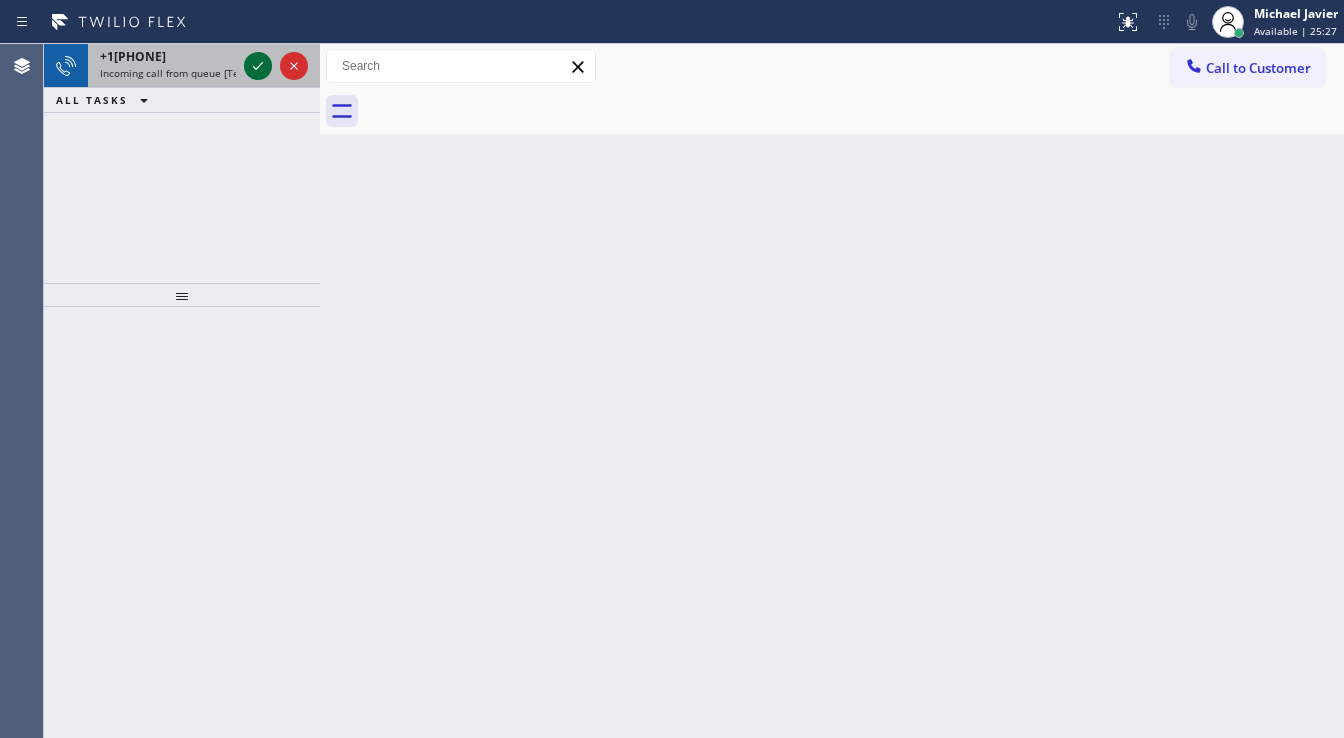 click 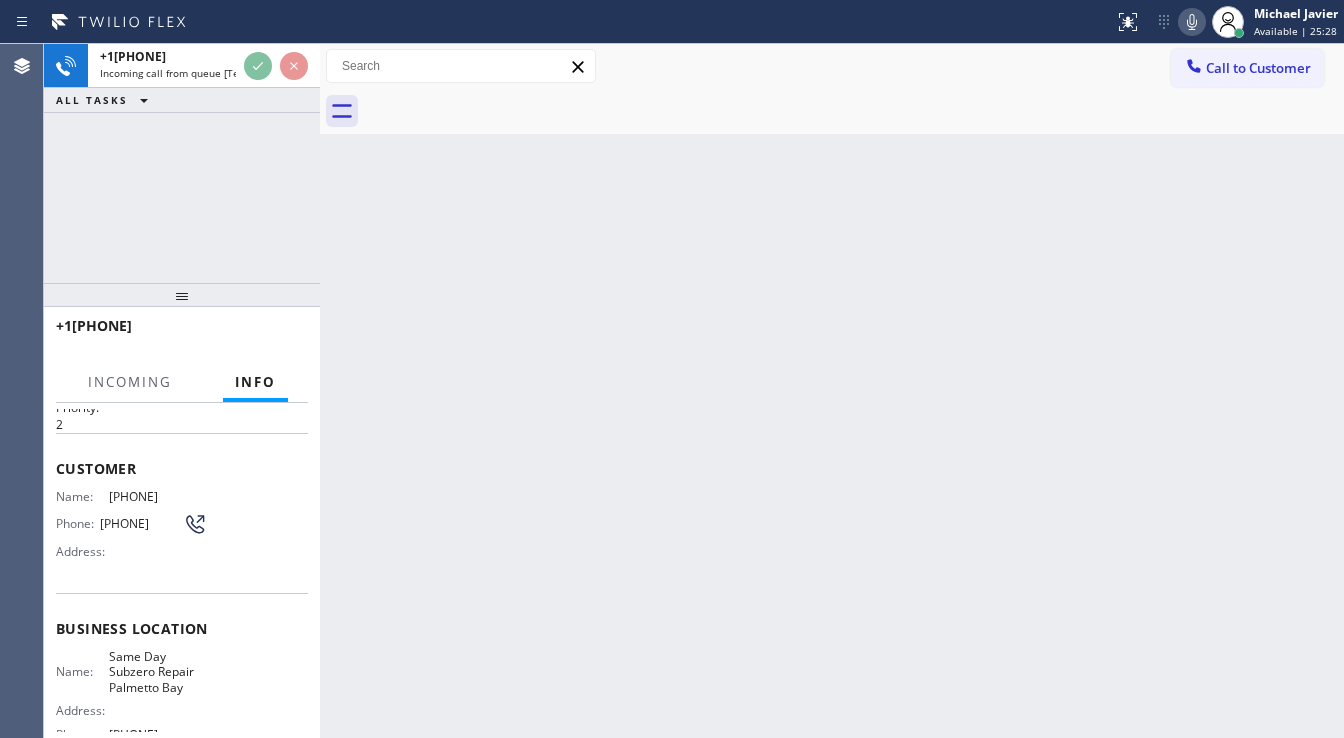 scroll, scrollTop: 80, scrollLeft: 0, axis: vertical 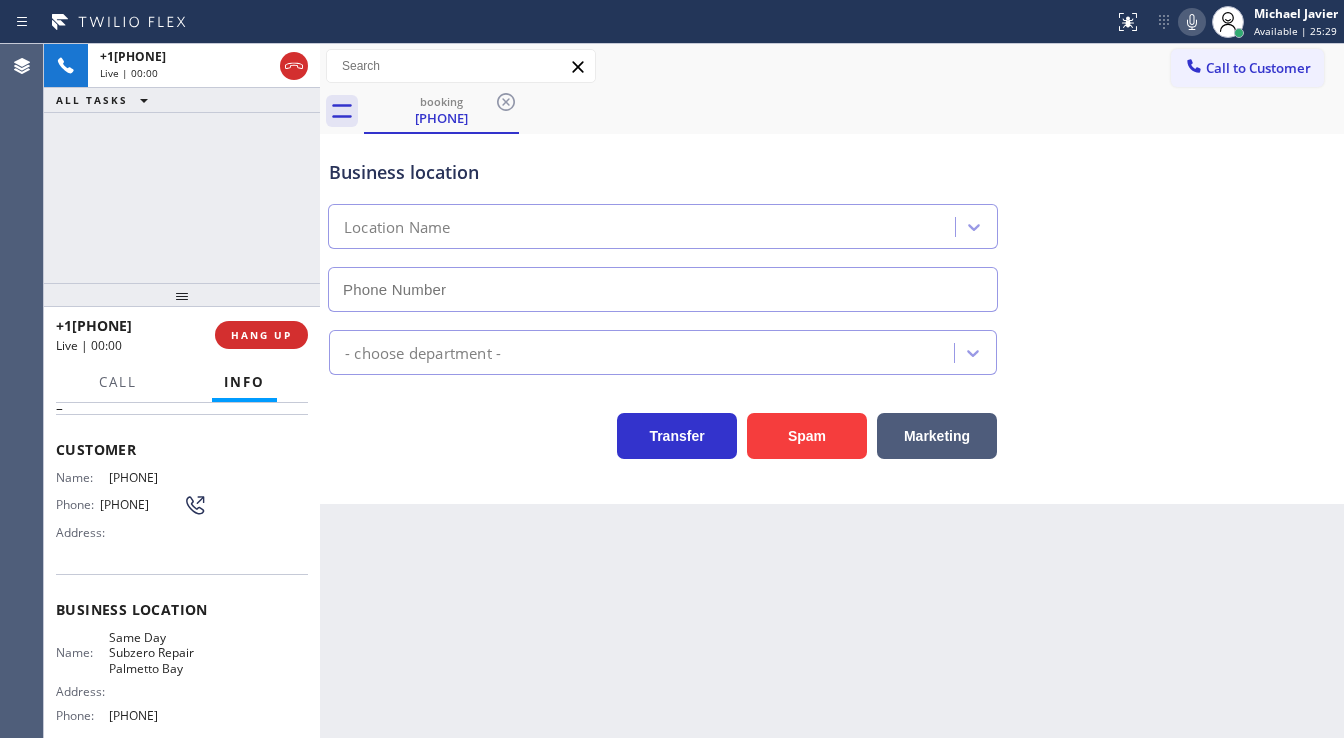 type on "(786) 977-9656" 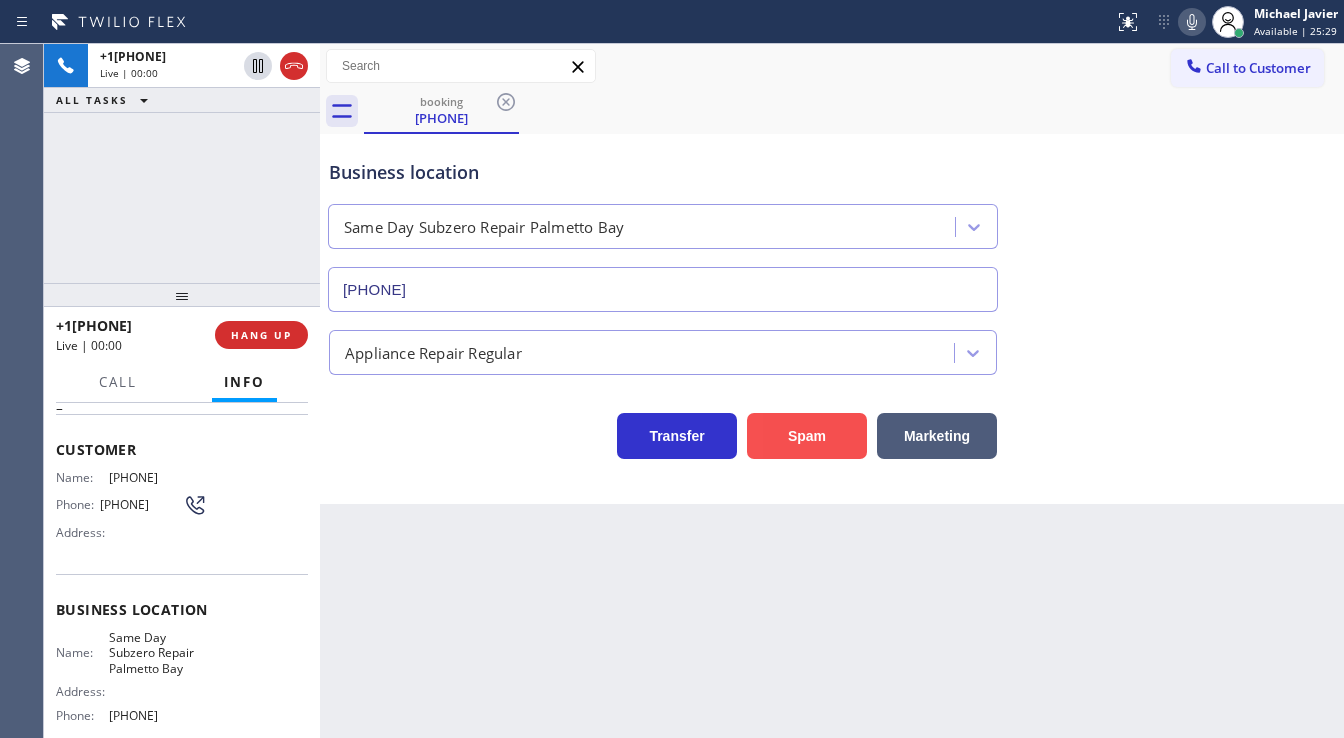 drag, startPoint x: 792, startPoint y: 430, endPoint x: 780, endPoint y: 444, distance: 18.439089 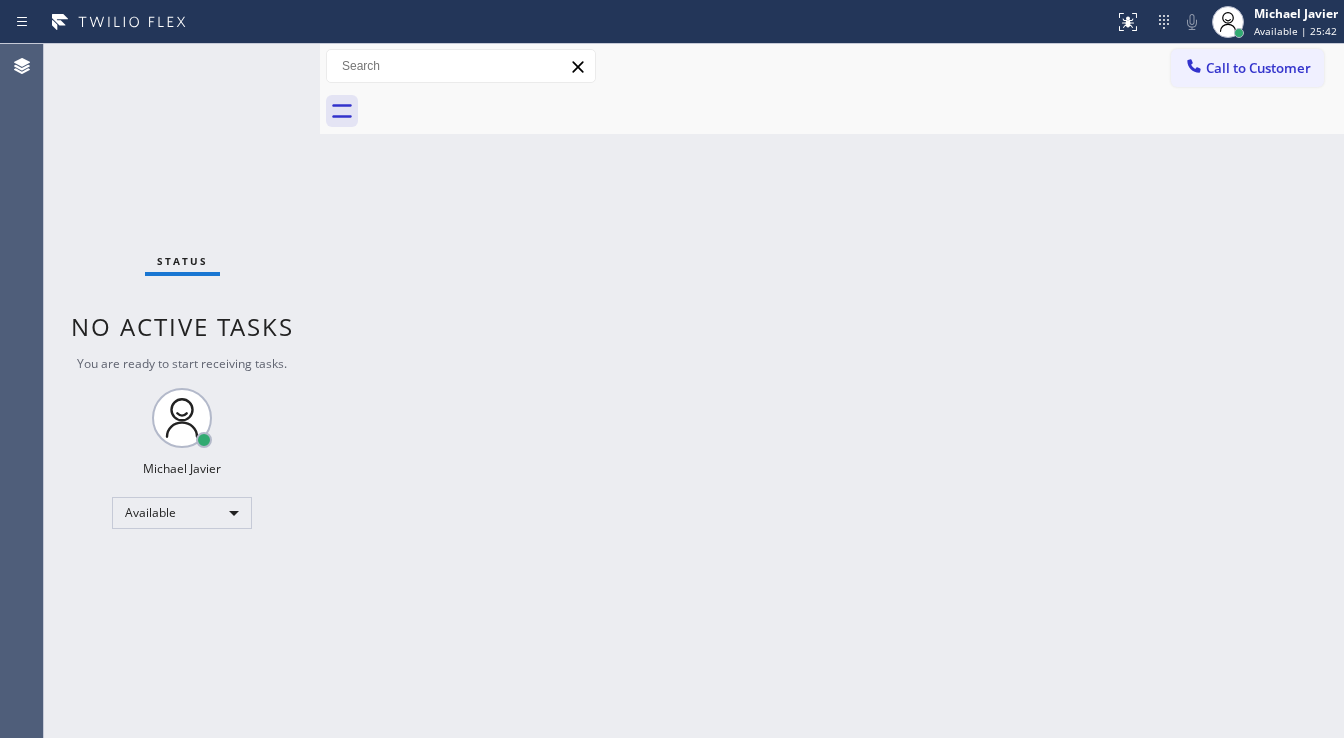 click on "Status   No active tasks     You are ready to start receiving tasks.   Michael Javier Available" at bounding box center (182, 391) 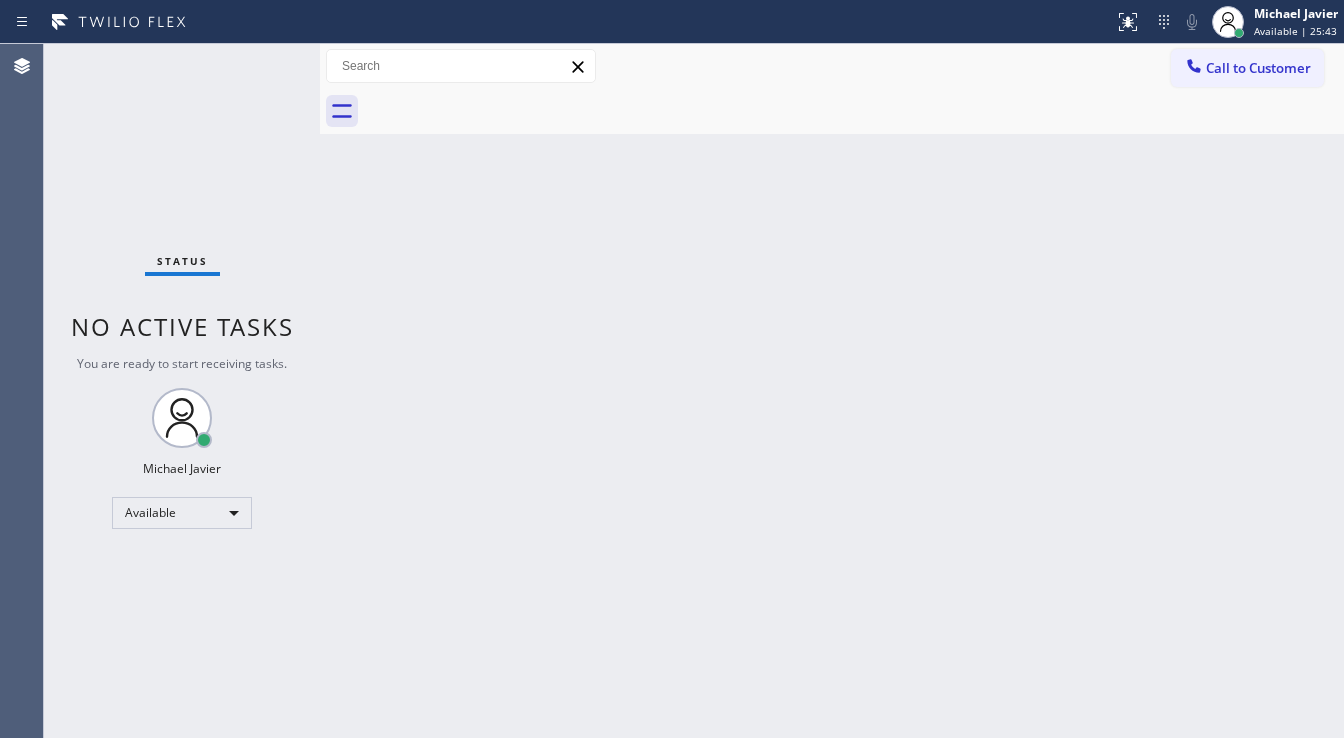 click on "Status   No active tasks     You are ready to start receiving tasks.   Michael Javier Available" at bounding box center (182, 391) 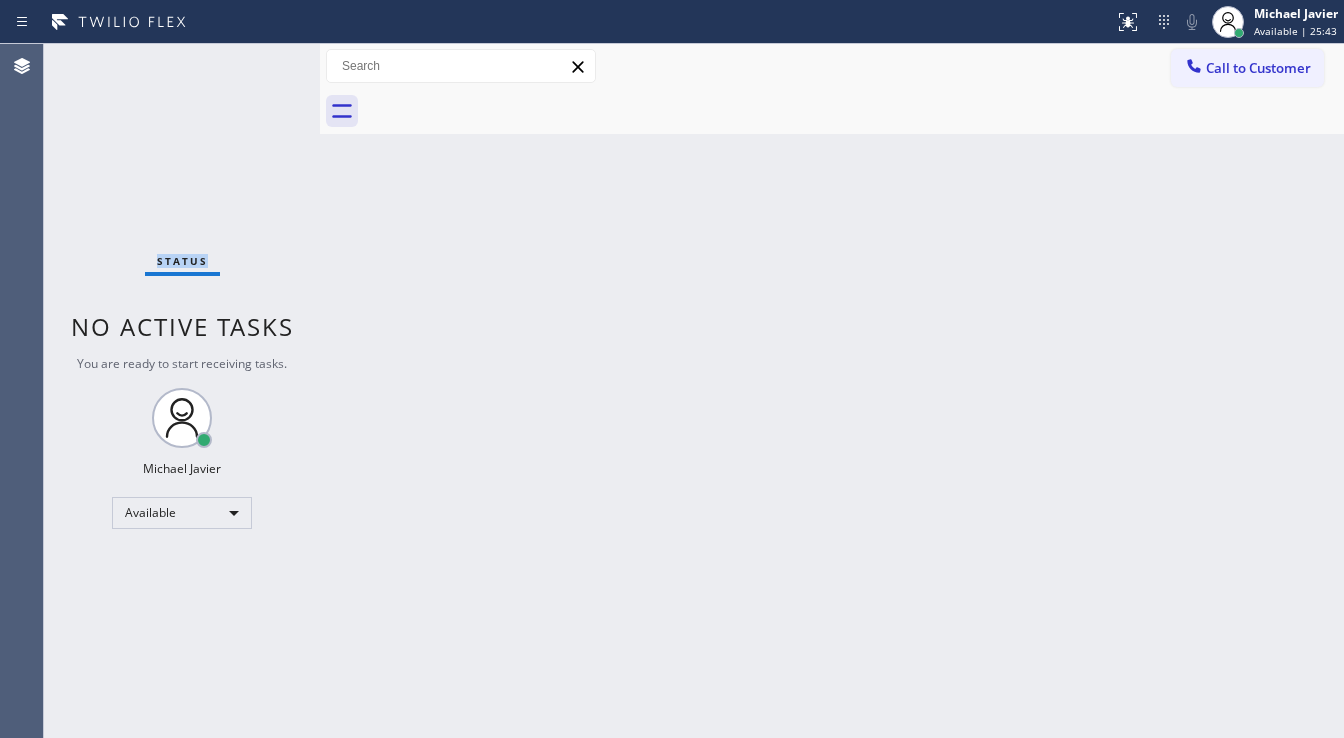 click on "Status   No active tasks     You are ready to start receiving tasks.   Michael Javier Available" at bounding box center [182, 391] 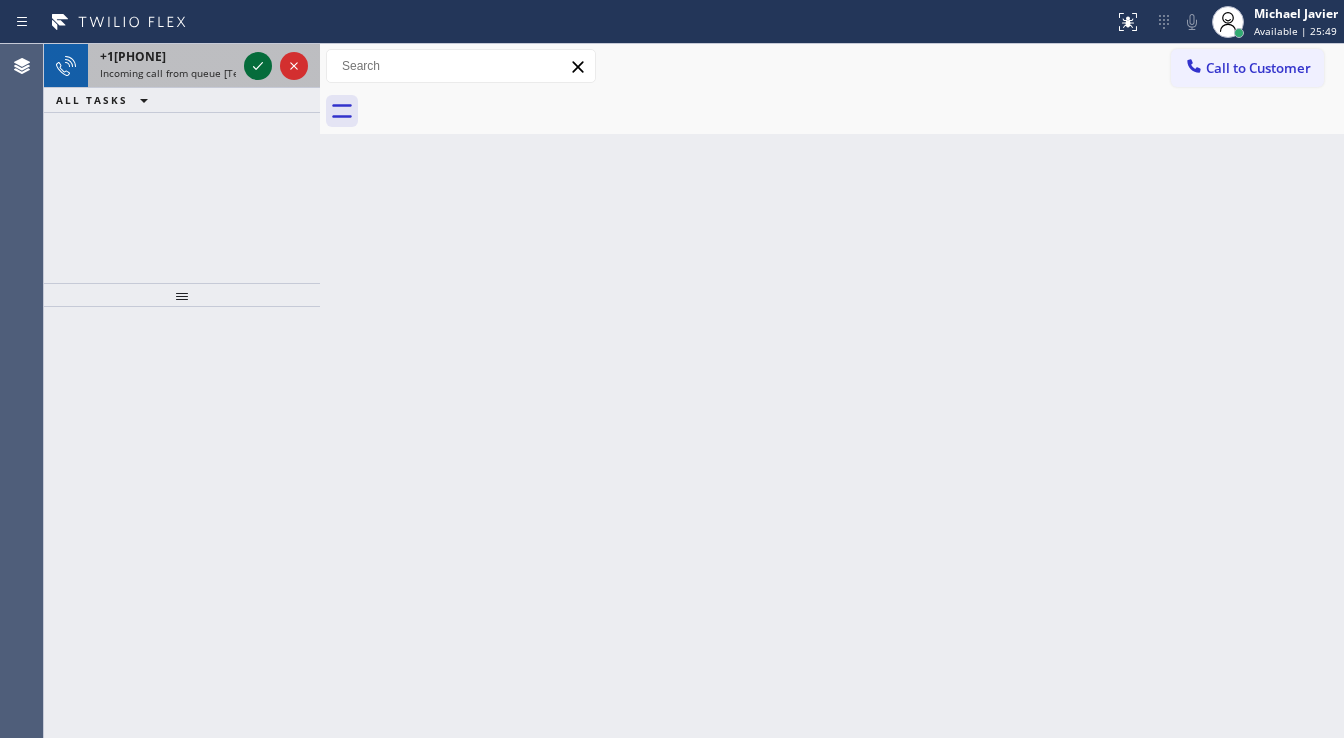 click 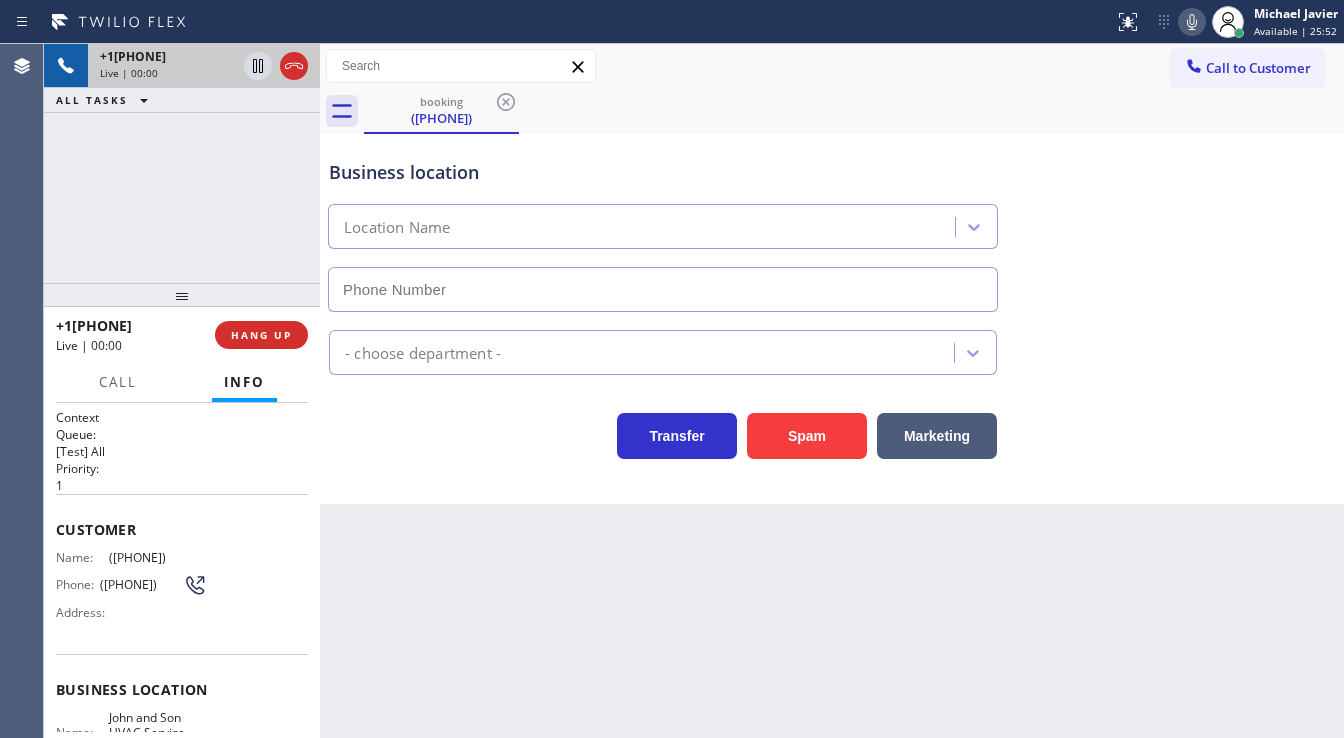 type on "(562) 280-2432" 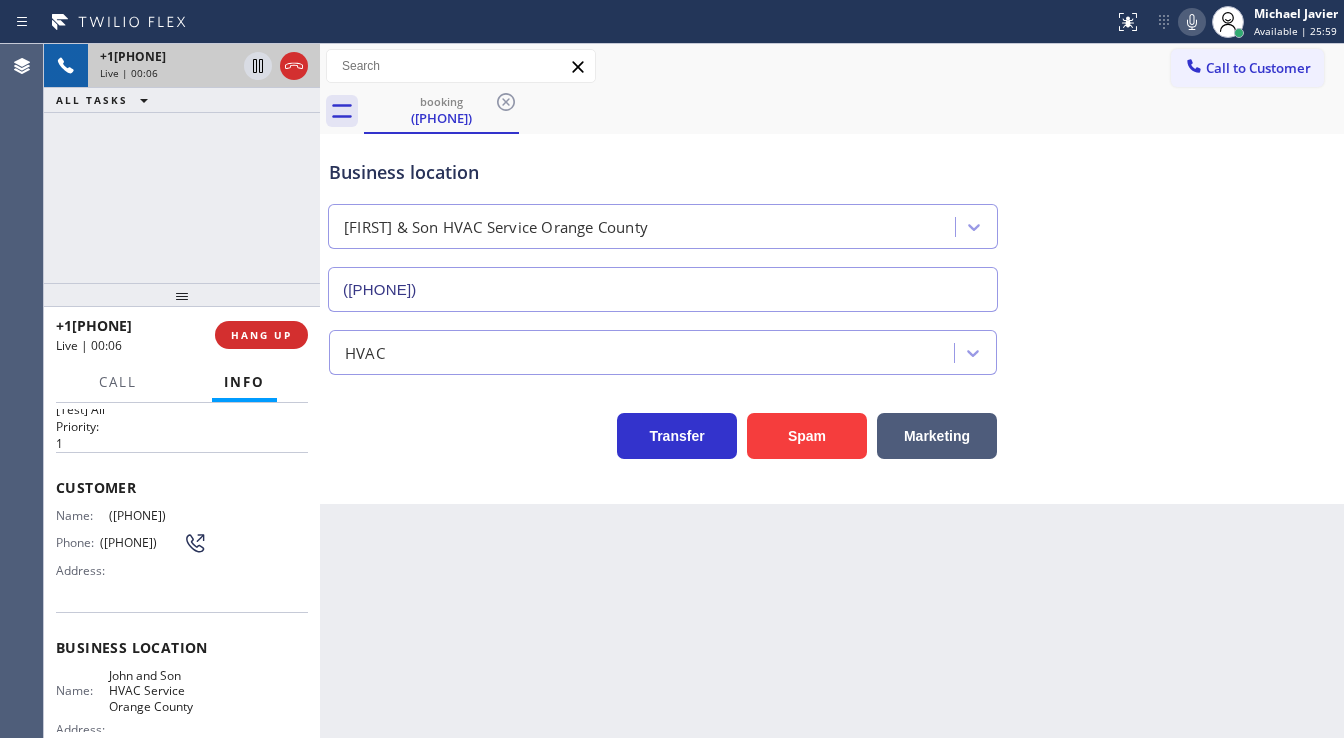 scroll, scrollTop: 44, scrollLeft: 0, axis: vertical 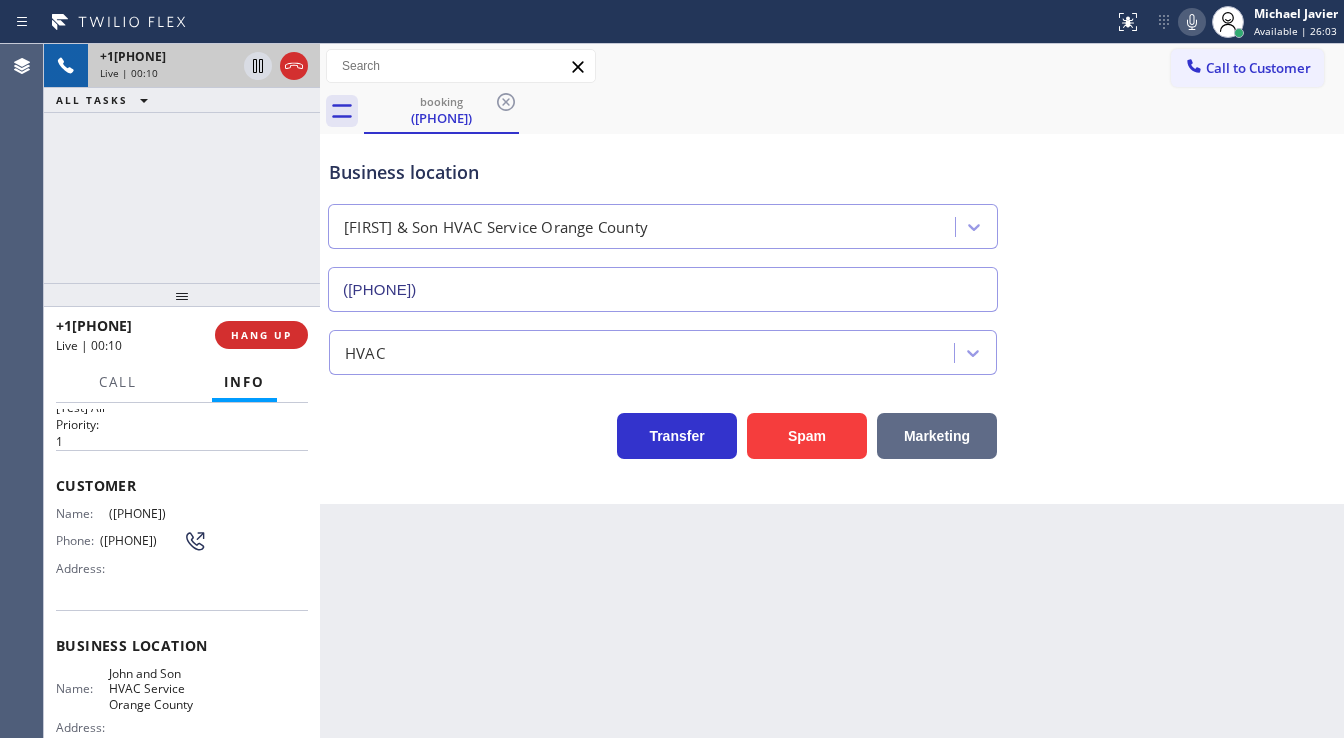 click on "Marketing" at bounding box center (937, 436) 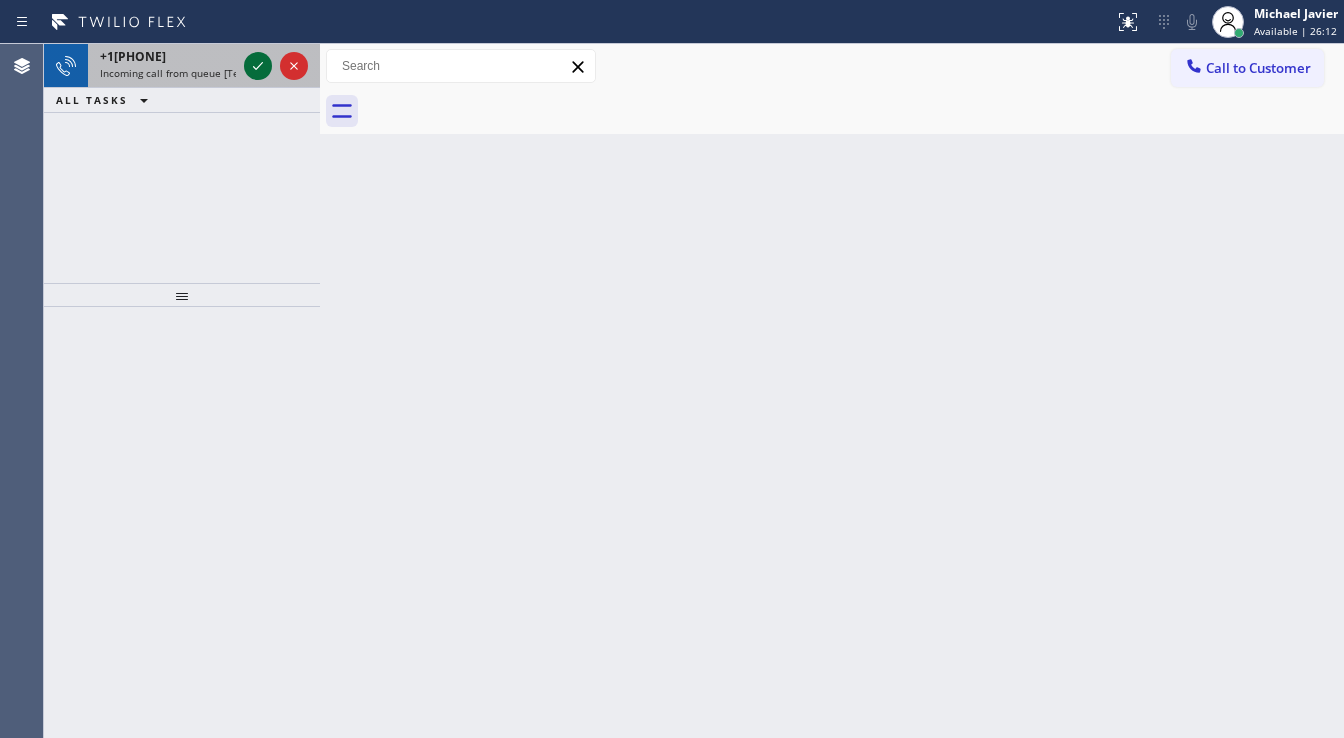 click 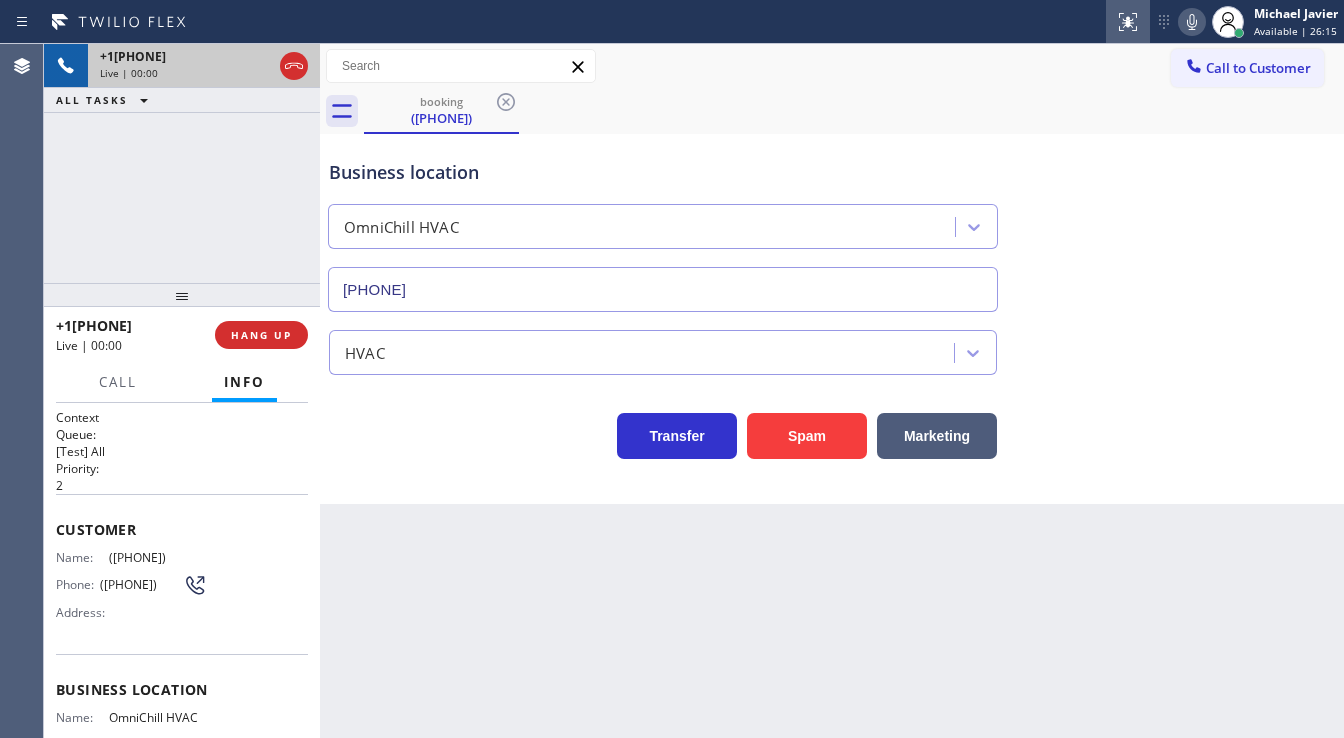 type on "(760) 239-5576" 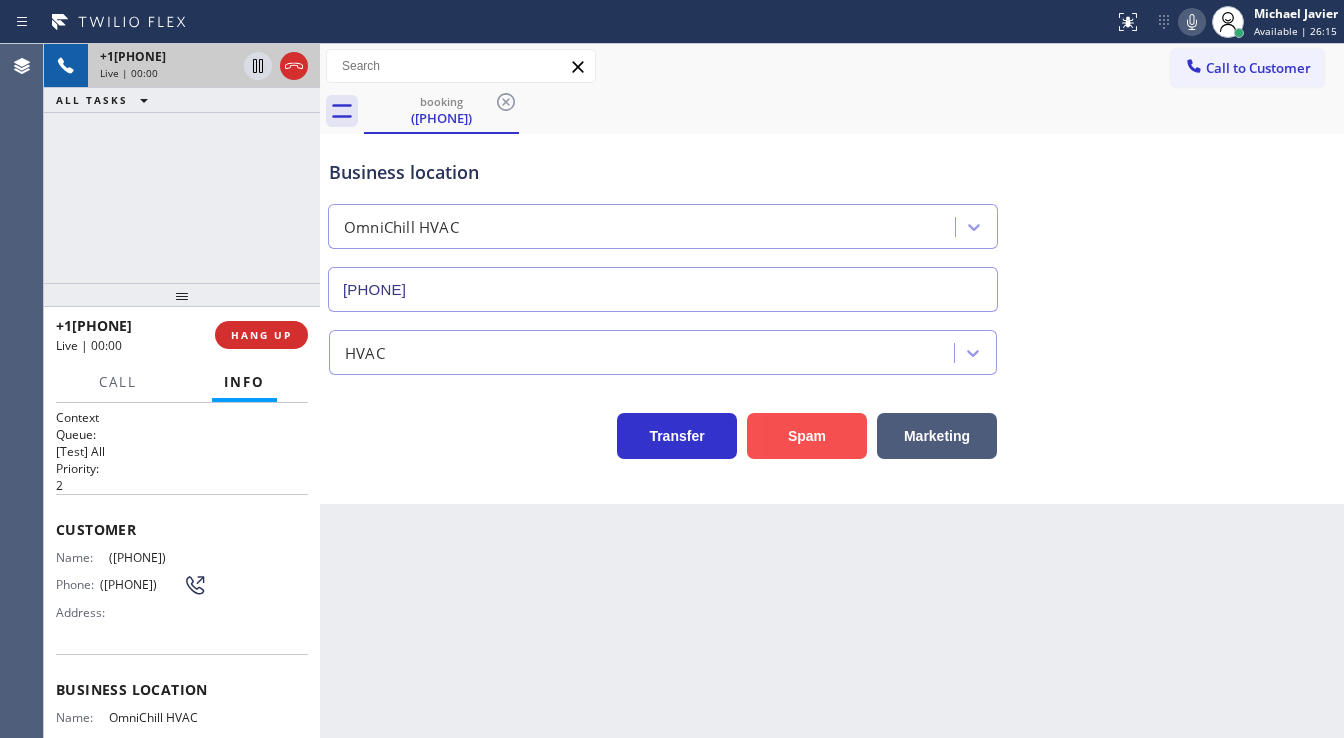 click on "Spam" at bounding box center [807, 436] 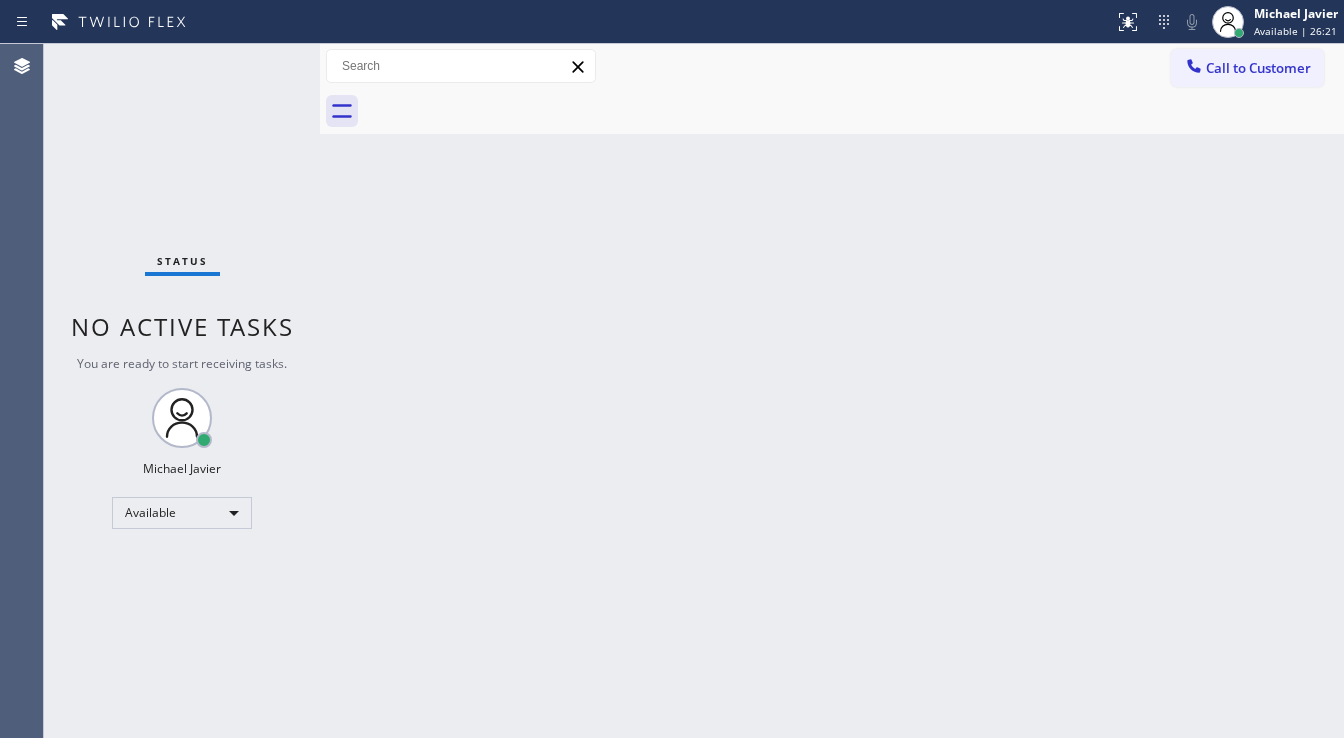 click on "Status" at bounding box center [182, 261] 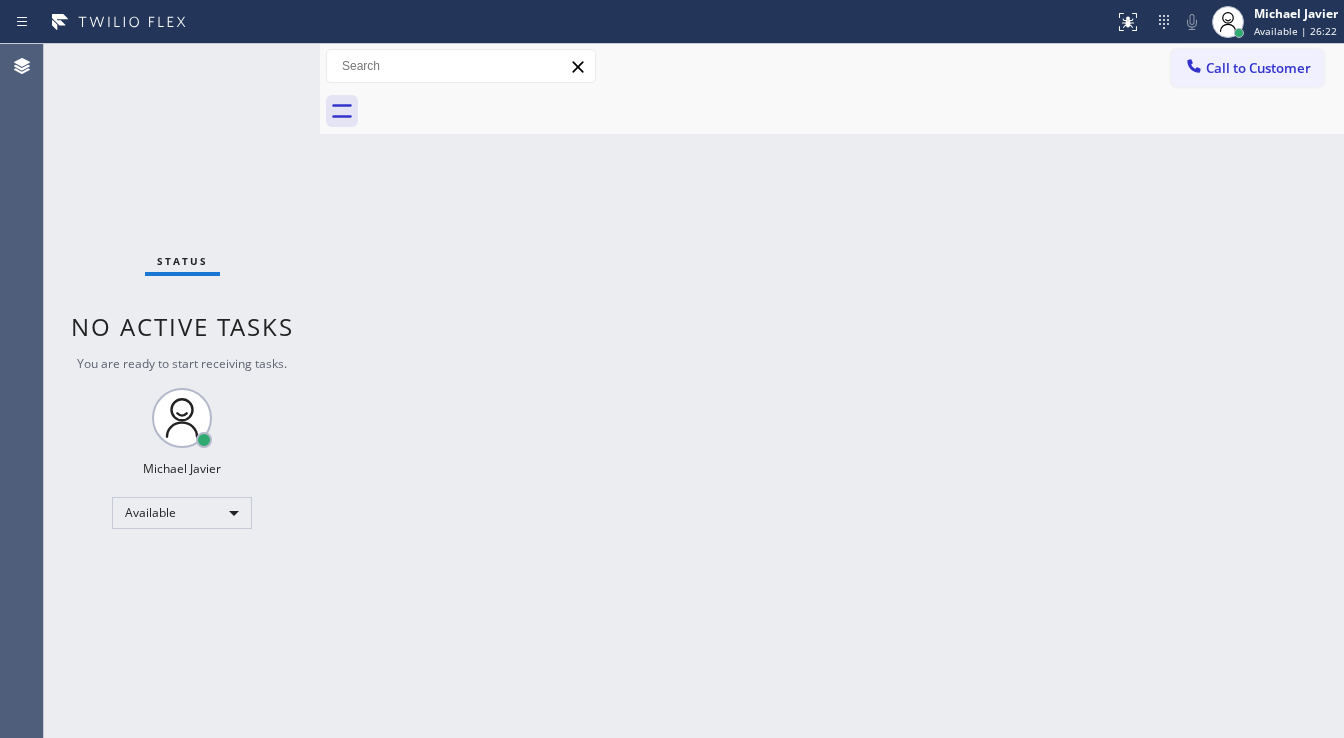 click on "Status" at bounding box center (182, 261) 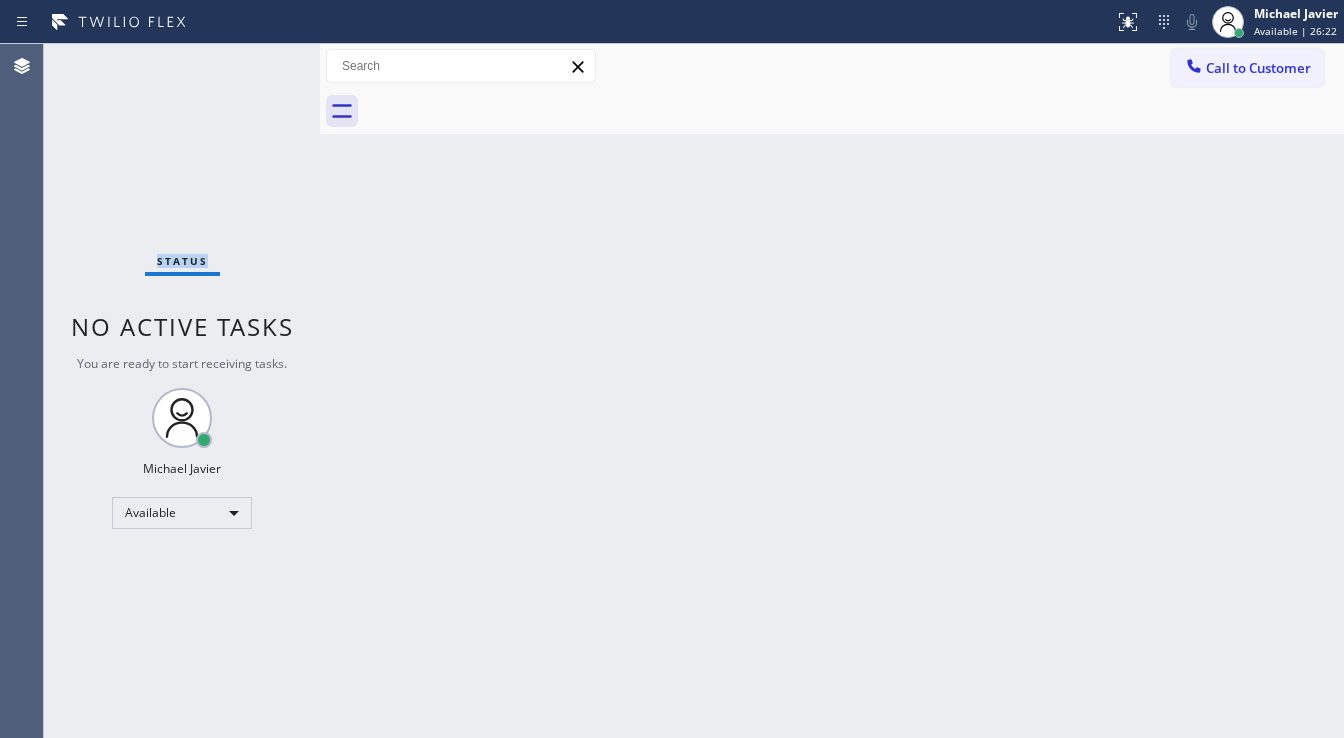 click on "Status" at bounding box center [182, 261] 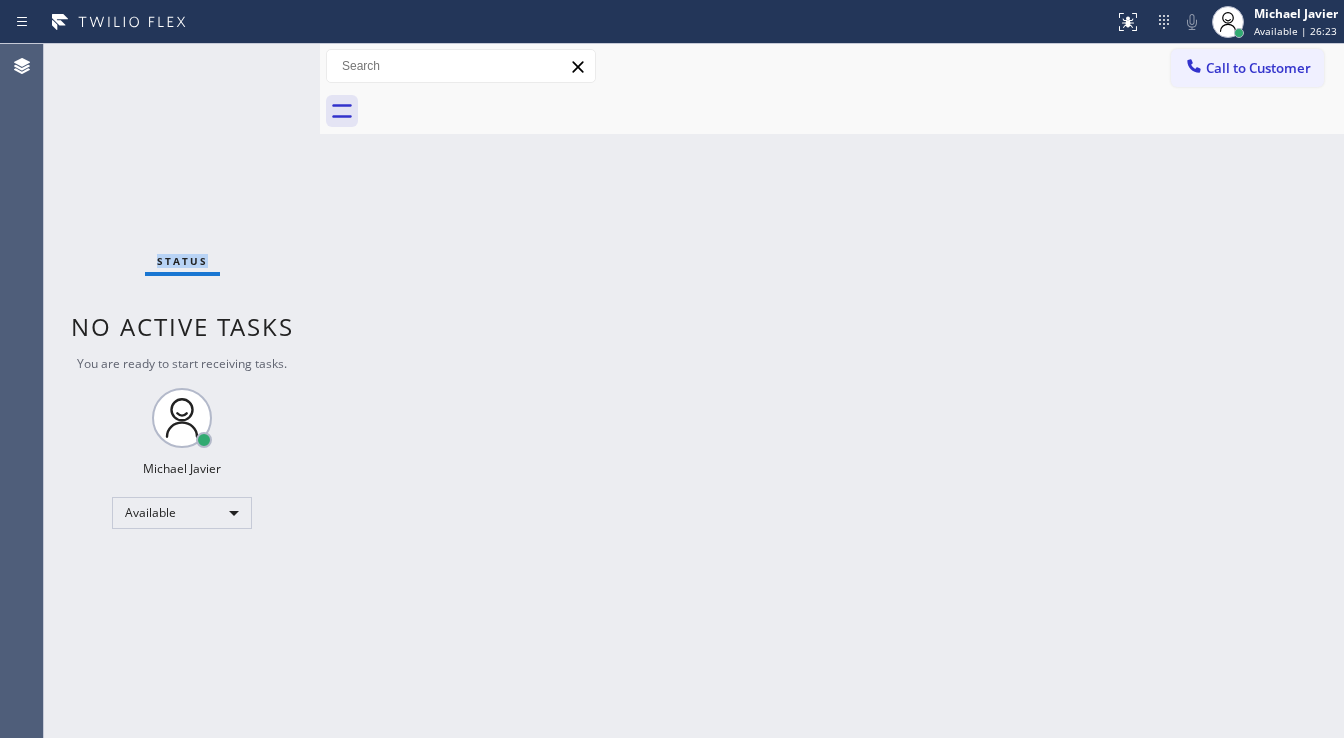 click on "Status" at bounding box center (182, 261) 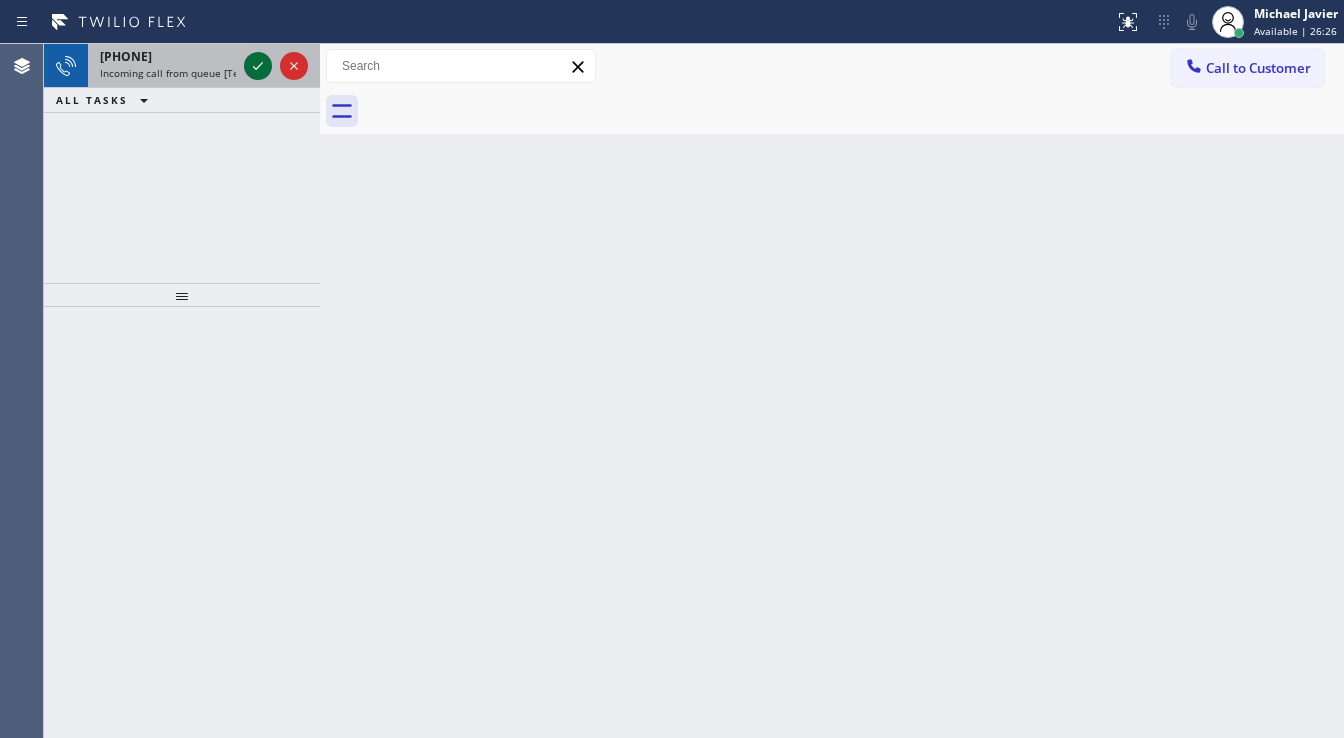 drag, startPoint x: 245, startPoint y: 74, endPoint x: 256, endPoint y: 72, distance: 11.18034 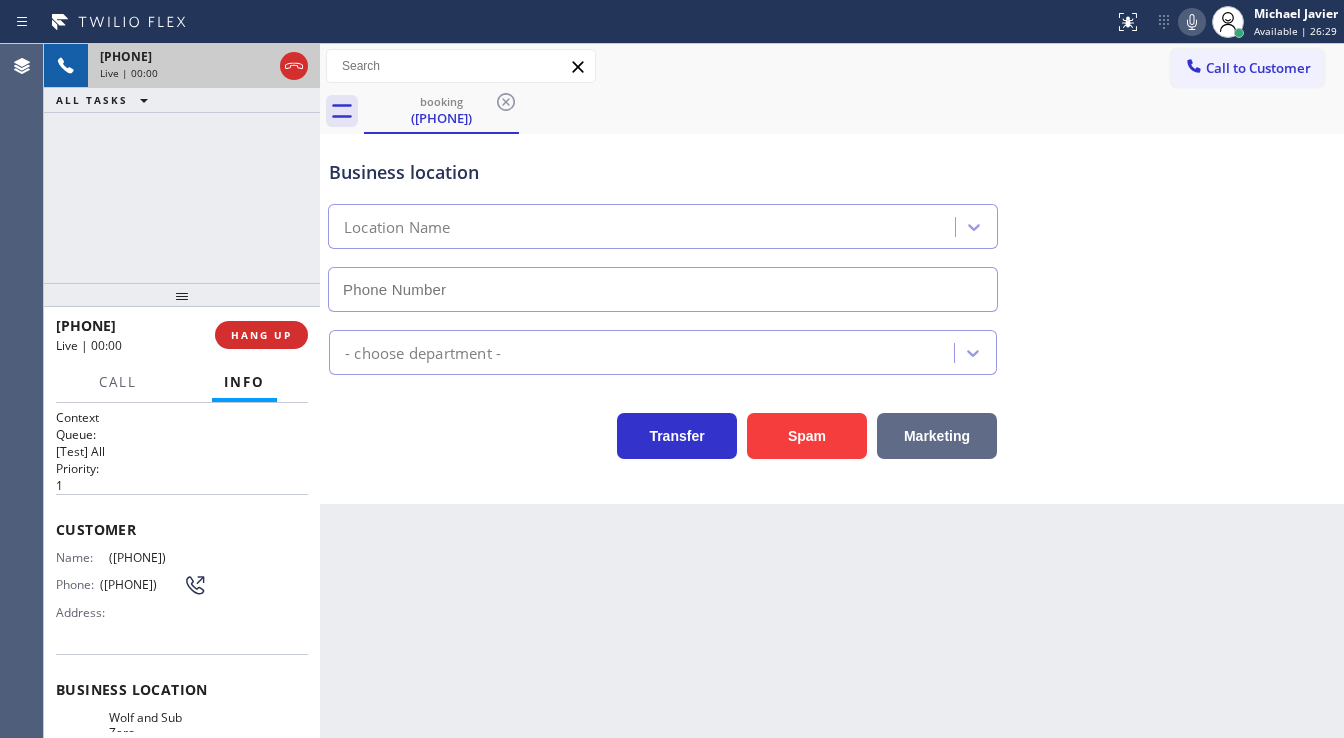 type on "(352) 329-6644" 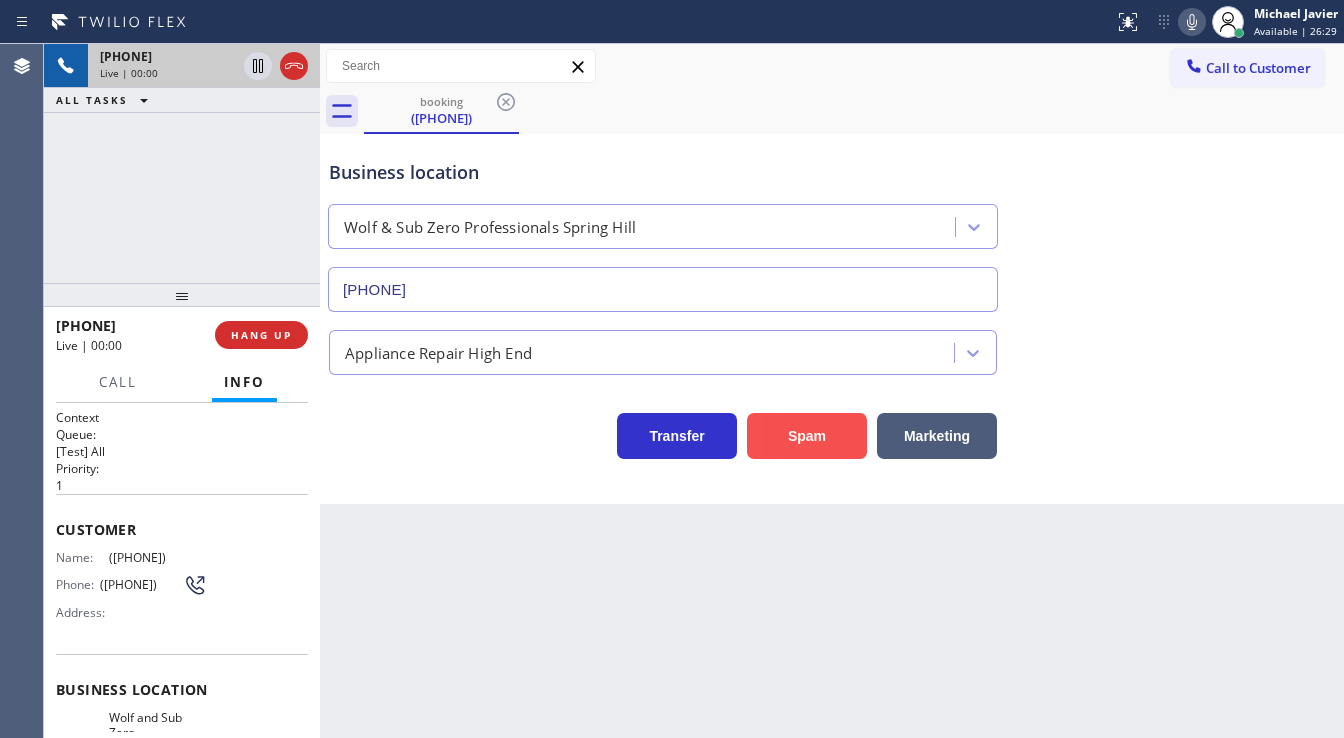 click on "Spam" at bounding box center [807, 436] 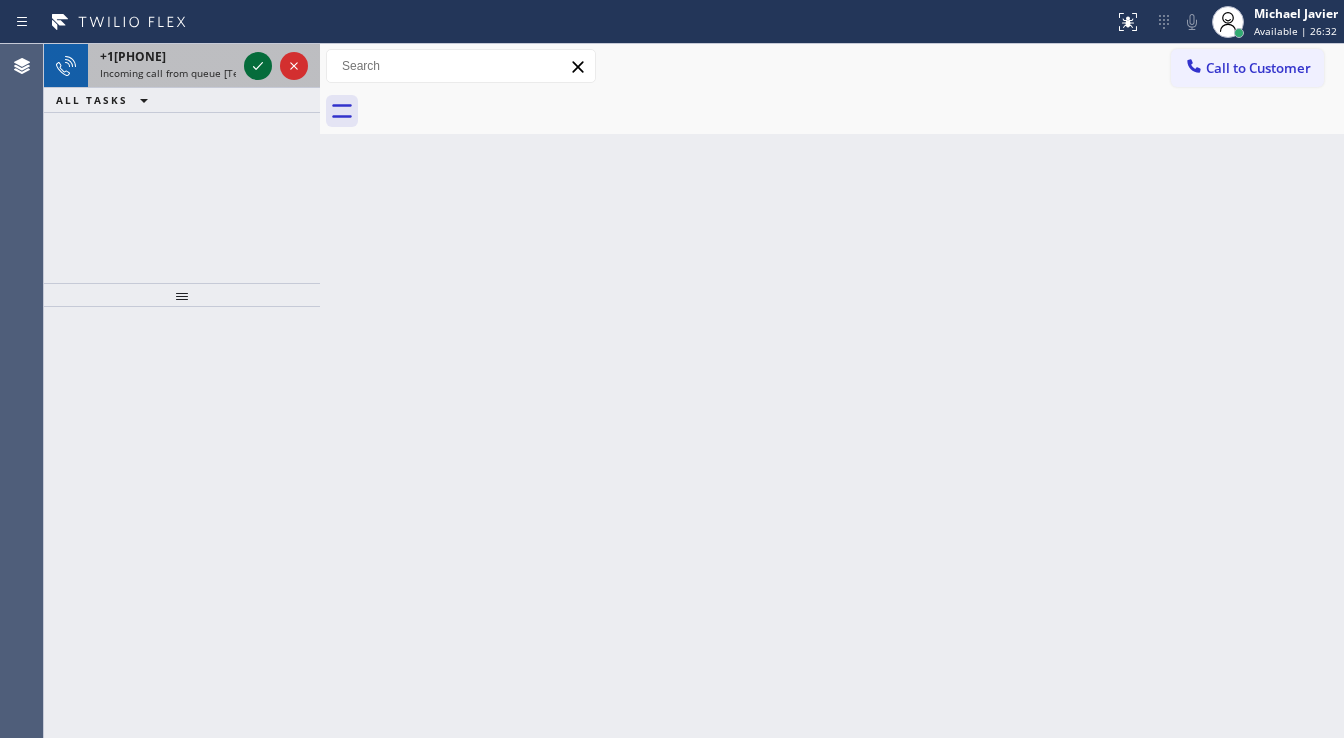 click 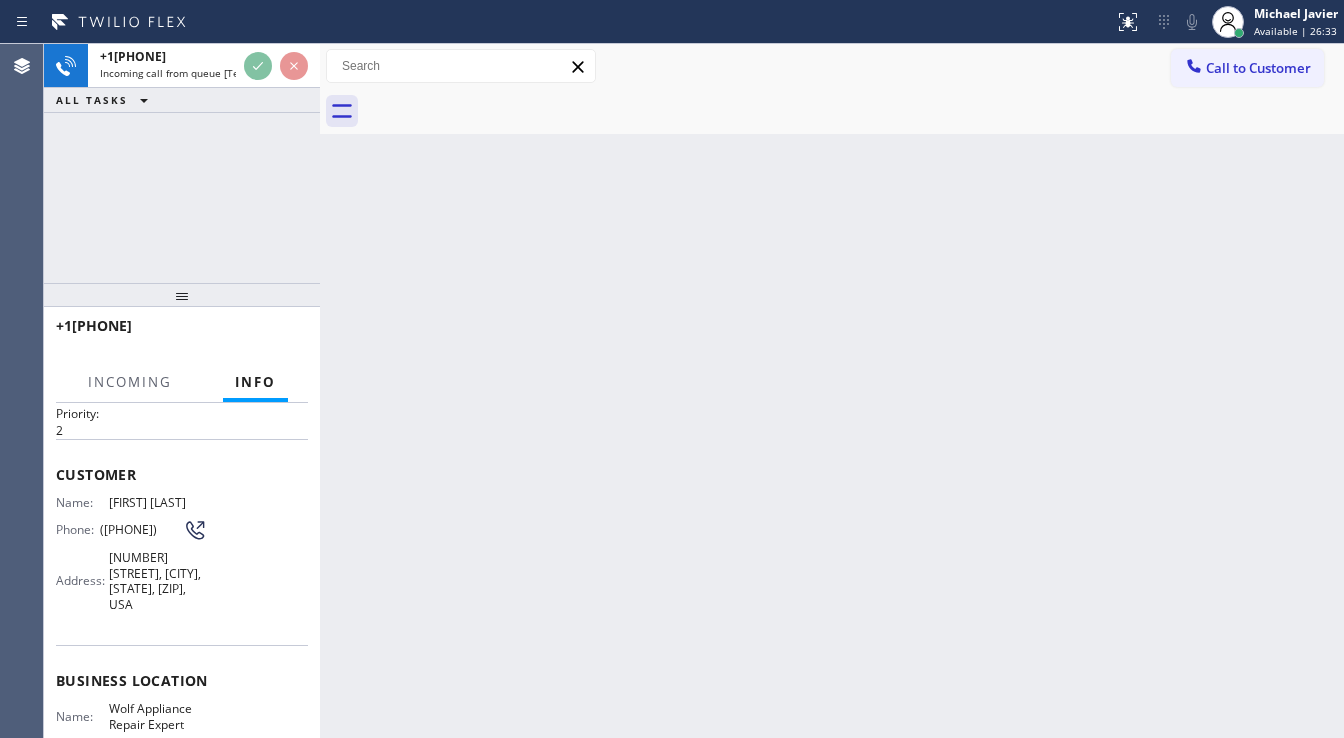 scroll, scrollTop: 160, scrollLeft: 0, axis: vertical 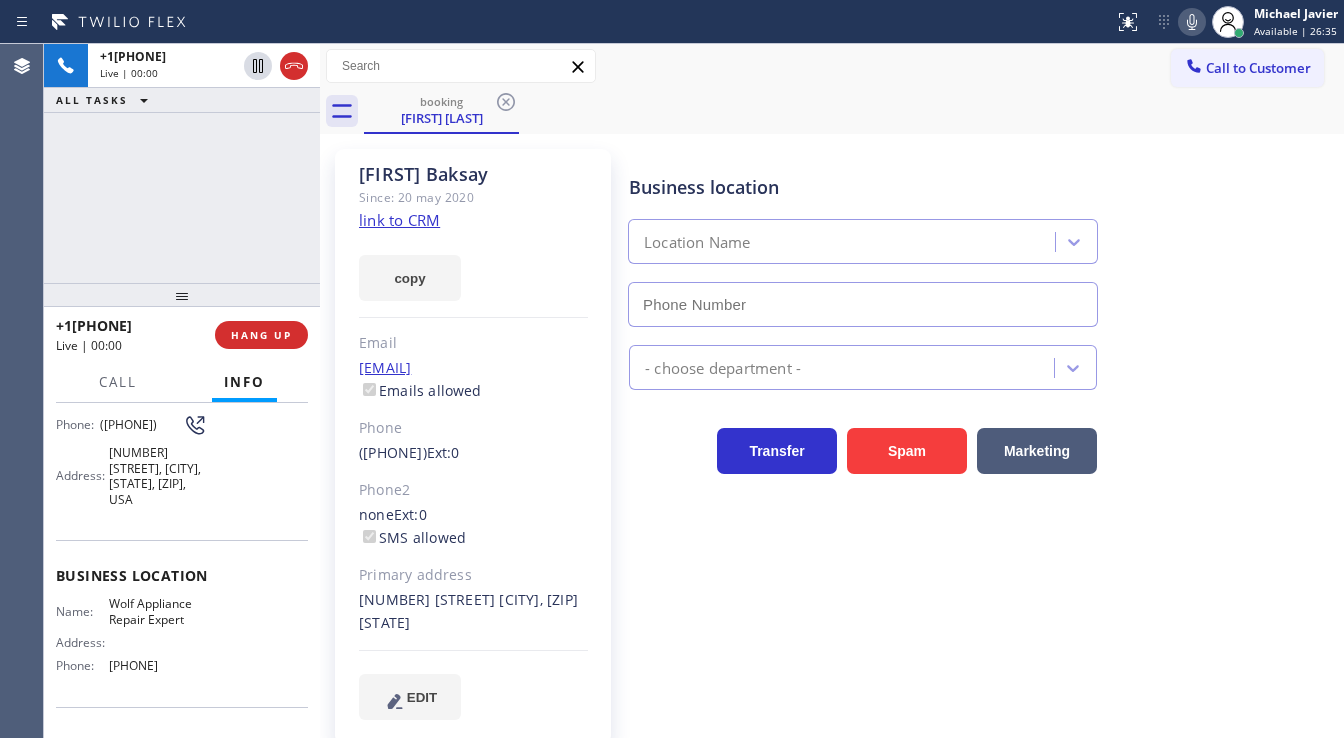 type on "(206) 309-4625" 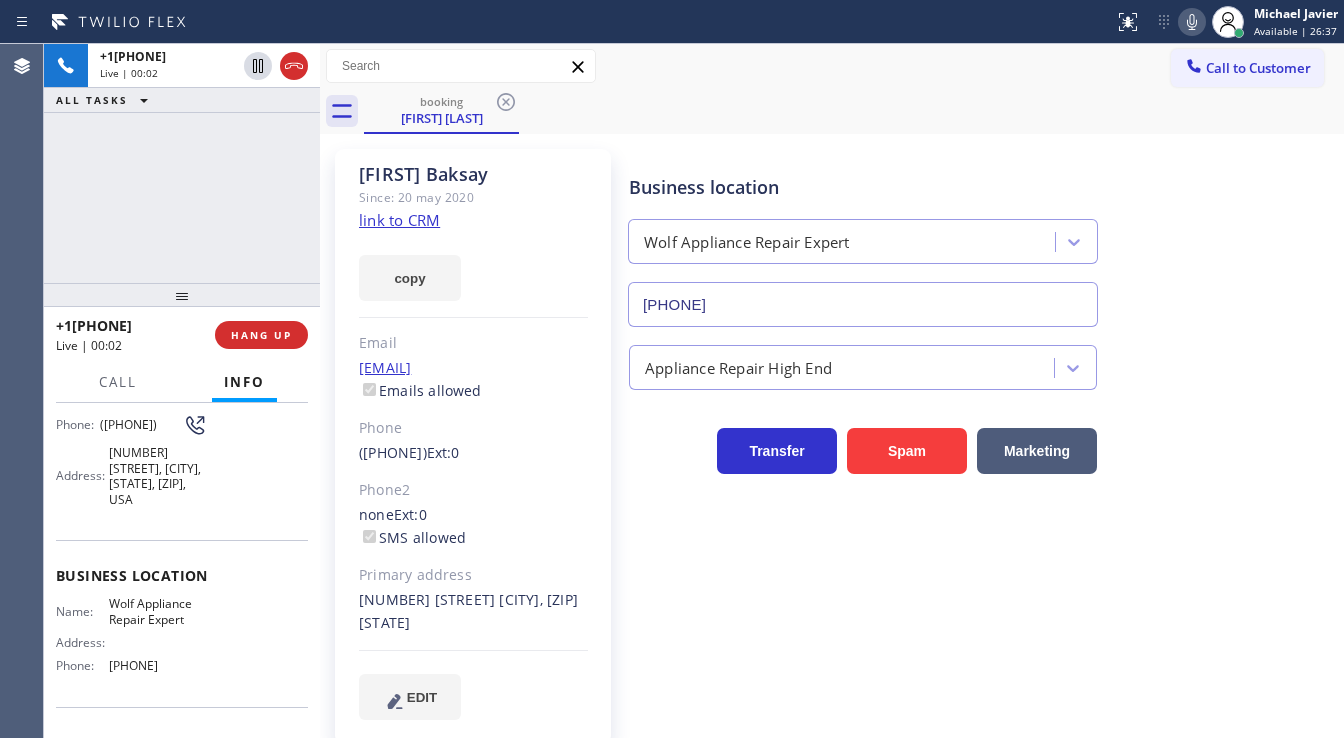 click on "link to CRM" 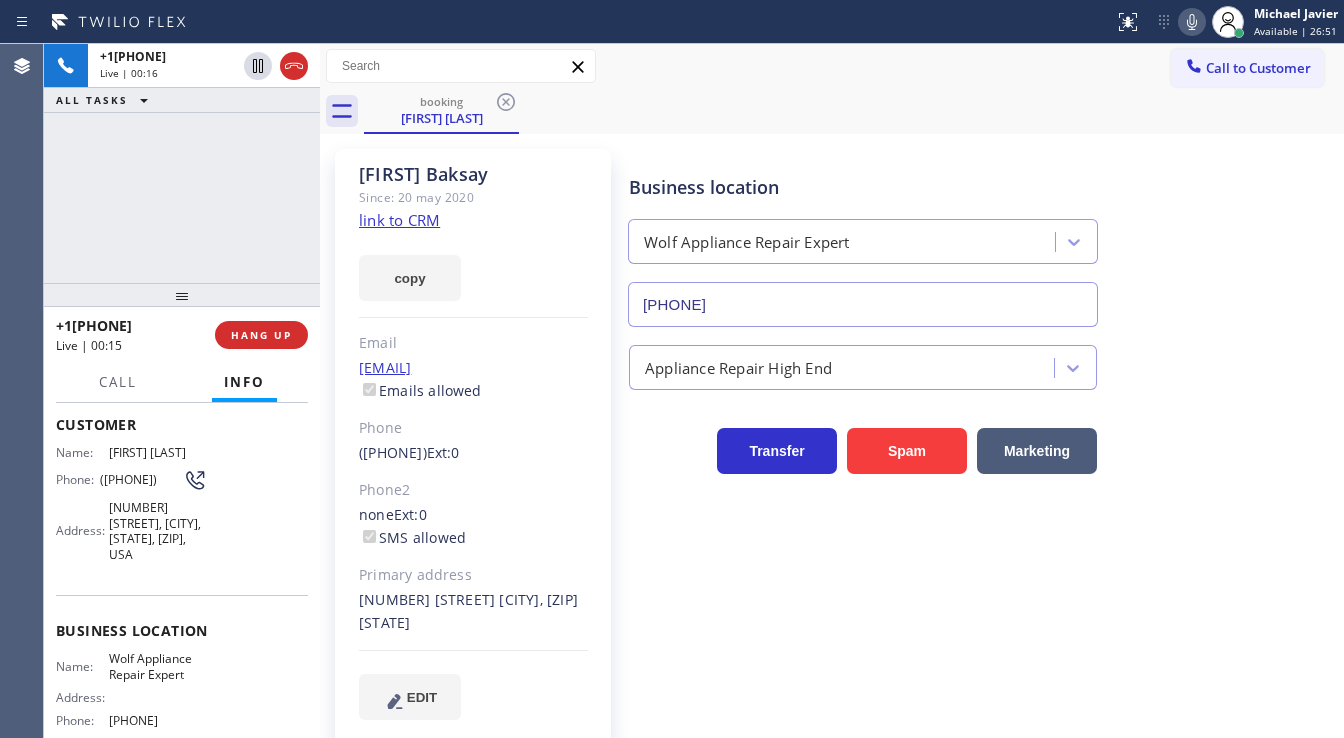 scroll, scrollTop: 80, scrollLeft: 0, axis: vertical 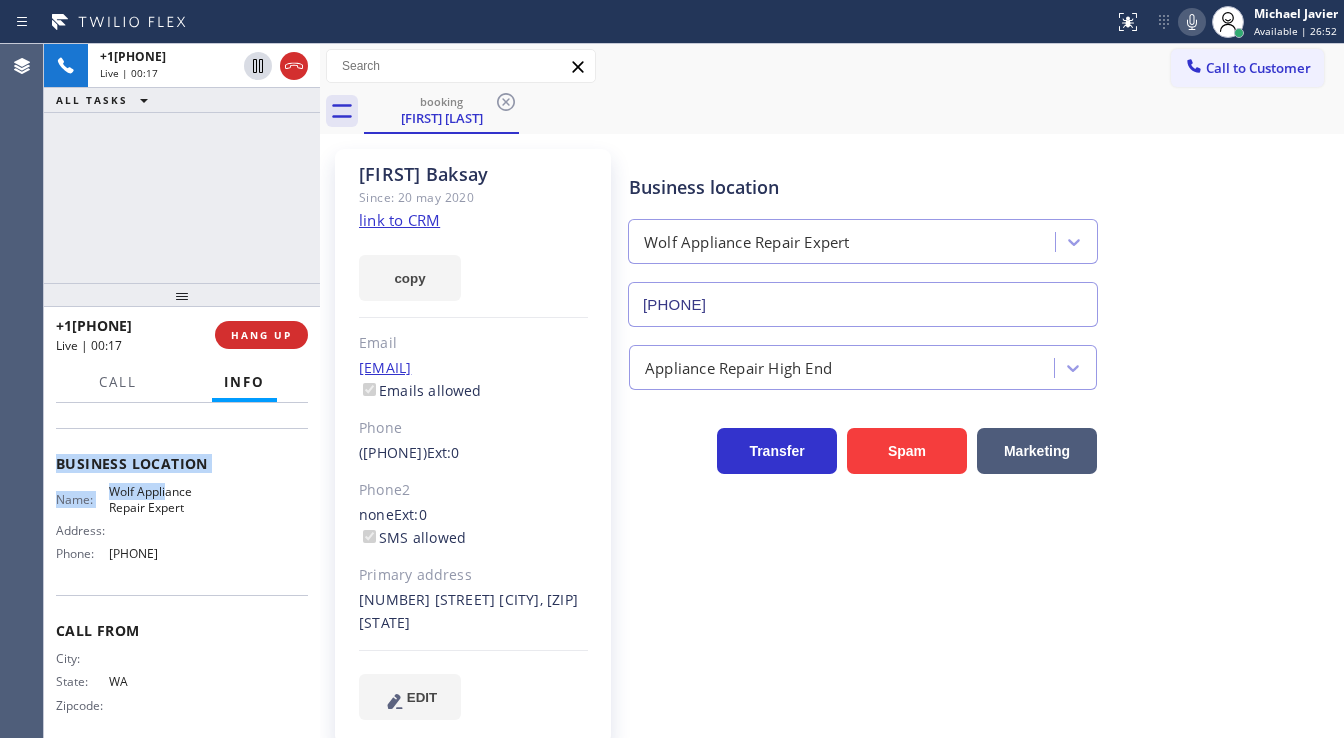 drag, startPoint x: 59, startPoint y: 439, endPoint x: 210, endPoint y: 539, distance: 181.11046 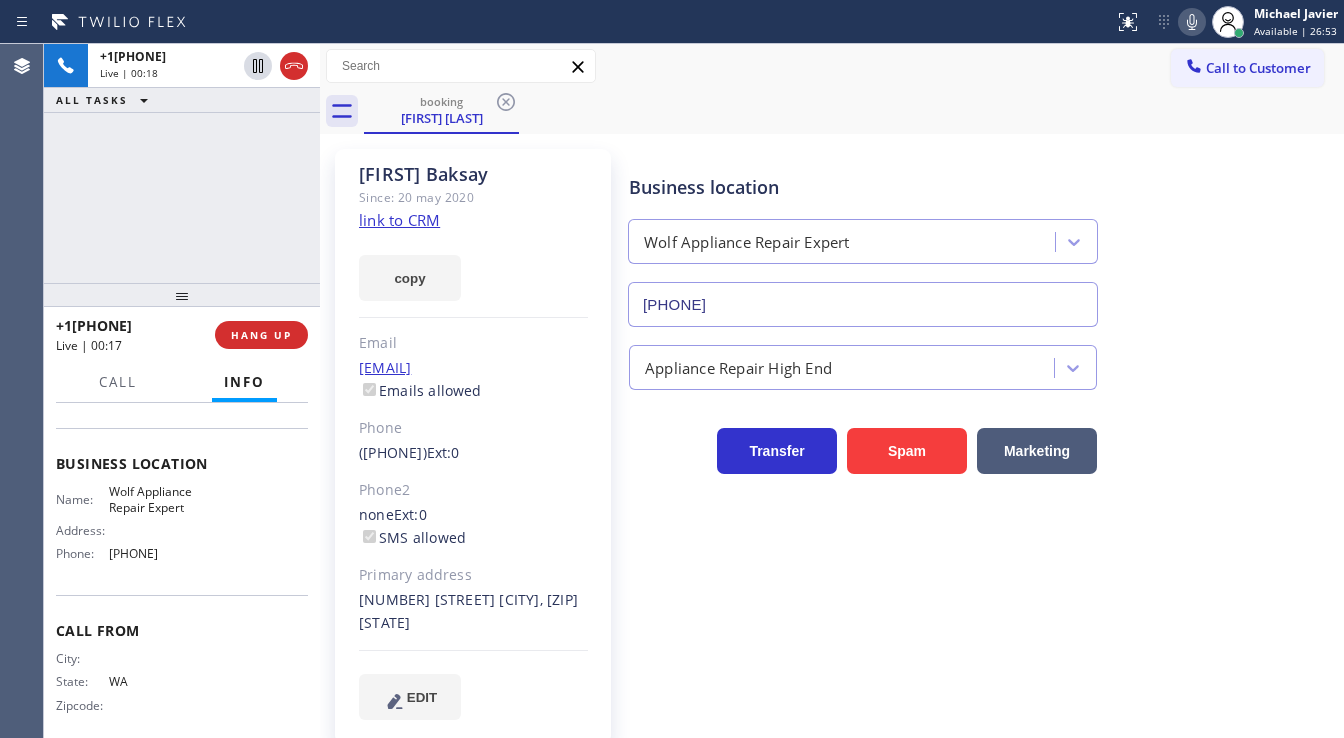 click on "+12069391022 Live | 00:18 ALL TASKS ALL TASKS ACTIVE TASKS TASKS IN WRAP UP" at bounding box center [182, 163] 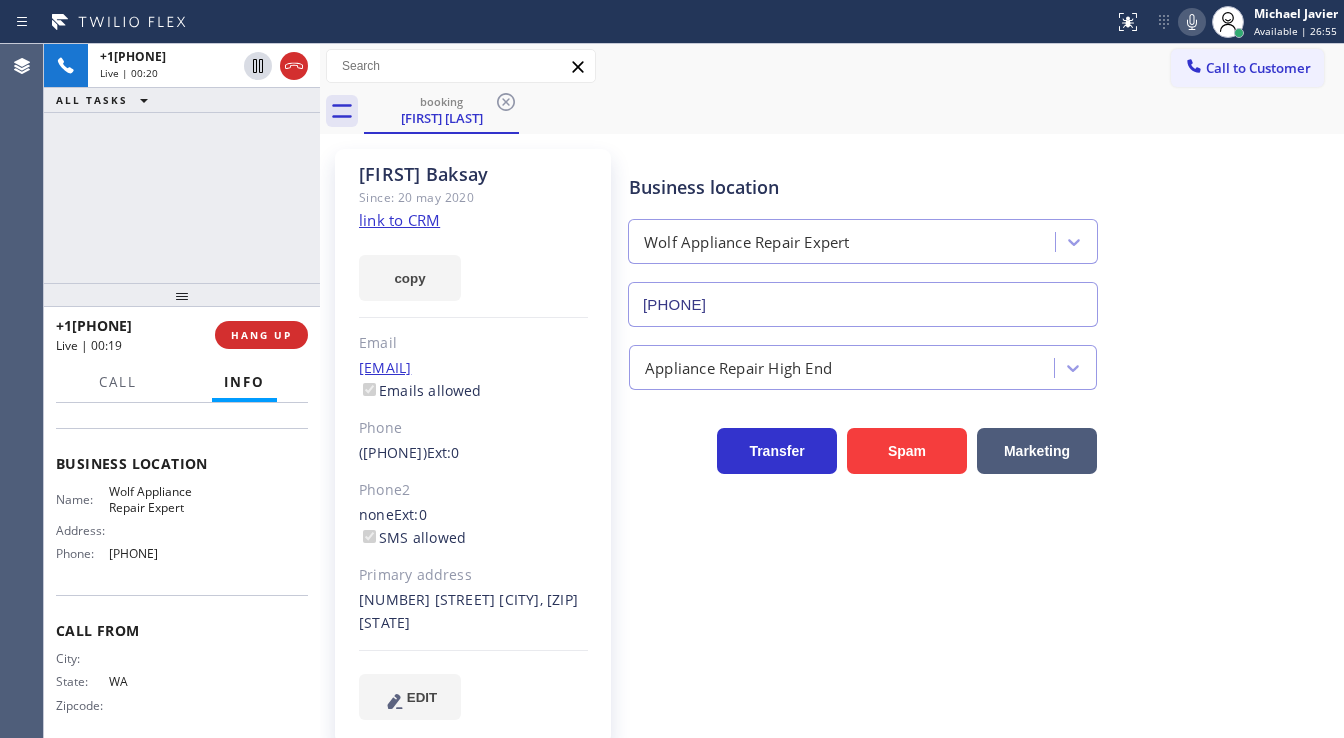 click on "Agent Desktop" at bounding box center (21, 391) 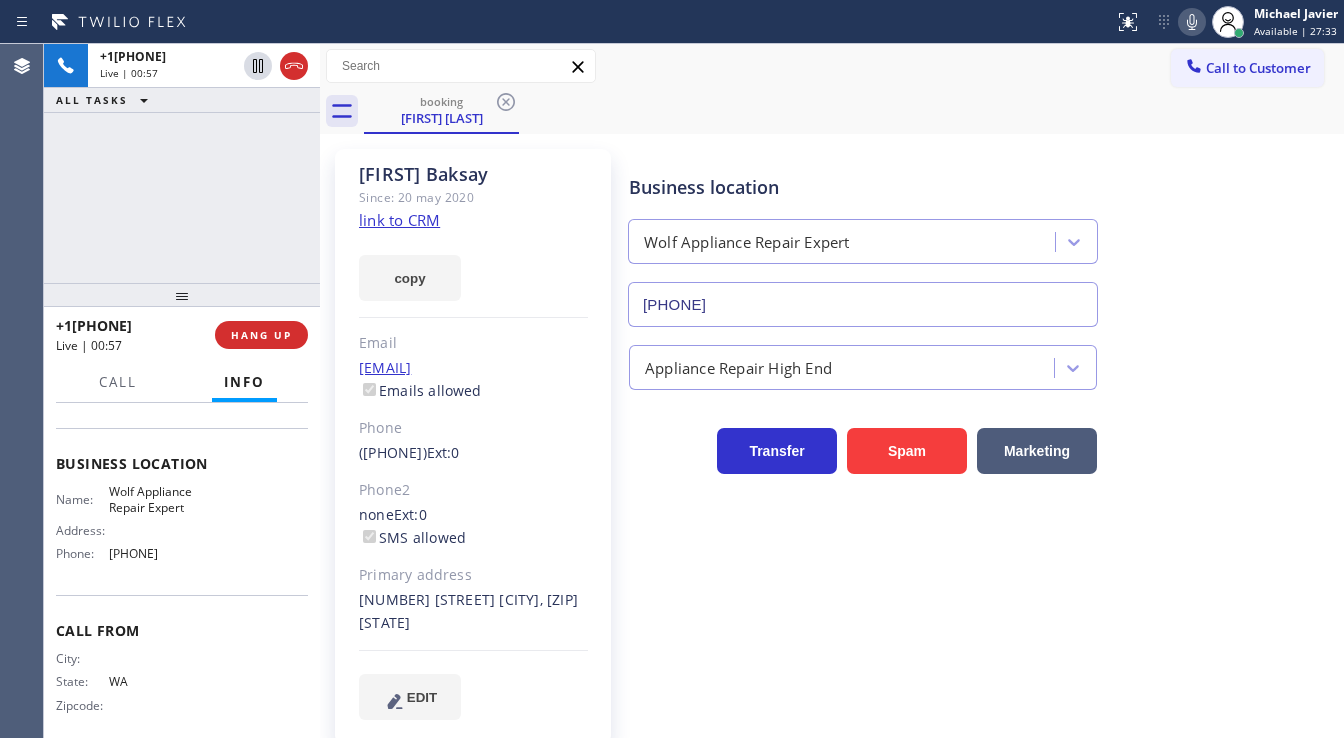 click on "Tom    Baksay  Since: 20 may 2020 link to CRM copy Email thomasbaksay@gmail.com  Emails allowed Phone (206) 939-1022  Ext:  0 Phone2 none  Ext:  0  SMS allowed Primary address  159 Blaine Street Seattle, 98109 WA EDIT Outbound call Location Wolf Appliance Repair  Expert Your caller id phone number (206) 309-4625 Customer number Call Benefits  Business location Wolf Appliance Repair  Expert (206) 309-4625 Appliance Repair High End Transfer Spam Marketing" at bounding box center (832, 446) 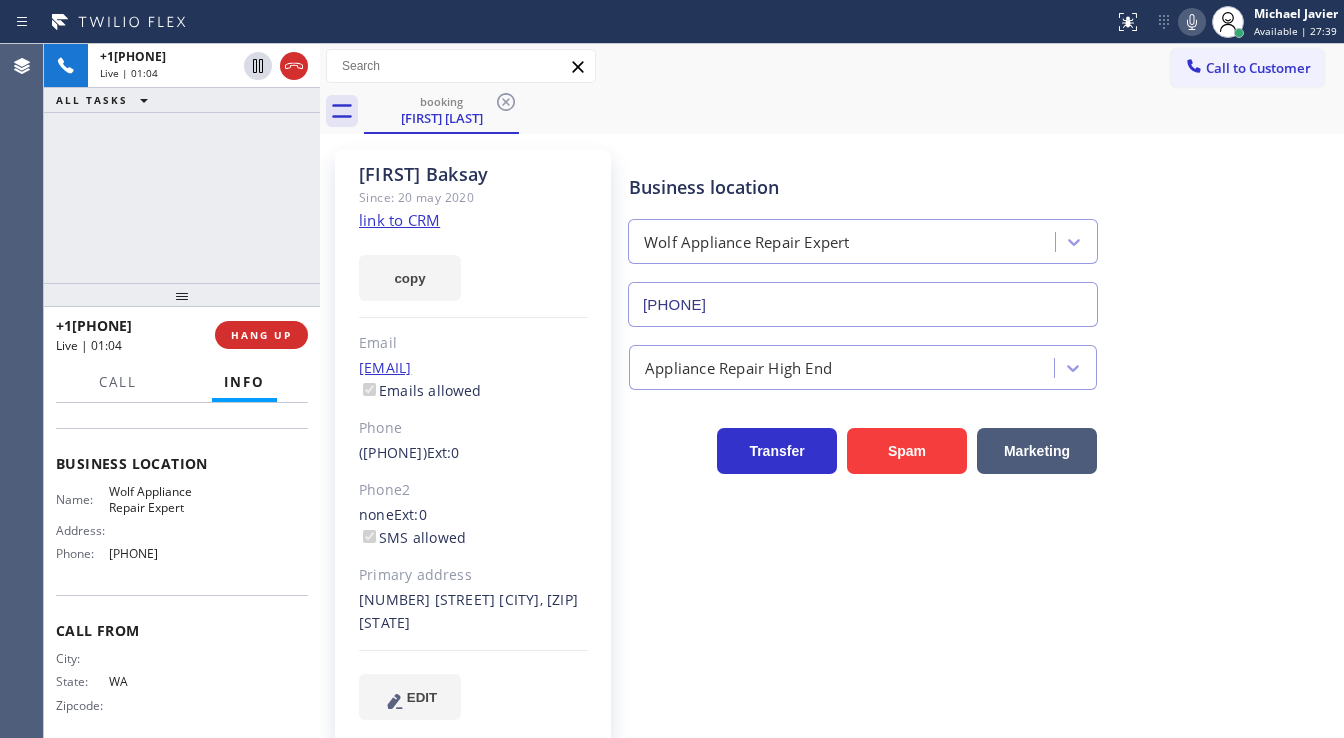 click on "Agent Desktop" at bounding box center [21, 391] 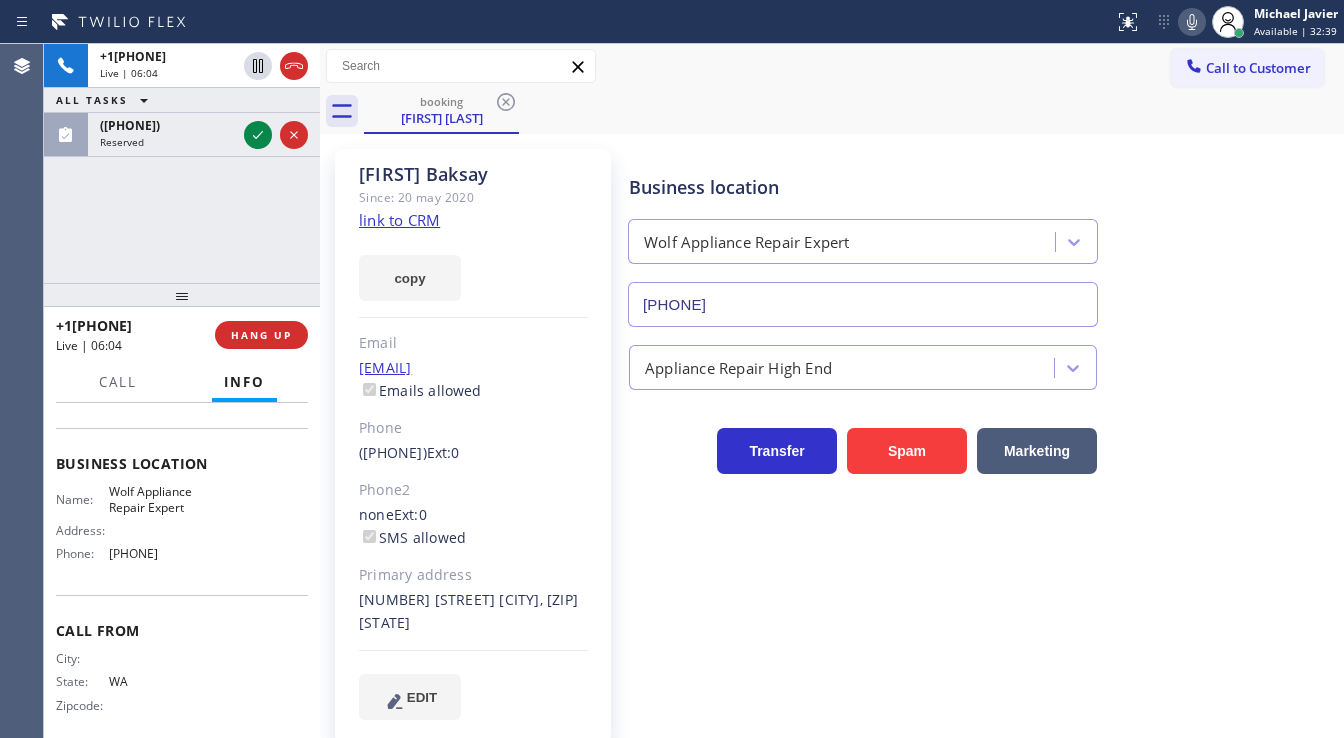 click on "+12069391022 Live | 06:04 ALL TASKS ALL TASKS ACTIVE TASKS TASKS IN WRAP UP (714) 615-2557 Reserved" at bounding box center [182, 163] 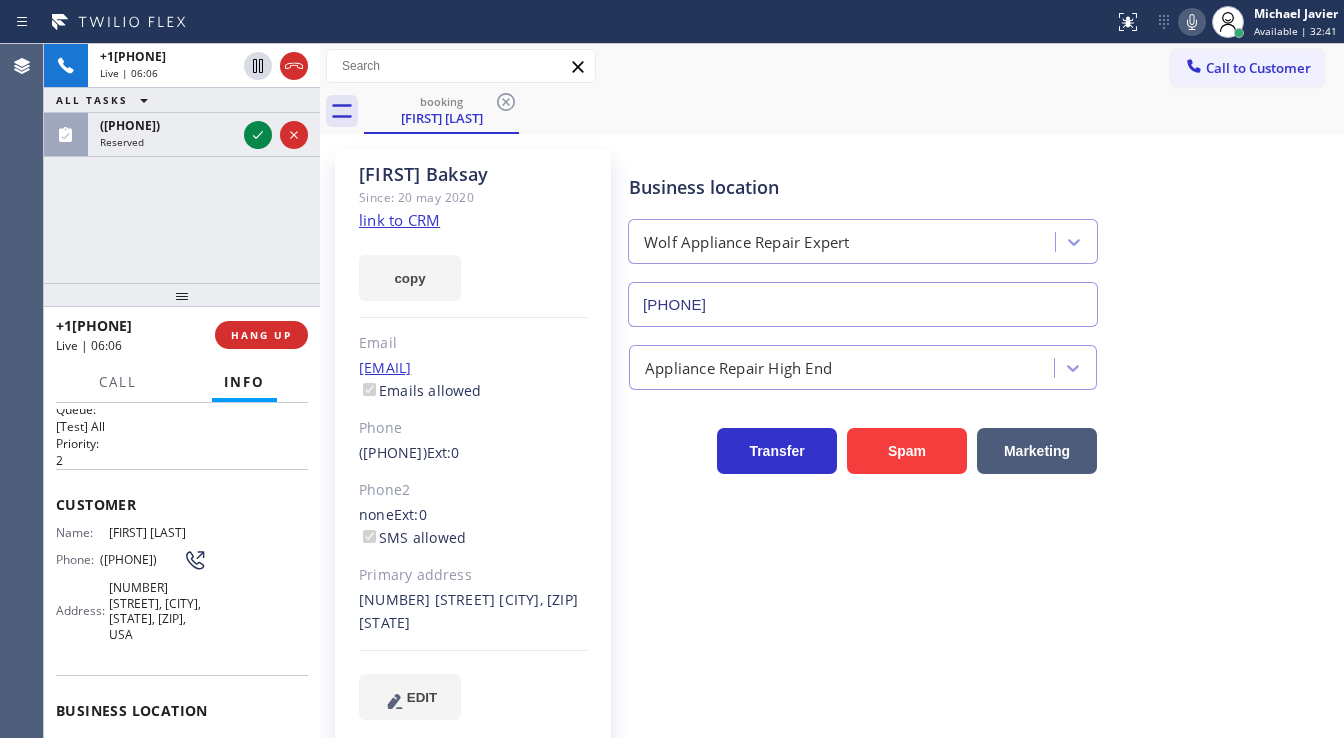 scroll, scrollTop: 0, scrollLeft: 0, axis: both 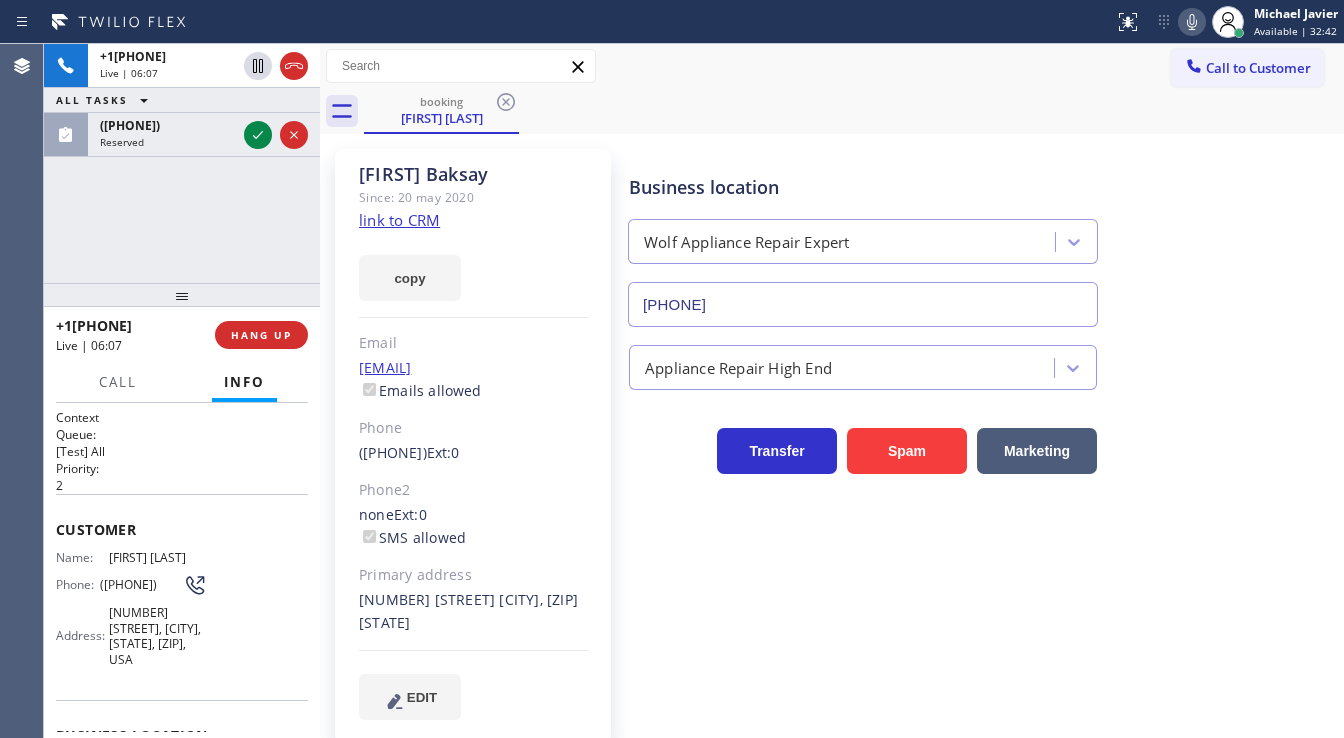click on "+12069391022 Live | 06:07 ALL TASKS ALL TASKS ACTIVE TASKS TASKS IN WRAP UP (714) 615-2557 Reserved" at bounding box center [182, 163] 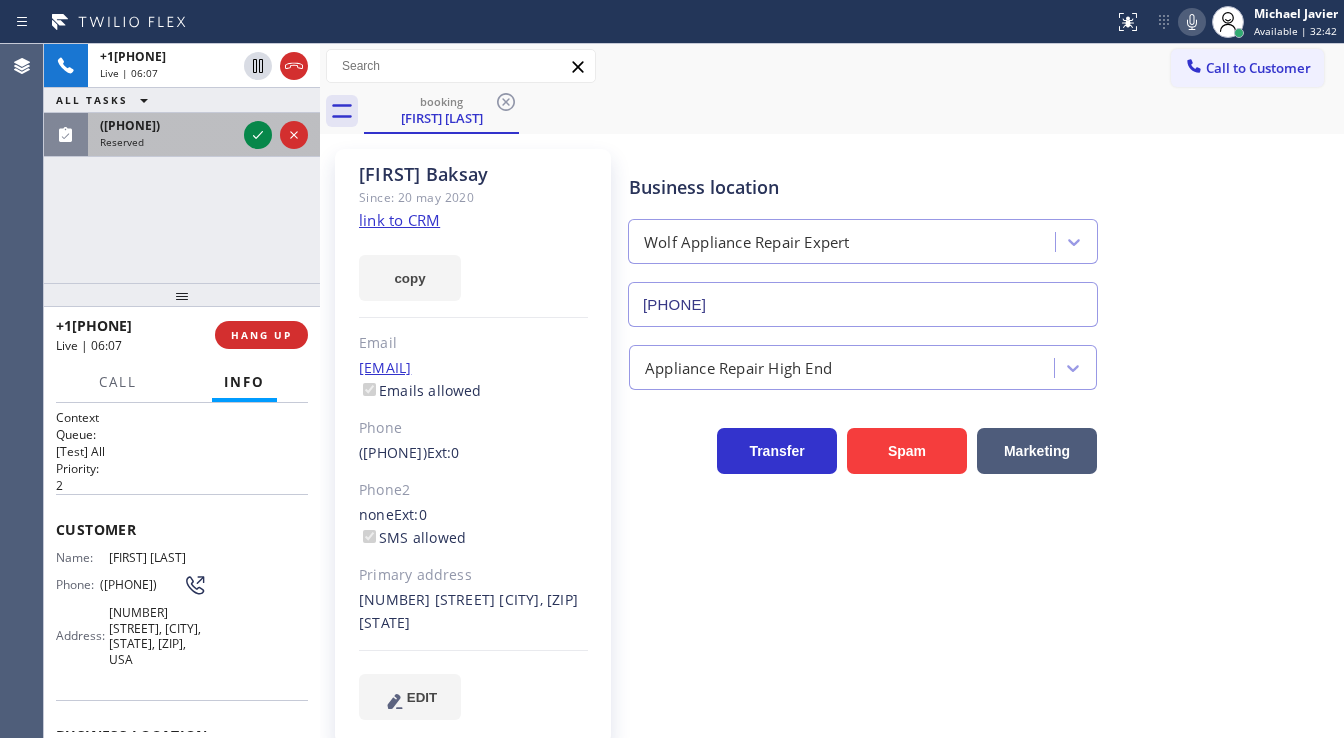 click on "Reserved" at bounding box center [168, 142] 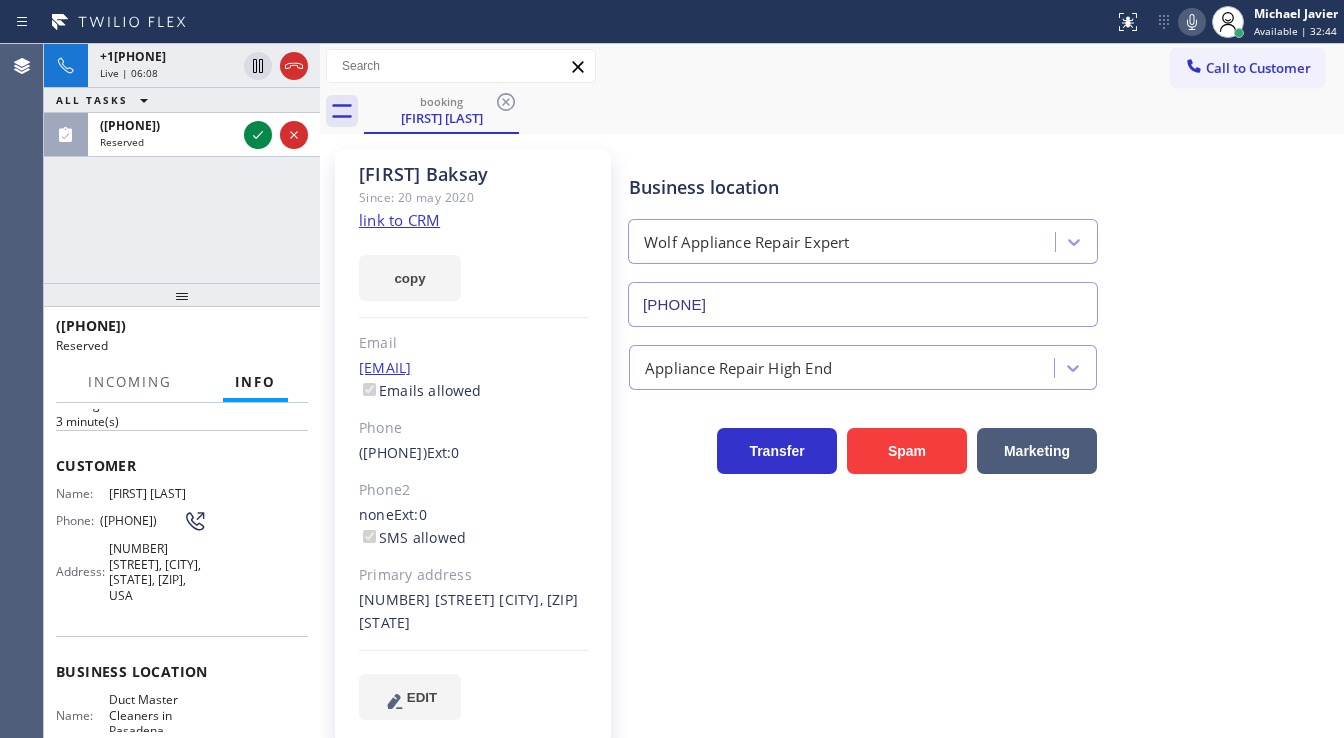 scroll, scrollTop: 80, scrollLeft: 0, axis: vertical 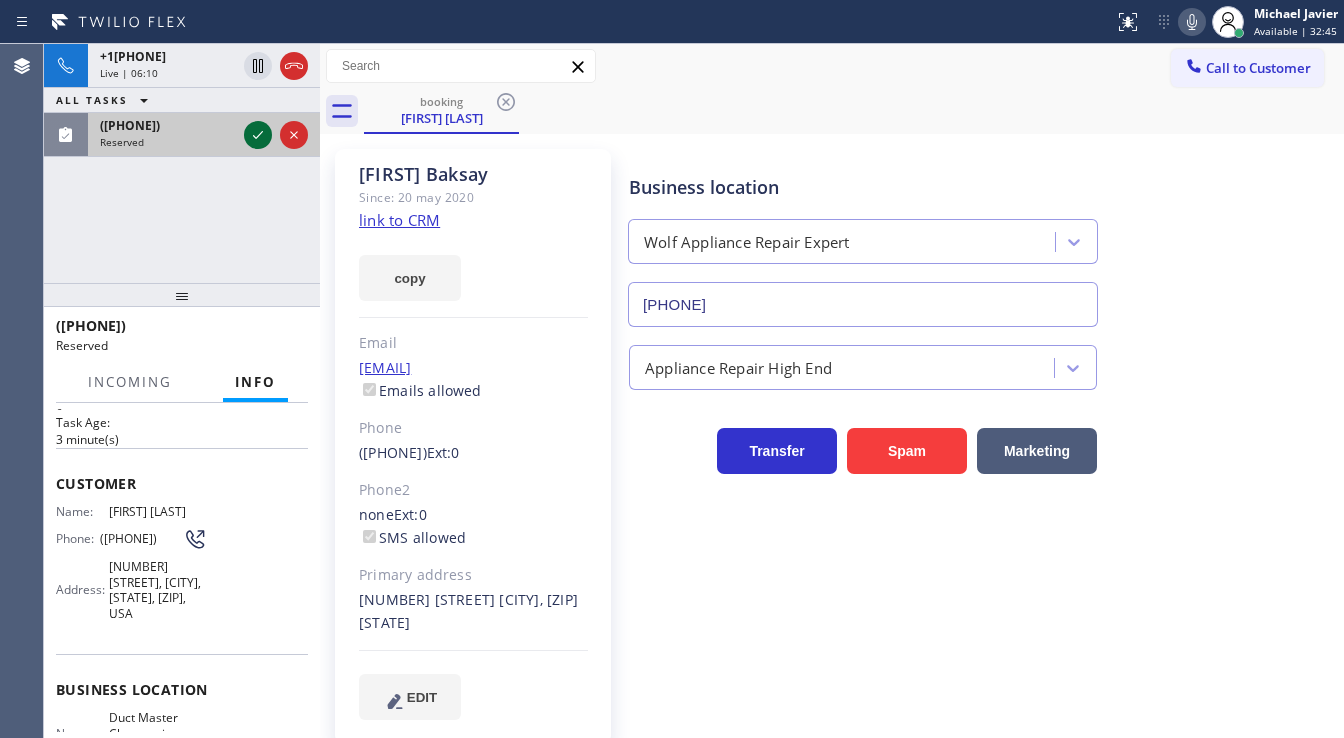 click at bounding box center [258, 135] 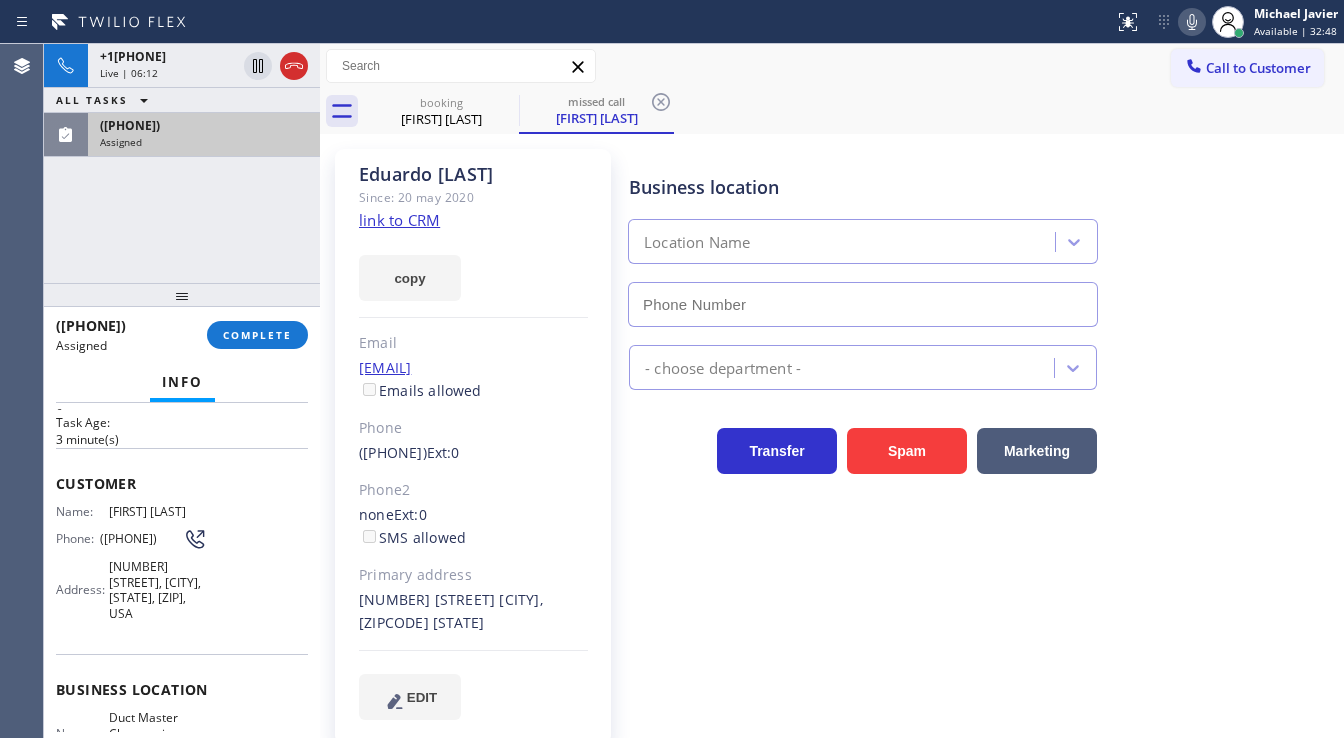 type on "(626) 249-4455" 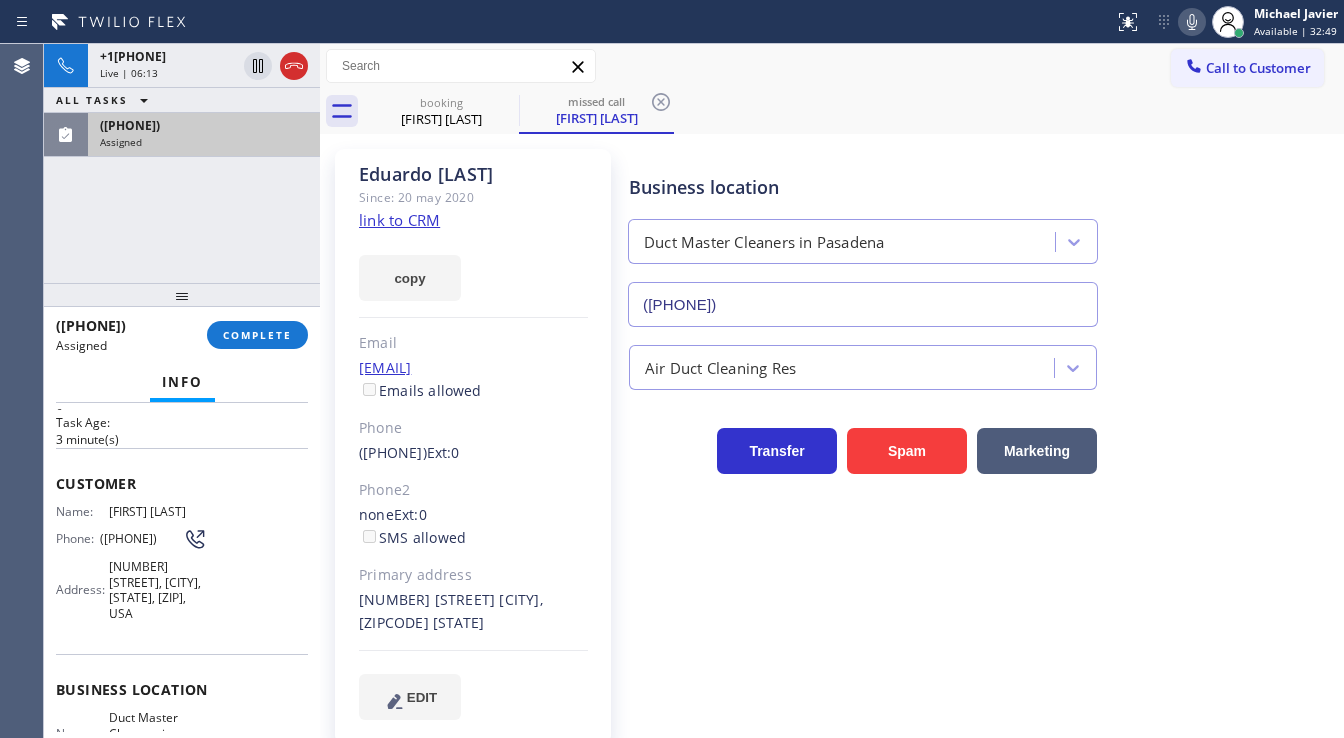 click on "link to CRM" 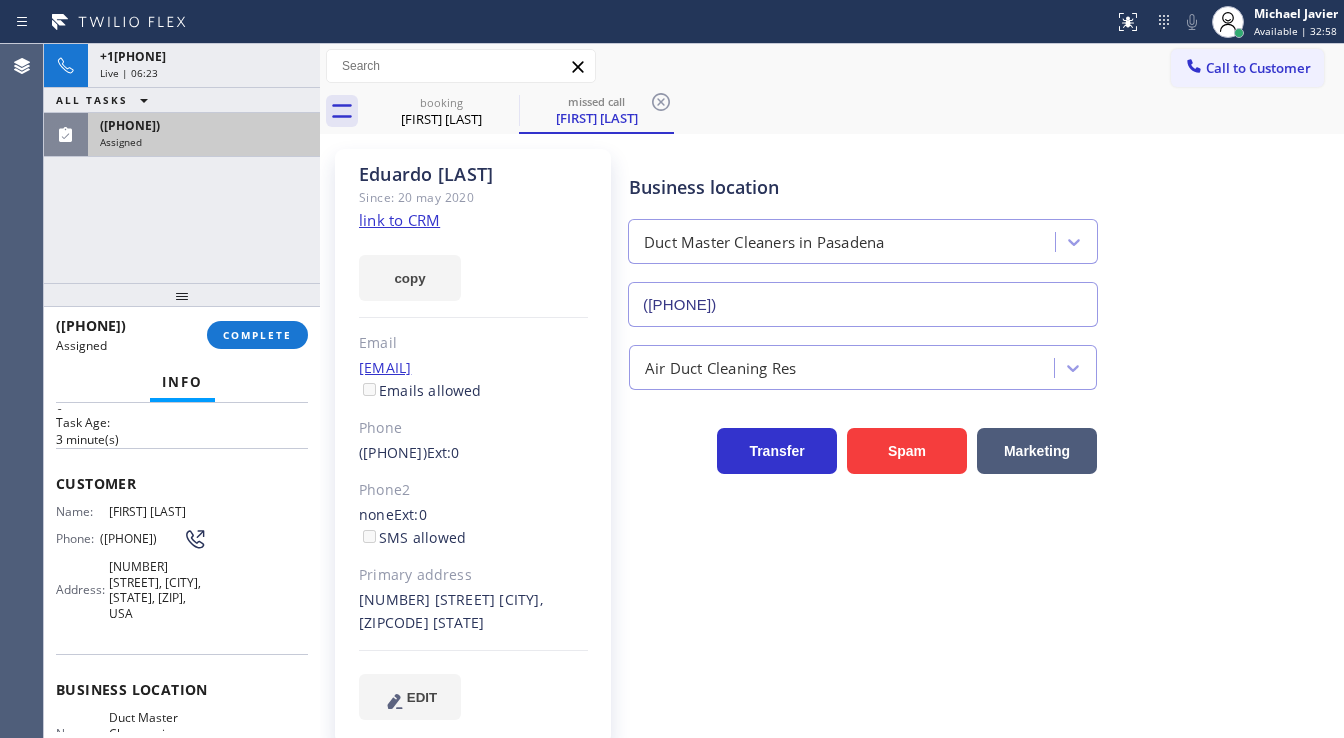 click on "Assigned" at bounding box center [204, 142] 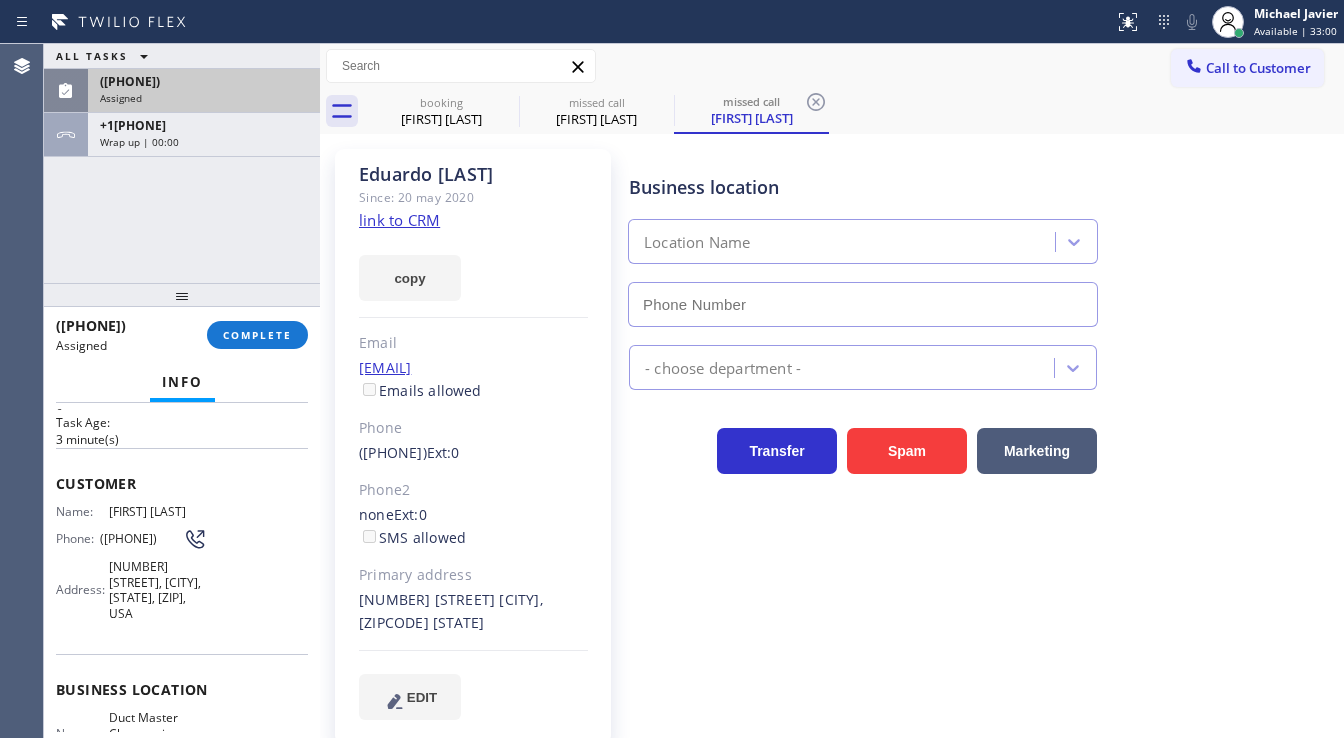 type on "(626) 249-4455" 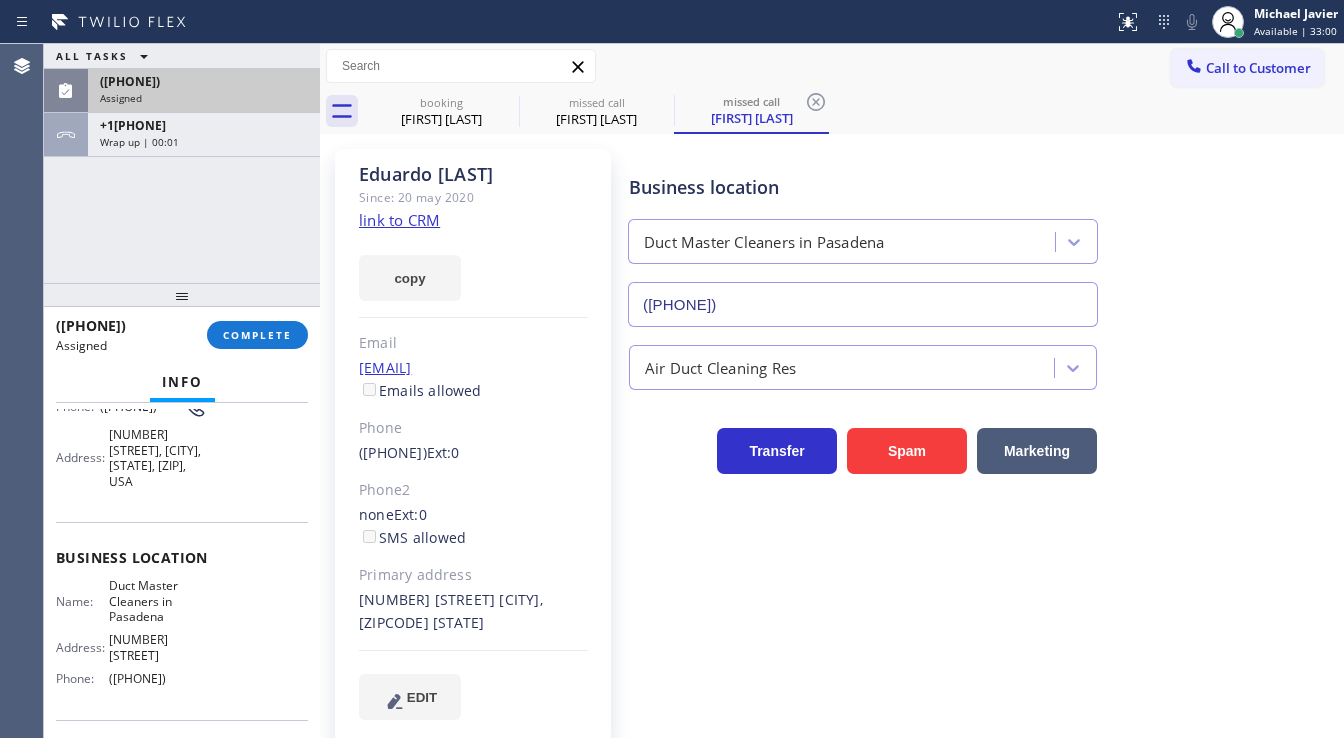 scroll, scrollTop: 350, scrollLeft: 0, axis: vertical 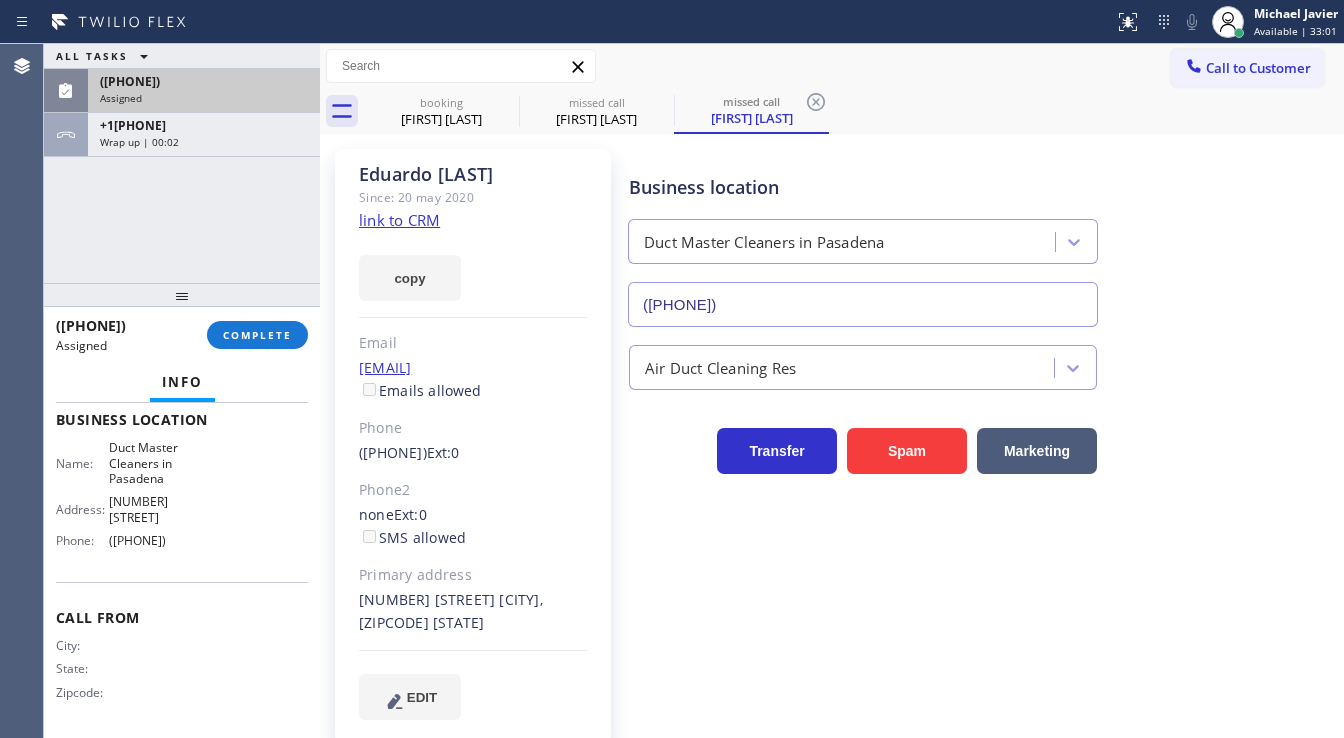 drag, startPoint x: 55, startPoint y: 470, endPoint x: 212, endPoint y: 488, distance: 158.02847 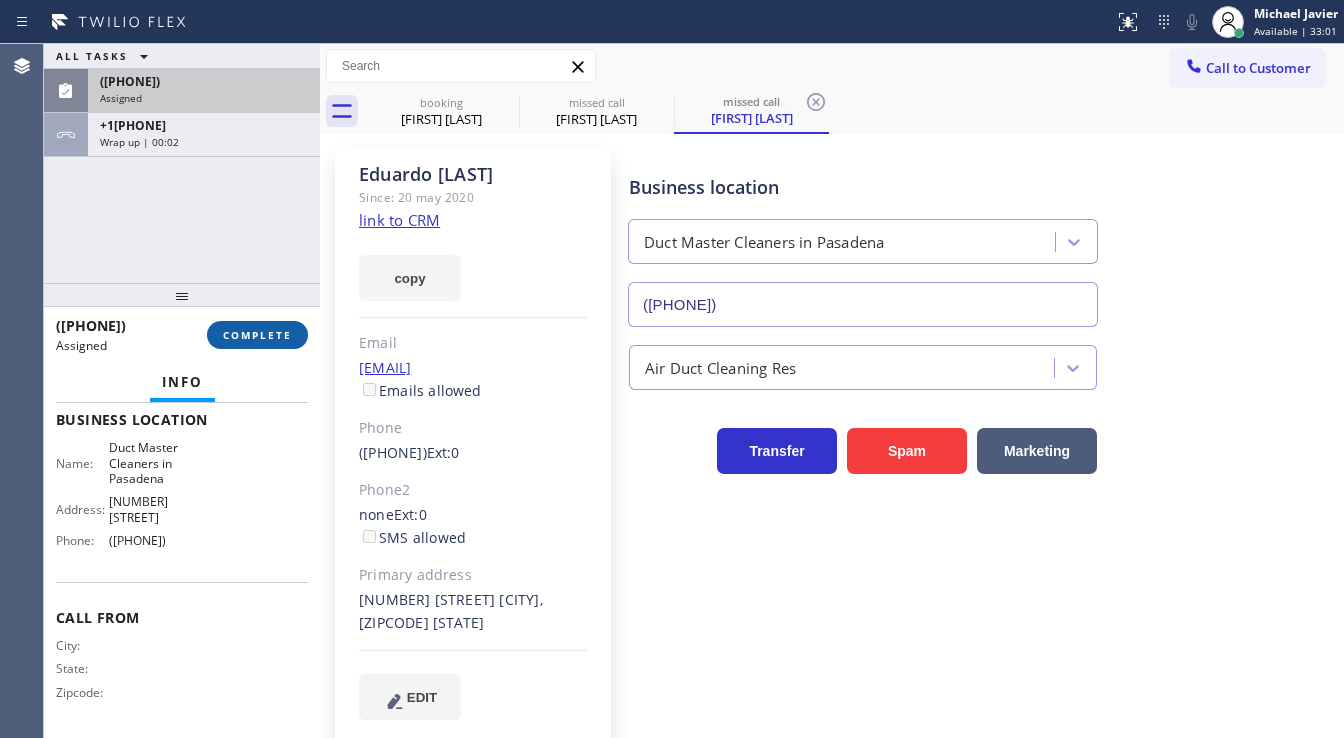 click on "COMPLETE" at bounding box center (257, 335) 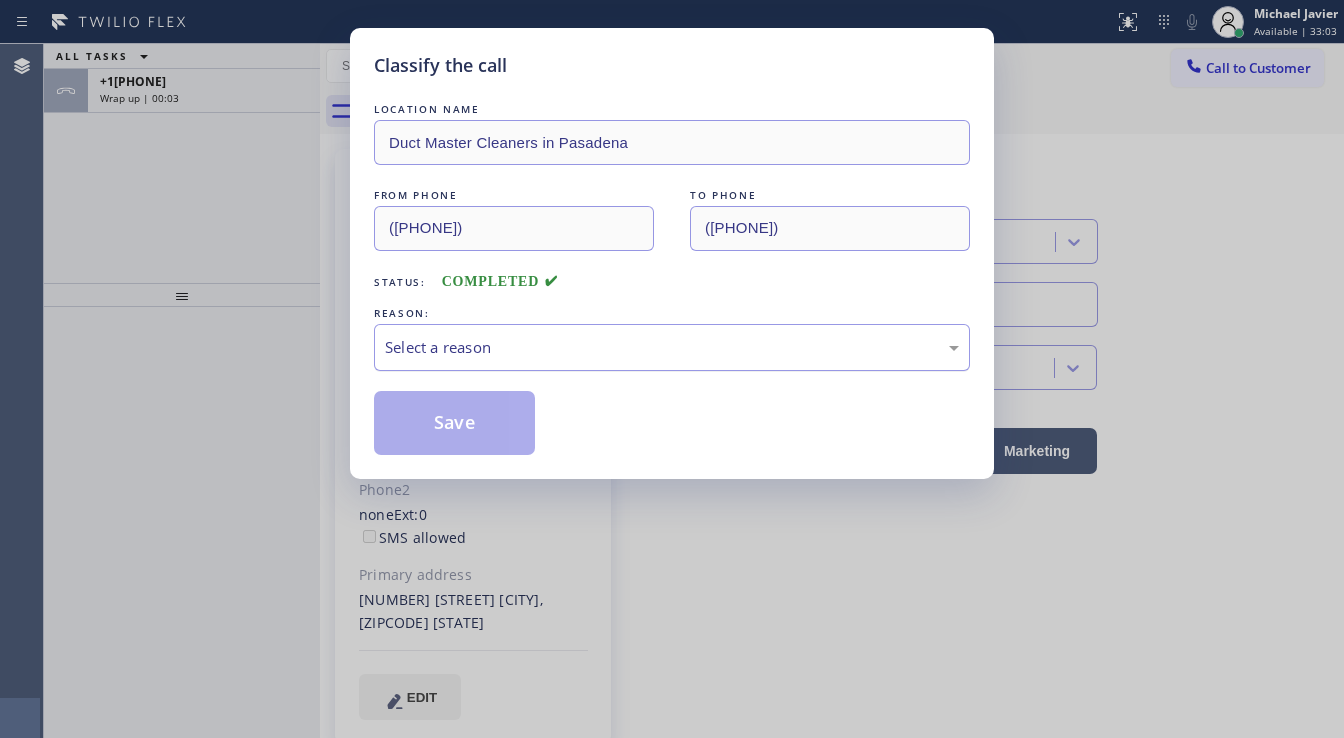 click on "Select a reason" at bounding box center (672, 347) 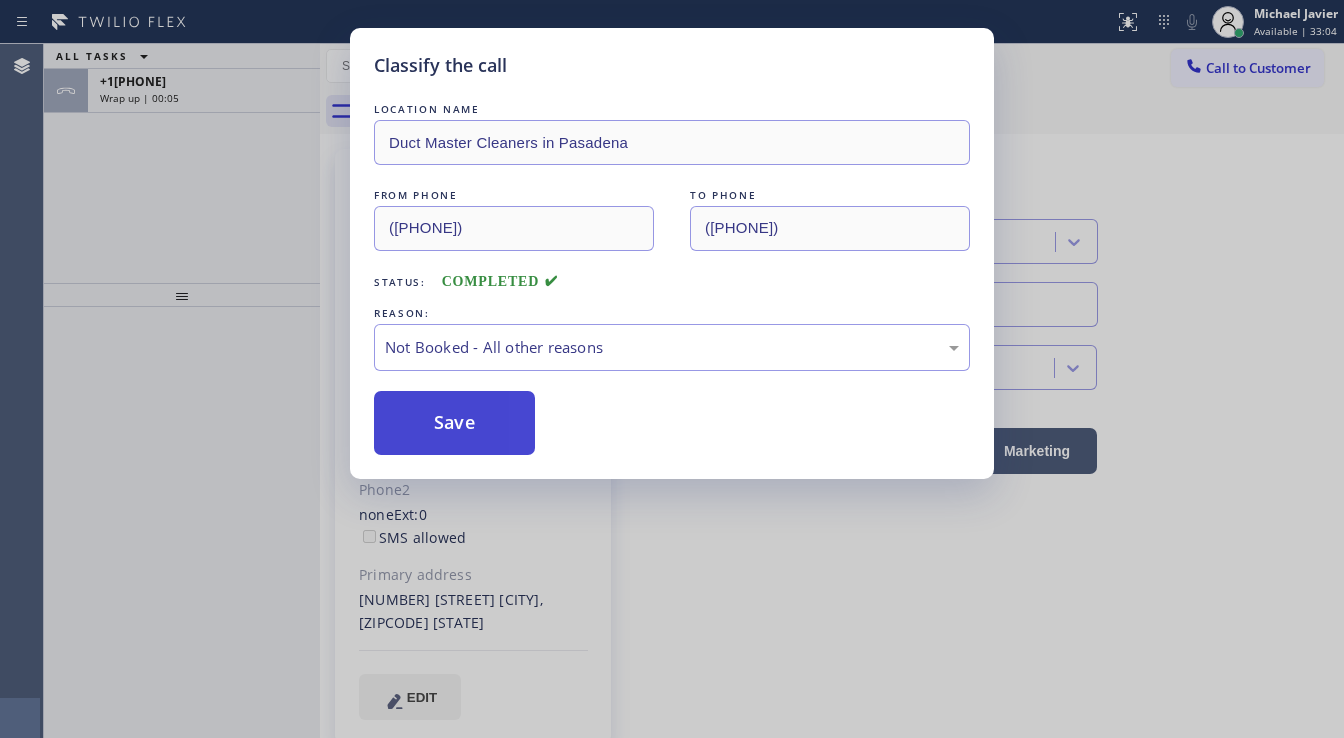 click on "Save" at bounding box center [454, 423] 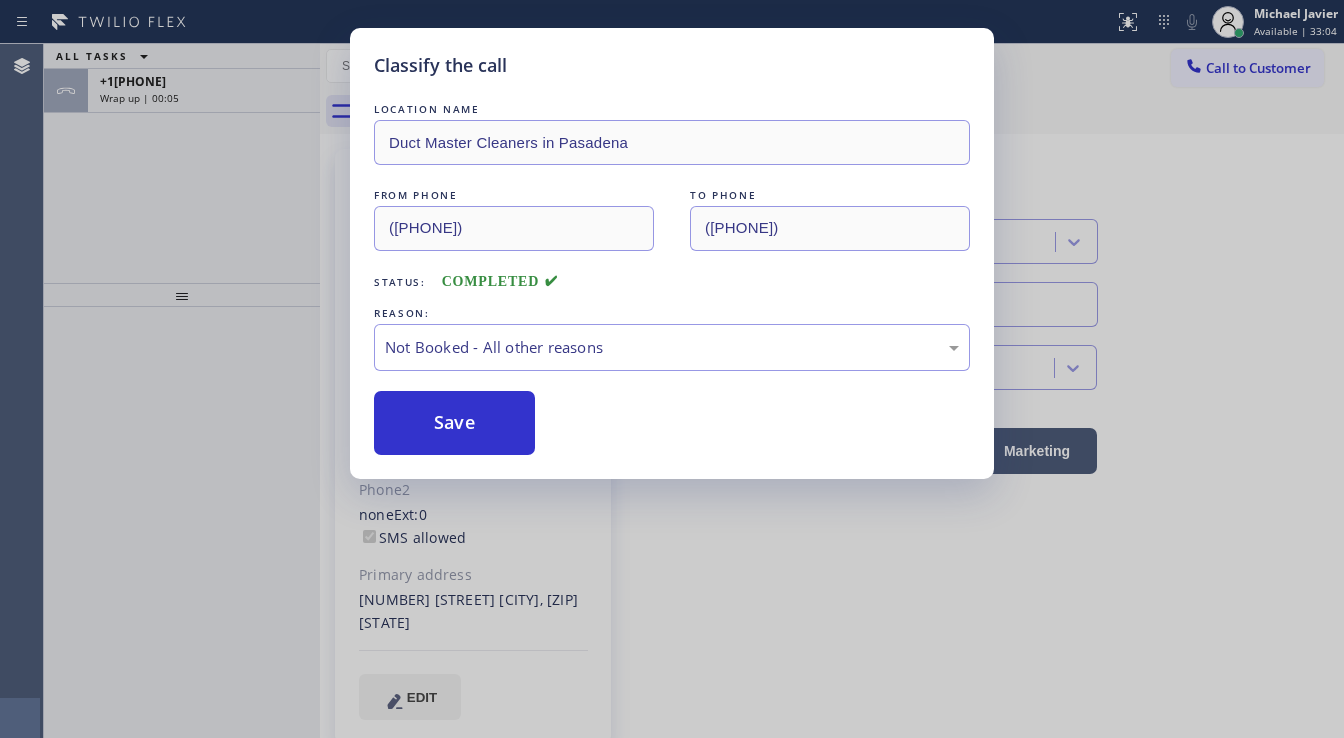 click on "Classify the call LOCATION NAME Duct Master Cleaners in Pasadena FROM PHONE (714) 615-2557 TO PHONE (626) 249-4455 Status: COMPLETED REASON: Not Booked - All other reasons Save" at bounding box center (672, 369) 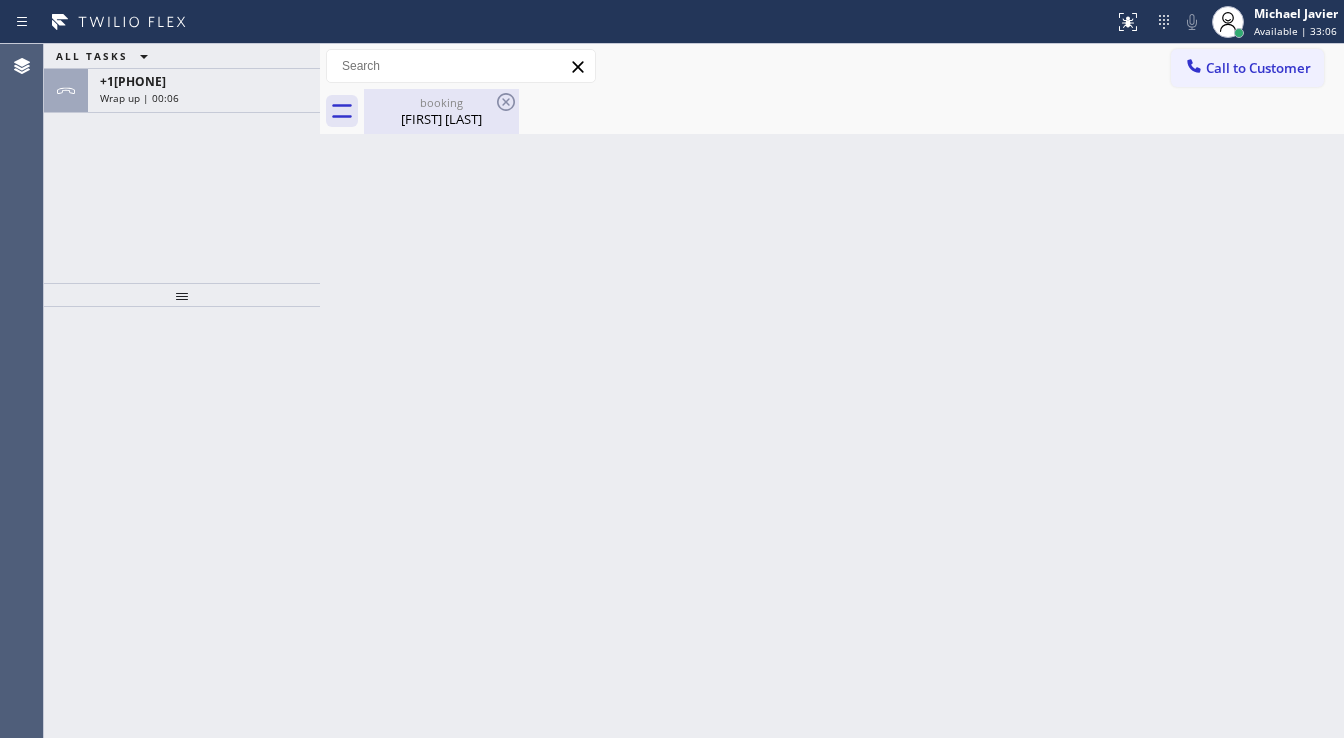 click on "Tom  Baksay" at bounding box center (441, 119) 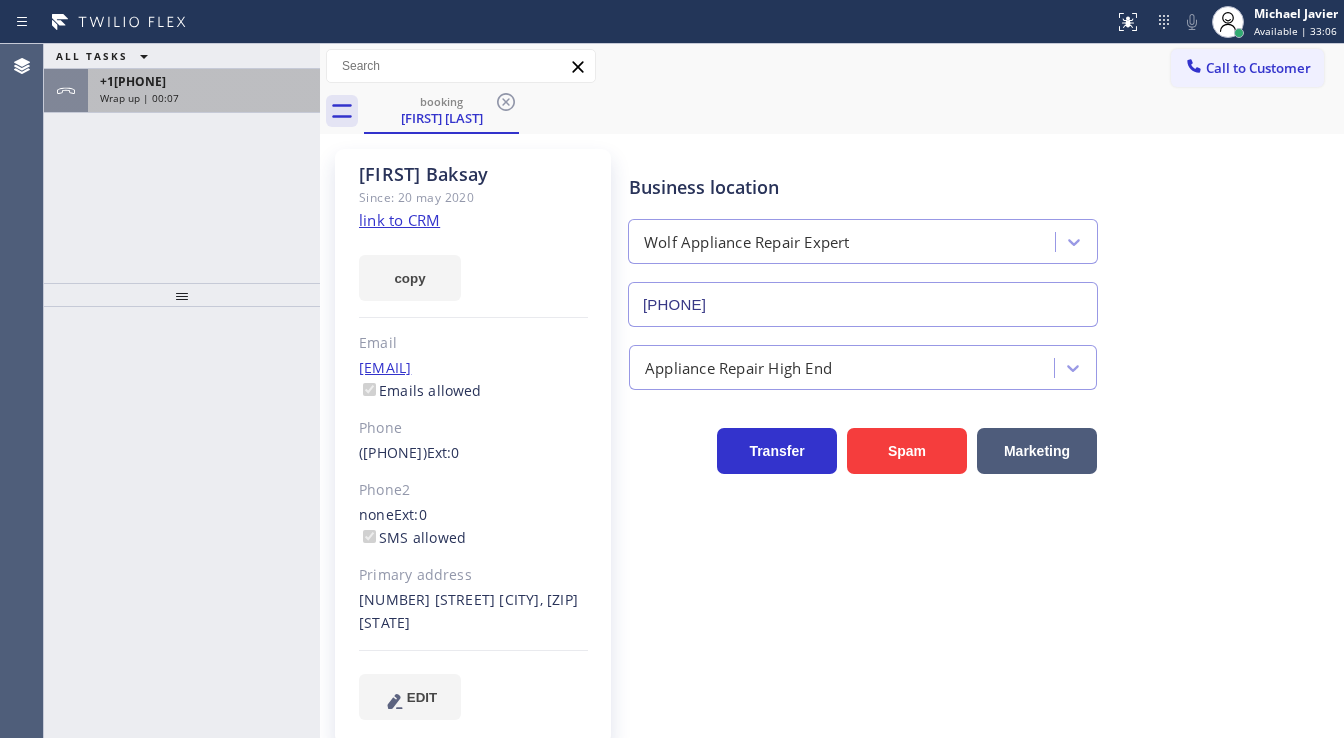 click on "Wrap up | 00:07" at bounding box center [204, 98] 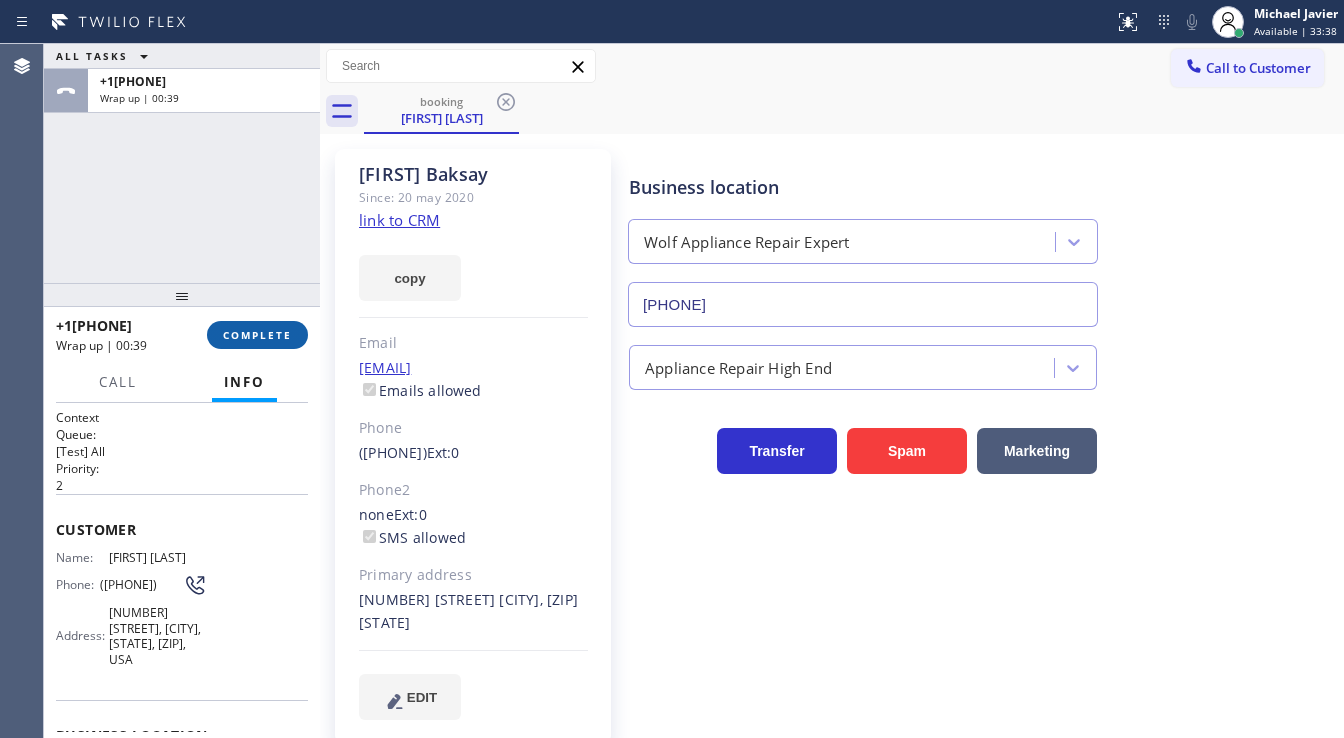 click on "COMPLETE" at bounding box center (257, 335) 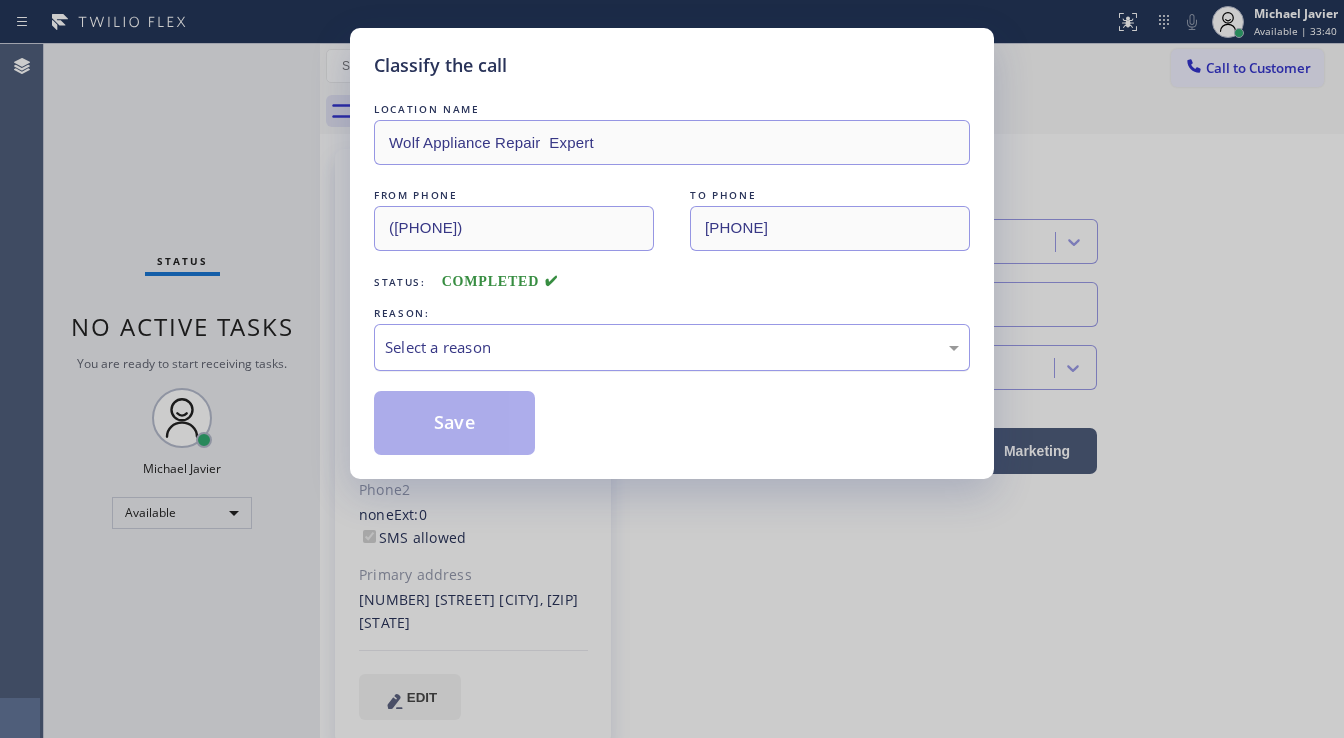 click on "Select a reason" at bounding box center (672, 347) 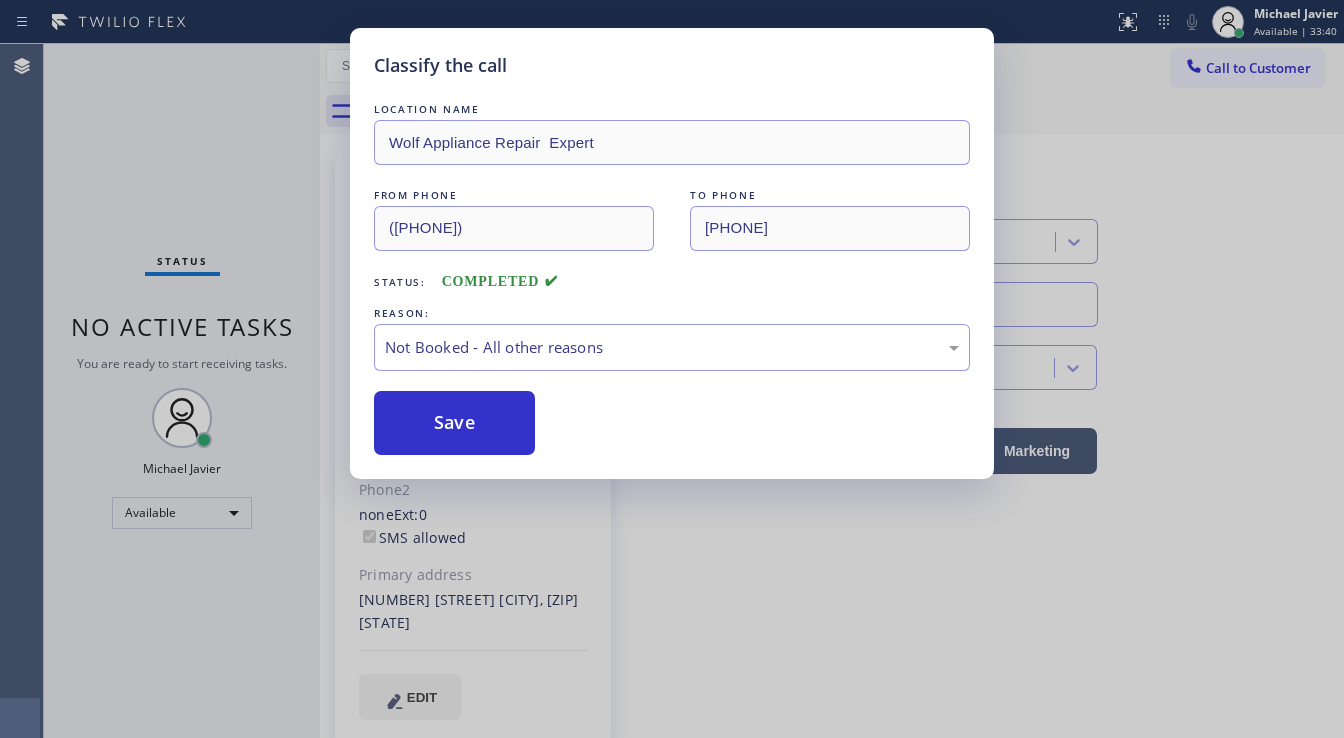 click on "Save" at bounding box center (454, 423) 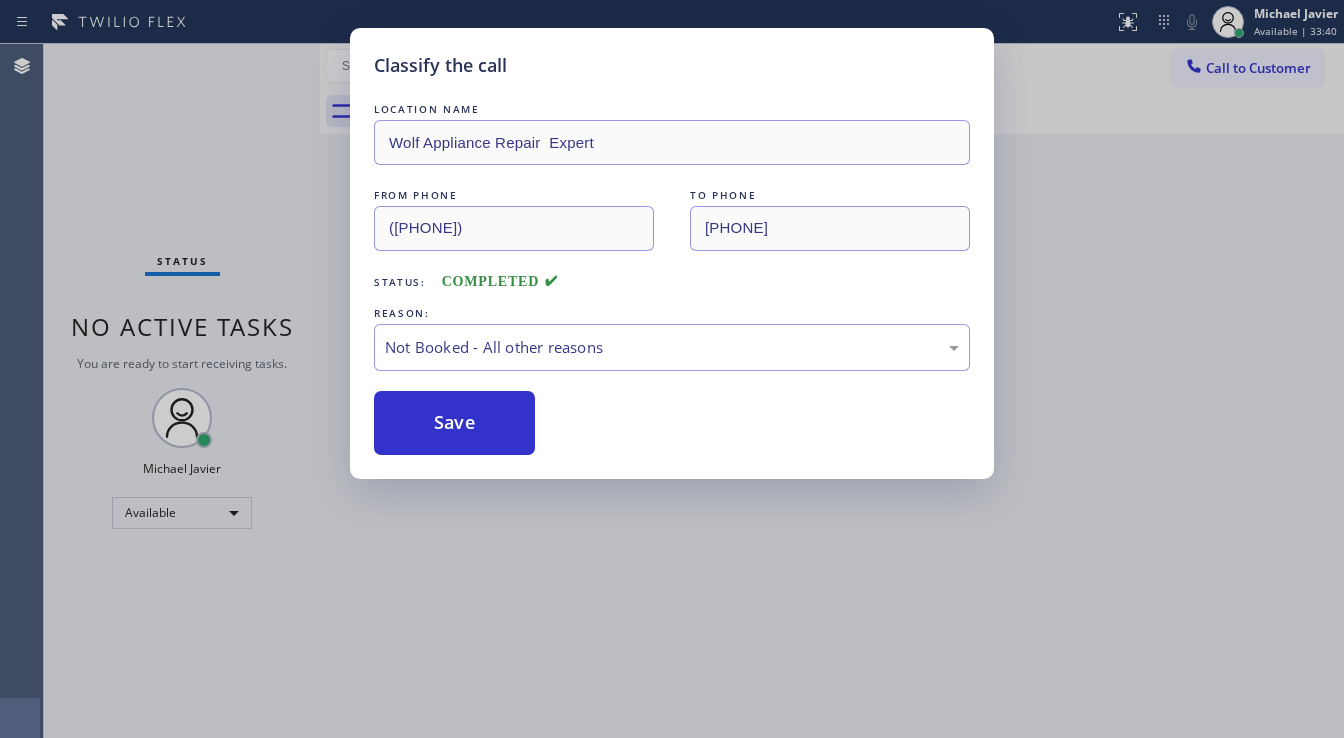 click on "Save" at bounding box center [454, 423] 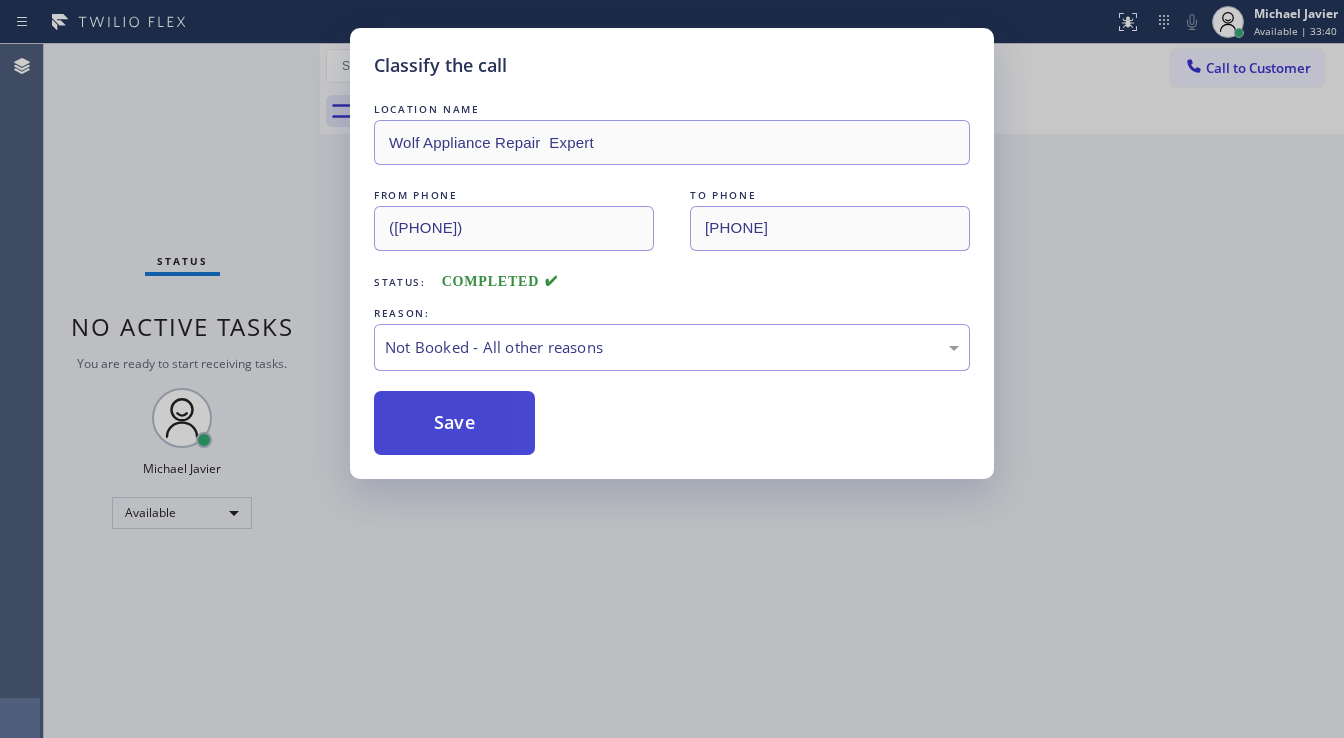 click on "Save" at bounding box center [454, 423] 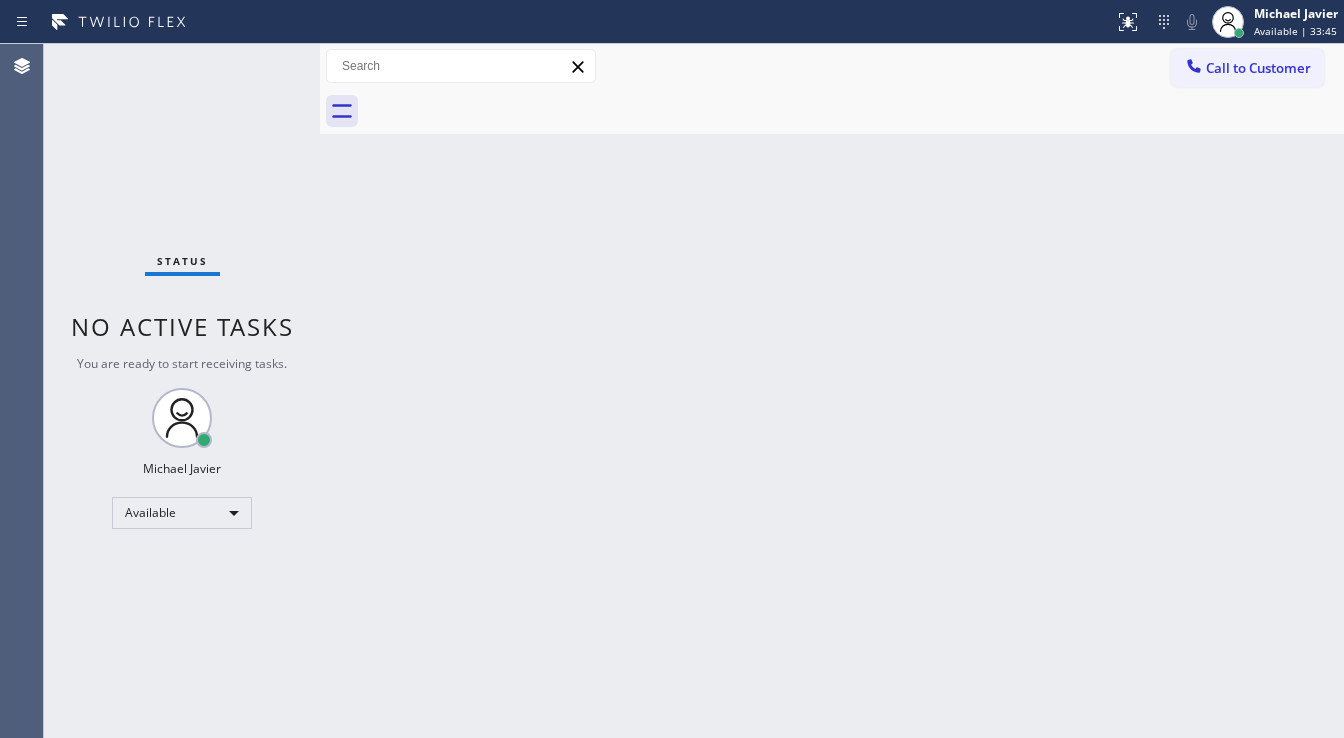 click on "Status   No active tasks     You are ready to start receiving tasks.   Michael Javier Available" at bounding box center [182, 391] 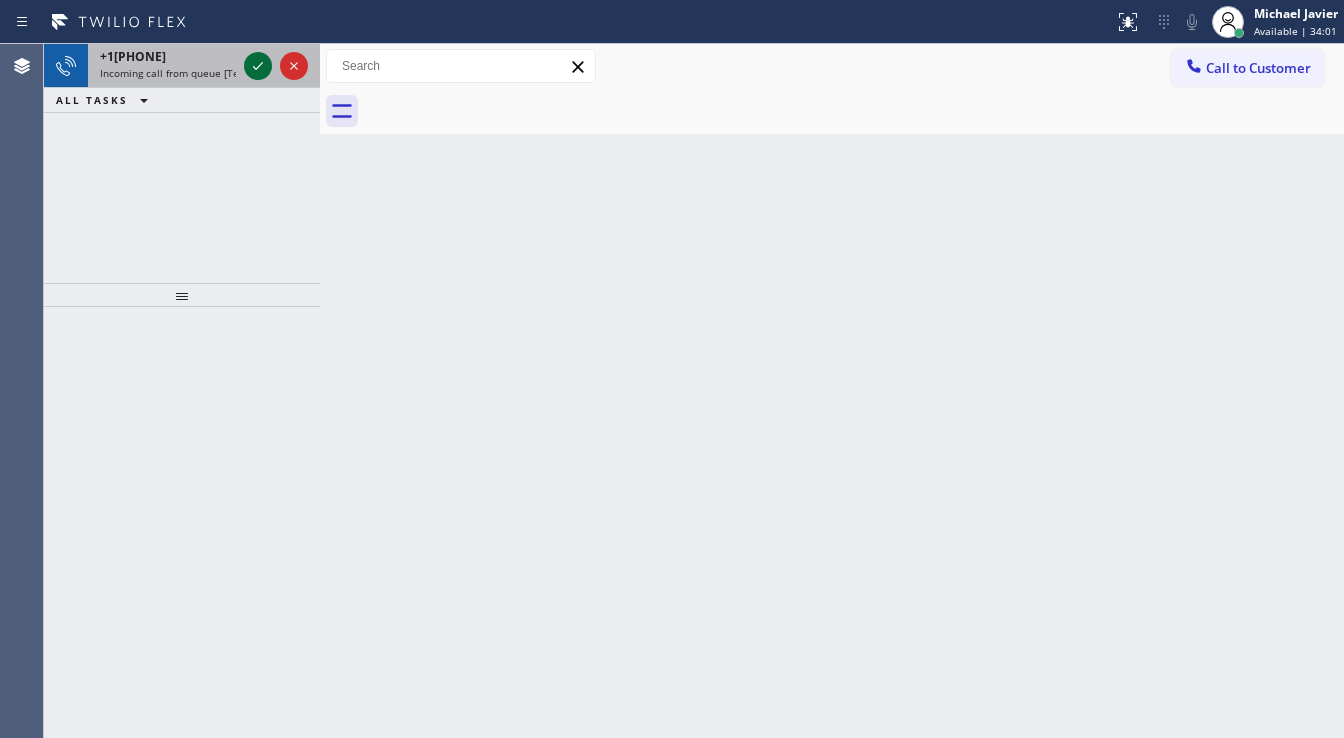 click 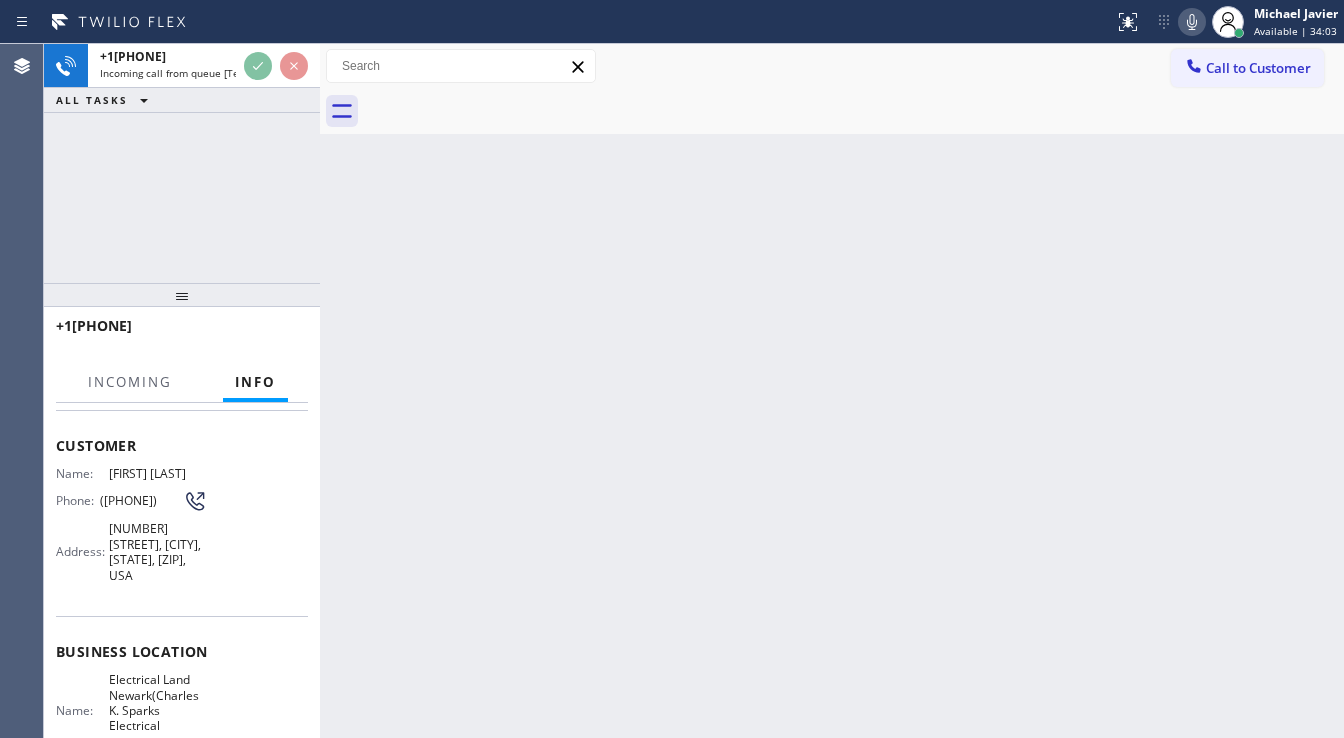 scroll, scrollTop: 160, scrollLeft: 0, axis: vertical 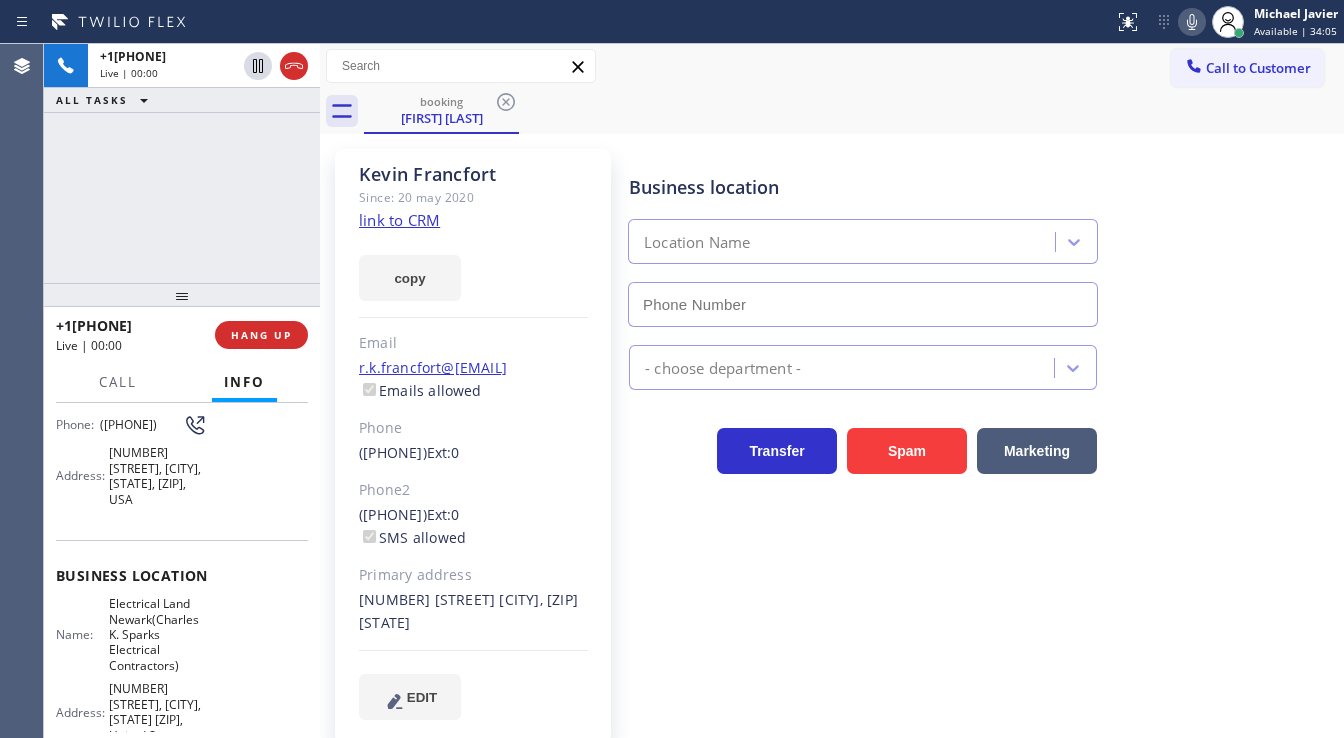 type on "(973) 313-5459" 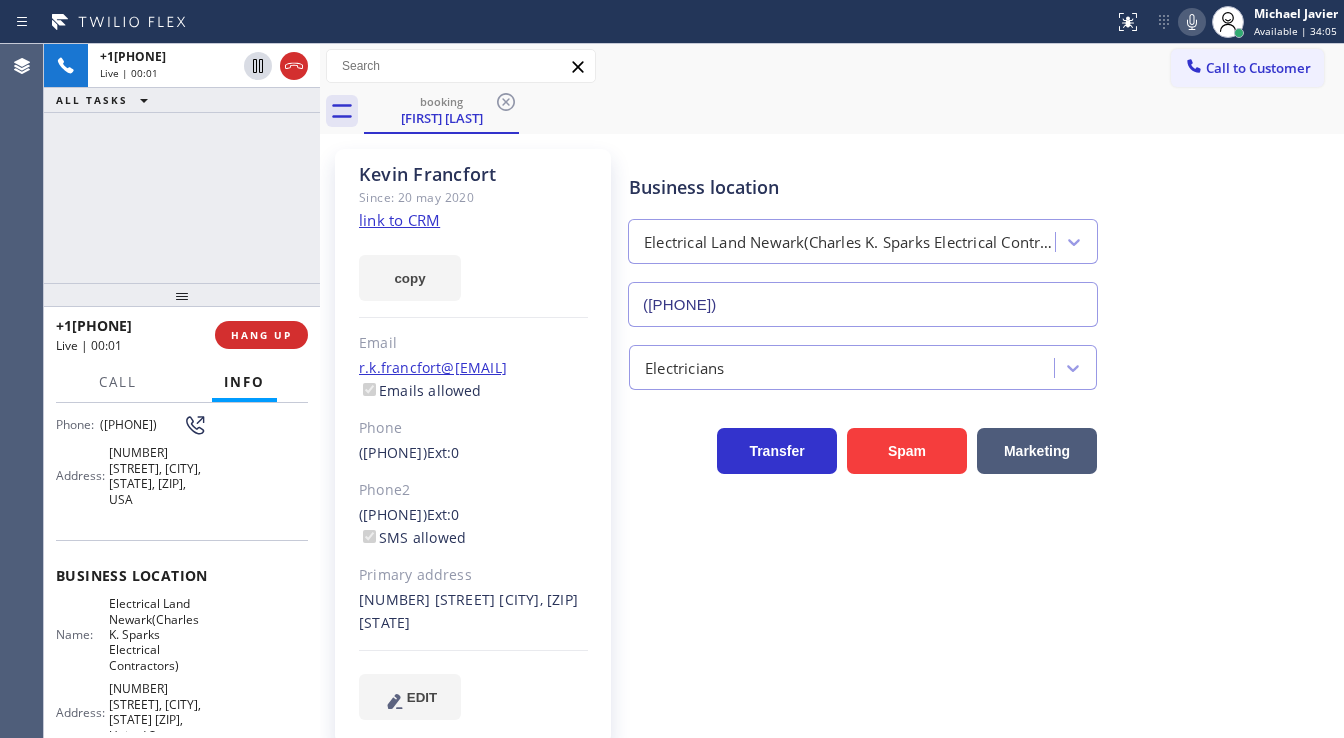 click on "+18123201623 Live | 00:01 ALL TASKS ALL TASKS ACTIVE TASKS TASKS IN WRAP UP" at bounding box center (182, 163) 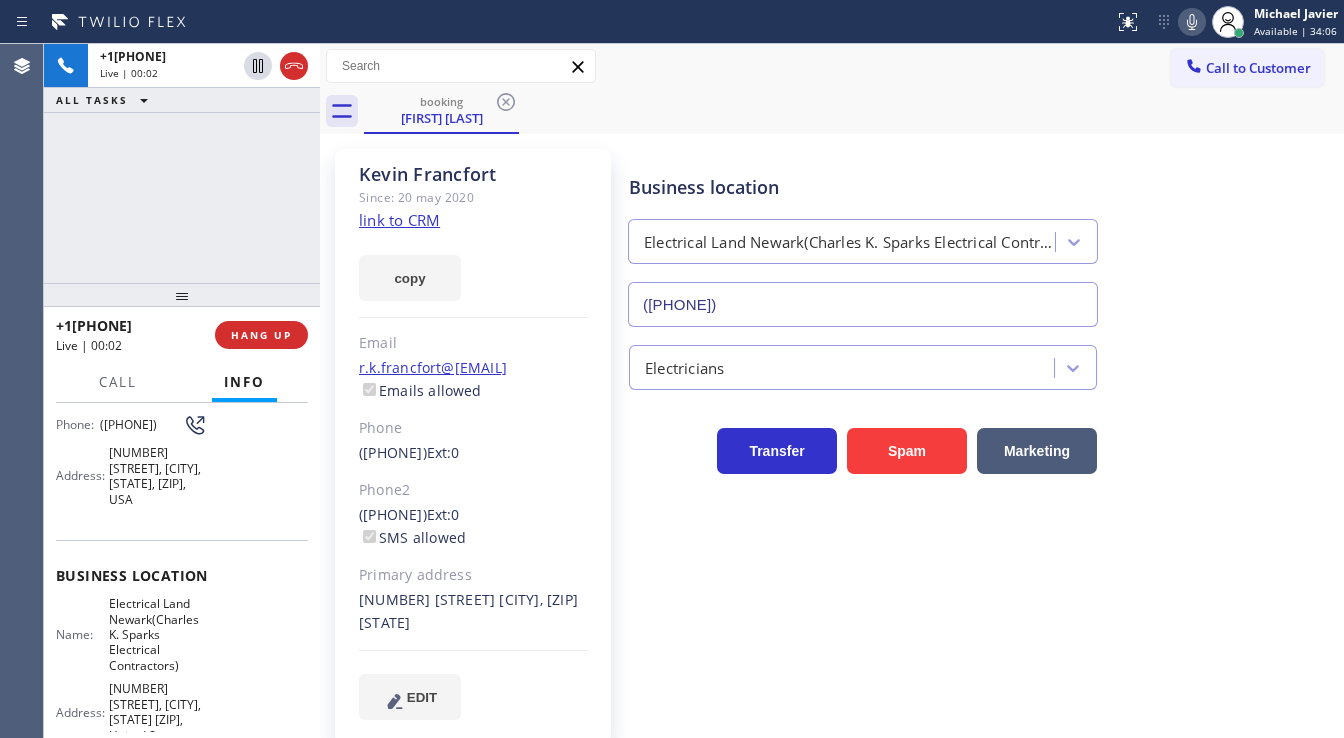 click on "link to CRM" 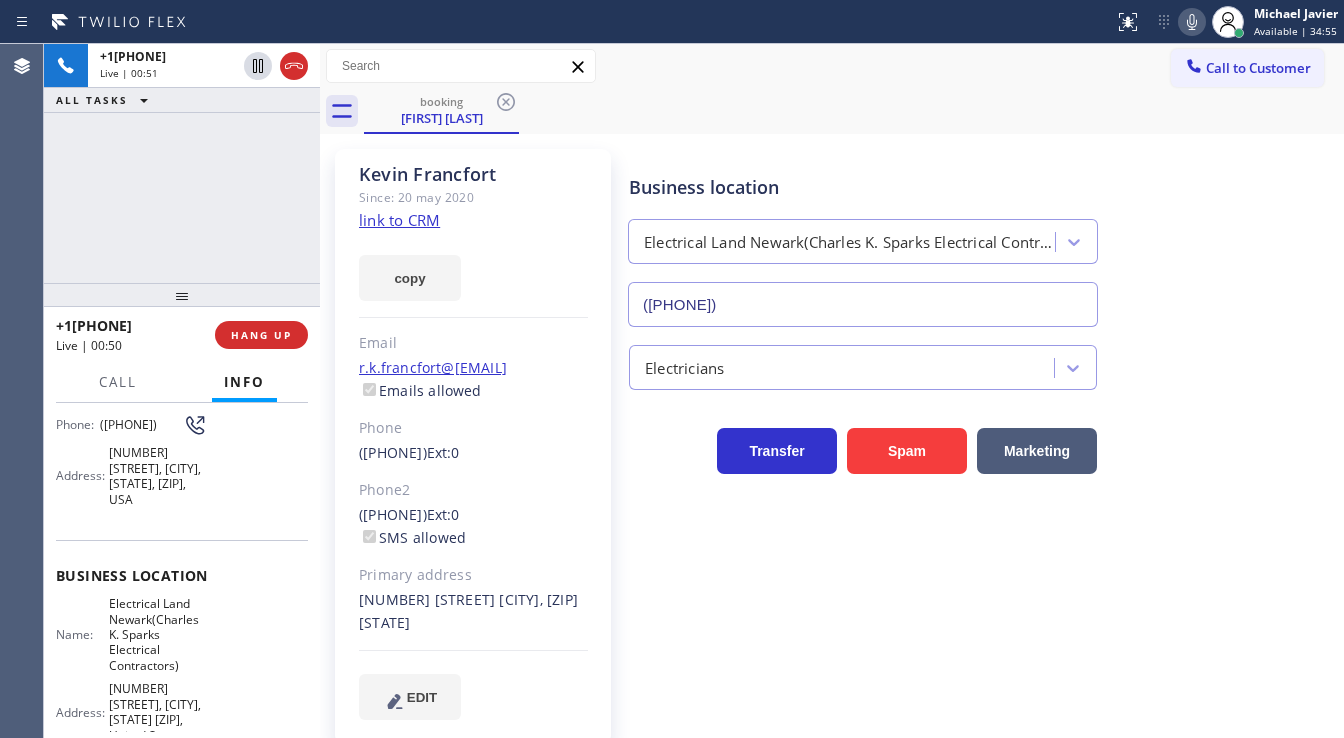 click on "Agent Desktop" at bounding box center [22, 391] 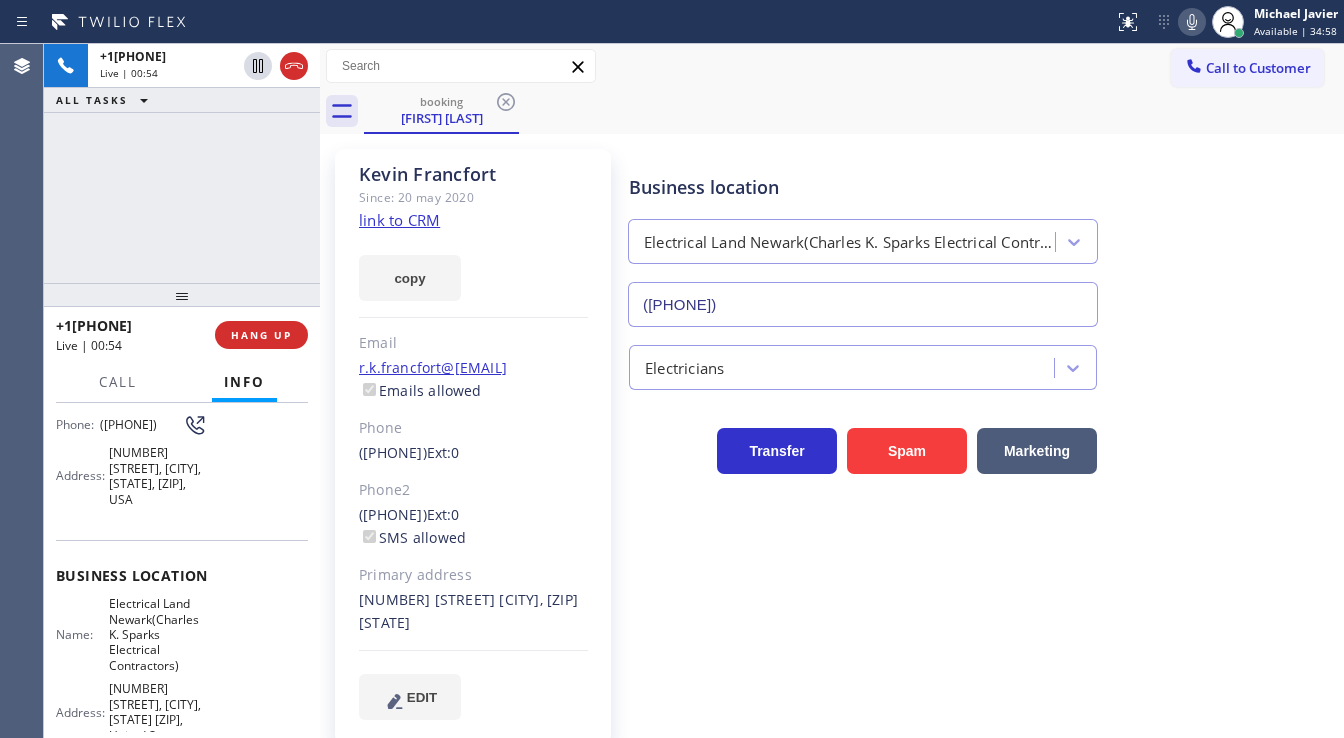scroll, scrollTop: 20, scrollLeft: 0, axis: vertical 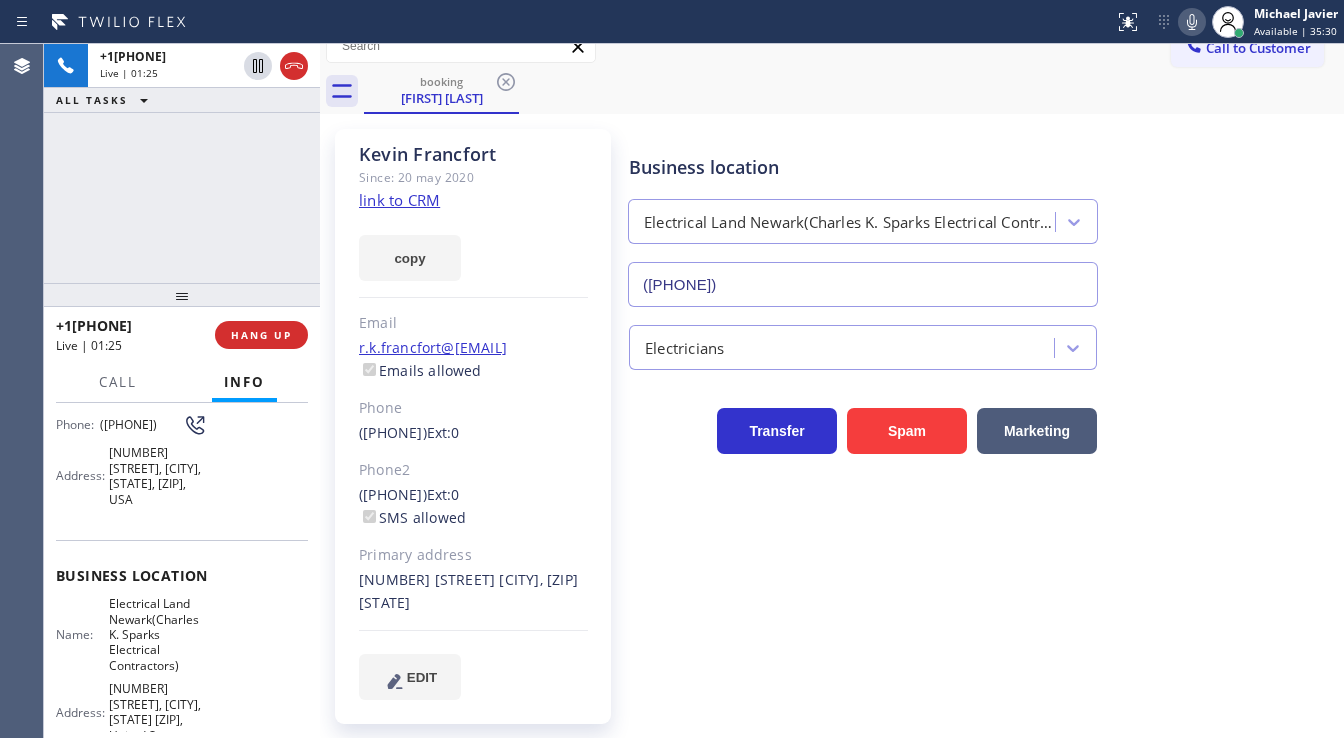 click 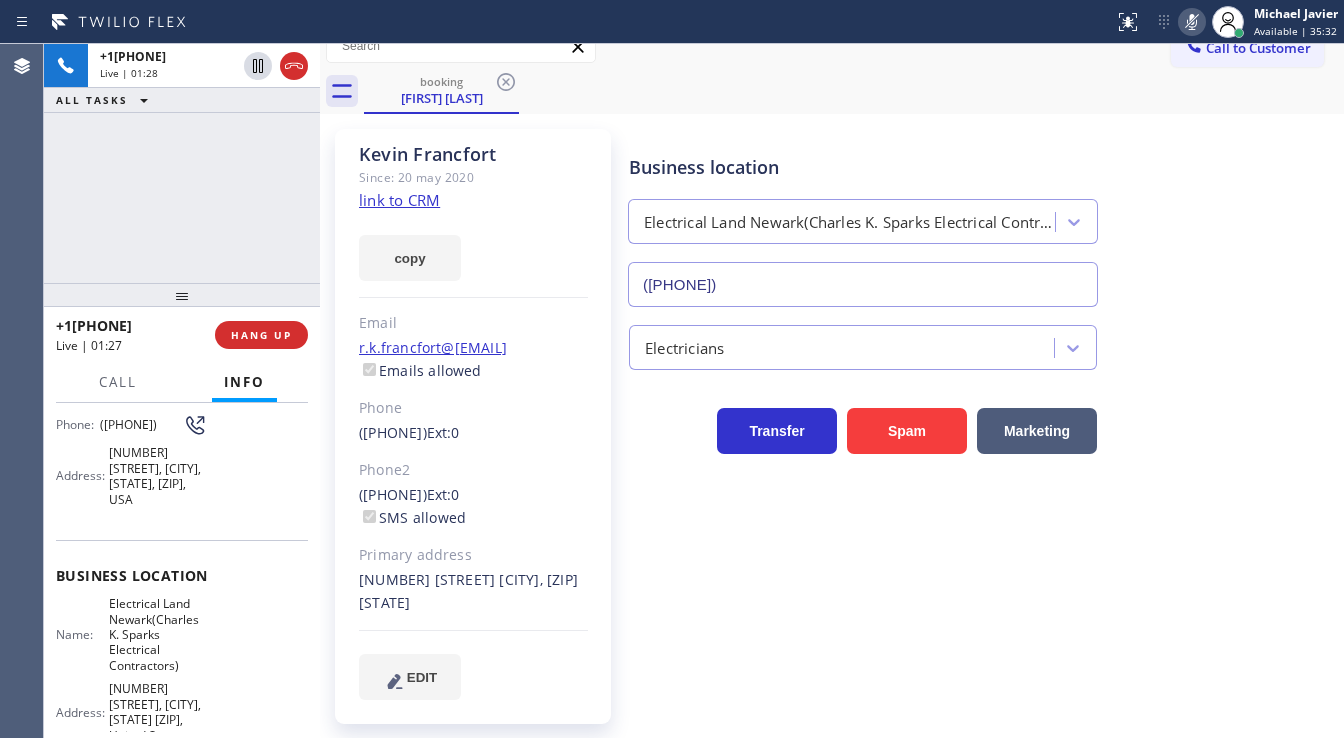 click 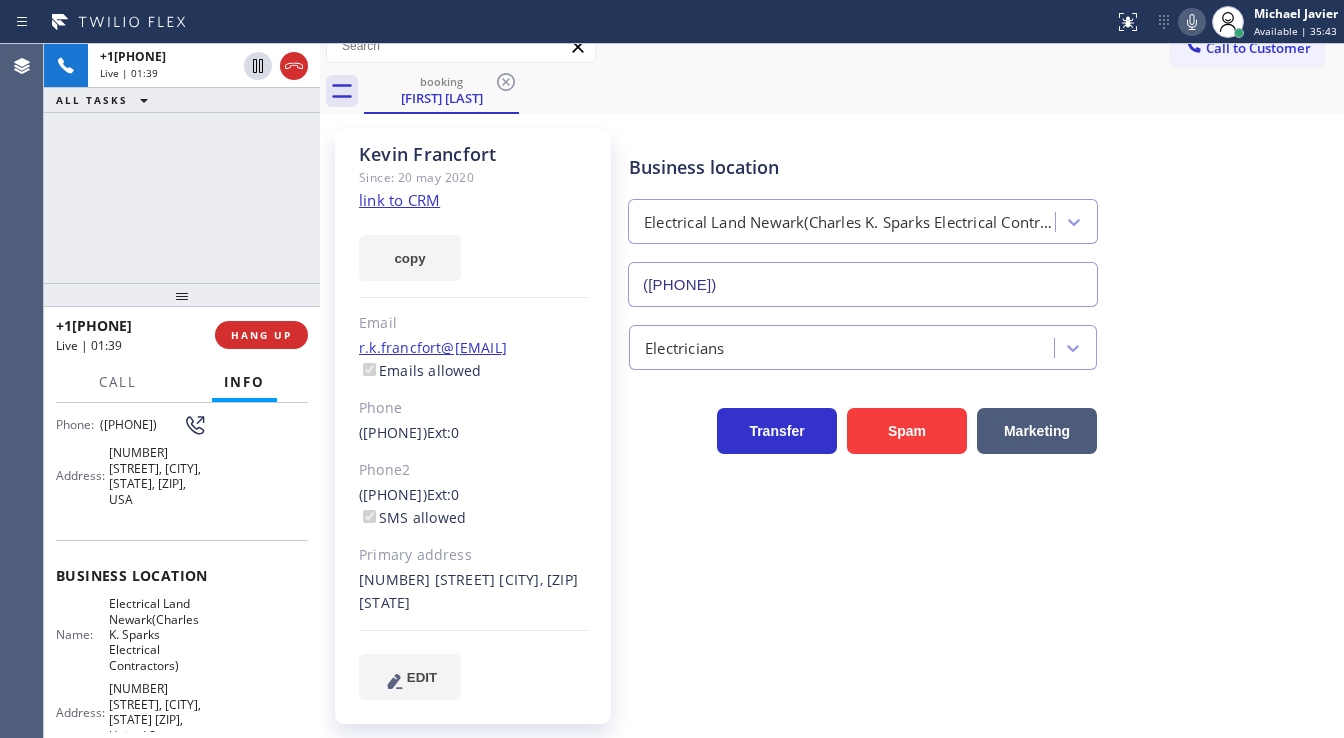 click 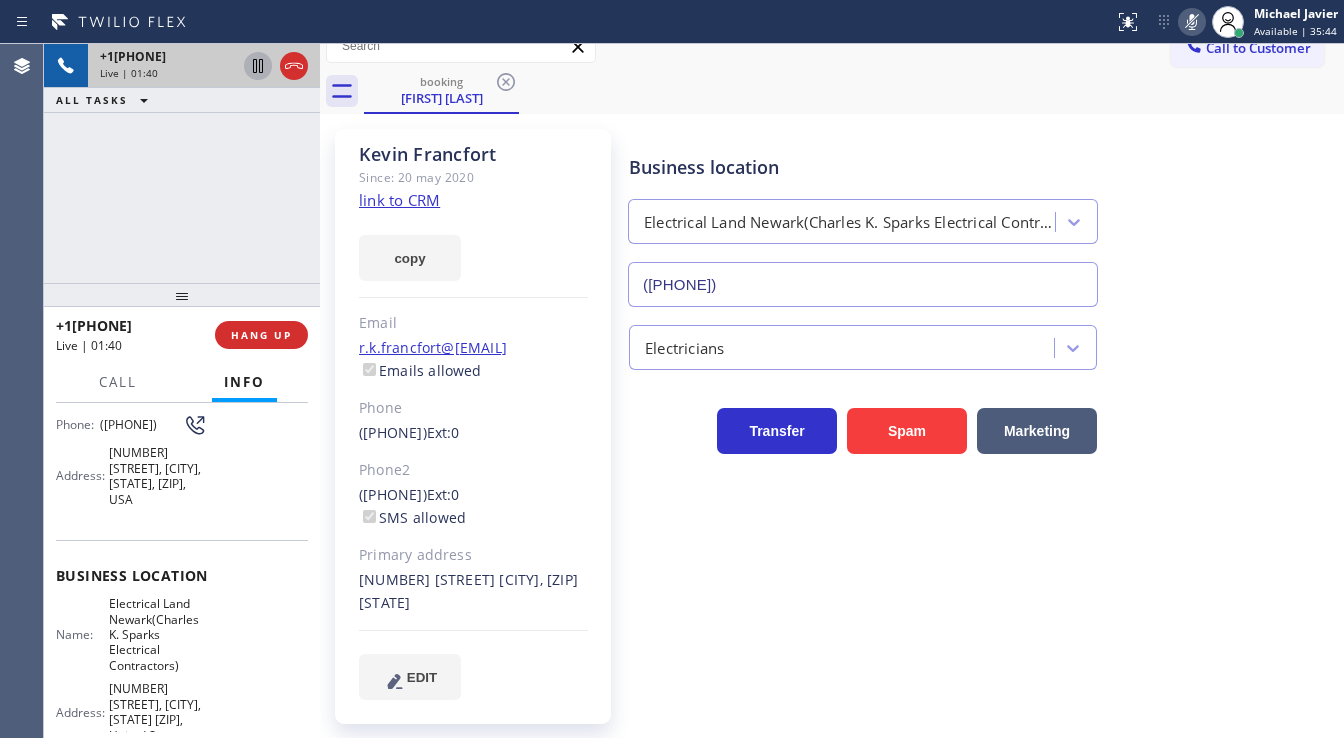 click 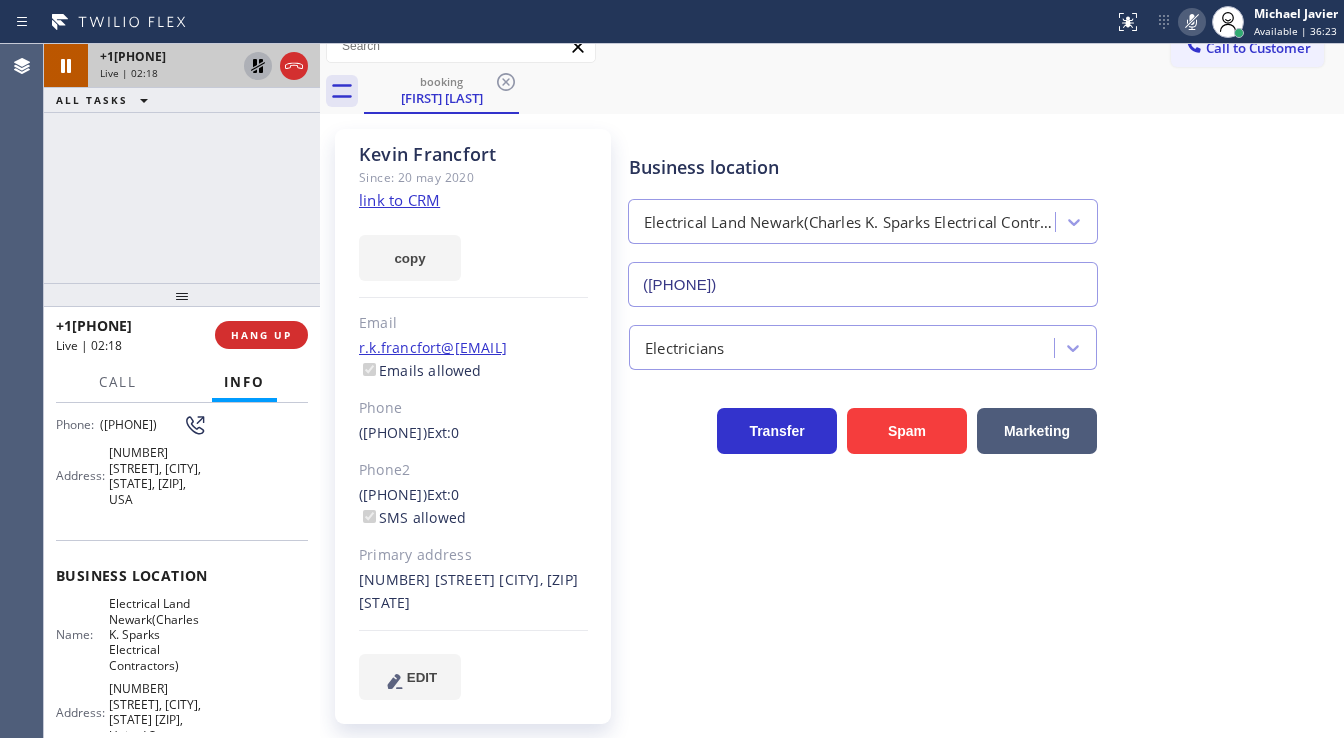 click on "+18123201623 Live | 02:18 ALL TASKS ALL TASKS ACTIVE TASKS TASKS IN WRAP UP" at bounding box center (182, 163) 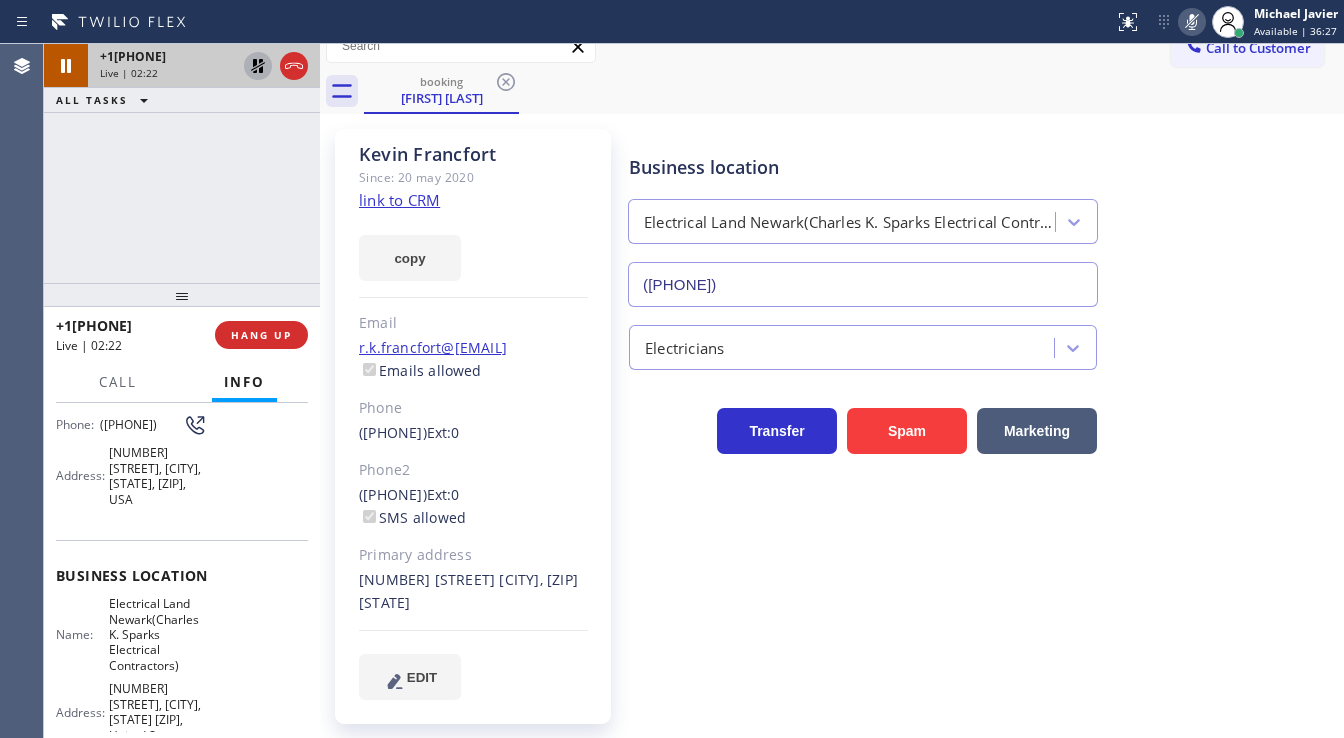 click on "+18123201623 Live | 02:22 ALL TASKS ALL TASKS ACTIVE TASKS TASKS IN WRAP UP" at bounding box center (182, 163) 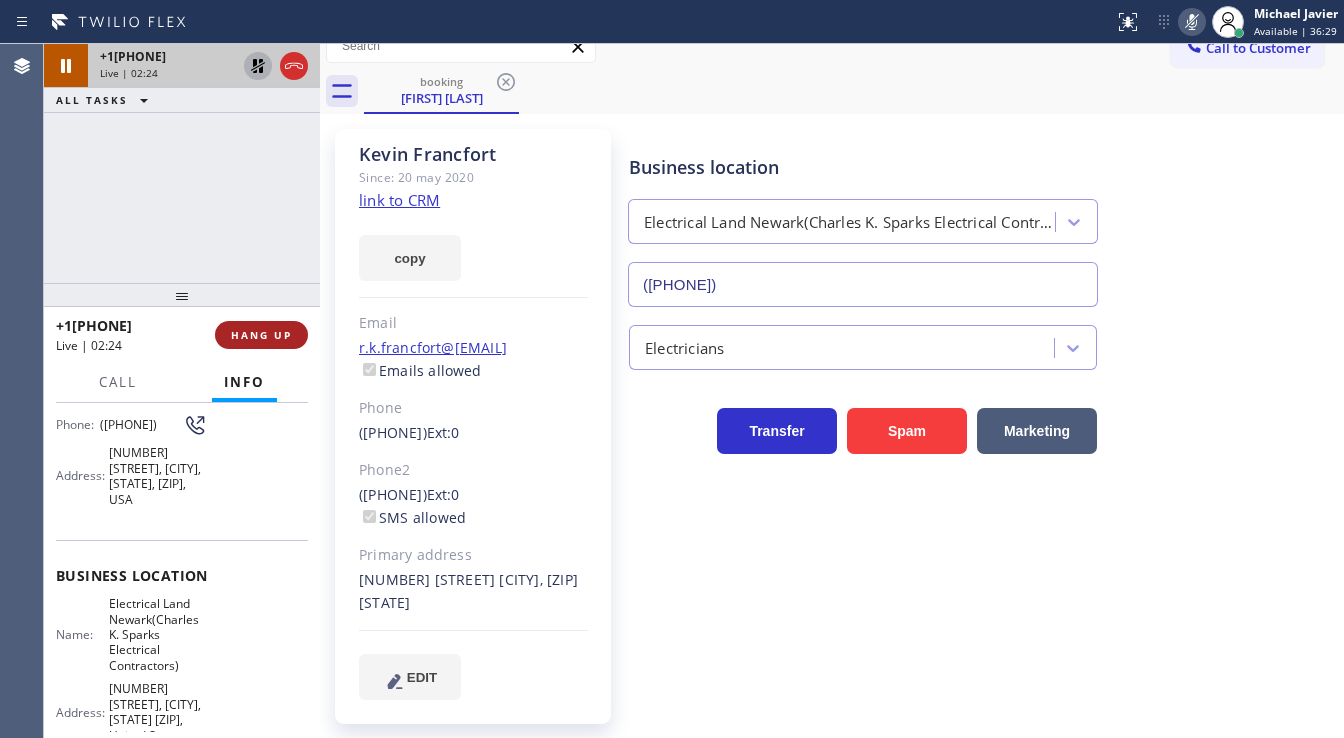 click on "HANG UP" at bounding box center [261, 335] 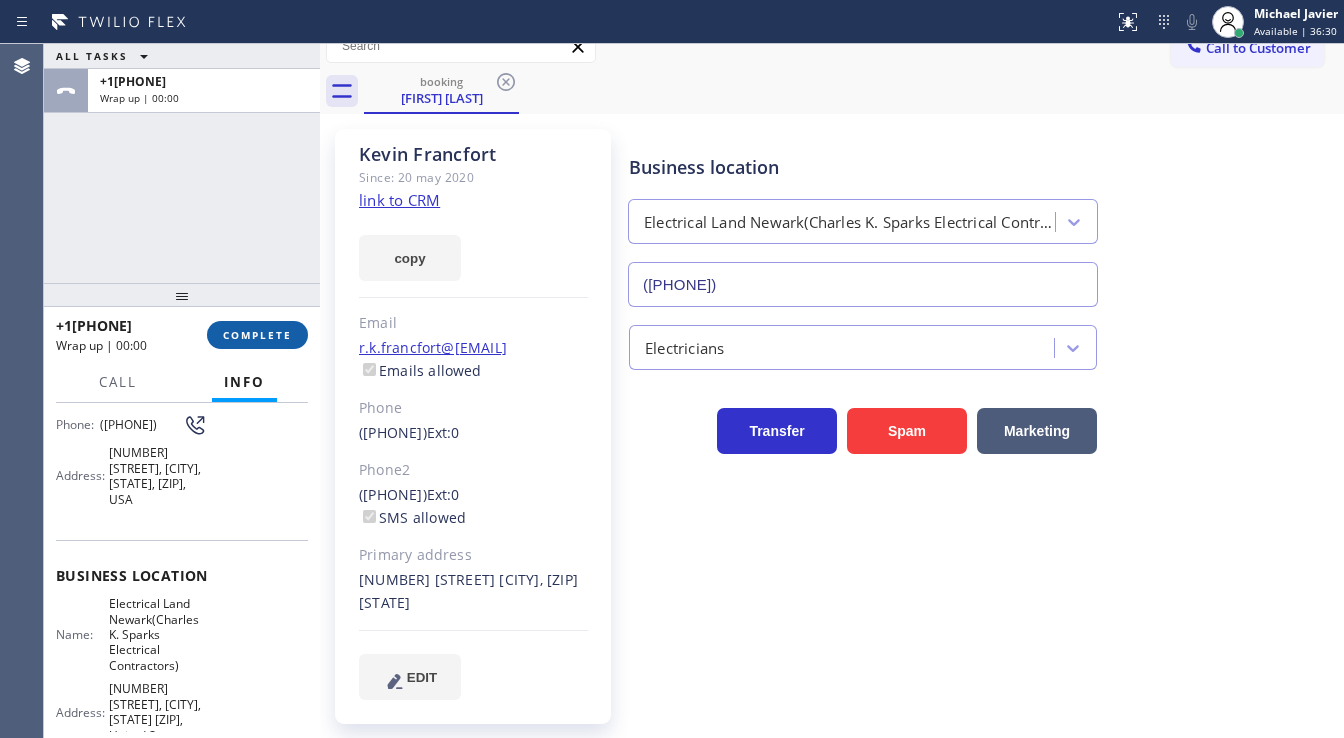 click on "COMPLETE" at bounding box center (257, 335) 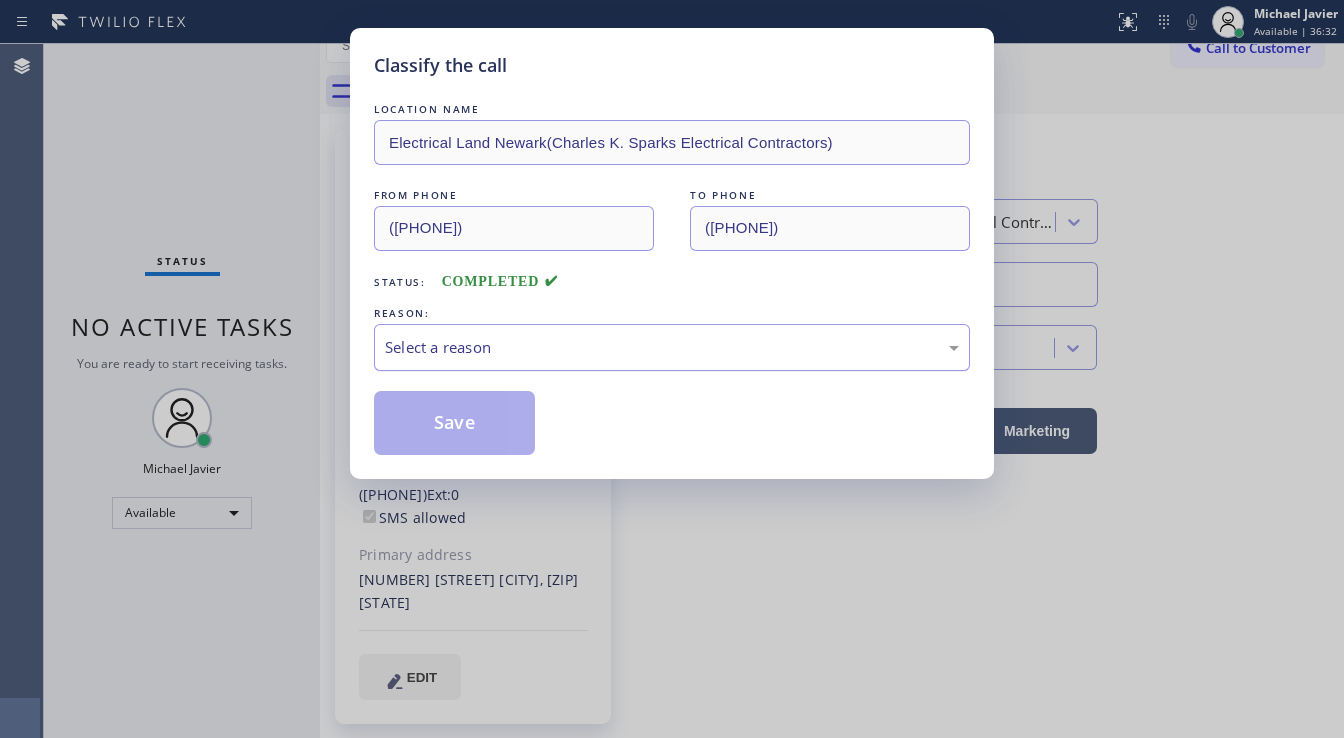click on "Select a reason" at bounding box center [672, 347] 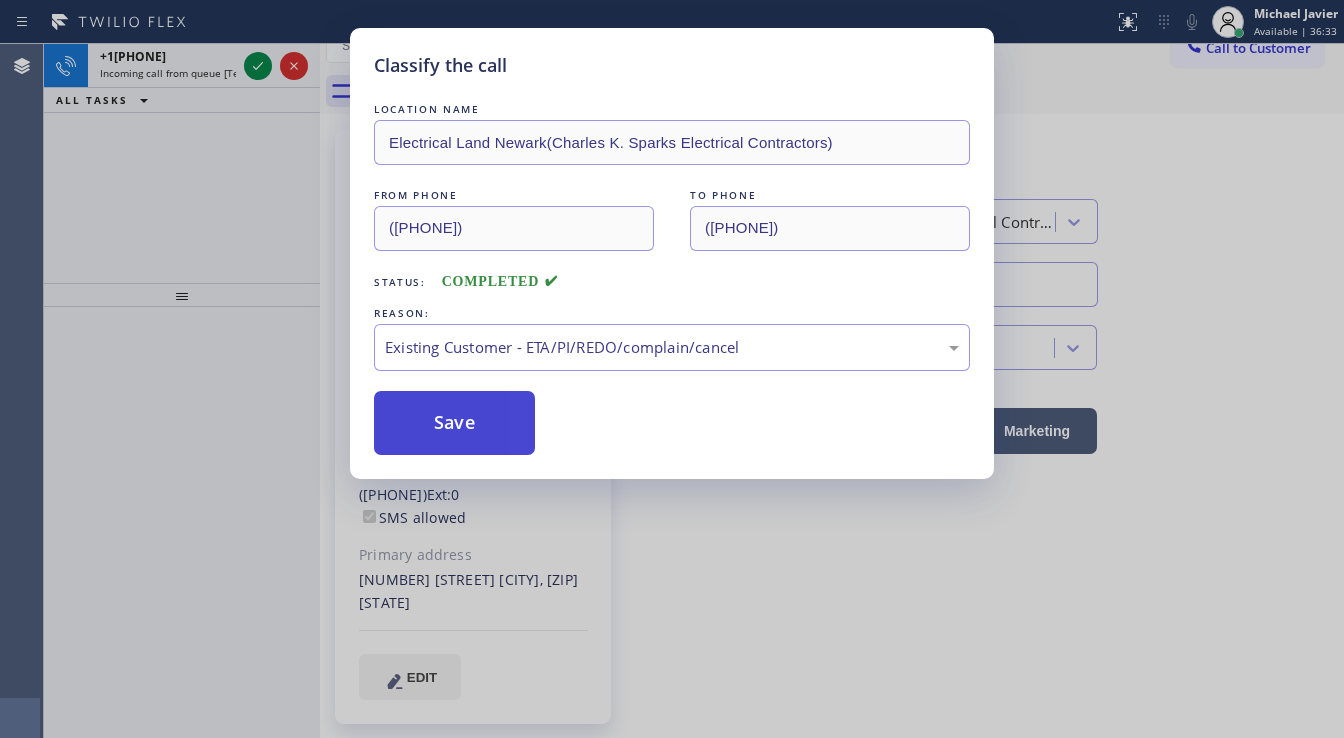 click on "Save" at bounding box center (454, 423) 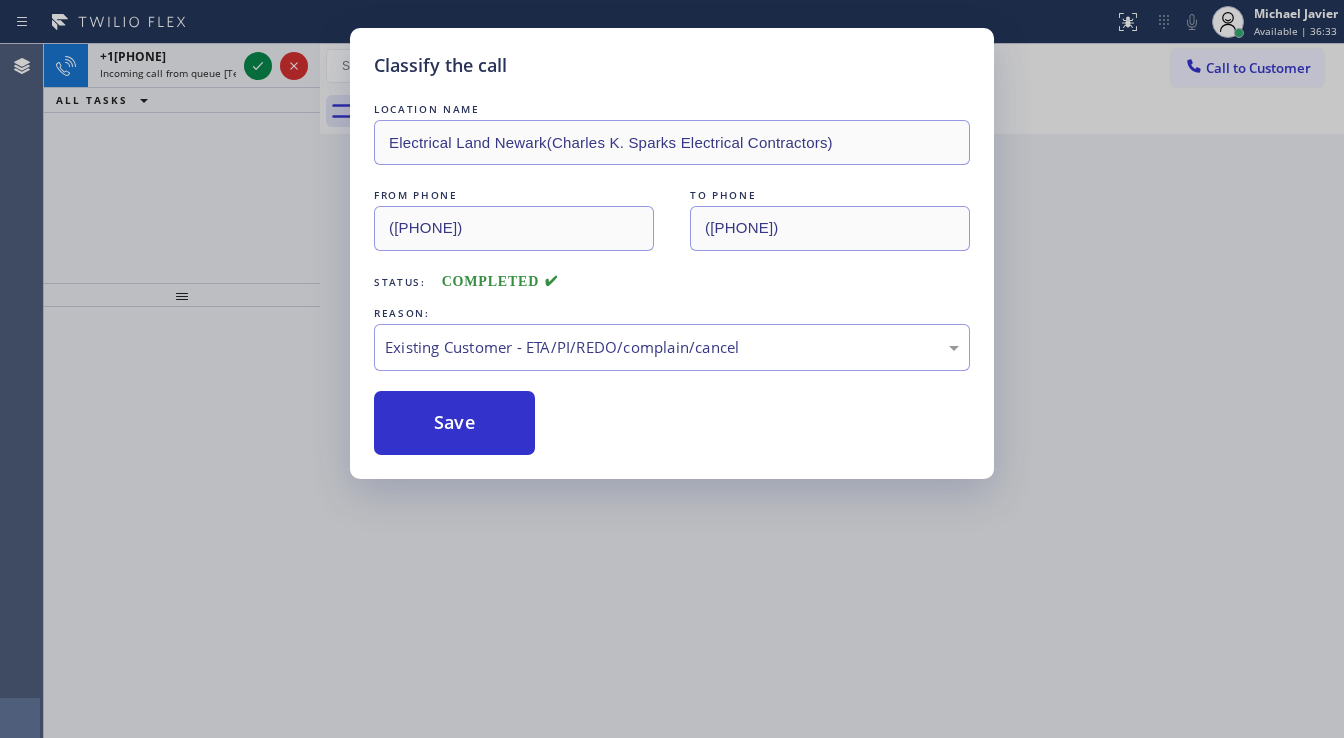 scroll, scrollTop: 0, scrollLeft: 0, axis: both 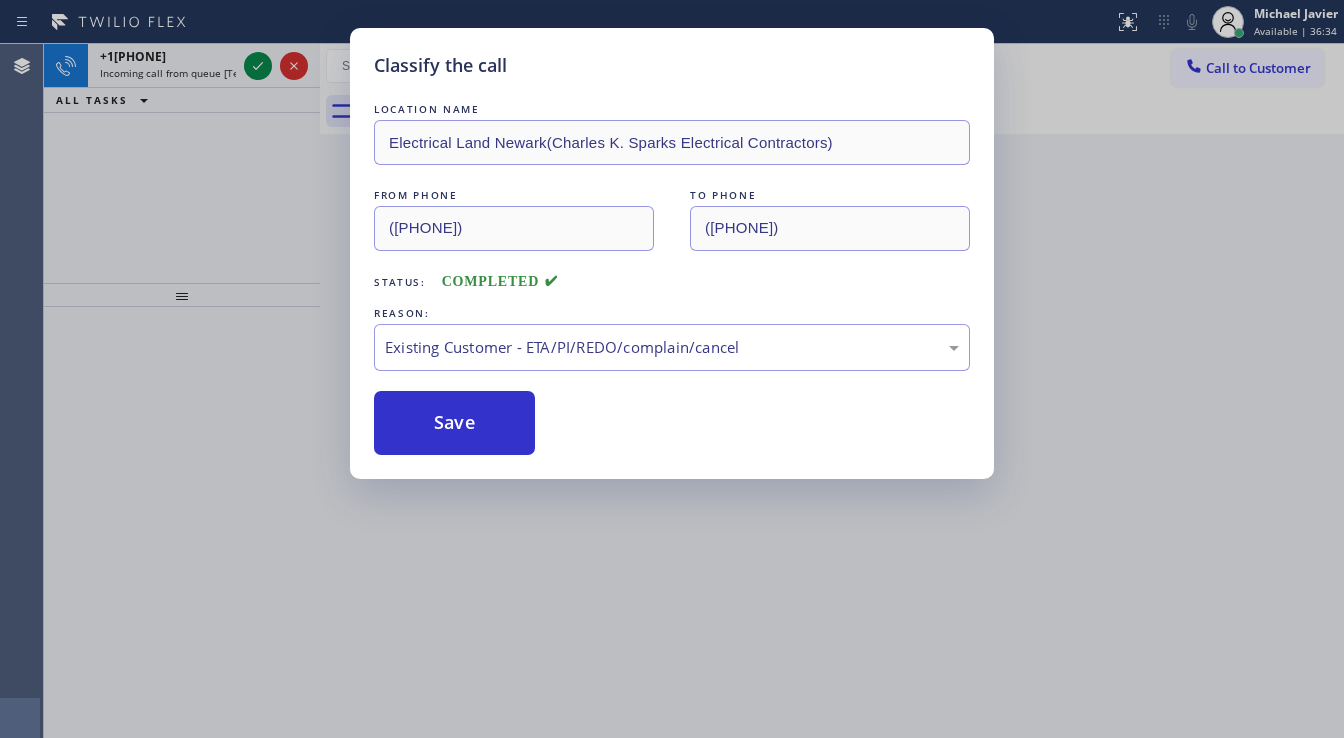click on "Classify the call LOCATION NAME Electrical Land Newark(Charles K. Sparks Electrical Contractors) FROM PHONE (812) 320-1623 TO PHONE (973) 313-5459 Status: COMPLETED REASON: Existing Customer - ETA/PI/REDO/complain/cancel Save" at bounding box center [672, 369] 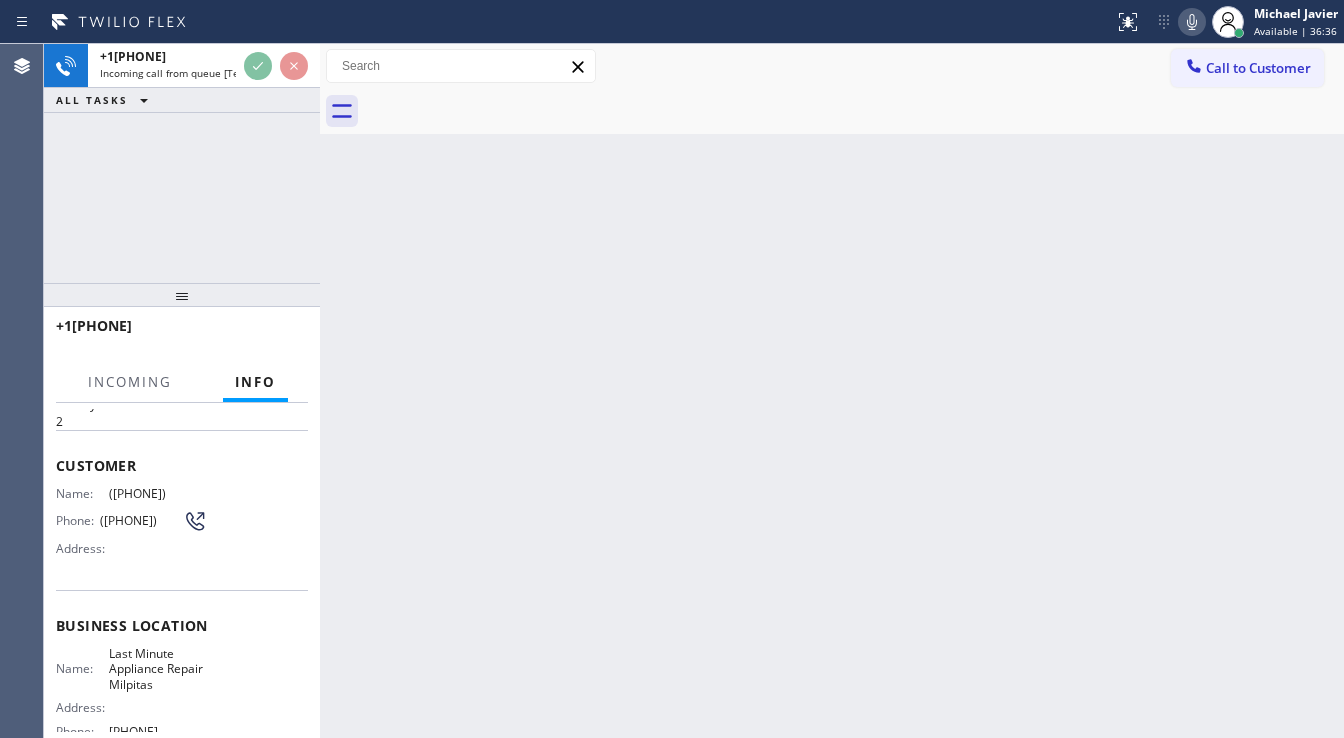 scroll, scrollTop: 80, scrollLeft: 0, axis: vertical 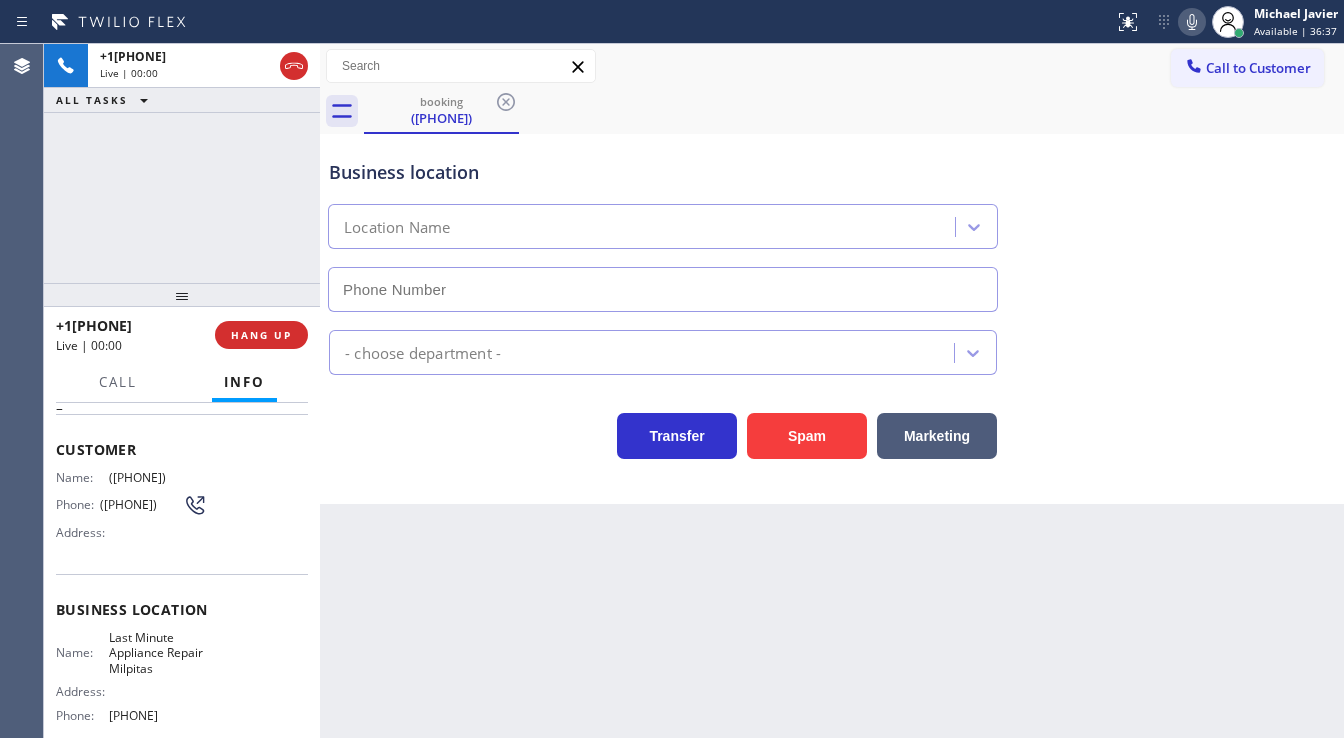 type on "(408) 762-4174" 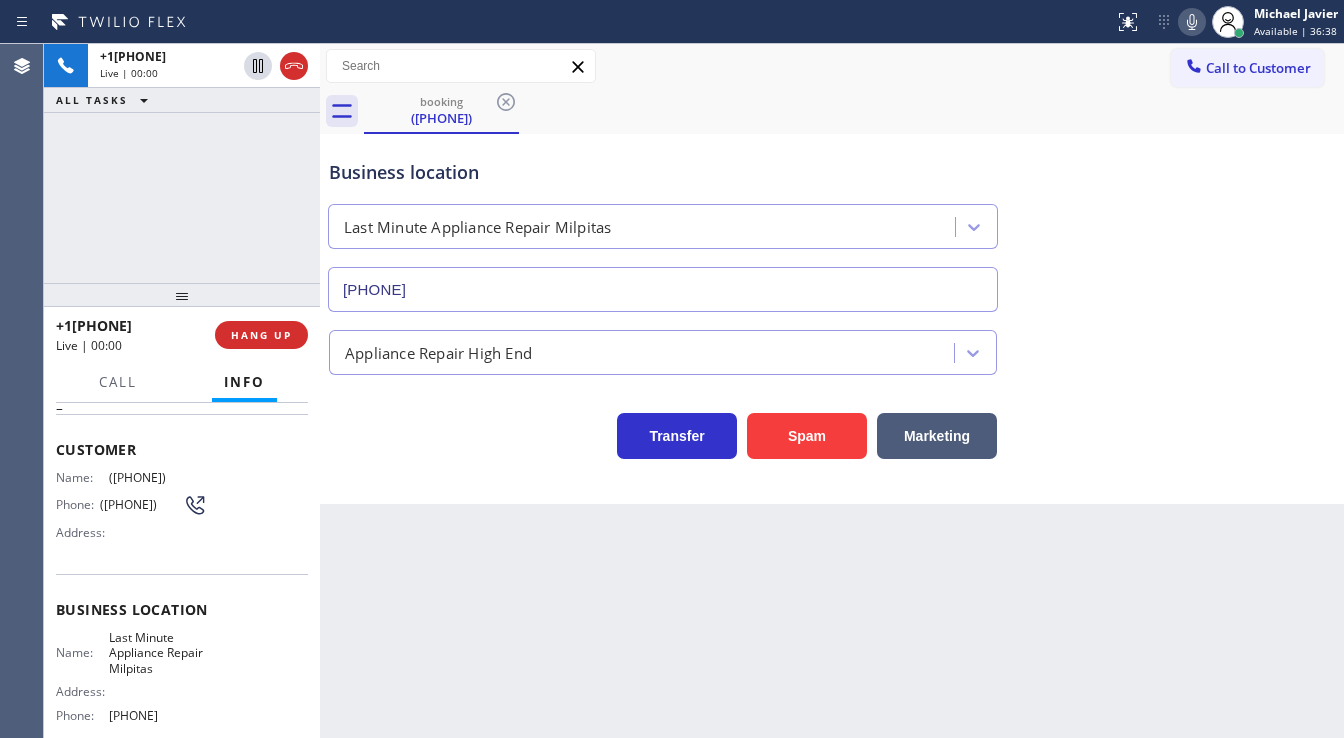 click on "+14089128521 Live | 00:00 ALL TASKS ALL TASKS ACTIVE TASKS TASKS IN WRAP UP" at bounding box center [182, 163] 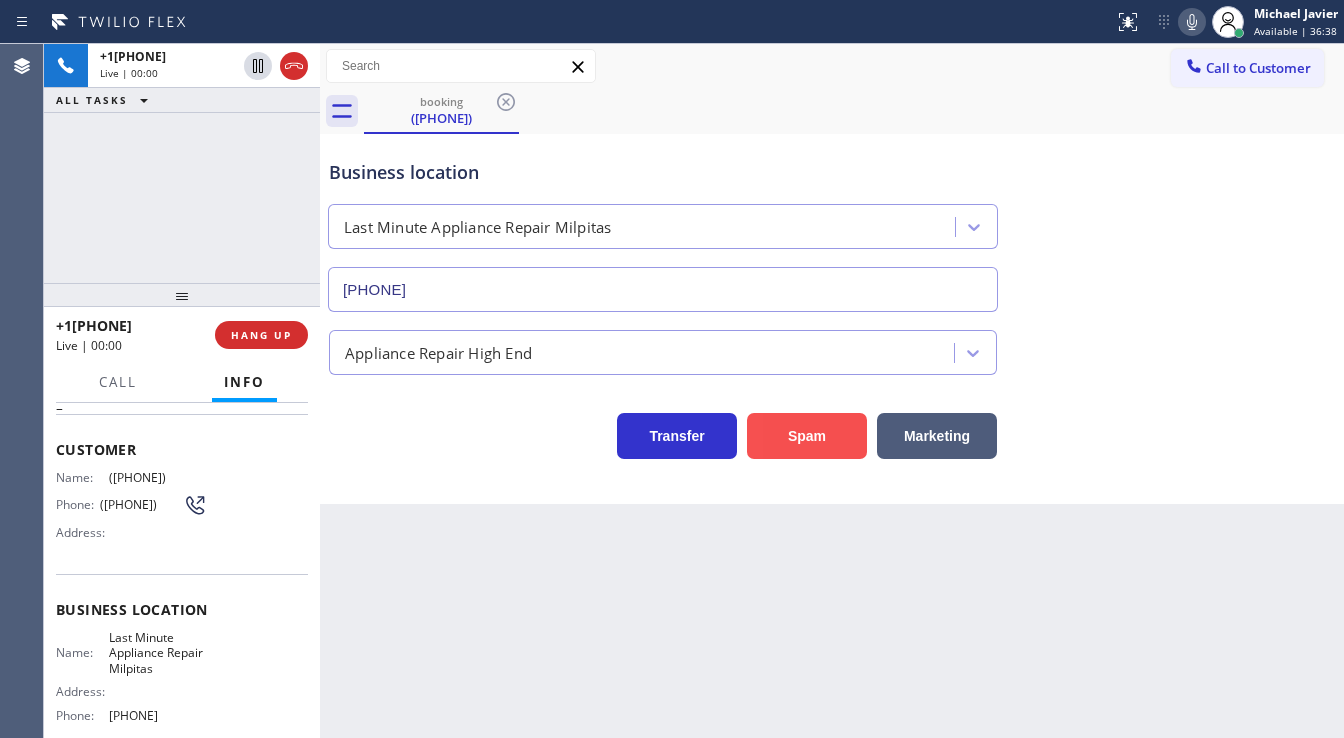 click on "Spam" at bounding box center [807, 436] 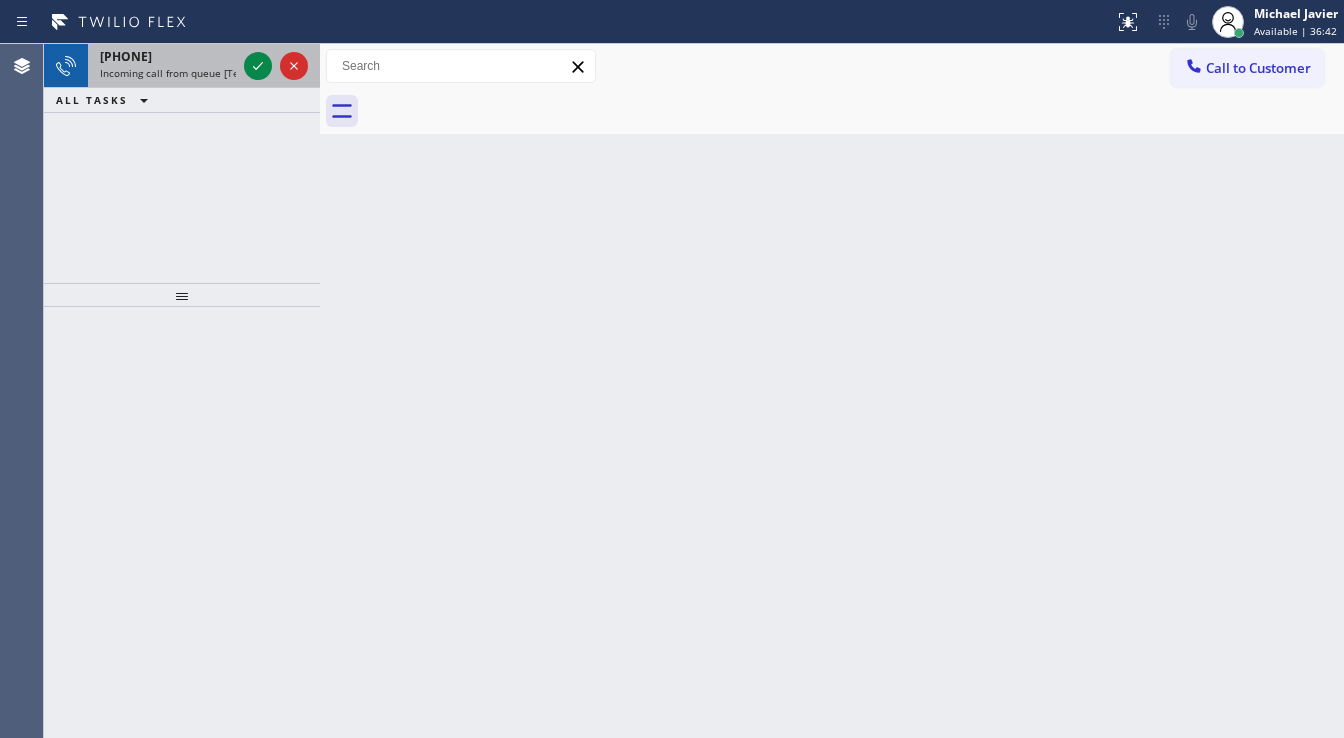 click on "+14152517721" at bounding box center (168, 56) 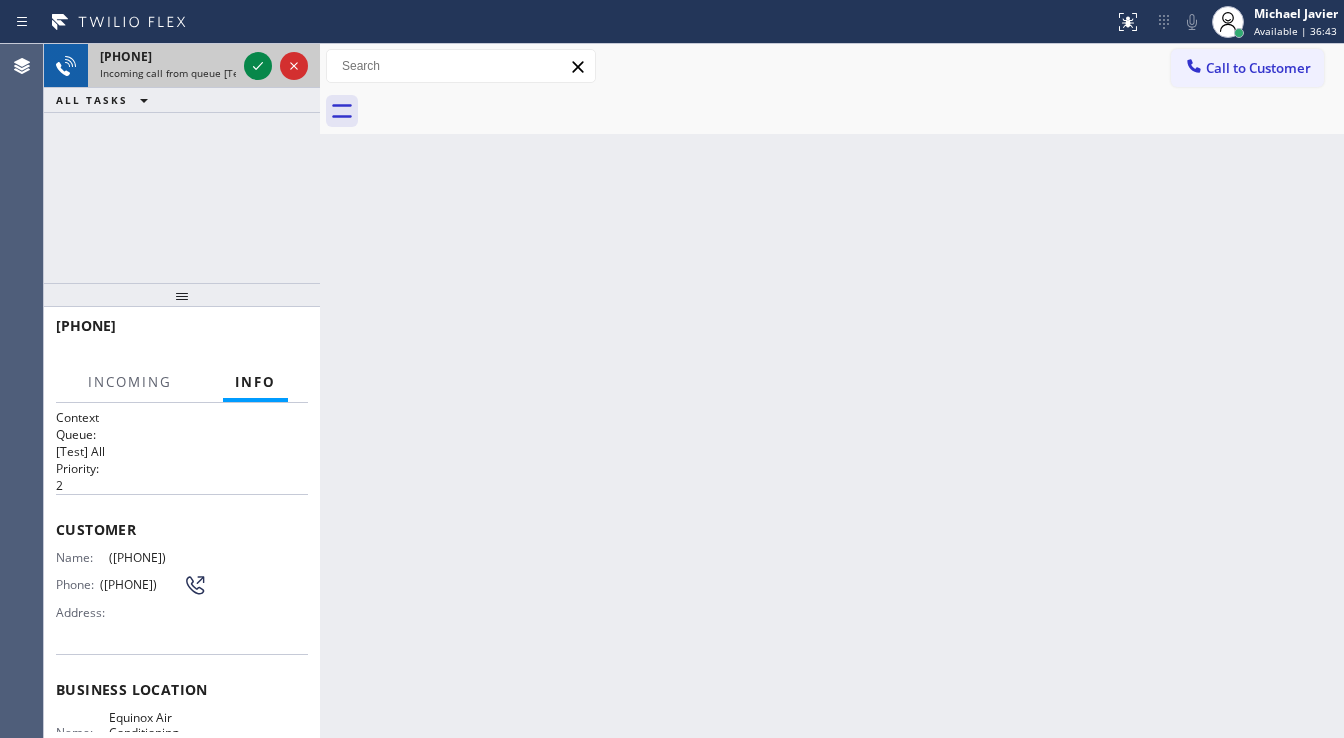 click on "+14152517721 Incoming call from queue [Test] All" at bounding box center (164, 66) 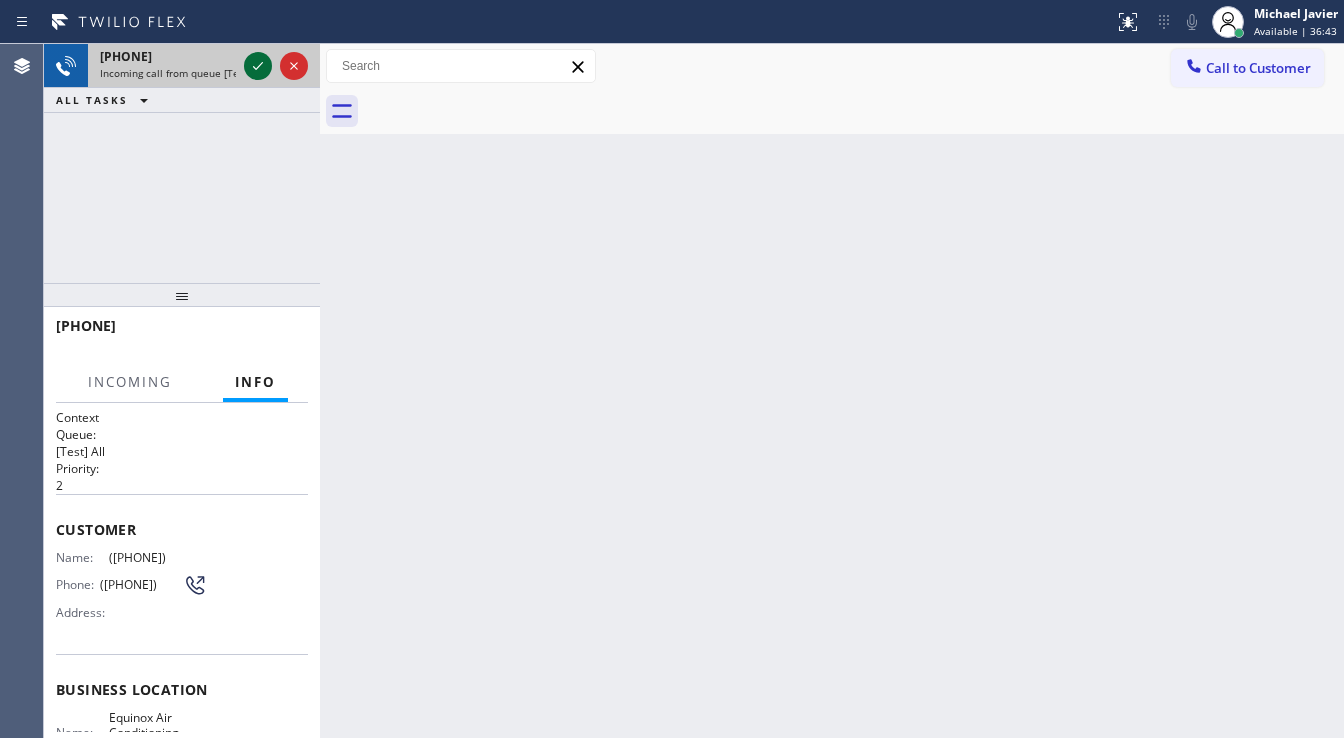 click at bounding box center [276, 66] 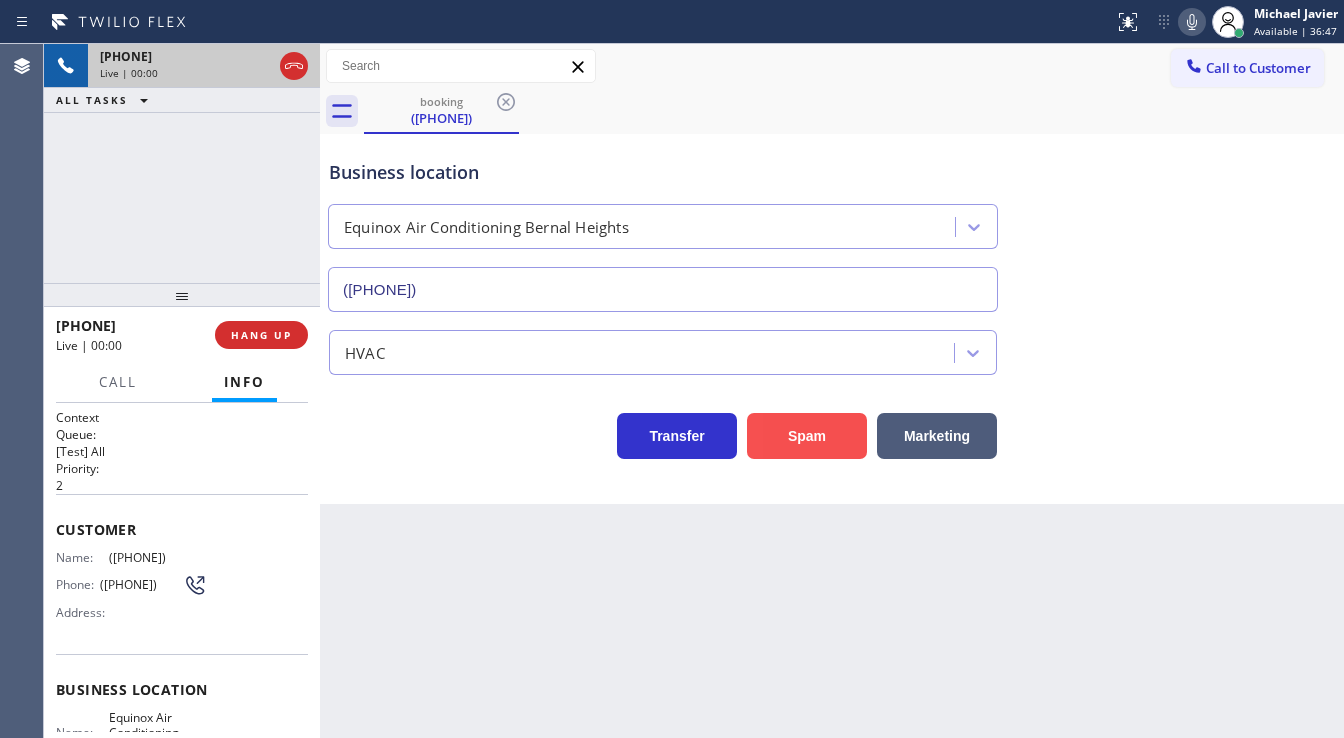 type on "(415) 612-5455" 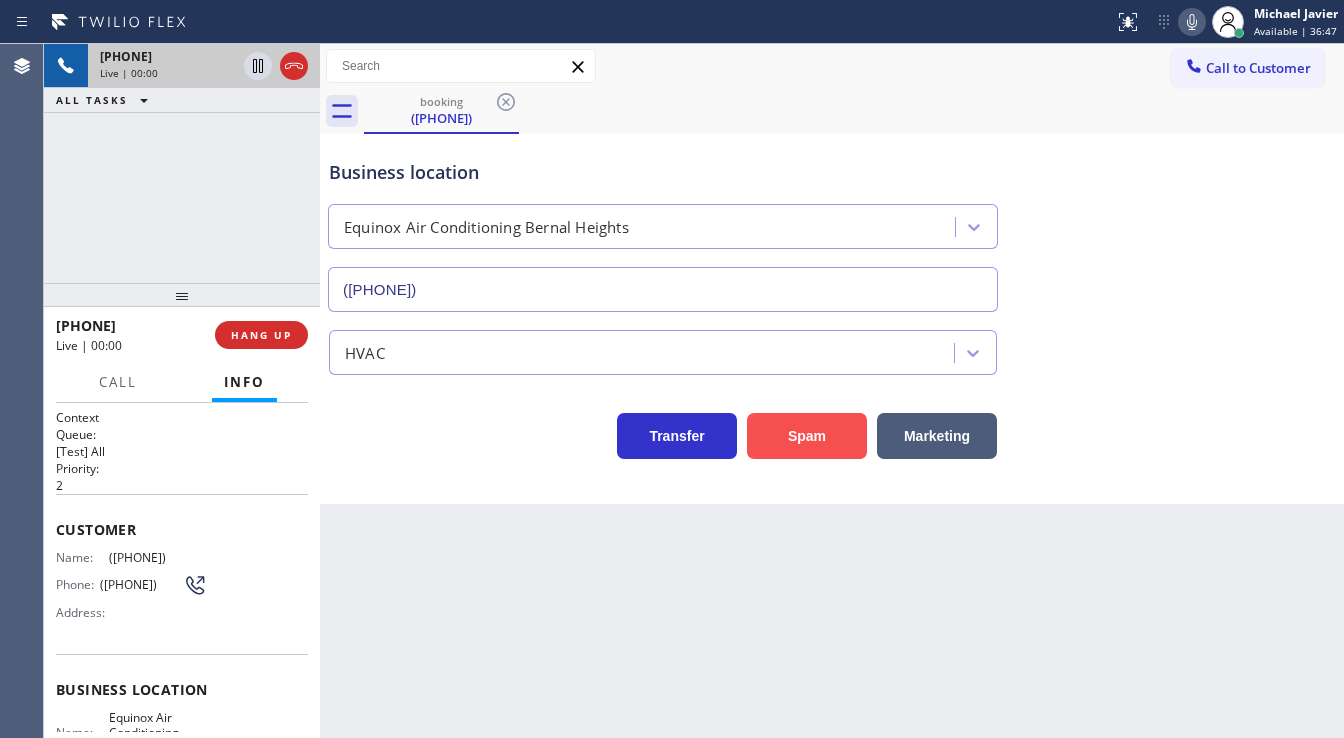drag, startPoint x: 796, startPoint y: 424, endPoint x: 754, endPoint y: 430, distance: 42.426407 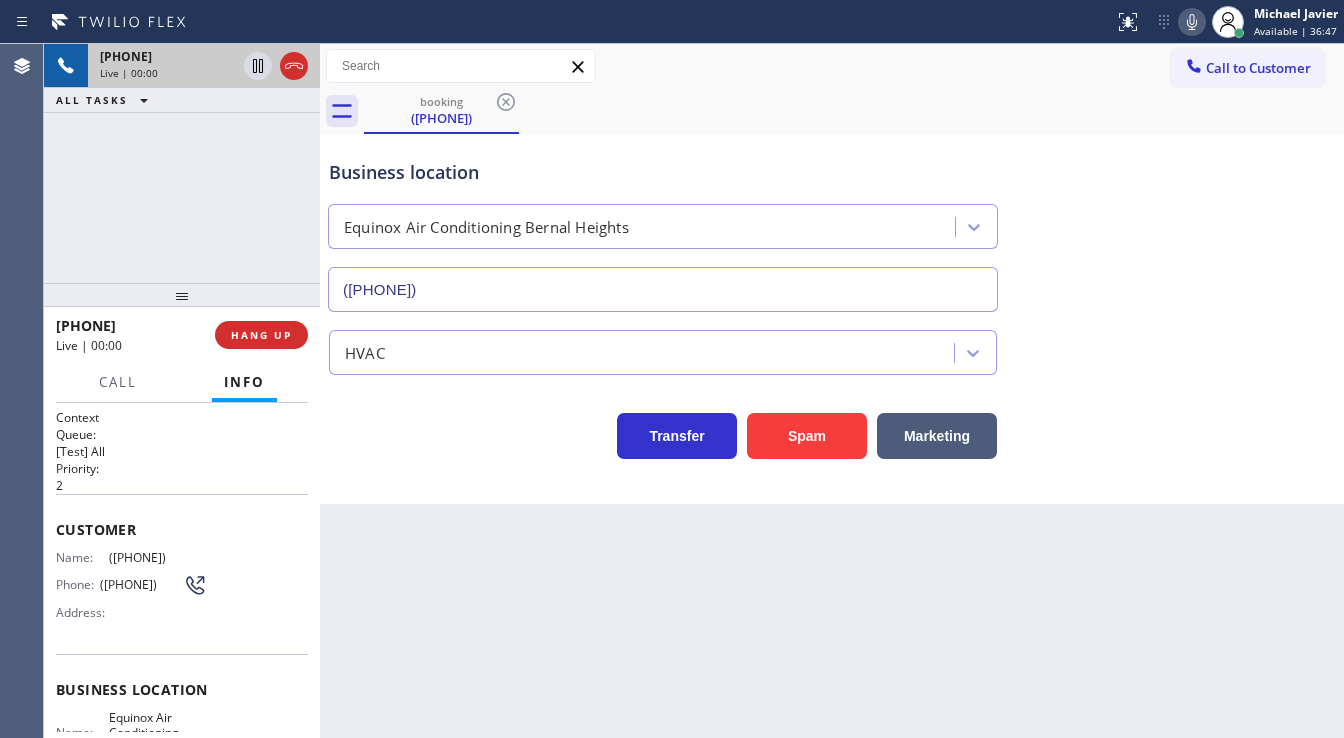 type 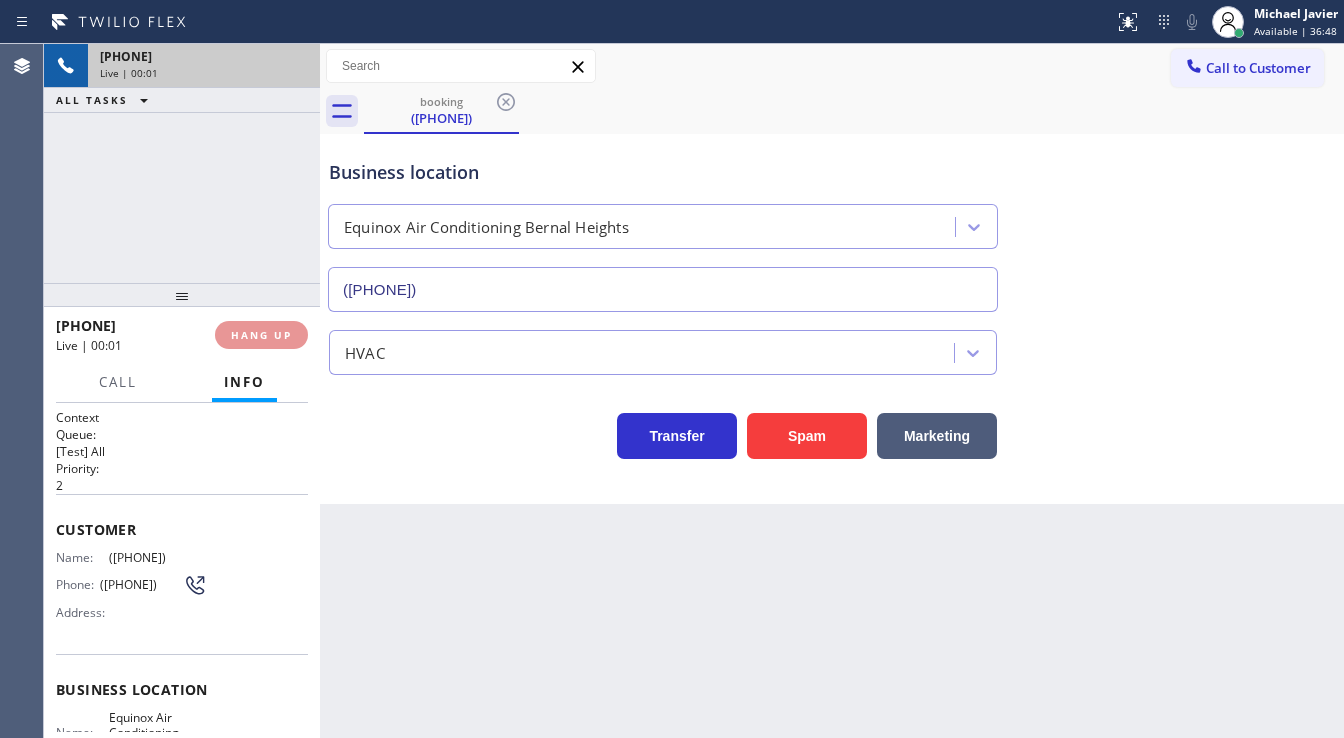 click on "Michael Javier" at bounding box center [1296, 13] 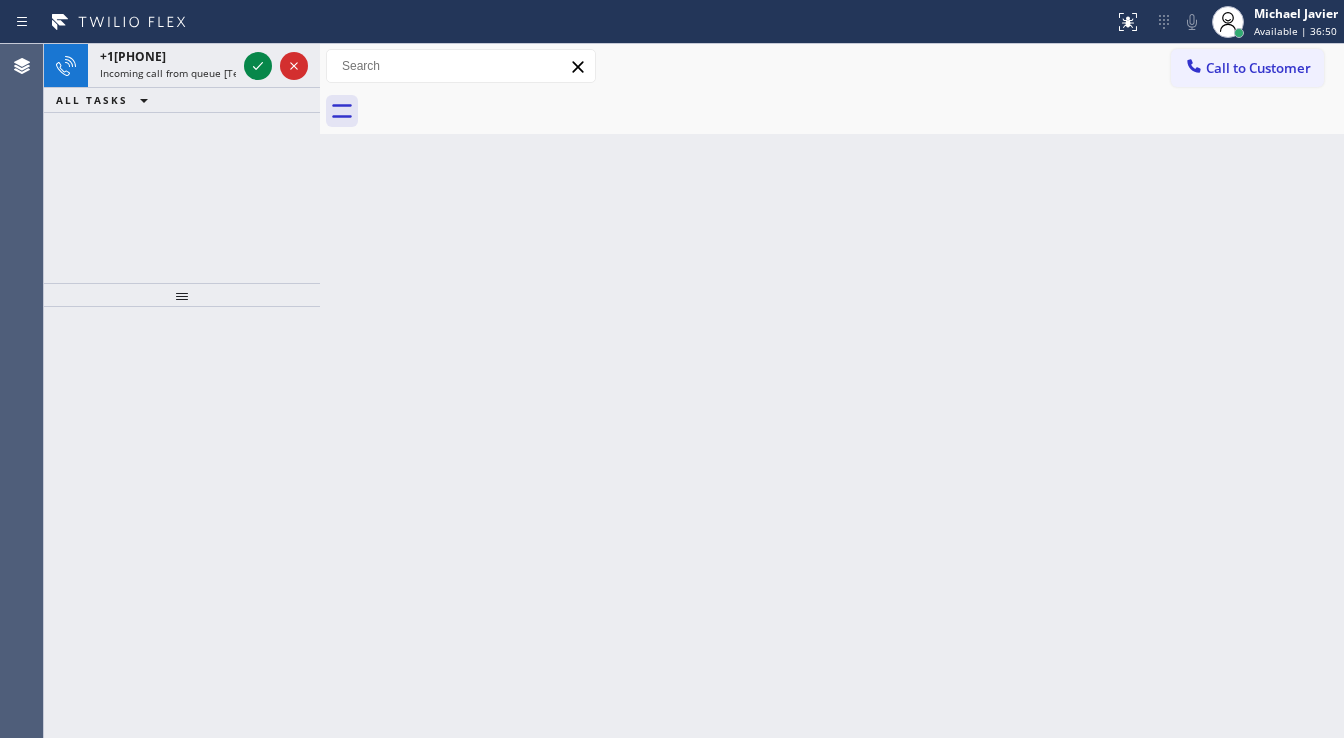 click on "+16263544259 Incoming call from queue [Test] All ALL TASKS ALL TASKS ACTIVE TASKS TASKS IN WRAP UP" at bounding box center [182, 163] 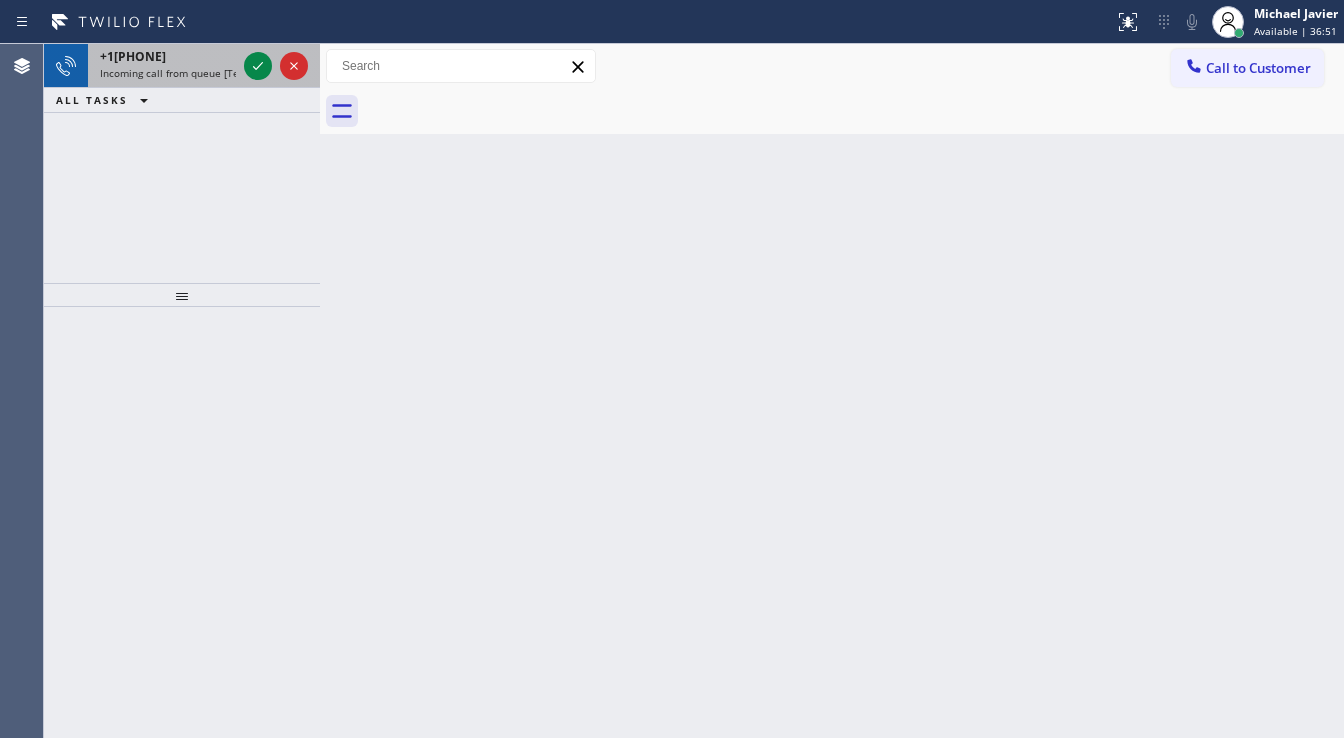 drag, startPoint x: 178, startPoint y: 70, endPoint x: 240, endPoint y: 69, distance: 62.008064 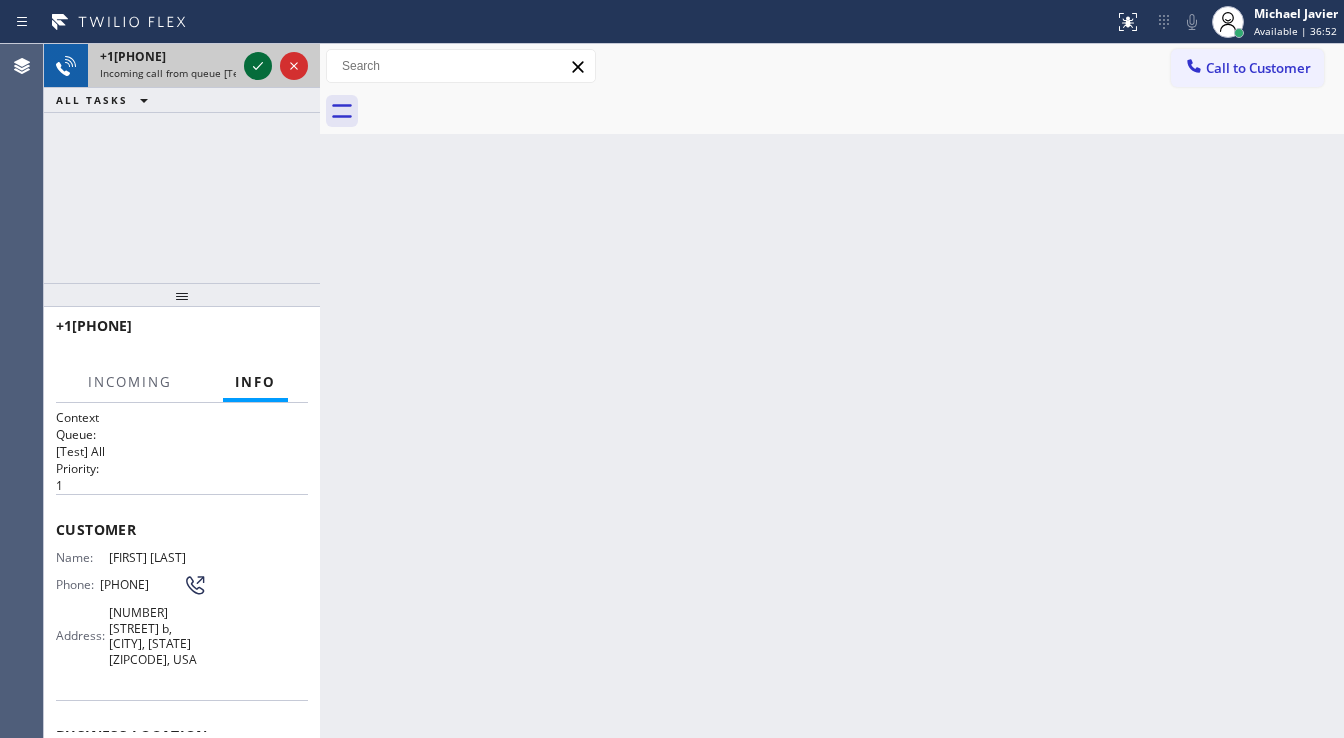 click 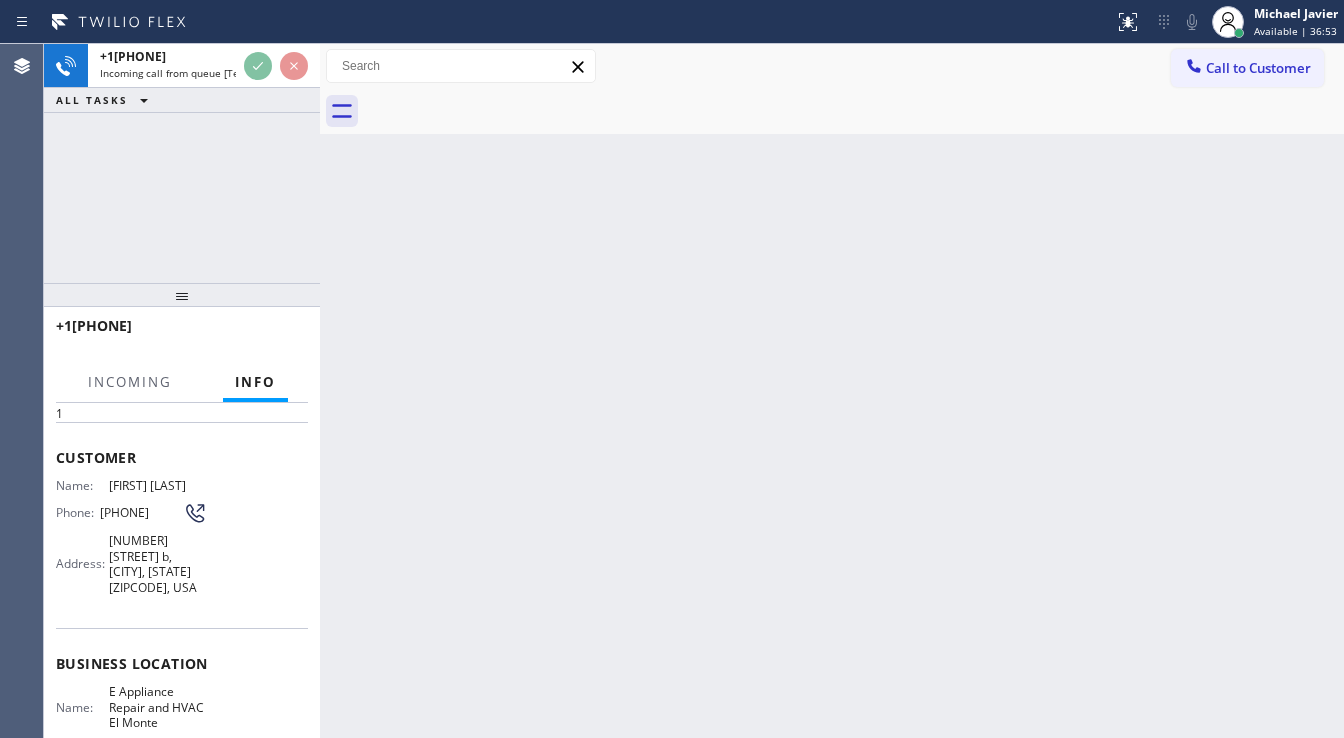 scroll, scrollTop: 160, scrollLeft: 0, axis: vertical 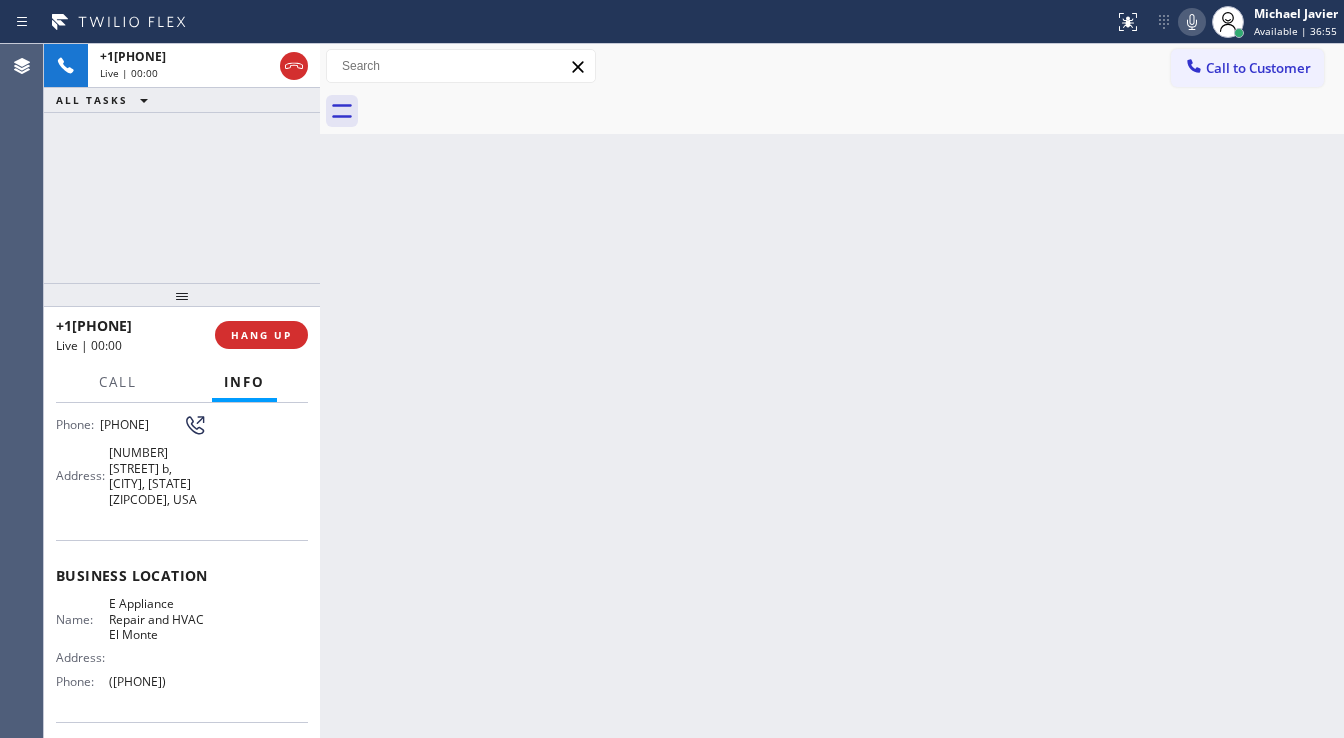click 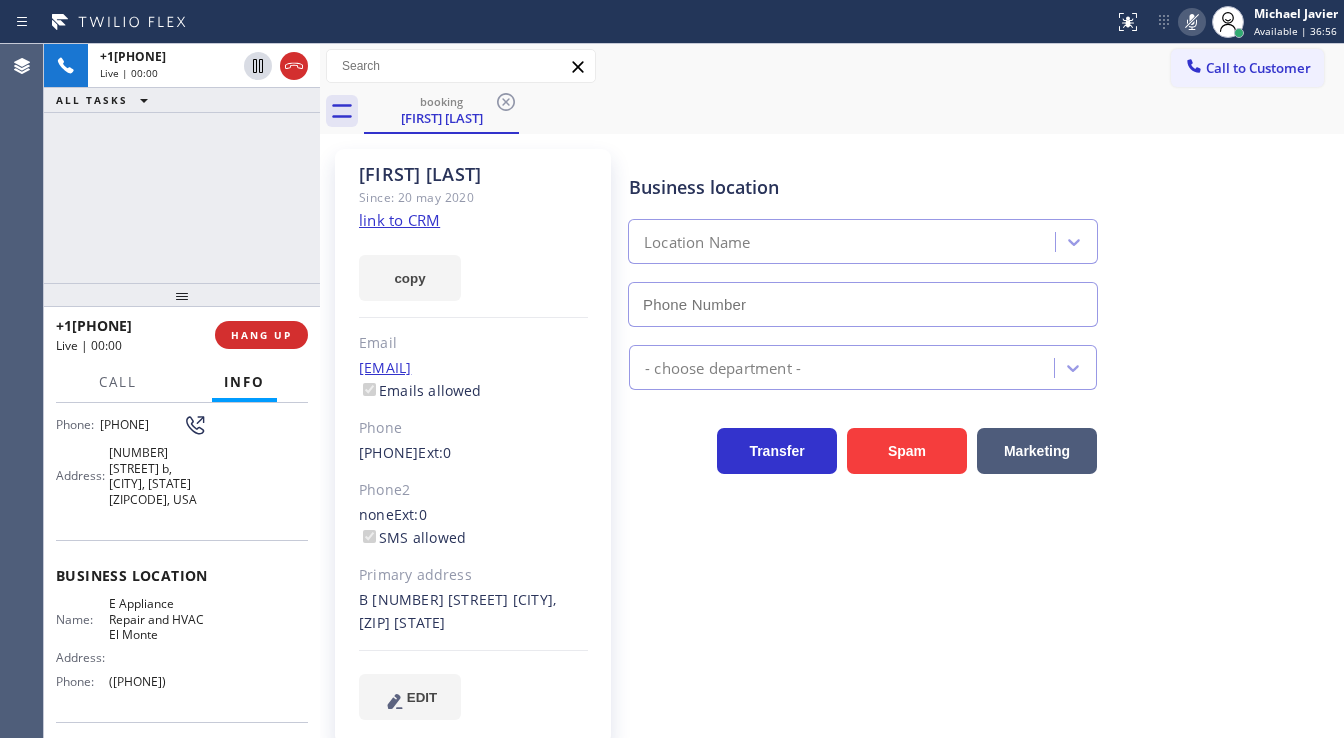 type on "(626) 603-8363" 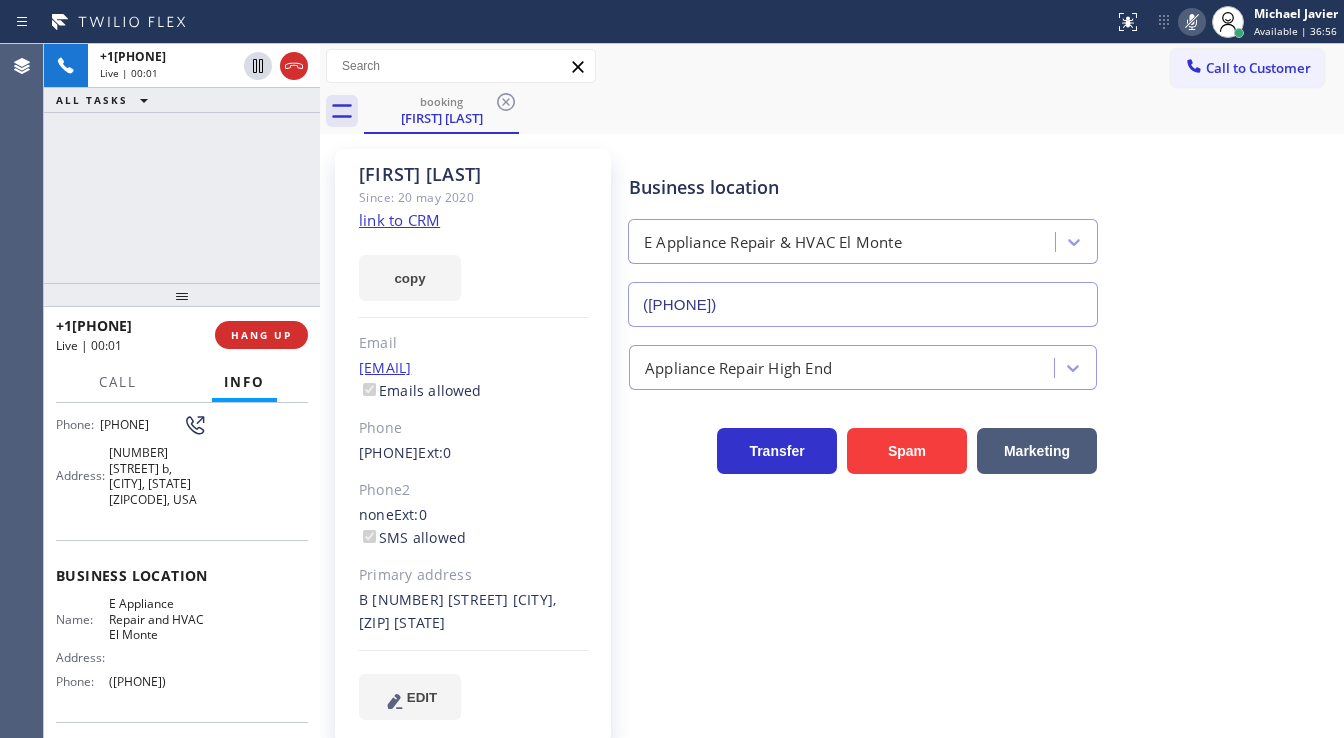 click 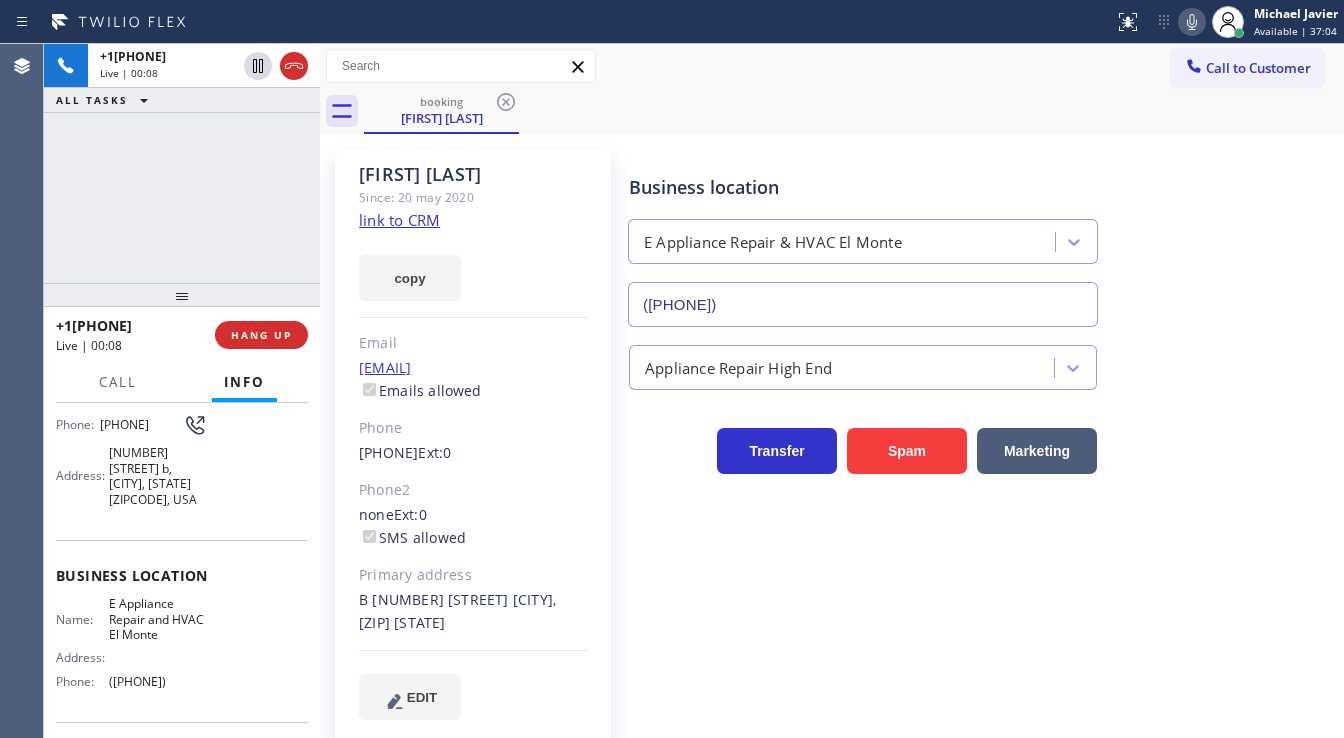 click on "Agent Desktop" at bounding box center (21, 391) 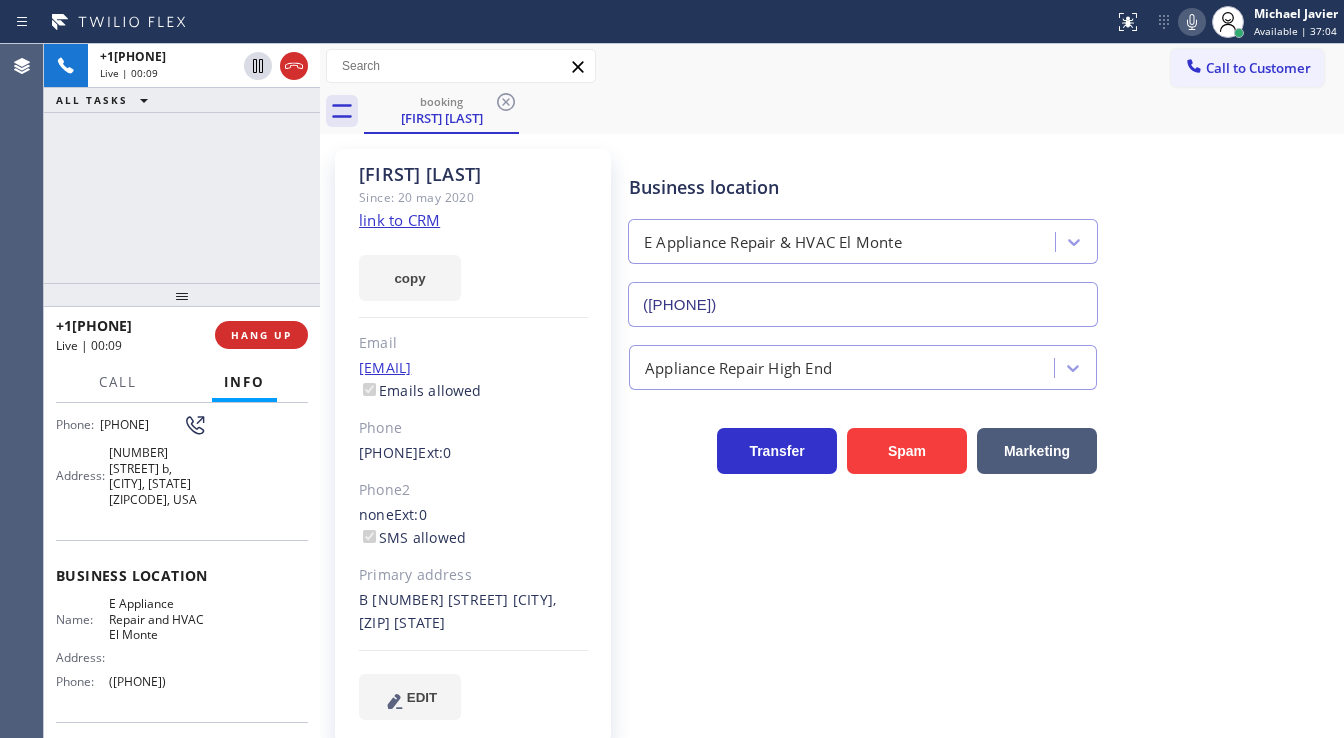 click on "link to CRM" 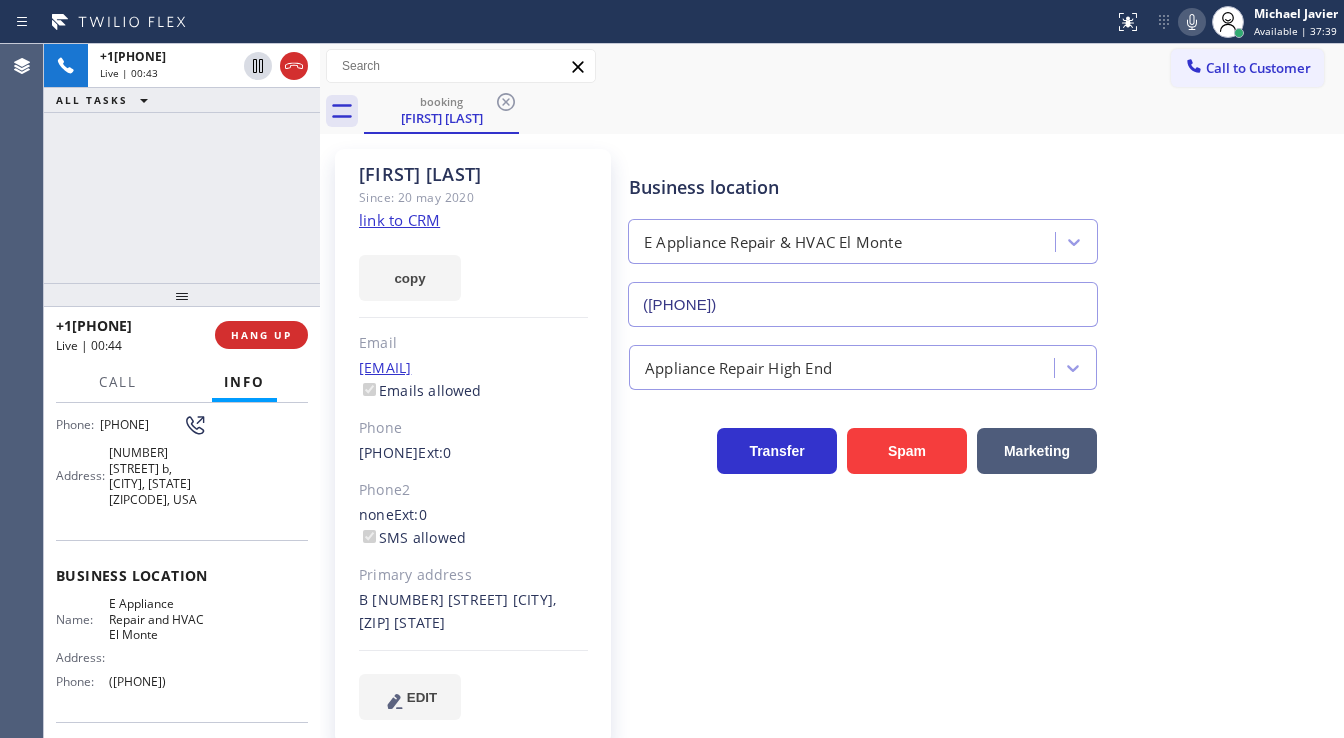scroll, scrollTop: 80, scrollLeft: 0, axis: vertical 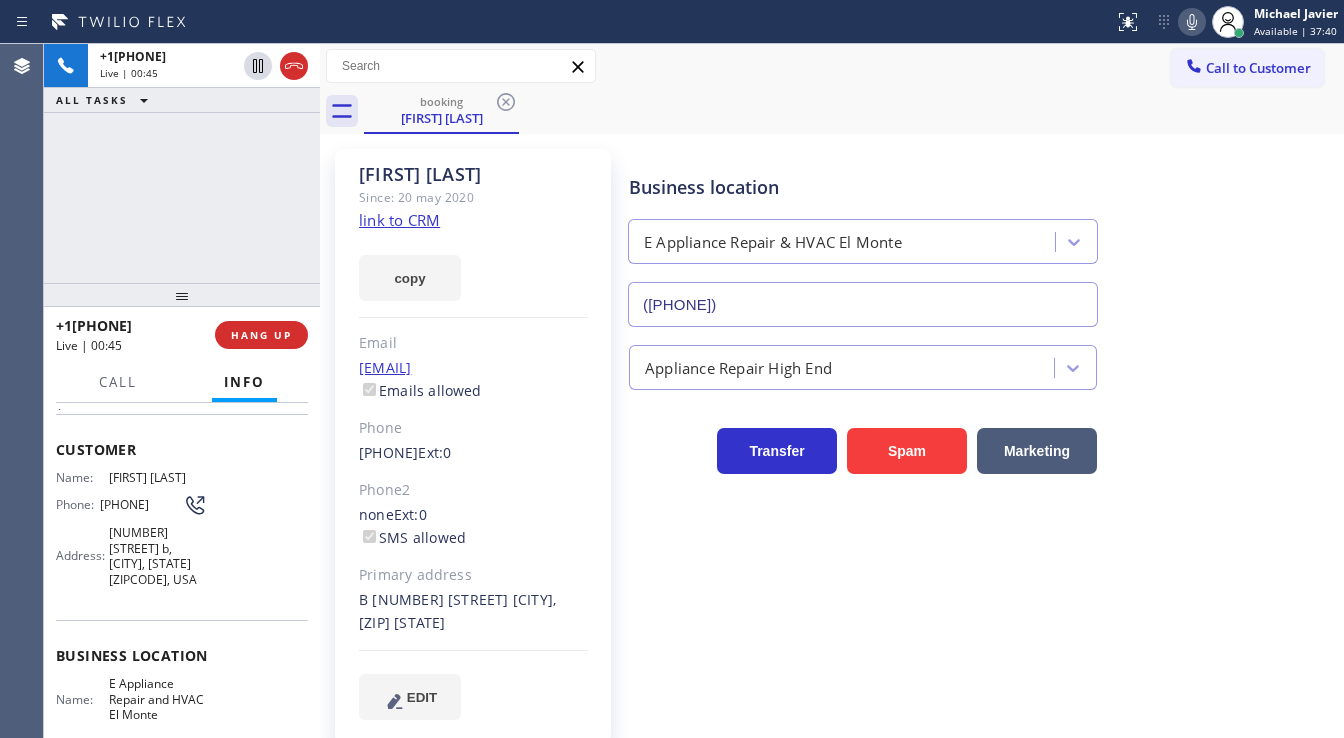 drag, startPoint x: 129, startPoint y: 511, endPoint x: 96, endPoint y: 499, distance: 35.1141 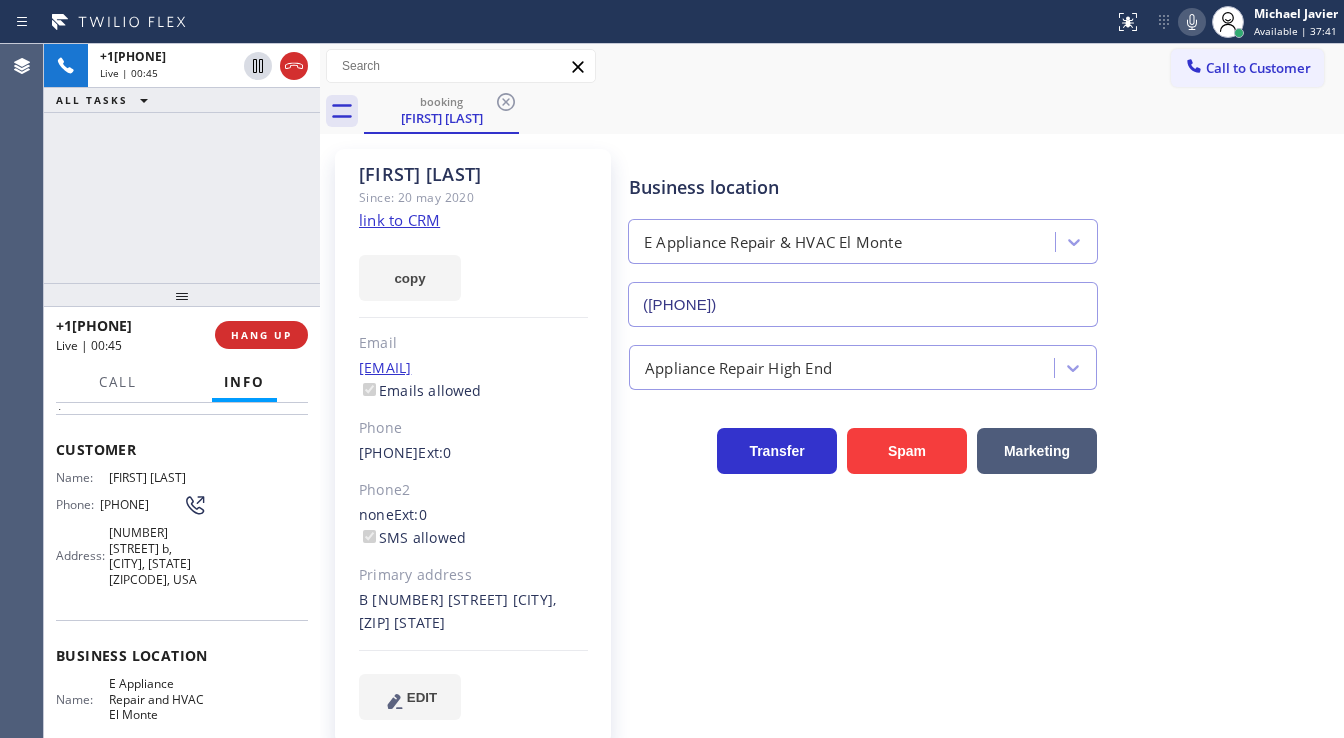 click on "+16263544259 Live | 00:45 ALL TASKS ALL TASKS ACTIVE TASKS TASKS IN WRAP UP" at bounding box center (182, 163) 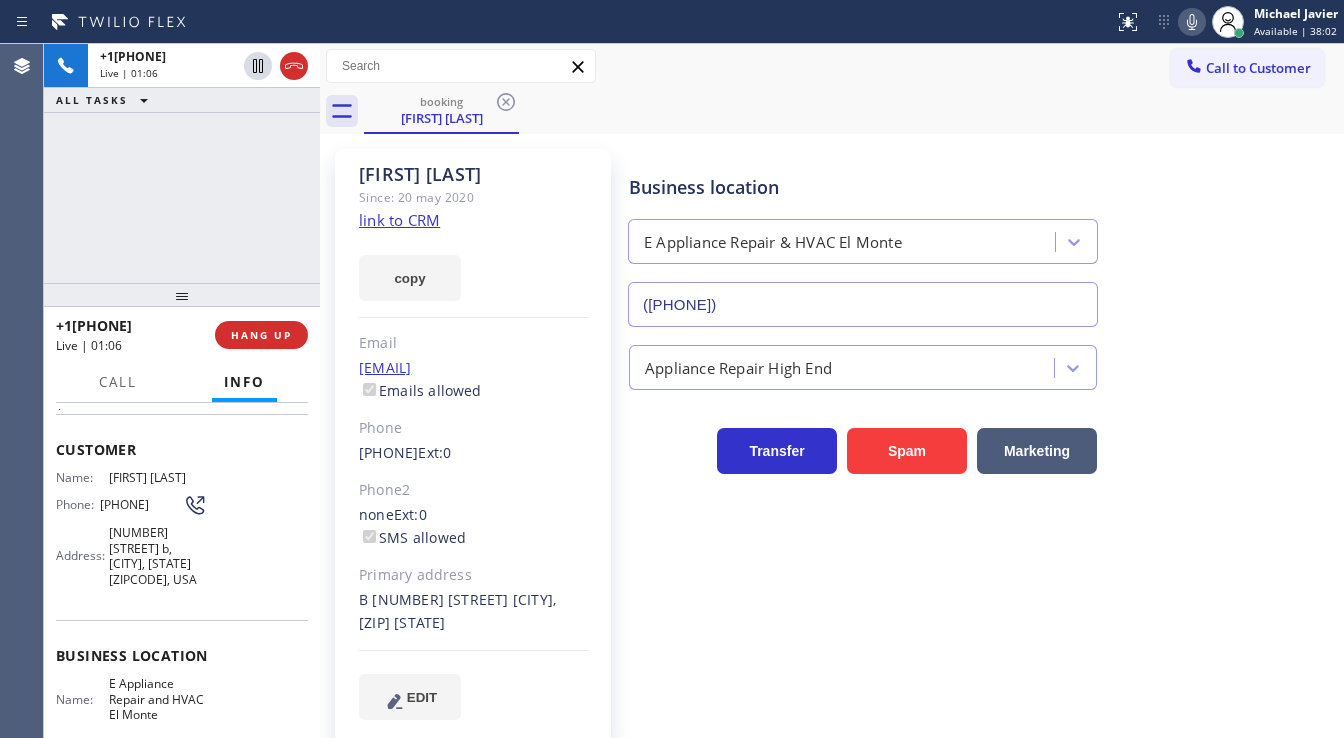 click on "+16263544259 Live | 01:06 ALL TASKS ALL TASKS ACTIVE TASKS TASKS IN WRAP UP" at bounding box center (182, 163) 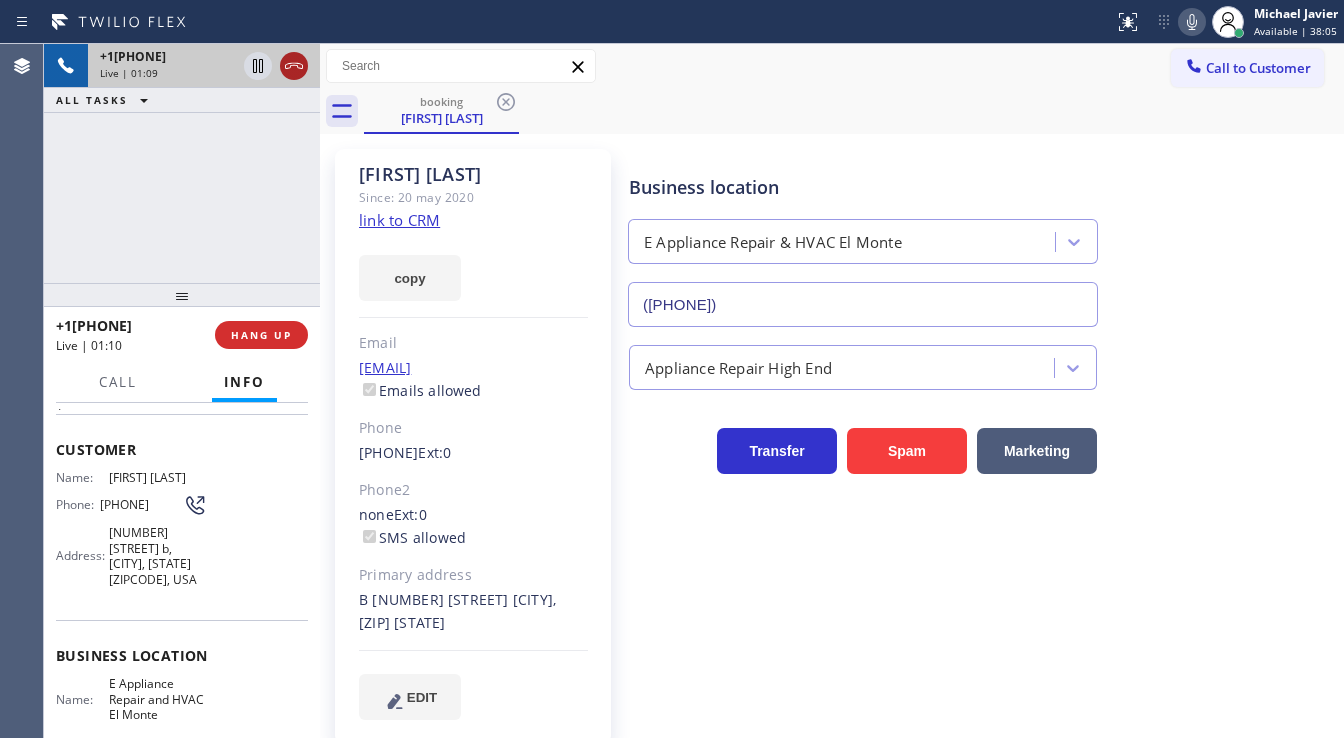 click 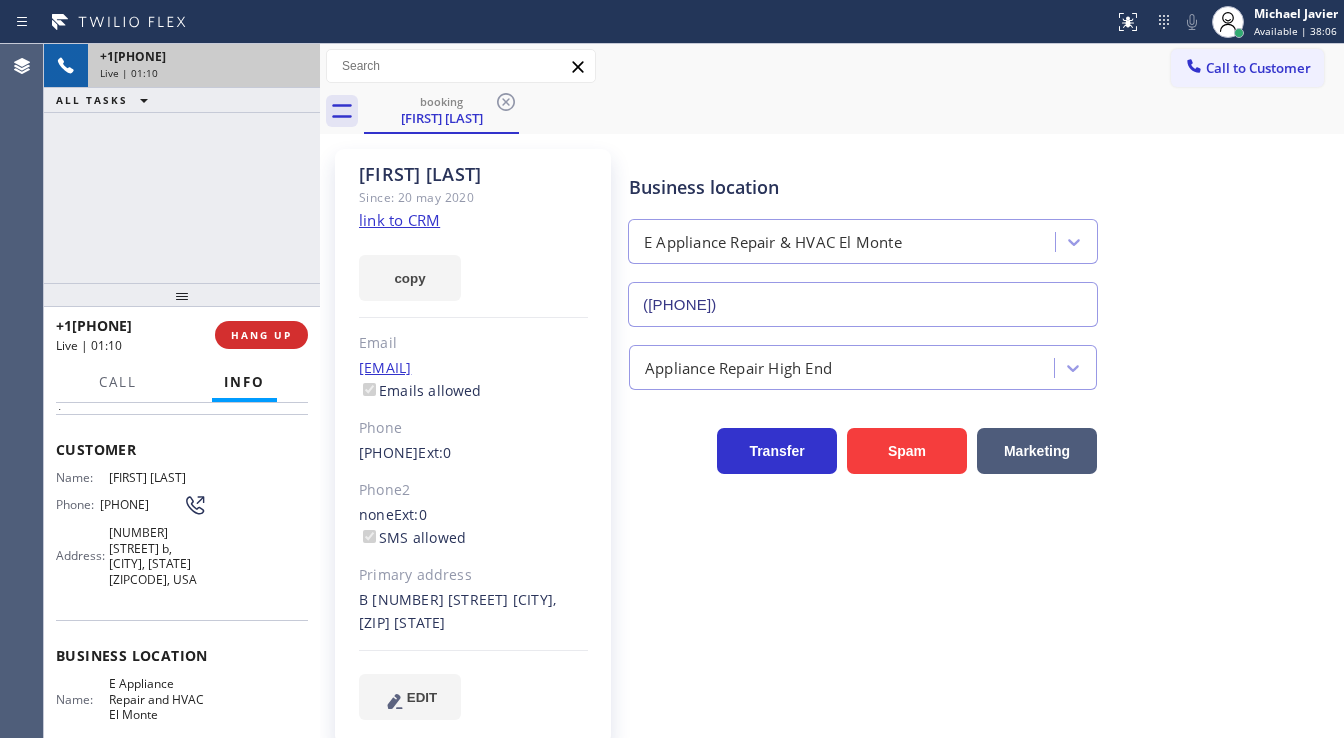 click on "Michael Javier" at bounding box center (1296, 13) 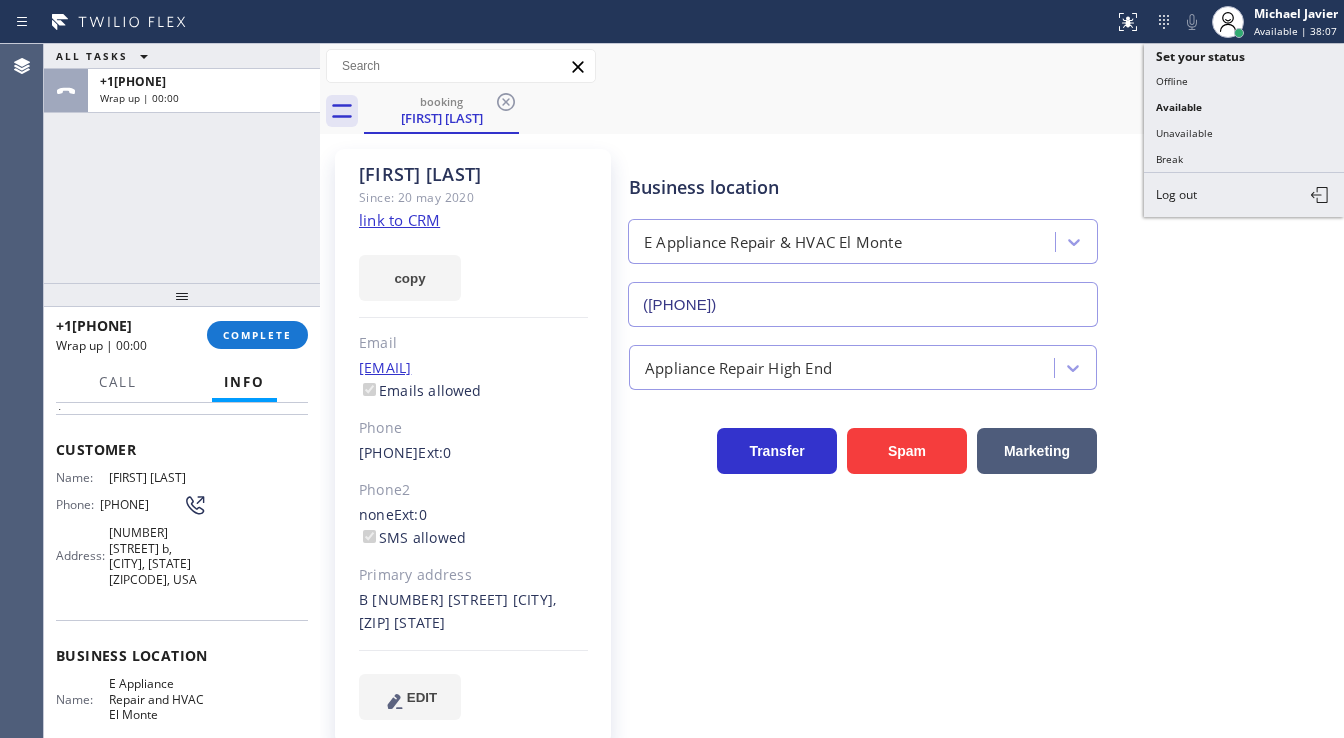drag, startPoint x: 1197, startPoint y: 133, endPoint x: 1164, endPoint y: 136, distance: 33.13608 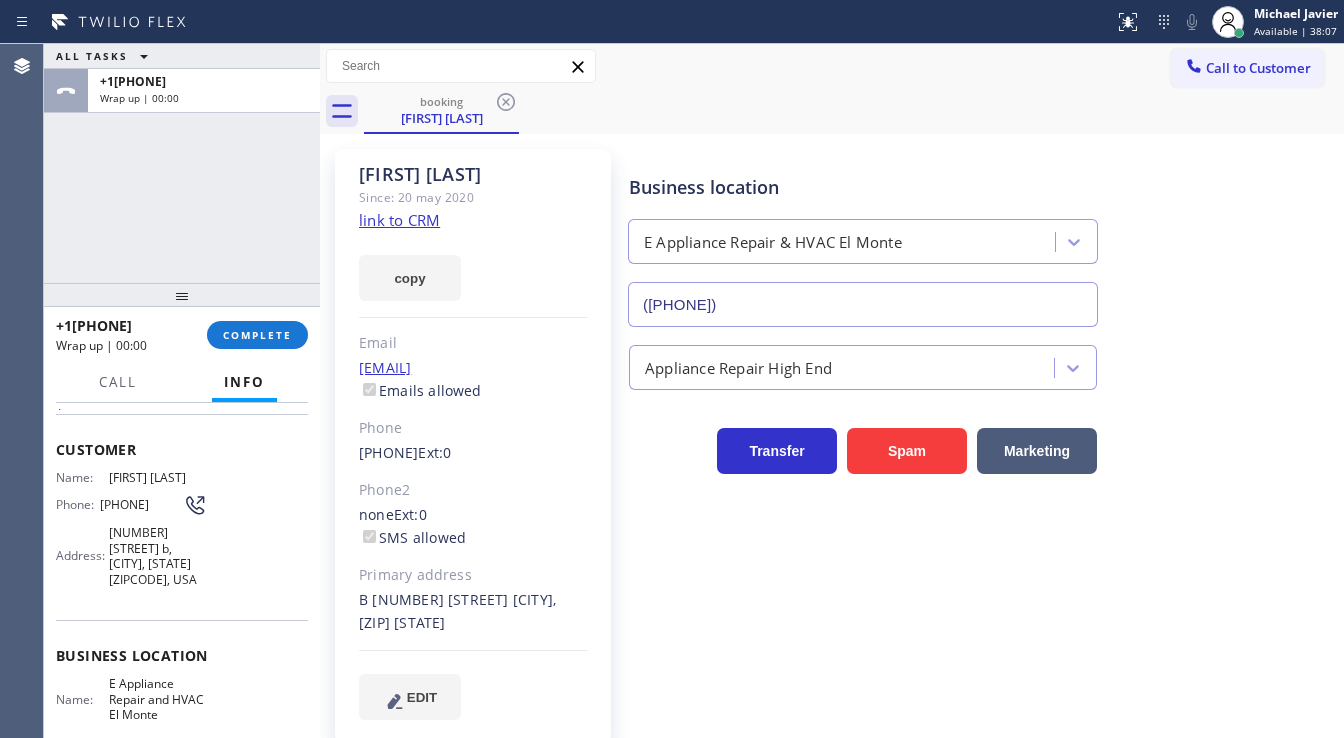 click on "booking Daniel Romero" at bounding box center [854, 111] 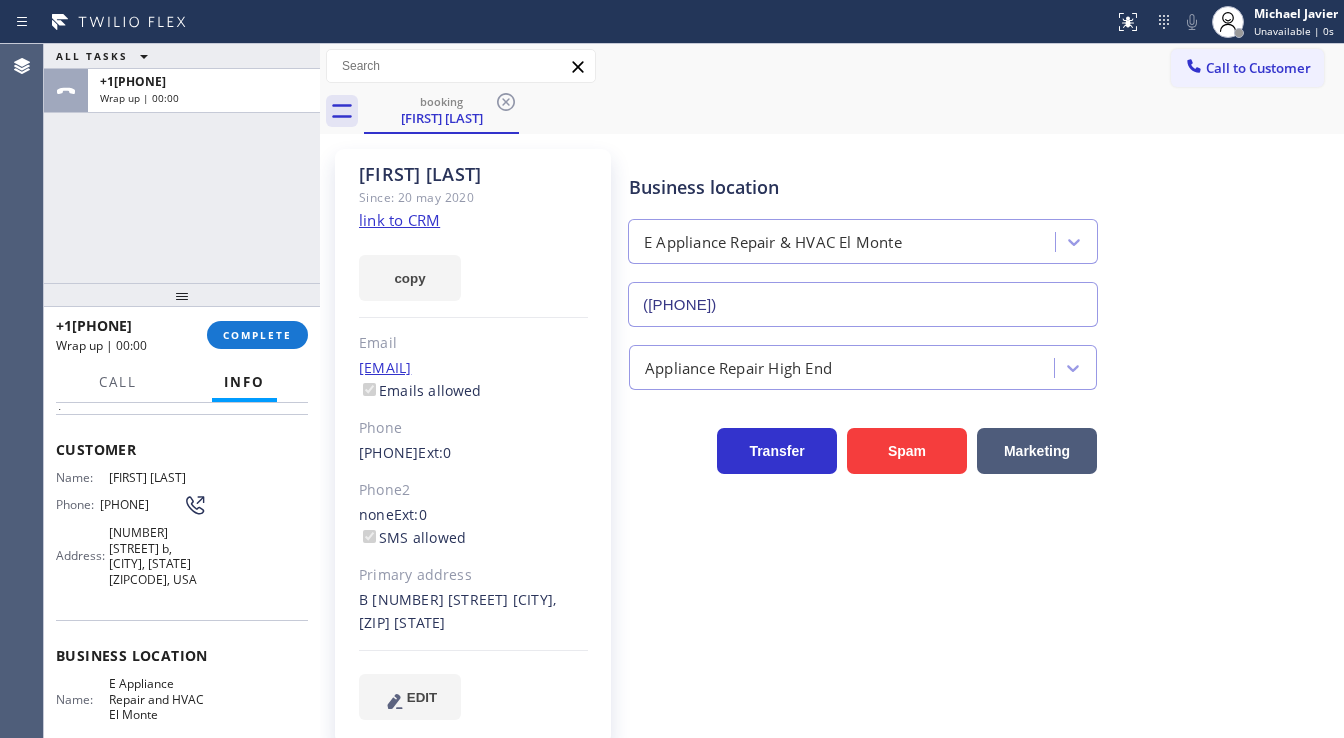 click on "ALL TASKS ALL TASKS ACTIVE TASKS TASKS IN WRAP UP +16263544259 Wrap up | 00:00" at bounding box center [182, 163] 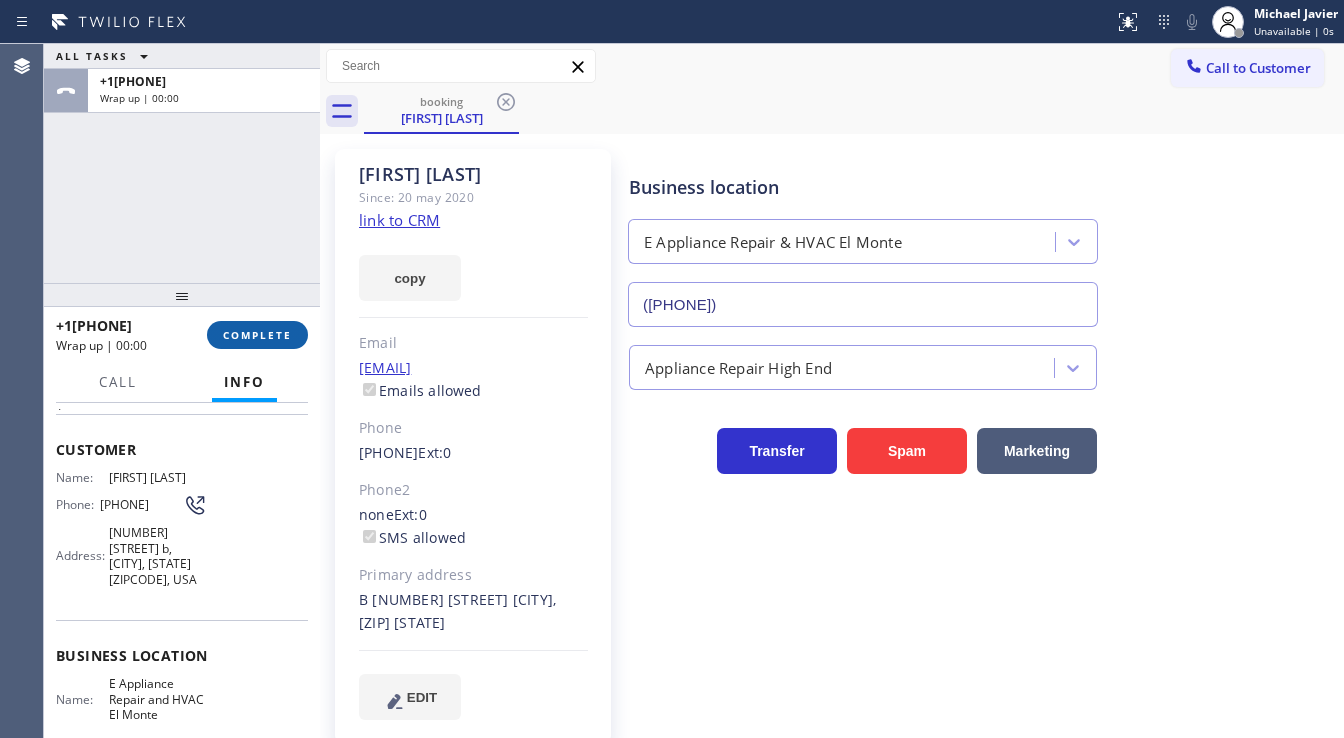 click on "COMPLETE" at bounding box center (257, 335) 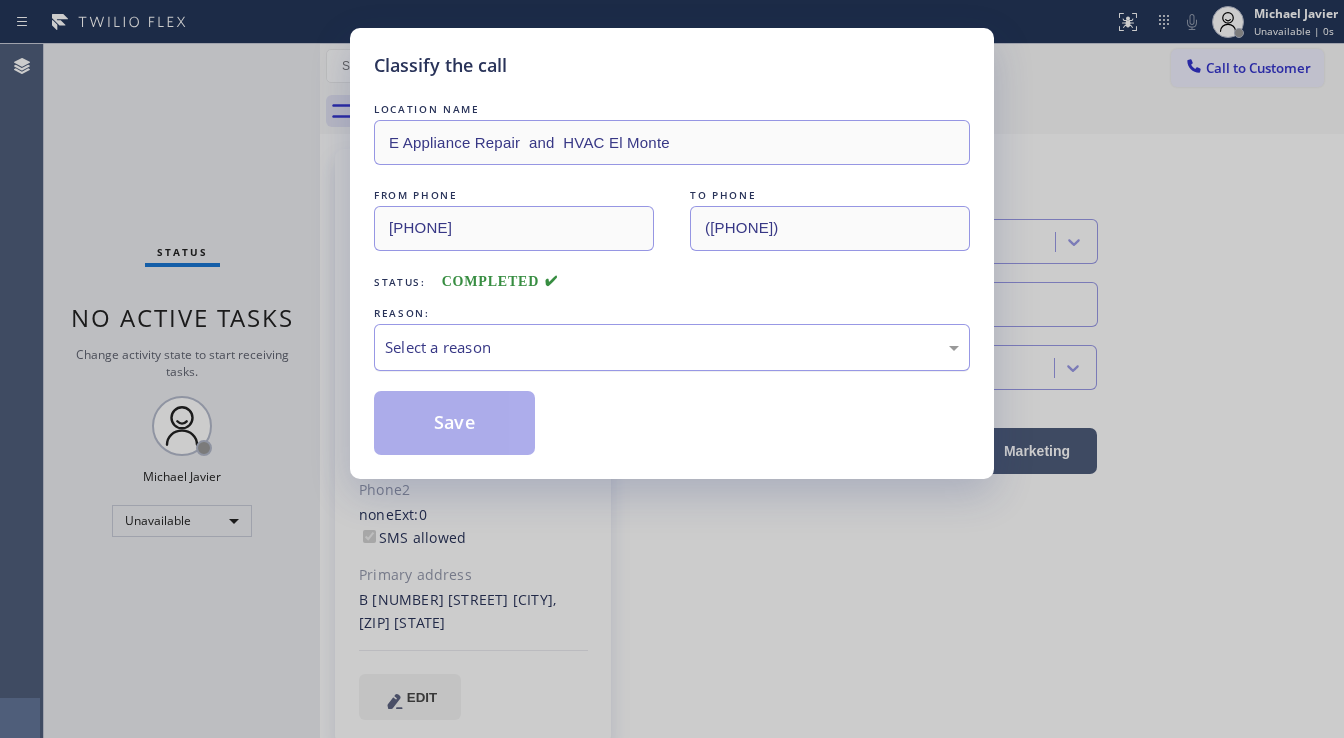 click on "Select a reason" at bounding box center (672, 347) 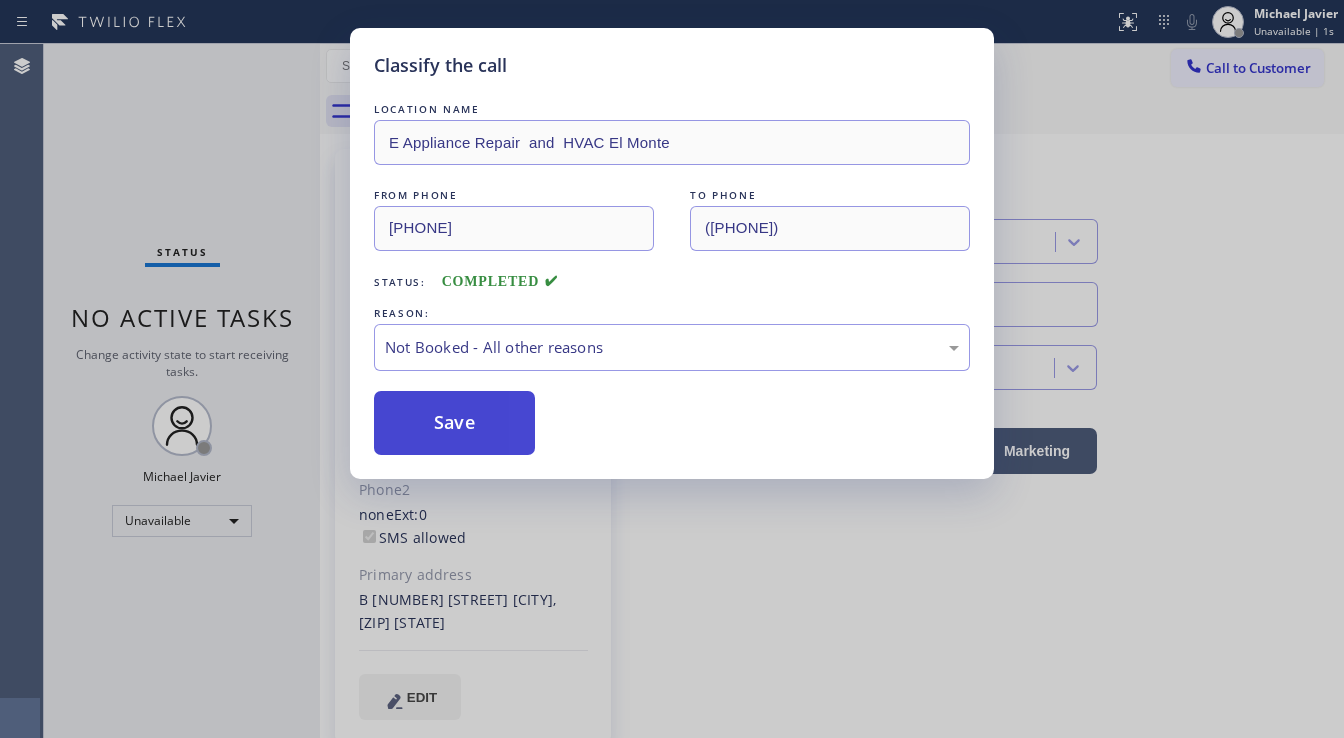click on "Save" at bounding box center (454, 423) 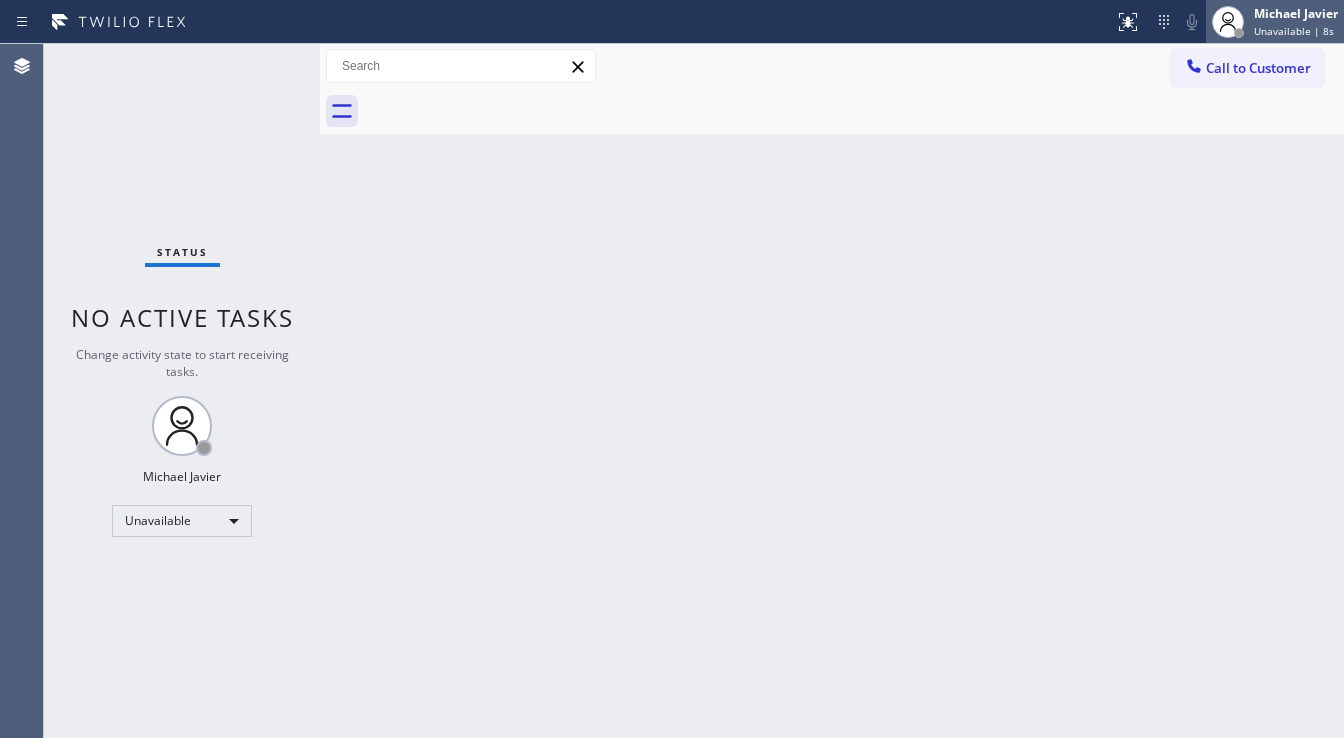 drag, startPoint x: 1052, startPoint y: 76, endPoint x: 1217, endPoint y: 40, distance: 168.88162 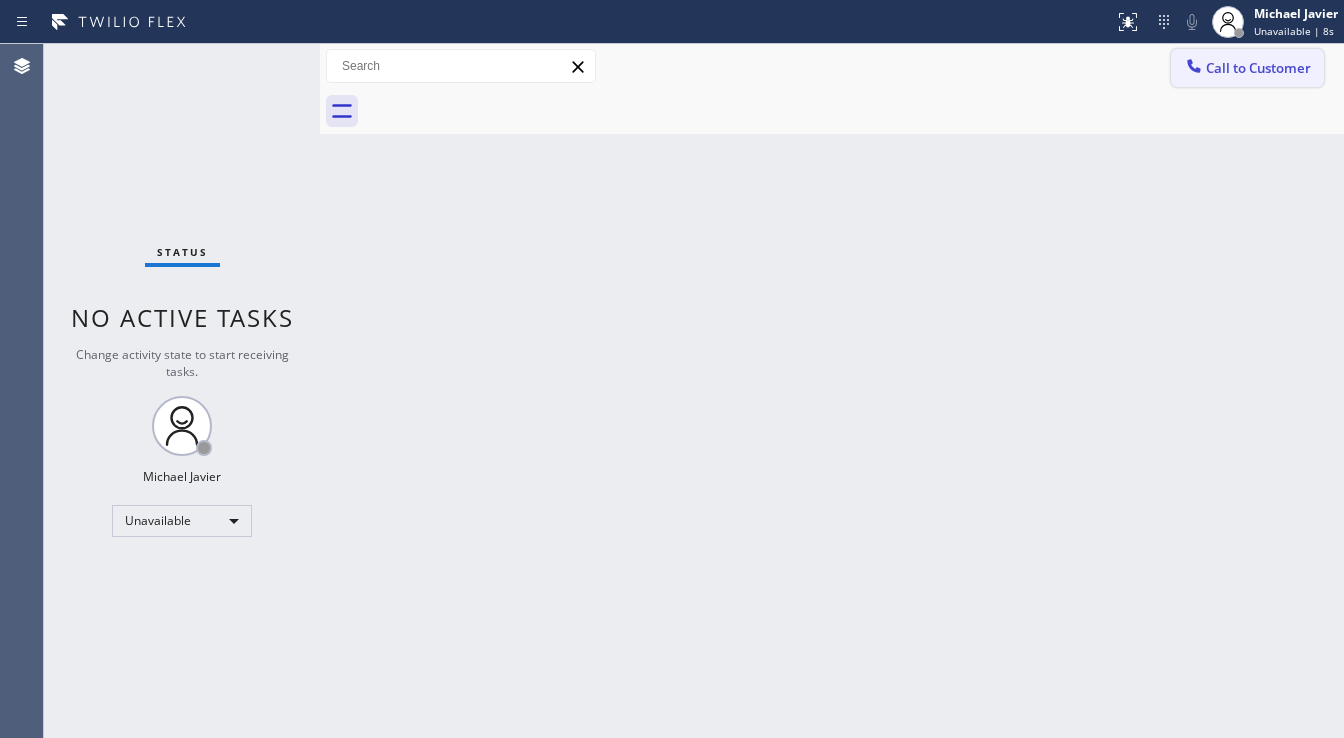 drag, startPoint x: 1232, startPoint y: 42, endPoint x: 1223, endPoint y: 56, distance: 16.643316 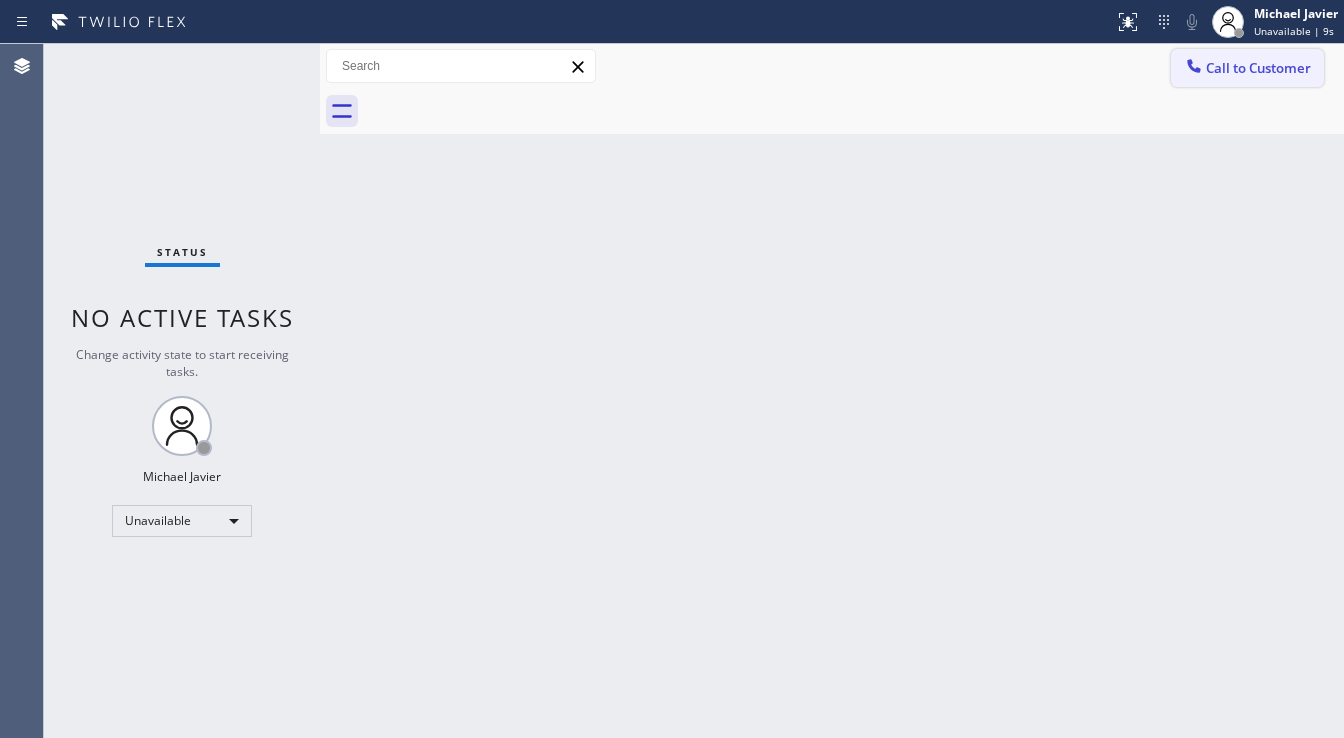 drag, startPoint x: 1216, startPoint y: 60, endPoint x: 906, endPoint y: 116, distance: 315.01746 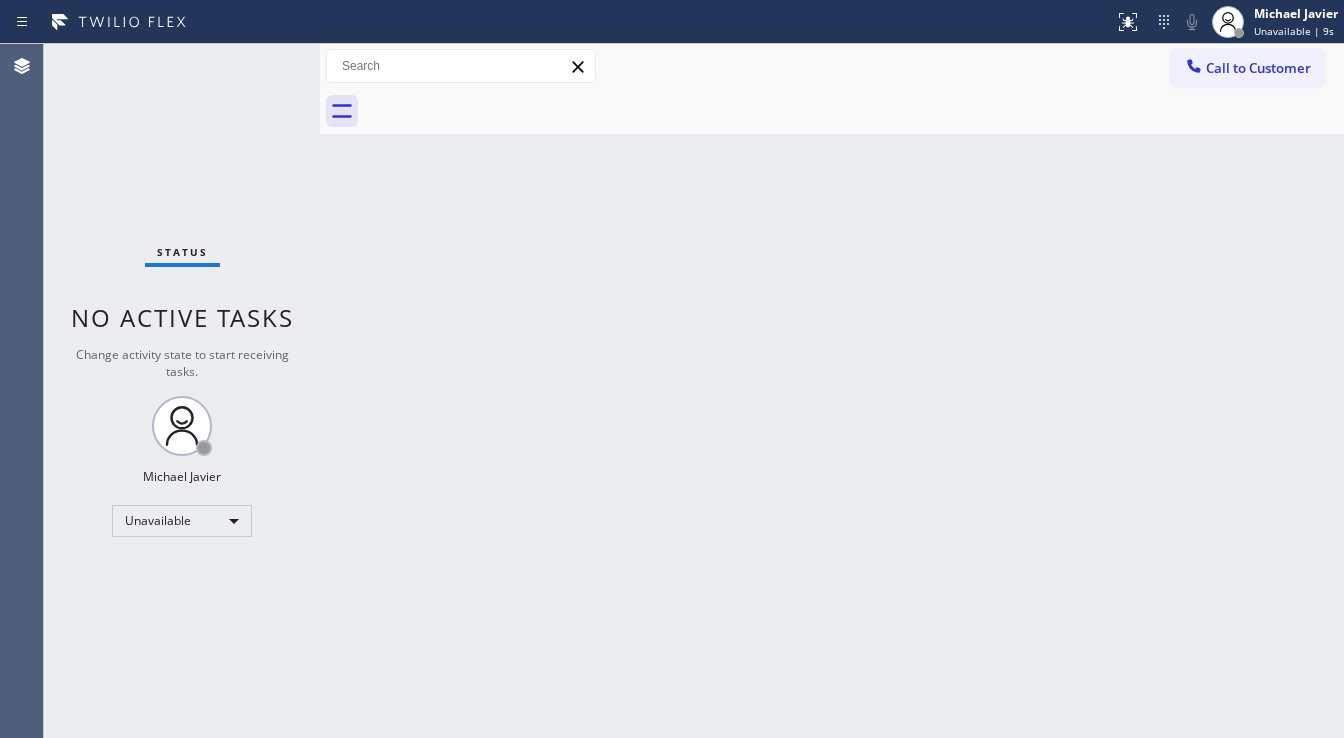 click on "Call to Customer" at bounding box center [1258, 68] 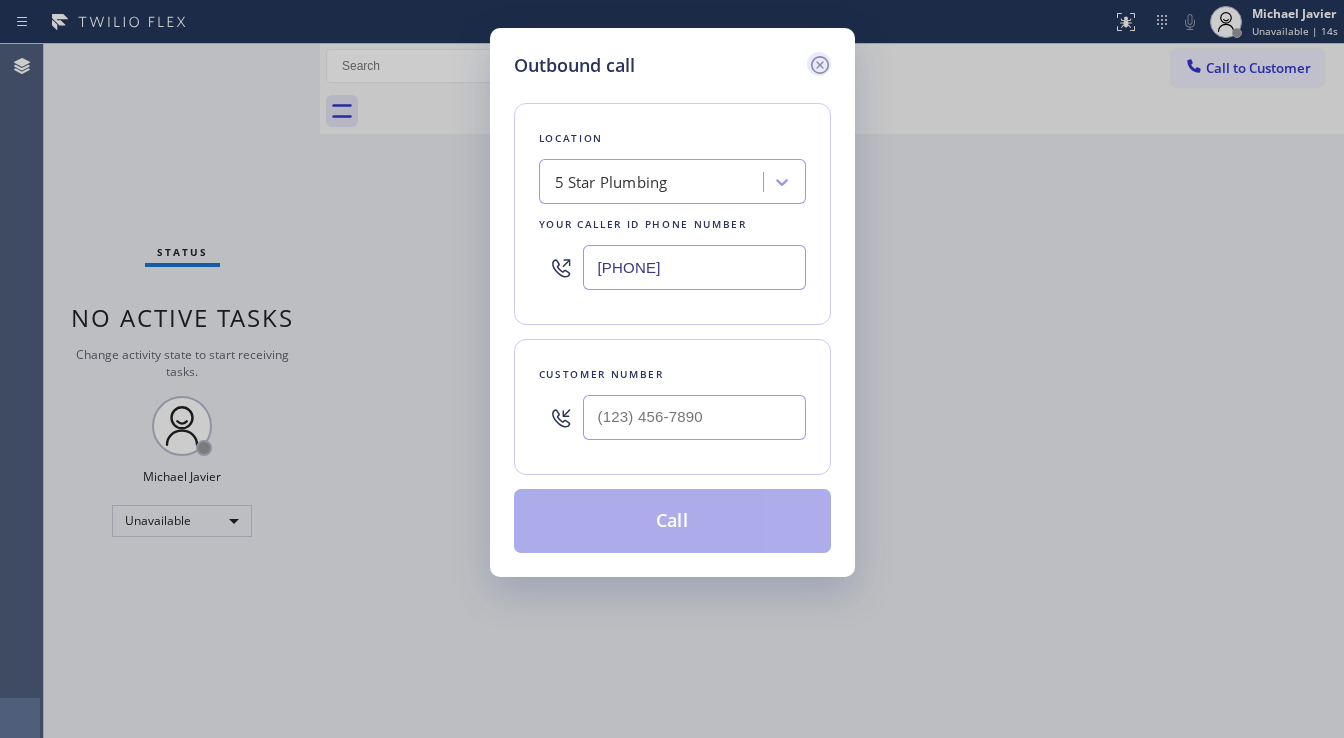 click 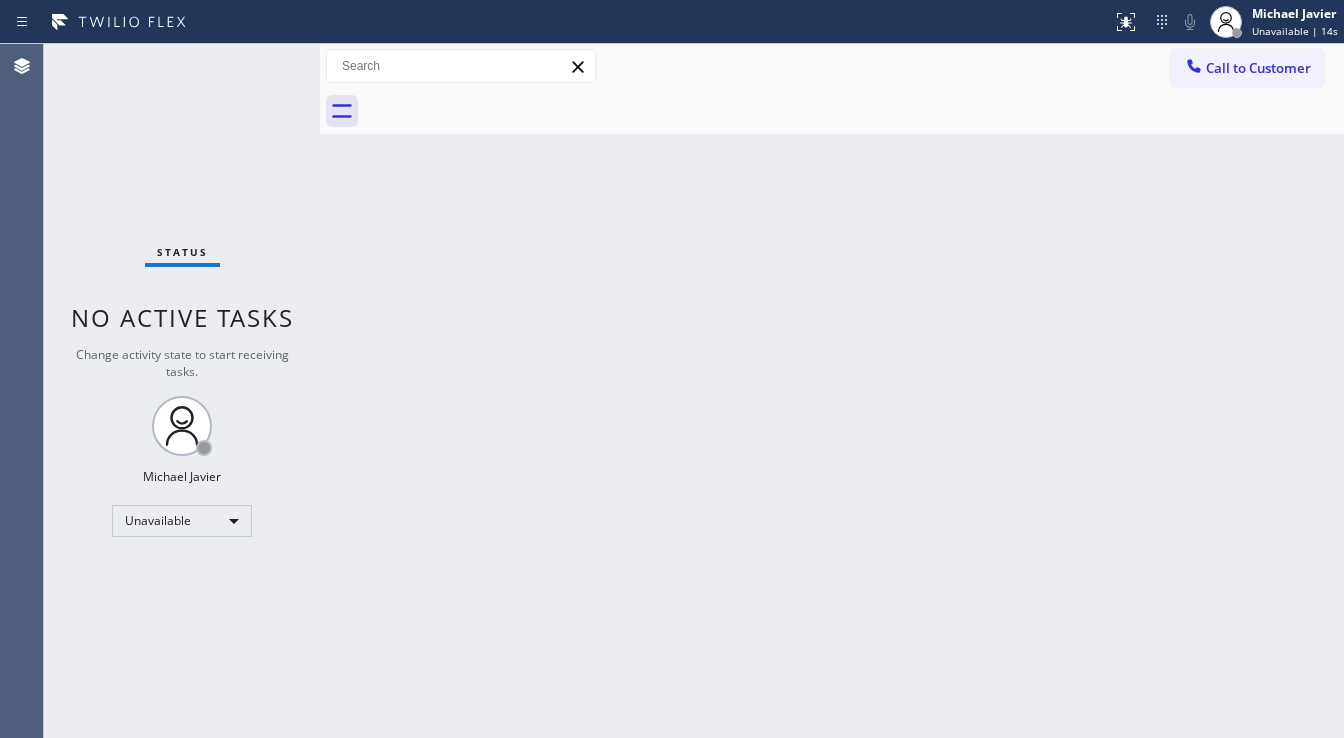 drag, startPoint x: 897, startPoint y: 231, endPoint x: 1146, endPoint y: 152, distance: 261.2317 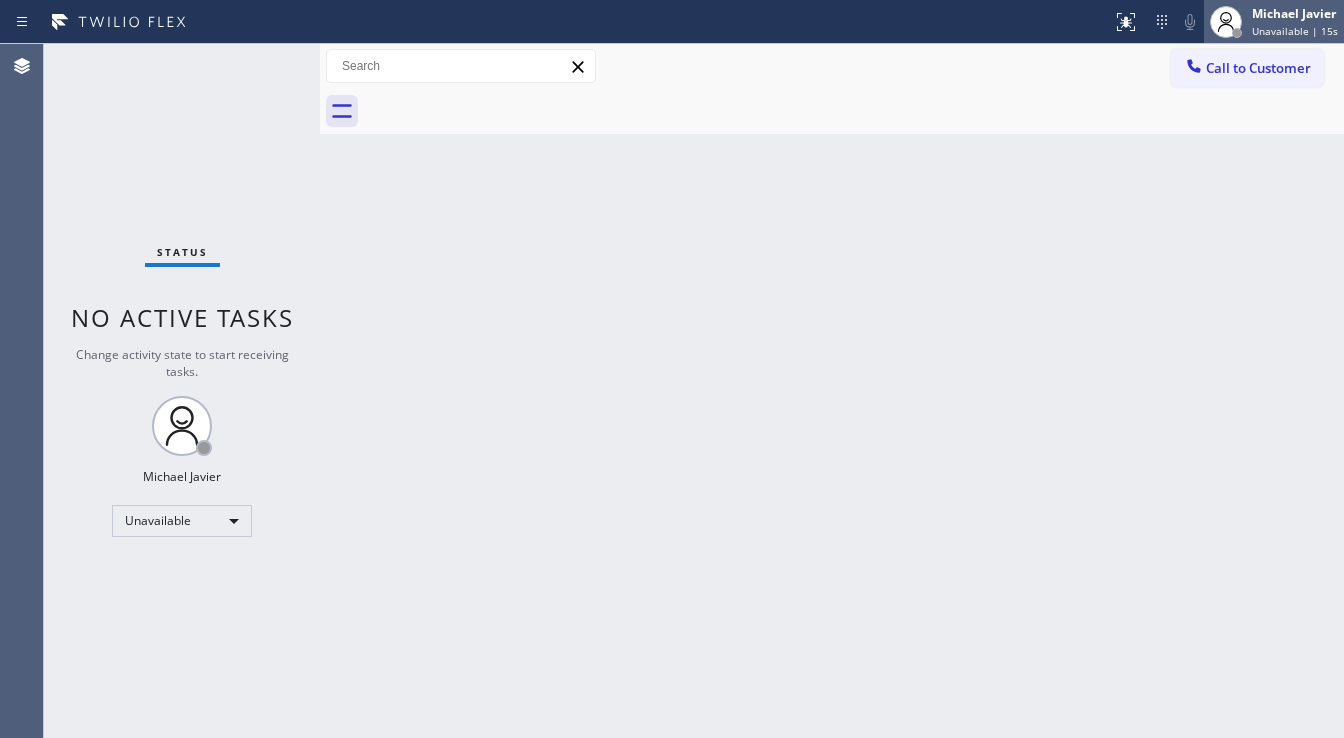 click on "Michael Javier" at bounding box center [1295, 13] 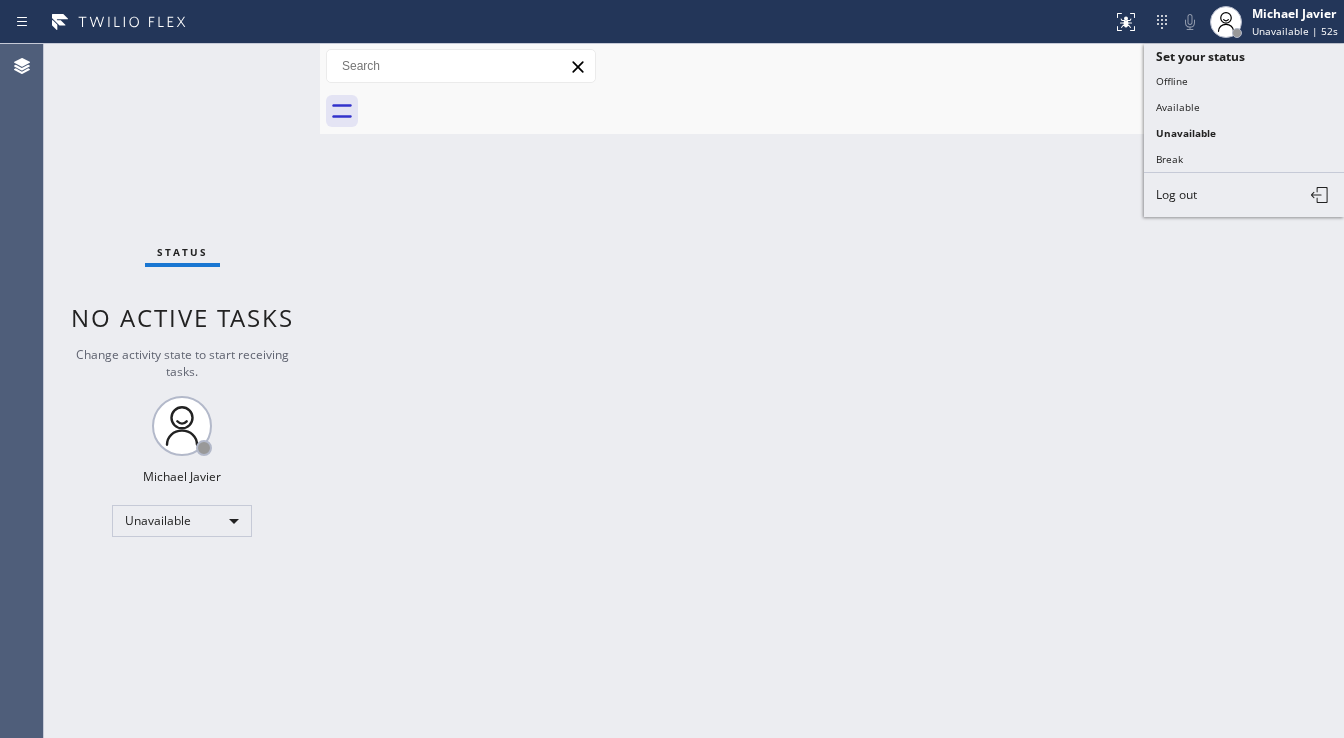 click on "Back to Dashboard Change Sender ID Customers Technicians Select a contact Outbound call Technician Search Technician Your caller id phone number Your caller id phone number Call Technician info Name   Phone none Address none Change Sender ID HVAC +1[PHONE] 5 Star Appliance +1[PHONE] Appliance Repair +1[PHONE] Plumbing +1[PHONE] Air Duct Cleaning +1[PHONE]  Electricians +1[PHONE]  Cancel Change Check personal SMS Reset Change No tabs Call to Customer Outbound call Location 5 Star Plumbing Your caller id phone number ([PHONE]) Customer number Call Outbound call Technician Search Technician Your caller id phone number Your caller id phone number Call" at bounding box center [832, 391] 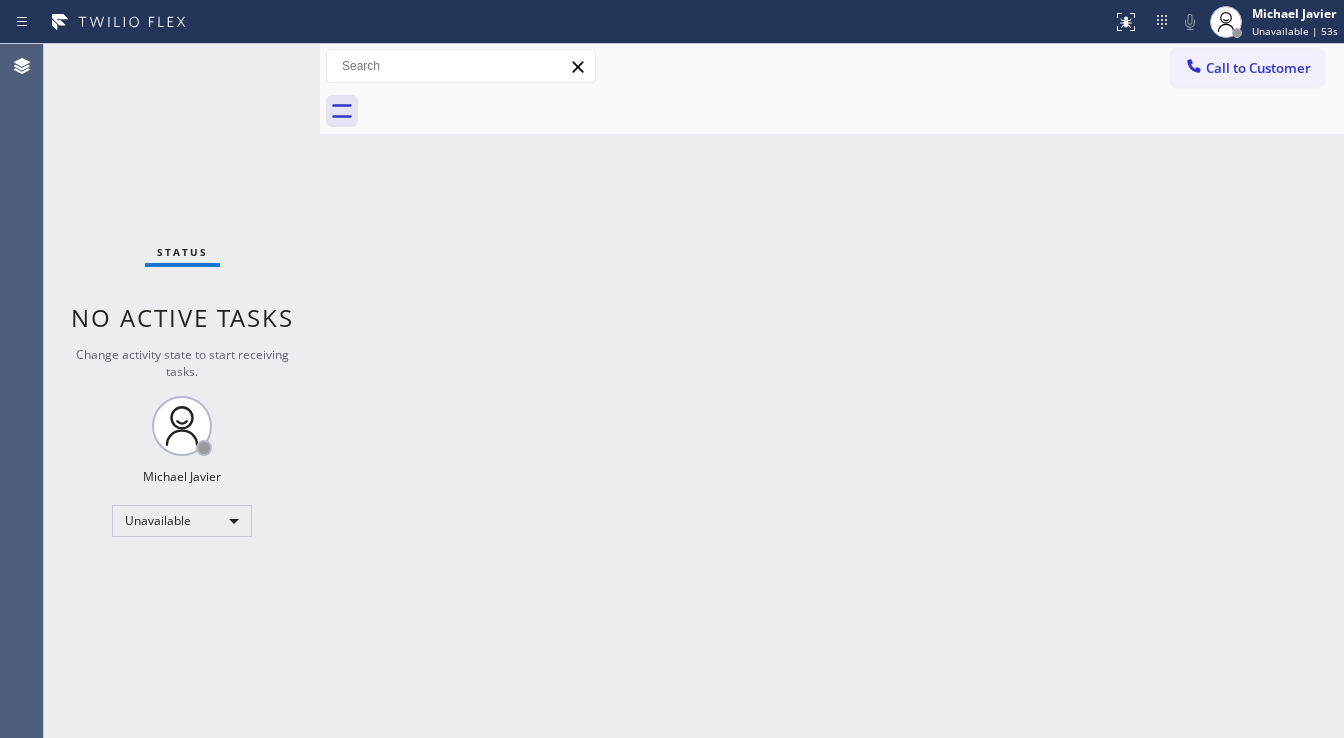 click on "Call to Customer" at bounding box center (1247, 68) 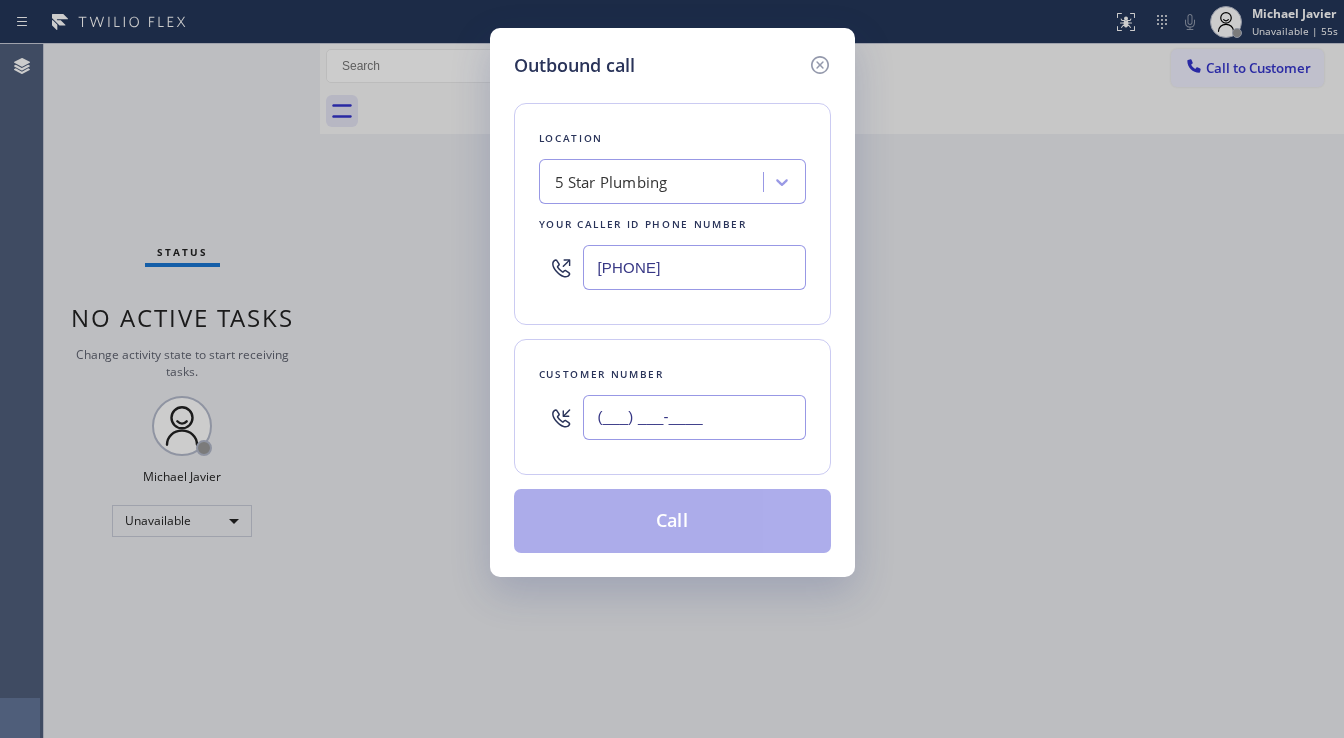 click on "(___) ___-____" at bounding box center (694, 417) 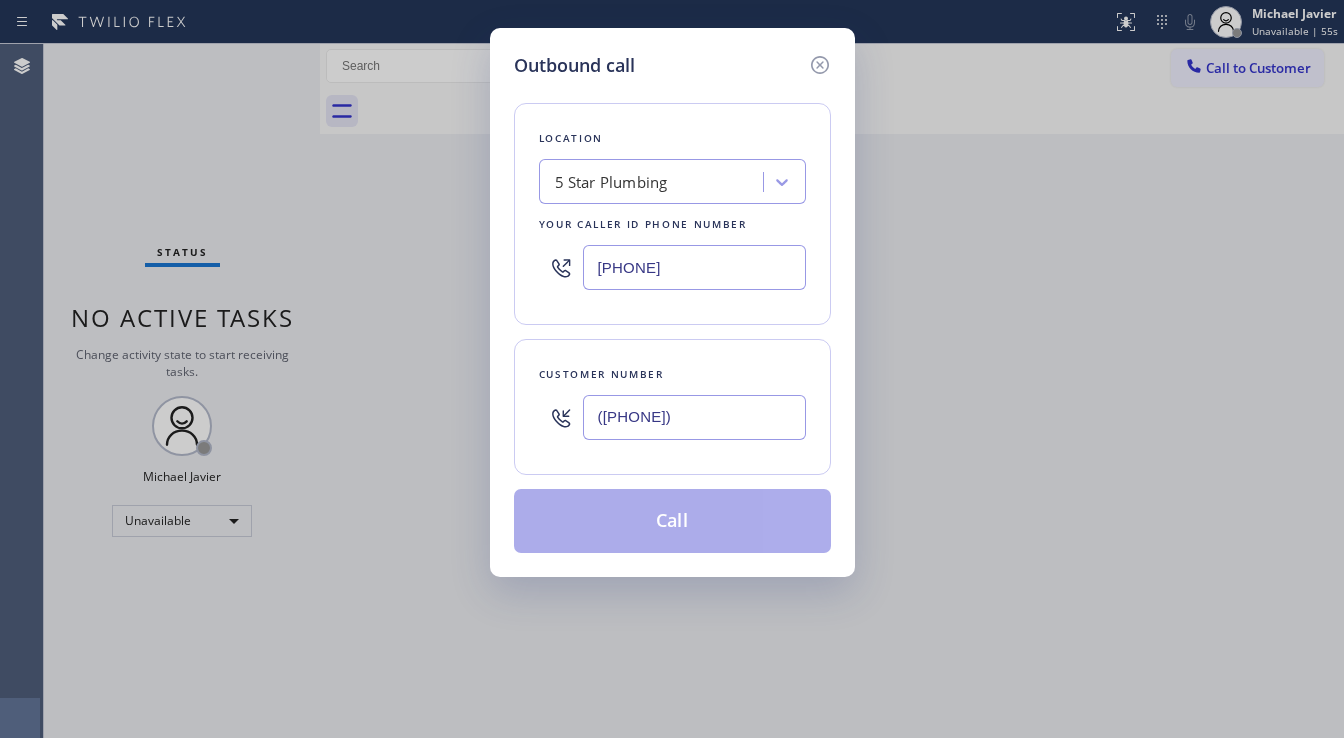 type on "(925) 623-6283" 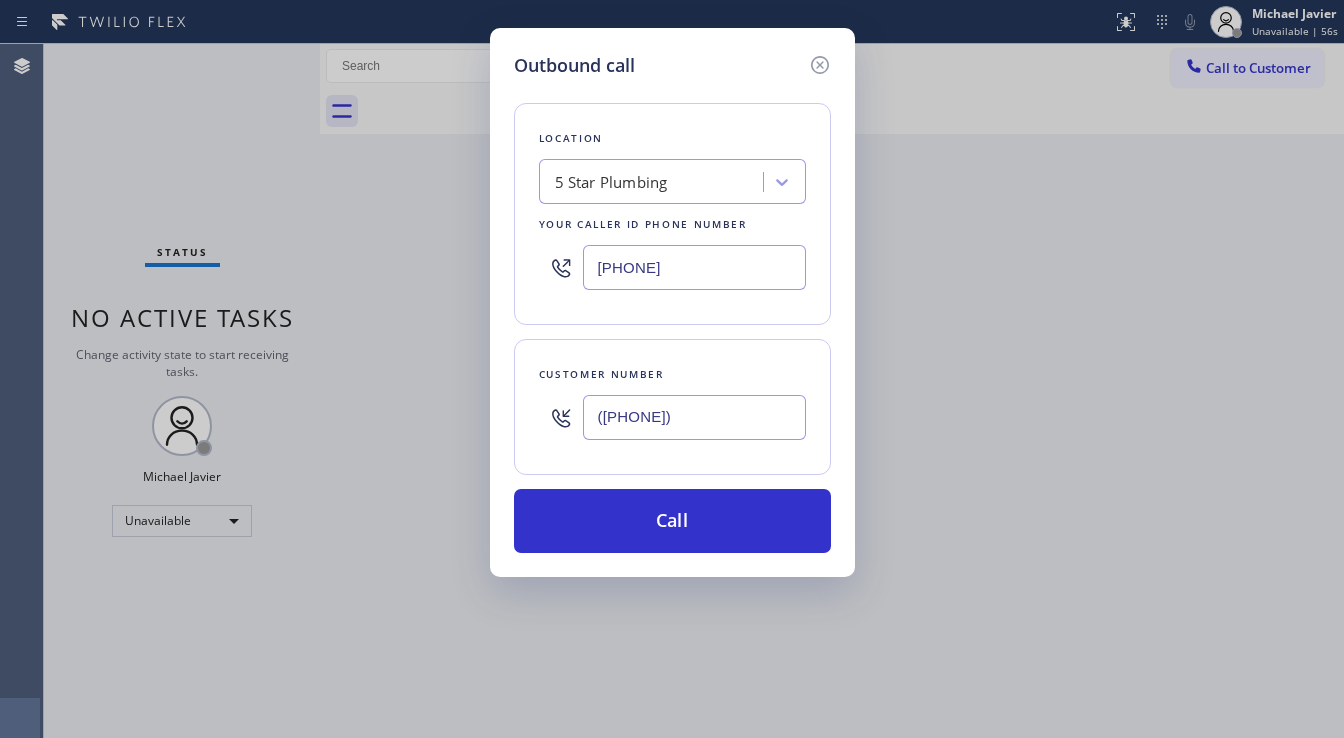 click on "[PHONE]" at bounding box center [694, 267] 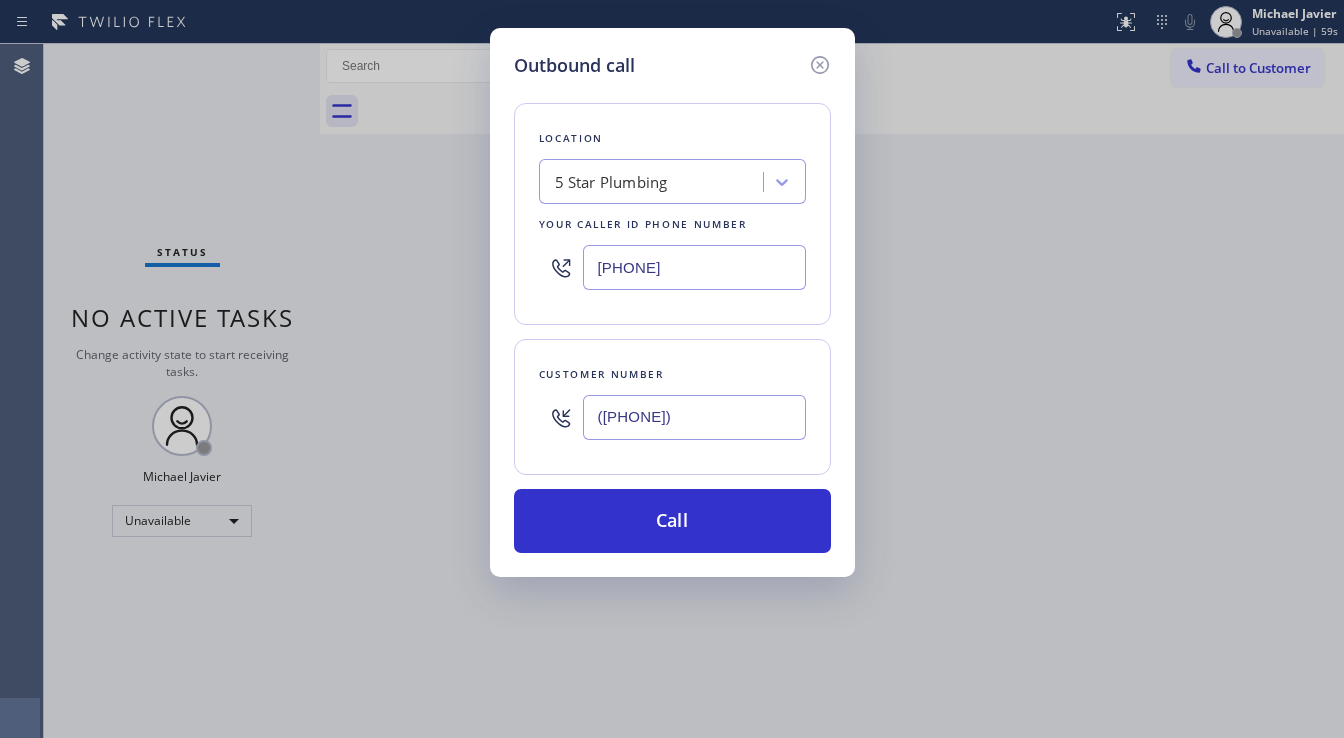 paste on "206) 309-4625" 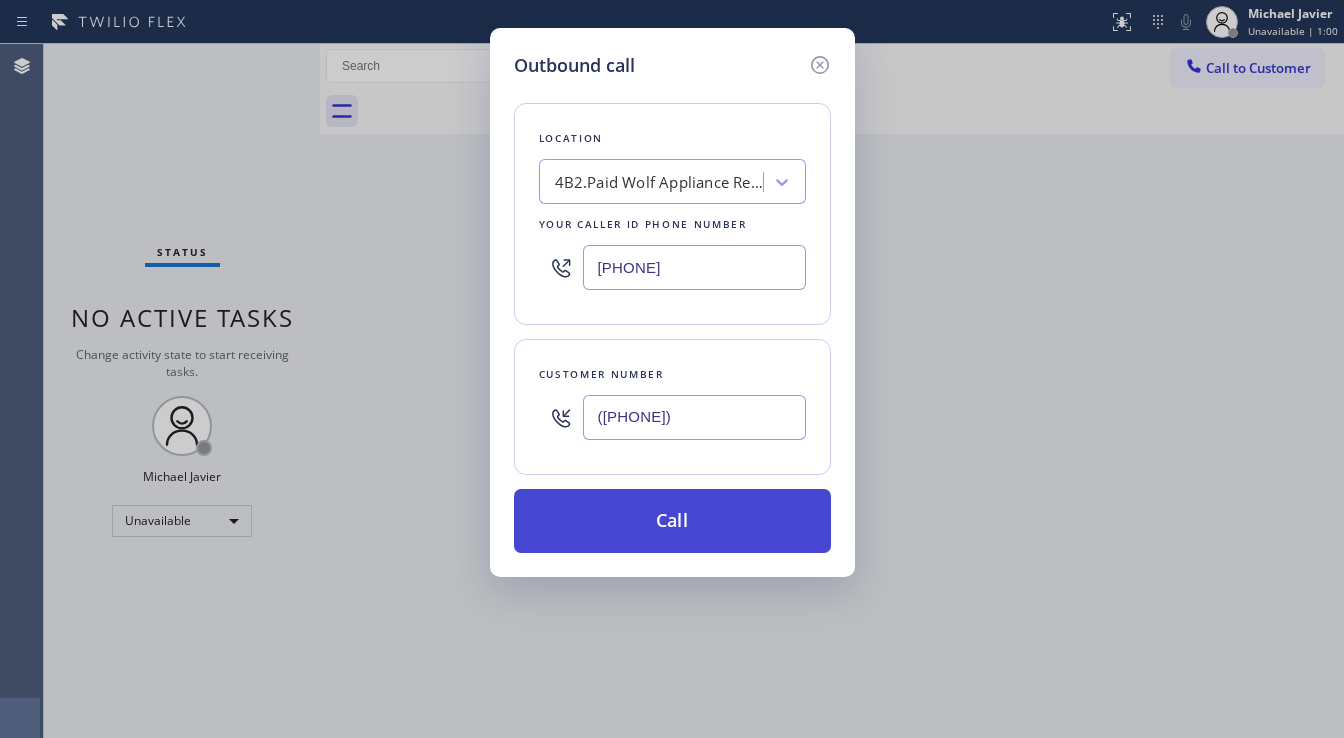 type on "(206) 309-4625" 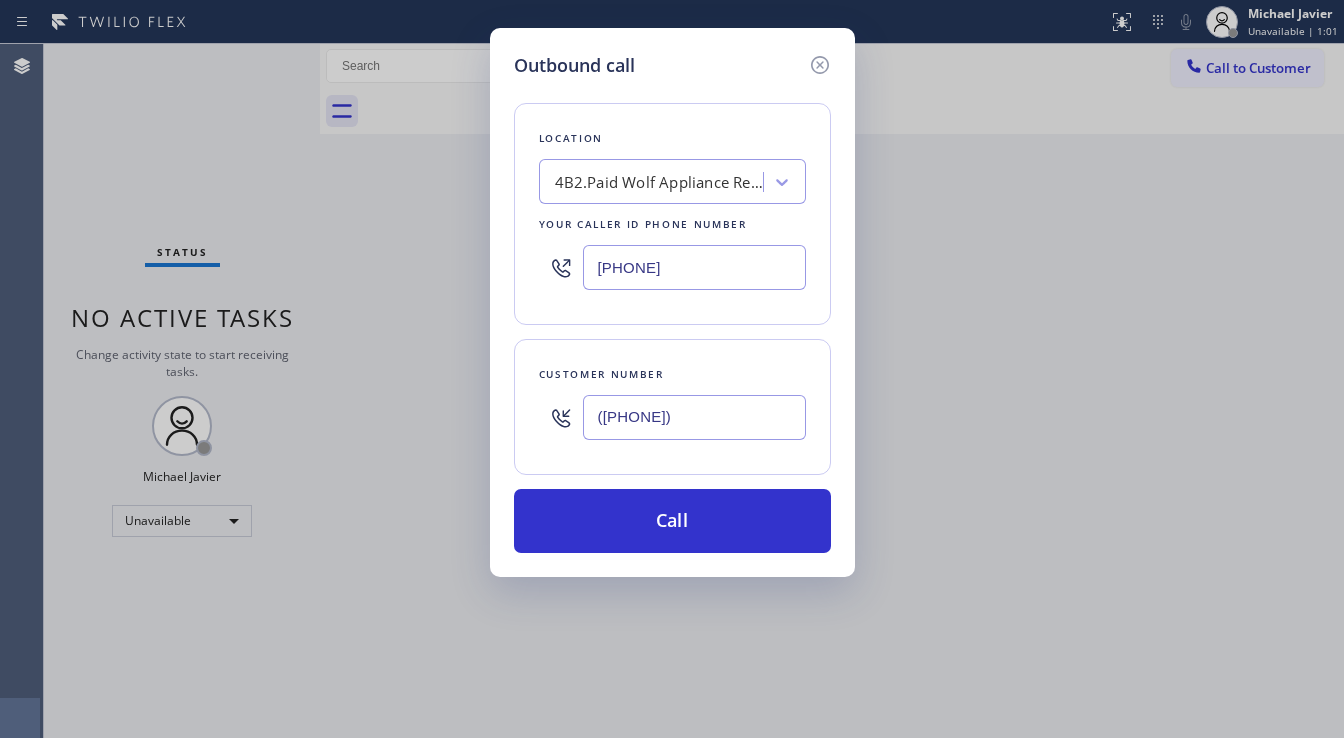 type 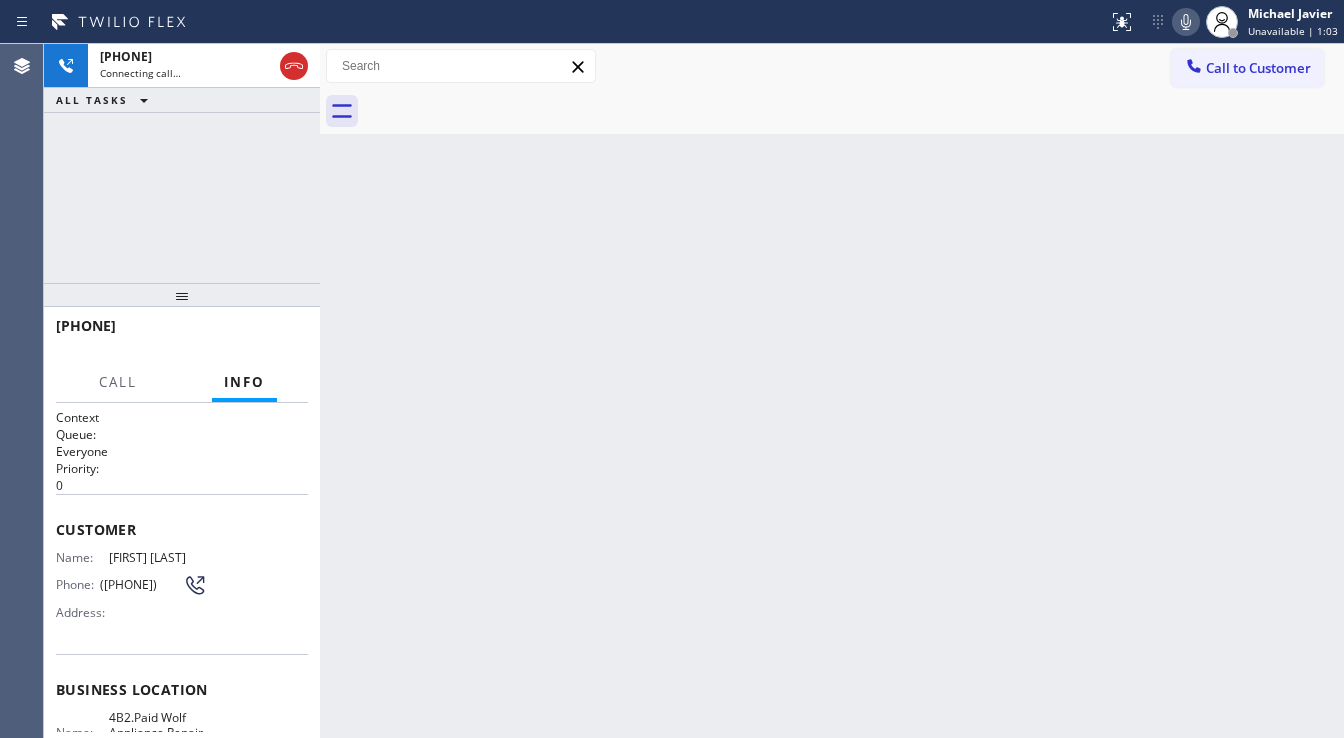 click 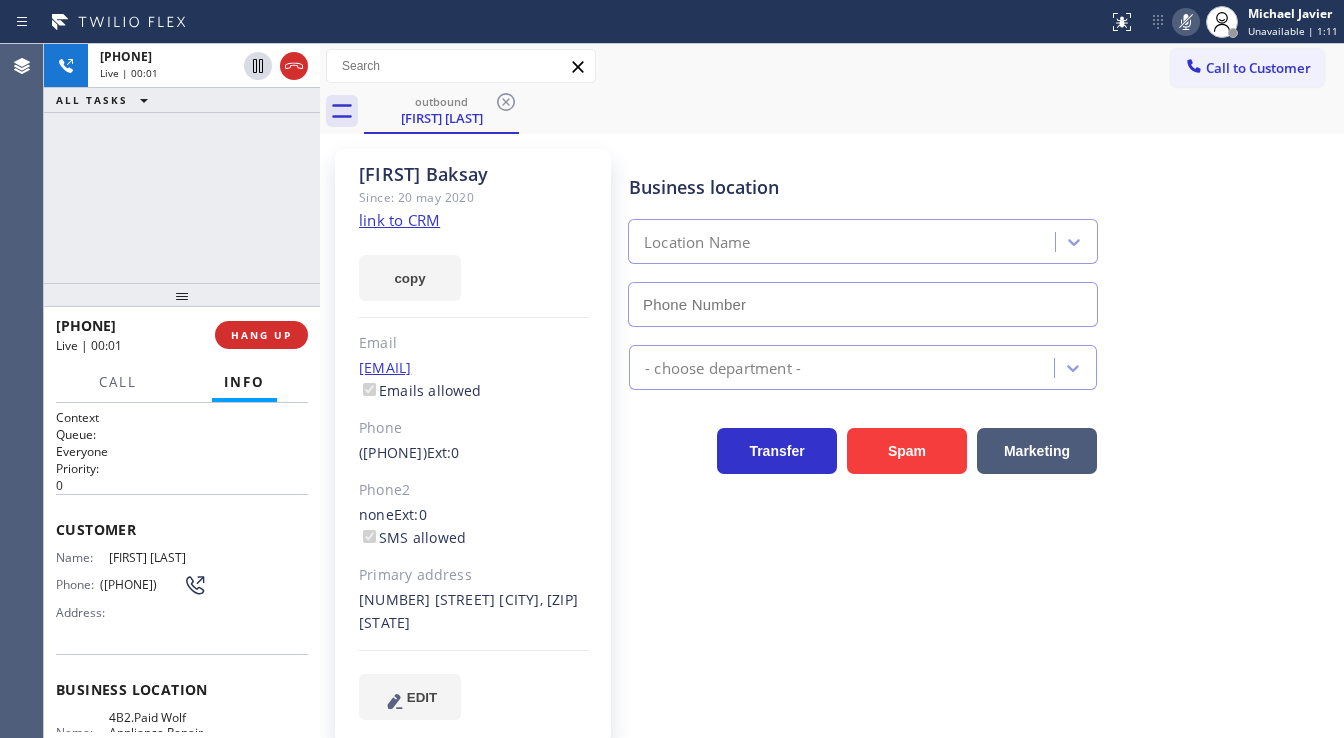 click at bounding box center [1186, 22] 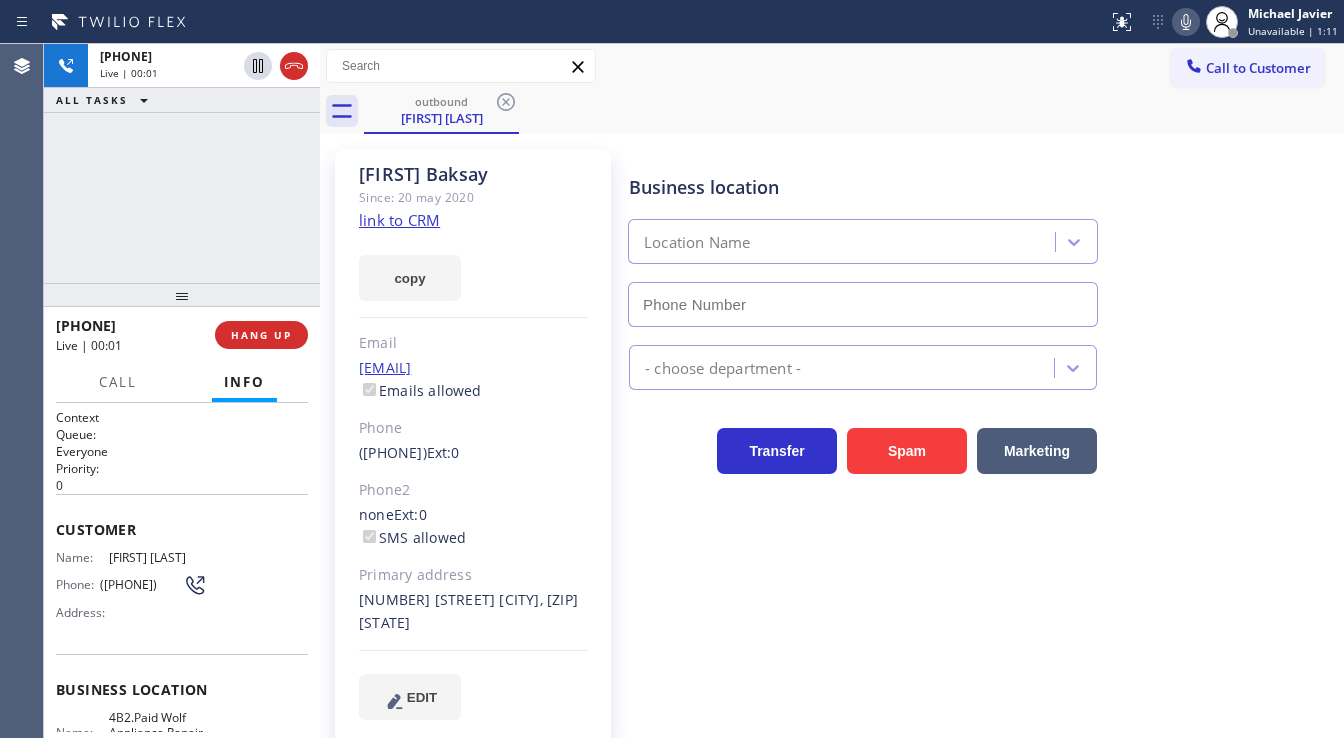 type on "(206) 309-4625" 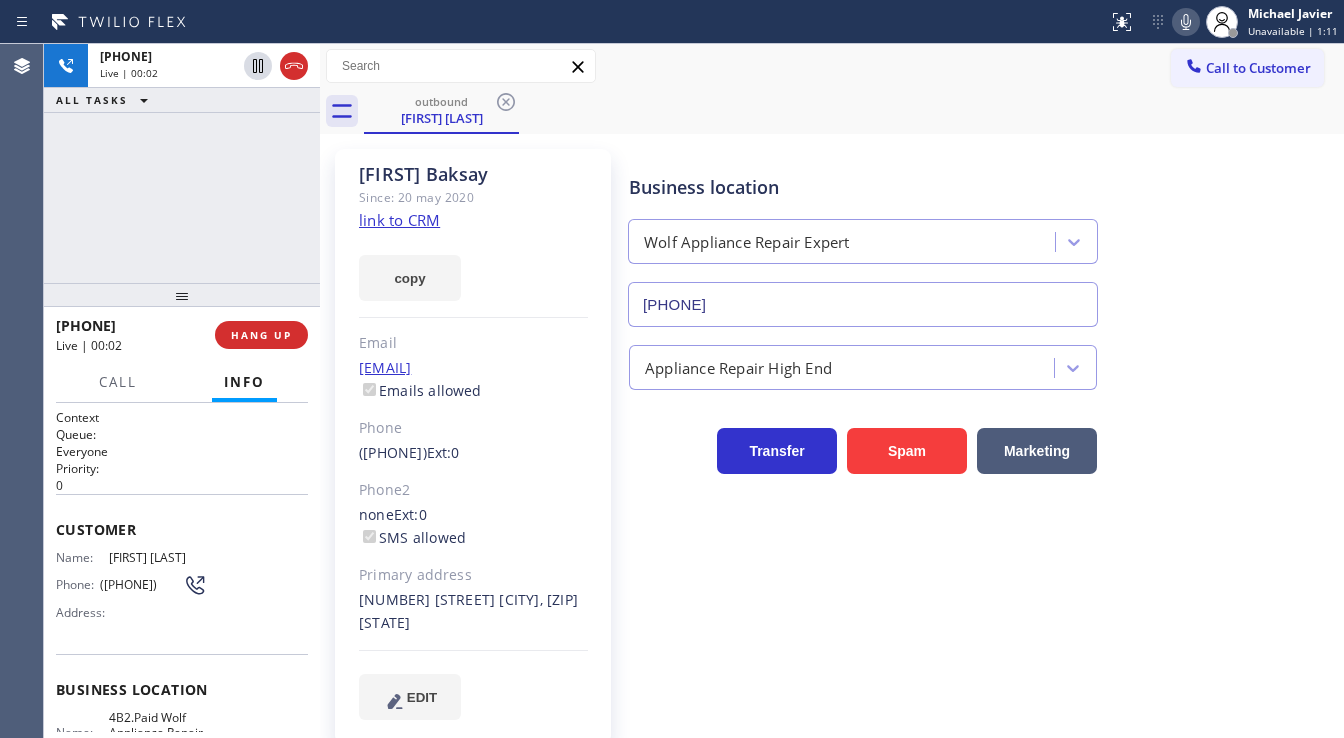 click on "+19256236283 Live | 00:02 ALL TASKS ALL TASKS ACTIVE TASKS TASKS IN WRAP UP" at bounding box center [182, 163] 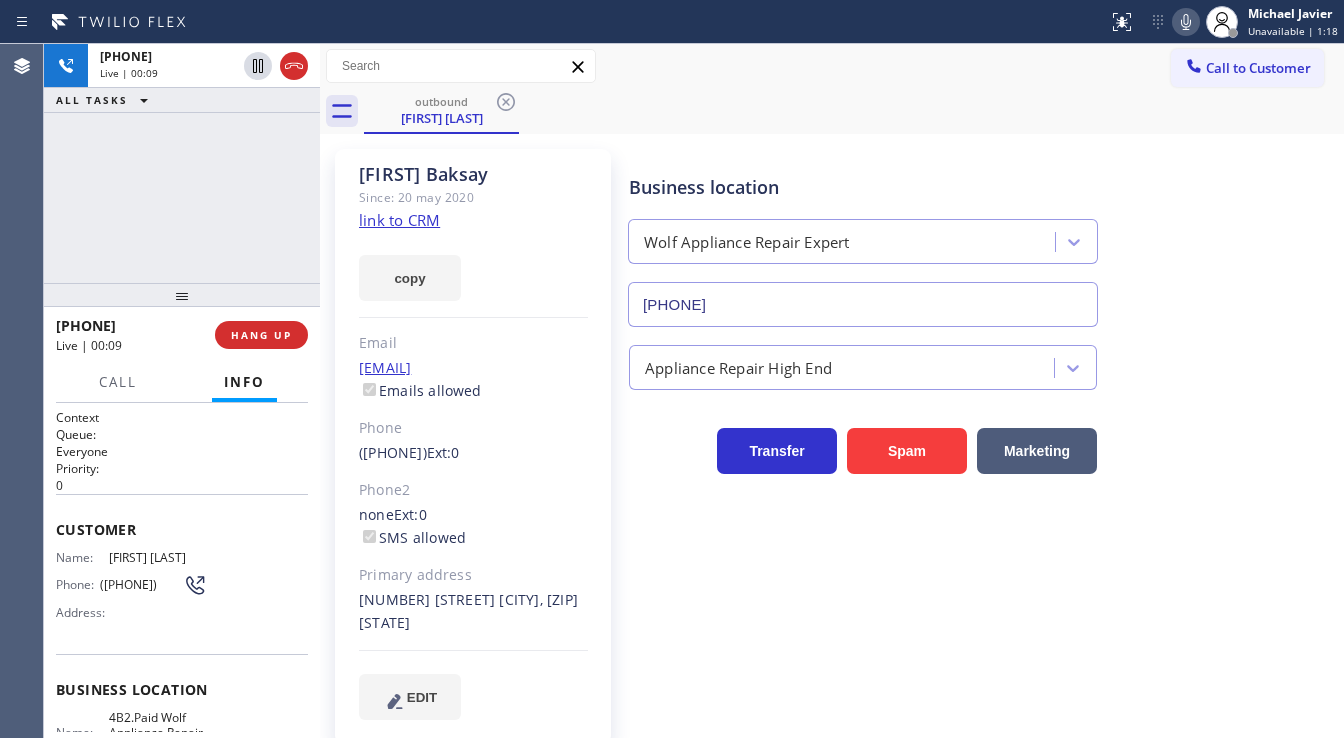click on "+19256236283 Live | 00:09 ALL TASKS ALL TASKS ACTIVE TASKS TASKS IN WRAP UP" at bounding box center (182, 163) 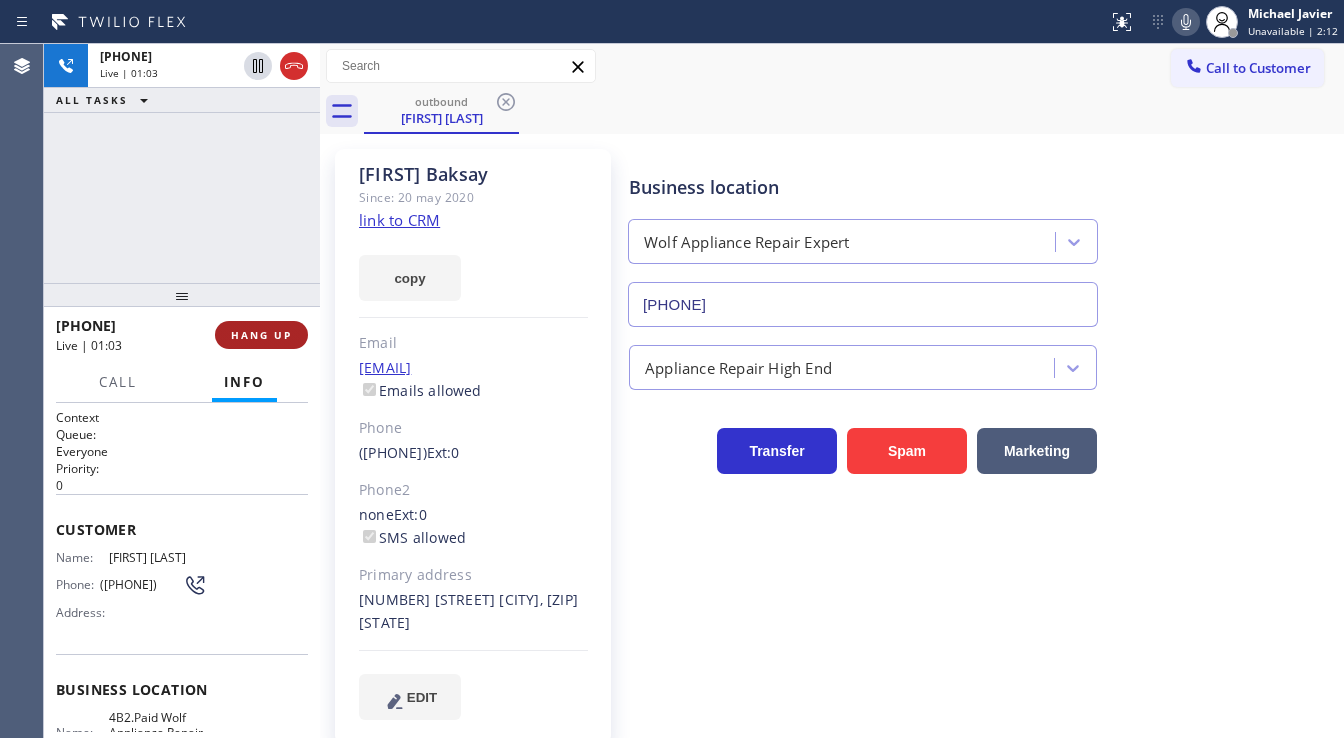 click on "HANG UP" at bounding box center [261, 335] 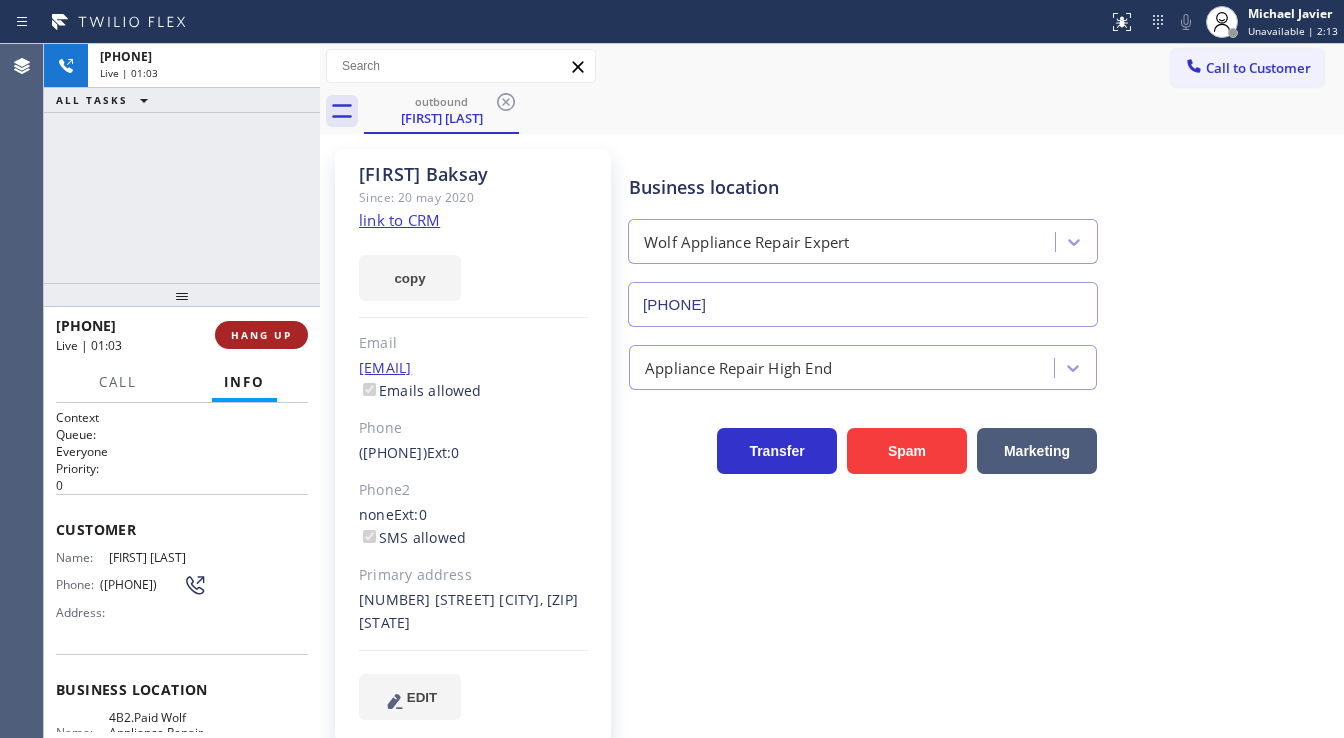 click on "HANG UP" at bounding box center (261, 335) 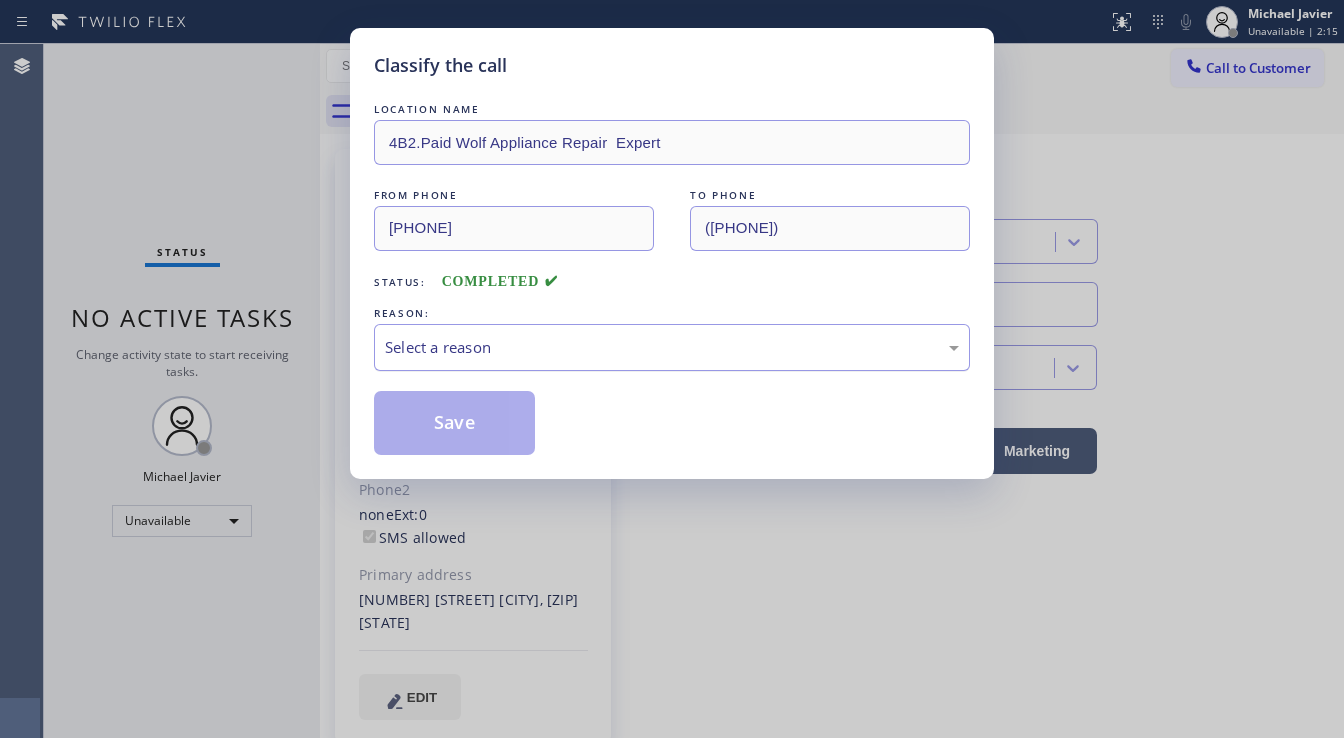 click on "Select a reason" at bounding box center (672, 347) 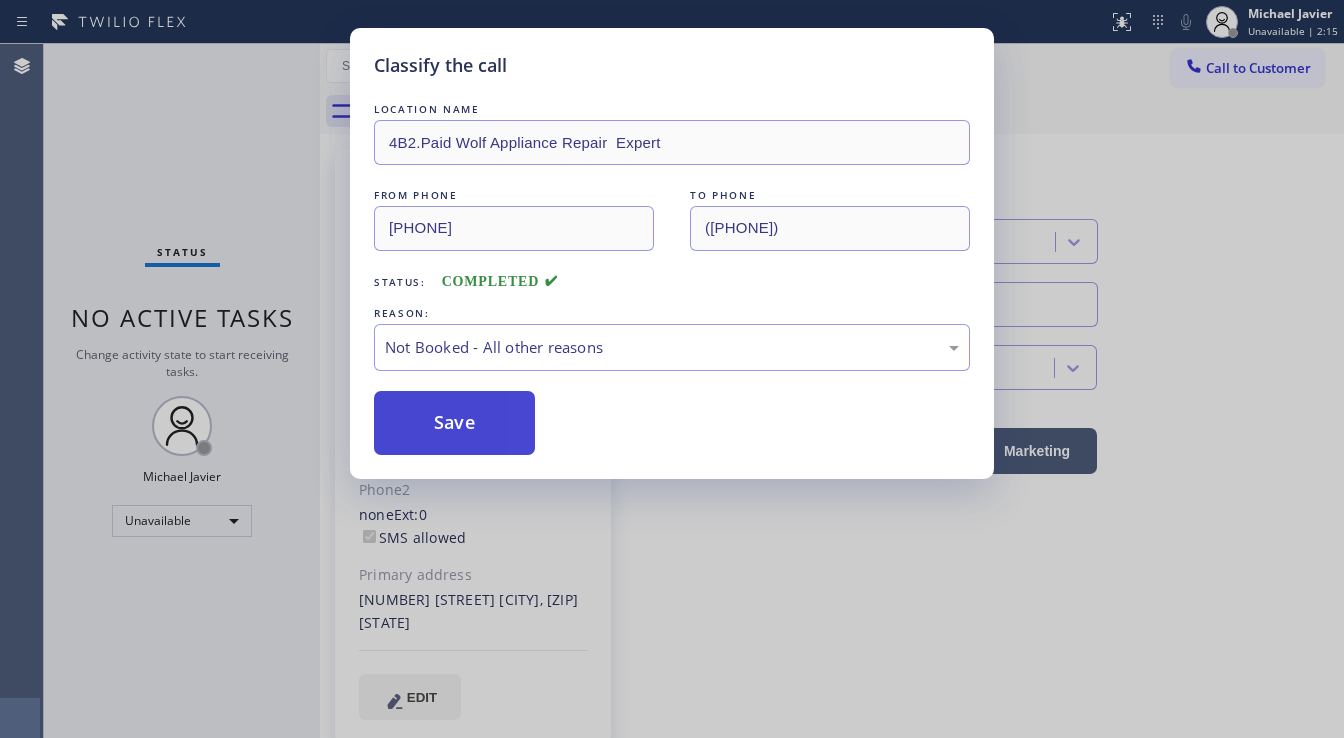 click on "Save" at bounding box center [454, 423] 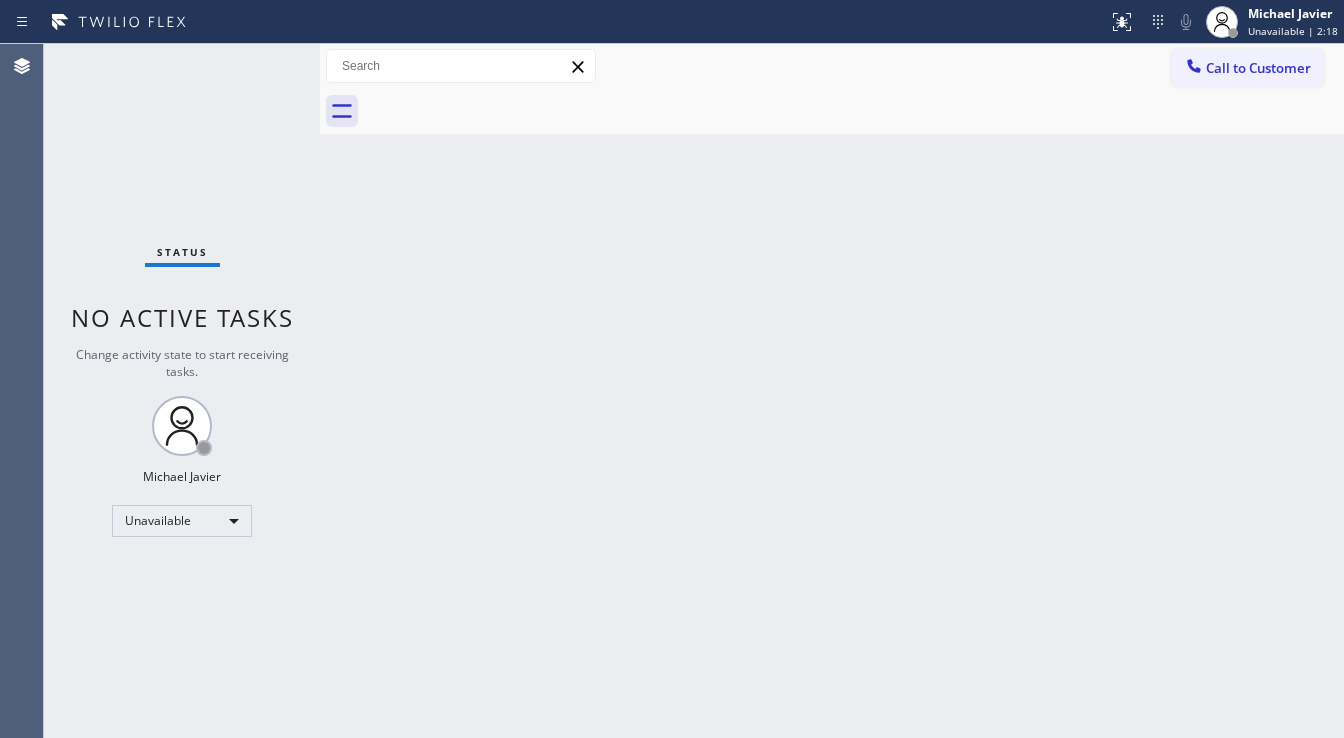 click on "Call to Customer" at bounding box center [1258, 68] 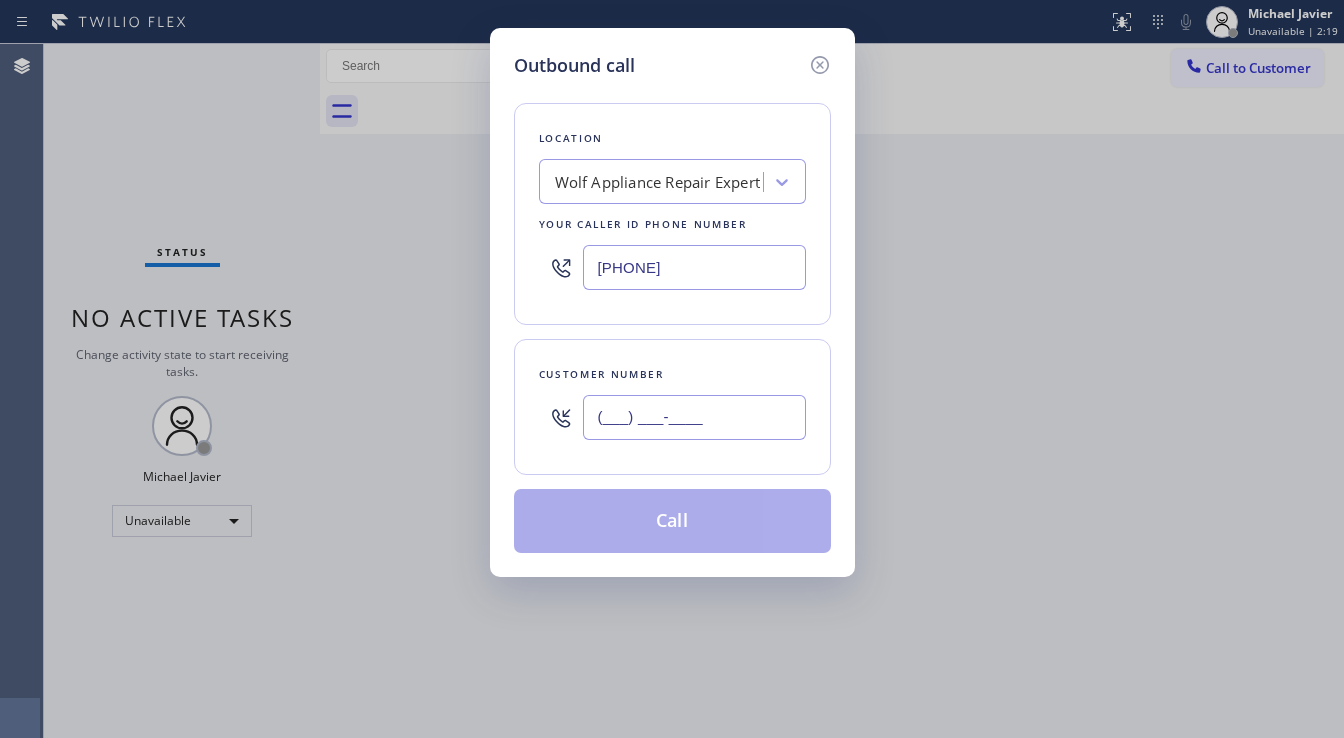 click on "(___) ___-____" at bounding box center (694, 417) 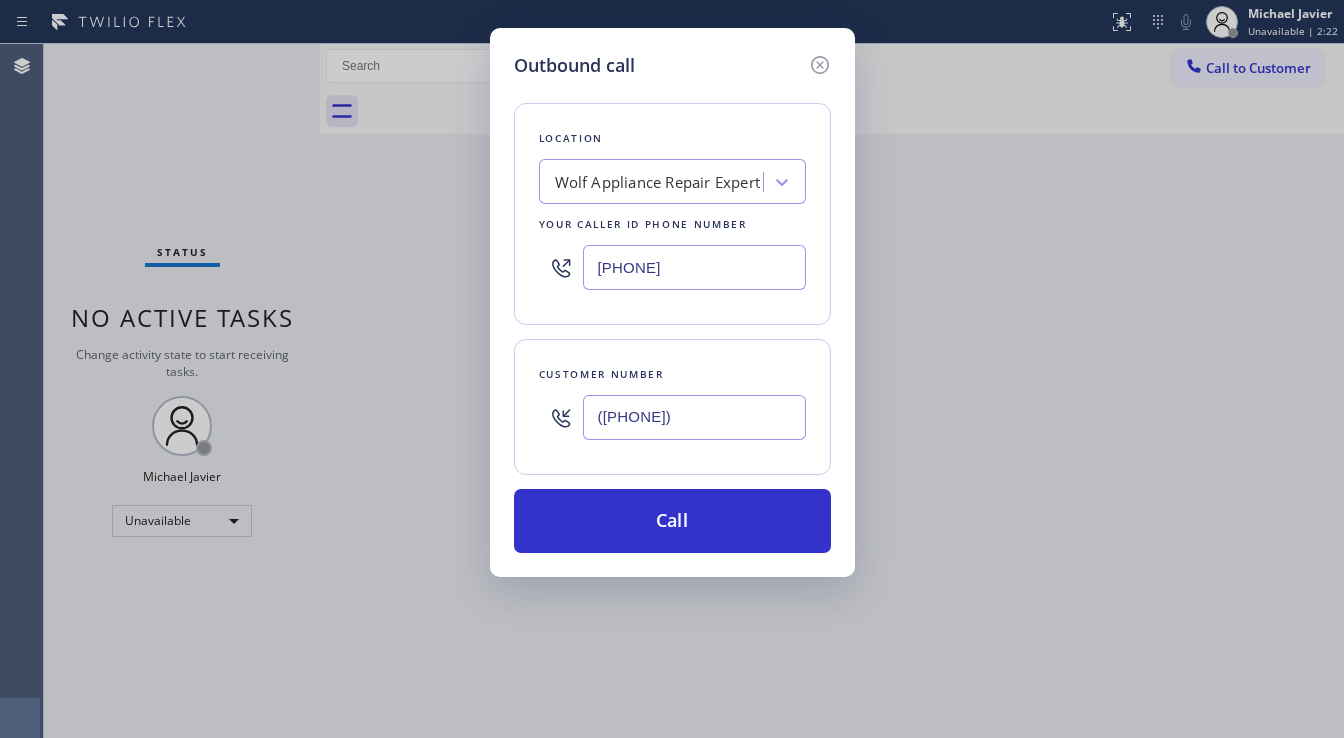click on "(925) 623-6283" at bounding box center (694, 417) 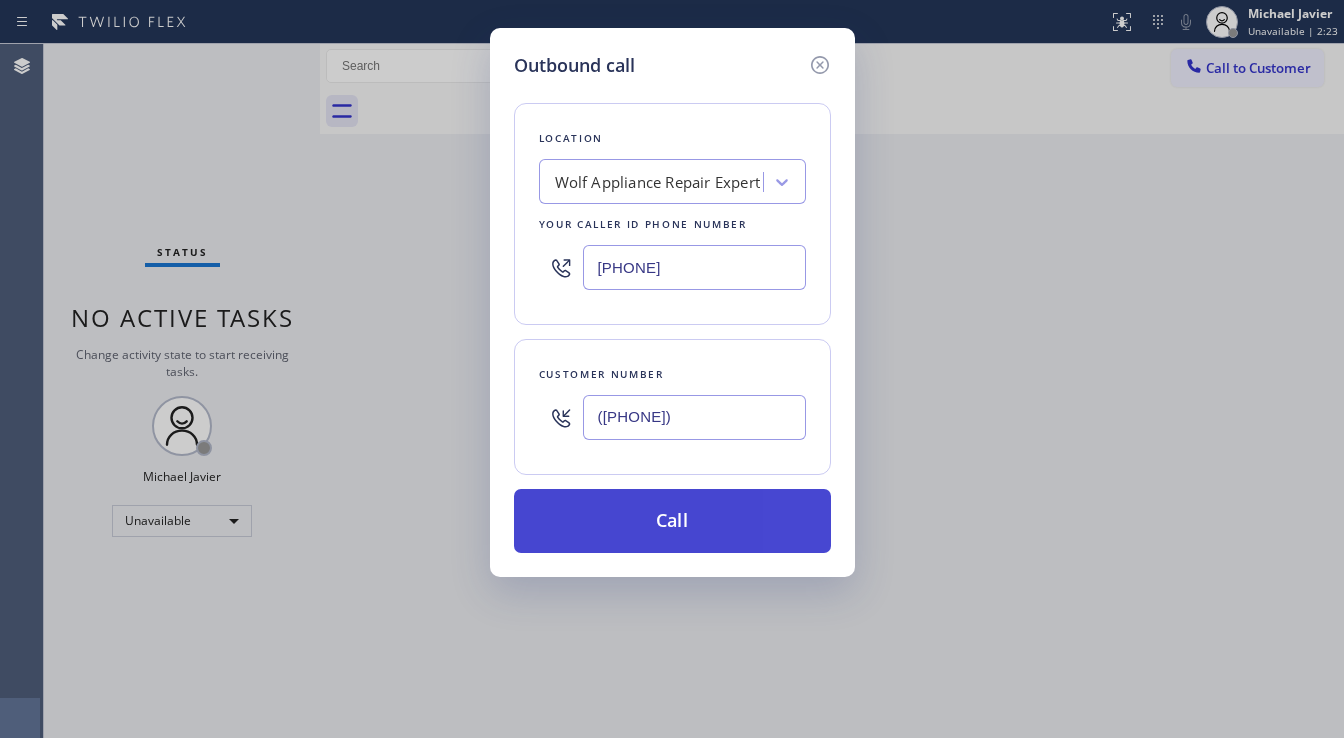 type on "(925) 623-6283" 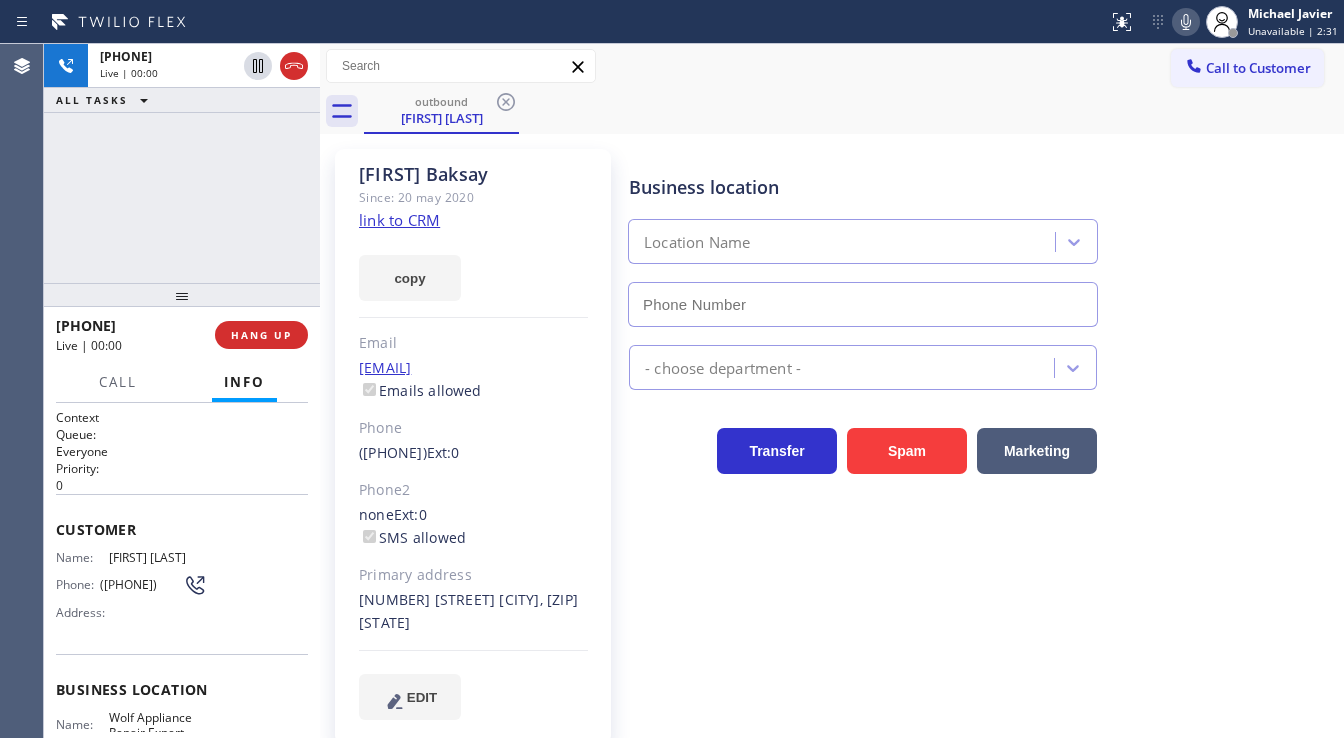 type on "(206) 309-4625" 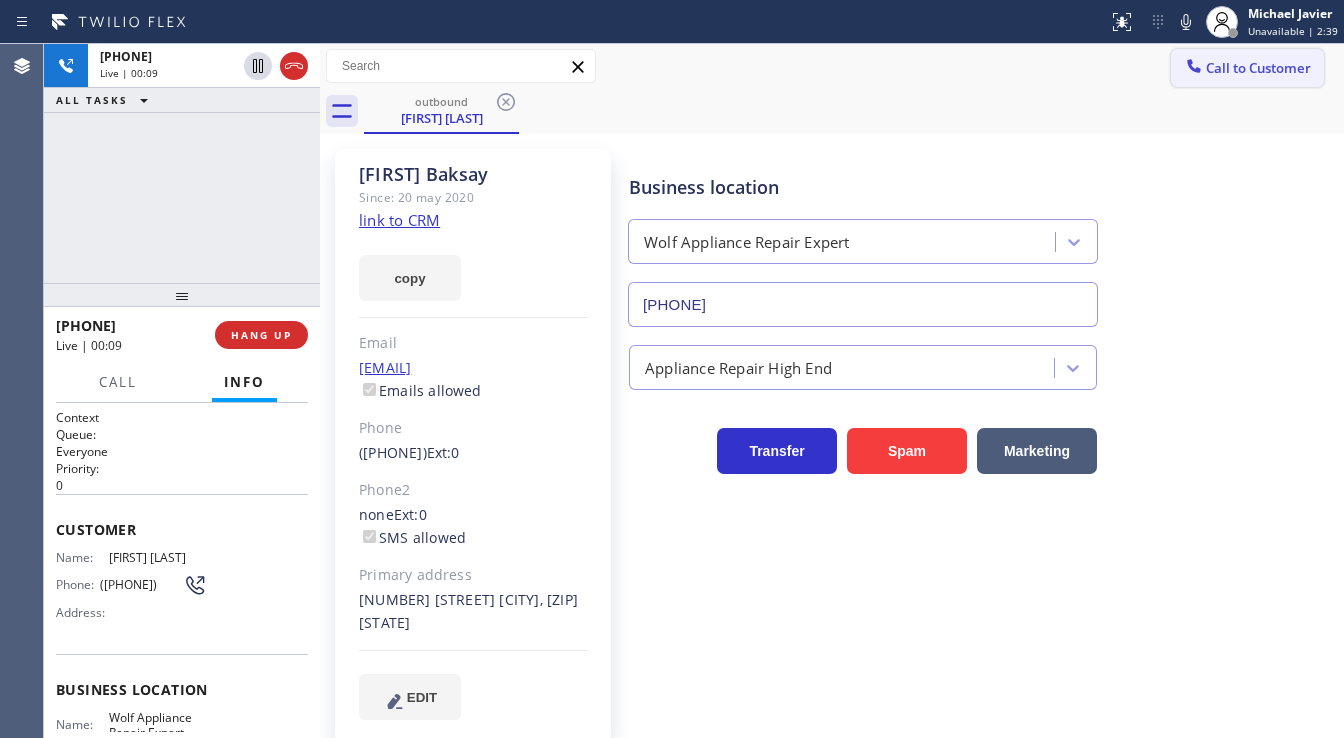 drag, startPoint x: 1197, startPoint y: 19, endPoint x: 1192, endPoint y: 76, distance: 57.21888 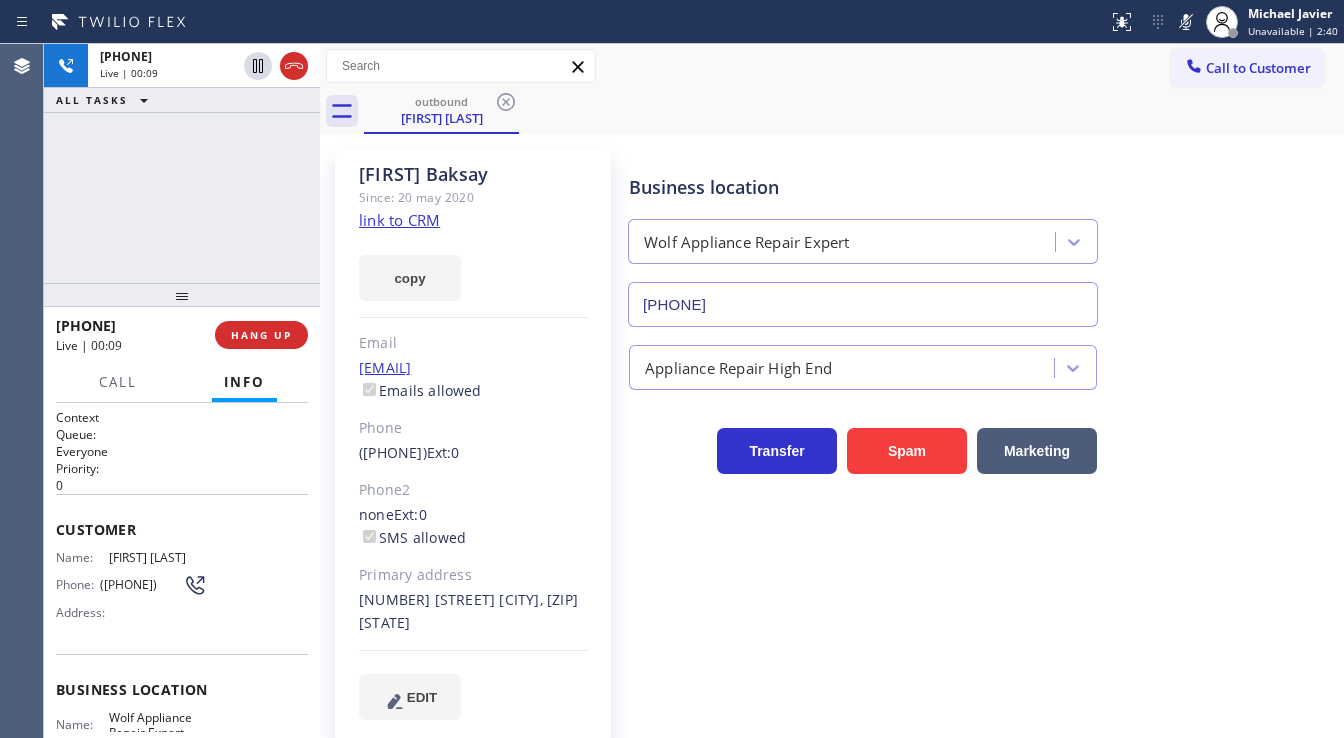click on "Business location Wolf Appliance Repair  Expert (206) 309-4625" at bounding box center (982, 236) 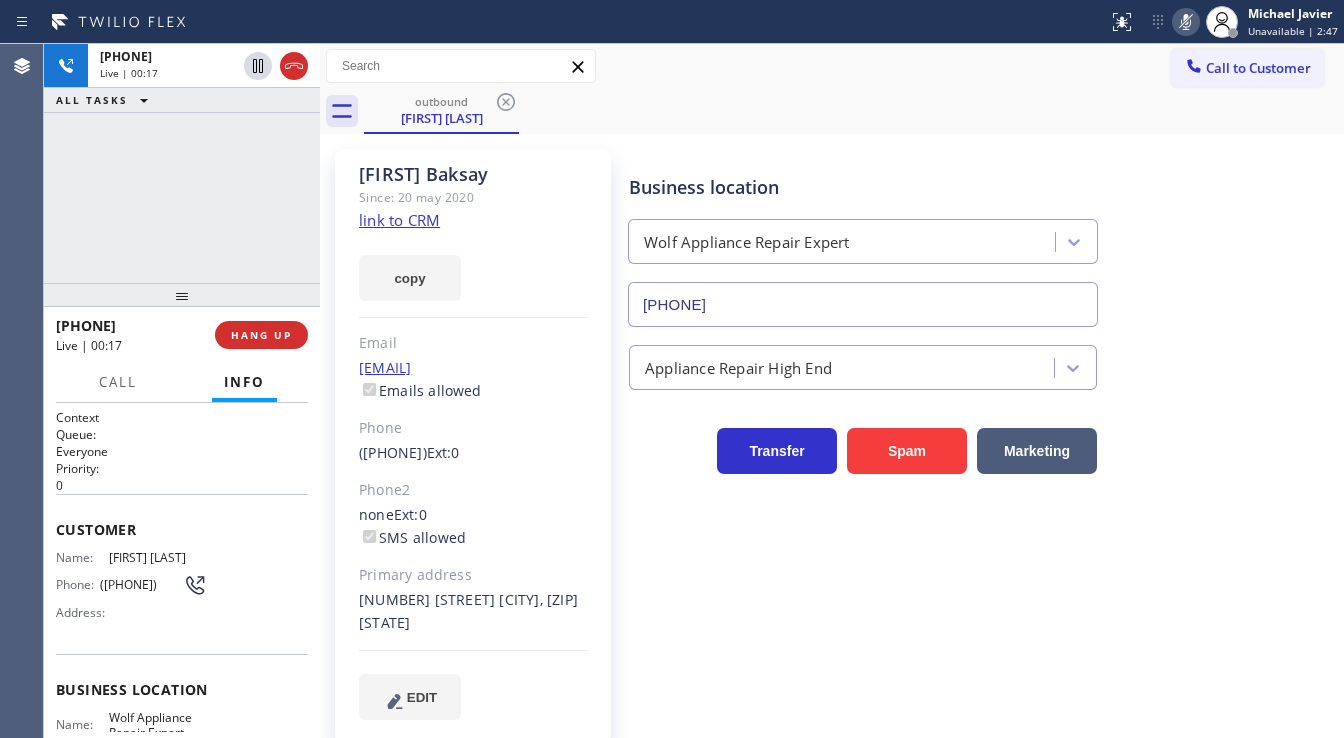 click 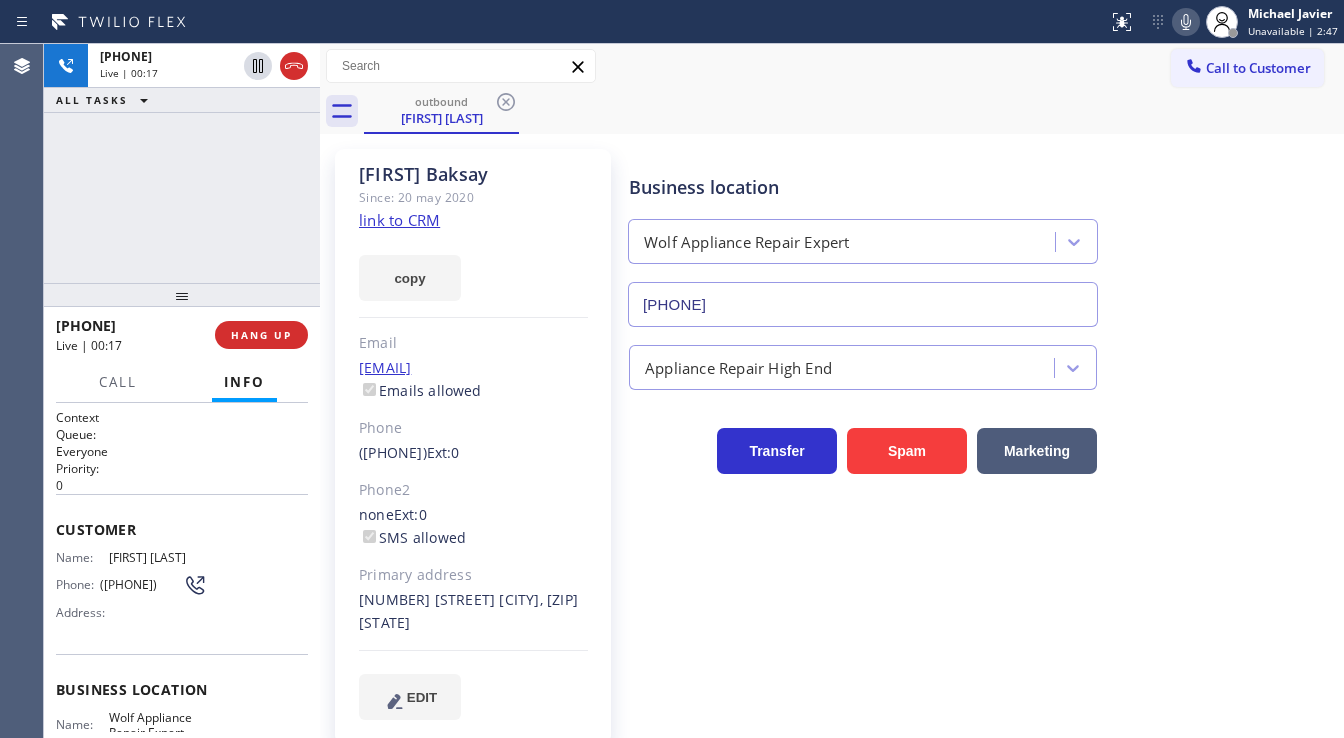click on "Tom    Baksay  Since: 20 may 2020 link to CRM copy Email thomasbaksay@gmail.com  Emails allowed Phone (206) 939-1022  Ext:  0 Phone2 none  Ext:  0  SMS allowed Primary address  159 Blaine Street Seattle, 98109 WA EDIT Outbound call Location Wolf Appliance Repair  Expert Your caller id phone number (206) 309-4625 Customer number Call Benefits  Business location Wolf Appliance Repair  Expert (206) 309-4625 Appliance Repair High End Transfer Spam Marketing" at bounding box center [832, 446] 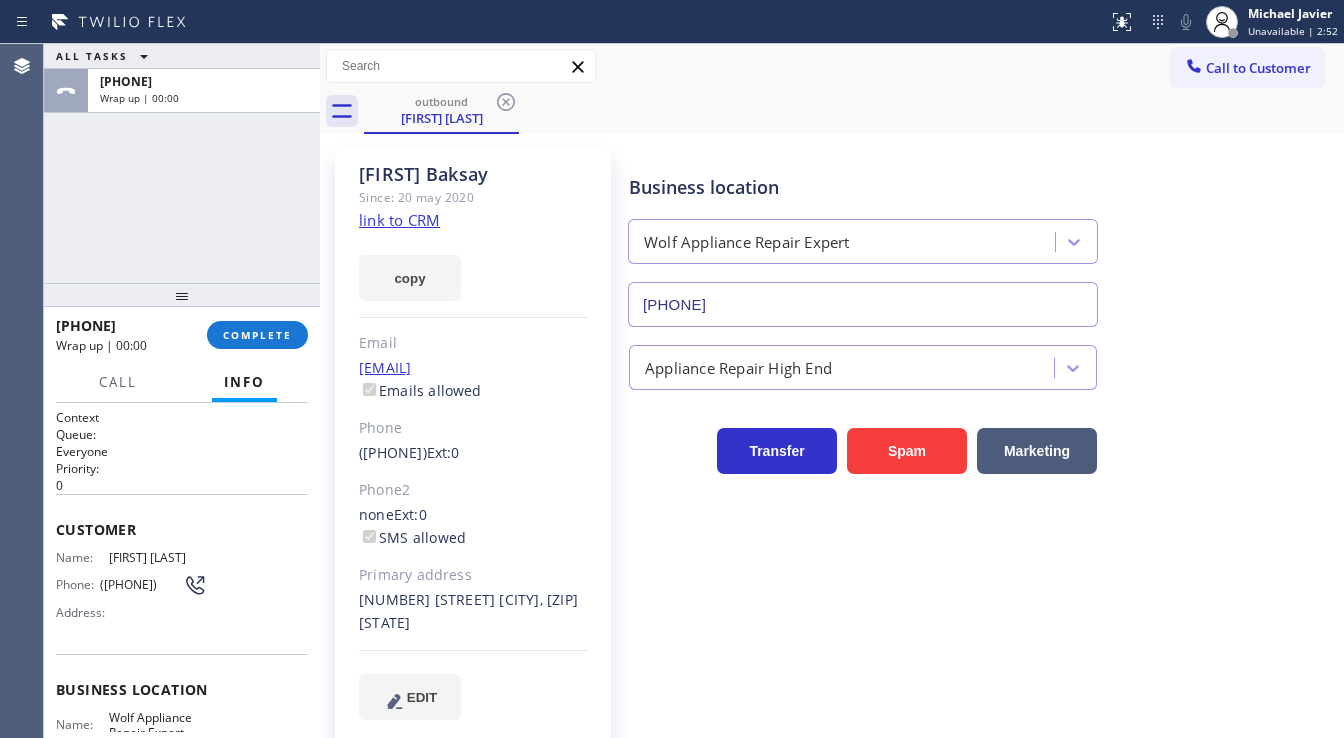 click on "Call to Customer" at bounding box center (1258, 68) 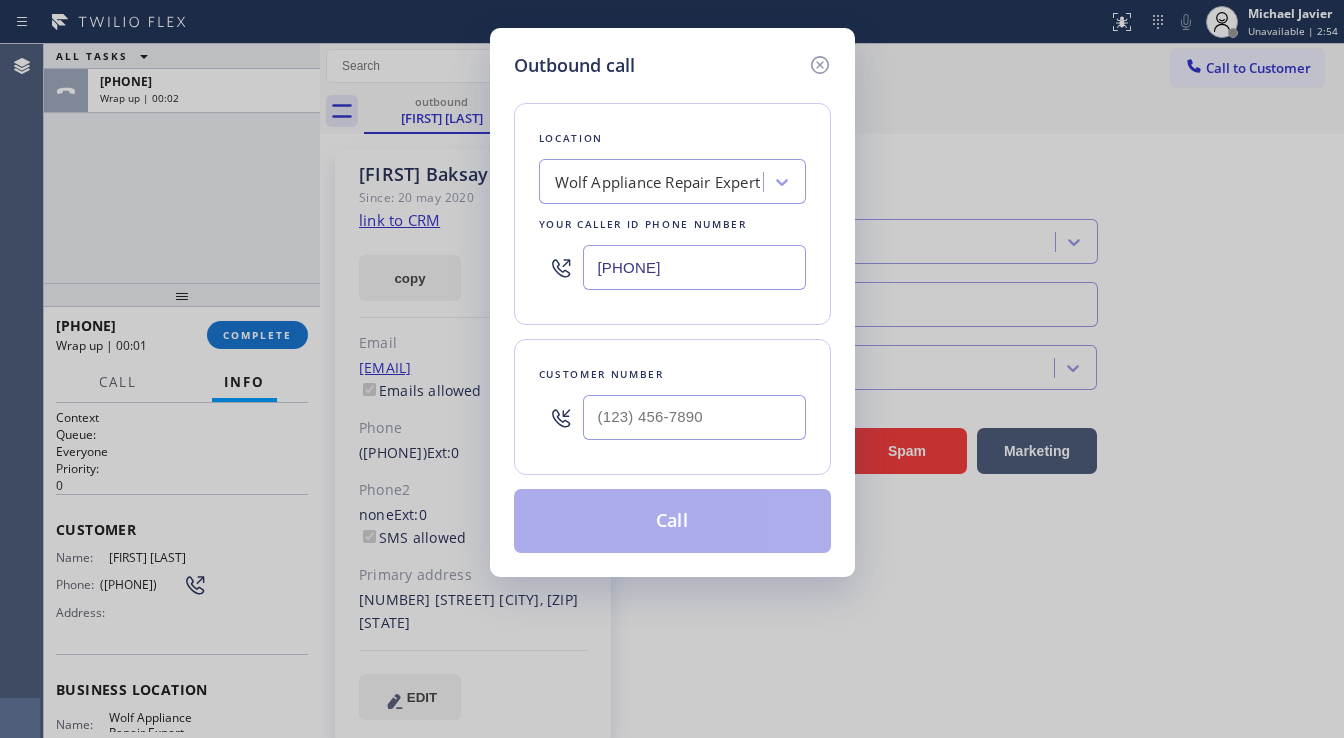 click at bounding box center (694, 417) 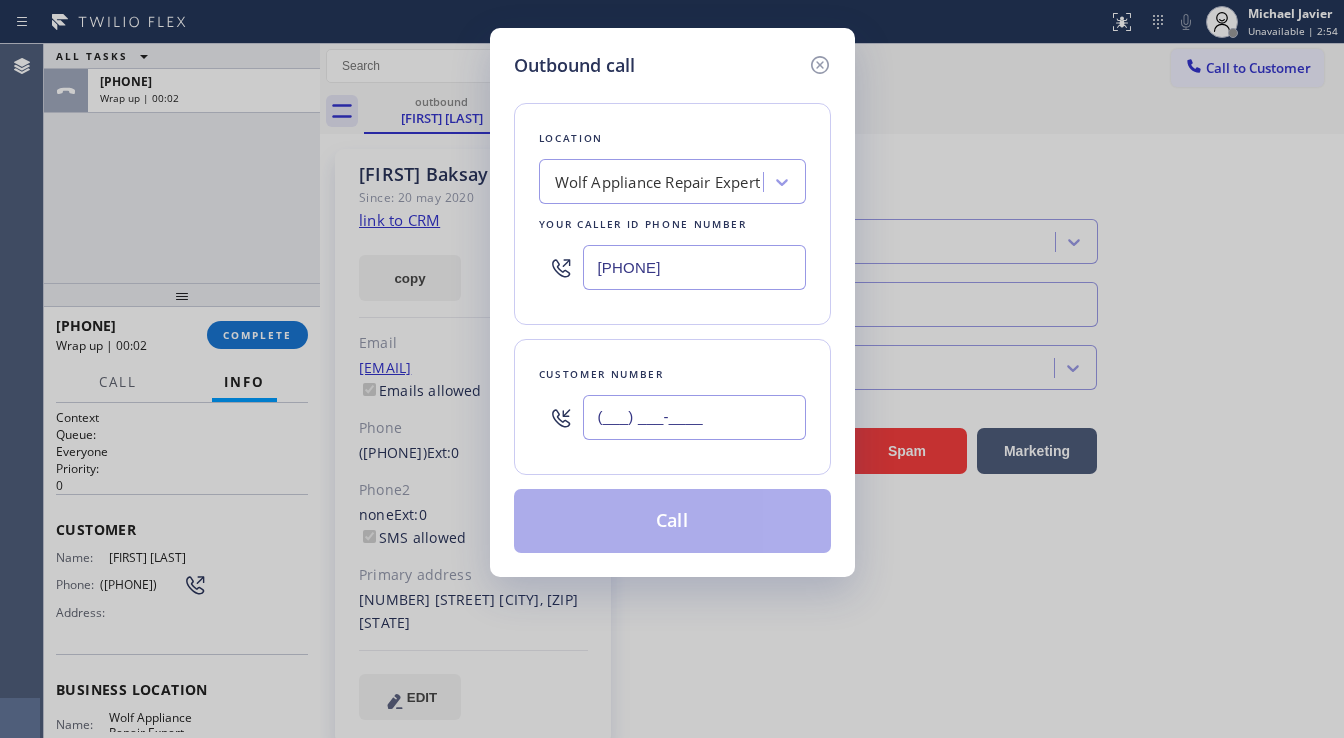 click on "(___) ___-____" at bounding box center [694, 417] 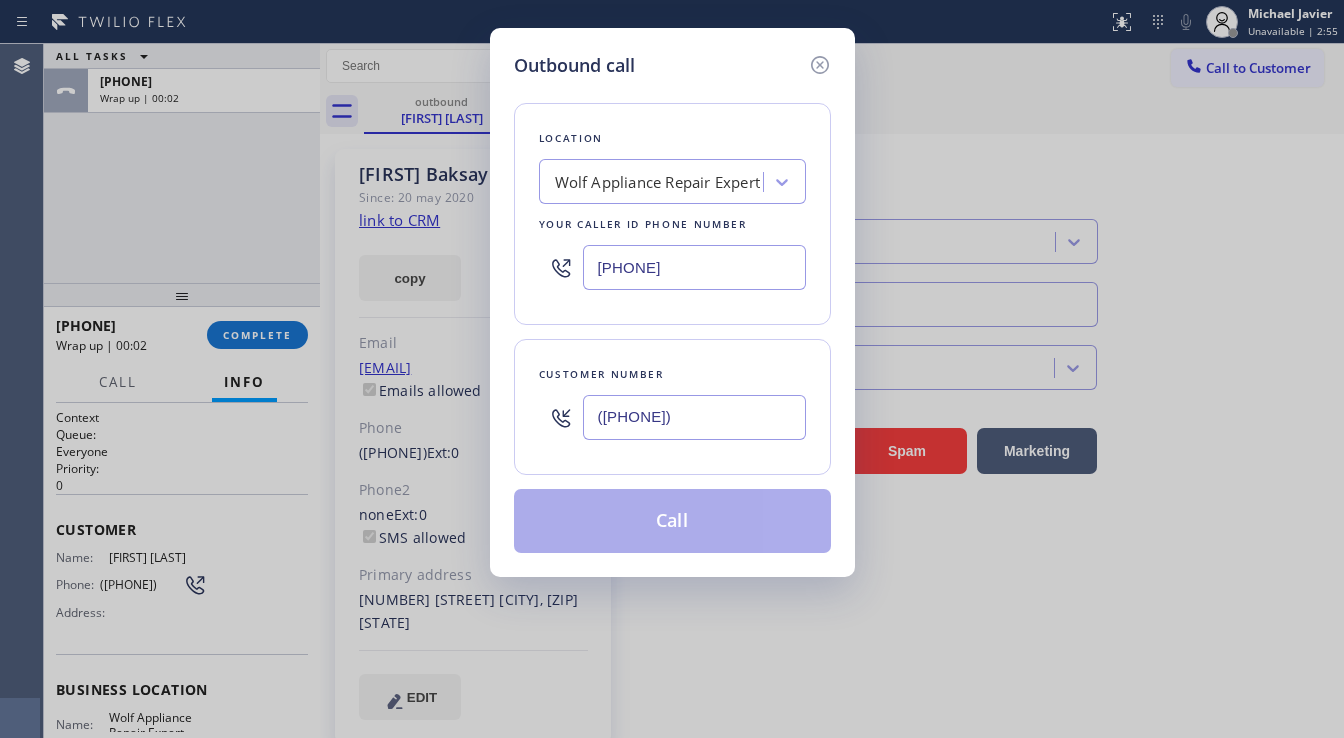 type on "(925) 623-6283" 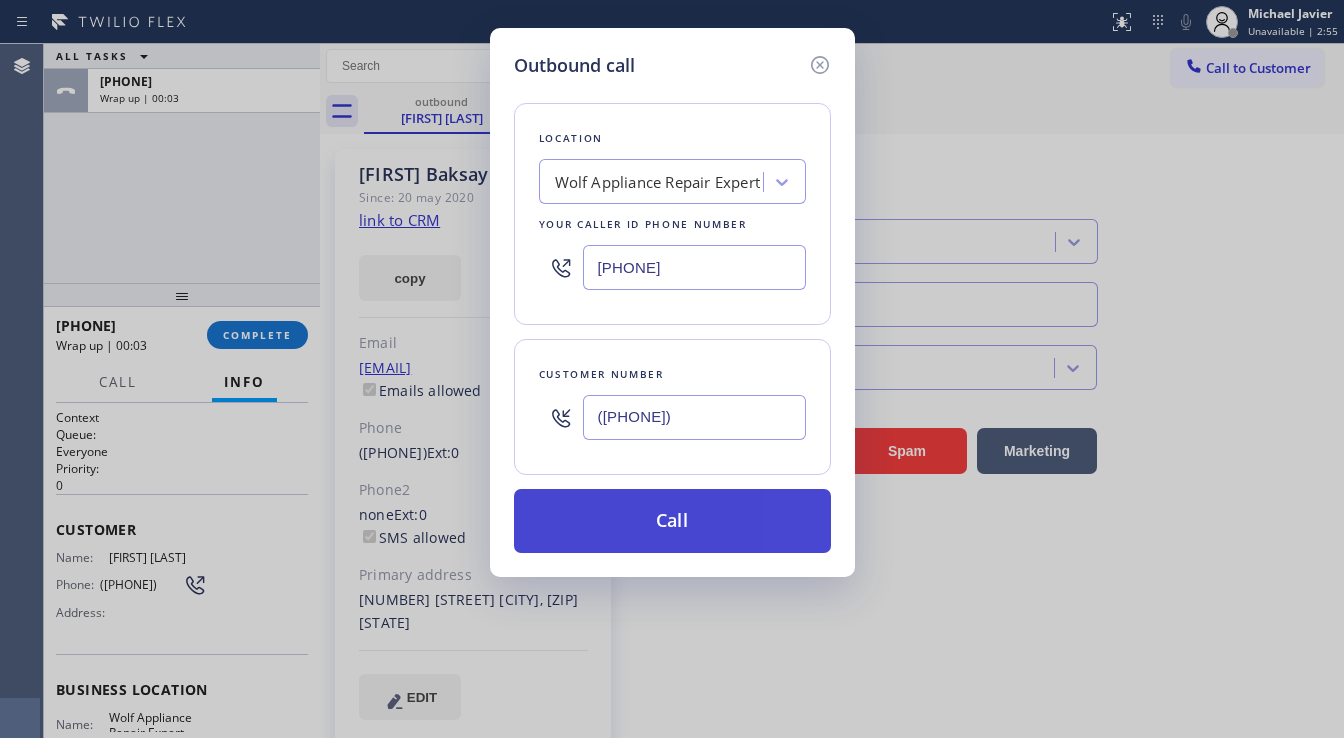 click on "Call" at bounding box center (672, 521) 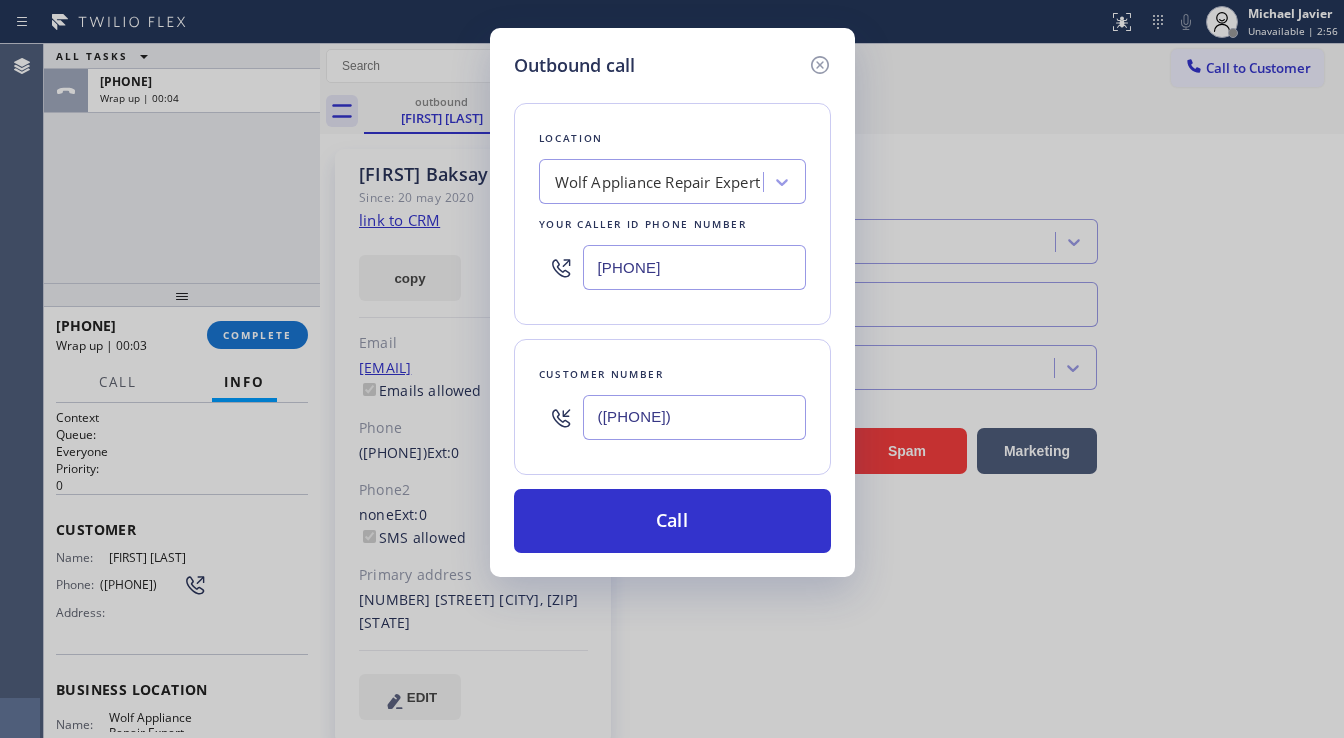 click on "Outbound call Location Wolf Appliance Repair  Expert Your caller id phone number (206) 309-4625 Customer number (925) 623-6283 Call" at bounding box center [672, 369] 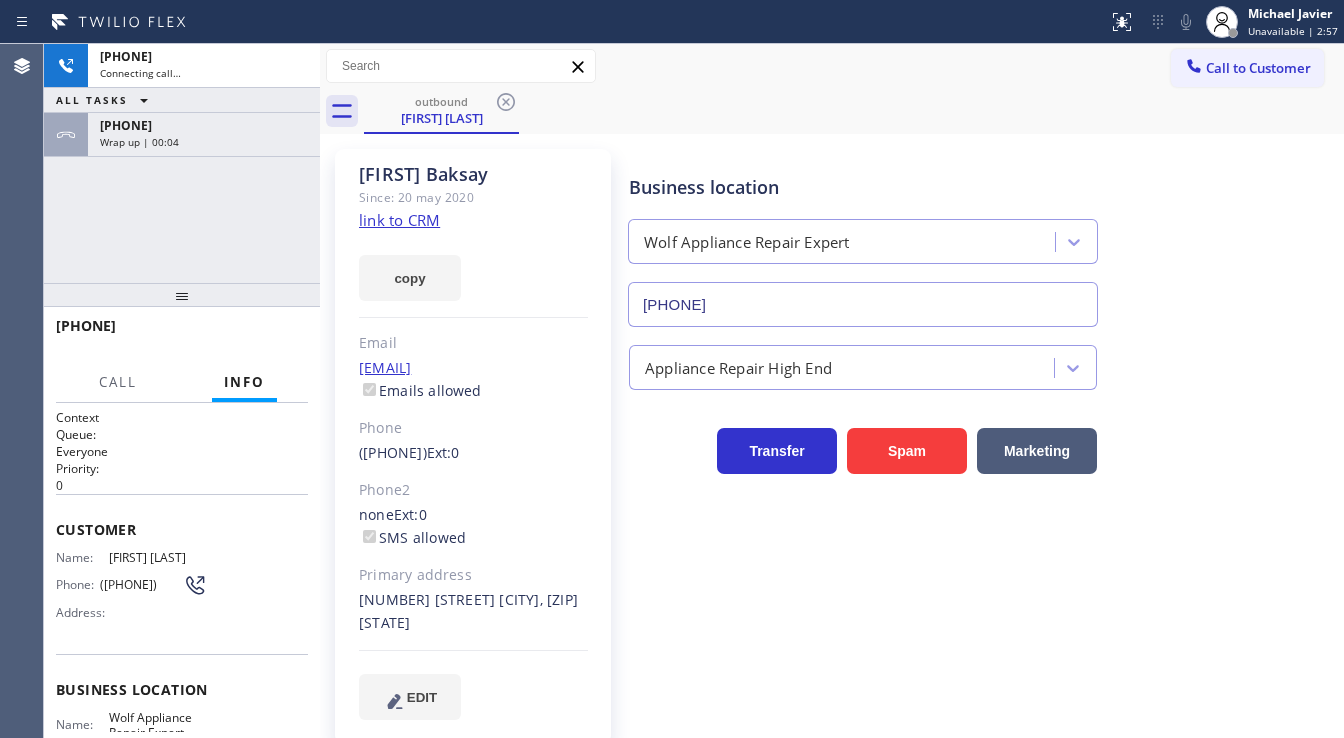 drag, startPoint x: 244, startPoint y: 220, endPoint x: 262, endPoint y: 176, distance: 47.539455 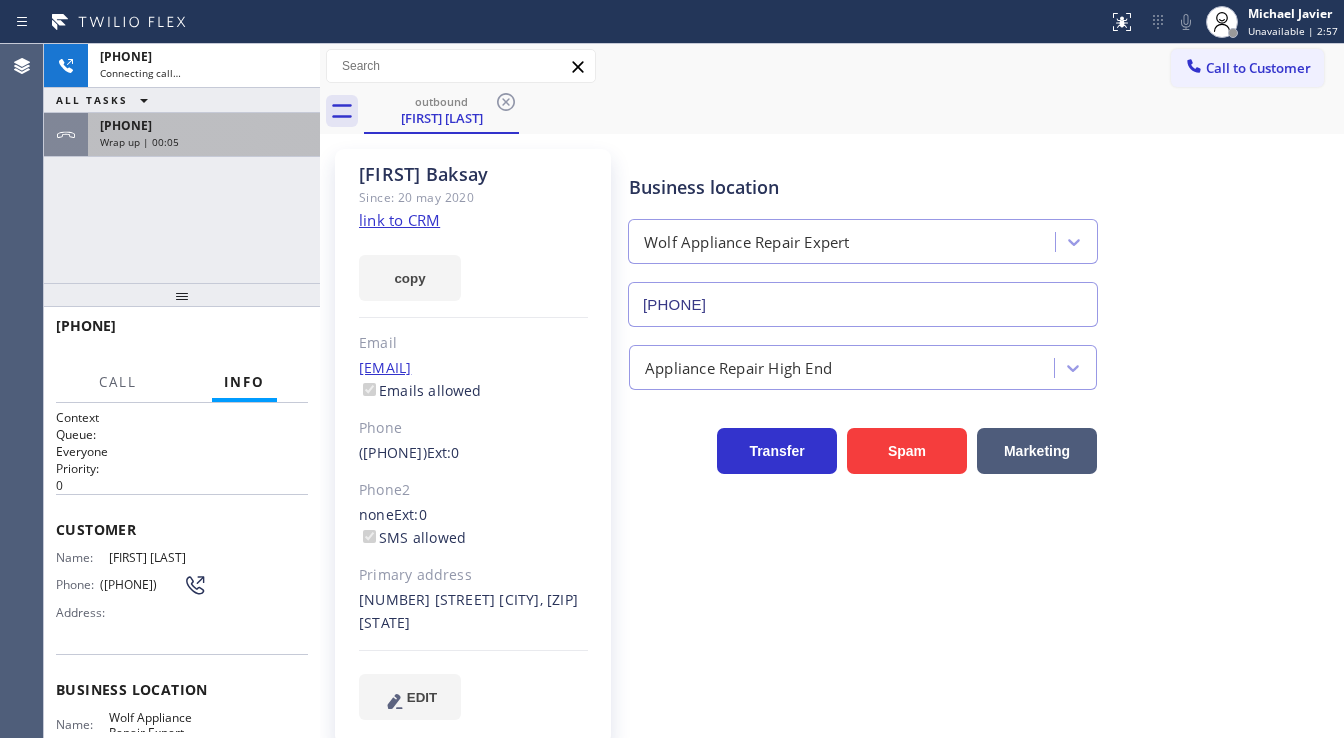 click on "Wrap up | 00:05" at bounding box center [204, 142] 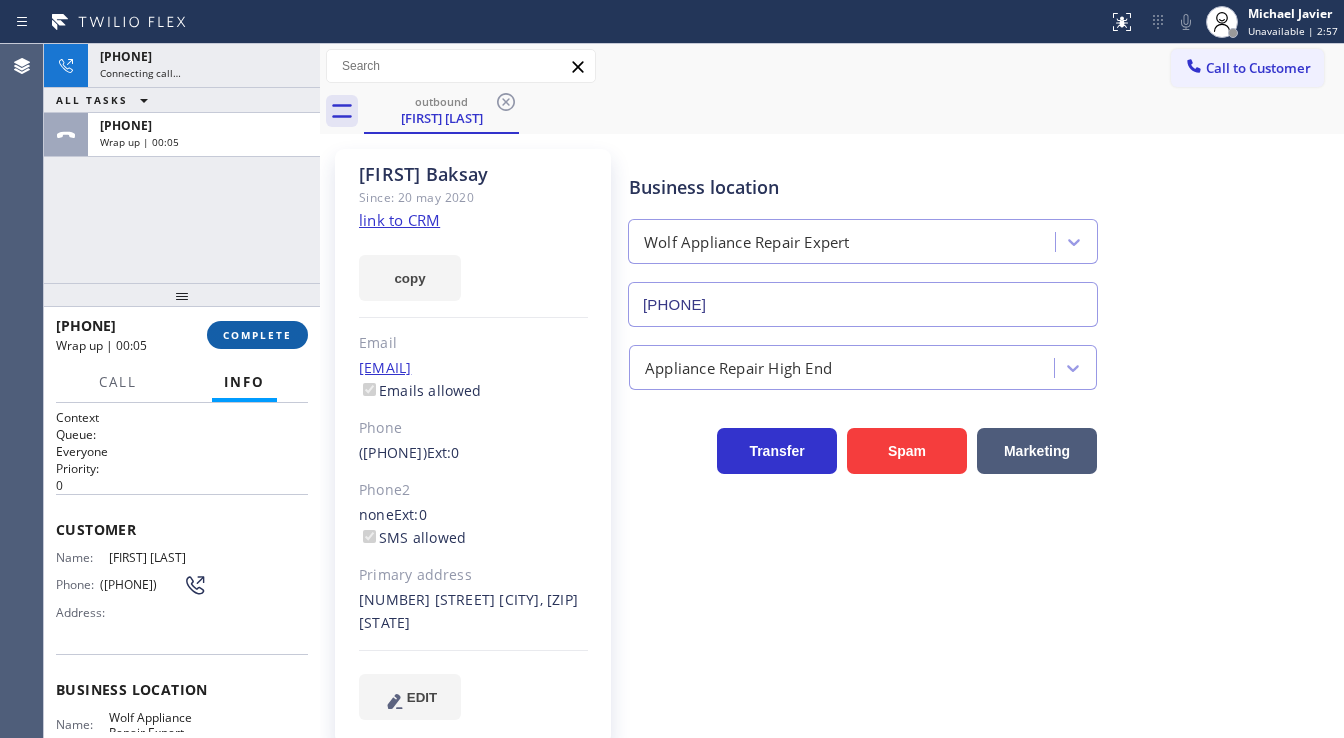 click on "COMPLETE" at bounding box center [257, 335] 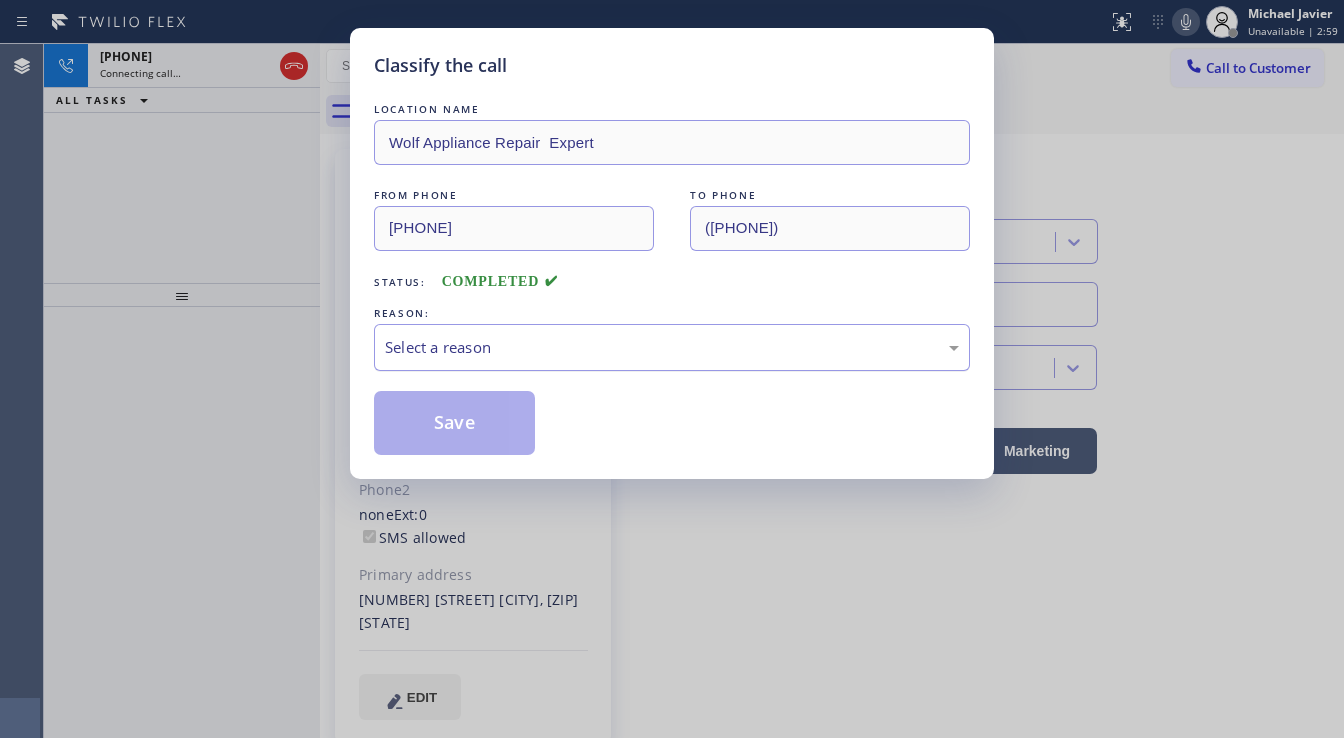 click on "Select a reason" at bounding box center [672, 347] 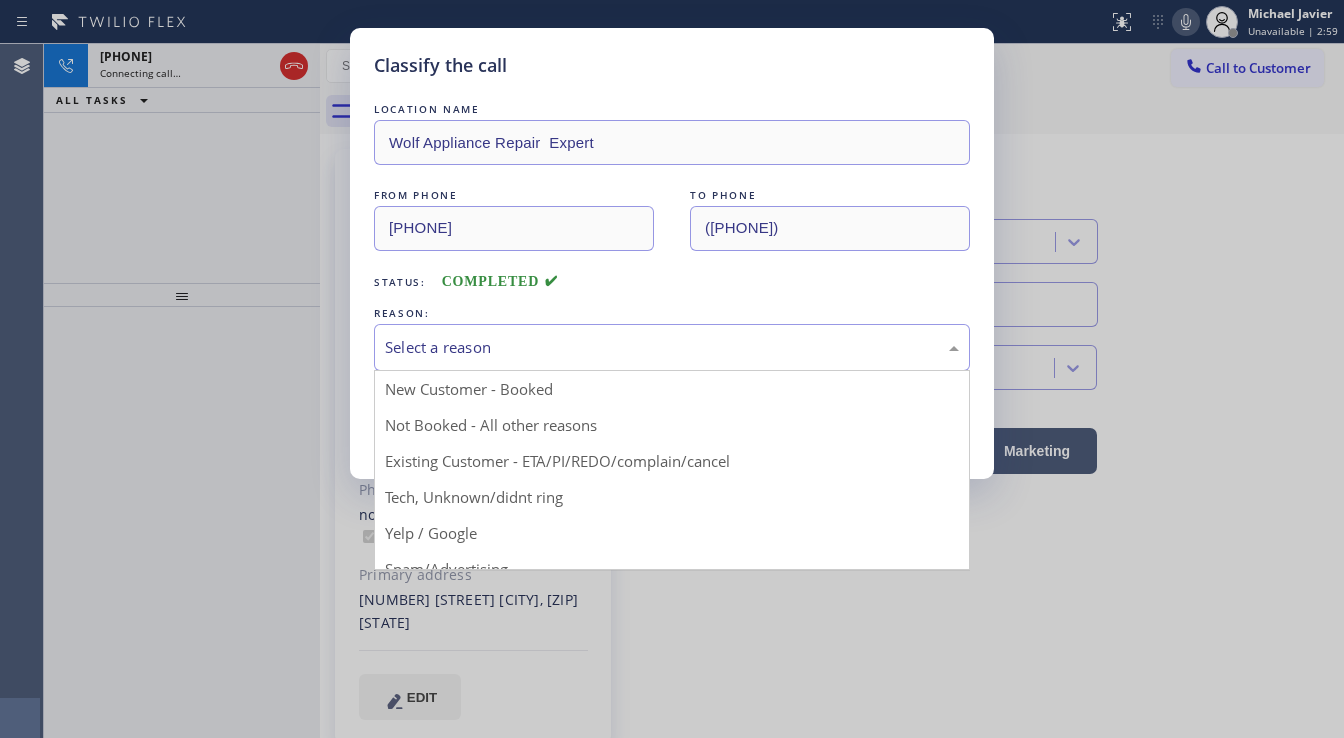 click on "Save" at bounding box center [454, 423] 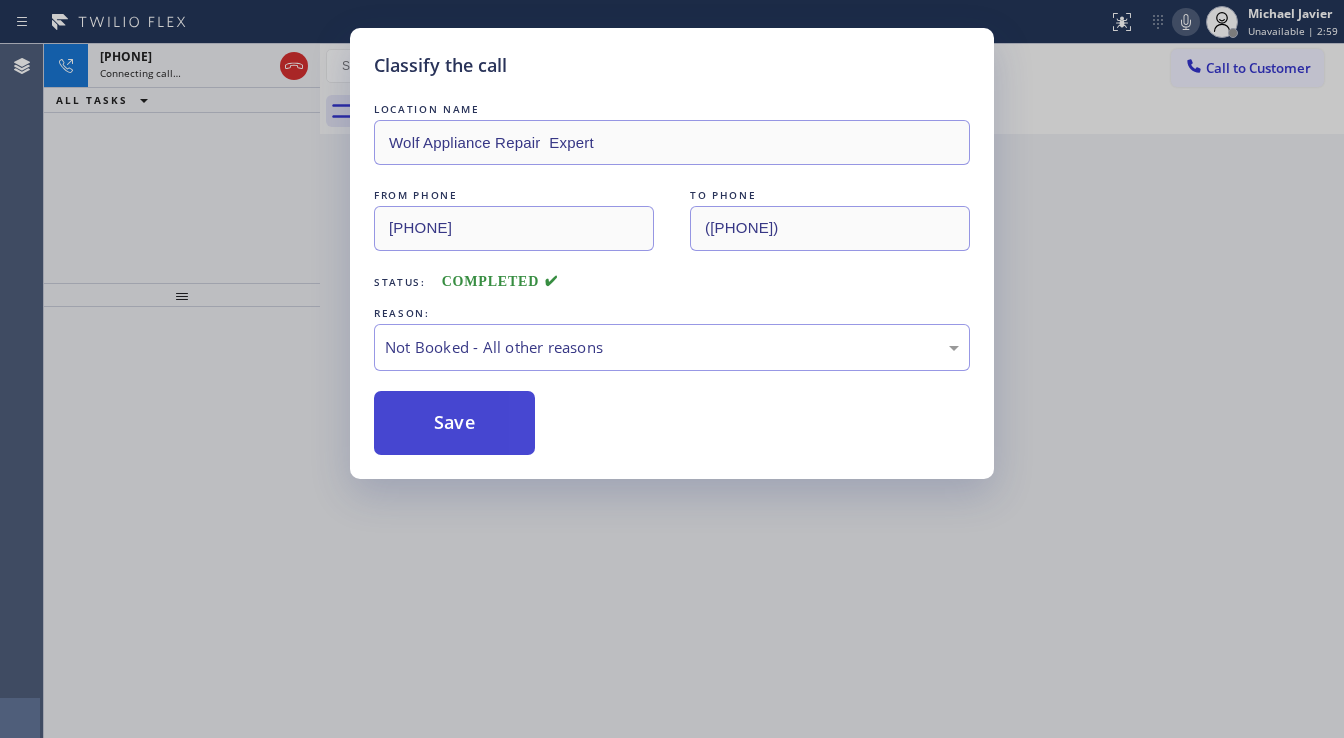 click on "Save" at bounding box center [454, 423] 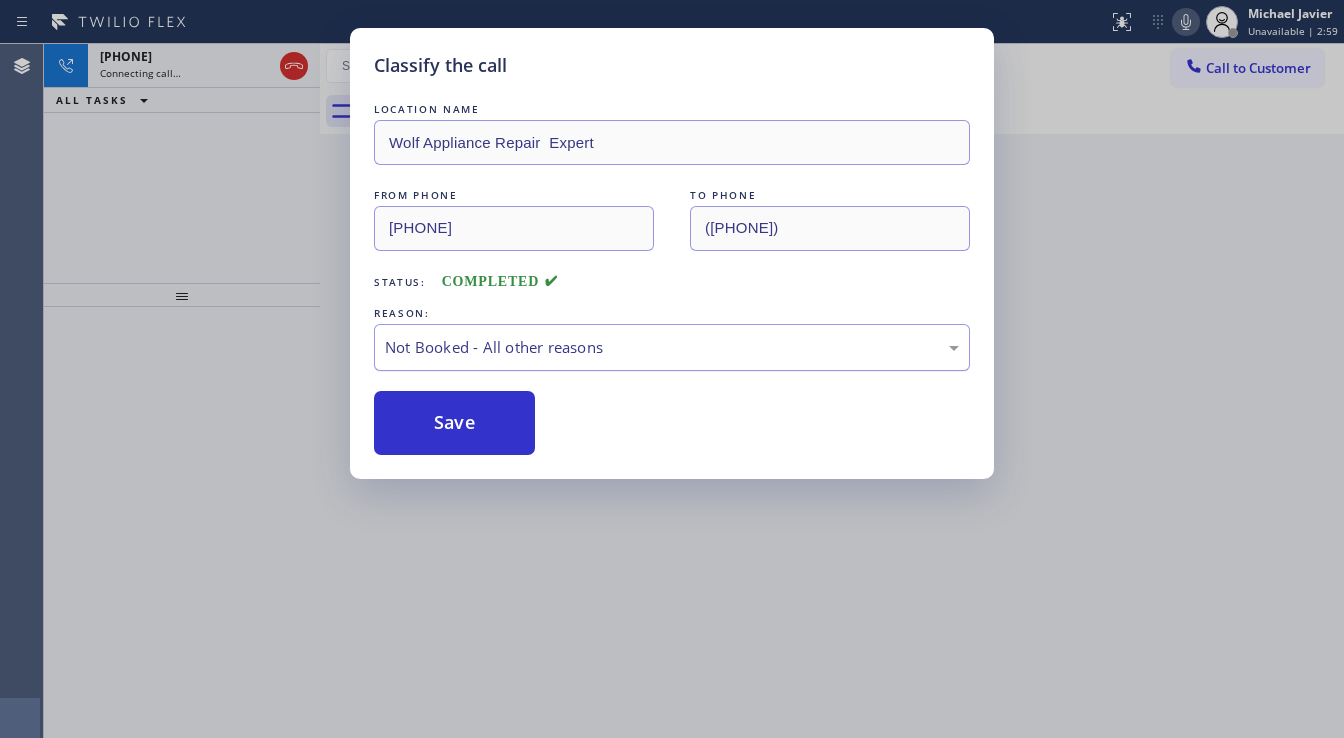 type 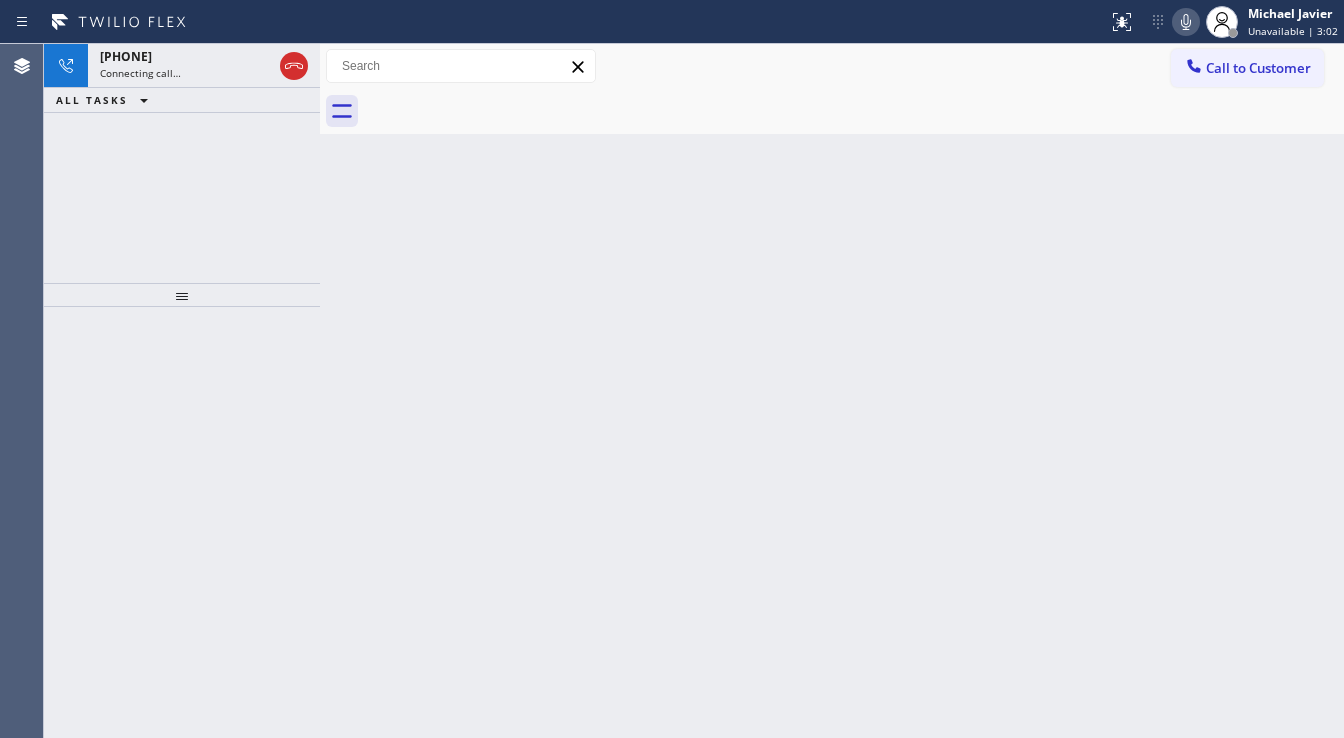 click 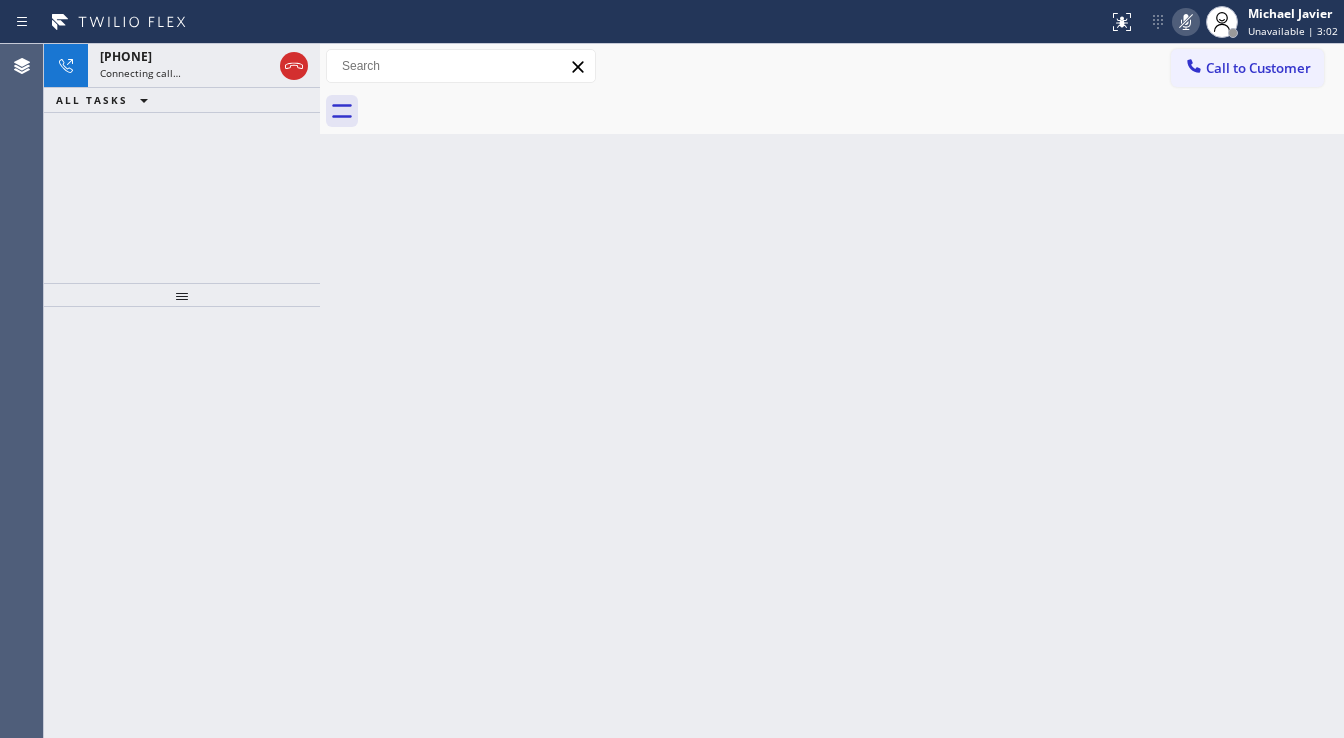 click on "Back to Dashboard Change Sender ID Customers Technicians Select a contact Outbound call Technician Search Technician Your caller id phone number Your caller id phone number Call Technician info Name   Phone none Address none Change Sender ID HVAC +18559994417 5 Star Appliance +18557314952 Appliance Repair +18554611149 Plumbing +18889090120 Air Duct Cleaning +18006865038  Electricians +18005688664 Cancel Change Check personal SMS Reset Change No tabs Call to Customer Outbound call Location Wolf Appliance Repair  Expert Your caller id phone number (206) 309-4625 Customer number Call Outbound call Technician Search Technician Your caller id phone number Your caller id phone number Call" at bounding box center (832, 391) 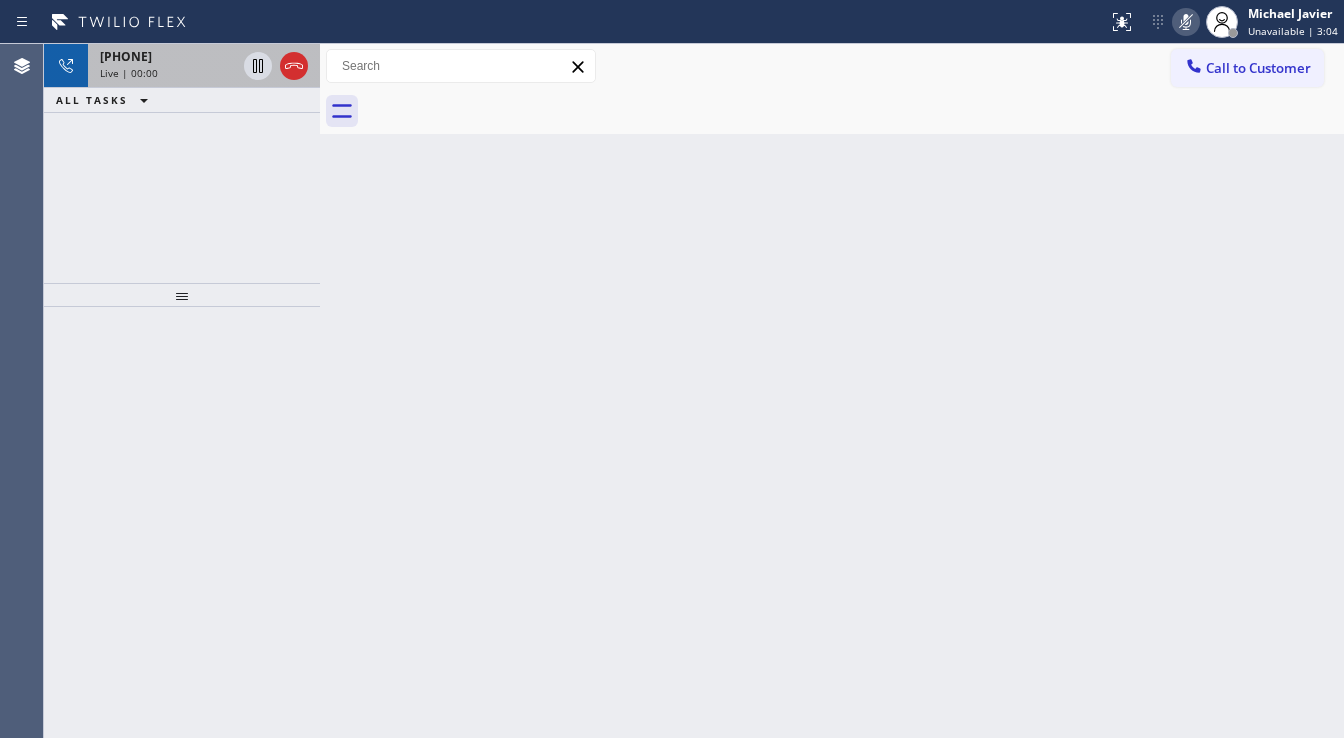 click on "Live | 00:00" at bounding box center [168, 73] 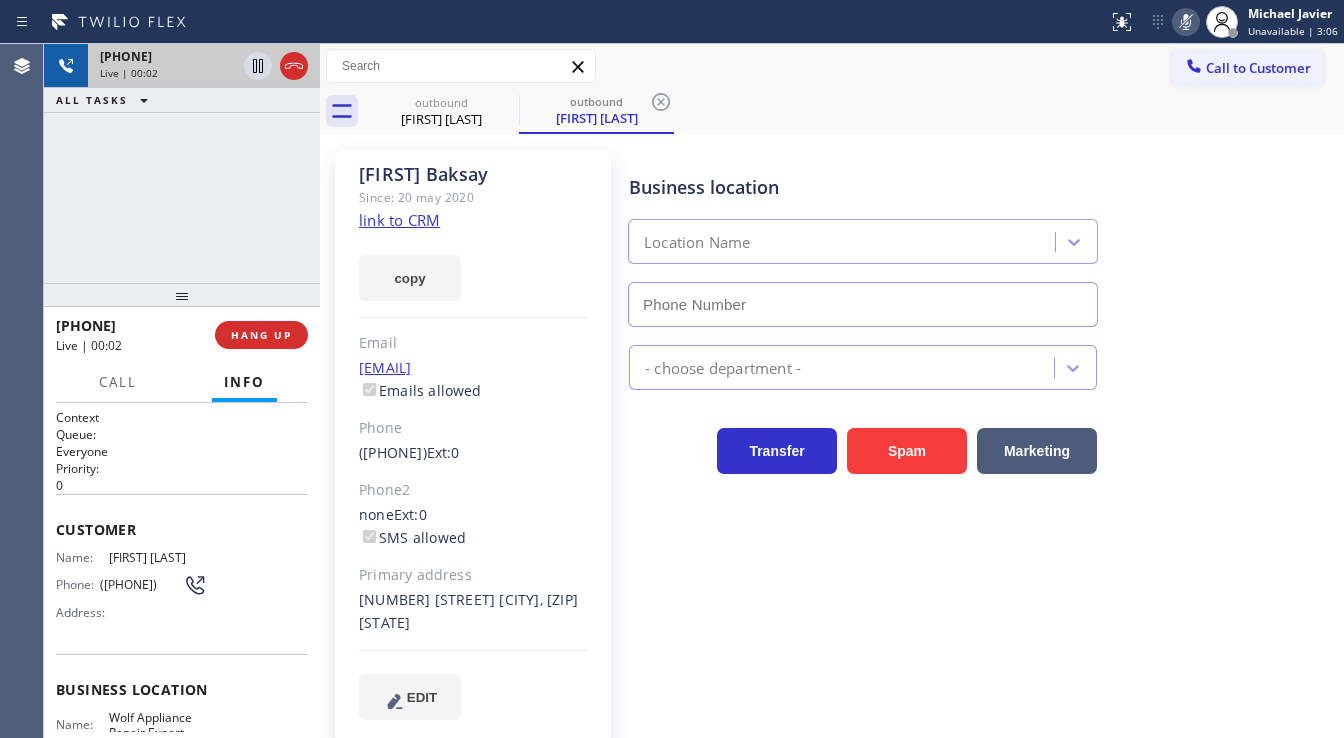 type on "(206) 309-4625" 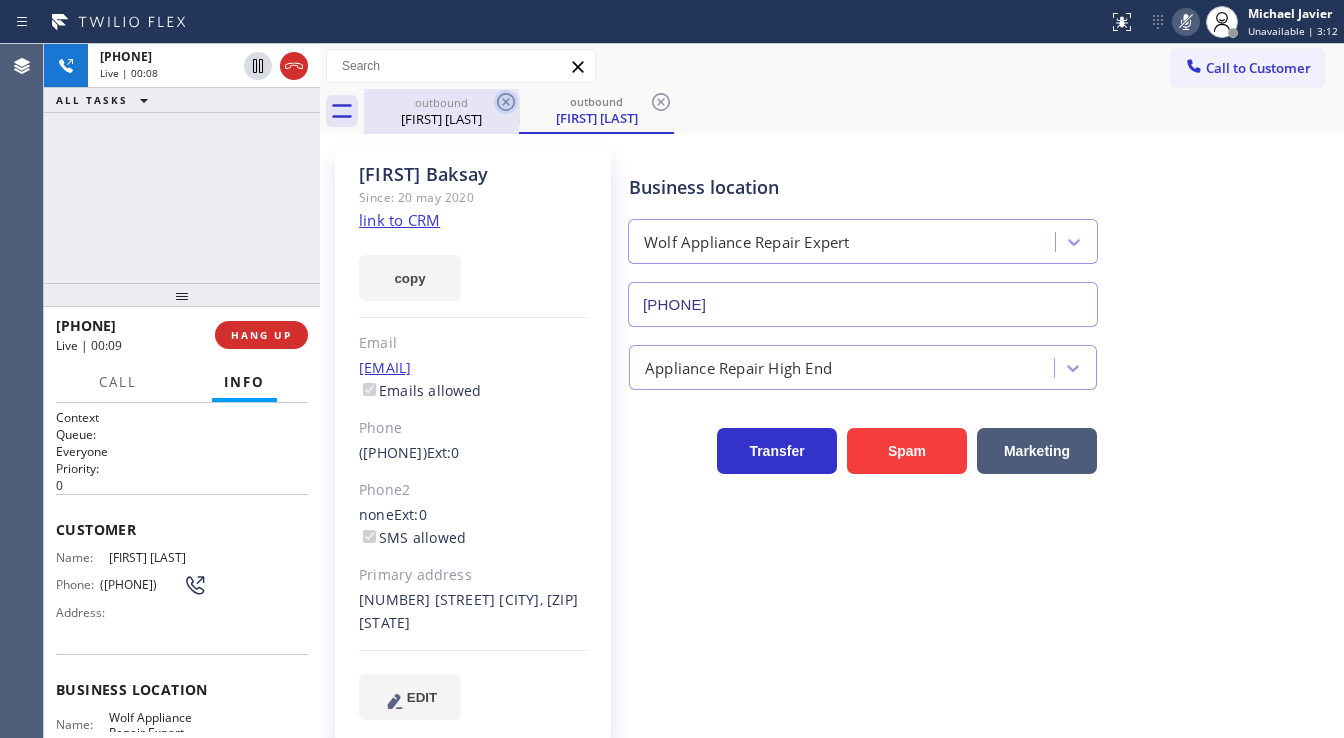 click 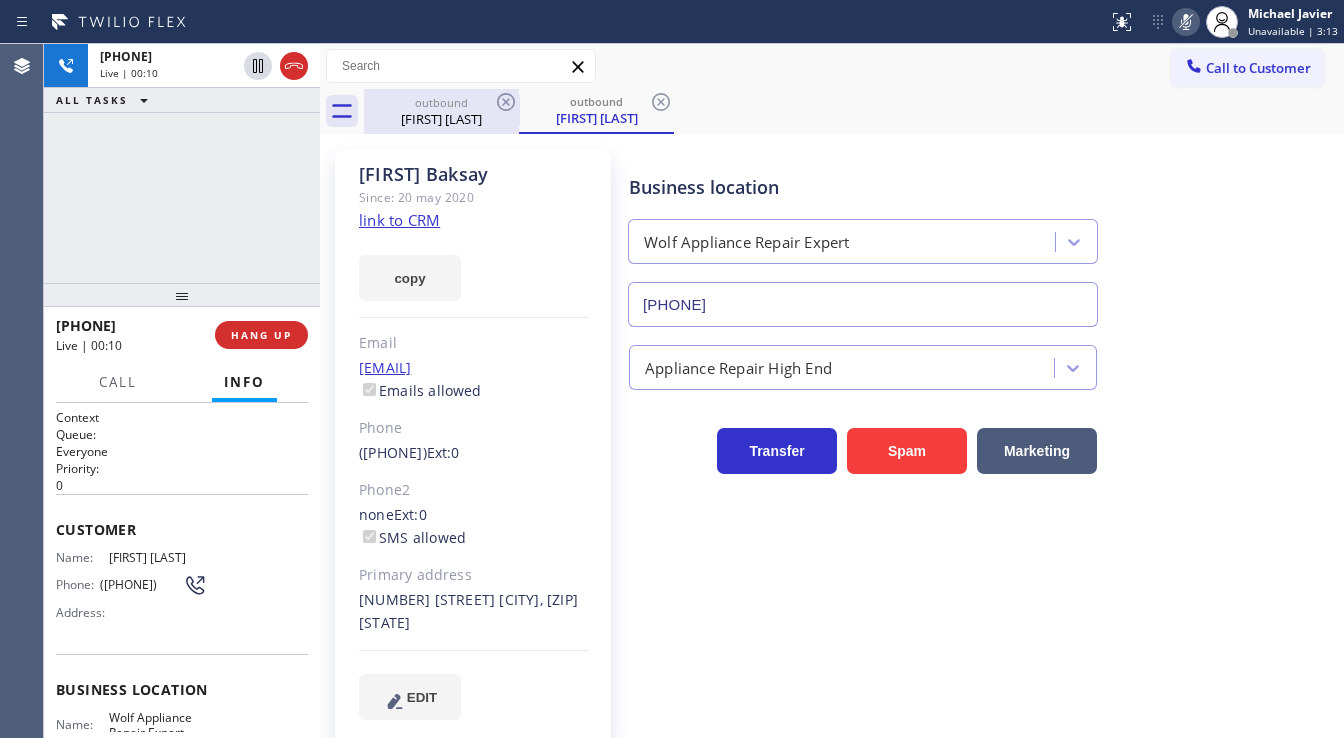click on "Tom  Baksay" at bounding box center (441, 119) 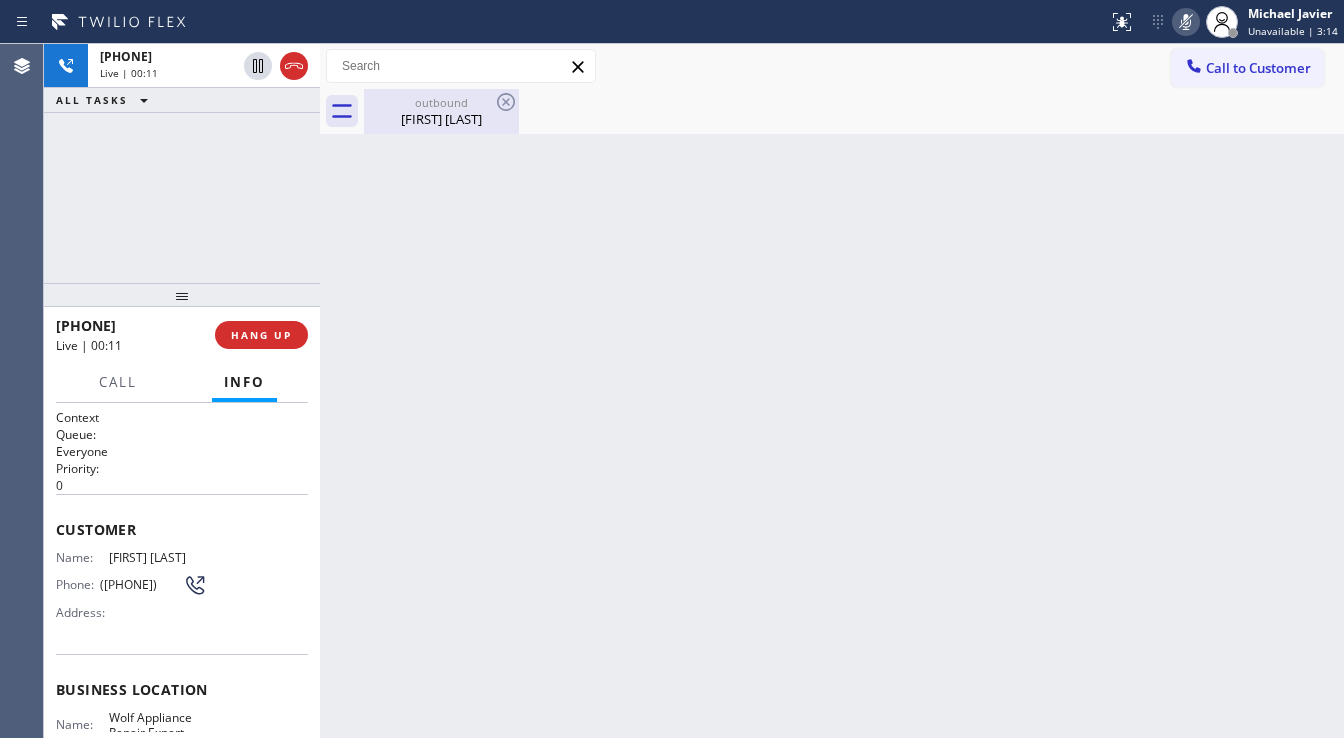 click on "Tom  Baksay" at bounding box center [441, 119] 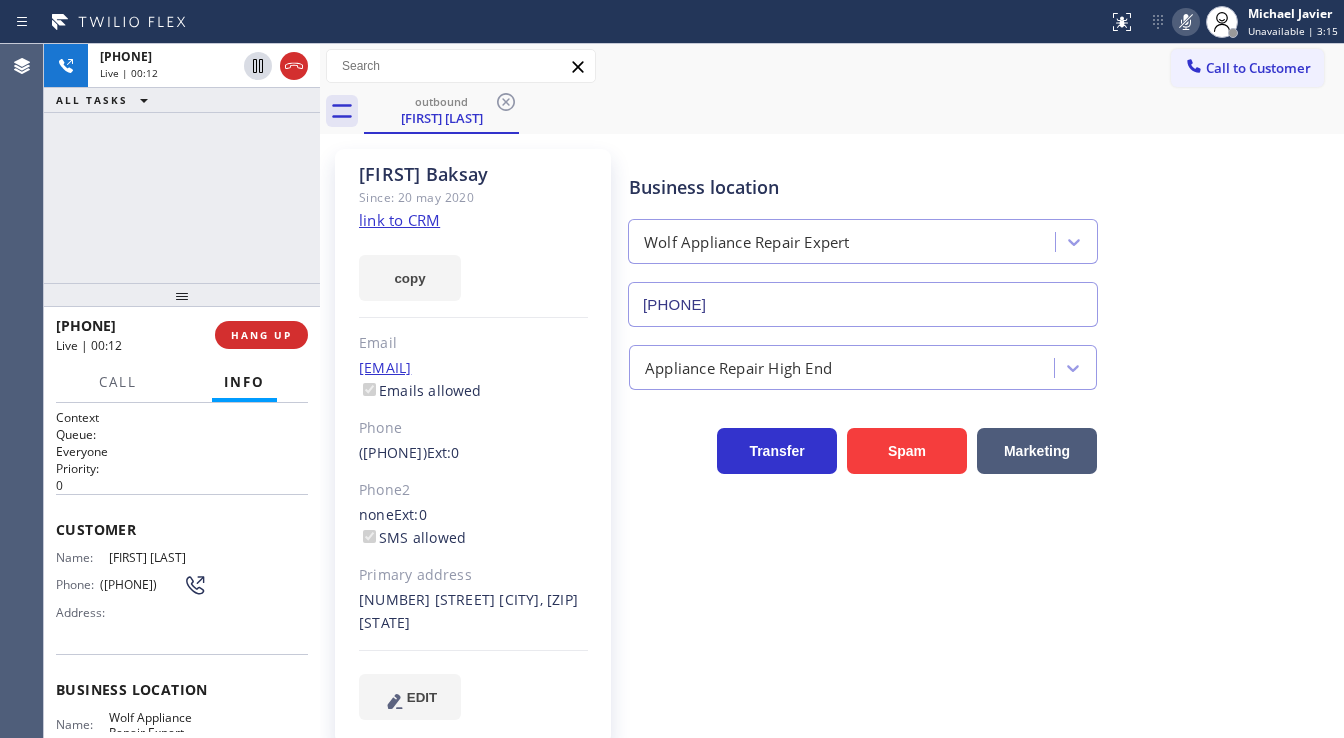 click 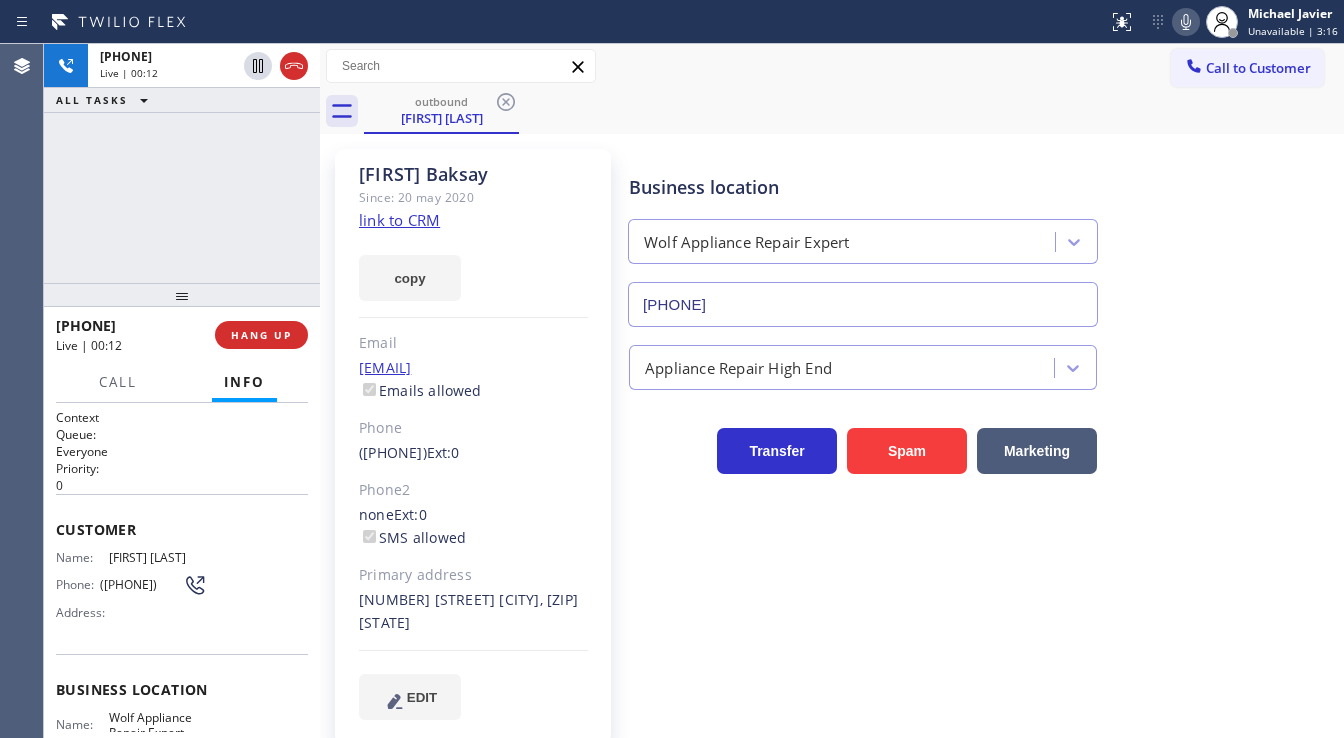 click on "Business location Wolf Appliance Repair  Expert (206) 309-4625" at bounding box center [982, 236] 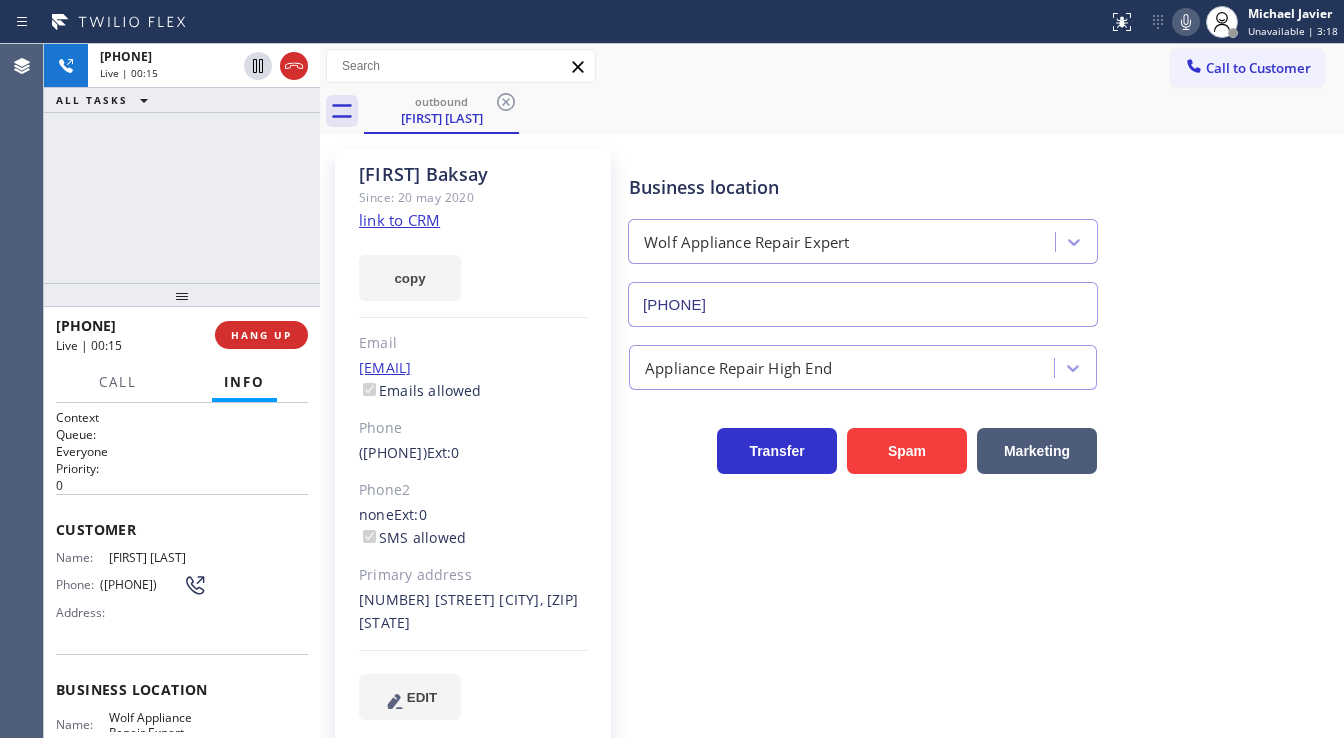 click on "+19256236283 Live | 00:15 ALL TASKS ALL TASKS ACTIVE TASKS TASKS IN WRAP UP" at bounding box center [182, 163] 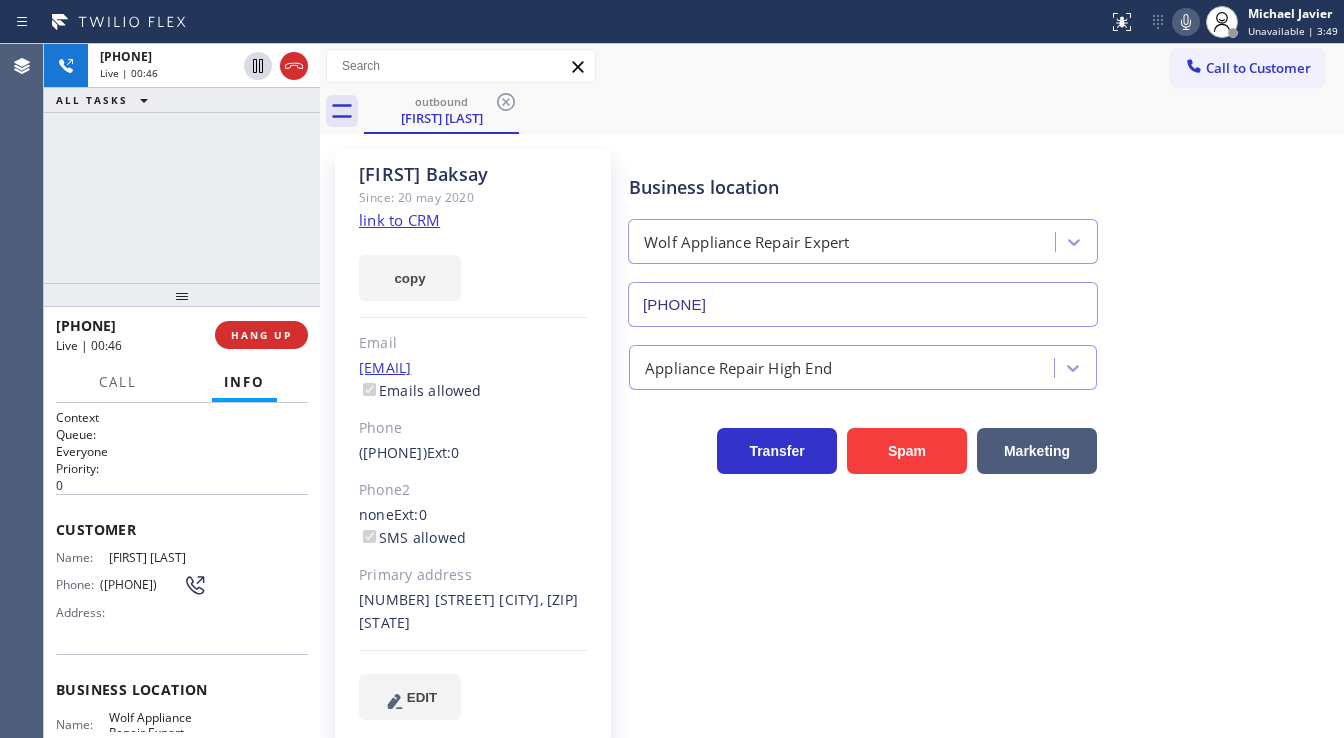 click 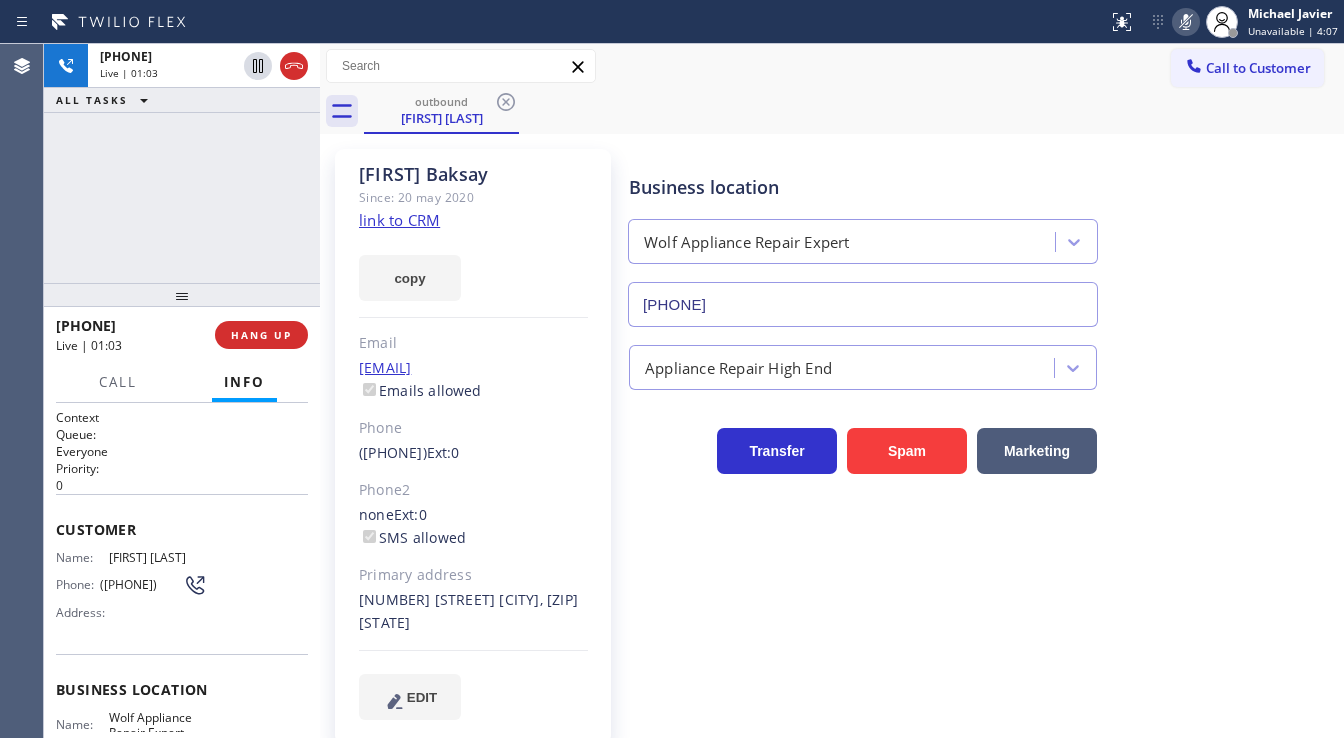 click on "+19256236283 Live | 01:03 ALL TASKS ALL TASKS ACTIVE TASKS TASKS IN WRAP UP" at bounding box center [182, 163] 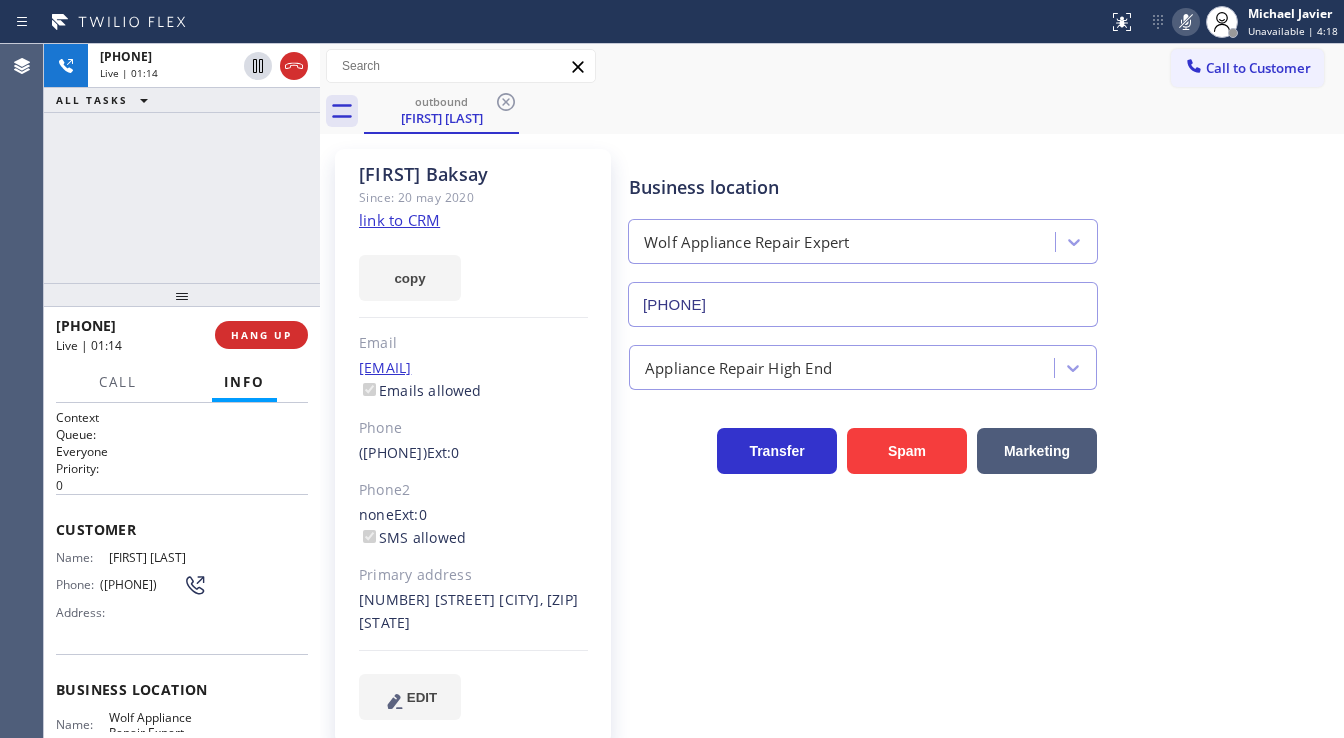 click on "+19256236283 Live | 01:14 ALL TASKS ALL TASKS ACTIVE TASKS TASKS IN WRAP UP" at bounding box center [182, 163] 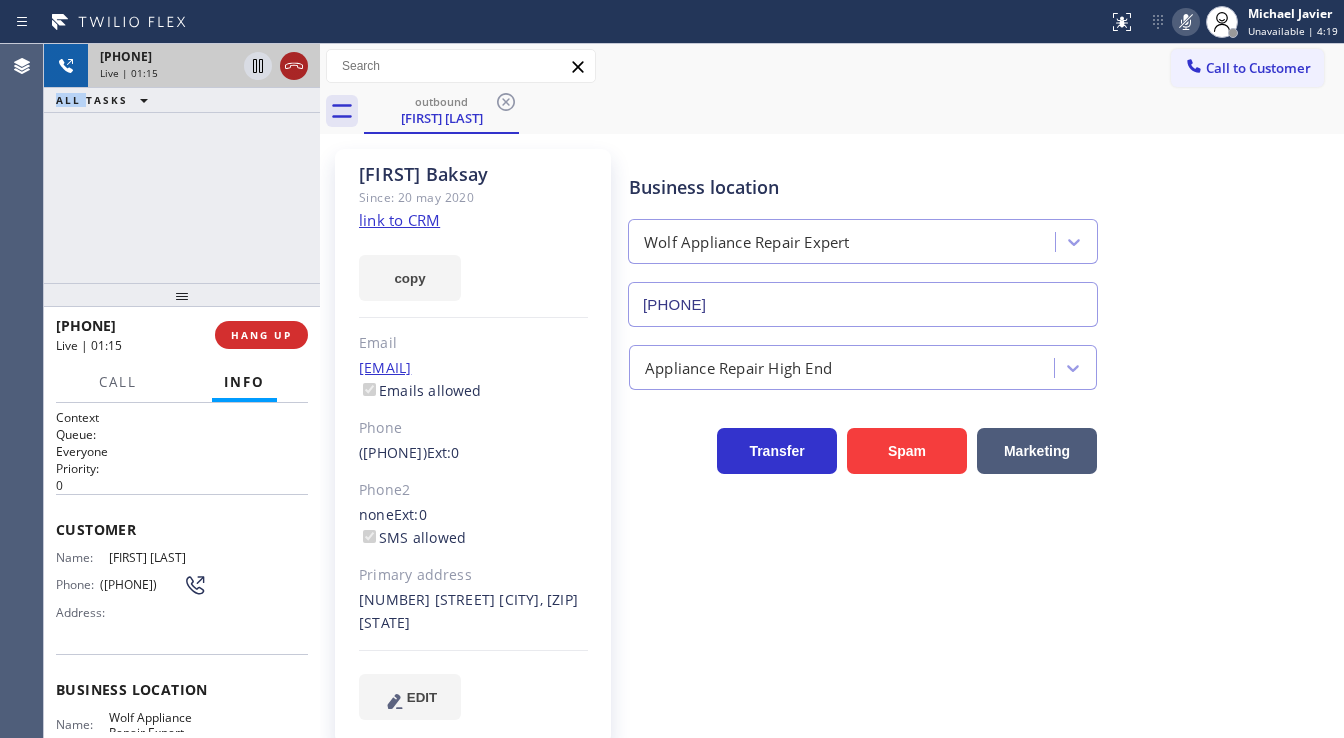 click 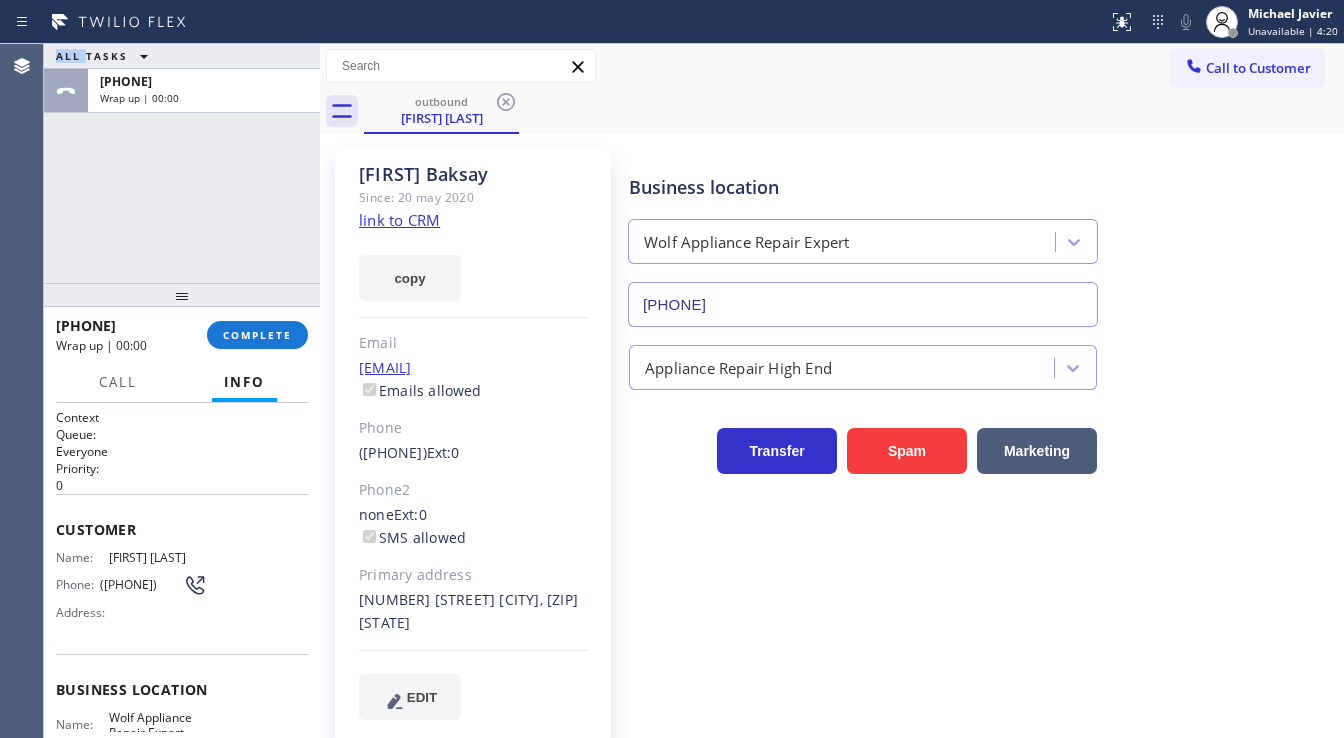 drag, startPoint x: 243, startPoint y: 202, endPoint x: 234, endPoint y: 215, distance: 15.811388 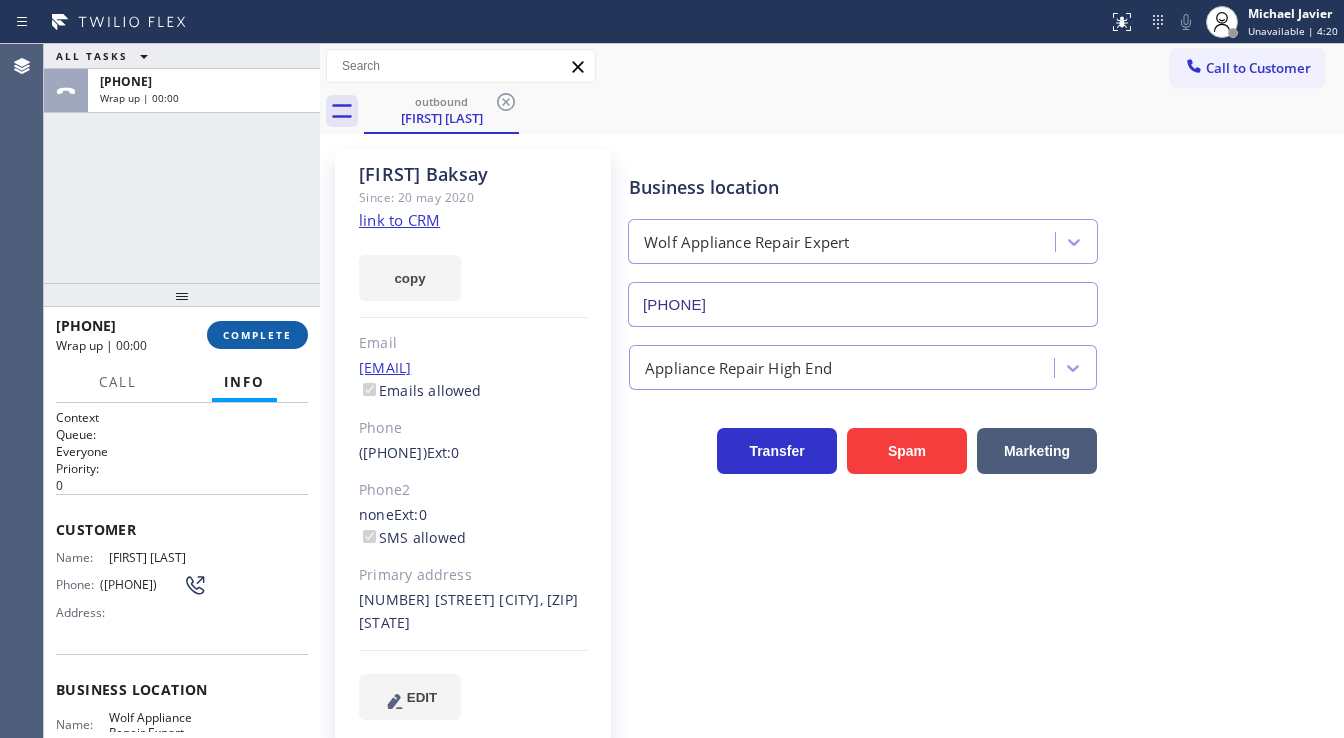 click on "COMPLETE" at bounding box center [257, 335] 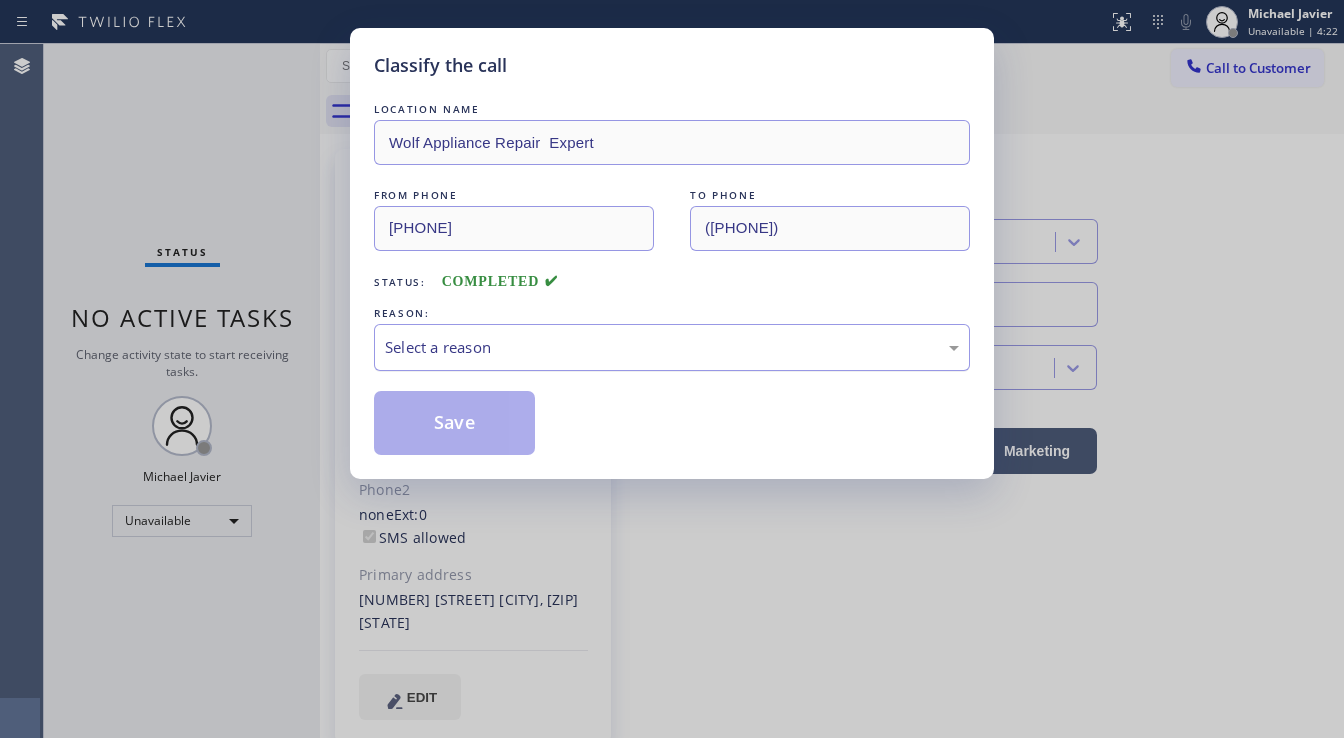 click on "Select a reason" at bounding box center (672, 347) 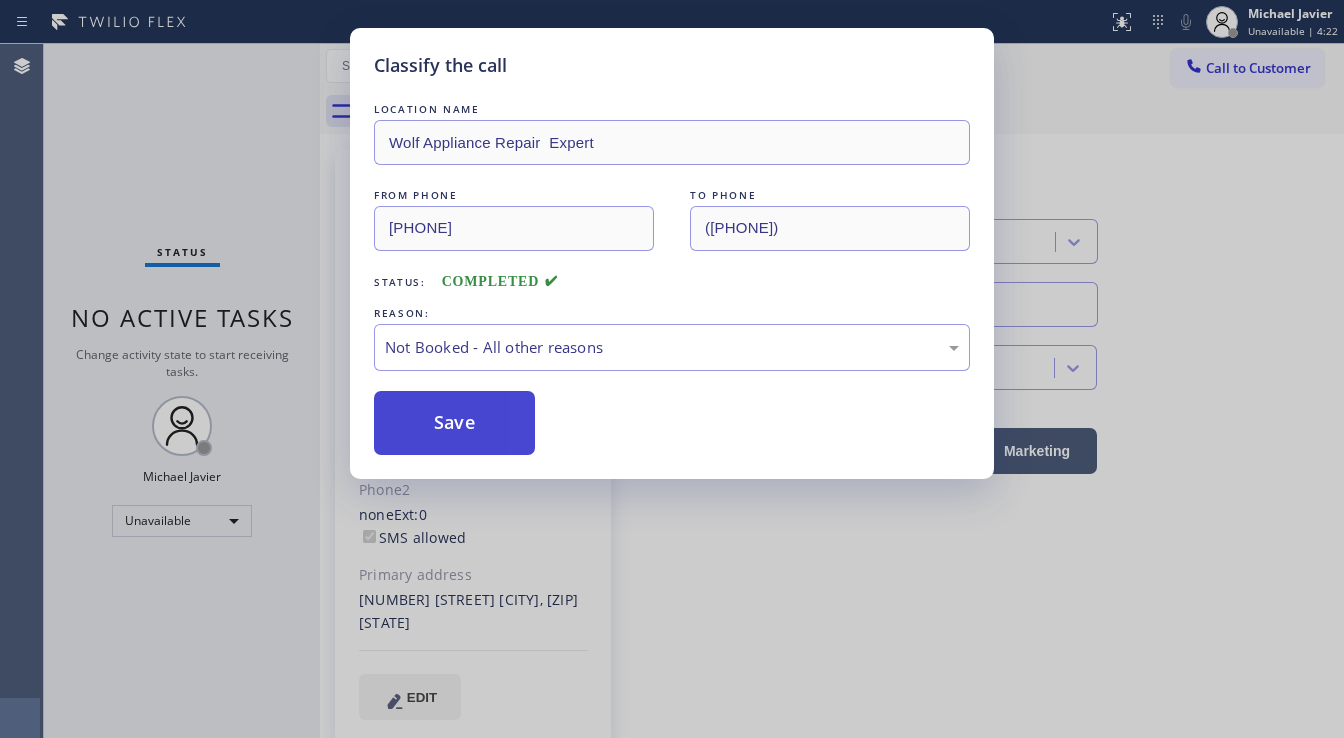 click on "Save" at bounding box center (454, 423) 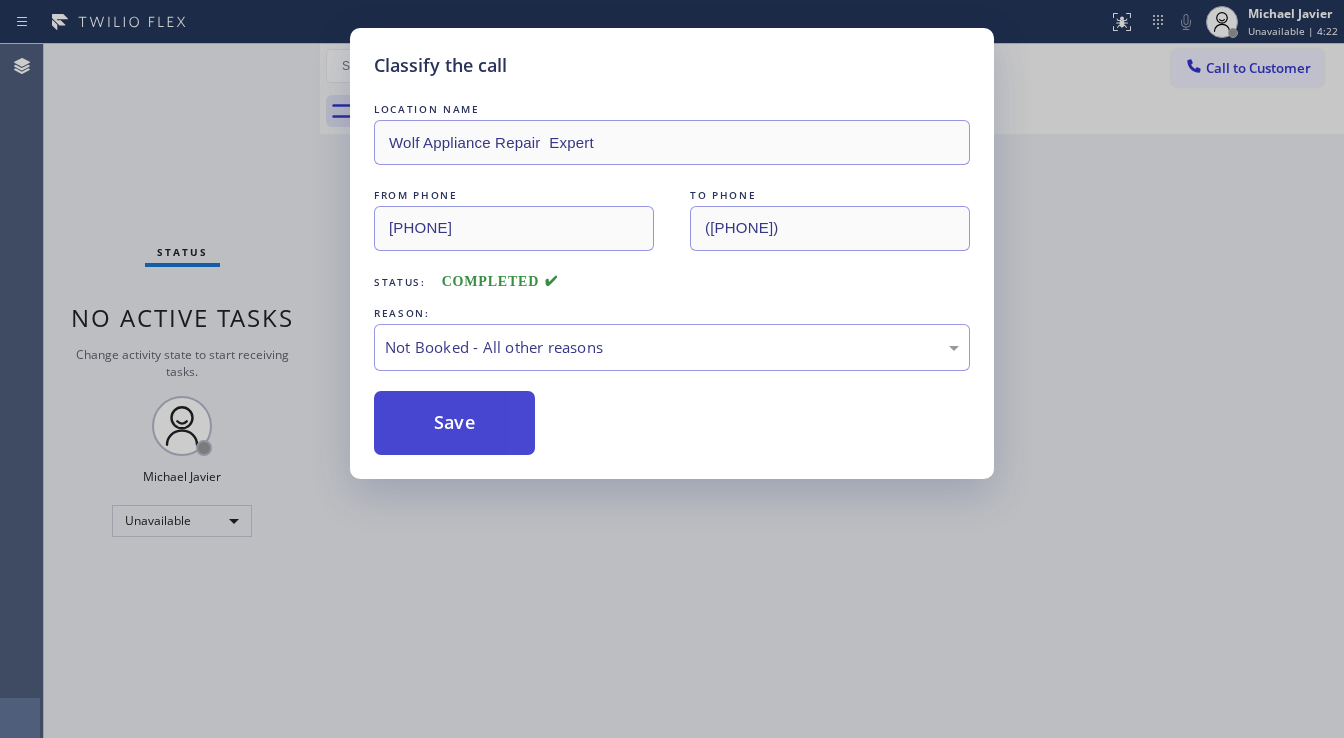 click on "Save" at bounding box center [454, 423] 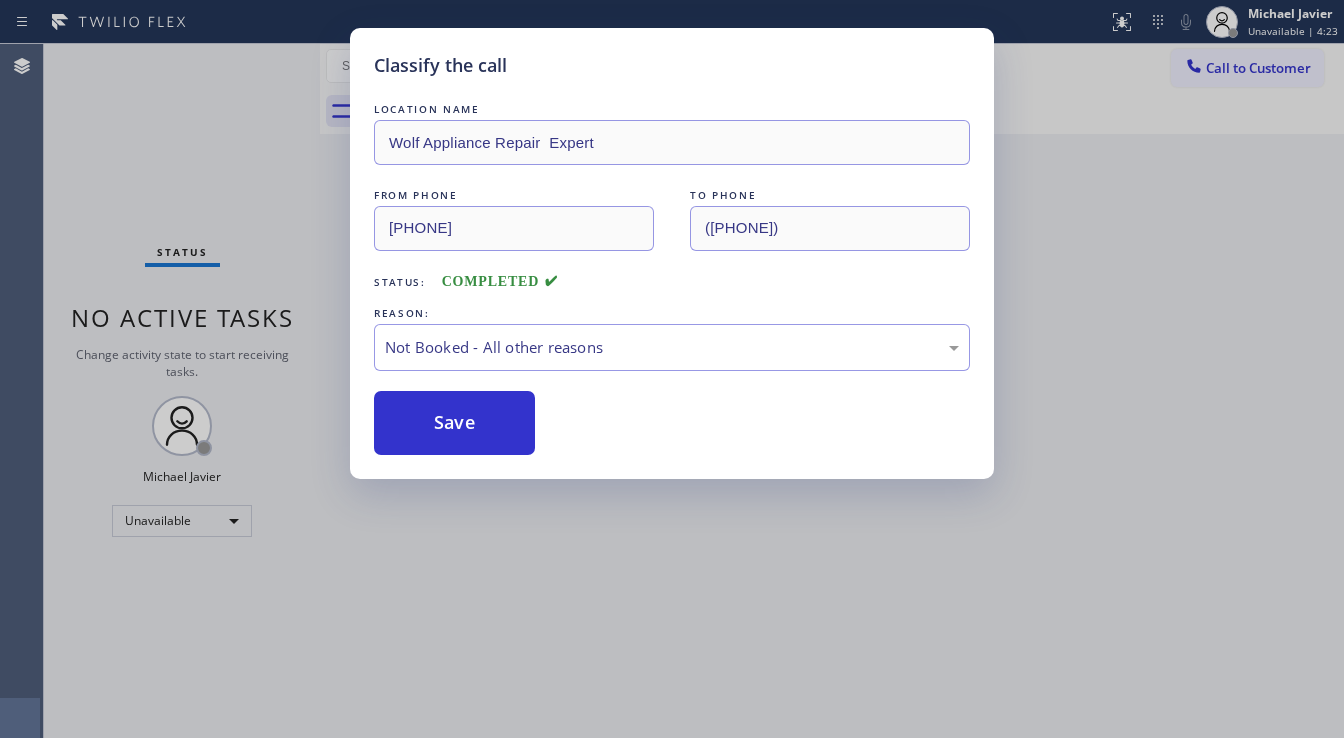 drag, startPoint x: 1110, startPoint y: 244, endPoint x: 1160, endPoint y: 196, distance: 69.31089 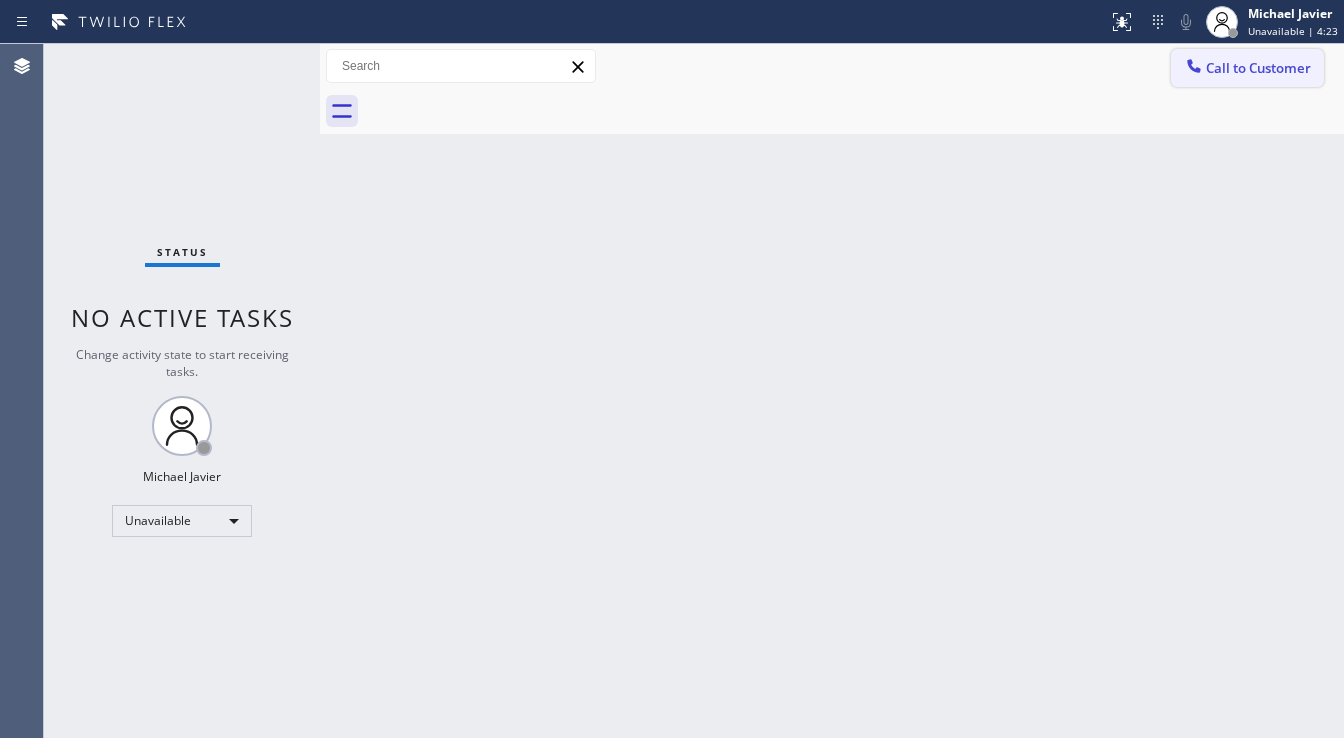 click on "Call to Customer" at bounding box center (1258, 68) 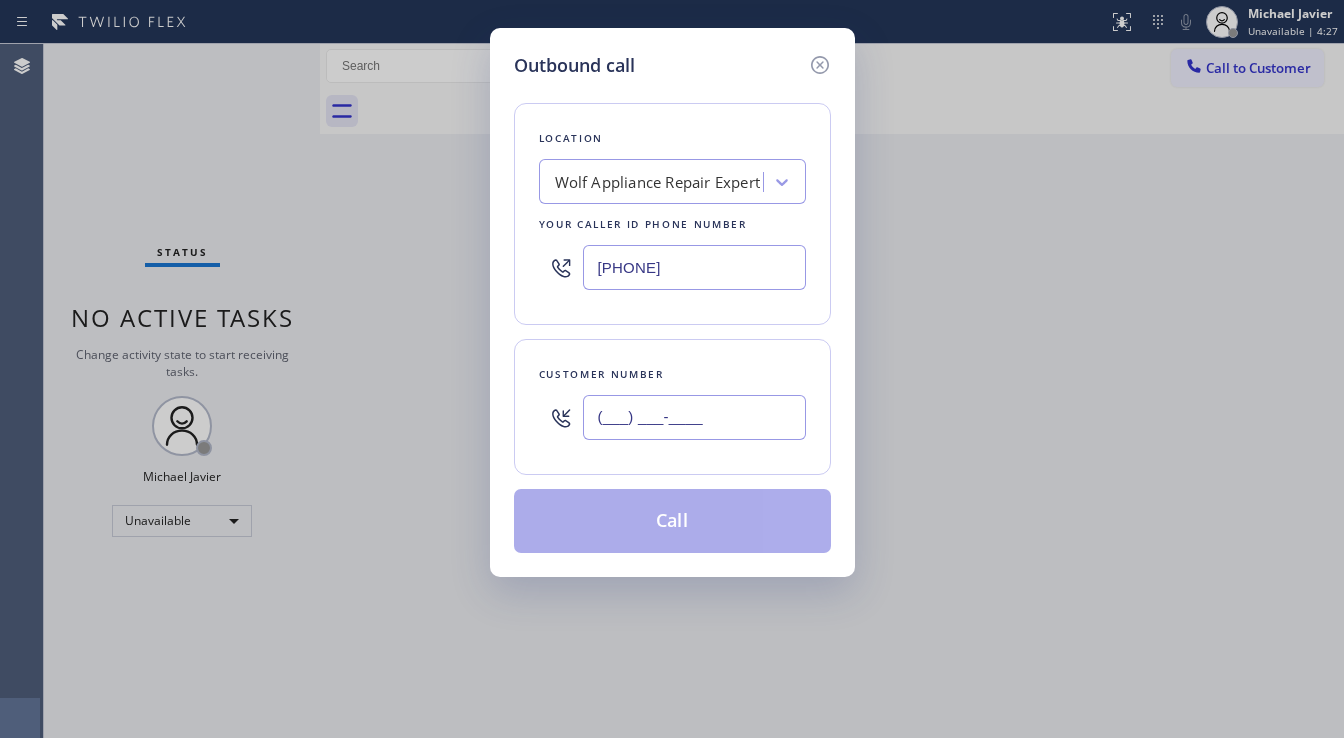 click on "(___) ___-____" at bounding box center [694, 417] 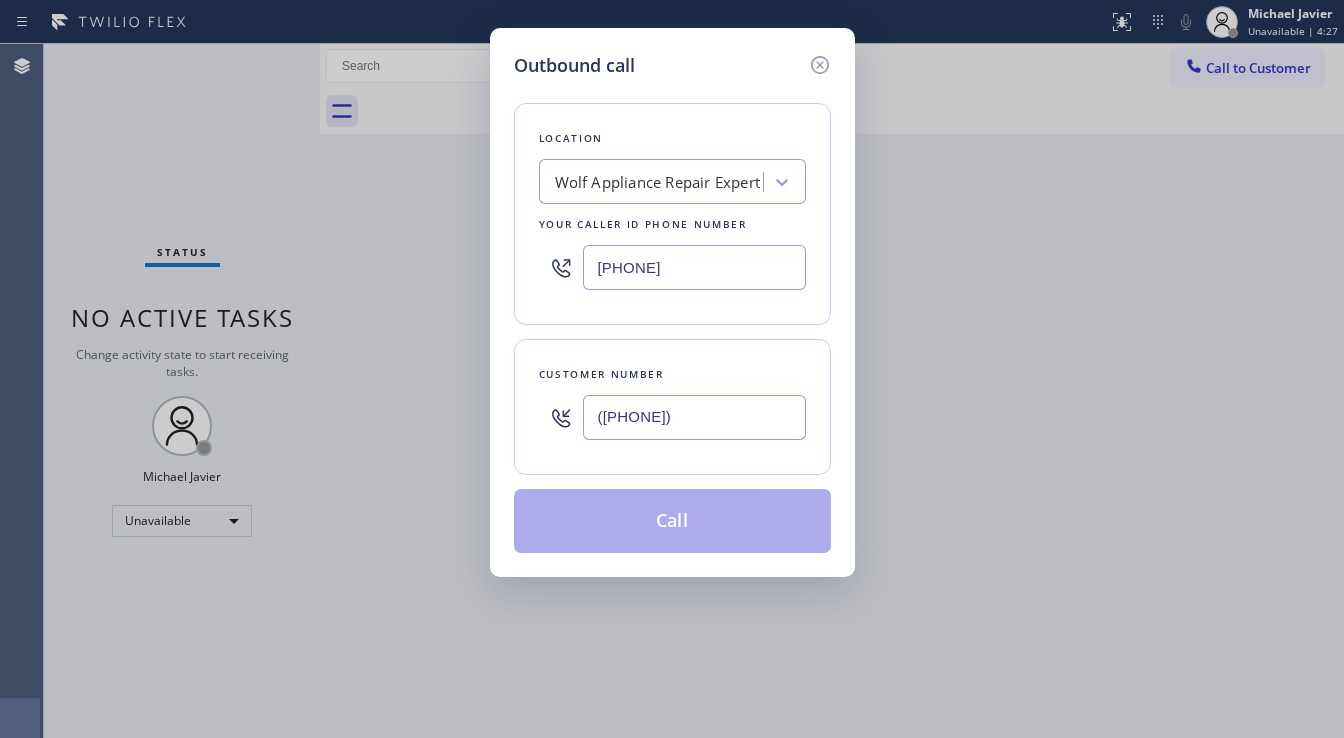type on "(206) 939-1022" 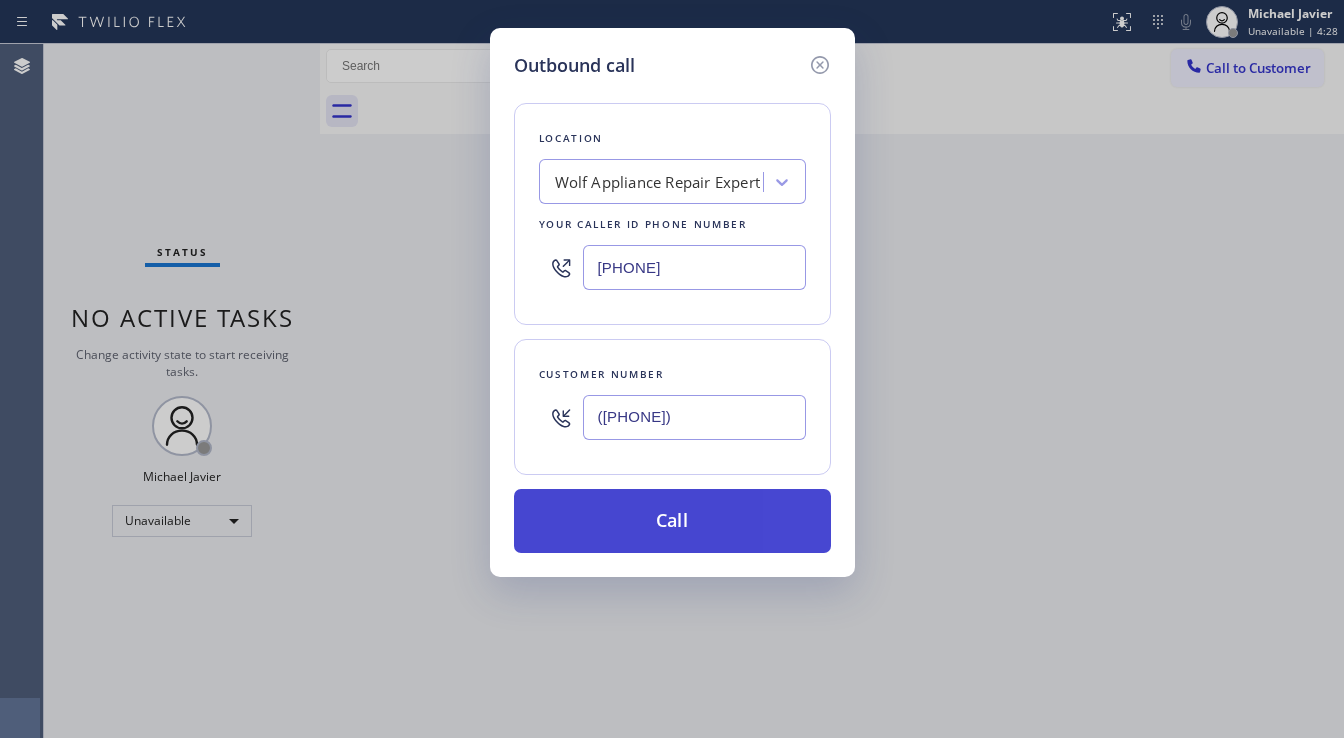 click on "Call" at bounding box center (672, 521) 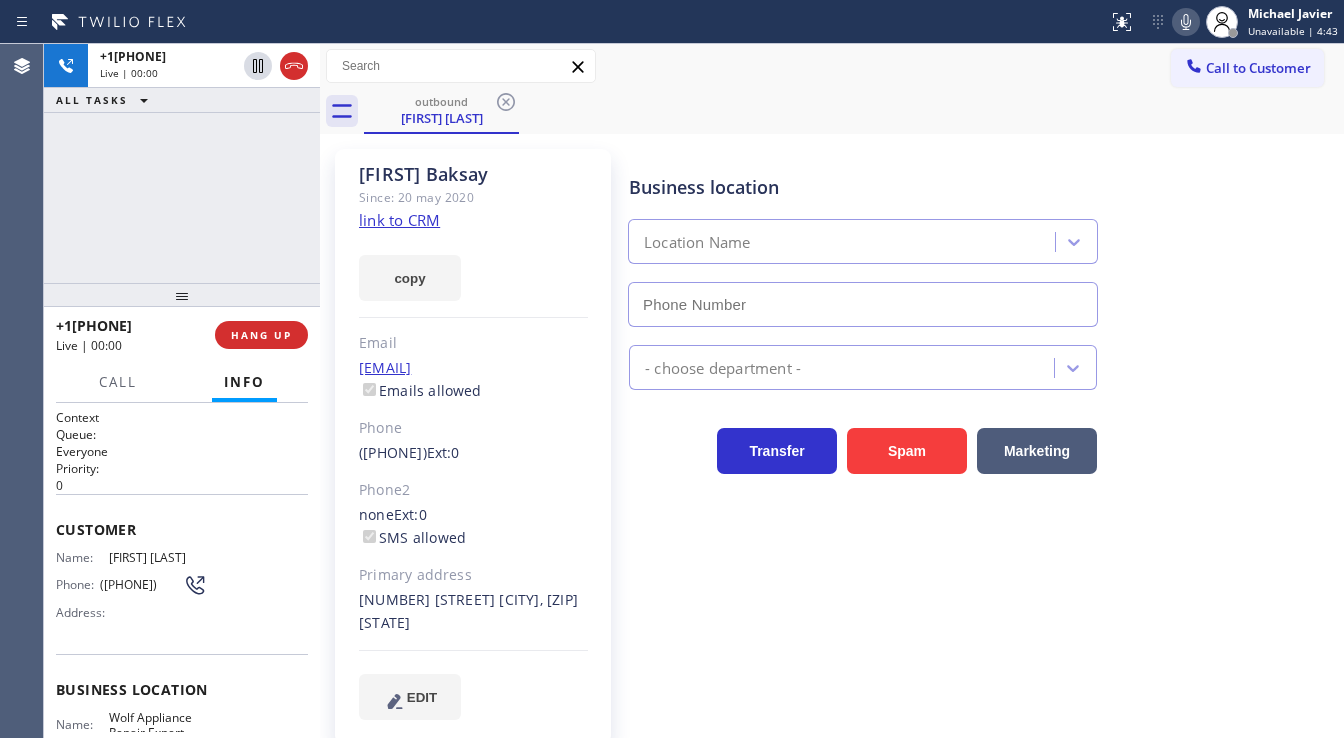 type on "(206) 309-4625" 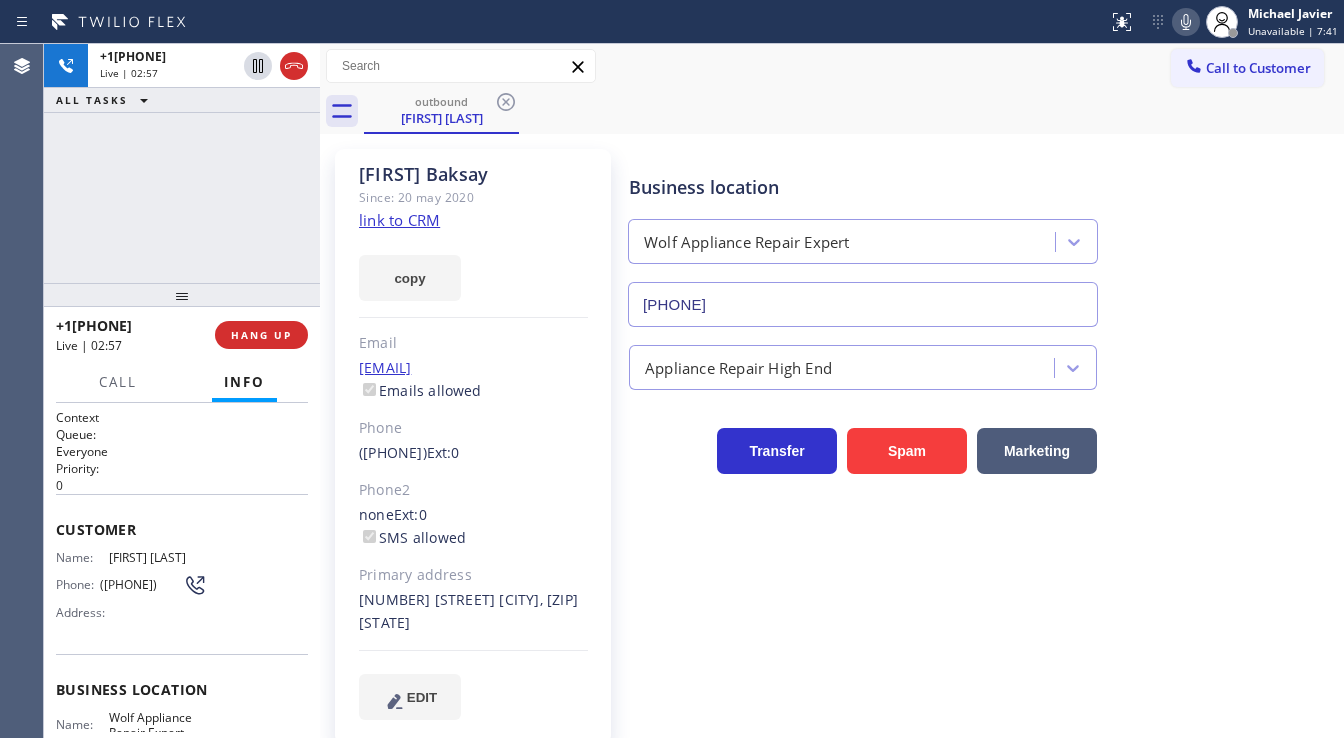 drag, startPoint x: 318, startPoint y: 233, endPoint x: 225, endPoint y: 230, distance: 93.04838 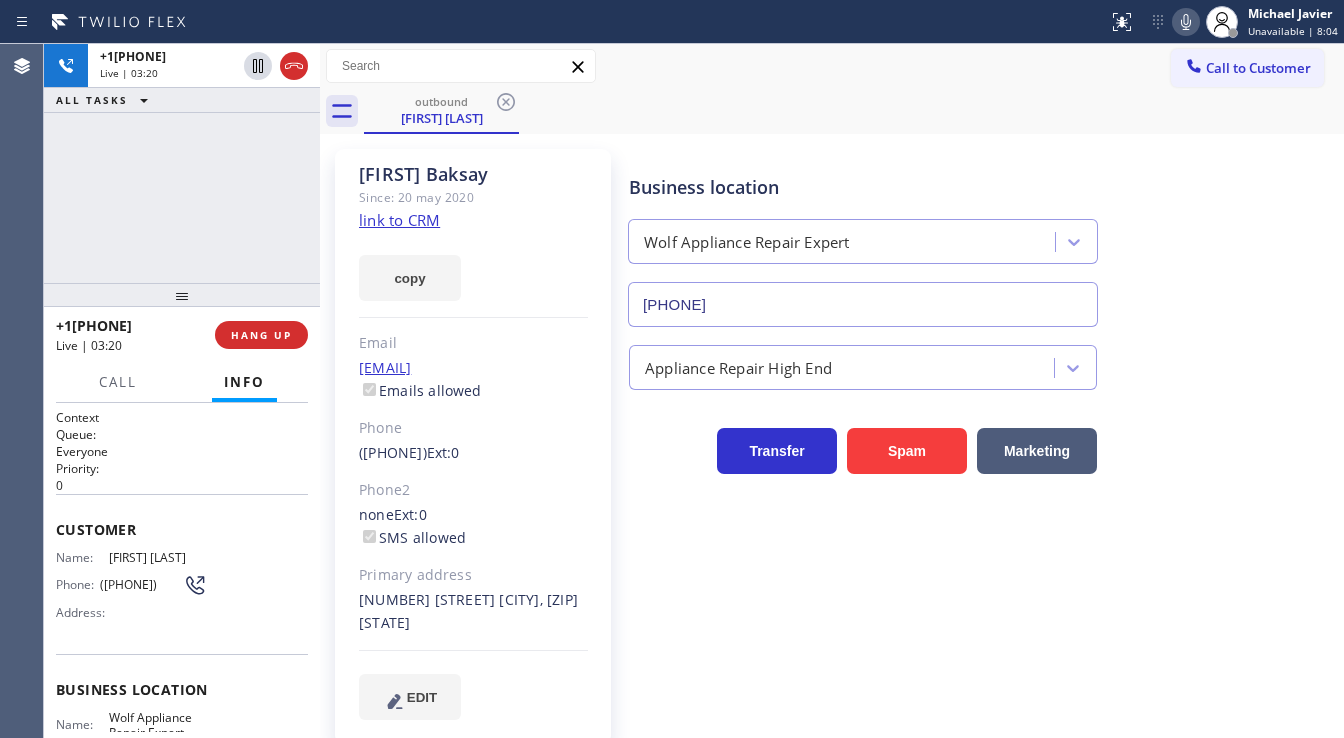 click on "+12069391022 Live | 03:20 ALL TASKS ALL TASKS ACTIVE TASKS TASKS IN WRAP UP" at bounding box center (182, 163) 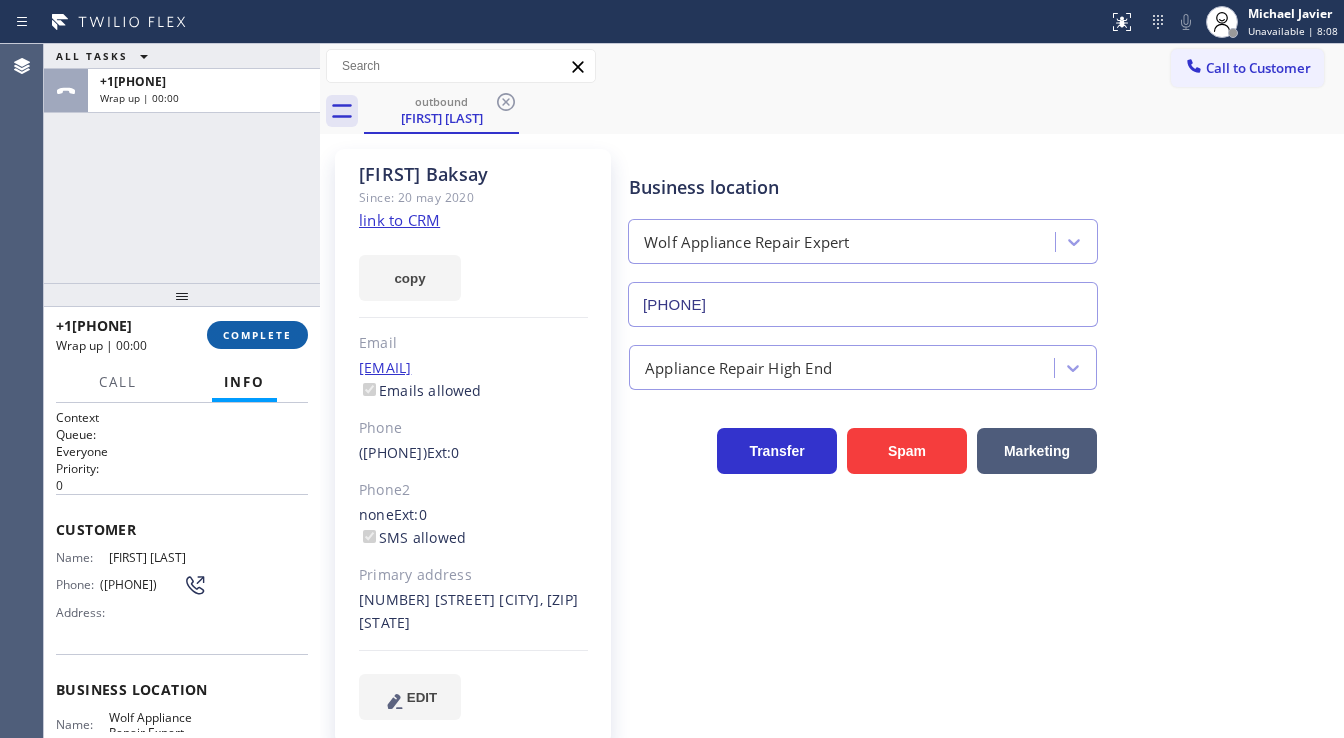 click on "COMPLETE" at bounding box center (257, 335) 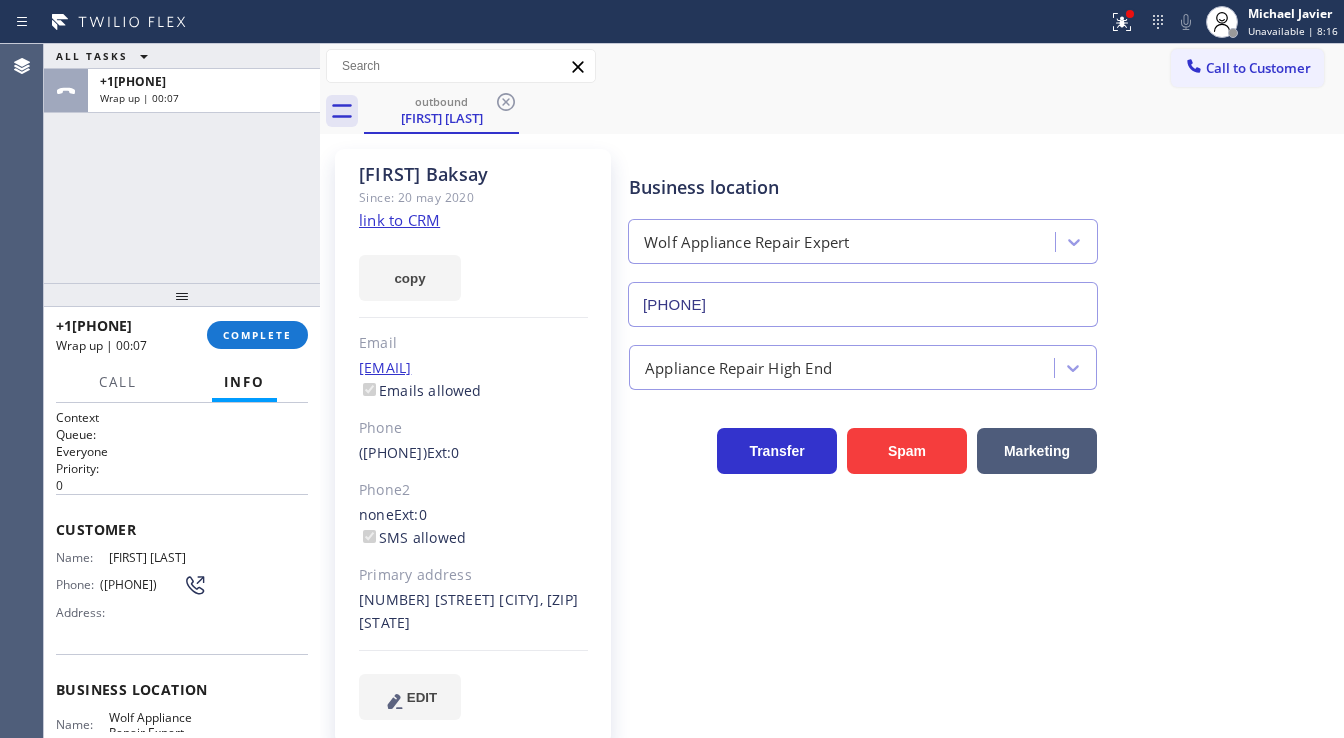 click on "ALL TASKS ALL TASKS ACTIVE TASKS TASKS IN WRAP UP +12069391022 Wrap up | 00:07" at bounding box center [182, 163] 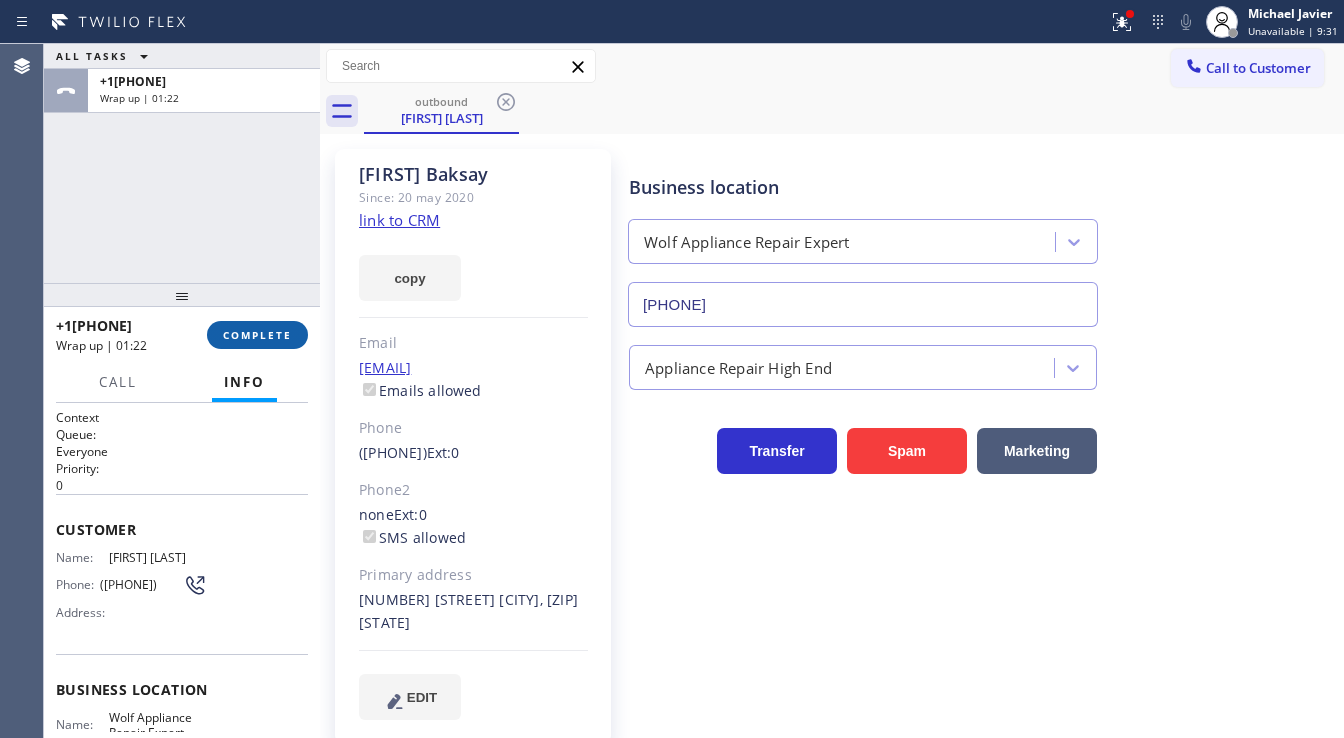 click on "COMPLETE" at bounding box center (257, 335) 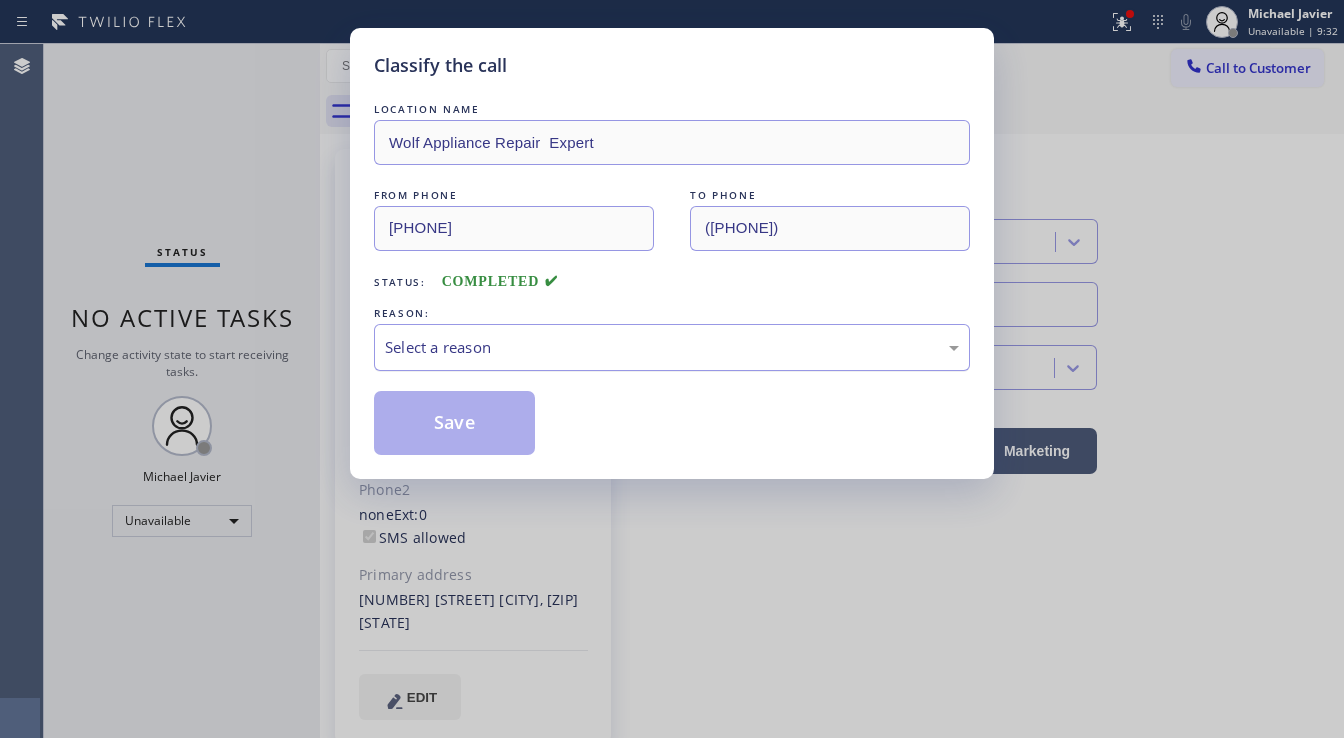 click on "Select a reason" at bounding box center (672, 347) 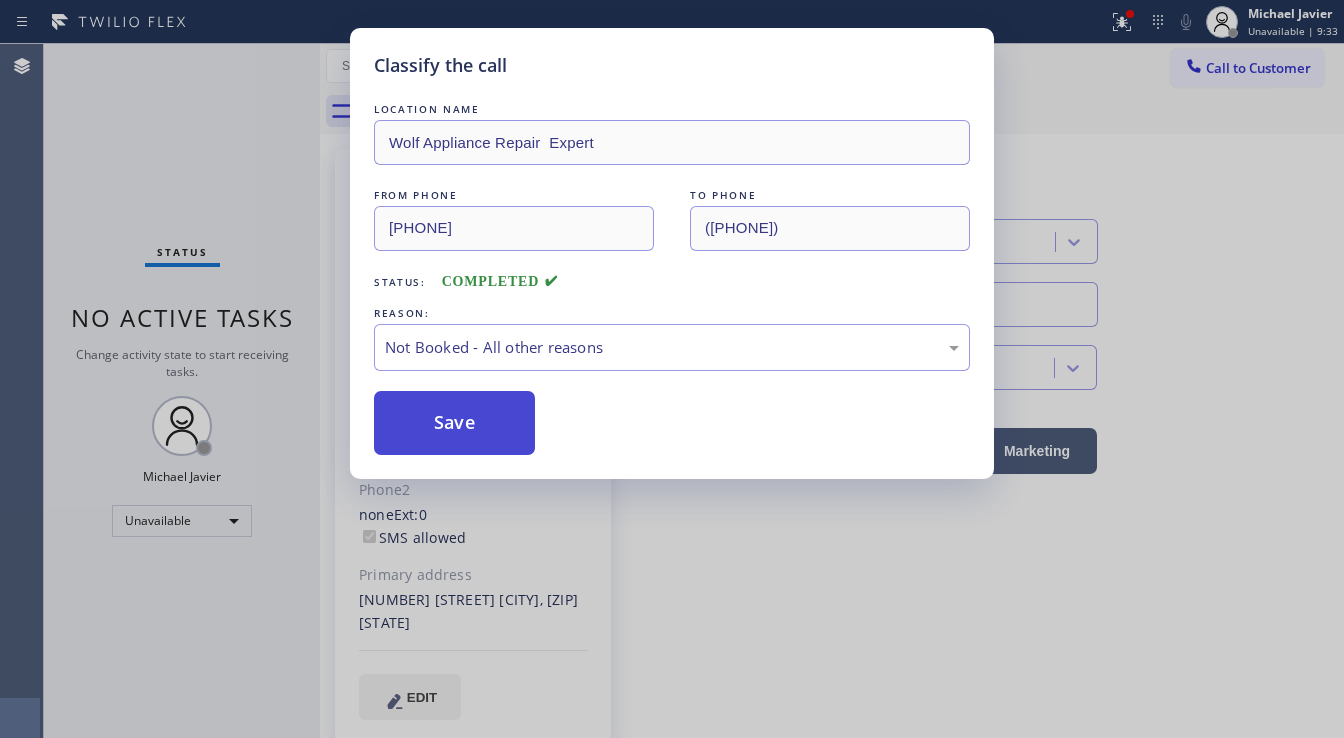 click on "Save" at bounding box center [454, 423] 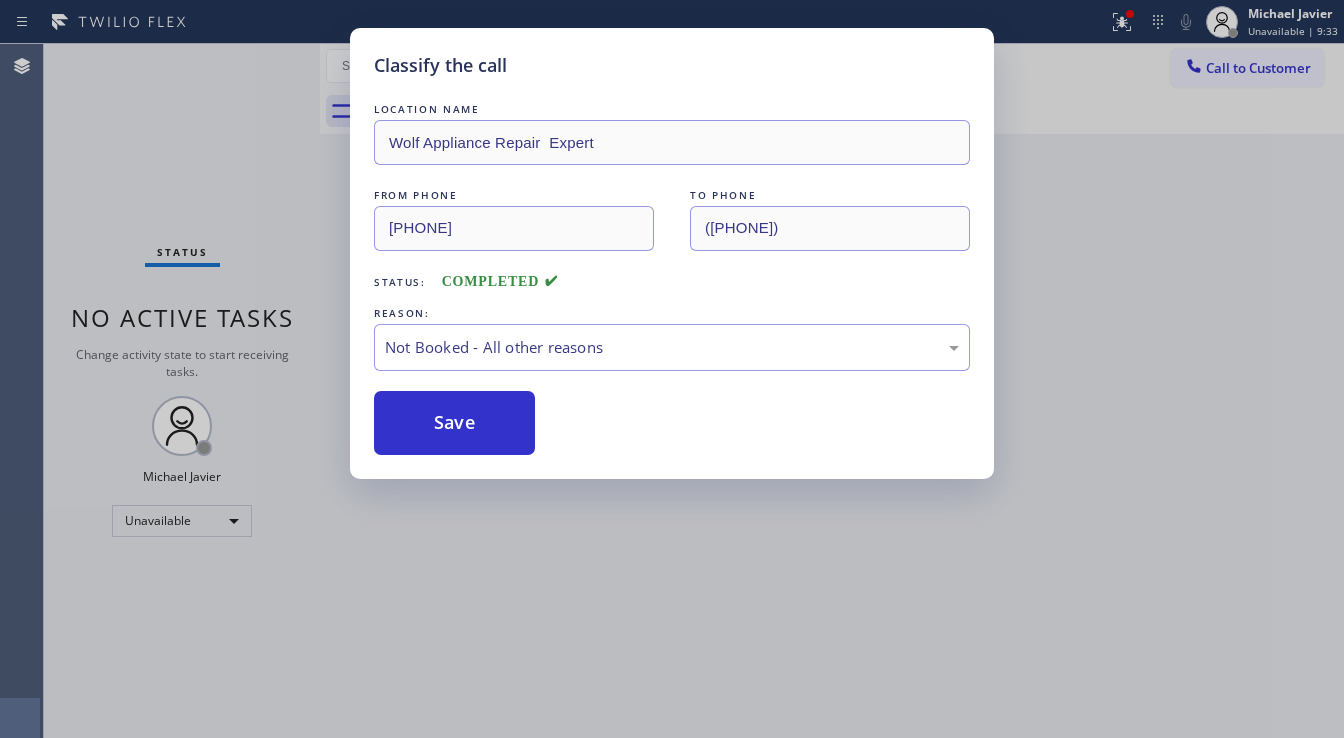 click on "Classify the call LOCATION NAME Wolf Appliance Repair  Expert FROM PHONE (206) 309-4625 TO PHONE (206) 939-1022 Status: COMPLETED REASON: Not Booked - All other reasons Save" at bounding box center [672, 369] 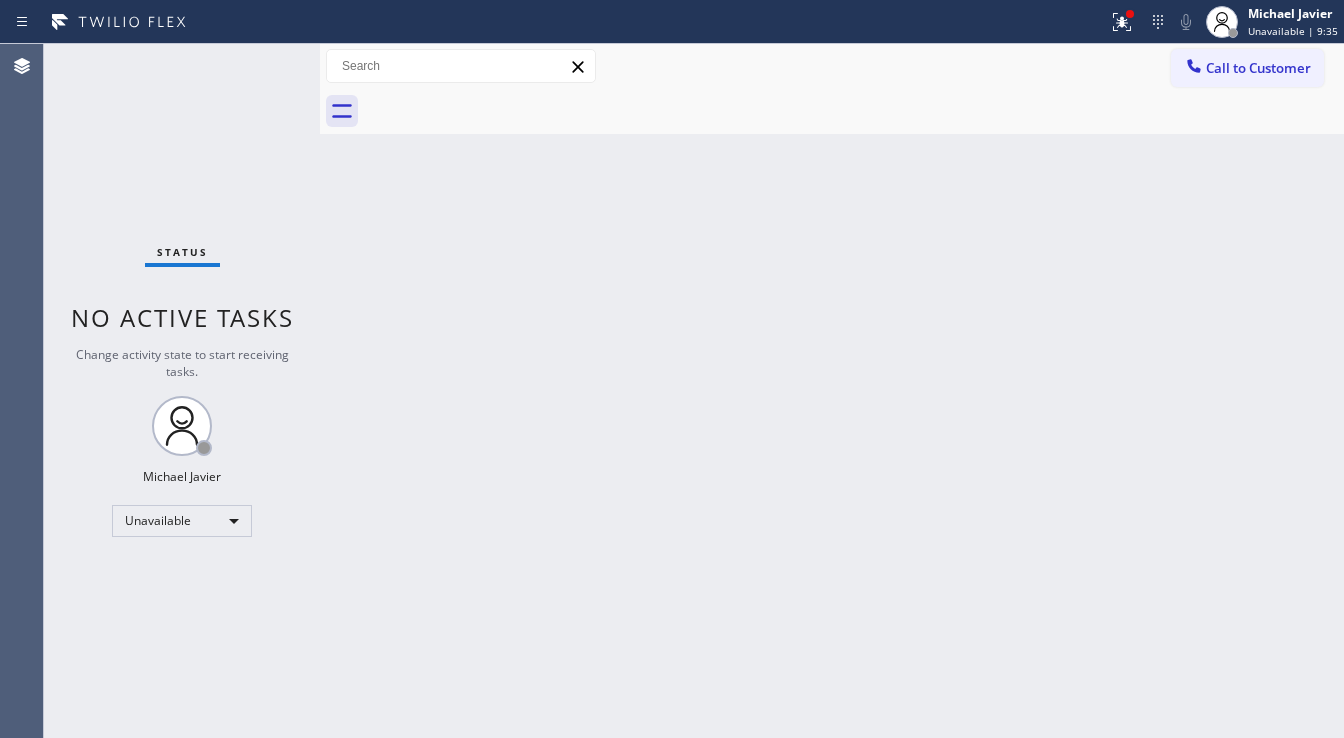click on "Change activity state to start receiving tasks." at bounding box center (182, 363) 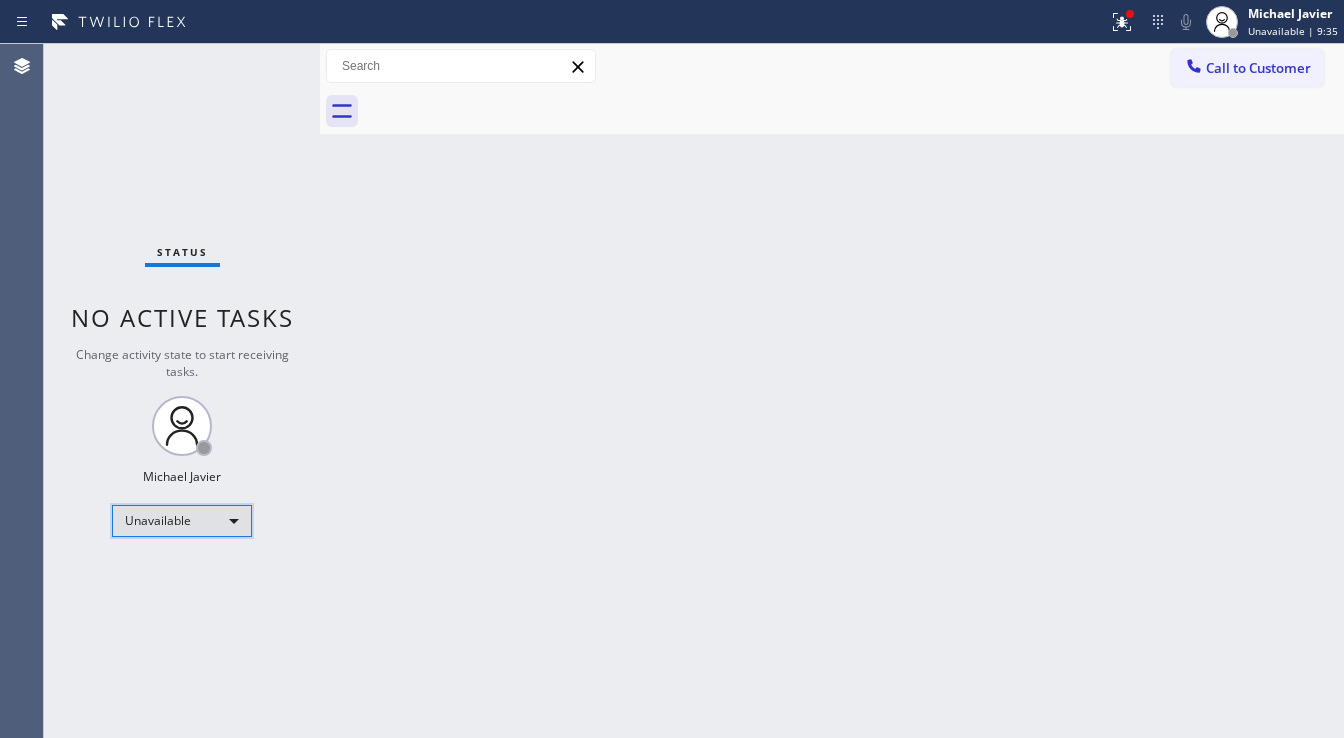 click on "Unavailable" at bounding box center [182, 521] 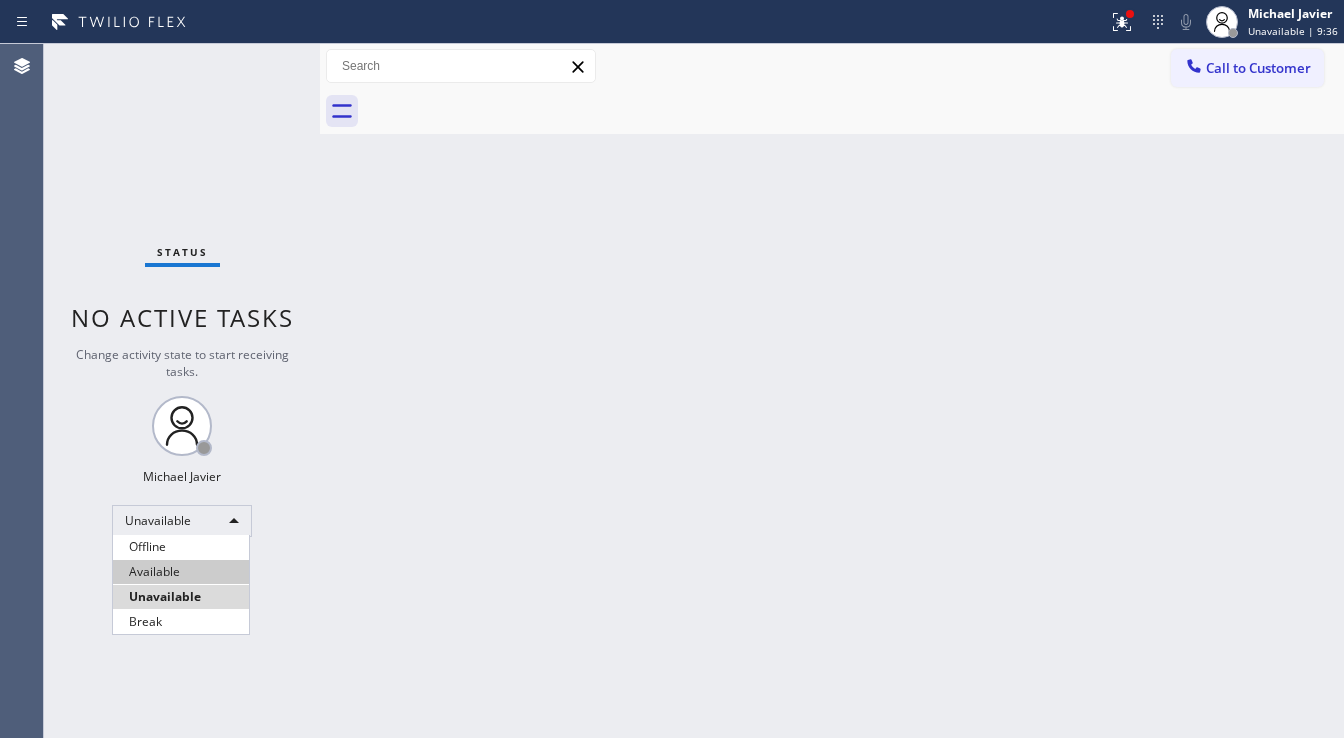 click on "Available" at bounding box center [181, 572] 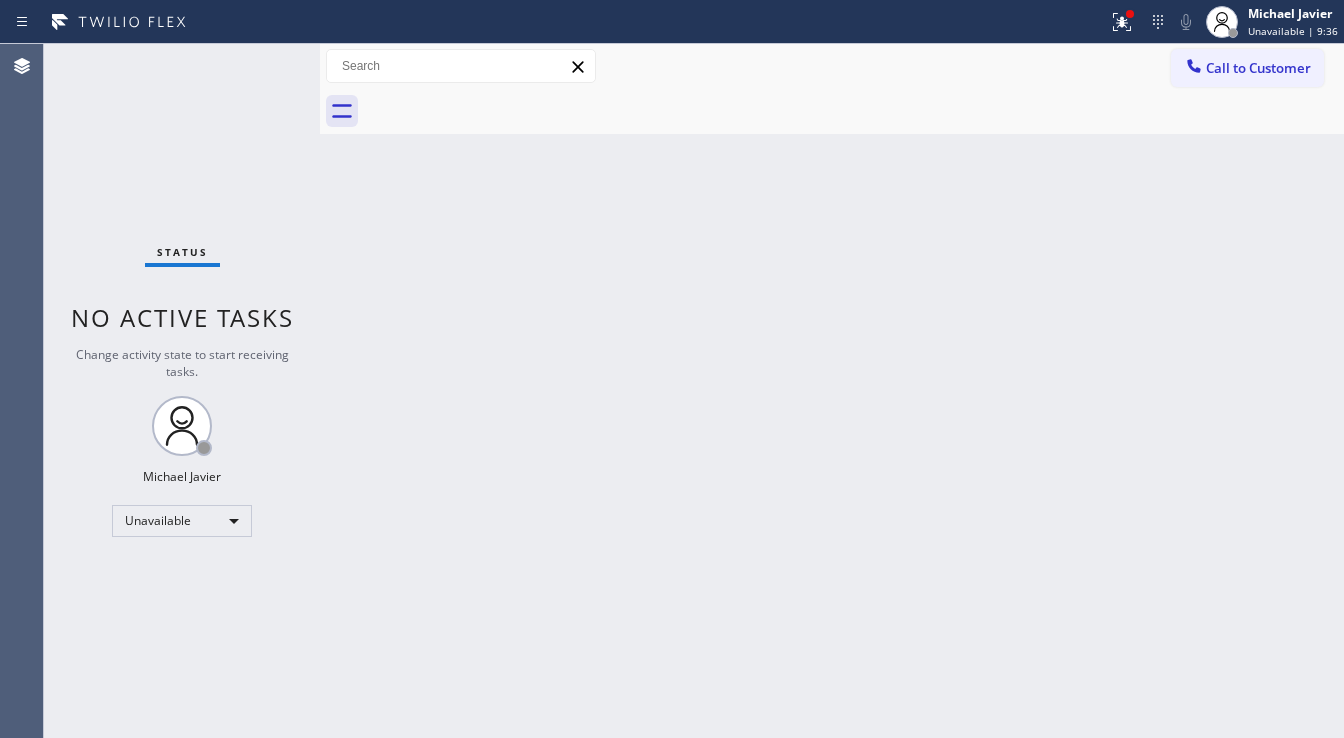 click on "Back to Dashboard Change Sender ID Customers Technicians Select a contact Outbound call Technician Search Technician Your caller id phone number Your caller id phone number Call Technician info Name   Phone none Address none Change Sender ID HVAC +18559994417 5 Star Appliance +18557314952 Appliance Repair +18554611149 Plumbing +18889090120 Air Duct Cleaning +18006865038  Electricians +18005688664 Cancel Change Check personal SMS Reset Change No tabs Call to Customer Outbound call Location Wolf Appliance Repair  Expert Your caller id phone number (206) 309-4625 Customer number Call Outbound call Technician Search Technician Your caller id phone number Your caller id phone number Call" at bounding box center [832, 391] 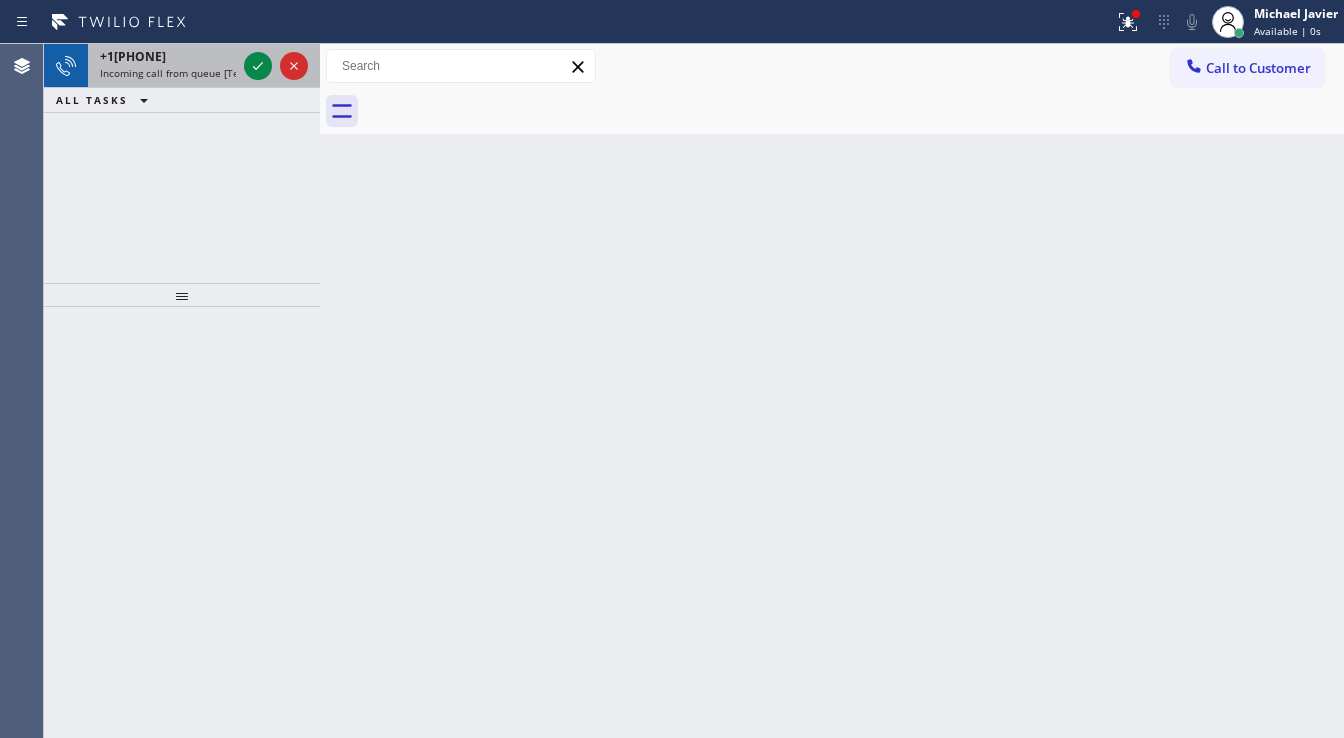 click on "+13045642804" at bounding box center (133, 56) 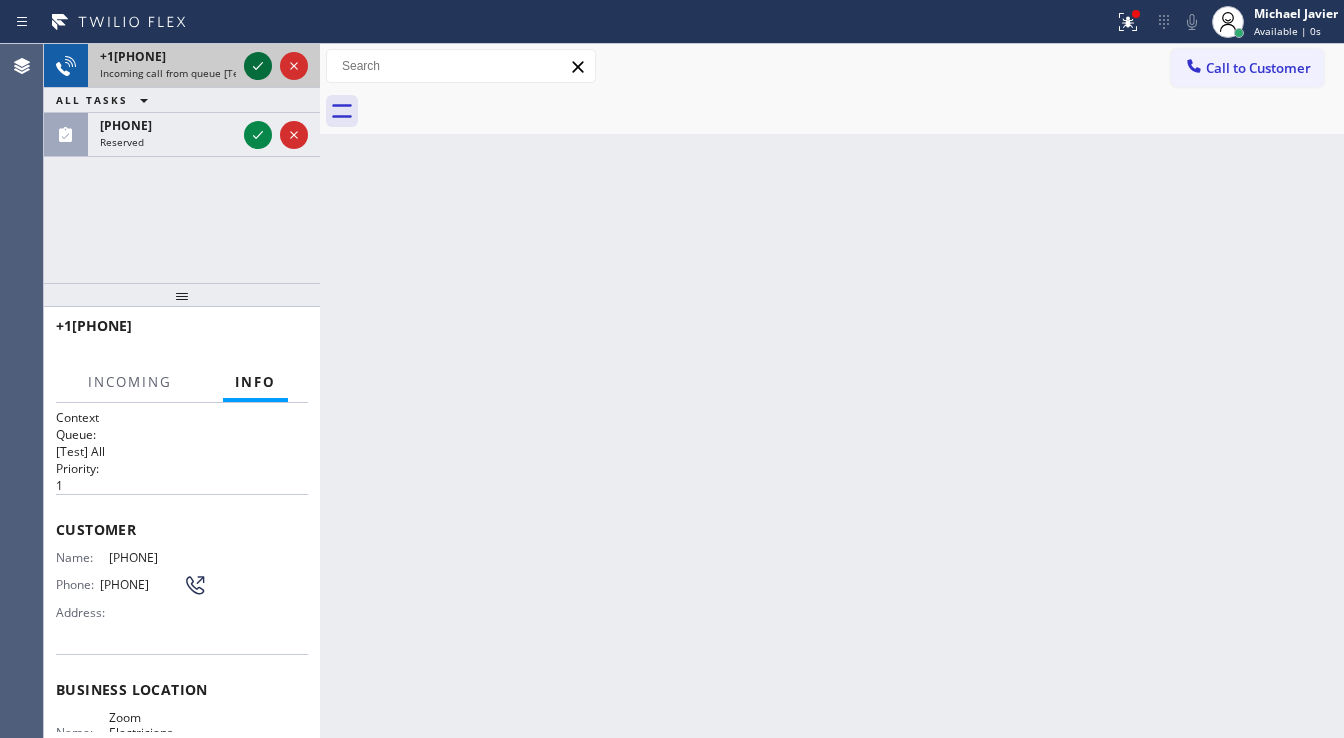click 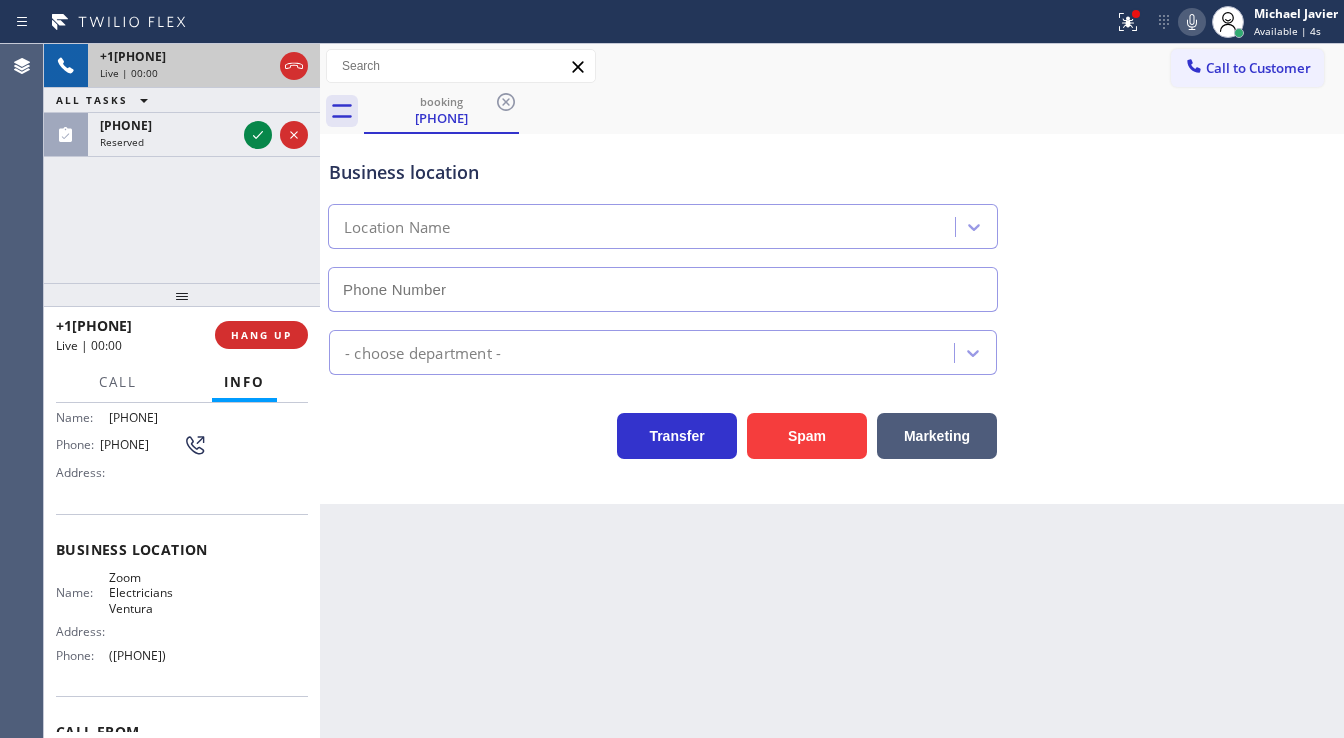 type on "(805) 953-7395" 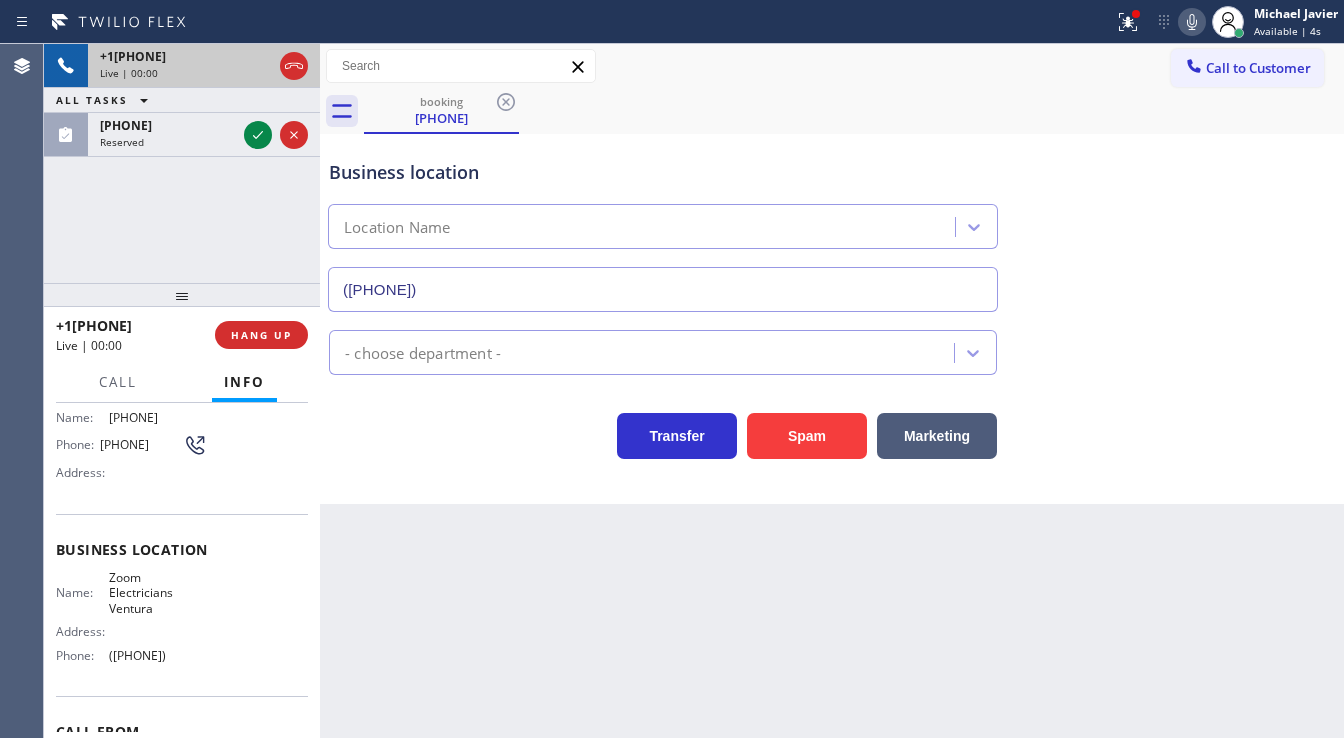 scroll, scrollTop: 160, scrollLeft: 0, axis: vertical 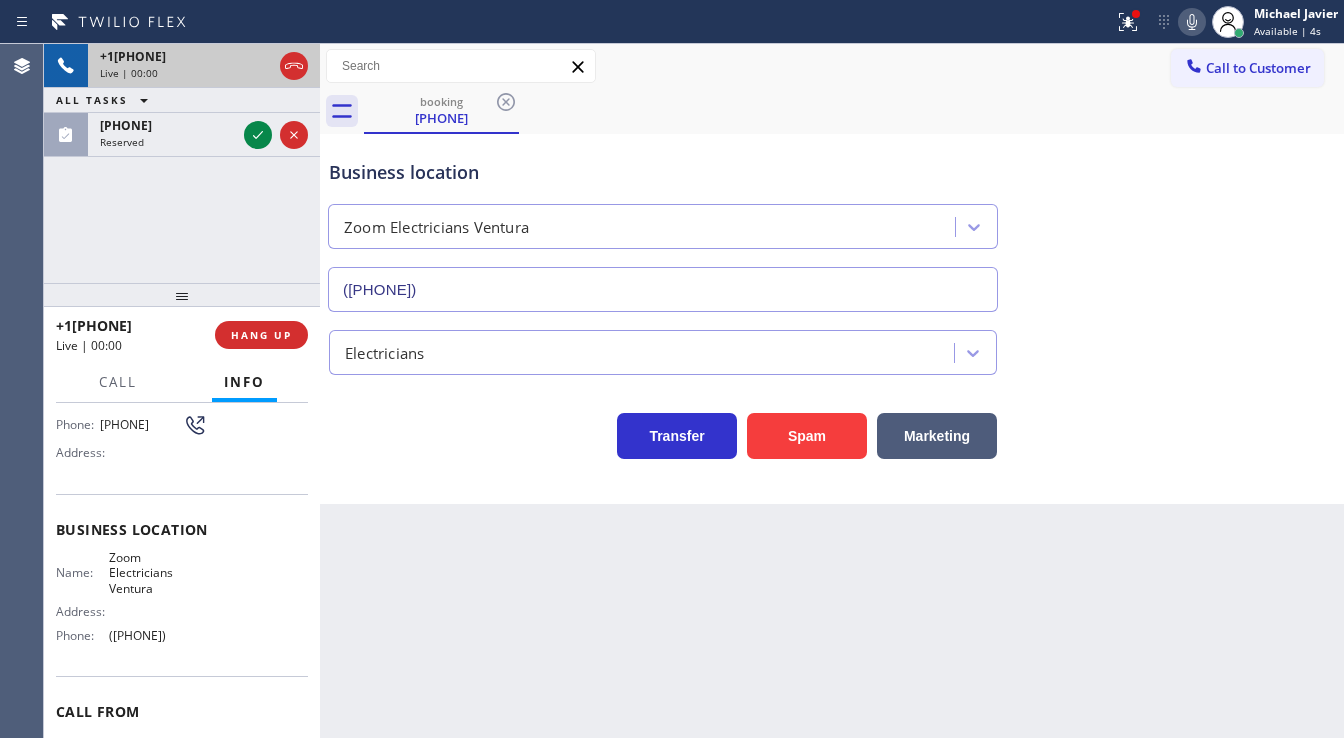 click on "+13045642804 Live | 00:00 ALL TASKS ALL TASKS ACTIVE TASKS TASKS IN WRAP UP (314) 661-5402 Reserved" at bounding box center (182, 163) 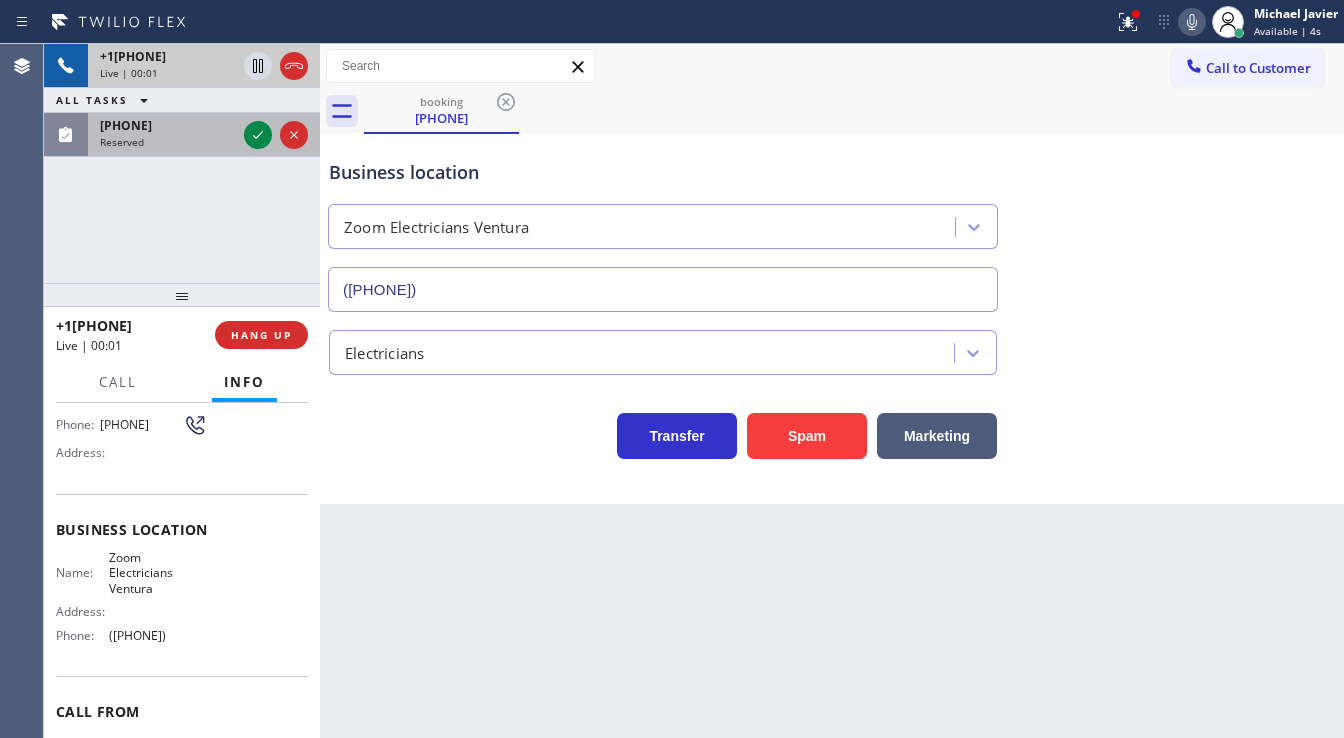 click on "Reserved" at bounding box center [168, 142] 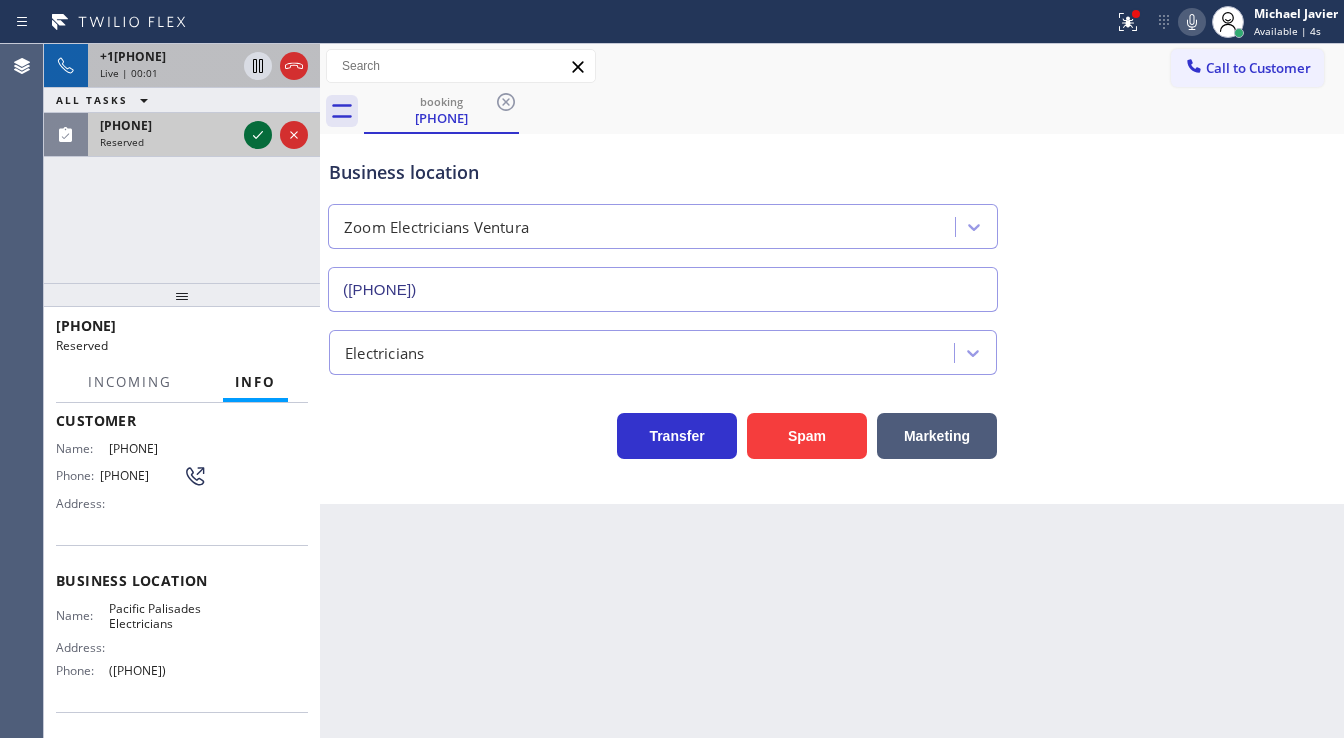 scroll, scrollTop: 176, scrollLeft: 0, axis: vertical 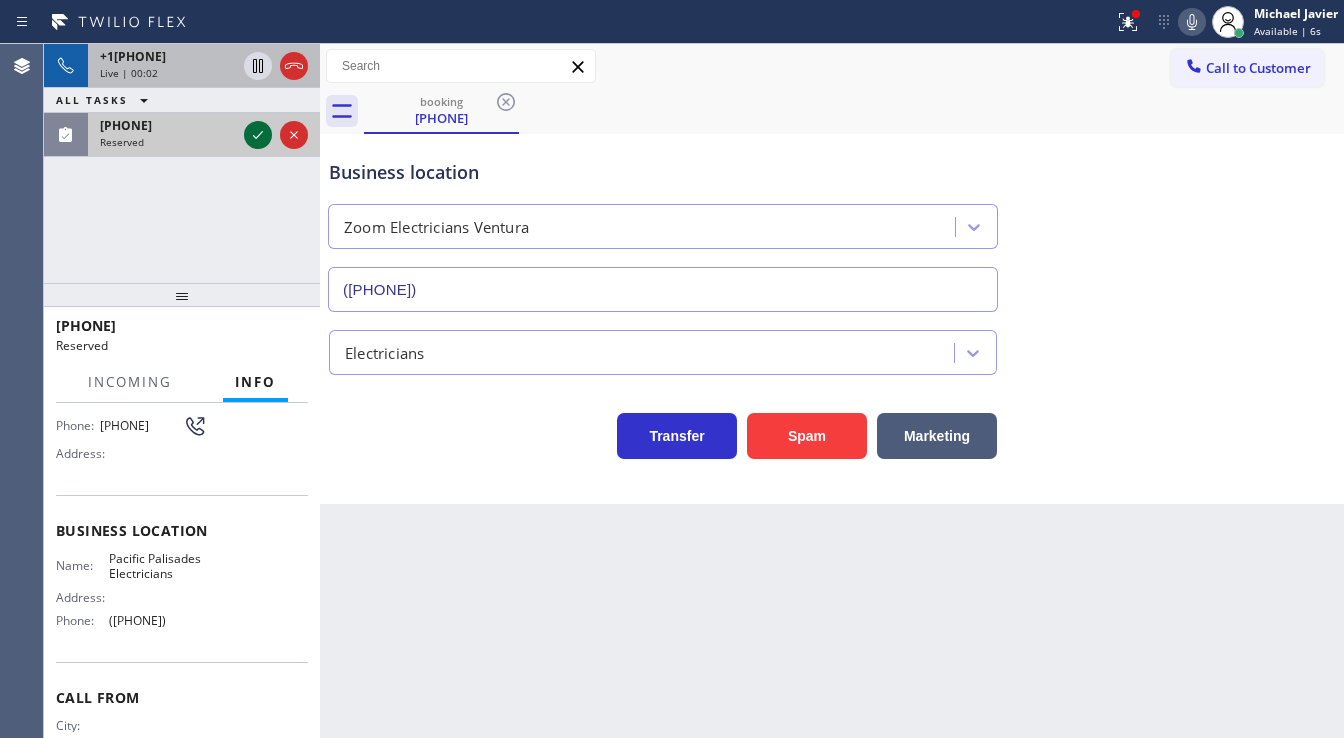 click 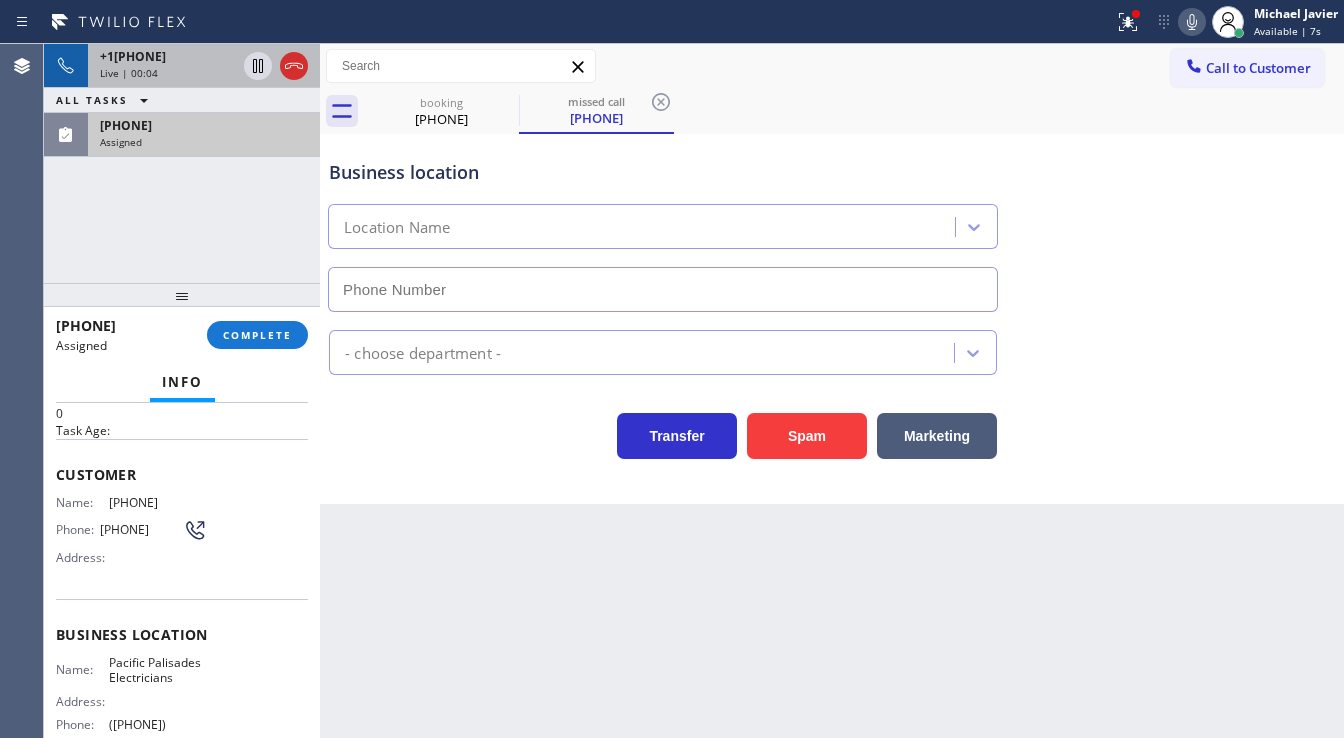 type on "(323) 457-1085" 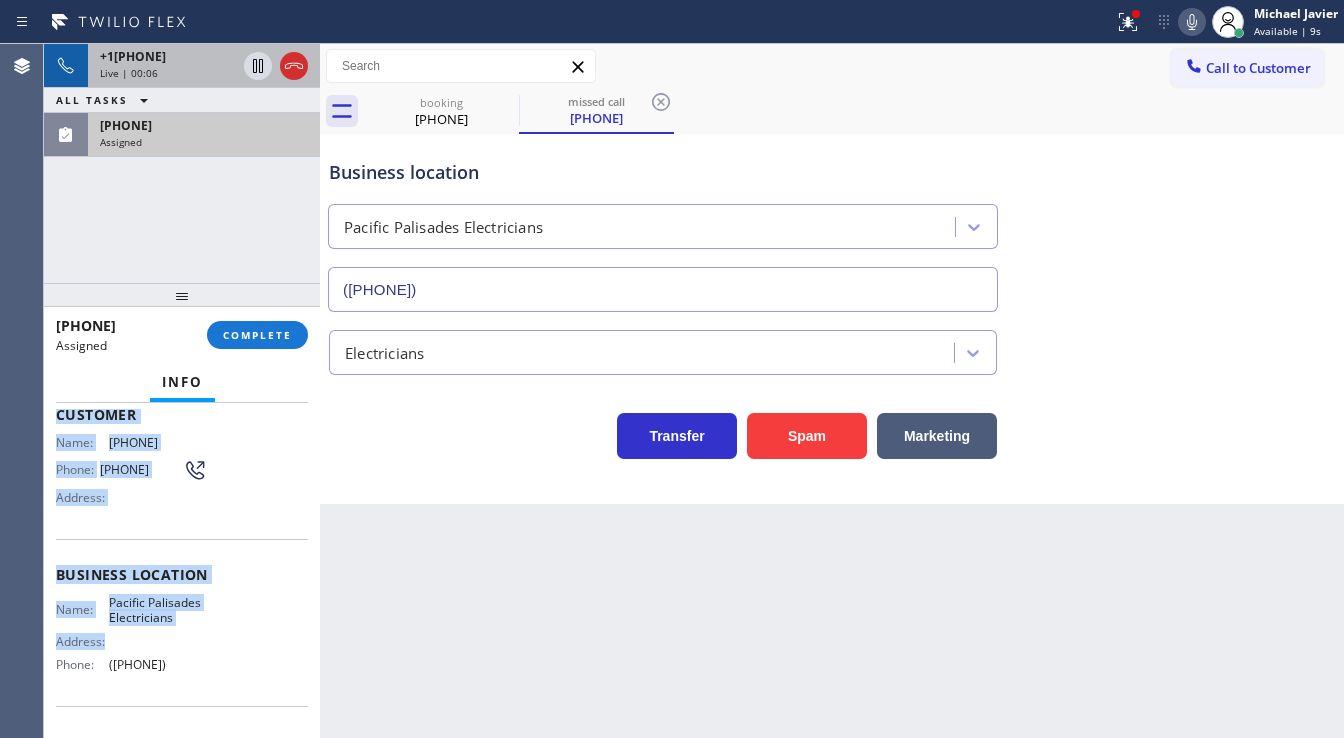 scroll, scrollTop: 240, scrollLeft: 0, axis: vertical 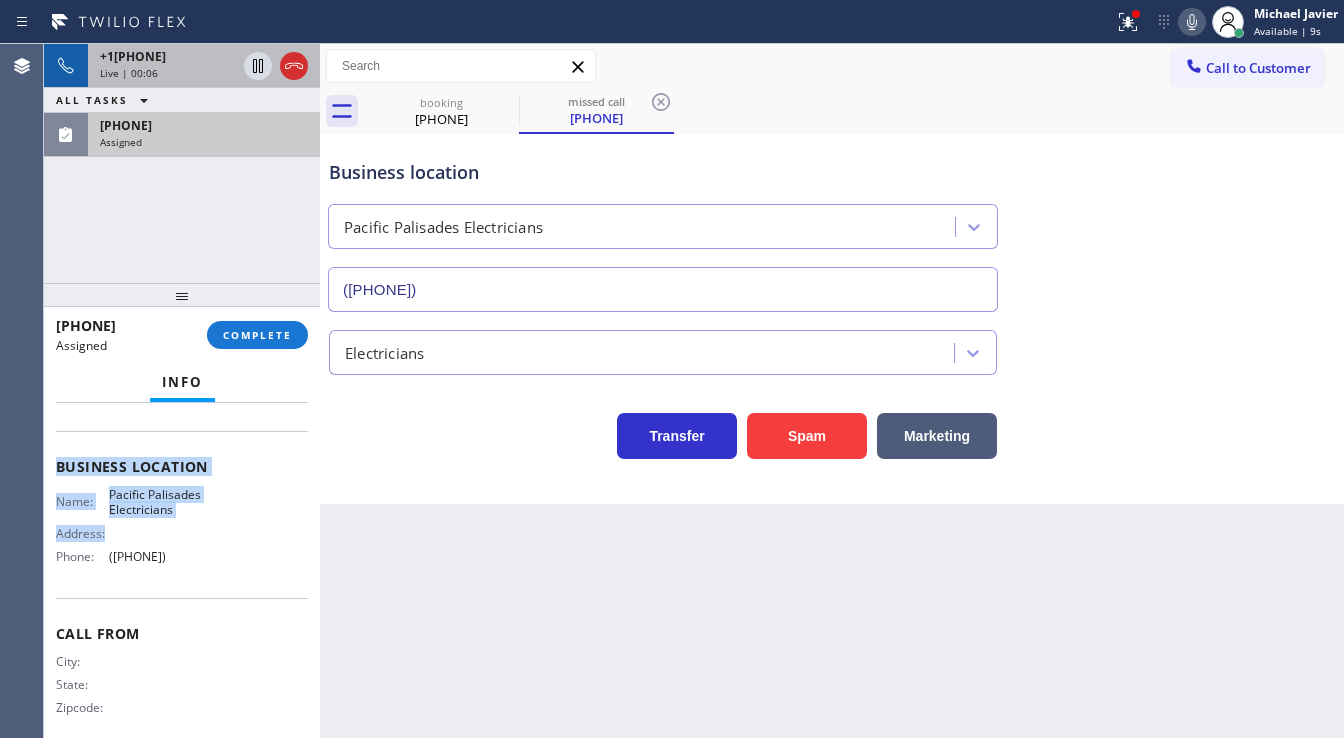 drag, startPoint x: 57, startPoint y: 456, endPoint x: 211, endPoint y: 569, distance: 191.01047 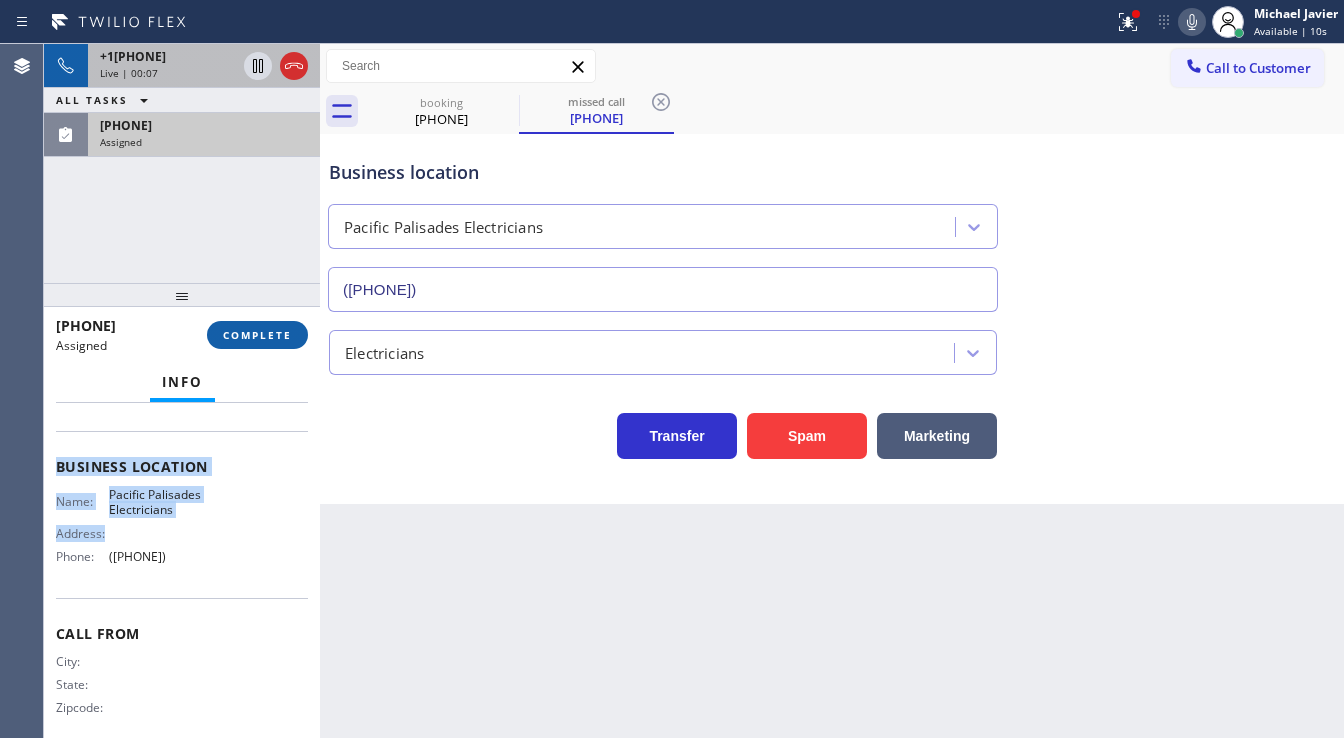 type 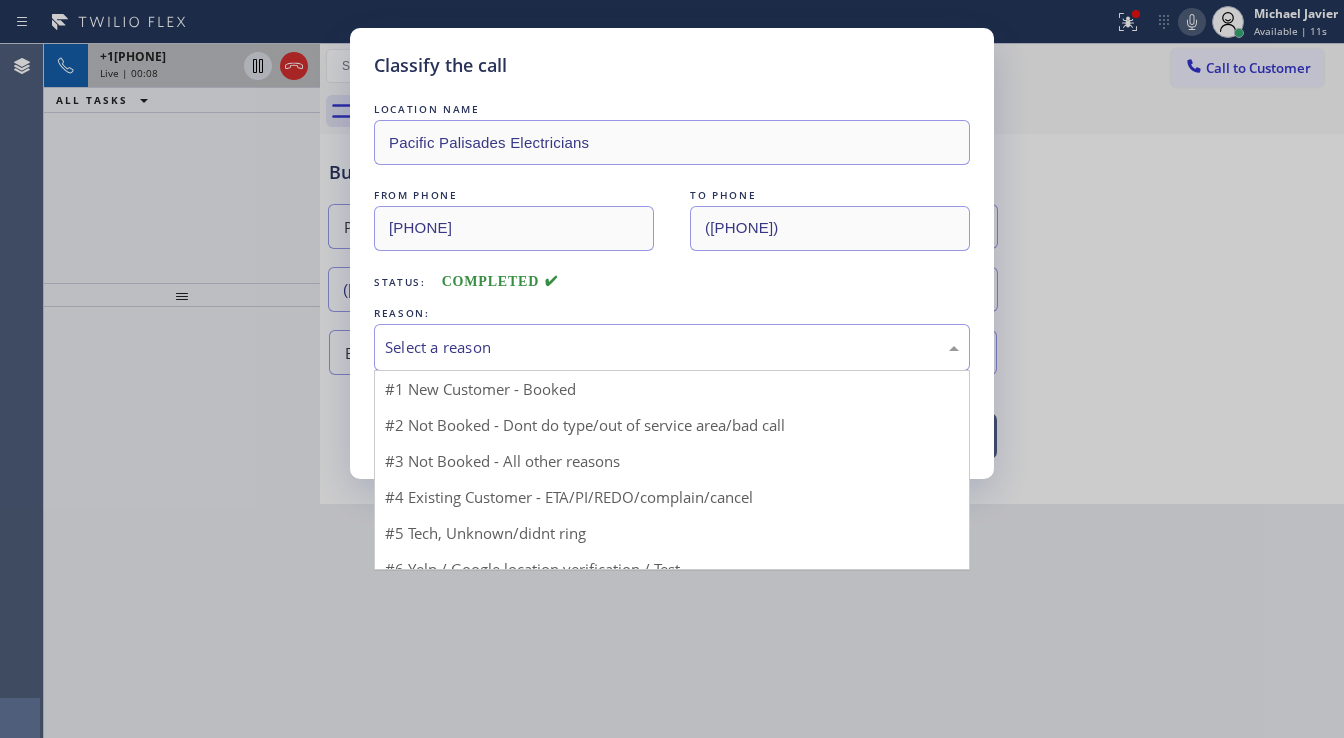 click on "Select a reason" at bounding box center [672, 347] 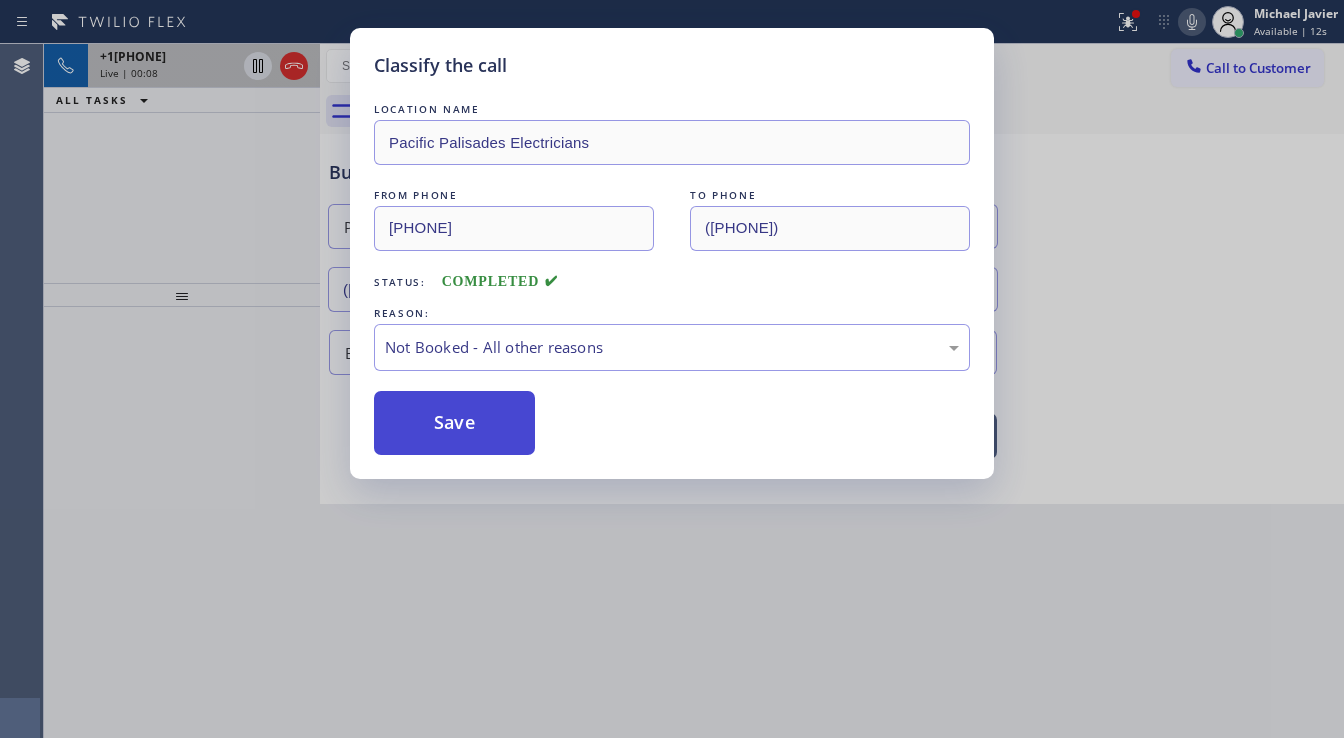 click on "Save" at bounding box center (454, 423) 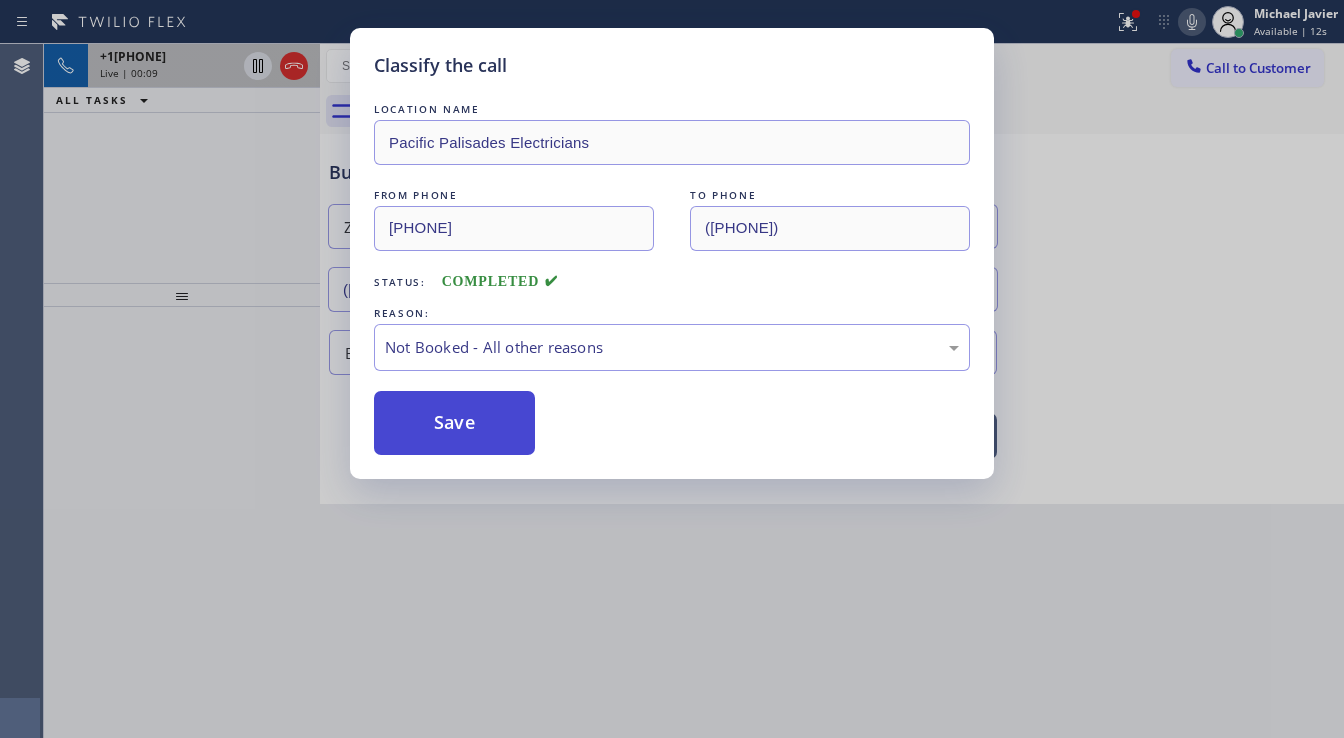 click on "Save" at bounding box center (454, 423) 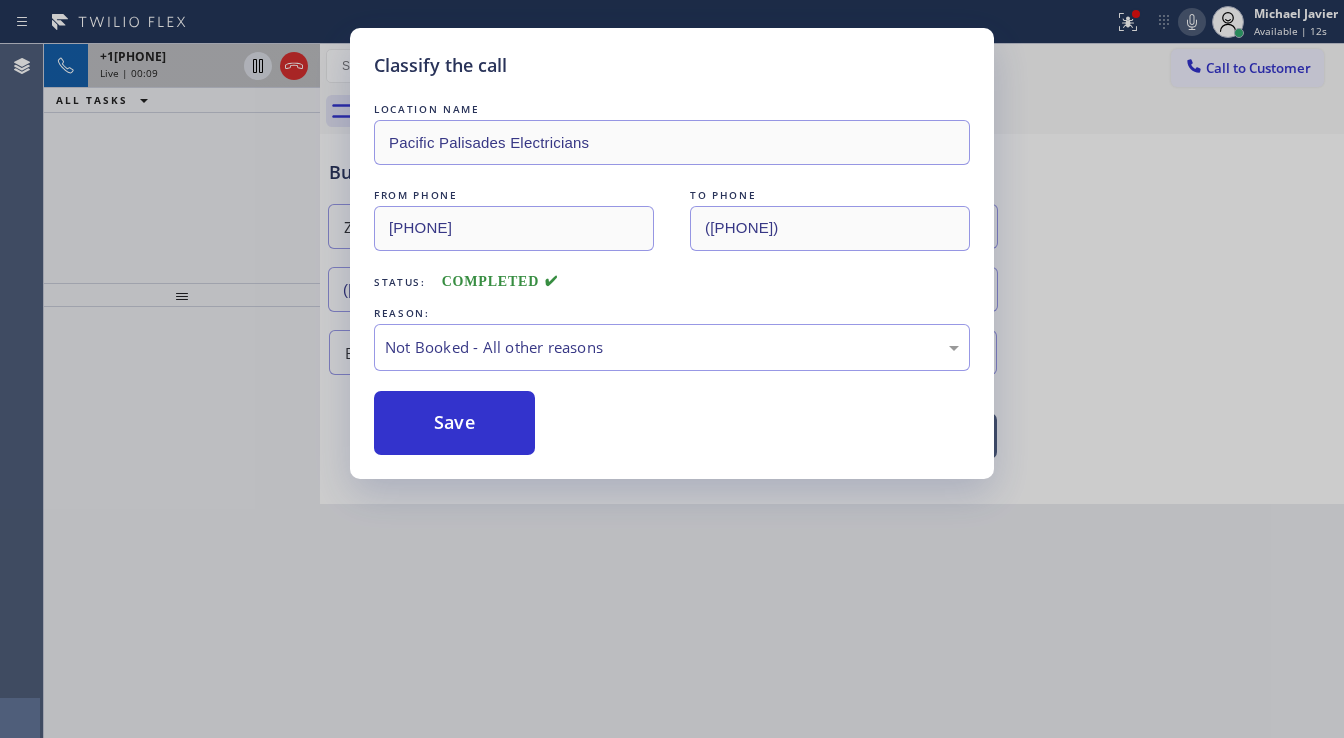click on "Classify the call LOCATION NAME Pacific Palisades Electricians FROM PHONE (314) 661-5402 TO PHONE (323) 457-1085 Status: COMPLETED REASON: Not Booked - All other reasons Save" at bounding box center [672, 369] 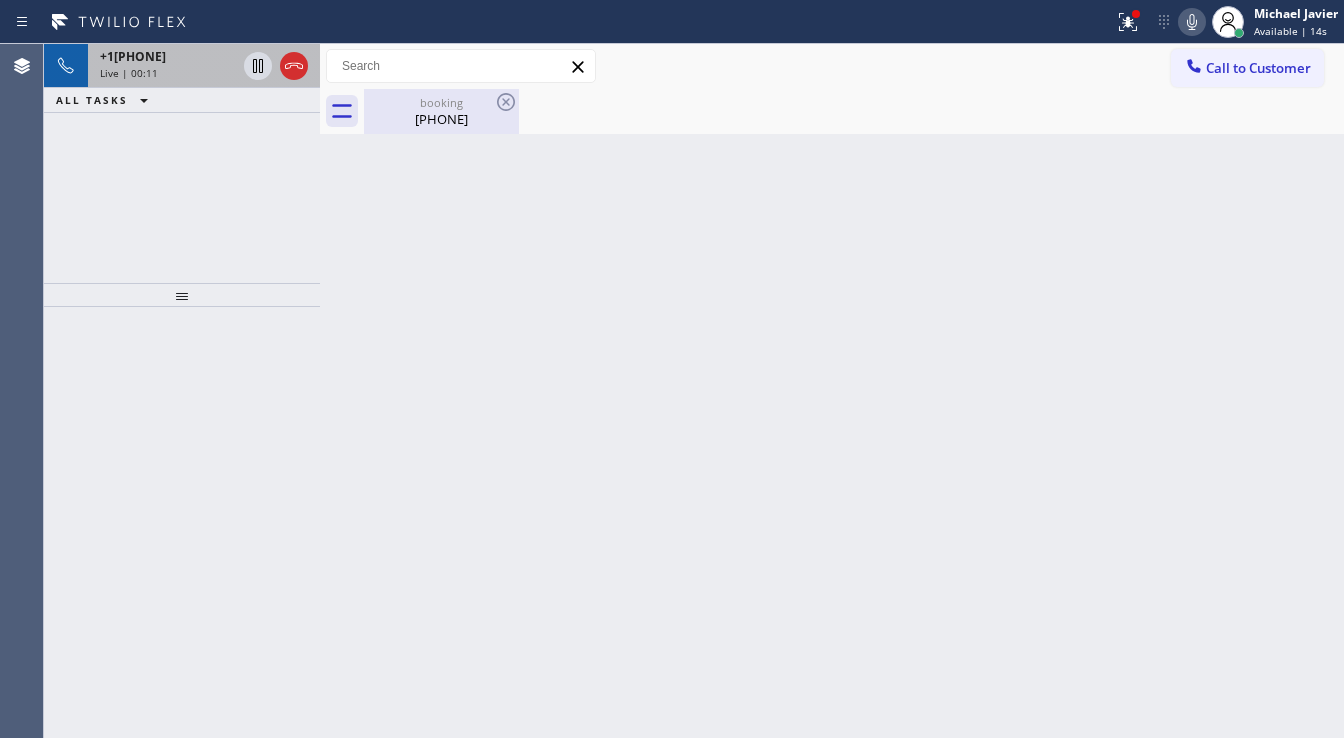 click on "booking" at bounding box center (441, 102) 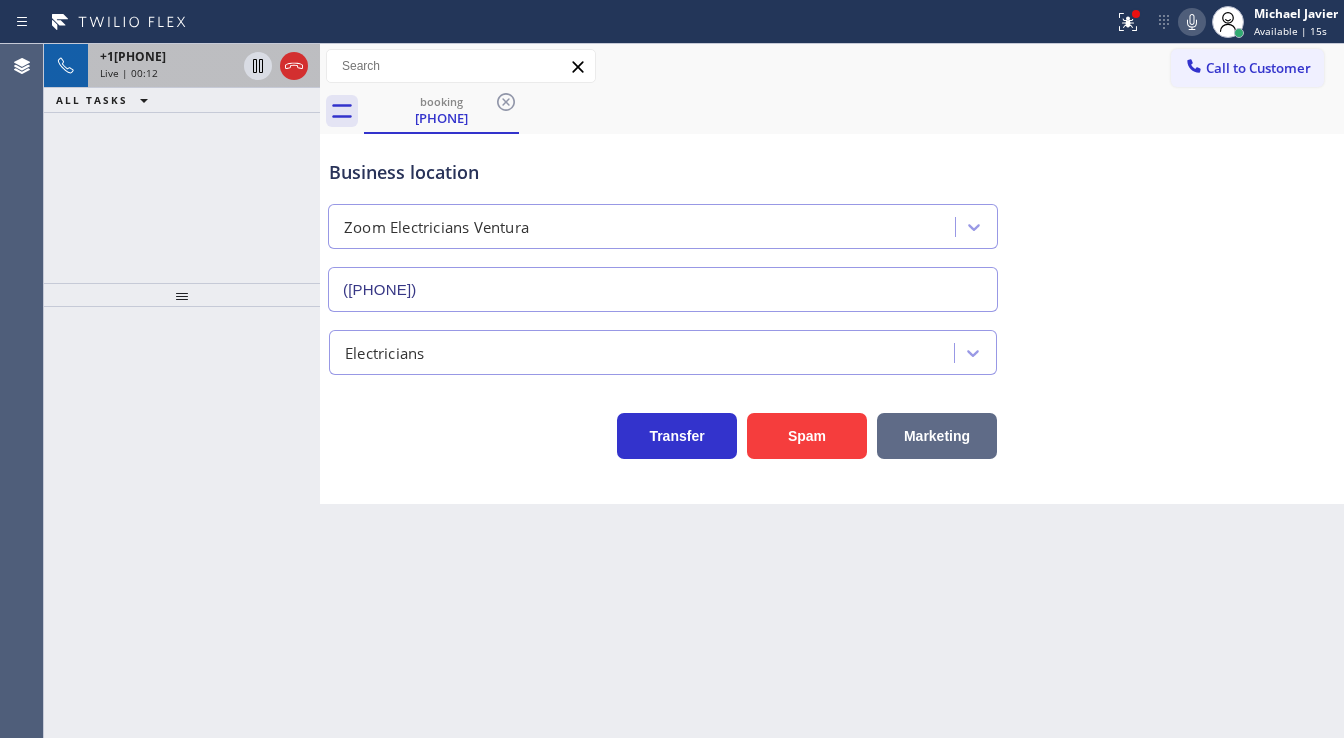 click on "Marketing" at bounding box center [937, 436] 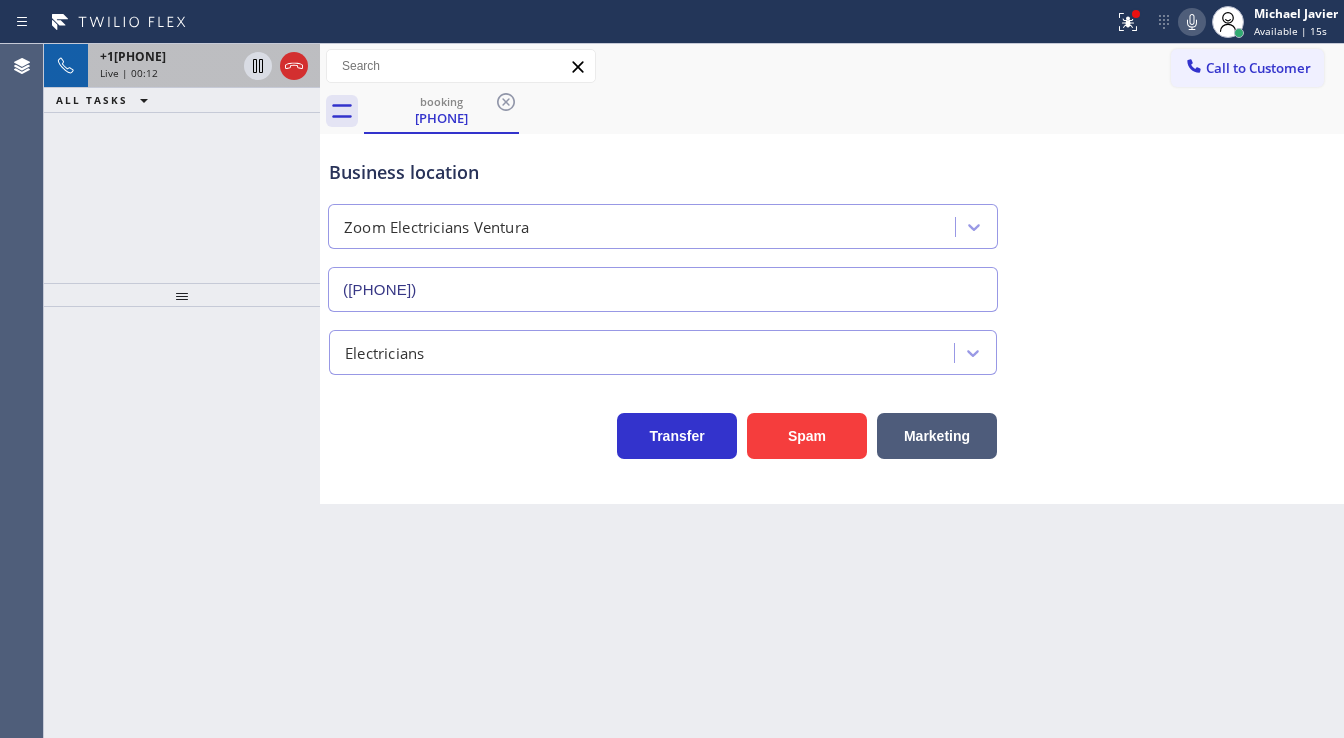 type 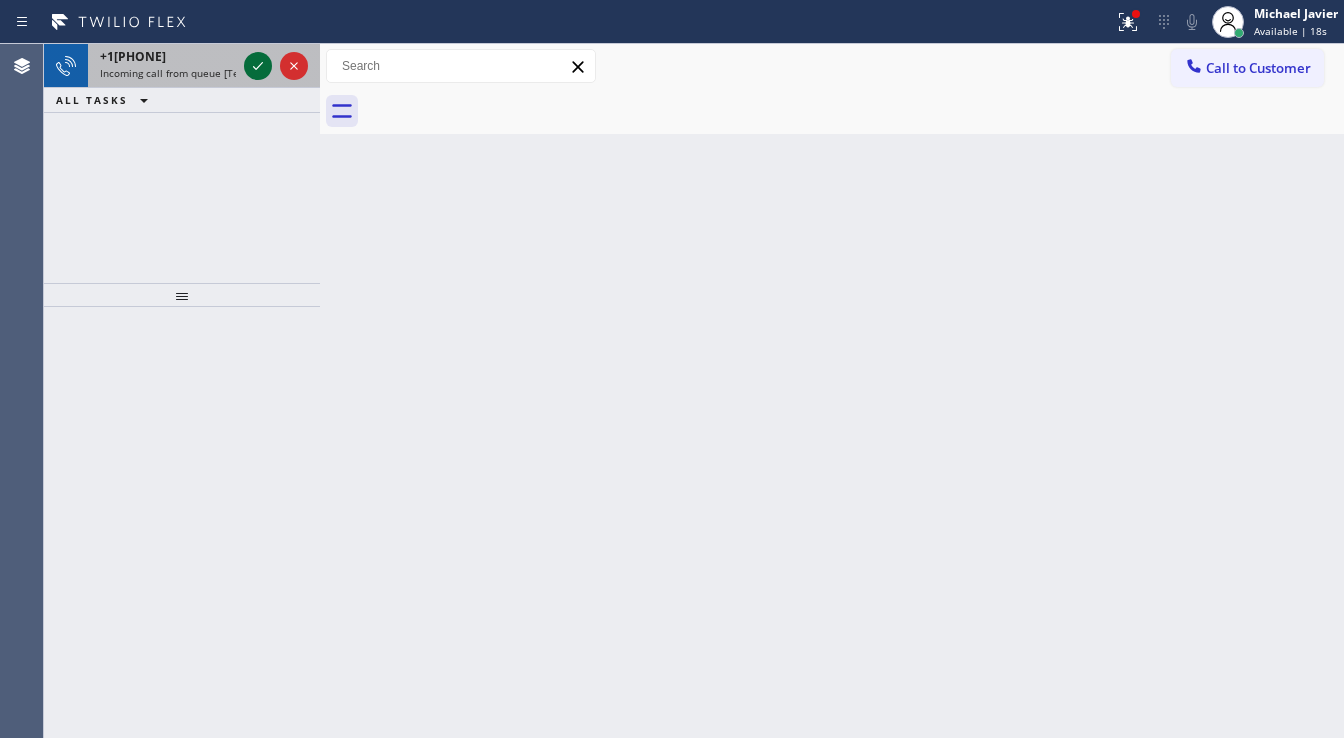 click 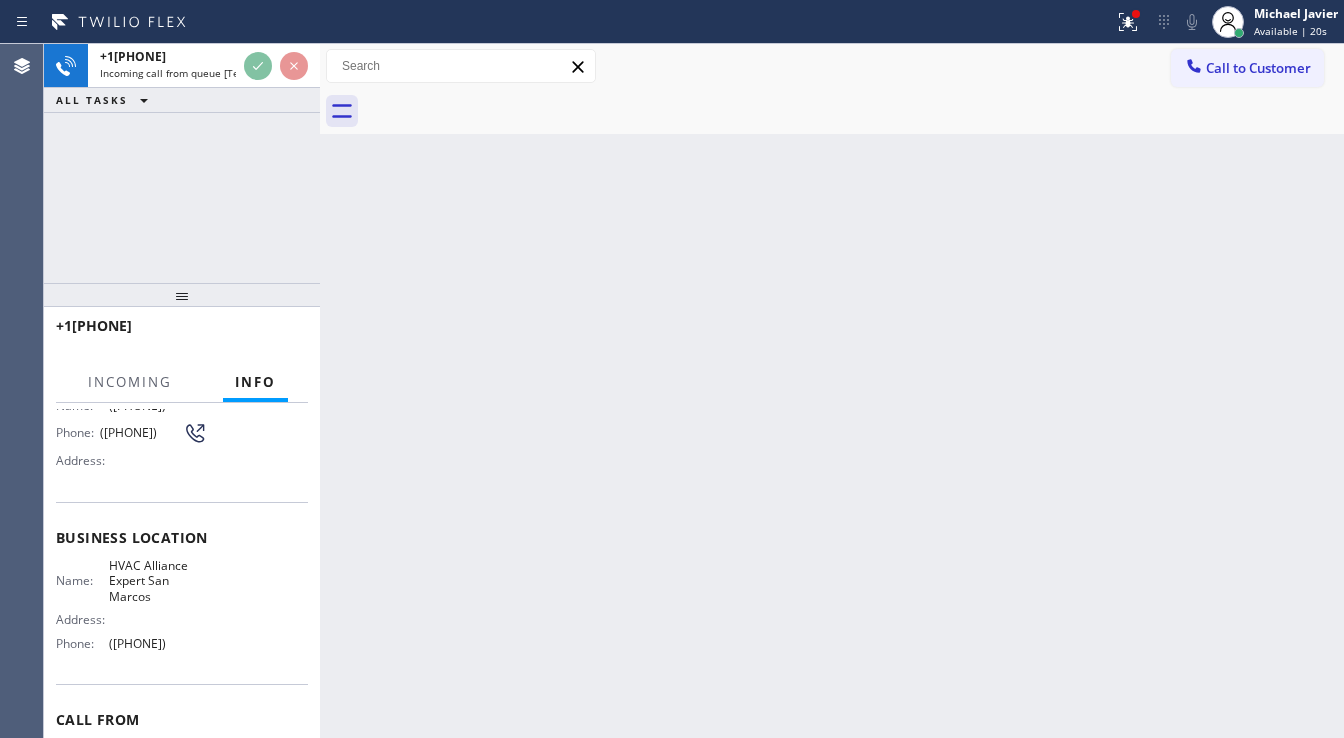 scroll, scrollTop: 160, scrollLeft: 0, axis: vertical 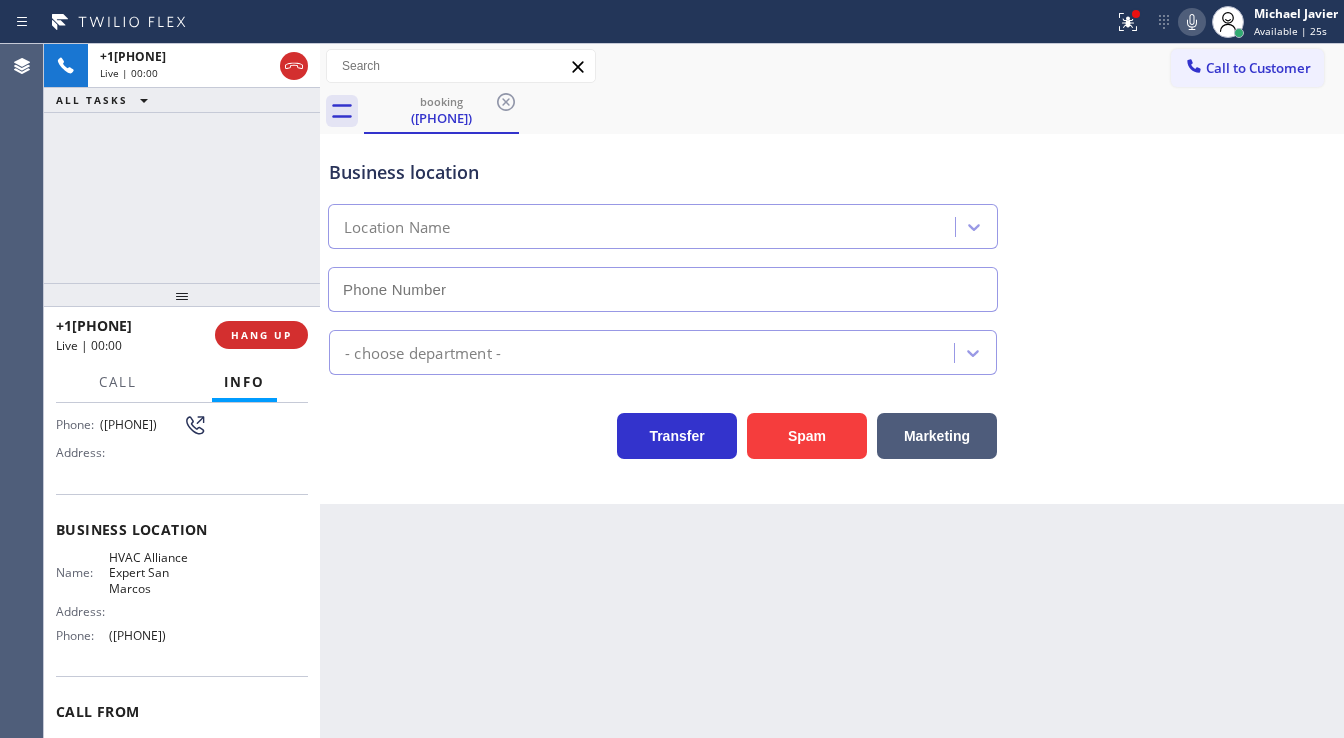 type on "(760) 493-6454" 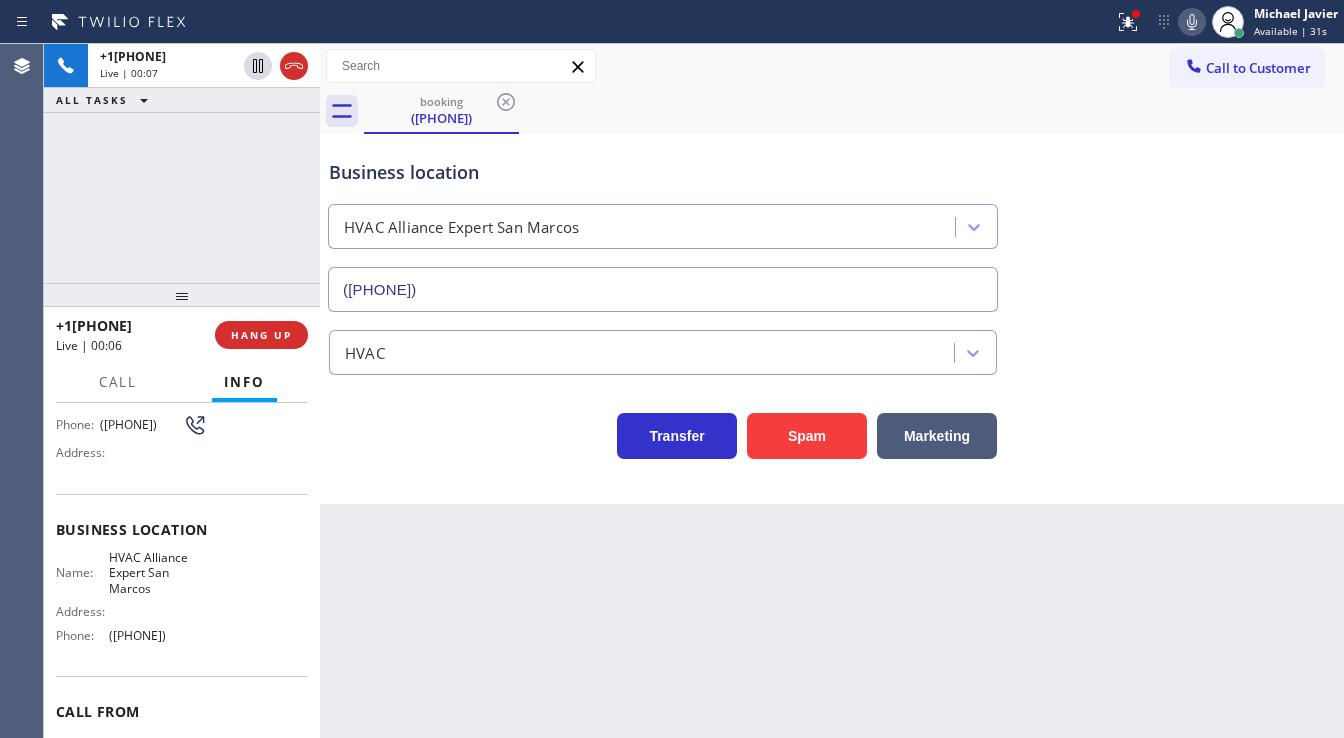 drag, startPoint x: 80, startPoint y: 208, endPoint x: 588, endPoint y: 348, distance: 526.93835 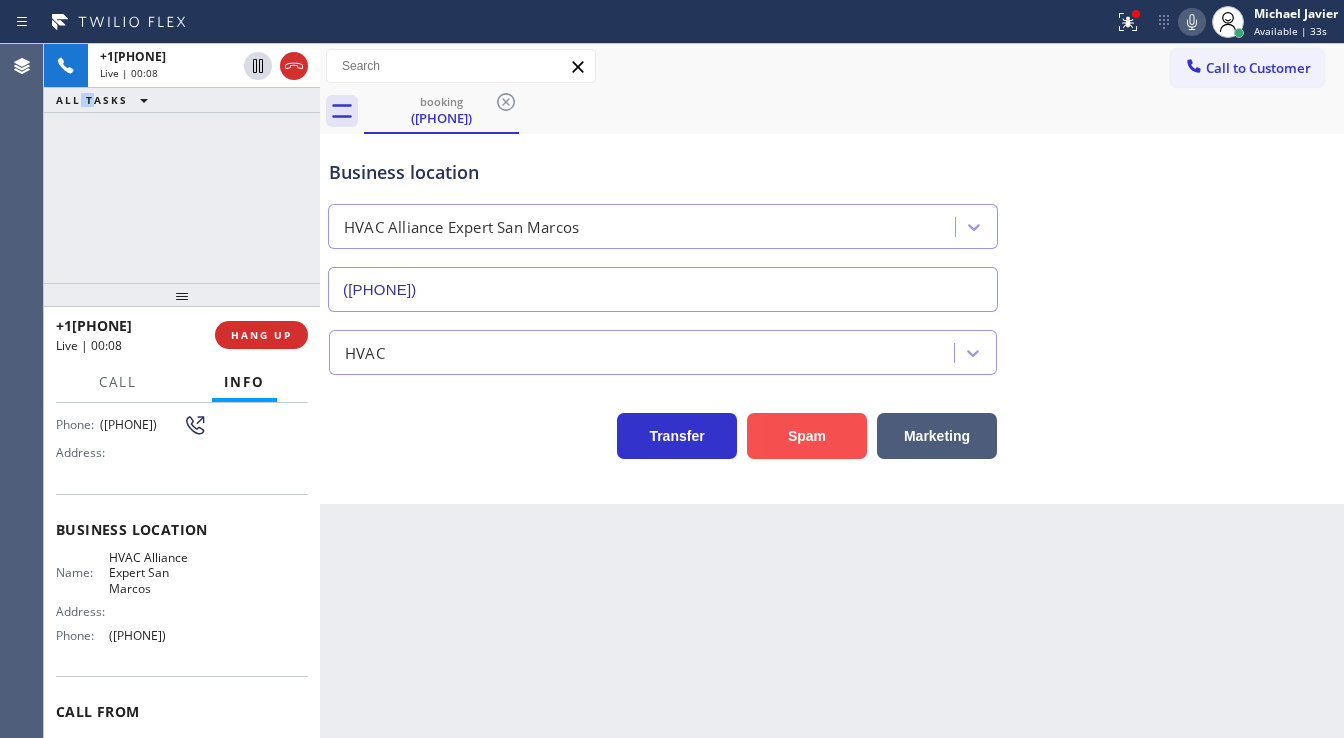 click on "Spam" at bounding box center [807, 436] 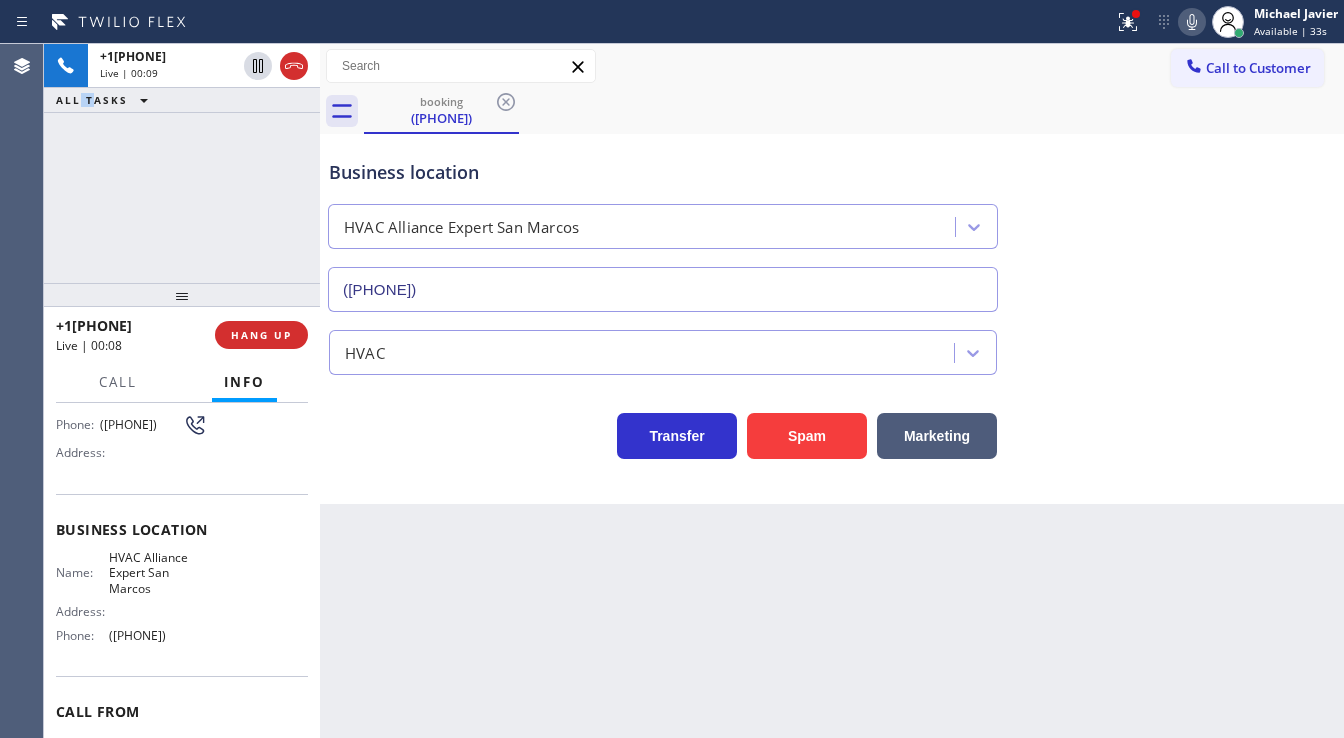 type 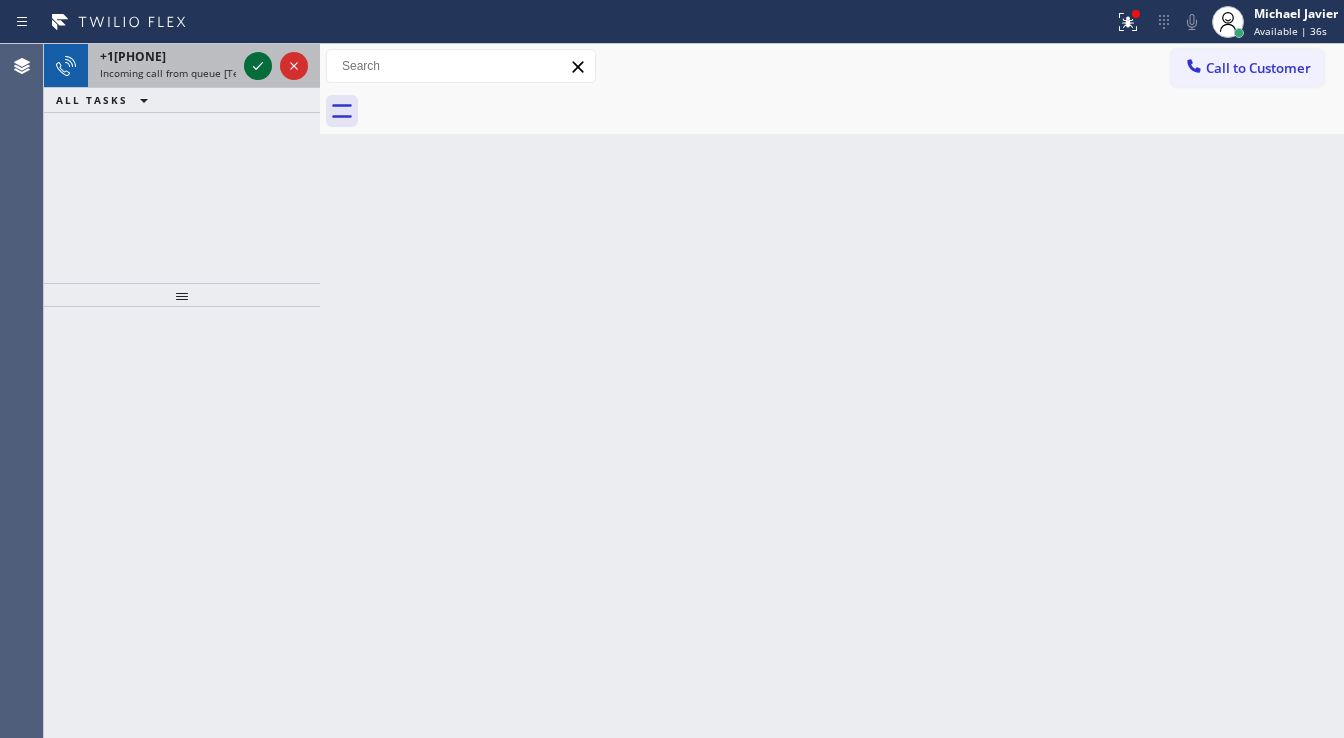 click 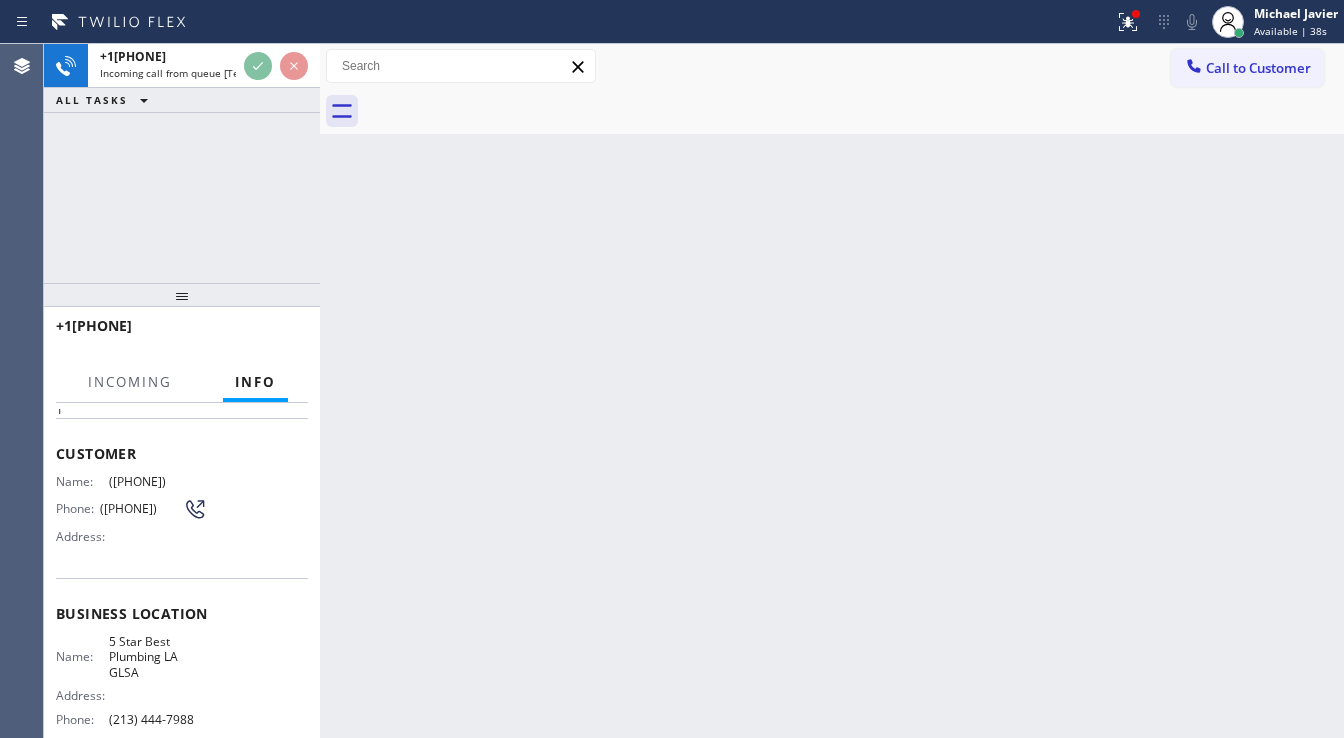 scroll, scrollTop: 80, scrollLeft: 0, axis: vertical 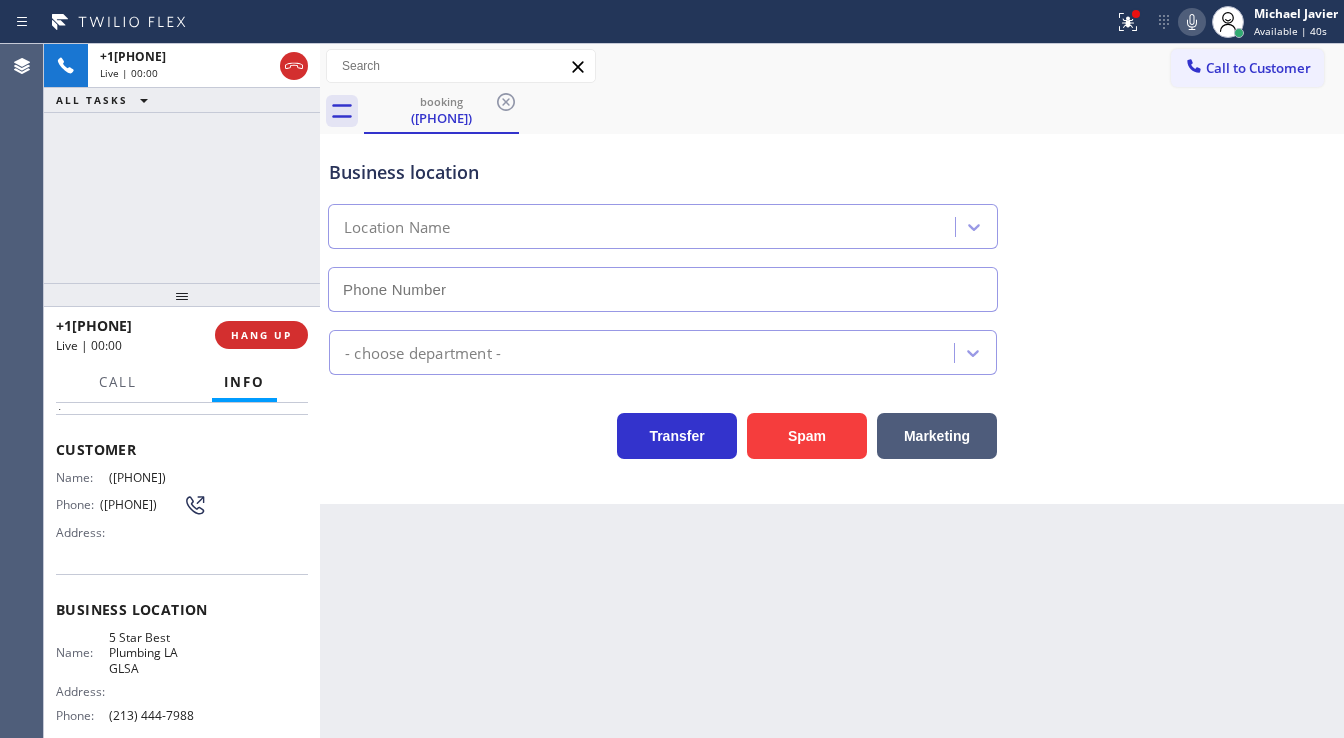 type on "(213) 444-7988" 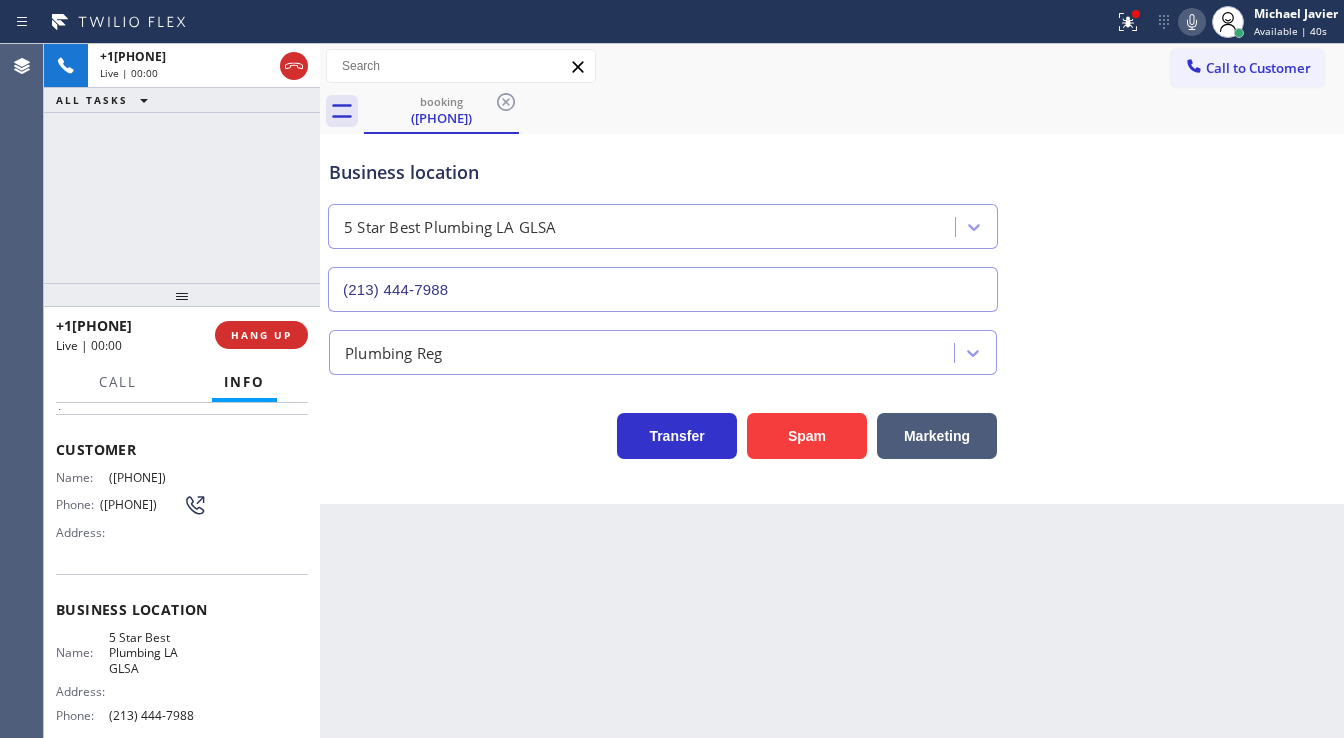 click on "+19513243018 Live | 00:00 ALL TASKS ALL TASKS ACTIVE TASKS TASKS IN WRAP UP" at bounding box center (182, 163) 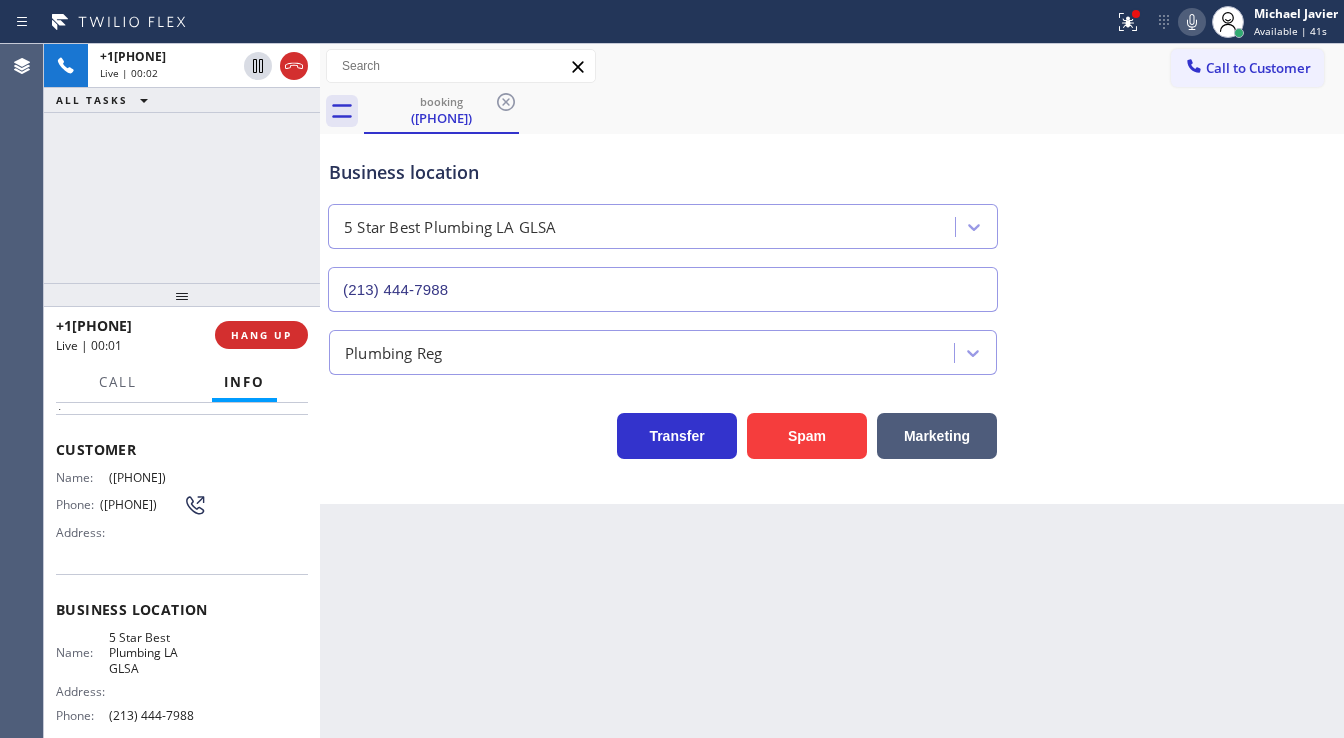 click on "+19513243018 Live | 00:02 ALL TASKS ALL TASKS ACTIVE TASKS TASKS IN WRAP UP" at bounding box center [182, 163] 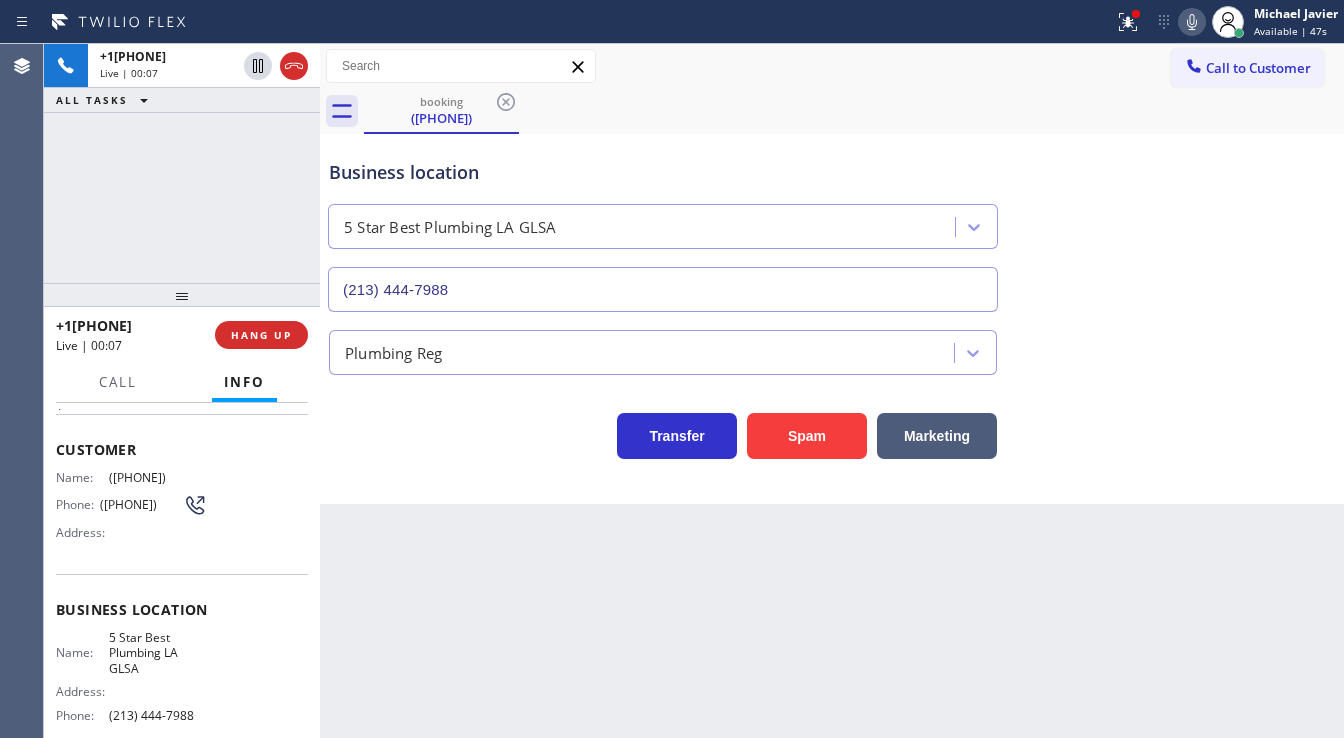 click on "Name:" at bounding box center (82, 477) 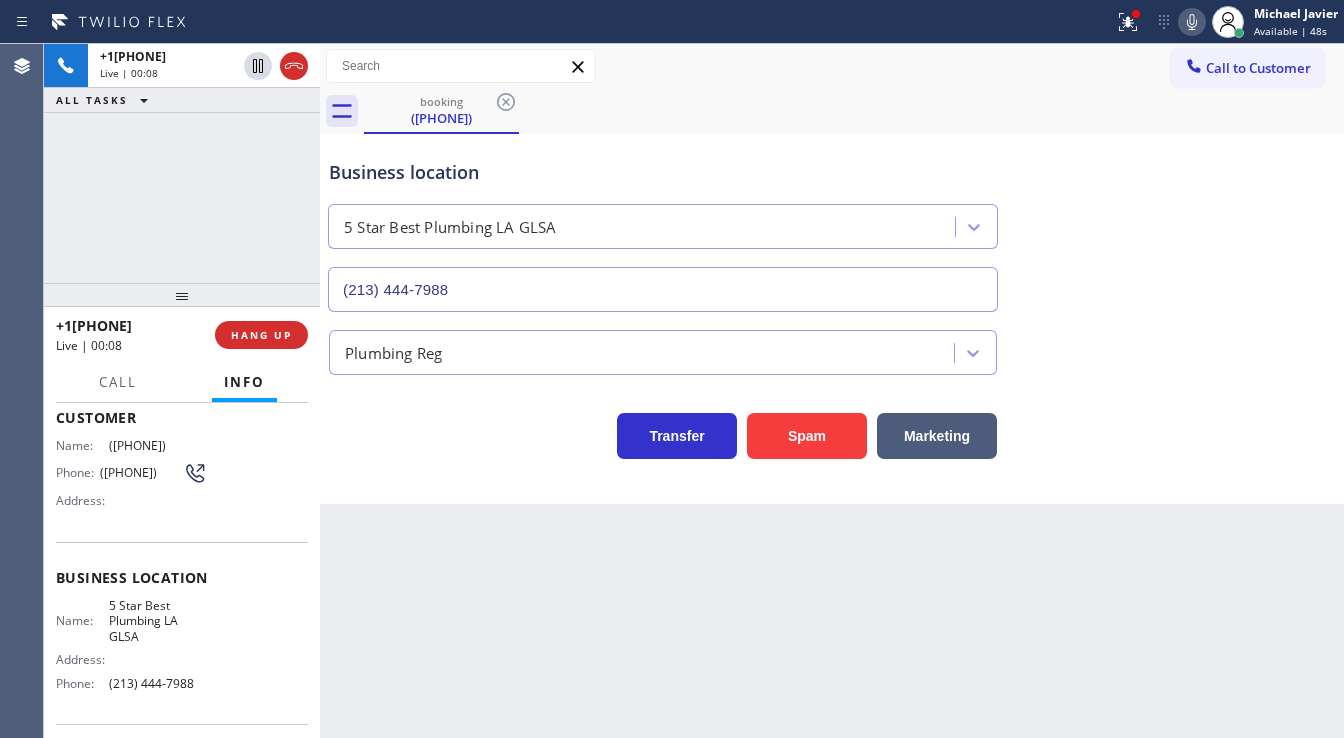 scroll, scrollTop: 256, scrollLeft: 0, axis: vertical 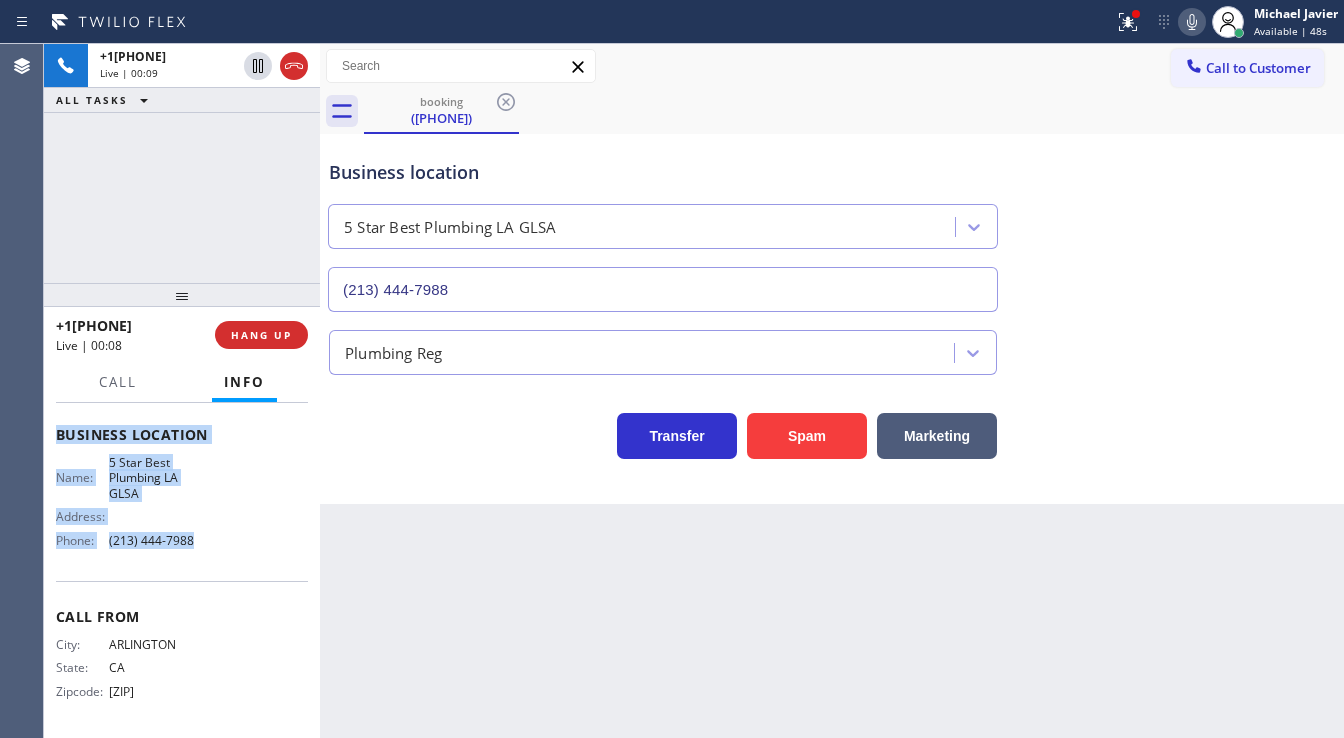 drag, startPoint x: 52, startPoint y: 442, endPoint x: 208, endPoint y: 545, distance: 186.93582 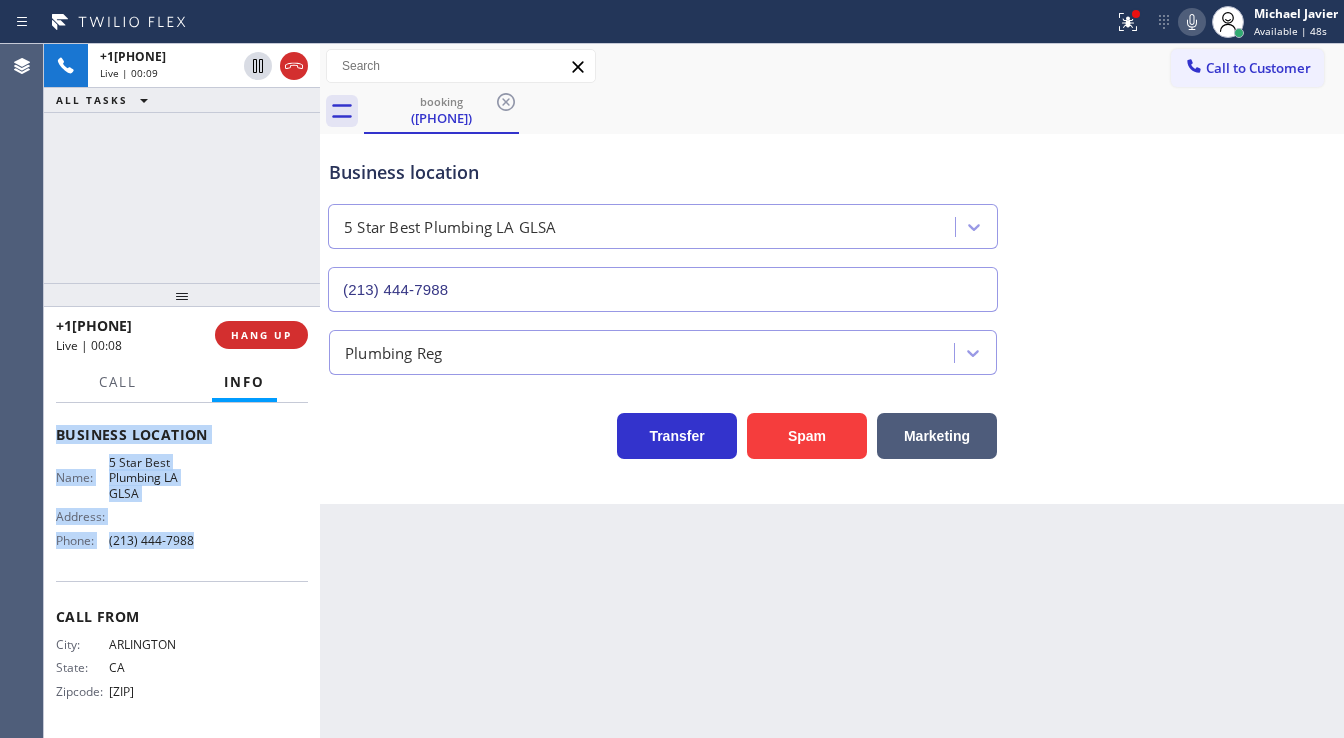 click on "Context Queue: [Test] All Priority: 1 Customer Name: (951) 324-3018 Phone: (951) 324-3018 Address: Business location Name: 5 Star Best Plumbing LA GLSA Address:   Phone: (213) 444-7988 Call From City: ARLINGTON State: CA Zipcode: 92503 Outbound call Location 5 Star Best Plumbing LA GLSA Your caller id phone number (213) 444-7988 Customer number (951) 324-3018 Call" at bounding box center (182, 571) 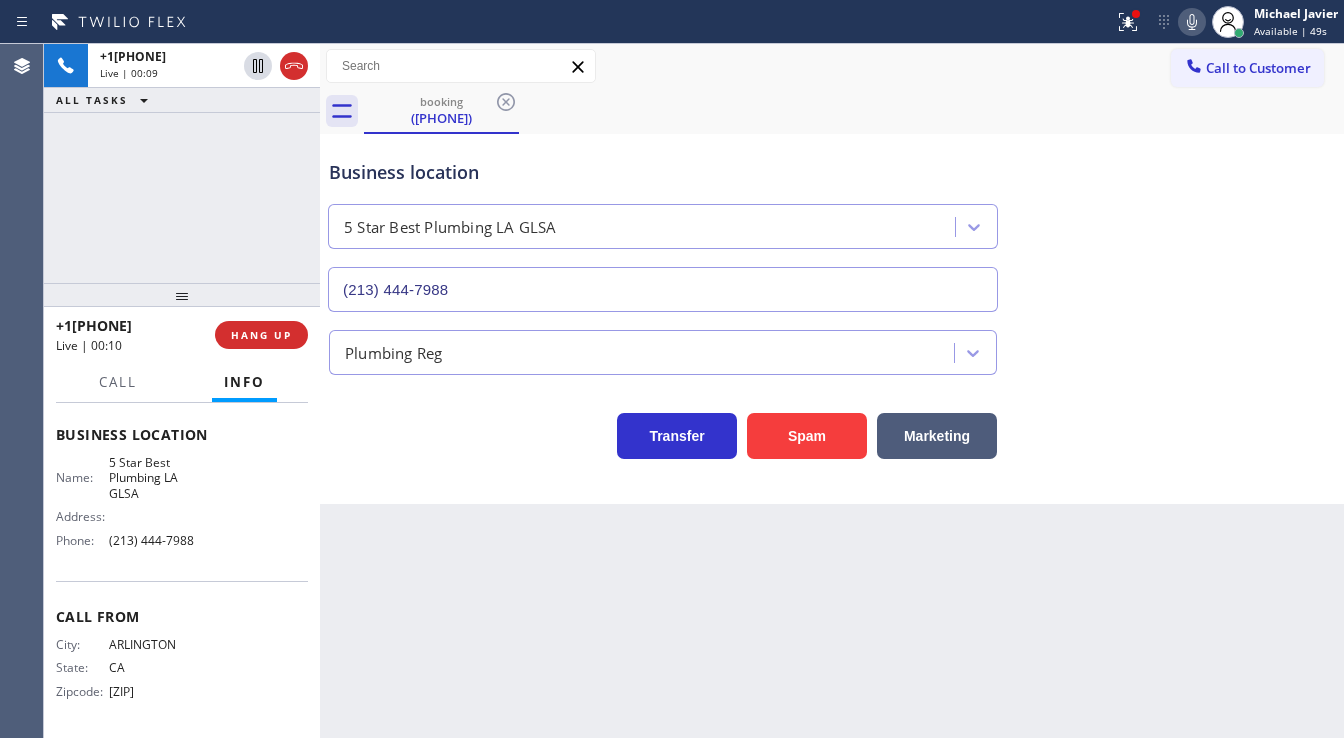 click on "+19513243018 Live | 00:09 ALL TASKS ALL TASKS ACTIVE TASKS TASKS IN WRAP UP" at bounding box center (182, 163) 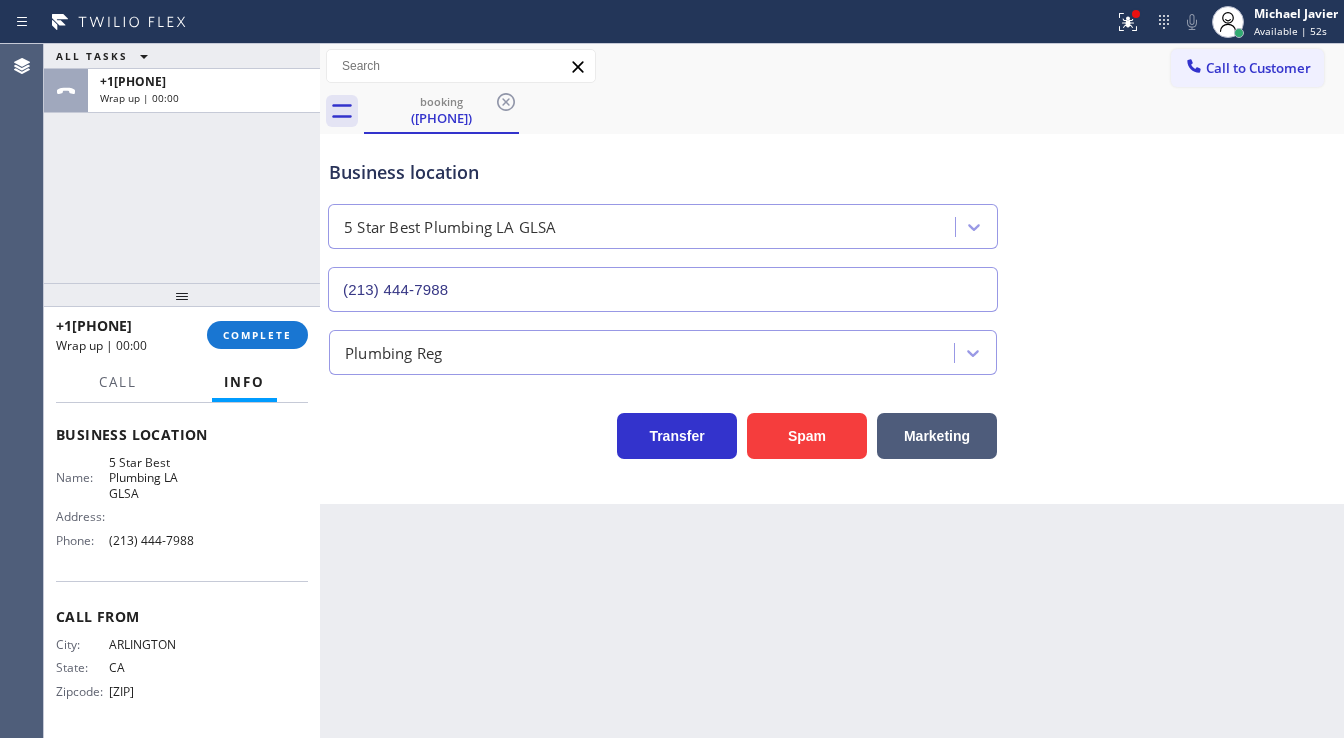 click on "ALL TASKS ALL TASKS ACTIVE TASKS TASKS IN WRAP UP +19513243018 Wrap up | 00:00" at bounding box center (182, 163) 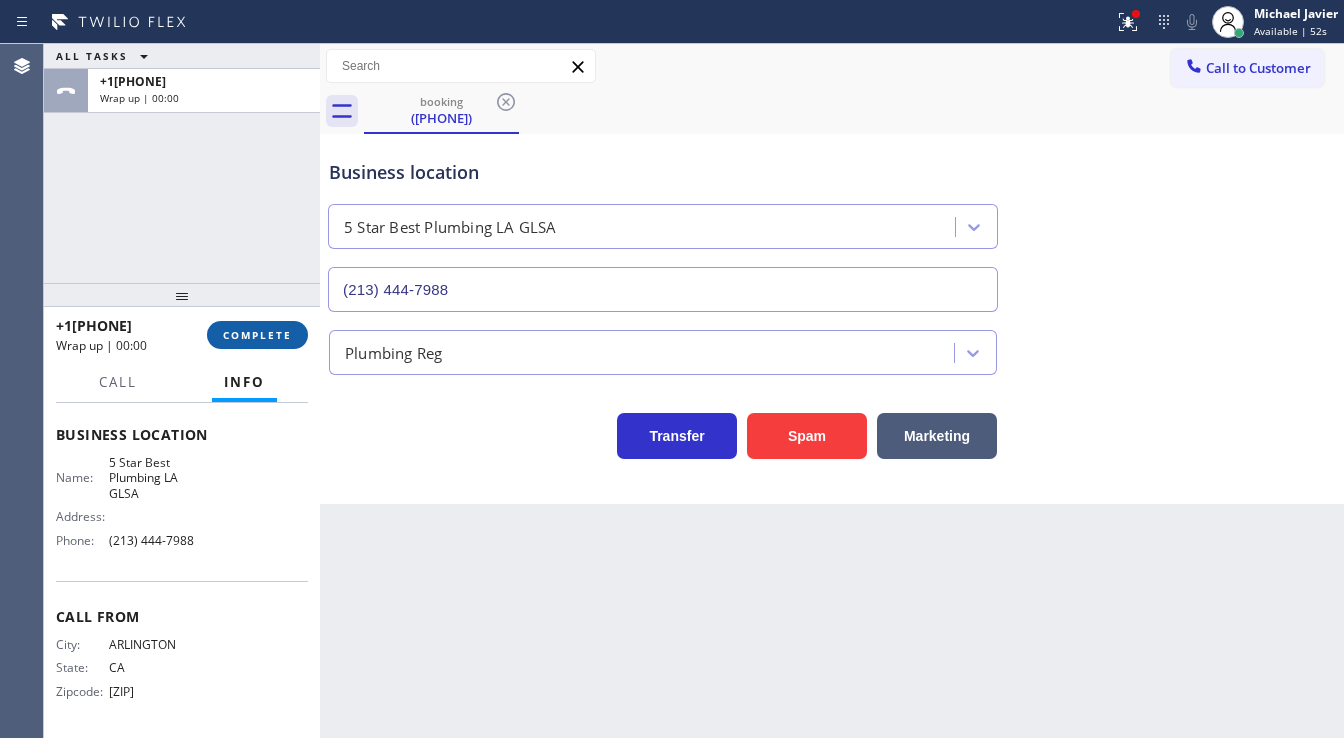 click on "COMPLETE" at bounding box center (257, 335) 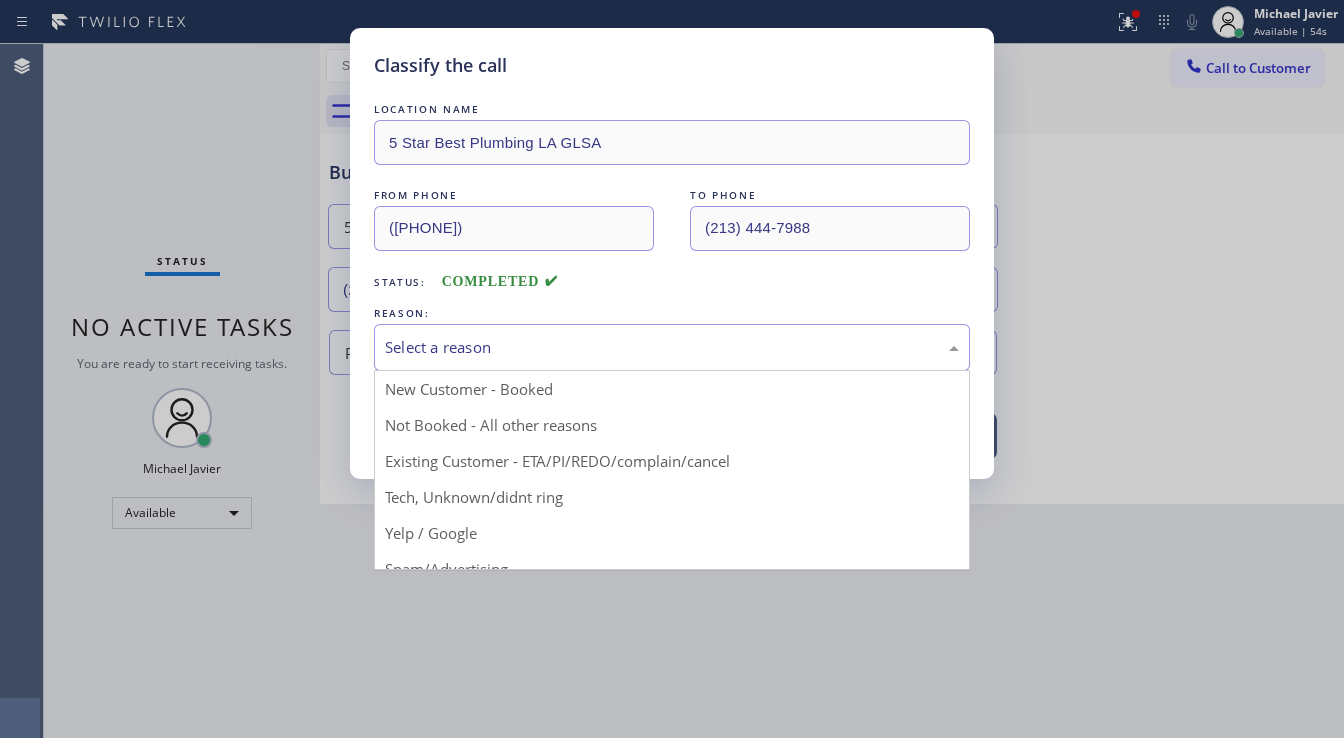 click on "Select a reason" at bounding box center [672, 347] 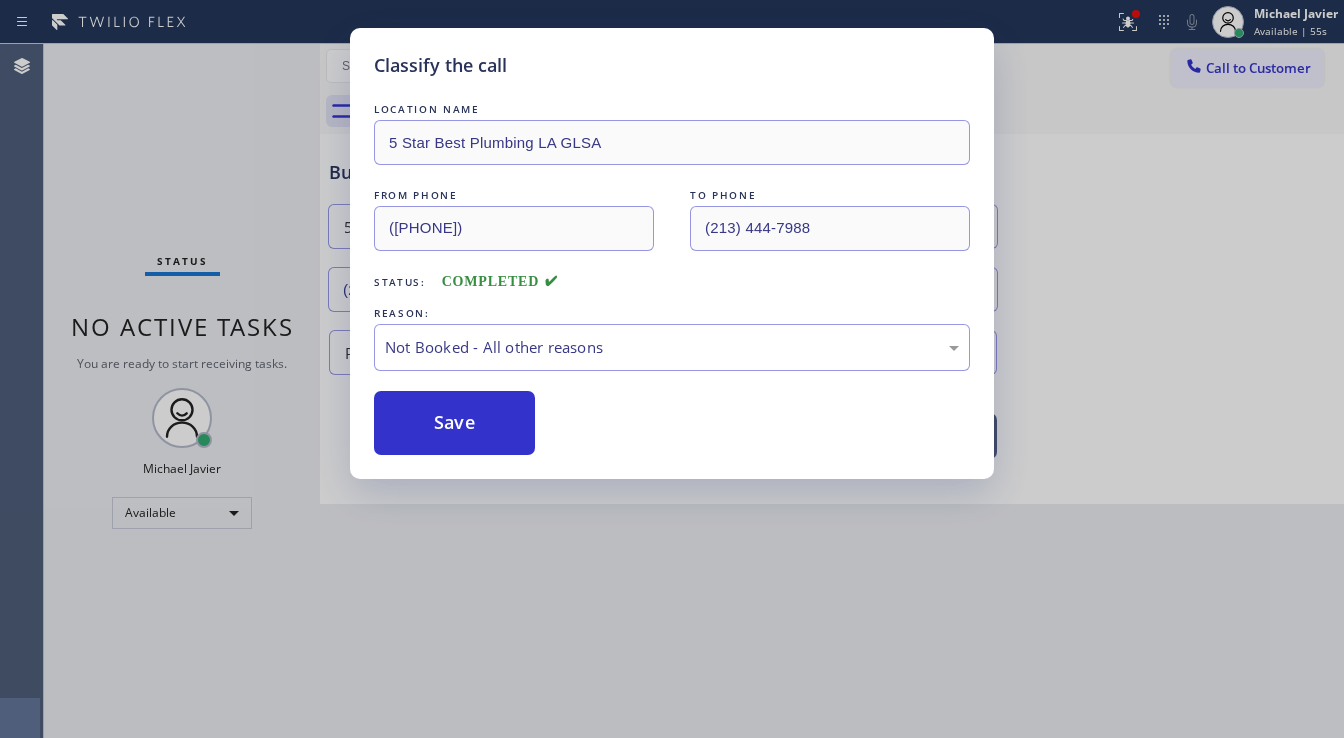 click on "Save" at bounding box center (454, 423) 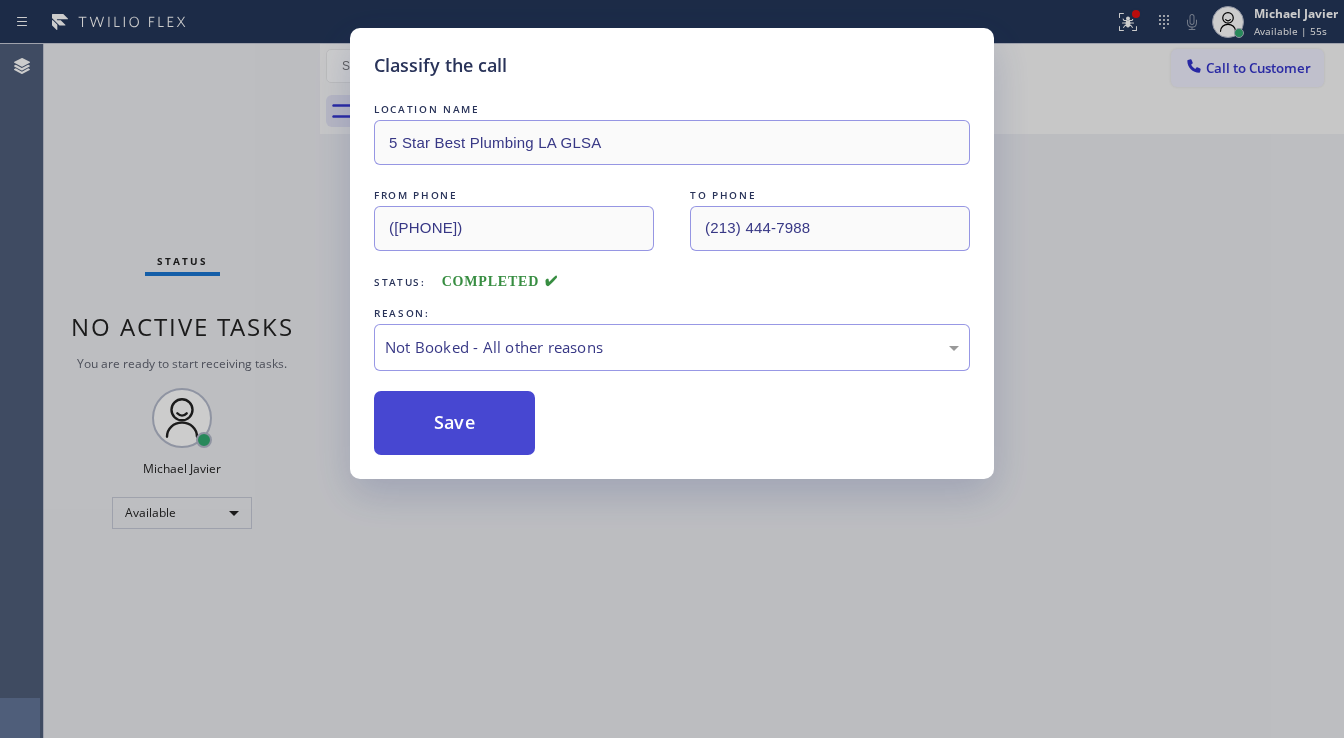 click on "Save" at bounding box center (454, 423) 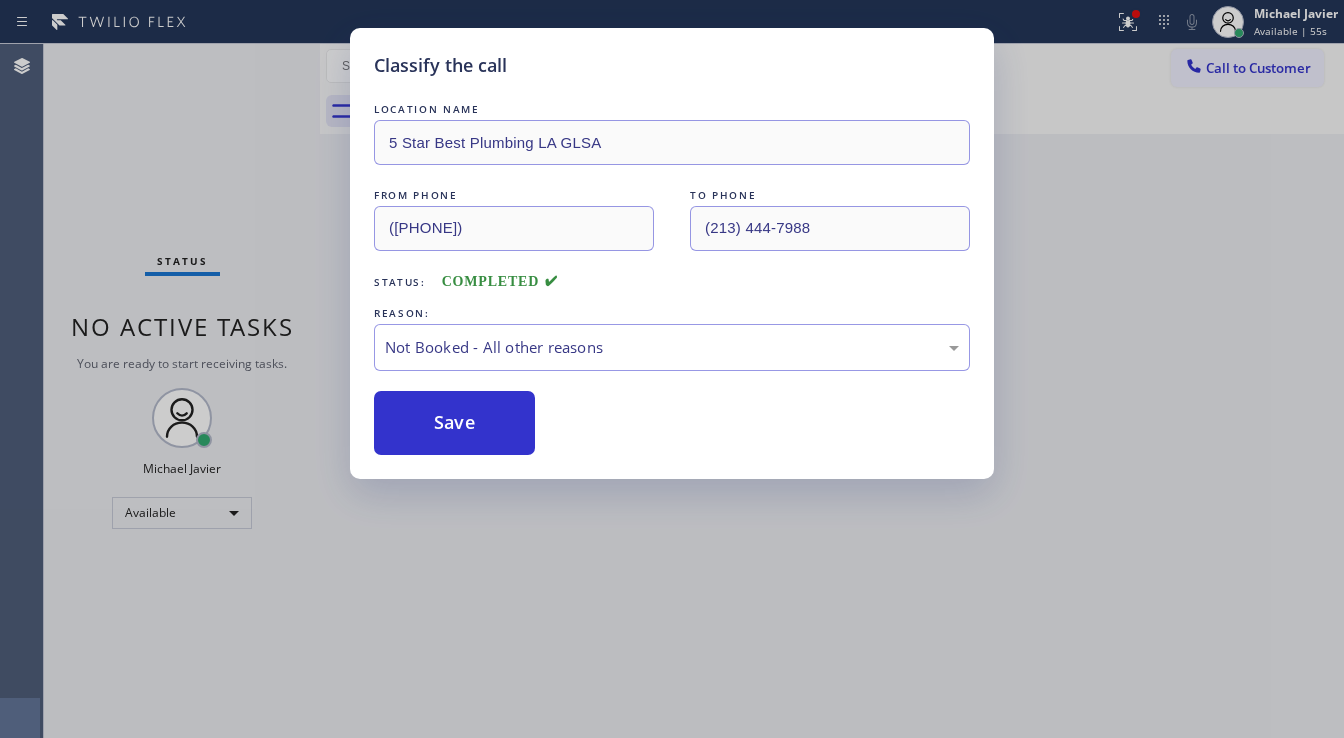 click on "Classify the call LOCATION NAME 5 Star Best Plumbing LA GLSA FROM PHONE (951) 324-3018 TO PHONE (213) 444-7988 Status: COMPLETED REASON: Not Booked - All other reasons Save" at bounding box center (672, 369) 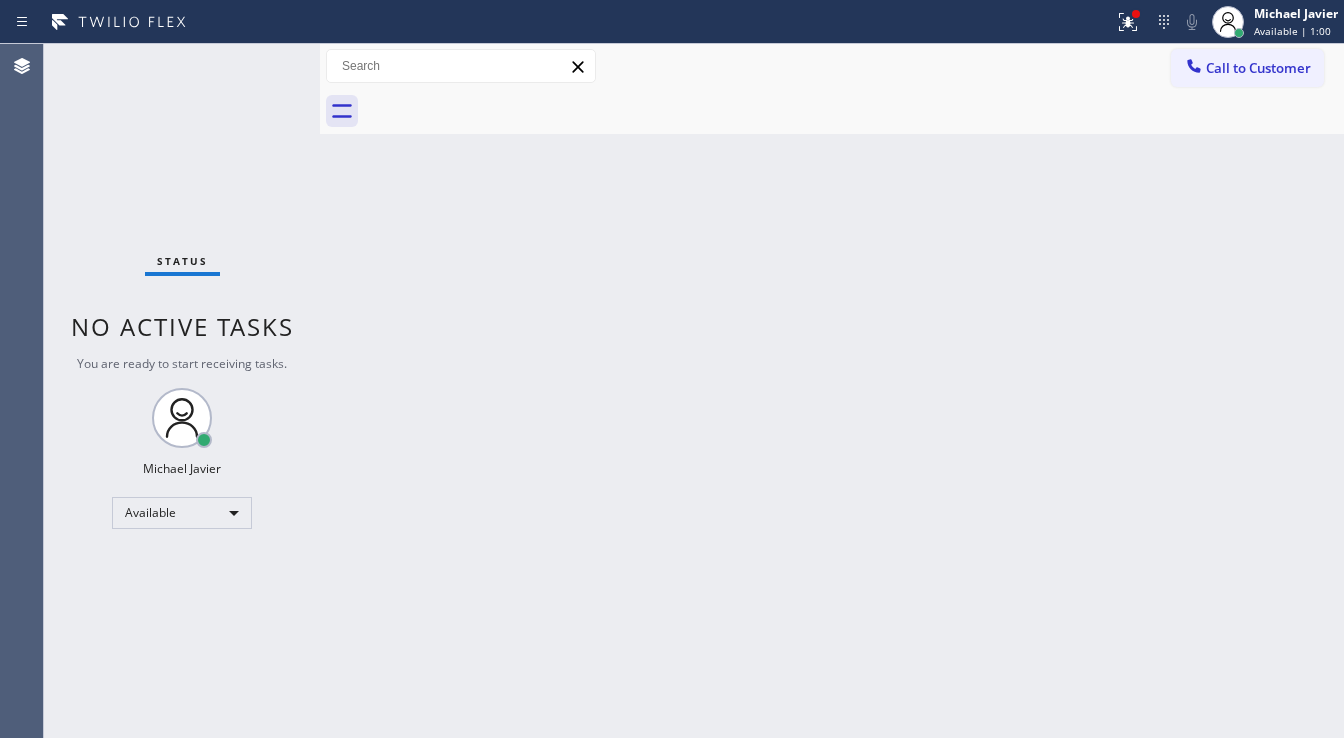 click on "Status   No active tasks     You are ready to start receiving tasks.   Michael Javier Available" at bounding box center [182, 391] 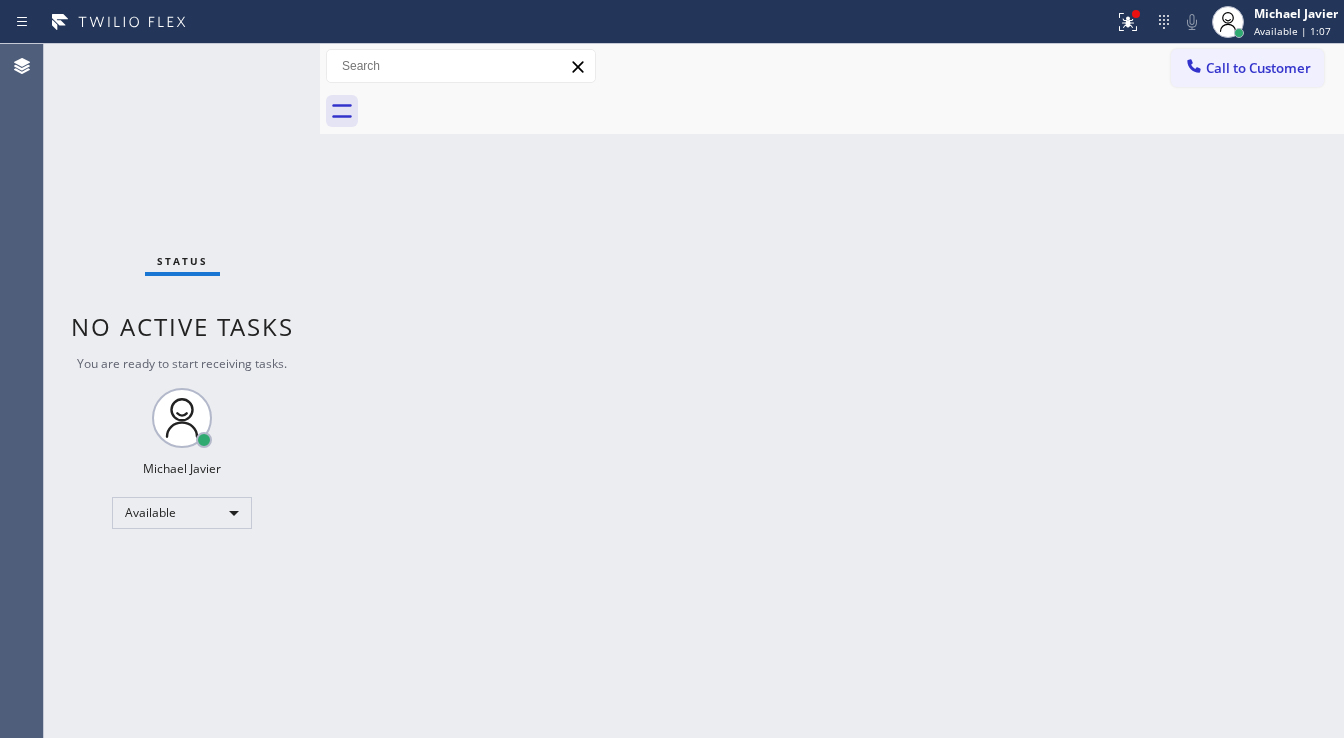 drag, startPoint x: 1099, startPoint y: 69, endPoint x: 1101, endPoint y: 48, distance: 21.095022 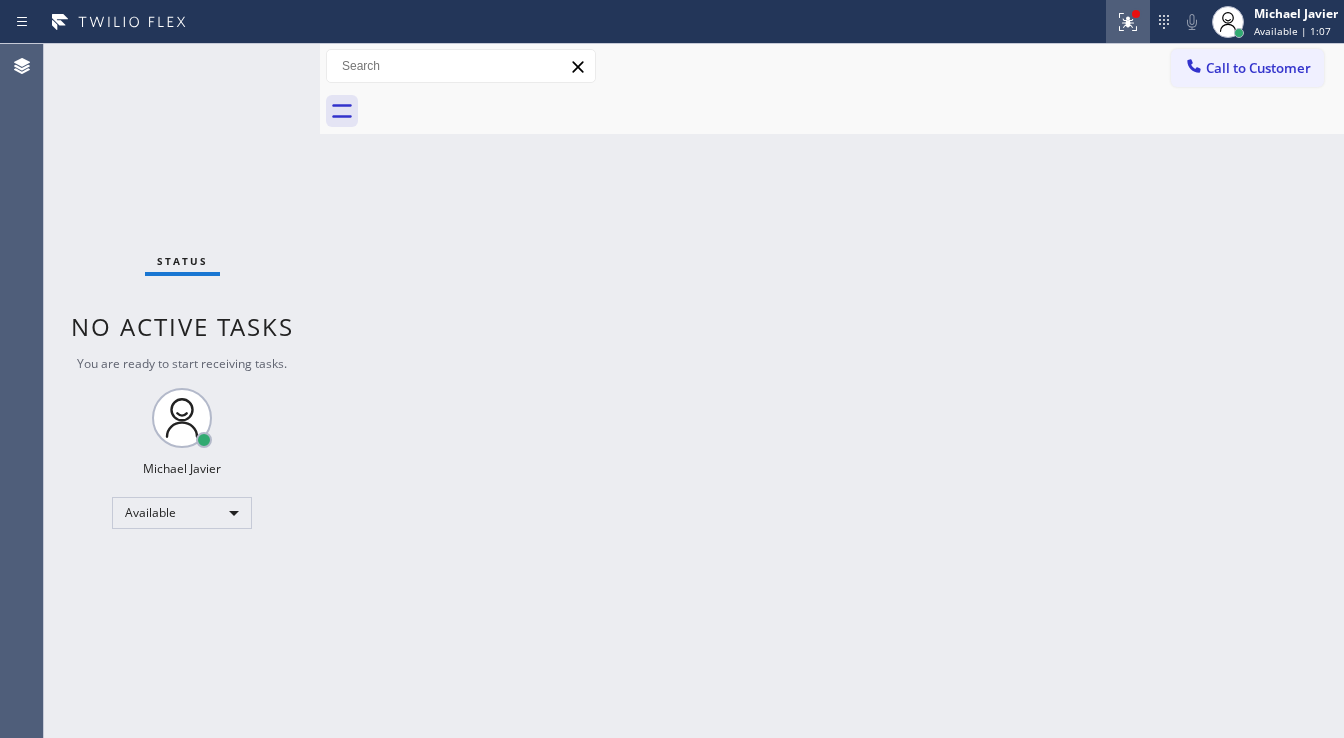 drag, startPoint x: 1111, startPoint y: 20, endPoint x: 1116, endPoint y: 58, distance: 38.327538 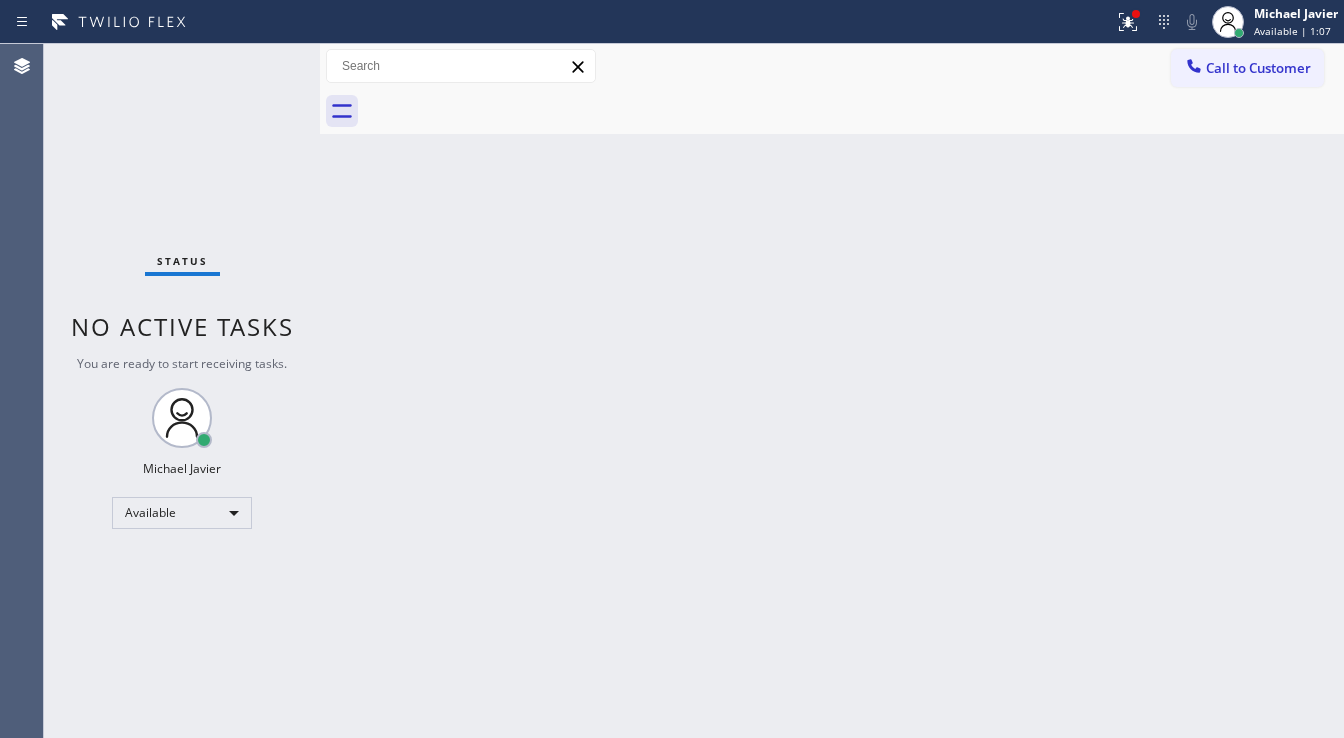 click at bounding box center (1128, 22) 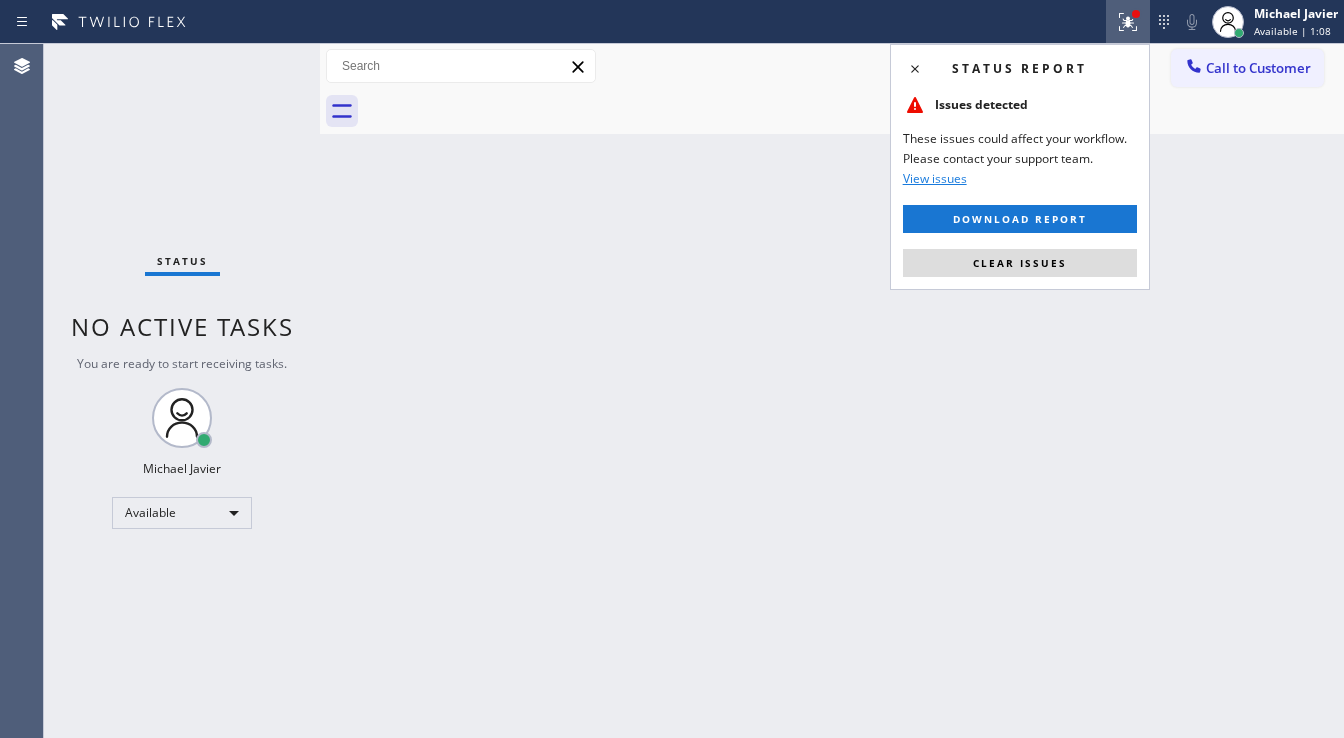 click on "Clear issues" at bounding box center [1020, 263] 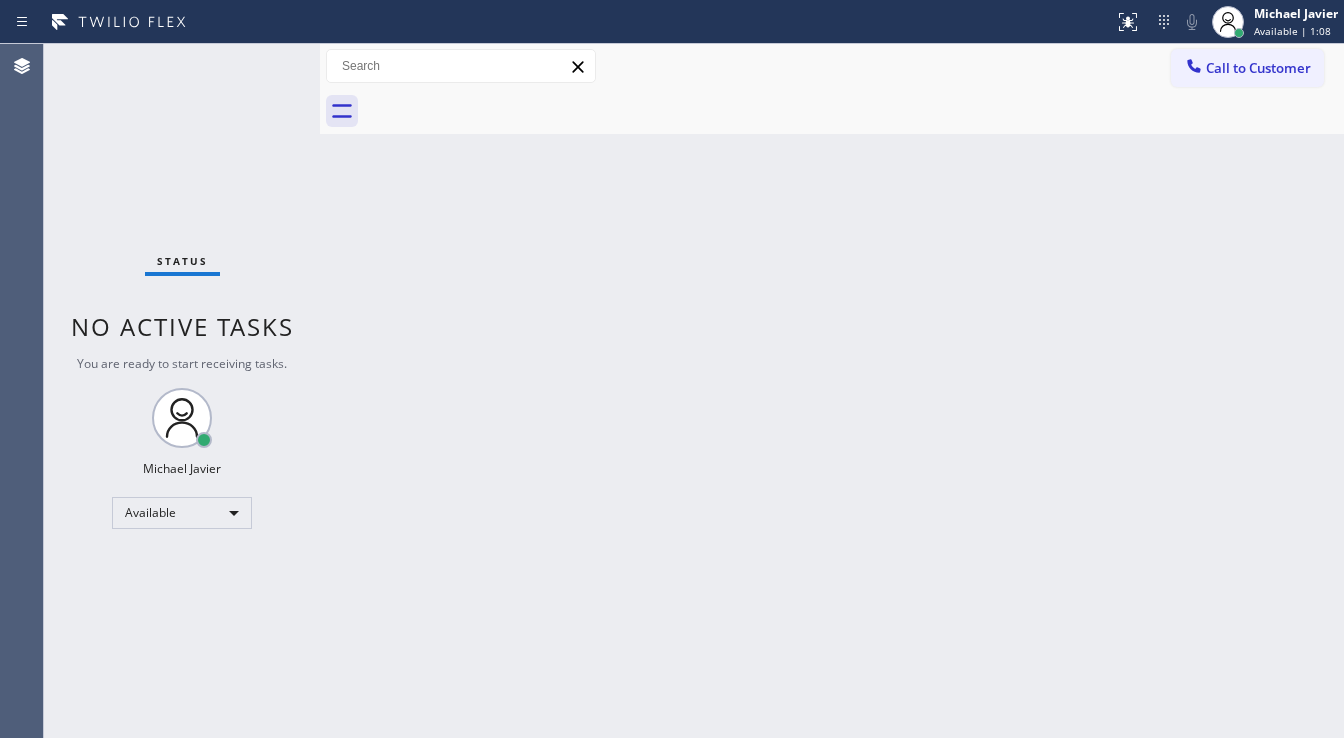 click on "Back to Dashboard Change Sender ID Customers Technicians Select a contact Outbound call Technician Search Technician Your caller id phone number Your caller id phone number Call Technician info Name   Phone none Address none Change Sender ID HVAC +18559994417 5 Star Appliance +18557314952 Appliance Repair +18554611149 Plumbing +18889090120 Air Duct Cleaning +18006865038  Electricians +18005688664 Cancel Change Check personal SMS Reset Change No tabs Call to Customer Outbound call Location Wolf Appliance Repair  Expert Your caller id phone number (206) 309-4625 Customer number Call Outbound call Technician Search Technician Your caller id phone number Your caller id phone number Call" at bounding box center [832, 391] 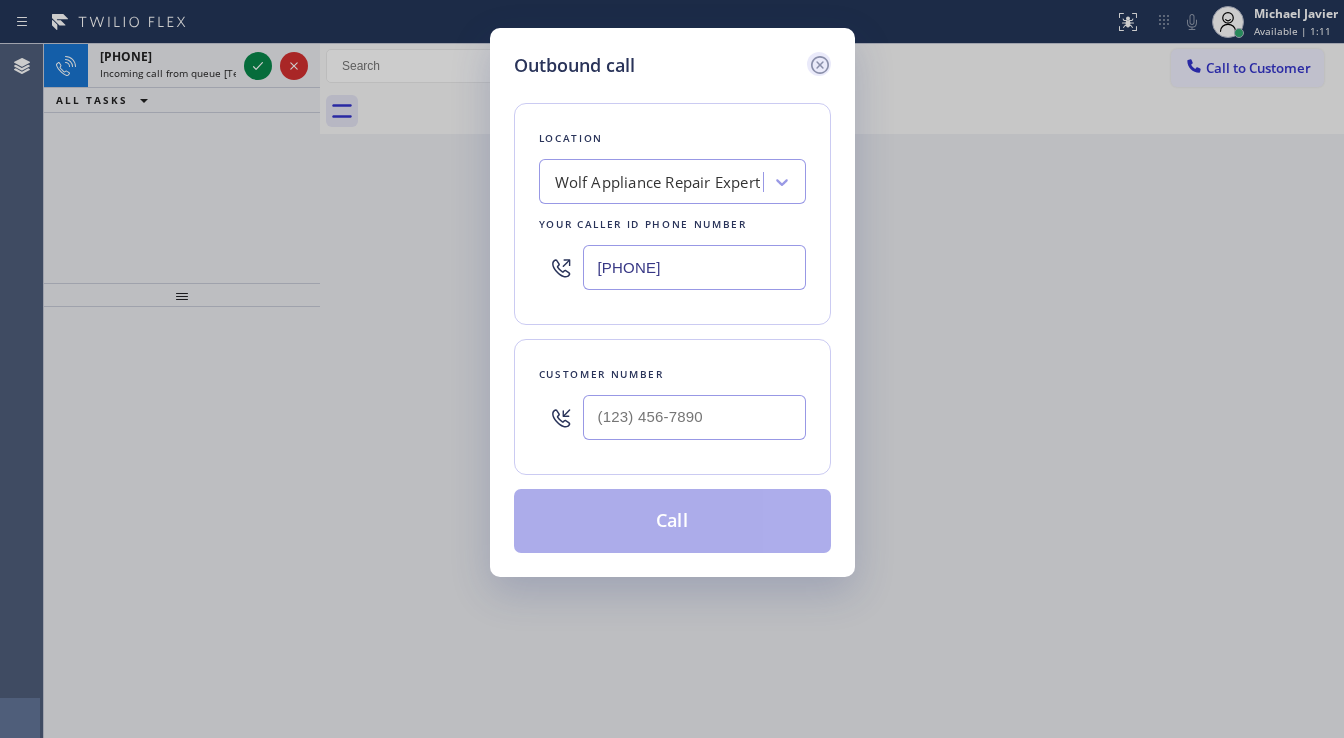 click 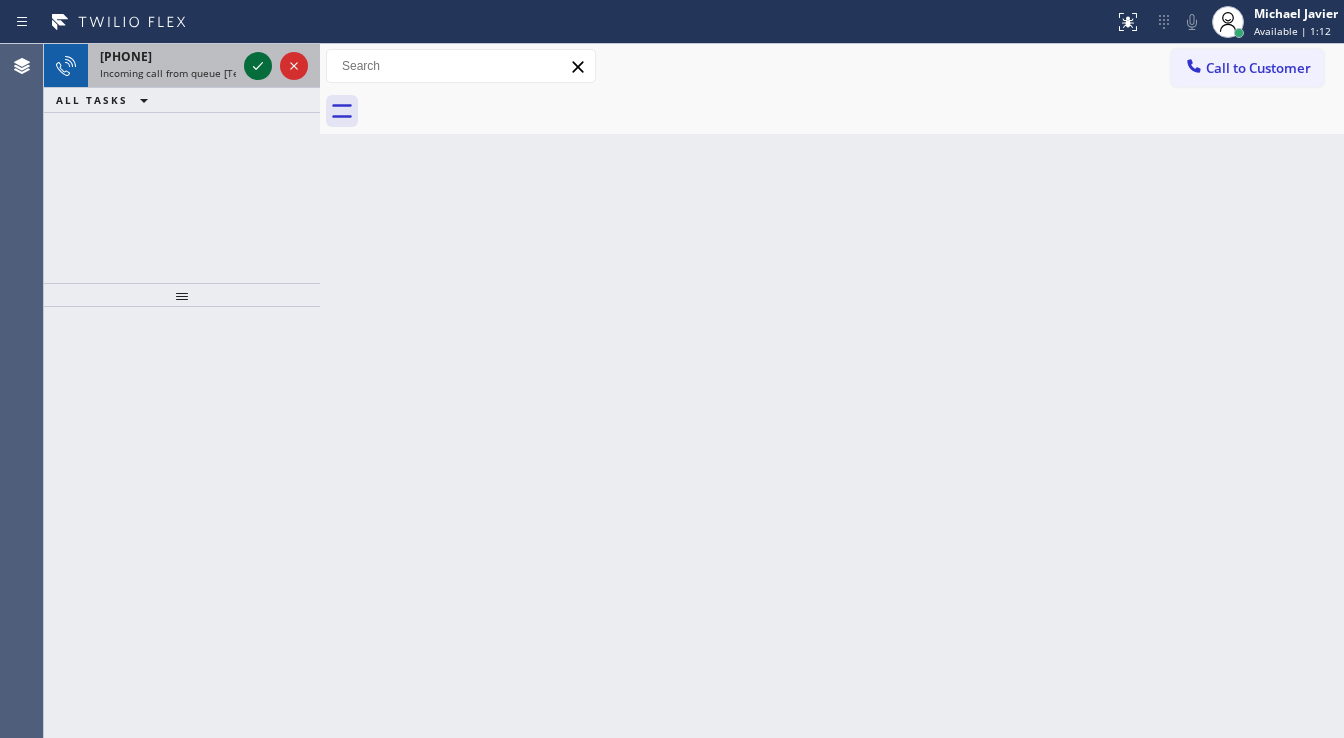 click 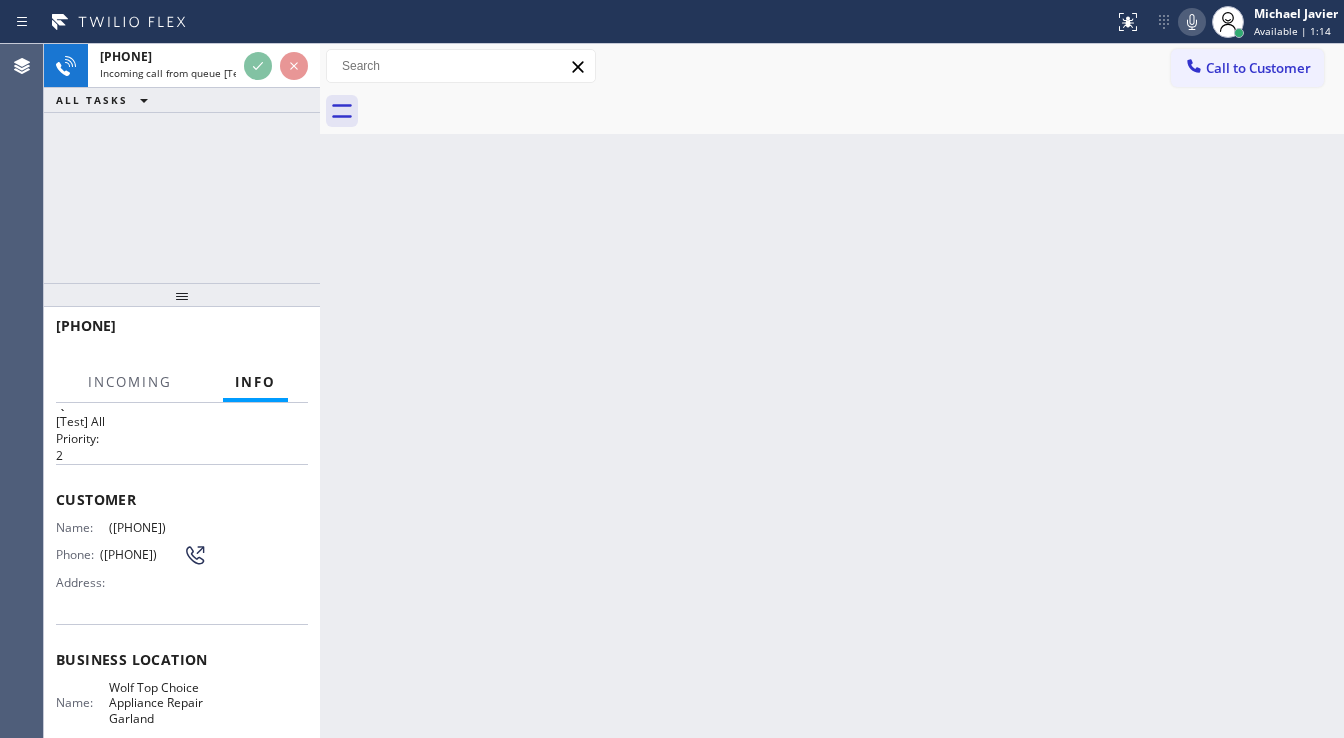 scroll, scrollTop: 80, scrollLeft: 0, axis: vertical 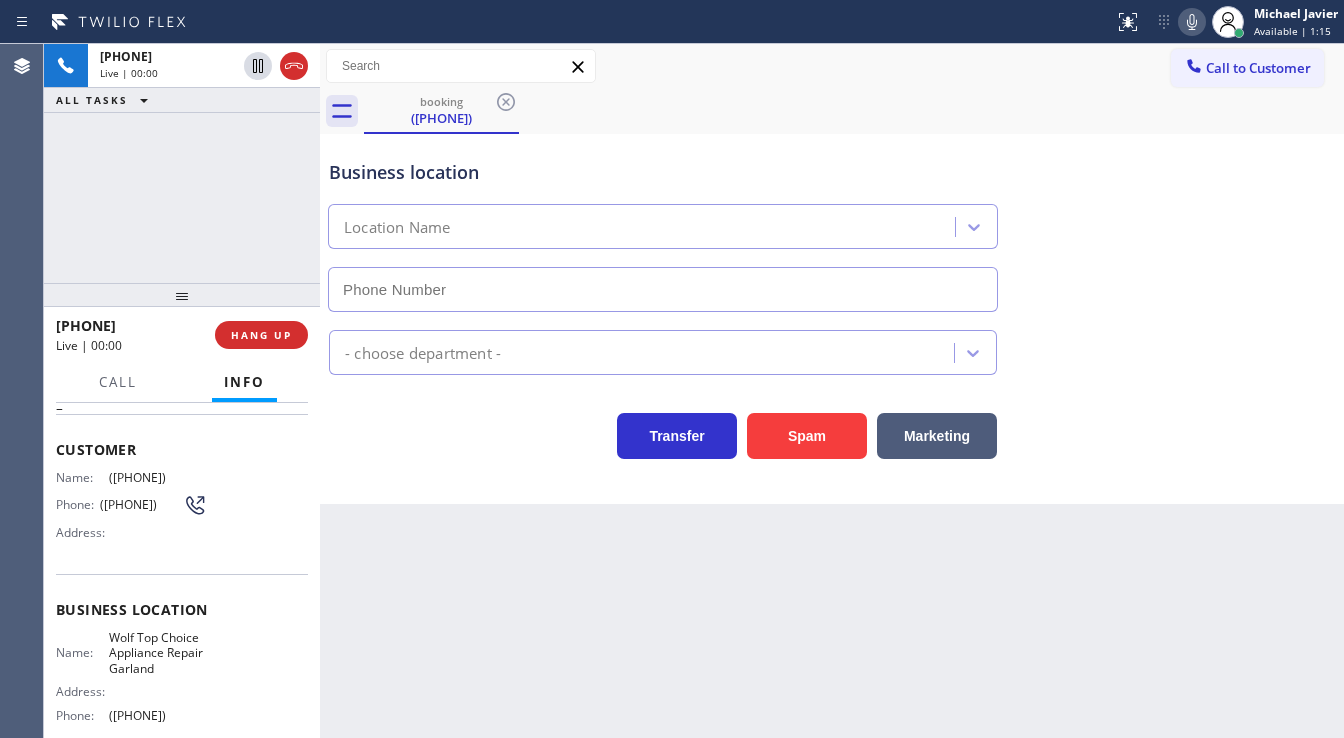 type on "(972) 779-6143" 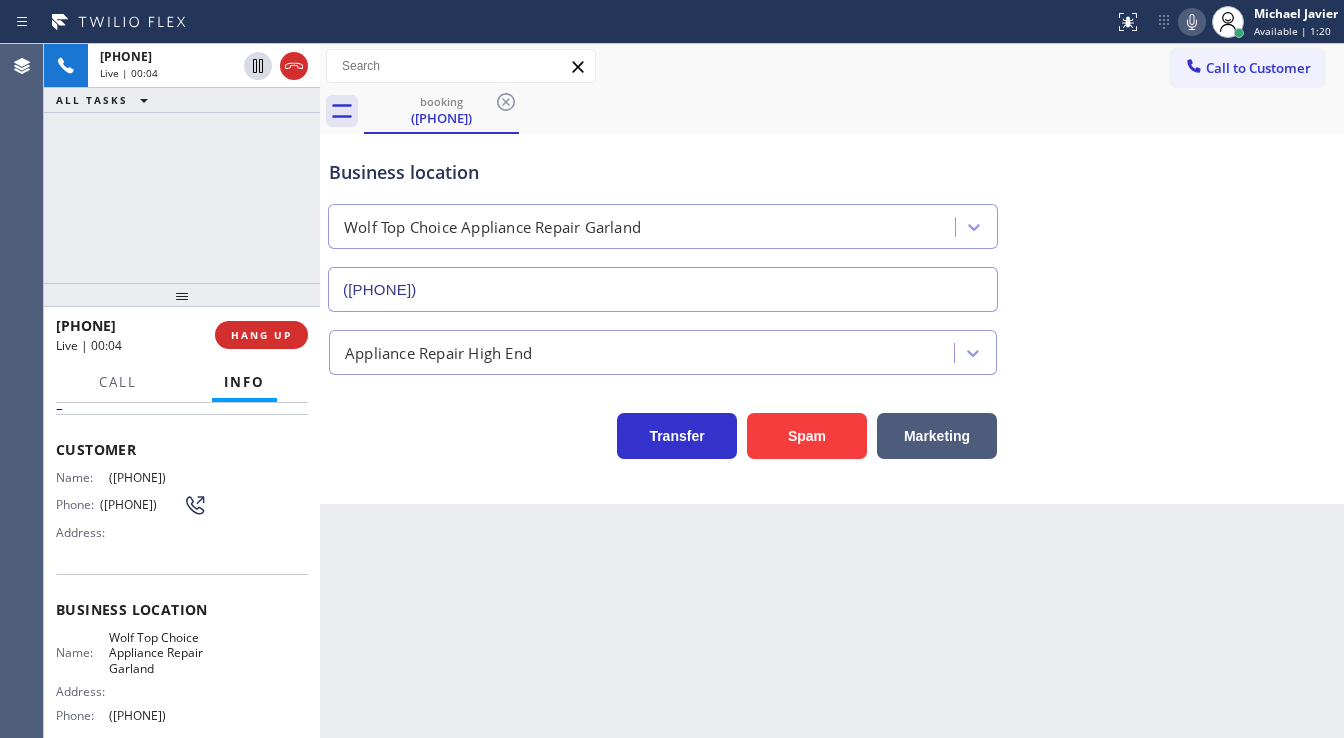 click on "+19728217371 Live | 00:04 ALL TASKS ALL TASKS ACTIVE TASKS TASKS IN WRAP UP" at bounding box center (182, 163) 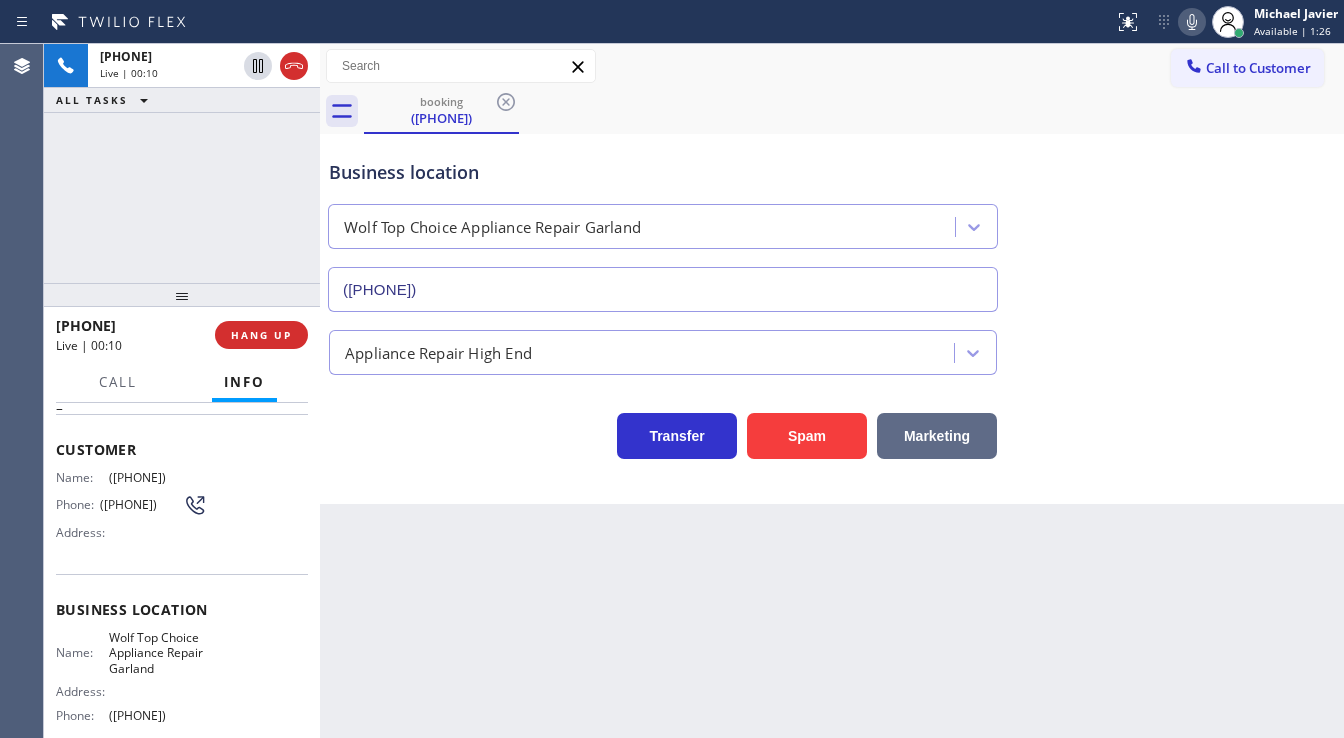 click on "Marketing" at bounding box center [937, 436] 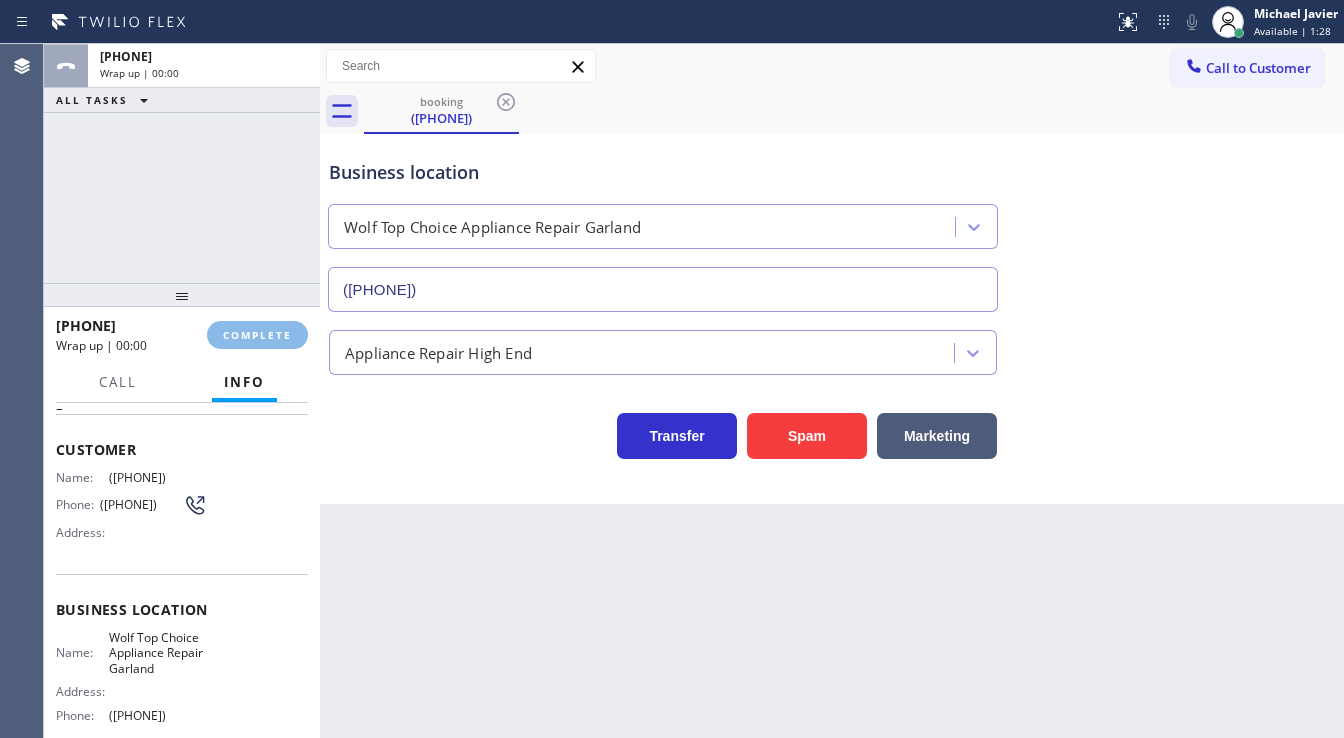 click on "Michael Javier" at bounding box center [1296, 13] 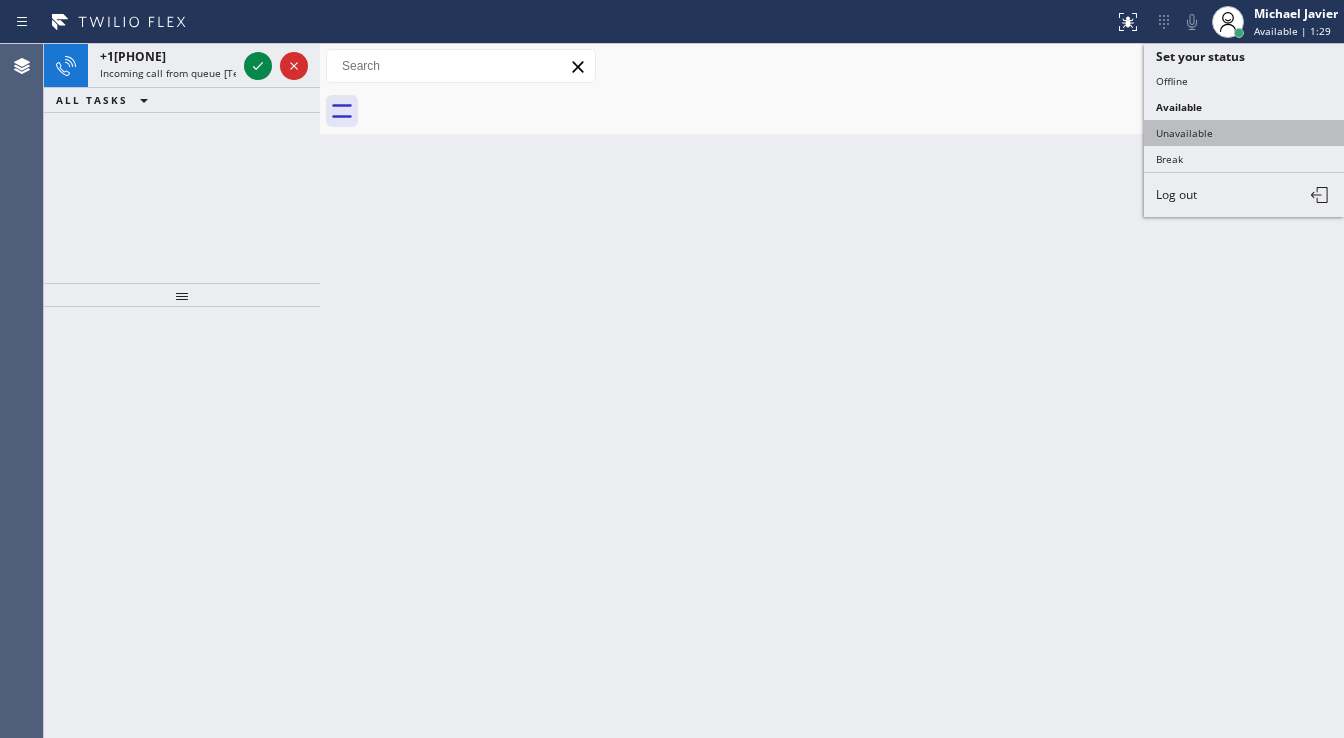 click on "Unavailable" at bounding box center (1244, 133) 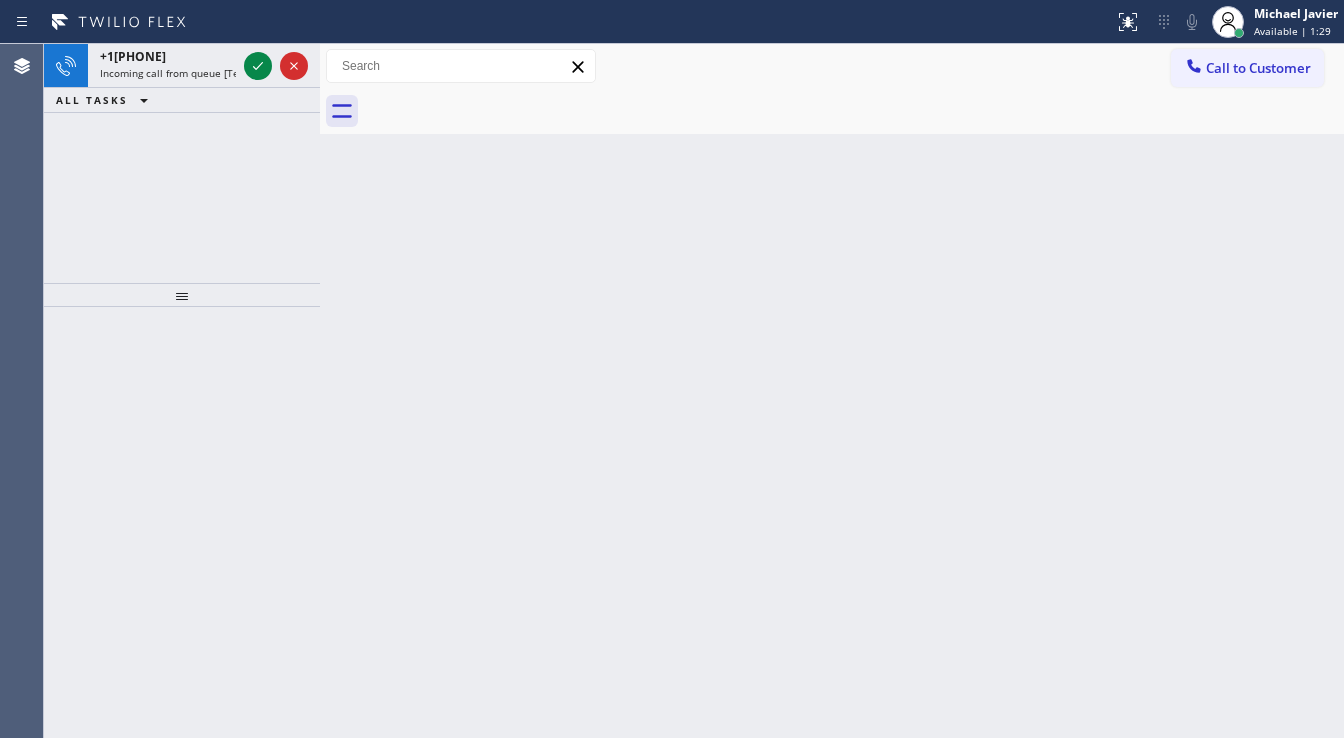 click on "Back to Dashboard Change Sender ID Customers Technicians Select a contact Outbound call Technician Search Technician Your caller id phone number Your caller id phone number Call Technician info Name   Phone none Address none Change Sender ID HVAC +18559994417 5 Star Appliance +18557314952 Appliance Repair +18554611149 Plumbing +18889090120 Air Duct Cleaning +18006865038  Electricians +18005688664 Cancel Change Check personal SMS Reset Change No tabs Call to Customer Outbound call Location Wolf Appliance Repair  Expert Your caller id phone number (206) 309-4625 Customer number Call Outbound call Technician Search Technician Your caller id phone number Your caller id phone number Call" at bounding box center [832, 391] 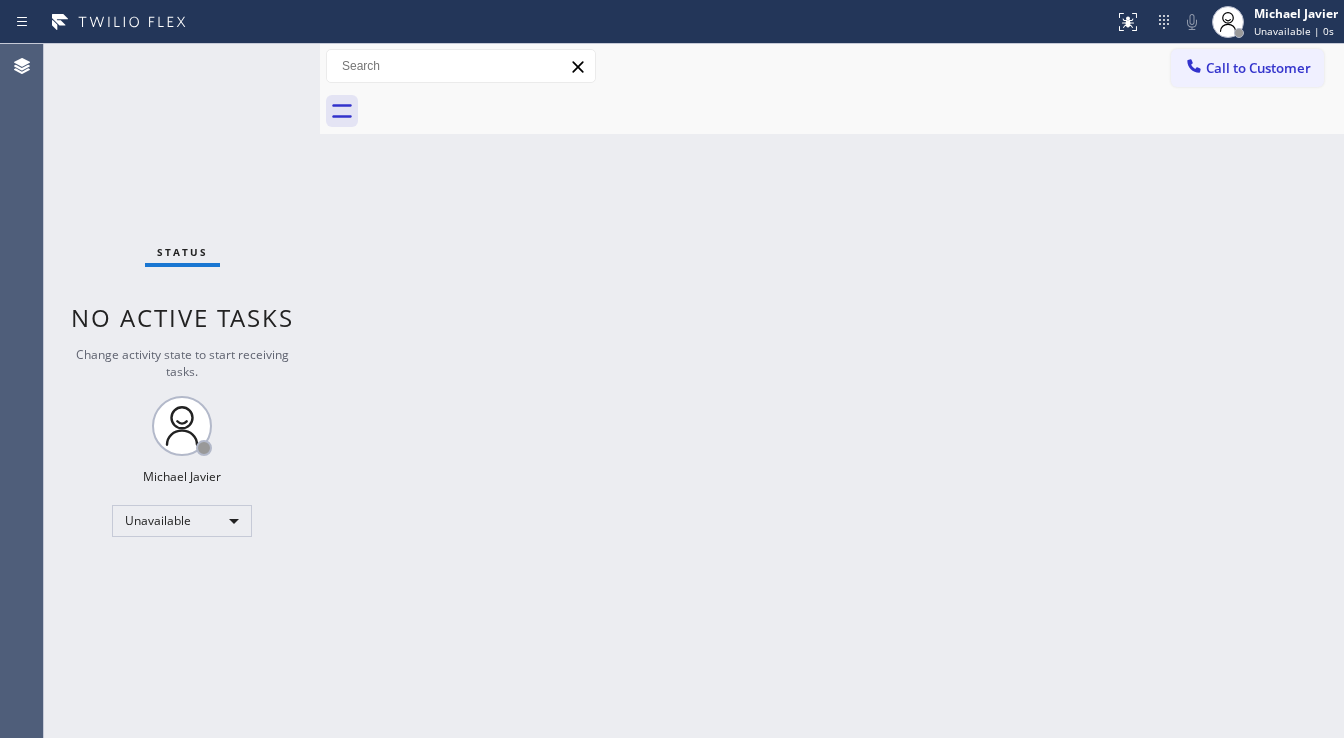 click on "Back to Dashboard Change Sender ID Customers Technicians Select a contact Outbound call Technician Search Technician Your caller id phone number Your caller id phone number Call Technician info Name   Phone none Address none Change Sender ID HVAC +18559994417 5 Star Appliance +18557314952 Appliance Repair +18554611149 Plumbing +18889090120 Air Duct Cleaning +18006865038  Electricians +18005688664 Cancel Change Check personal SMS Reset Change No tabs Call to Customer Outbound call Location Wolf Appliance Repair  Expert Your caller id phone number (206) 309-4625 Customer number Call Outbound call Technician Search Technician Your caller id phone number Your caller id phone number Call" at bounding box center (832, 391) 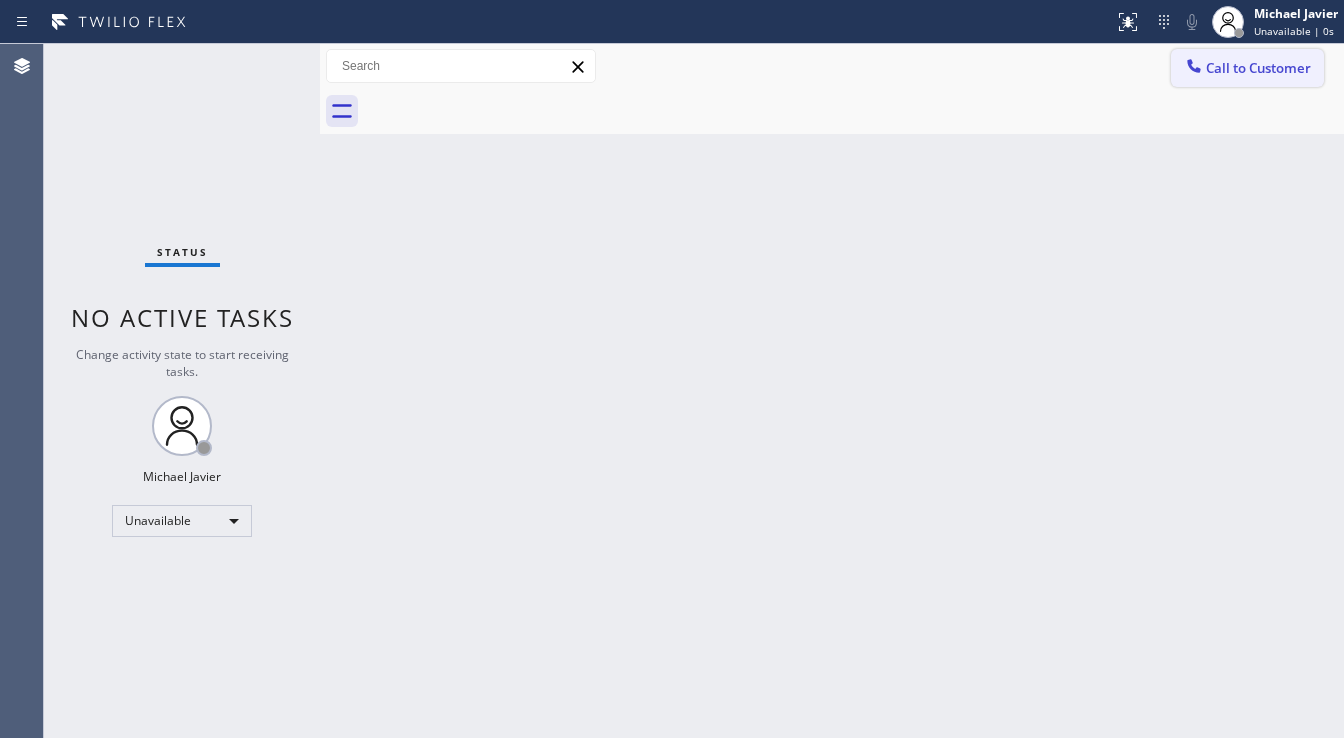 click on "Call to Customer" at bounding box center [1258, 68] 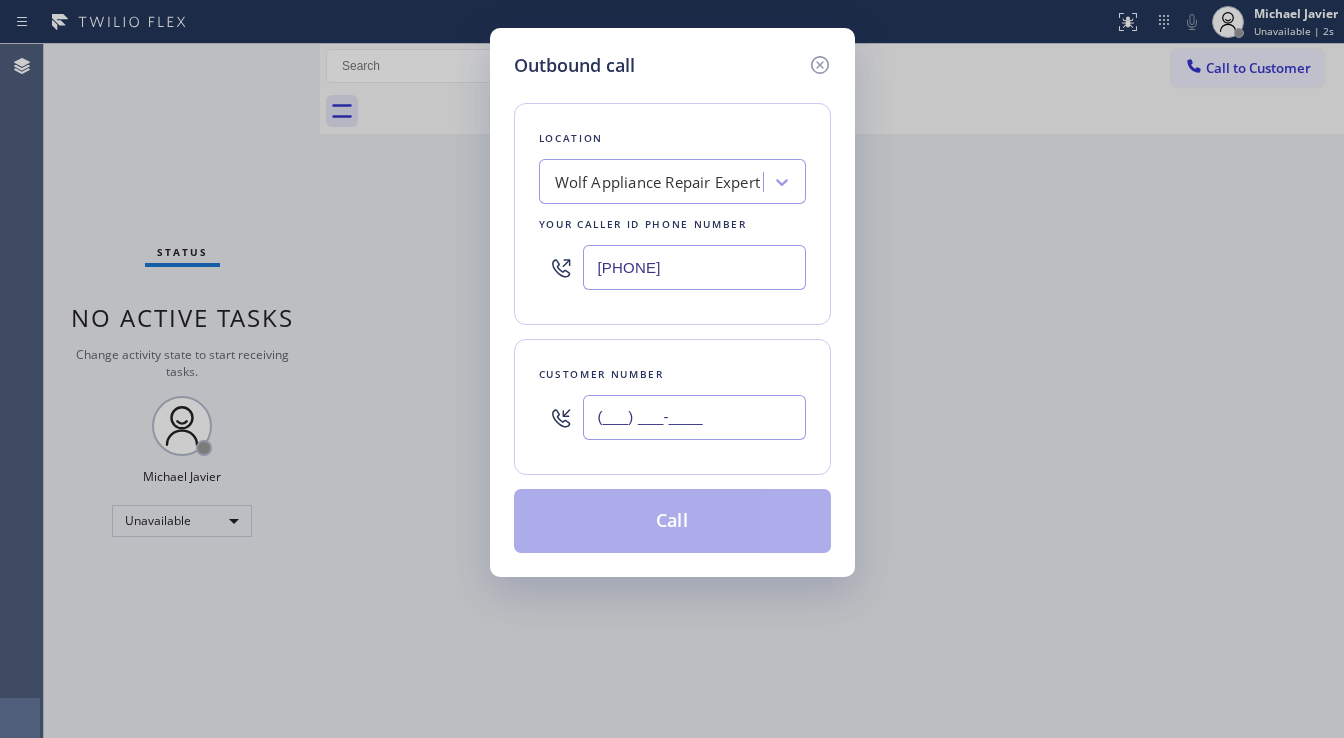 click on "(___) ___-____" at bounding box center (694, 417) 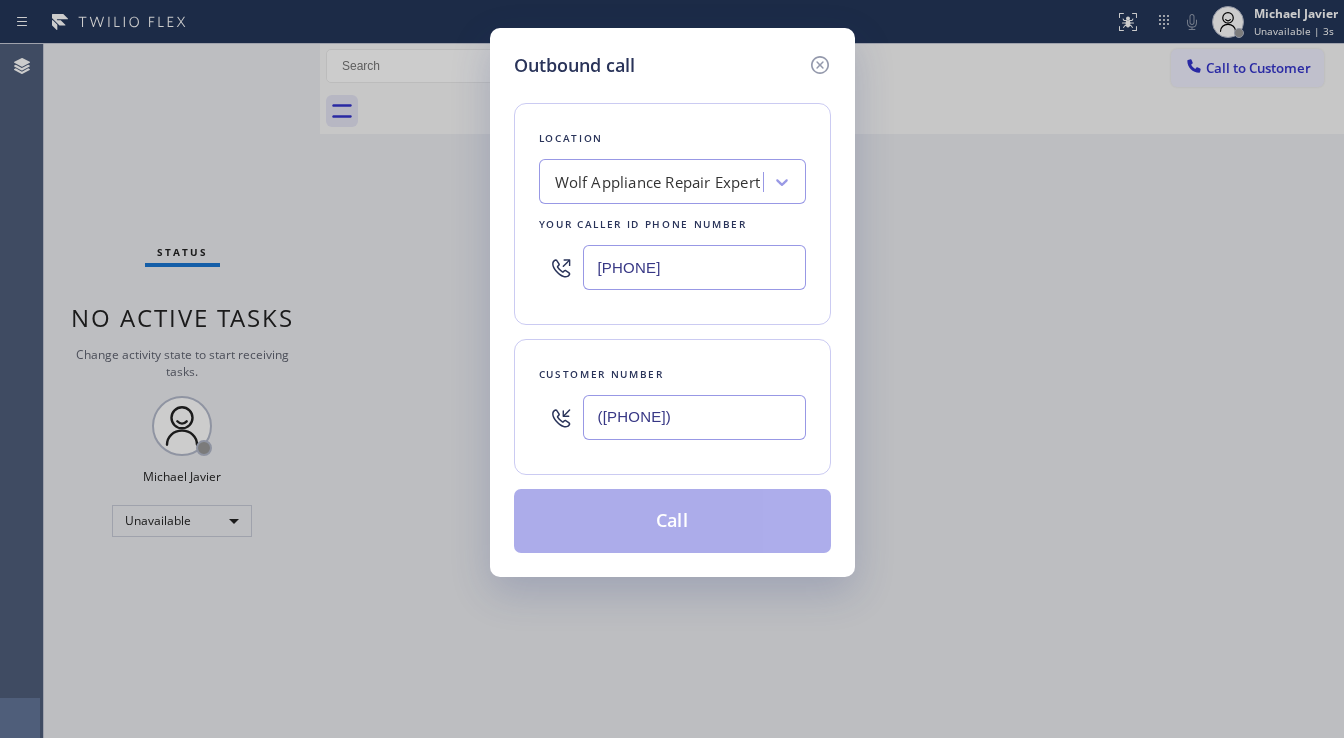 type on "(951) 324-3018" 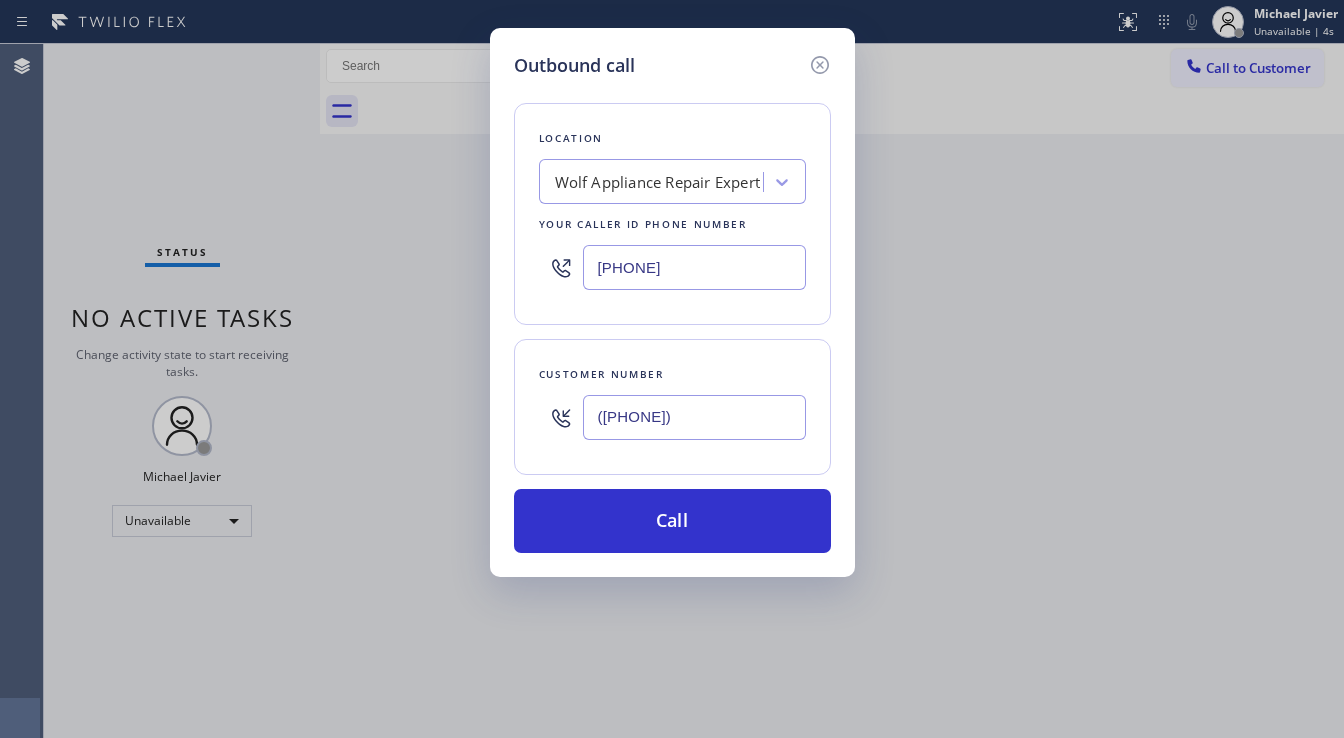 click on "(206) 309-4625" at bounding box center (694, 267) 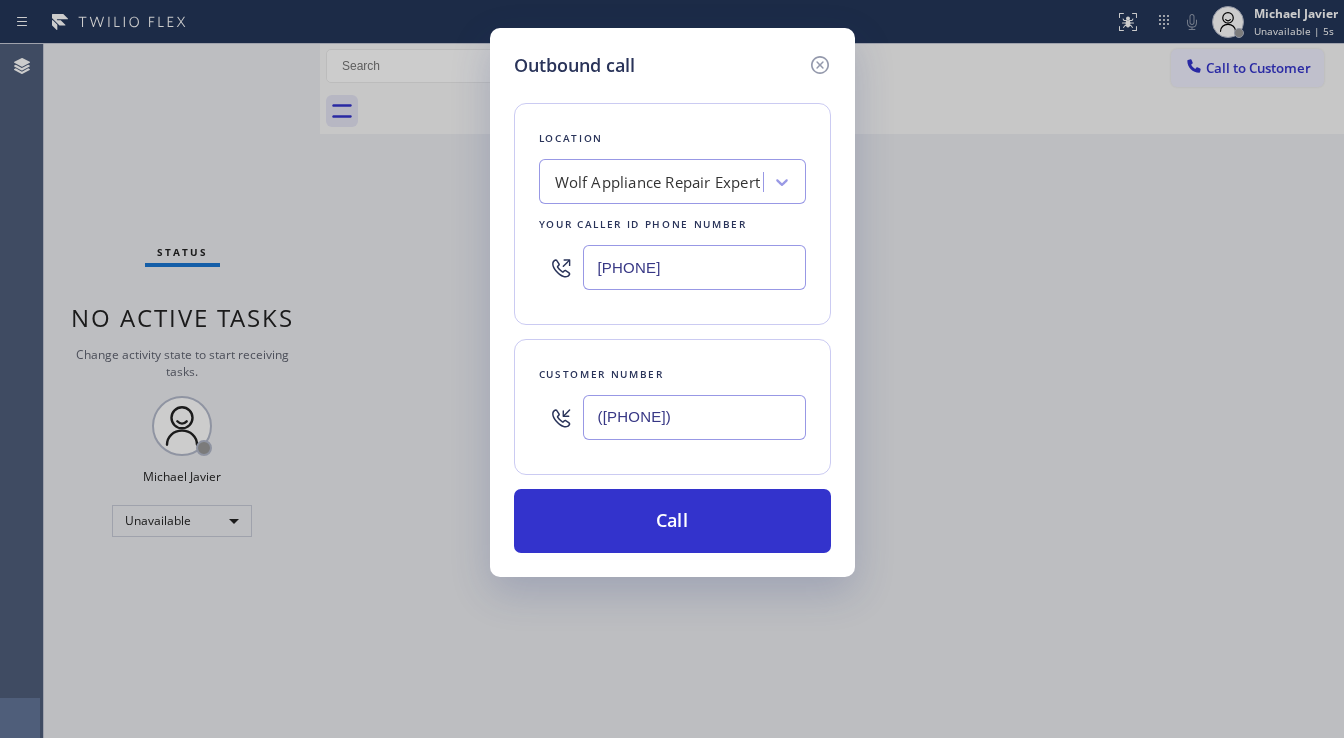 click on "(206) 309-4625" at bounding box center (694, 267) 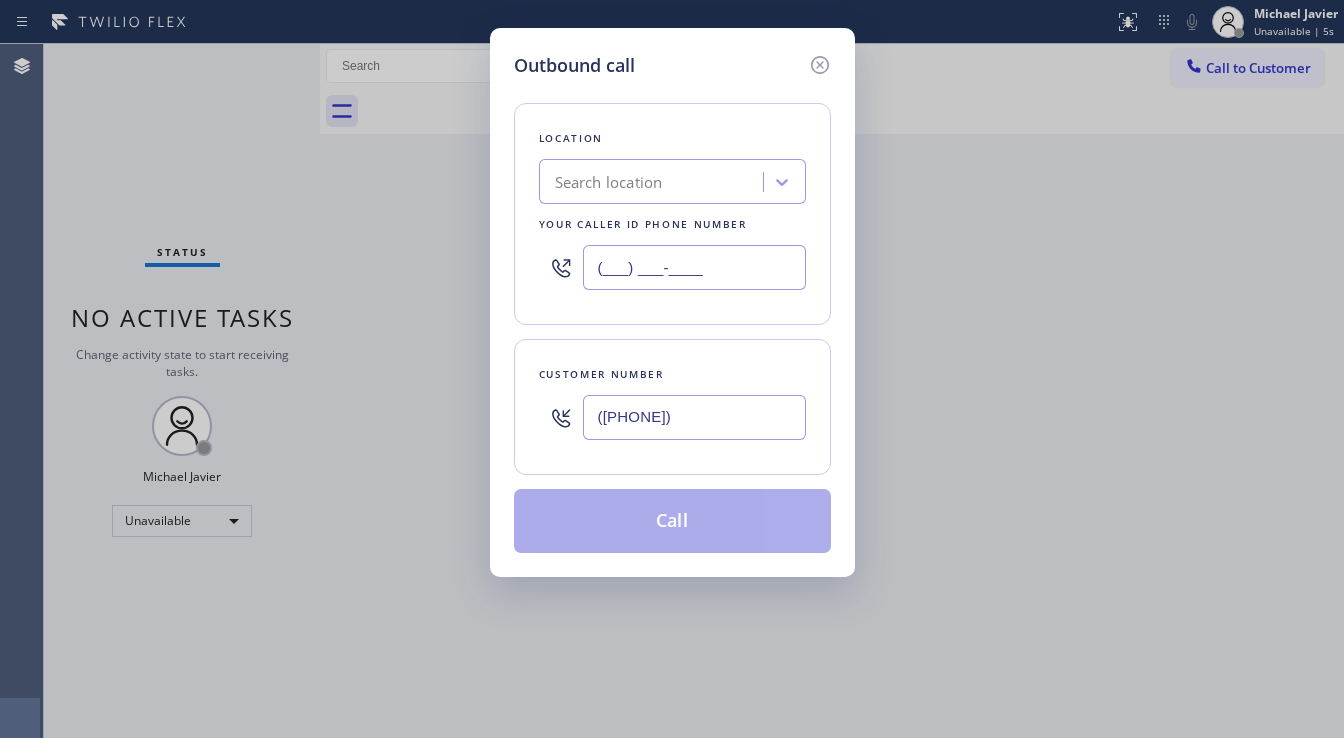 type on "(___) ___-____" 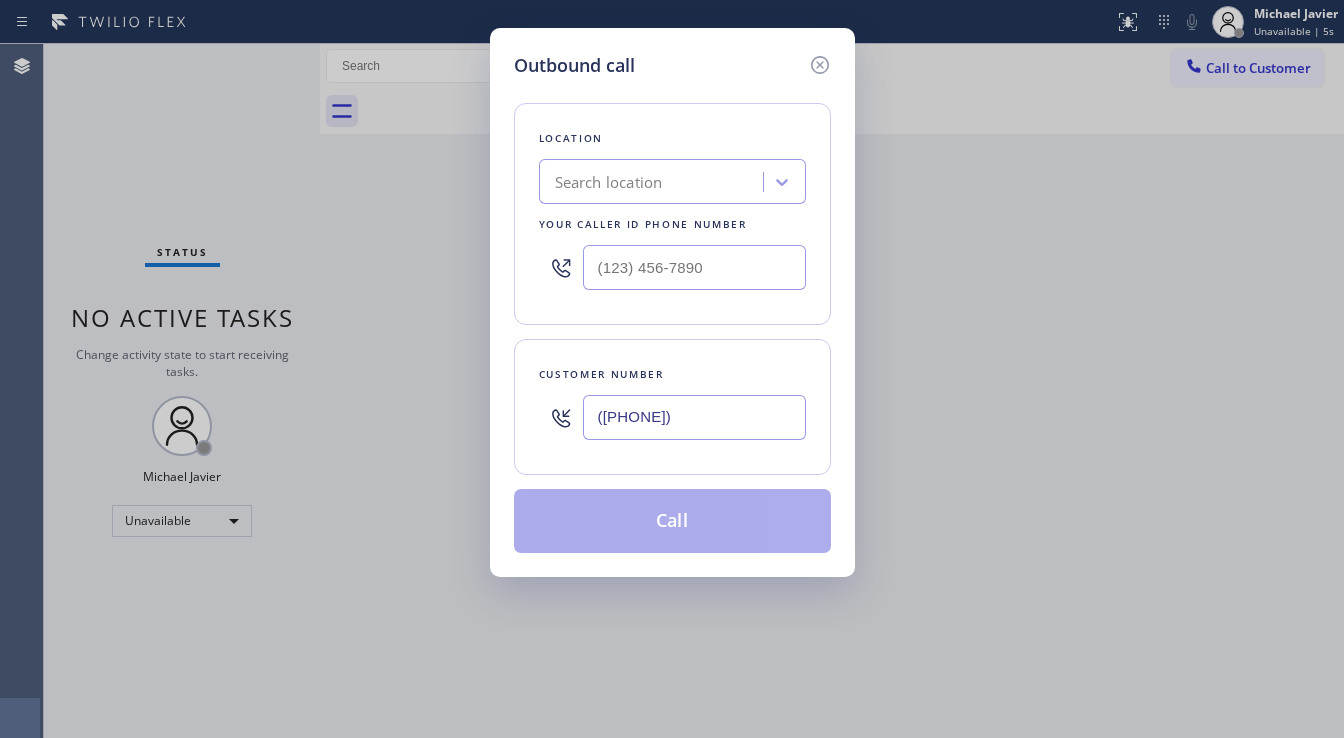 click on "Search location" at bounding box center [654, 182] 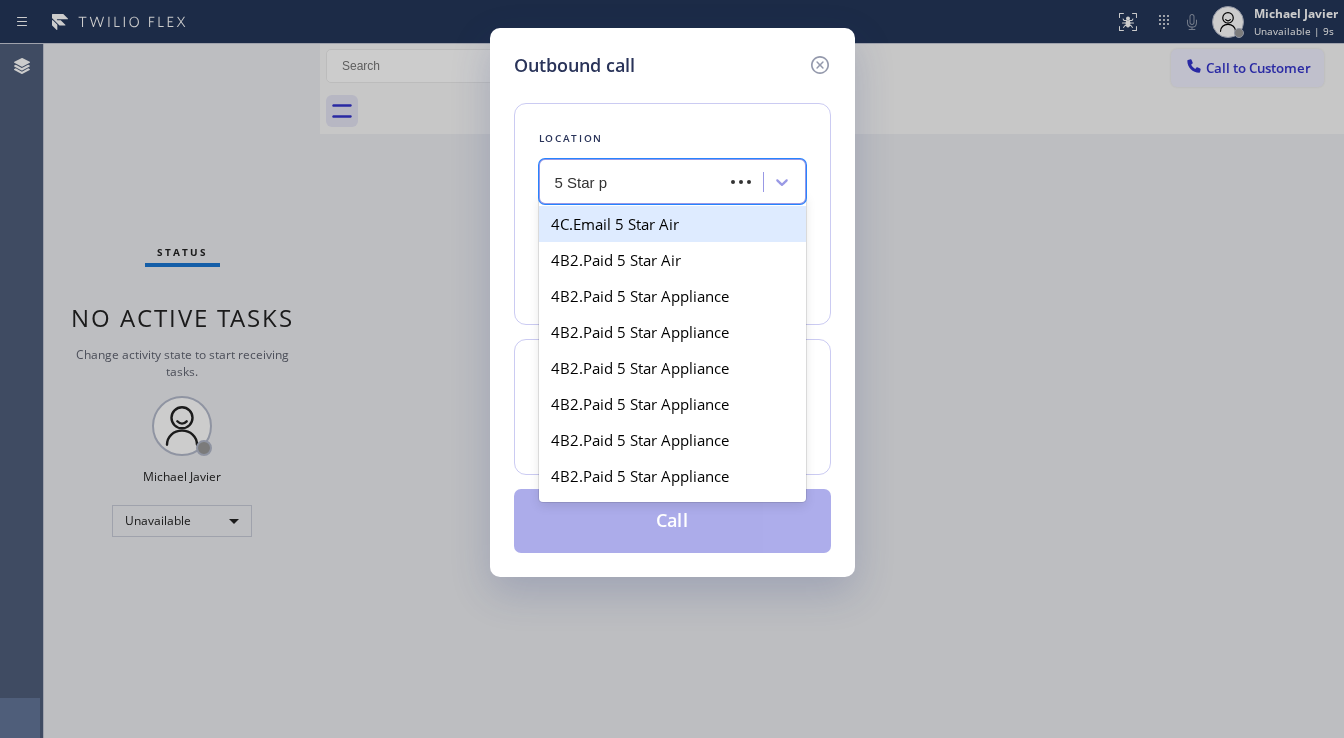type on "5 Star pl" 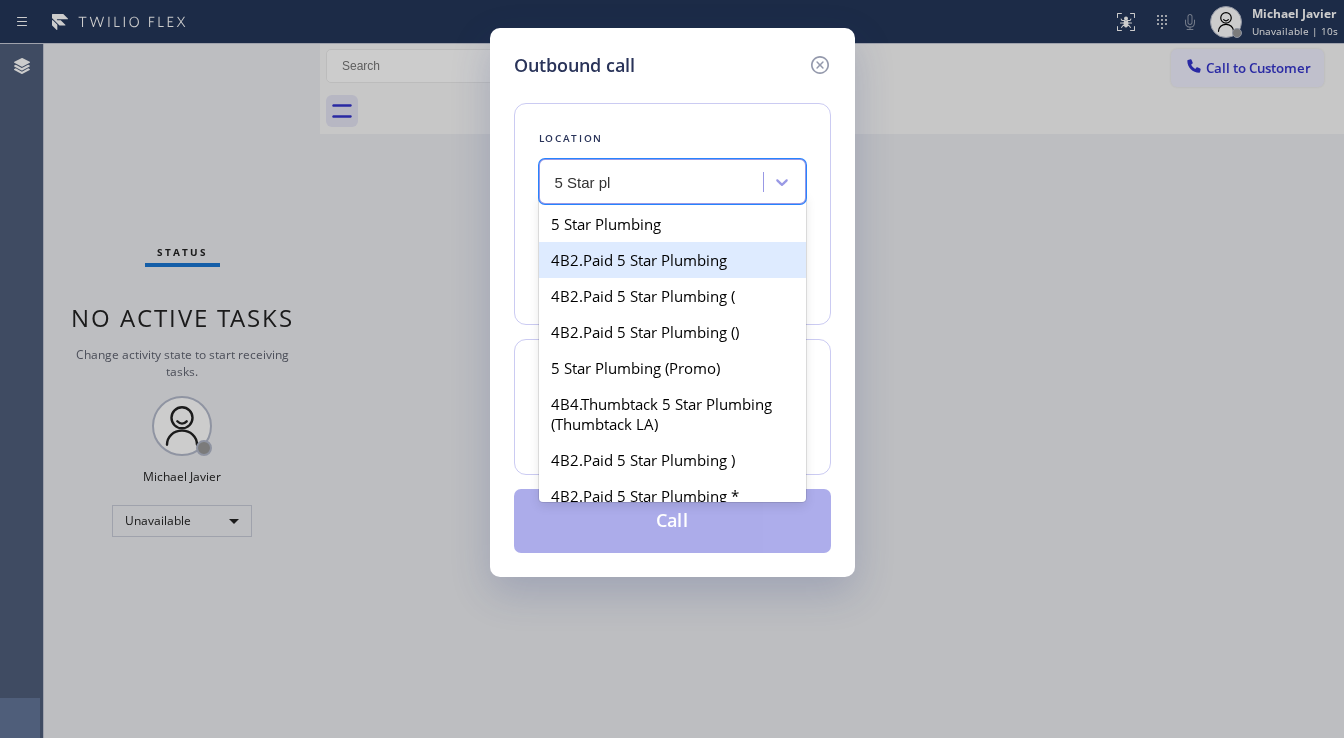click on "4B2.Paid 5 Star Plumbing" at bounding box center (672, 260) 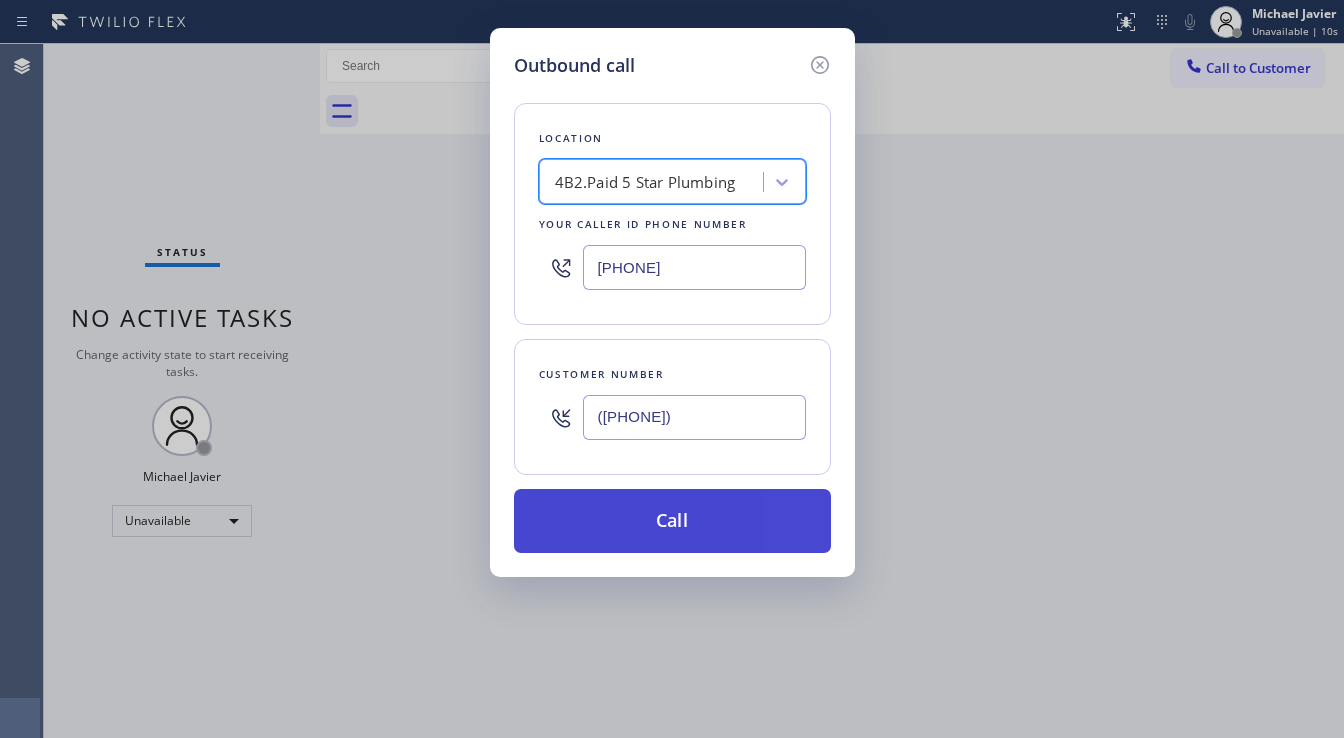 click on "Call" at bounding box center (672, 521) 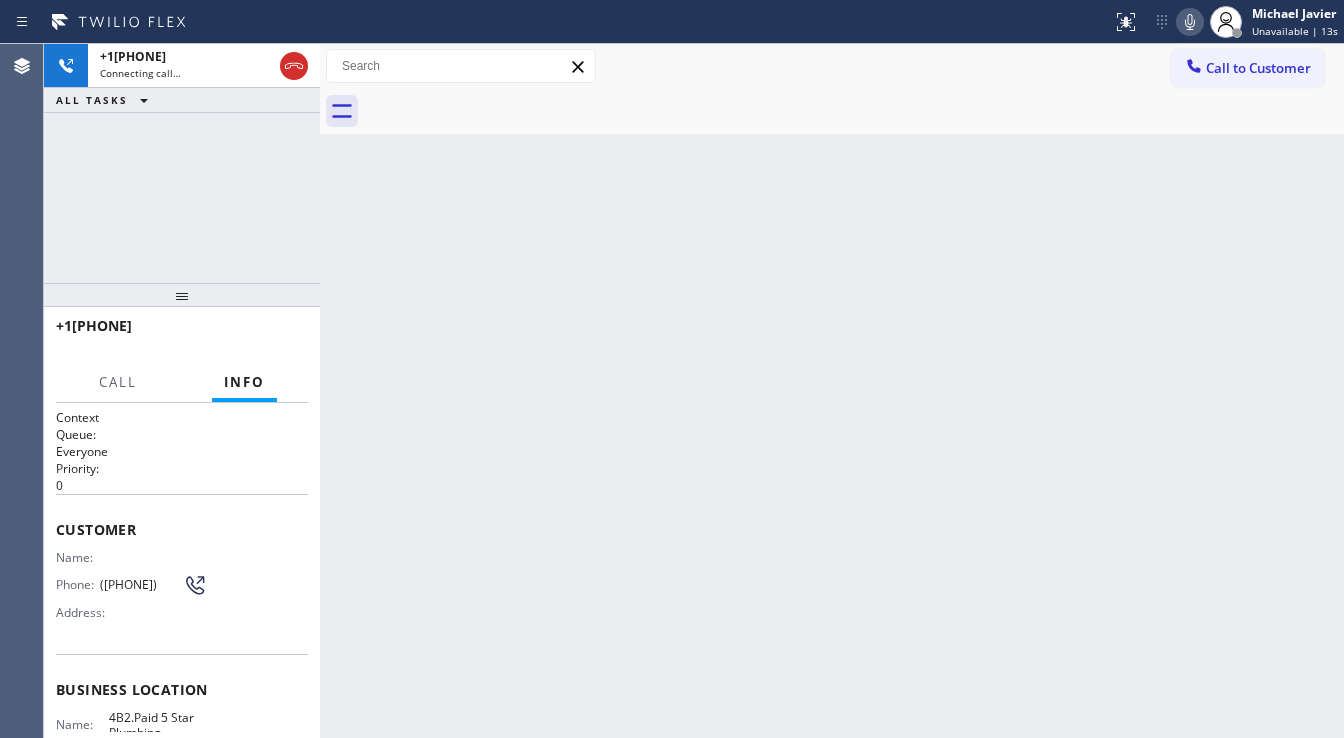 click 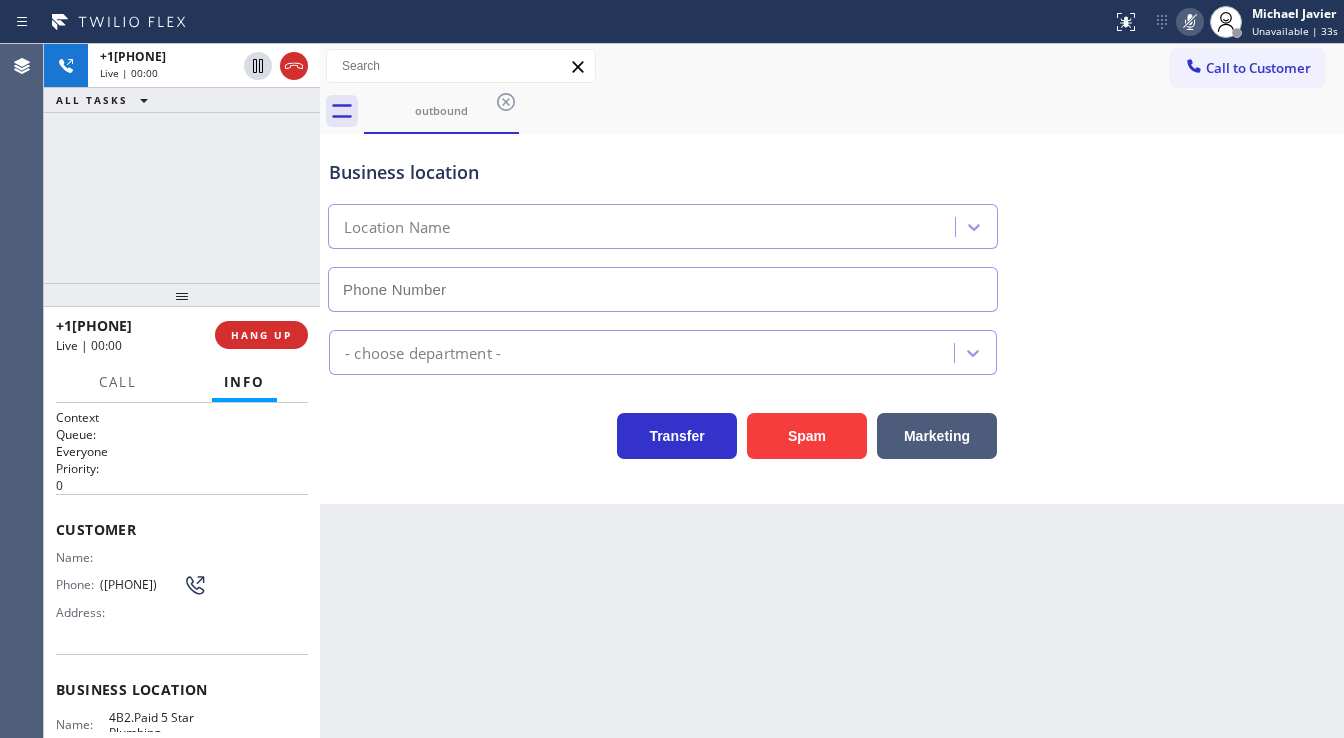 type on "[PHONE]" 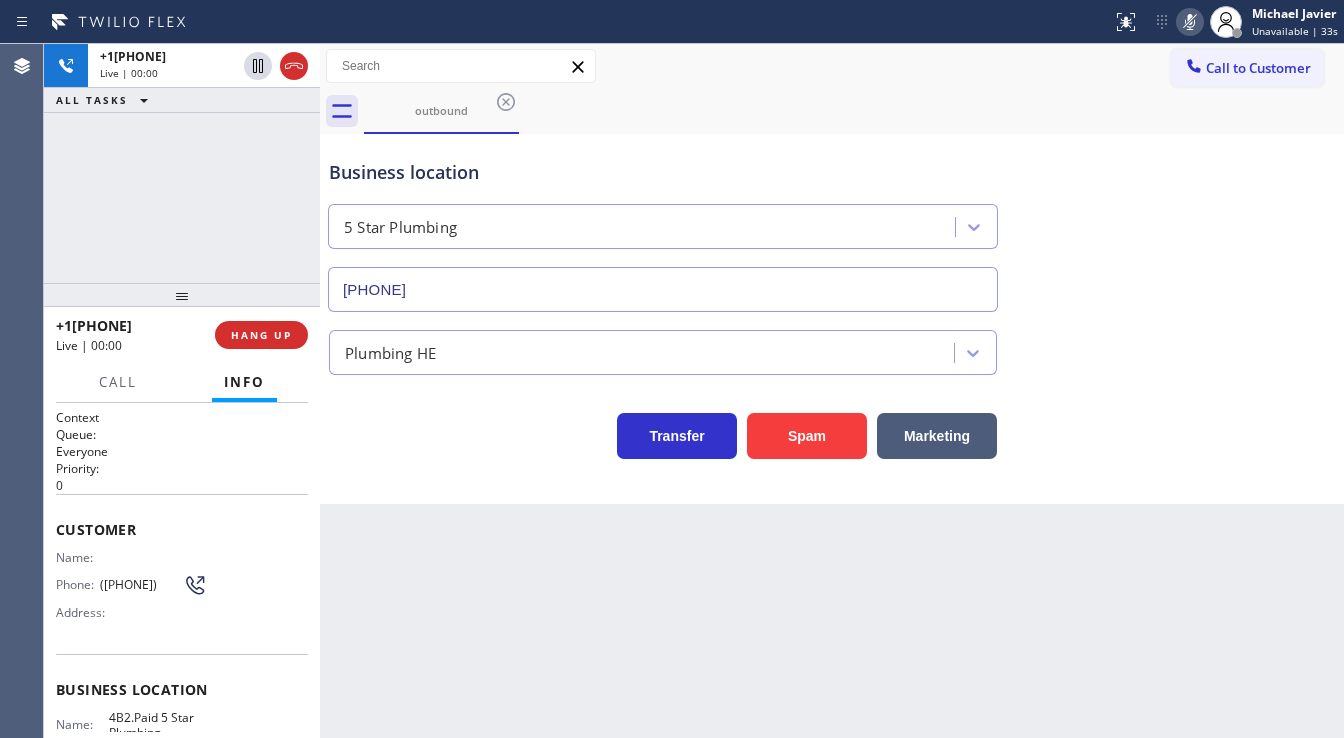 click on "+19513243018 Live | 00:00 ALL TASKS ALL TASKS ACTIVE TASKS TASKS IN WRAP UP" at bounding box center (182, 163) 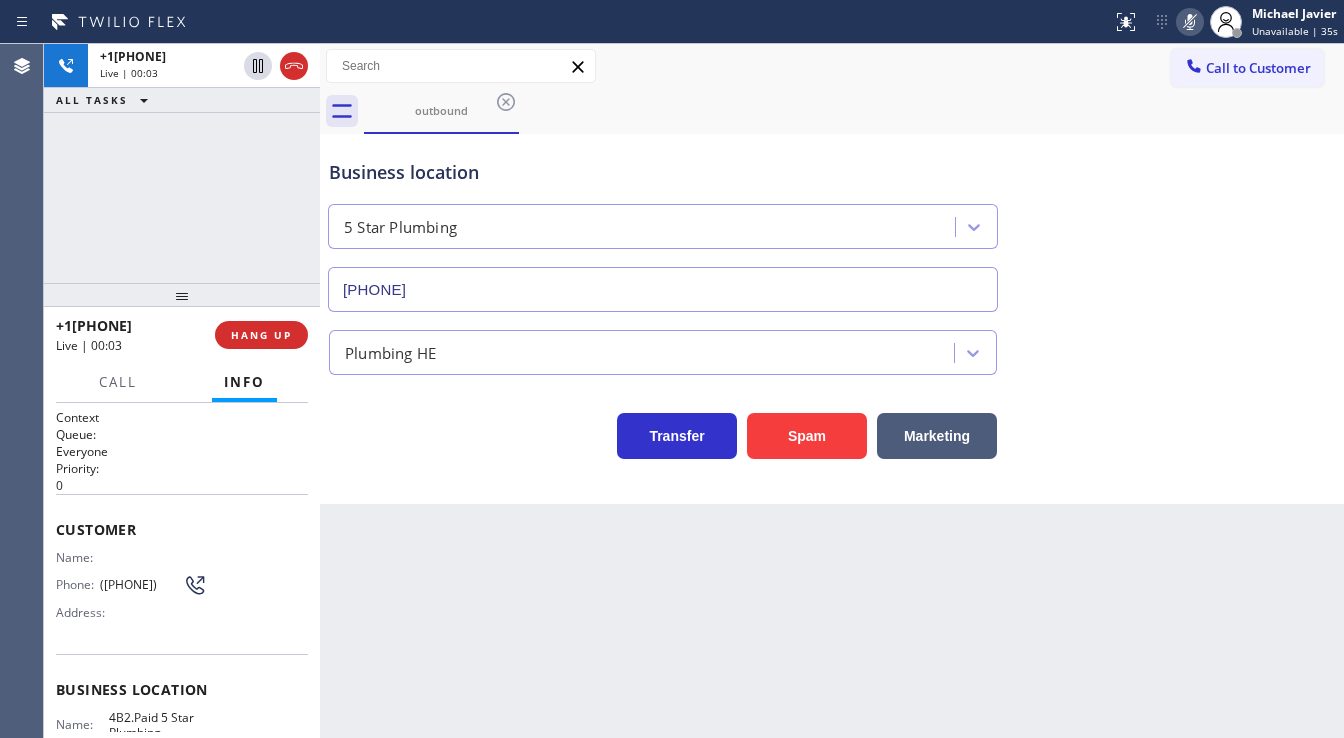 click 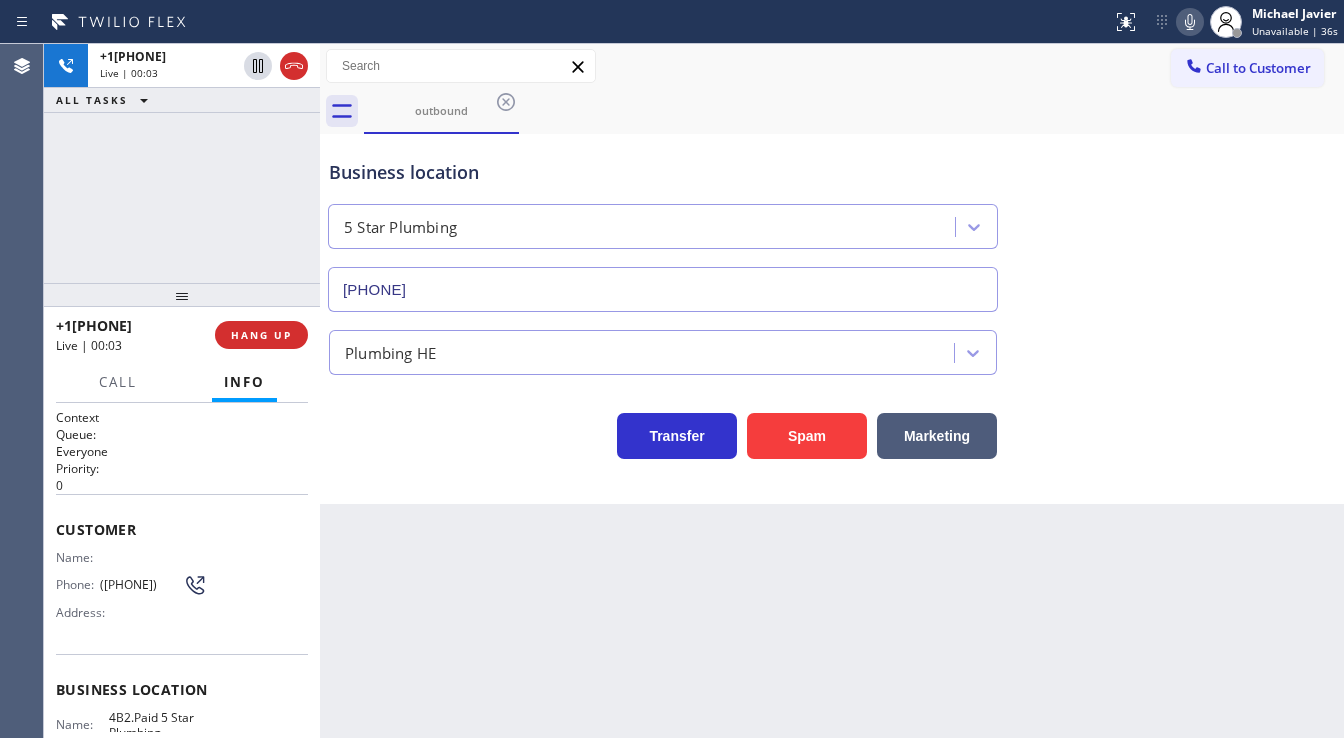 click on "Back to Dashboard Change Sender ID Customers Technicians Select a contact Outbound call Technician Search Technician Your caller id phone number Your caller id phone number Call Technician info Name   Phone none Address none Change Sender ID HVAC +18559994417 5 Star Appliance +18557314952 Appliance Repair +18554611149 Plumbing +18889090120 Air Duct Cleaning +18006865038  Electricians +18005688664 Cancel Change Check personal SMS Reset Change outbound Call to Customer Outbound call Location 5 Star Plumbing Your caller id phone number (408) 539-9346 Customer number Call Outbound call Technician Search Technician Your caller id phone number Your caller id phone number Call outbound Business location 5 Star Plumbing (408) 539-9346 Plumbing HE Transfer Spam Marketing" at bounding box center [832, 391] 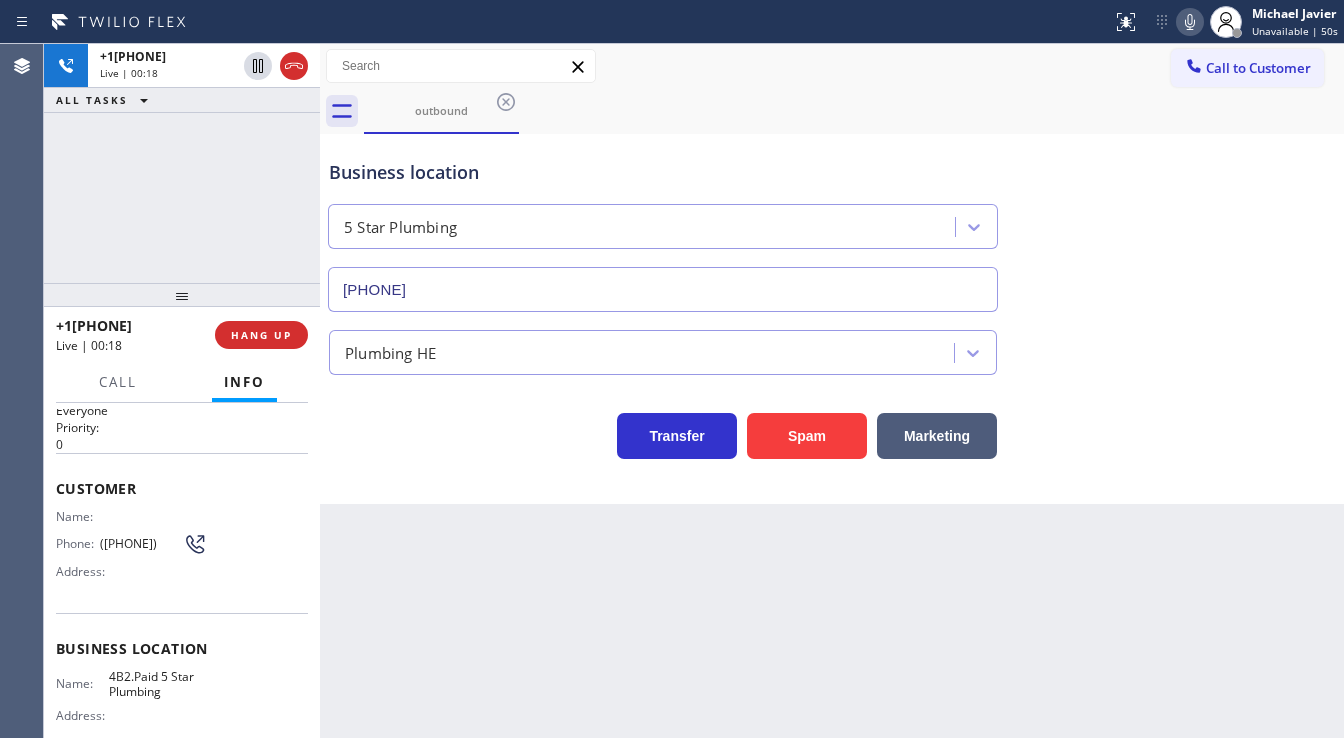 scroll, scrollTop: 43, scrollLeft: 0, axis: vertical 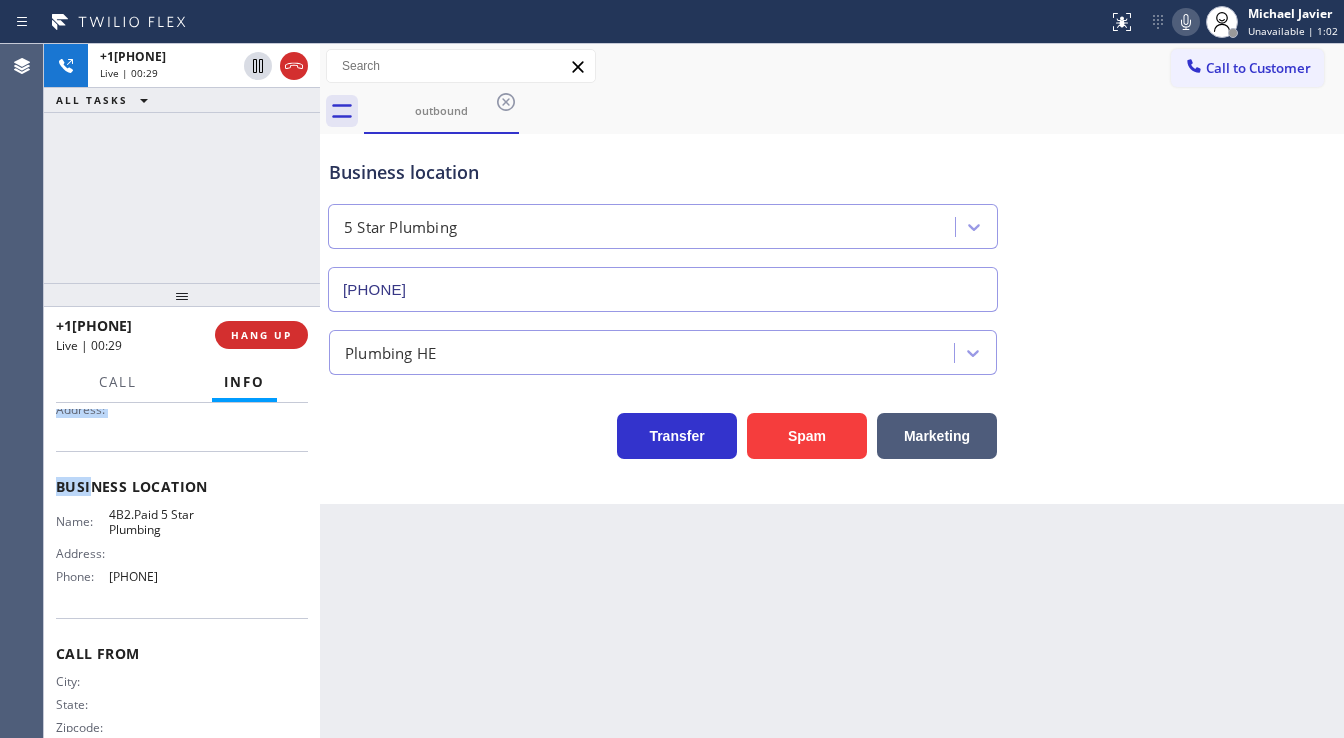 drag, startPoint x: 60, startPoint y: 476, endPoint x: 233, endPoint y: 540, distance: 184.45866 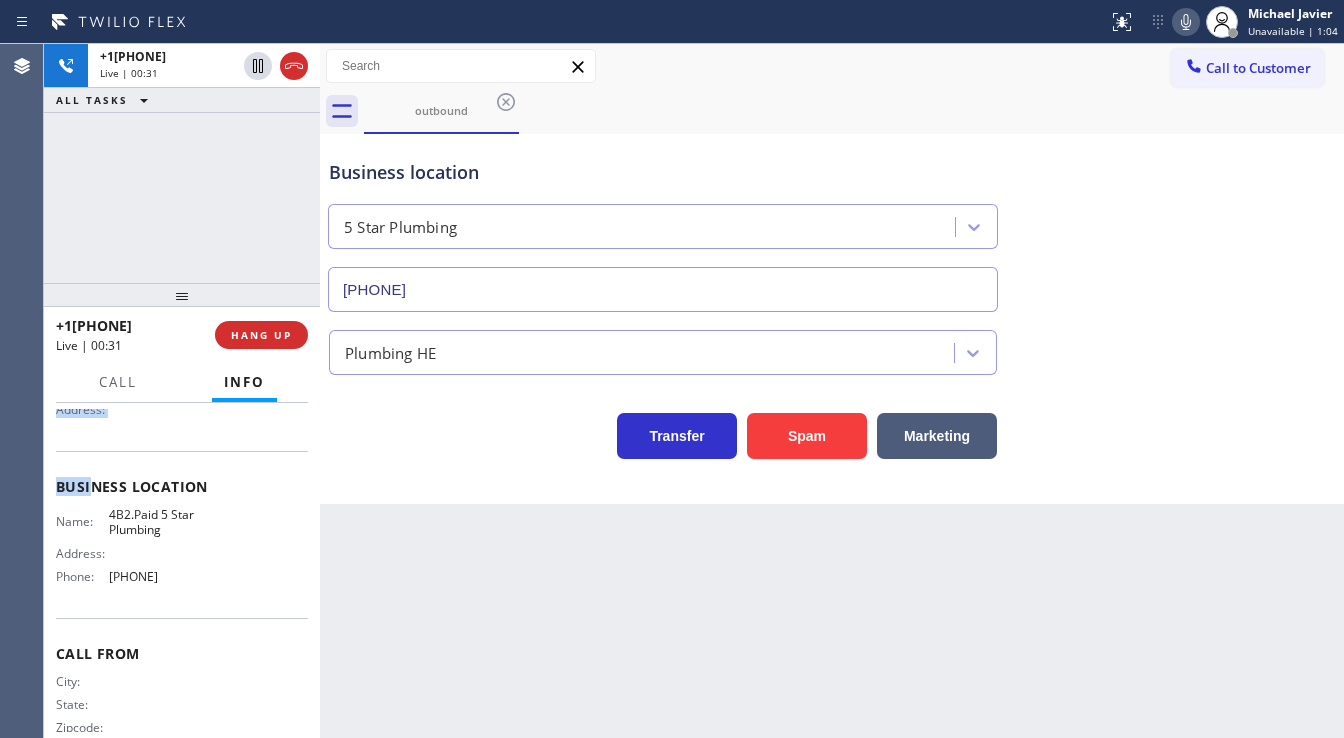 click at bounding box center (182, 295) 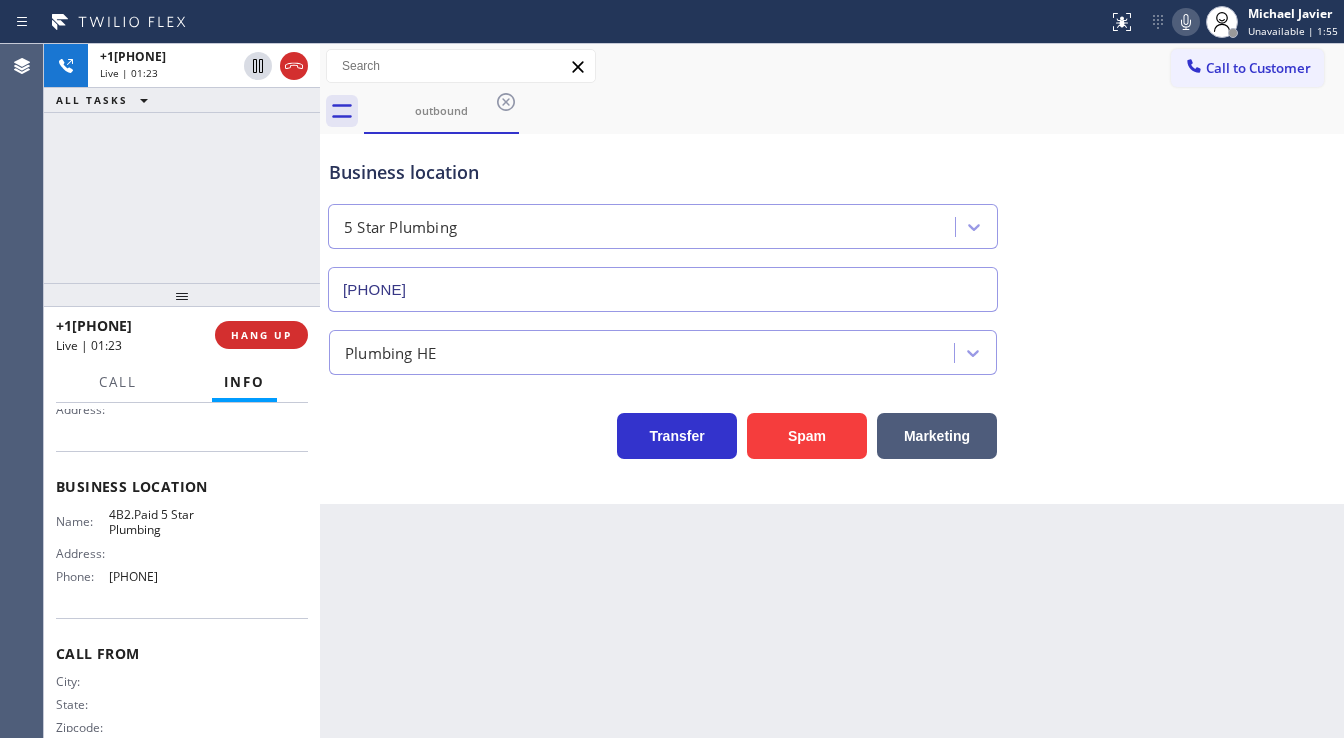 click on "+19513243018 Live | 01:23 ALL TASKS ALL TASKS ACTIVE TASKS TASKS IN WRAP UP" at bounding box center [182, 163] 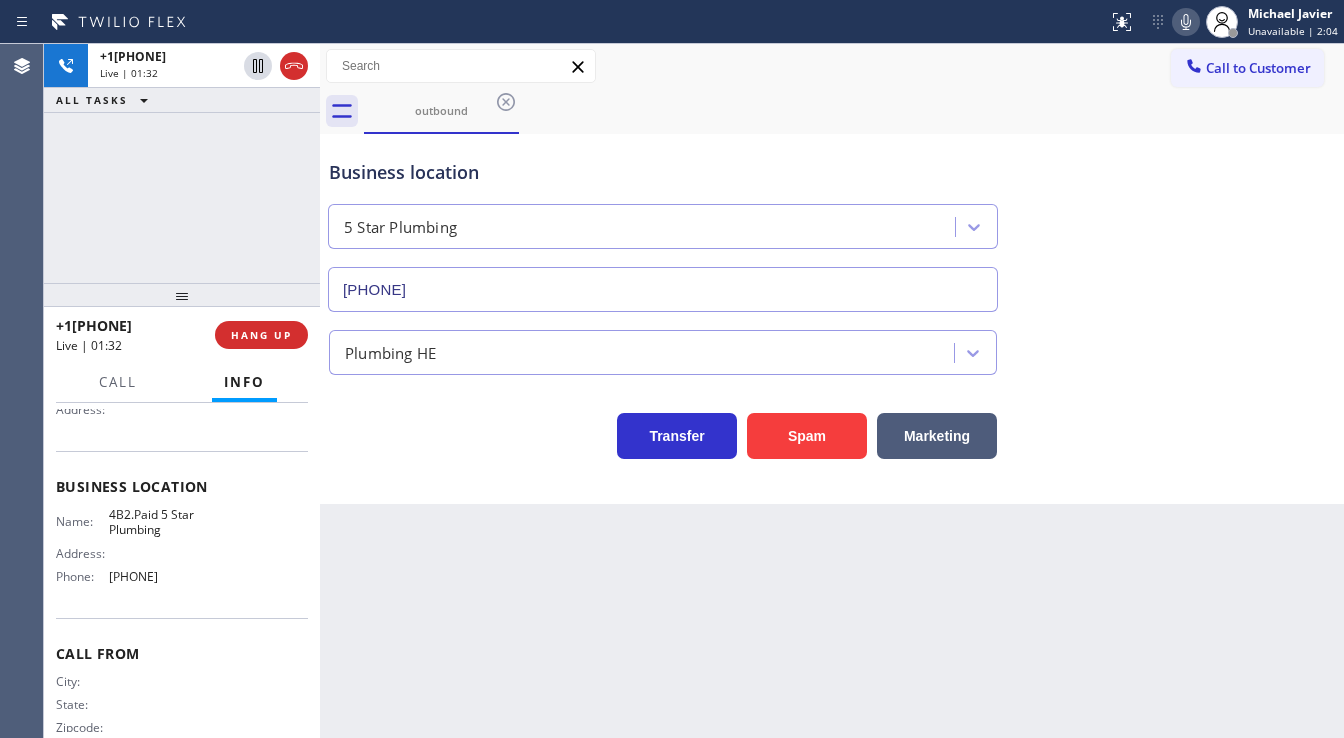 drag, startPoint x: 226, startPoint y: 240, endPoint x: 238, endPoint y: 255, distance: 19.209373 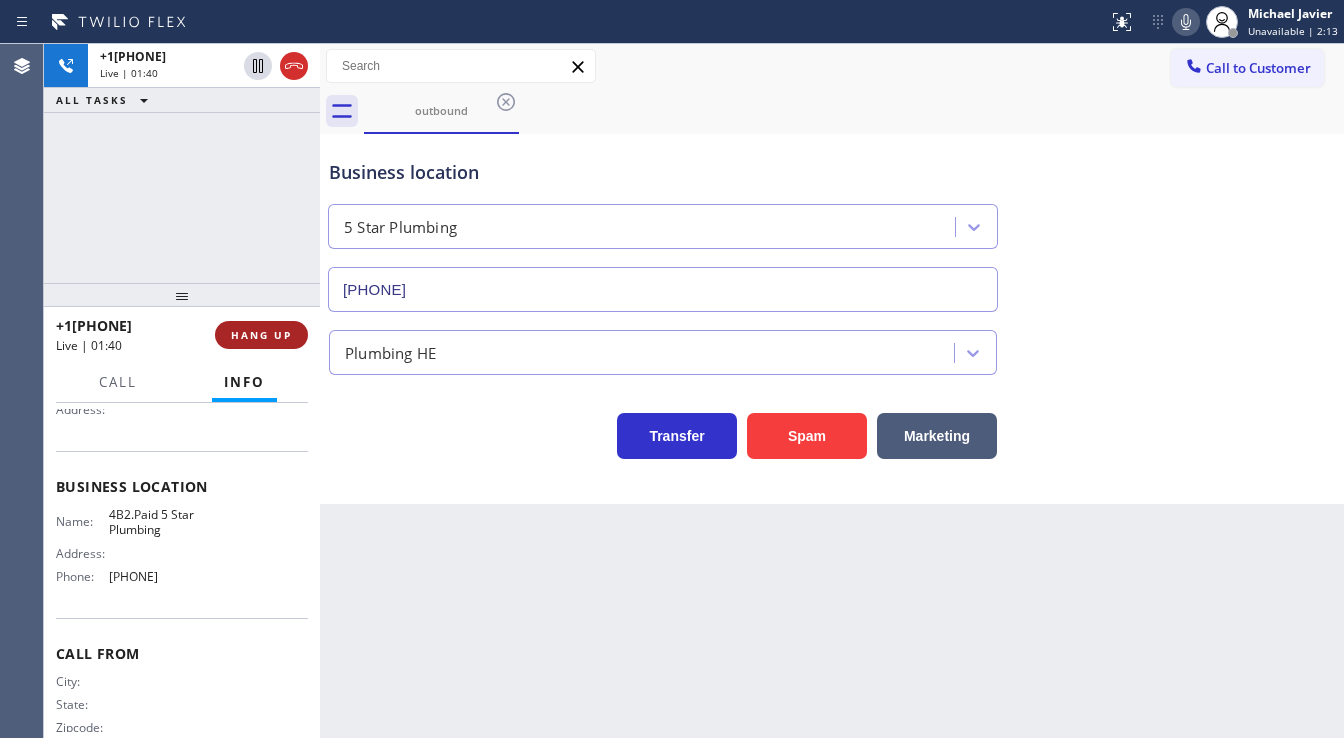 click on "HANG UP" at bounding box center [261, 335] 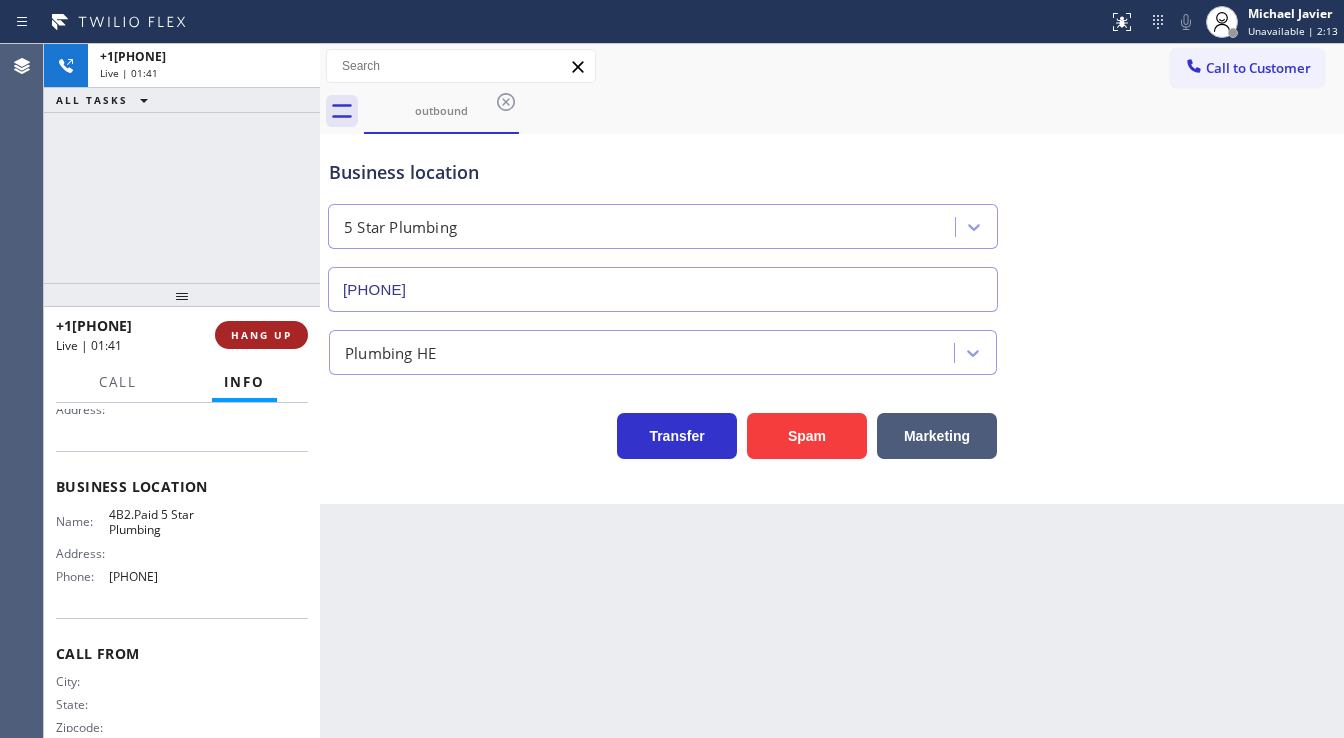 click on "HANG UP" at bounding box center (261, 335) 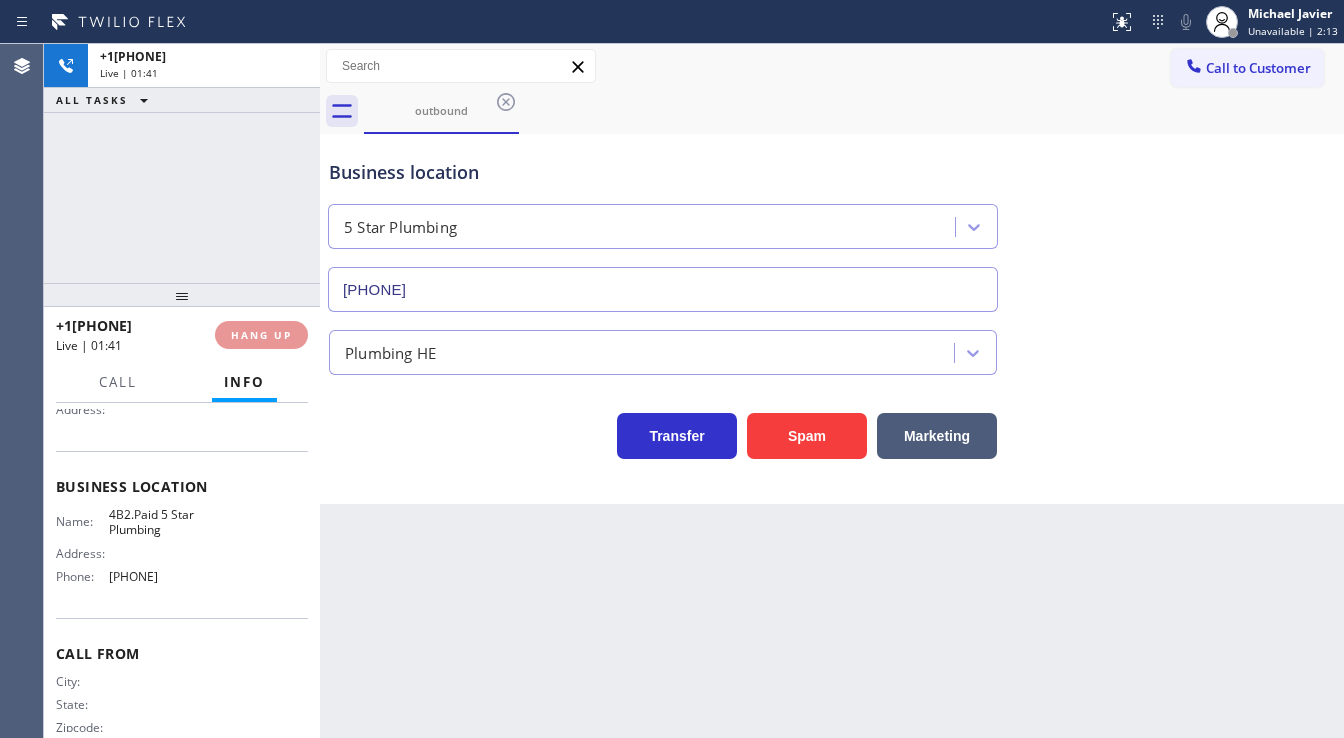 click on "+19513243018 Live | 01:41 ALL TASKS ALL TASKS ACTIVE TASKS TASKS IN WRAP UP" at bounding box center (182, 163) 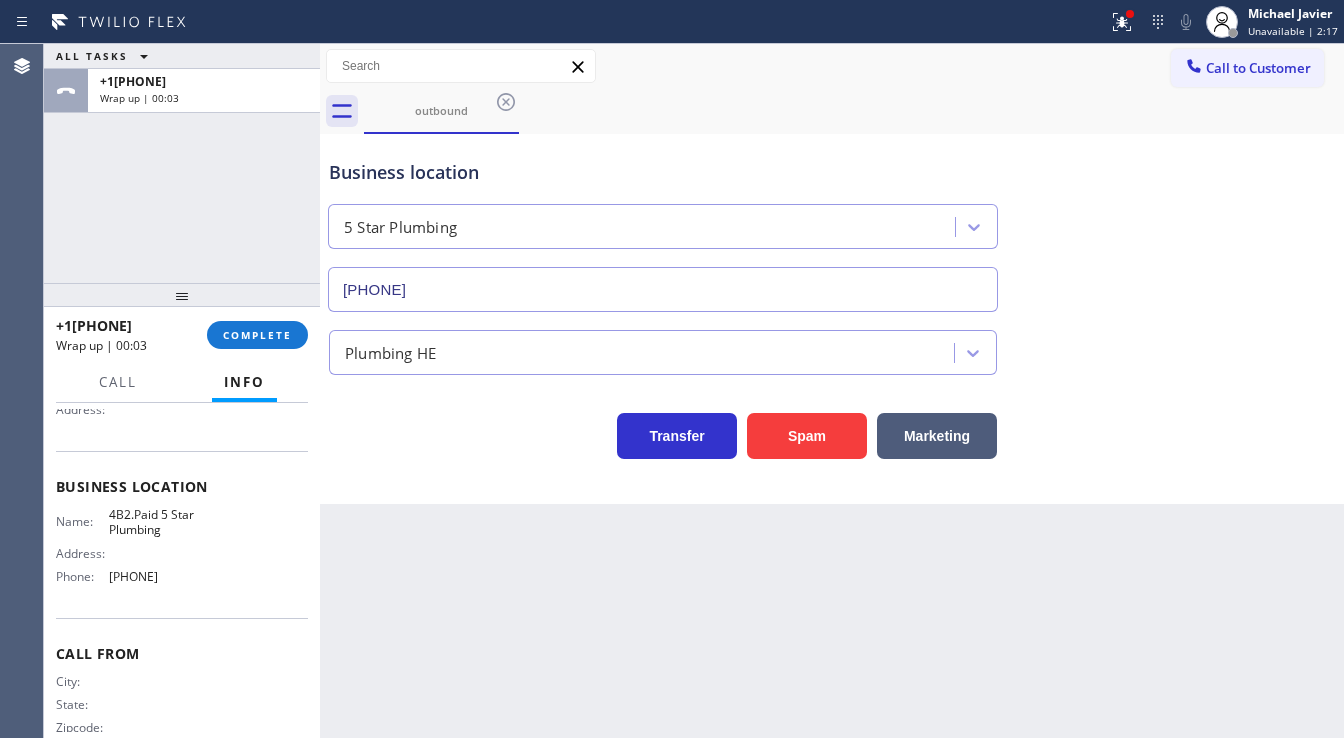 click on "ALL TASKS ALL TASKS ACTIVE TASKS TASKS IN WRAP UP +19513243018 Wrap up | 00:03" at bounding box center [182, 163] 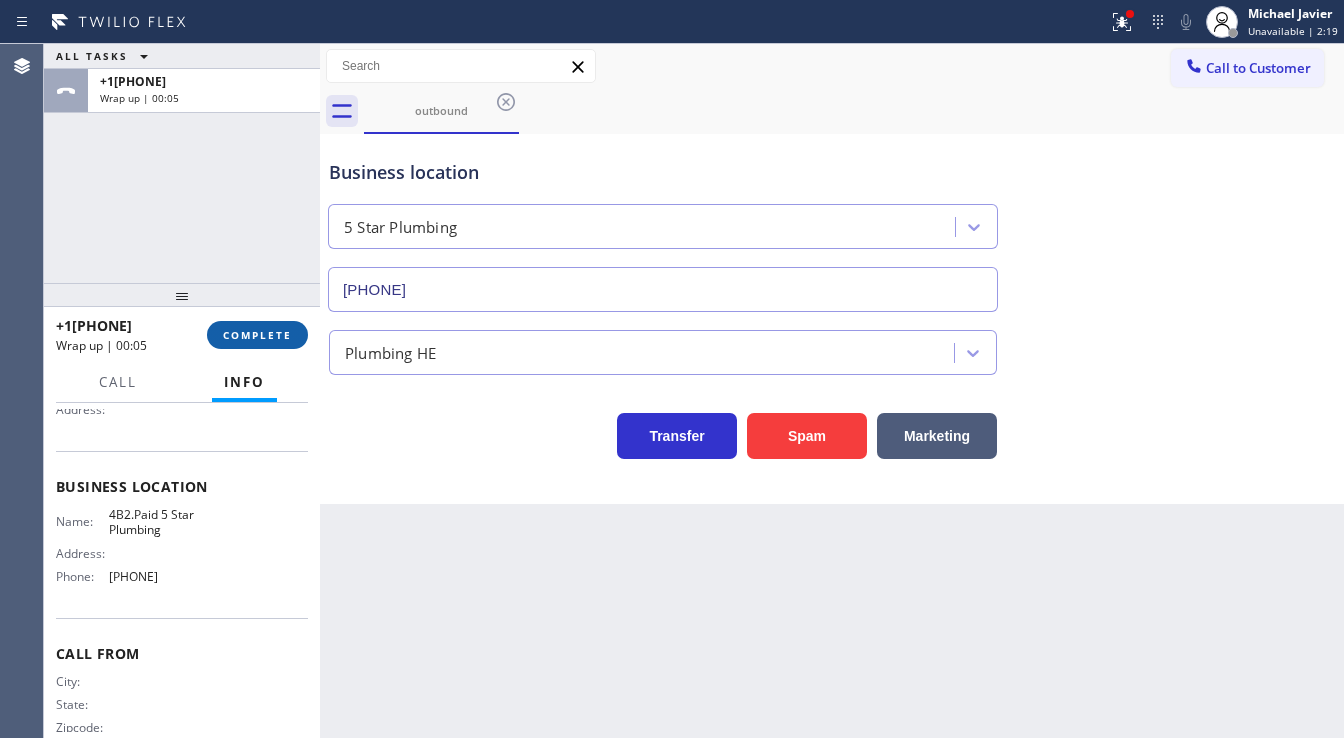 click on "COMPLETE" at bounding box center [257, 335] 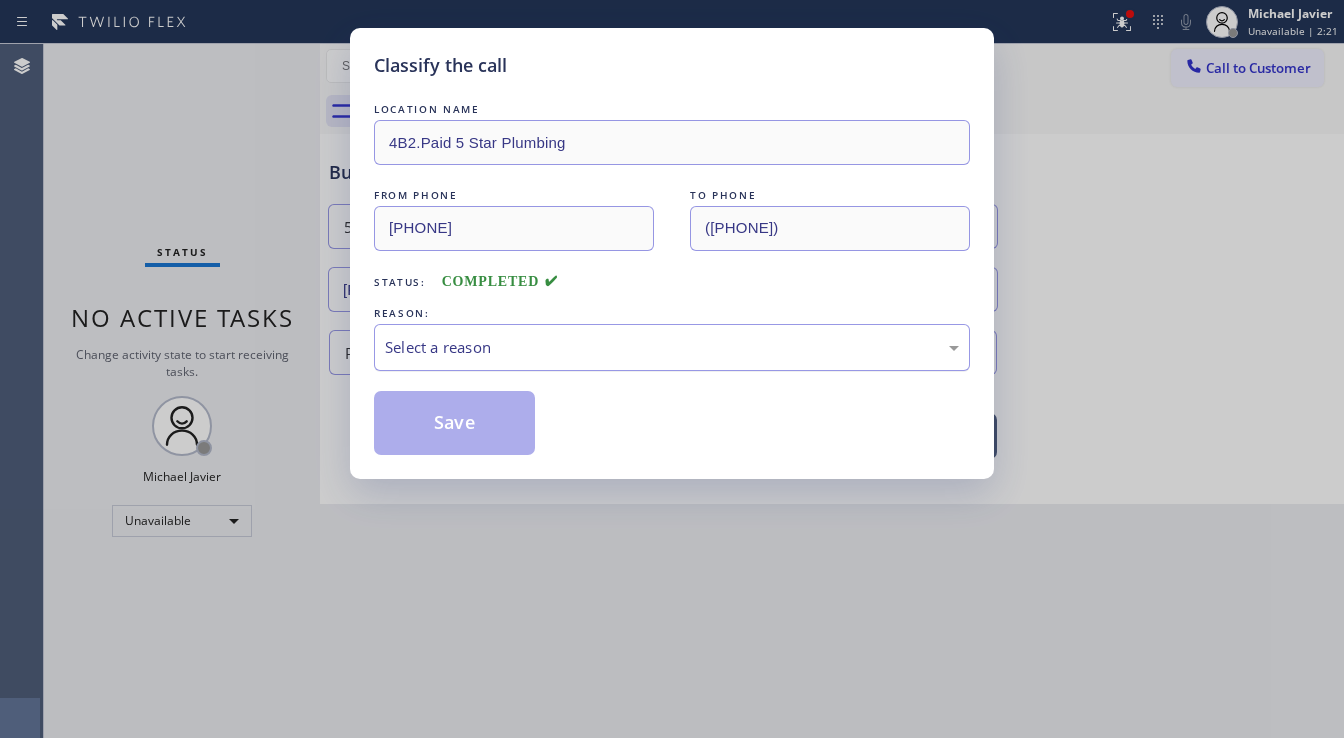 drag, startPoint x: 502, startPoint y: 343, endPoint x: 516, endPoint y: 364, distance: 25.23886 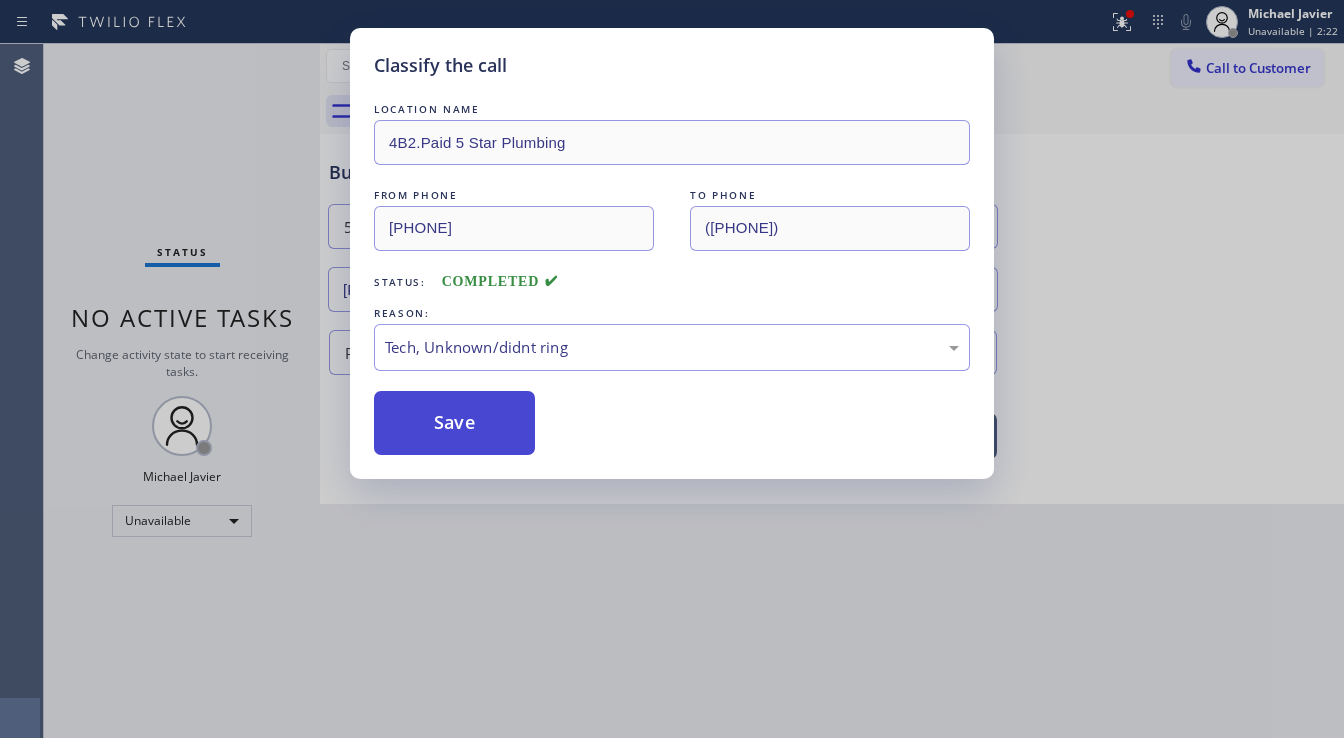 click on "Save" at bounding box center (454, 423) 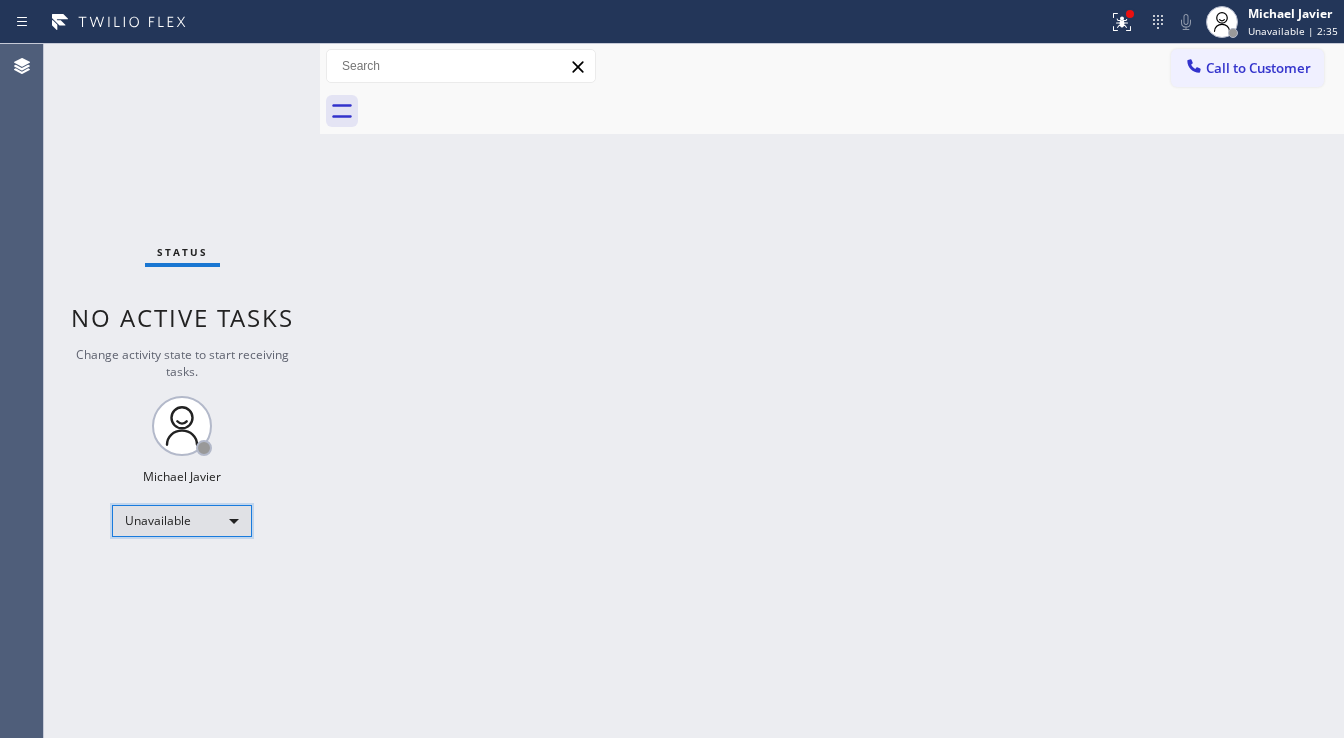 click on "Unavailable" at bounding box center (182, 521) 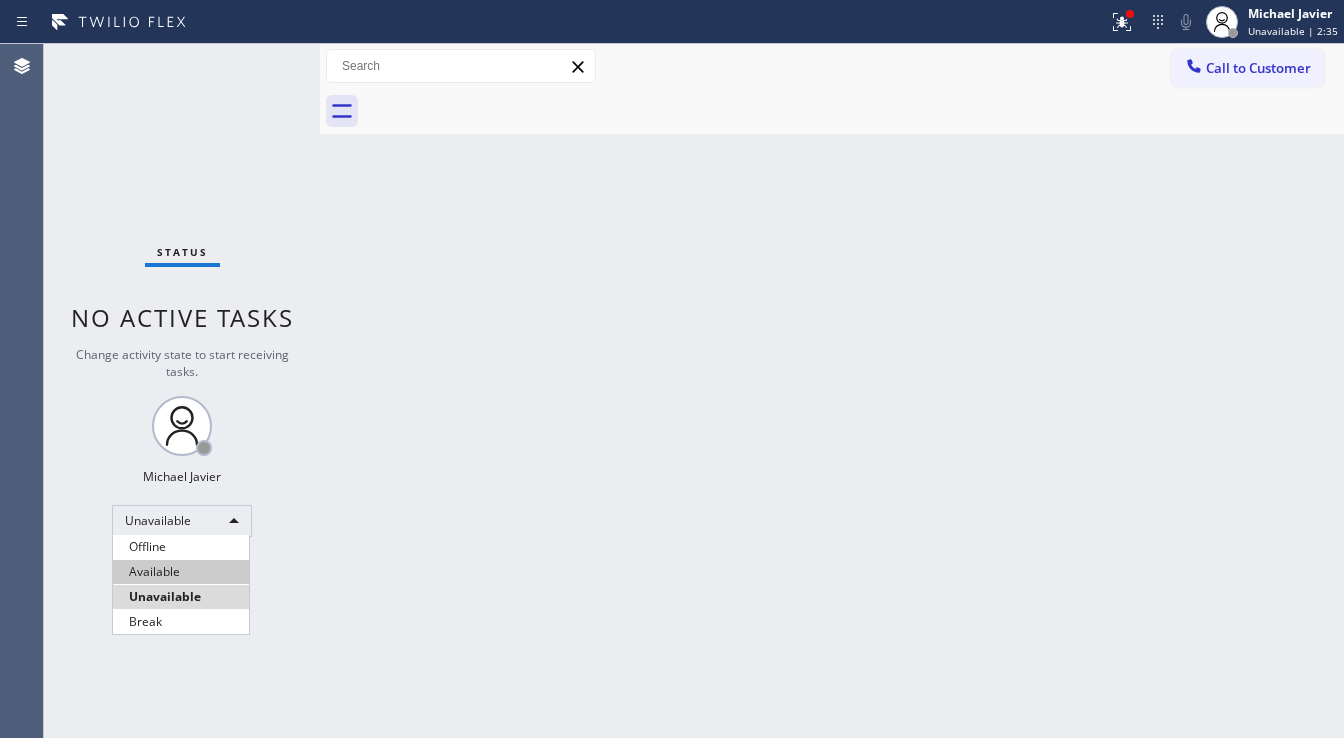 click on "Available" at bounding box center [181, 572] 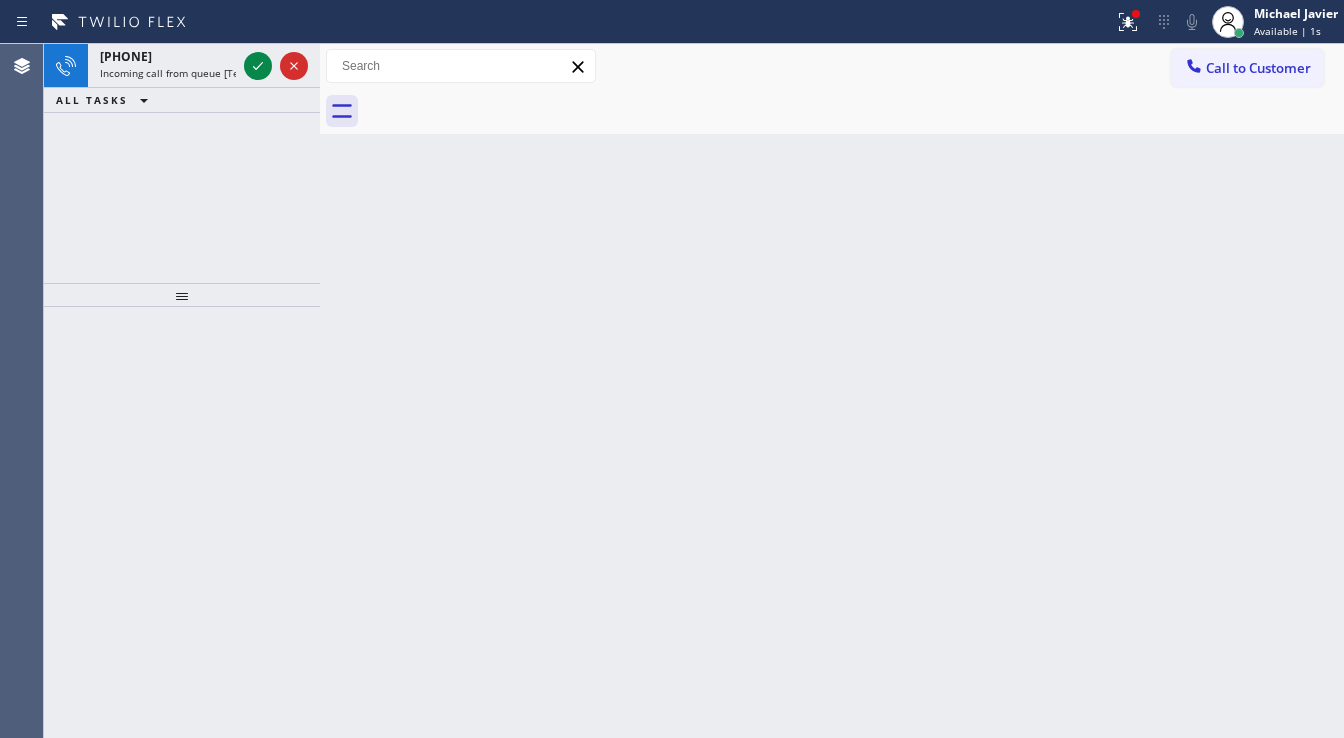 click on "+17186682510 Incoming call from queue [Test] All ALL TASKS ALL TASKS ACTIVE TASKS TASKS IN WRAP UP" at bounding box center (182, 163) 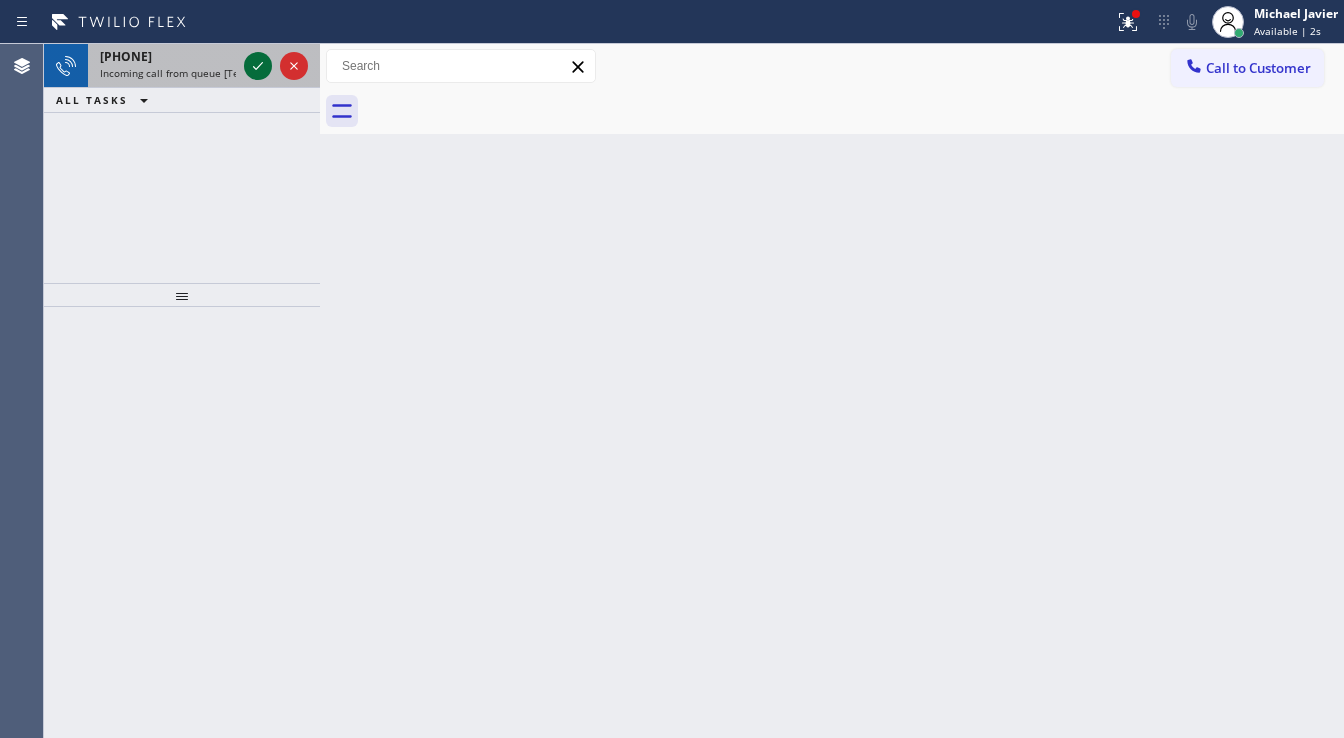 click 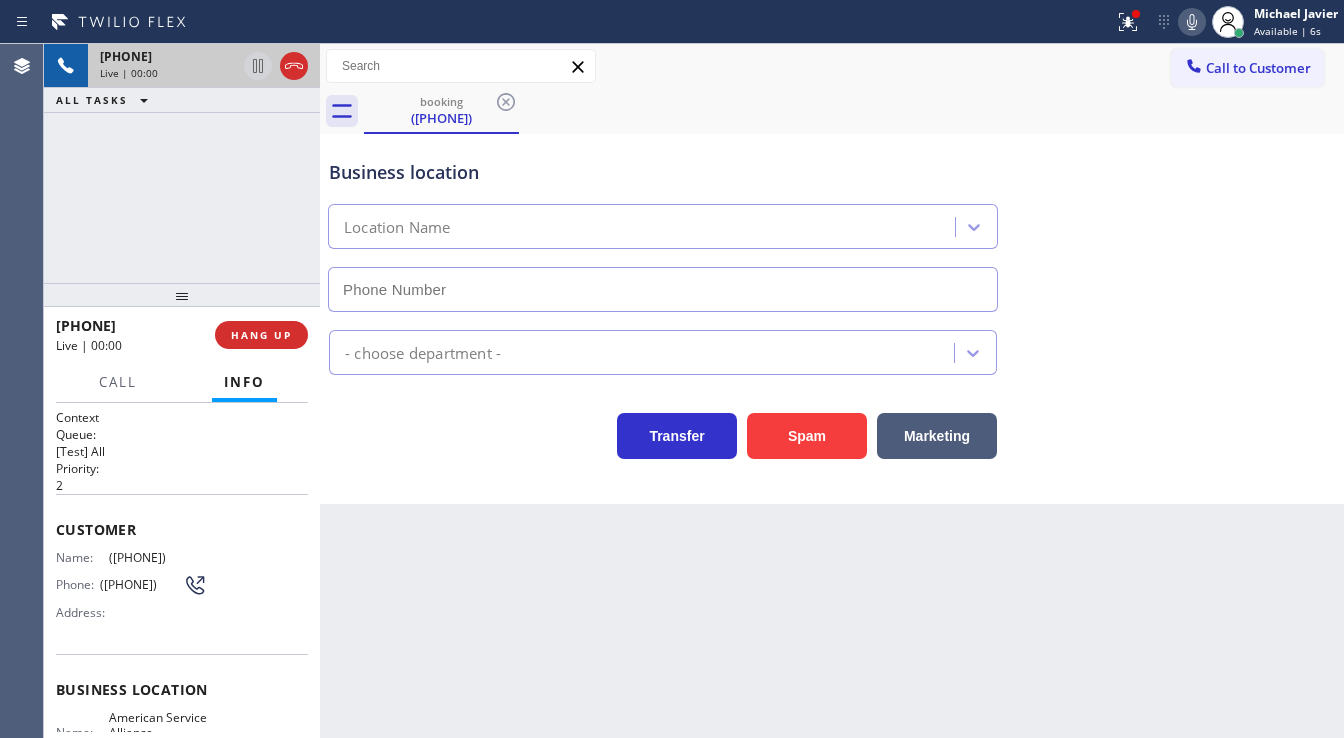 type on "(718) 841-0591" 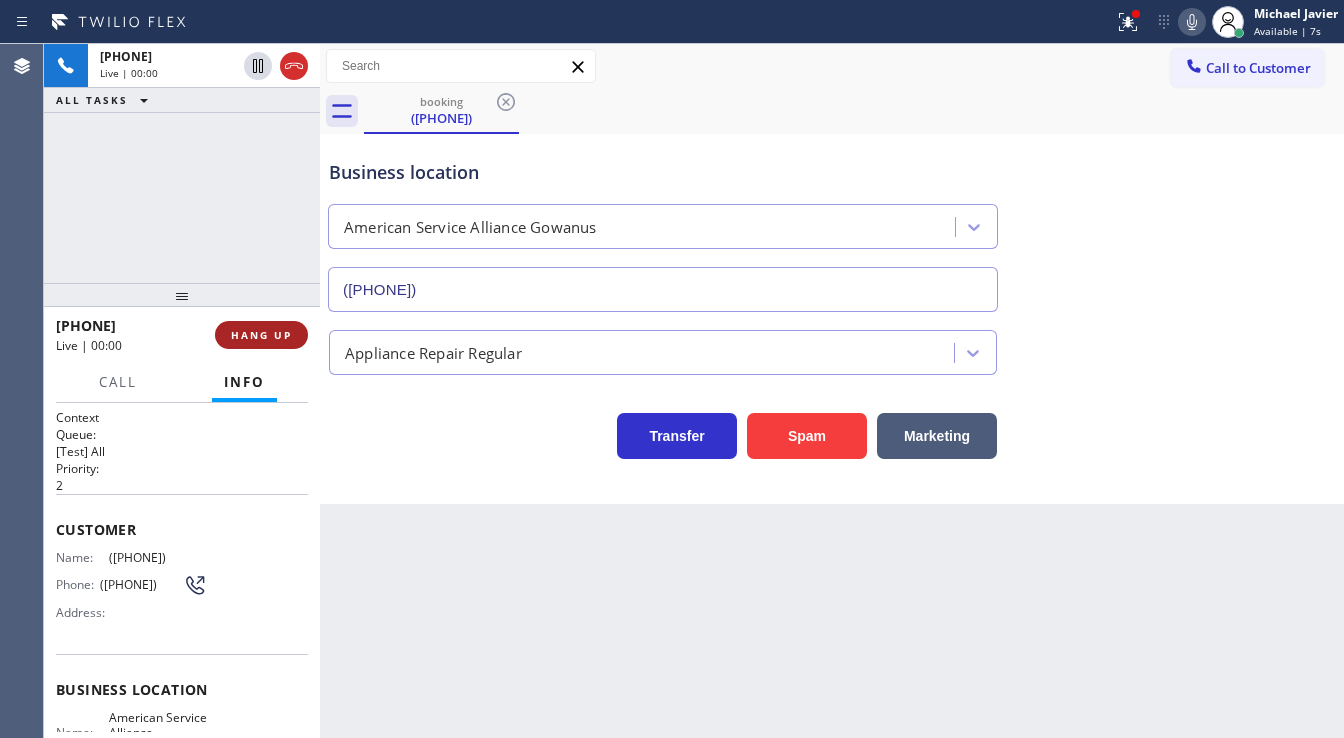 click on "HANG UP" at bounding box center [261, 335] 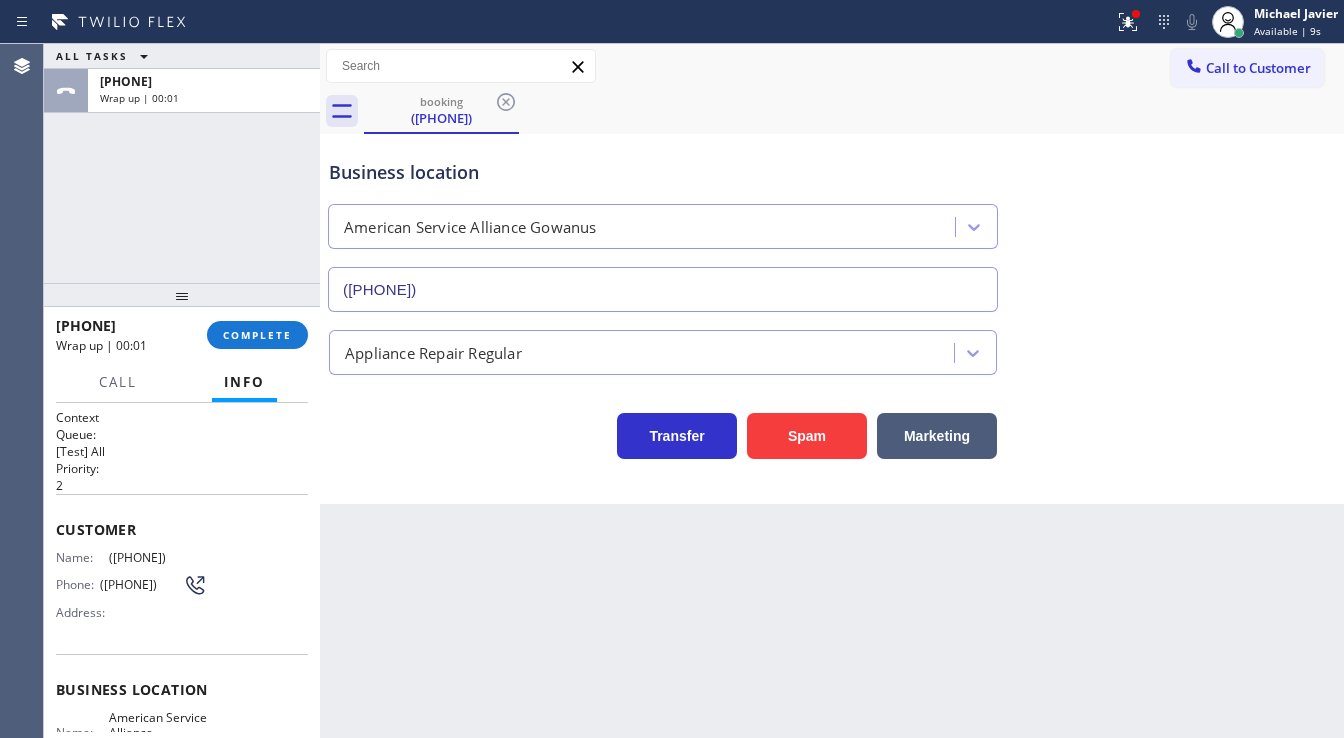 click on "ALL TASKS ALL TASKS ACTIVE TASKS TASKS IN WRAP UP +17186682510 Wrap up | 00:01" at bounding box center [182, 163] 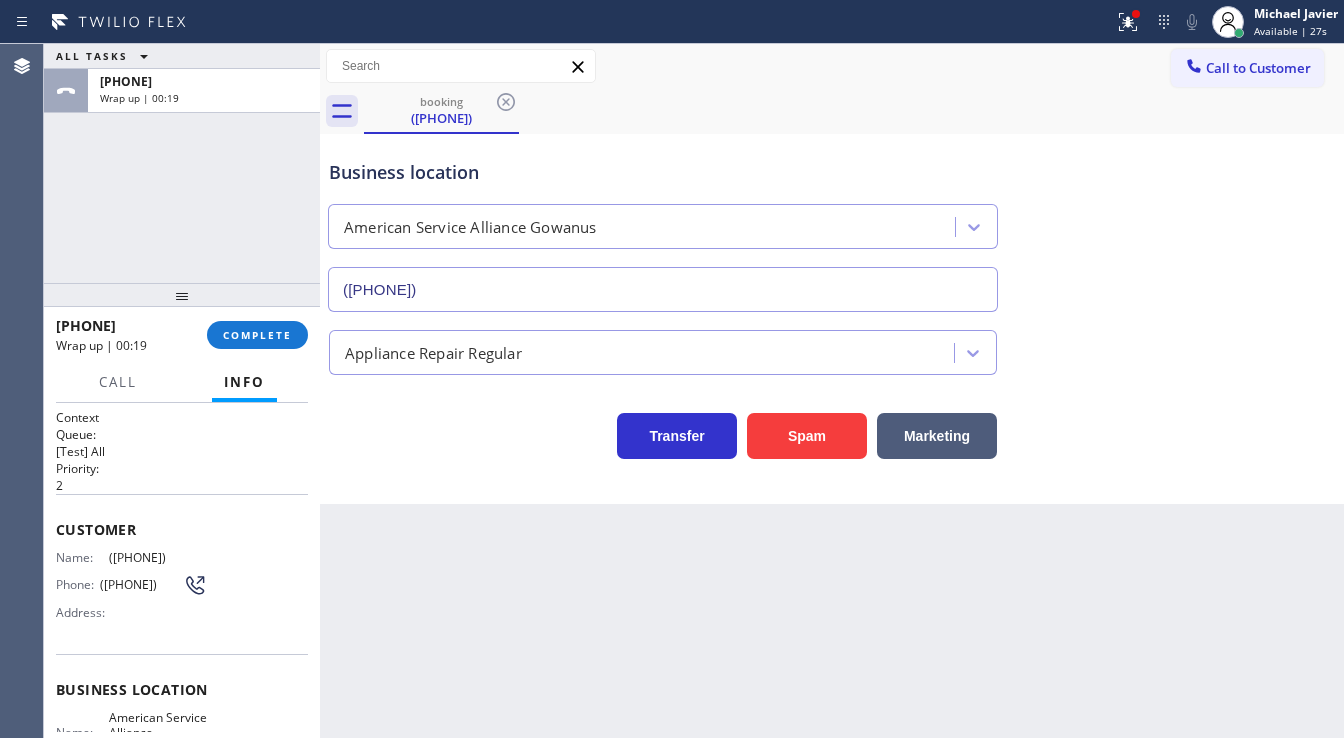 click on "ALL TASKS ALL TASKS ACTIVE TASKS TASKS IN WRAP UP +17186682510 Wrap up | 00:19" at bounding box center (182, 163) 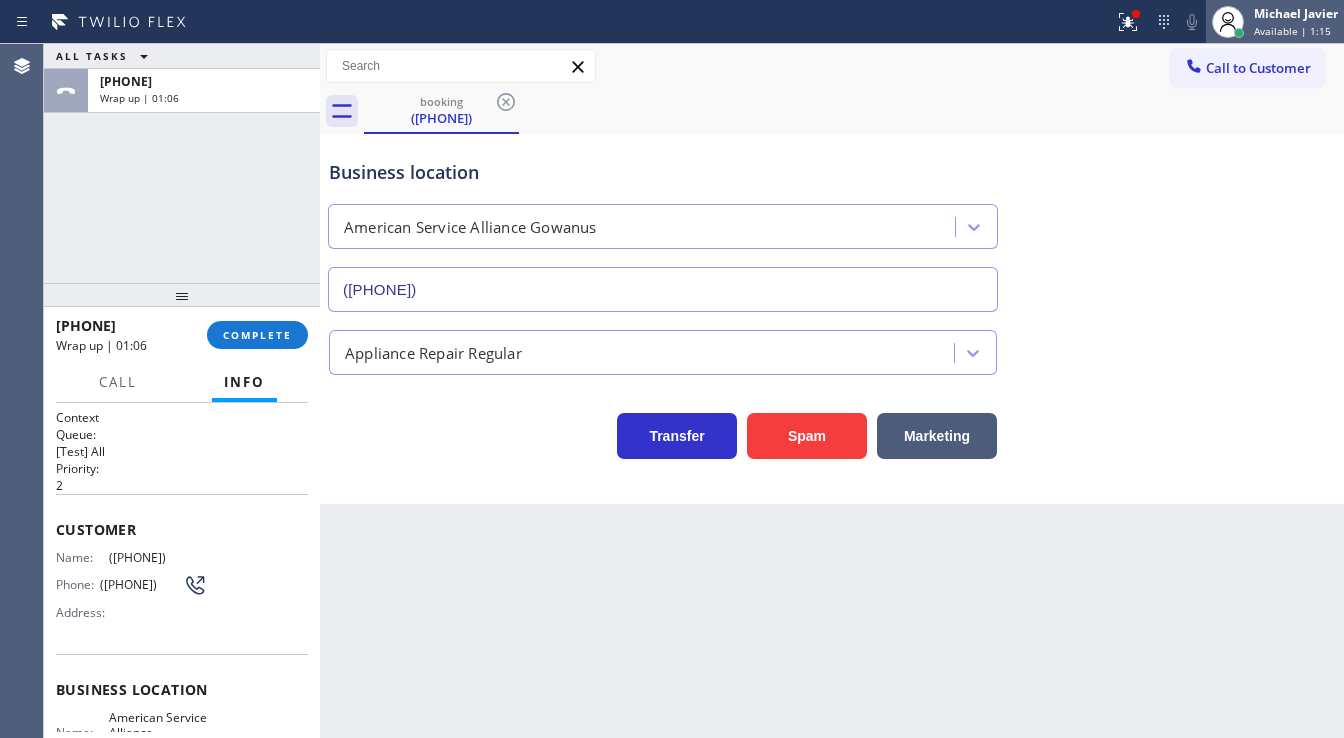click at bounding box center (1228, 22) 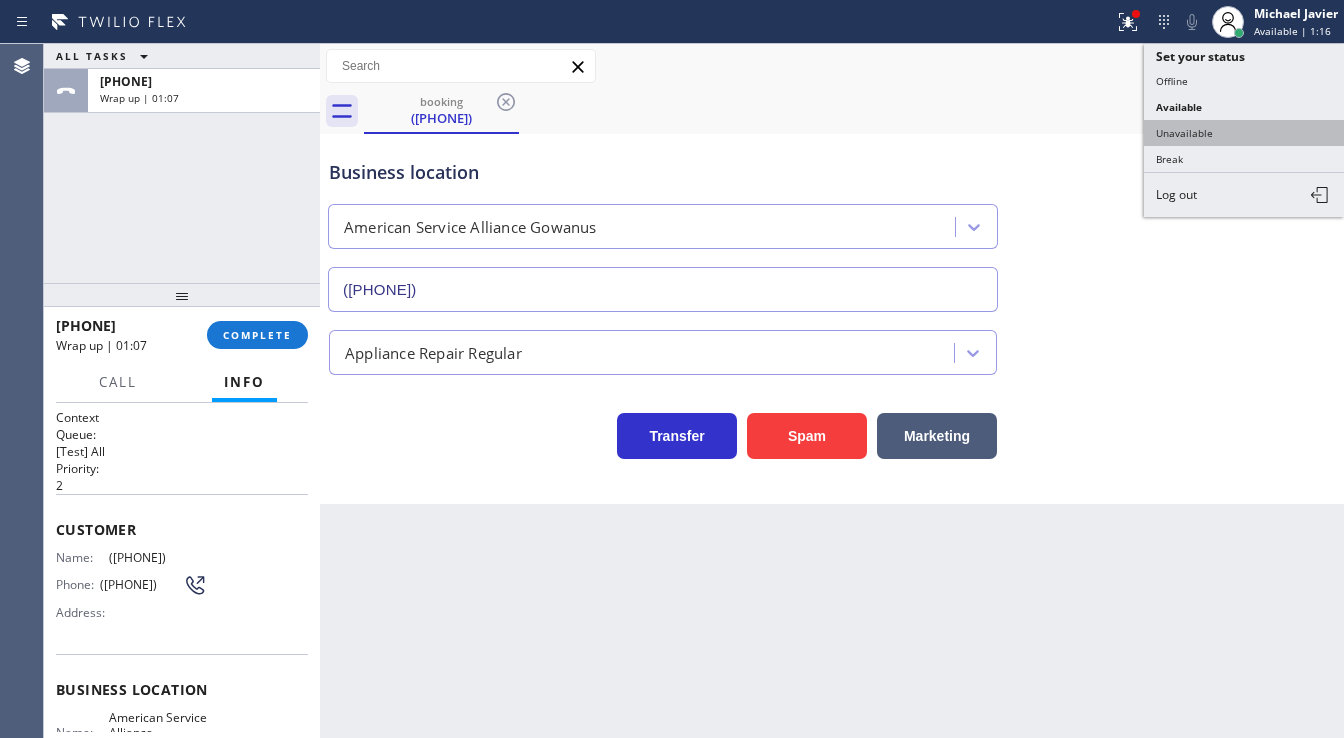 click on "Unavailable" at bounding box center (1244, 133) 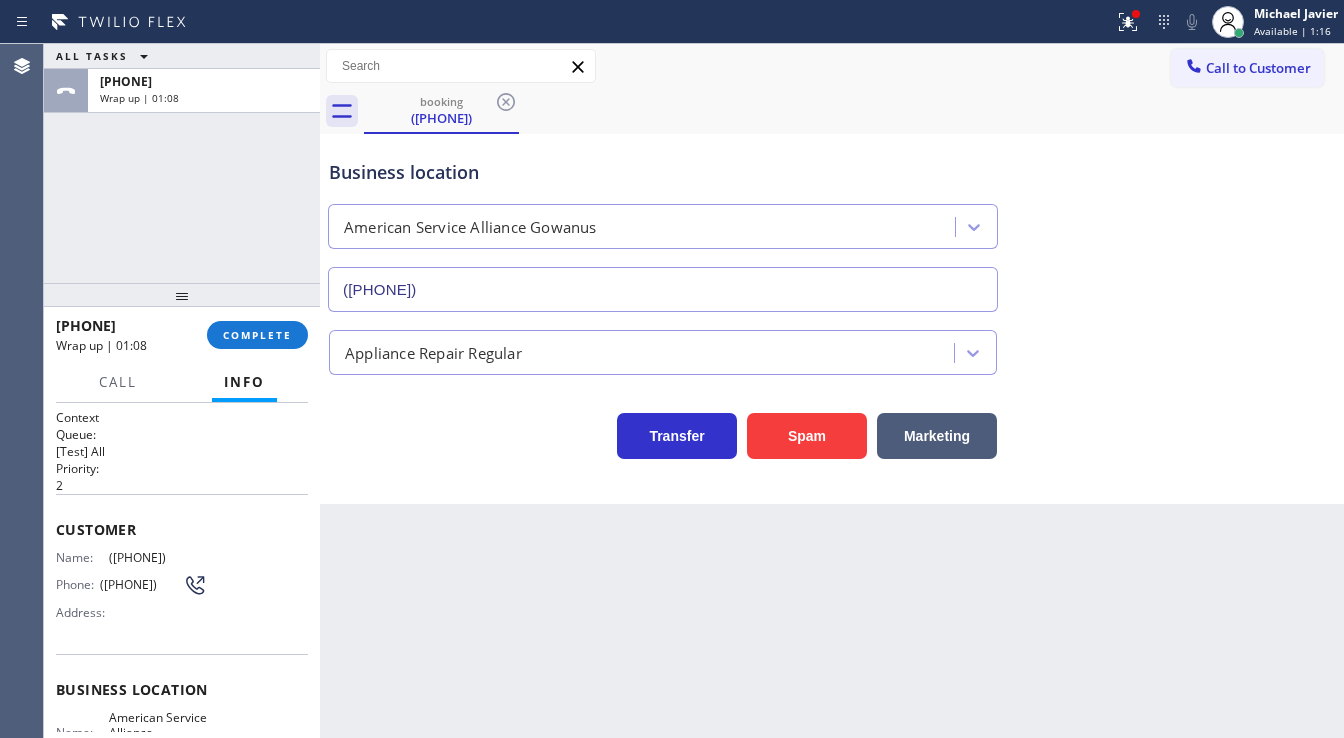 click on "ALL TASKS ALL TASKS ACTIVE TASKS TASKS IN WRAP UP +17186682510 Wrap up | 01:08" at bounding box center [182, 163] 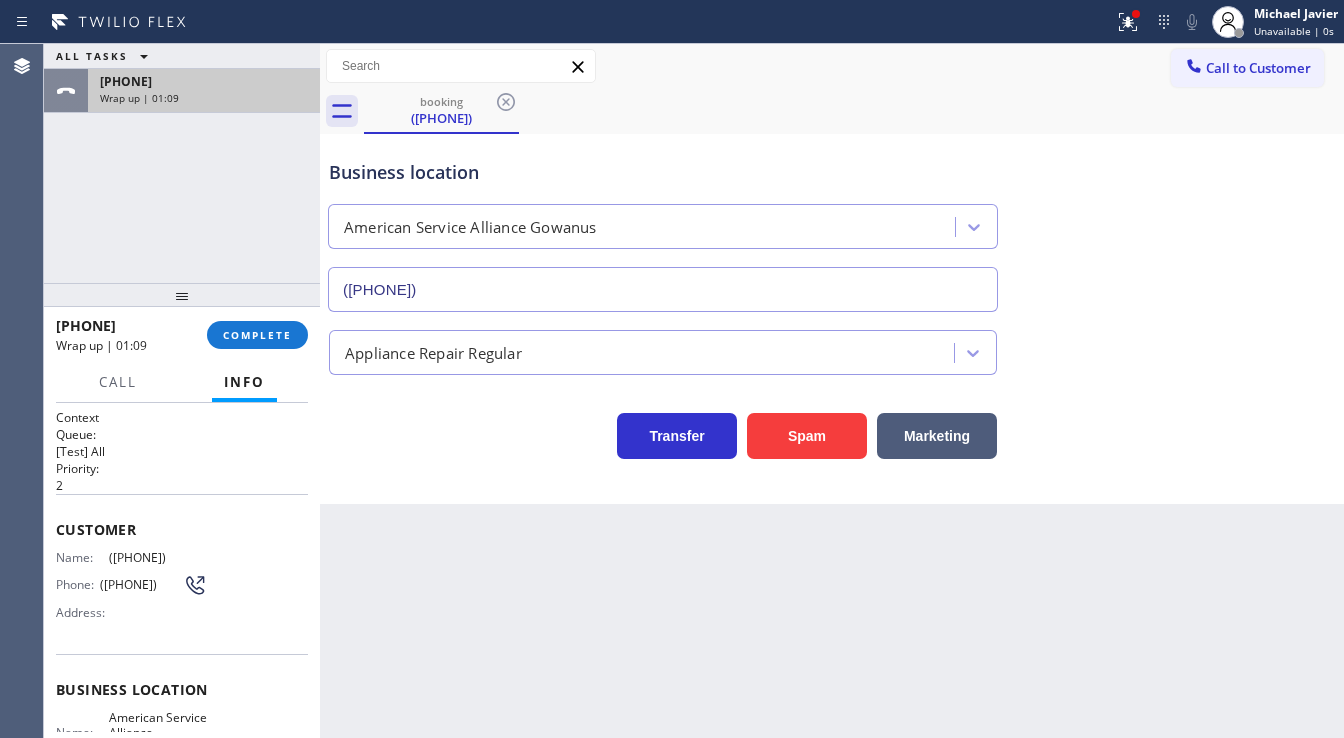 click on "Wrap up | 01:09" at bounding box center (204, 98) 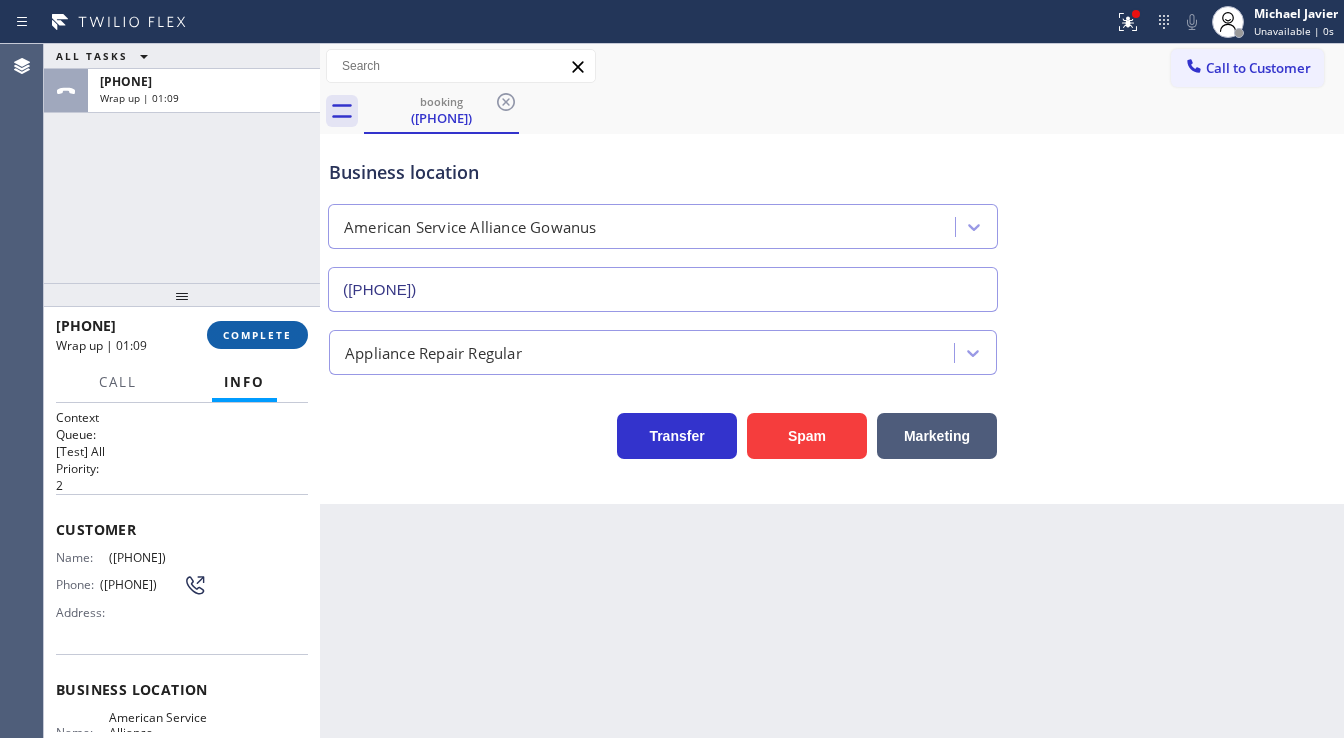 click on "COMPLETE" at bounding box center (257, 335) 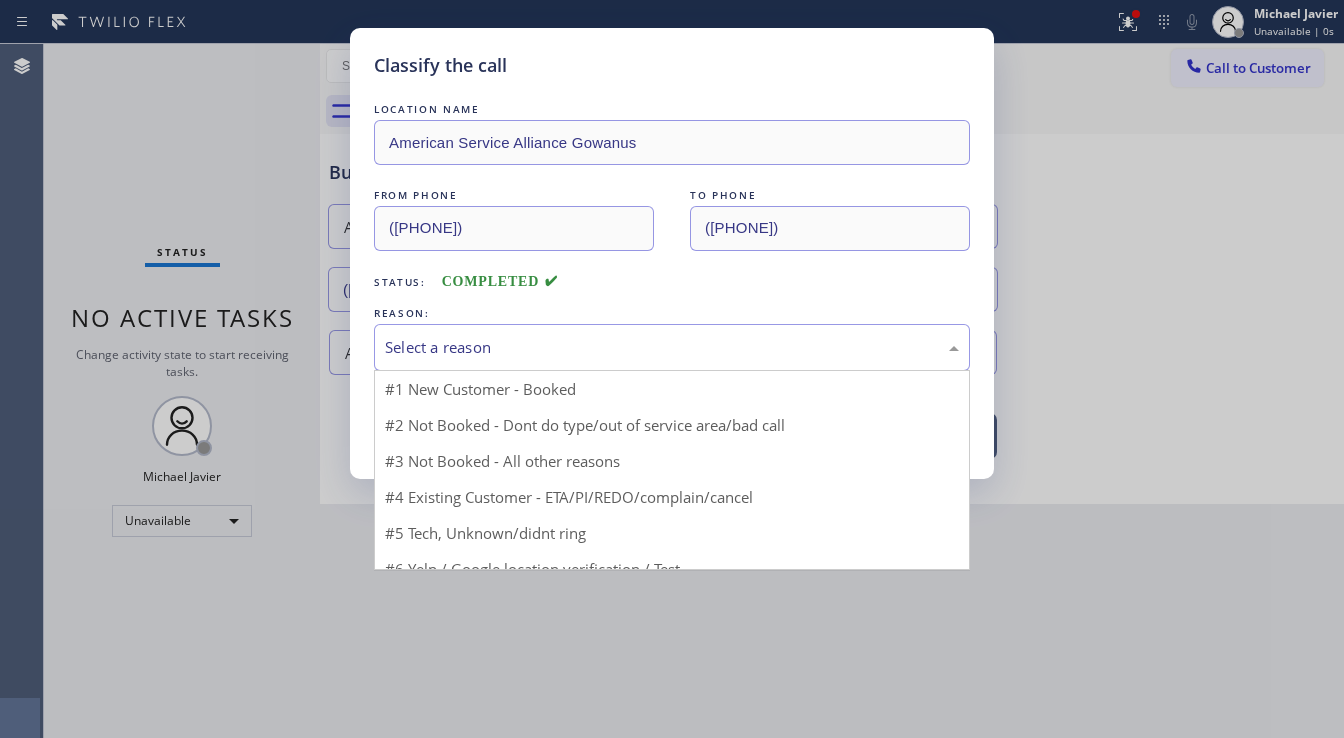 click on "Select a reason" at bounding box center (672, 347) 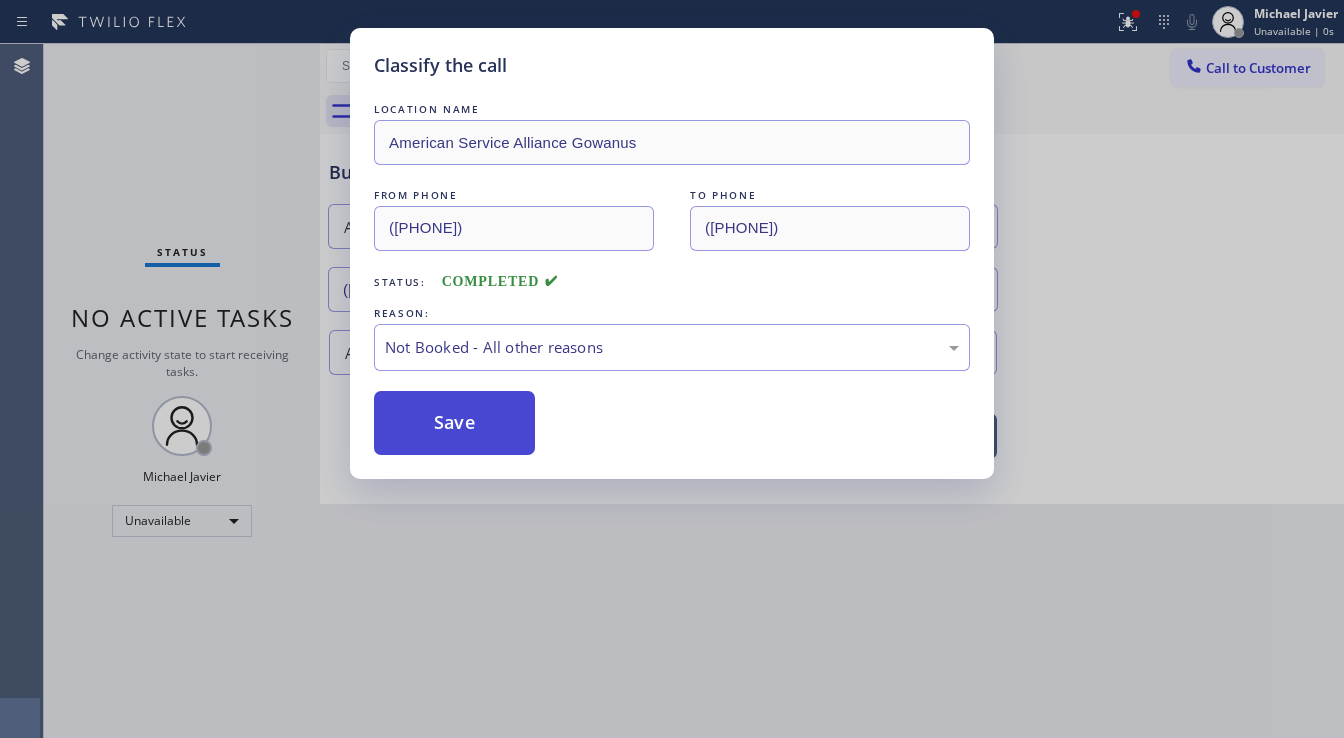 click on "Save" at bounding box center [454, 423] 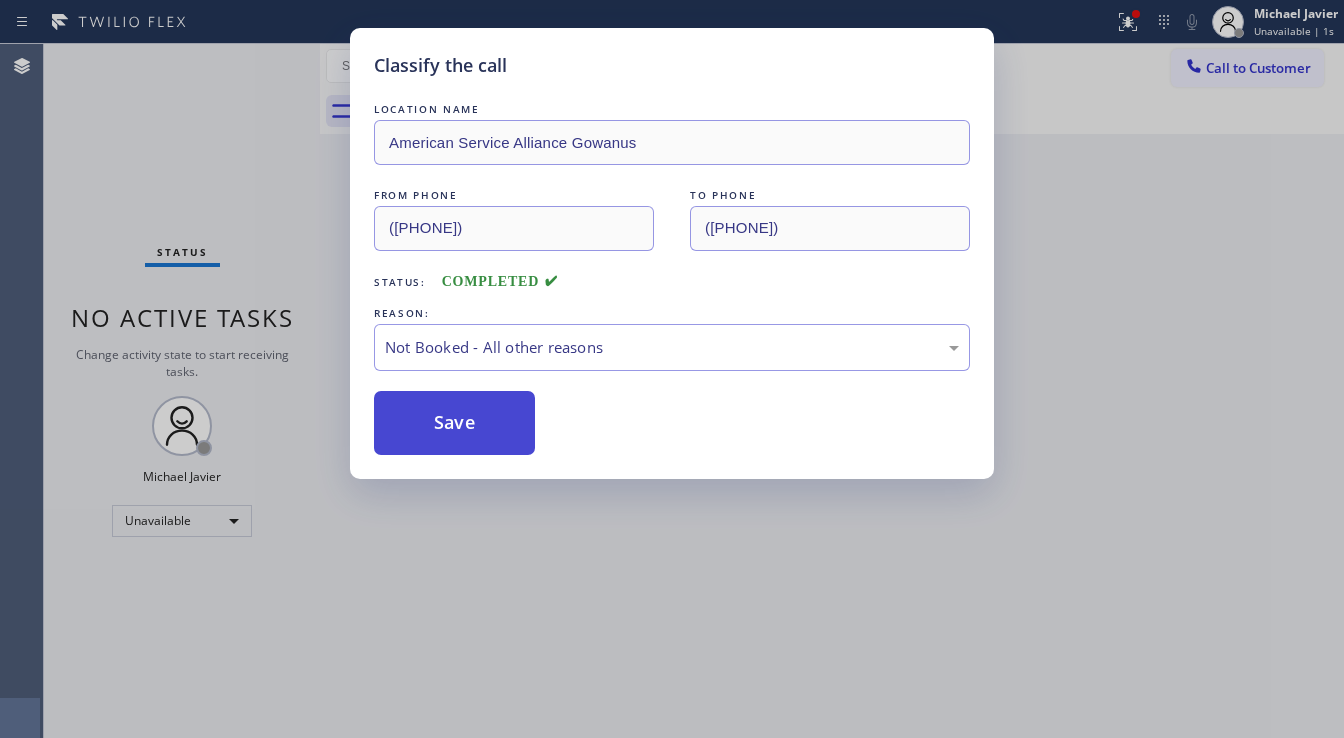 type 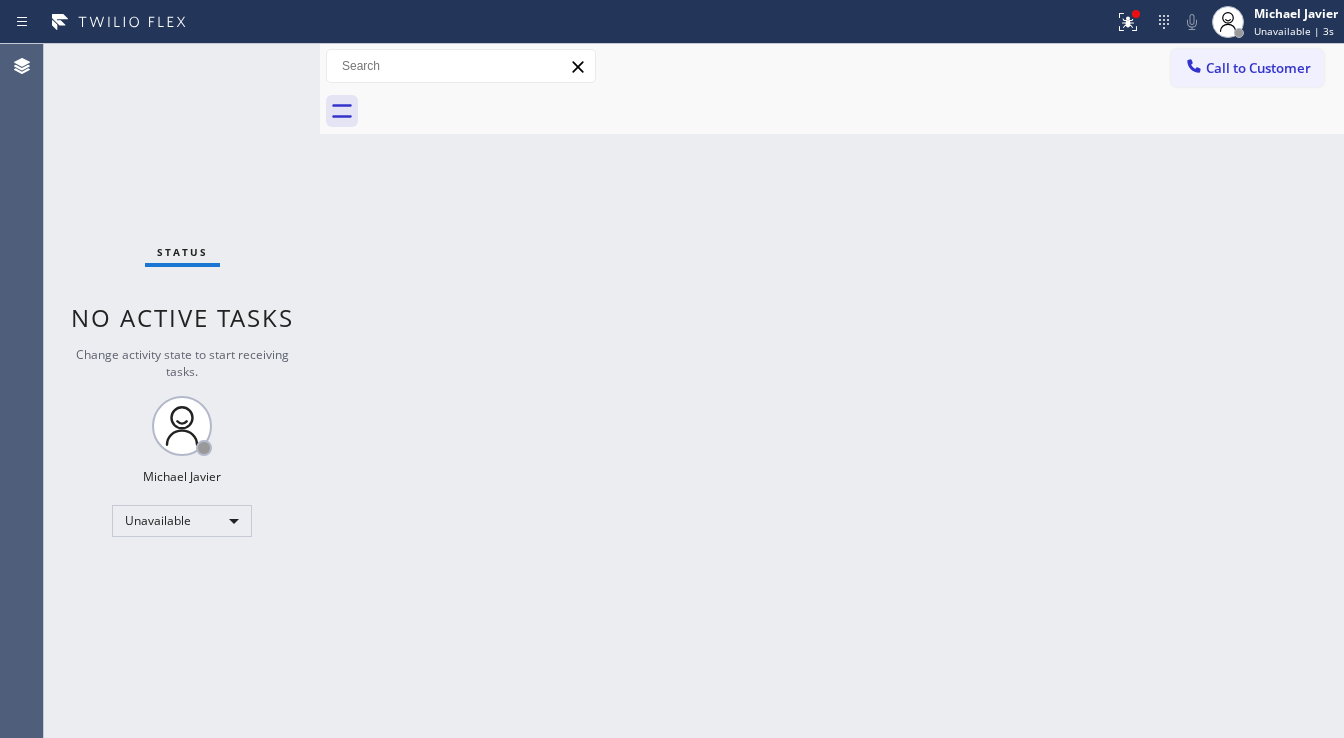 click on "Status   No active tasks     Change activity state to start receiving tasks.   Michael Javier Unavailable" at bounding box center (182, 391) 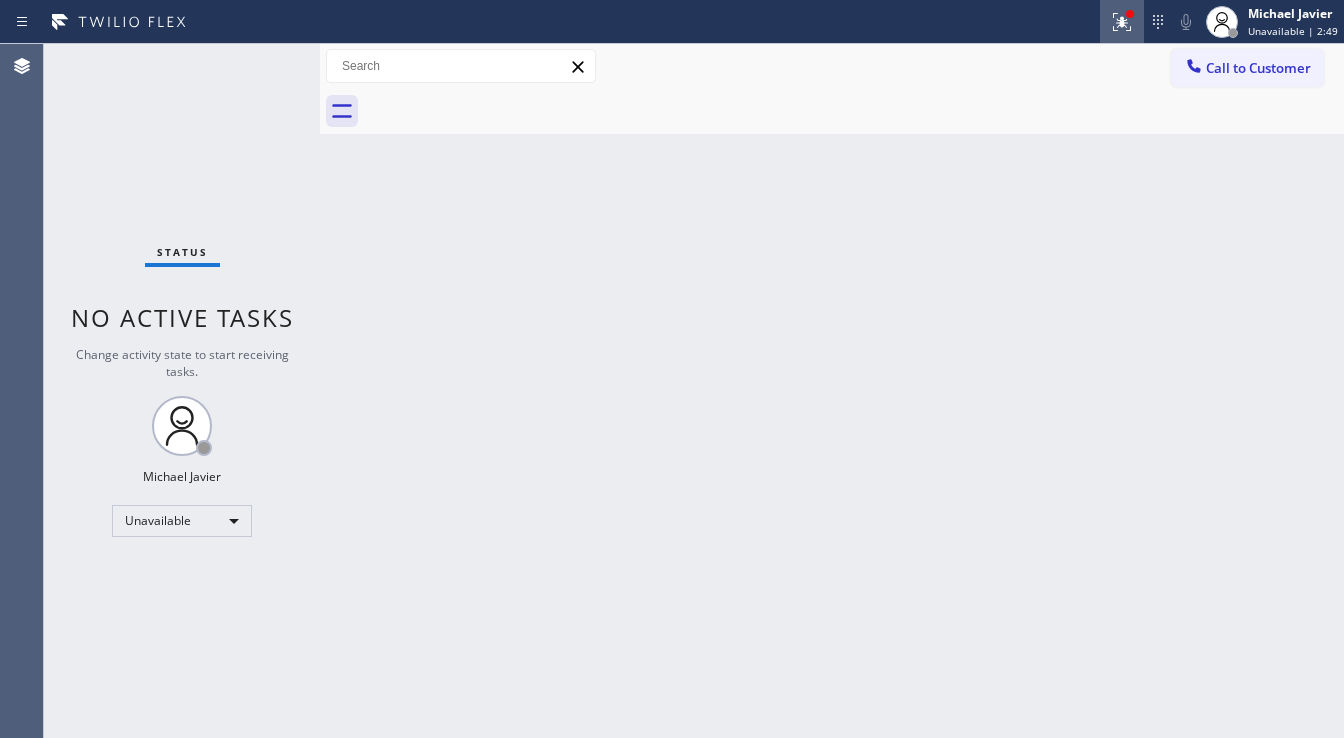 click 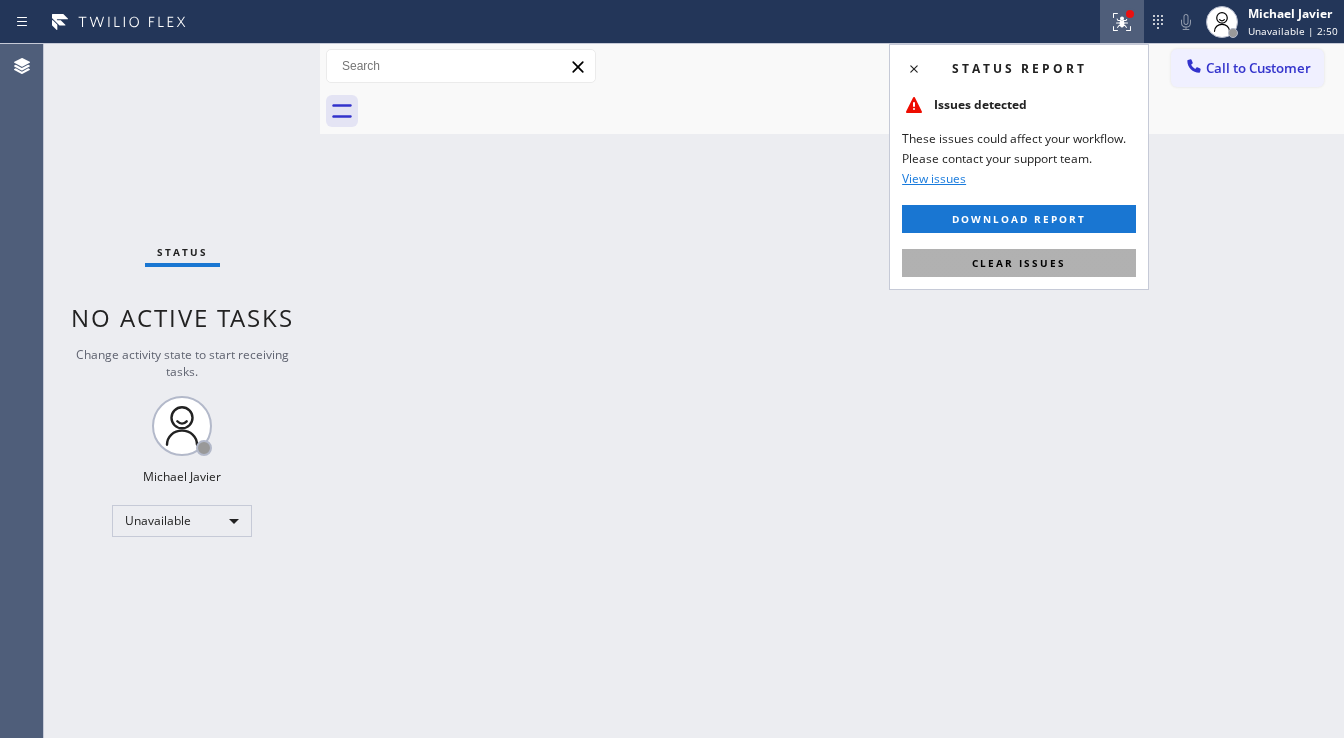 click on "Clear issues" at bounding box center (1019, 263) 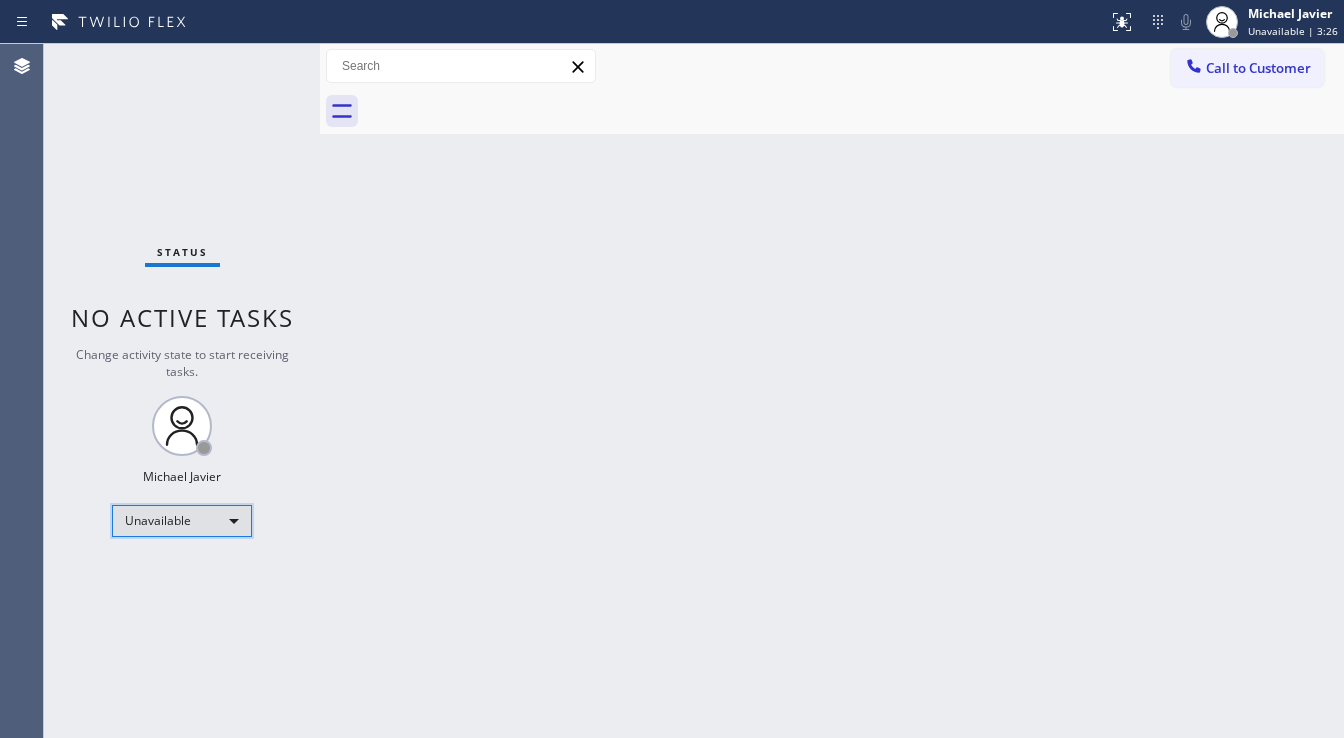 click on "Unavailable" at bounding box center [182, 521] 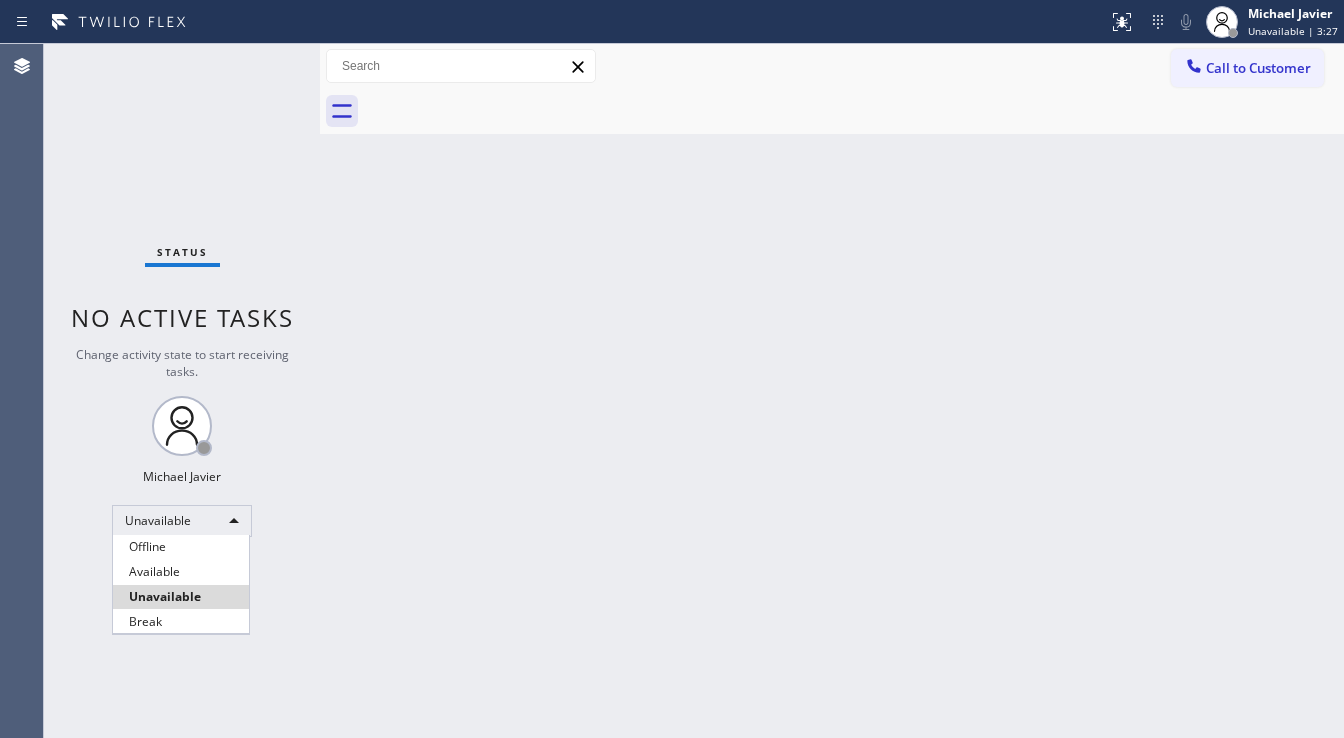 click on "Break" at bounding box center [181, 622] 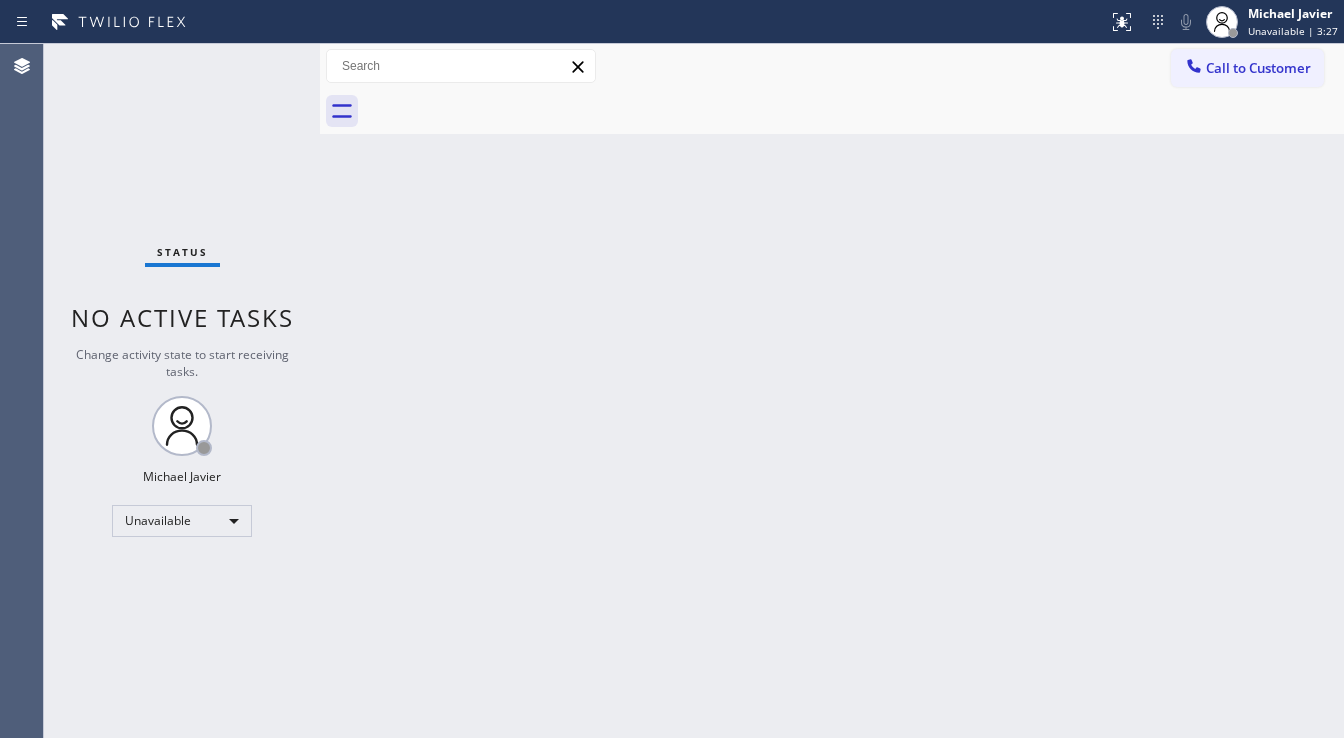 click on "Back to Dashboard Change Sender ID Customers Technicians Select a contact Outbound call Technician Search Technician Your caller id phone number Your caller id phone number Call Technician info Name   Phone none Address none Change Sender ID HVAC +1[PHONE] 5 Star Appliance +1[PHONE] Appliance Repair +1[PHONE] Plumbing +1[PHONE] Air Duct Cleaning +1[PHONE]  Electricians +1[PHONE]  Cancel Change Check personal SMS Reset Change No tabs Call to Customer Outbound call Location 5 Star Plumbing Your caller id phone number ([PHONE]) Customer number Call Outbound call Technician Search Technician Your caller id phone number Your caller id phone number Call" at bounding box center [832, 391] 